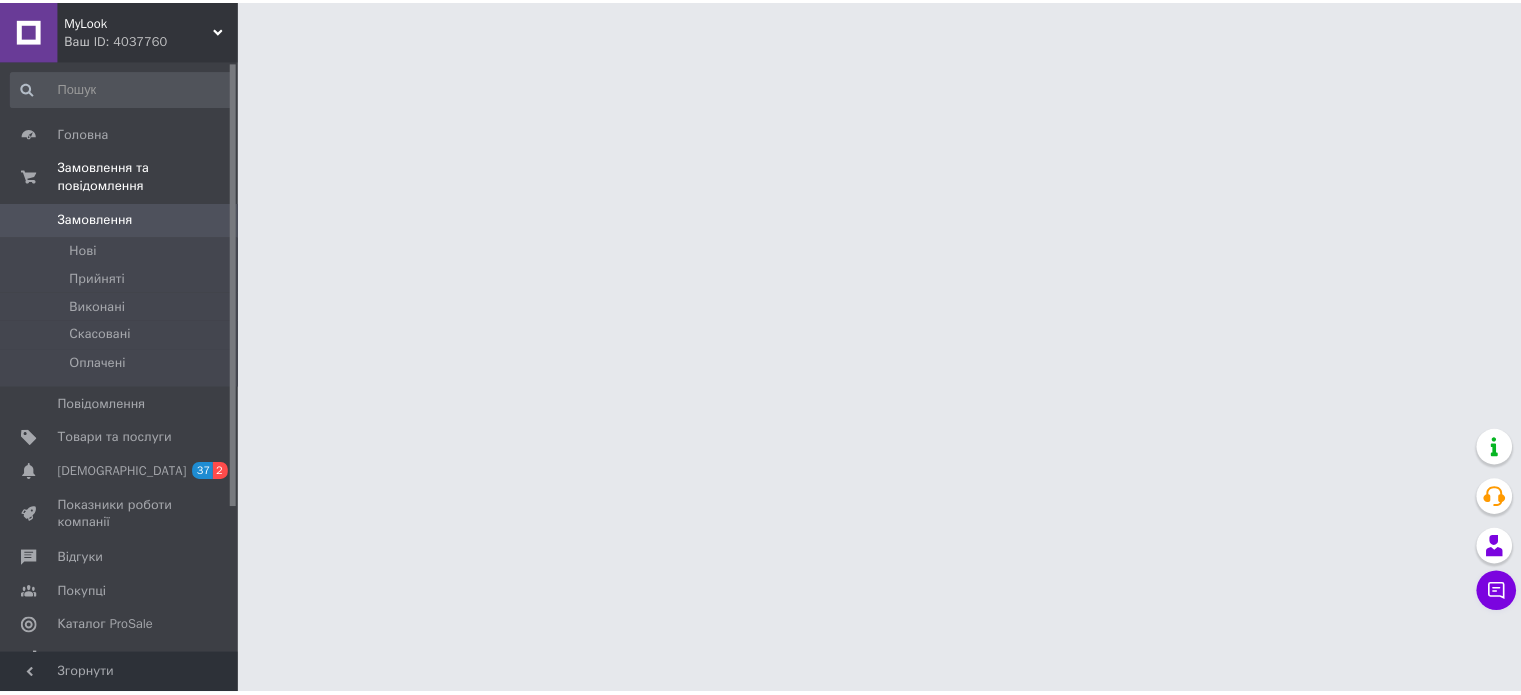 scroll, scrollTop: 0, scrollLeft: 0, axis: both 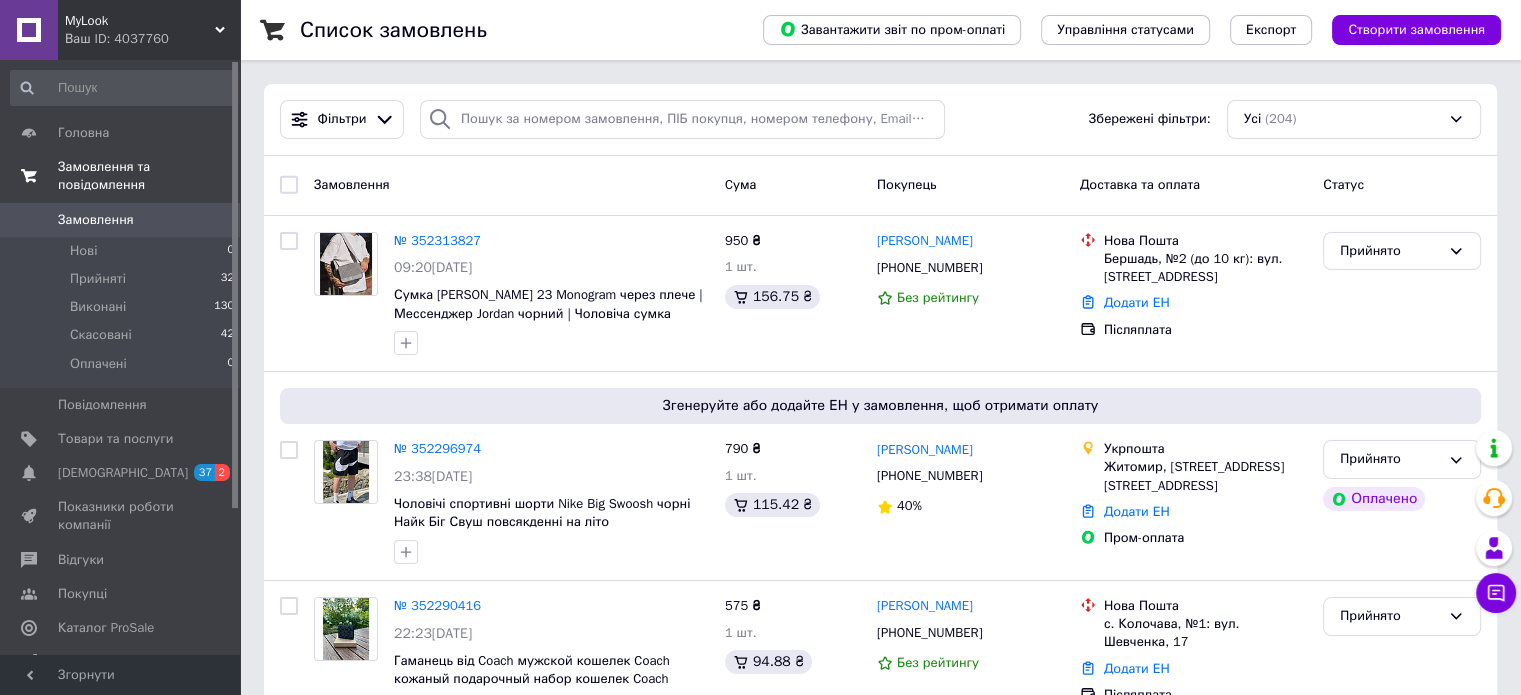 click on "Замовлення та повідомлення" at bounding box center (149, 176) 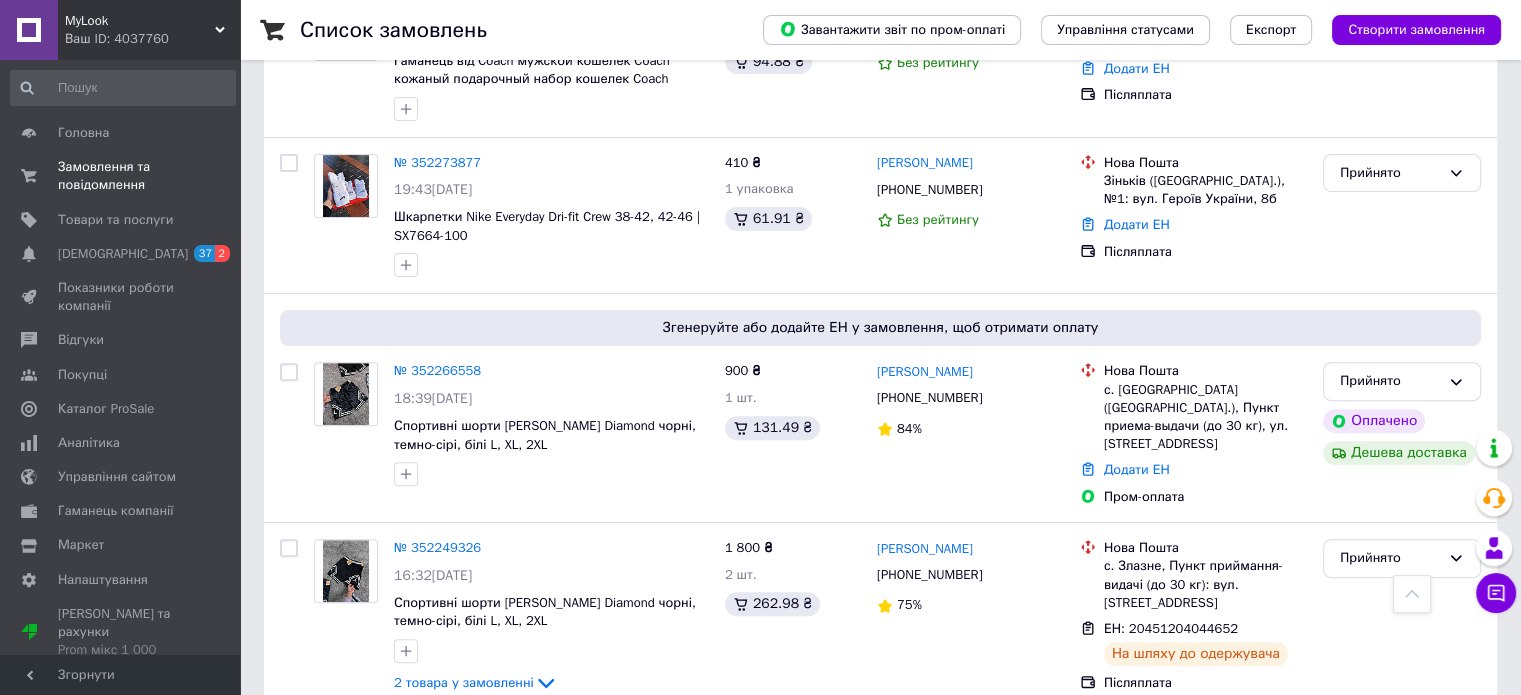 scroll, scrollTop: 0, scrollLeft: 0, axis: both 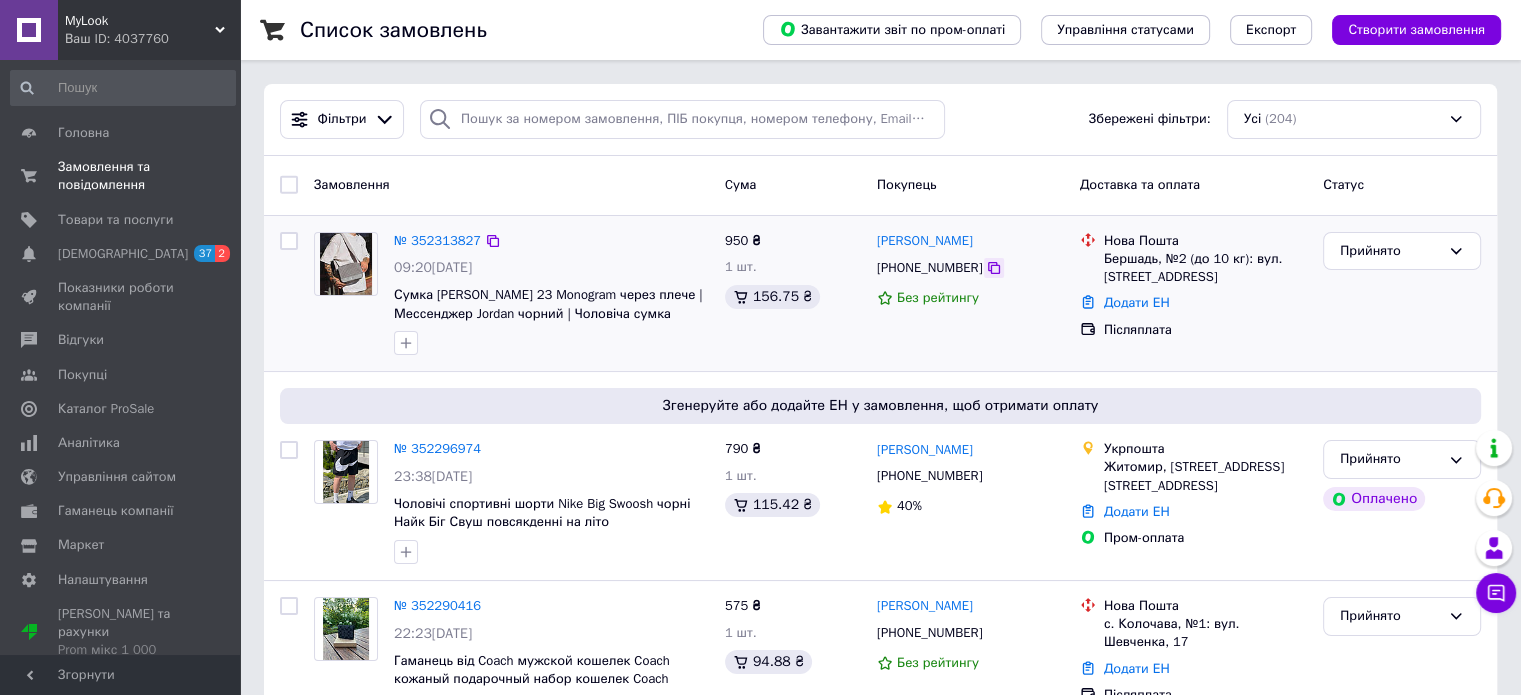 click 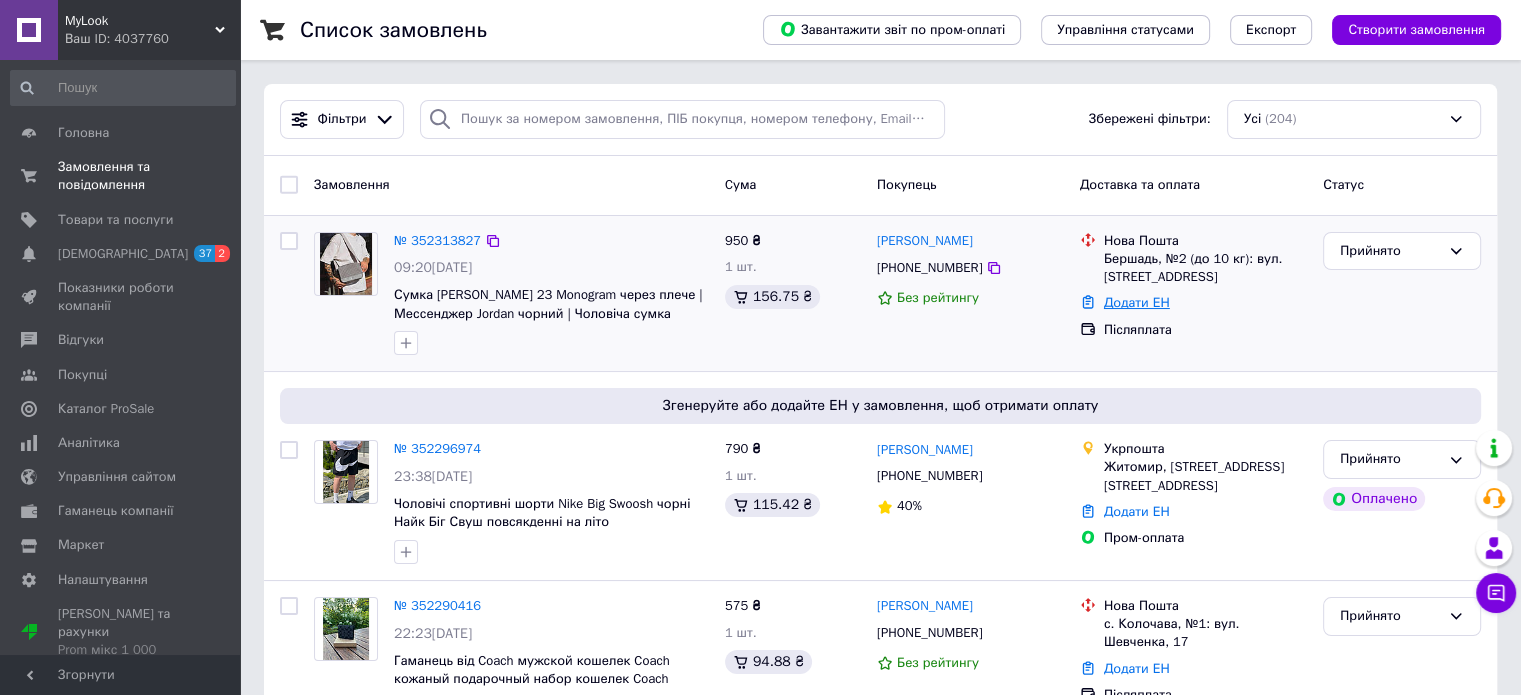 click on "Додати ЕН" at bounding box center (1137, 302) 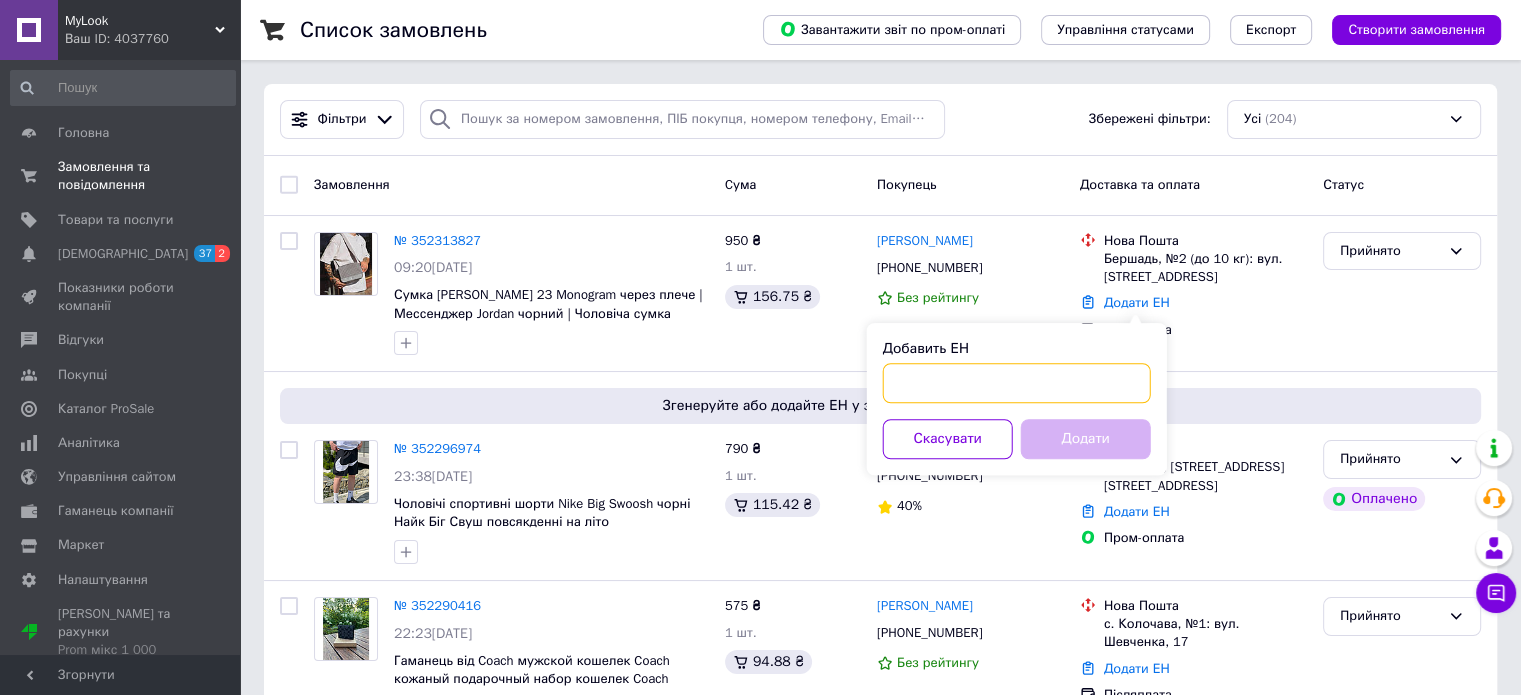 click on "Добавить ЕН" at bounding box center [1017, 383] 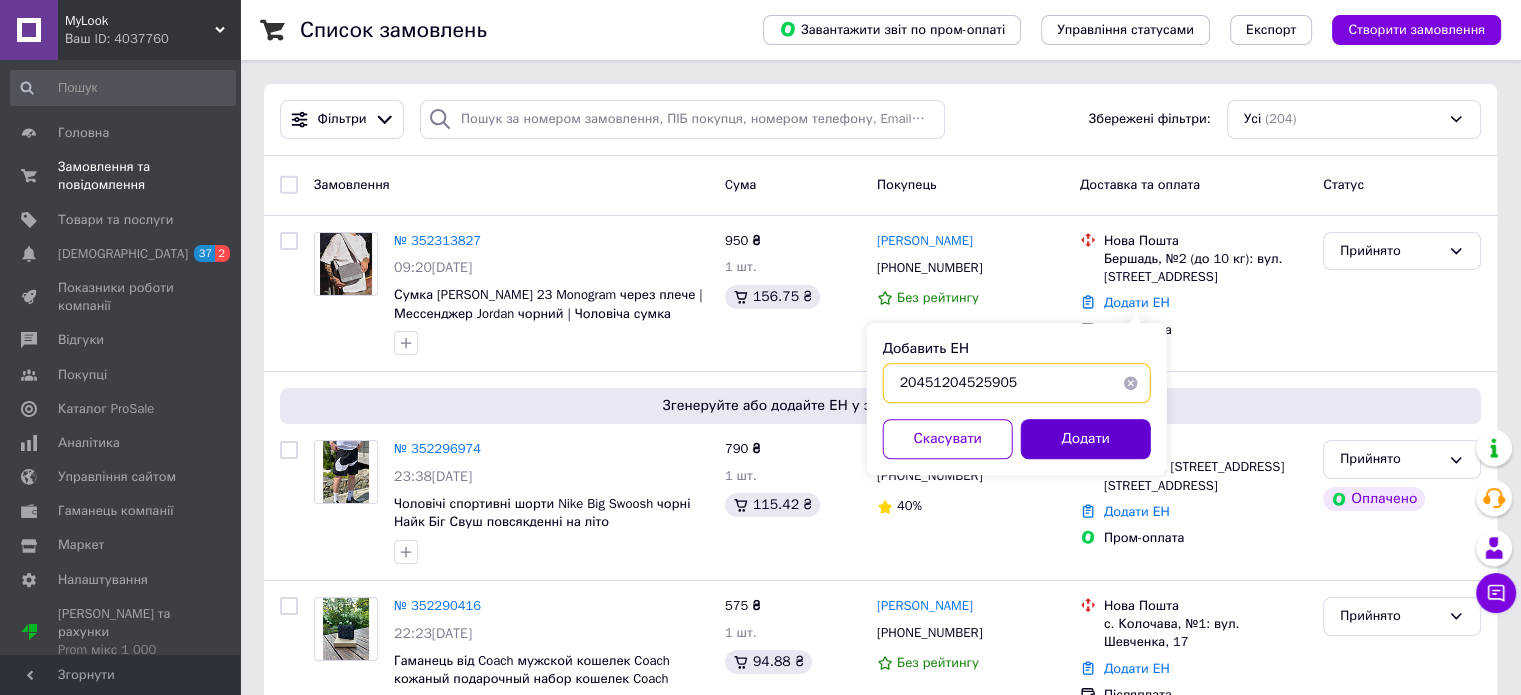 type on "20451204525905" 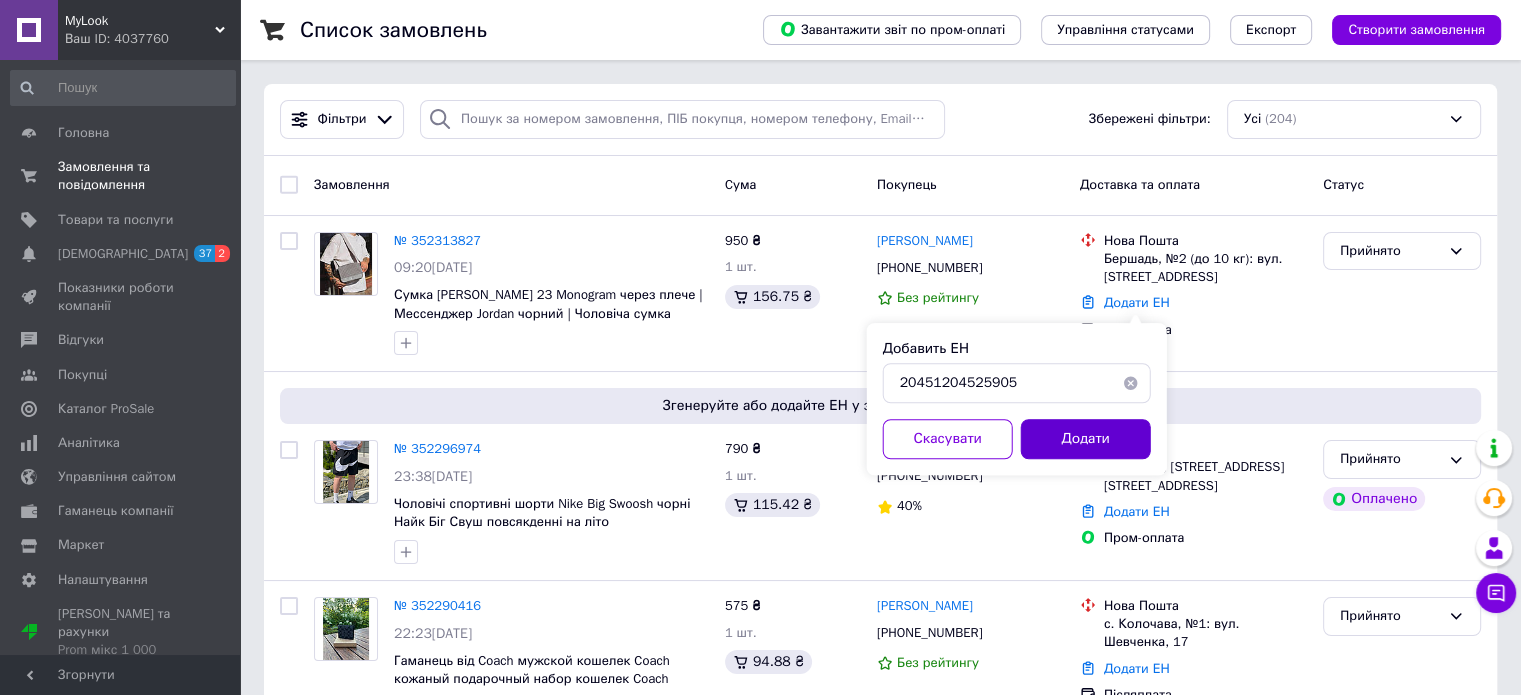 click on "Додати" at bounding box center (1086, 439) 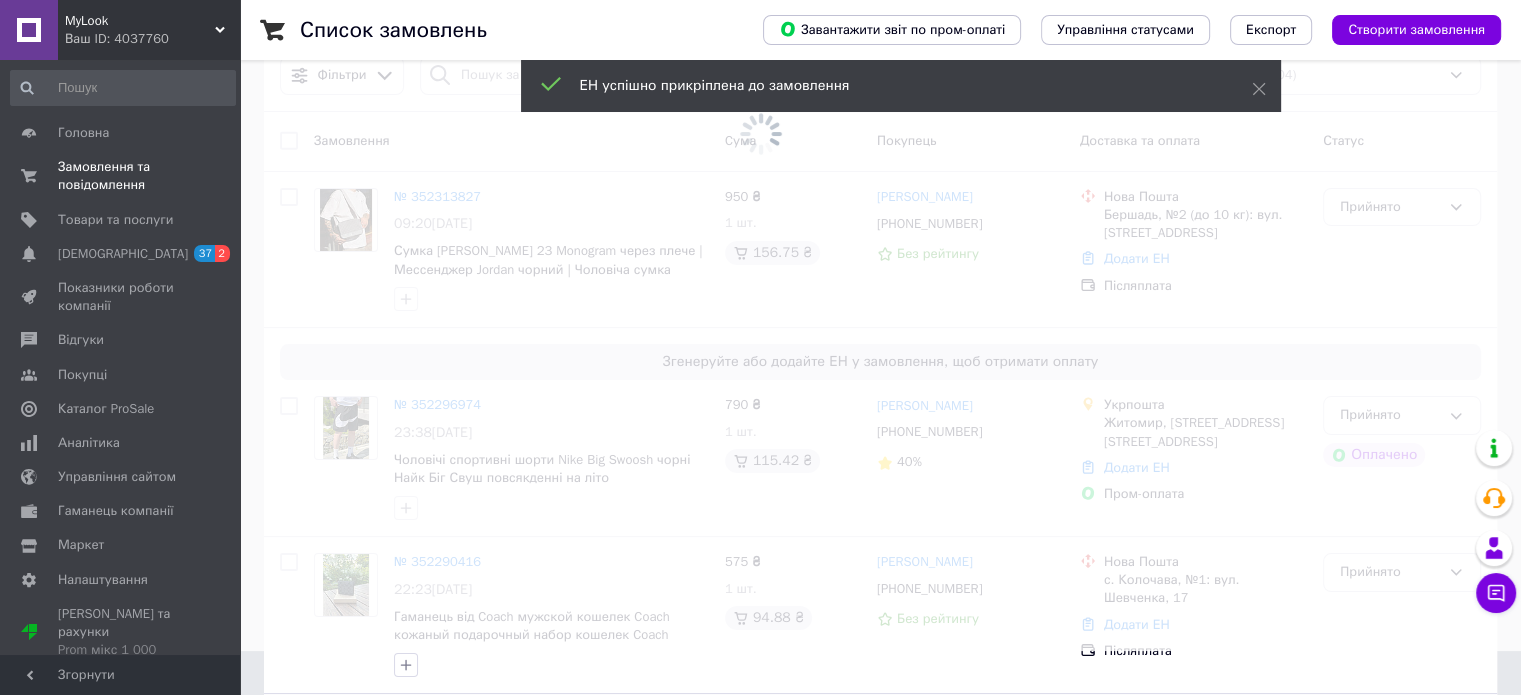 scroll, scrollTop: 100, scrollLeft: 0, axis: vertical 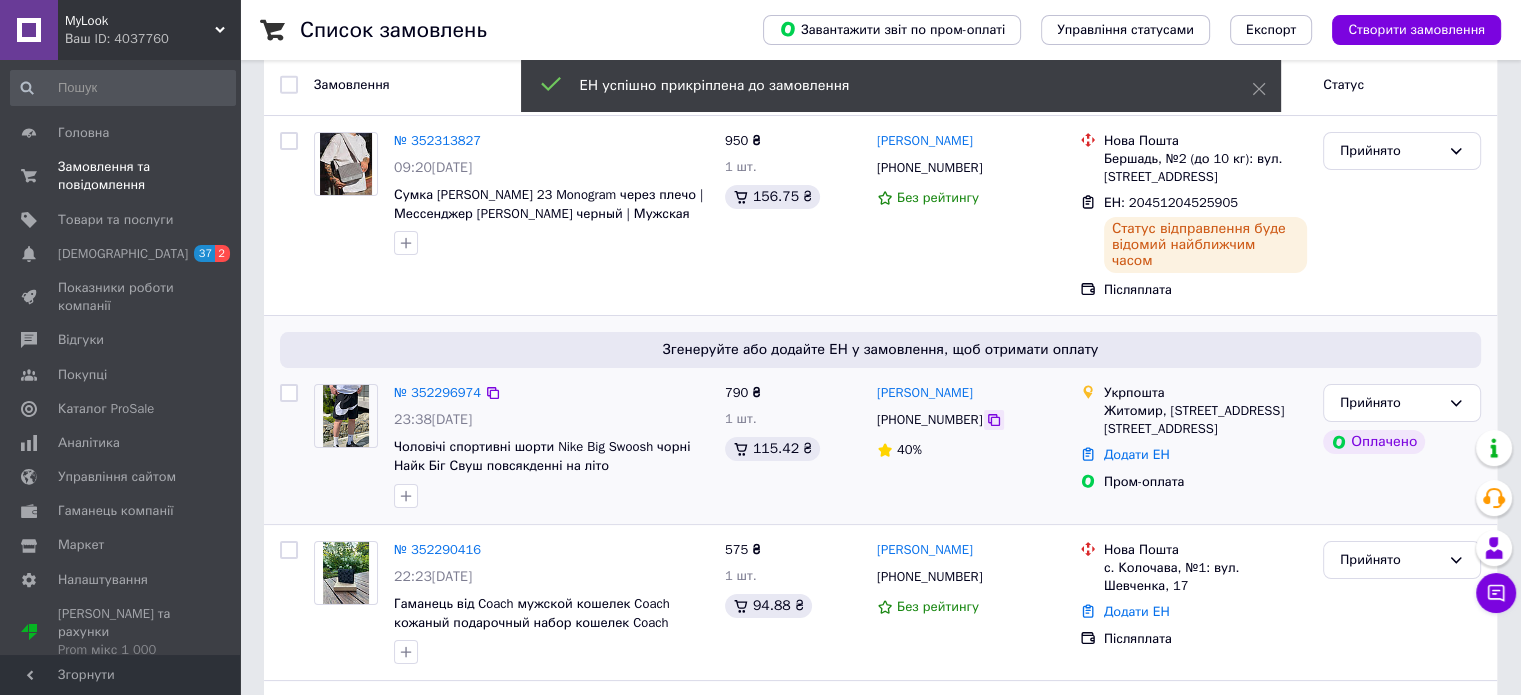 click 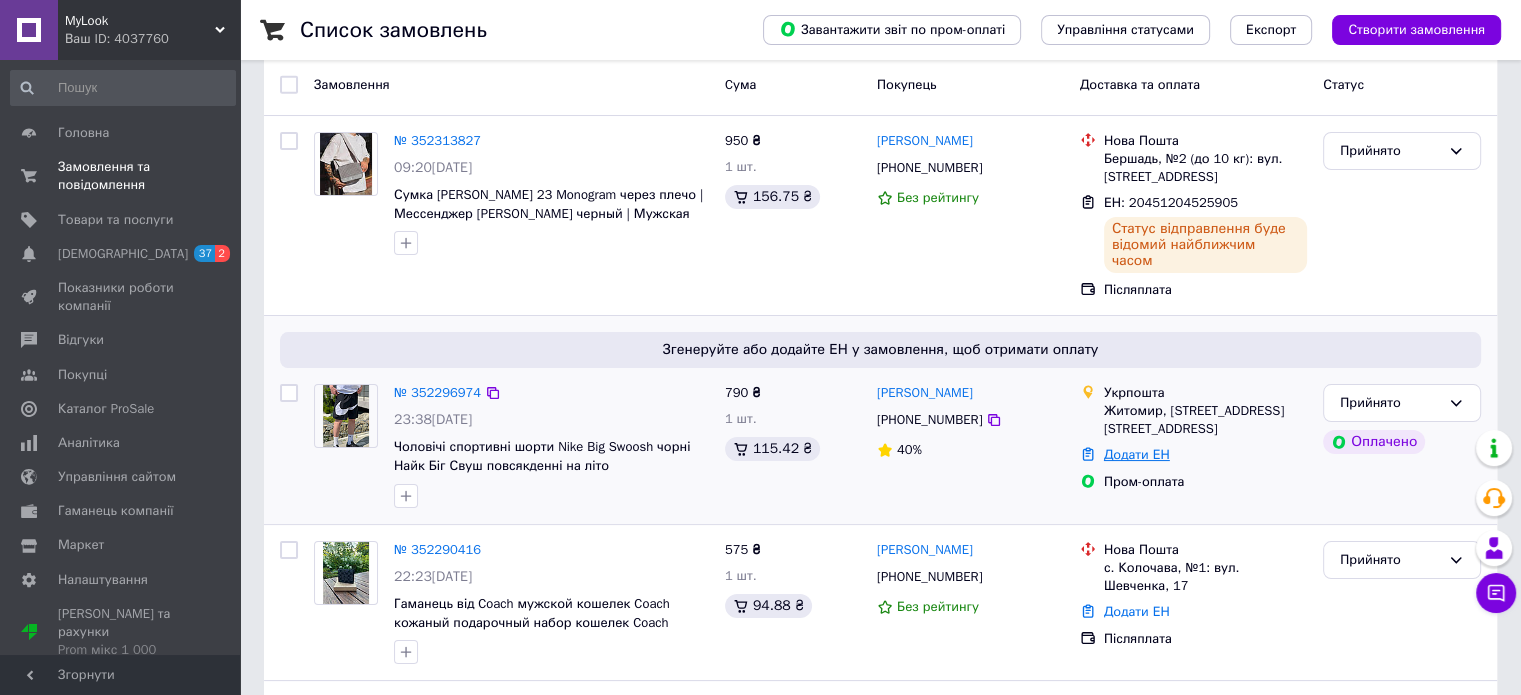 click on "Додати ЕН" at bounding box center (1137, 454) 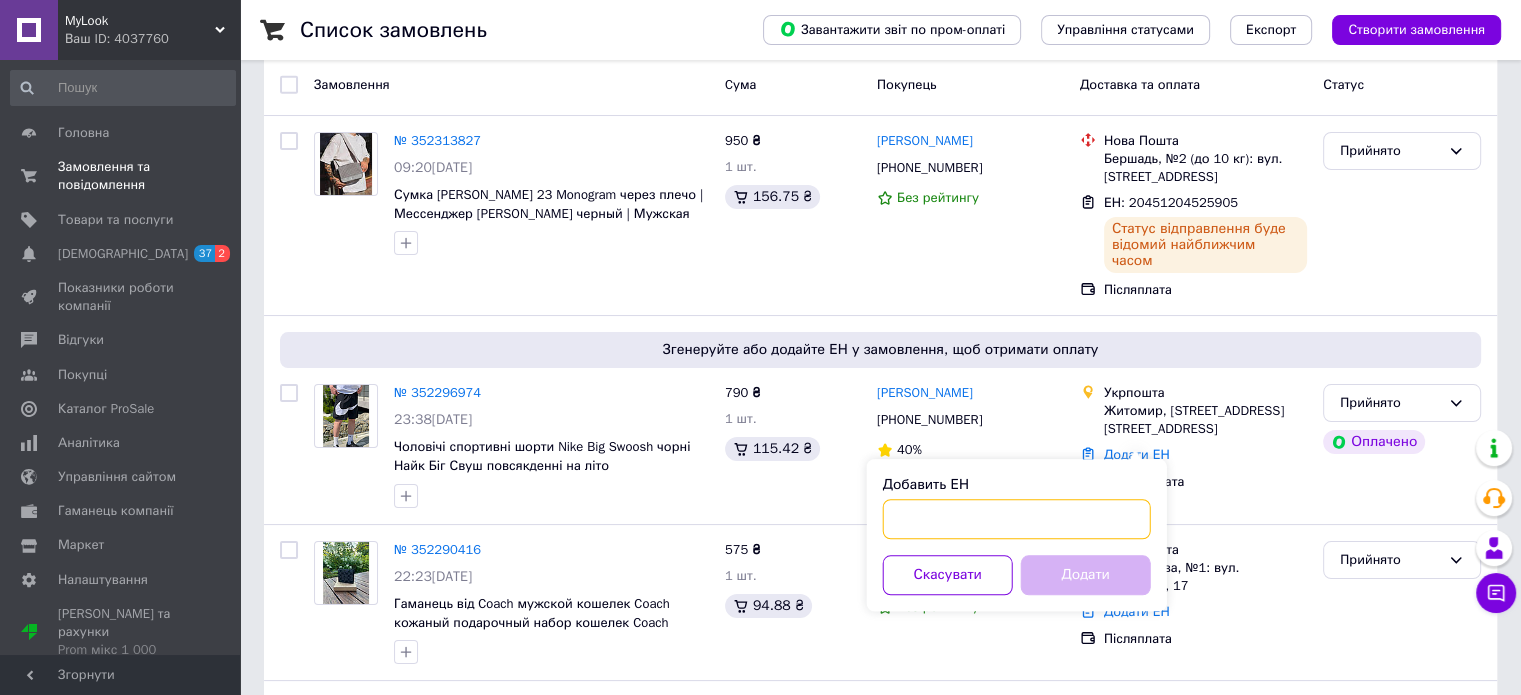 click on "Добавить ЕН" at bounding box center [1017, 519] 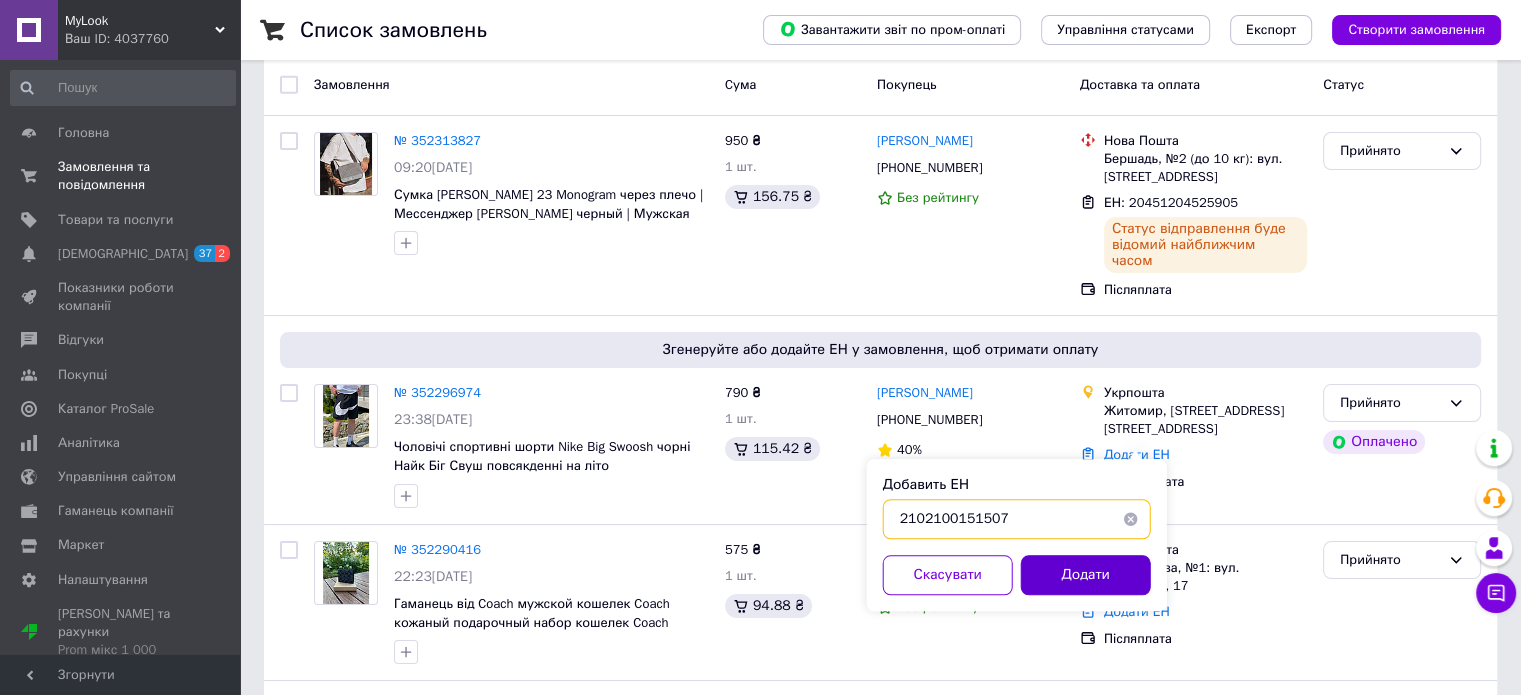 type on "2102100151507" 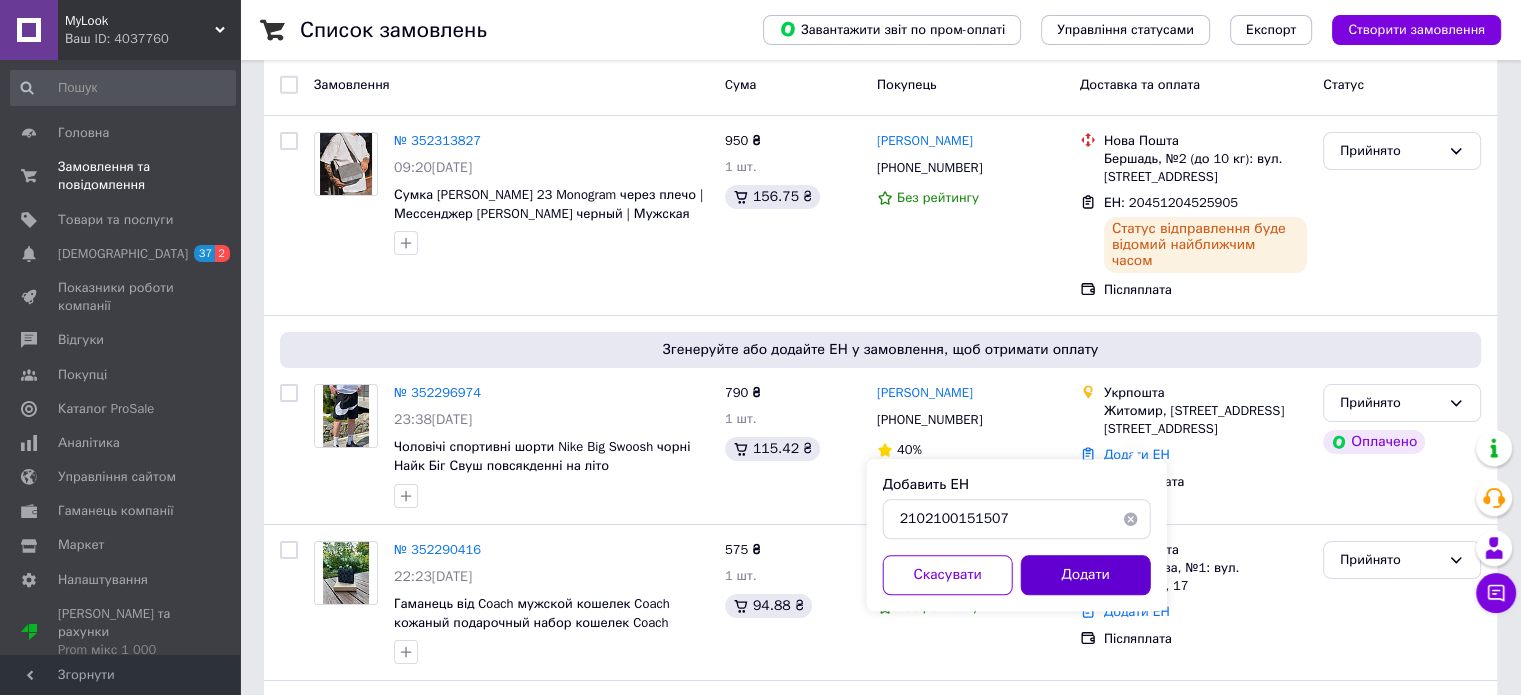 click on "Додати" at bounding box center [1086, 575] 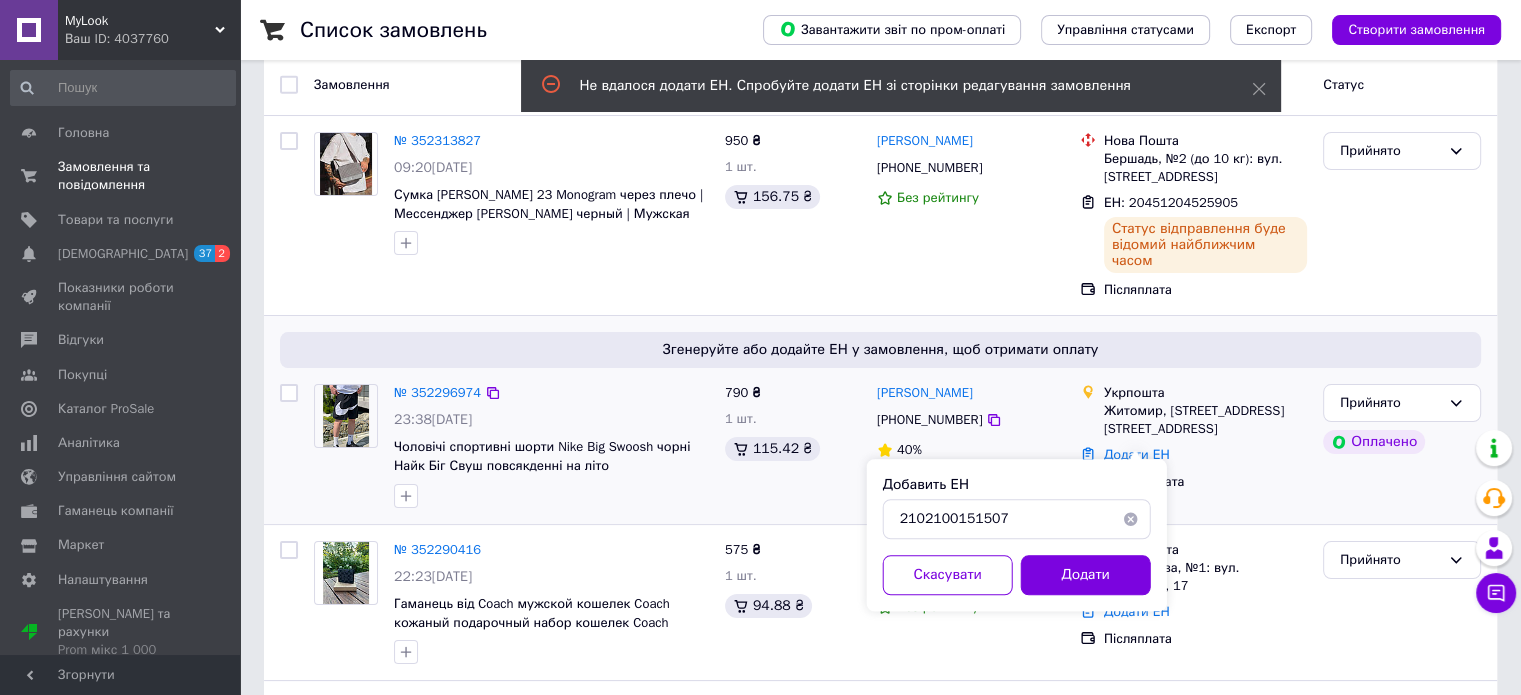 click on "Житомир, [STREET_ADDRESS] [STREET_ADDRESS]" at bounding box center [1205, 420] 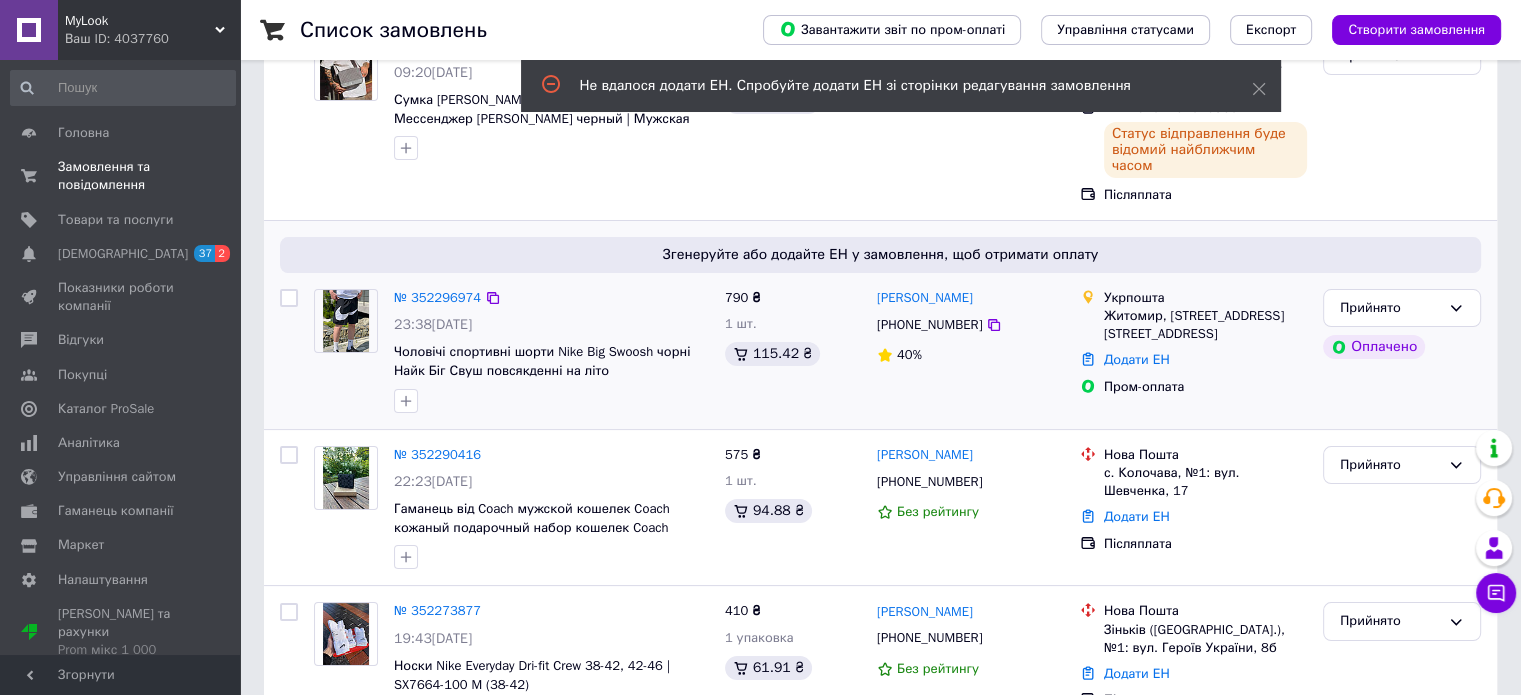 scroll, scrollTop: 200, scrollLeft: 0, axis: vertical 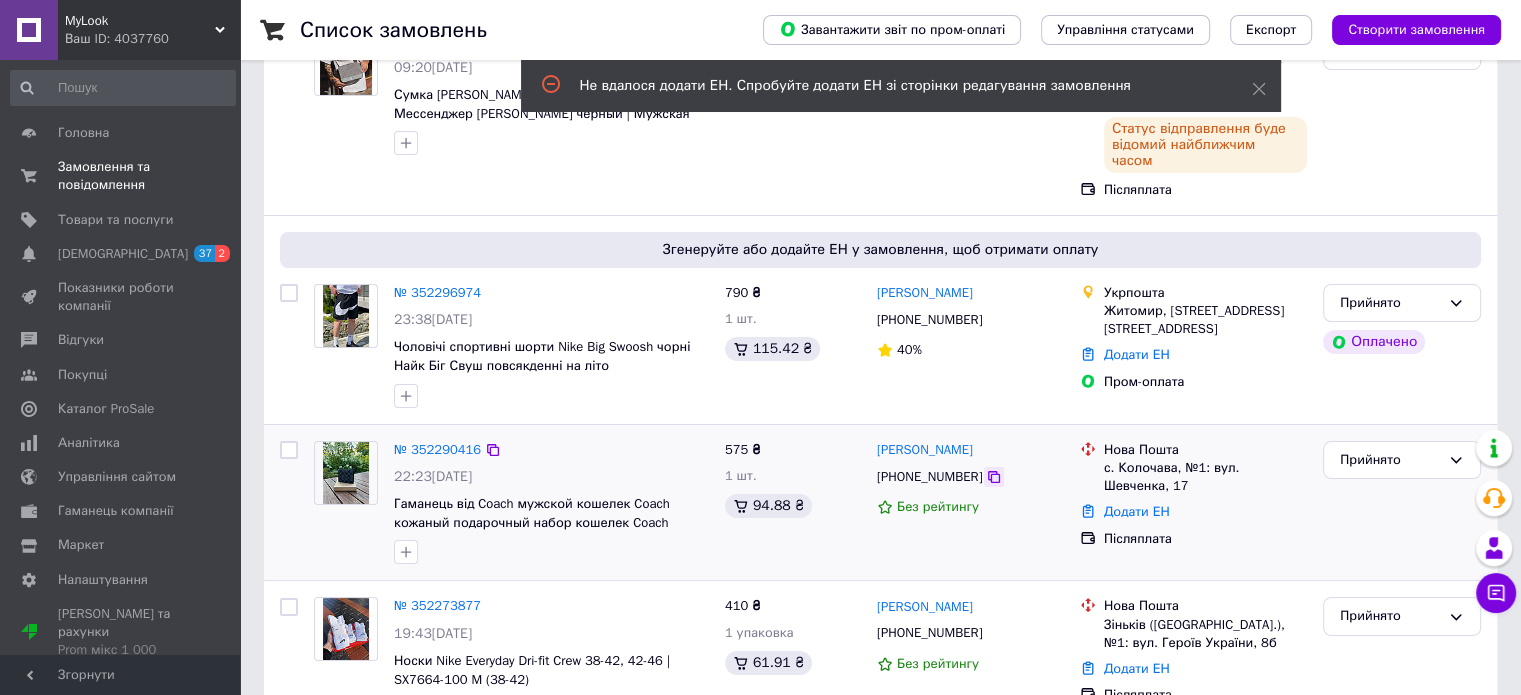 click 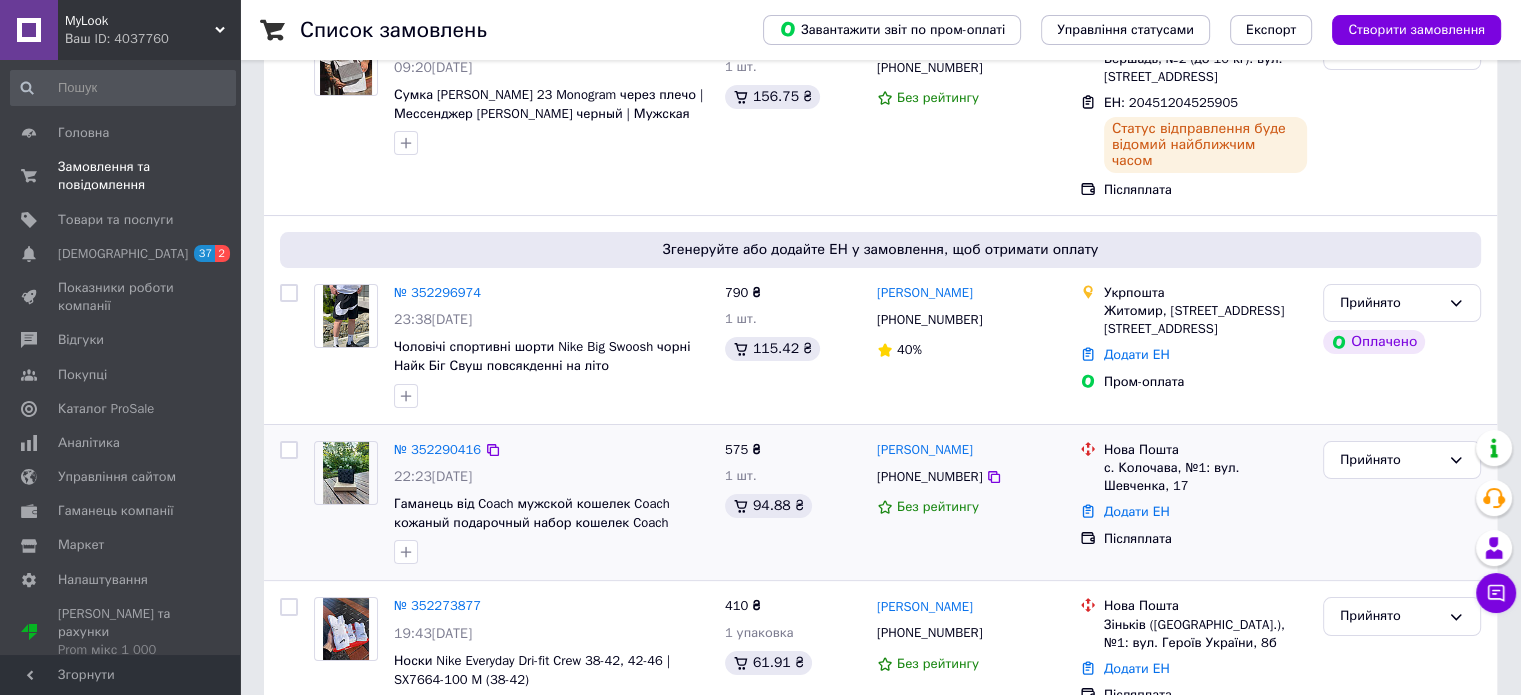 drag, startPoint x: 1136, startPoint y: 499, endPoint x: 1128, endPoint y: 515, distance: 17.888544 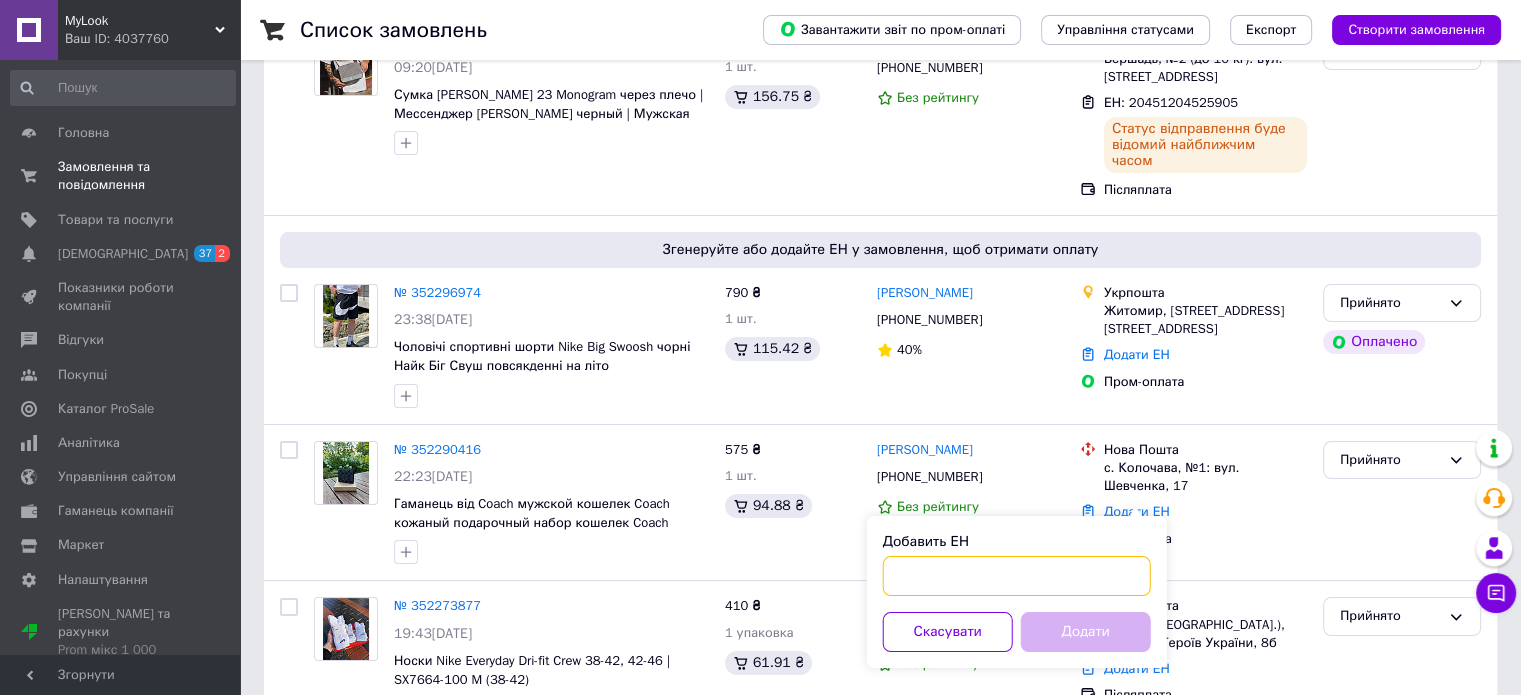 click on "Добавить ЕН" at bounding box center (1017, 576) 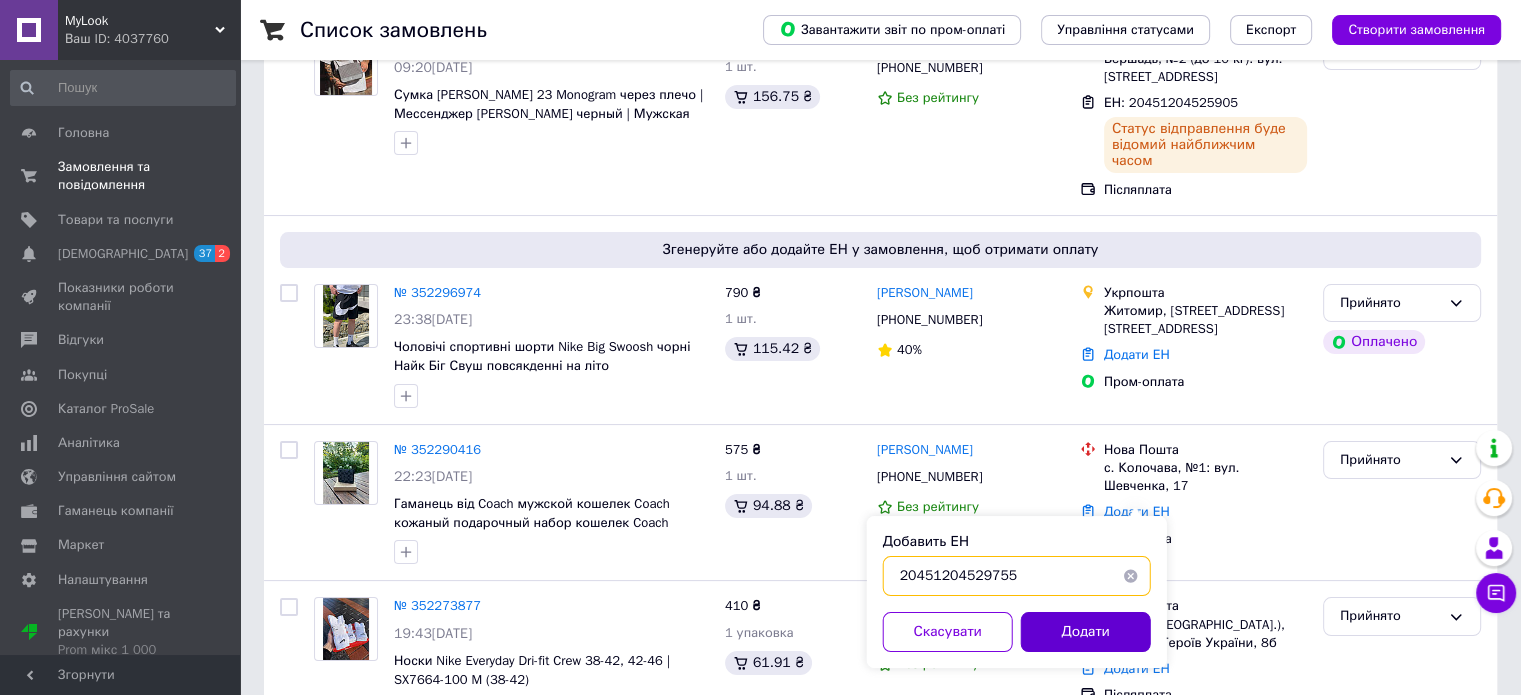 type on "20451204529755" 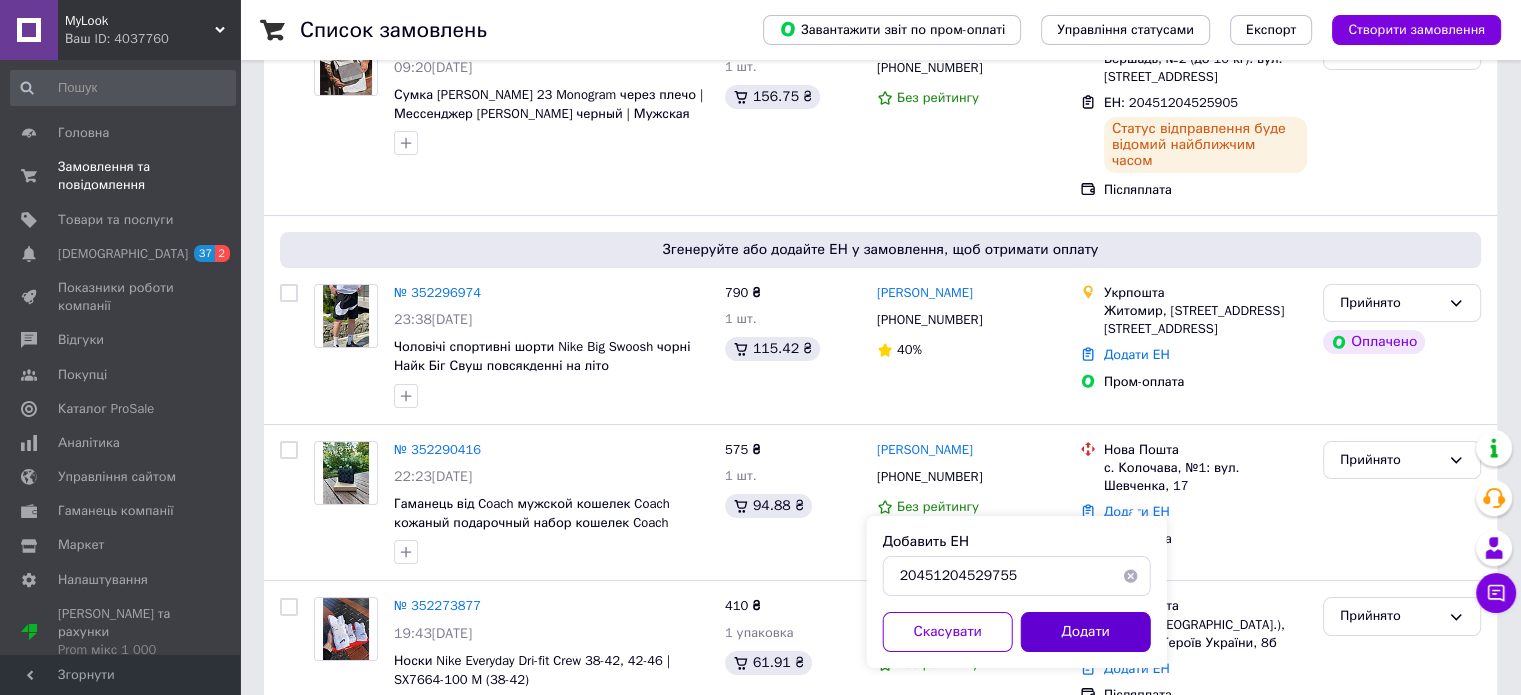 click on "Додати" at bounding box center [1086, 632] 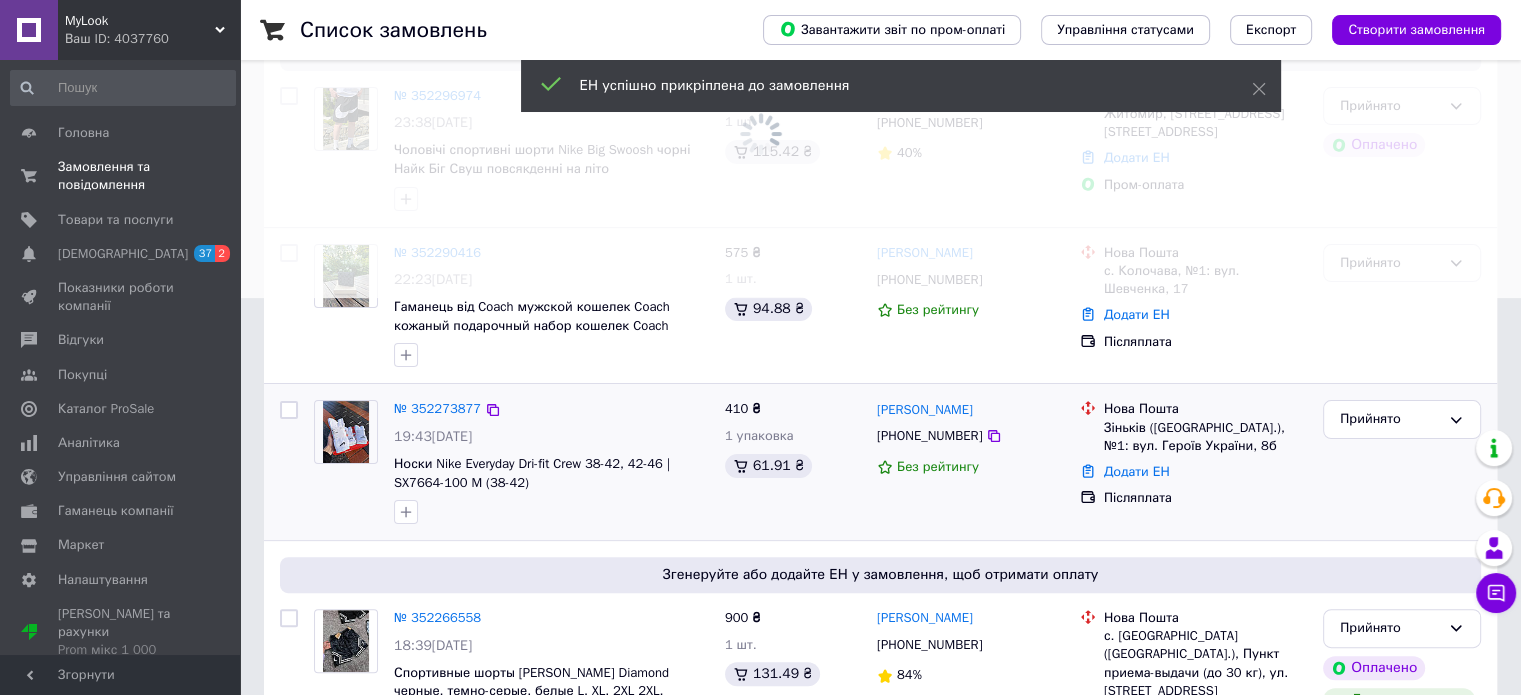 scroll, scrollTop: 400, scrollLeft: 0, axis: vertical 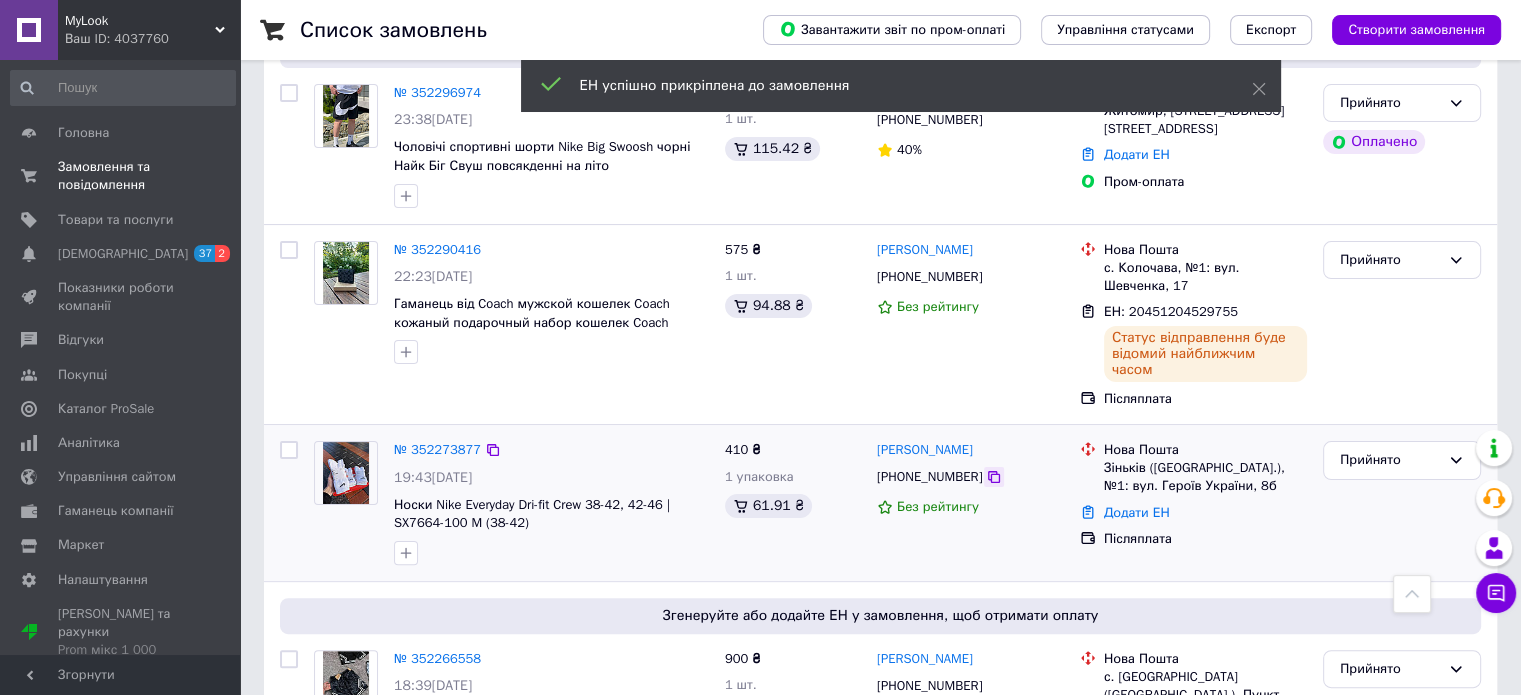 click 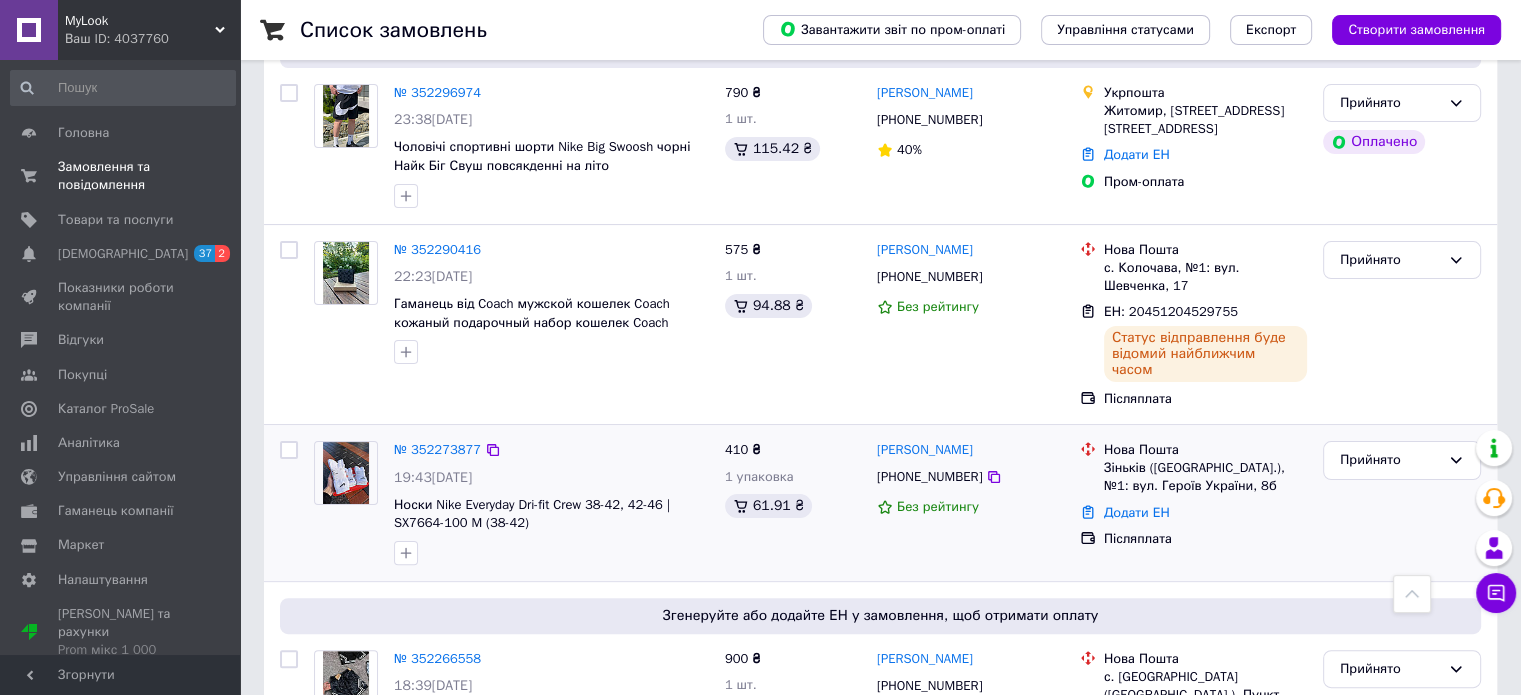 click on "Післяплата" at bounding box center (1205, 539) 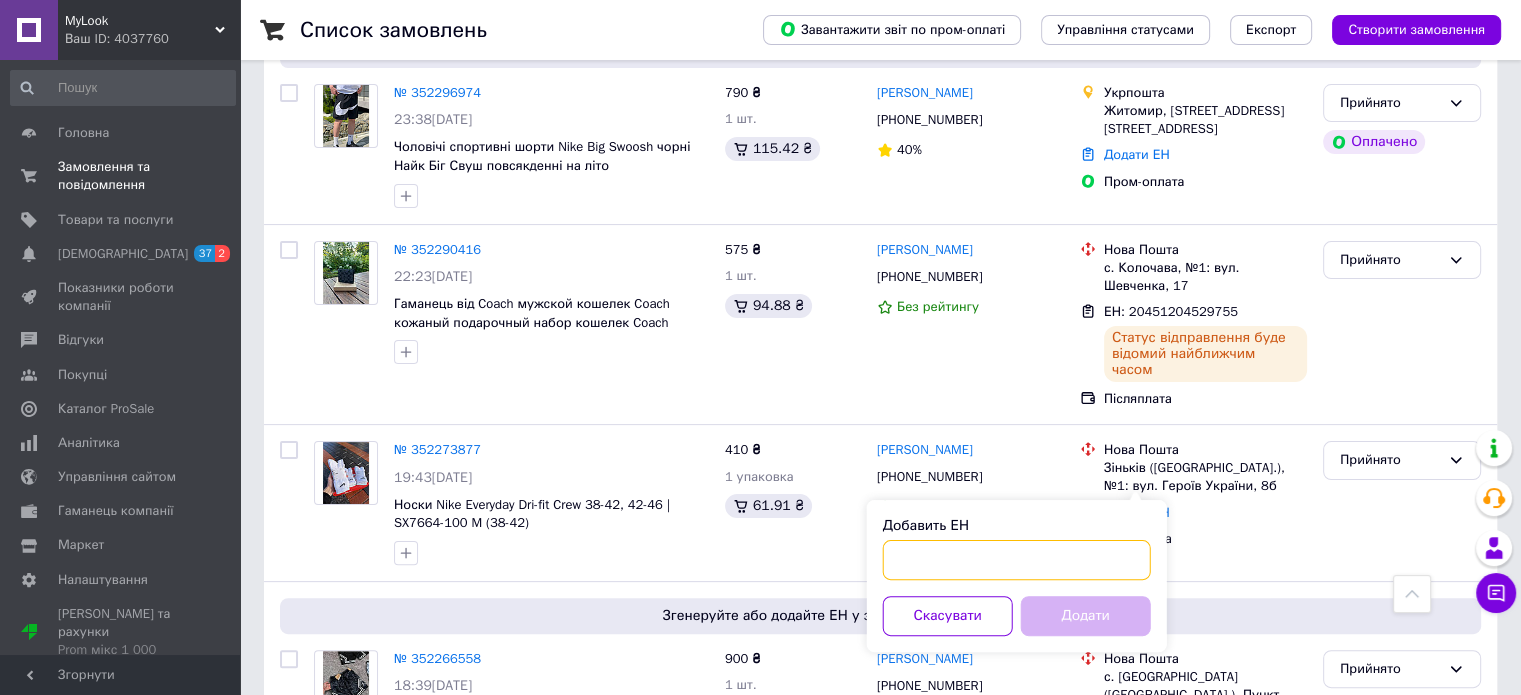 click on "Добавить ЕН" at bounding box center [1017, 560] 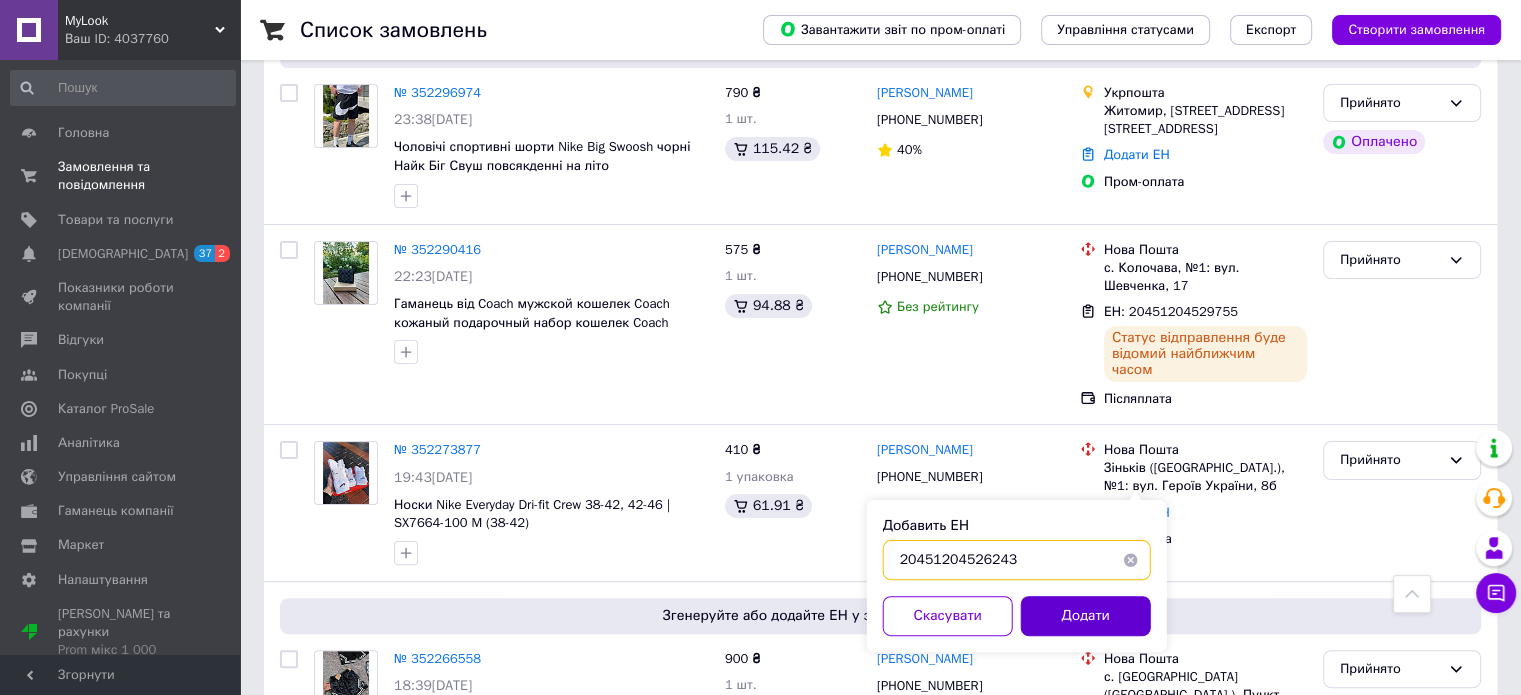 type on "20451204526243" 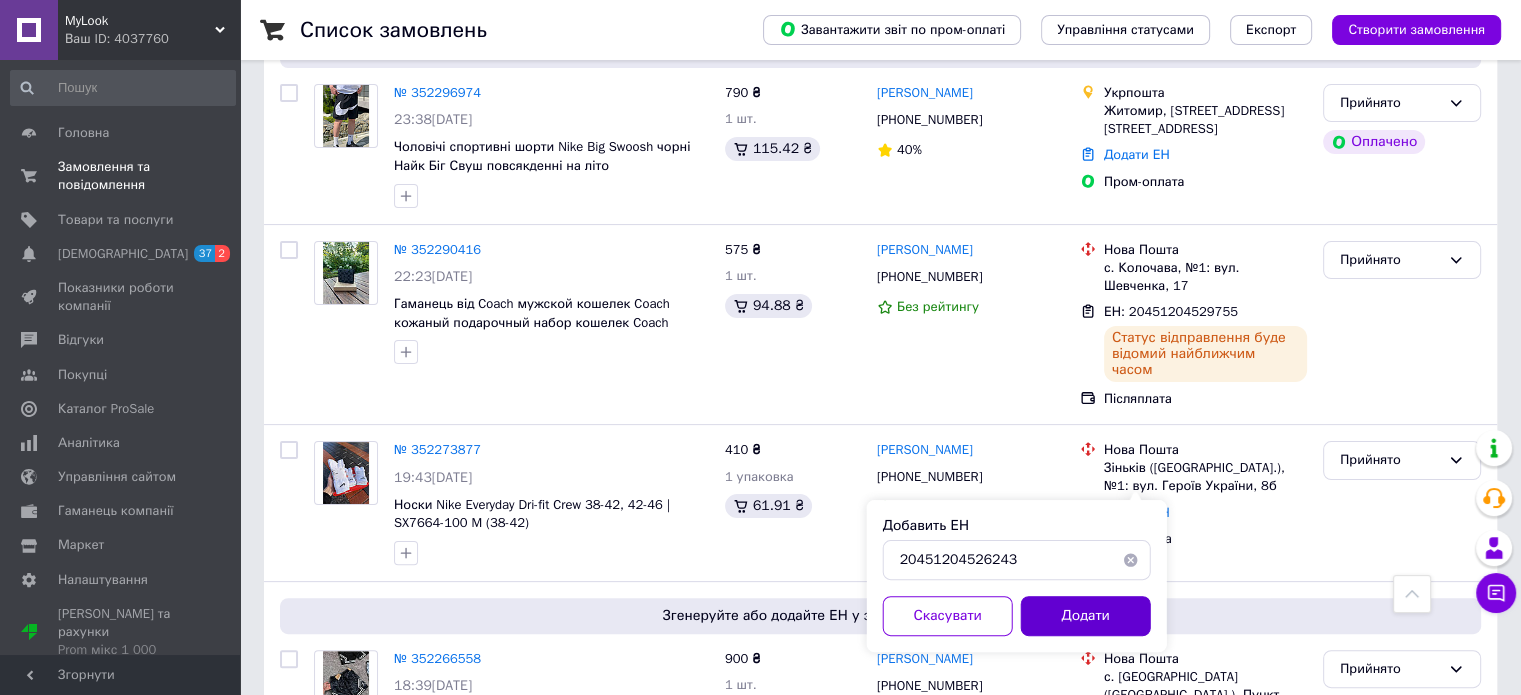 click on "Додати" at bounding box center [1086, 616] 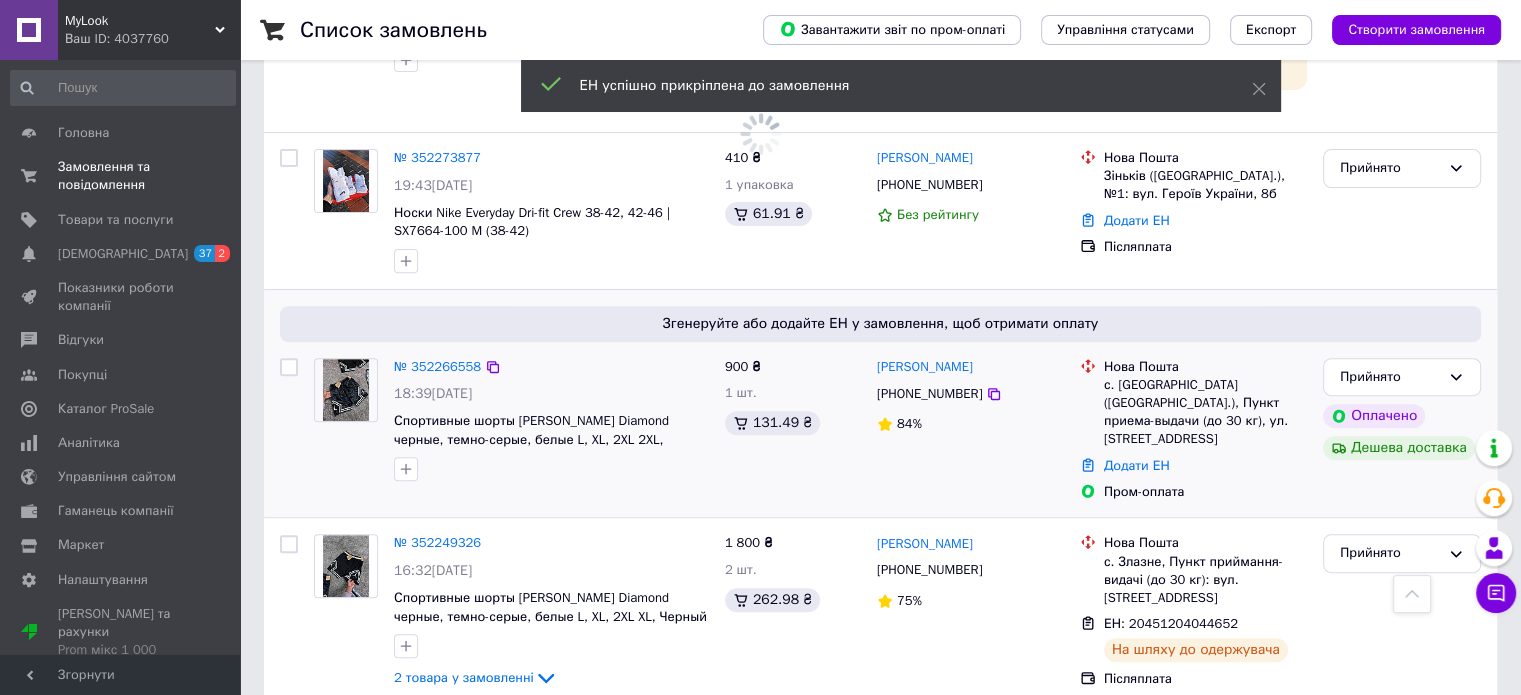 scroll, scrollTop: 700, scrollLeft: 0, axis: vertical 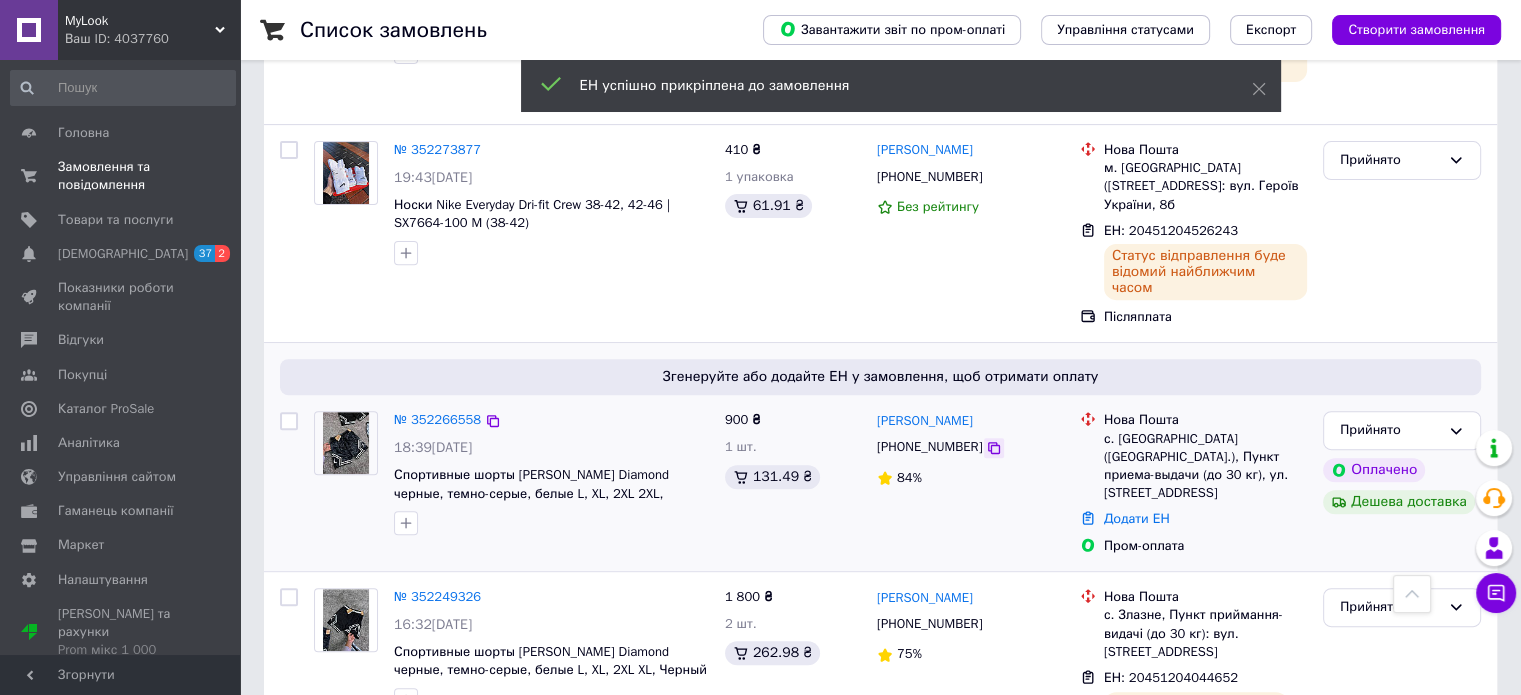 click 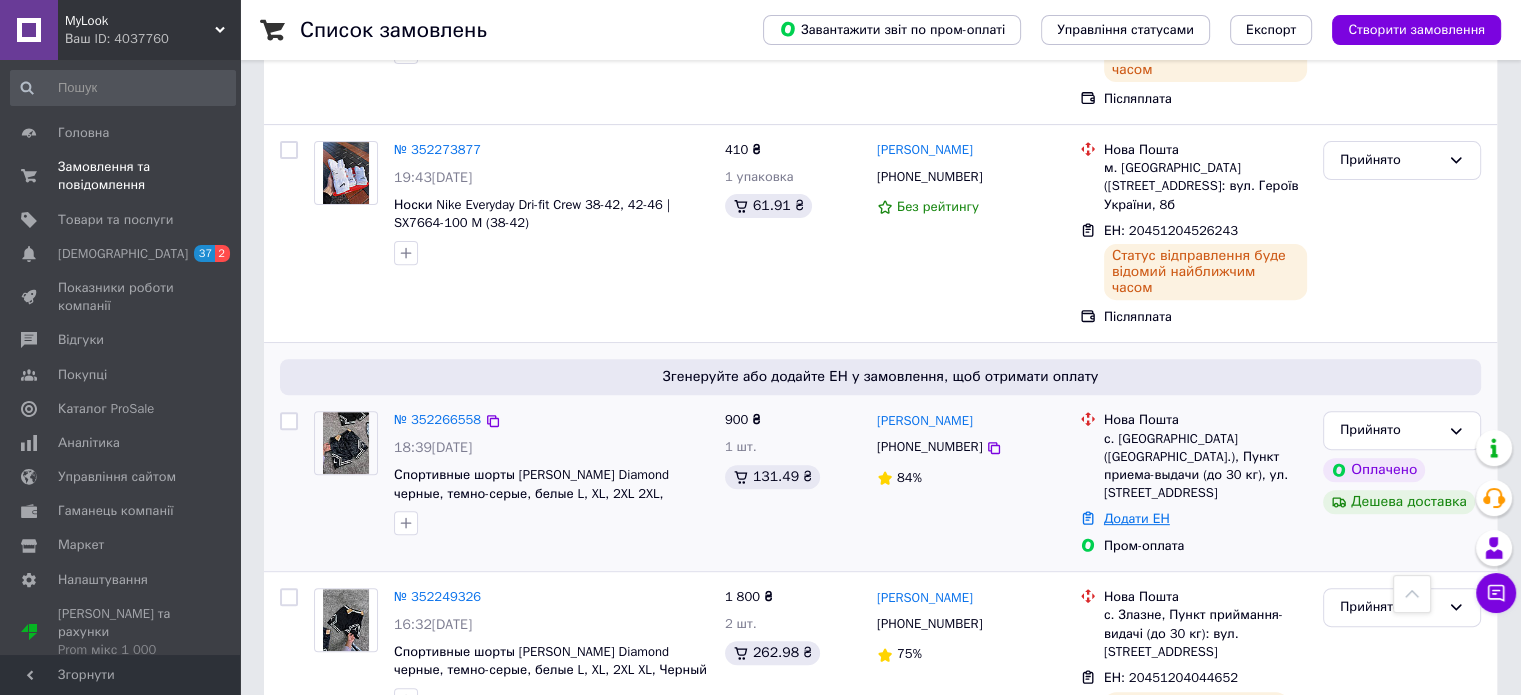 click on "Додати ЕН" at bounding box center (1137, 518) 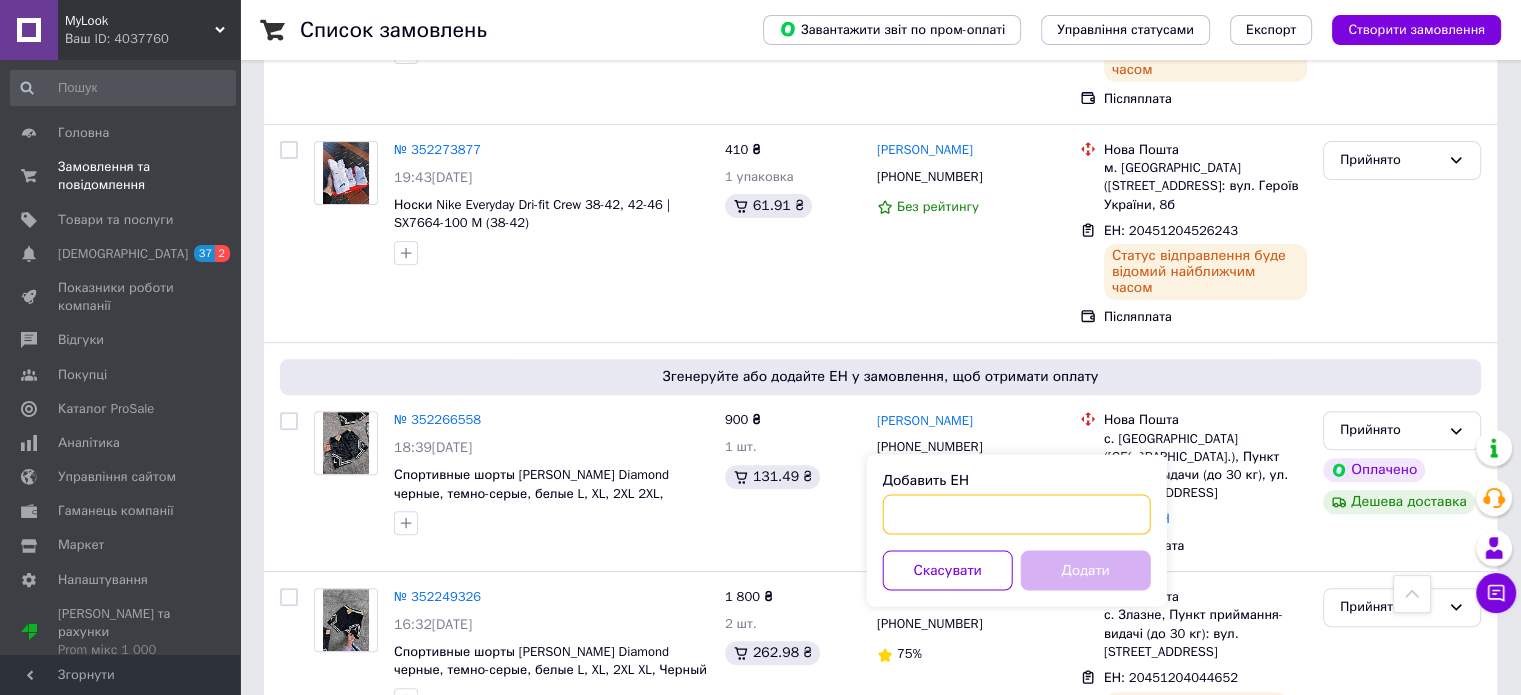 click on "Добавить ЕН" at bounding box center (1017, 514) 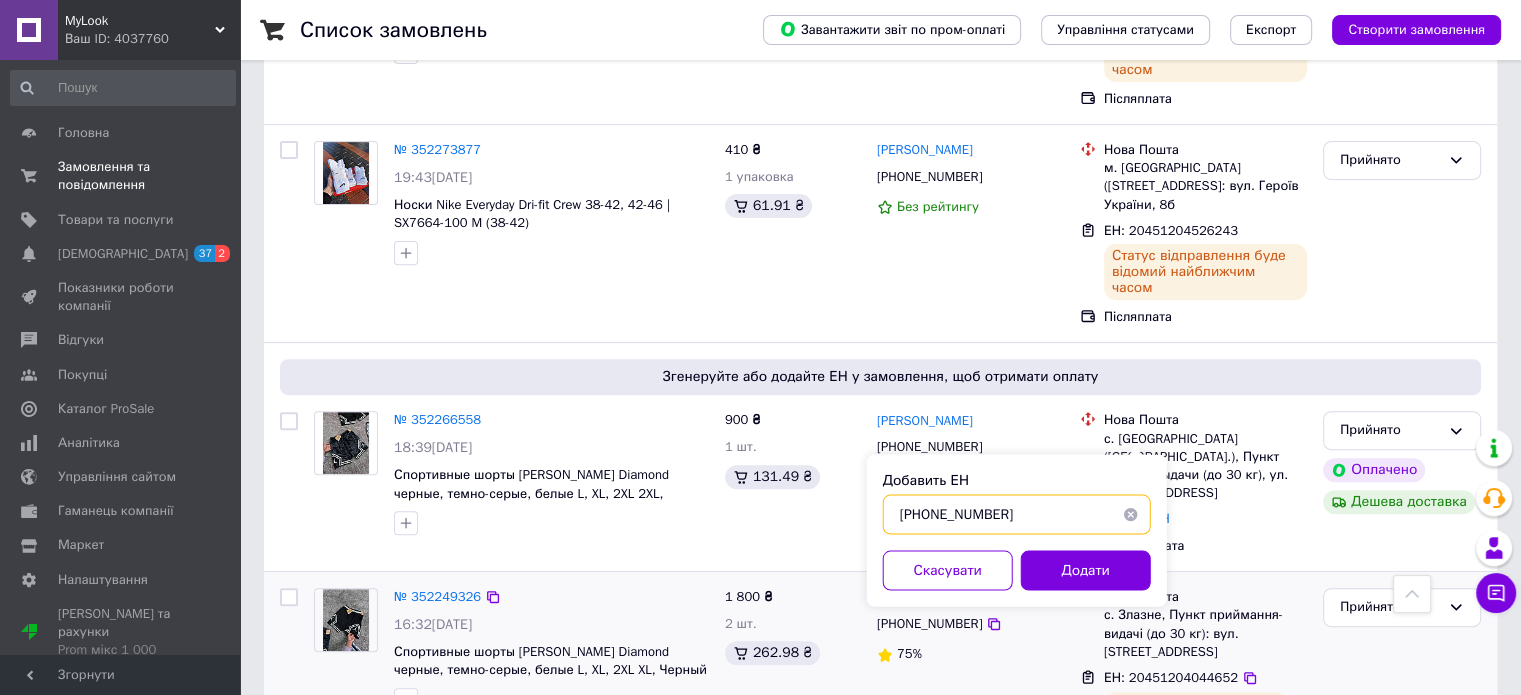 drag, startPoint x: 1053, startPoint y: 516, endPoint x: 820, endPoint y: 515, distance: 233.00215 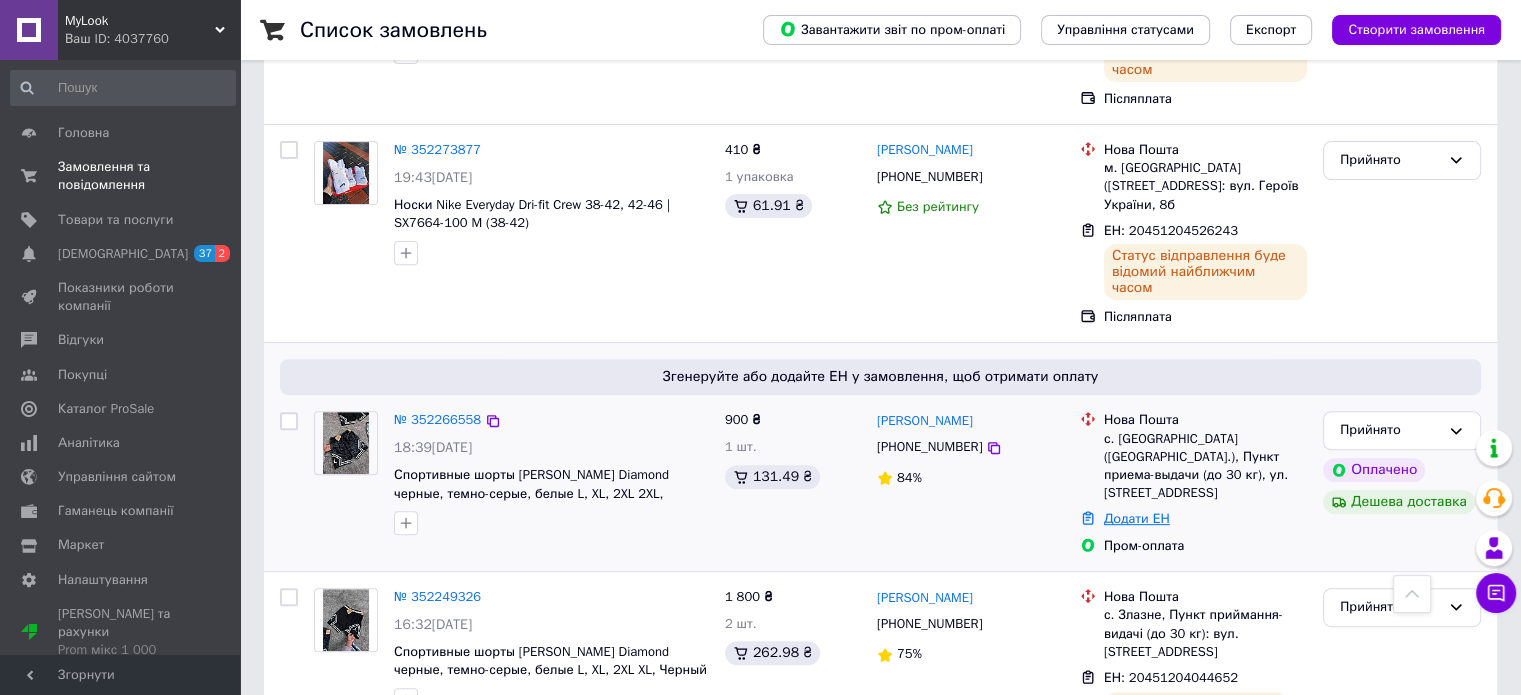 click on "Додати ЕН" at bounding box center (1137, 518) 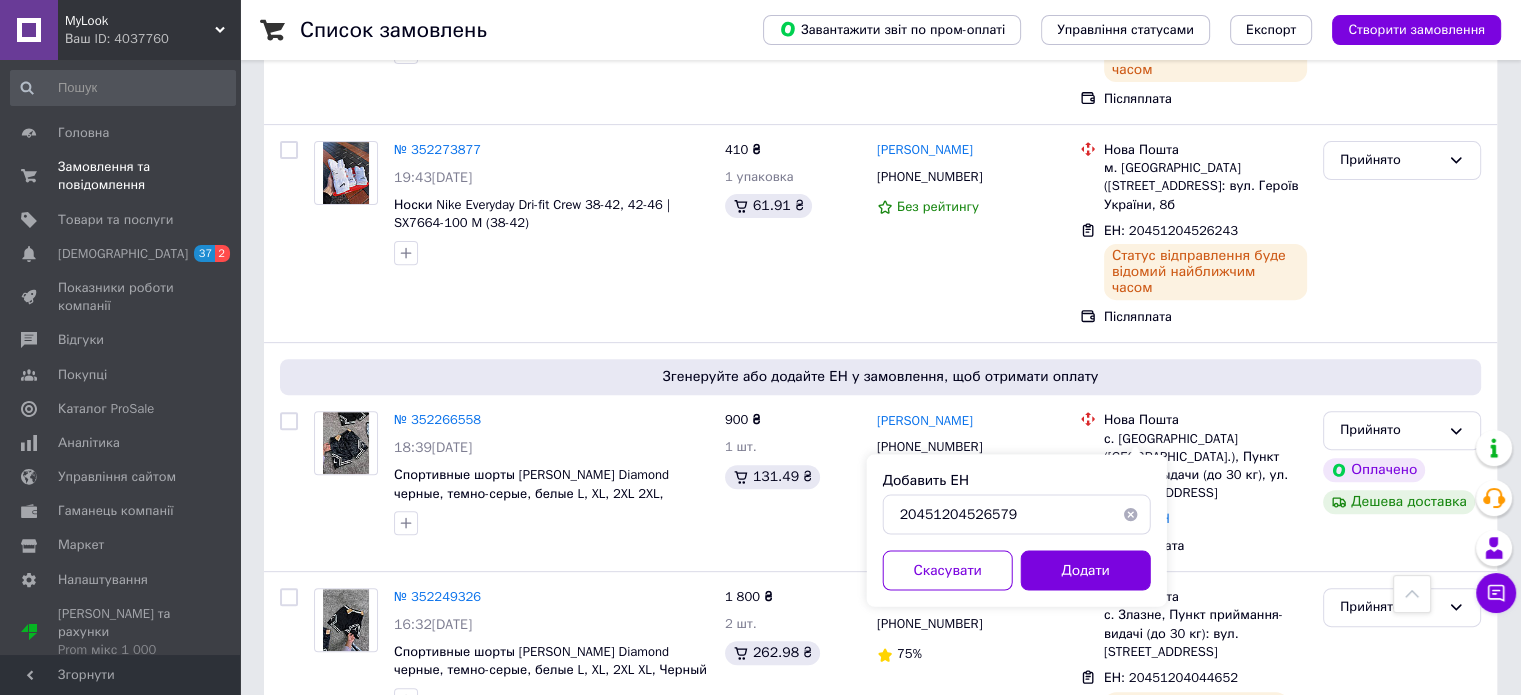 click on "Добавить ЕН 20451204526579 Скасувати Додати" at bounding box center [1017, 530] 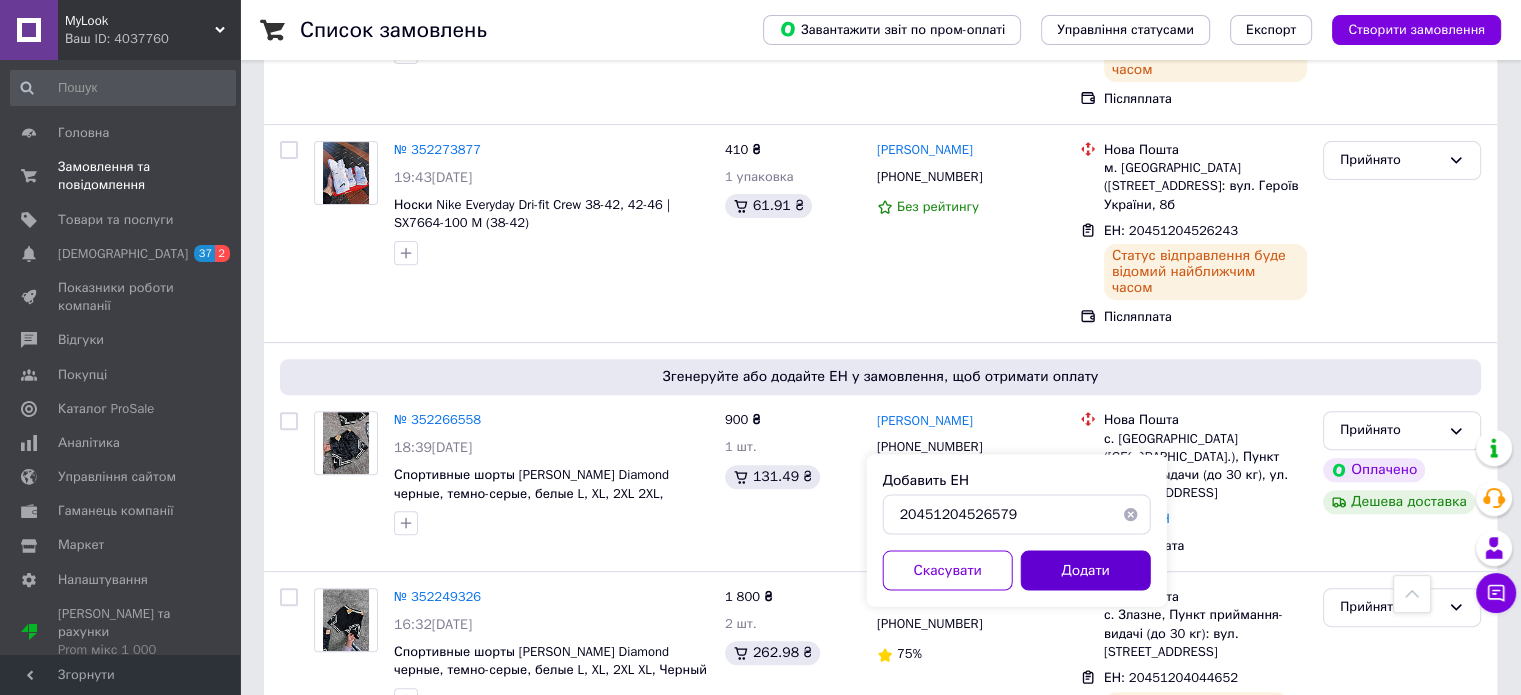 click on "Додати" at bounding box center (1086, 570) 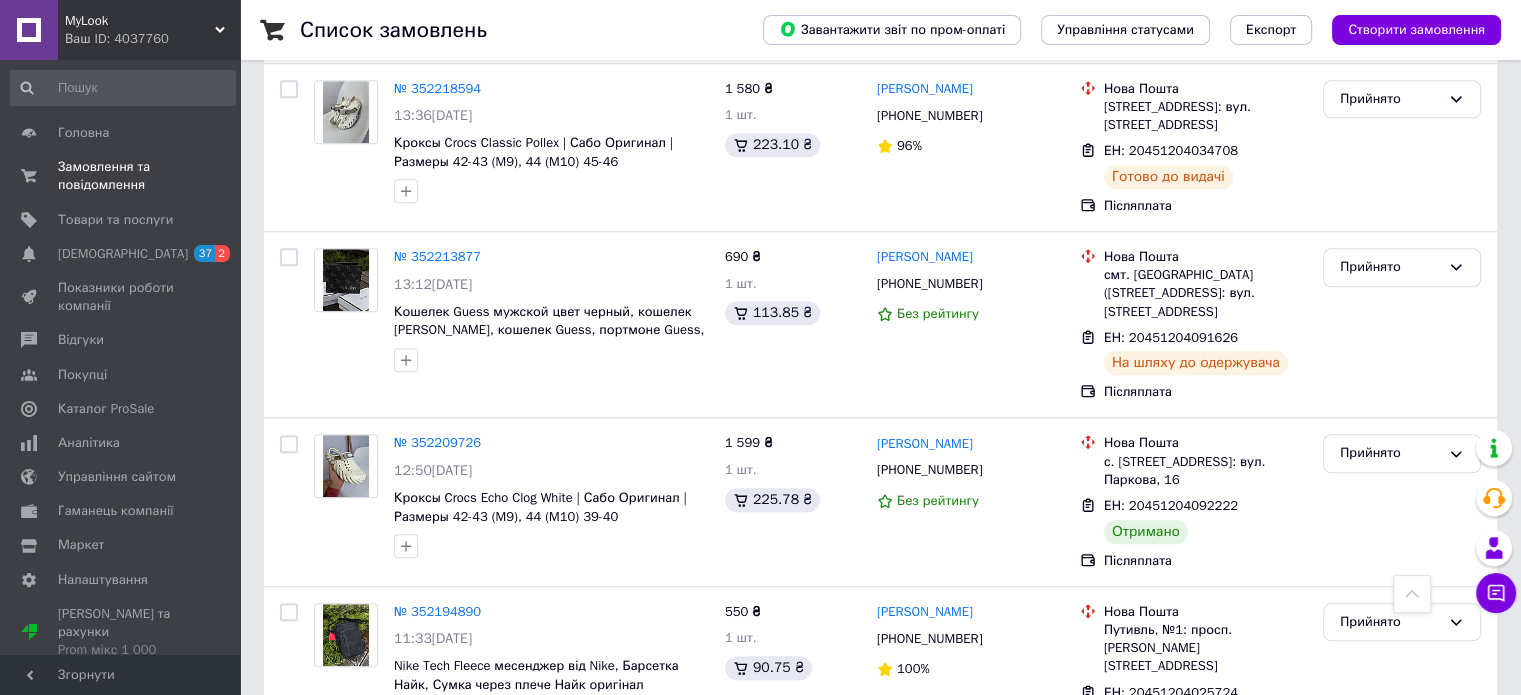scroll, scrollTop: 1584, scrollLeft: 0, axis: vertical 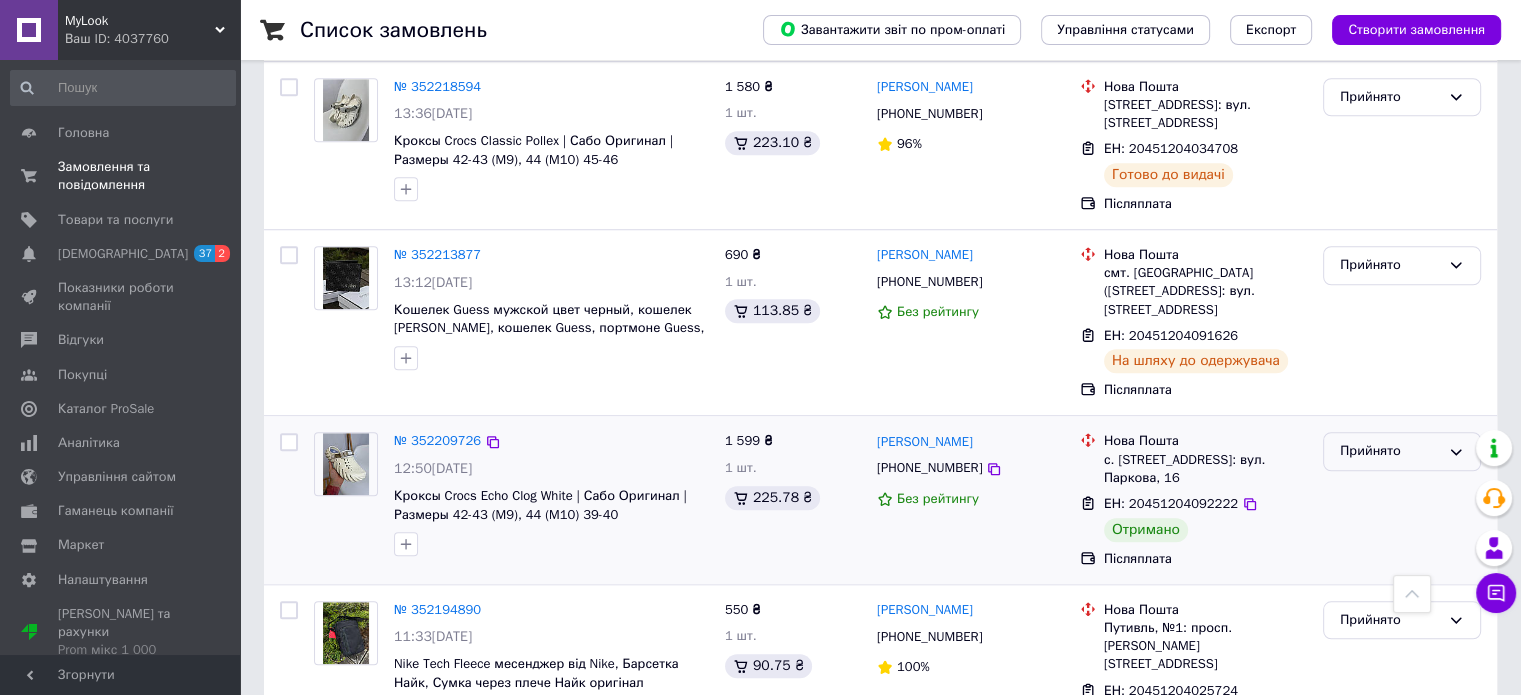 click on "Прийнято" at bounding box center [1390, 451] 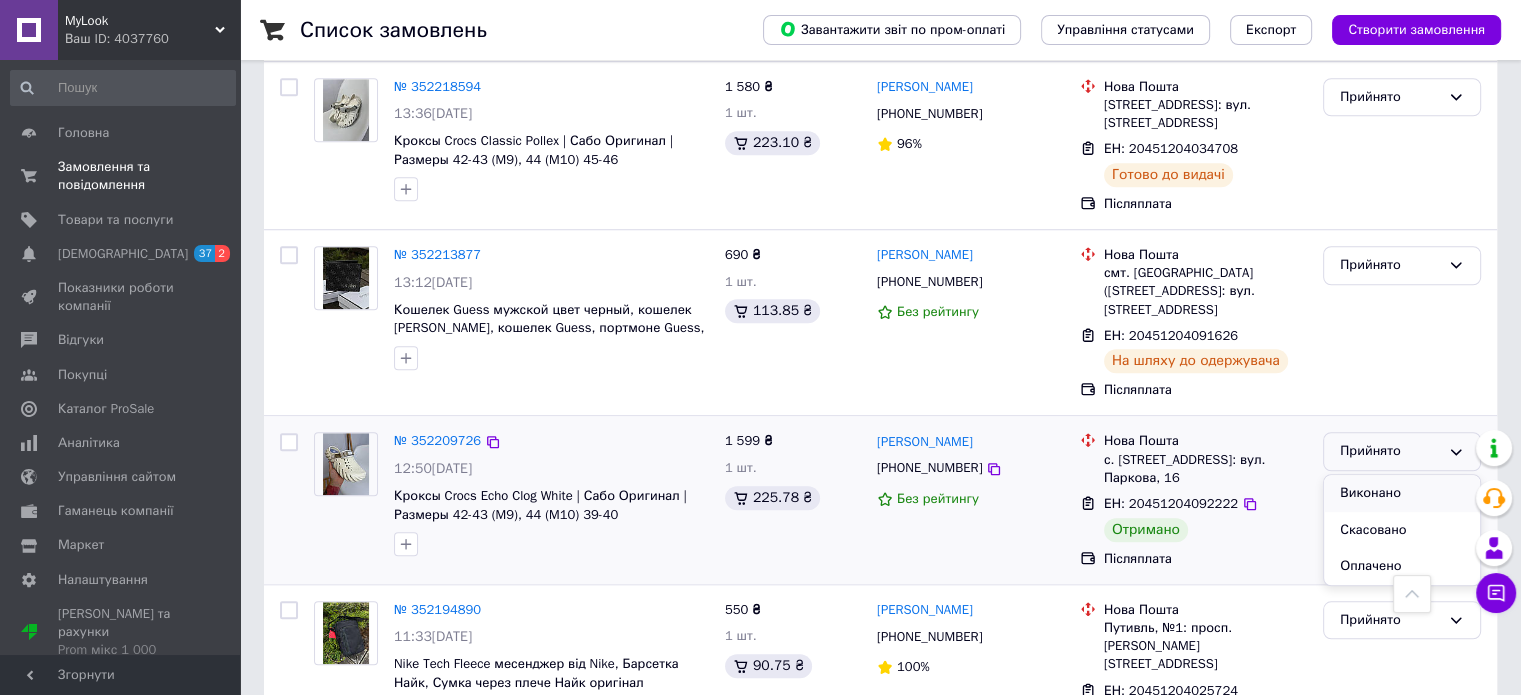 click on "Виконано" at bounding box center (1402, 493) 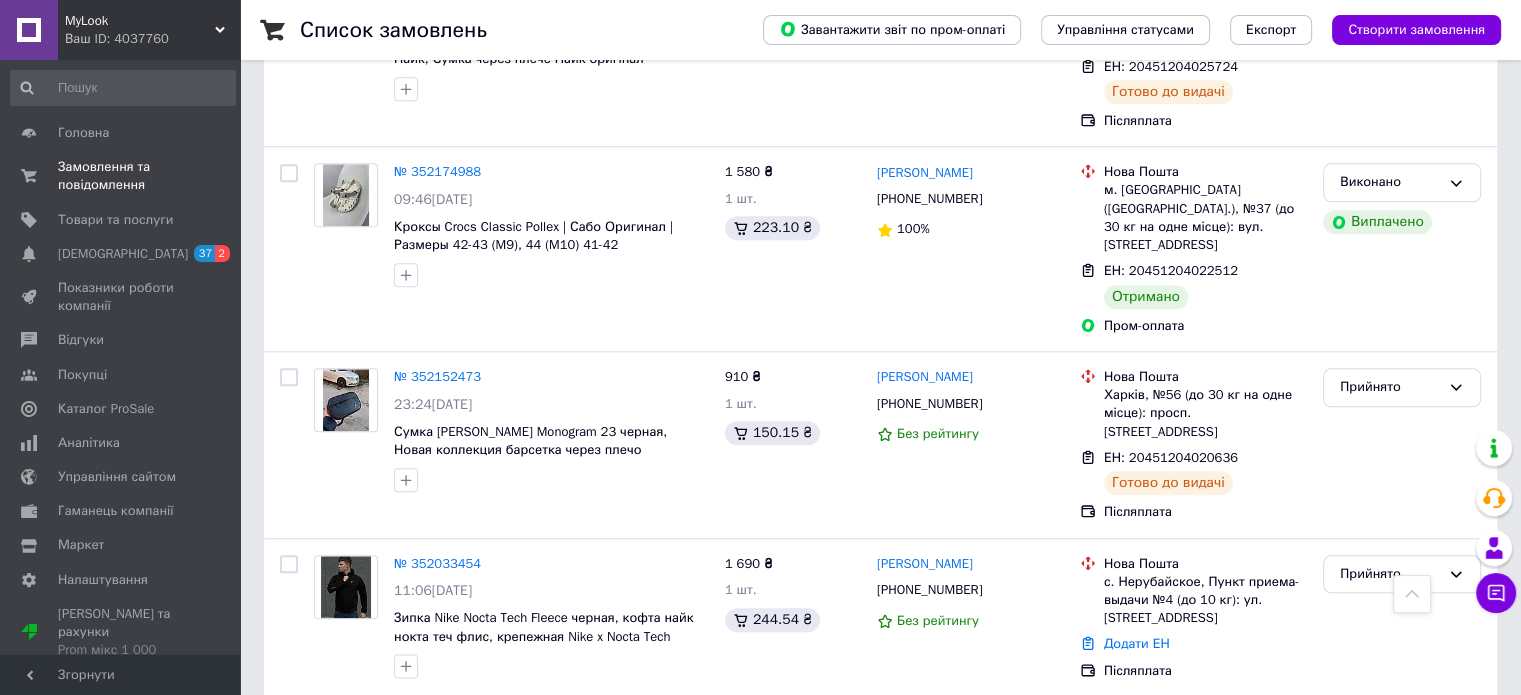 scroll, scrollTop: 2300, scrollLeft: 0, axis: vertical 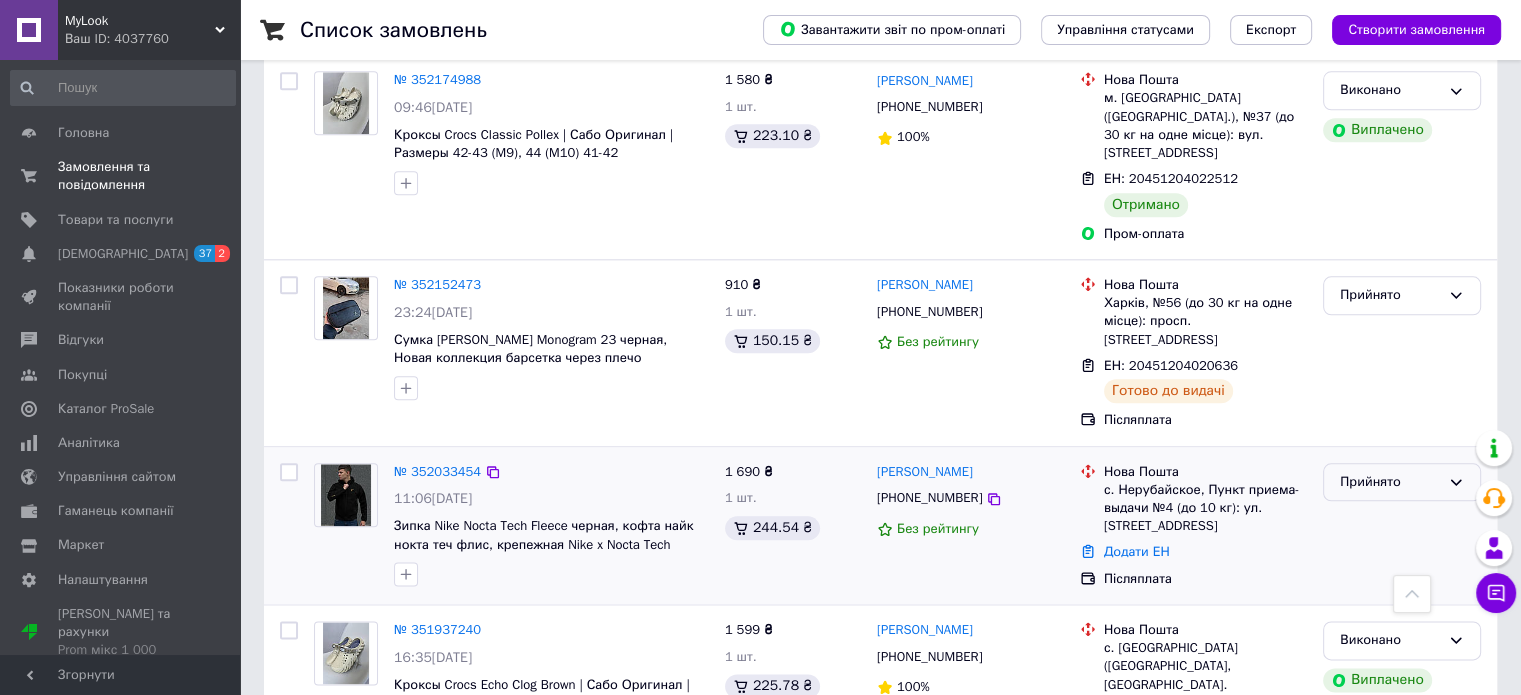 click on "Прийнято" at bounding box center (1402, 482) 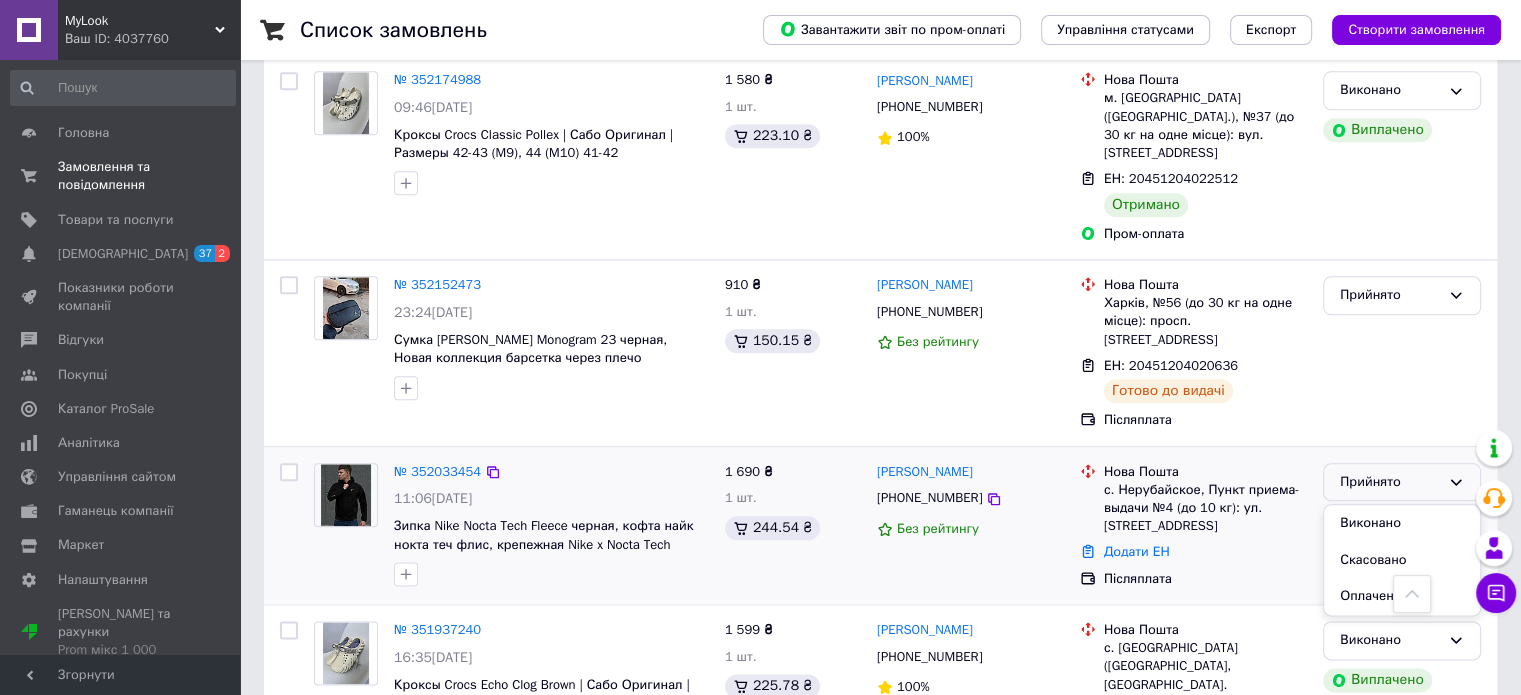 click on "Прийнято Виконано Скасовано Оплачено" at bounding box center (1402, 526) 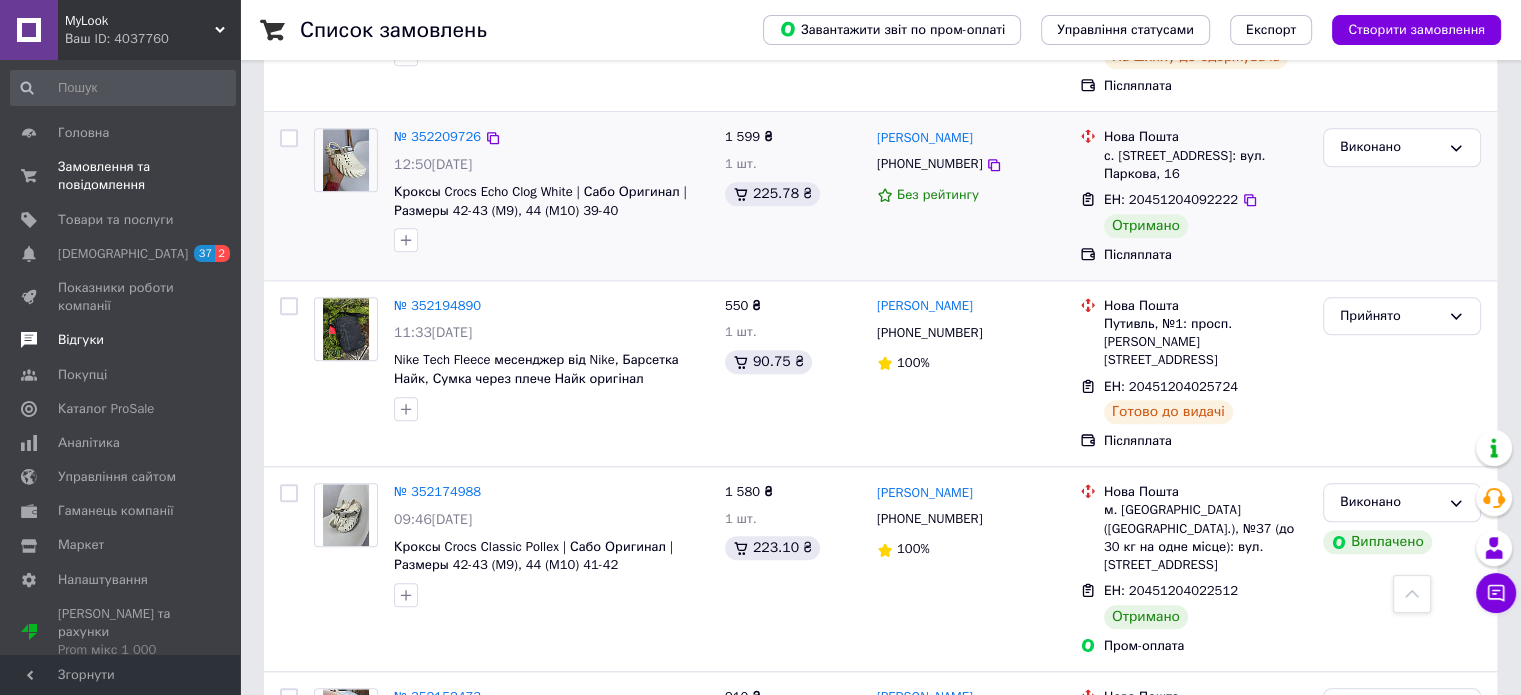 scroll, scrollTop: 1600, scrollLeft: 0, axis: vertical 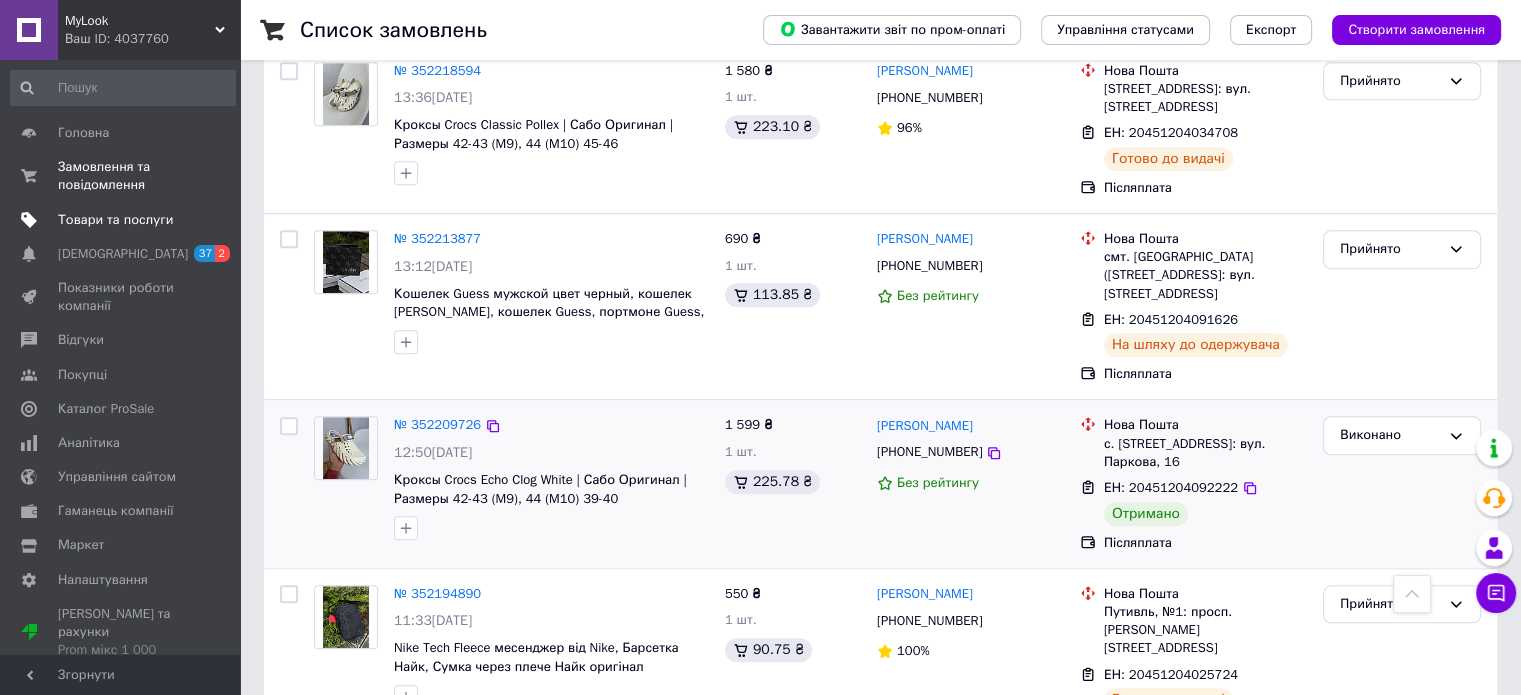 click on "Товари та послуги" at bounding box center [115, 220] 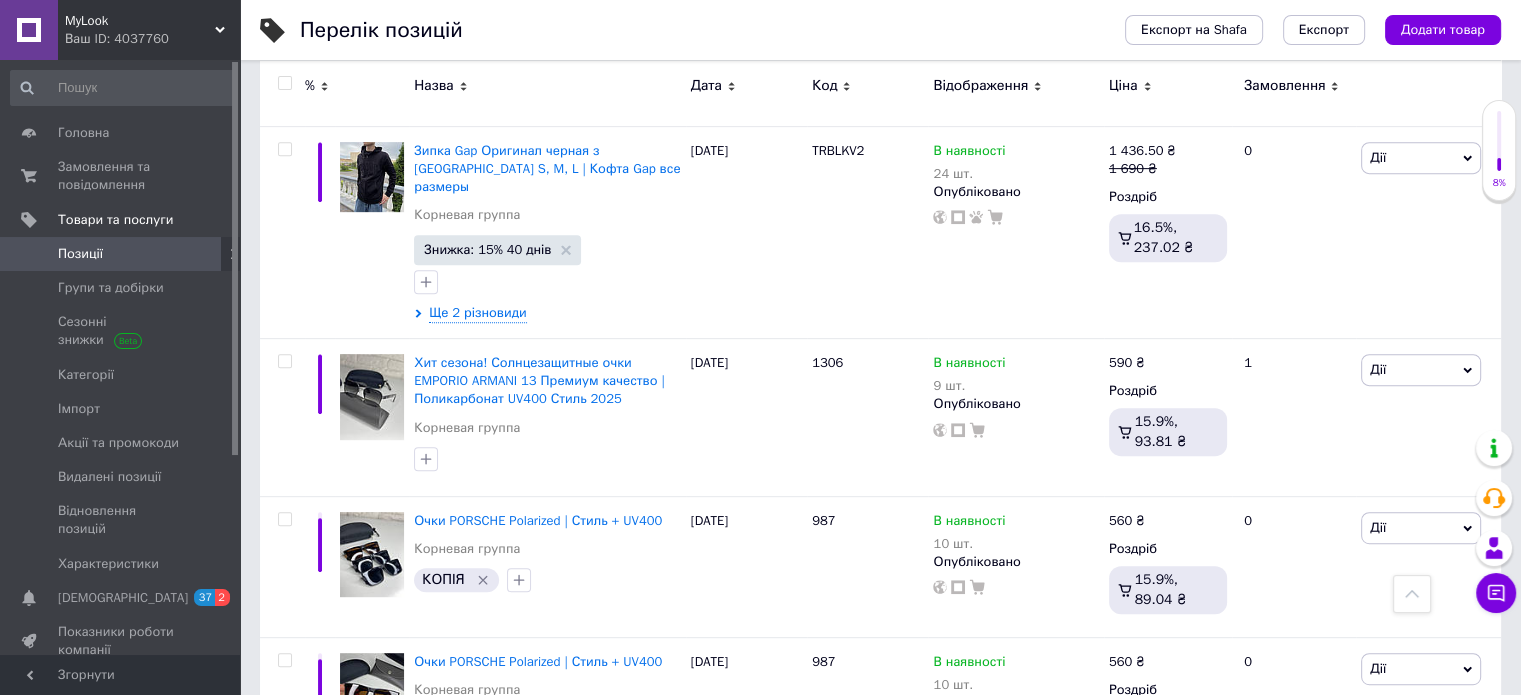 scroll, scrollTop: 800, scrollLeft: 0, axis: vertical 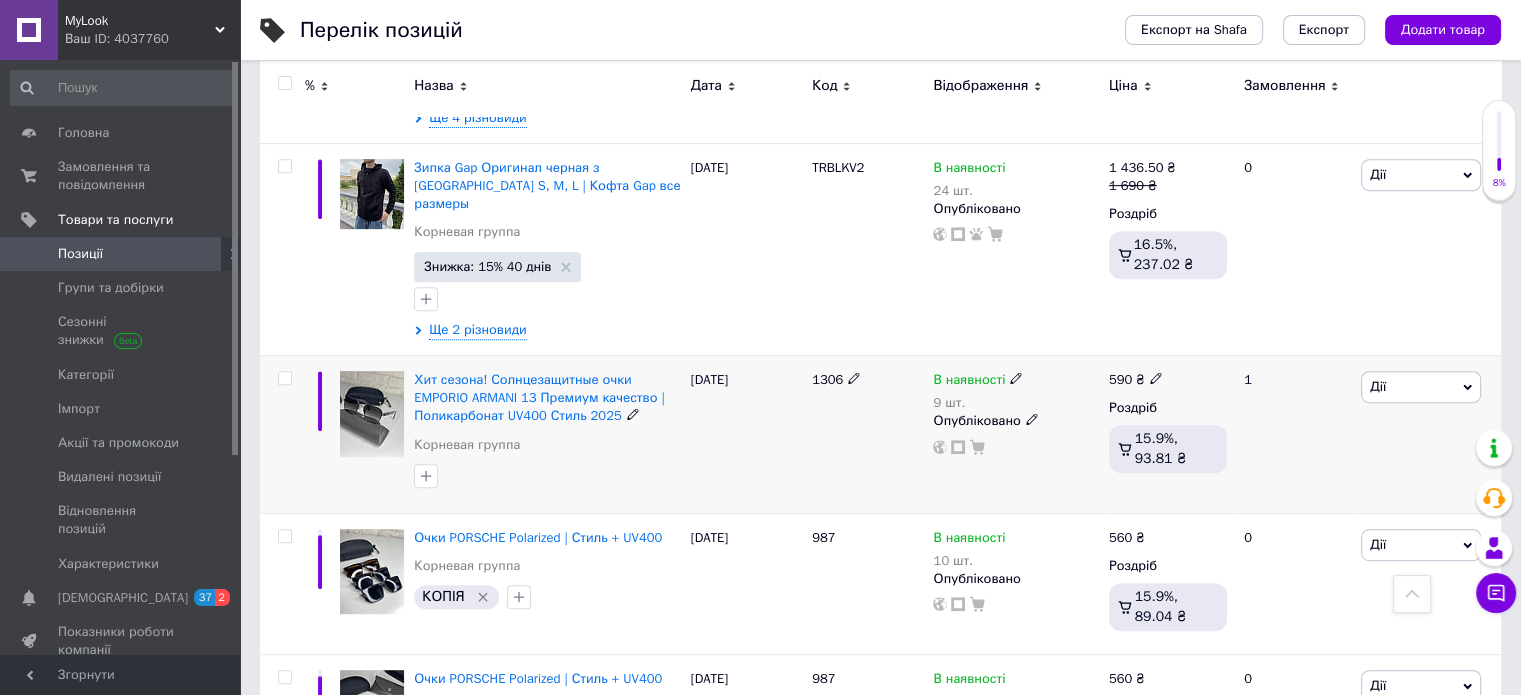 click at bounding box center (284, 378) 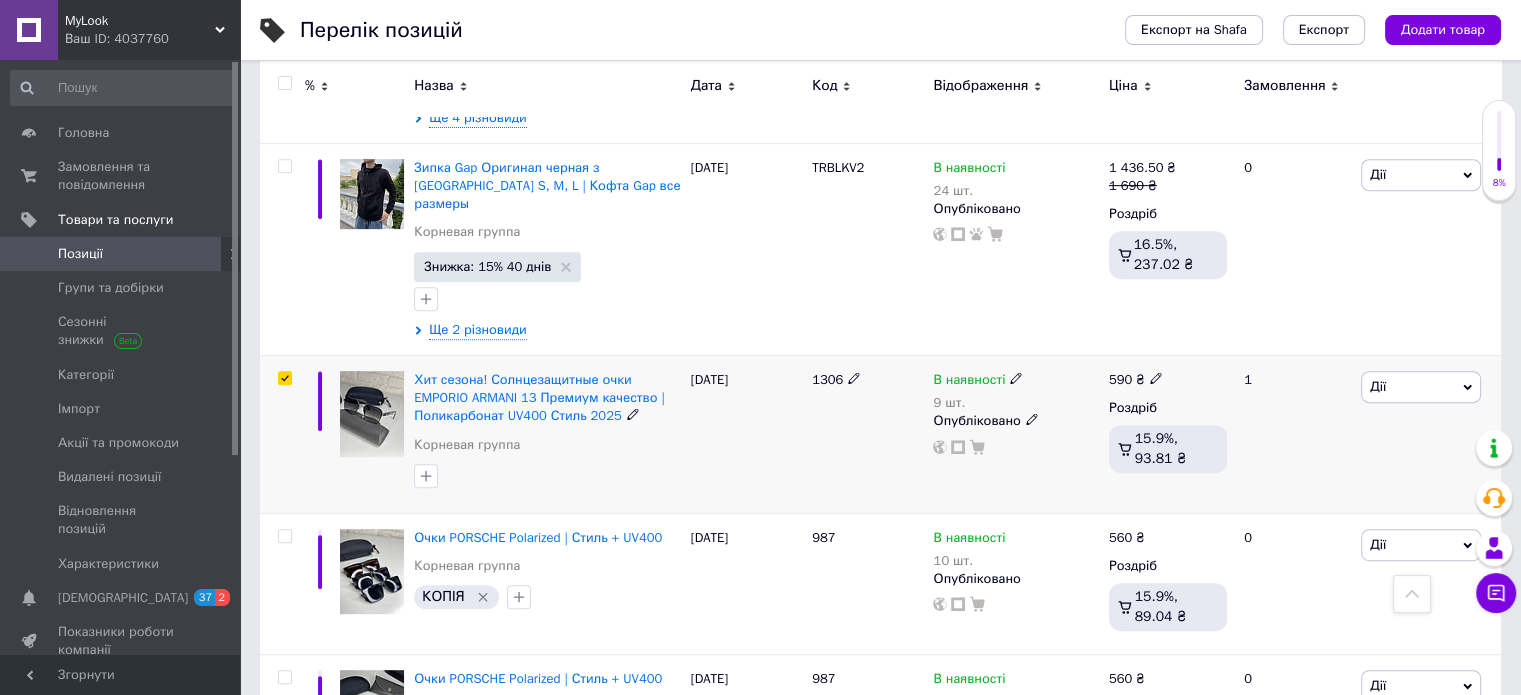 checkbox on "true" 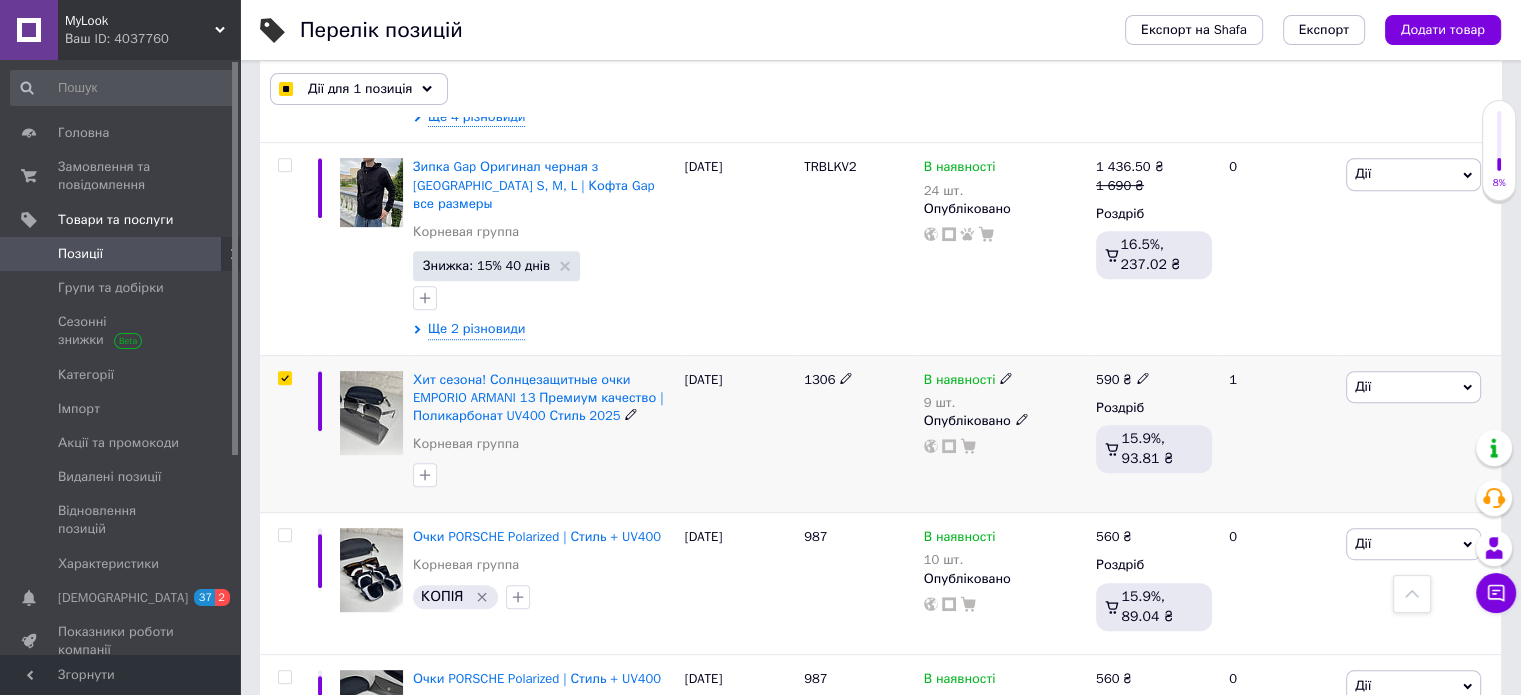 click on "Дії" at bounding box center (1413, 387) 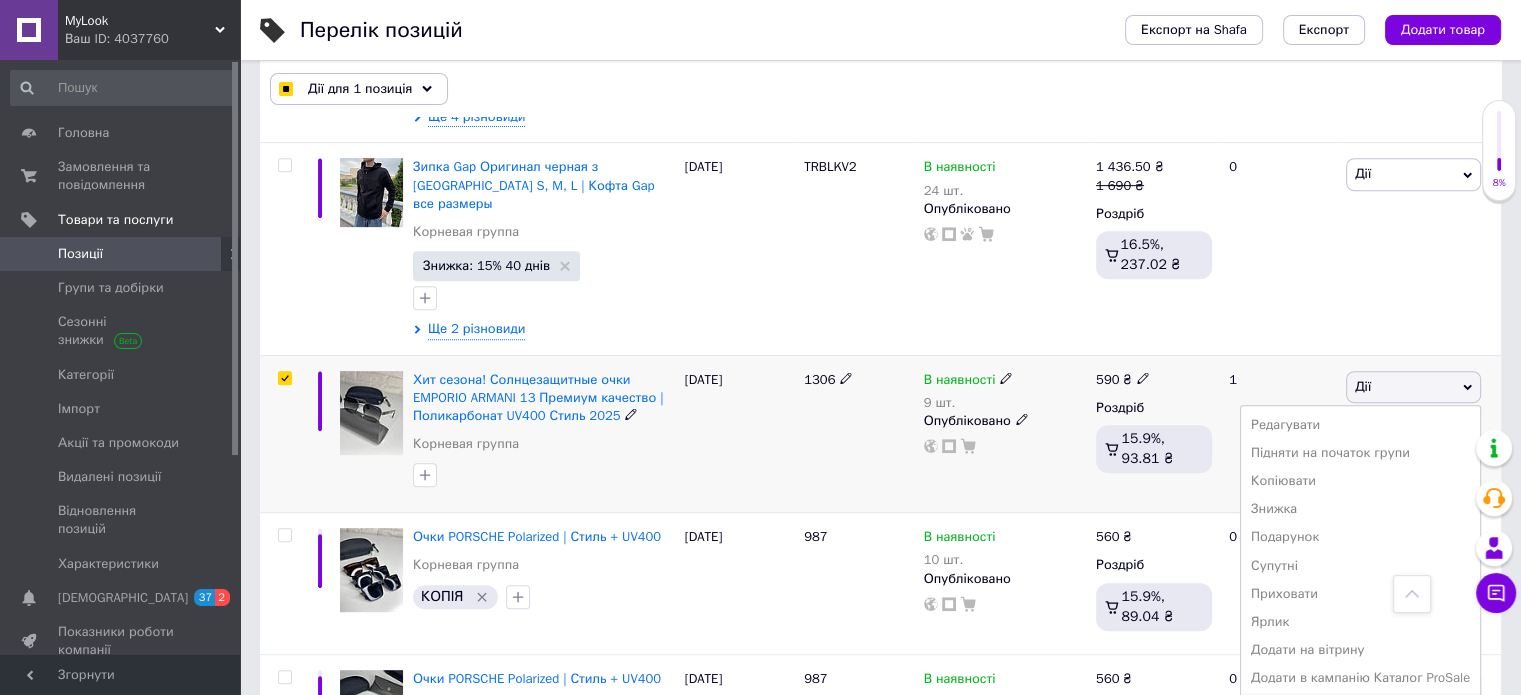click on "Видалити" at bounding box center (1360, 707) 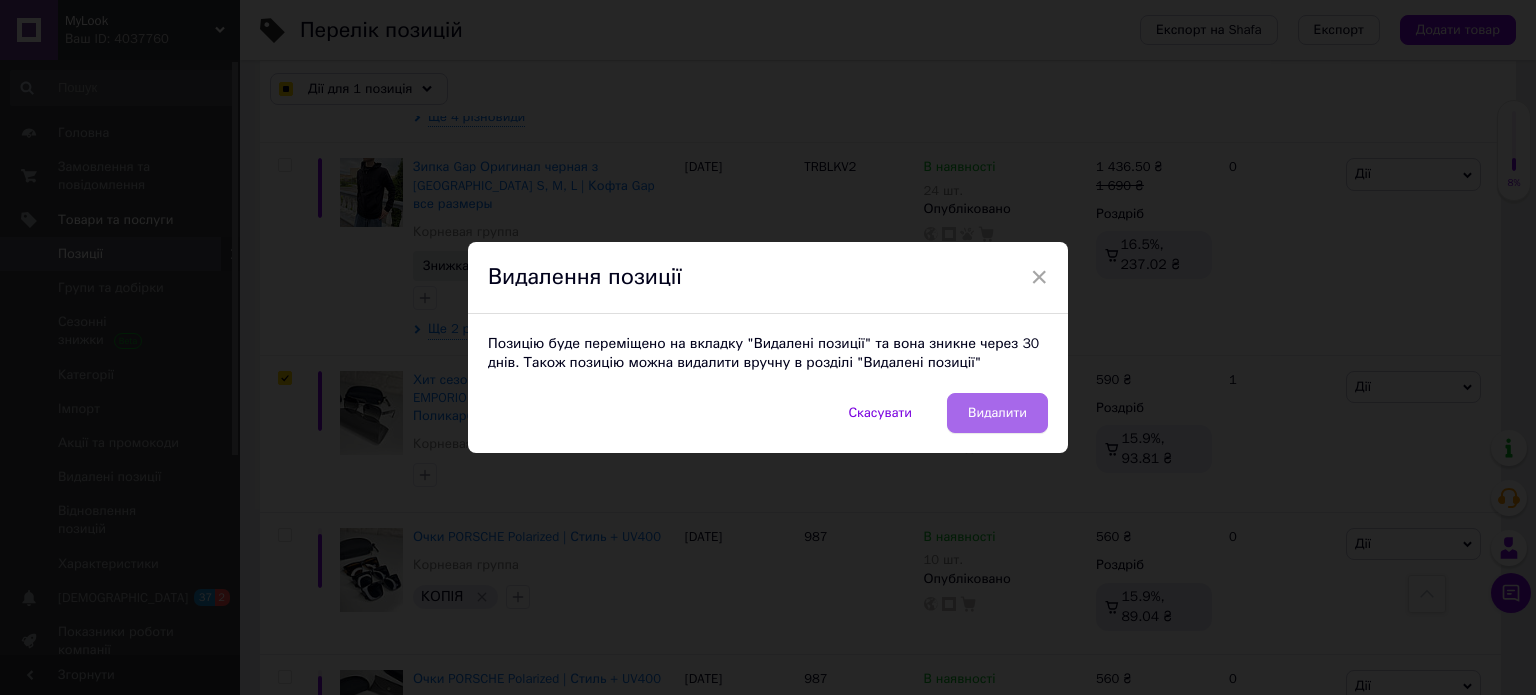 click on "Видалити" at bounding box center (997, 413) 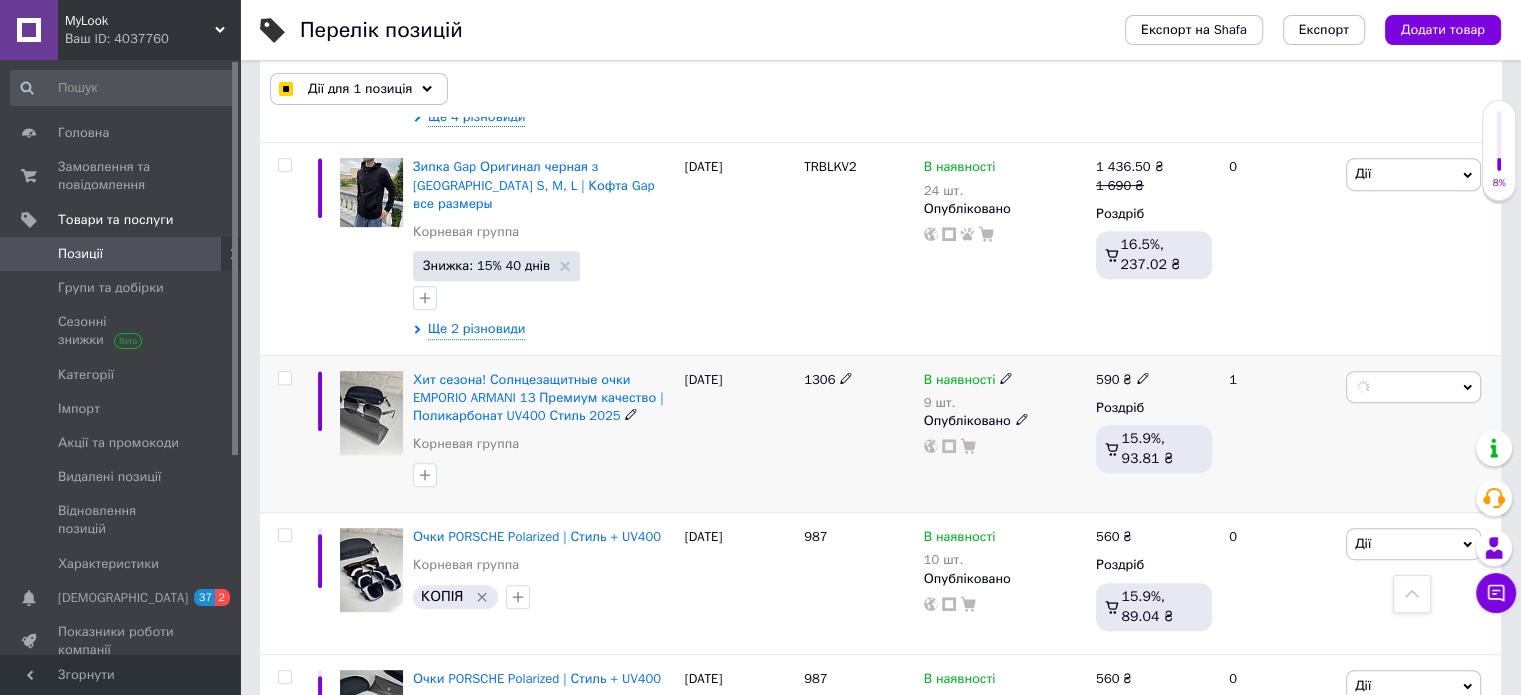 checkbox on "false" 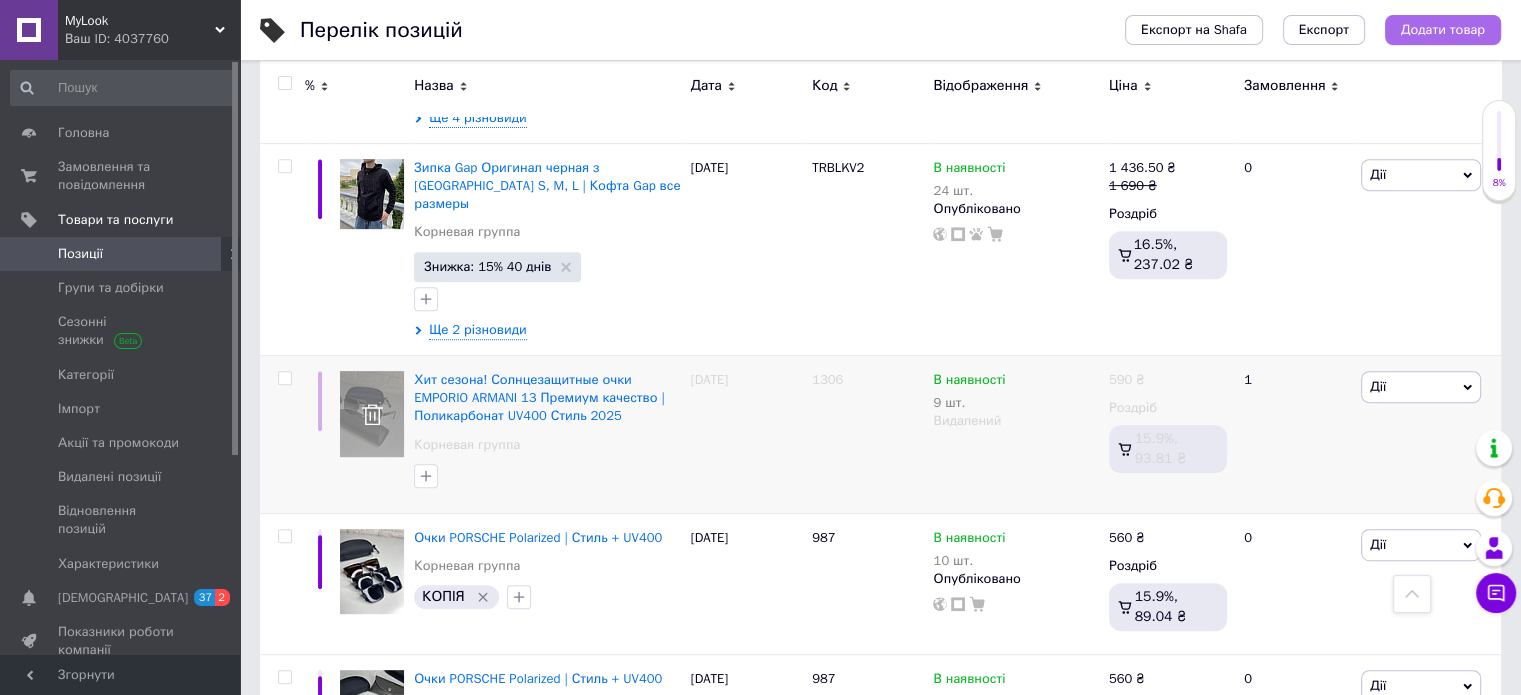 click on "Додати товар" at bounding box center [1443, 30] 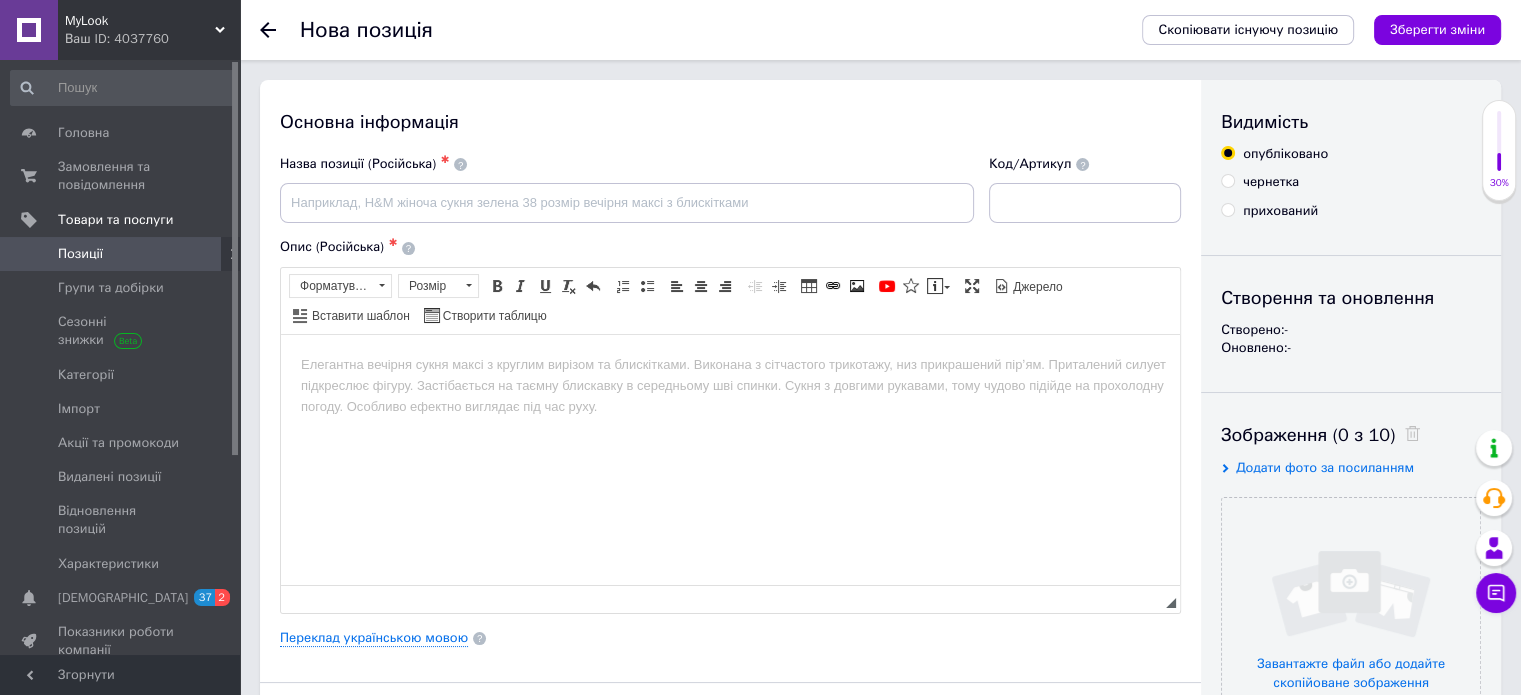 scroll, scrollTop: 0, scrollLeft: 0, axis: both 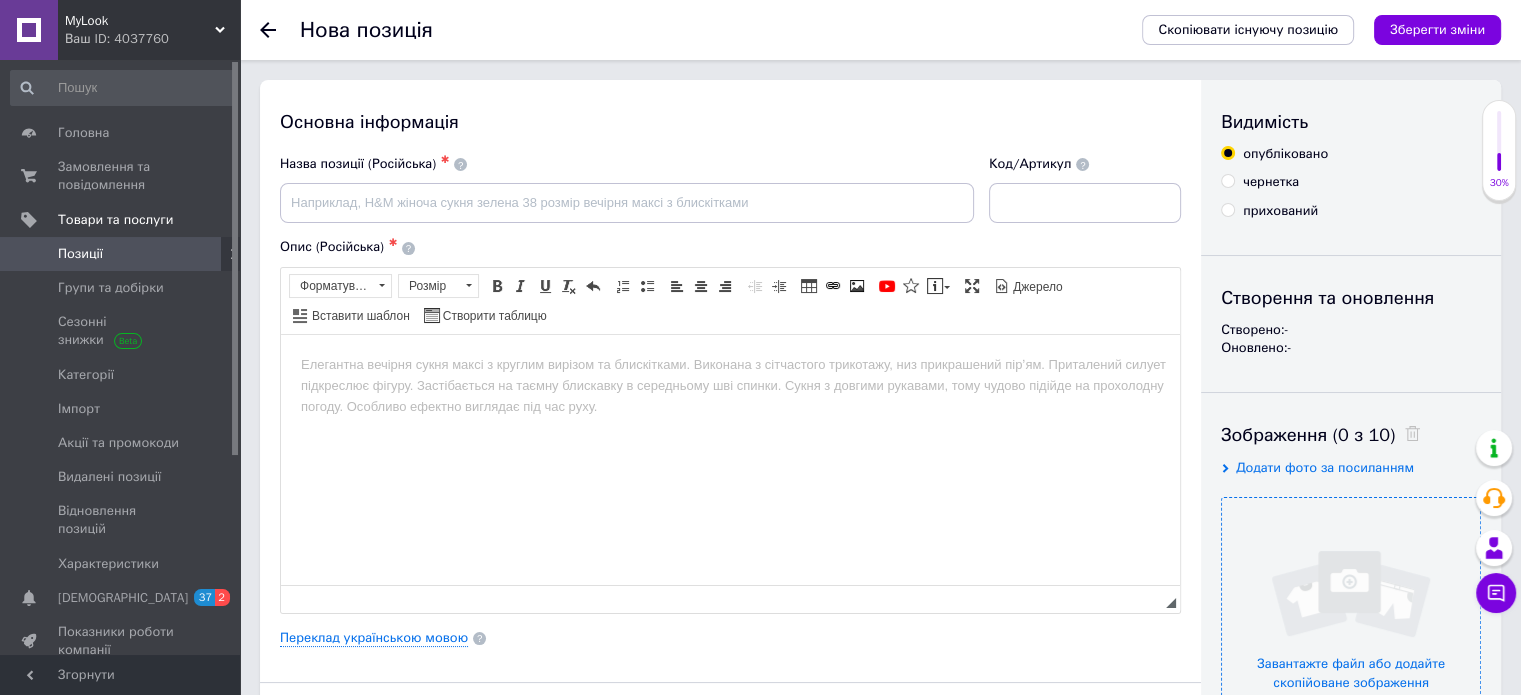 click at bounding box center (1351, 627) 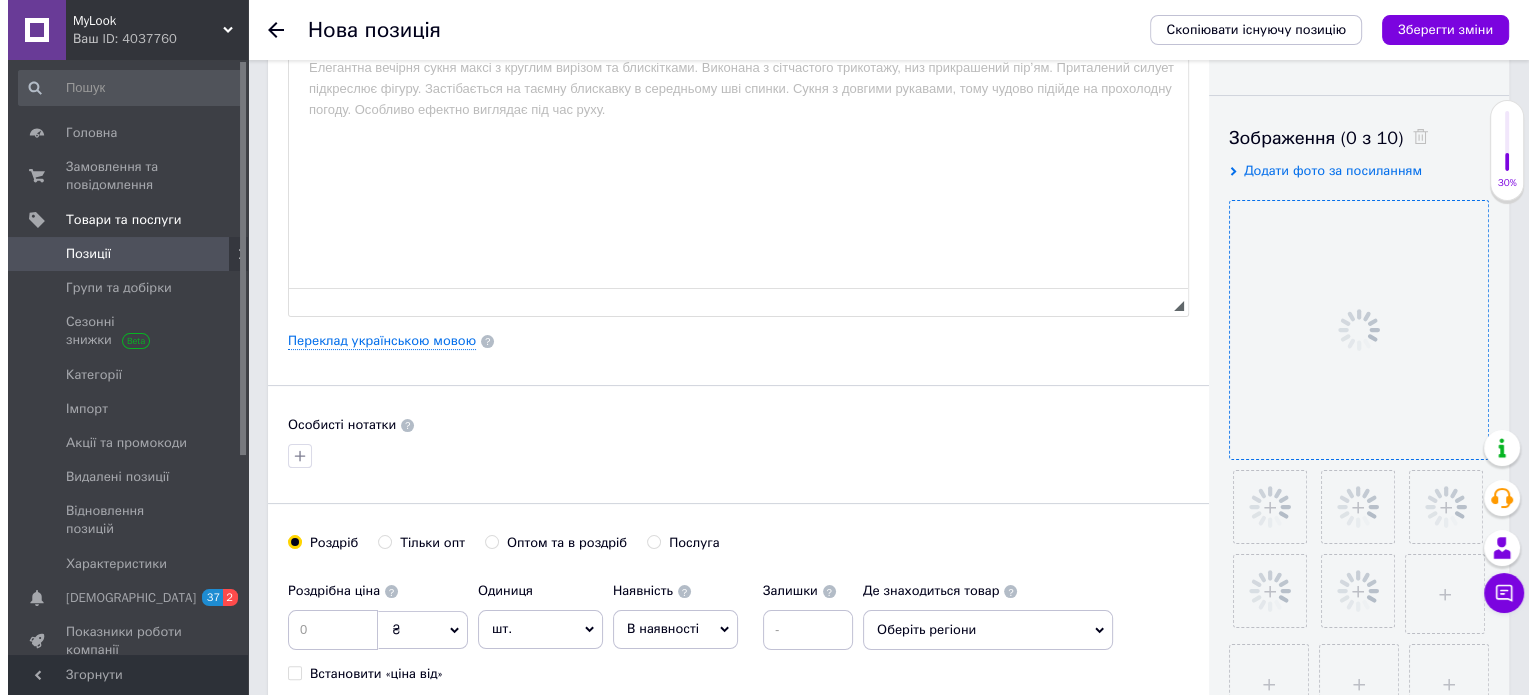 scroll, scrollTop: 300, scrollLeft: 0, axis: vertical 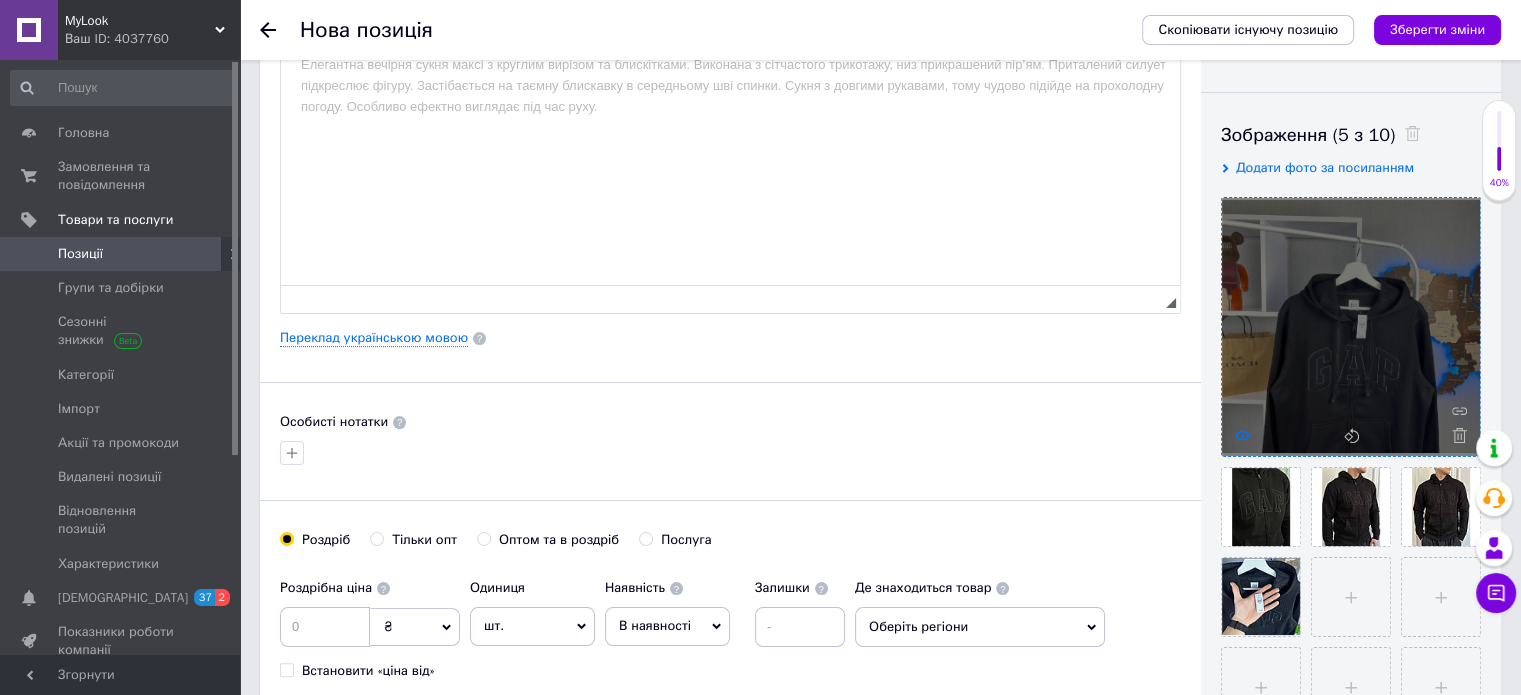 click 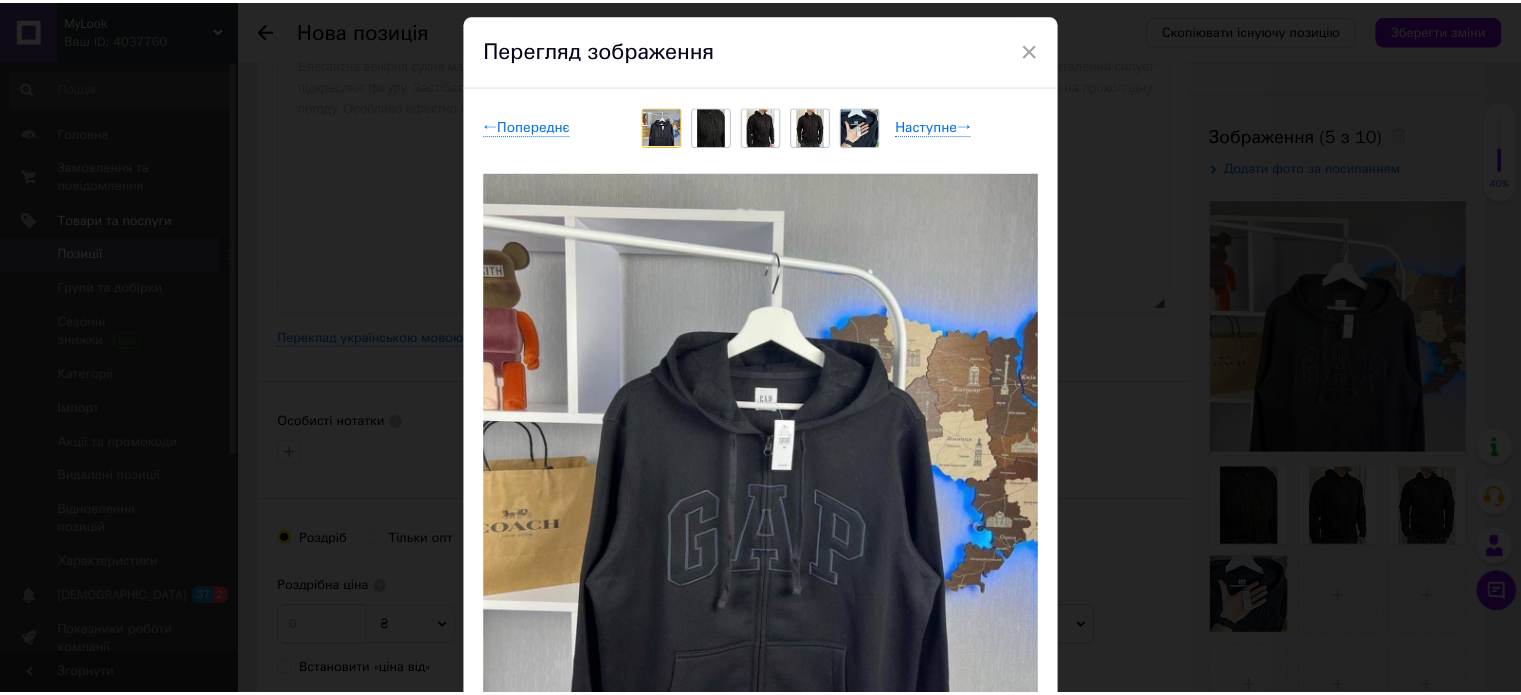 scroll, scrollTop: 0, scrollLeft: 0, axis: both 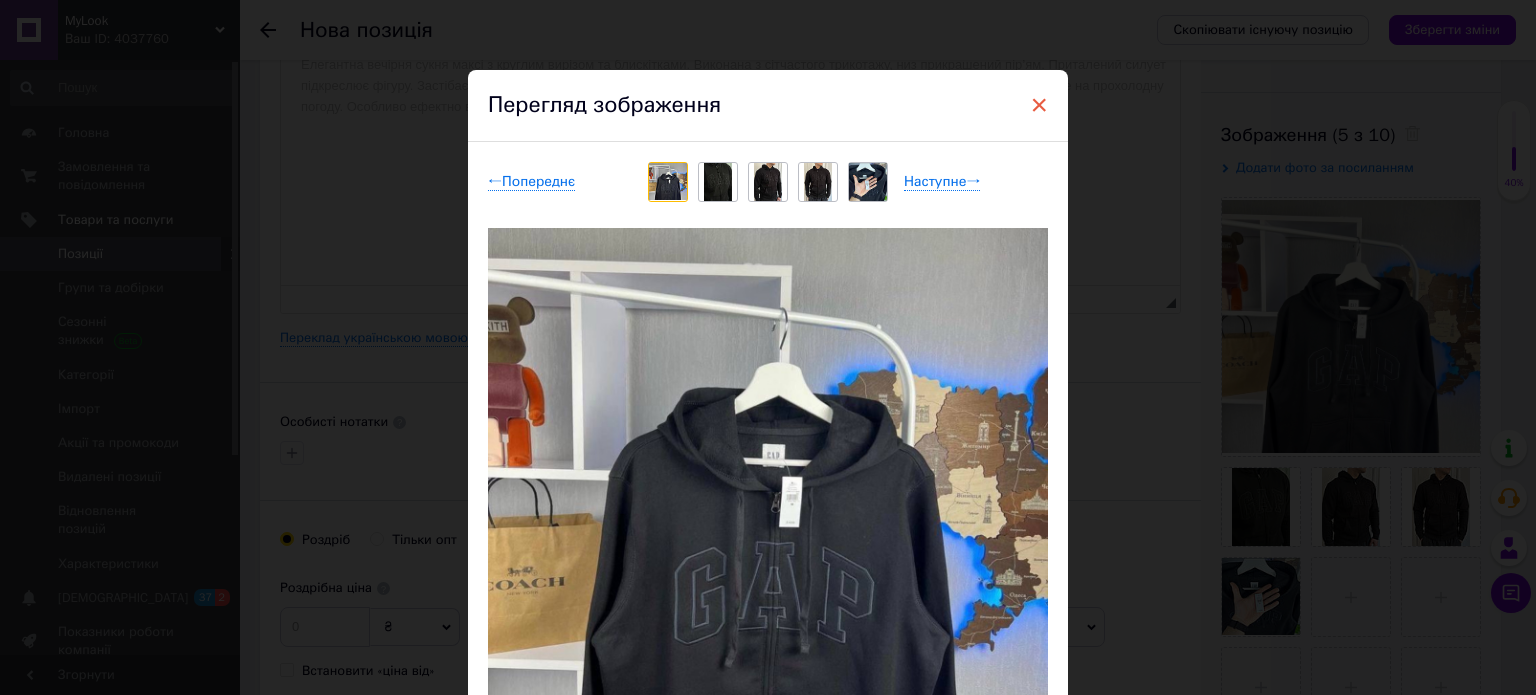click on "×" at bounding box center (1039, 105) 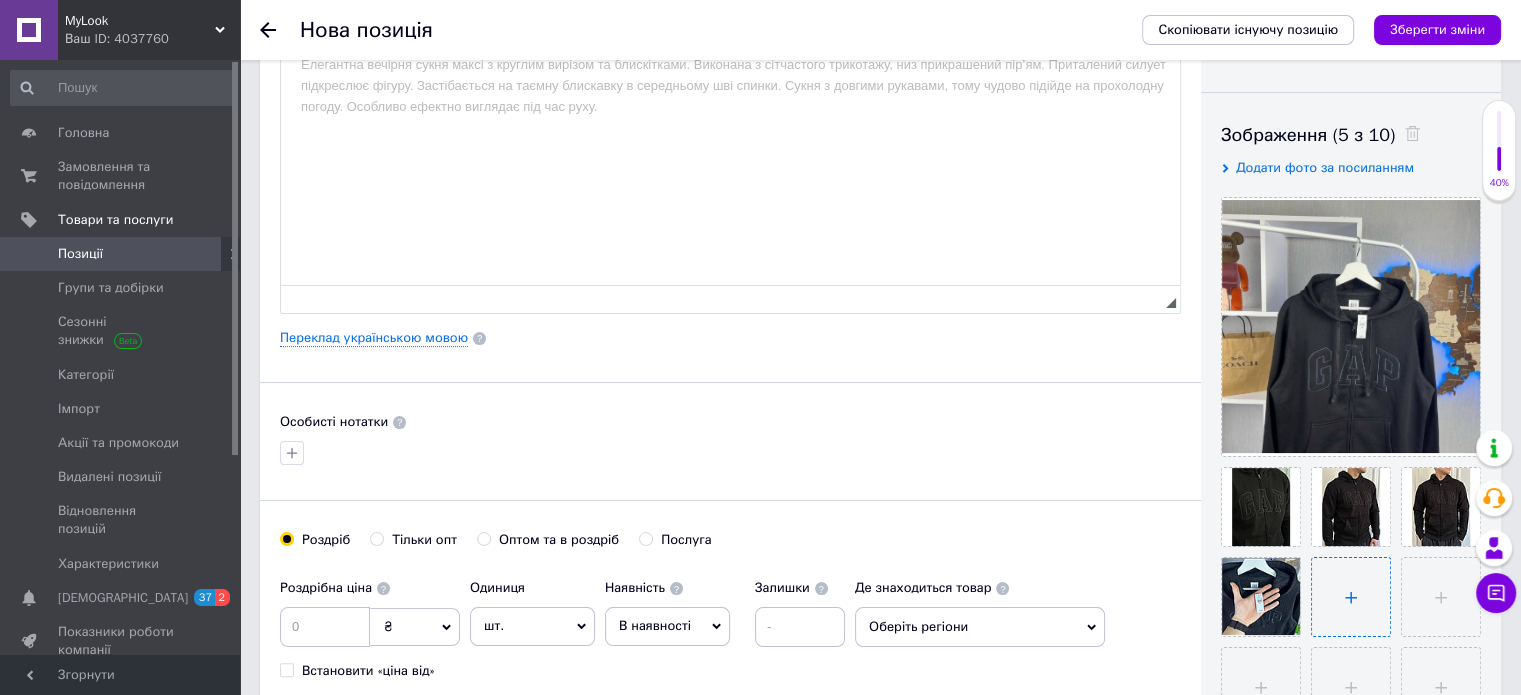 click at bounding box center [1351, 597] 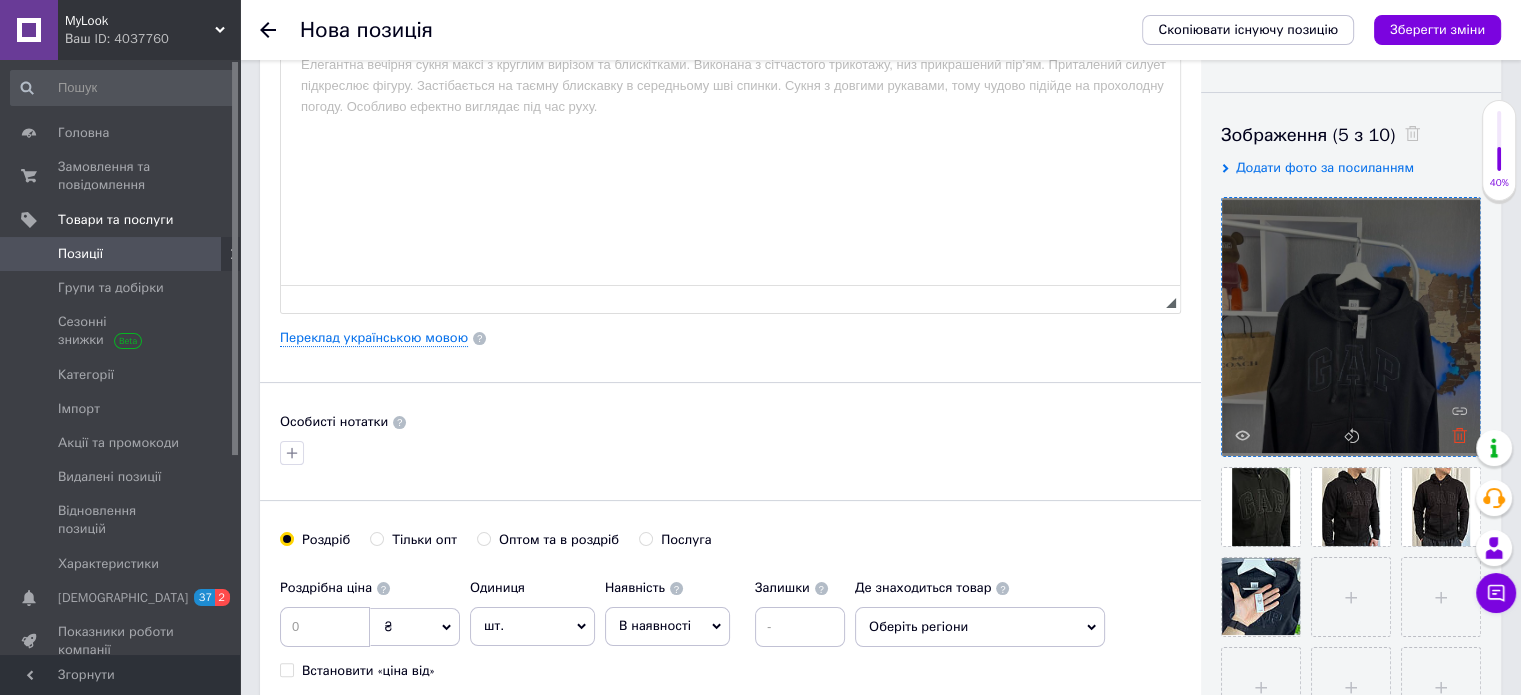 click 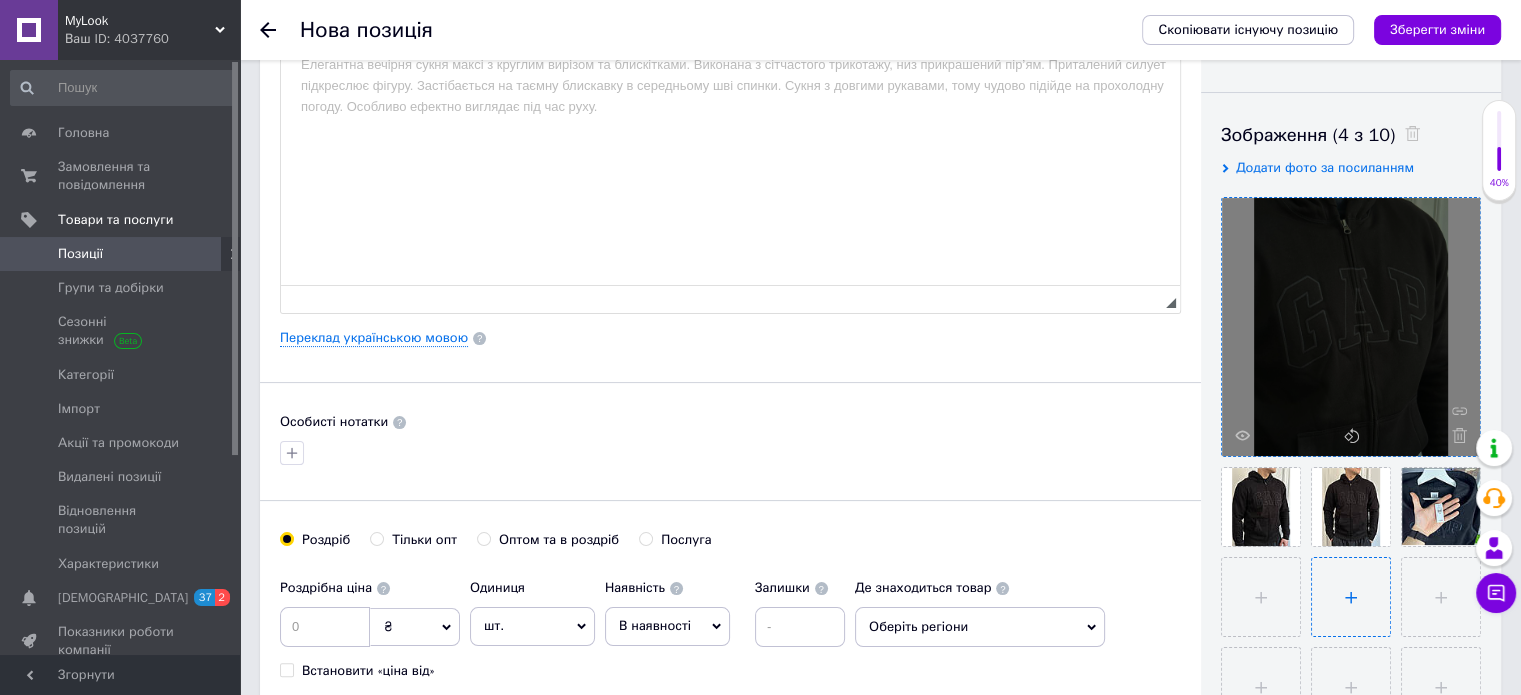 click at bounding box center [1351, 597] 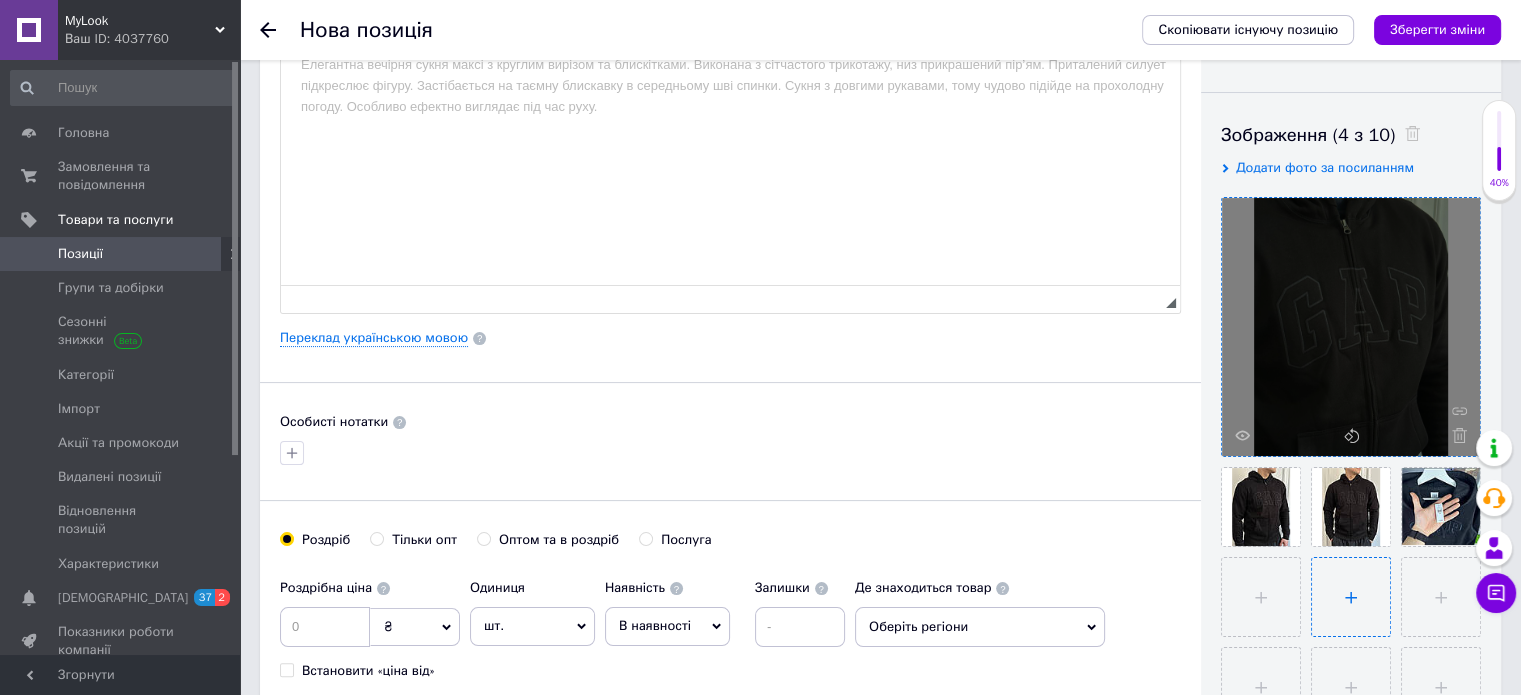 type on "C:\fakepath\2025_07_12_20_47_IMG_4809.JPG" 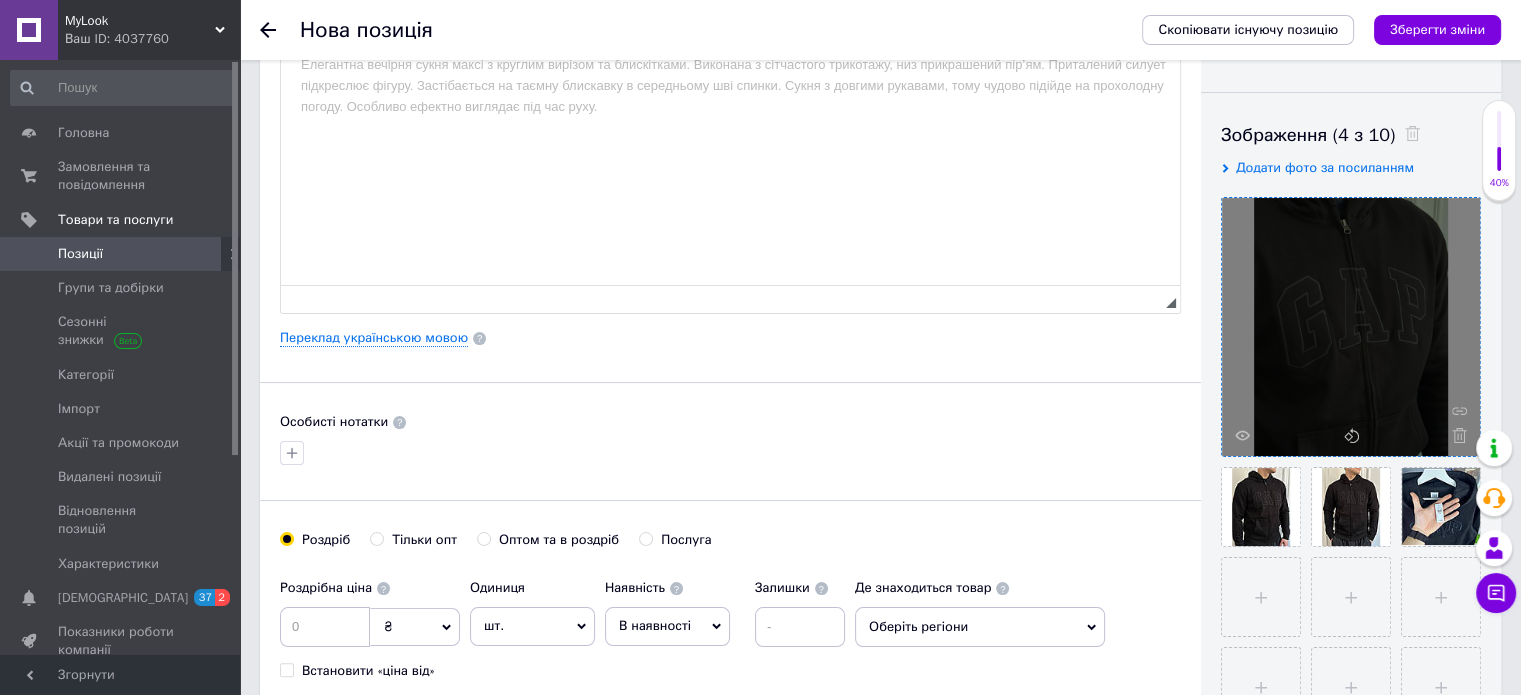 type 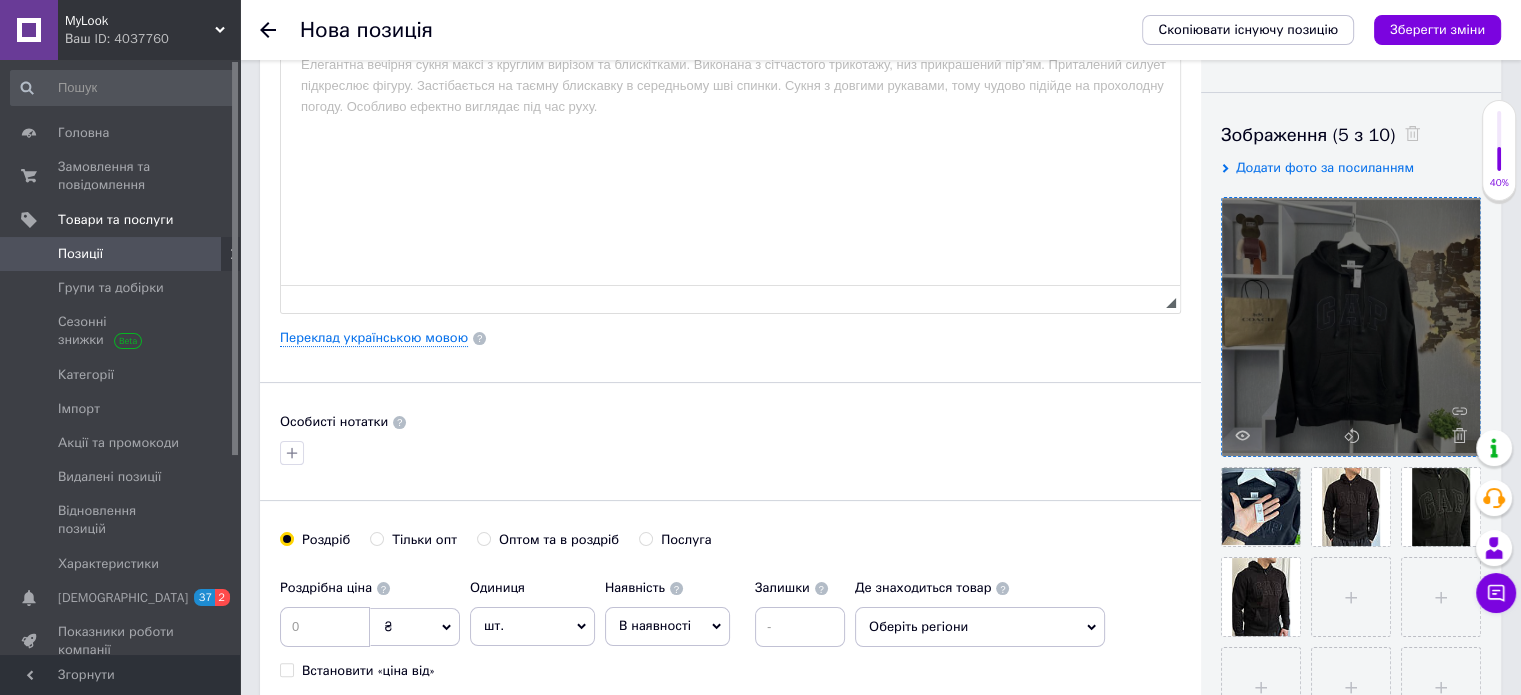 click on "Особисті нотатки" at bounding box center [730, 441] 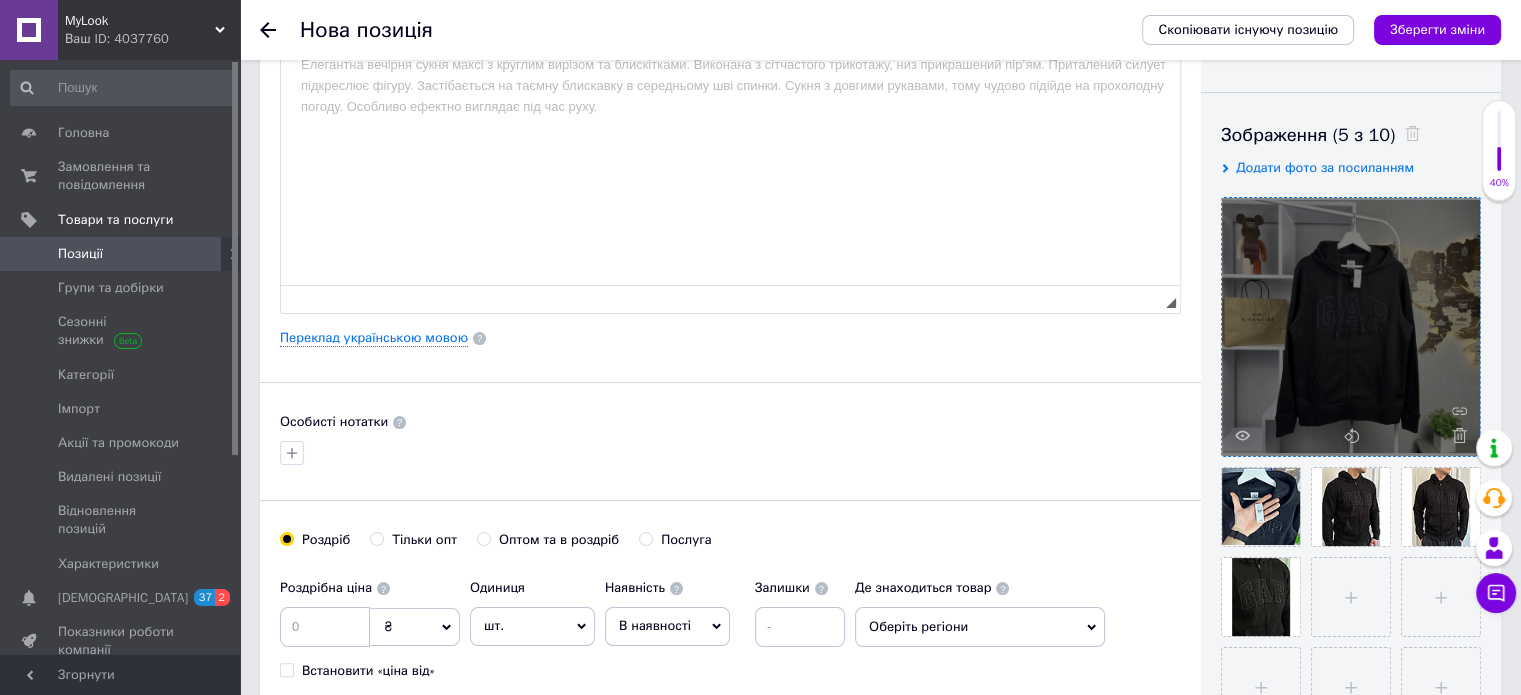click on "Основна інформація Назва позиції (Російська) ✱ Код/Артикул Опис (Російська) ✱ Розширений текстовий редактор, 46544F86-AB83-489E-ADE2-35EDF0962182 Панель інструментів редактора Форматування Форматування Розмір Розмір   Жирний  Сполучення клавіш Ctrl+B   Курсив  Сполучення клавіш Ctrl+I   Підкреслений  Сполучення клавіш Ctrl+U   Видалити форматування   Повернути  Сполучення клавіш Ctrl+Z   Вставити/видалити нумерований список   Вставити/видалити маркований список   По лівому краю   По центру   По правому краю   Зменшити відступ   Збільшити відступ   Таблиця     Зображення   YouTube" at bounding box center [730, 338] 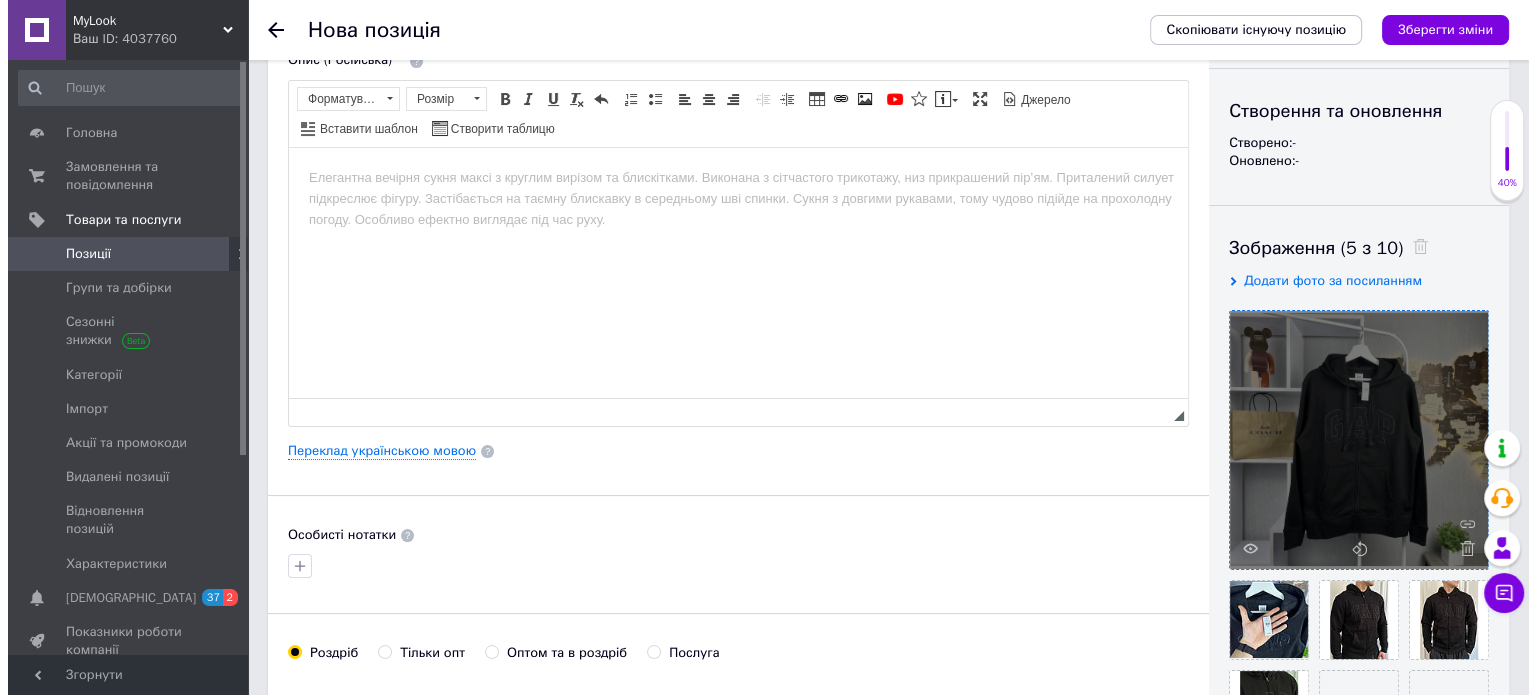 scroll, scrollTop: 0, scrollLeft: 0, axis: both 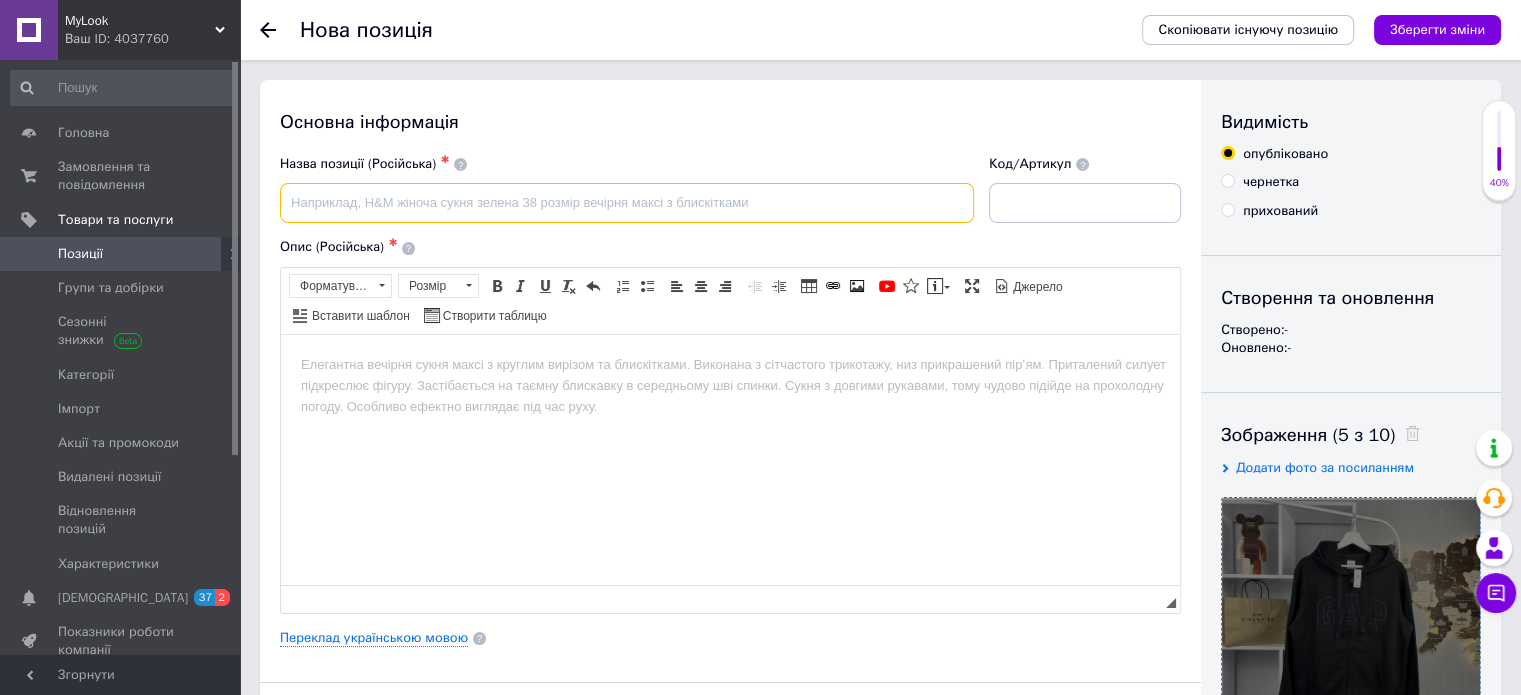 click at bounding box center [627, 203] 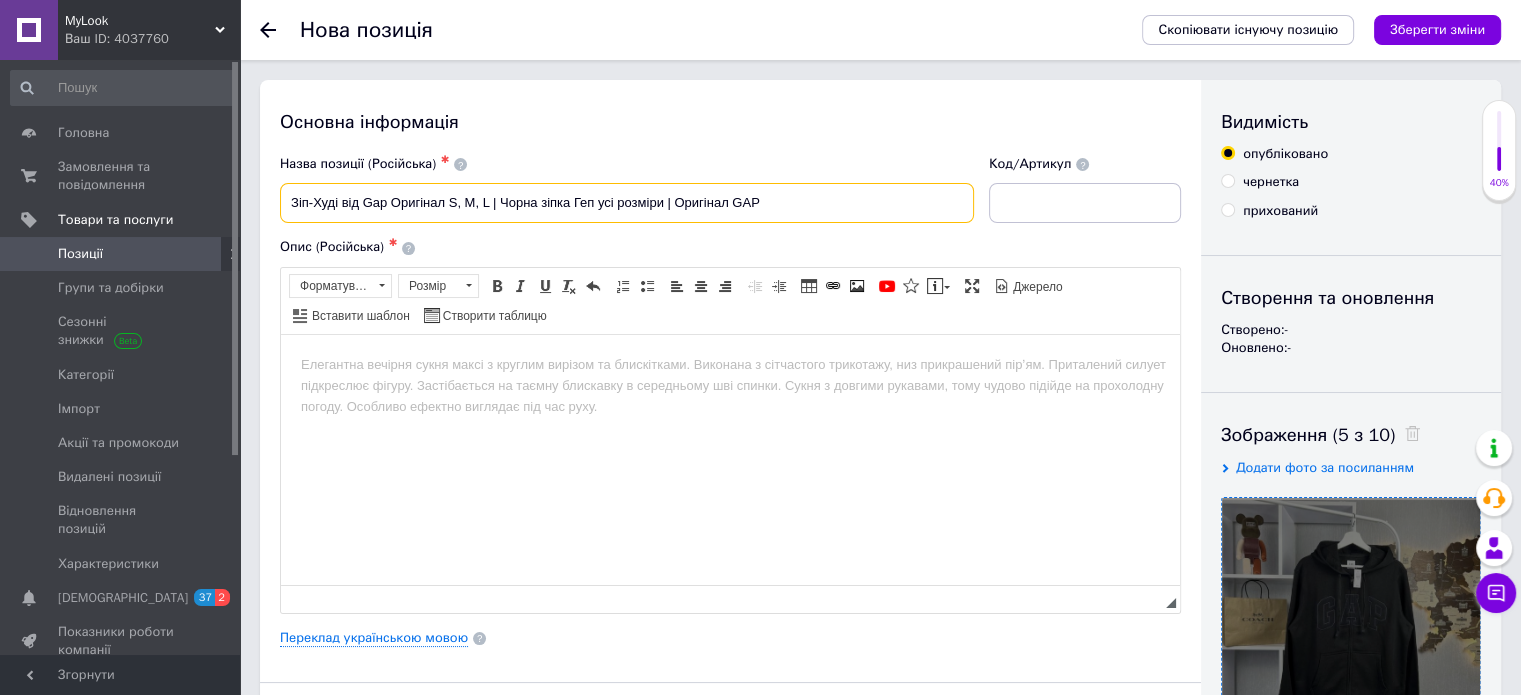 click on "Зіп-Худі від Gap Оригінал S, M, L | Чорна зіпка Геп усі розміри | Оригінал GAP" at bounding box center (627, 203) 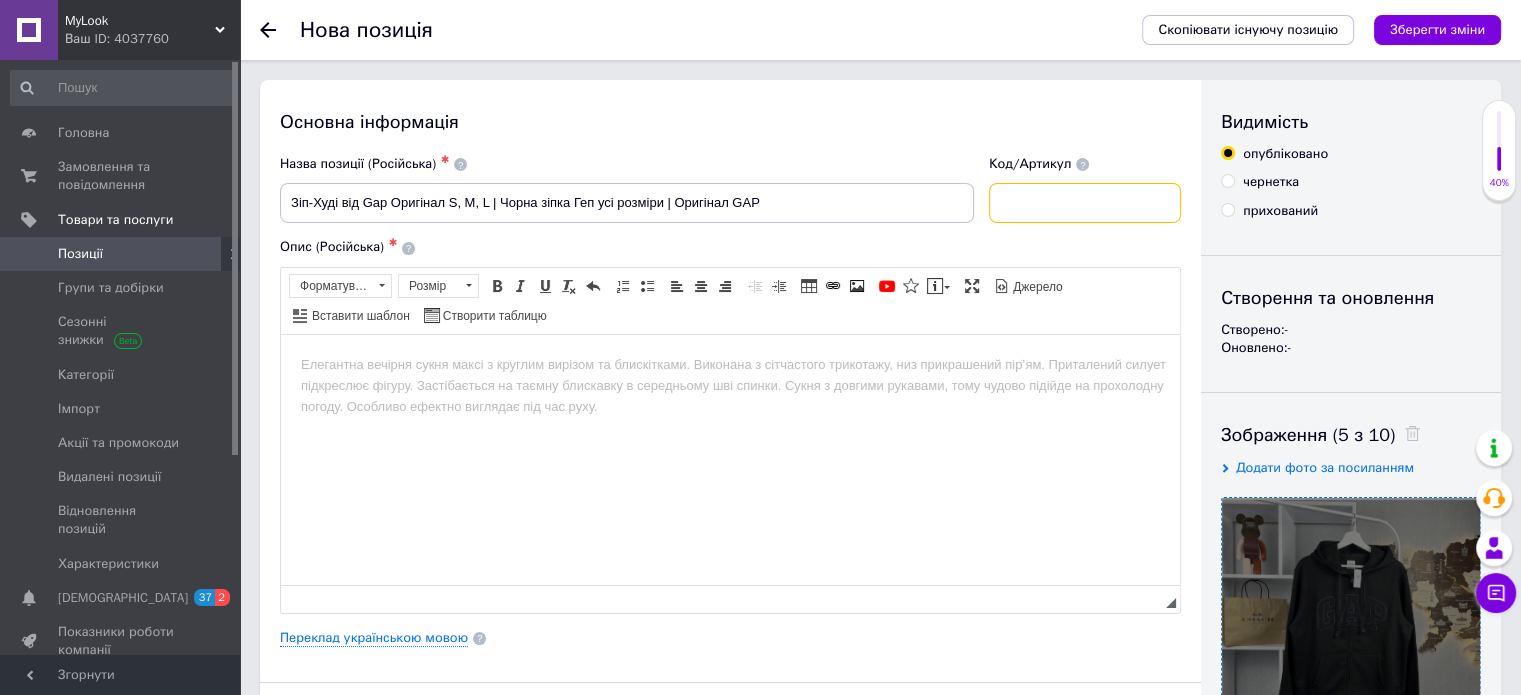 click at bounding box center (1085, 203) 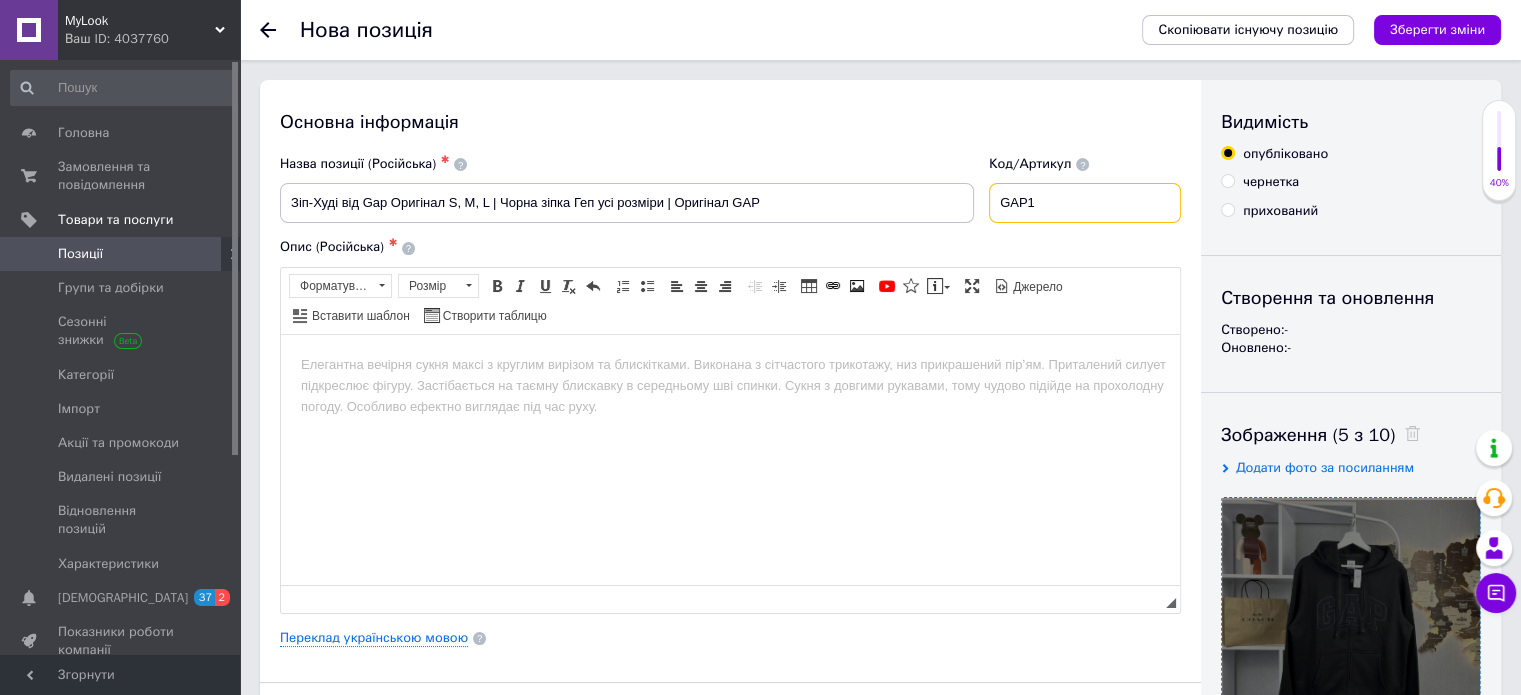 type on "GAP1" 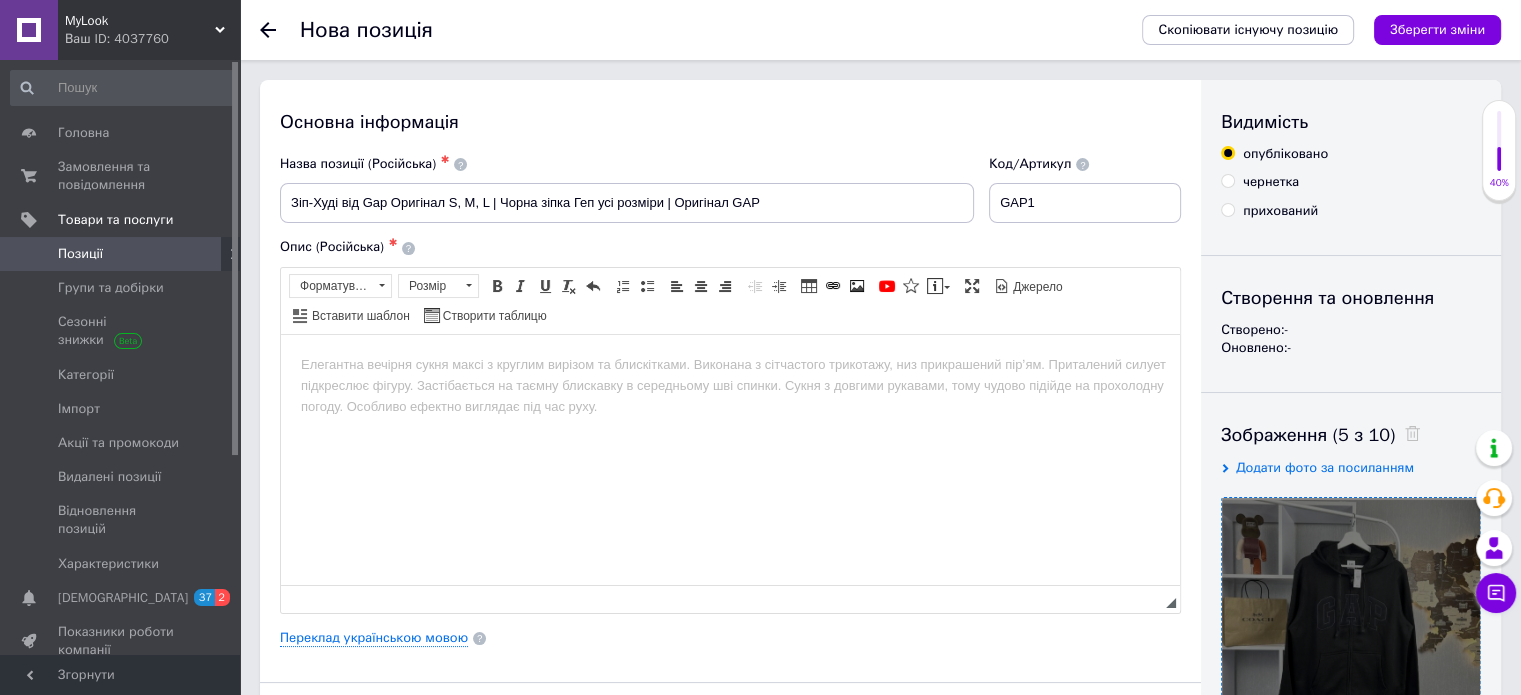 click on "Опис (Російська) ✱" at bounding box center [730, 247] 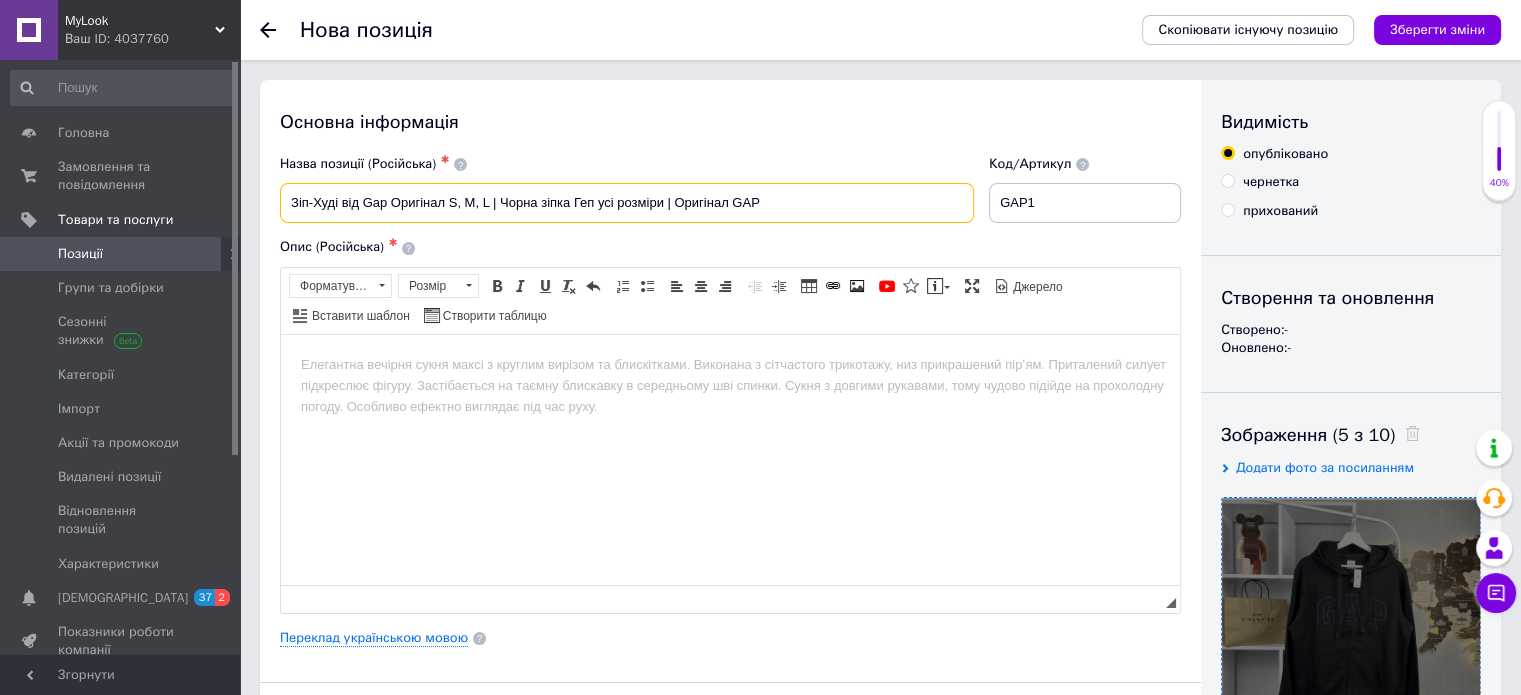 click on "Зіп-Худі від Gap Оригінал S, M, L | Чорна зіпка Геп усі розміри | Оригінал GAP" at bounding box center [627, 203] 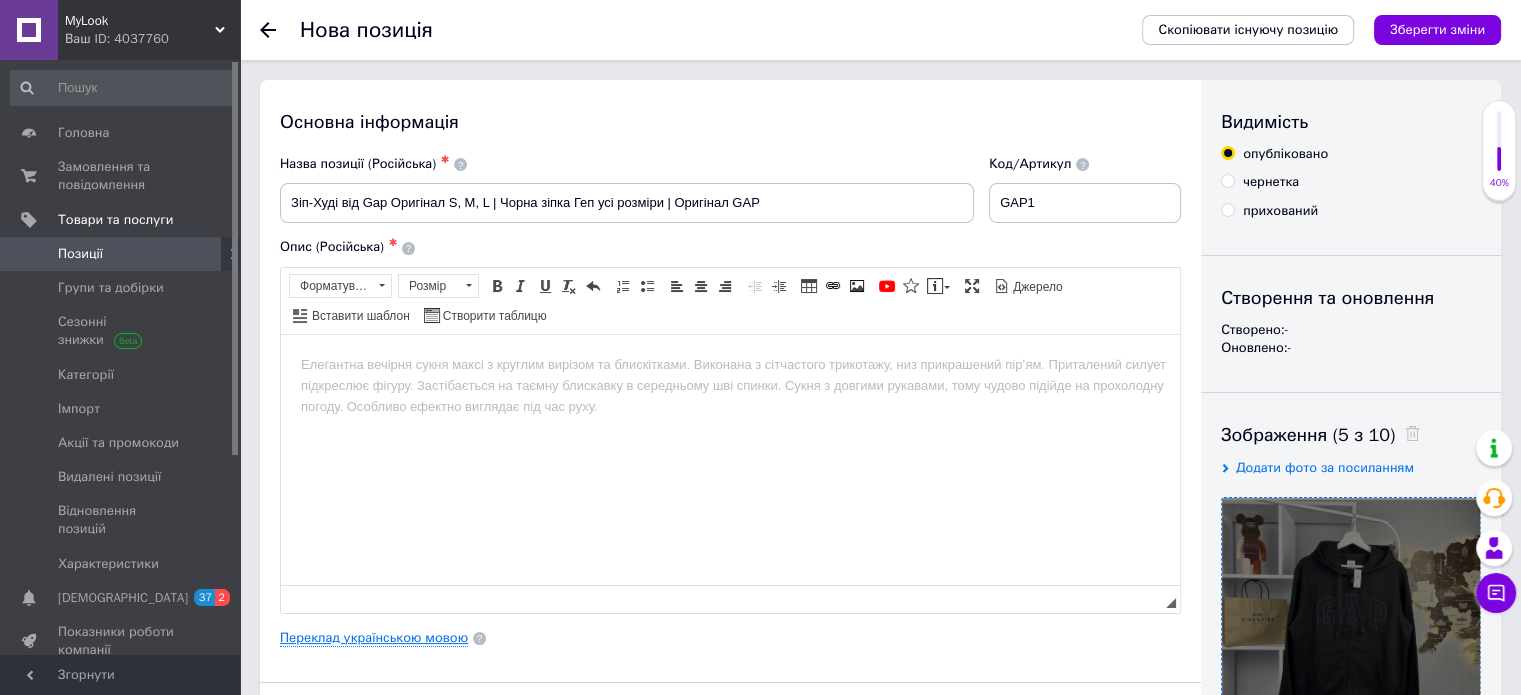 click on "Переклад українською мовою" at bounding box center [374, 638] 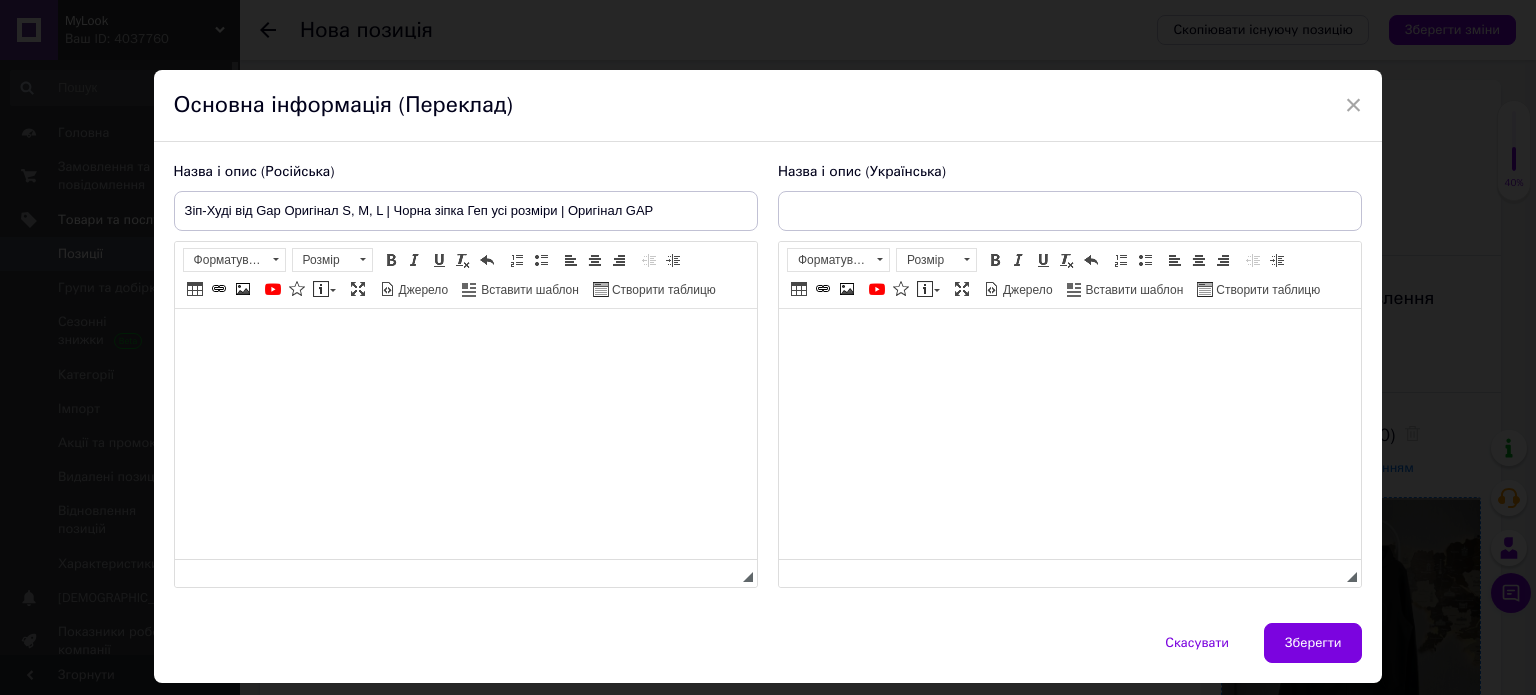 scroll, scrollTop: 0, scrollLeft: 0, axis: both 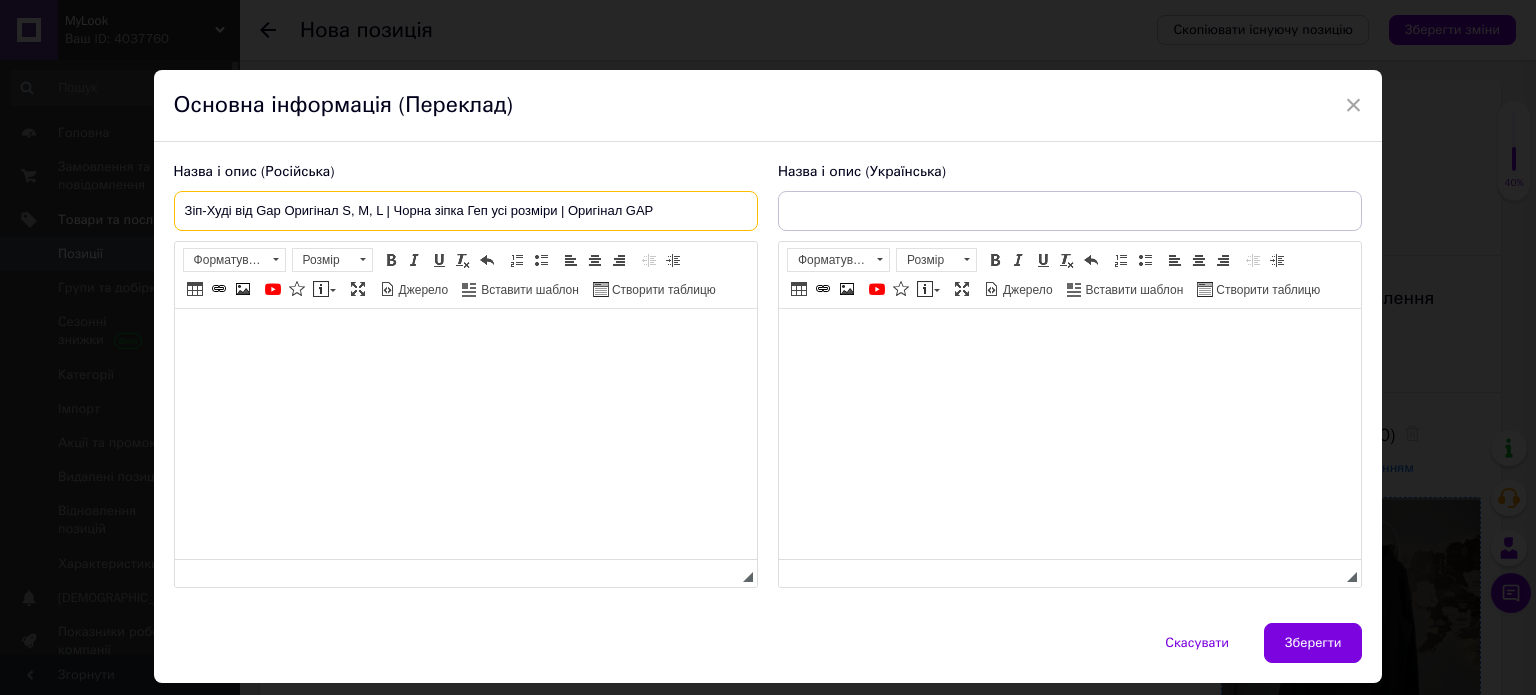 drag, startPoint x: 687, startPoint y: 211, endPoint x: 161, endPoint y: 253, distance: 527.67413 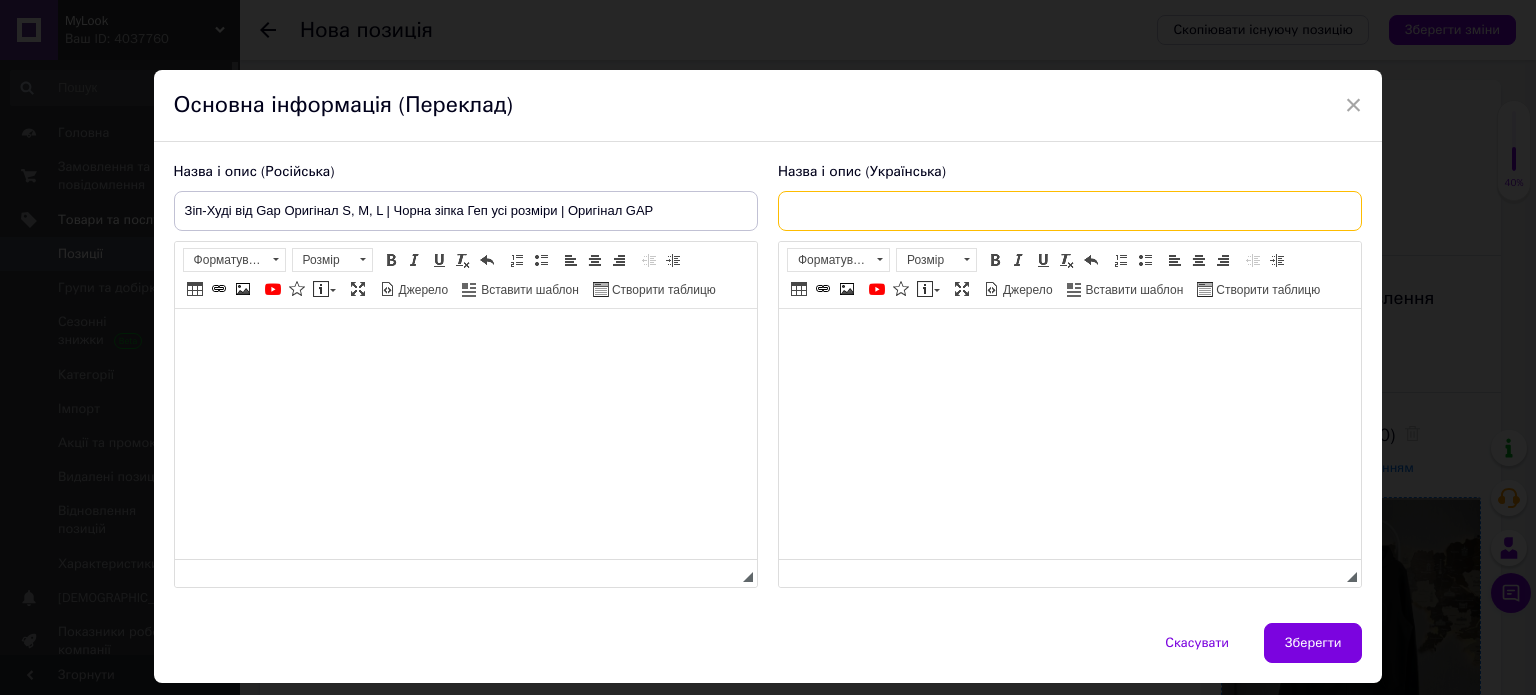 click at bounding box center (1070, 211) 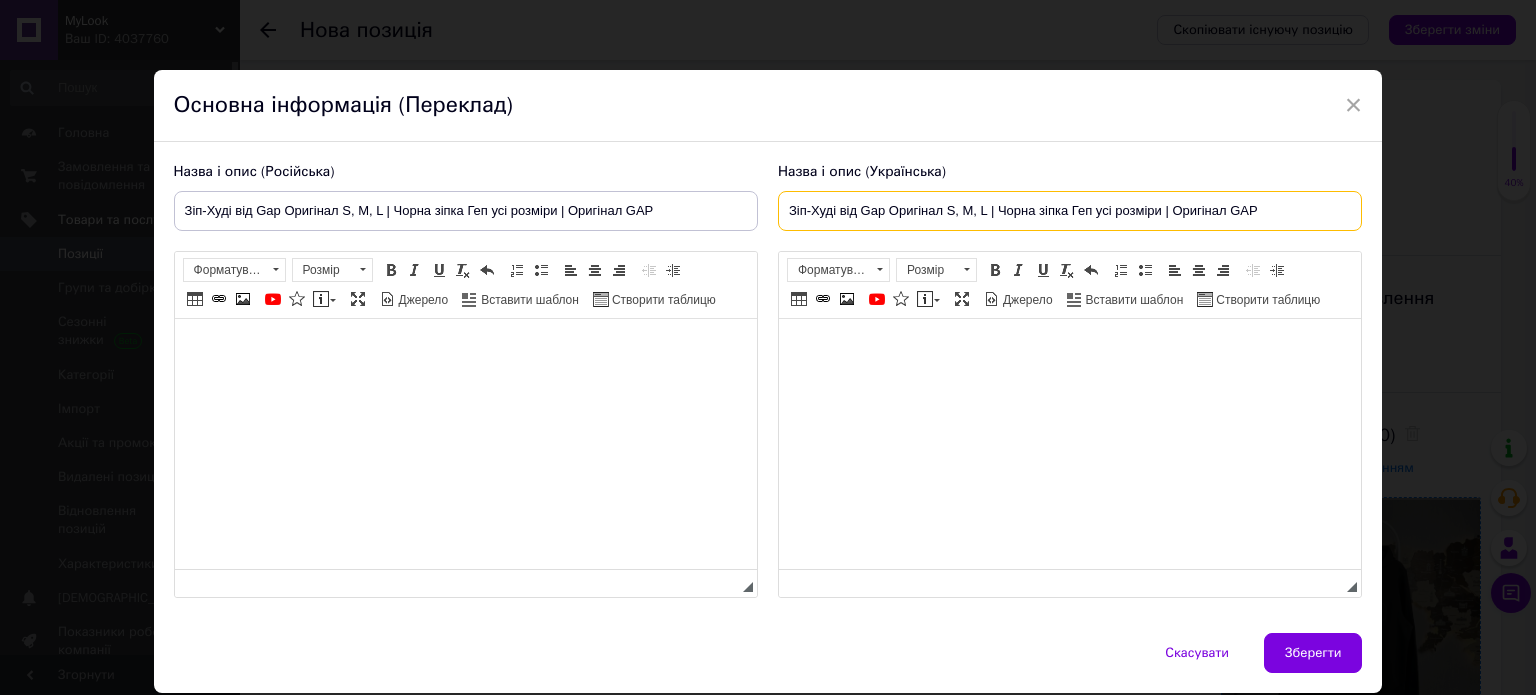 click on "Зіп-Худі від Gap Оригінал S, M, L | Чорна зіпка Геп усі розміри | Оригінал GAP" at bounding box center (1070, 211) 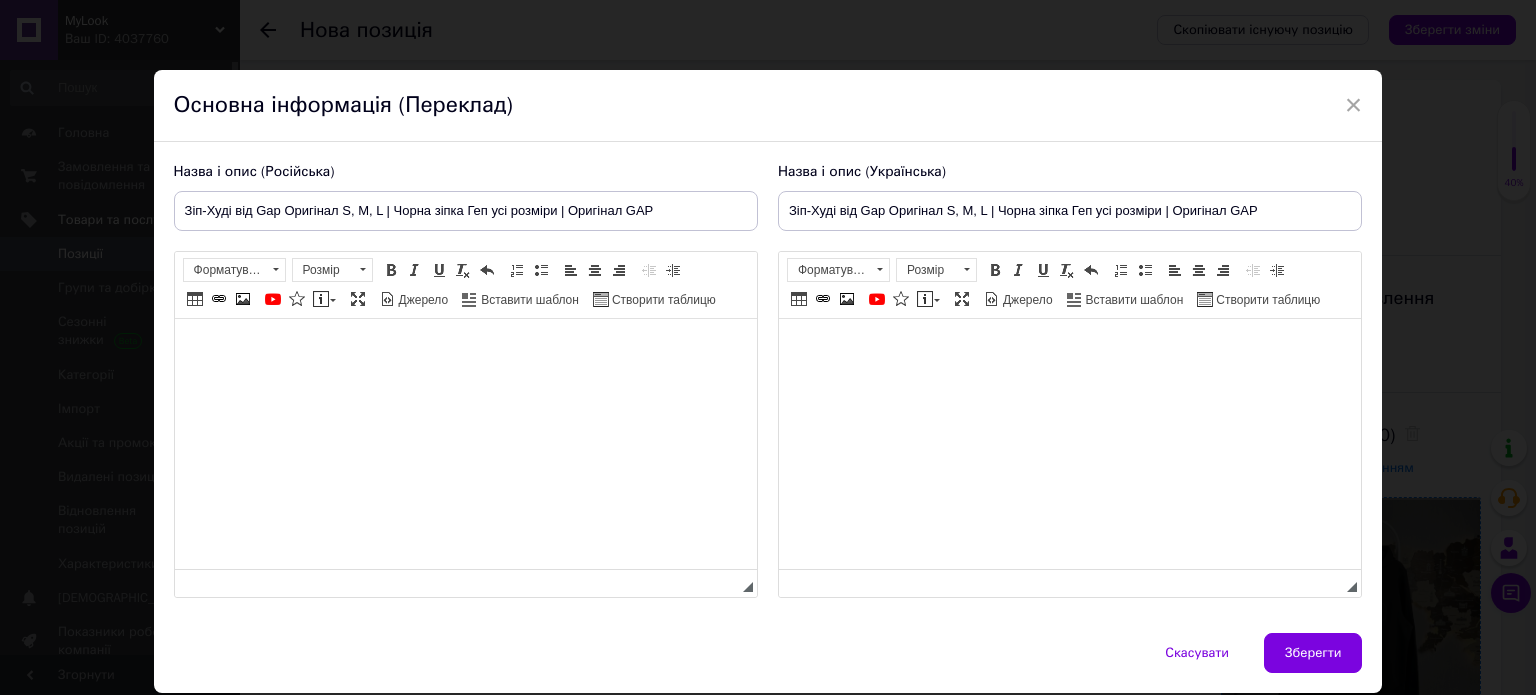 click at bounding box center [1069, 349] 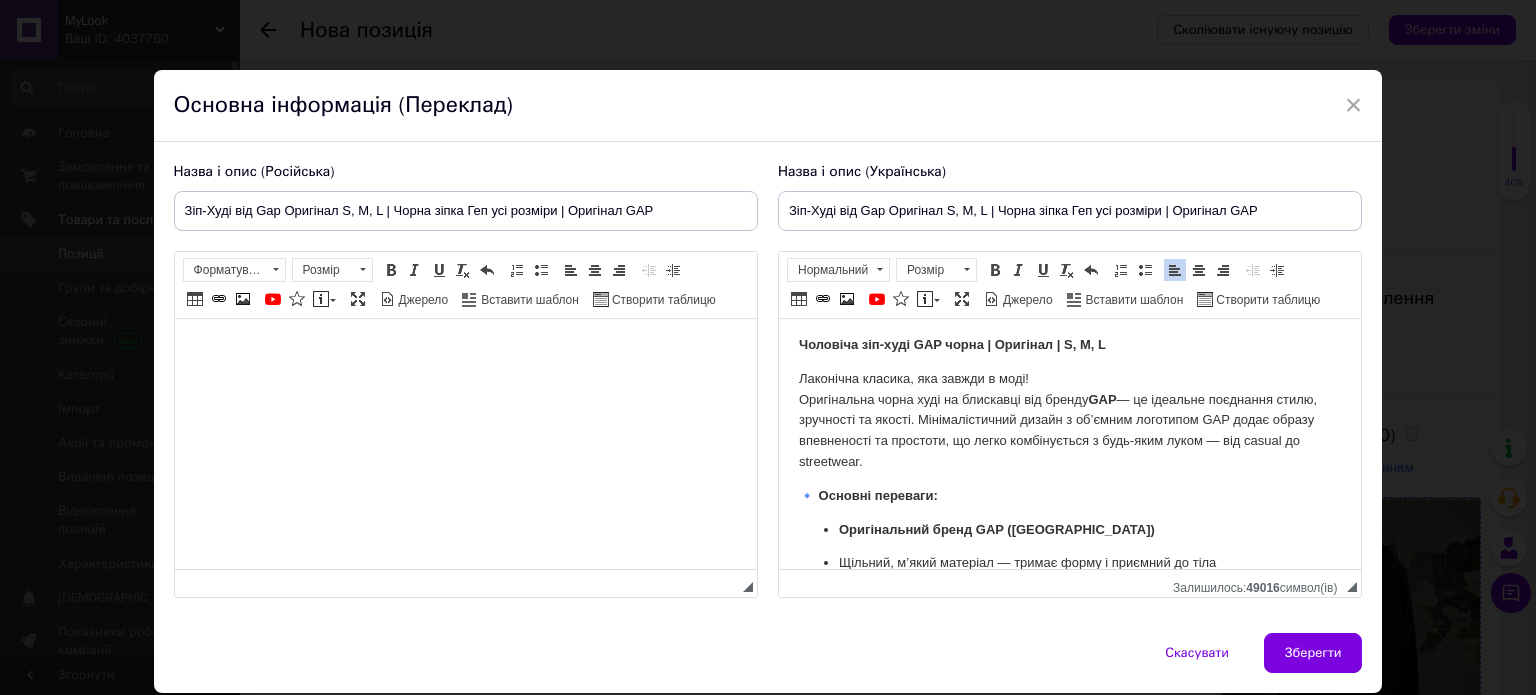 scroll, scrollTop: 0, scrollLeft: 0, axis: both 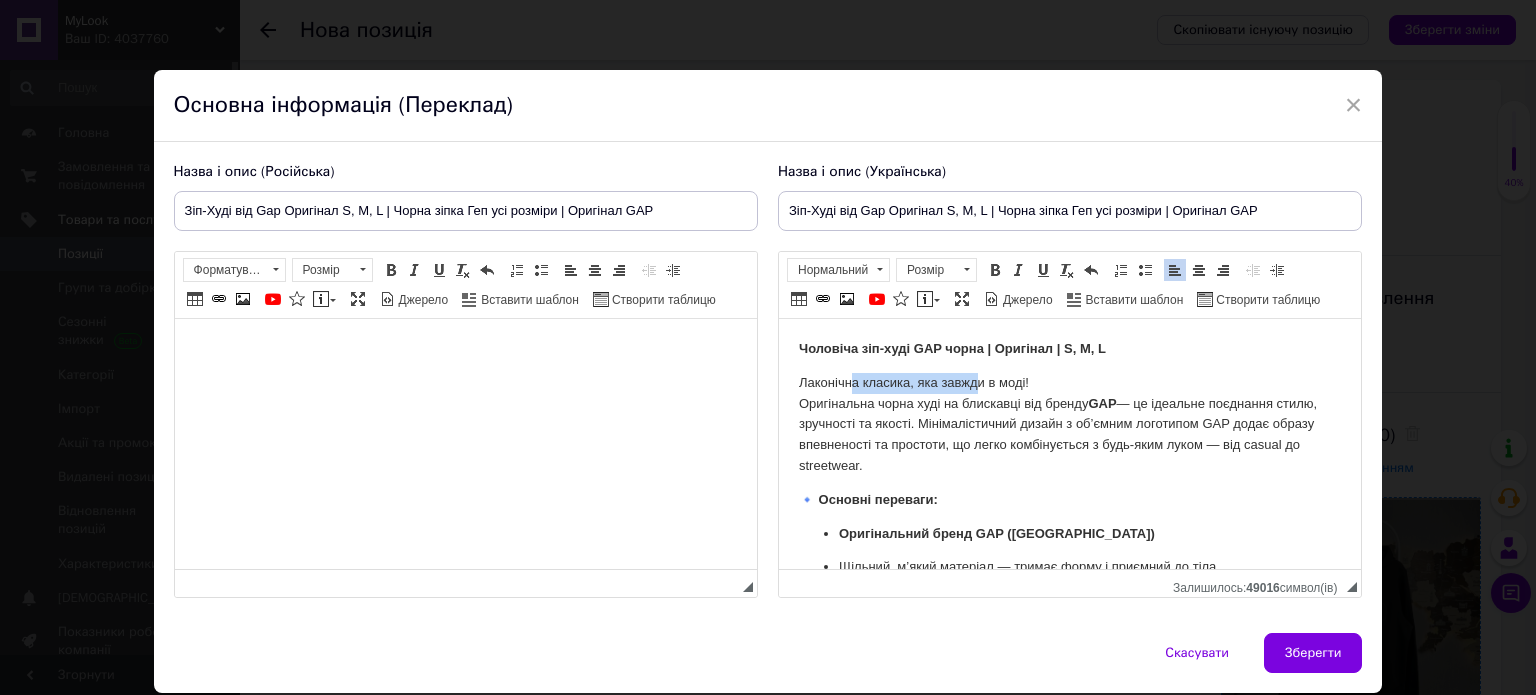 drag, startPoint x: 890, startPoint y: 377, endPoint x: 1121, endPoint y: 397, distance: 231.86418 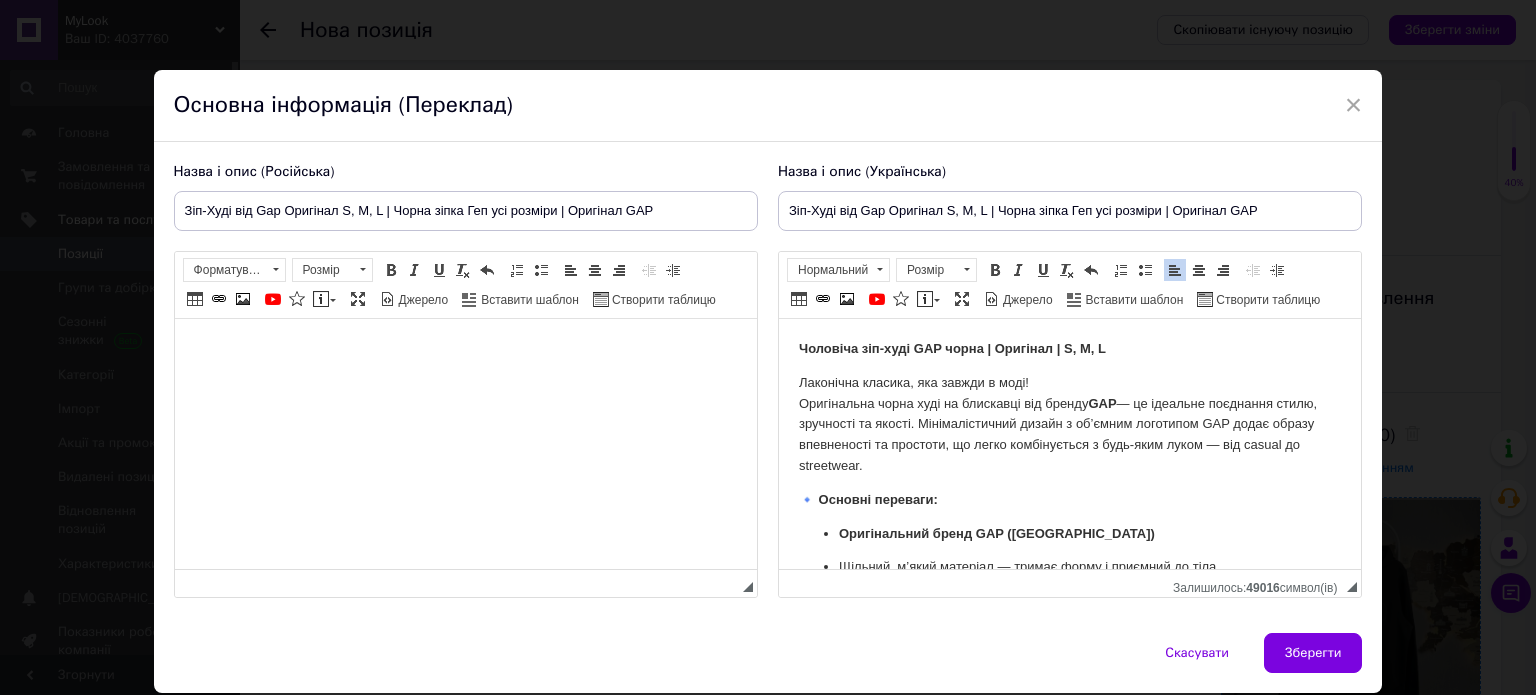 click on "Лаконічна класика, яка завжди в моді! Оригінальна чорна худі на блискавці від бренду  GAP  — це ідеальне поєднання стилю, зручності та якості. Мінімалістичний дизайн з об’ємним логотипом GAP додає образу впевненості та простоти, що легко комбінується з будь-яким луком — від casual до streetwear." at bounding box center [1069, 425] 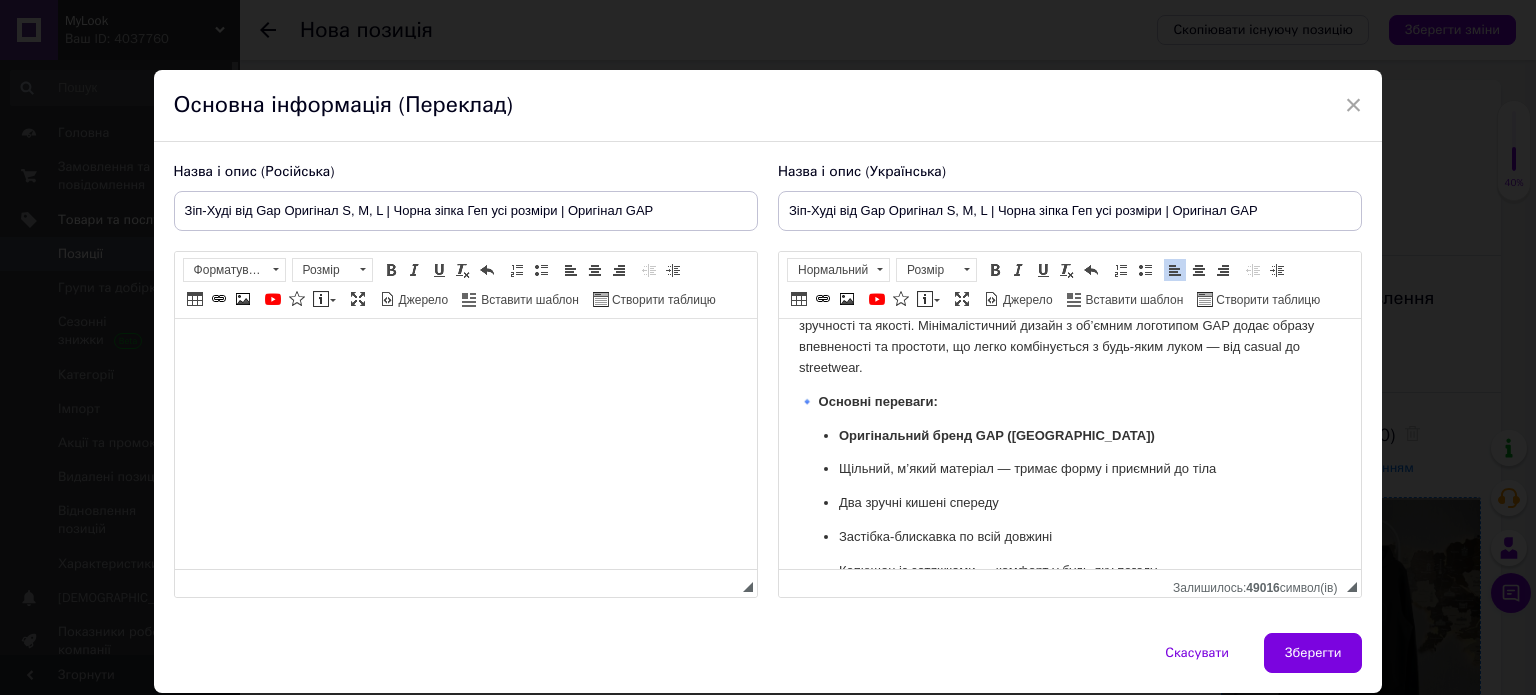scroll, scrollTop: 100, scrollLeft: 0, axis: vertical 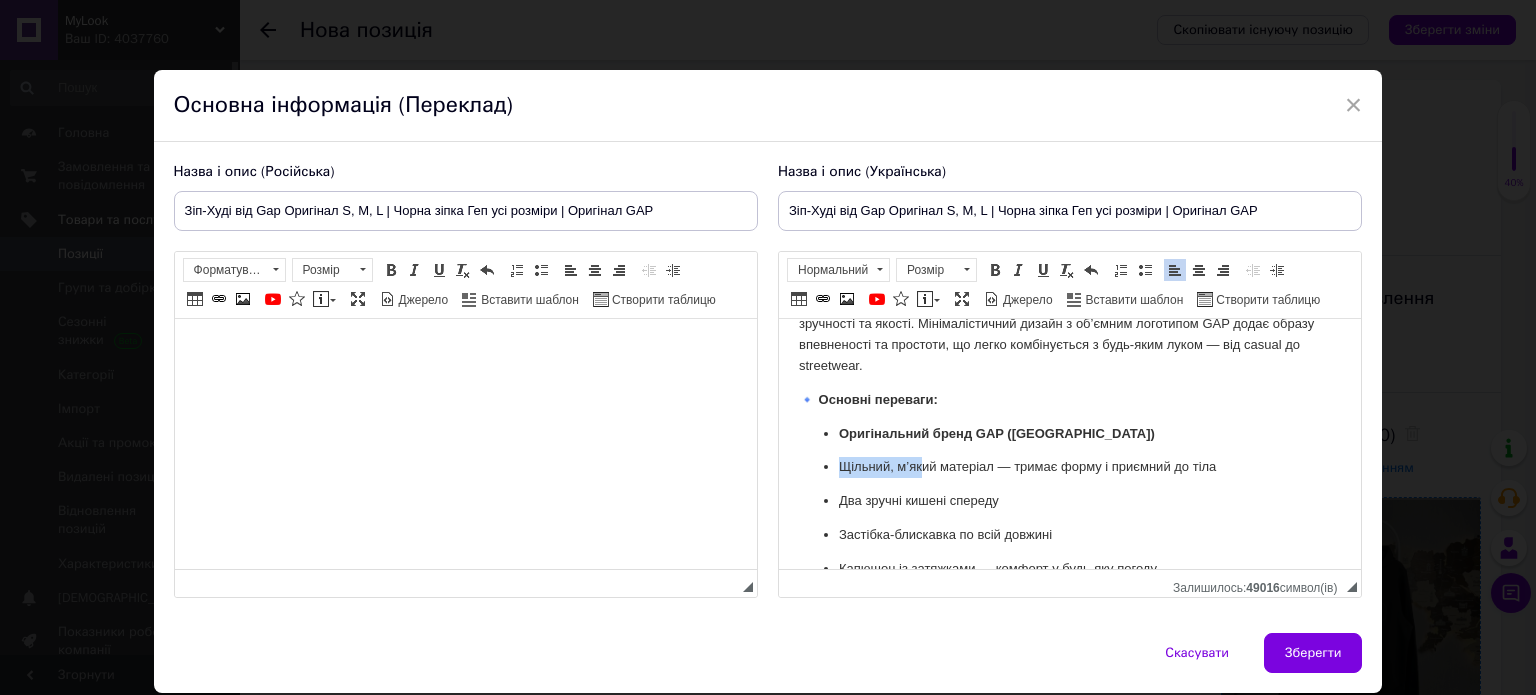 drag, startPoint x: 858, startPoint y: 468, endPoint x: 997, endPoint y: 480, distance: 139.51703 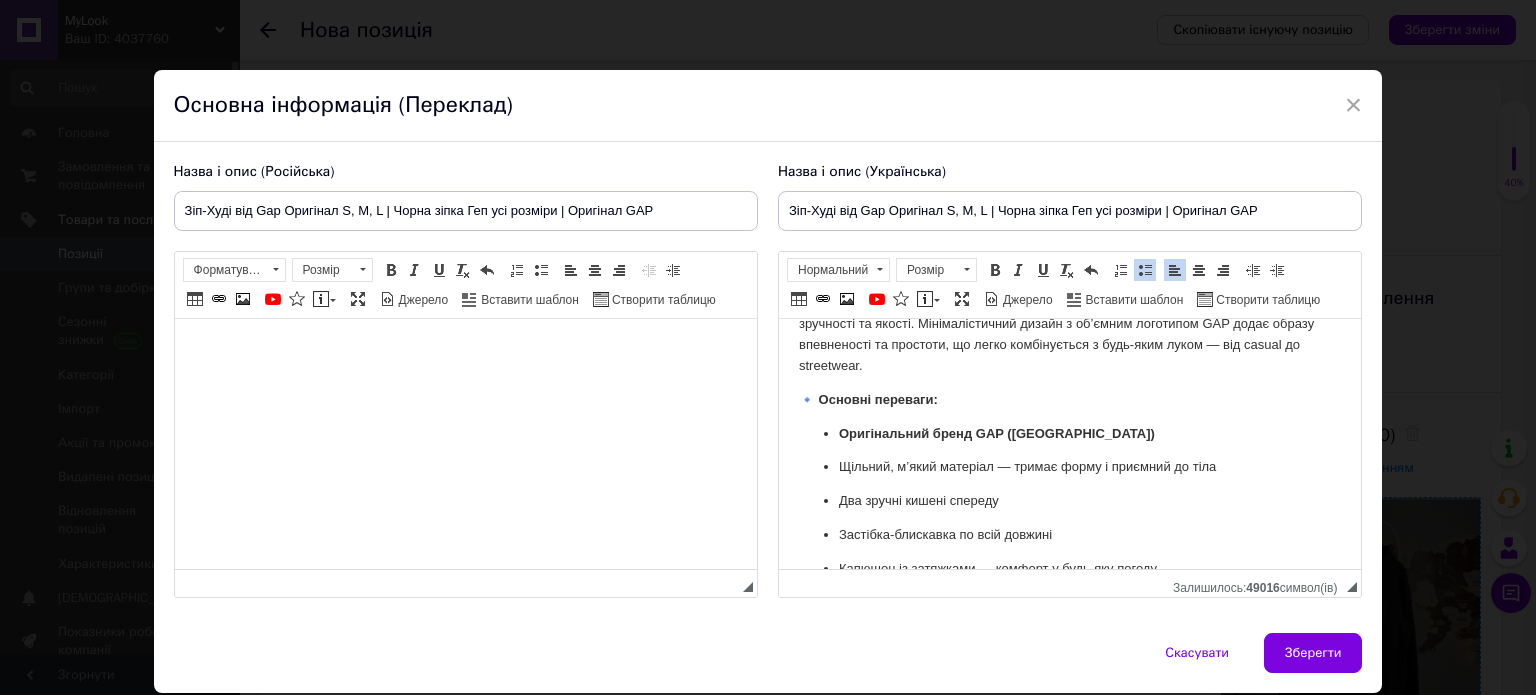 click on "Оригінальний бренд GAP ([GEOGRAPHIC_DATA]) Щільний, м’який матеріал — тримає форму і приємний до тіла Два зручні кишені спереду Застібка-блискавка по всій довжині Капюшон із затяжками — комфорт у будь-яку погоду Ідеальна посадка — доступні розміри S, M, L Унісекс модель" at bounding box center (1069, 536) 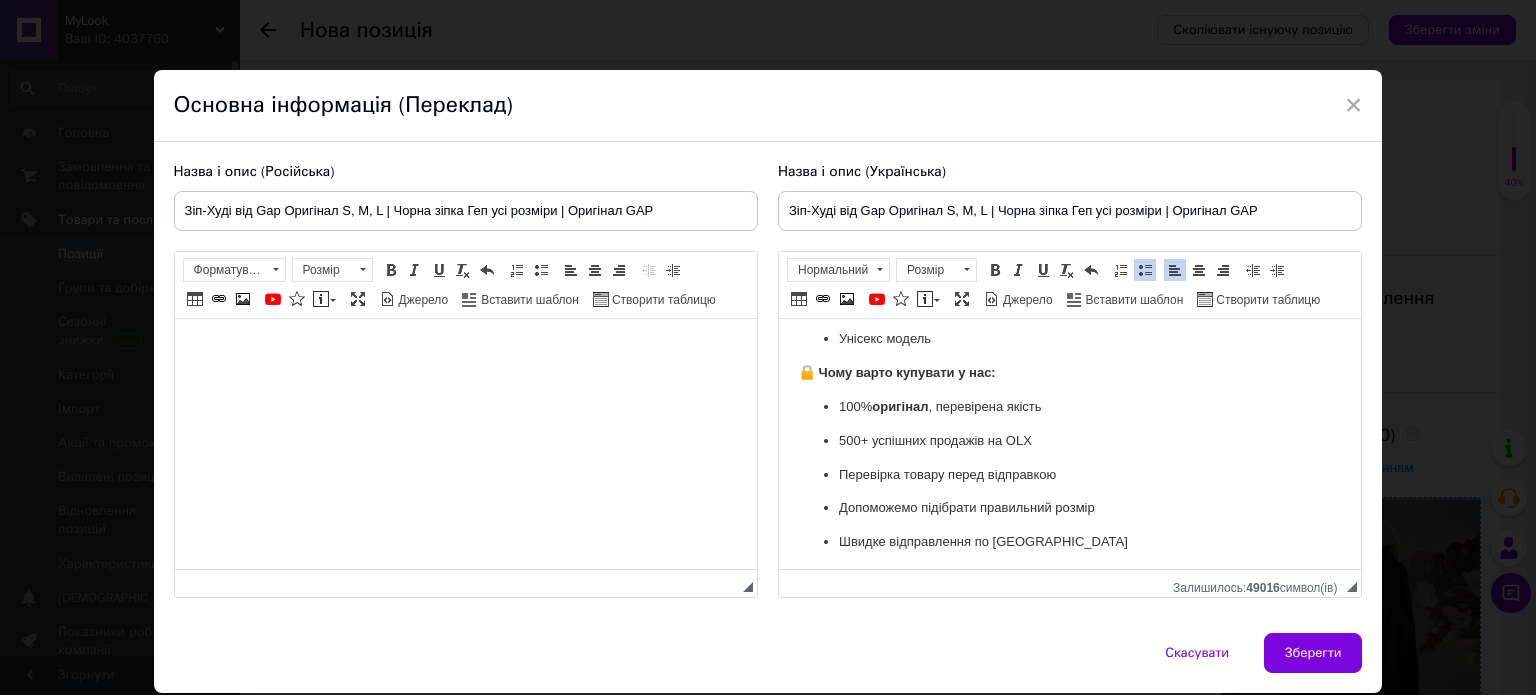 scroll, scrollTop: 400, scrollLeft: 0, axis: vertical 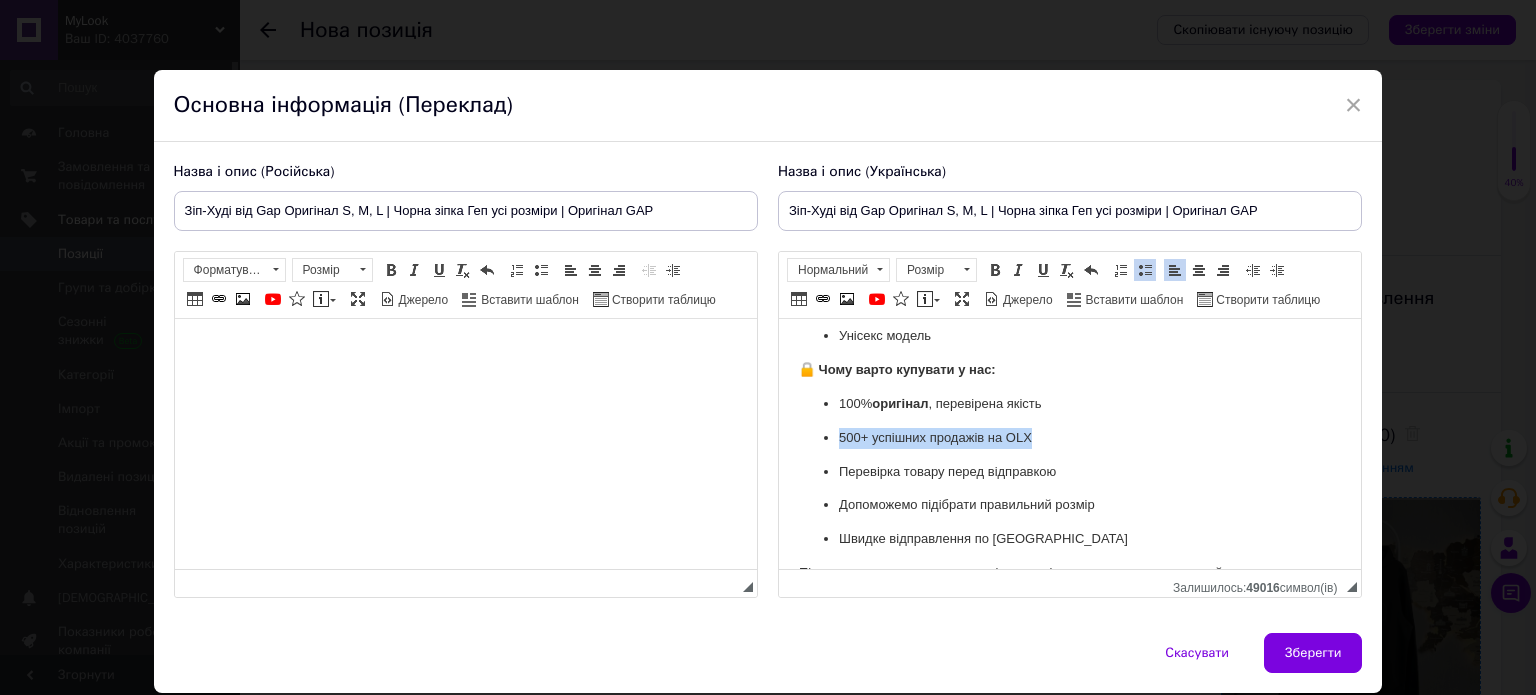 drag, startPoint x: 1030, startPoint y: 438, endPoint x: 799, endPoint y: 442, distance: 231.03462 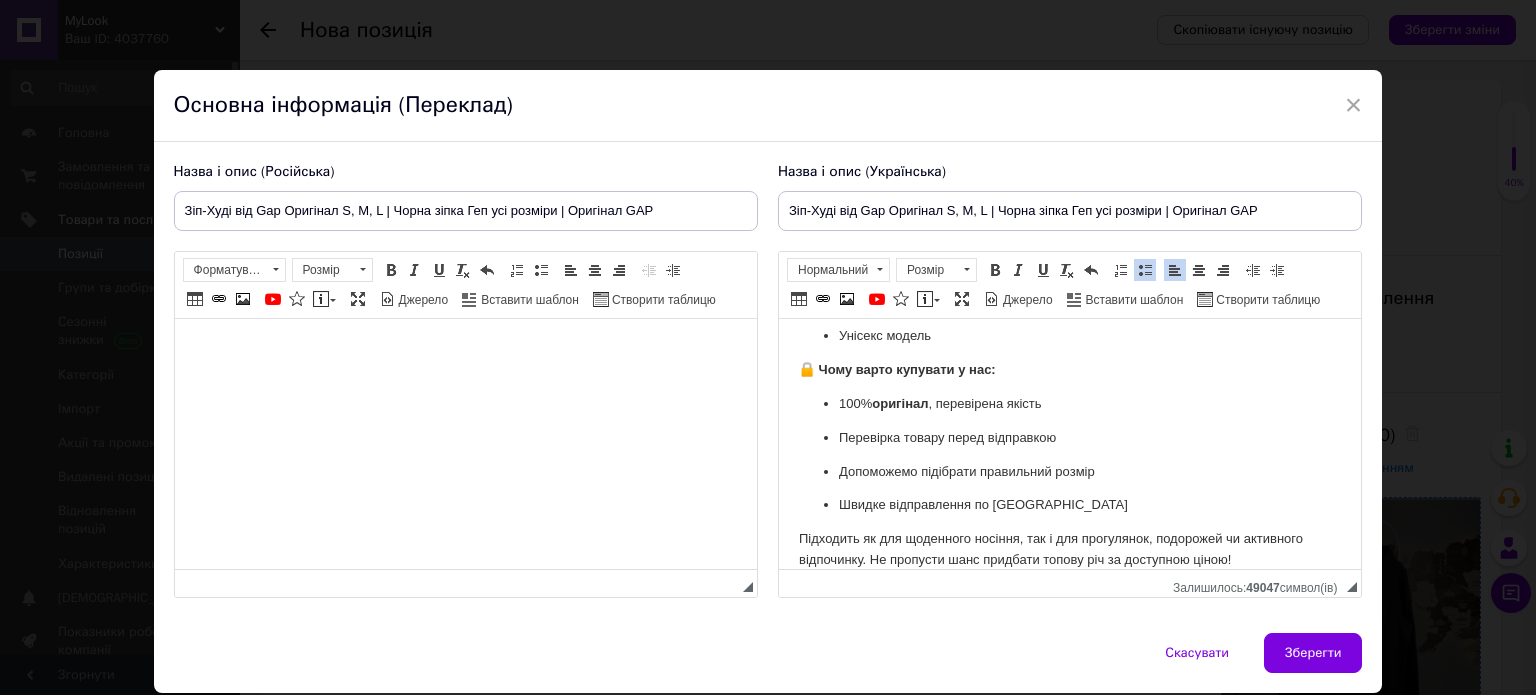 drag, startPoint x: 882, startPoint y: 474, endPoint x: 933, endPoint y: 472, distance: 51.0392 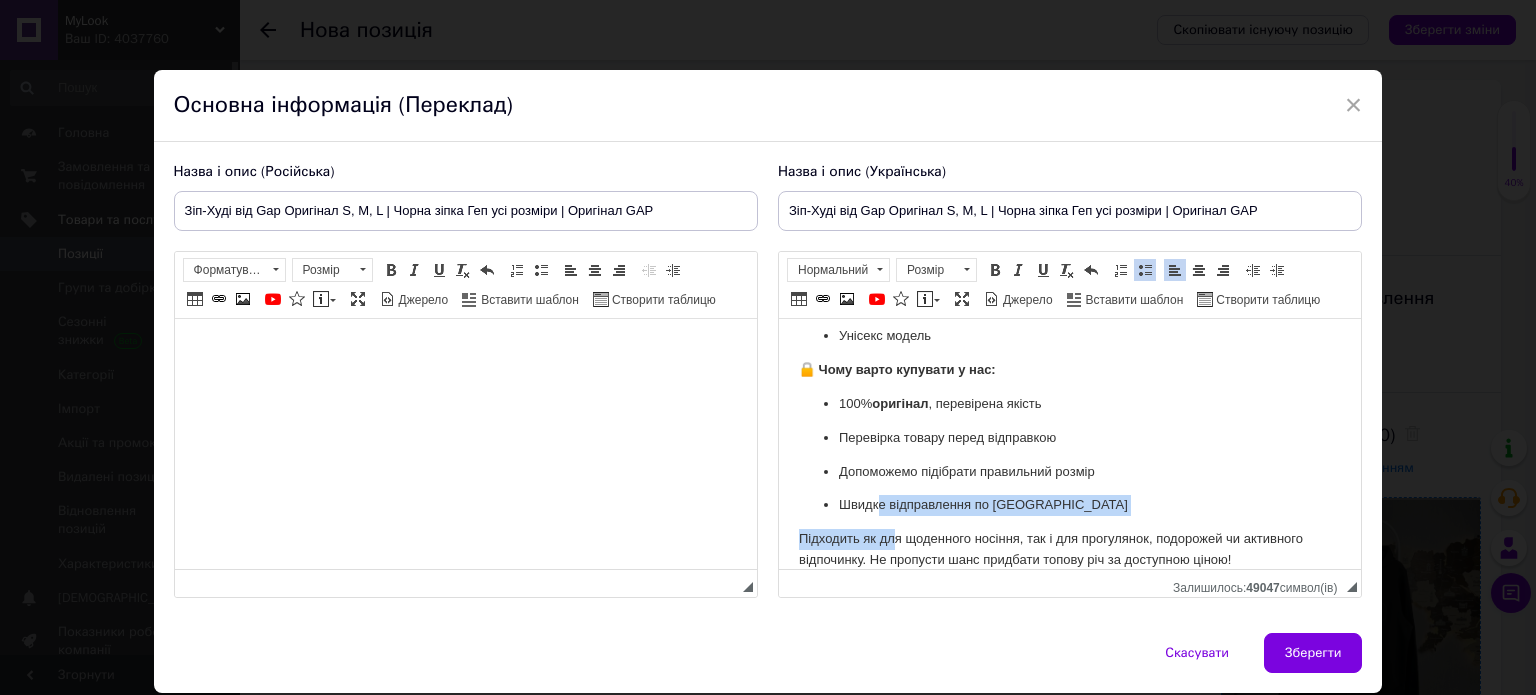 click on "Чоловіча зіп-худі GAP чорна | Оригінал | S, M, L Лаконічна класика, яка завжди в моді! Оригінальна чорна худі на блискавці від бренду  GAP  — це ідеальне поєднання стилю, зручності та якості. Мінімалістичний дизайн з об’ємним логотипом GAP додає образу впевненості та простоти, що легко комбінується з будь-яким луком — від casual до streetwear. 🔹 Основні переваги: Оригінальний бренд GAP ([GEOGRAPHIC_DATA]) Щільний, м’який матеріал — тримає форму і приємний до тіла Два зручні кишені спереду Застібка-блискавка по всій довжині Капюшон із затяжками — комфорт у будь-яку погоду Унісекс модель" at bounding box center (1069, 255) 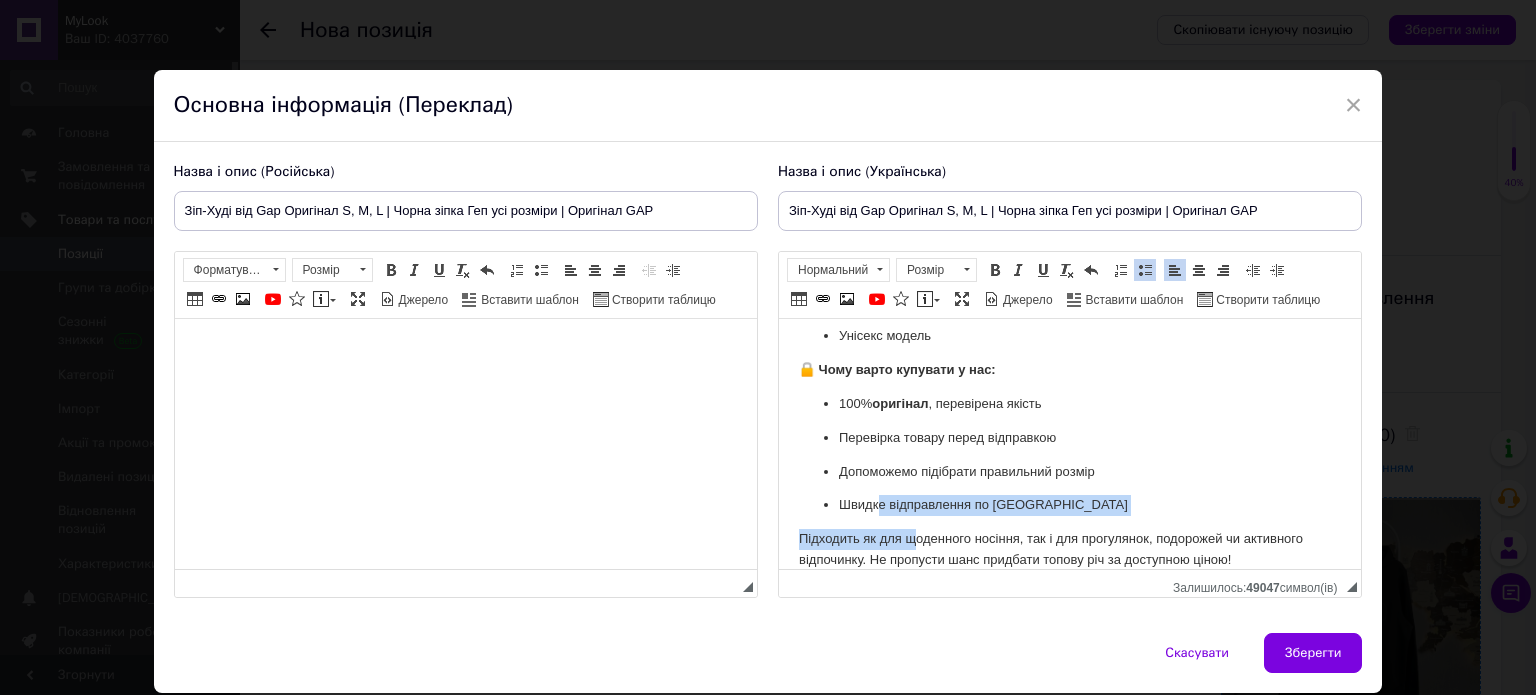 click on "Швидке відправлення по [GEOGRAPHIC_DATA]" at bounding box center (1069, 505) 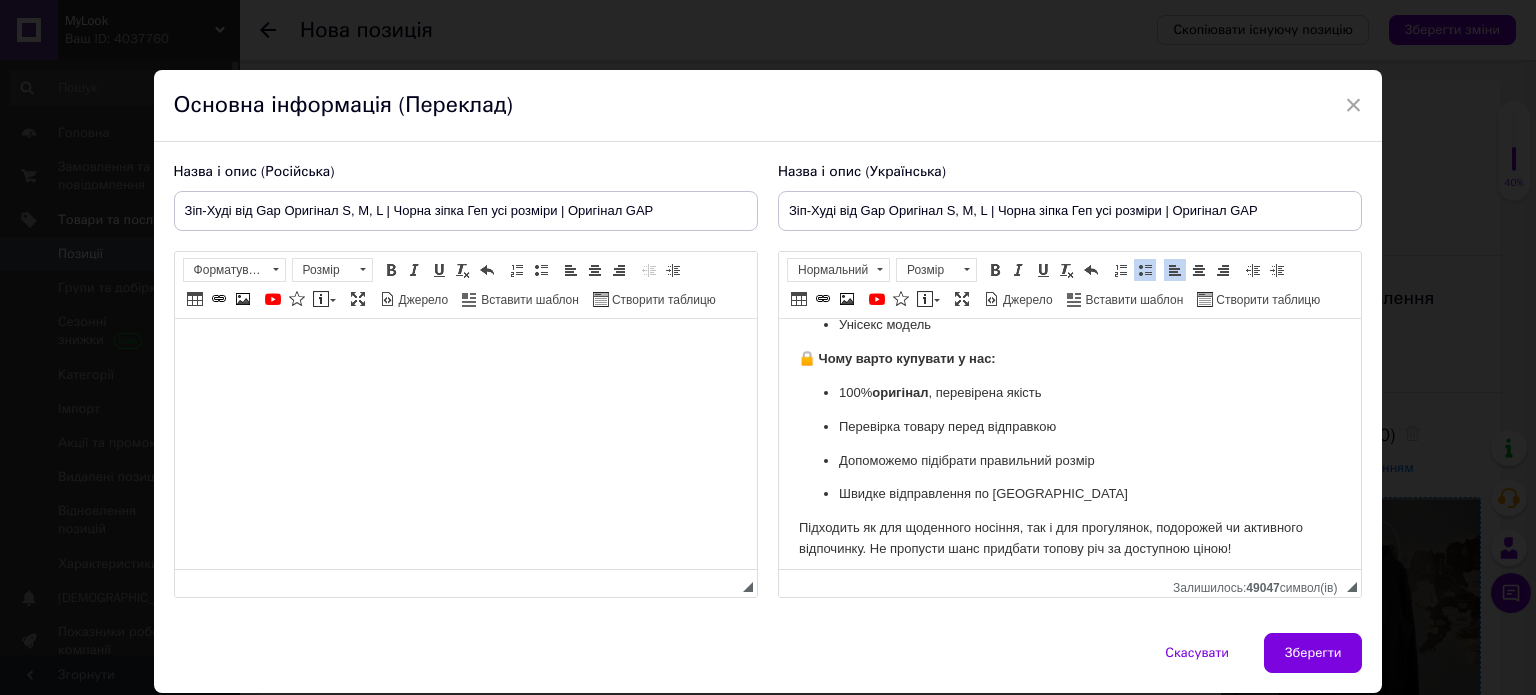 scroll, scrollTop: 421, scrollLeft: 0, axis: vertical 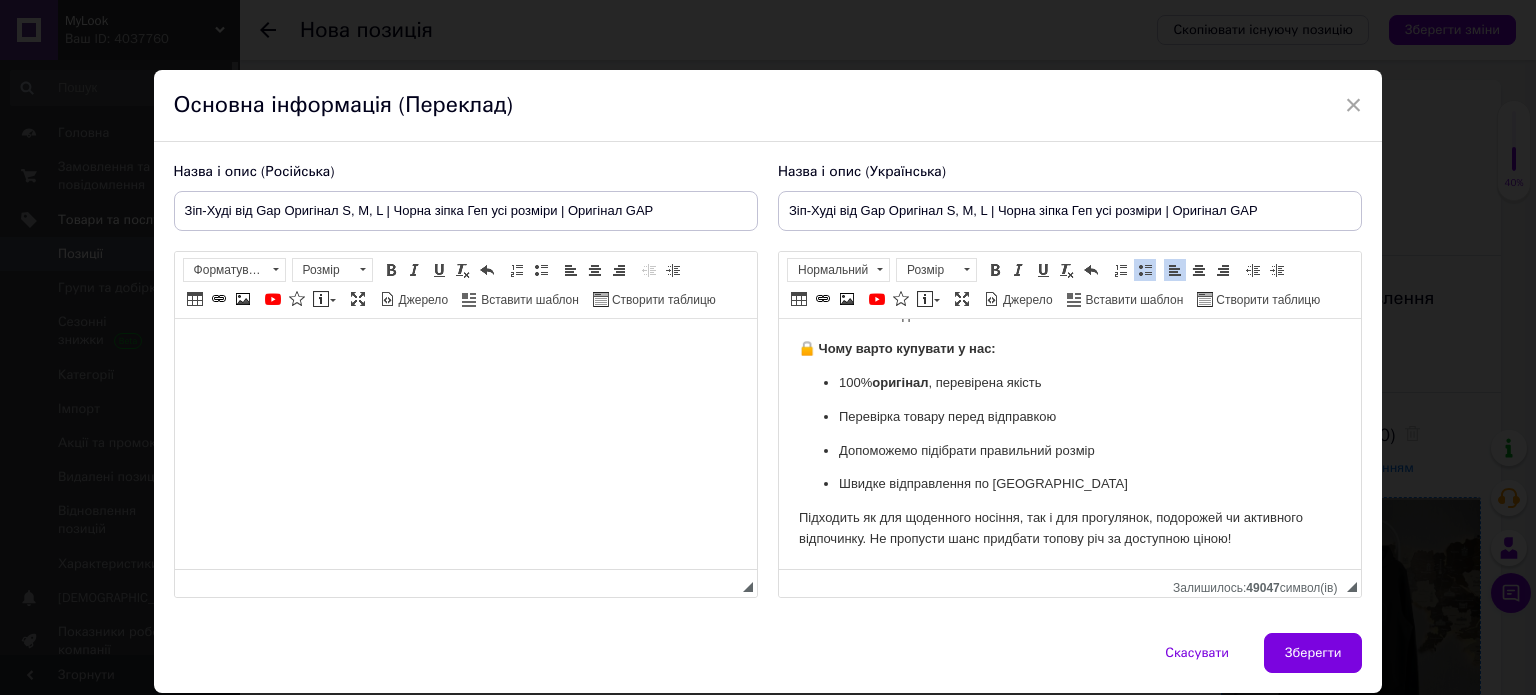 click on "Підходить як для щоденного носіння, так і для прогулянок, подорожей чи активного відпочинку. Не пропусти шанс придбати топову річ за доступною ціною!" at bounding box center [1069, 529] 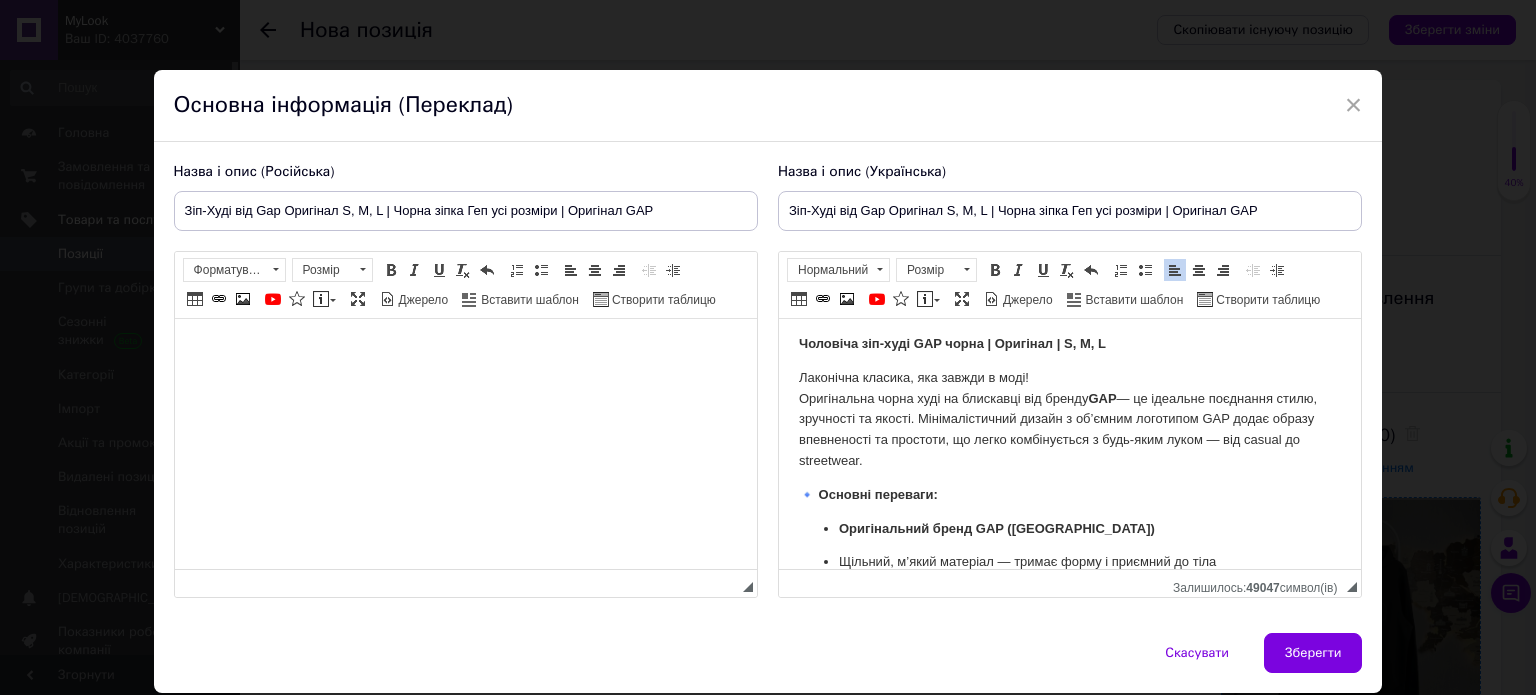 scroll, scrollTop: 0, scrollLeft: 0, axis: both 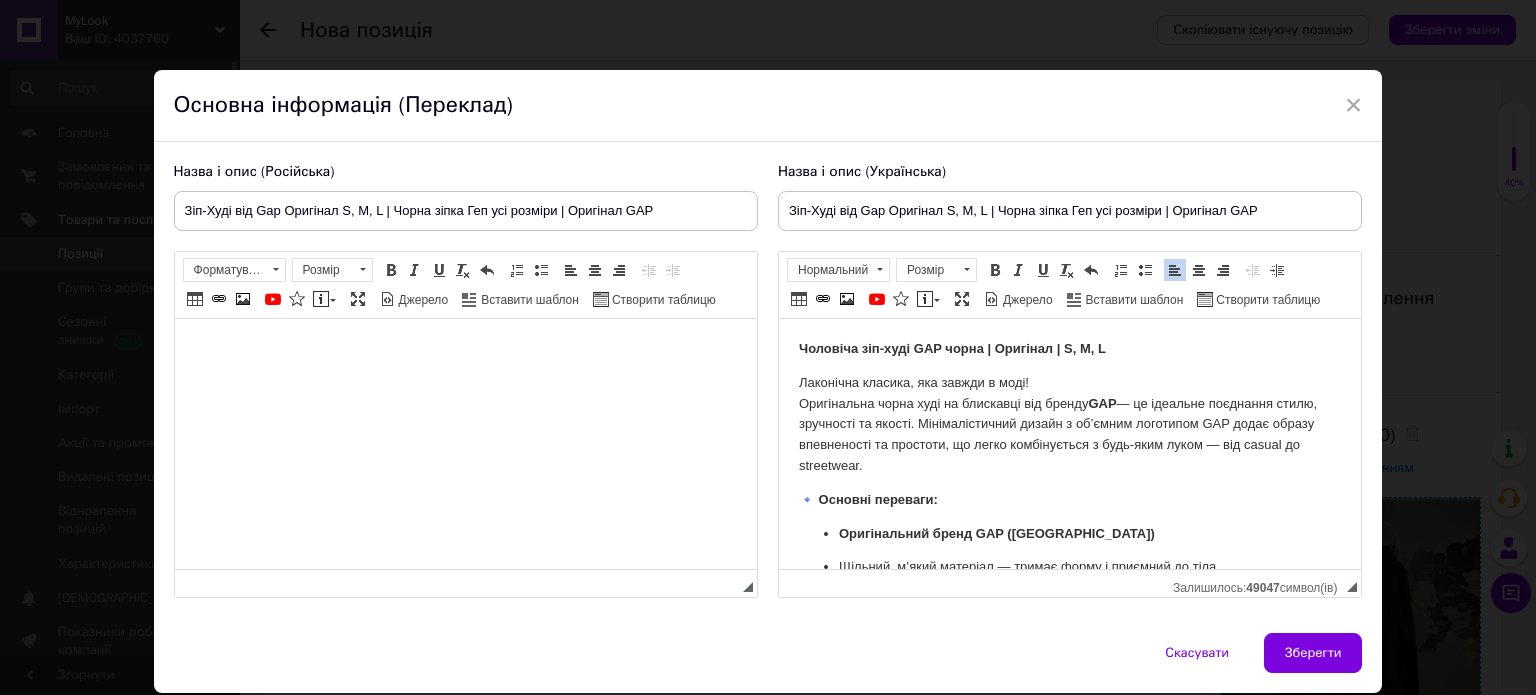 click at bounding box center [465, 349] 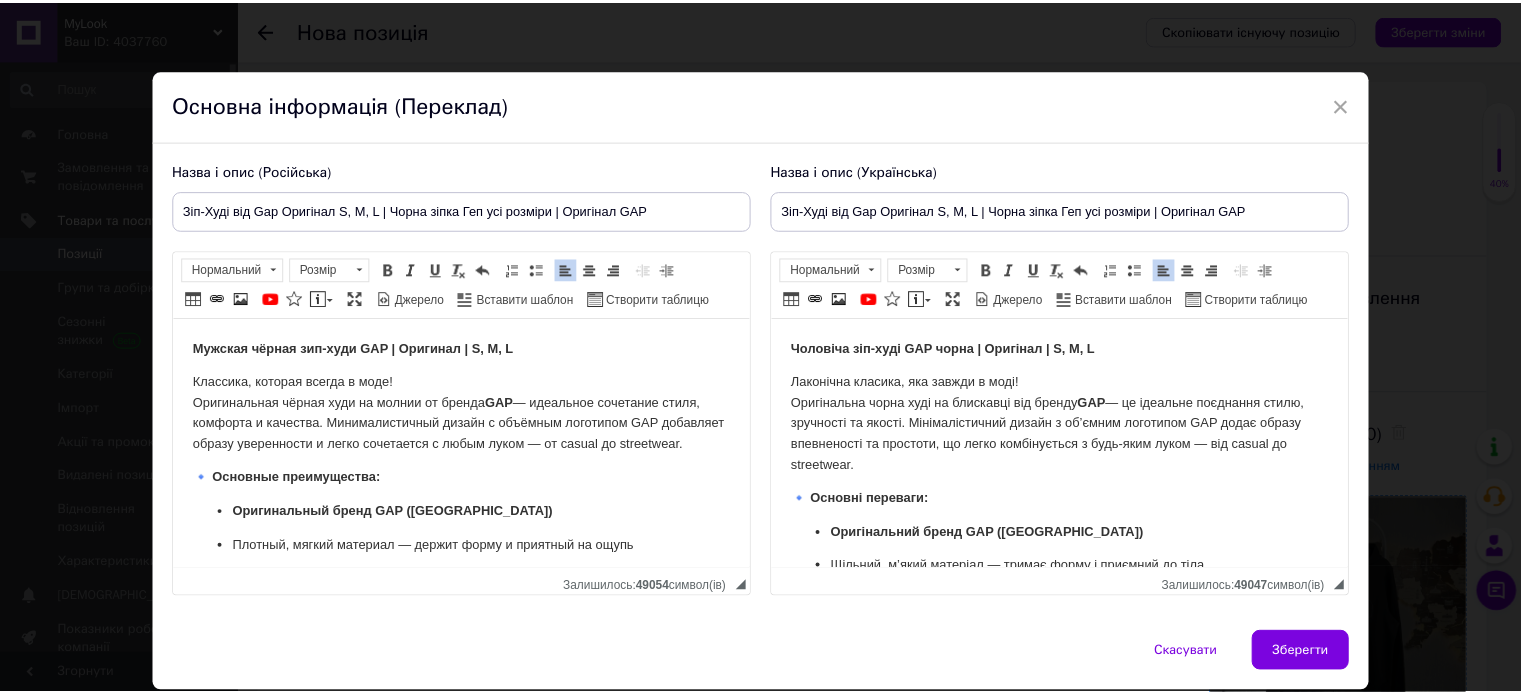 scroll, scrollTop: 0, scrollLeft: 0, axis: both 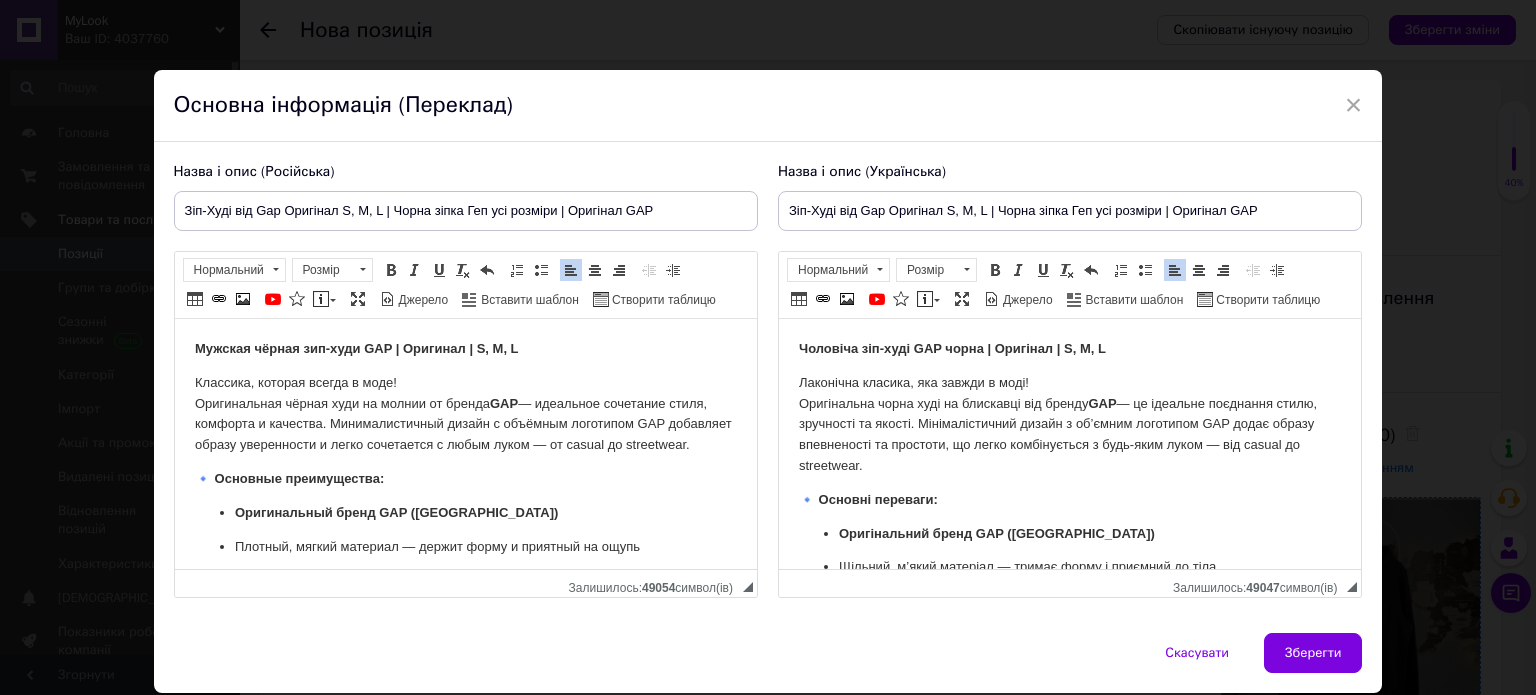 click on "Классика, которая всегда в моде! Оригинальная чёрная худи на молнии от бренда  GAP  — идеальное сочетание стиля, комфорта и качества. Минималистичный дизайн с объёмным логотипом GAP добавляет образу уверенности и легко сочетается с любым луком — от casual до streetwear." at bounding box center (465, 414) 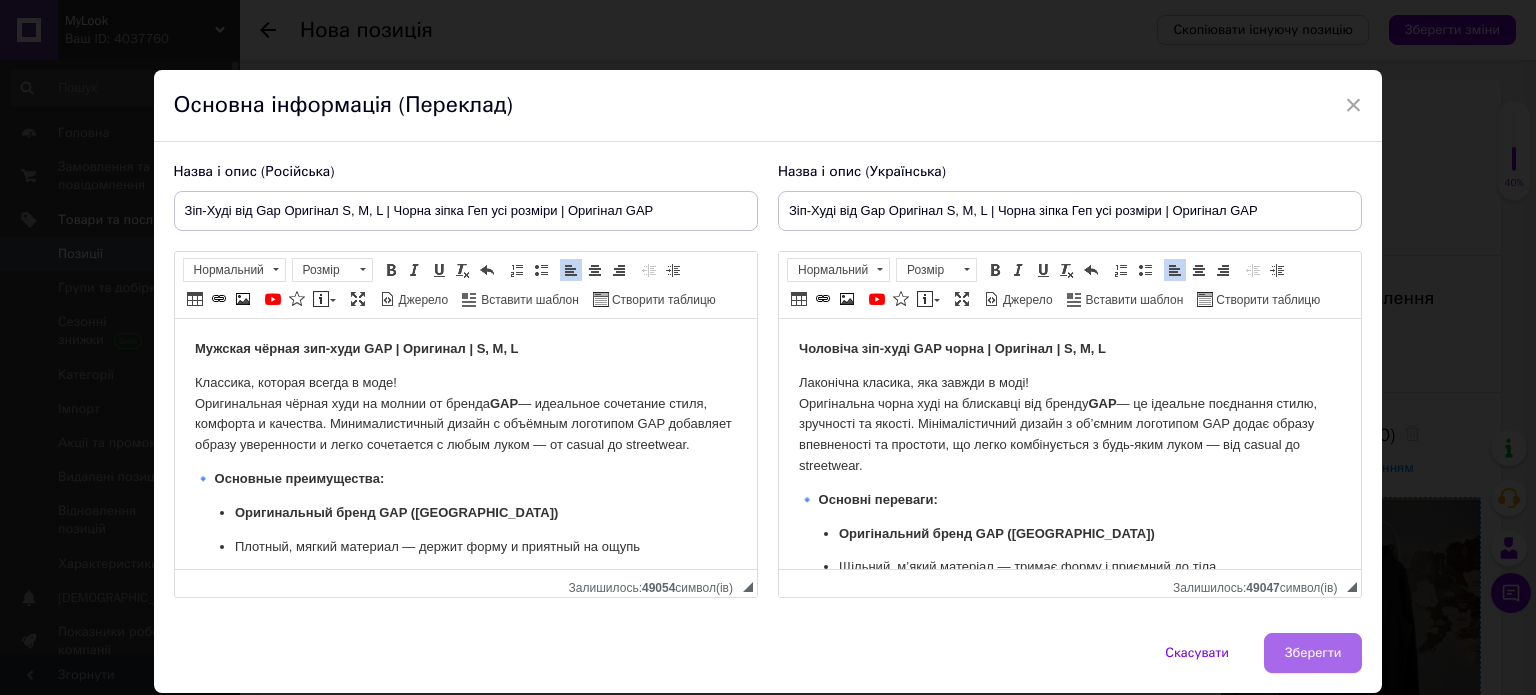 click on "Зберегти" at bounding box center (1313, 653) 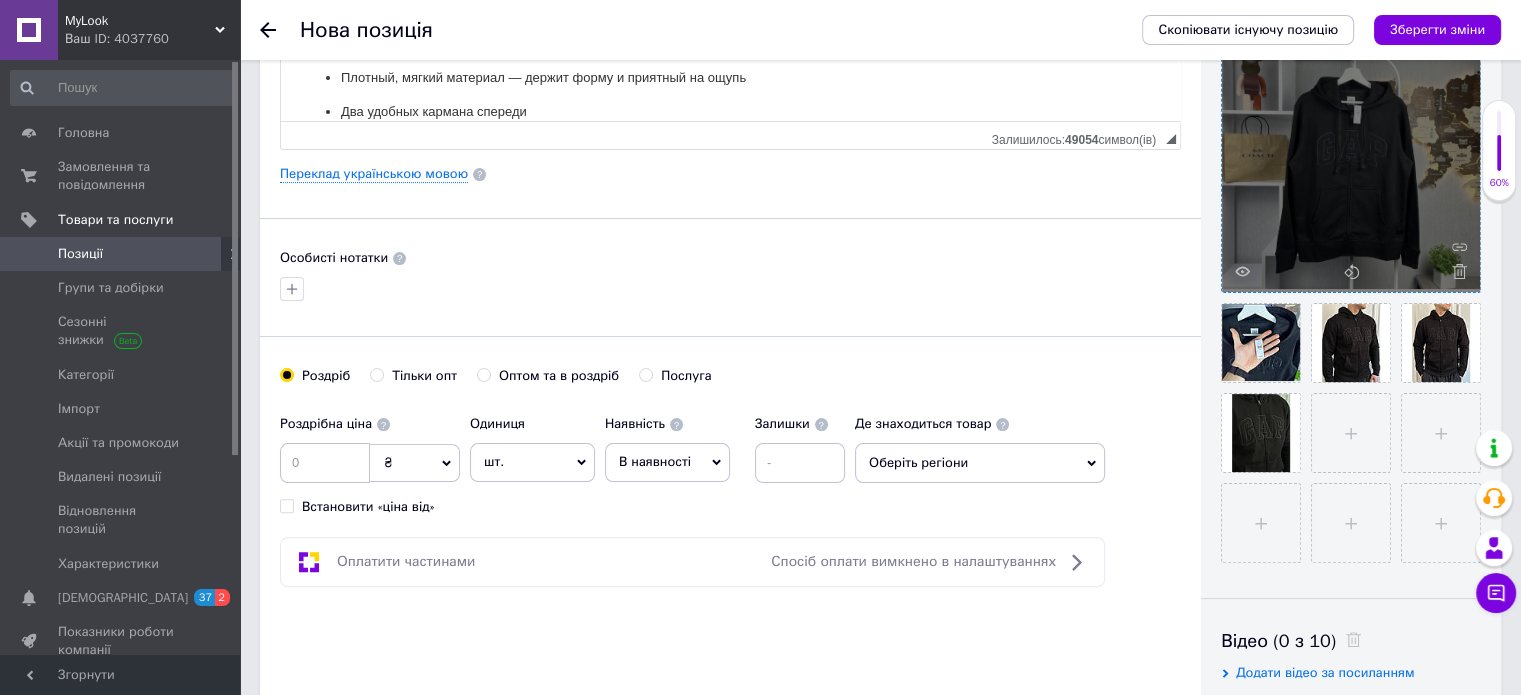 scroll, scrollTop: 500, scrollLeft: 0, axis: vertical 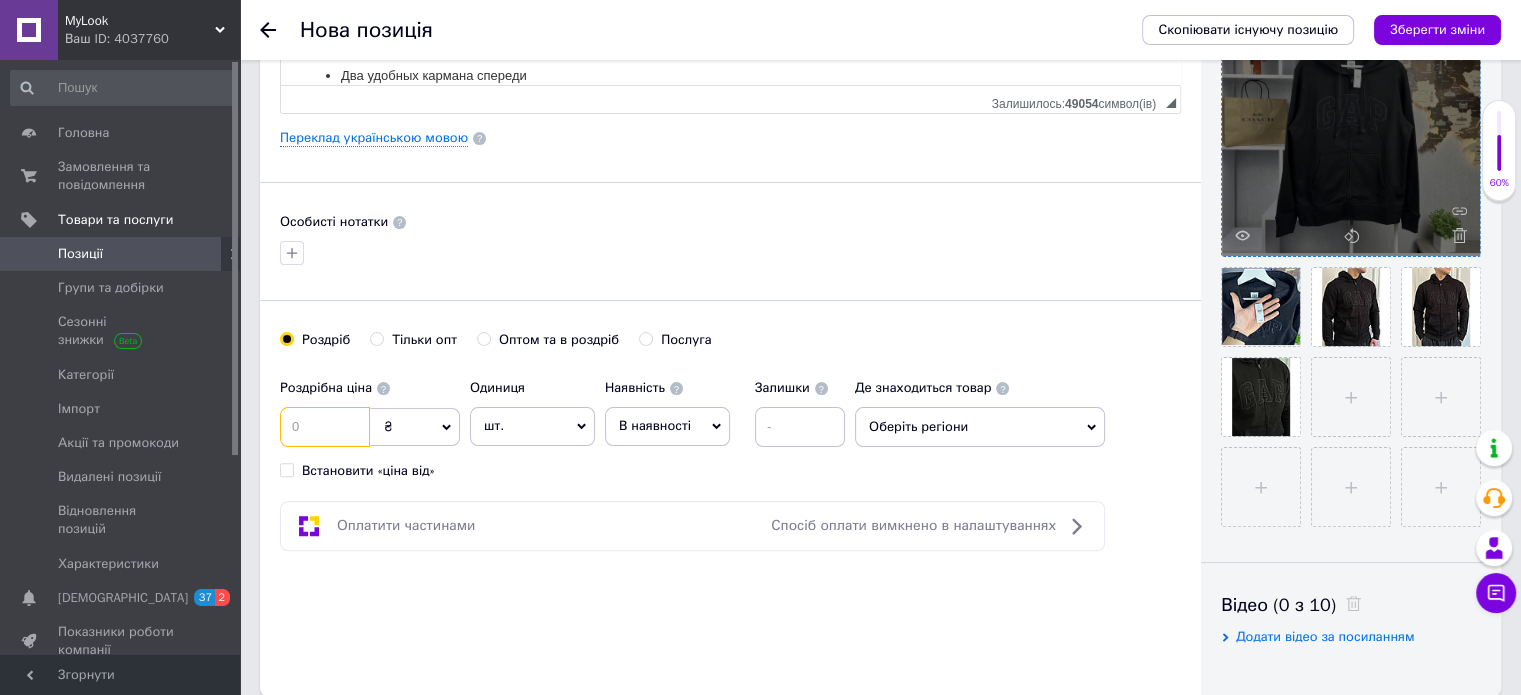 click at bounding box center (325, 427) 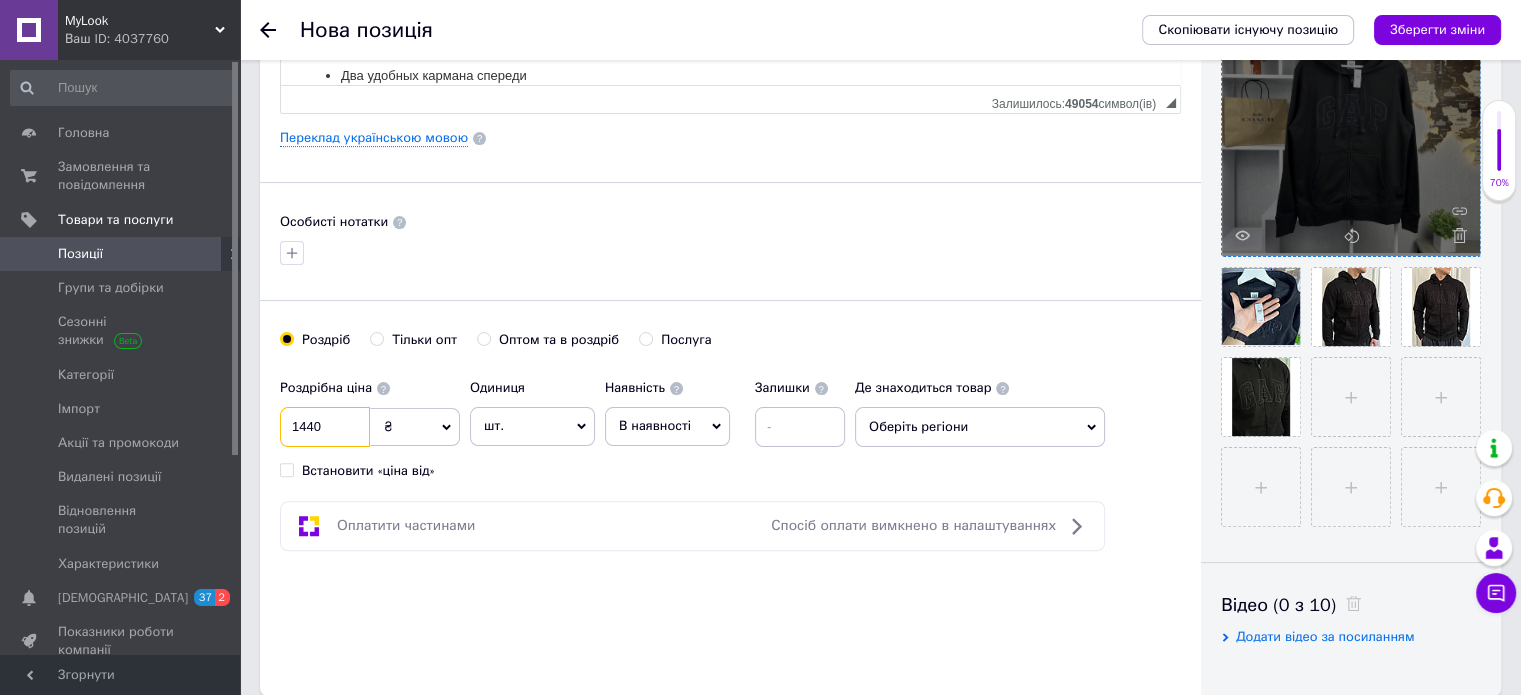 type on "1440" 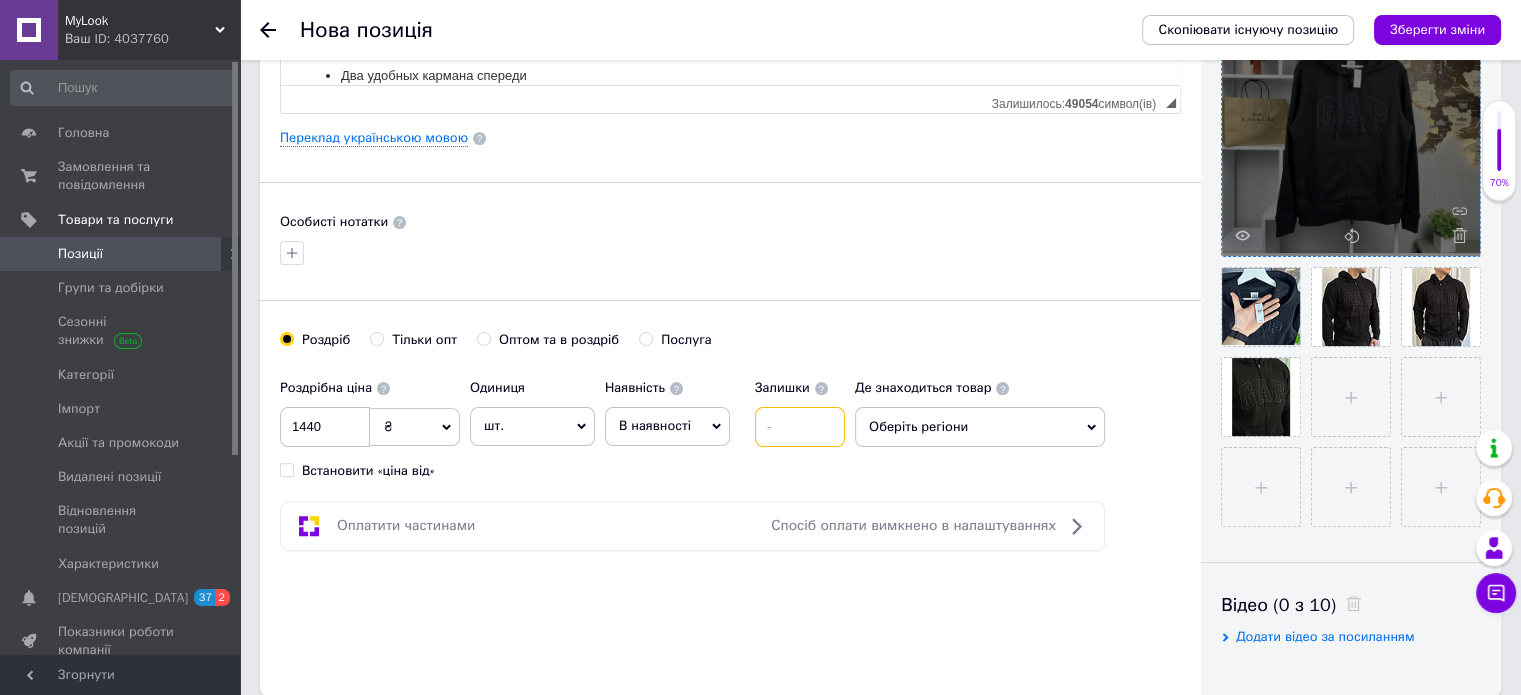 click at bounding box center [800, 427] 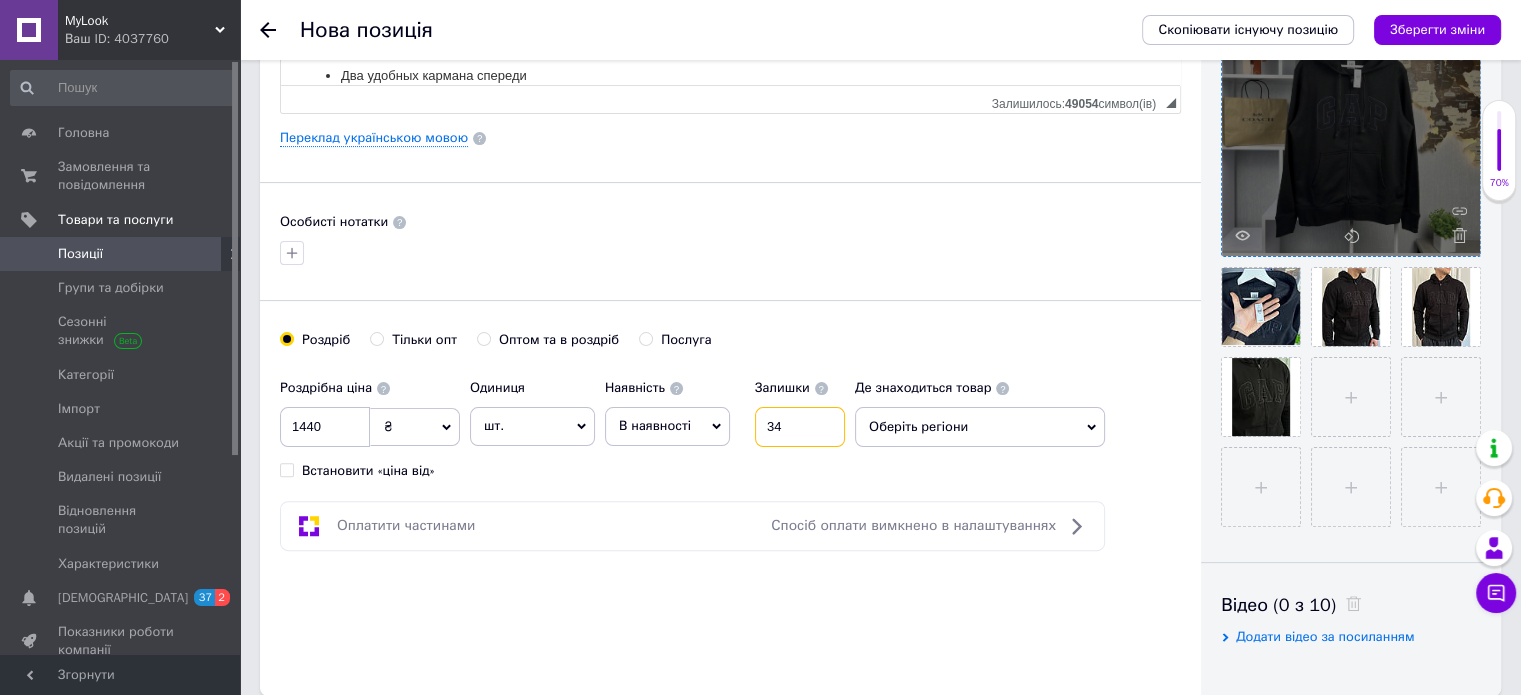 type on "34" 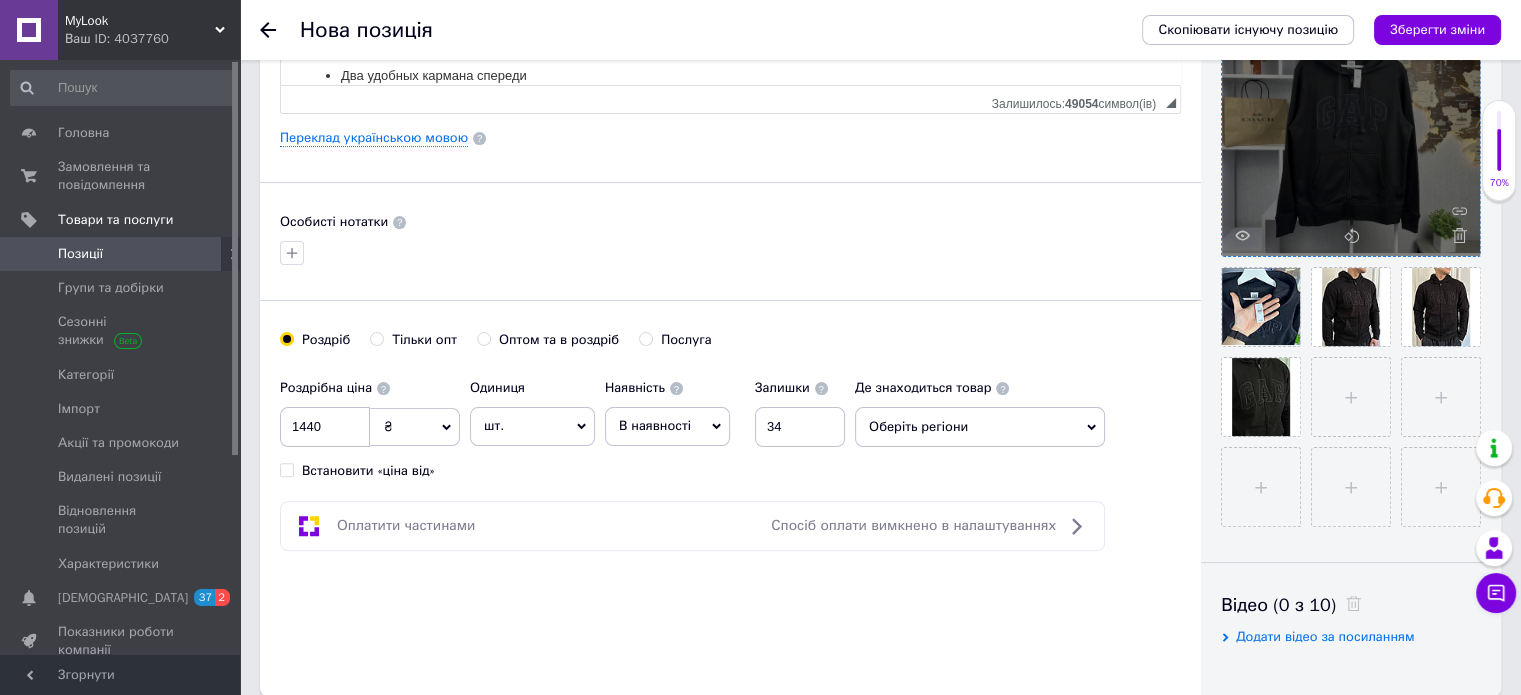 click on "Оберіть регіони" at bounding box center [980, 427] 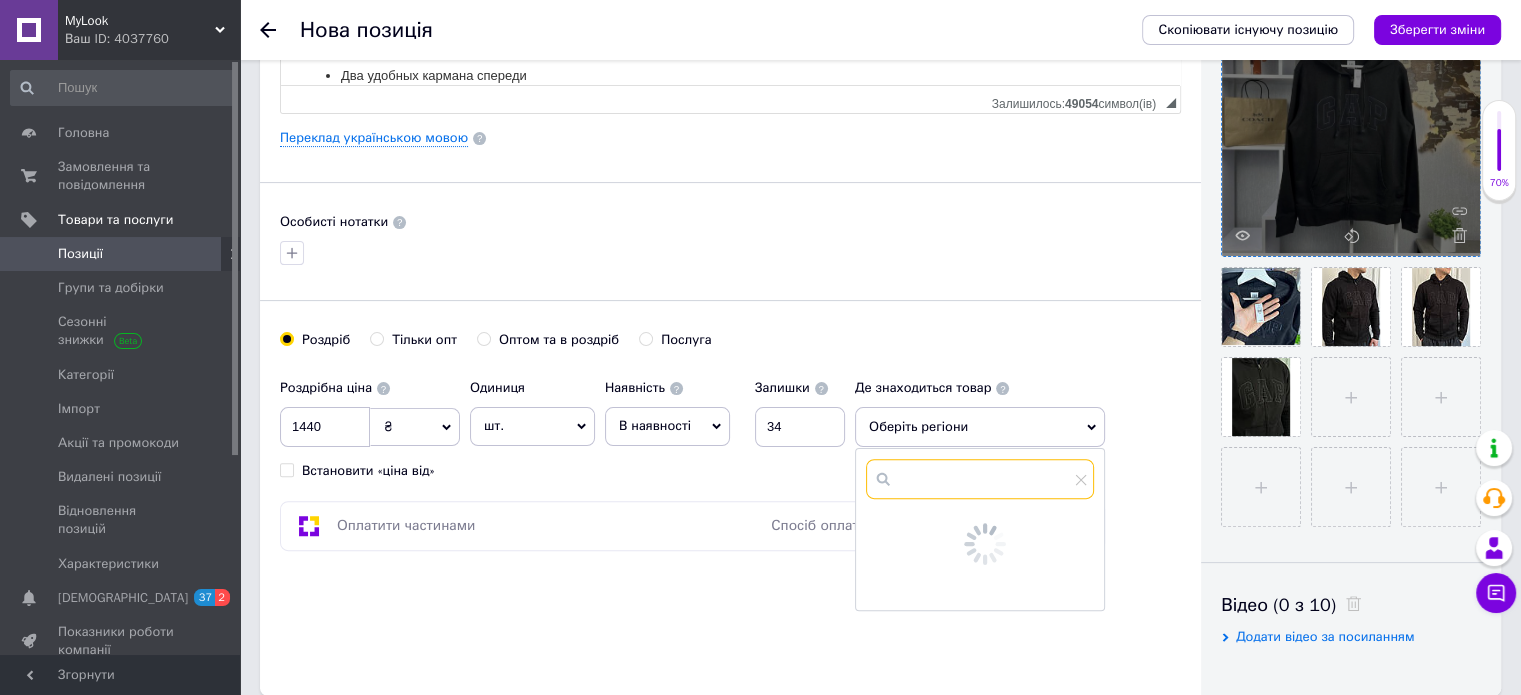 click at bounding box center (980, 479) 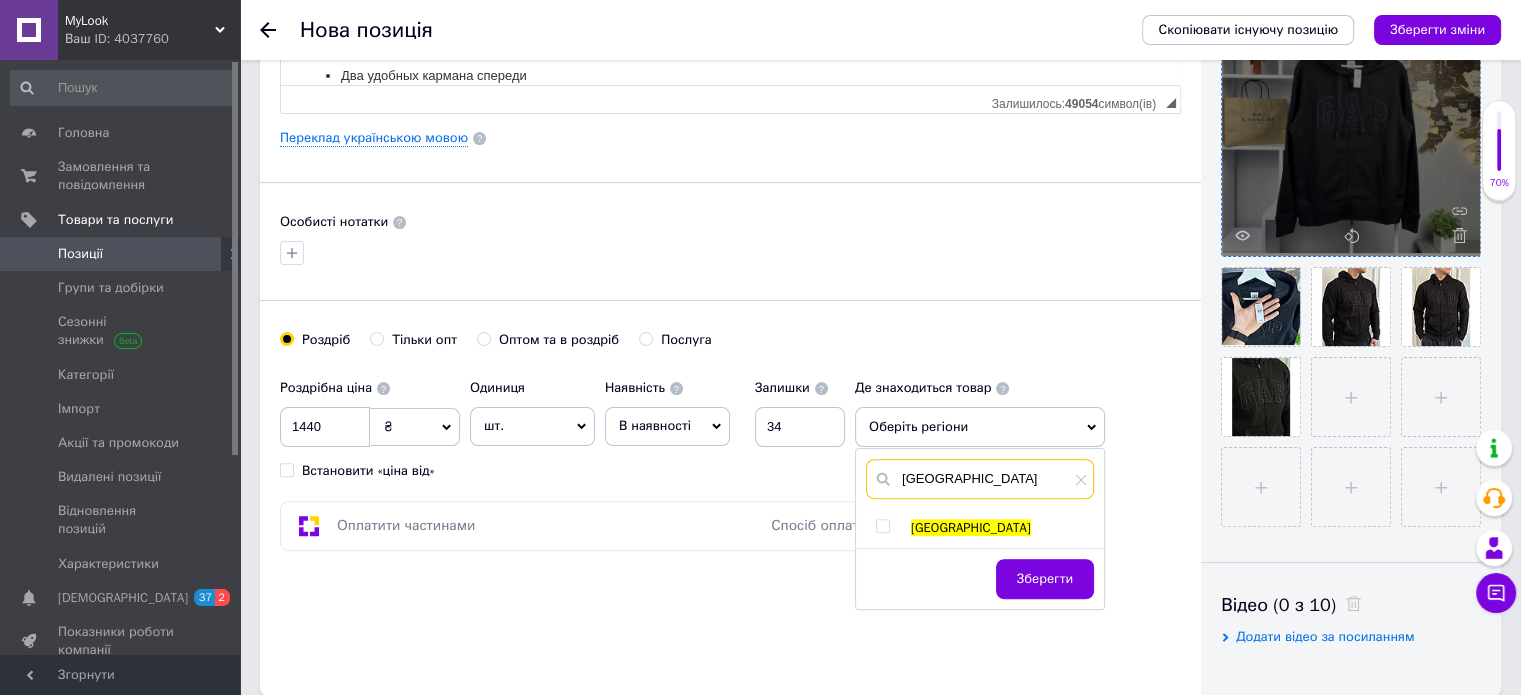 type on "[GEOGRAPHIC_DATA]" 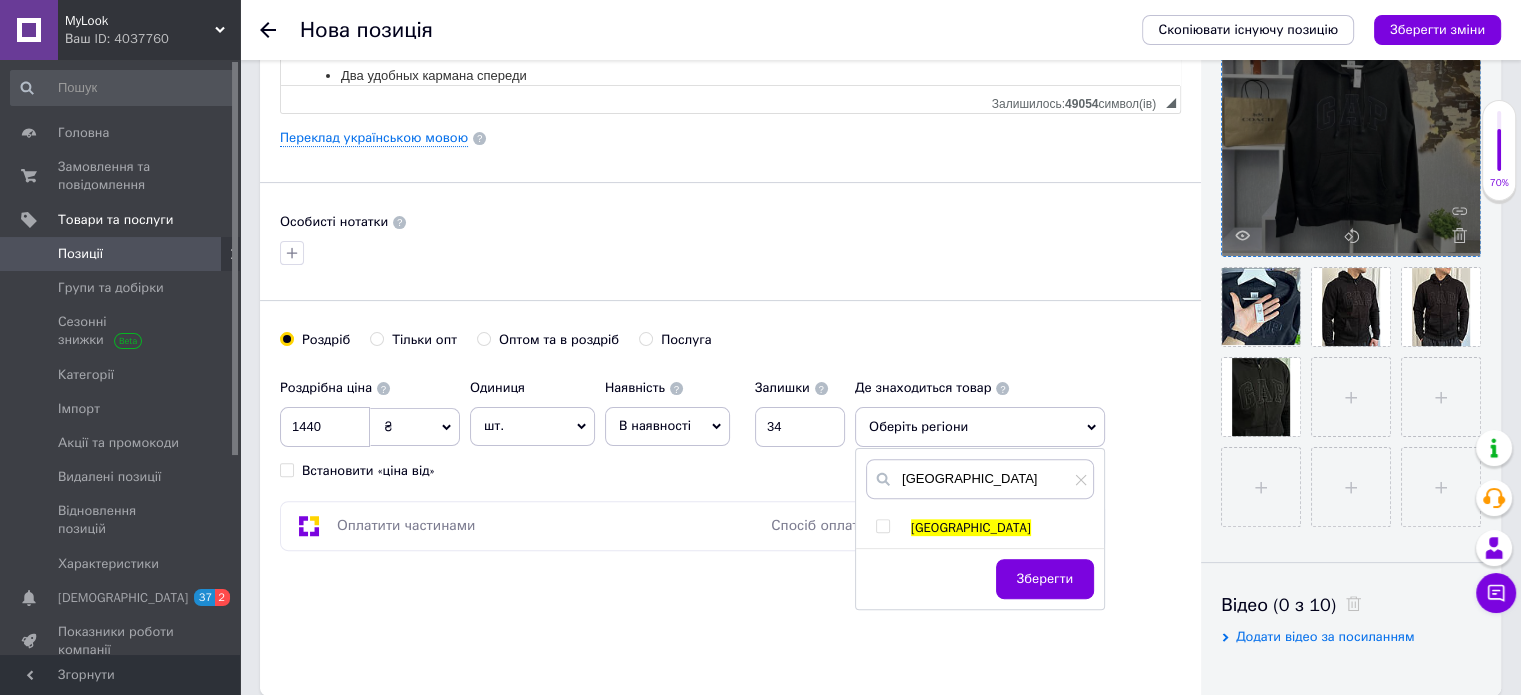click at bounding box center [882, 526] 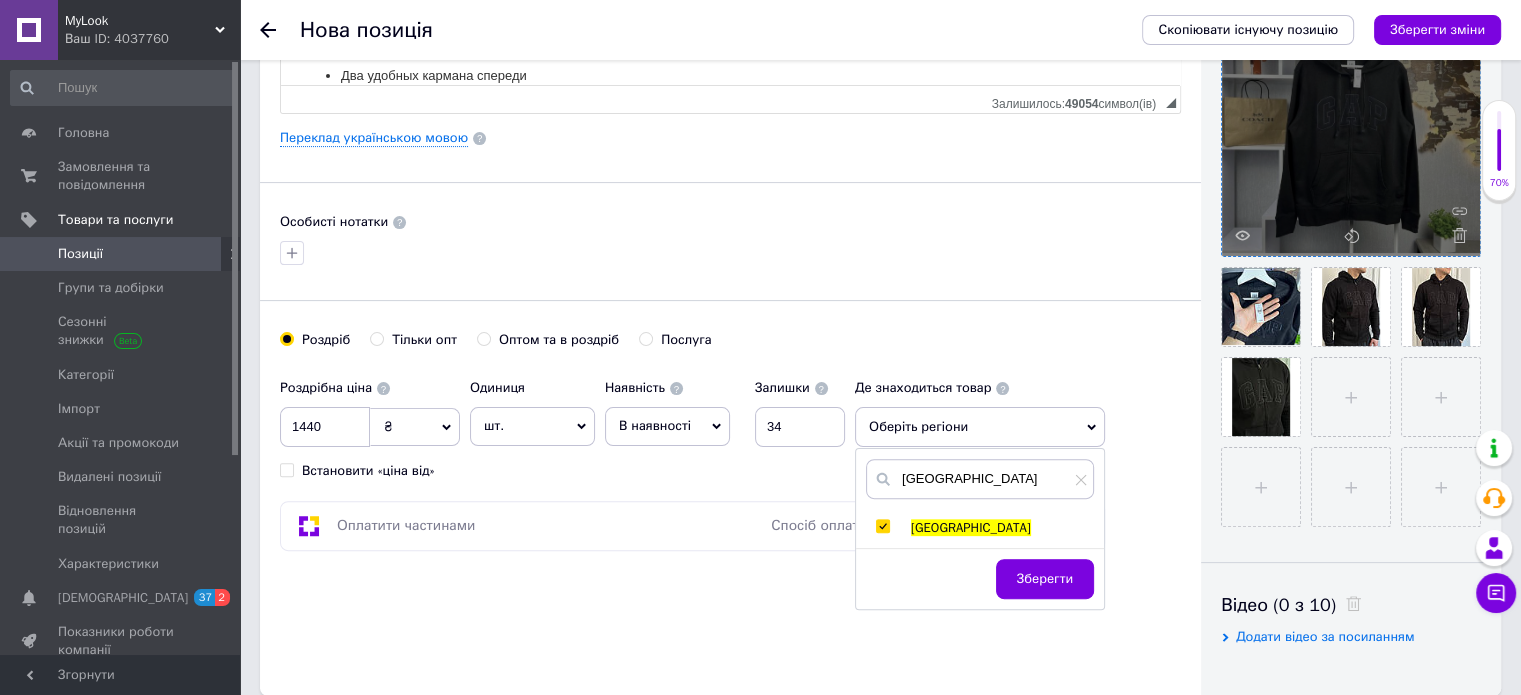 checkbox on "true" 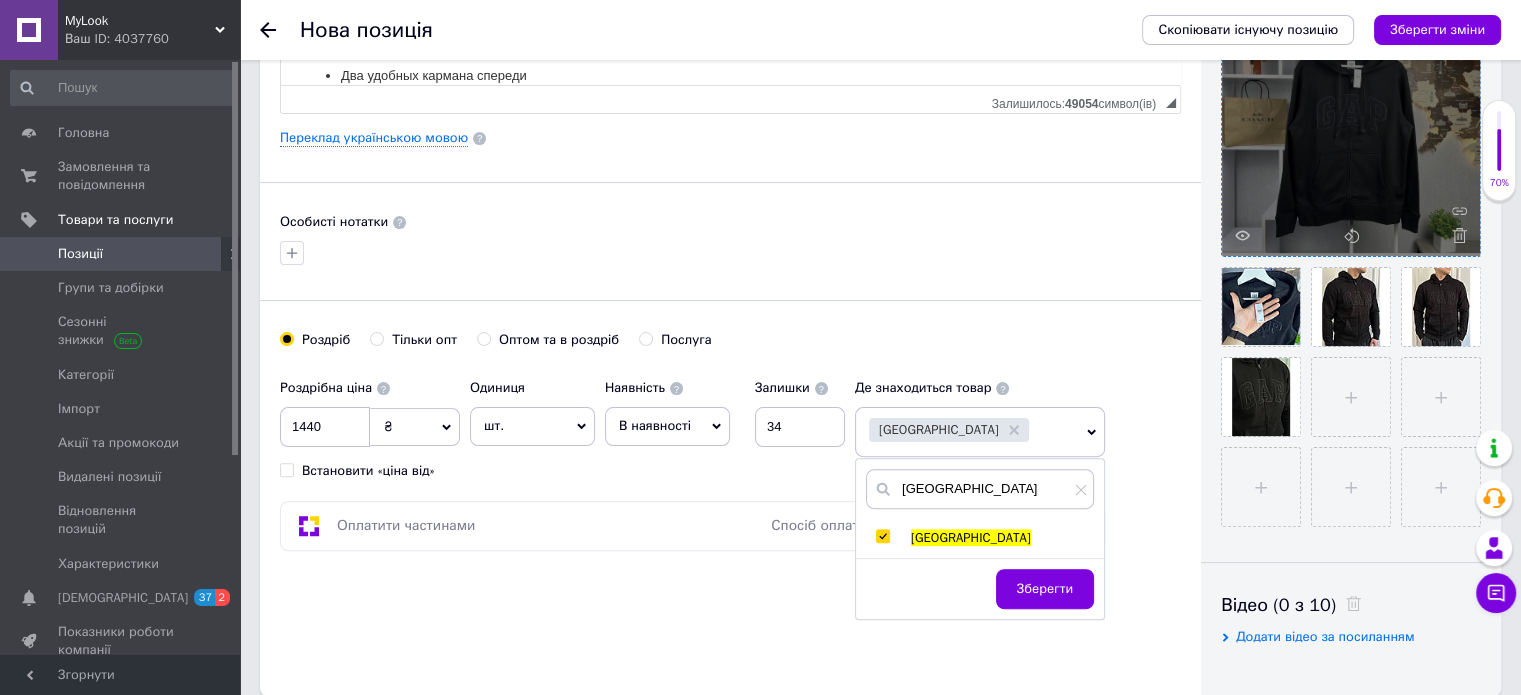 click on "Зберегти" at bounding box center (1045, 589) 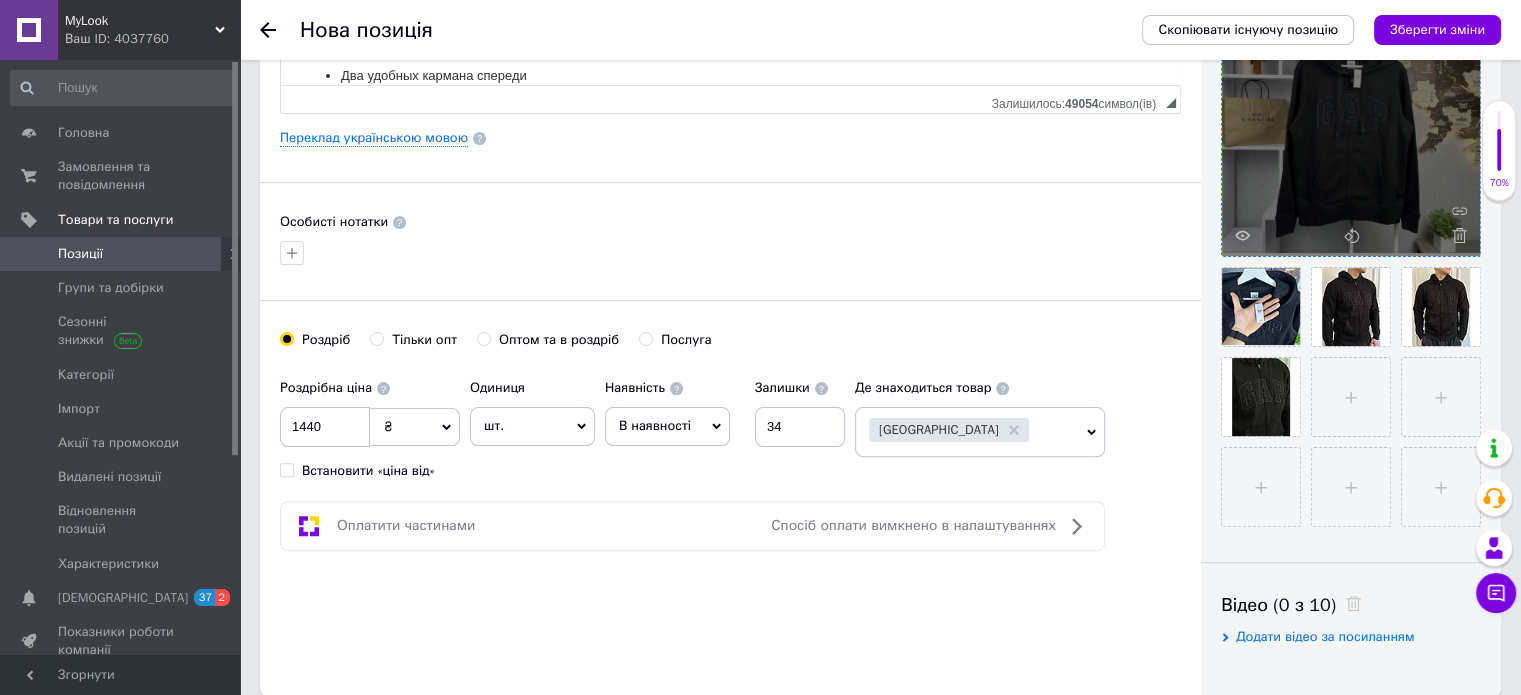 click on "Спосіб оплати вимкнено в налаштуваннях" at bounding box center [913, 525] 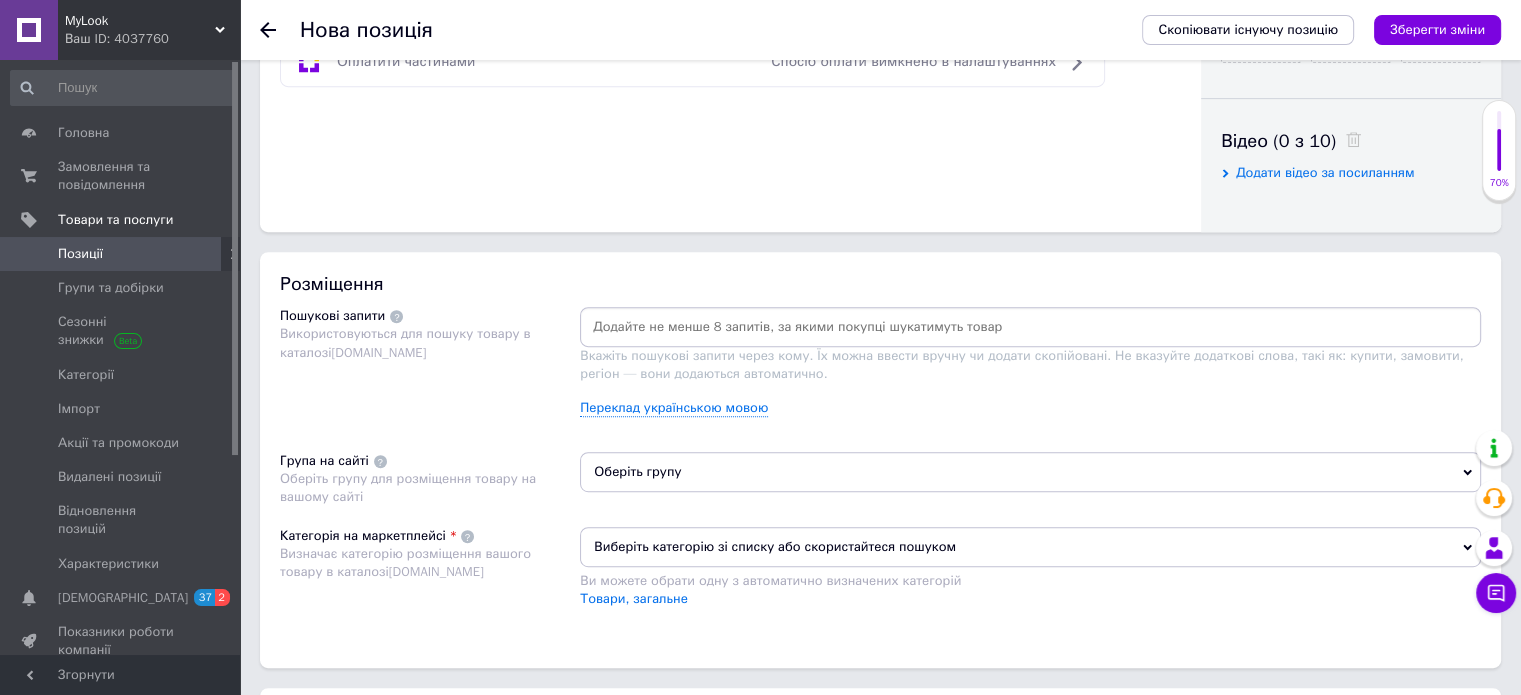 scroll, scrollTop: 1000, scrollLeft: 0, axis: vertical 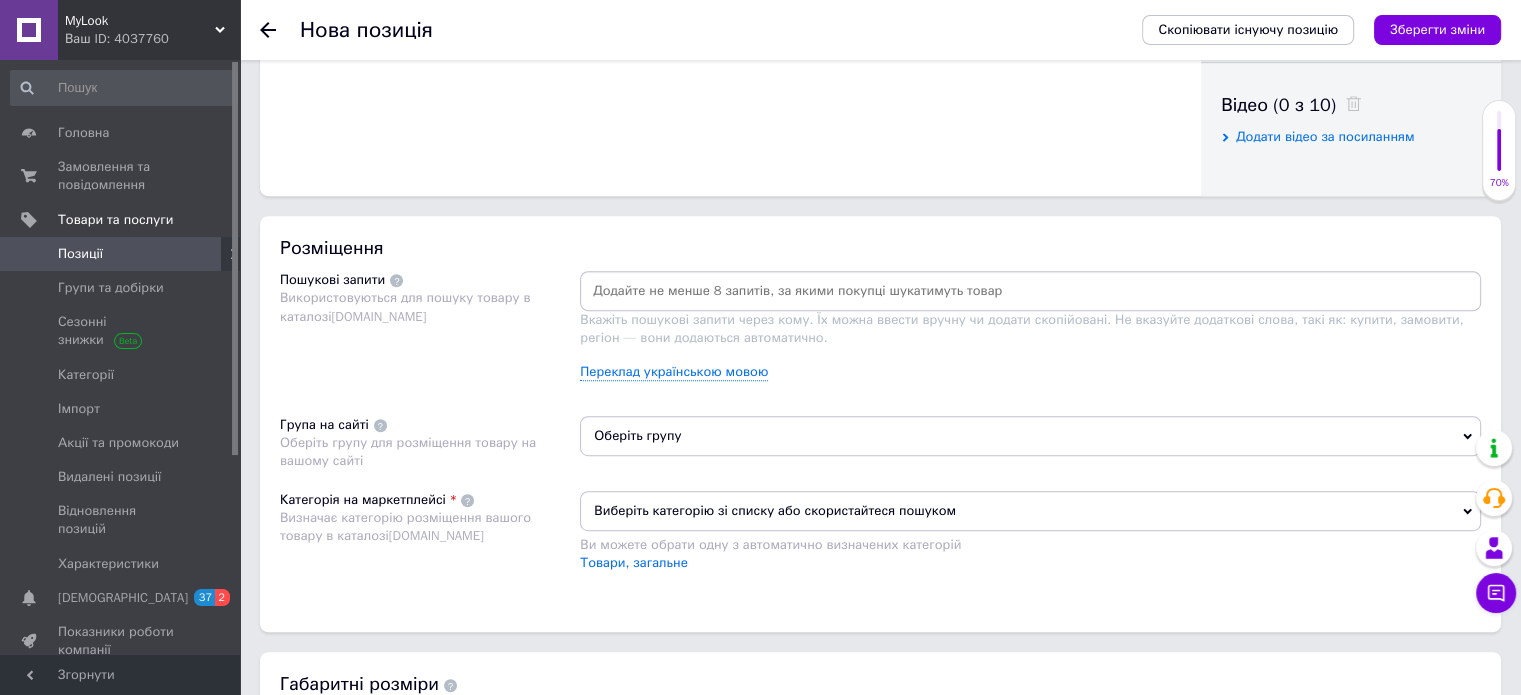 click at bounding box center [1030, 291] 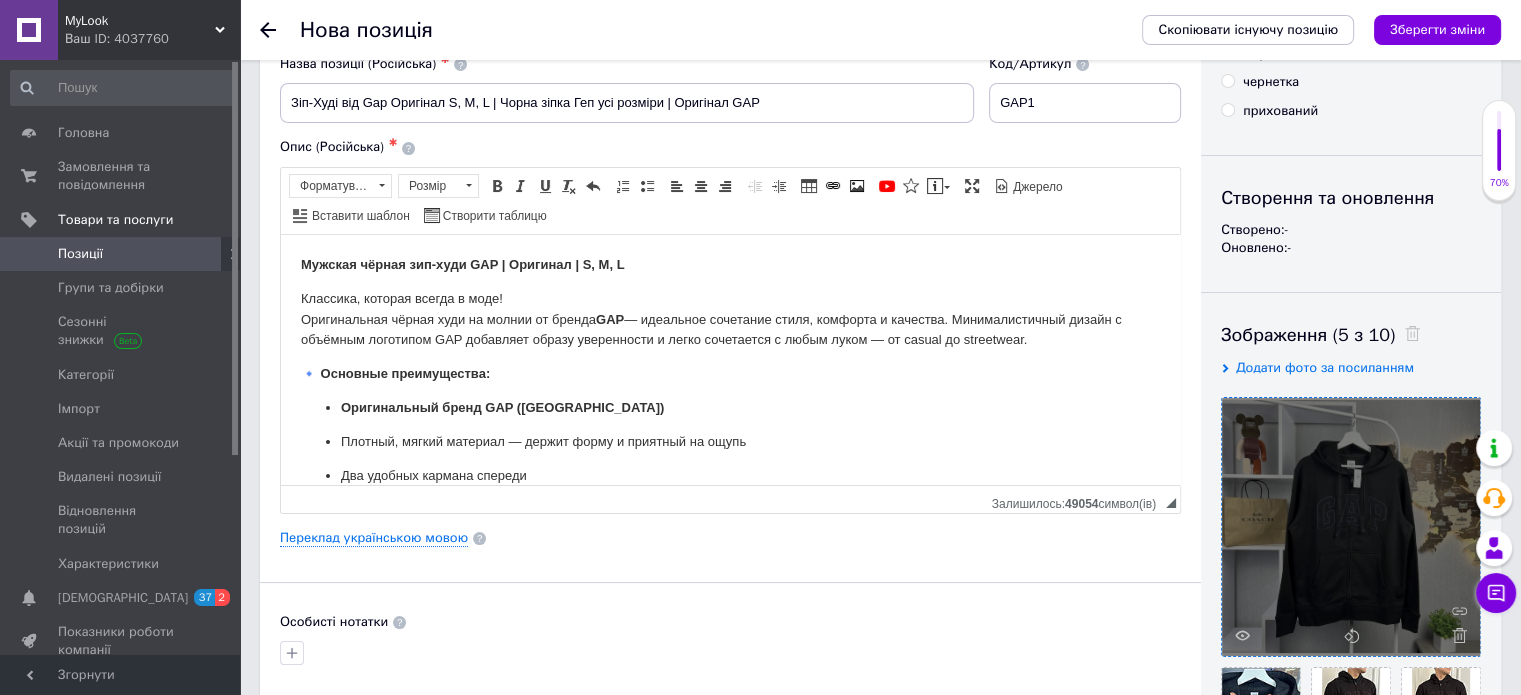 scroll, scrollTop: 100, scrollLeft: 0, axis: vertical 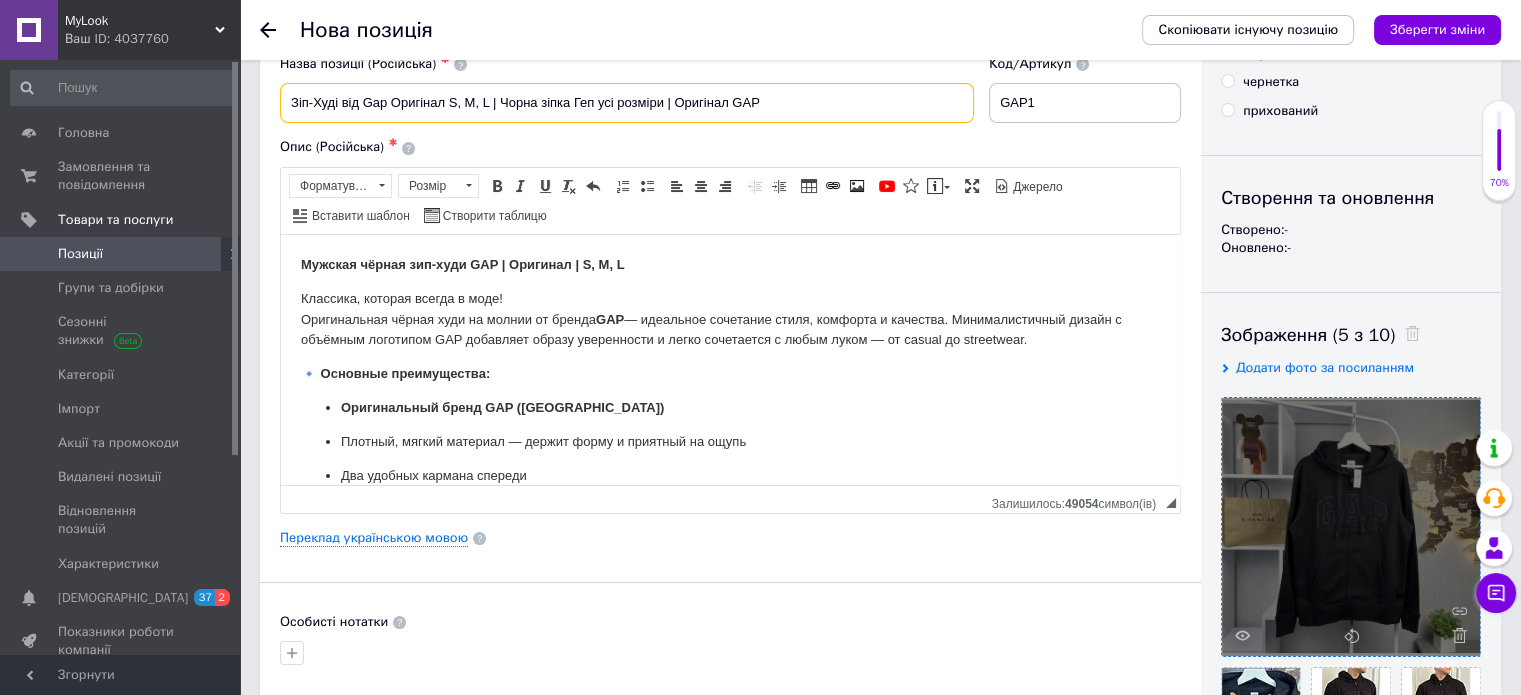 drag, startPoint x: 284, startPoint y: 101, endPoint x: 491, endPoint y: 101, distance: 207 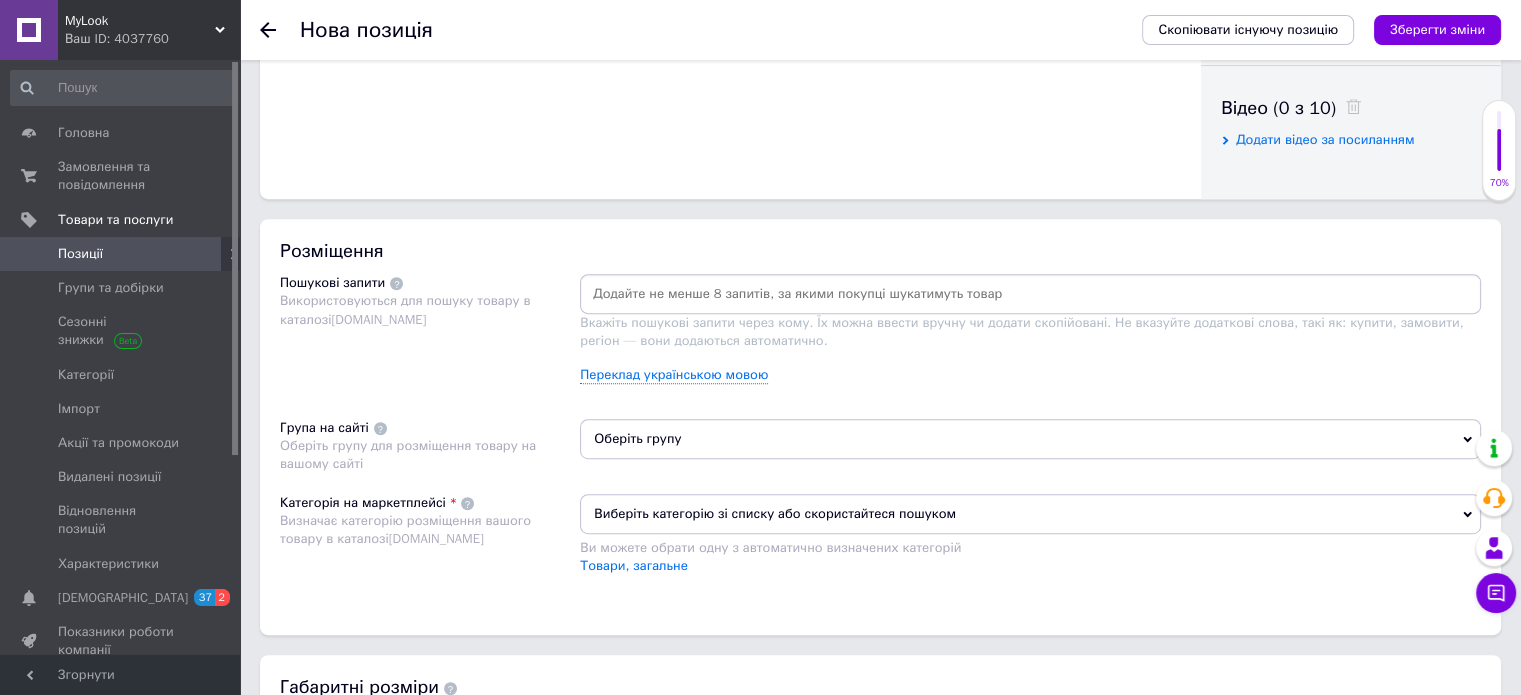 scroll, scrollTop: 1000, scrollLeft: 0, axis: vertical 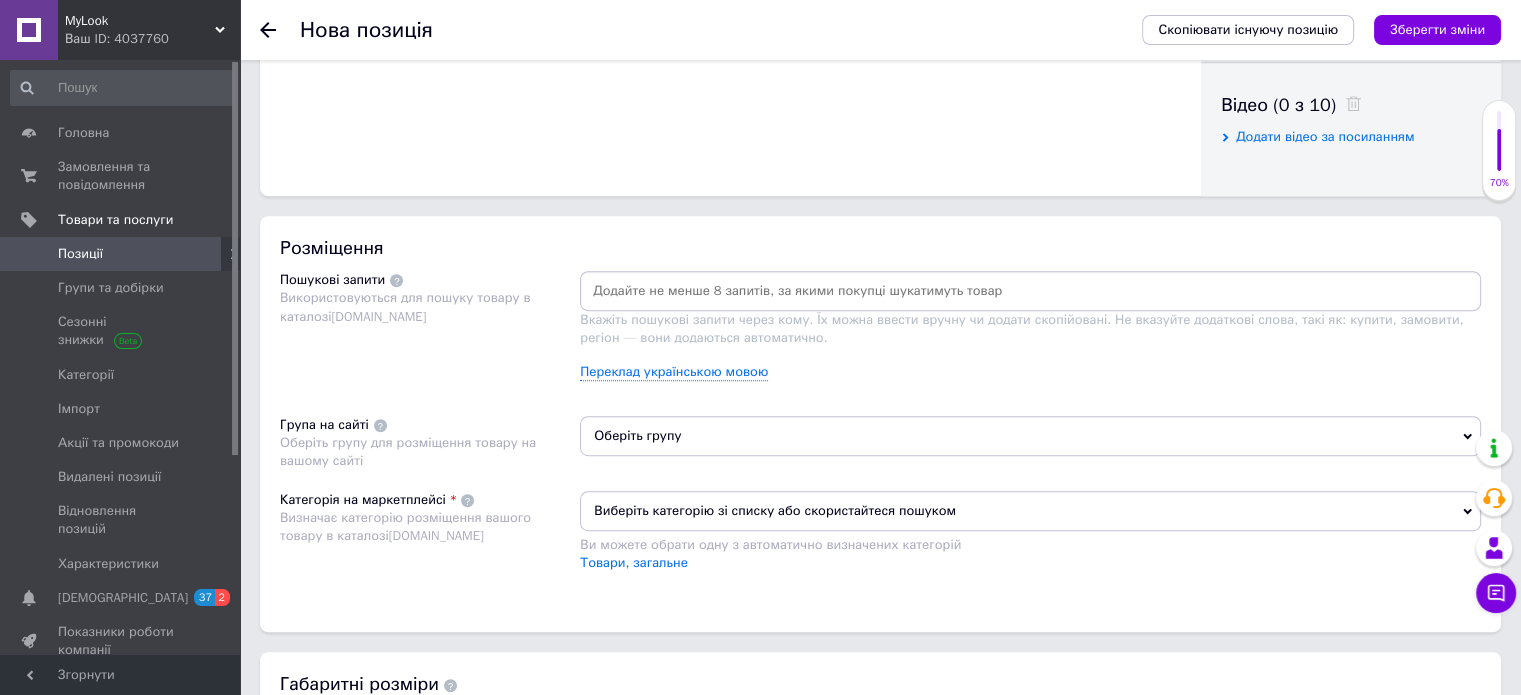 click at bounding box center (1030, 291) 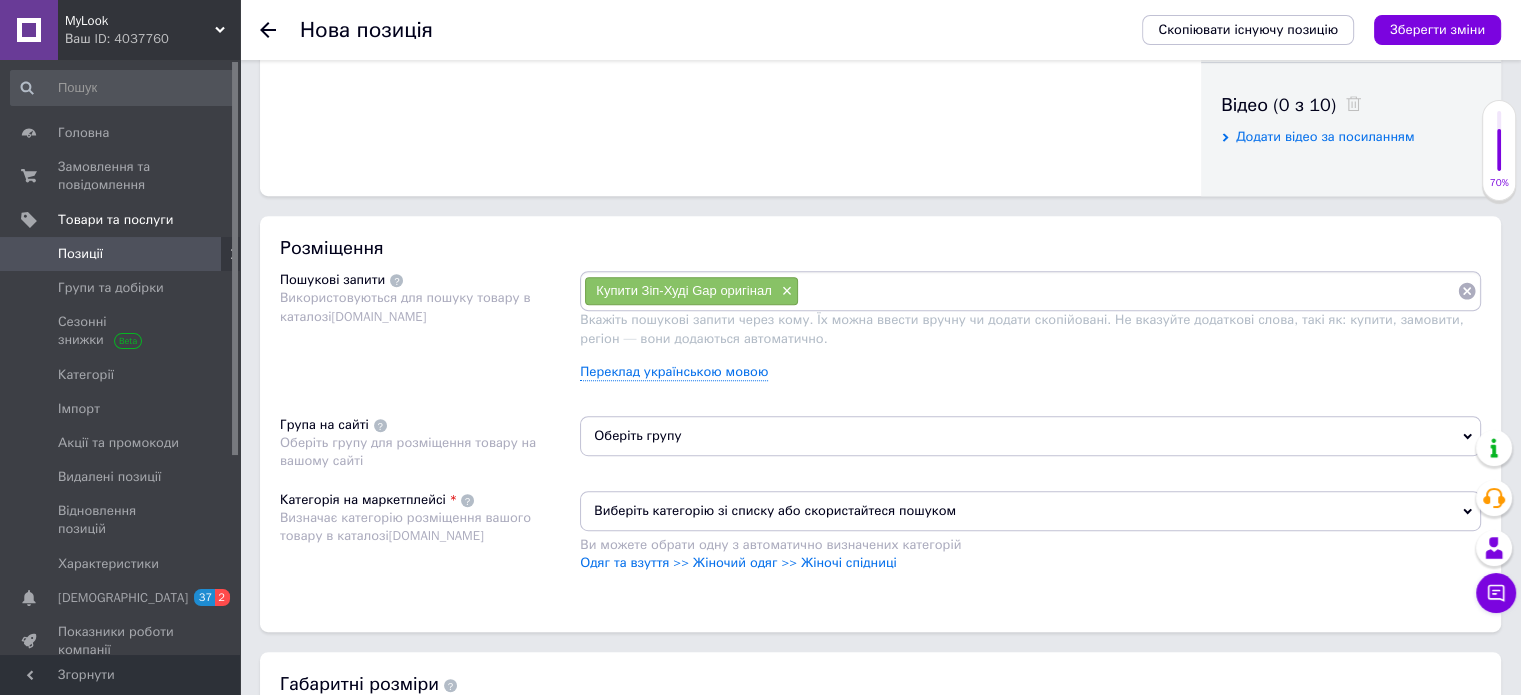 click at bounding box center [1128, 291] 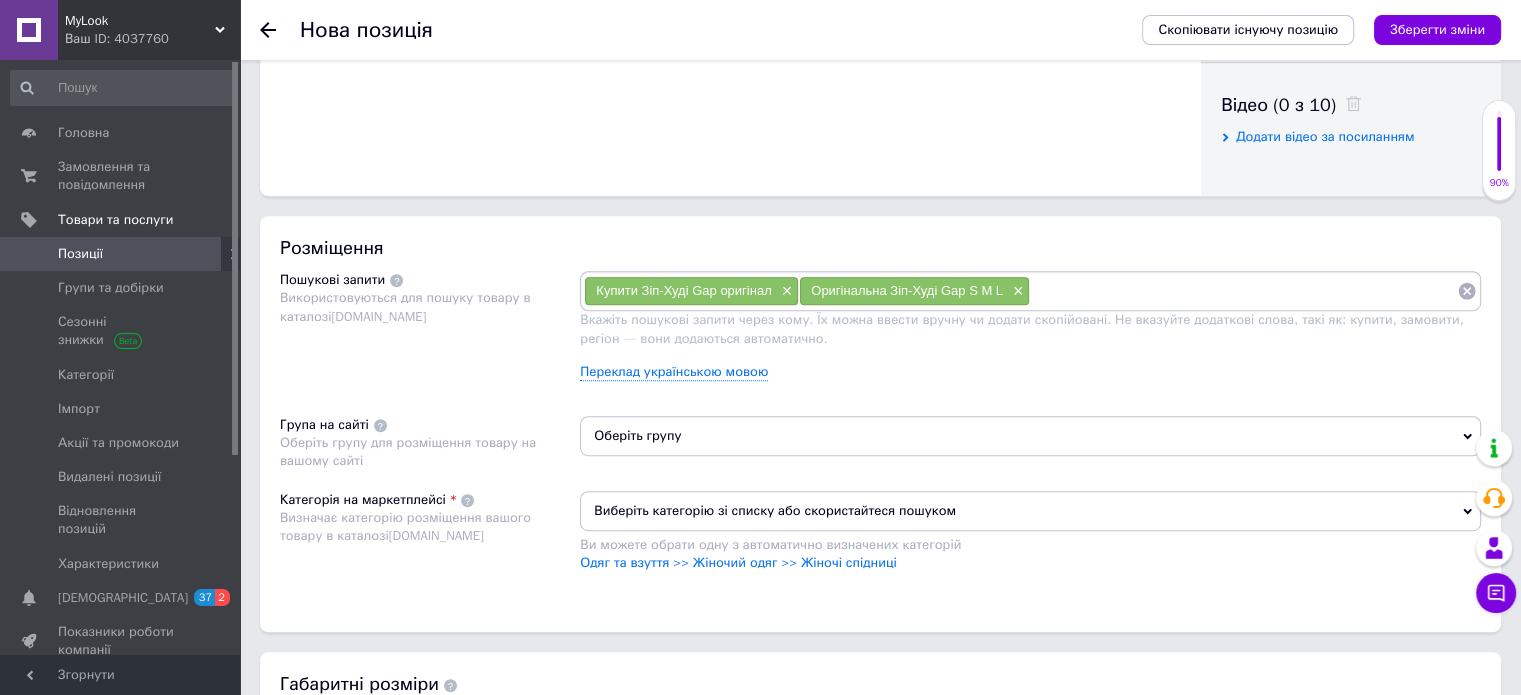 click at bounding box center (1243, 291) 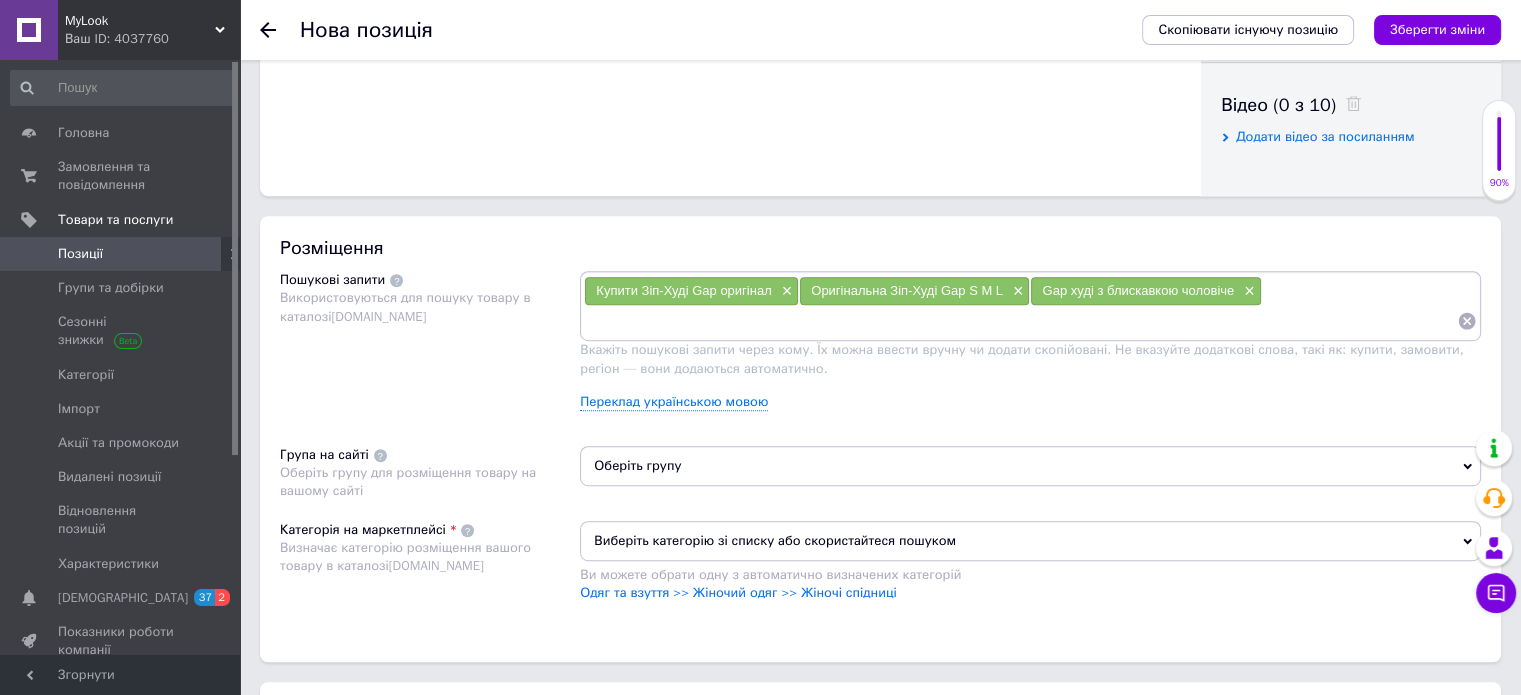 click at bounding box center (1020, 321) 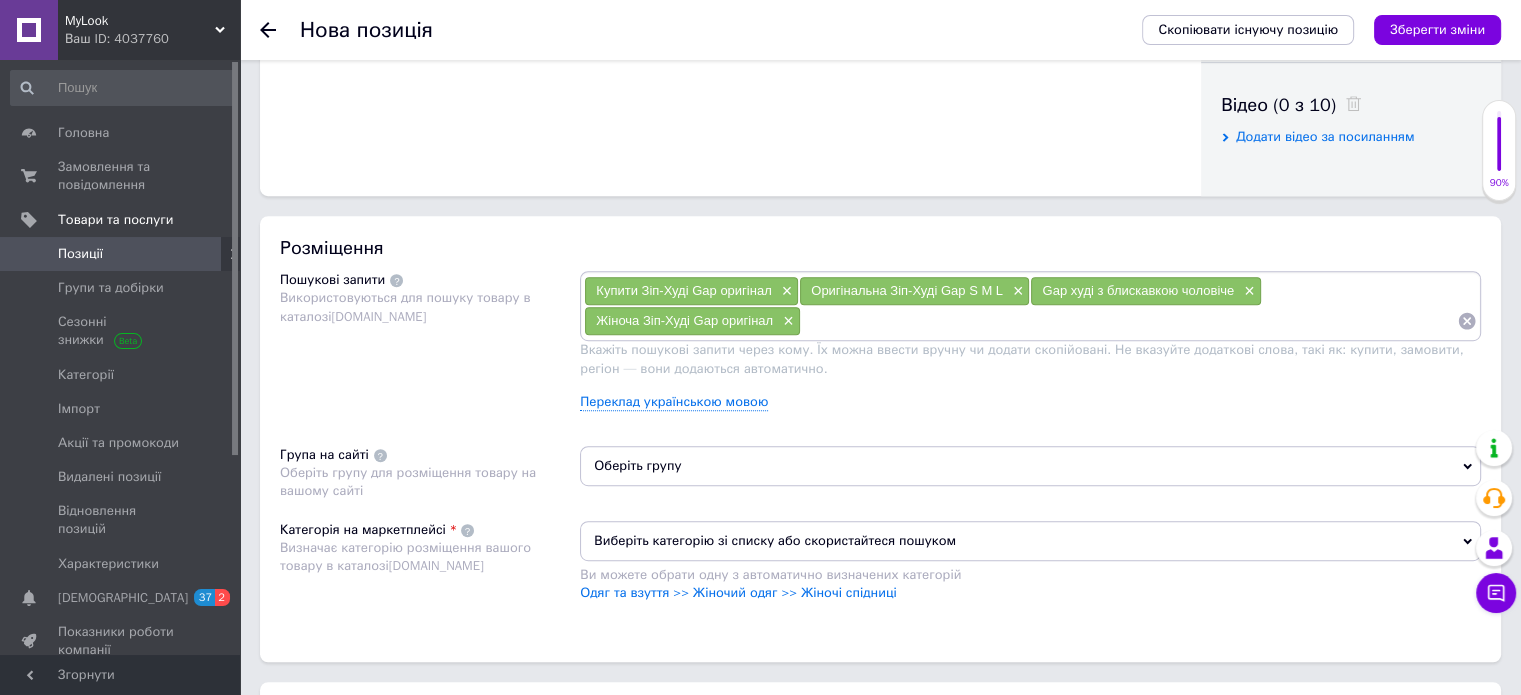 click at bounding box center [1129, 321] 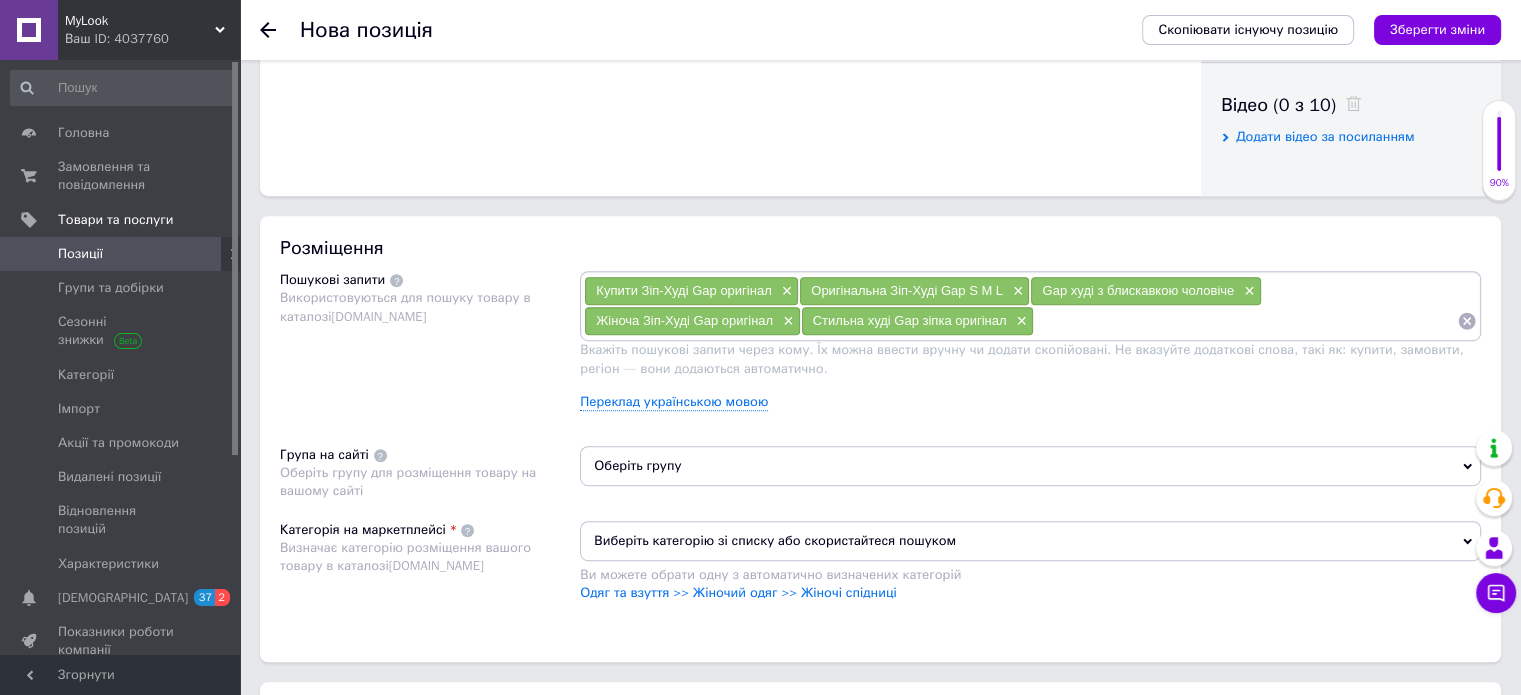 click on "Gap худі з блискавкою чоловіче ×" at bounding box center [1145, 291] 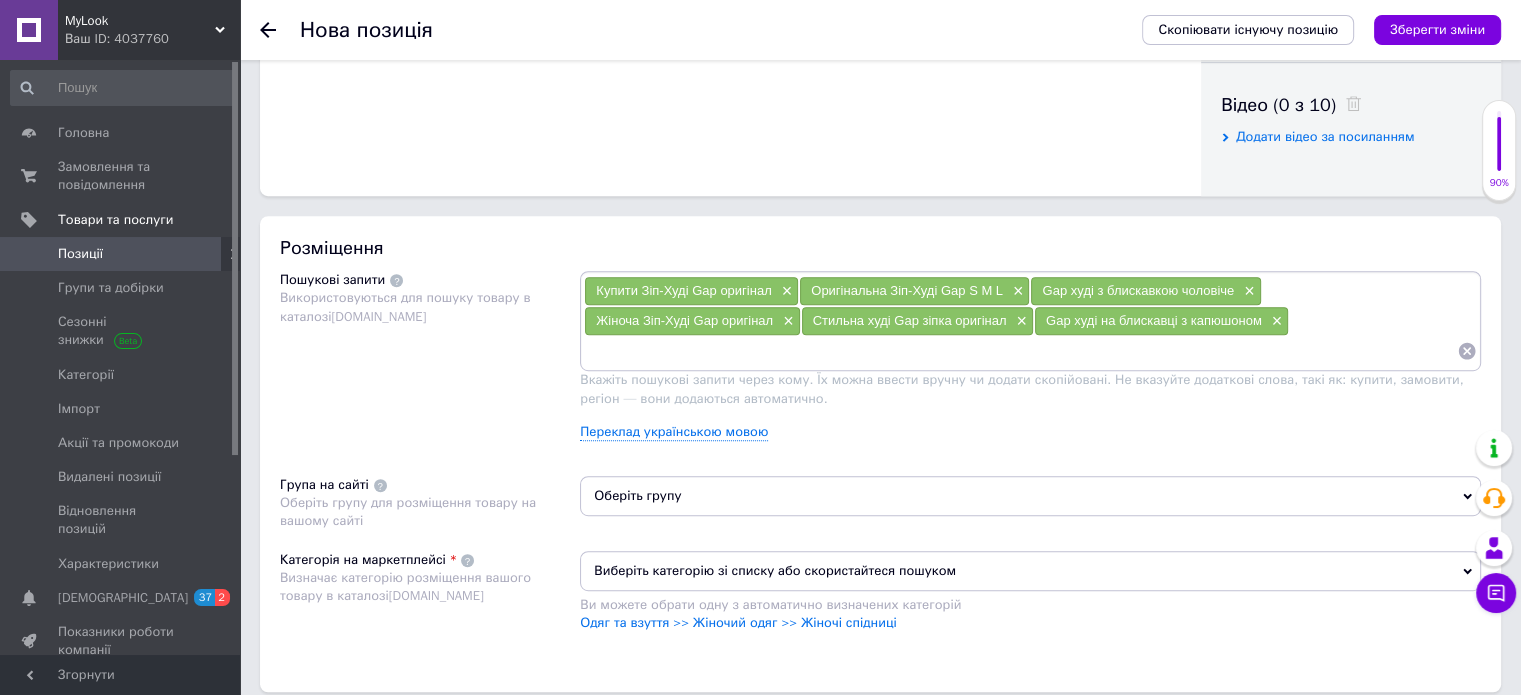 click on "Купити Зіп-Худі Gap оригінал × Оригінальна Зіп-Худі Gap S M L × Gap худі з блискавкою чоловіче × Жіноча Зіп-Худі Gap оригінал × Стильна худі Gap зіпка оригінал × Gap худі на блискавці з капюшоном ×" at bounding box center [1030, 321] 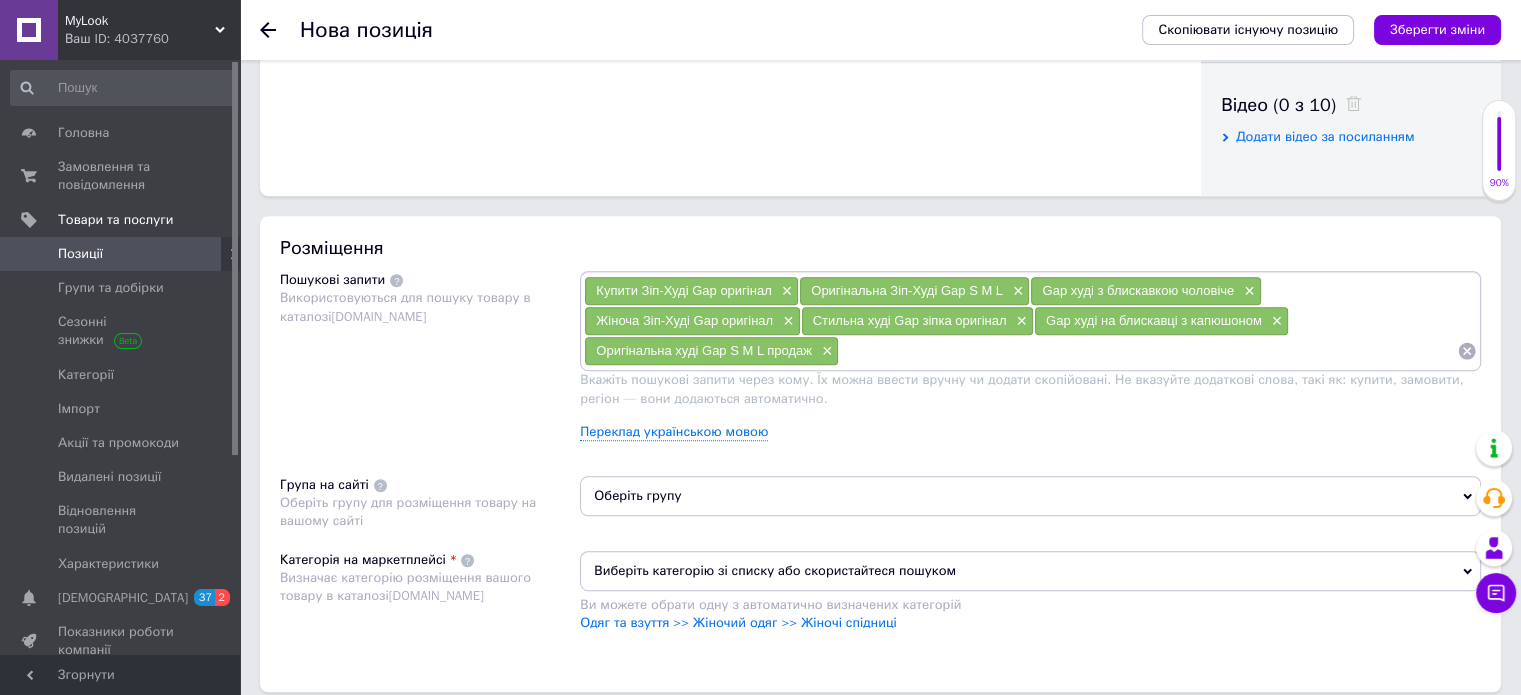 click on "Купити Зіп-Худі Gap оригінал × Оригінальна Зіп-Худі Gap S M L × Gap худі з блискавкою чоловіче × Жіноча Зіп-Худі Gap оригінал × Стильна худі Gap зіпка оригінал × Gap худі на блискавці з капюшоном × Оригінальна худі Gap S M L продаж ×" at bounding box center [1030, 321] 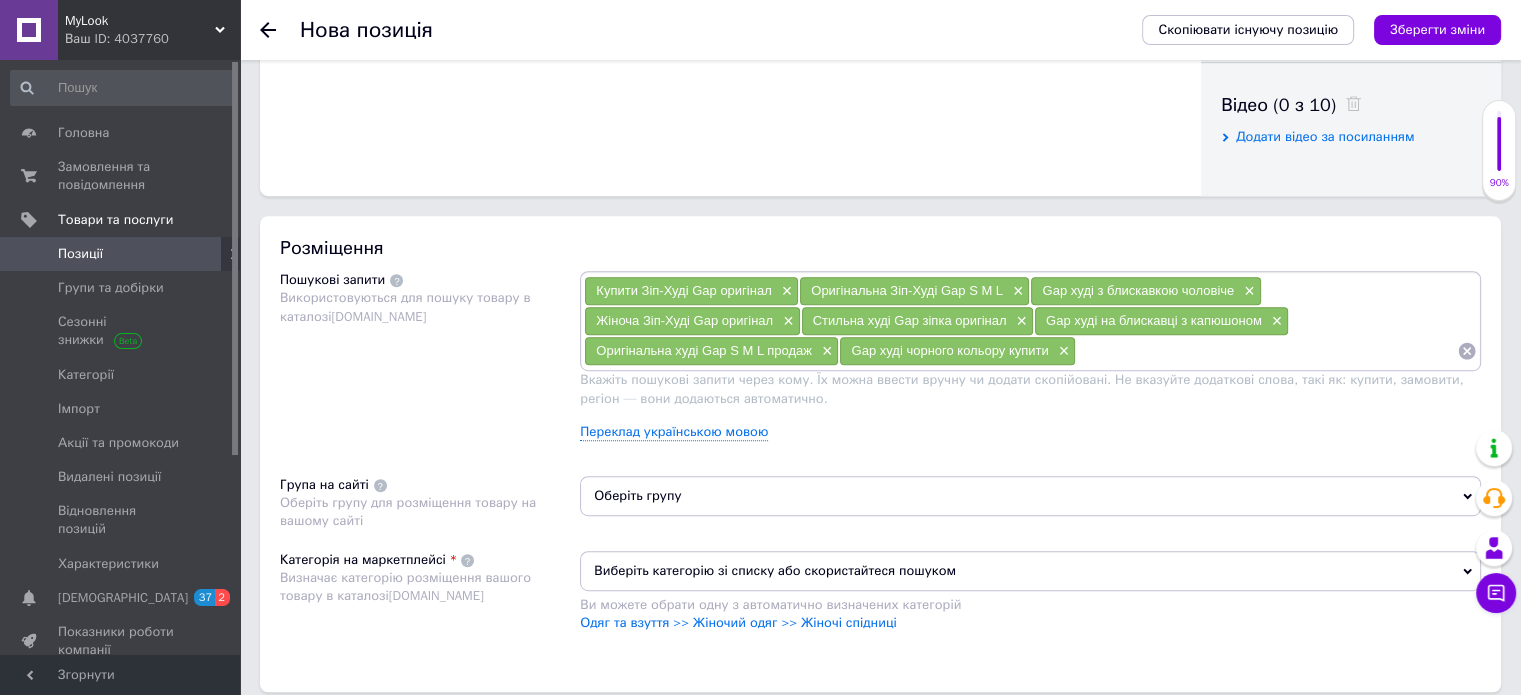 click at bounding box center [1266, 351] 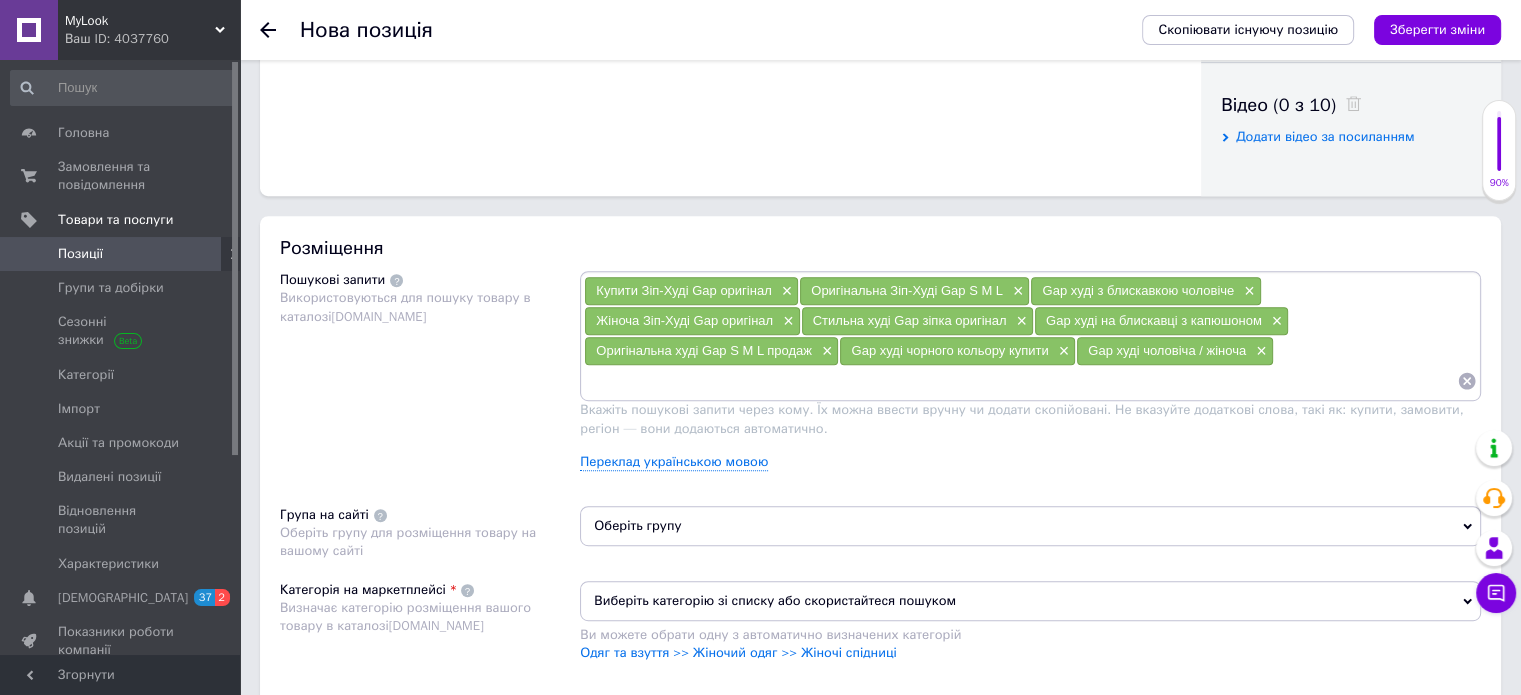 click at bounding box center (1020, 381) 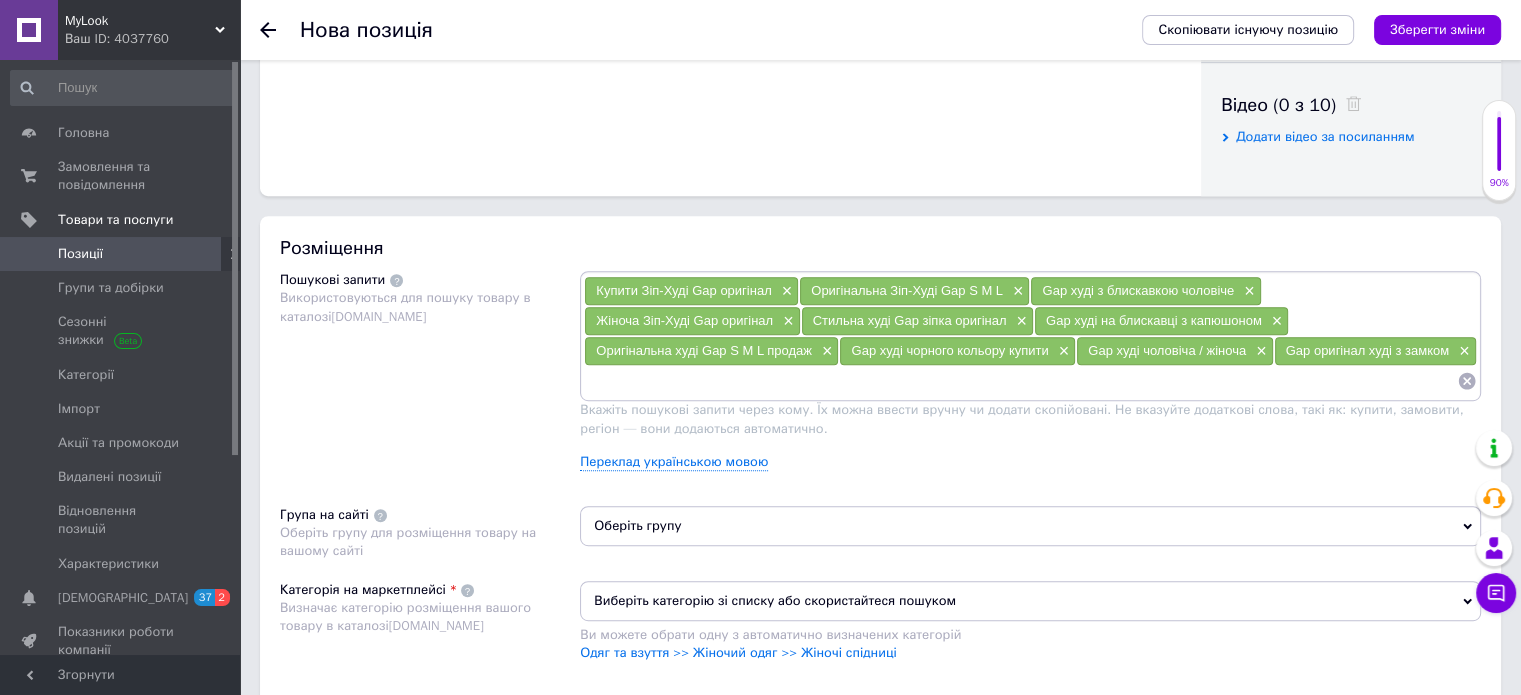 click at bounding box center [1020, 381] 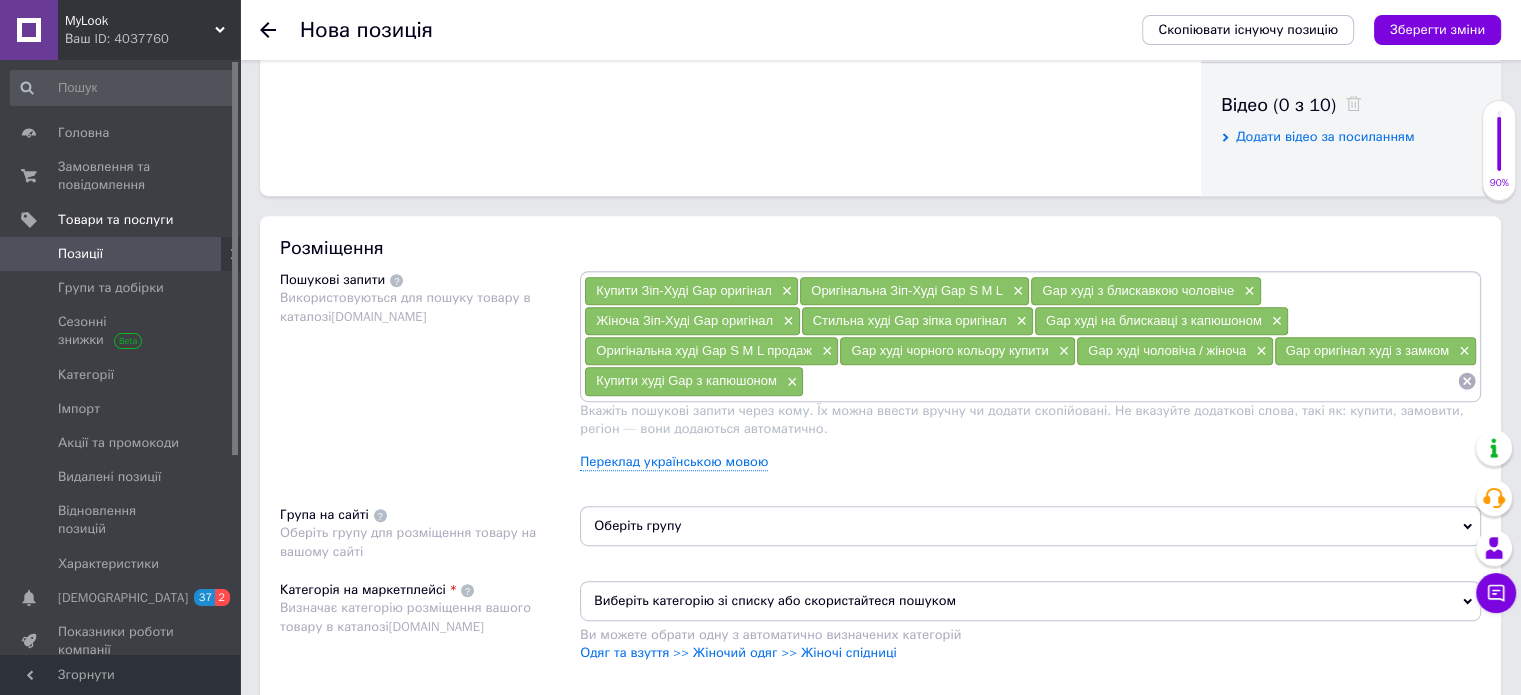 click at bounding box center (1130, 381) 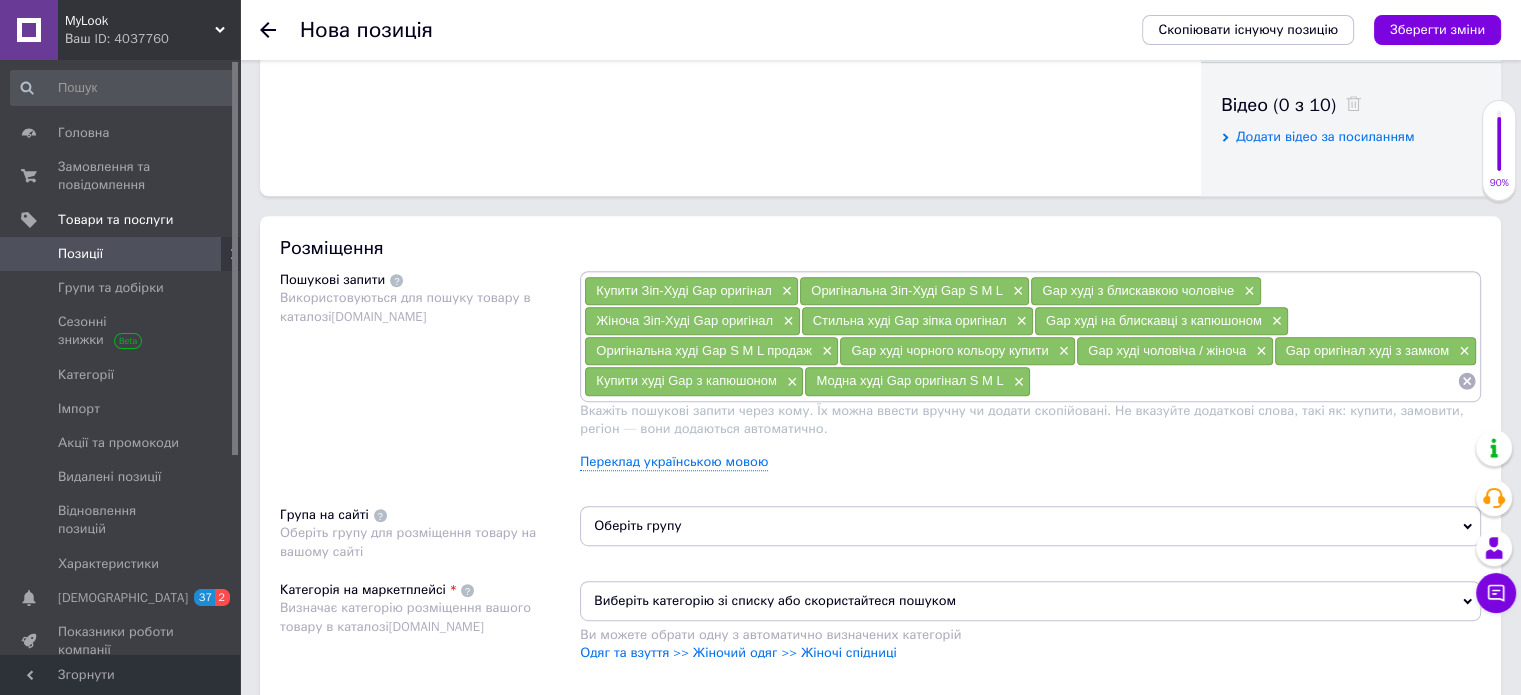 click on "Купити Зіп-Худі Gap оригінал × Оригінальна Зіп-Худі Gap S M L × Gap худі з блискавкою чоловіче × Жіноча Зіп-Худі Gap оригінал × Стильна худі Gap зіпка оригінал × Gap худі на блискавці з капюшоном × Оригінальна худі Gap S M L продаж × Gap худі чорного кольору купити × Gap худі чоловіча / жіноча × Gap оригінал худі з замком × Купити худі Gap з капюшоном × Модна худі Gap оригінал S M L ×" at bounding box center (1030, 336) 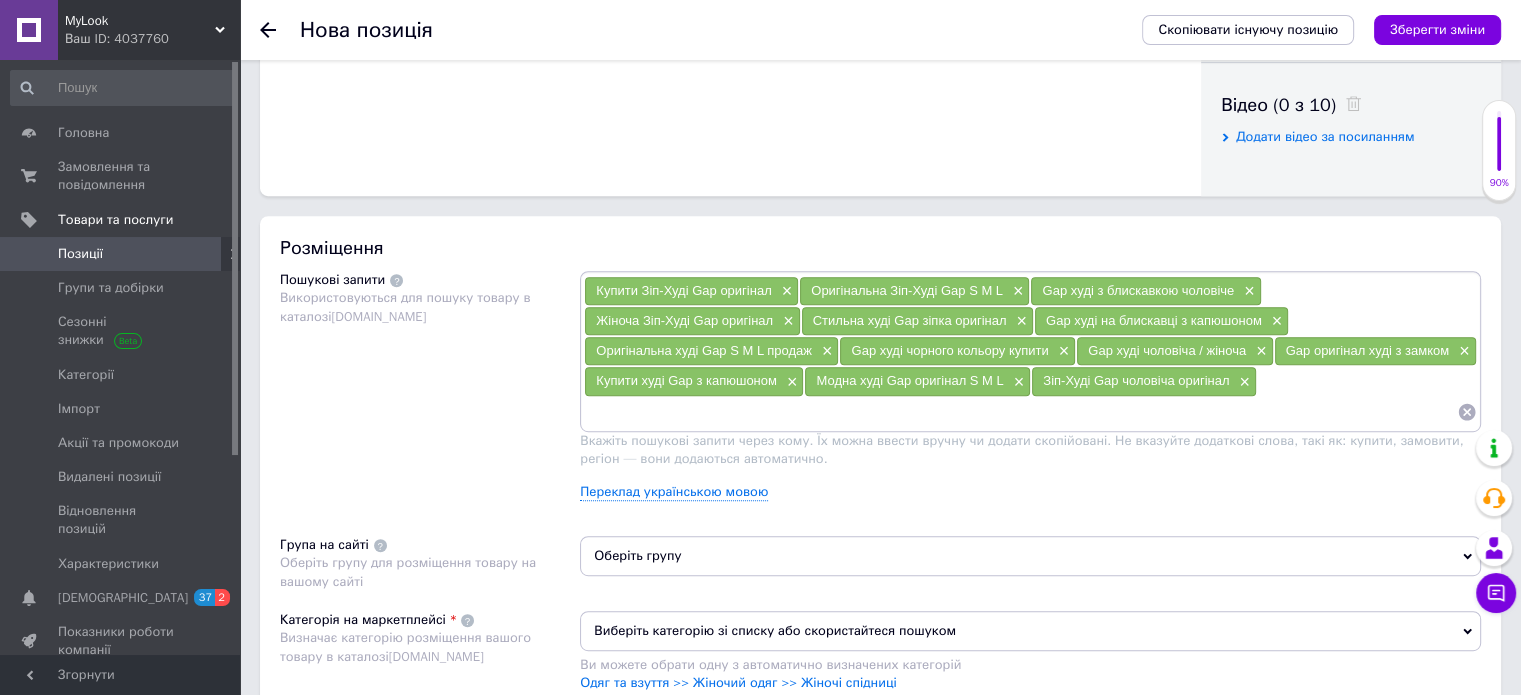 click at bounding box center (1020, 412) 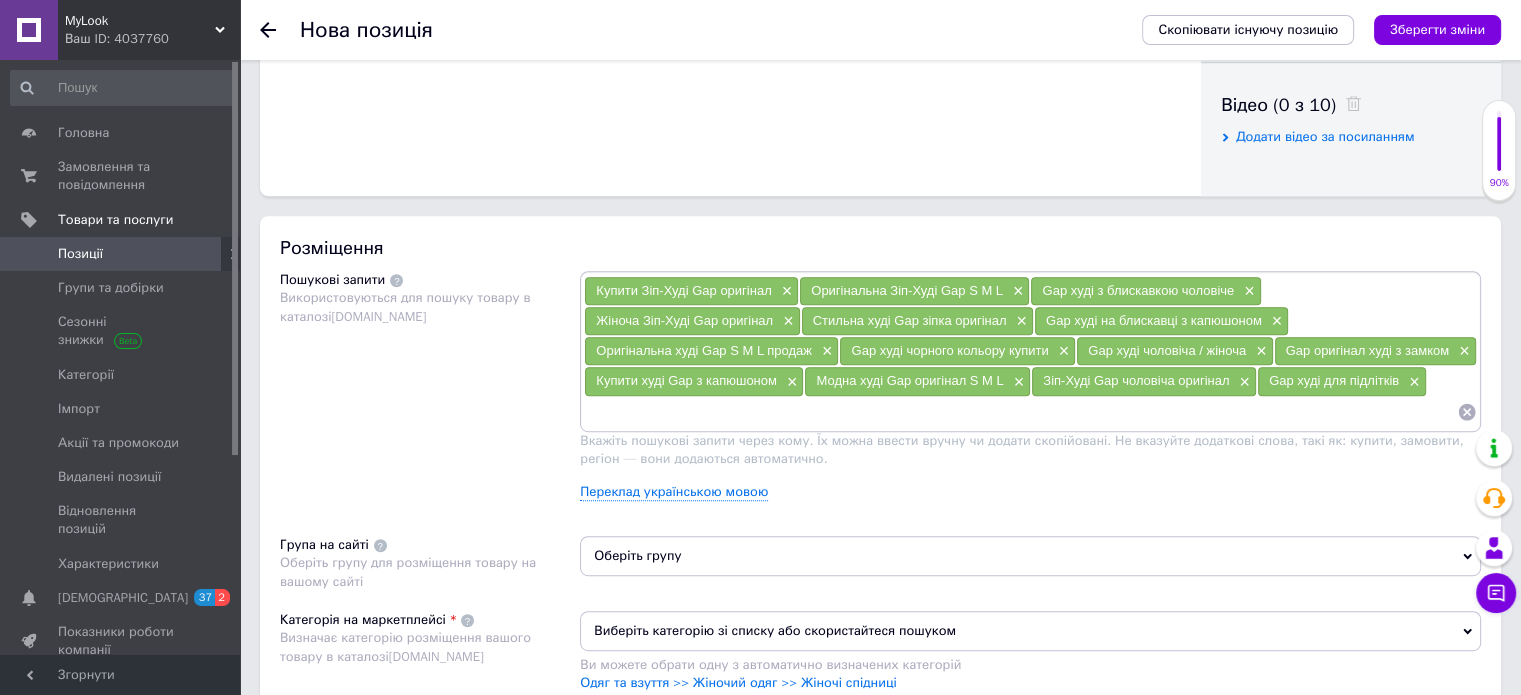 click on "Вкажіть пошукові запити через кому. Їх можна ввести вручну чи додати скопійовані. Не вказуйте додаткові слова, такі як: купити, замовити, регіон — вони додаються автоматично." at bounding box center (1021, 449) 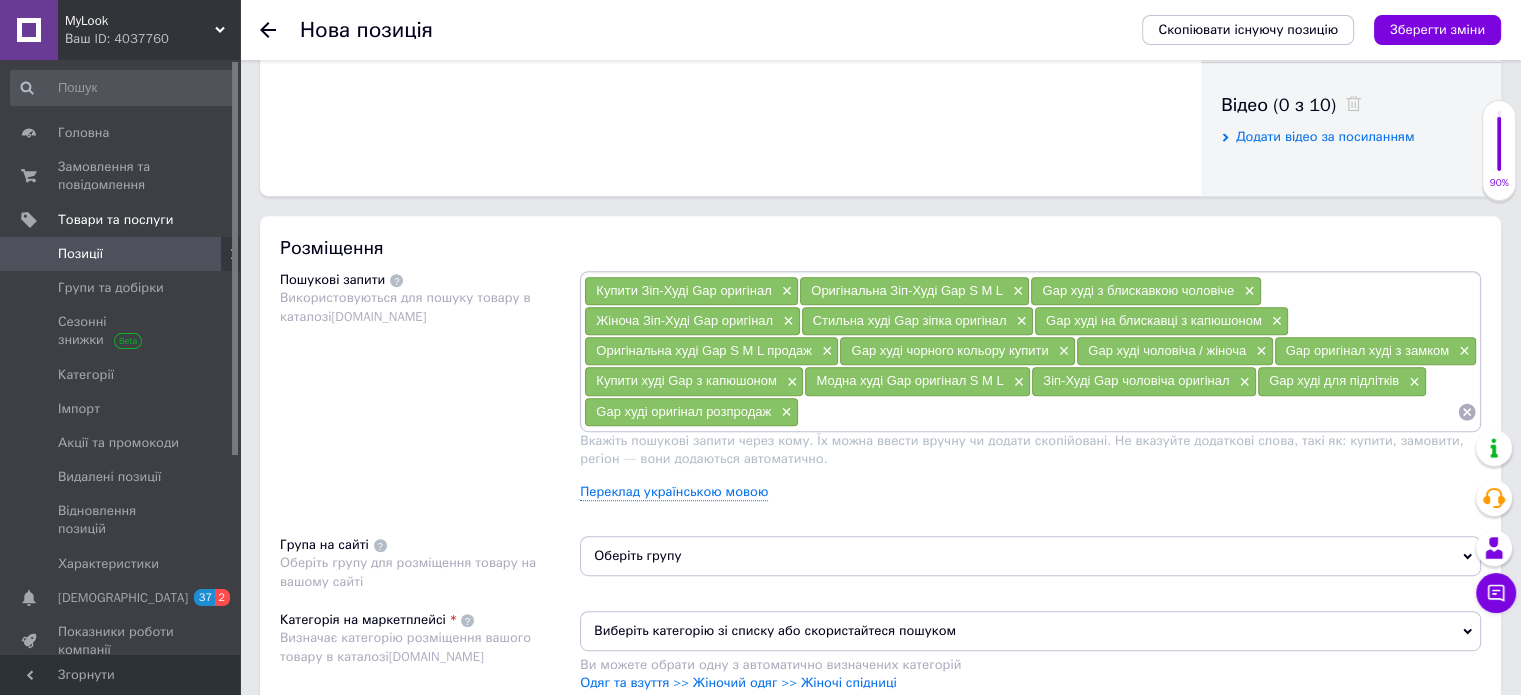 click at bounding box center [1128, 412] 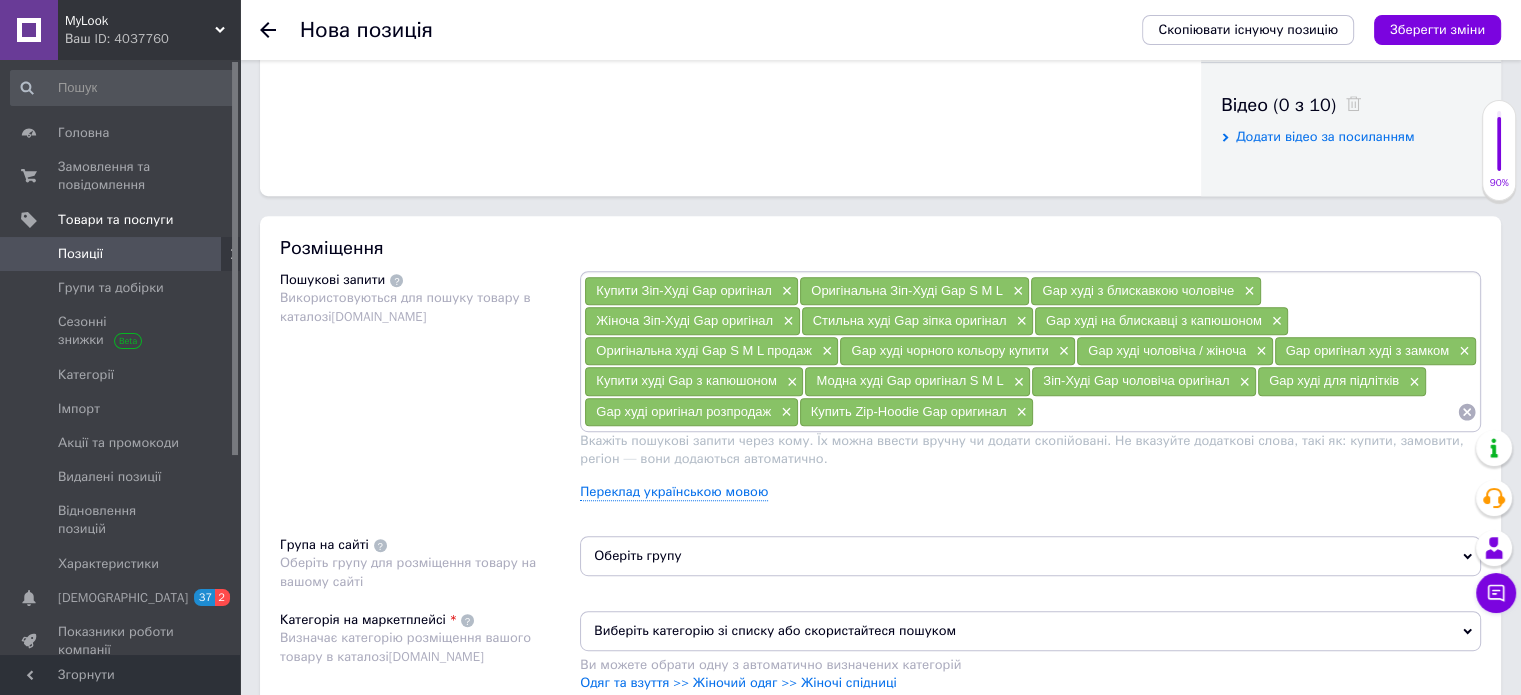 click at bounding box center [1245, 412] 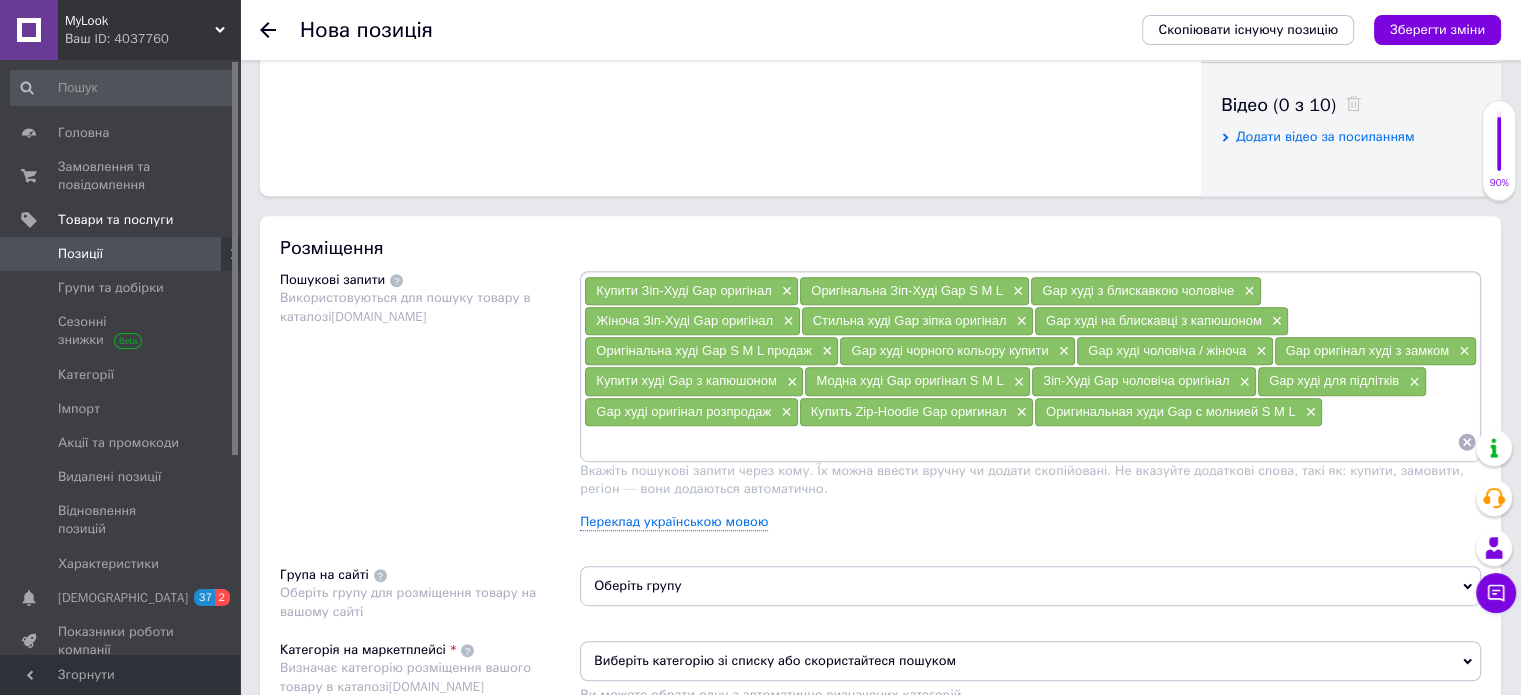paste on "Мужская худи Gap оригинал" 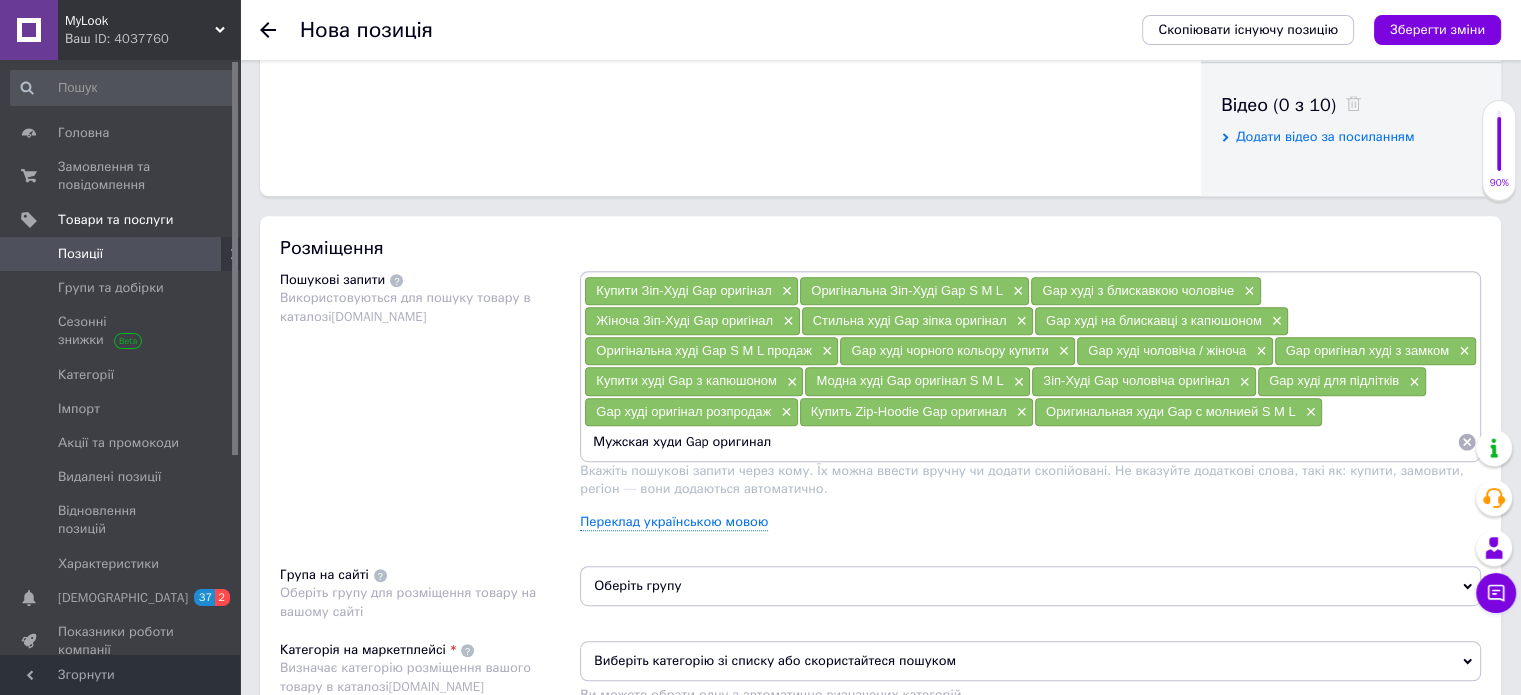 click on "Мужская худи Gap оригинал" at bounding box center [1020, 442] 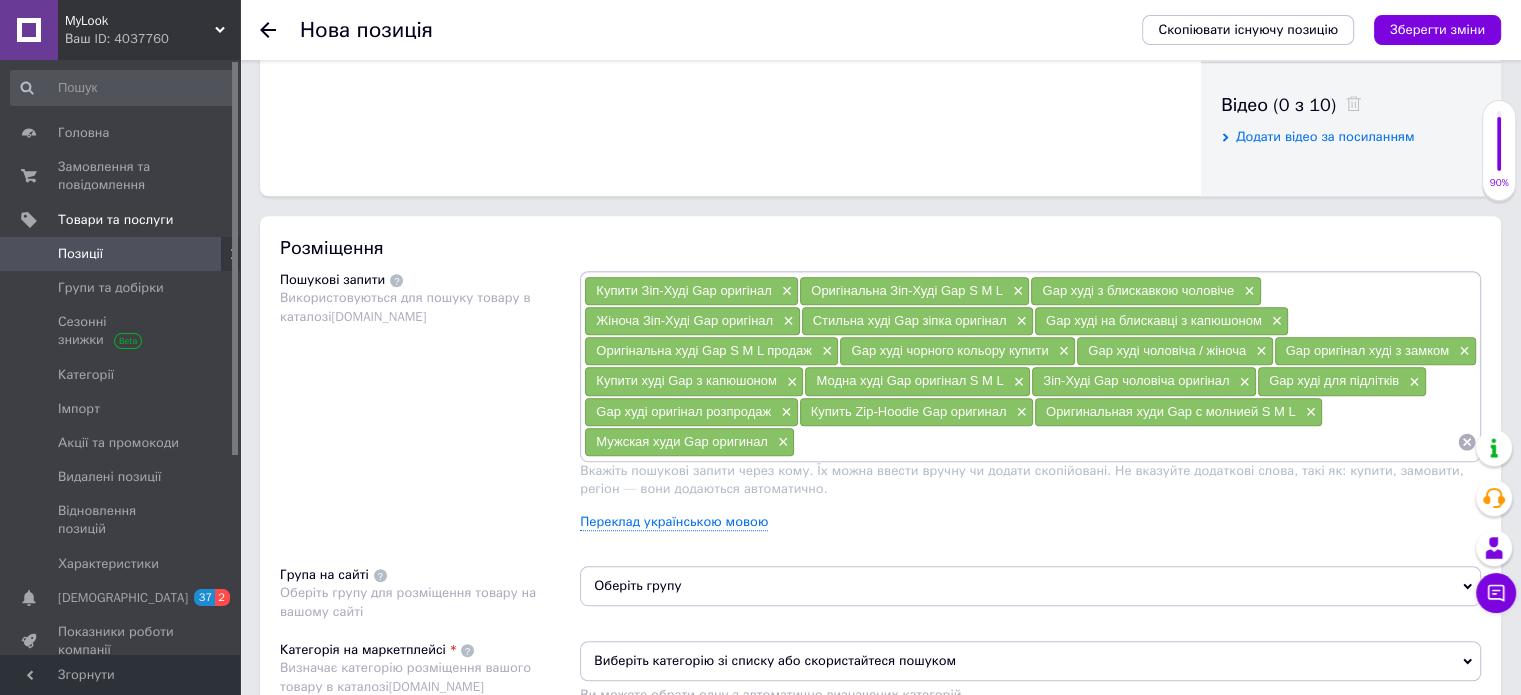 click on "Купити Зіп-Худі Gap оригінал × Оригінальна Зіп-Худі Gap S M L × Gap худі з блискавкою чоловіче × Жіноча Зіп-Худі Gap оригінал × Стильна худі Gap зіпка оригінал × Gap худі на блискавці з капюшоном × Оригінальна худі Gap S M L продаж × Gap худі чорного кольору купити × Gap худі чоловіча / жіноча × Gap оригінал худі з замком × Купити худі Gap з капюшоном × Модна худі Gap оригінал S M L × Зіп-Худі Gap чоловіча оригінал × Gap худі для підлітків × Gap худі оригінал розпродаж × Купить Zip-Hoodie Gap оригинал × Оригинальная худи Gap с молнией S M L × Мужская худи Gap оригинал ×" at bounding box center [1030, 366] 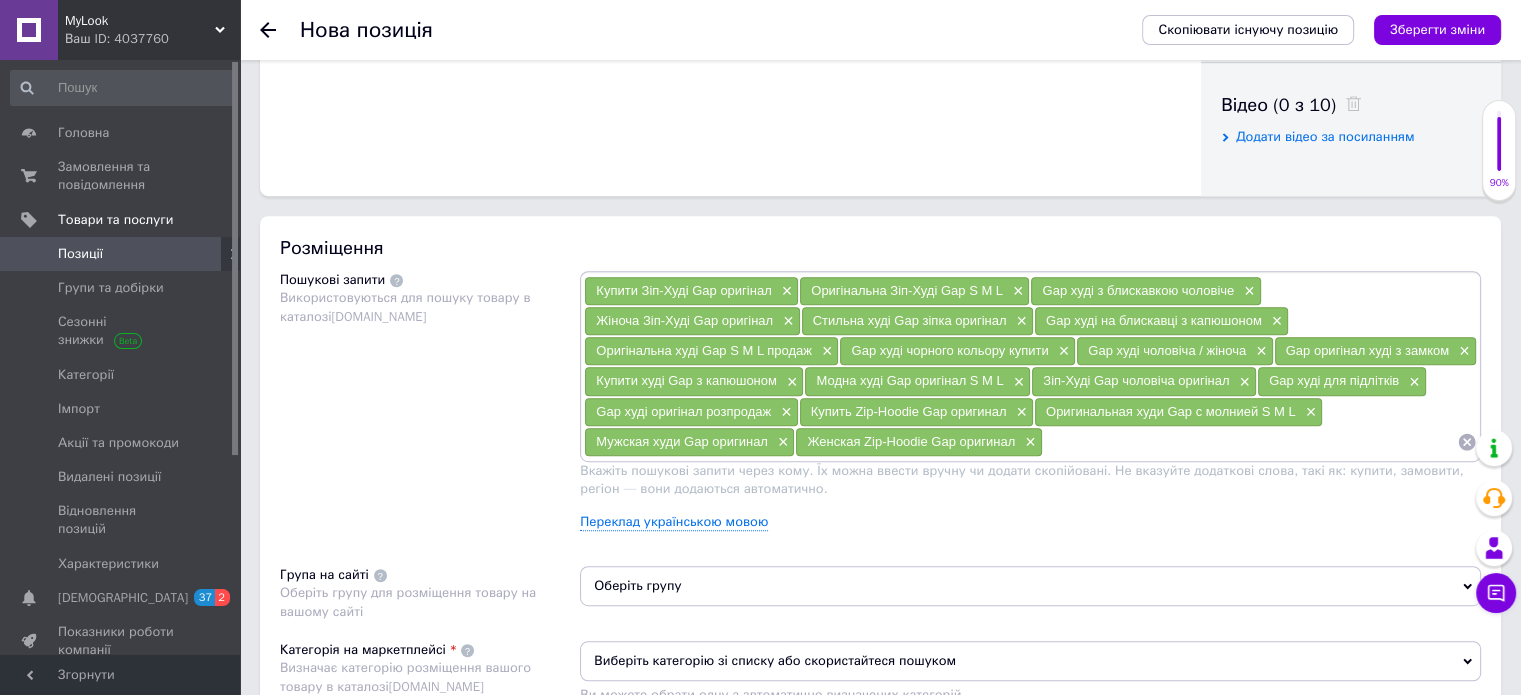 click at bounding box center (1250, 442) 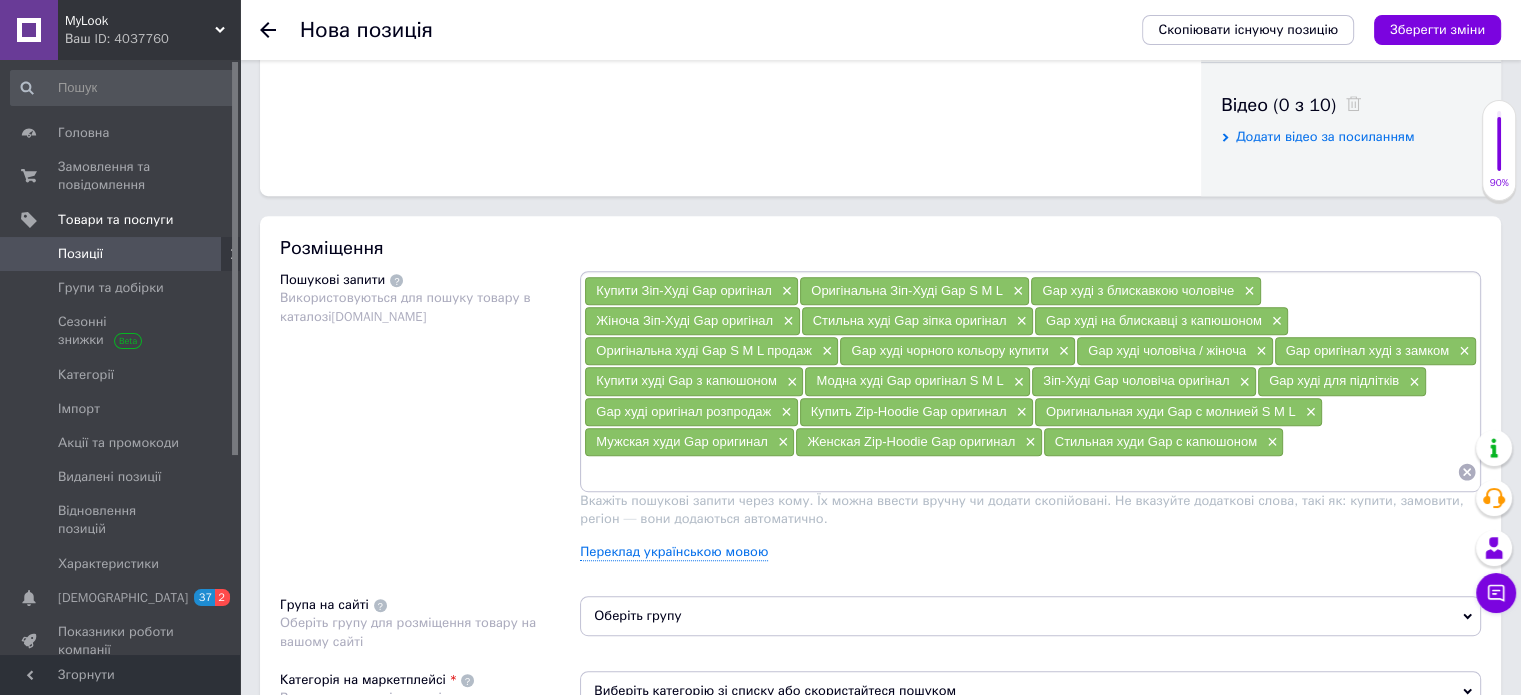 click at bounding box center [1020, 472] 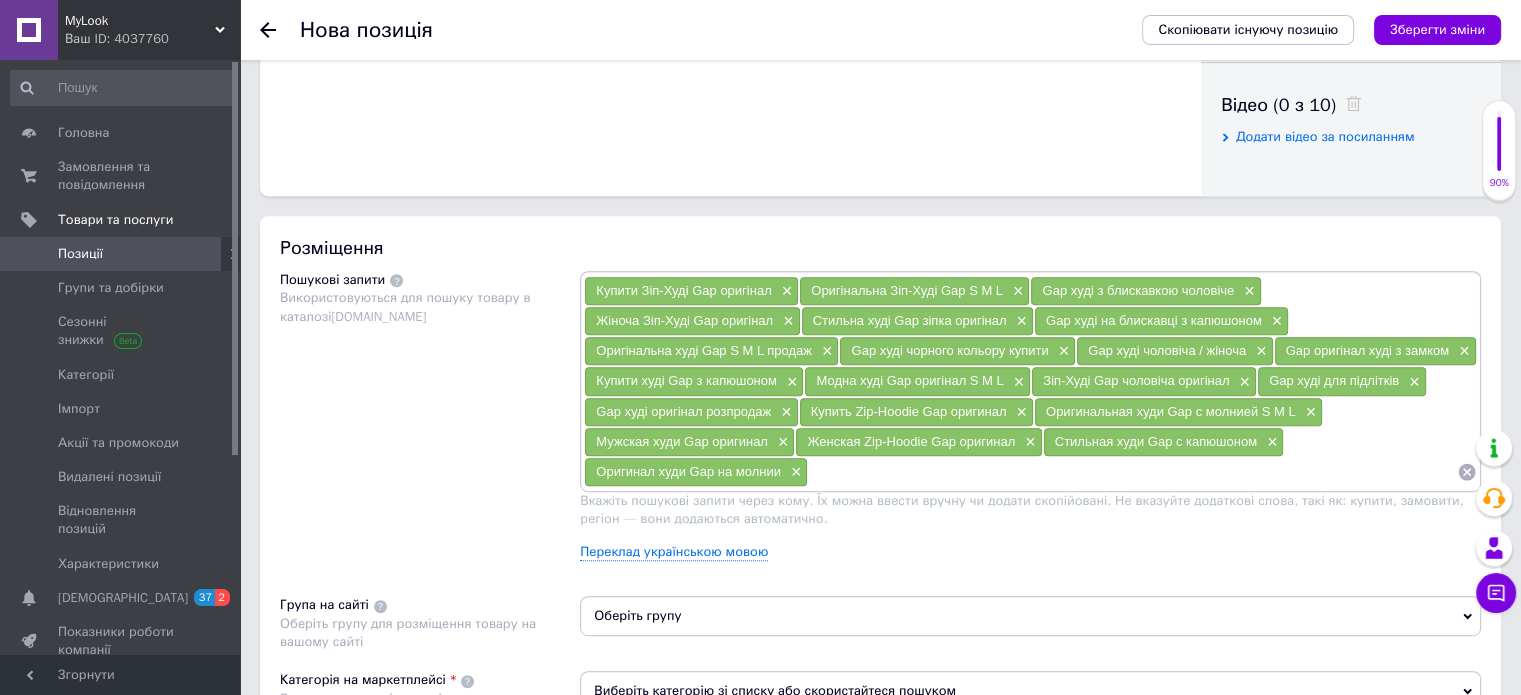 click on "Купити Зіп-Худі Gap оригінал × Оригінальна Зіп-Худі Gap S M L × Gap худі з блискавкою чоловіче × Жіноча Зіп-Худі Gap оригінал × Стильна худі Gap зіпка оригінал × Gap худі на блискавці з капюшоном × Оригінальна худі Gap S M L продаж × Gap худі чорного кольору купити × Gap худі чоловіча / жіноча × Gap оригінал худі з замком × Купити худі Gap з капюшоном × Модна худі Gap оригінал S M L × Зіп-Худі Gap чоловіча оригінал × Gap худі для підлітків × Gap худі оригінал розпродаж × Купить Zip-Hoodie Gap оригинал × Оригинальная худи Gap с молнией S M L × Мужская худи Gap оригинал × Женская Zip-Hoodie Gap оригинал × × ×" at bounding box center [1030, 381] 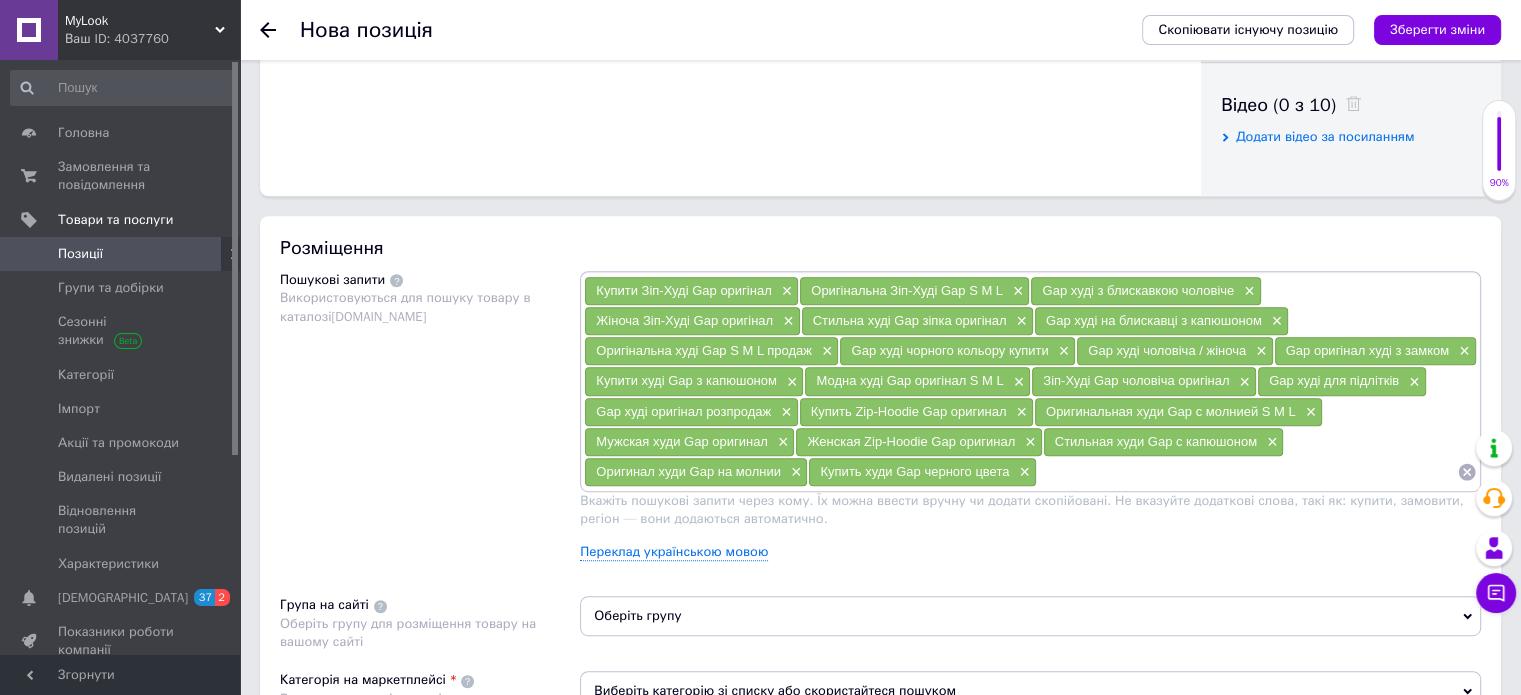 click at bounding box center (1247, 472) 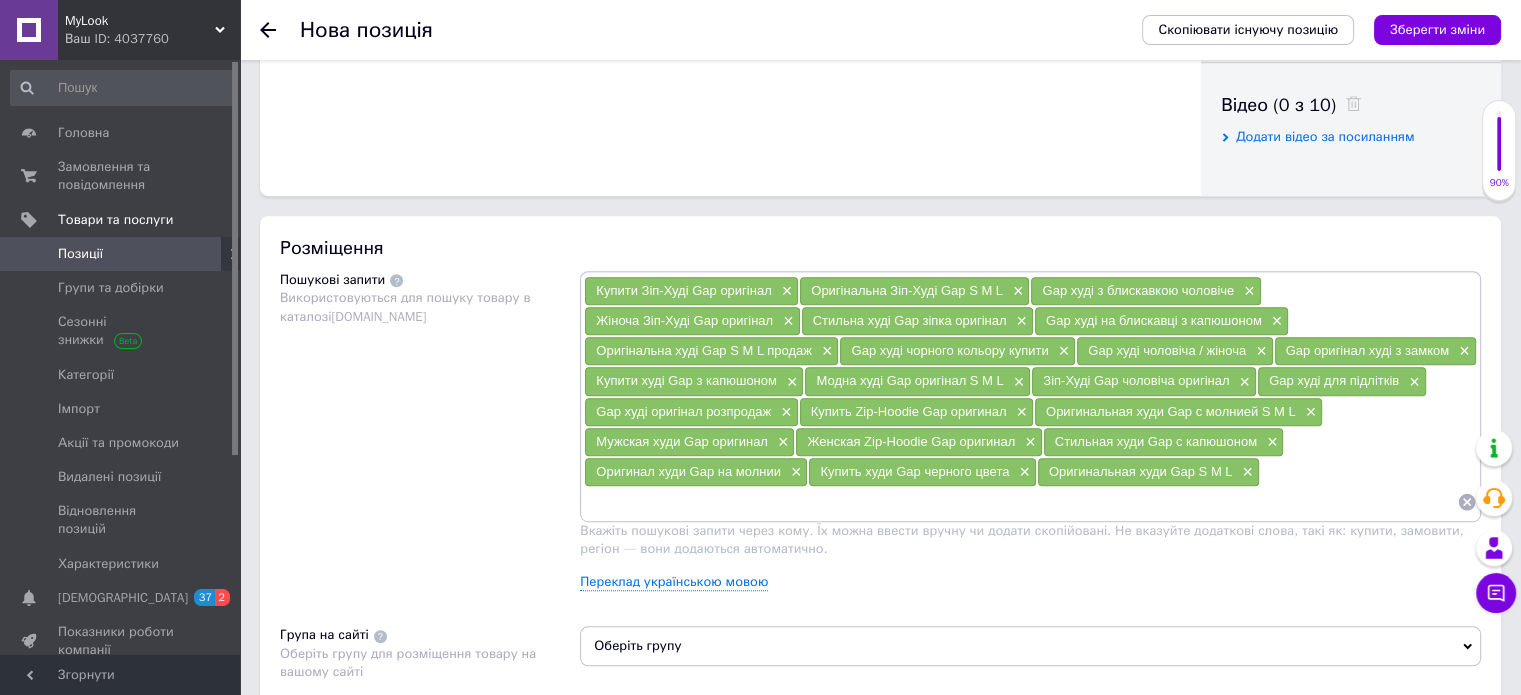 click on "Купити Зіп-Худі Gap оригінал × Оригінальна Зіп-Худі Gap S M L × Gap худі з блискавкою чоловіче × Жіноча Зіп-Худі Gap оригінал × Стильна худі Gap зіпка оригінал × Gap худі на блискавці з капюшоном × Оригінальна худі Gap S M L продаж × Gap худі чорного кольору купити × Gap худі чоловіча / жіноча × Gap оригінал худі з замком × Купити худі Gap з капюшоном × Модна худі Gap оригінал S M L × Зіп-Худі Gap чоловіча оригінал × Gap худі для підлітків × Gap худі оригінал розпродаж × Купить Zip-Hoodie Gap оригинал × Оригинальная худи Gap с молнией S M L × Мужская худи Gap оригинал × Женская Zip-Hoodie Gap оригинал × × × × ×" at bounding box center [1030, 396] 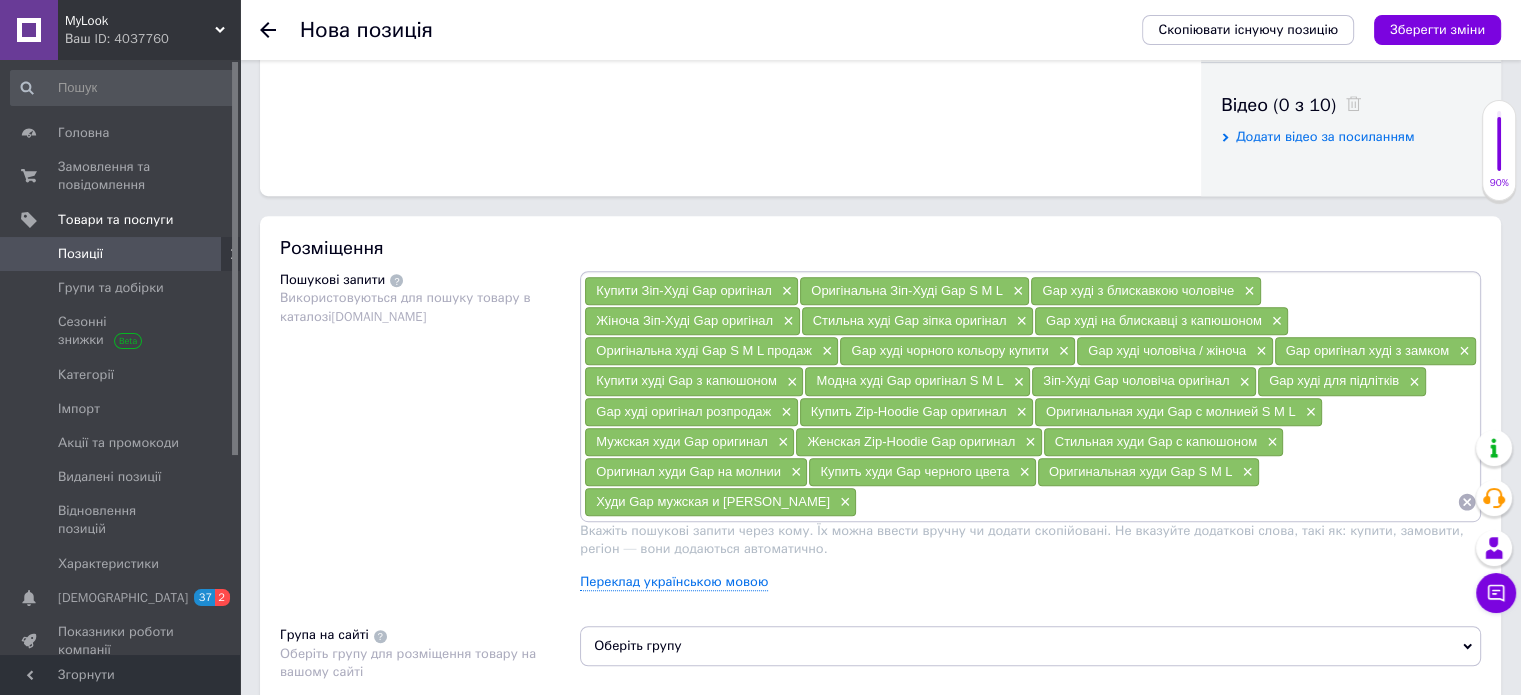 click at bounding box center (1157, 502) 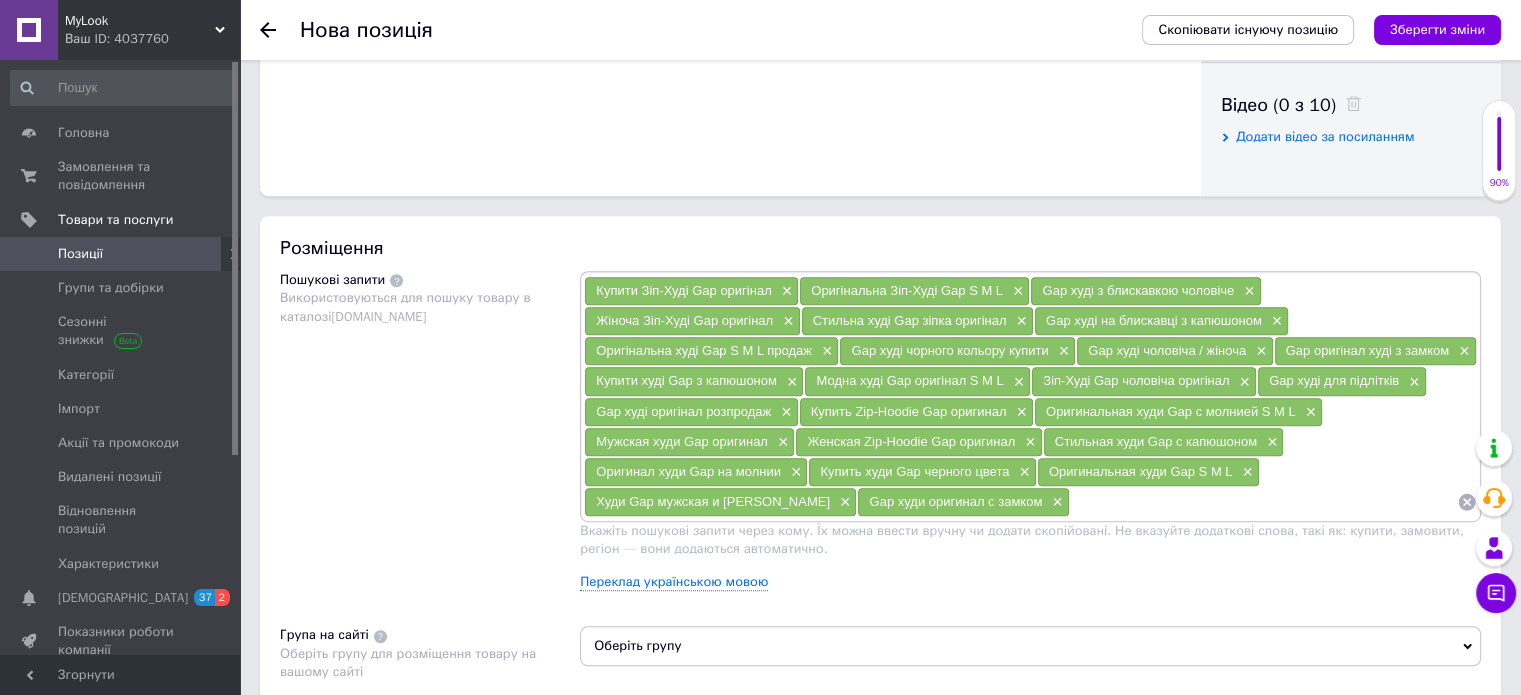 click at bounding box center [1263, 502] 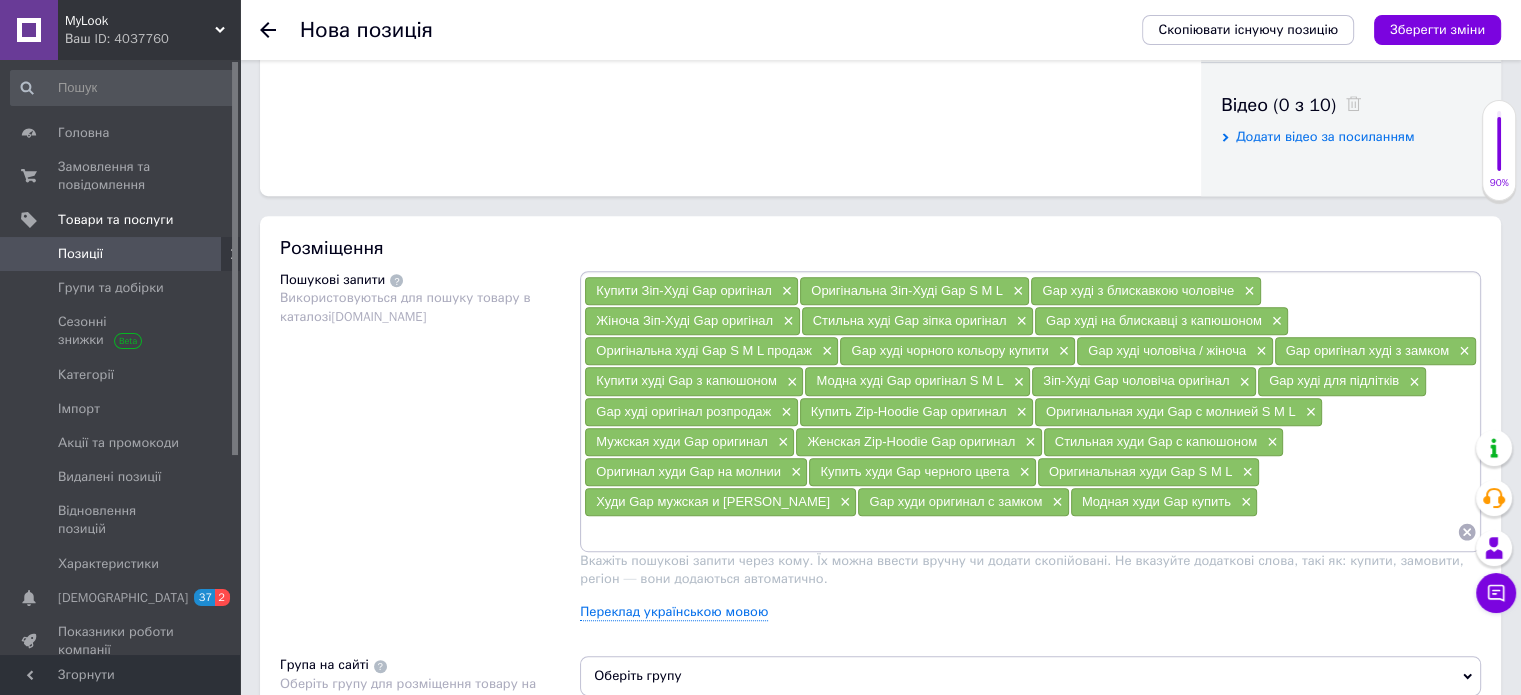 click at bounding box center (1020, 532) 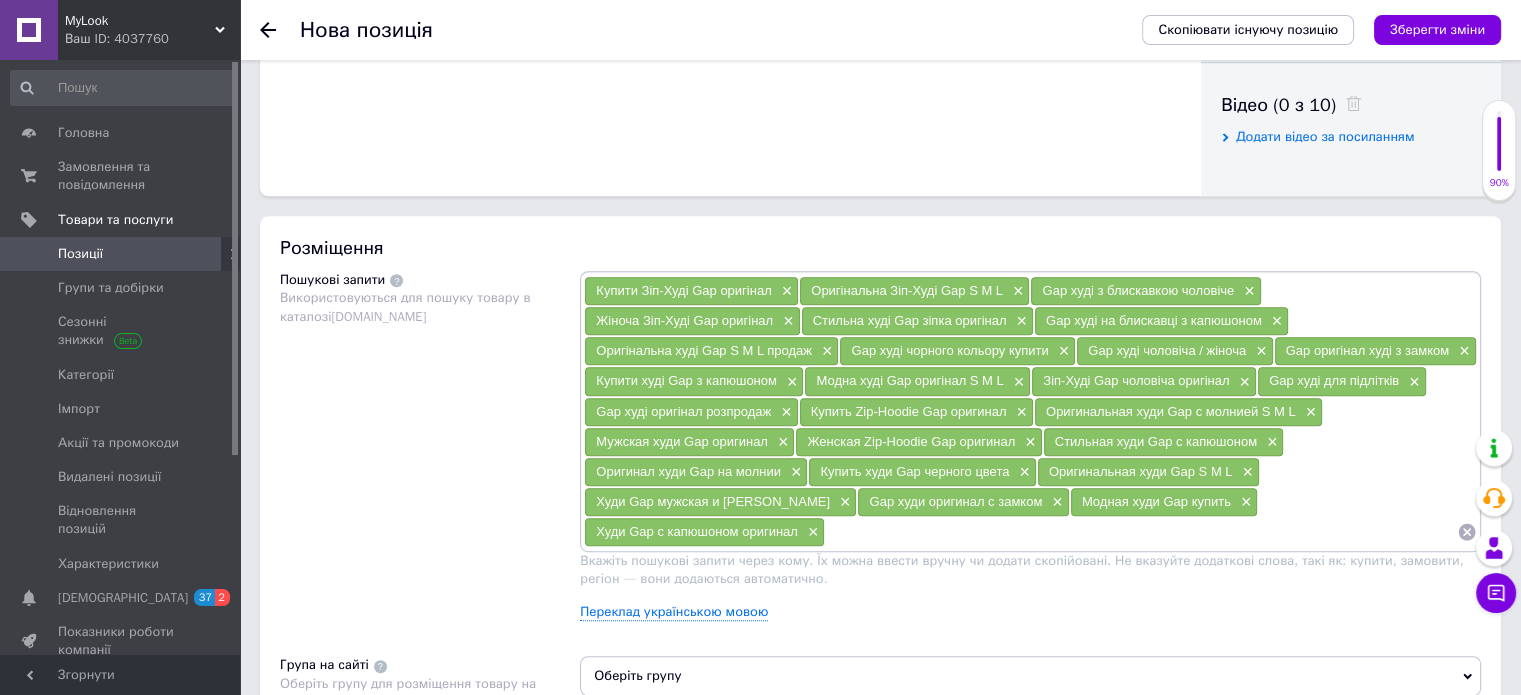 click at bounding box center (1141, 532) 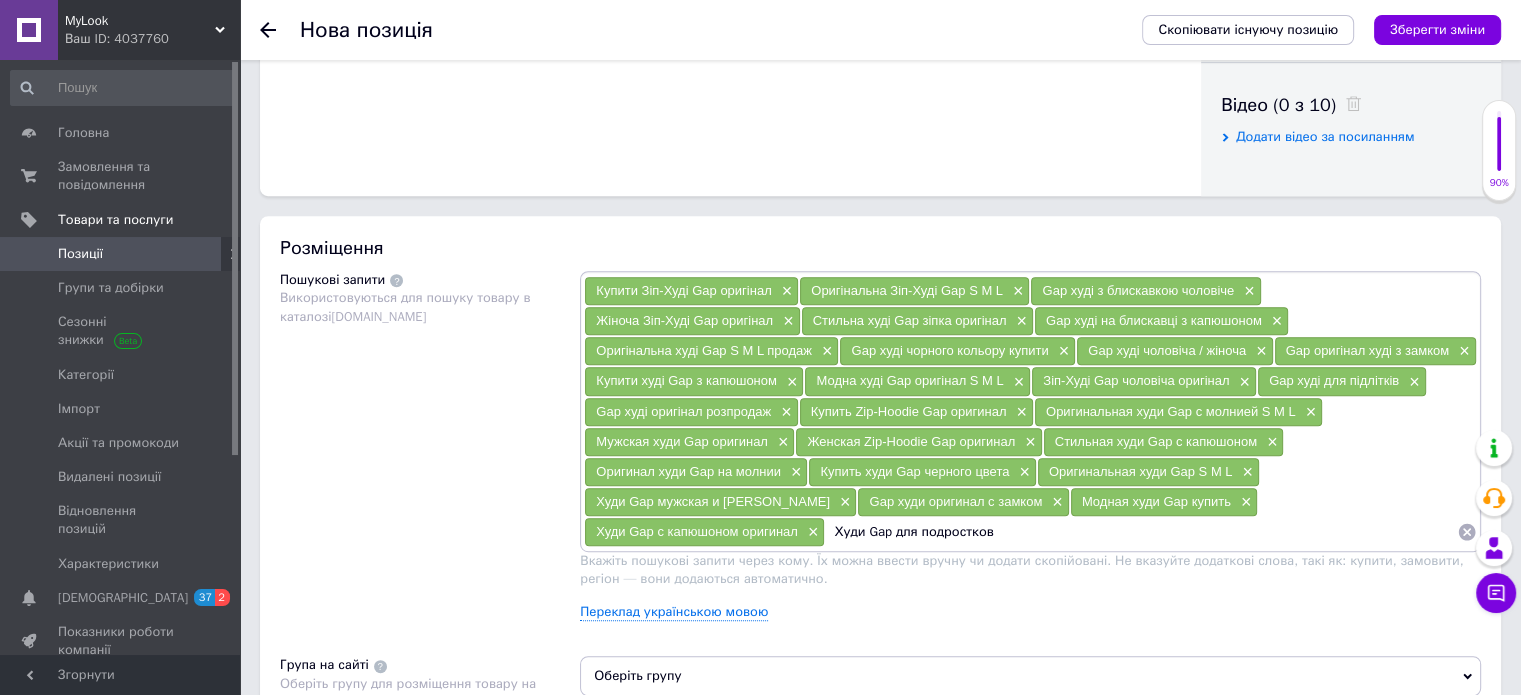 type 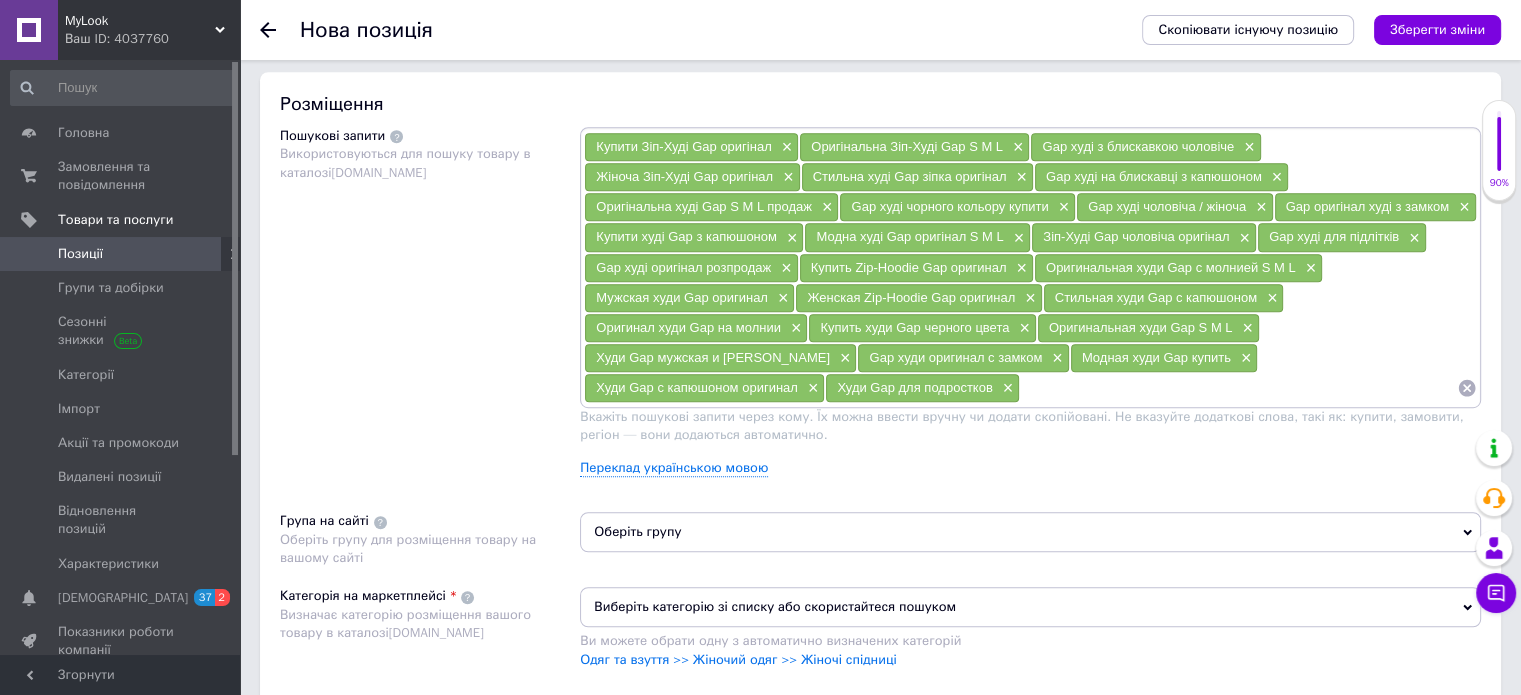 scroll, scrollTop: 1300, scrollLeft: 0, axis: vertical 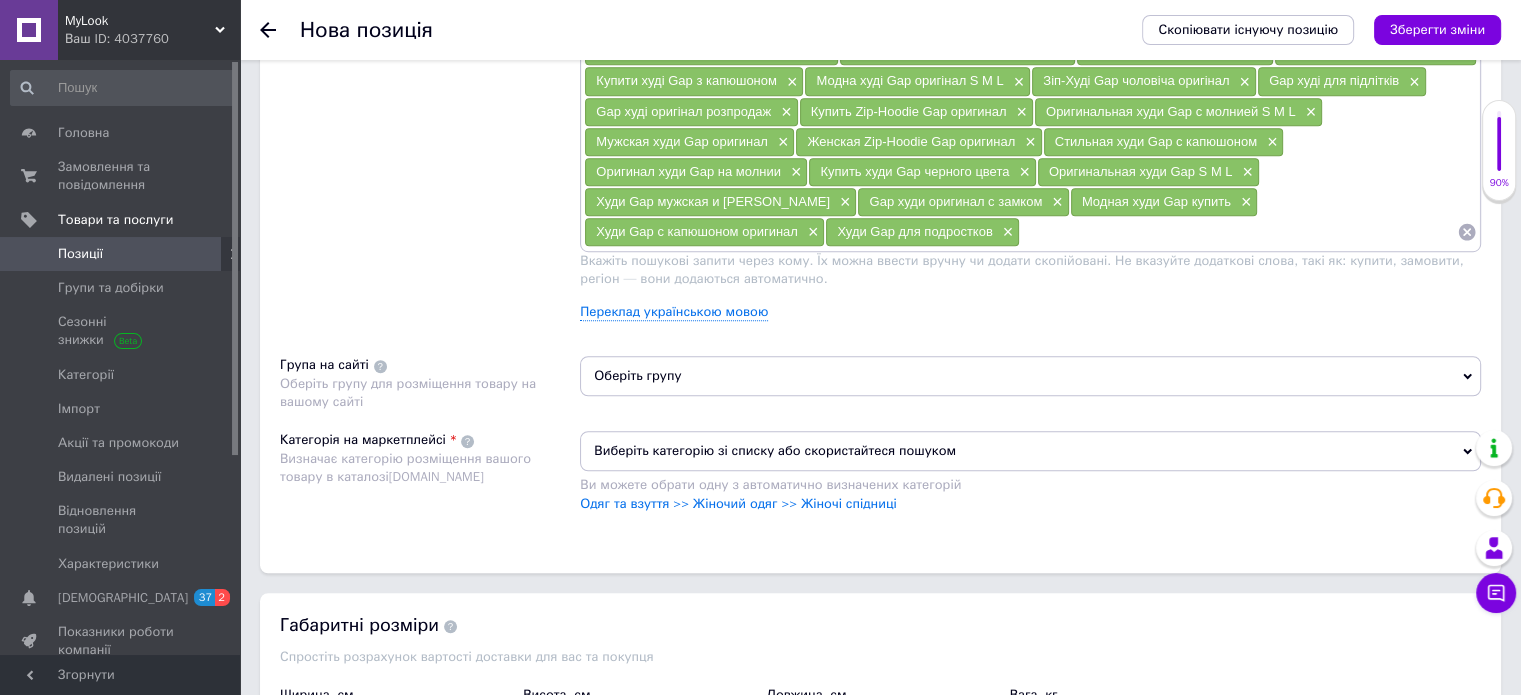 click on "Оберіть групу" at bounding box center (1030, 376) 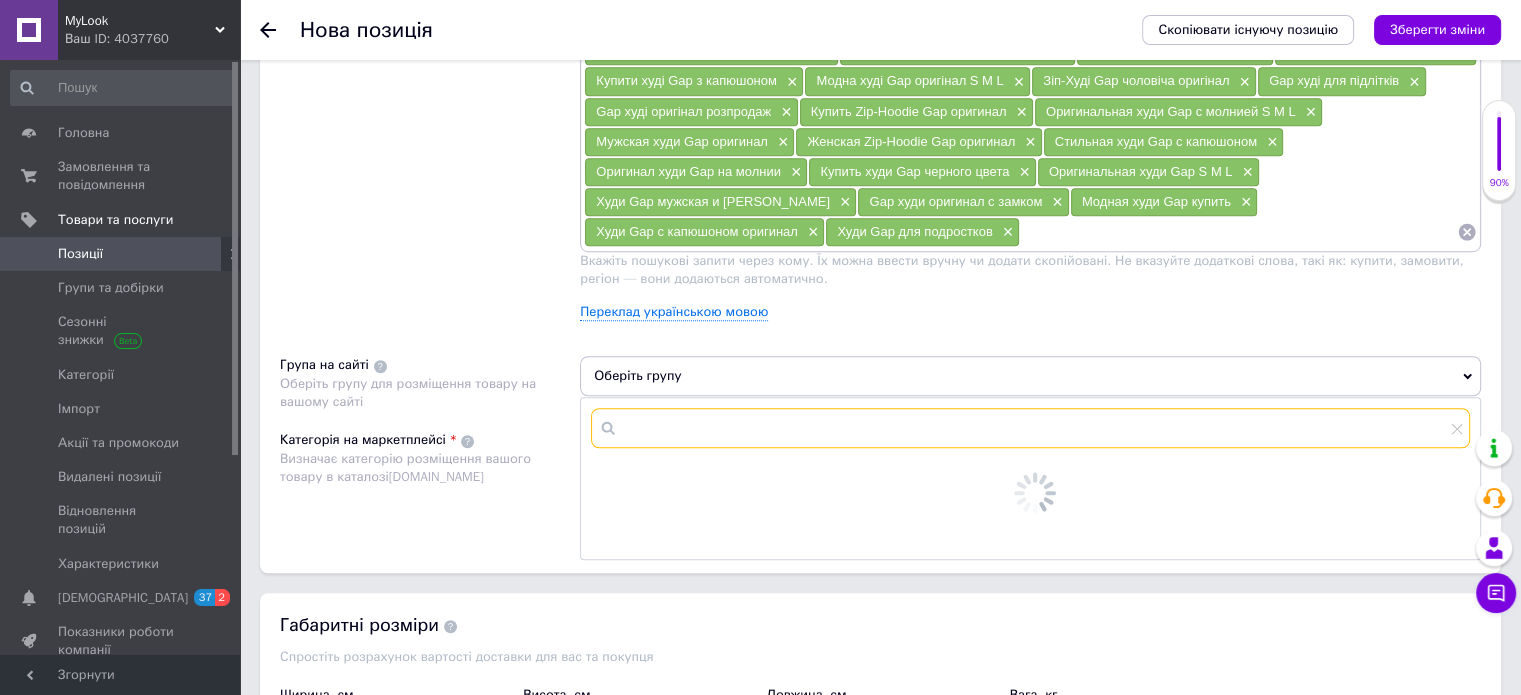click at bounding box center [1030, 428] 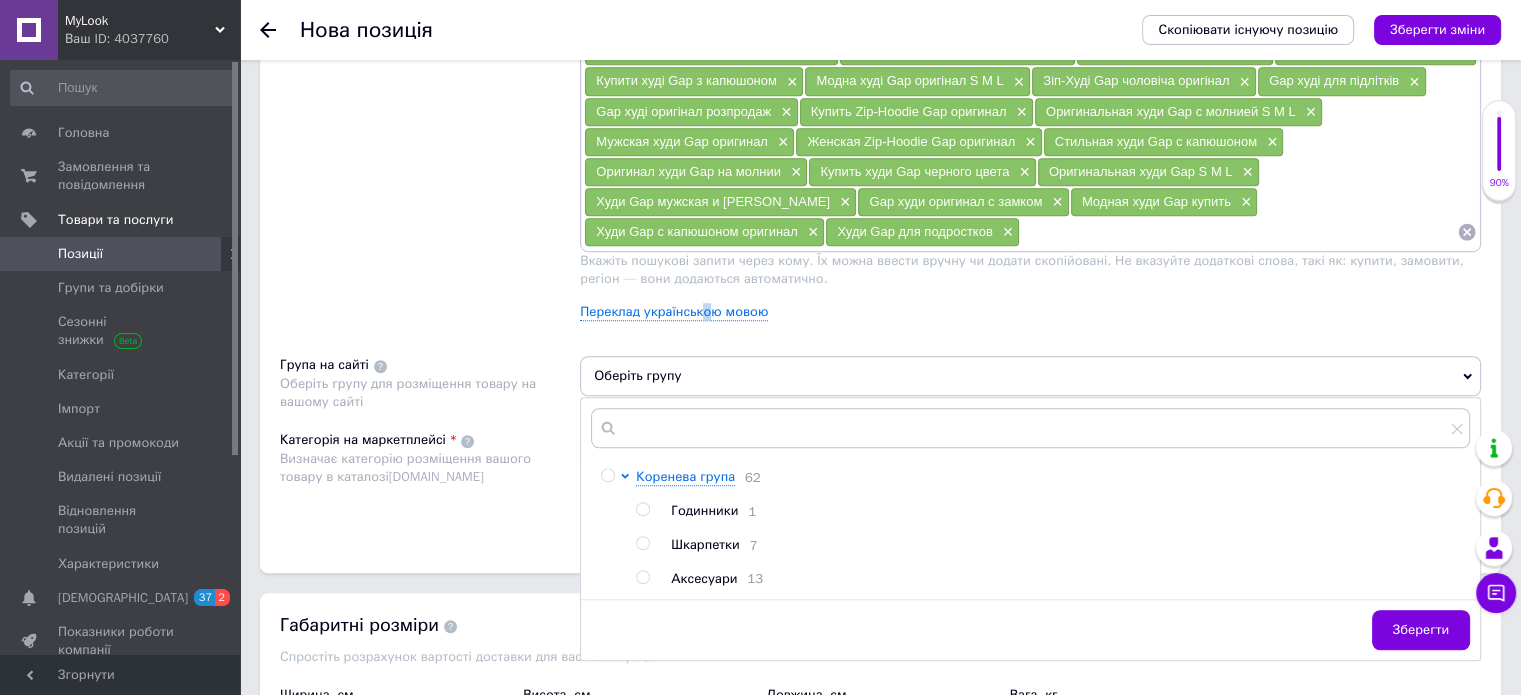 click on "Купити Зіп-Худі Gap оригінал × Оригінальна Зіп-Худі Gap S M L × Gap худі з блискавкою чоловіче × Жіноча Зіп-Худі Gap оригінал × Стильна худі Gap зіпка оригінал × Gap худі на блискавці з капюшоном × Оригінальна худі Gap S M L продаж × Gap худі чорного кольору купити × Gap худі чоловіча / жіноча × Gap оригінал худі з замком × Купити худі Gap з капюшоном × Модна худі Gap оригінал S M L × Зіп-Худі Gap чоловіча оригінал × Gap худі для підлітків × Gap худі оригінал розпродаж × Купить Zip-Hoodie Gap оригинал × Оригинальная худи Gap с молнией S M L × Мужская худи Gap оригинал × Женская Zip-Hoodie Gap оригинал × × × × ×" at bounding box center (1030, 153) 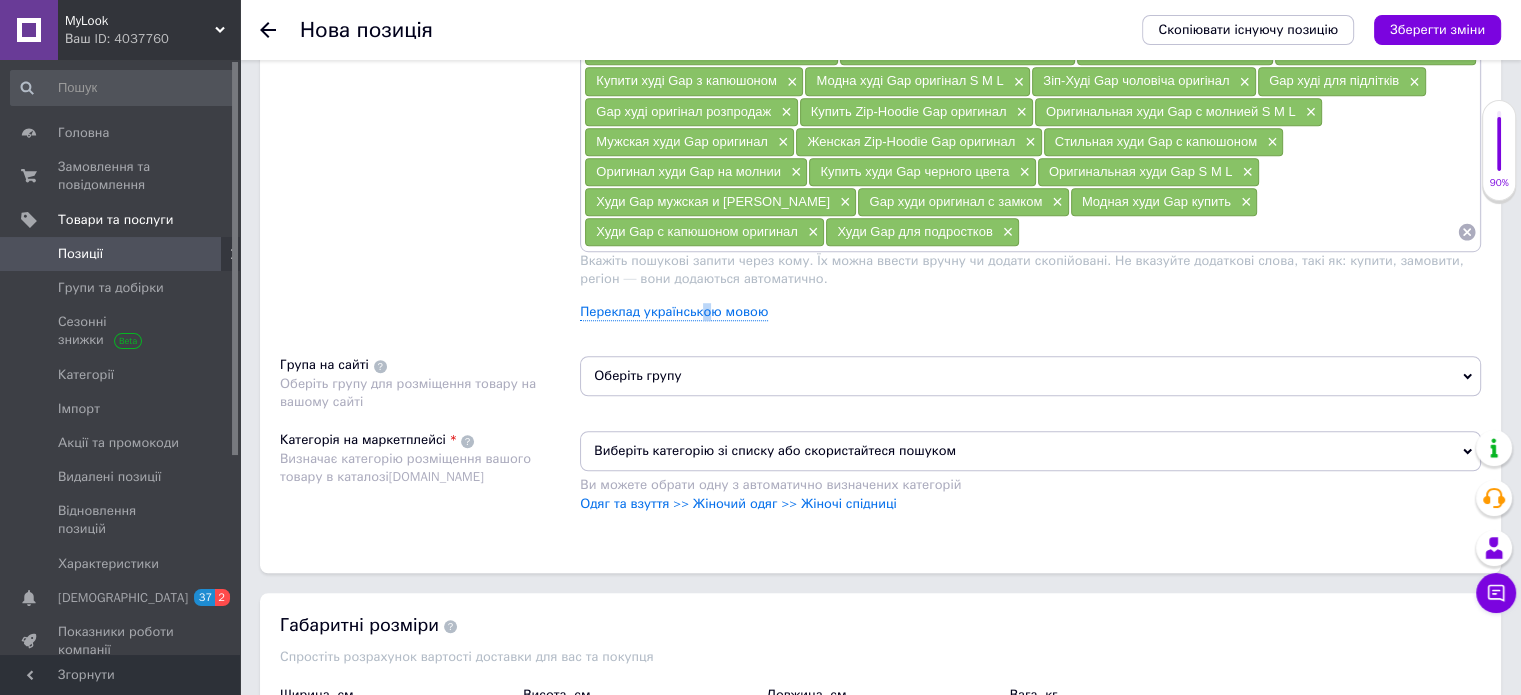 click on "Виберіть категорію зі списку або скористайтеся пошуком" at bounding box center (1030, 451) 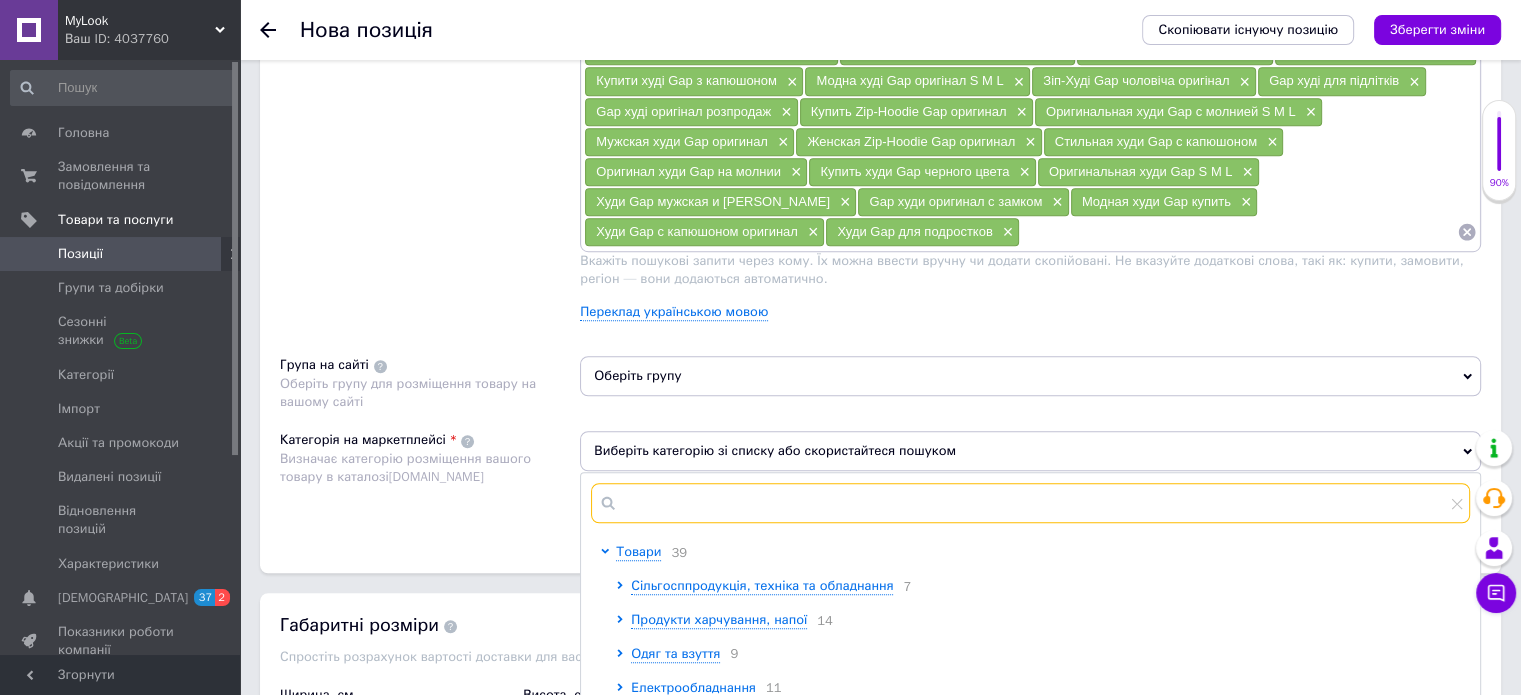click at bounding box center (1030, 503) 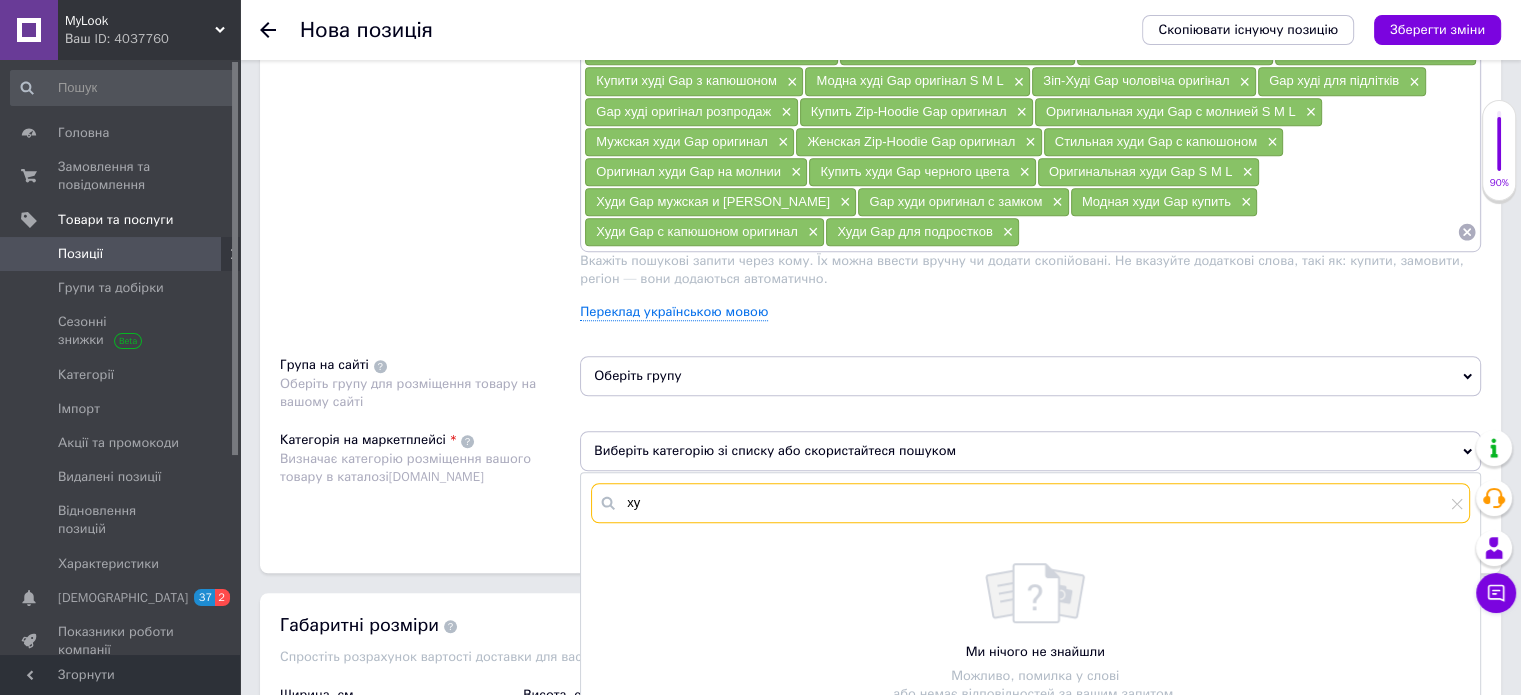 type on "х" 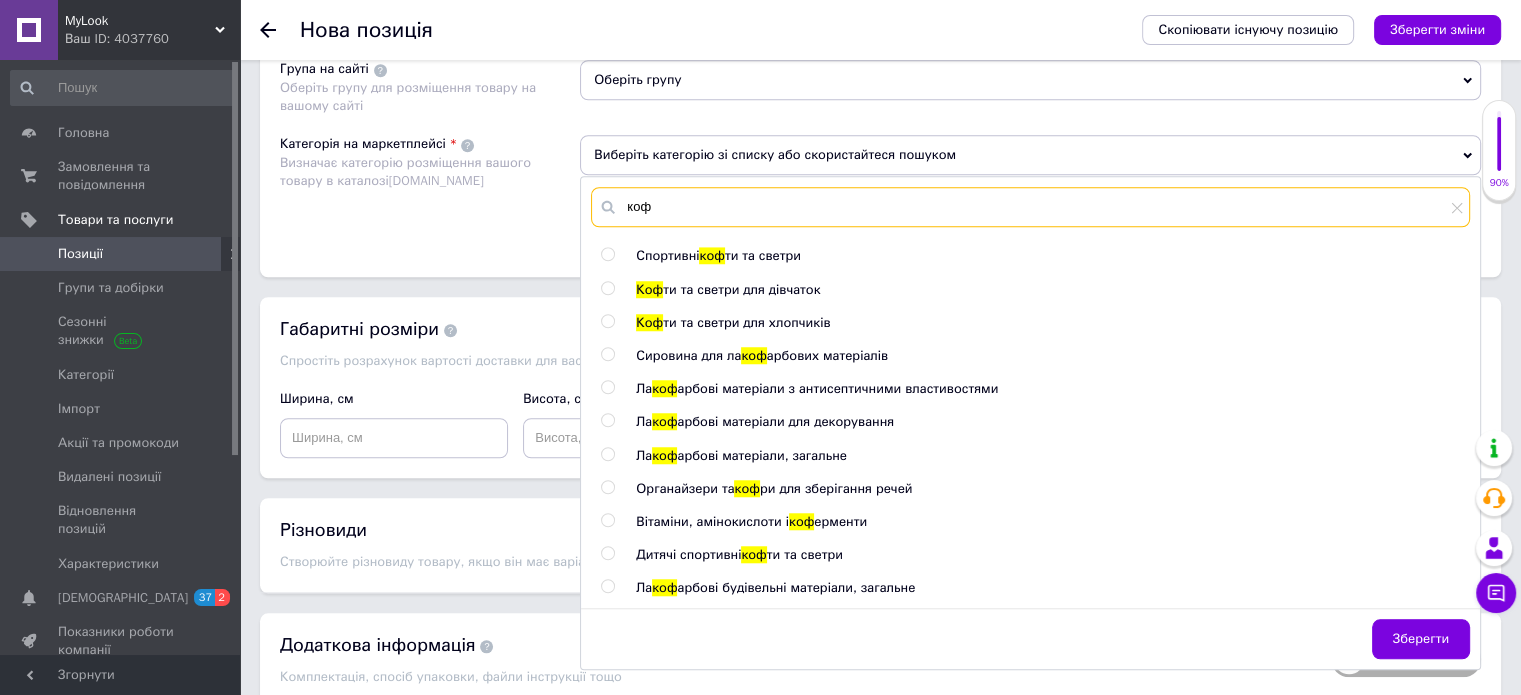 scroll, scrollTop: 1600, scrollLeft: 0, axis: vertical 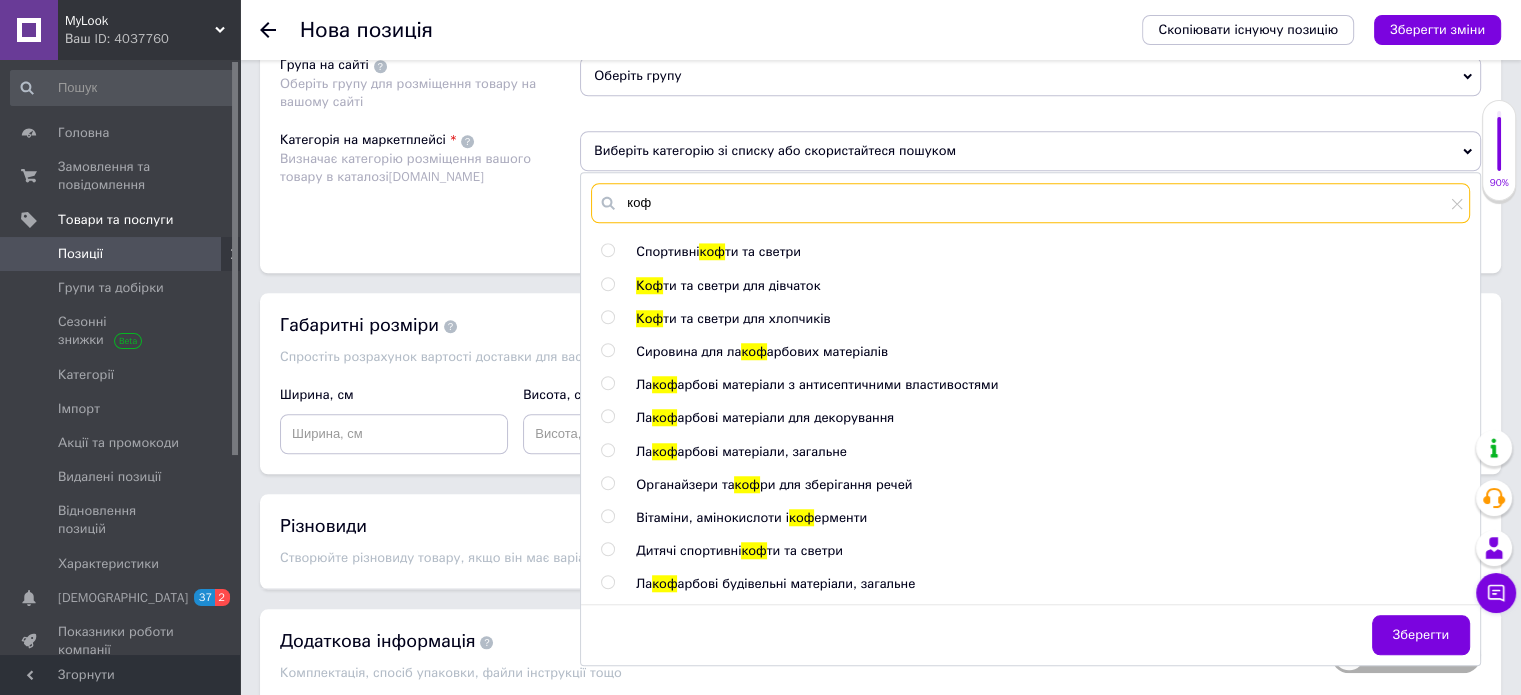 type on "коф" 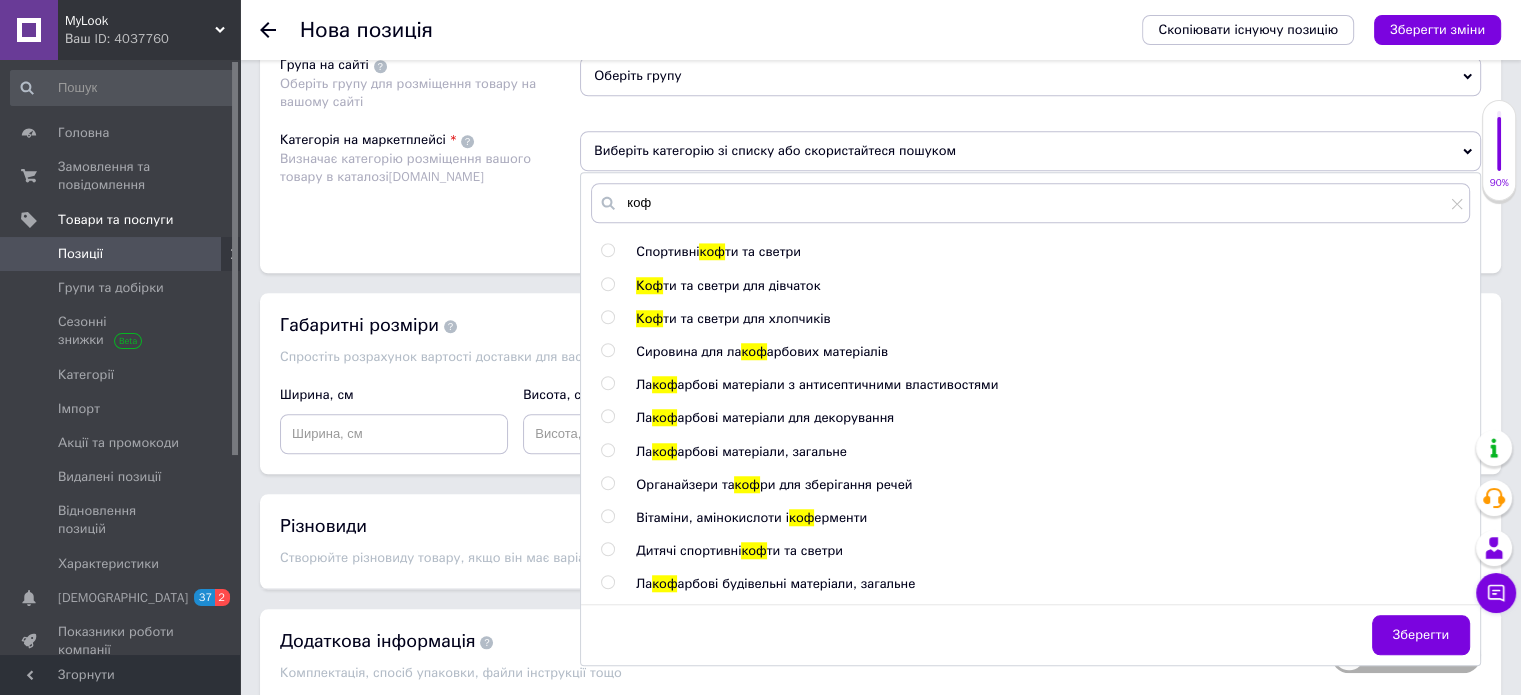 click at bounding box center (607, 250) 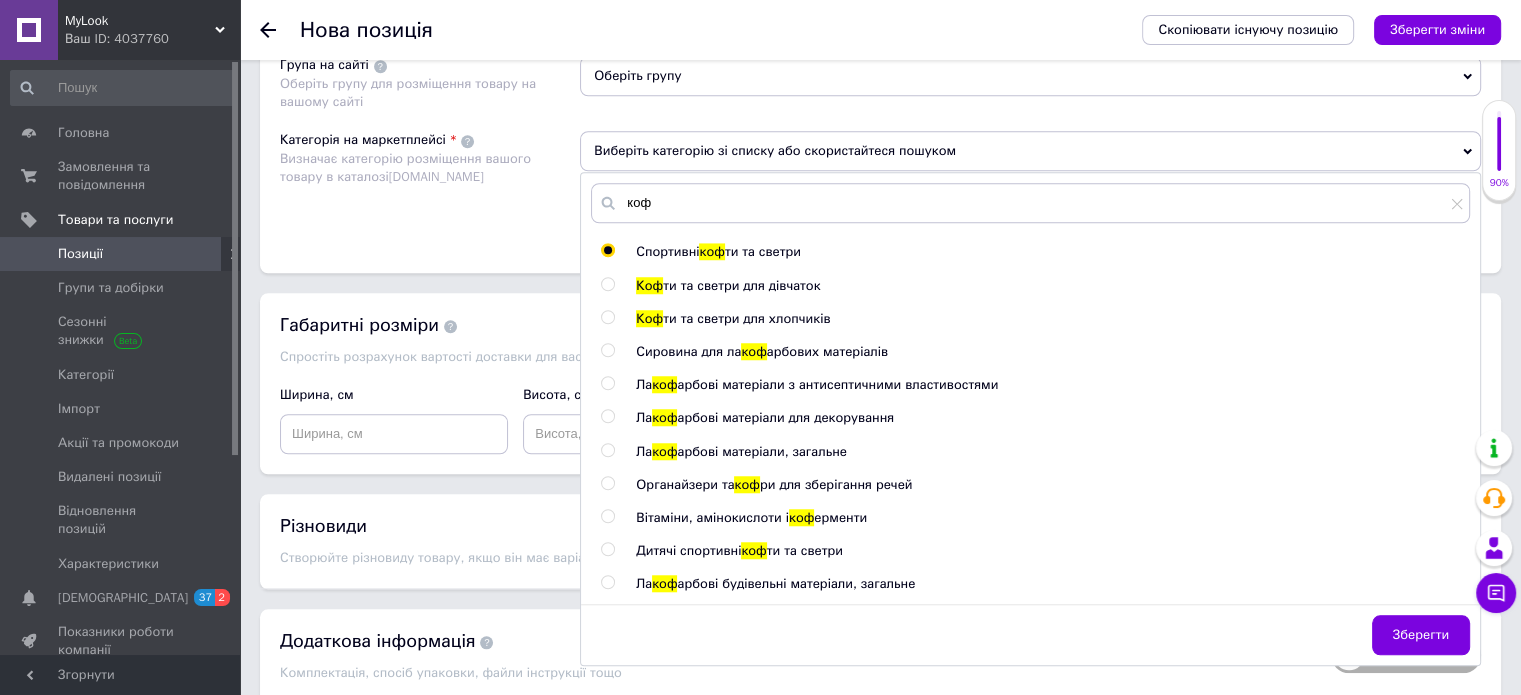 radio on "true" 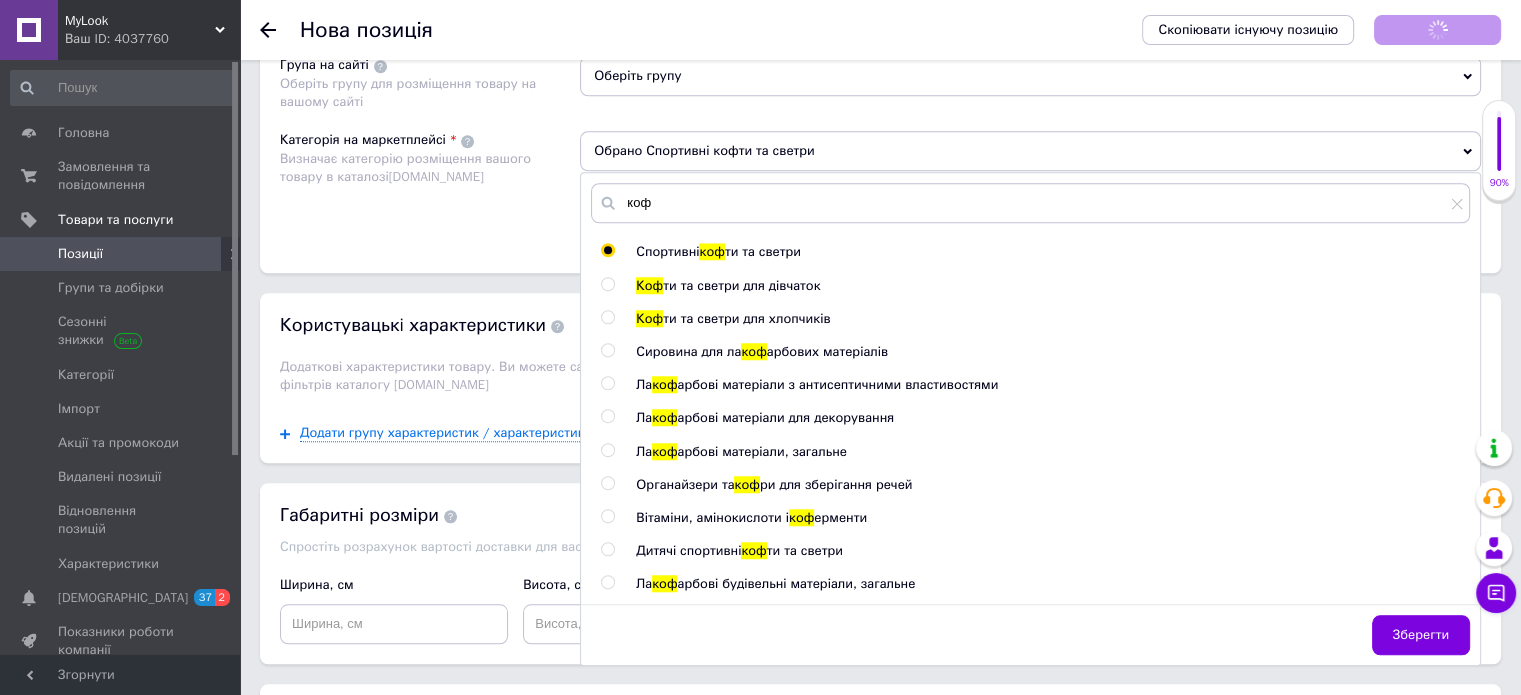 click on "Розміщення Пошукові запити Використовуються для пошуку товару в каталозі  [DOMAIN_NAME] Купити Зіп-Худі Gap оригінал × Оригінальна Зіп-Худі Gap S M L × Gap худі з блискавкою чоловіче × Жіноча Зіп-Худі Gap оригінал × Стильна худі Gap зіпка оригінал × Gap худі на блискавці з капюшоном × Оригінальна худі Gap S M L продаж × Gap худі чорного кольору купити × Gap худі чоловіча / жіноча × Gap оригінал худі з замком × Купити худі Gap з капюшоном × Модна худі Gap оригінал S M L × Зіп-Худі Gap чоловіча оригінал × Gap худі для підлітків × Gap худі оригінал розпродаж × Купить Zip-Hoodie Gap оригинал × × × × × × × × × ×" at bounding box center (880, -56) 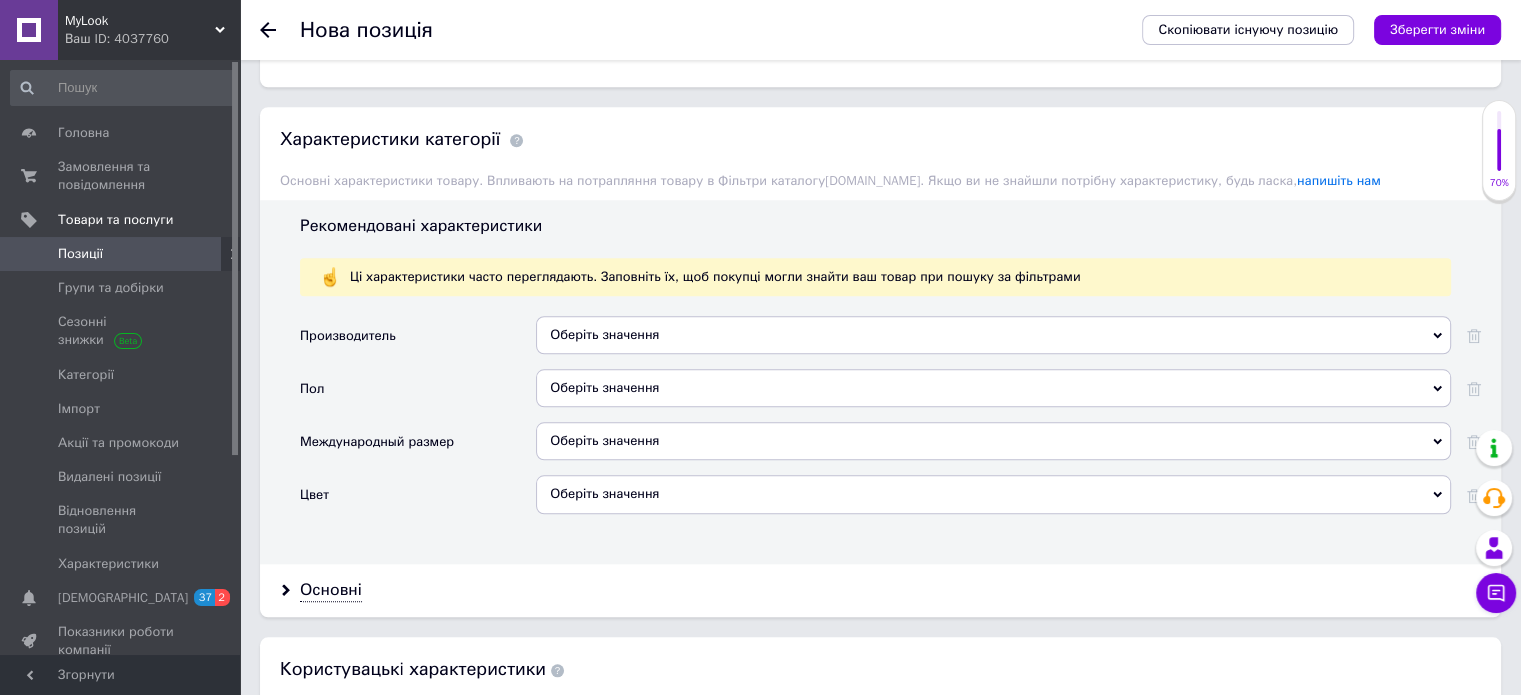 scroll, scrollTop: 1800, scrollLeft: 0, axis: vertical 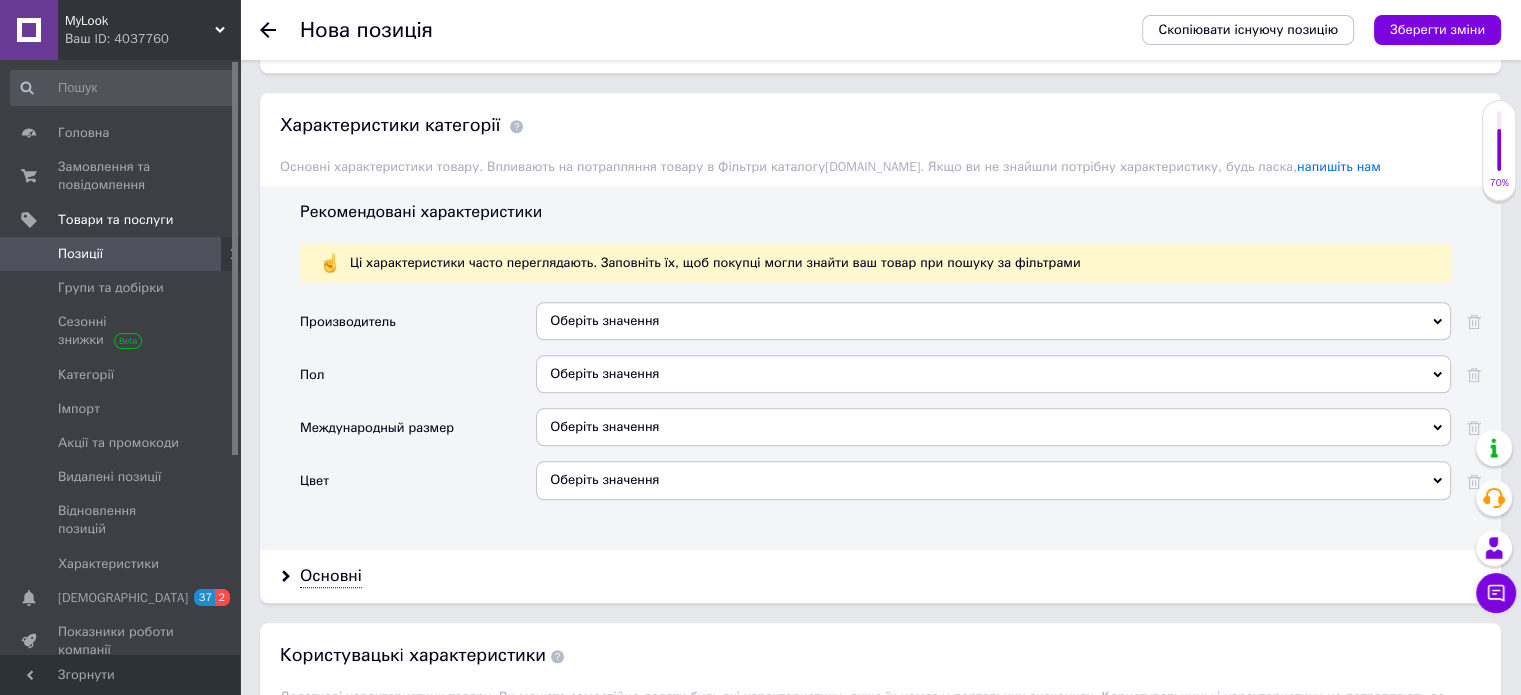 click on "Оберіть значення" at bounding box center [993, 321] 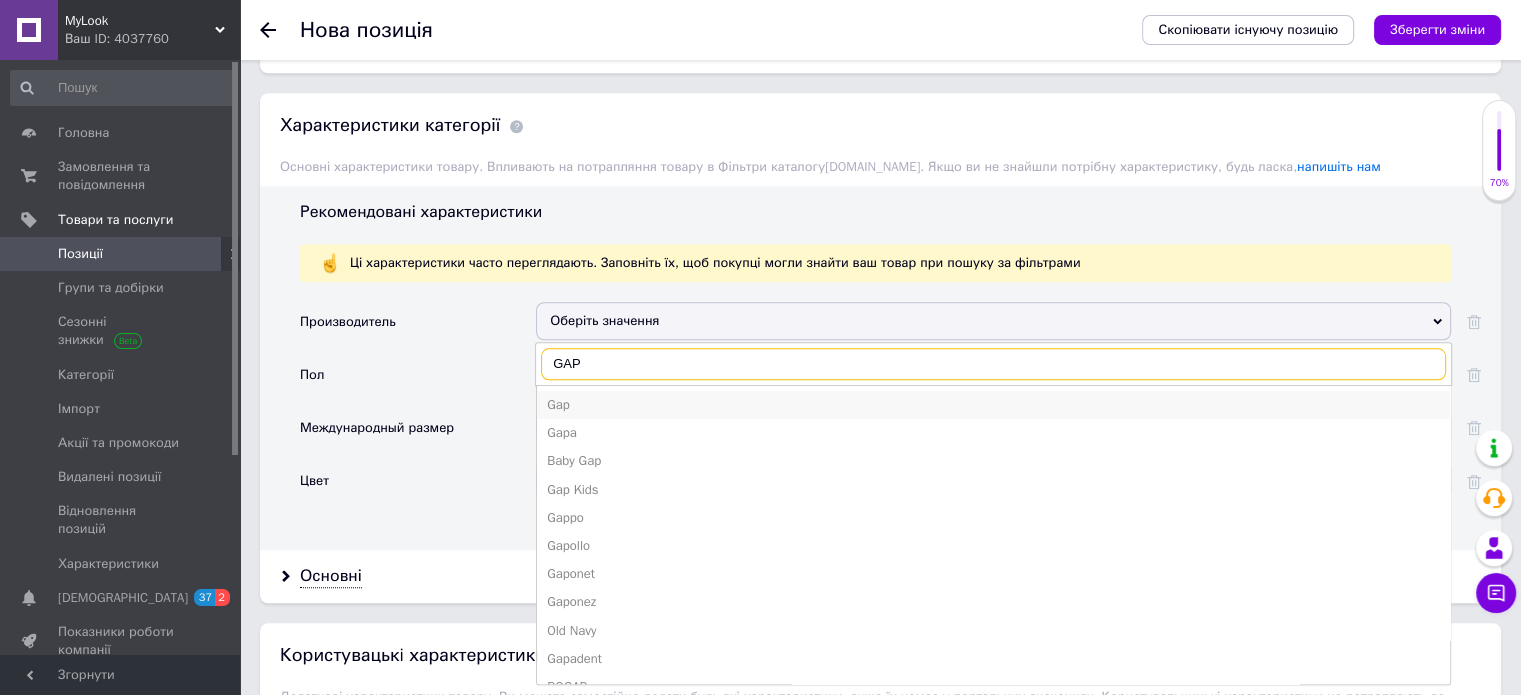 type on "GAP" 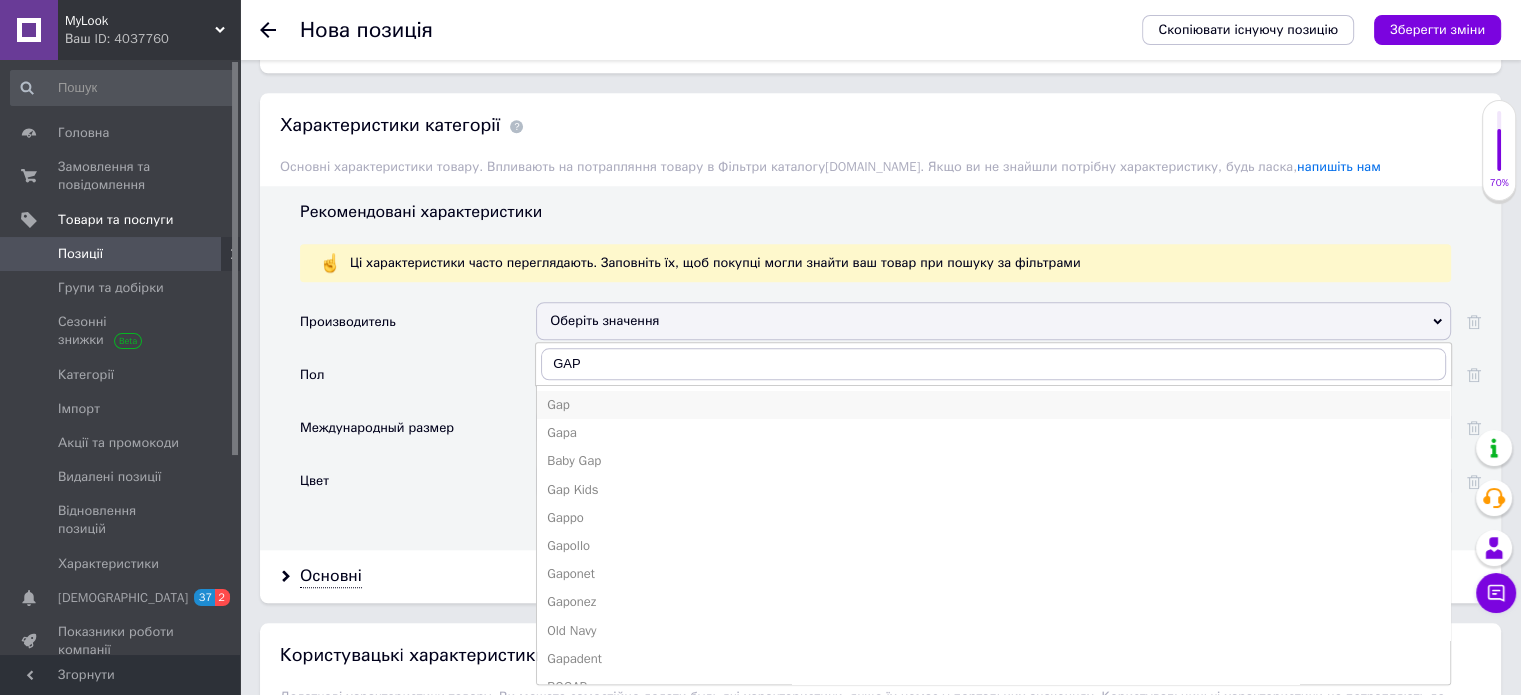 click on "Gap" at bounding box center [993, 405] 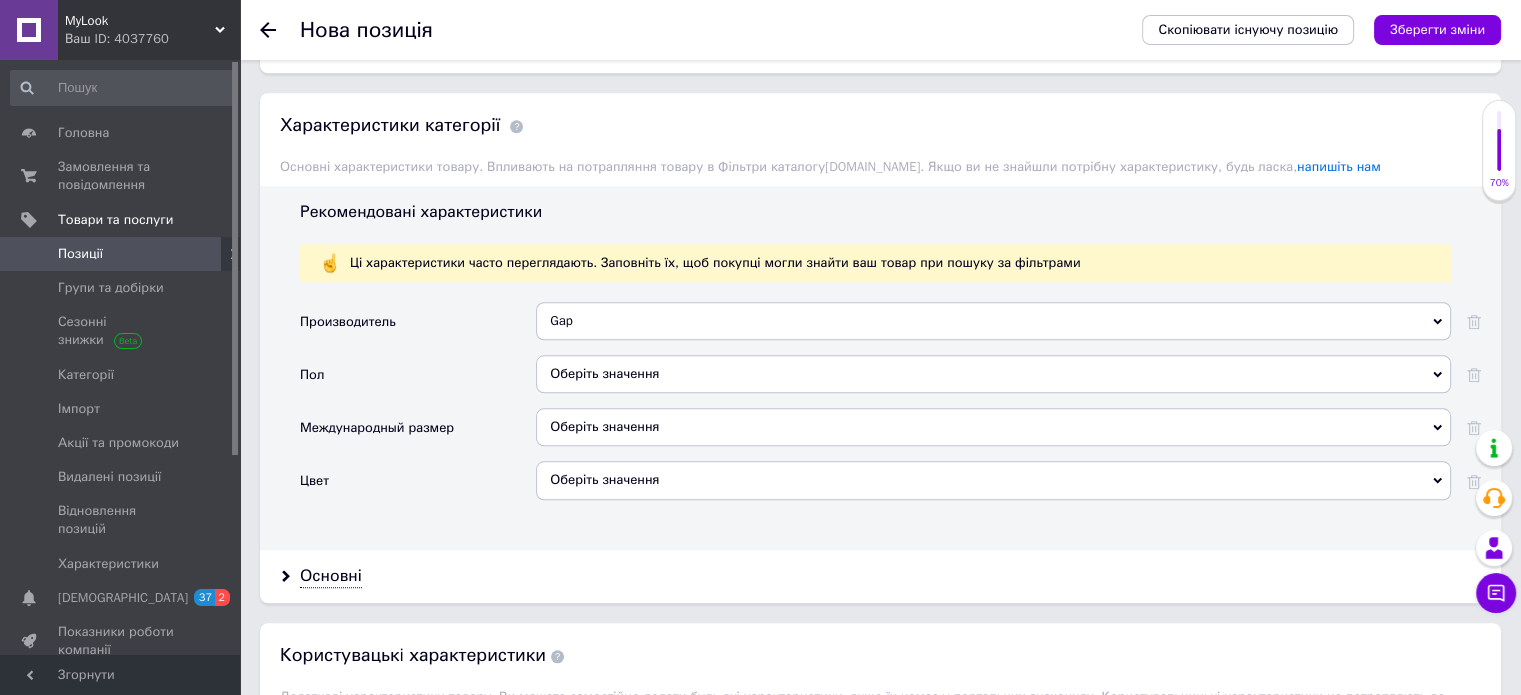 click on "Оберіть значення" at bounding box center [993, 374] 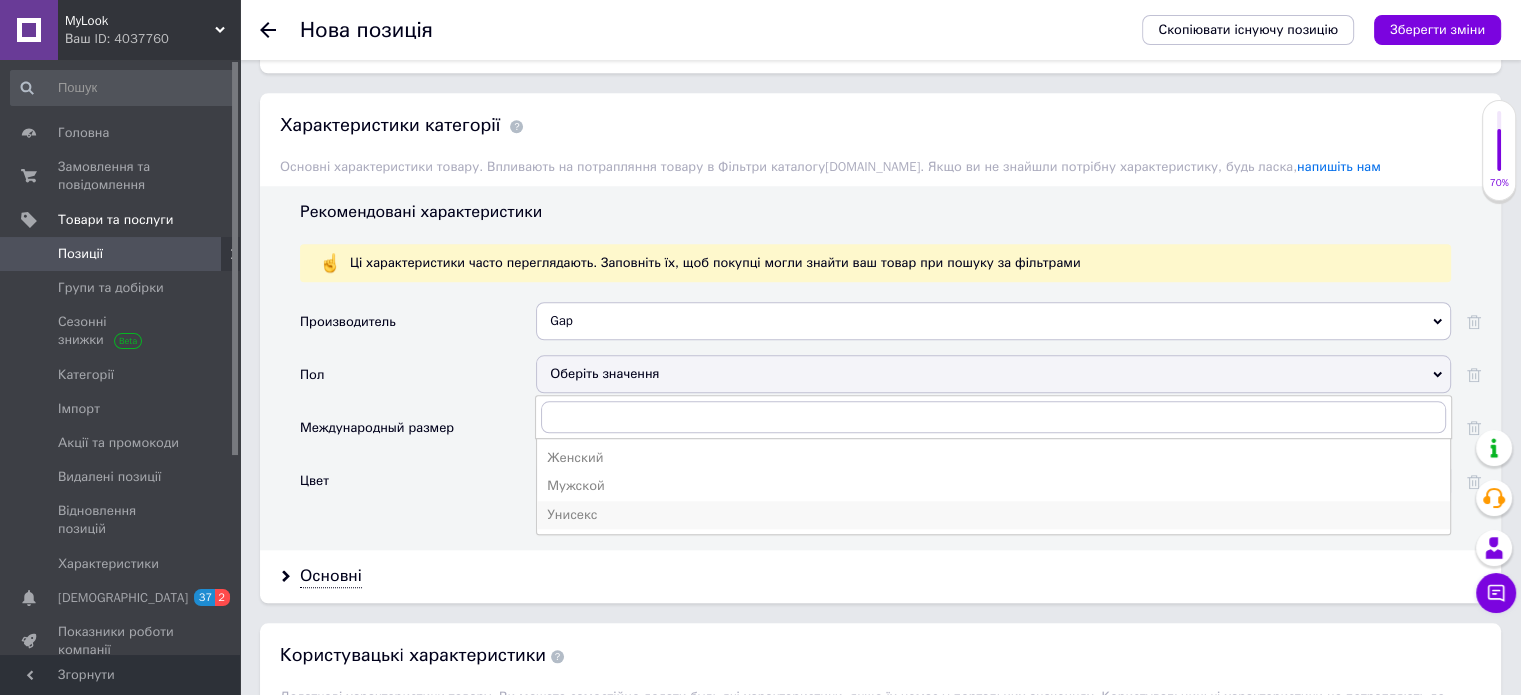 click on "Унисекс" at bounding box center [993, 515] 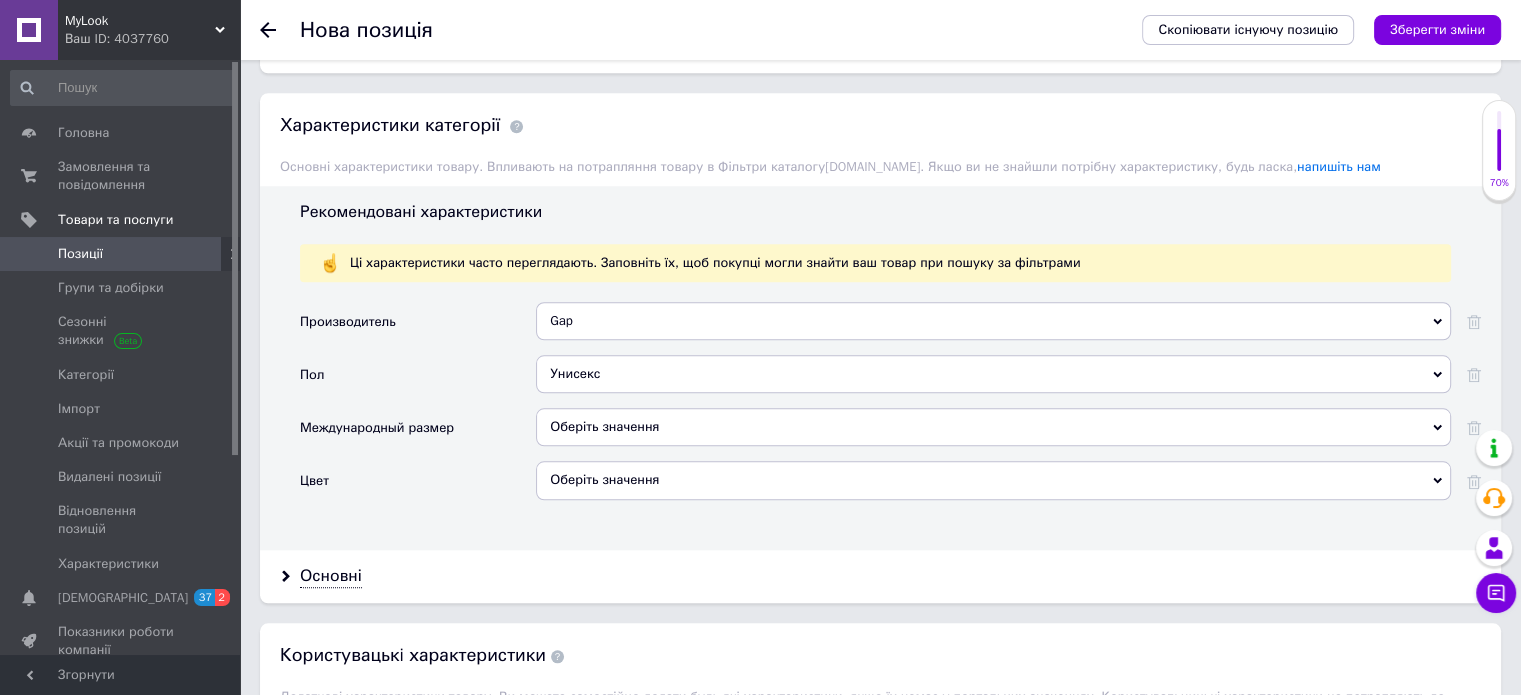 click on "Оберіть значення" at bounding box center [993, 427] 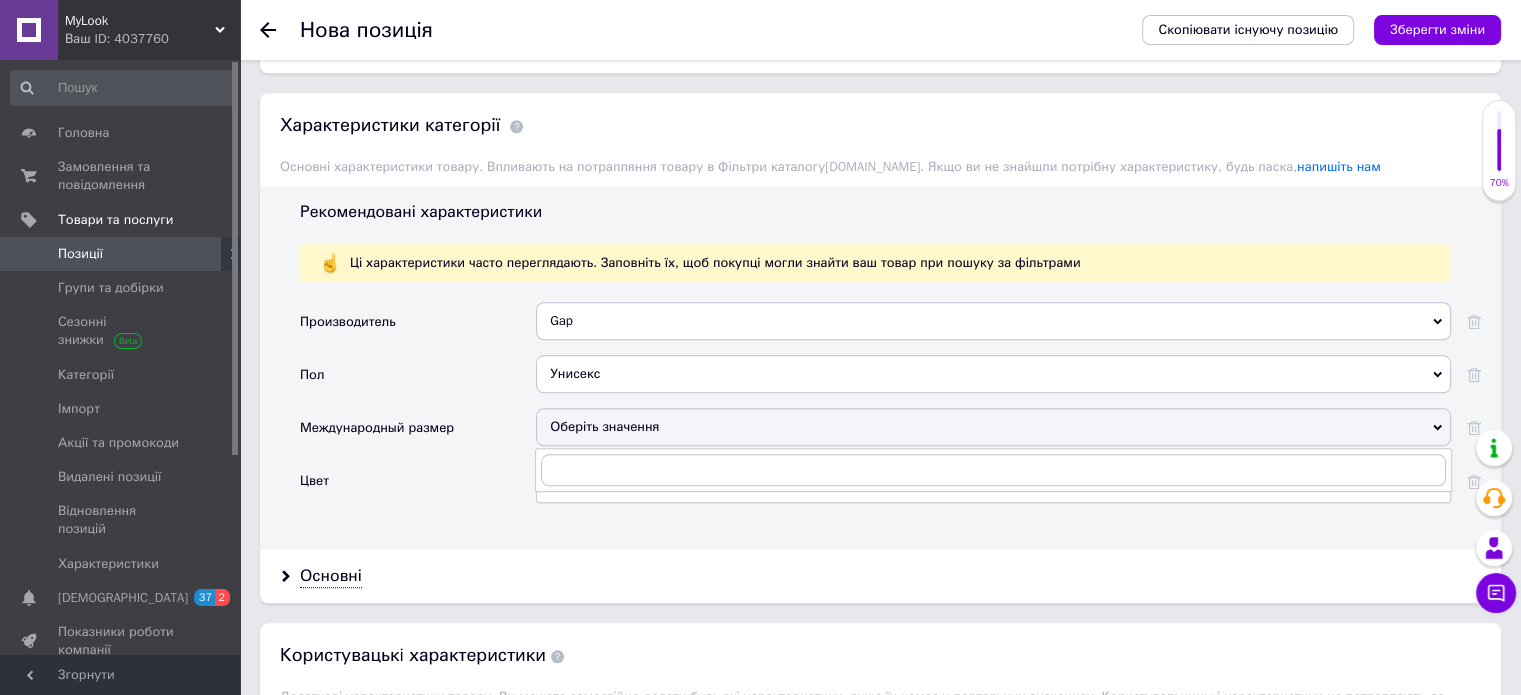 click on "Оберіть значення" at bounding box center [993, 427] 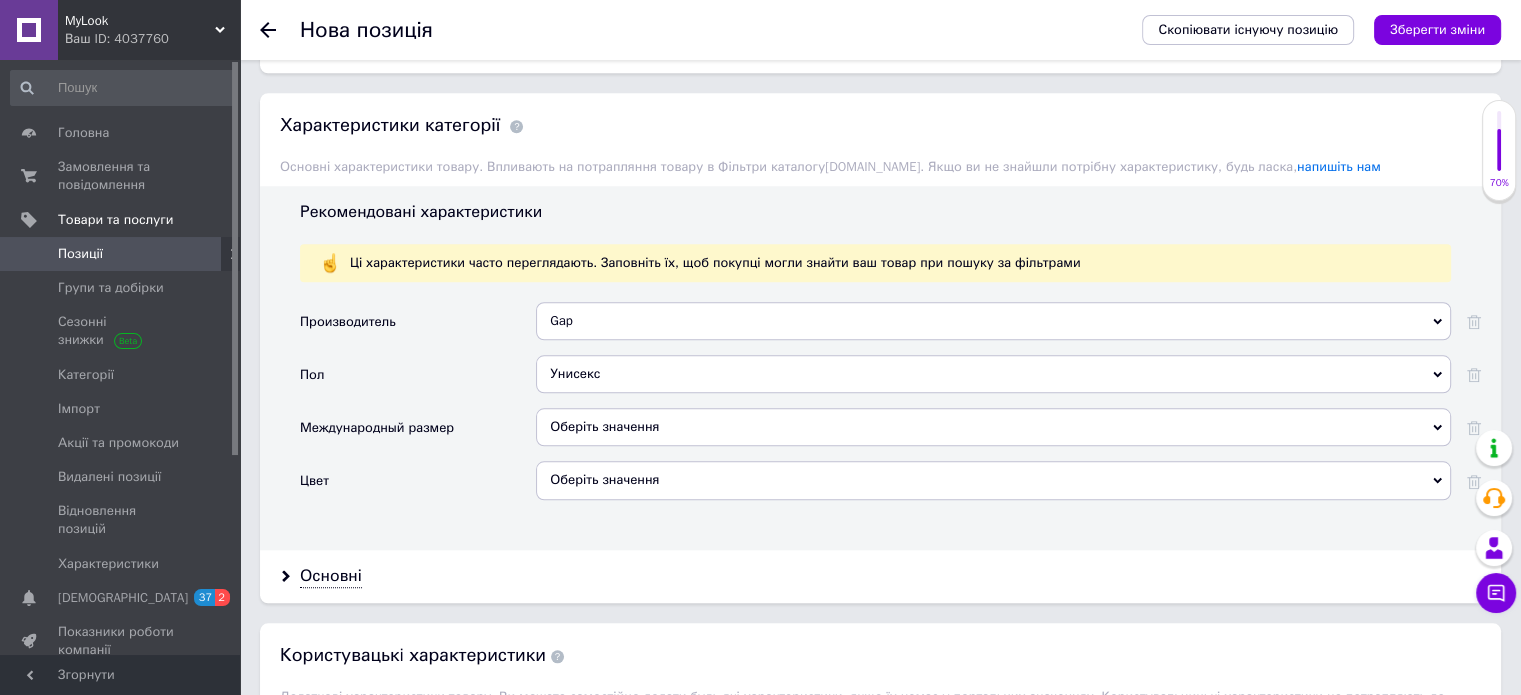 click on "Оберіть значення" at bounding box center [993, 427] 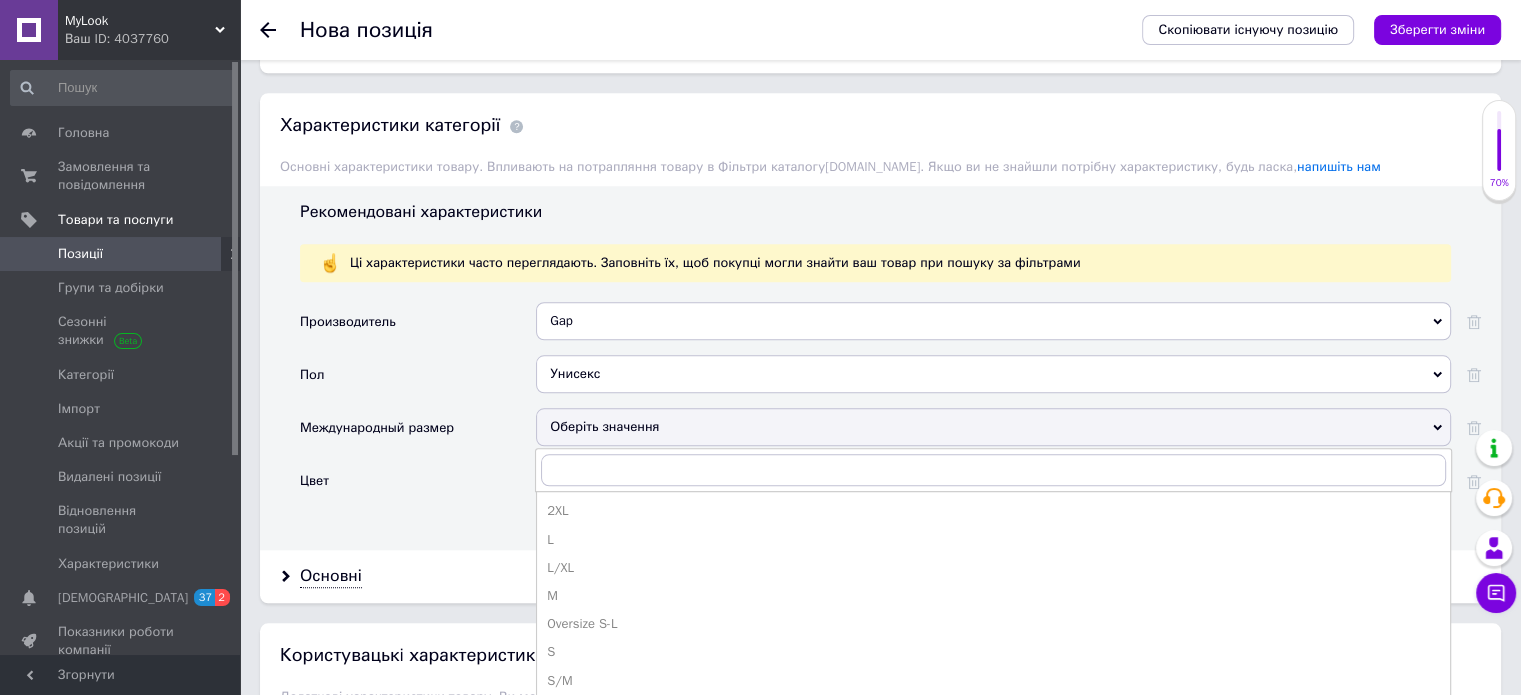 click on "Оберіть значення" at bounding box center (993, 427) 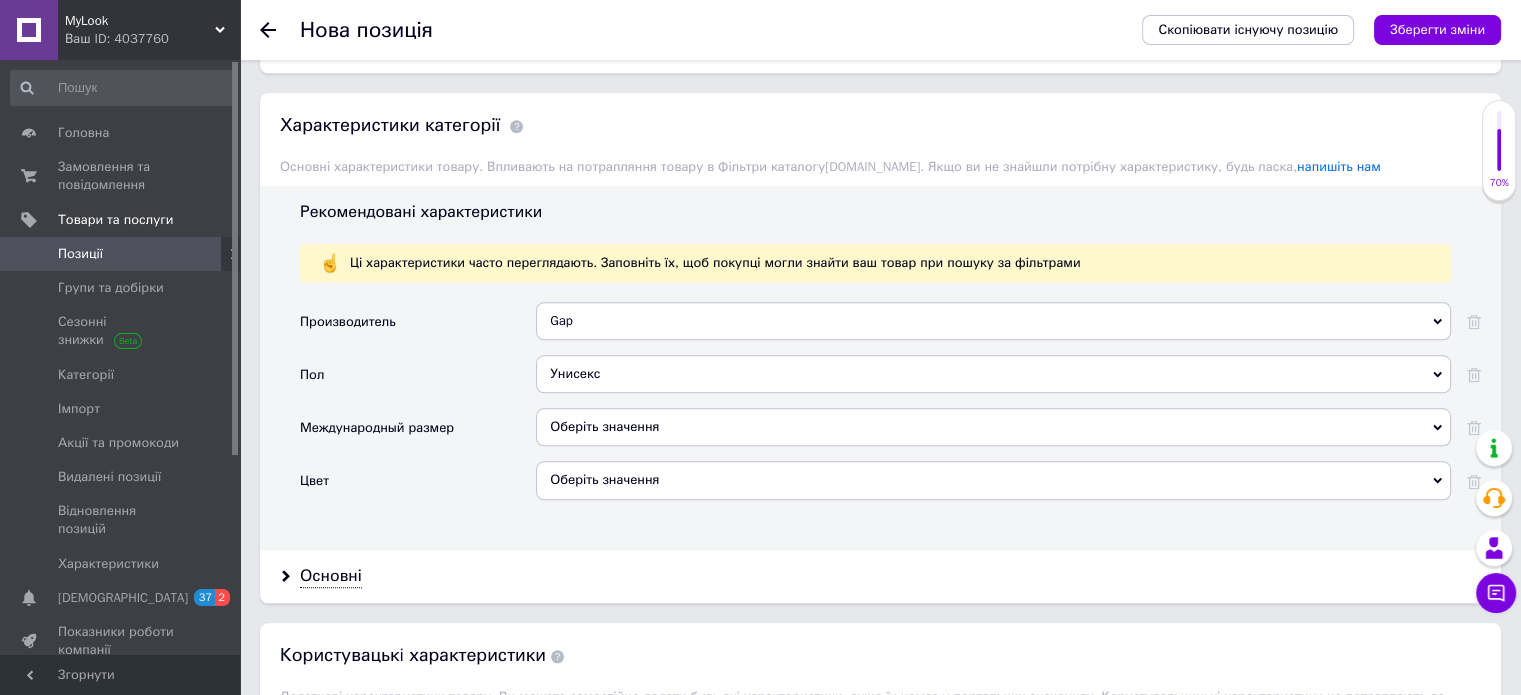 click on "Оберіть значення" at bounding box center (993, 427) 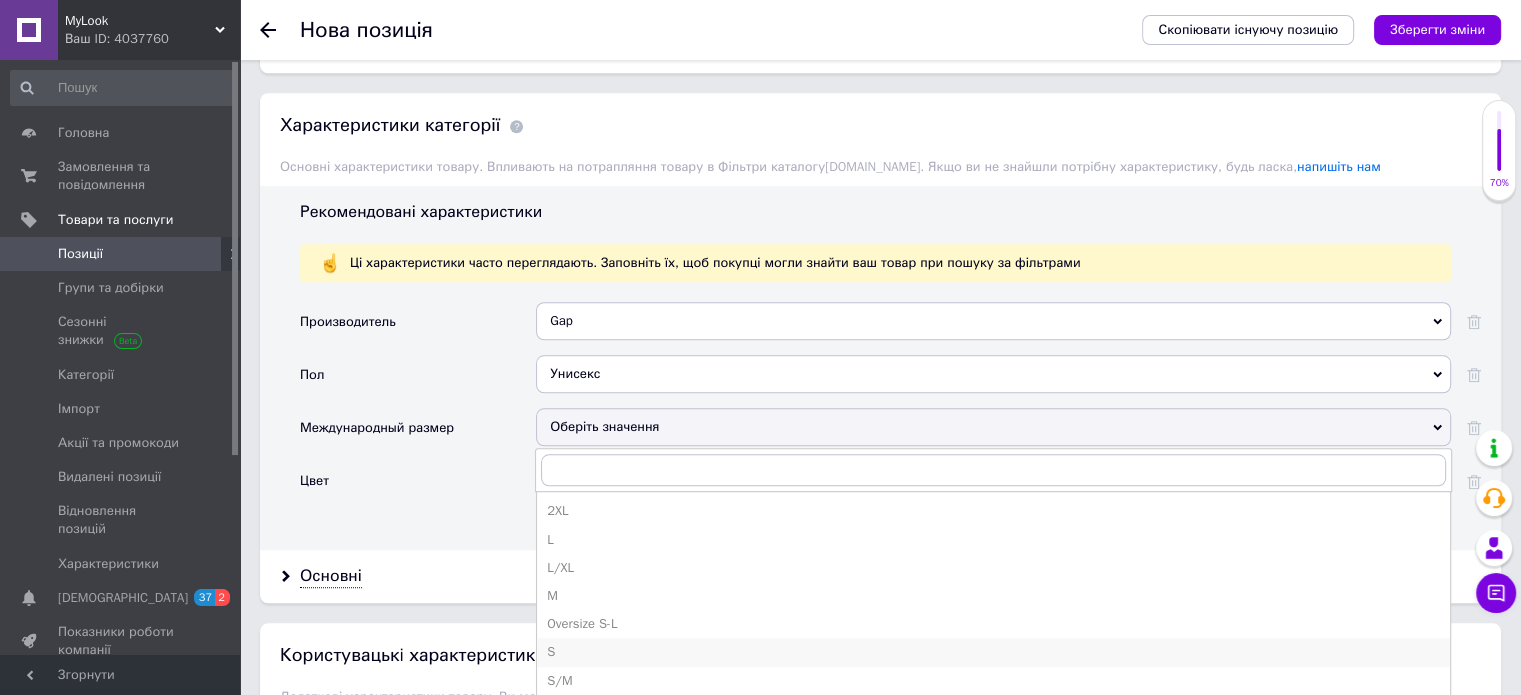 click on "S" at bounding box center (993, 652) 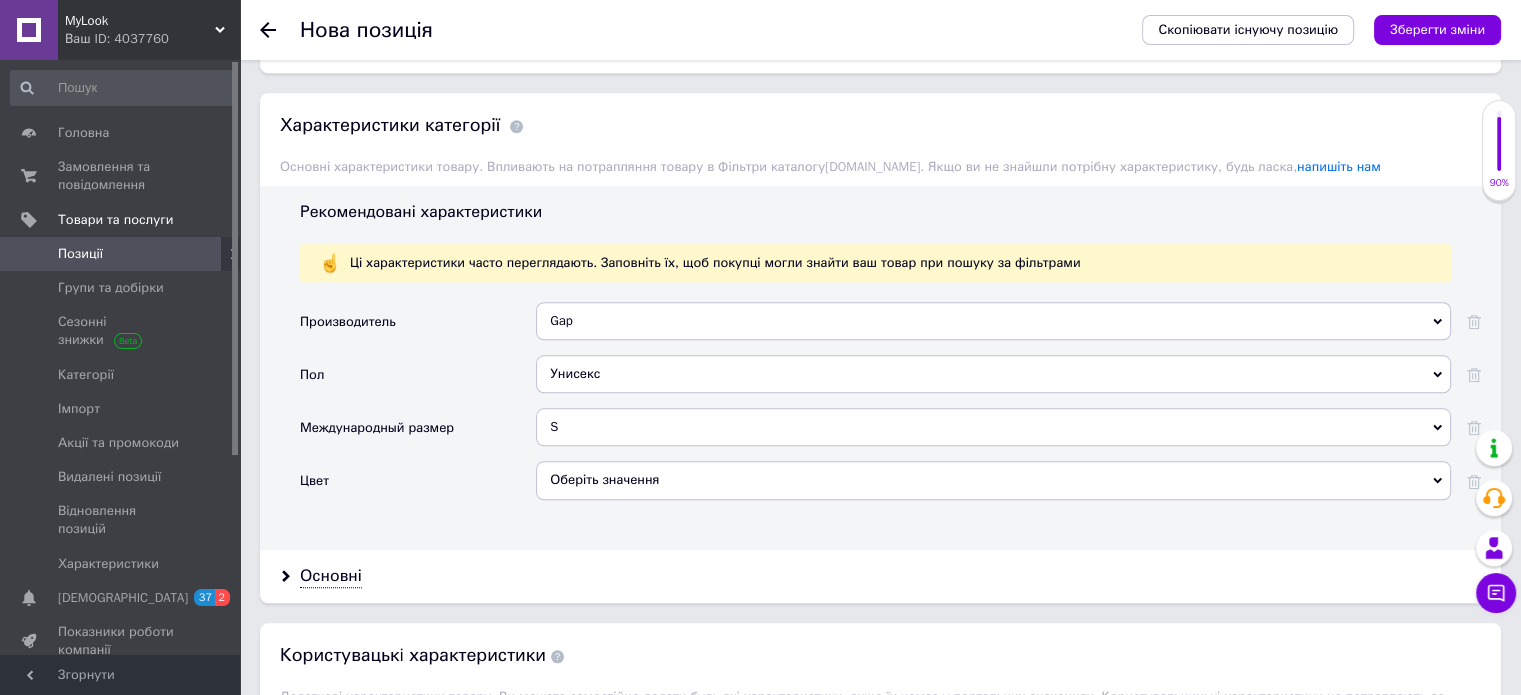 click on "Оберіть значення" at bounding box center (993, 480) 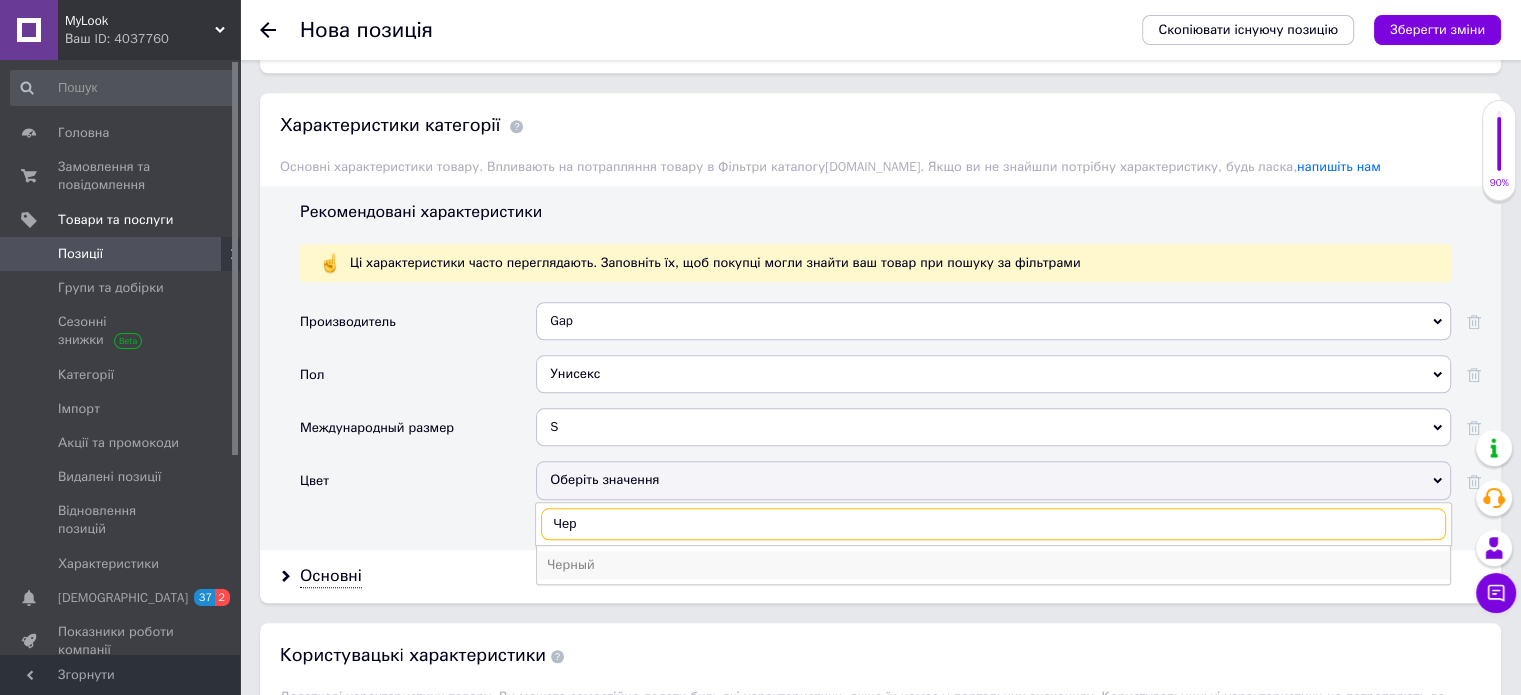 type on "Чер" 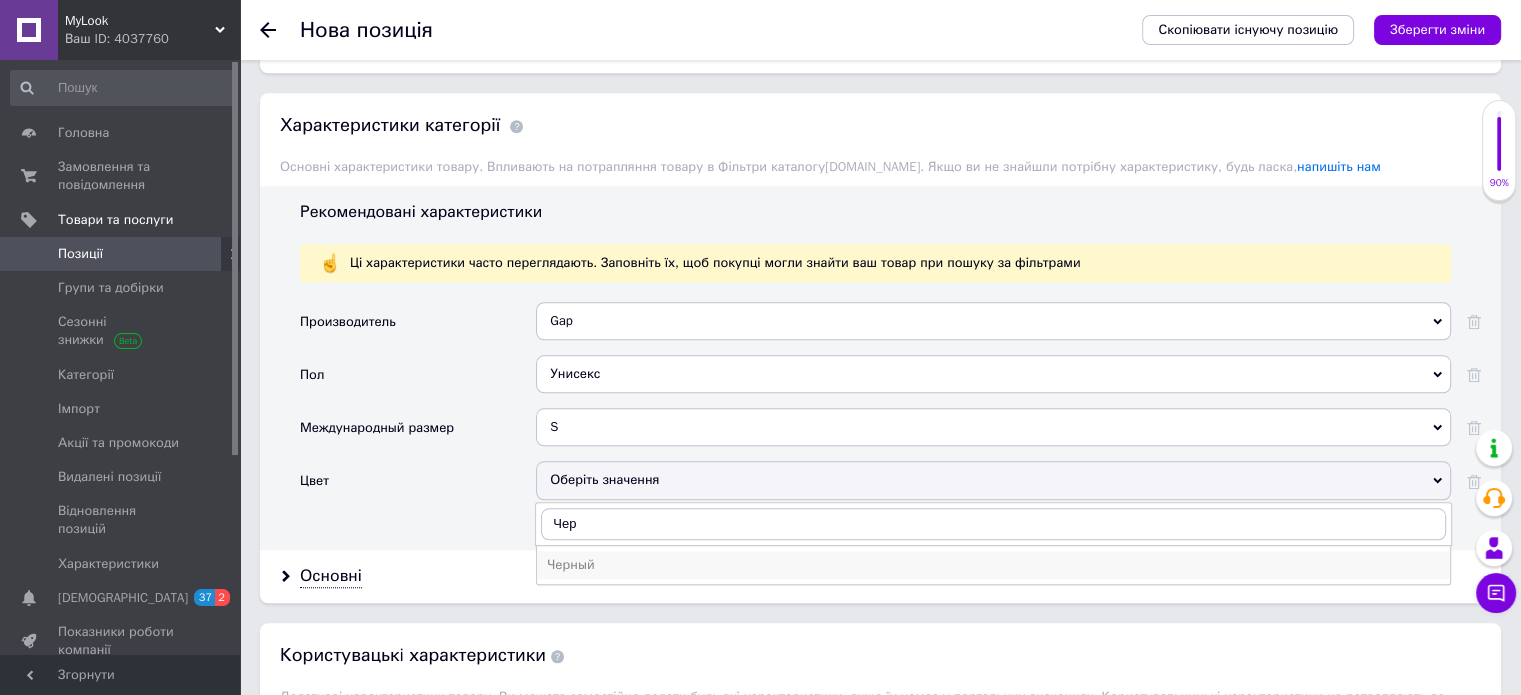 drag, startPoint x: 562, startPoint y: 550, endPoint x: 259, endPoint y: 564, distance: 303.32327 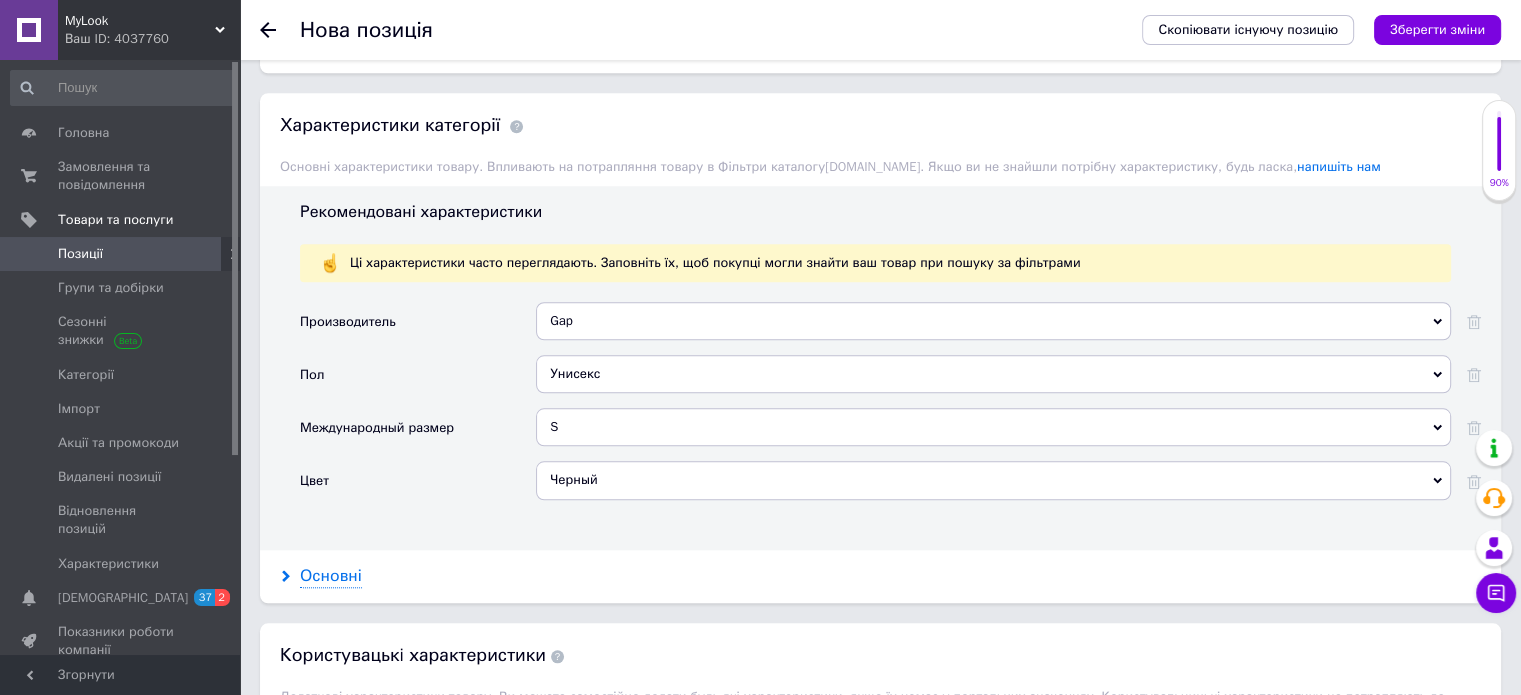 click on "Основні" at bounding box center (331, 576) 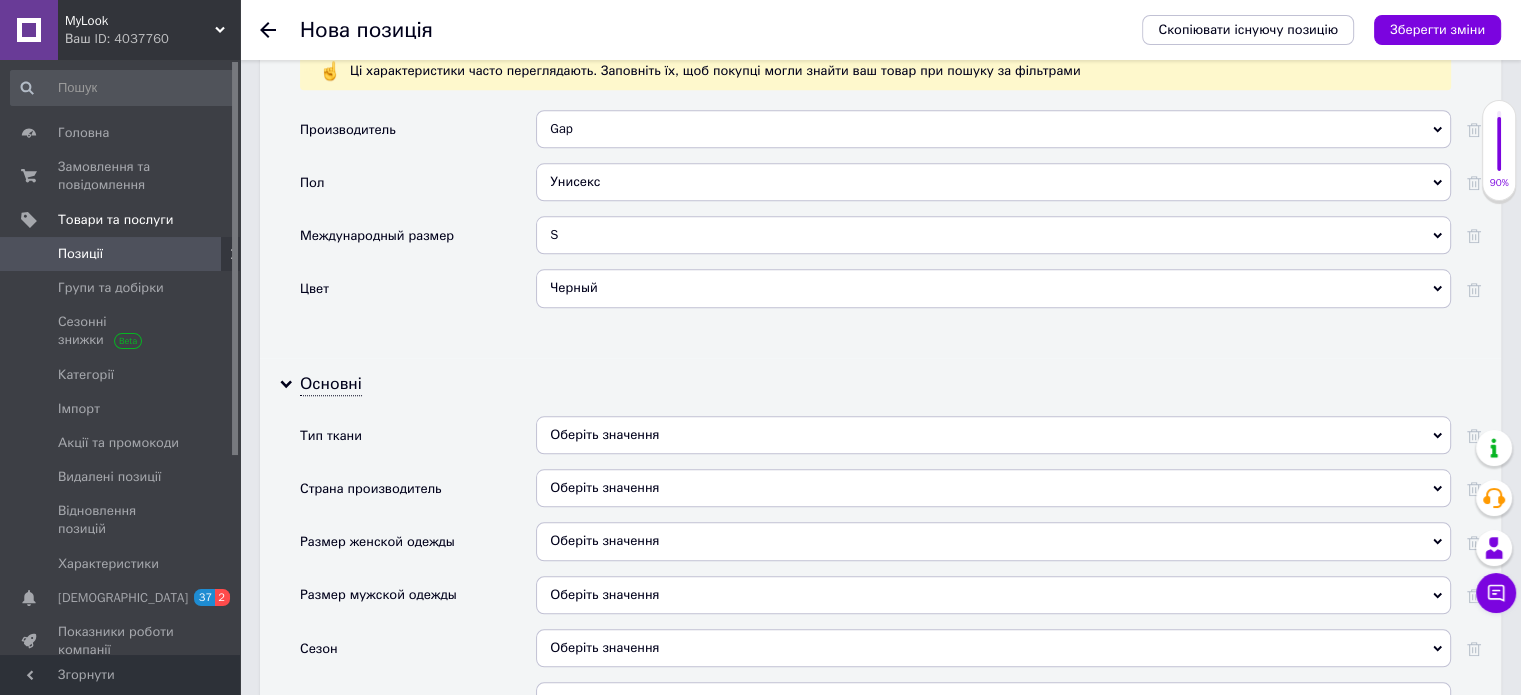 scroll, scrollTop: 2000, scrollLeft: 0, axis: vertical 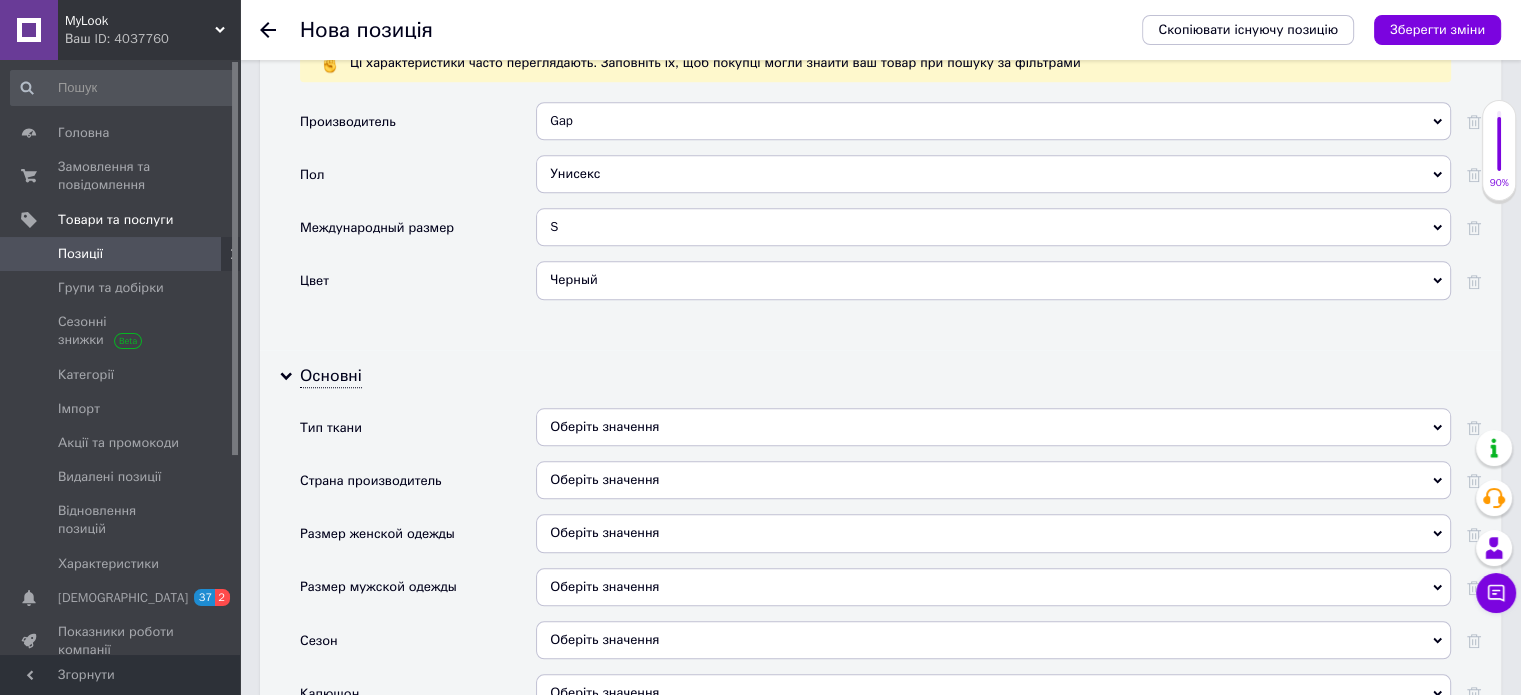 click on "Основні Тип ткани Оберіть значення Страна производитель Оберіть значення Размер женской одежды Оберіть значення Размер мужской одежды Оберіть значення Сезон Оберіть значення Капюшон Оберіть значення Застежка Зоны вентиляции Регулировка объема Длина рукава изделия (см) Введіть число. Число повинно бути від 0 до 100 Длина изделия по спинке (см) Введіть число. Число повинно бути від 0 до 200 Гарантийный срок (міс) Введіть число. Число повинно бути від 0 до 120 Состояние Оберіть значення" at bounding box center (880, 752) 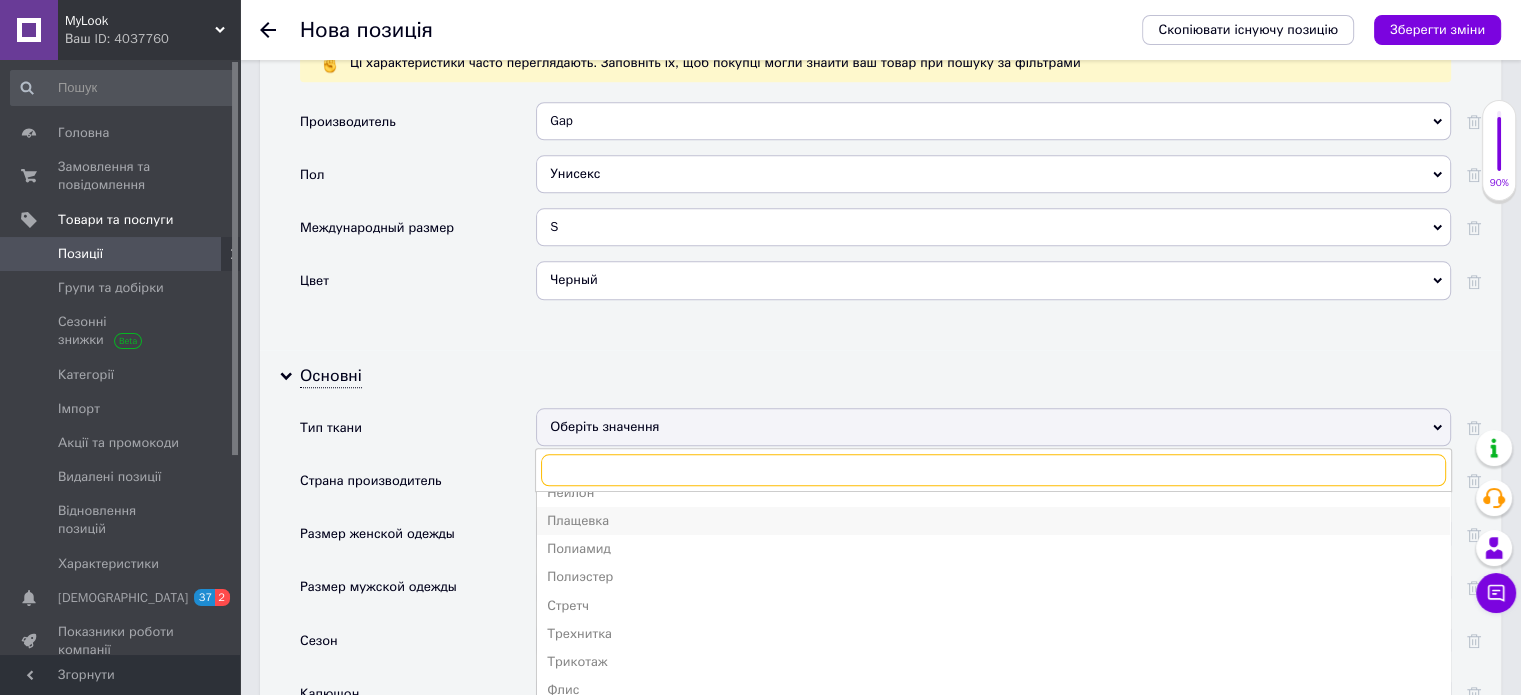 scroll, scrollTop: 134, scrollLeft: 0, axis: vertical 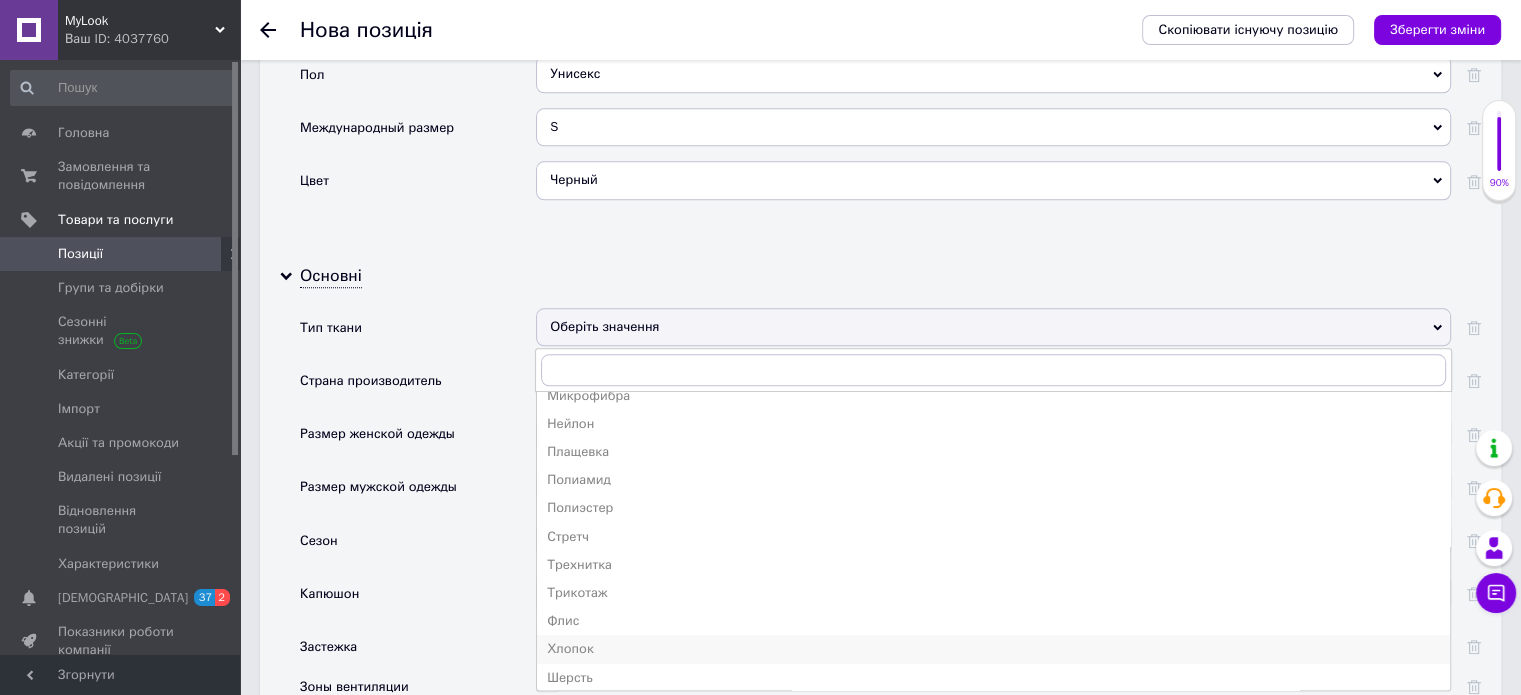 click on "Хлопок" at bounding box center [993, 649] 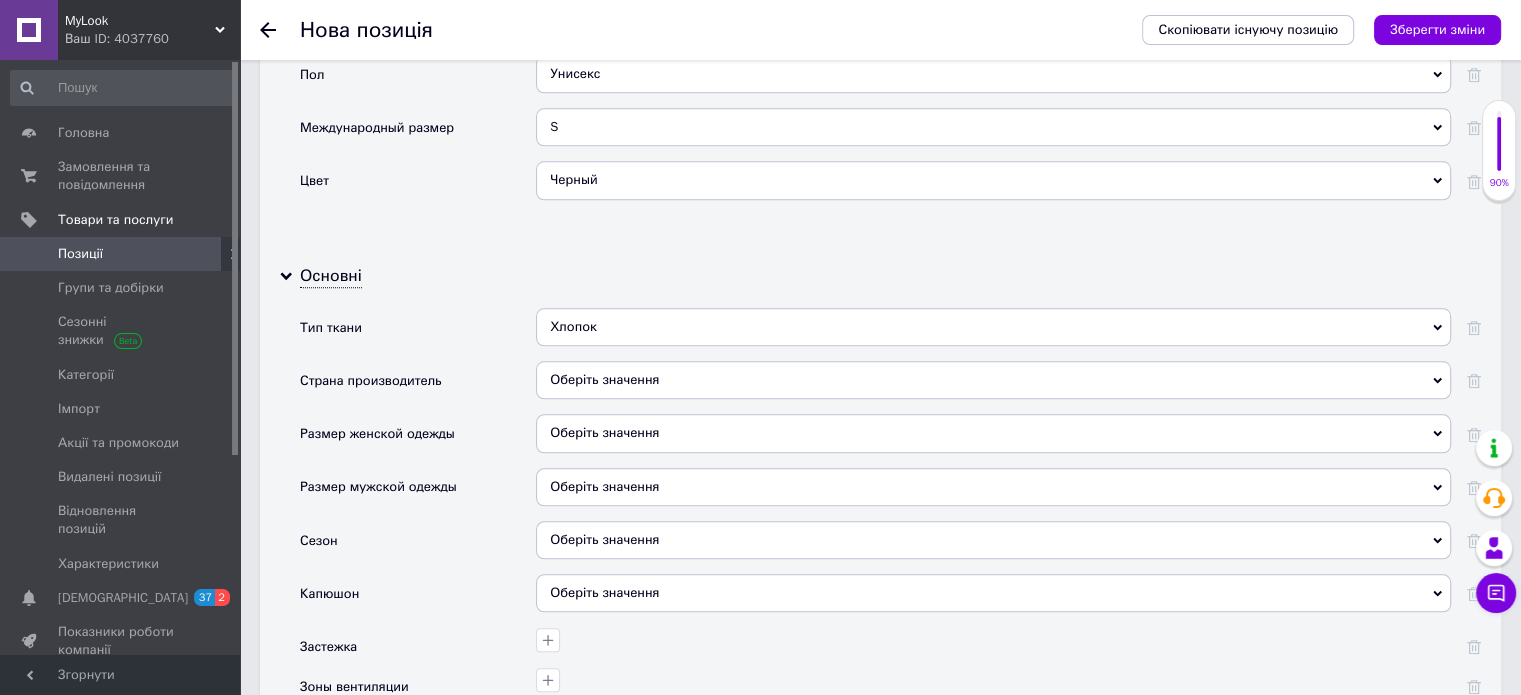 click on "Оберіть значення" at bounding box center [993, 380] 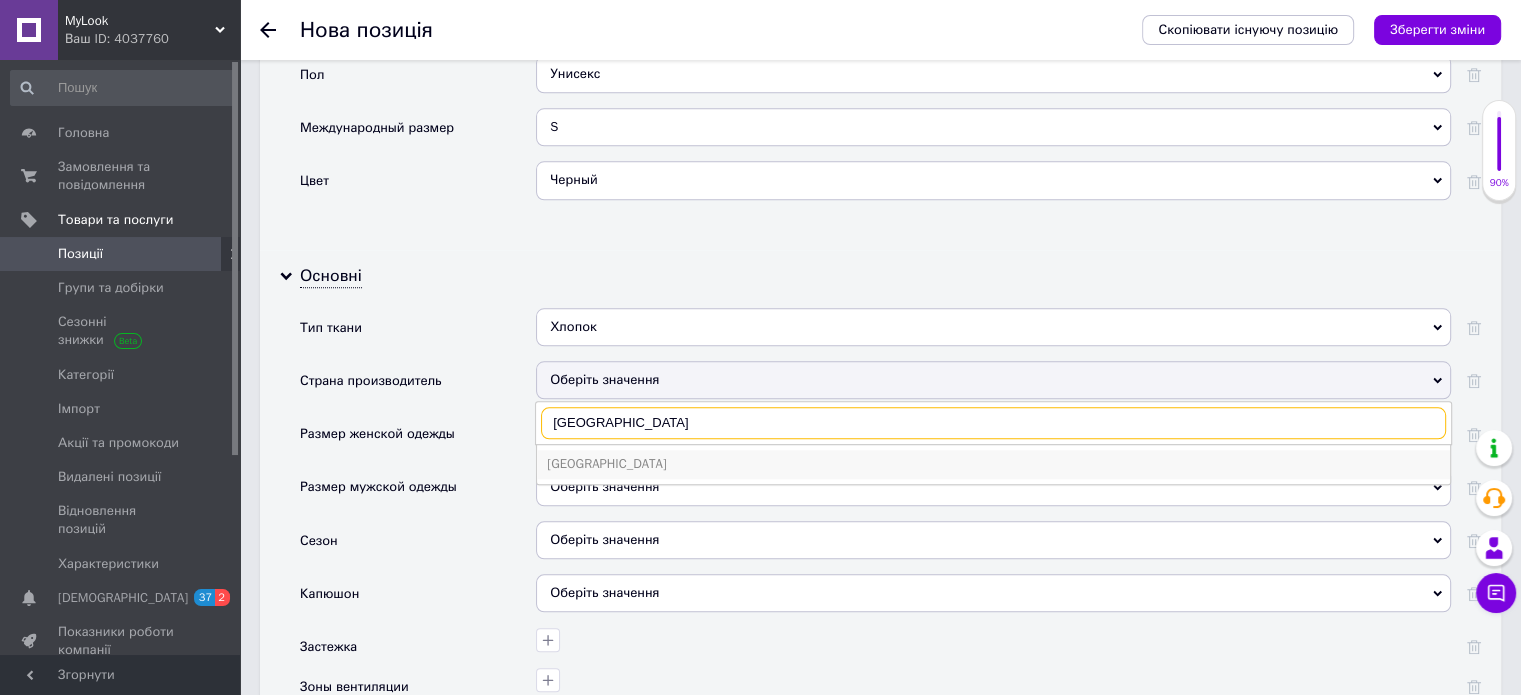 type on "[GEOGRAPHIC_DATA]" 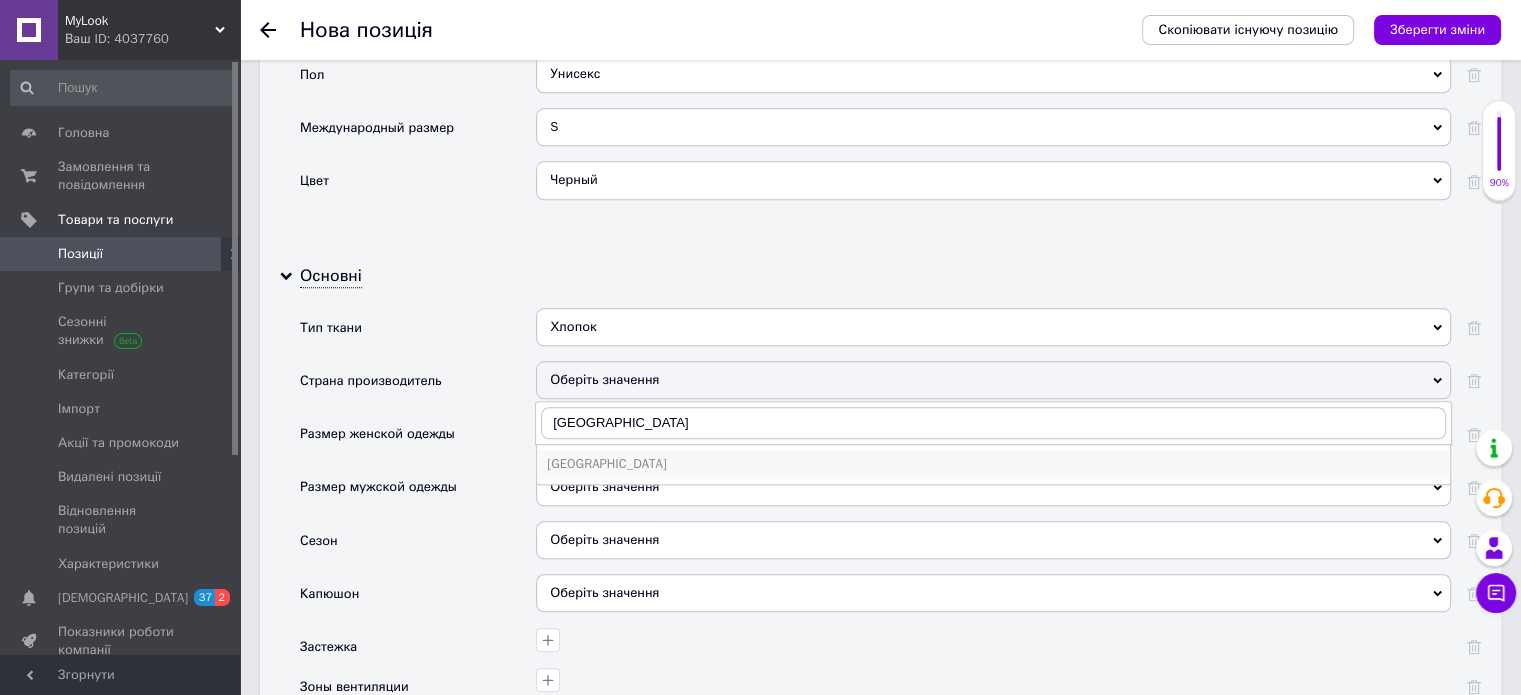 click on "[GEOGRAPHIC_DATA]" at bounding box center (993, 464) 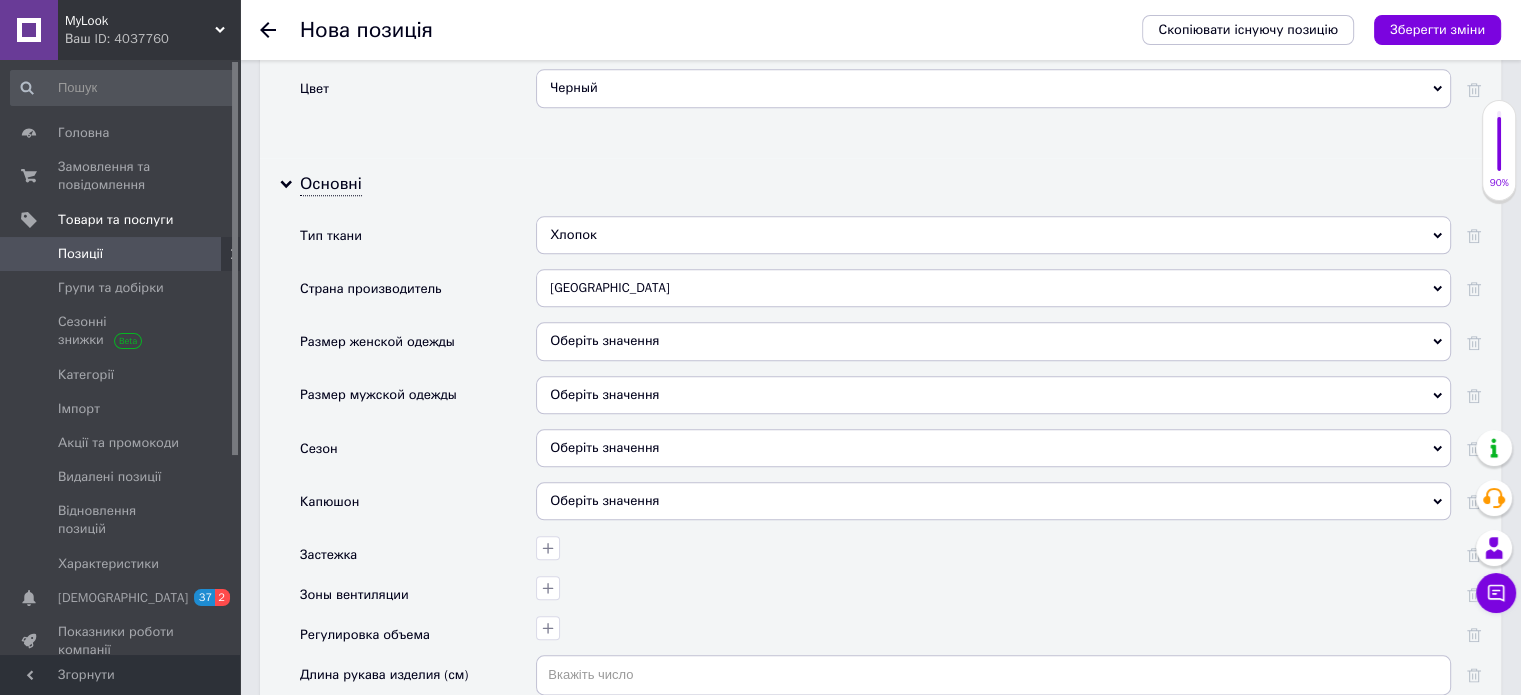 scroll, scrollTop: 2200, scrollLeft: 0, axis: vertical 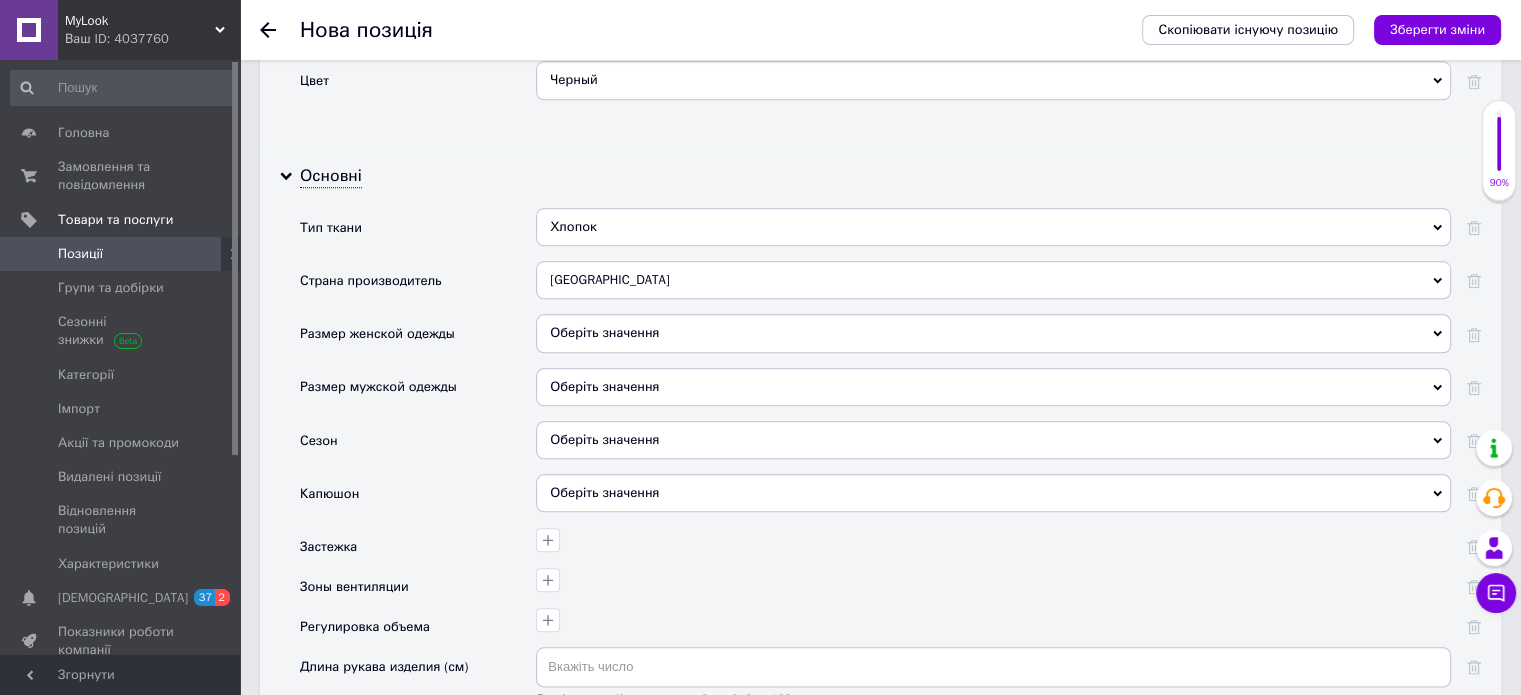 click on "Оберіть значення" at bounding box center (993, 394) 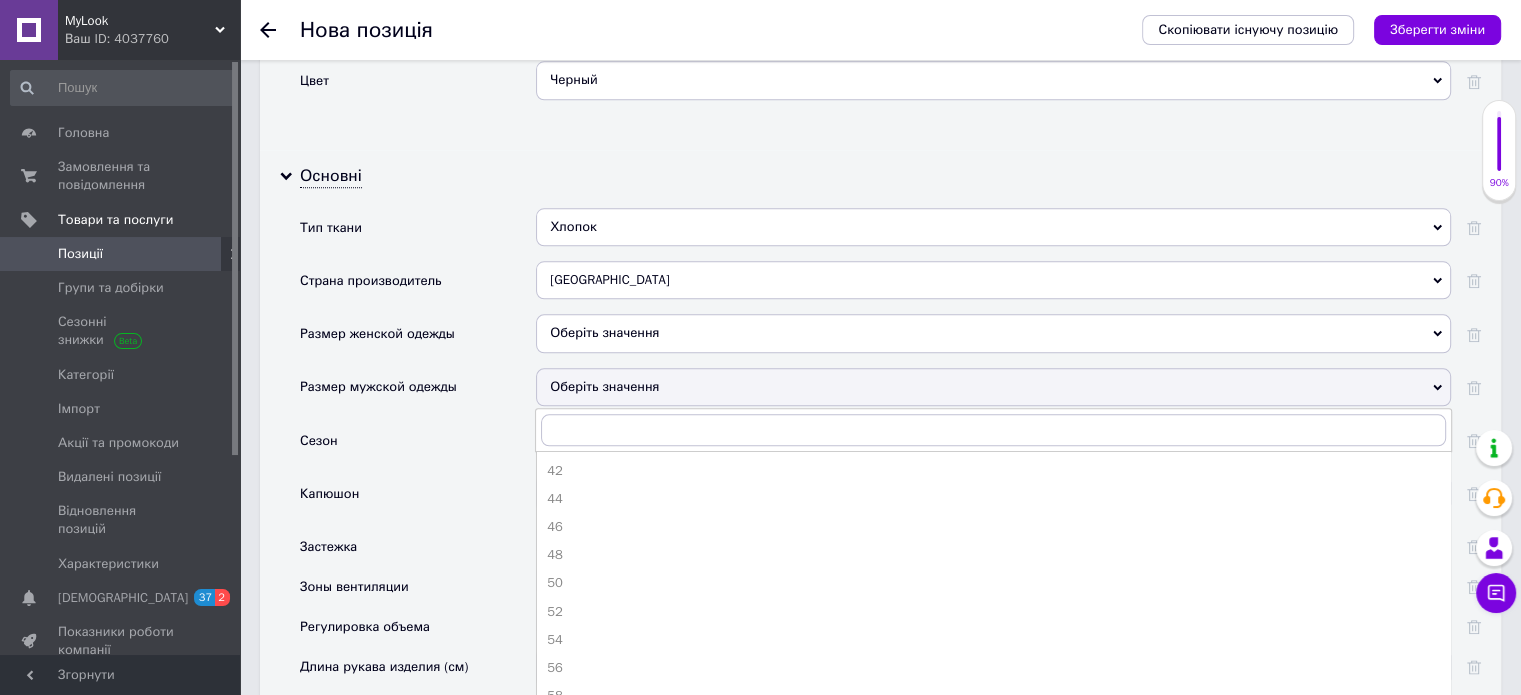 click on "Оберіть значення" at bounding box center [993, 387] 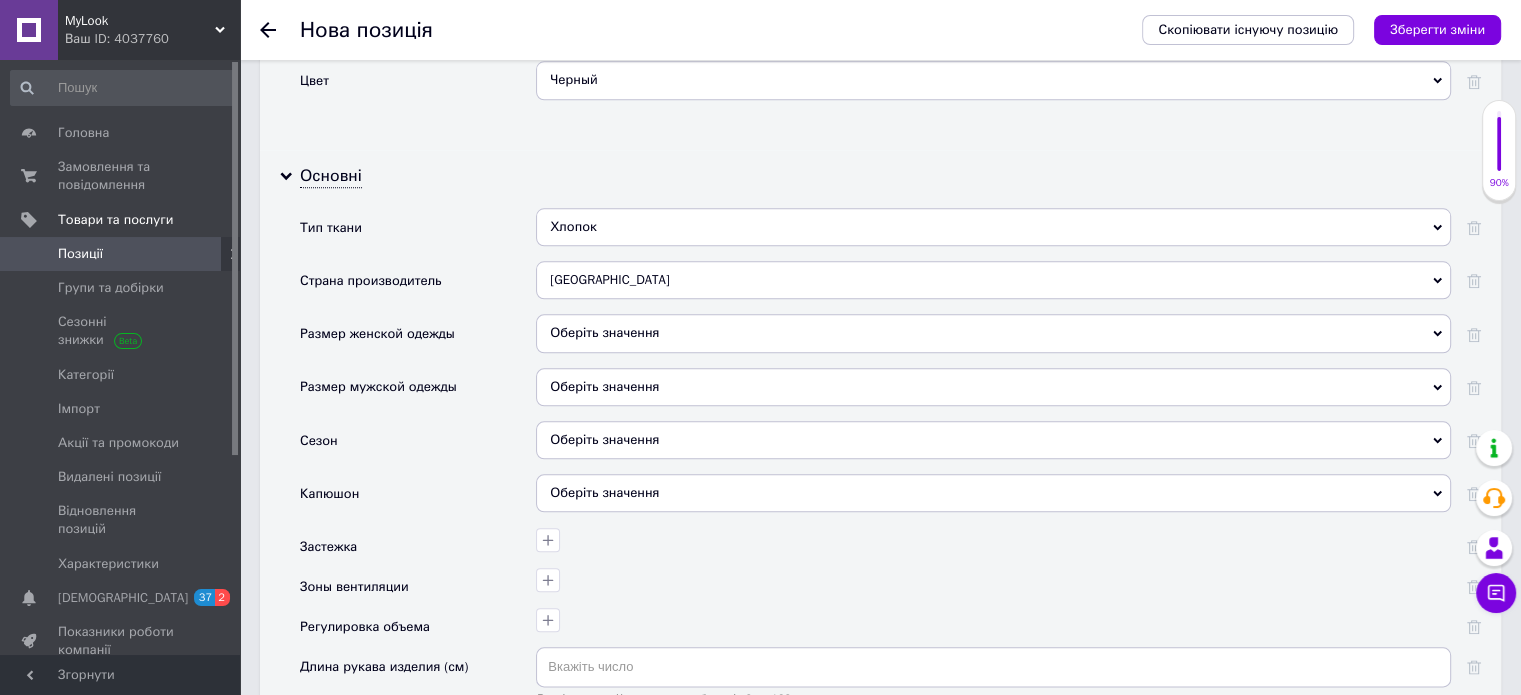 click on "Оберіть значення" at bounding box center (993, 493) 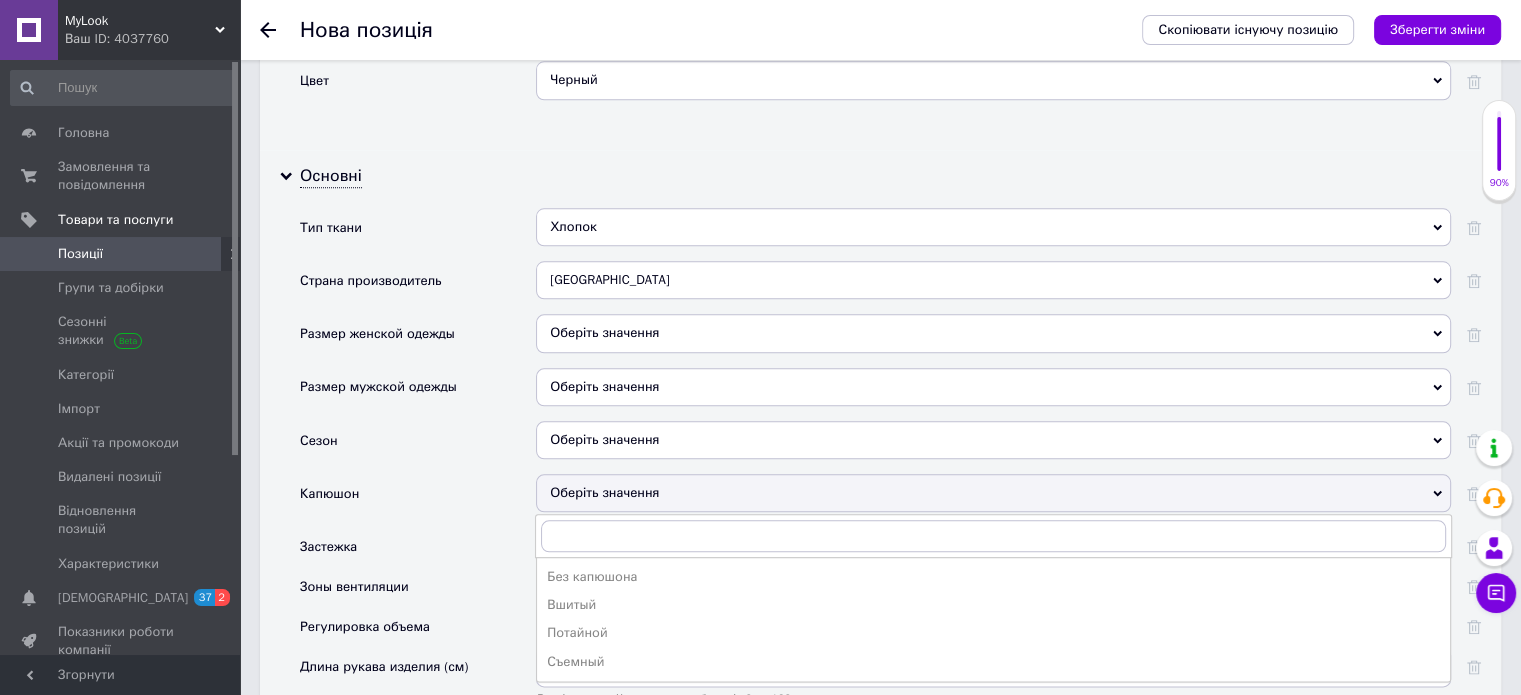 click on "Вшитый" at bounding box center [993, 605] 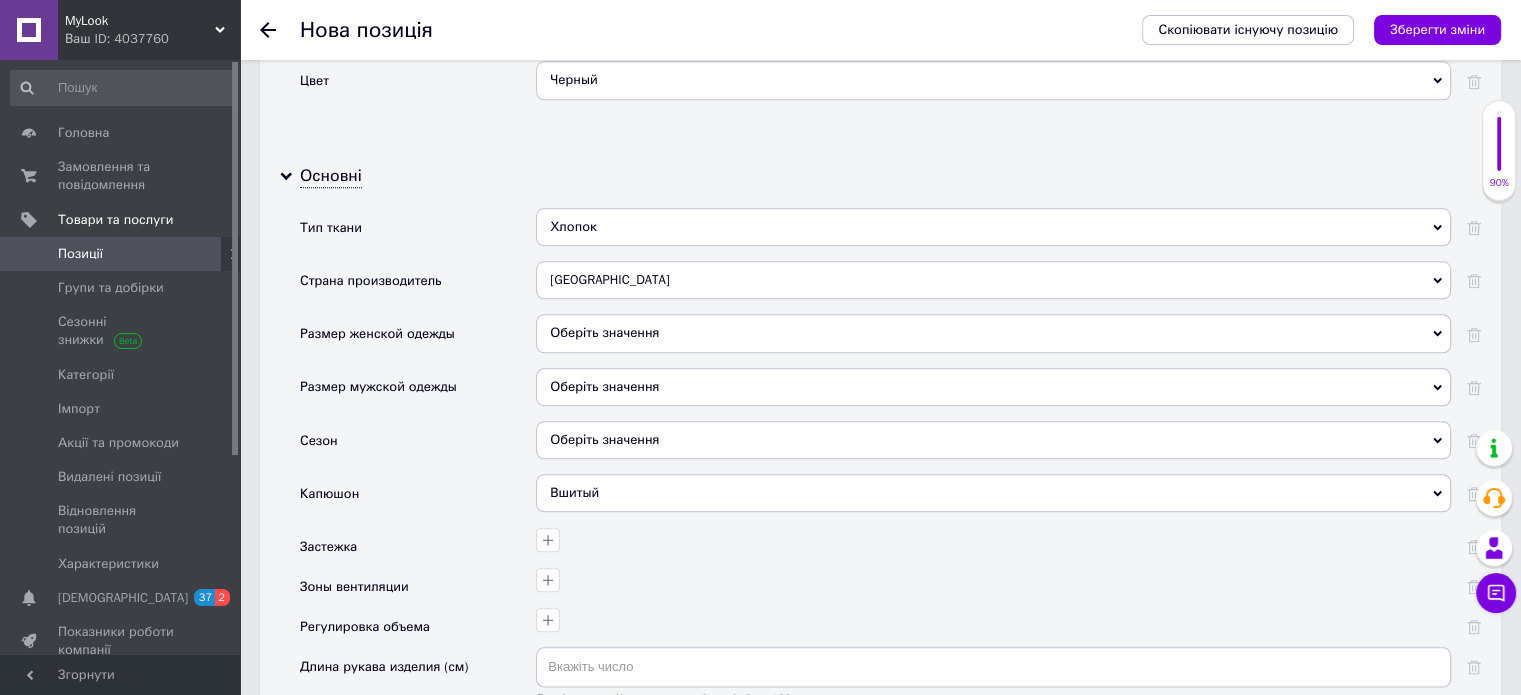 click on "Оберіть значення" at bounding box center (993, 440) 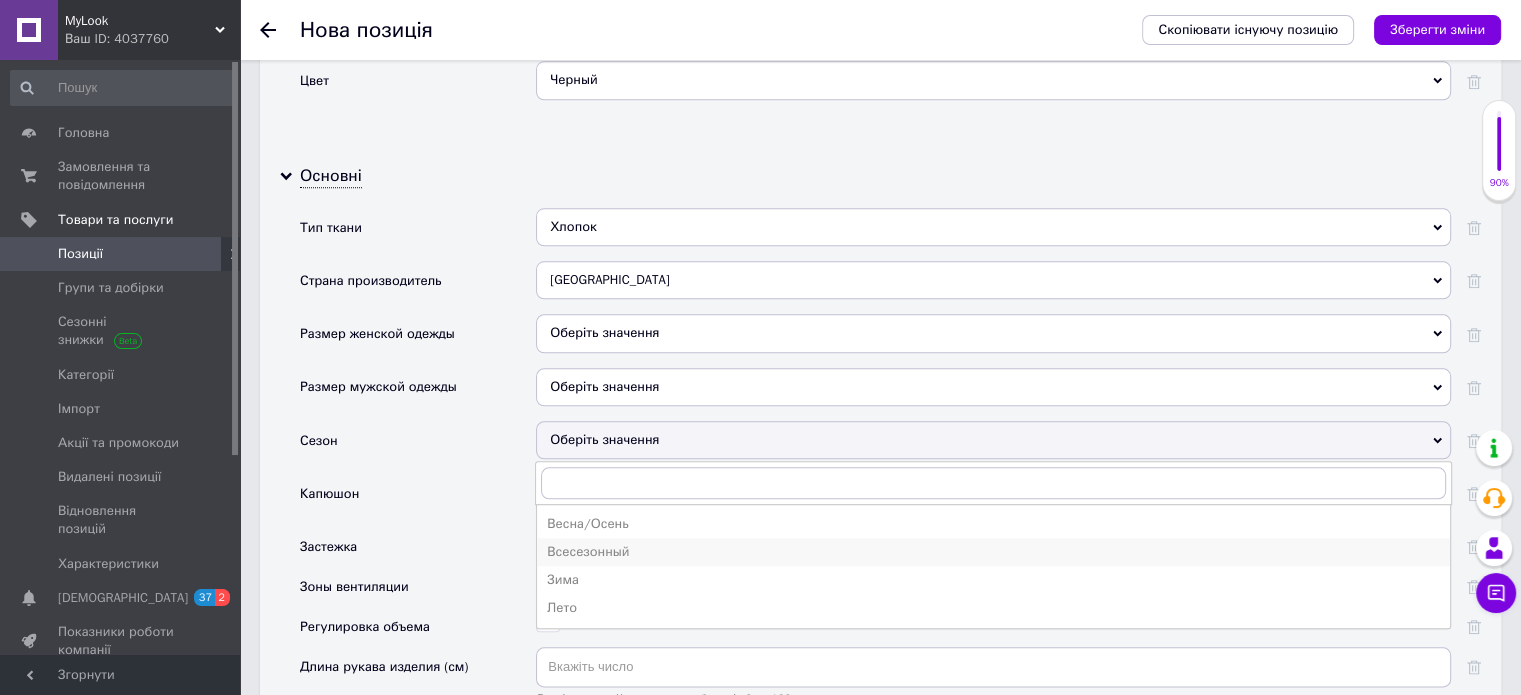 click on "Всесезонный" at bounding box center (993, 552) 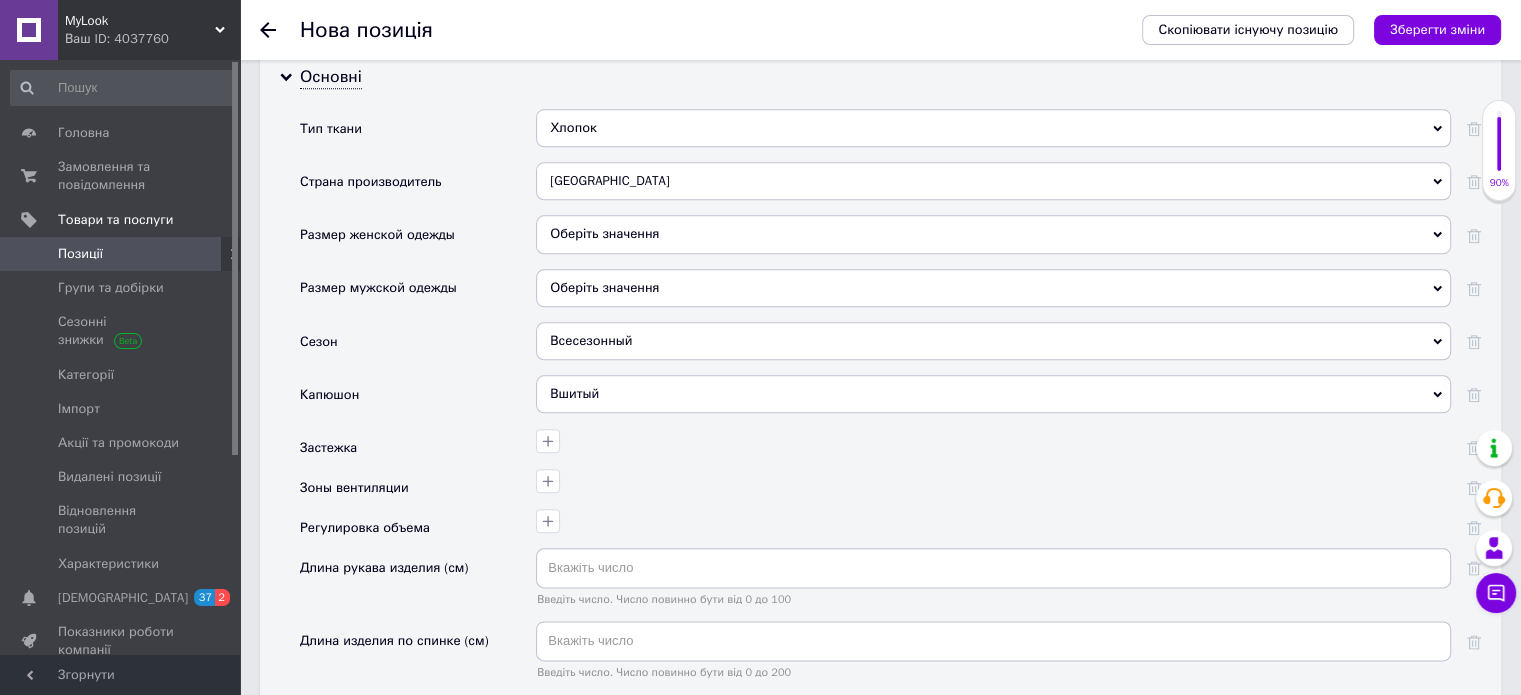 scroll, scrollTop: 2300, scrollLeft: 0, axis: vertical 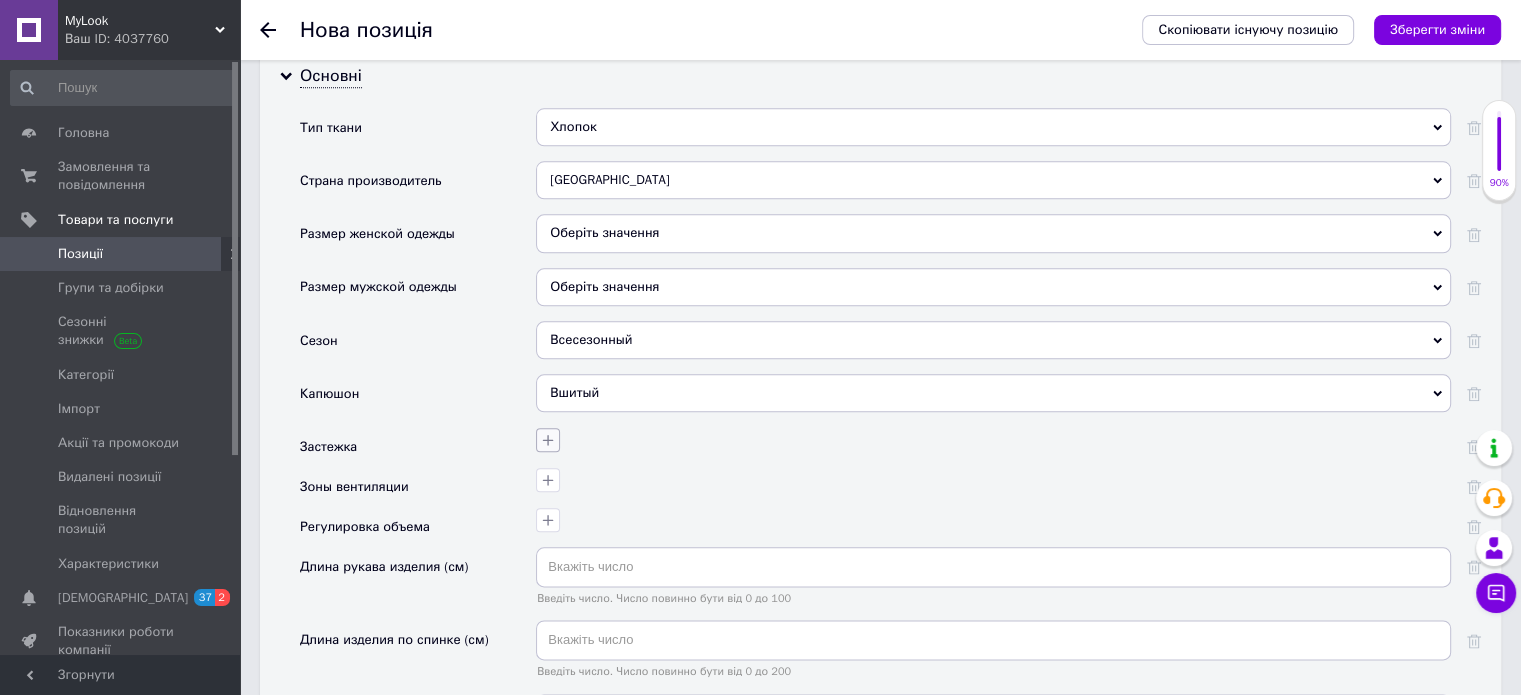 click at bounding box center [548, 440] 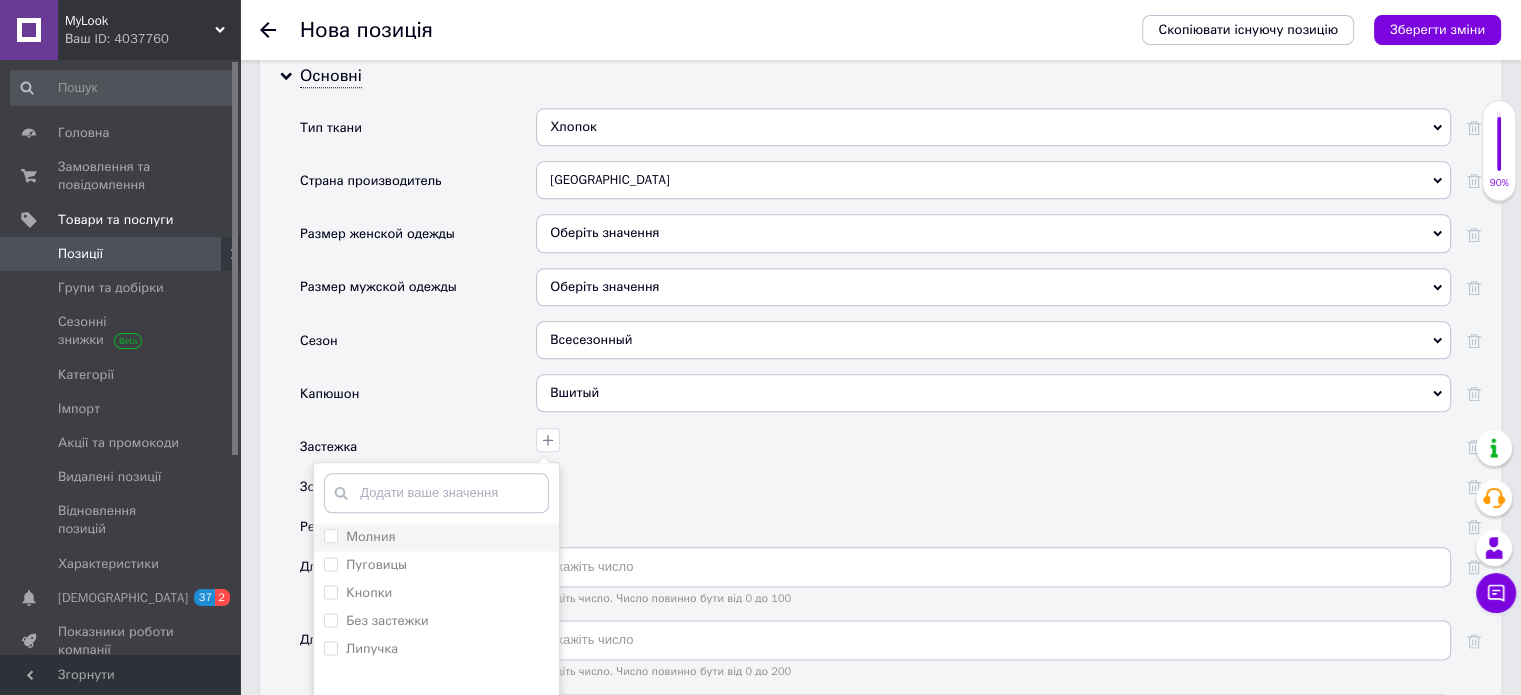 drag, startPoint x: 396, startPoint y: 522, endPoint x: 422, endPoint y: 524, distance: 26.076809 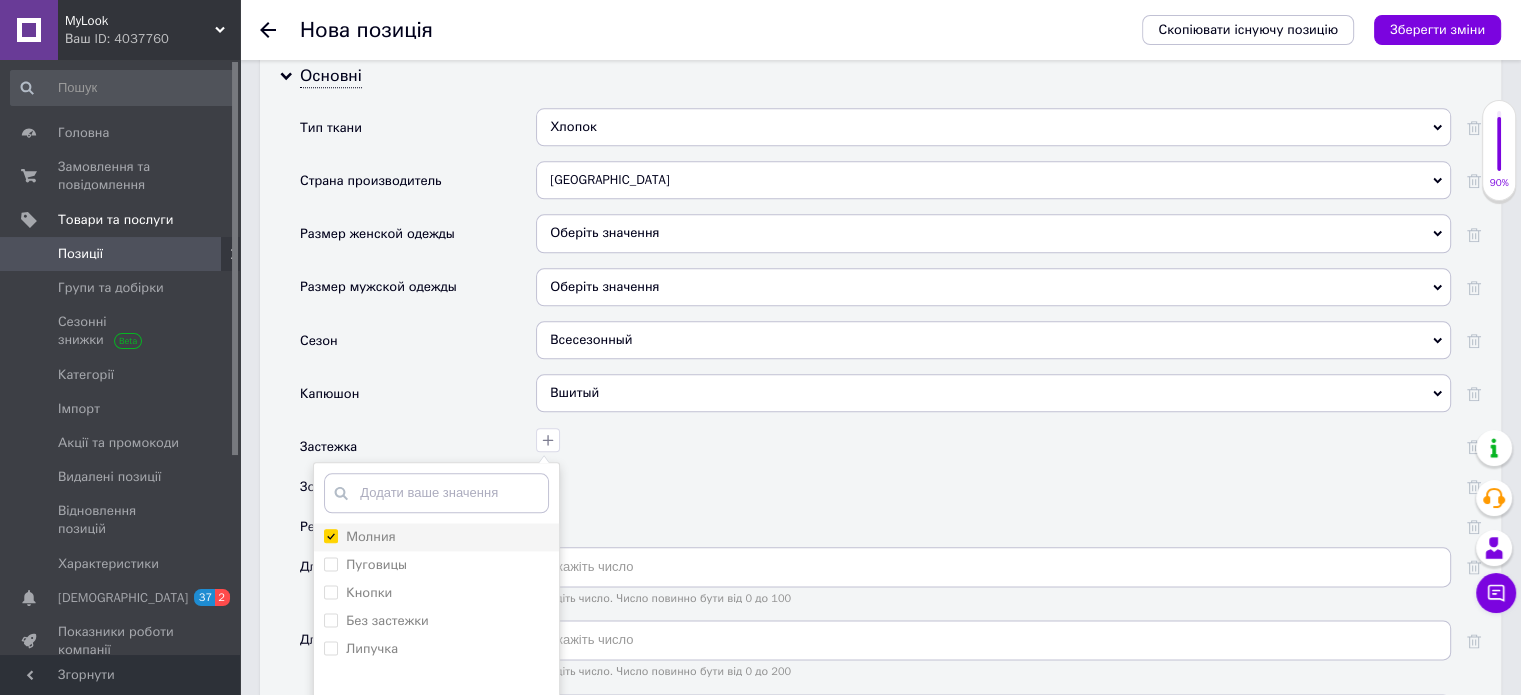 checkbox on "true" 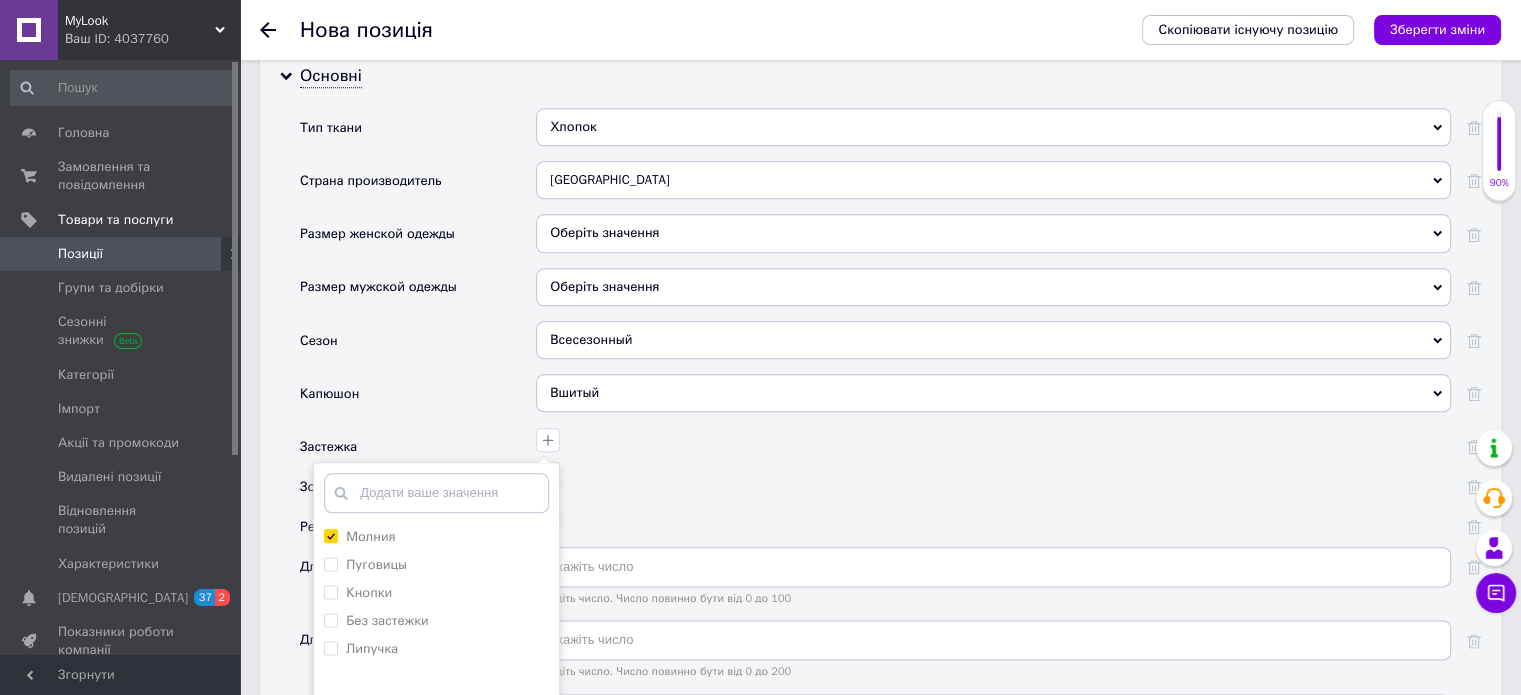 click at bounding box center [991, 517] 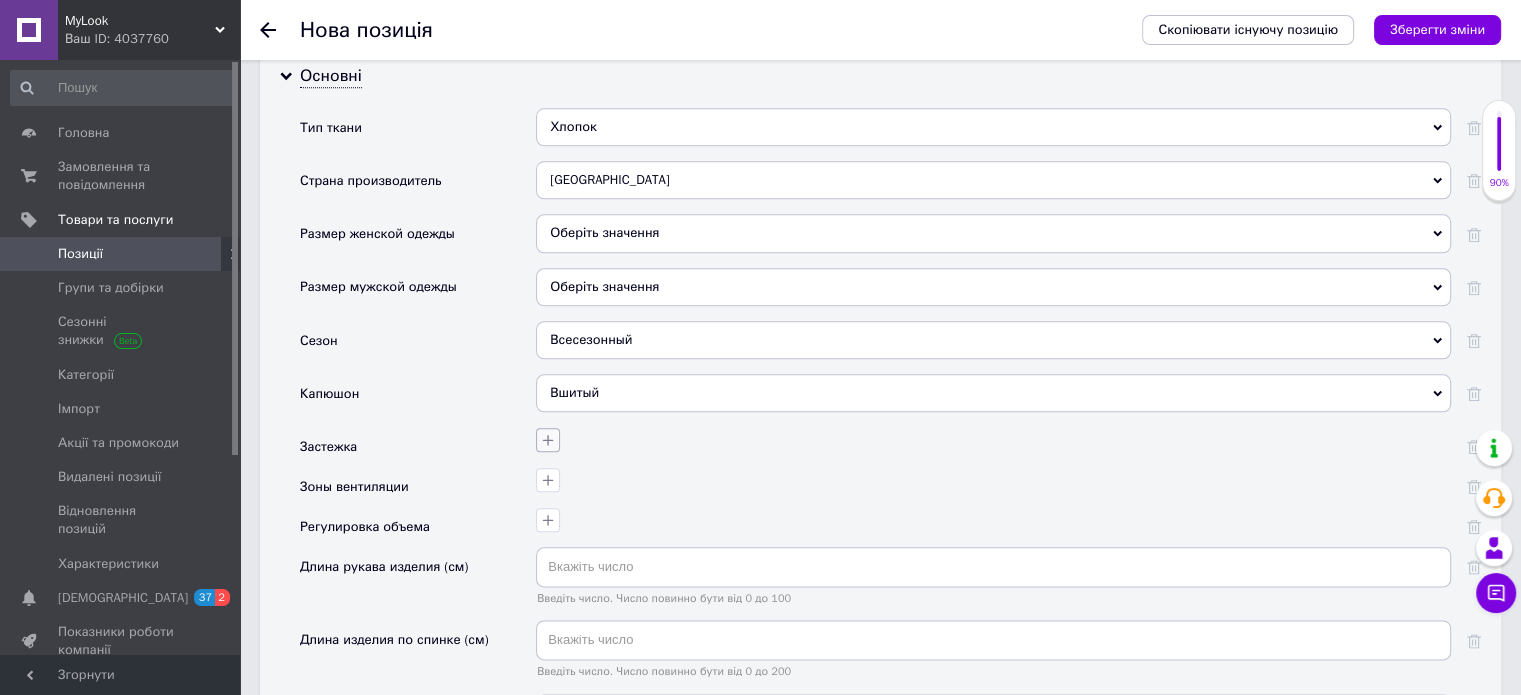 click 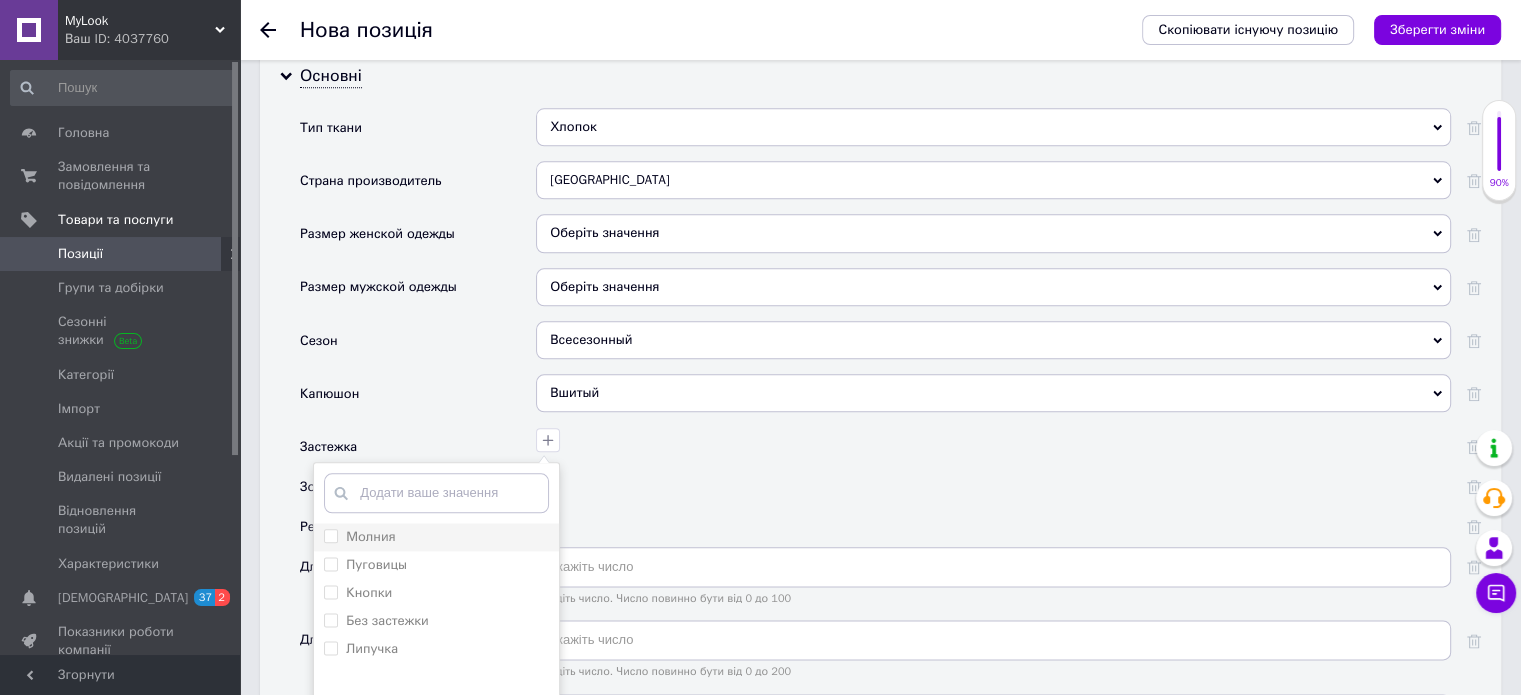 click on "Молния" at bounding box center (436, 537) 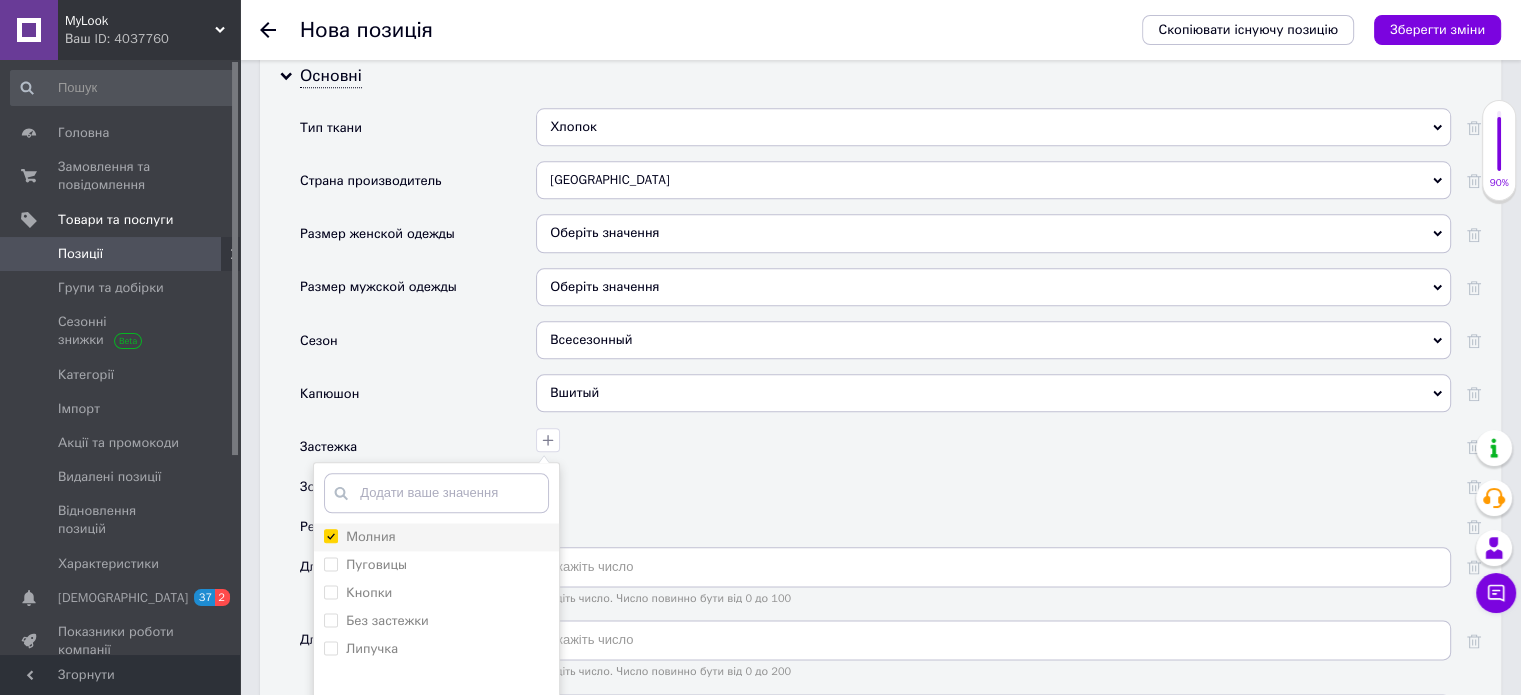 checkbox on "true" 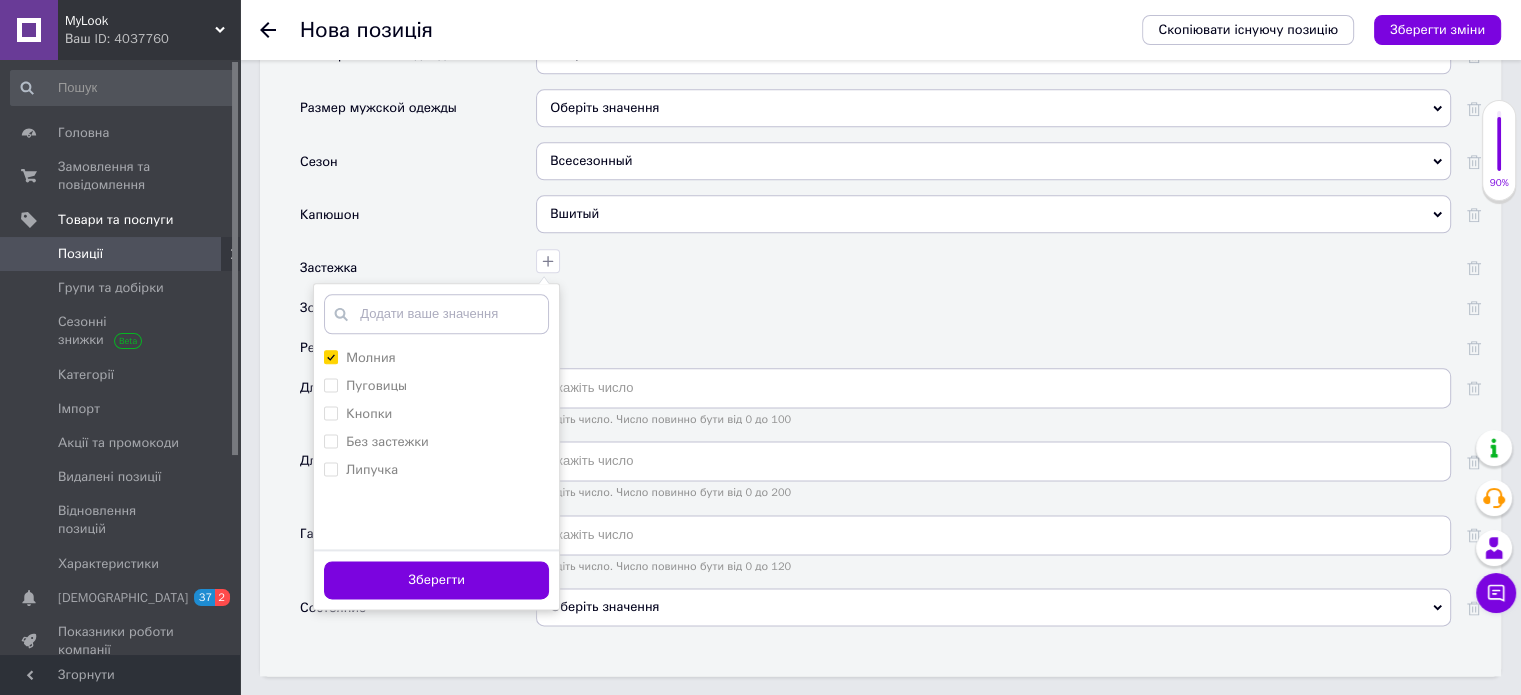 scroll, scrollTop: 2500, scrollLeft: 0, axis: vertical 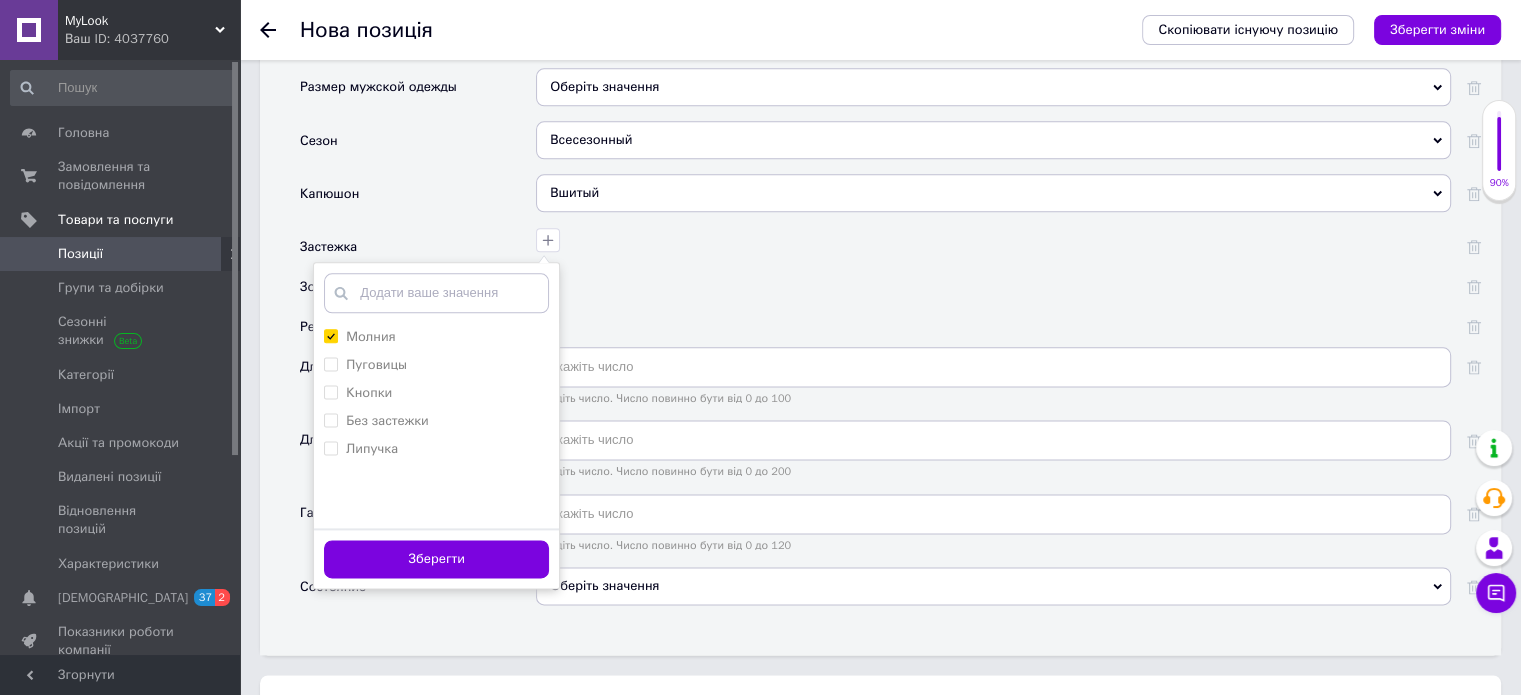 click on "Зберегти" at bounding box center (436, 559) 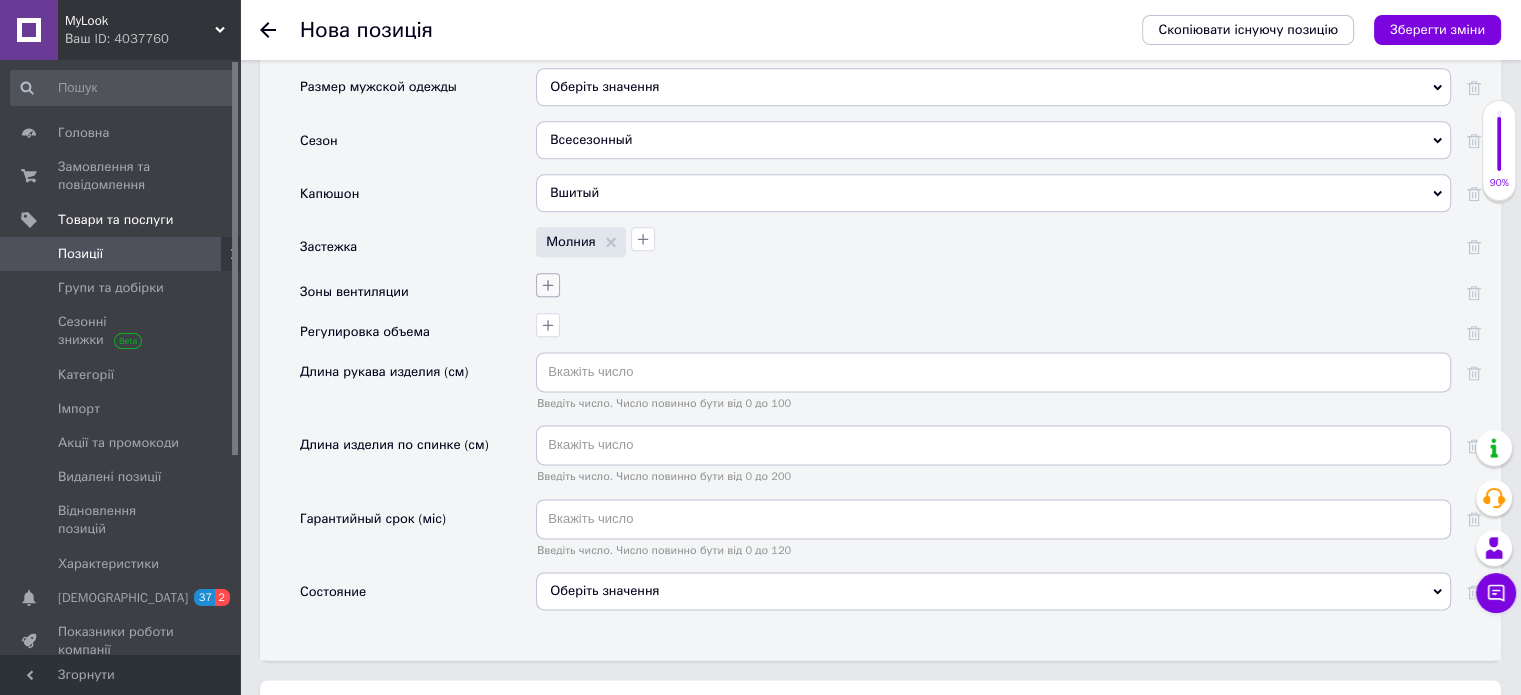 click 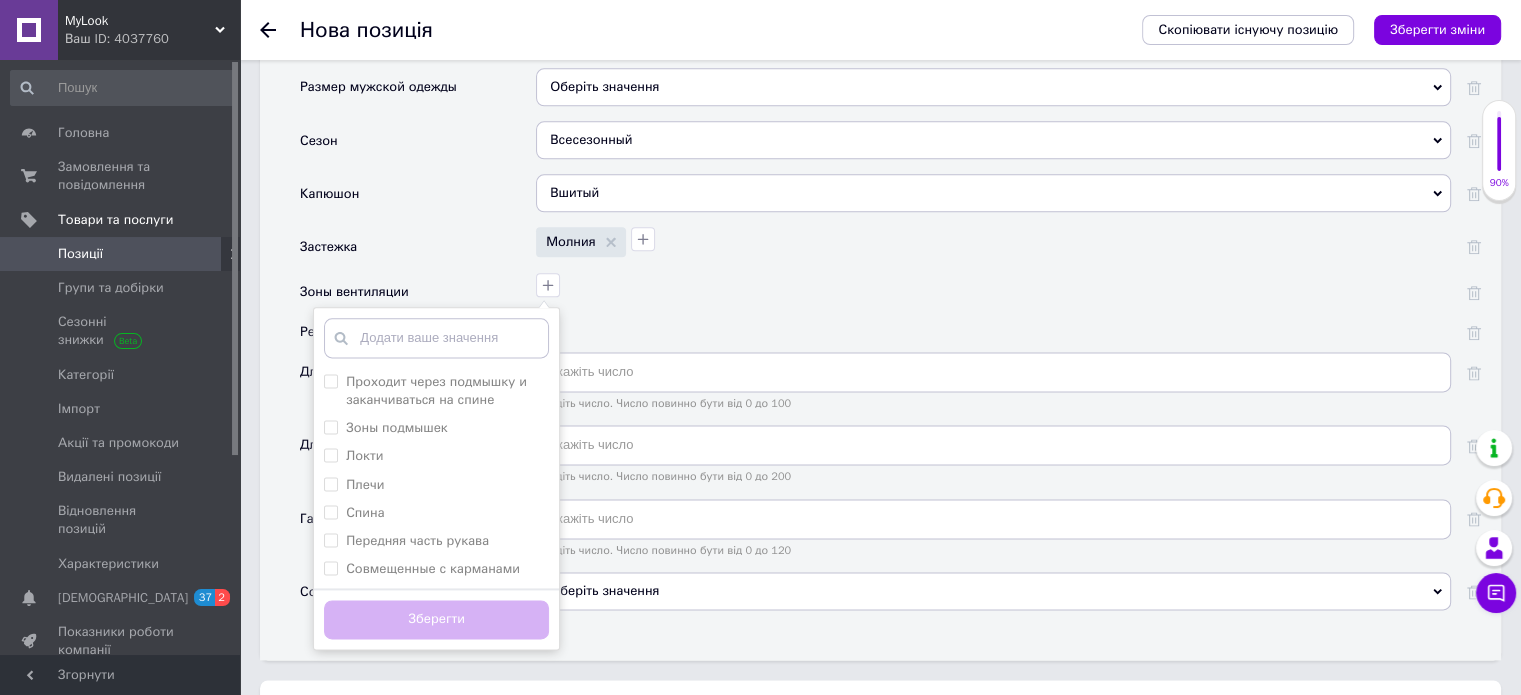 click on "Проходит через подмышку и заканчиваться на спине Зоны подмышек Локти Плечи Спина Передняя часть рукава Совмещенные с карманами Додати ваше значення   Зберегти" at bounding box center (991, 282) 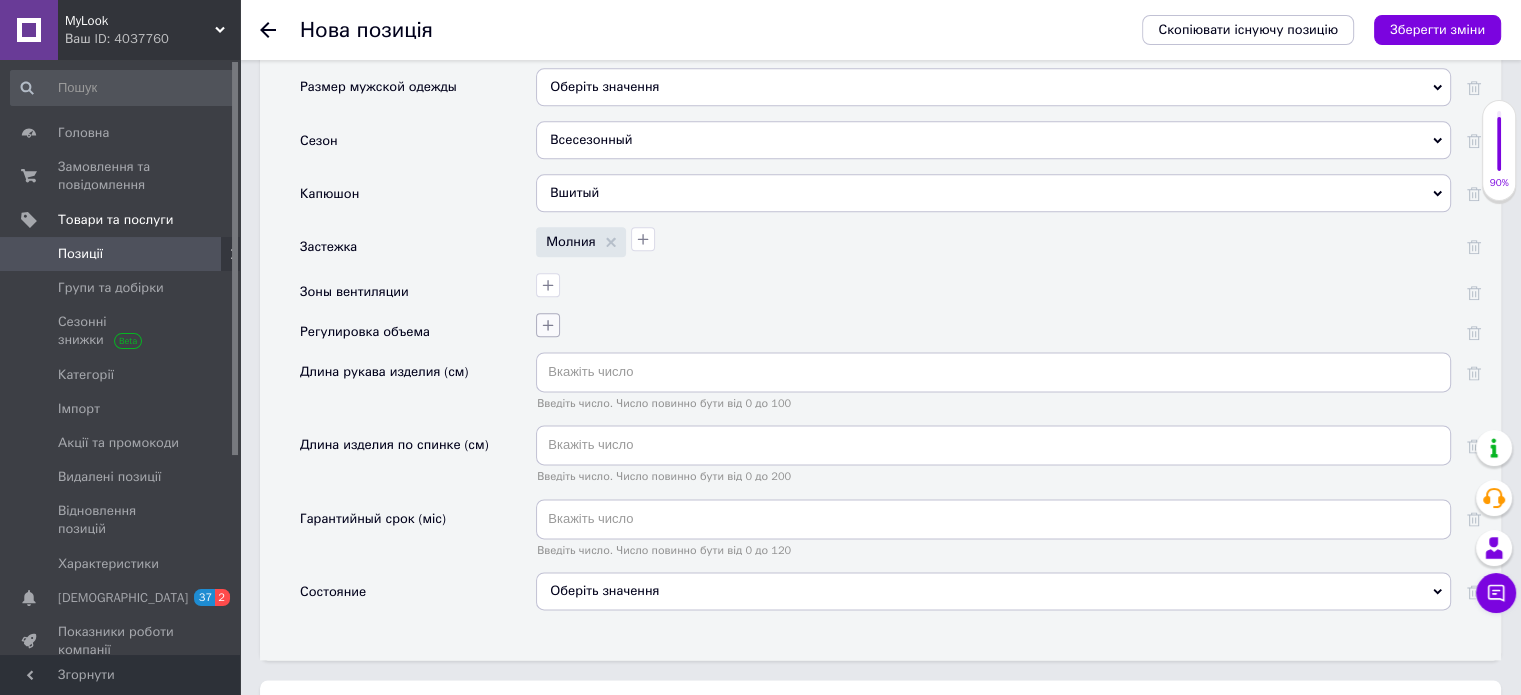 click at bounding box center (548, 325) 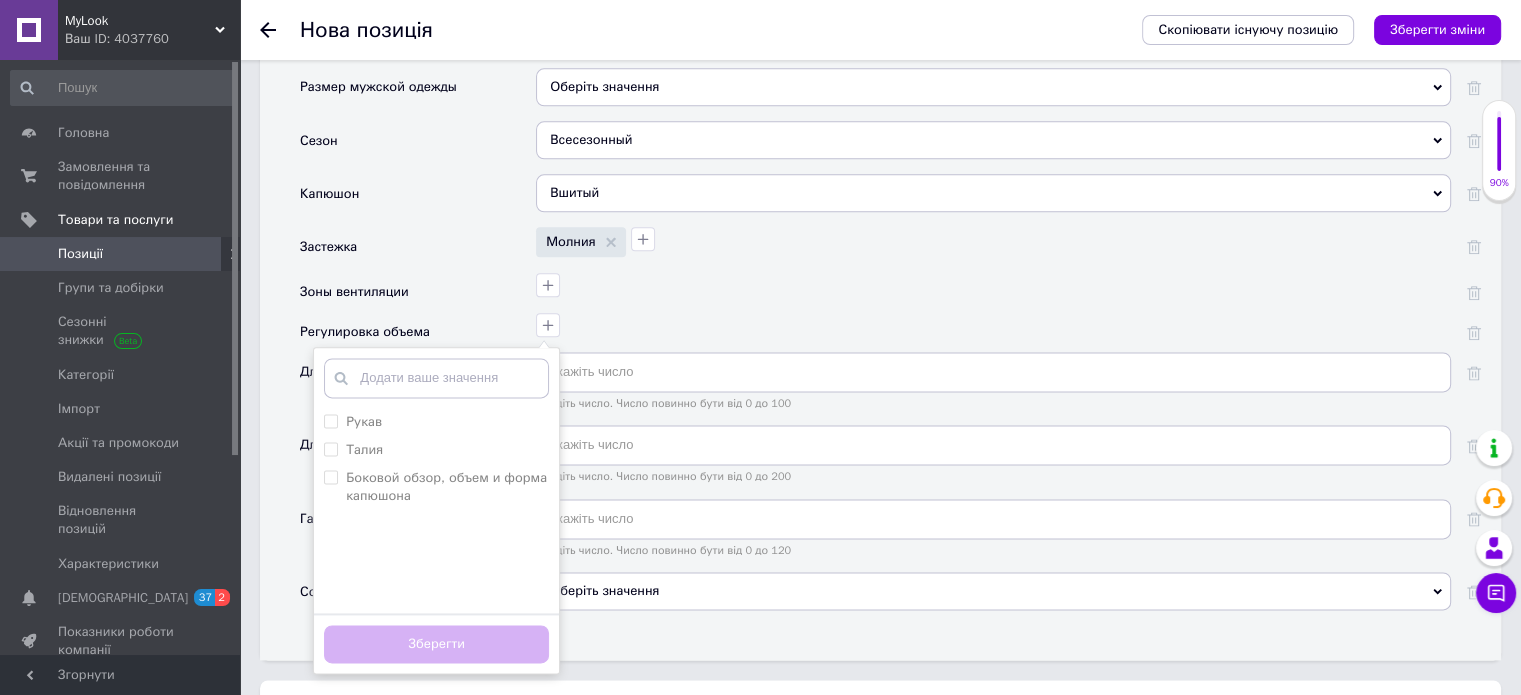 click on "Рукав [PERSON_NAME] обзор, объем и форма капюшона Додати ваше значення   Зберегти" at bounding box center [991, 322] 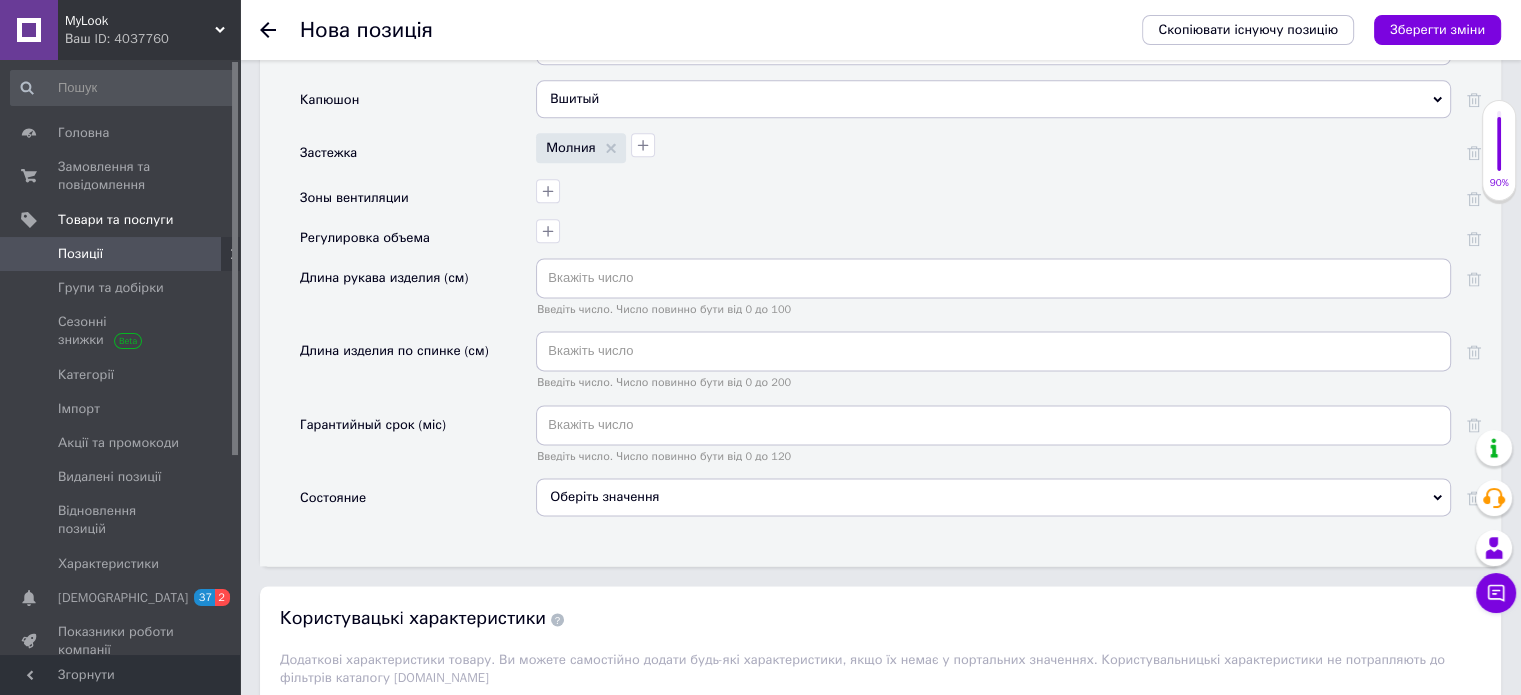 scroll, scrollTop: 2600, scrollLeft: 0, axis: vertical 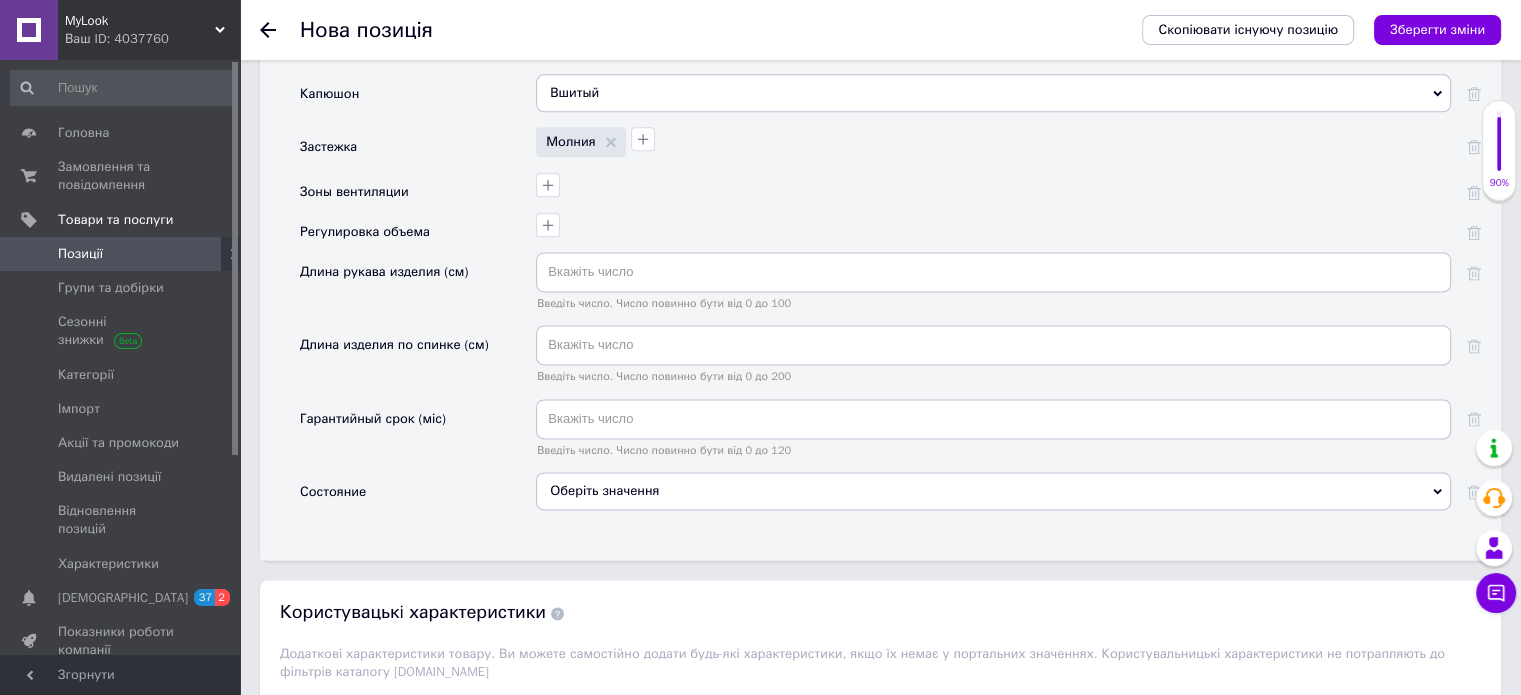 click on "Оберіть значення" at bounding box center [993, 491] 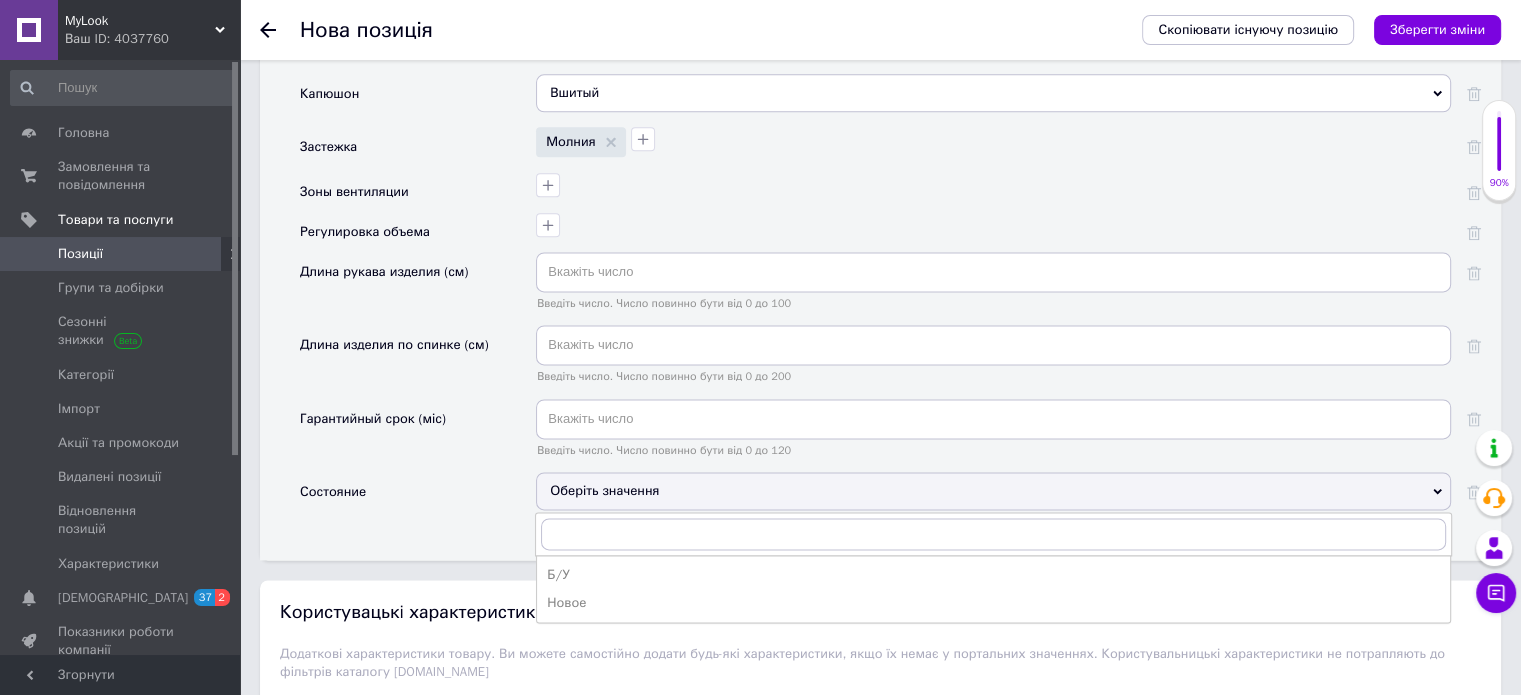 click on "Новое" at bounding box center [993, 603] 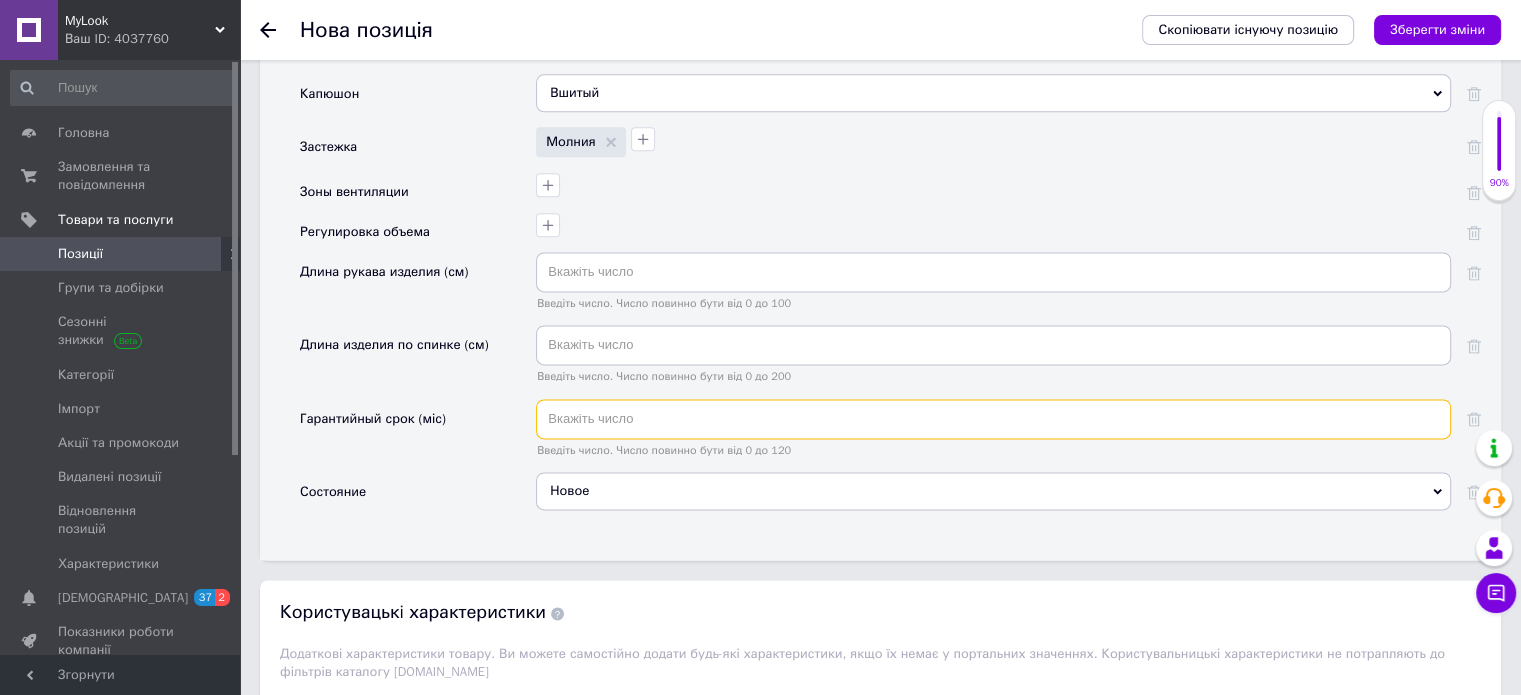 click at bounding box center (993, 419) 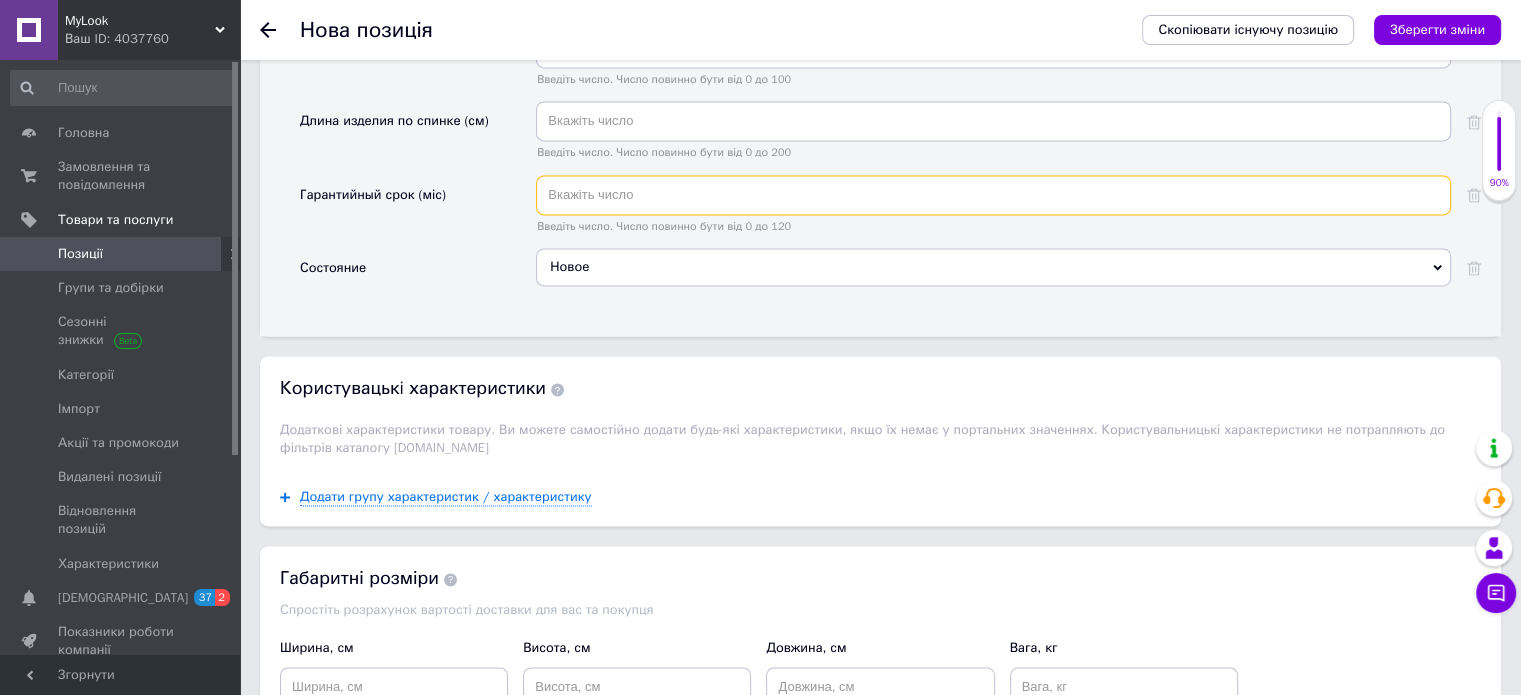 scroll, scrollTop: 2800, scrollLeft: 0, axis: vertical 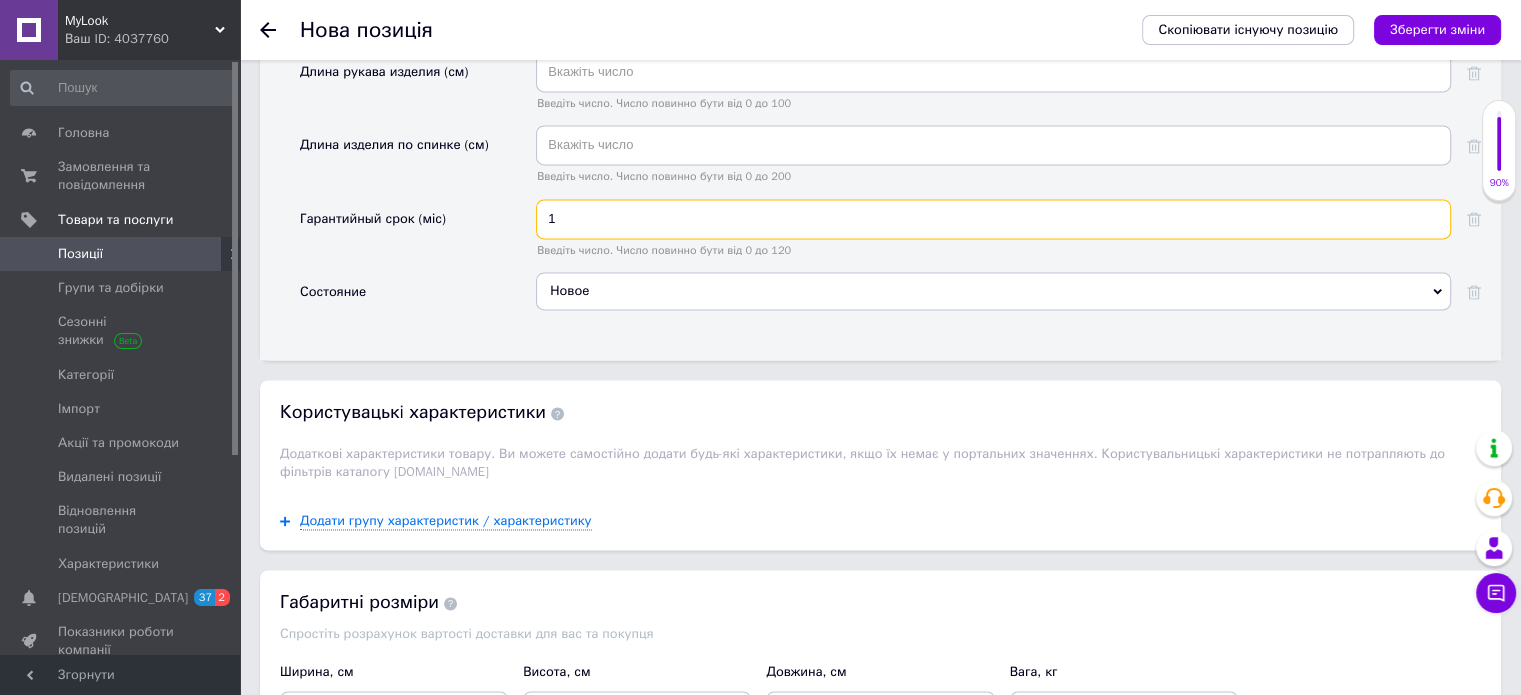 type on "1" 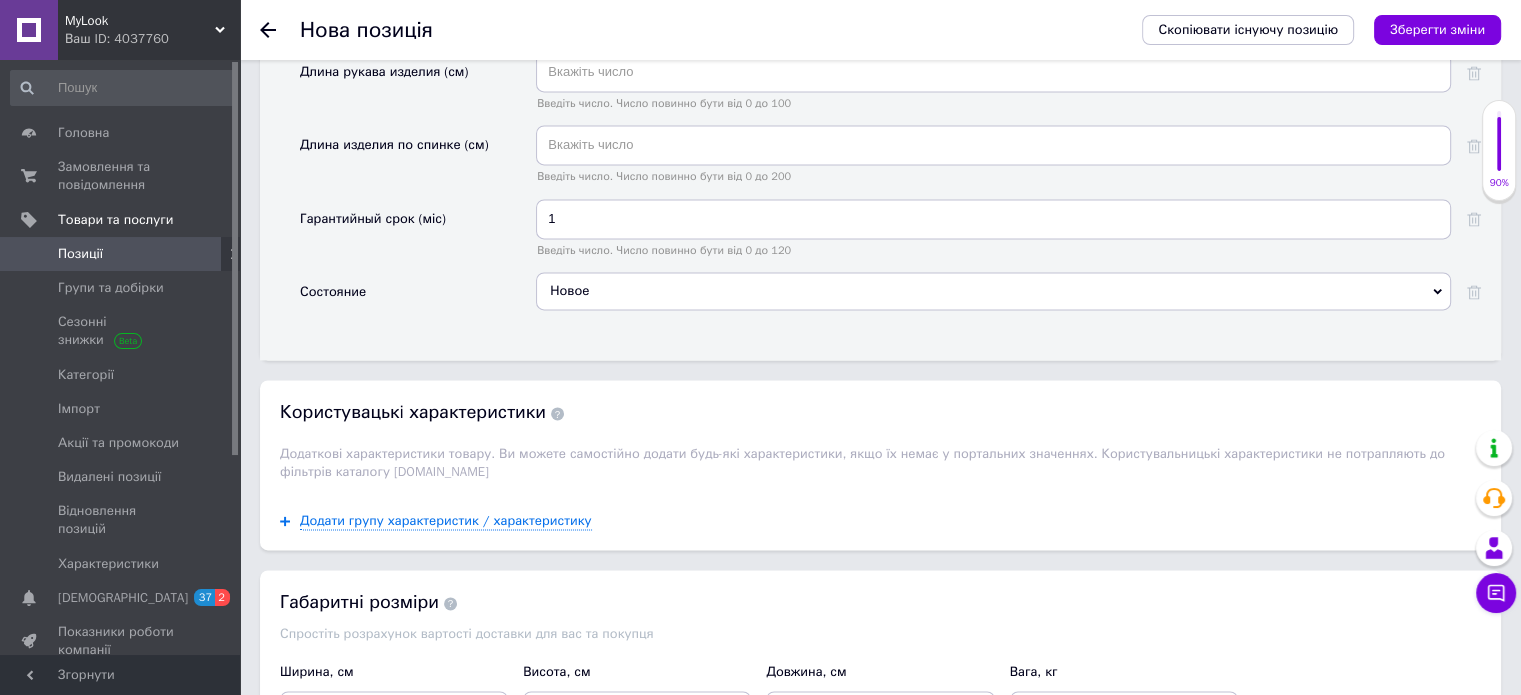 click on "Основні Тип ткани Хлопок Вискоза Лайкра Мембрана Микрофибра Нейлон Плащевка Полиамид Полиэстер Стретч Трехнитка Трикотаж Флис Хлопок Шерсть Эластан Страна производитель [GEOGRAPHIC_DATA] [GEOGRAPHIC_DATA] [GEOGRAPHIC_DATA] [GEOGRAPHIC_DATA] [GEOGRAPHIC_DATA] [GEOGRAPHIC_DATA] [GEOGRAPHIC_DATA] [GEOGRAPHIC_DATA] [GEOGRAPHIC_DATA] [GEOGRAPHIC_DATA] Аомынь [GEOGRAPHIC_DATA] [GEOGRAPHIC_DATA] [GEOGRAPHIC_DATA] [GEOGRAPHIC_DATA] Бангладеш Барбадос Бахрейн [GEOGRAPHIC_DATA] [GEOGRAPHIC_DATA] [GEOGRAPHIC_DATA] [GEOGRAPHIC_DATA] [GEOGRAPHIC_DATA] [GEOGRAPHIC_DATA] [GEOGRAPHIC_DATA] [GEOGRAPHIC_DATA] [GEOGRAPHIC_DATA] [GEOGRAPHIC_DATA] [GEOGRAPHIC_DATA] [GEOGRAPHIC_DATA] [GEOGRAPHIC_DATA] Вьетнам Гавайи Гаити Гайана Гана [GEOGRAPHIC_DATA] [GEOGRAPHIC_DATA] Голландия 42" at bounding box center [880, -45] 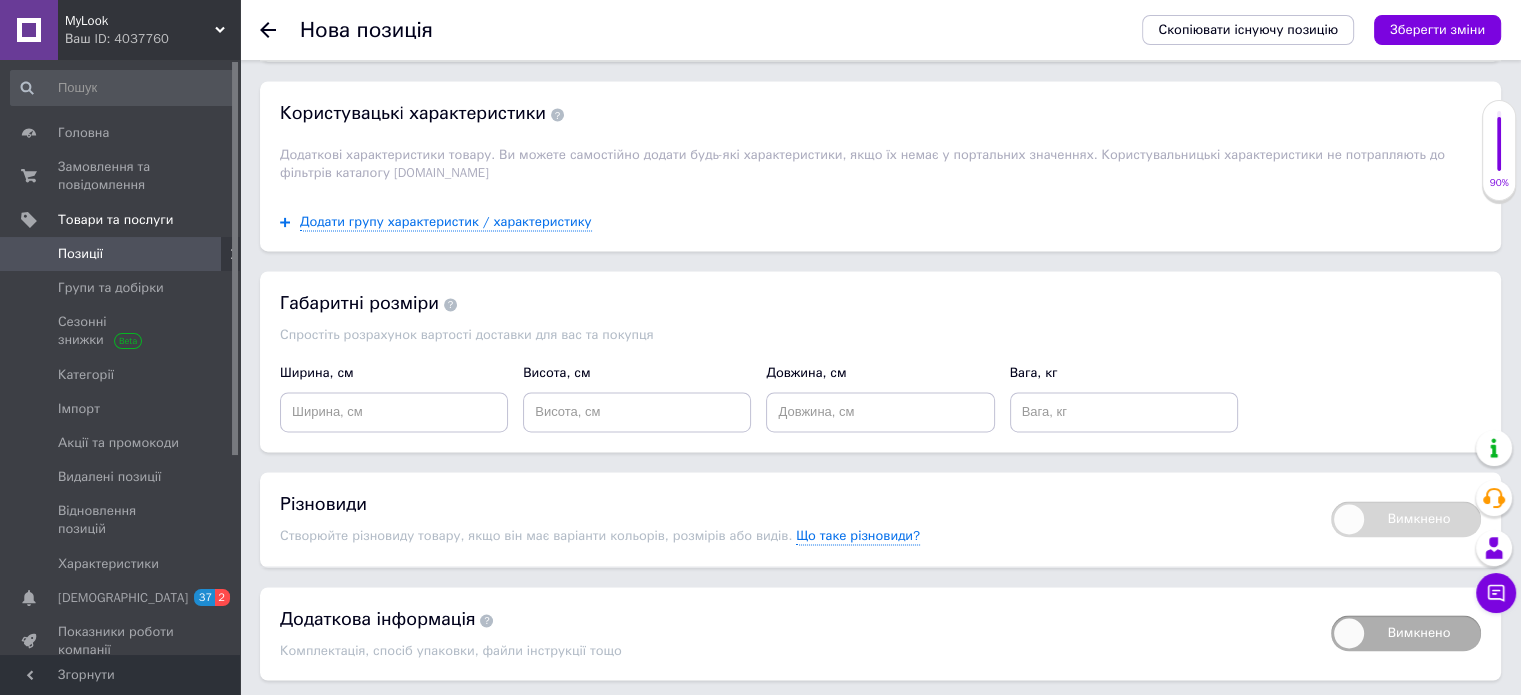 scroll, scrollTop: 3100, scrollLeft: 0, axis: vertical 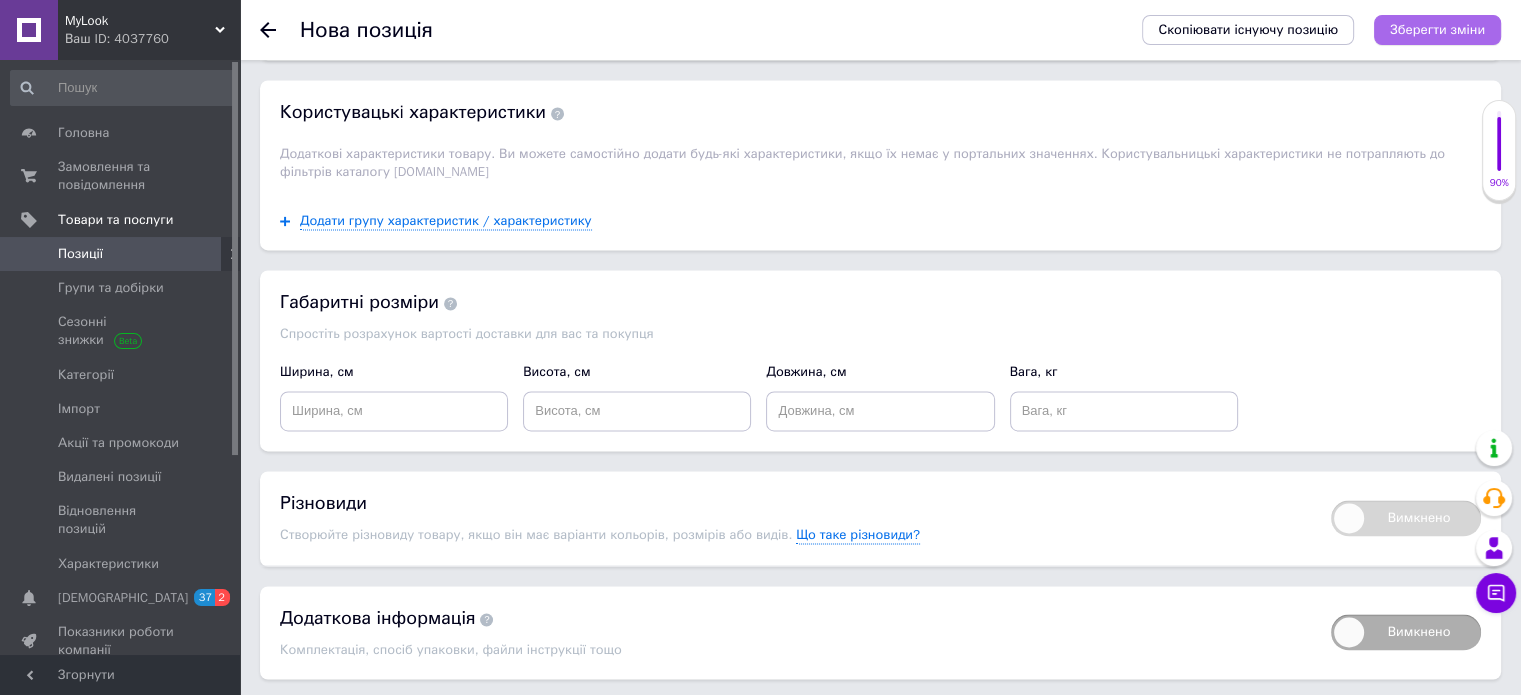 click on "Зберегти зміни" at bounding box center (1437, 29) 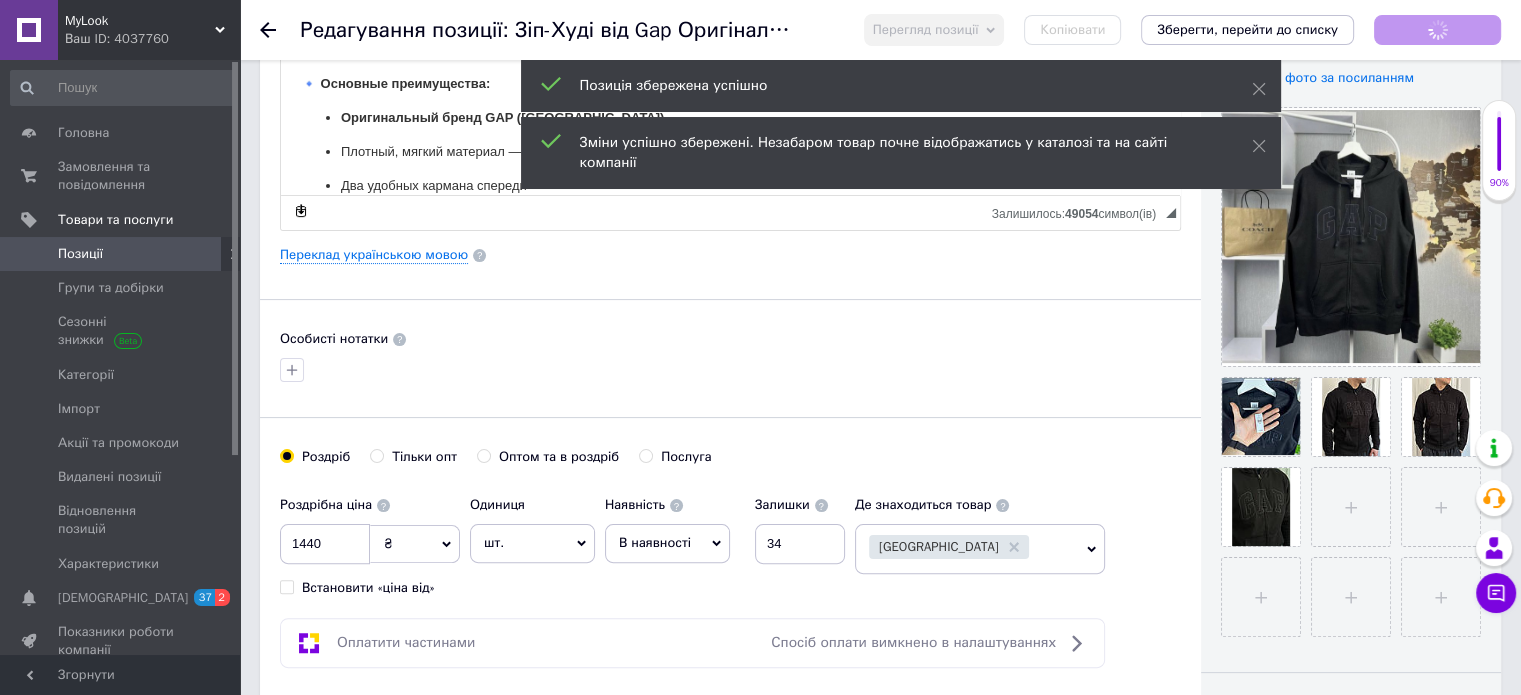 scroll, scrollTop: 0, scrollLeft: 0, axis: both 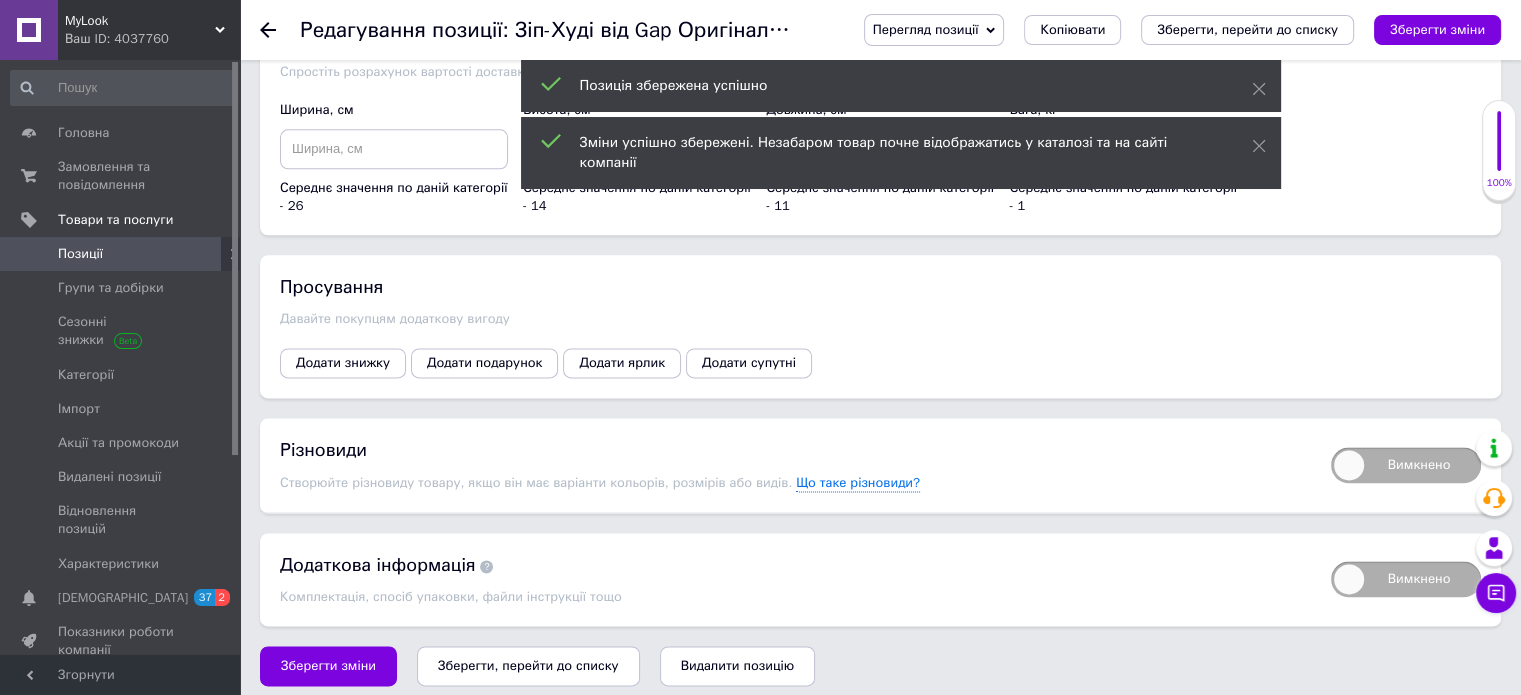 drag, startPoint x: 1366, startPoint y: 452, endPoint x: 1353, endPoint y: 452, distance: 13 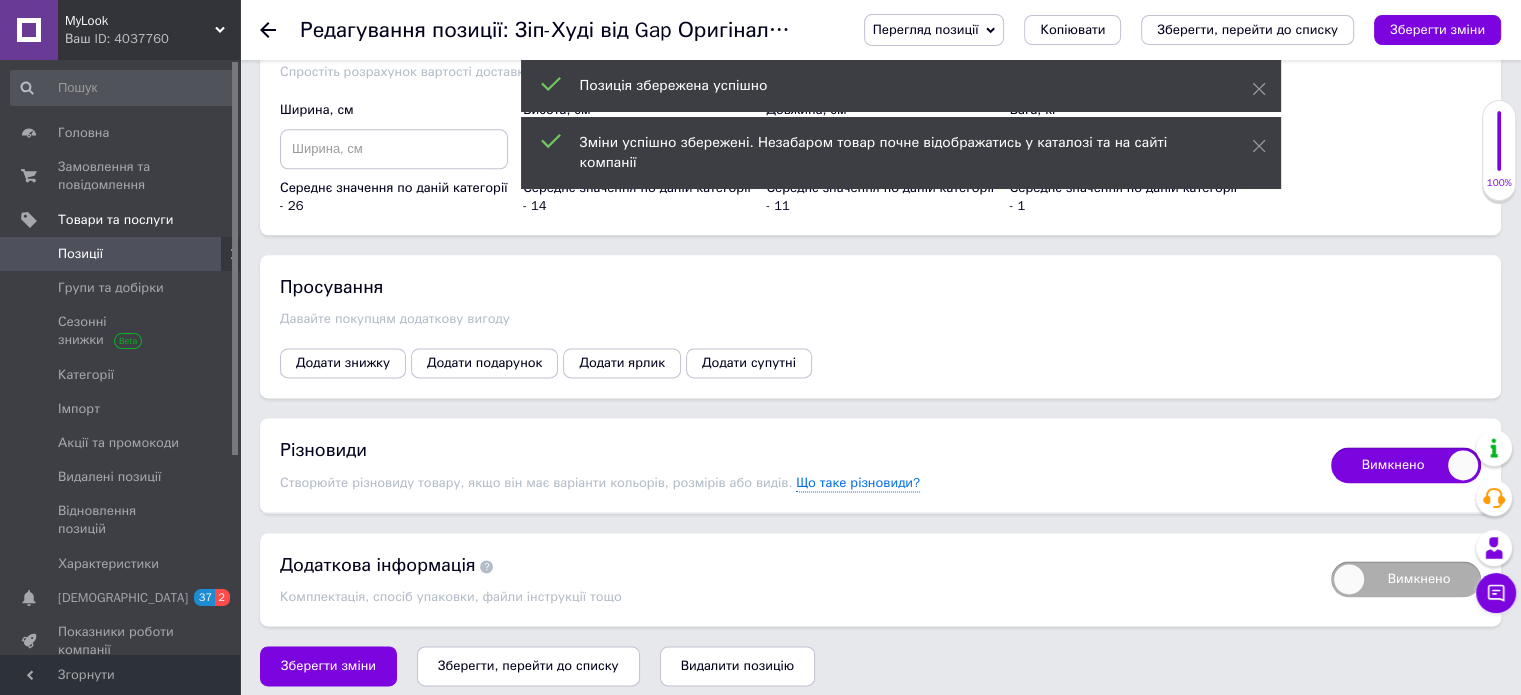 checkbox on "true" 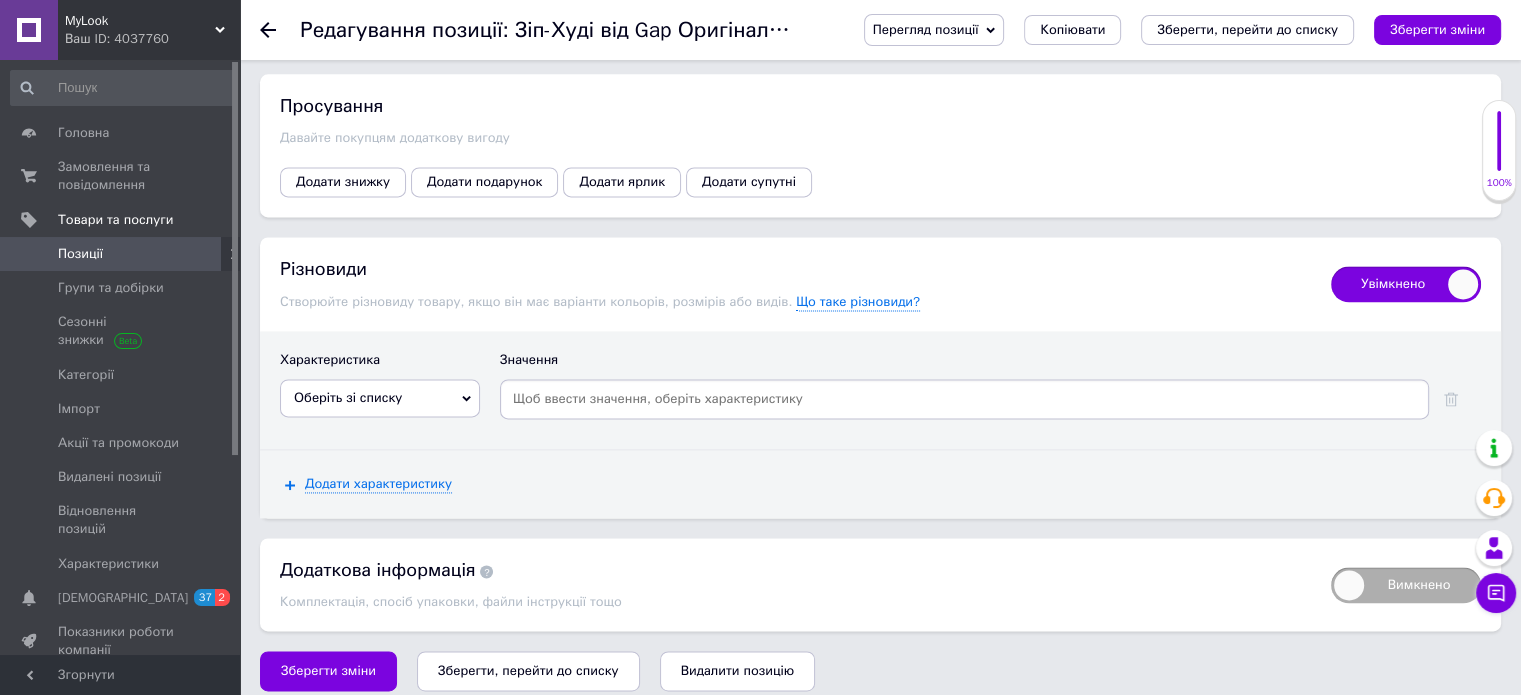scroll, scrollTop: 2738, scrollLeft: 0, axis: vertical 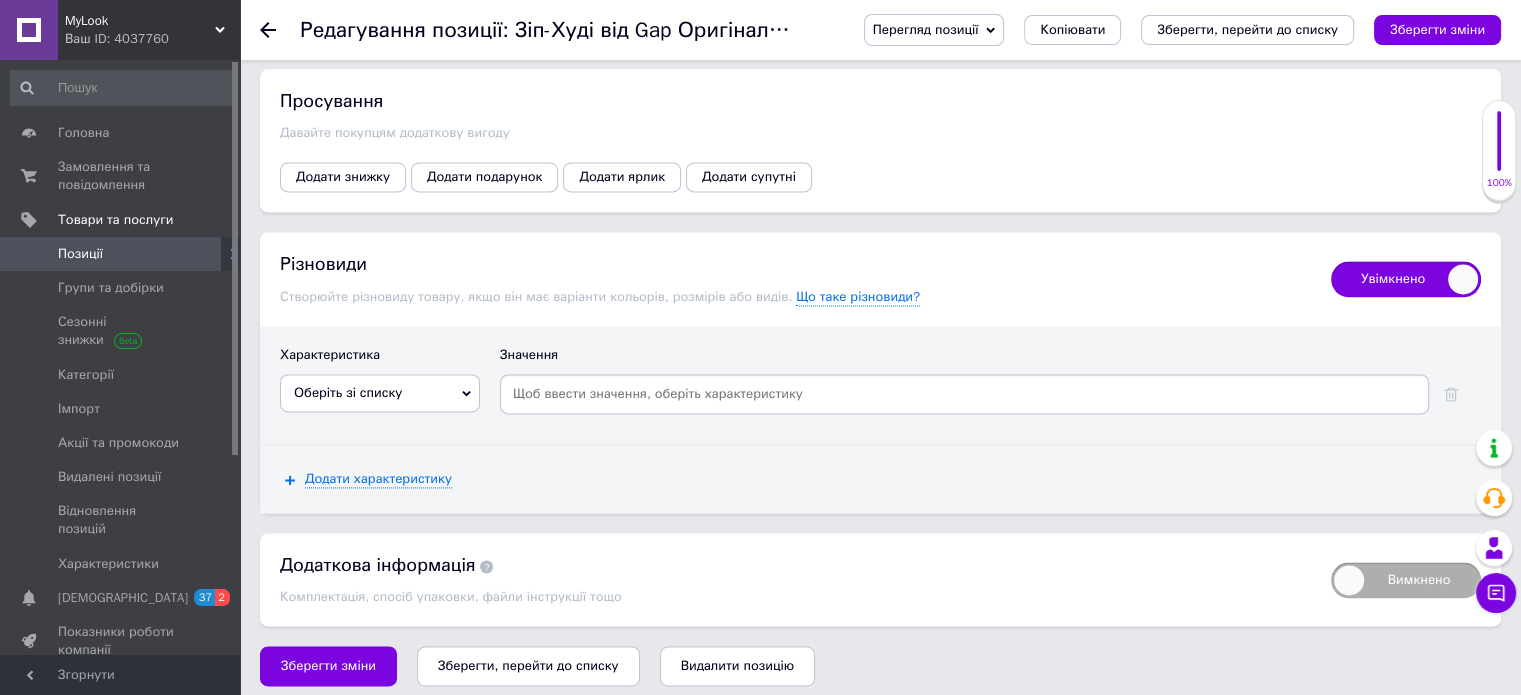click on "Оберіть зі списку" at bounding box center [380, 393] 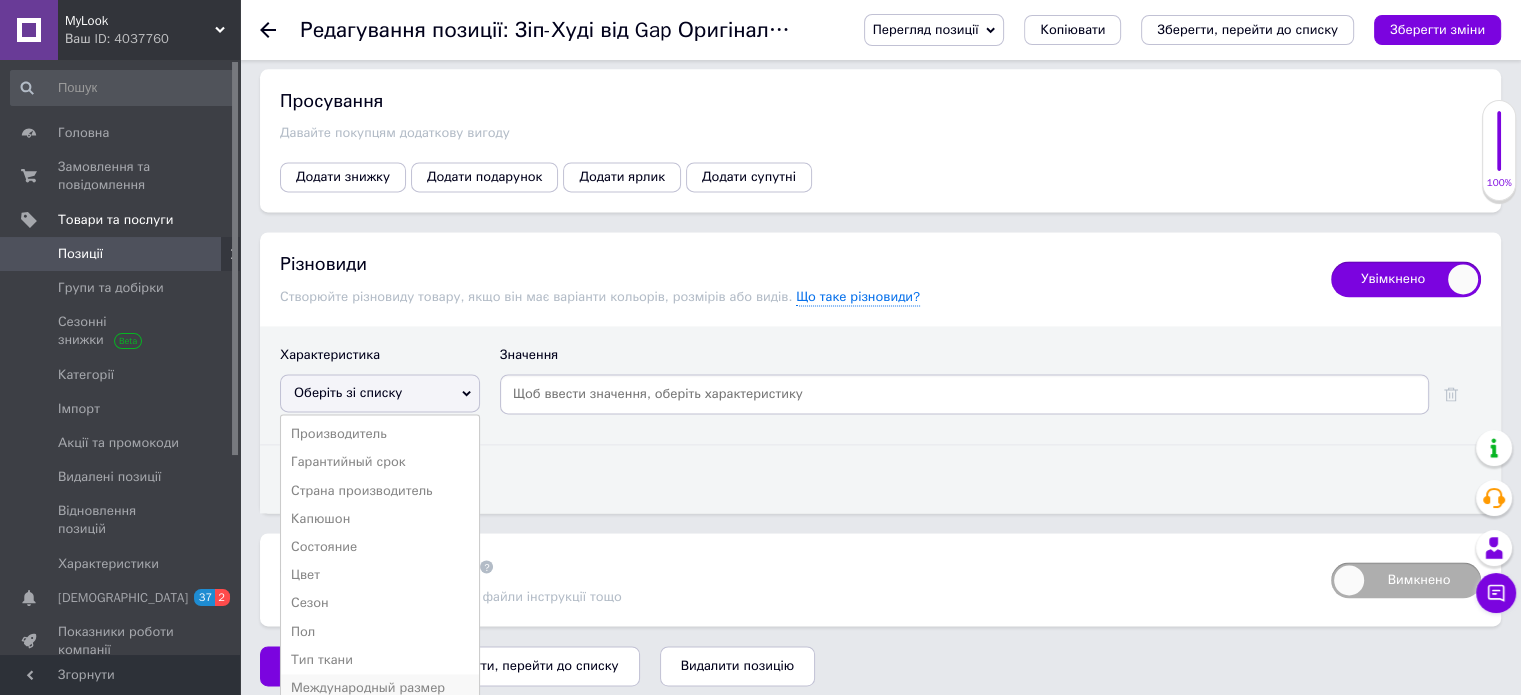 click on "Международный размер" at bounding box center [380, 688] 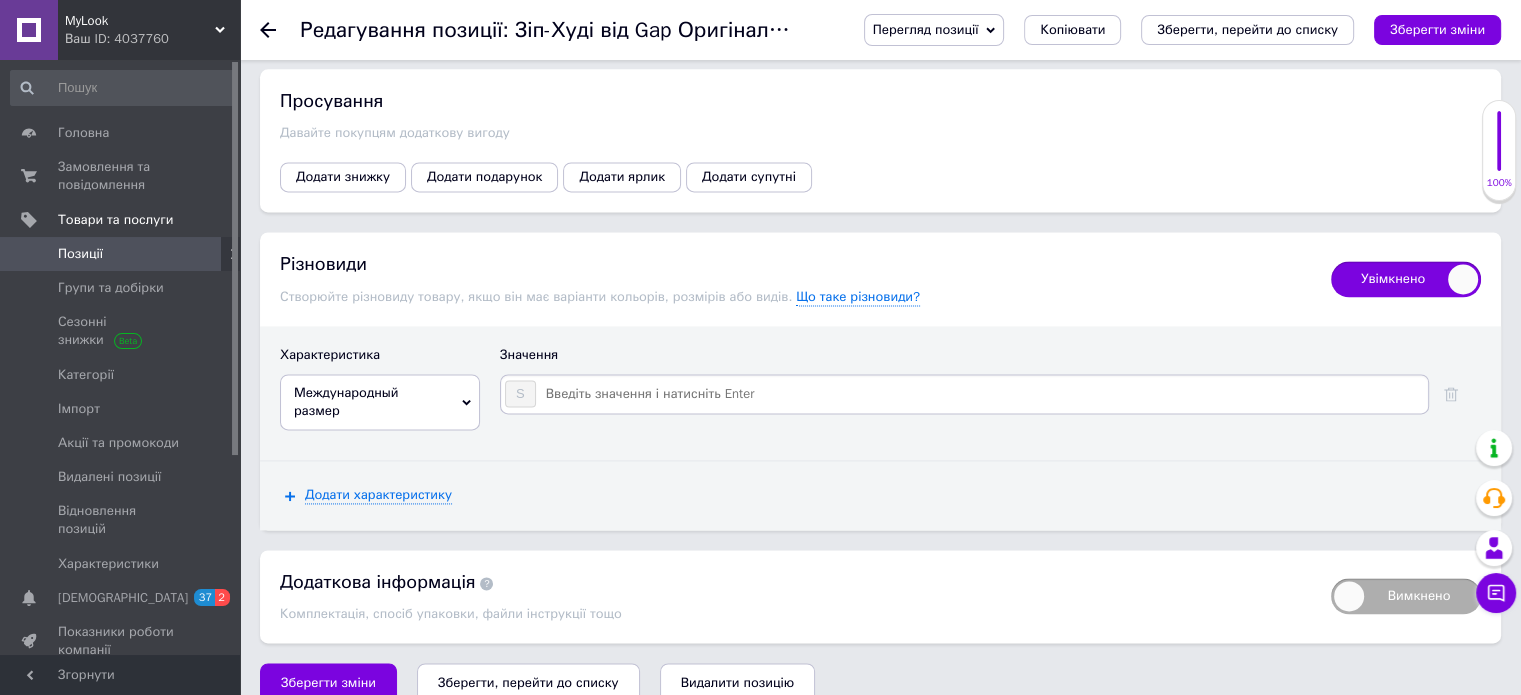 click at bounding box center (981, 394) 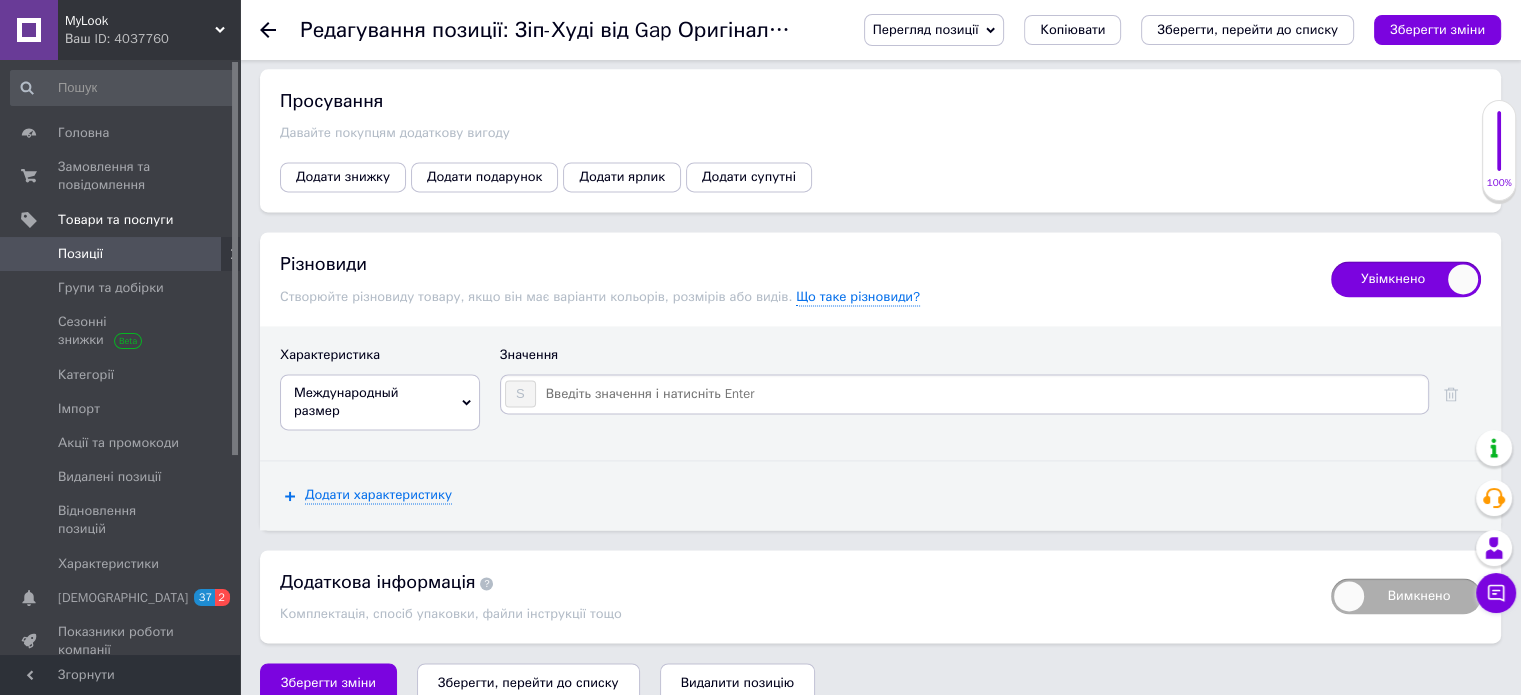 type on "M" 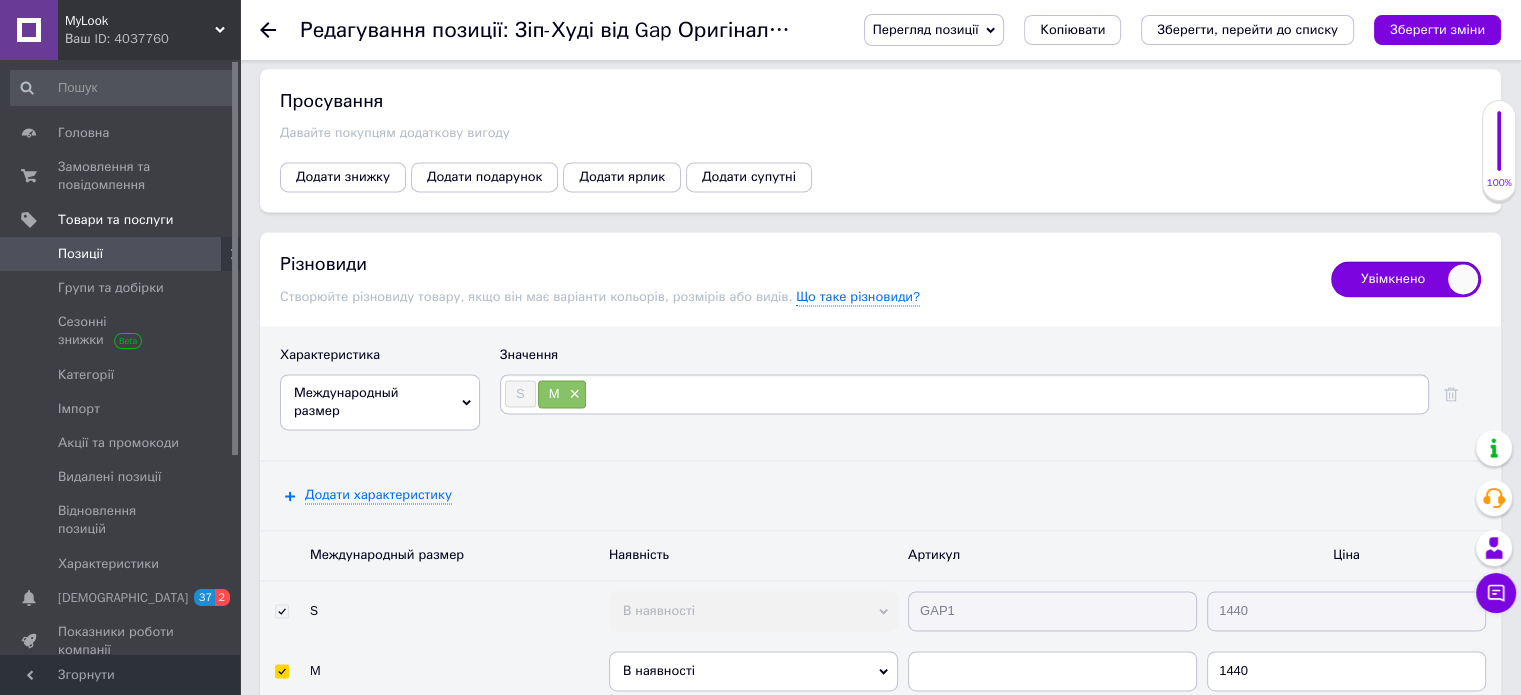type on "L" 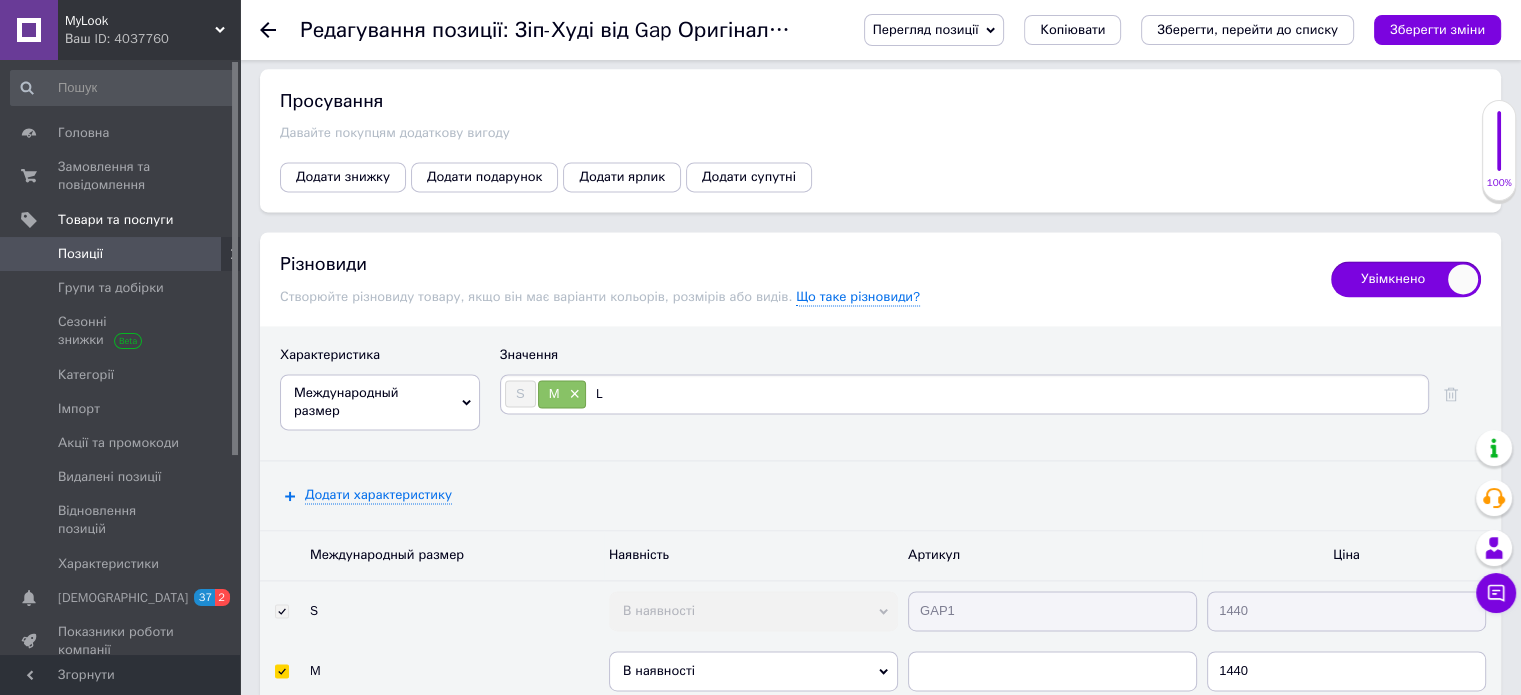 type 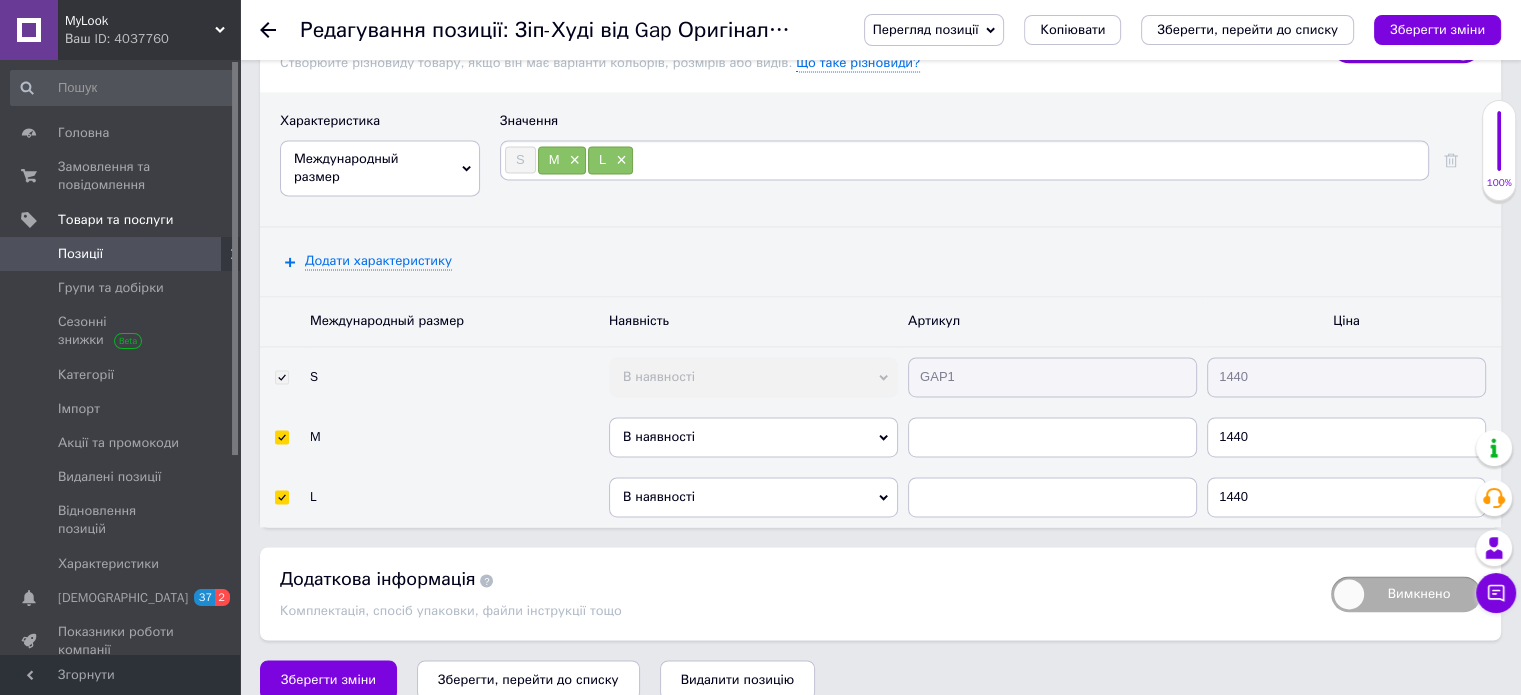 scroll, scrollTop: 2984, scrollLeft: 0, axis: vertical 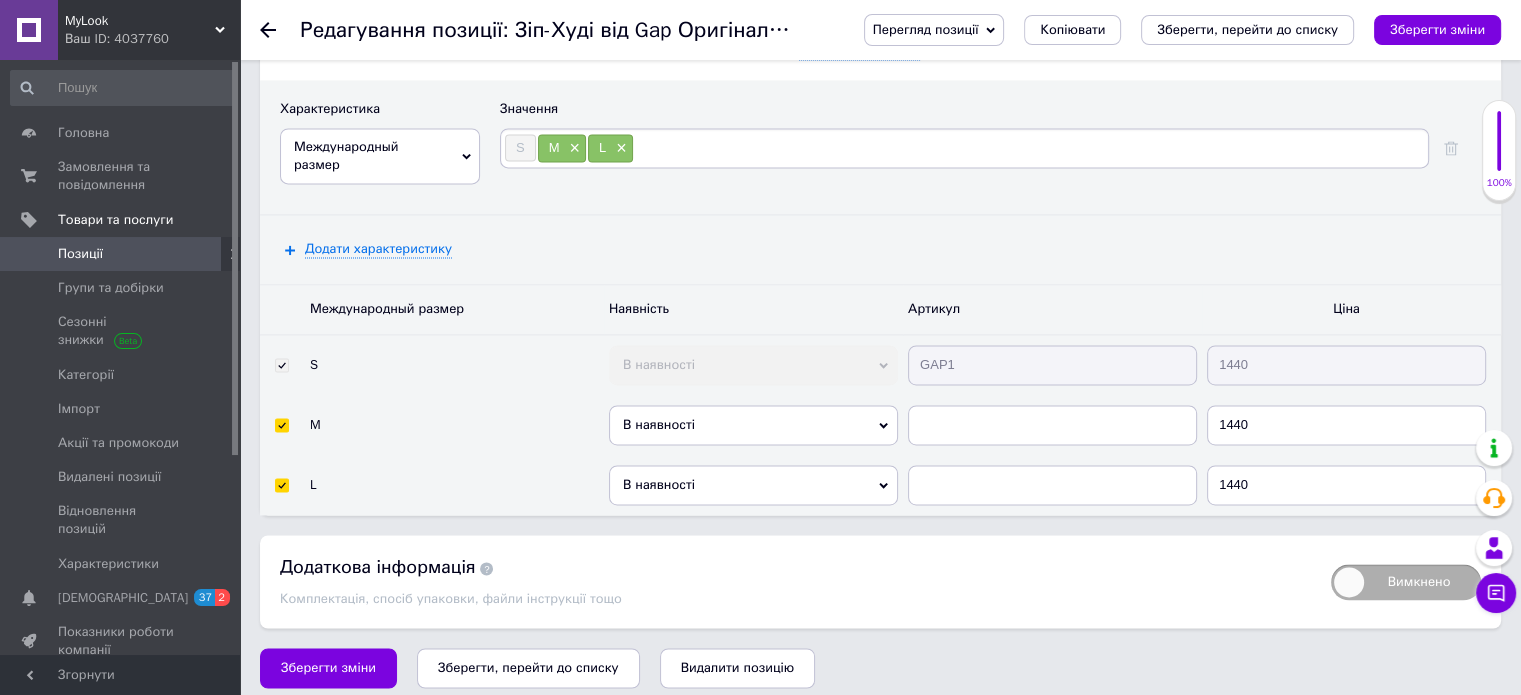 click on "GAP1" at bounding box center [1052, 365] 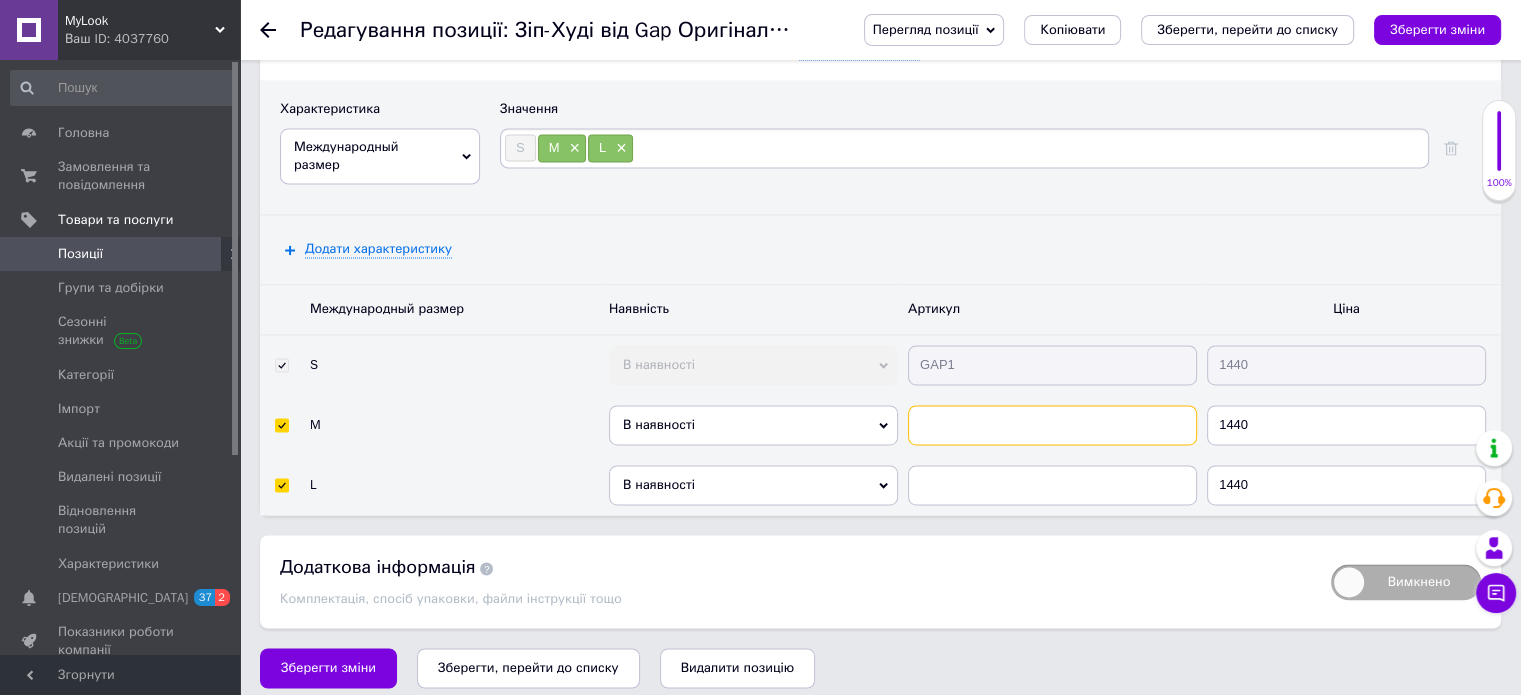 click at bounding box center (1052, 425) 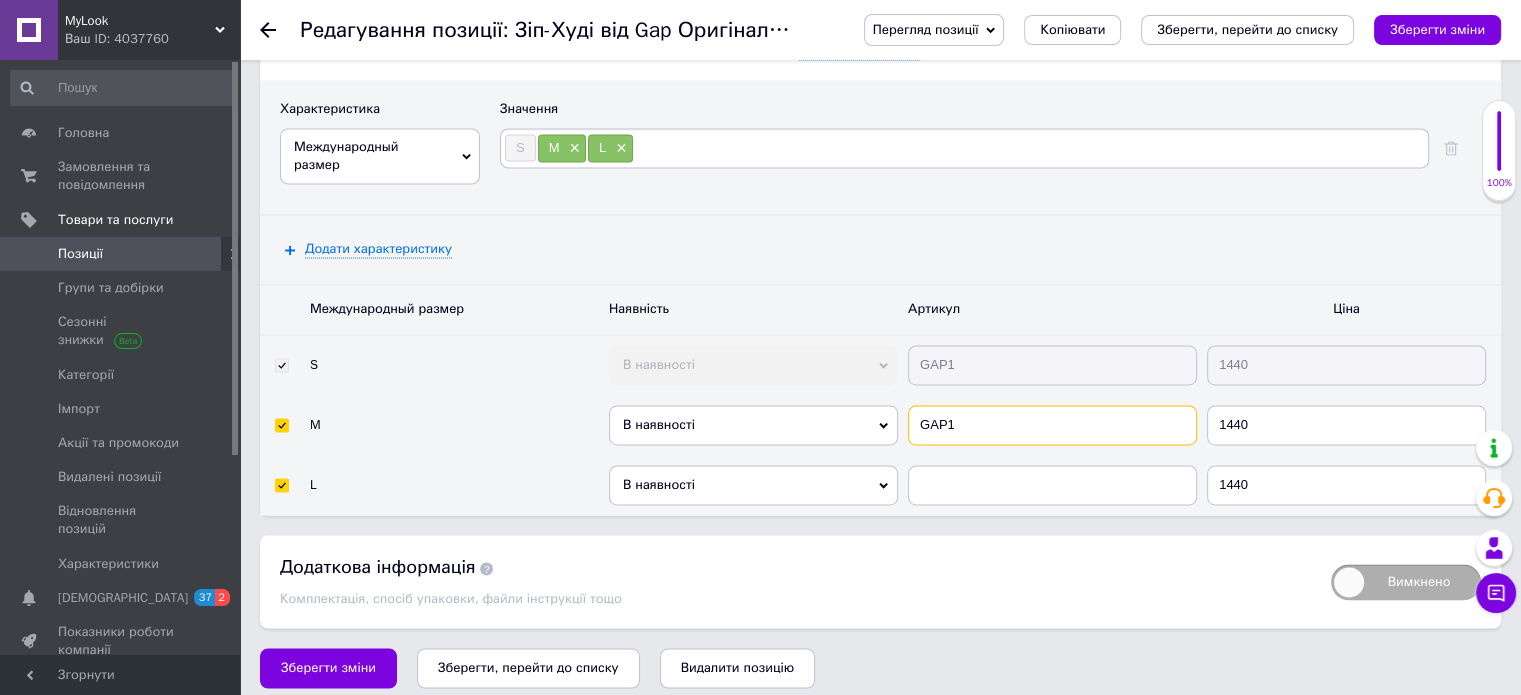 type on "GAP1" 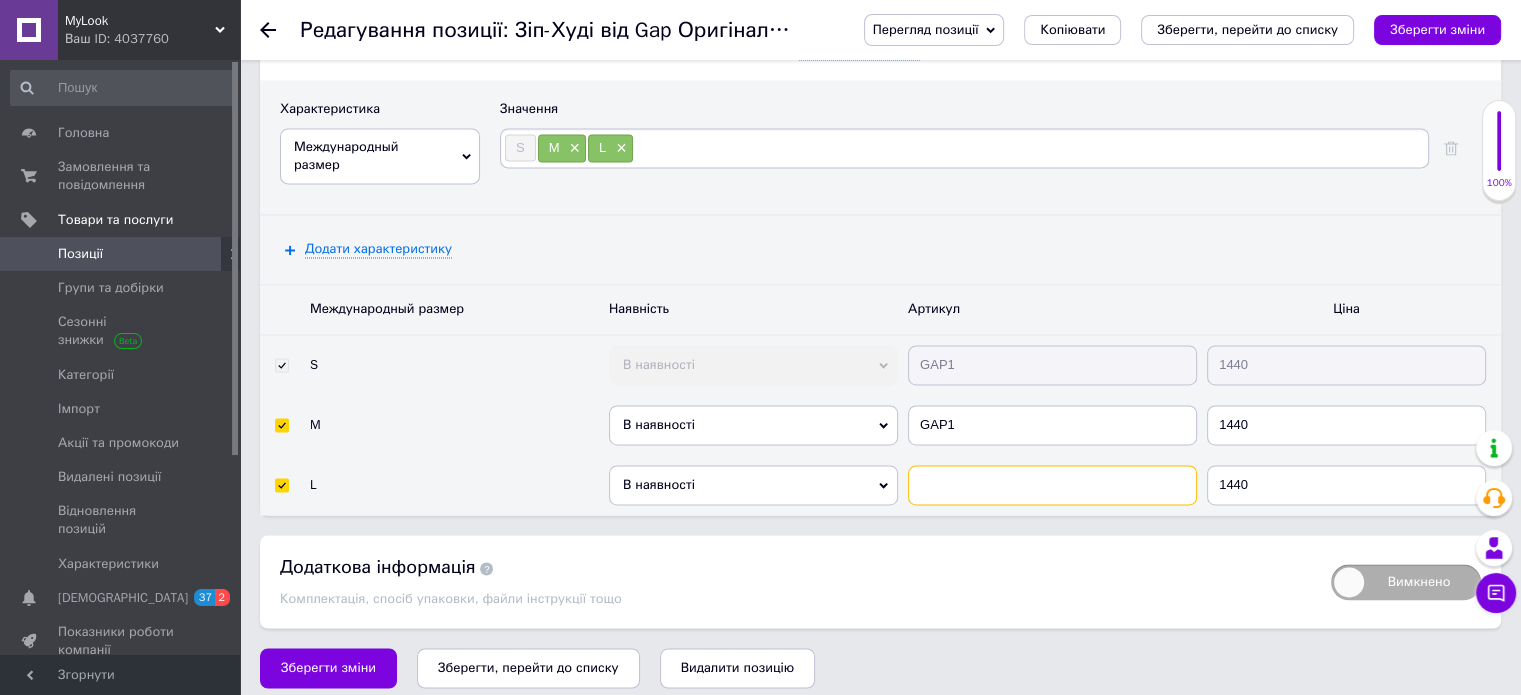 click at bounding box center (1052, 485) 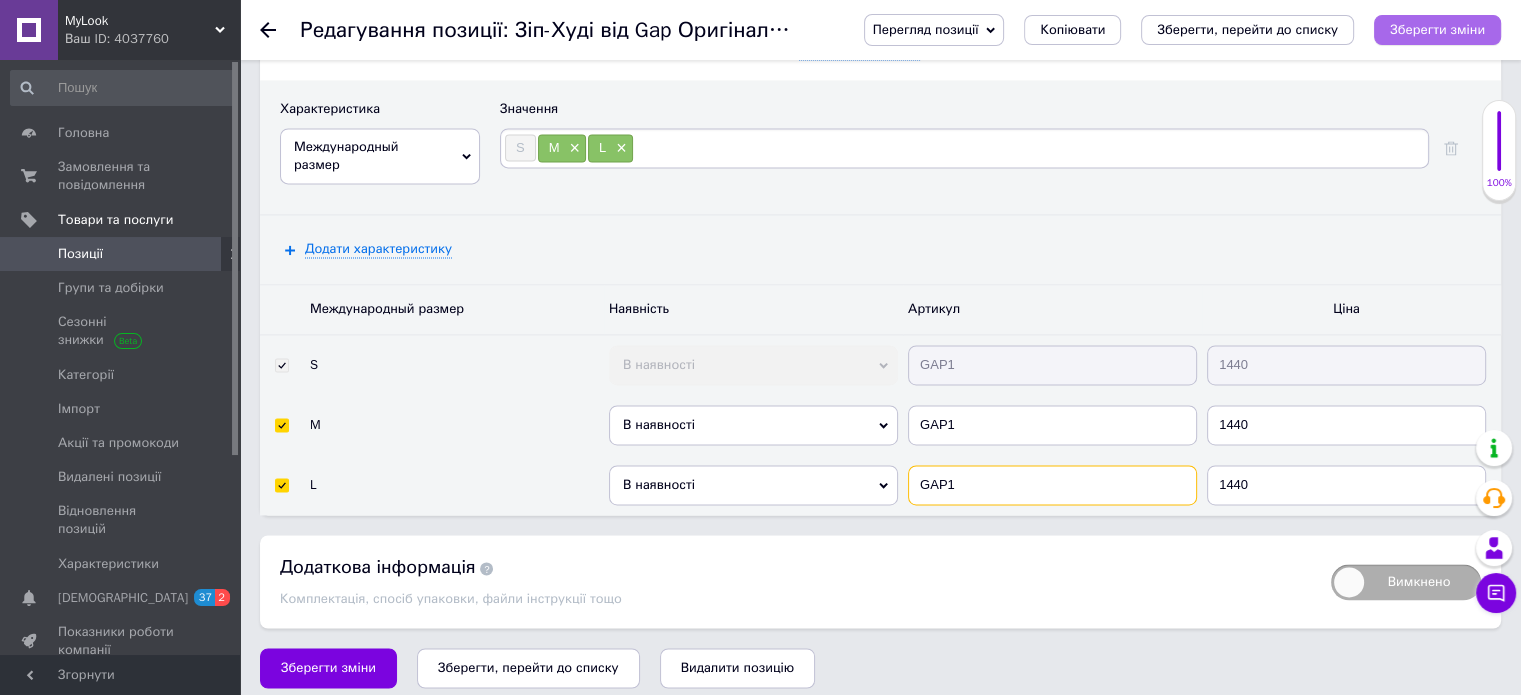 type on "GAP1" 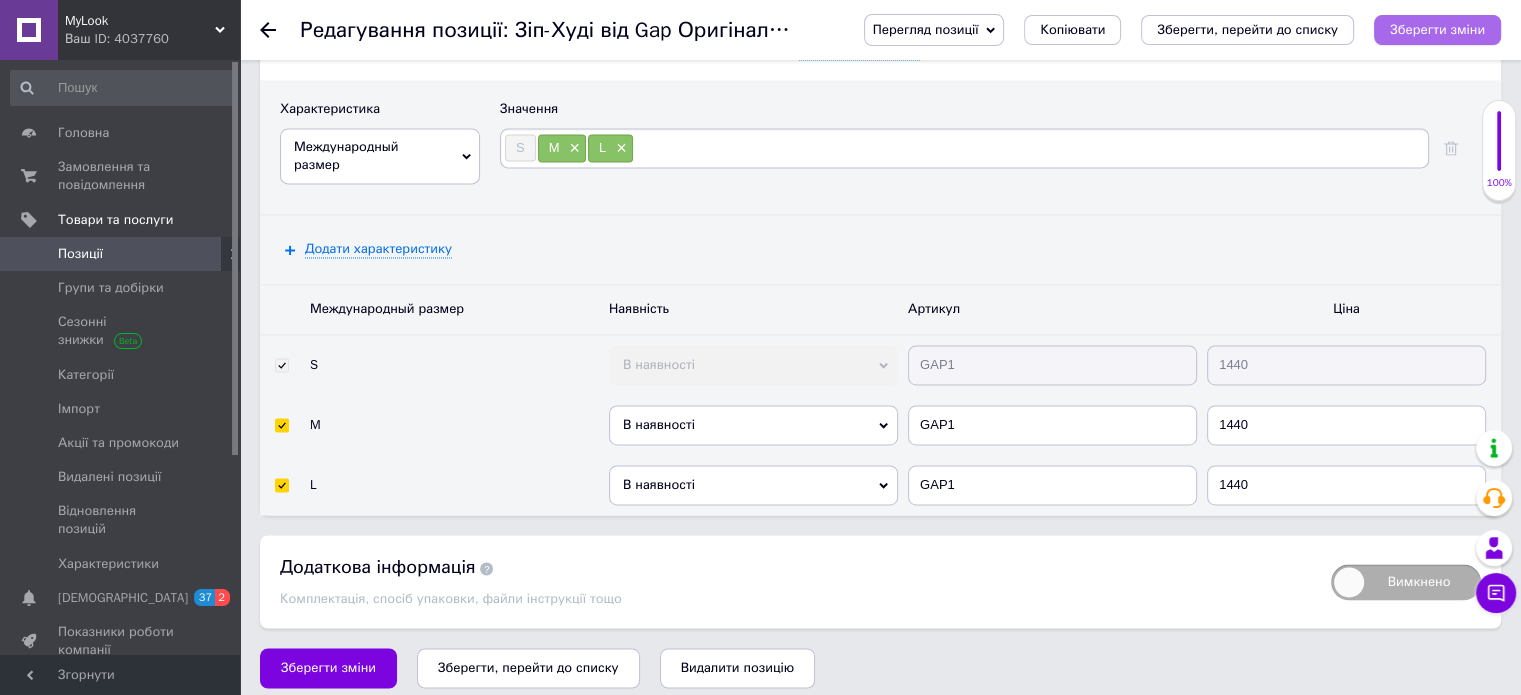 click on "Зберегти зміни" at bounding box center [1437, 30] 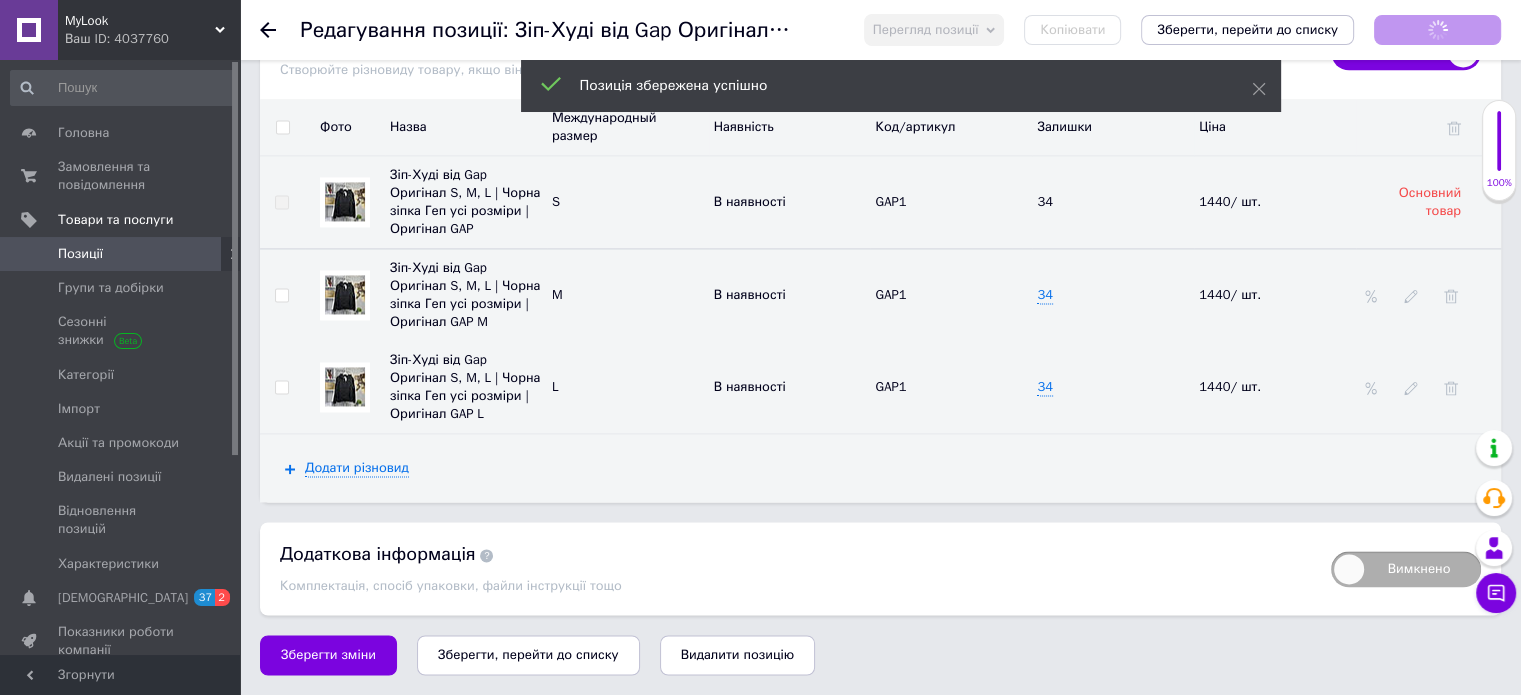 scroll, scrollTop: 2948, scrollLeft: 0, axis: vertical 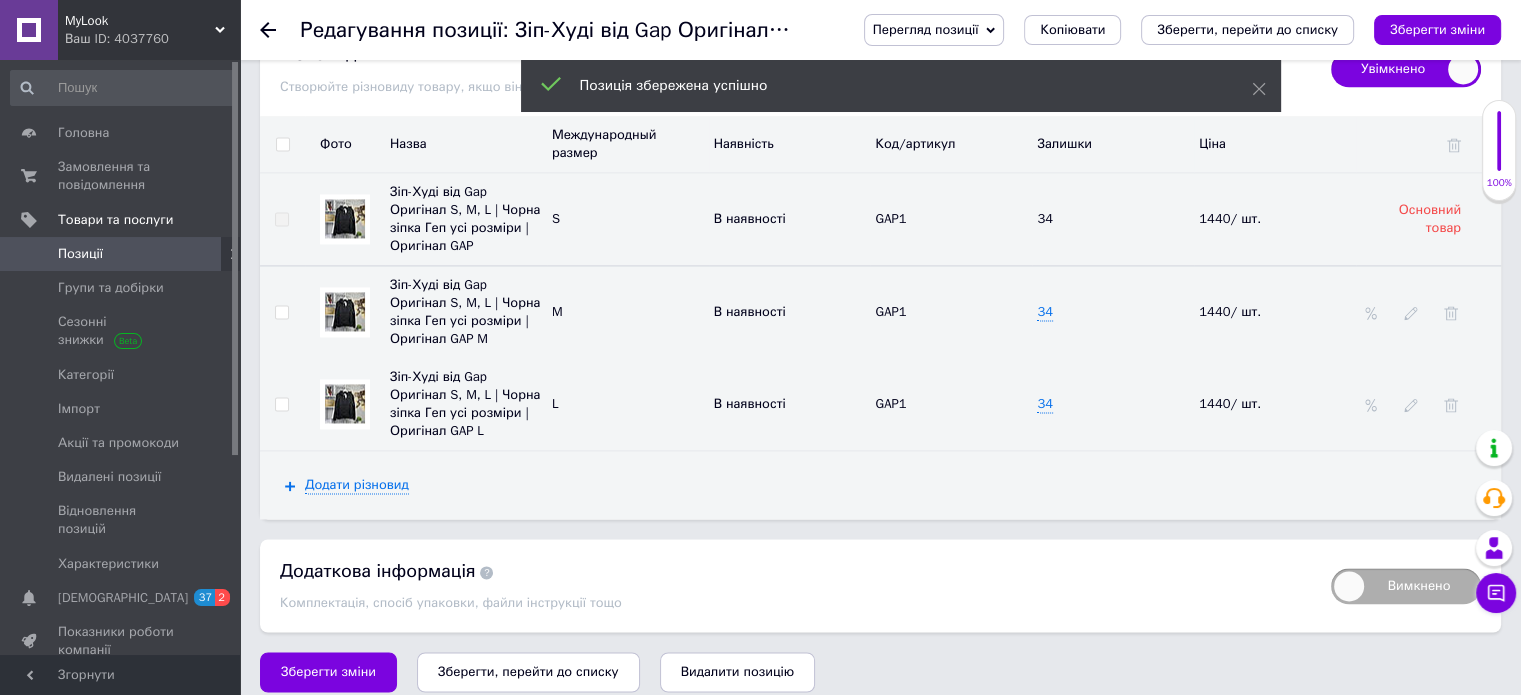 click at bounding box center [345, 311] 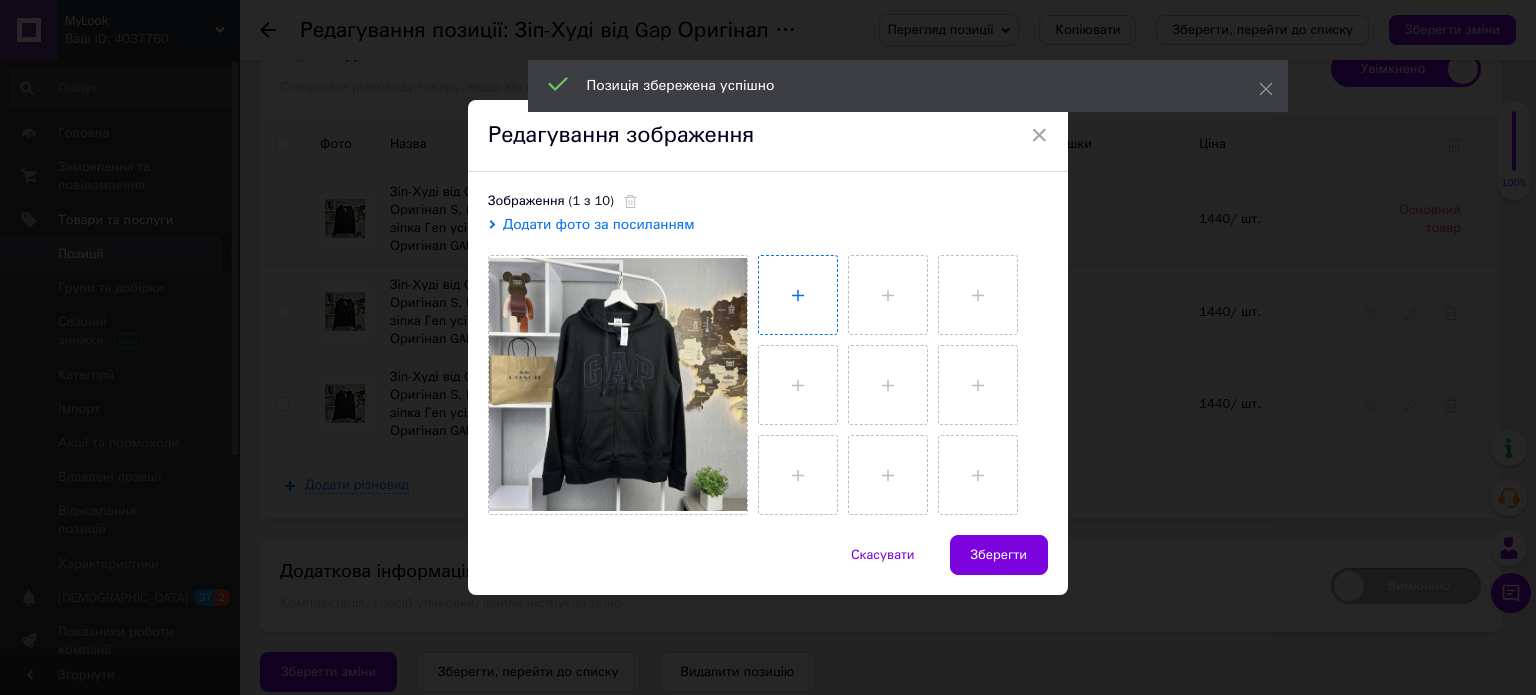 click at bounding box center [798, 295] 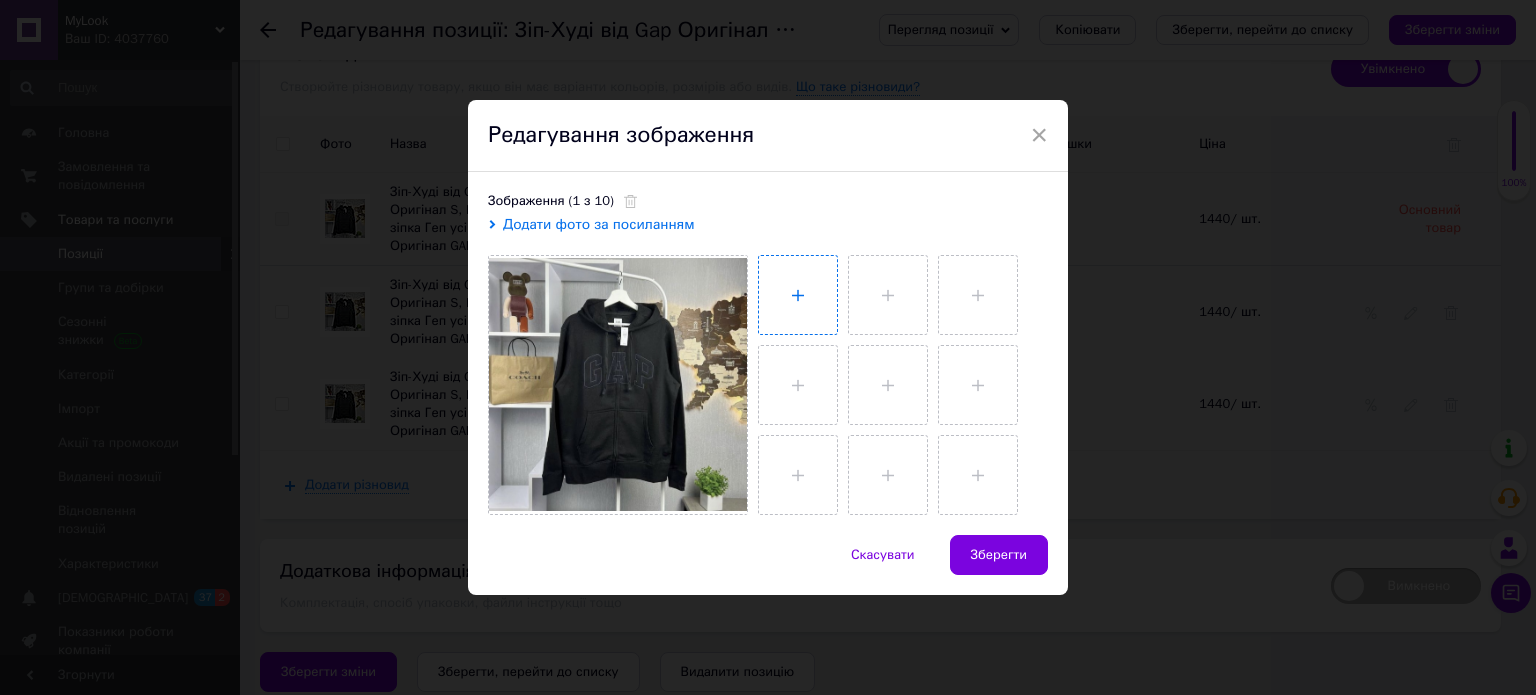 type on "C:\fakepath\2025_07_12_20_48_IMG_4811.JPG" 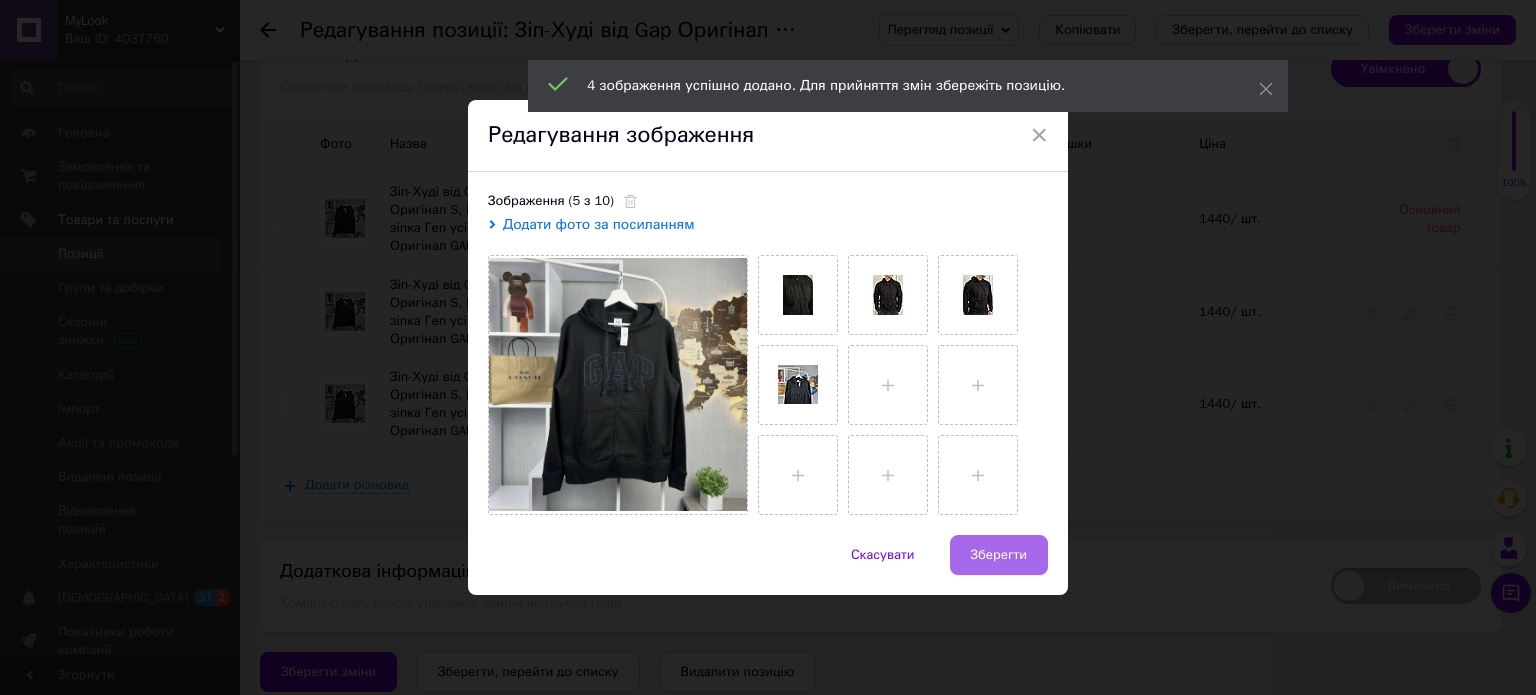 click on "Зберегти" at bounding box center [999, 555] 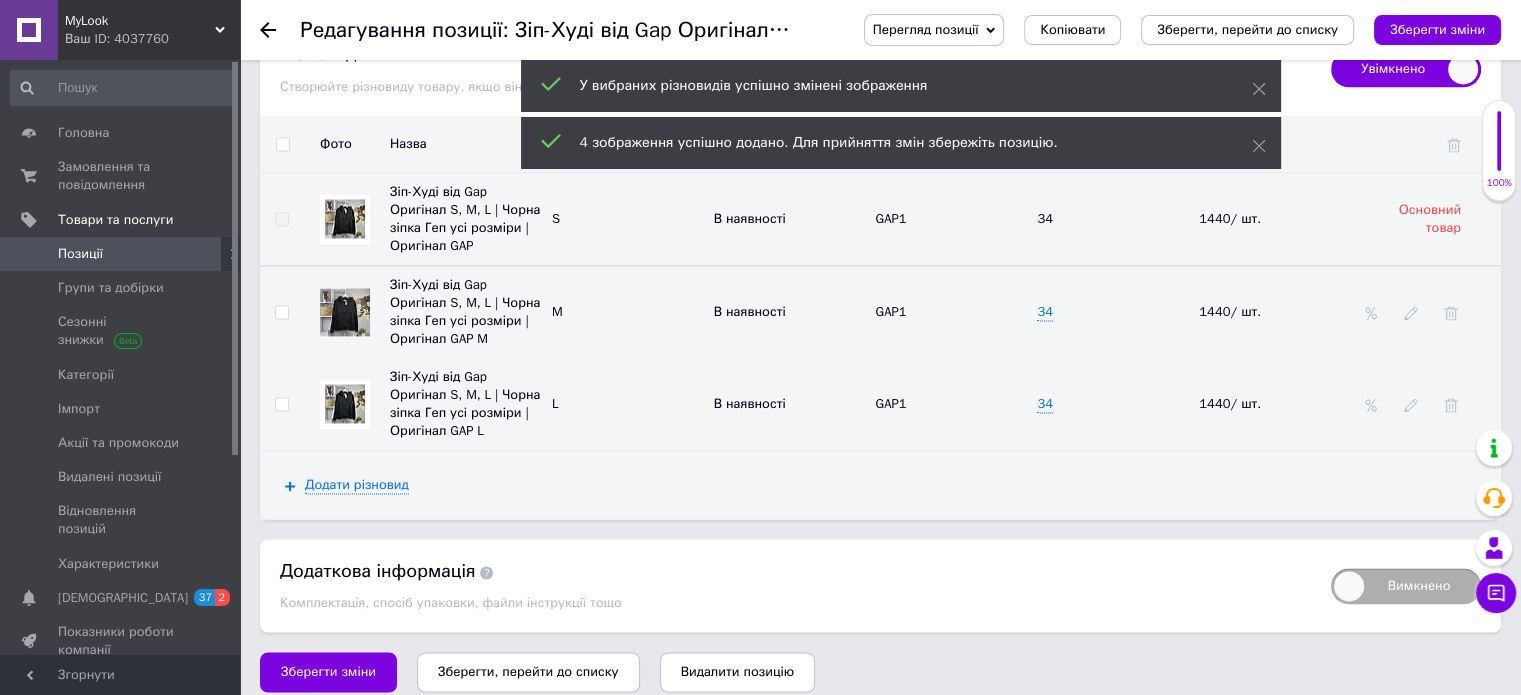 click at bounding box center (345, 403) 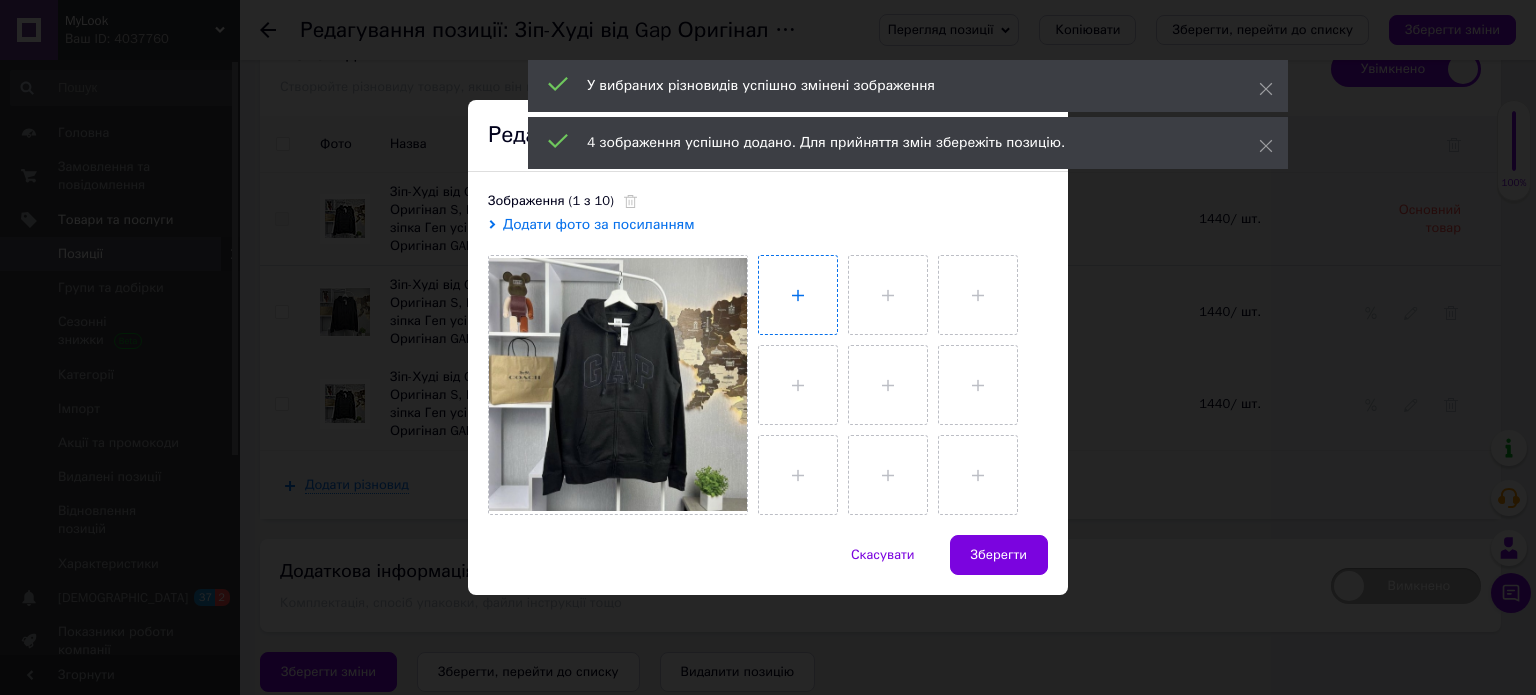 click at bounding box center [798, 295] 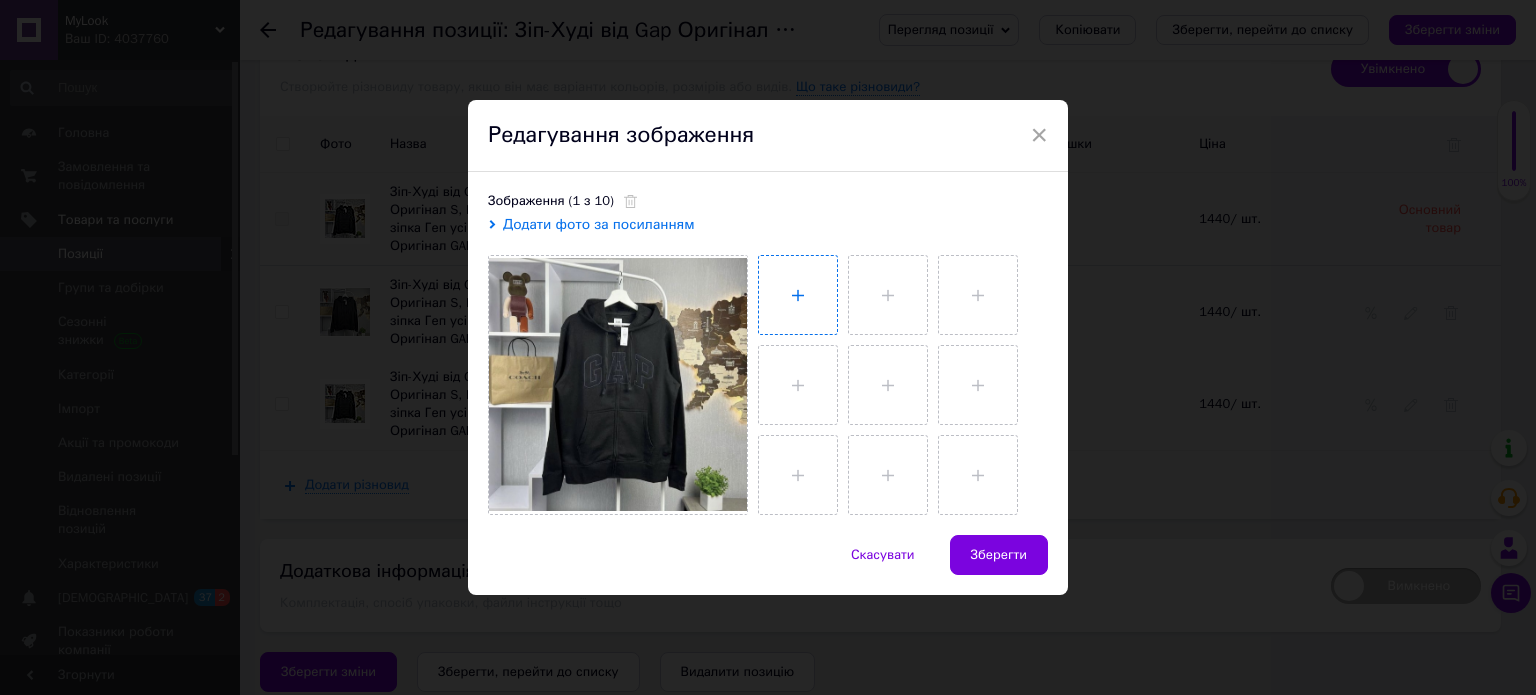 type on "C:\fakepath\2025_07_12_20_48_IMG_4811.JPG" 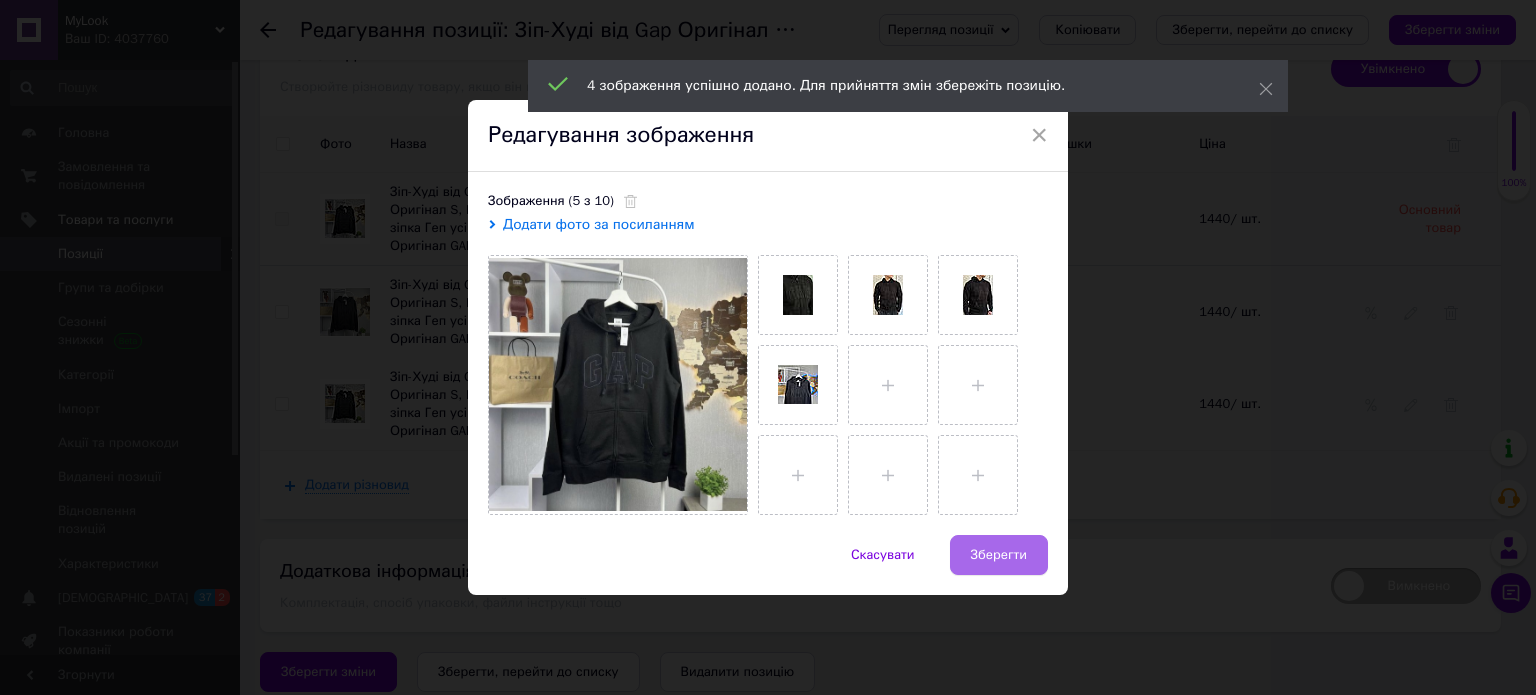 click on "Зберегти" at bounding box center [999, 555] 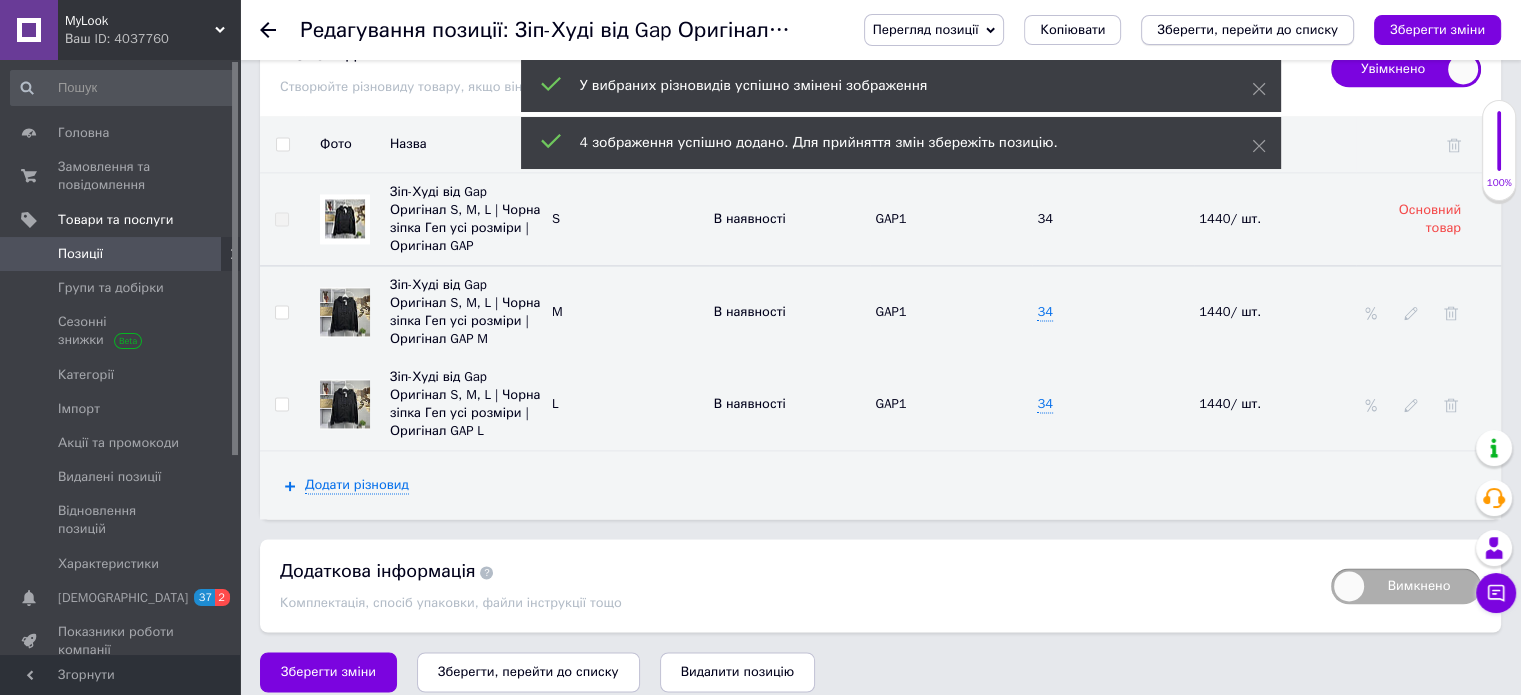 click on "Зберегти, перейти до списку" at bounding box center (1247, 29) 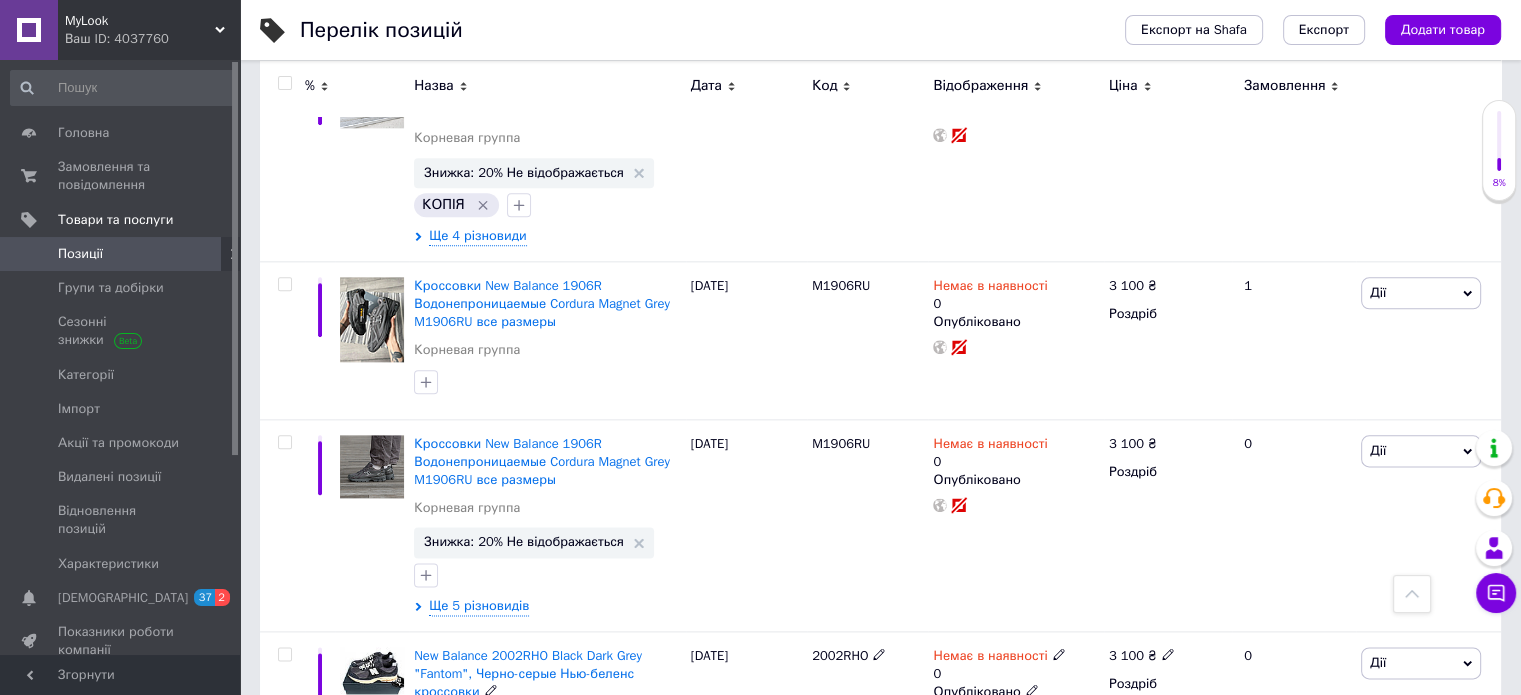 scroll, scrollTop: 2184, scrollLeft: 0, axis: vertical 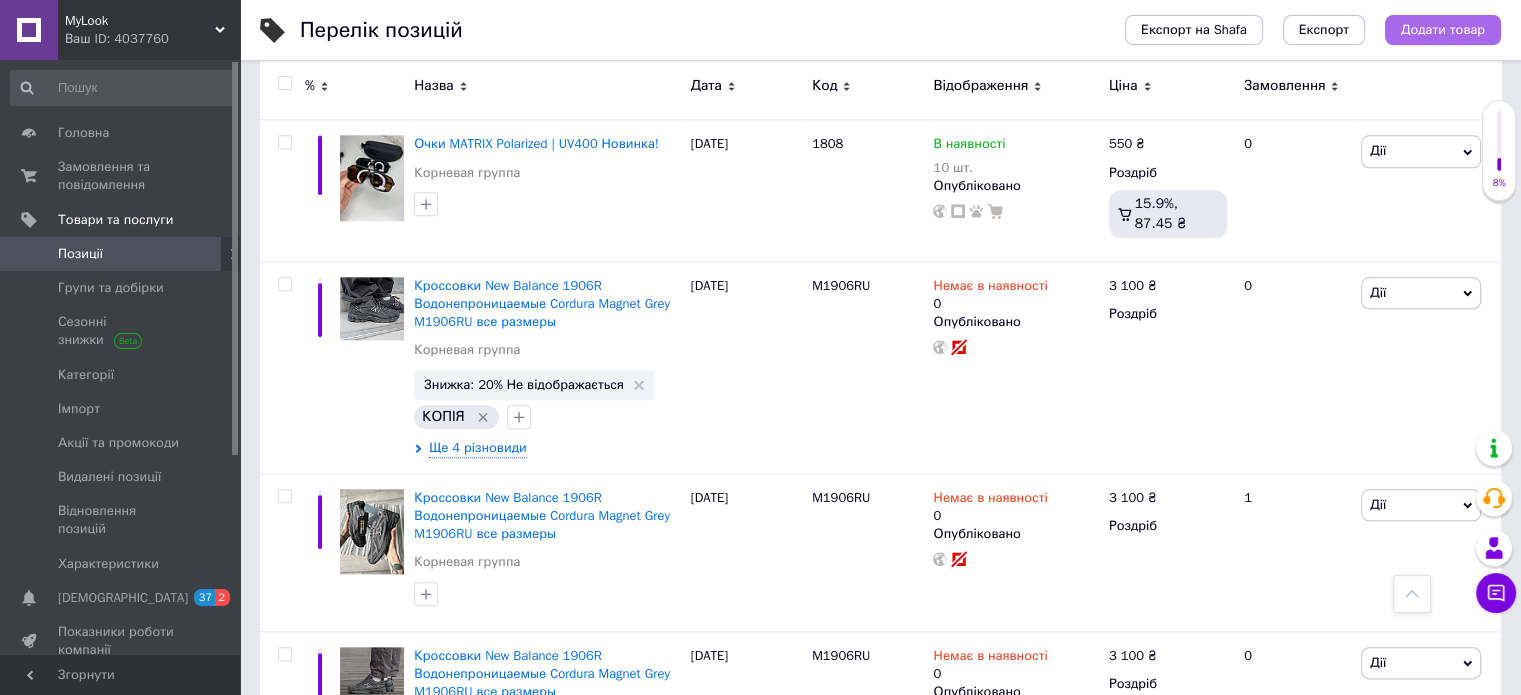 click on "Додати товар" at bounding box center (1443, 30) 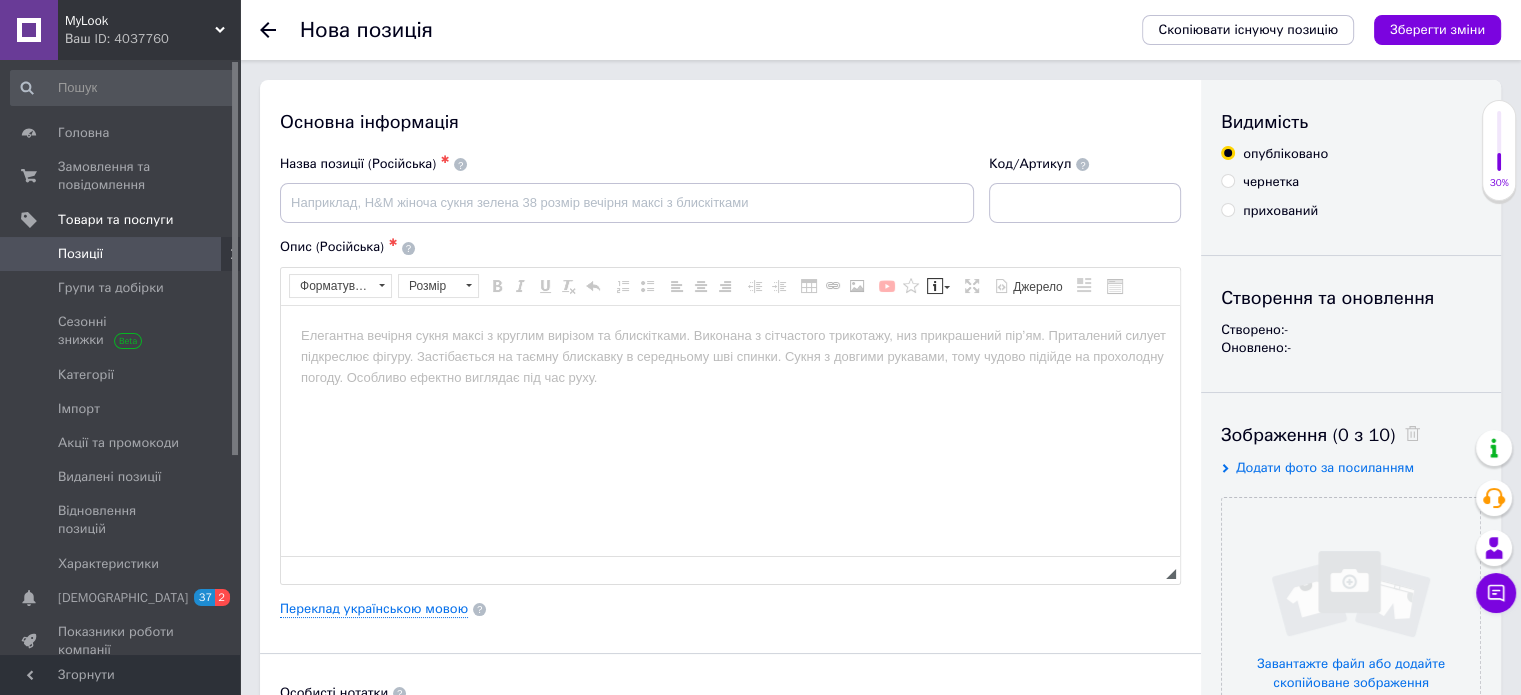 scroll, scrollTop: 0, scrollLeft: 0, axis: both 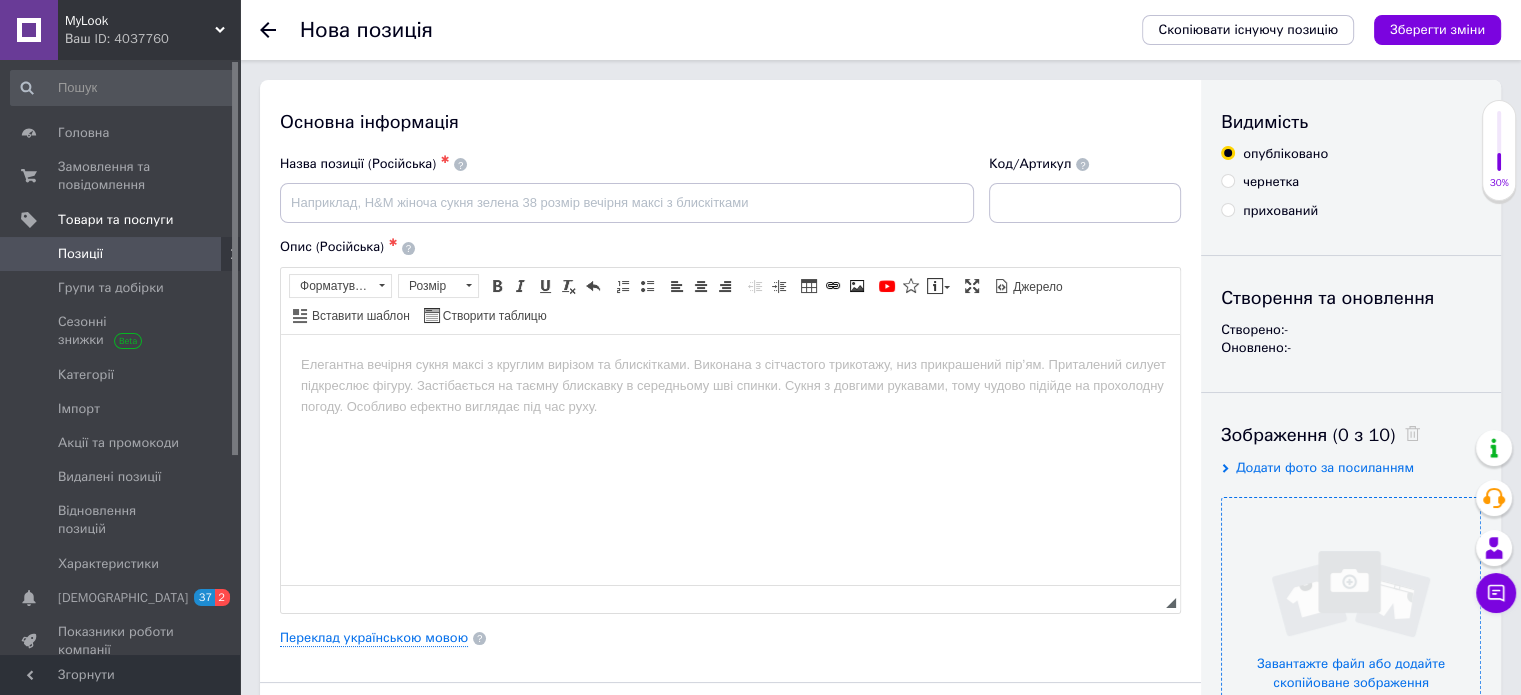 click at bounding box center [1351, 627] 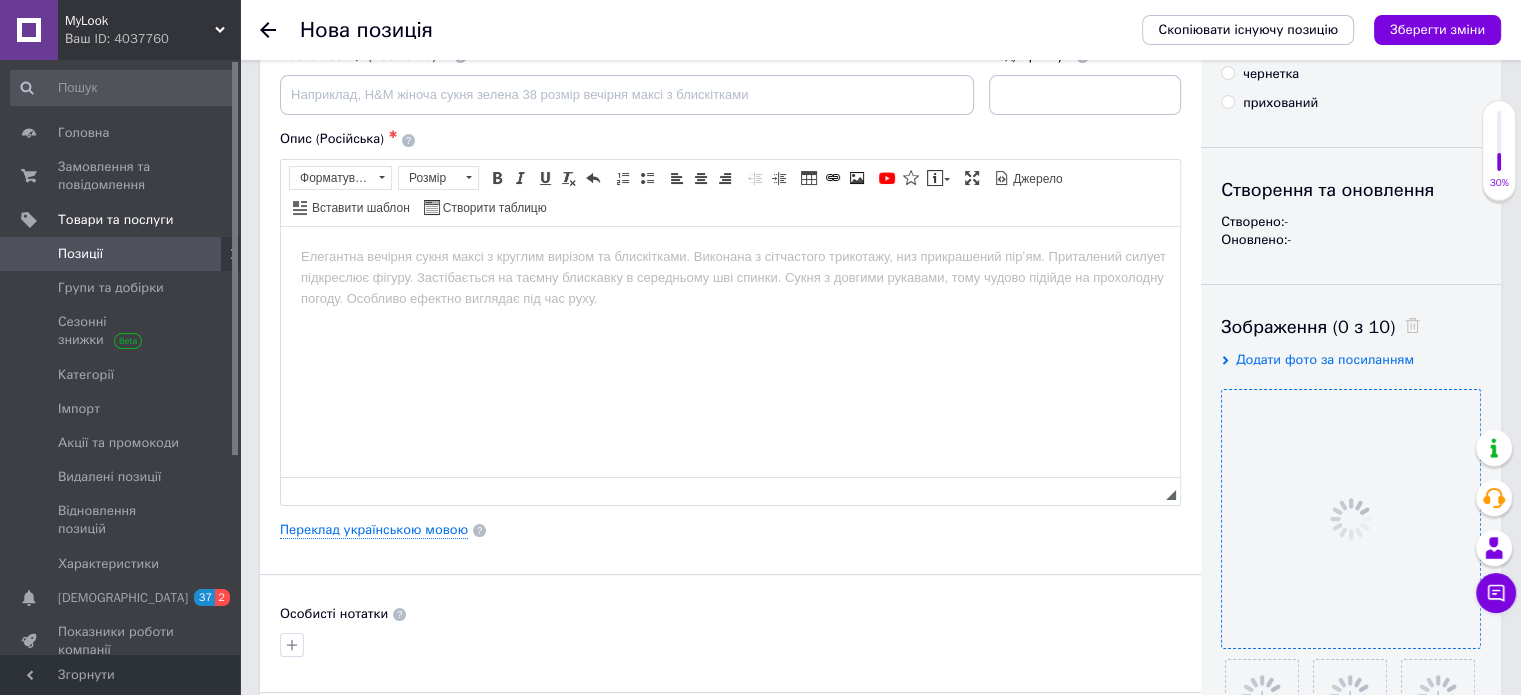 scroll, scrollTop: 0, scrollLeft: 0, axis: both 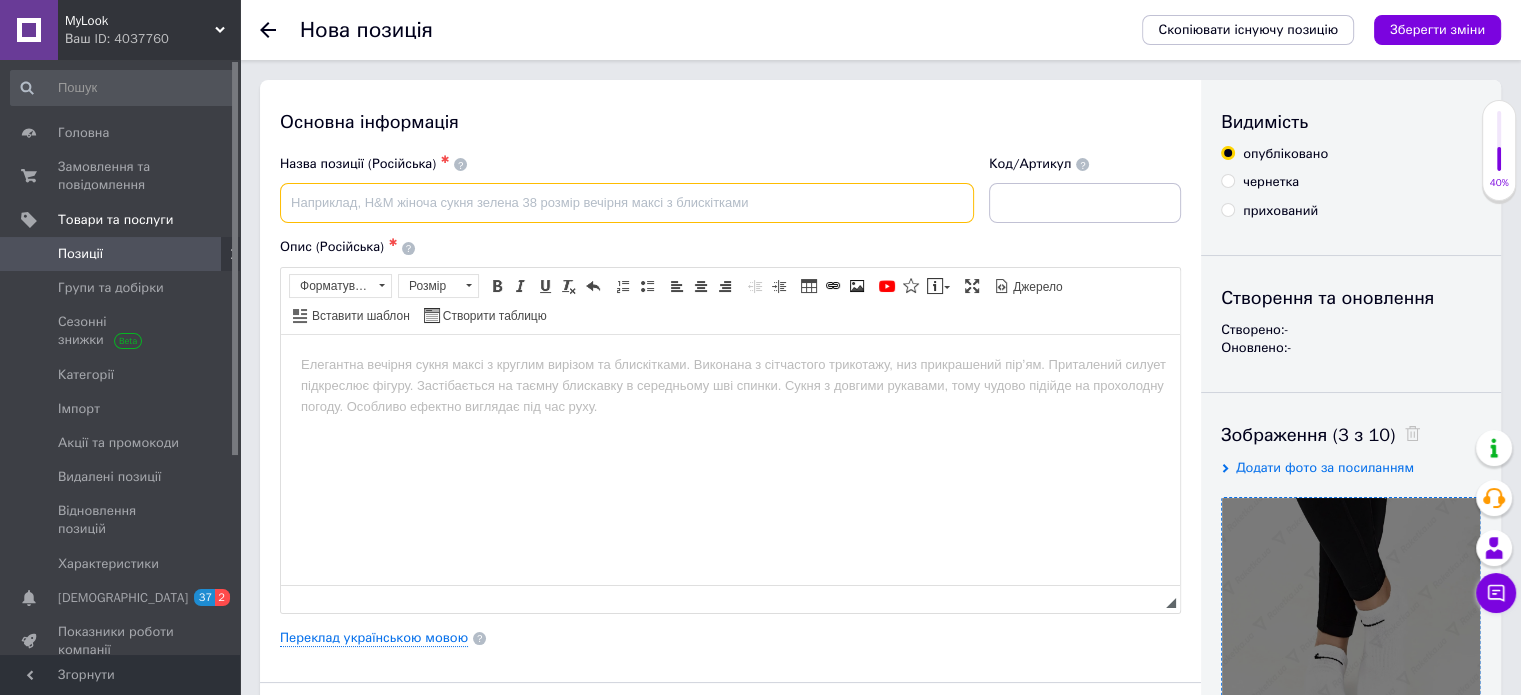 click at bounding box center (627, 203) 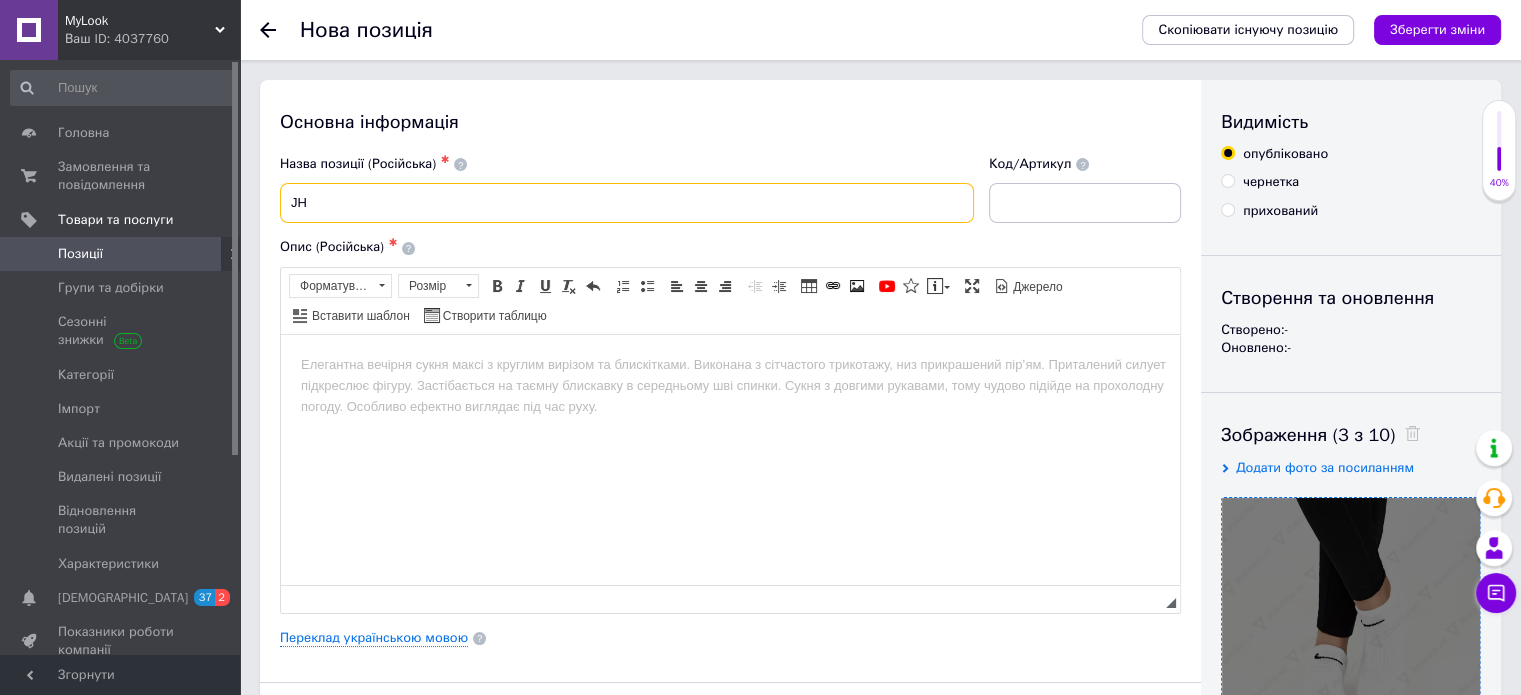 type on "J" 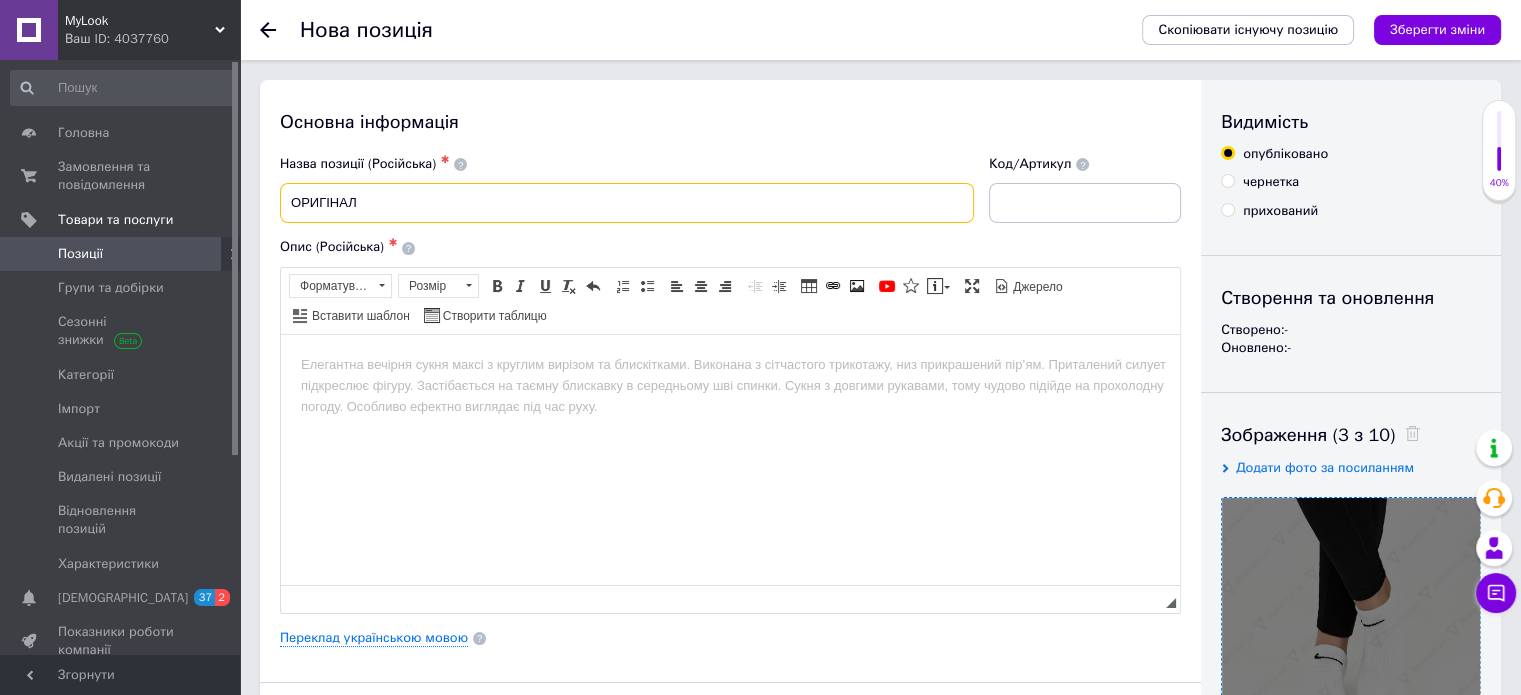 paste on "Nike Everyday Lightweight SX7678-100" 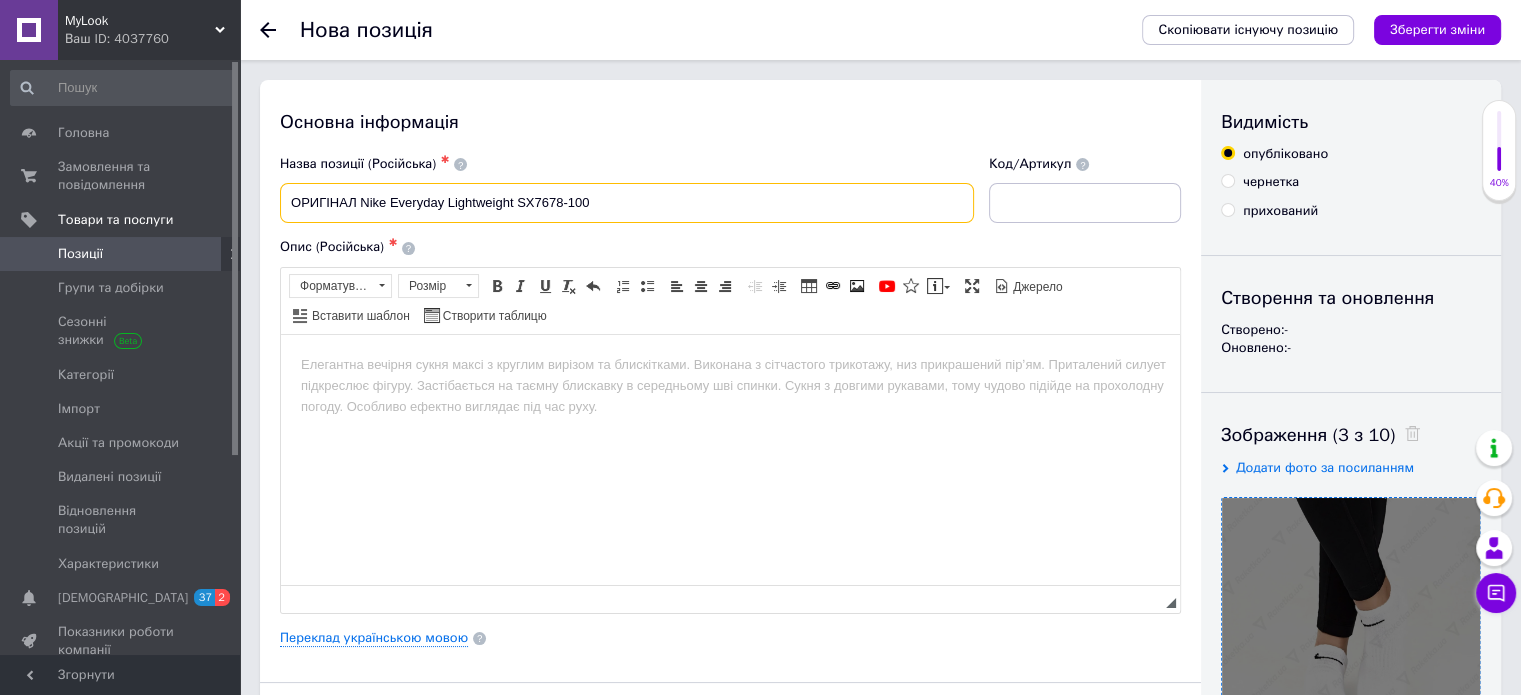 click on "ОРИГІНАЛ Nike Everyday Lightweight SX7678-100" at bounding box center (627, 203) 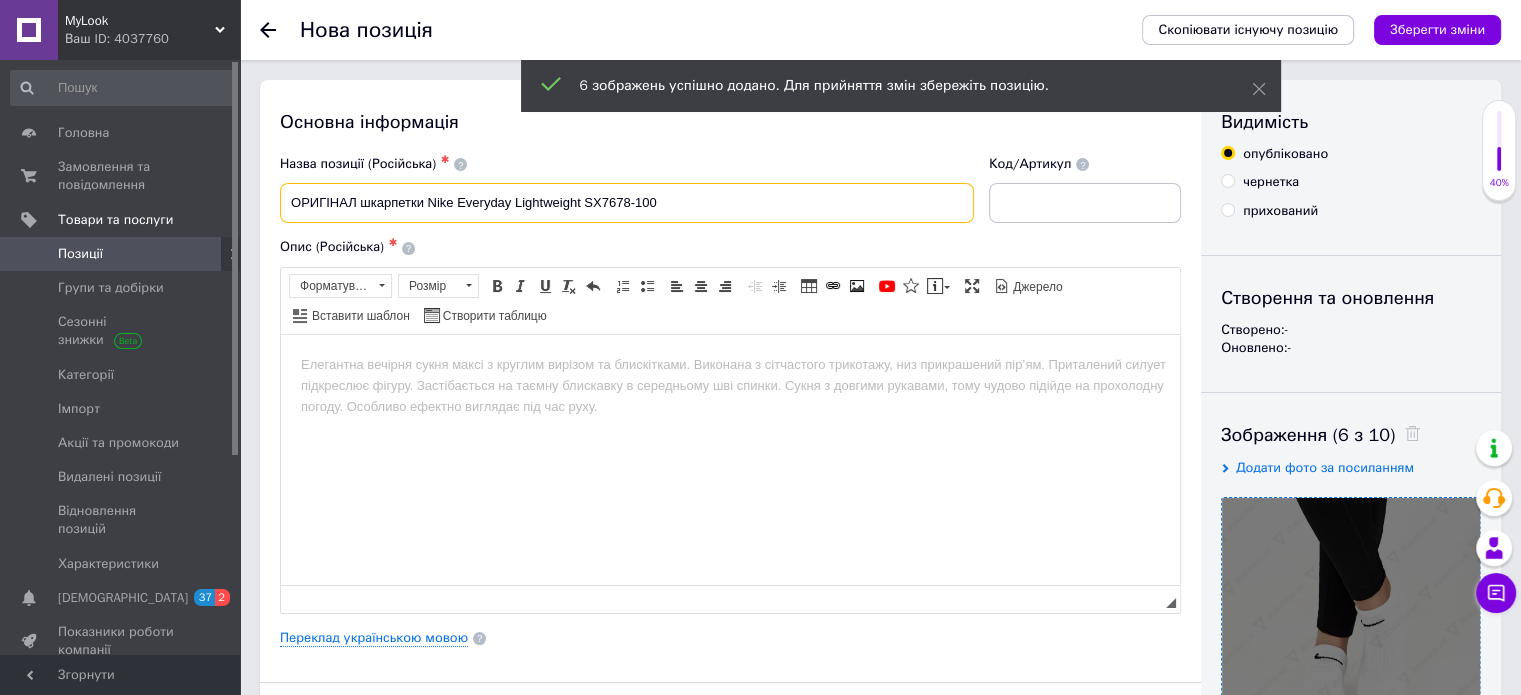 click on "ОРИГІНАЛ шкарпетки Nike Everyday Lightweight SX7678-100" at bounding box center [627, 203] 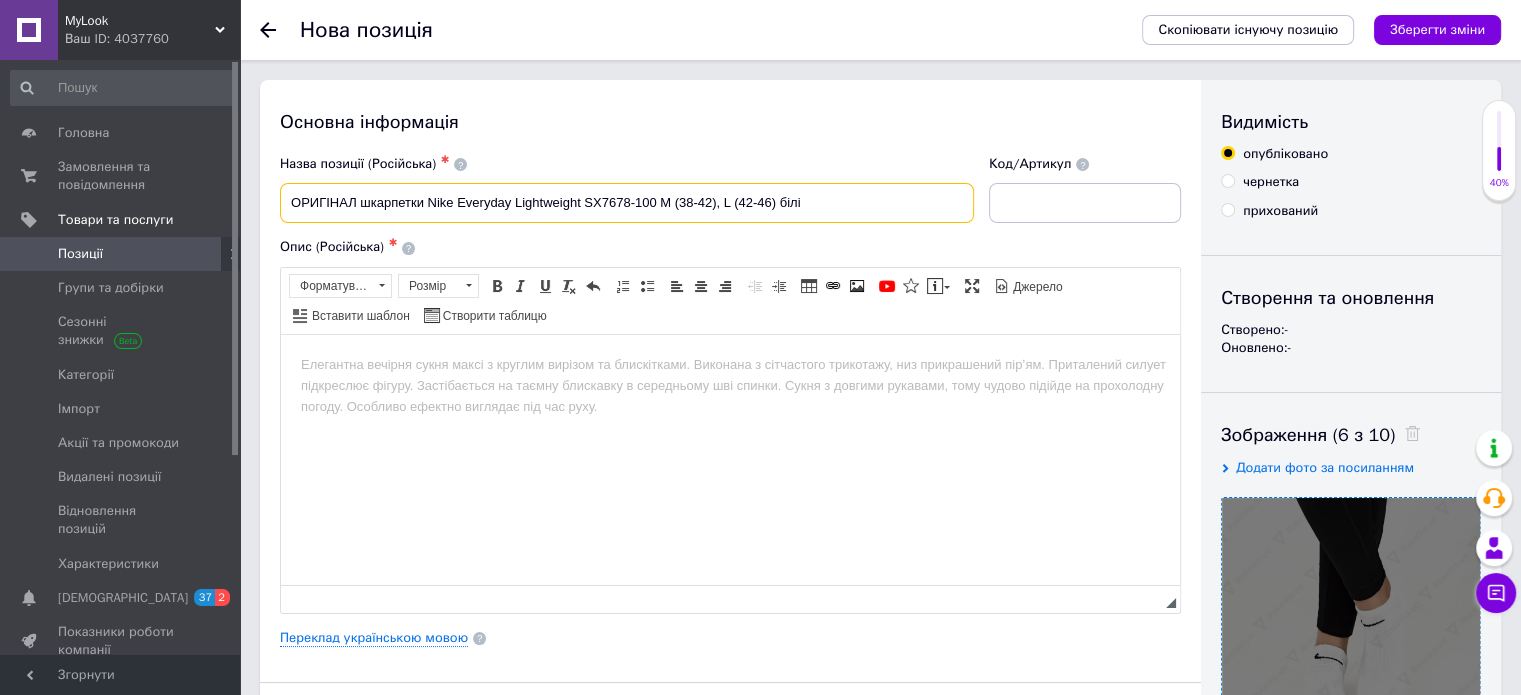 type on "ОРИГІНАЛ шкарпетки Nike Everyday Lightweight SX7678-100 М (38-42), L (42-46) білі" 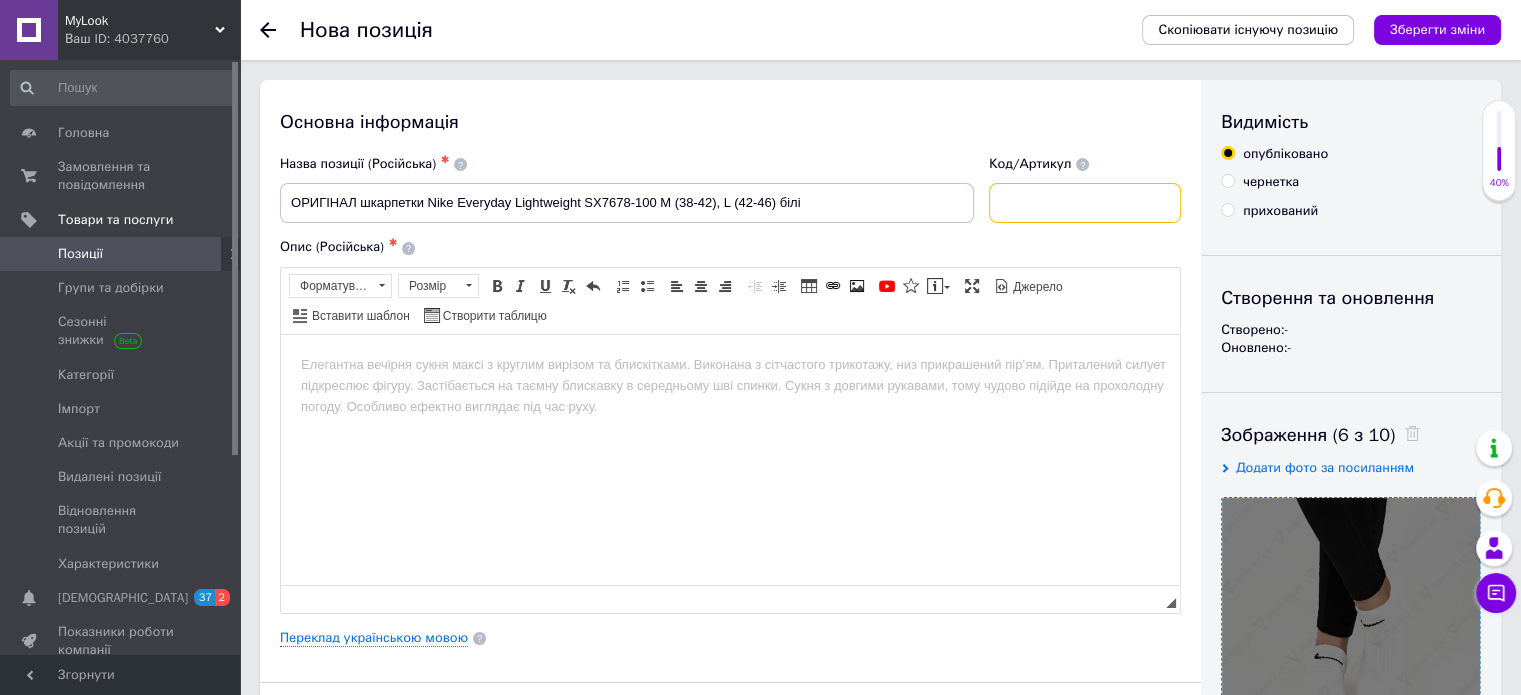 click at bounding box center (1085, 203) 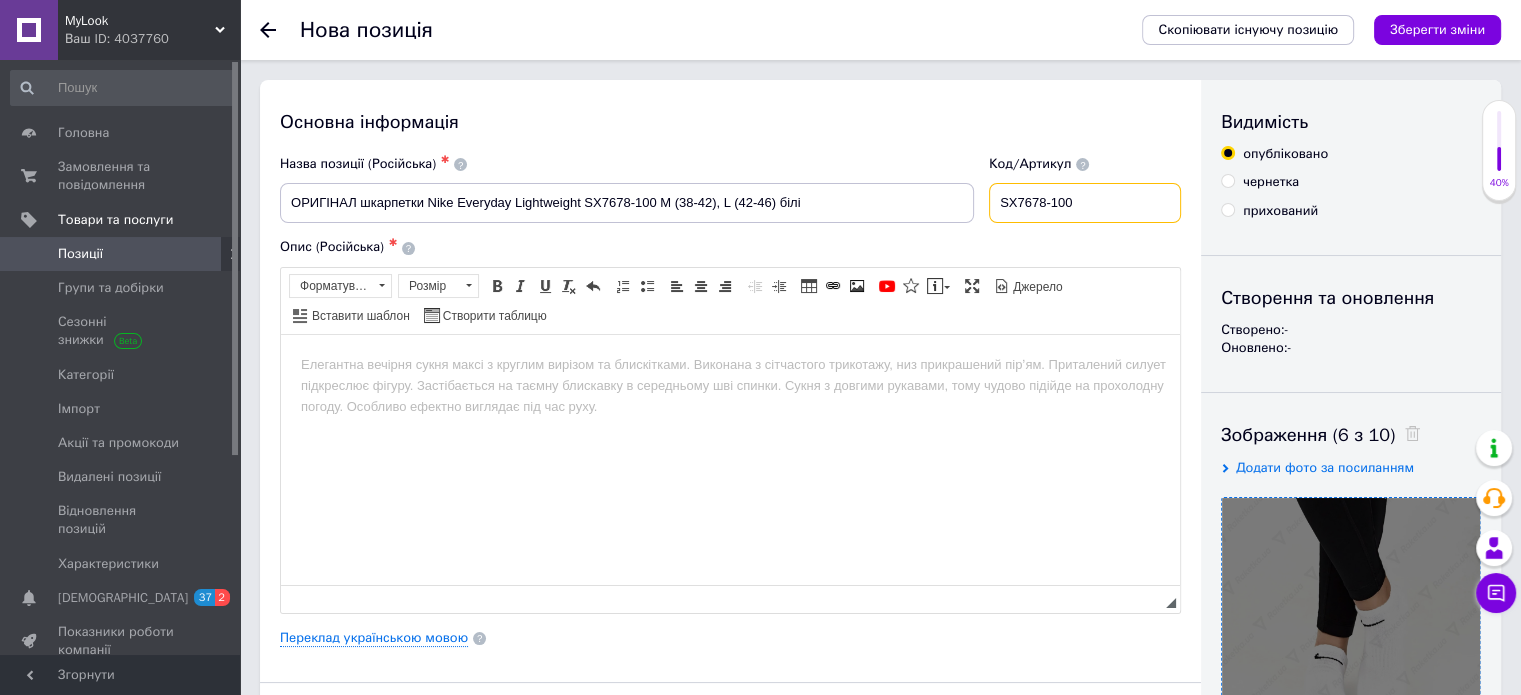 type on "SX7678-100" 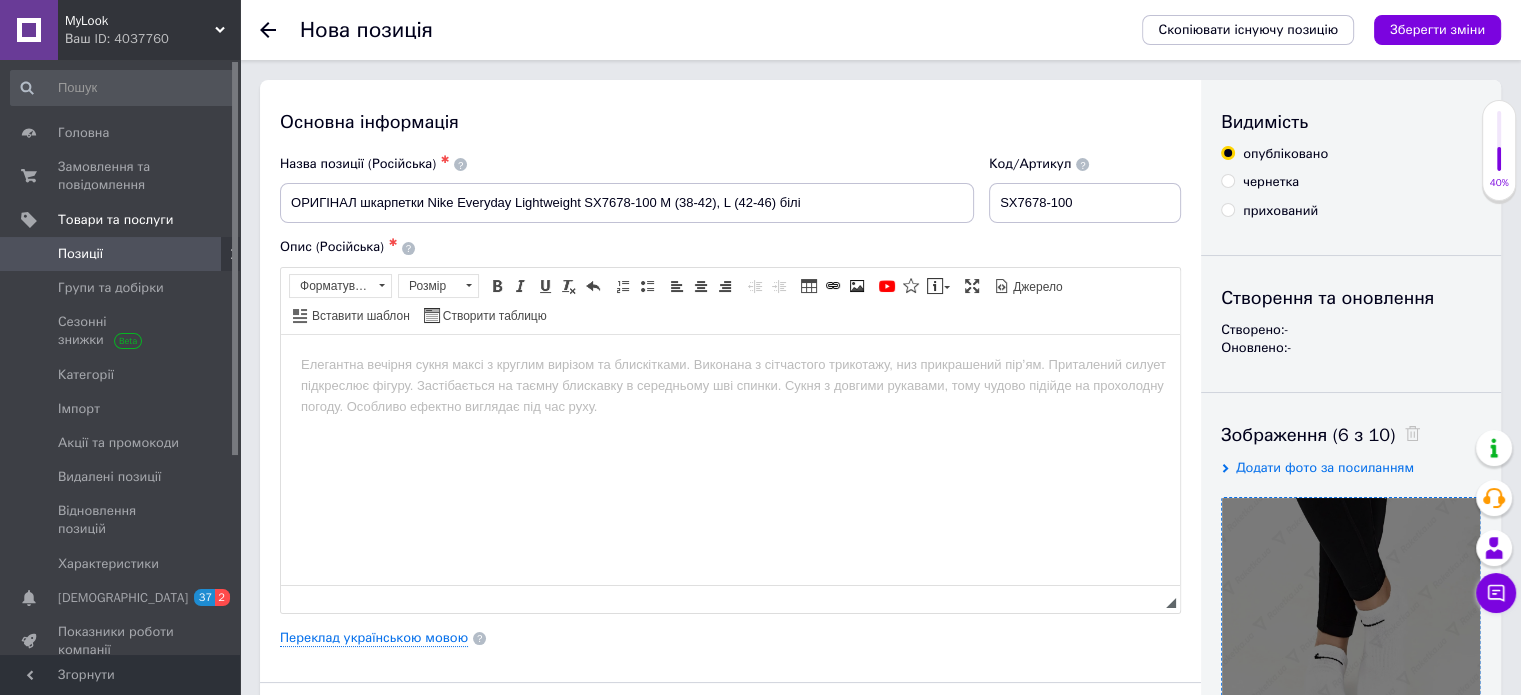 drag, startPoint x: 749, startPoint y: 425, endPoint x: 703, endPoint y: 400, distance: 52.35456 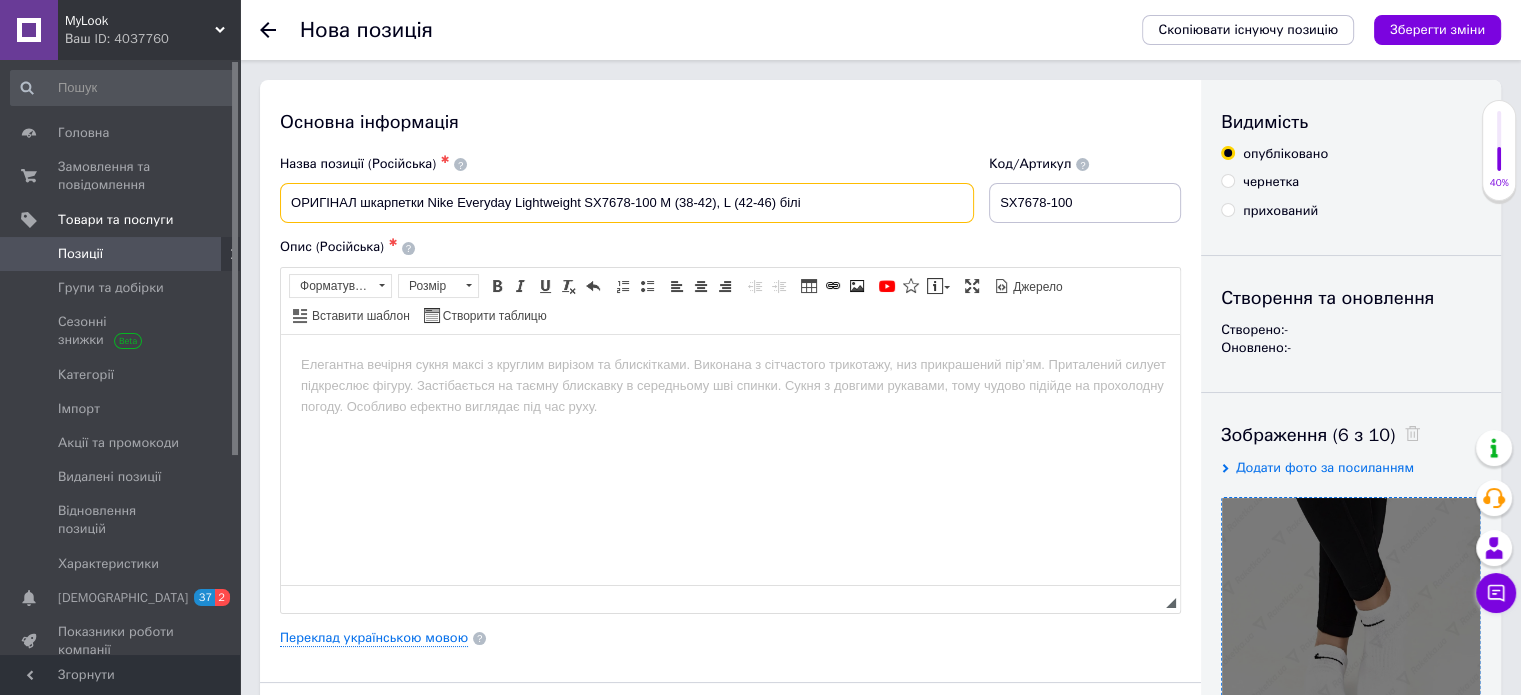 drag, startPoint x: 282, startPoint y: 207, endPoint x: 584, endPoint y: 199, distance: 302.10593 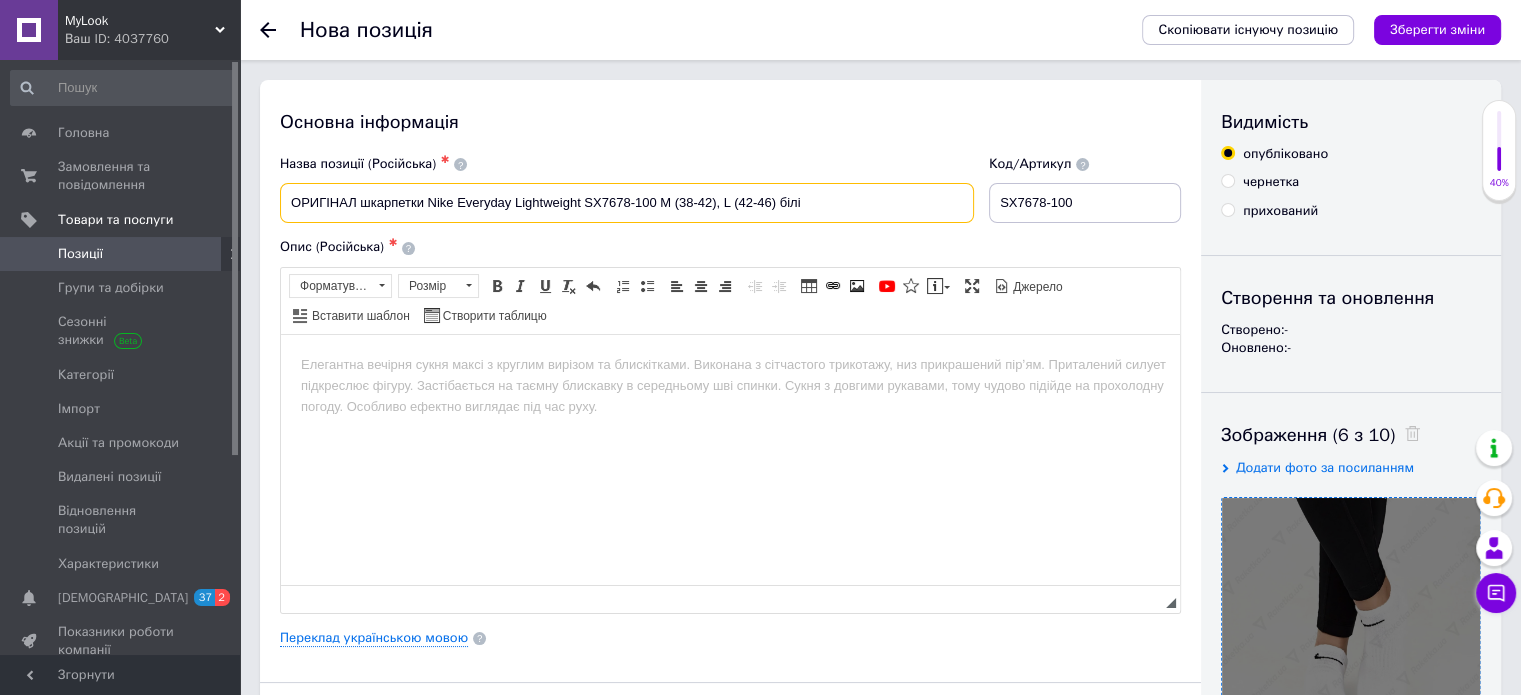 click on "ОРИГІНАЛ шкарпетки Nike Everyday Lightweight SX7678-100 М (38-42), L (42-46) білі" at bounding box center [627, 203] 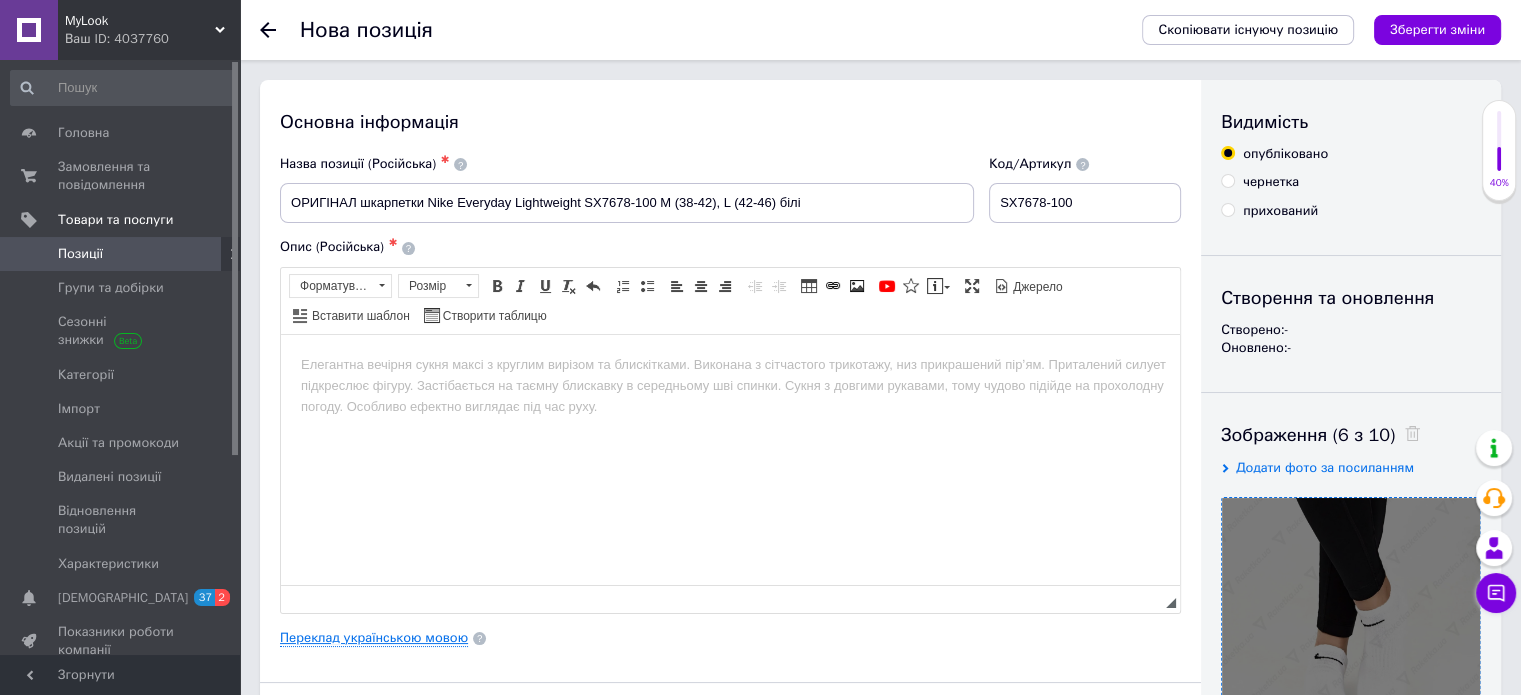 click on "Переклад українською мовою" at bounding box center [374, 638] 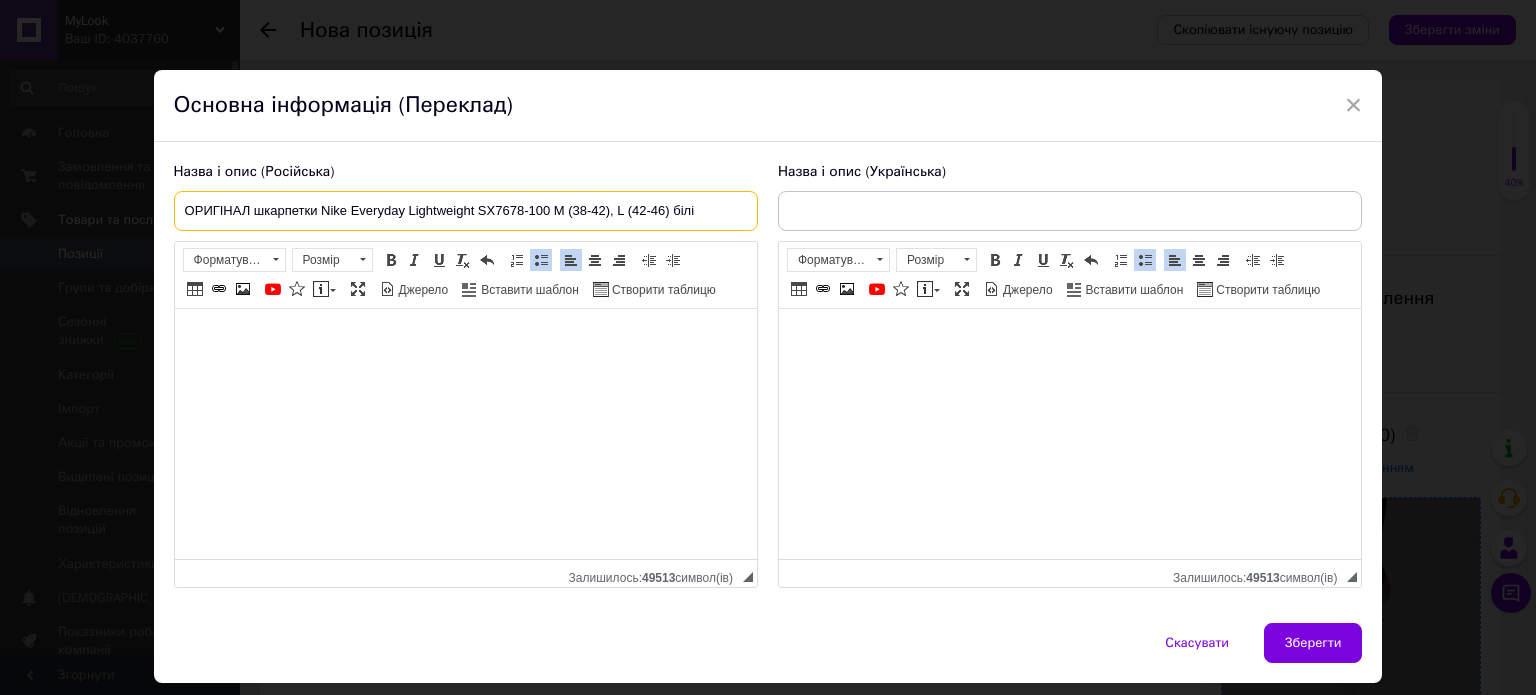 click on "ОРИГІНАЛ шкарпетки Nike Everyday Lightweight SX7678-100 М (38-42), L (42-46) білі" at bounding box center [466, 211] 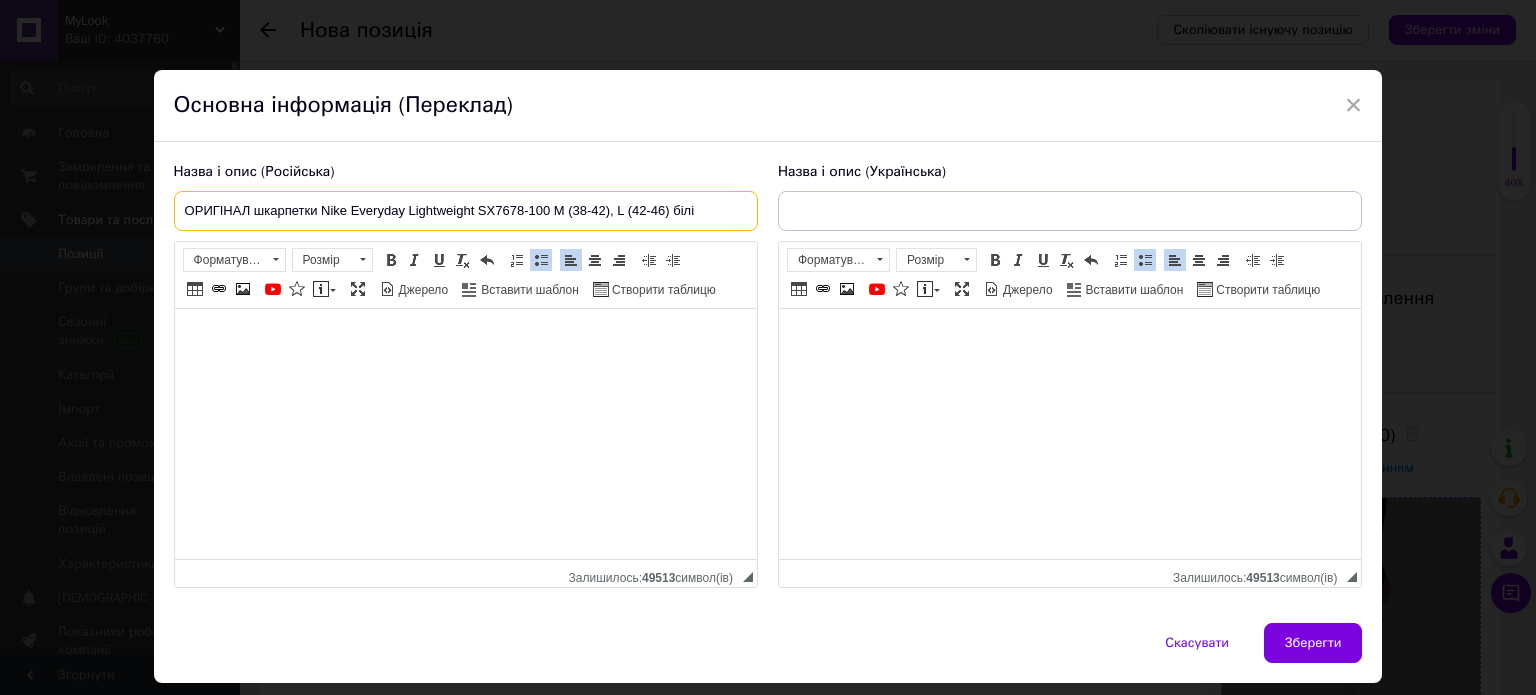 drag, startPoint x: 728, startPoint y: 209, endPoint x: 140, endPoint y: 222, distance: 588.1437 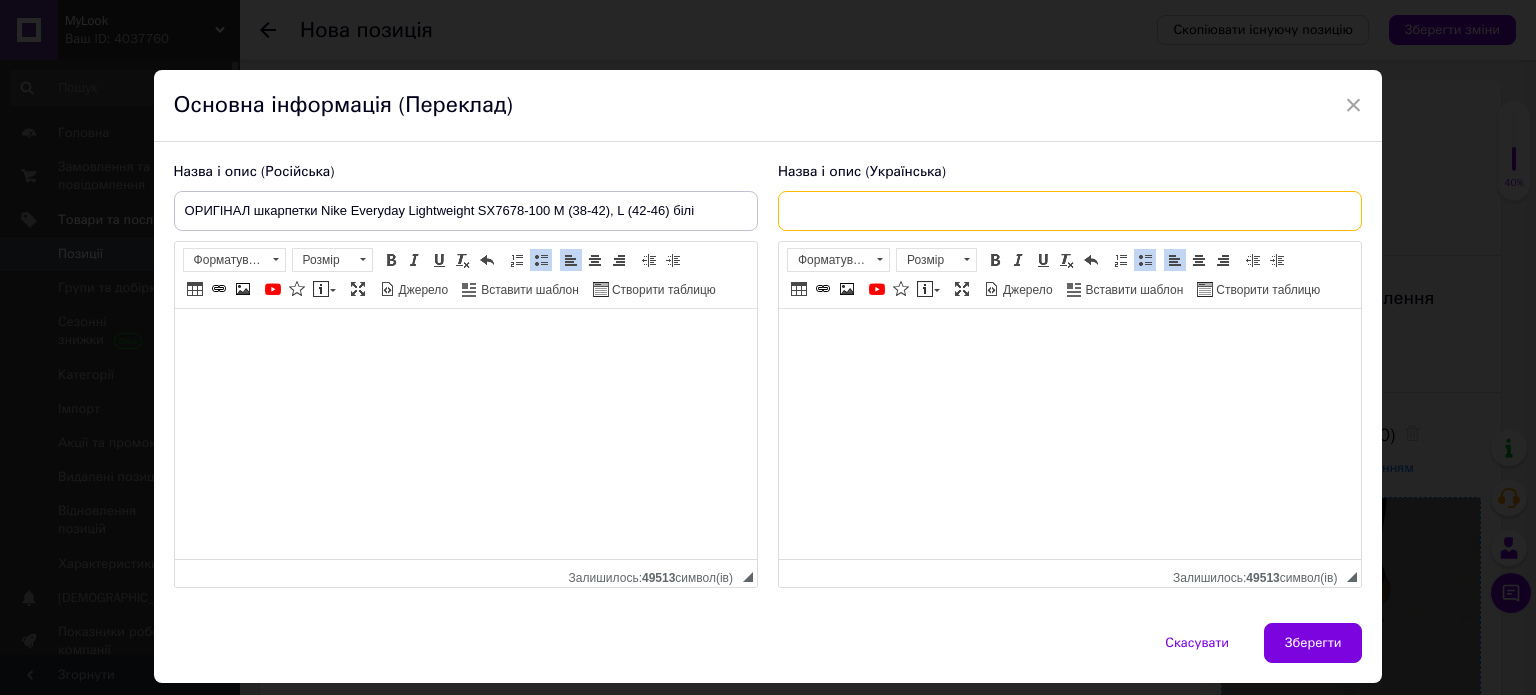 click at bounding box center (1070, 211) 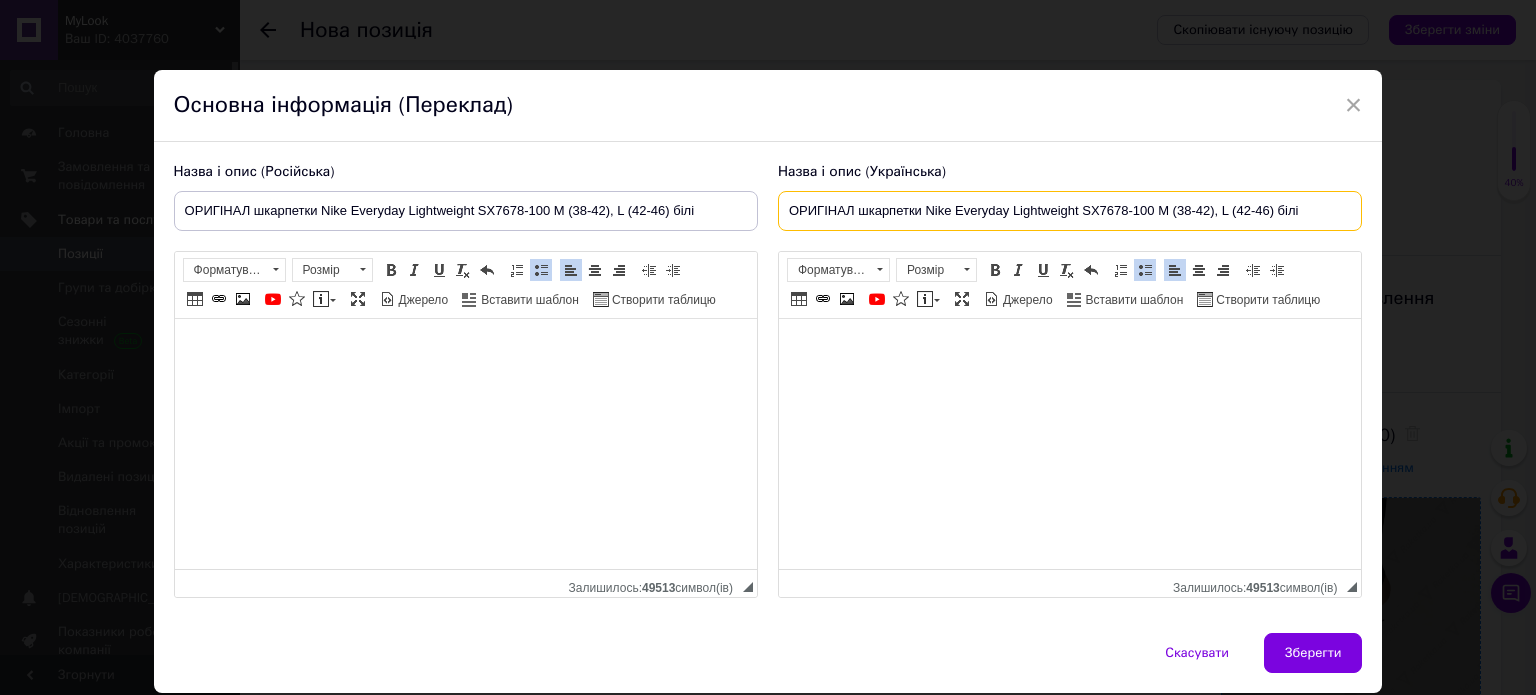 click on "ОРИГІНАЛ шкарпетки Nike Everyday Lightweight SX7678-100 М (38-42), L (42-46) білі" at bounding box center (1070, 211) 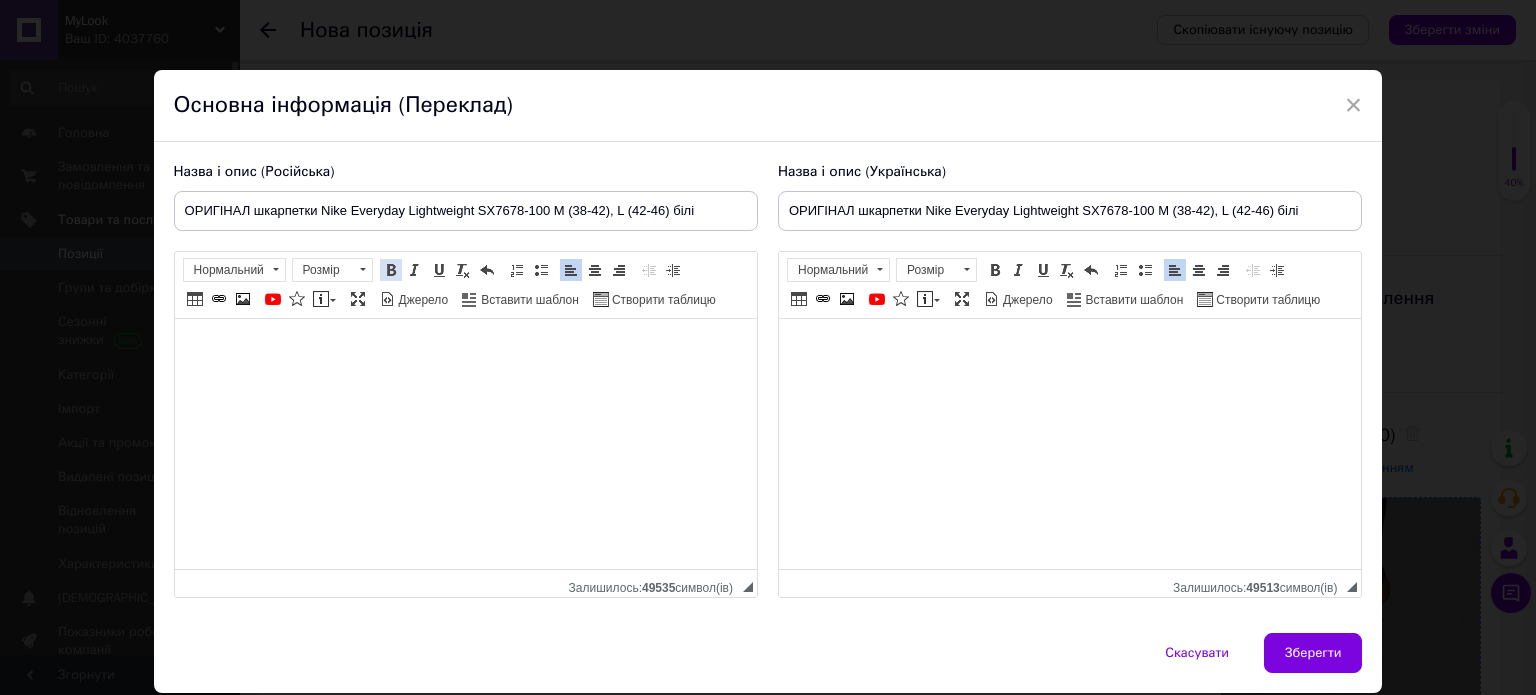 click at bounding box center (391, 270) 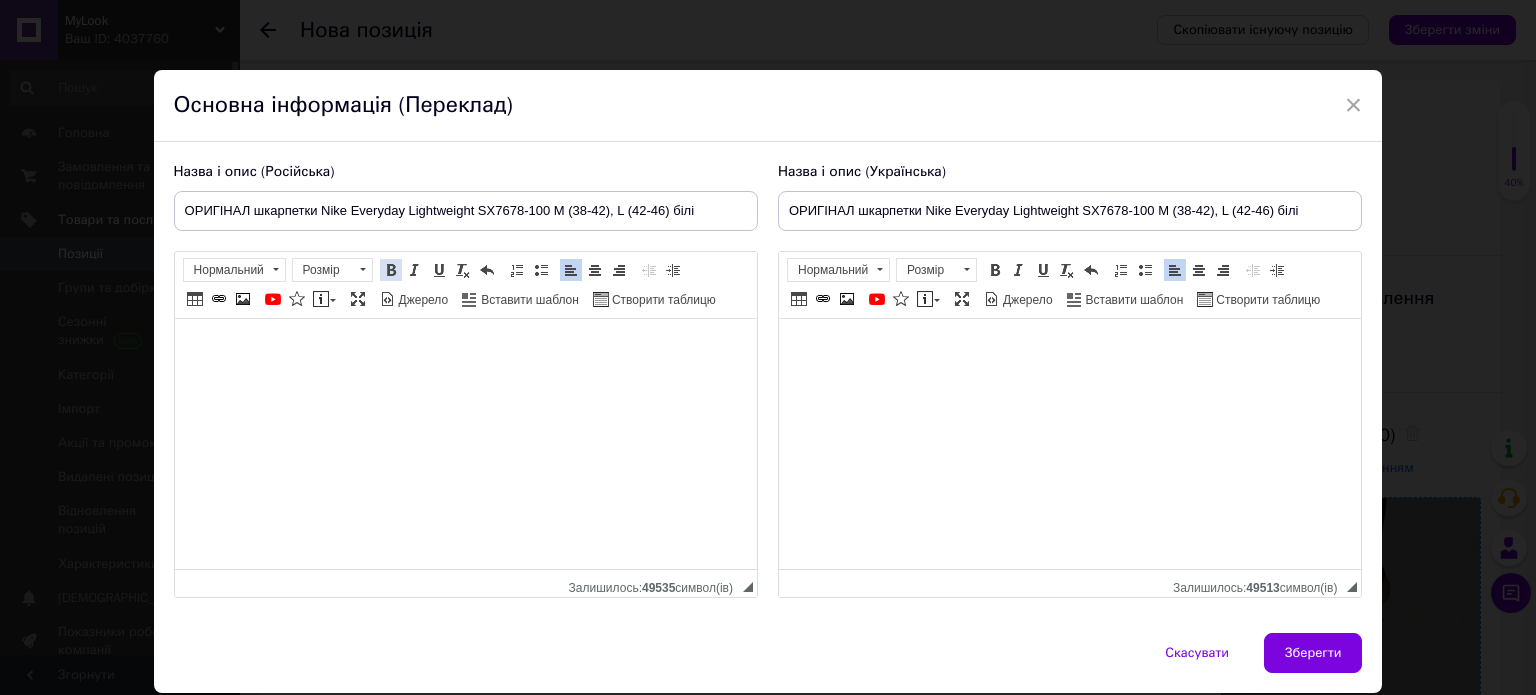 click at bounding box center (391, 270) 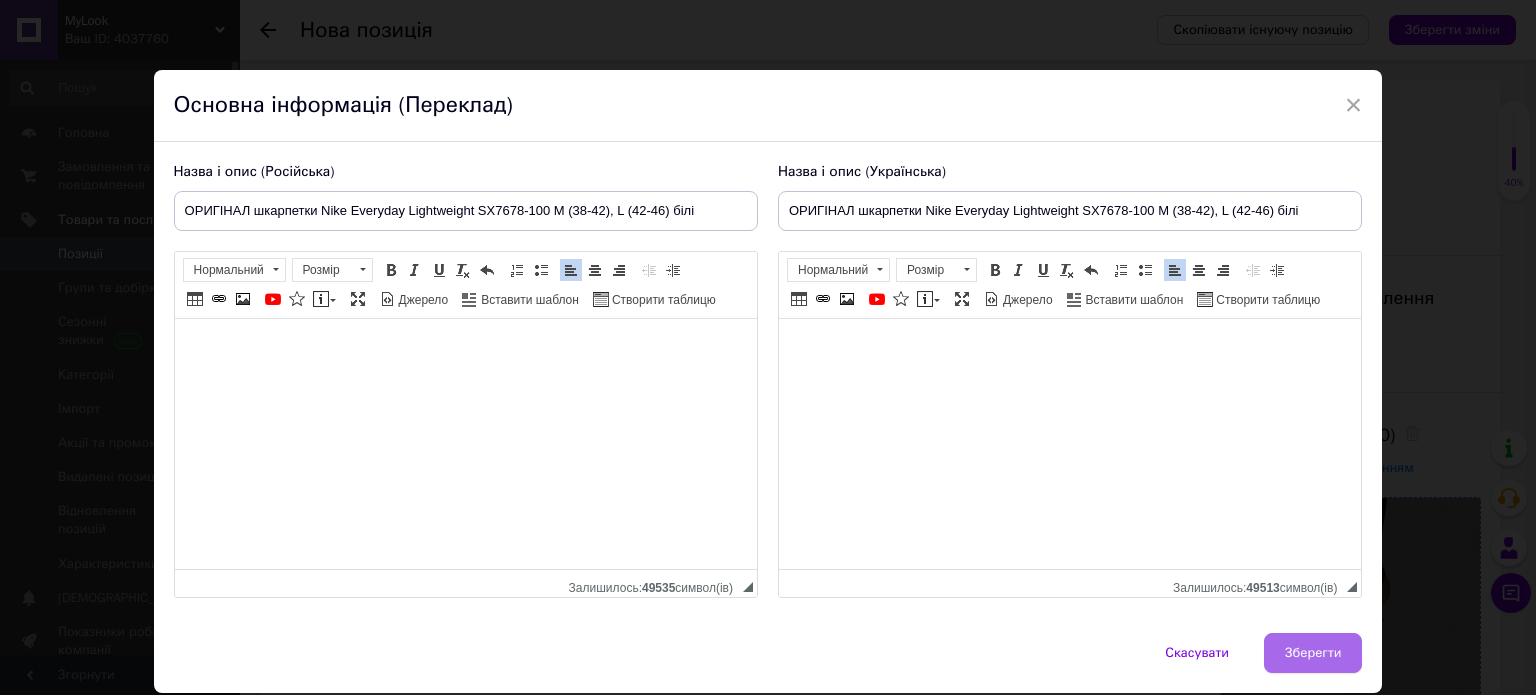 click on "Зберегти" at bounding box center [1313, 653] 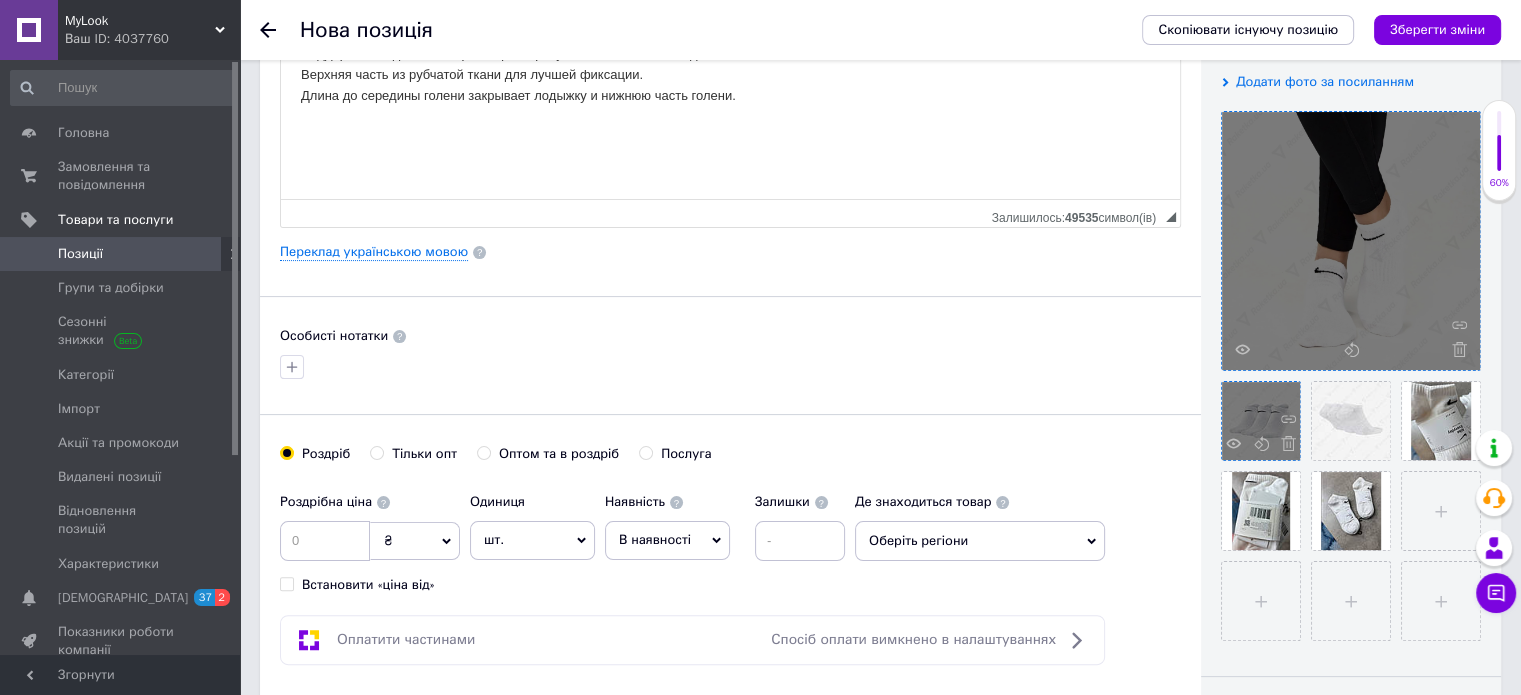 scroll, scrollTop: 400, scrollLeft: 0, axis: vertical 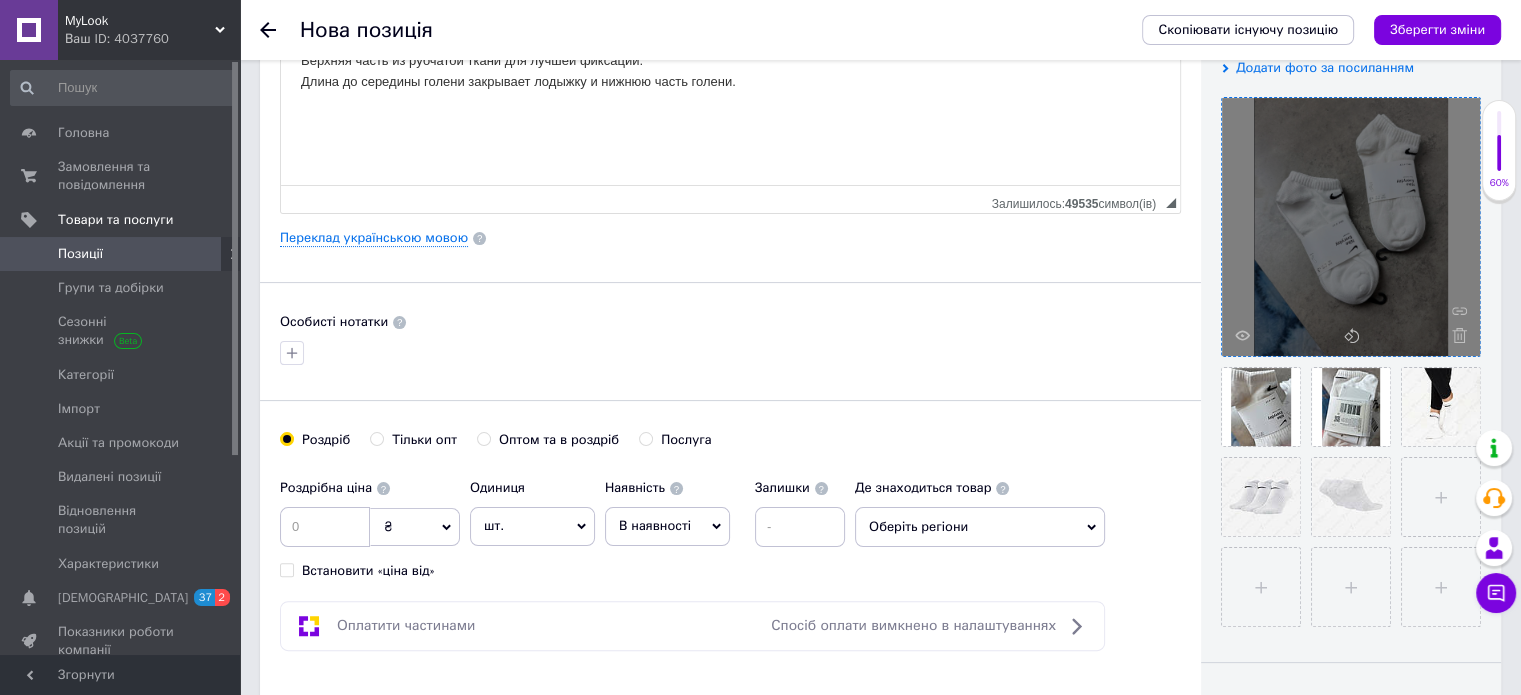 click at bounding box center (730, 353) 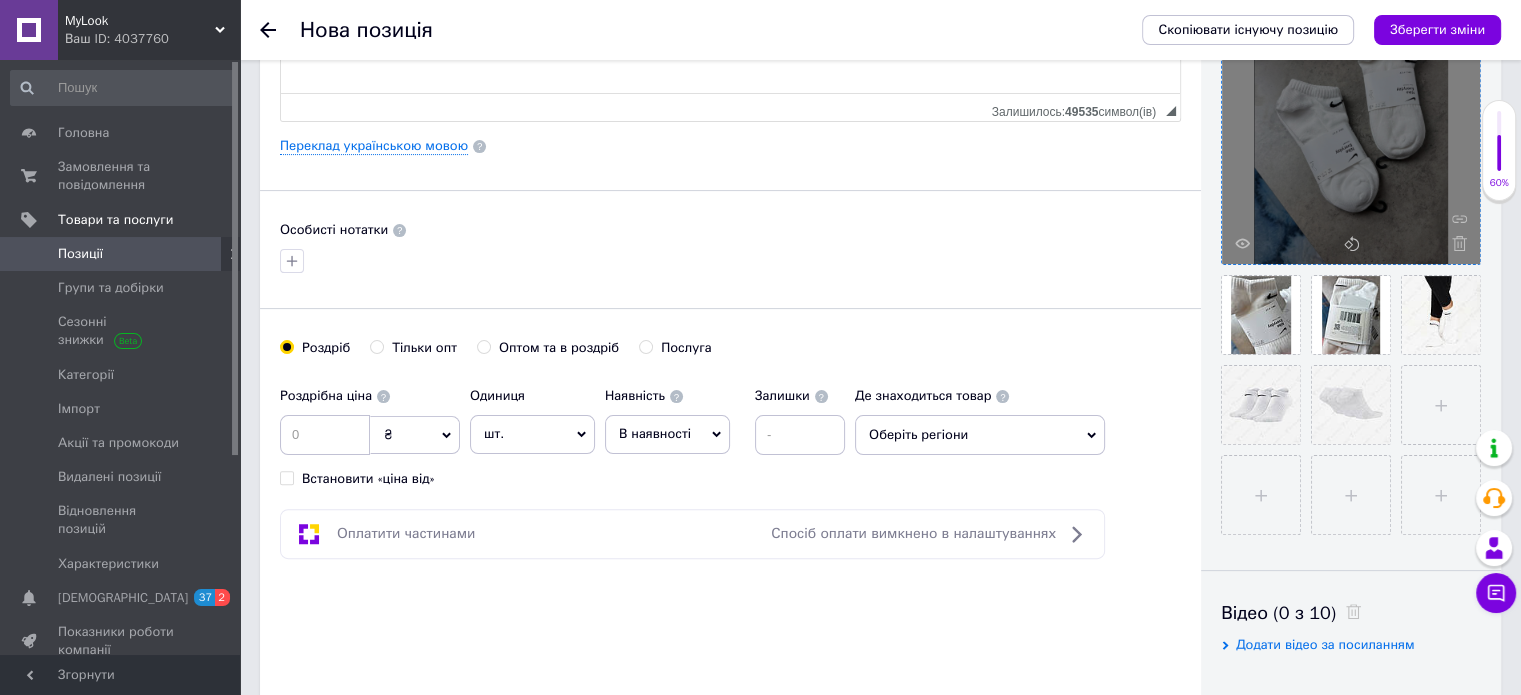 scroll, scrollTop: 500, scrollLeft: 0, axis: vertical 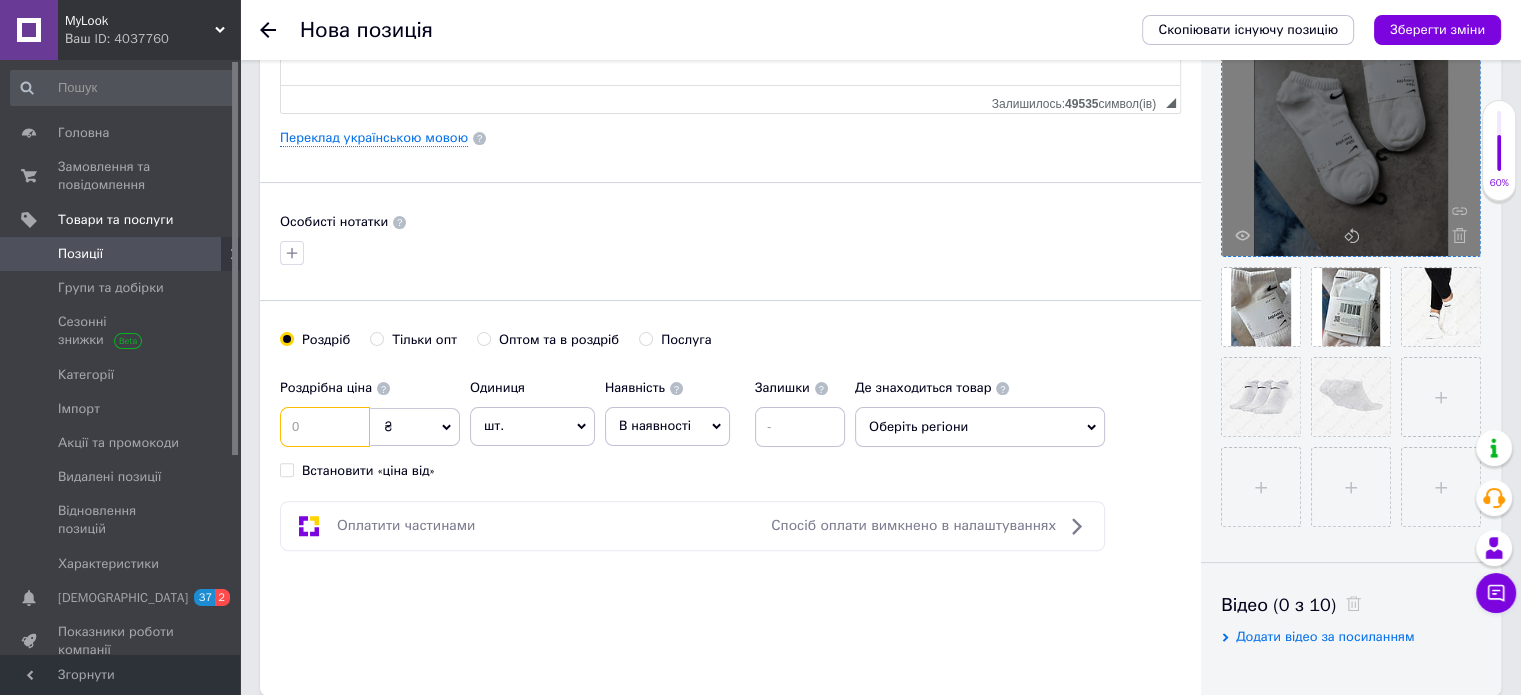 click at bounding box center [325, 427] 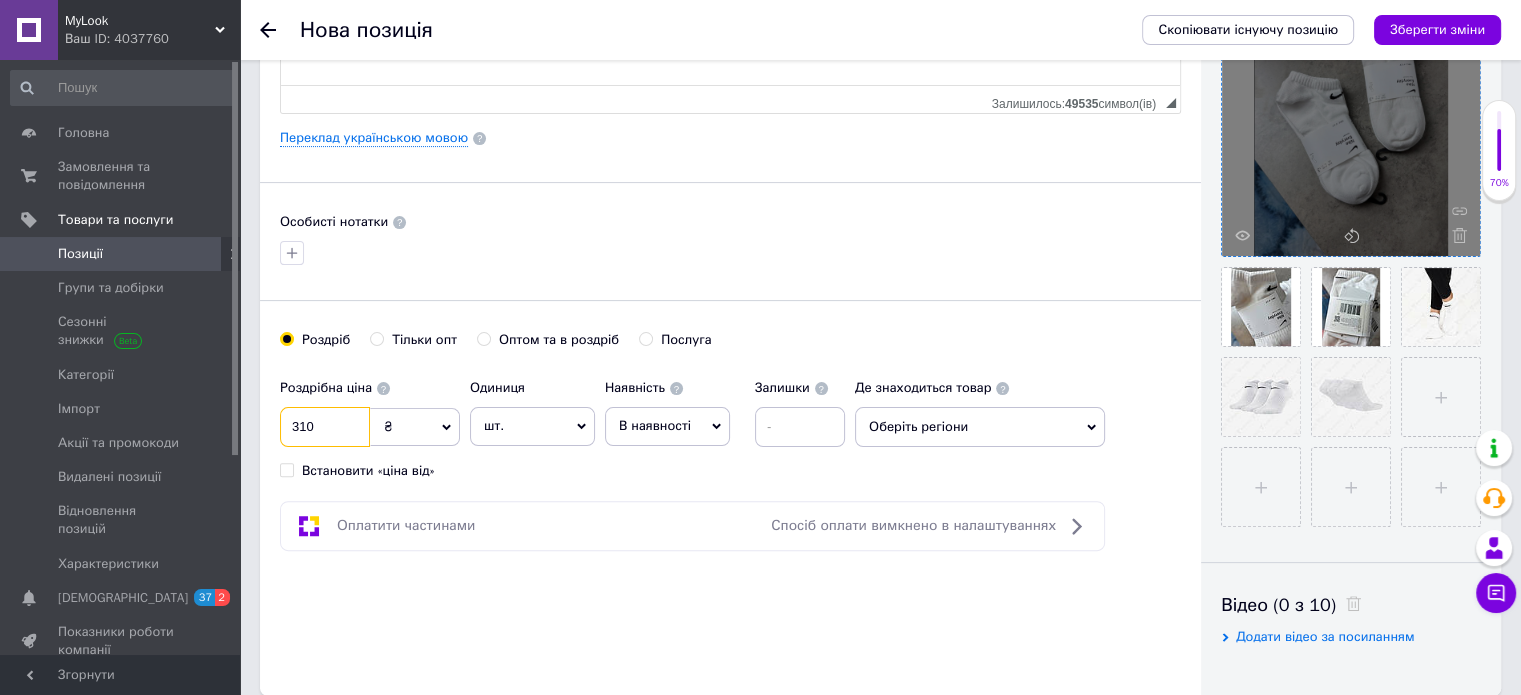 type on "310" 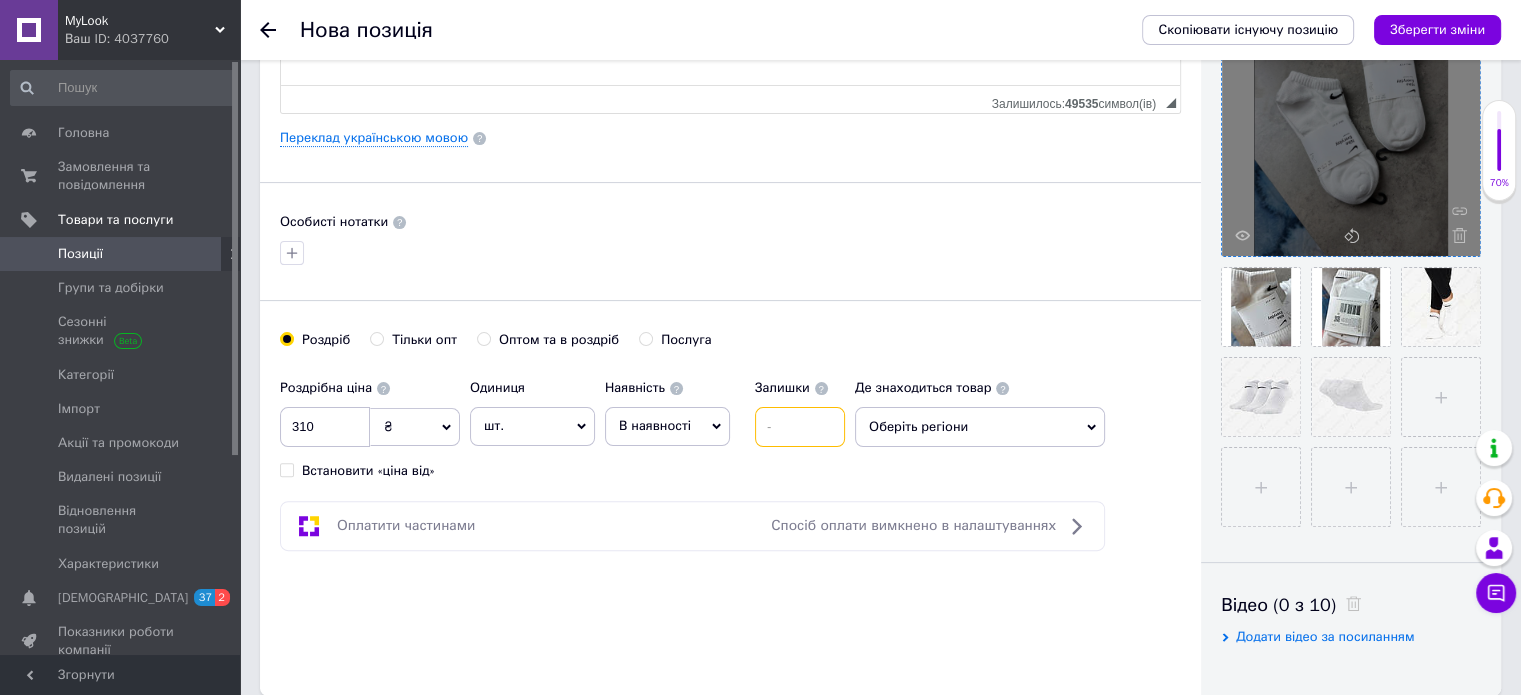 click at bounding box center (800, 427) 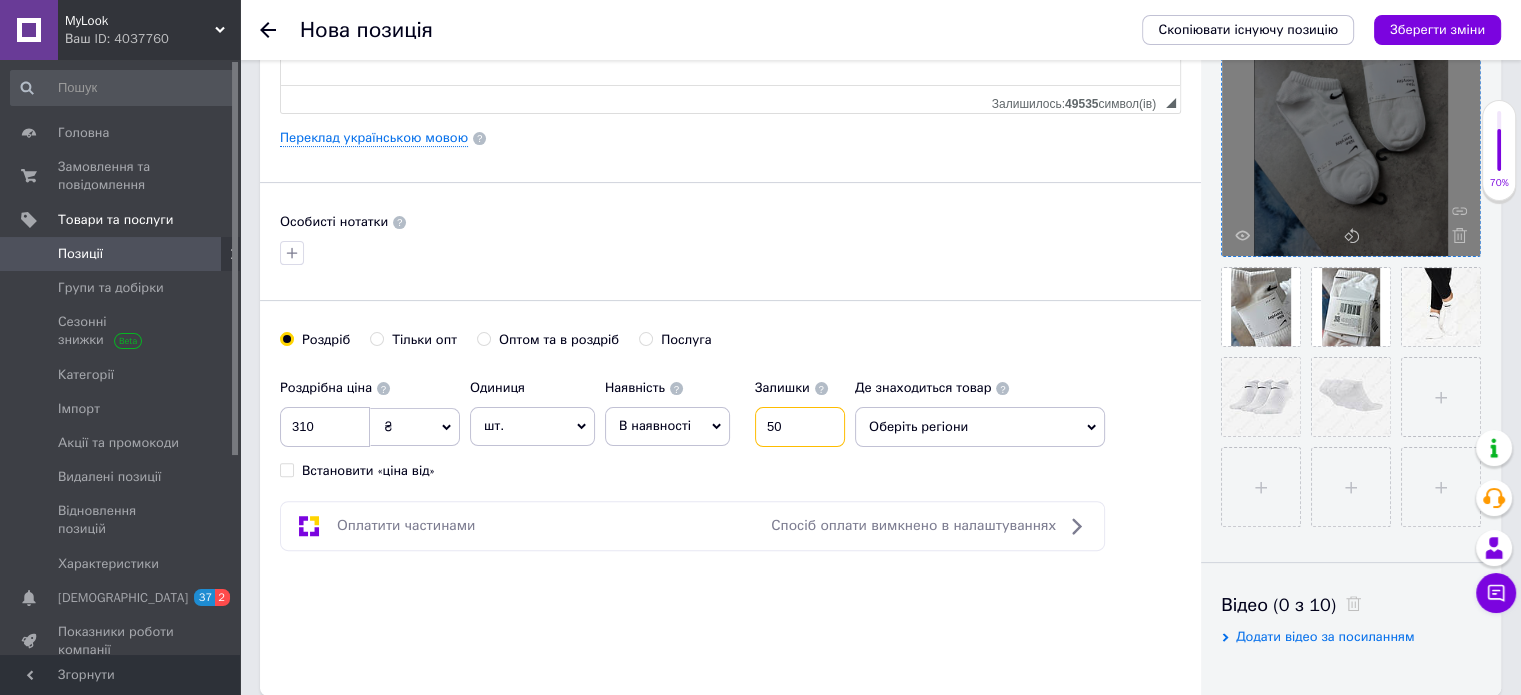 type on "5" 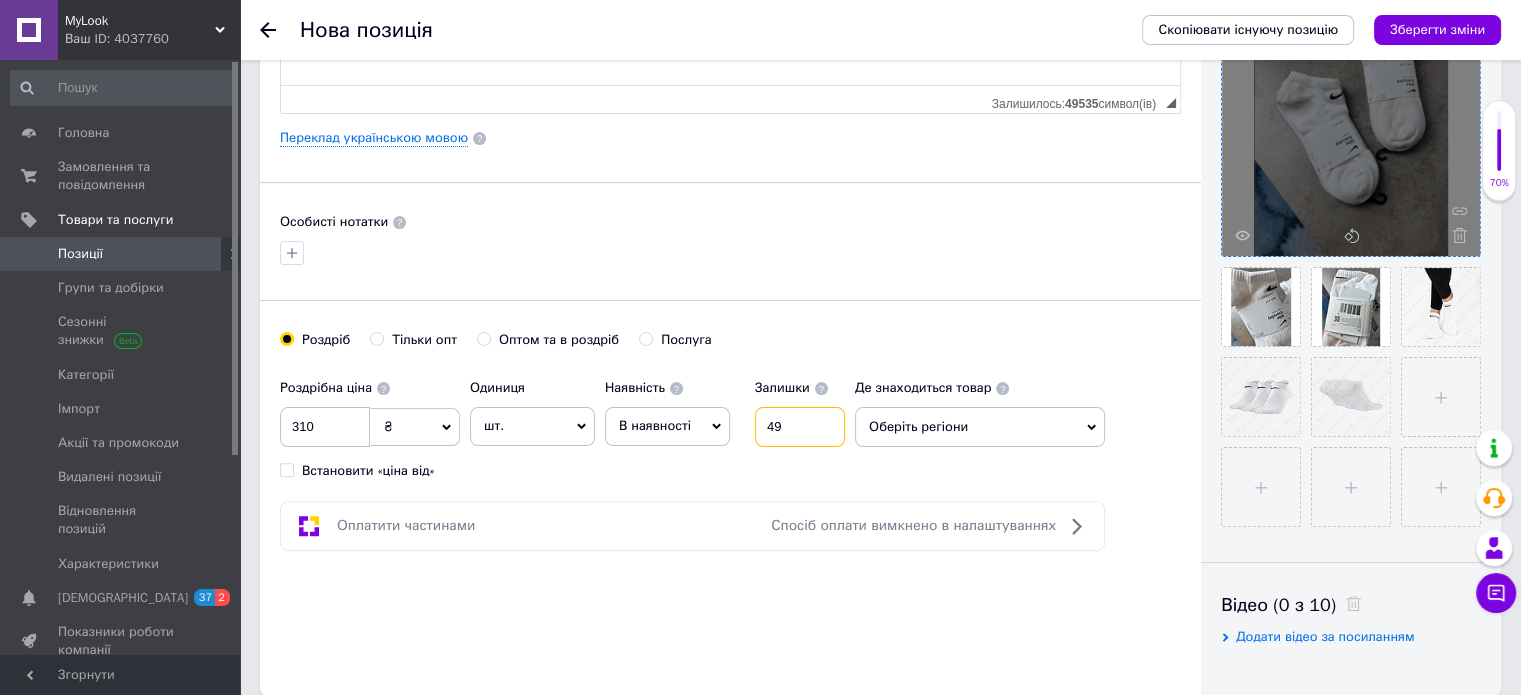 type on "4" 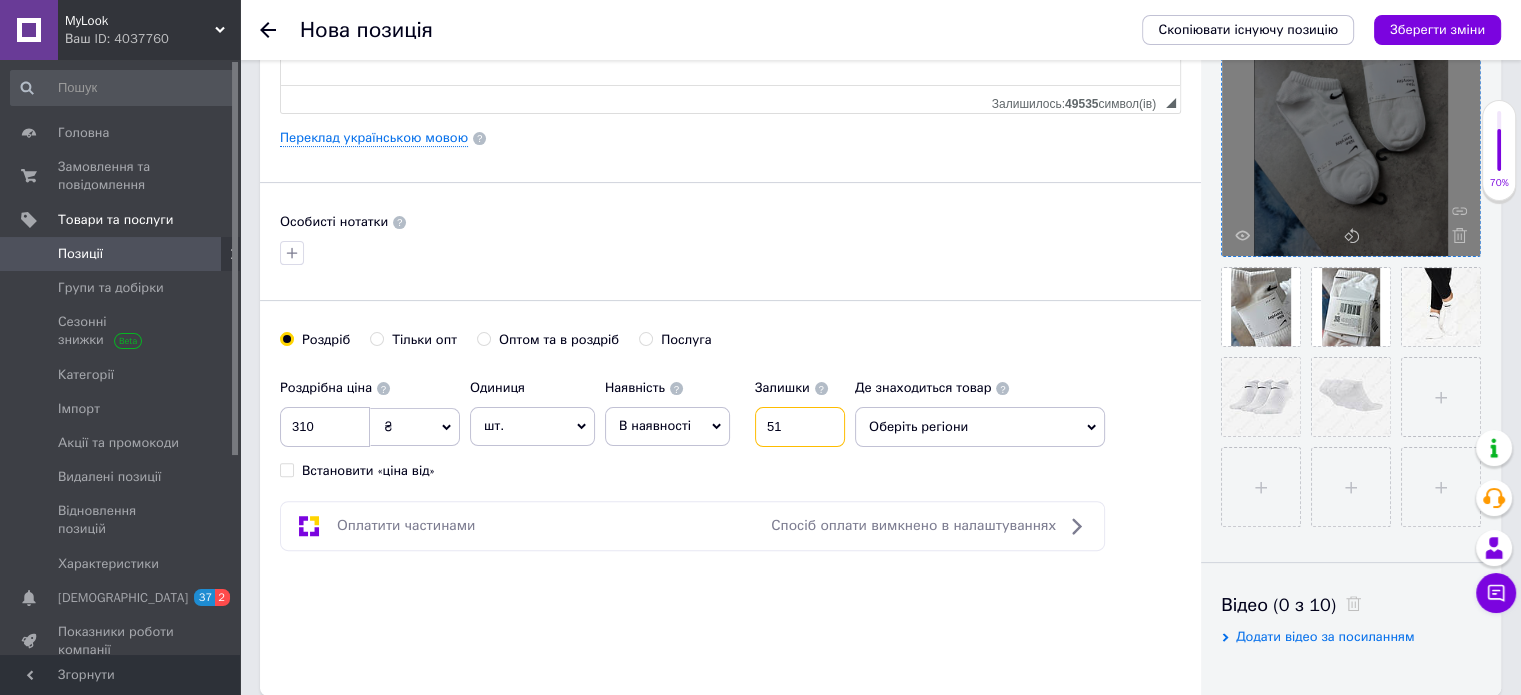 type on "51" 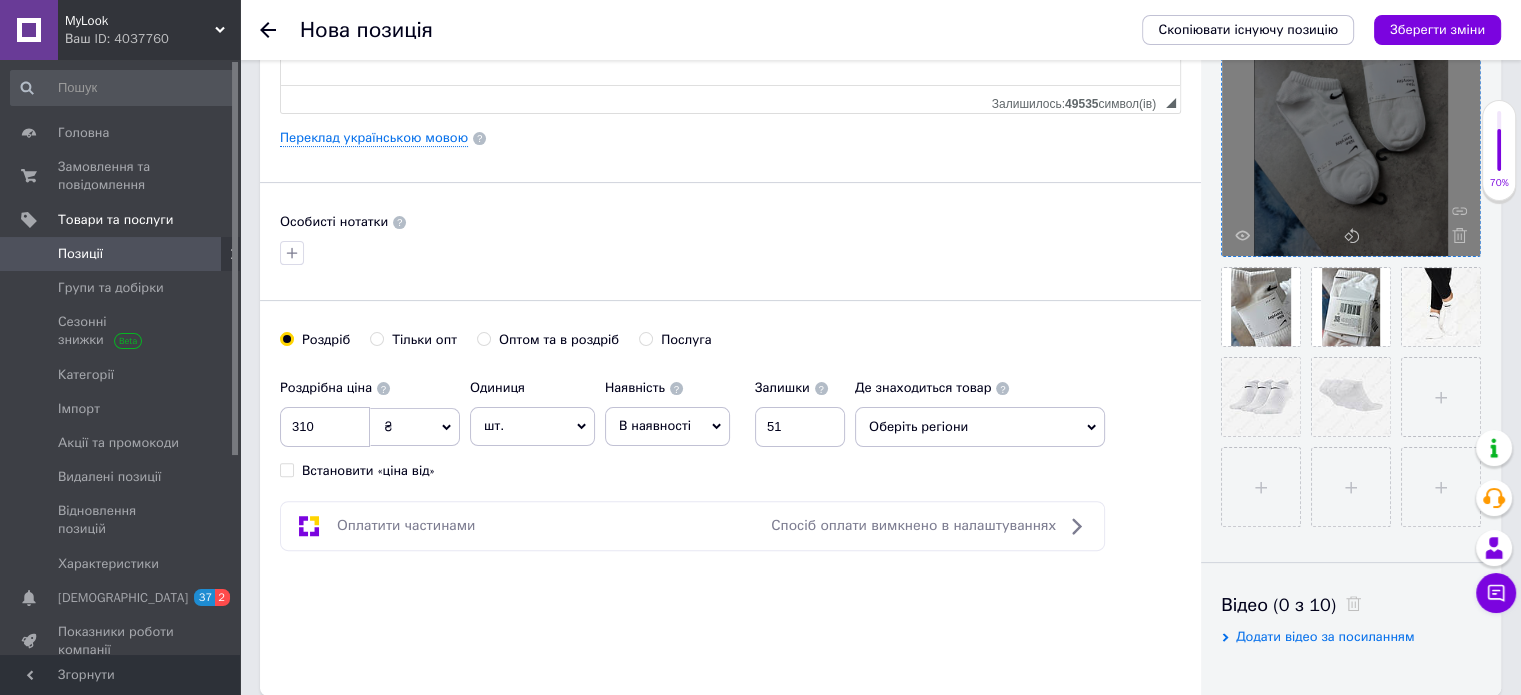 click on "Оберіть регіони" at bounding box center (980, 427) 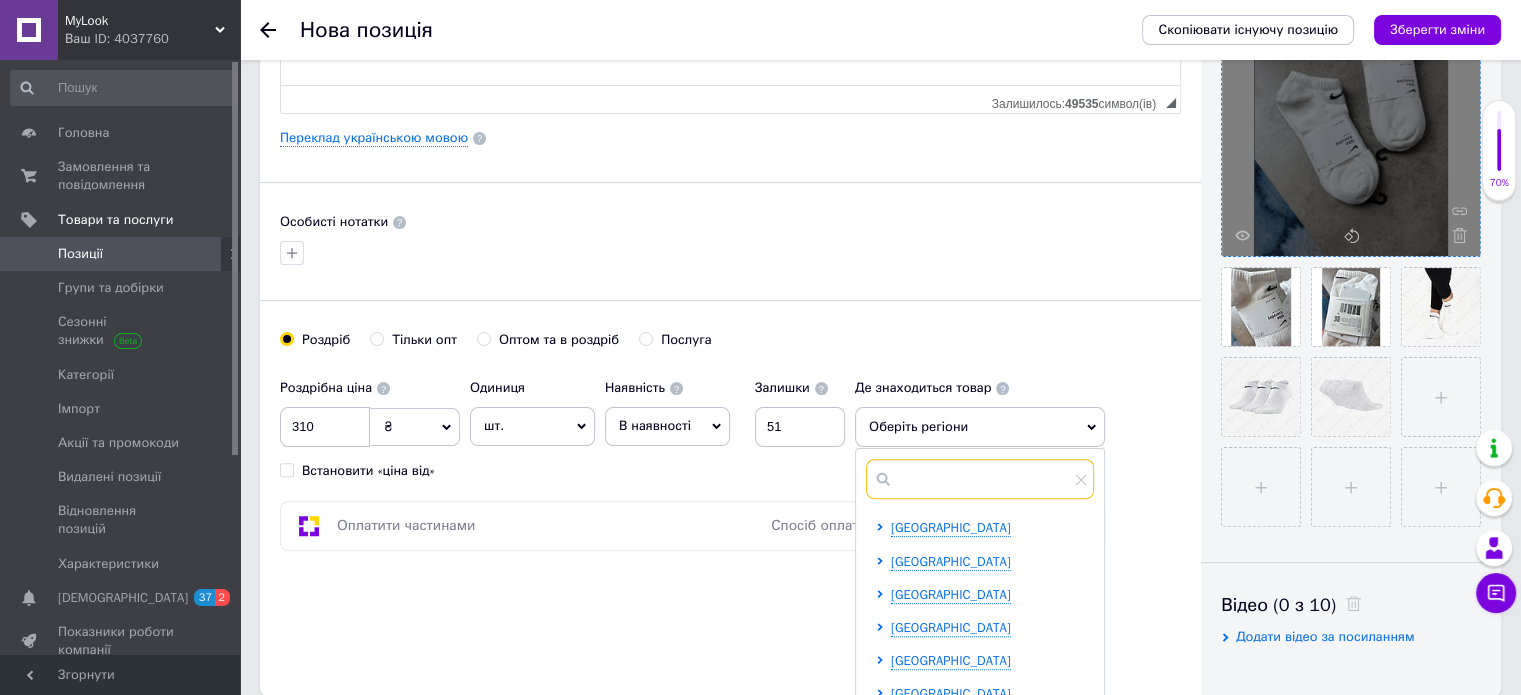 click at bounding box center (980, 479) 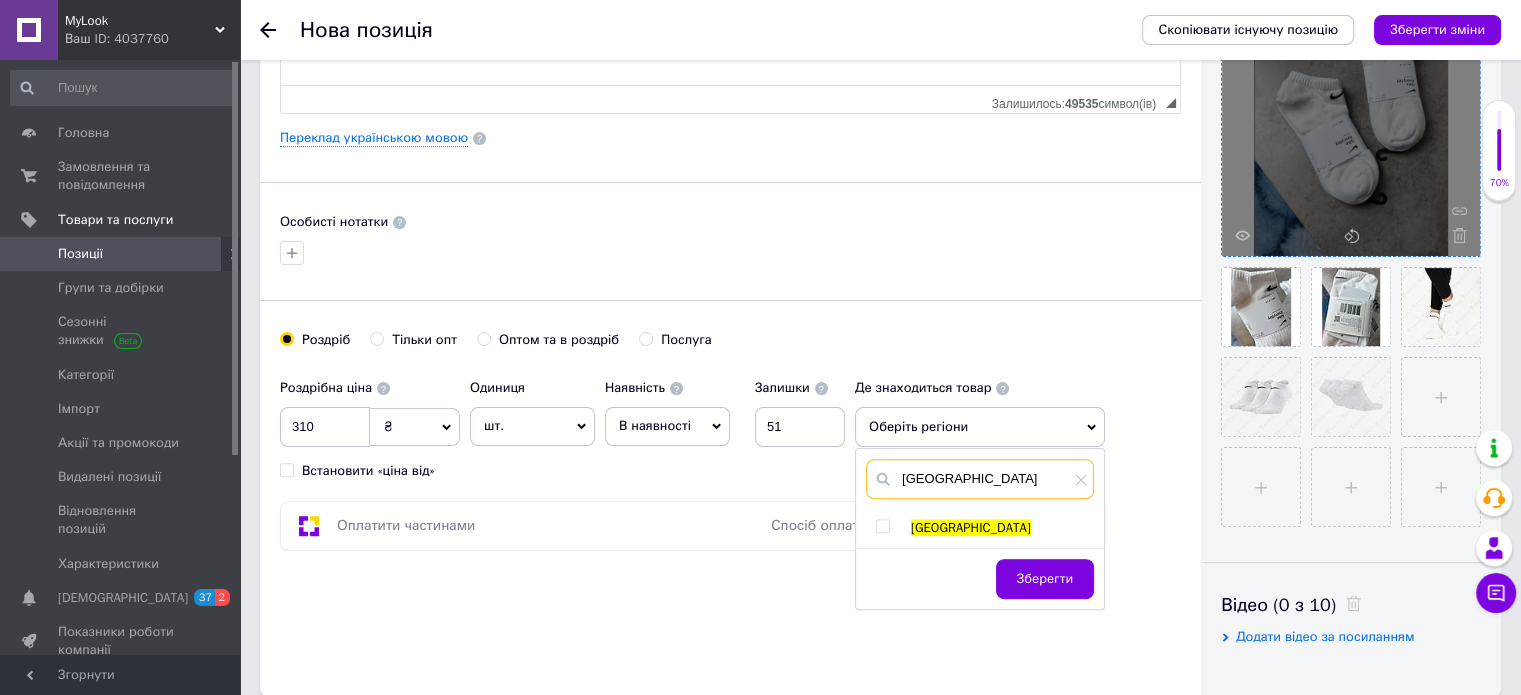 type on "[GEOGRAPHIC_DATA]" 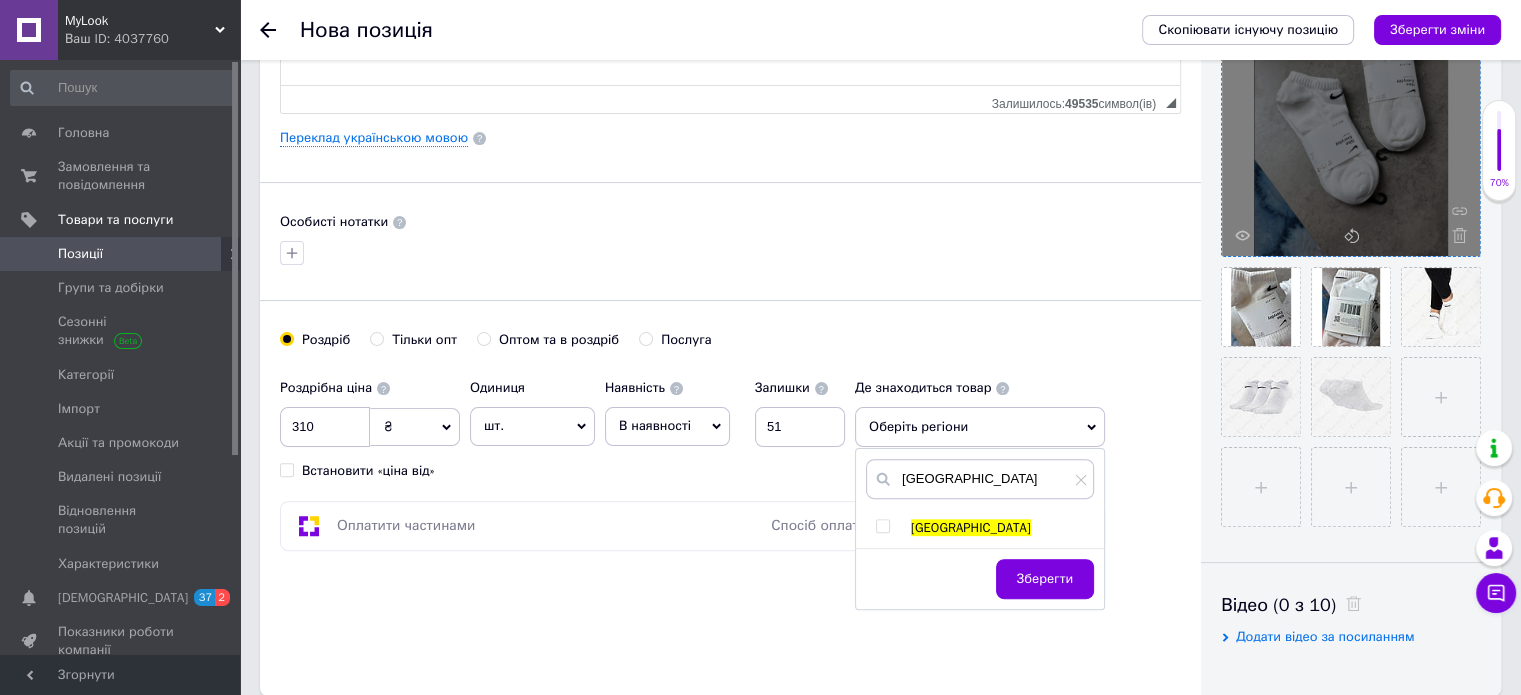 click at bounding box center [882, 526] 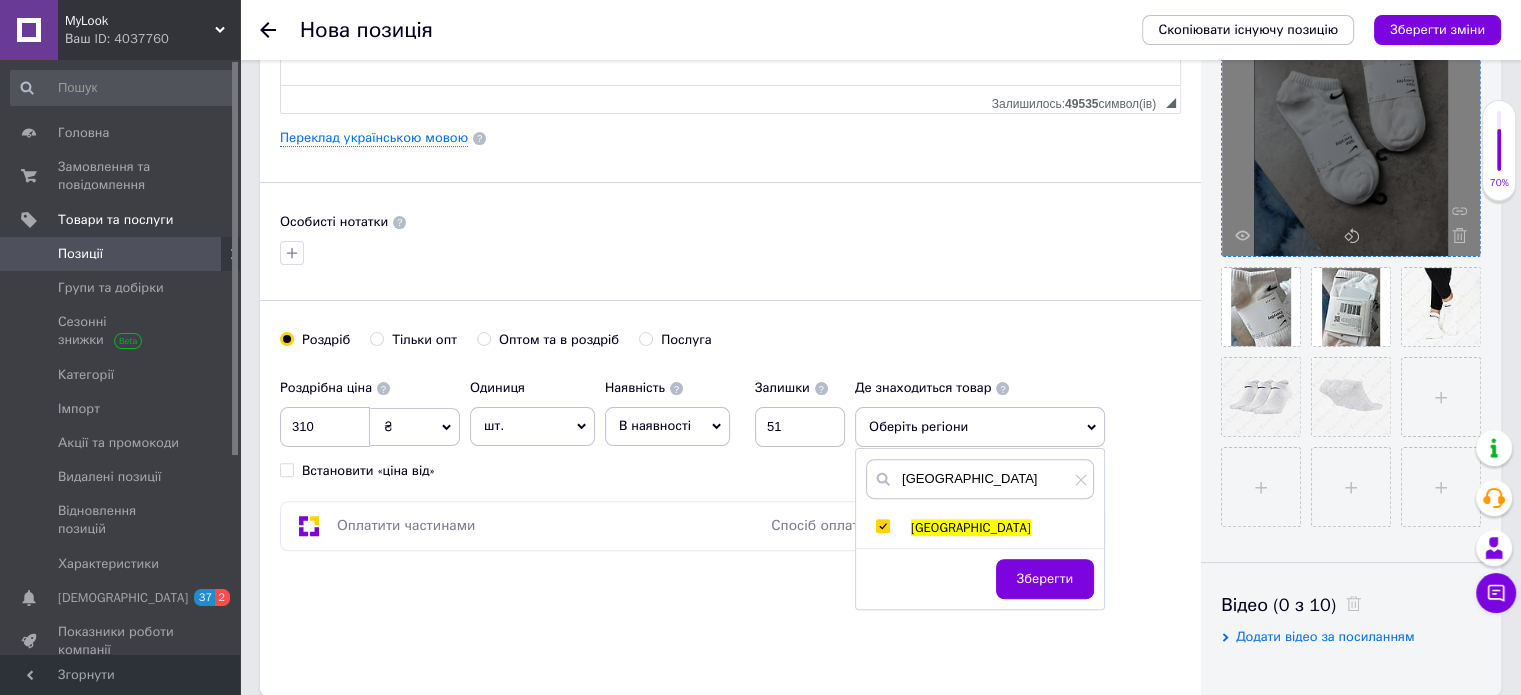 checkbox on "true" 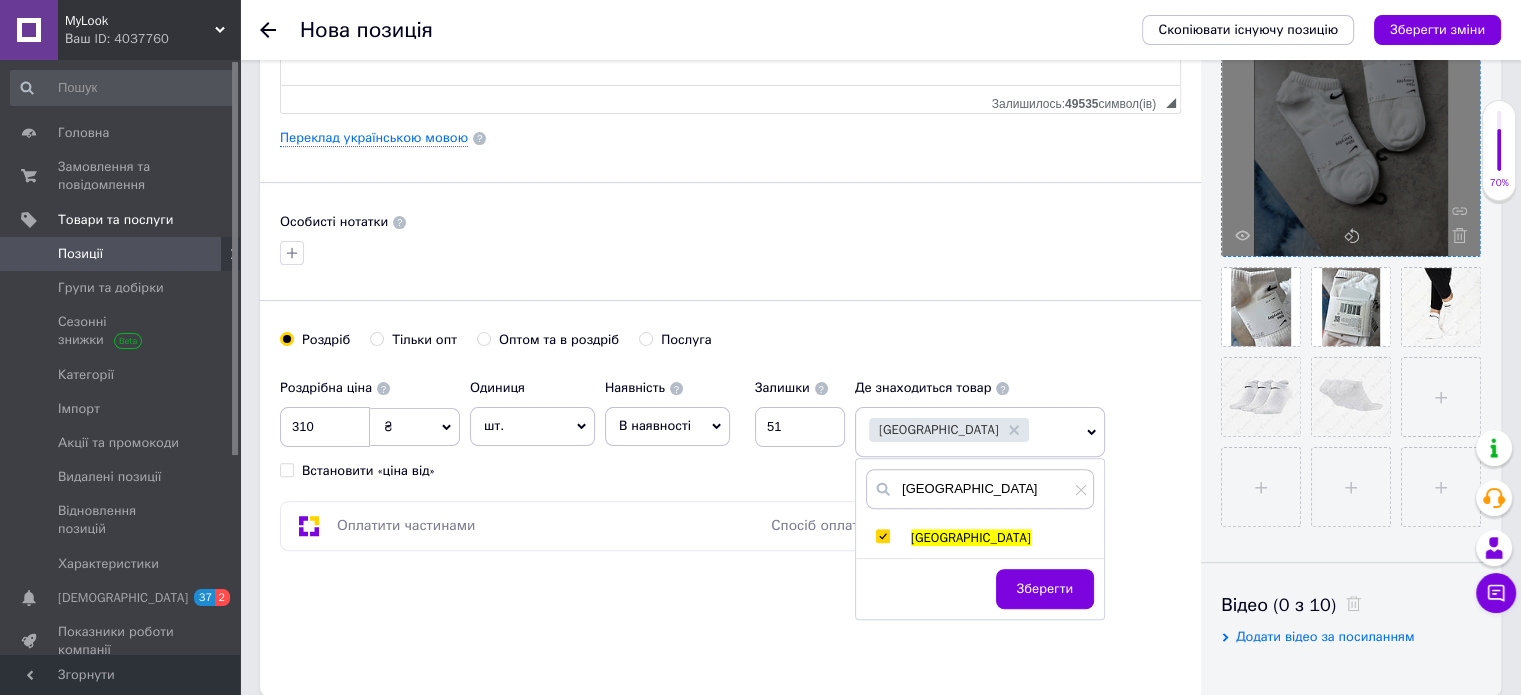 drag, startPoint x: 1010, startPoint y: 587, endPoint x: 986, endPoint y: 463, distance: 126.30122 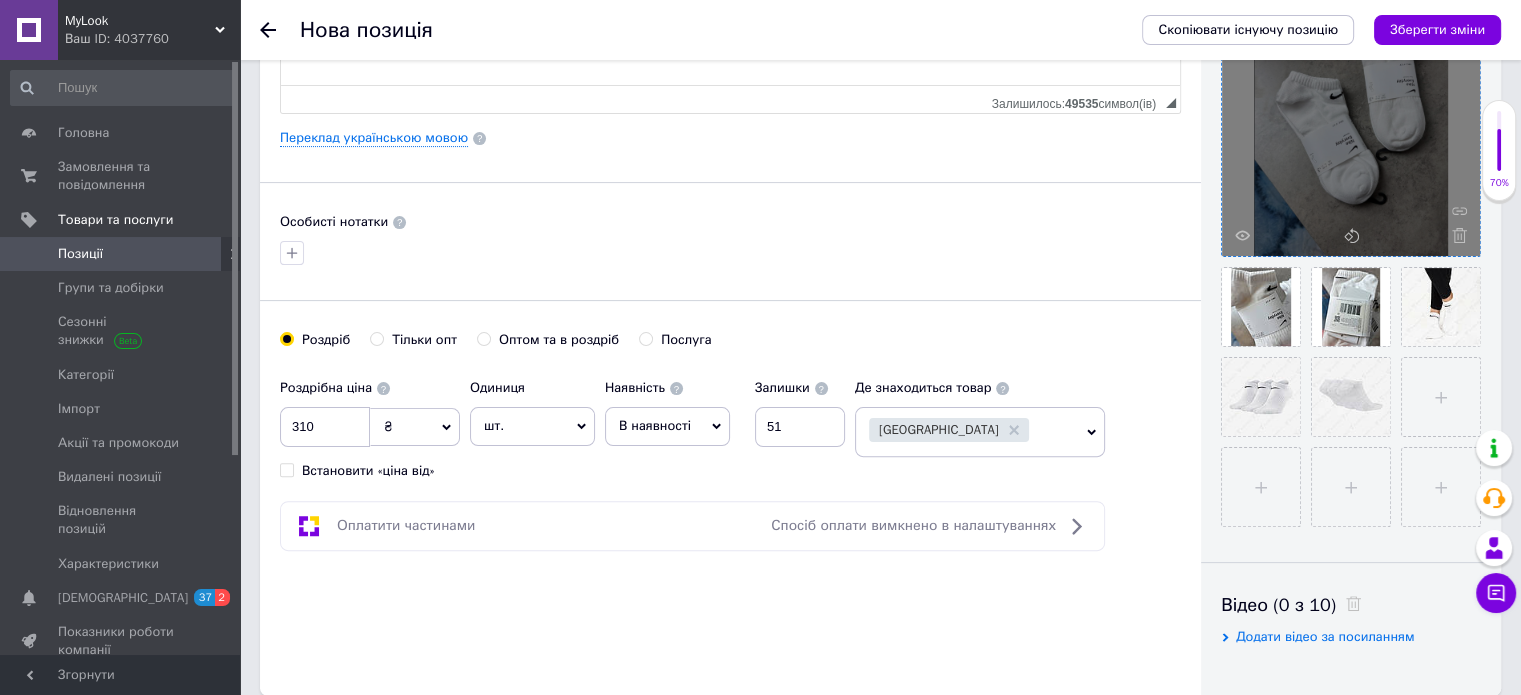 click on "[GEOGRAPHIC_DATA]" at bounding box center (967, 432) 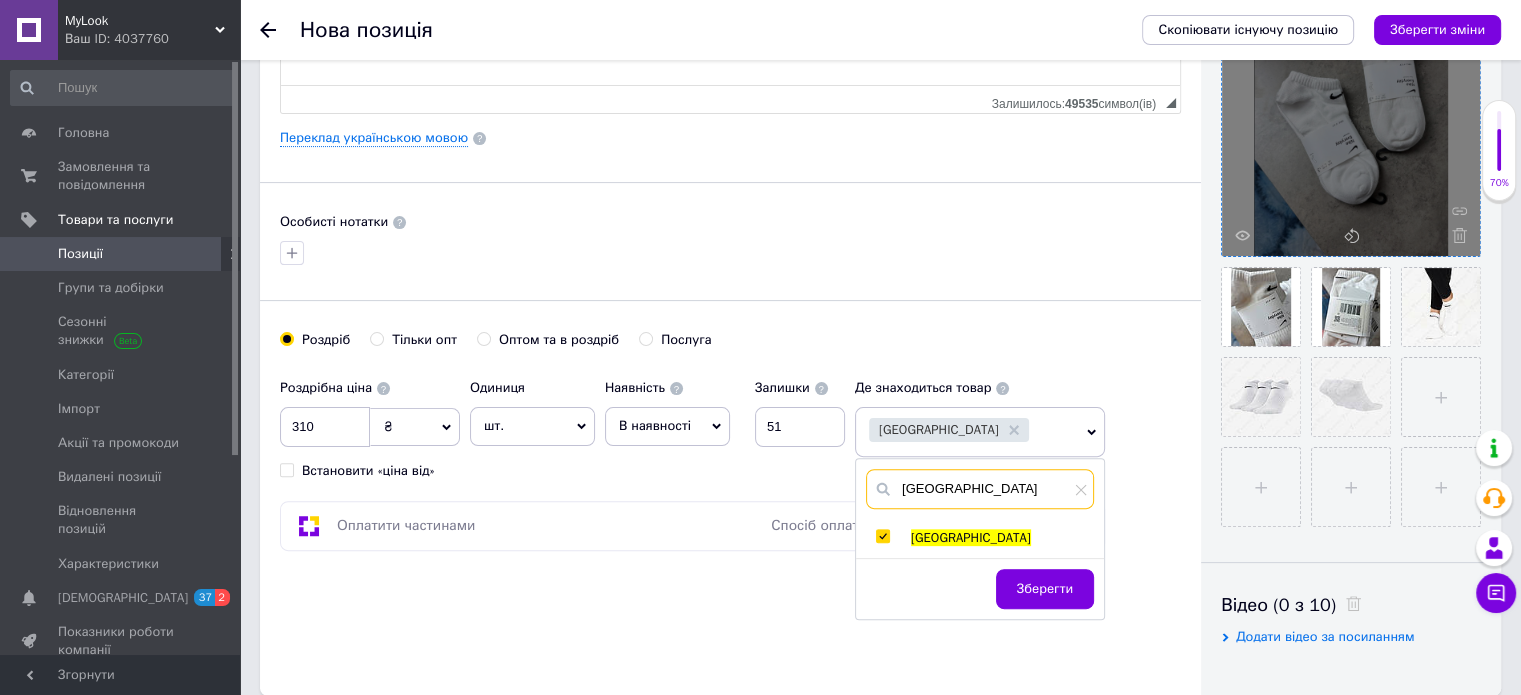 drag, startPoint x: 892, startPoint y: 487, endPoint x: 875, endPoint y: 487, distance: 17 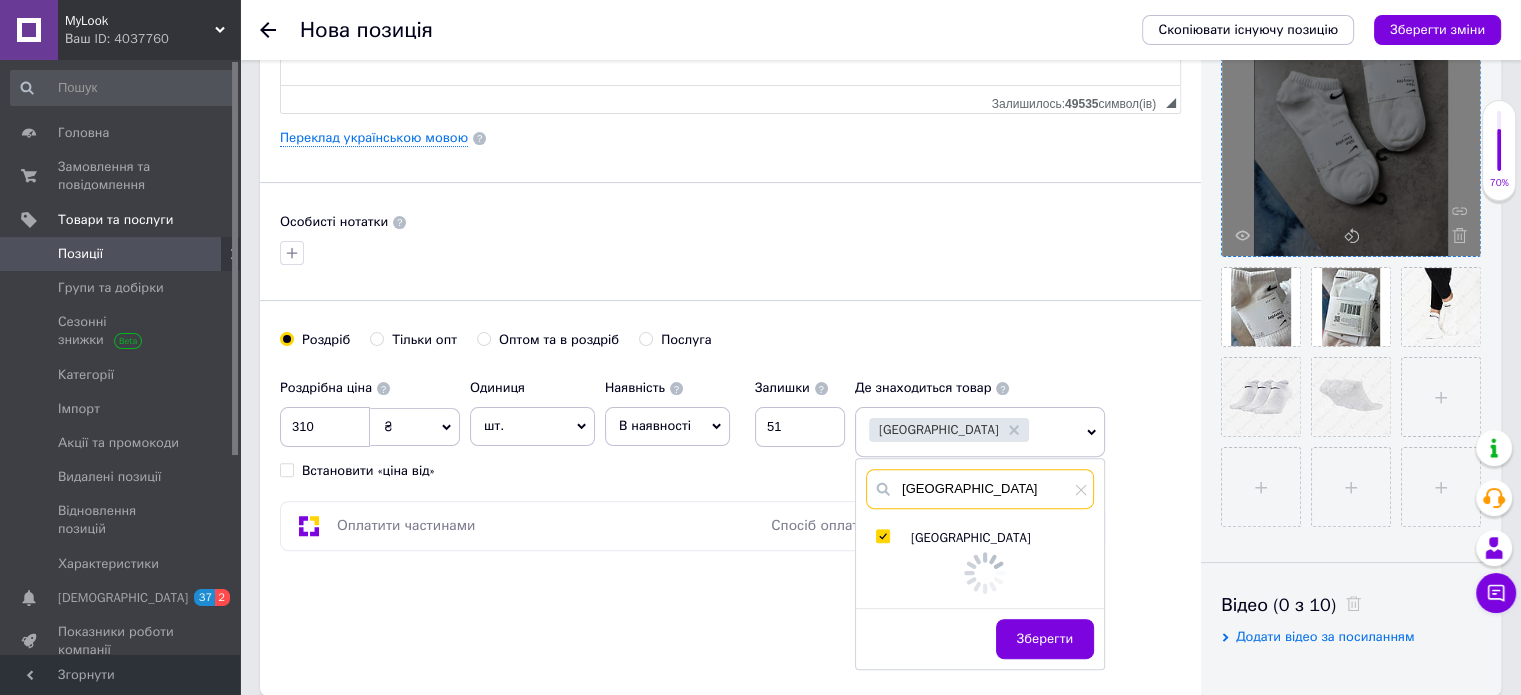 type on "[GEOGRAPHIC_DATA]" 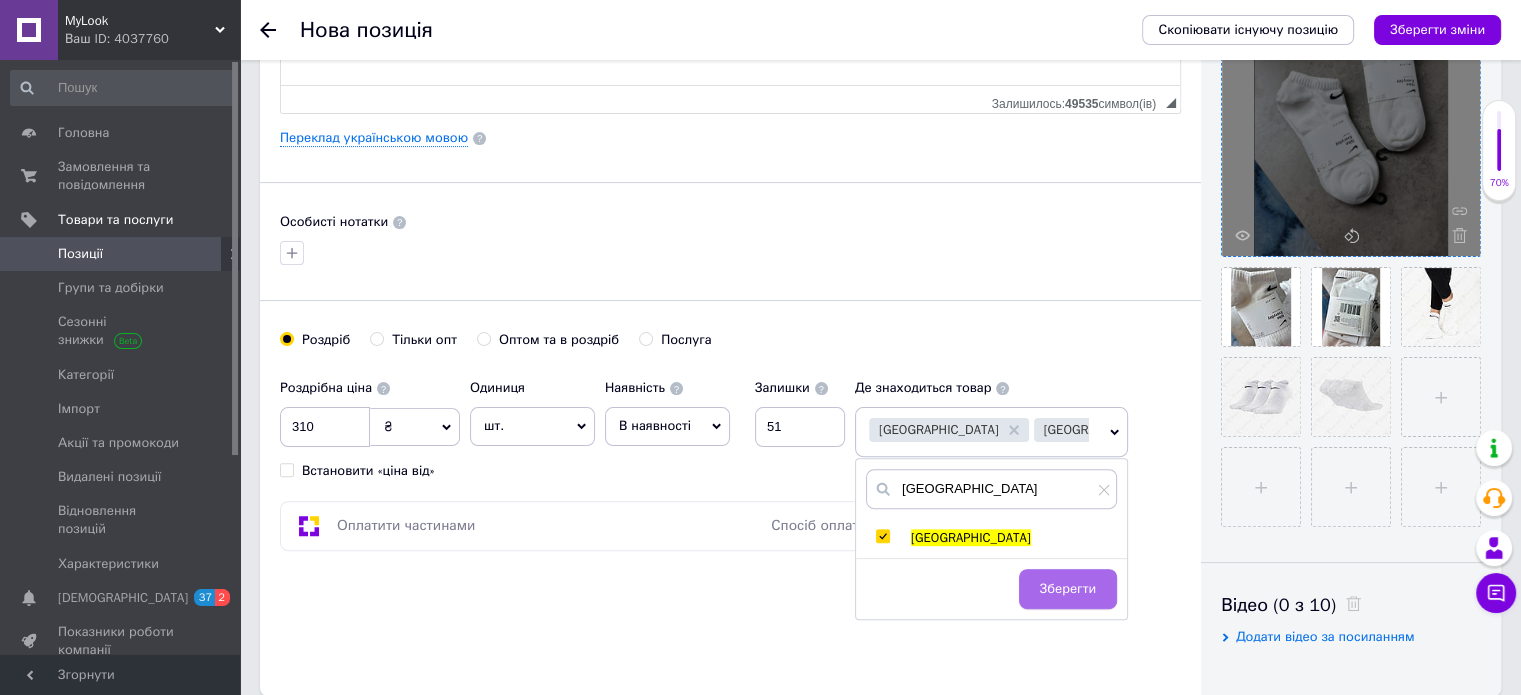 click on "Зберегти" at bounding box center [1068, 589] 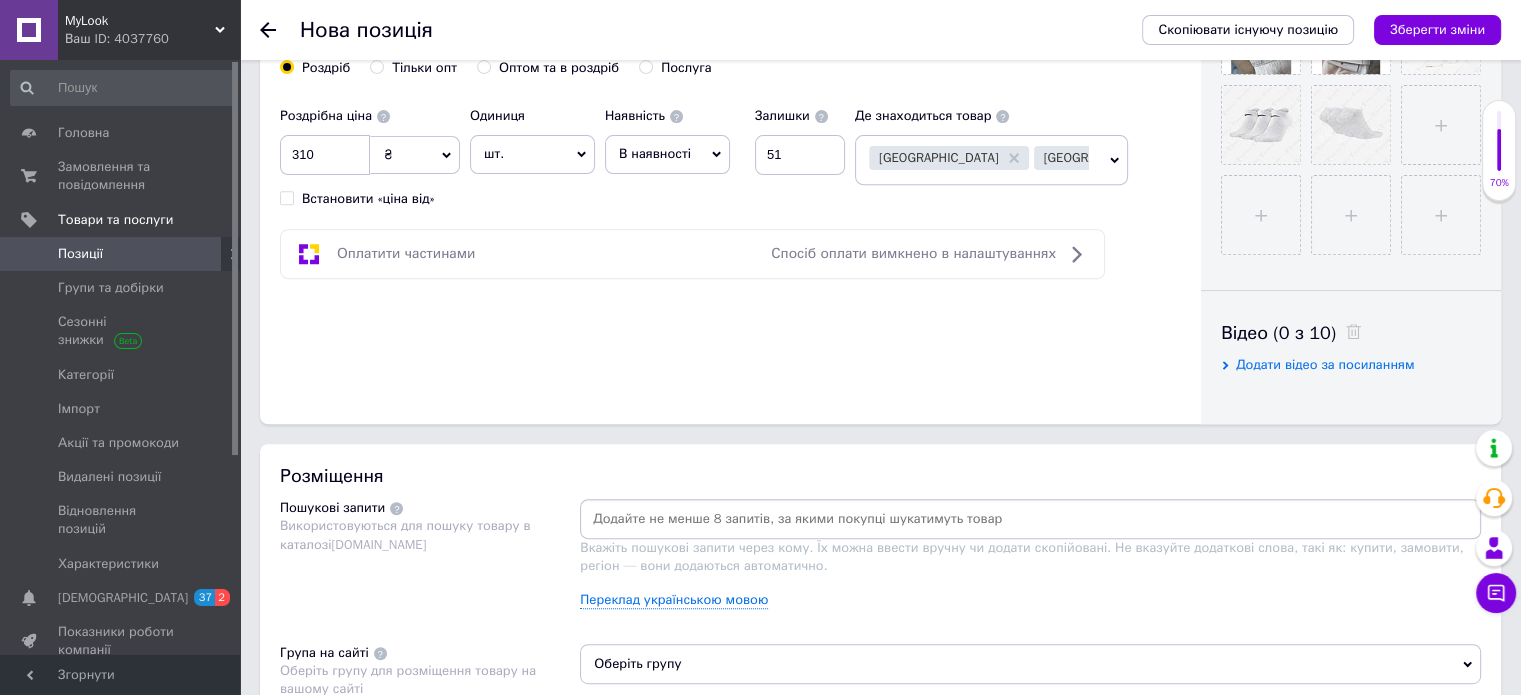scroll, scrollTop: 900, scrollLeft: 0, axis: vertical 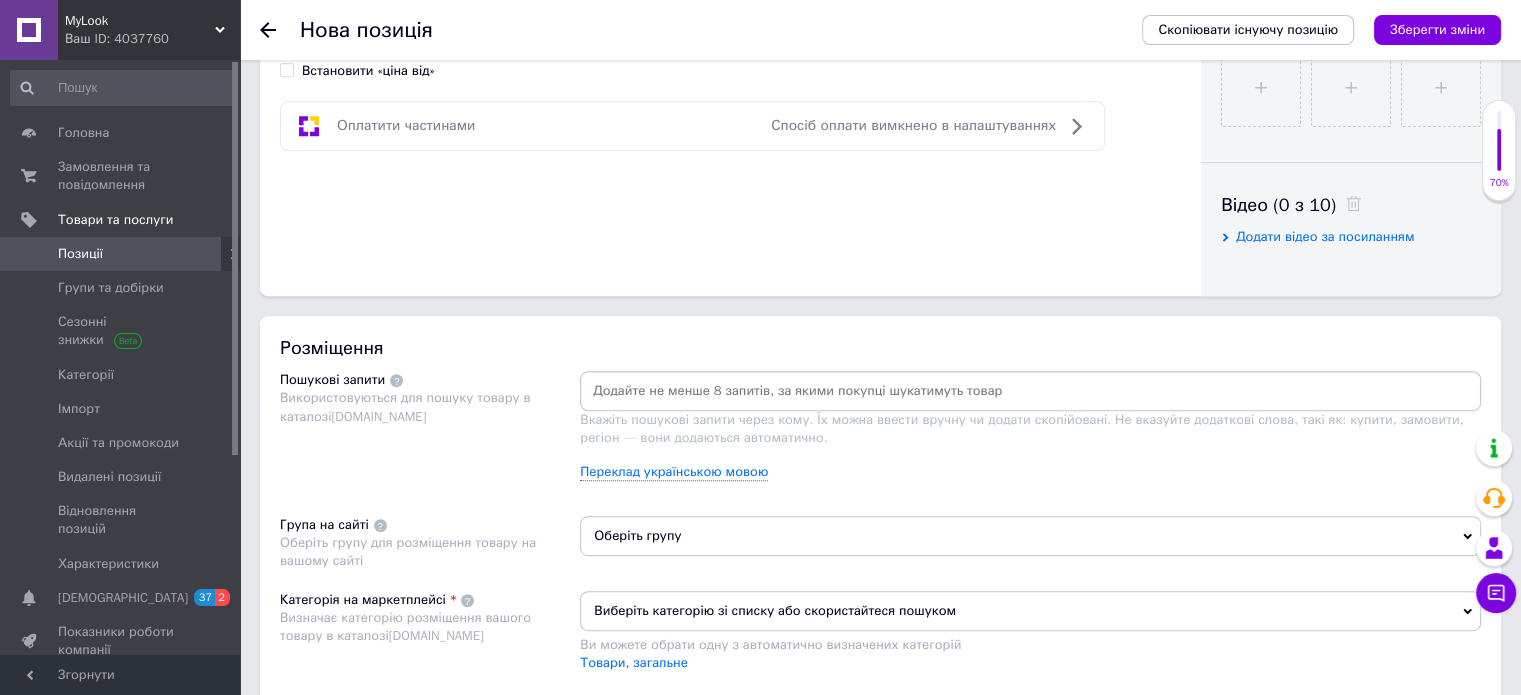click at bounding box center (1030, 391) 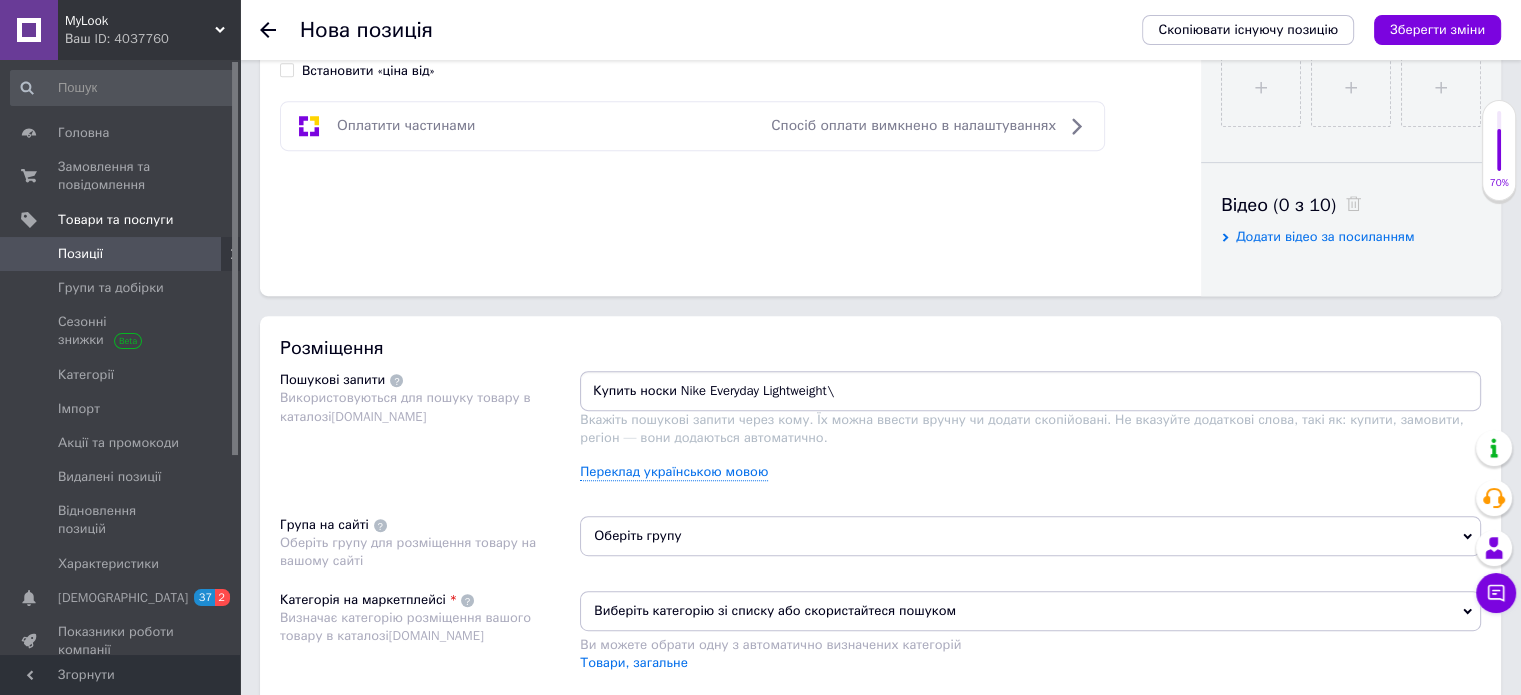 type on "Купить носки Nike Everyday Lightweight" 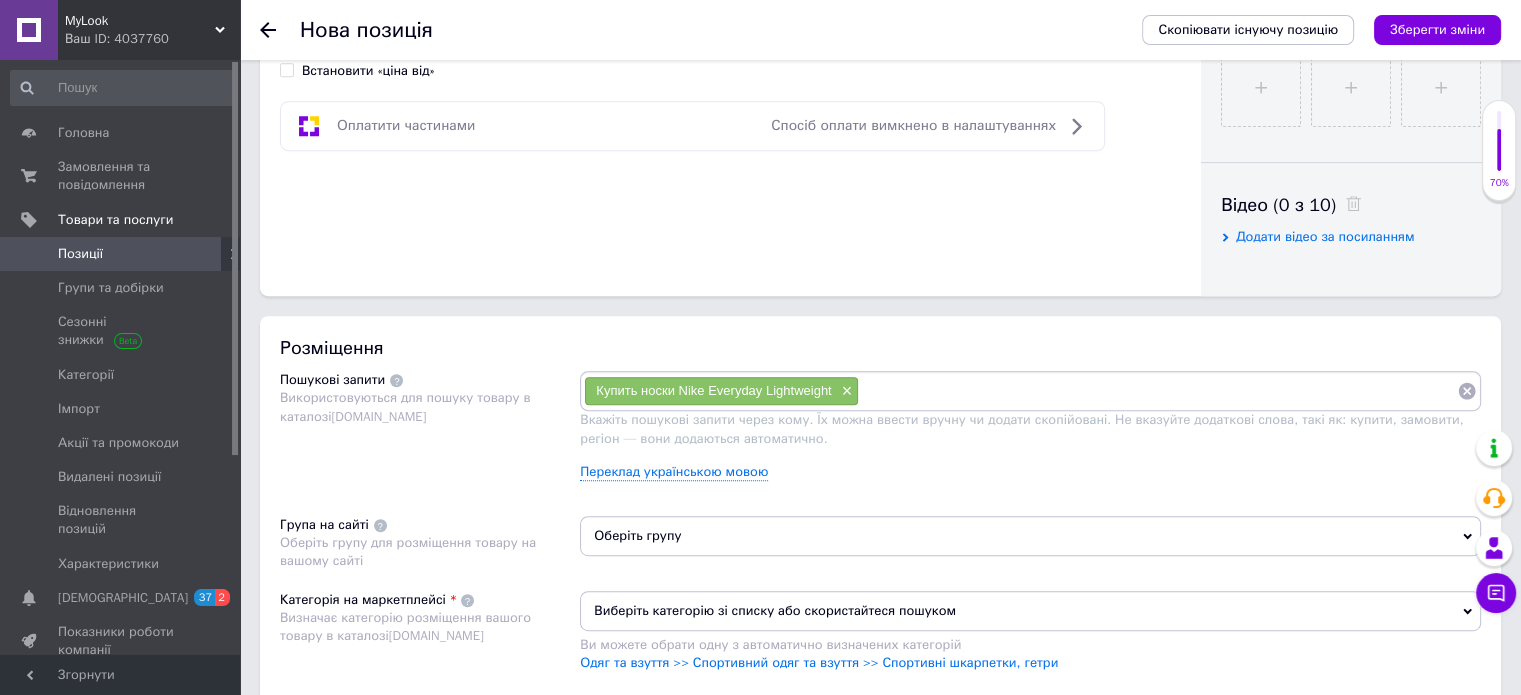click at bounding box center [1158, 391] 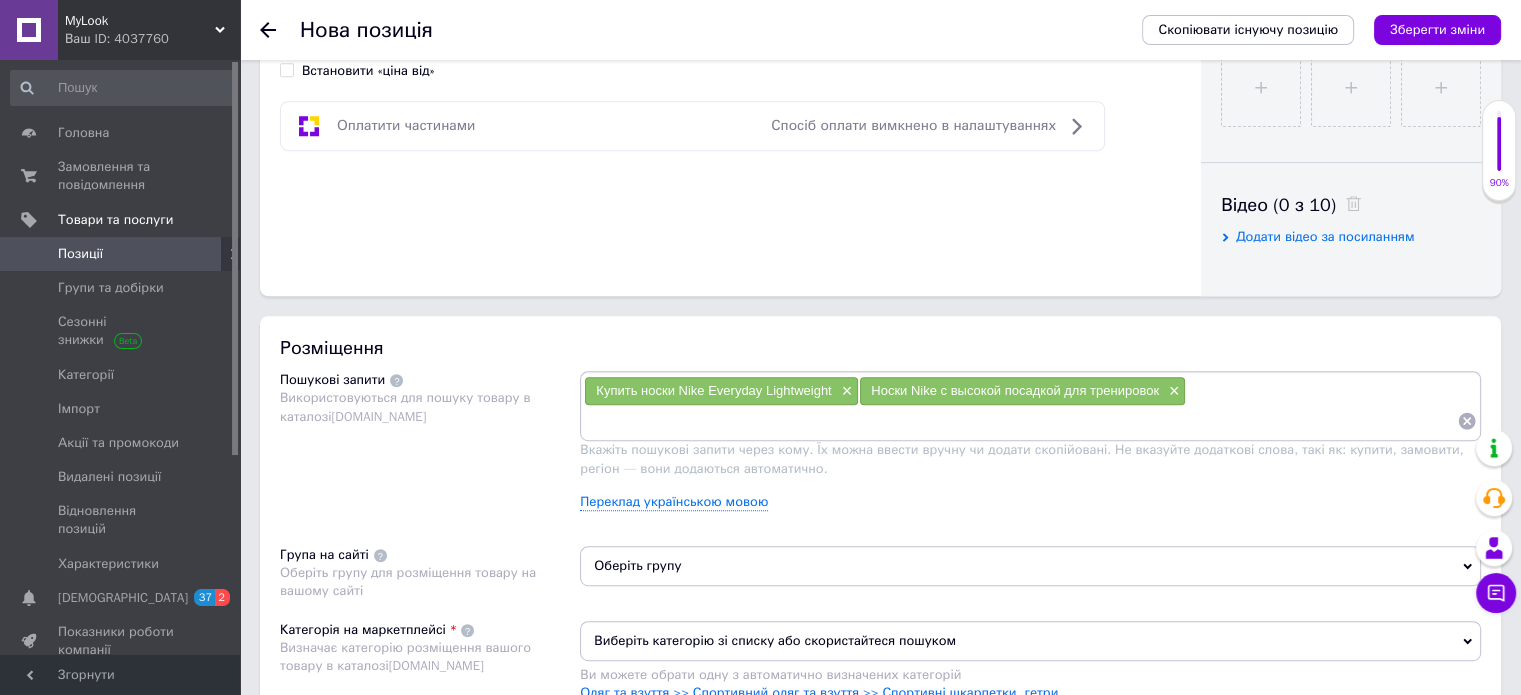 click at bounding box center [1020, 421] 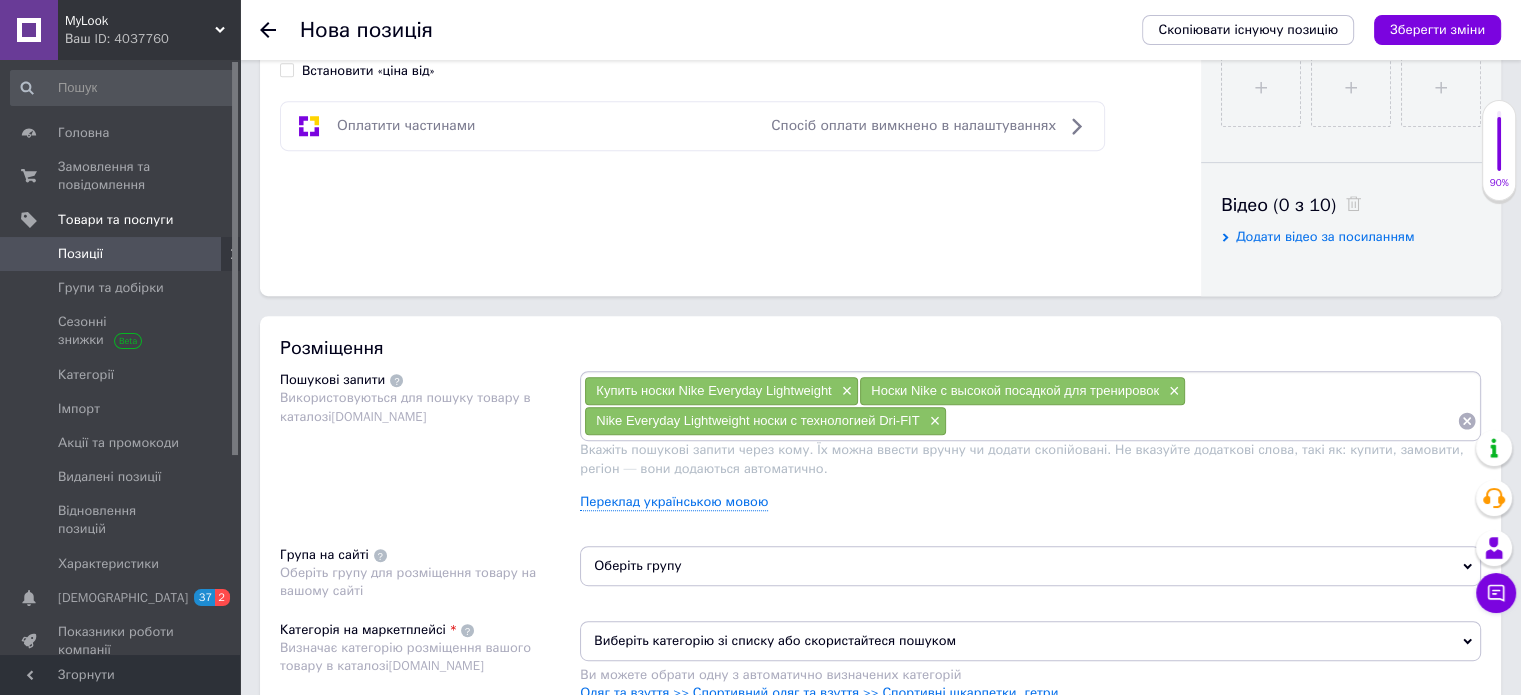 click at bounding box center [1202, 421] 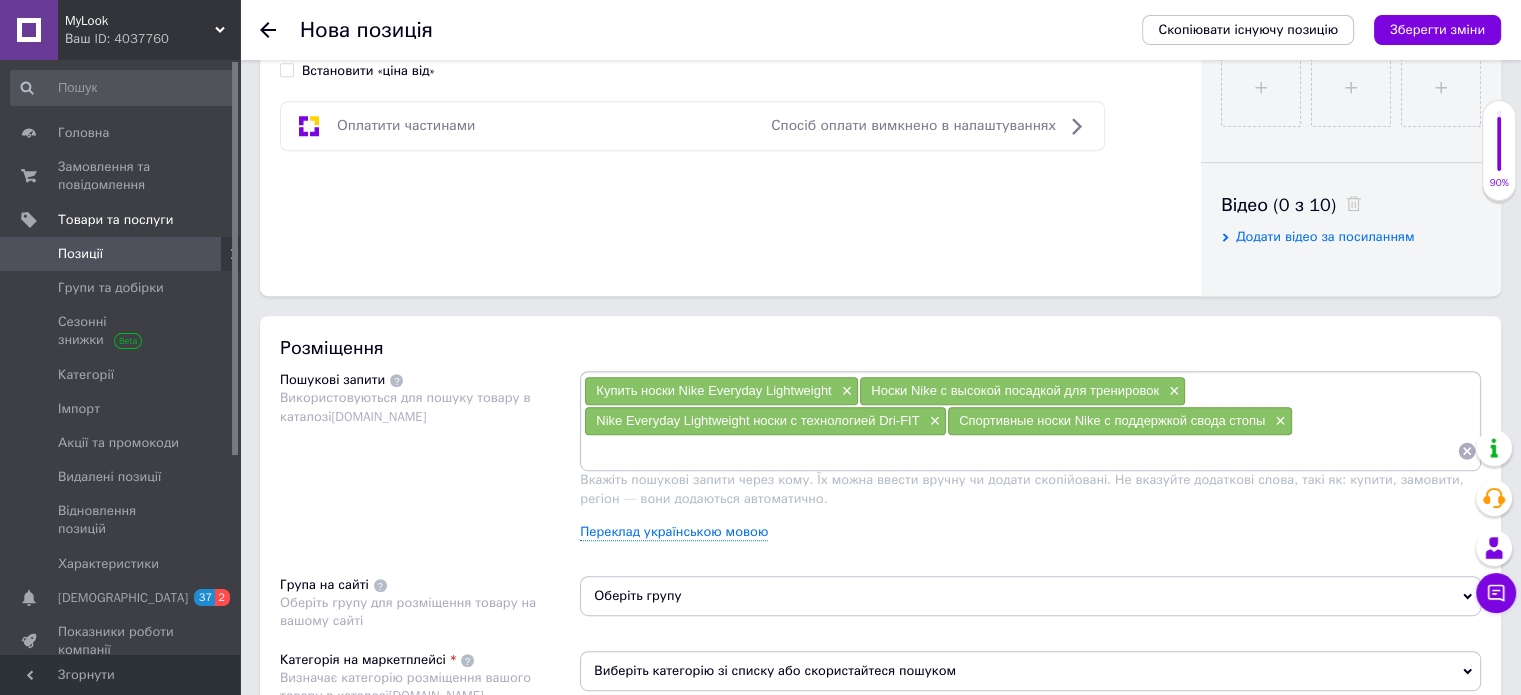 click at bounding box center (1020, 451) 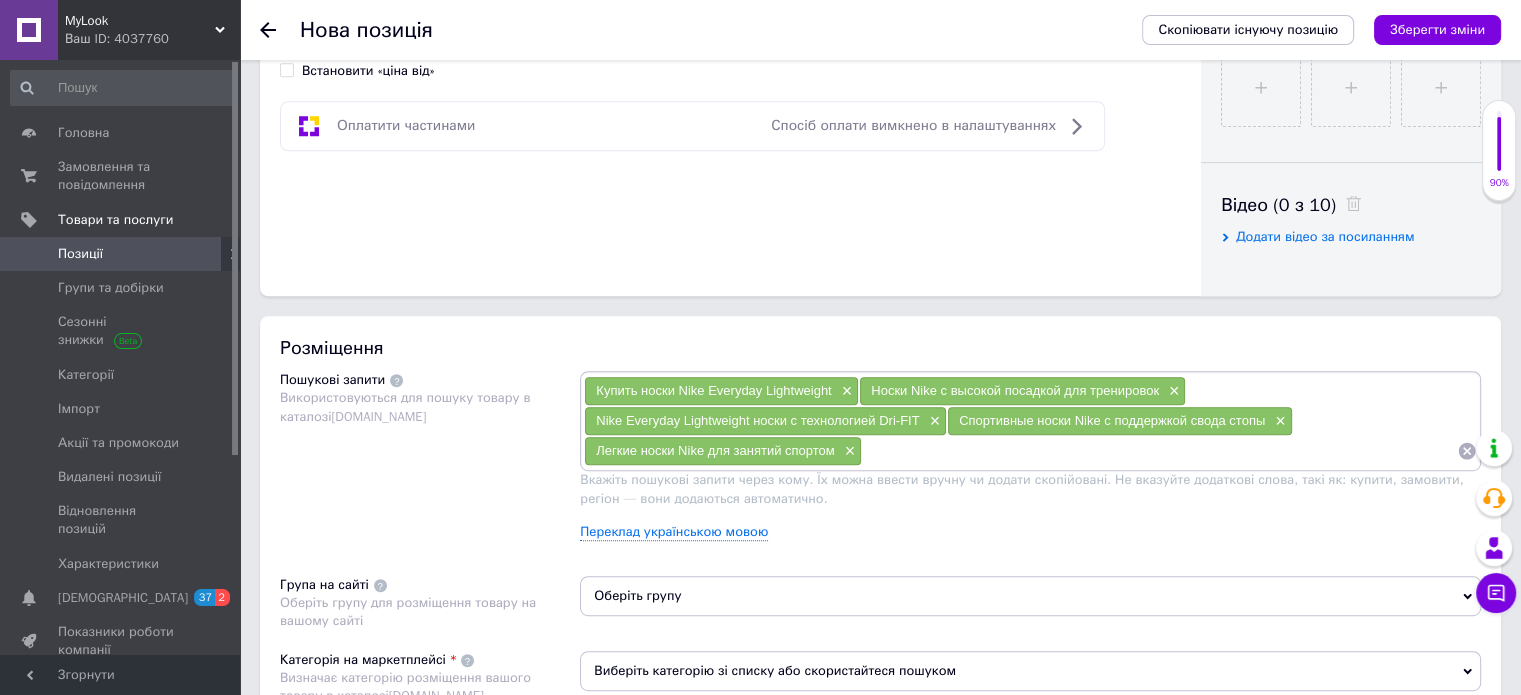 click at bounding box center [1159, 451] 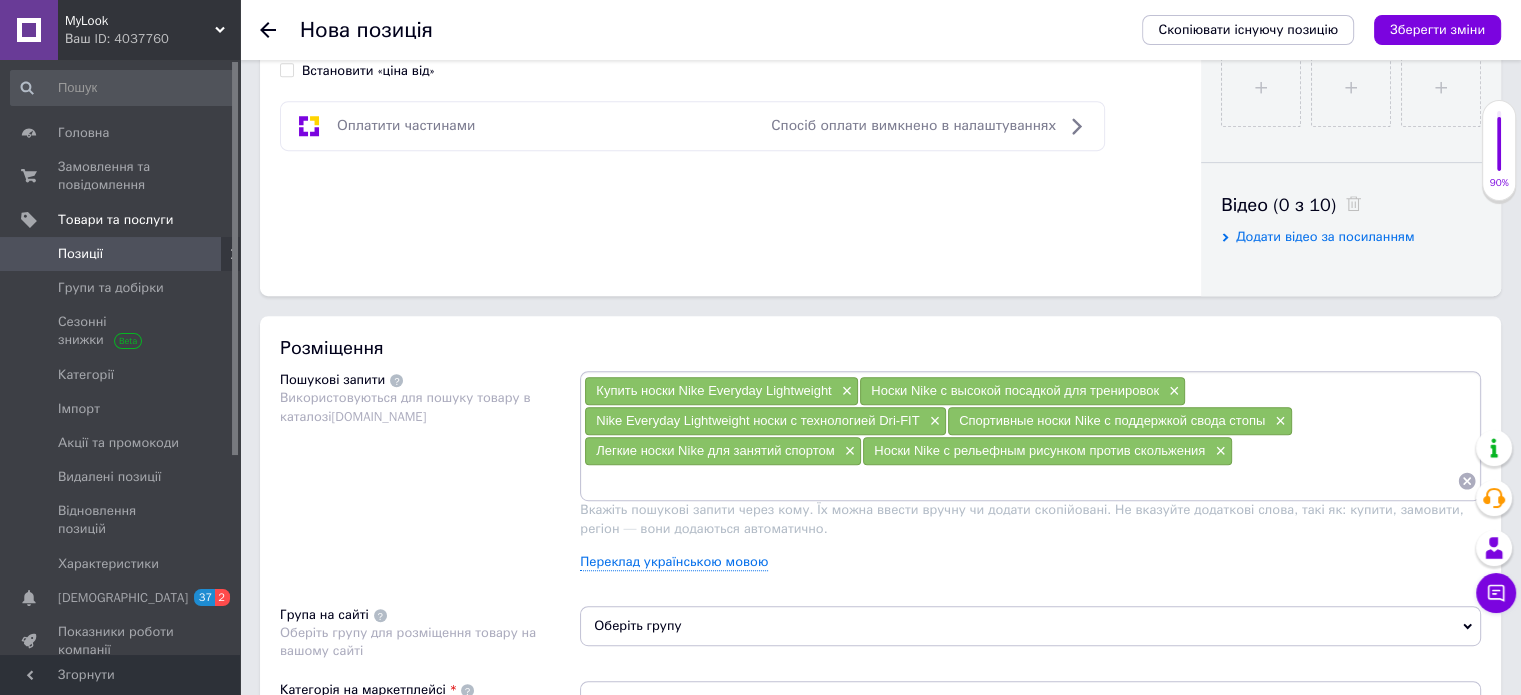 click at bounding box center [1020, 481] 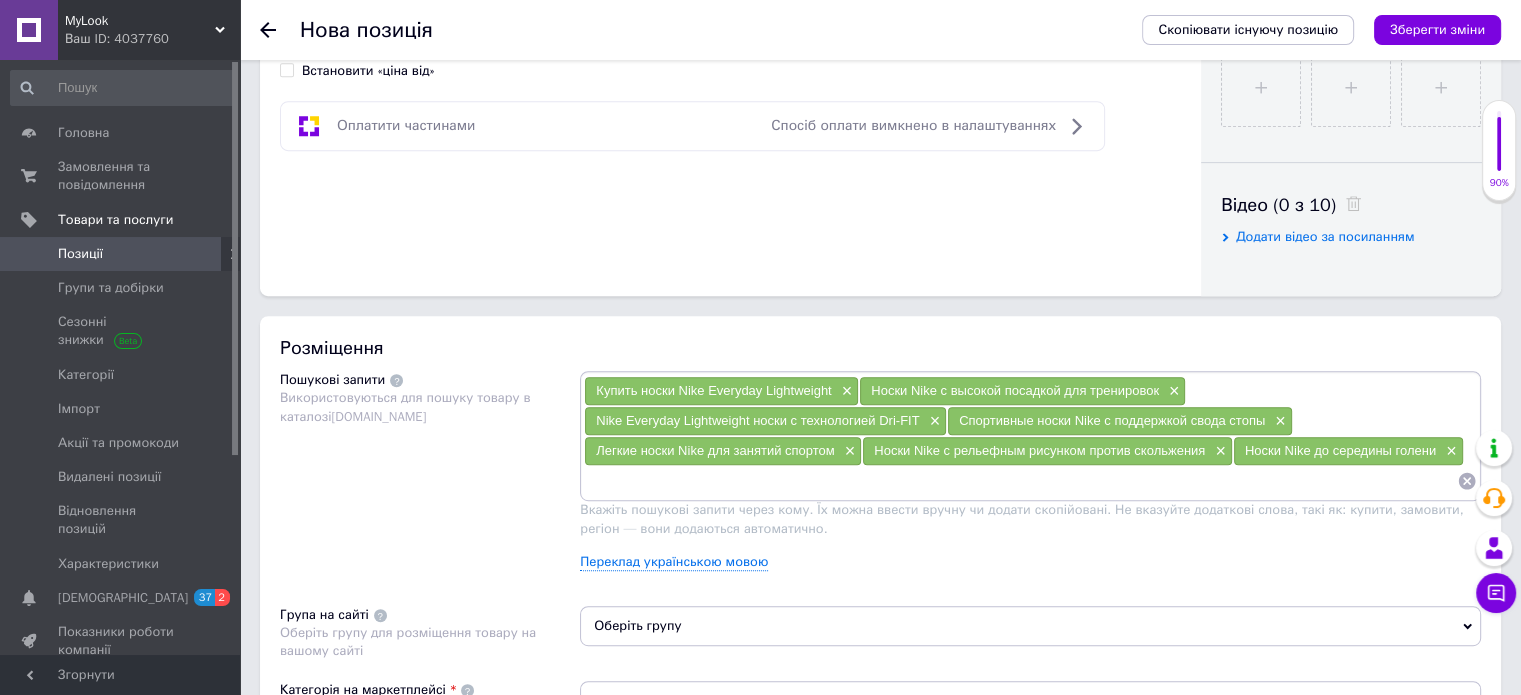 click at bounding box center (1020, 481) 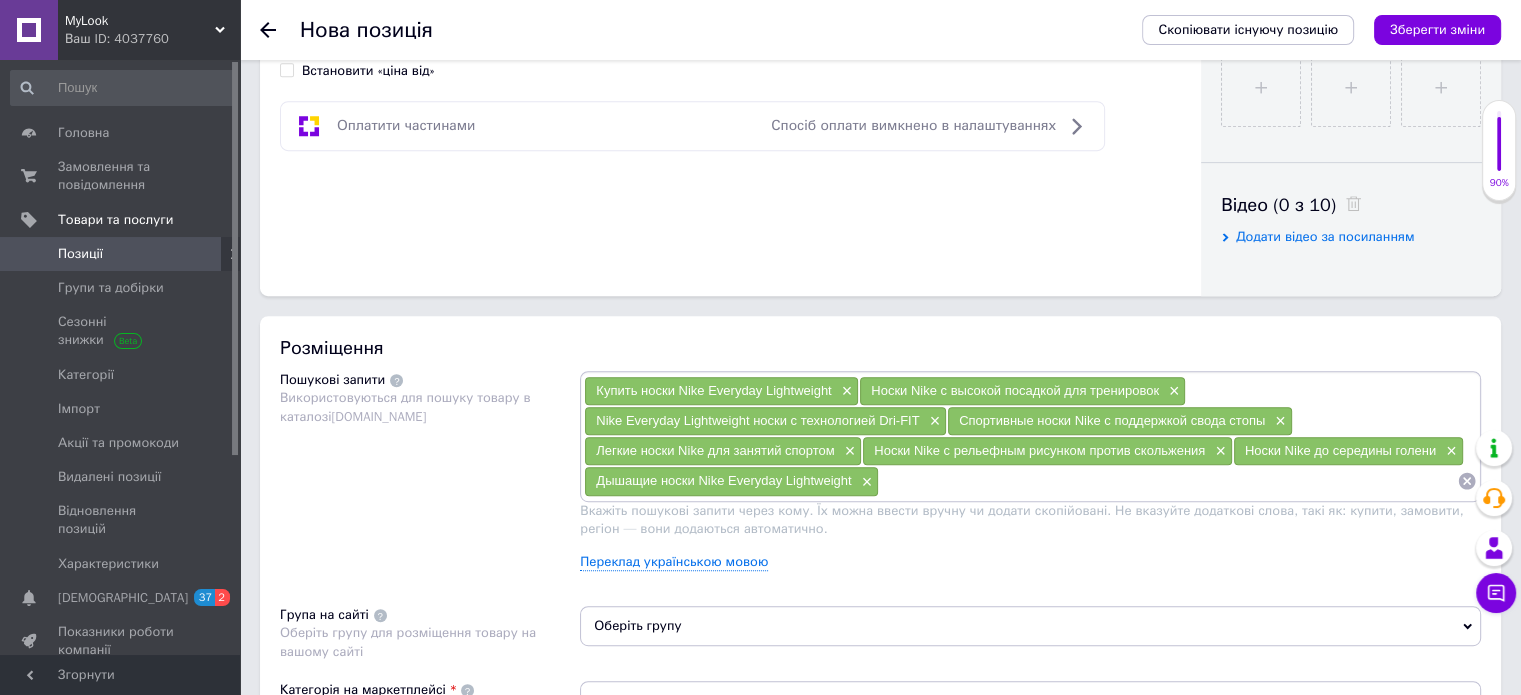 click on "Купить носки Nike Everyday Lightweight × Носки Nike с высокой посадкой для тренировок × Nike Everyday Lightweight носки с технологией Dri-FIT × Спортивные носки Nike с поддержкой свода стопы × Легкие носки Nike для занятий спортом × Носки Nike с рельефным рисунком против скольжения × Носки Nike до середины голени × Дышащие носки Nike Everyday Lightweight ×" at bounding box center [1030, 436] 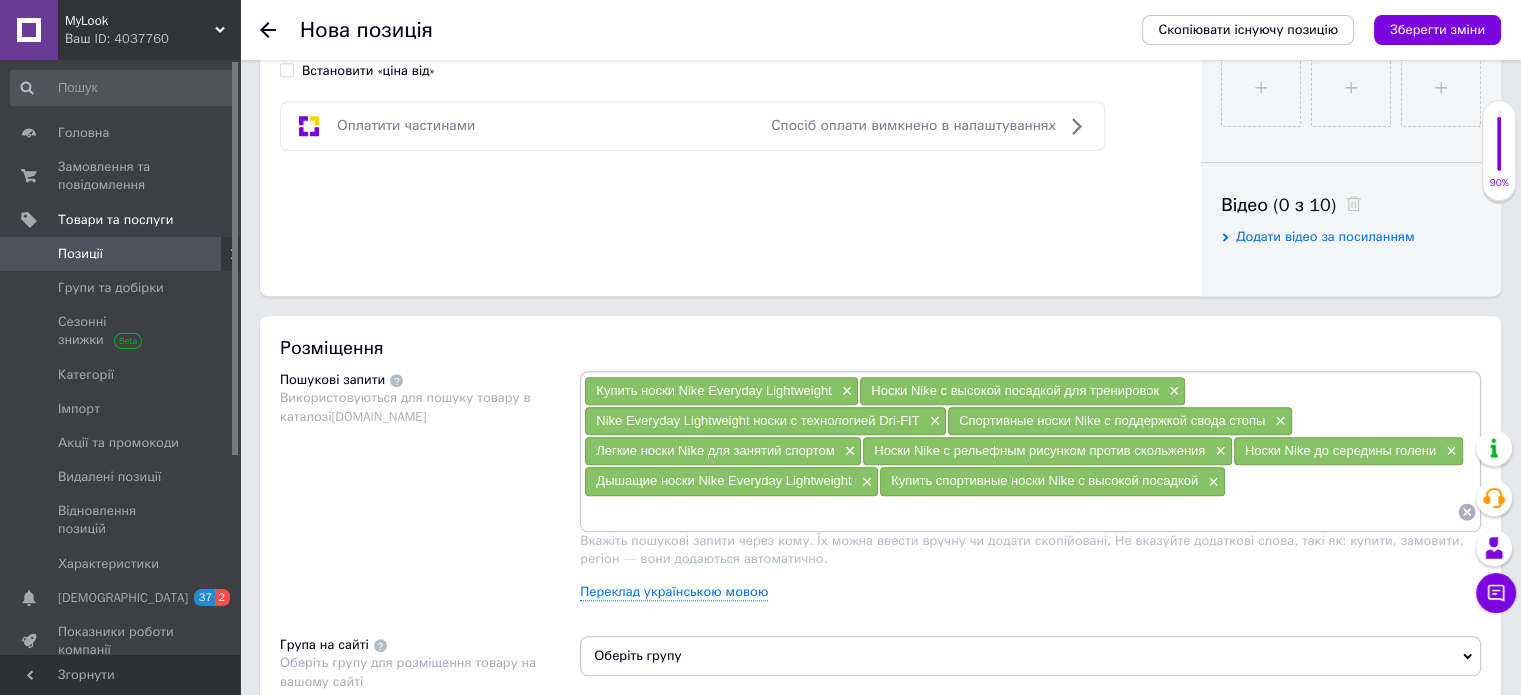 click at bounding box center (1020, 512) 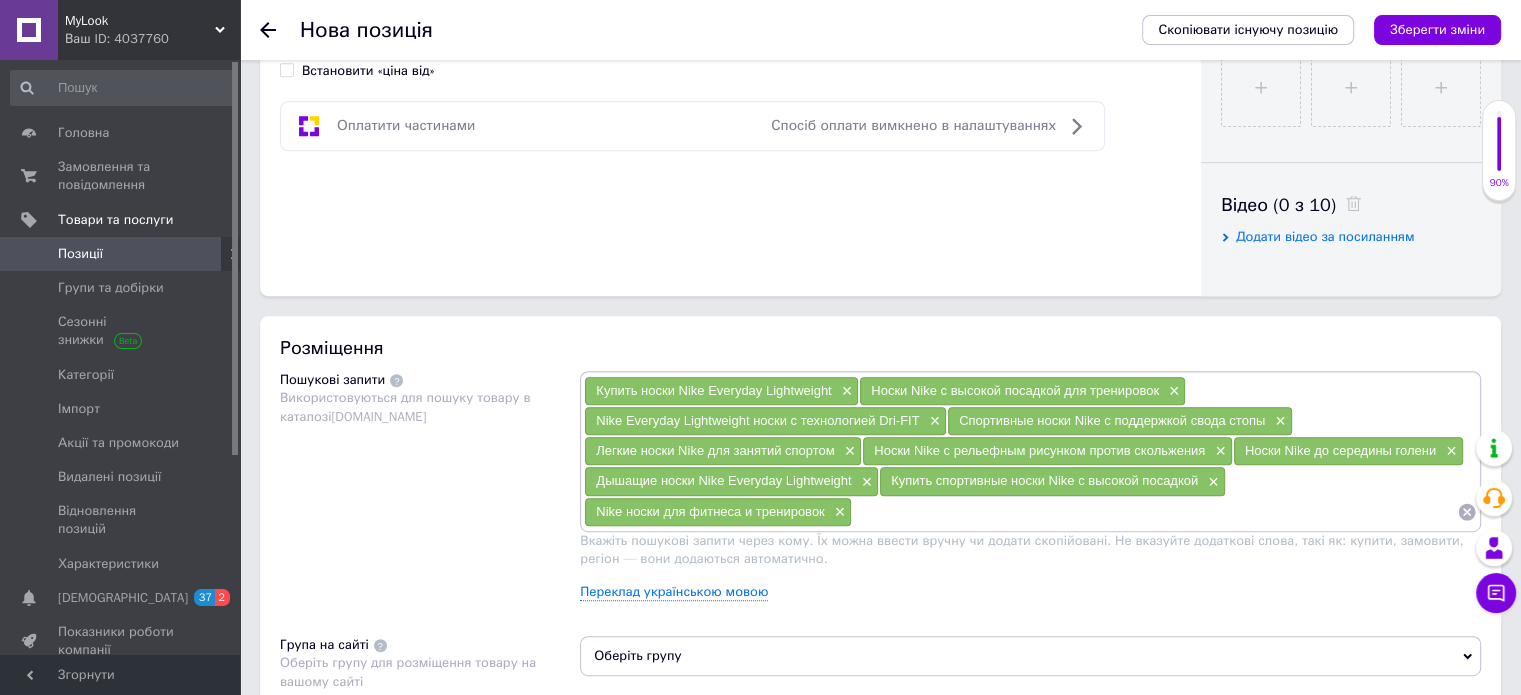 click on "Купить носки Nike Everyday Lightweight × Носки Nike с высокой посадкой для тренировок × Nike Everyday Lightweight носки с технологией Dri-FIT × Спортивные носки Nike с поддержкой свода стопы × Легкие носки Nike для занятий спортом × Носки Nike с рельефным рисунком против скольжения × Носки Nike до середины голени × Дышащие носки Nike Everyday Lightweight × Купить спортивные носки Nike с высокой посадкой × Nike носки для фитнеса и тренировок ×" at bounding box center (1030, 451) 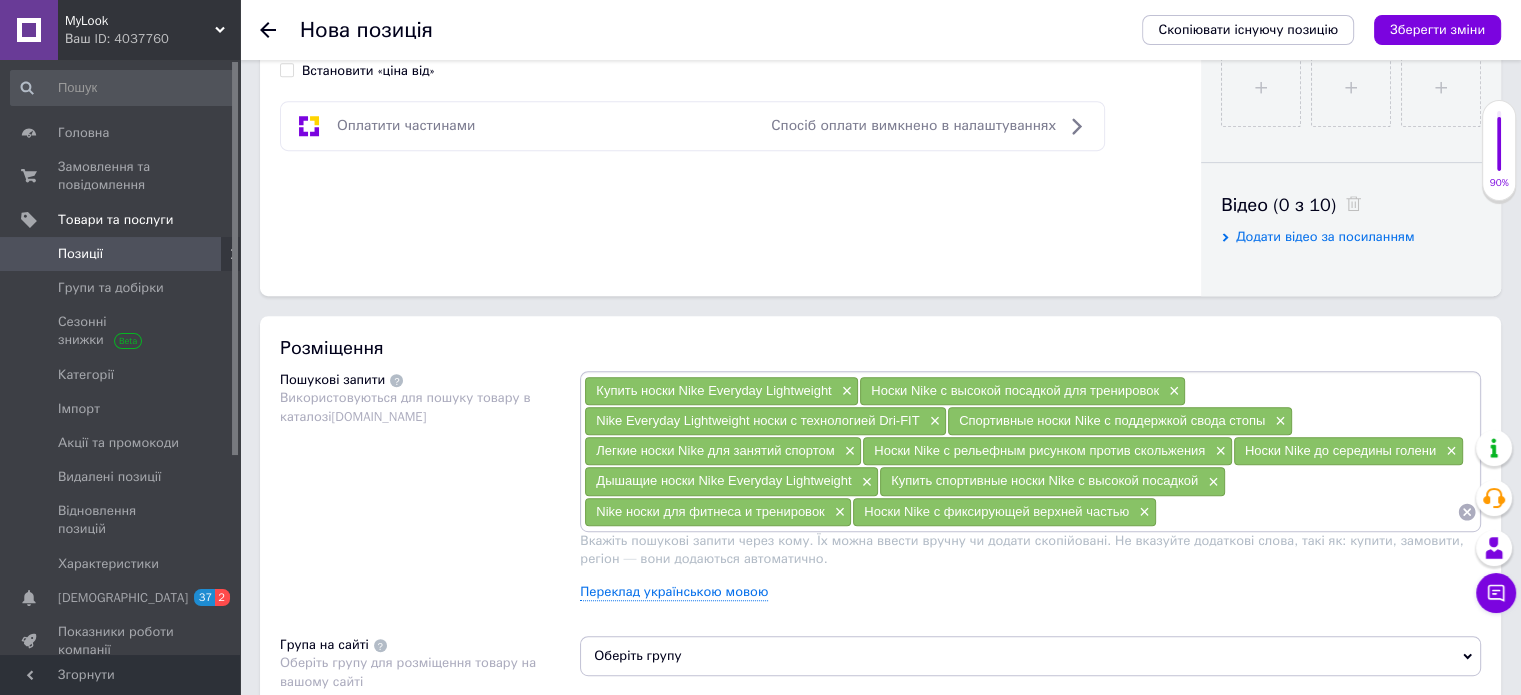 click at bounding box center [1307, 512] 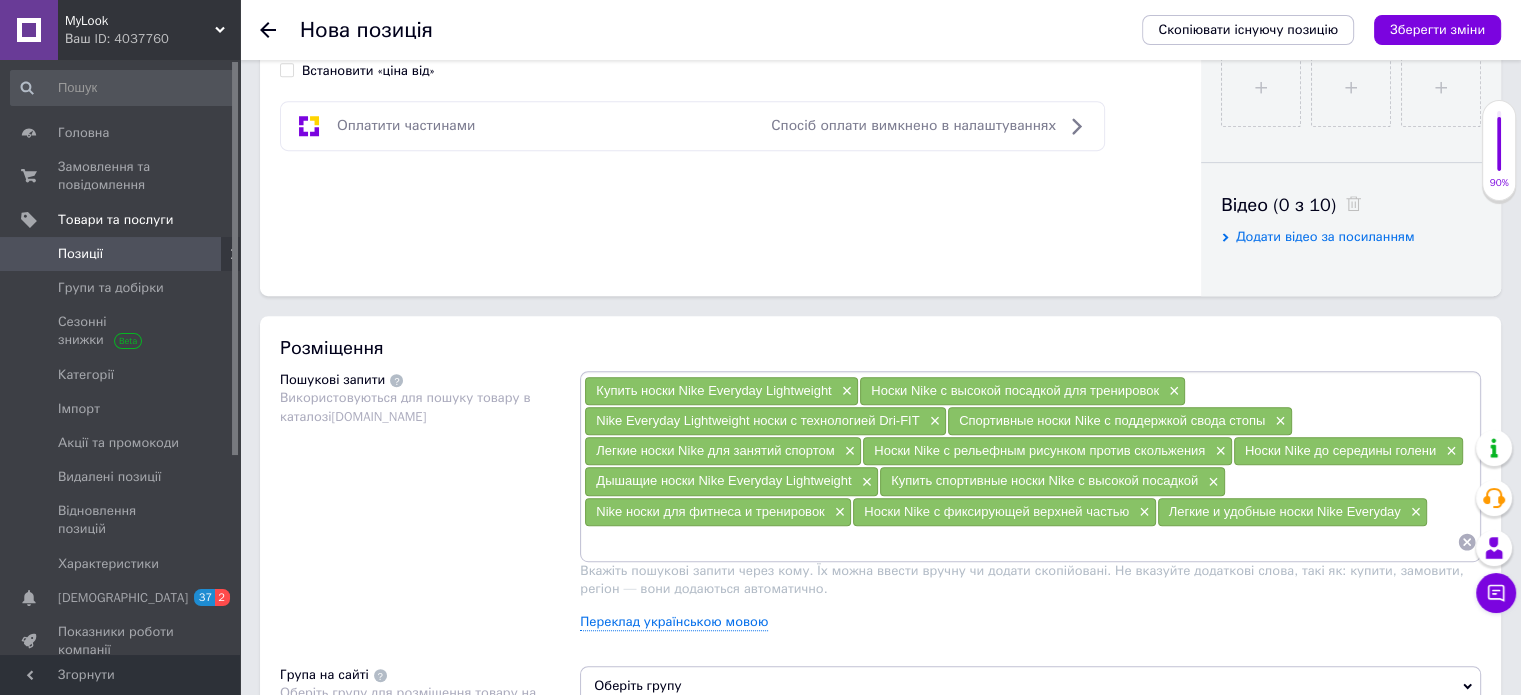 click at bounding box center (1020, 542) 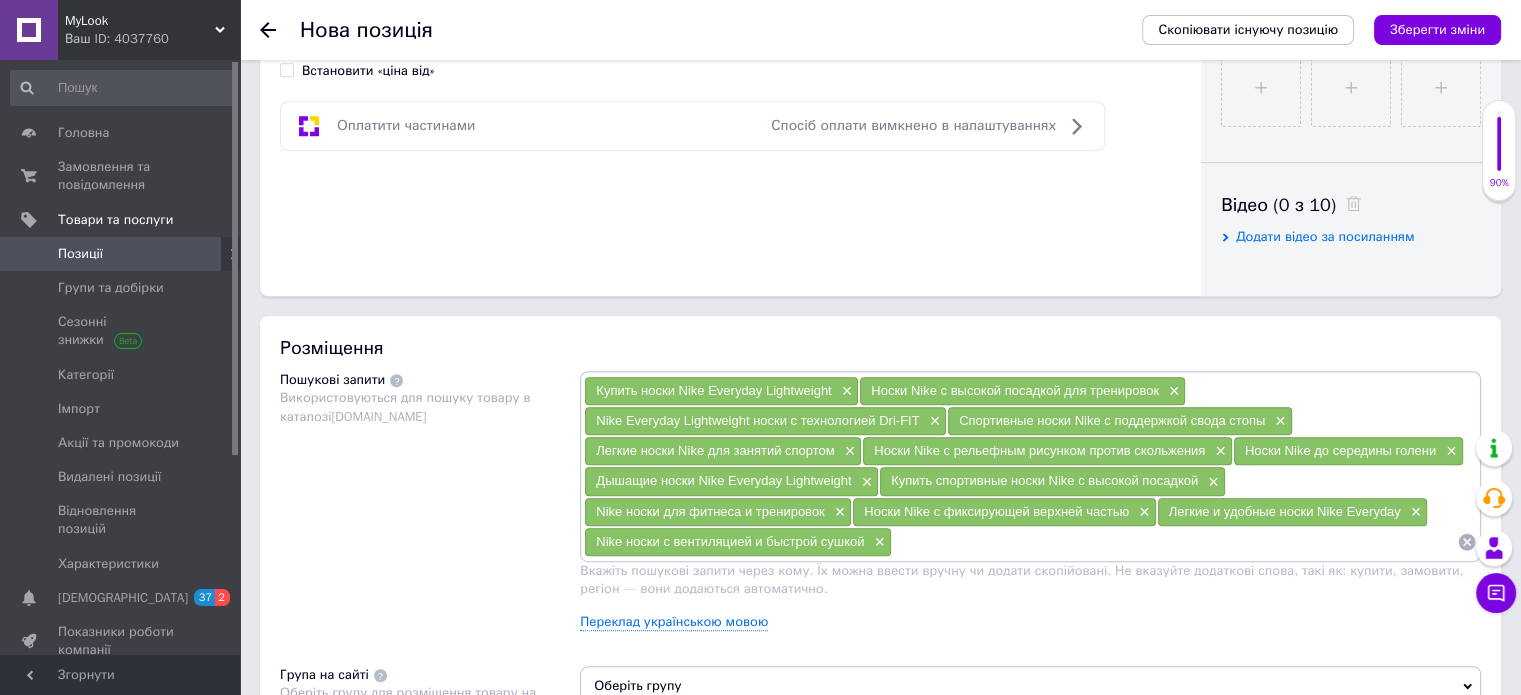 click at bounding box center (1174, 542) 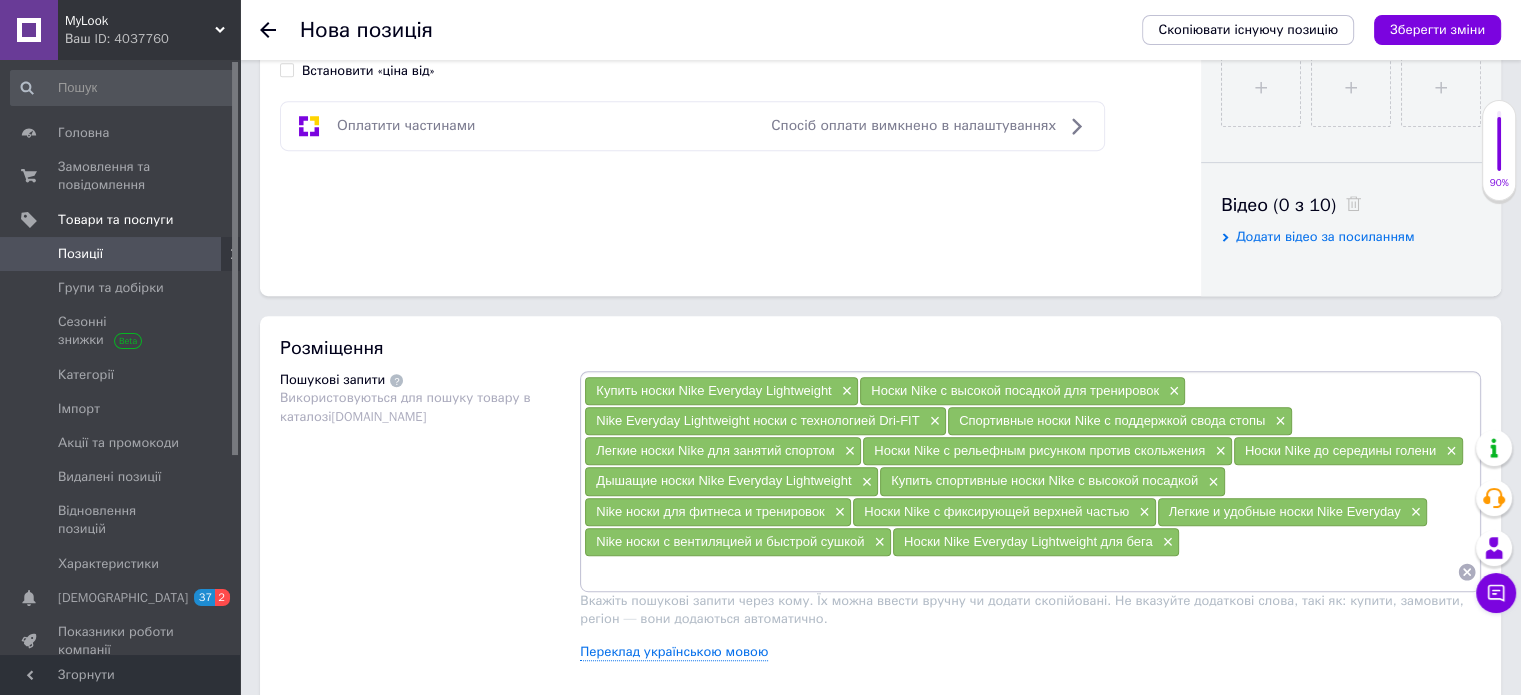 click at bounding box center (1020, 572) 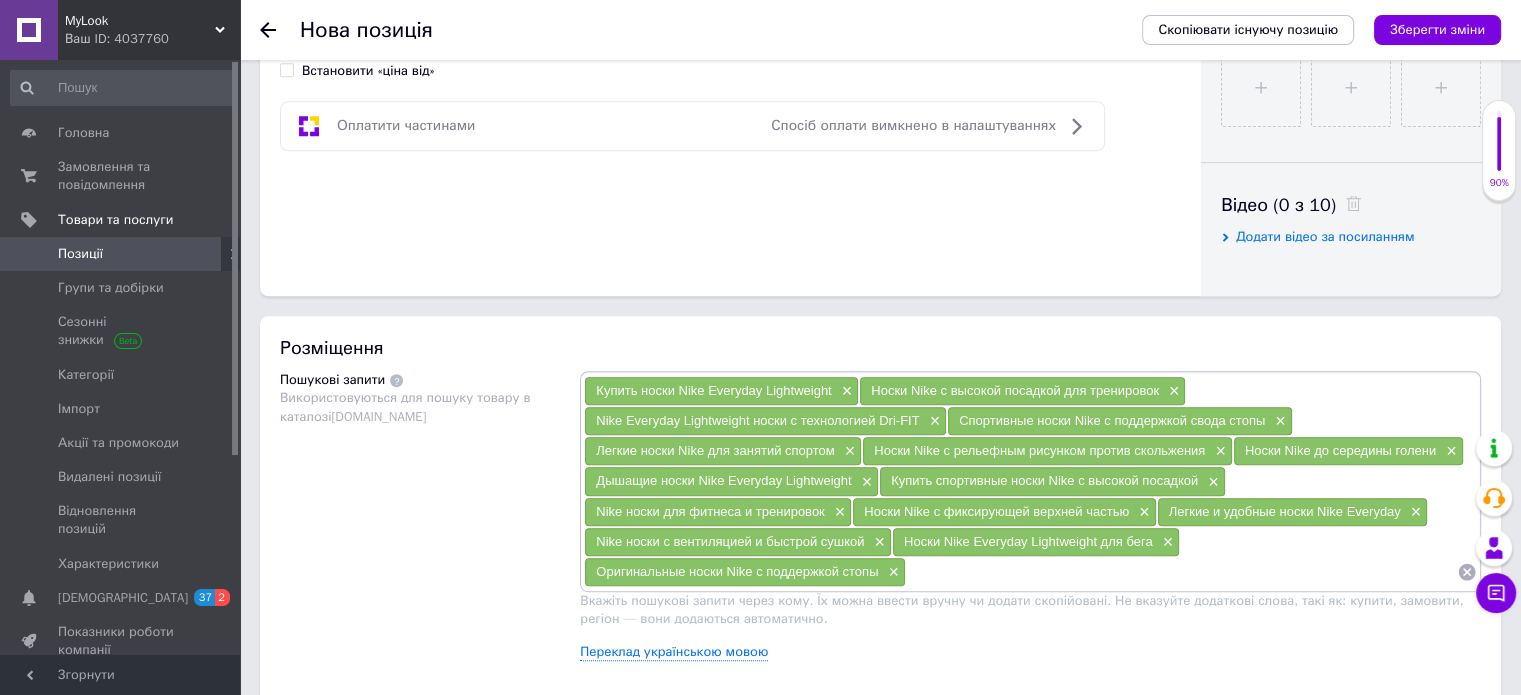 click on "Купить носки Nike Everyday Lightweight × Носки Nike с высокой посадкой для тренировок × Nike Everyday Lightweight носки с технологией Dri-FIT × Спортивные носки Nike с поддержкой свода стопы × Легкие носки Nike для занятий спортом × Носки Nike с рельефным рисунком против скольжения × Носки Nike до середины голени × Дышащие носки Nike Everyday Lightweight × Купить спортивные носки Nike с высокой посадкой × Nike носки для фитнеса и тренировок × Носки Nike с фиксирующей верхней частью × Легкие и удобные носки Nike Everyday × Nike носки с вентиляцией и быстрой сушкой × Носки Nike Everyday Lightweight для бега × ×" at bounding box center (1030, 481) 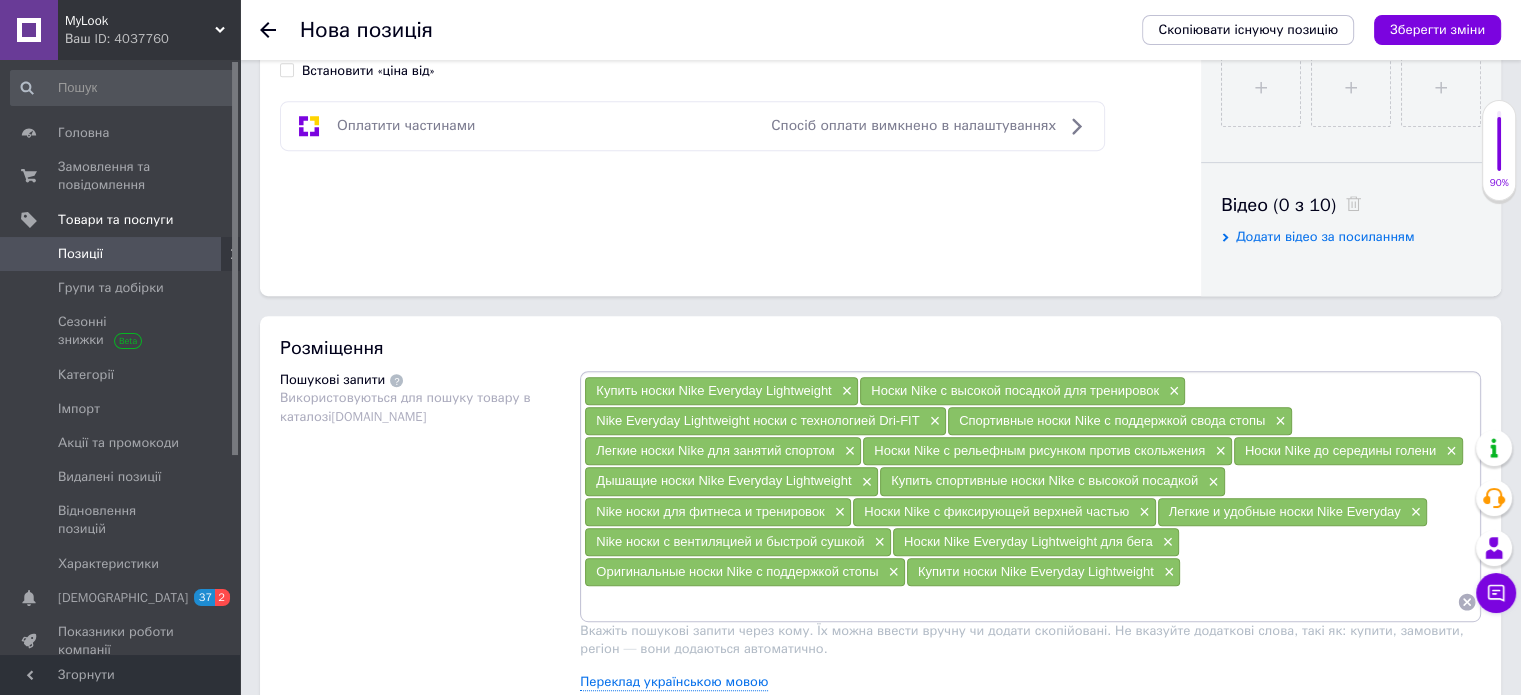 click at bounding box center [1020, 602] 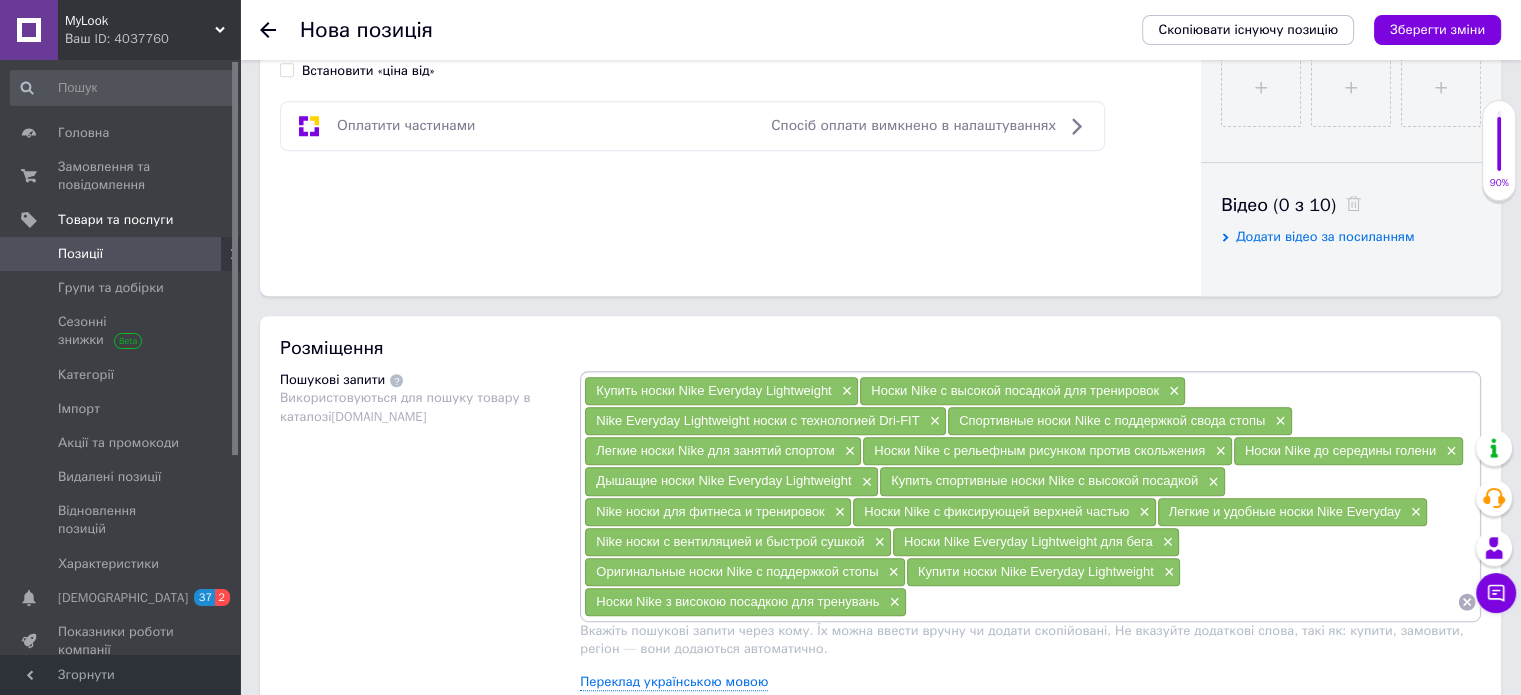 click at bounding box center (1182, 602) 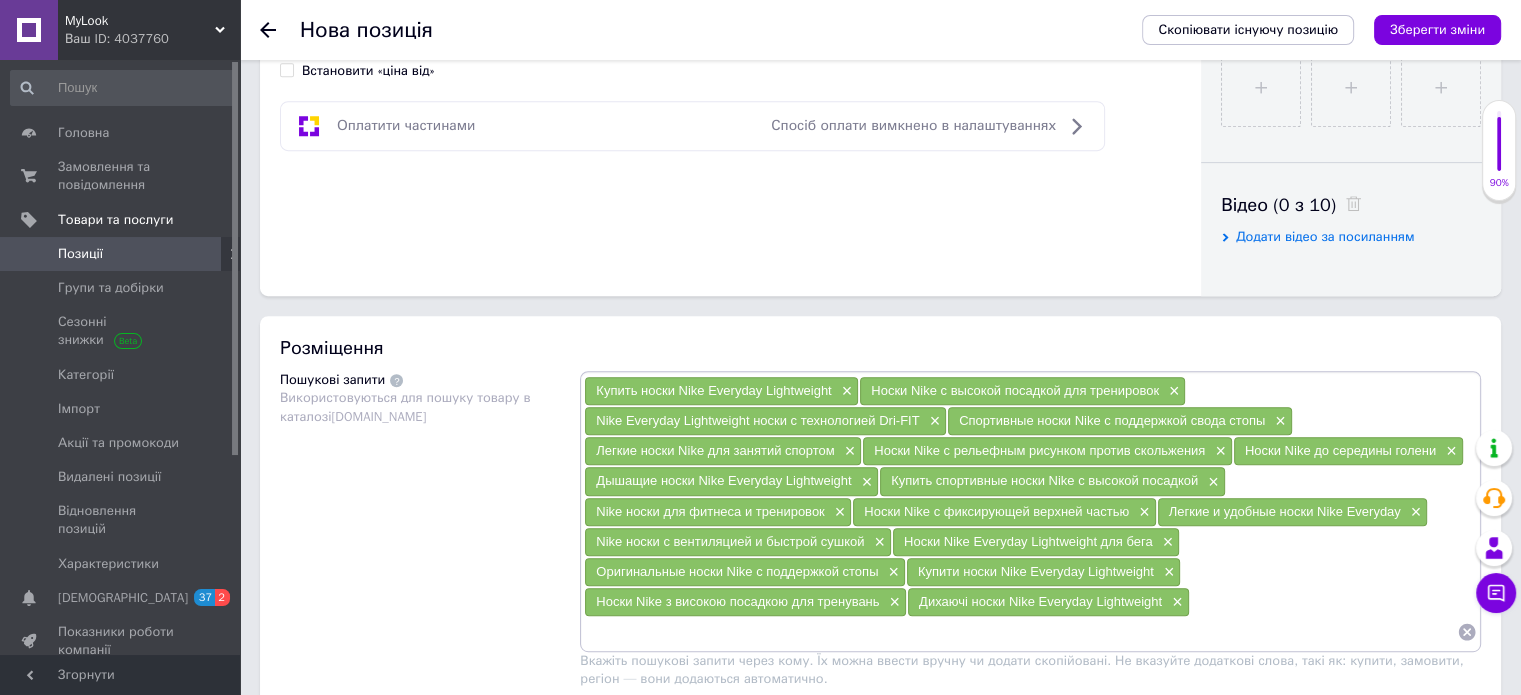click on "Купить носки Nike Everyday Lightweight × Носки Nike с высокой посадкой для тренировок × Nike Everyday Lightweight носки с технологией Dri-FIT × Спортивные носки Nike с поддержкой свода стопы × Легкие носки Nike для занятий спортом × Носки Nike с рельефным рисунком против скольжения × Носки Nike до середины голени × Дышащие носки Nike Everyday Lightweight × Купить спортивные носки Nike с высокой посадкой × Nike носки для фитнеса и тренировок × Носки Nike с фиксирующей верхней частью × Легкие и удобные носки Nike Everyday × Nike носки с вентиляцией и быстрой сушкой × Носки Nike Everyday Lightweight для бега × × × × ×" at bounding box center [1030, 511] 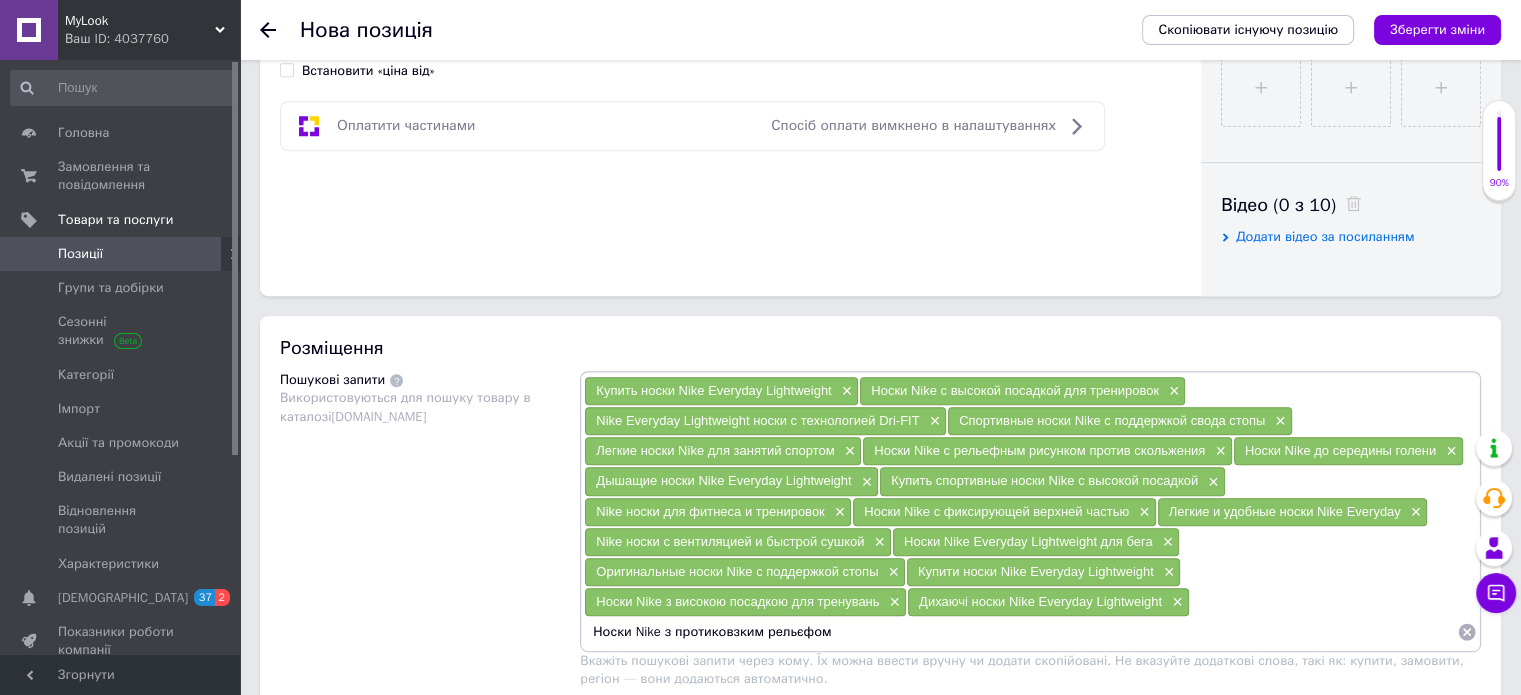 type 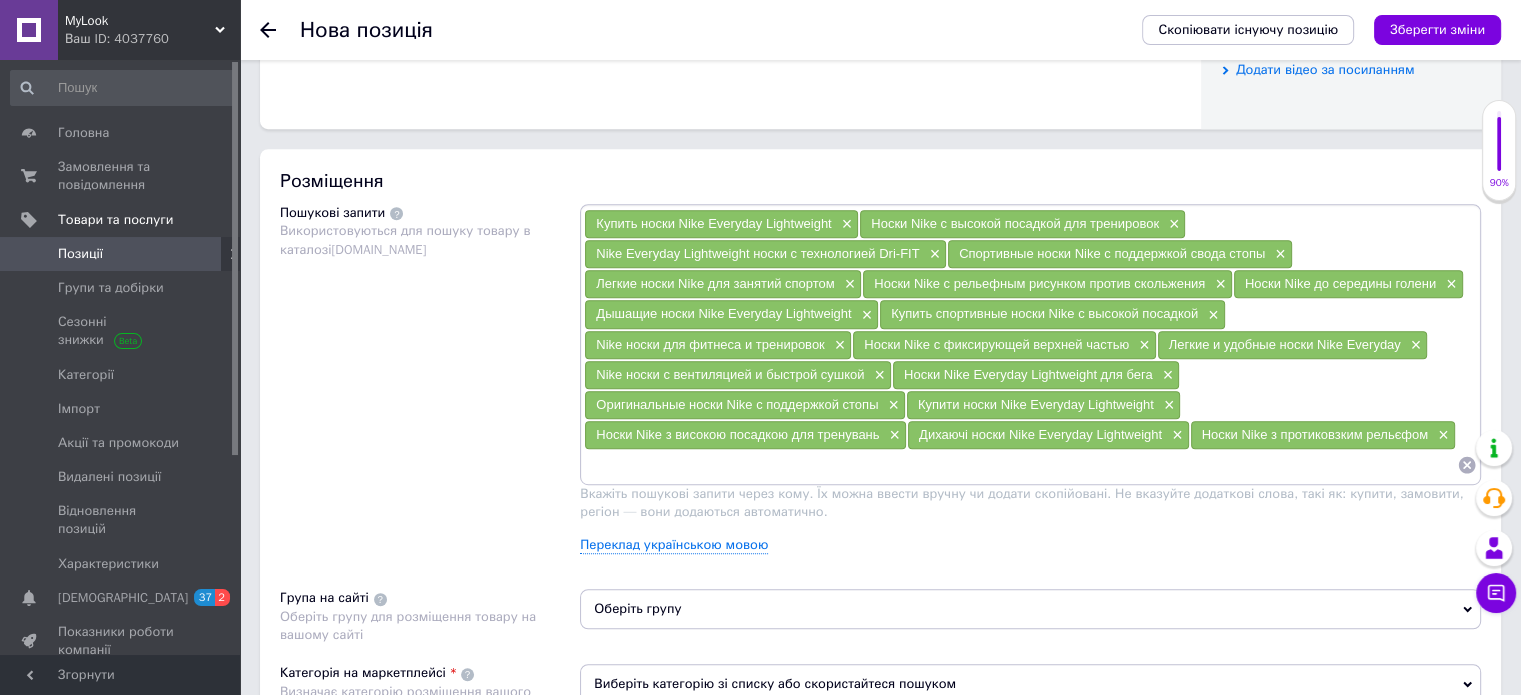 scroll, scrollTop: 1300, scrollLeft: 0, axis: vertical 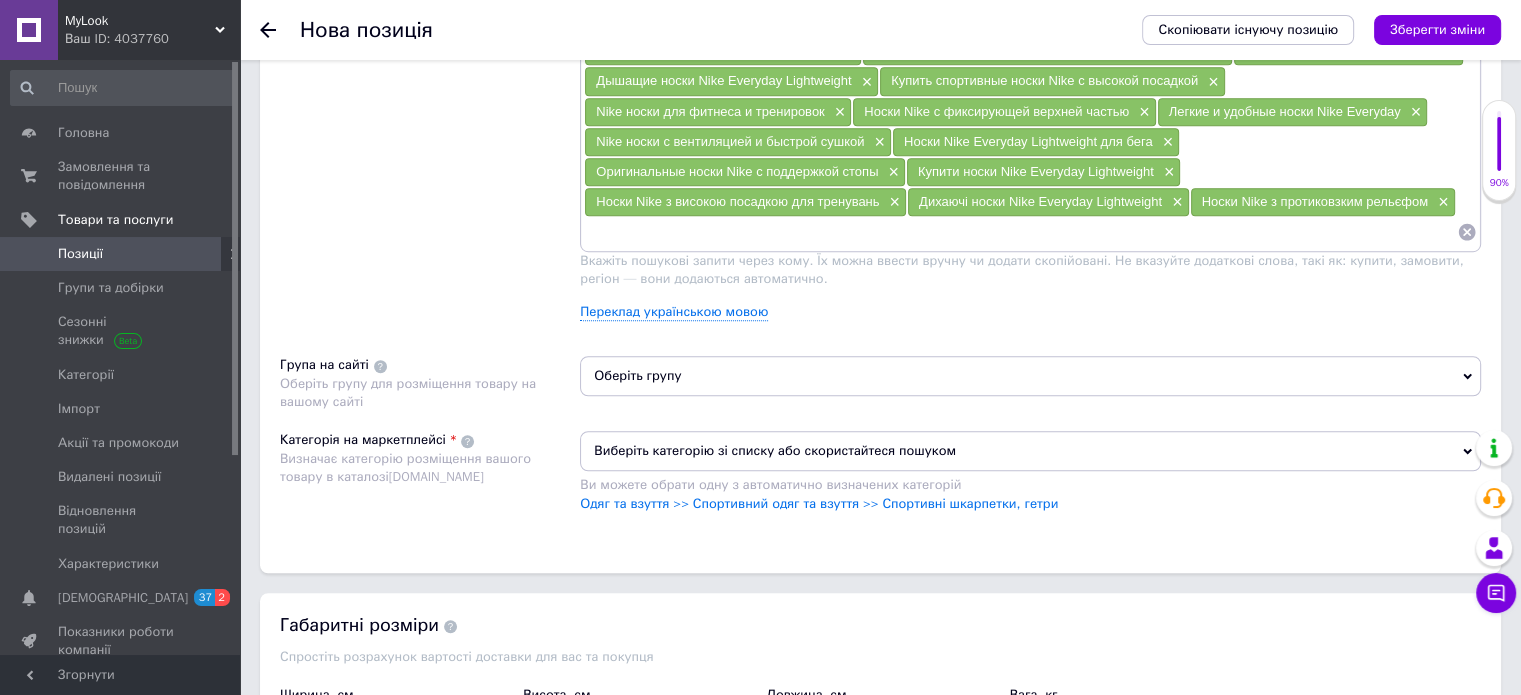 click on "Виберіть категорію зі списку або скористайтеся пошуком" at bounding box center [1030, 451] 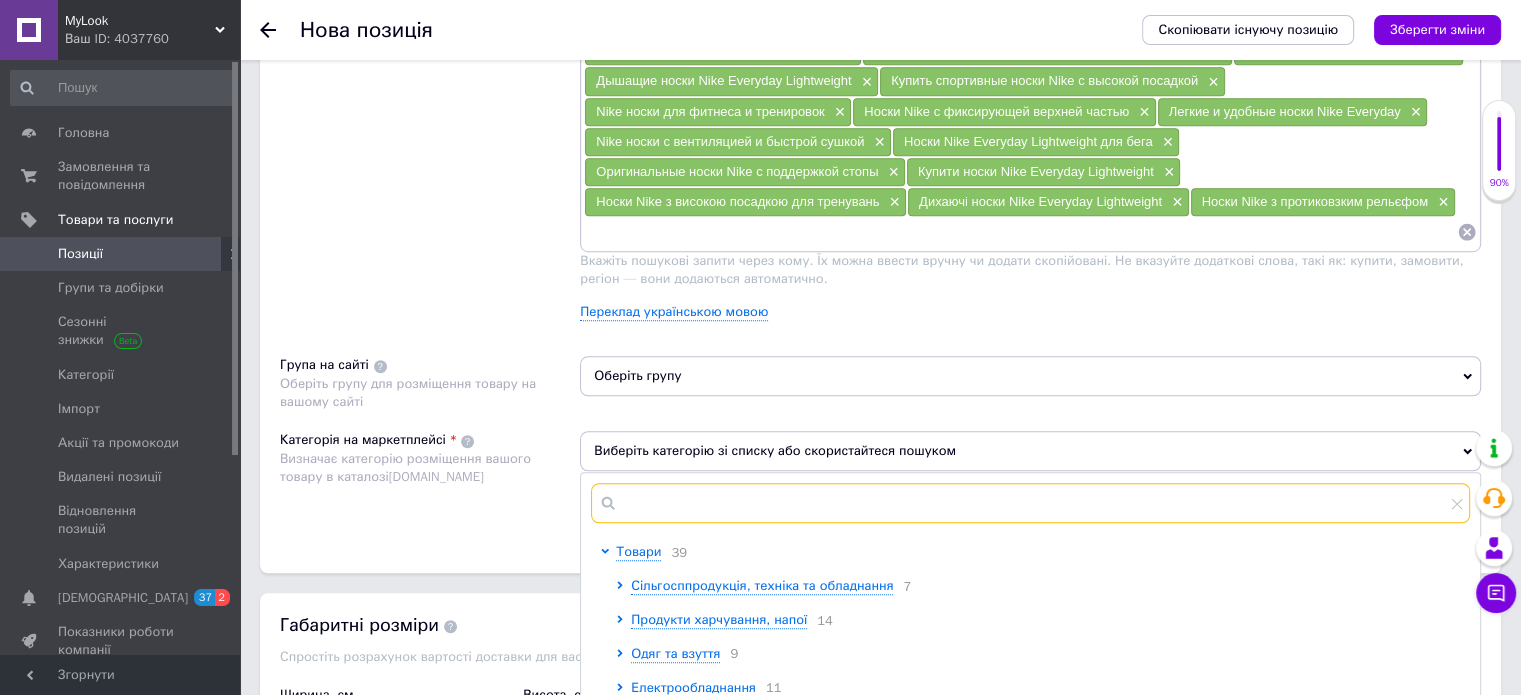 click at bounding box center [1030, 503] 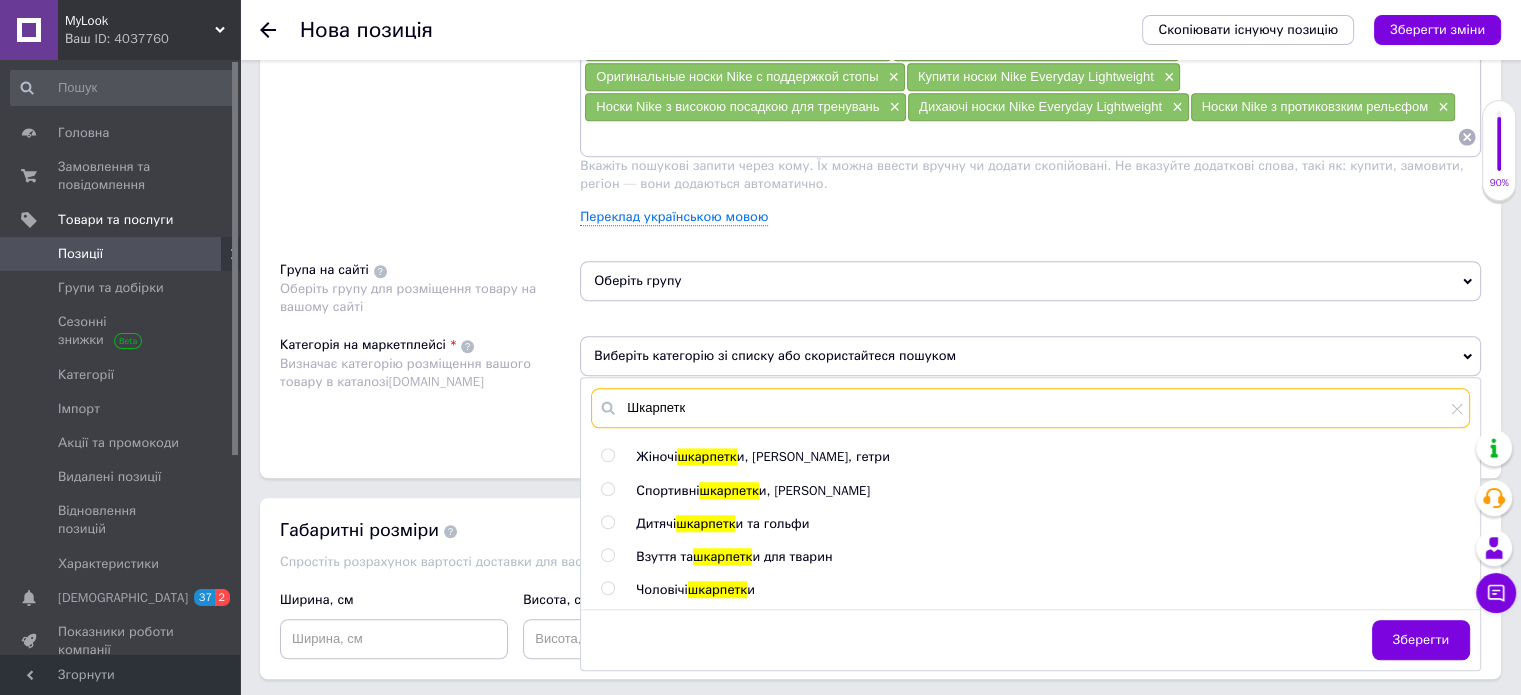 scroll, scrollTop: 1400, scrollLeft: 0, axis: vertical 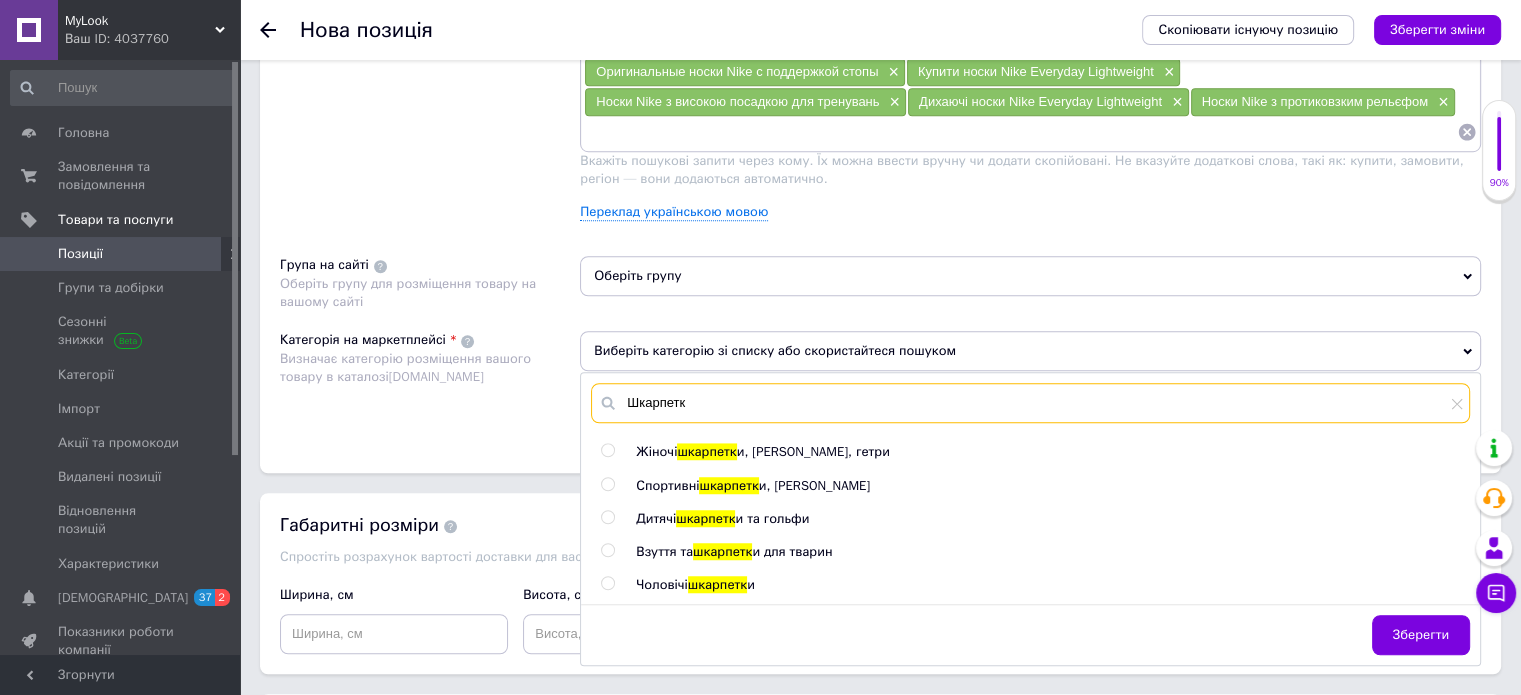 type on "Шкарпетк" 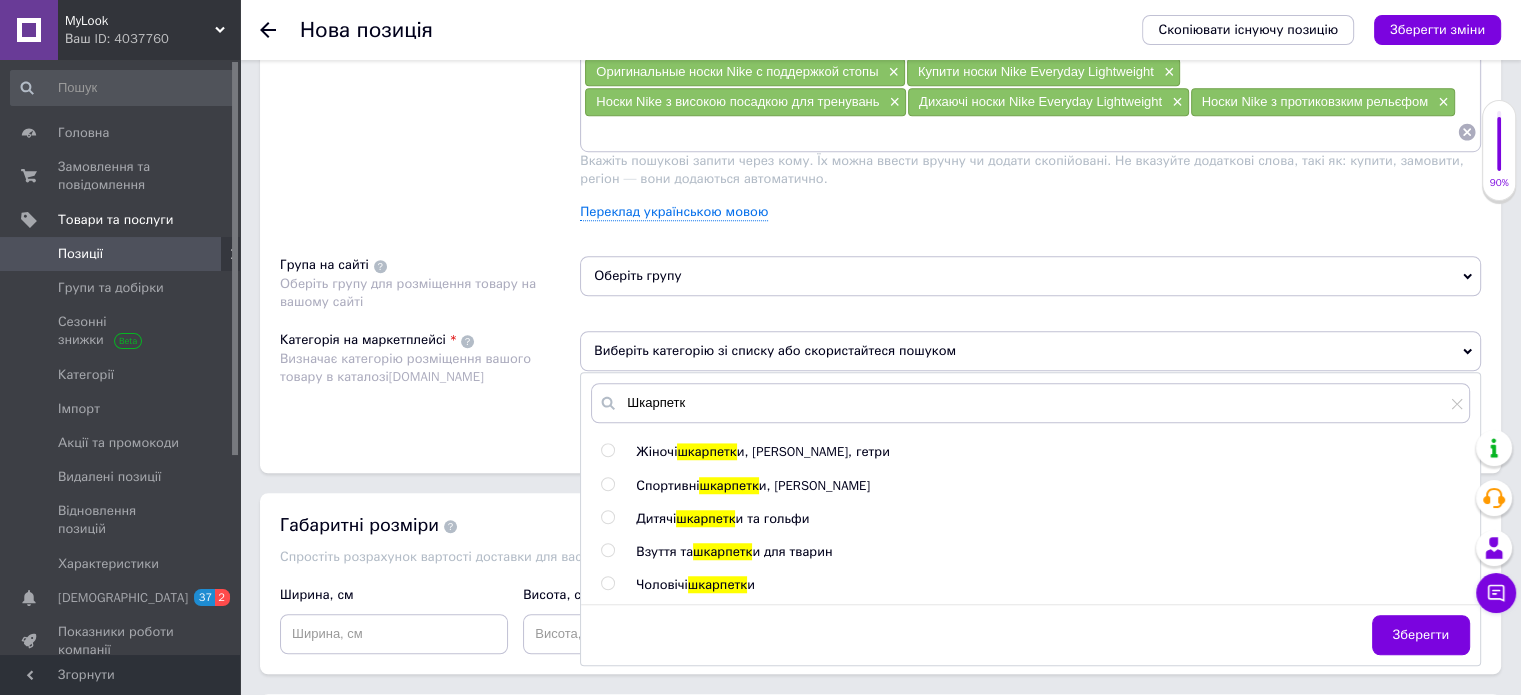 click at bounding box center (607, 484) 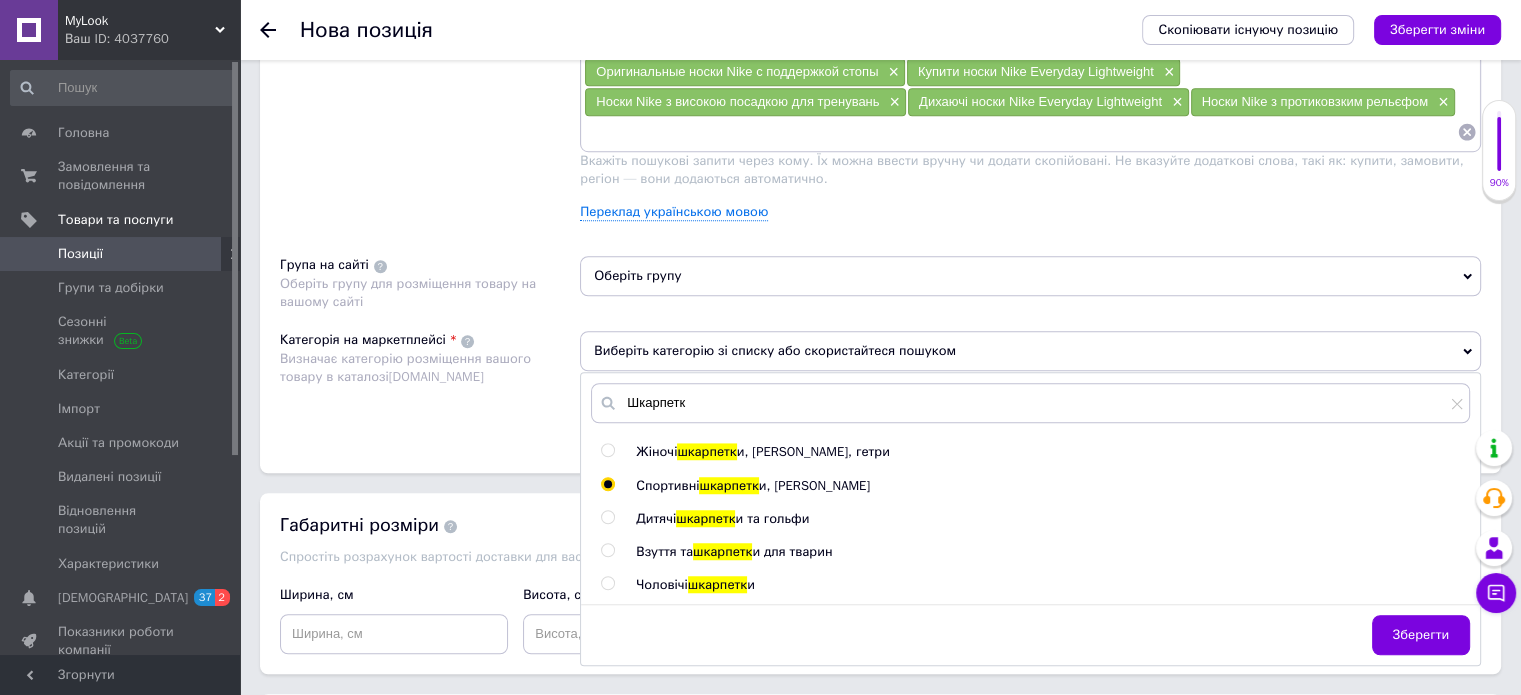 radio on "true" 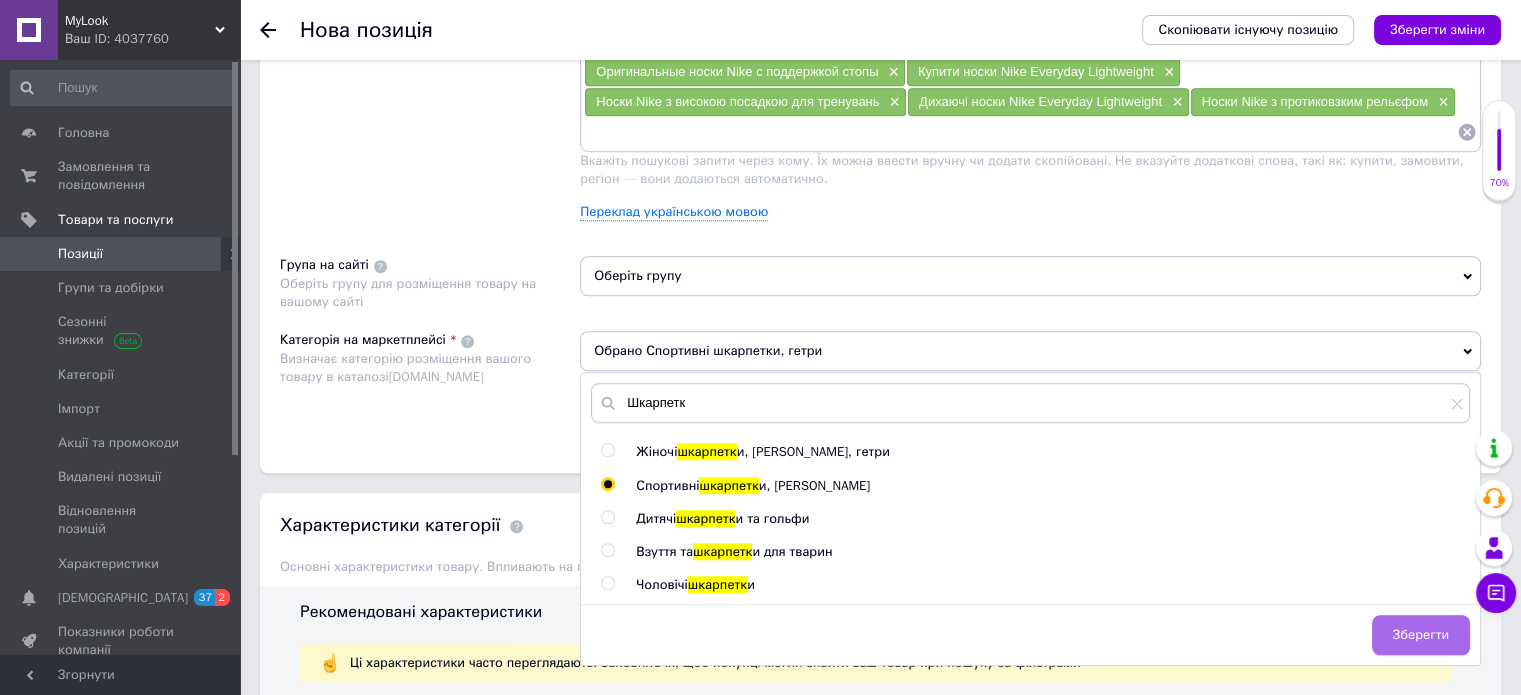 click on "Зберегти" at bounding box center (1421, 635) 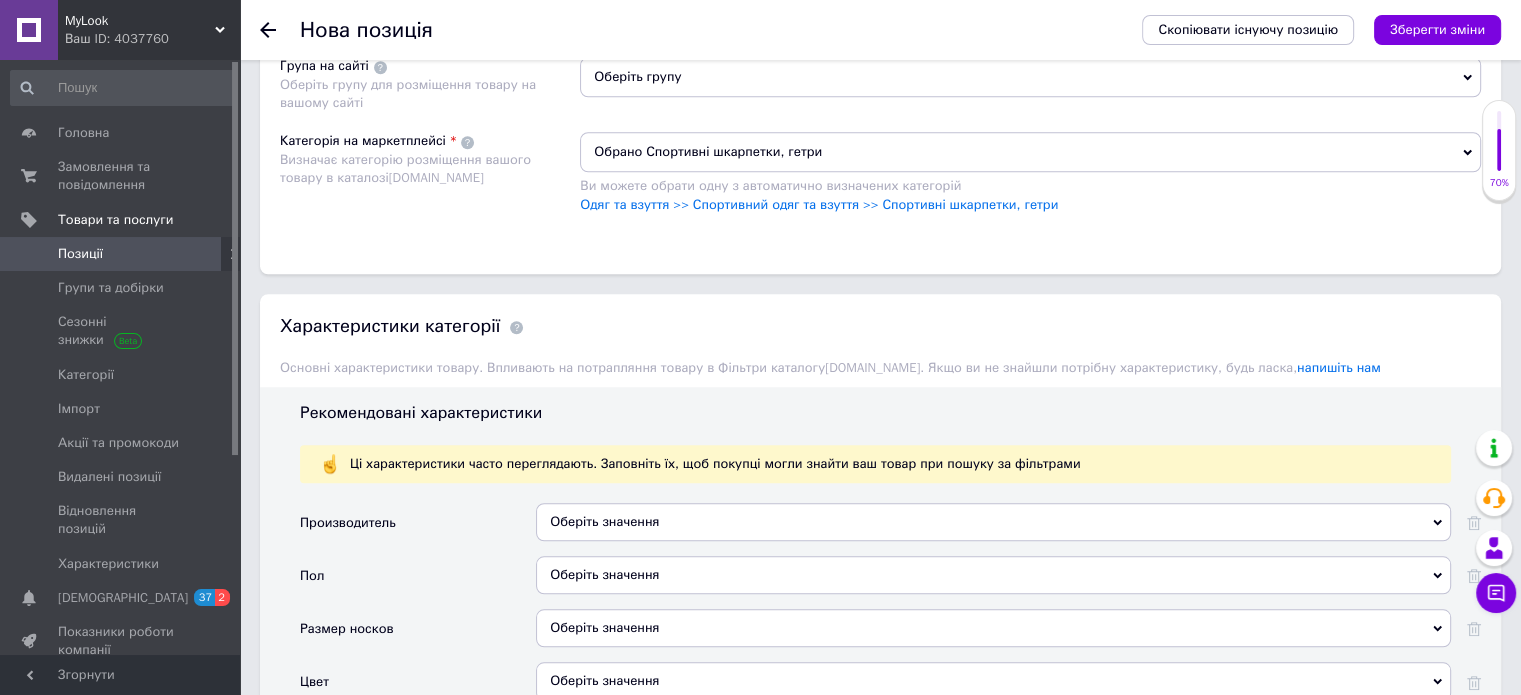 scroll, scrollTop: 1600, scrollLeft: 0, axis: vertical 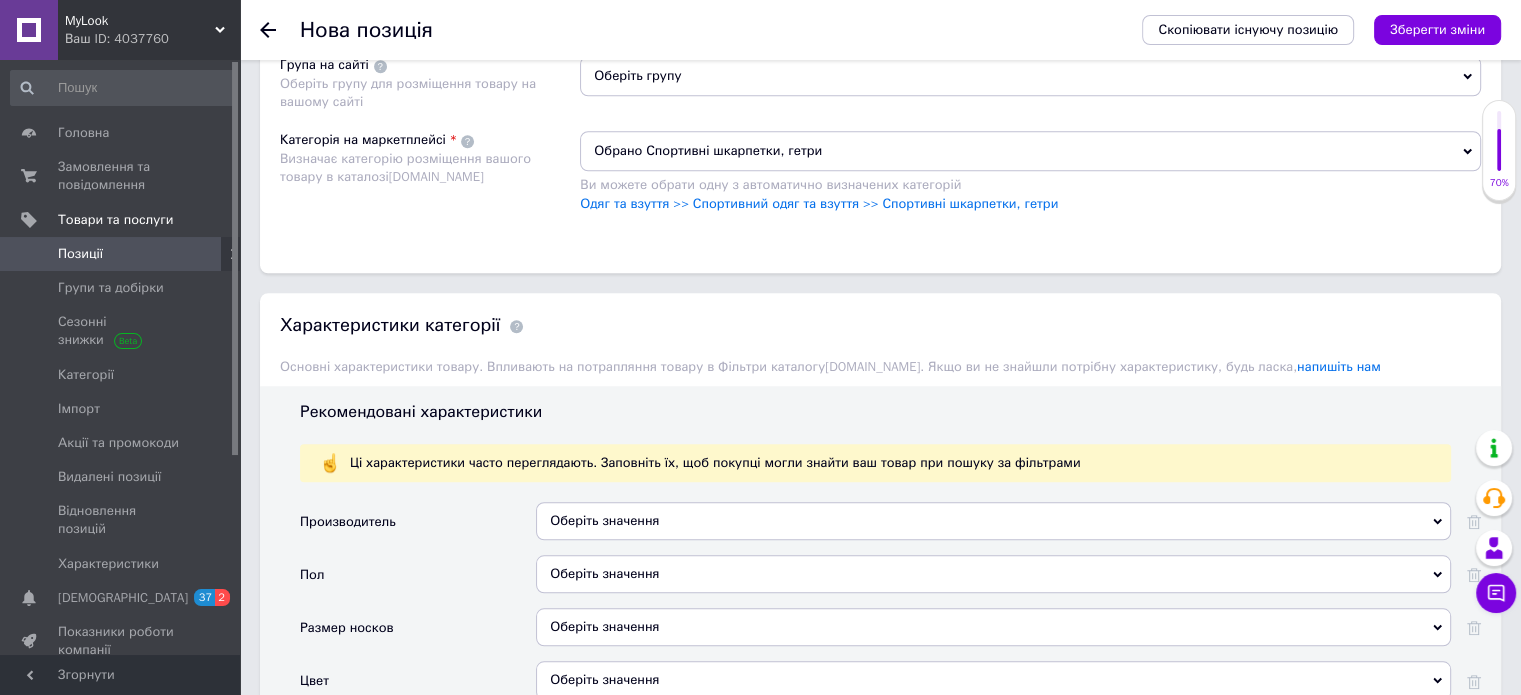 click on "Оберіть значення" at bounding box center [993, 521] 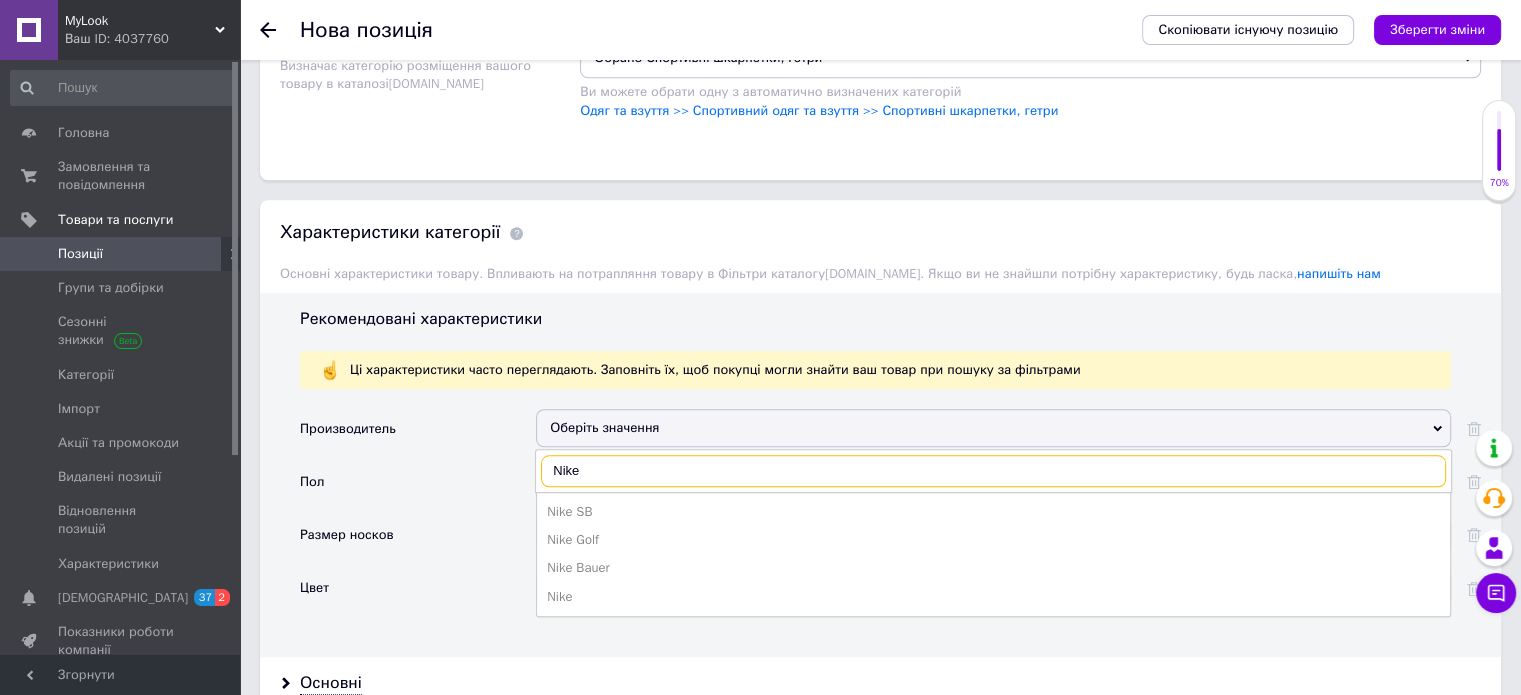 scroll, scrollTop: 1700, scrollLeft: 0, axis: vertical 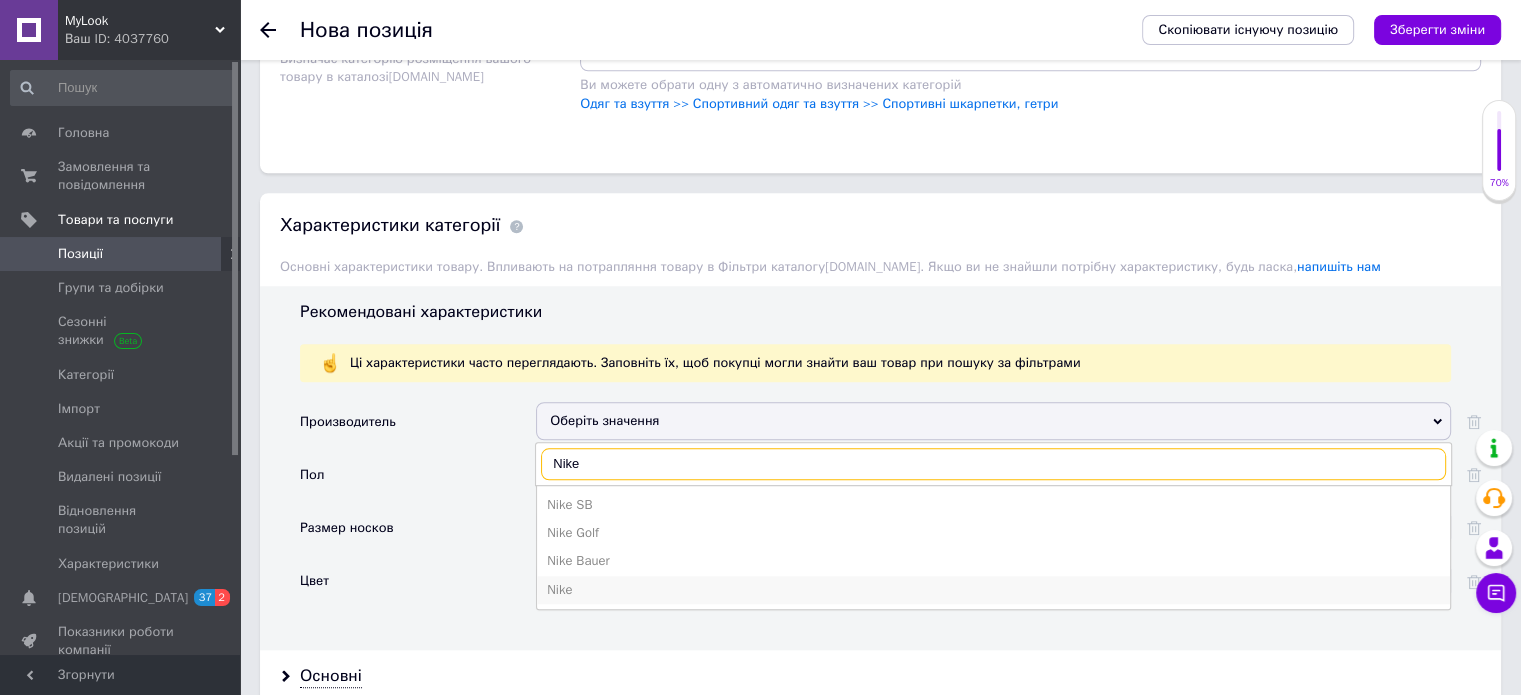 type on "Nike" 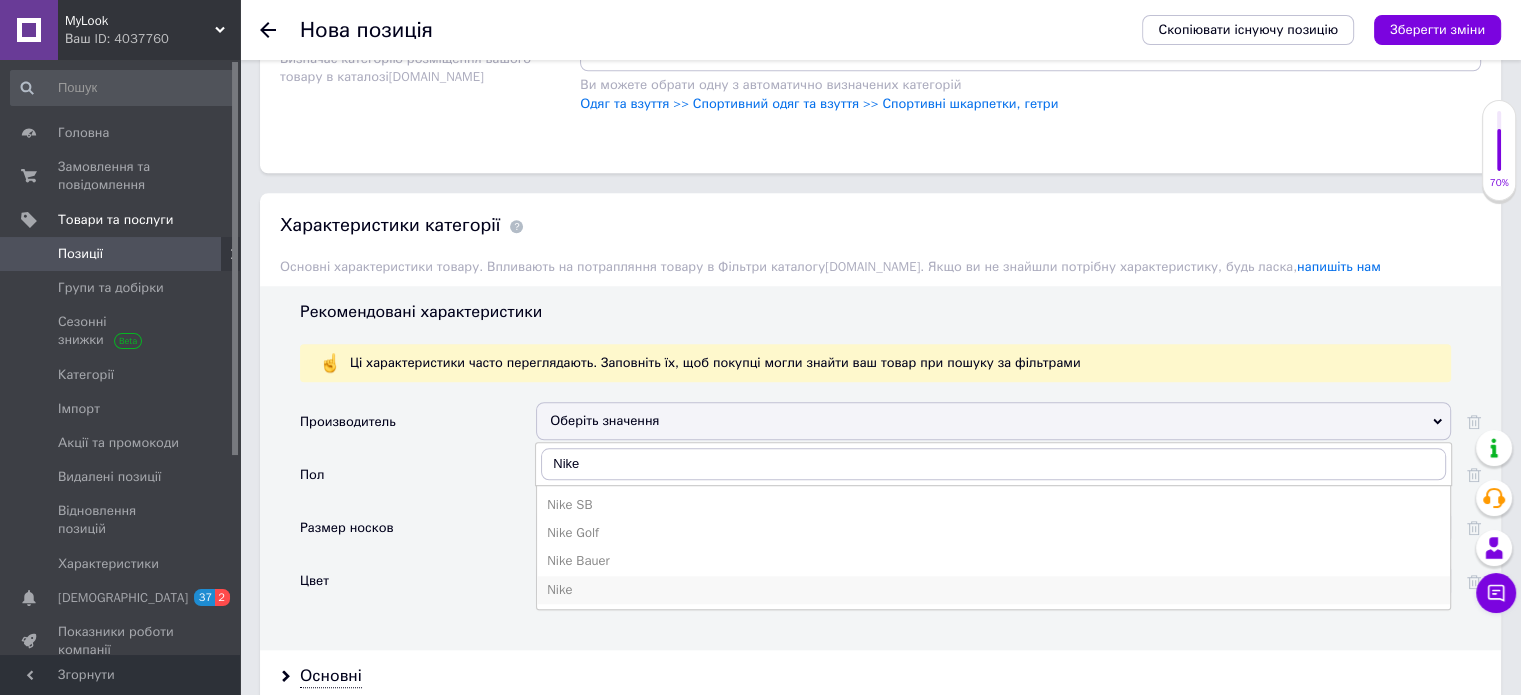 click on "Nike" at bounding box center [993, 590] 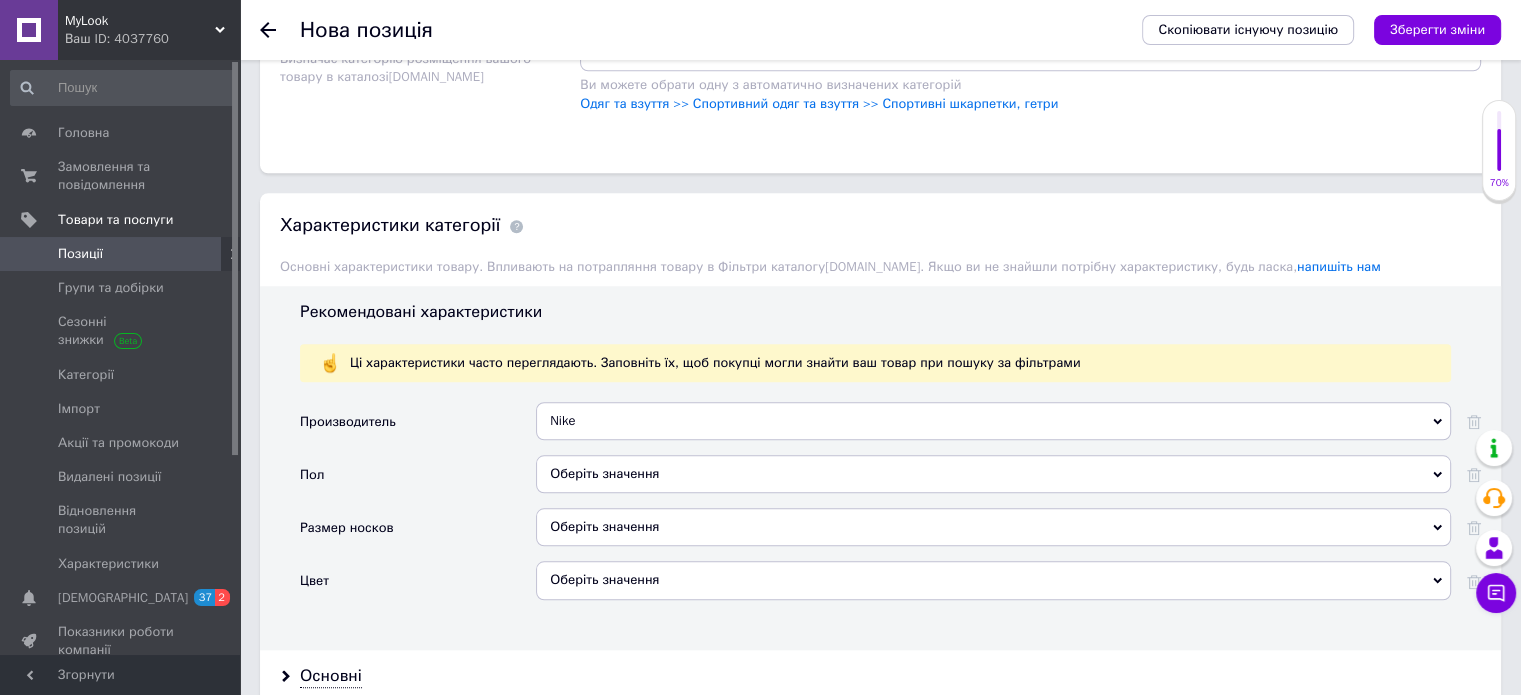 click on "Nike Nike SB Nike Golf Nike [PERSON_NAME] Nike" at bounding box center (993, 428) 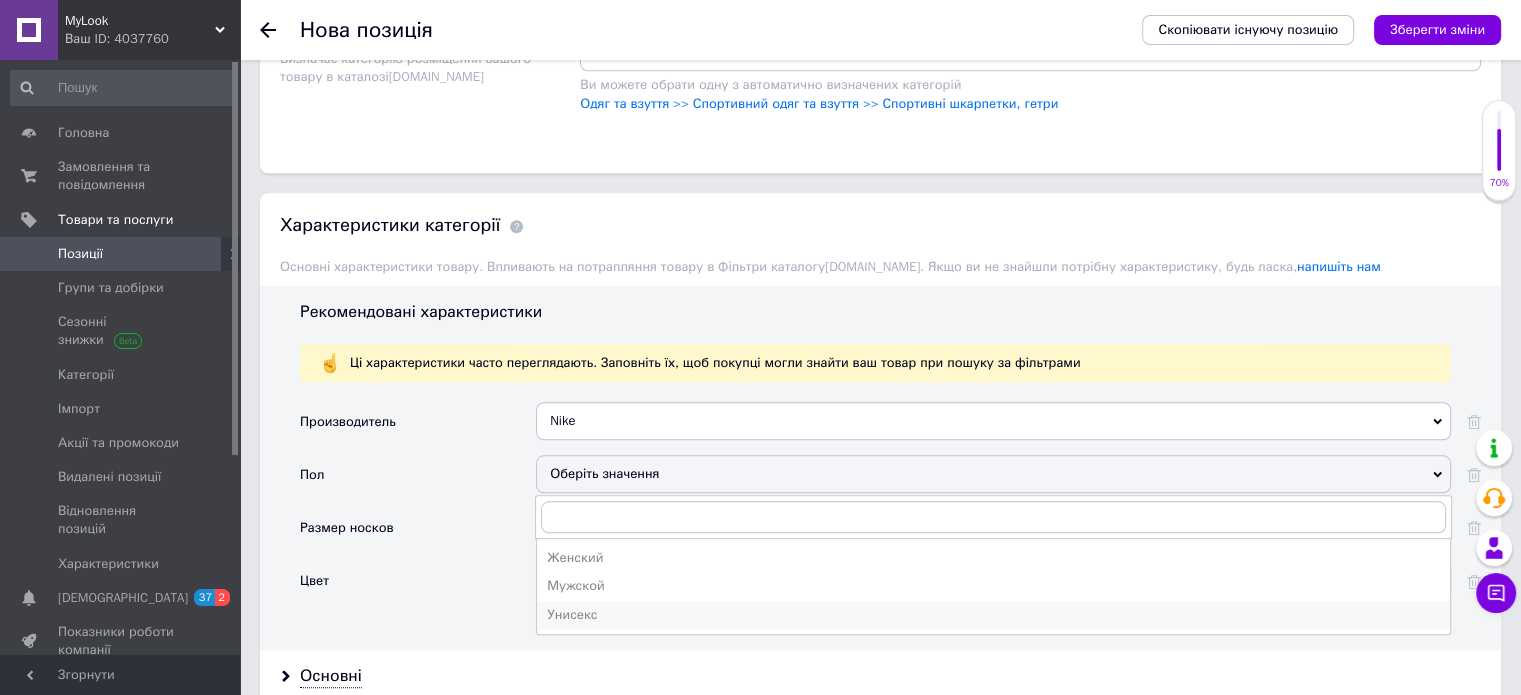 click on "Унисекс" at bounding box center [993, 615] 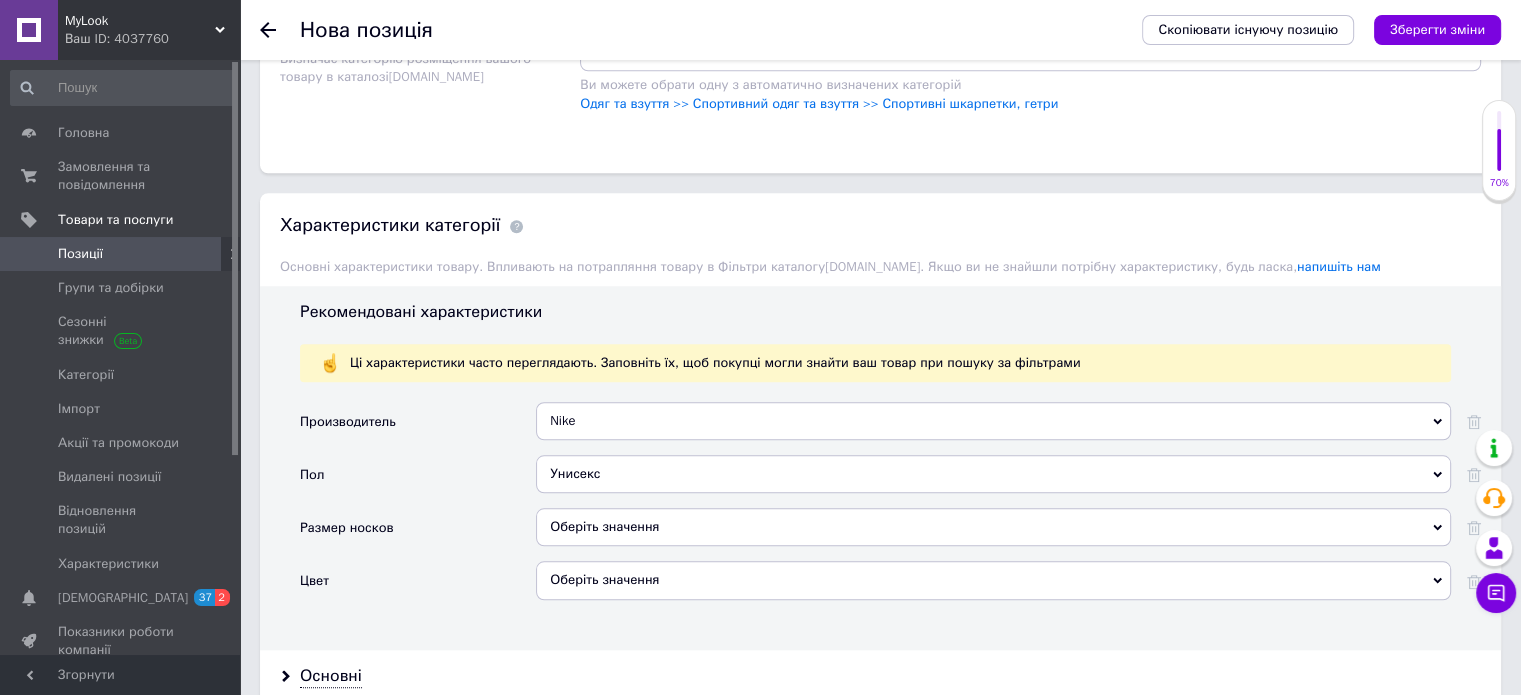 click on "Оберіть значення" at bounding box center (993, 527) 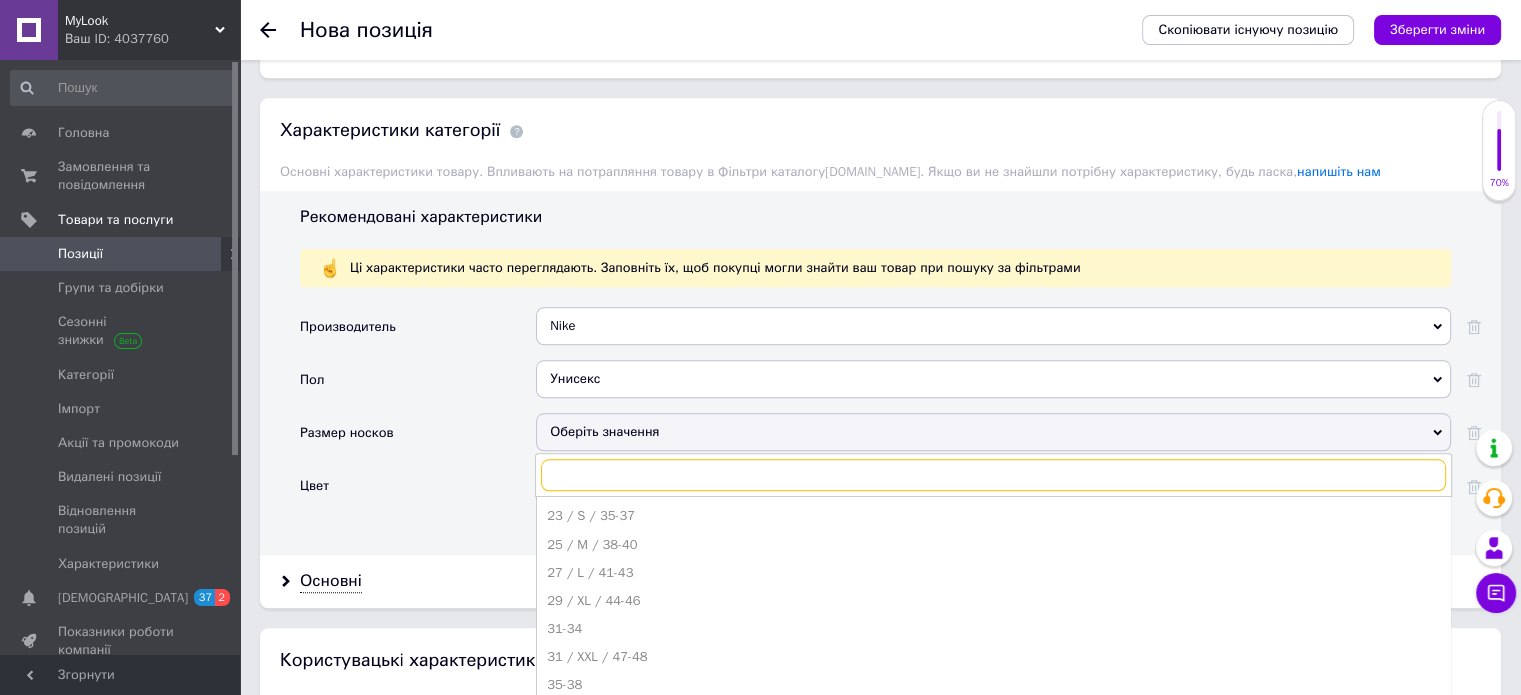 scroll, scrollTop: 1800, scrollLeft: 0, axis: vertical 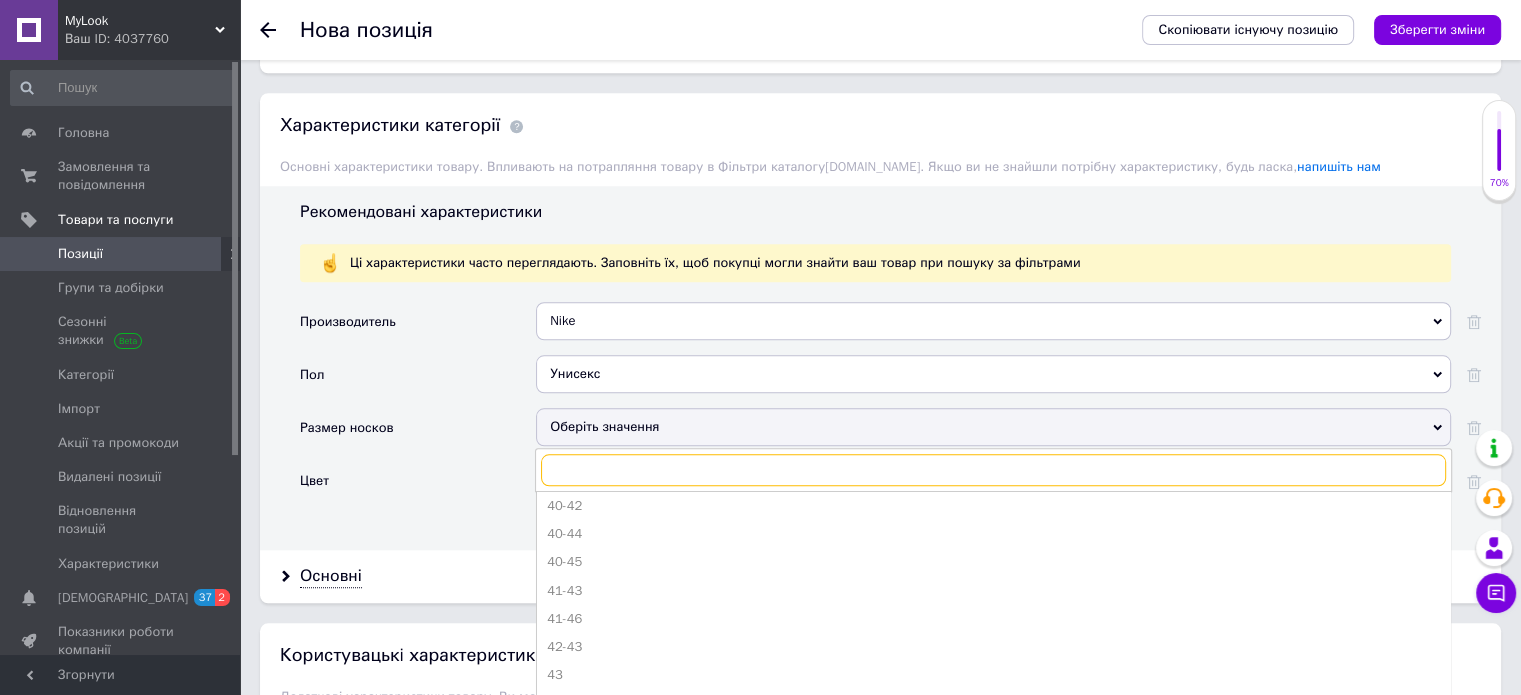 type on "Ь" 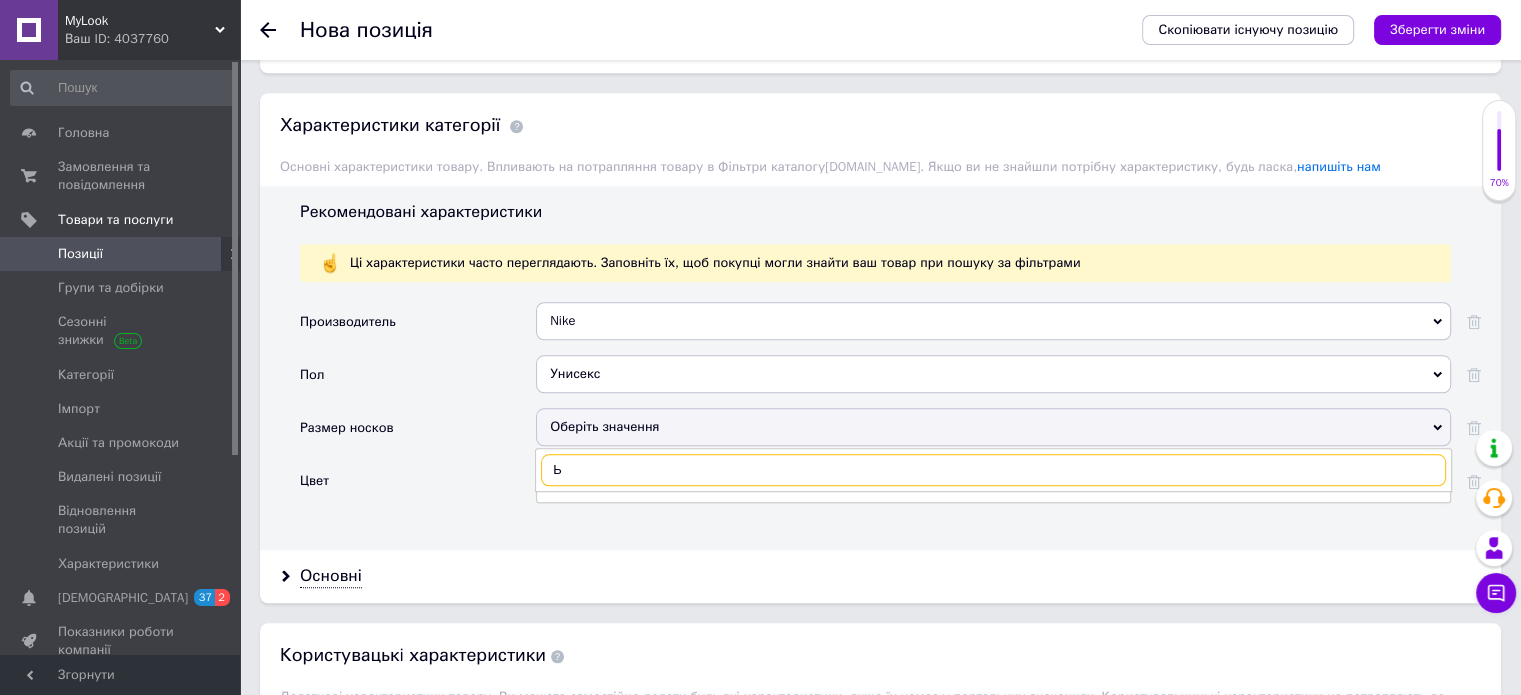 scroll, scrollTop: 0, scrollLeft: 0, axis: both 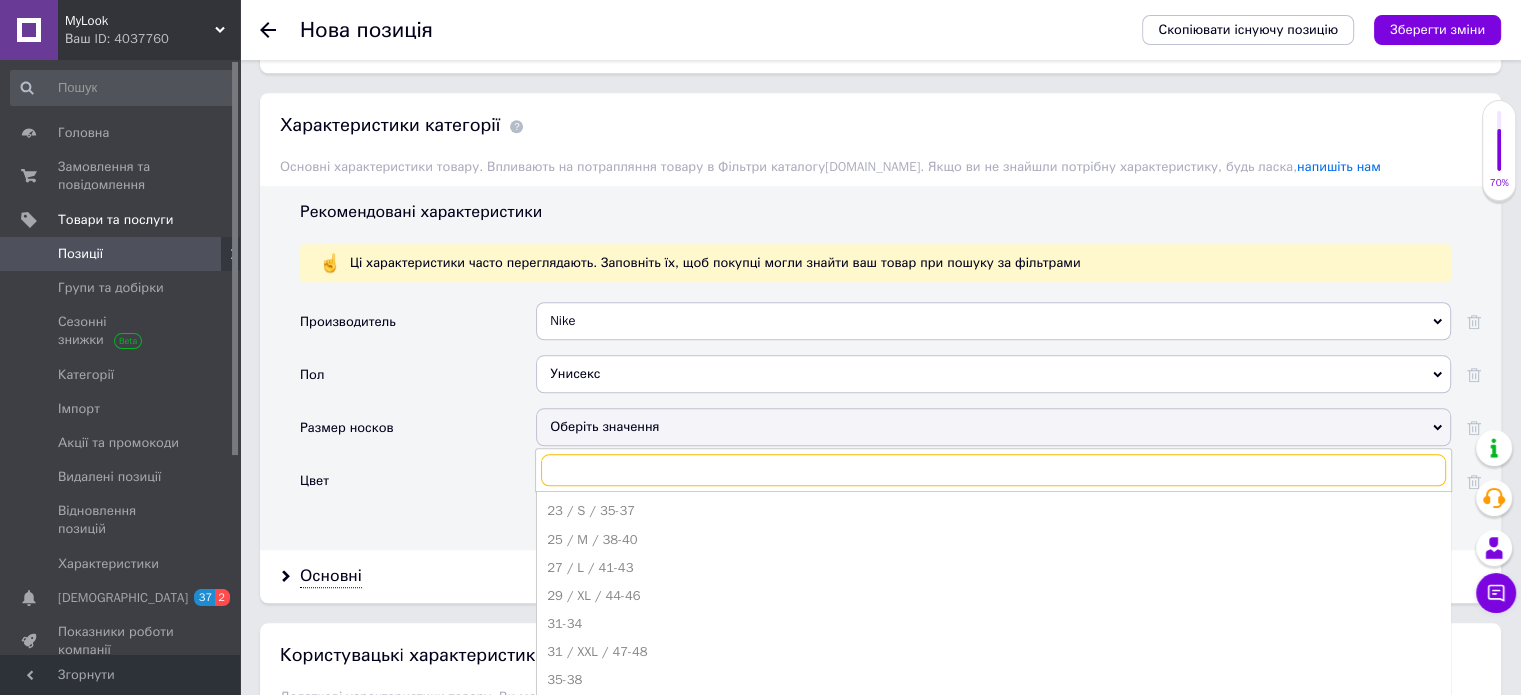 type on "Ь" 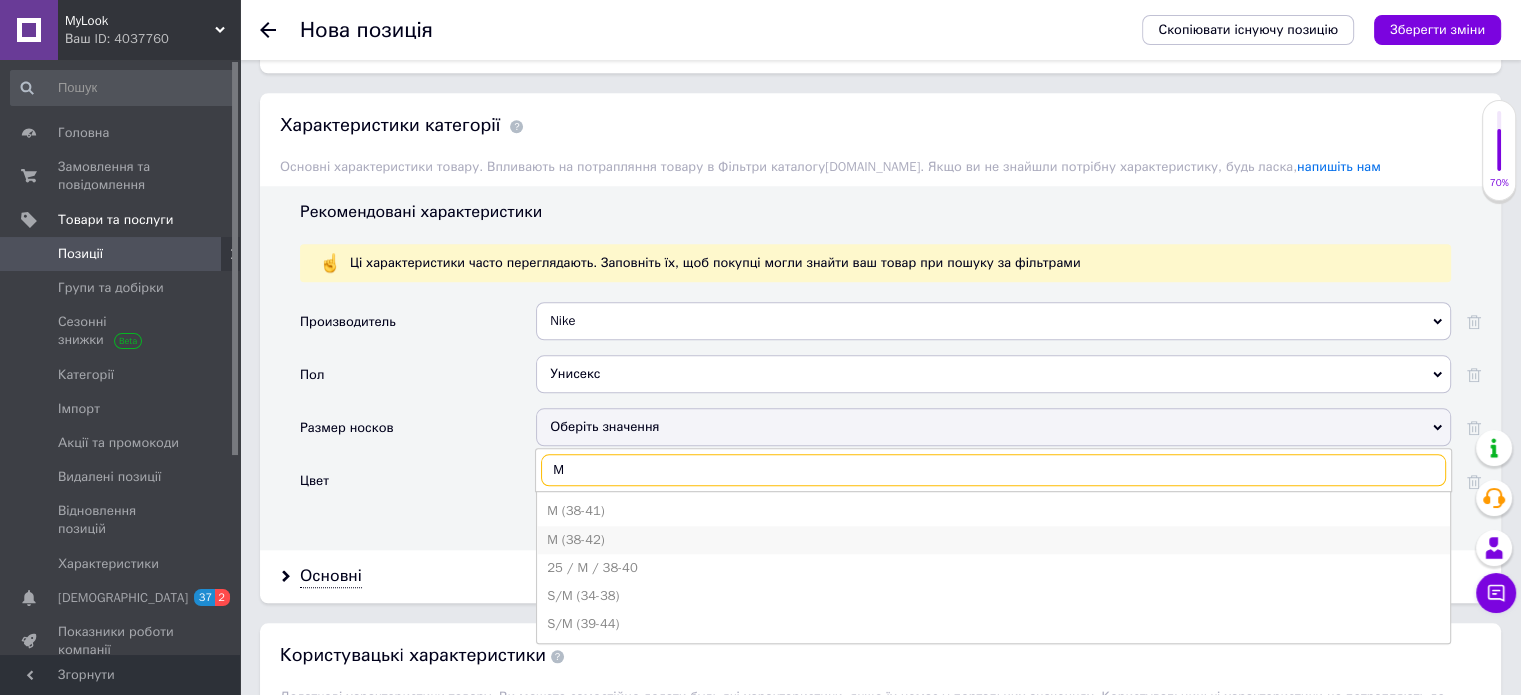 type on "M" 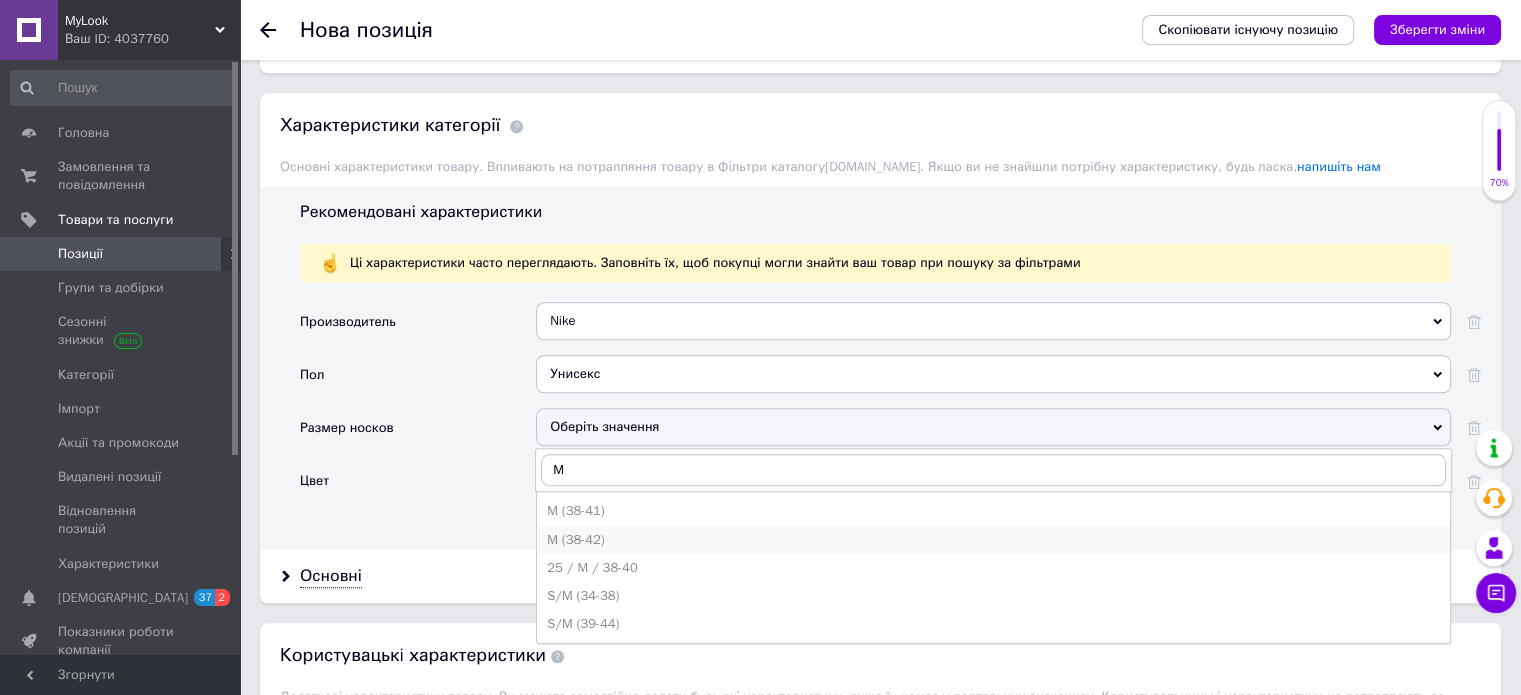 click on "M (38-42)" at bounding box center [993, 540] 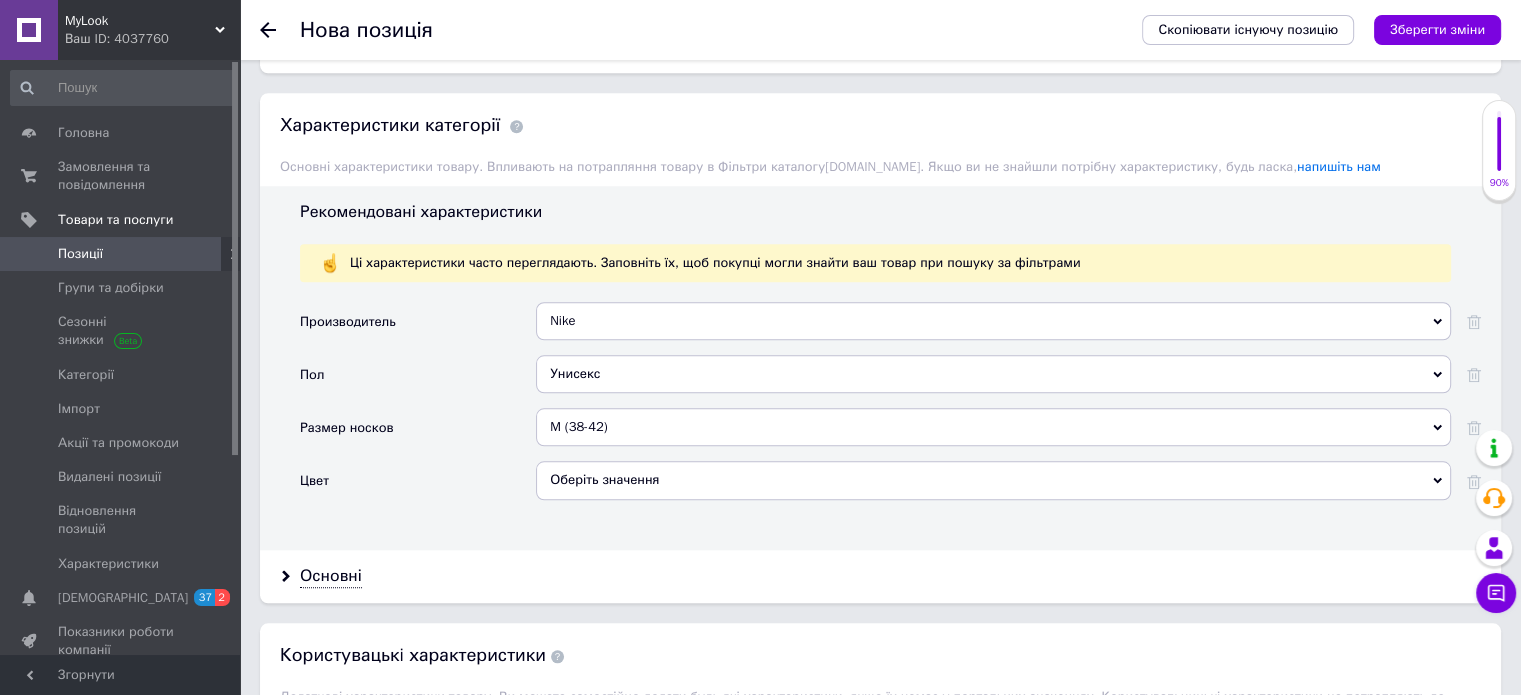 click on "Оберіть значення" at bounding box center [993, 480] 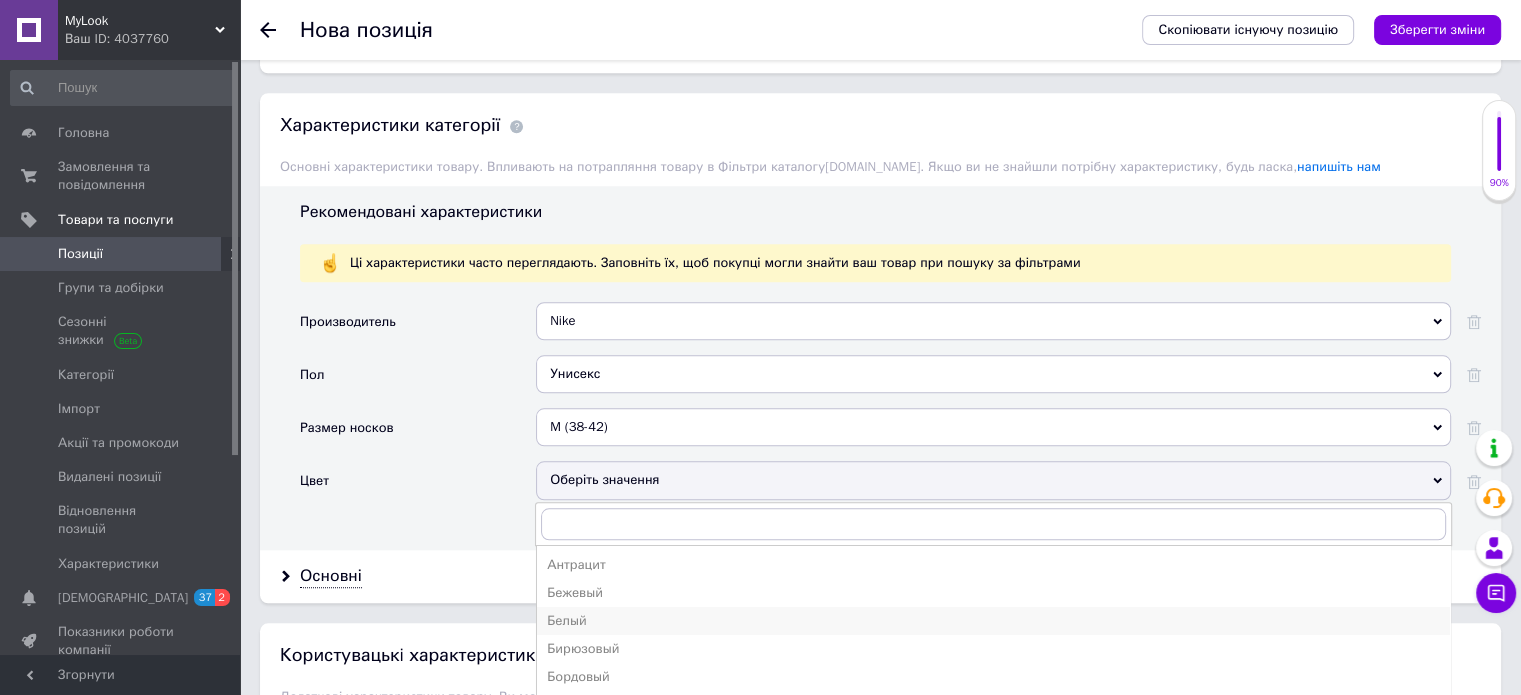 click on "Белый" at bounding box center (993, 621) 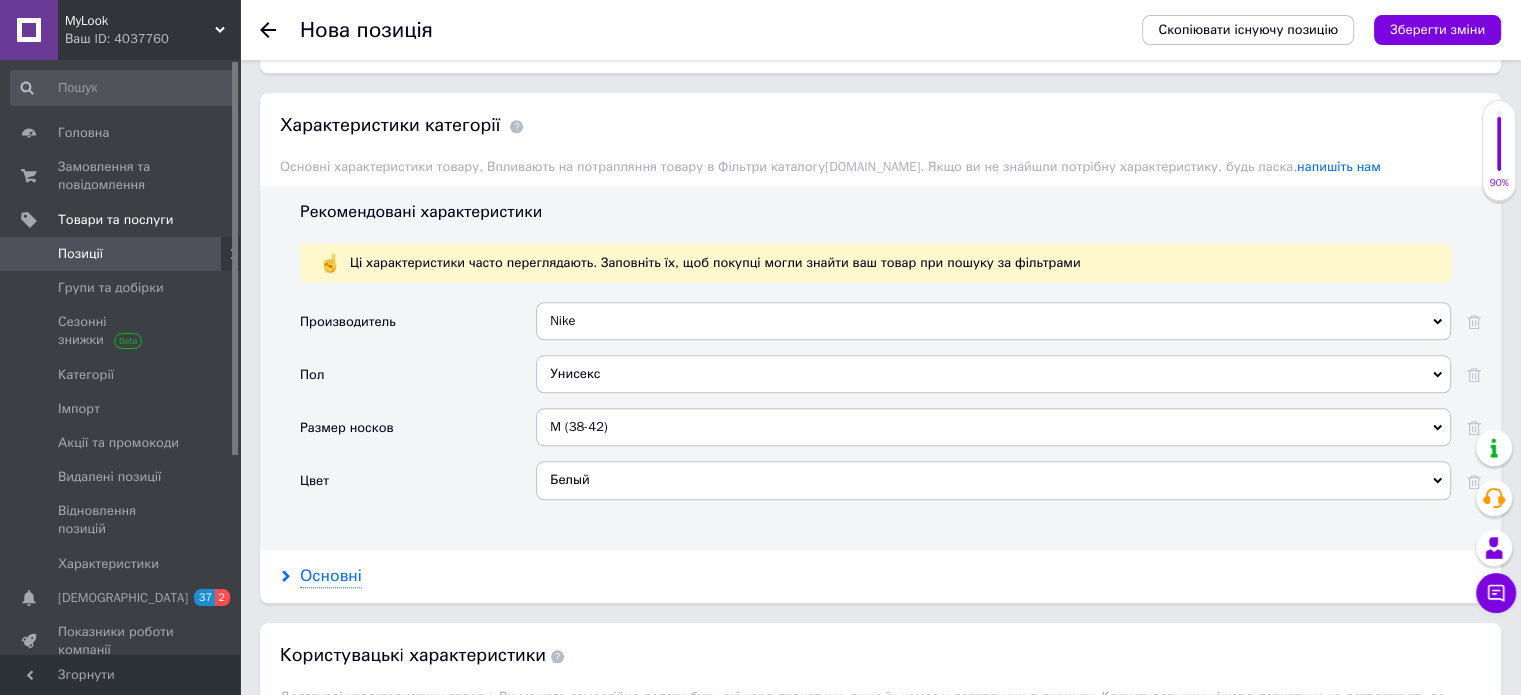 click on "Основні" at bounding box center [331, 576] 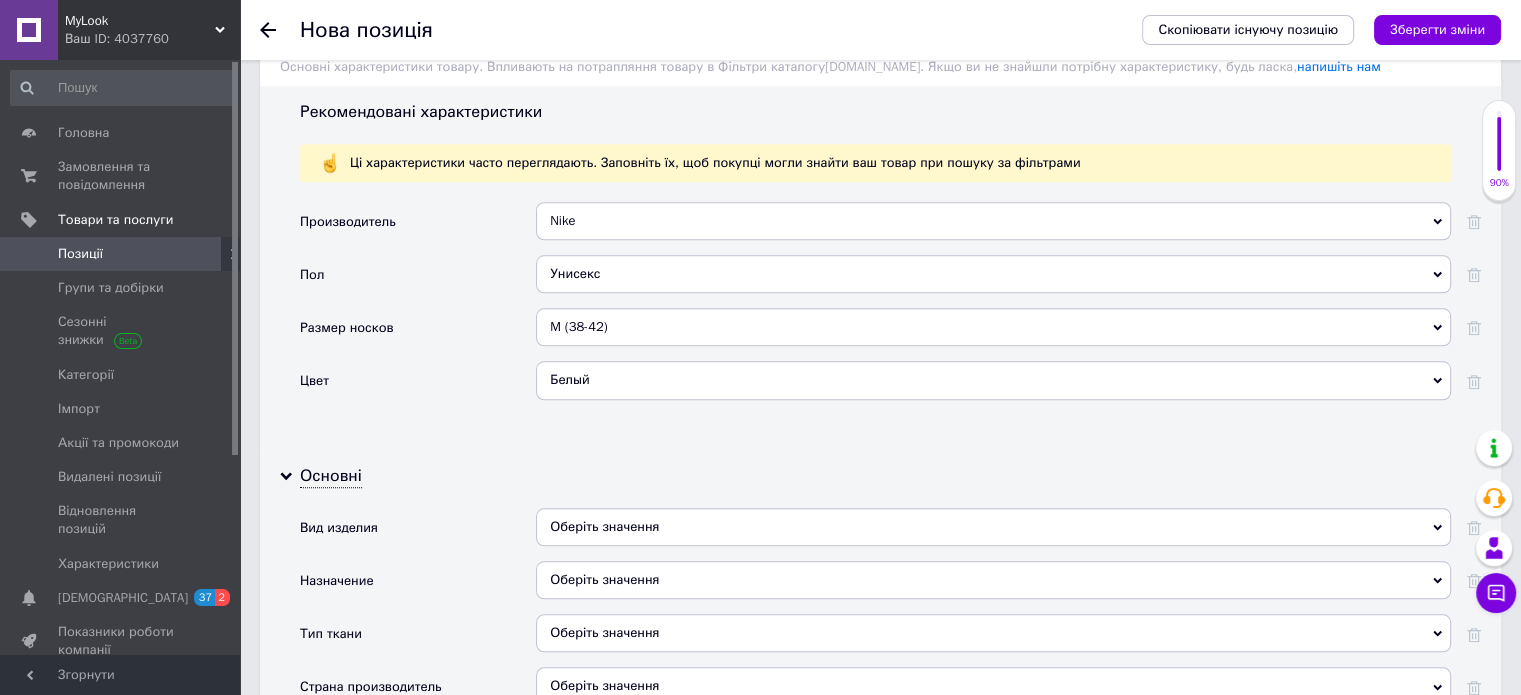 click on "Оберіть значення" at bounding box center (993, 527) 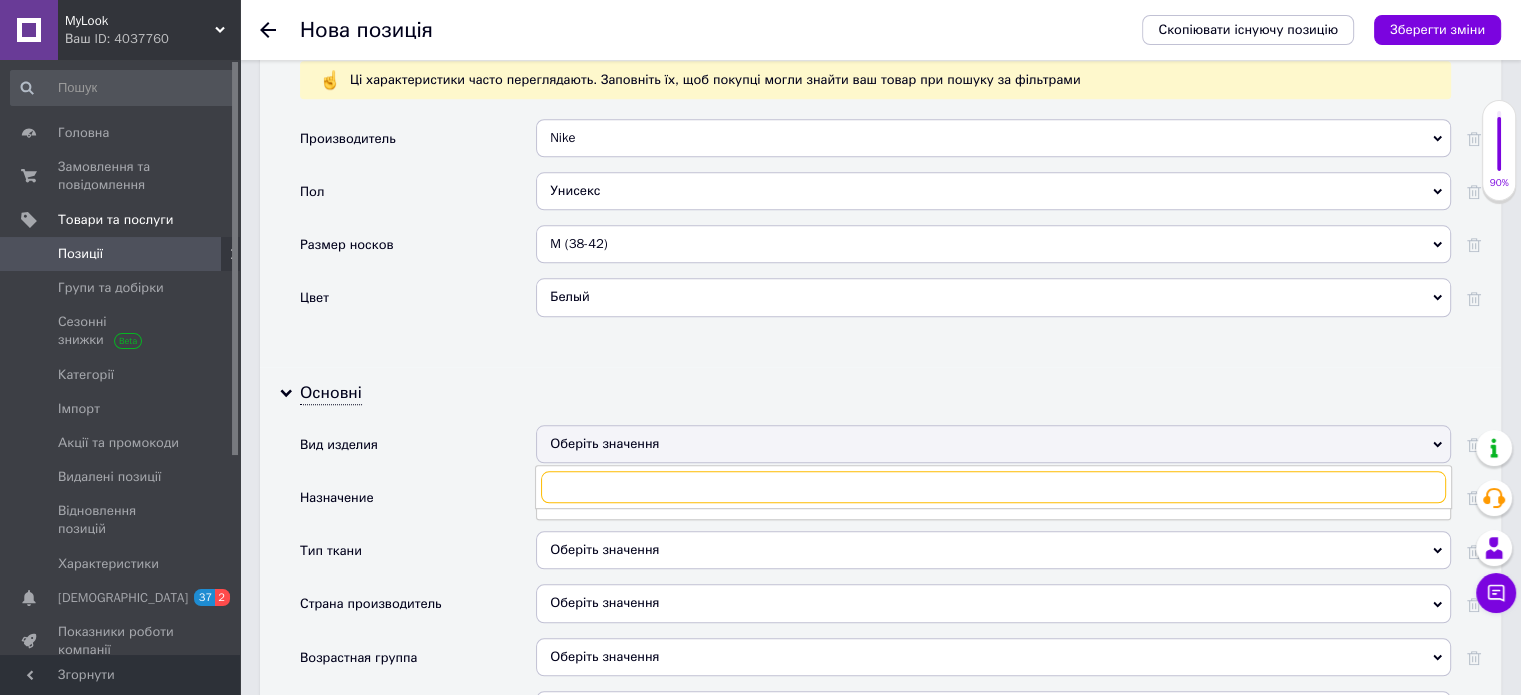 scroll, scrollTop: 2000, scrollLeft: 0, axis: vertical 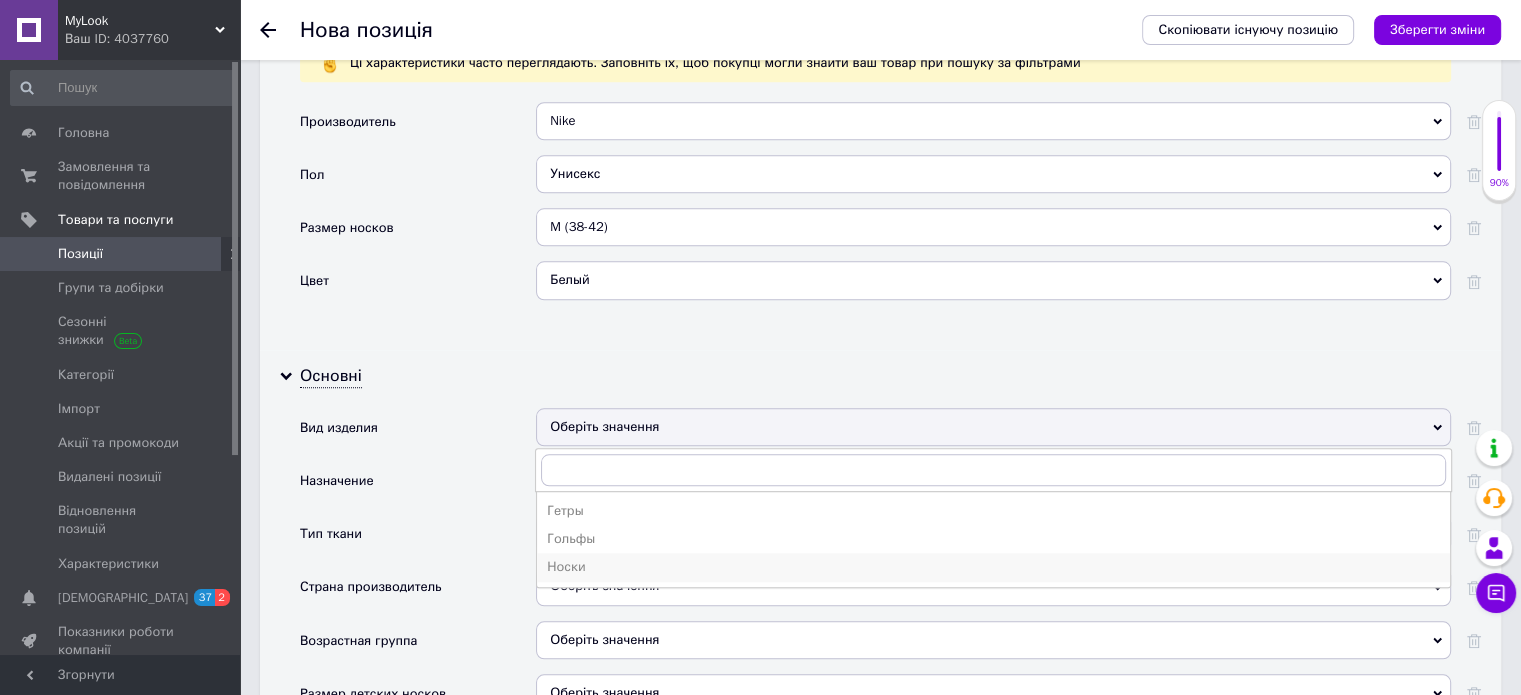 click on "Носки" at bounding box center (993, 567) 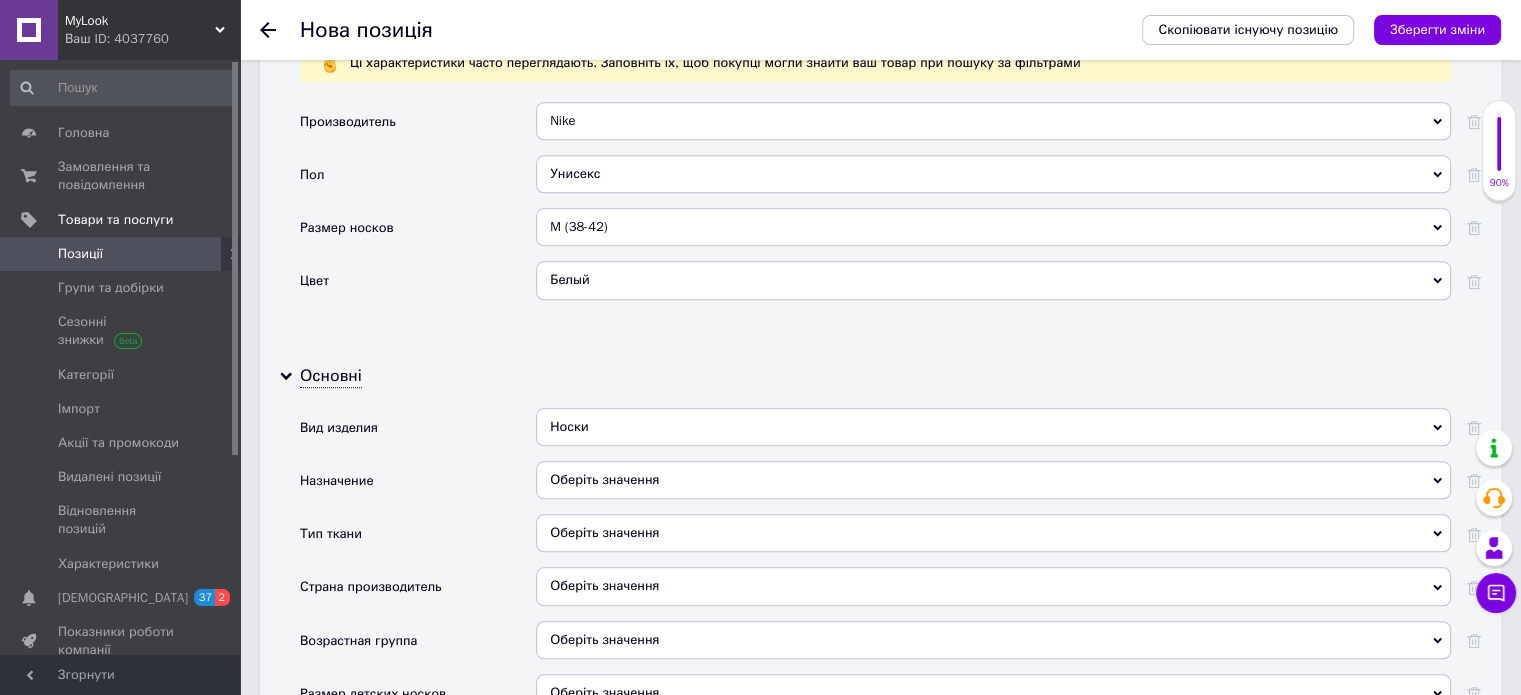 click on "Оберіть значення" at bounding box center (993, 480) 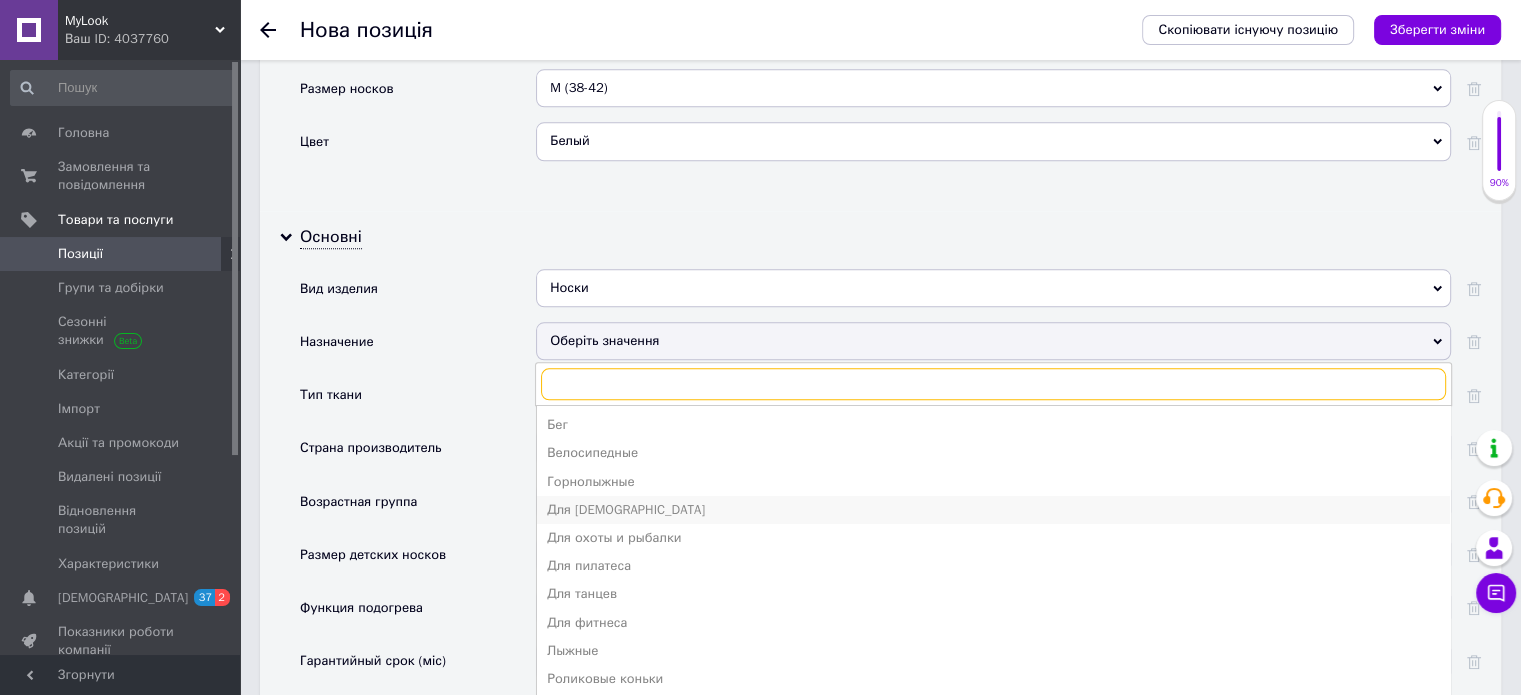 scroll, scrollTop: 2200, scrollLeft: 0, axis: vertical 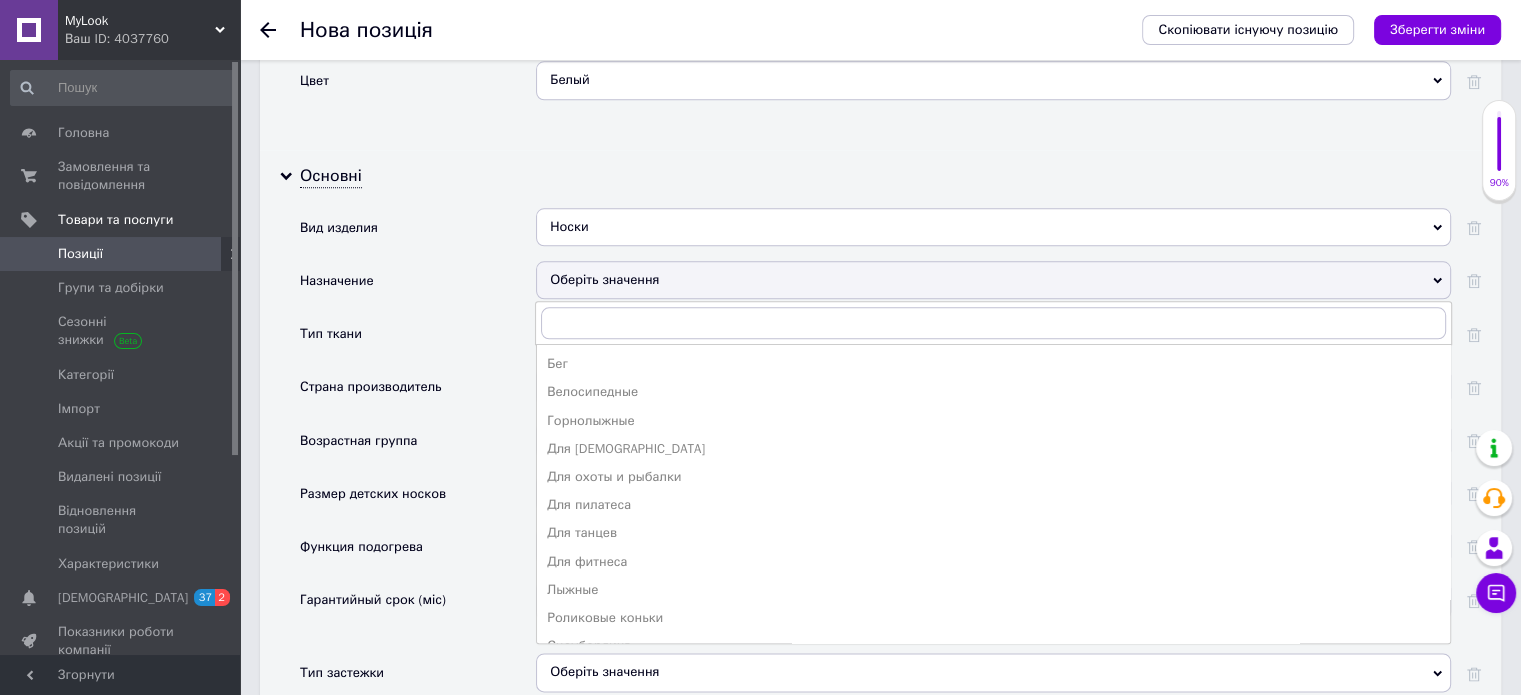 drag, startPoint x: 673, startPoint y: 547, endPoint x: 654, endPoint y: 471, distance: 78.339005 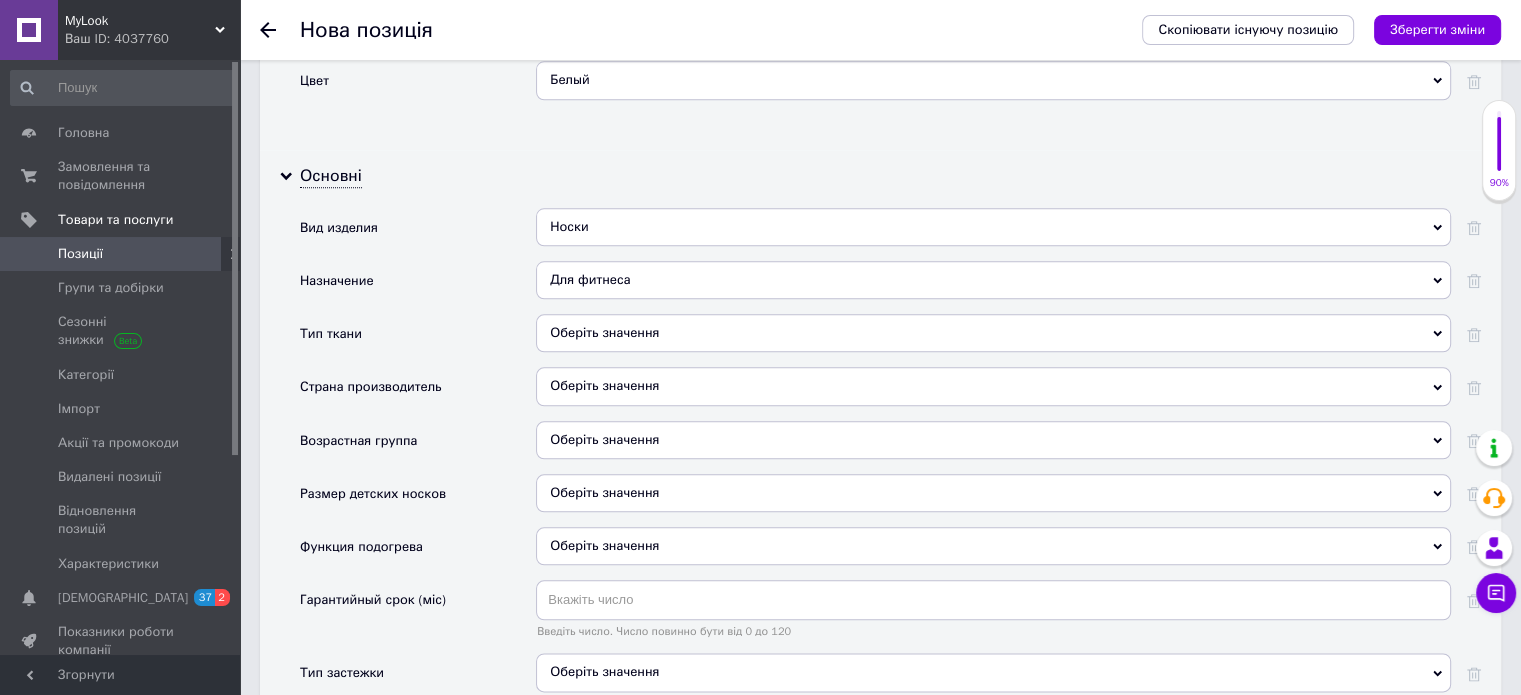 click on "Оберіть значення" at bounding box center (993, 333) 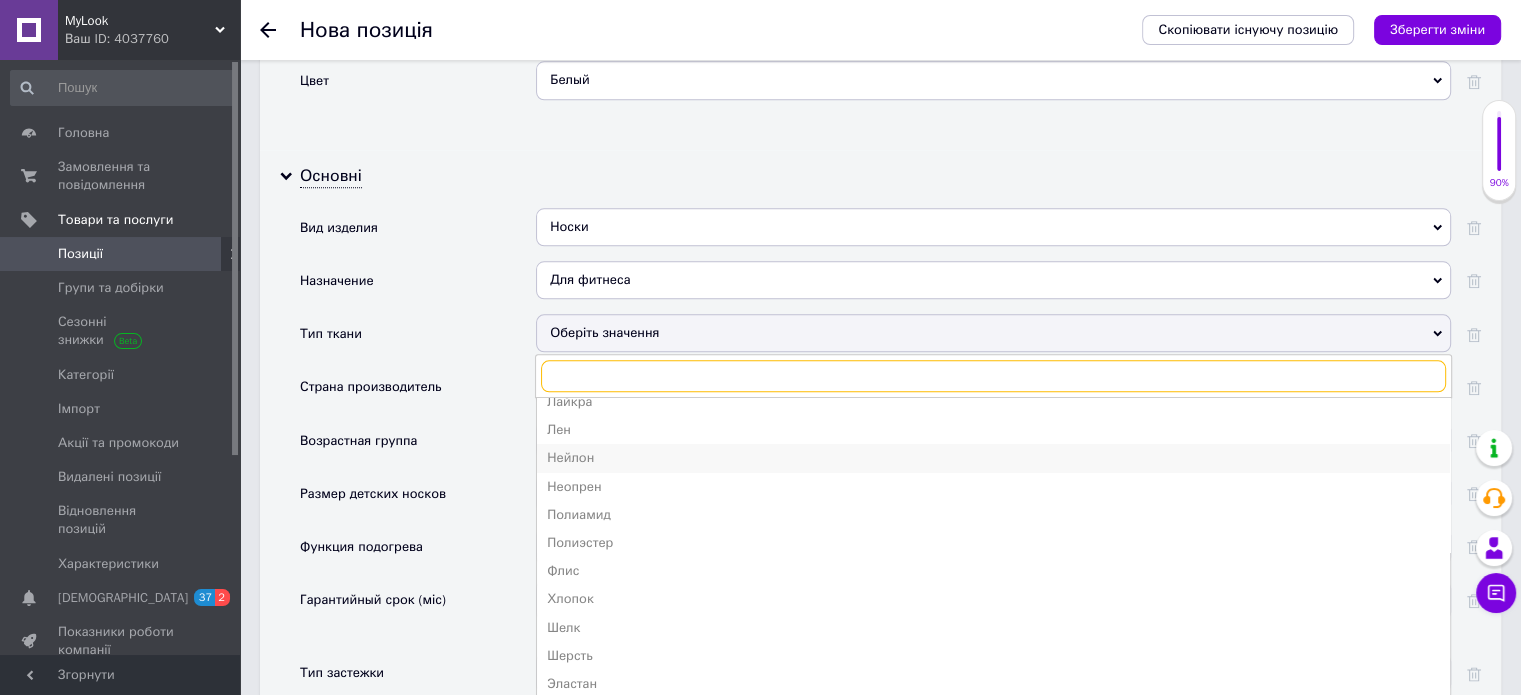 scroll, scrollTop: 106, scrollLeft: 0, axis: vertical 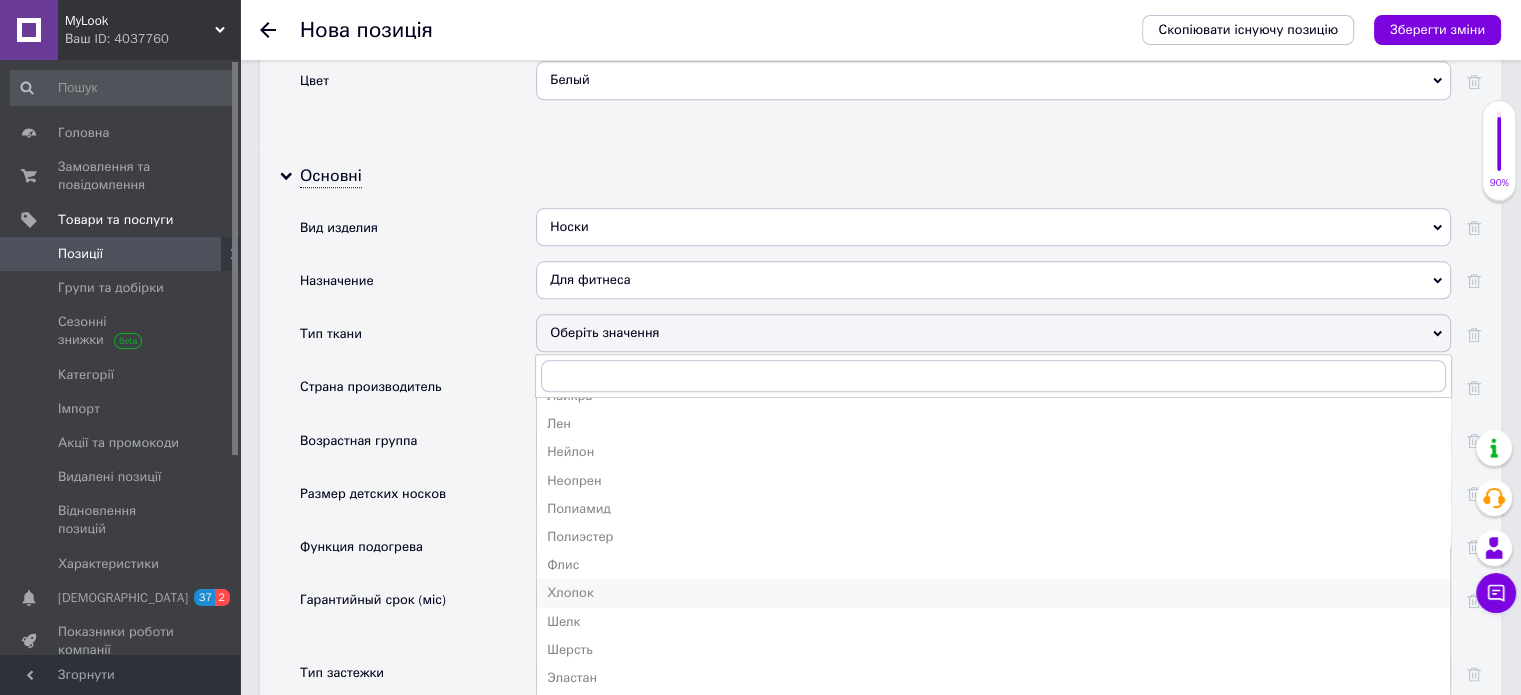 click on "Хлопок" at bounding box center (993, 593) 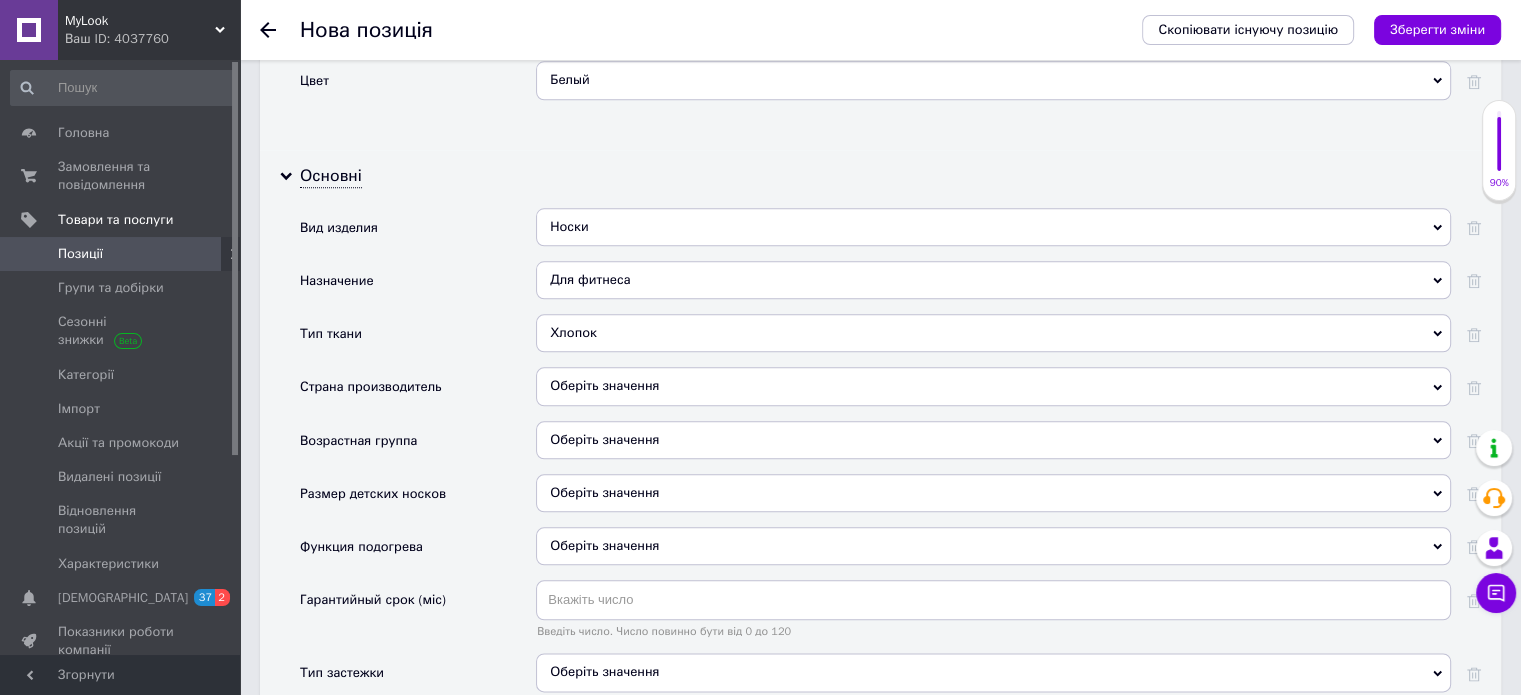 click on "Оберіть значення" at bounding box center (993, 386) 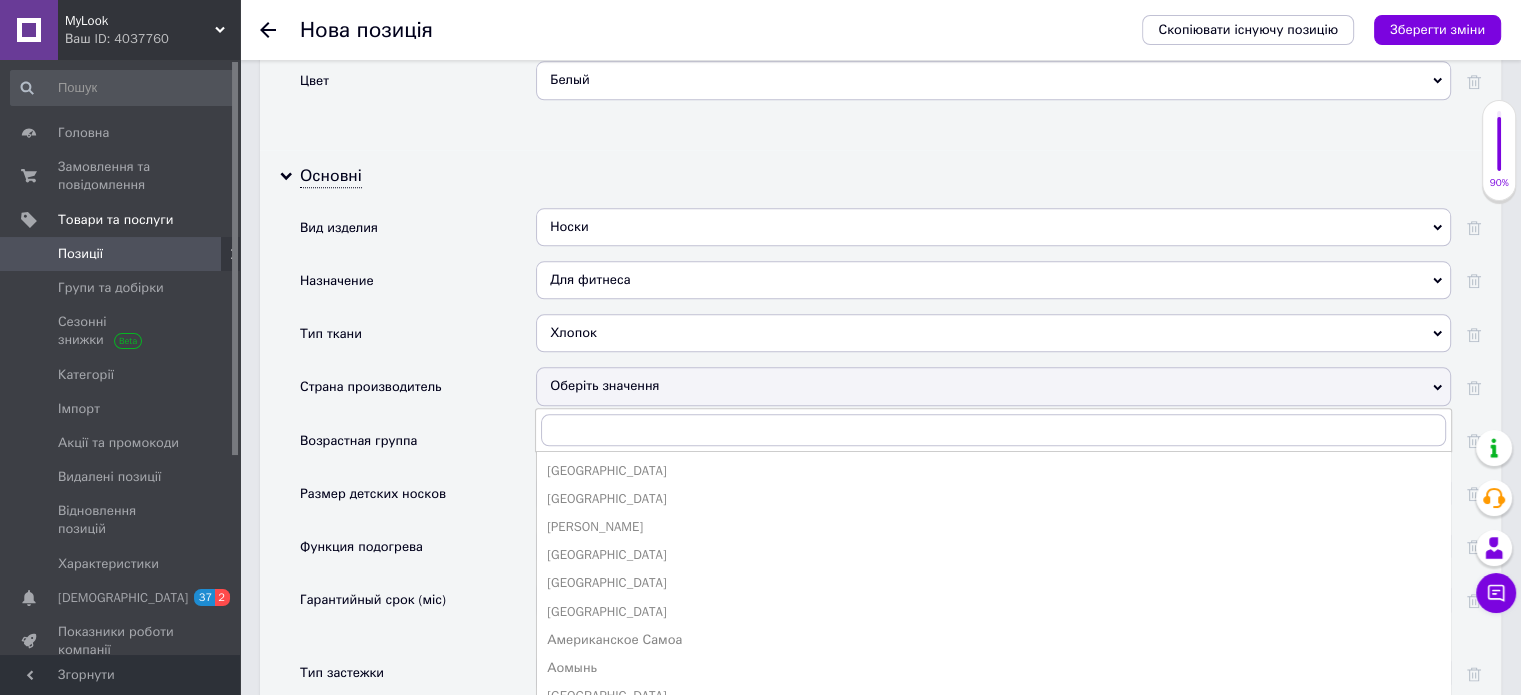 click on "Хлопок" at bounding box center (993, 333) 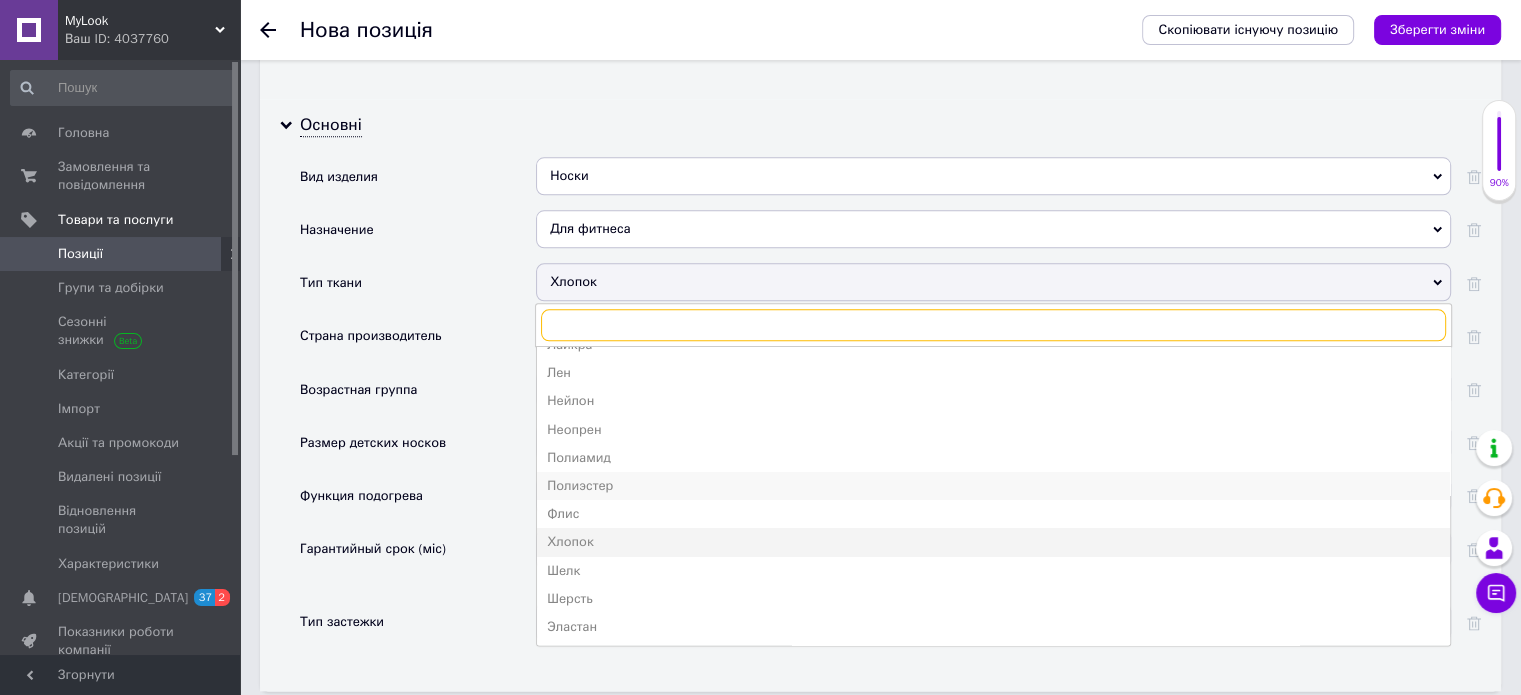 scroll, scrollTop: 2300, scrollLeft: 0, axis: vertical 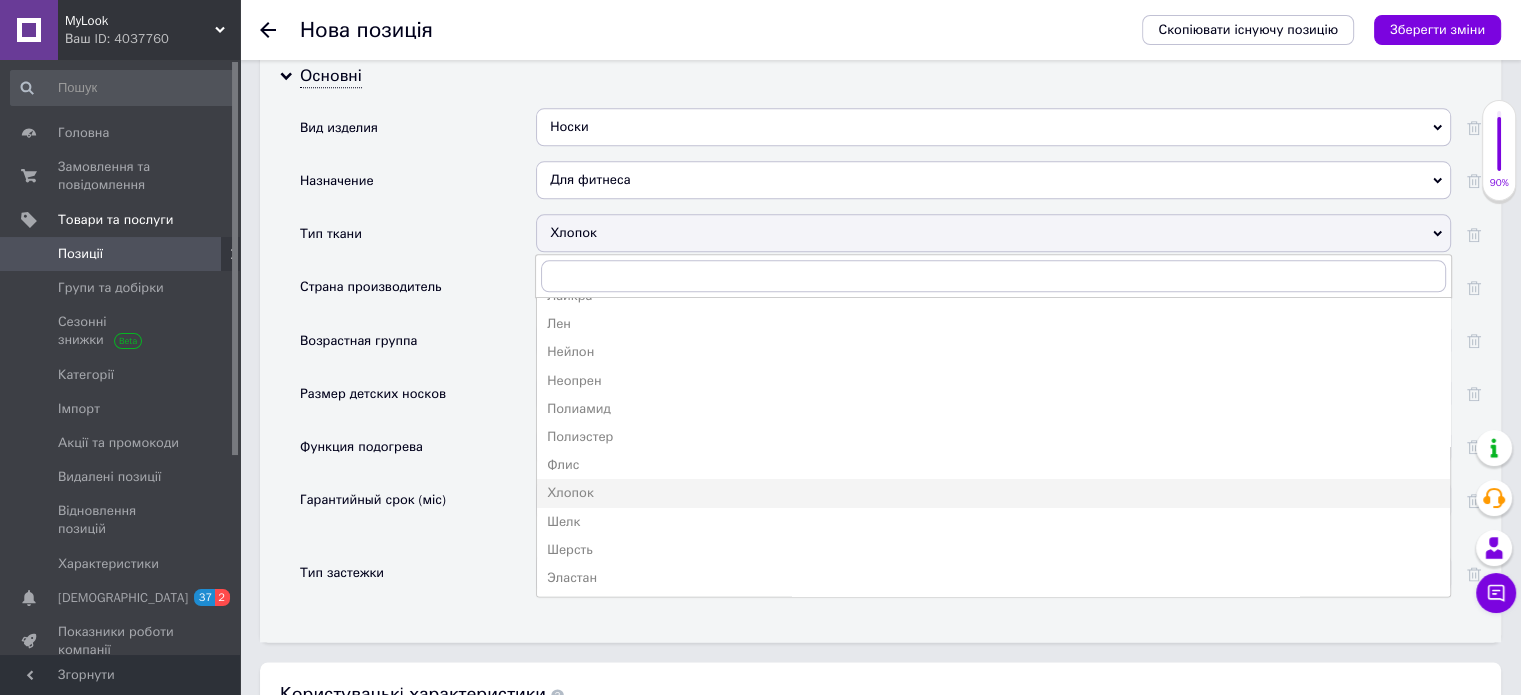 click on "Полиэстер" at bounding box center (993, 437) 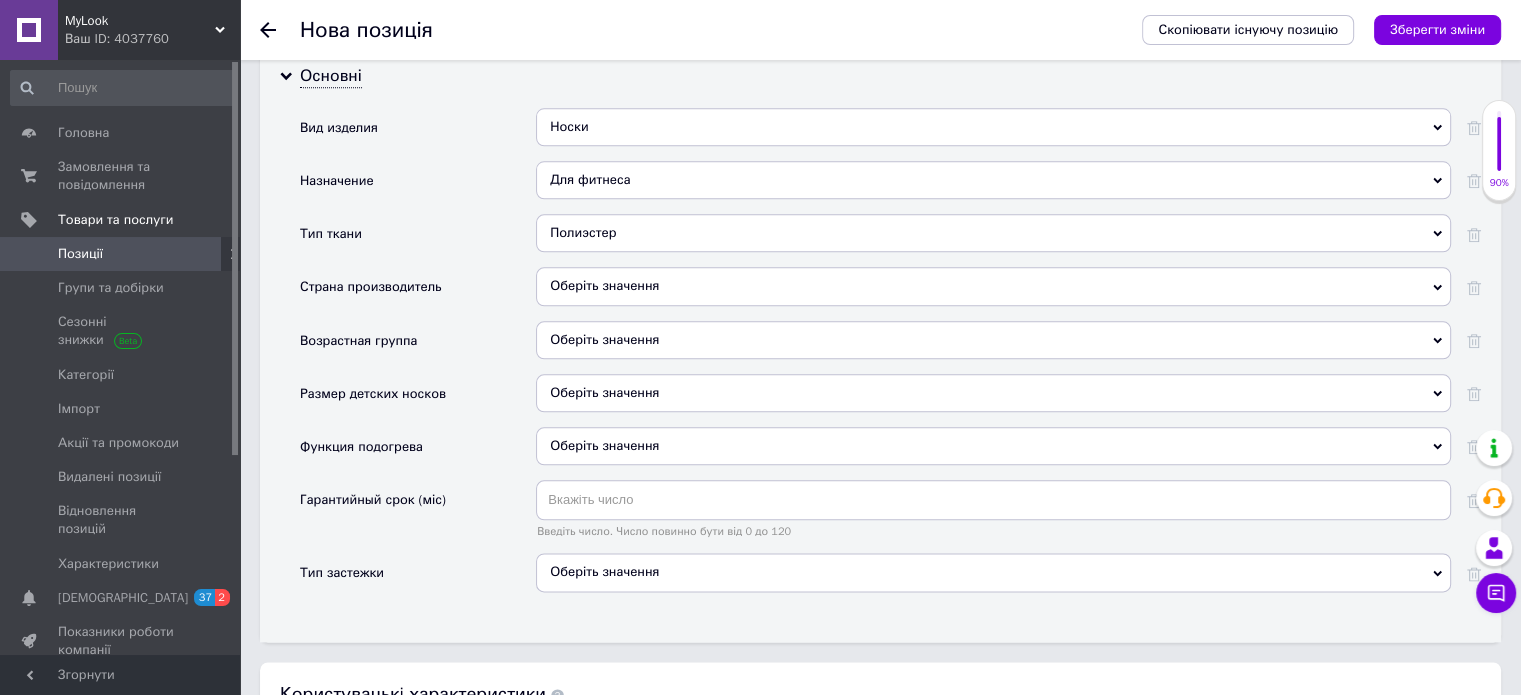 click on "Оберіть значення" at bounding box center (993, 286) 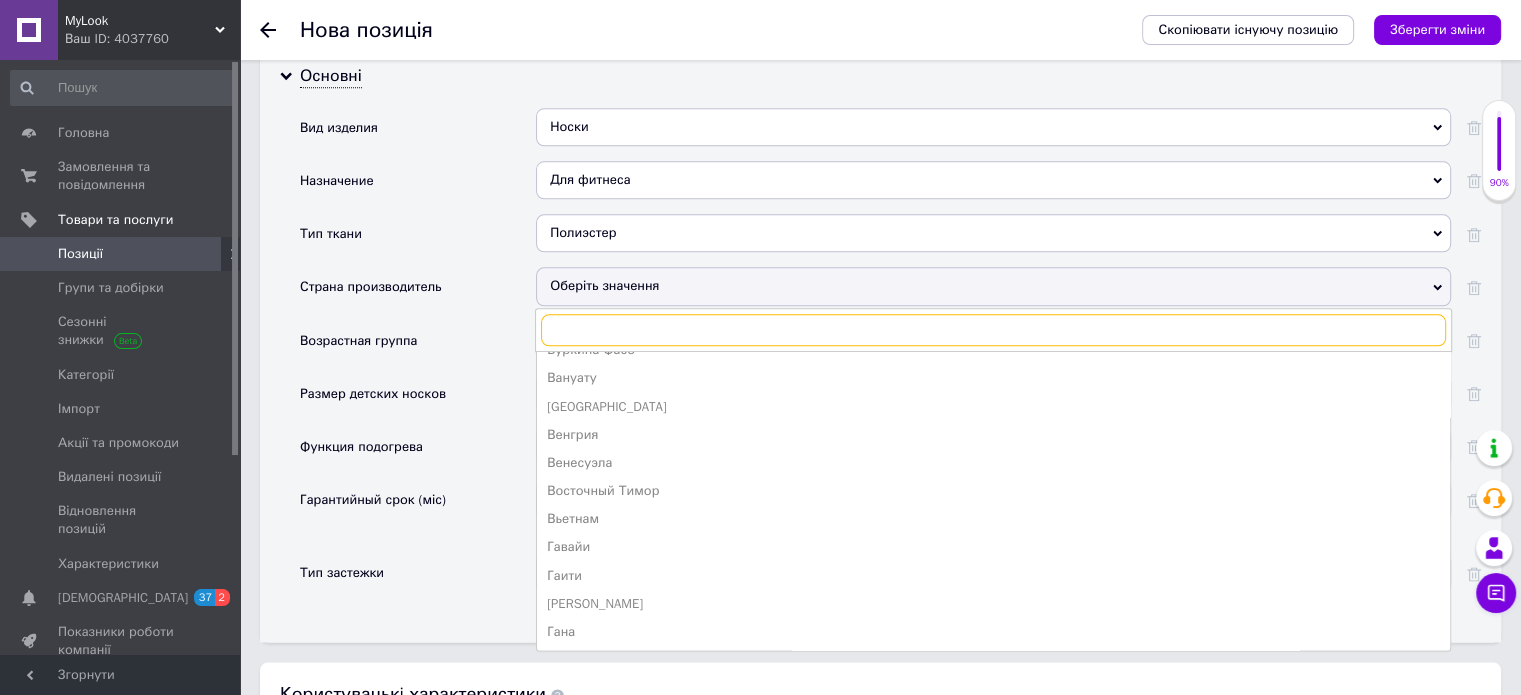 scroll, scrollTop: 700, scrollLeft: 0, axis: vertical 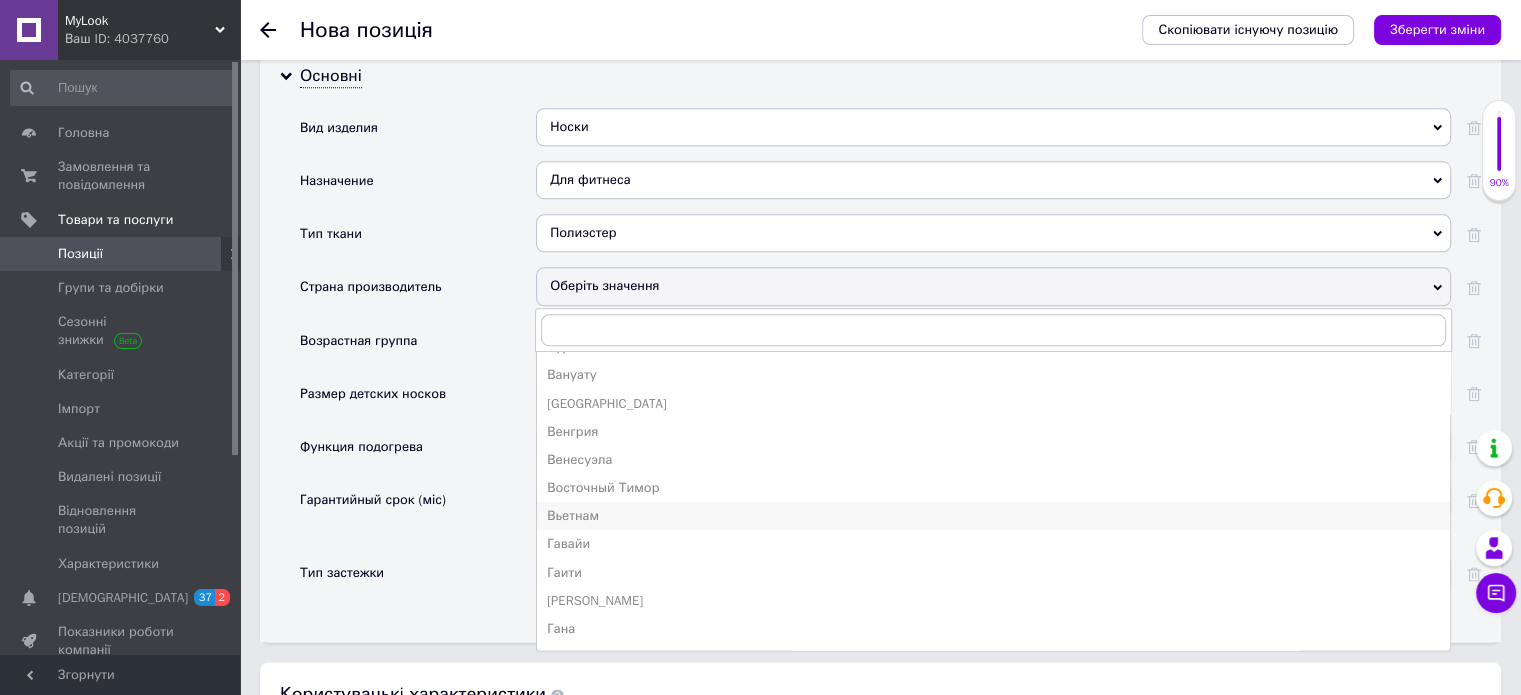 click on "Вьетнам" at bounding box center (993, 516) 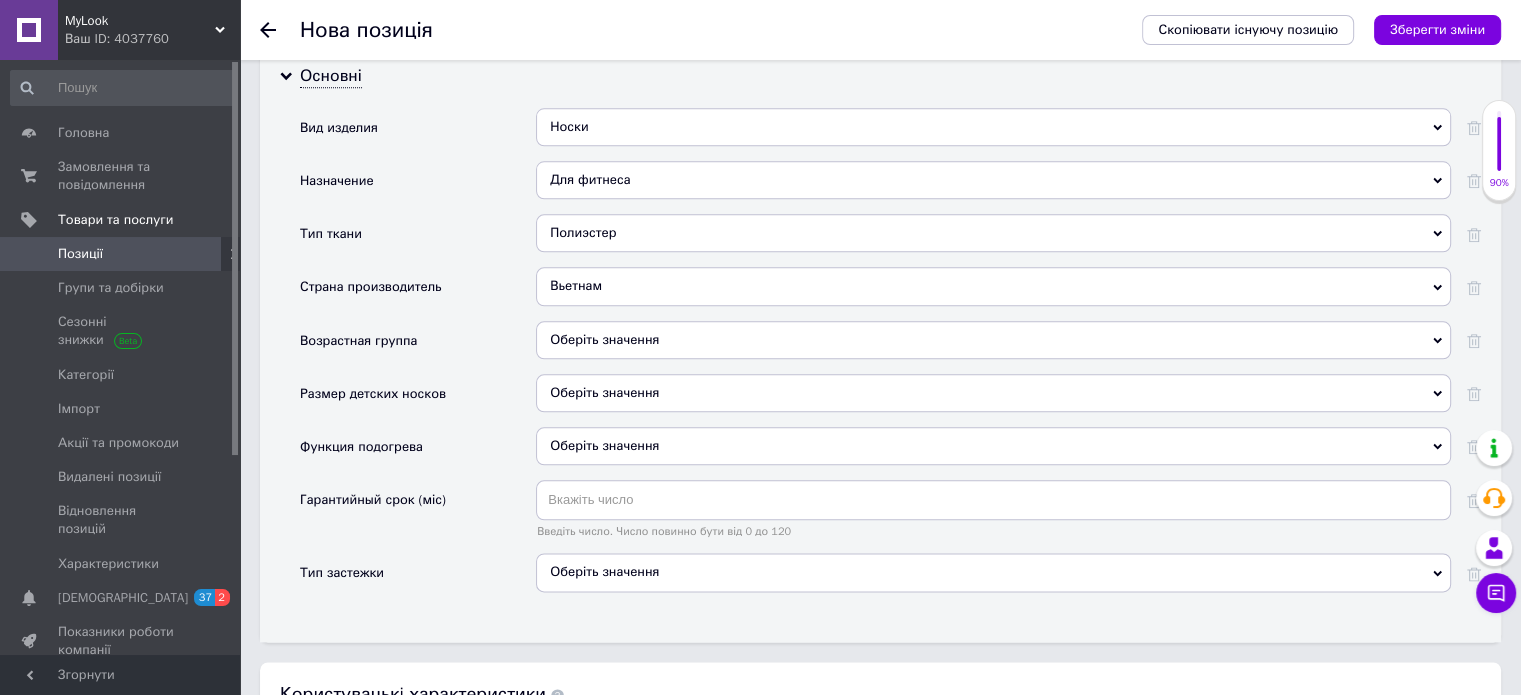 click on "Оберіть значення" at bounding box center [993, 347] 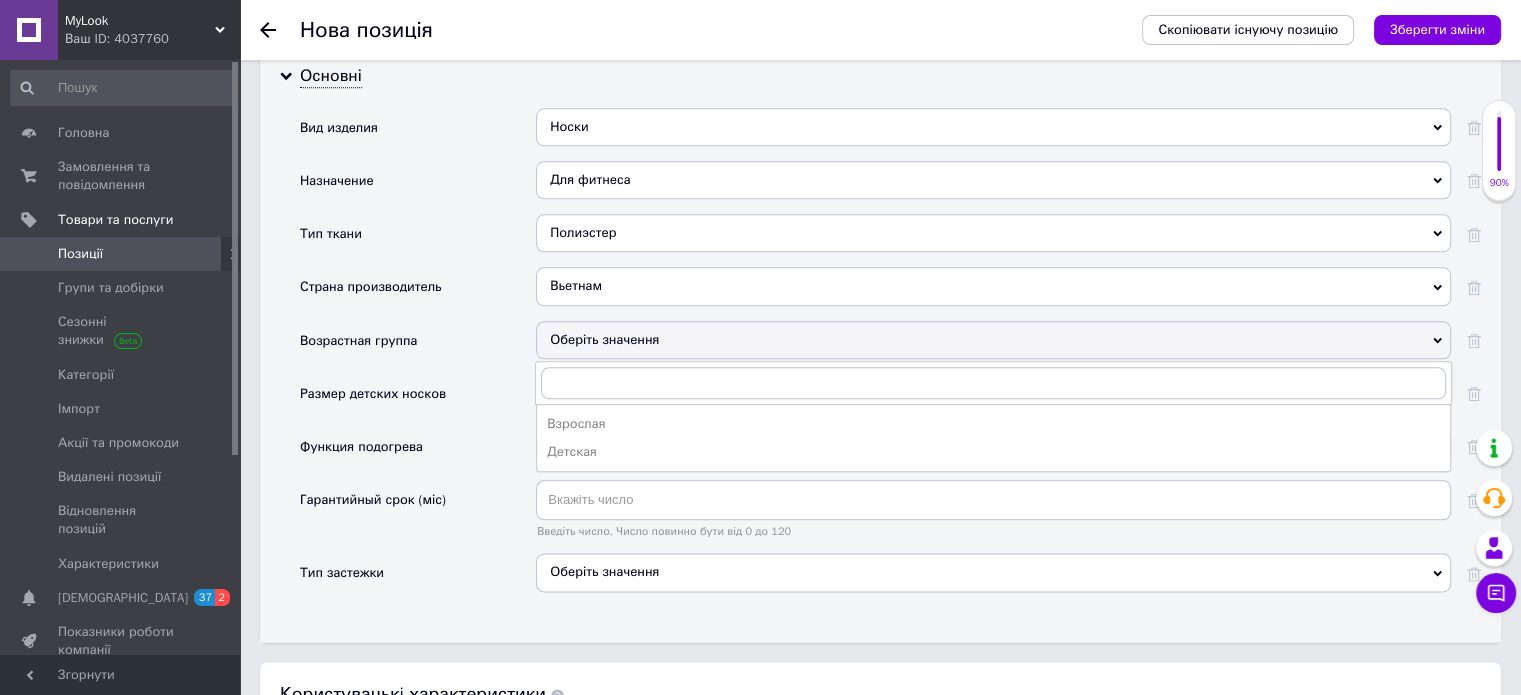 click on "Оберіть значення" at bounding box center (993, 340) 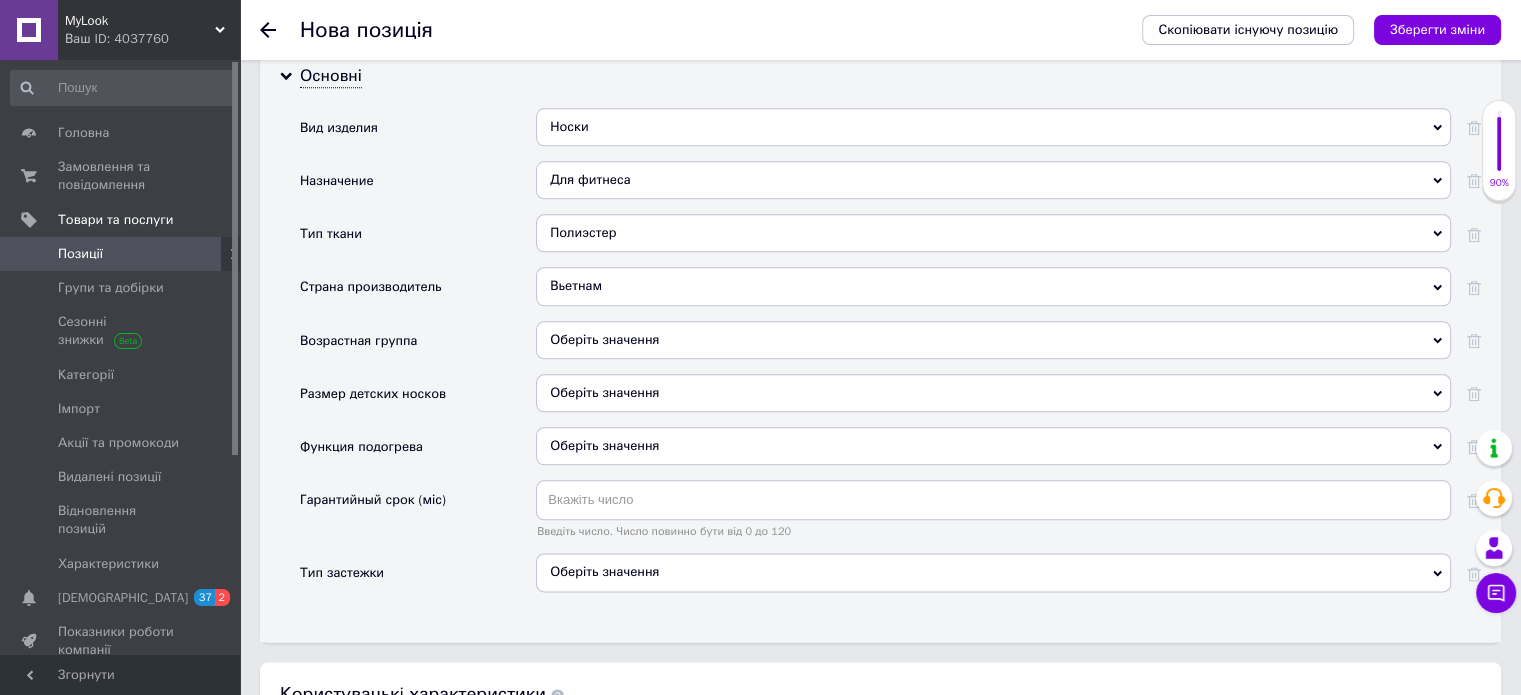 click on "Оберіть значення" at bounding box center [993, 393] 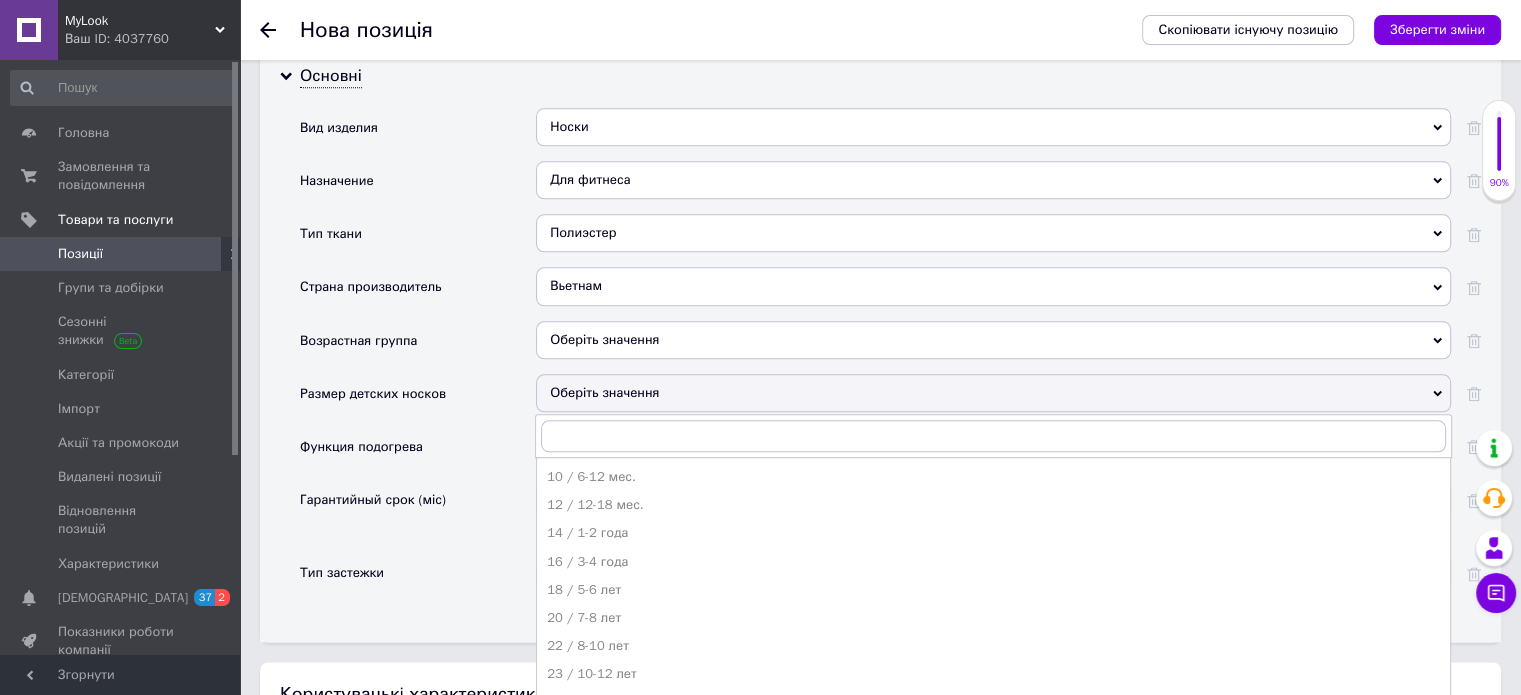click on "Оберіть значення" at bounding box center (993, 393) 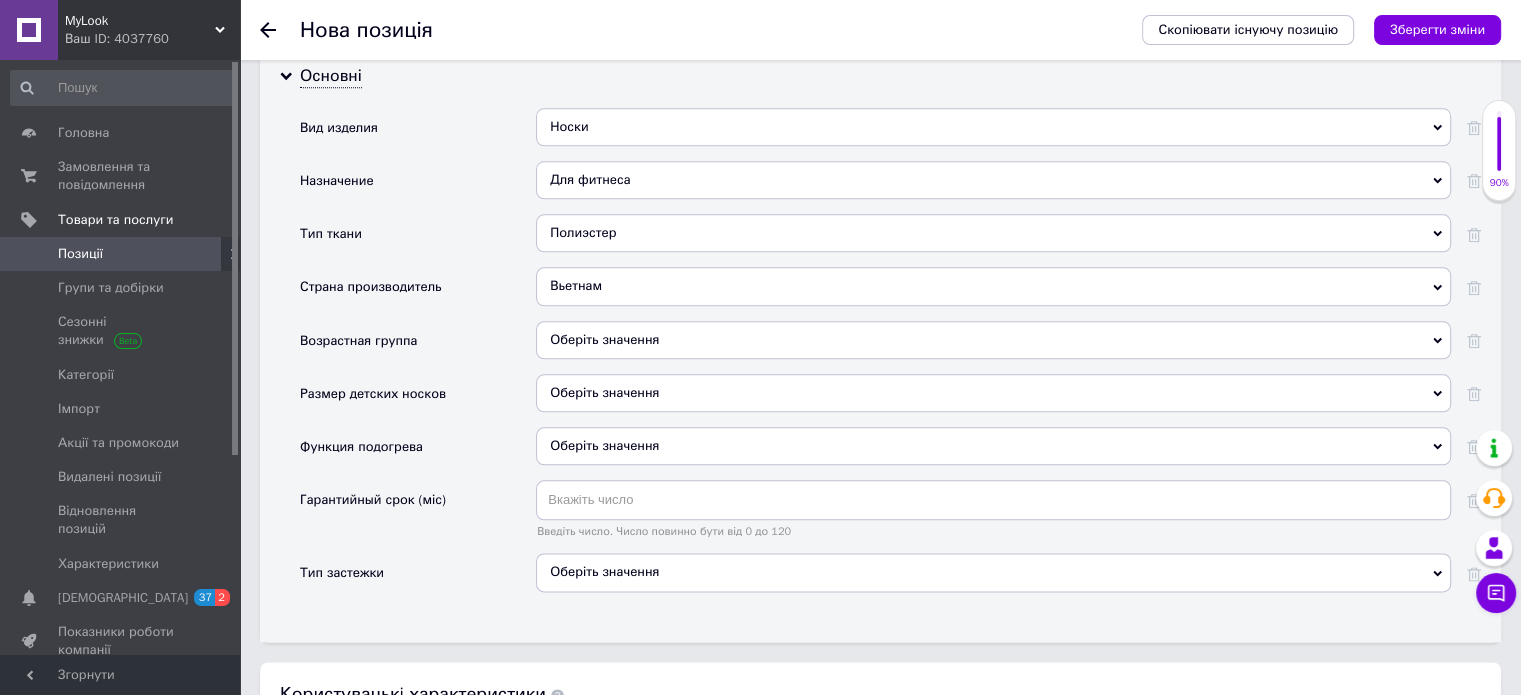 click on "Оберіть значення" at bounding box center [604, 445] 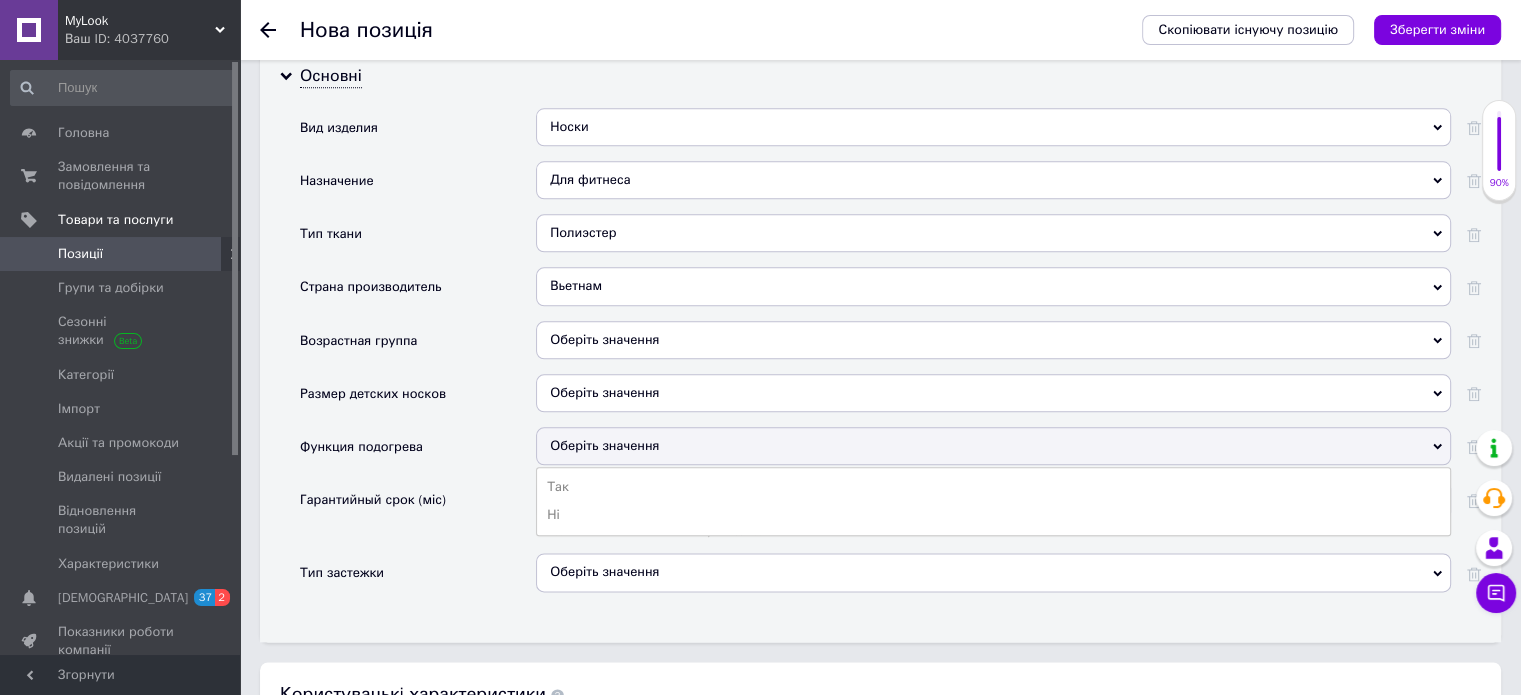 click on "Оберіть значення" at bounding box center [604, 445] 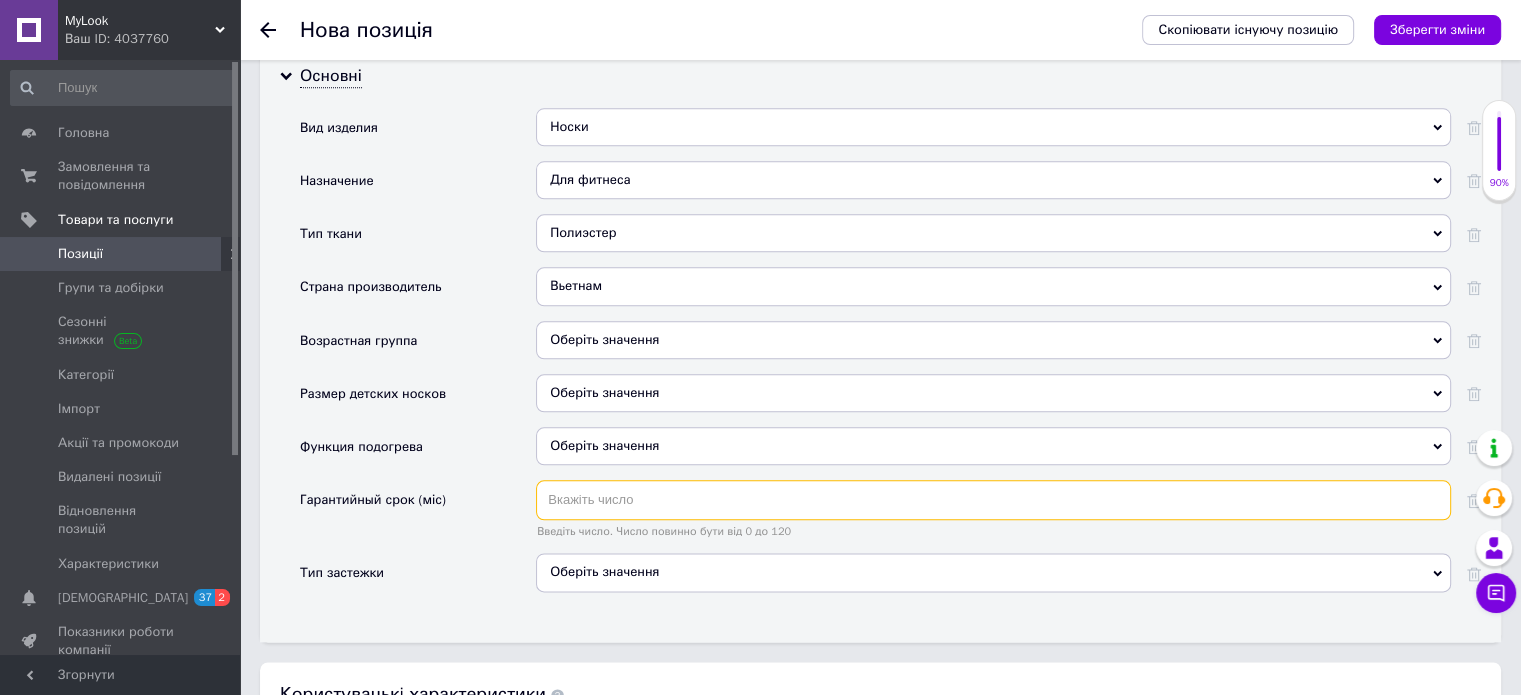 click at bounding box center (993, 500) 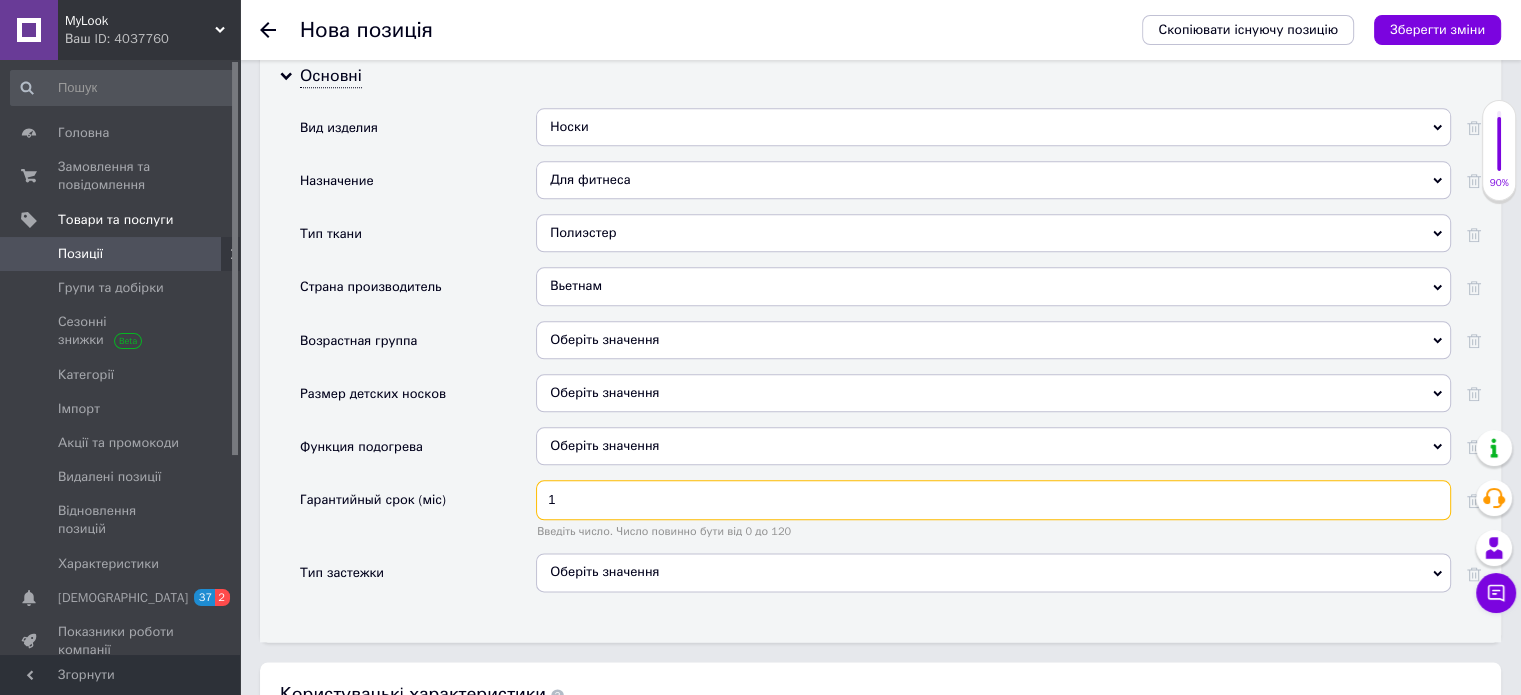 type on "1" 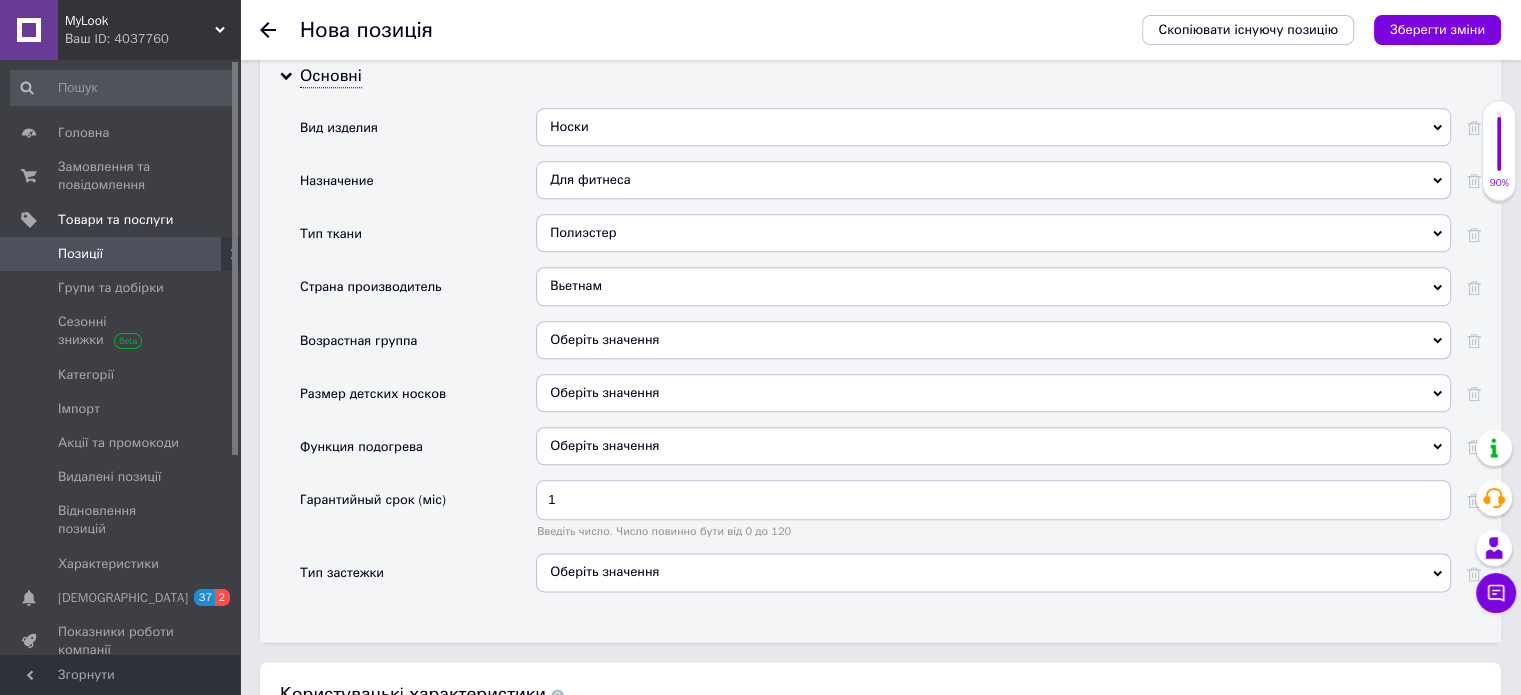click on "Тип застежки" at bounding box center [418, 579] 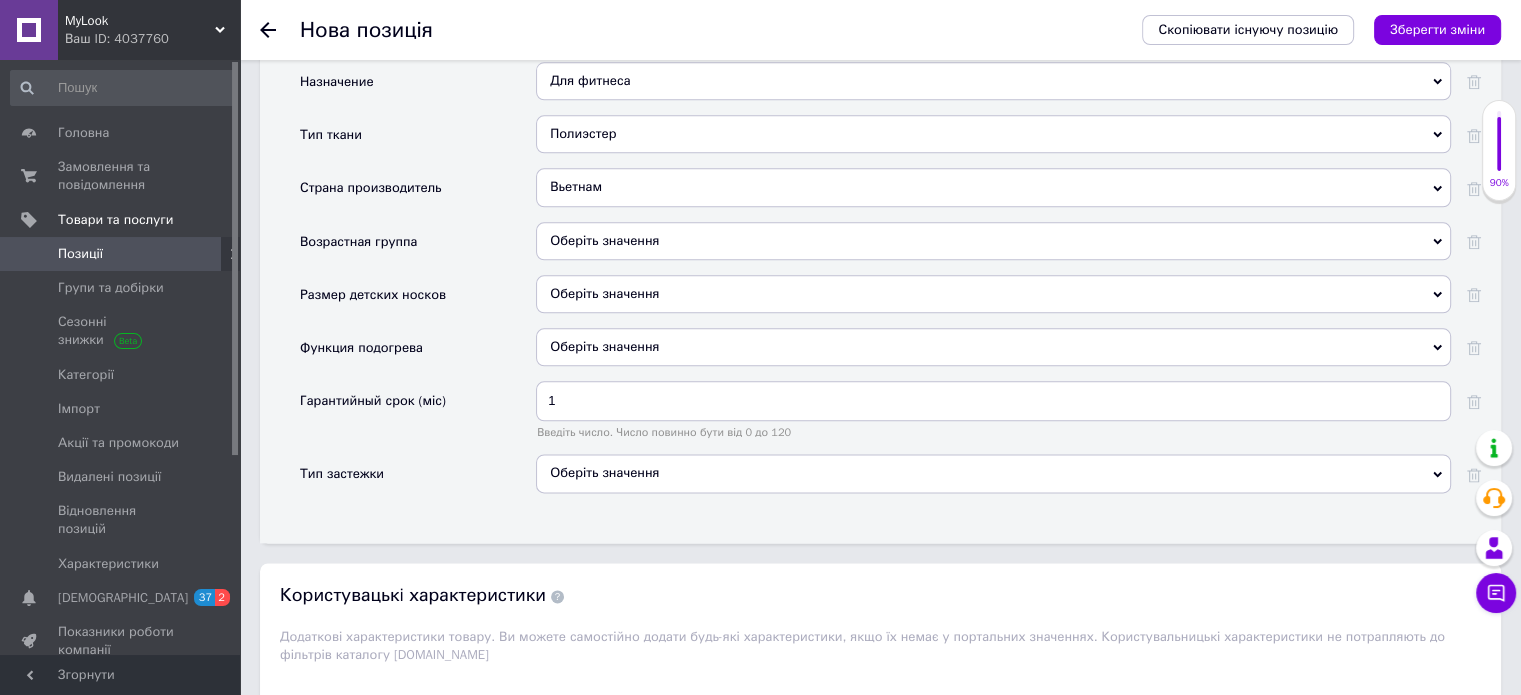 scroll, scrollTop: 2400, scrollLeft: 0, axis: vertical 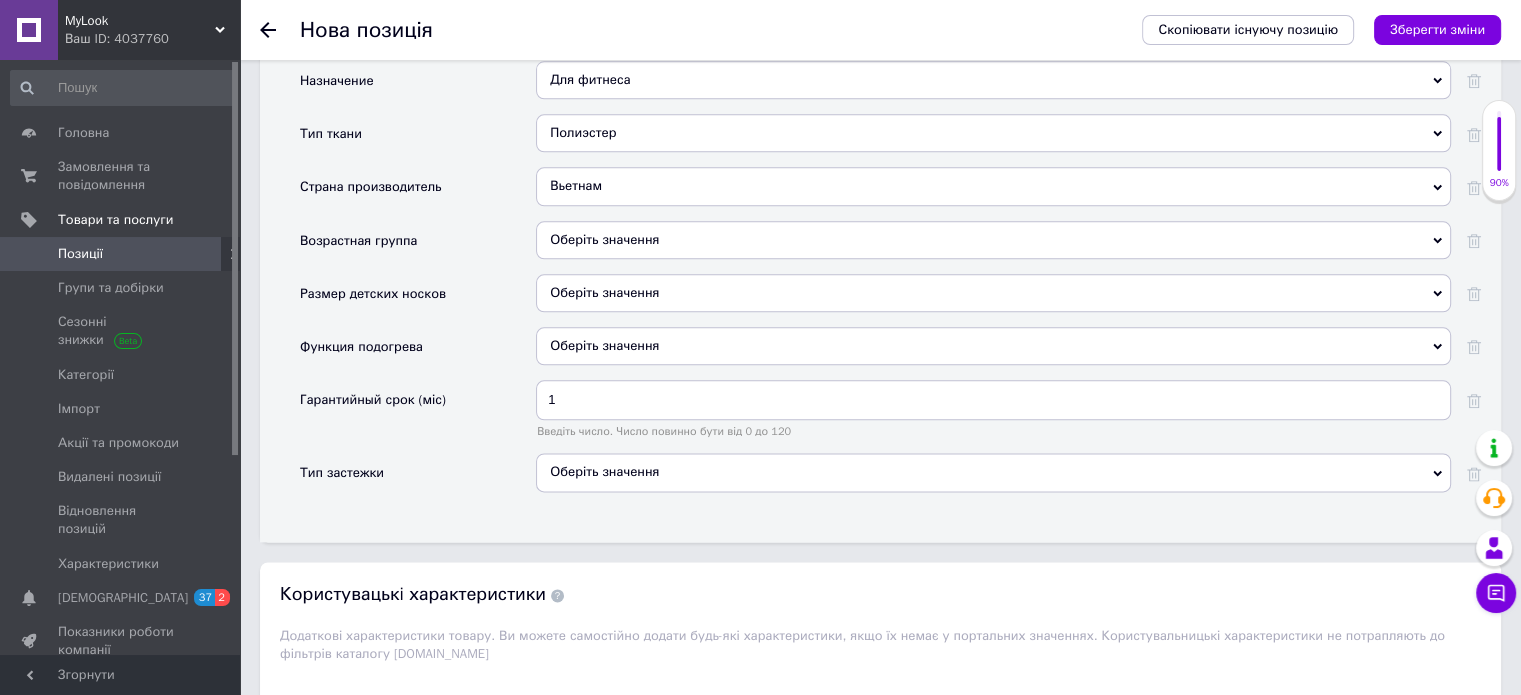 click on "Оберіть значення" at bounding box center (993, 472) 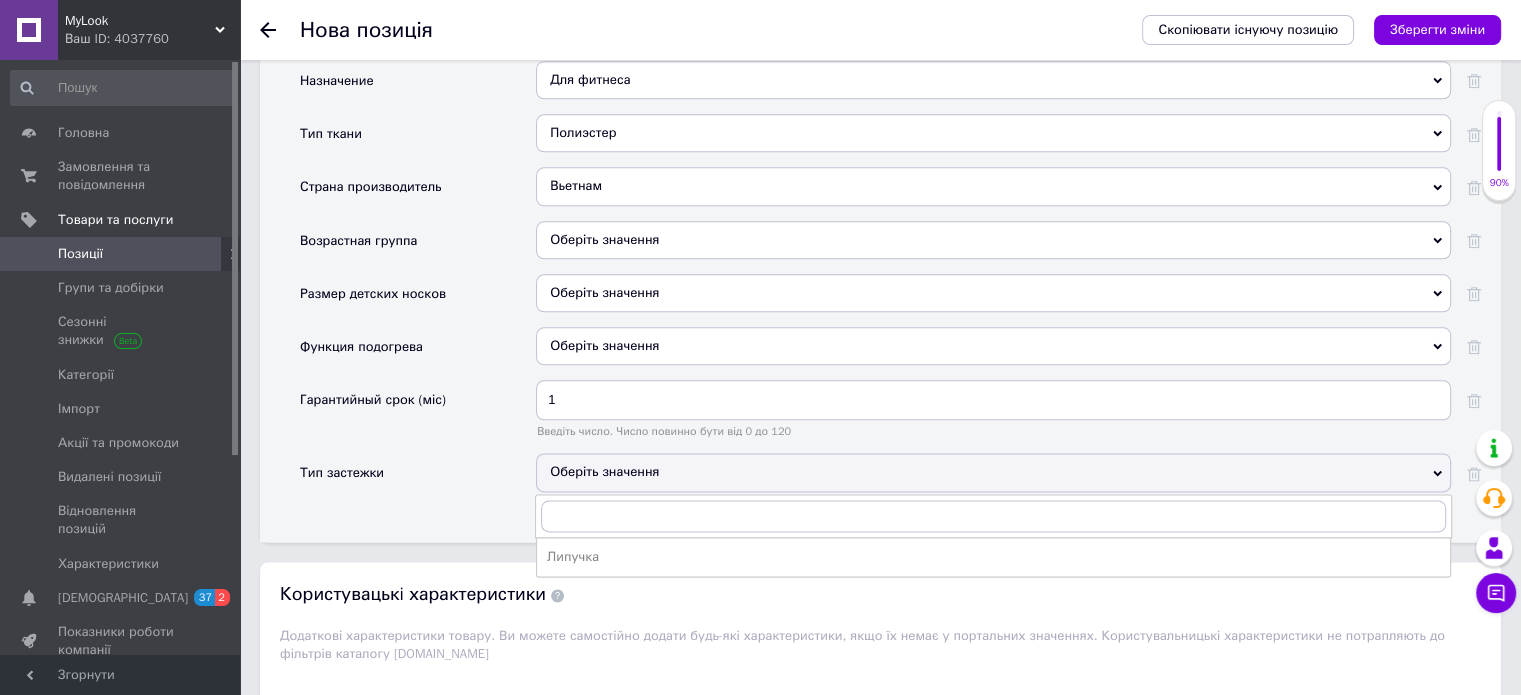 click on "Оберіть значення" at bounding box center [993, 472] 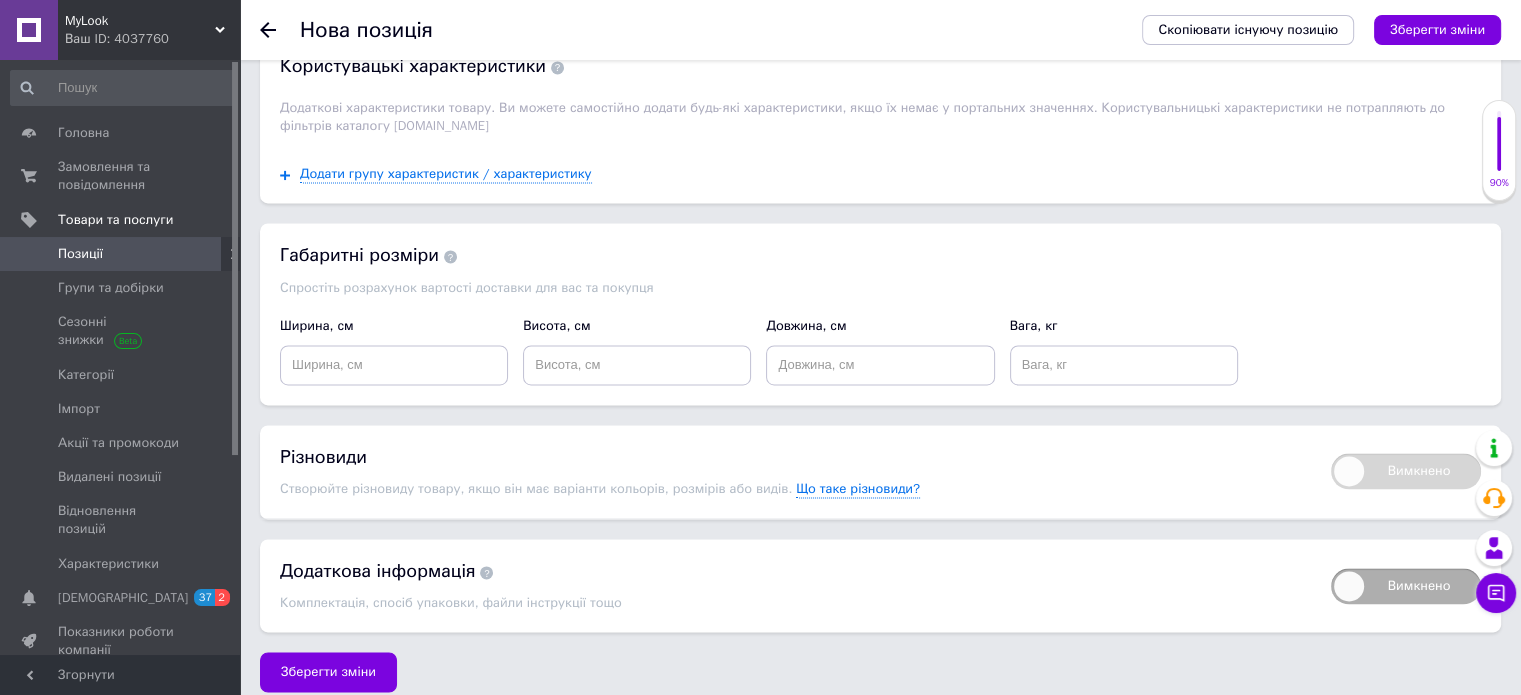scroll, scrollTop: 2931, scrollLeft: 0, axis: vertical 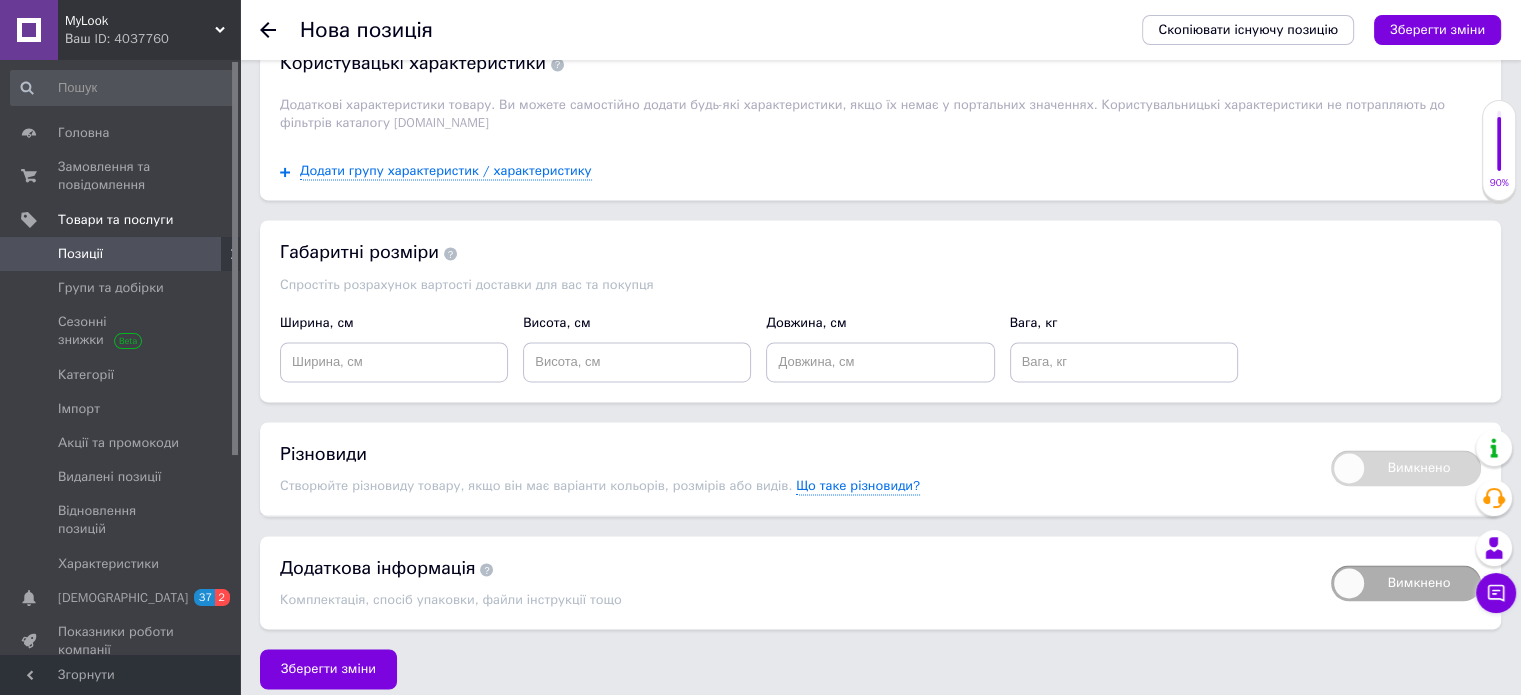 click on "Скопіювати існуючу позицію Зберегти зміни" at bounding box center [1311, 30] 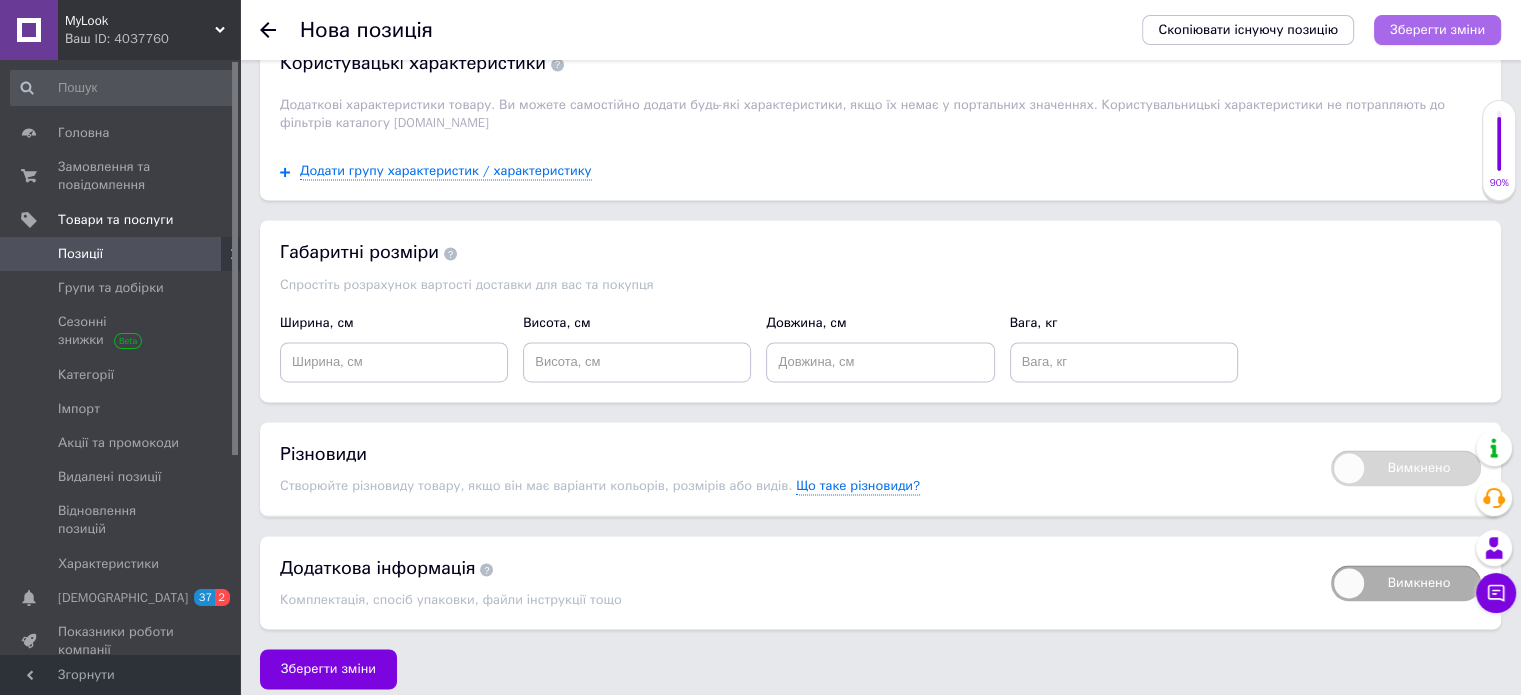 click on "Зберегти зміни" at bounding box center (1437, 29) 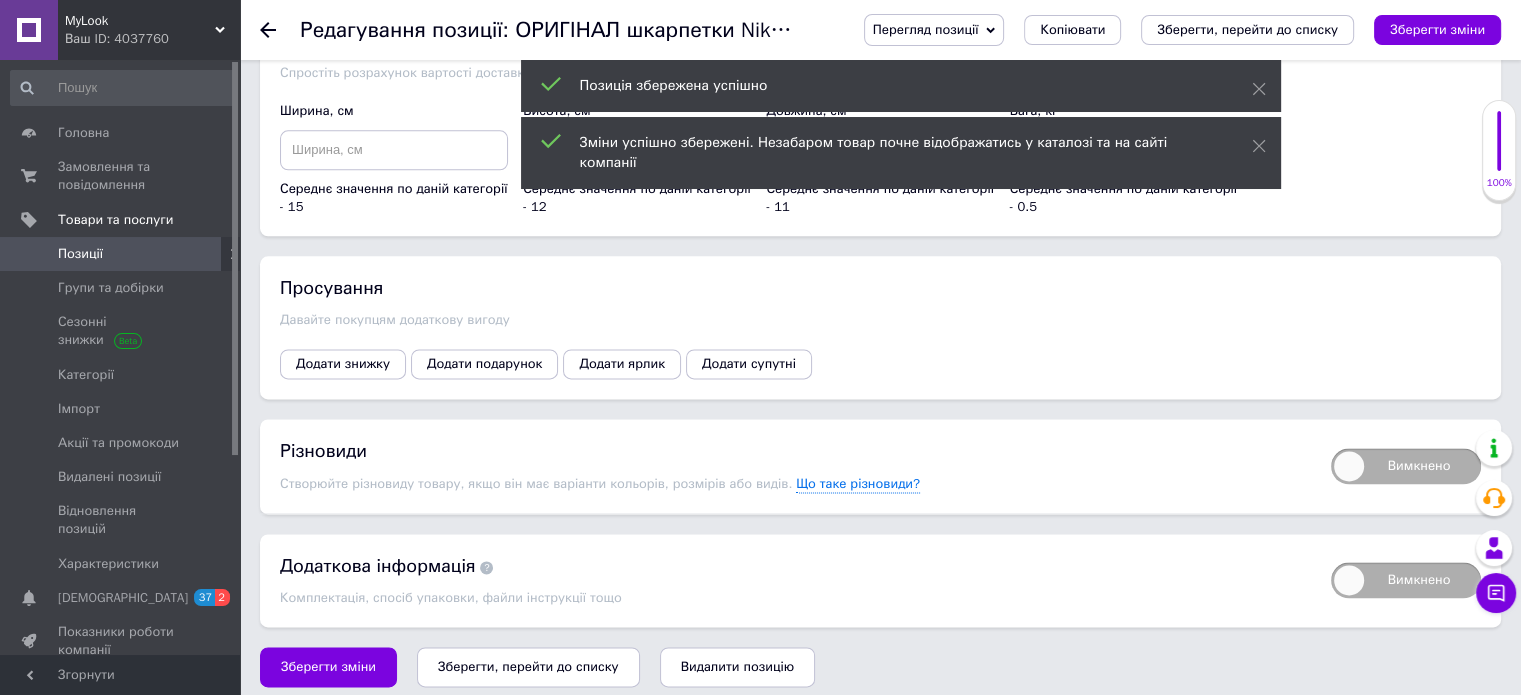 scroll, scrollTop: 2552, scrollLeft: 0, axis: vertical 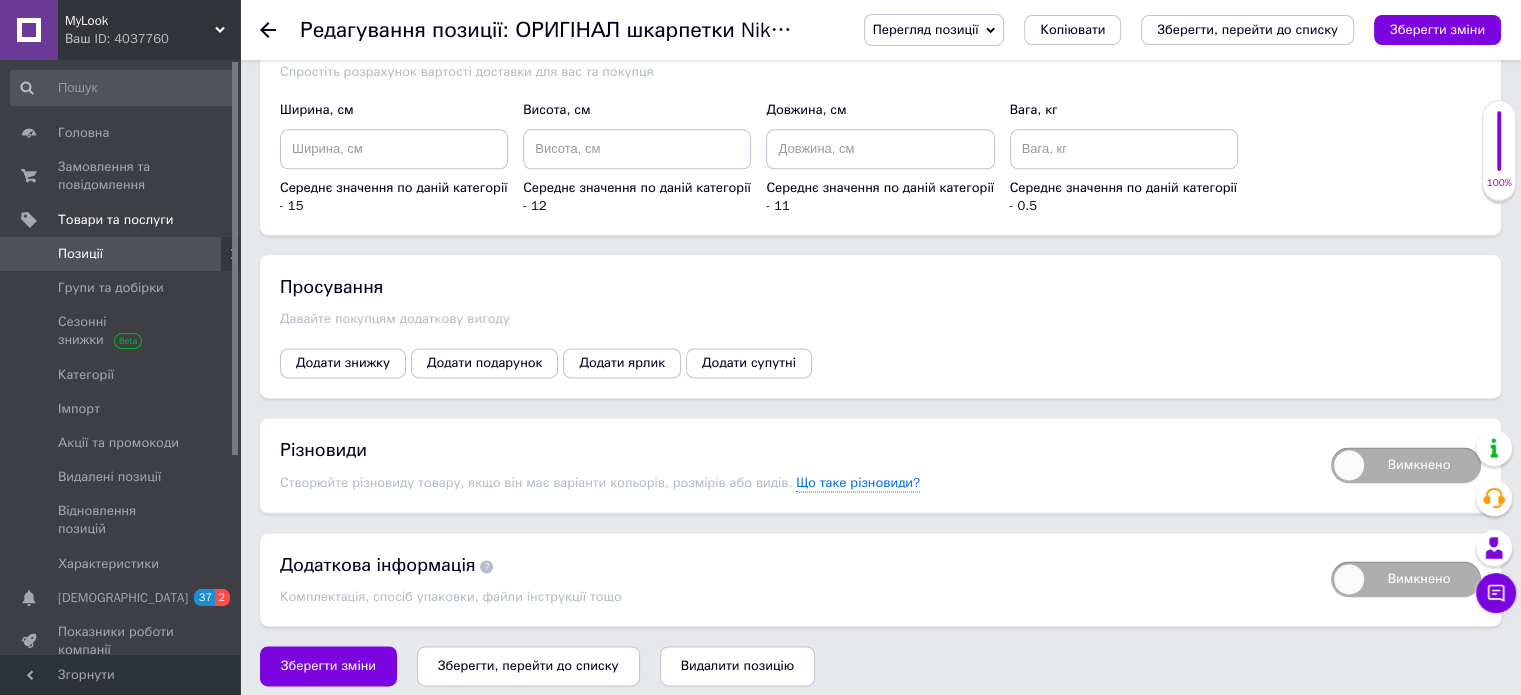 click on "Вимкнено" at bounding box center (1406, 465) 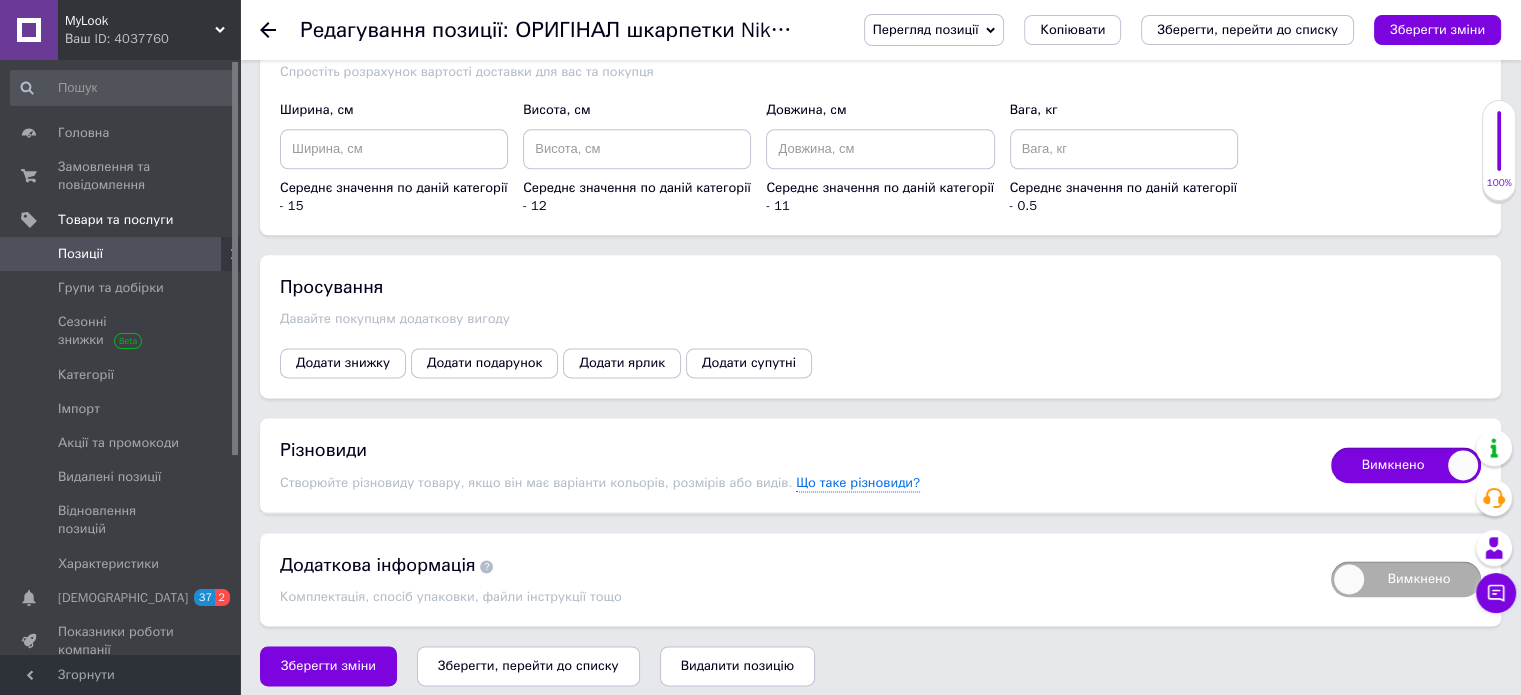 checkbox on "true" 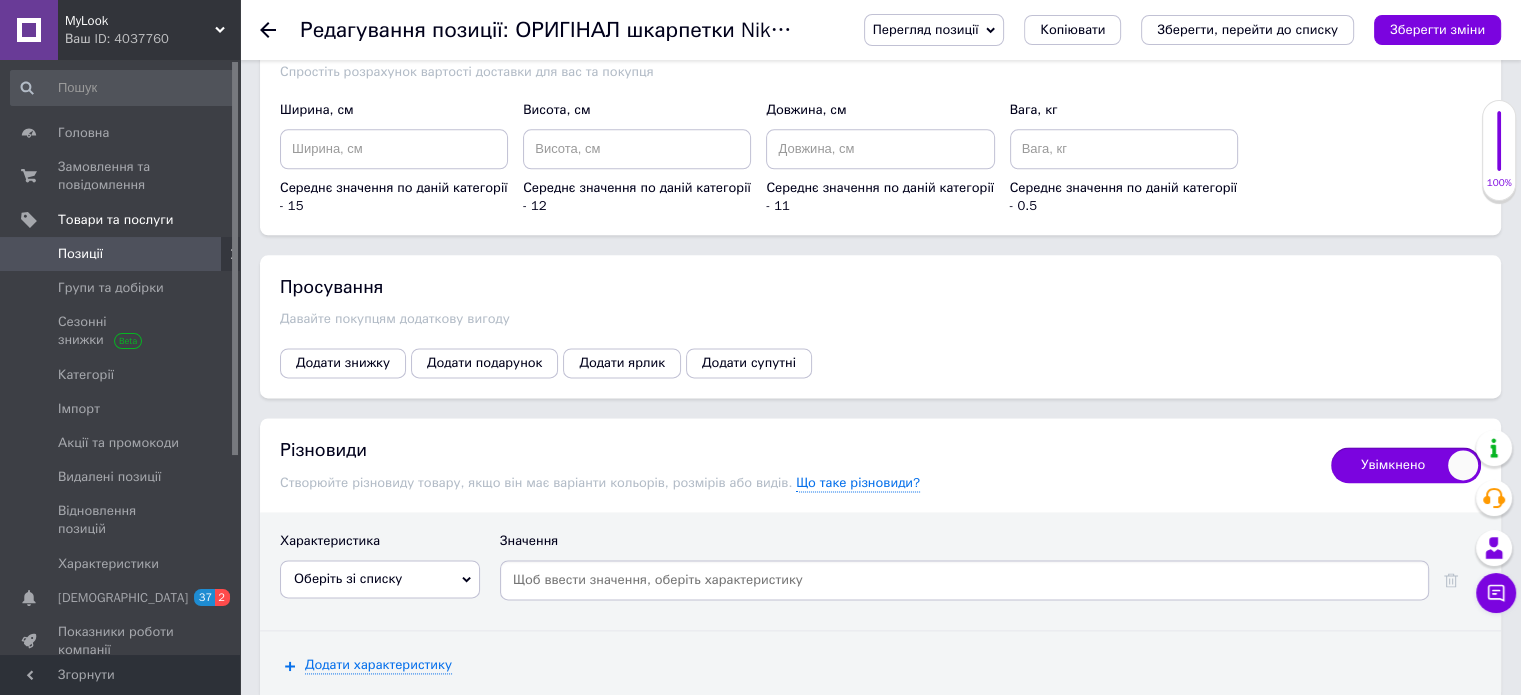 click at bounding box center [964, 580] 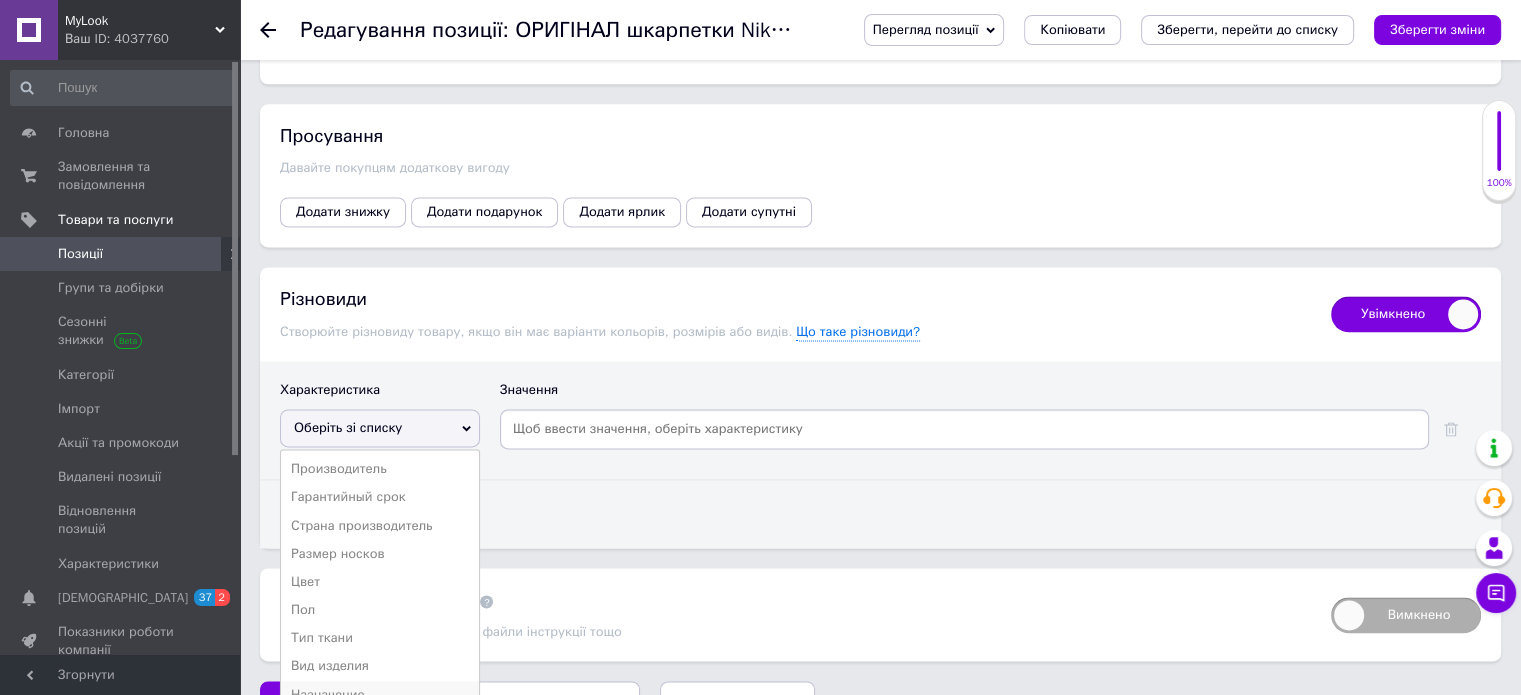 scroll, scrollTop: 2738, scrollLeft: 0, axis: vertical 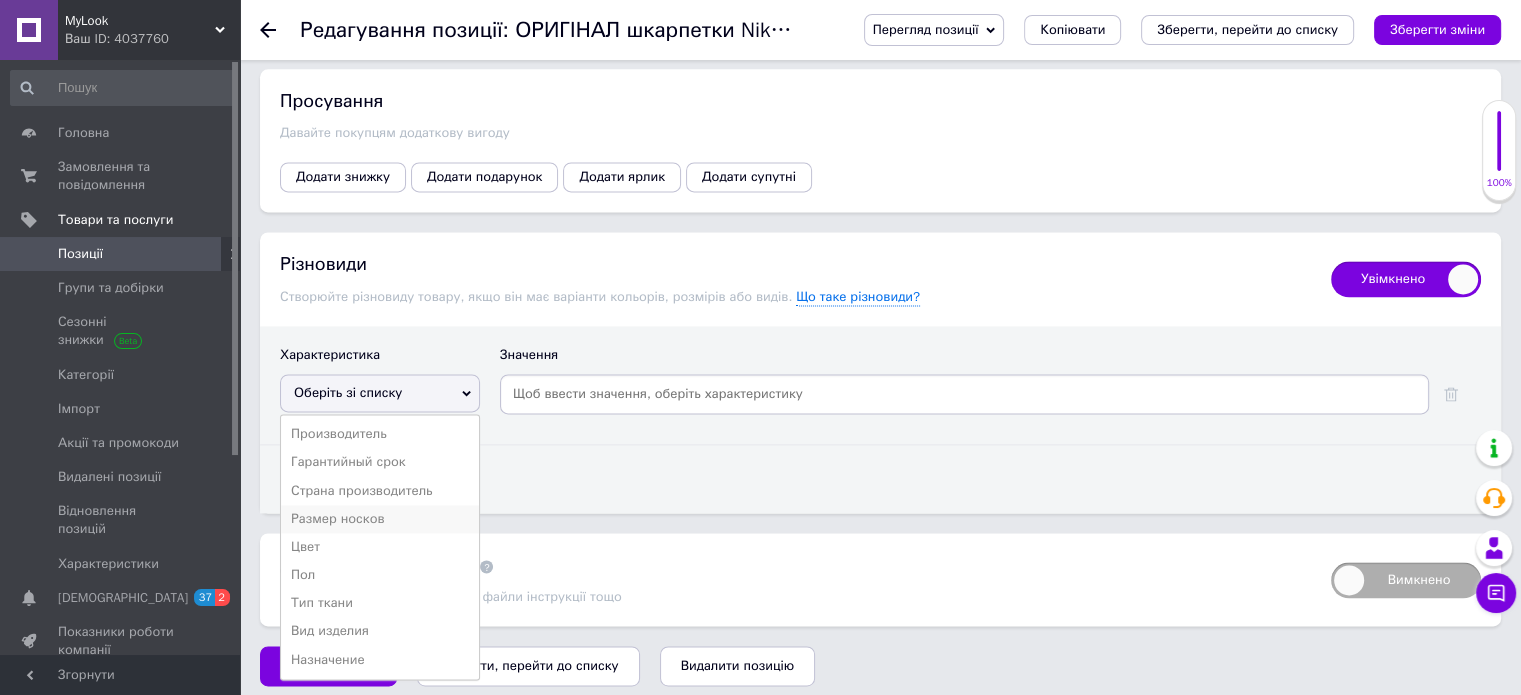 click on "Размер носков" at bounding box center (380, 519) 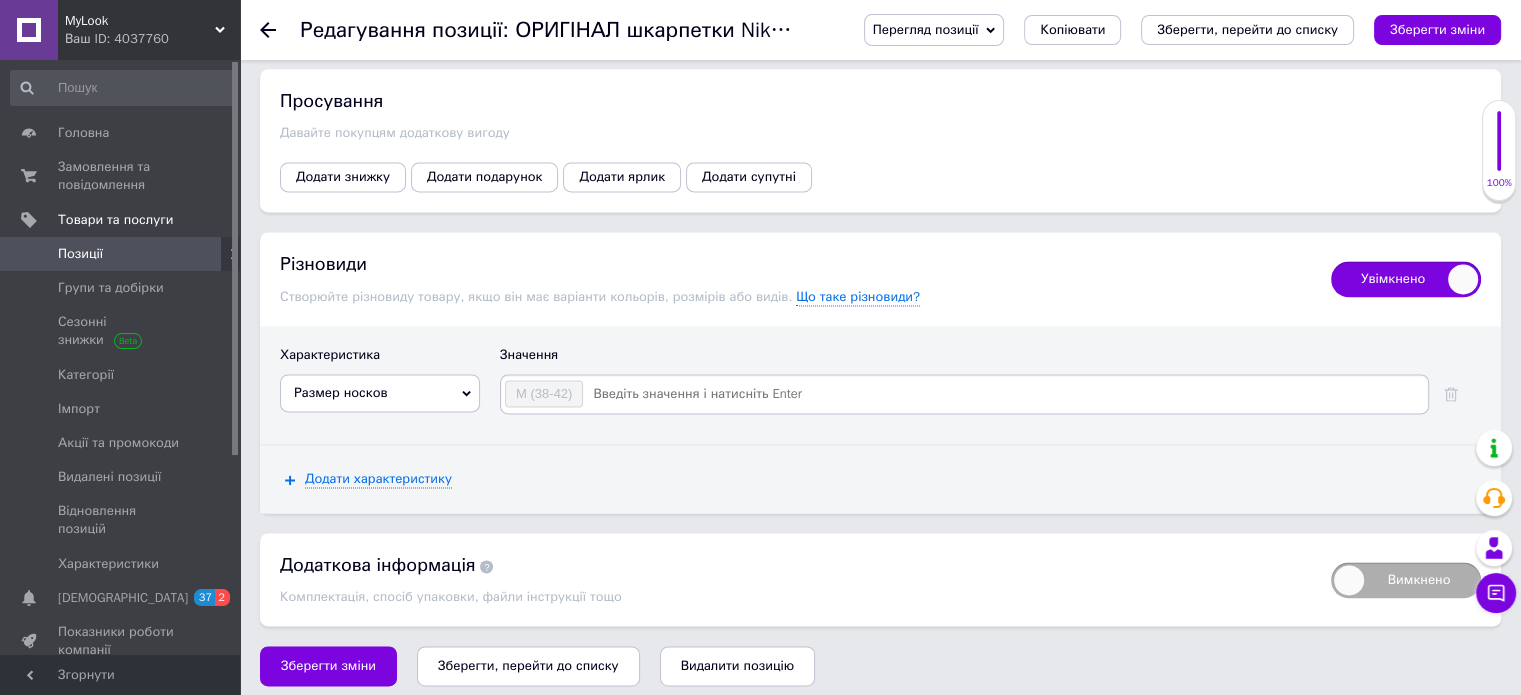 click at bounding box center [1004, 394] 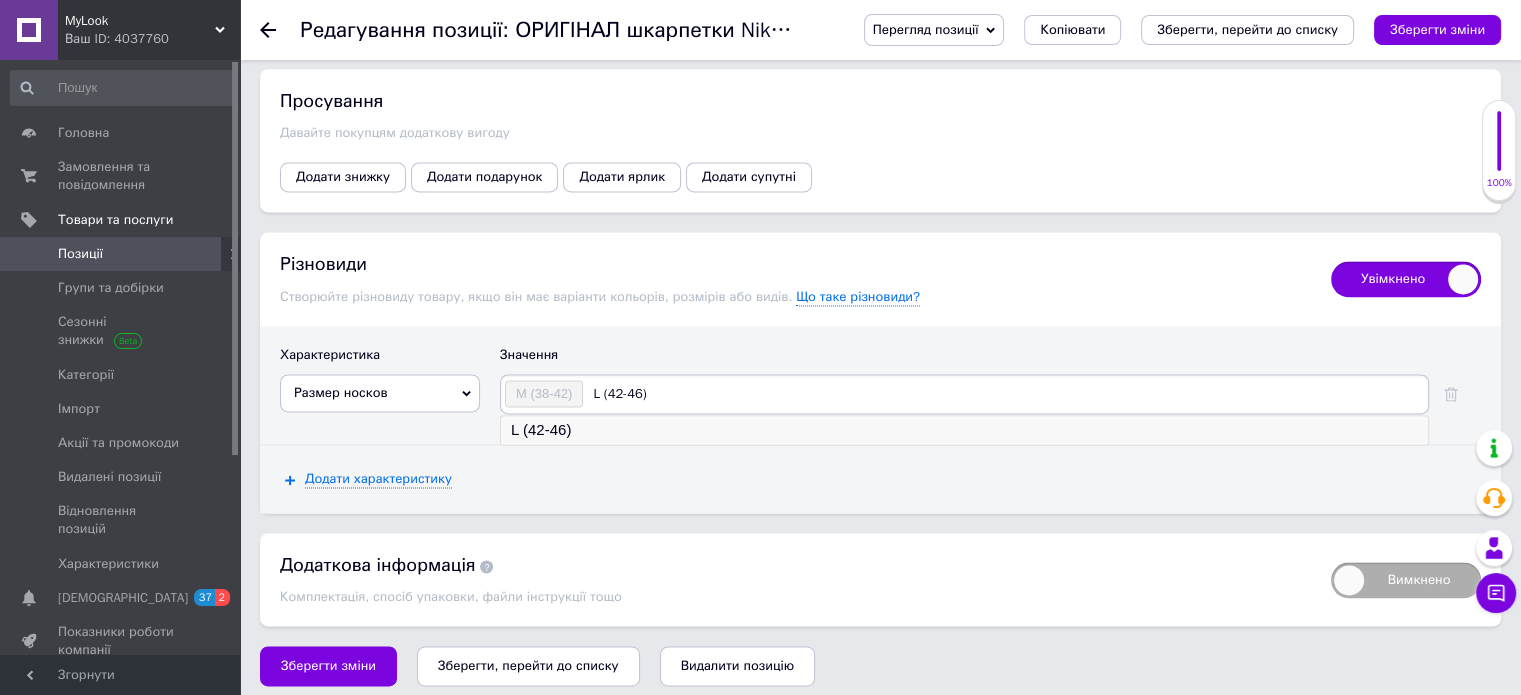 type on "L (42-46)" 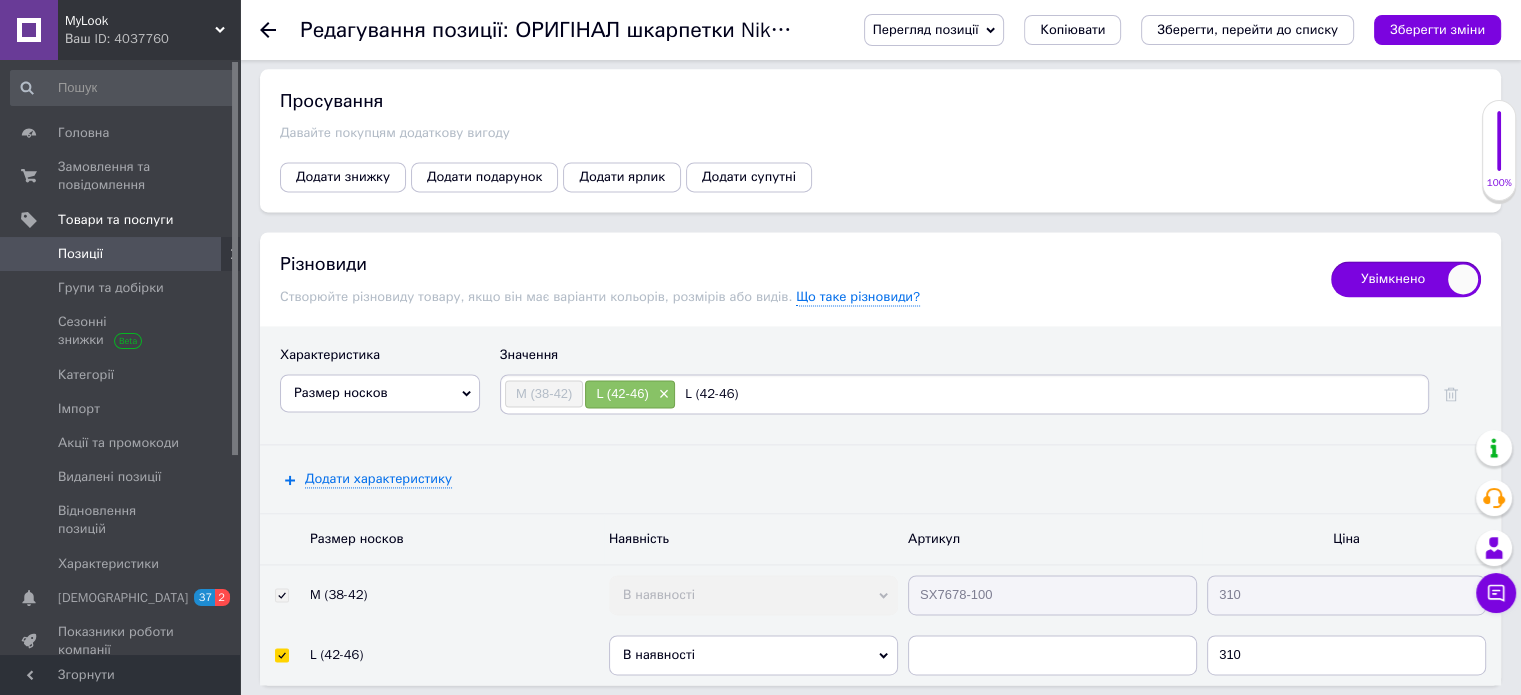 type 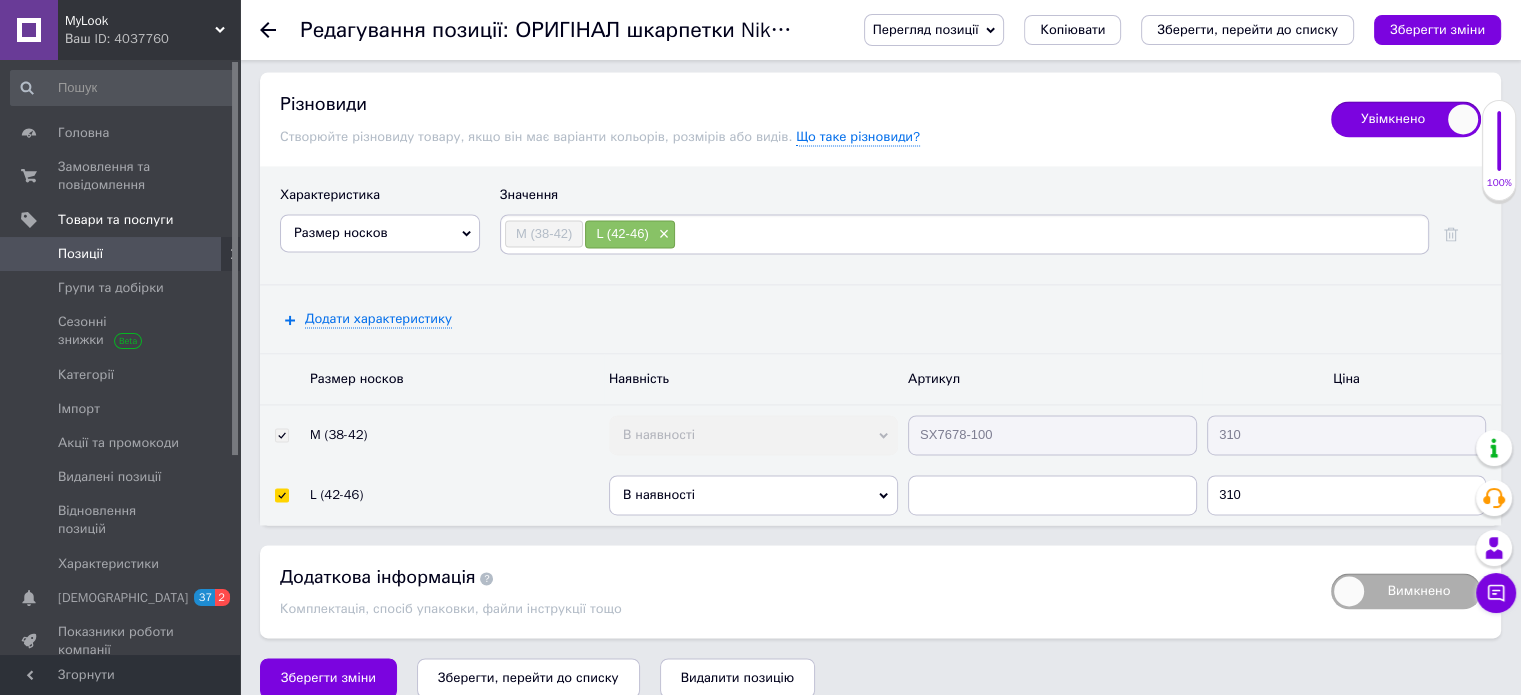 scroll, scrollTop: 2908, scrollLeft: 0, axis: vertical 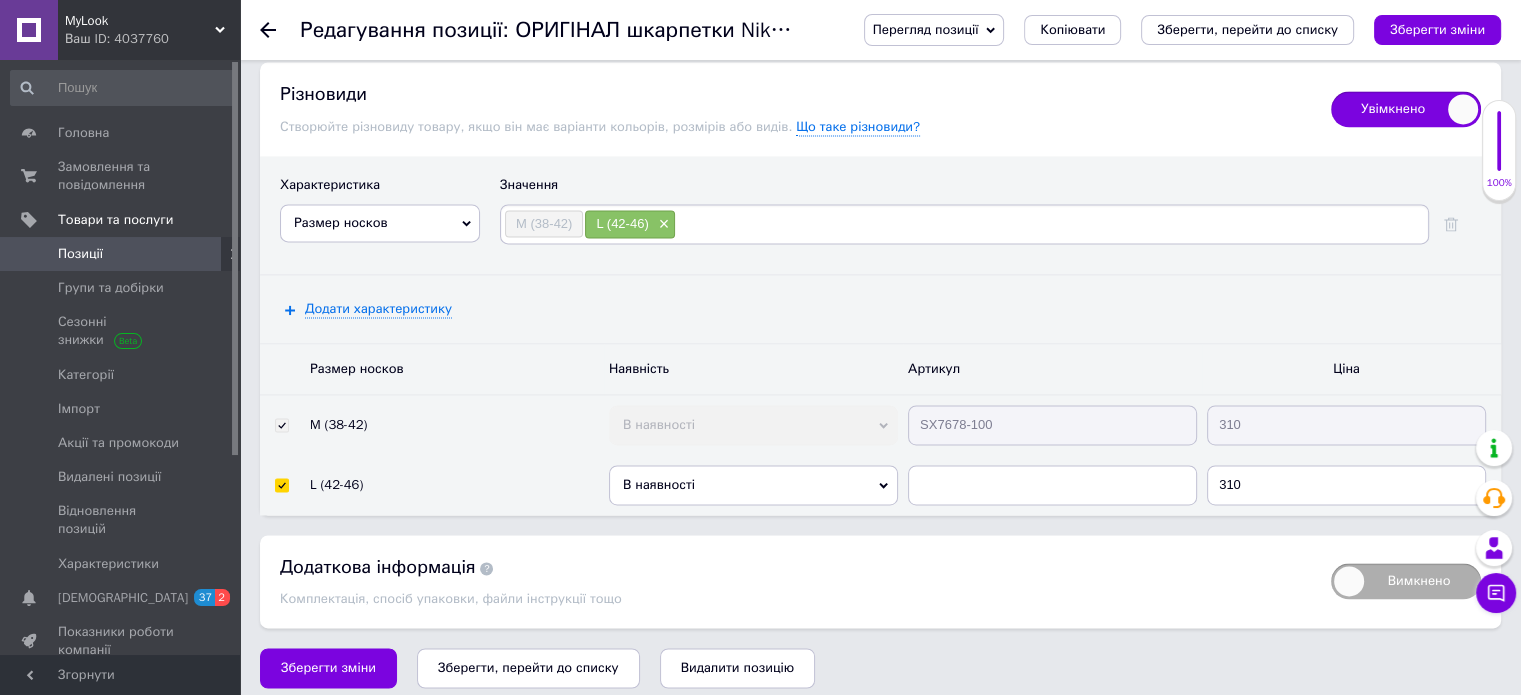 click on "SX7678-100" at bounding box center [1052, 424] 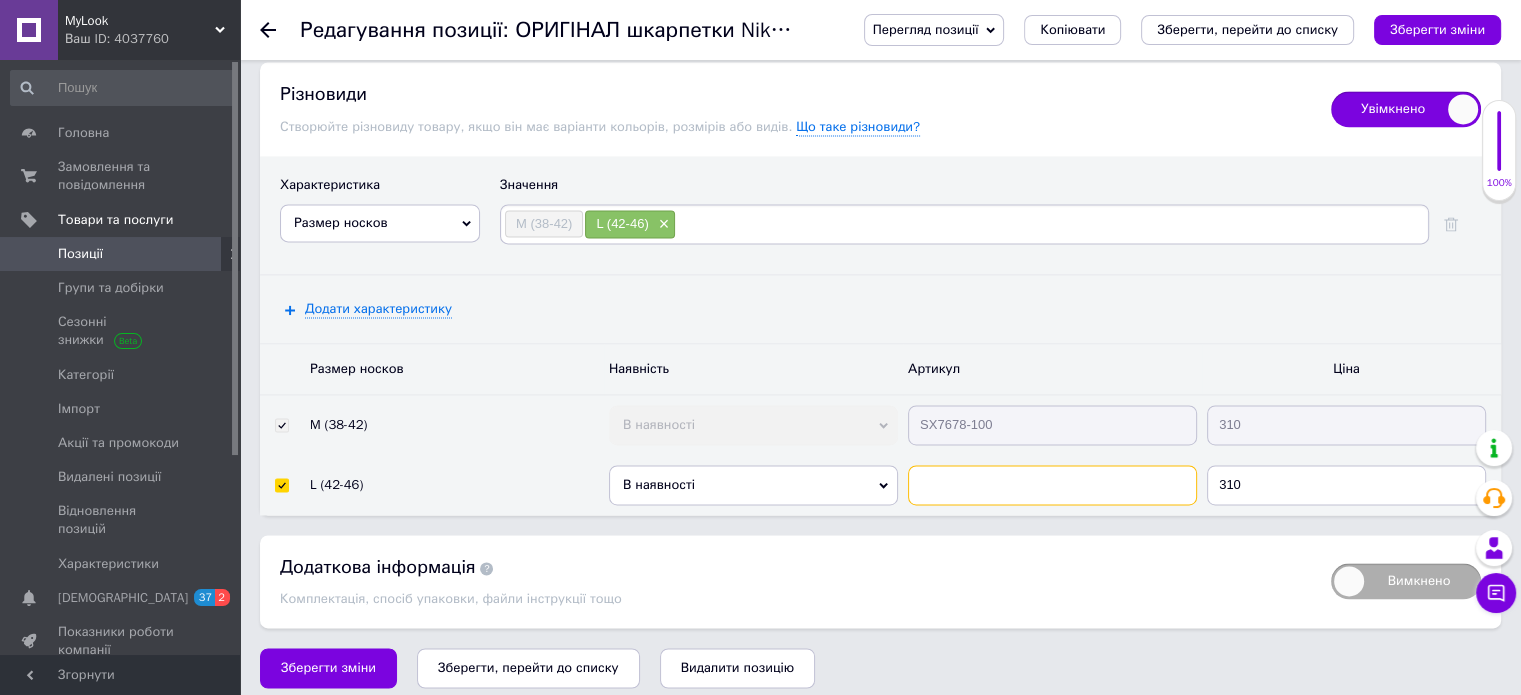 click at bounding box center [1052, 485] 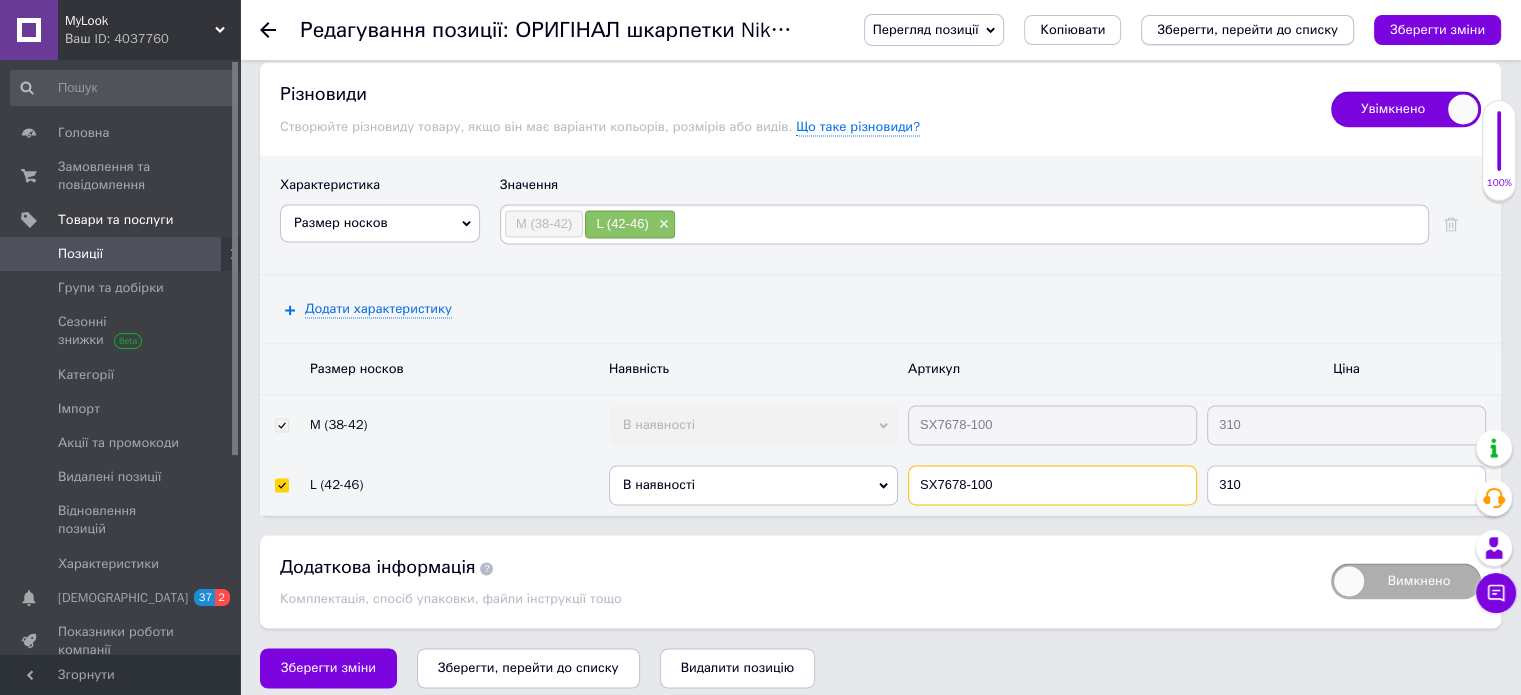 type on "SX7678-100" 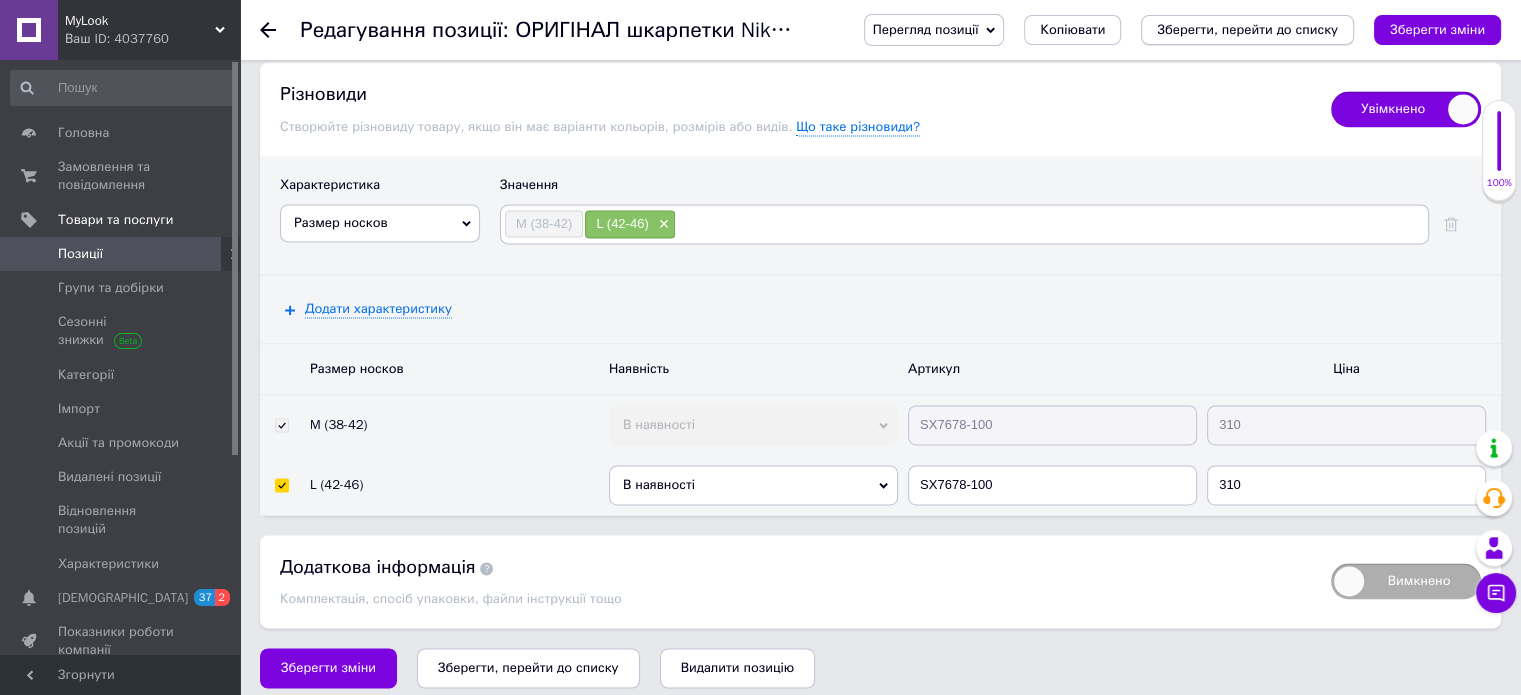 click on "Зберегти, перейти до списку" at bounding box center (1247, 30) 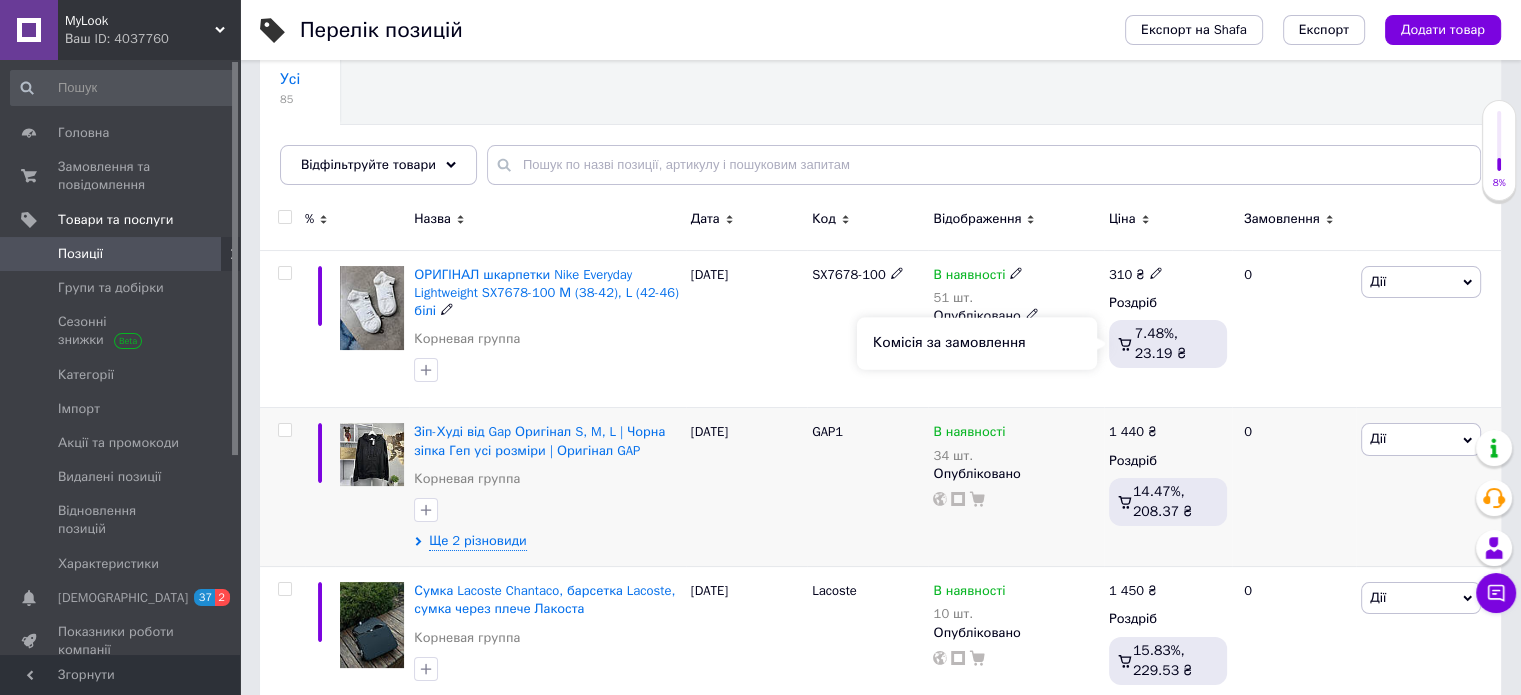scroll, scrollTop: 200, scrollLeft: 0, axis: vertical 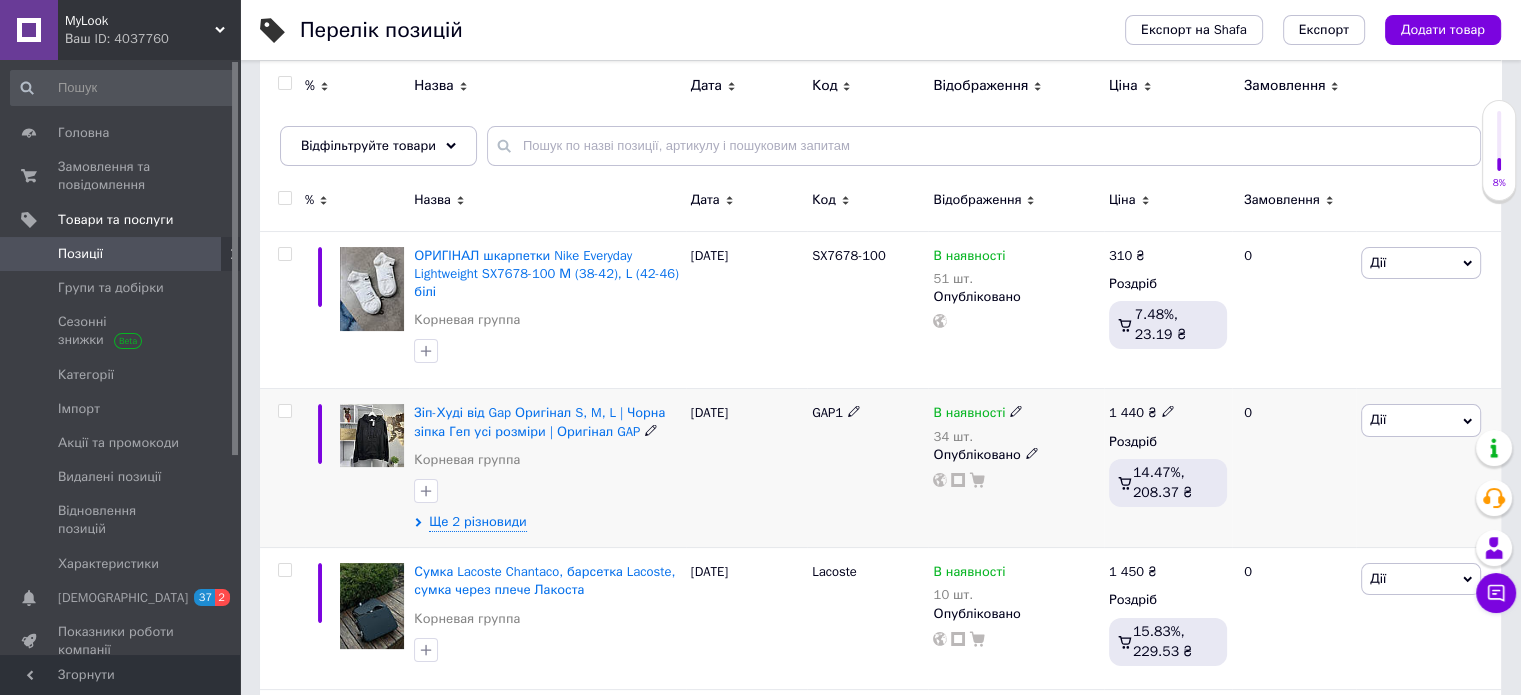 click at bounding box center [372, 468] 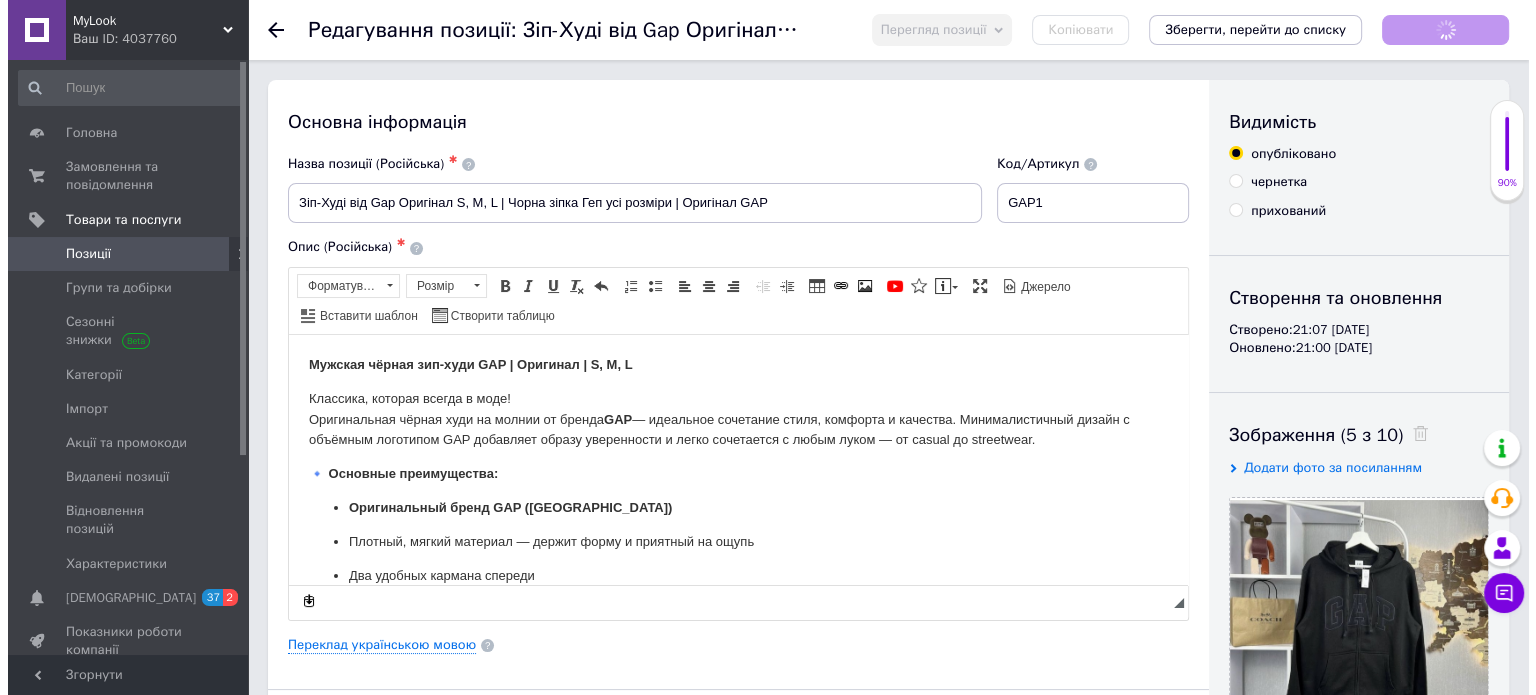 scroll, scrollTop: 0, scrollLeft: 0, axis: both 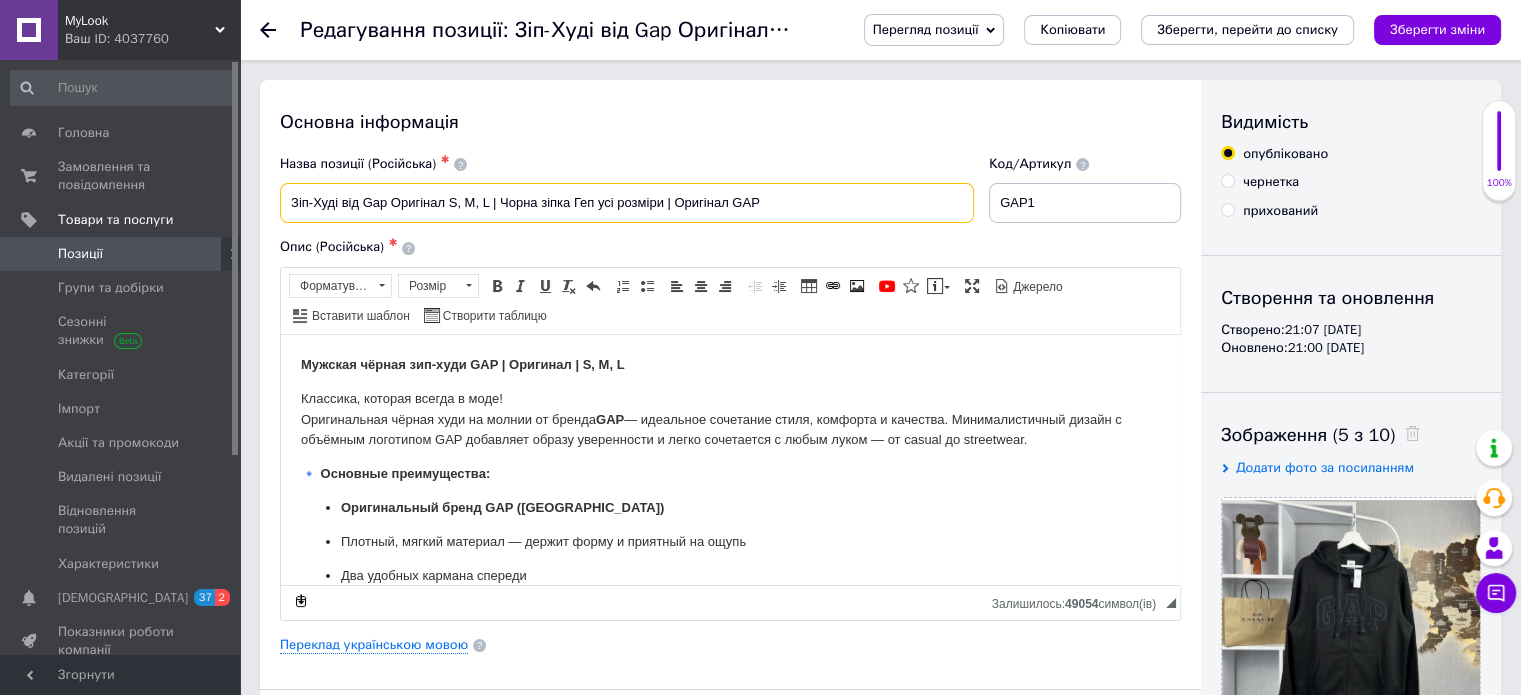 click on "Зіп-Худі від Gap Оригінал S, M, L | Чорна зіпка Геп усі розміри | Оригінал GAP" at bounding box center [627, 203] 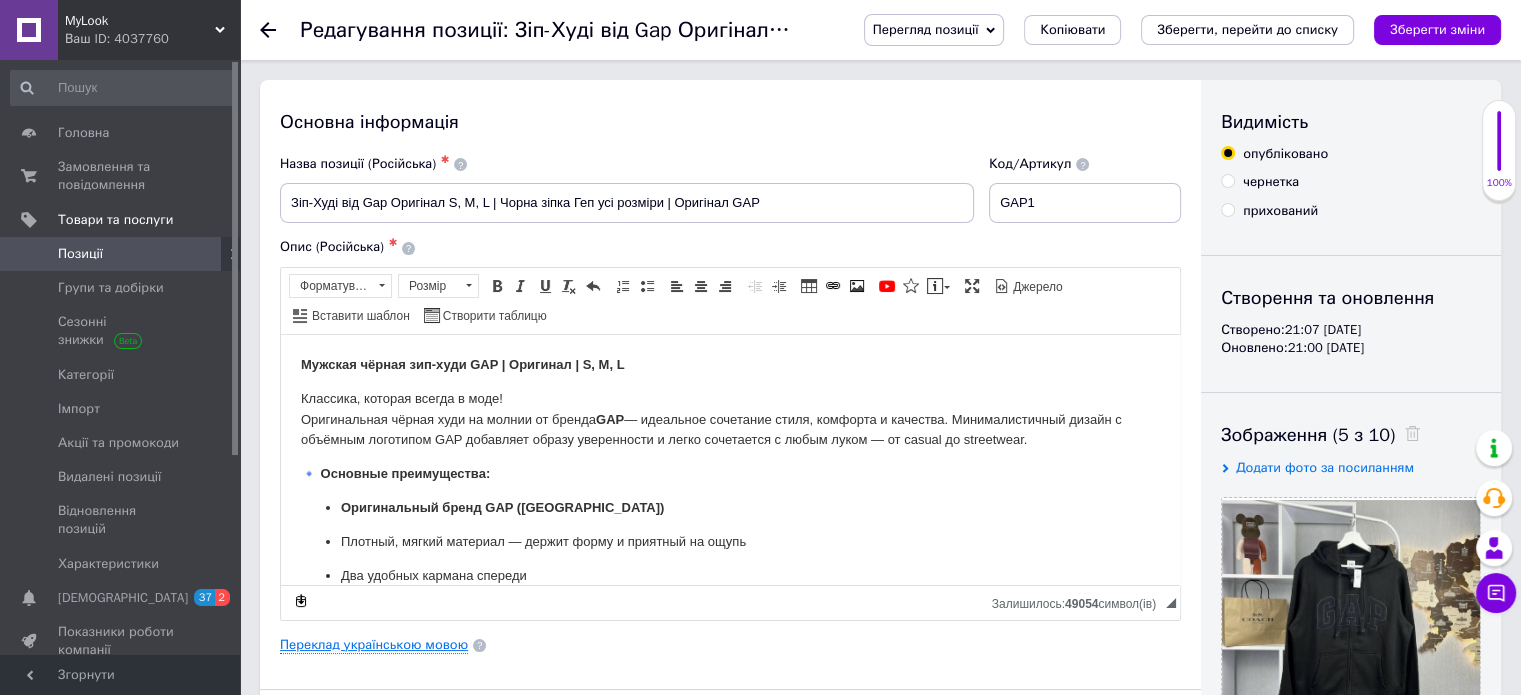 click on "Переклад українською мовою" at bounding box center [374, 645] 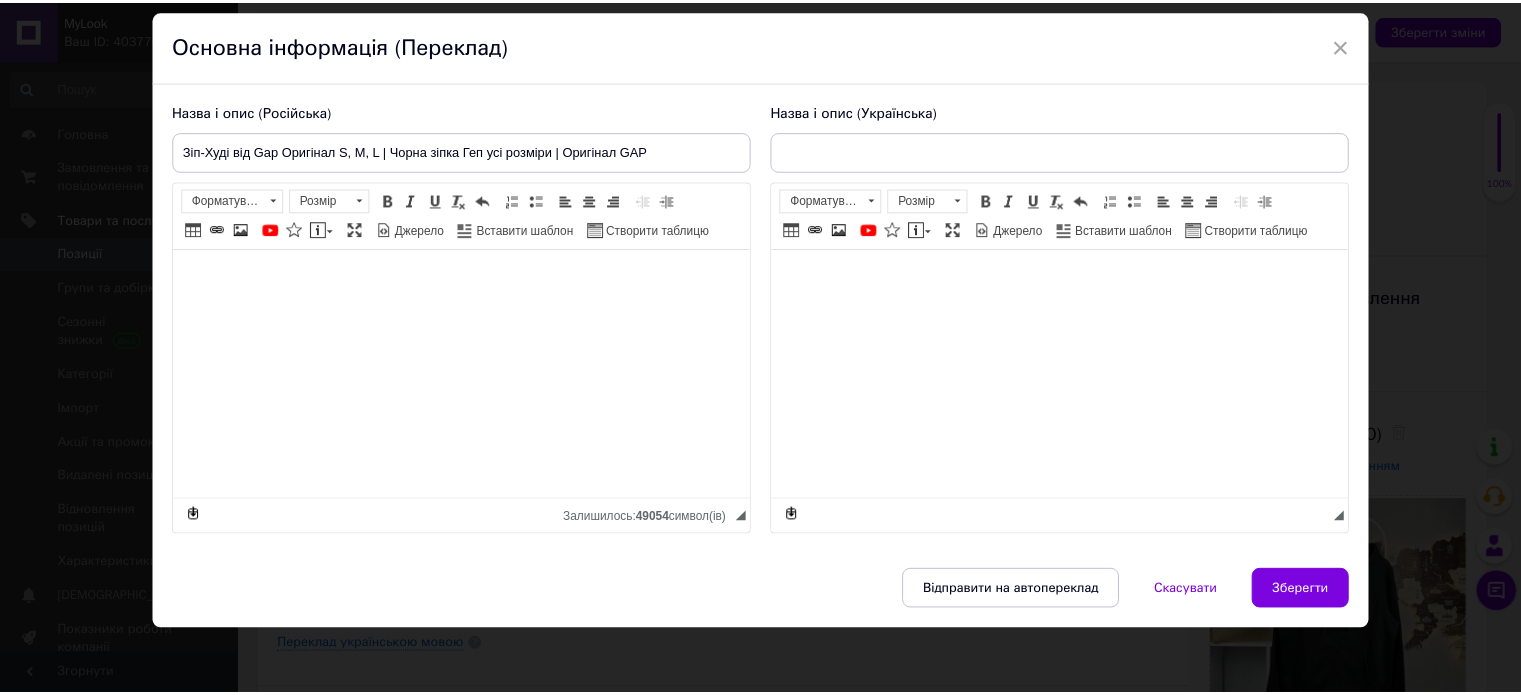scroll, scrollTop: 62, scrollLeft: 0, axis: vertical 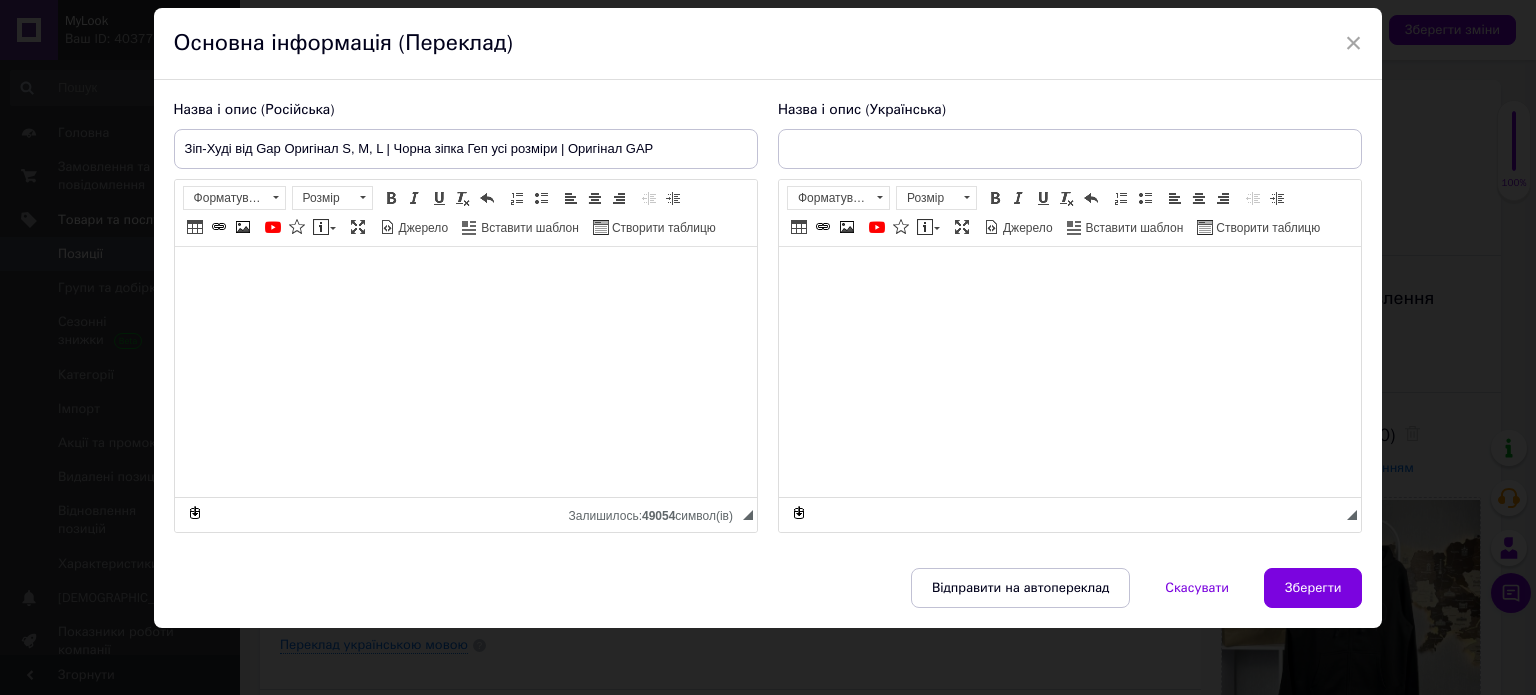 type on "Зіп-Худі від Gap Оригінал S, M, L | Чорна зіпка Геп усі розміри | Оригінал GAP" 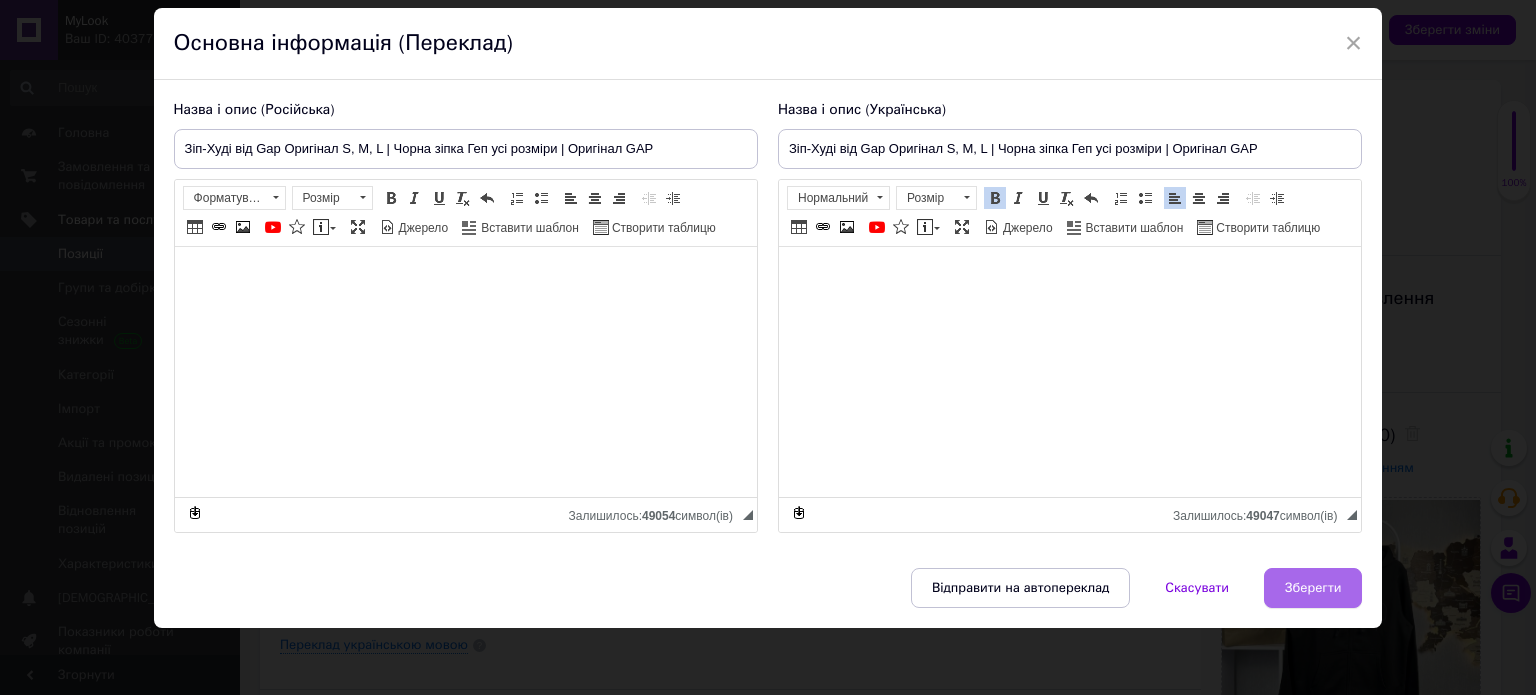 click on "Зберегти" at bounding box center [1313, 588] 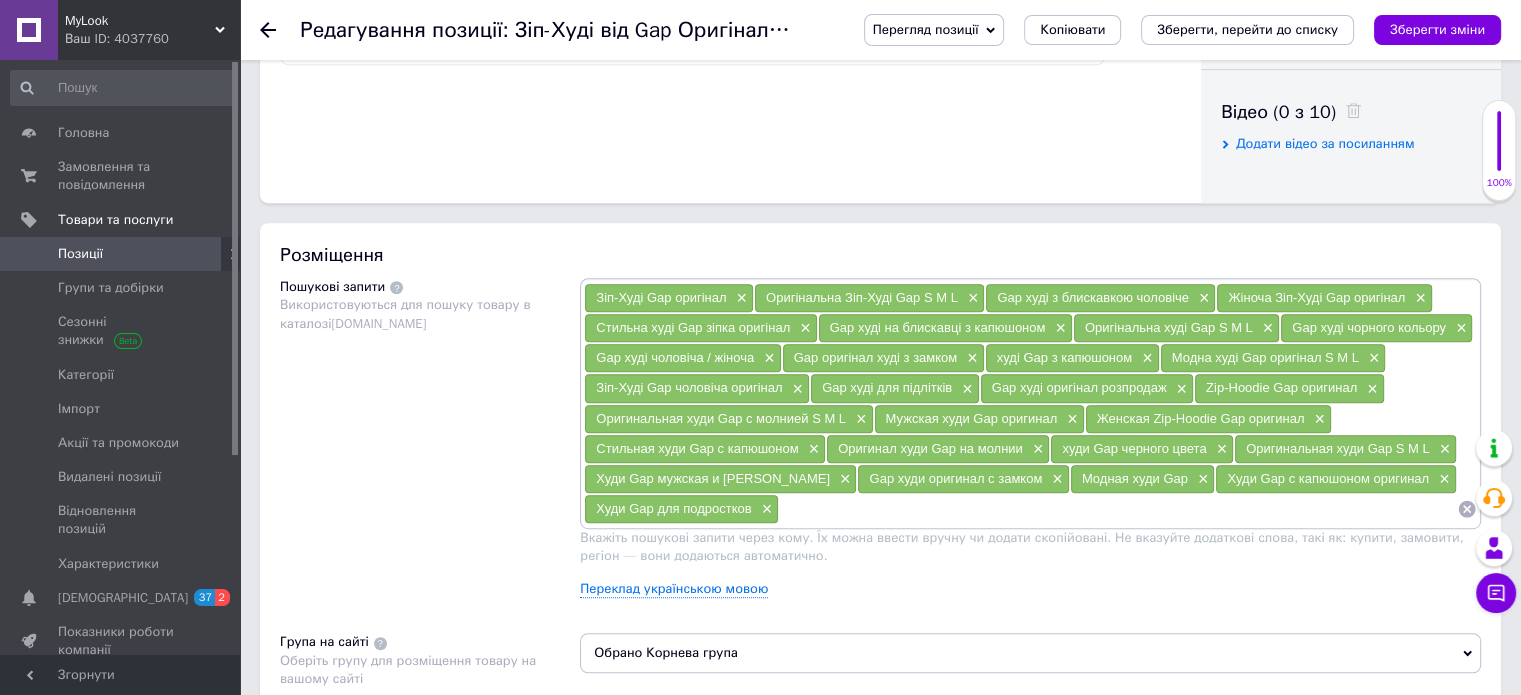 scroll, scrollTop: 1000, scrollLeft: 0, axis: vertical 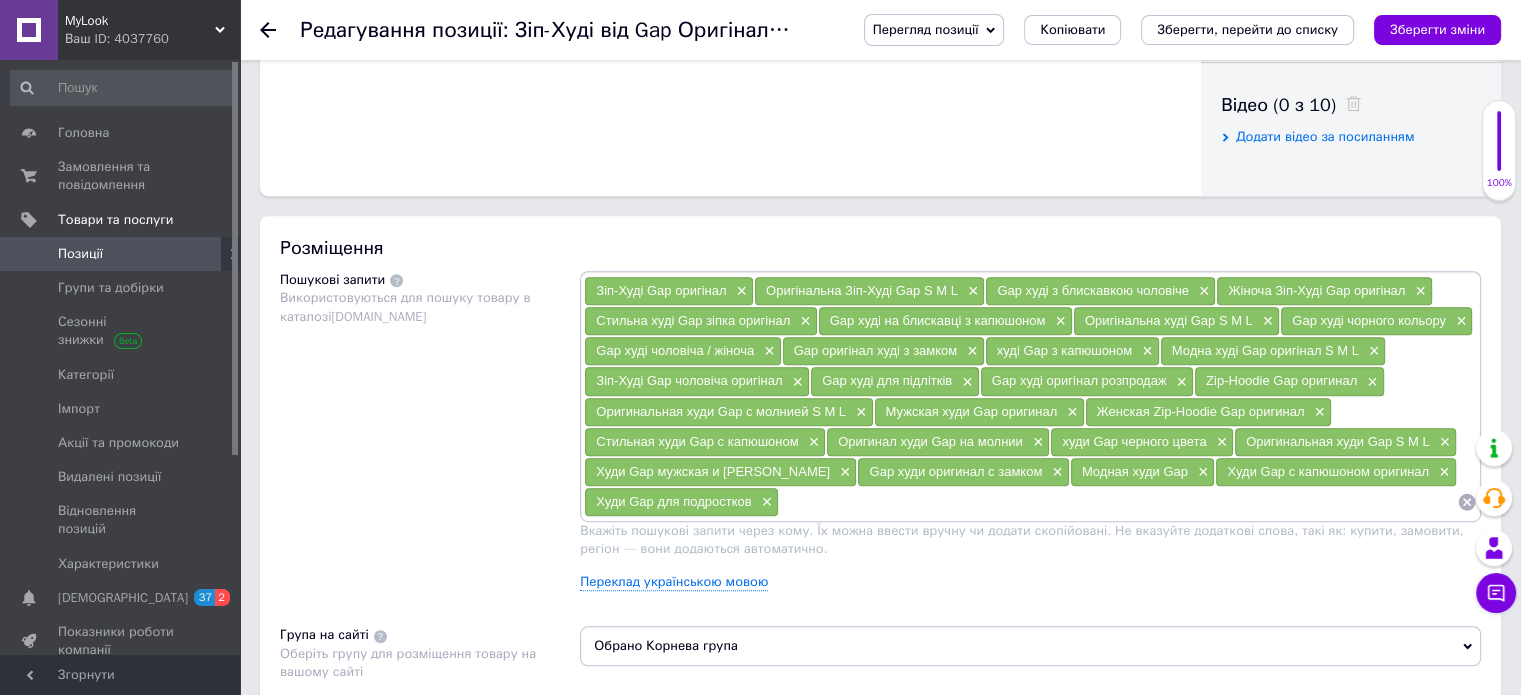 click on "Зіп-Худі Gap оригінал" at bounding box center (661, 290) 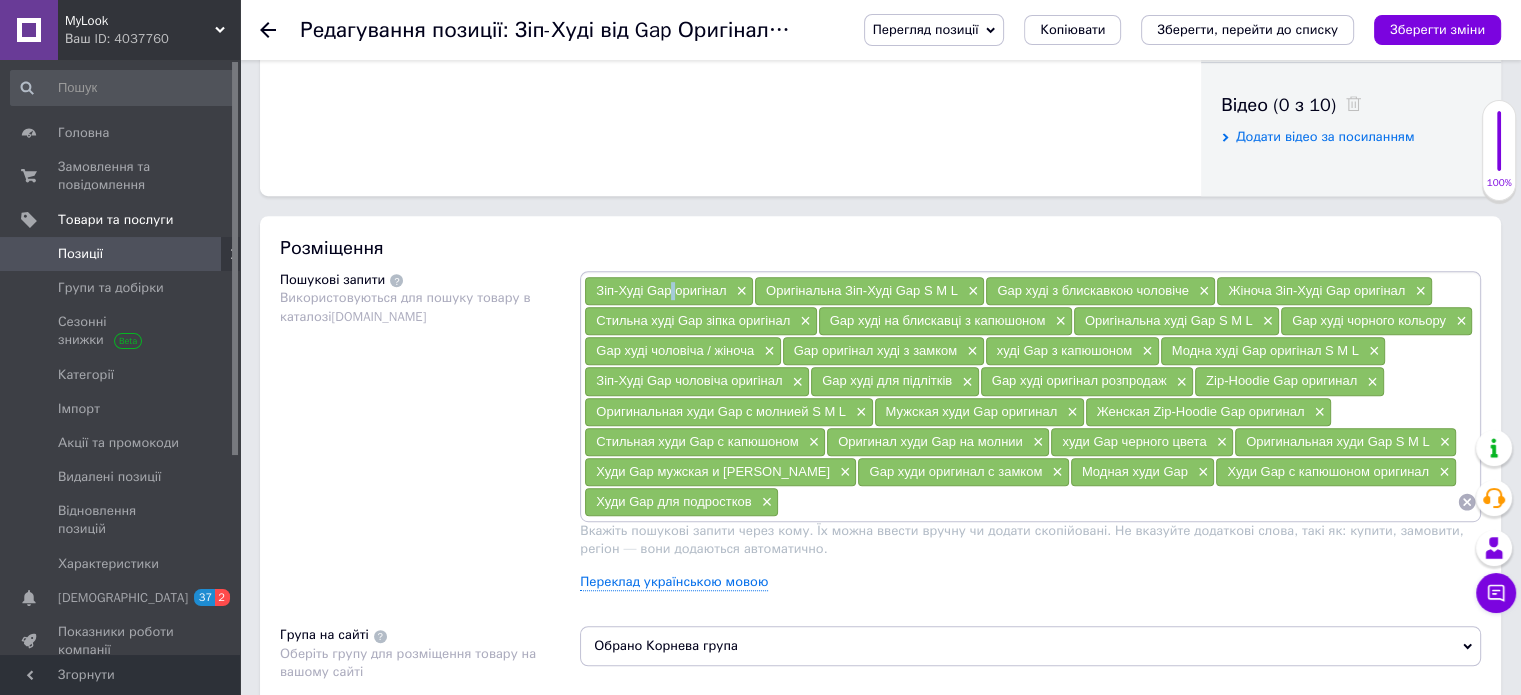 click on "Зіп-Худі Gap оригінал" at bounding box center (661, 290) 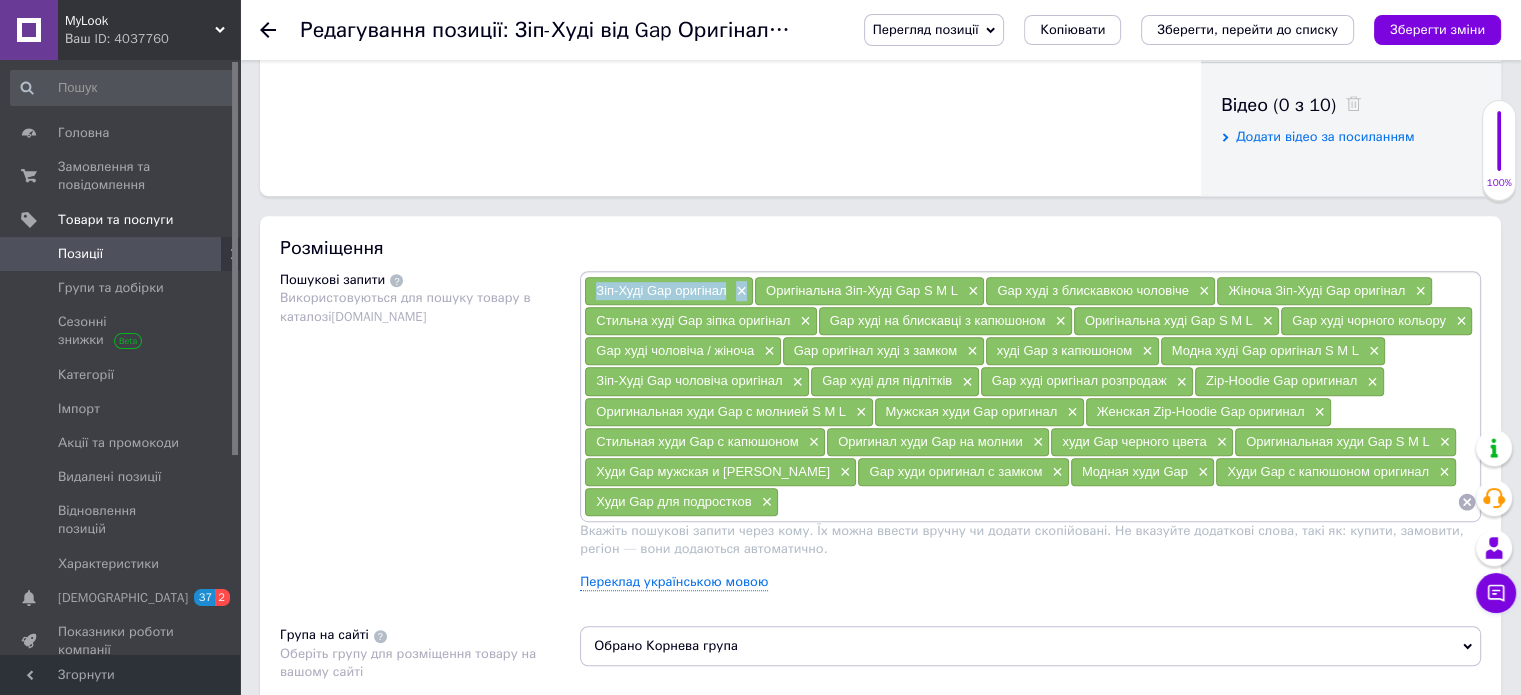 click on "Зіп-Худі Gap оригінал" at bounding box center [661, 290] 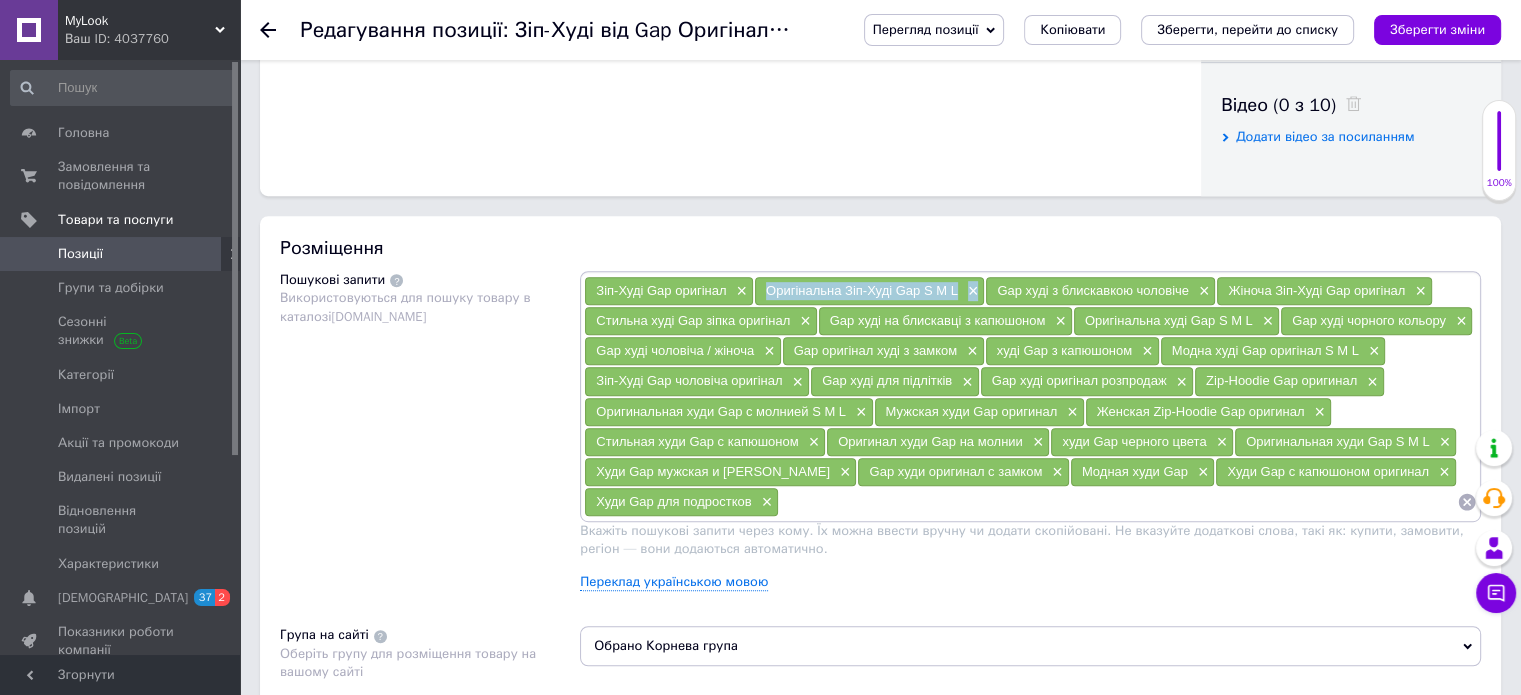 click on "Зіп-Худі Gap оригінал × Оригінальна Зіп-Худі Gap S M L × Gap худі з блискавкою чоловіче × Жіноча Зіп-Худі Gap оригінал × Стильна худі Gap зіпка оригінал × Gap худі на блискавці з капюшоном × Оригінальна худі Gap S M L × Gap худі чорного кольору × Gap худі чоловіча / жіноча × Gap оригінал худі з замком × худі Gap з капюшоном × Модна худі Gap оригінал S M L × Зіп-Худі Gap чоловіча оригінал × Gap худі для підлітків × Gap худі оригінал розпродаж × Zip-Hoodie Gap оригинал × Оригинальная худи Gap с молнией S M L × Мужская худи Gap оригинал × Женская Zip-Hoodie Gap оригинал × Стильная худи Gap с капюшоном × × × × × × × ×" at bounding box center [1030, 396] 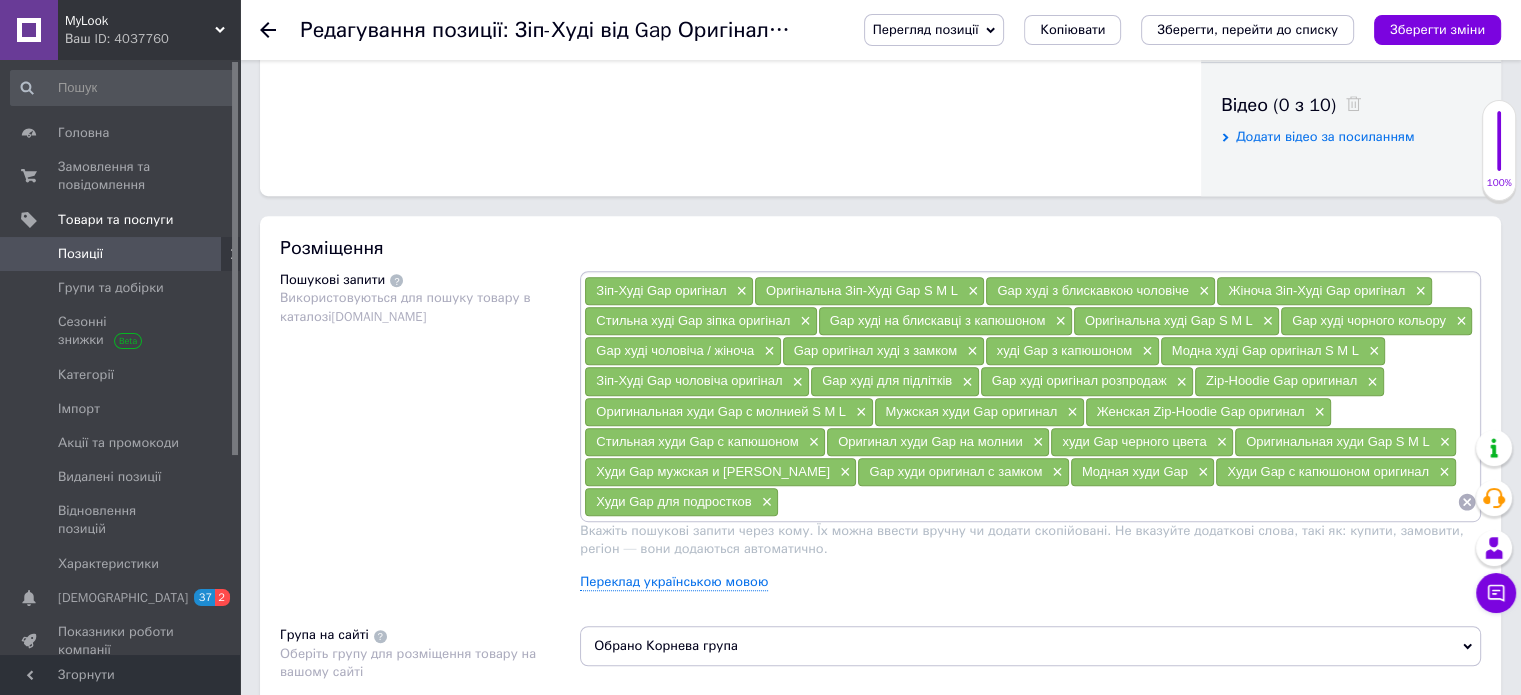 click on "Розміщення" at bounding box center (880, 248) 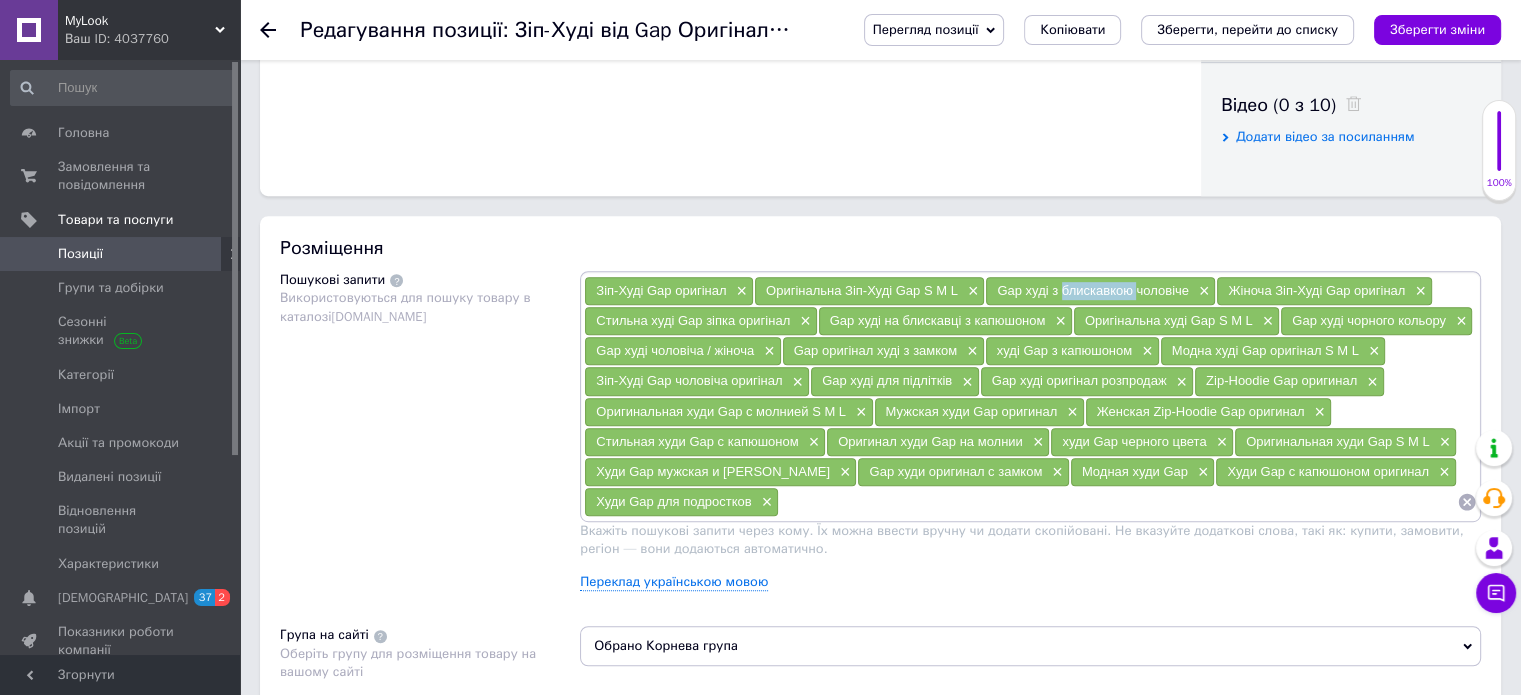 click on "Gap худі з блискавкою чоловіче" at bounding box center [1093, 290] 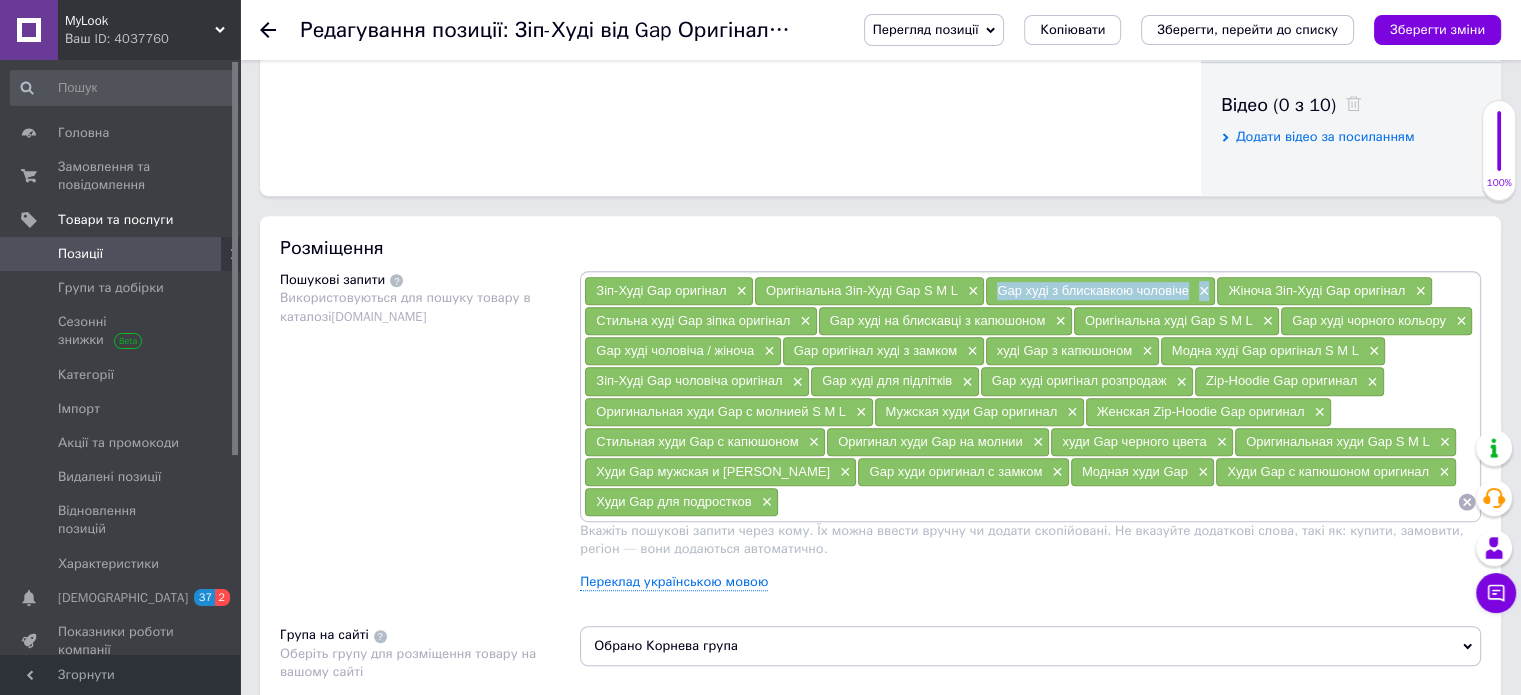 click on "Gap худі з блискавкою чоловіче" at bounding box center (1093, 290) 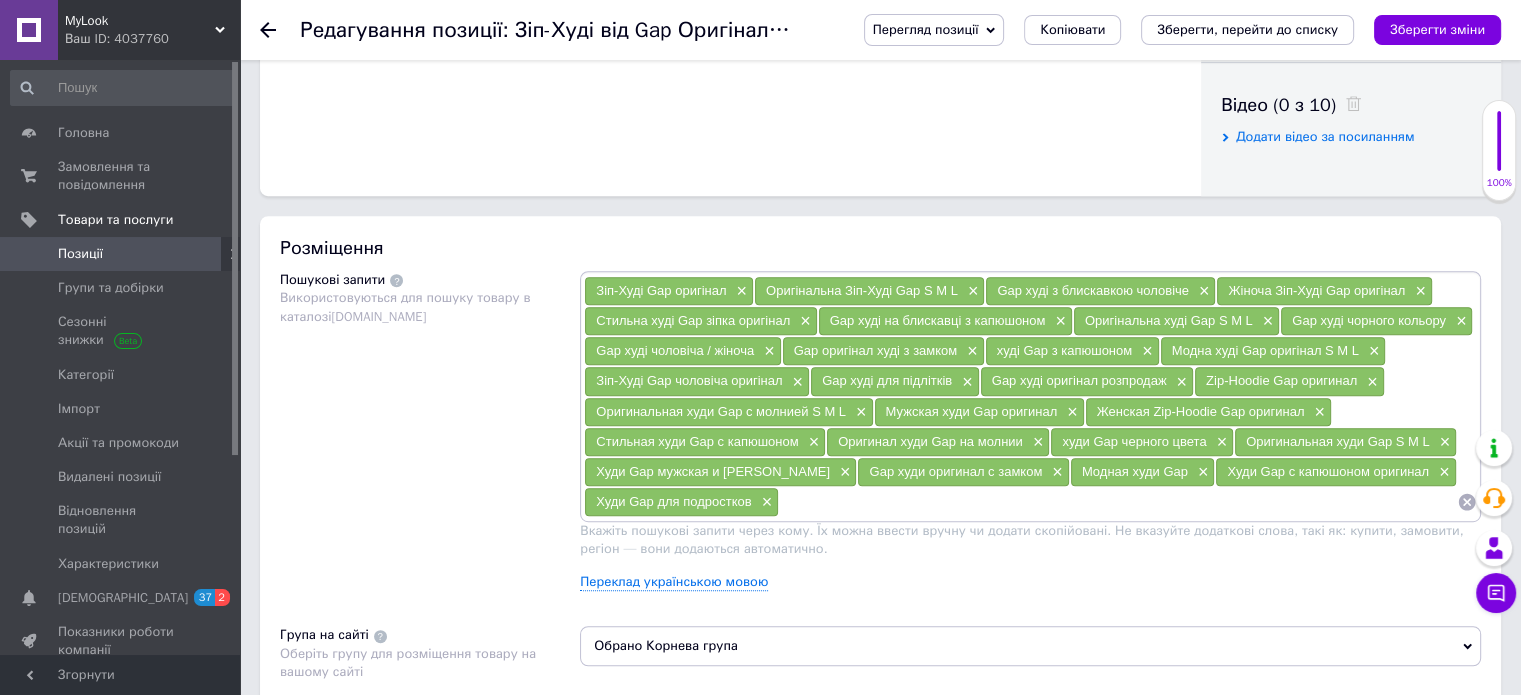 click on "Жіноча Зіп-Худі Gap оригінал" at bounding box center [1316, 290] 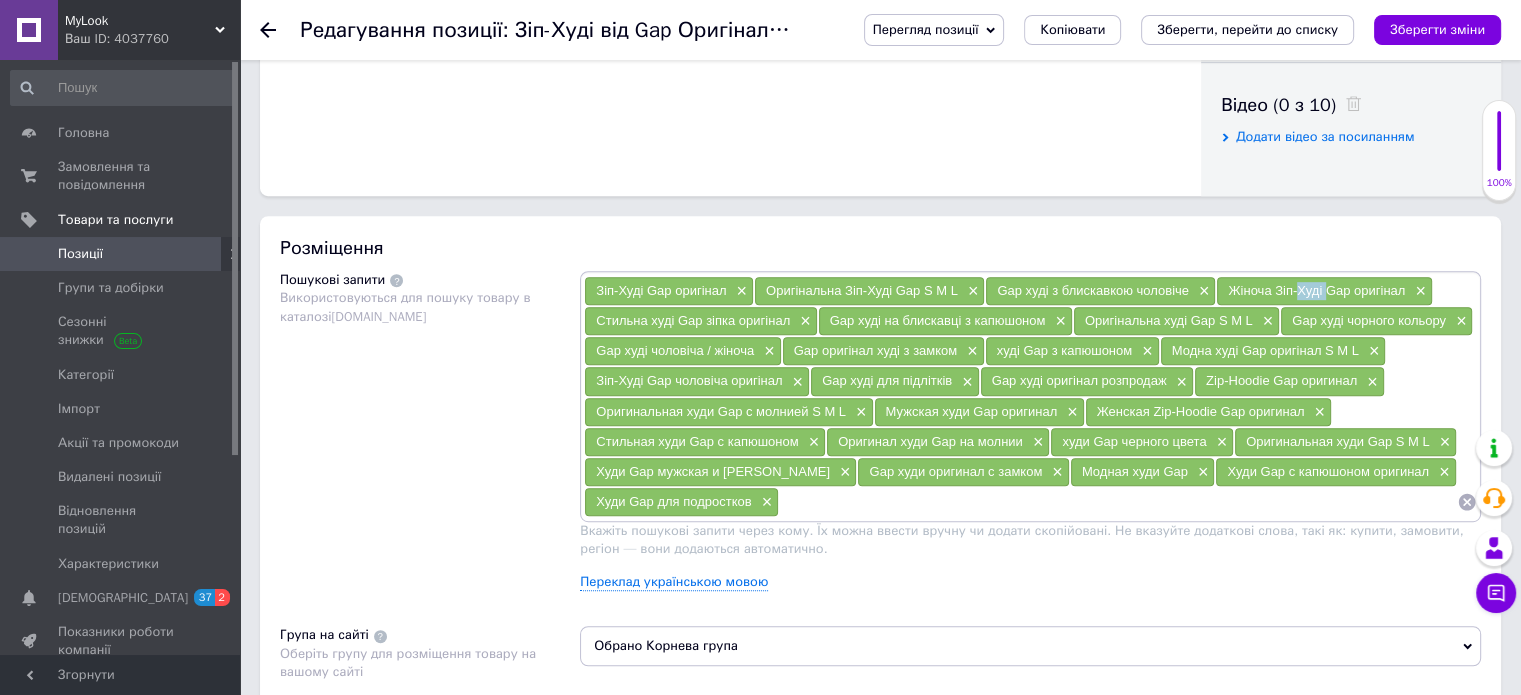 click on "Жіноча Зіп-Худі Gap оригінал ×" at bounding box center [1324, 291] 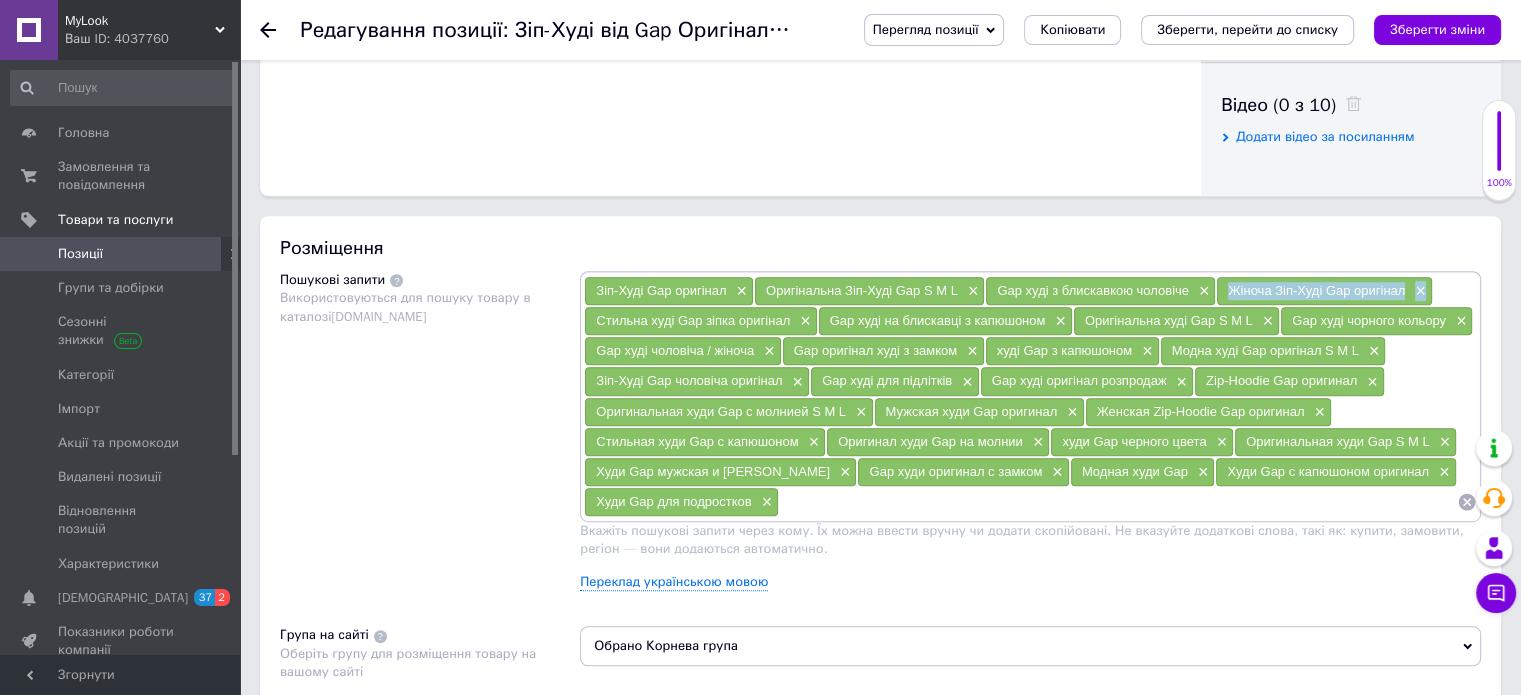 click on "Жіноча Зіп-Худі Gap оригінал ×" at bounding box center [1324, 291] 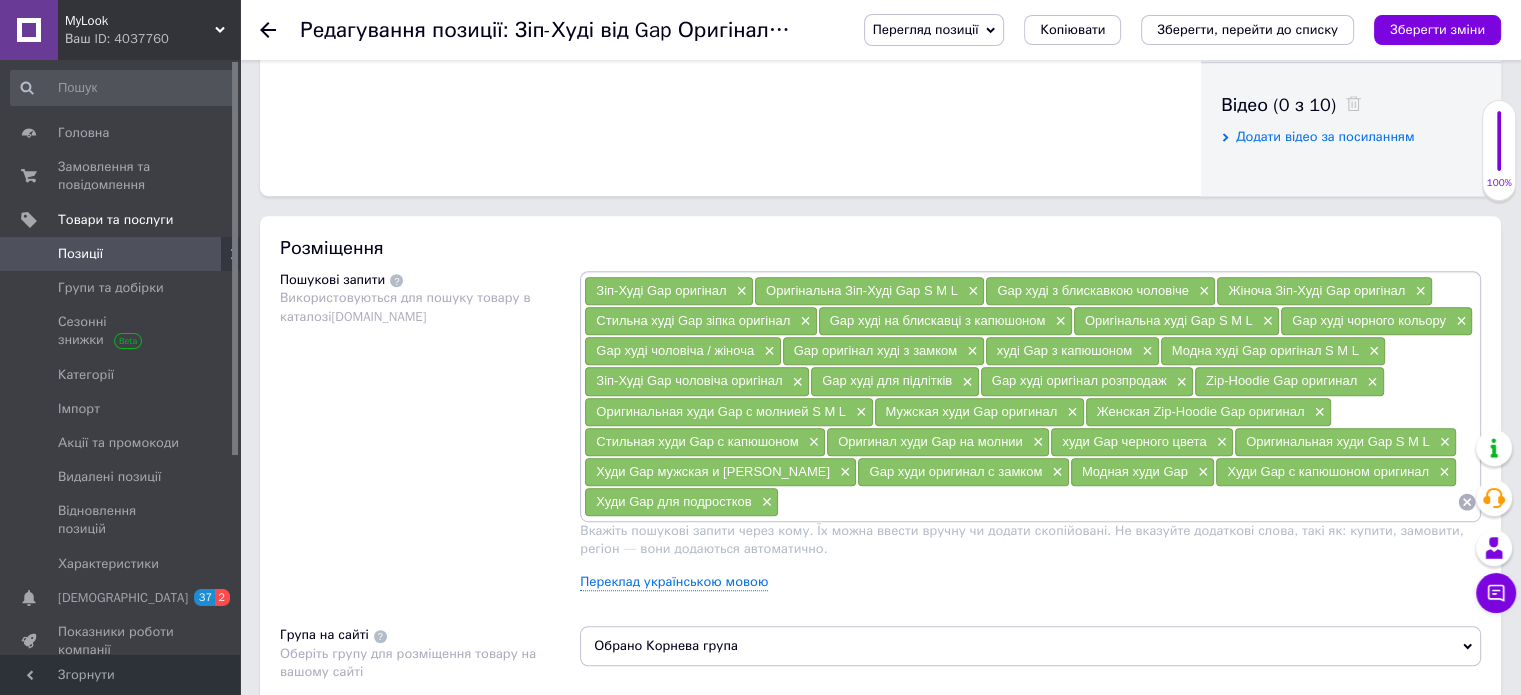 click on "Зіп-Худі Gap оригінал ×" at bounding box center (669, 291) 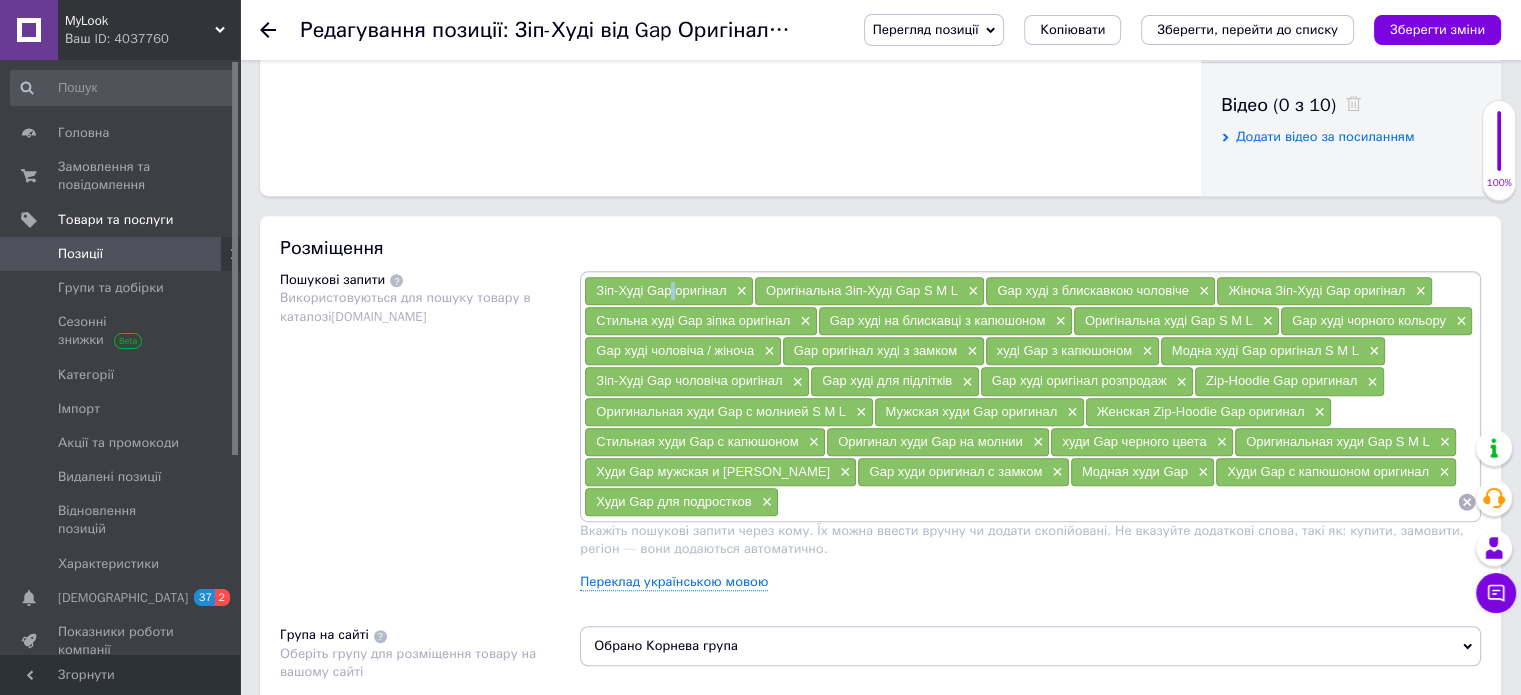 click on "Зіп-Худі Gap оригінал ×" at bounding box center [669, 291] 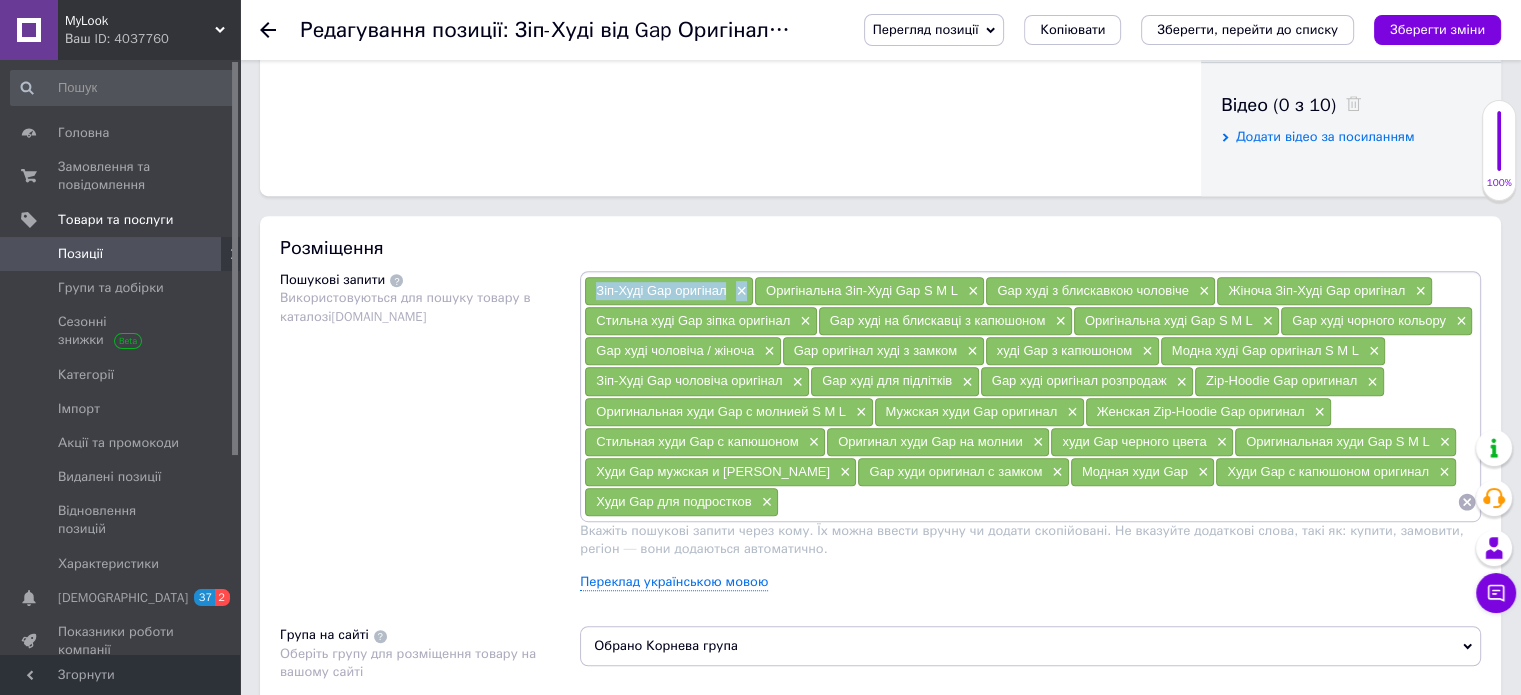click on "Зіп-Худі Gap оригінал ×" at bounding box center (669, 291) 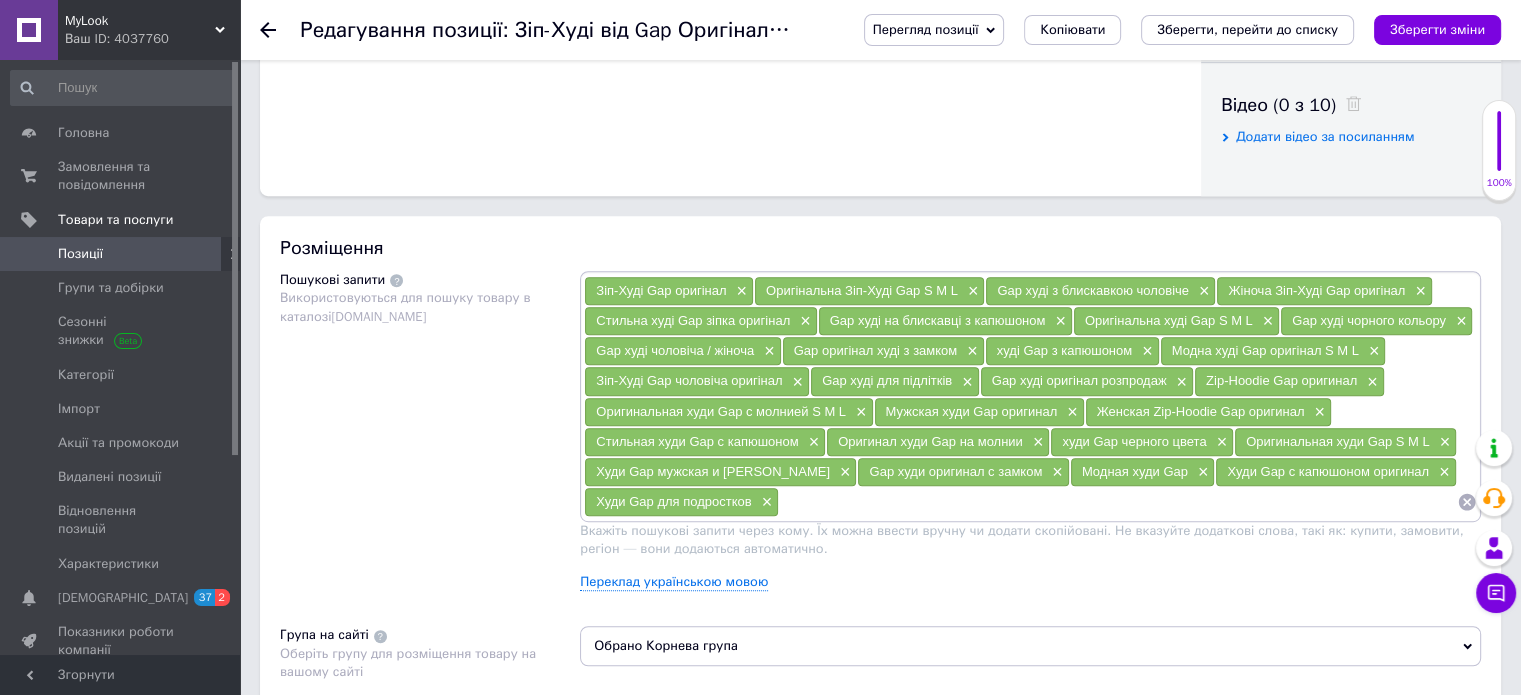 click on "Стильна худі Gap зіпка оригінал" at bounding box center [693, 320] 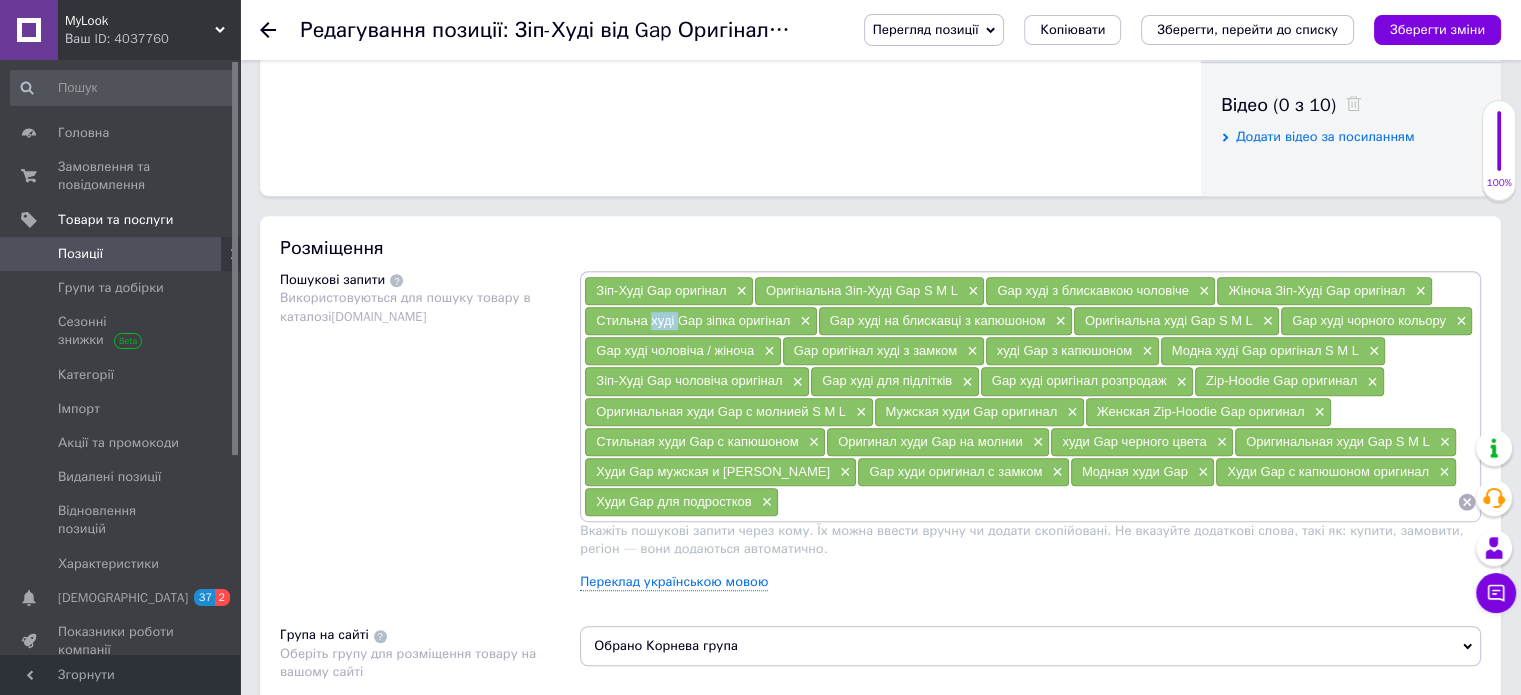 click on "Стильна худі Gap зіпка оригінал" at bounding box center [693, 320] 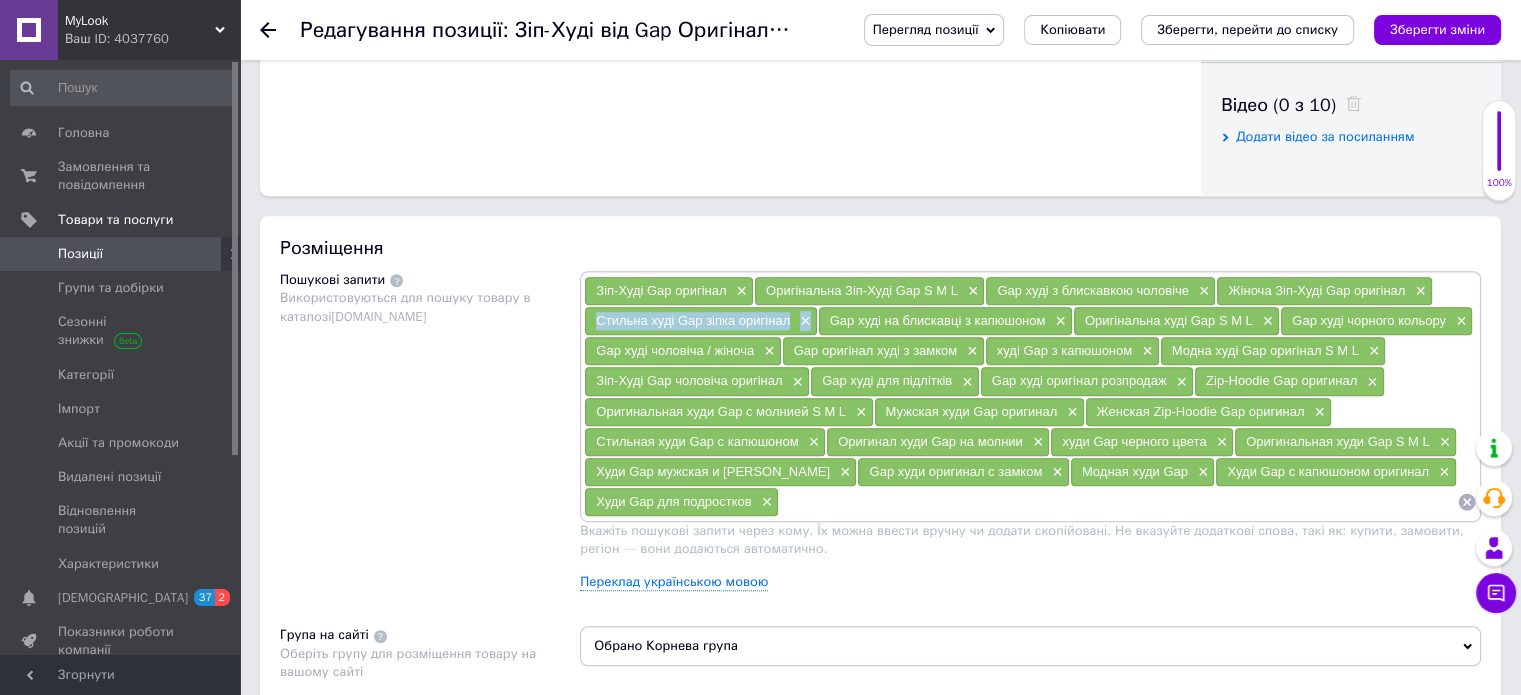 click on "Стильна худі Gap зіпка оригінал" at bounding box center [693, 320] 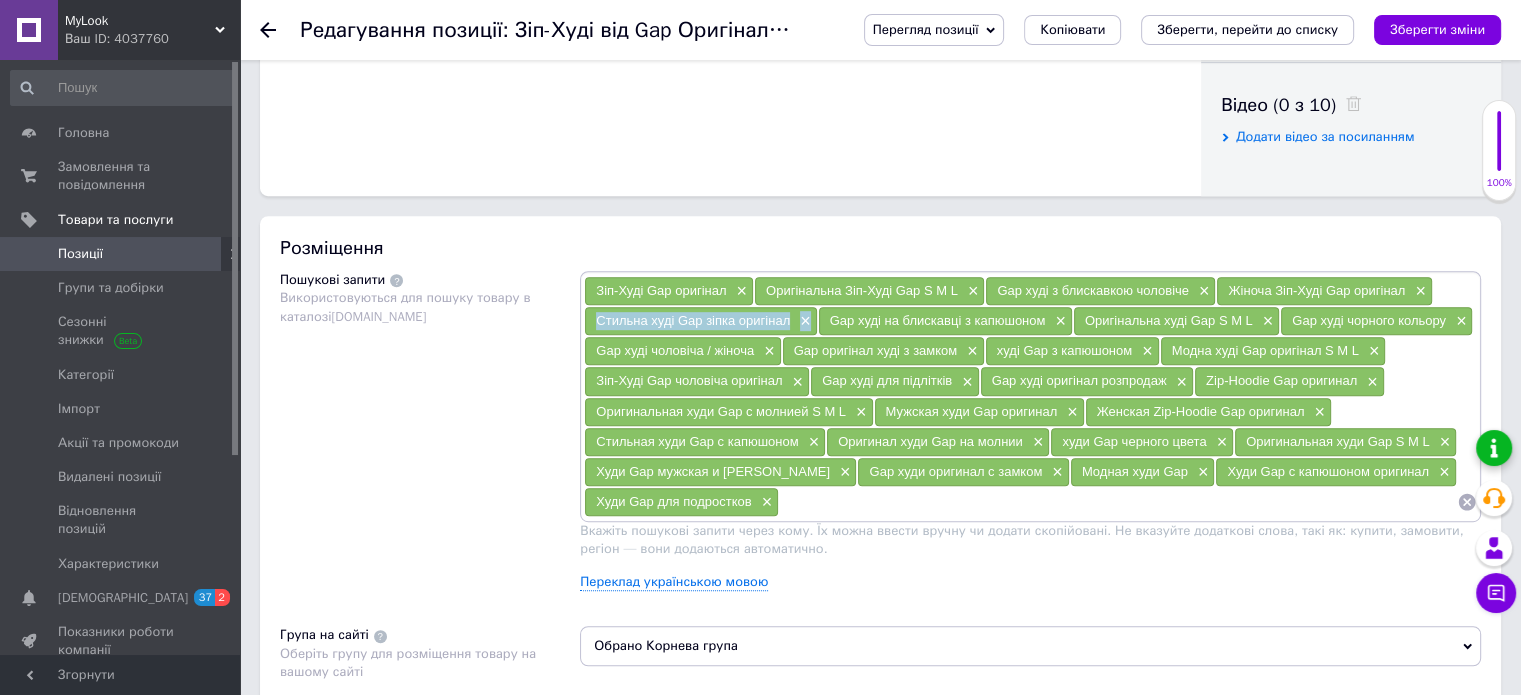 copy on "Стильна худі Gap зіпка оригінал ×" 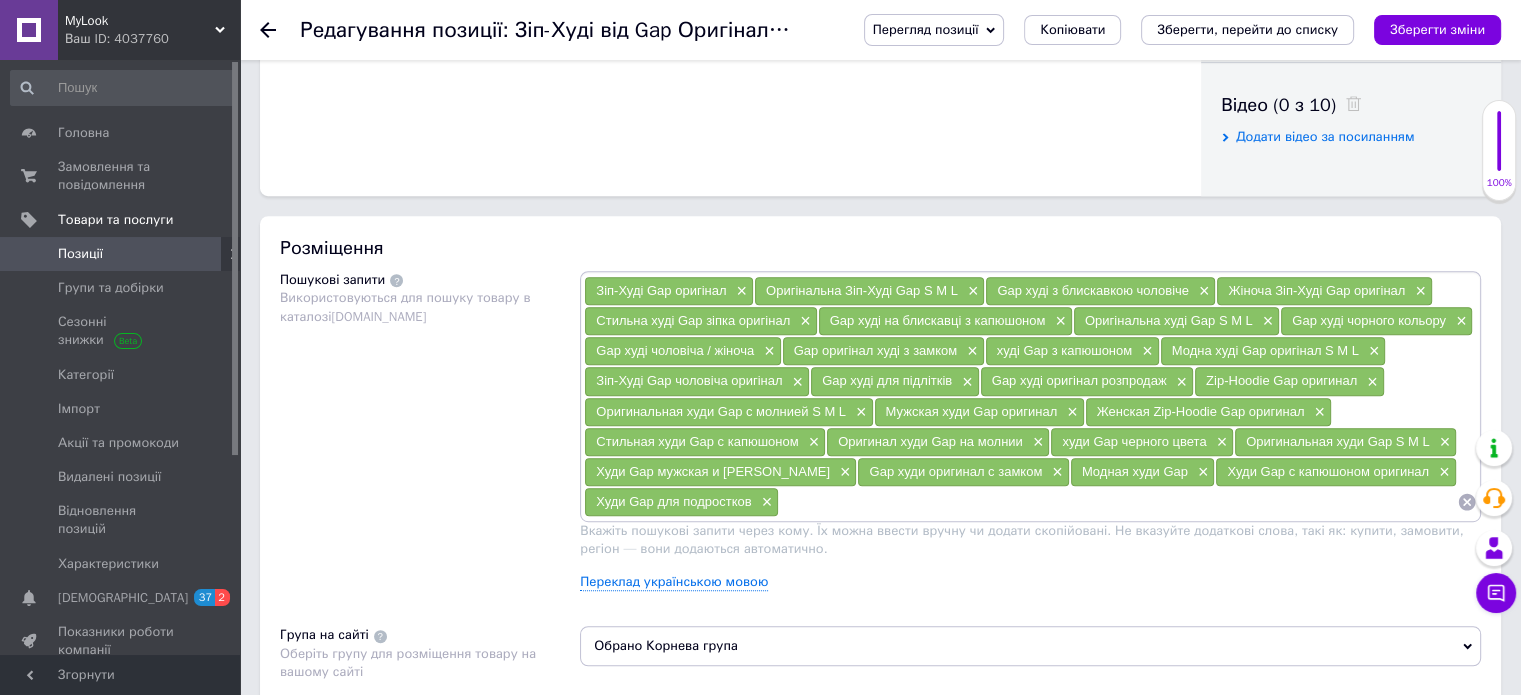 click on "Gap худі на блискавці з капюшоном" at bounding box center (938, 320) 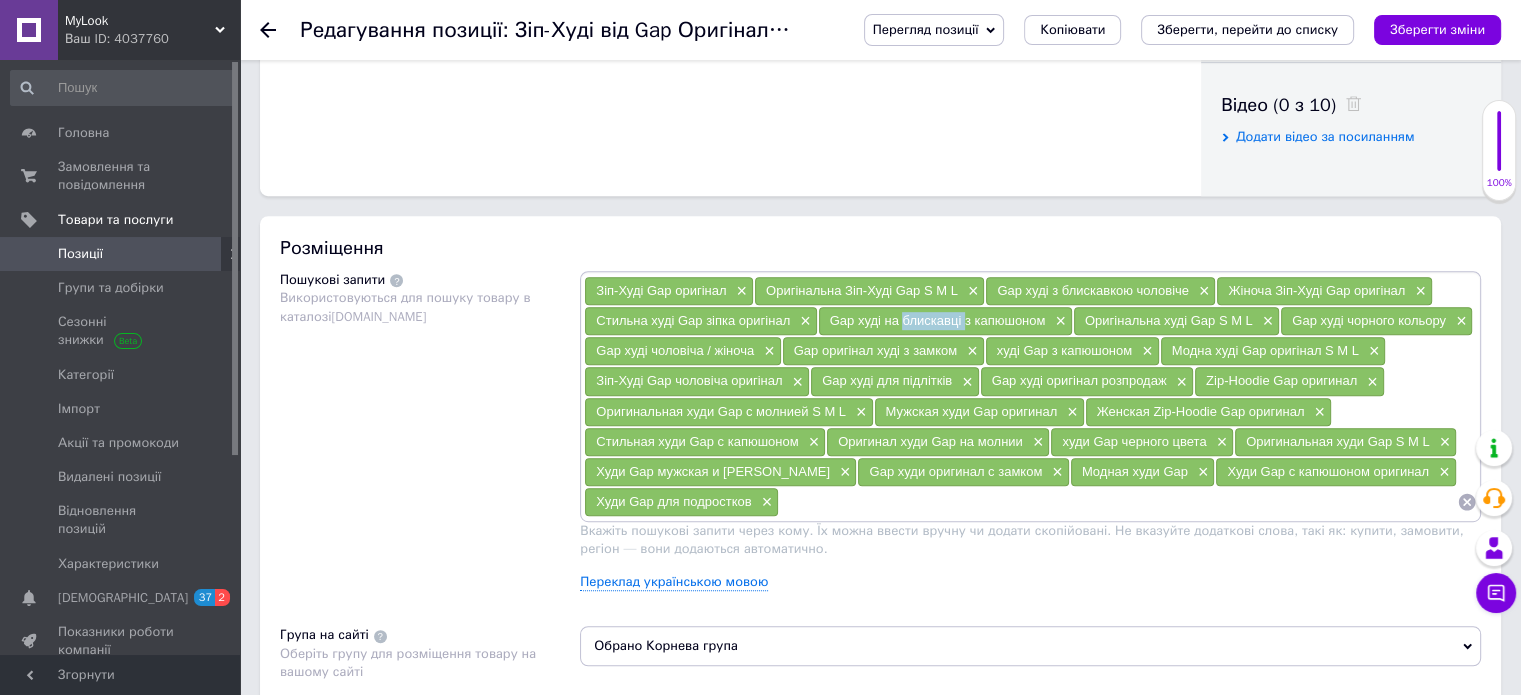 click on "Gap худі на блискавці з капюшоном" at bounding box center [938, 320] 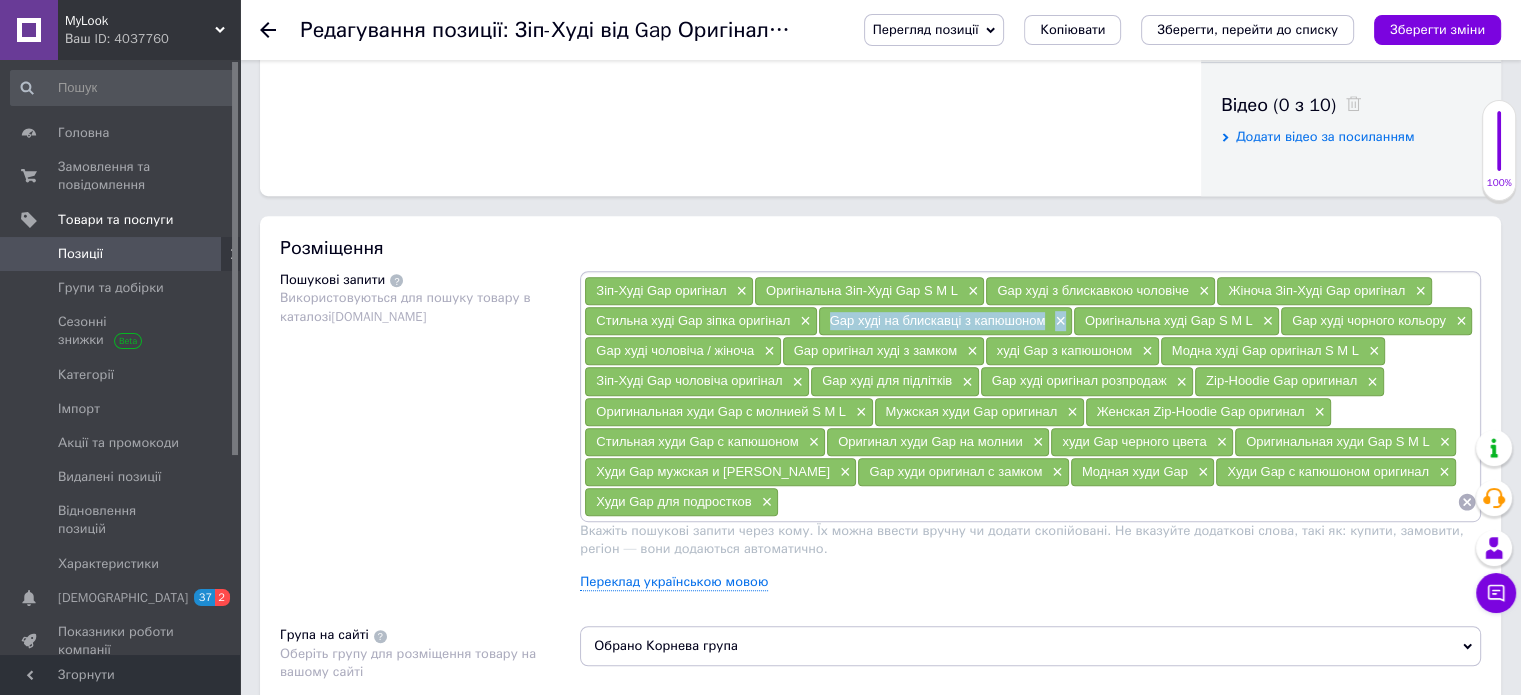 click on "Gap худі на блискавці з капюшоном" at bounding box center (938, 320) 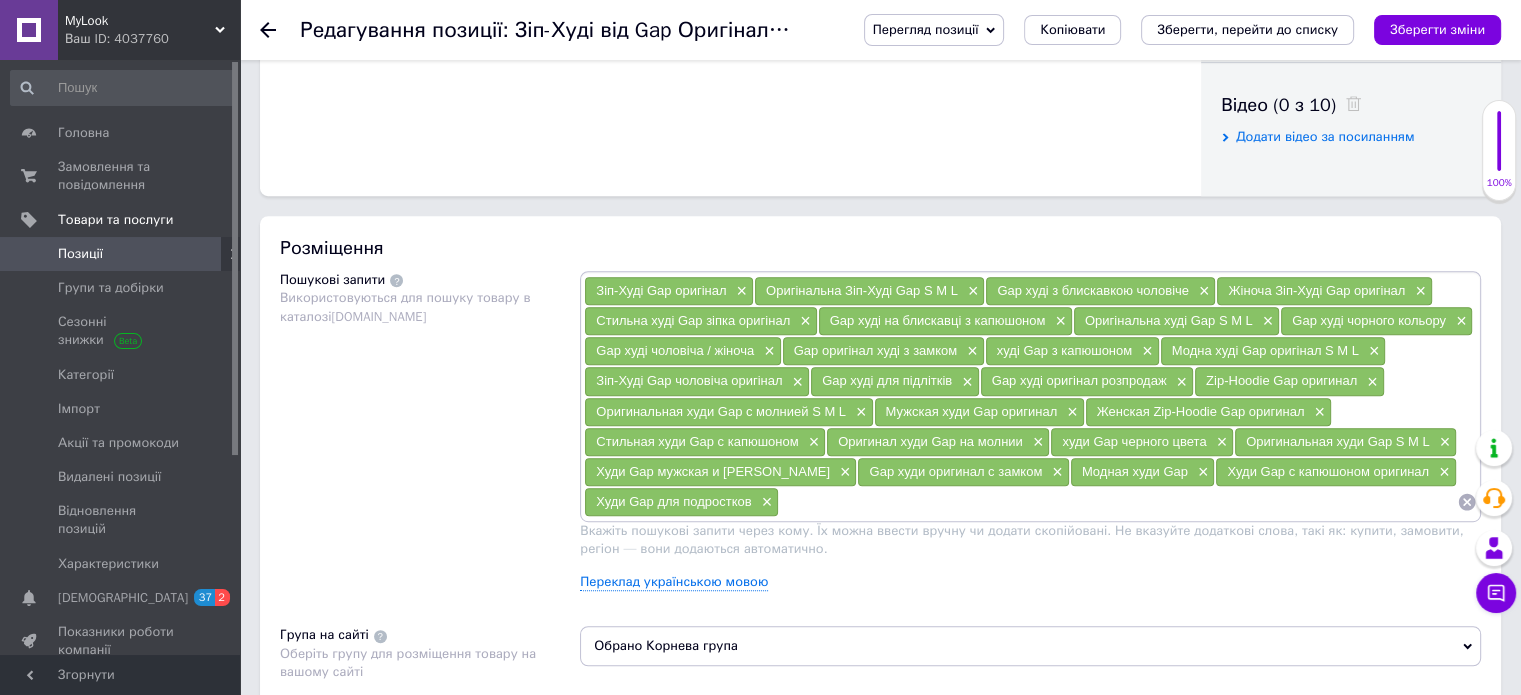 click on "Оригінальна худі Gap S M L ×" at bounding box center (1176, 321) 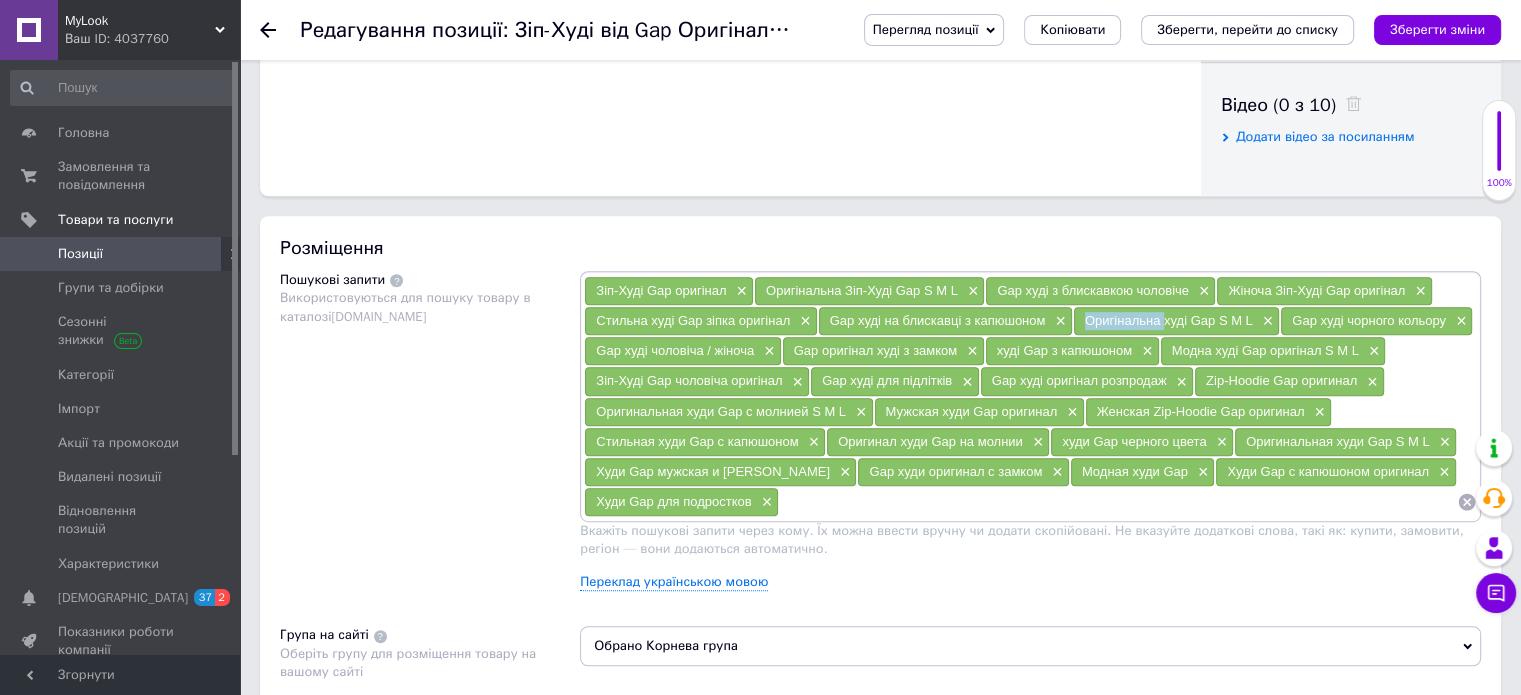 click on "Оригінальна худі Gap S M L ×" at bounding box center [1176, 321] 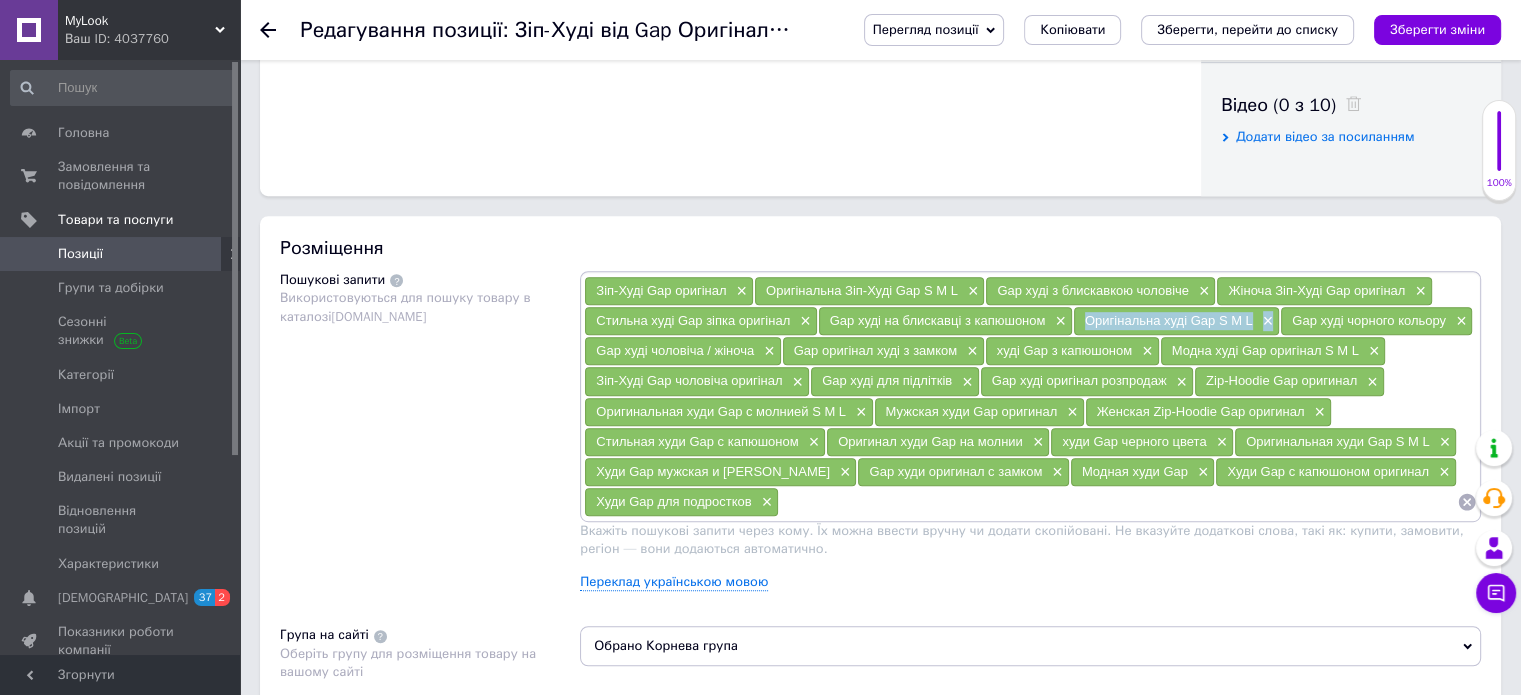 click on "Оригінальна худі Gap S M L ×" at bounding box center (1176, 321) 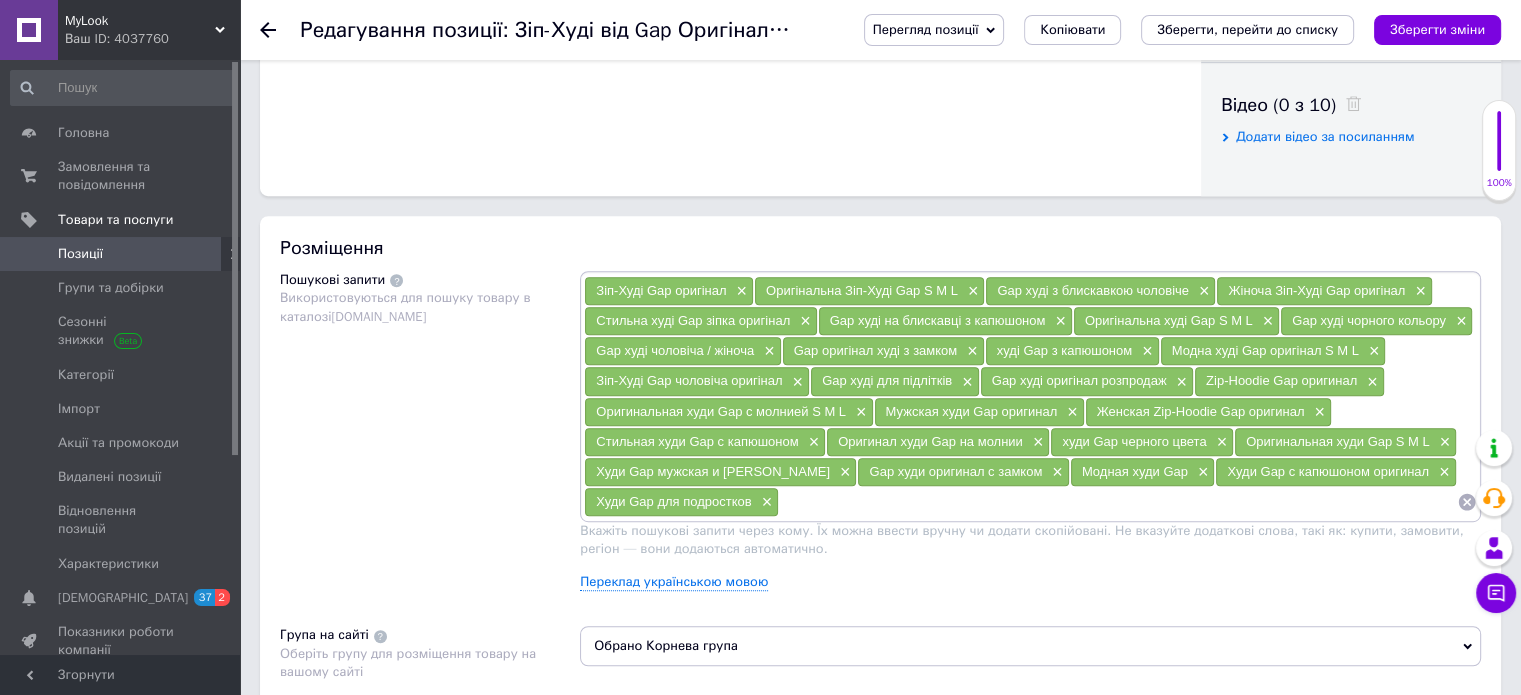 click on "Gap худі чорного кольору ×" at bounding box center [1376, 321] 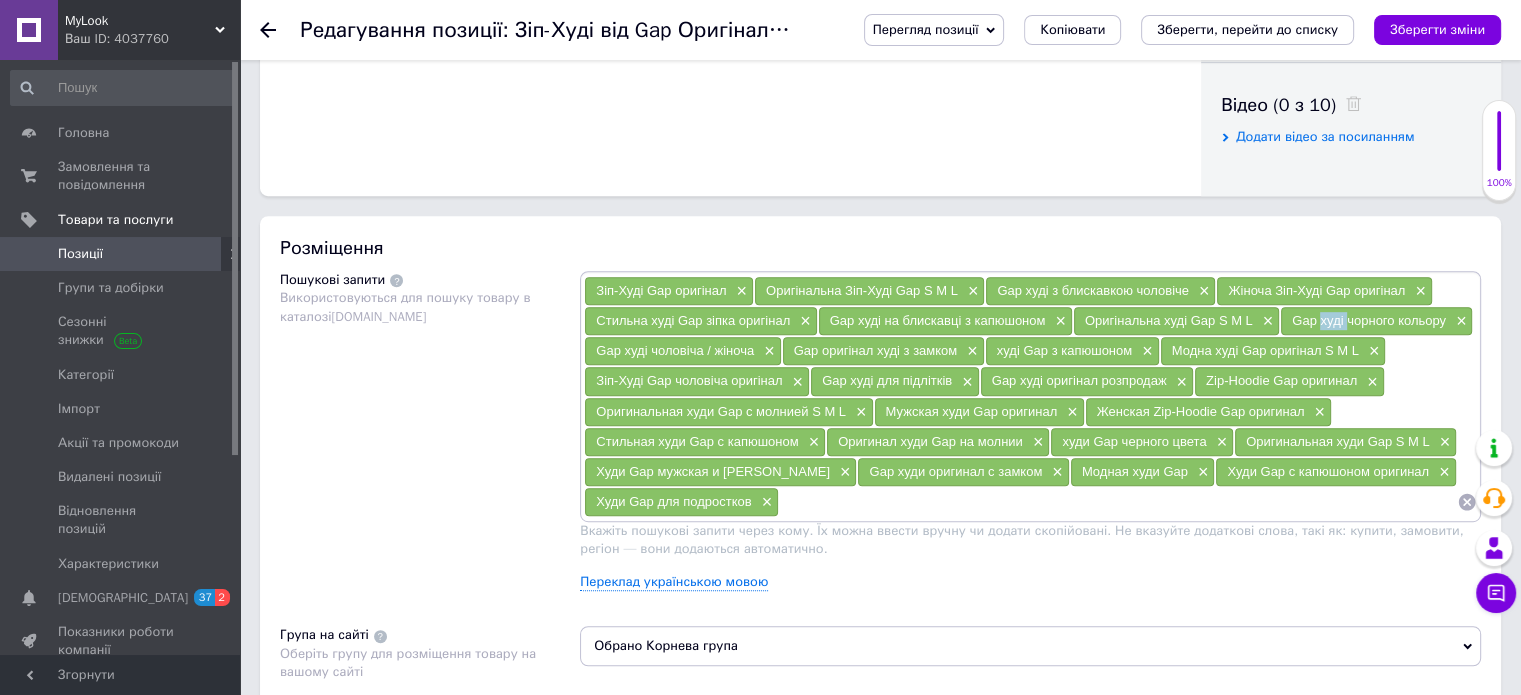 click on "Gap худі чорного кольору ×" at bounding box center (1376, 321) 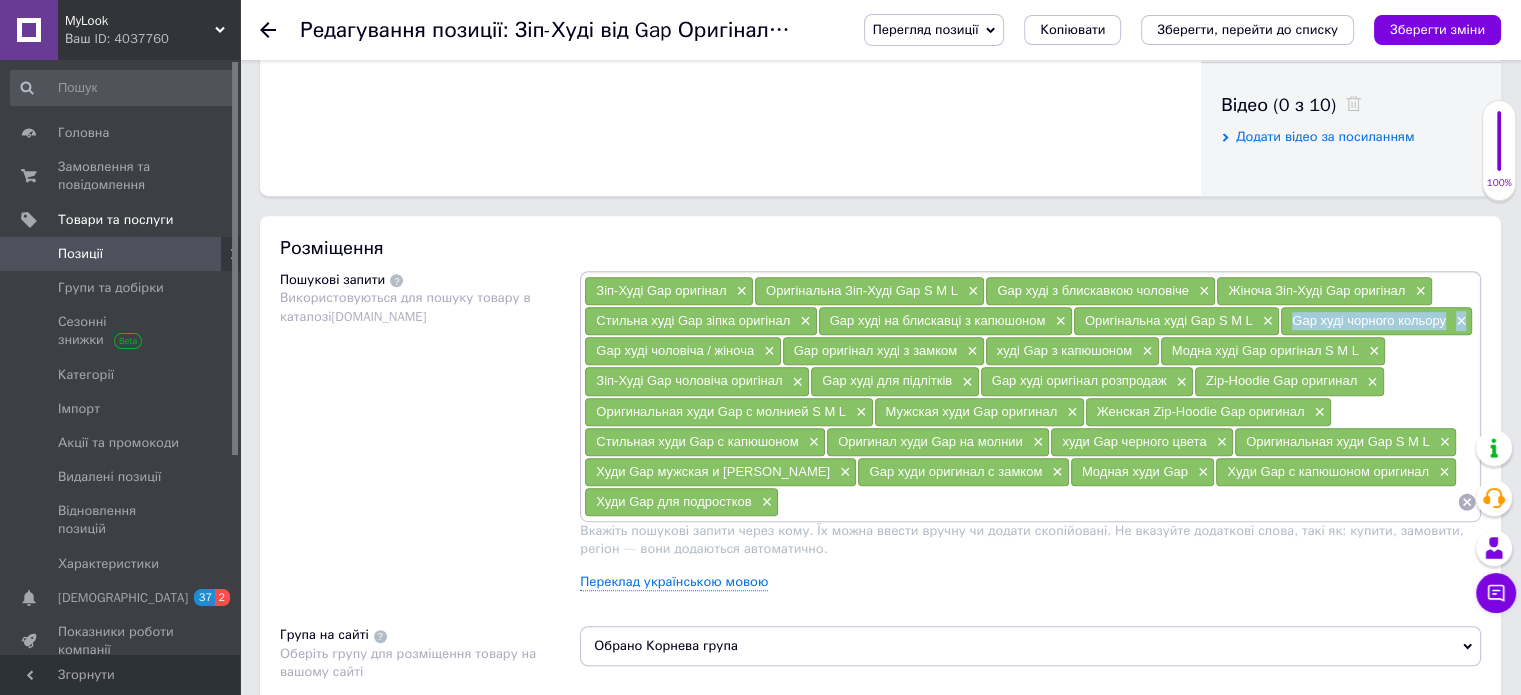 click on "Gap худі чорного кольору ×" at bounding box center [1376, 321] 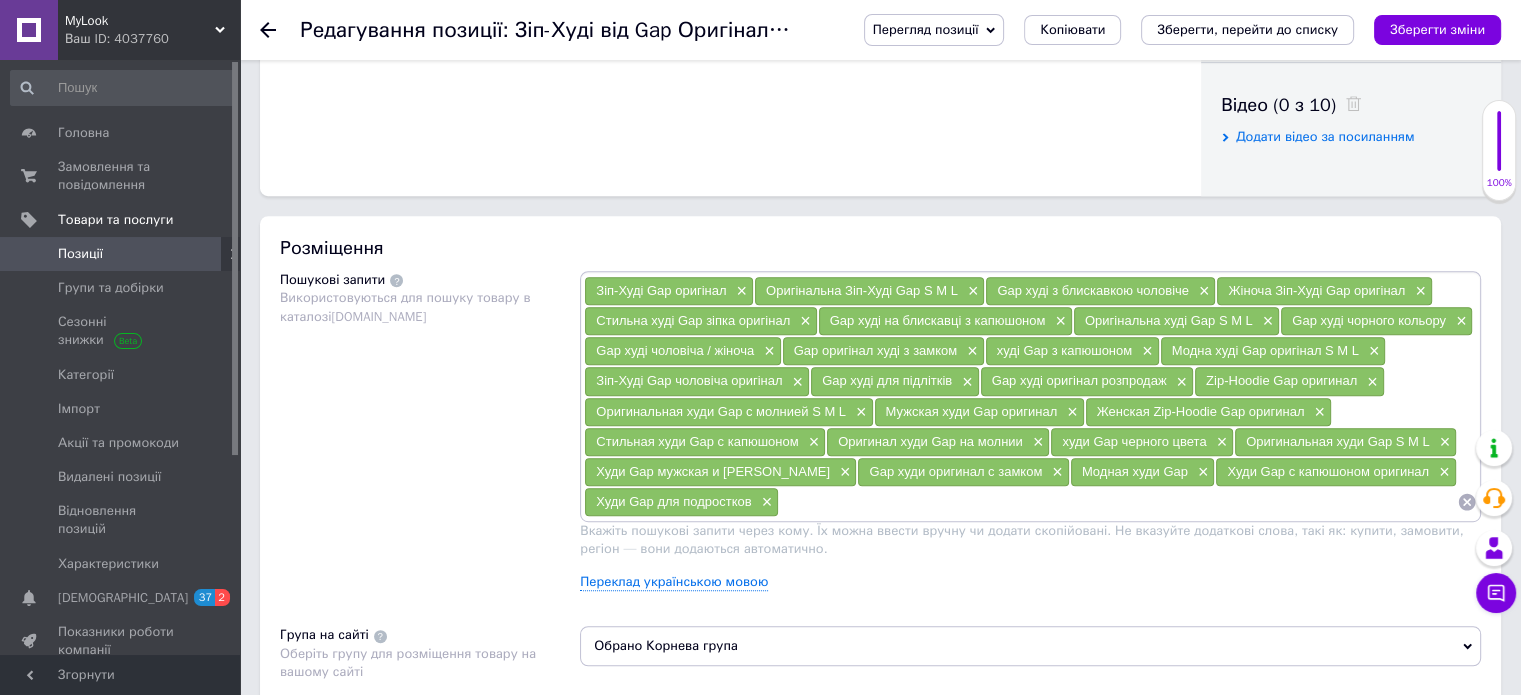 click on "Gap худі чоловіча / жіноча" at bounding box center [675, 350] 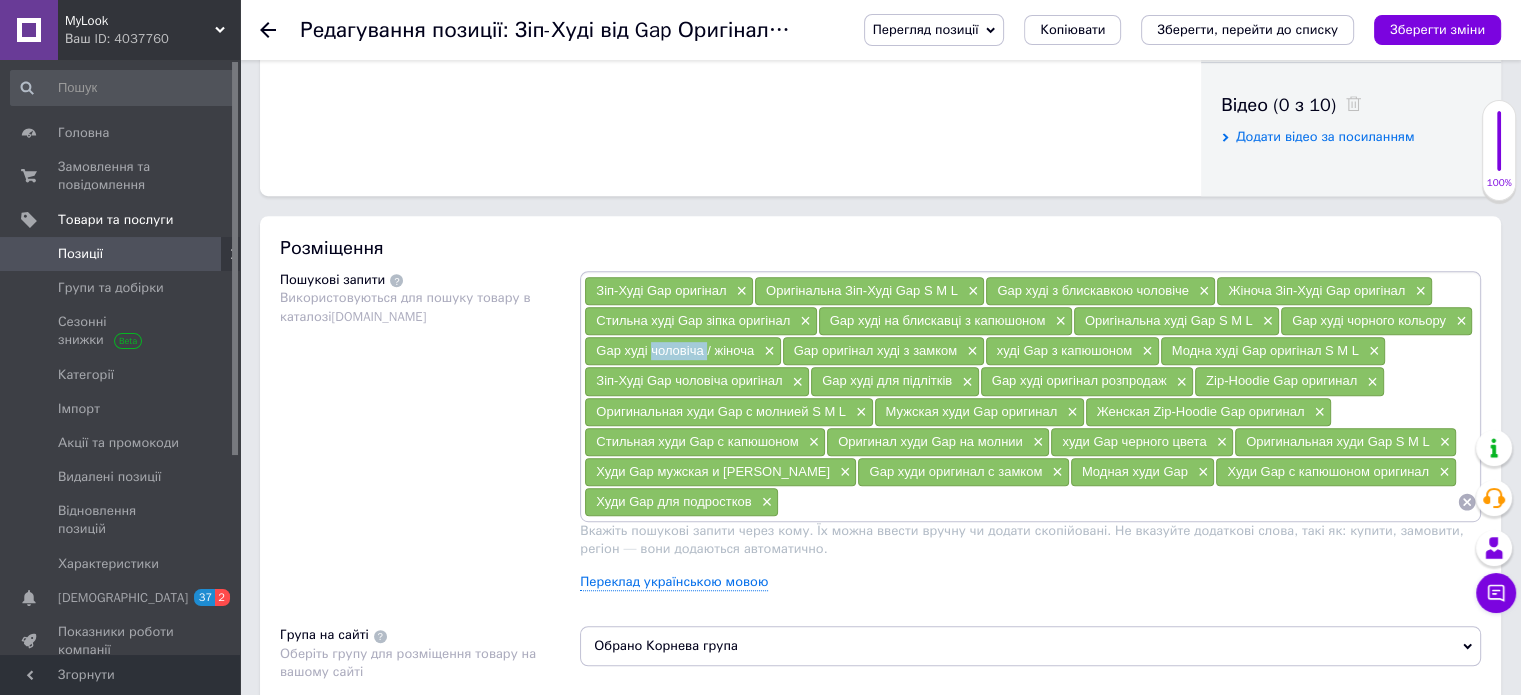 click on "Gap худі чоловіча / жіноча" at bounding box center [675, 350] 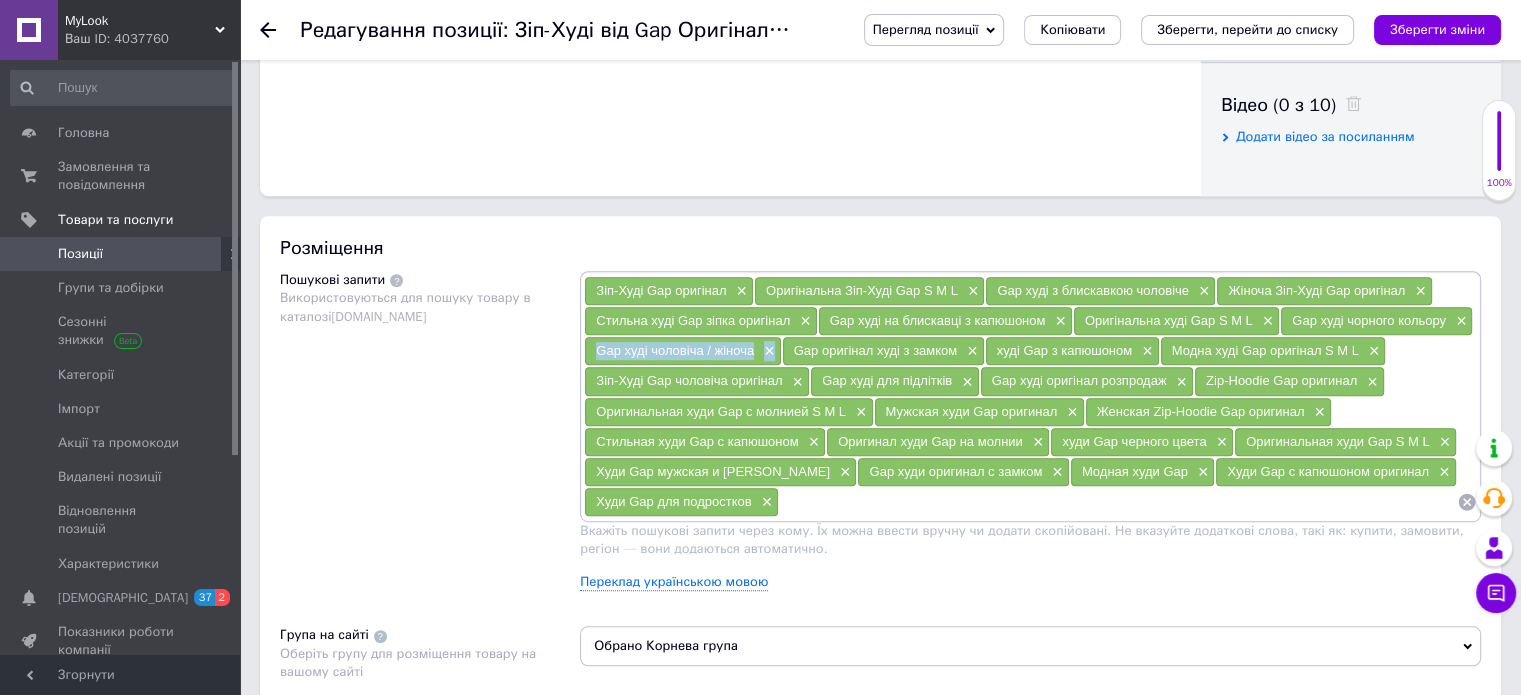 click on "Gap худі чоловіча / жіноча" at bounding box center (675, 350) 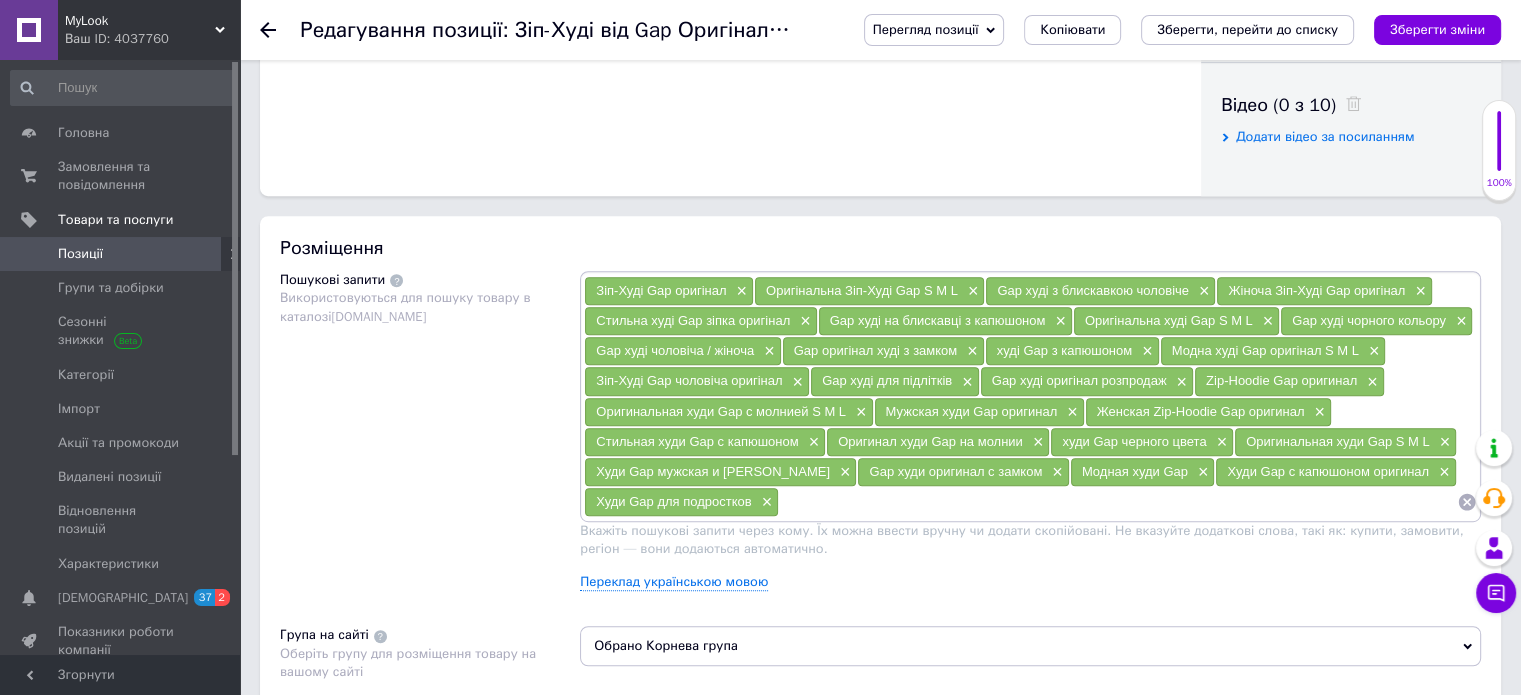 click on "Gap худі на блискавці з капюшоном ×" at bounding box center [945, 321] 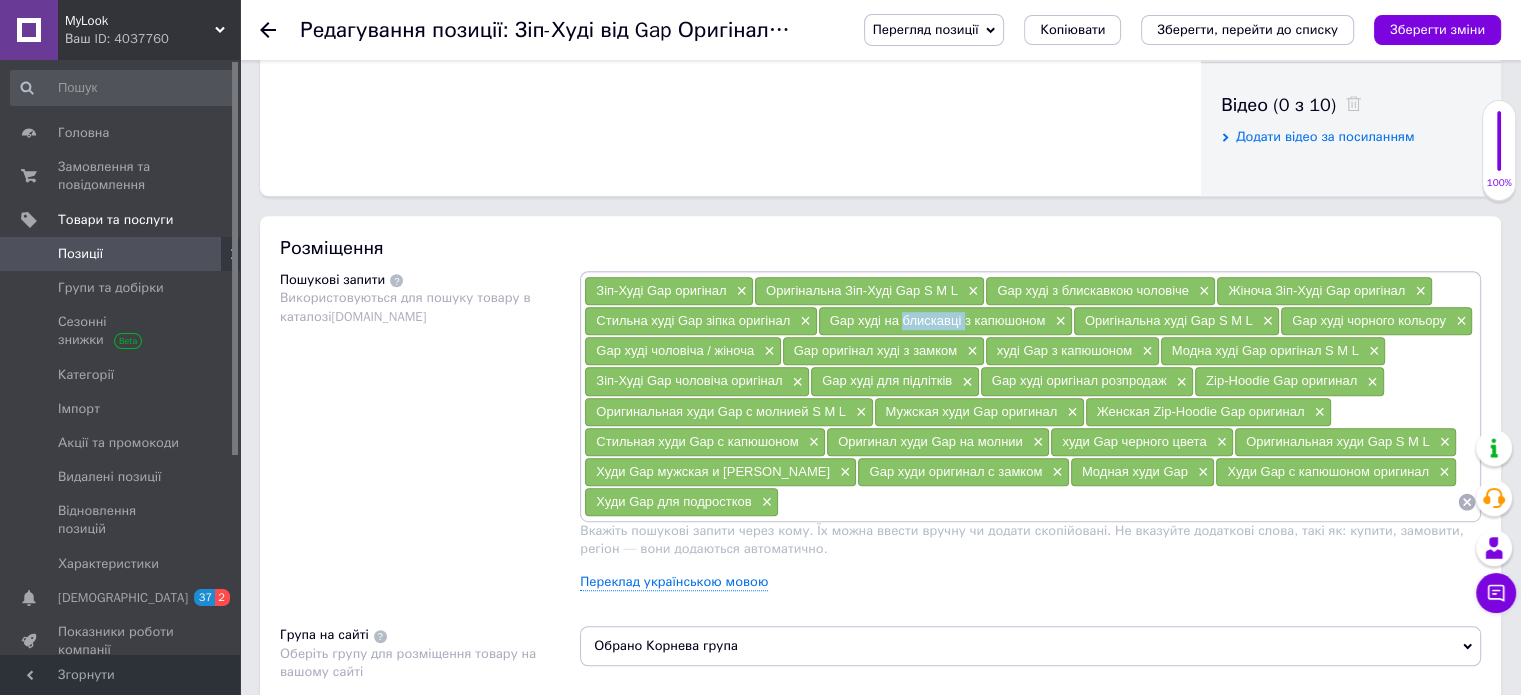 click on "Gap худі на блискавці з капюшоном ×" at bounding box center [945, 321] 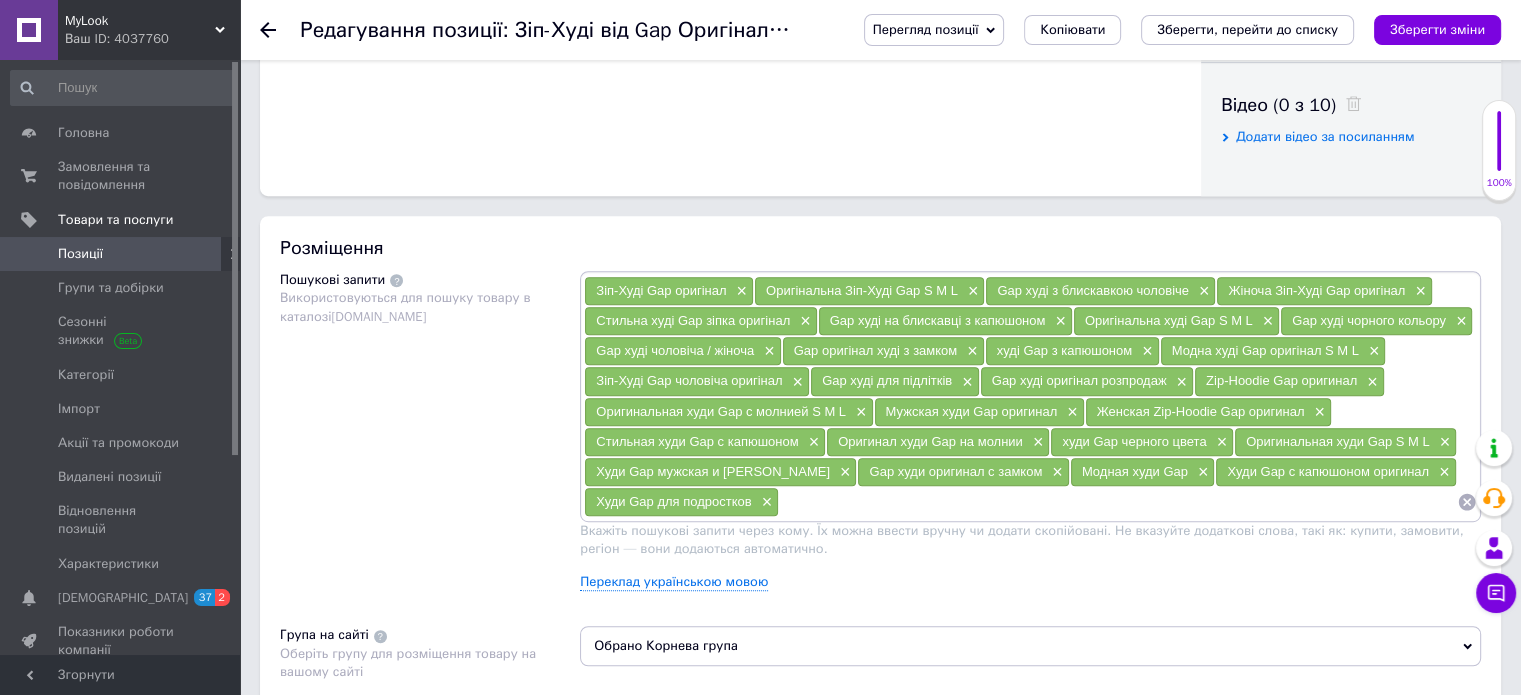 click on "Gap худі на блискавці з капюшоном" at bounding box center [938, 320] 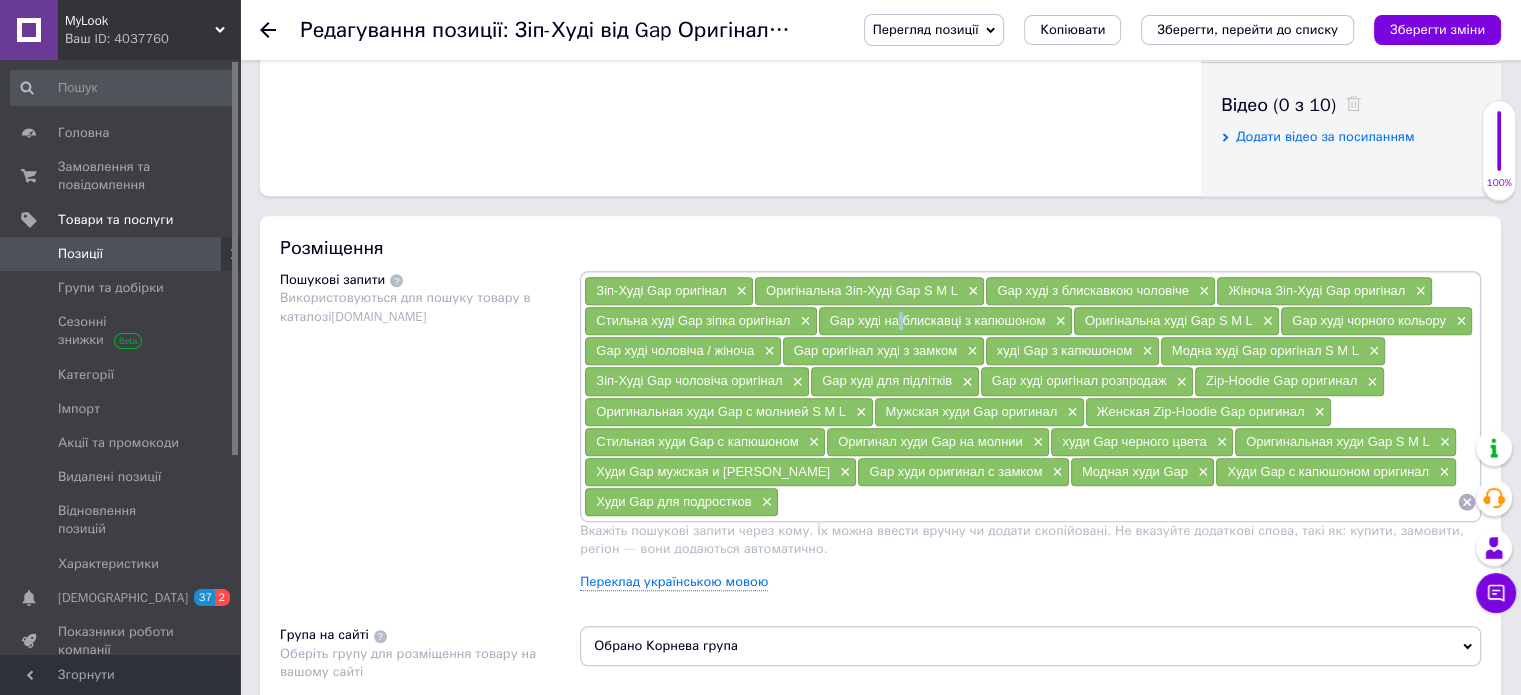 click on "Gap худі на блискавці з капюшоном" at bounding box center [938, 320] 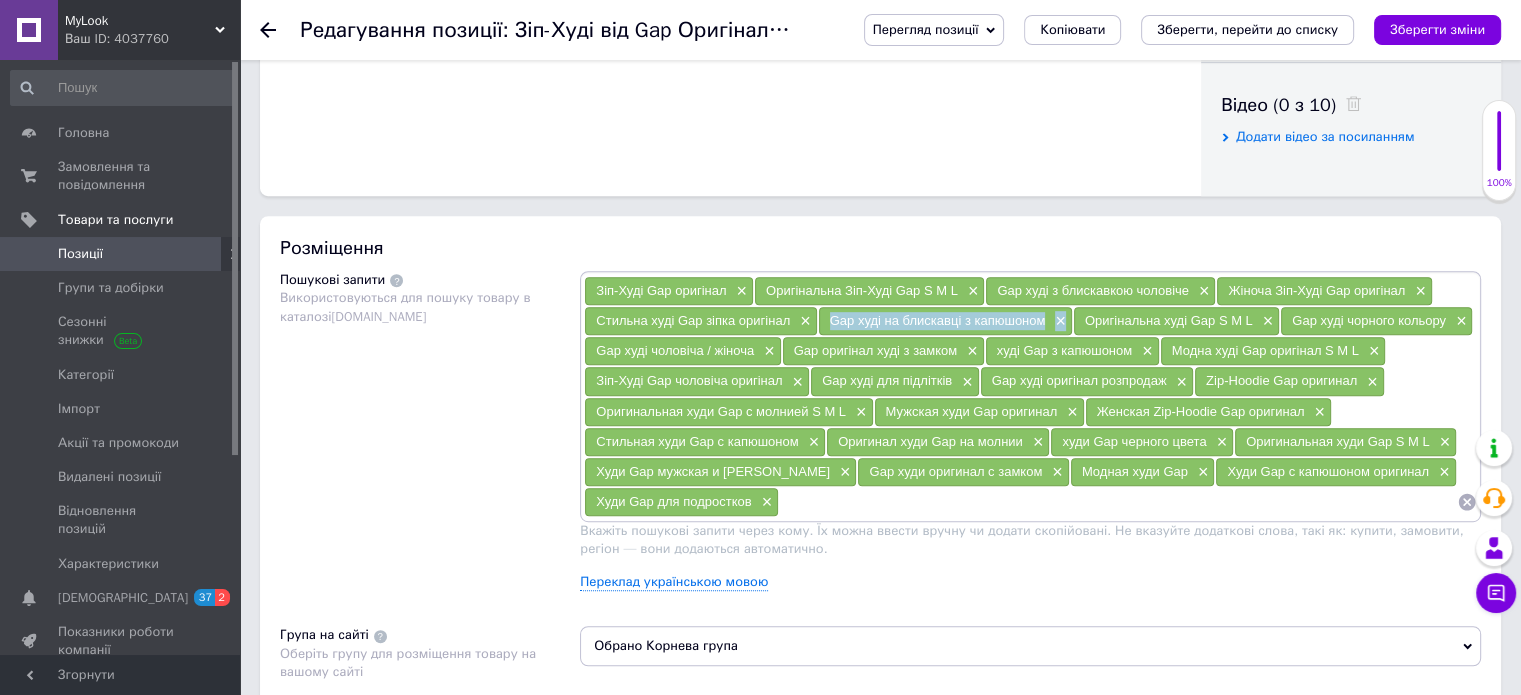click on "Gap худі на блискавці з капюшоном" at bounding box center (938, 320) 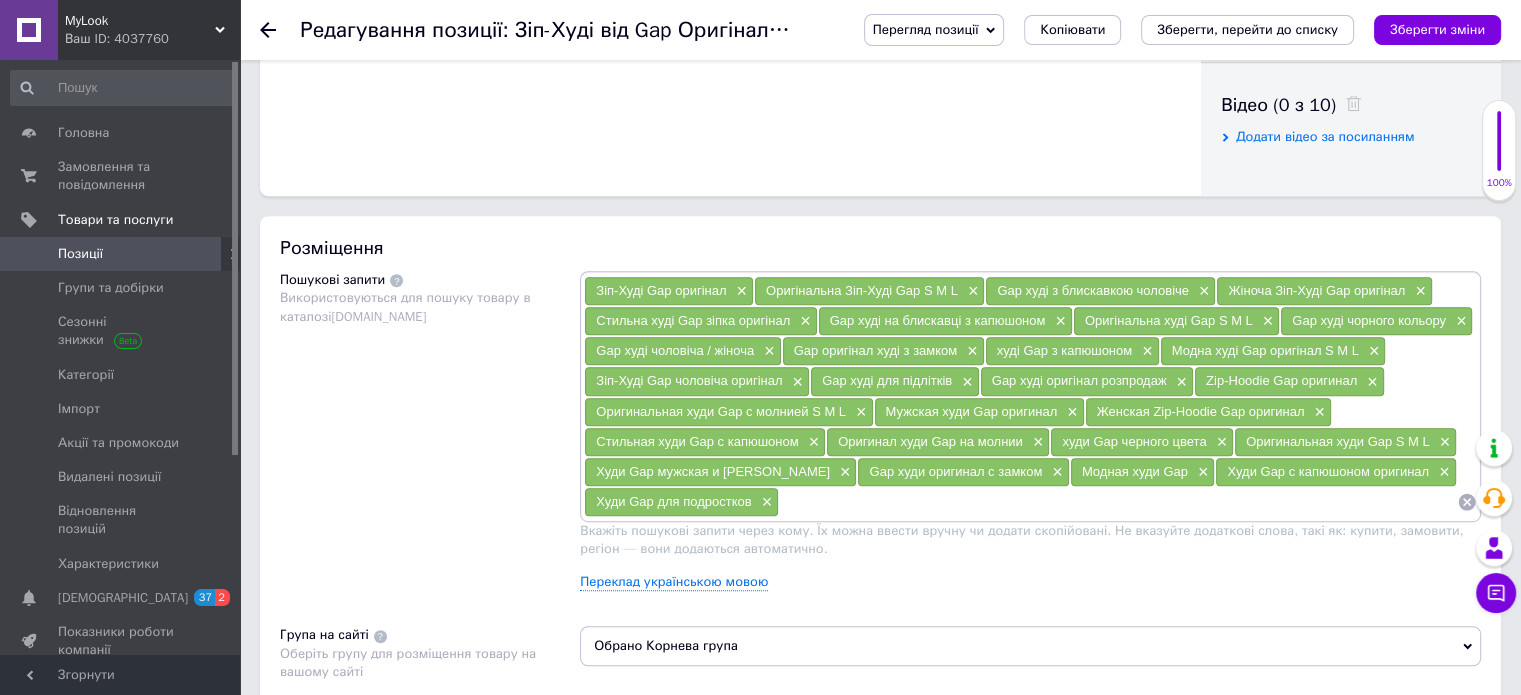 click on "Оригінальна худі Gap S M L" at bounding box center [1169, 320] 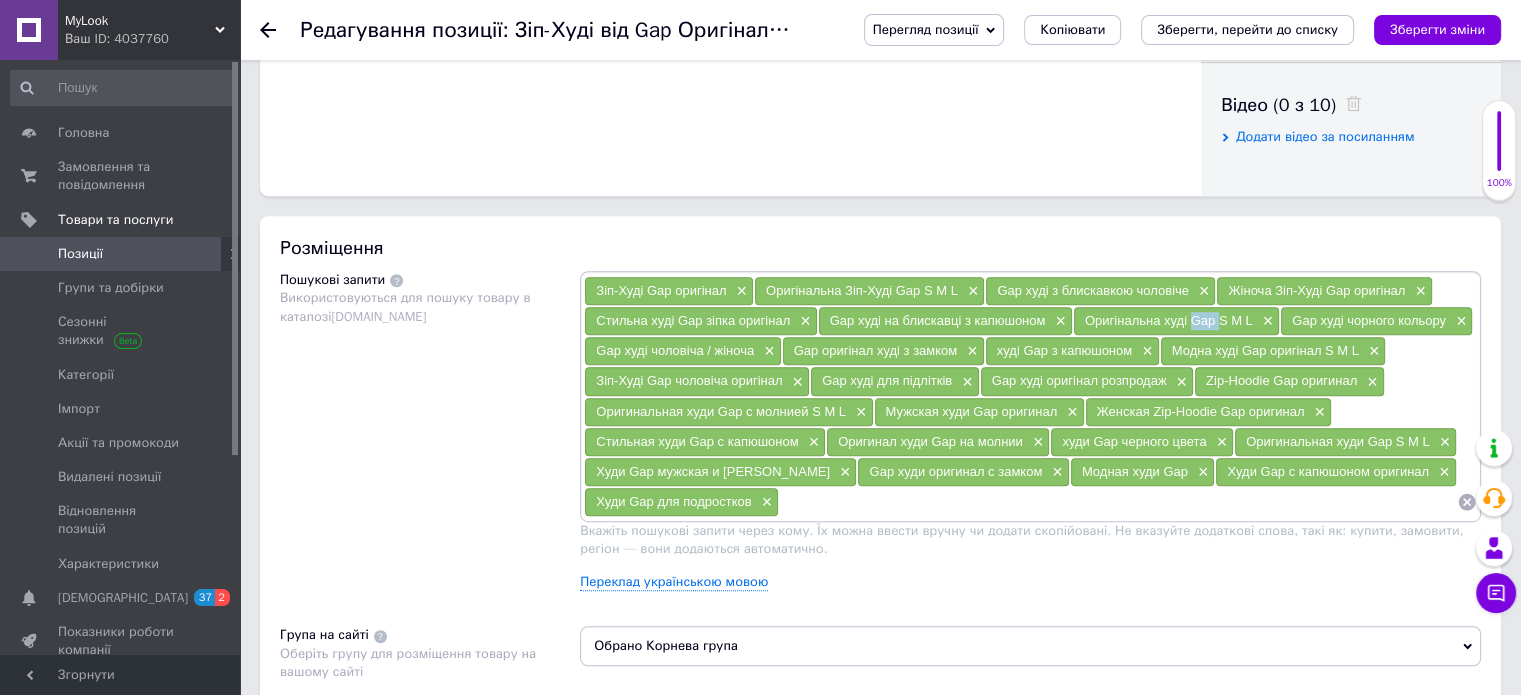 click on "Оригінальна худі Gap S M L" at bounding box center [1169, 320] 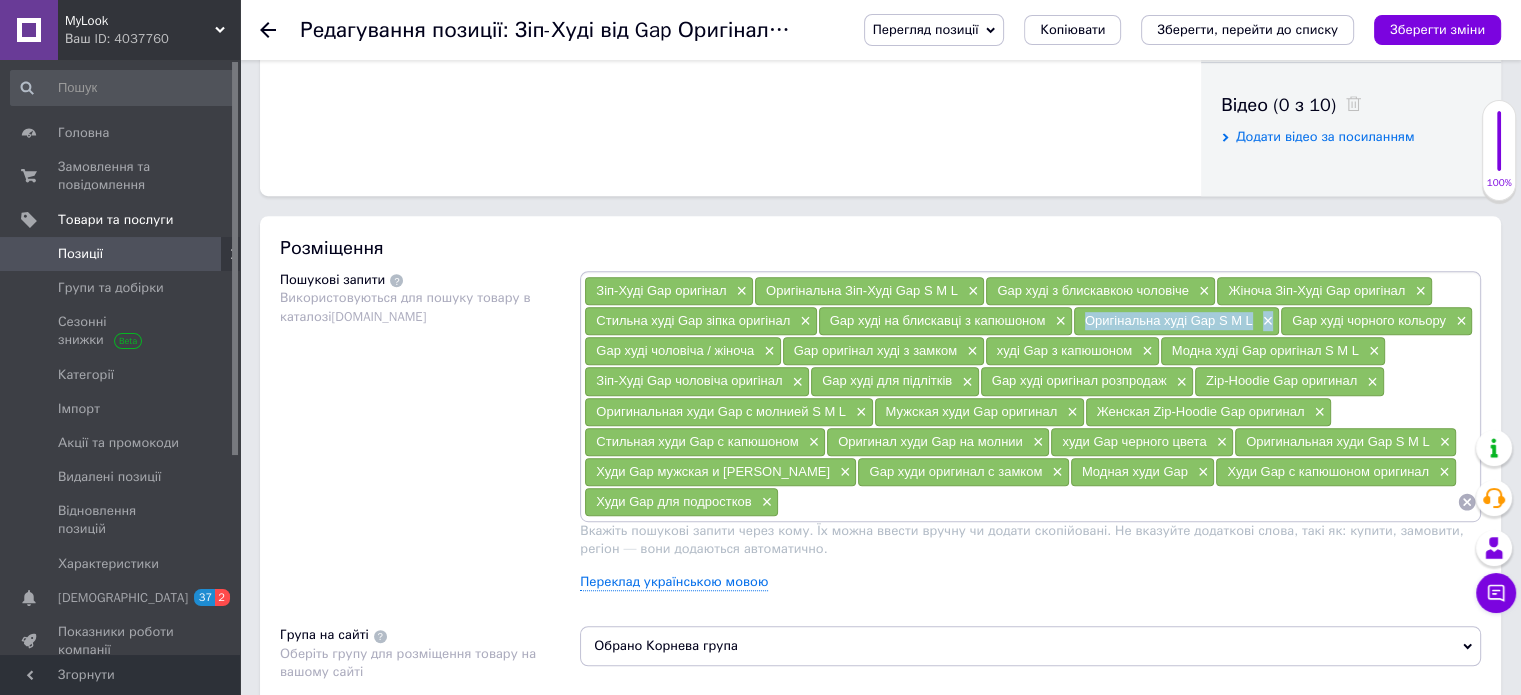 click on "Оригінальна худі Gap S M L" at bounding box center (1169, 320) 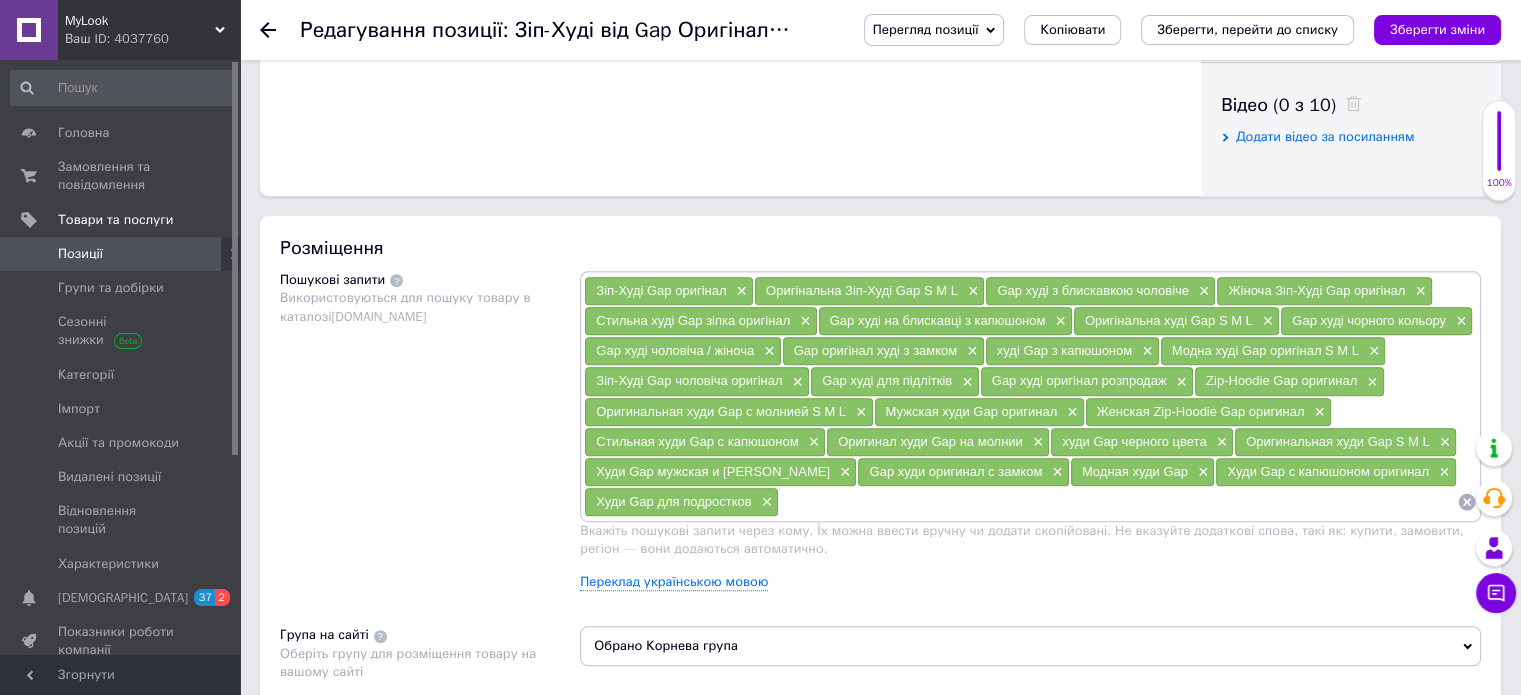click on "Gap худі чорного кольору" at bounding box center (1369, 320) 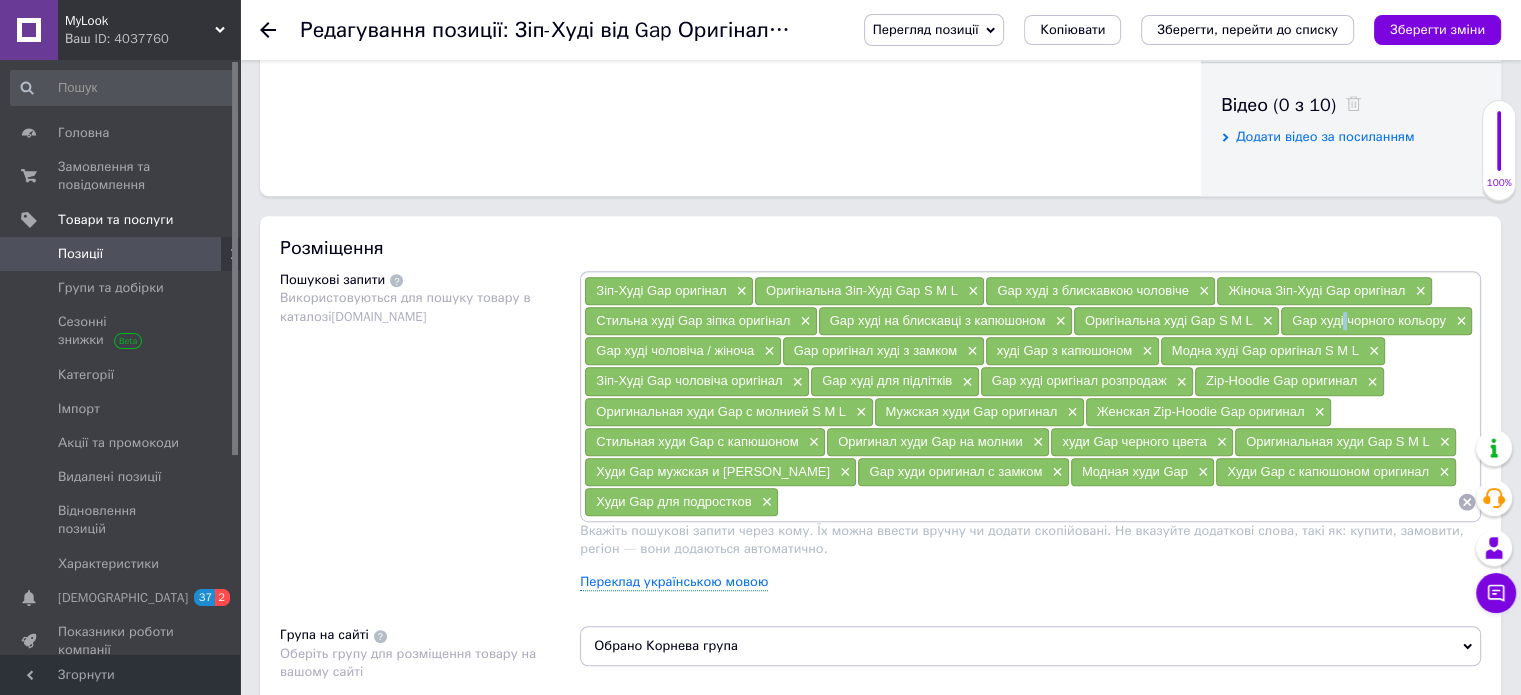 click on "Gap худі чорного кольору" at bounding box center (1369, 320) 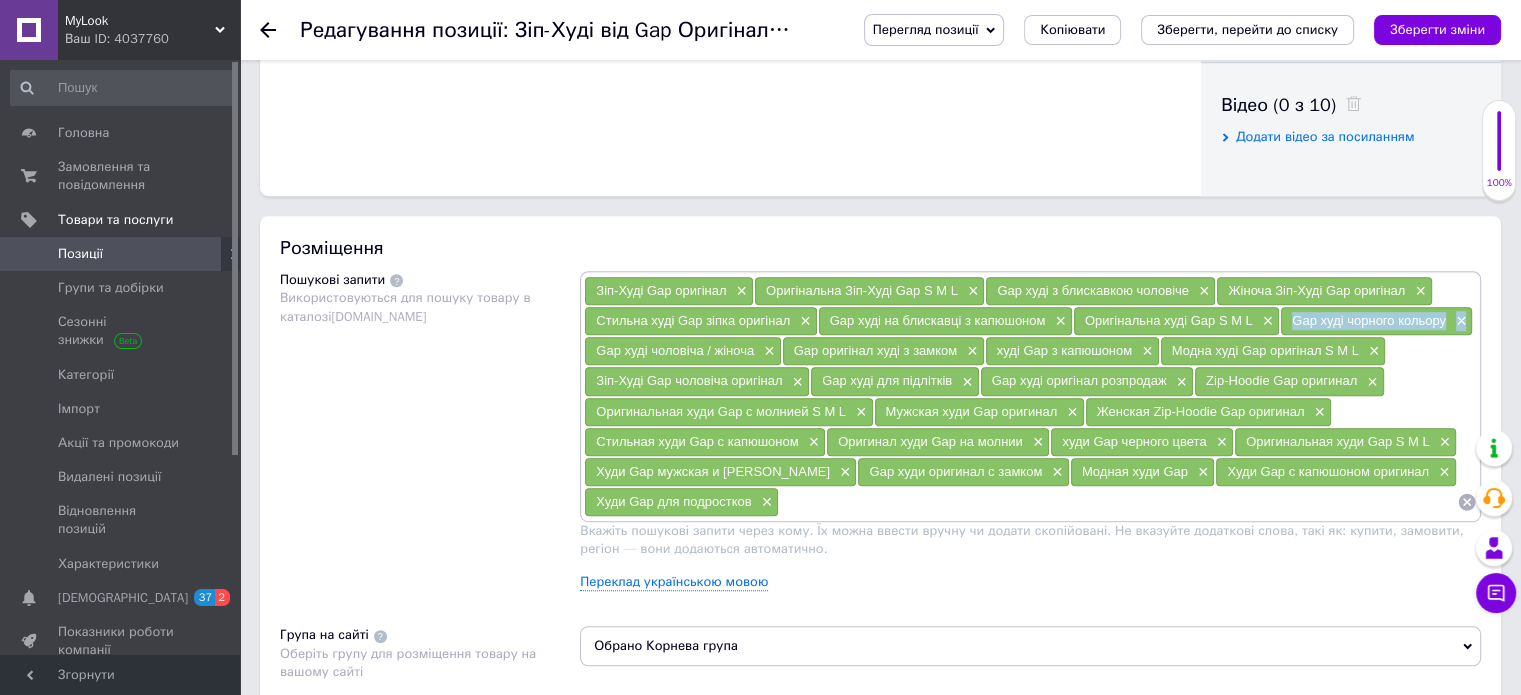 click on "Gap худі чорного кольору" at bounding box center [1369, 320] 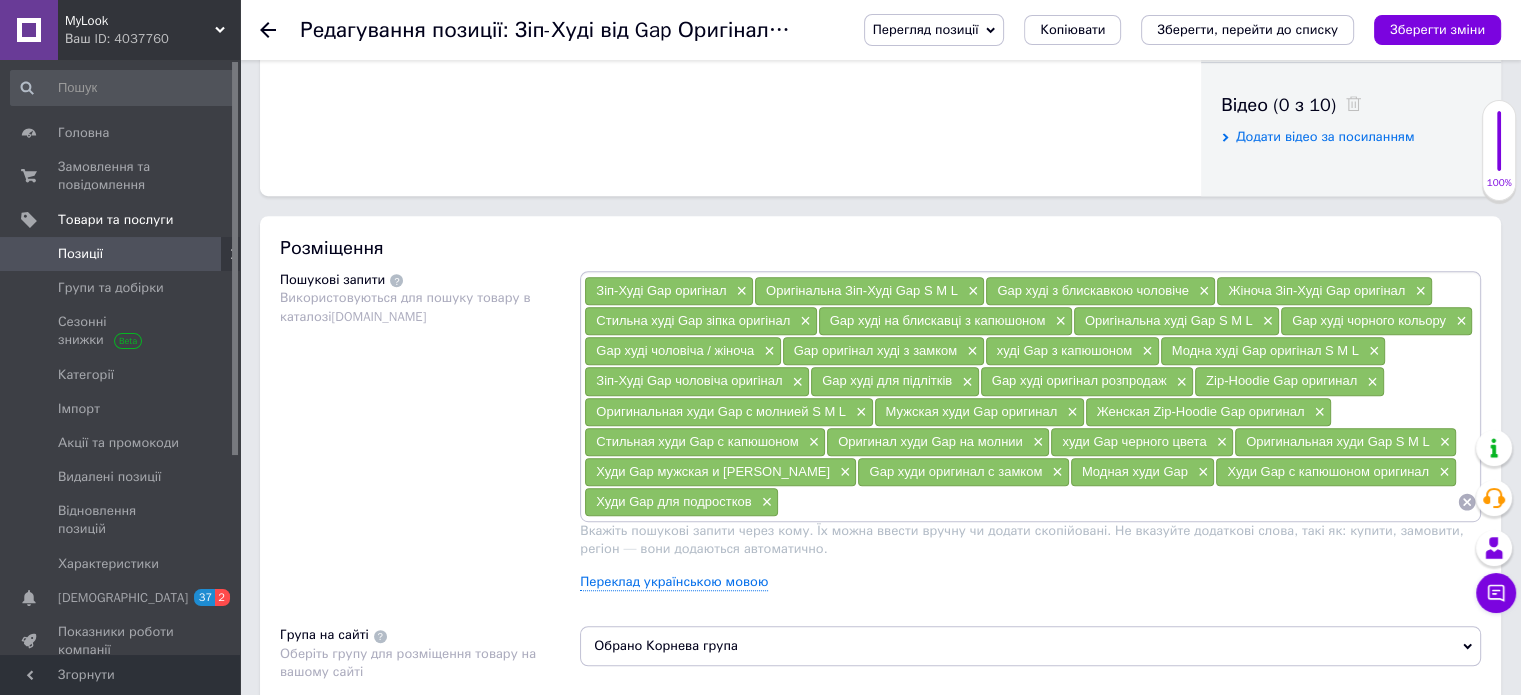 click on "Gap худі чоловіча / жіноча" at bounding box center (675, 350) 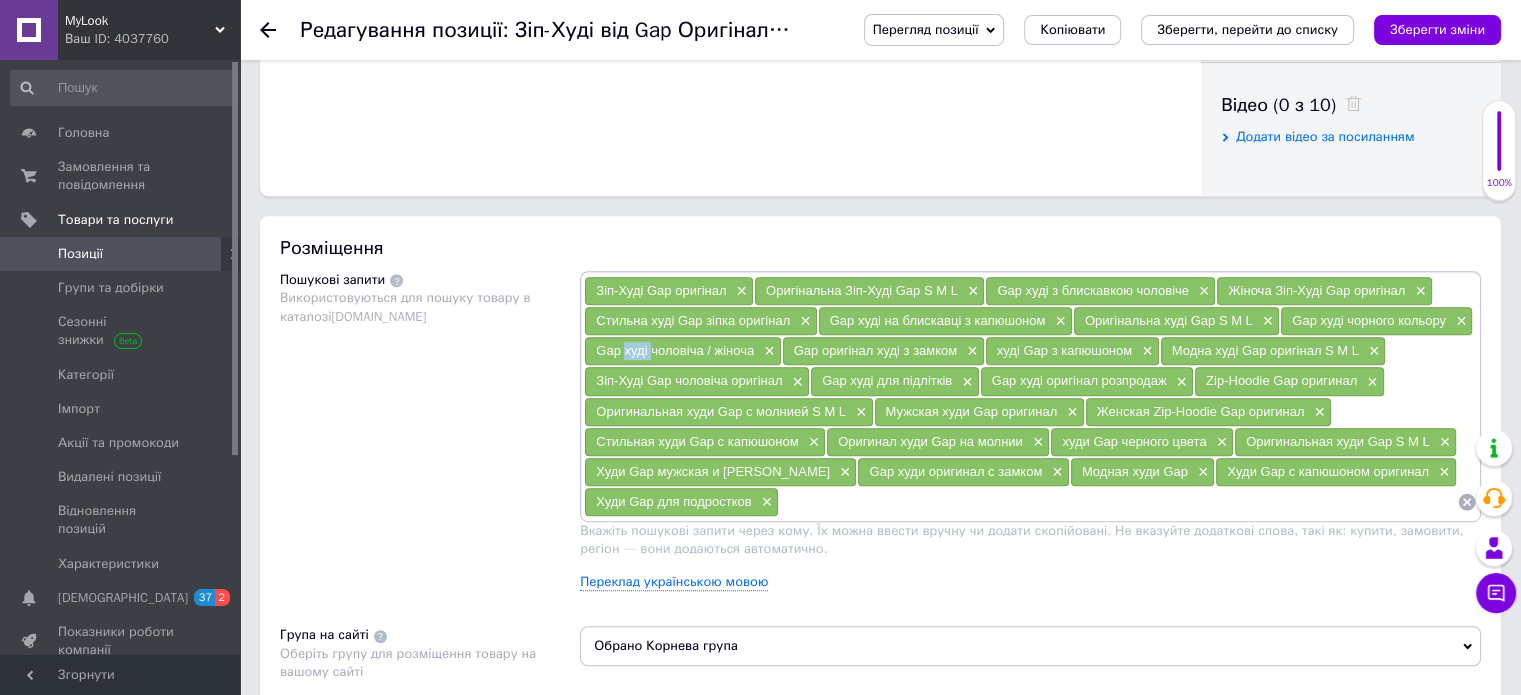 click on "Gap худі чоловіча / жіноча" at bounding box center [675, 350] 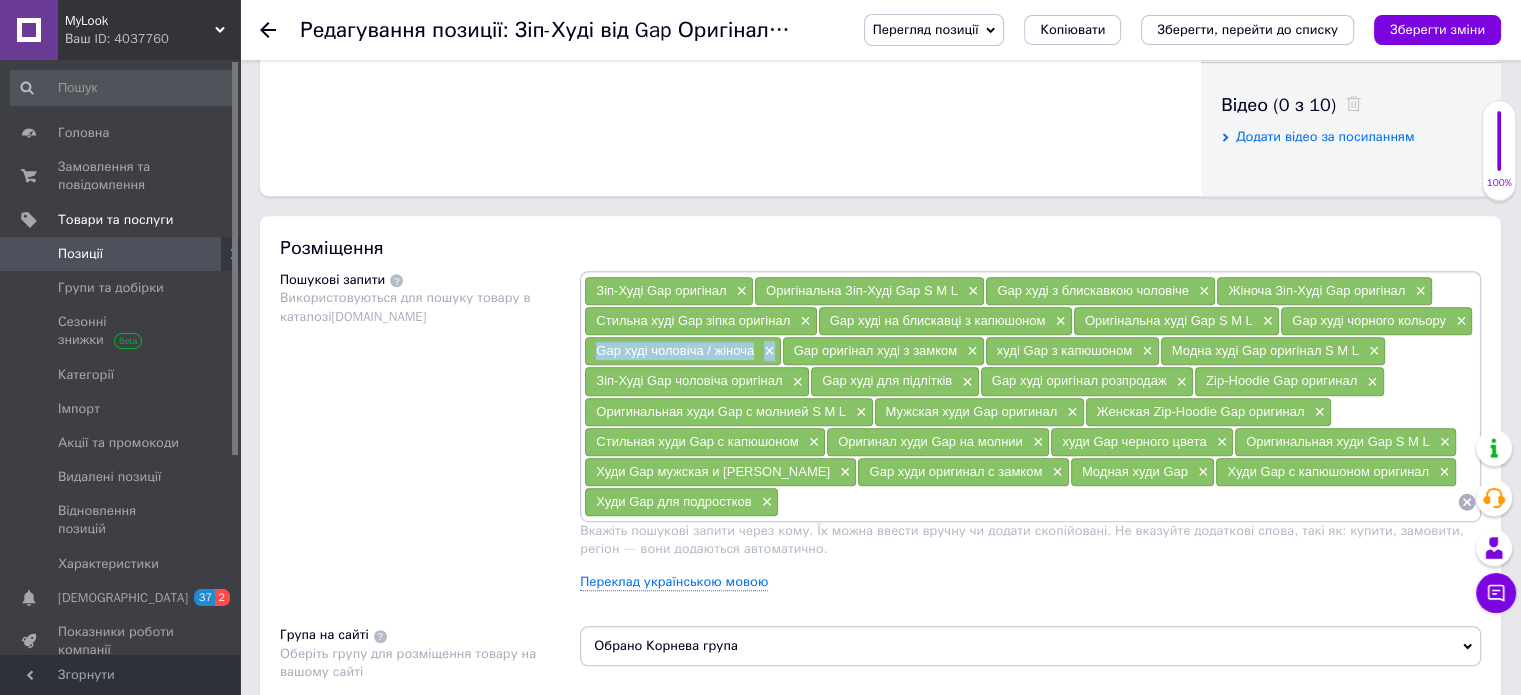 click on "Gap худі чоловіча / жіноча" at bounding box center (675, 350) 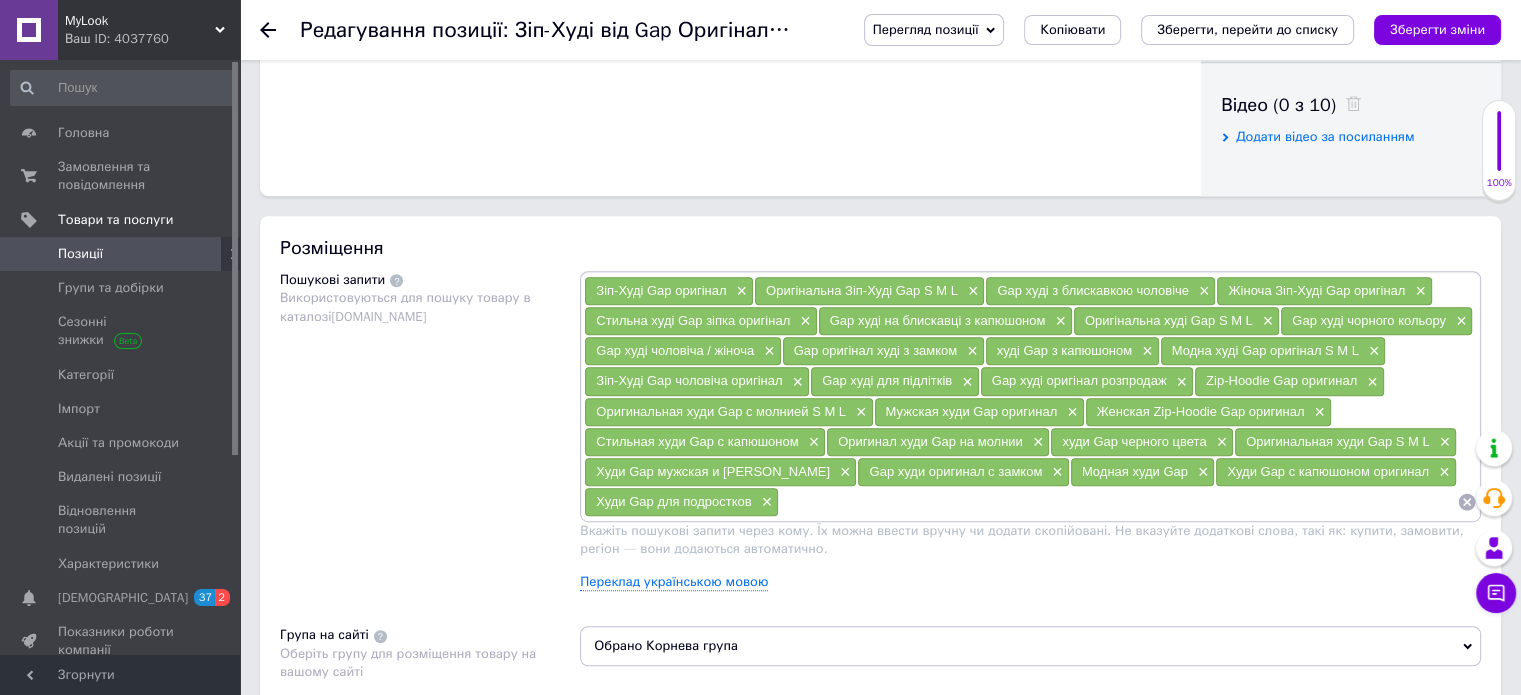 click on "Gap оригінал худі з замком" at bounding box center (876, 350) 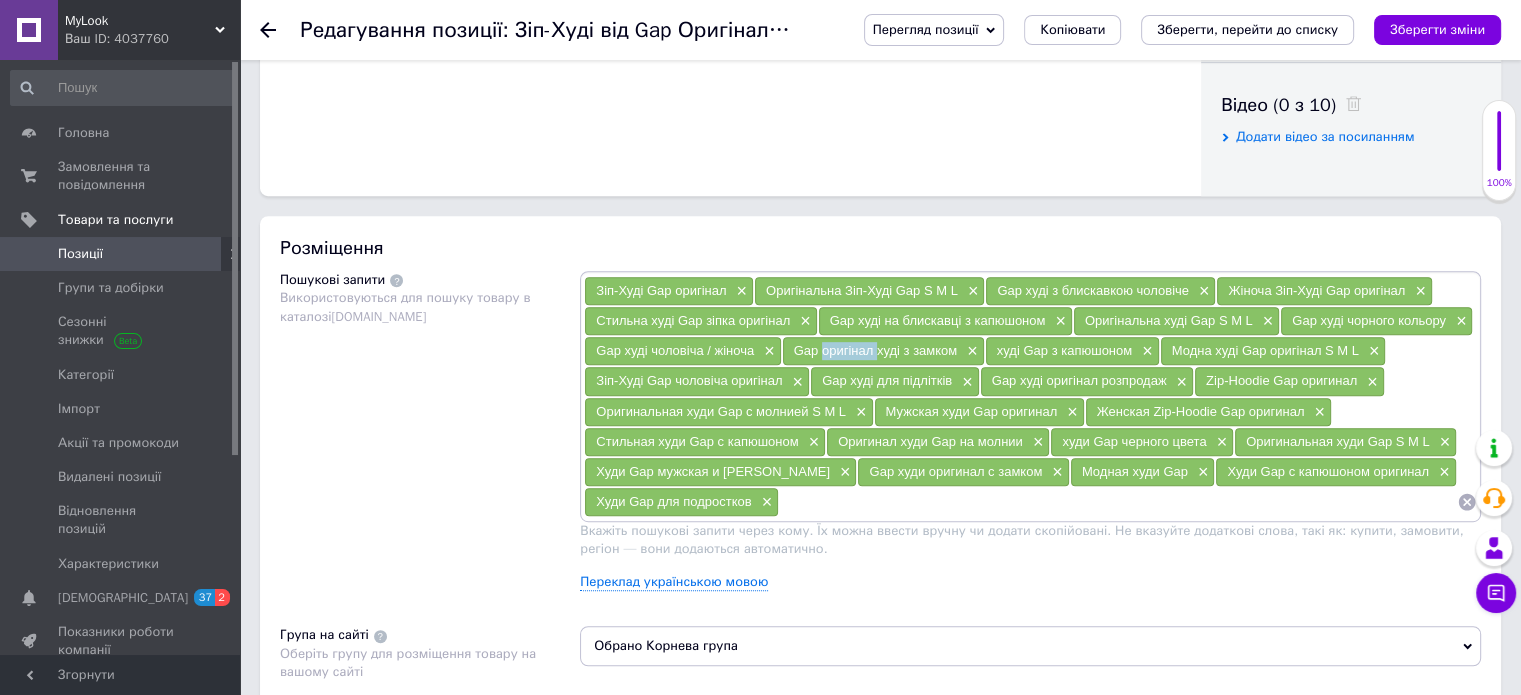 click on "Gap оригінал худі з замком" at bounding box center [876, 350] 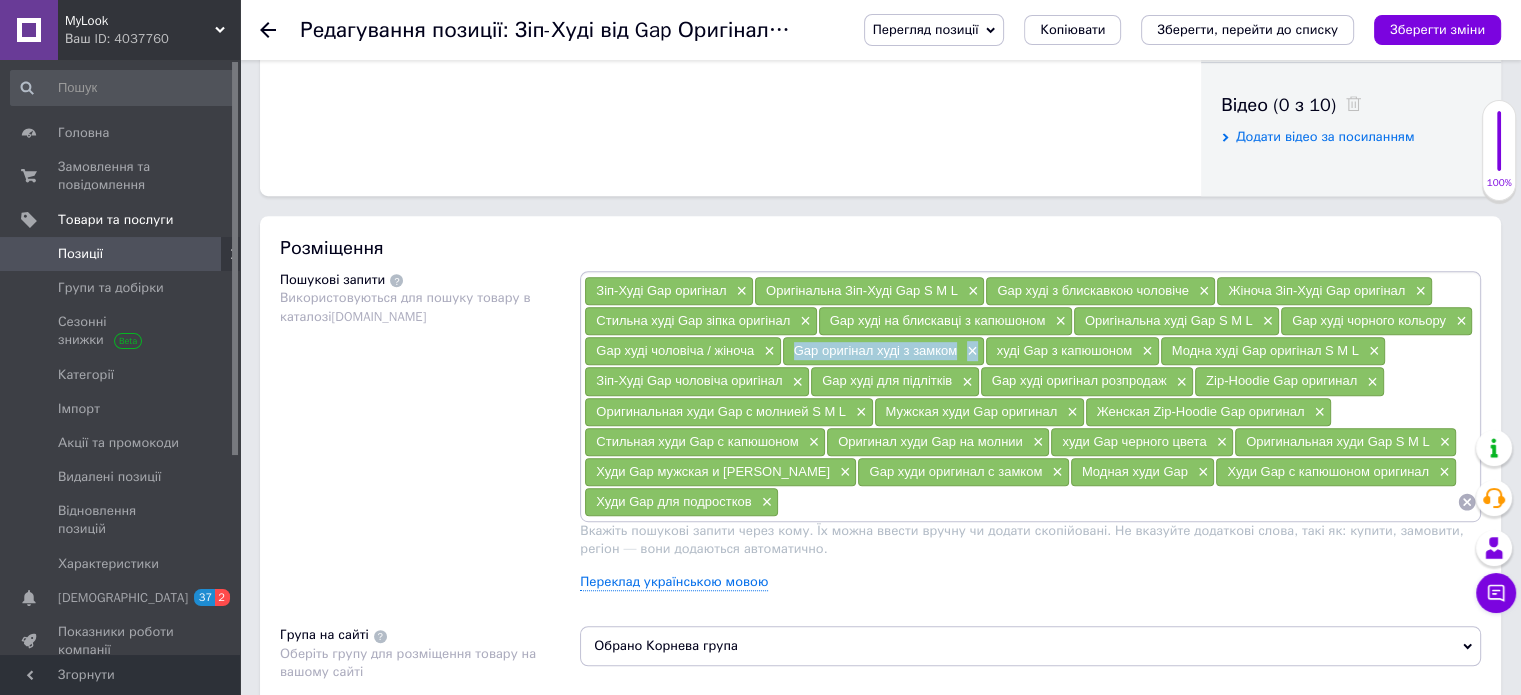 click on "Gap оригінал худі з замком" at bounding box center [876, 350] 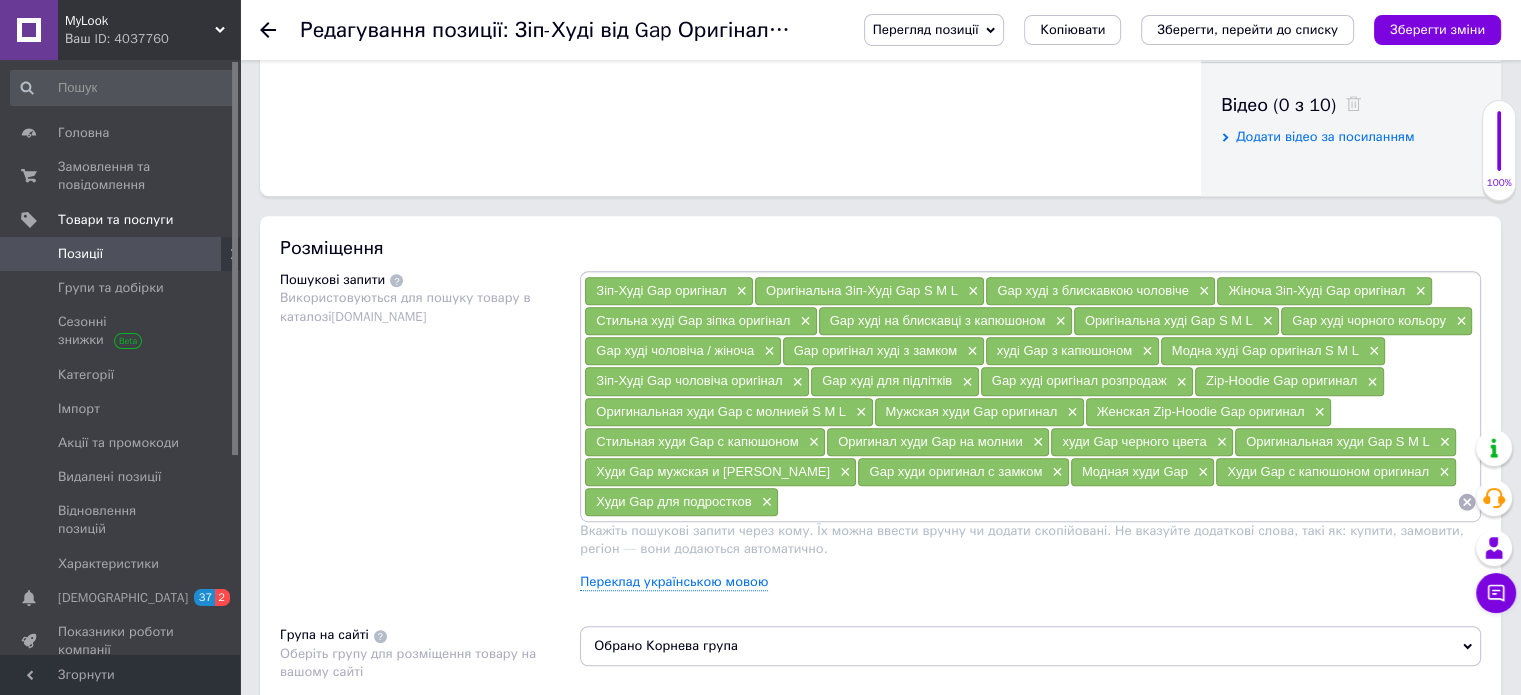 click on "худі Gap з капюшоном ×" at bounding box center [1072, 351] 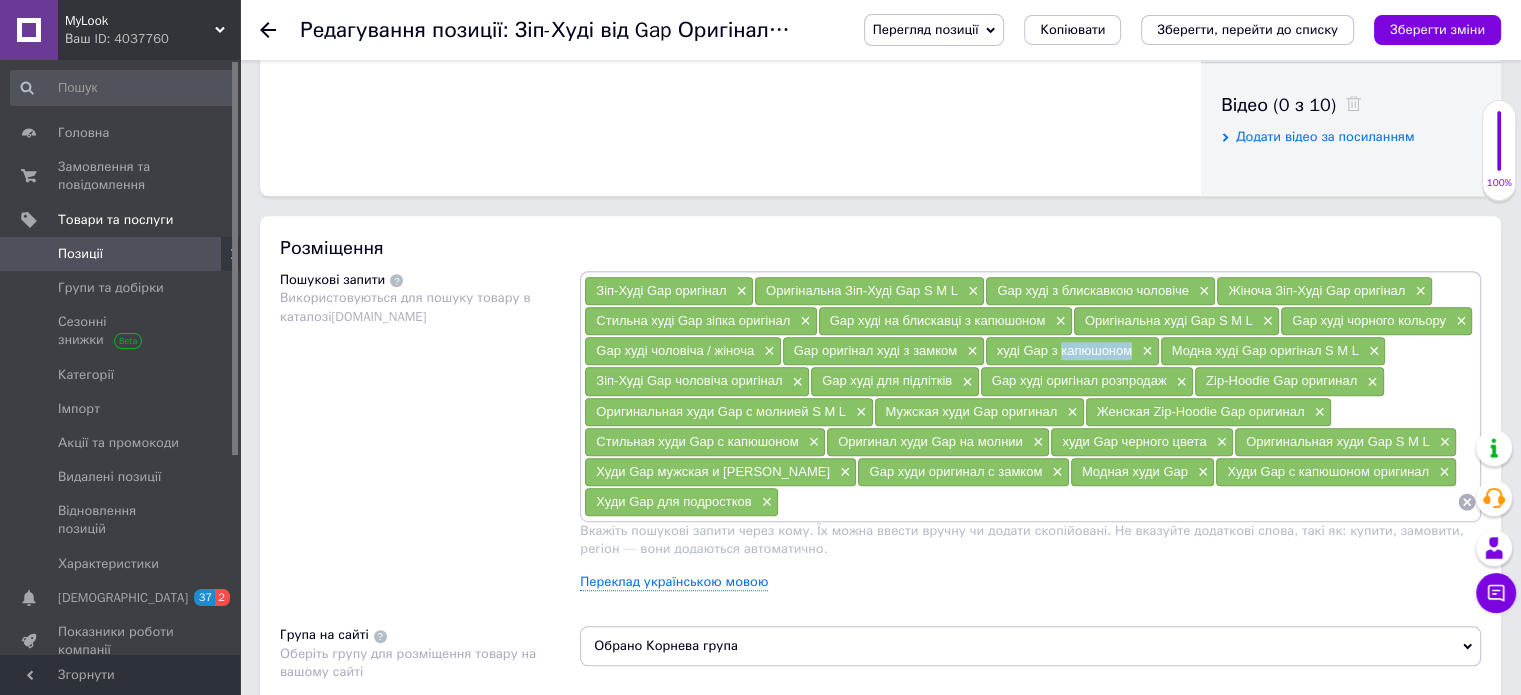click on "худі Gap з капюшоном" at bounding box center (1064, 350) 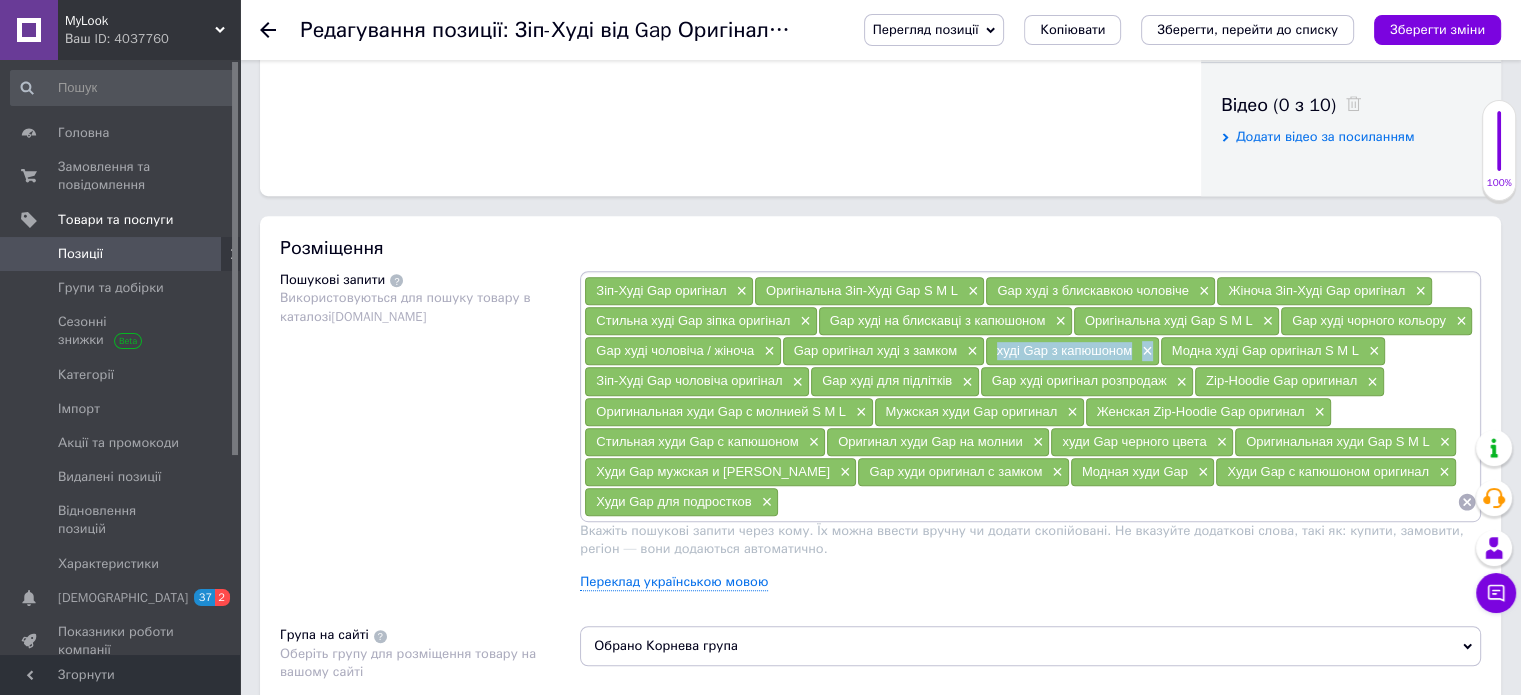 click on "худі Gap з капюшоном" at bounding box center [1064, 350] 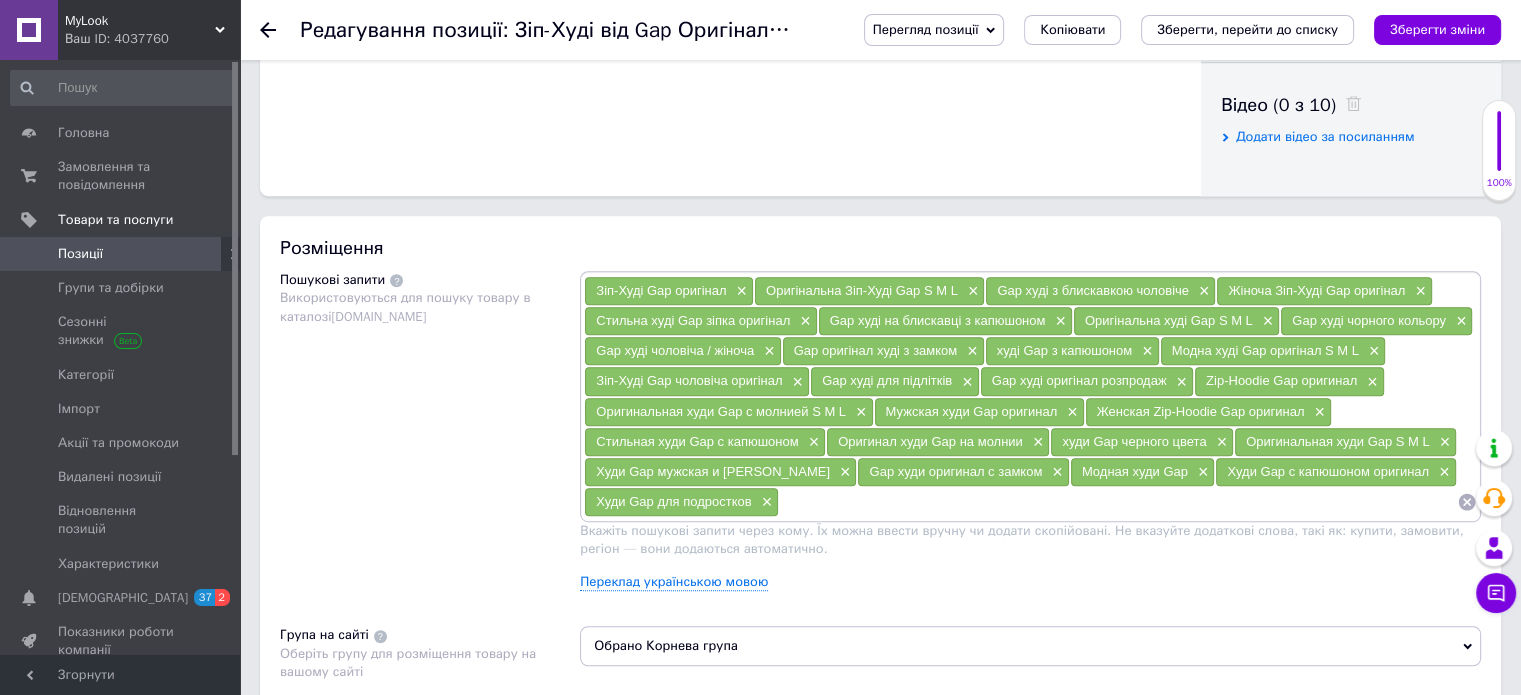 click on "Модна худі Gap оригінал S M L" at bounding box center [1265, 350] 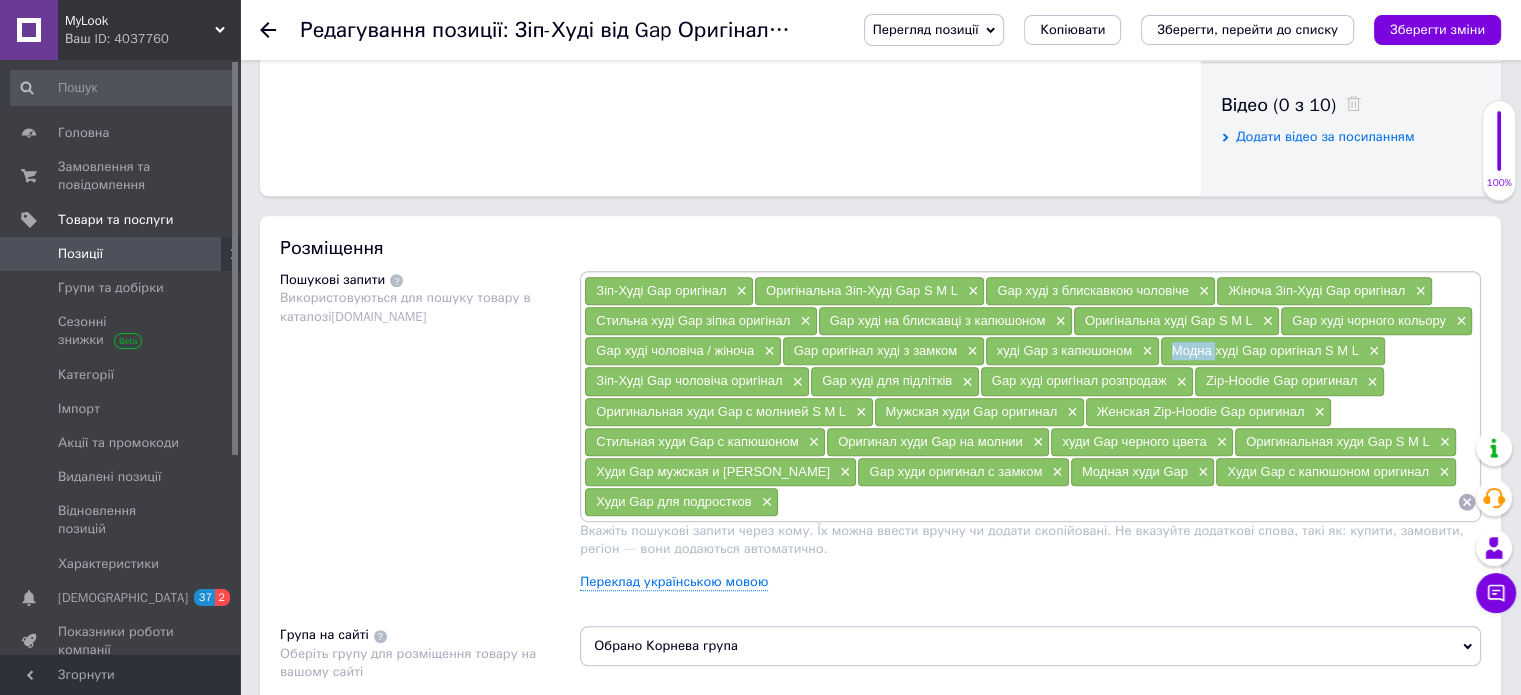 click on "Модна худі Gap оригінал S M L" at bounding box center (1265, 350) 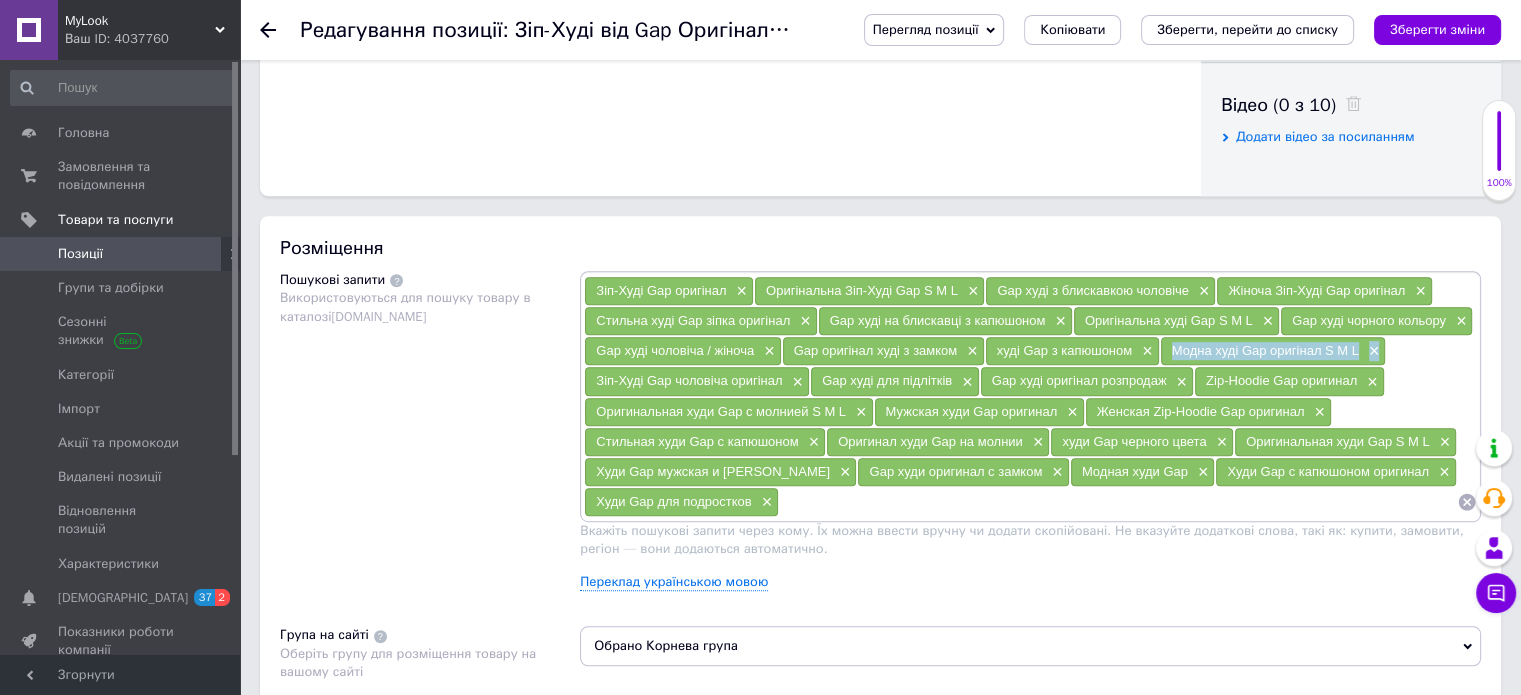 click on "Модна худі Gap оригінал S M L" at bounding box center (1265, 350) 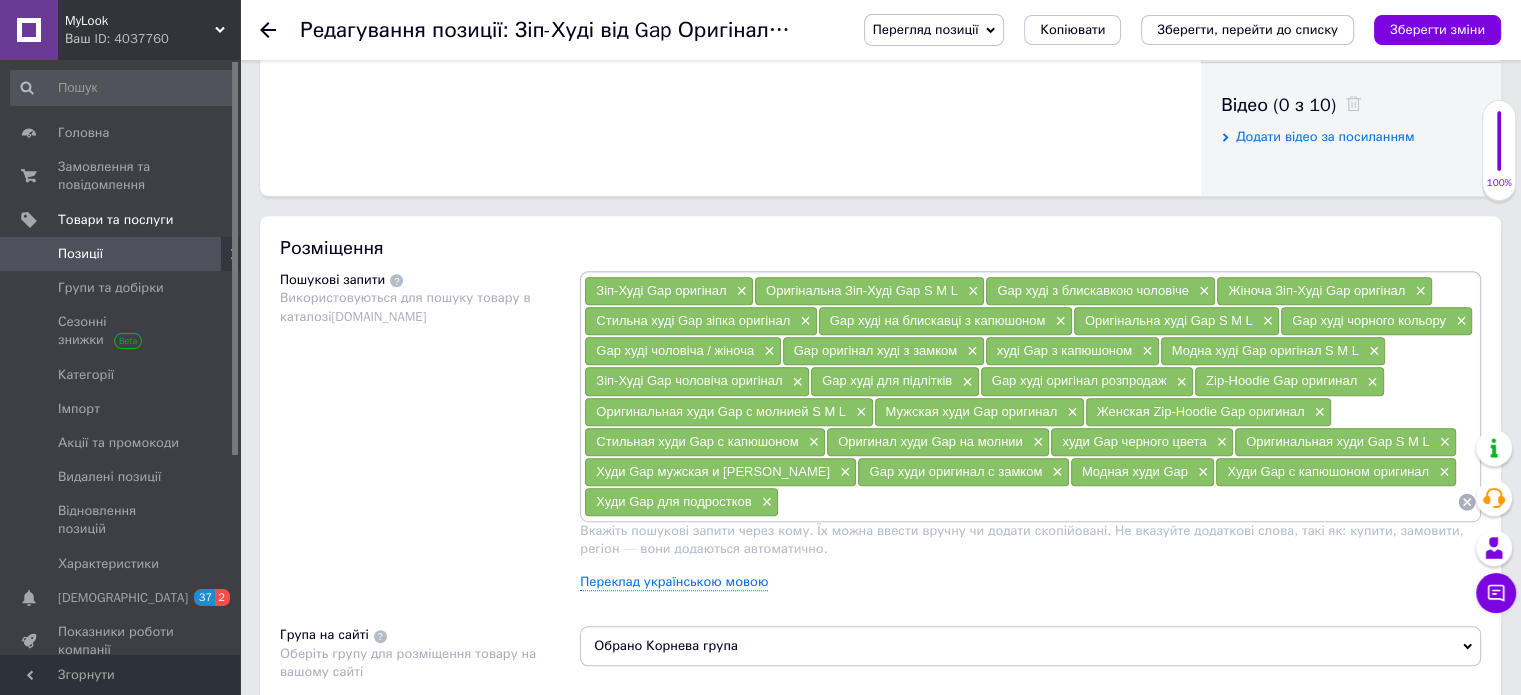 click on "Зіп-Худі Gap чоловіча оригінал" at bounding box center [689, 380] 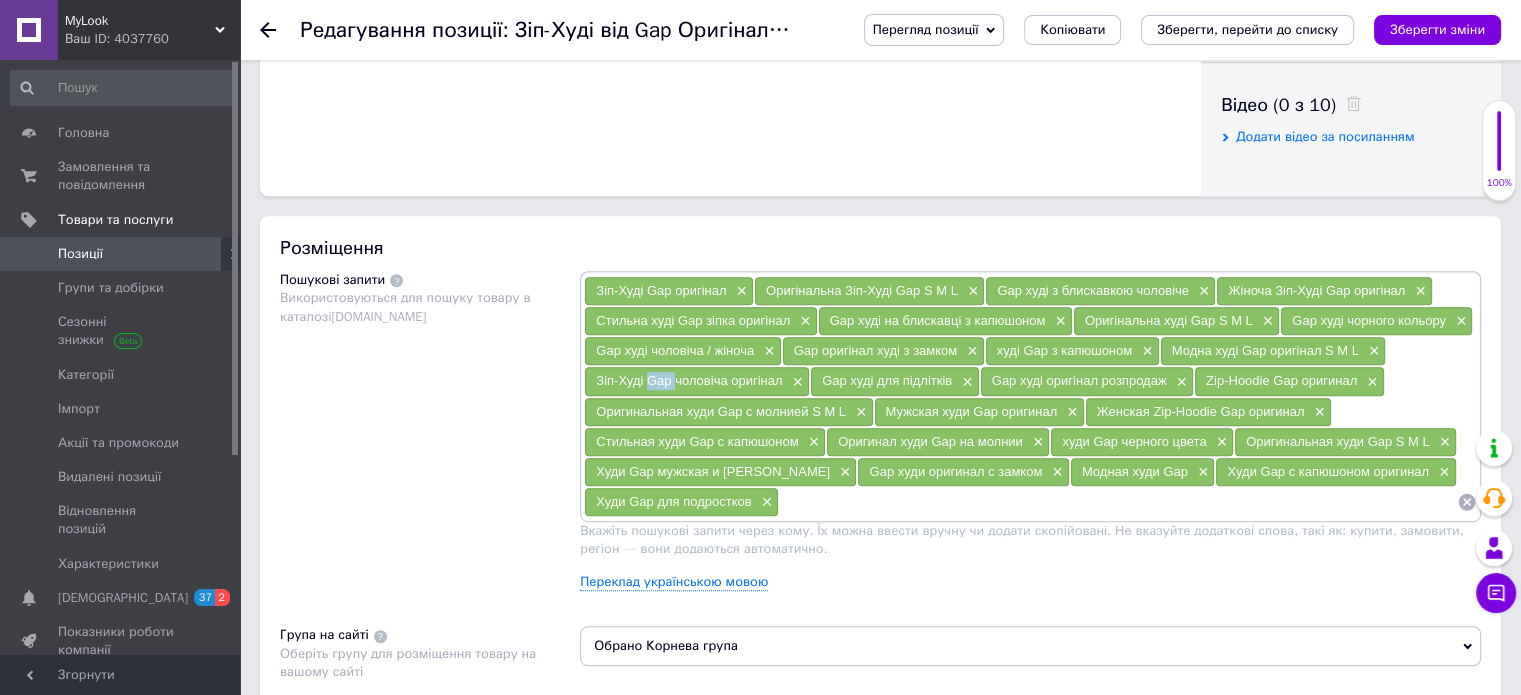 click on "Зіп-Худі Gap чоловіча оригінал" at bounding box center (689, 380) 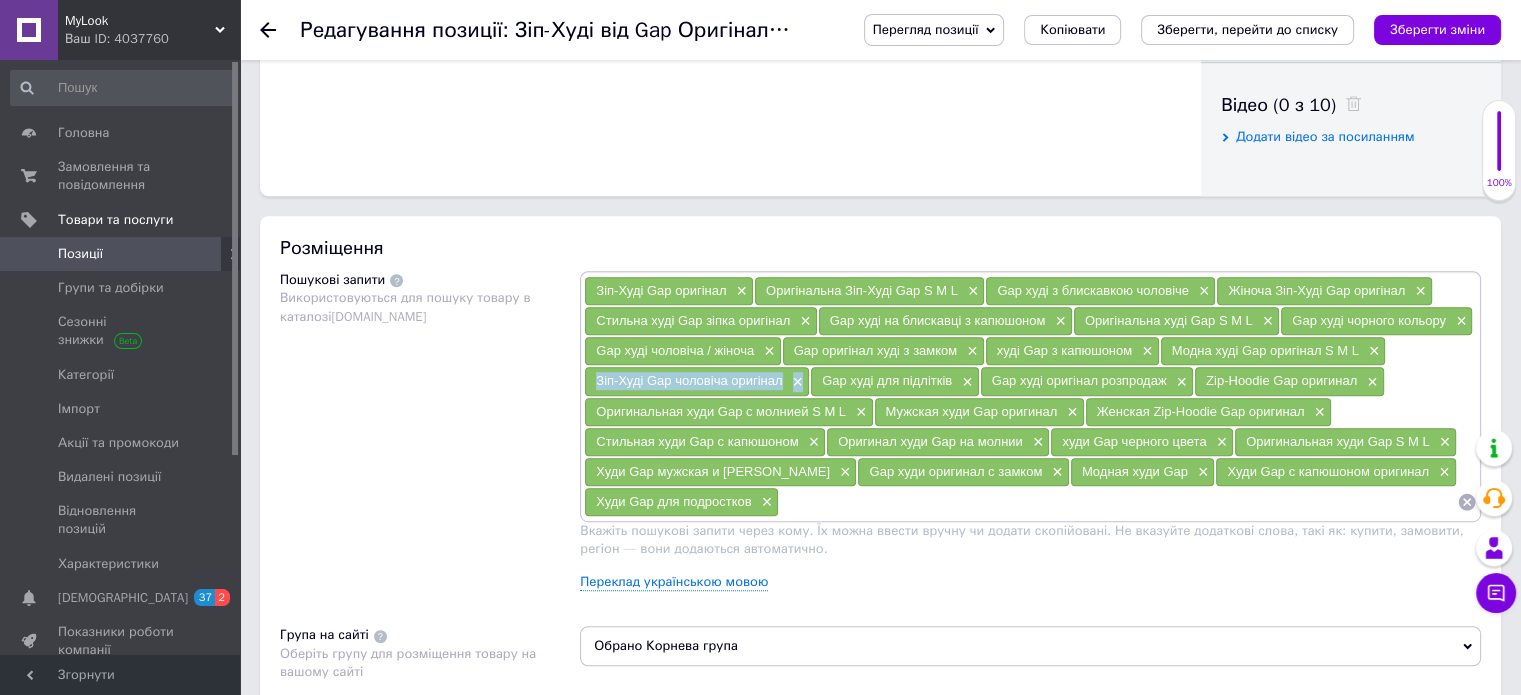 click on "Зіп-Худі Gap чоловіча оригінал" at bounding box center (689, 380) 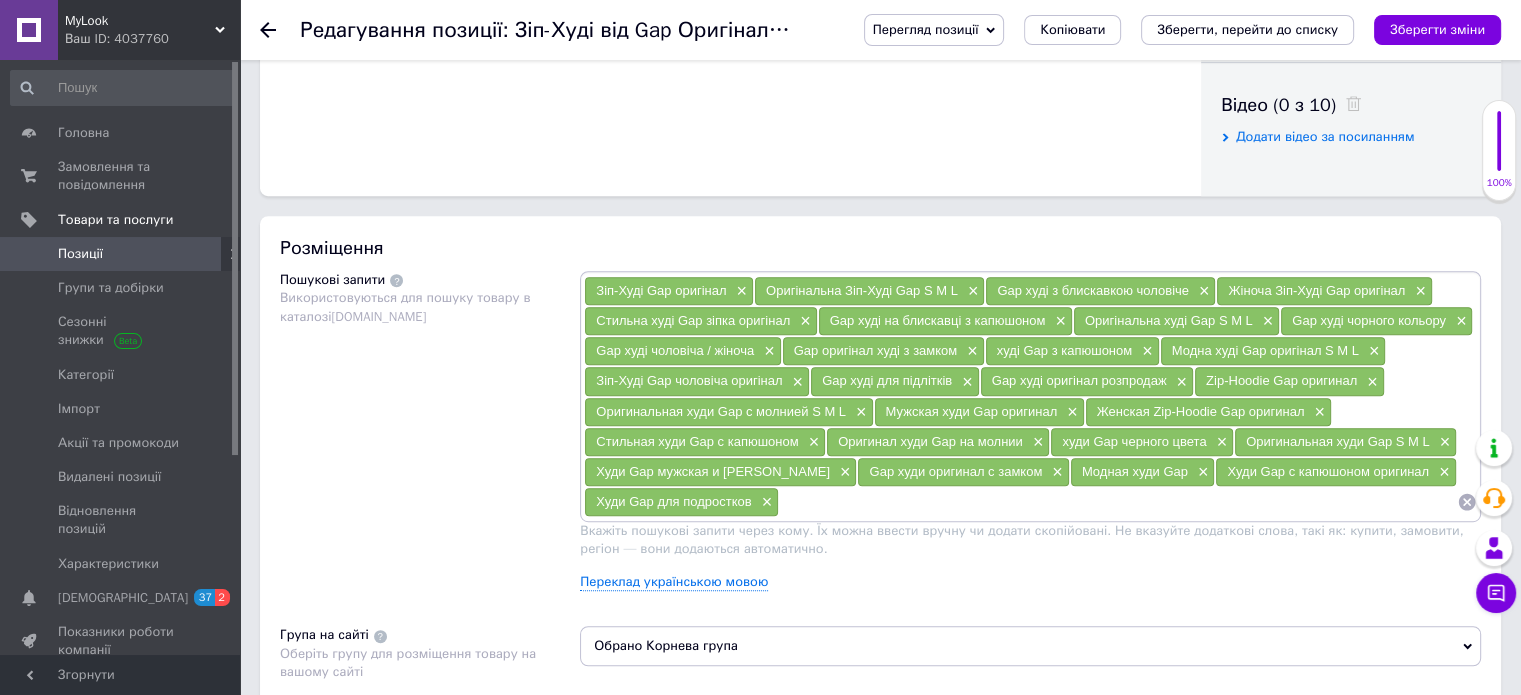 click on "Gap худі для підлітків" at bounding box center [887, 380] 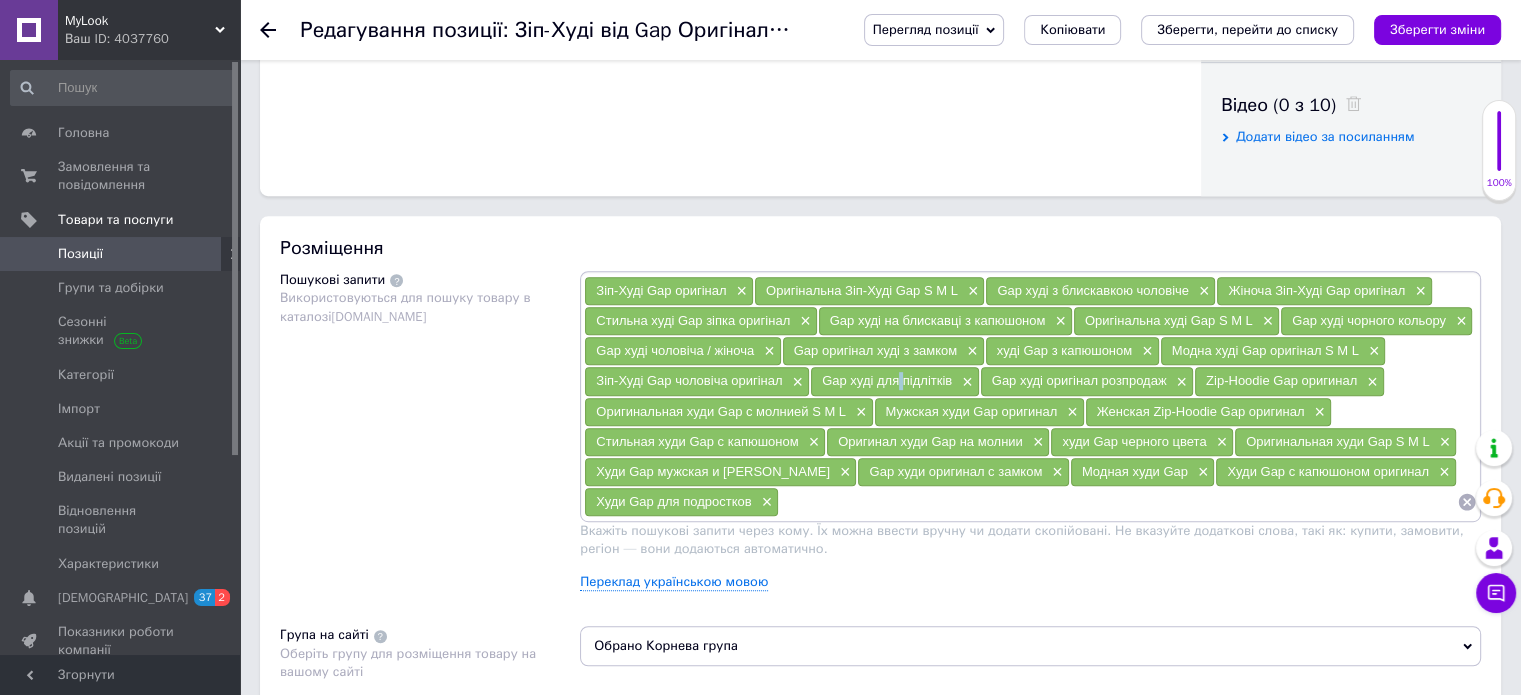 click on "Gap худі для підлітків" at bounding box center (887, 380) 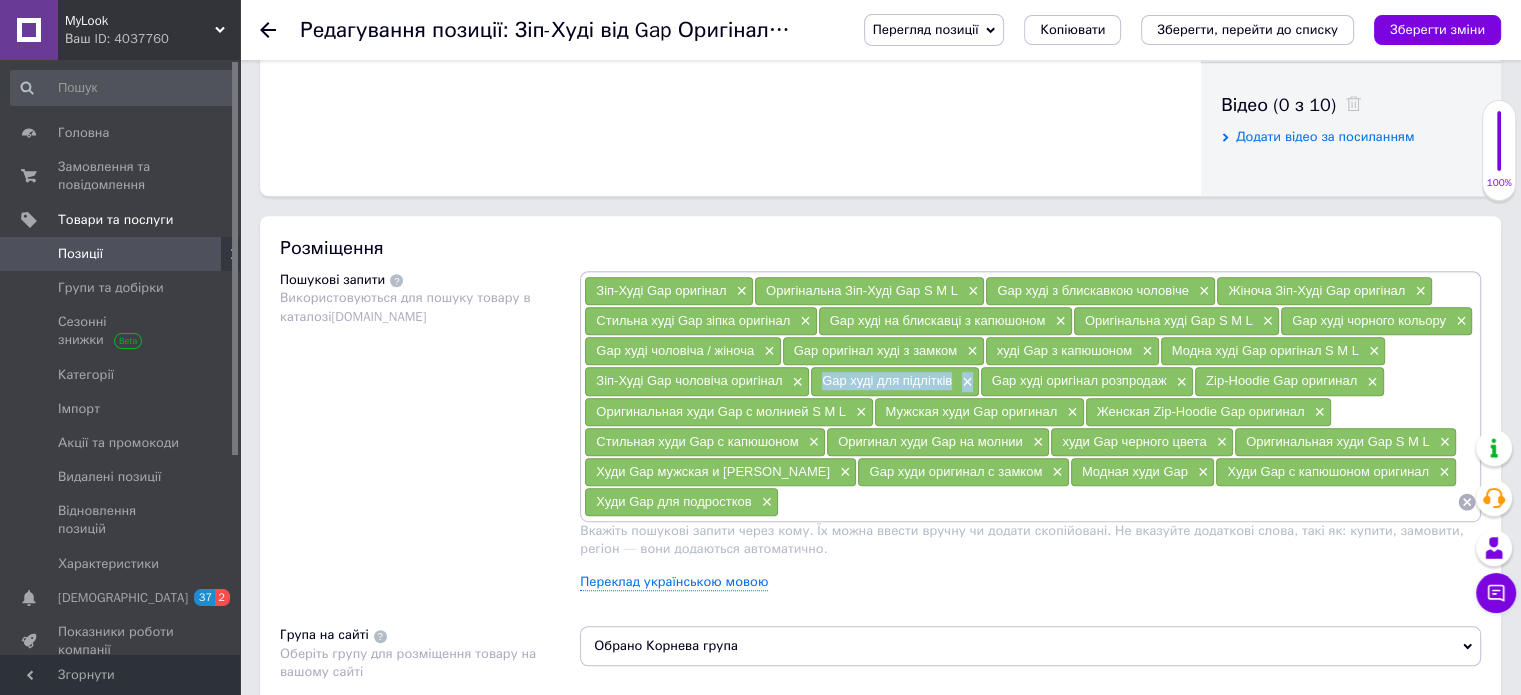 click on "Gap худі для підлітків" at bounding box center (887, 380) 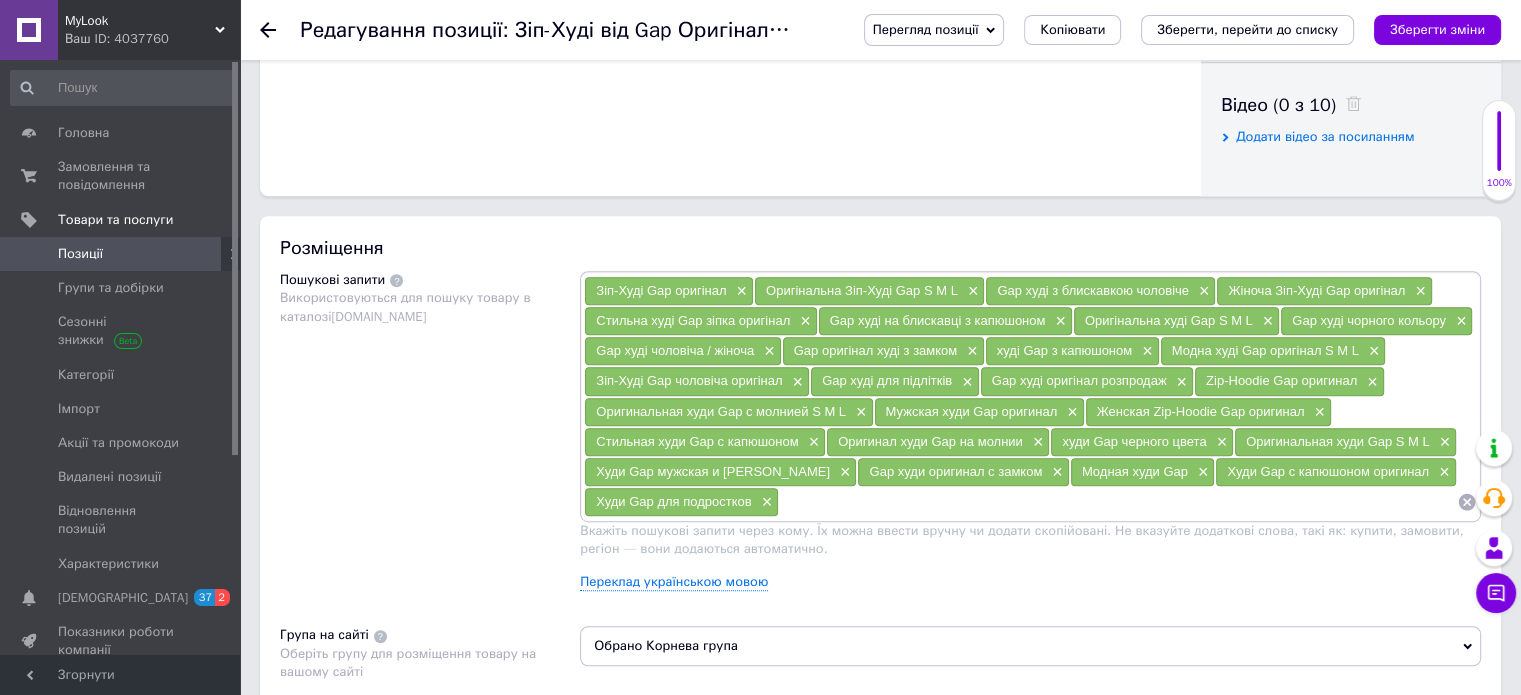 click on "Gap худі оригінал розпродаж" at bounding box center (1079, 380) 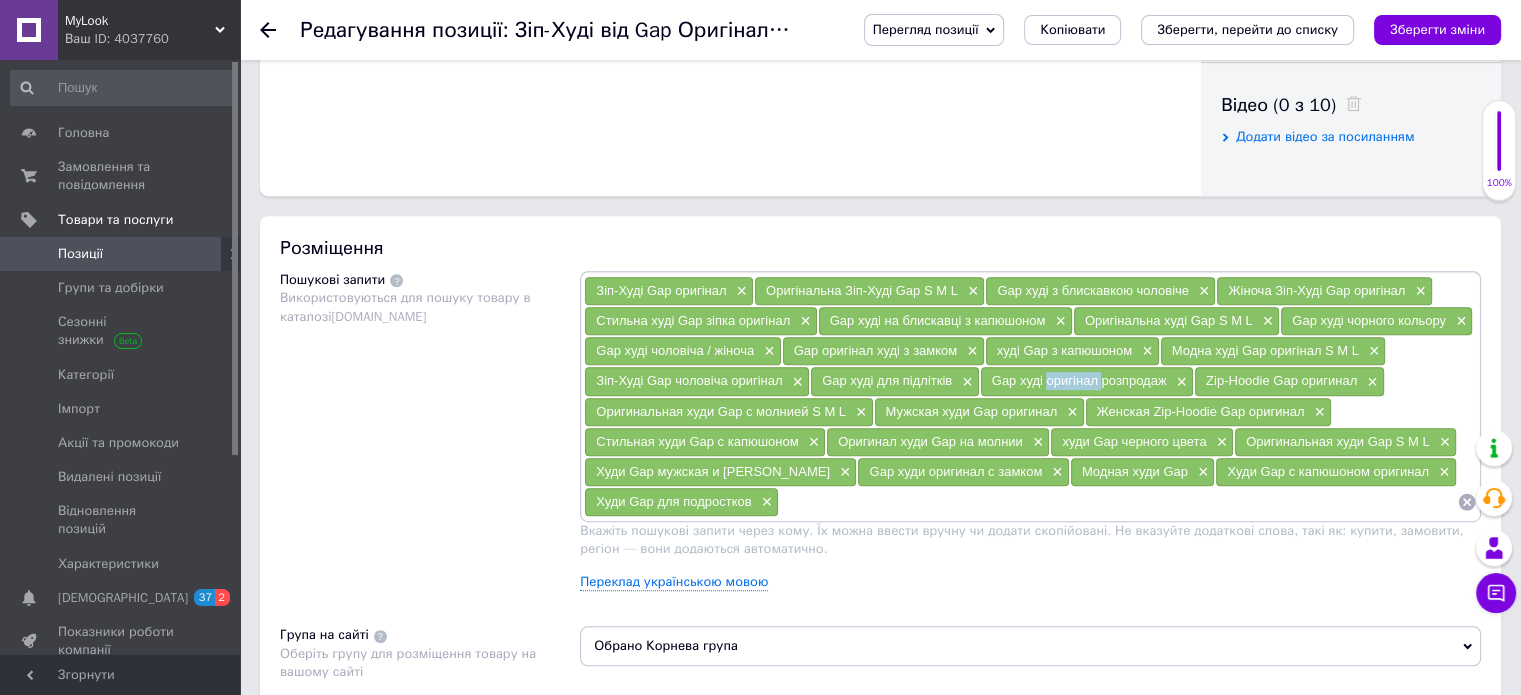 click on "Gap худі оригінал розпродаж" at bounding box center (1079, 380) 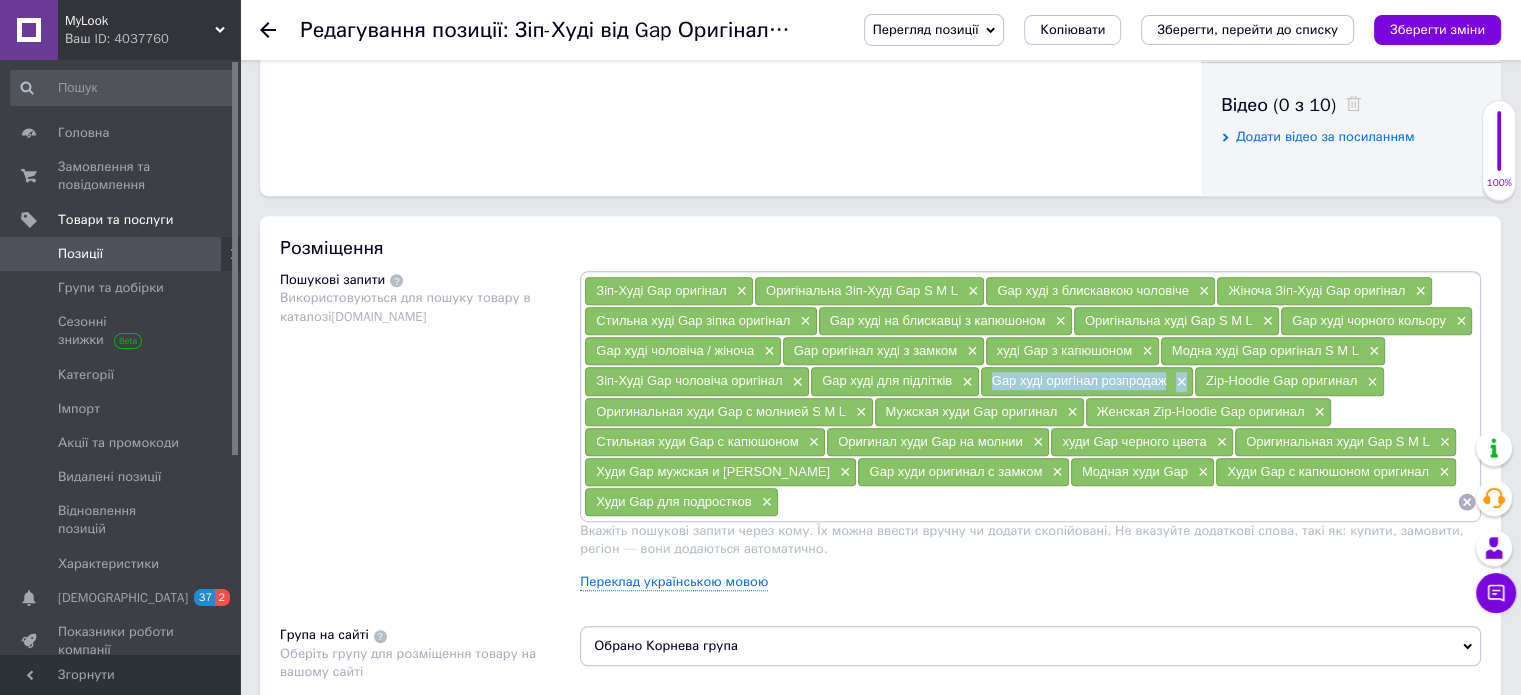 click on "Gap худі оригінал розпродаж" at bounding box center [1079, 380] 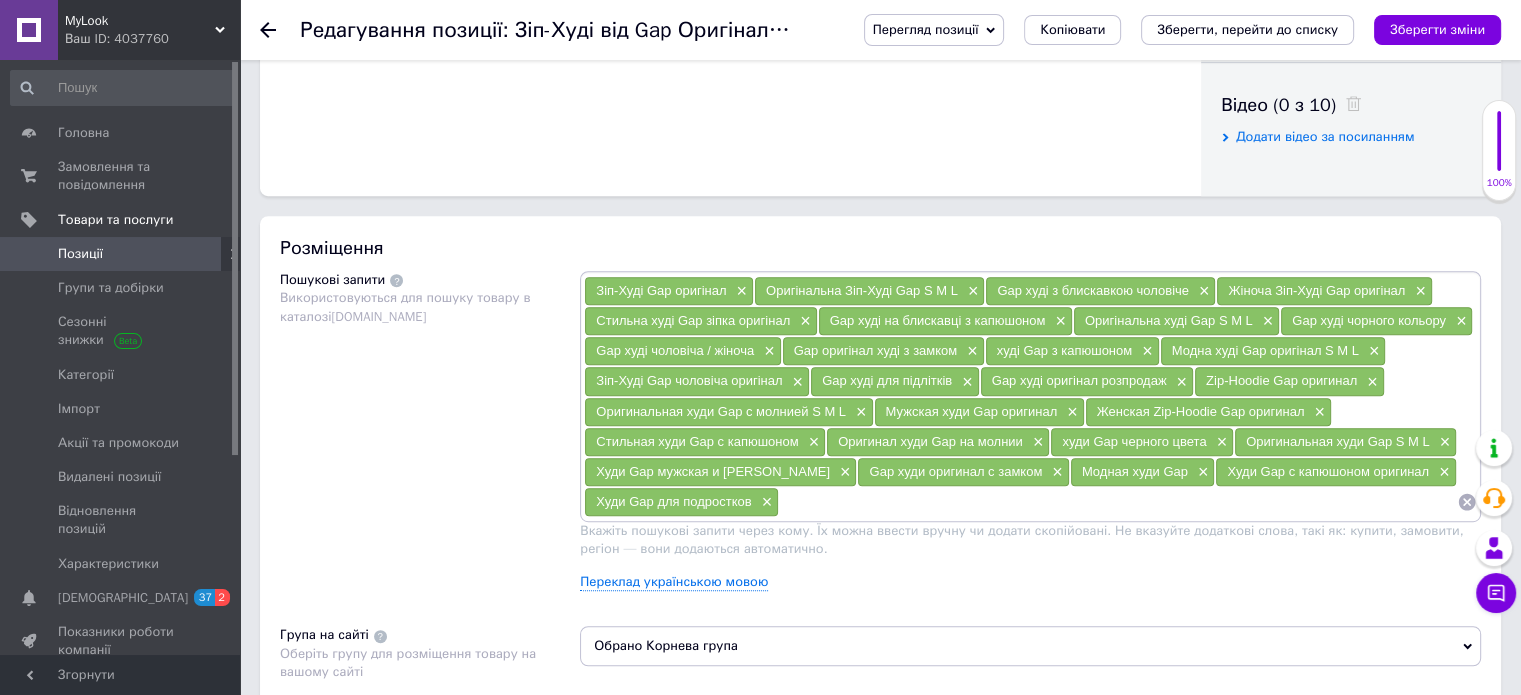 click on "Zip-Hoodie Gap оригинал" at bounding box center [1281, 380] 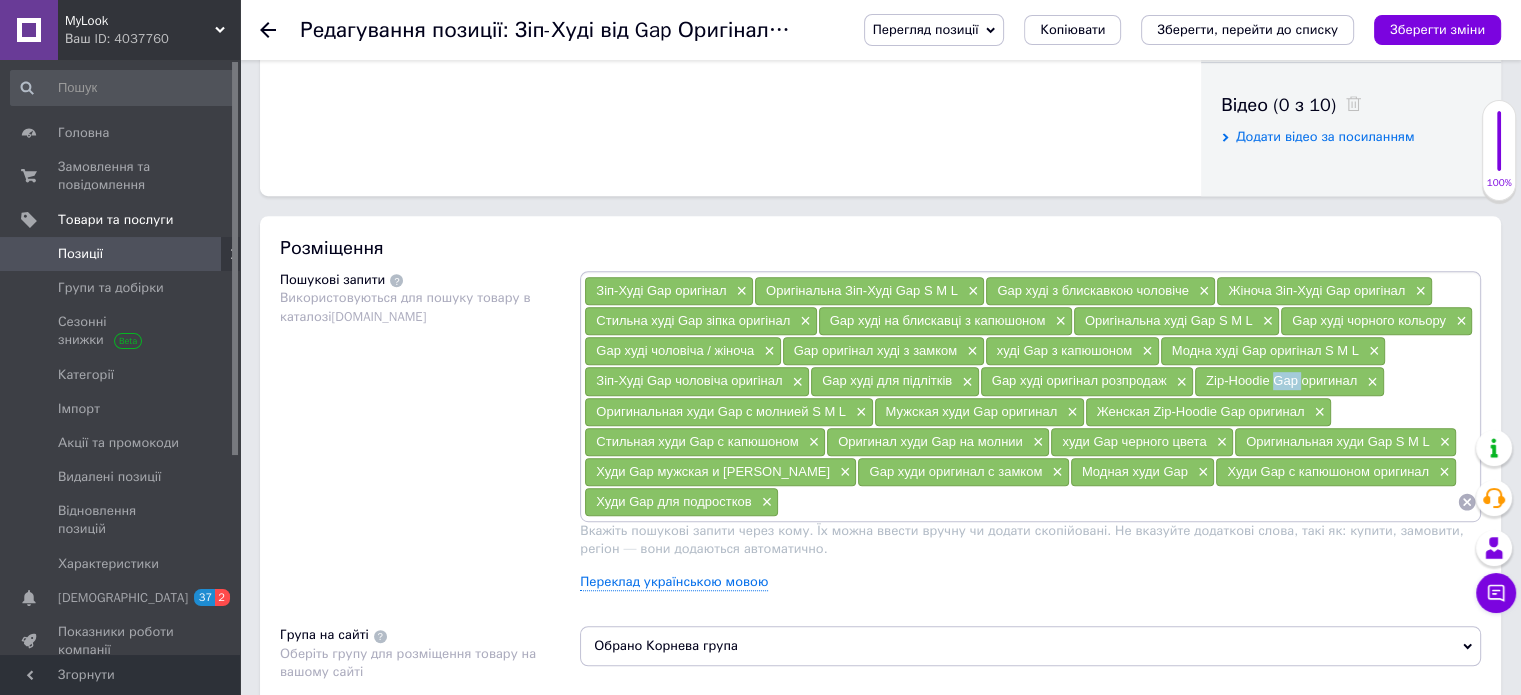 click on "Zip-Hoodie Gap оригинал" at bounding box center (1281, 380) 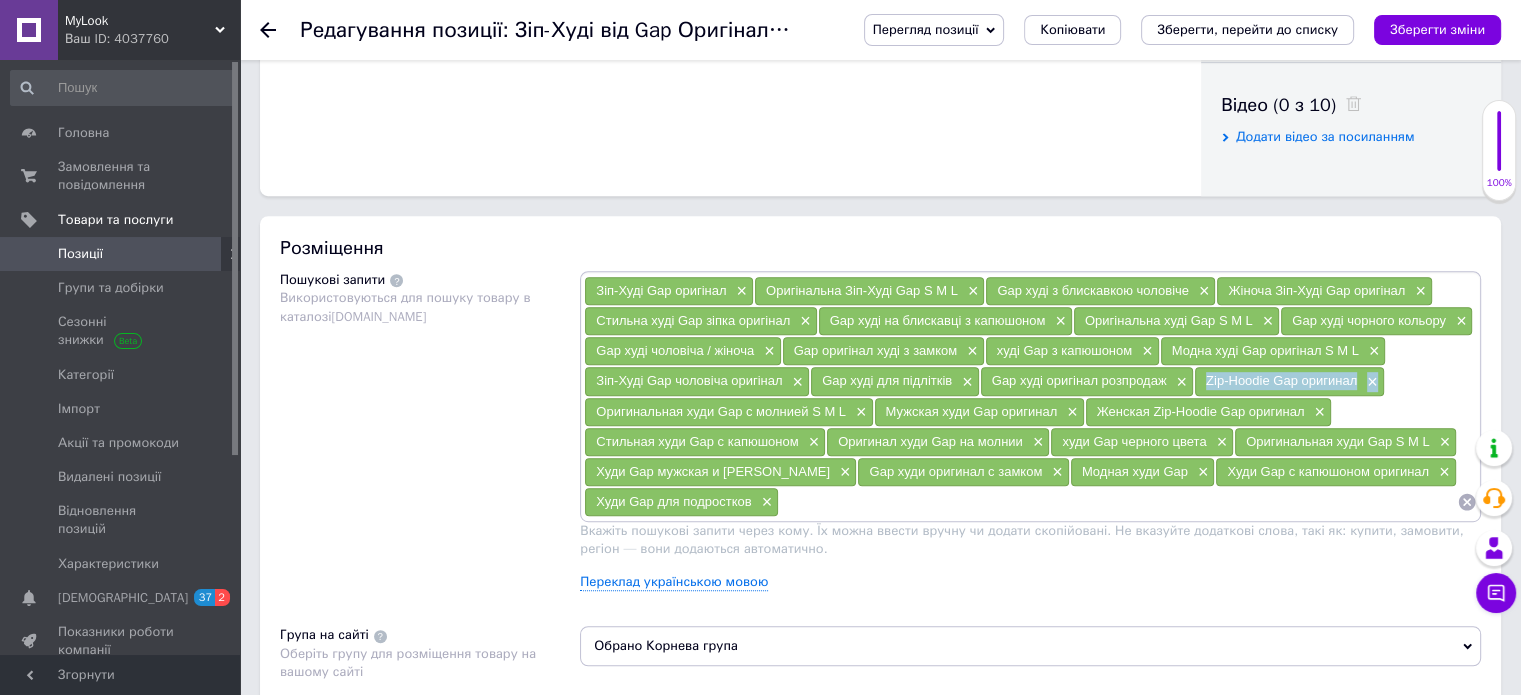 click on "Zip-Hoodie Gap оригинал" at bounding box center [1281, 380] 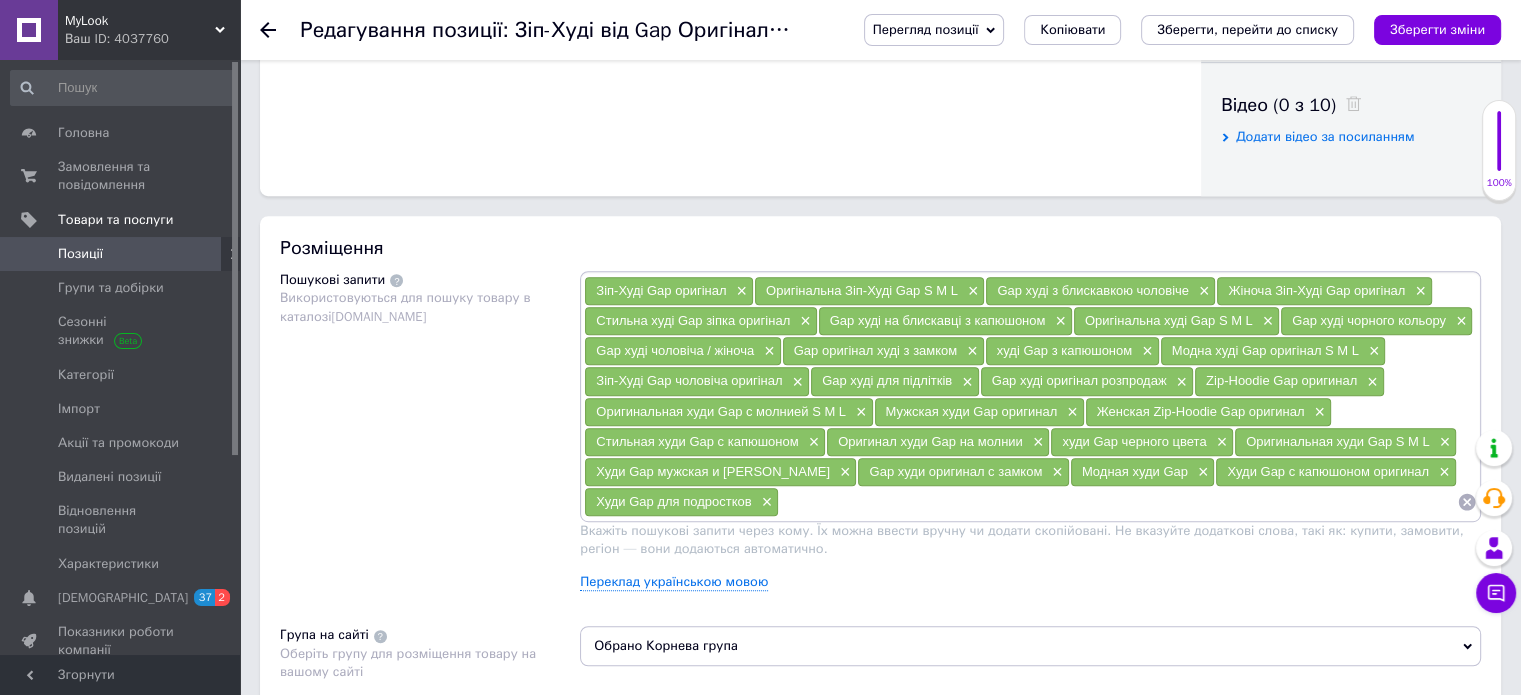 click on "Оригинальная худи Gap с молнией S M L" at bounding box center (721, 411) 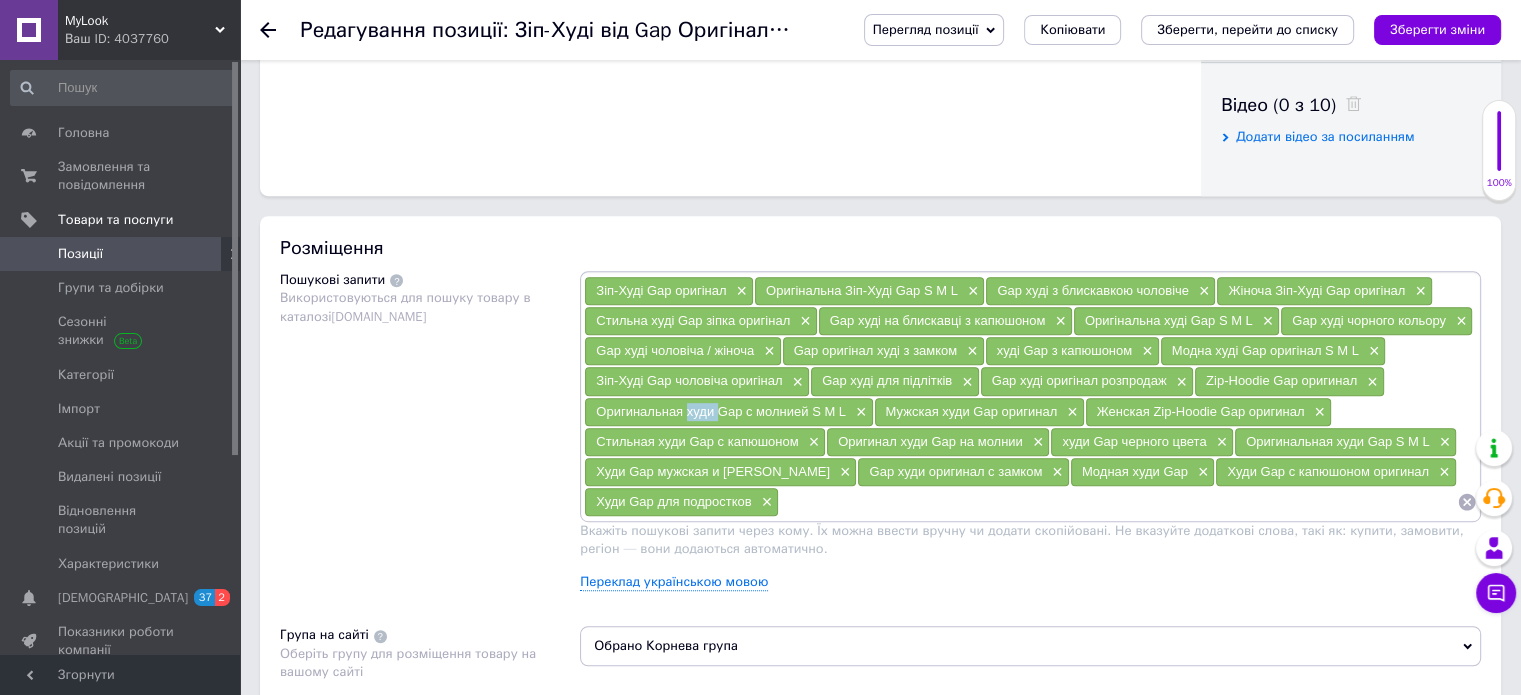 click on "Оригинальная худи Gap с молнией S M L" at bounding box center (721, 411) 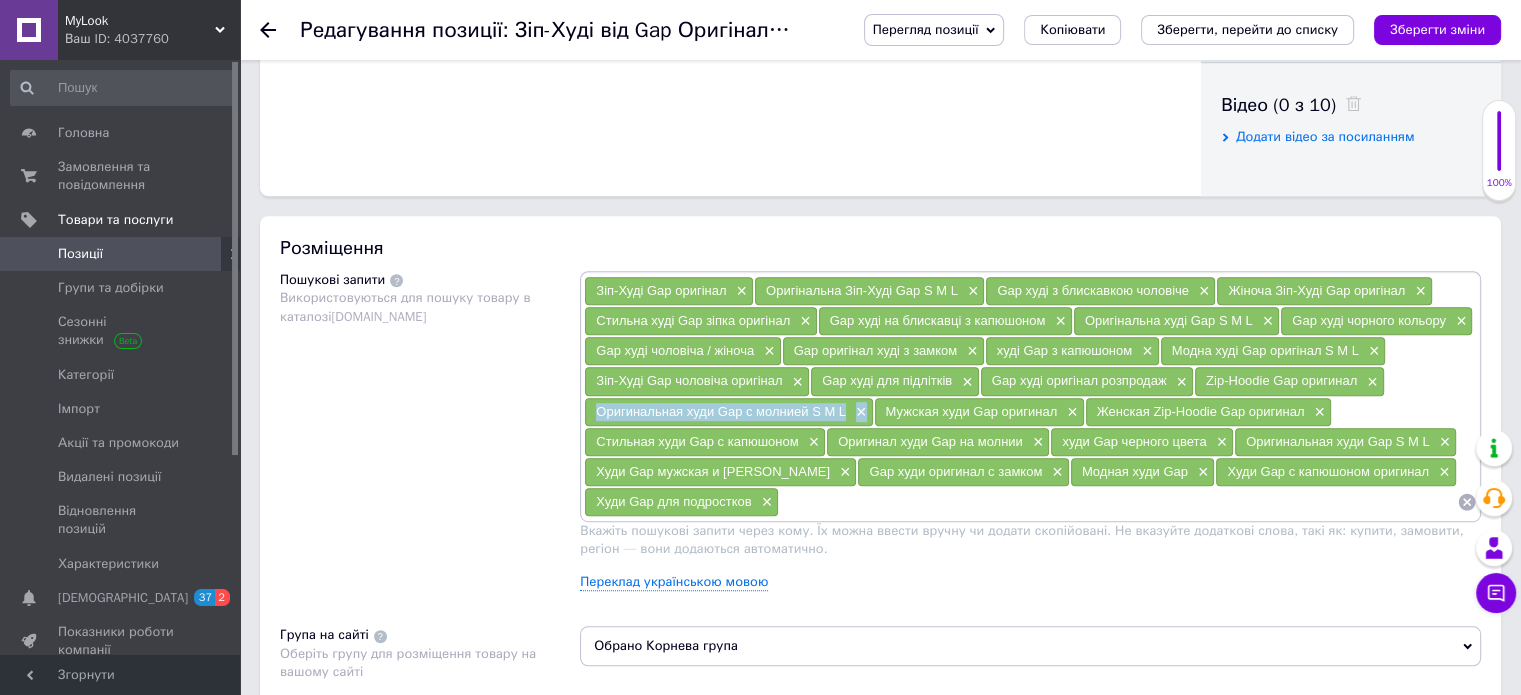 click on "Оригинальная худи Gap с молнией S M L" at bounding box center (721, 411) 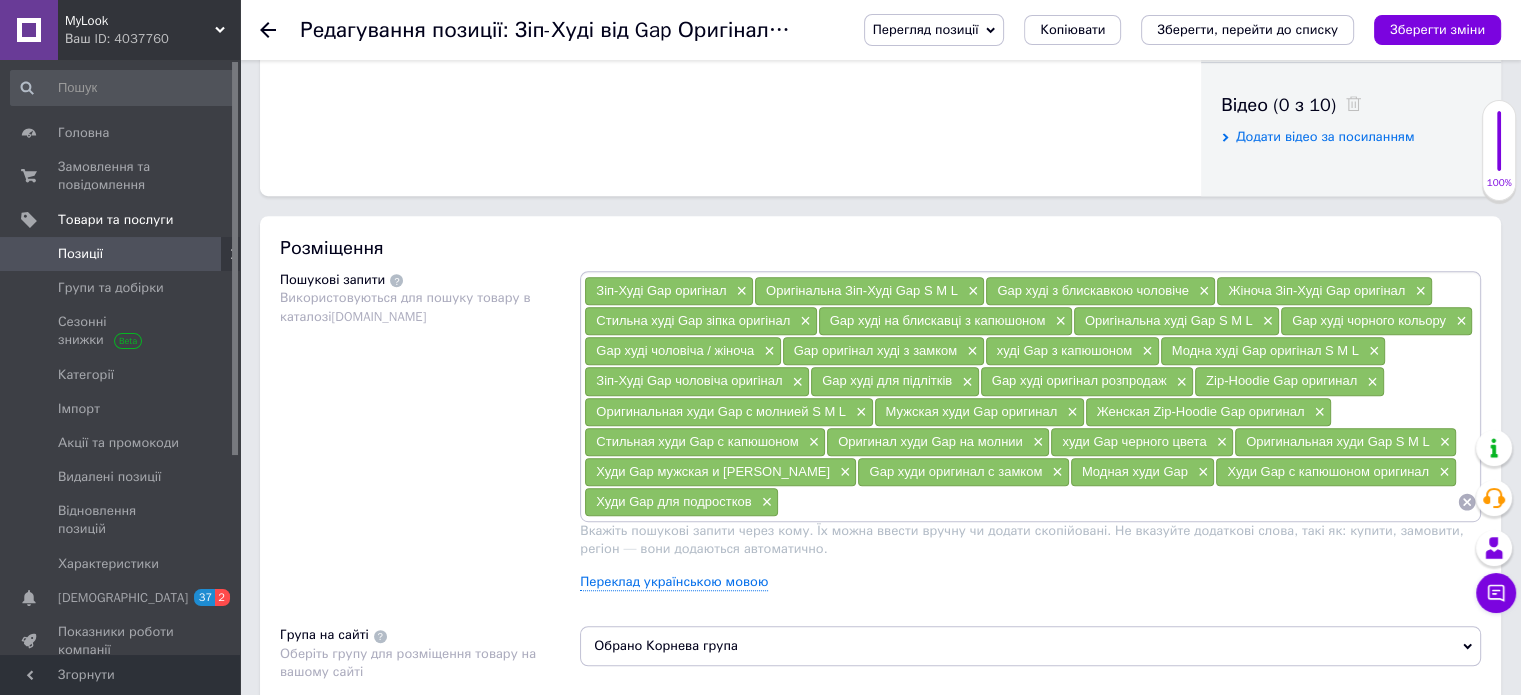 click on "Мужская худи Gap оригинал" at bounding box center (972, 411) 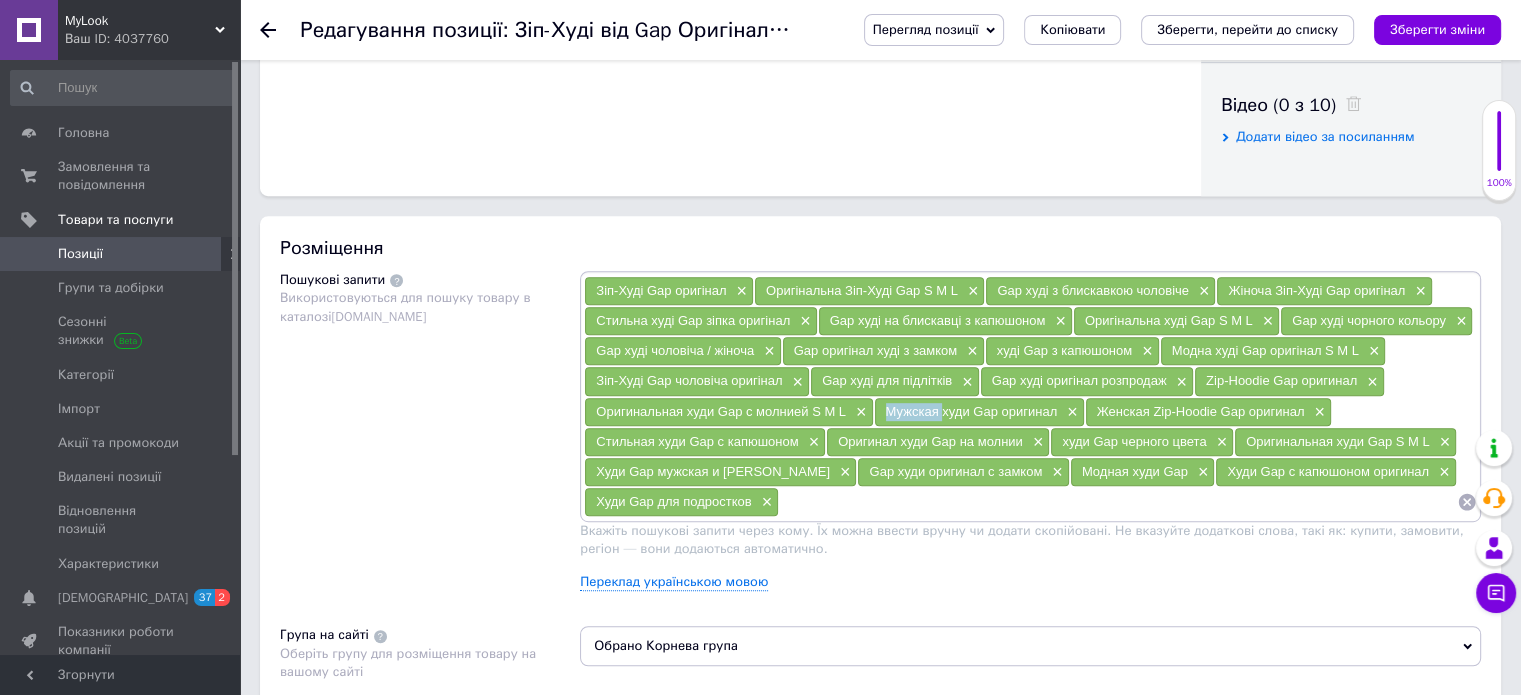click on "Мужская худи Gap оригинал" at bounding box center [972, 411] 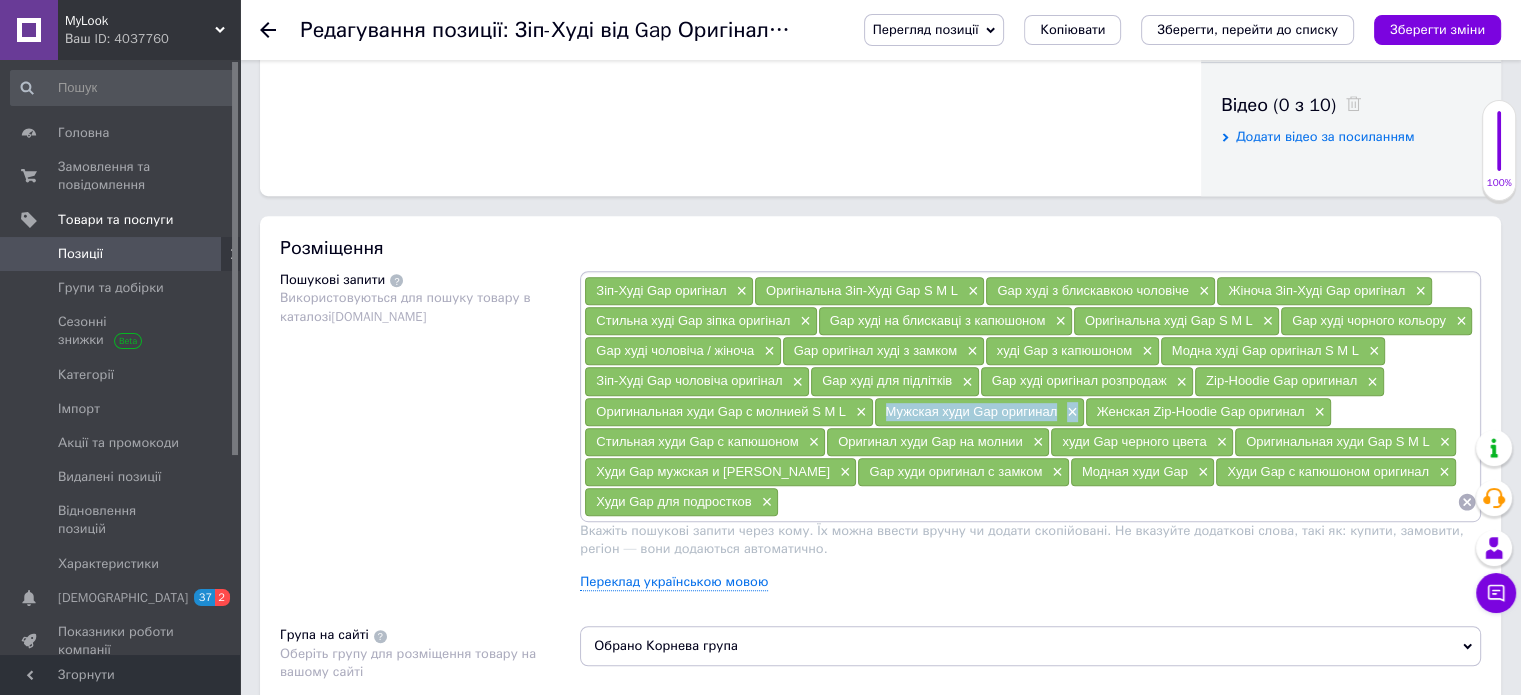 click on "Мужская худи Gap оригинал" at bounding box center (972, 411) 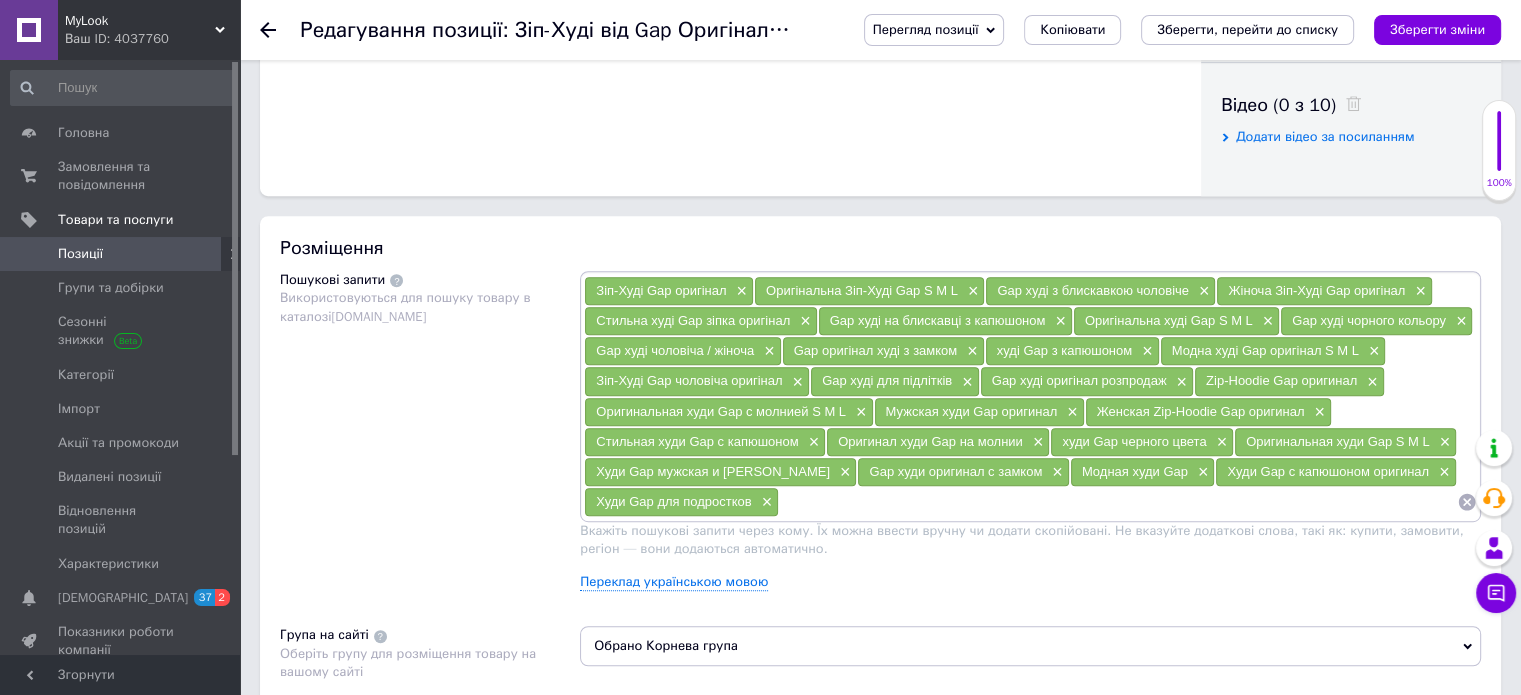 click on "Женская Zip-Hoodie Gap оригинал" at bounding box center [1201, 411] 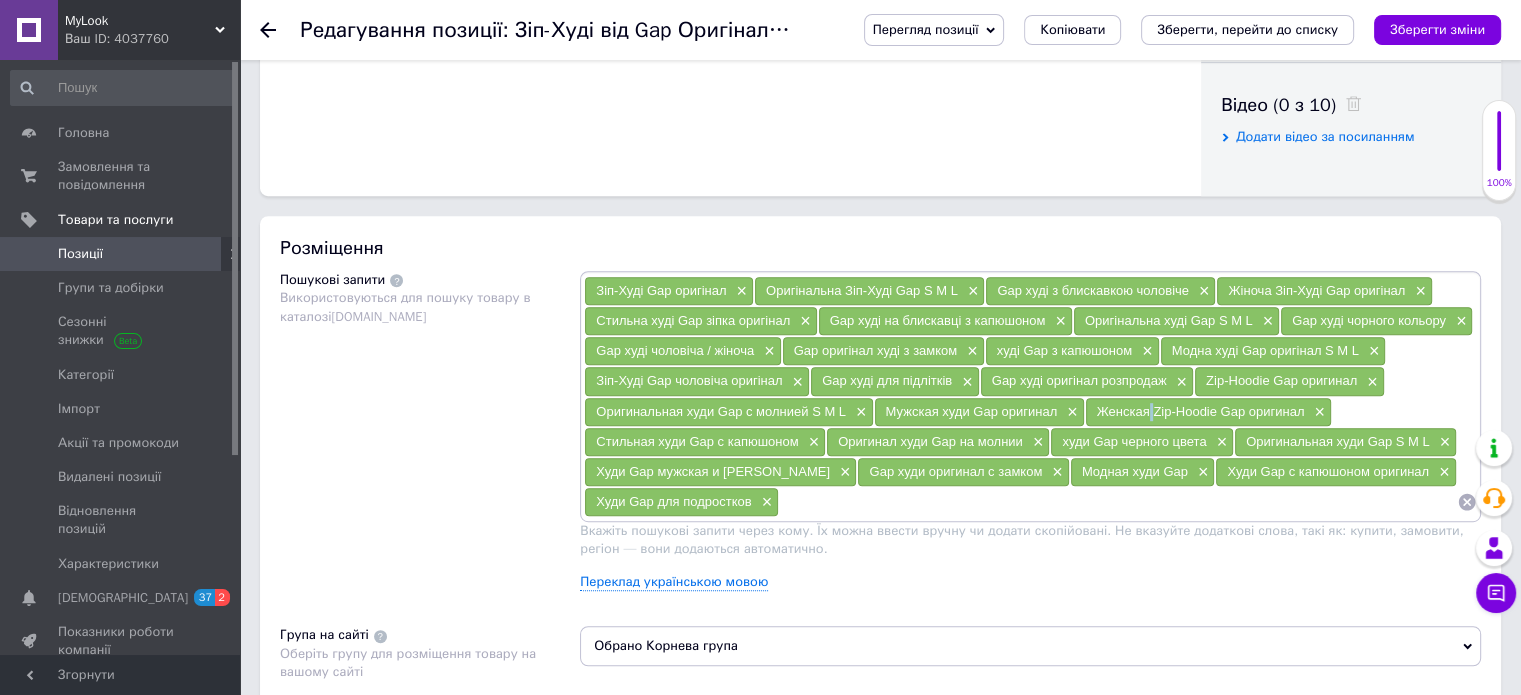 click on "Женская Zip-Hoodie Gap оригинал" at bounding box center [1201, 411] 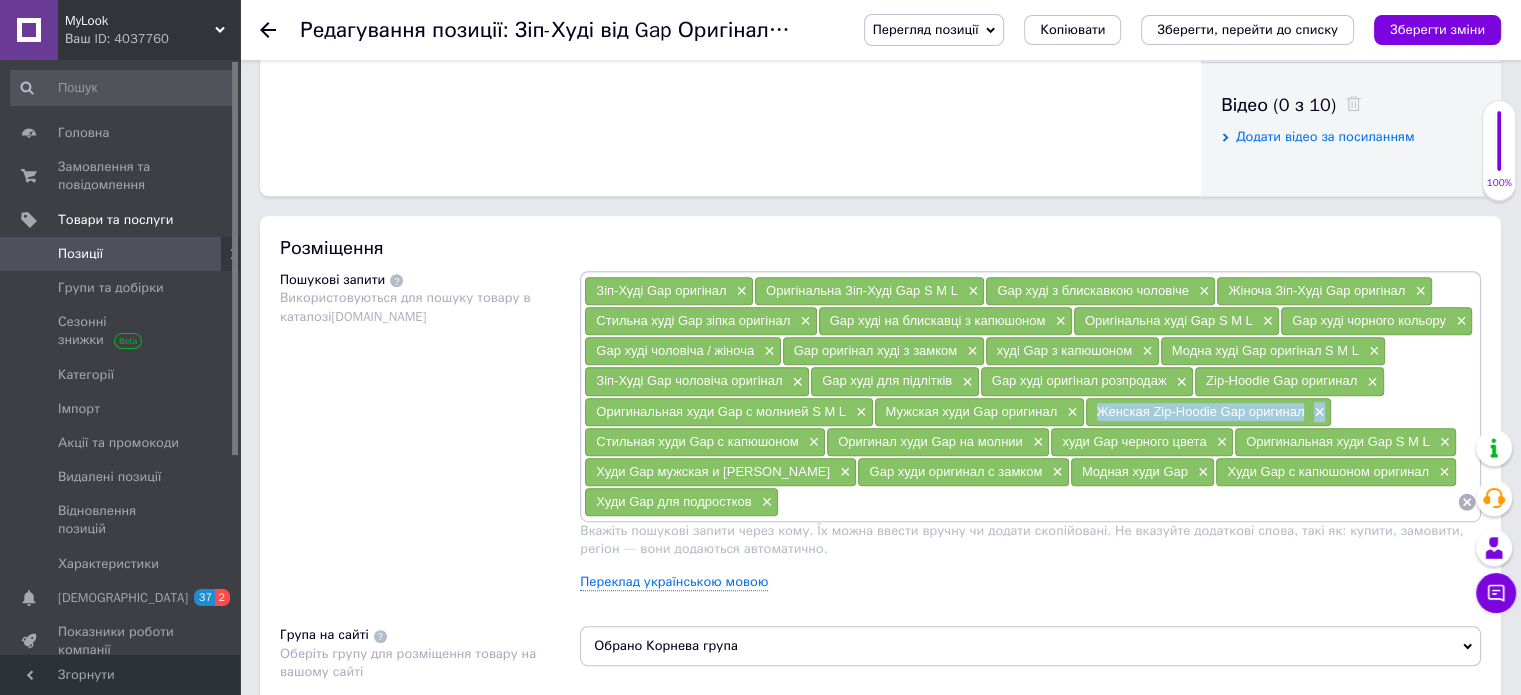 click on "Женская Zip-Hoodie Gap оригинал" at bounding box center [1201, 411] 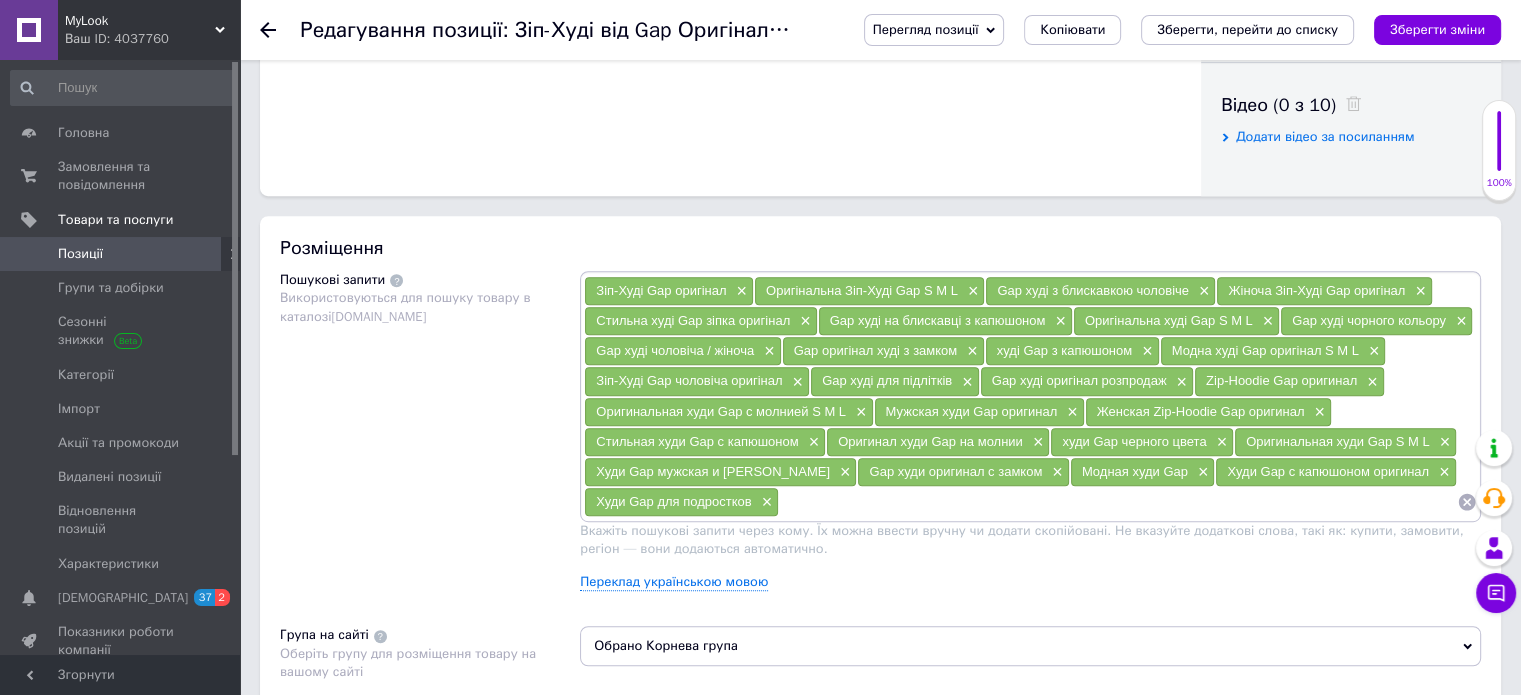 click on "Стильная худи Gap с капюшоном" at bounding box center (697, 441) 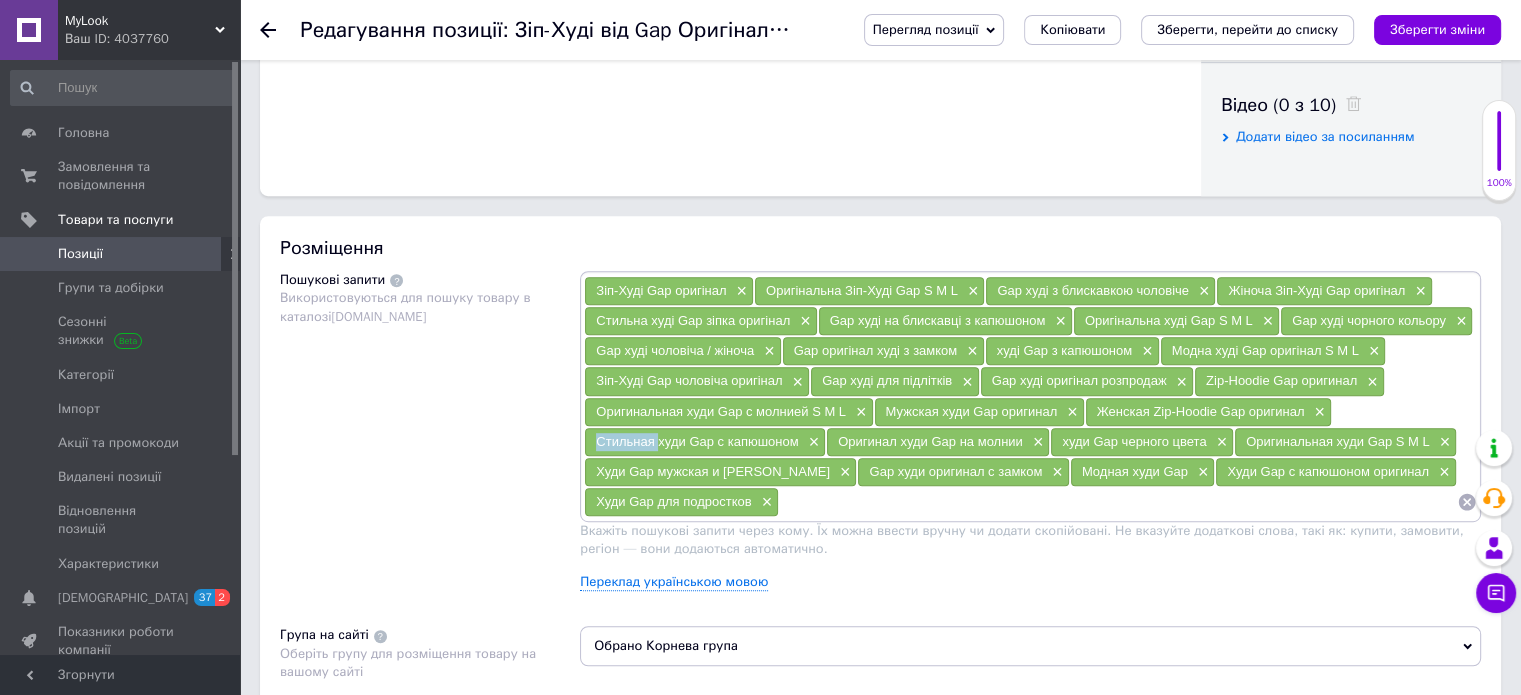 click on "Стильная худи Gap с капюшоном" at bounding box center [697, 441] 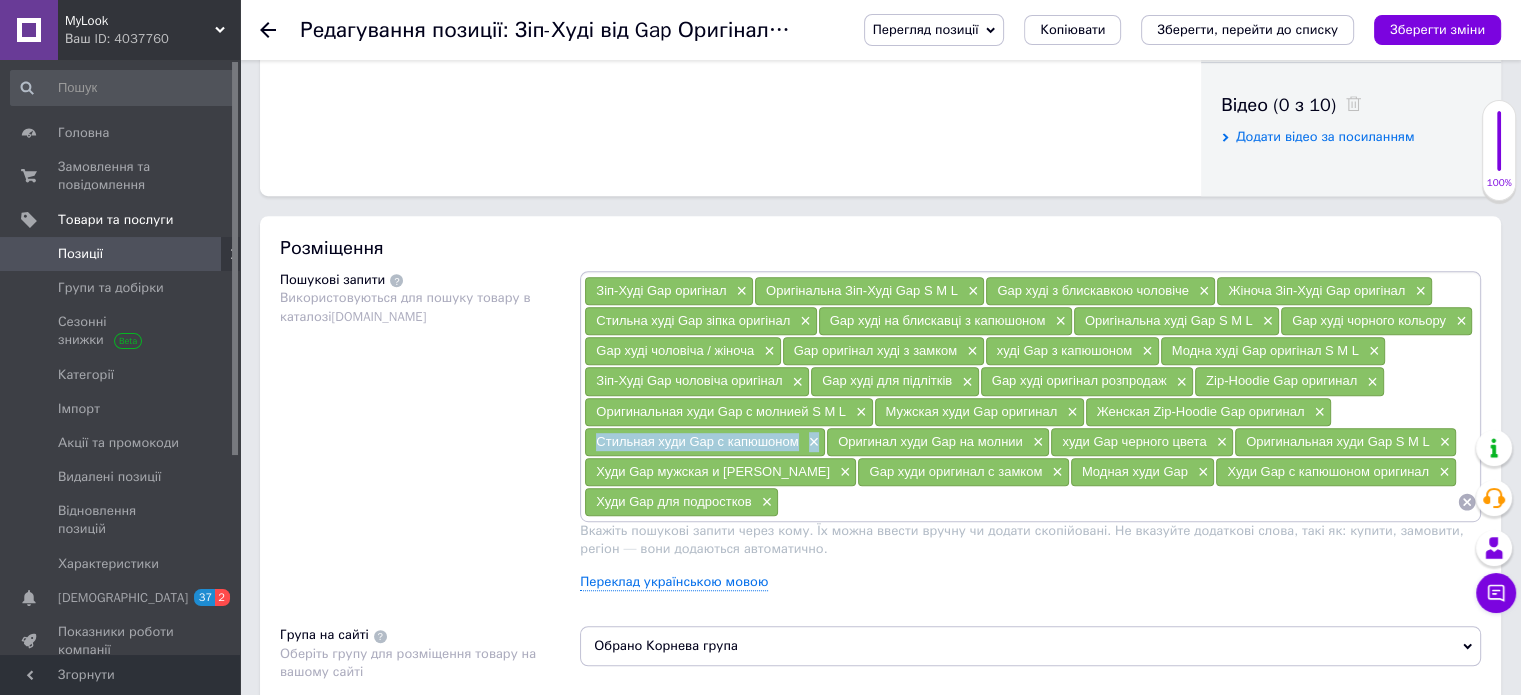click on "Стильная худи Gap с капюшоном" at bounding box center (697, 441) 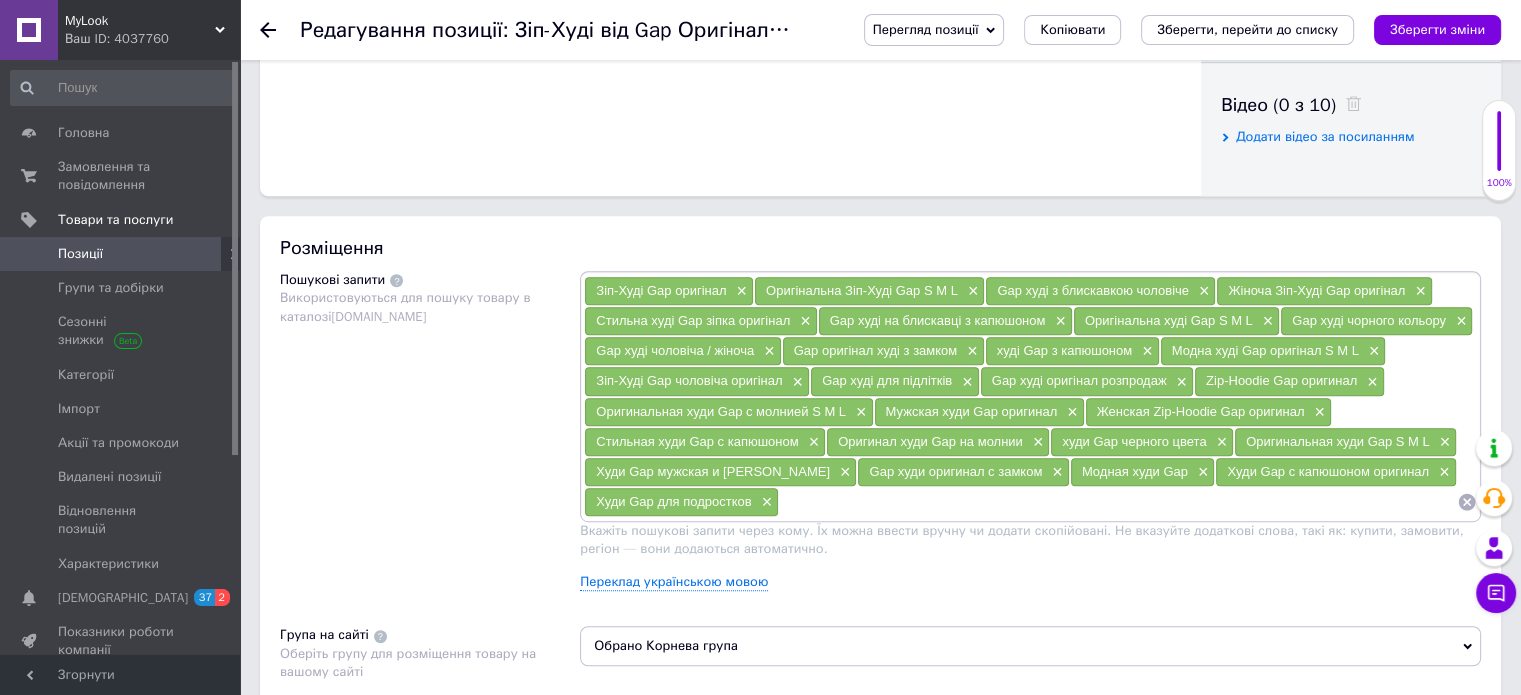 click on "Оригинал худи Gap на молнии" at bounding box center (930, 441) 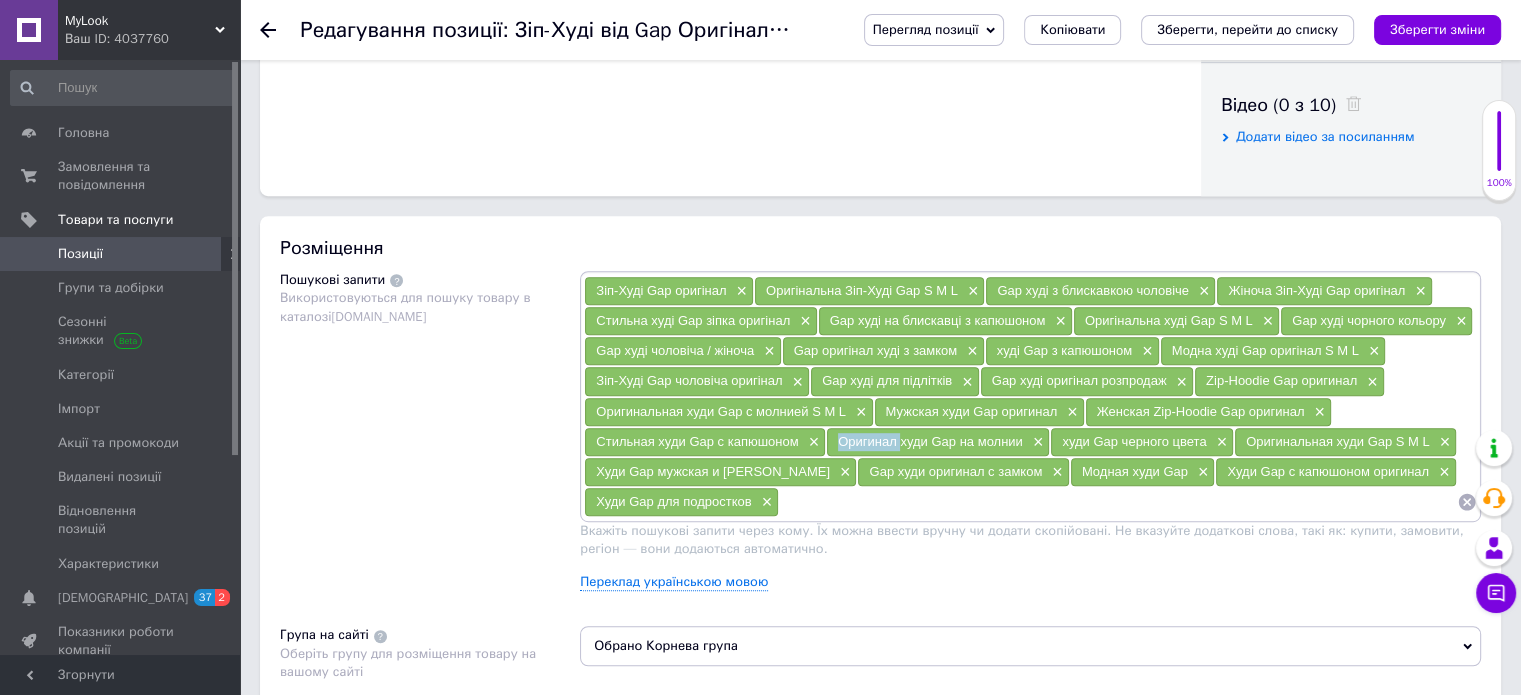 click on "Оригинал худи Gap на молнии" at bounding box center (930, 441) 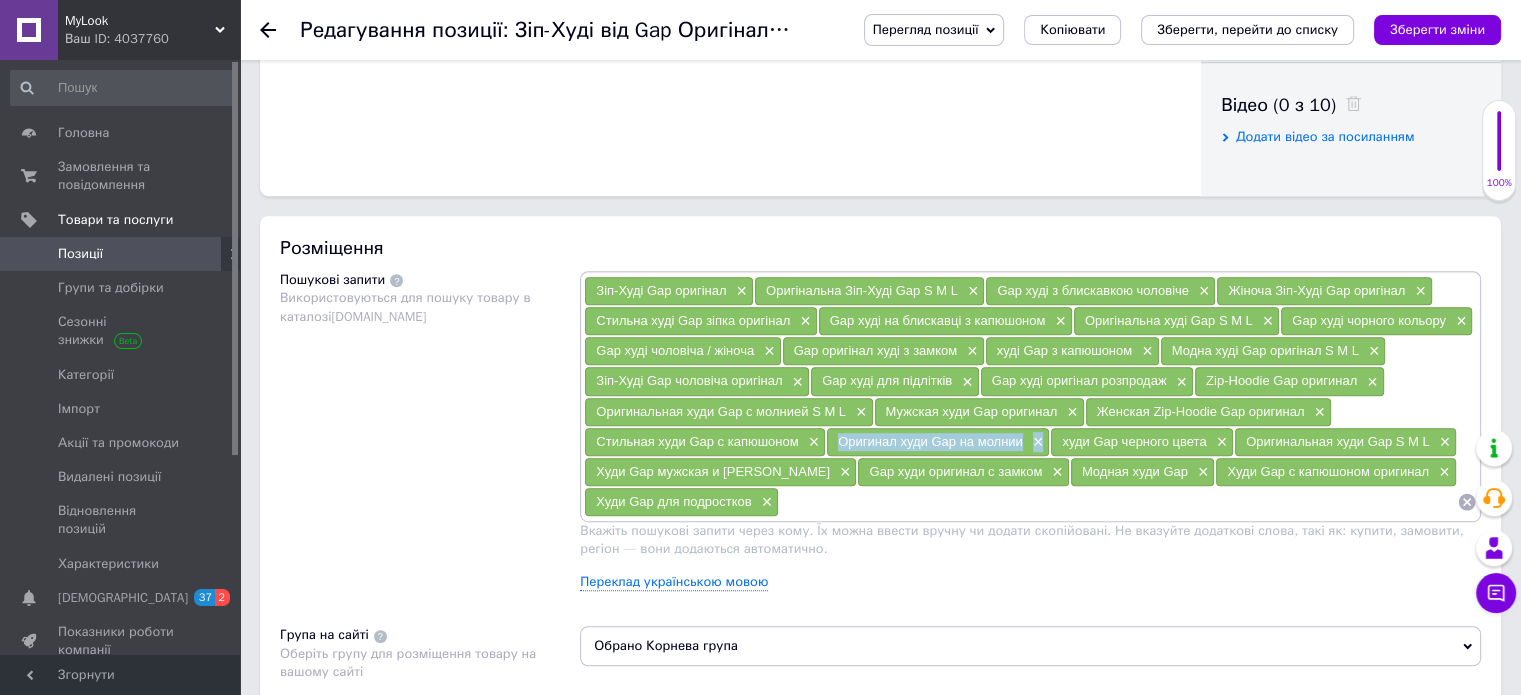 click on "Оригинал худи Gap на молнии" at bounding box center [930, 441] 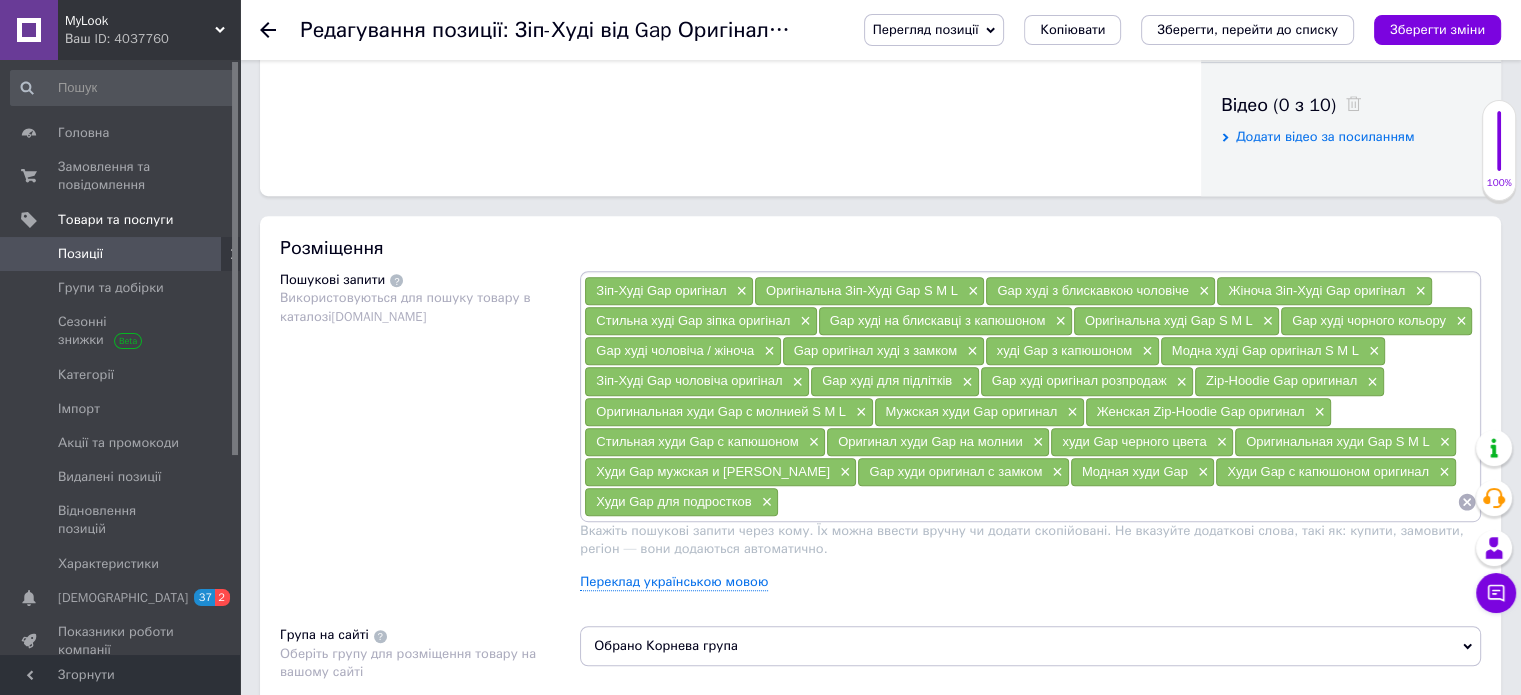 click on "худи Gap черного цвета ×" at bounding box center (1142, 442) 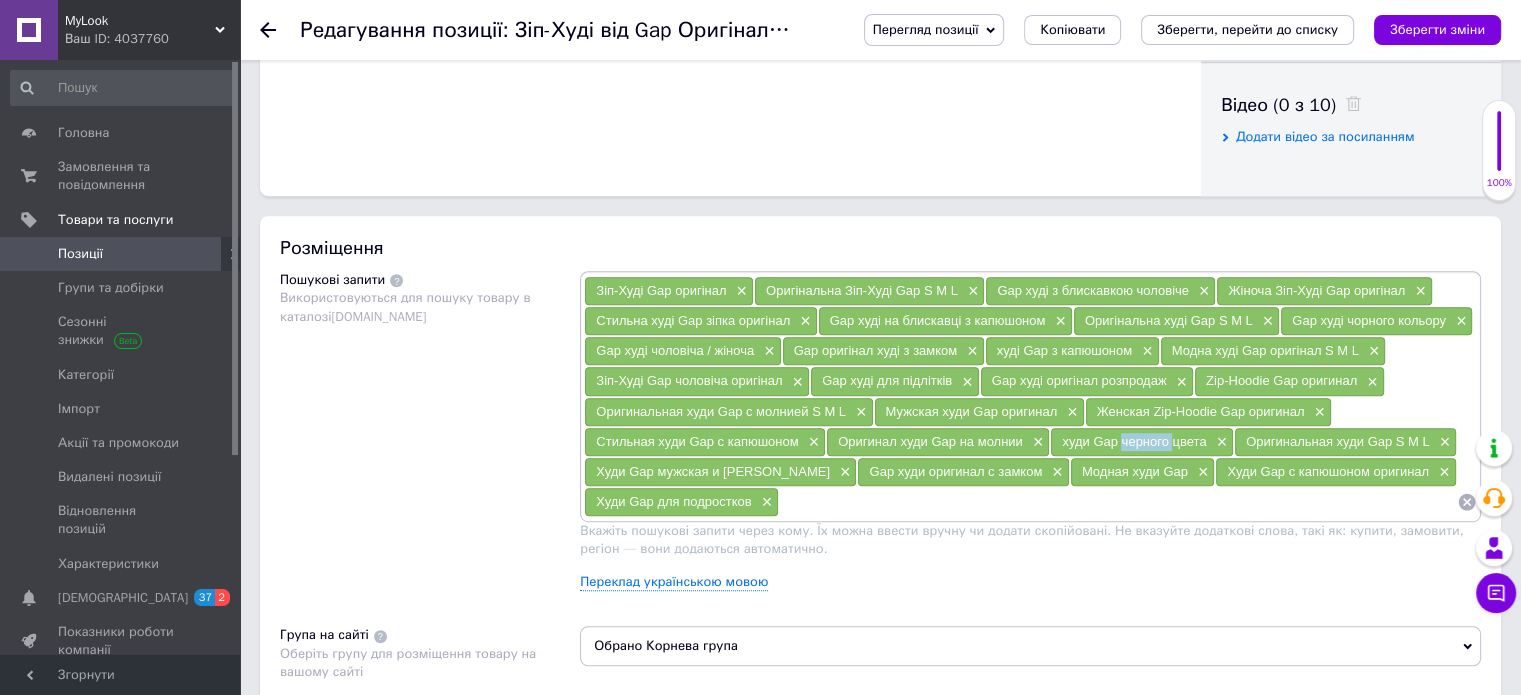 click on "худи Gap черного цвета ×" at bounding box center (1142, 442) 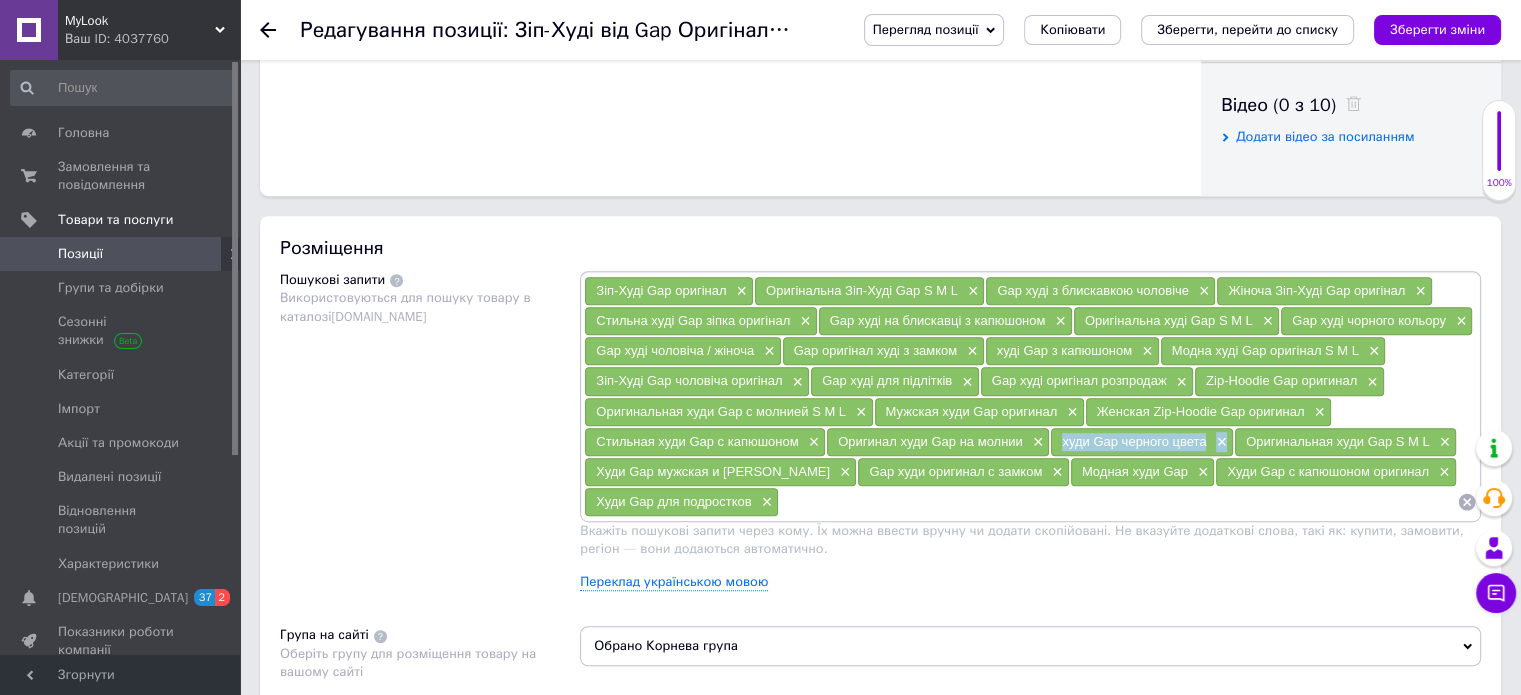 click on "худи Gap черного цвета ×" at bounding box center [1142, 442] 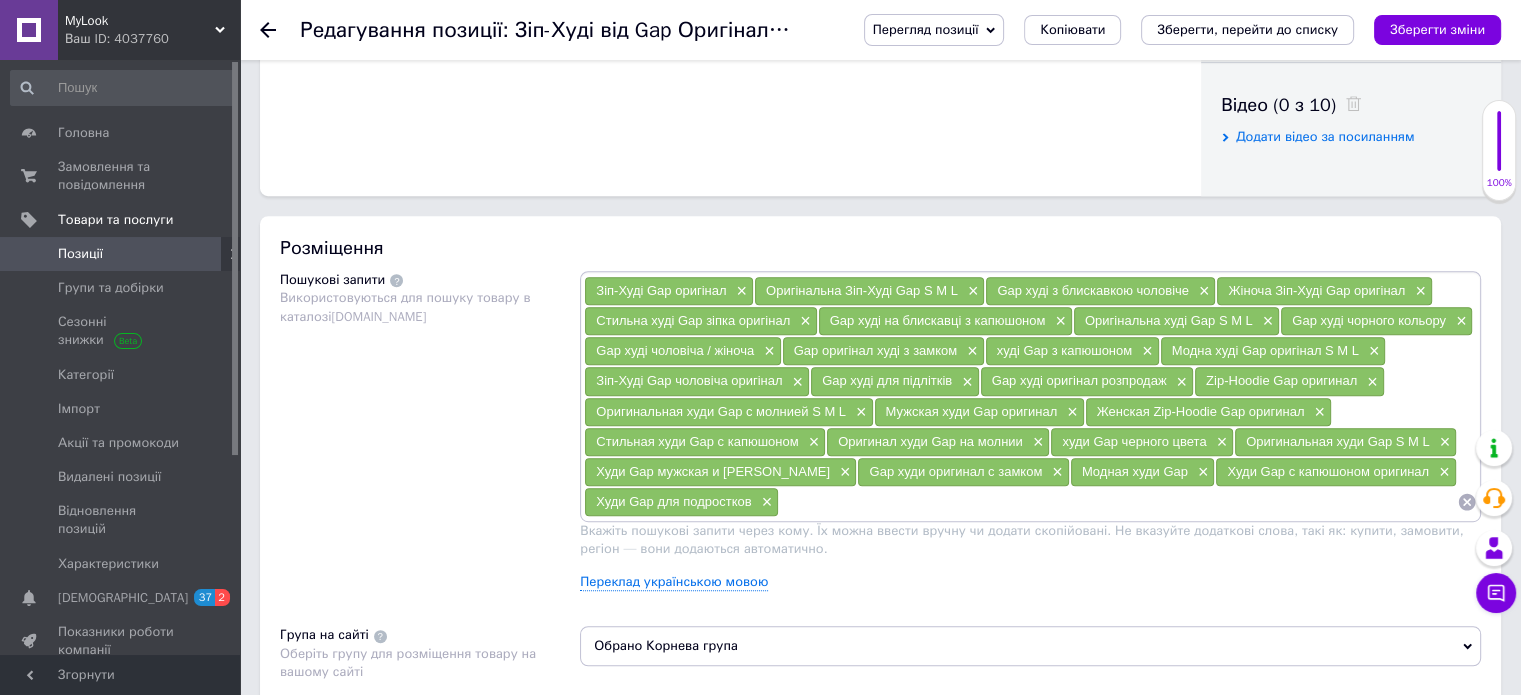 click on "Оригинальная худи Gap S M L" at bounding box center (1338, 441) 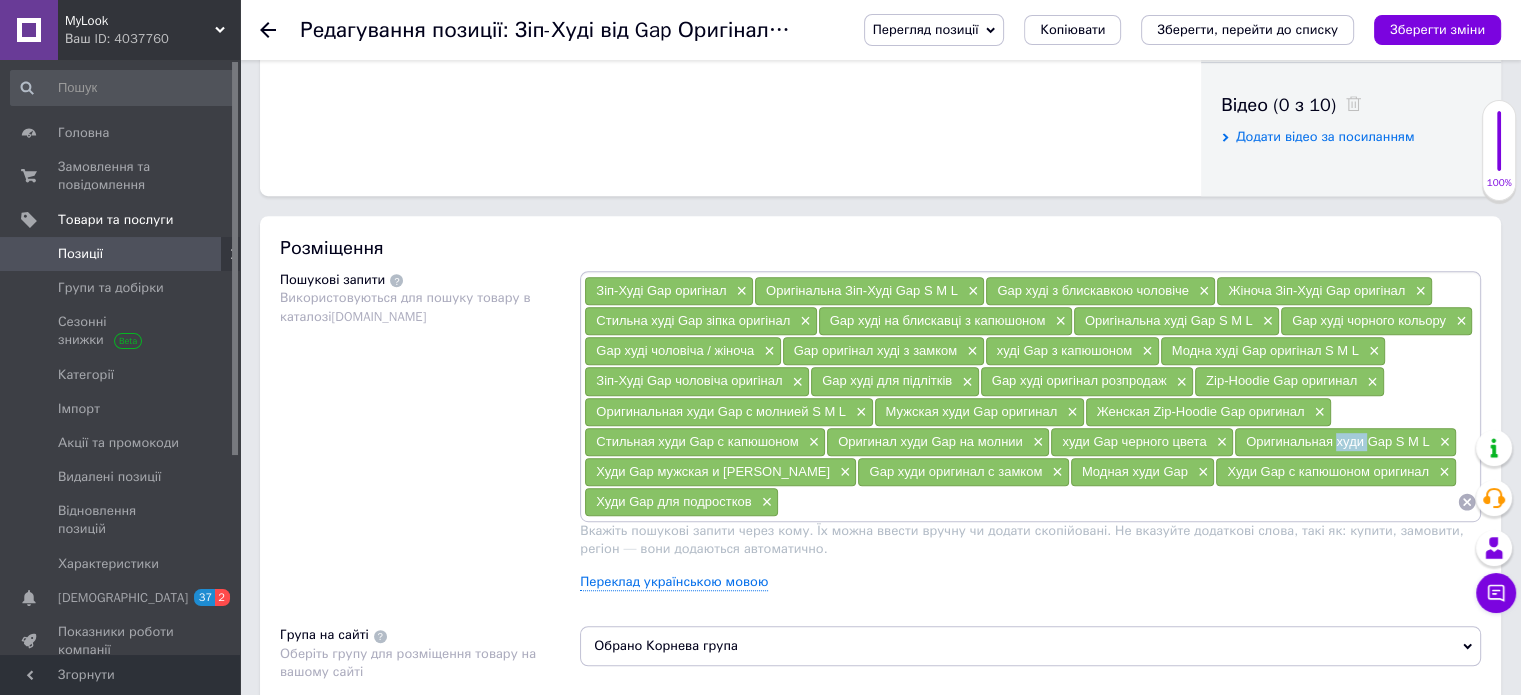 click on "Оригинальная худи Gap S M L" at bounding box center (1338, 441) 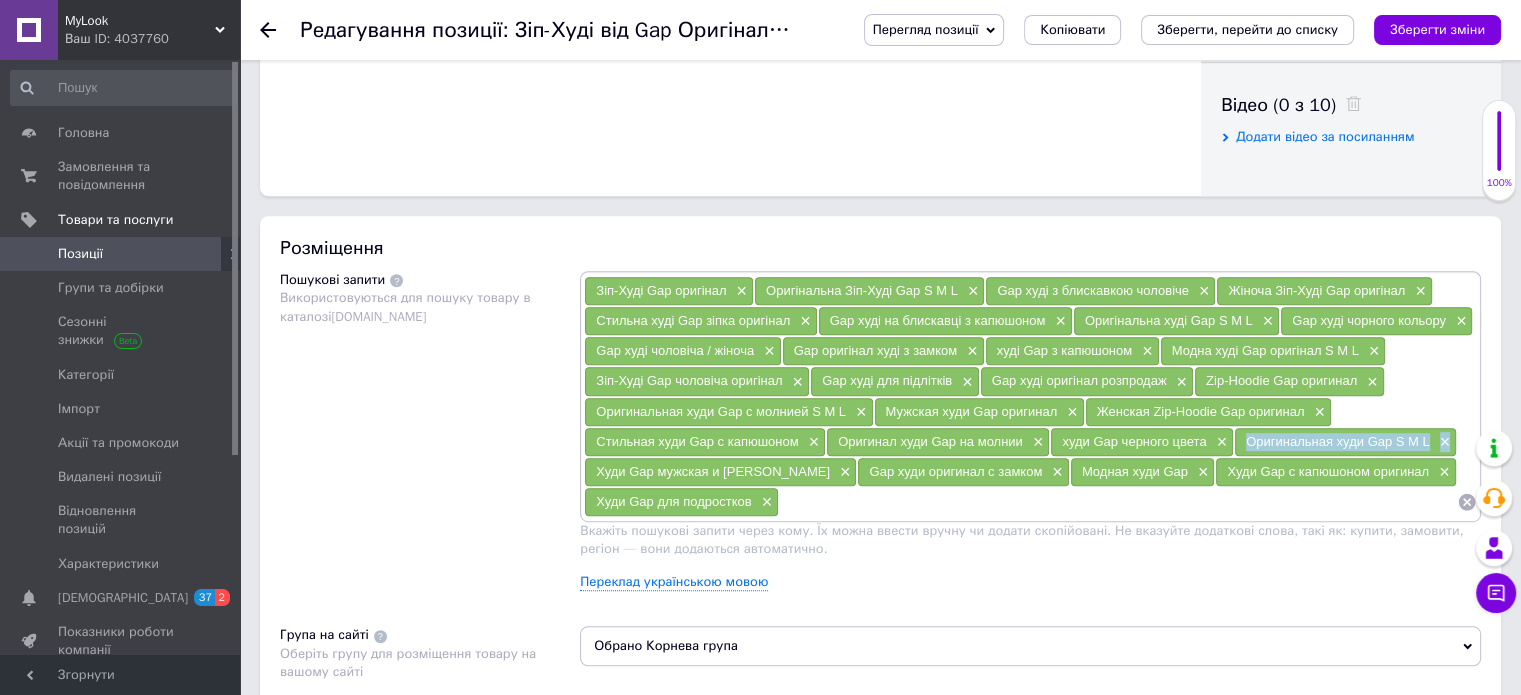 click on "Оригинальная худи Gap S M L" at bounding box center [1338, 441] 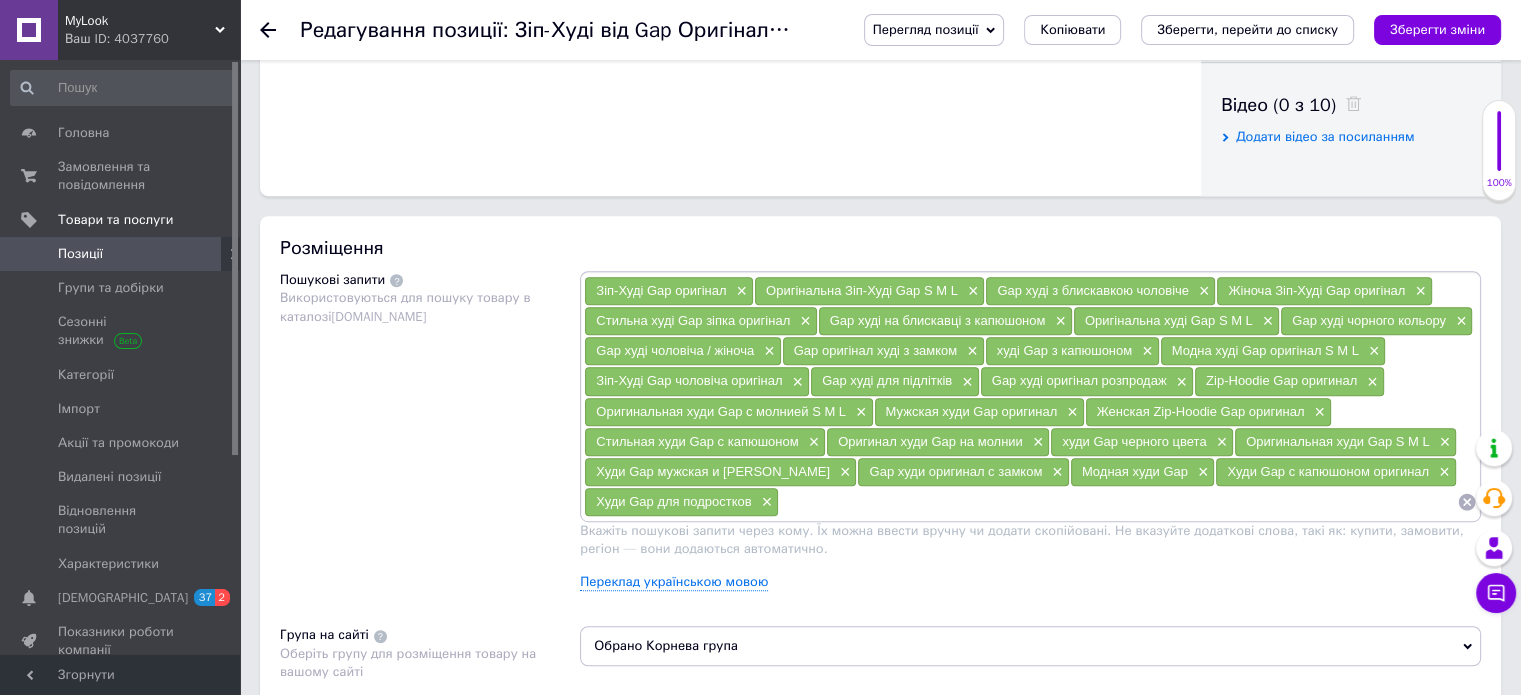 click 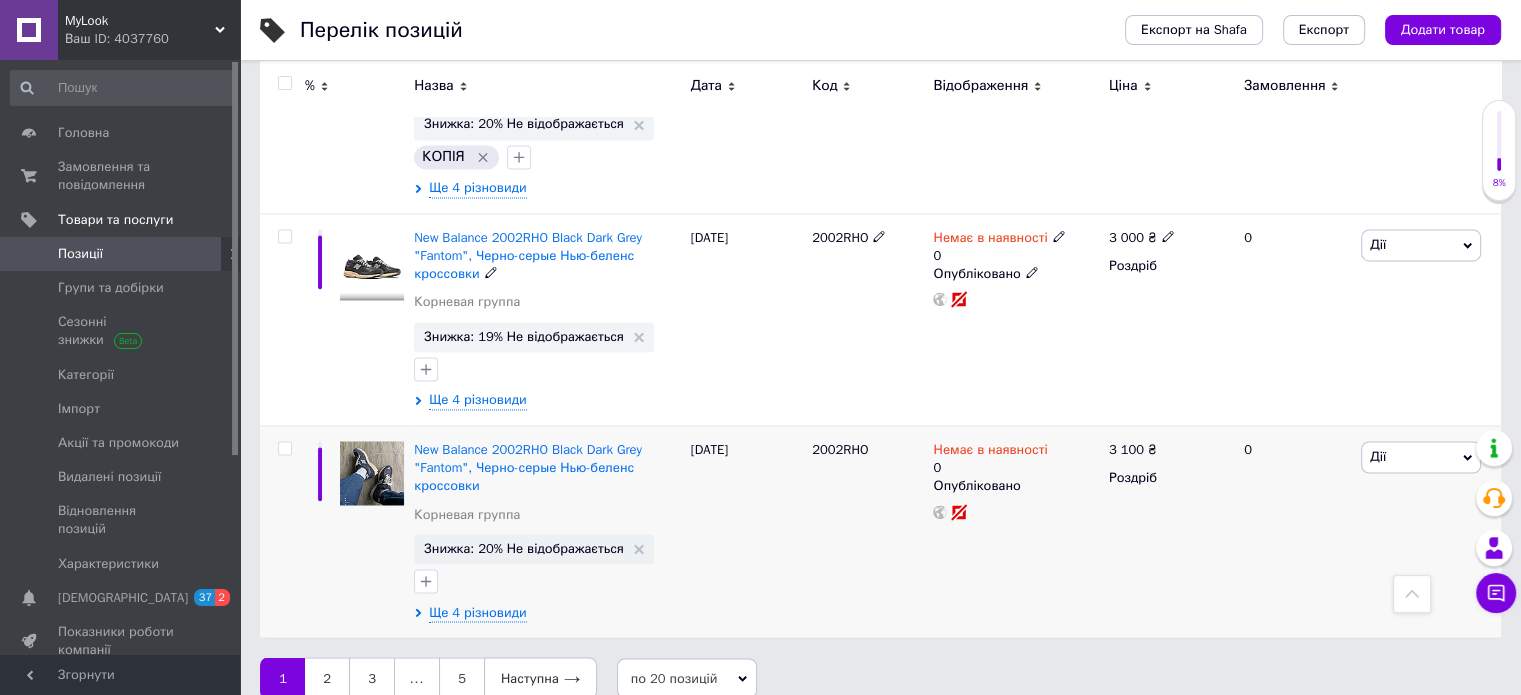 scroll, scrollTop: 3204, scrollLeft: 0, axis: vertical 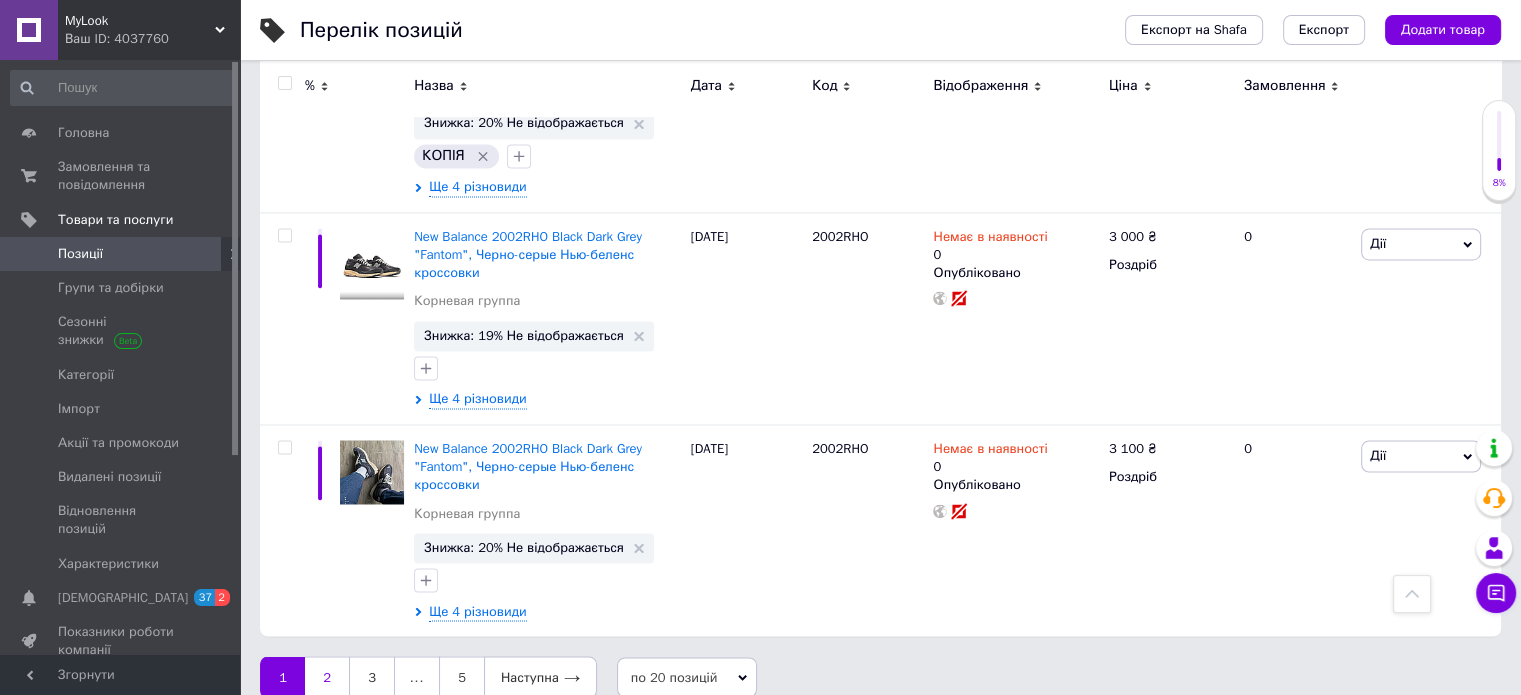 click on "2" at bounding box center [327, 677] 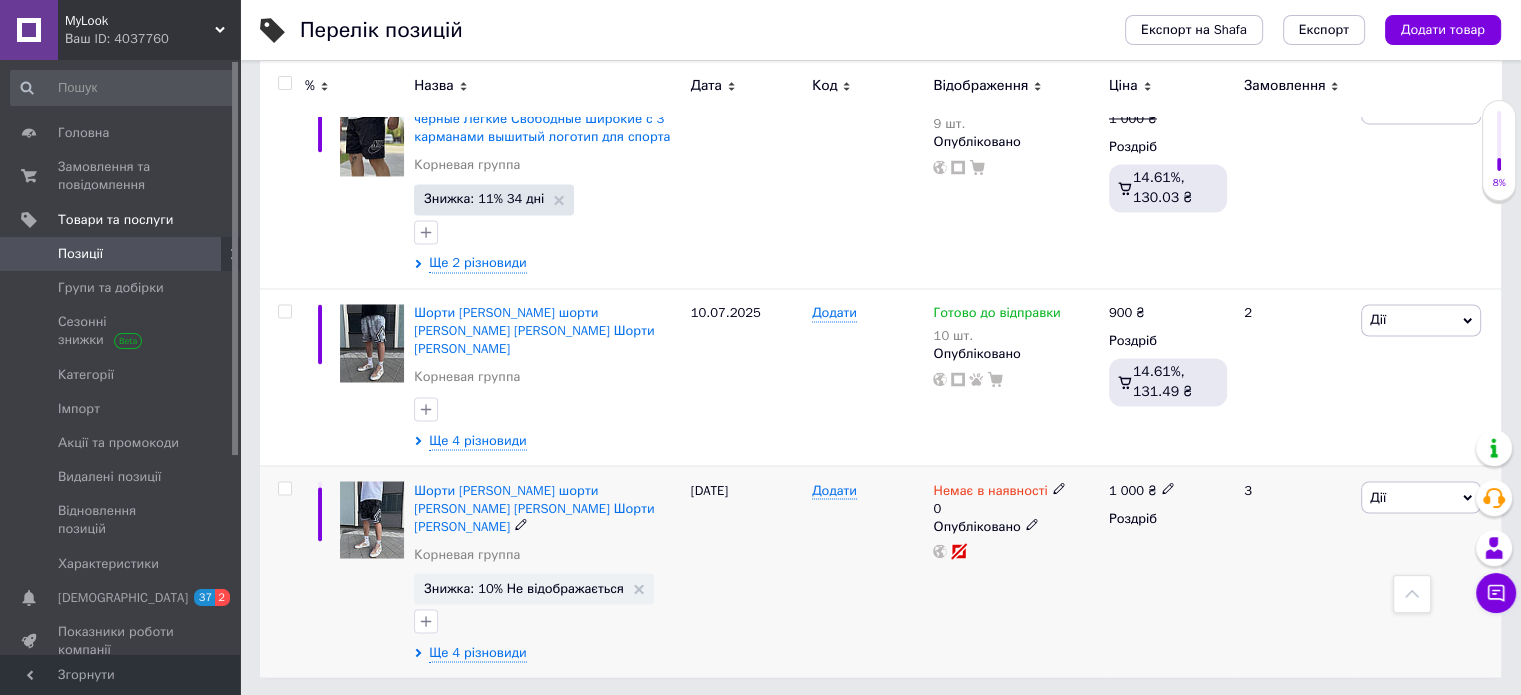 scroll, scrollTop: 3375, scrollLeft: 0, axis: vertical 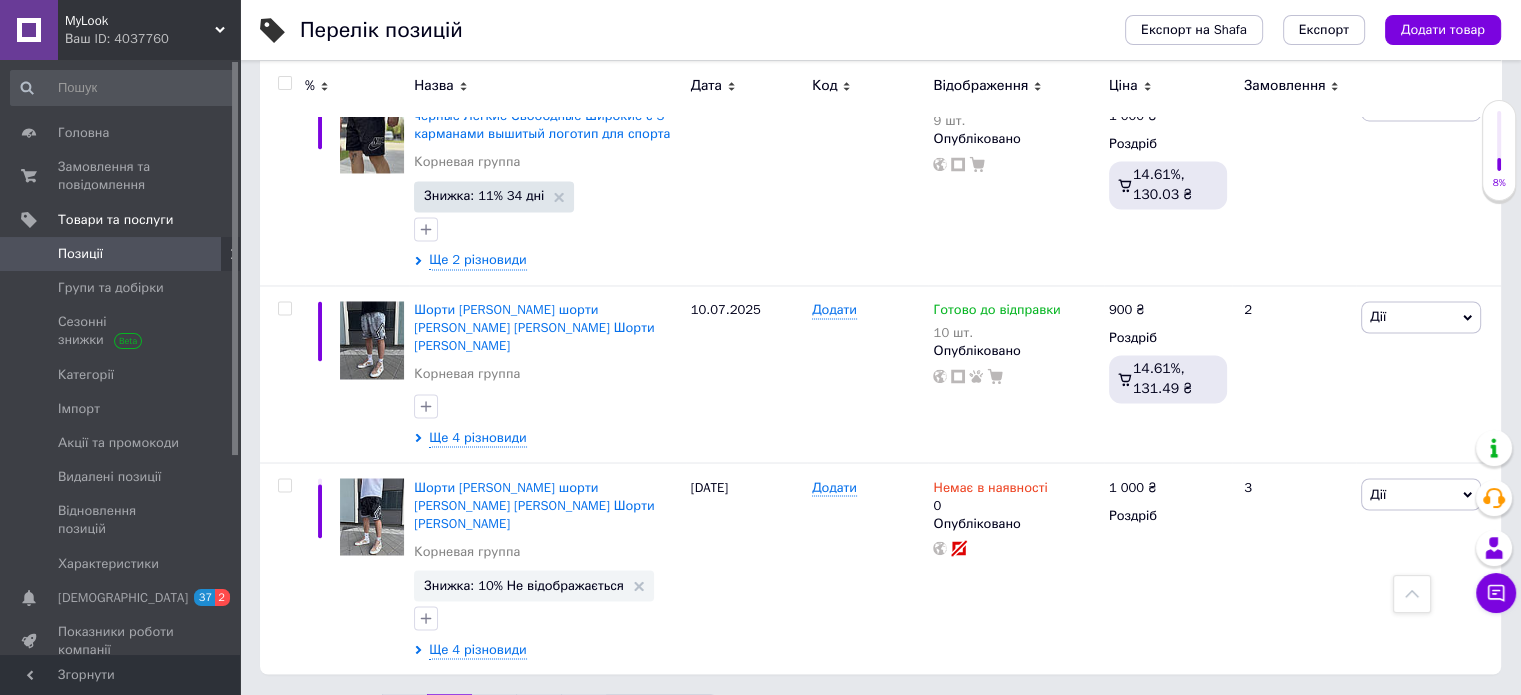 click on "3" at bounding box center (494, 715) 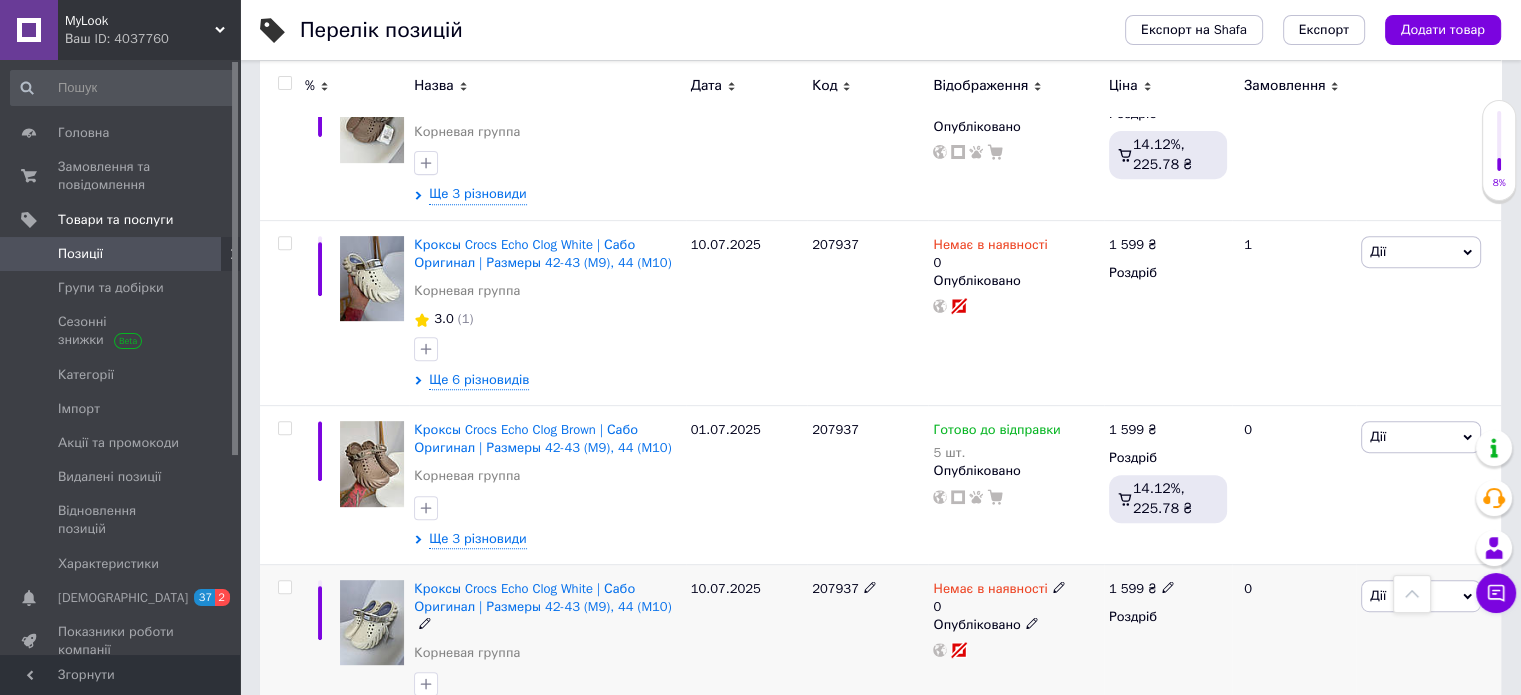 scroll, scrollTop: 775, scrollLeft: 0, axis: vertical 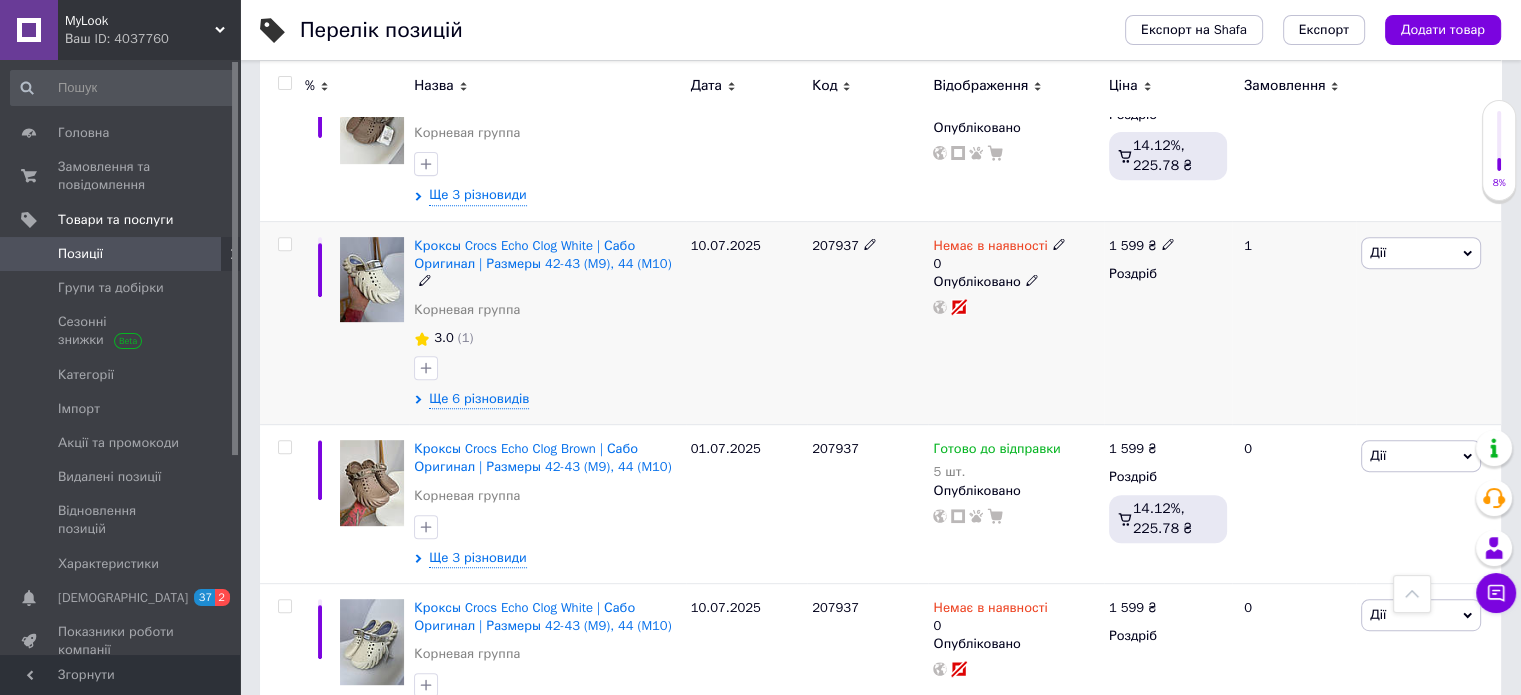 click at bounding box center (372, 280) 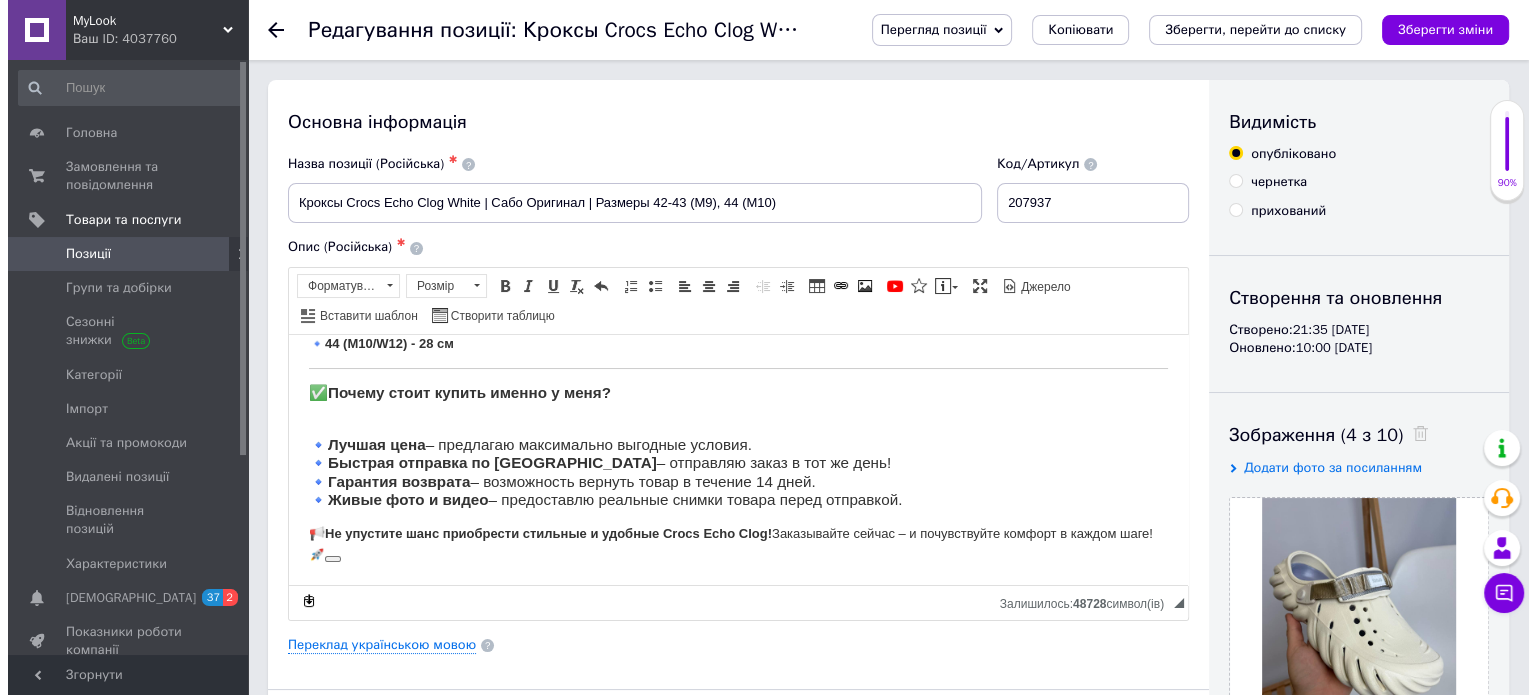 scroll, scrollTop: 0, scrollLeft: 0, axis: both 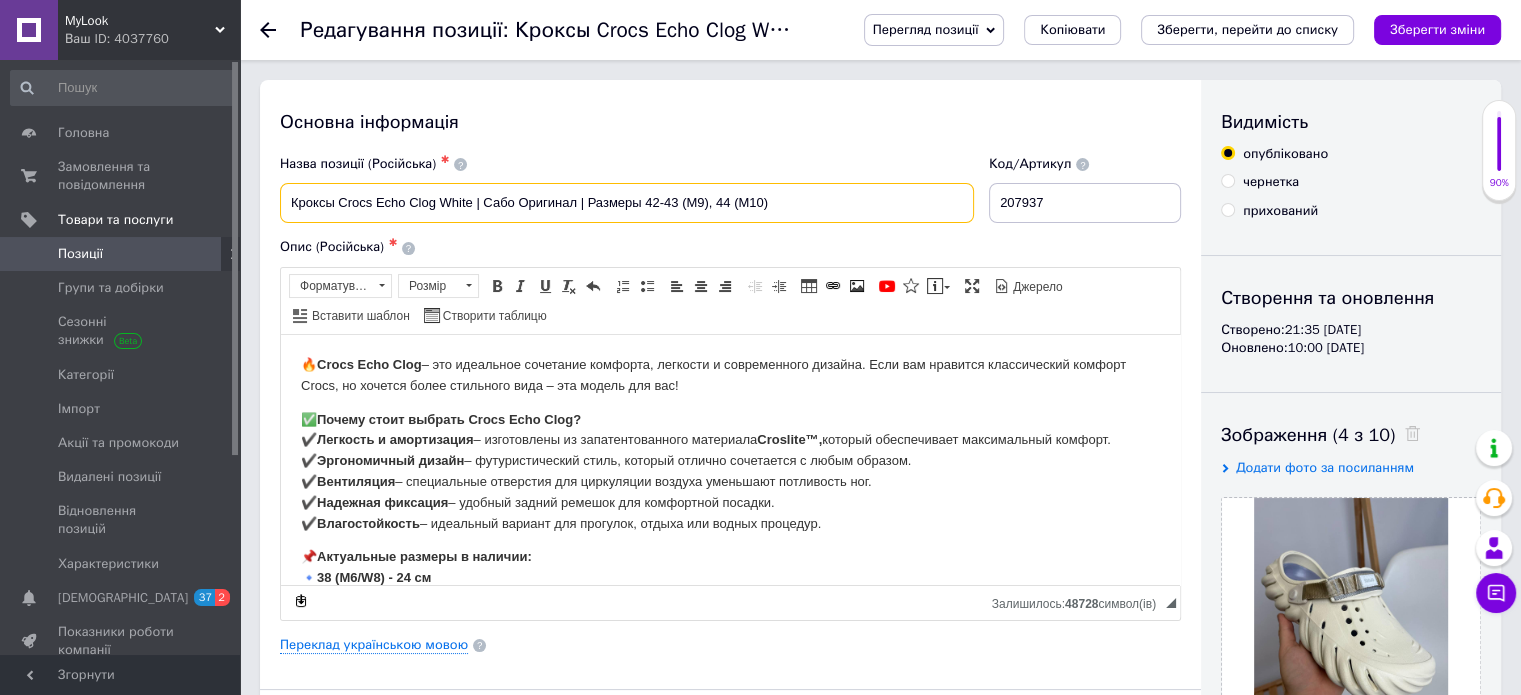 drag, startPoint x: 828, startPoint y: 191, endPoint x: 276, endPoint y: 194, distance: 552.0082 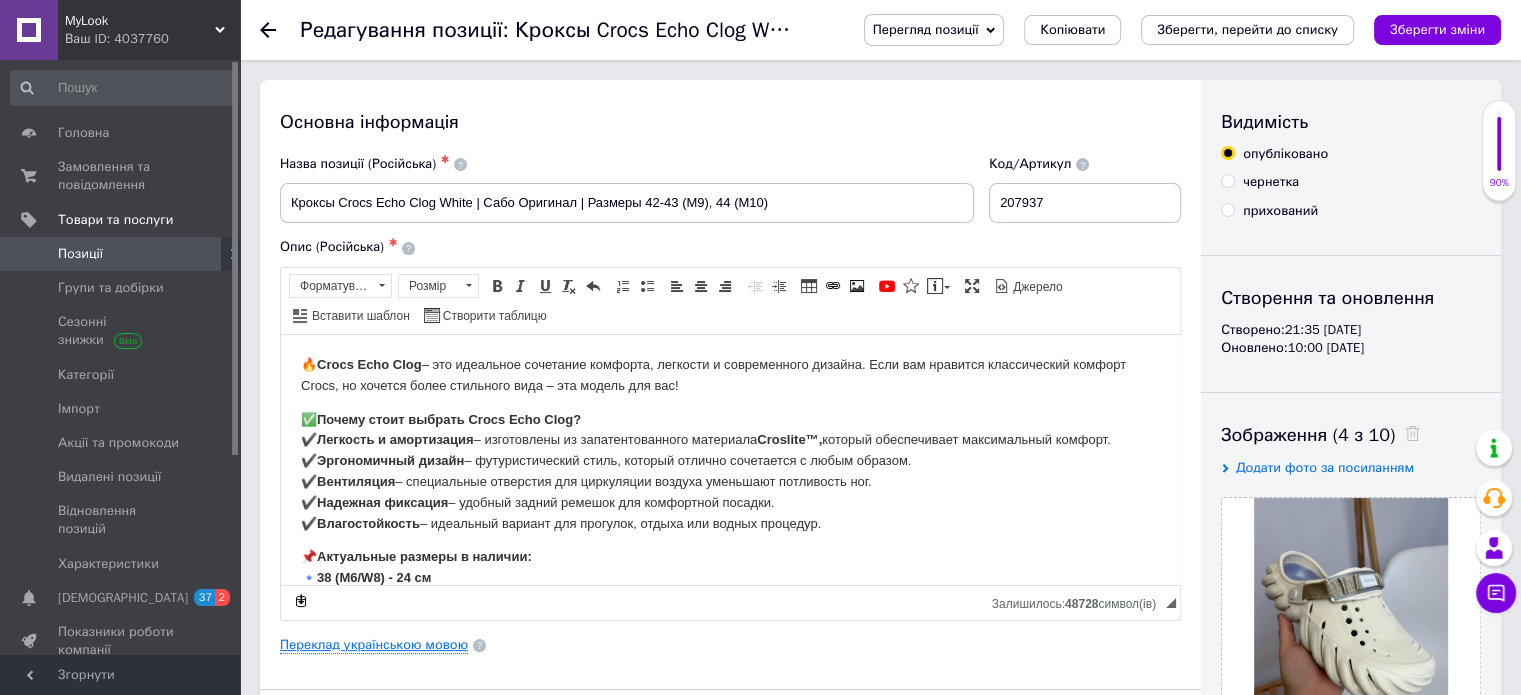 click on "Переклад українською мовою" at bounding box center (374, 645) 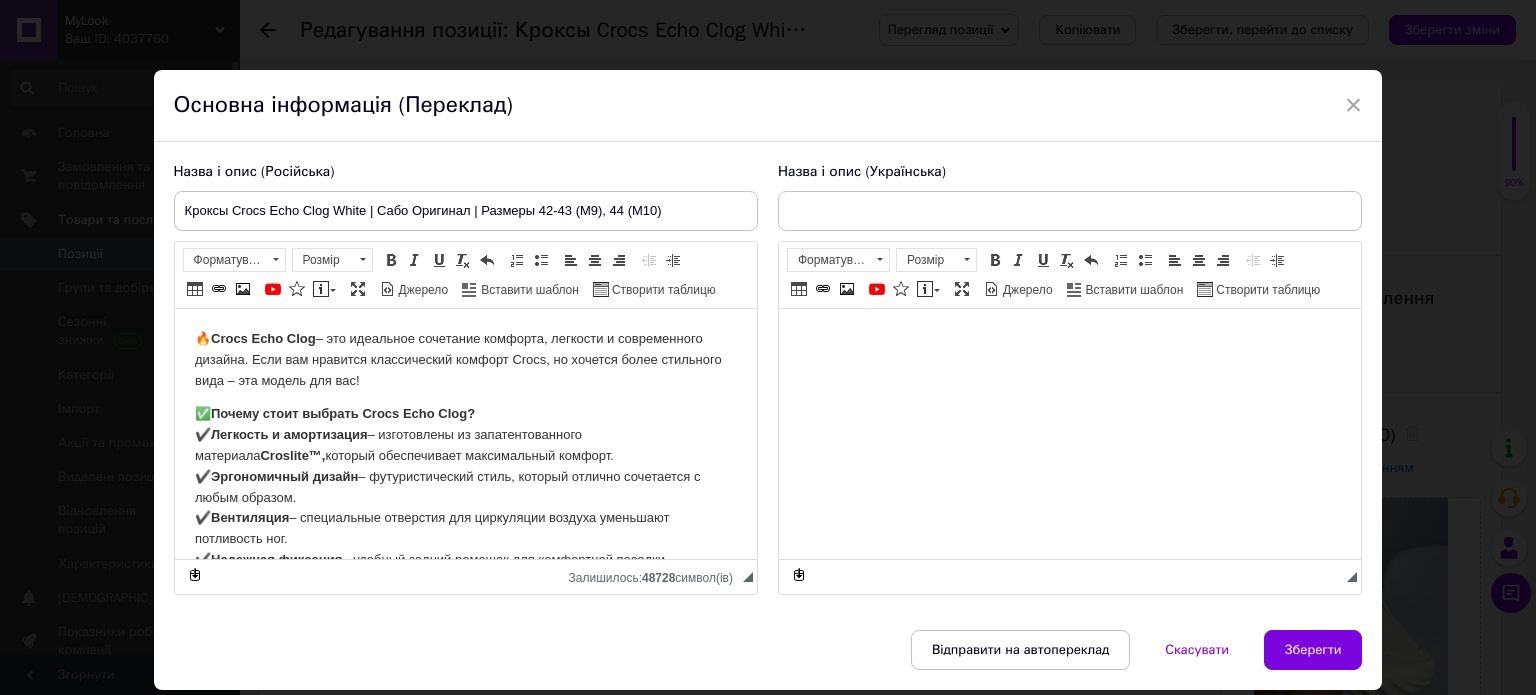 scroll, scrollTop: 0, scrollLeft: 0, axis: both 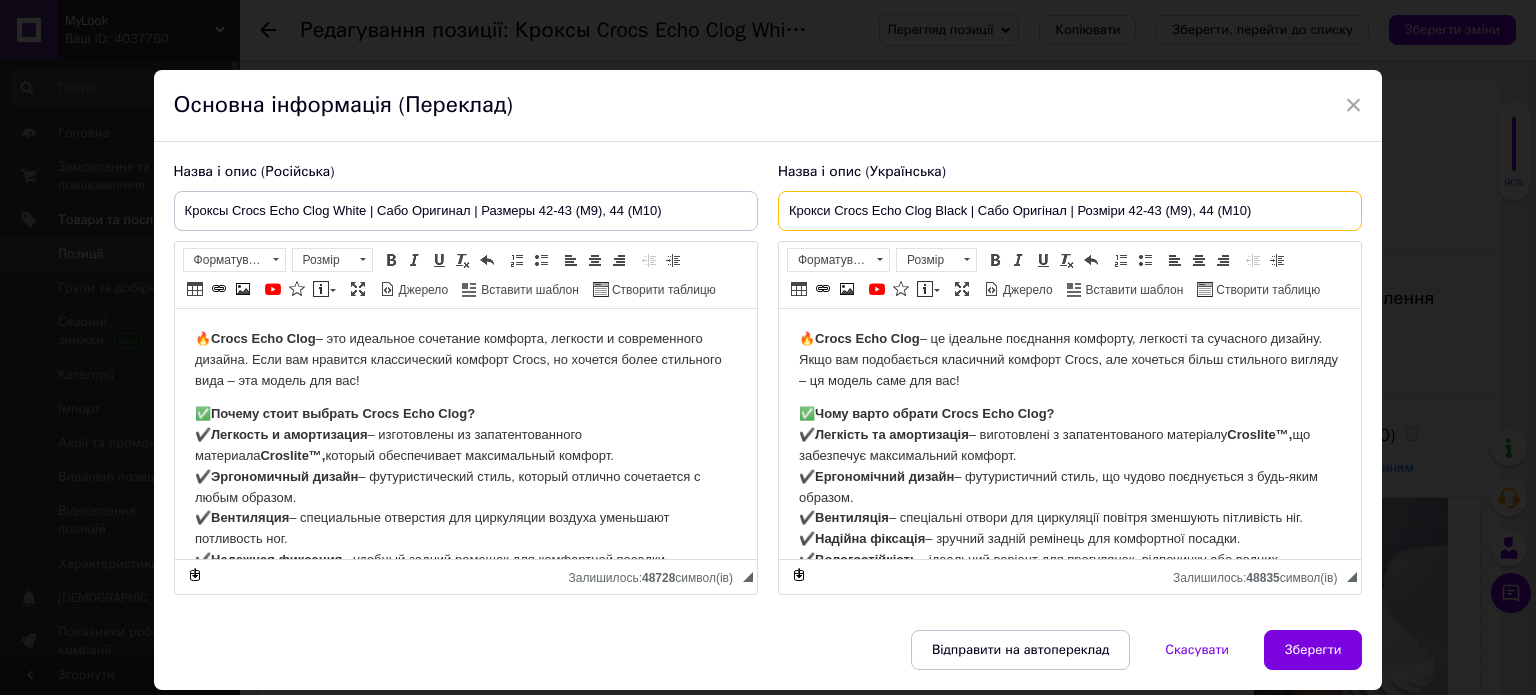 click on "Крокси Crocs Echo Clog Black | Cабо Оригінал | Розміри 42-43 (M9), 44 (M10)" at bounding box center (1070, 211) 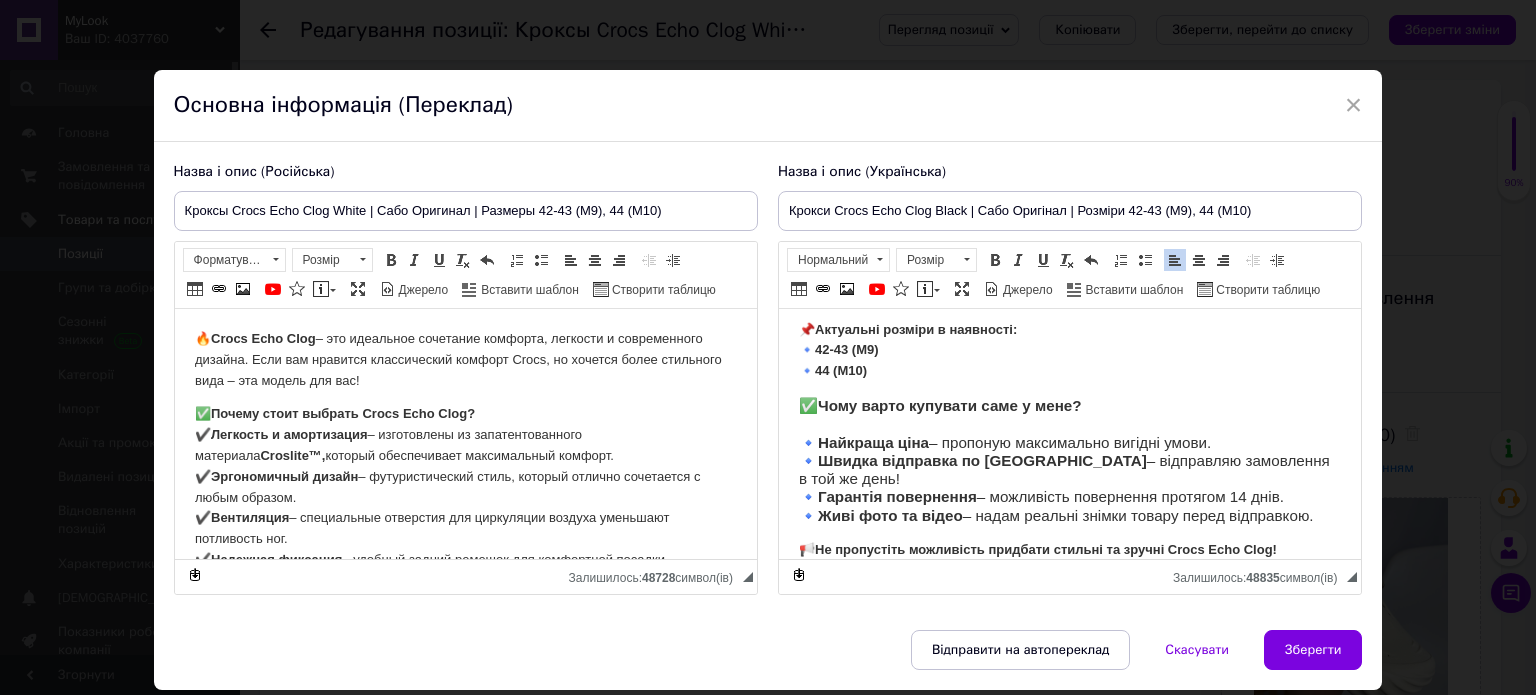 scroll, scrollTop: 327, scrollLeft: 0, axis: vertical 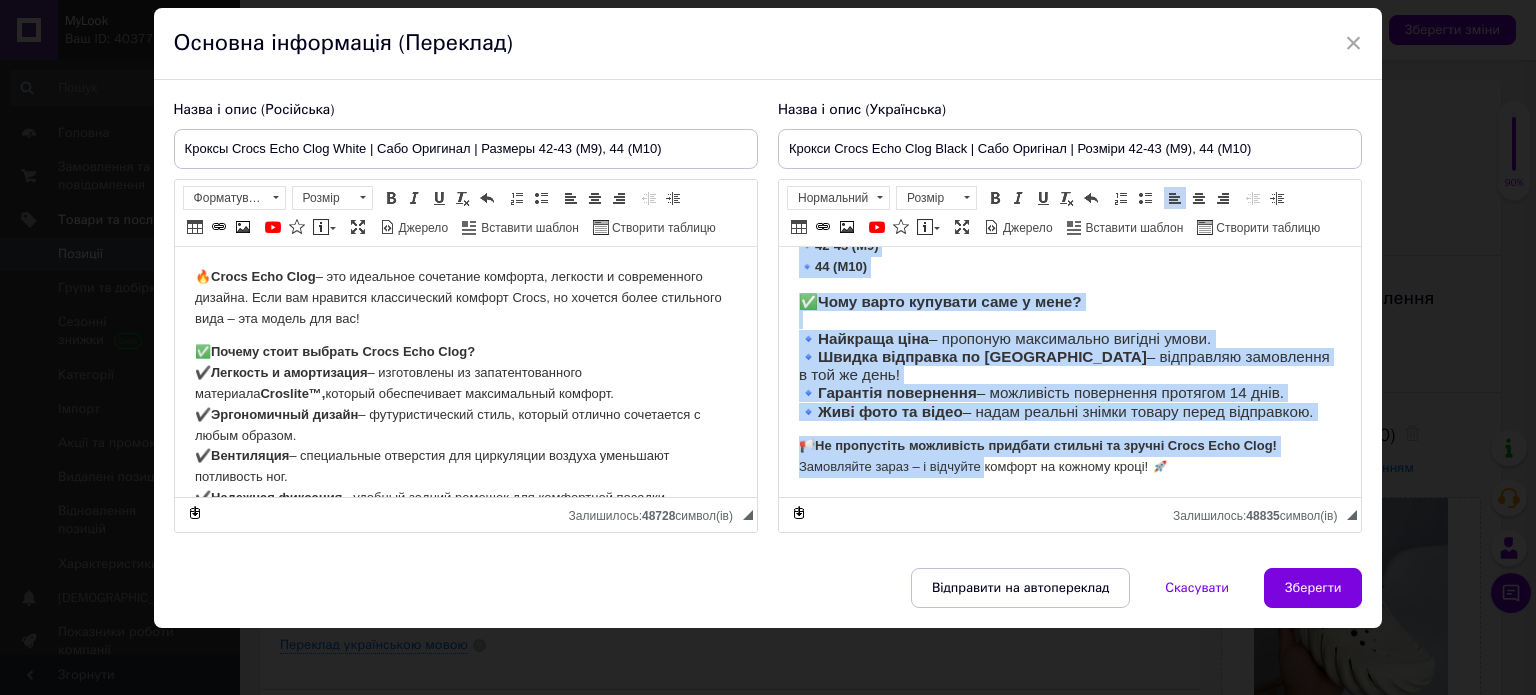 drag, startPoint x: 795, startPoint y: 274, endPoint x: 1183, endPoint y: 465, distance: 432.46387 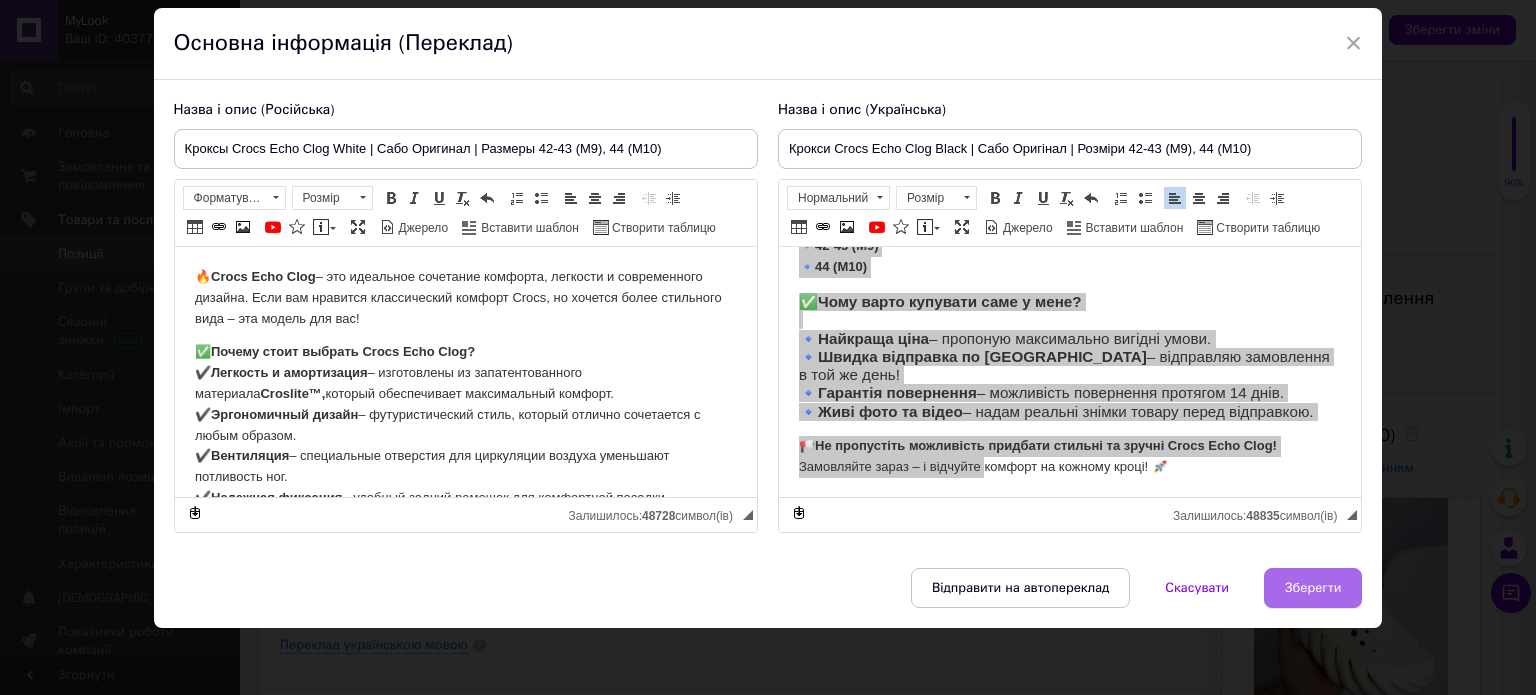 click on "Зберегти" at bounding box center (1313, 588) 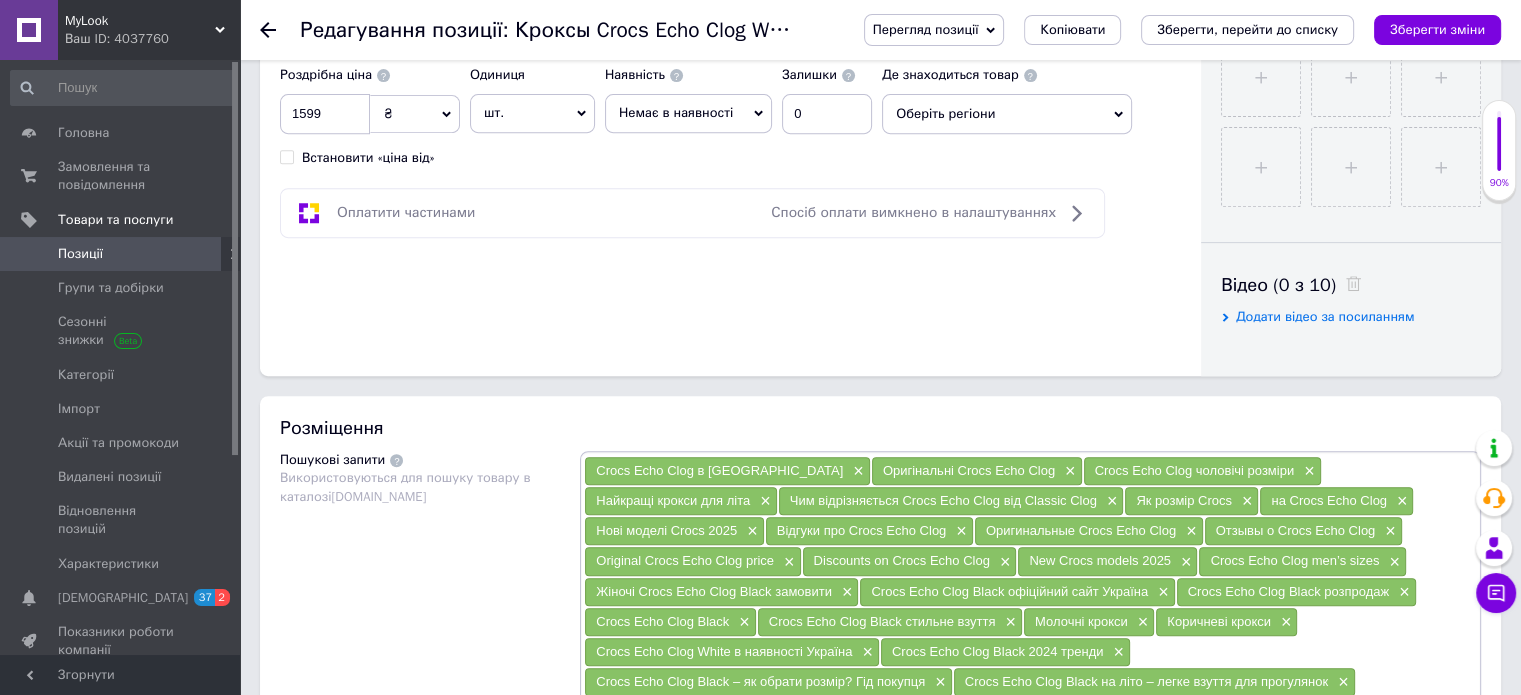 scroll, scrollTop: 1100, scrollLeft: 0, axis: vertical 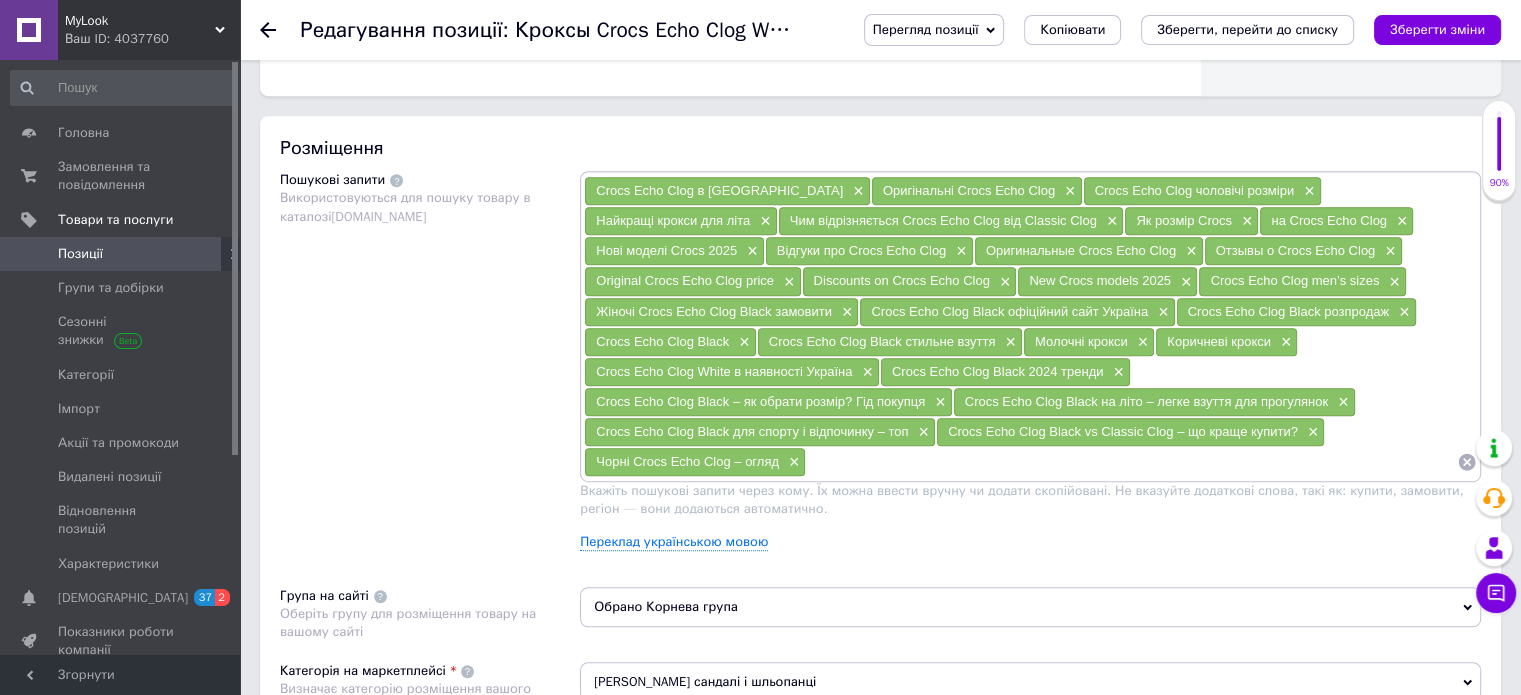 click on "Crocs Echo Clog в [GEOGRAPHIC_DATA] ×" at bounding box center [727, 191] 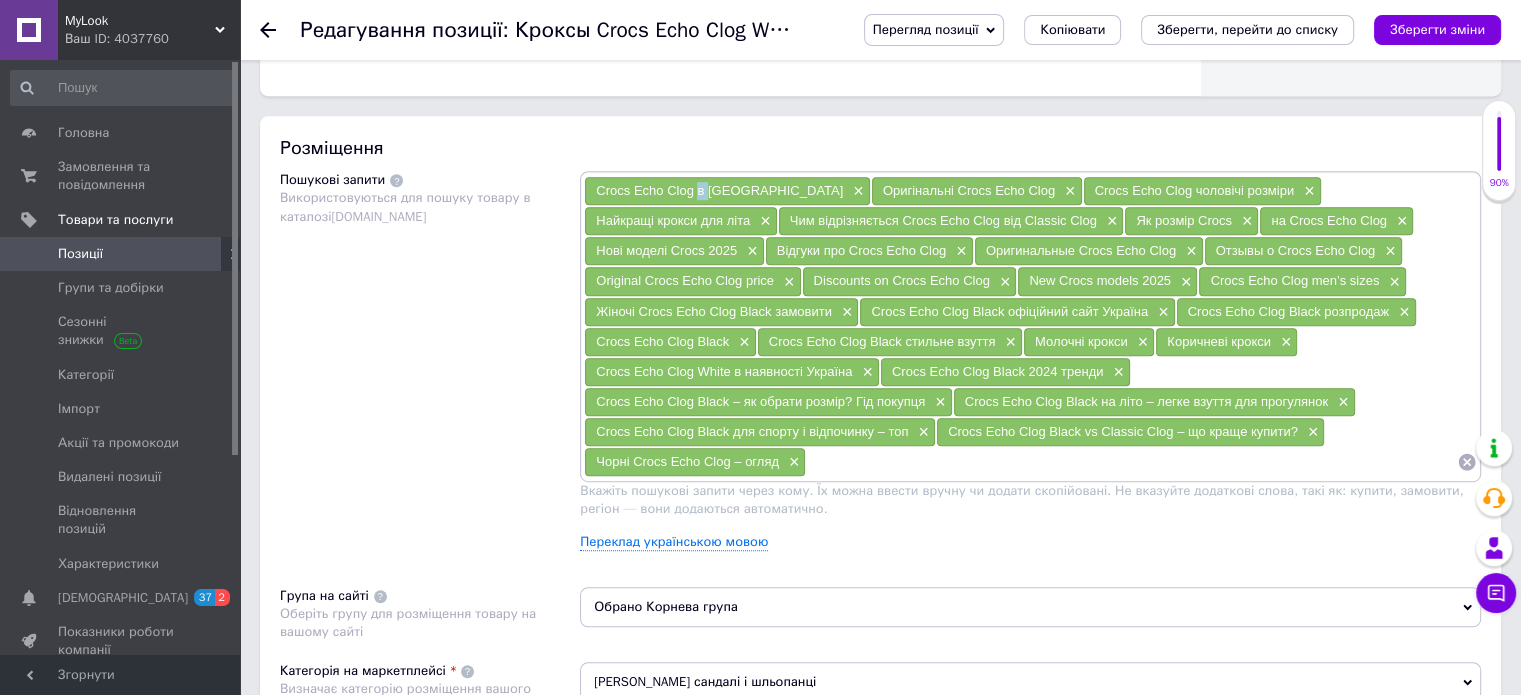 click on "Crocs Echo Clog в [GEOGRAPHIC_DATA] ×" at bounding box center [727, 191] 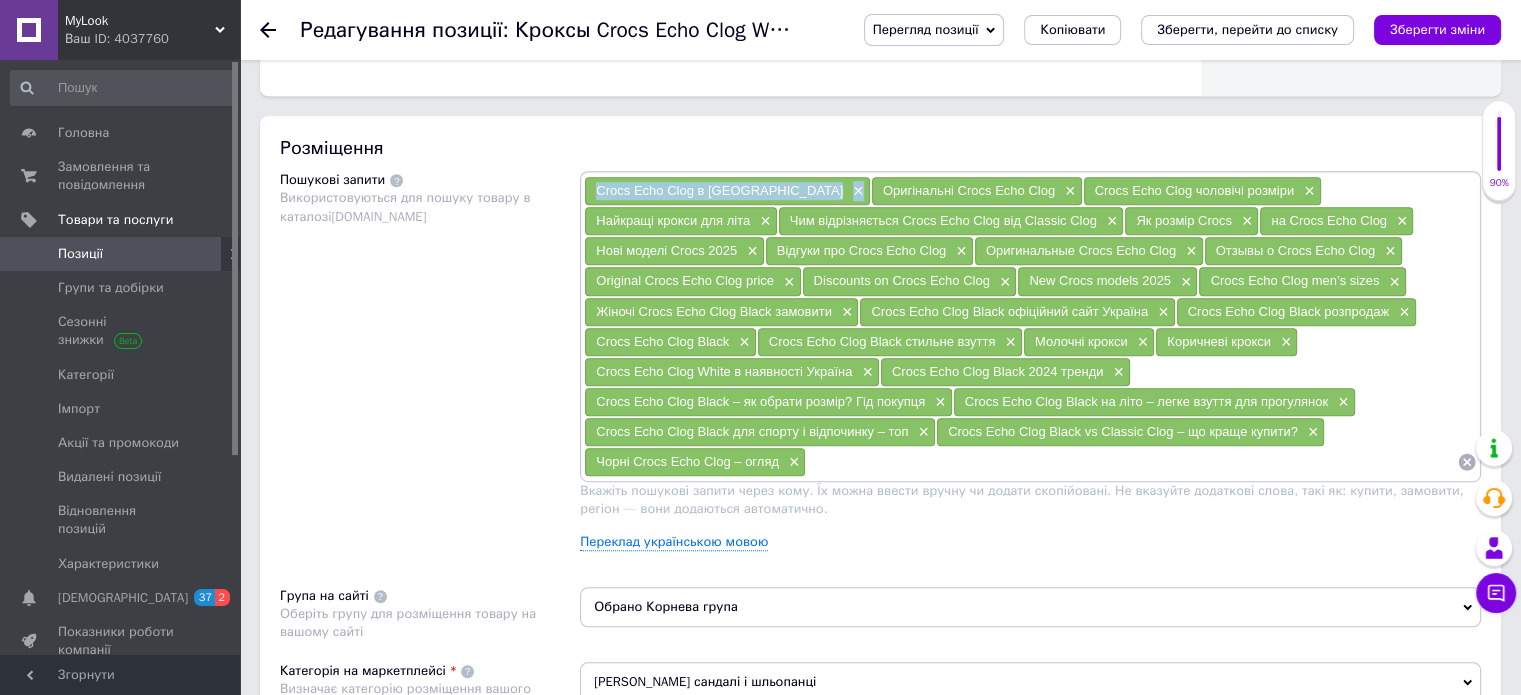 click on "Crocs Echo Clog в [GEOGRAPHIC_DATA] ×" at bounding box center [727, 191] 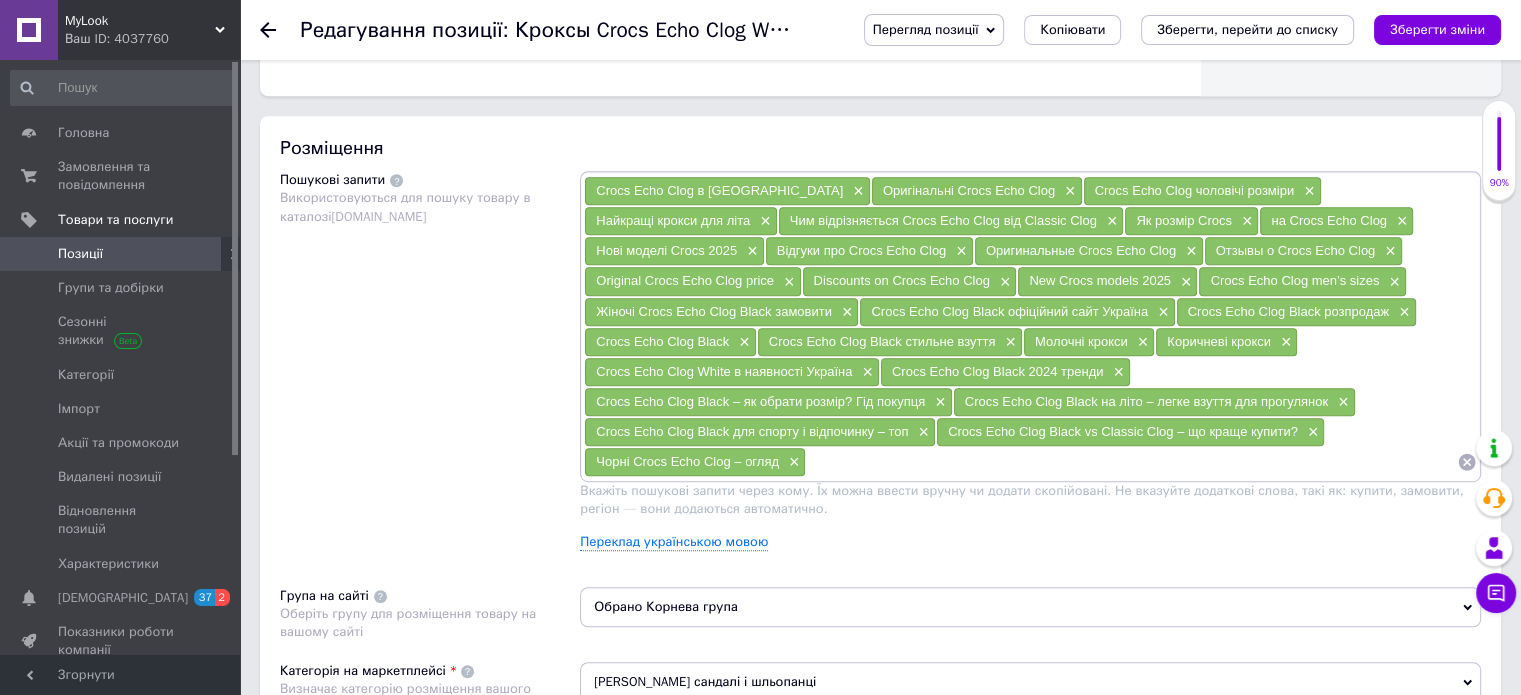 click on "Оригінальні Crocs Echo Clog" at bounding box center (969, 190) 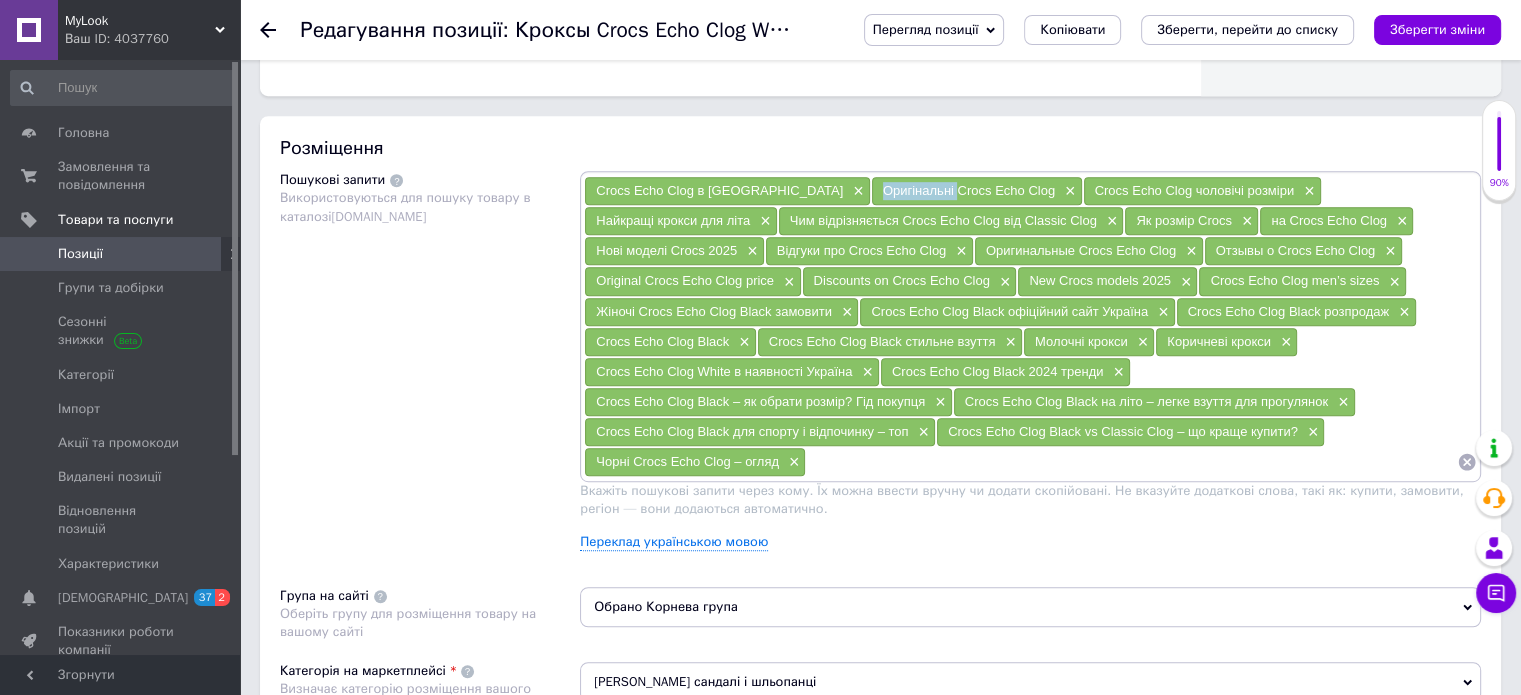 click on "Оригінальні Crocs Echo Clog" at bounding box center (969, 190) 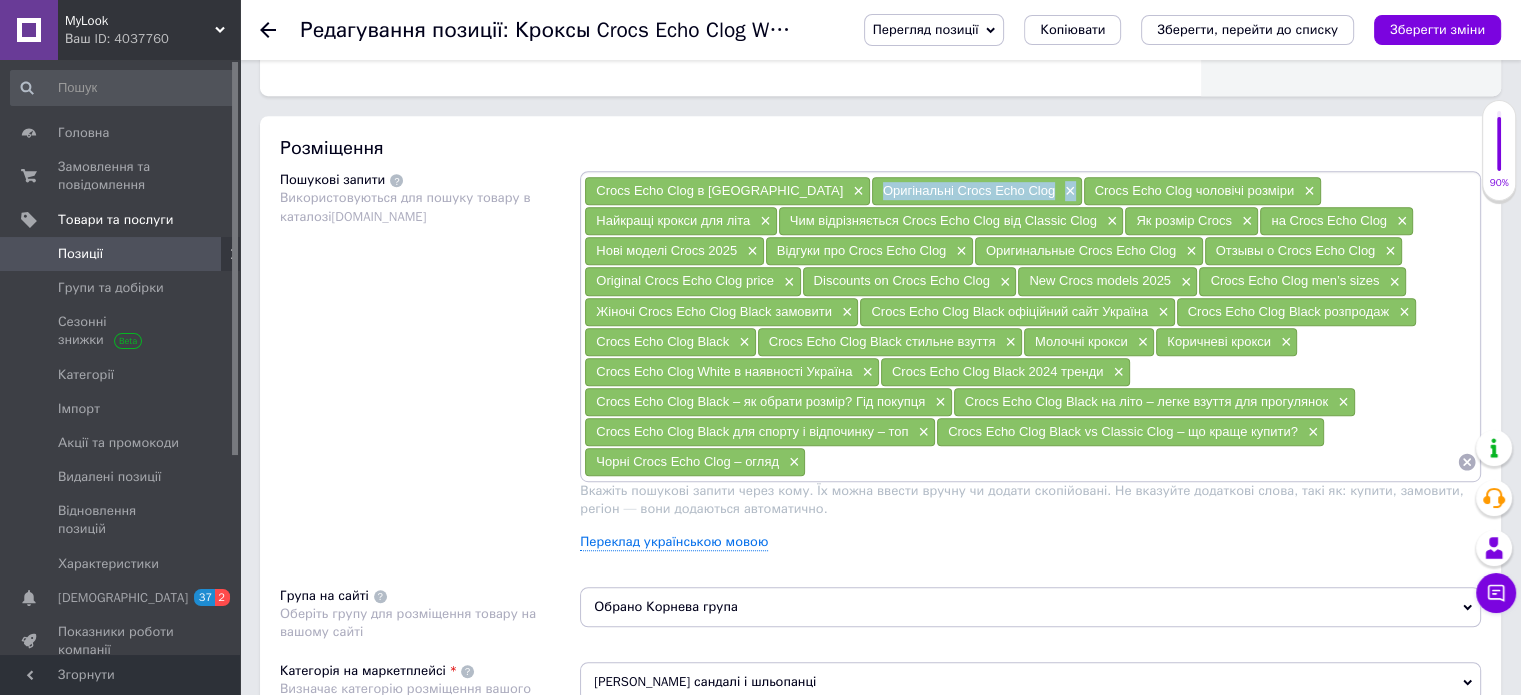 click on "Оригінальні Crocs Echo Clog" at bounding box center [969, 190] 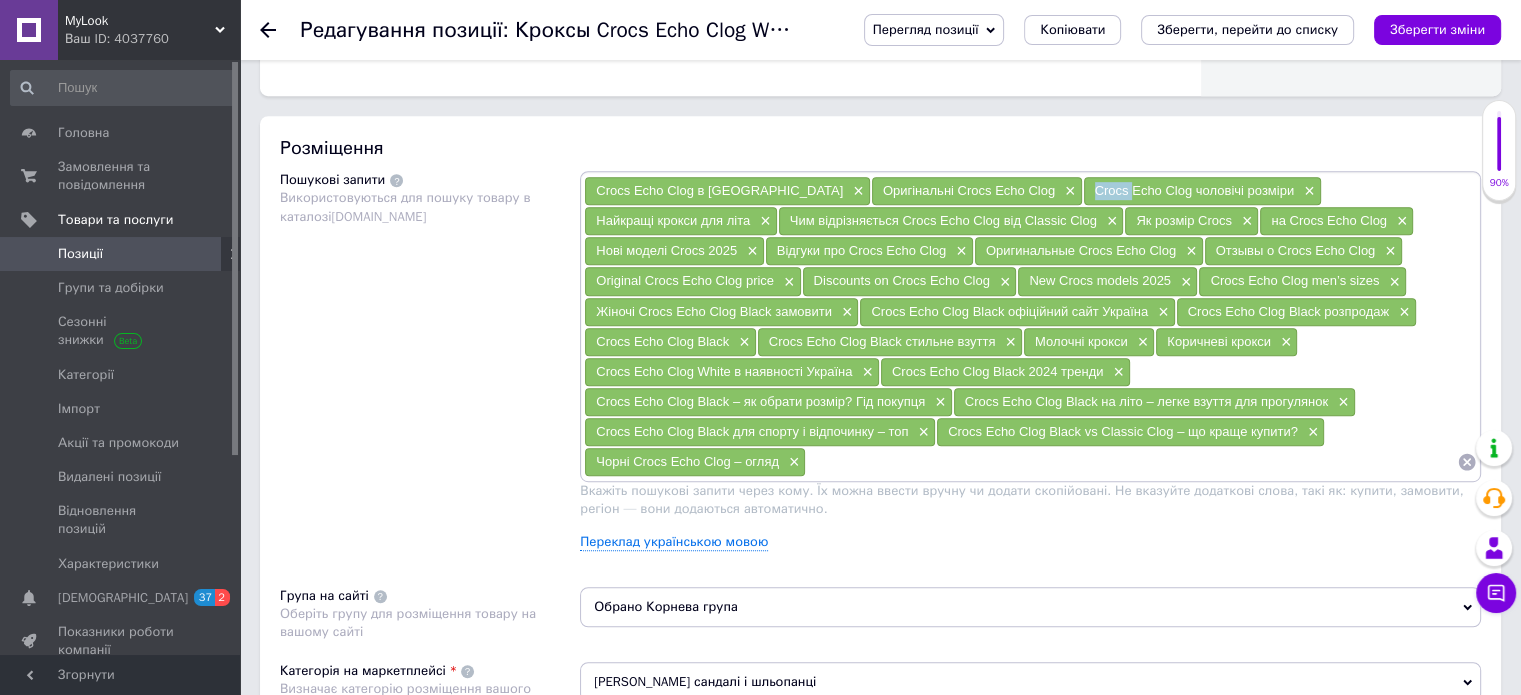 click on "Crocs Echo Clog чоловічі розміри ×" at bounding box center (1202, 191) 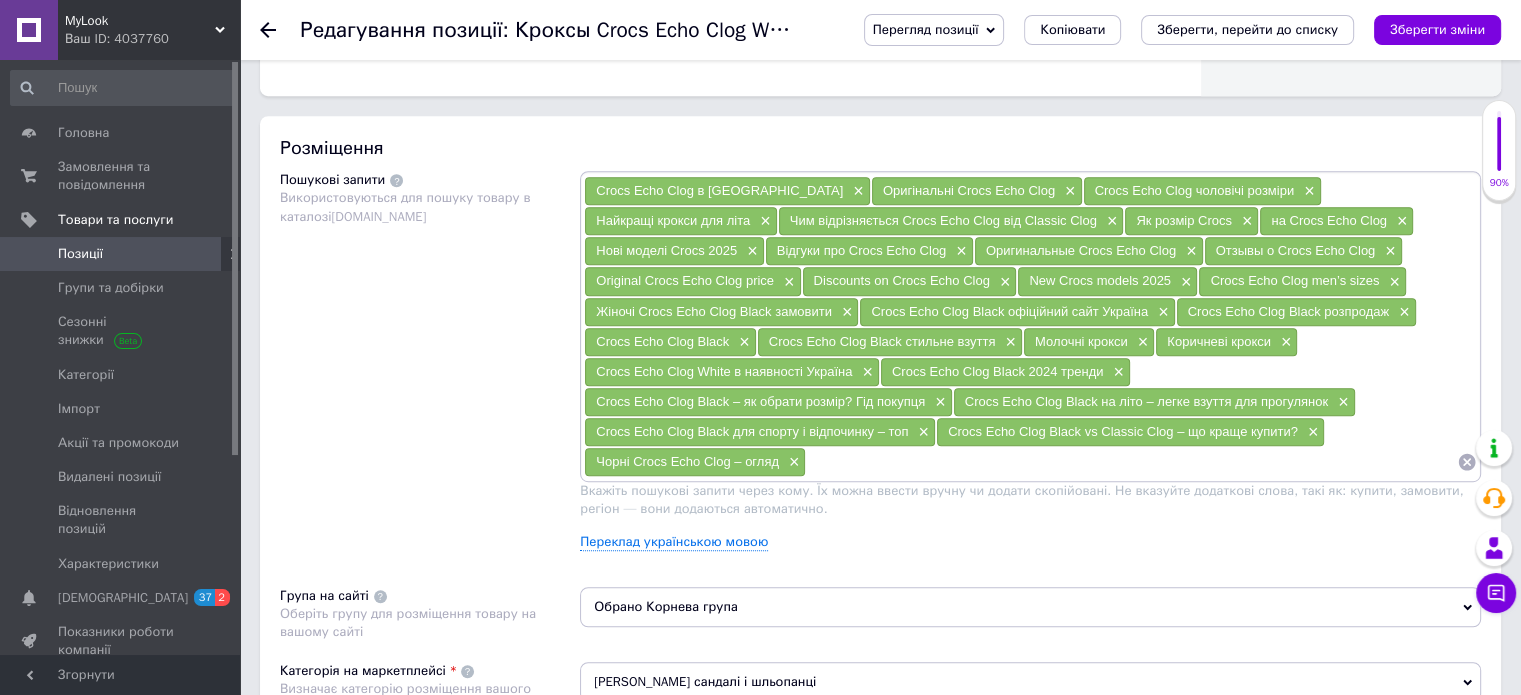 click on "Crocs Echo Clog чоловічі розміри ×" at bounding box center (1202, 191) 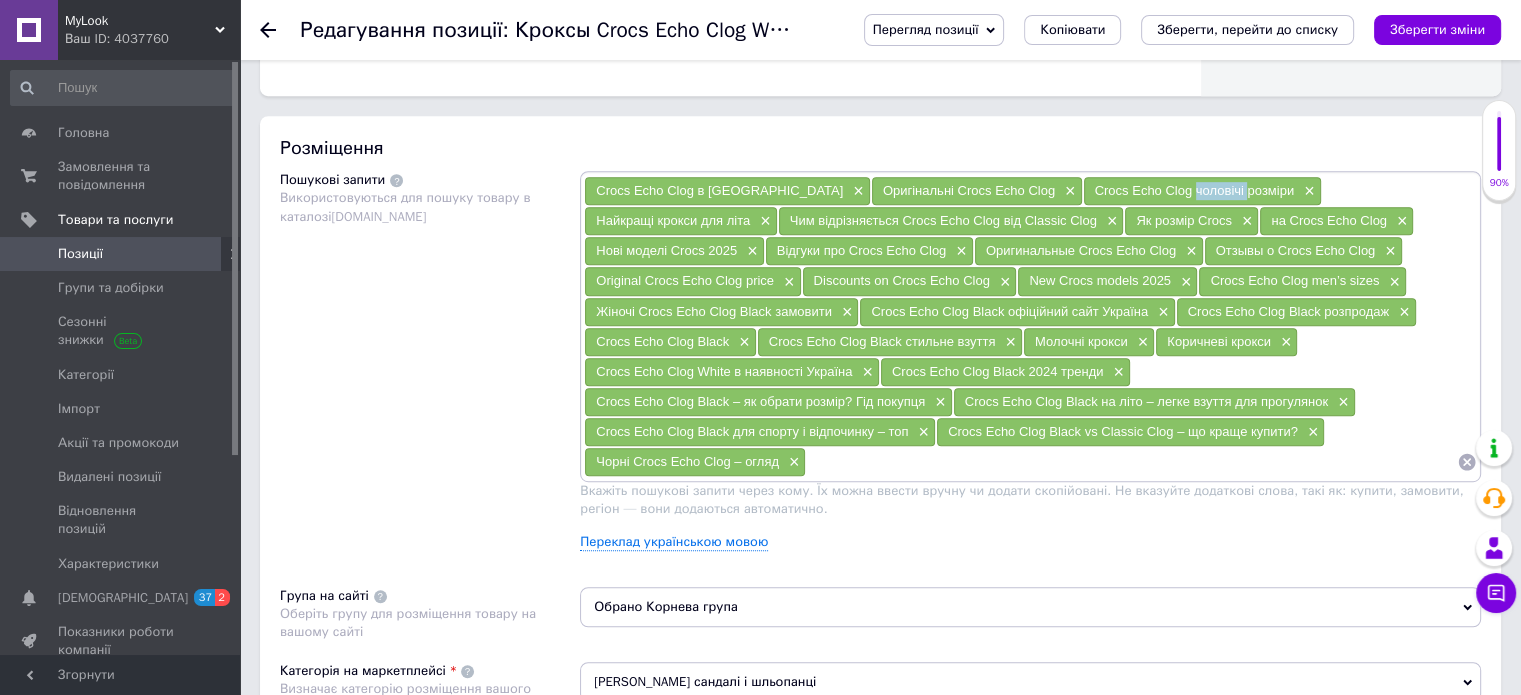 click on "Crocs Echo Clog чоловічі розміри ×" at bounding box center [1202, 191] 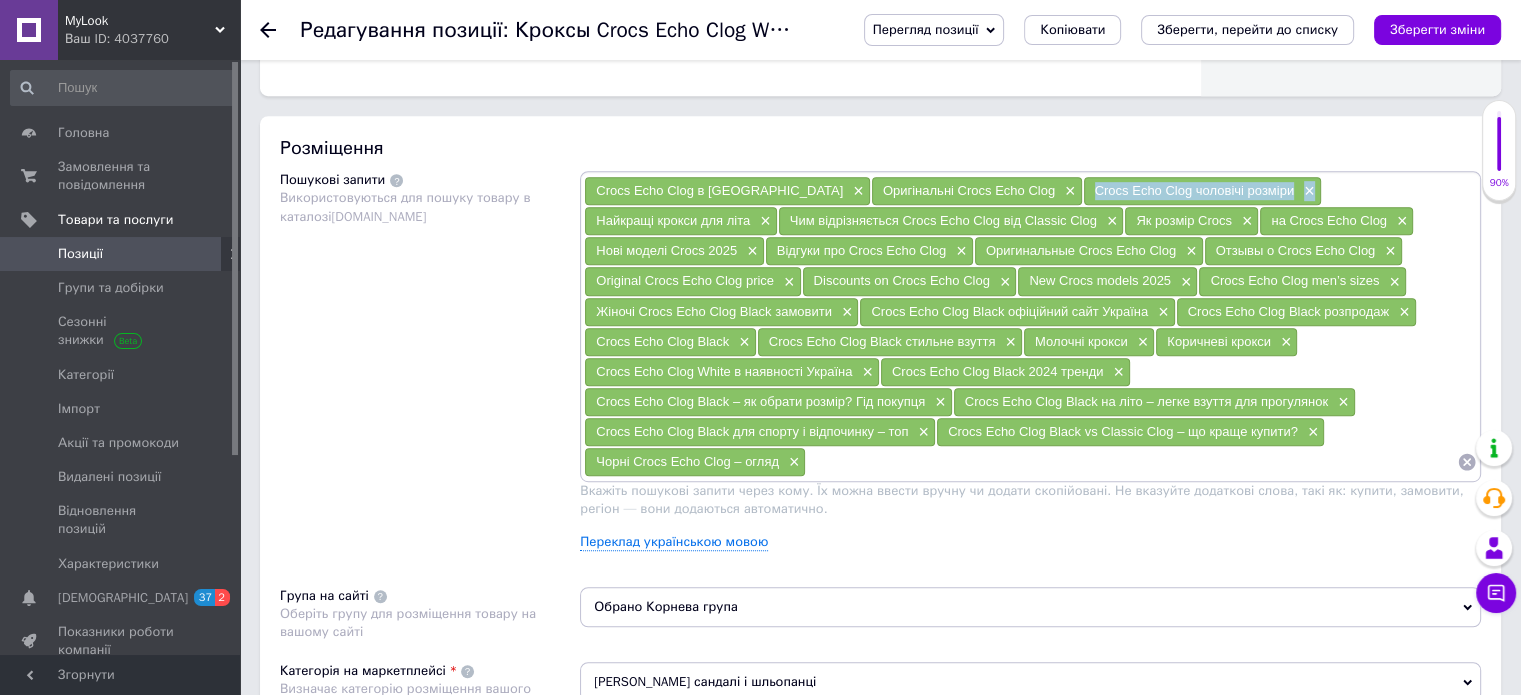 click on "Crocs Echo Clog чоловічі розміри ×" at bounding box center [1202, 191] 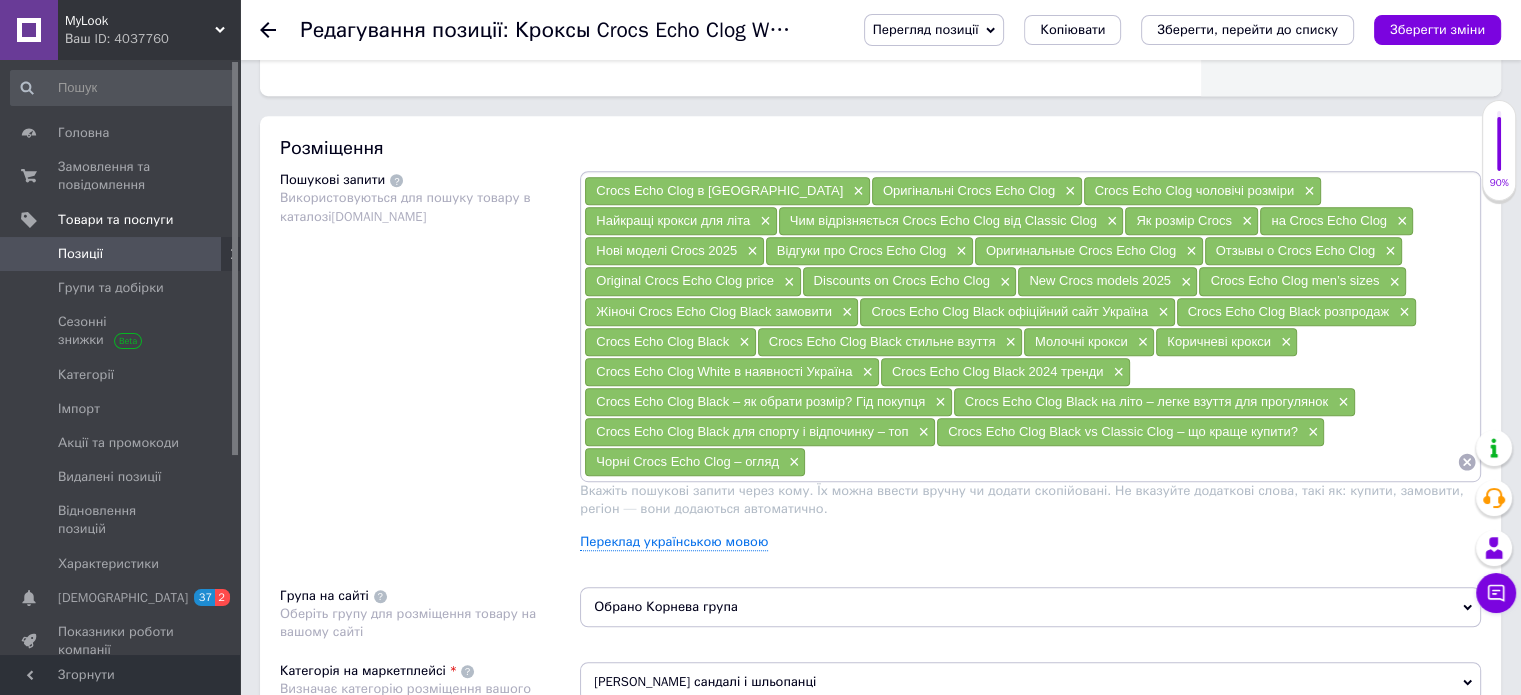 click on "Найкращі крокси для літа" at bounding box center [673, 220] 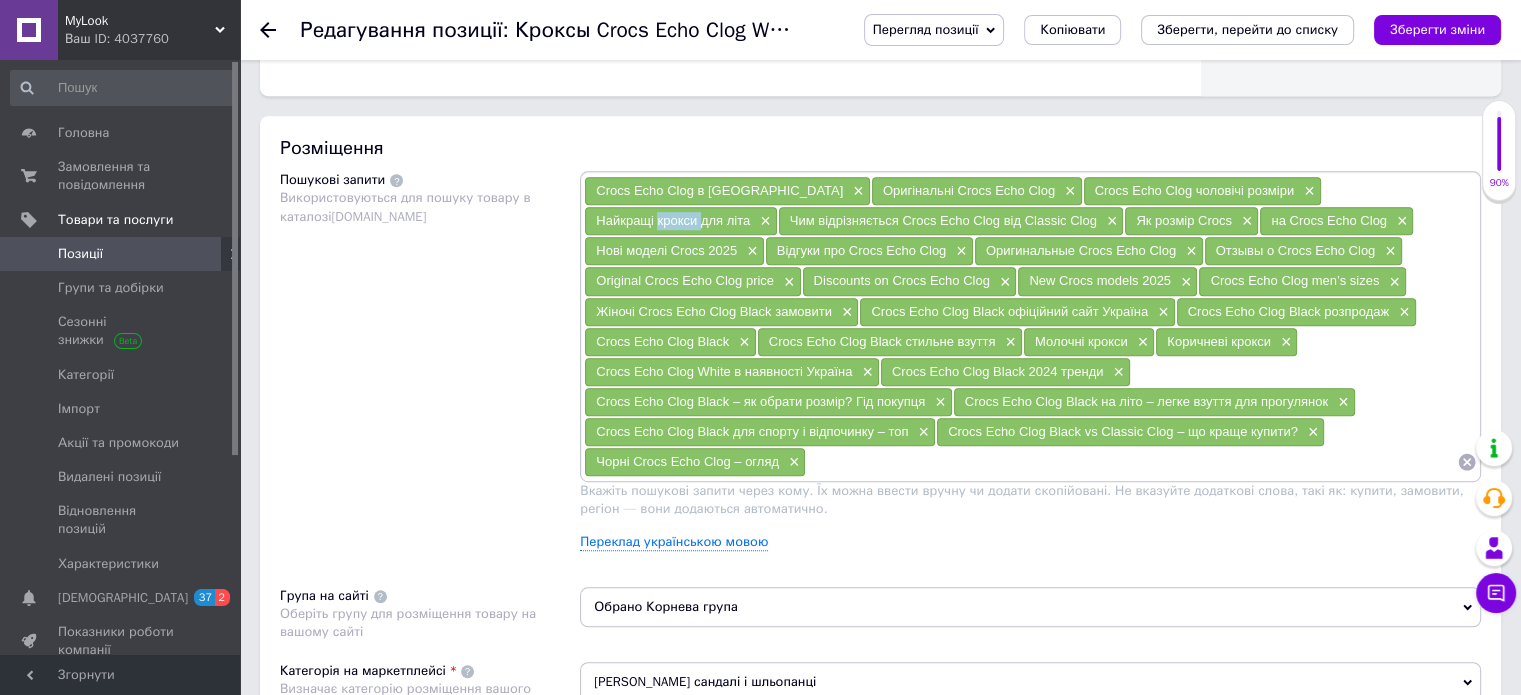 click on "Найкращі крокси для літа" at bounding box center [673, 220] 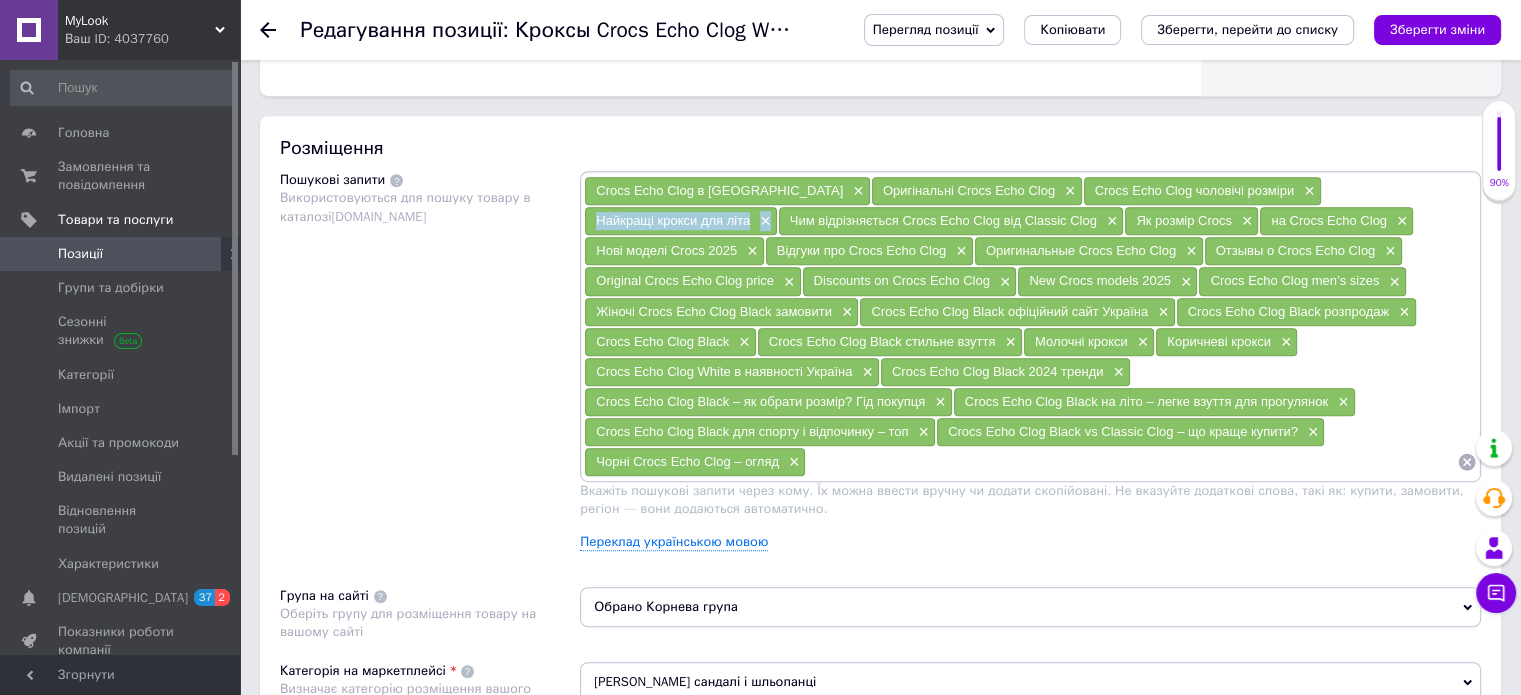 click on "Найкращі крокси для літа" at bounding box center (673, 220) 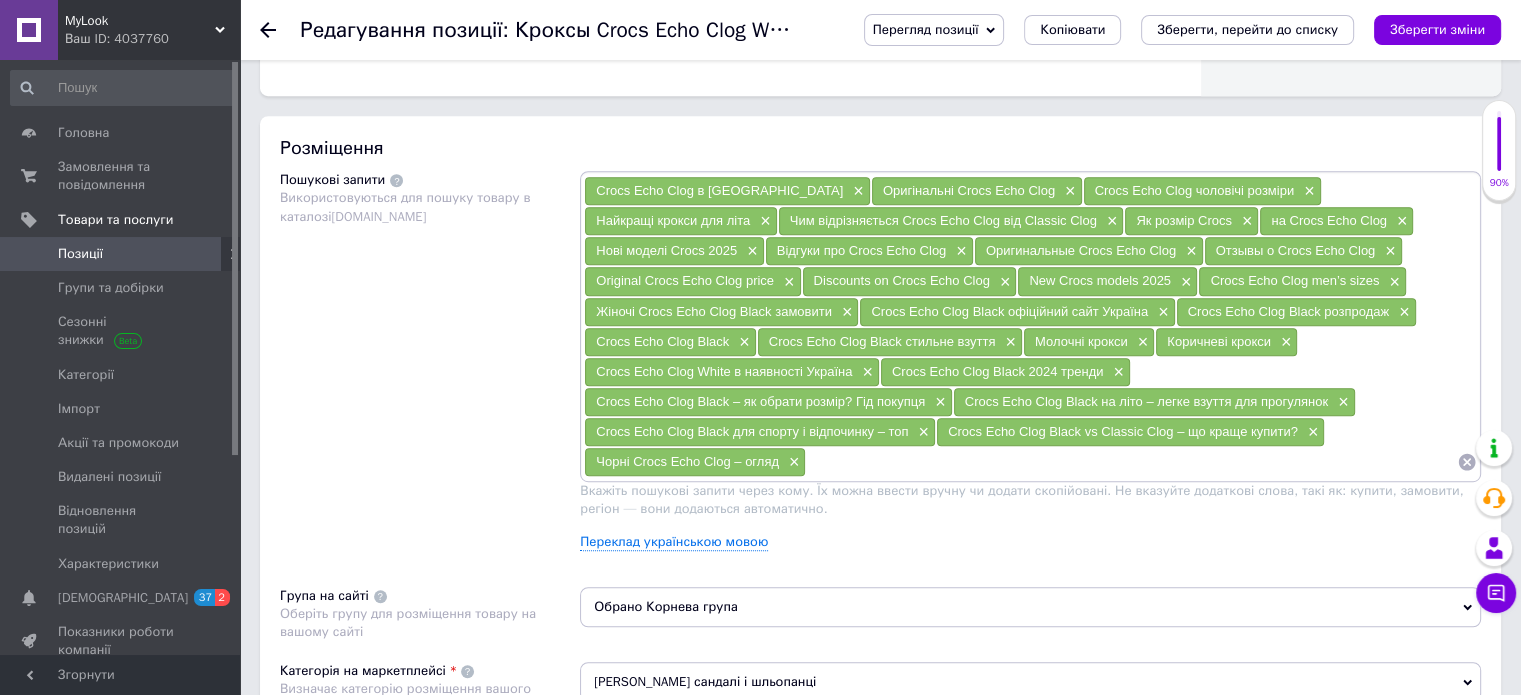 click on "Чим відрізняється Crocs Echo Clog від Classic Clog" at bounding box center (943, 220) 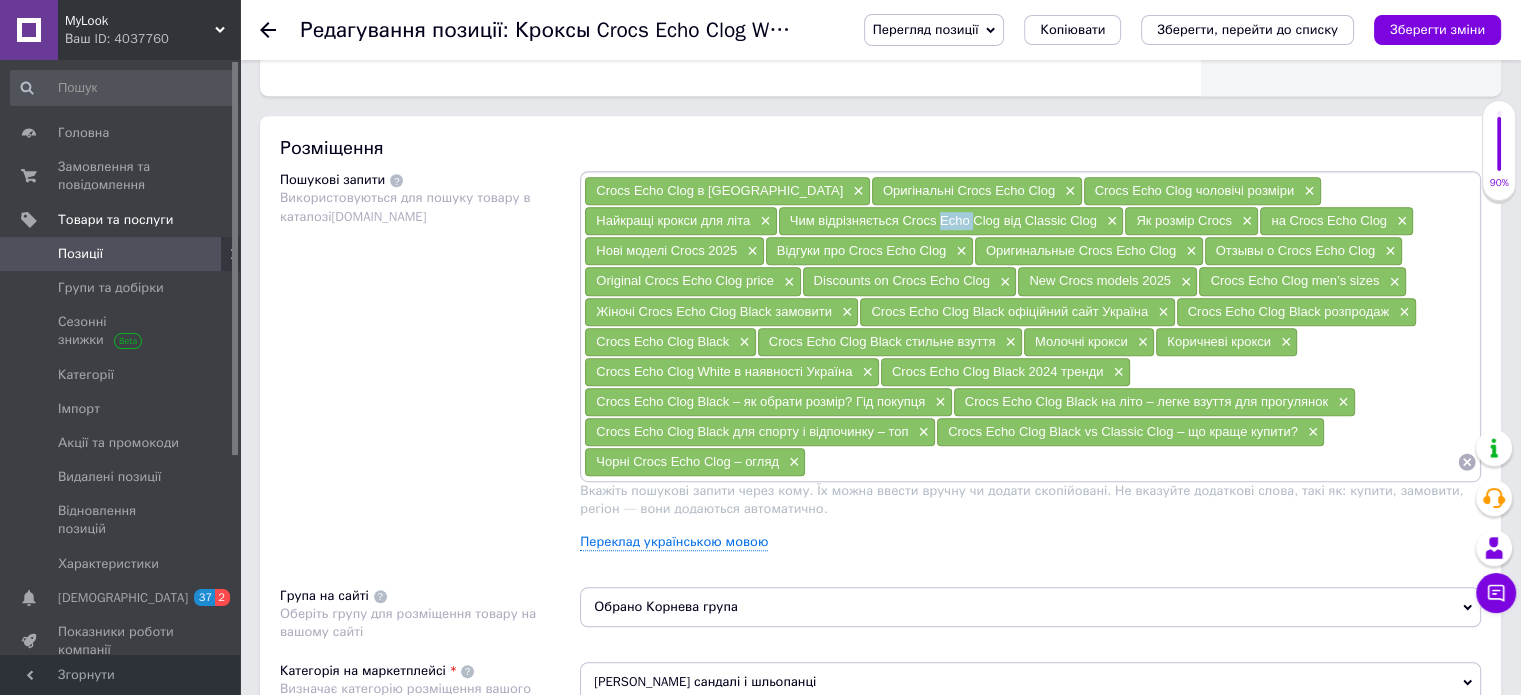 click on "Чим відрізняється Crocs Echo Clog від Classic Clog" at bounding box center [943, 220] 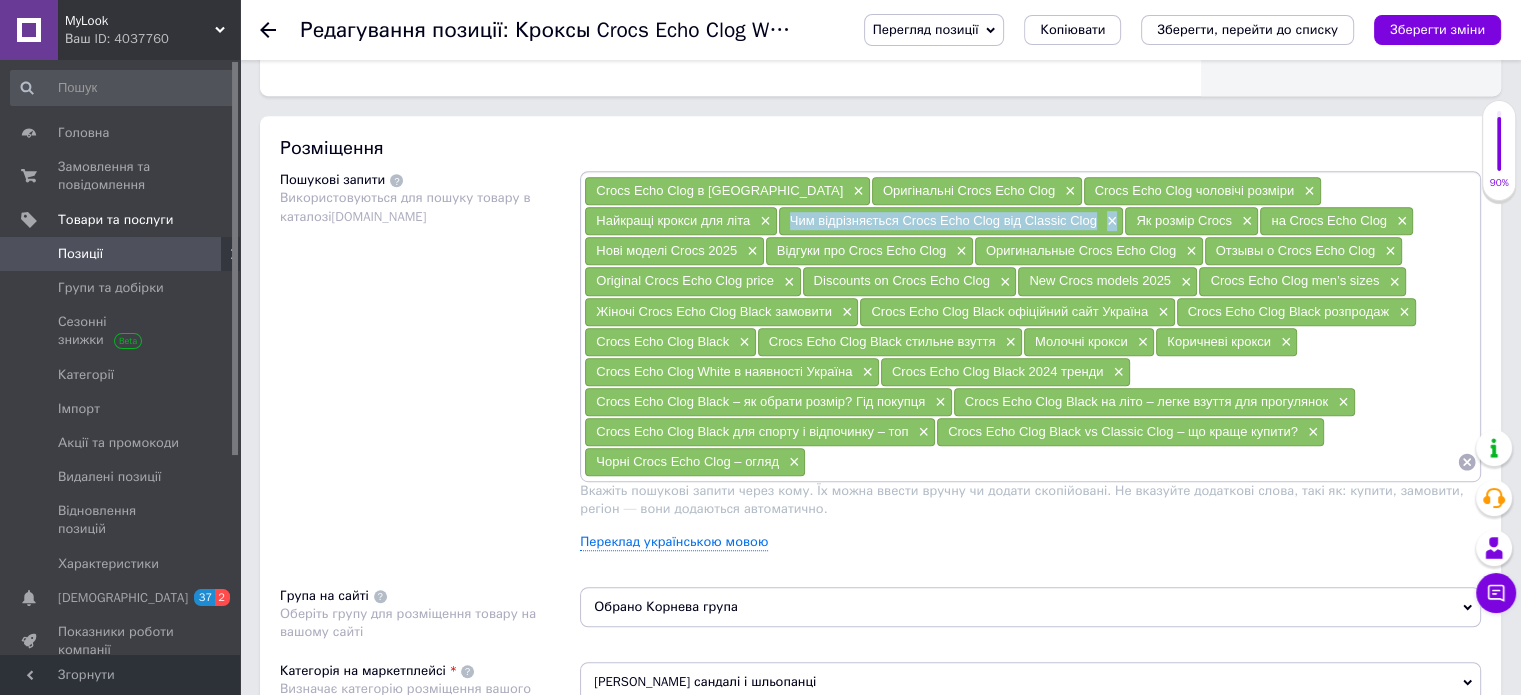 click on "Чим відрізняється Crocs Echo Clog від Classic Clog" at bounding box center [943, 220] 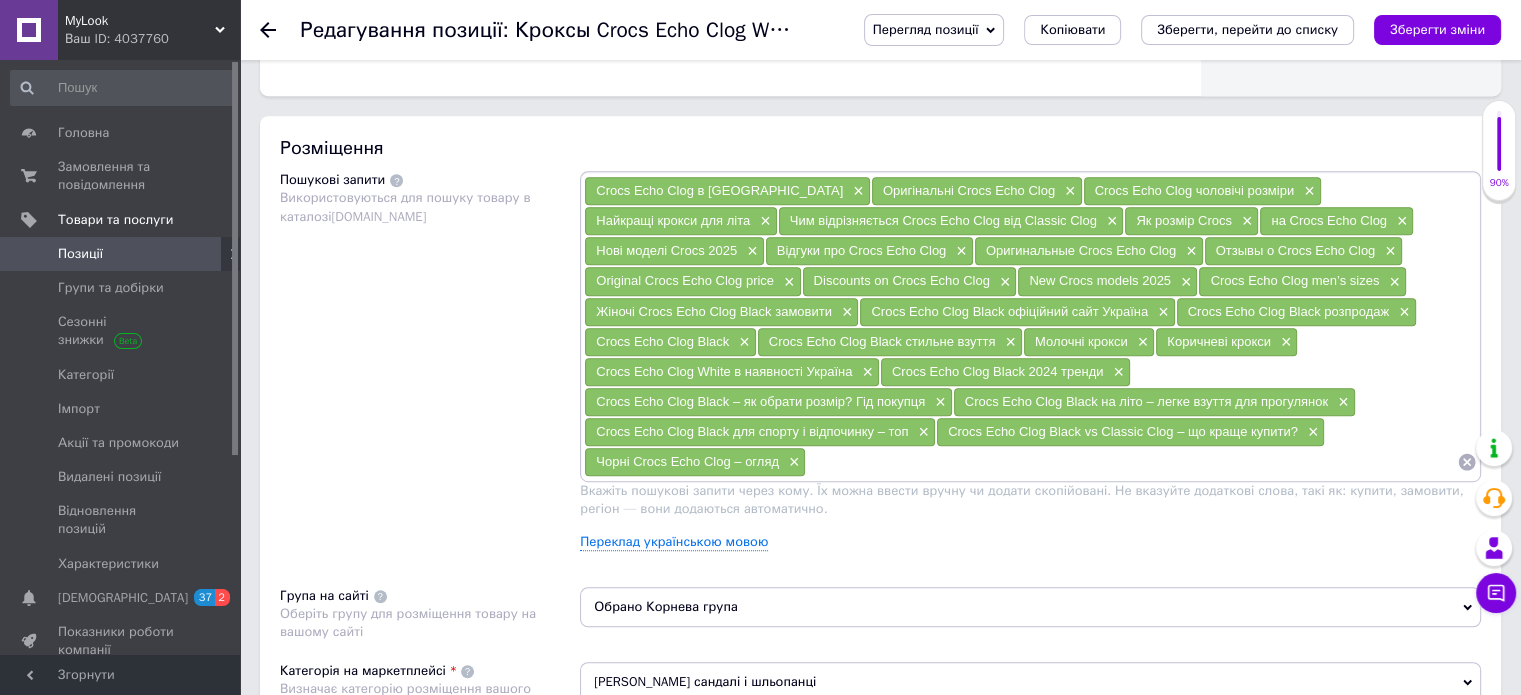 click on "Як розмір Crocs ×" at bounding box center [1191, 221] 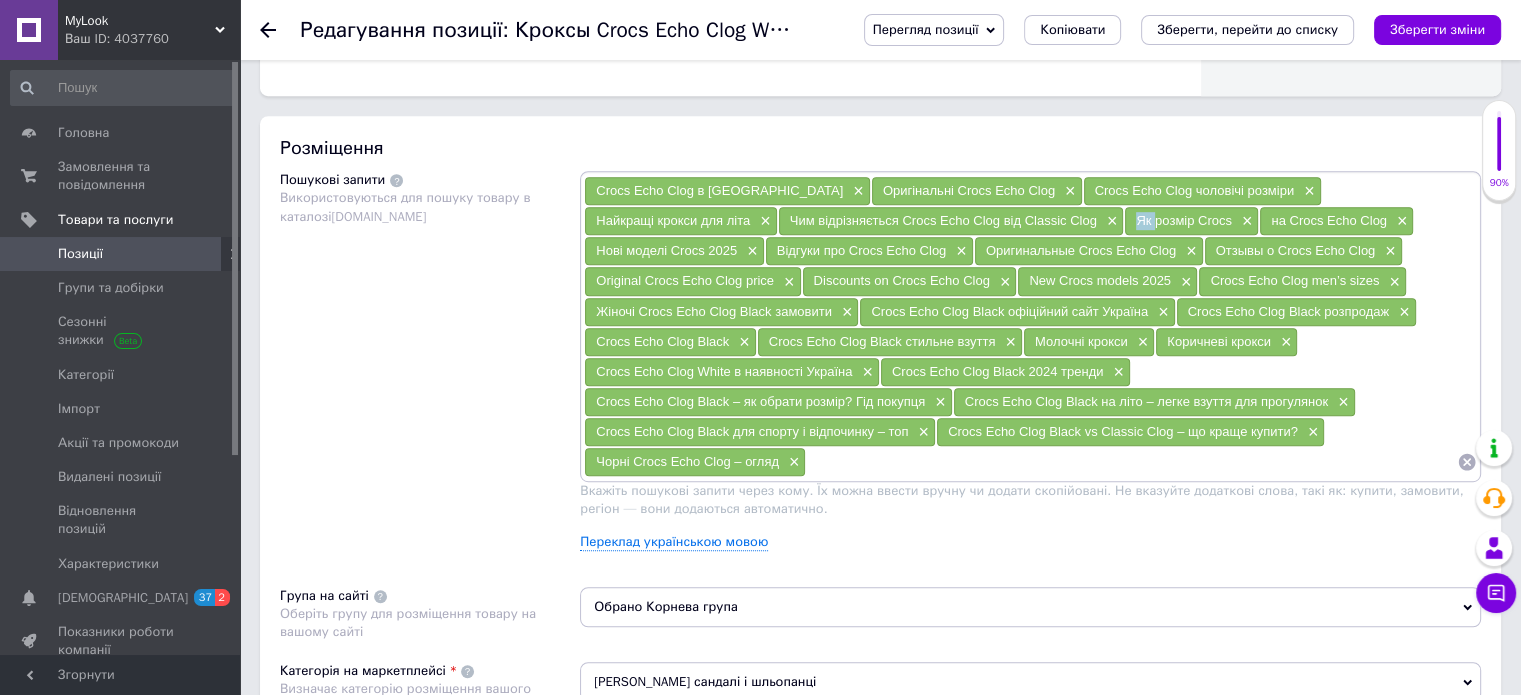 click on "Як розмір Crocs ×" at bounding box center [1191, 221] 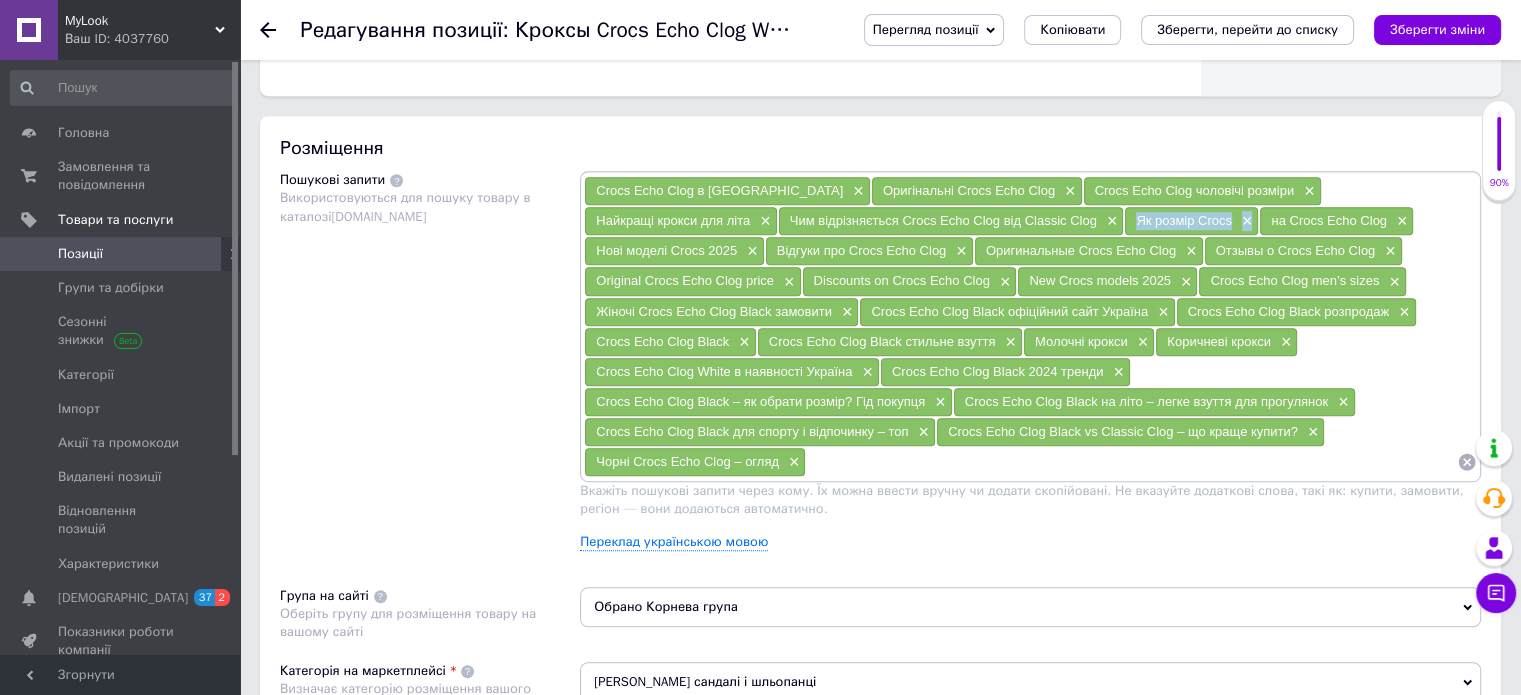click on "Як розмір Crocs ×" at bounding box center (1191, 221) 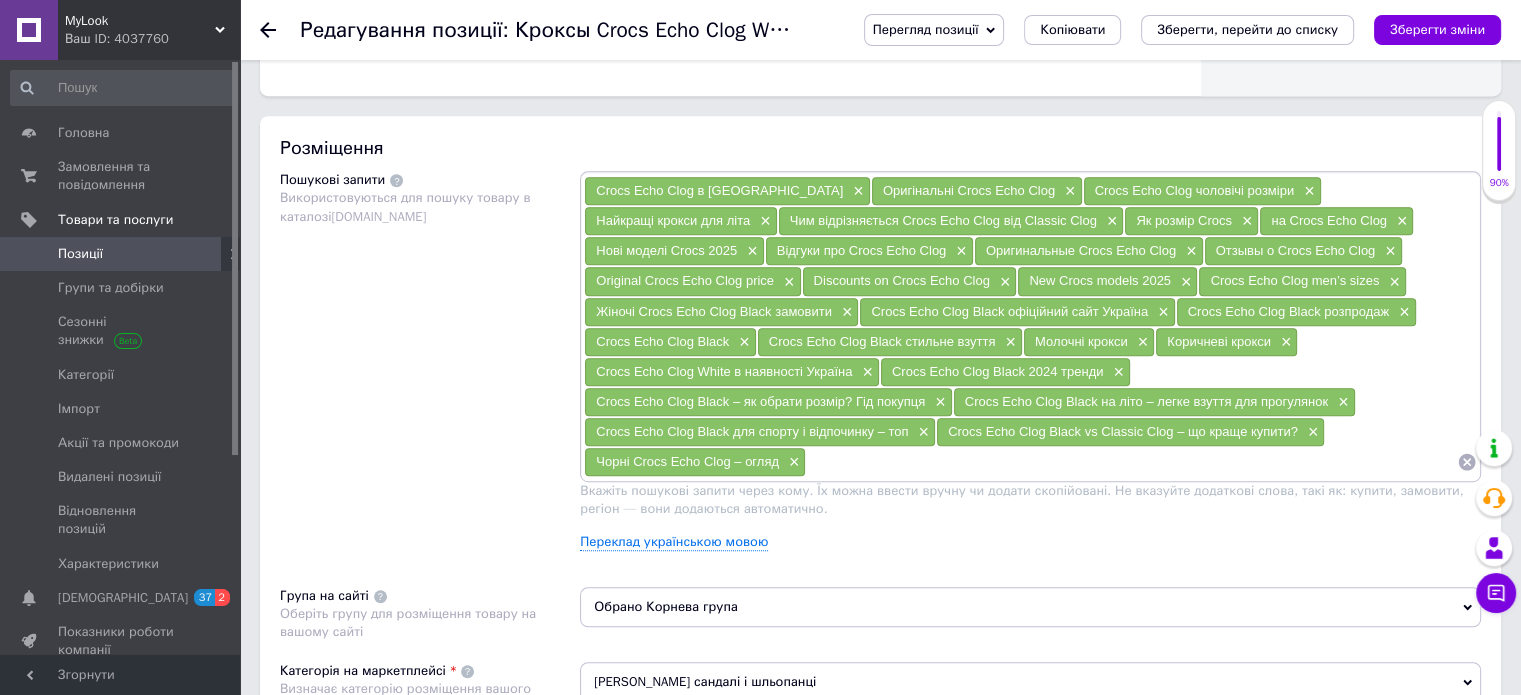 click on "на Crocs Echo Clog" at bounding box center [1329, 220] 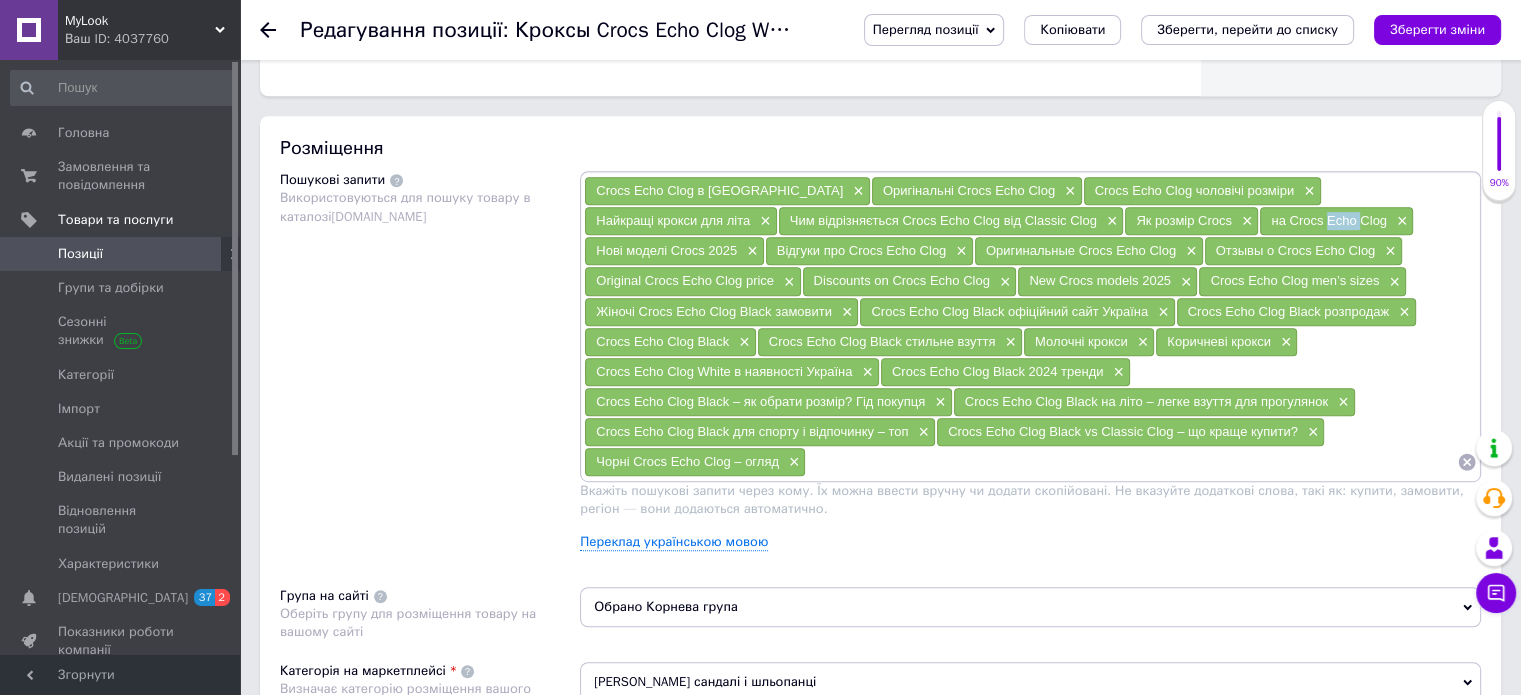 click on "на Crocs Echo Clog" at bounding box center [1329, 220] 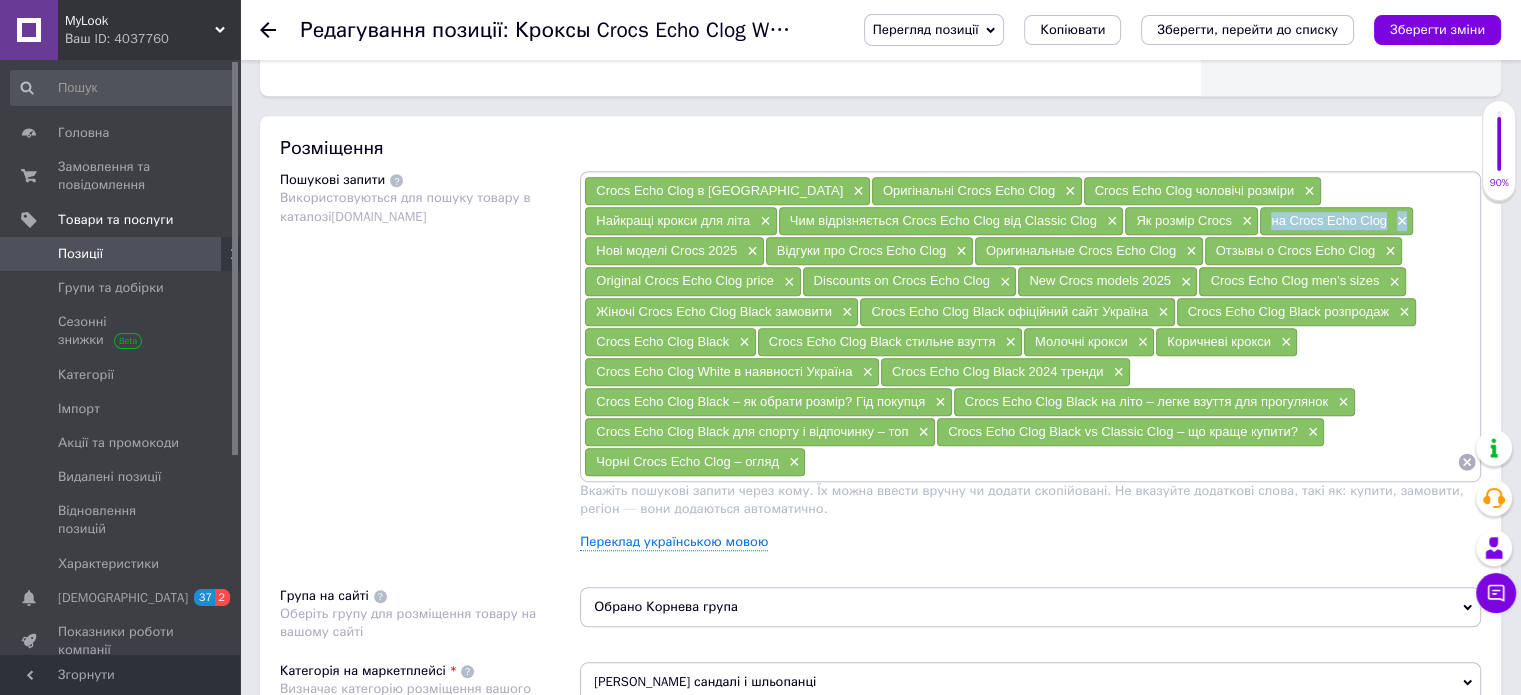 click on "на Crocs Echo Clog" at bounding box center (1329, 220) 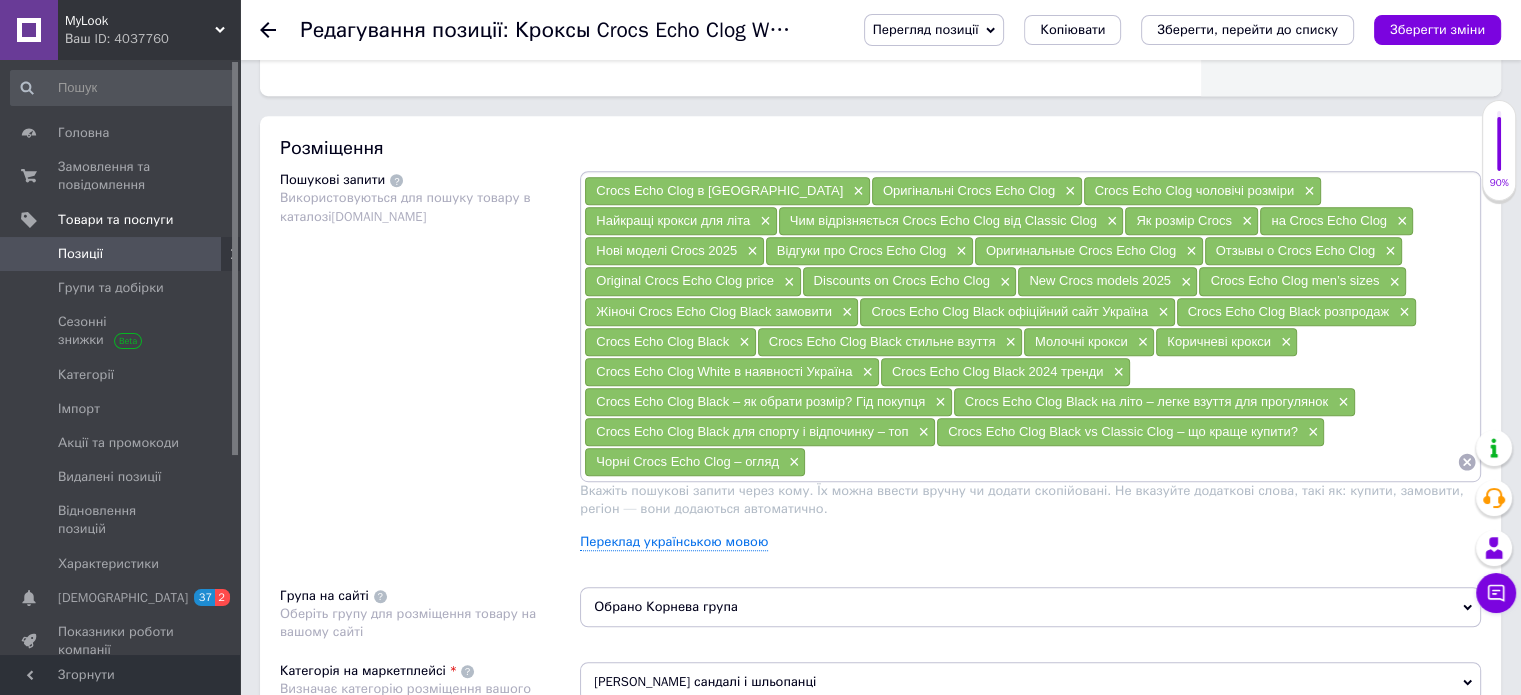 click on "Нові моделі Crocs 2025" at bounding box center (666, 250) 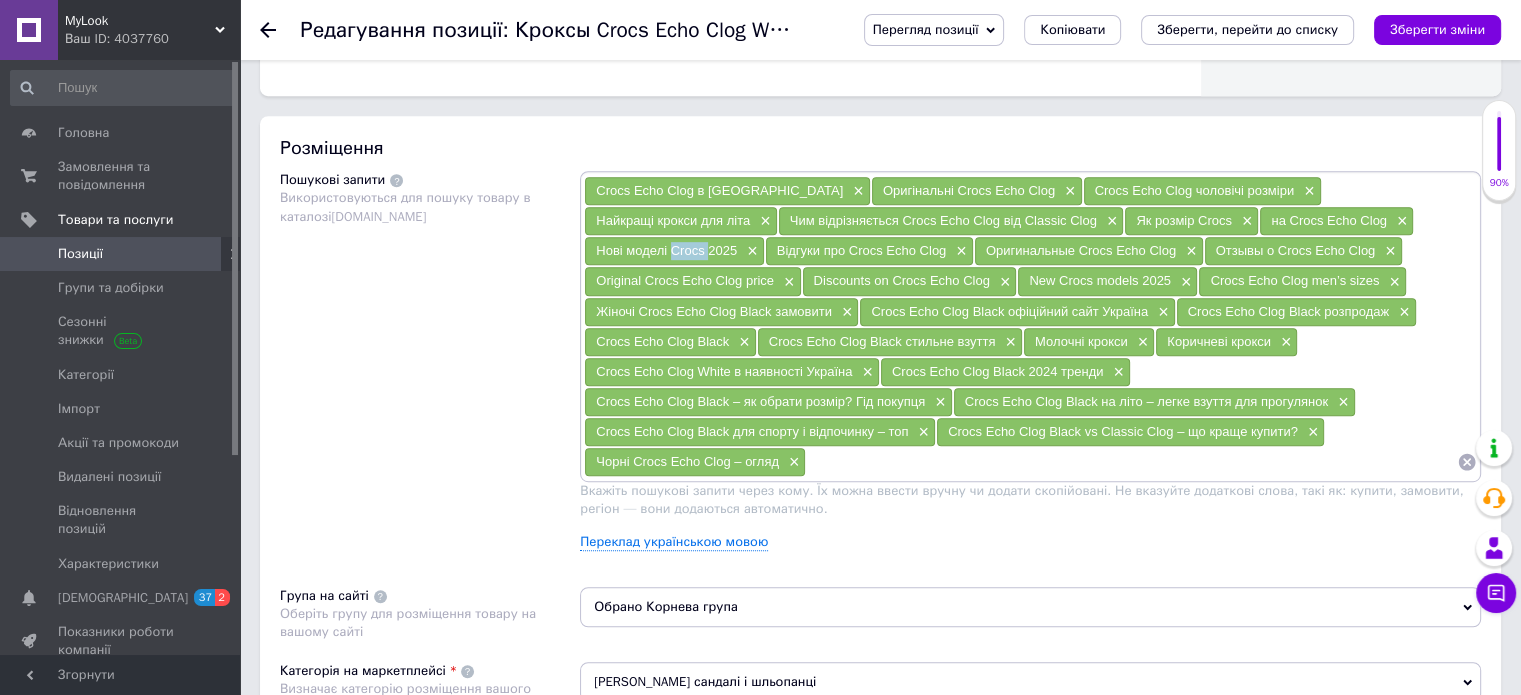 click on "Нові моделі Crocs 2025" at bounding box center (666, 250) 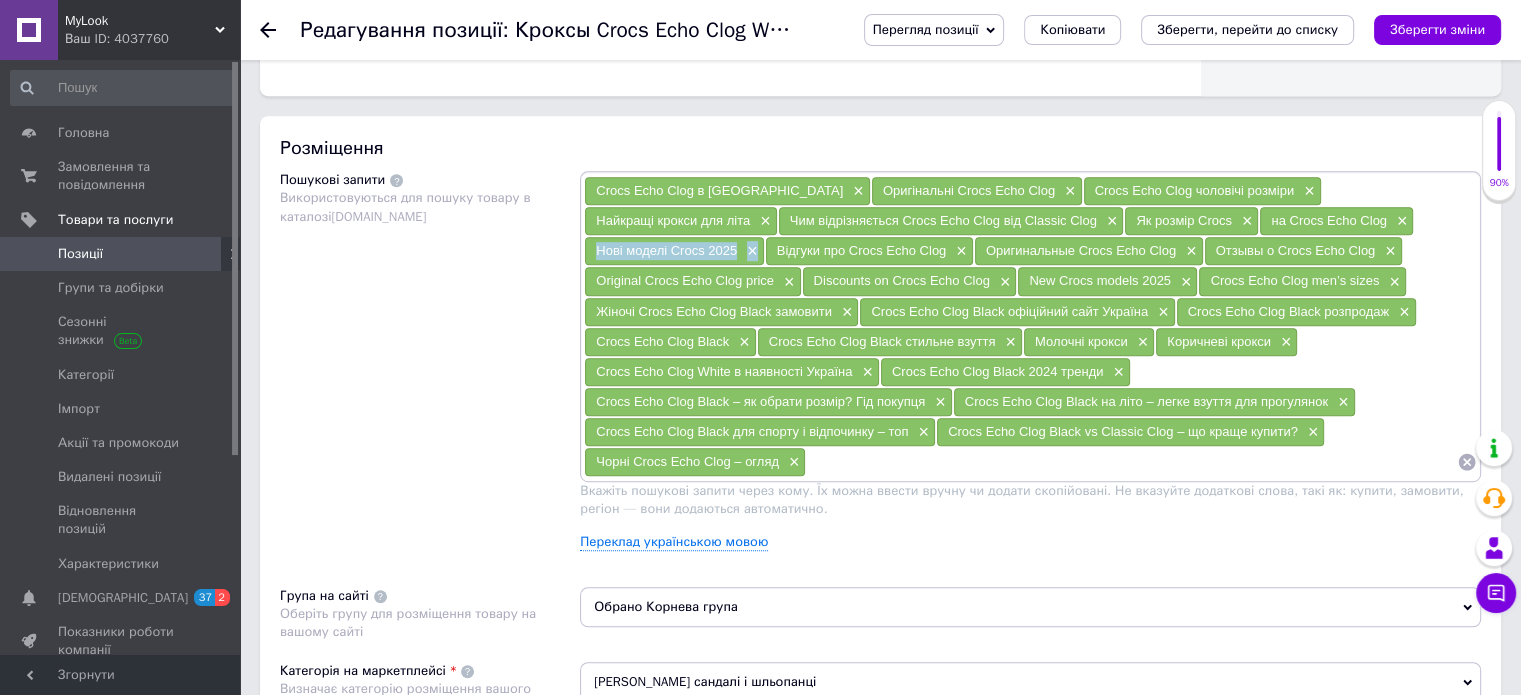 click on "Нові моделі Crocs 2025" at bounding box center (666, 250) 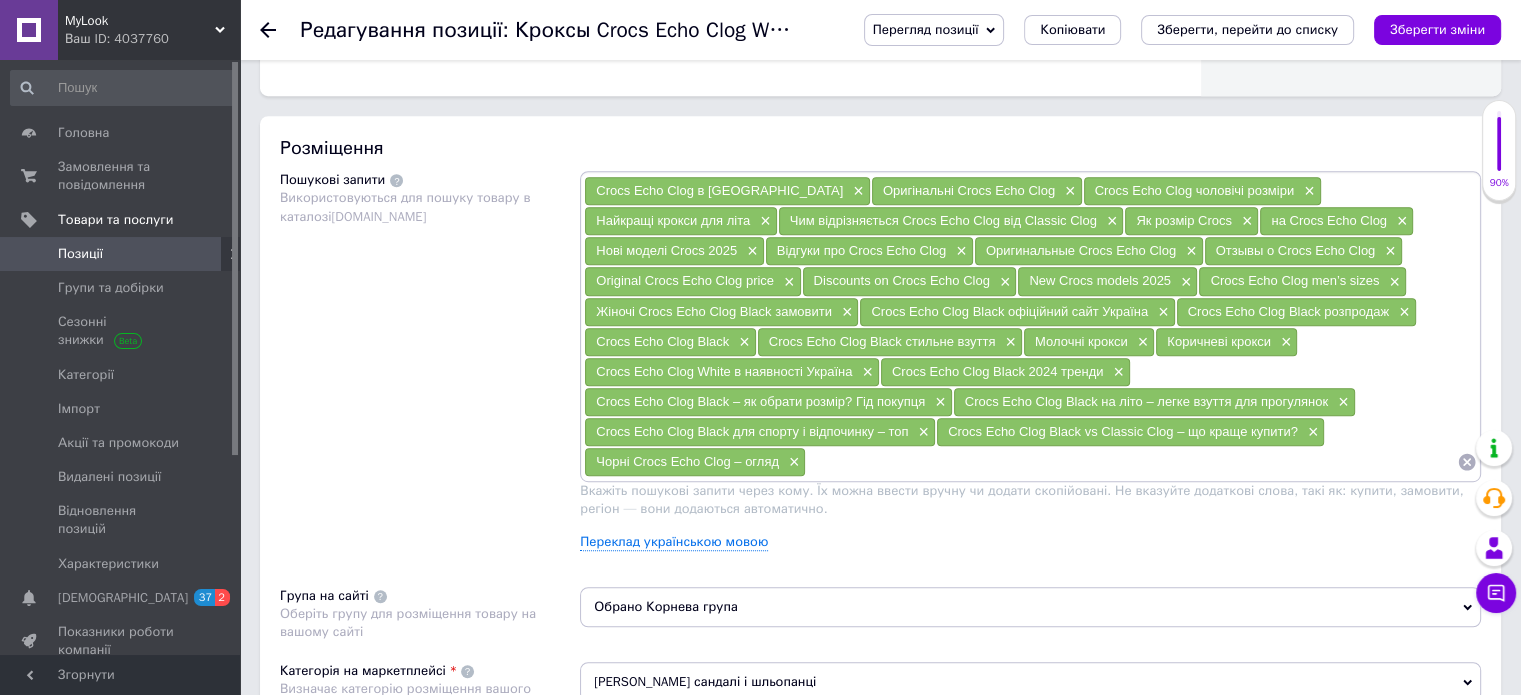 click on "Чим відрізняється Crocs Echo Clog від Classic Clog ×" at bounding box center (951, 221) 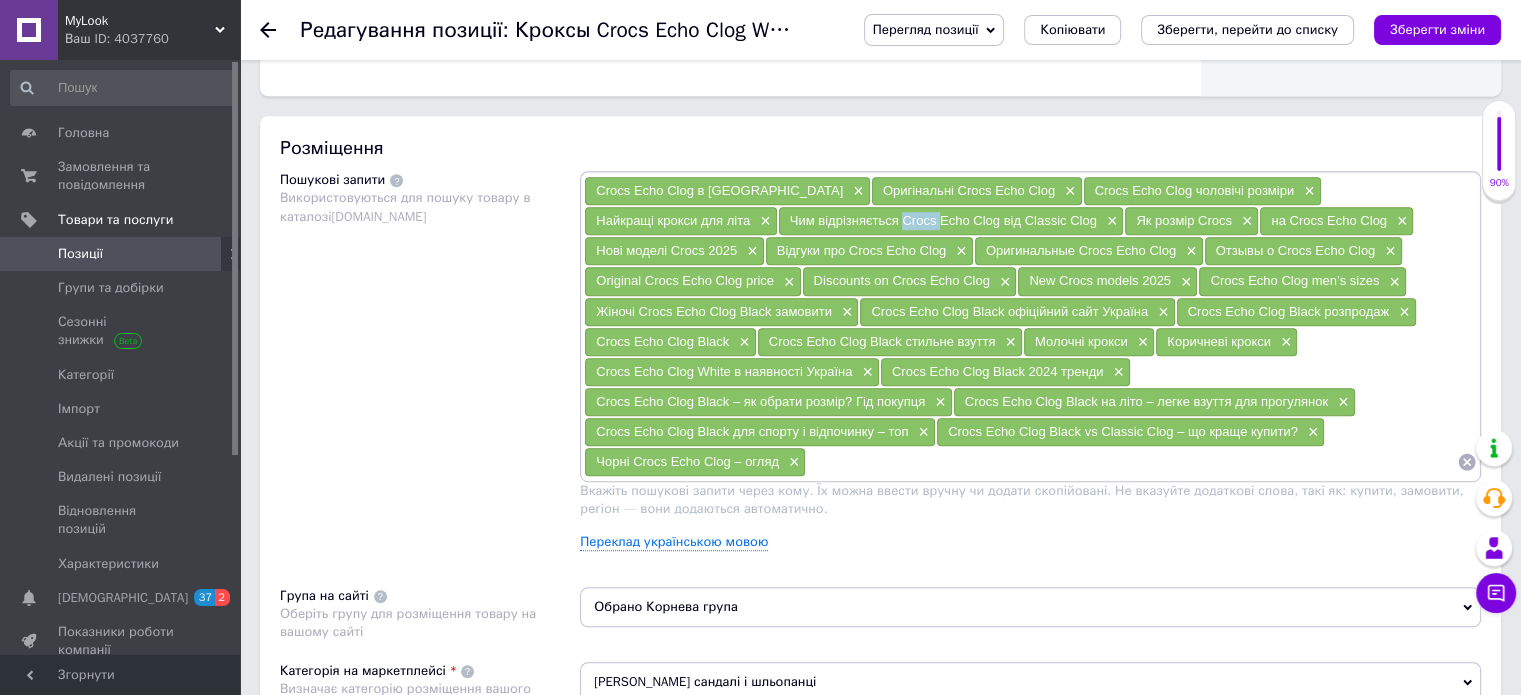 click on "Чим відрізняється Crocs Echo Clog від Classic Clog ×" at bounding box center (951, 221) 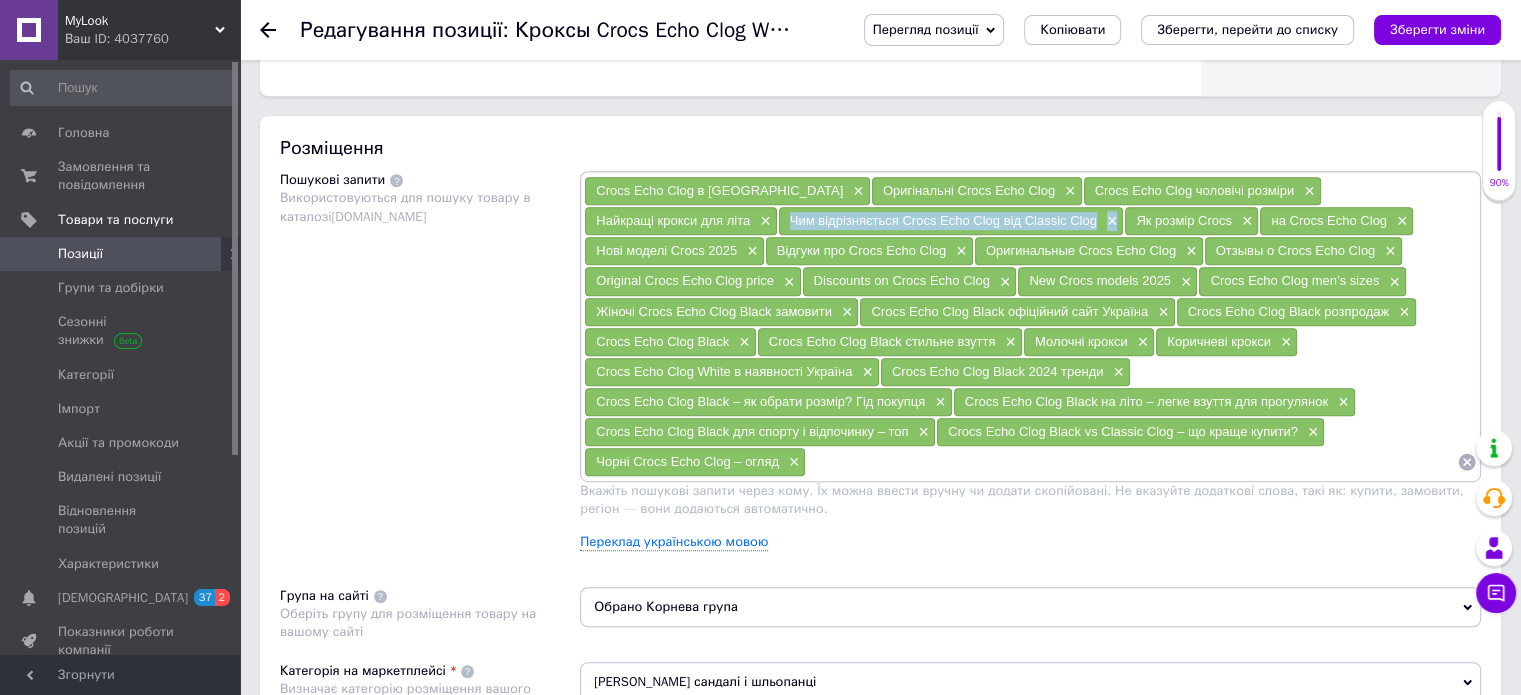 click on "Чим відрізняється Crocs Echo Clog від Classic Clog ×" at bounding box center (951, 221) 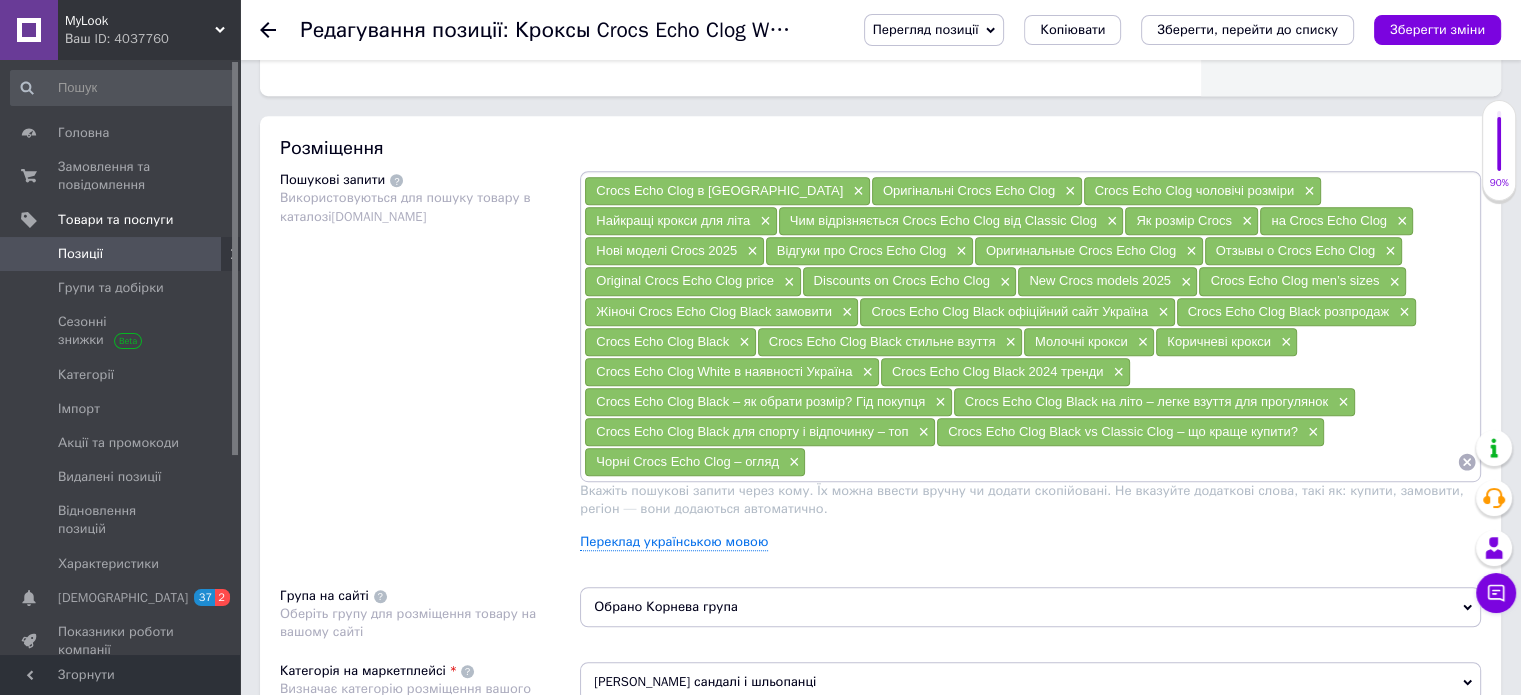 click on "Відгуки про Crocs Echo Clog" at bounding box center [862, 250] 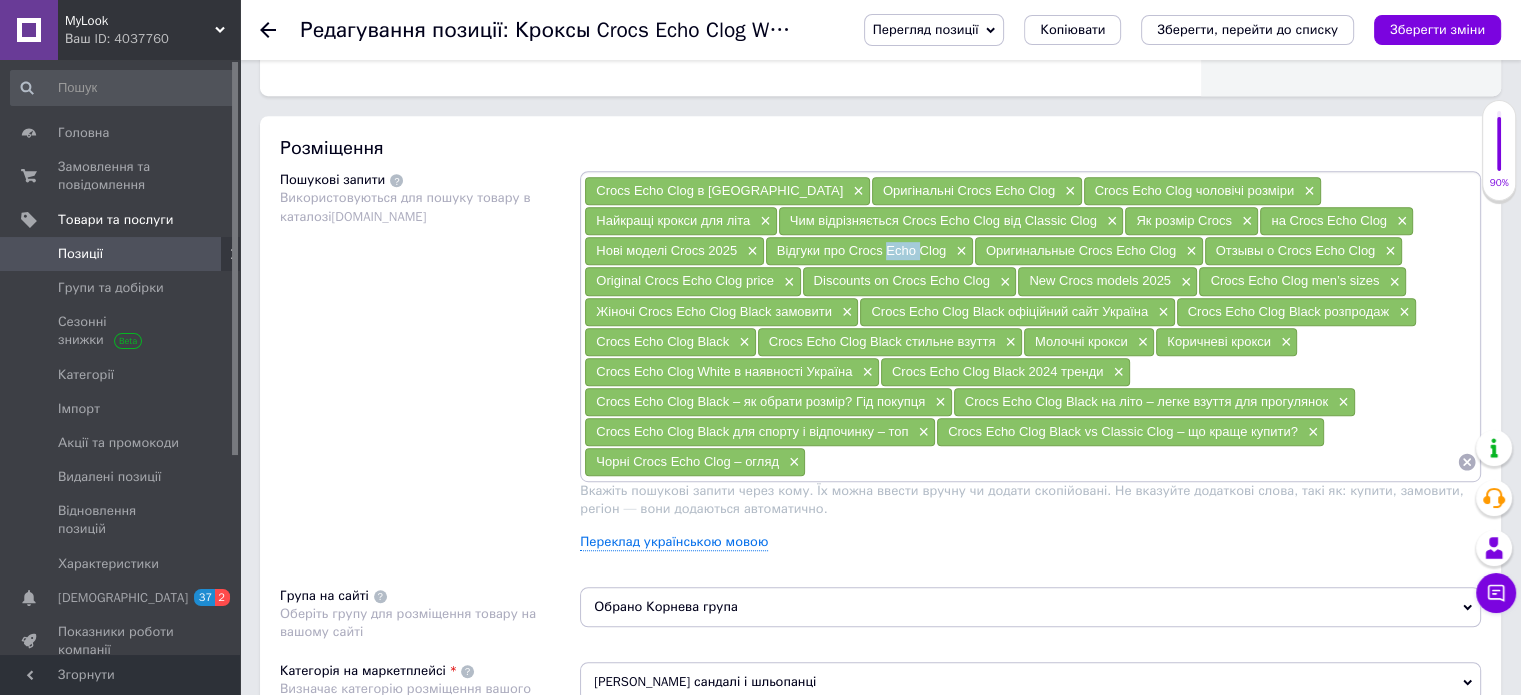 click on "Відгуки про Crocs Echo Clog" at bounding box center [862, 250] 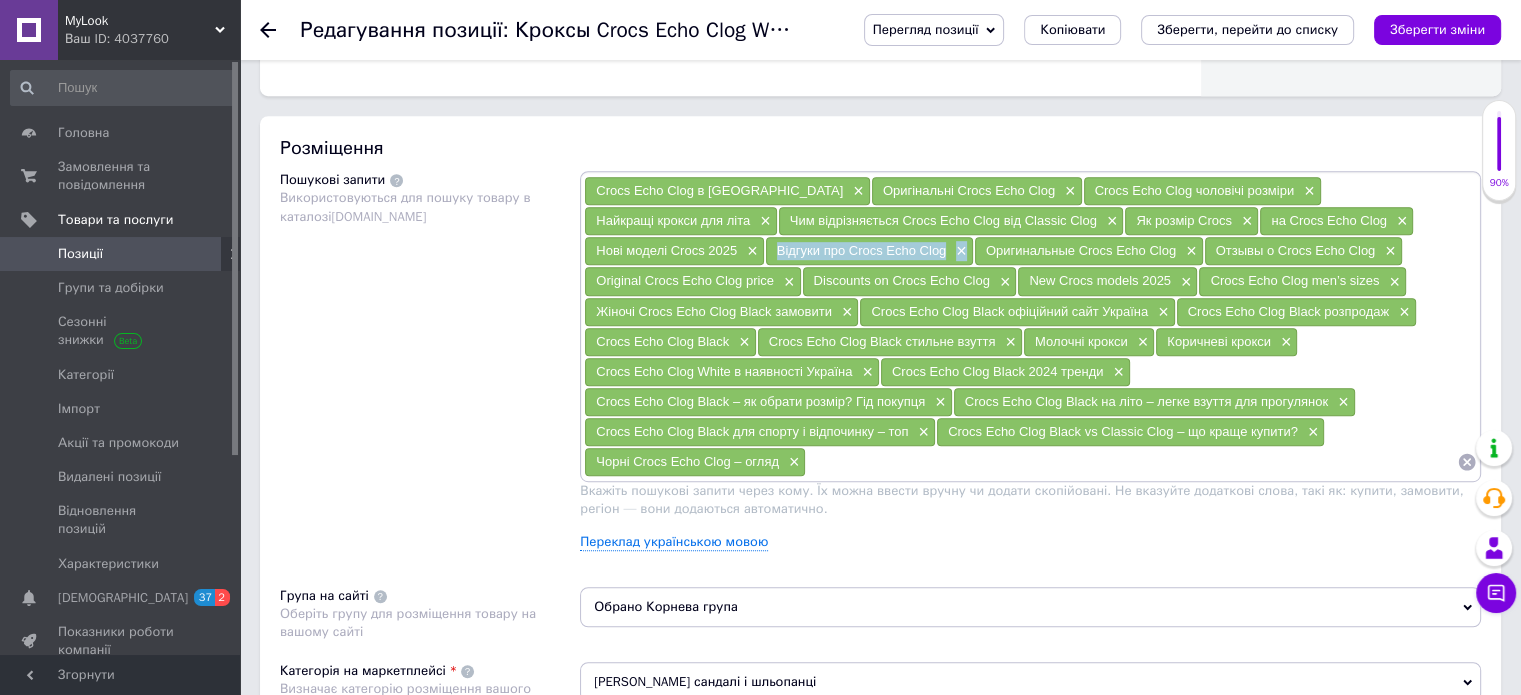 click on "Відгуки про Crocs Echo Clog" at bounding box center [862, 250] 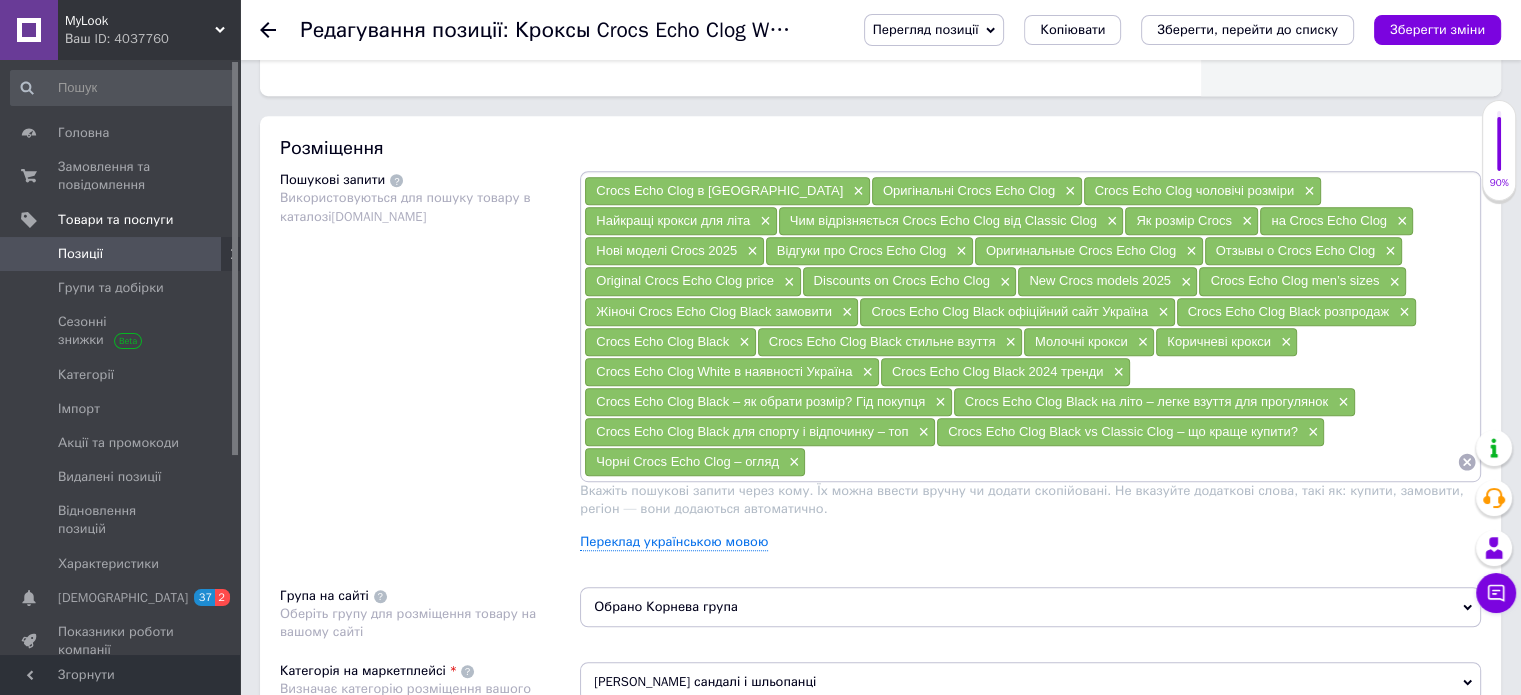 click on "Оригинальные Crocs Echo Clog" at bounding box center [1081, 250] 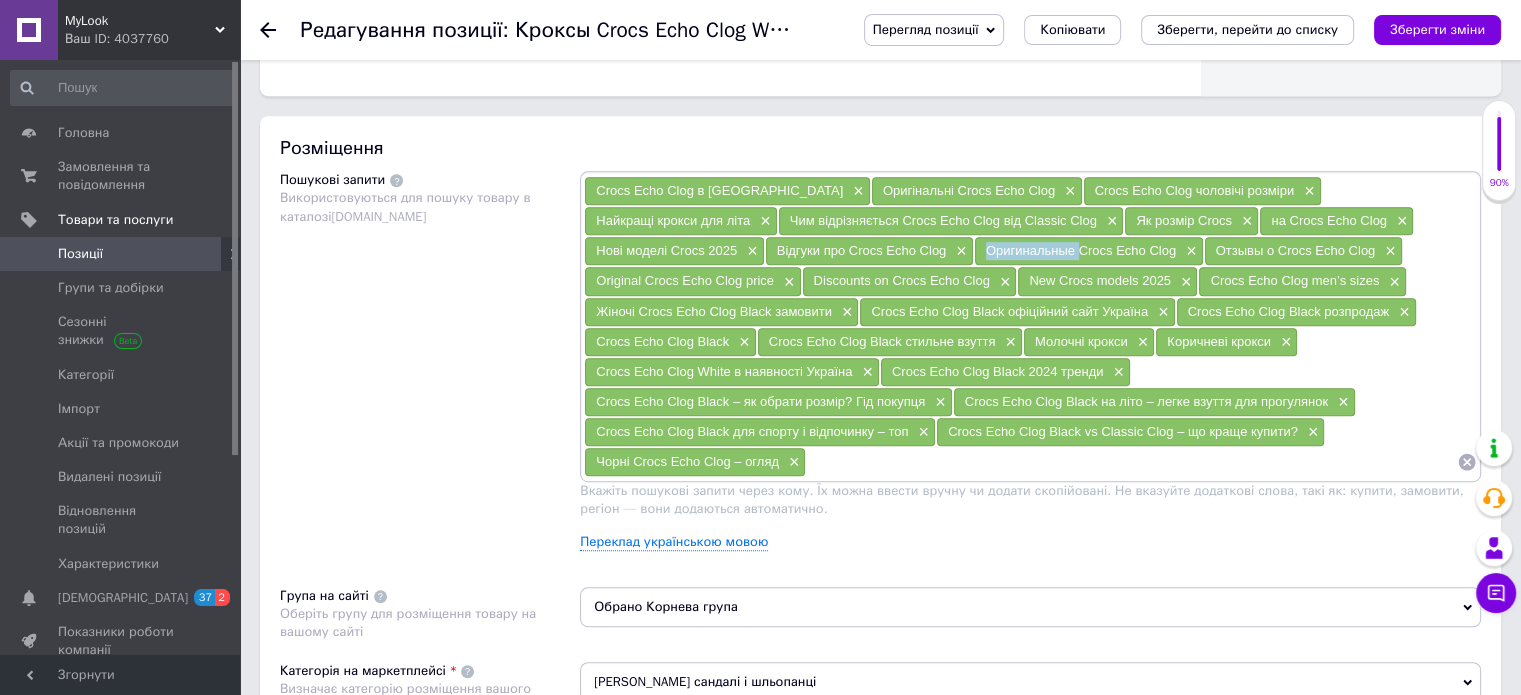 click on "Оригинальные Crocs Echo Clog" at bounding box center (1081, 250) 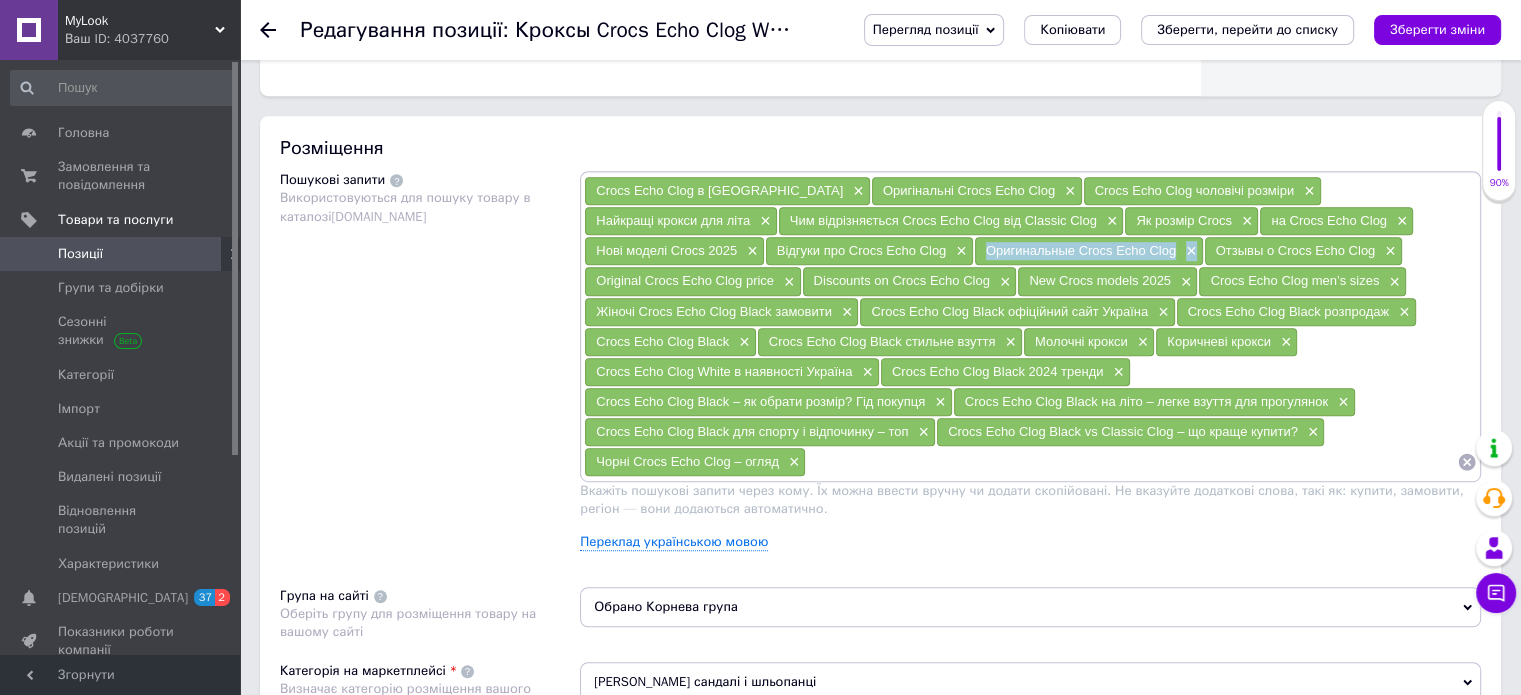 click on "Оригинальные Crocs Echo Clog" at bounding box center [1081, 250] 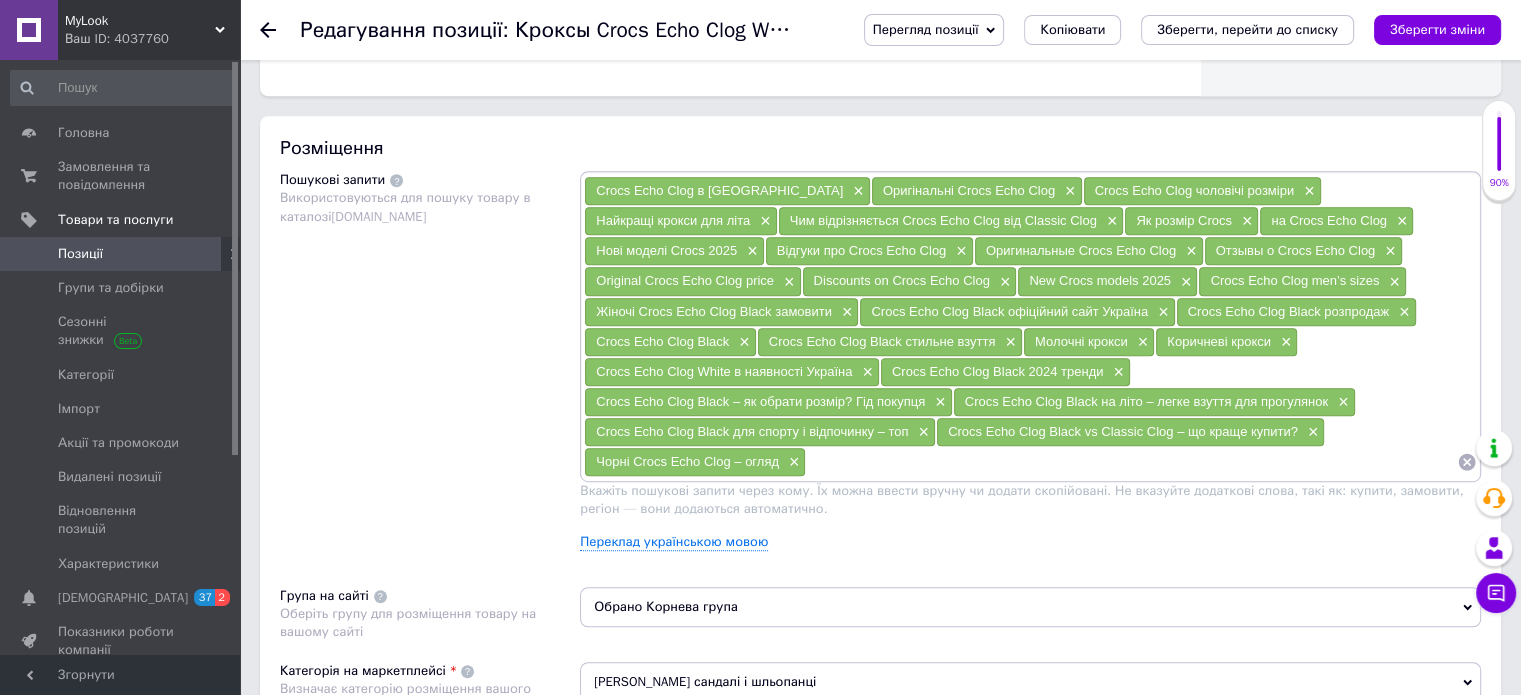 click on "Отзывы о Crocs Echo Clog" at bounding box center (1296, 250) 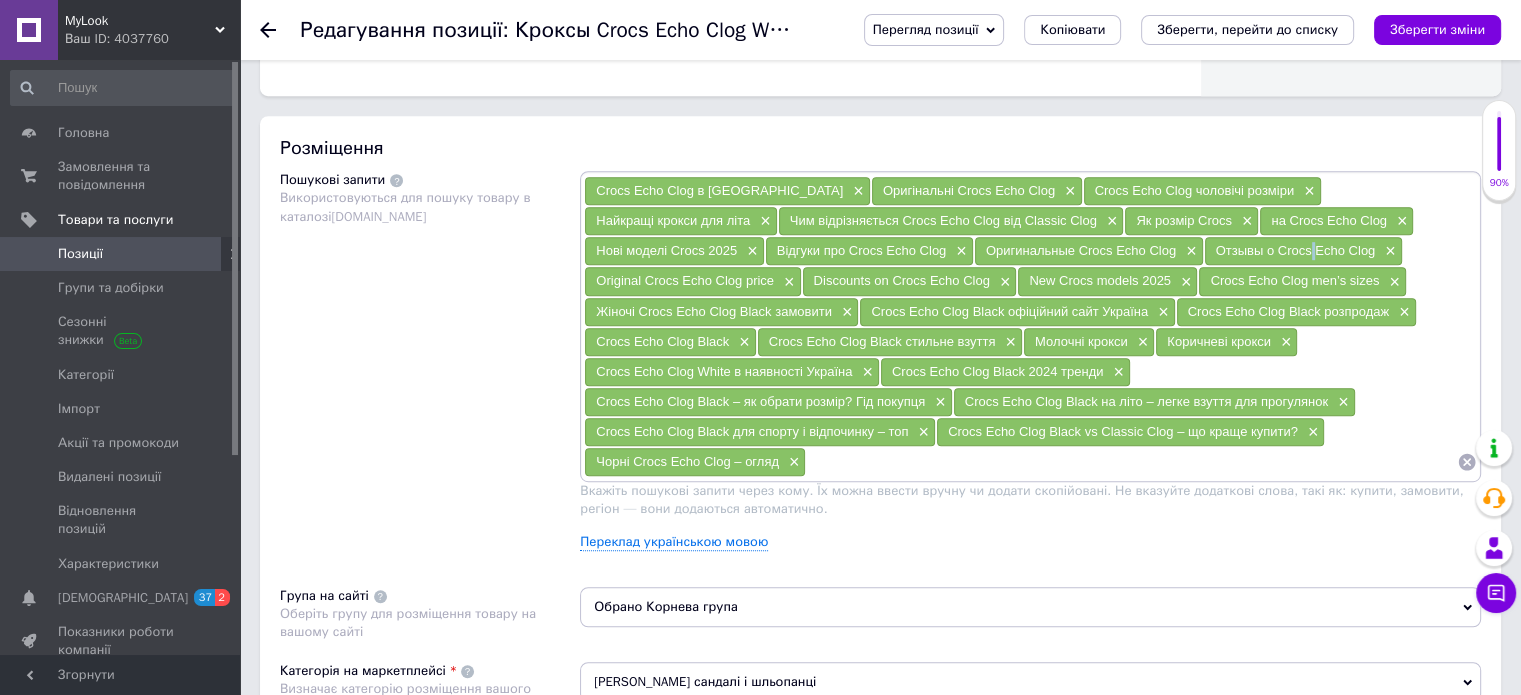 click on "Отзывы о Crocs Echo Clog" at bounding box center [1296, 250] 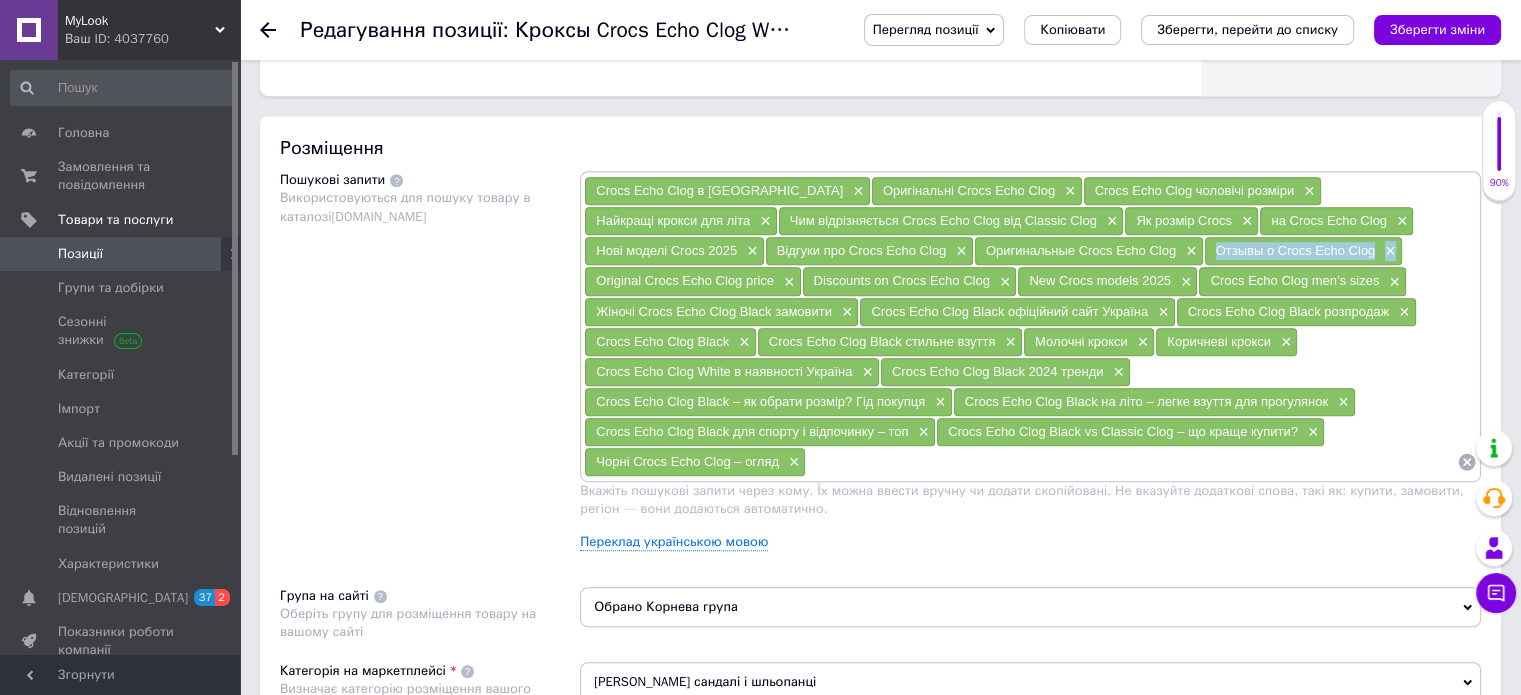 click on "Отзывы о Crocs Echo Clog" at bounding box center [1296, 250] 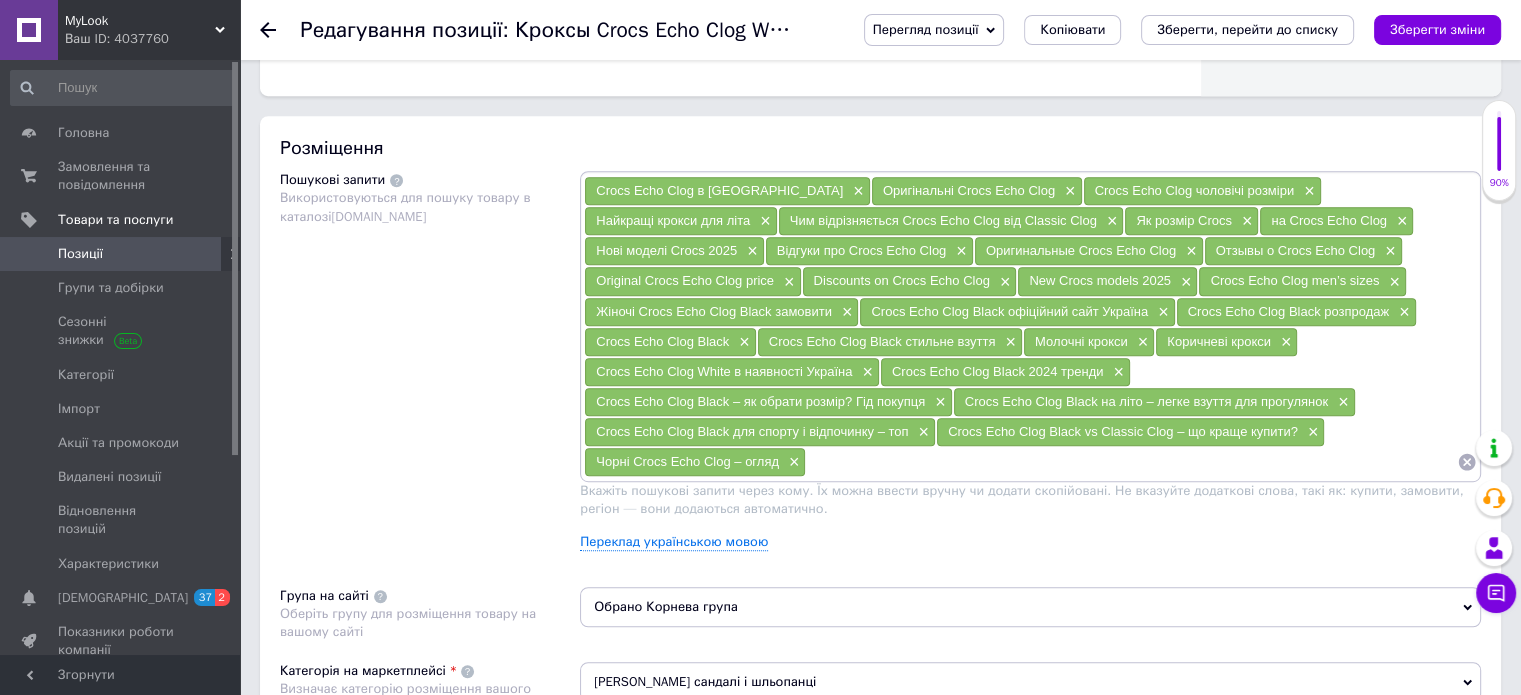 click on "Original Crocs Echo Clog price" at bounding box center [685, 280] 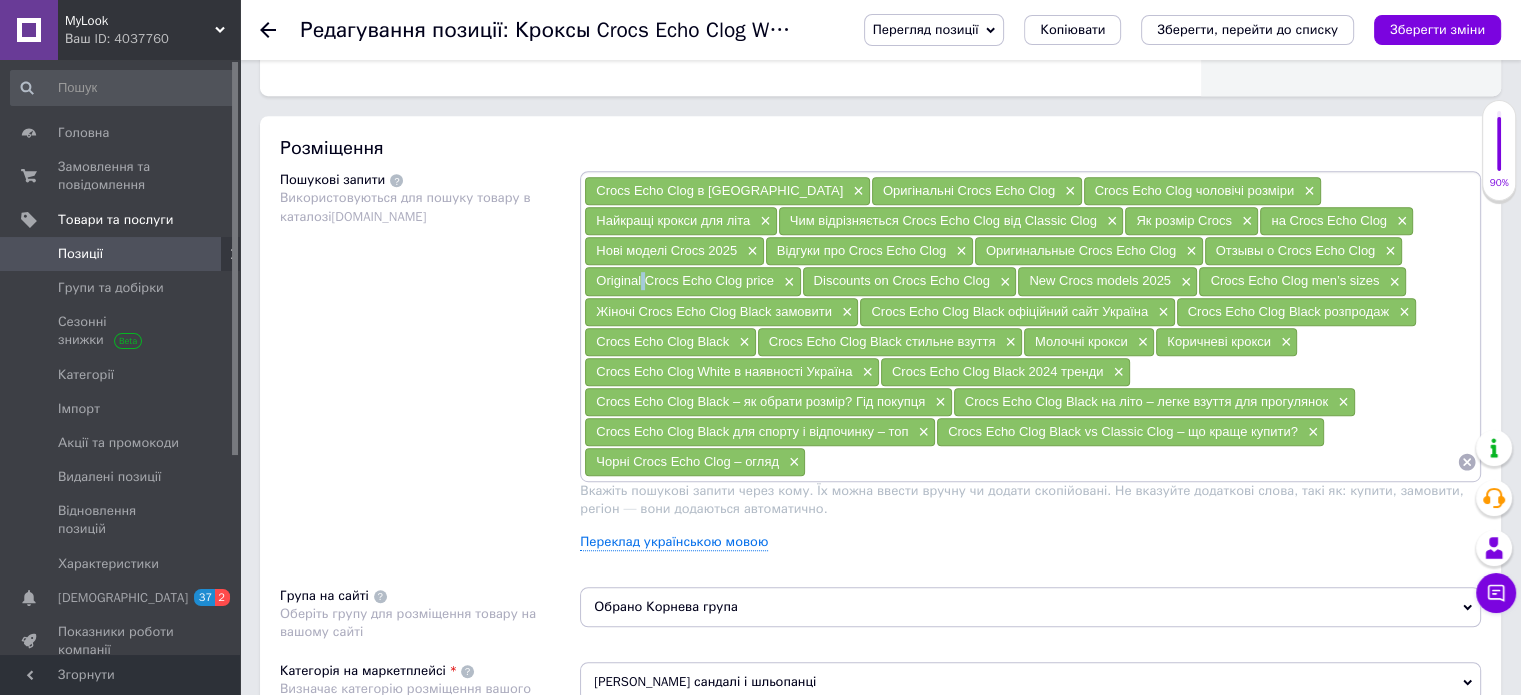 click on "Original Crocs Echo Clog price" at bounding box center (685, 280) 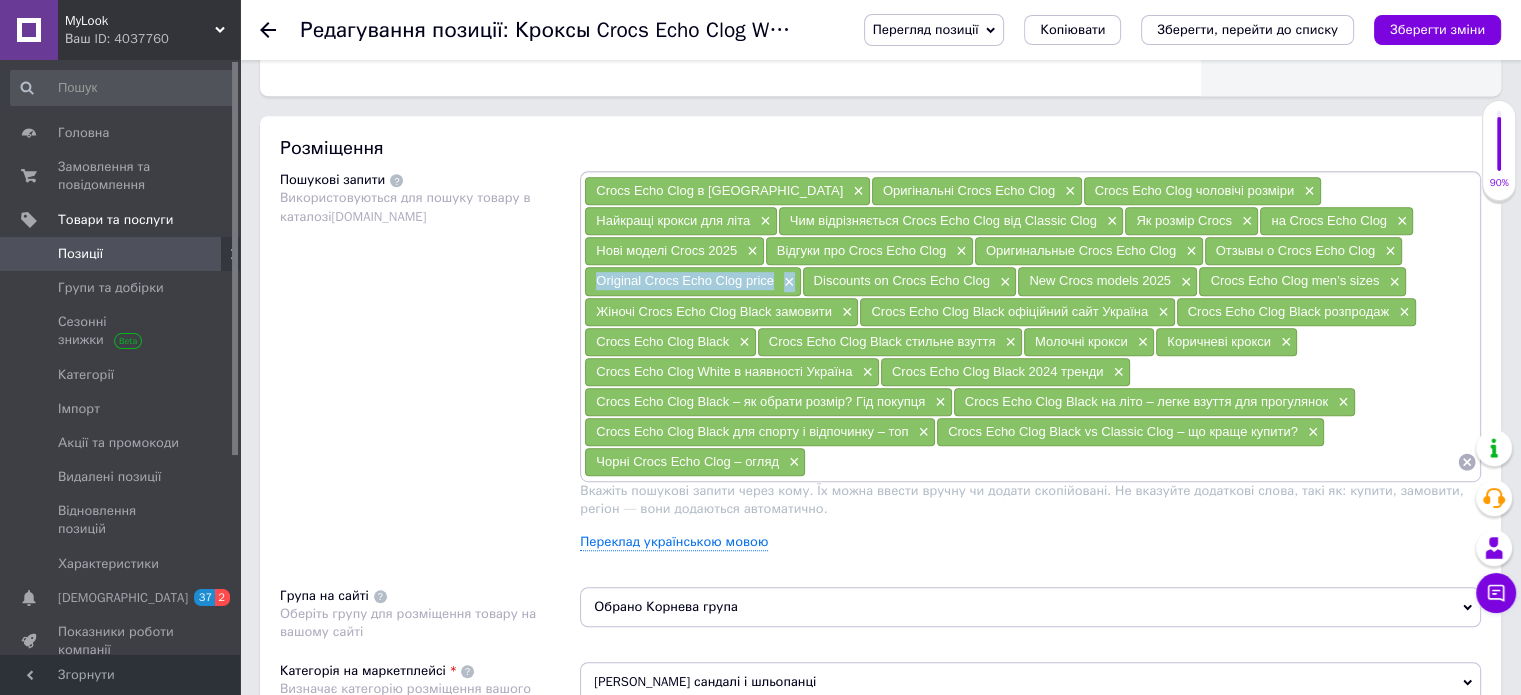 click on "Original Crocs Echo Clog price" at bounding box center (685, 280) 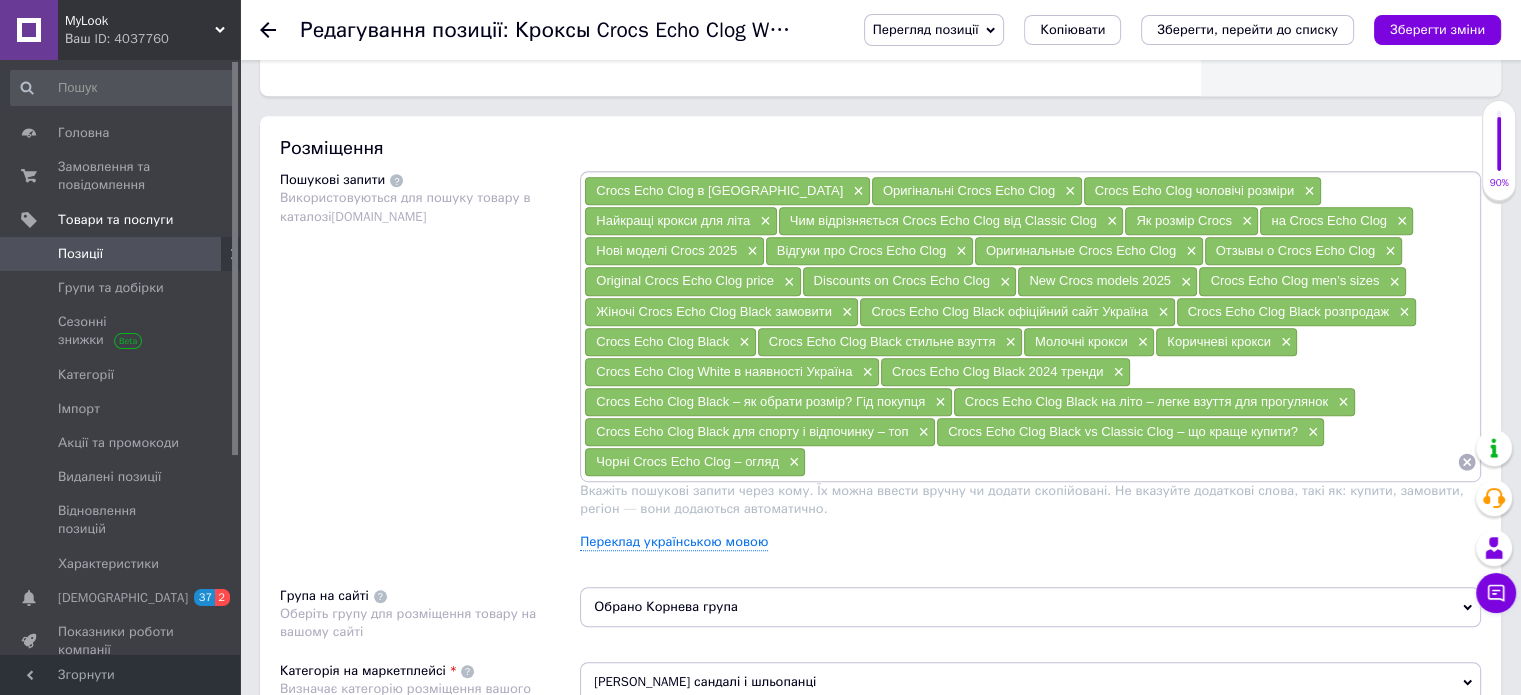 click on "Discounts on Crocs Echo Clog" at bounding box center [902, 280] 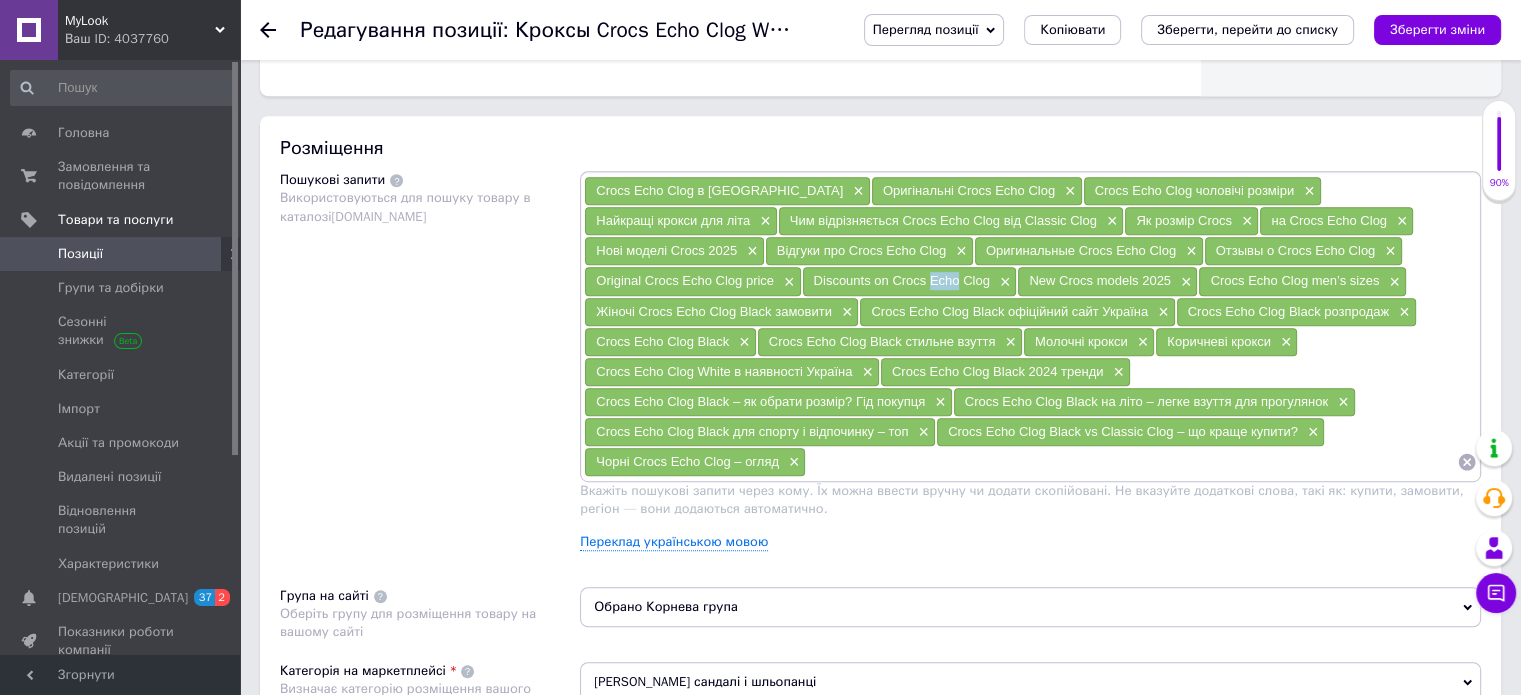 click on "Discounts on Crocs Echo Clog" at bounding box center (902, 280) 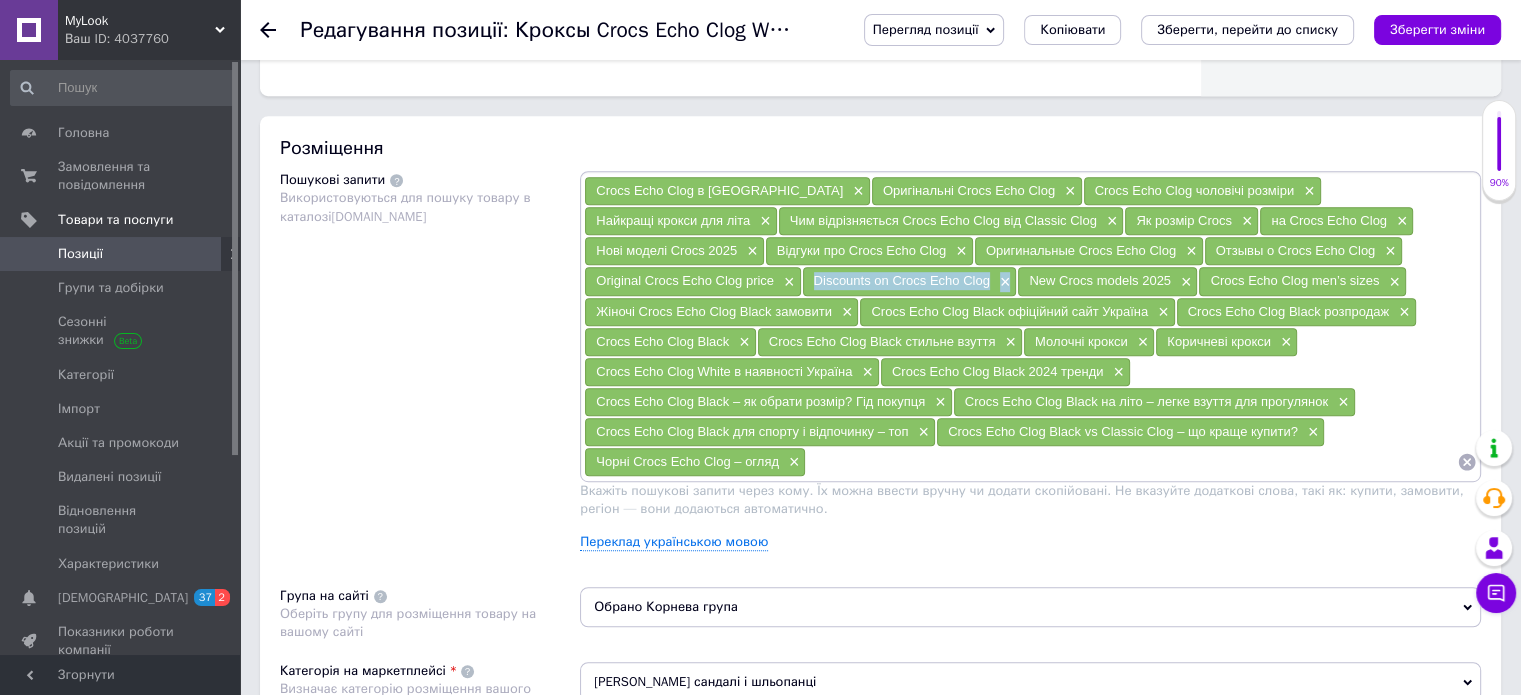 click on "Discounts on Crocs Echo Clog" at bounding box center [902, 280] 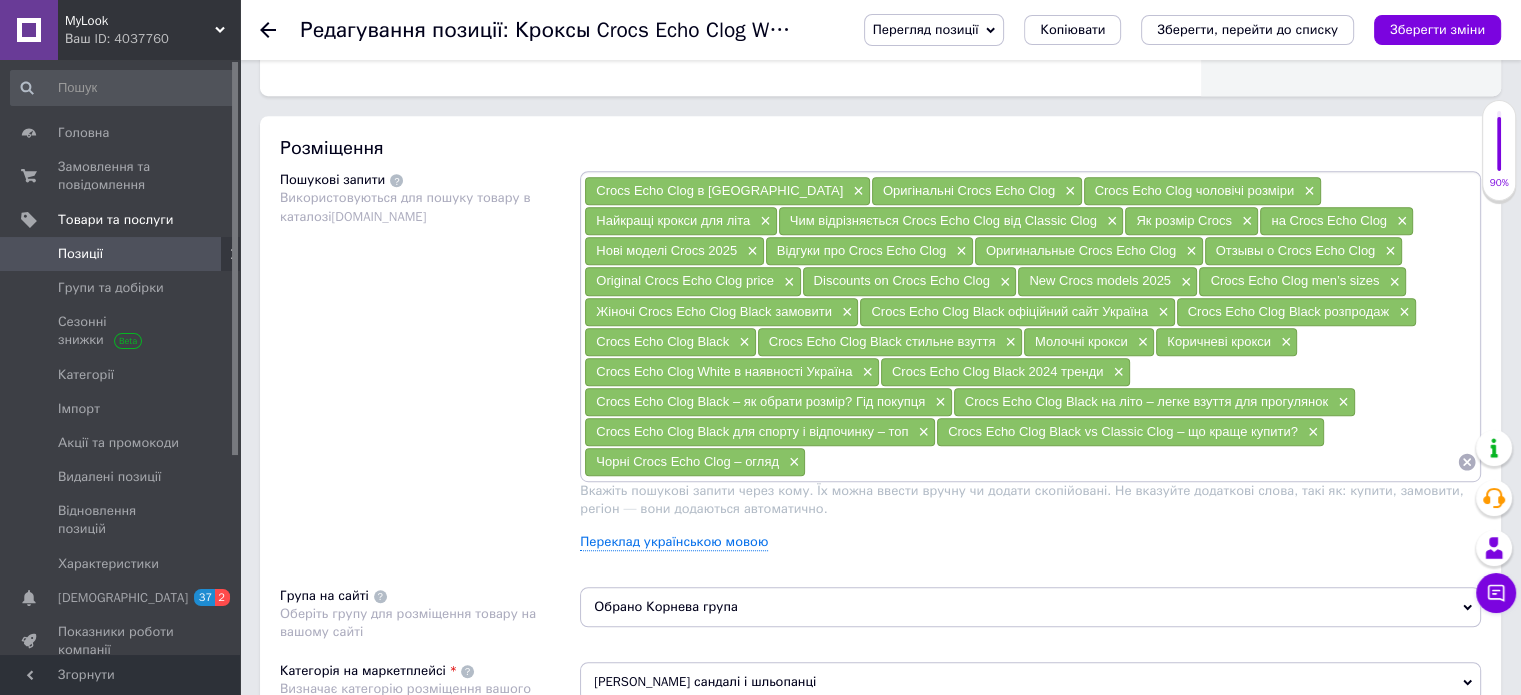 click on "New Crocs models 2025" at bounding box center [1100, 280] 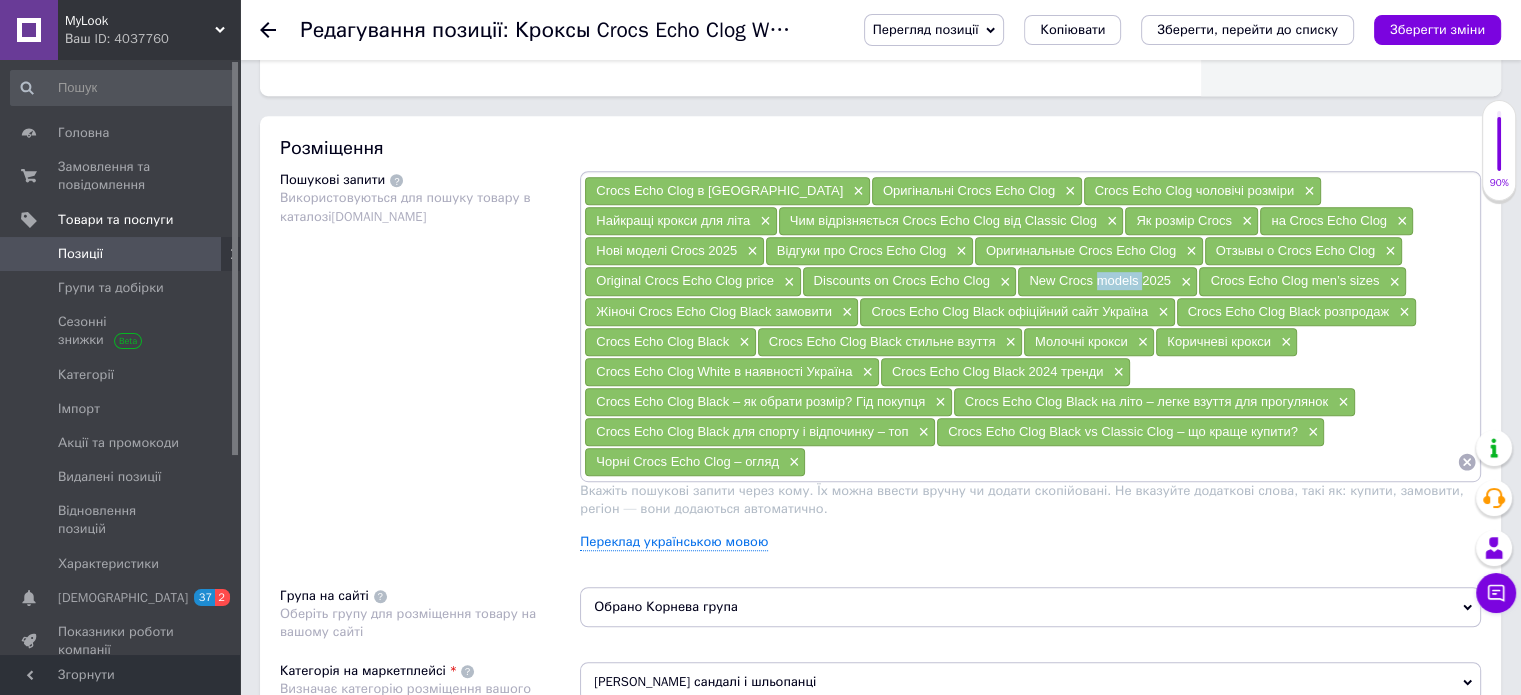 click on "New Crocs models 2025" at bounding box center [1100, 280] 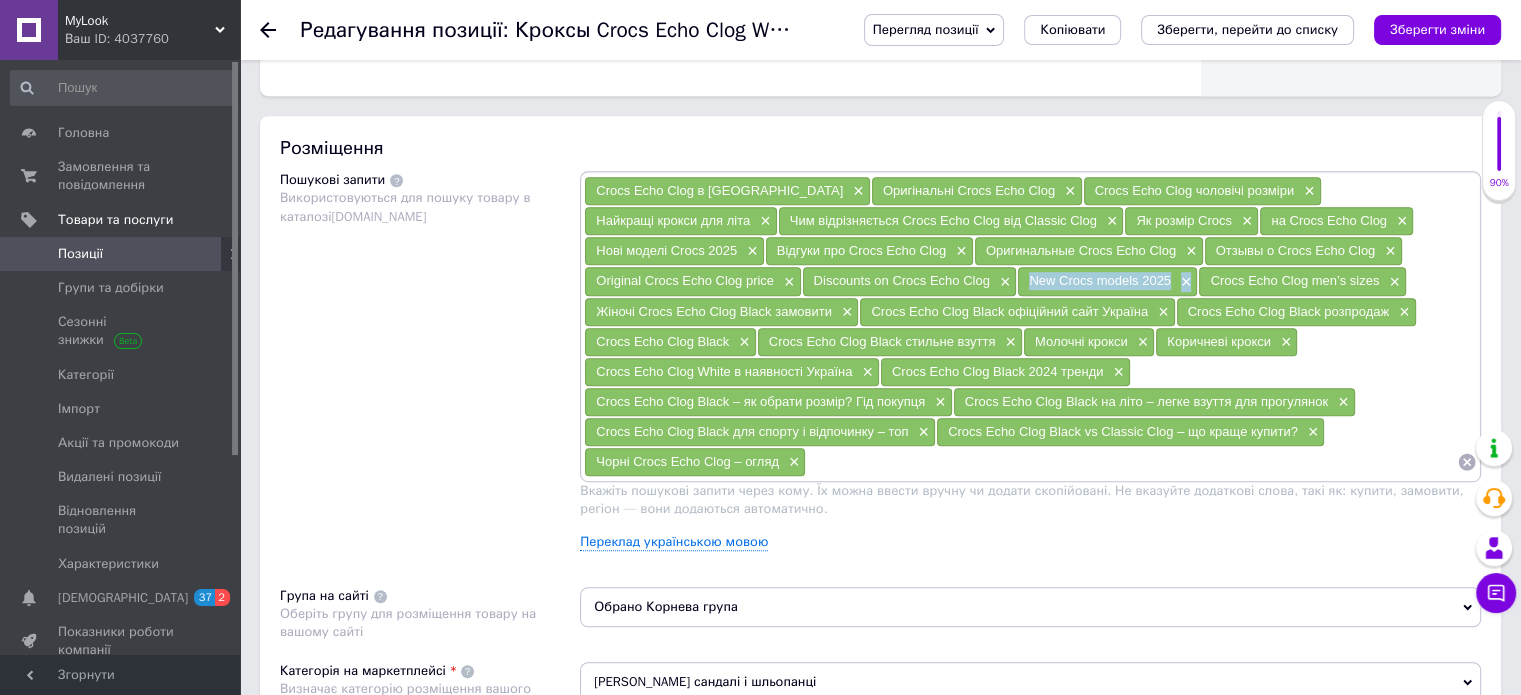 click on "New Crocs models 2025" at bounding box center [1100, 280] 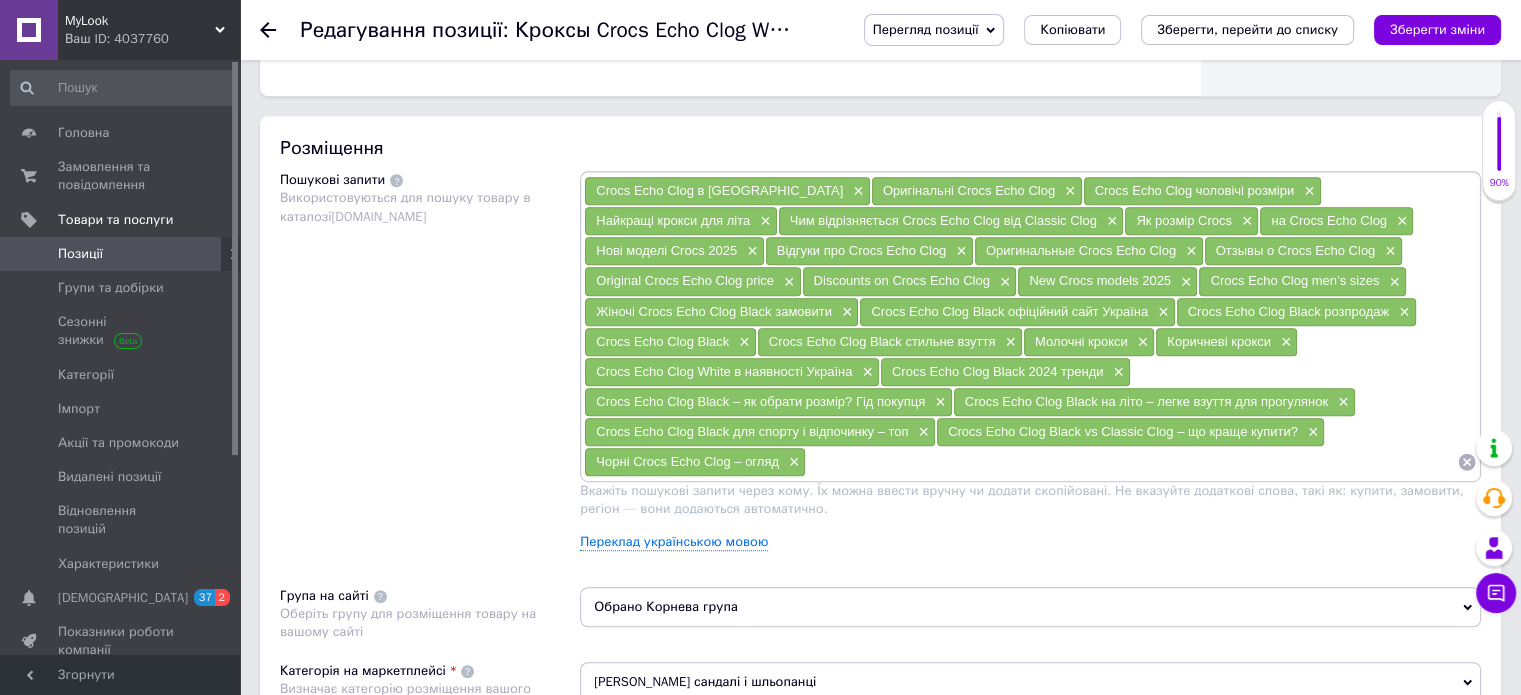 click on "Crocs Echo Clog men’s sizes ×" at bounding box center [1302, 281] 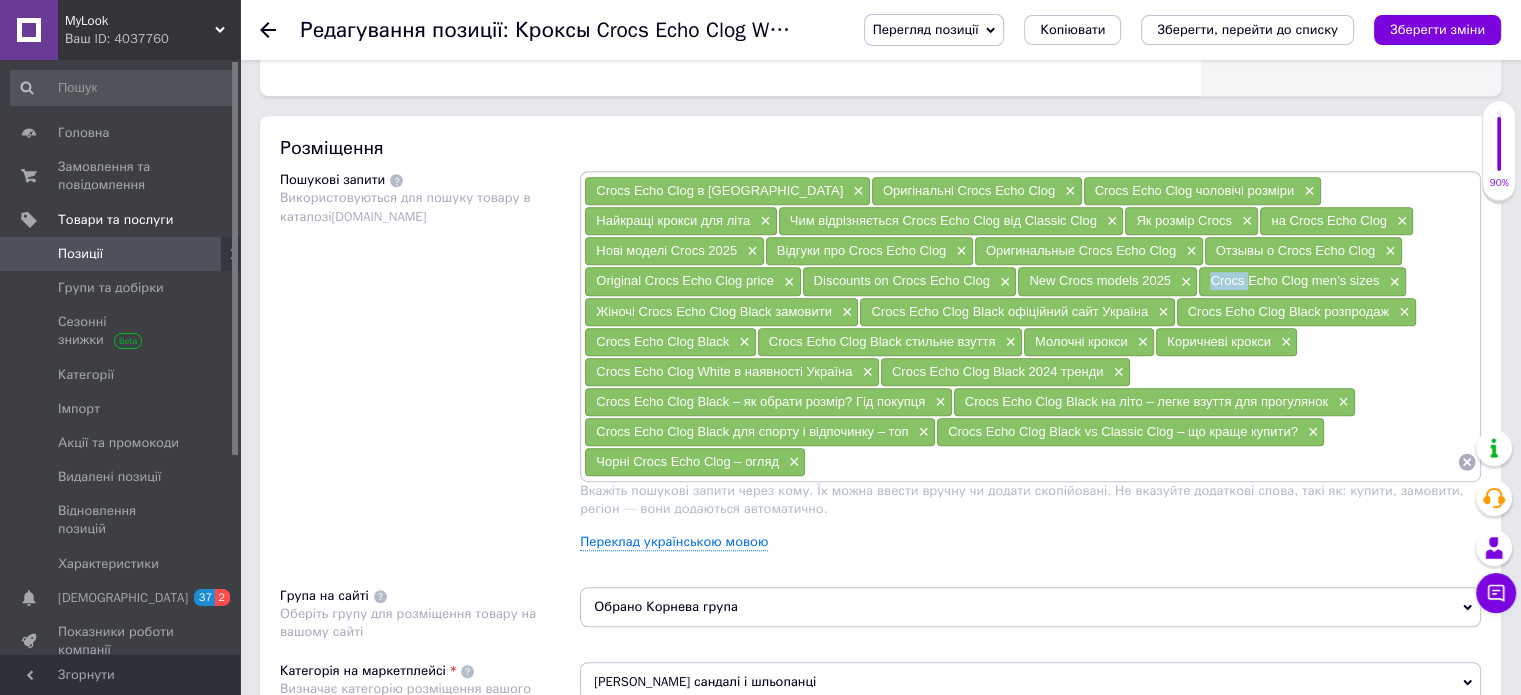 drag, startPoint x: 1132, startPoint y: 262, endPoint x: 1126, endPoint y: 276, distance: 15.231546 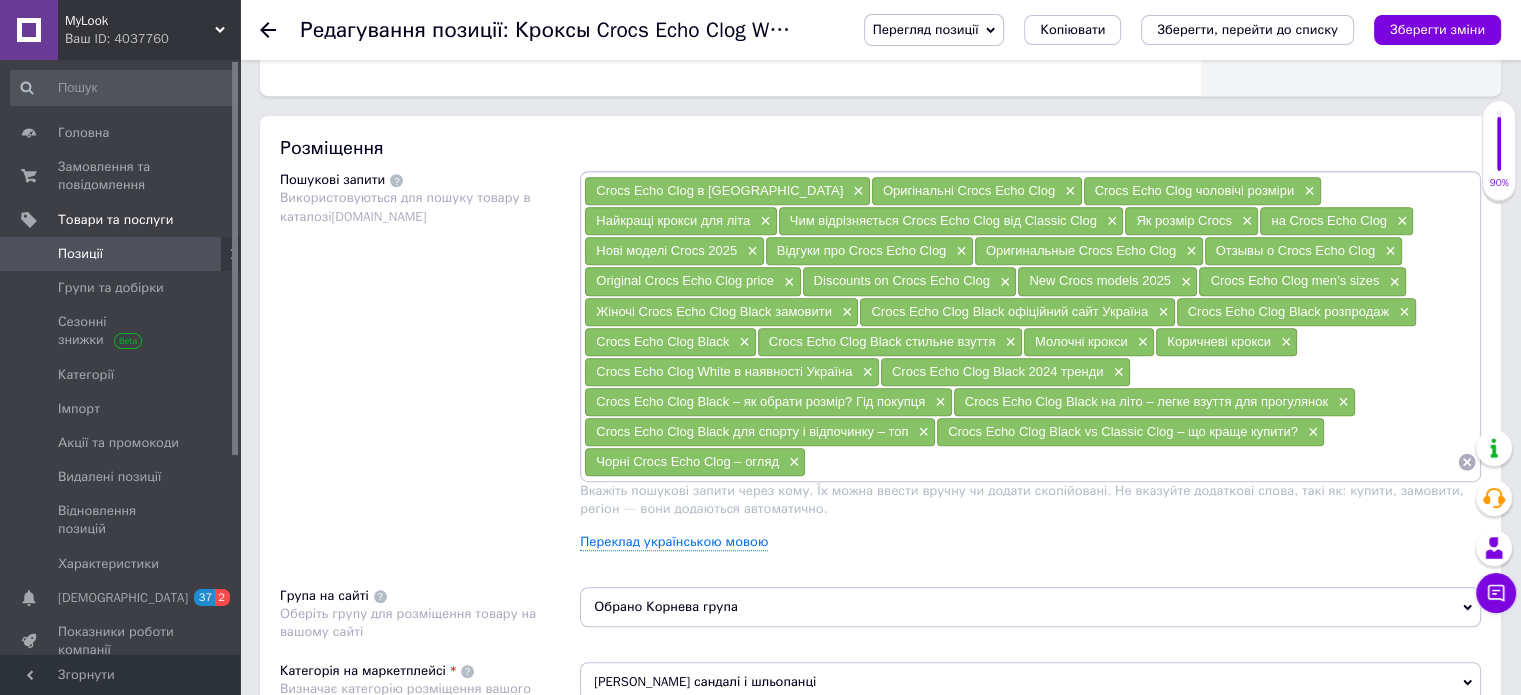 click on "Crocs Echo Clog men’s sizes" at bounding box center [1294, 280] 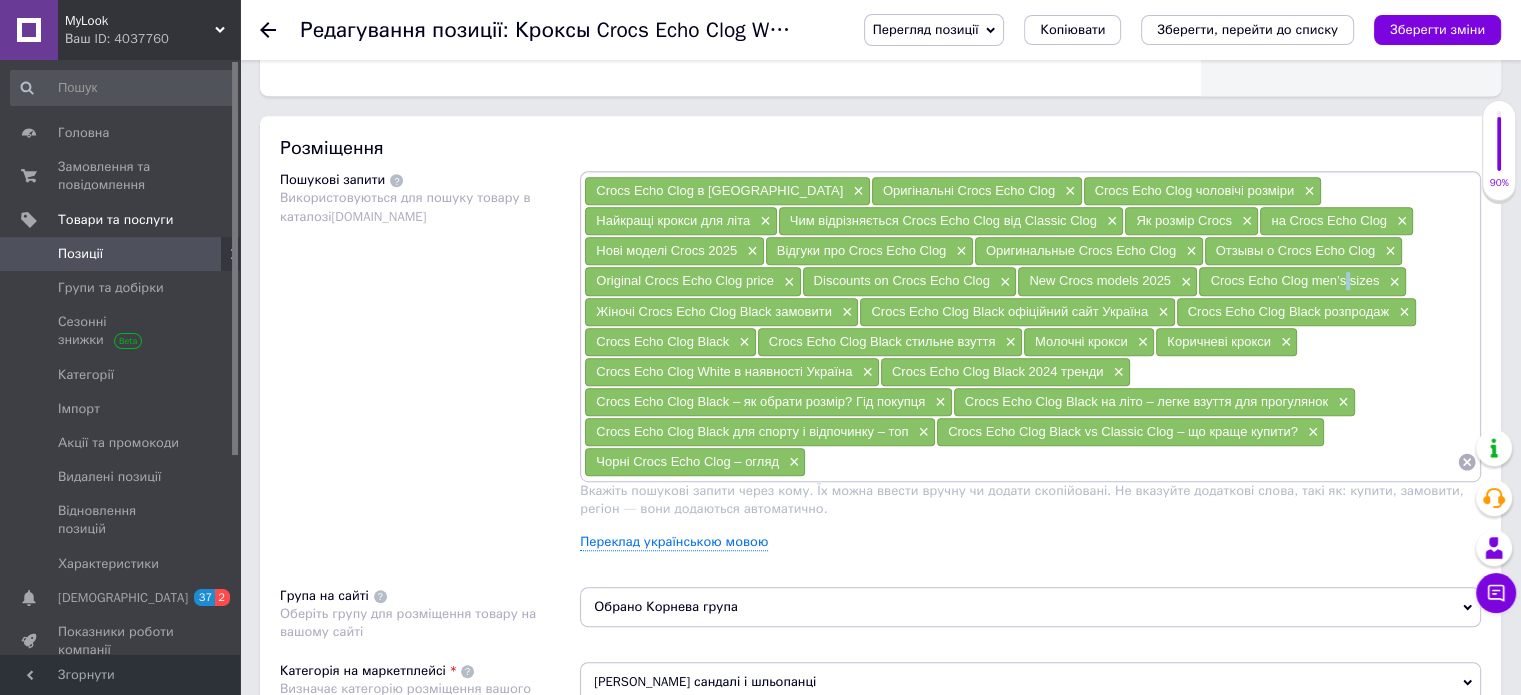 click on "Crocs Echo Clog men’s sizes" at bounding box center [1294, 280] 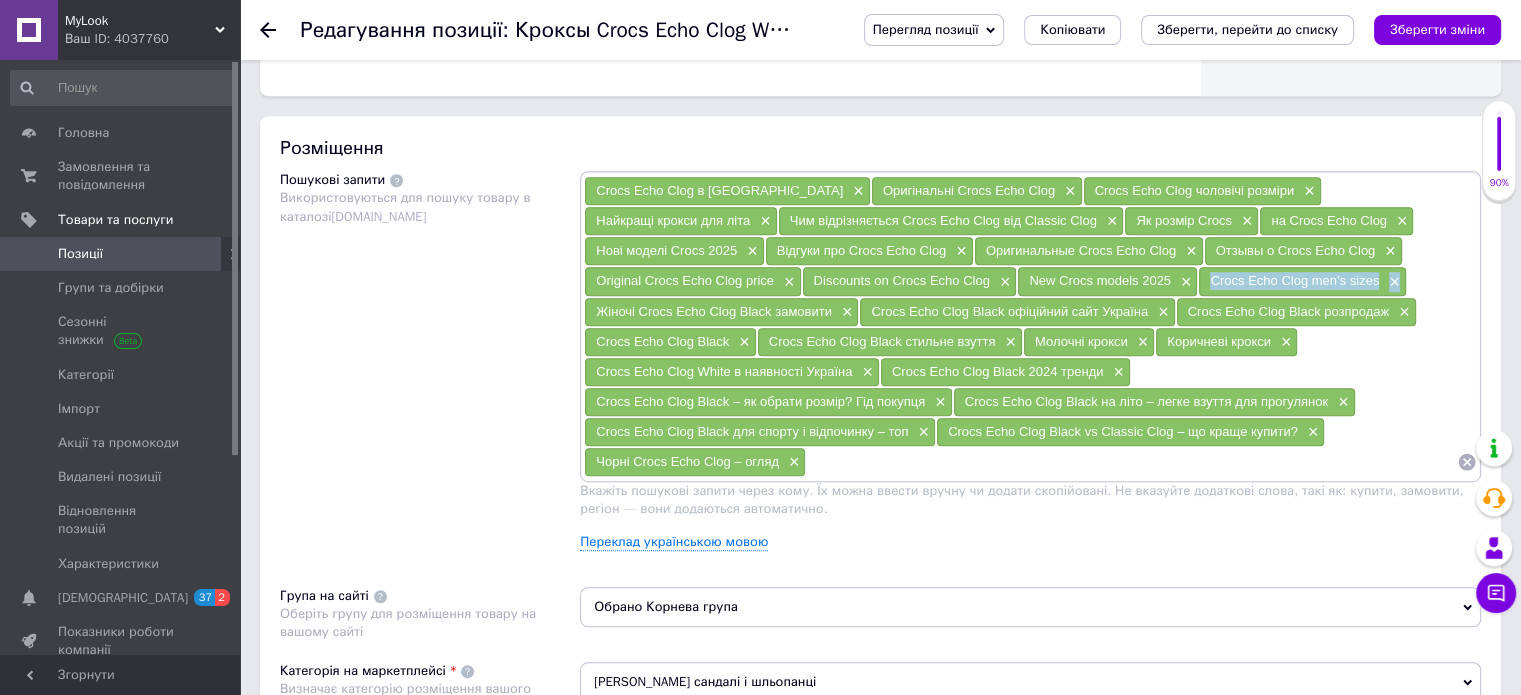 click on "Crocs Echo Clog men’s sizes" at bounding box center (1294, 280) 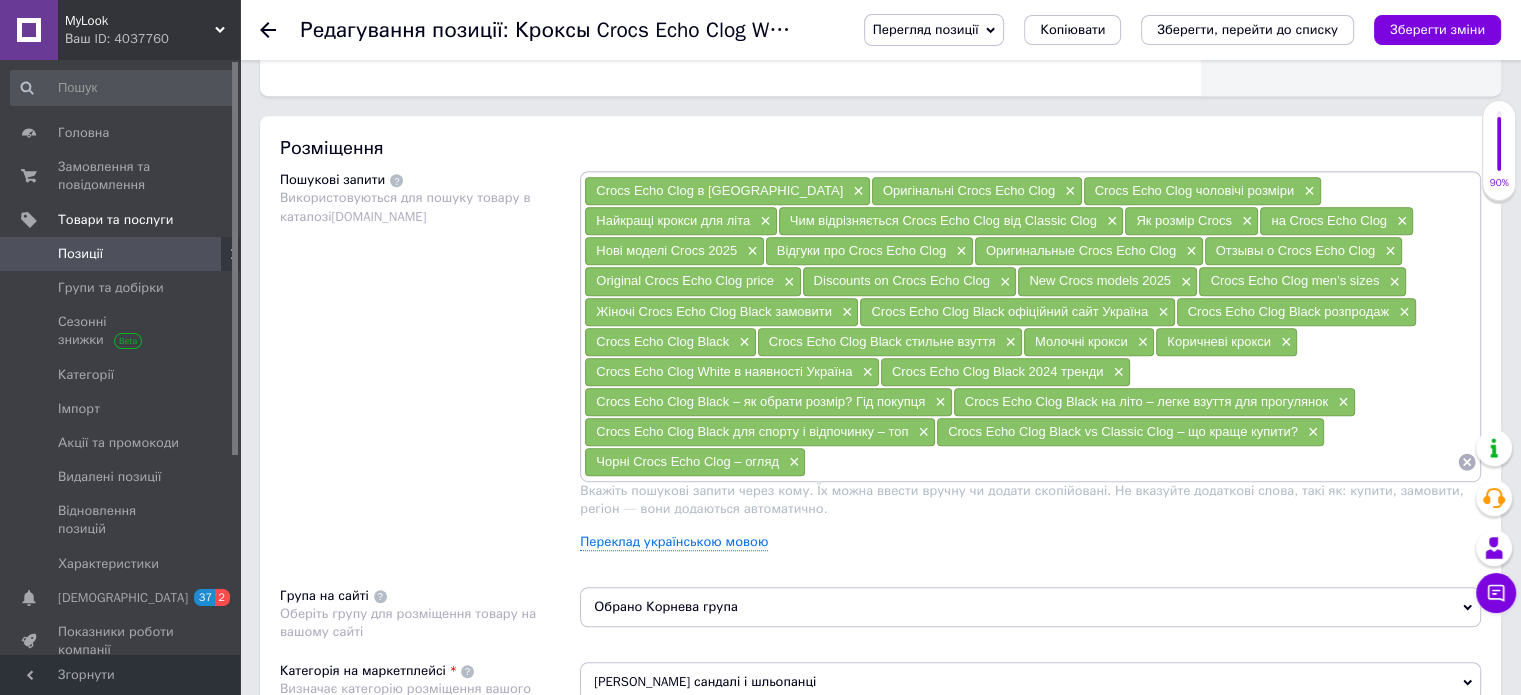click on "Жіночі Crocs Echo Clog Black замовити" at bounding box center (714, 311) 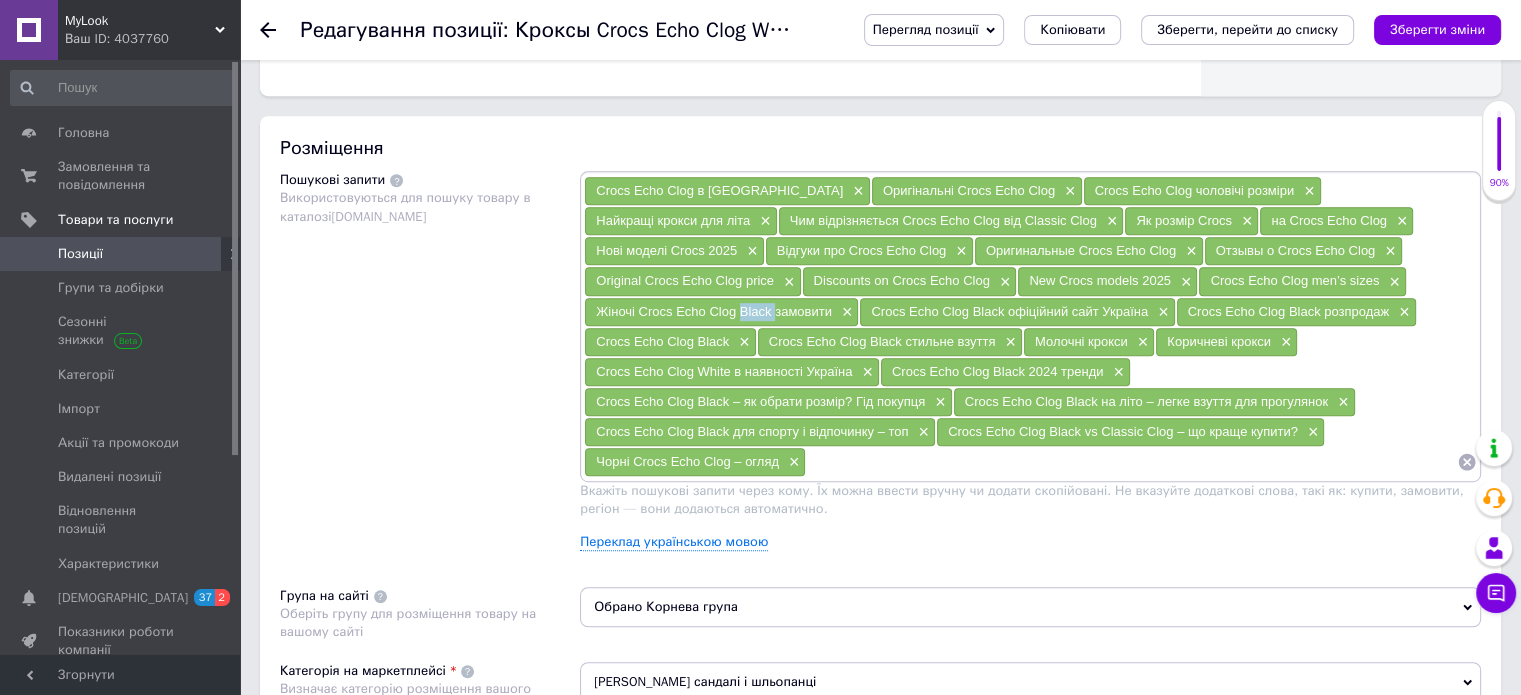 click on "Жіночі Crocs Echo Clog Black замовити" at bounding box center (714, 311) 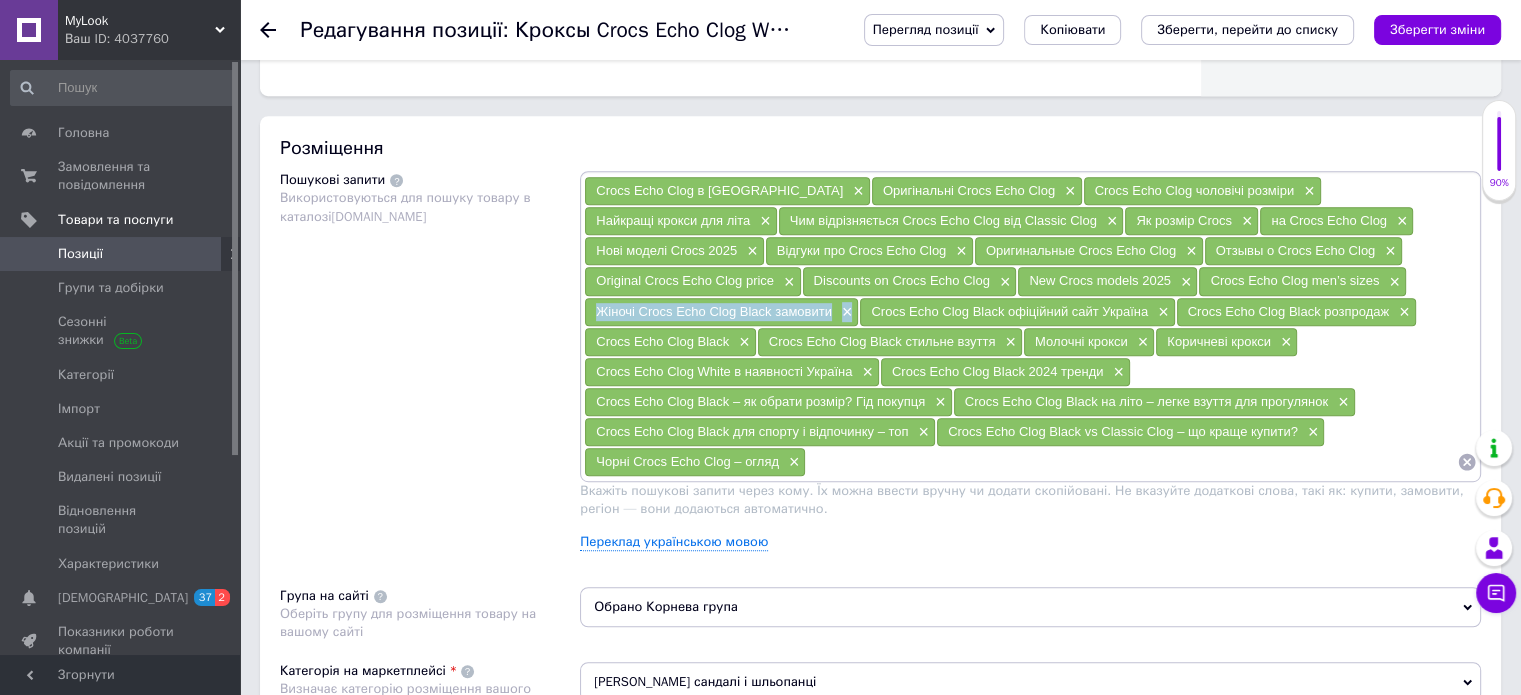 click on "Жіночі Crocs Echo Clog Black замовити" at bounding box center (714, 311) 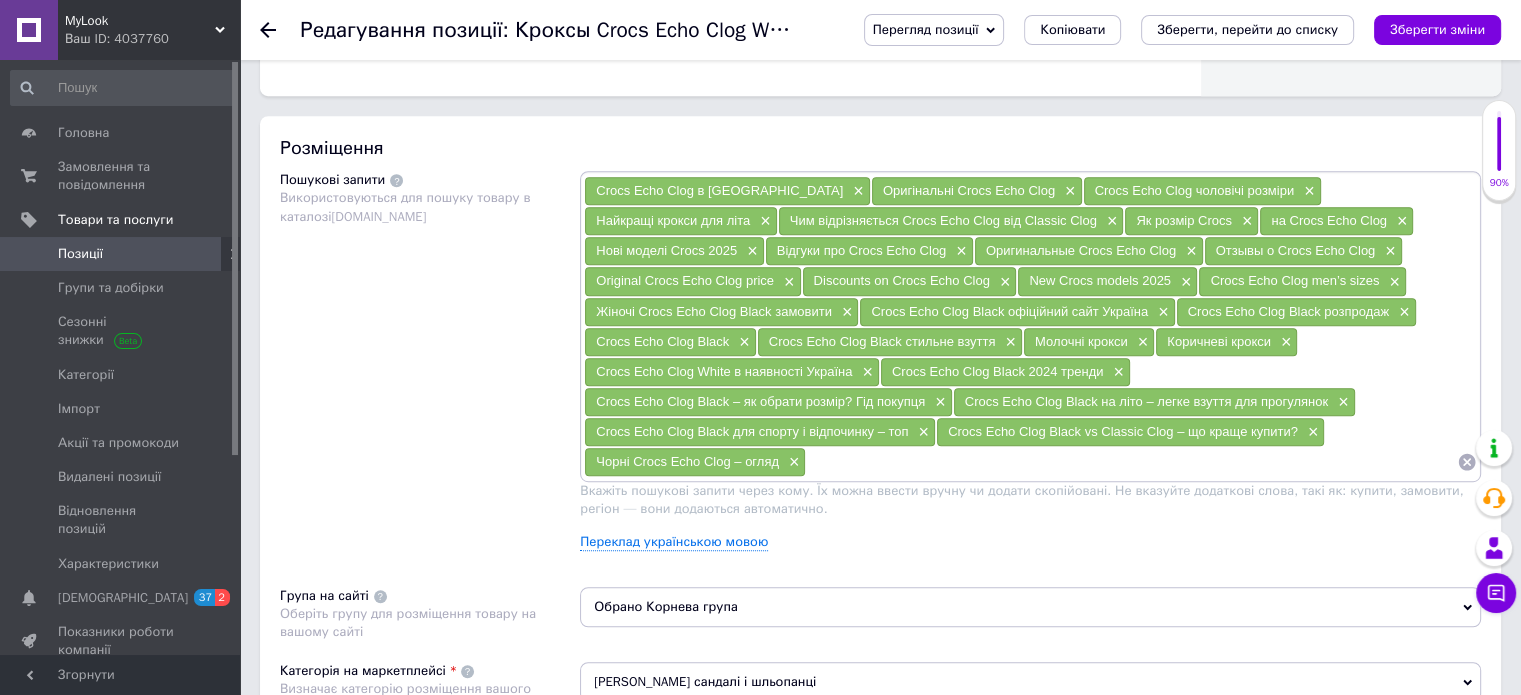 click on "Crocs Echo Clog Black офіційний сайт Україна" at bounding box center (1009, 311) 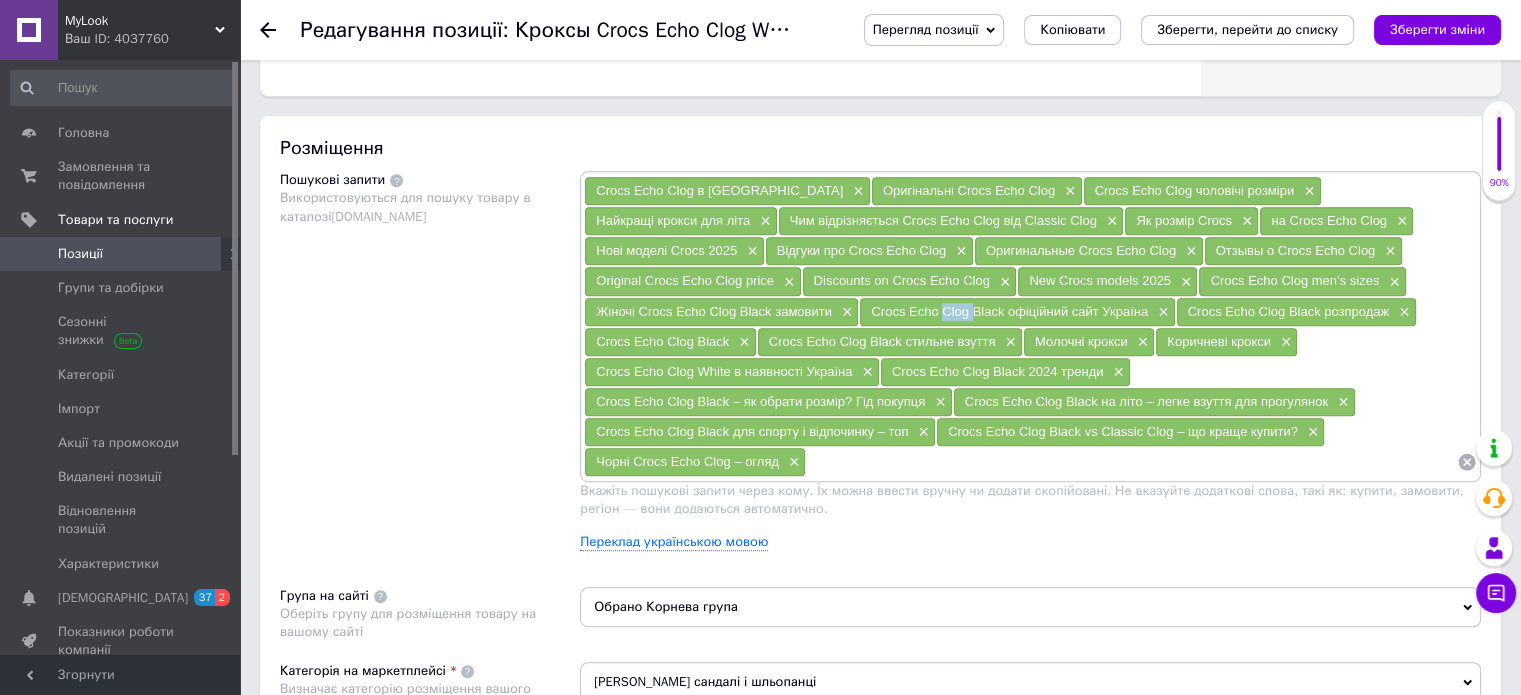 click on "Crocs Echo Clog Black офіційний сайт Україна" at bounding box center (1009, 311) 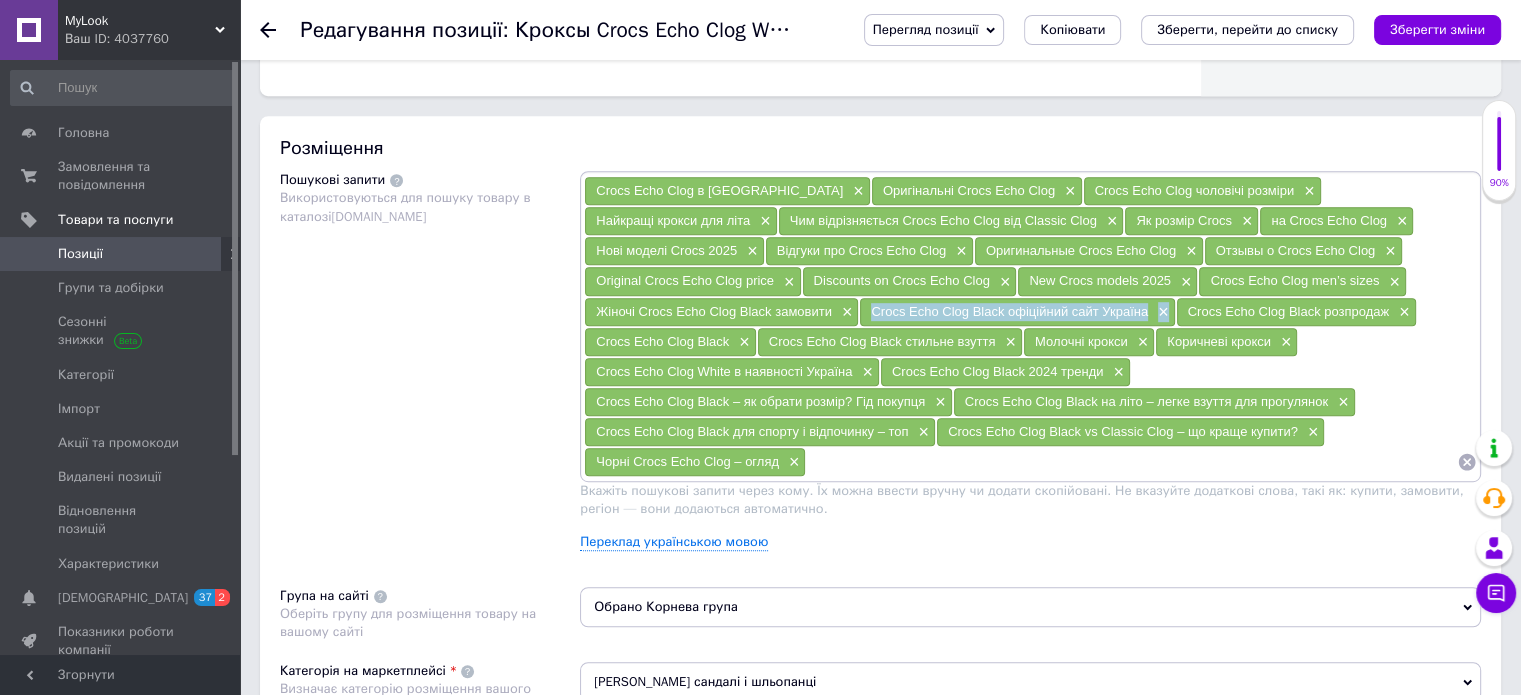 click on "Crocs Echo Clog Black офіційний сайт Україна" at bounding box center [1009, 311] 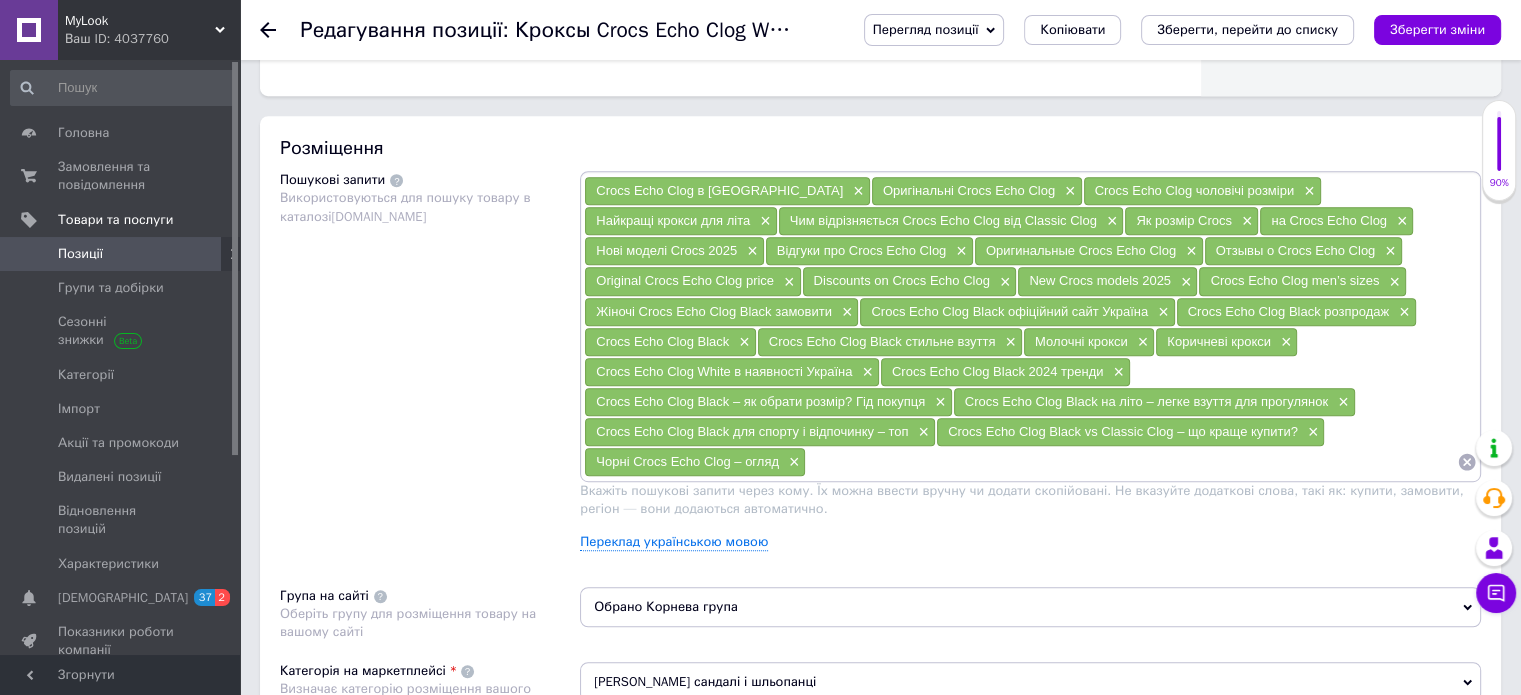 click on "Crocs Echo Clog Black розпродаж" at bounding box center (1289, 311) 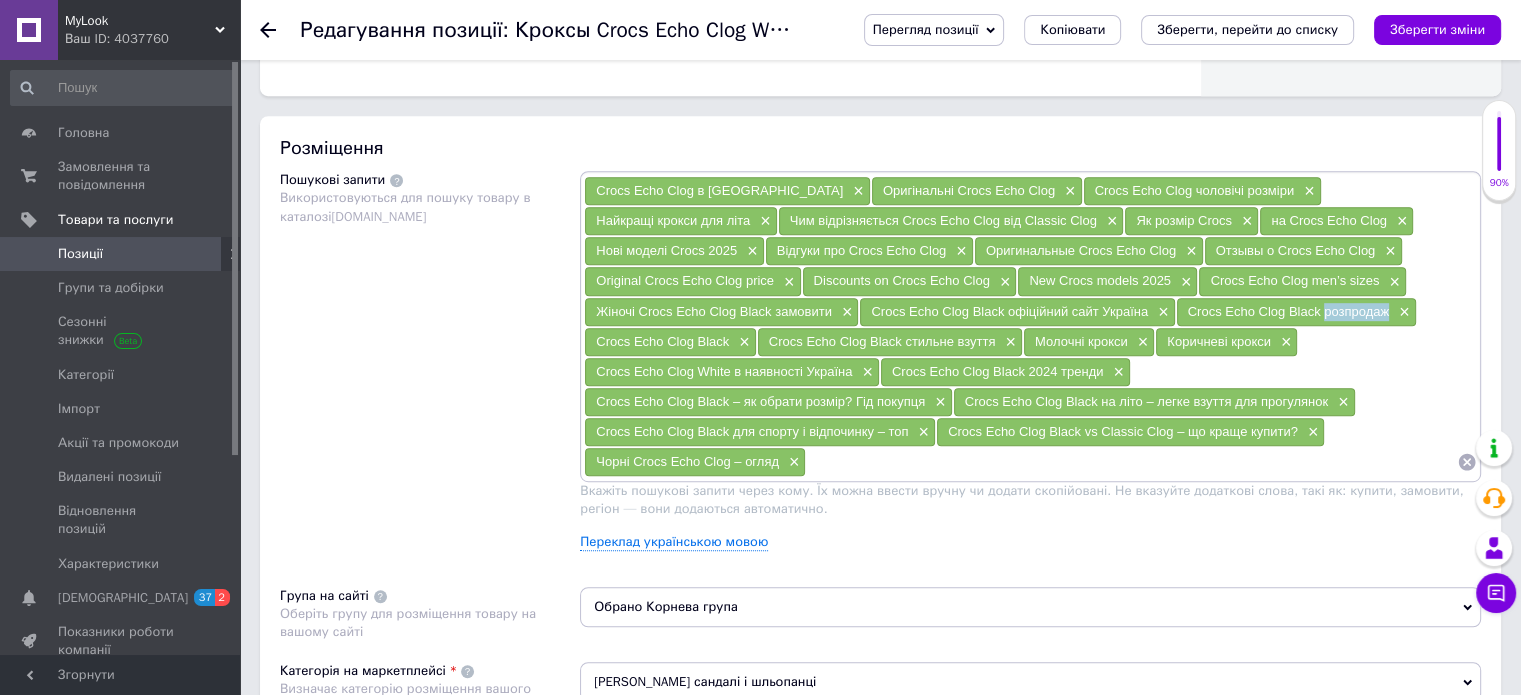 click on "Crocs Echo Clog Black розпродаж" at bounding box center [1289, 311] 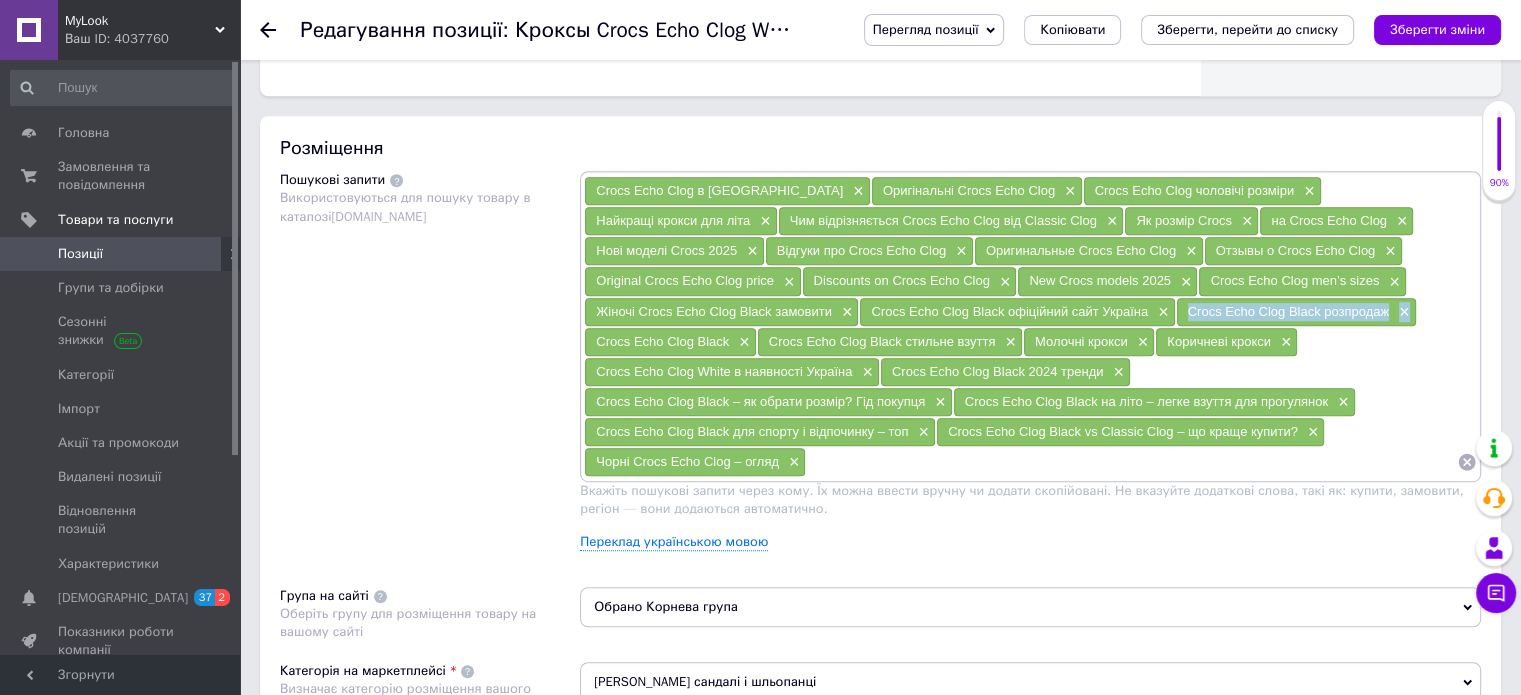 click on "Crocs Echo Clog Black розпродаж" at bounding box center [1289, 311] 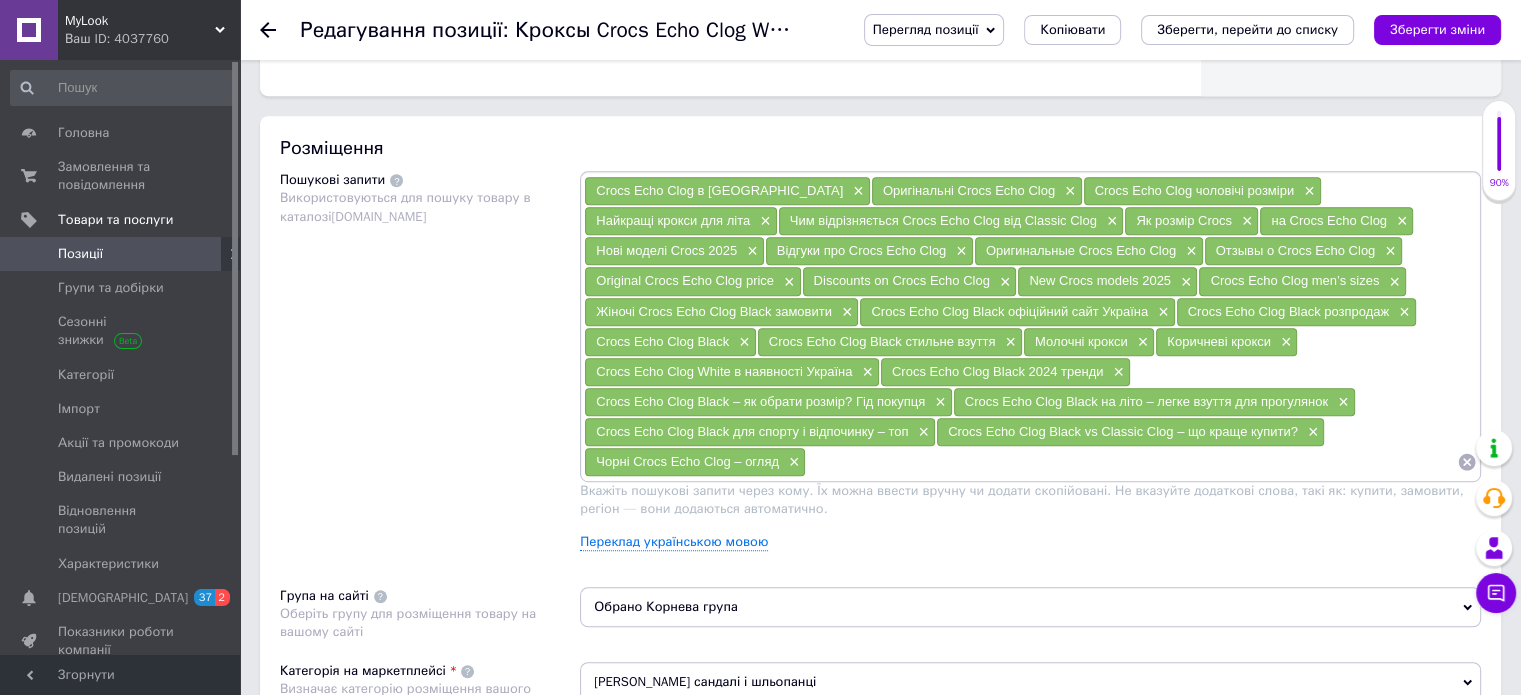 click on "Crocs Echo Clog Black" at bounding box center [662, 341] 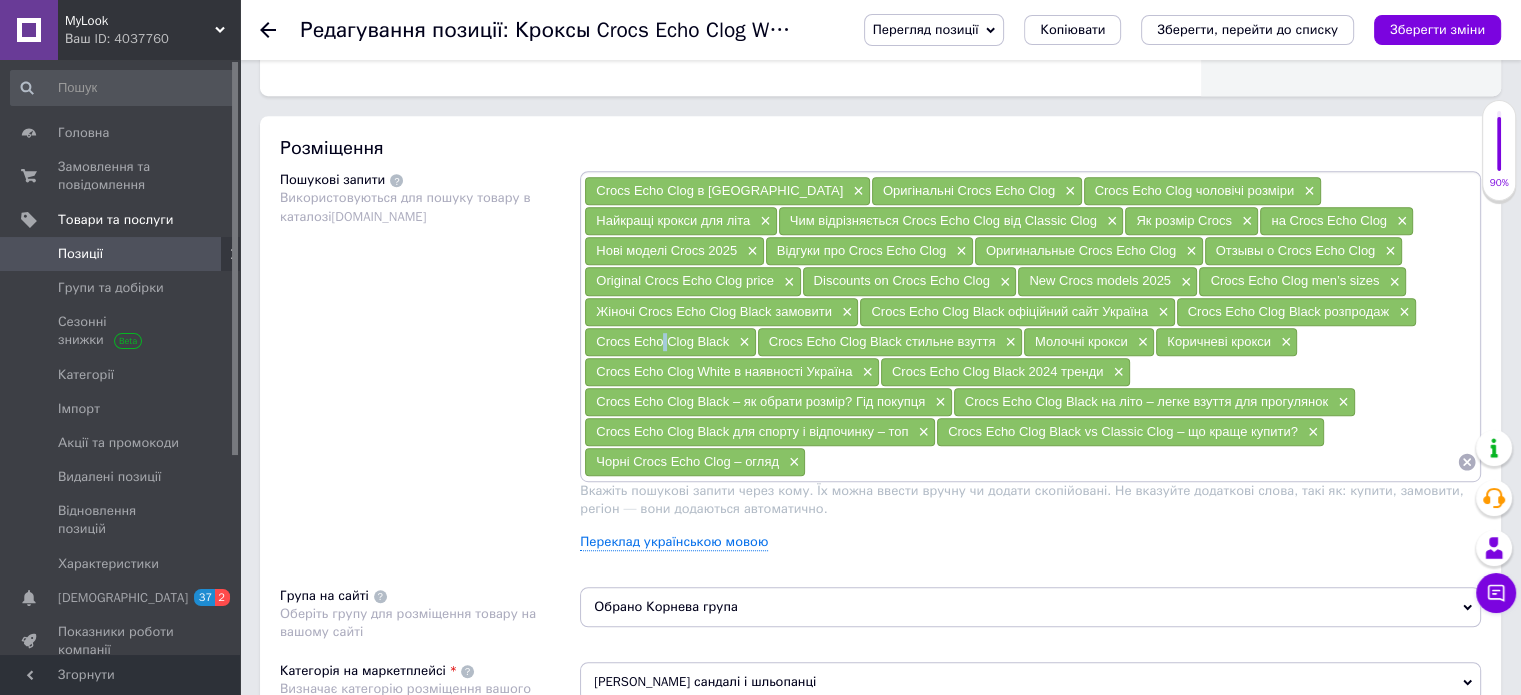 click on "Crocs Echo Clog Black" at bounding box center [662, 341] 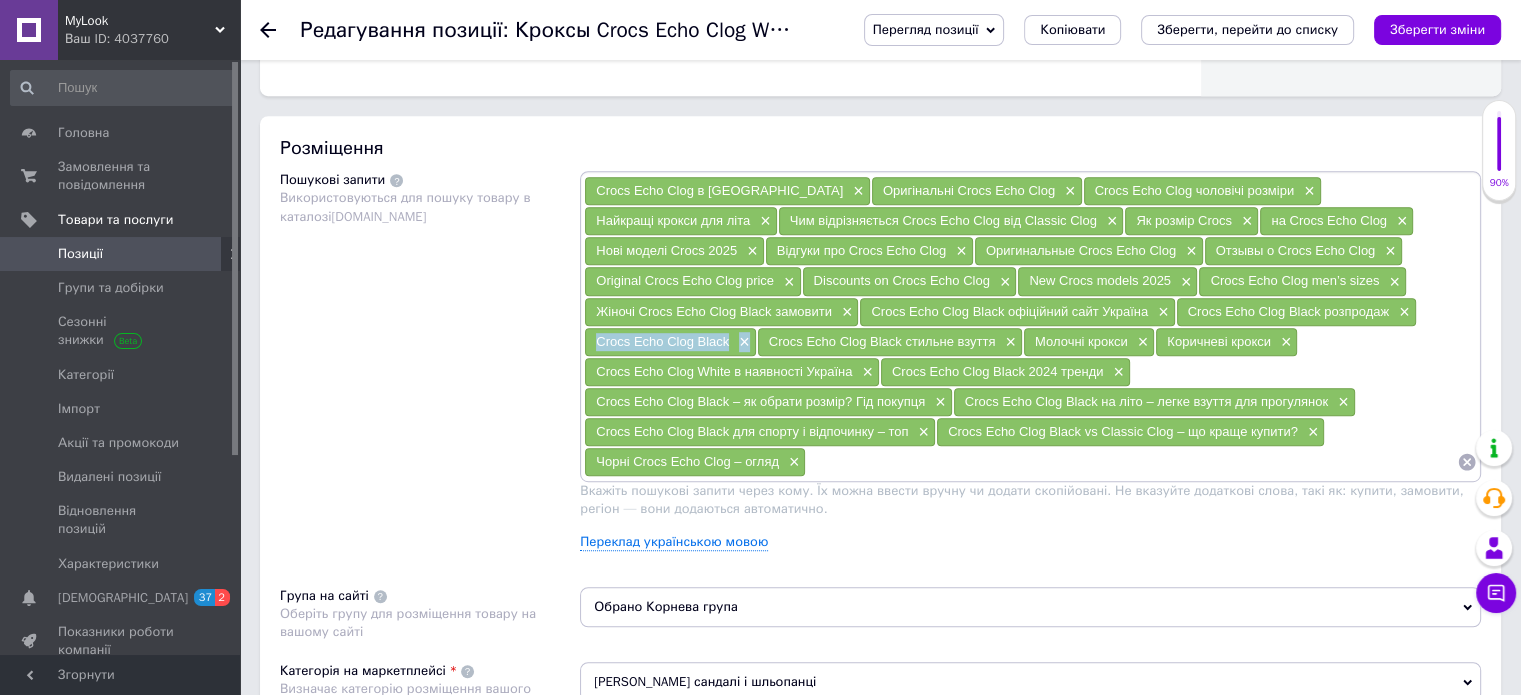 click on "Crocs Echo Clog Black" at bounding box center [662, 341] 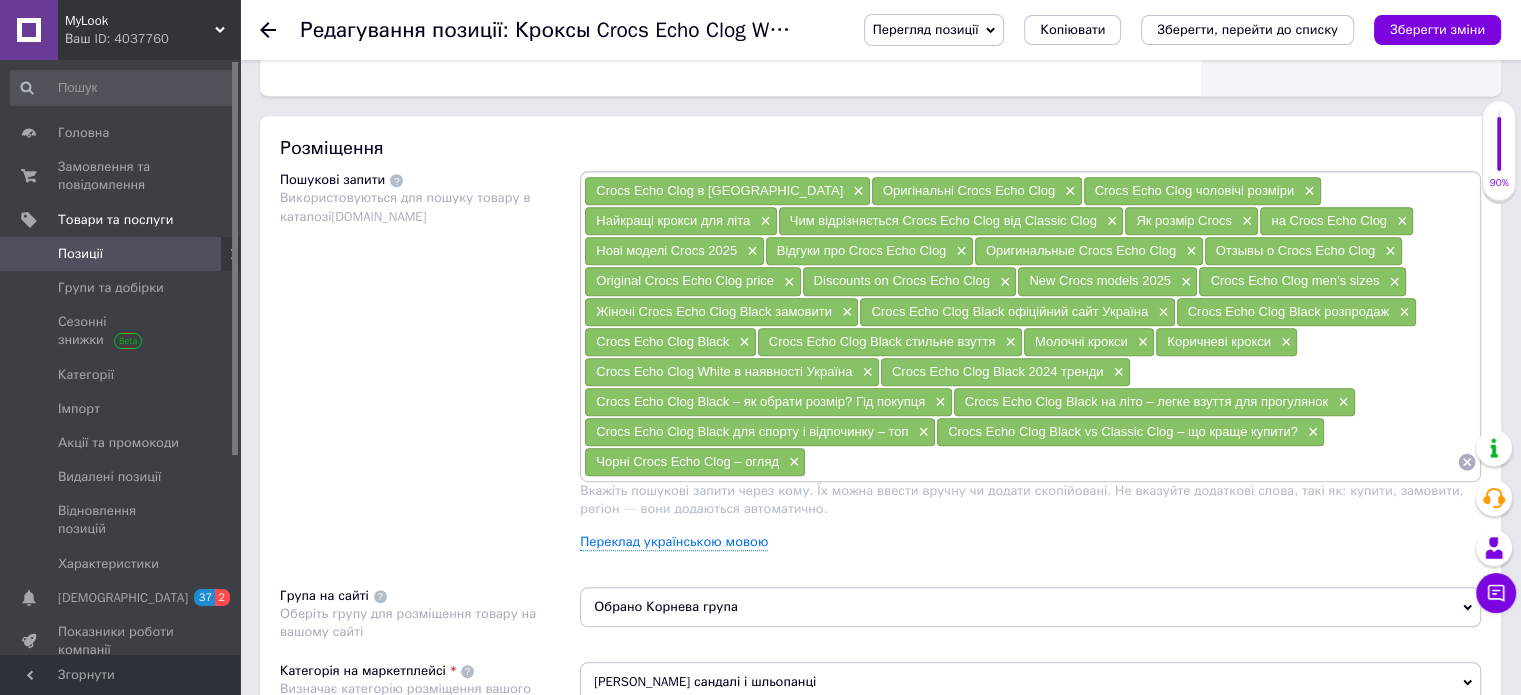 click on "Crocs Echo Clog Black стильне взуття ×" at bounding box center (890, 342) 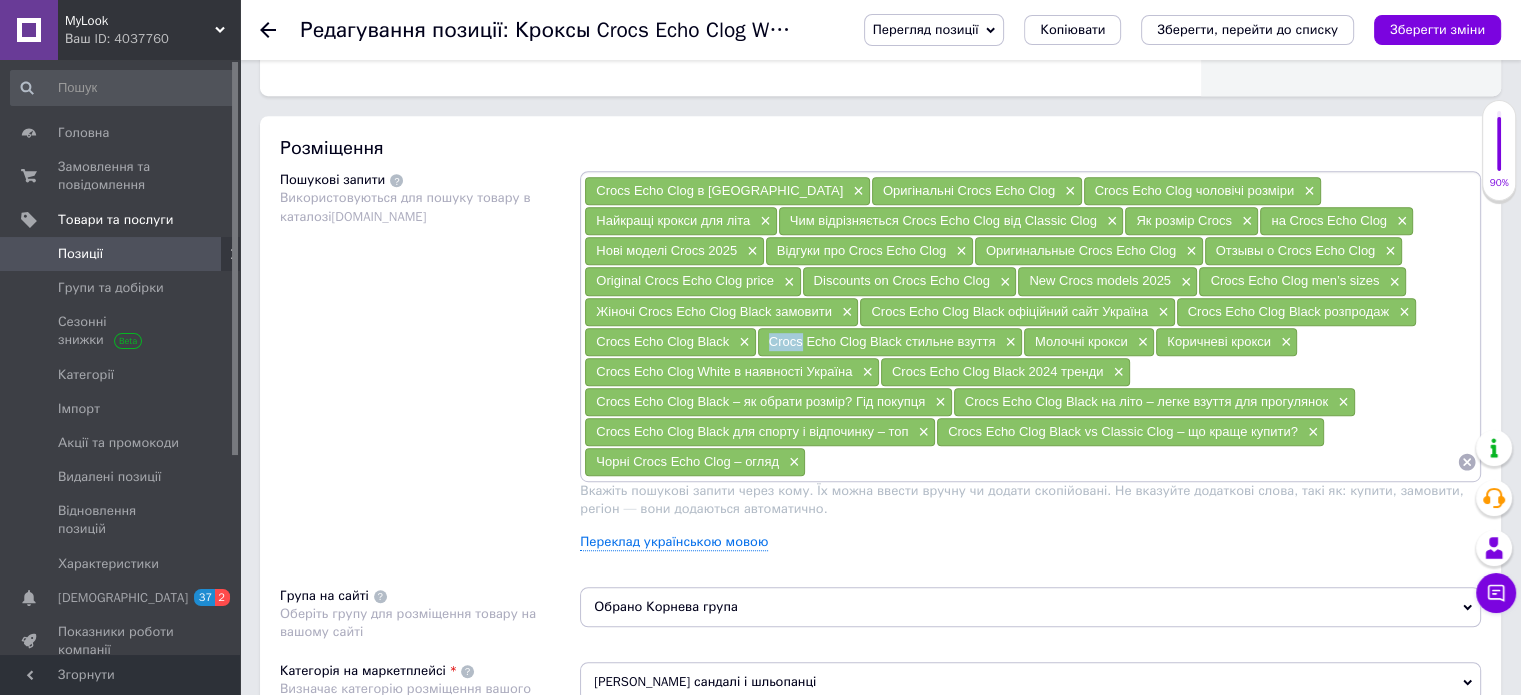 click on "Crocs Echo Clog Black стильне взуття ×" at bounding box center [890, 342] 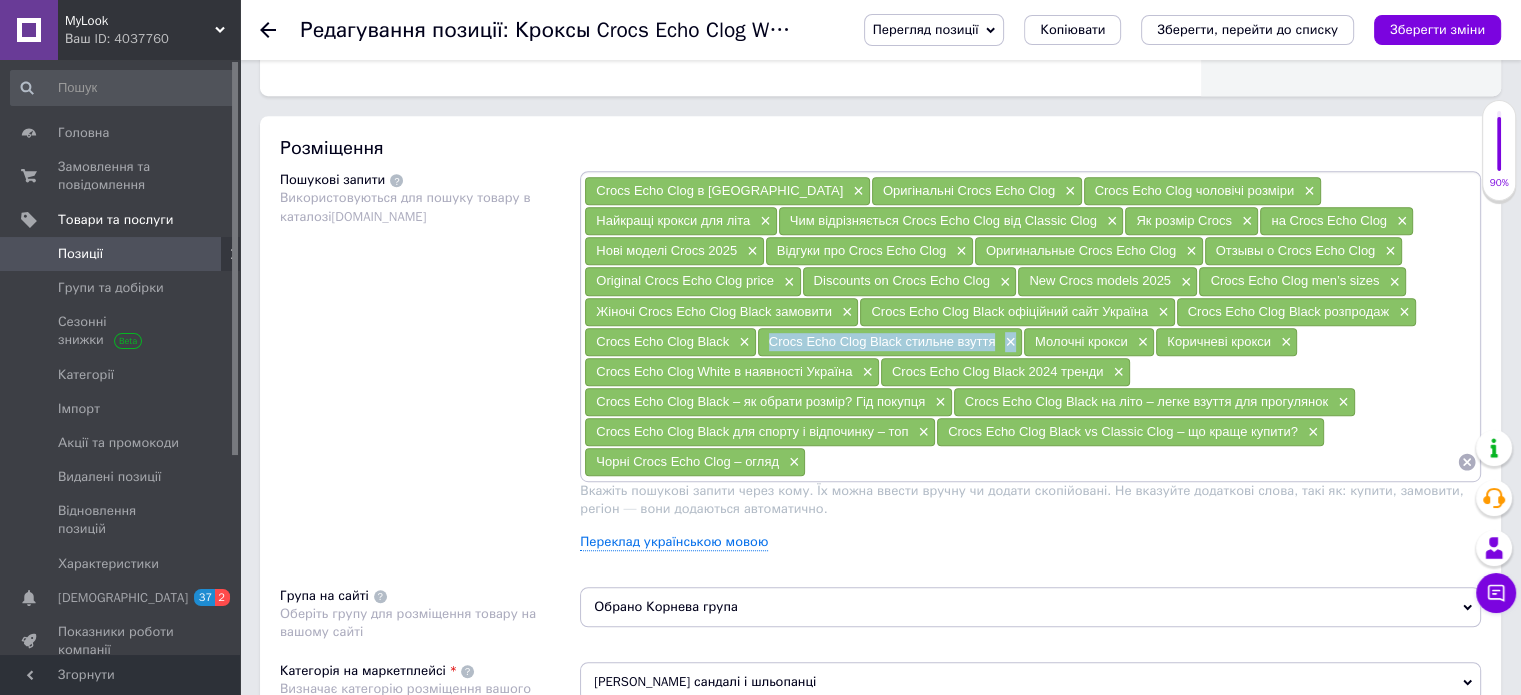 click on "Crocs Echo Clog Black стильне взуття ×" at bounding box center (890, 342) 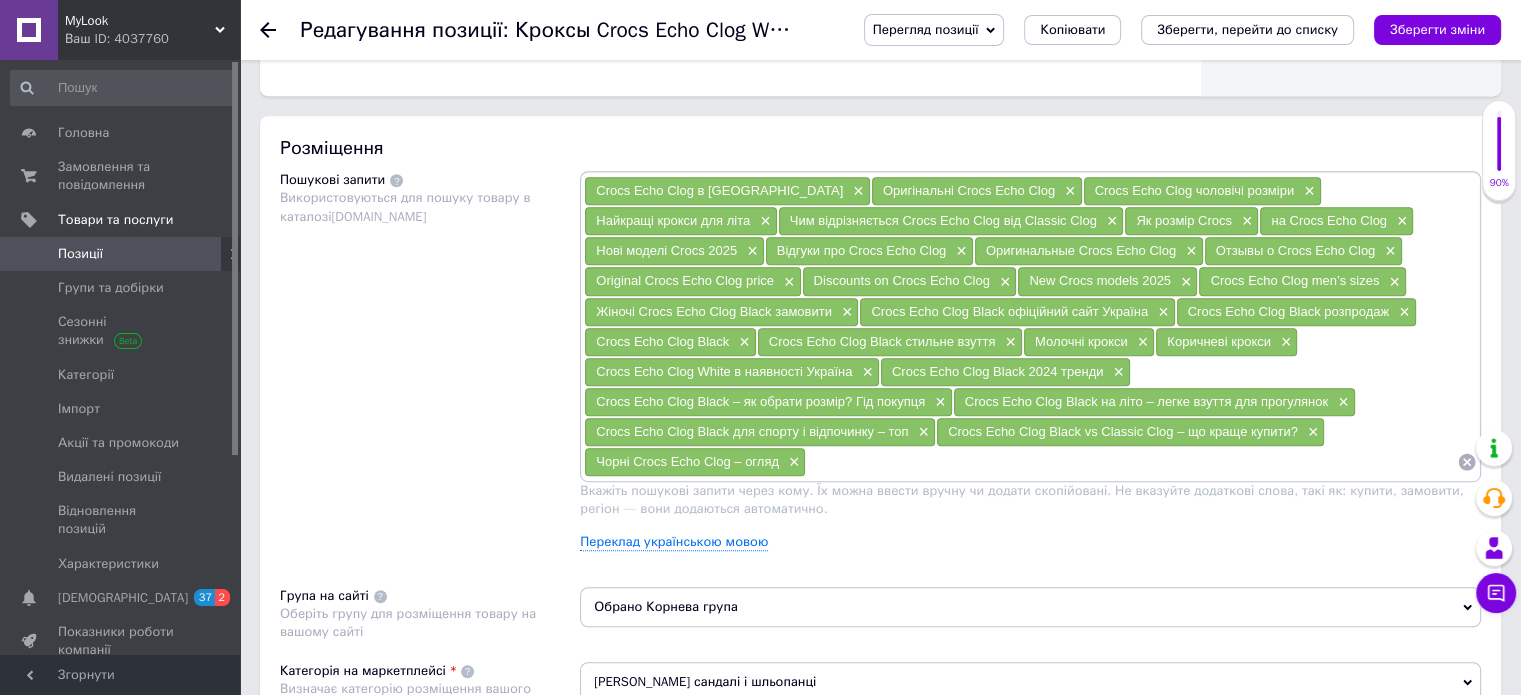 click on "Молочні крокси ×" at bounding box center (1089, 342) 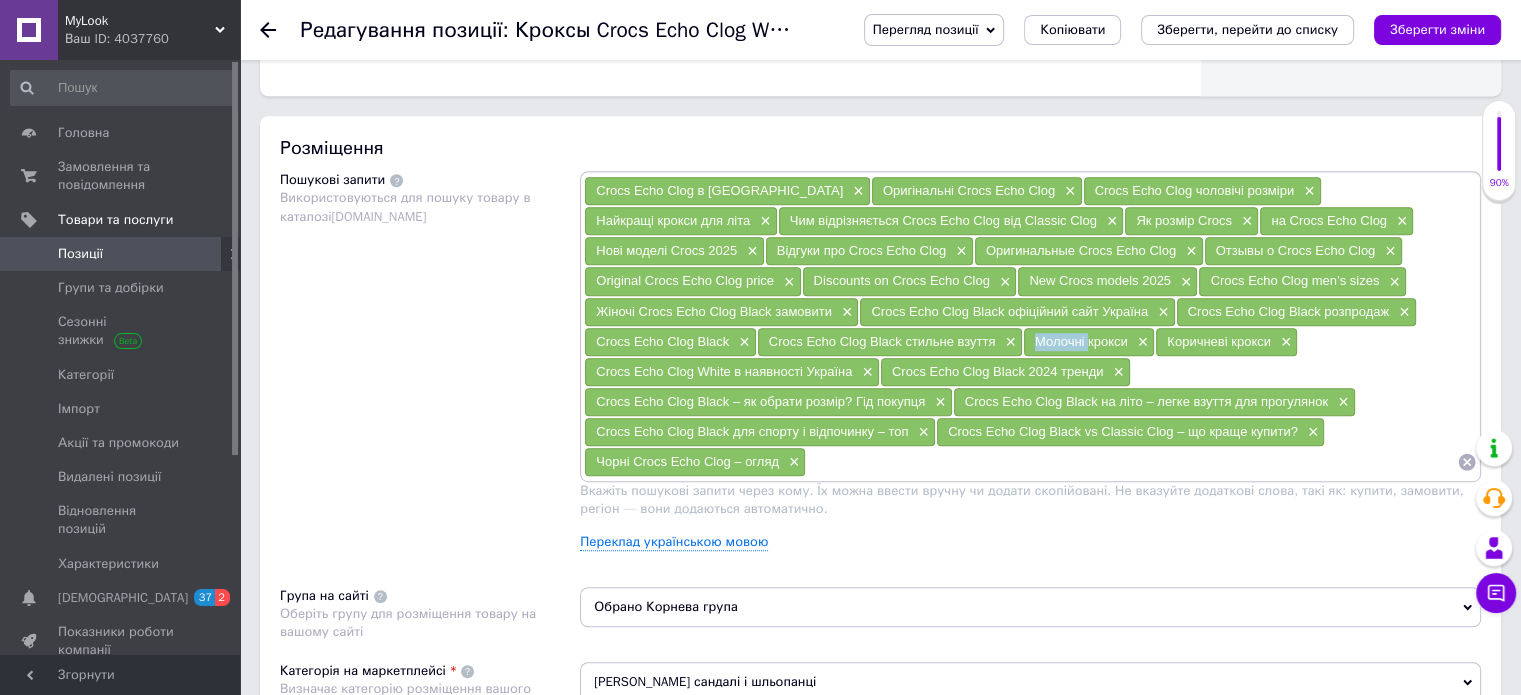 click on "Молочні крокси ×" at bounding box center (1089, 342) 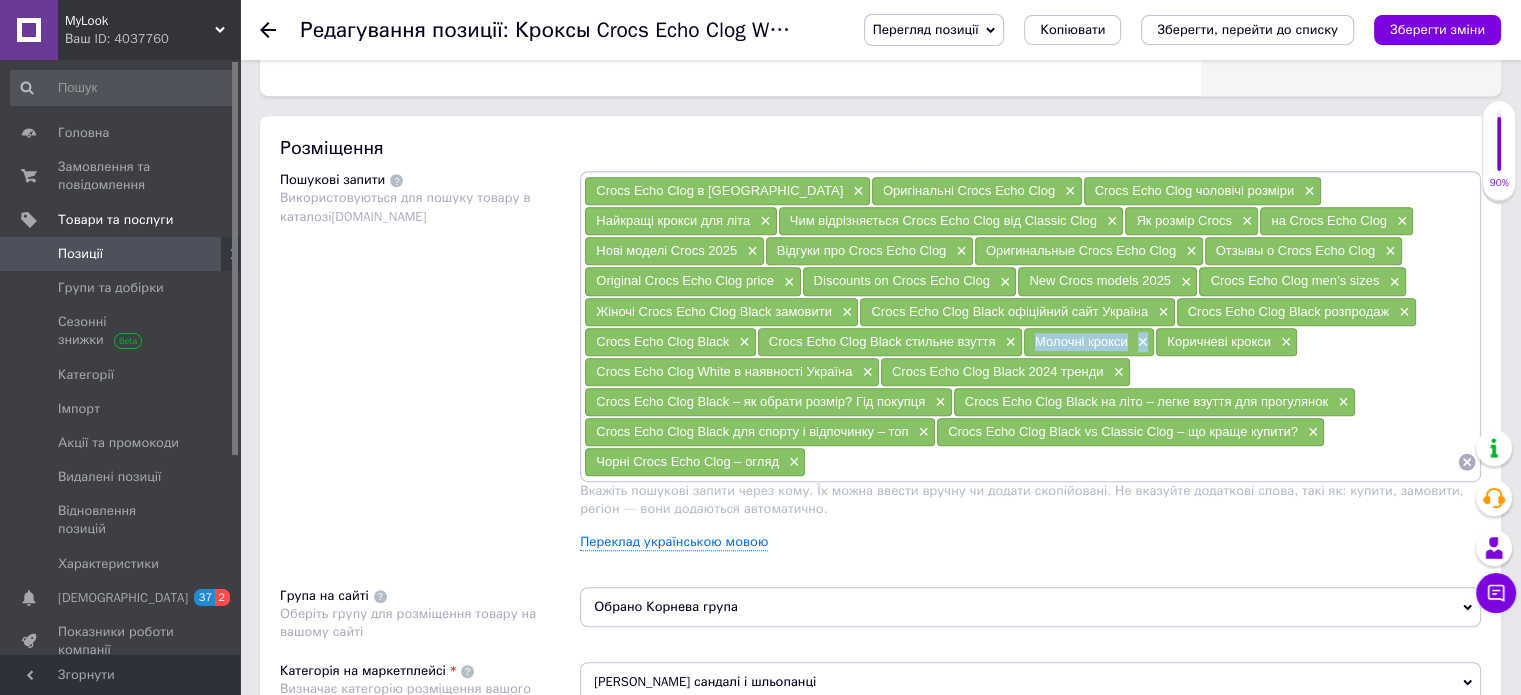 click on "Молочні крокси ×" at bounding box center (1089, 342) 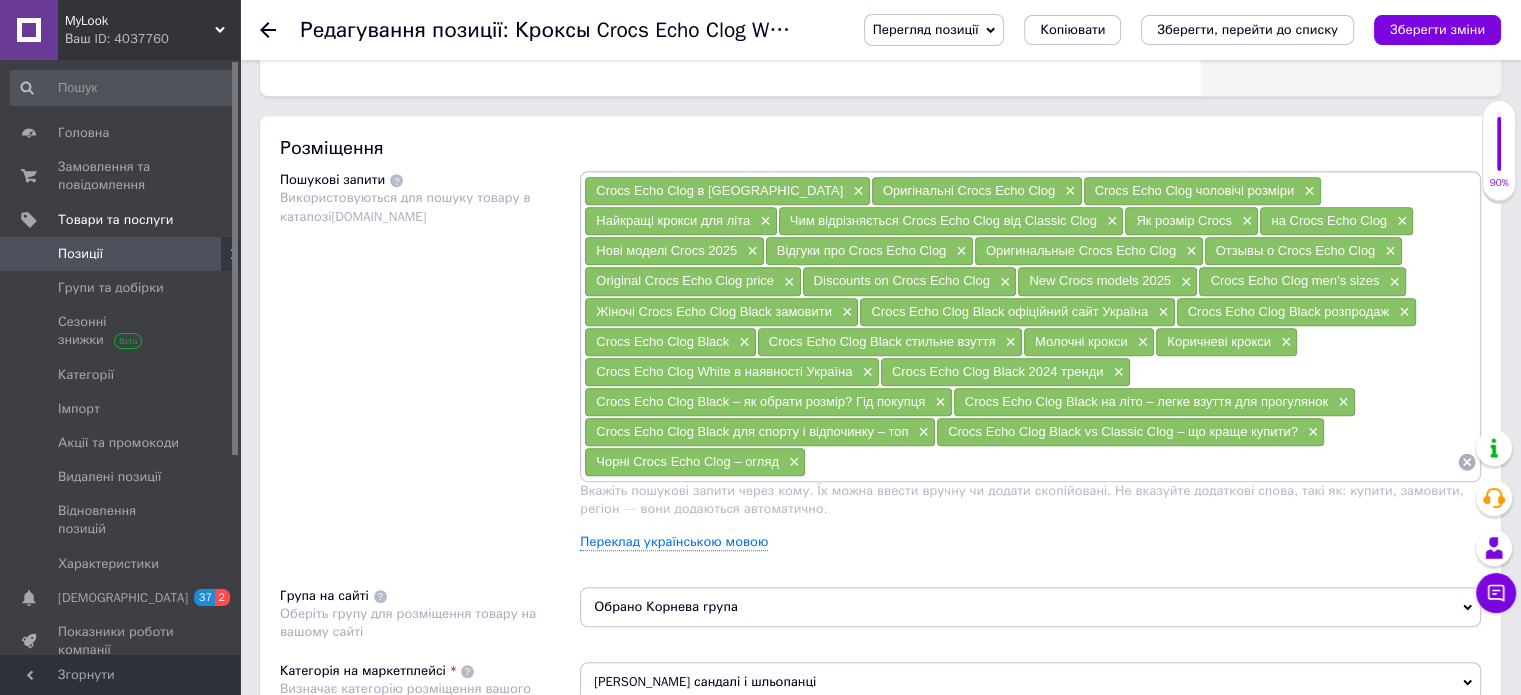 click on "Коричневі крокси" at bounding box center (1219, 341) 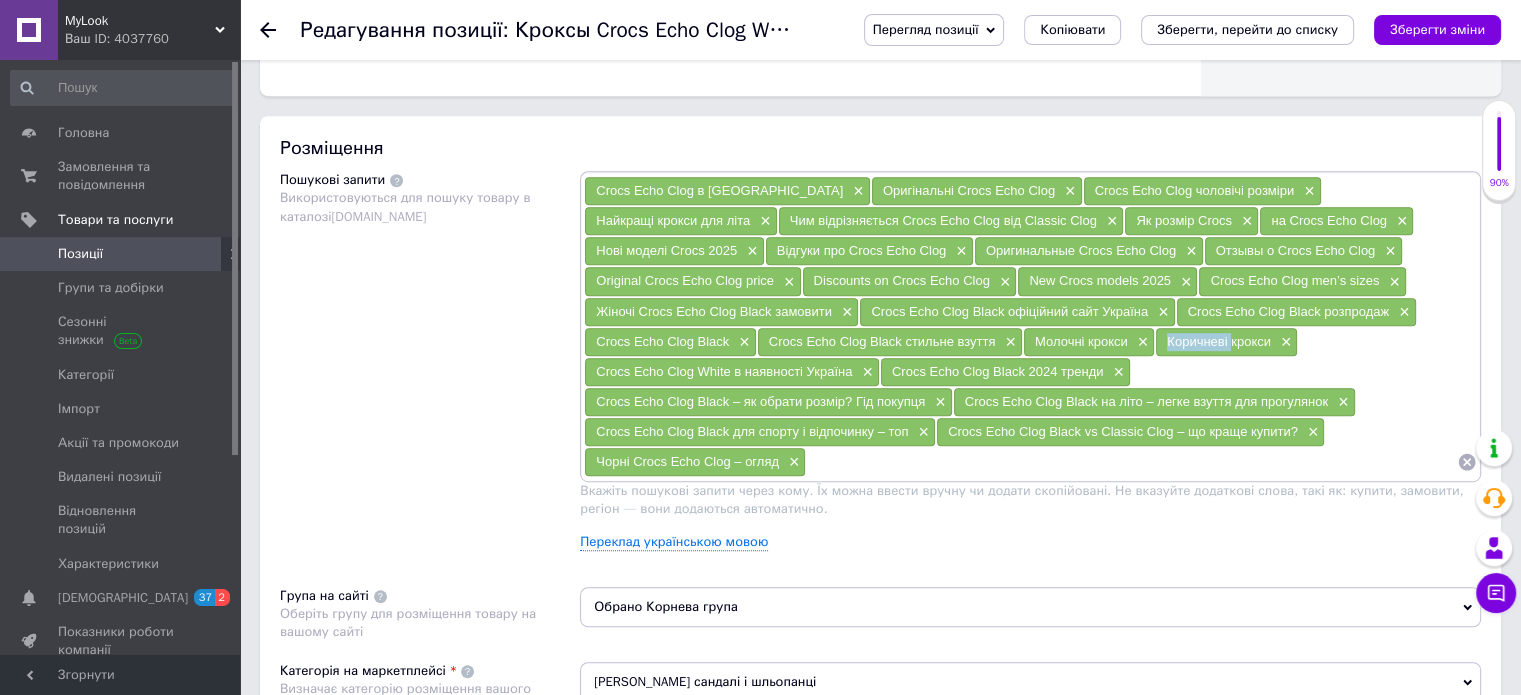 click on "Коричневі крокси" at bounding box center (1219, 341) 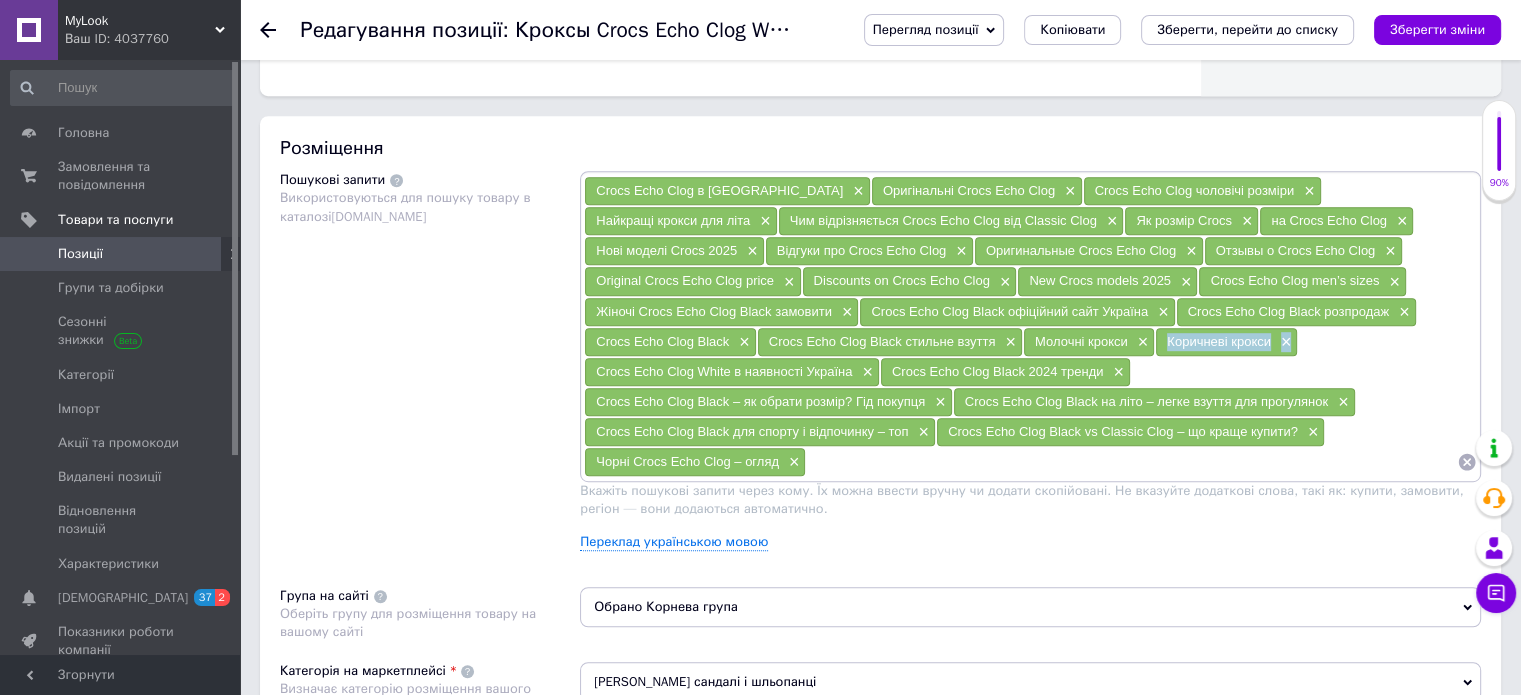 click on "Коричневі крокси" at bounding box center (1219, 341) 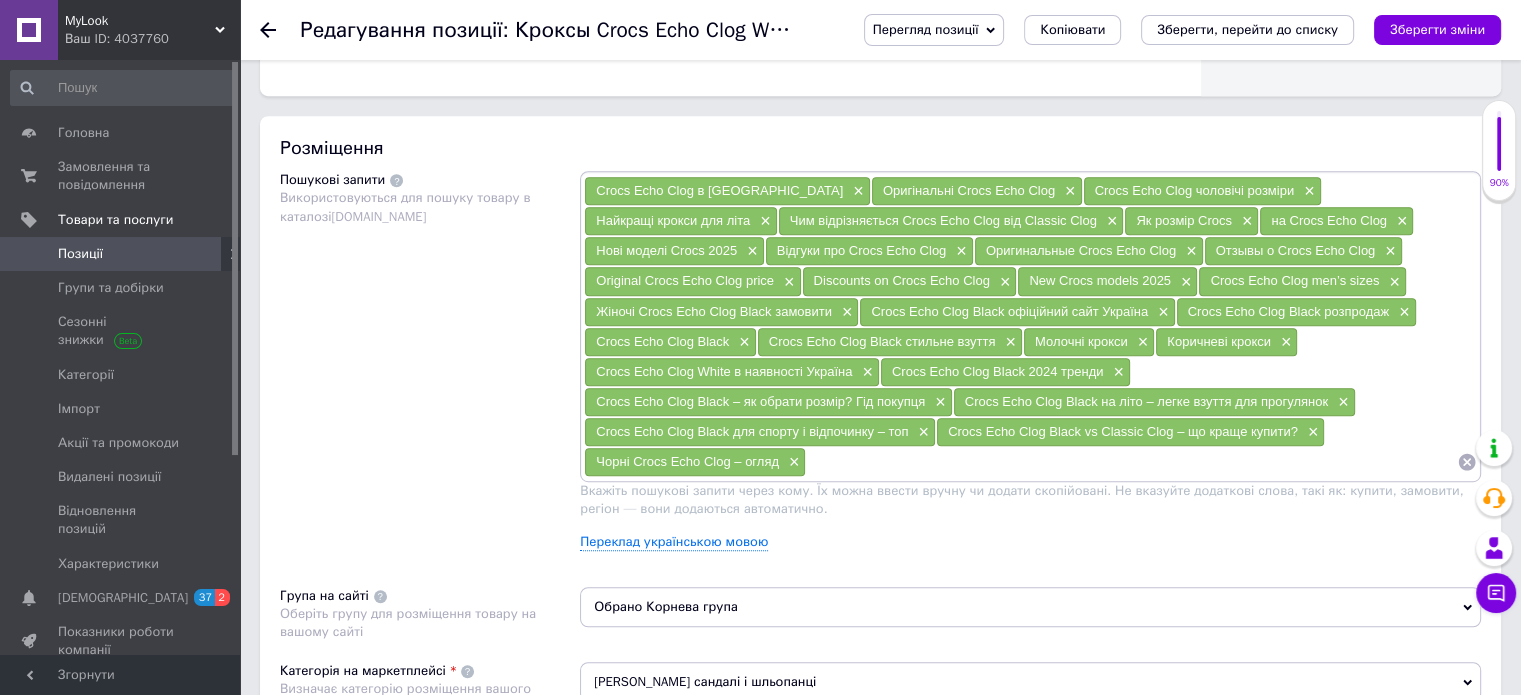 click on "Crocs Echo Clog White в наявності Україна" at bounding box center [724, 371] 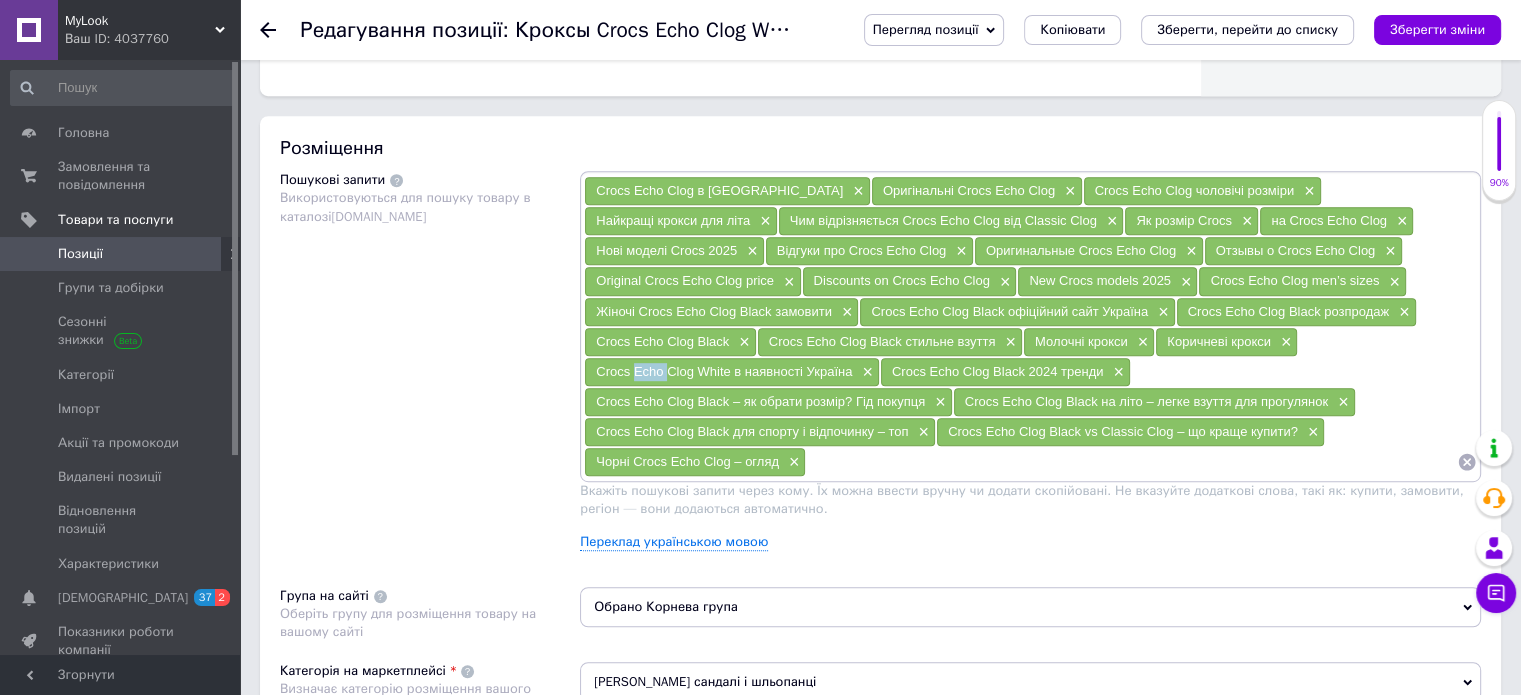 click on "Crocs Echo Clog White в наявності Україна" at bounding box center [724, 371] 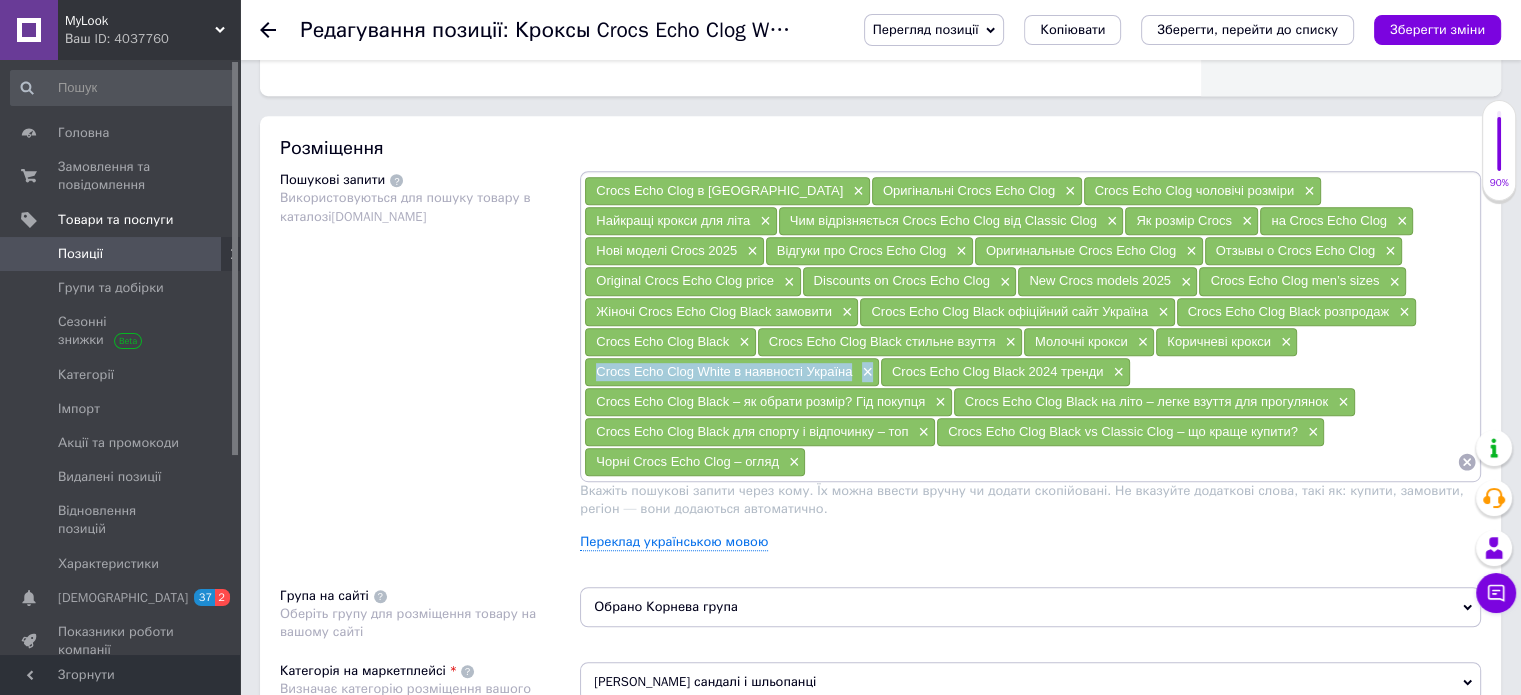 click on "Crocs Echo Clog White в наявності Україна" at bounding box center (724, 371) 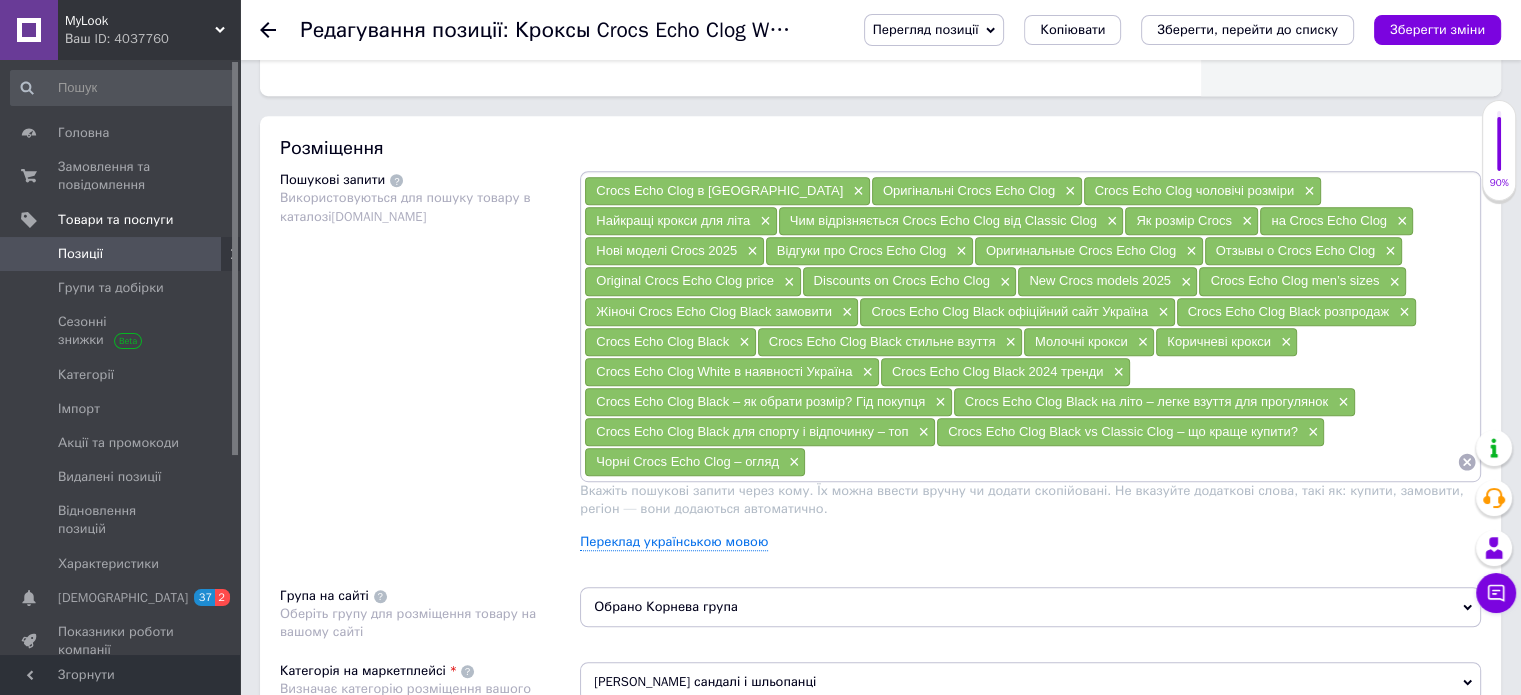 click on "Crocs Echo Clog Black 2024 тренди" at bounding box center (998, 371) 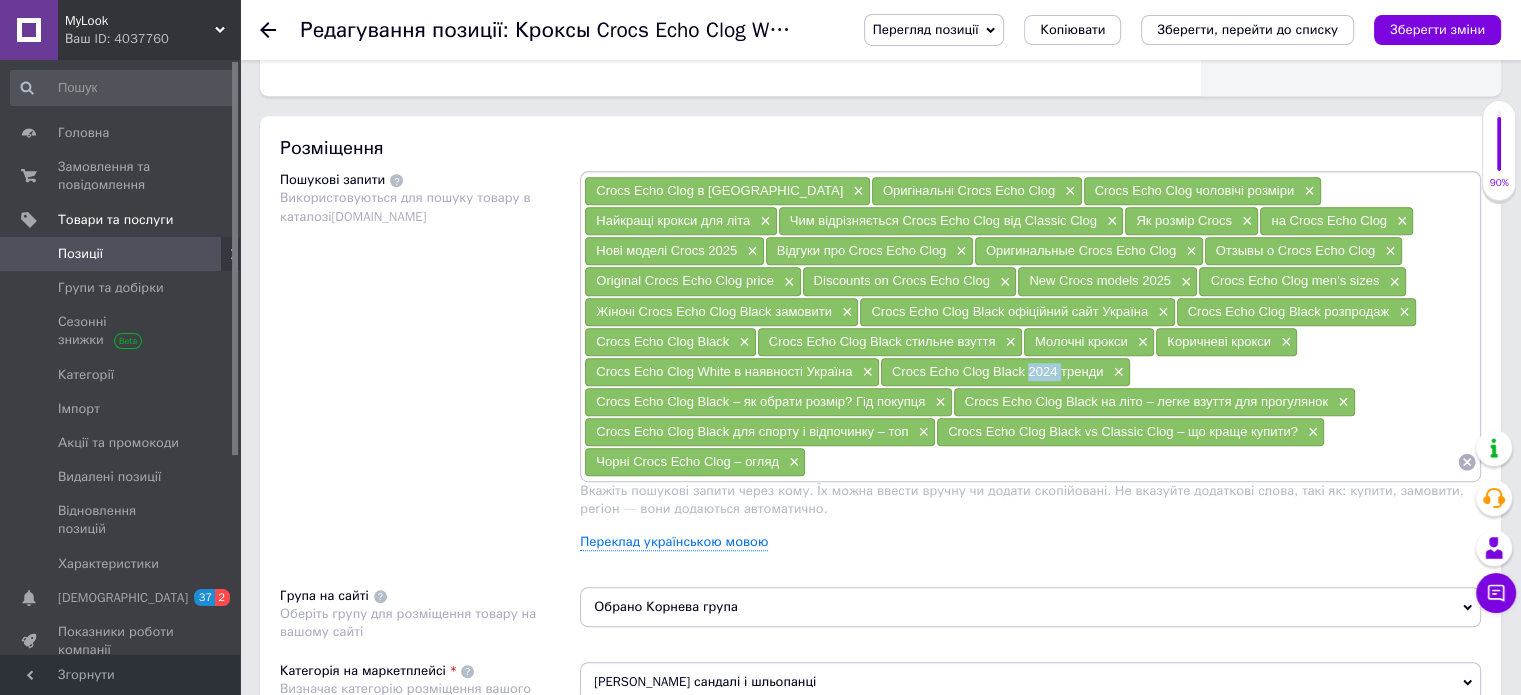 click on "Crocs Echo Clog Black 2024 тренди" at bounding box center (998, 371) 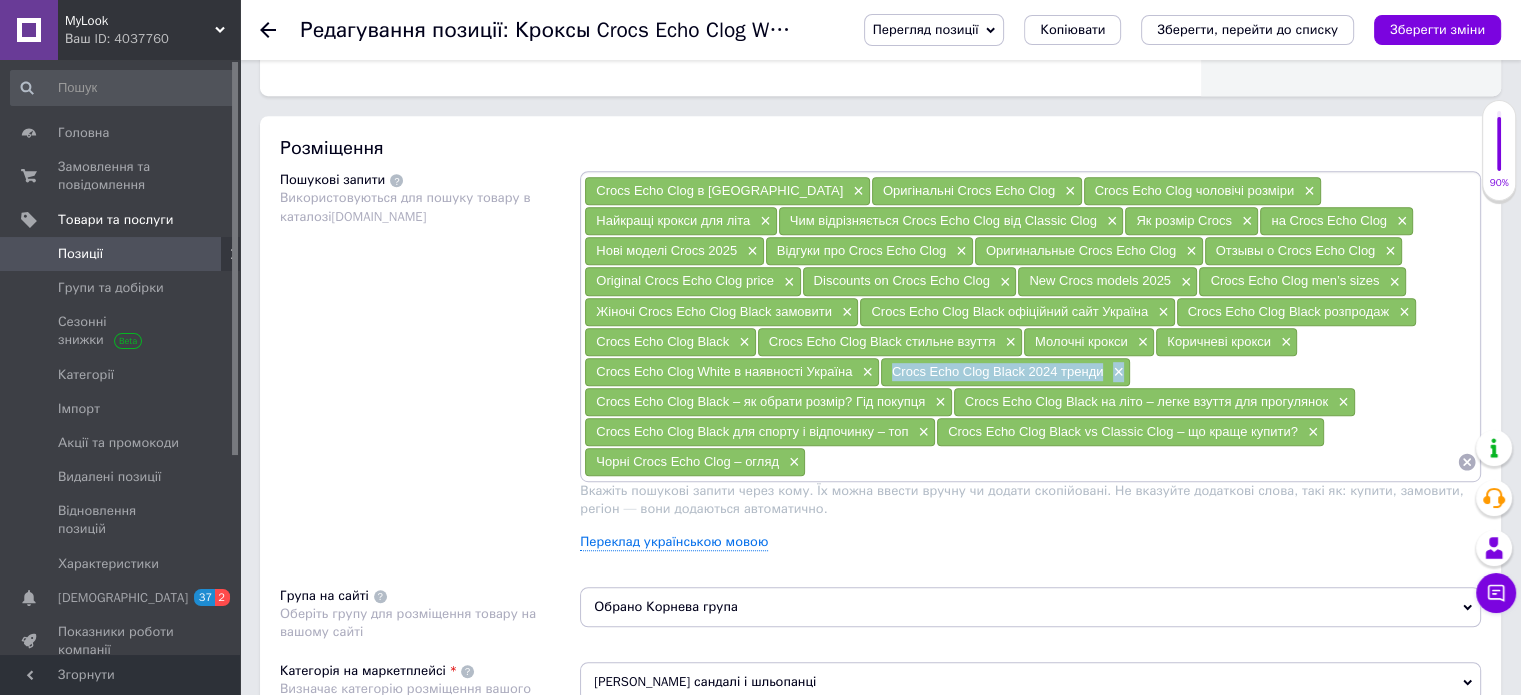 click on "Crocs Echo Clog Black 2024 тренди" at bounding box center [998, 371] 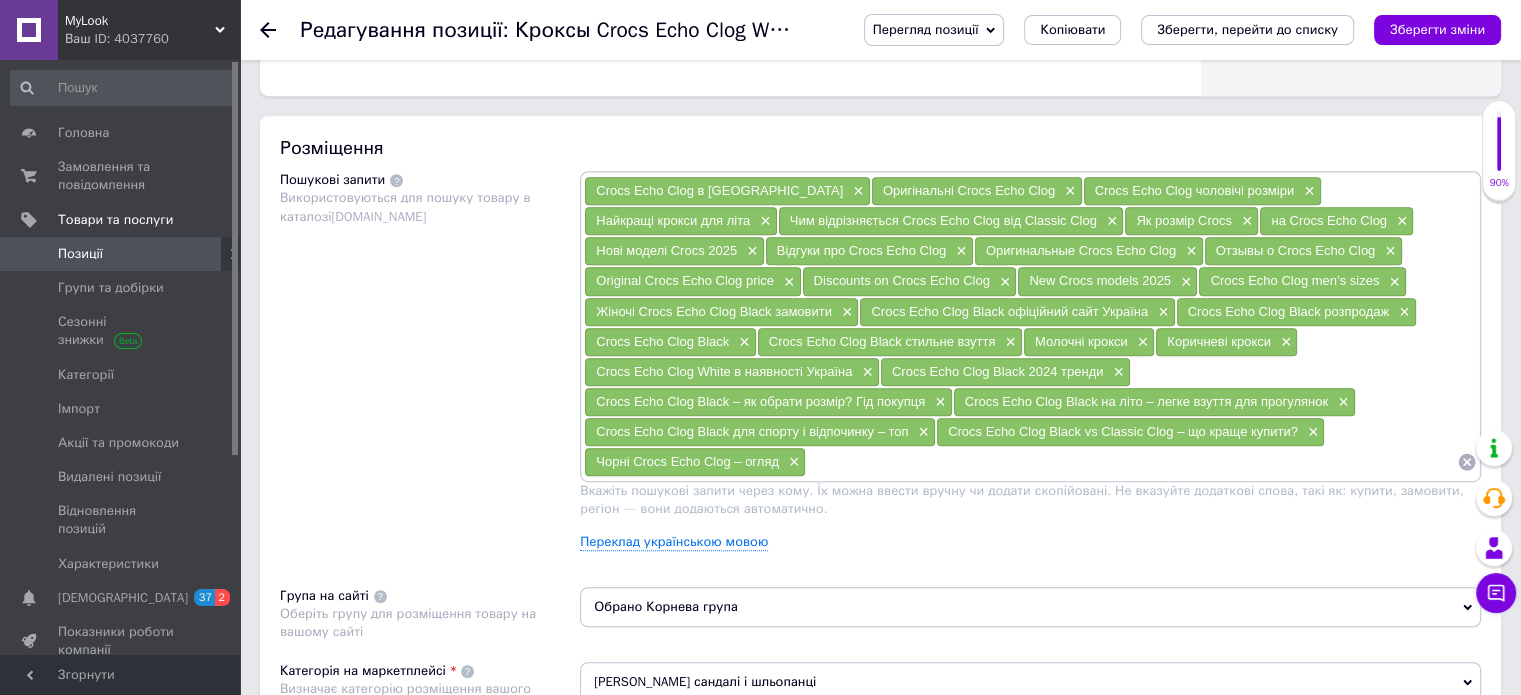 click on "Crocs Echo Clog Black – як обрати розмір? Гід покупця" at bounding box center [760, 401] 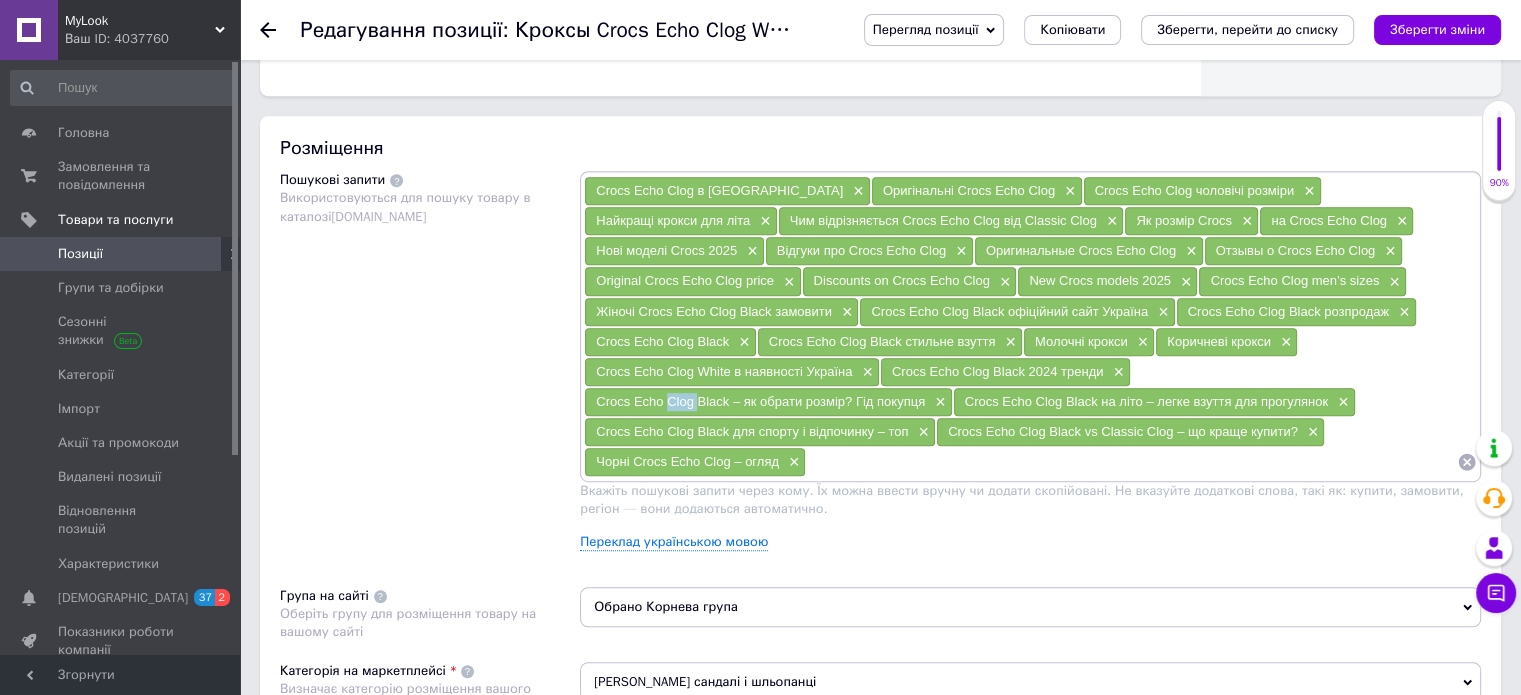 click on "Crocs Echo Clog Black – як обрати розмір? Гід покупця" at bounding box center [760, 401] 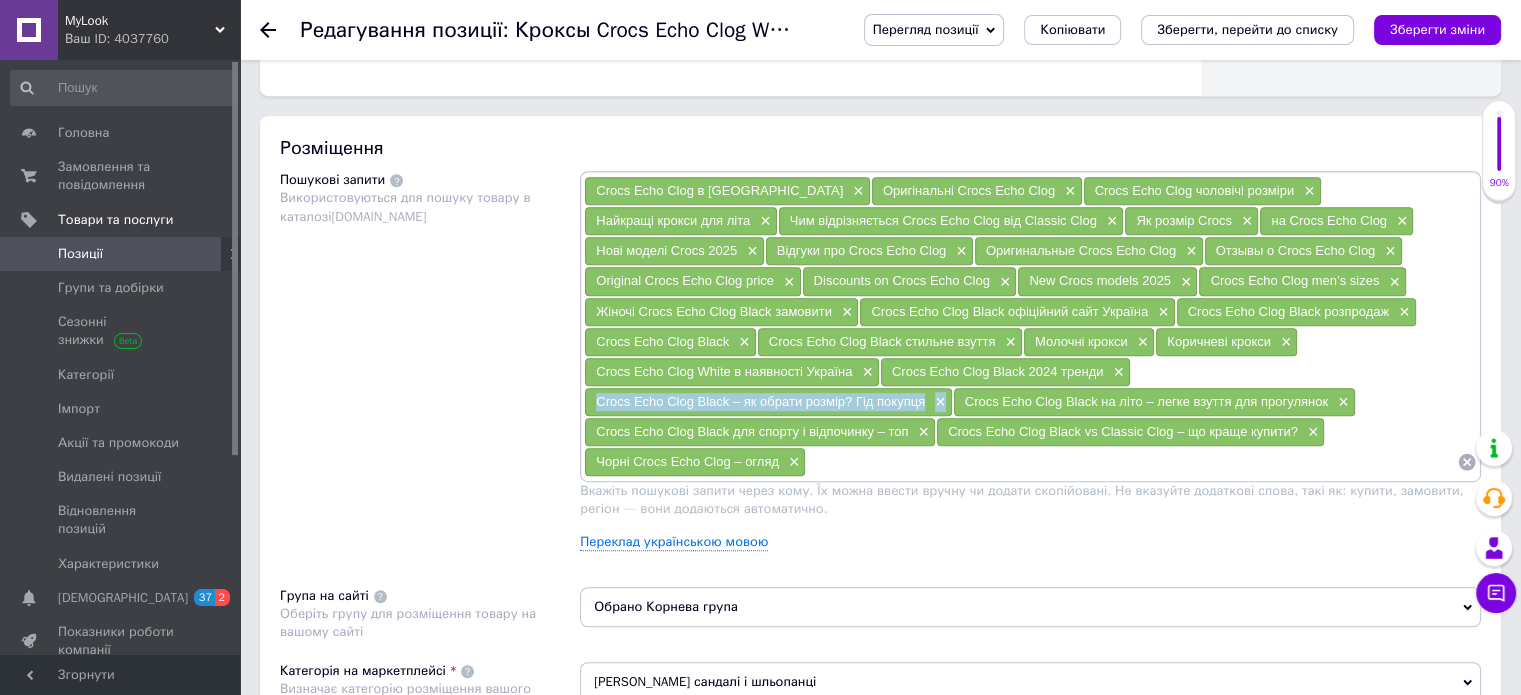 drag, startPoint x: 936, startPoint y: 359, endPoint x: 969, endPoint y: 358, distance: 33.01515 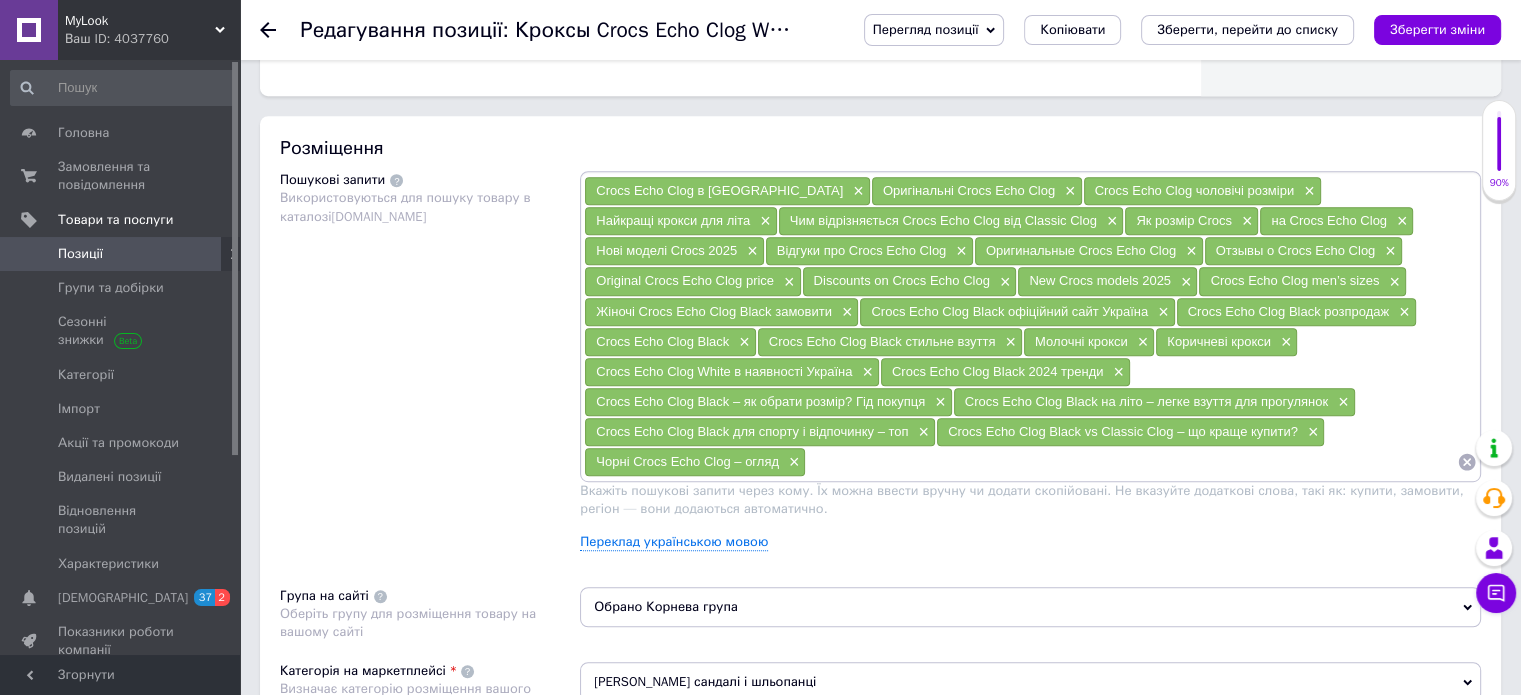click on "Crocs Echo Clog Black на літо – легке взуття для прогулянок" at bounding box center [1146, 401] 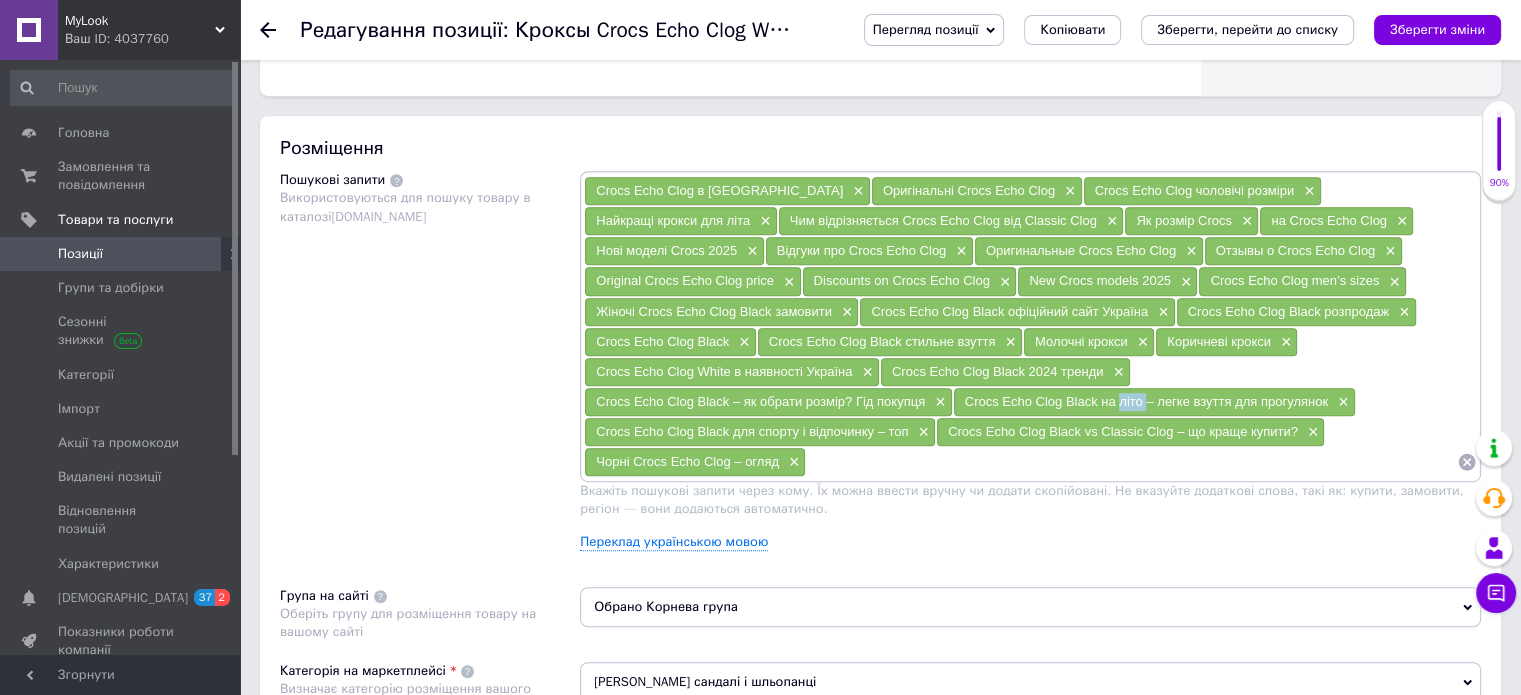 click on "Crocs Echo Clog Black на літо – легке взуття для прогулянок" at bounding box center [1146, 401] 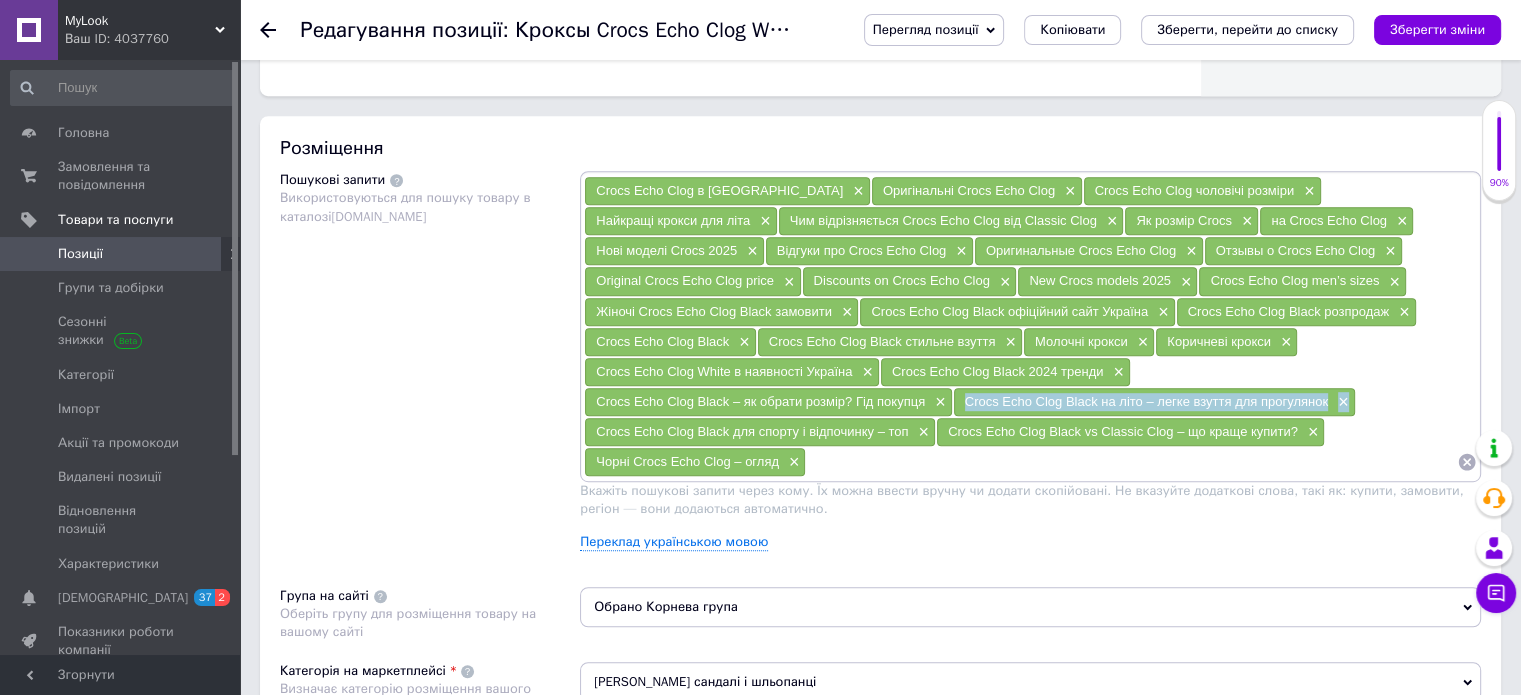 click on "Crocs Echo Clog Black на літо – легке взуття для прогулянок" at bounding box center [1146, 401] 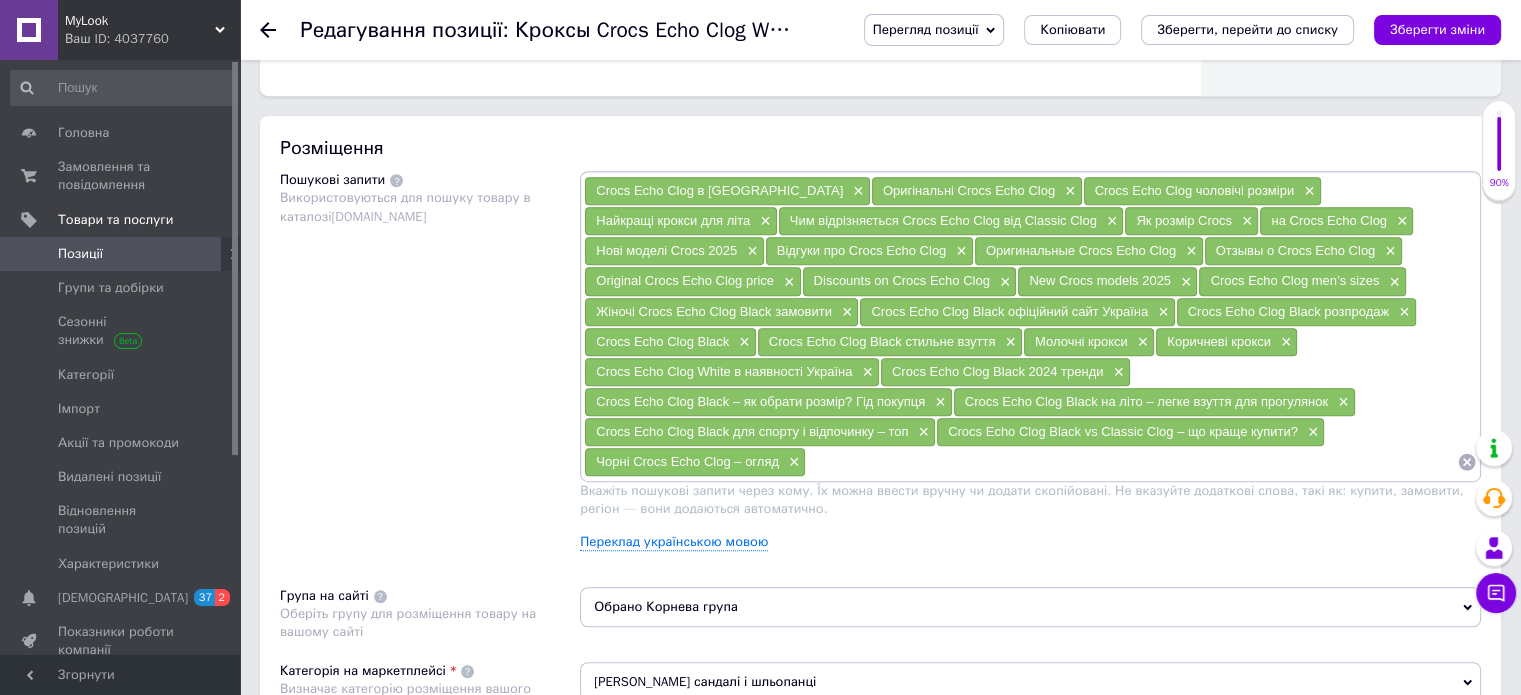 click on "Пошукові запити Використовуються для пошуку товару в каталозі  [DOMAIN_NAME]" at bounding box center (430, 368) 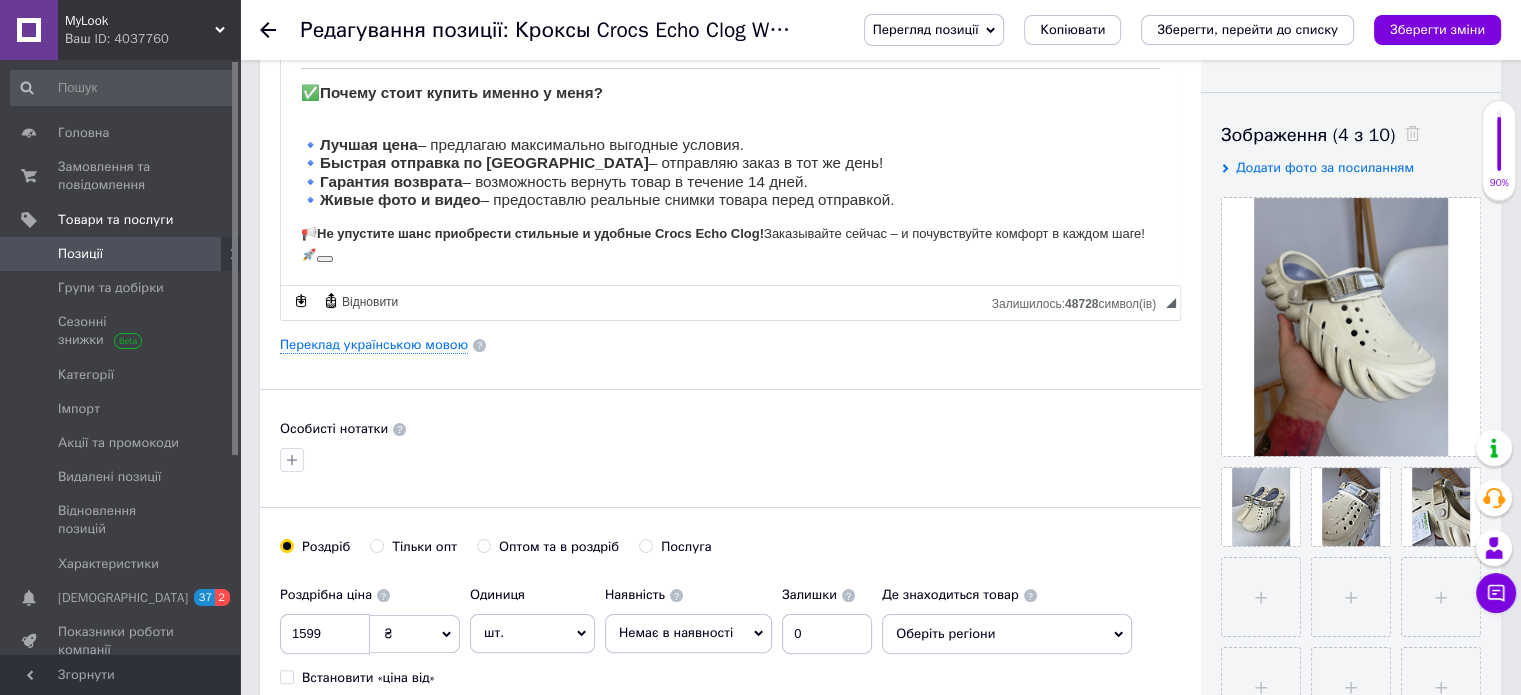 scroll, scrollTop: 0, scrollLeft: 0, axis: both 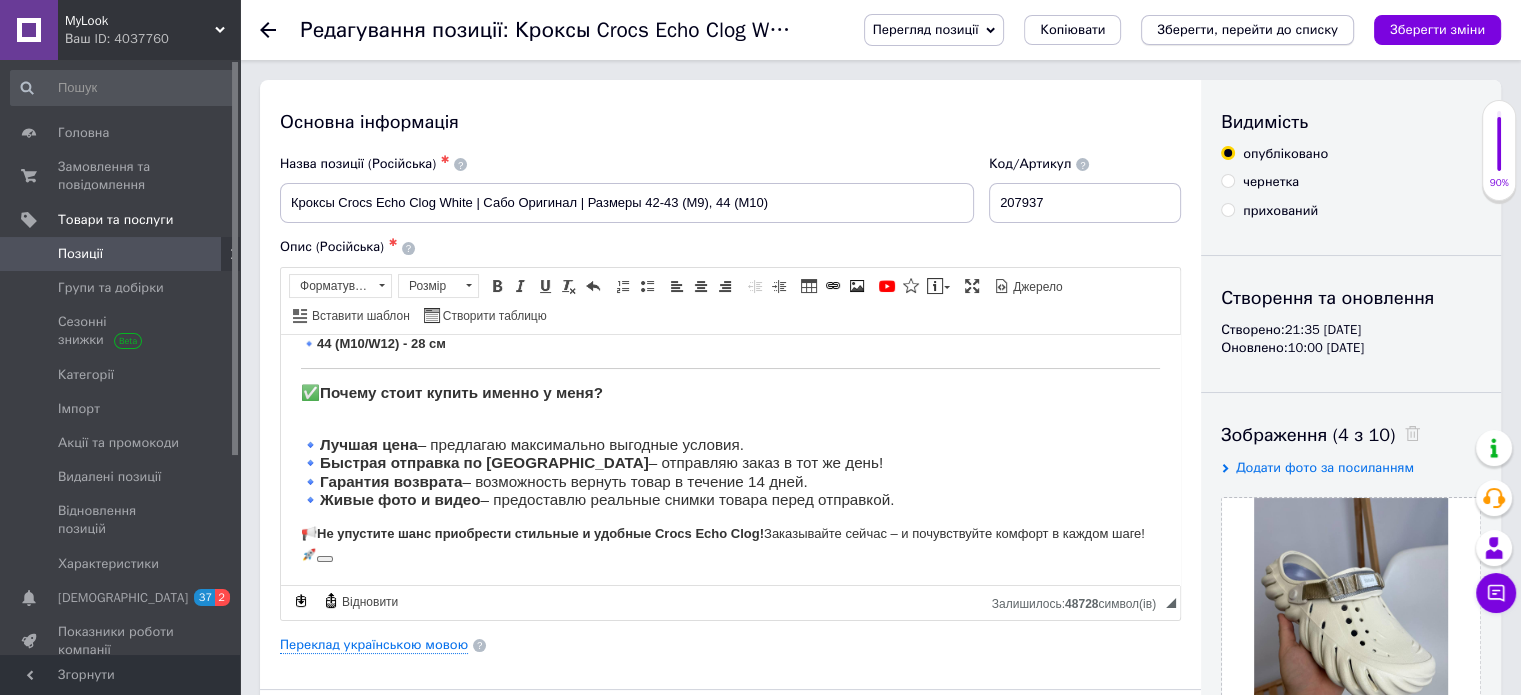 click on "Зберегти, перейти до списку" at bounding box center [1247, 30] 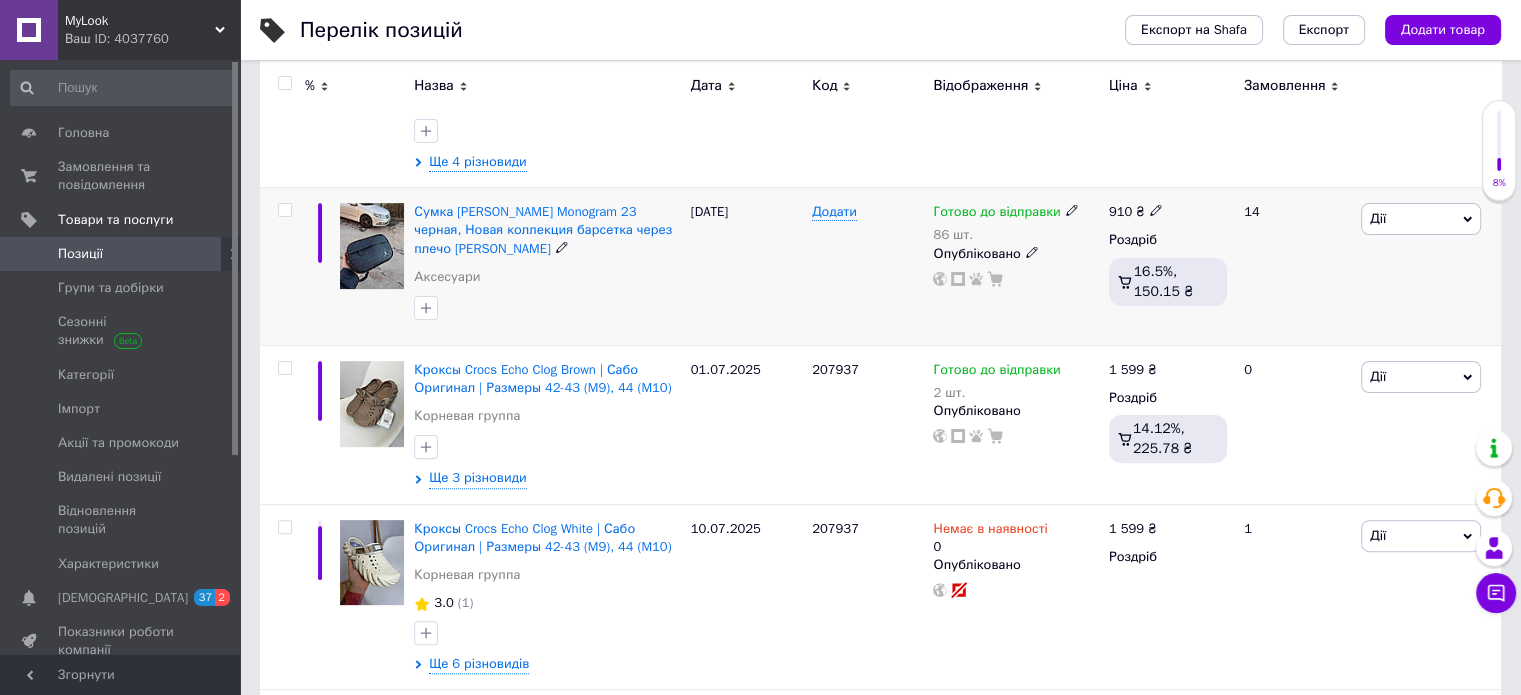scroll, scrollTop: 700, scrollLeft: 0, axis: vertical 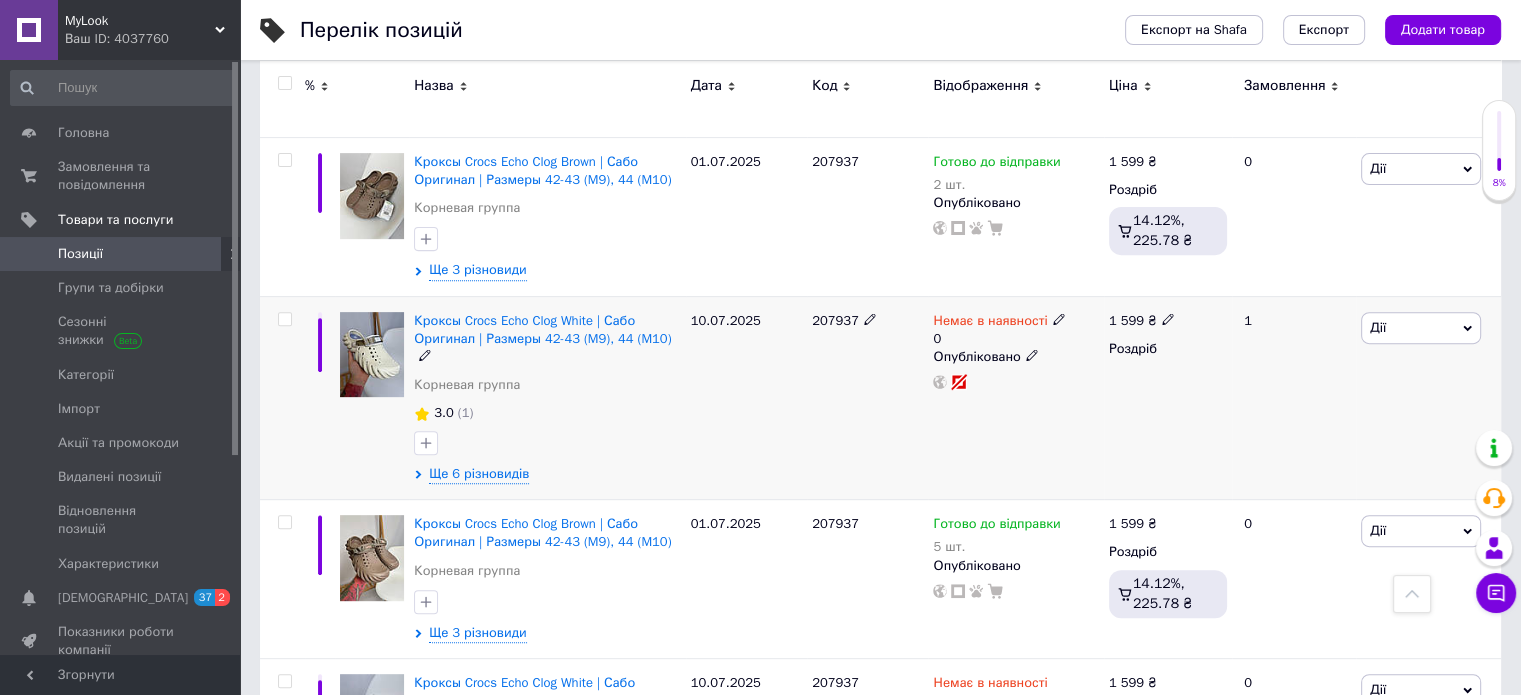 click on "(1)" at bounding box center [466, 412] 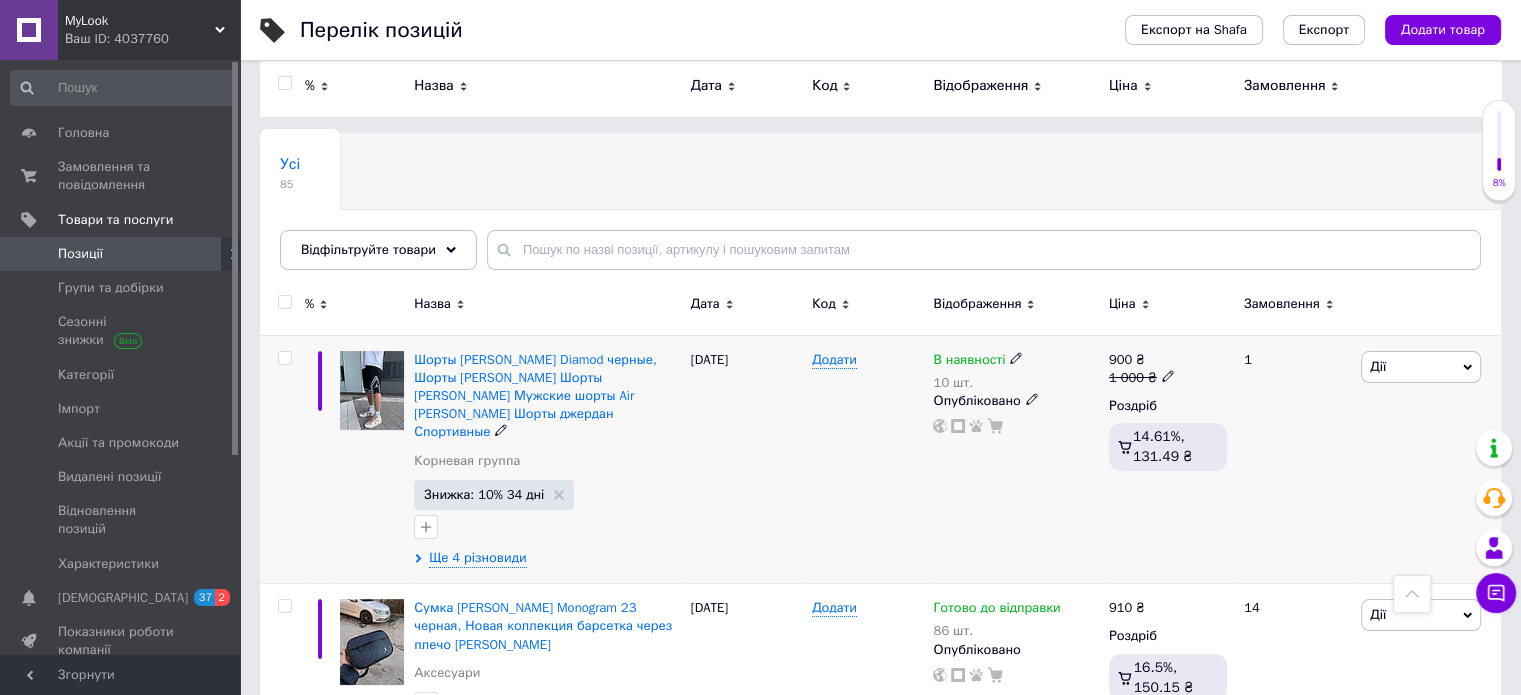scroll, scrollTop: 0, scrollLeft: 0, axis: both 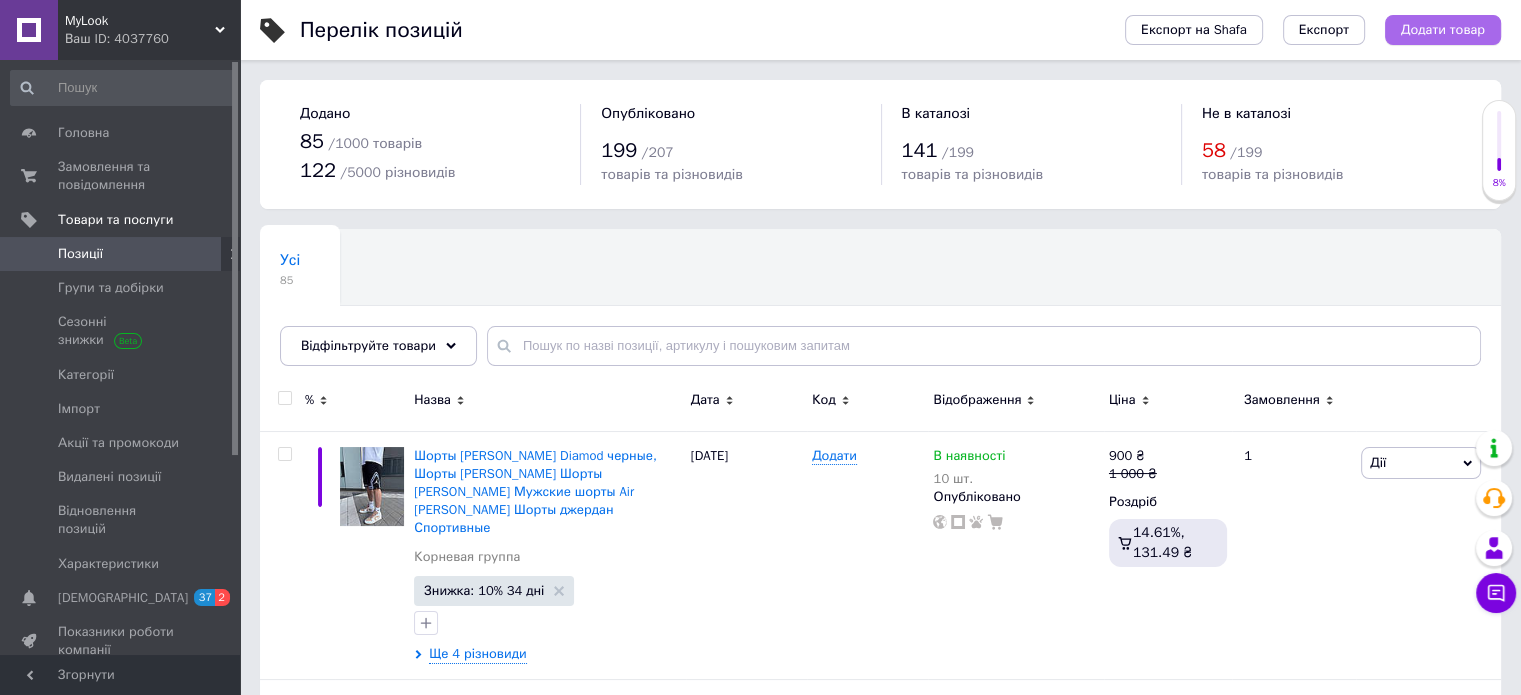 click on "Додати товар" at bounding box center [1443, 30] 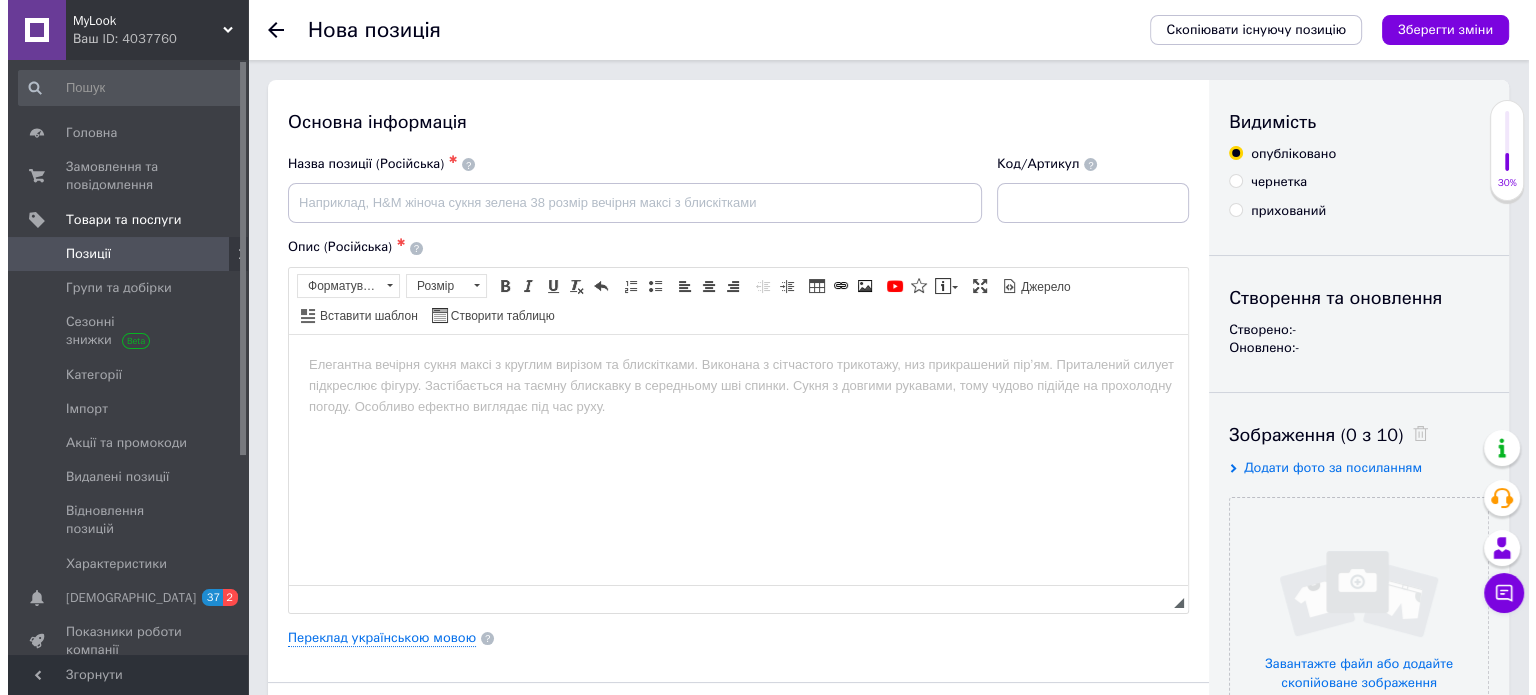 scroll, scrollTop: 0, scrollLeft: 0, axis: both 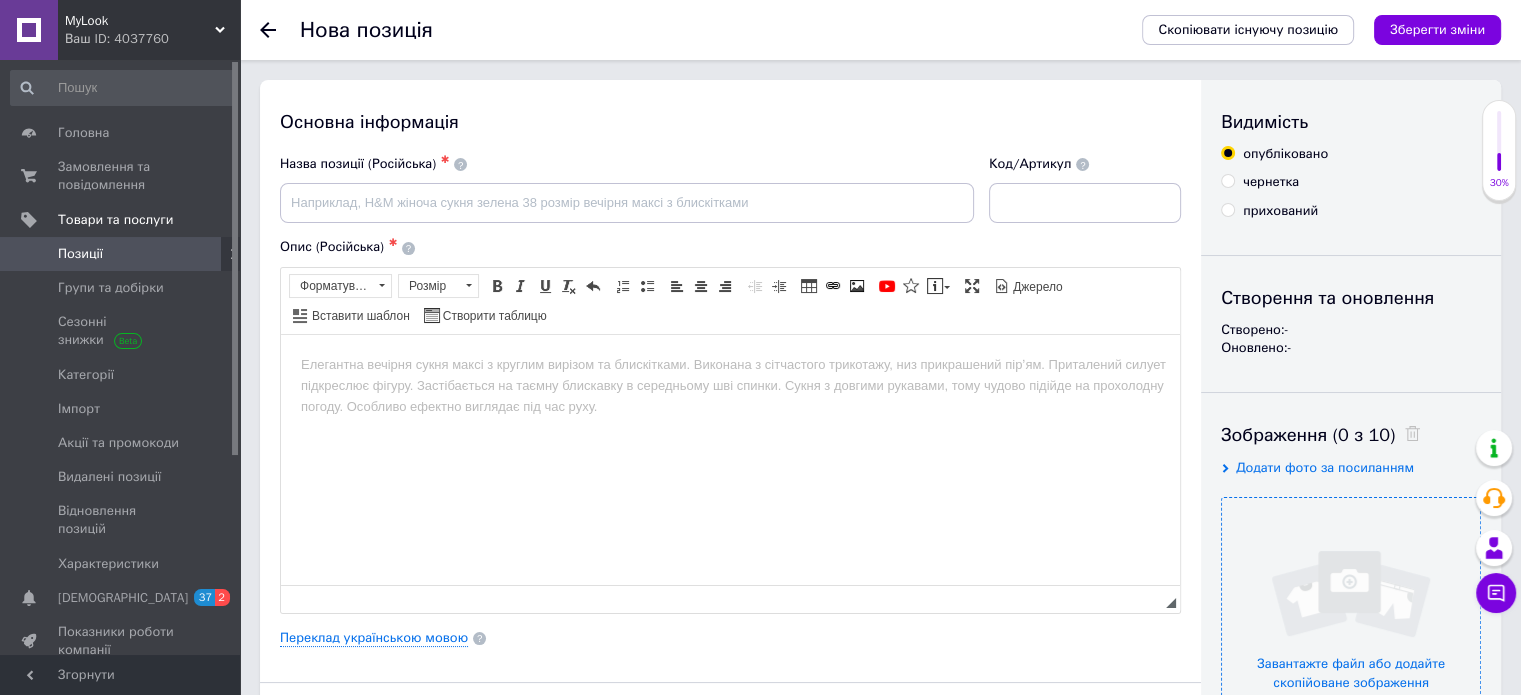 click at bounding box center (1351, 627) 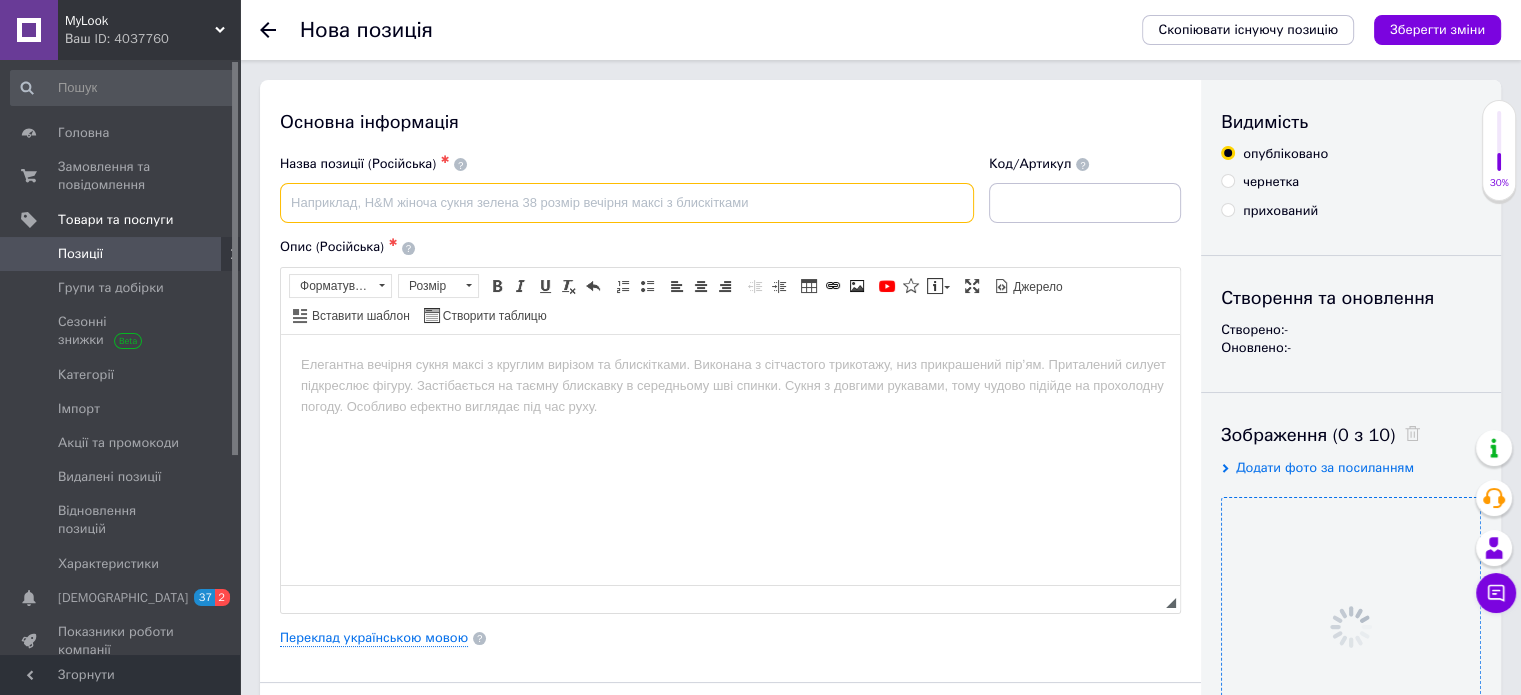 click at bounding box center [627, 203] 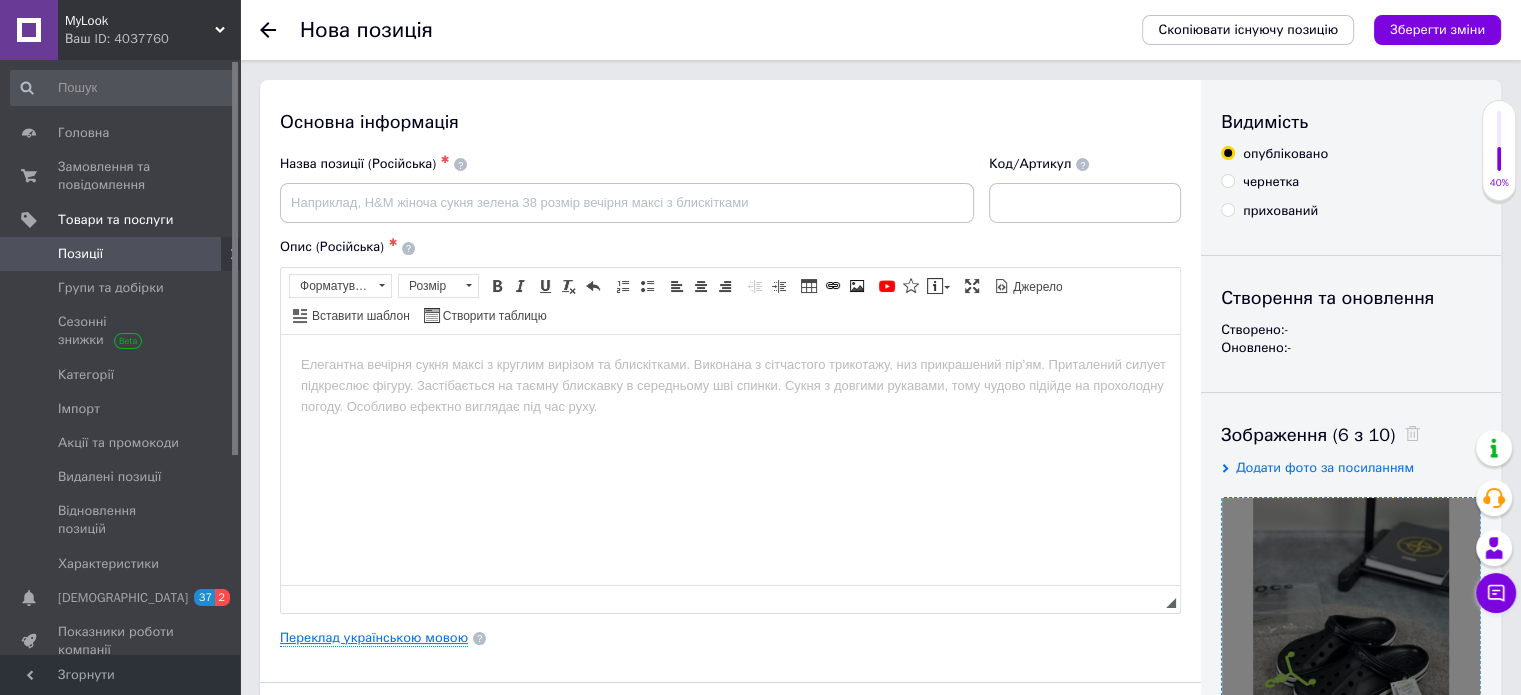 click on "Переклад українською мовою" at bounding box center [374, 638] 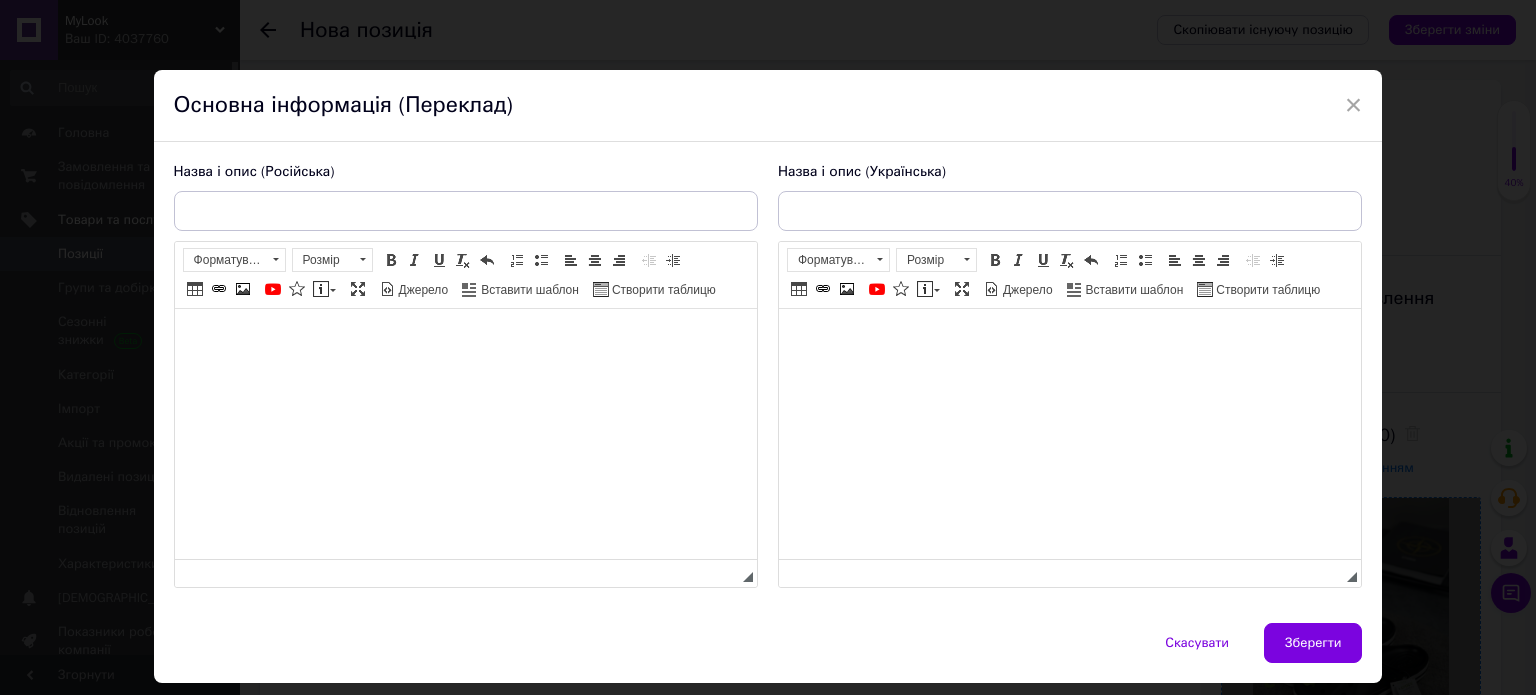 click on "Назва і опис (Українська) Розширений текстовий редактор, 5AFE3784-8276-4431-A6C0-4827B5536E84 Панель інструментів редактора Форматування Форматування Розмір Розмір   Жирний  Сполучення клавіш Ctrl+B   Курсив  Сполучення клавіш Ctrl+I   Підкреслений  Сполучення клавіш Ctrl+U   Видалити форматування   Повернути  Сполучення клавіш Ctrl+Z   Вставити/видалити нумерований список   Вставити/видалити маркований список   По лівому краю   По центру   По правому краю   Зменшити відступ   Збільшити відступ   Таблиця   Вставити/Редагувати посилання  Сполучення клавіш Ctrl+L   Зображення" at bounding box center (1070, 375) 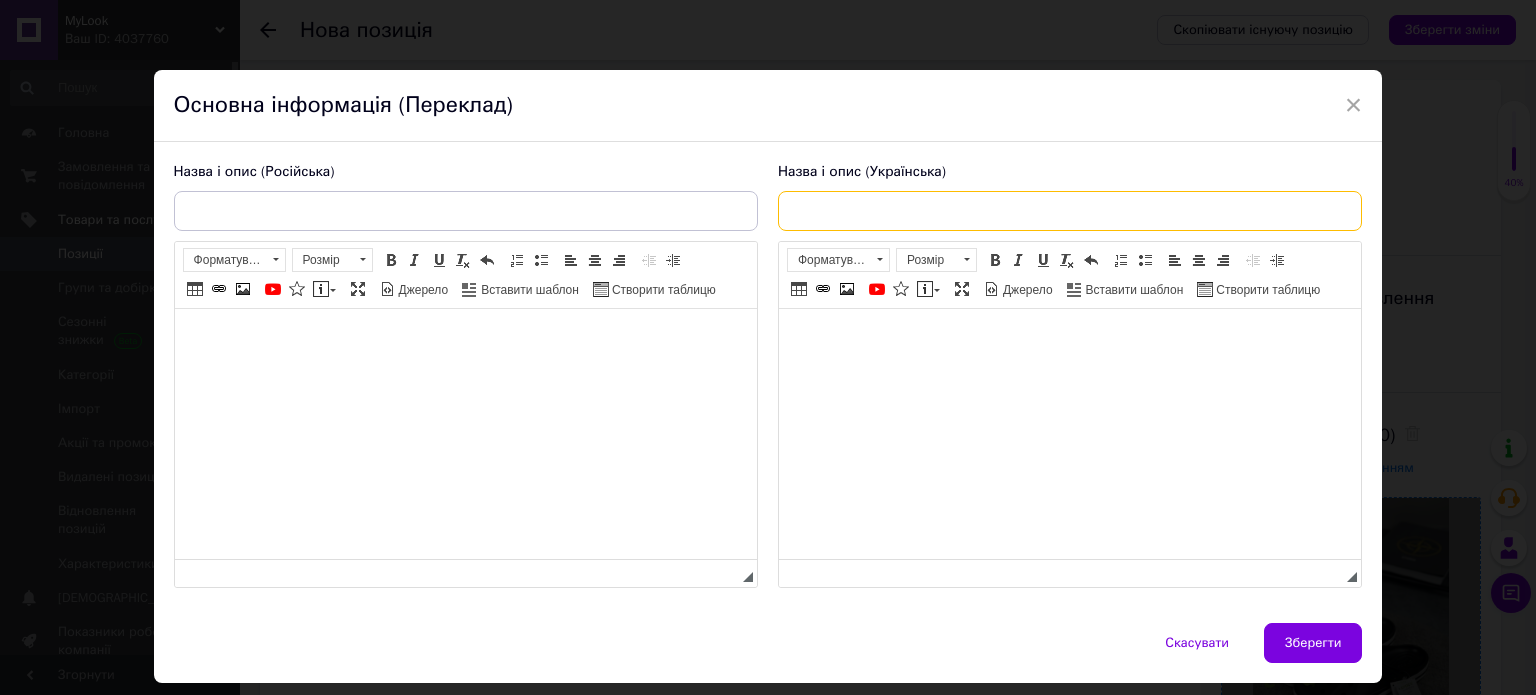 click at bounding box center [1070, 211] 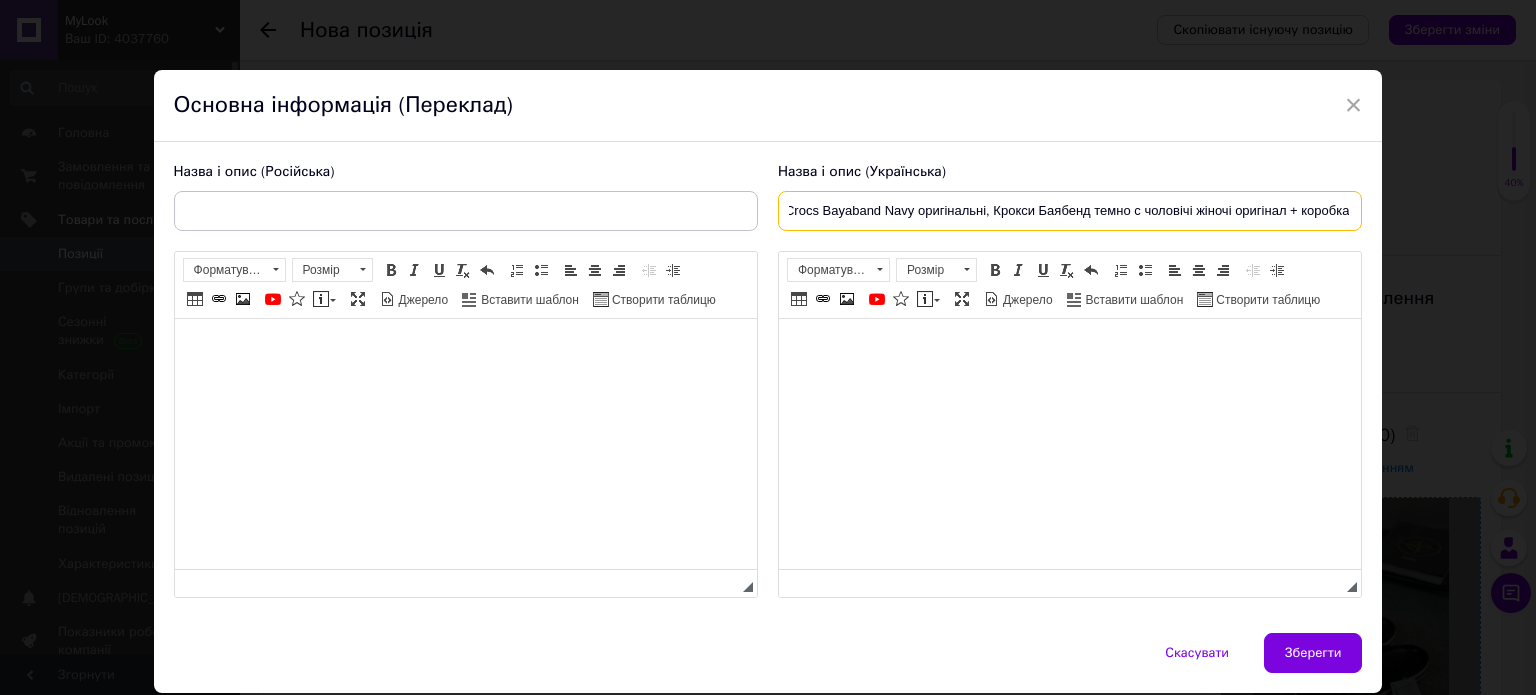 scroll, scrollTop: 0, scrollLeft: 0, axis: both 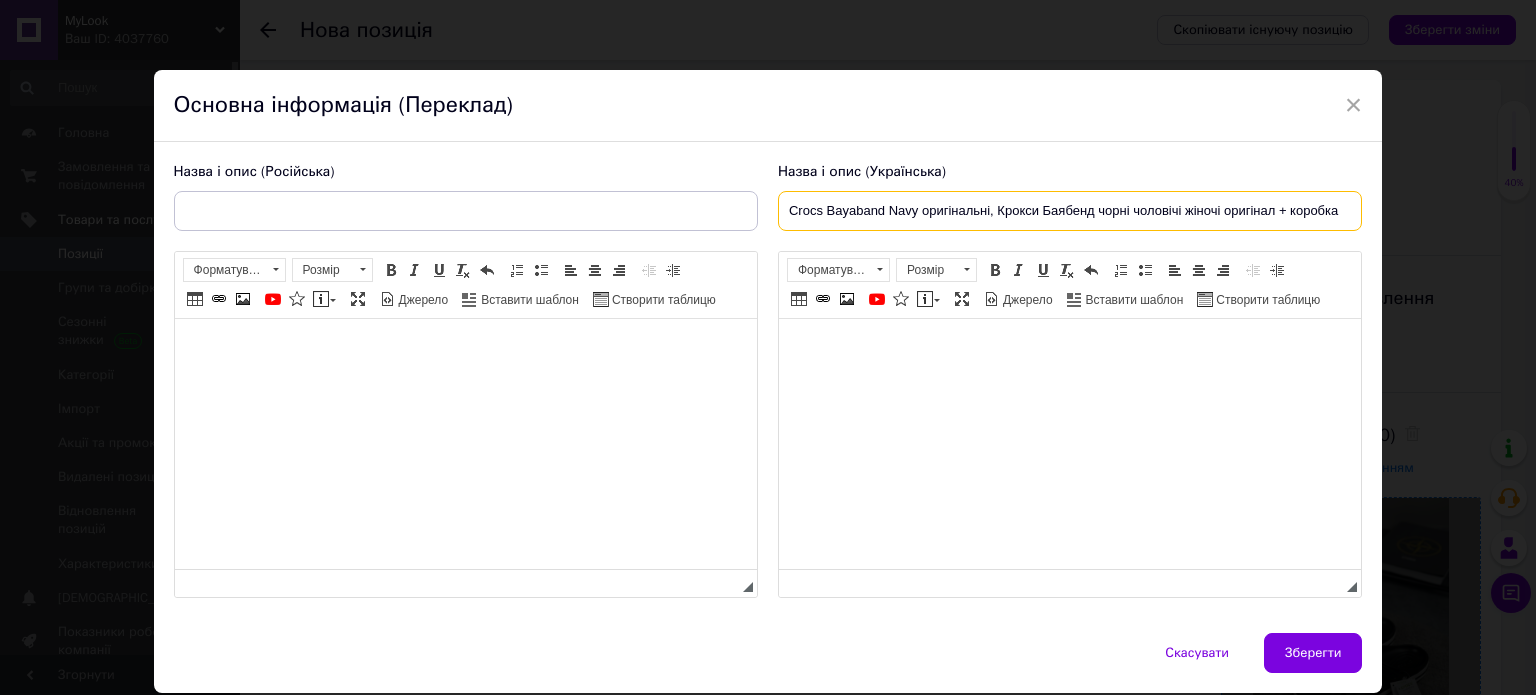 drag, startPoint x: 1339, startPoint y: 211, endPoint x: 1274, endPoint y: 214, distance: 65.06919 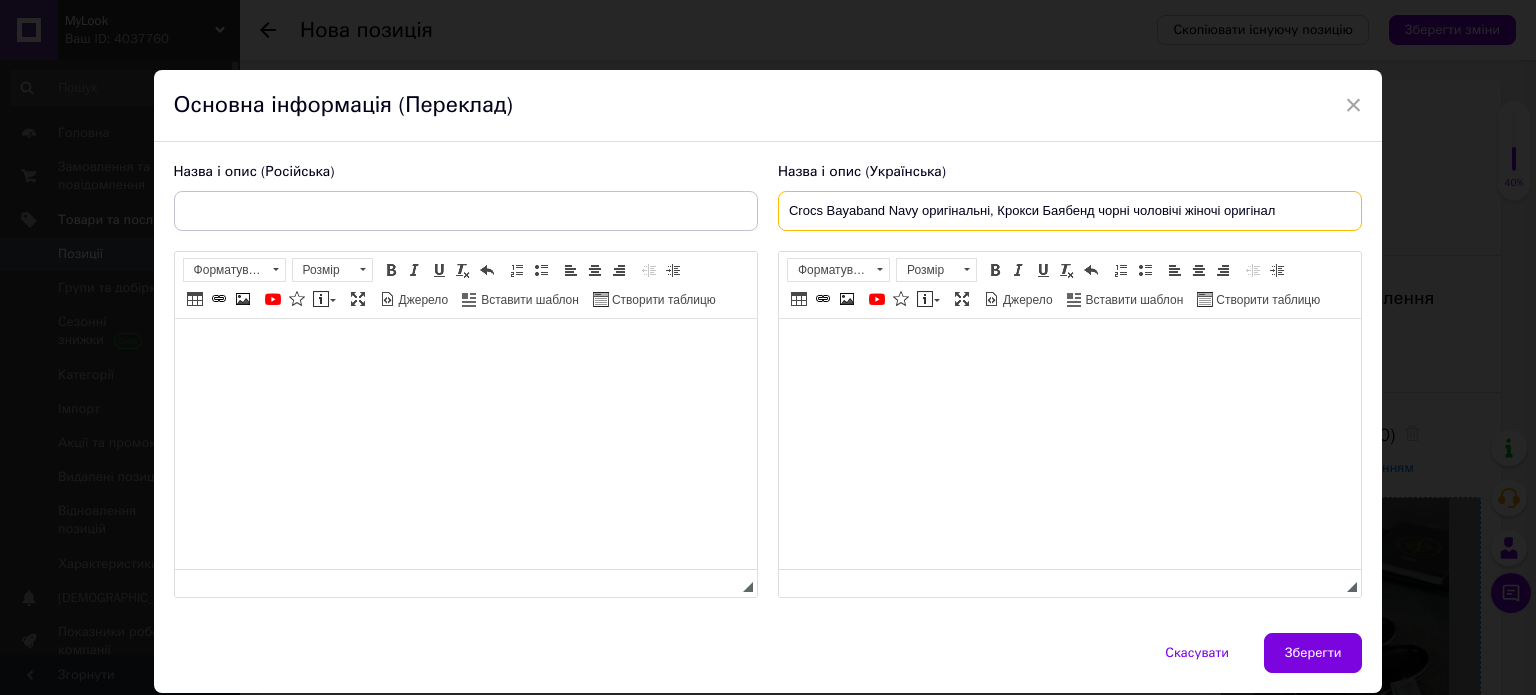 drag, startPoint x: 1294, startPoint y: 212, endPoint x: 747, endPoint y: 195, distance: 547.2641 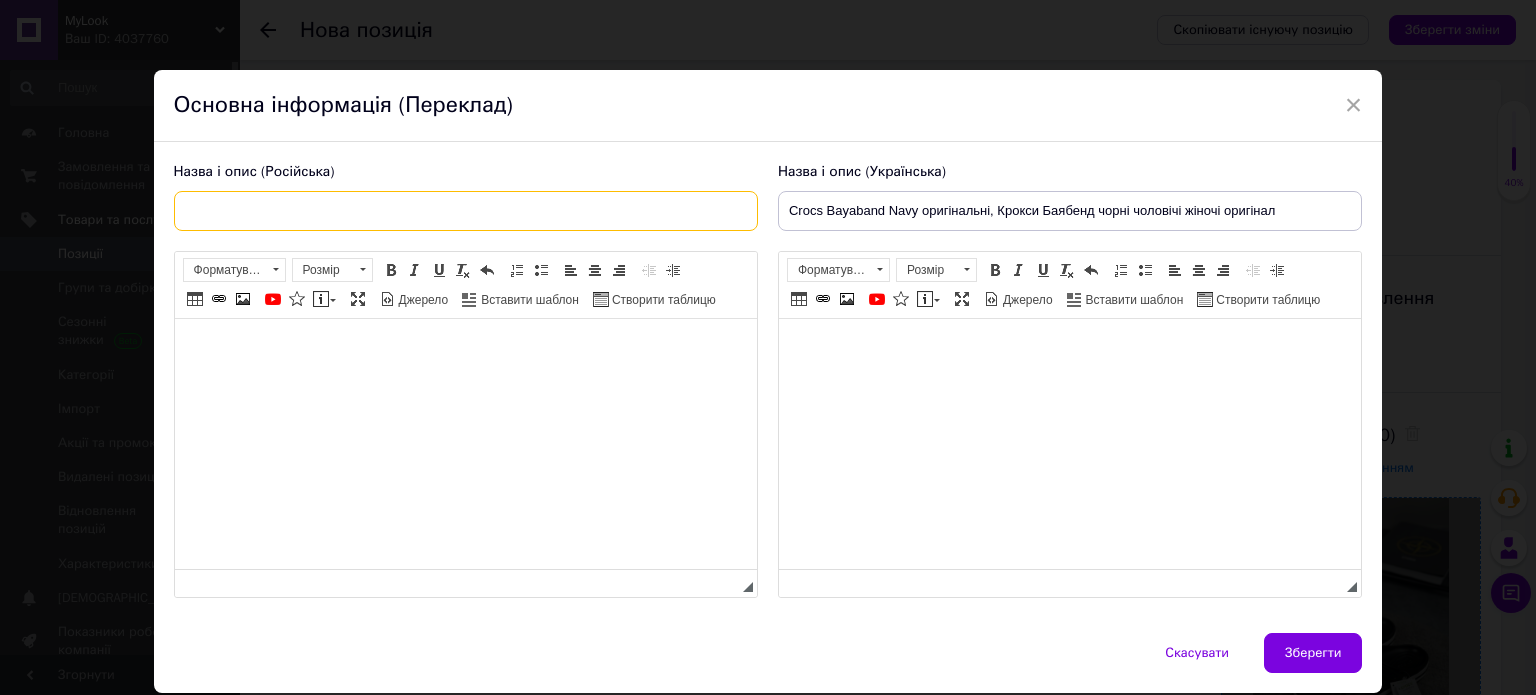 click at bounding box center [466, 211] 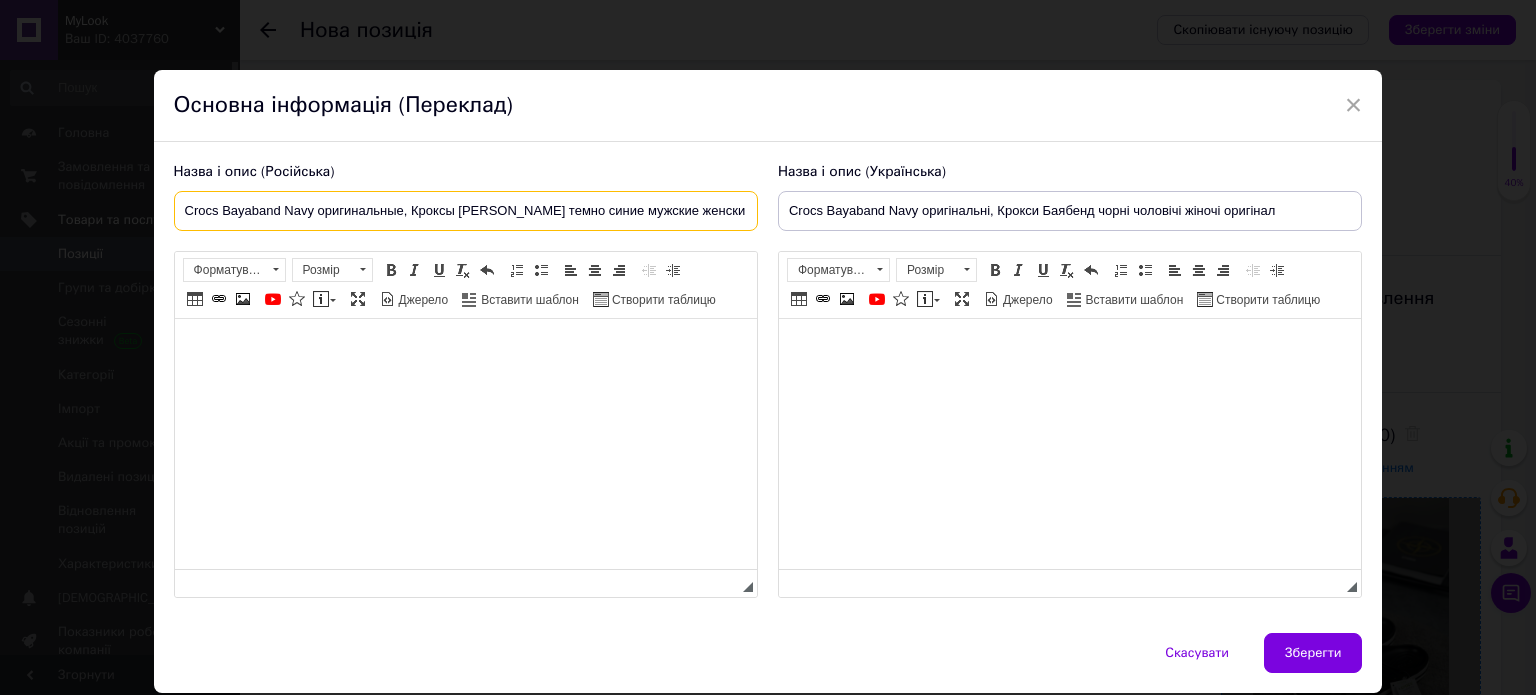 scroll, scrollTop: 0, scrollLeft: 76, axis: horizontal 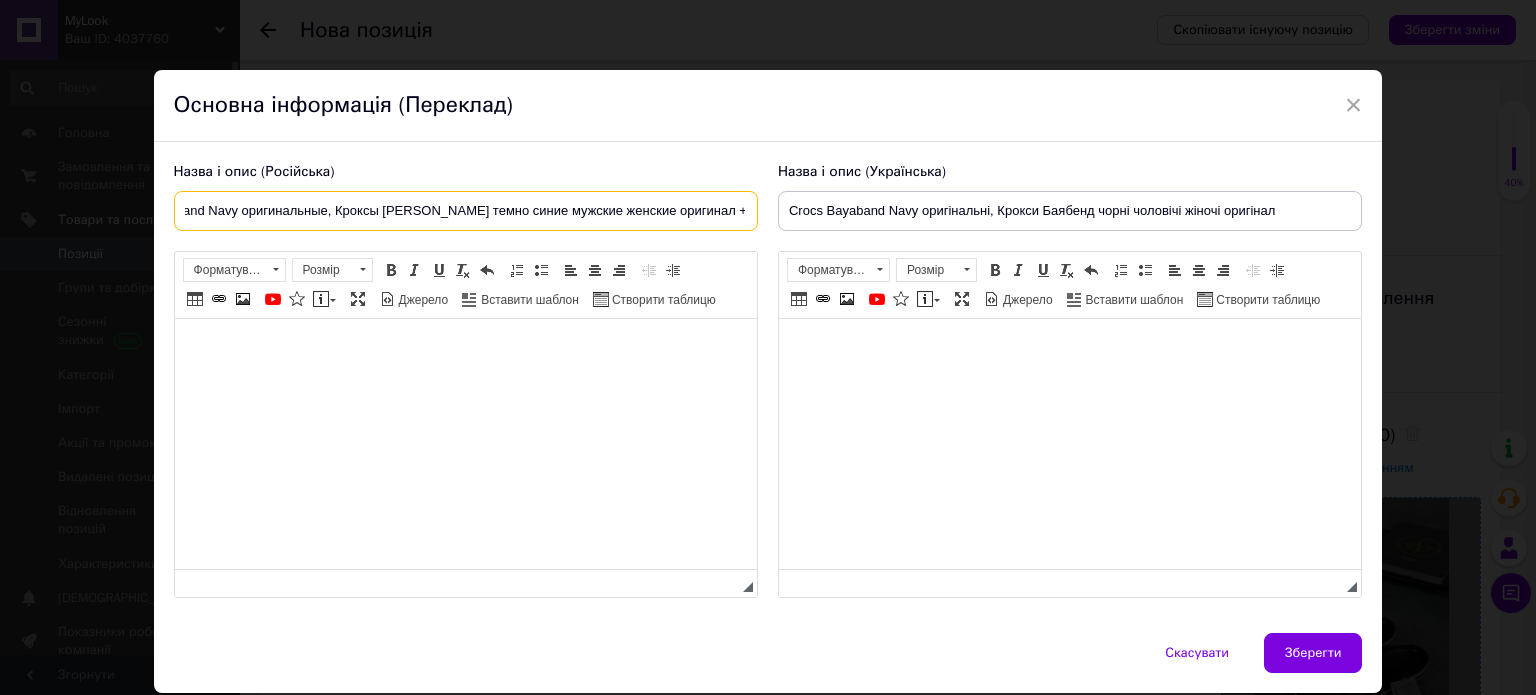 drag, startPoint x: 748, startPoint y: 217, endPoint x: 680, endPoint y: 219, distance: 68.0294 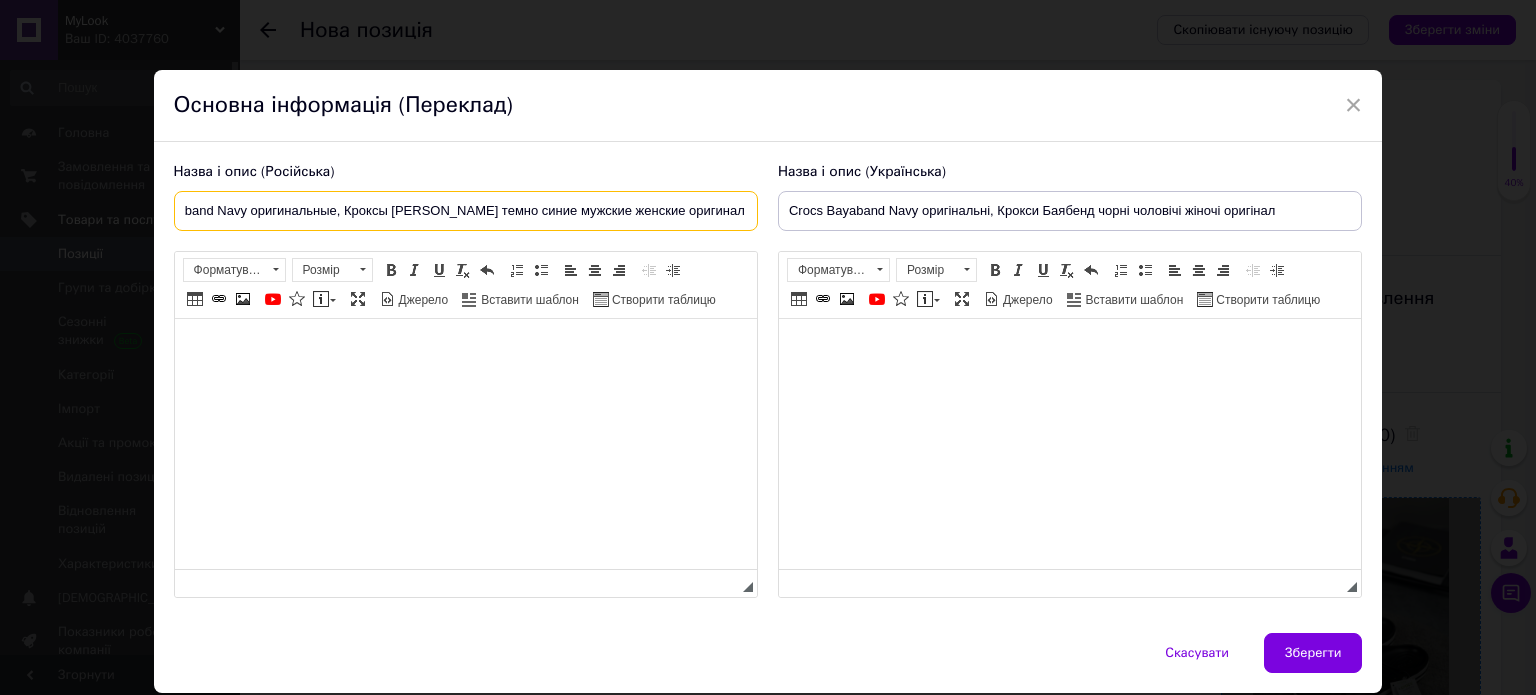 scroll, scrollTop: 0, scrollLeft: 13, axis: horizontal 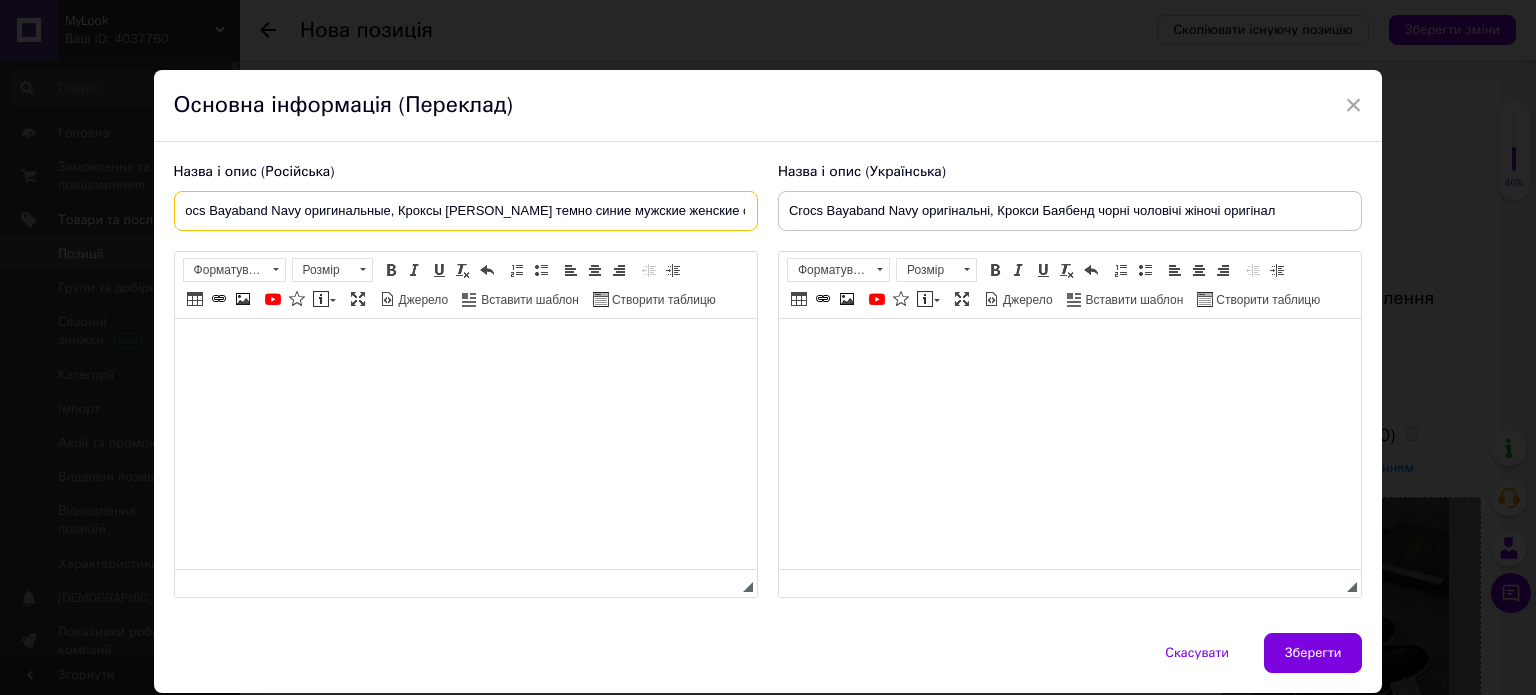 click on "Crocs Bayaband Navy оригинальные, Кроксы [PERSON_NAME] темно синие мужские женские оригинал" at bounding box center (466, 211) 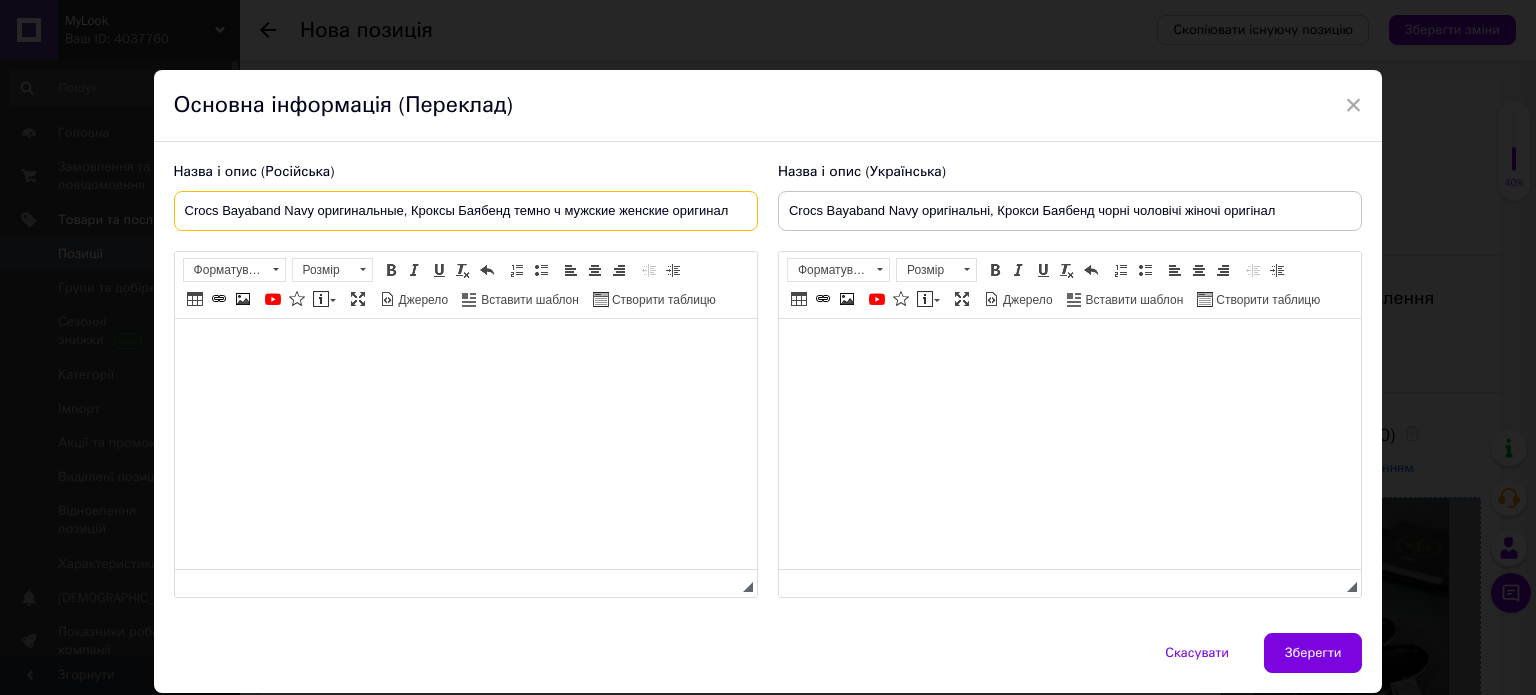 scroll, scrollTop: 0, scrollLeft: 0, axis: both 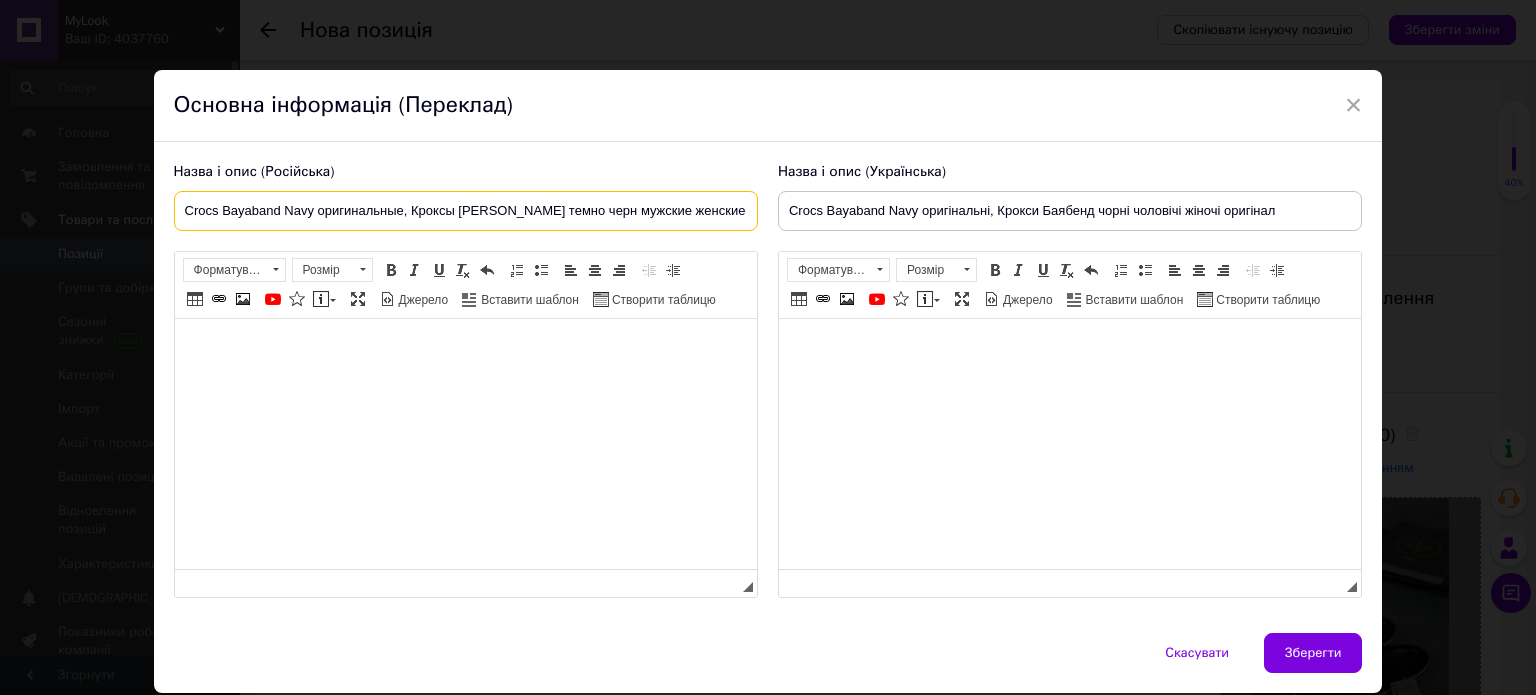 click on "Crocs Bayaband Navy оригинальные, Кроксы [PERSON_NAME] темно черн мужские женские оригинал" at bounding box center [466, 211] 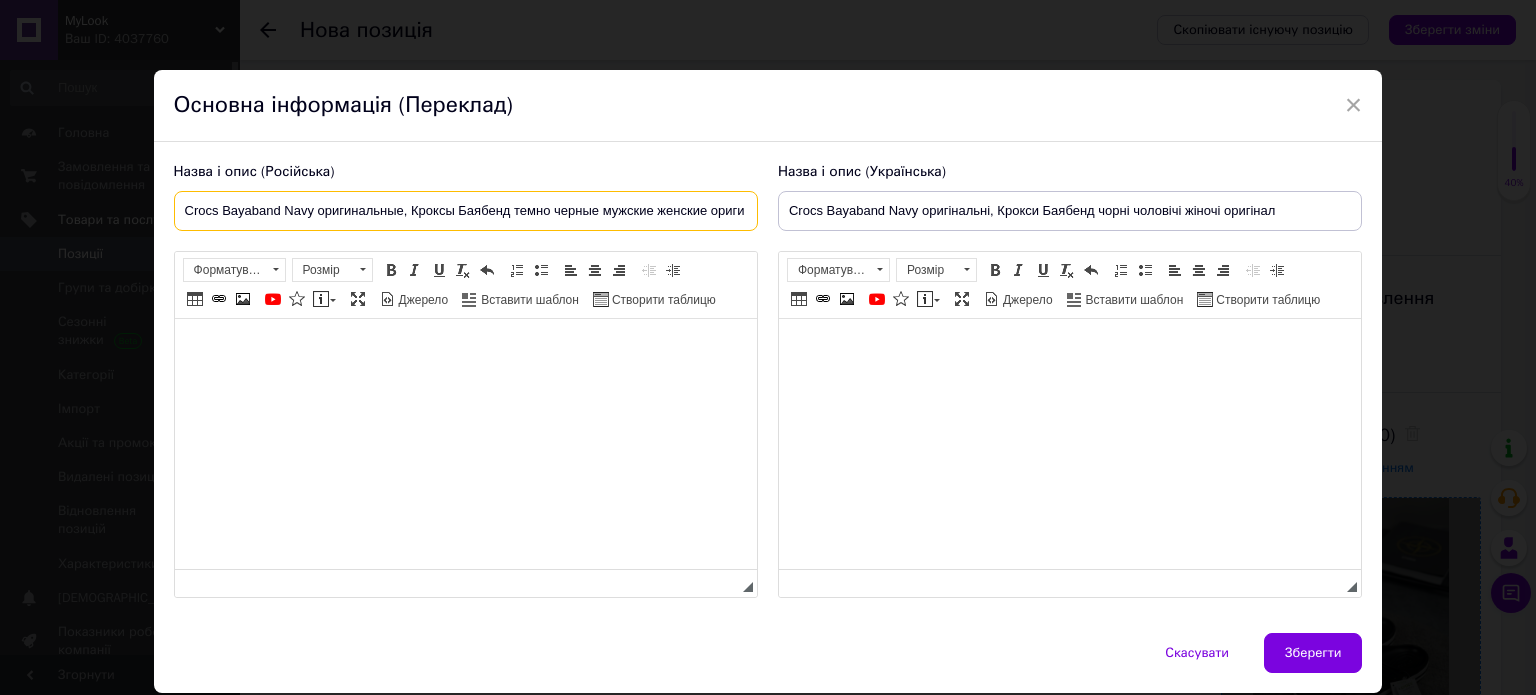 type on "Crocs Bayaband Navy оригинальные, Кроксы Баябенд темно черные мужские женские оригинал" 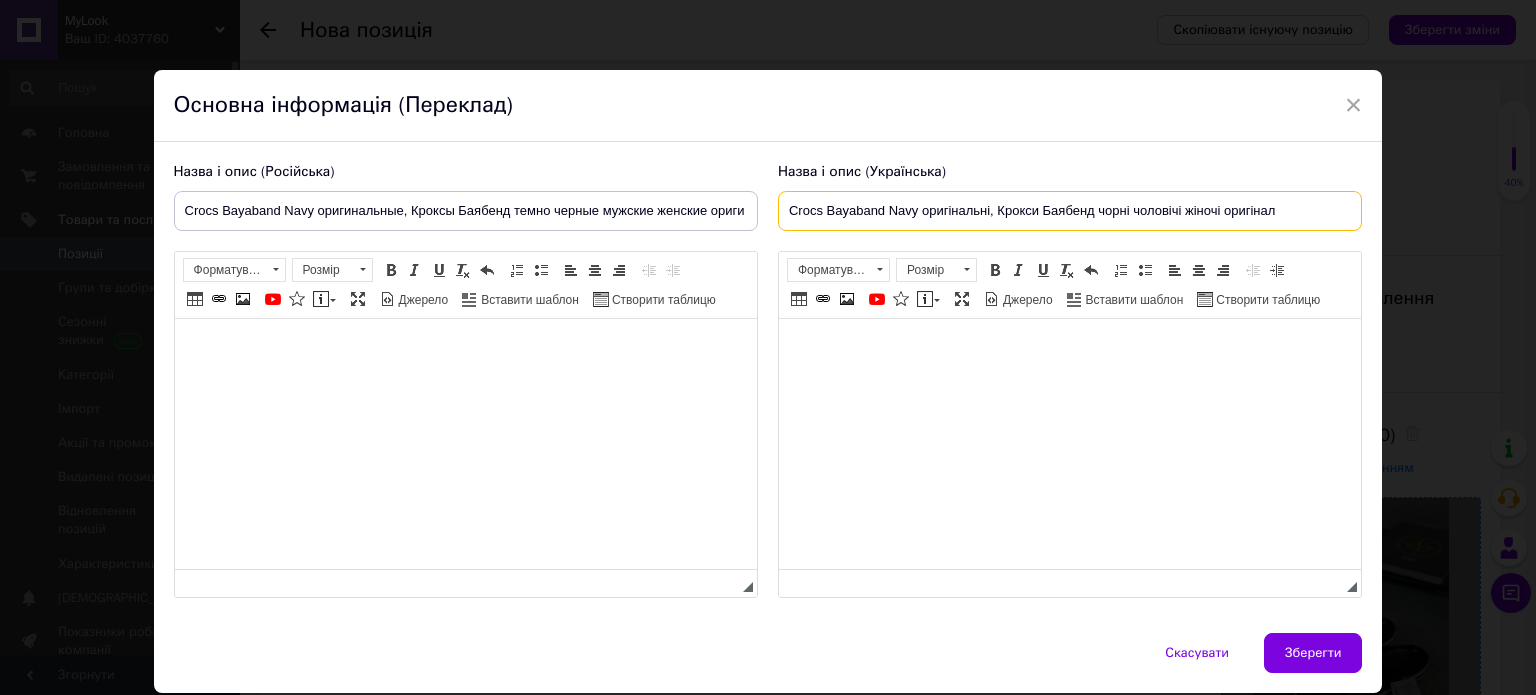 click on "Crocs Bayaband Navy оригінальні, Крокси Баябенд чорні чоловічі жіночі оригінал" at bounding box center [1070, 211] 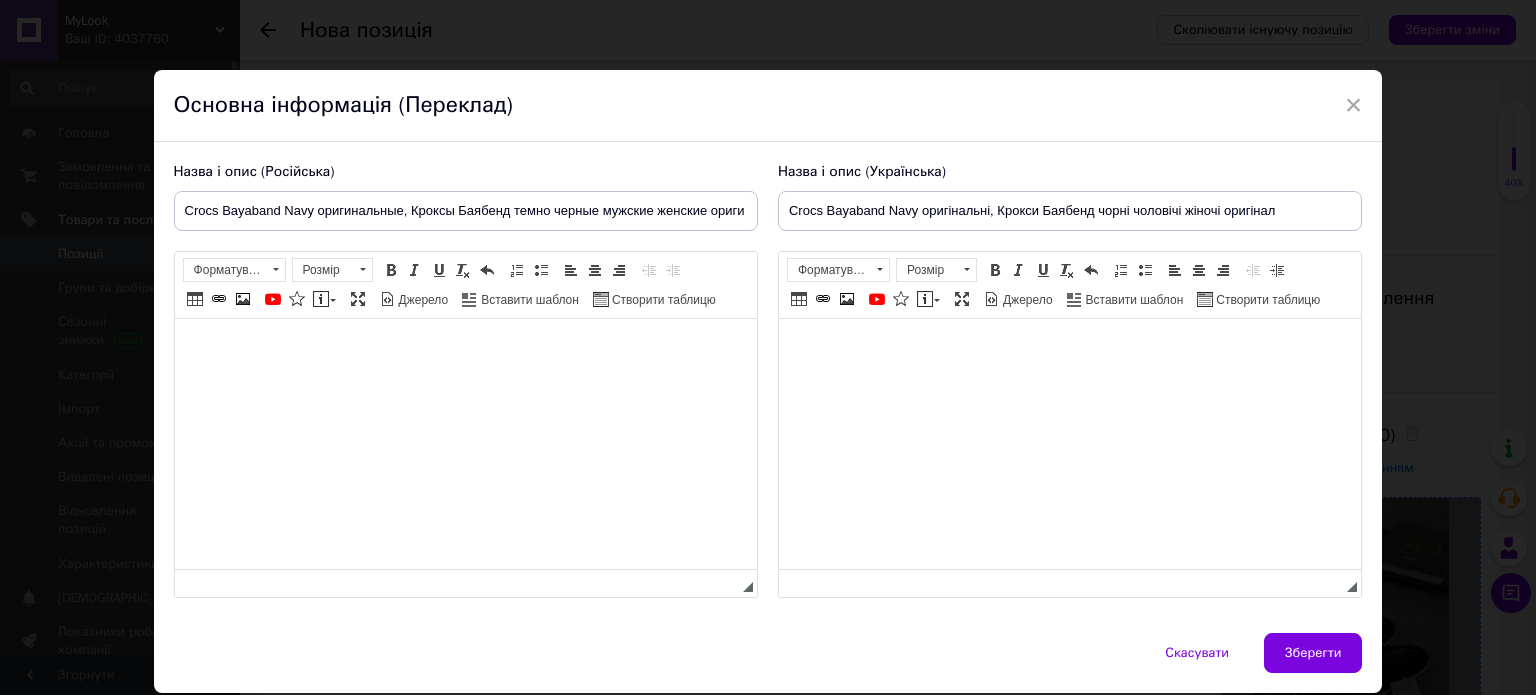 click on "Зберегти" at bounding box center (1313, 653) 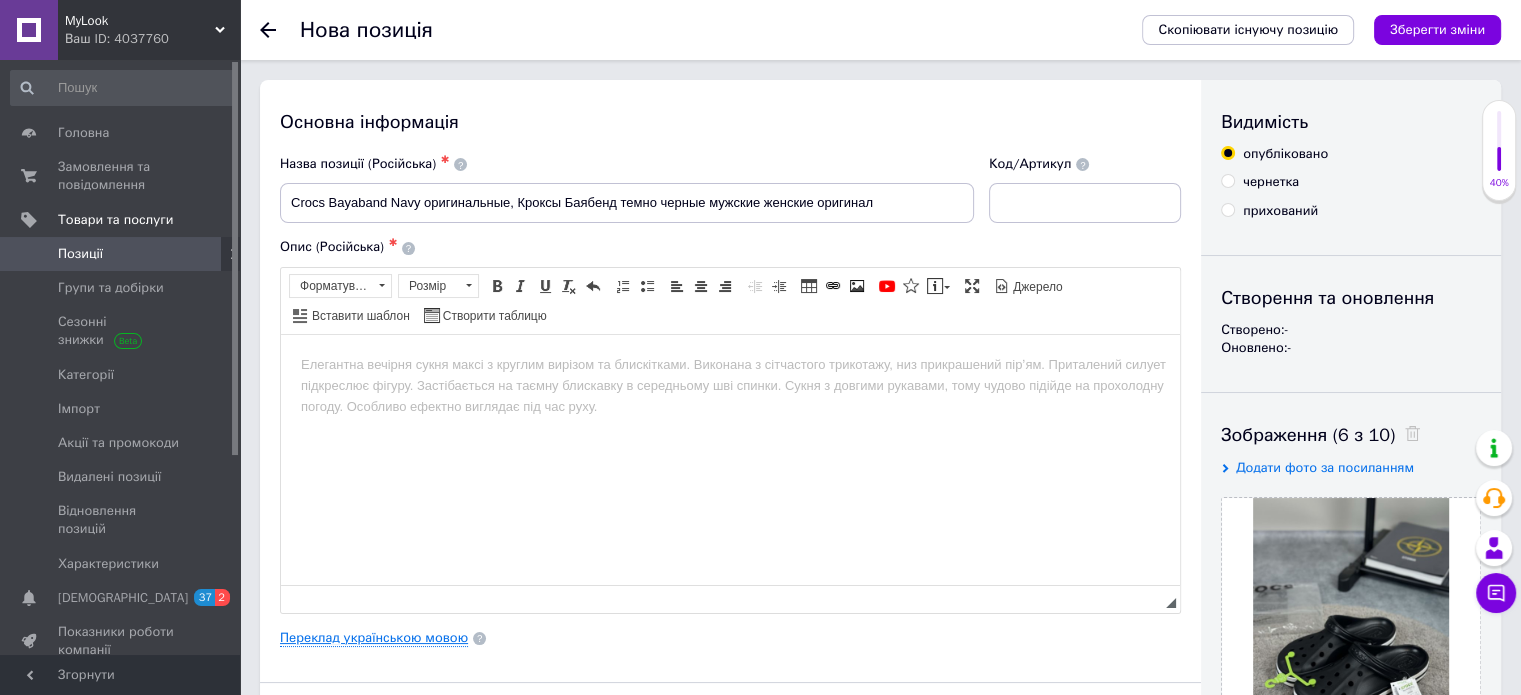 click on "Переклад українською мовою" at bounding box center (374, 638) 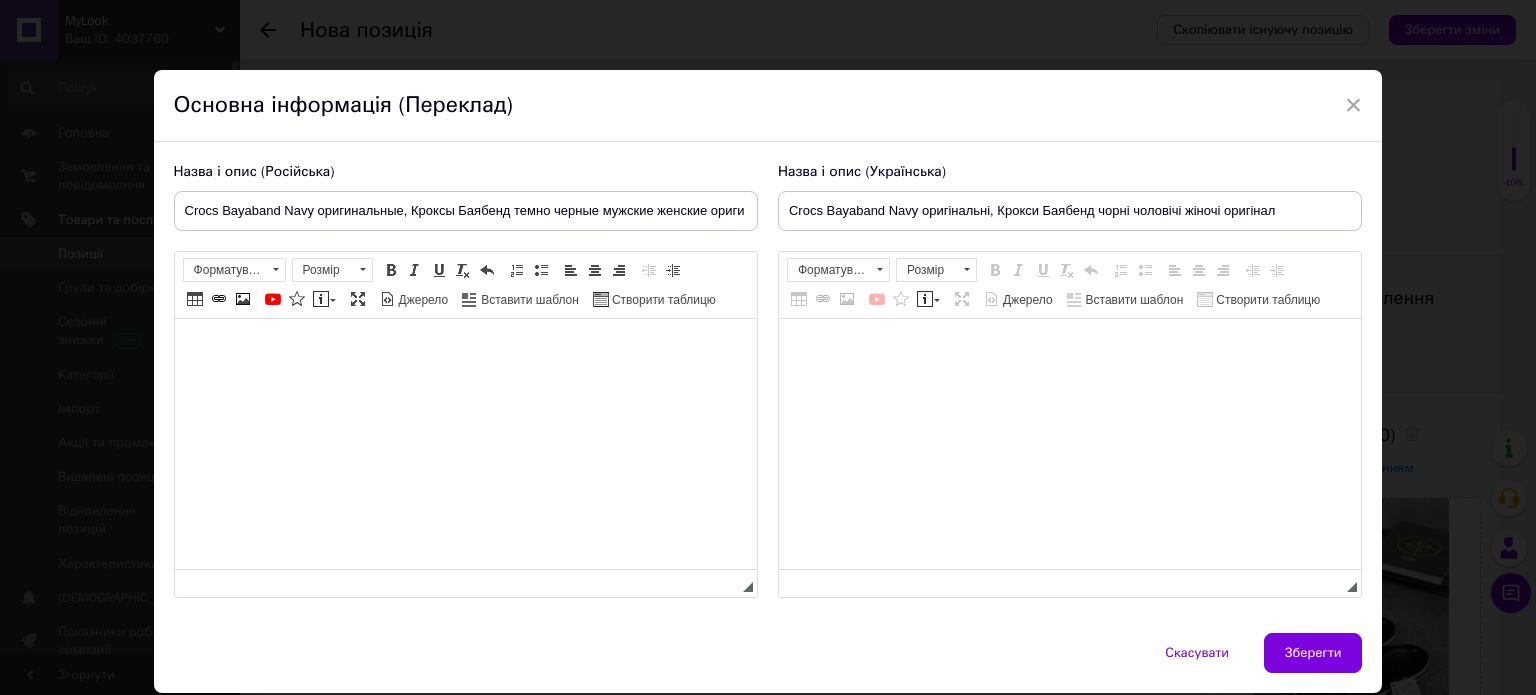 scroll, scrollTop: 0, scrollLeft: 0, axis: both 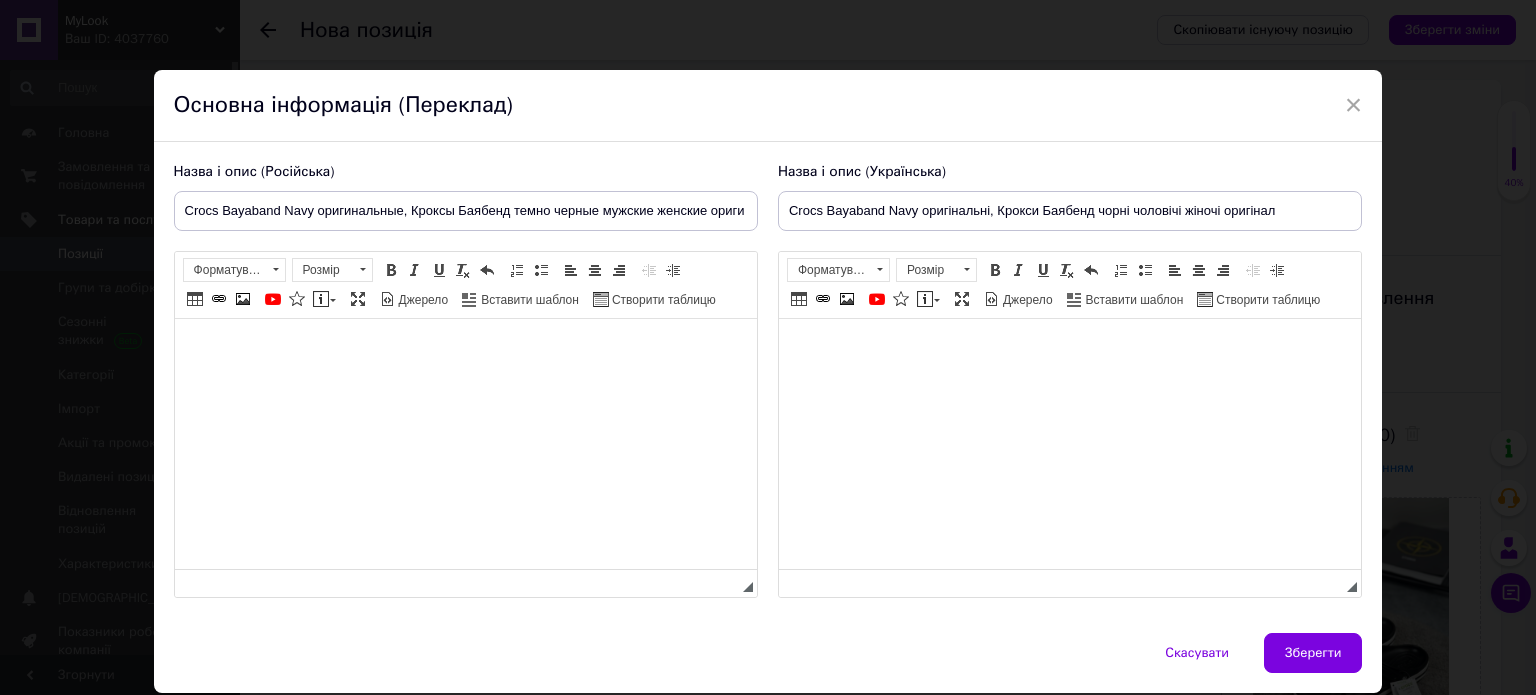 drag, startPoint x: 958, startPoint y: 337, endPoint x: 1095, endPoint y: 418, distance: 159.154 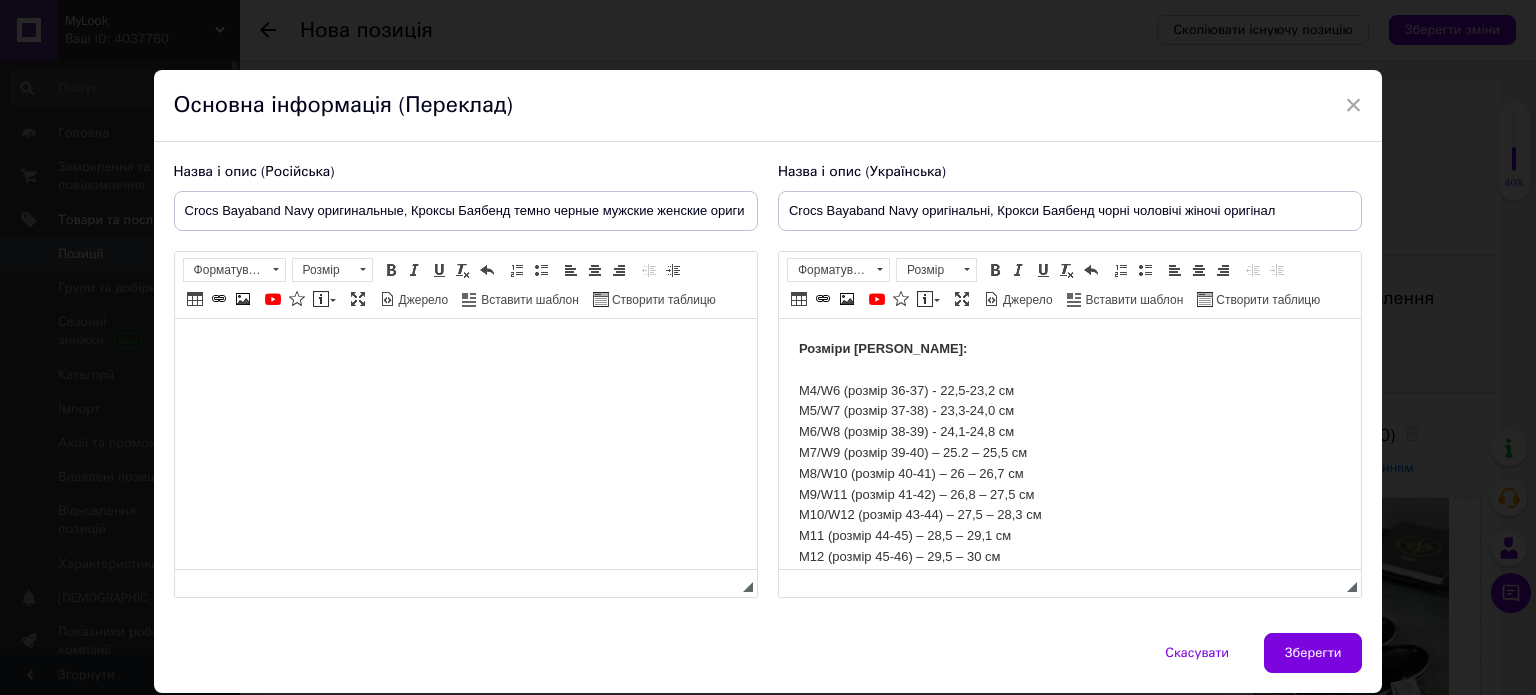 scroll, scrollTop: 70, scrollLeft: 0, axis: vertical 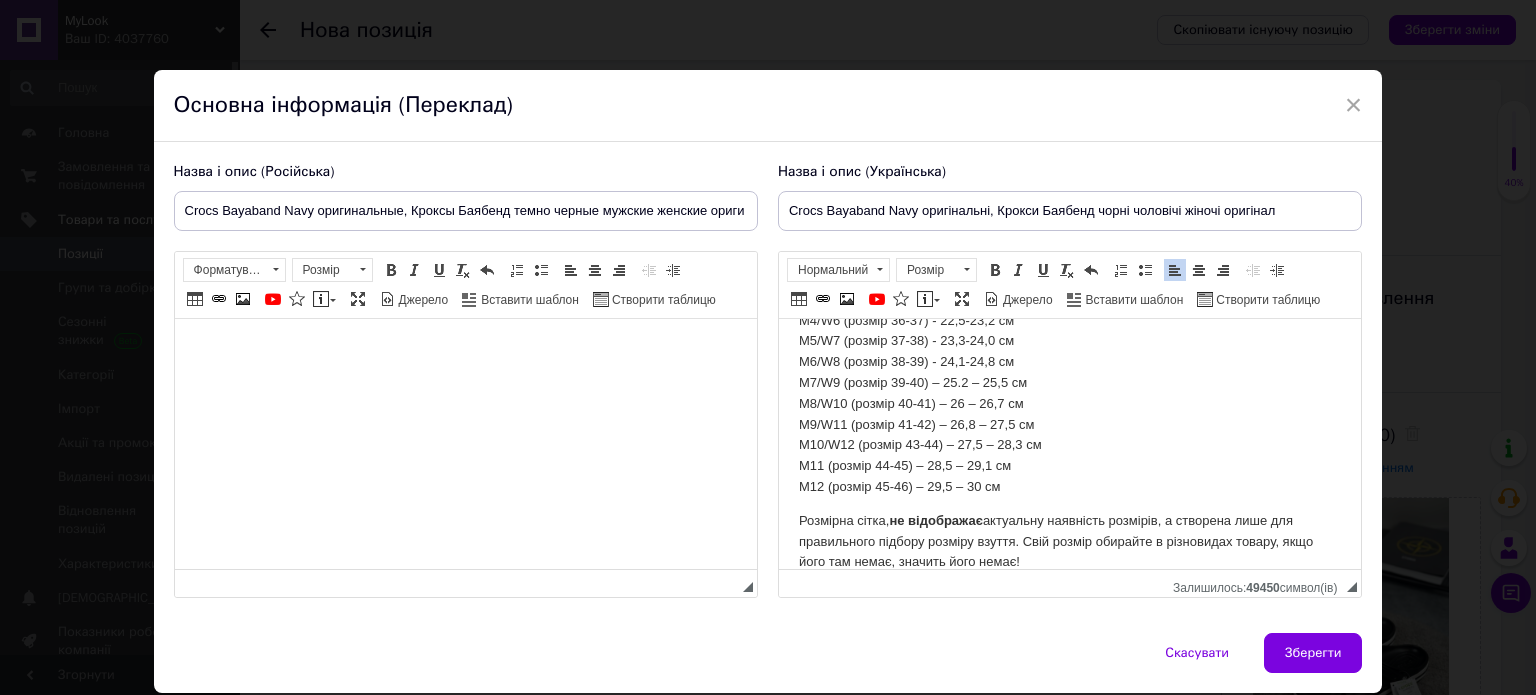 click at bounding box center (465, 349) 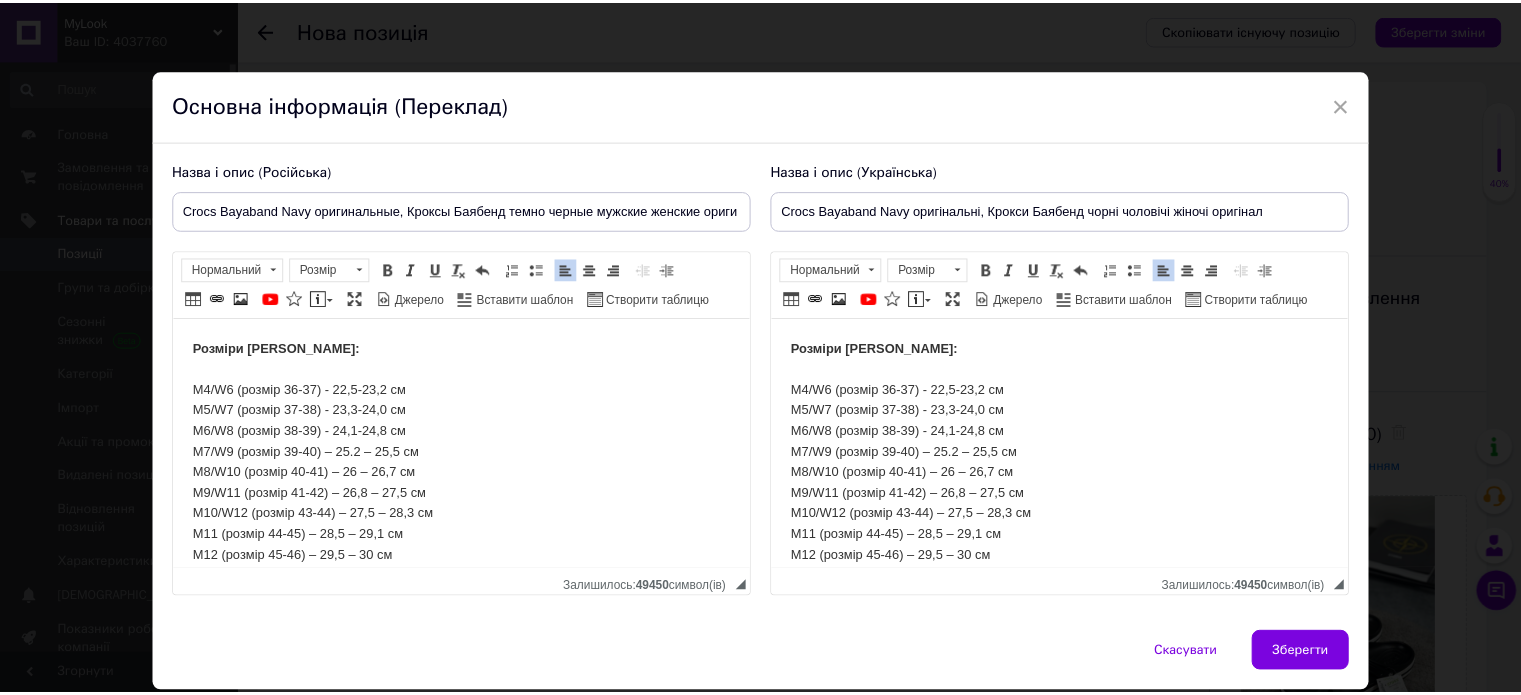 scroll, scrollTop: 0, scrollLeft: 0, axis: both 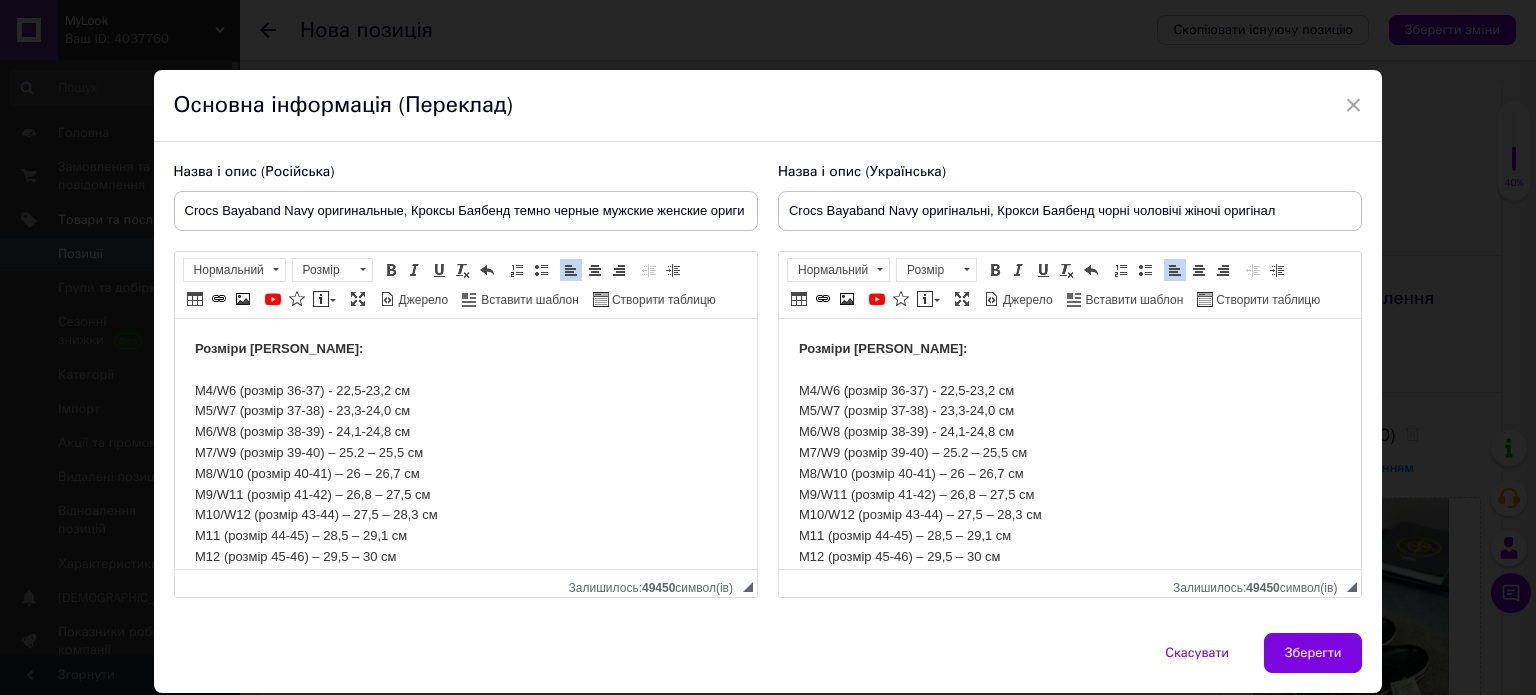 click on "Розміри Bayaband: M4/W6 (розмір 36-37) - 22,5-23,2 см M5/W7 (розмір 37-38) - 23,3-24,0 см M6/W8 (розмір 38-39) - 24,1-24,8 см M7/W9 (розмір 39-40) – 25.2 – 25,5 см M8/W10 (розмір 40-41) – 26 – 26,7 см M9/W11 (розмір 41-42) – 26,8 – 27,5 см M10/W12 (розмір 43-44) – 27,5 – 28,3 см M11 (розмір 44-45) – 28,5 – 29,1 см М12 (розмір 45-46) – 29,5 – 30 см Розмірна сітка,  не відображає  актуальну наявність розмірів, а створена лише для правильного підбору розміру взуття. Свій розмір обирайте в різновидах товару, якщо його там немає, значить його немає!" at bounding box center (1069, 491) 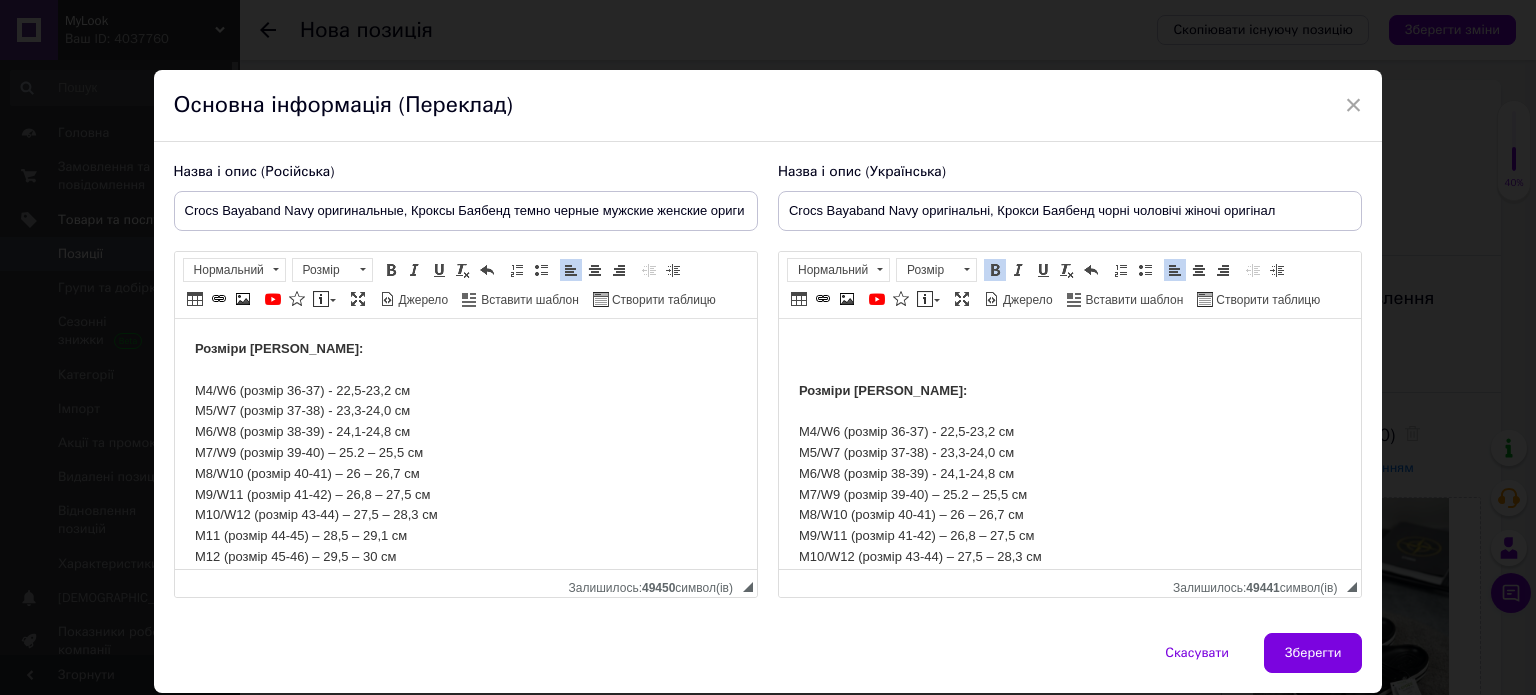 type 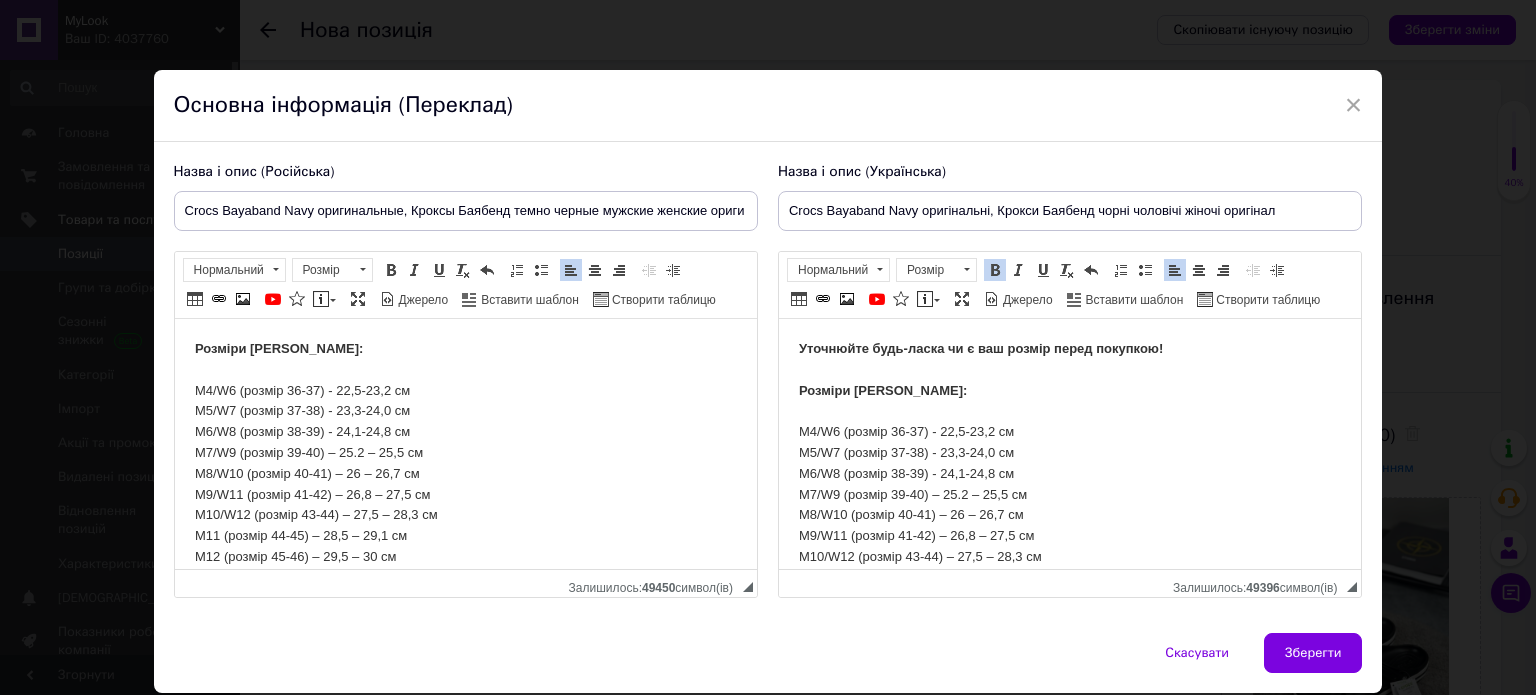 drag, startPoint x: 1142, startPoint y: 347, endPoint x: 1162, endPoint y: 346, distance: 20.024984 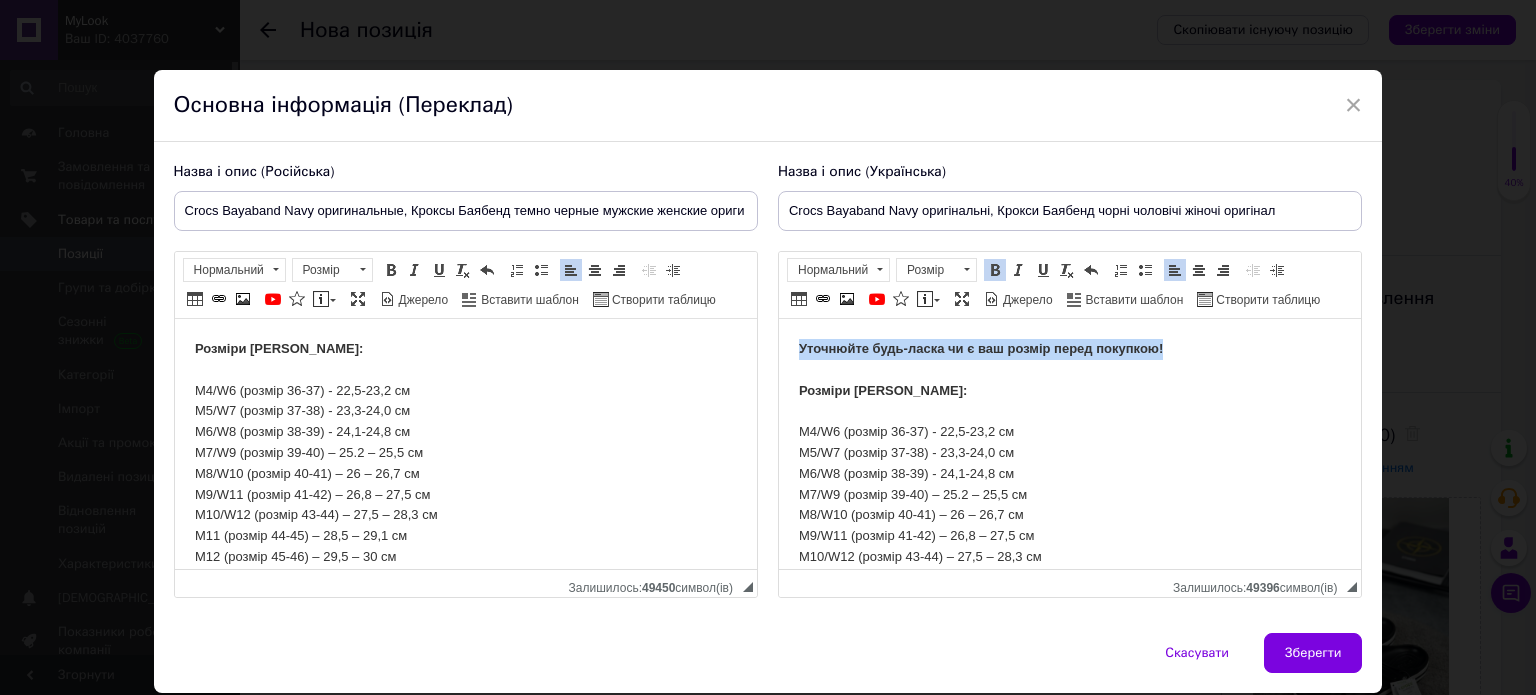 drag, startPoint x: 1175, startPoint y: 346, endPoint x: 794, endPoint y: 354, distance: 381.08398 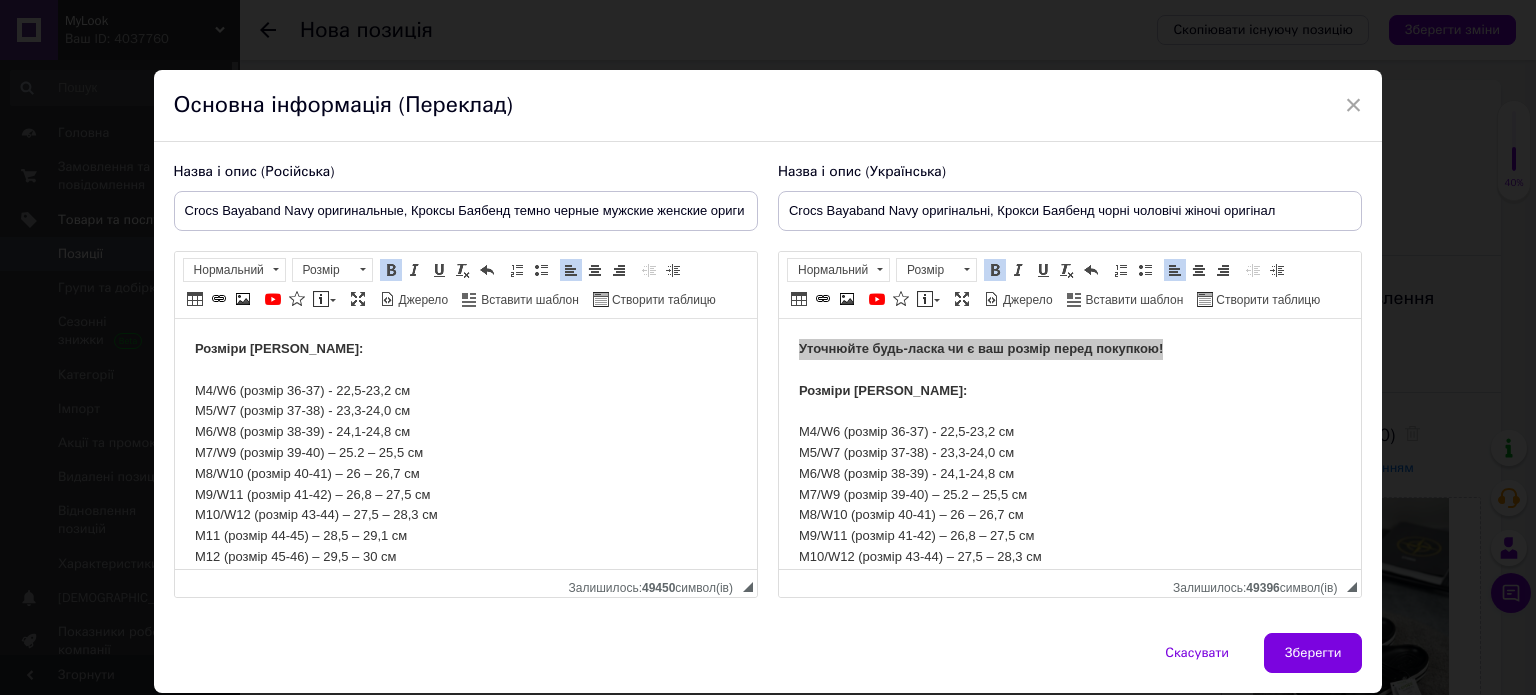 click on "Розміри Bayaband: M4/W6 (розмір 36-37) - 22,5-23,2 см M5/W7 (розмір 37-38) - 23,3-24,0 см M6/W8 (розмір 38-39) - 24,1-24,8 см M7/W9 (розмір 39-40) – 25.2 – 25,5 см M8/W10 (розмір 40-41) – 26 – 26,7 см M9/W11 (розмір 41-42) – 26,8 – 27,5 см M10/W12 (розмір 43-44) – 27,5 – 28,3 см M11 (розмір 44-45) – 28,5 – 29,1 см М12 (розмір 45-46) – 29,5 – 30 см Розмірна сітка,  не відображає  актуальну наявність розмірів, а створена лише для правильного підбору розміру взуття. Свій розмір обирайте в різновидах товару, якщо його там немає, значить його немає!" at bounding box center (465, 491) 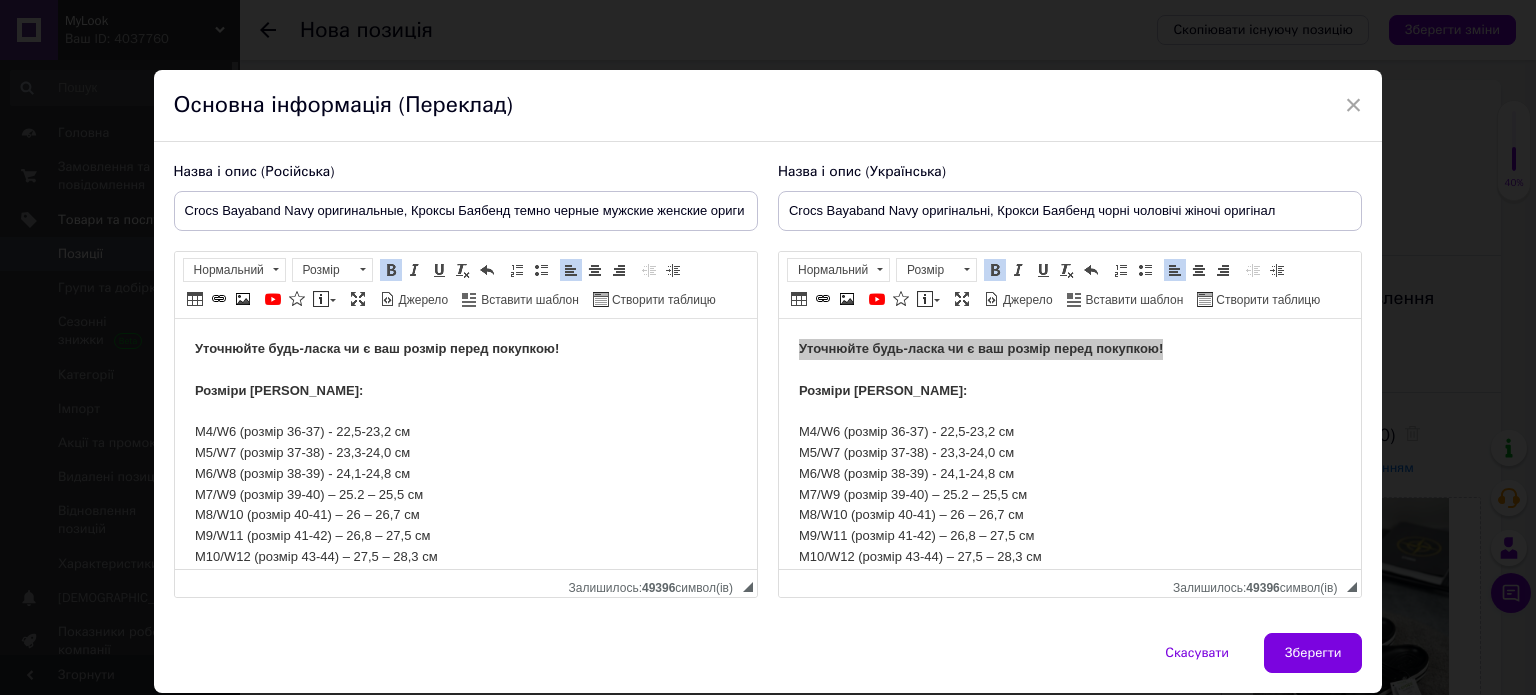 click on "Уточнюйте будь-ласка чи є ваш розмір перед покупкою! Розміри Bayaband: M4/W6 (розмір 36-37) - 22,5-23,2 см M5/W7 (розмір 37-38) - 23,3-24,0 см M6/W8 (розмір 38-39) - 24,1-24,8 см M7/W9 (розмір 39-40) – 25.2 – 25,5 см M8/W10 (розмір 40-41) – 26 – 26,7 см M9/W11 (розмір 41-42) – 26,8 – 27,5 см M10/W12 (розмір 43-44) – 27,5 – 28,3 см M11 (розмір 44-45) – 28,5 – 29,1 см М12 (розмір 45-46) – 29,5 – 30 см" at bounding box center (465, 474) 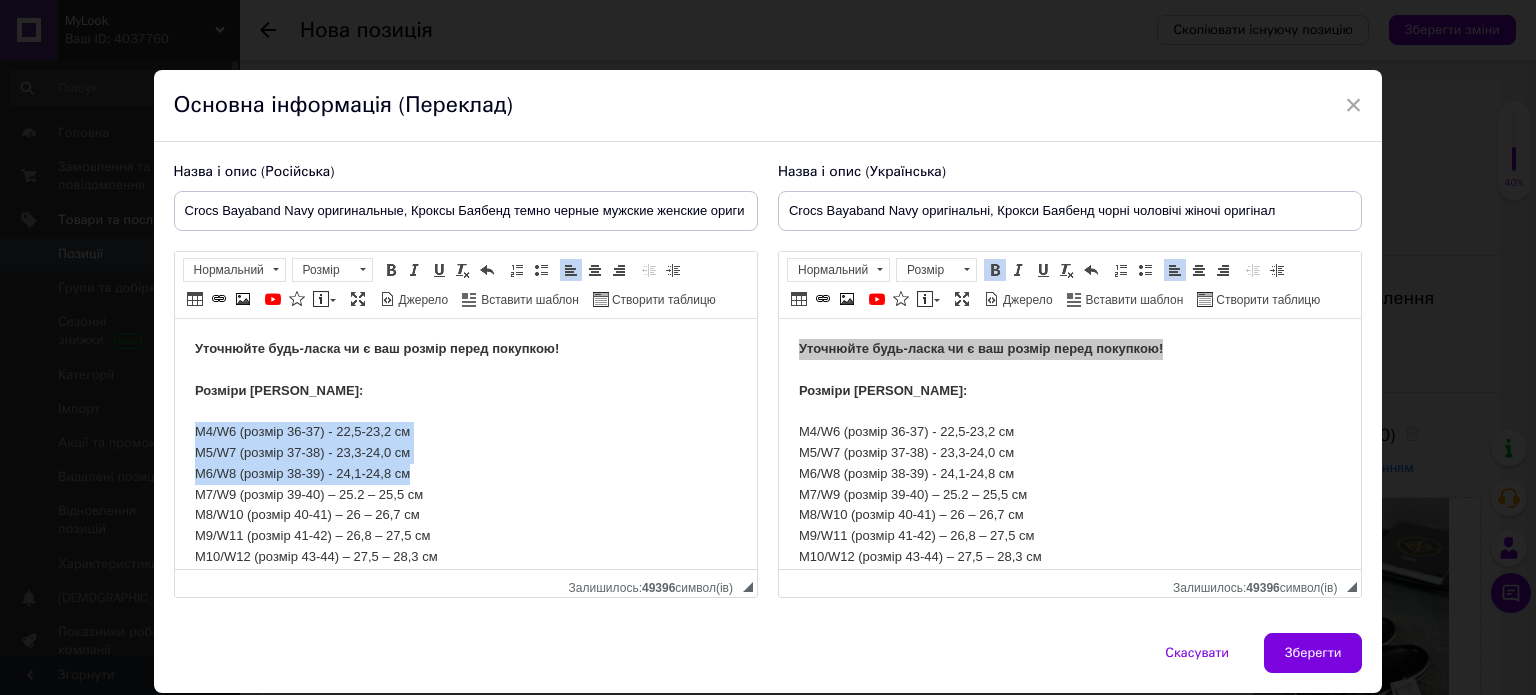 drag, startPoint x: 419, startPoint y: 475, endPoint x: 190, endPoint y: 428, distance: 233.77339 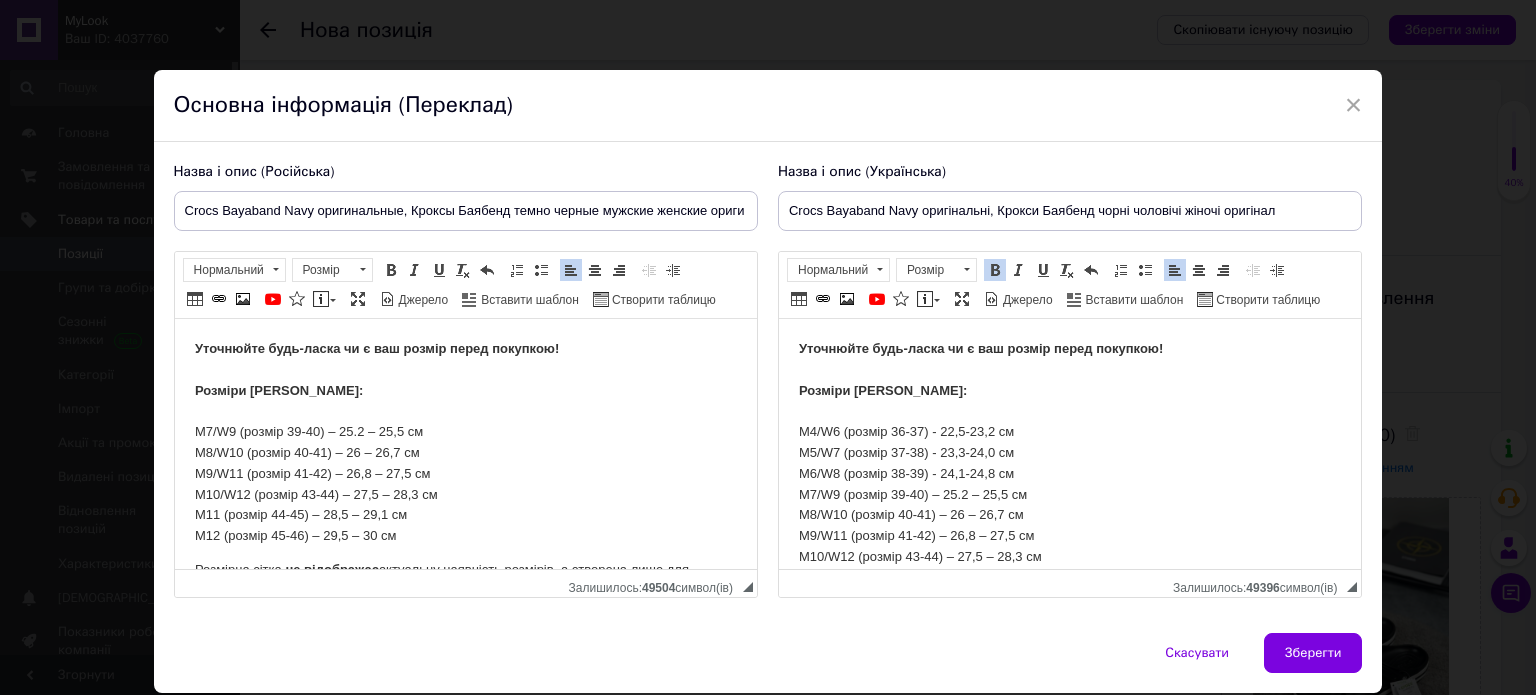 click on "Уточнюйте будь-ласка чи є ваш розмір перед покупкою! Розміри Bayaband: M4/W6 (розмір 36-37) - 22,5-23,2 см M5/W7 (розмір 37-38) - 23,3-24,0 см M6/W8 (розмір 38-39) - 24,1-24,8 см M7/W9 (розмір 39-40) – 25.2 – 25,5 см M8/W10 (розмір 40-41) – 26 – 26,7 см M9/W11 (розмір 41-42) – 26,8 – 27,5 см M10/W12 (розмір 43-44) – 27,5 – 28,3 см M11 (розмір 44-45) – 28,5 – 29,1 см М12 (розмір 45-46) – 29,5 – 30 см" at bounding box center [1069, 474] 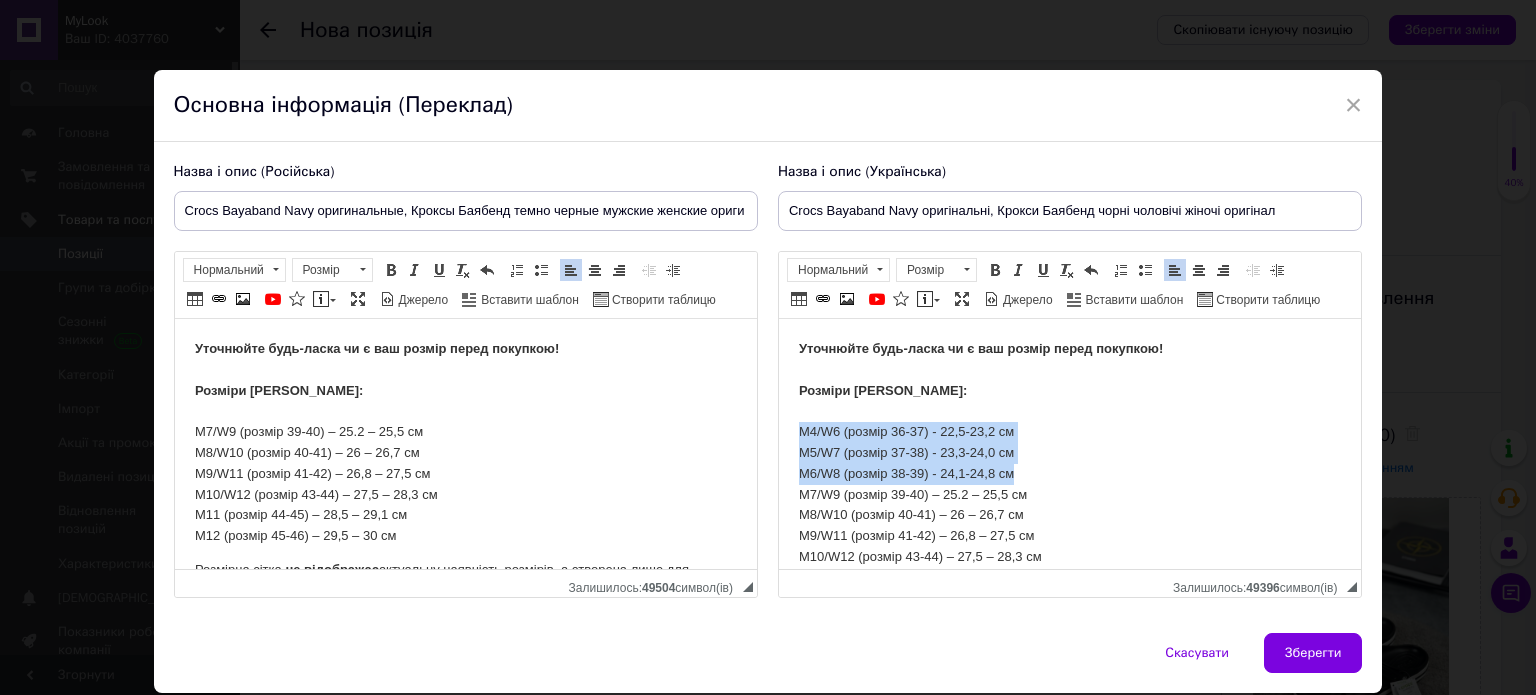 drag, startPoint x: 1022, startPoint y: 473, endPoint x: 786, endPoint y: 425, distance: 240.8319 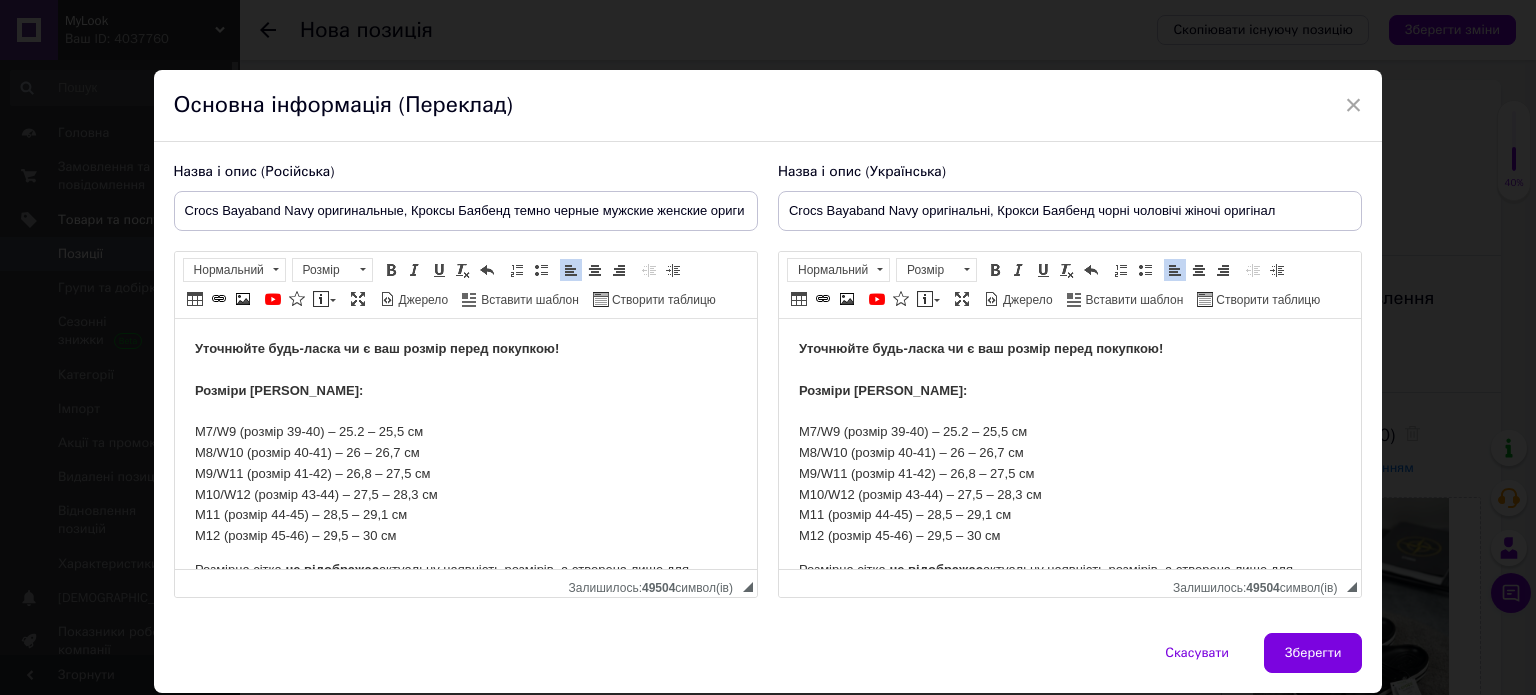 click on "Уточнюйте будь-ласка чи є ваш розмір перед покупкою! Розміри Bayaband: M7/W9 (розмір 39-40) – 25.2 – 25,5 см M8/W10 (розмір 40-41) – 26 – 26,7 см M9/W11 (розмір 41-42) – 26,8 – 27,5 см M10/W12 (розмір 43-44) – 27,5 – 28,3 см M11 (розмір 44-45) – 28,5 – 29,1 см М12 (розмір 45-46) – 29,5 – 30 см" at bounding box center [1069, 443] 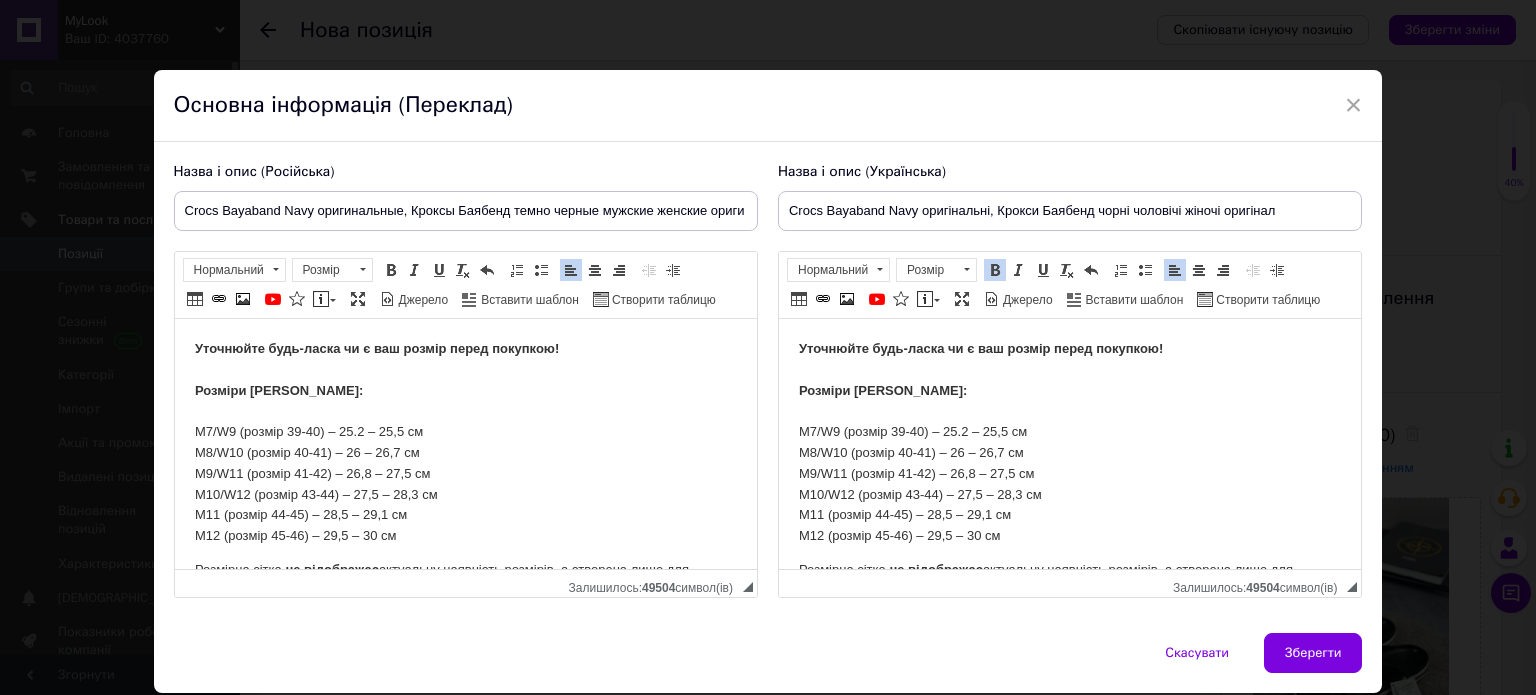 click on "Уточнюйте будь-ласка чи є ваш розмір перед покупкою! Розміри Bayaband:" at bounding box center [980, 369] 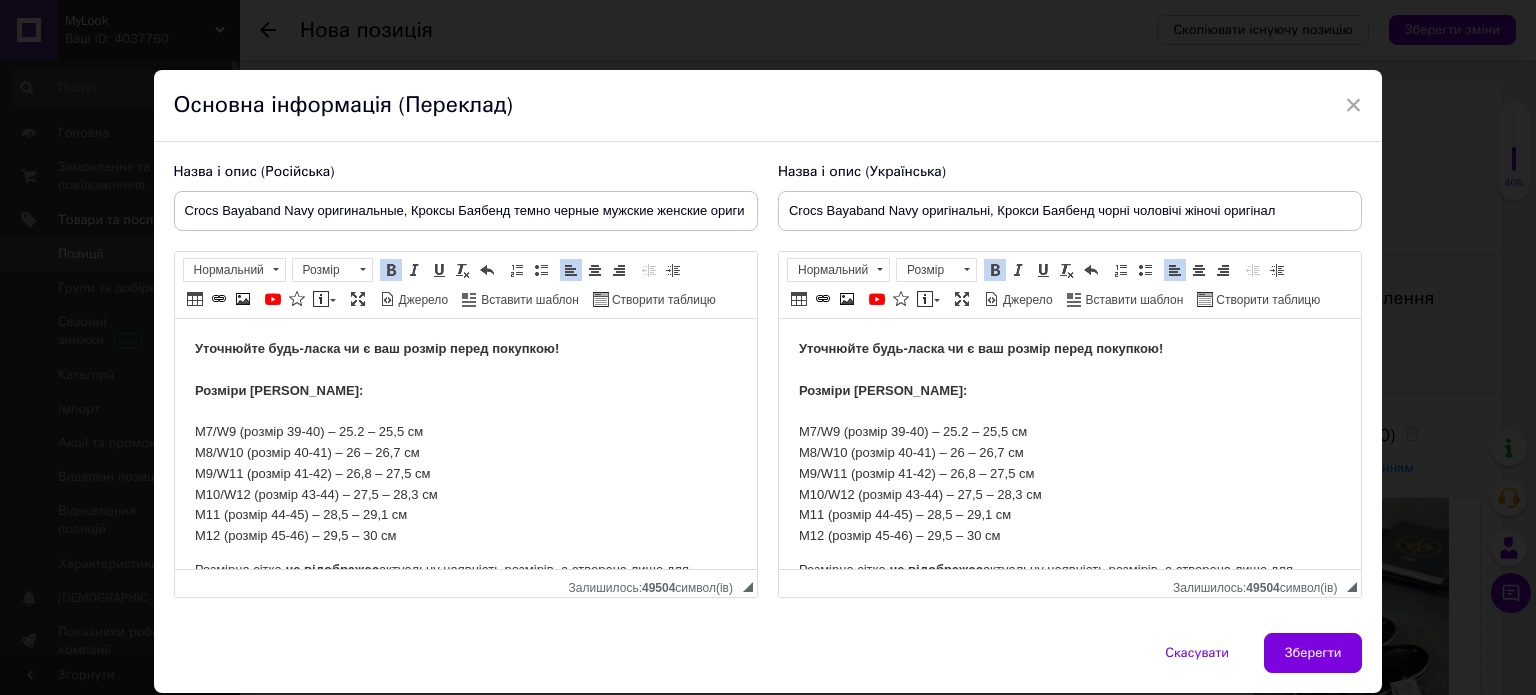 click on "Уточнюйте будь-ласка чи є ваш розмір перед покупкою! Розміри Bayaband: M7/W9 (розмір 39-40) – 25.2 – 25,5 см M8/W10 (розмір 40-41) – 26 – 26,7 см M9/W11 (розмір 41-42) – 26,8 – 27,5 см M10/W12 (розмір 43-44) – 27,5 – 28,3 см M11 (розмір 44-45) – 28,5 – 29,1 см М12 (розмір 45-46) – 29,5 – 30 см" at bounding box center (465, 443) 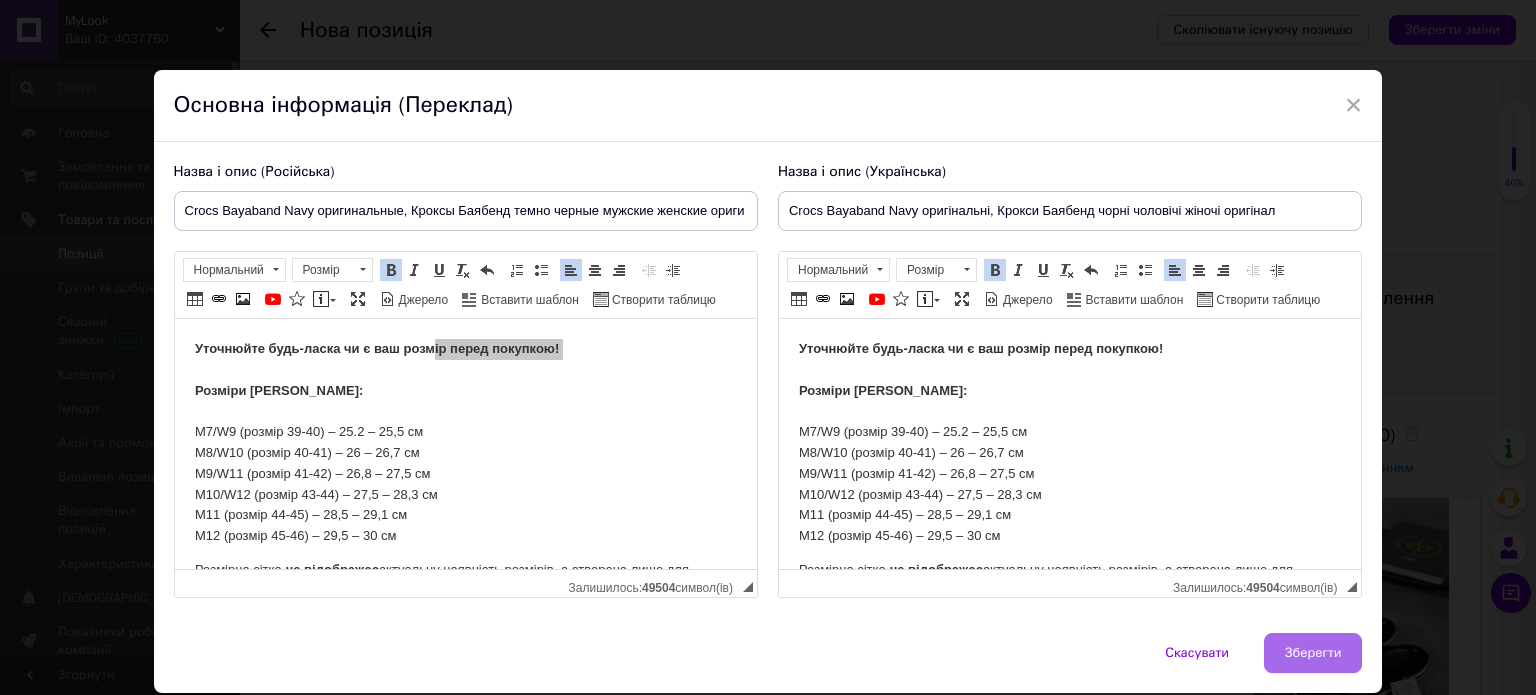 click on "Зберегти" at bounding box center [1313, 653] 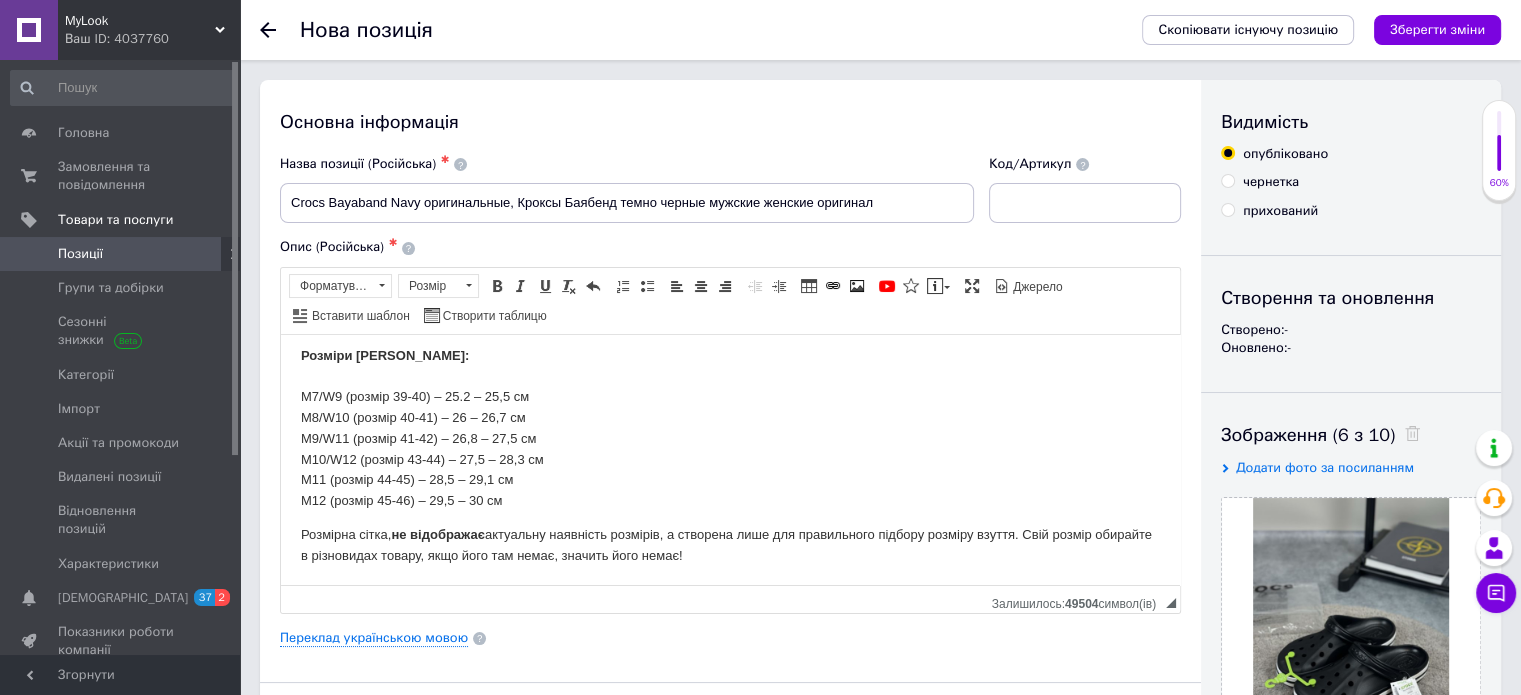 scroll, scrollTop: 52, scrollLeft: 0, axis: vertical 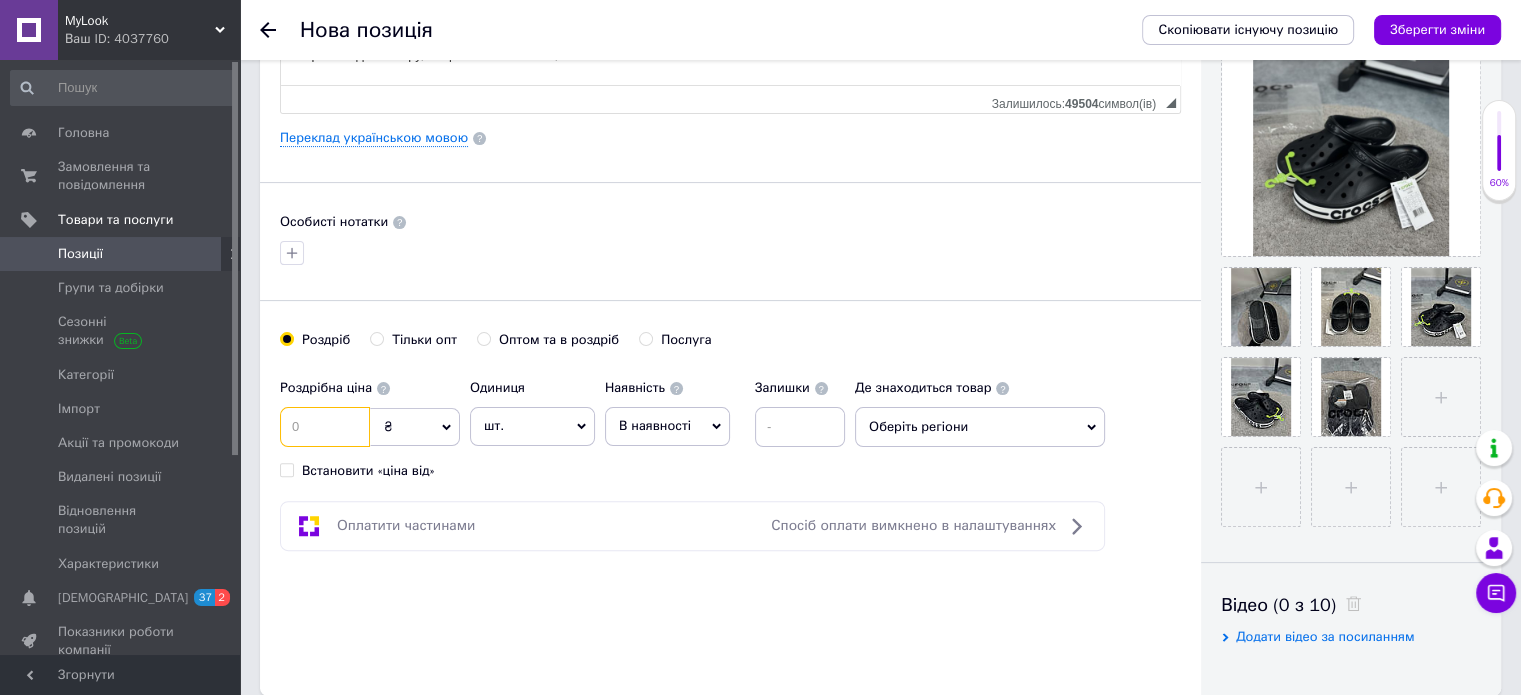 click at bounding box center [325, 427] 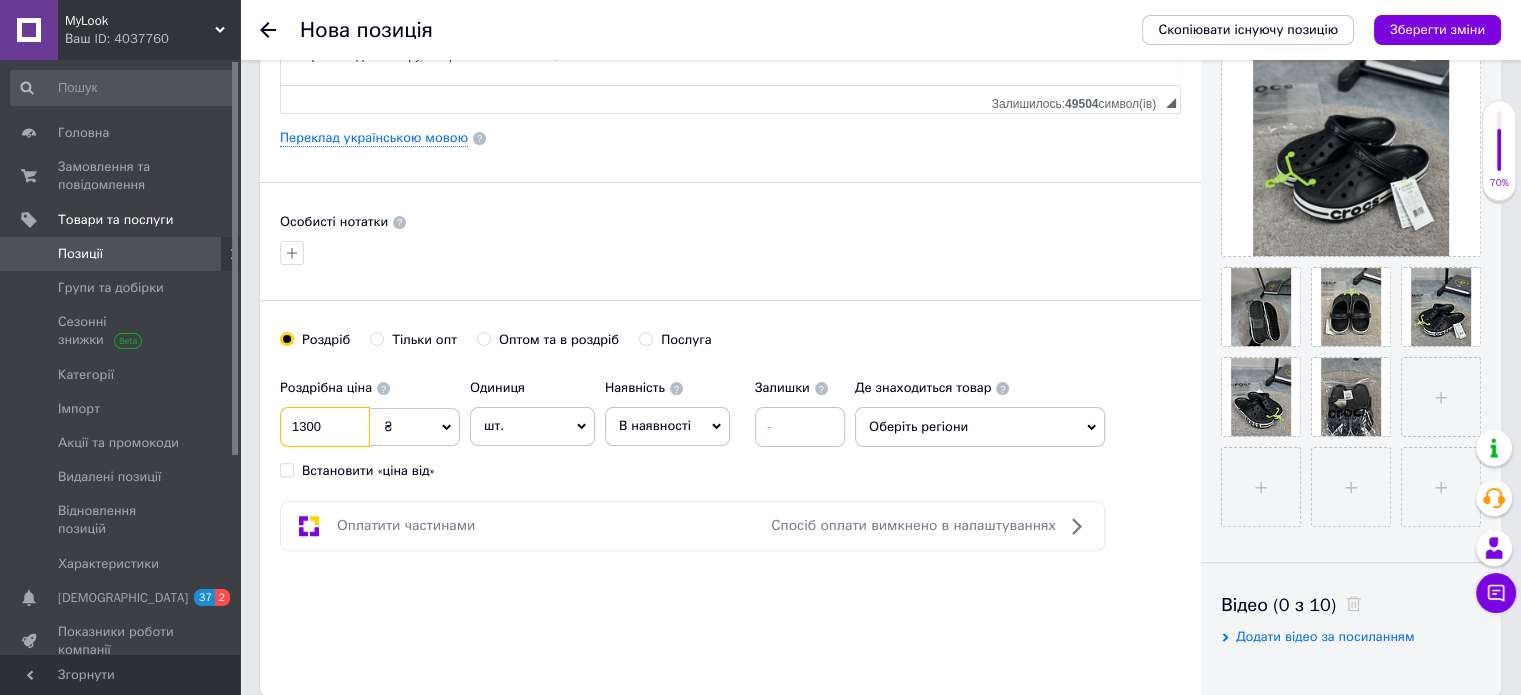 type on "1300" 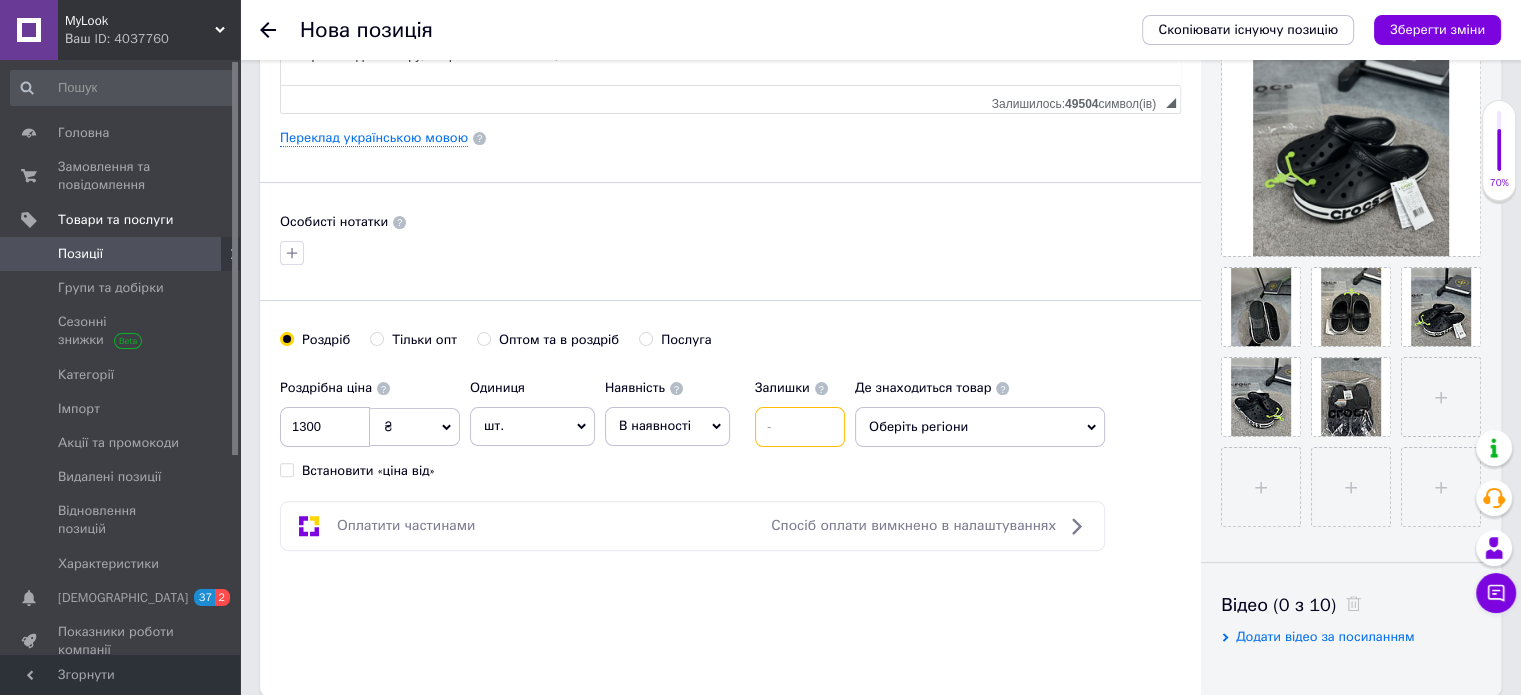 click at bounding box center [800, 427] 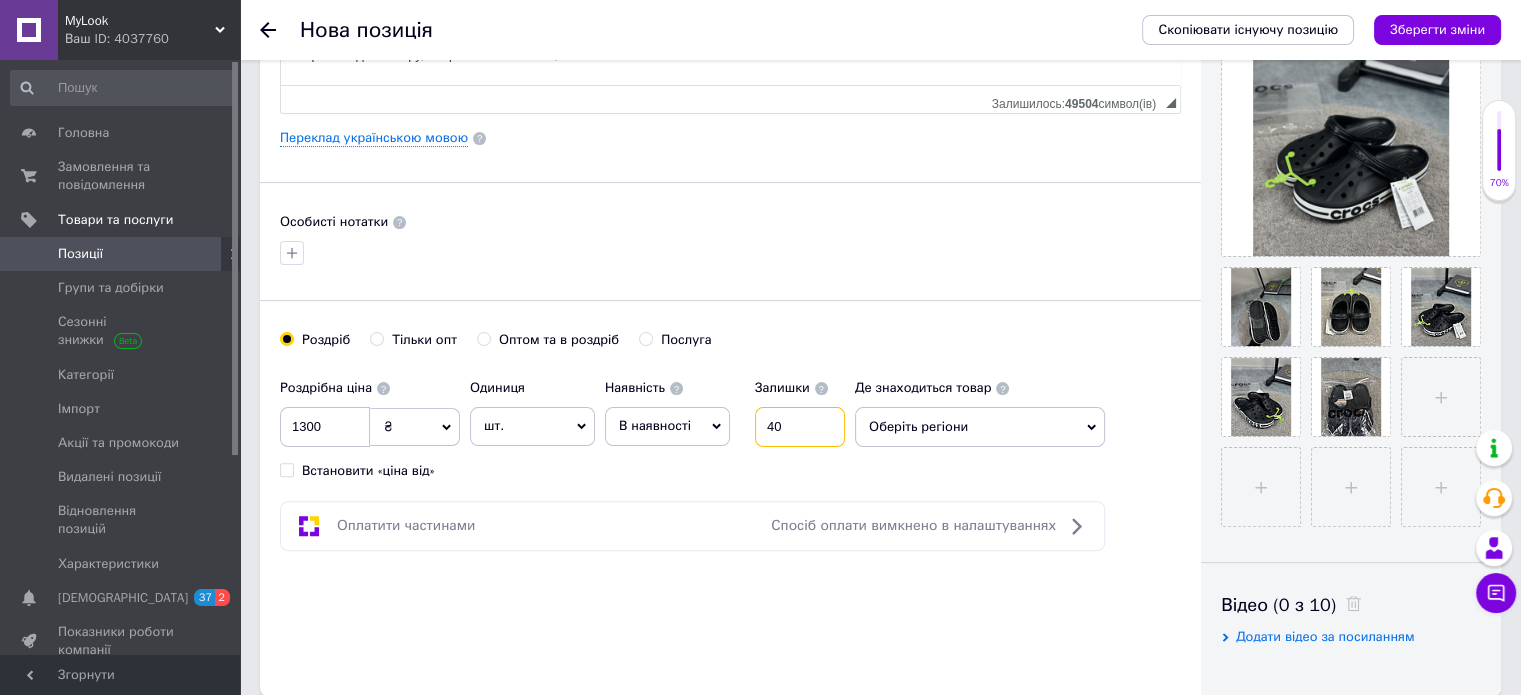 type on "40" 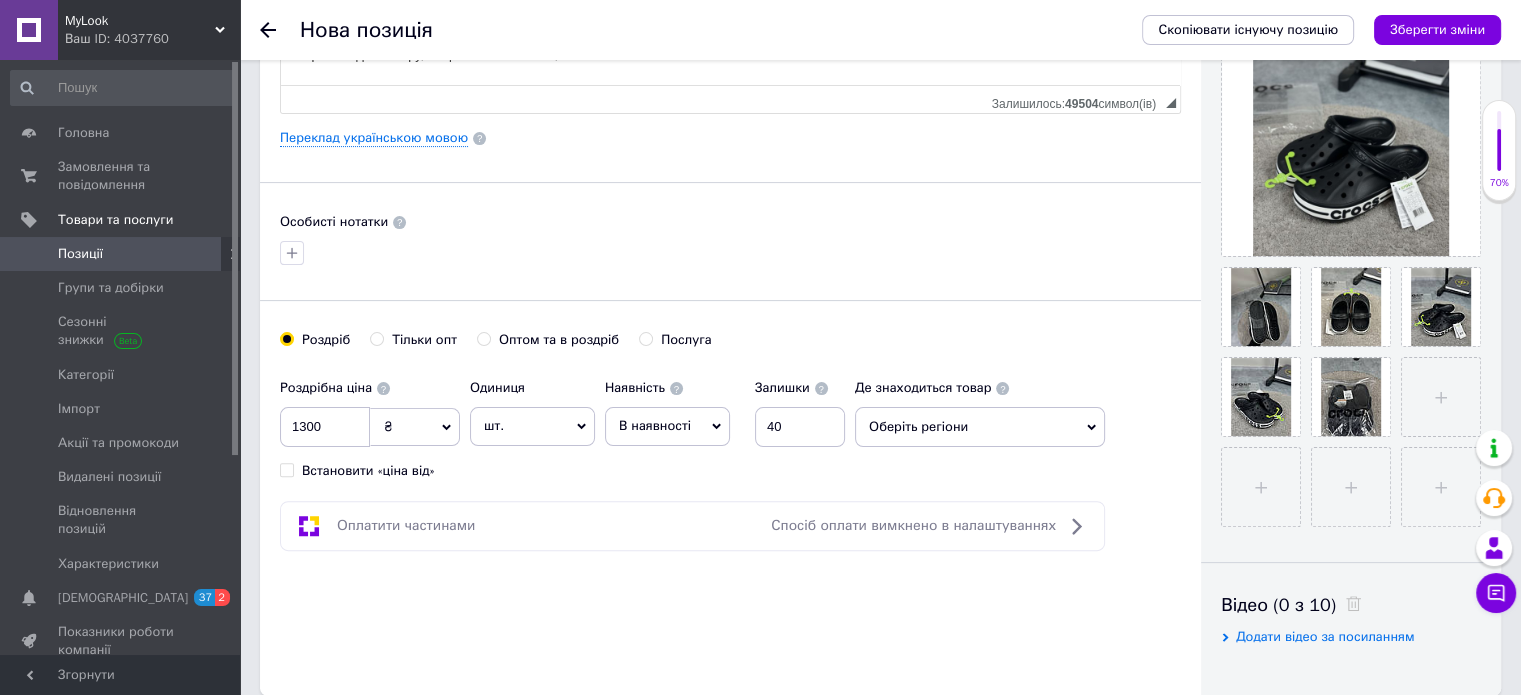 click on "Де знаходиться товар Оберіть регіони" at bounding box center (985, 408) 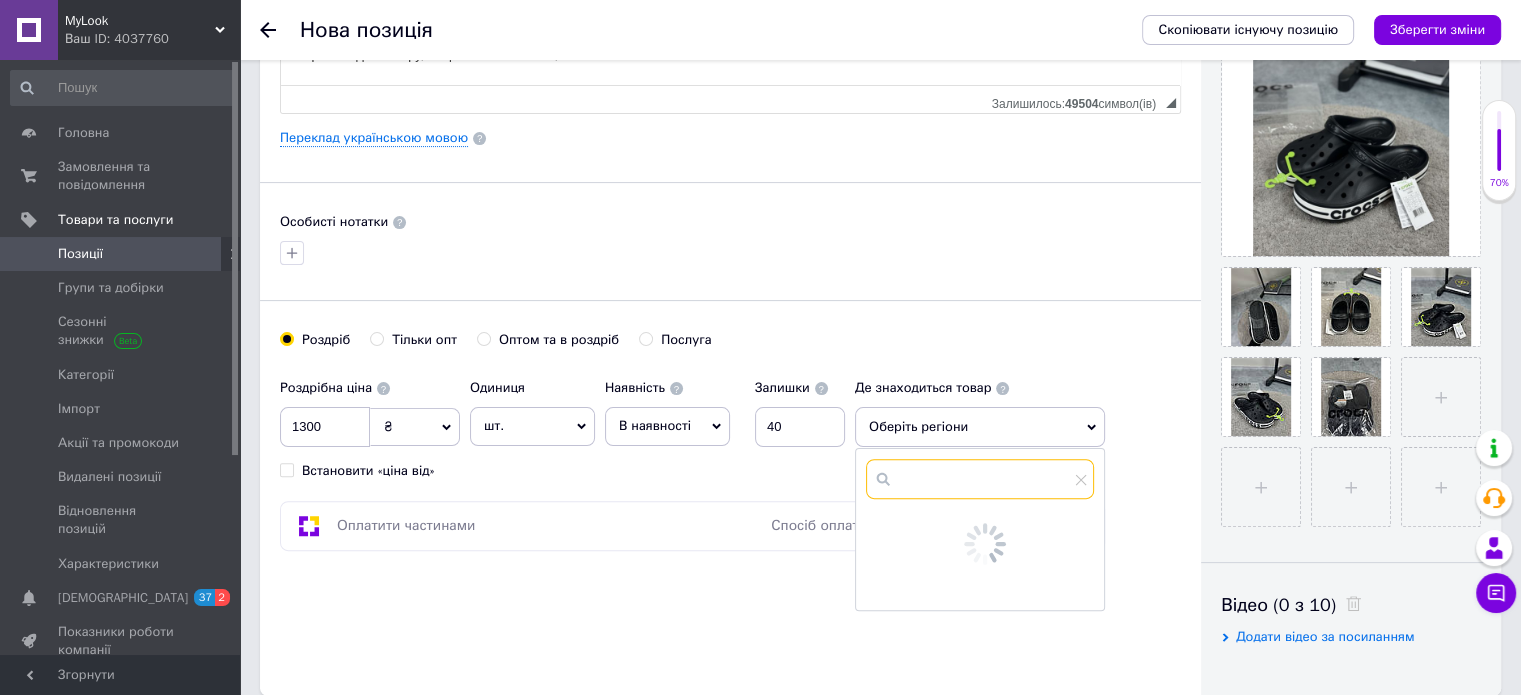 click at bounding box center (980, 479) 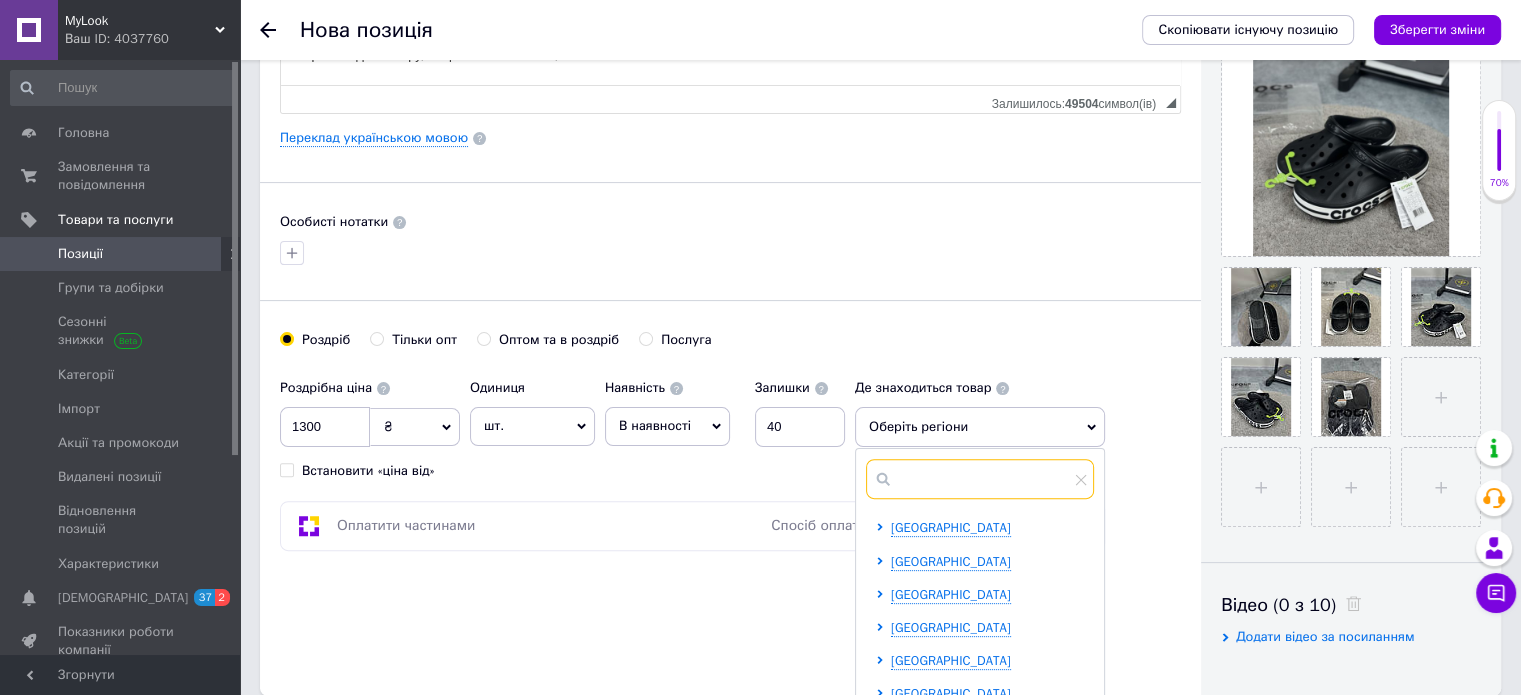 type on "R" 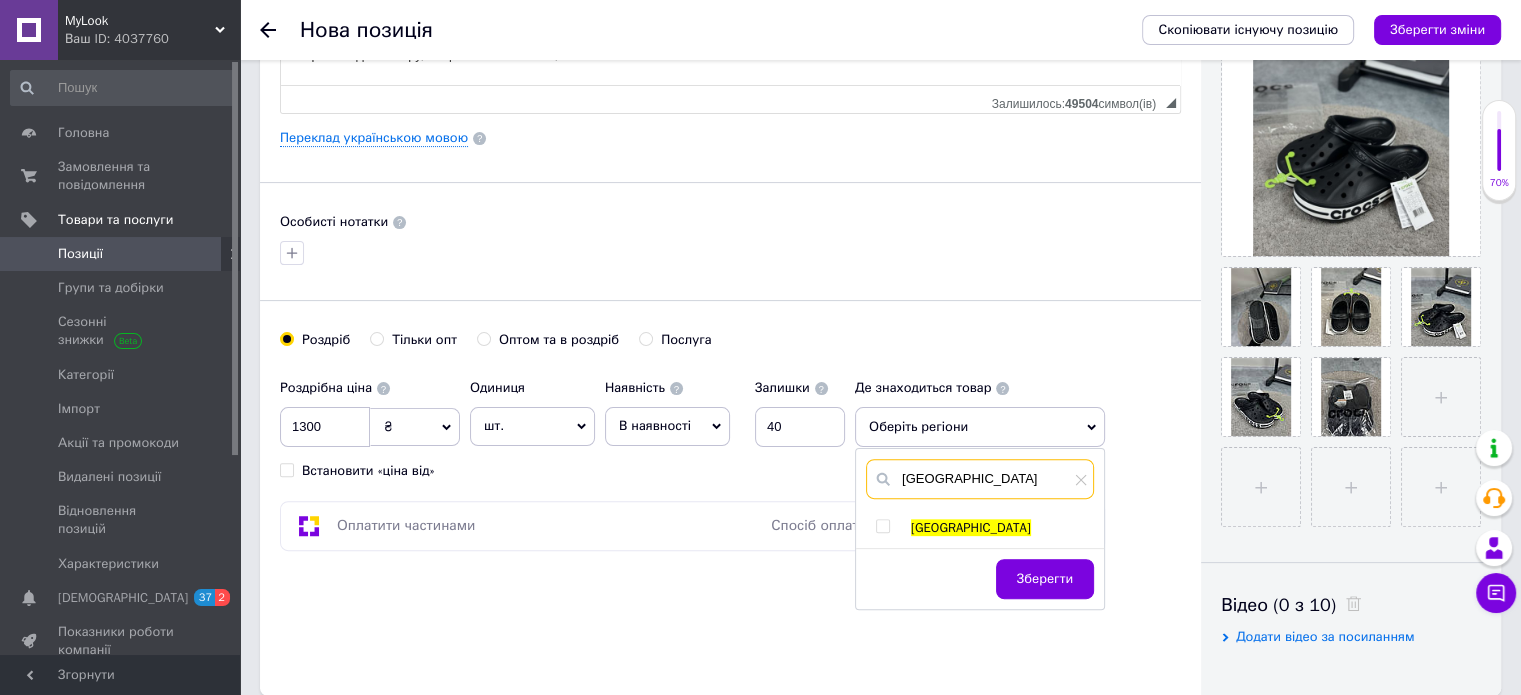 type on "[GEOGRAPHIC_DATA]" 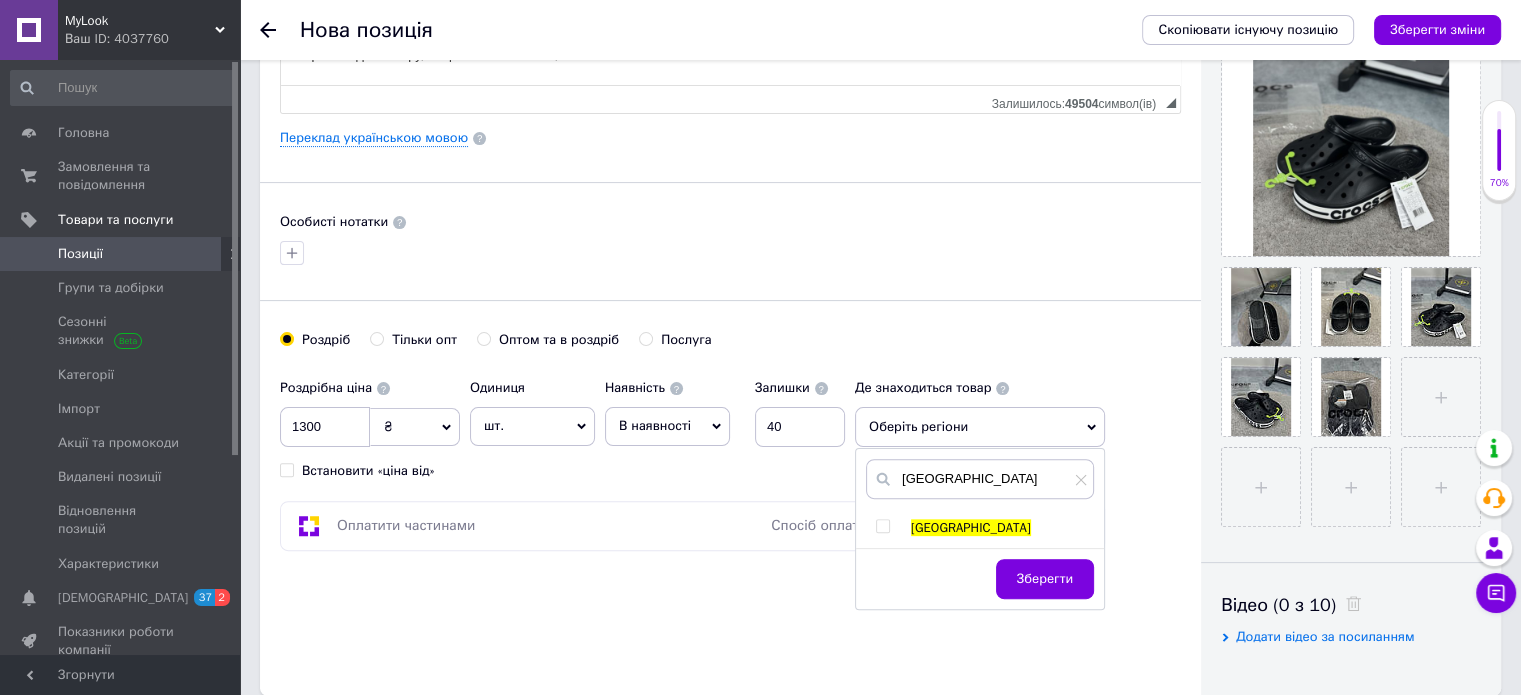 click at bounding box center [882, 526] 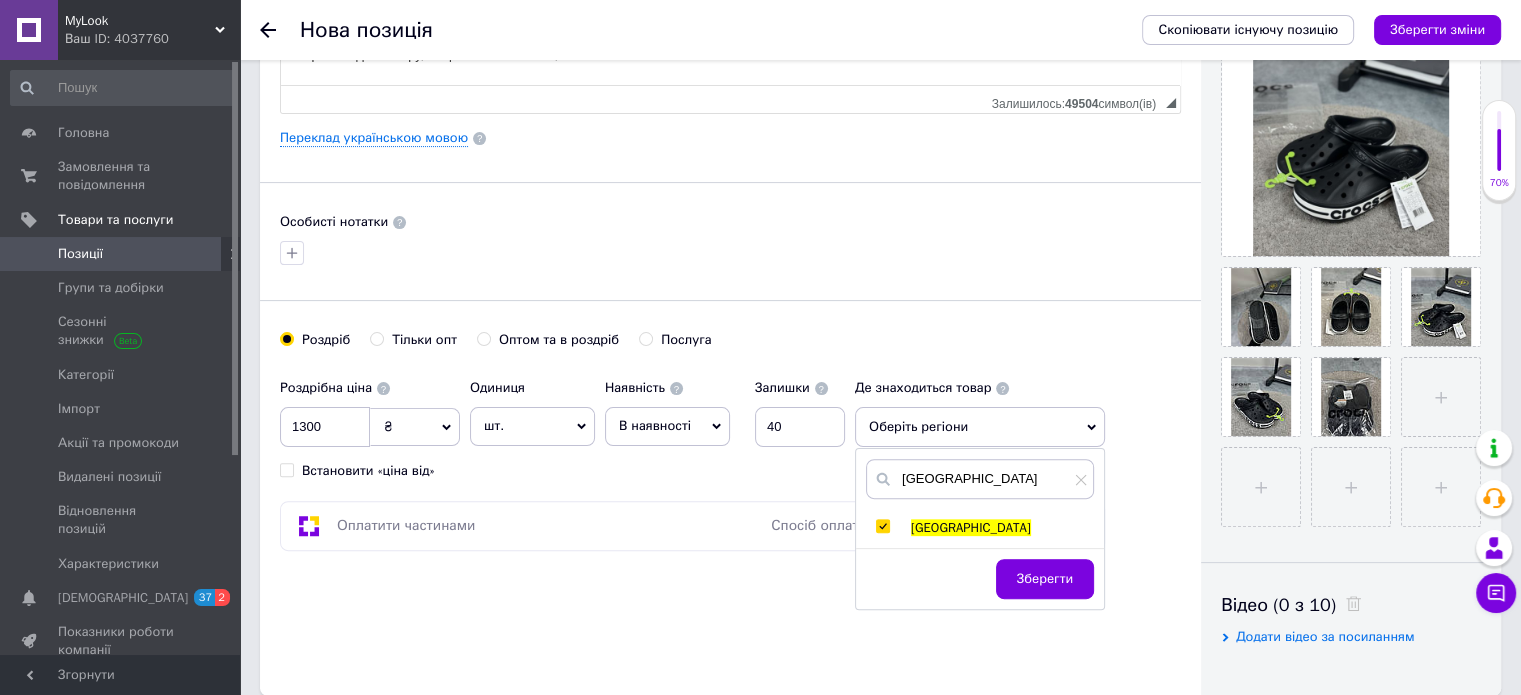 checkbox on "true" 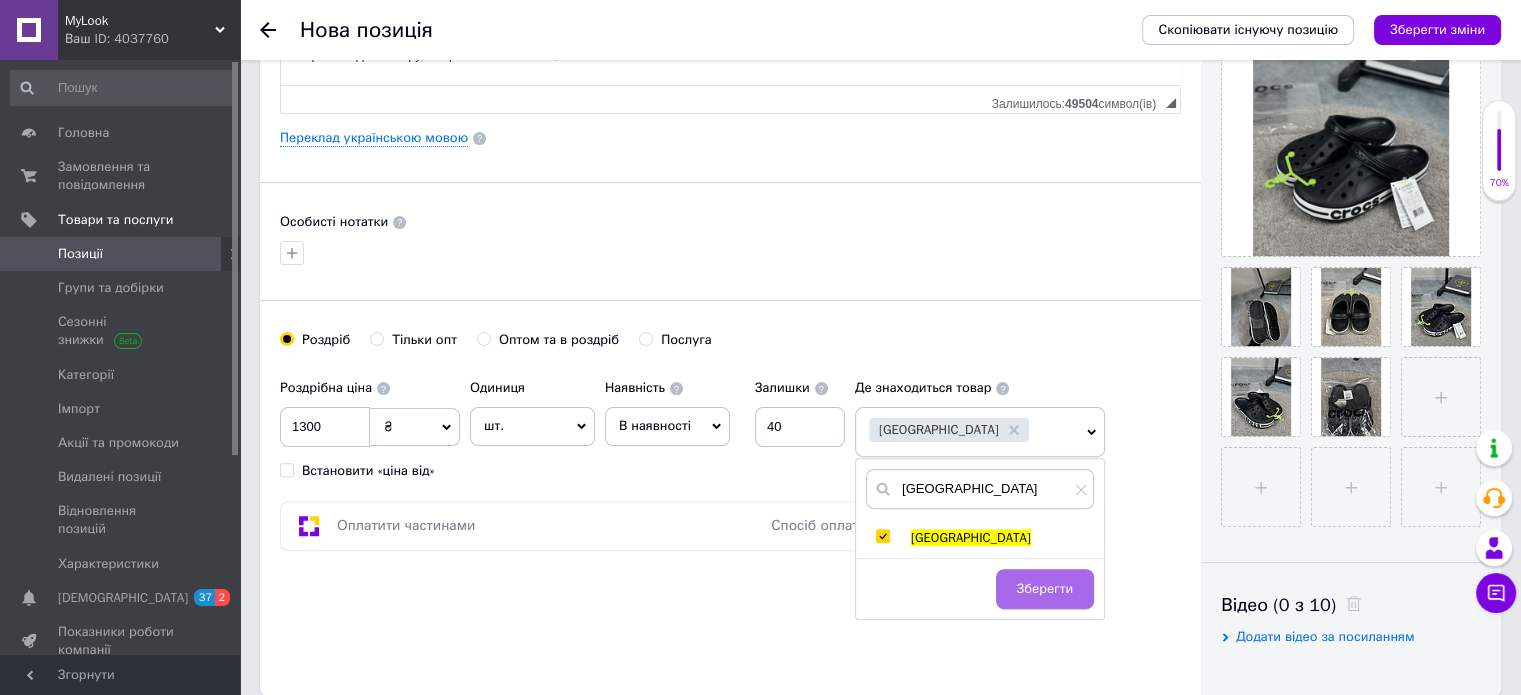 click on "Зберегти" at bounding box center (1045, 589) 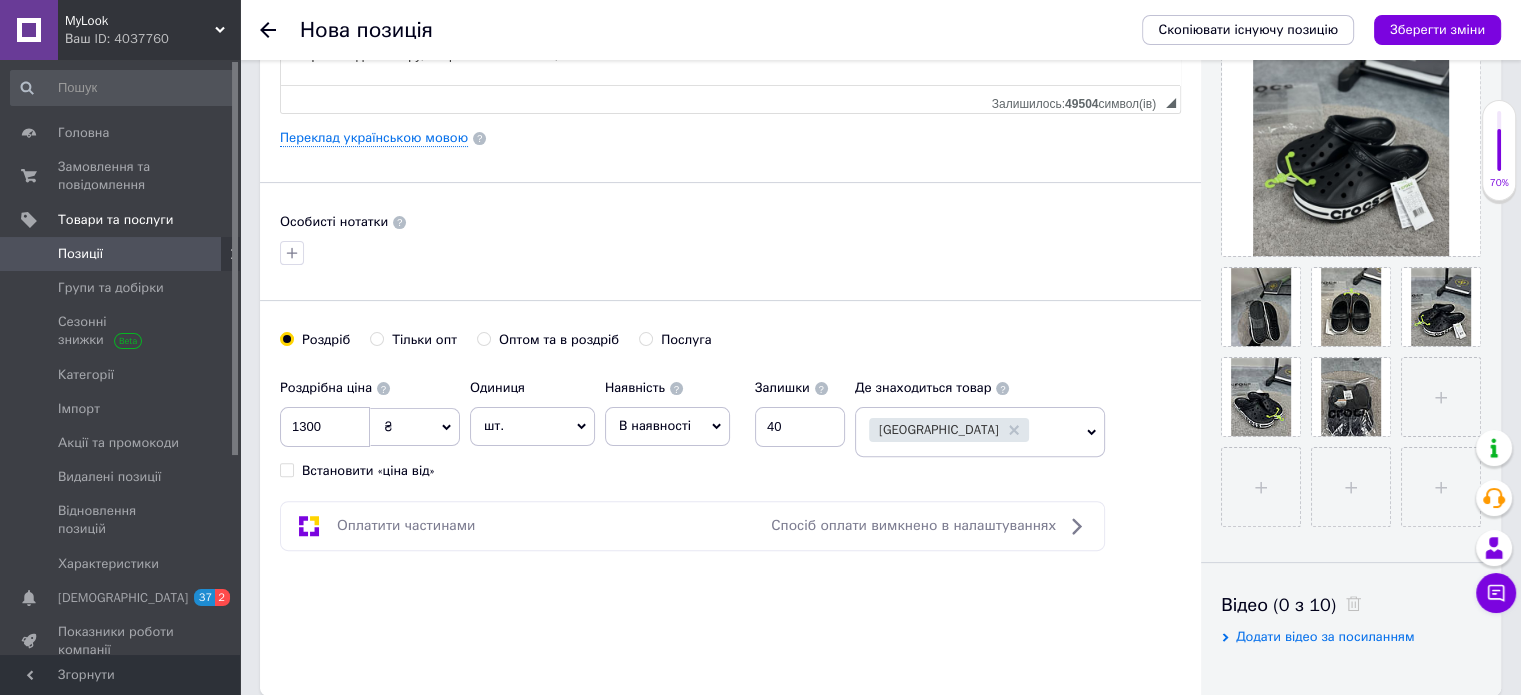 click on "Роздрібна ціна 1300 ₴ $ EUR CHF GBP ¥ PLN ₸ MDL HUF KGS CNY TRY KRW lei Встановити «ціна від» Одиниця шт. Популярне комплект упаковка кв.м пара м кг пог.м послуга т а автоцистерна ампула б балон банка блістер бобіна бочка [PERSON_NAME] бухта в ват виїзд відро г г га година гр/кв.м гігакалорія д дав два місяці день доба доза є єврокуб з зміна к кВт каністра карат кв.дм кв.м кв.см кв.фут квартал кг кг/кв.м км колесо комплект коробка куб.дм куб.м л л лист м м мВт мл мм моток місяць мішок н набір номер о об'єкт од. п палетомісце пара партія пач пог.м послуга посівна одиниця птахомісце півроку пігулка" at bounding box center (730, 424) 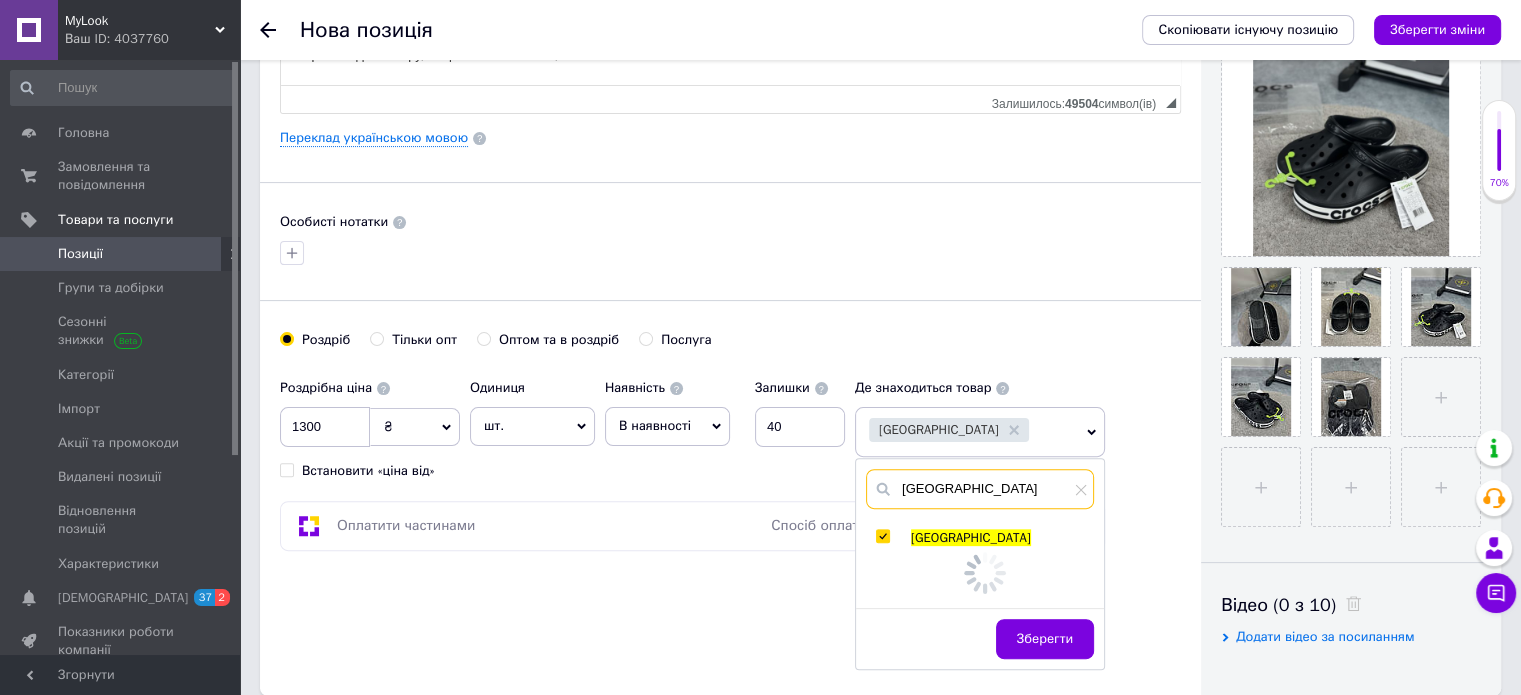 drag, startPoint x: 940, startPoint y: 483, endPoint x: 854, endPoint y: 483, distance: 86 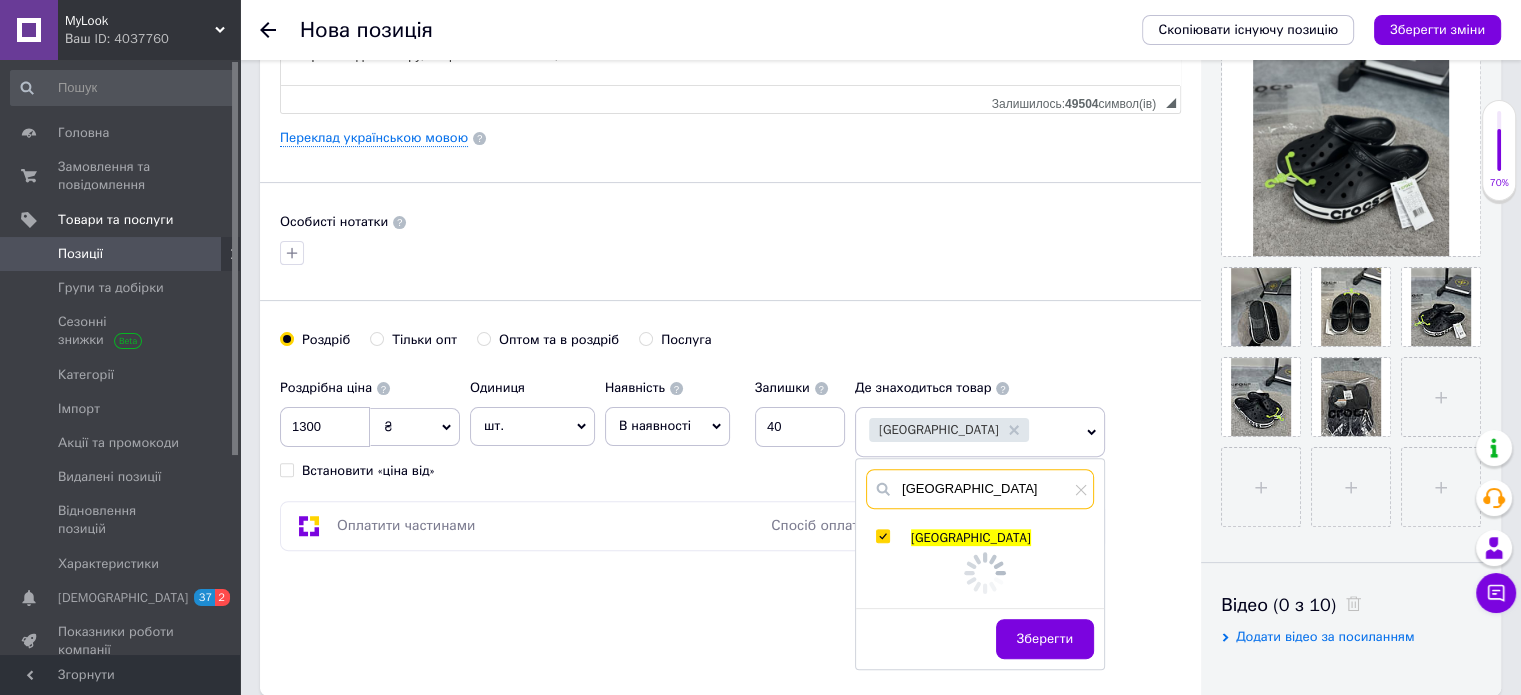 click on "[GEOGRAPHIC_DATA] [GEOGRAPHIC_DATA] Зберегти" at bounding box center [980, 563] 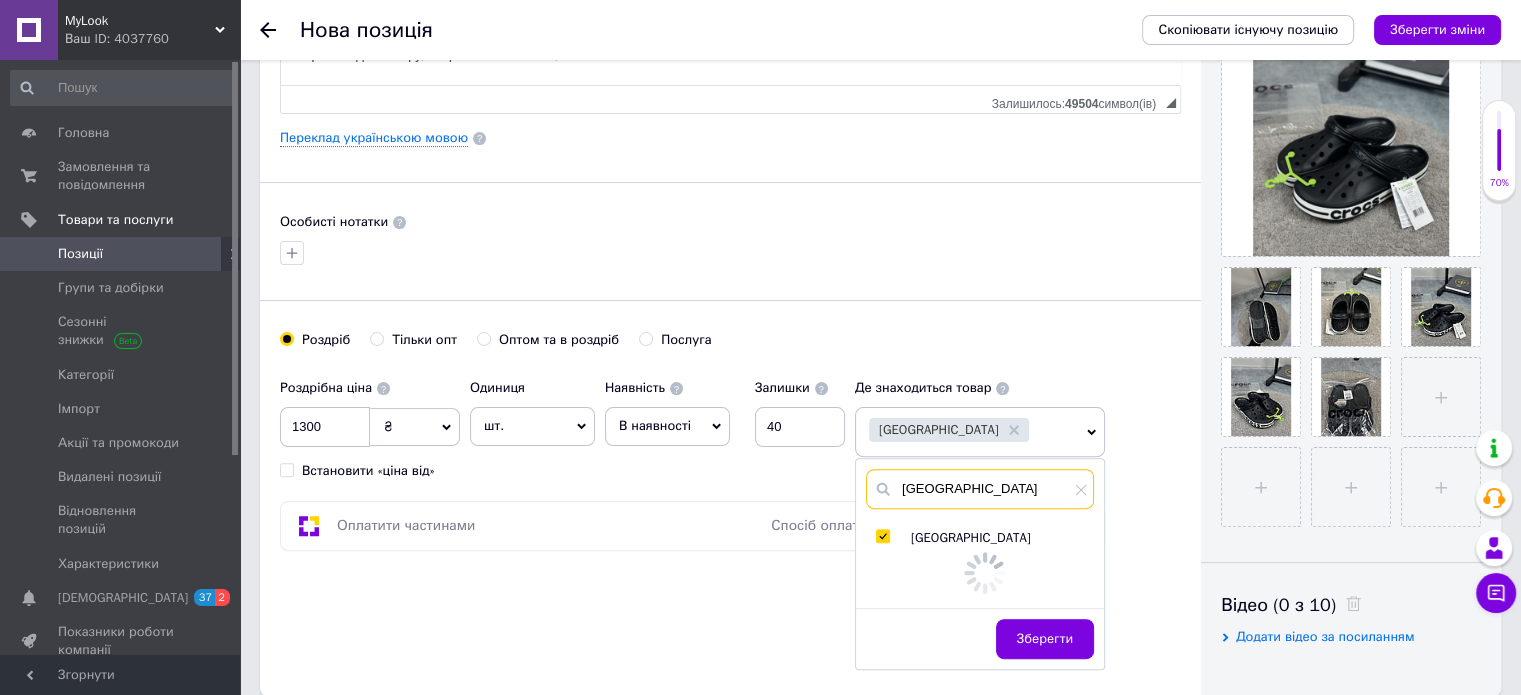 type on "[GEOGRAPHIC_DATA]" 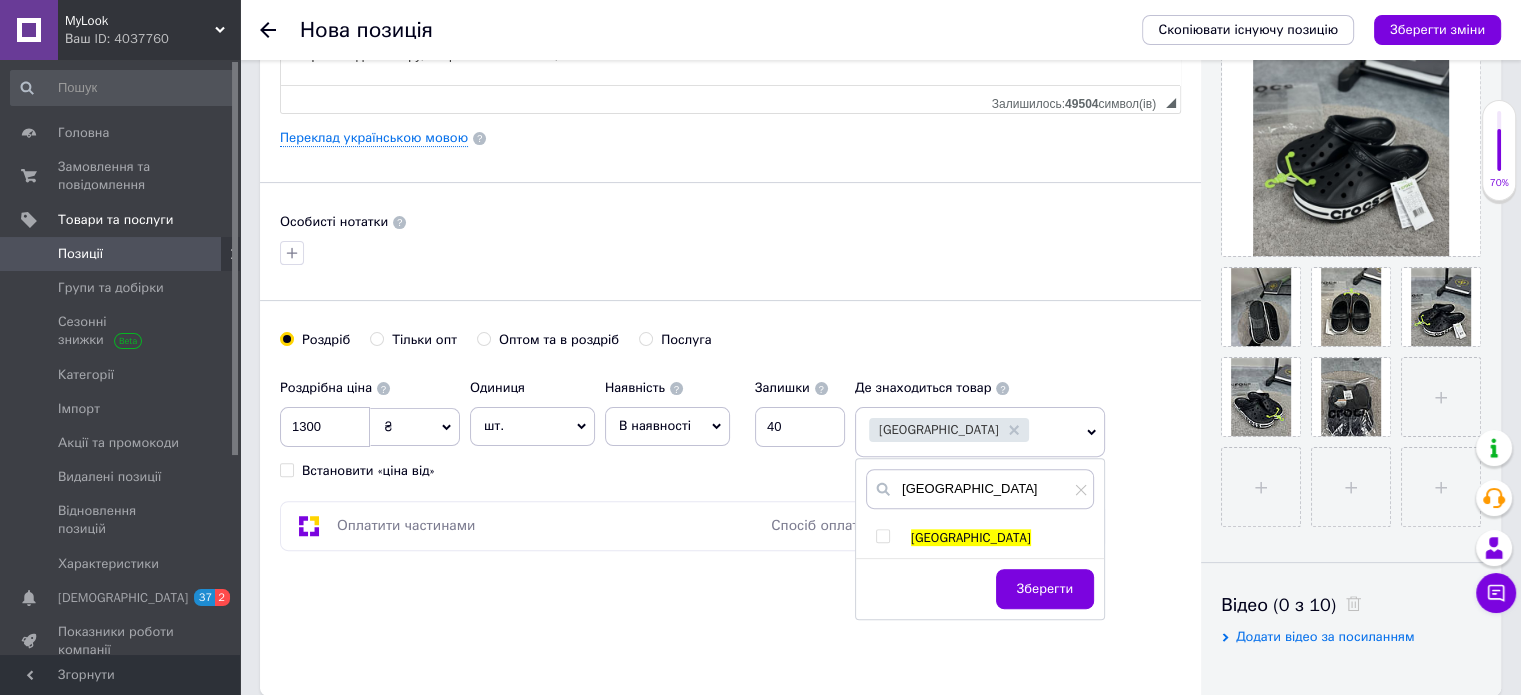 click at bounding box center [882, 536] 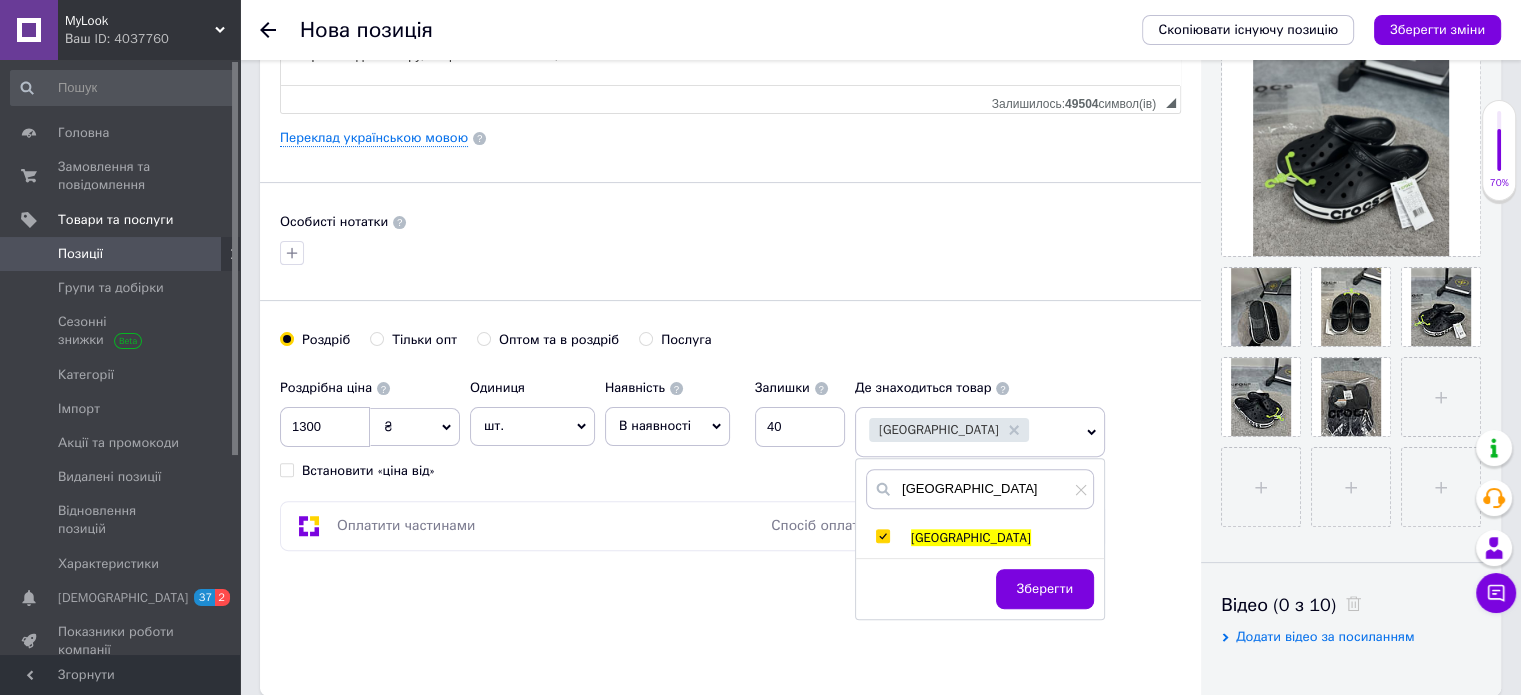 checkbox on "true" 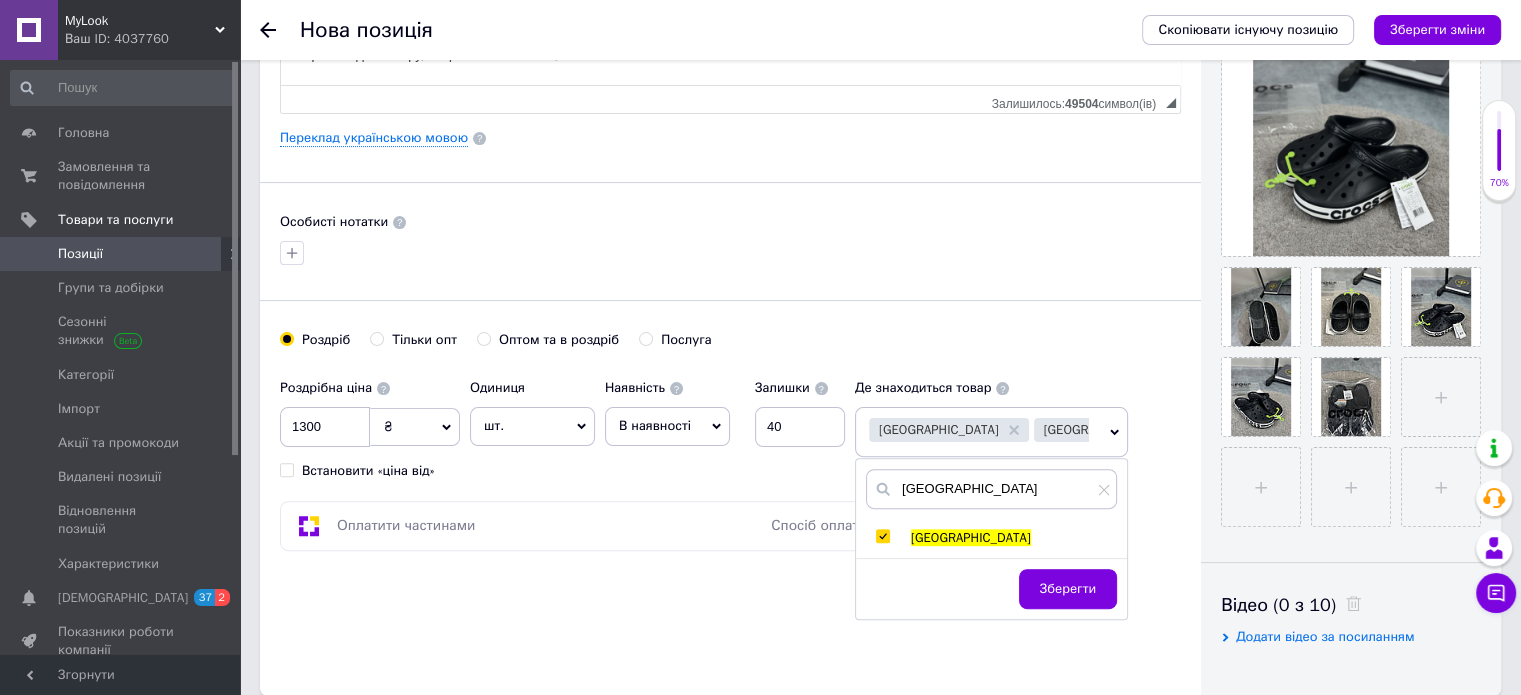 click on "Зберегти" at bounding box center [1068, 589] 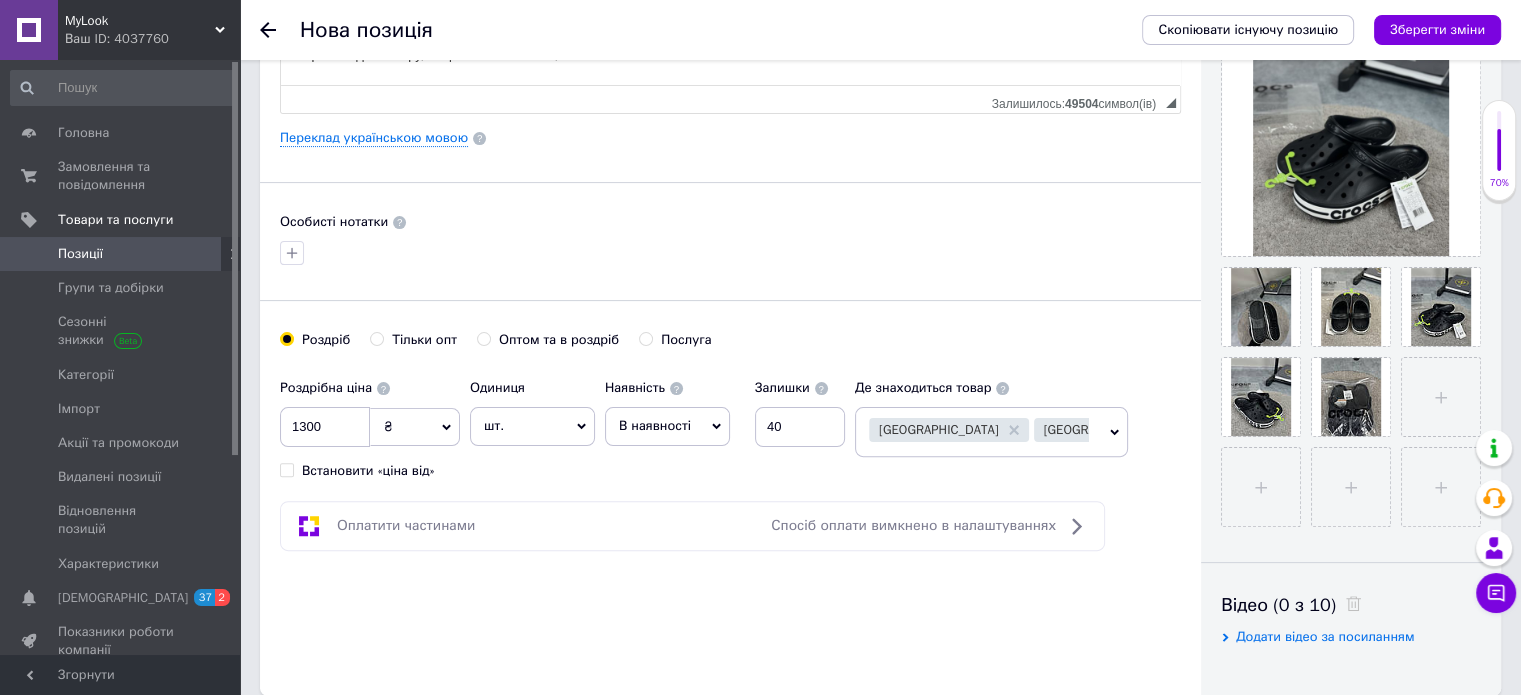 click on "[GEOGRAPHIC_DATA] [GEOGRAPHIC_DATA]" at bounding box center (991, 432) 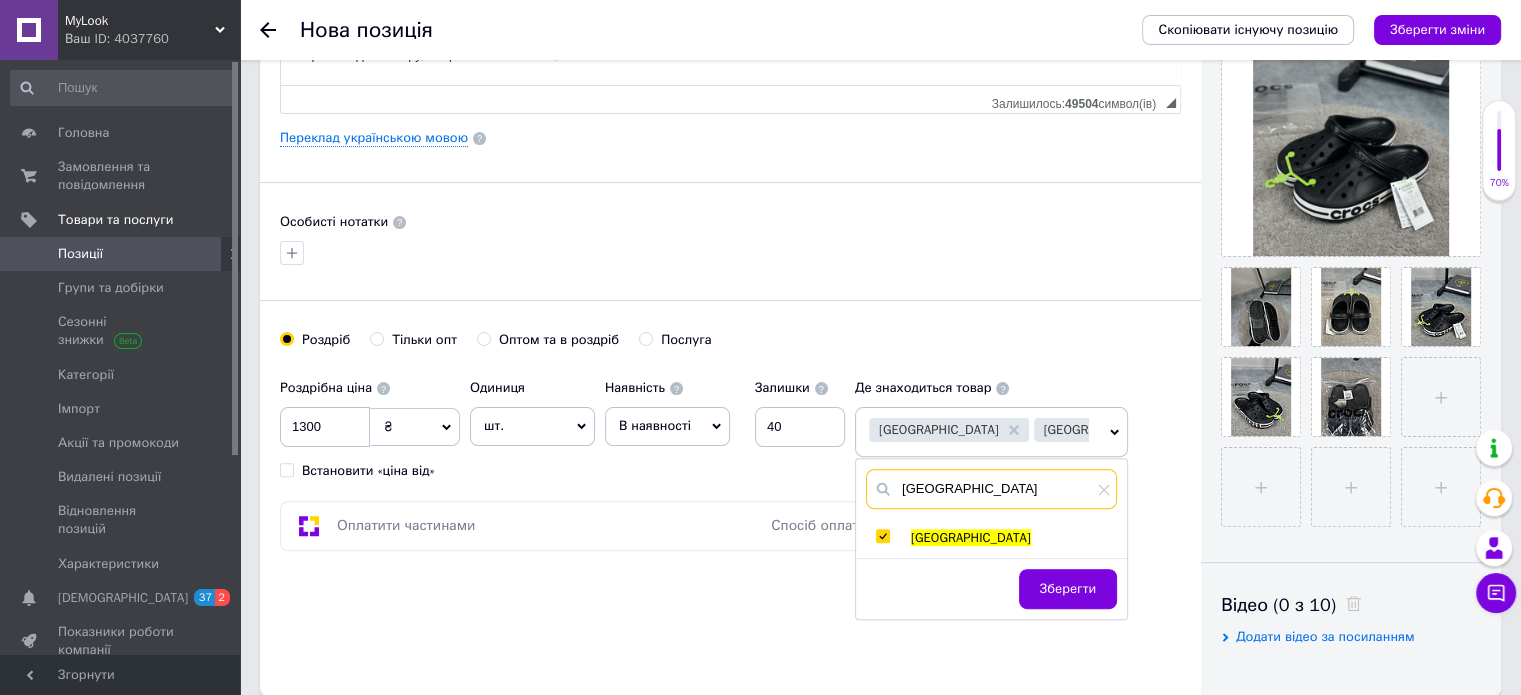 drag, startPoint x: 985, startPoint y: 493, endPoint x: 882, endPoint y: 494, distance: 103.00485 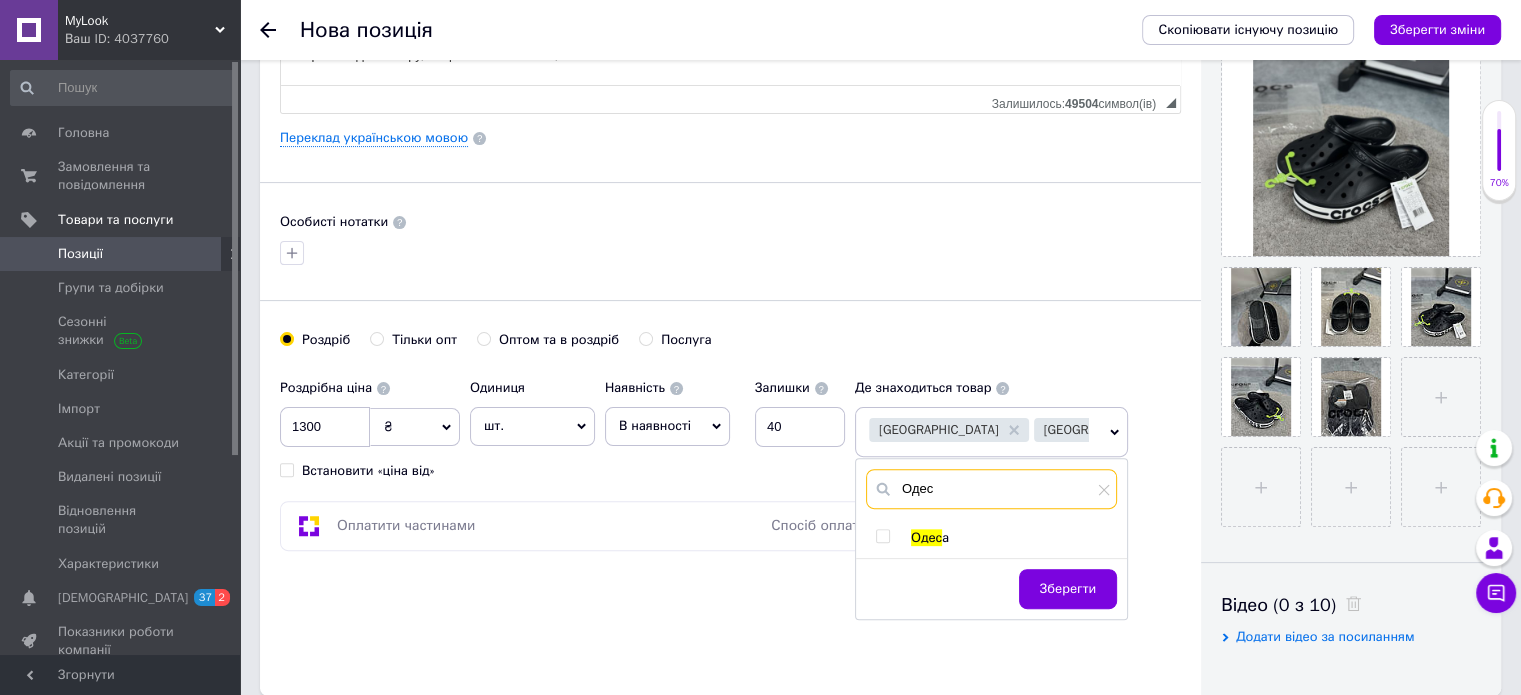 type on "Одес" 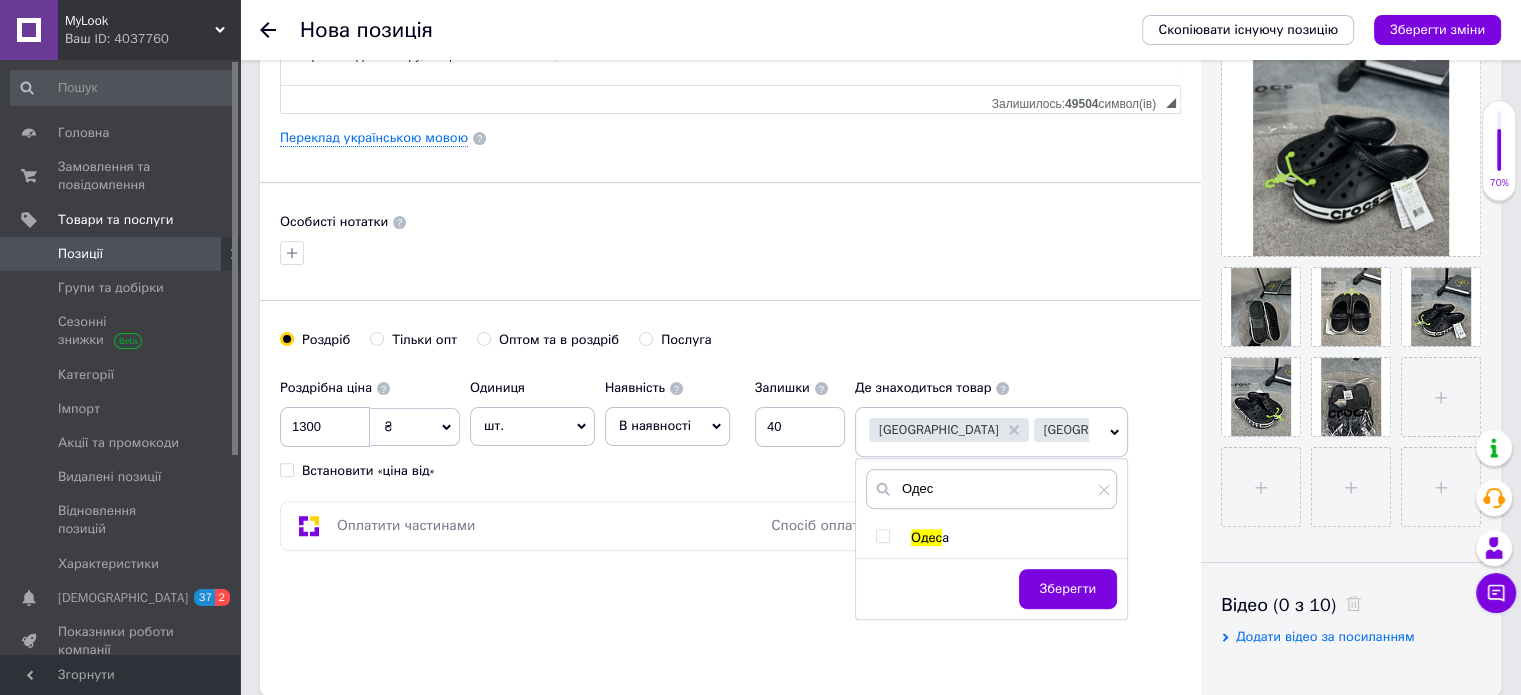 click at bounding box center [883, 536] 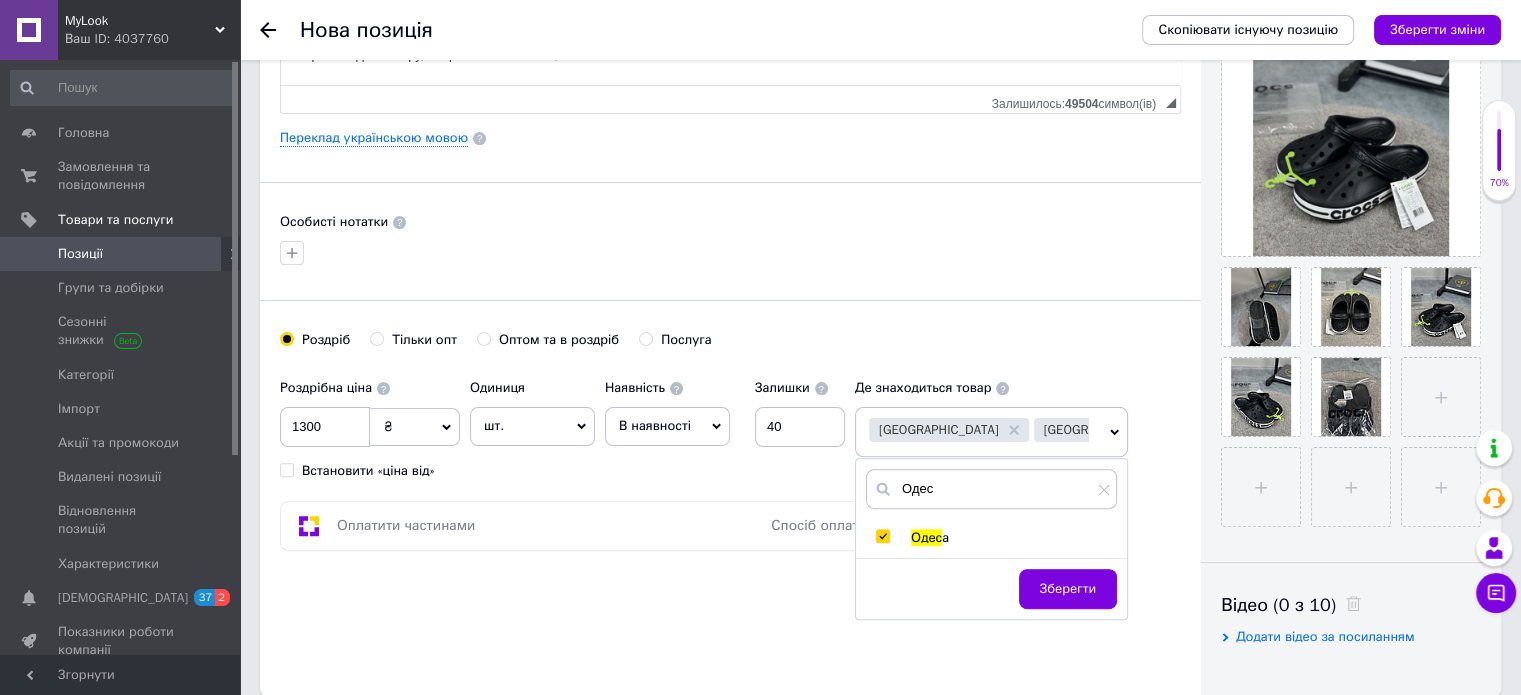 checkbox on "true" 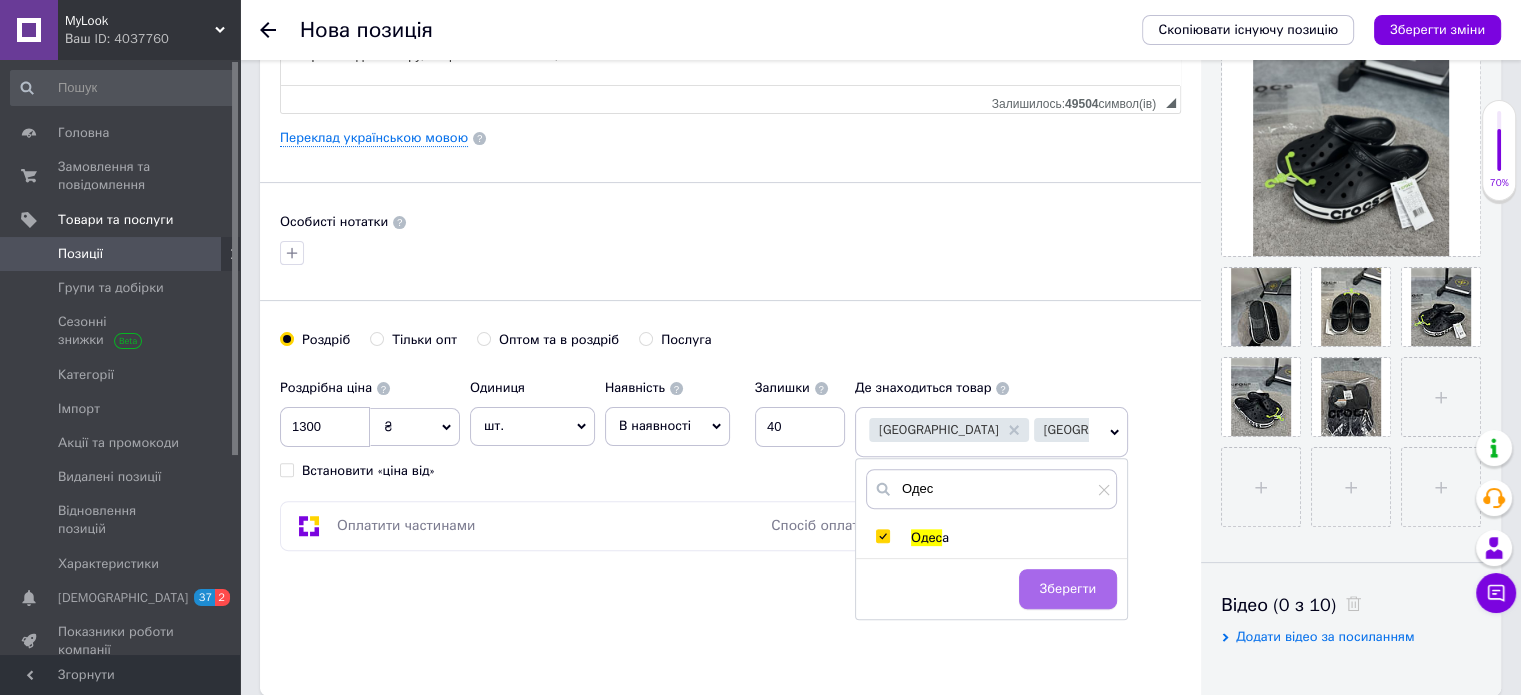 click on "Зберегти" at bounding box center [1068, 589] 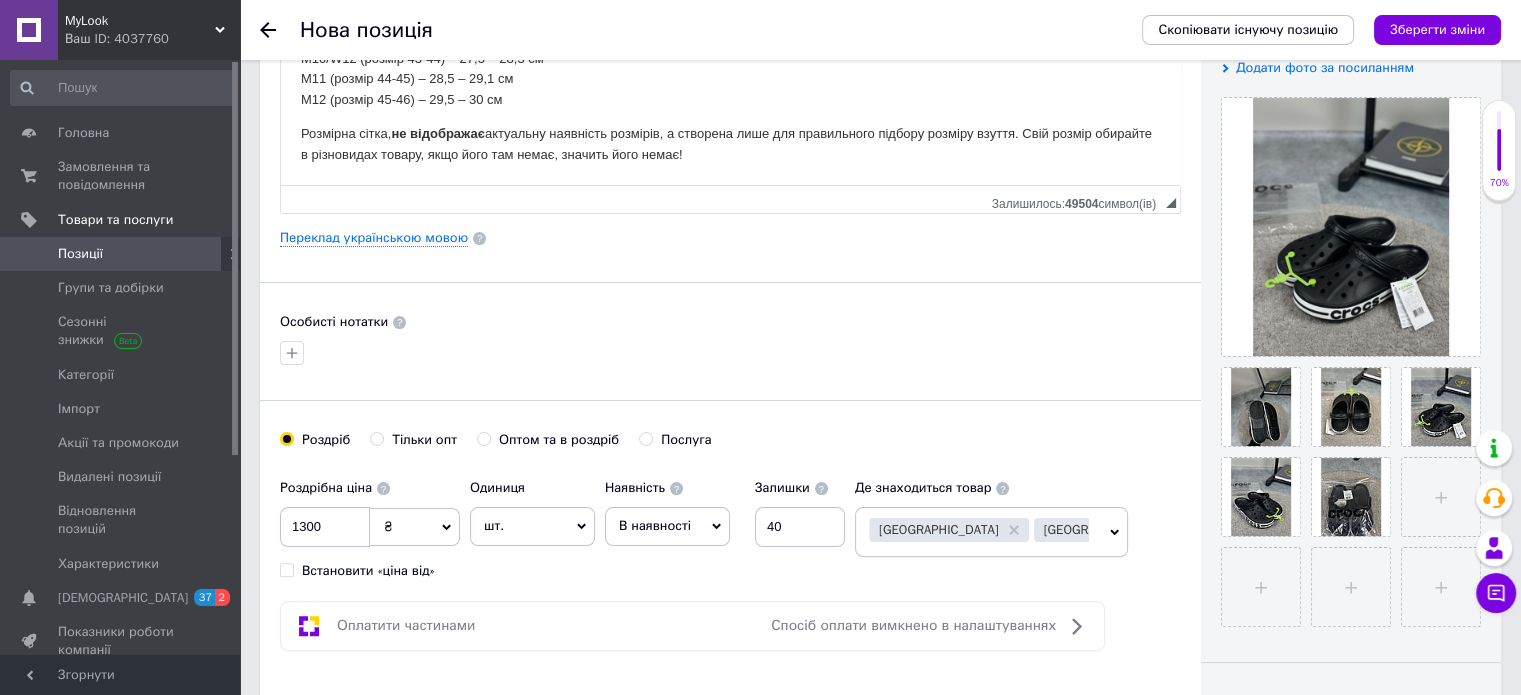 scroll, scrollTop: 0, scrollLeft: 0, axis: both 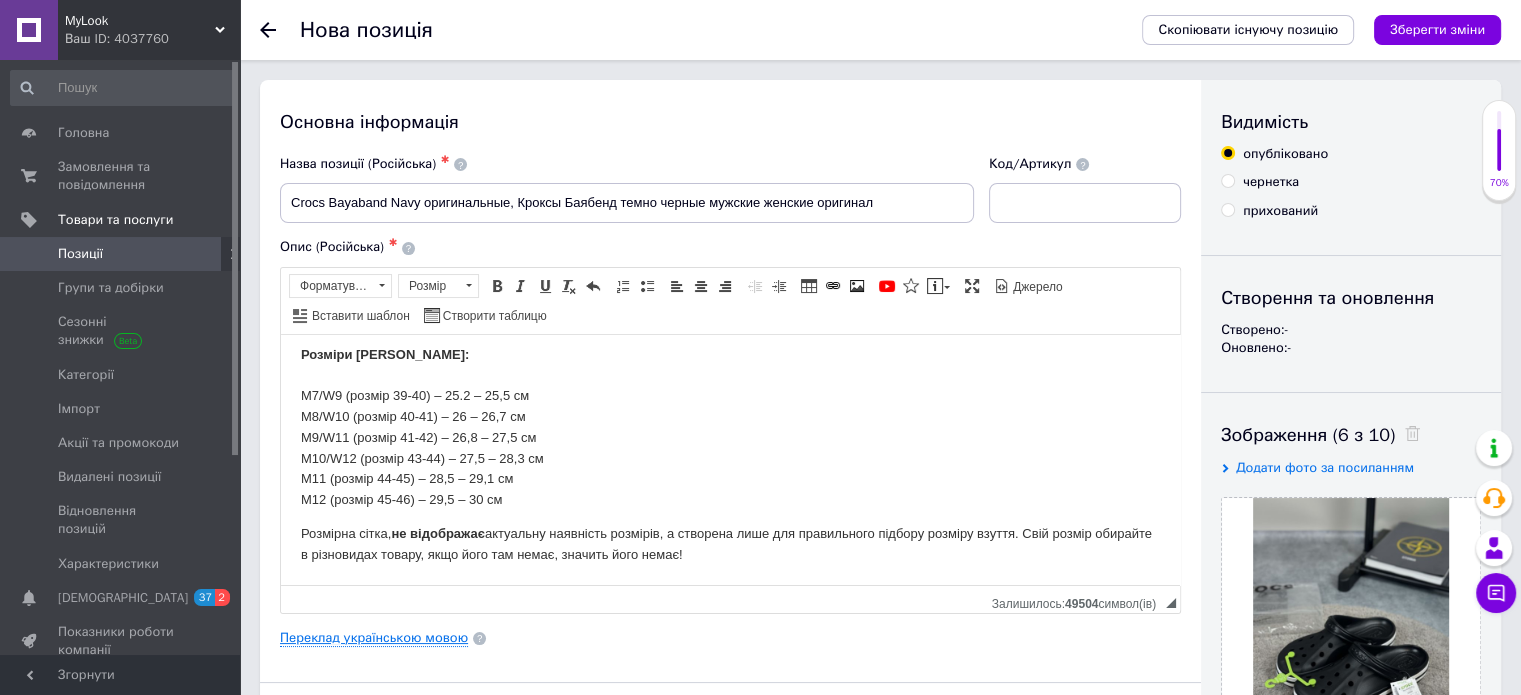 click on "Переклад українською мовою" at bounding box center [374, 638] 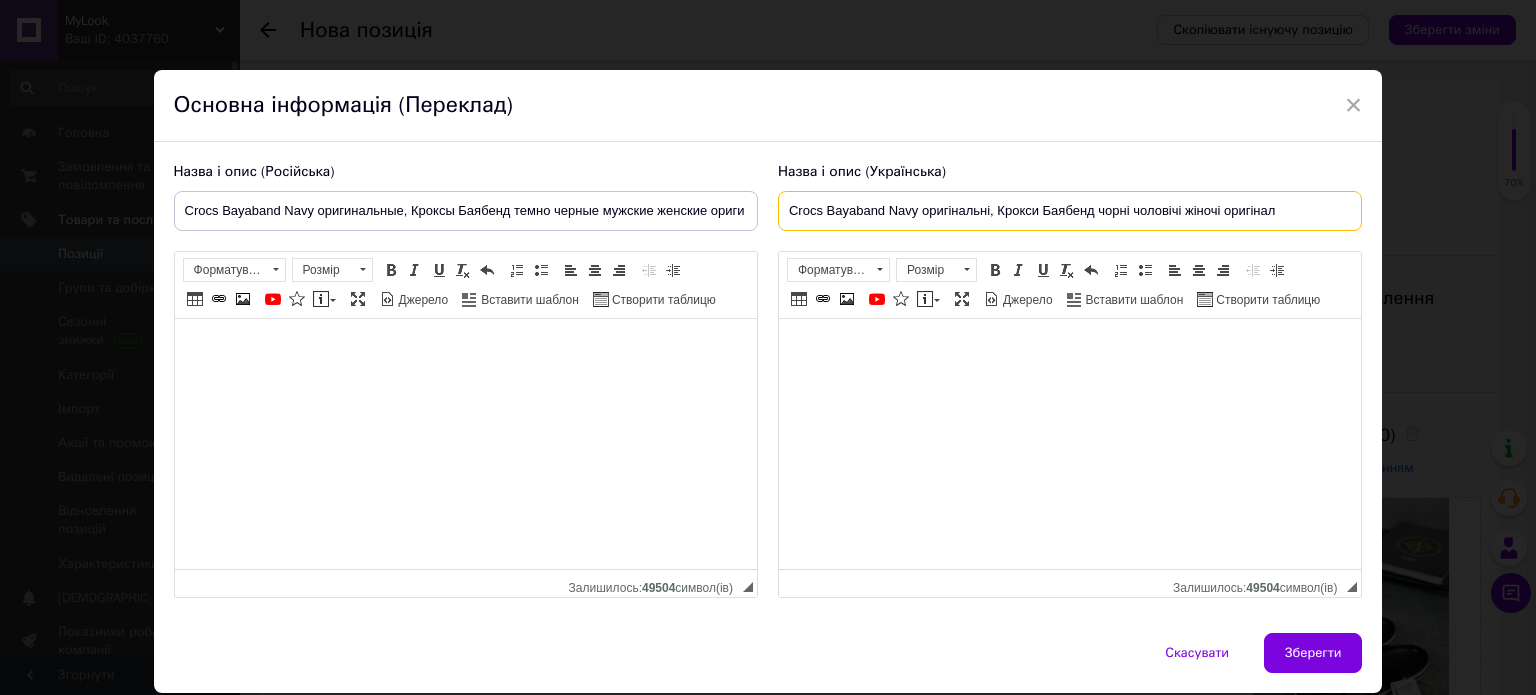 drag, startPoint x: 784, startPoint y: 215, endPoint x: 1337, endPoint y: 224, distance: 553.07324 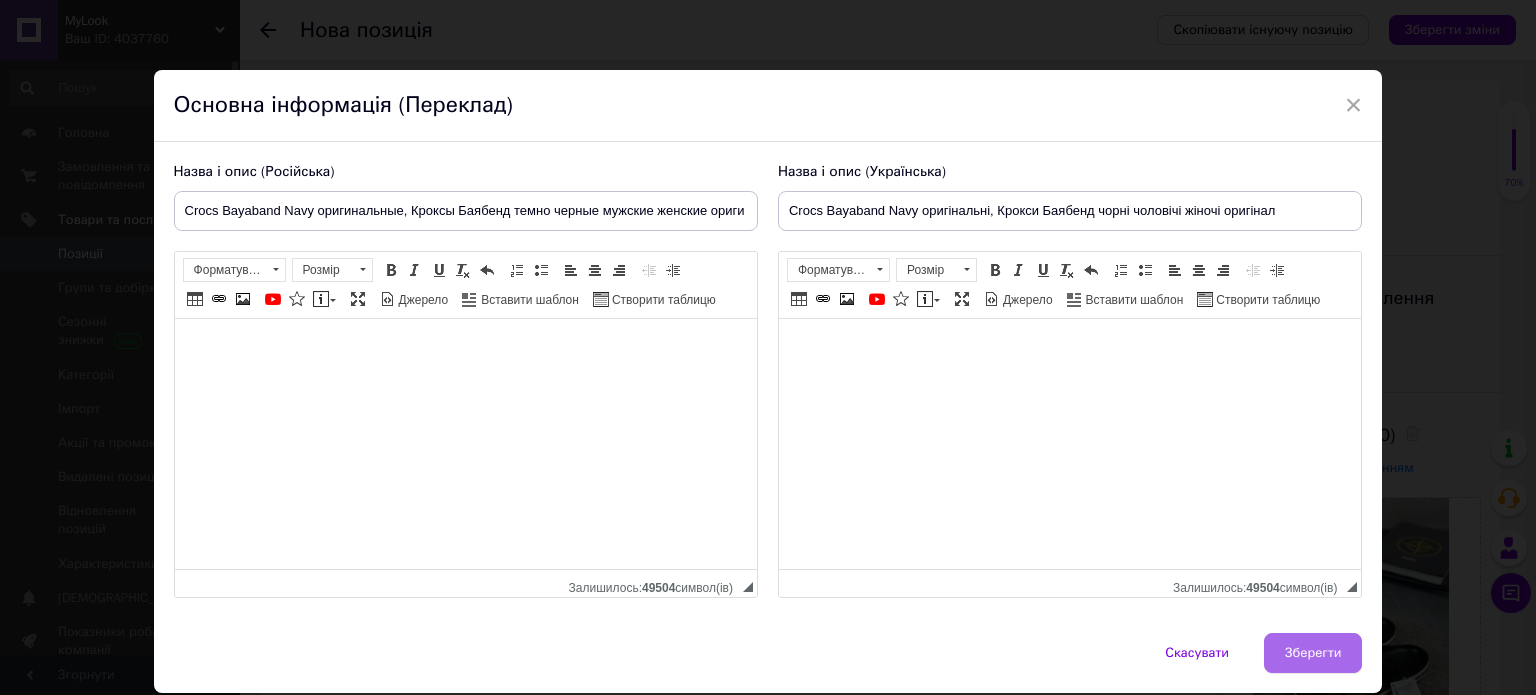 click on "Зберегти" at bounding box center [1313, 653] 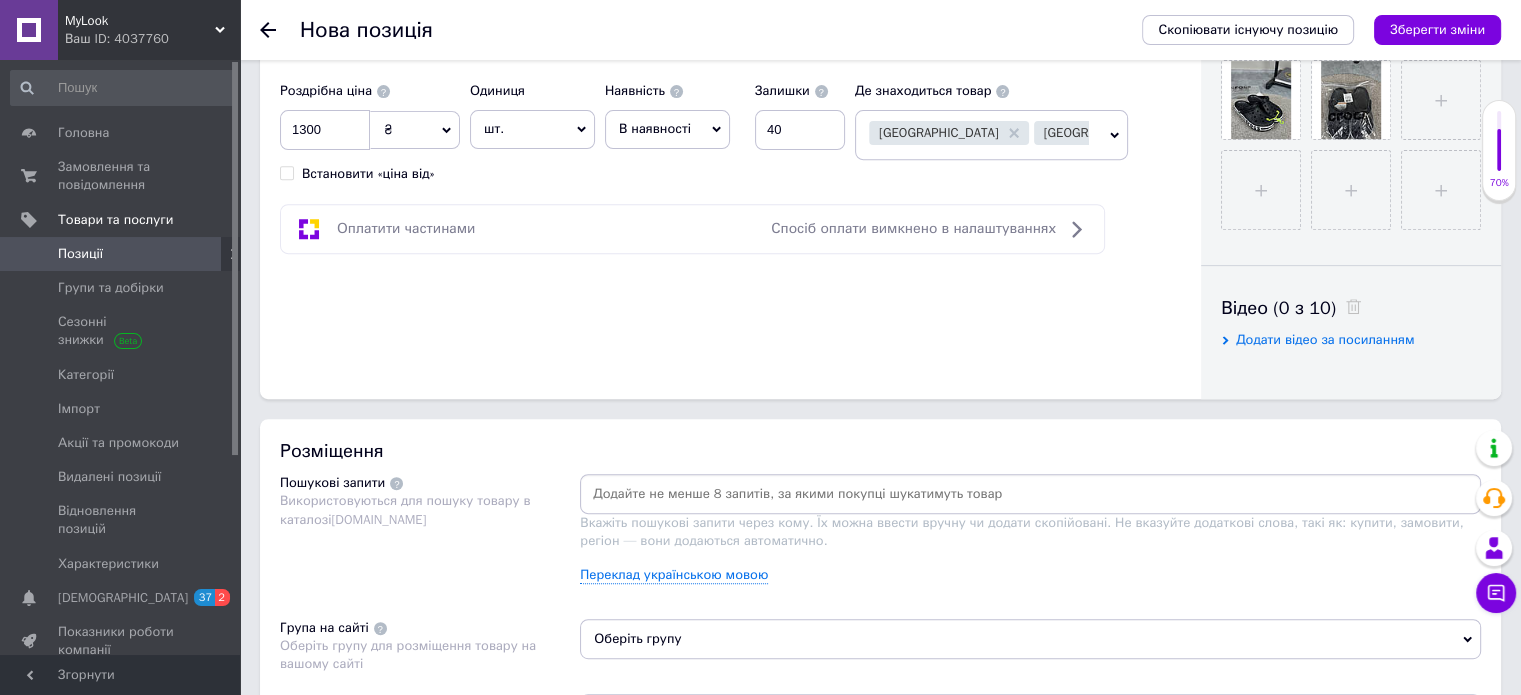 scroll, scrollTop: 800, scrollLeft: 0, axis: vertical 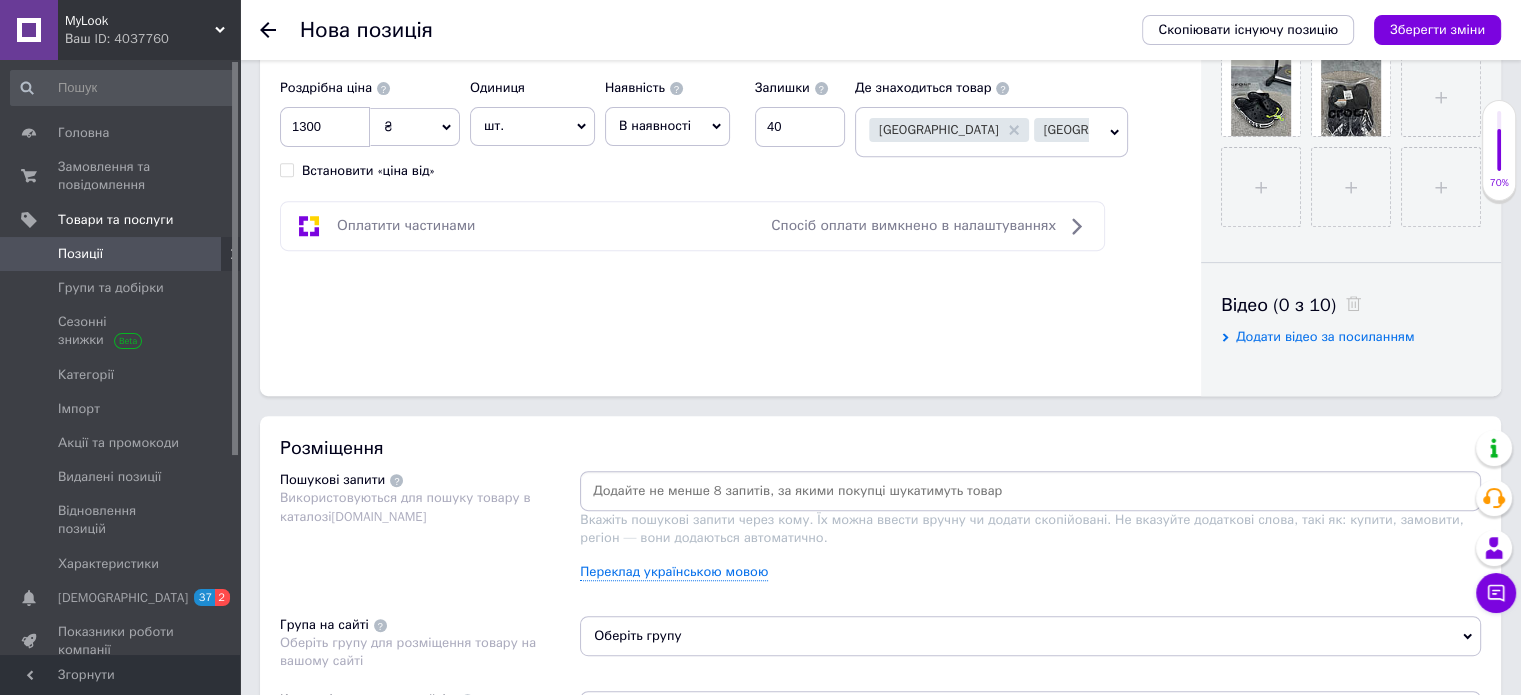 click at bounding box center [1030, 491] 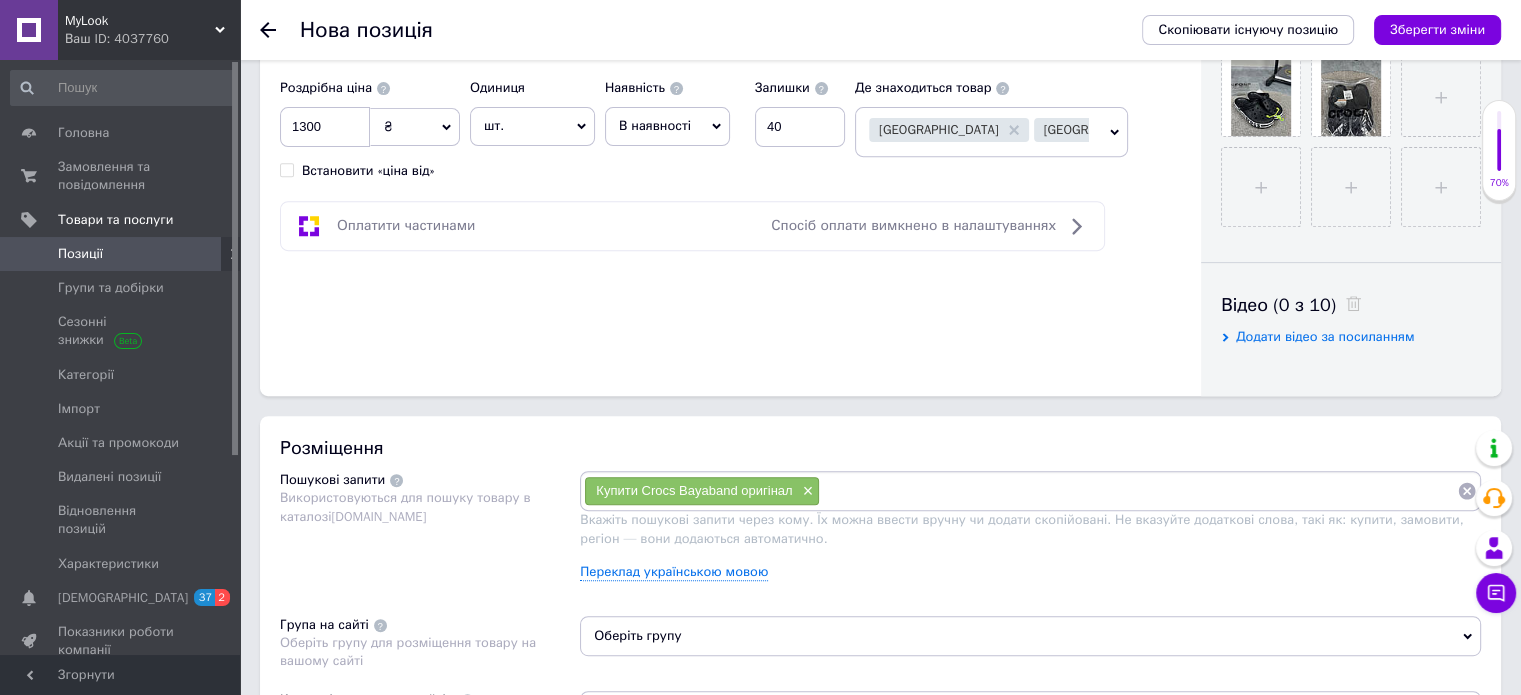 click at bounding box center (1138, 491) 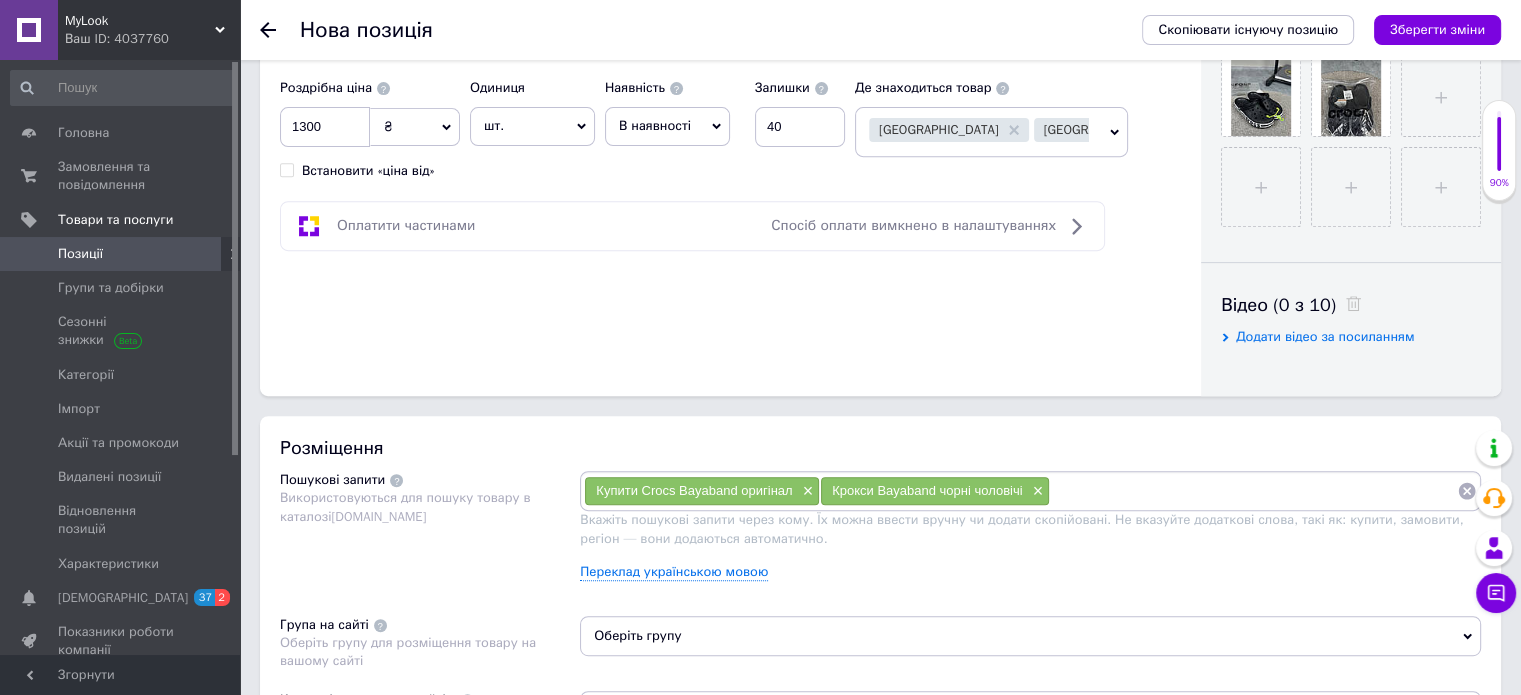 click at bounding box center (1253, 491) 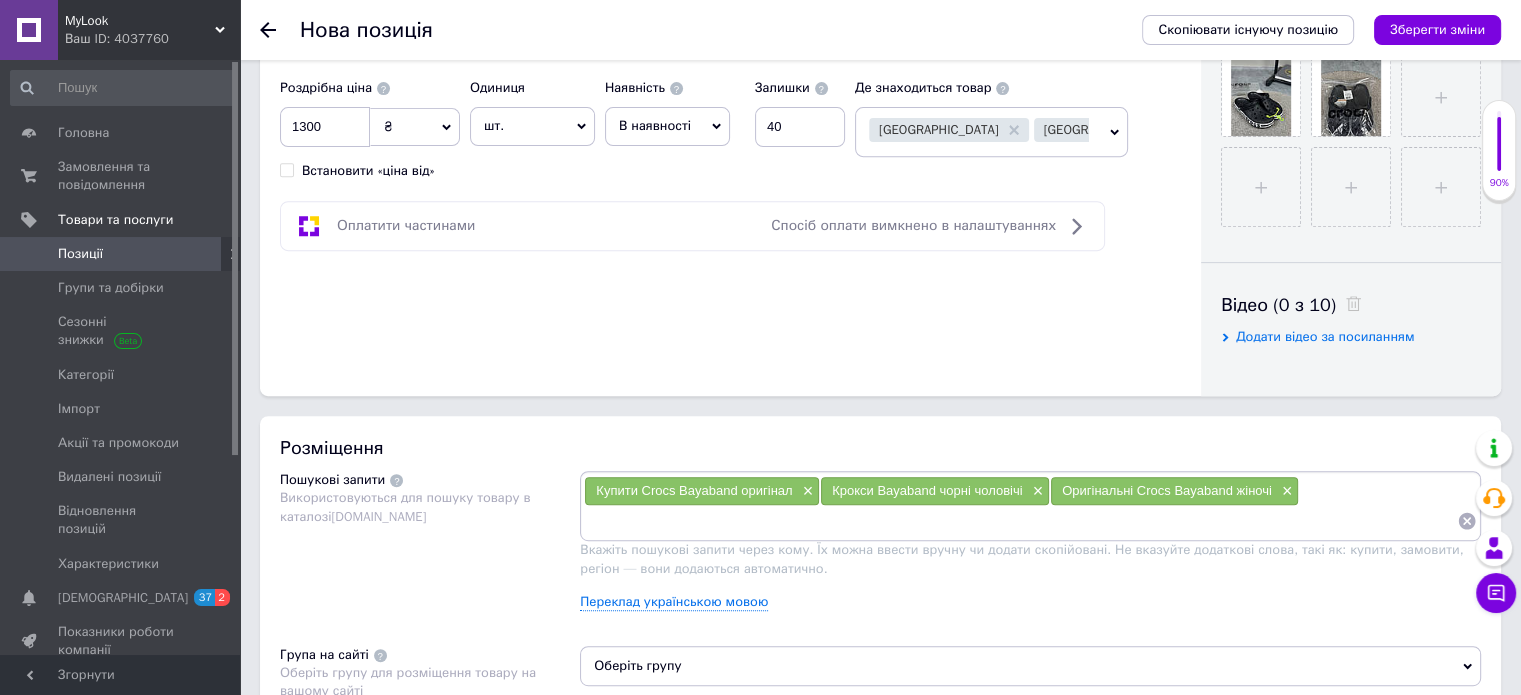 click at bounding box center [1020, 521] 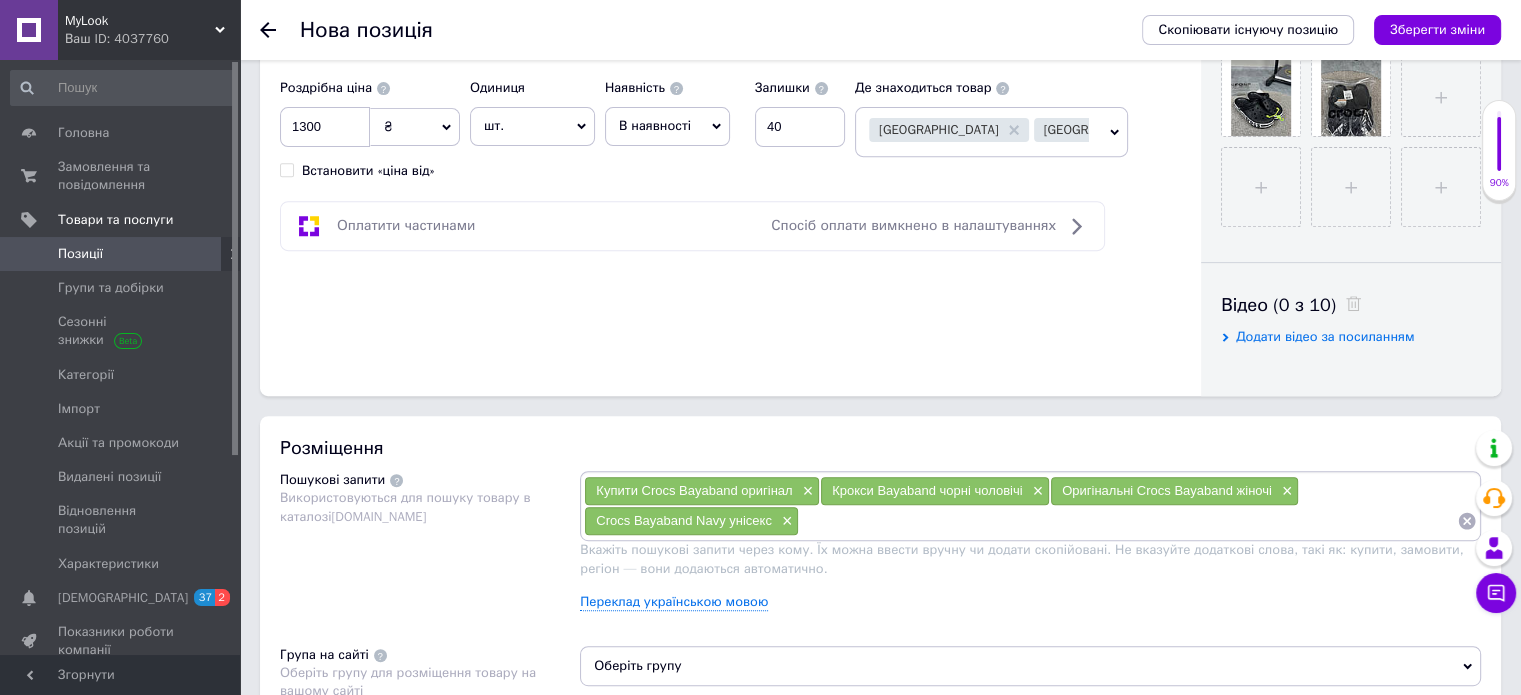 click at bounding box center (1128, 521) 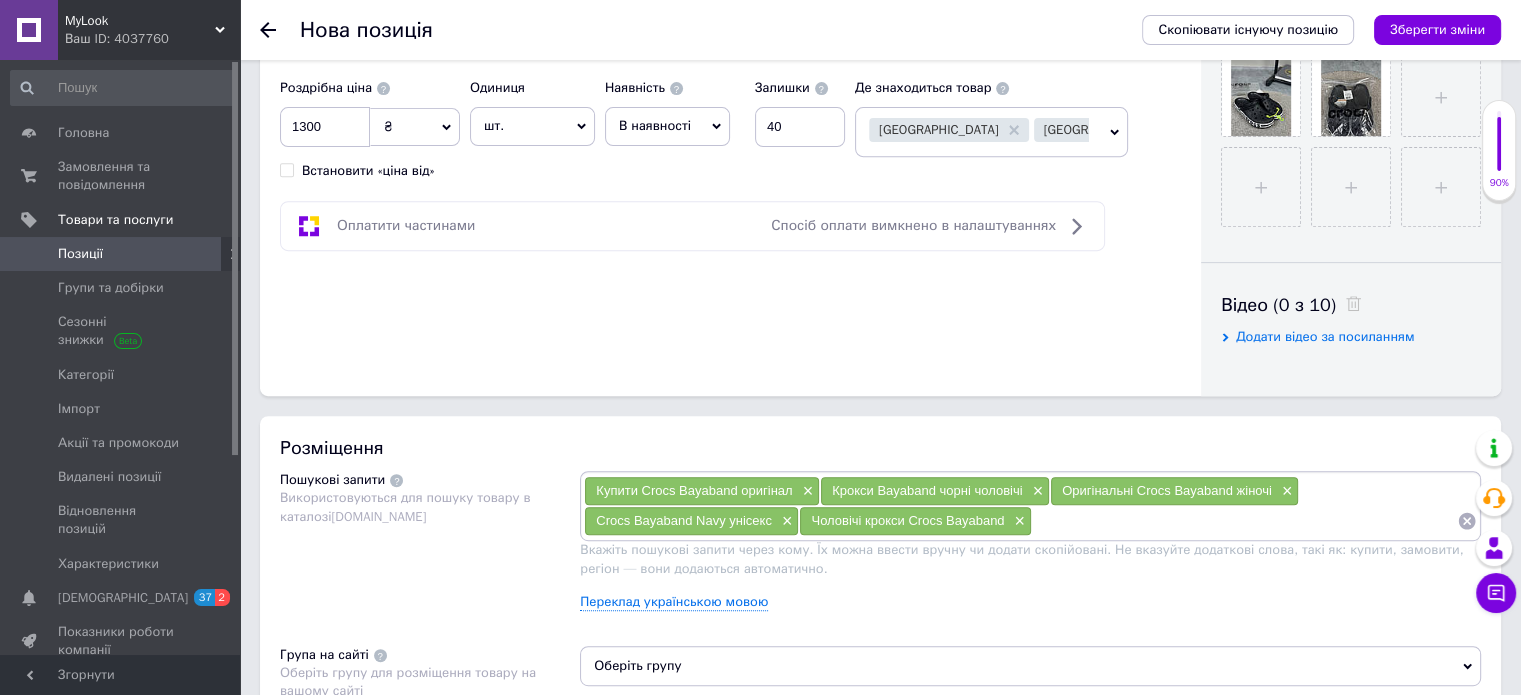 drag, startPoint x: 1197, startPoint y: 544, endPoint x: 1200, endPoint y: 523, distance: 21.213203 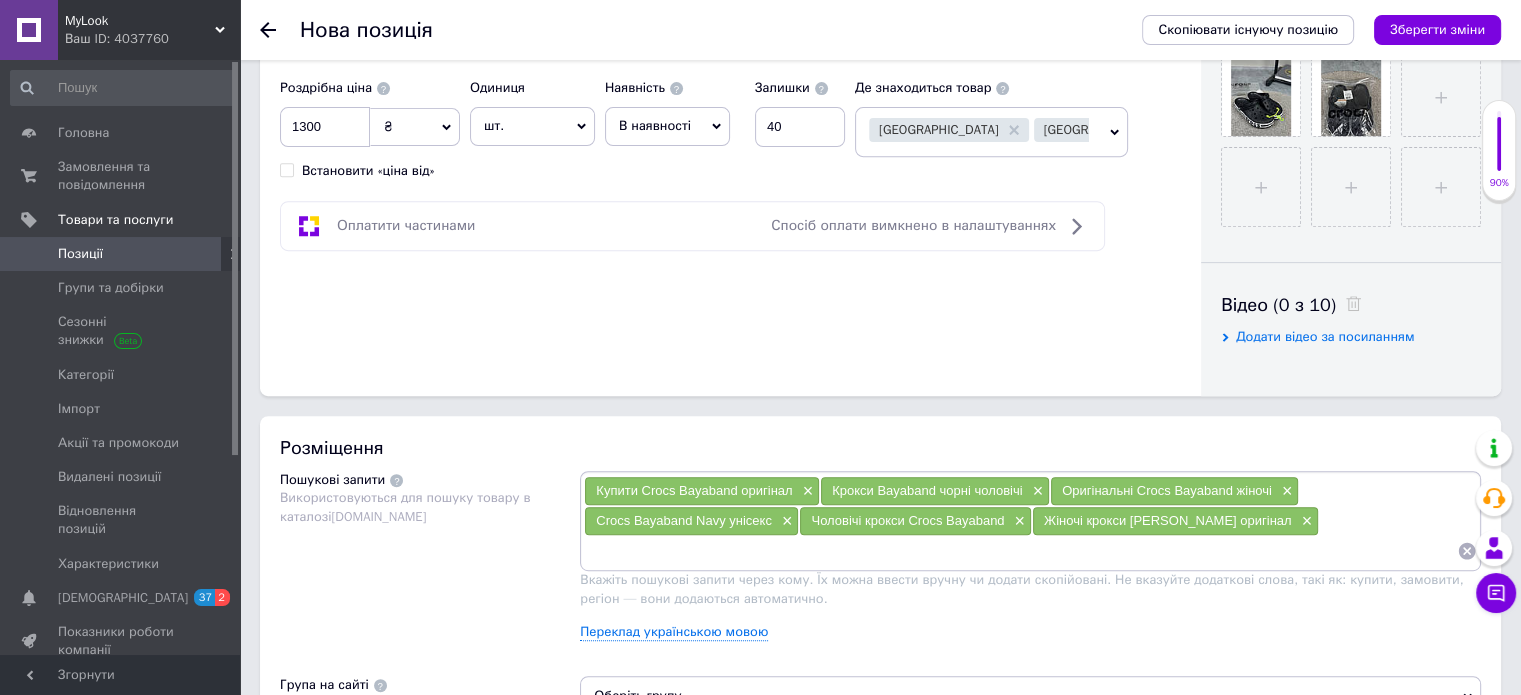 click at bounding box center (1020, 551) 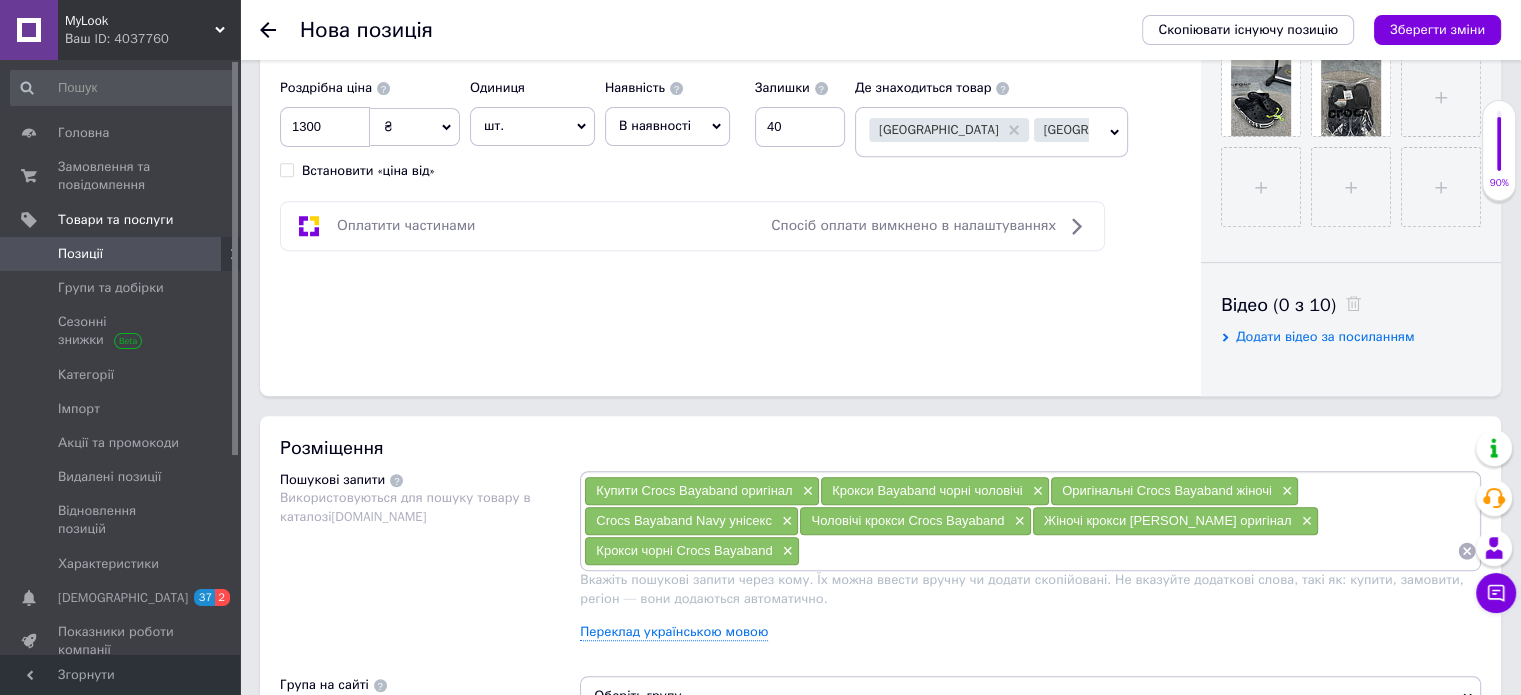 click at bounding box center (1128, 551) 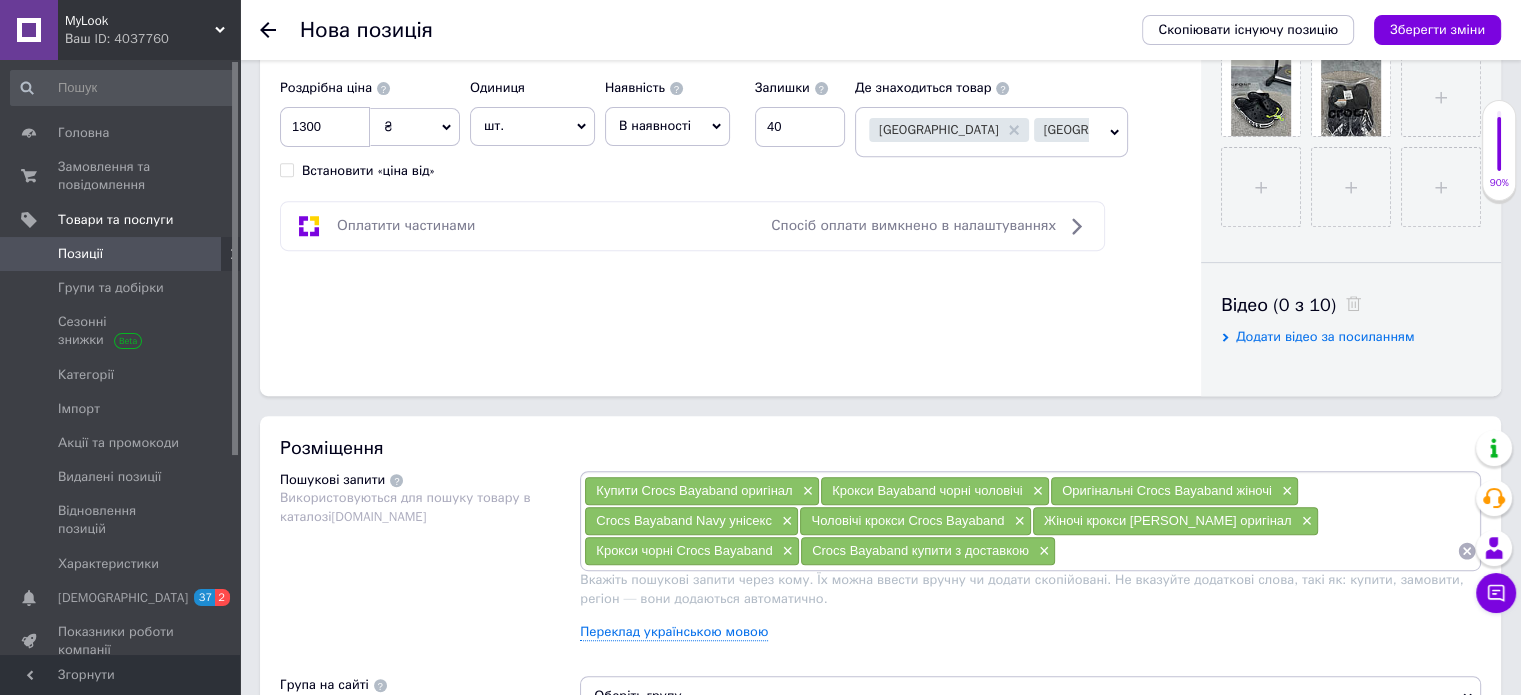 click at bounding box center [1256, 551] 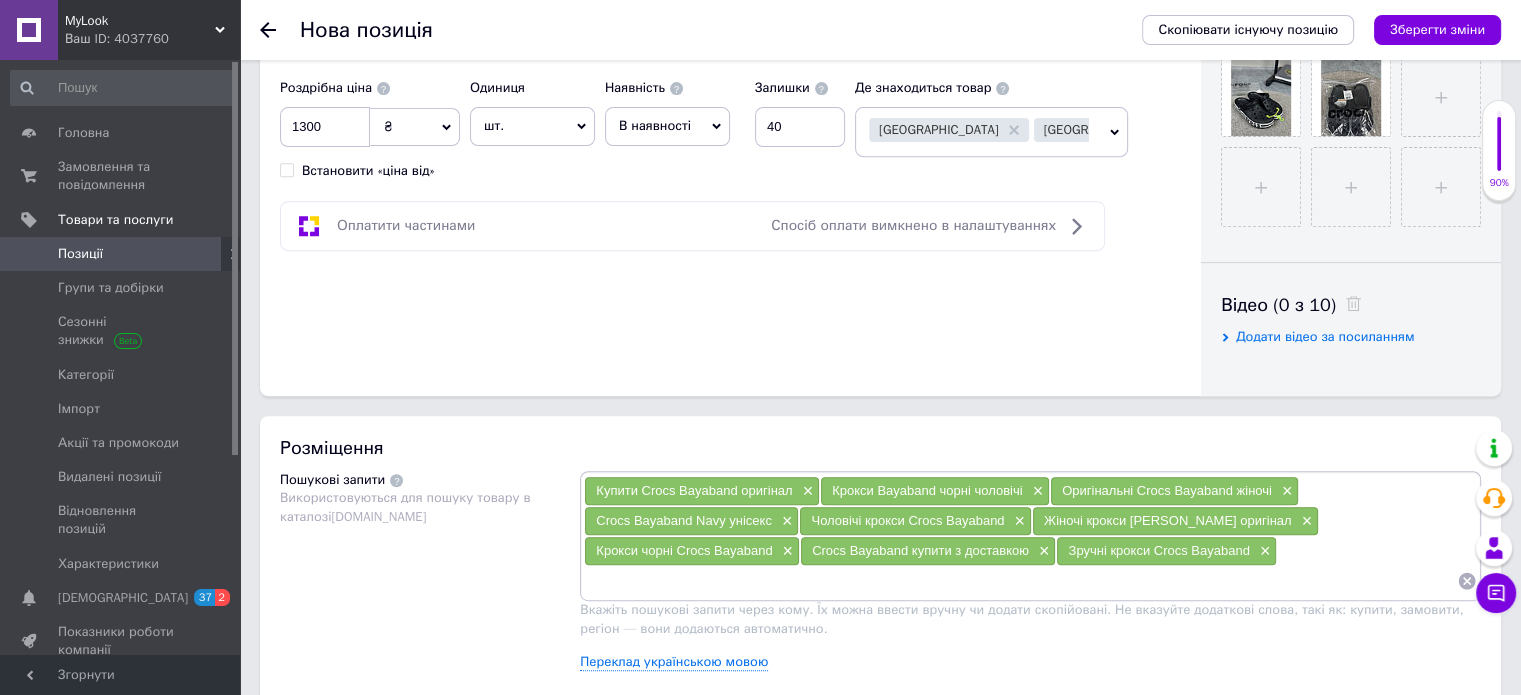 paste on "Crocs Bayaband розмір 36–45" 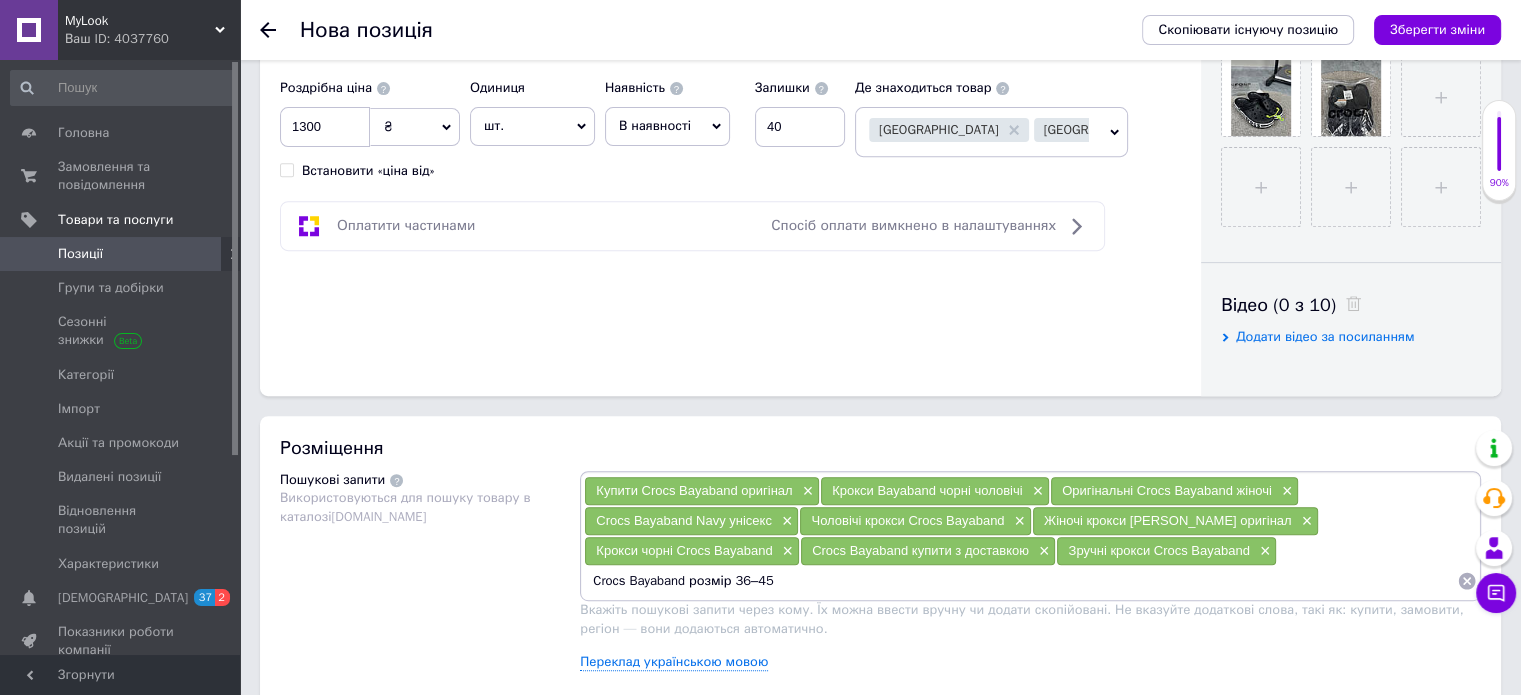 click on "Crocs Bayaband розмір 36–45" at bounding box center (1020, 581) 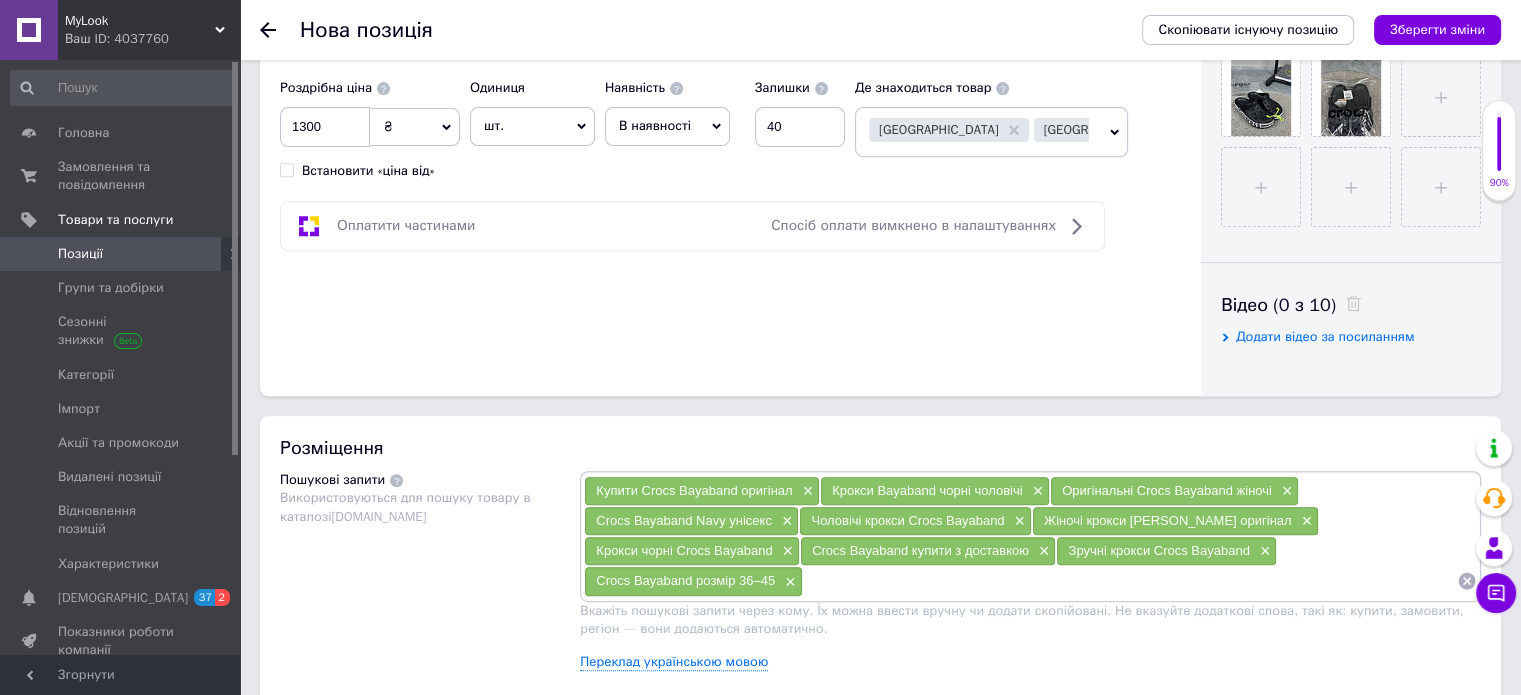 click on "Вкажіть пошукові запити через кому. Їх можна ввести вручну чи додати скопійовані. Не вказуйте додаткові слова, такі як: купити, замовити, регіон — вони додаються автоматично." at bounding box center [1021, 619] 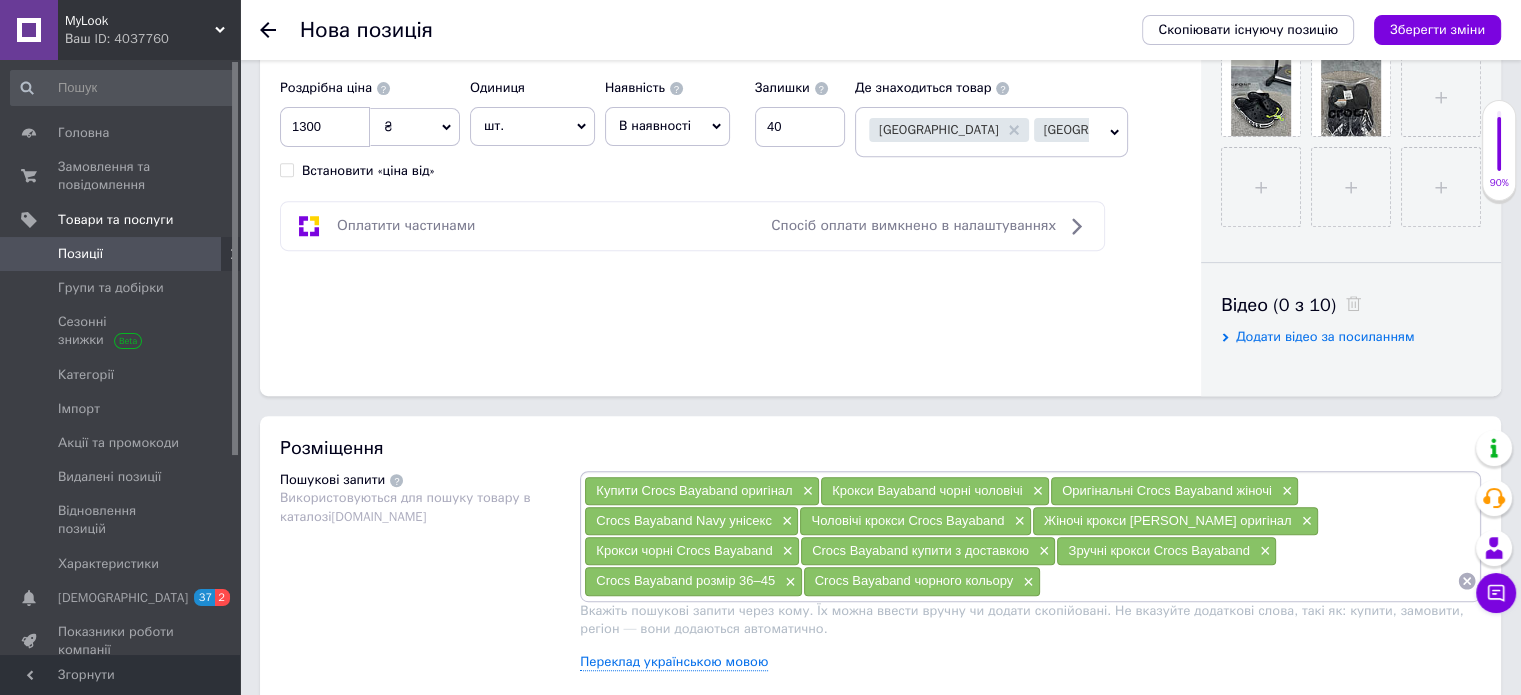 click at bounding box center [1249, 581] 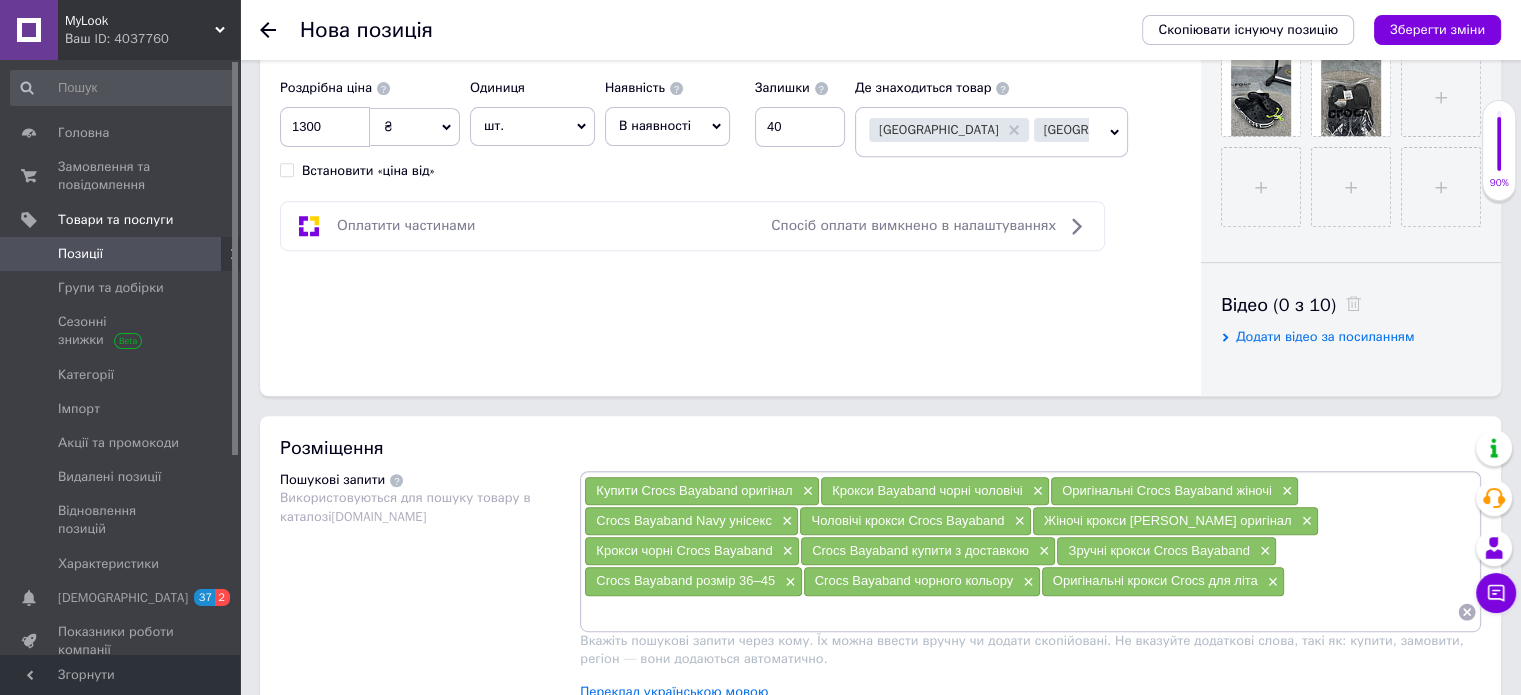 click at bounding box center (1020, 612) 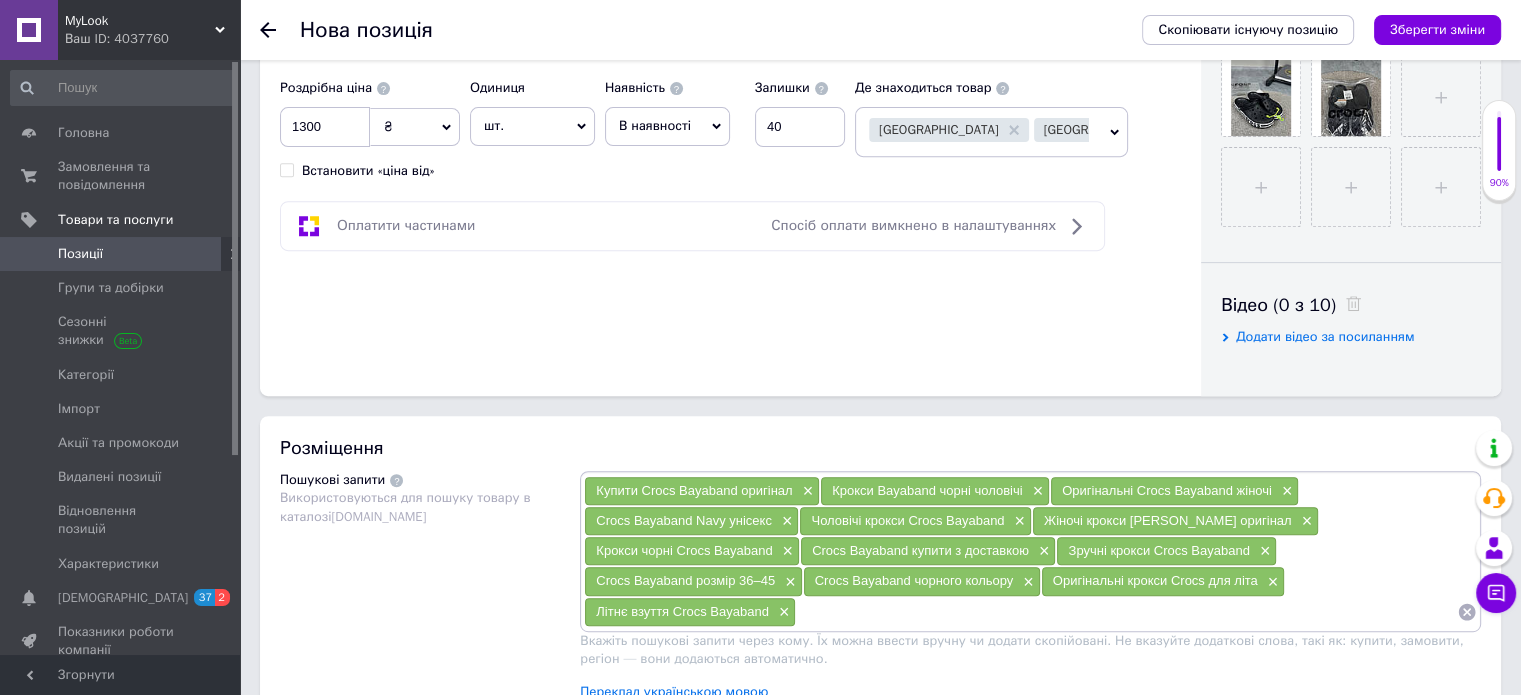 drag, startPoint x: 1157, startPoint y: 586, endPoint x: 1156, endPoint y: 596, distance: 10.049875 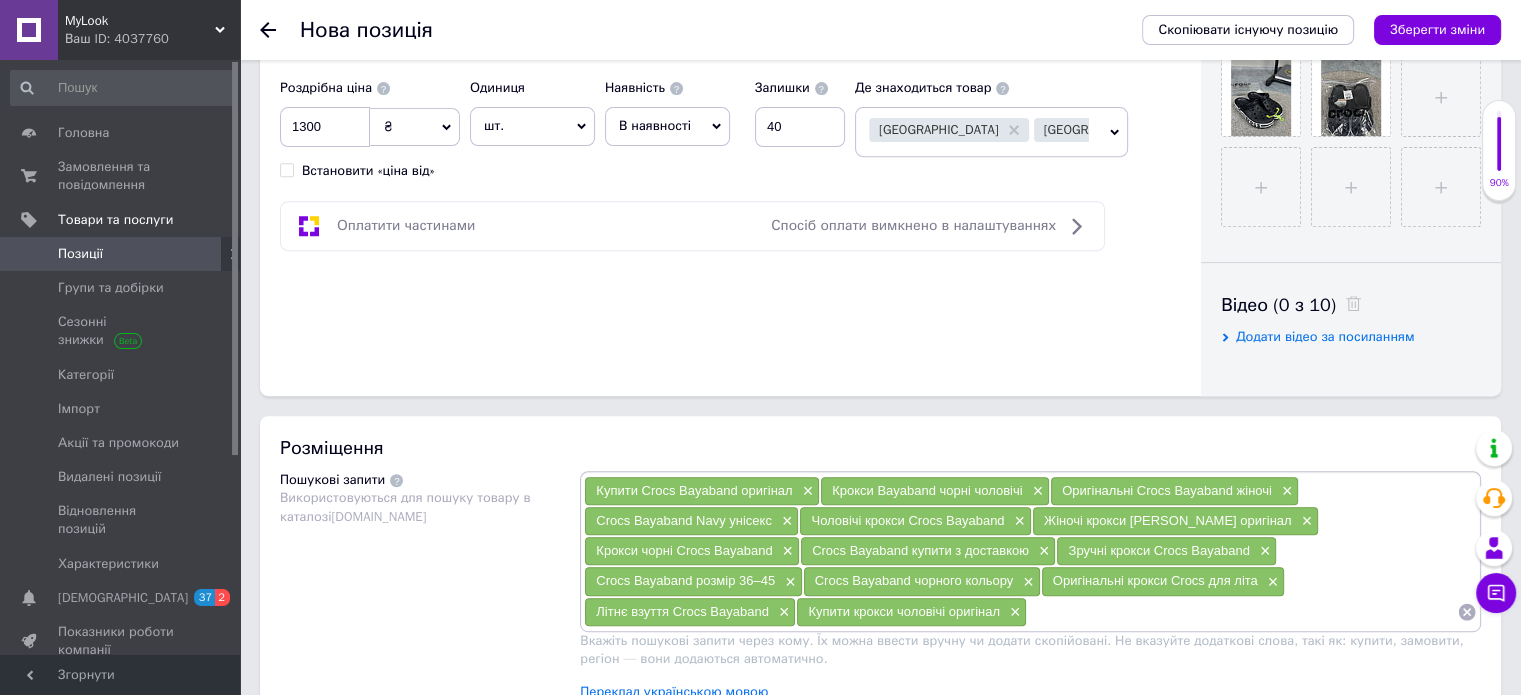 click at bounding box center (1242, 612) 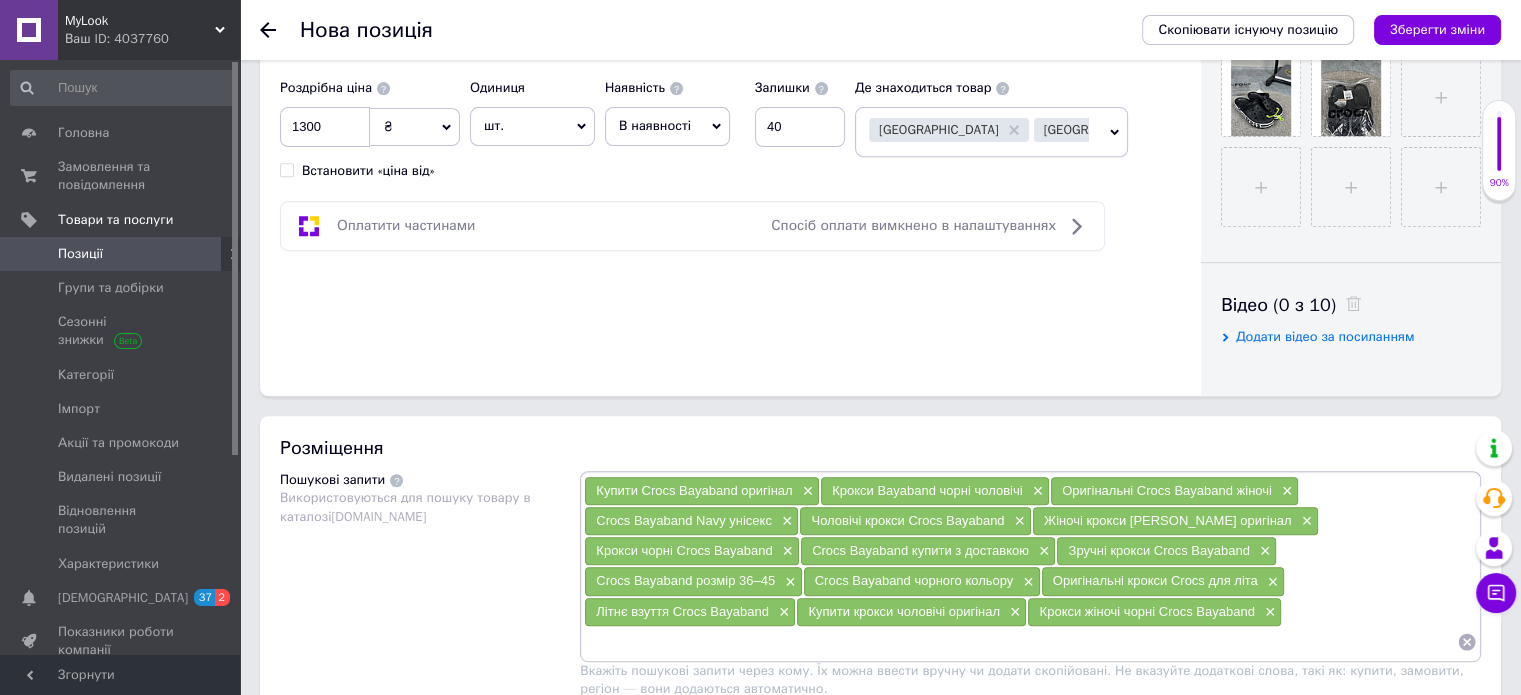 click at bounding box center [1020, 642] 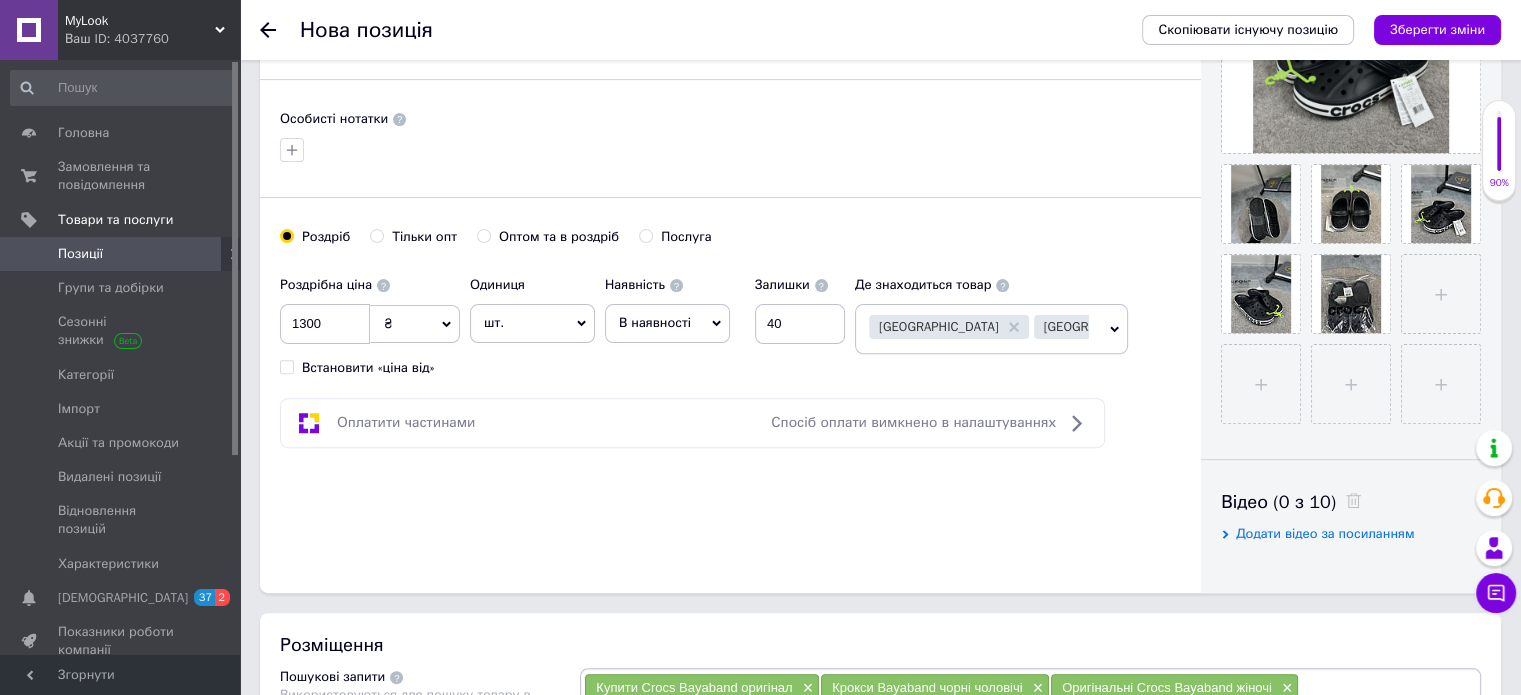 scroll, scrollTop: 600, scrollLeft: 0, axis: vertical 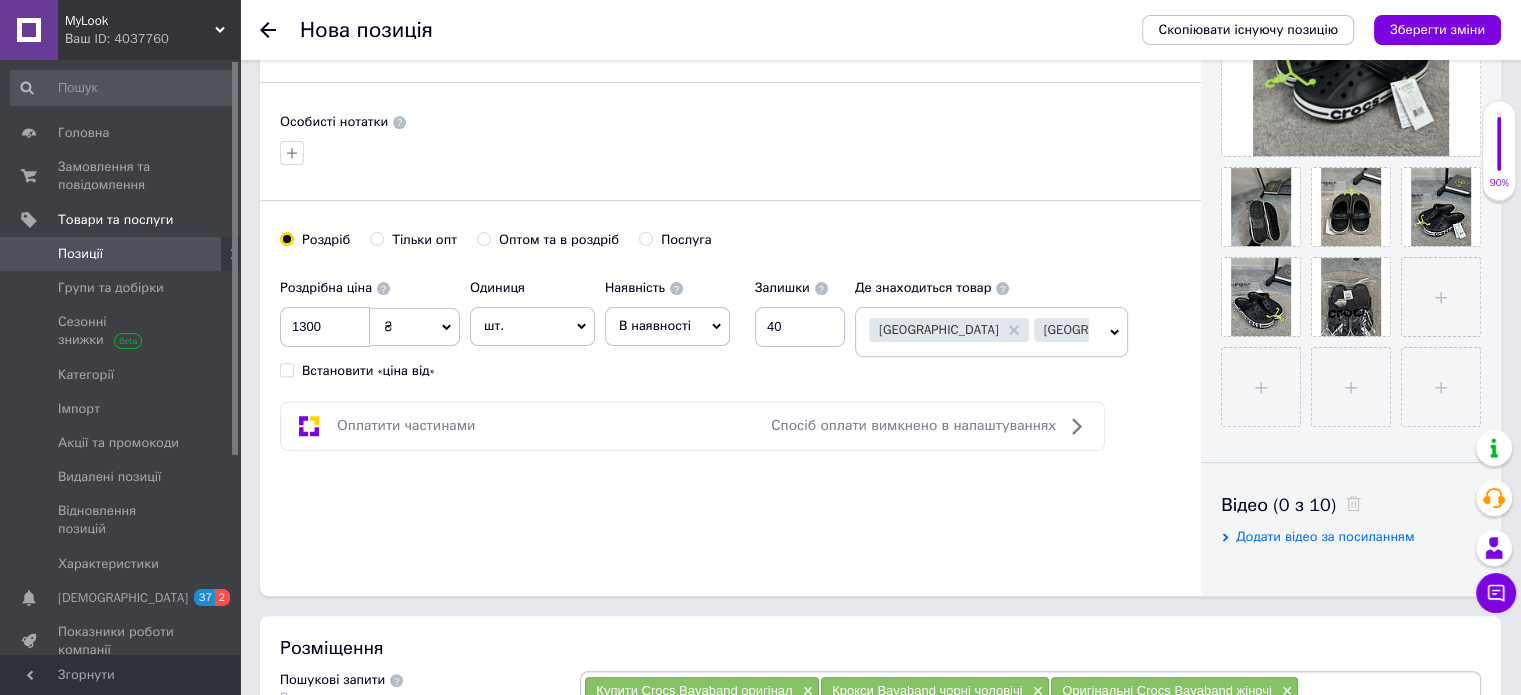 type on "\" 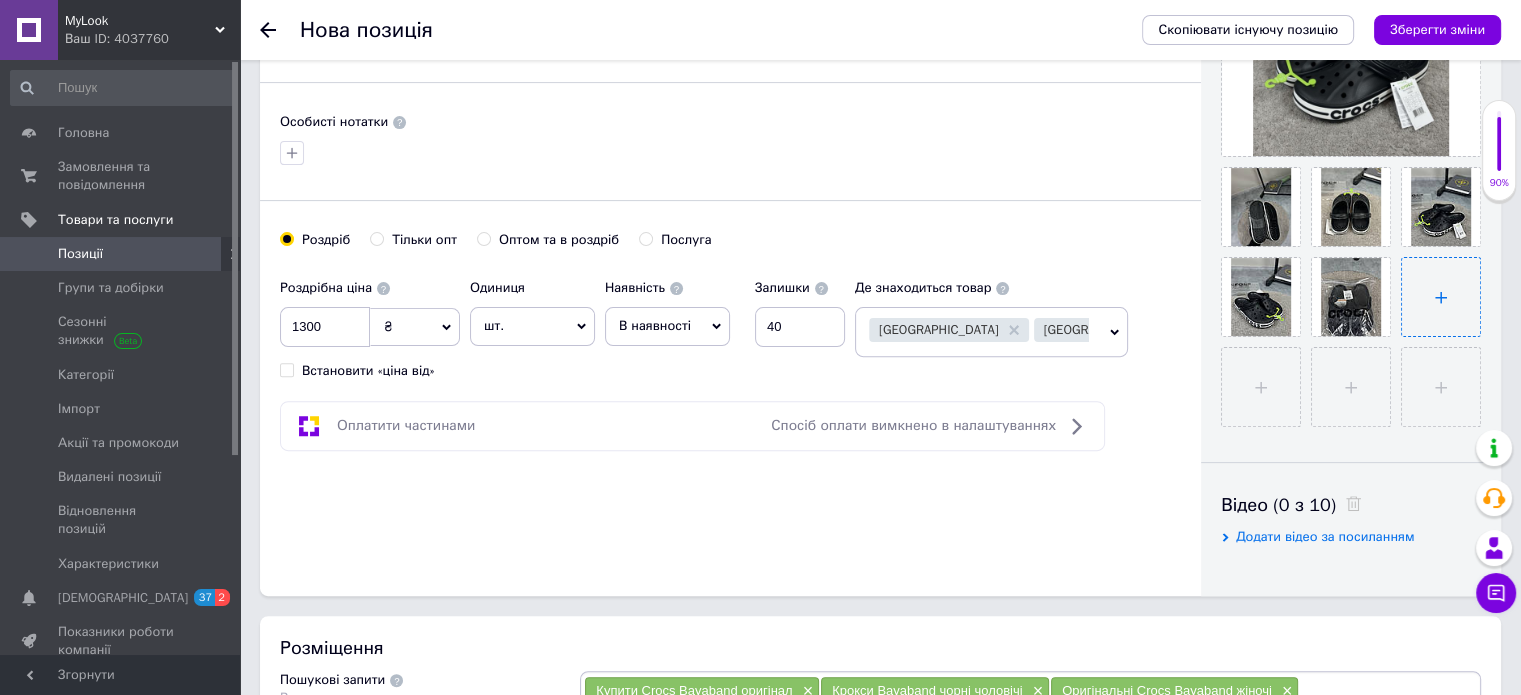 click at bounding box center (1441, 297) 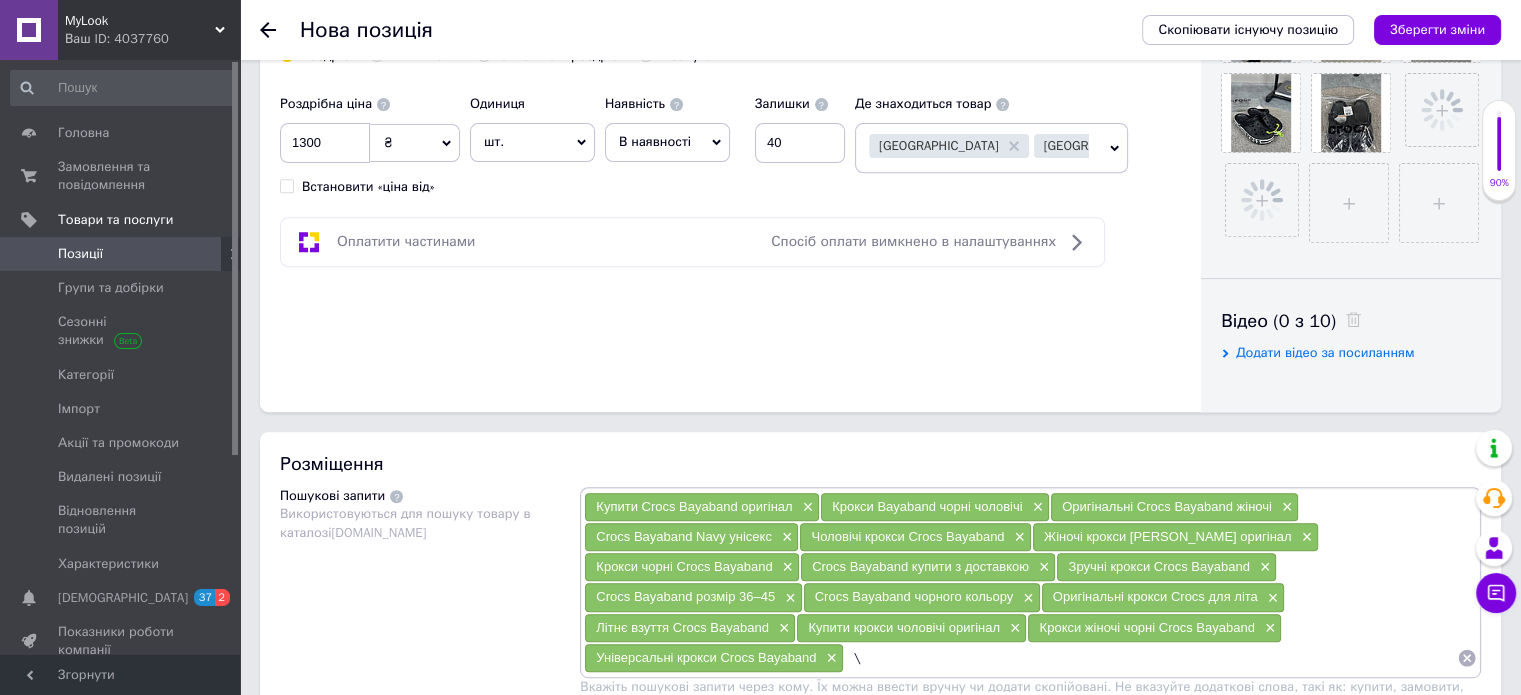 scroll, scrollTop: 800, scrollLeft: 0, axis: vertical 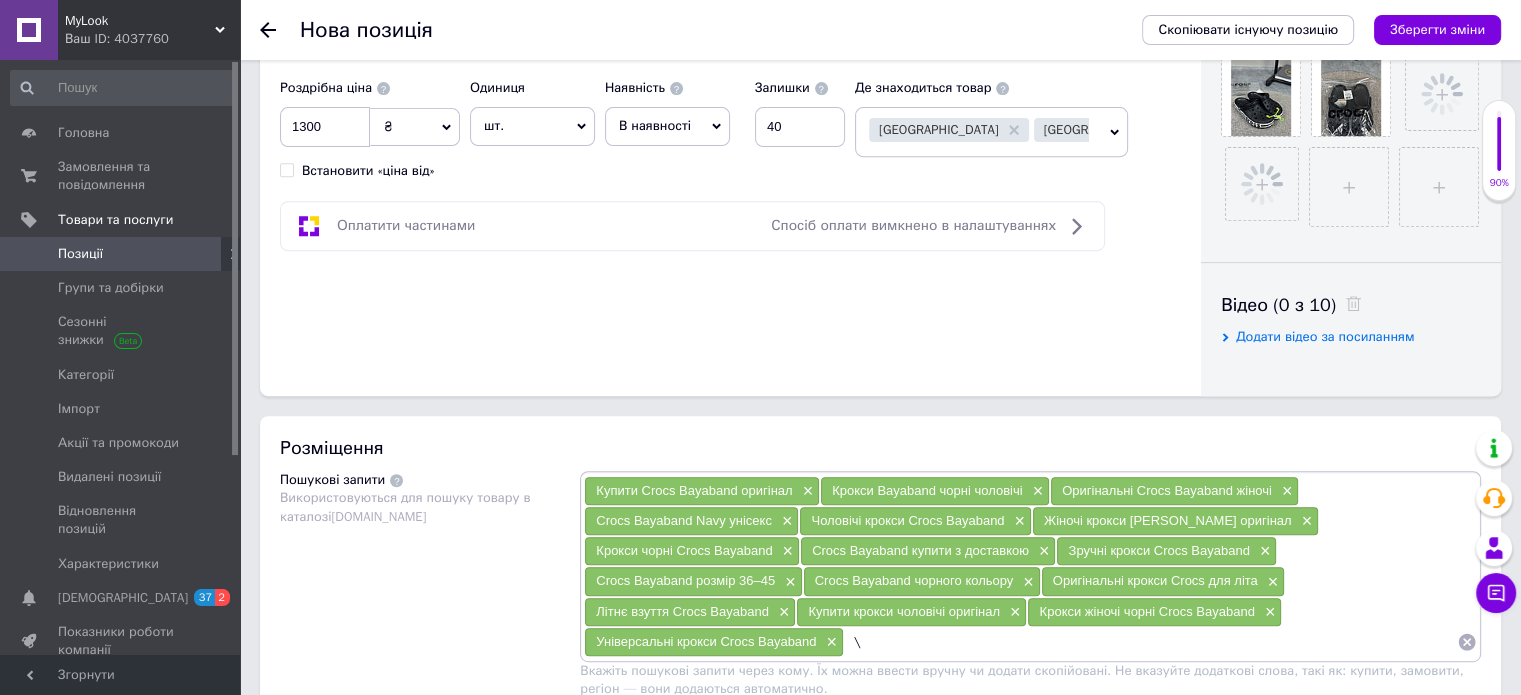 click on "\" at bounding box center (1150, 642) 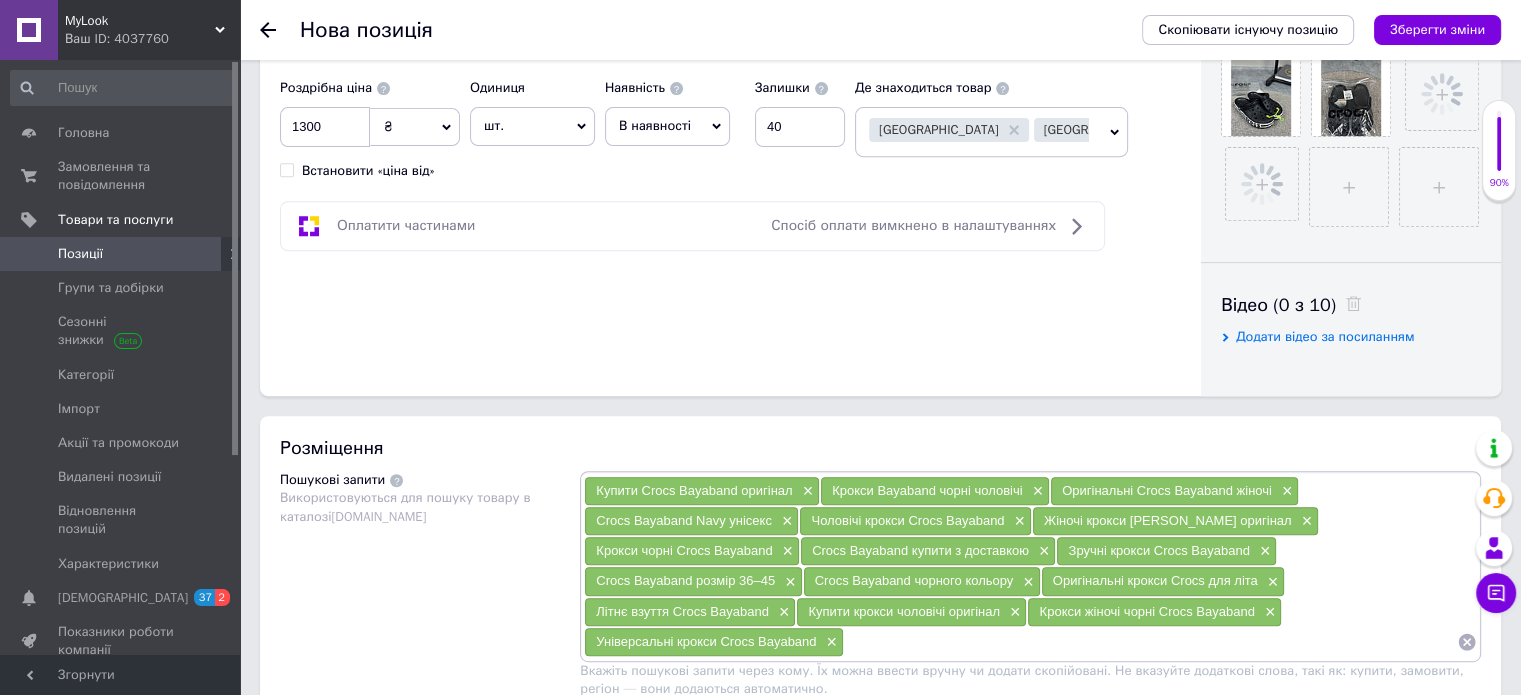 paste on "Crocs Bayaband для пляжу і міста" 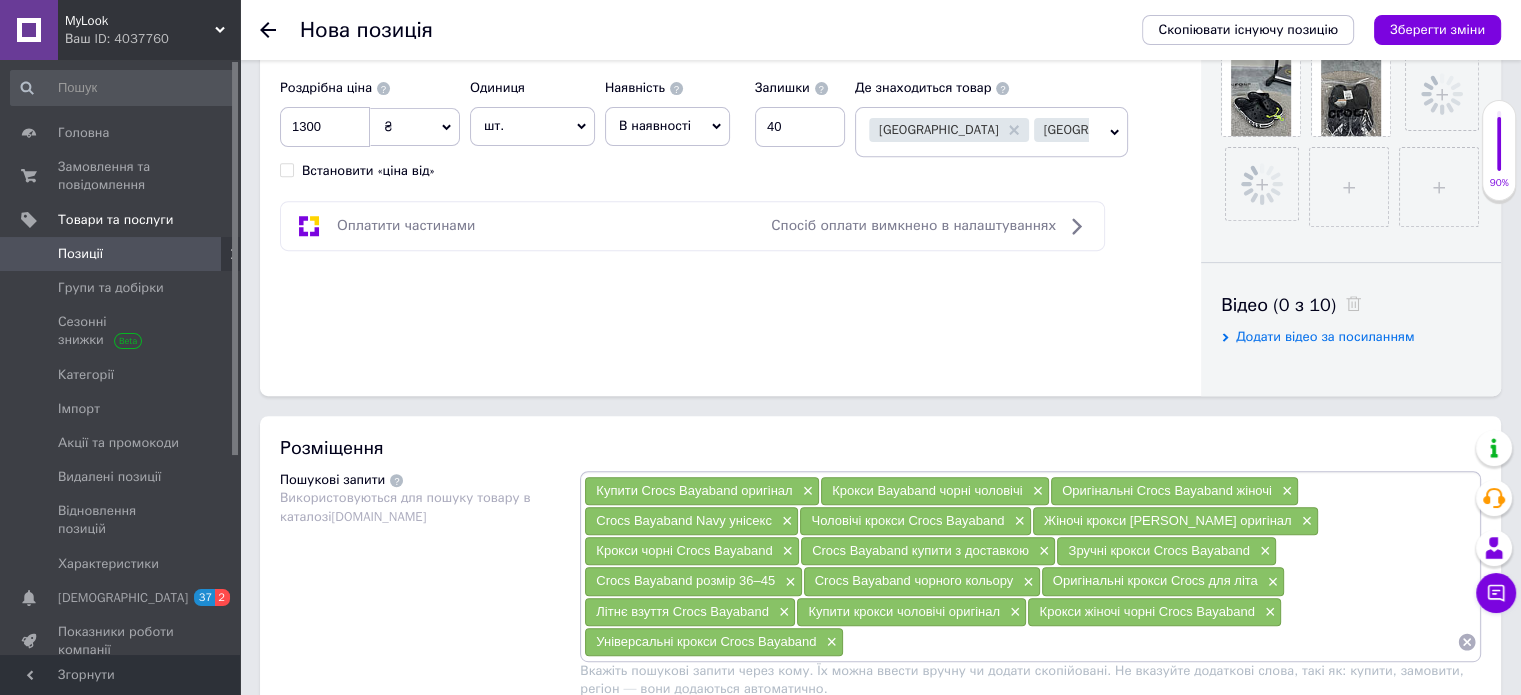 type on "Crocs Bayaband для пляжу і міста" 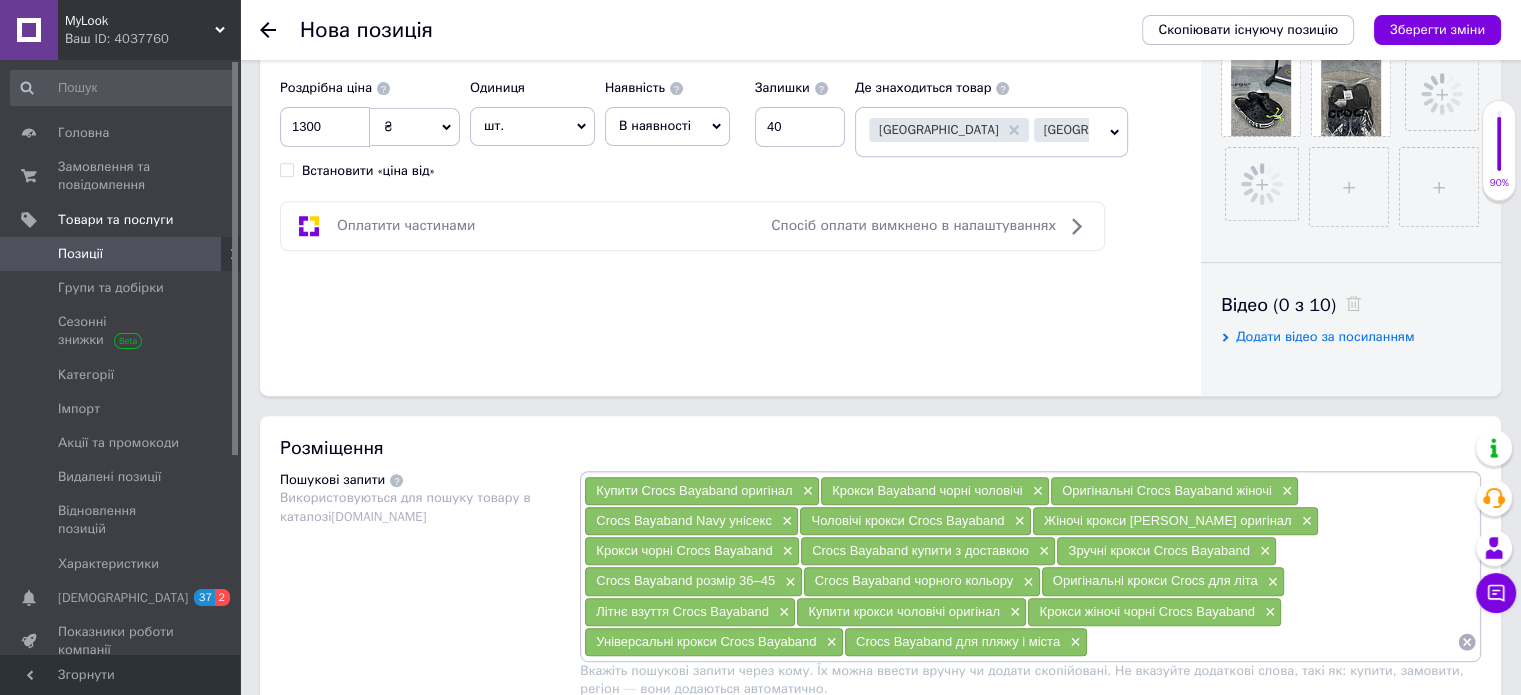 click at bounding box center (1272, 642) 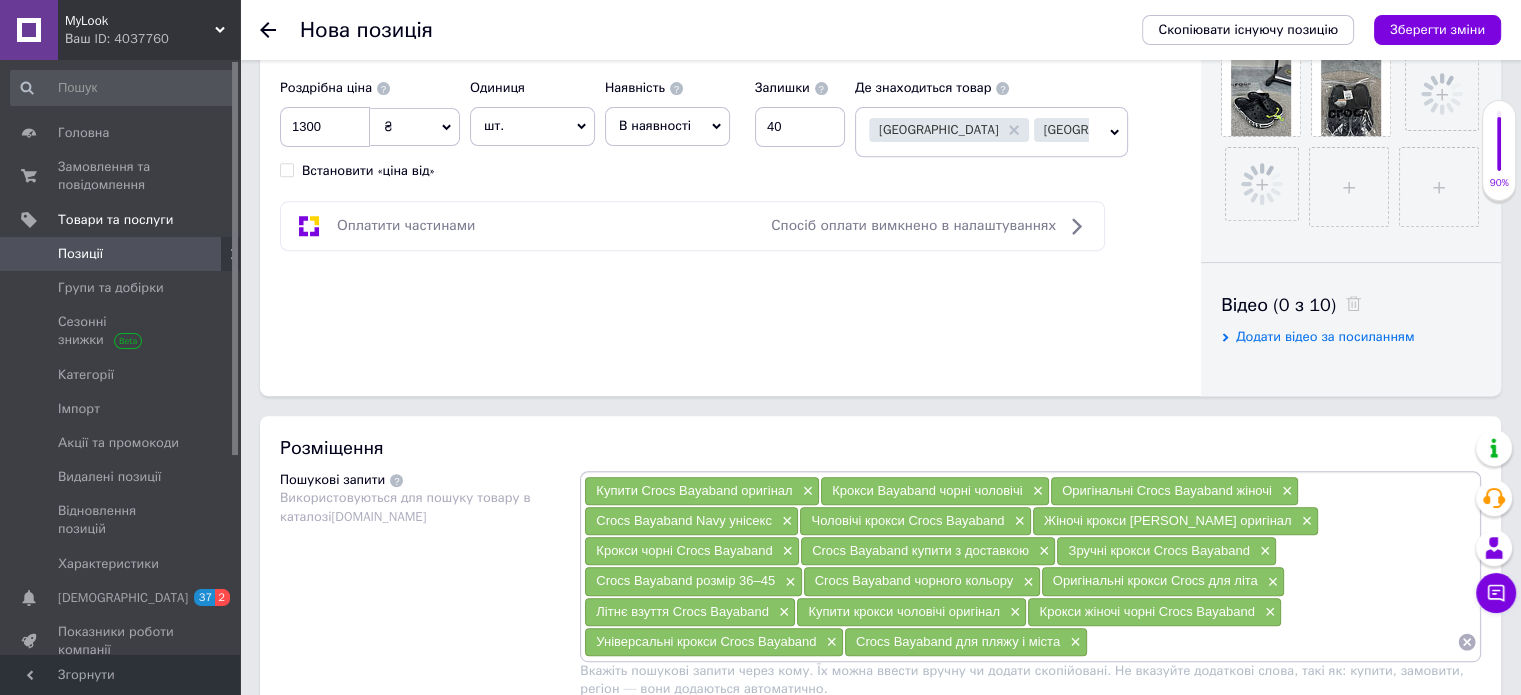 paste on "Знижка на Crocs Bayaband оригінал" 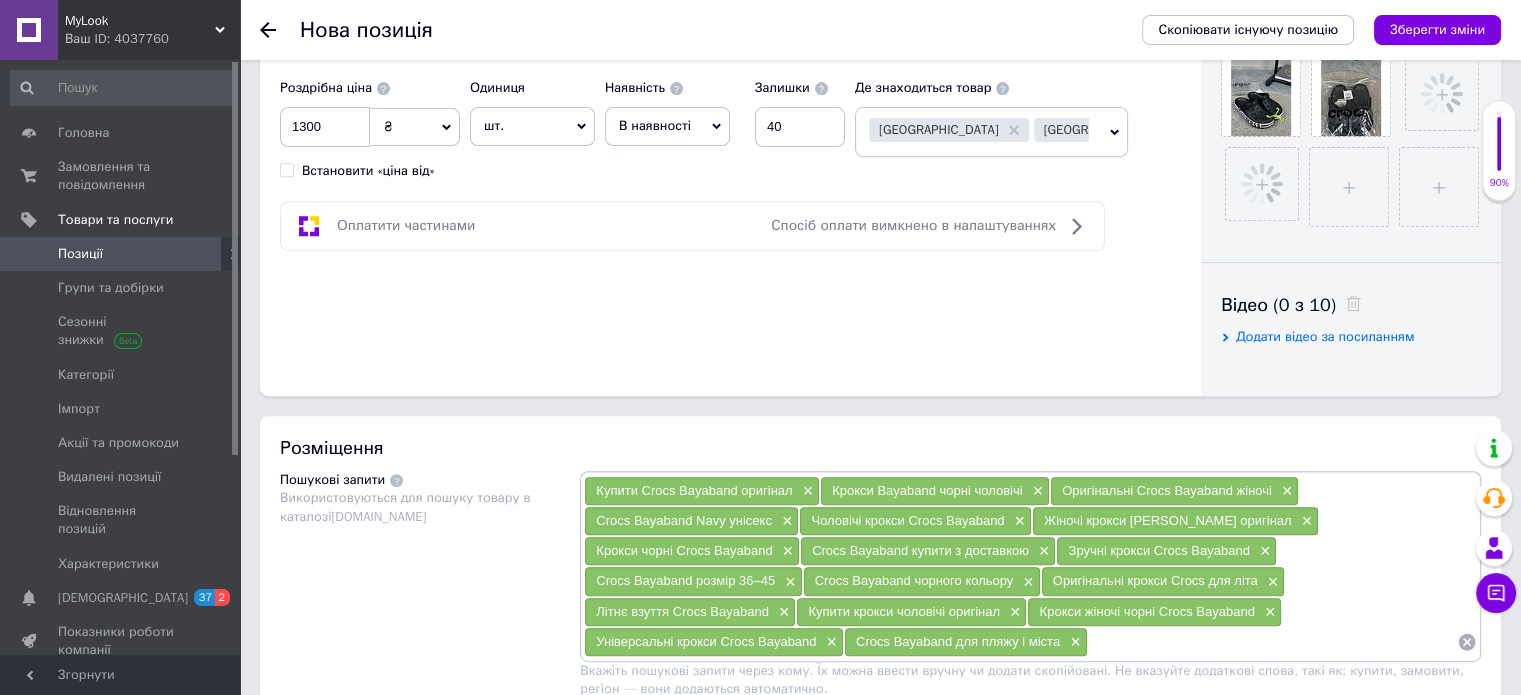 type on "Знижка на Crocs Bayaband оригінал" 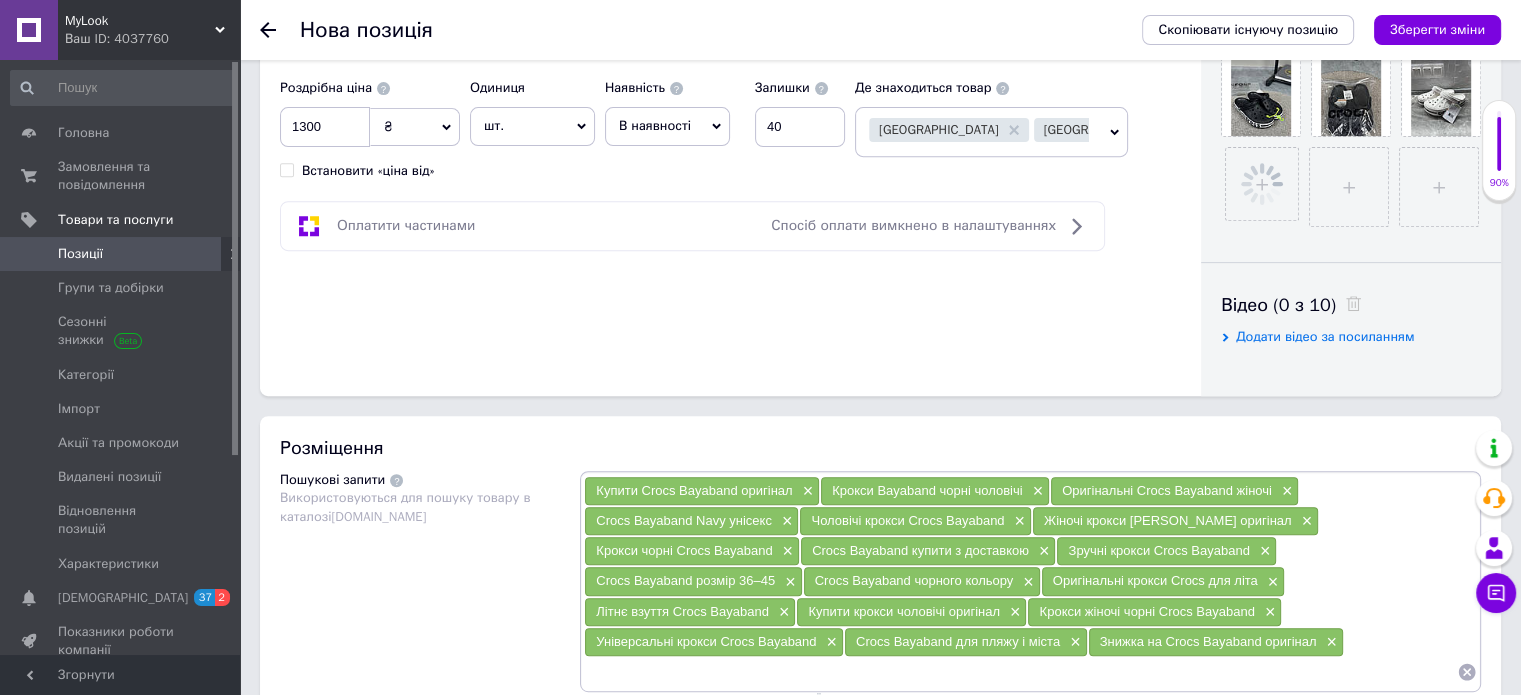 click at bounding box center (1020, 672) 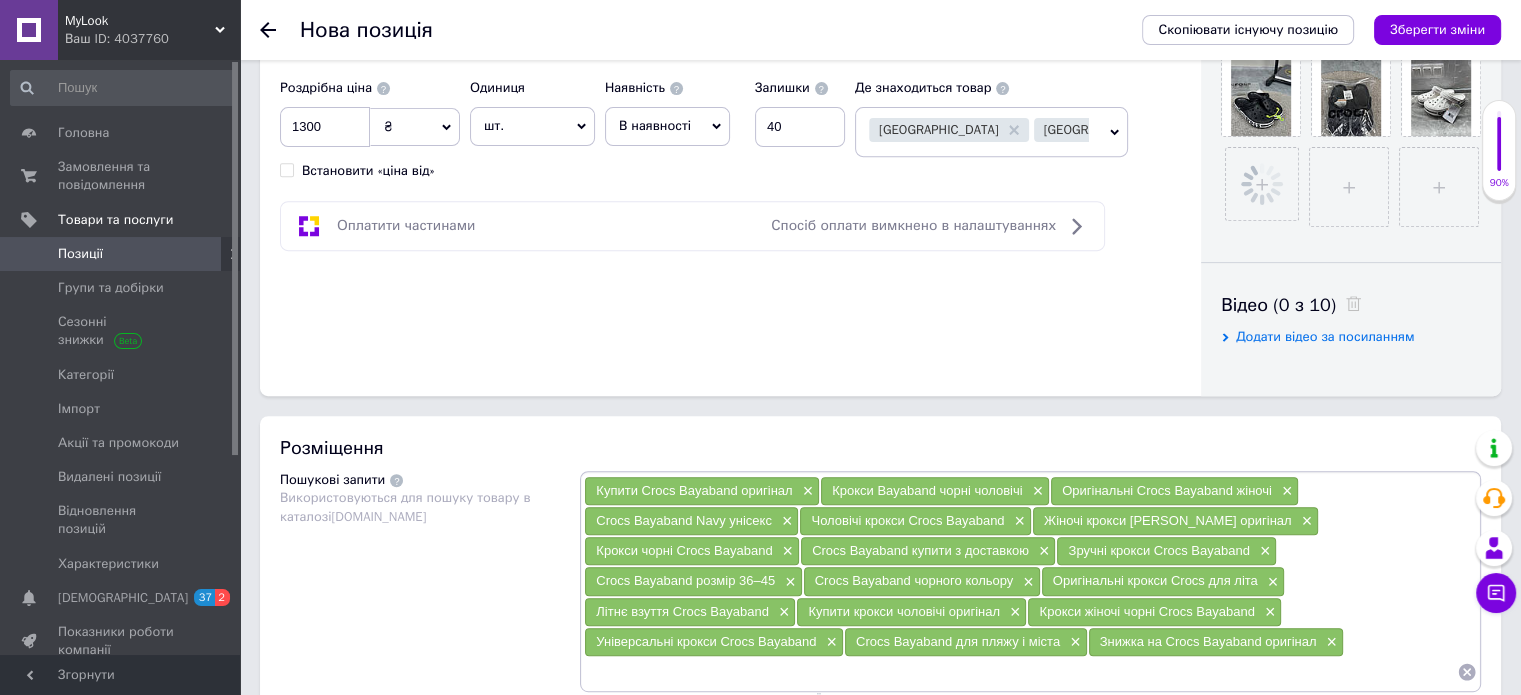 paste on "Крокси Crocs з фіксуючою лямкою" 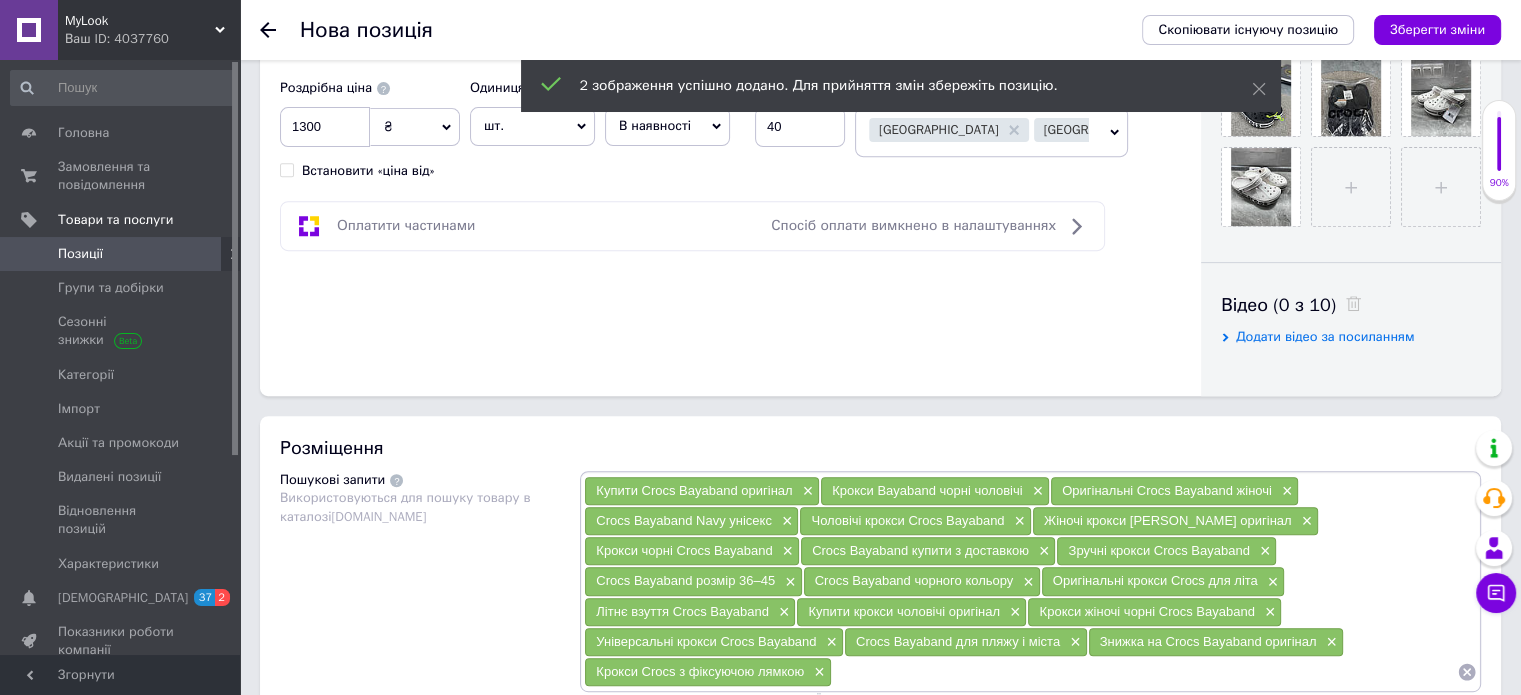 click at bounding box center (1144, 672) 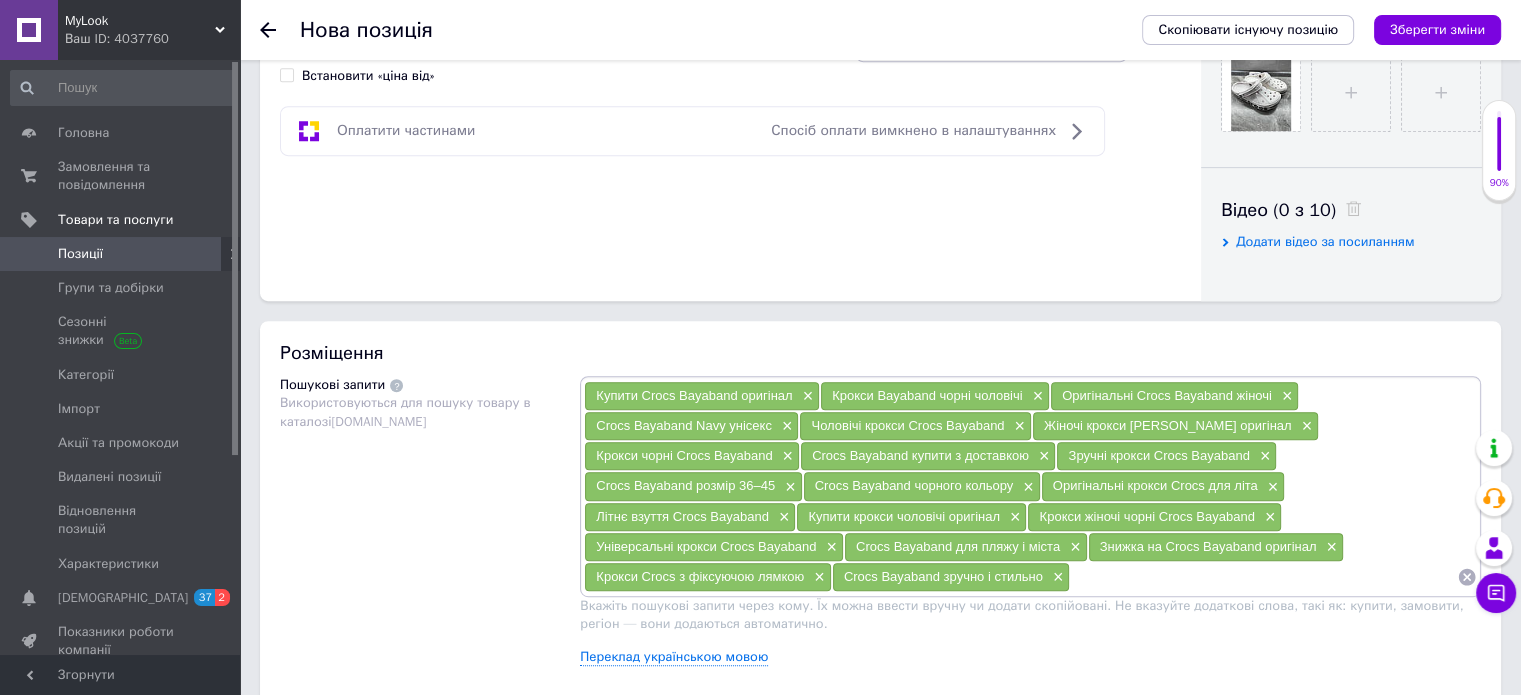 scroll, scrollTop: 900, scrollLeft: 0, axis: vertical 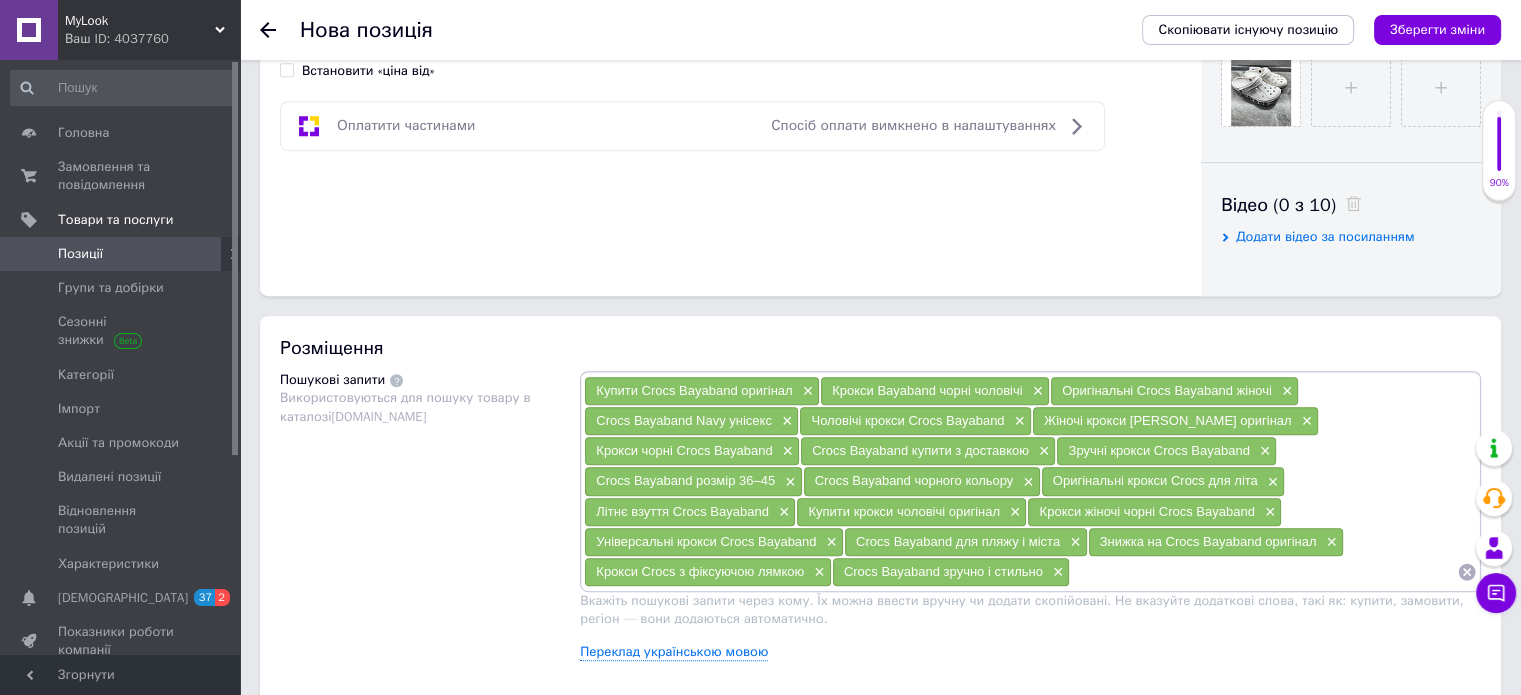 click on "Знижка на Crocs Bayaband оригінал ×" at bounding box center (1216, 542) 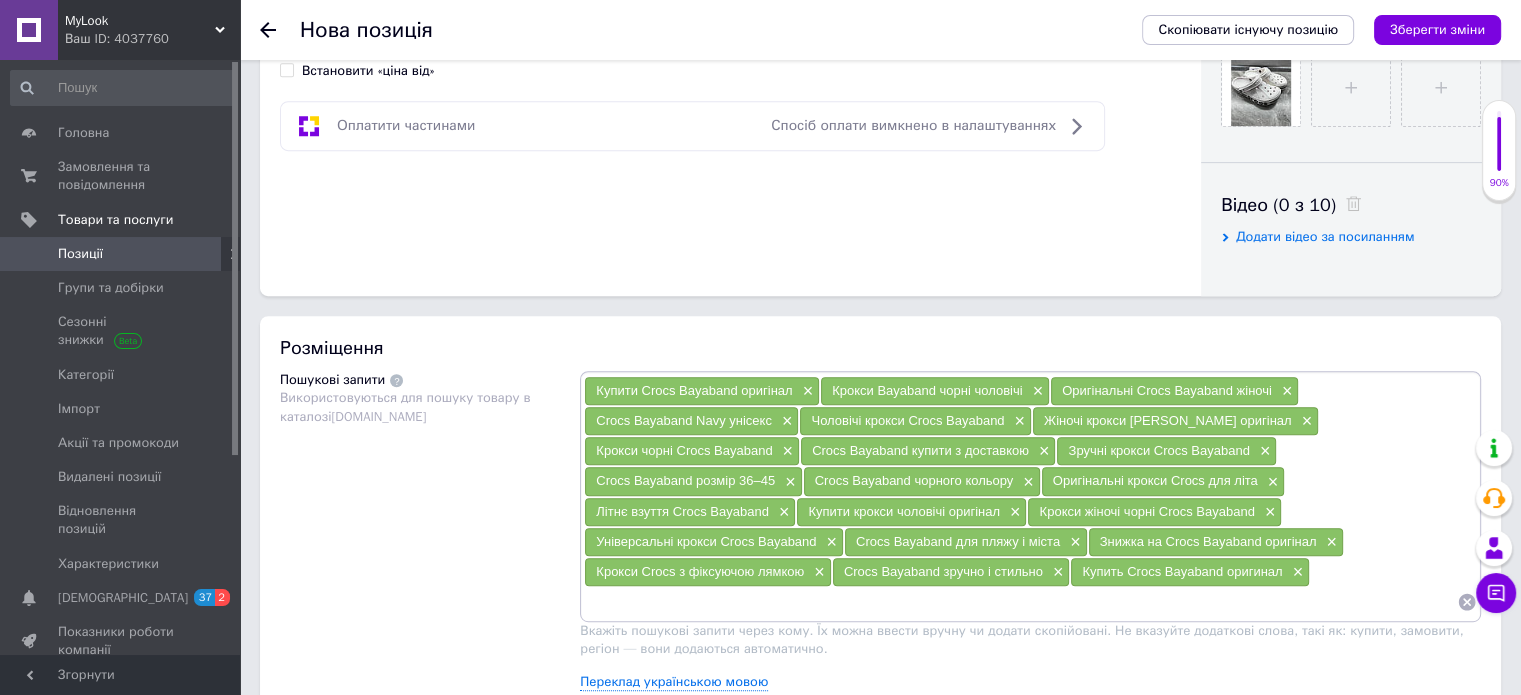 click at bounding box center [1020, 602] 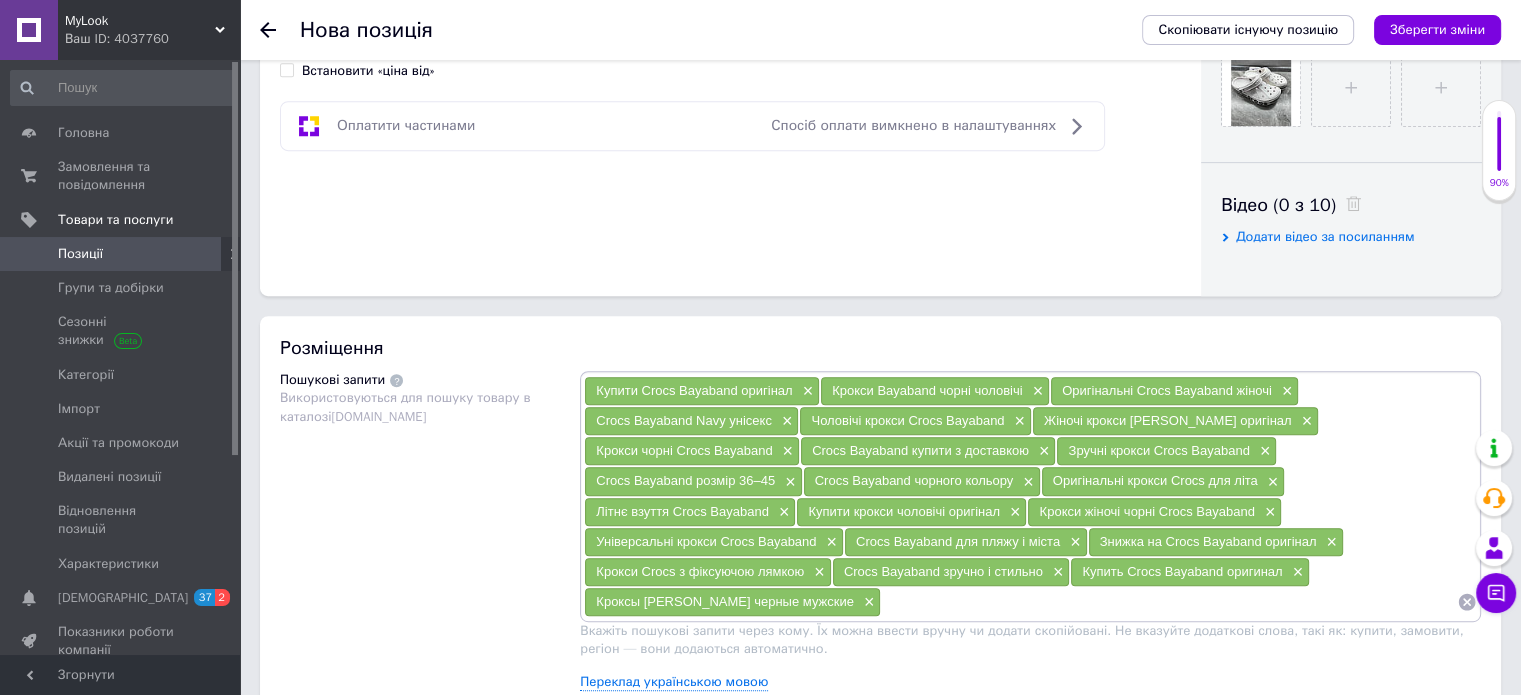 click on "Купити Crocs Bayaband оригінал × Крокси Bayaband чорні чоловічі × Оригінальні Crocs Bayaband жіночі × Crocs Bayaband Navy унісекс × Чоловічі крокси Crocs Bayaband × Жіночі крокси Bayaband оригінал × Крокси чорні Crocs Bayaband × Crocs Bayaband купити з доставкою × Зручні крокси Crocs Bayaband × Crocs Bayaband розмір 36–45 × Crocs Bayaband чорного кольору × Оригінальні крокси Crocs для літа × Літнє взуття Crocs Bayaband × Купити крокси чоловічі оригінал × Крокси жіночі чорні Crocs Bayaband × Універсальні крокси Crocs Bayaband × Crocs Bayaband для пляжу і міста × Знижка на Crocs Bayaband оригінал × Крокси Crocs з фіксуючою лямкою × Crocs Bayaband зручно і стильно × × ×" at bounding box center [1030, 538] 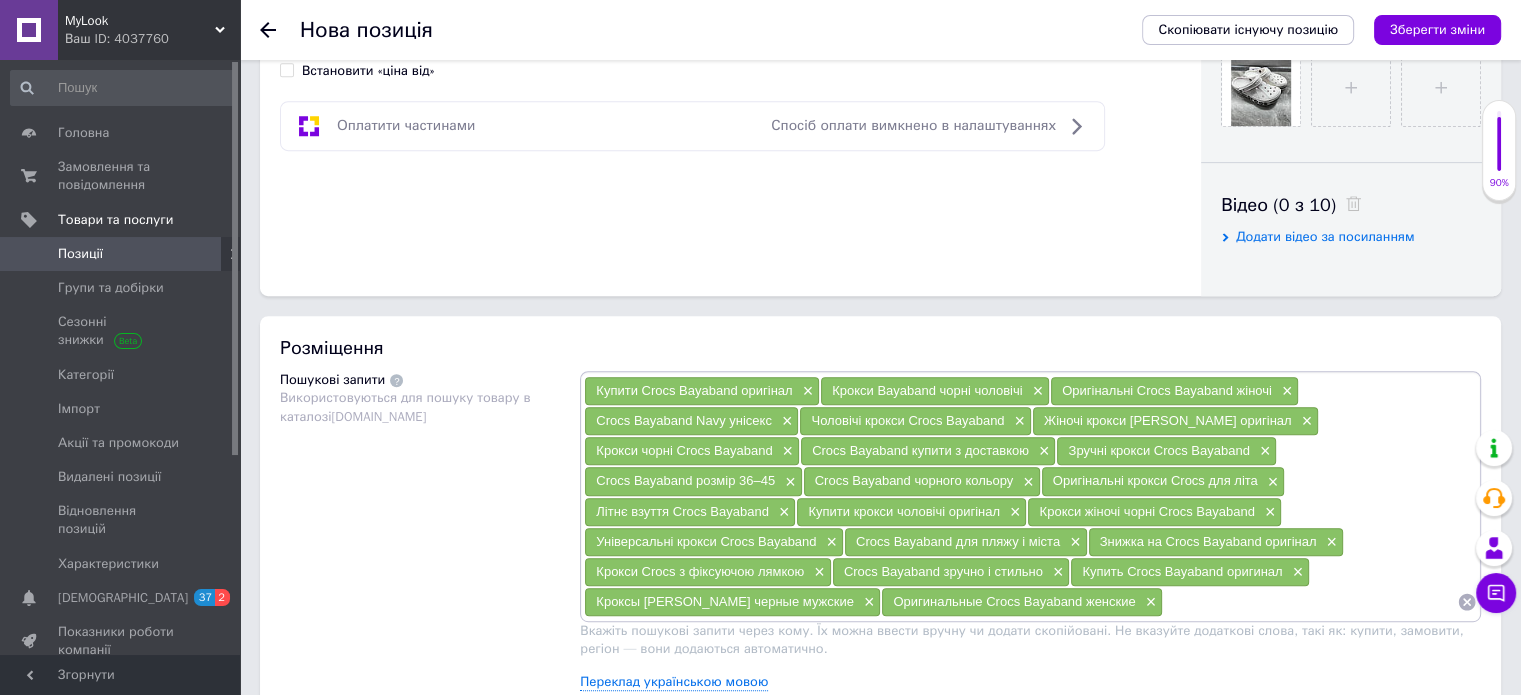 drag, startPoint x: 1299, startPoint y: 622, endPoint x: 1304, endPoint y: 603, distance: 19.646883 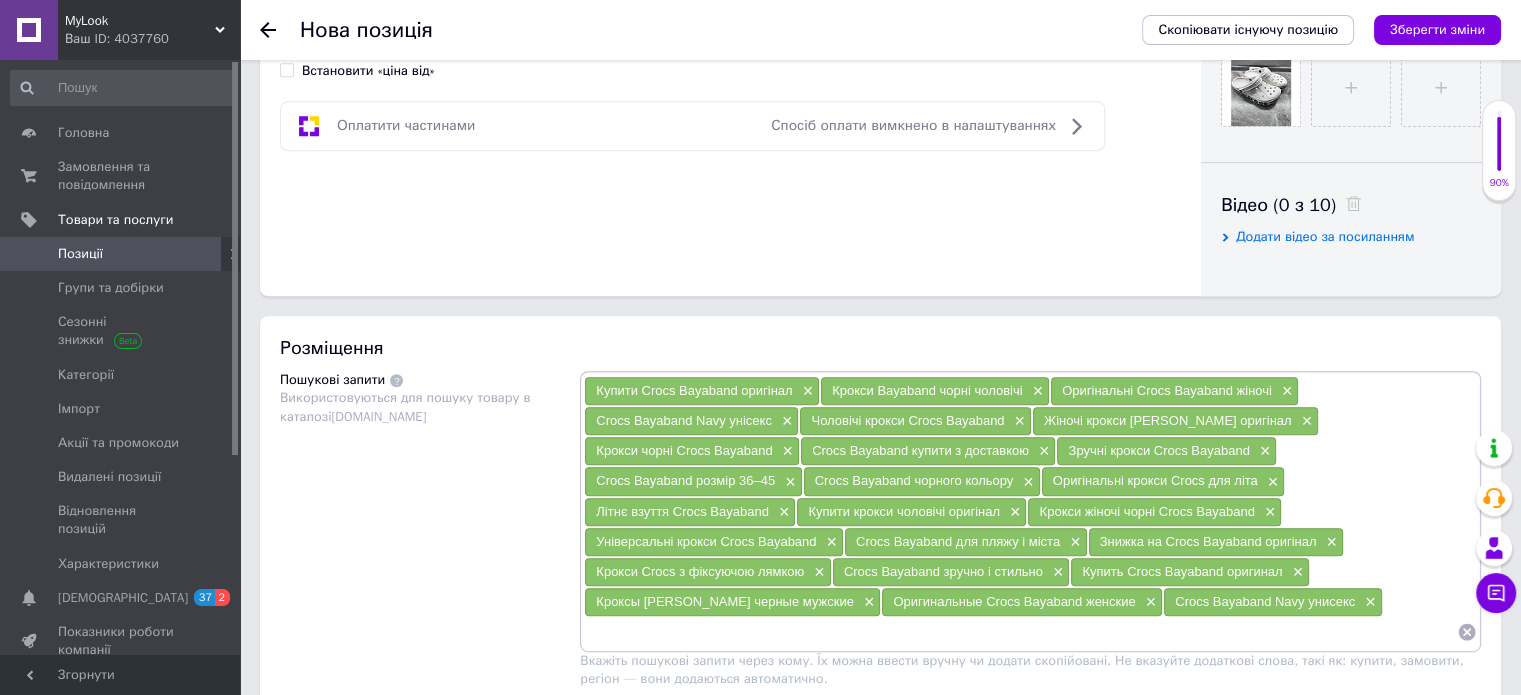 click at bounding box center (1020, 632) 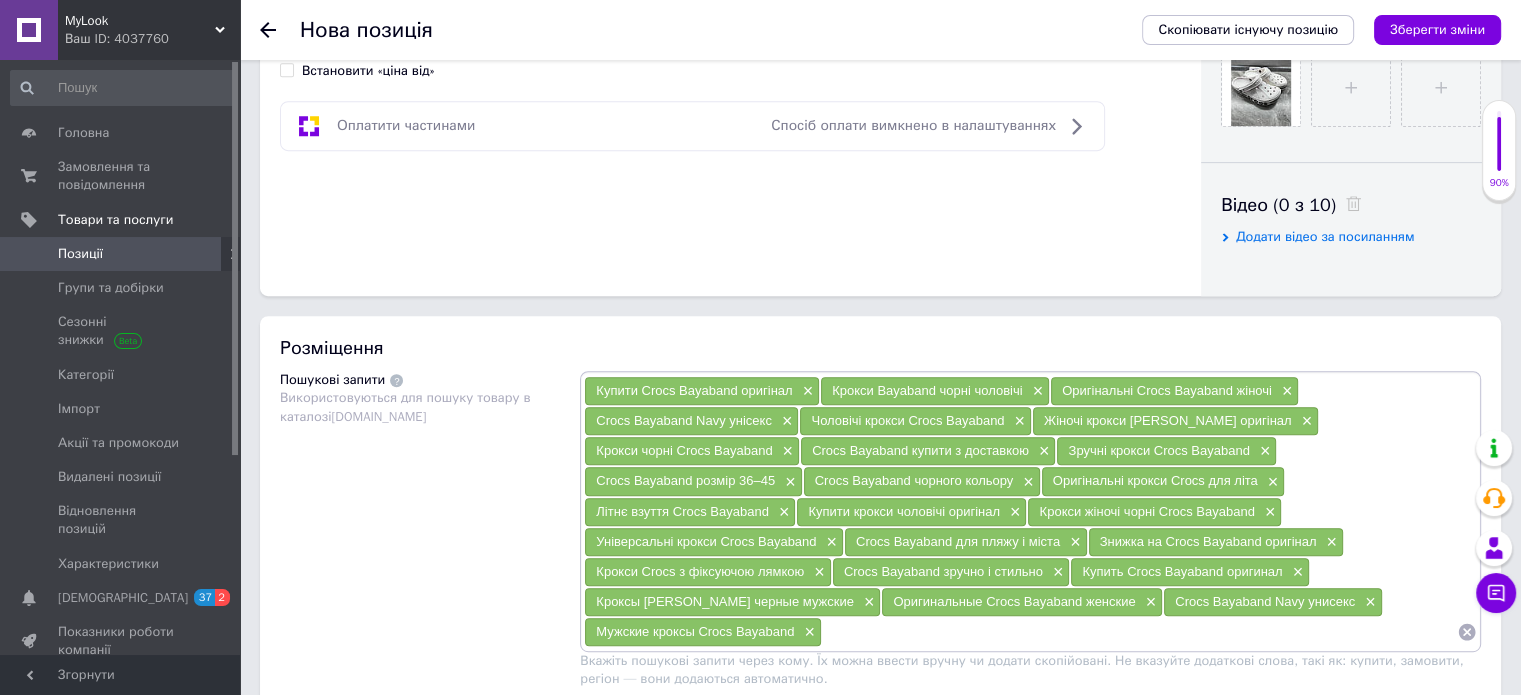 click at bounding box center (1139, 632) 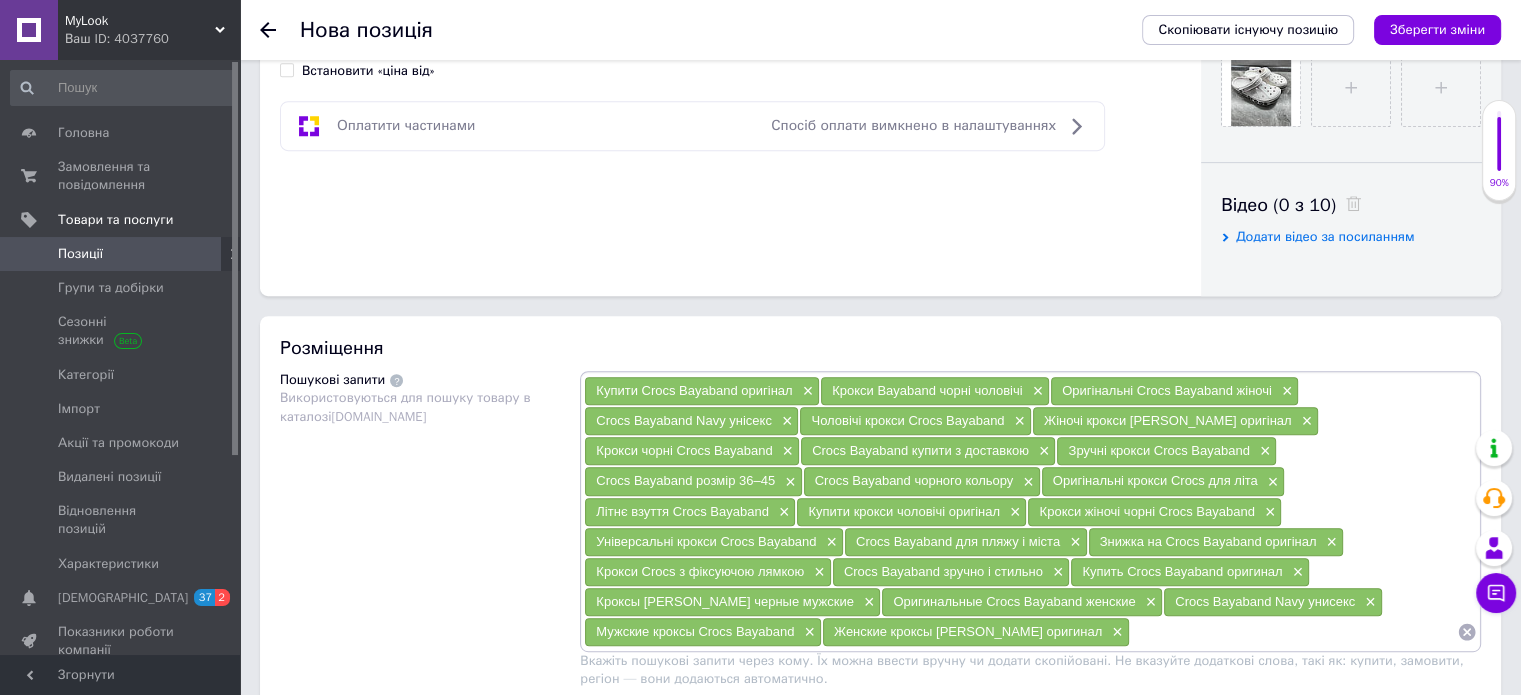 click at bounding box center (1293, 632) 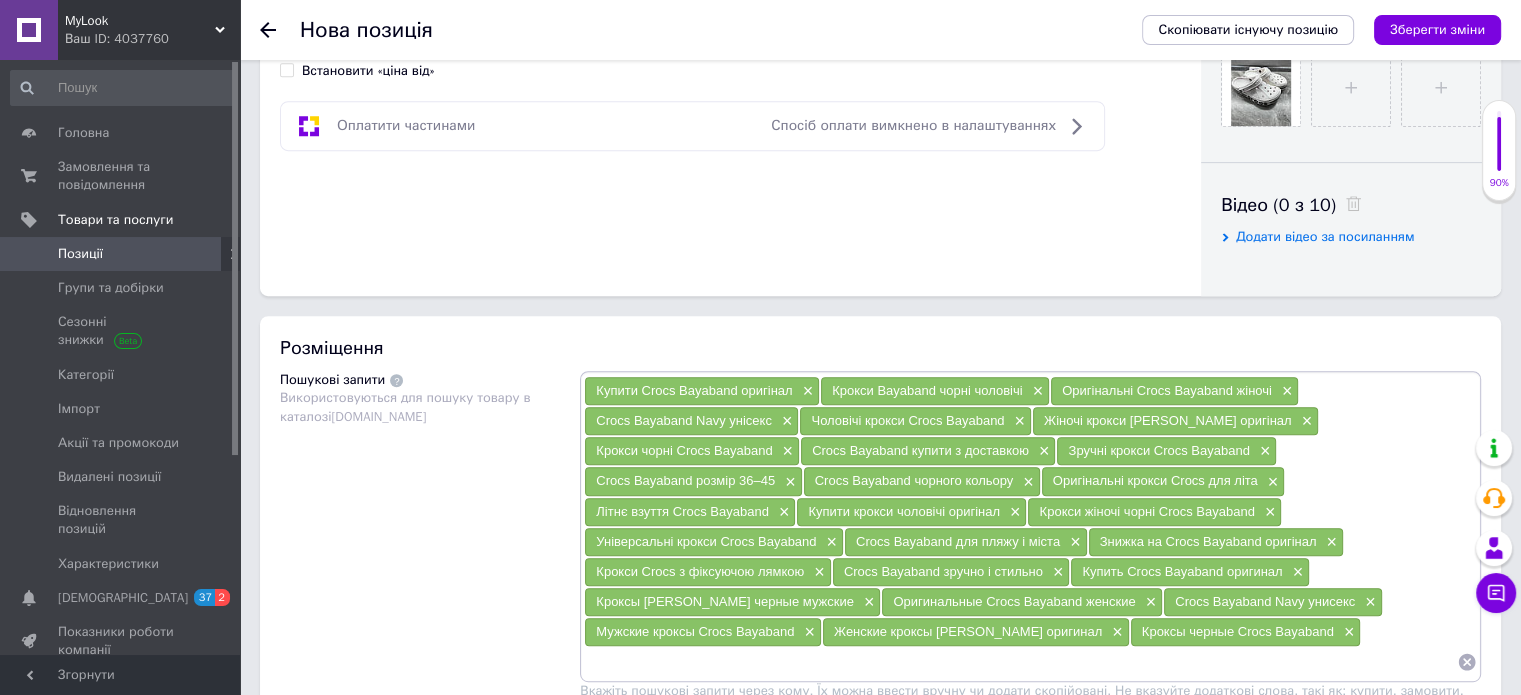 click at bounding box center [1020, 662] 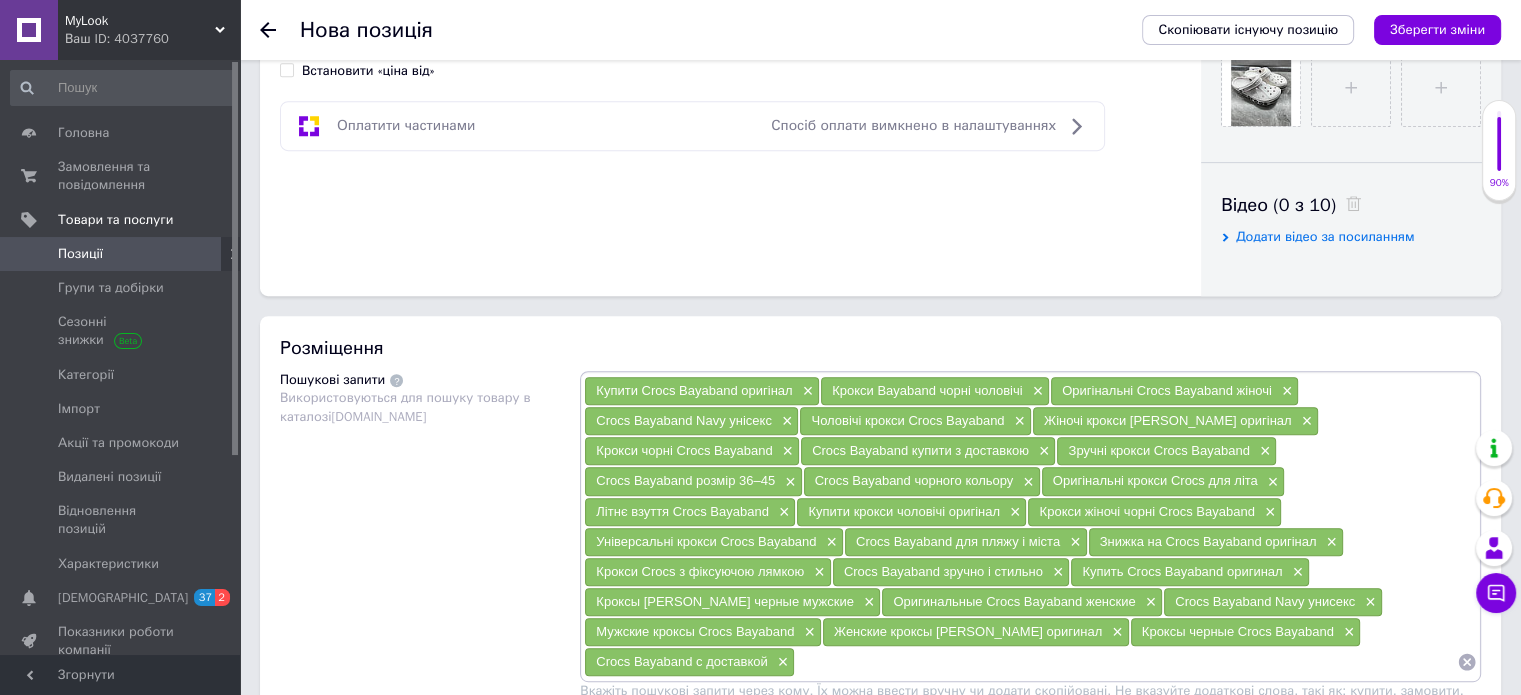 click at bounding box center (1126, 662) 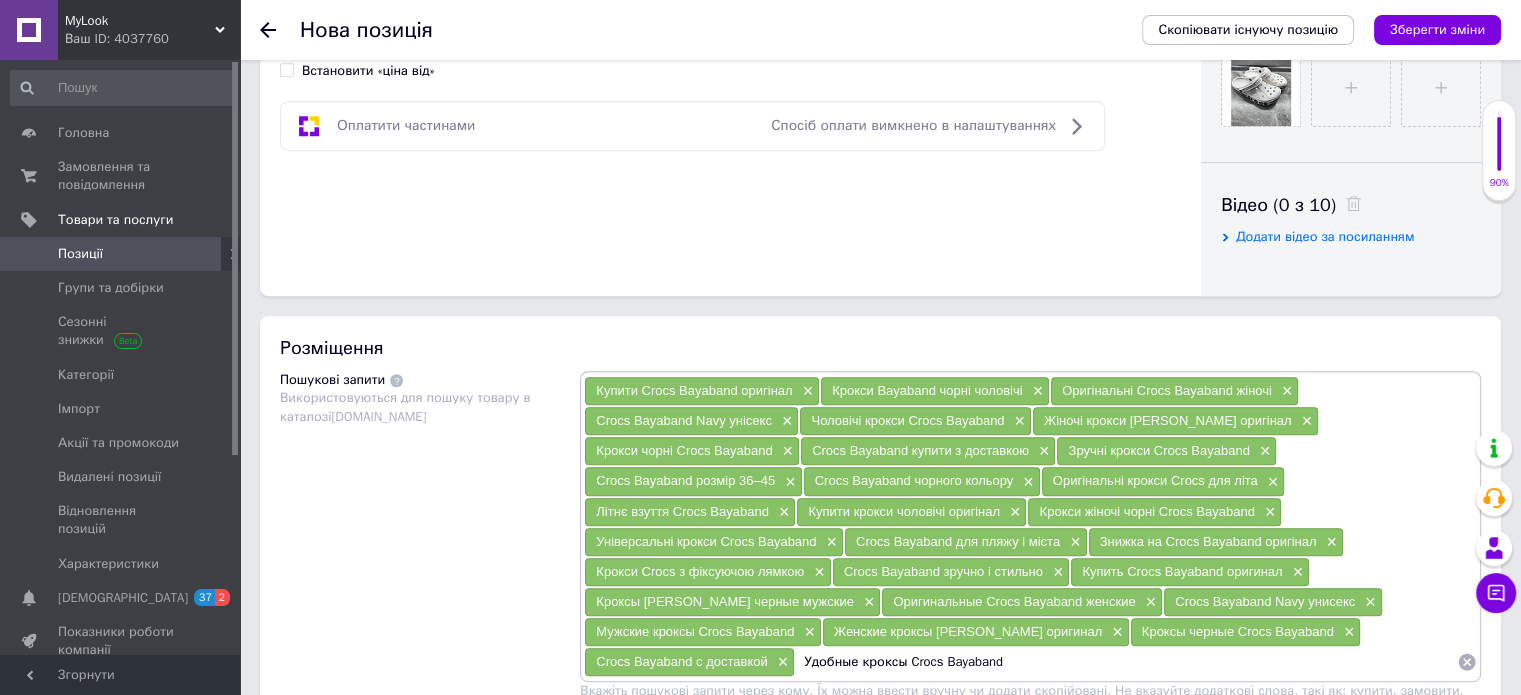 type 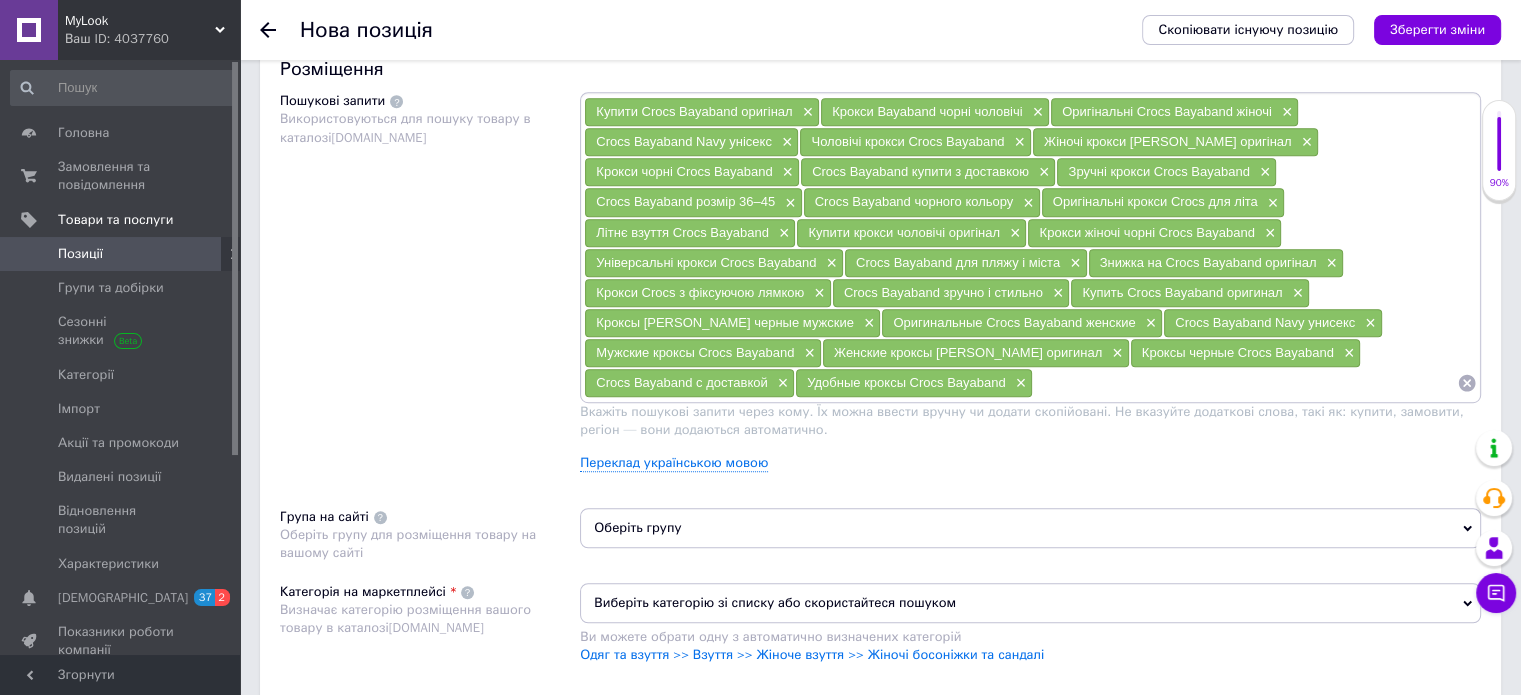 scroll, scrollTop: 1200, scrollLeft: 0, axis: vertical 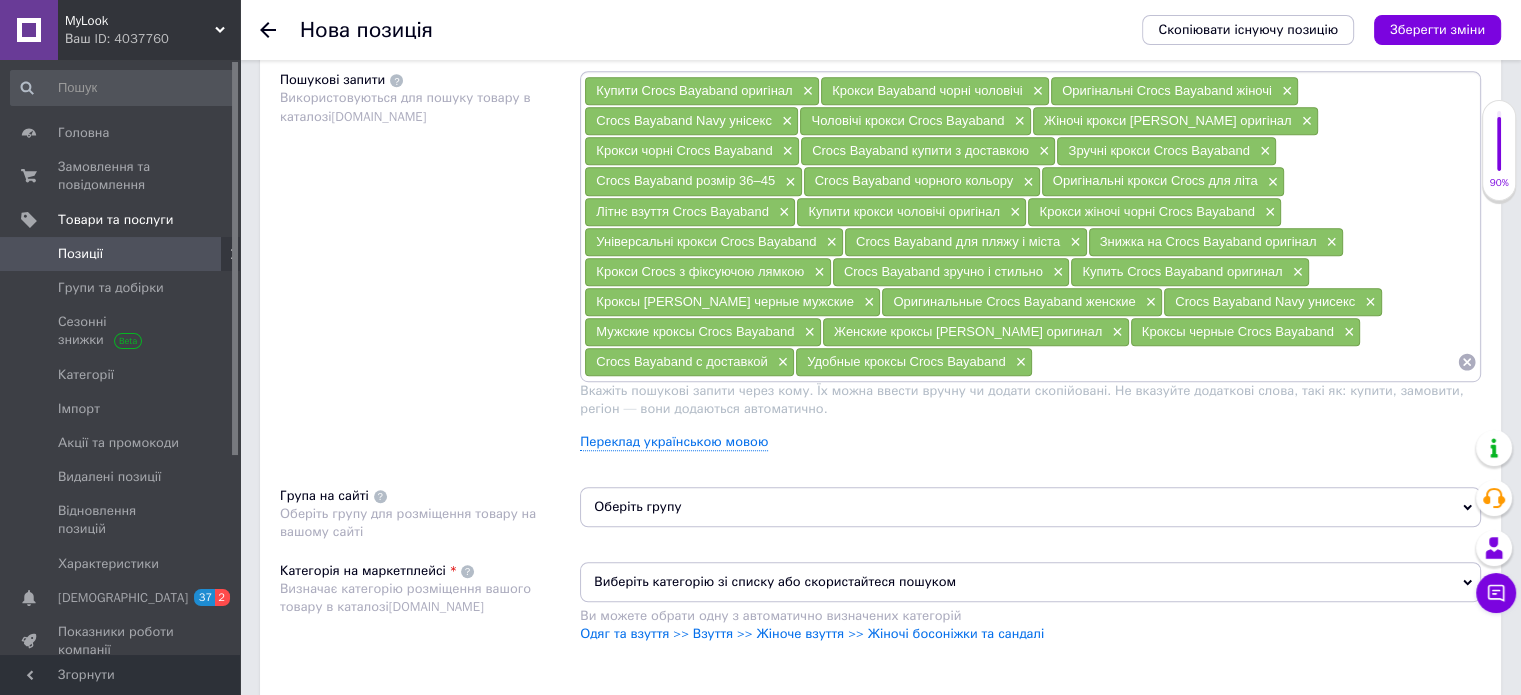 click on "Виберіть категорію зі списку або скористайтеся пошуком" at bounding box center [1030, 582] 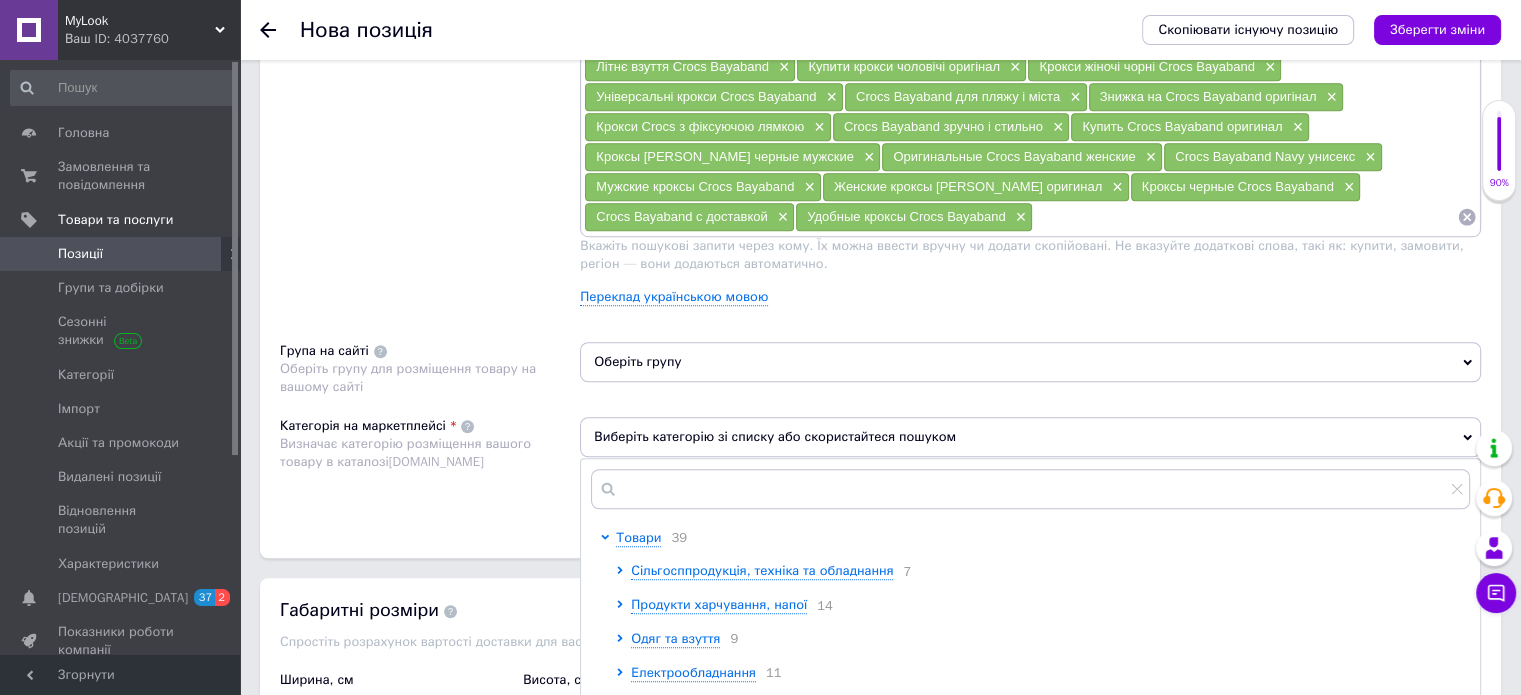 scroll, scrollTop: 1400, scrollLeft: 0, axis: vertical 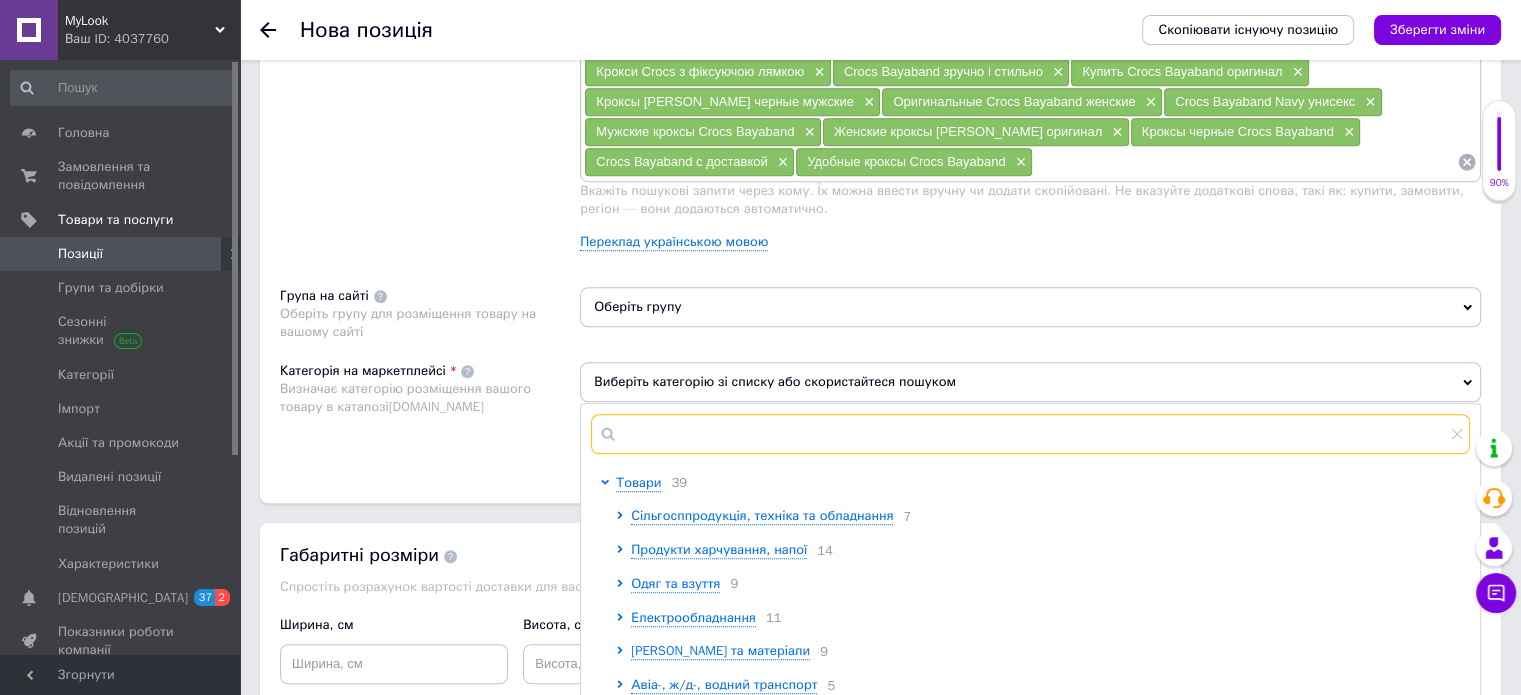 click at bounding box center [1030, 434] 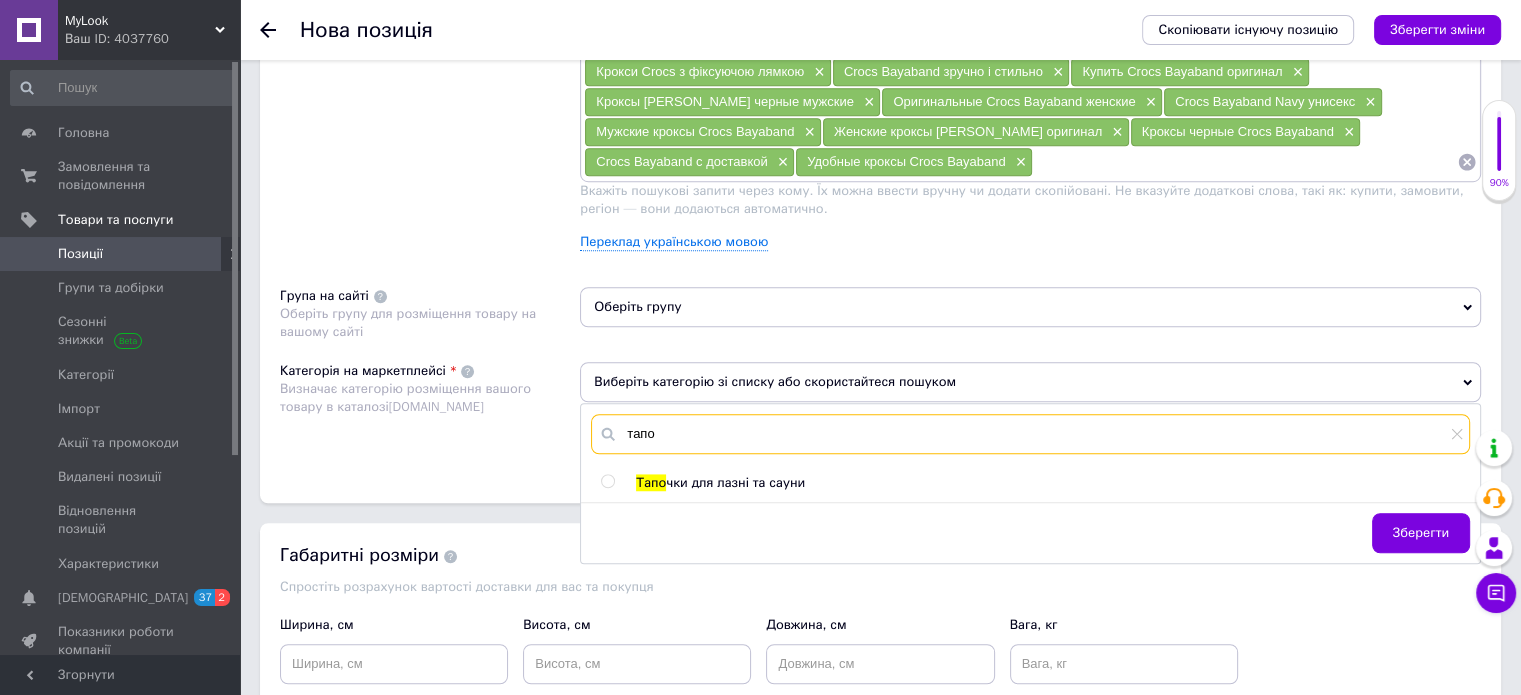 type on "тапо" 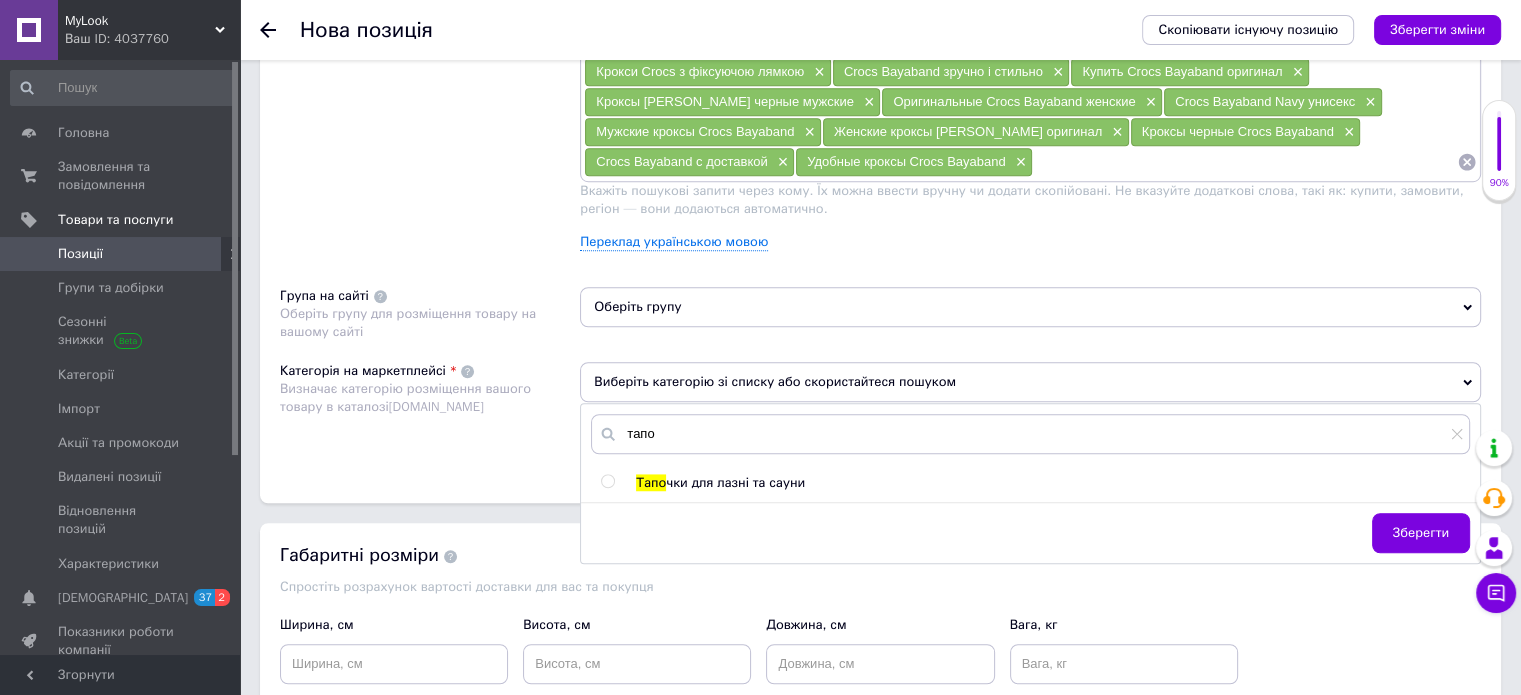 click at bounding box center (607, 481) 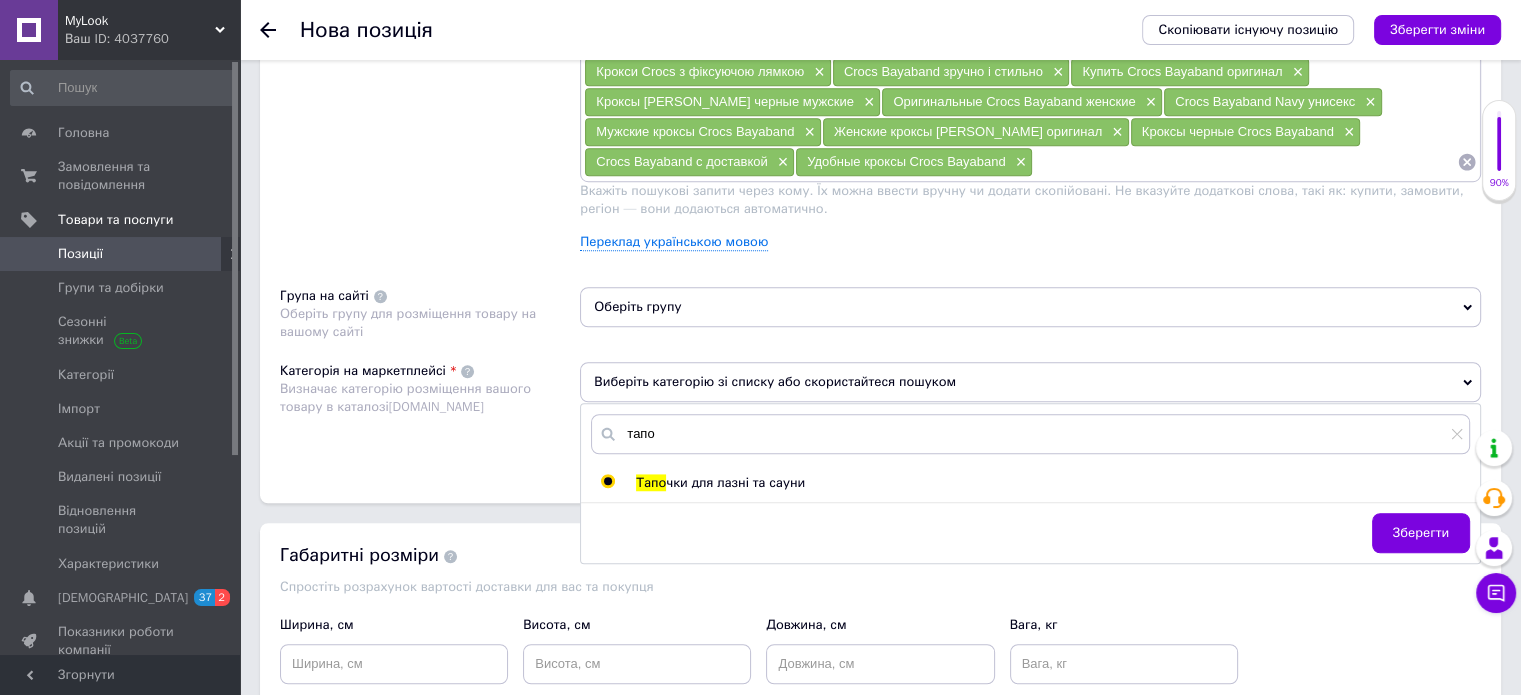 radio on "true" 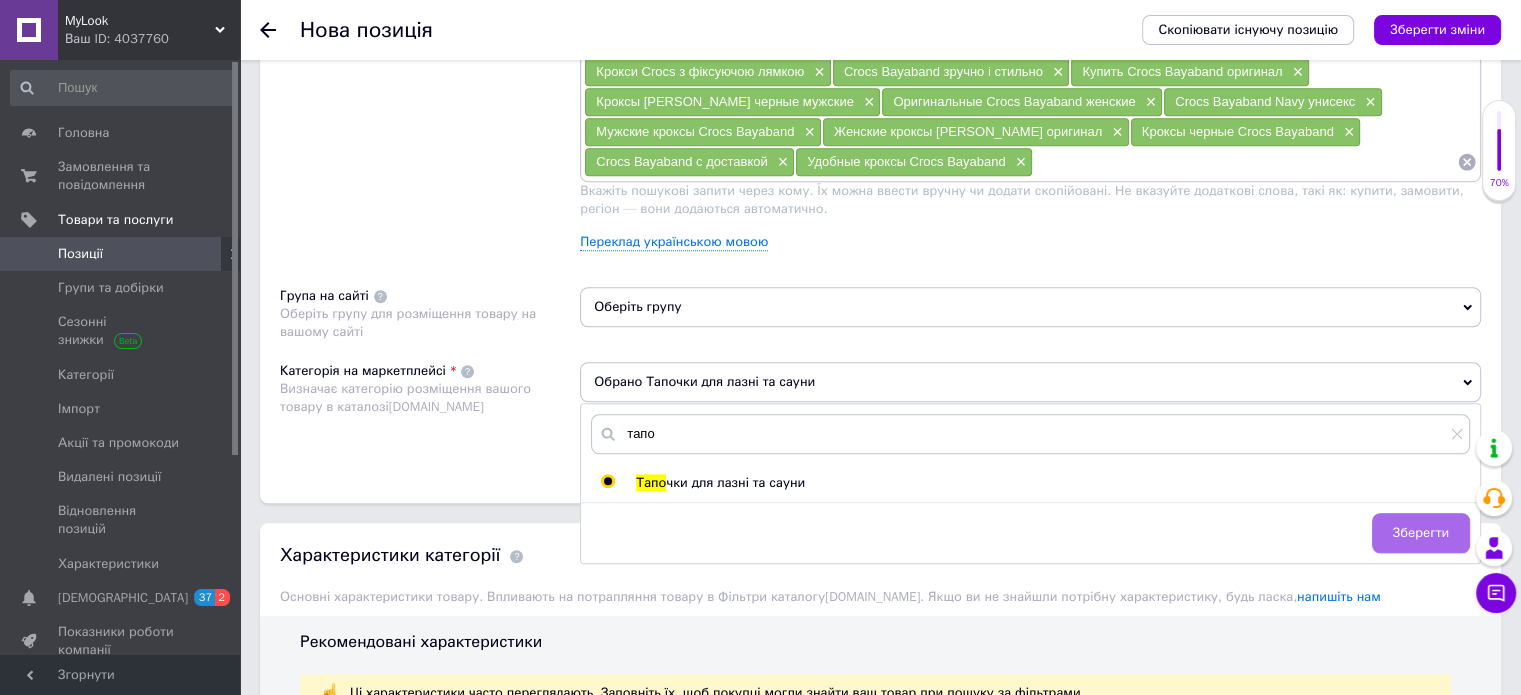 click on "Зберегти" at bounding box center [1421, 533] 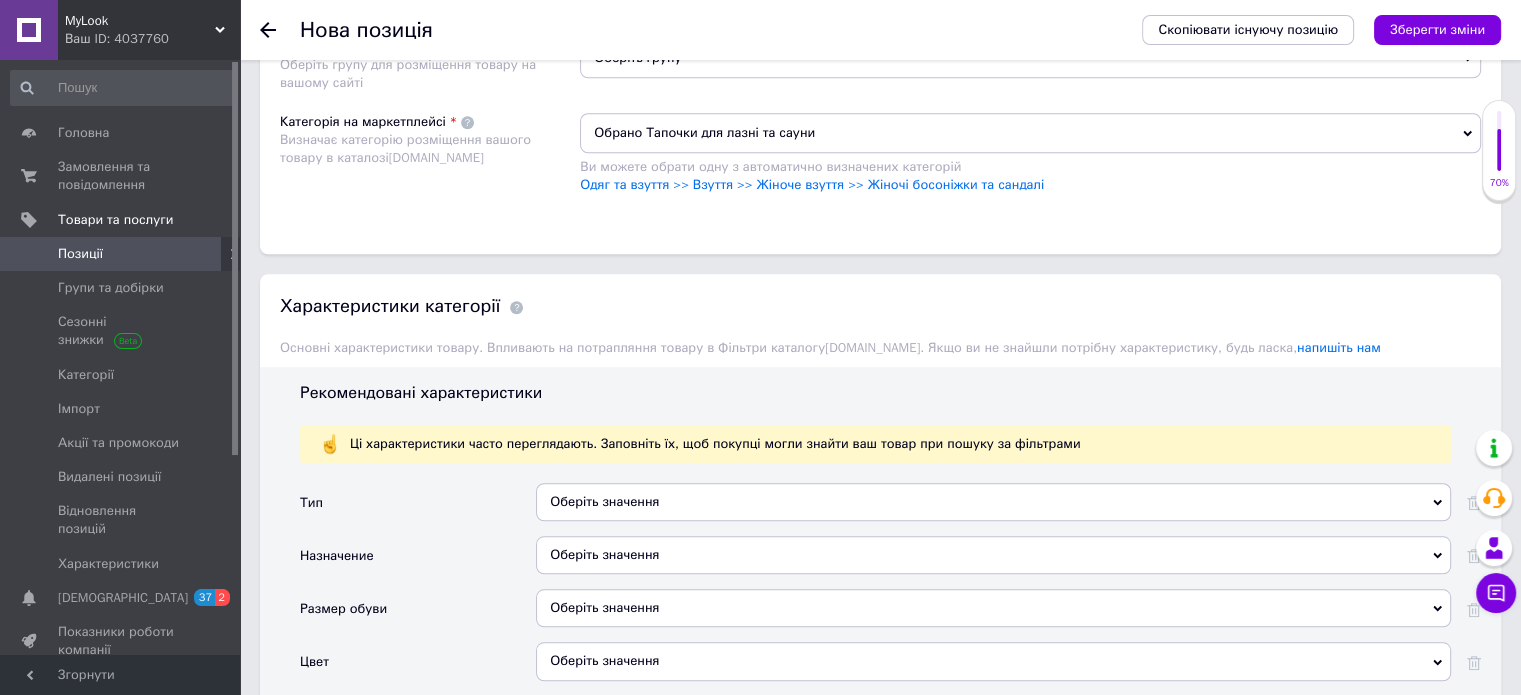scroll, scrollTop: 1800, scrollLeft: 0, axis: vertical 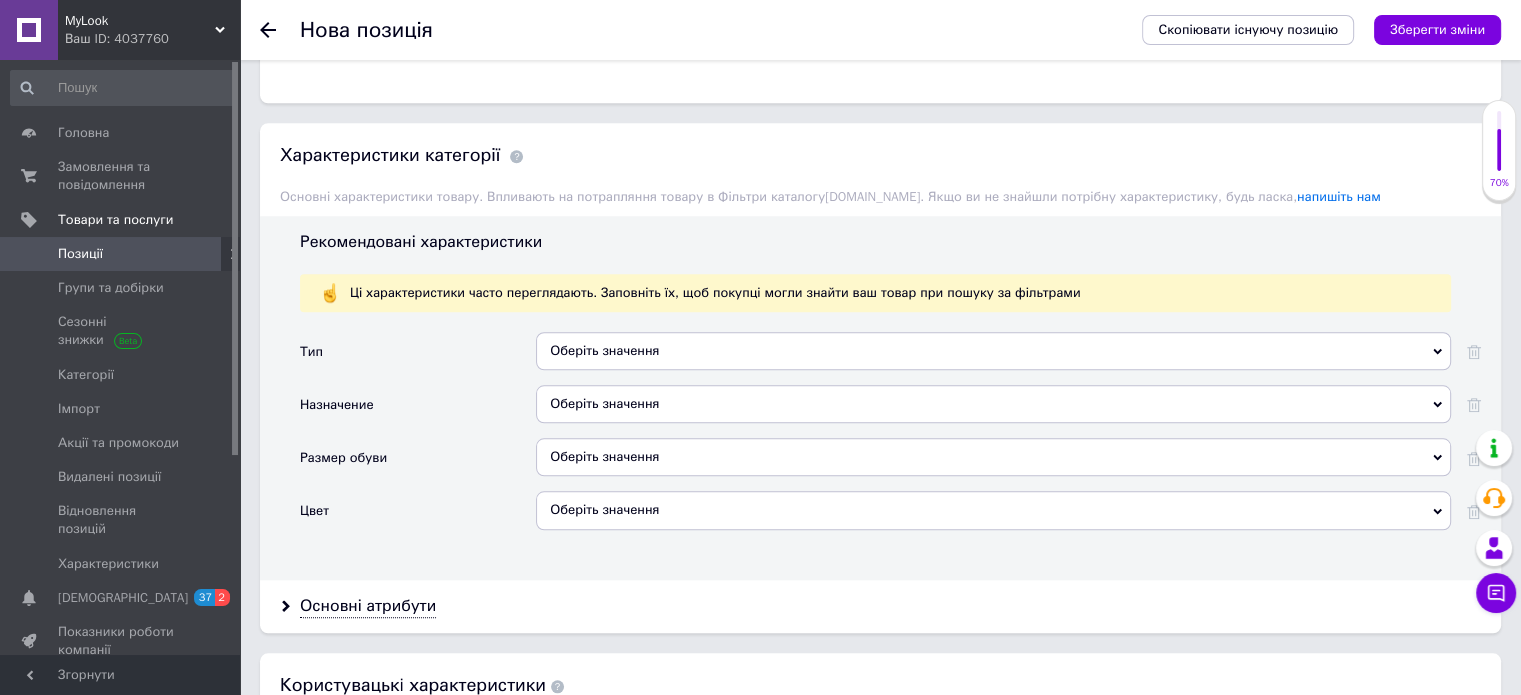 click on "Оберіть значення" at bounding box center [993, 351] 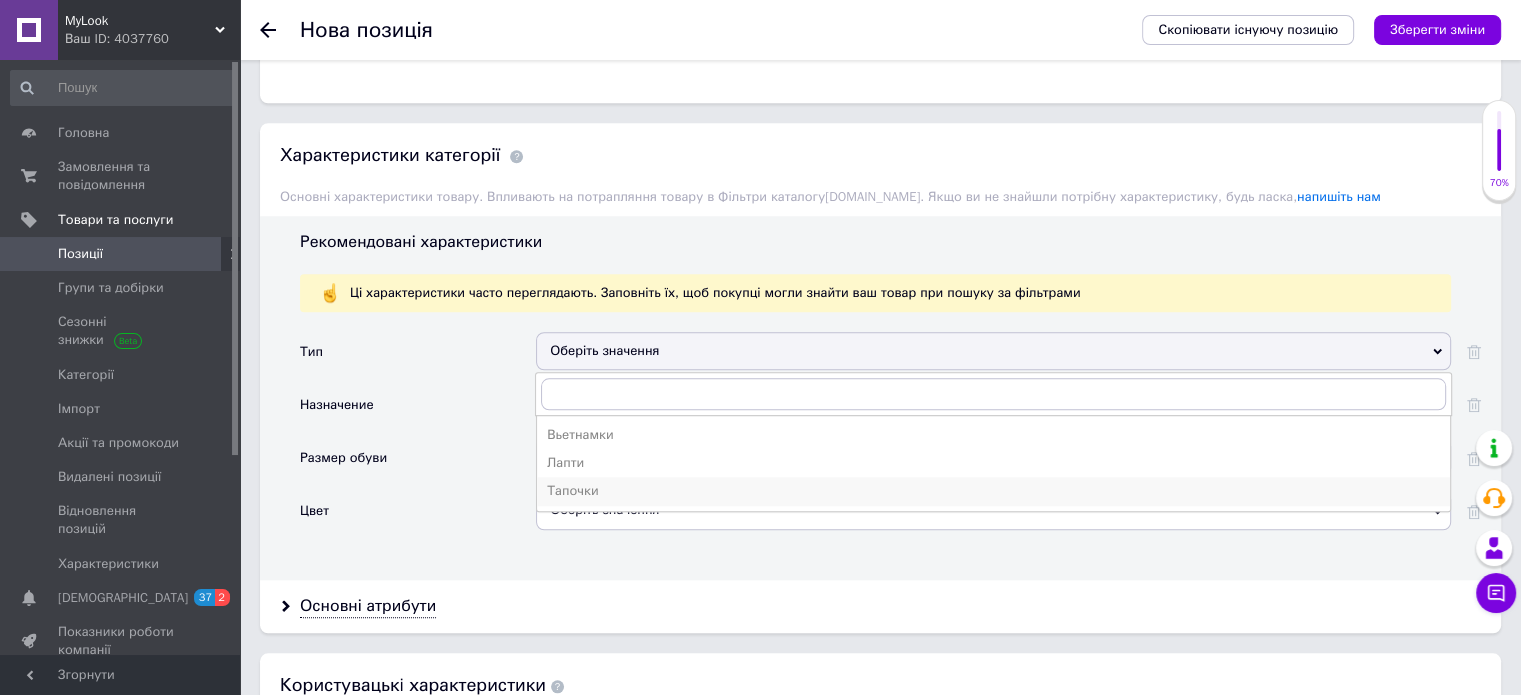 click on "Тапочки" at bounding box center [993, 491] 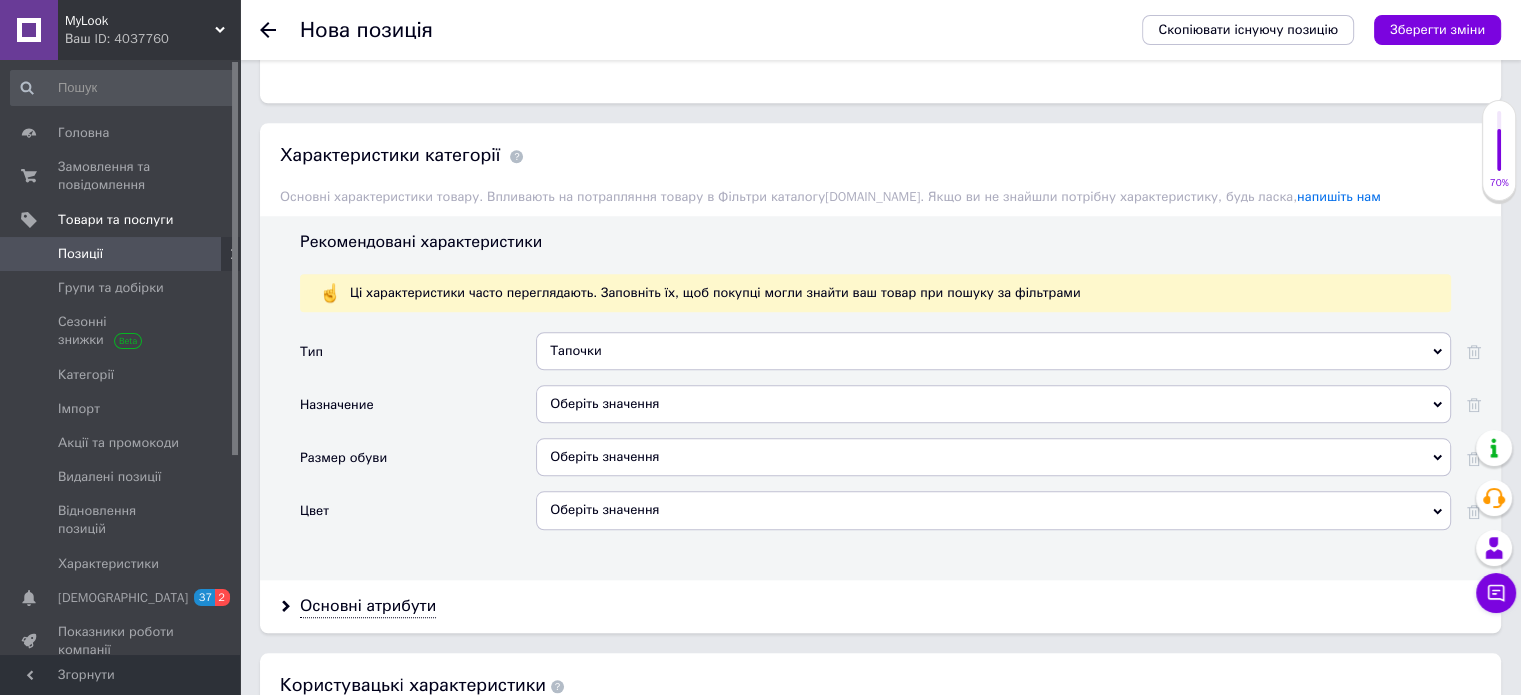 click on "Оберіть значення" at bounding box center (993, 404) 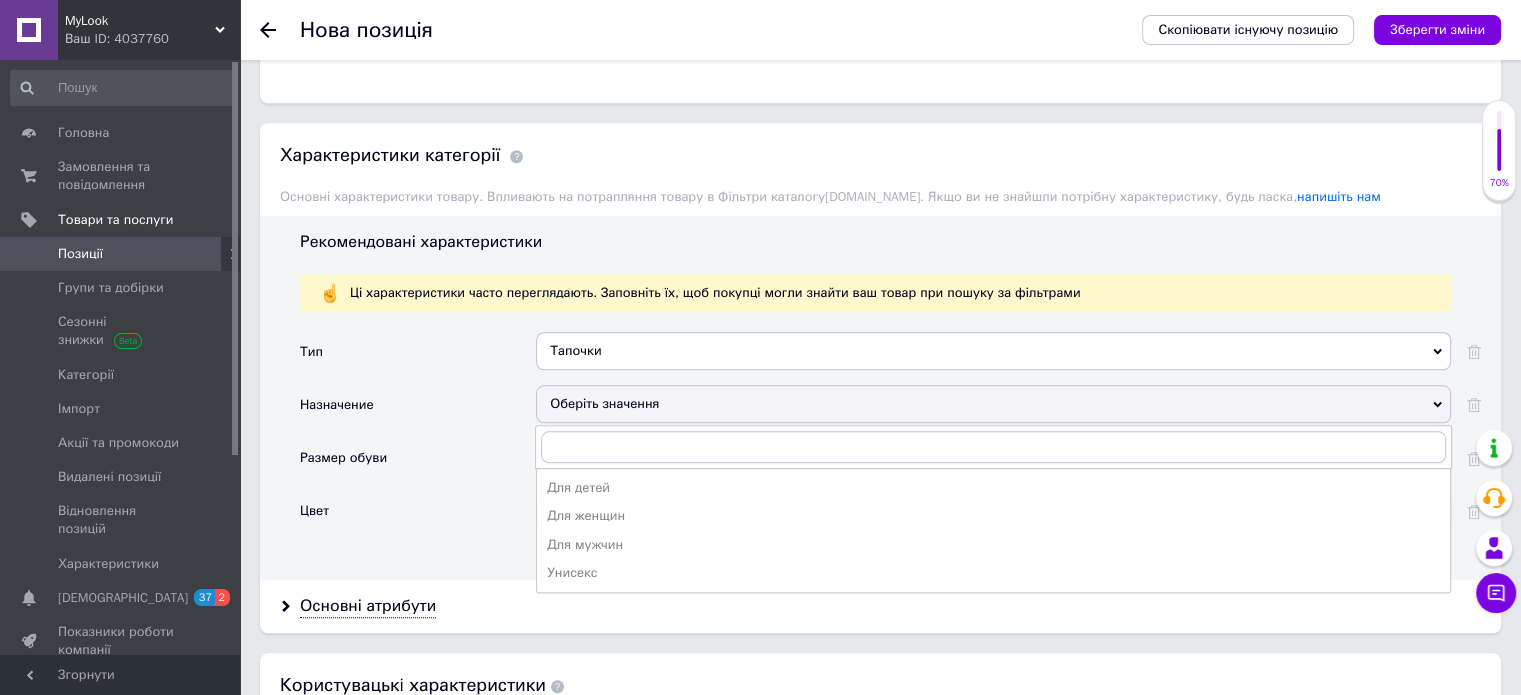 click on "Оберіть значення" at bounding box center [993, 404] 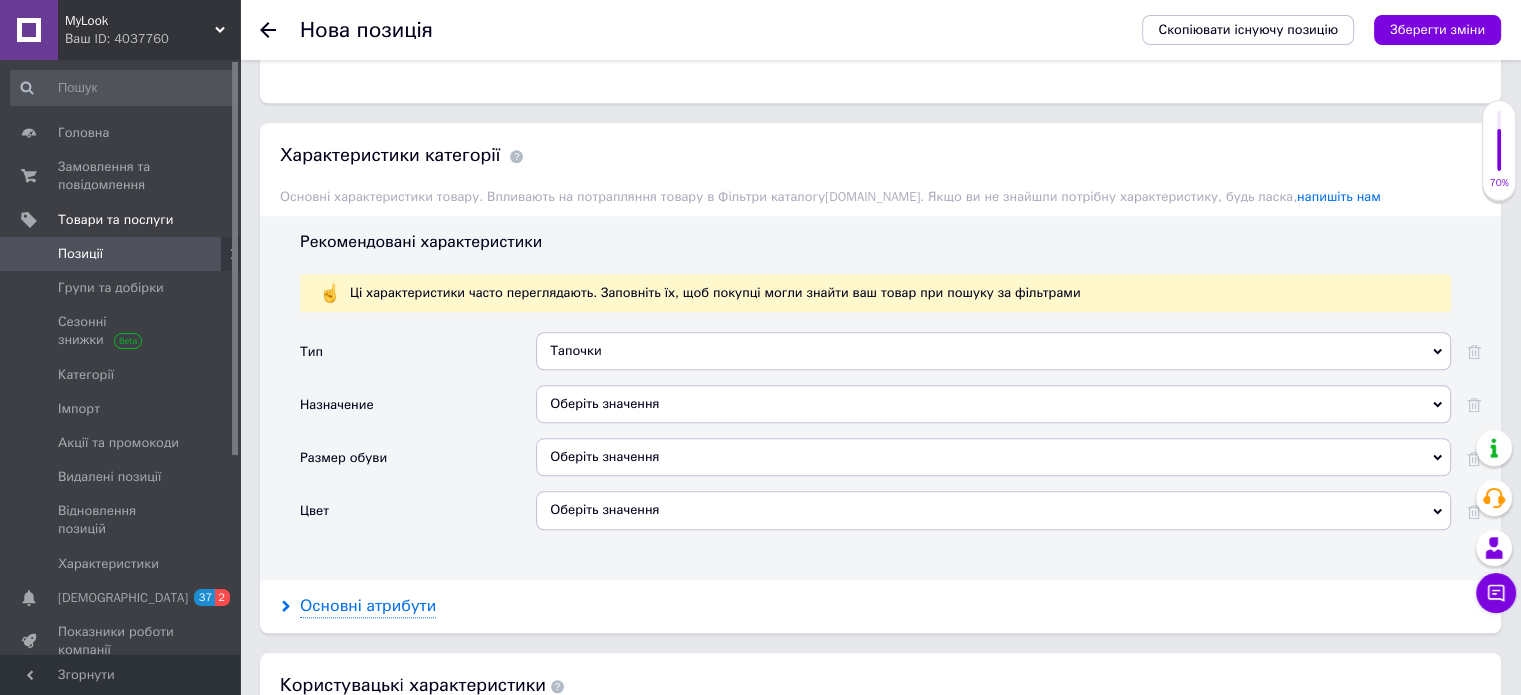 click on "Основні атрибути" at bounding box center [368, 606] 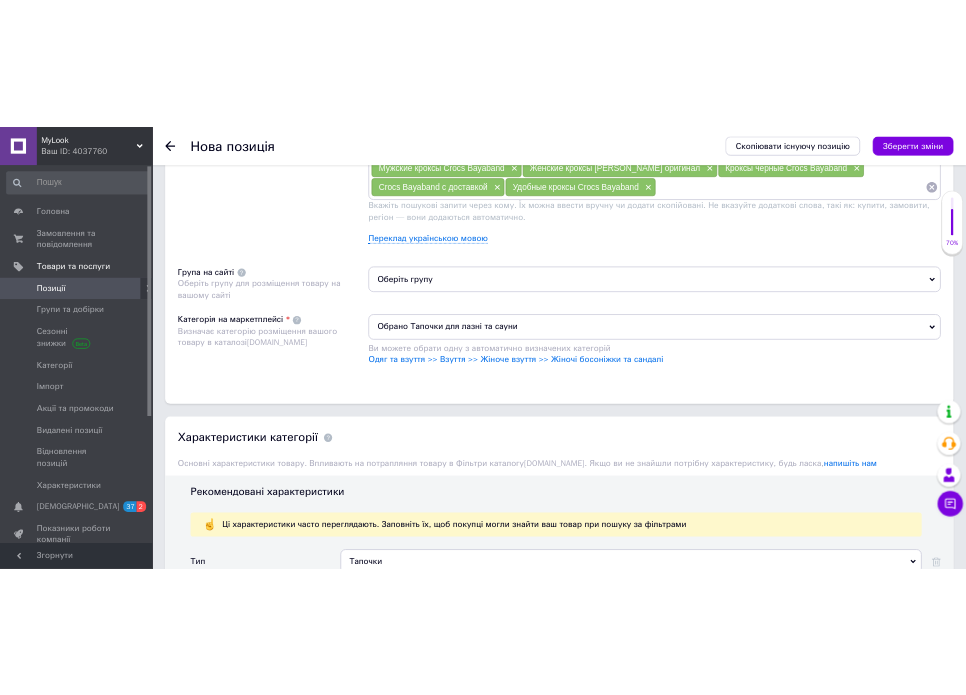 scroll, scrollTop: 1400, scrollLeft: 0, axis: vertical 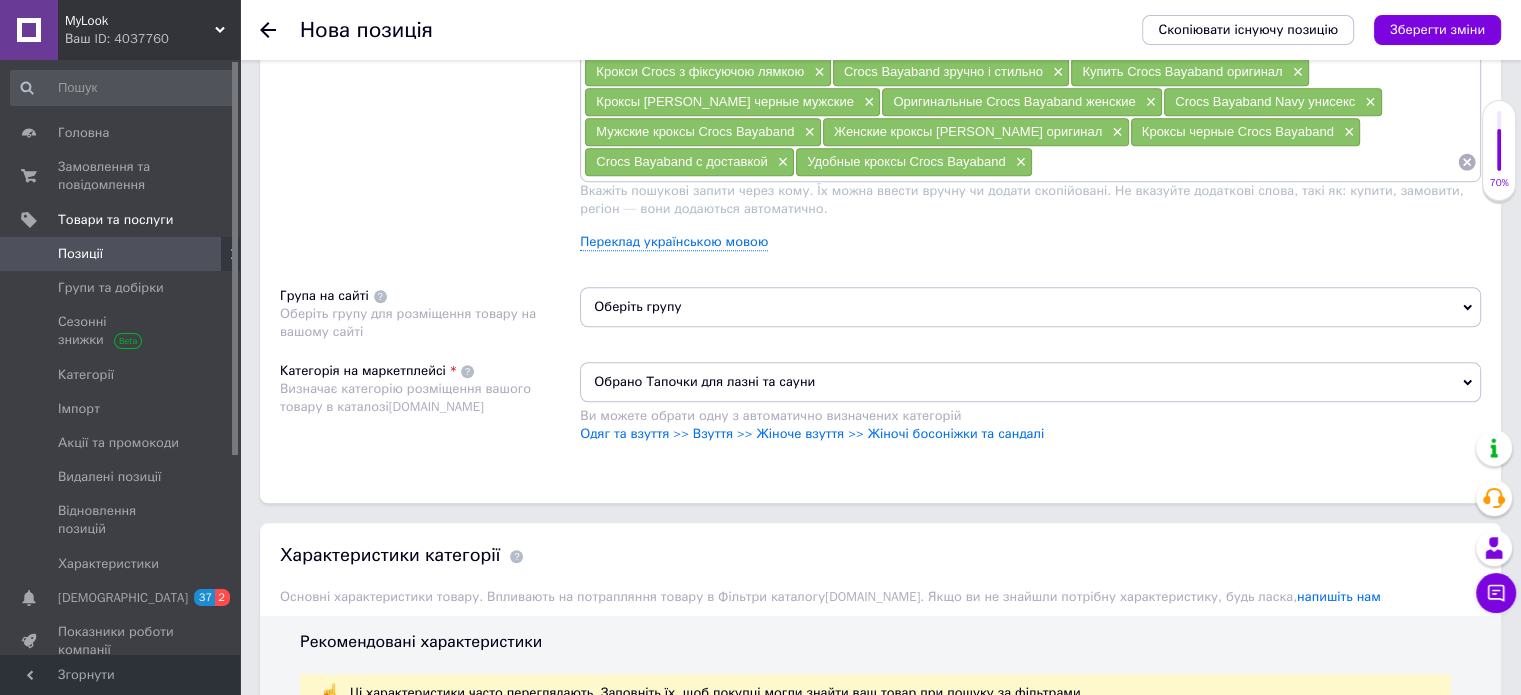 click on "Обрано Тапочки для лазні та сауни" at bounding box center [1030, 382] 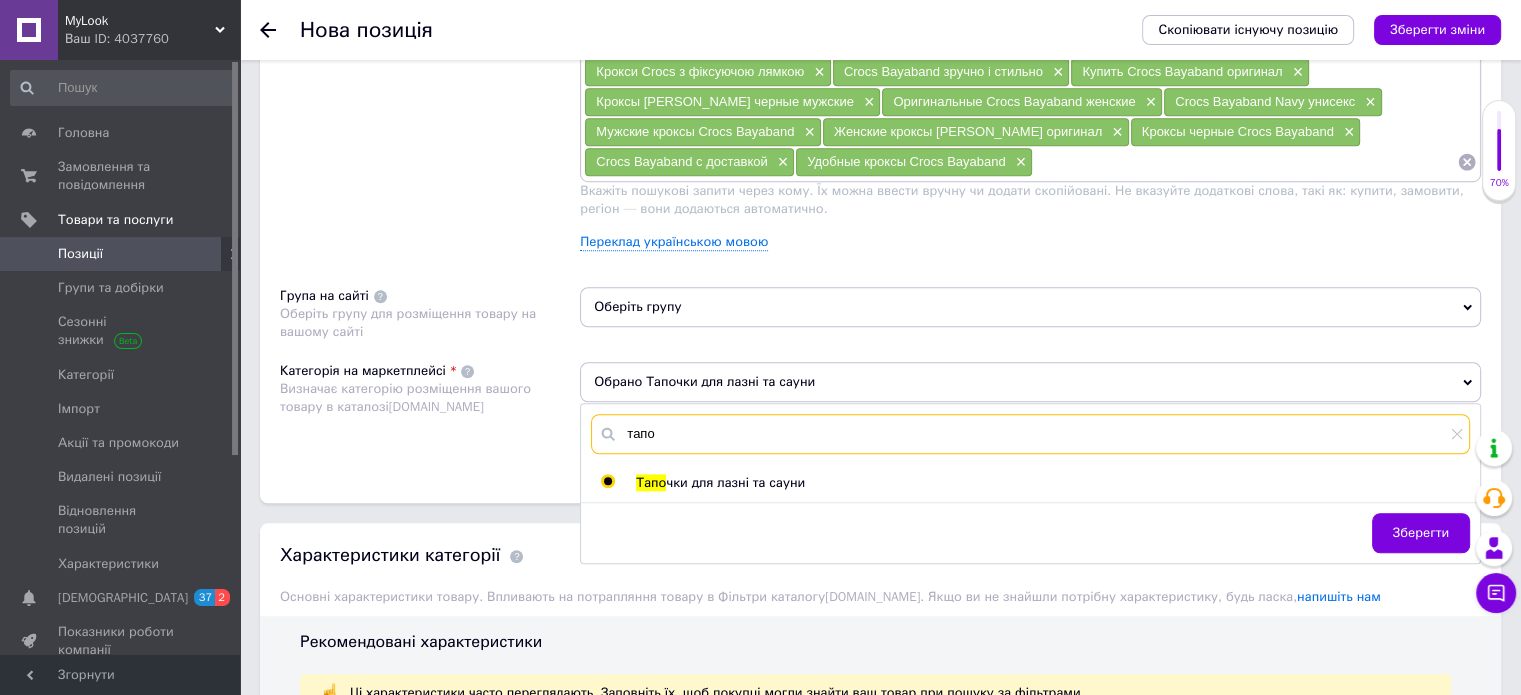 drag, startPoint x: 684, startPoint y: 422, endPoint x: 608, endPoint y: 427, distance: 76.1643 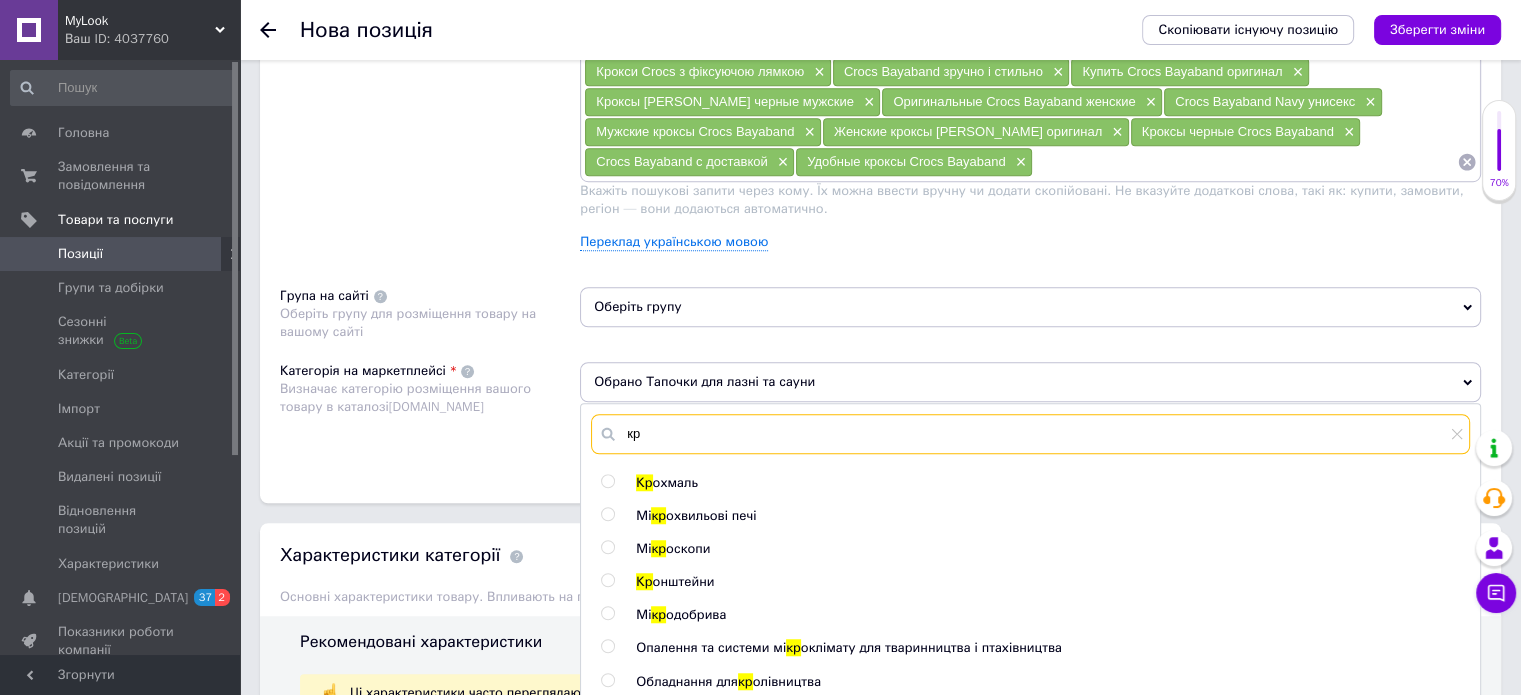 type on "к" 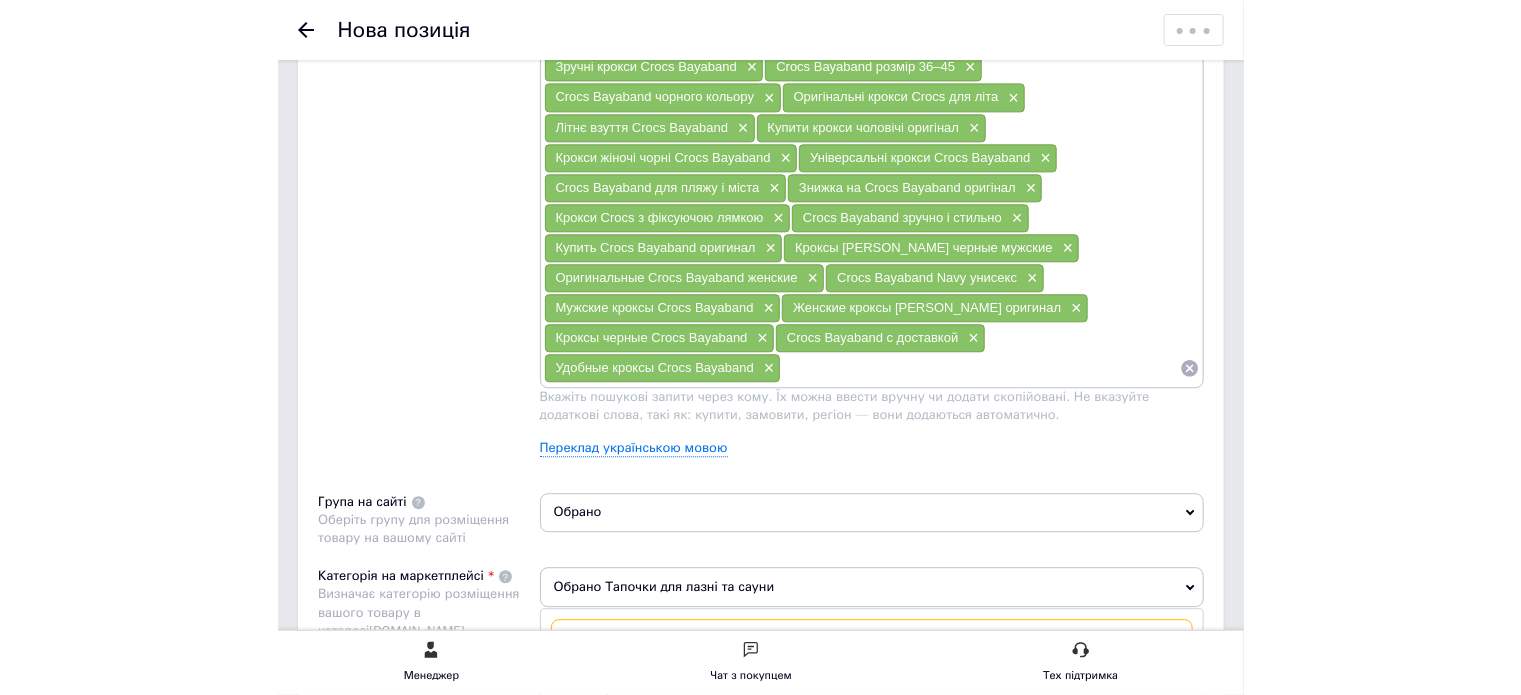 scroll, scrollTop: 1390, scrollLeft: 0, axis: vertical 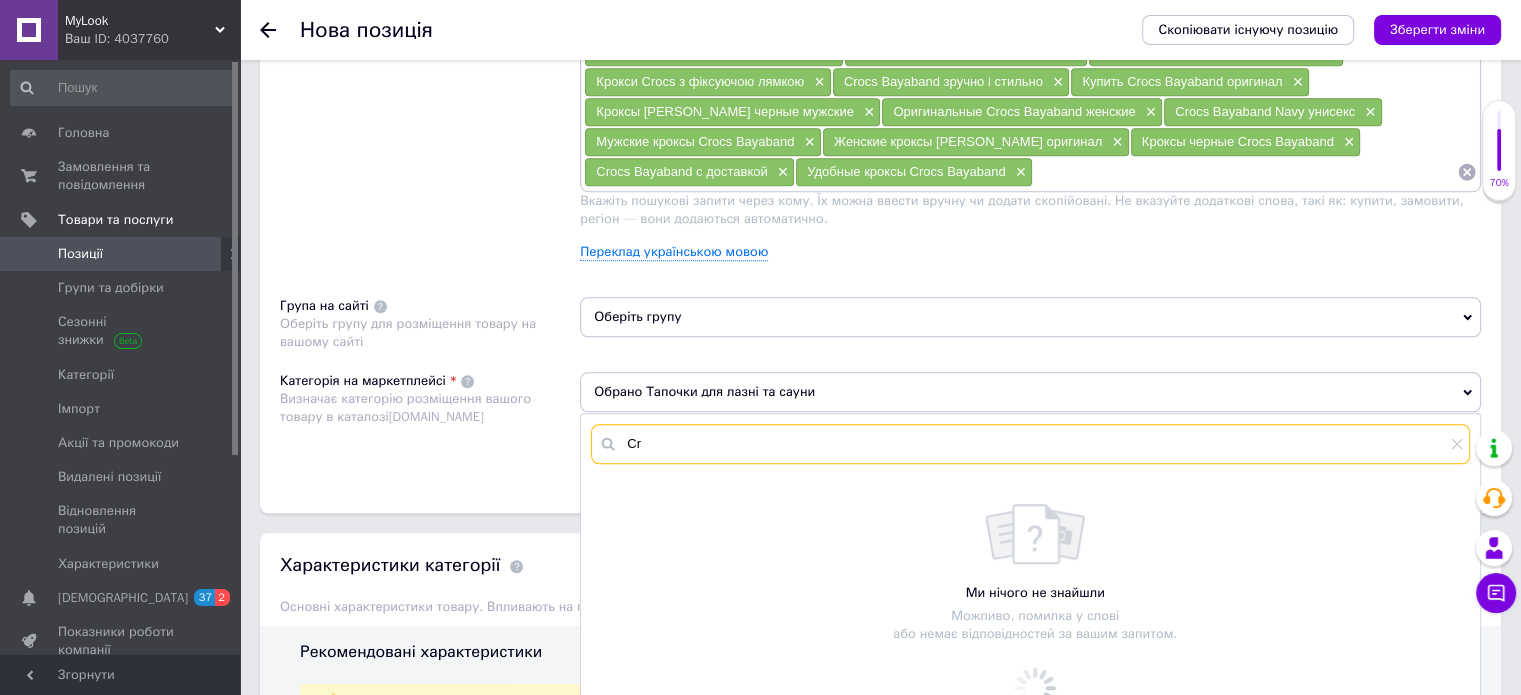 type on "C" 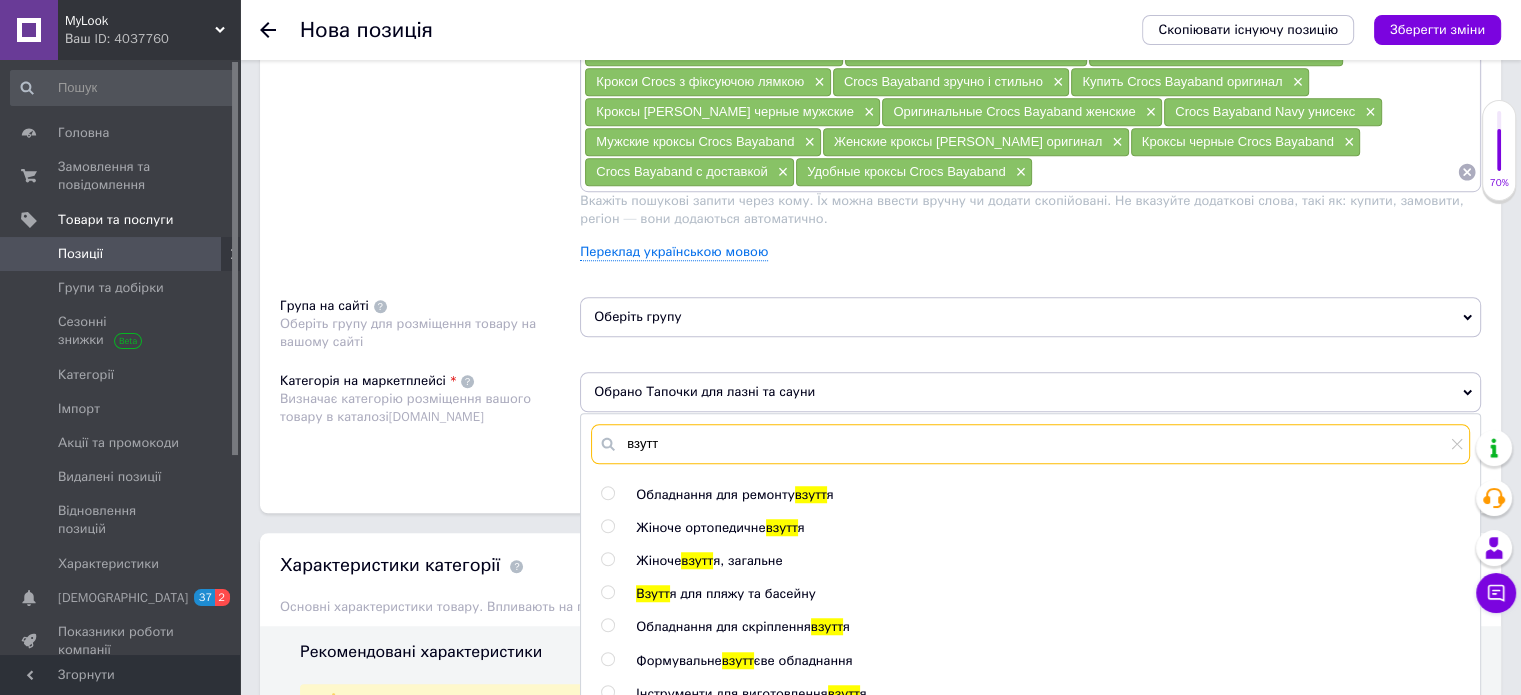 scroll, scrollTop: 200, scrollLeft: 0, axis: vertical 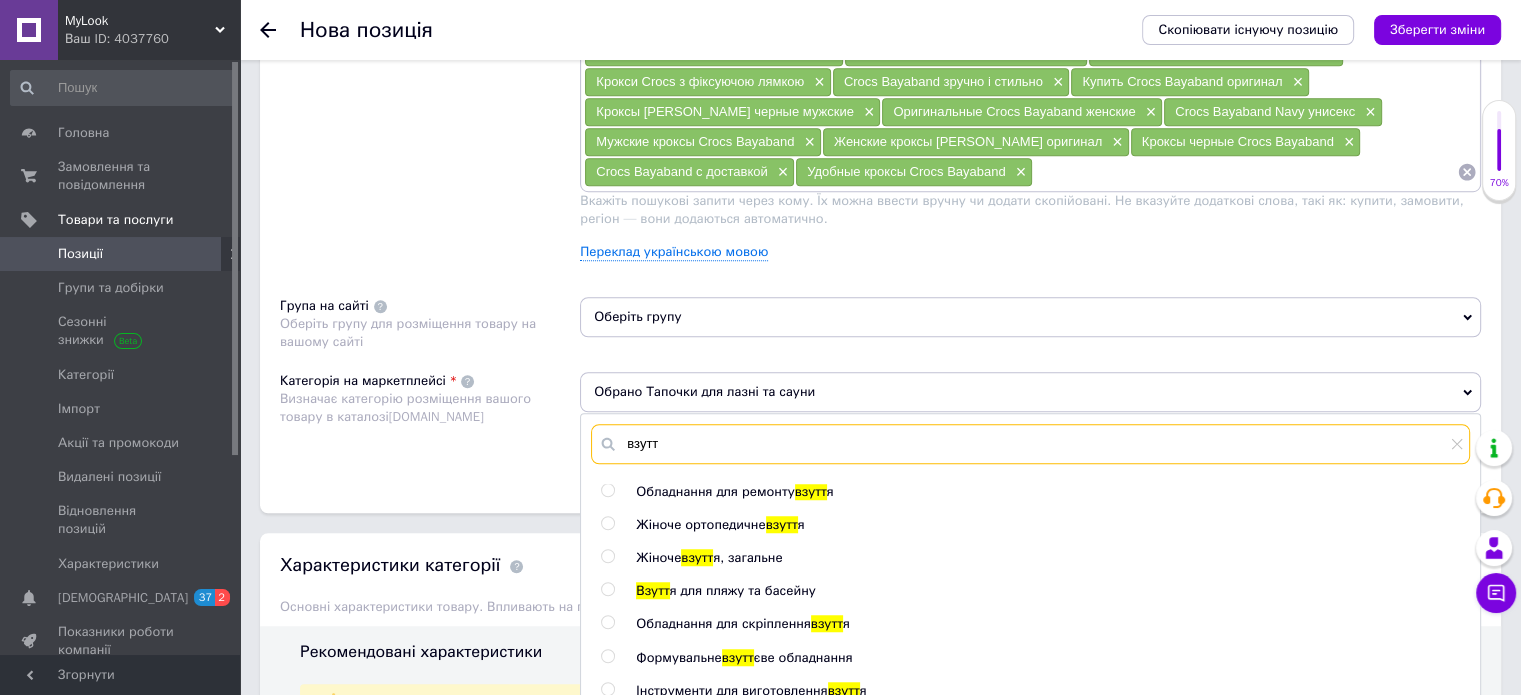 type on "взутт" 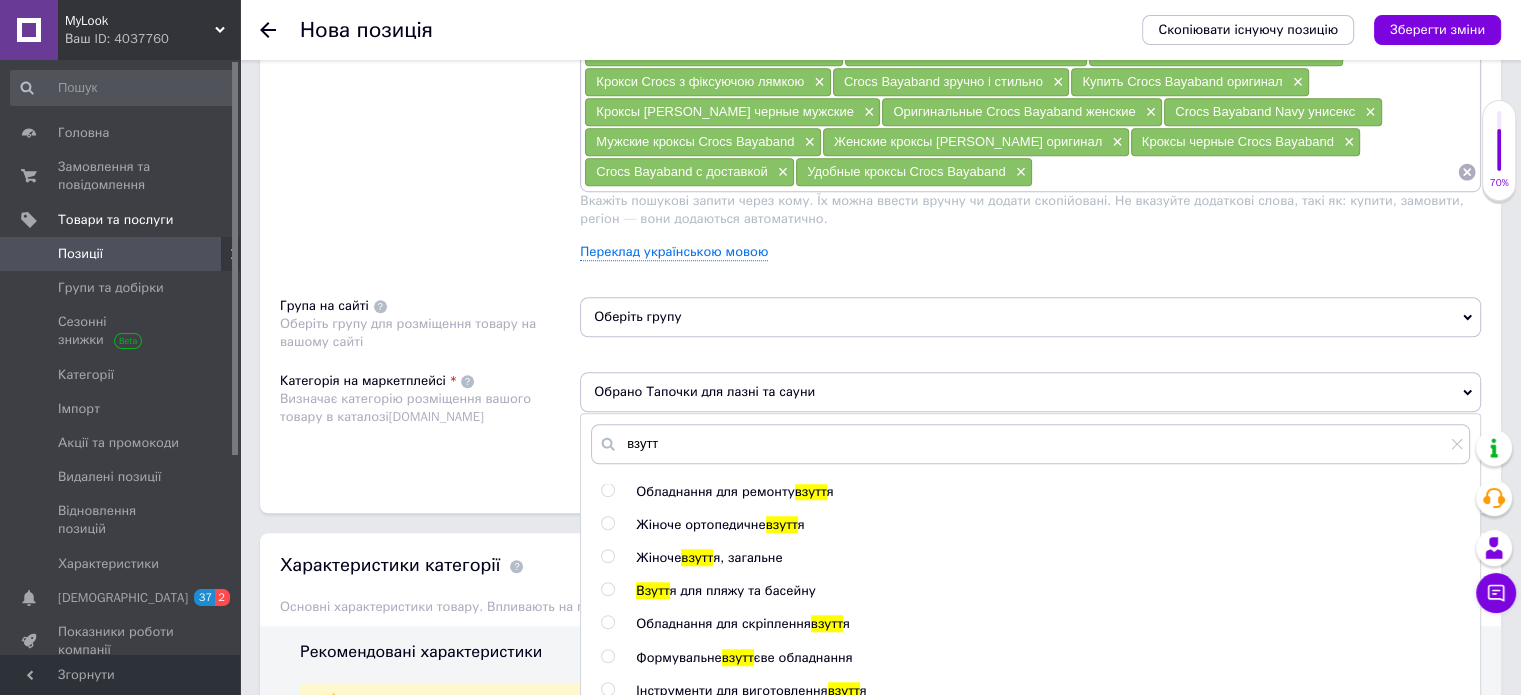 click at bounding box center [607, 589] 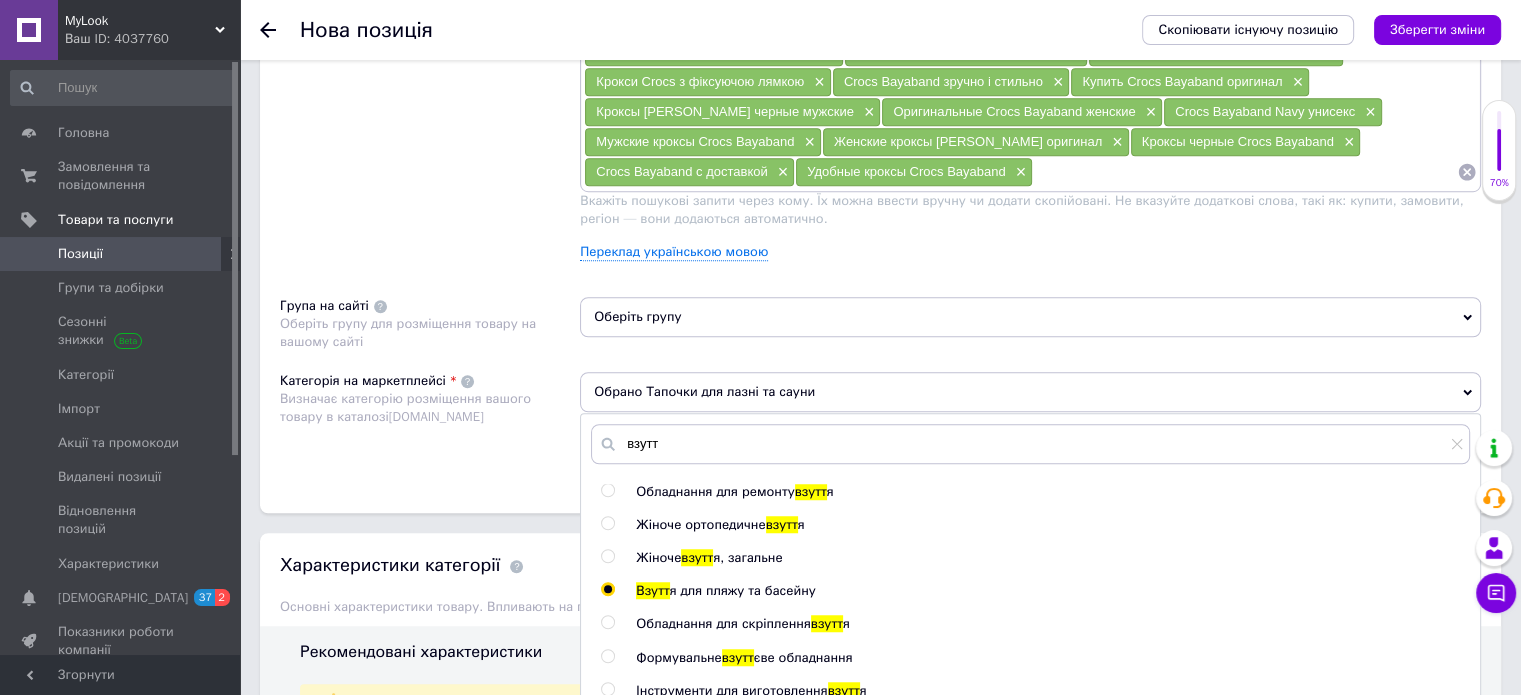 radio on "true" 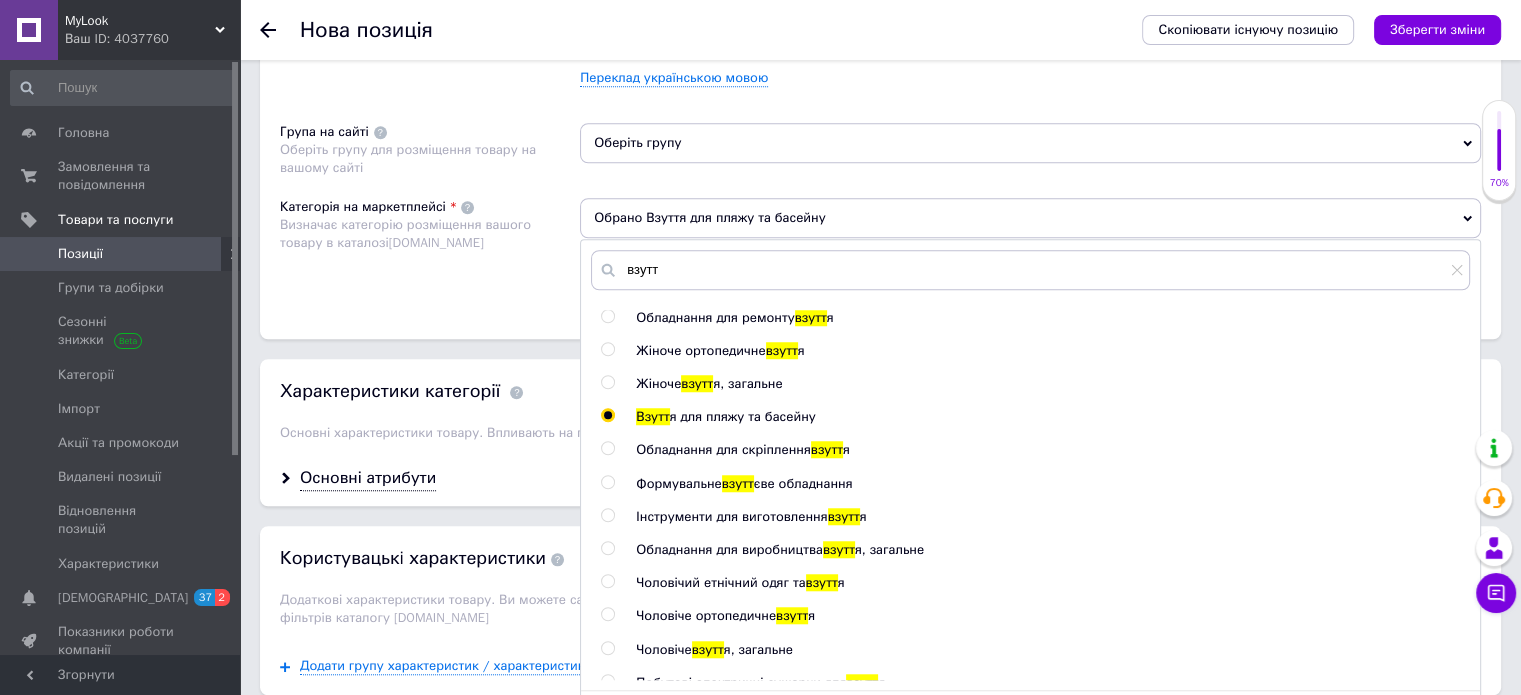 scroll, scrollTop: 1590, scrollLeft: 0, axis: vertical 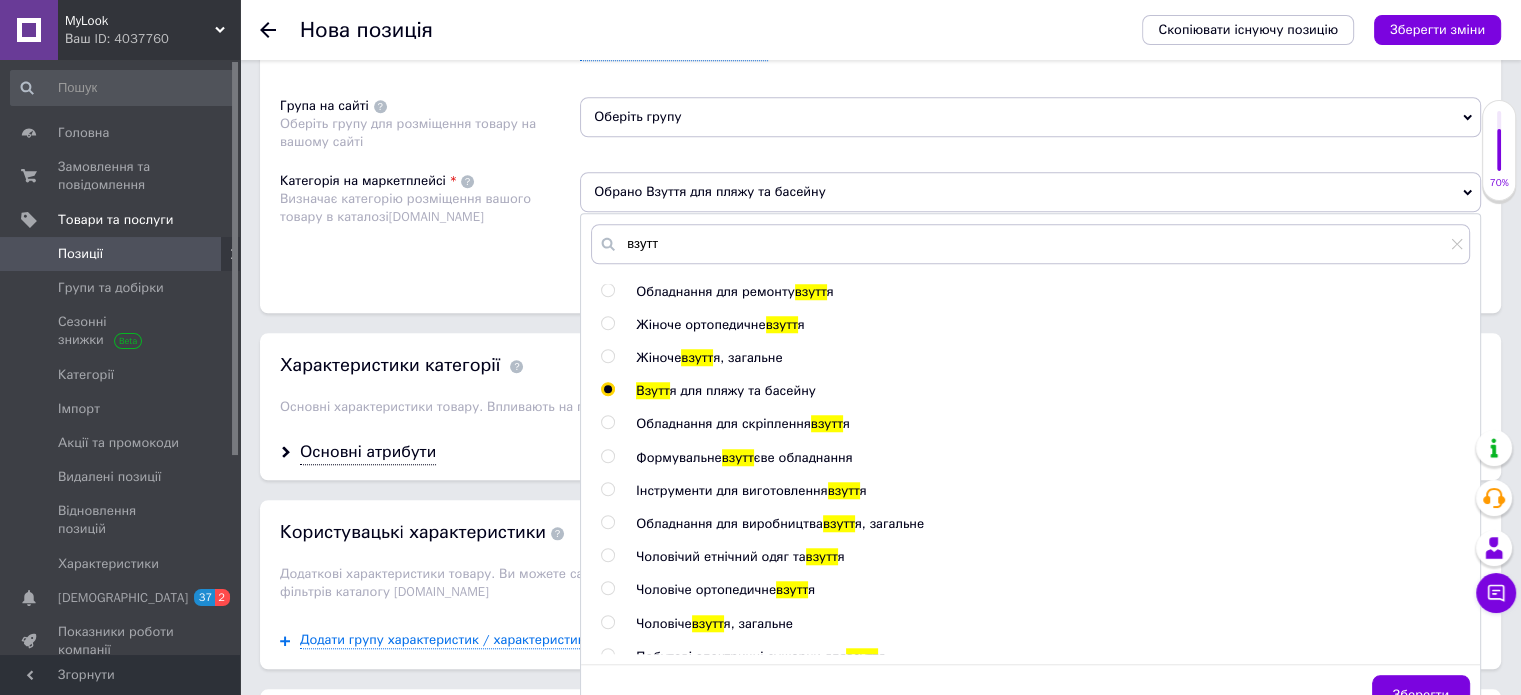click on "Користувацькi характеристики" at bounding box center [422, 532] 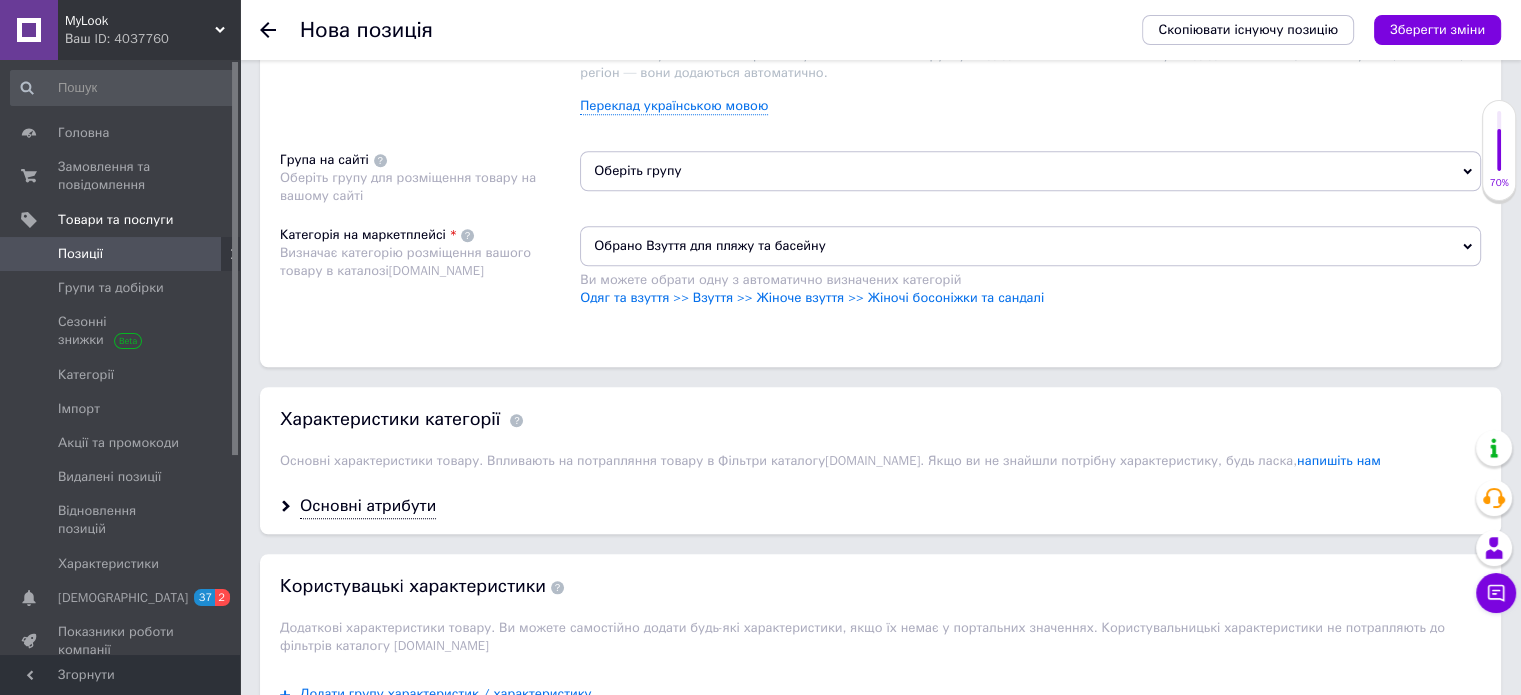 scroll, scrollTop: 1490, scrollLeft: 0, axis: vertical 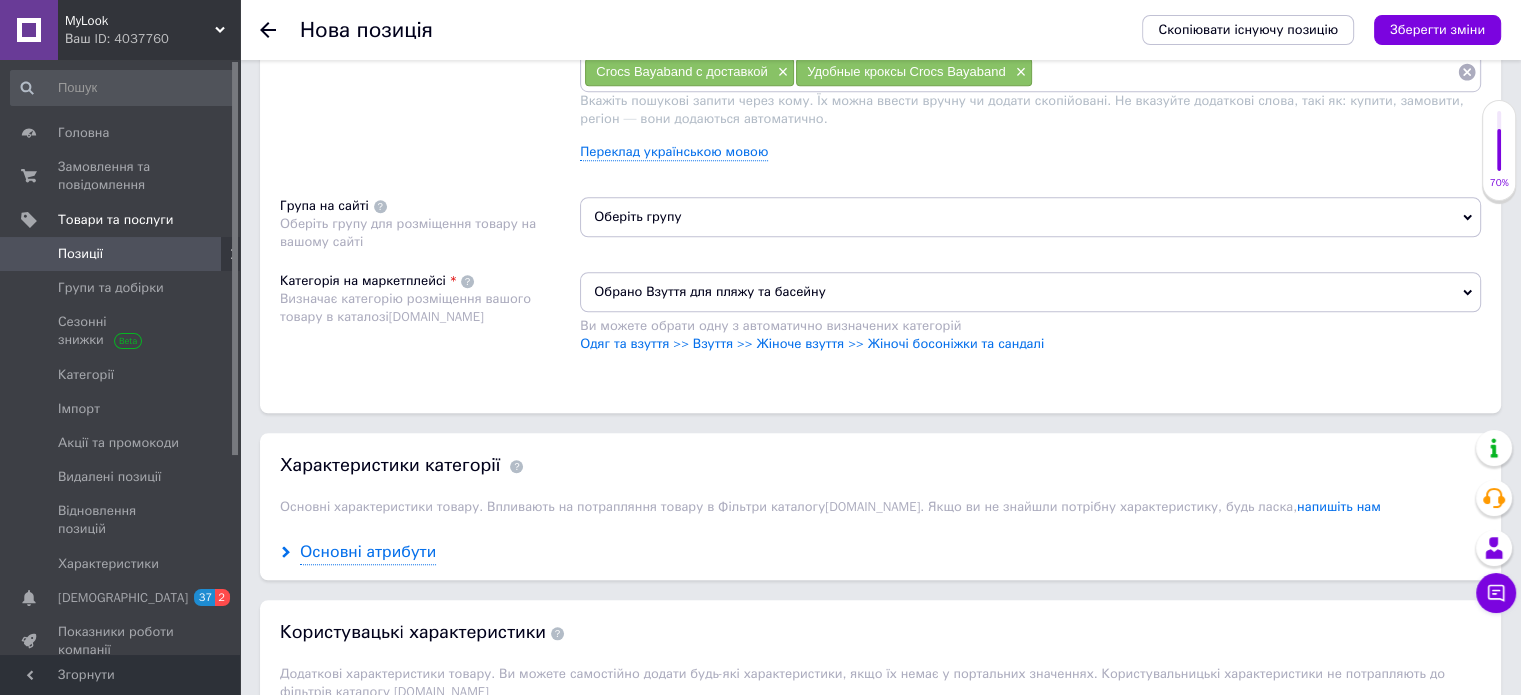 click on "Основні атрибути" at bounding box center (368, 552) 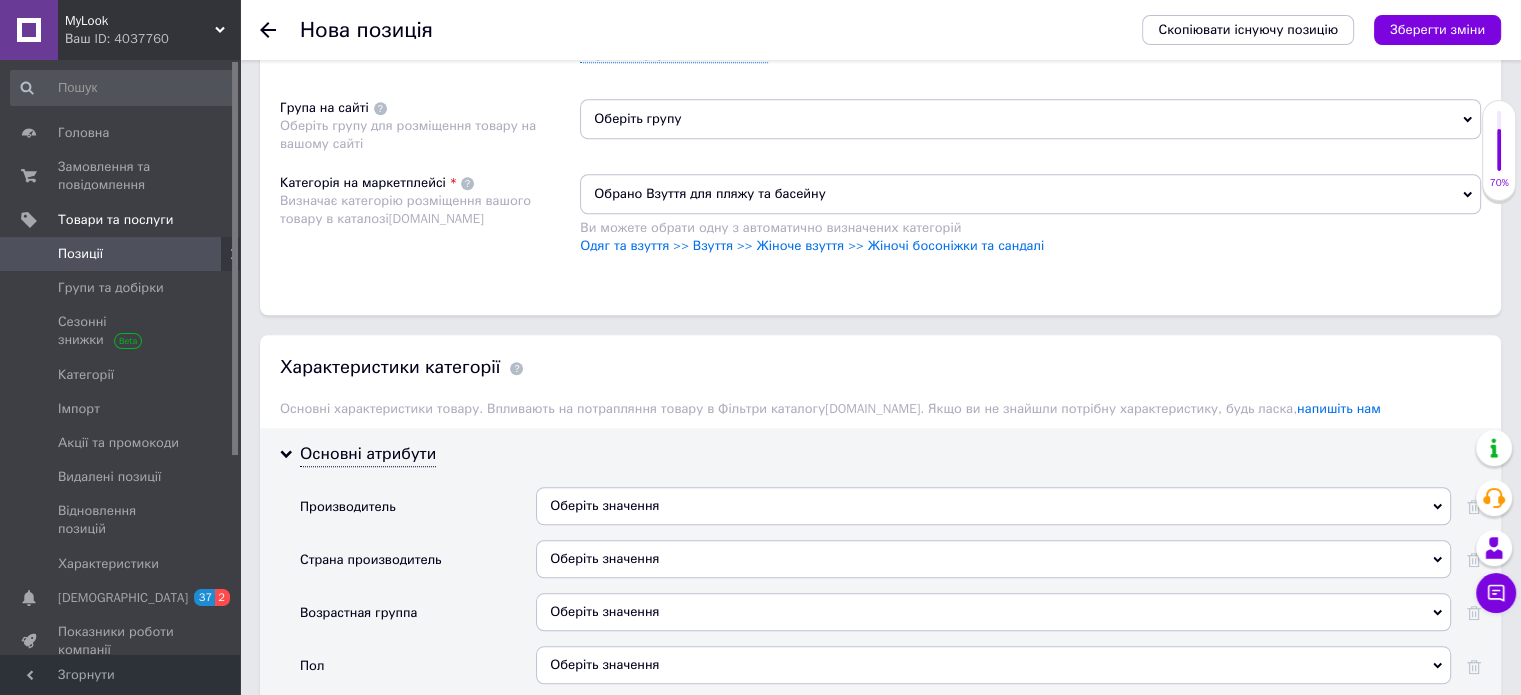 scroll, scrollTop: 1590, scrollLeft: 0, axis: vertical 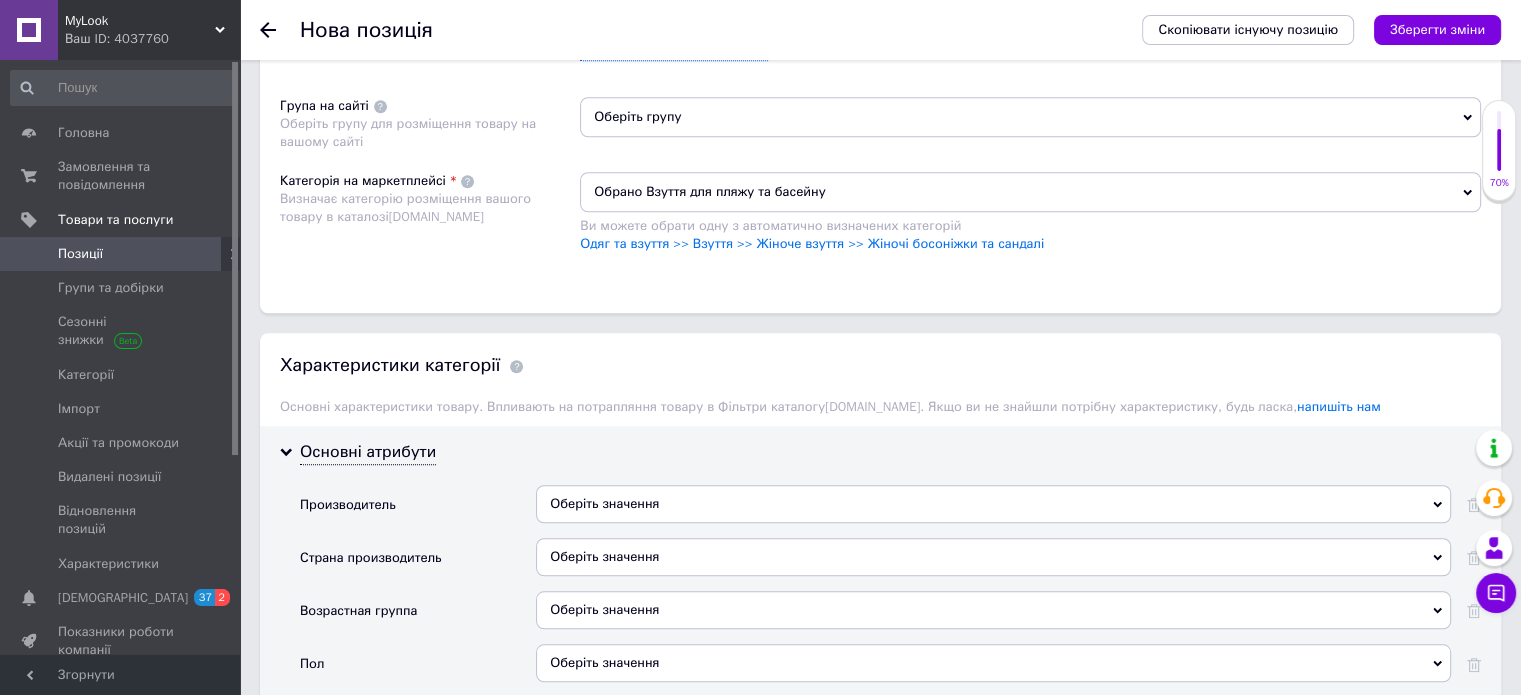 click on "Оберіть значення" at bounding box center [993, 504] 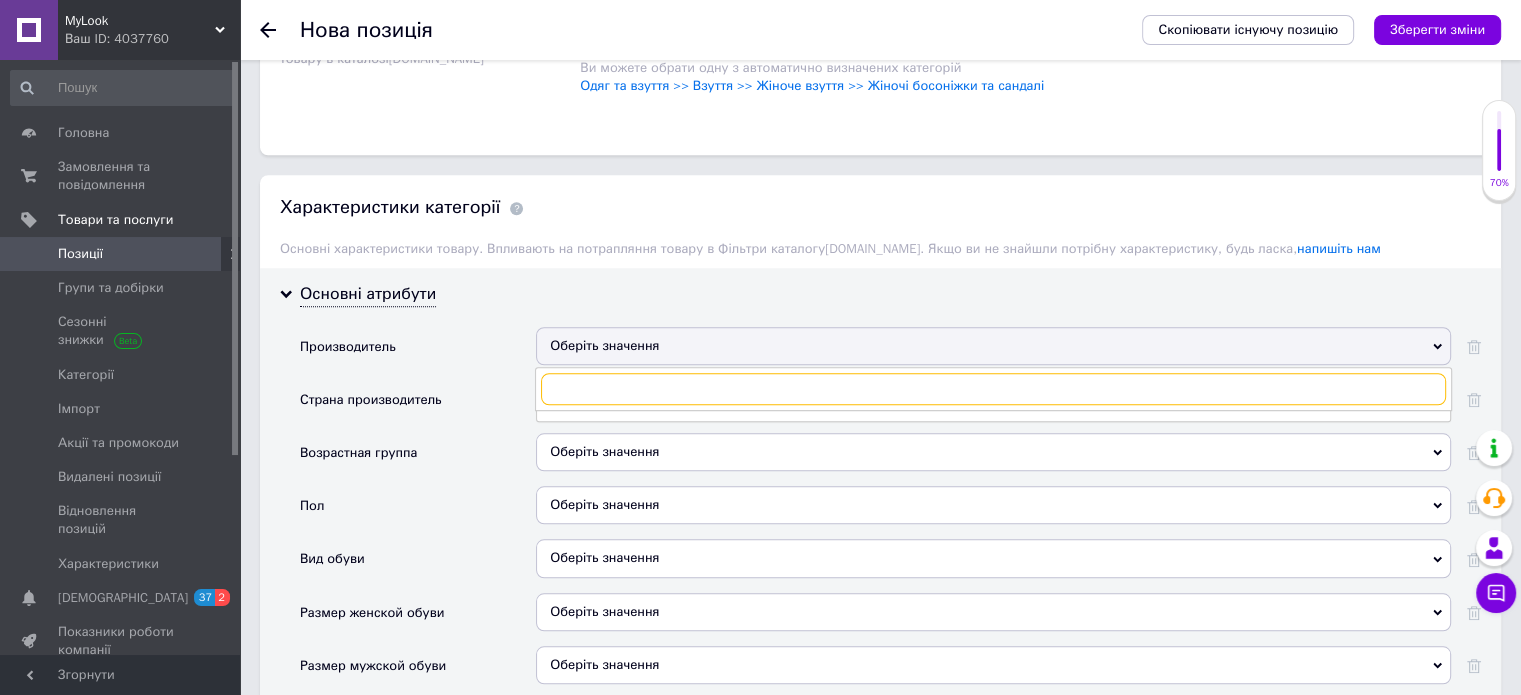 scroll, scrollTop: 1790, scrollLeft: 0, axis: vertical 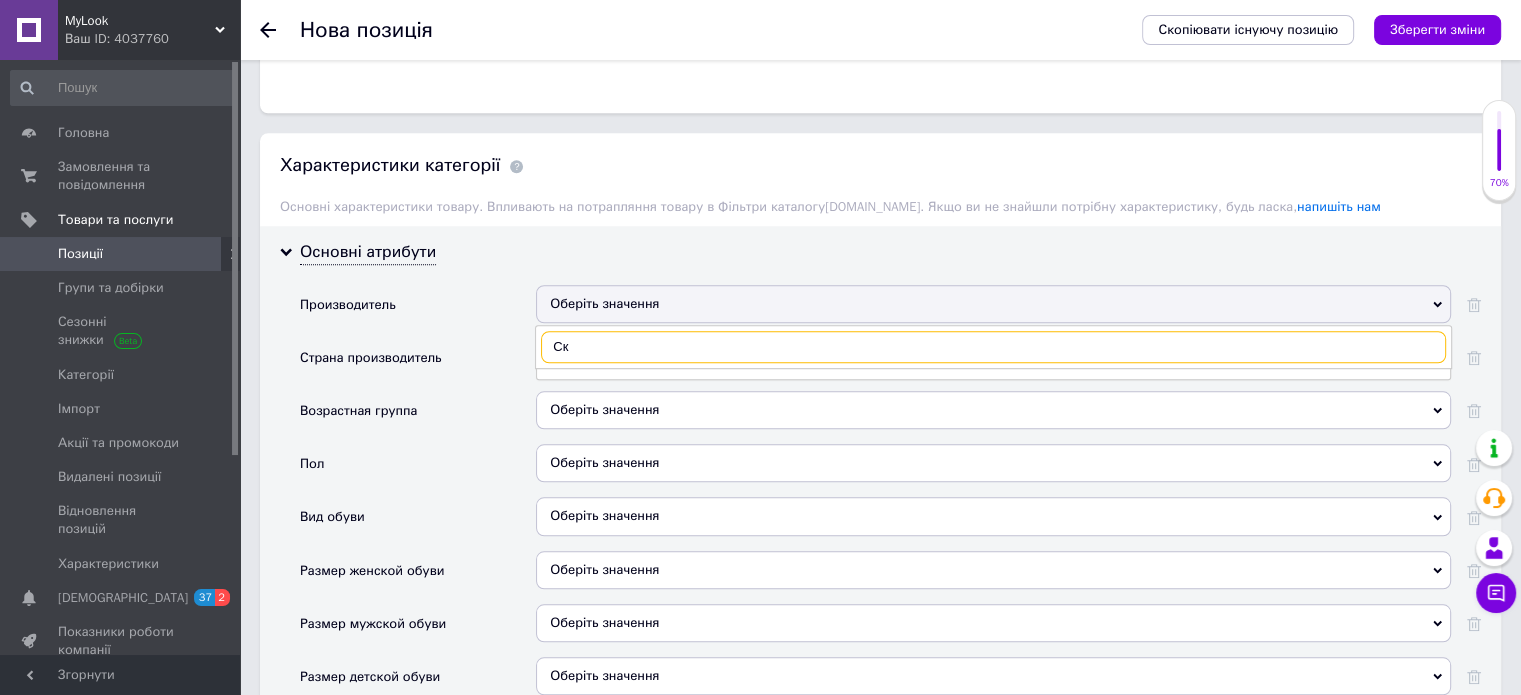 type on "С" 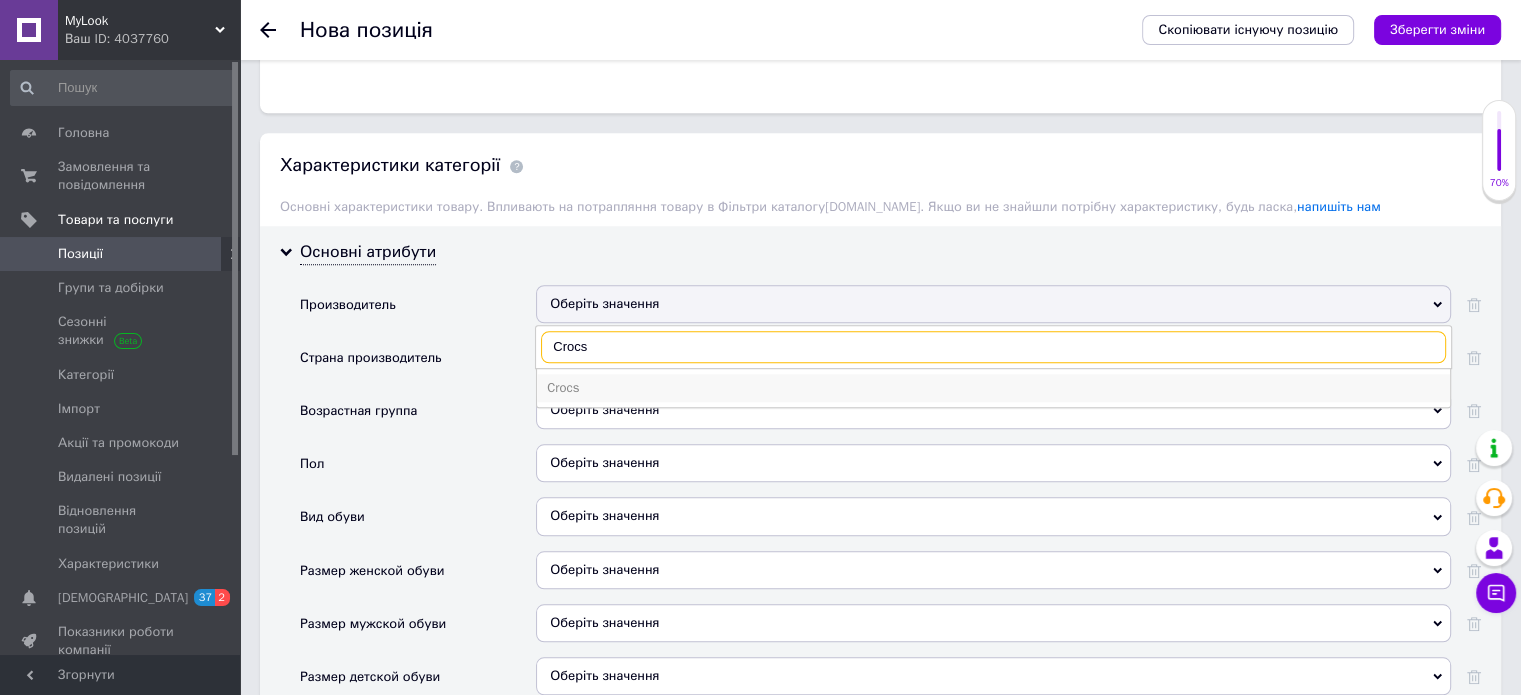 type on "Crocs" 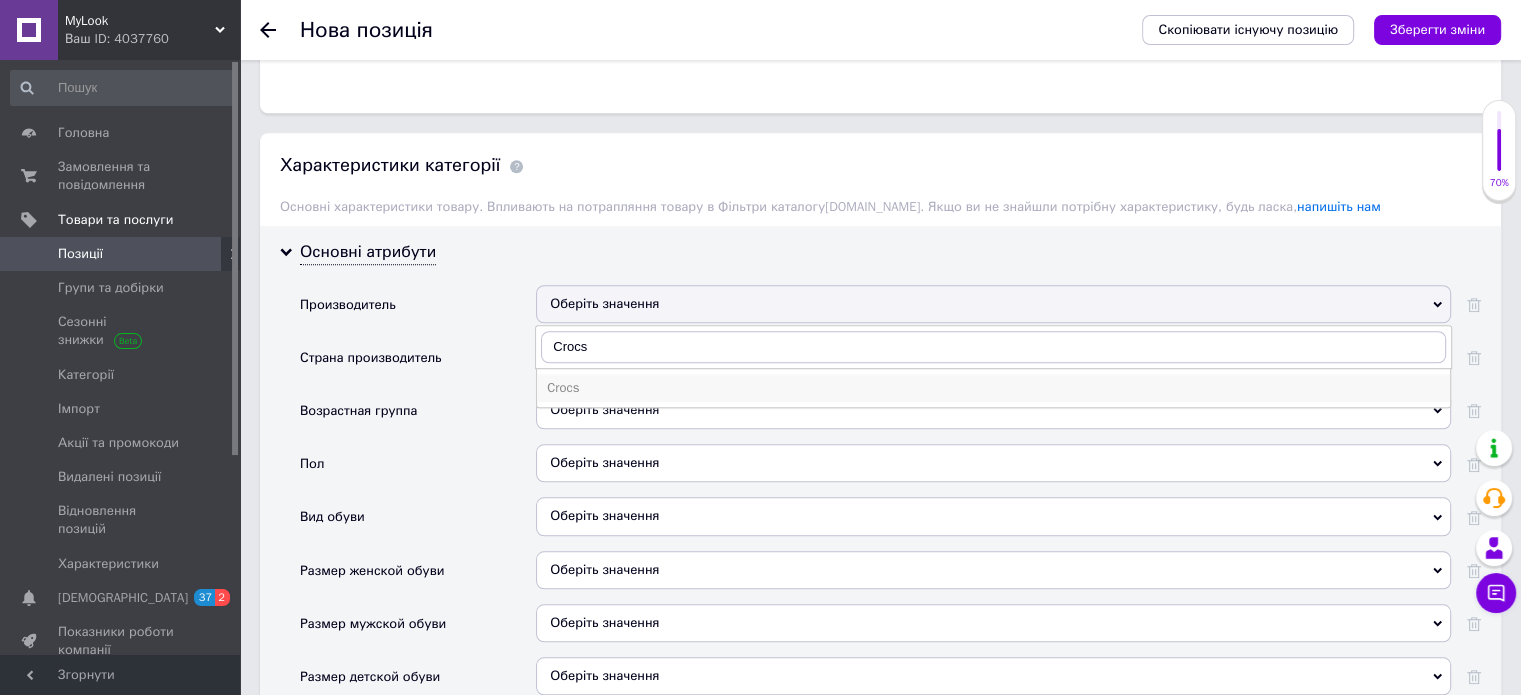 click on "Crocs" at bounding box center [993, 388] 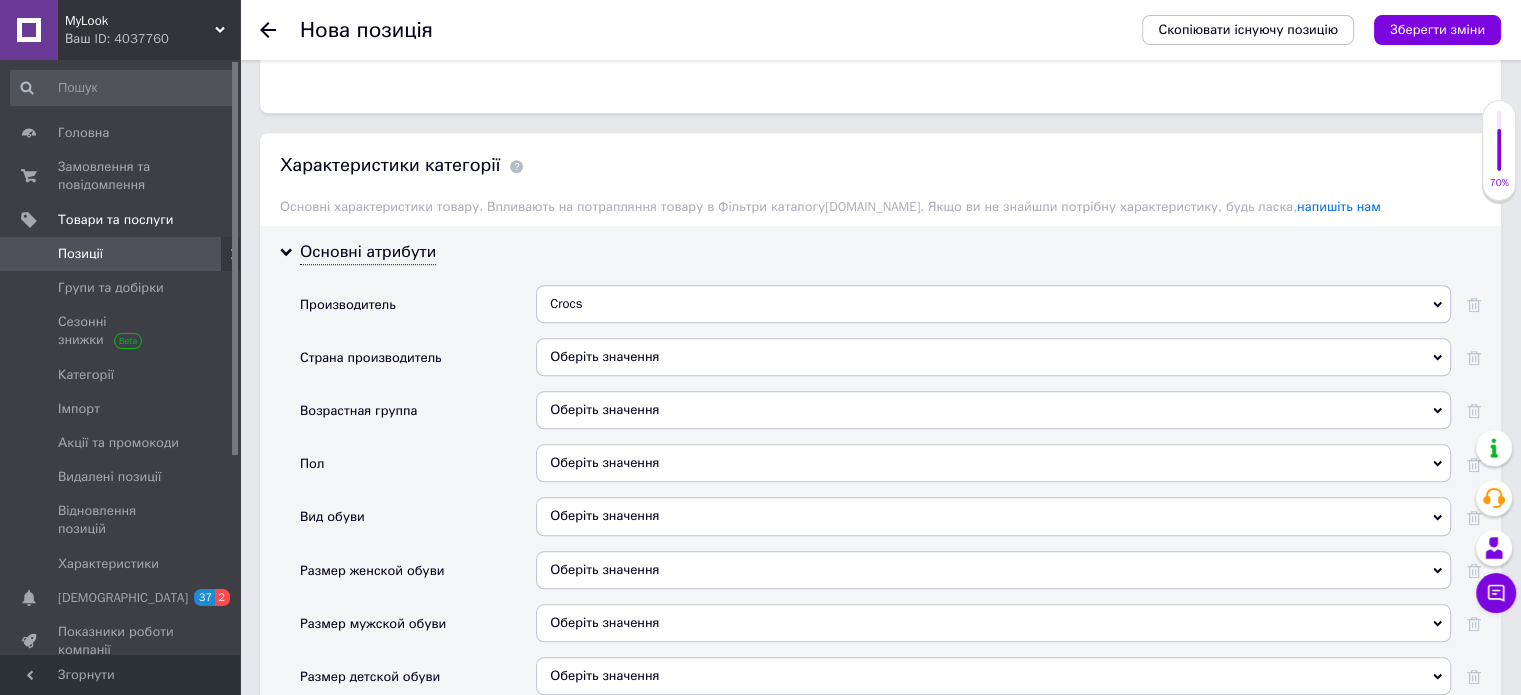click on "Оберіть значення" at bounding box center (993, 357) 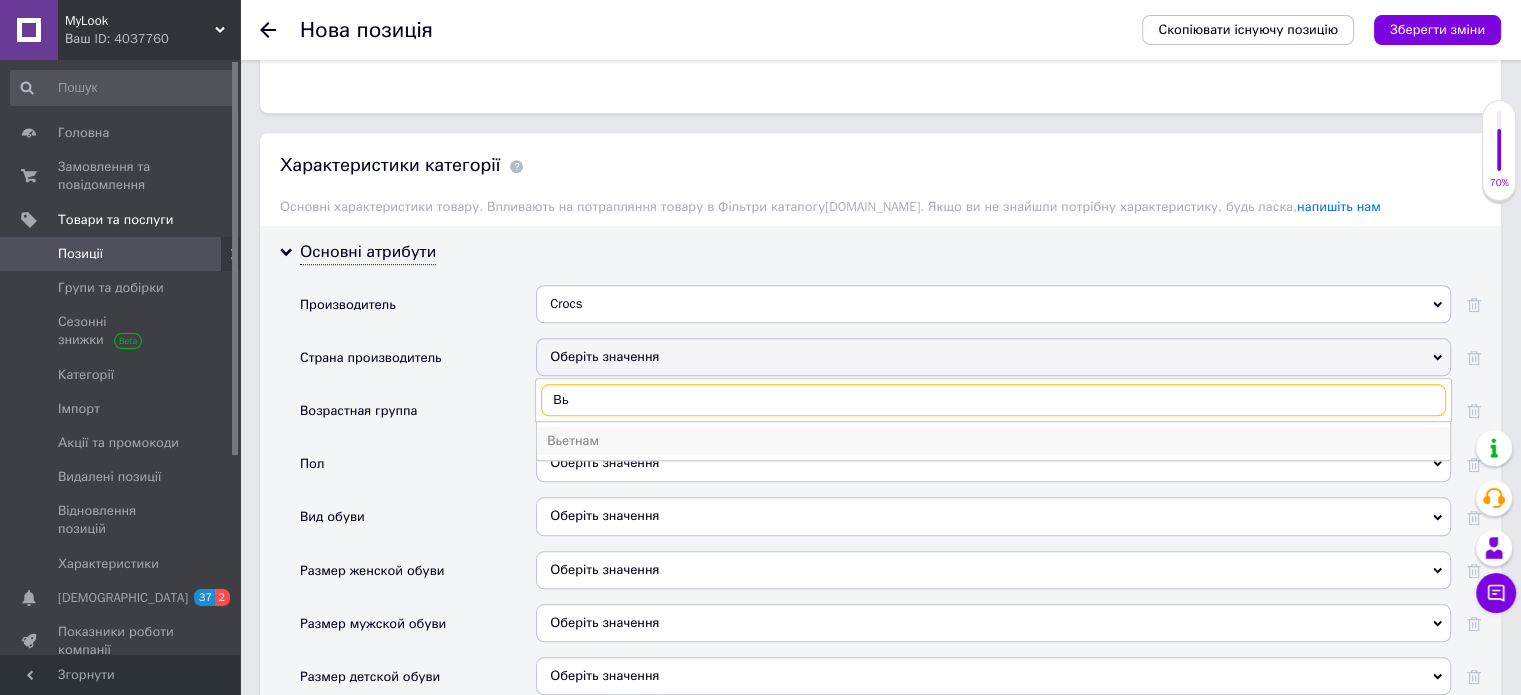 type on "Вь" 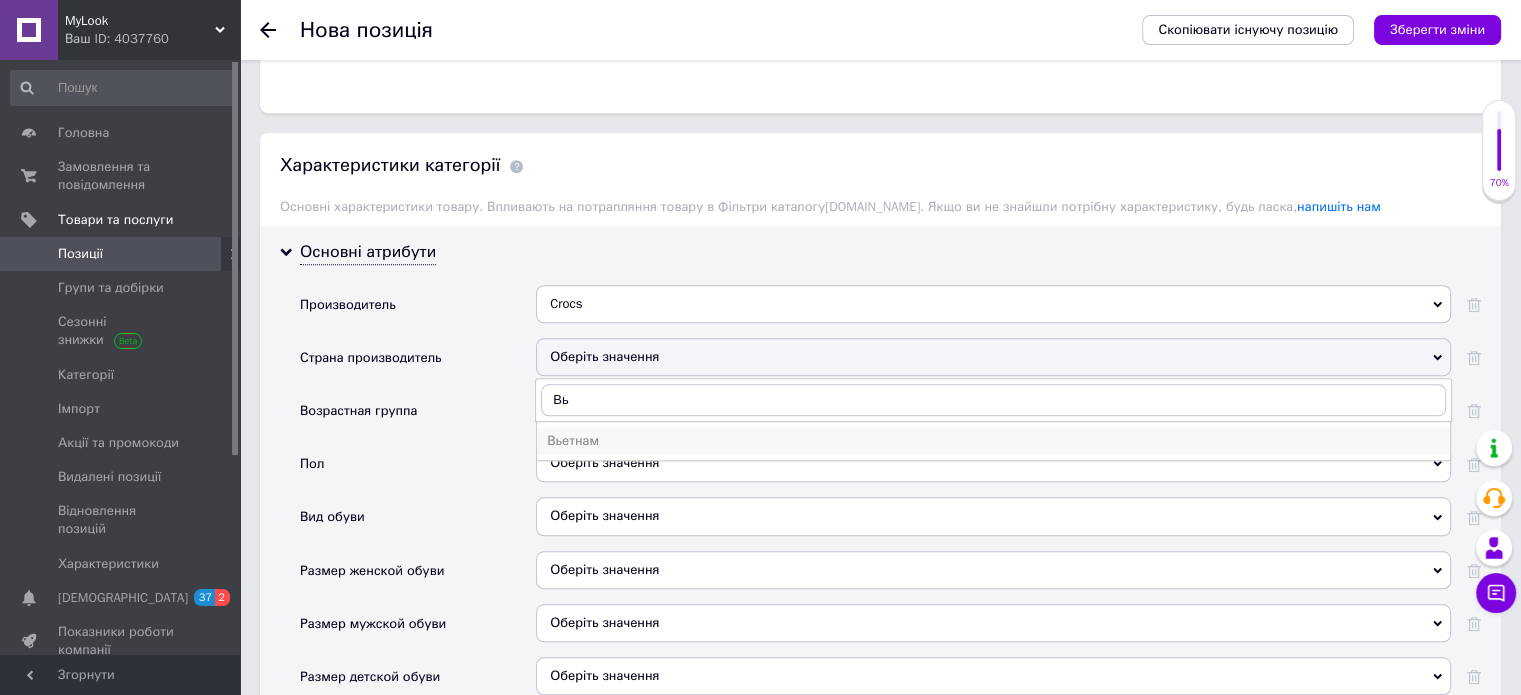 click on "Вьетнам" at bounding box center (993, 441) 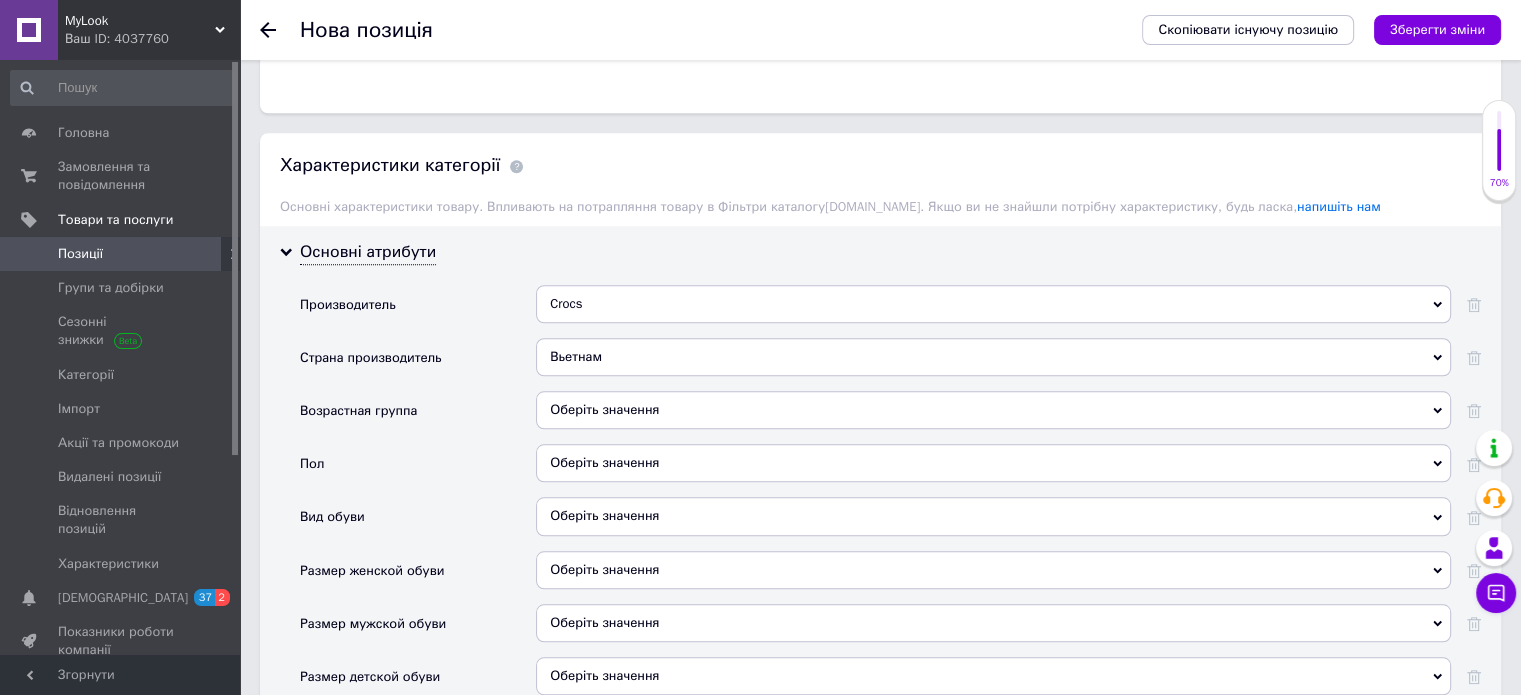 click on "Вьетнам [GEOGRAPHIC_DATA] [GEOGRAPHIC_DATA] [GEOGRAPHIC_DATA] [GEOGRAPHIC_DATA] [GEOGRAPHIC_DATA] [GEOGRAPHIC_DATA] [GEOGRAPHIC_DATA] [GEOGRAPHIC_DATA] [GEOGRAPHIC_DATA] [GEOGRAPHIC_DATA] [GEOGRAPHIC_DATA] [GEOGRAPHIC_DATA] [GEOGRAPHIC_DATA] [GEOGRAPHIC_DATA] [GEOGRAPHIC_DATA] [GEOGRAPHIC_DATA] [GEOGRAPHIC_DATA] [GEOGRAPHIC_DATA] [GEOGRAPHIC_DATA] [GEOGRAPHIC_DATA] [GEOGRAPHIC_DATA] [GEOGRAPHIC_DATA] [GEOGRAPHIC_DATA] [GEOGRAPHIC_DATA] [GEOGRAPHIC_DATA] [GEOGRAPHIC_DATA] [GEOGRAPHIC_DATA] [GEOGRAPHIC_DATA] [GEOGRAPHIC_DATA] [GEOGRAPHIC_DATA] Восточный Тимор Вьетнам [GEOGRAPHIC_DATA] [GEOGRAPHIC_DATA] [GEOGRAPHIC_DATA] [GEOGRAPHIC_DATA] [GEOGRAPHIC_DATA] [GEOGRAPHIC_DATA] [GEOGRAPHIC_DATA] Гондурас Гонконг Гренада Греция [GEOGRAPHIC_DATA] [GEOGRAPHIC_DATA] [GEOGRAPHIC_DATA] Доминиканская [GEOGRAPHIC_DATA] [GEOGRAPHIC_DATA] [GEOGRAPHIC_DATA] [GEOGRAPHIC_DATA]" at bounding box center [993, 364] 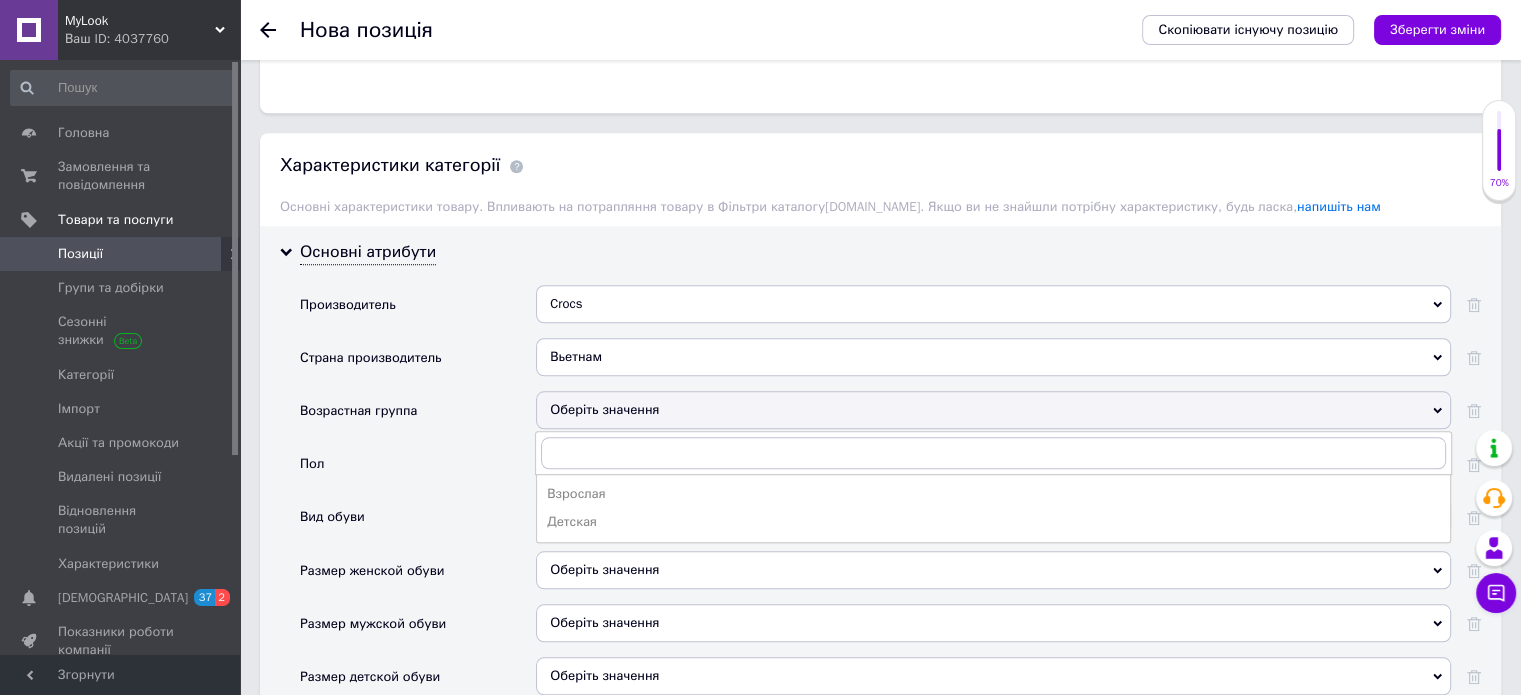 click on "Оберіть значення" at bounding box center (993, 410) 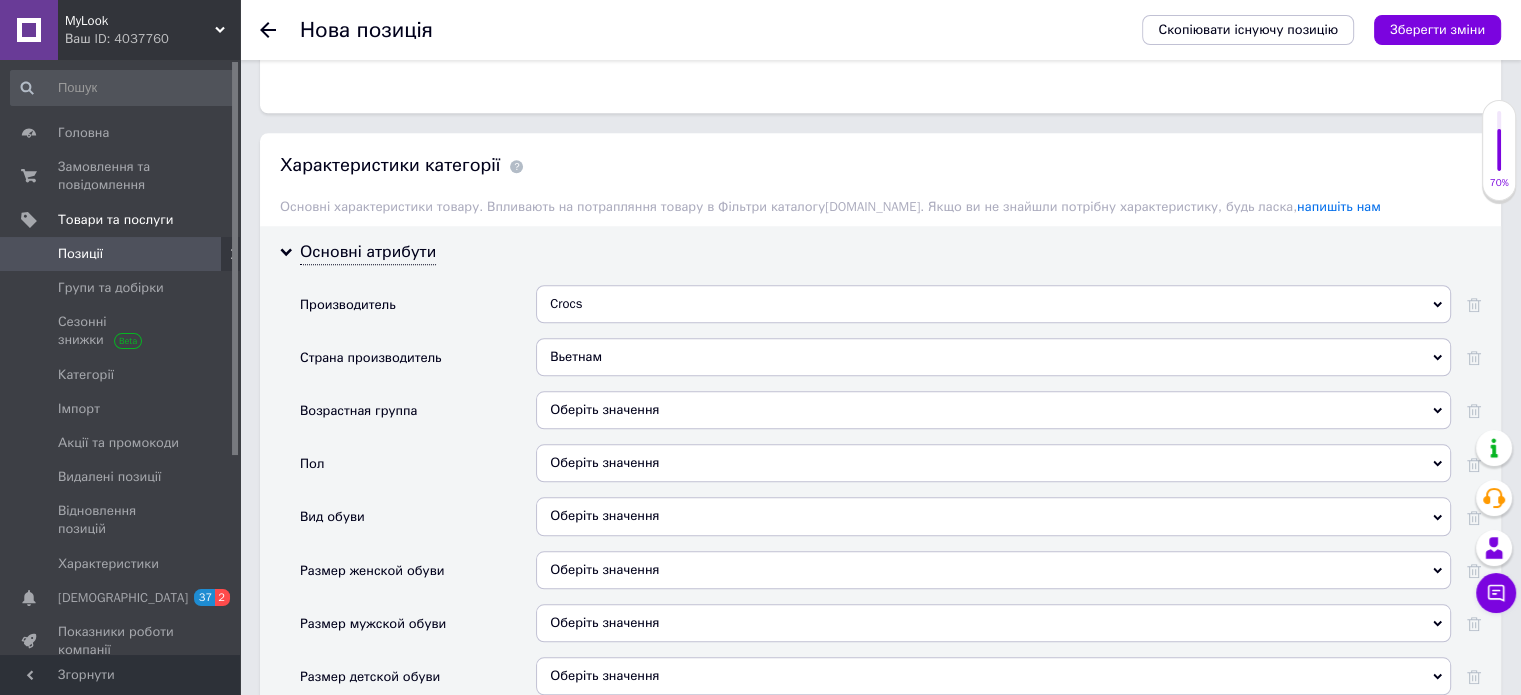 click on "Оберіть значення" at bounding box center [993, 463] 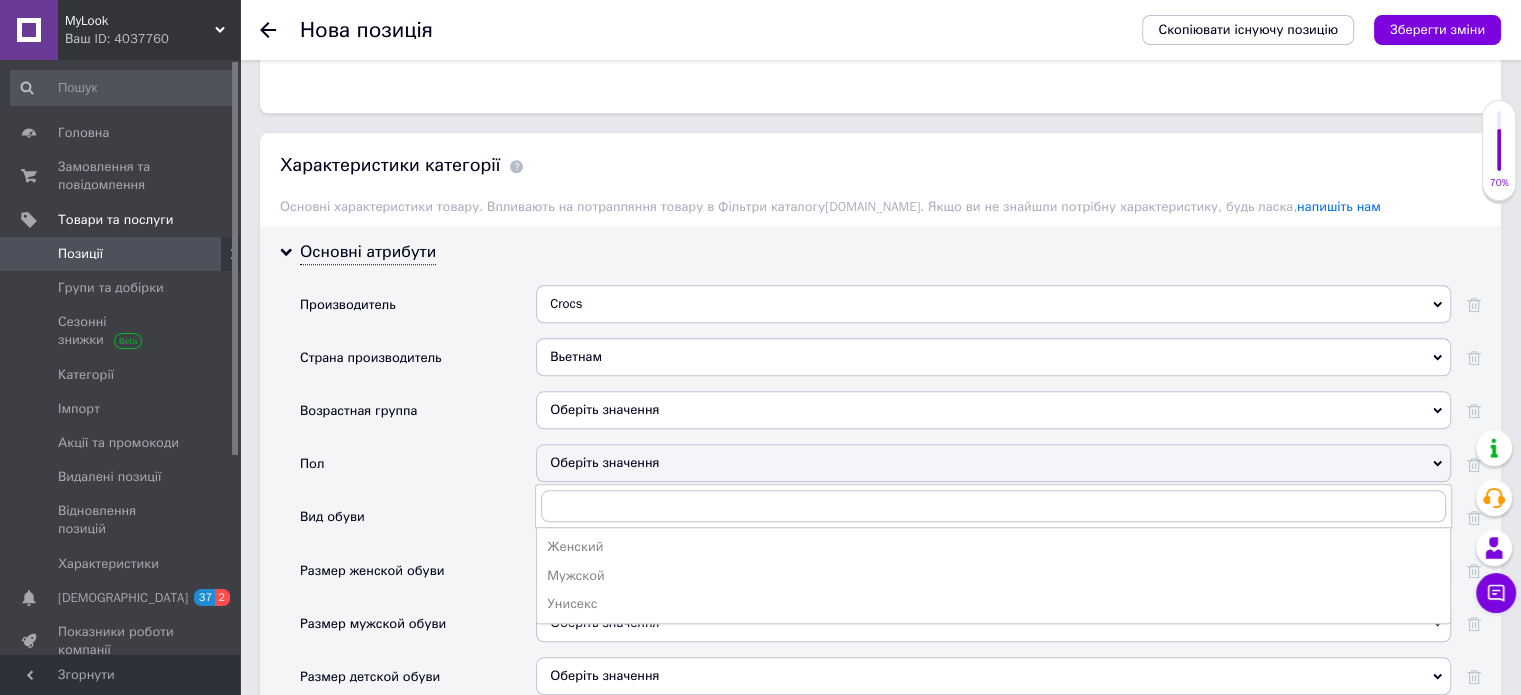 drag, startPoint x: 590, startPoint y: 587, endPoint x: 554, endPoint y: 560, distance: 45 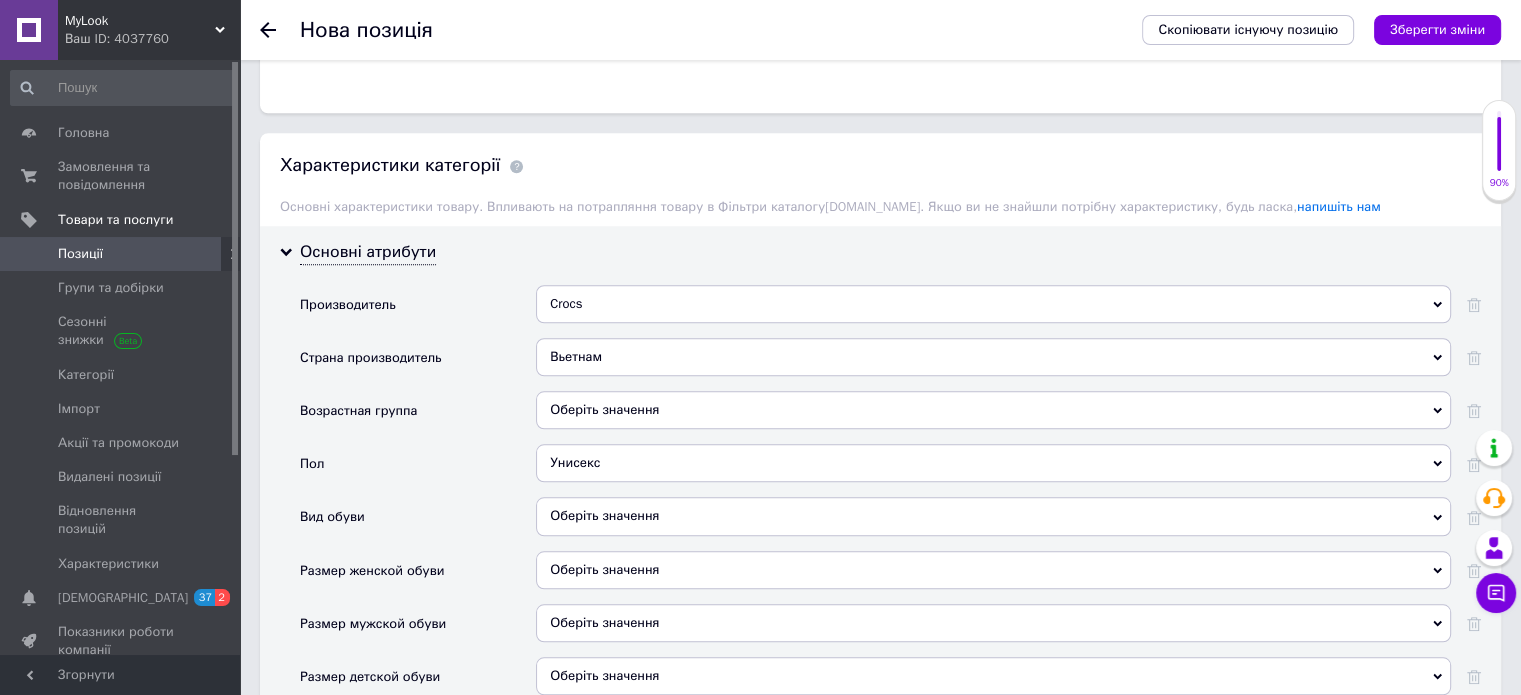 click on "Оберіть значення" at bounding box center [993, 516] 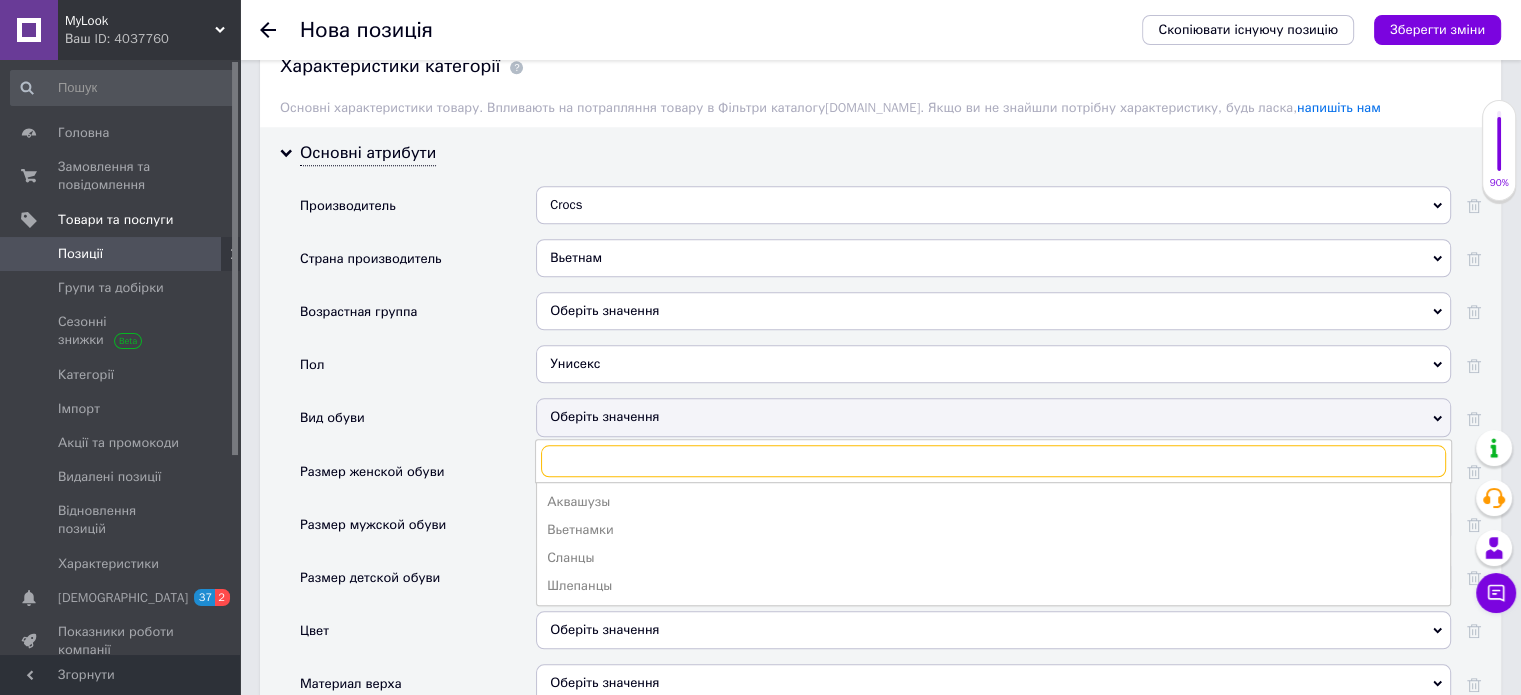 scroll, scrollTop: 1890, scrollLeft: 0, axis: vertical 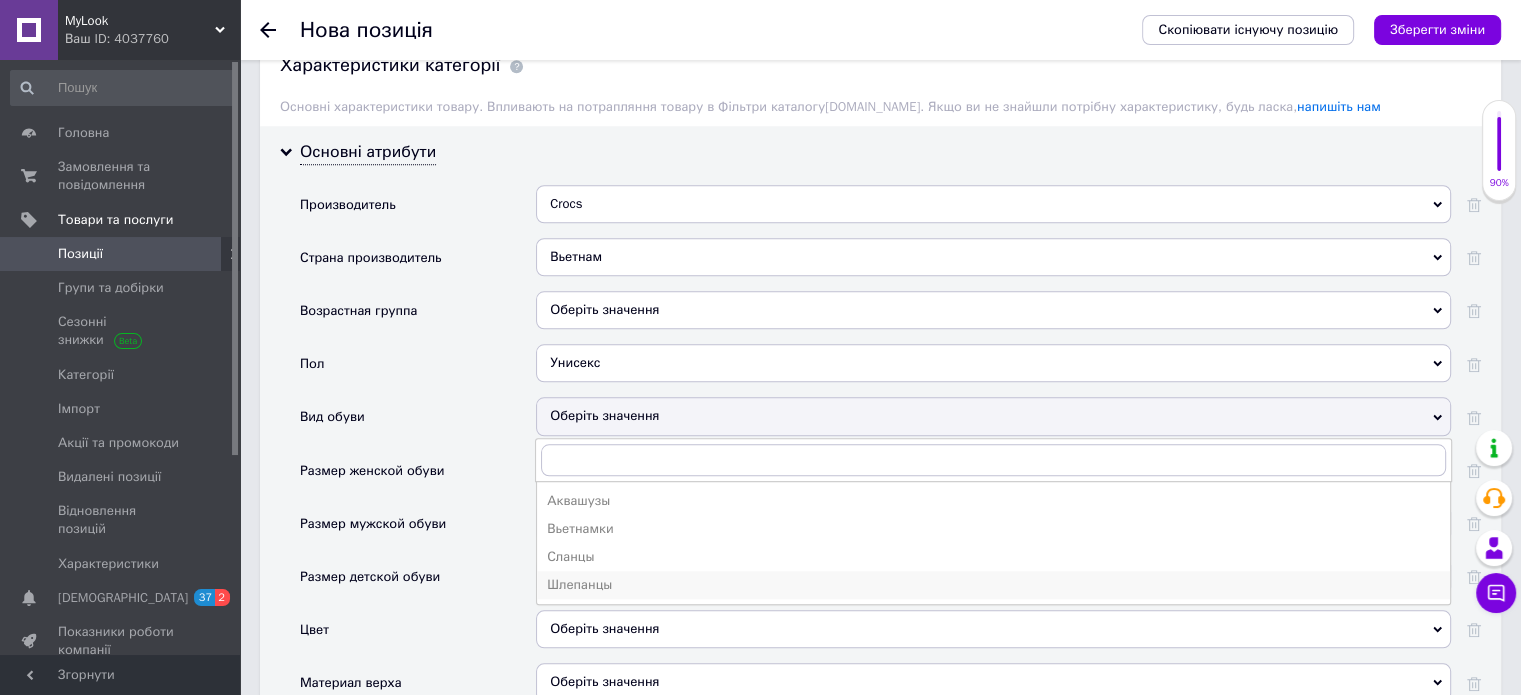 click on "Шлепанцы" at bounding box center (993, 585) 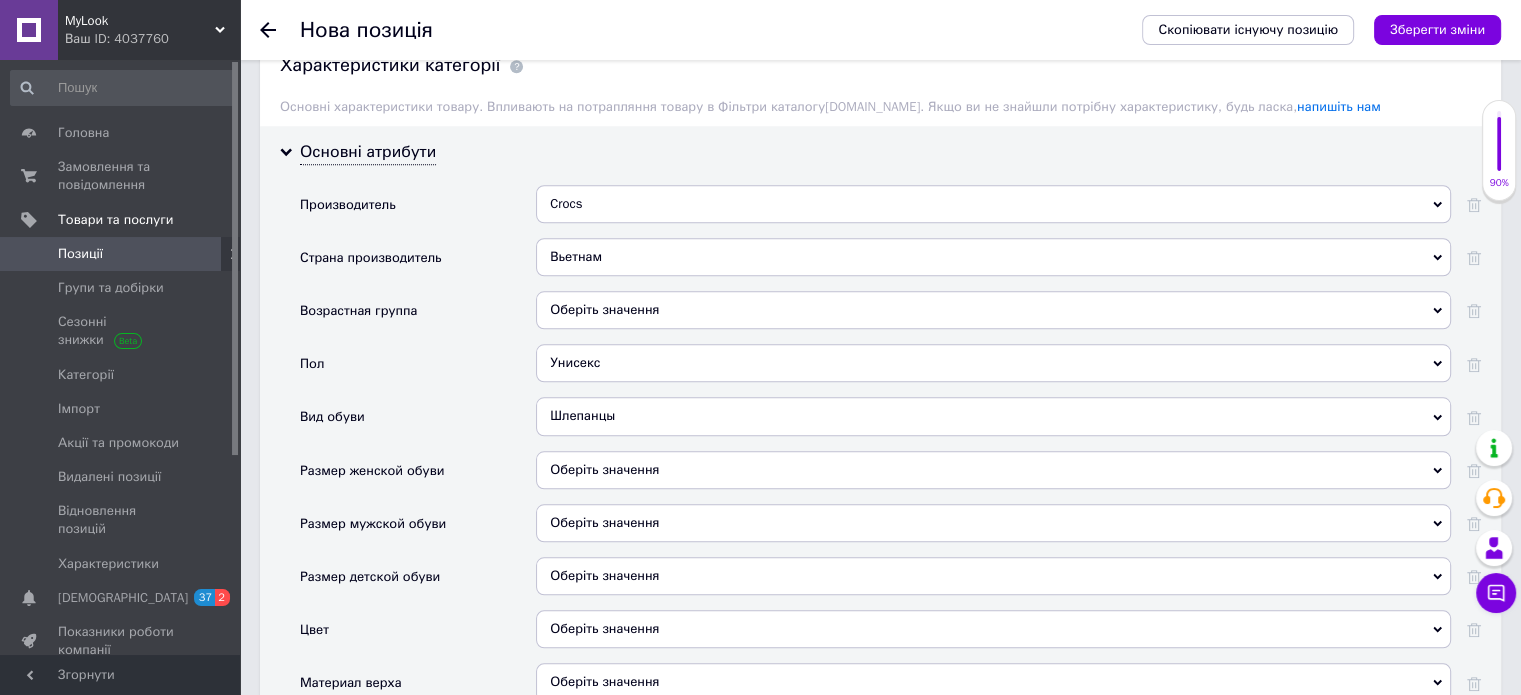 click on "Оберіть значення" at bounding box center (993, 470) 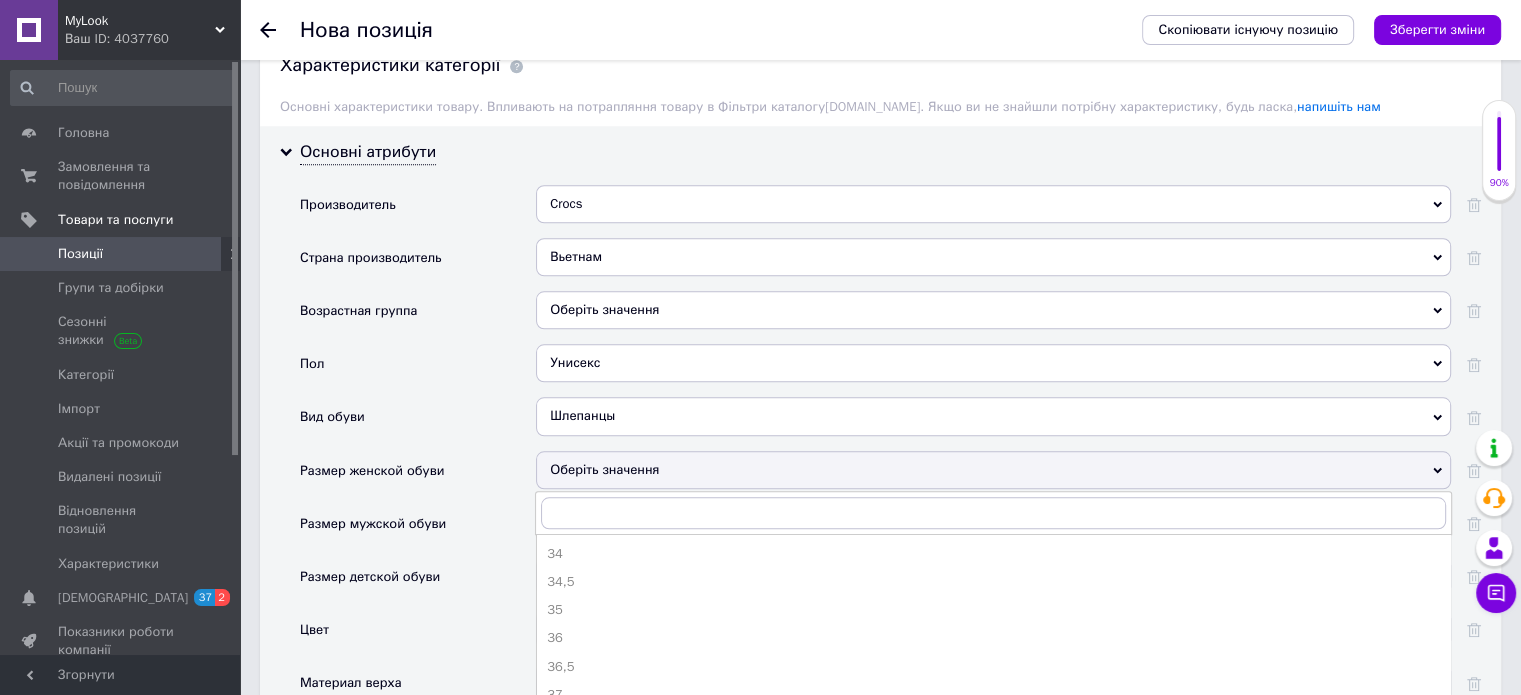 click on "Оберіть значення" at bounding box center (993, 470) 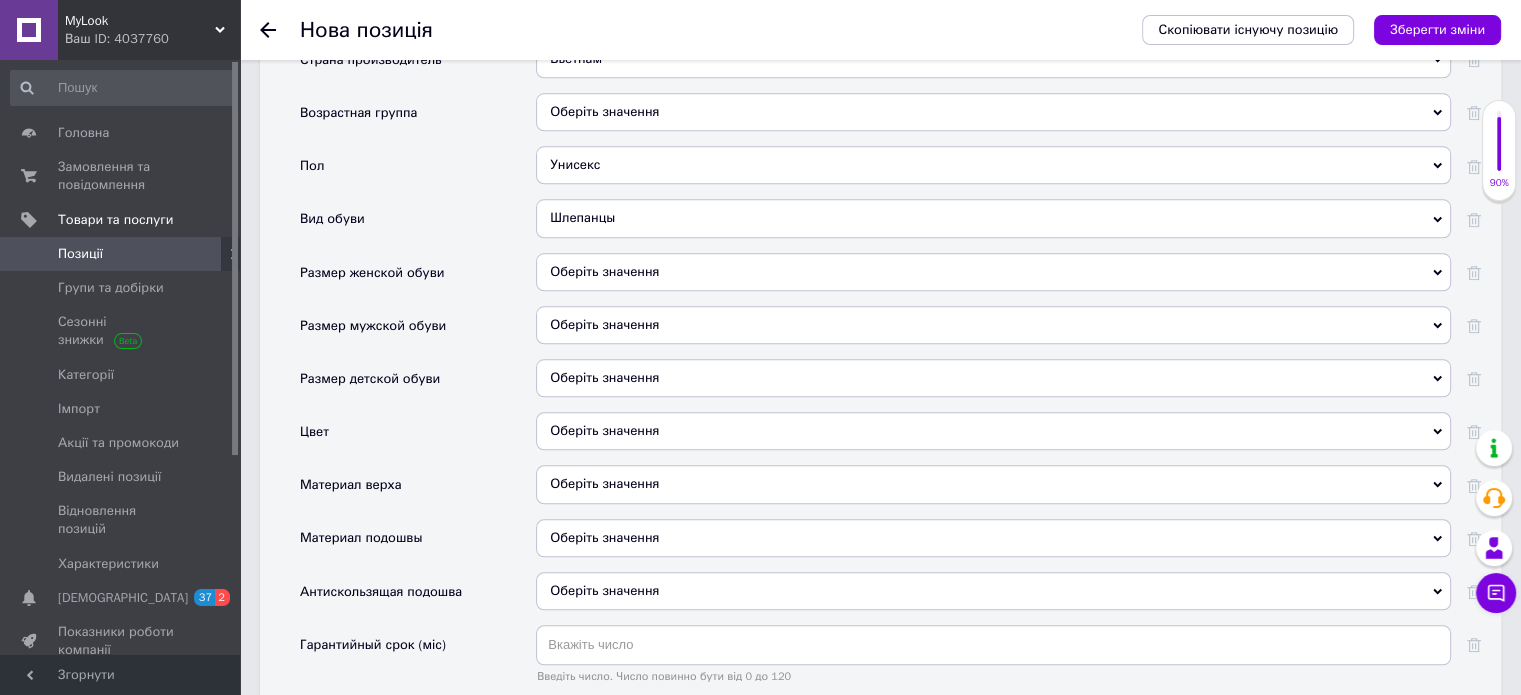 scroll, scrollTop: 2090, scrollLeft: 0, axis: vertical 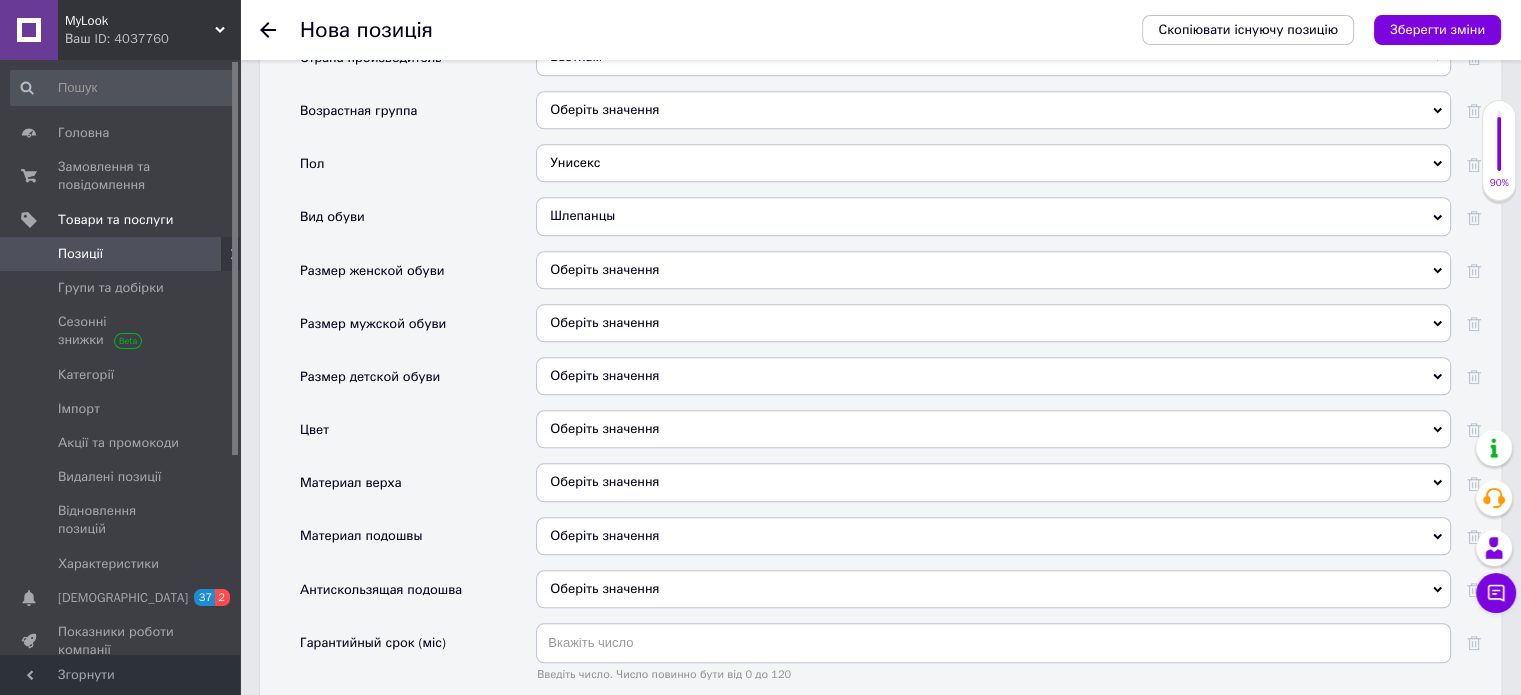 click on "Оберіть значення" at bounding box center [993, 429] 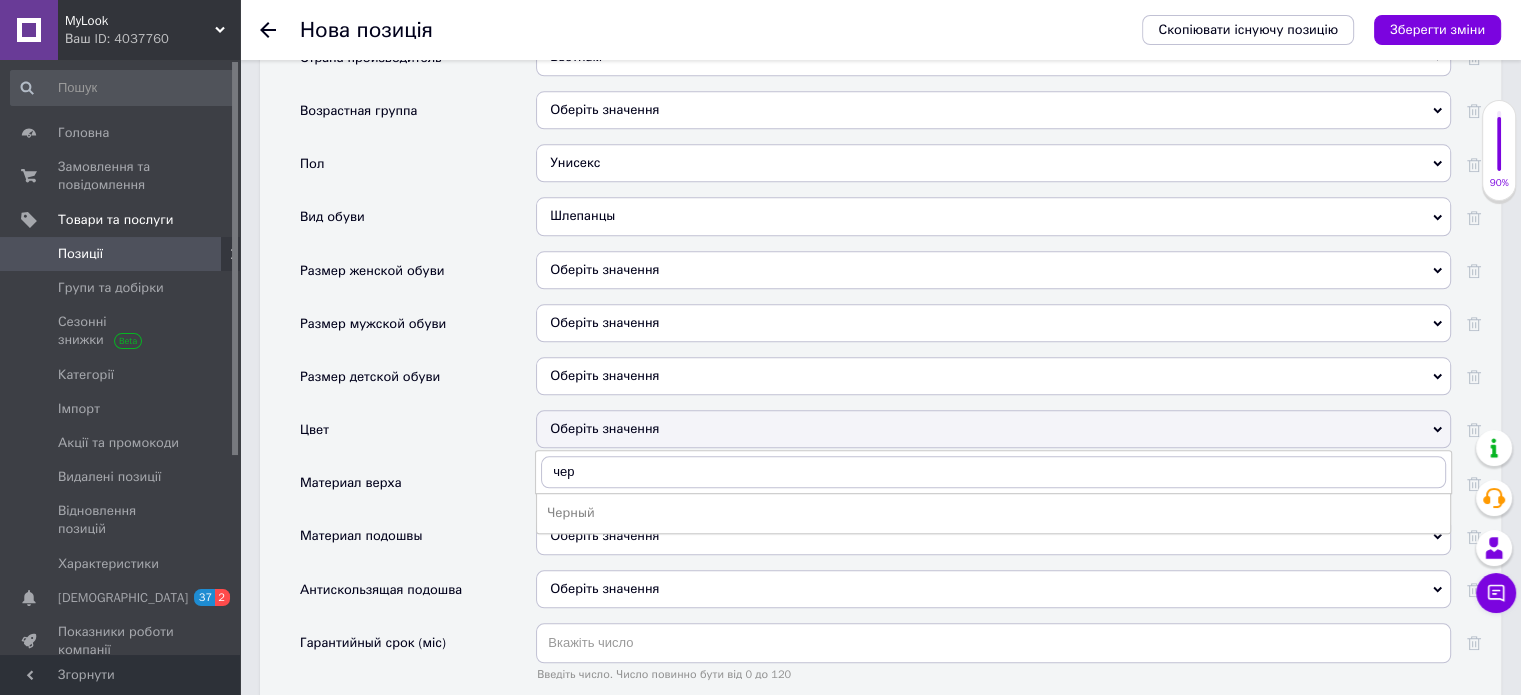 click on "Черный" at bounding box center [993, 513] 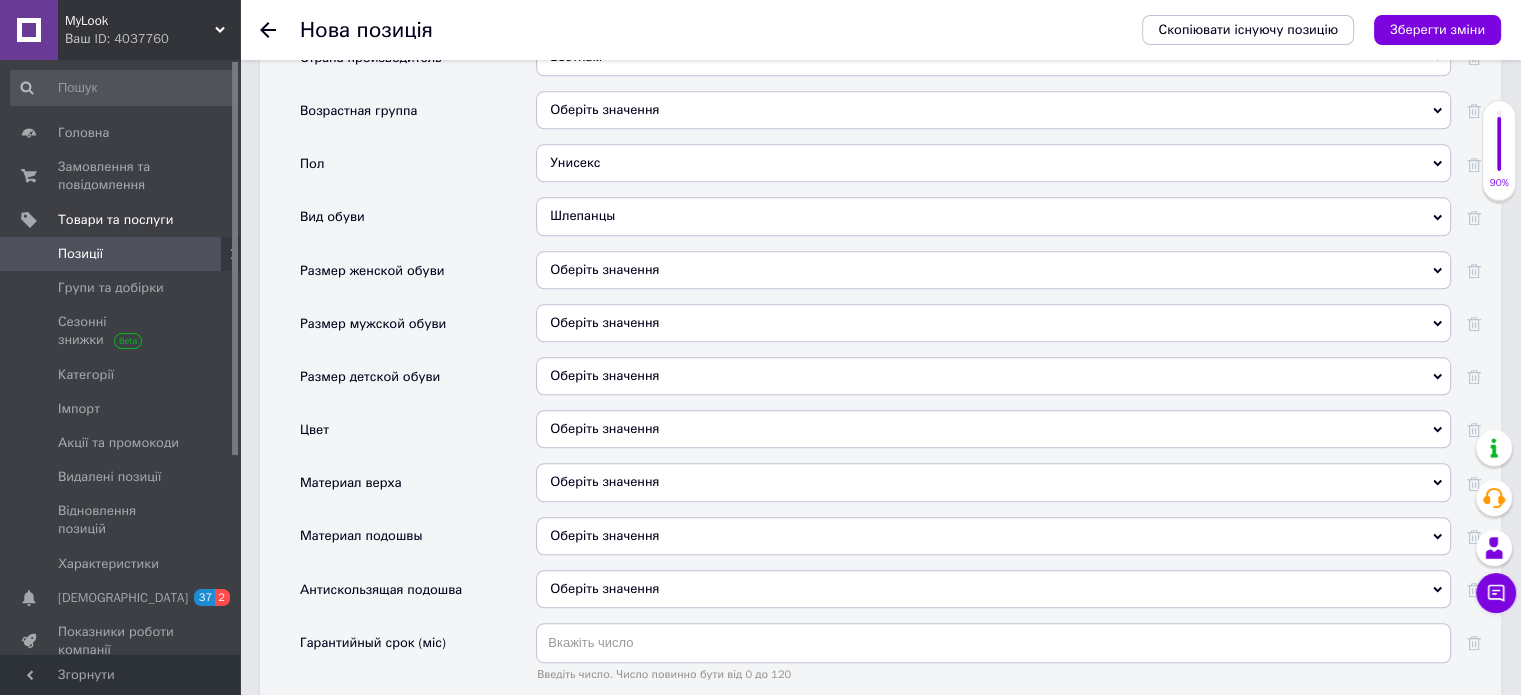 click on "Оберіть значення" at bounding box center (993, 482) 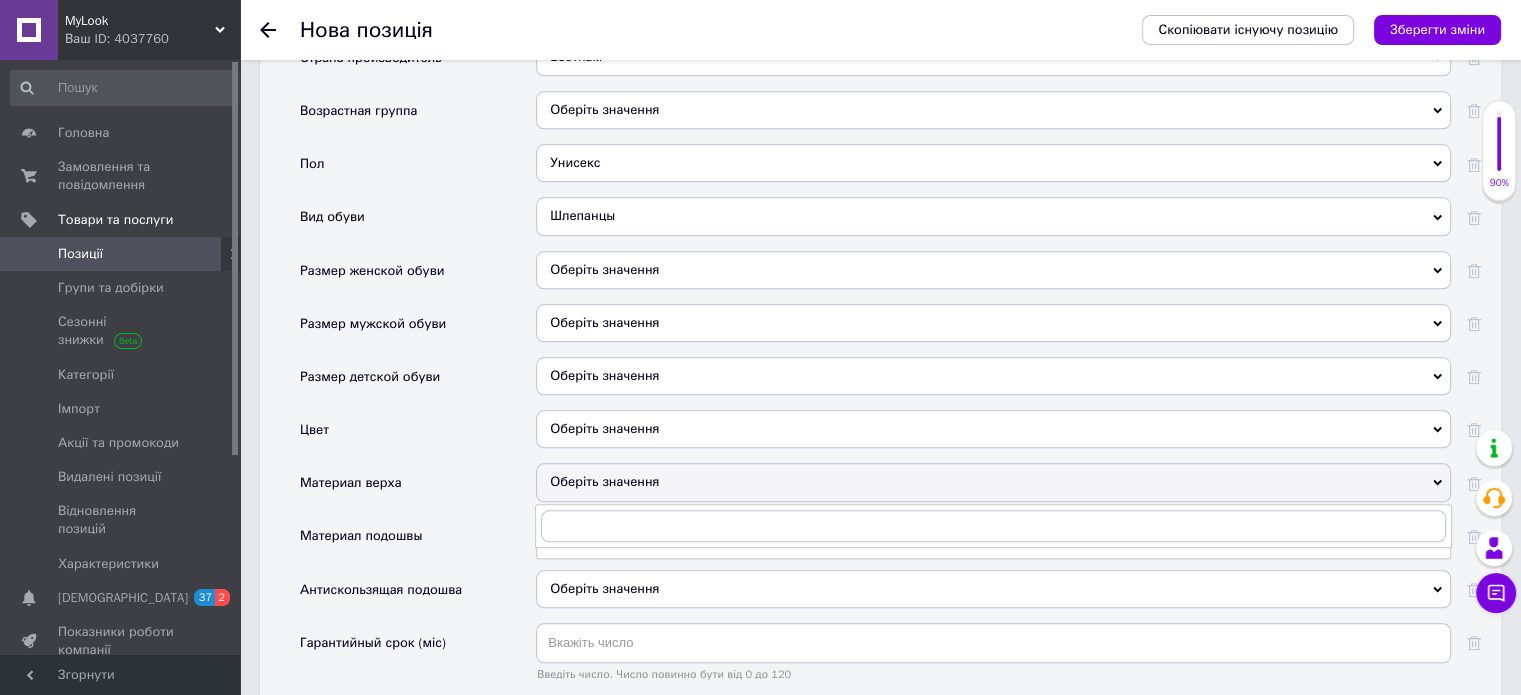 click on "Оберіть значення" at bounding box center (993, 482) 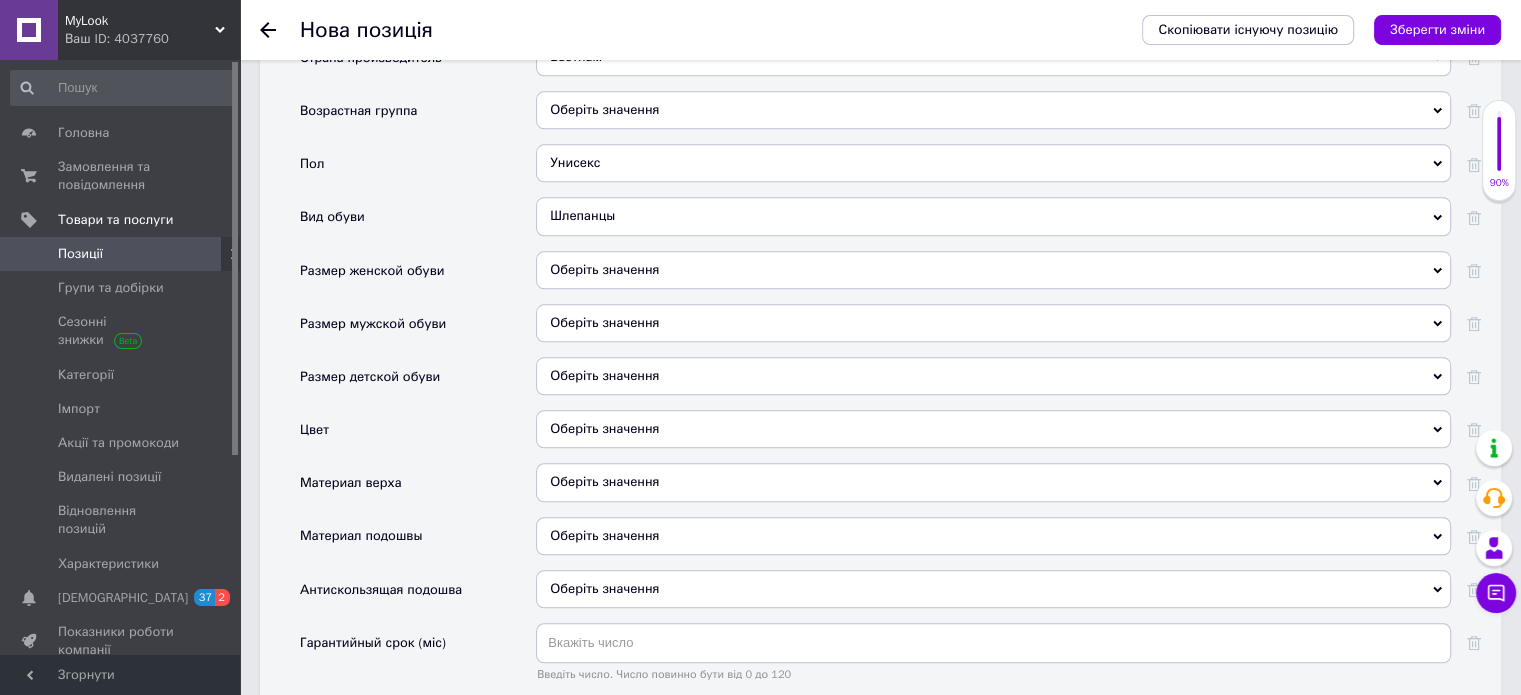 click on "Оберіть значення" at bounding box center [604, 588] 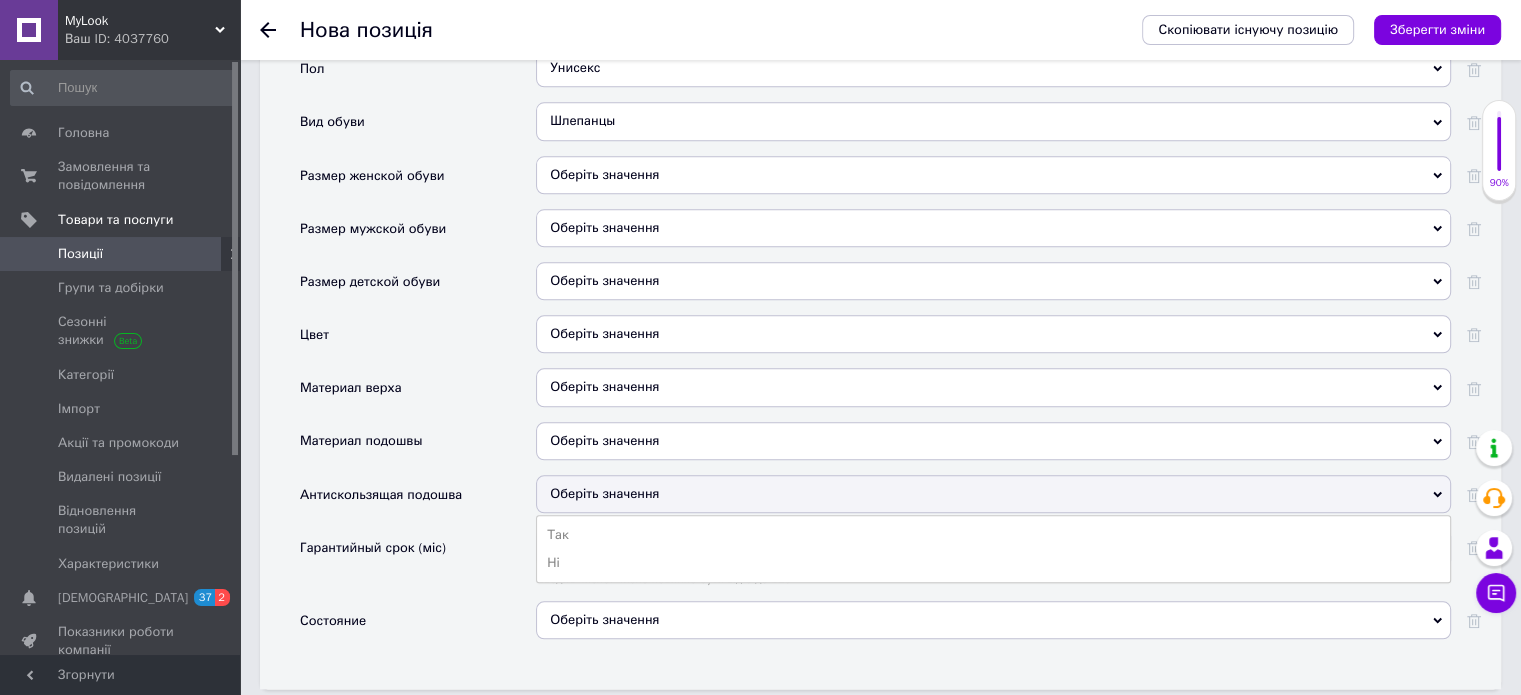 scroll, scrollTop: 2190, scrollLeft: 0, axis: vertical 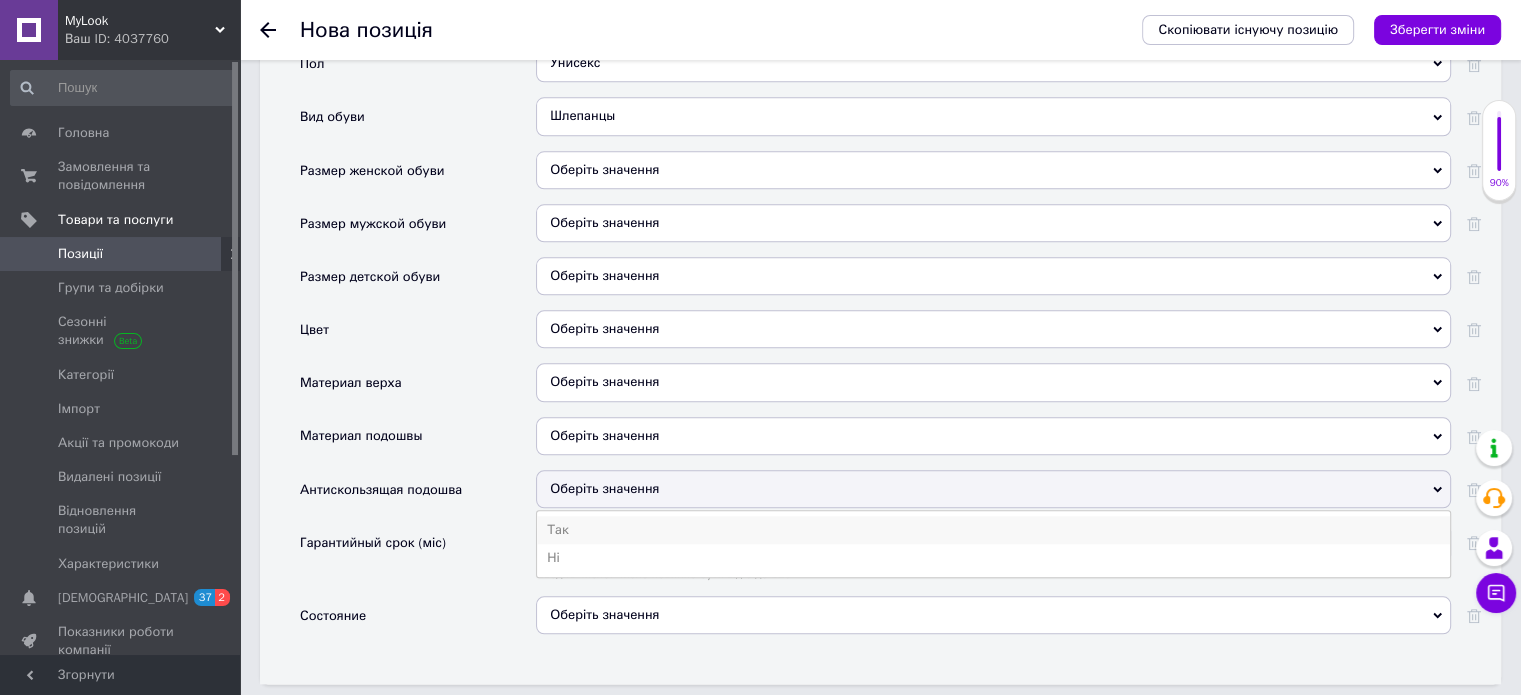 click on "Так" at bounding box center (993, 530) 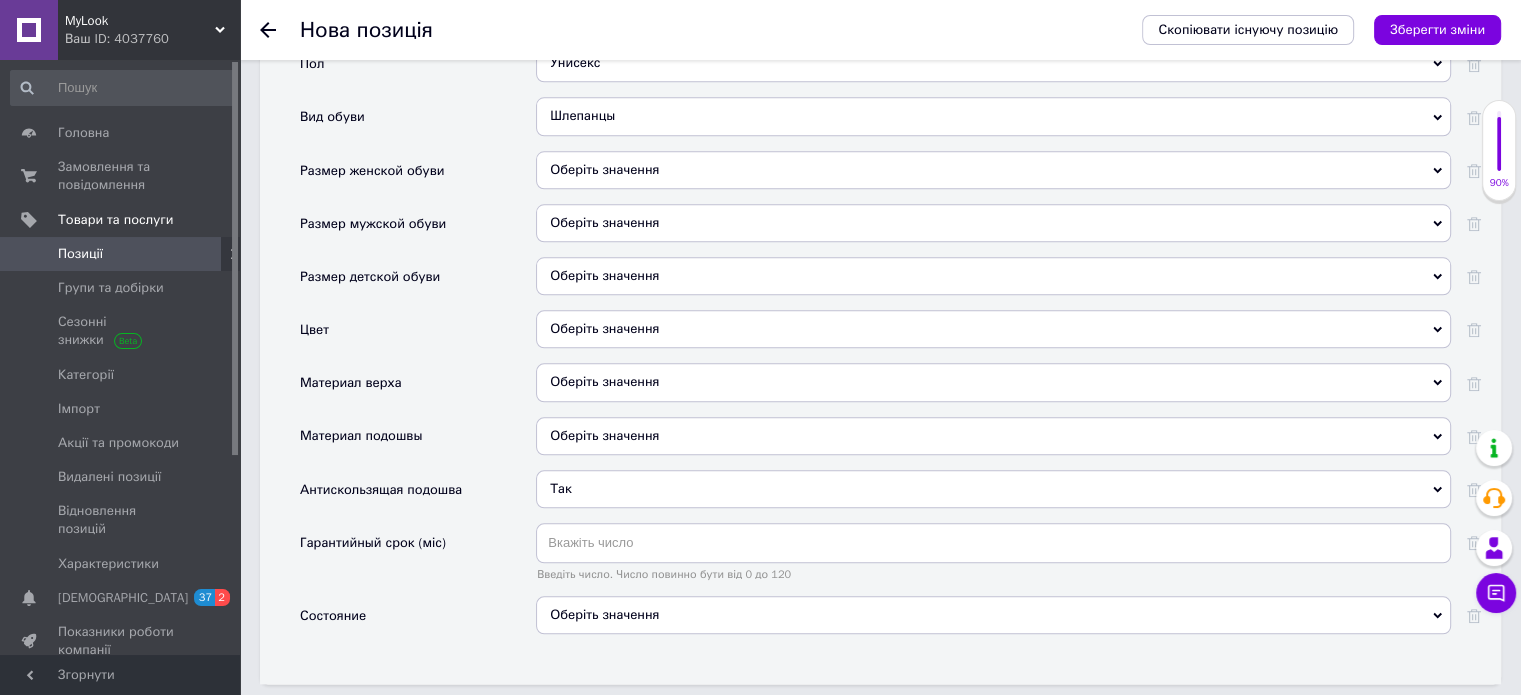 click on "Оберіть значення" at bounding box center (993, 615) 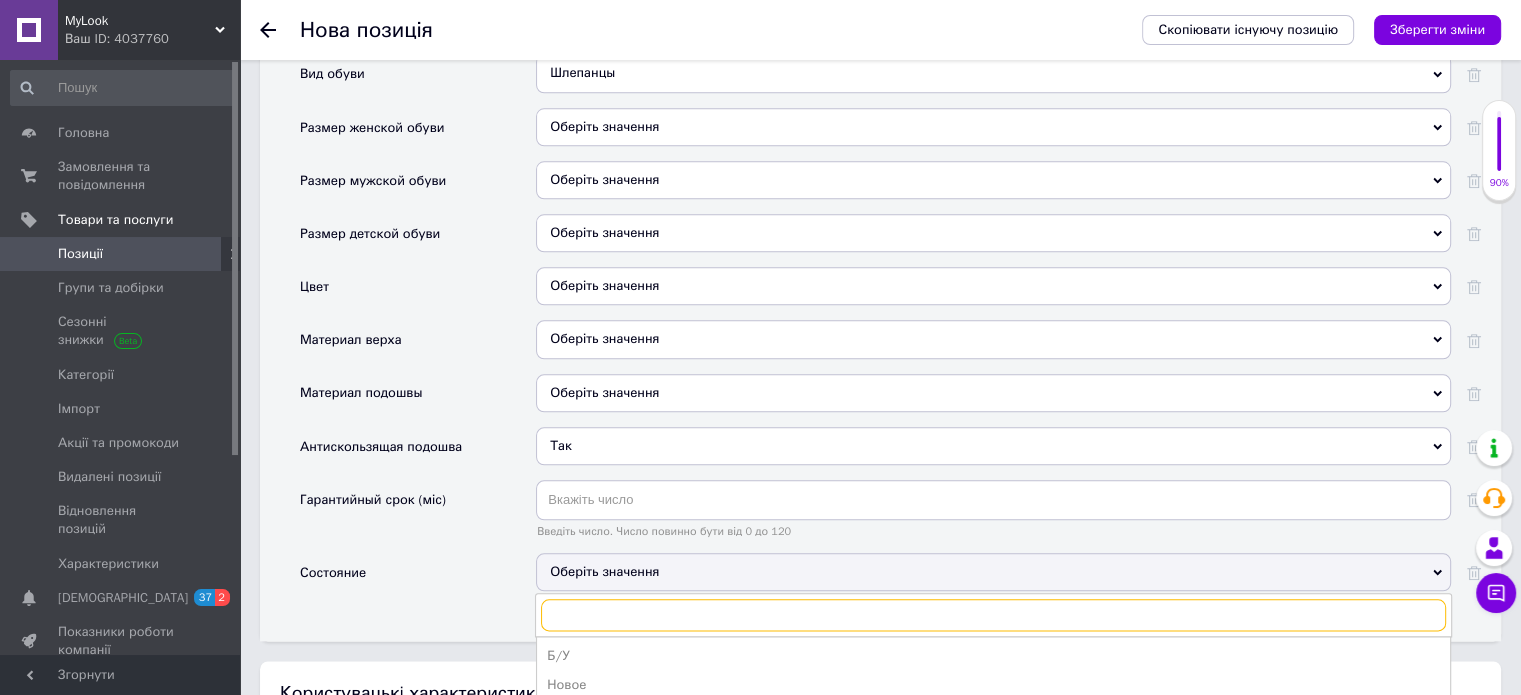 scroll, scrollTop: 2290, scrollLeft: 0, axis: vertical 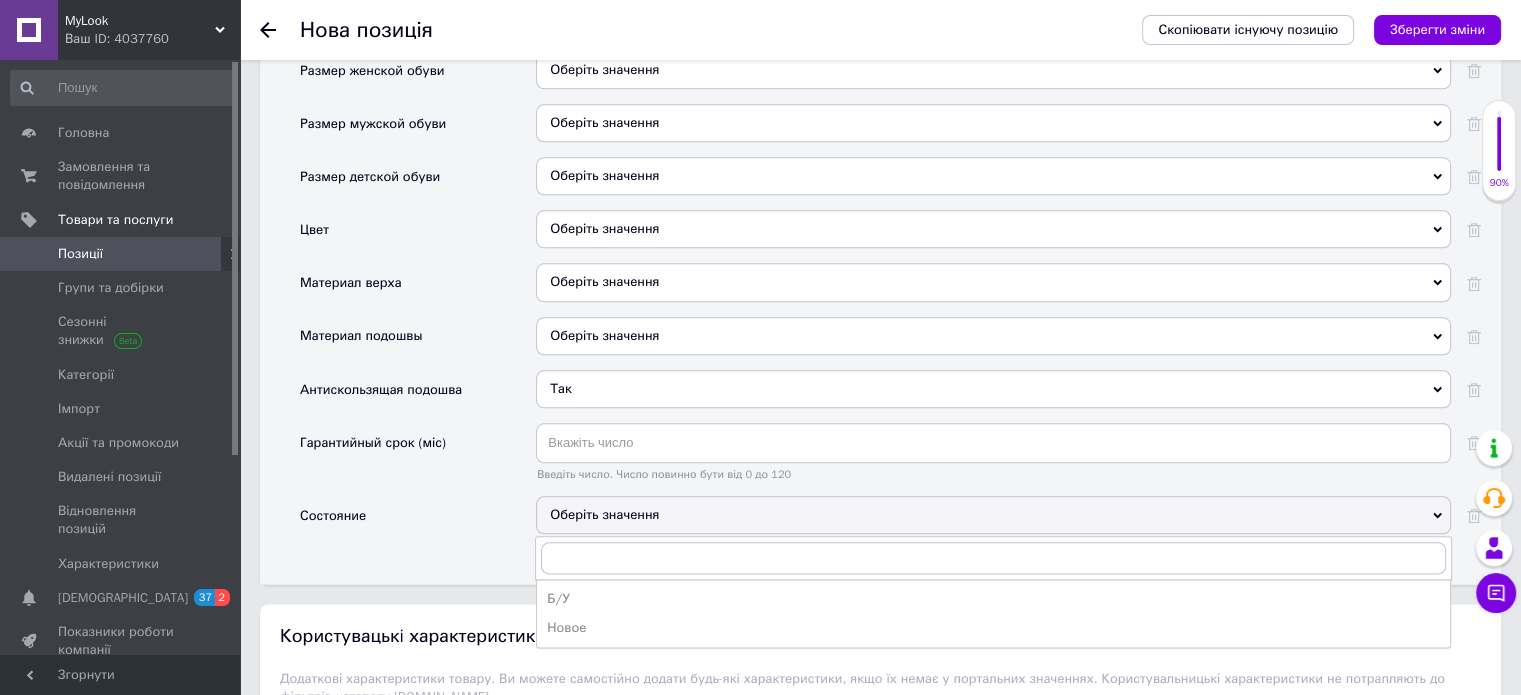 drag, startPoint x: 580, startPoint y: 624, endPoint x: 576, endPoint y: 599, distance: 25.317978 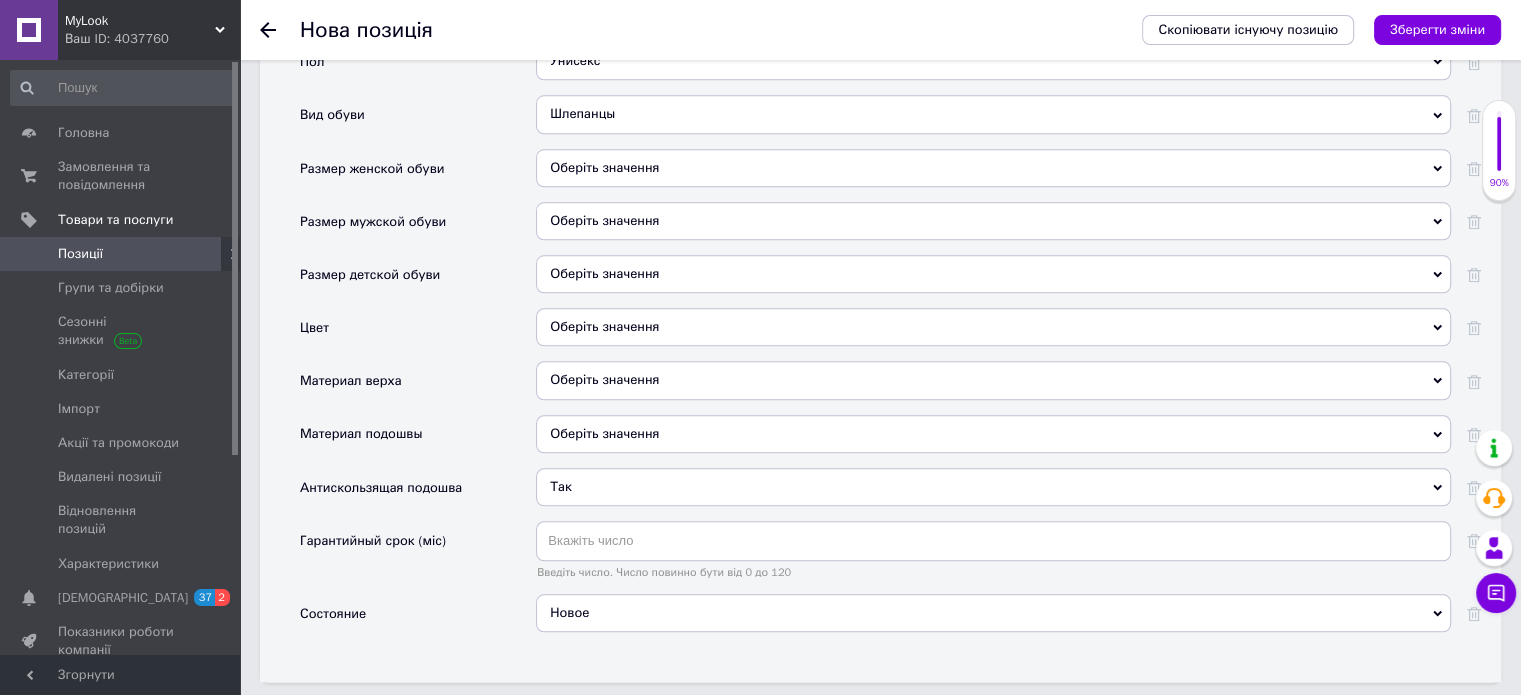 scroll, scrollTop: 2190, scrollLeft: 0, axis: vertical 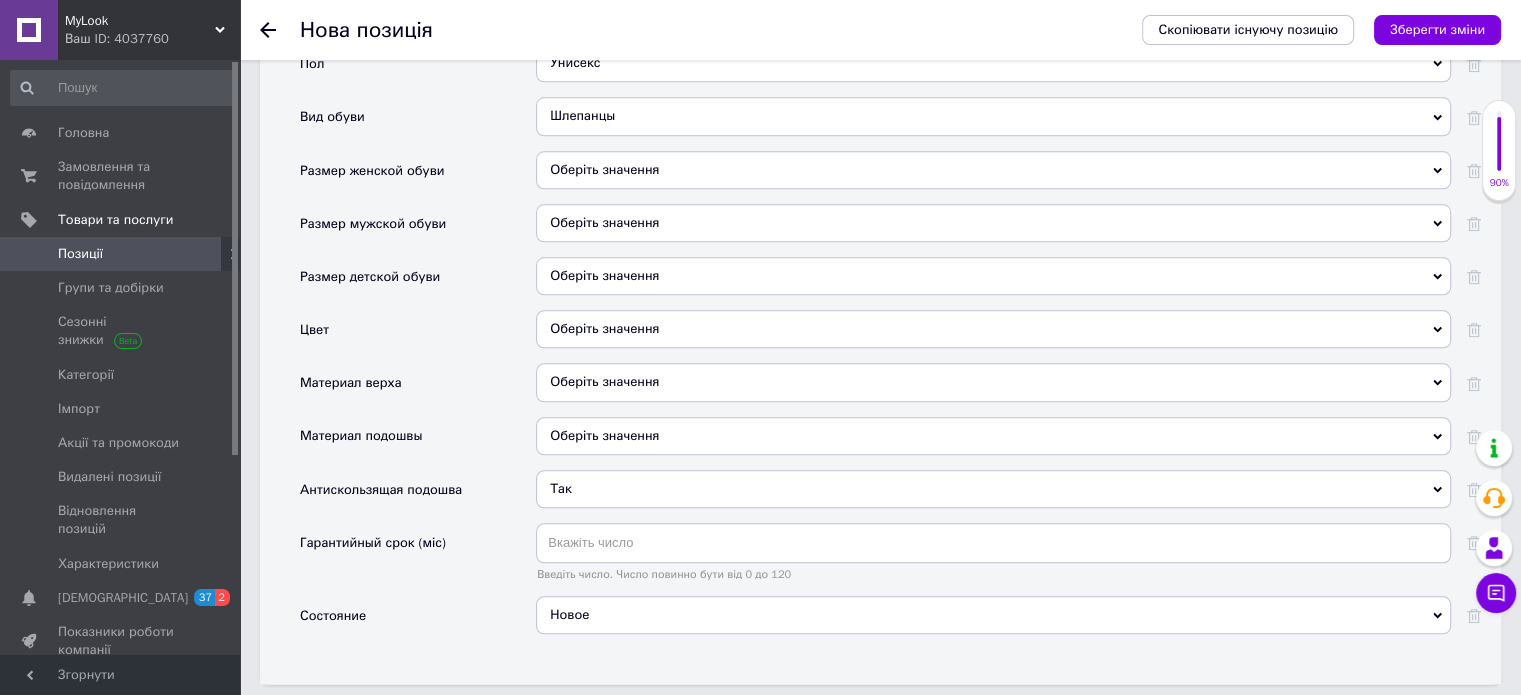 click on "Оберіть значення" at bounding box center (993, 329) 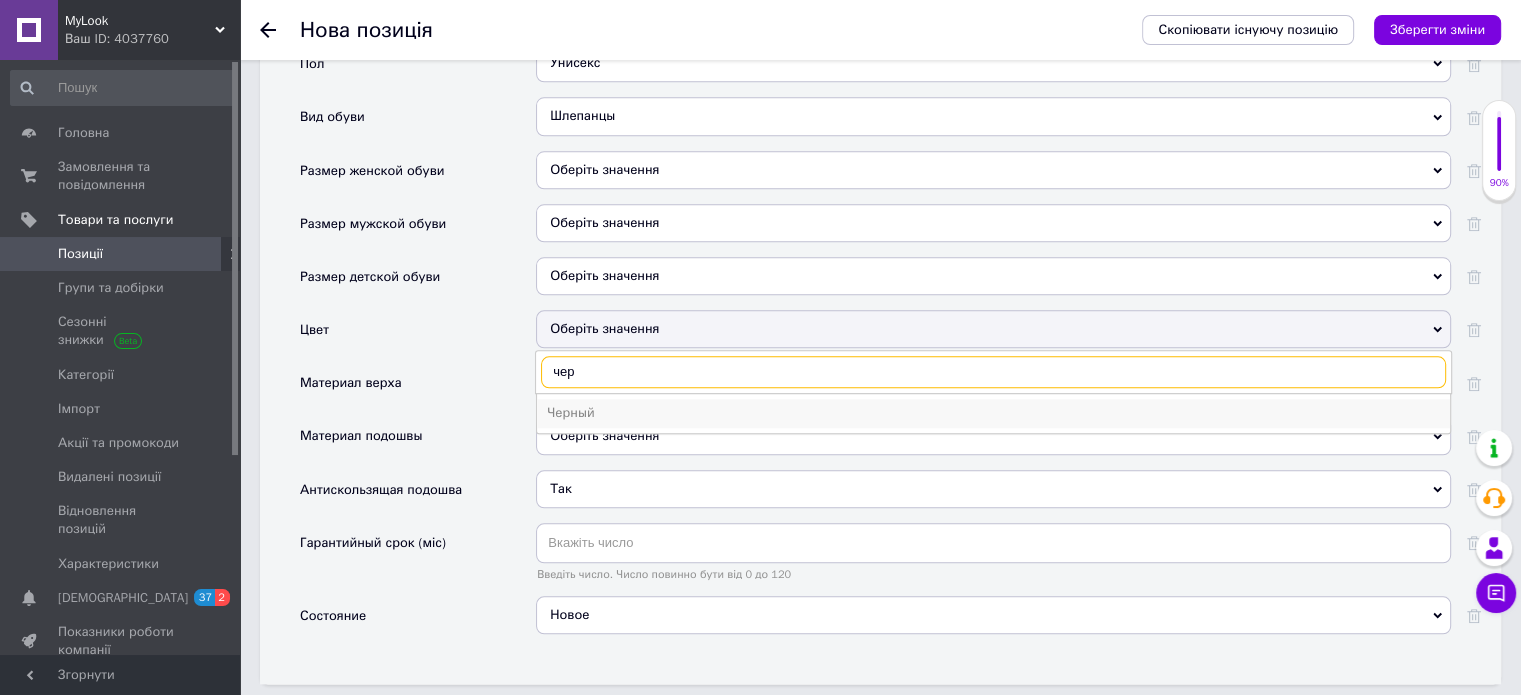 type on "чер" 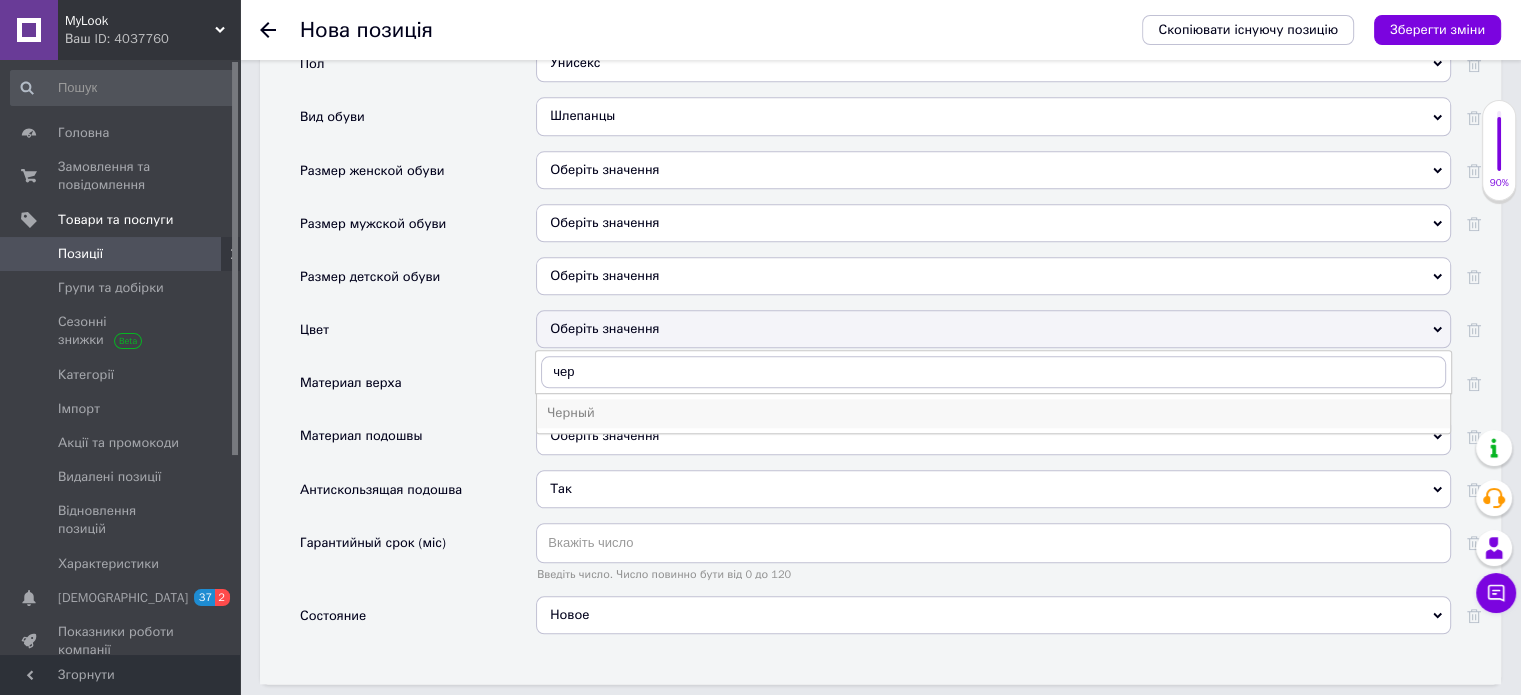 click on "Черный" at bounding box center [993, 413] 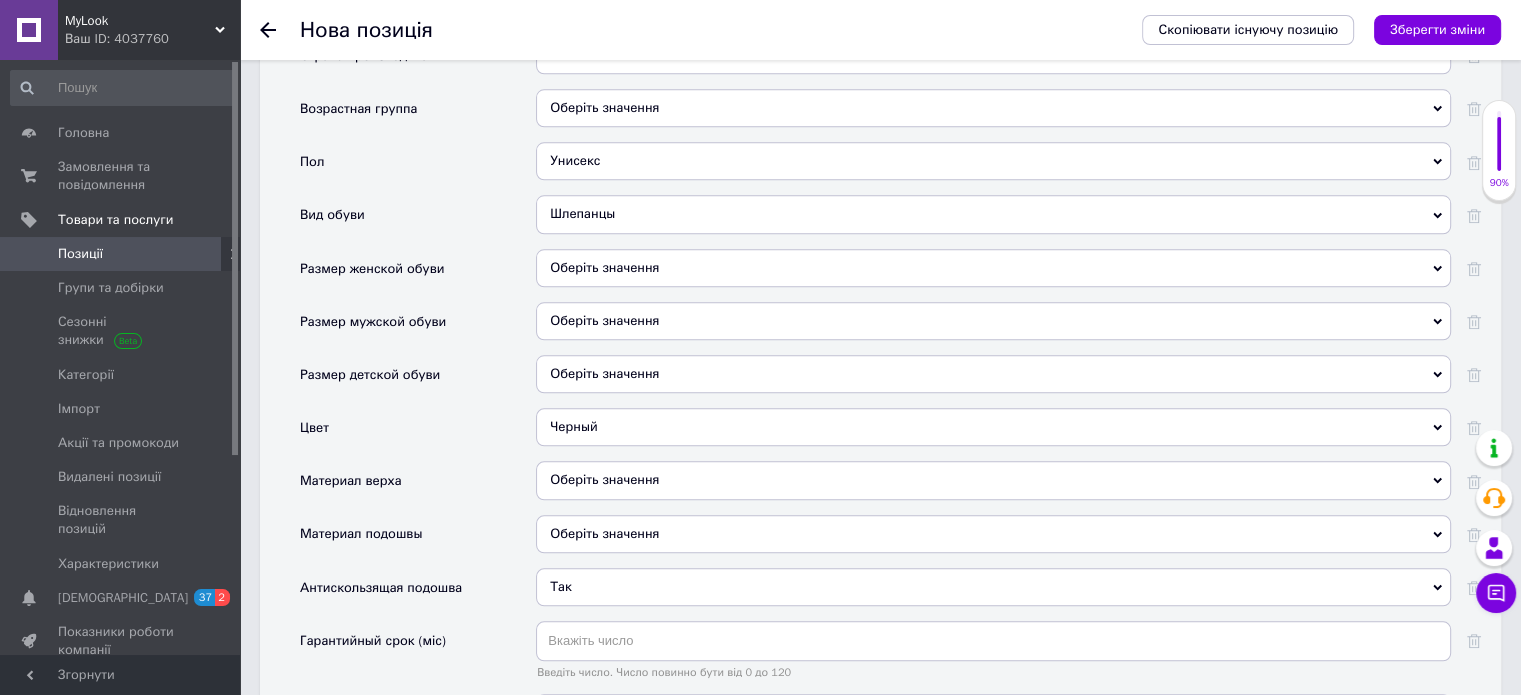 scroll, scrollTop: 2090, scrollLeft: 0, axis: vertical 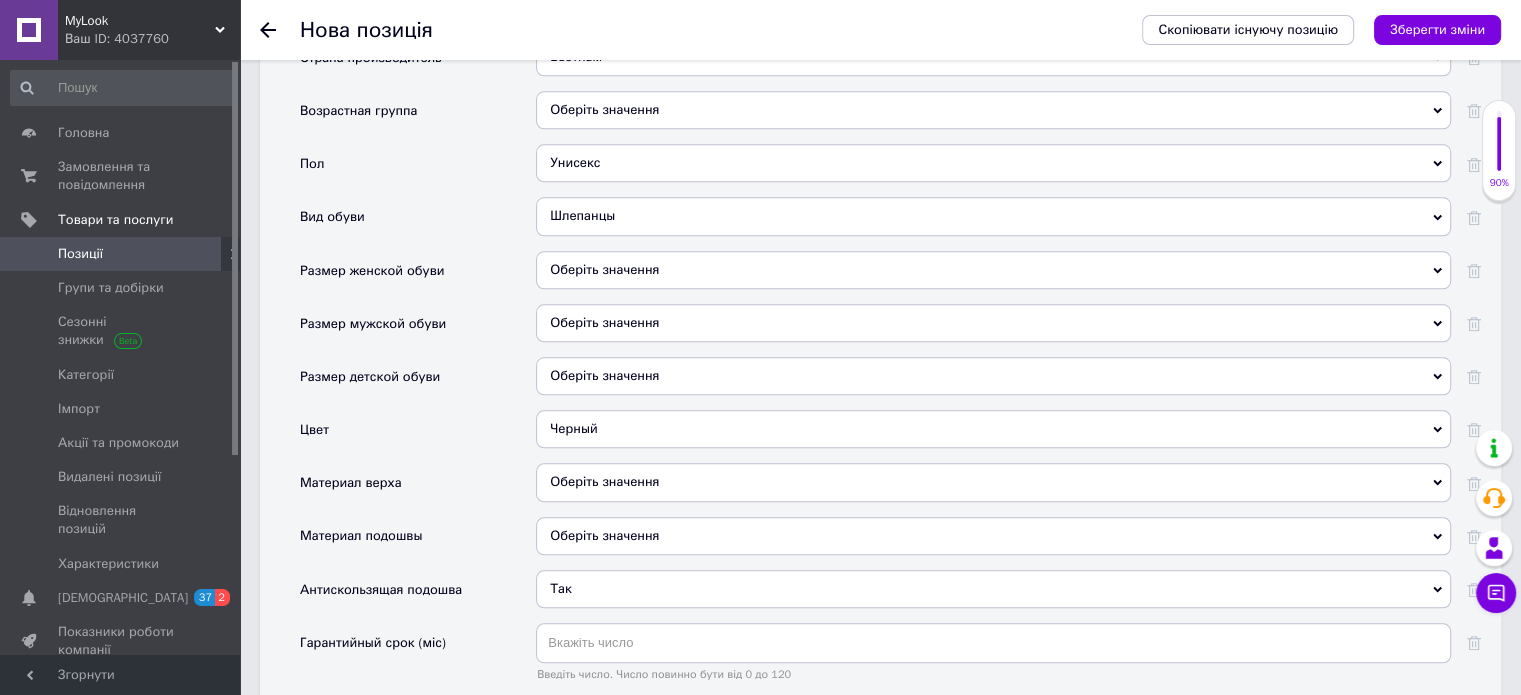 click on "Оберіть значення" at bounding box center [993, 323] 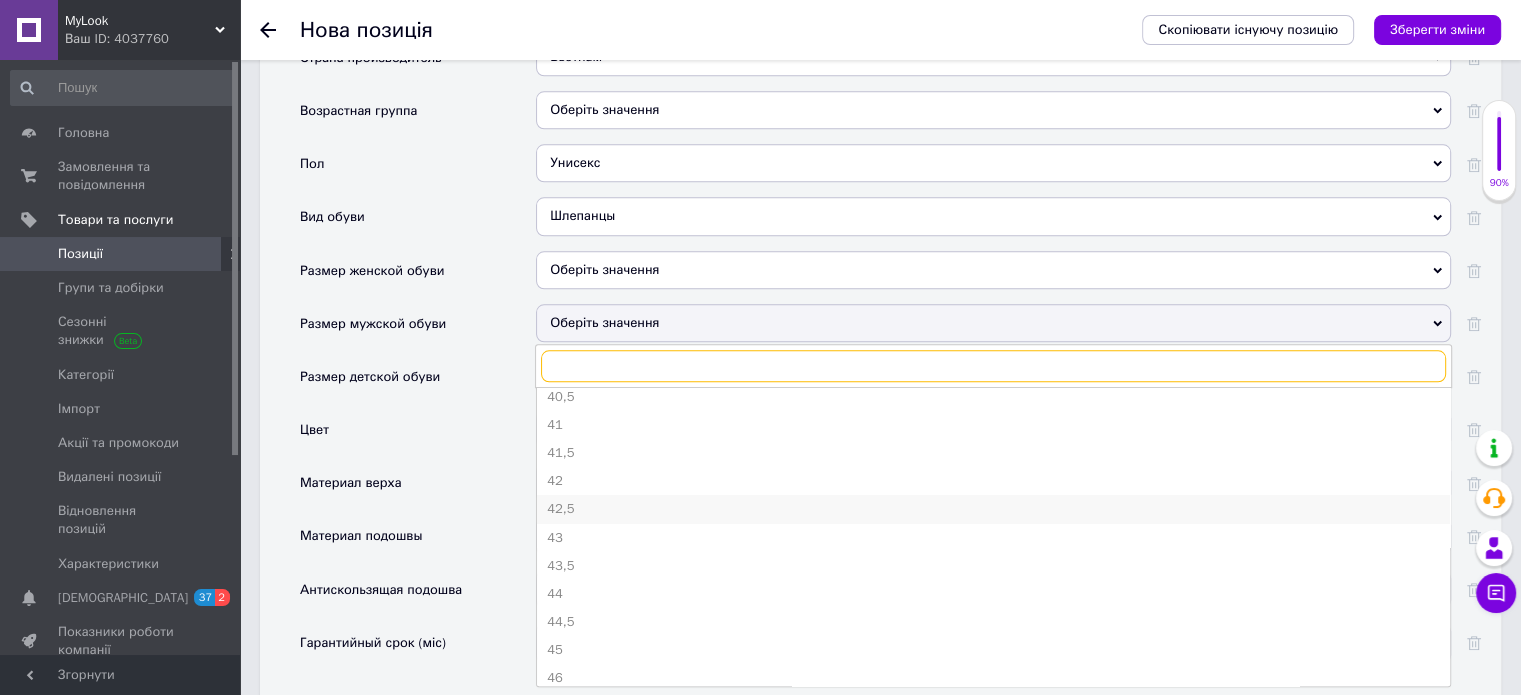 scroll, scrollTop: 100, scrollLeft: 0, axis: vertical 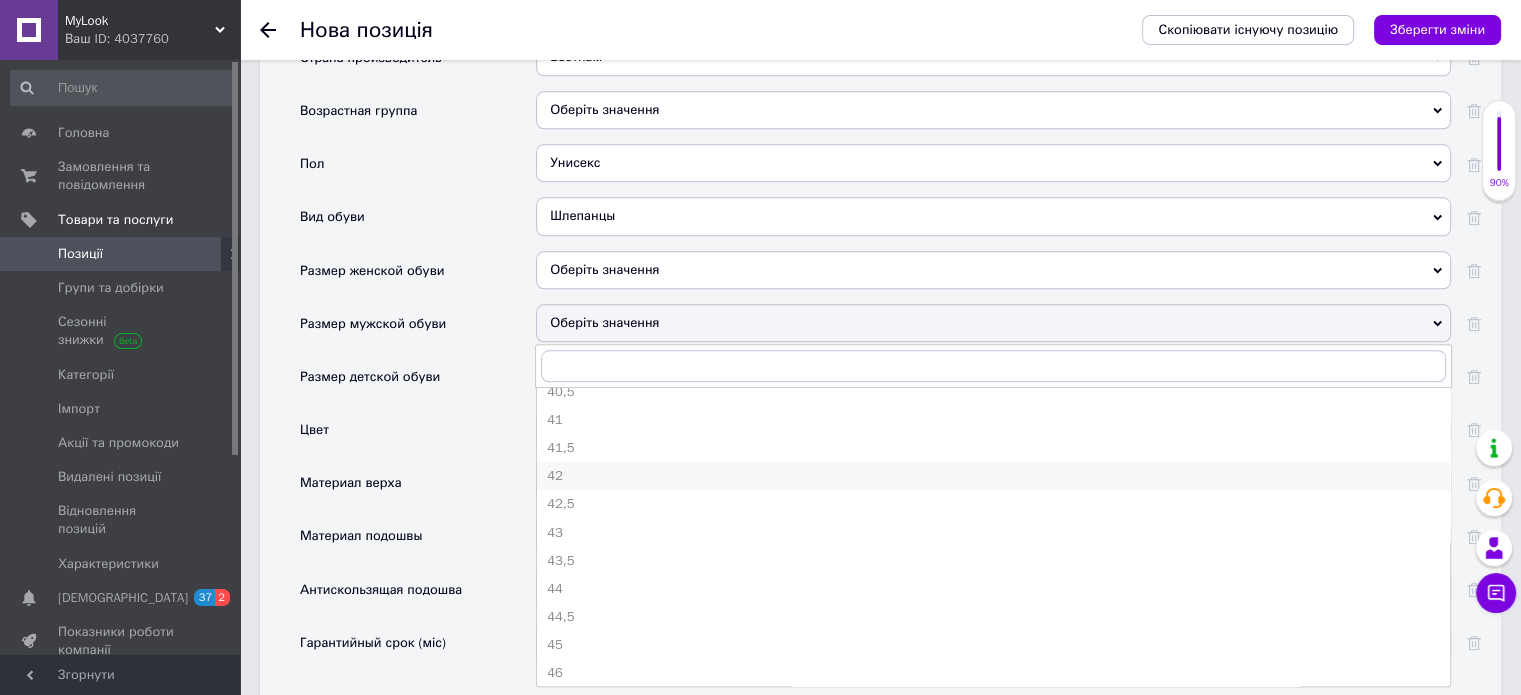 click on "42" at bounding box center [993, 476] 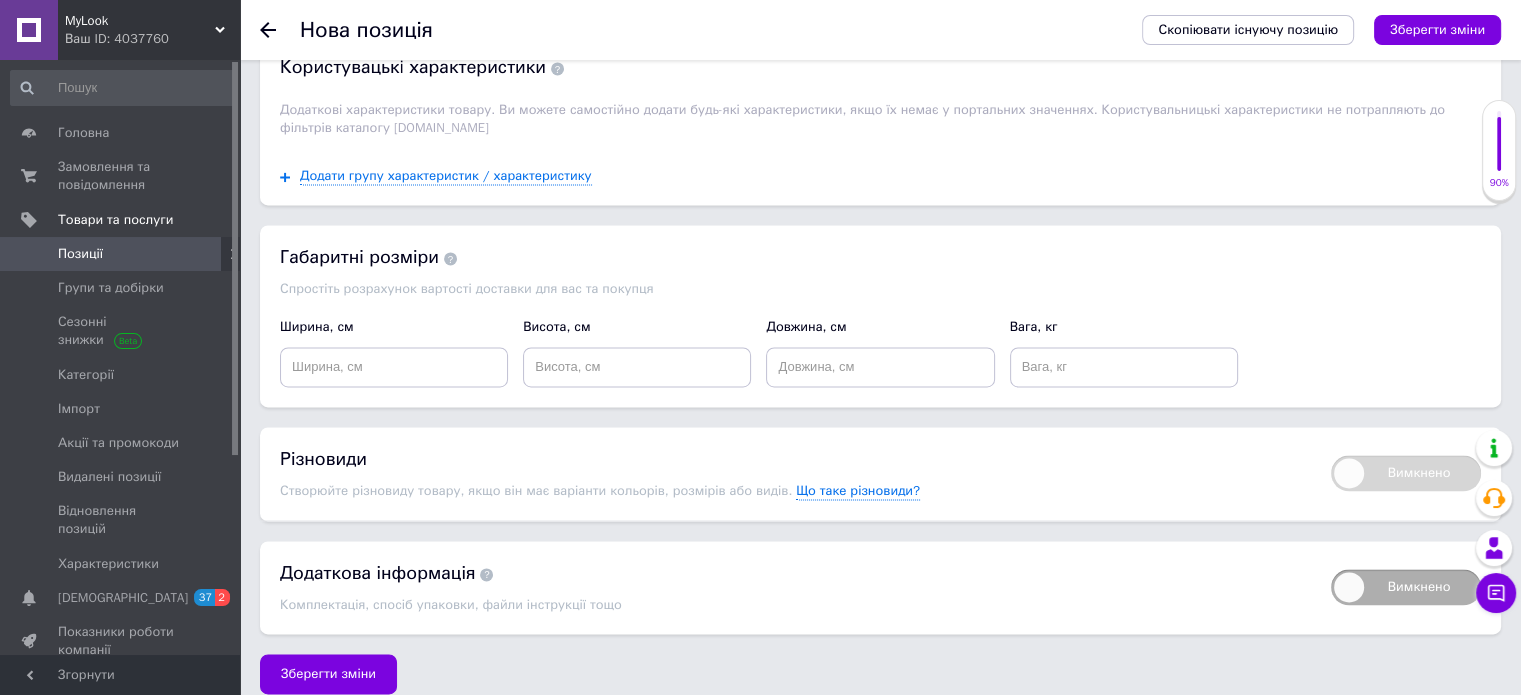 scroll, scrollTop: 2862, scrollLeft: 0, axis: vertical 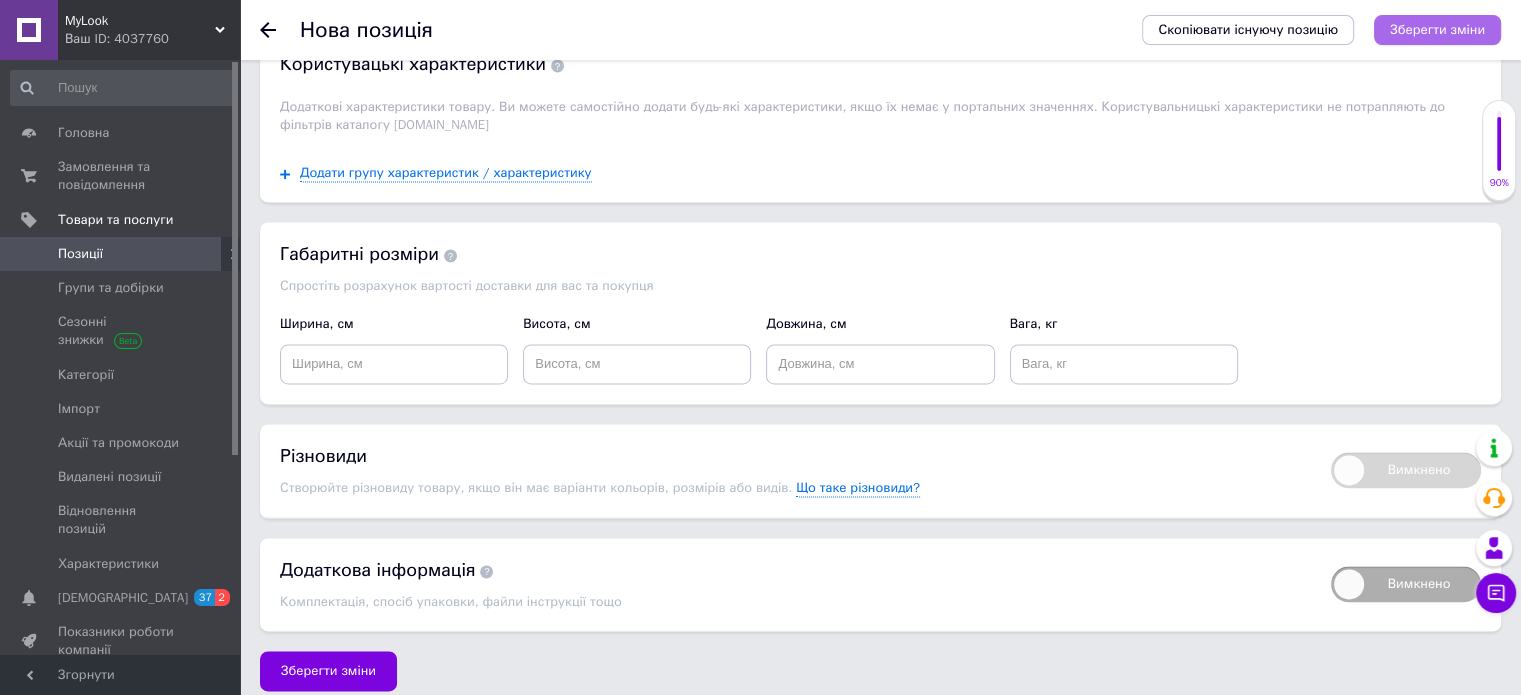 click on "Зберегти зміни" at bounding box center [1437, 29] 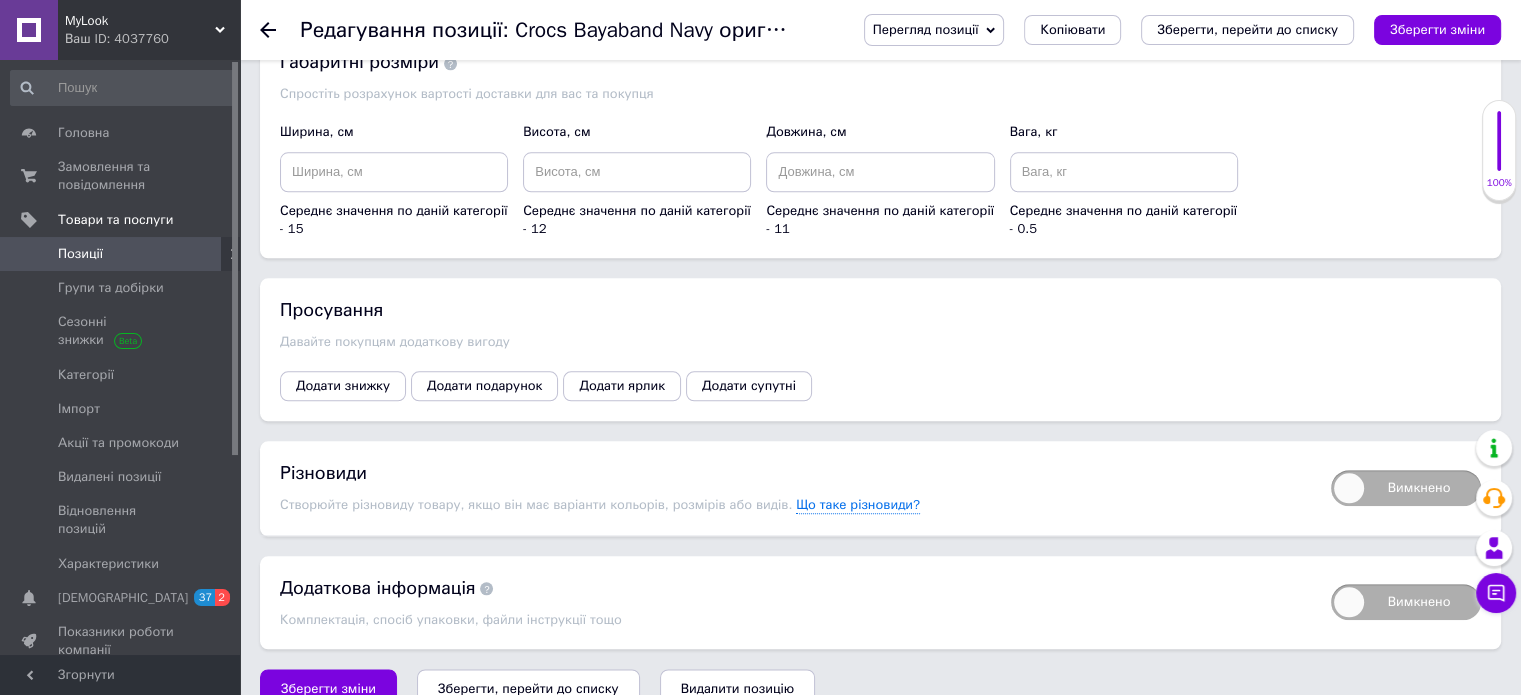 scroll, scrollTop: 2200, scrollLeft: 0, axis: vertical 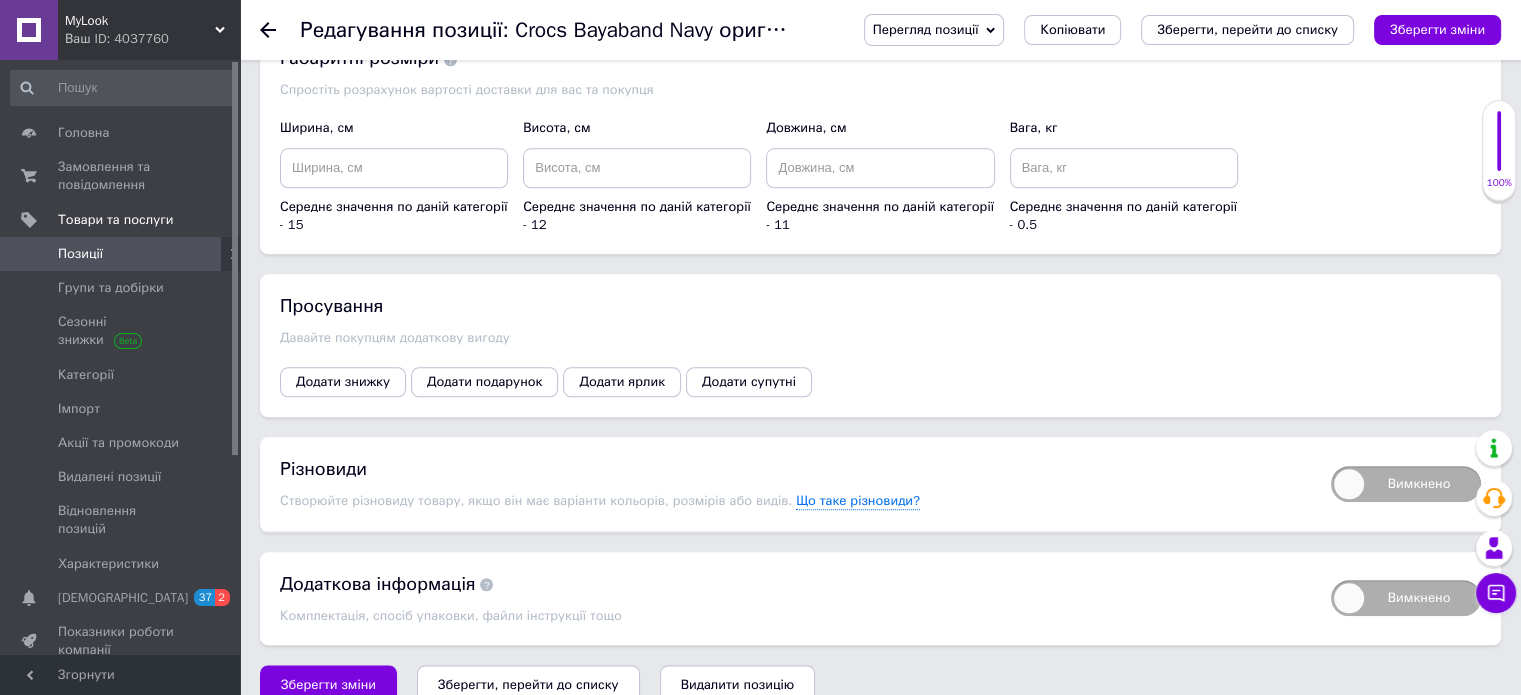 click on "Вимкнено" at bounding box center [1406, 484] 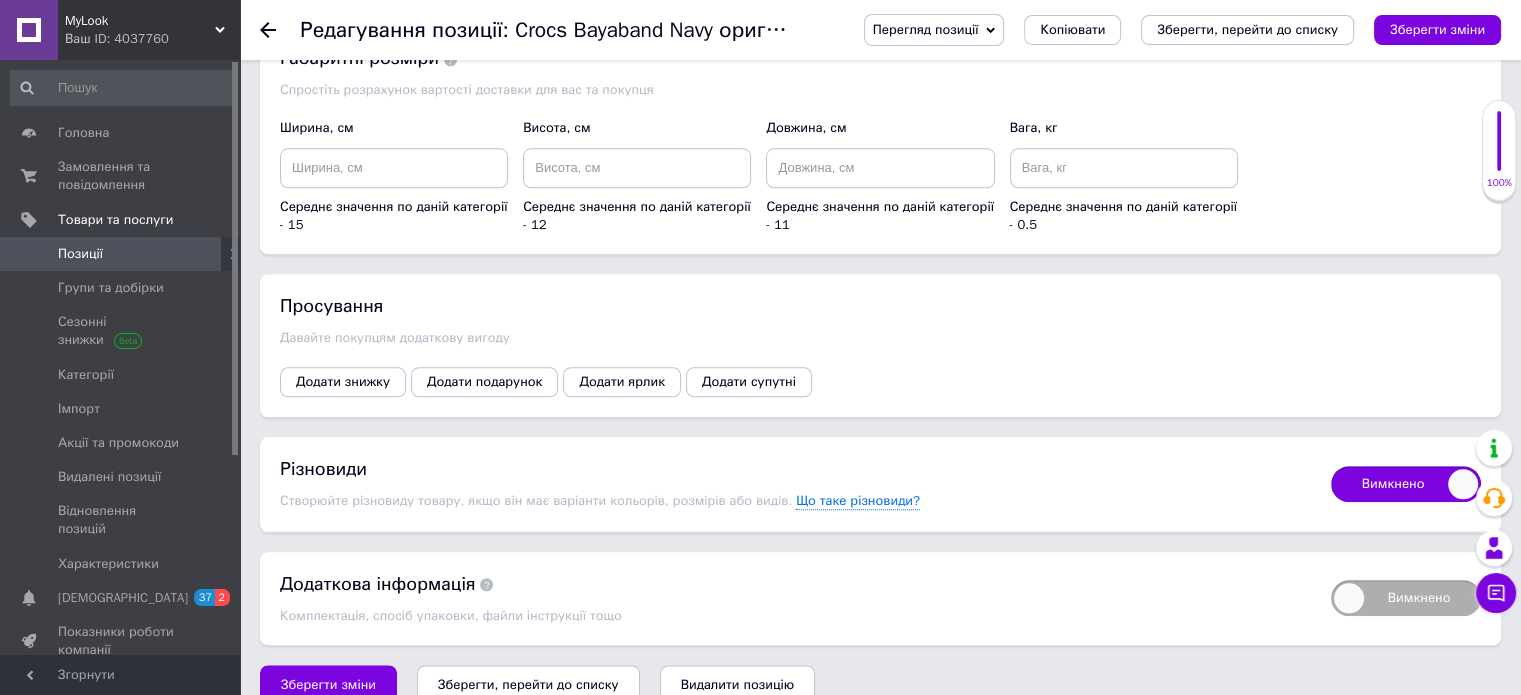checkbox on "true" 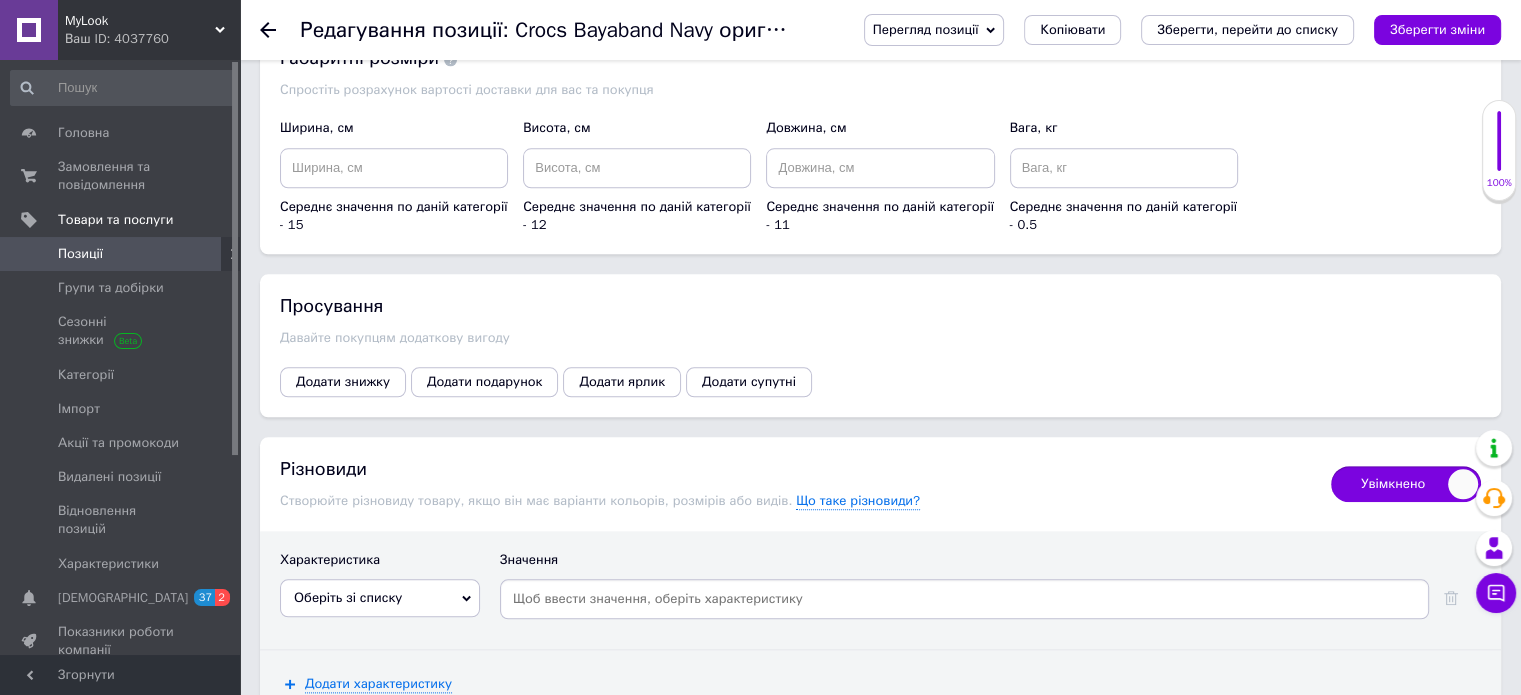 click on "Оберіть зі списку" at bounding box center (380, 598) 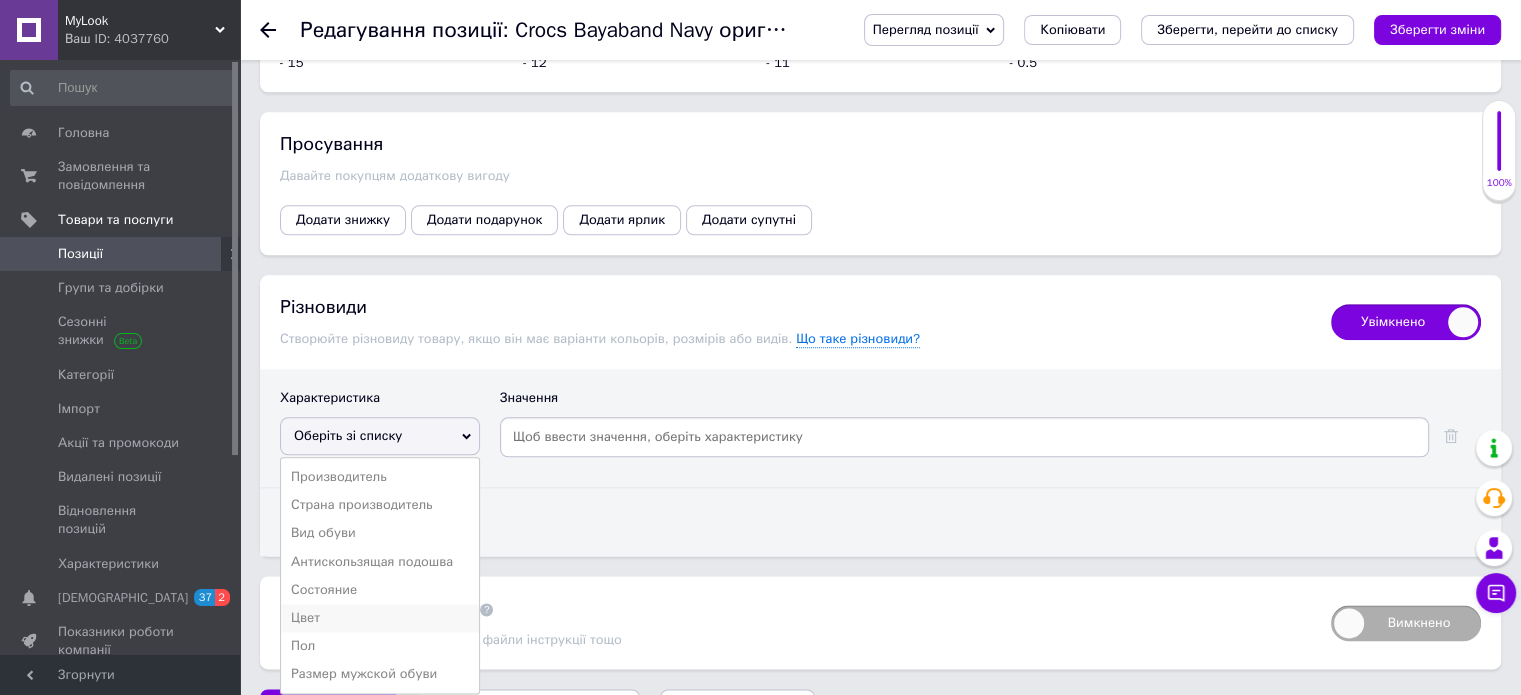 scroll, scrollTop: 2400, scrollLeft: 0, axis: vertical 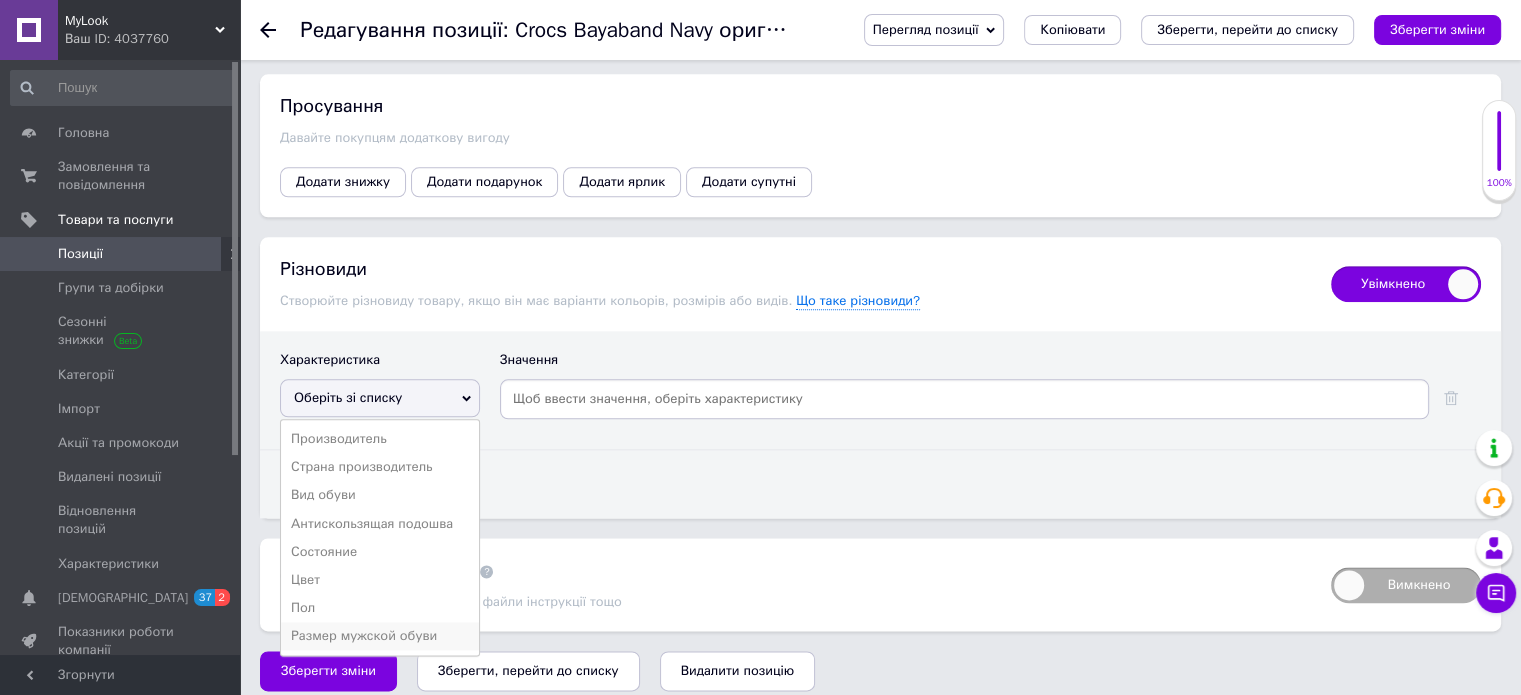 click on "Размер мужской обуви" at bounding box center (380, 636) 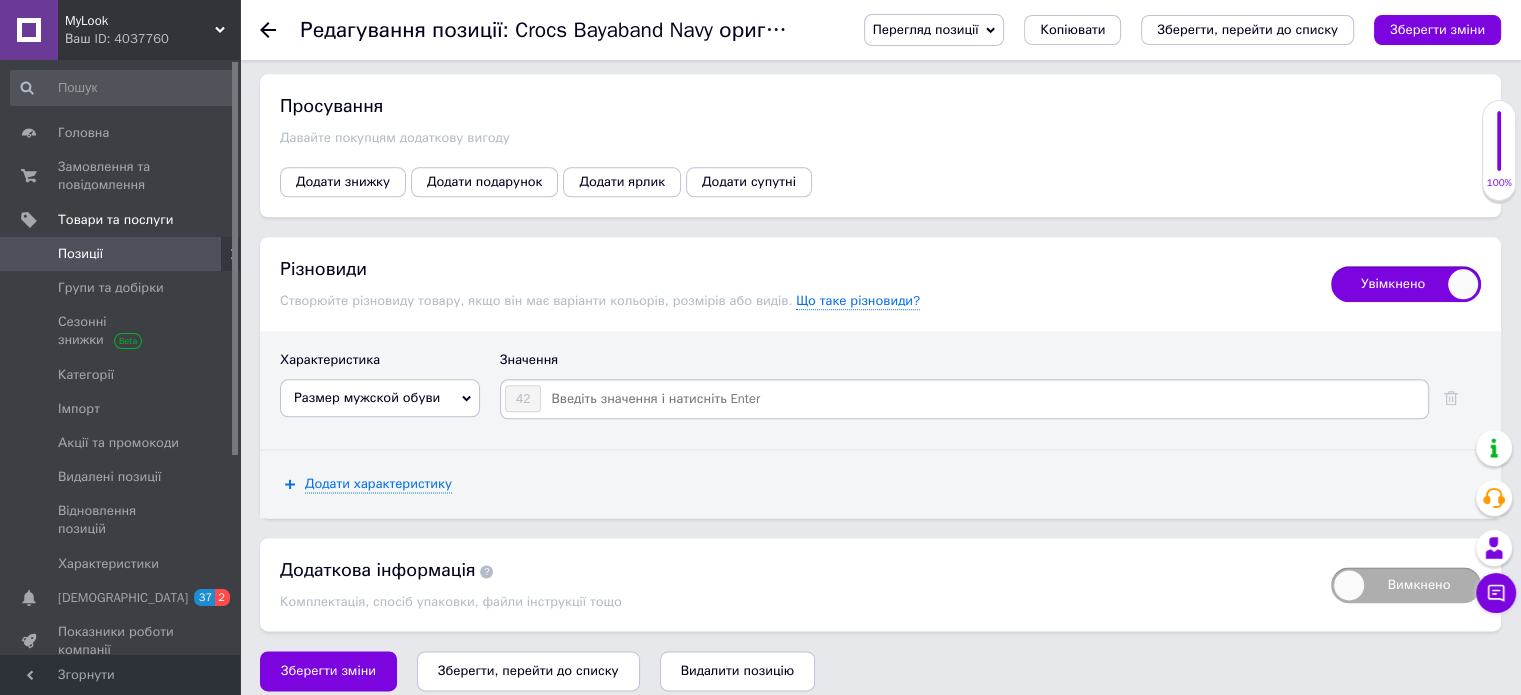 click at bounding box center [983, 399] 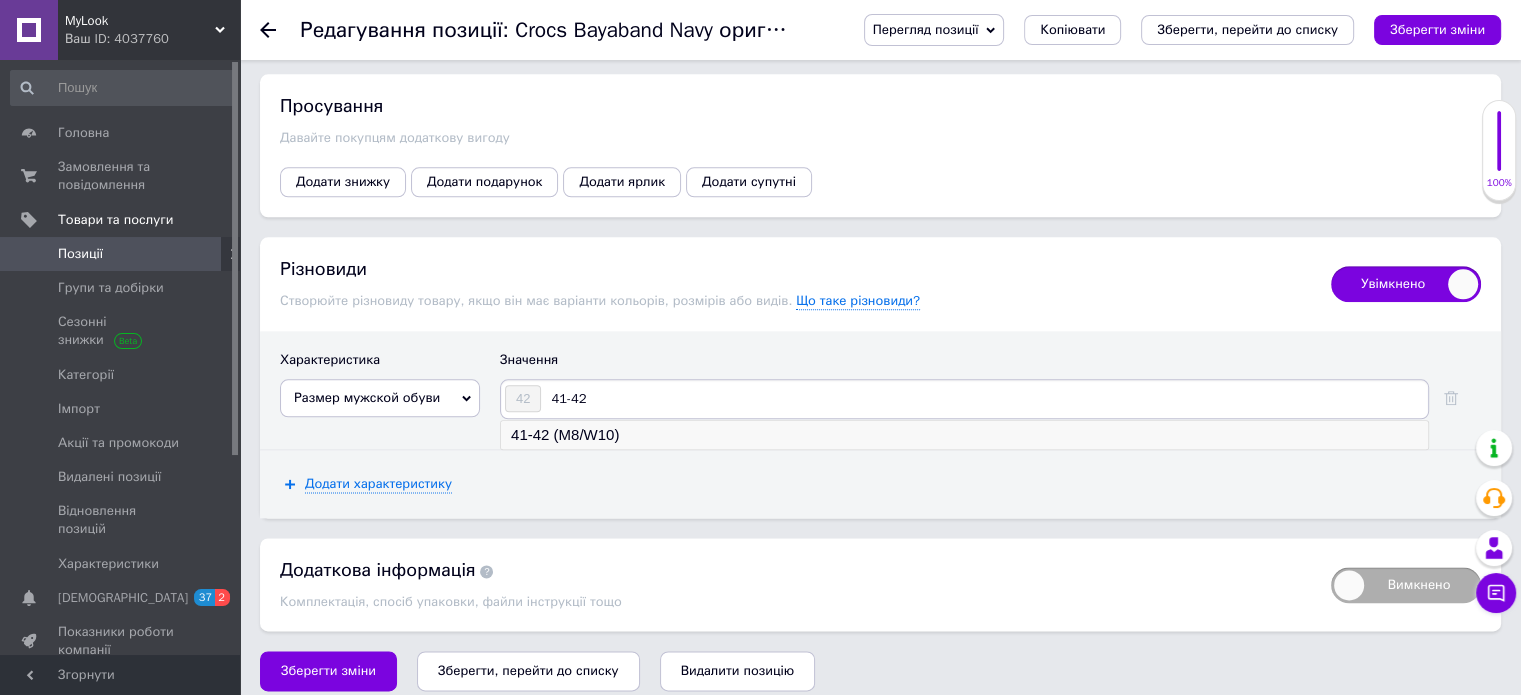 type on "41-42" 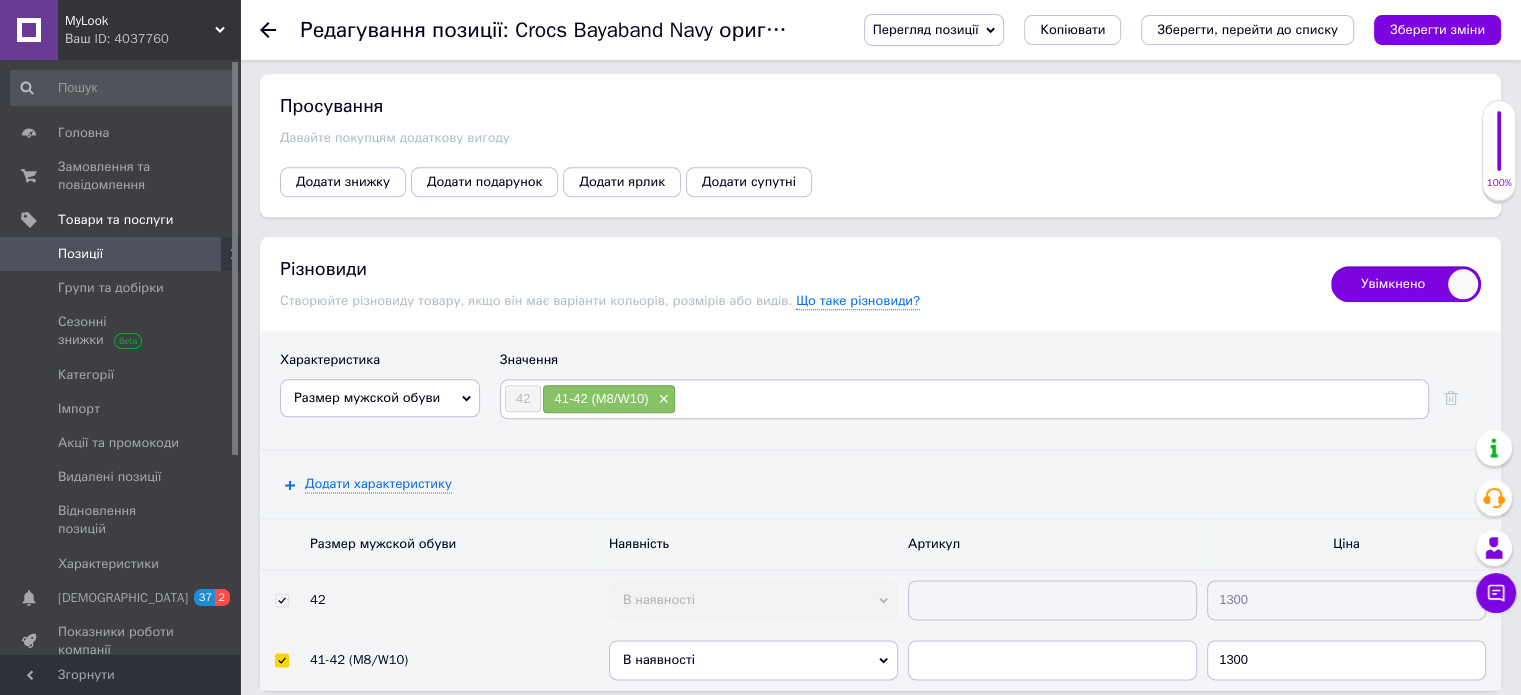 click at bounding box center [1050, 399] 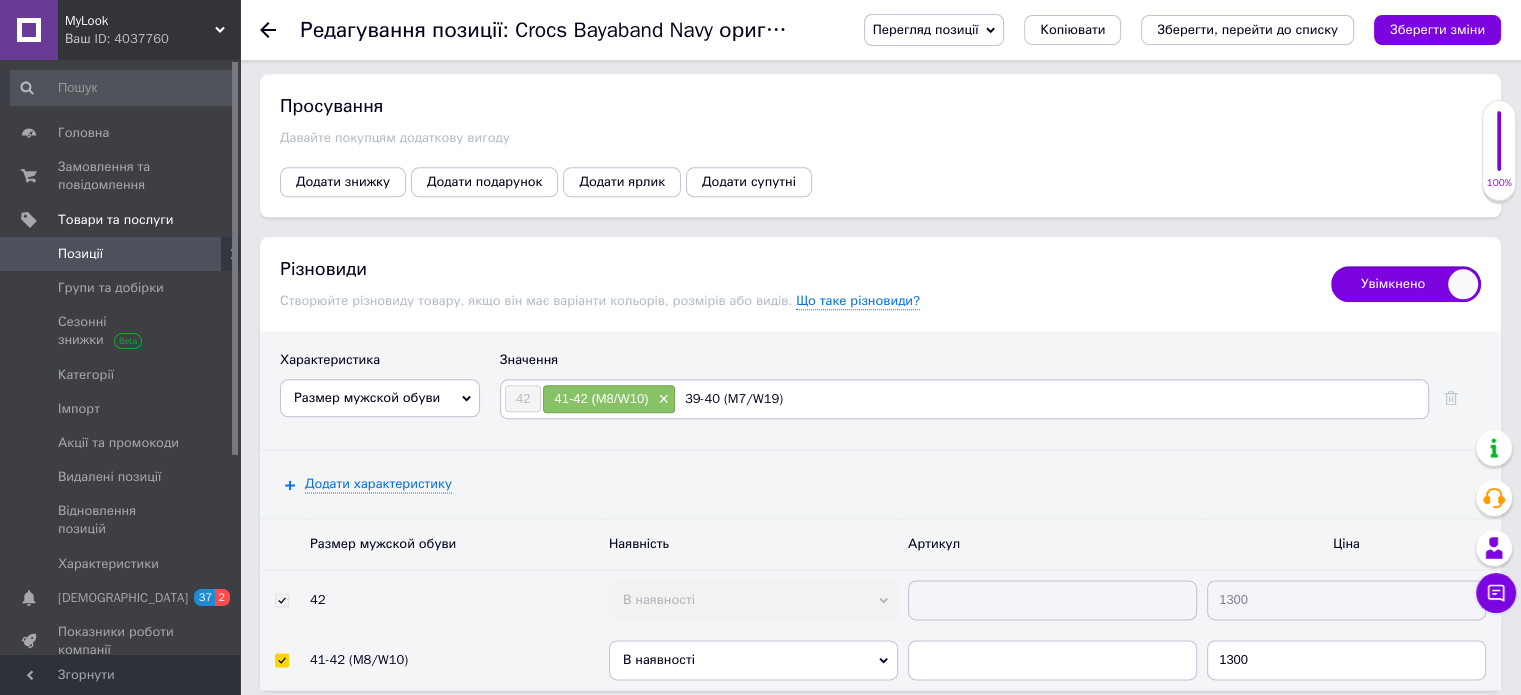 type on "39-40 (M7/W9)" 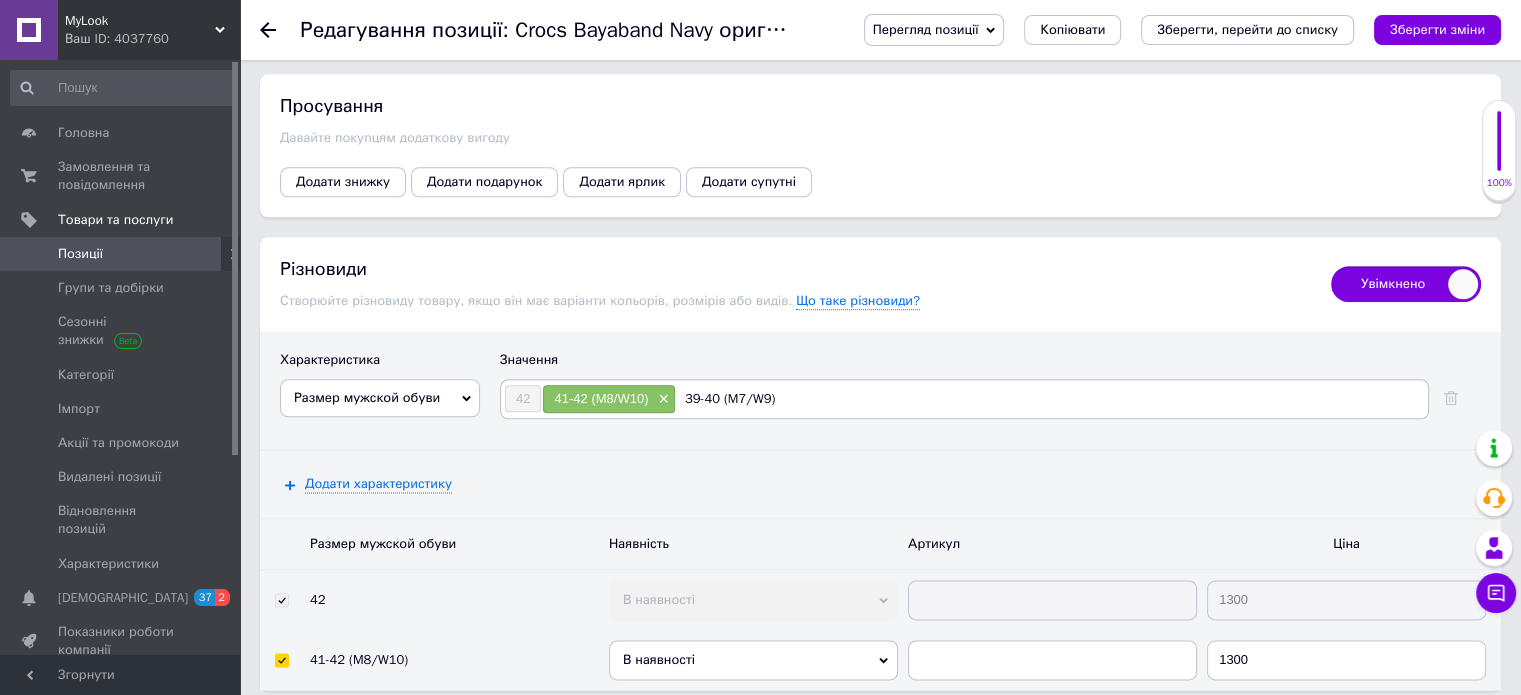 click on "39-40 (M7/W9)" at bounding box center [1050, 399] 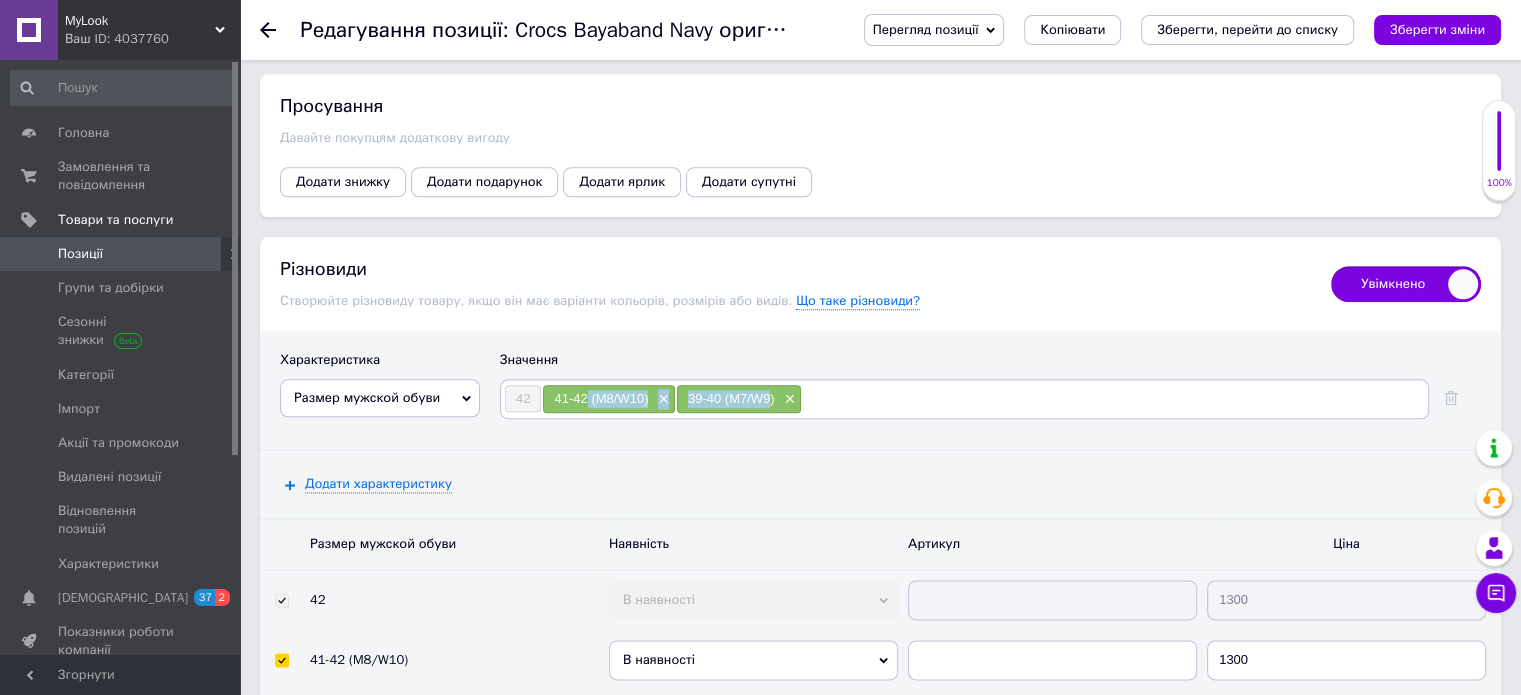 drag, startPoint x: 766, startPoint y: 387, endPoint x: 586, endPoint y: 399, distance: 180.39955 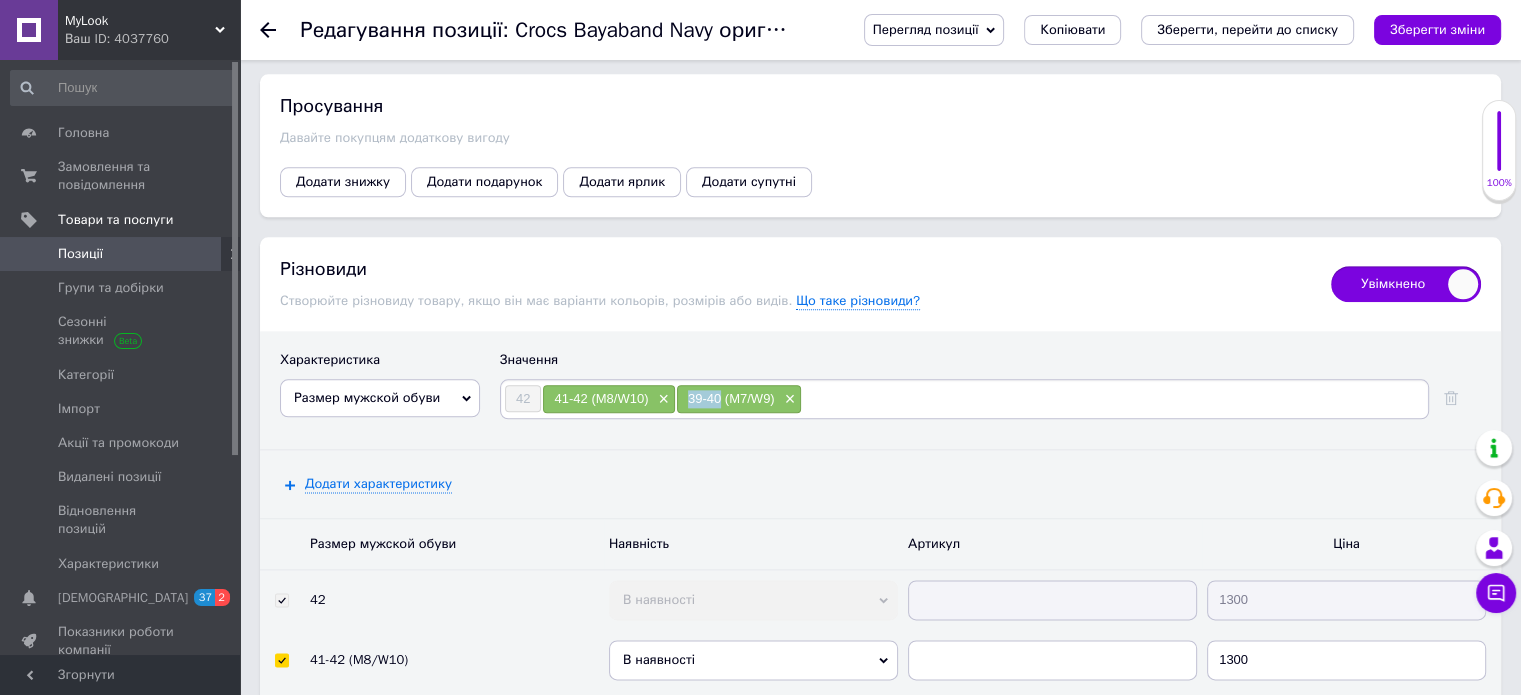 drag, startPoint x: 717, startPoint y: 399, endPoint x: 676, endPoint y: 395, distance: 41.19466 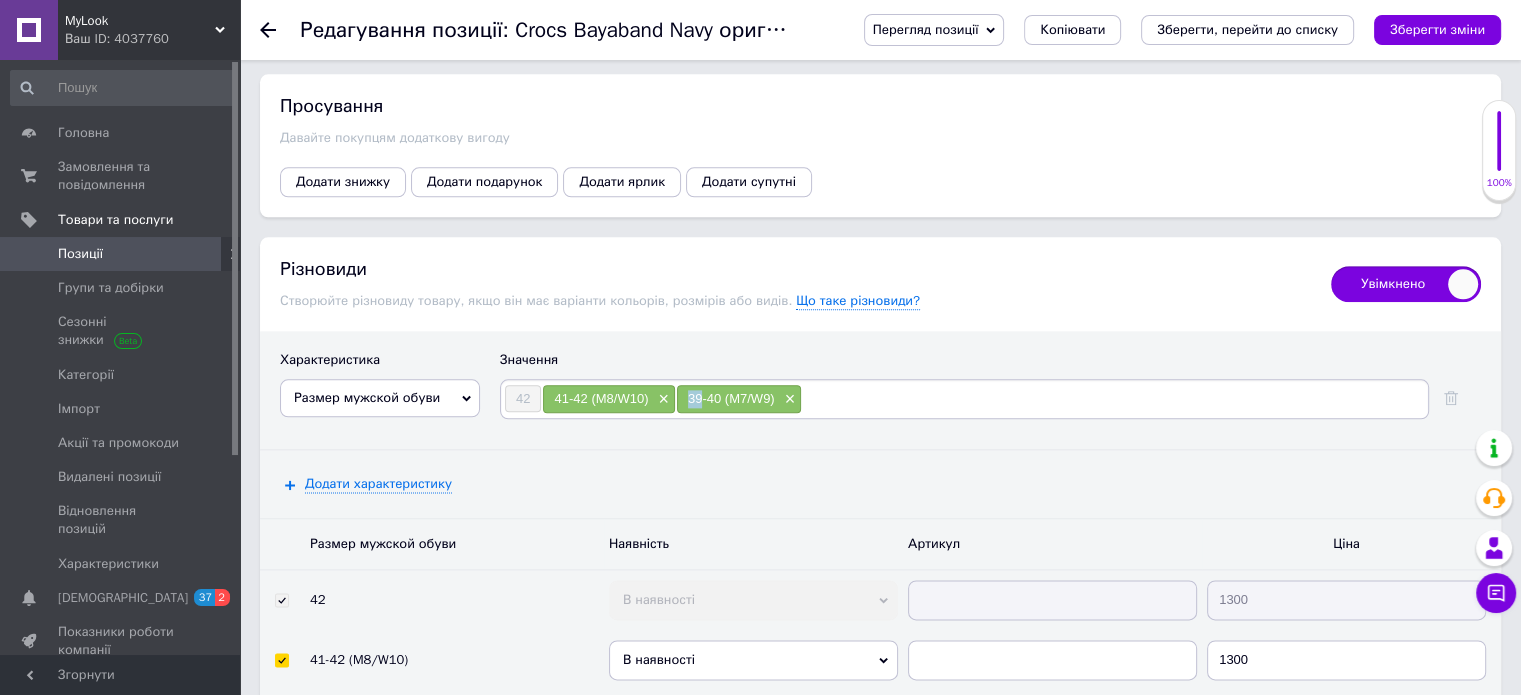 click on "39-40 (M7/W9)" at bounding box center [731, 398] 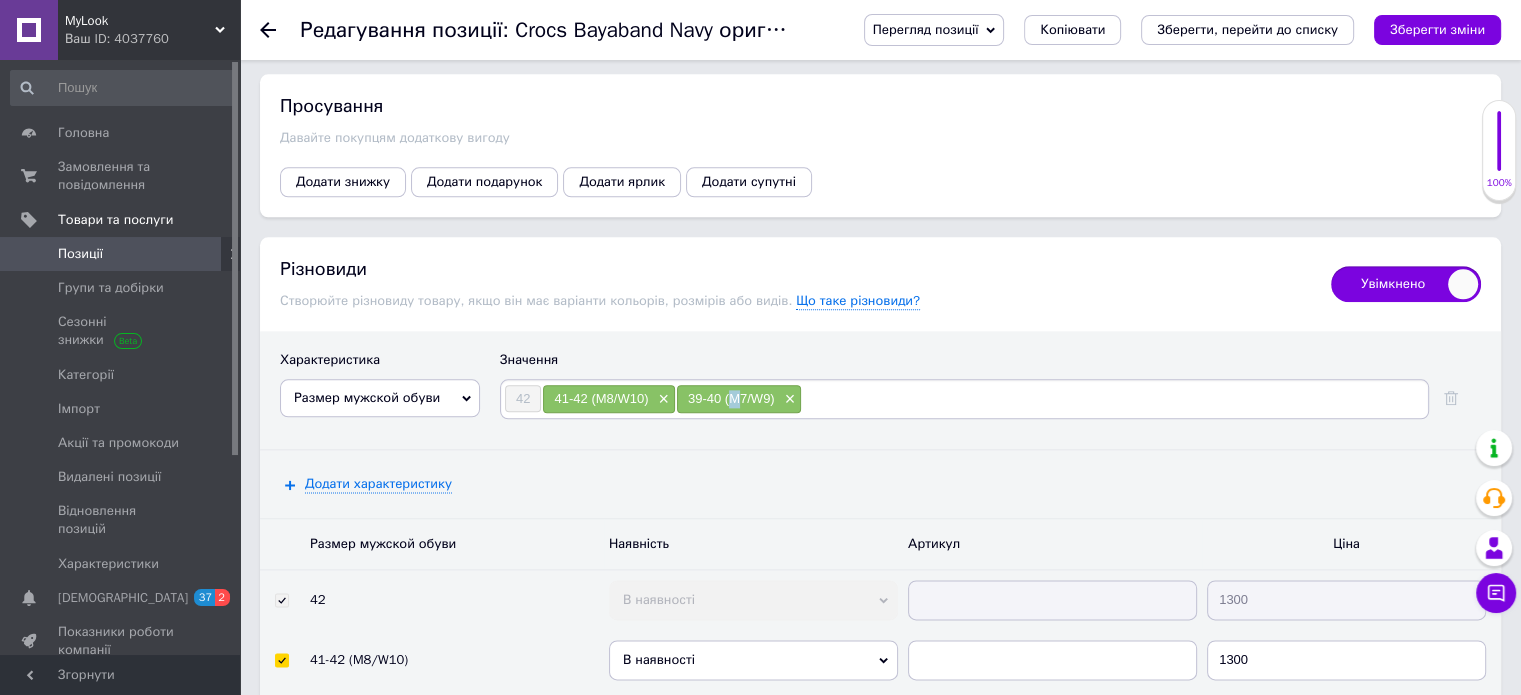 click on "39-40 (M7/W9)" at bounding box center (731, 398) 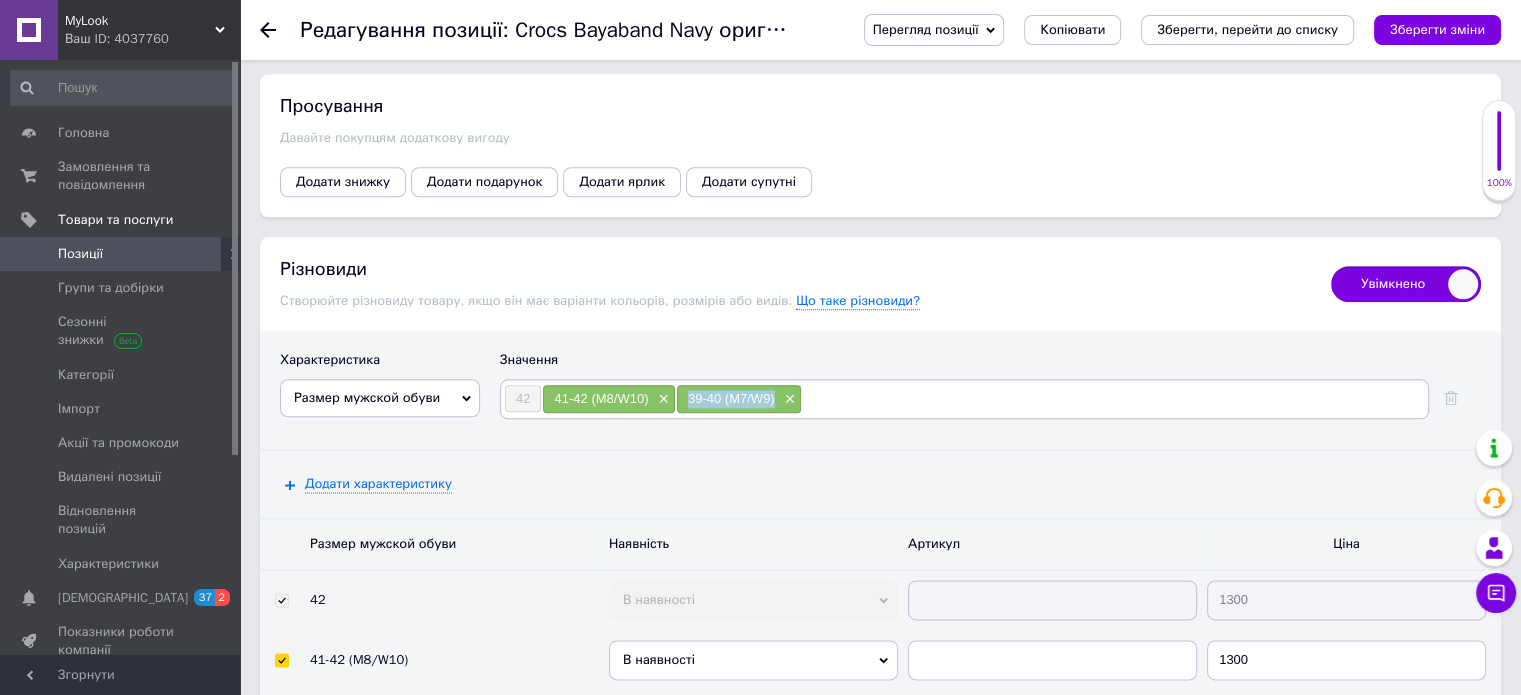 drag, startPoint x: 687, startPoint y: 391, endPoint x: 773, endPoint y: 391, distance: 86 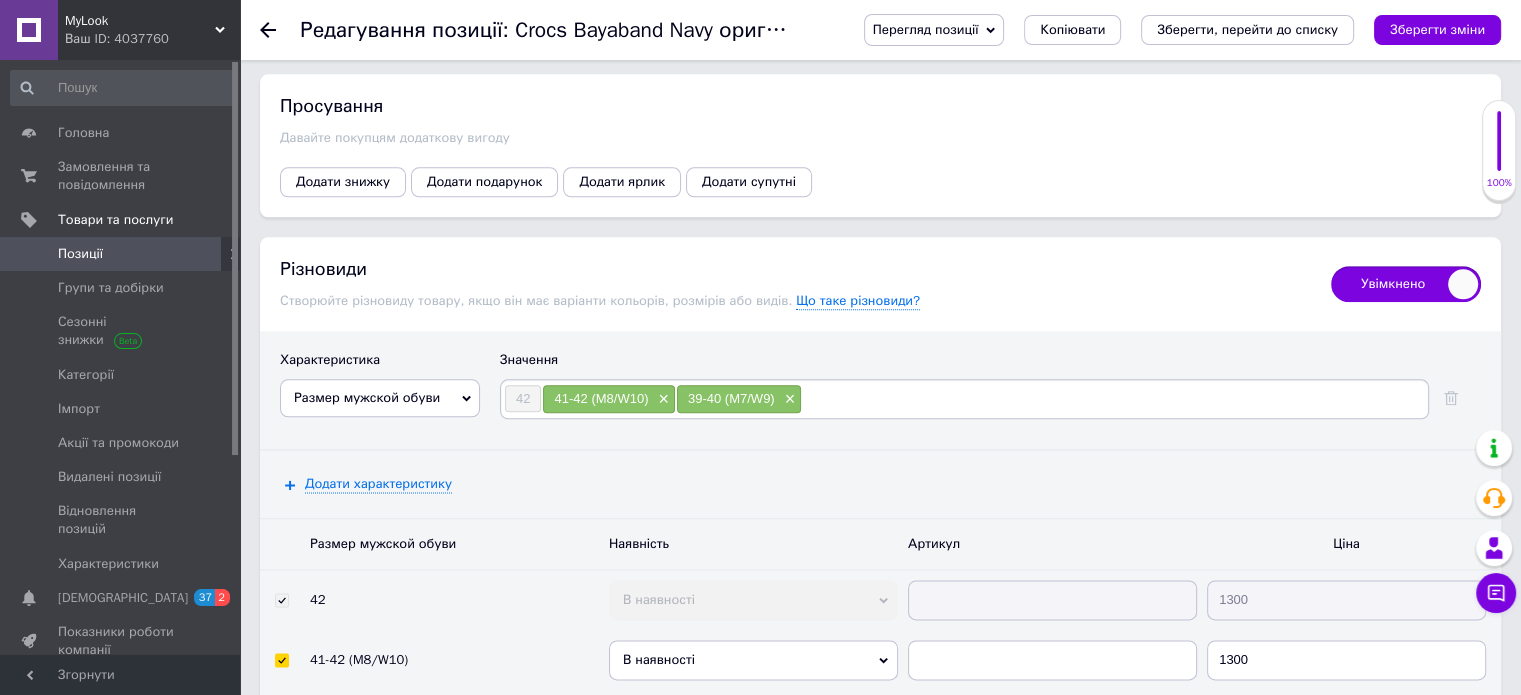 drag, startPoint x: 792, startPoint y: 385, endPoint x: 700, endPoint y: 395, distance: 92.541885 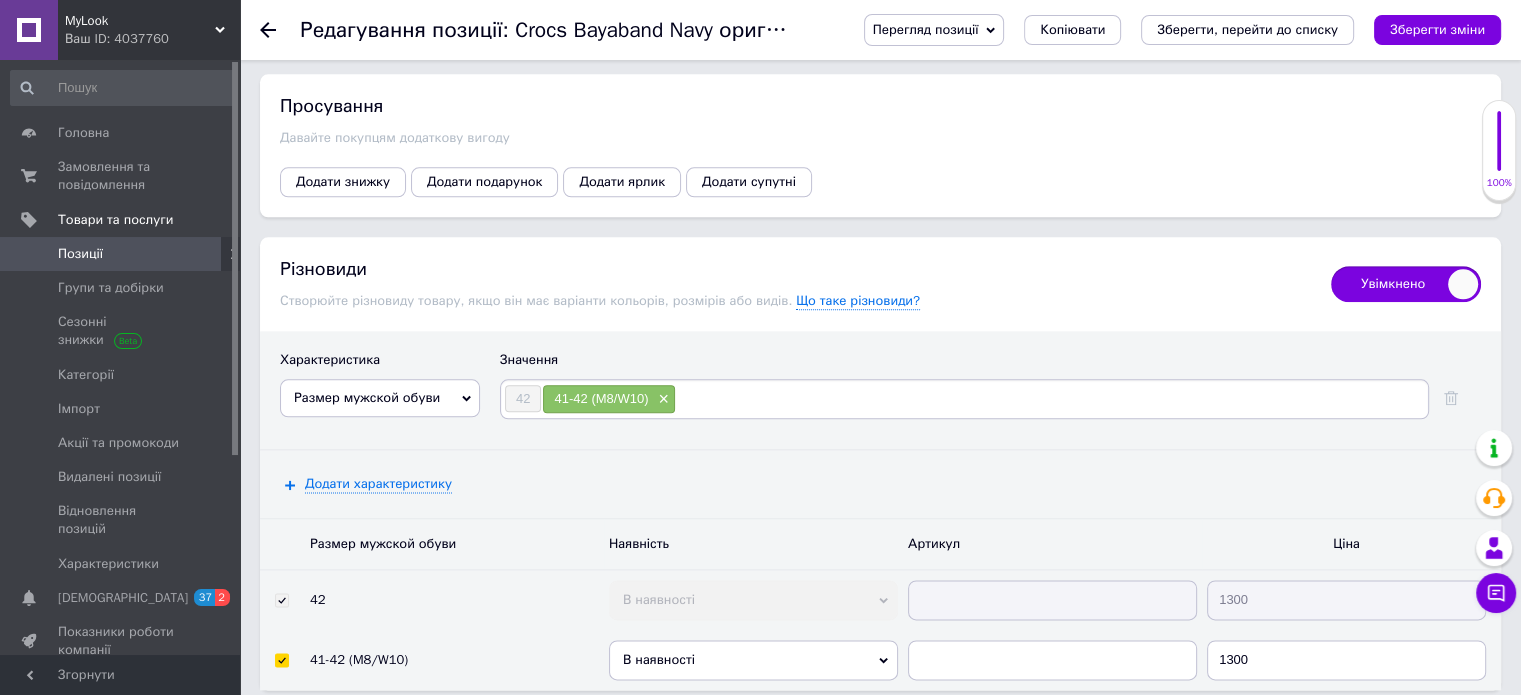 drag, startPoint x: 665, startPoint y: 391, endPoint x: 652, endPoint y: 391, distance: 13 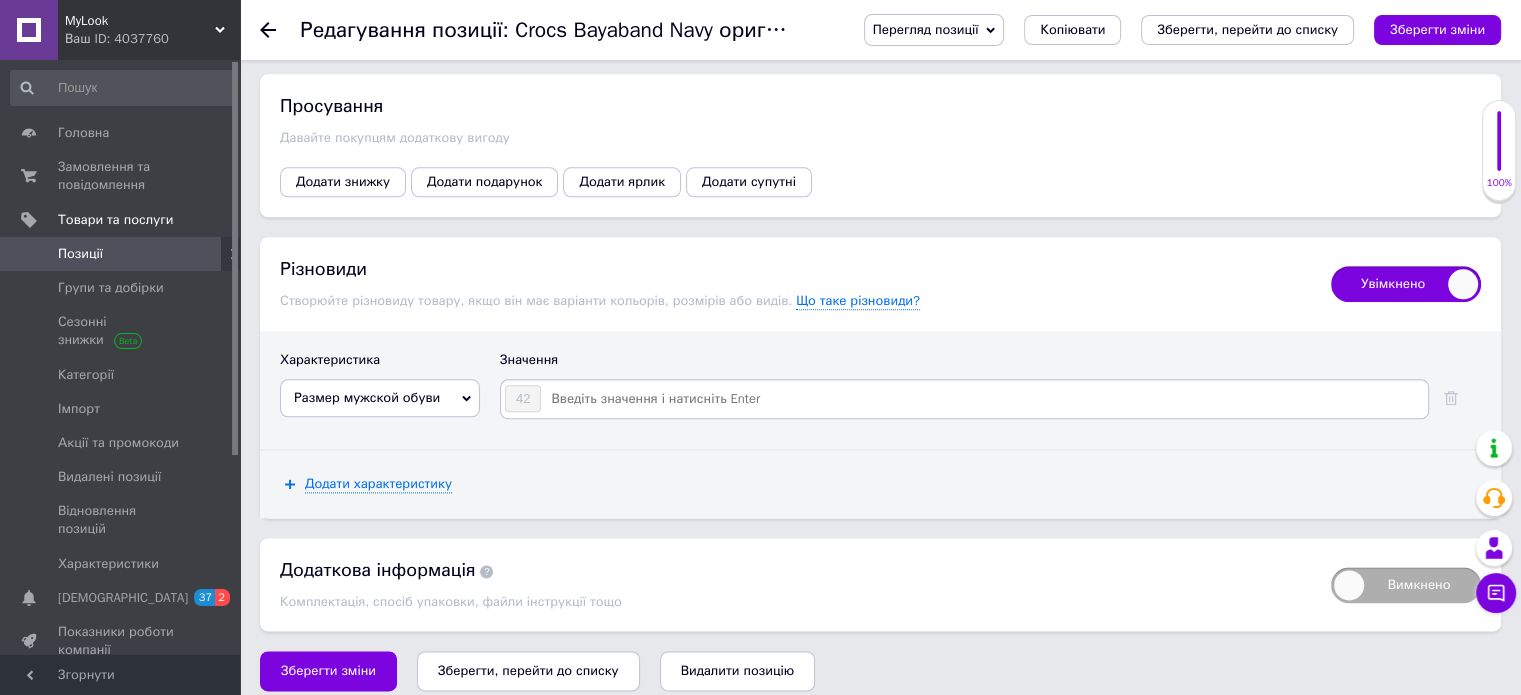 click at bounding box center (983, 399) 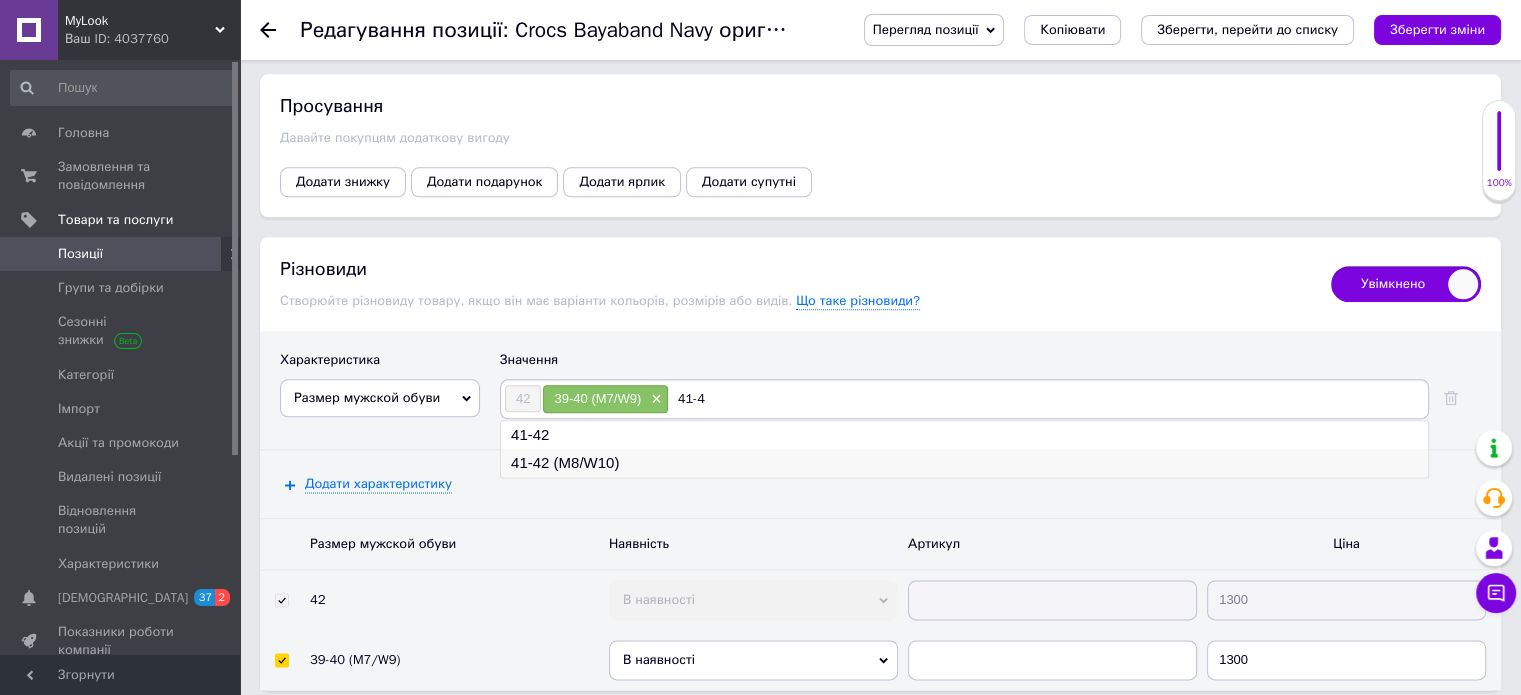 type on "41-4" 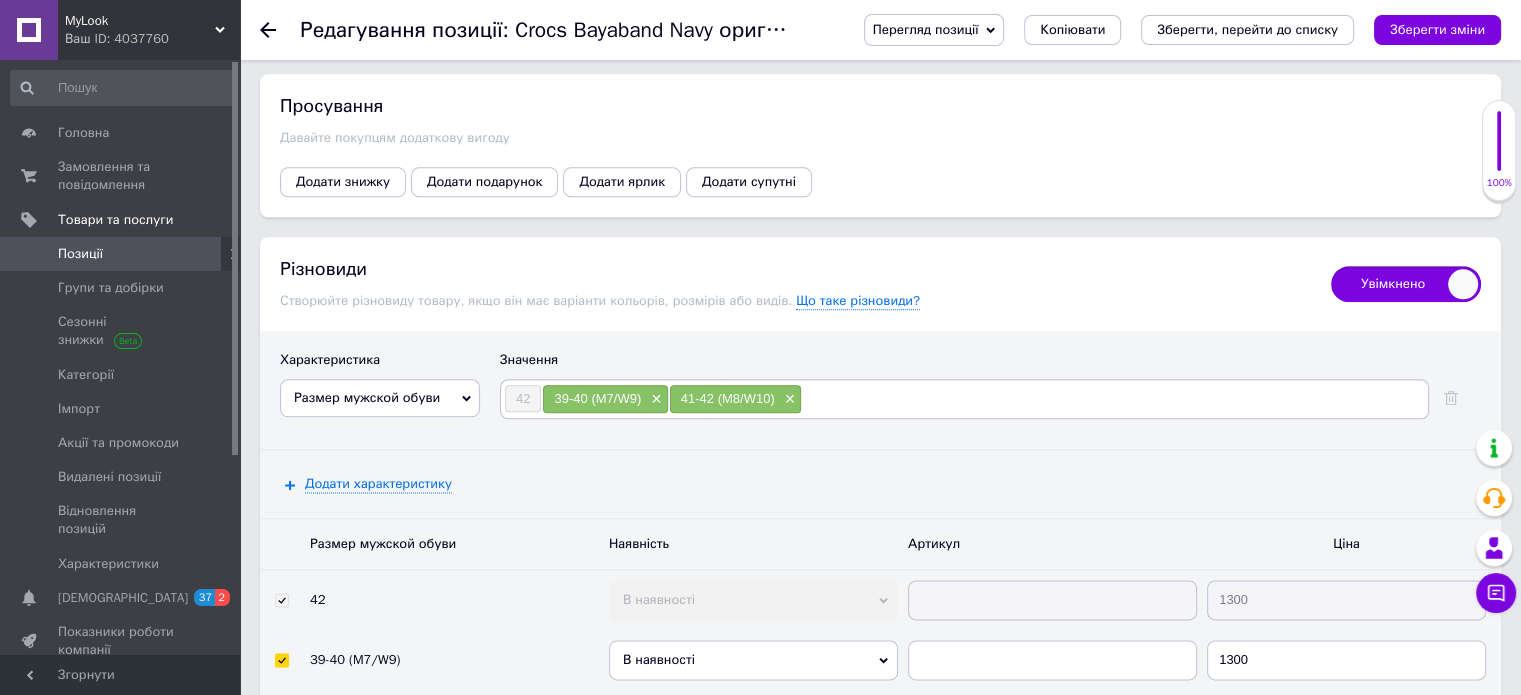 click at bounding box center [1113, 399] 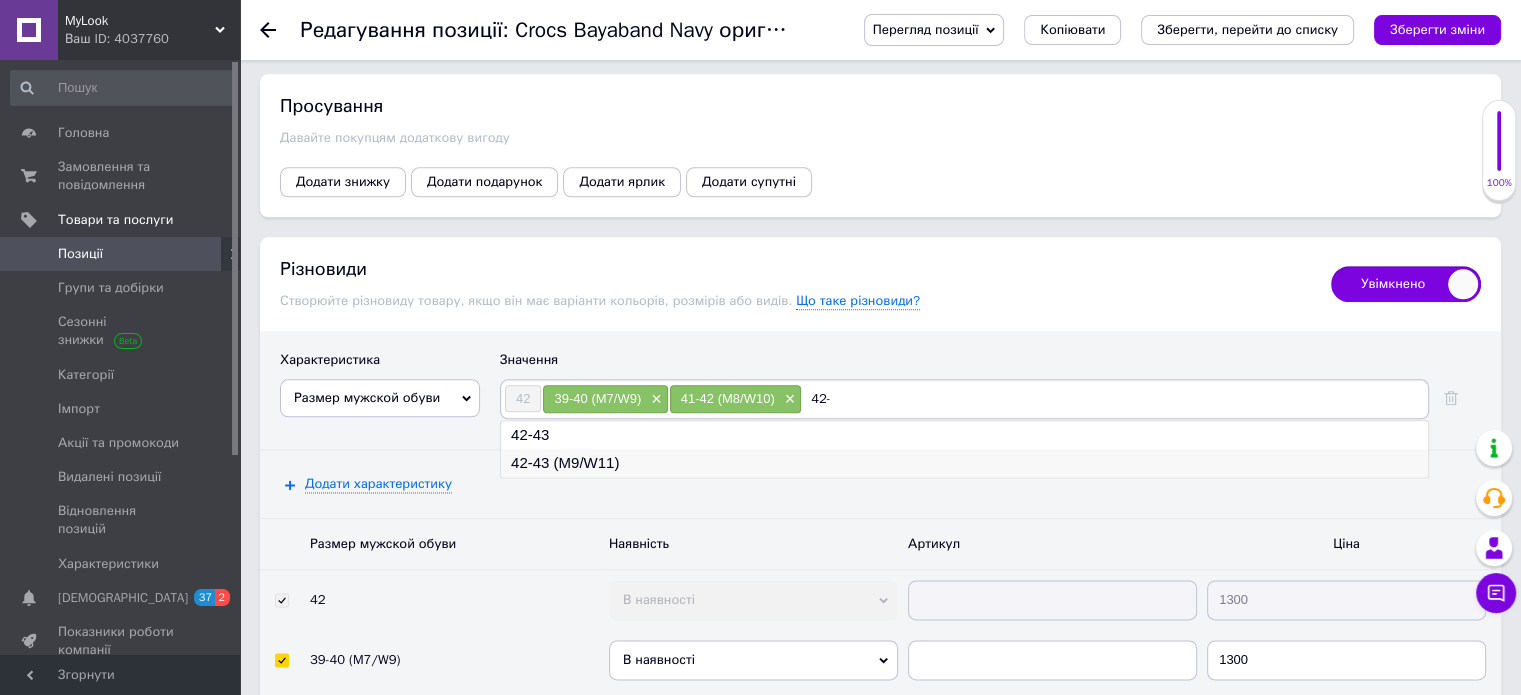 type on "42-" 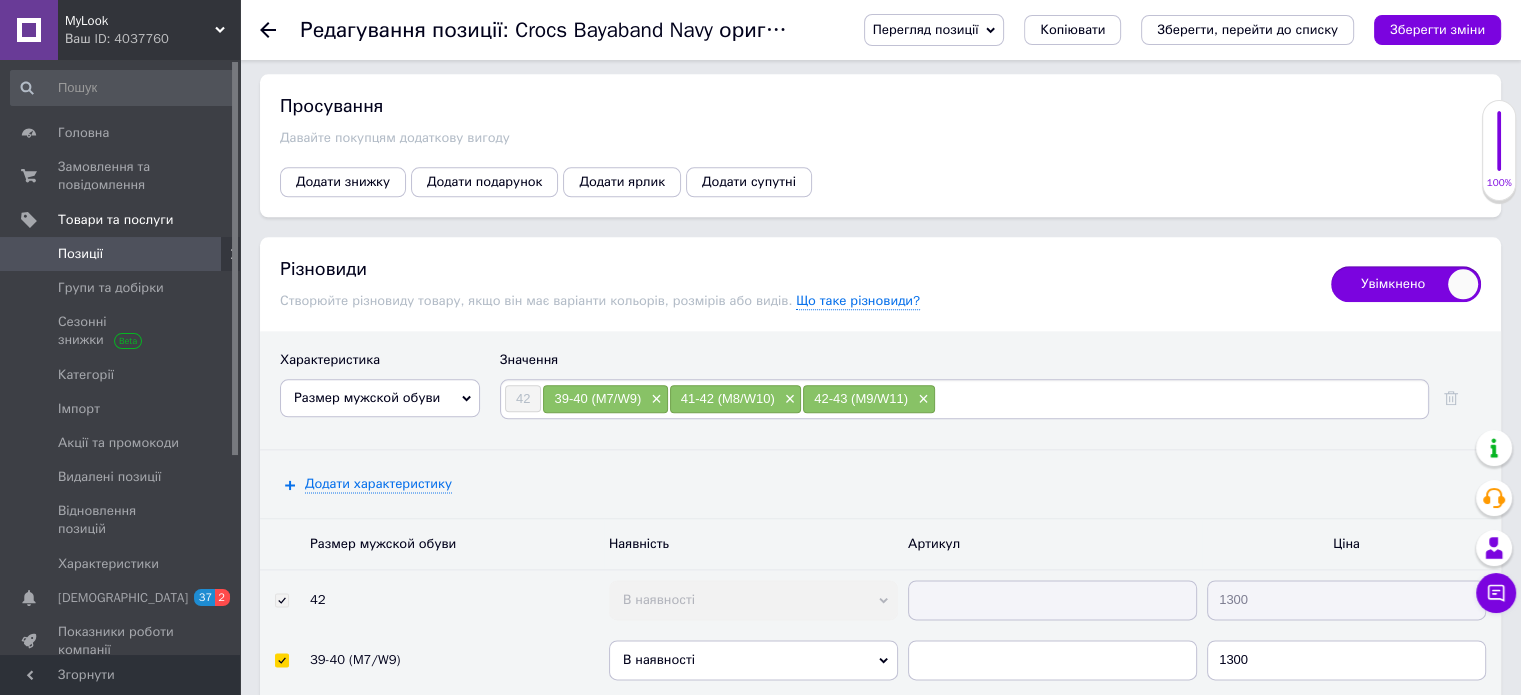 click at bounding box center (1180, 399) 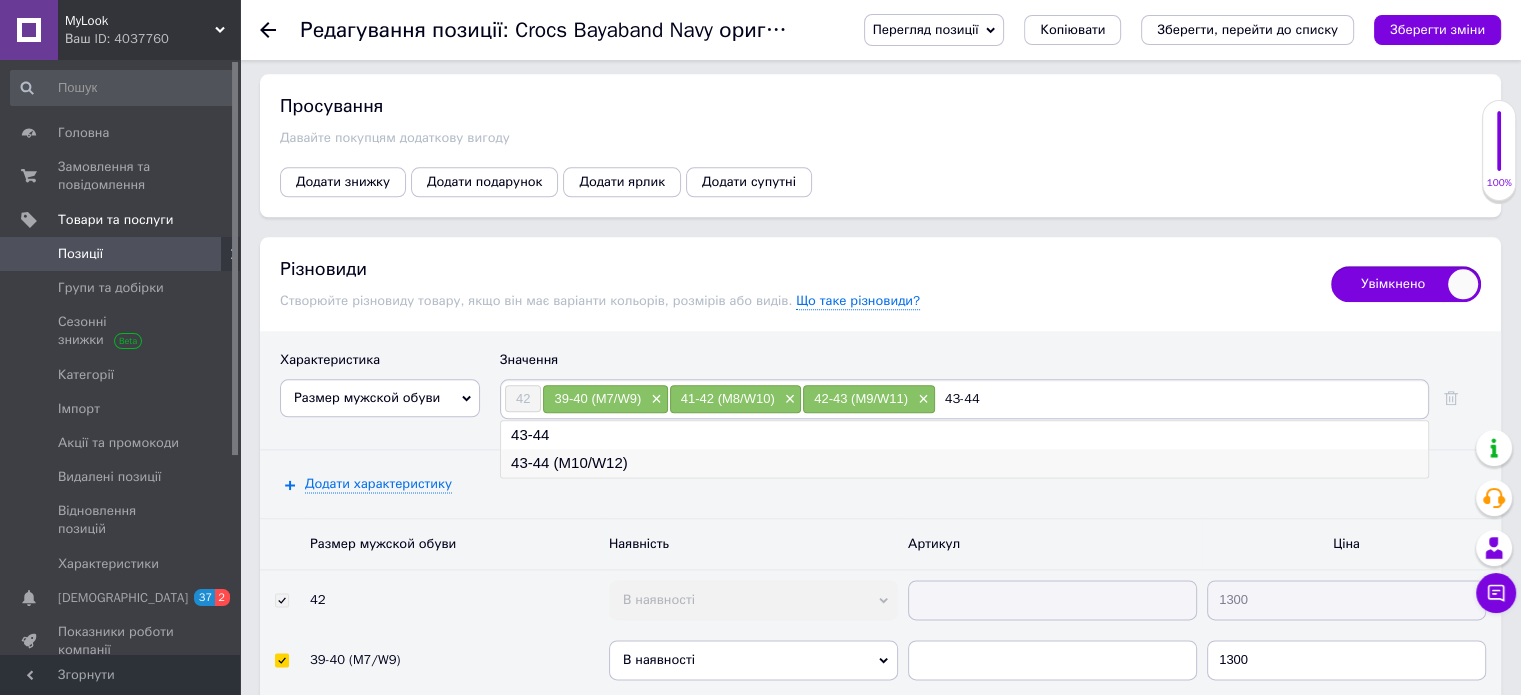 type on "43-44" 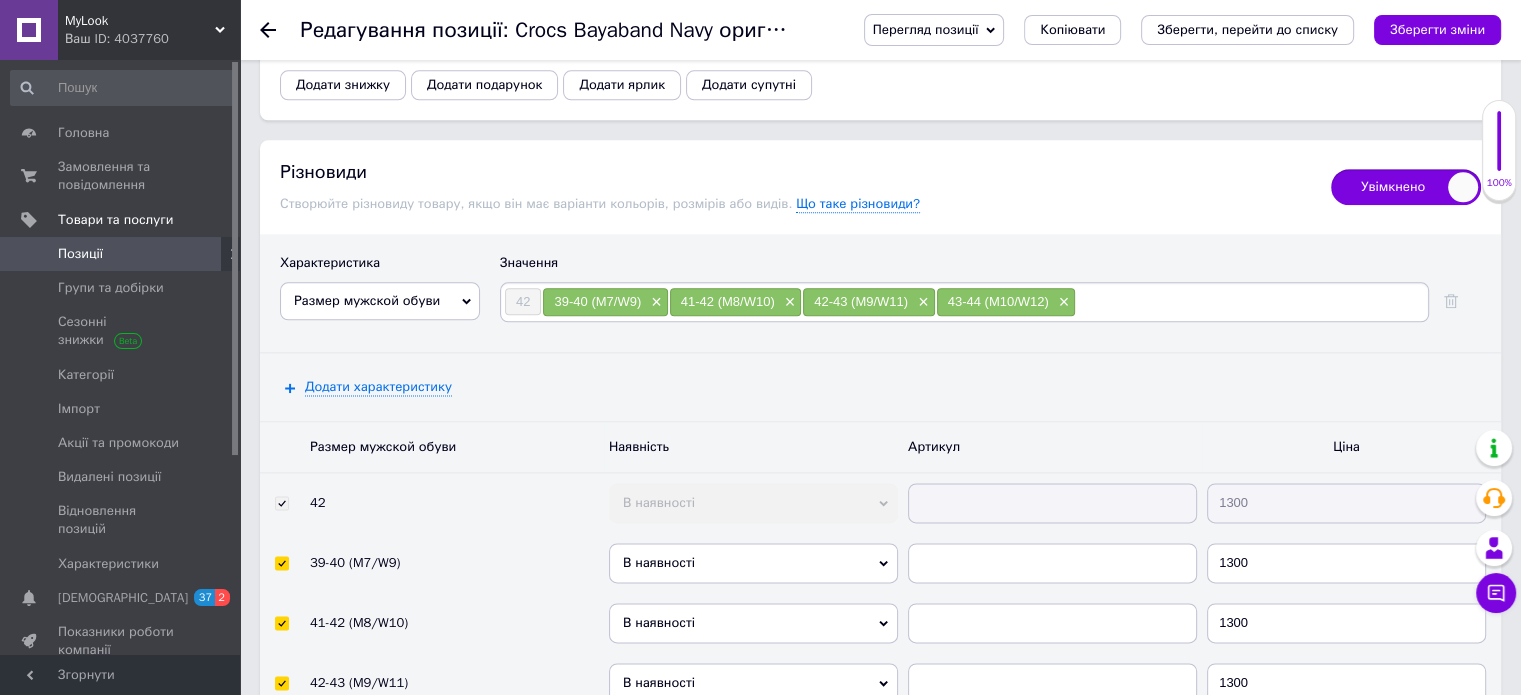 scroll, scrollTop: 2500, scrollLeft: 0, axis: vertical 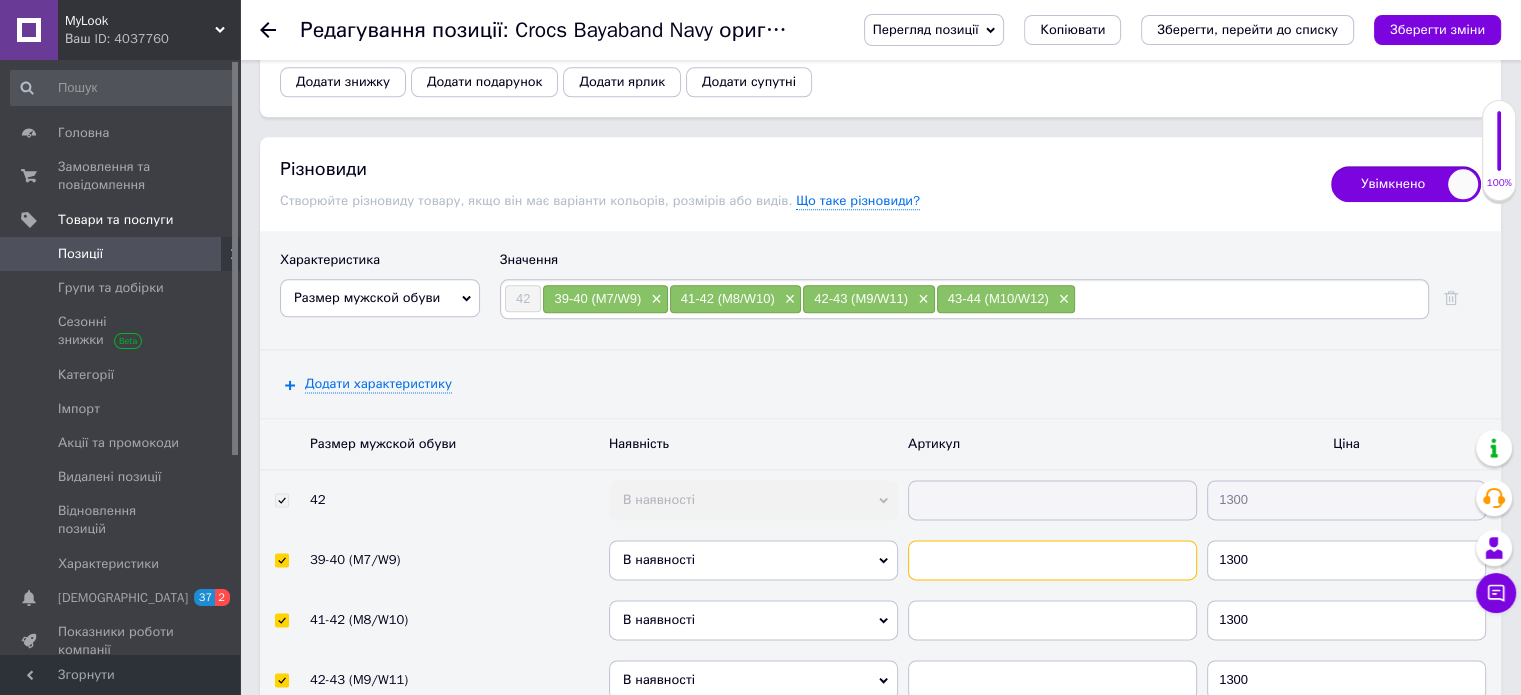 click at bounding box center [1052, 560] 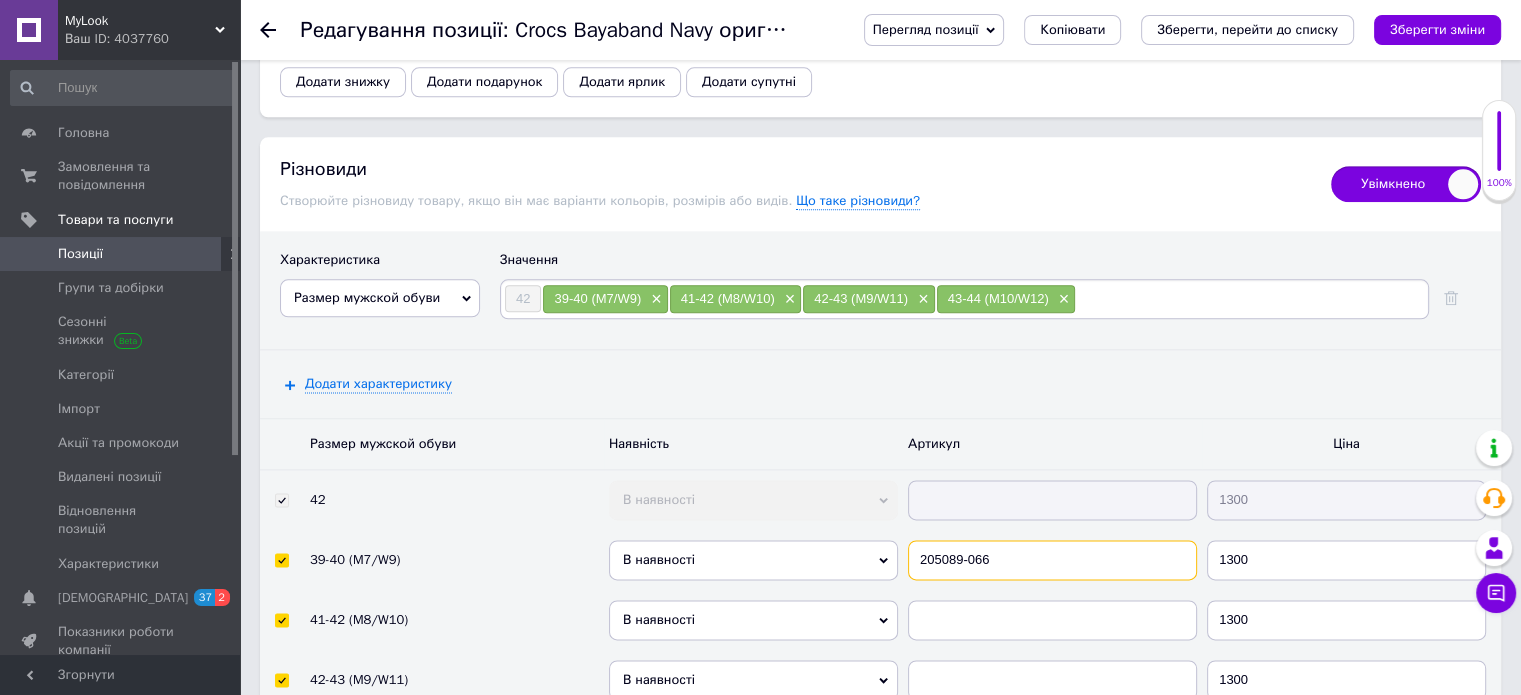 click on "Размер мужской обуви Наявність Артикул Ціна 42 В наявності Немає в наявності Під замовлення Готово до відправки 1300 39-40 (M7/W9) В наявності Немає в наявності Під замовлення Готово до відправки 205089-066 1300 41-42 (M8/W10) В наявності Немає в наявності Під замовлення Готово до відправки 1300 42-43 (M9/W11) В наявності Немає в наявності Під замовлення Готово до відправки 1300 43-44 (M10/W12) В наявності Немає в наявності Під замовлення Готово до відправки 1300" at bounding box center (880, 594) 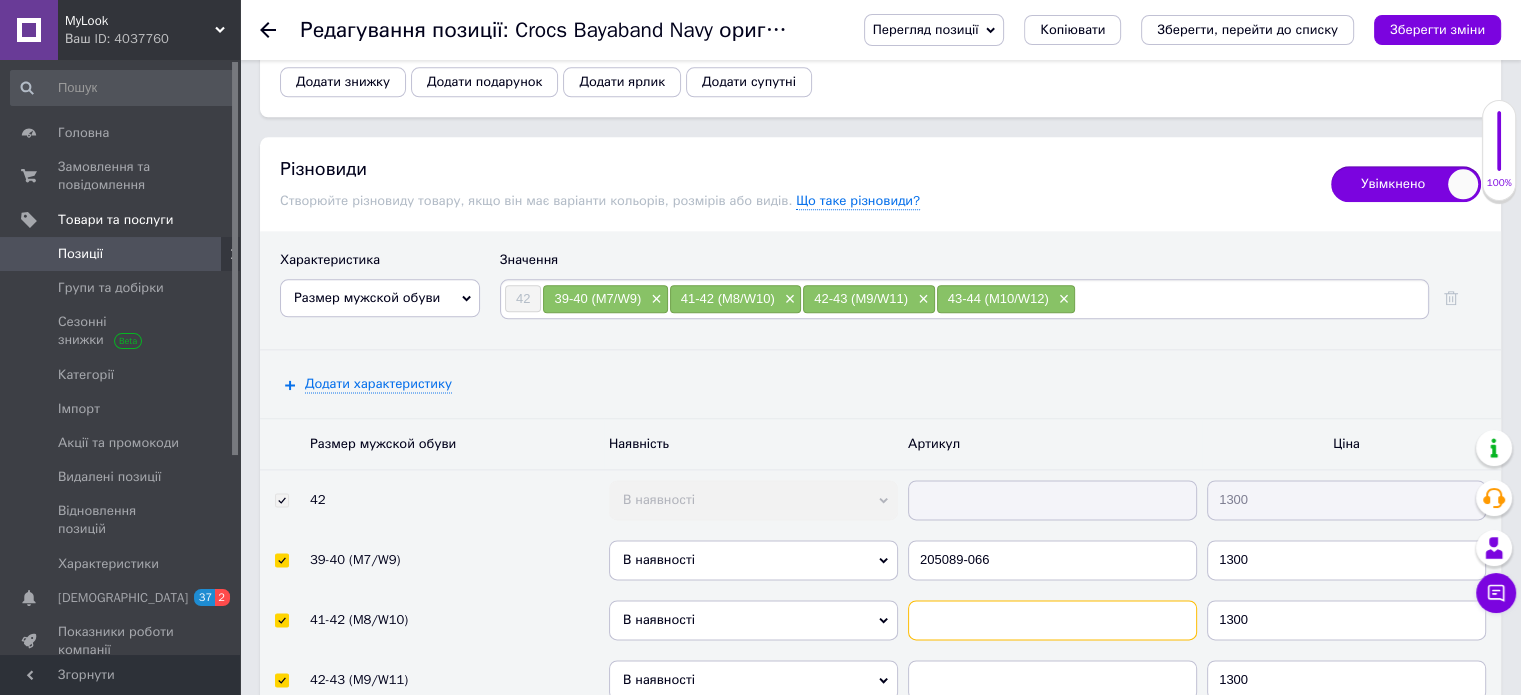 click at bounding box center (1052, 620) 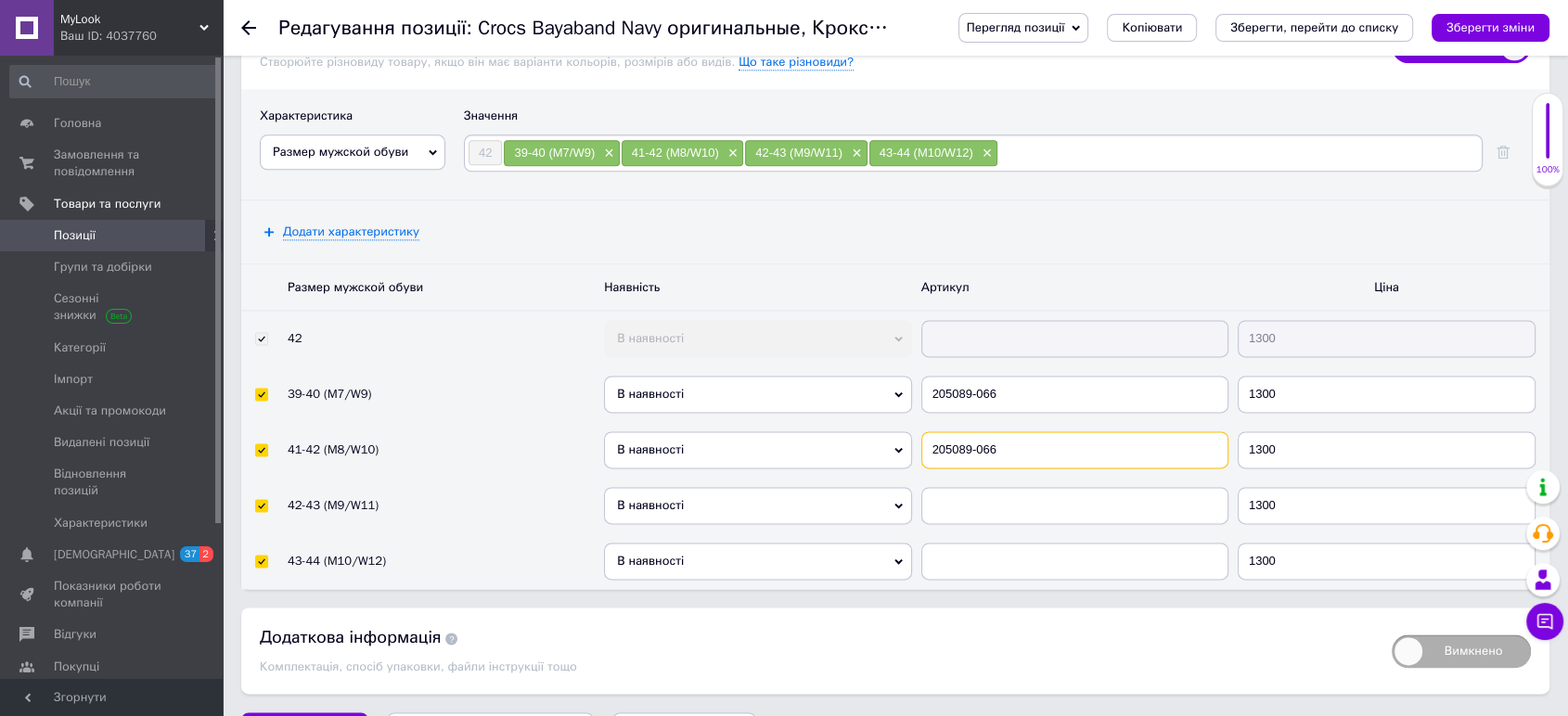 scroll, scrollTop: 2422, scrollLeft: 0, axis: vertical 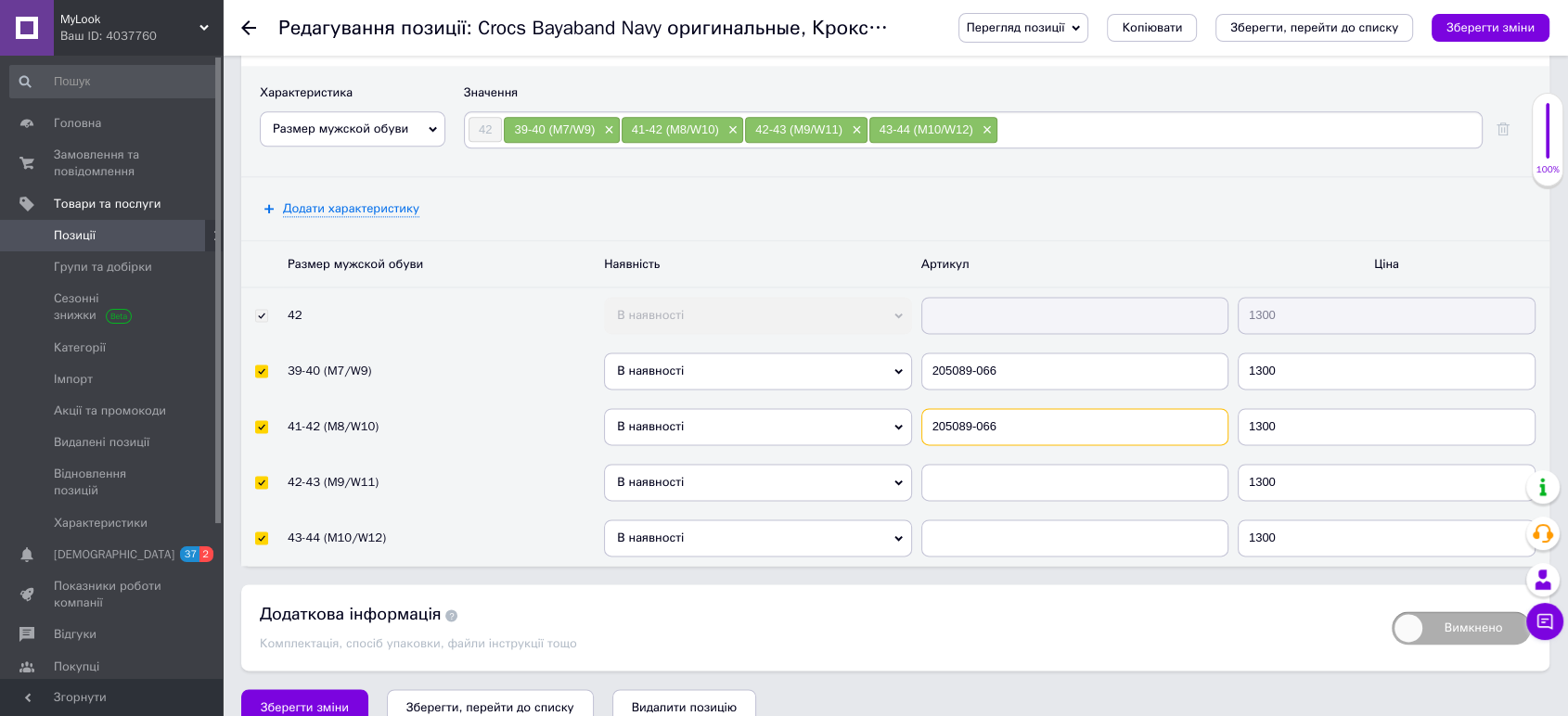 type on "205089-066" 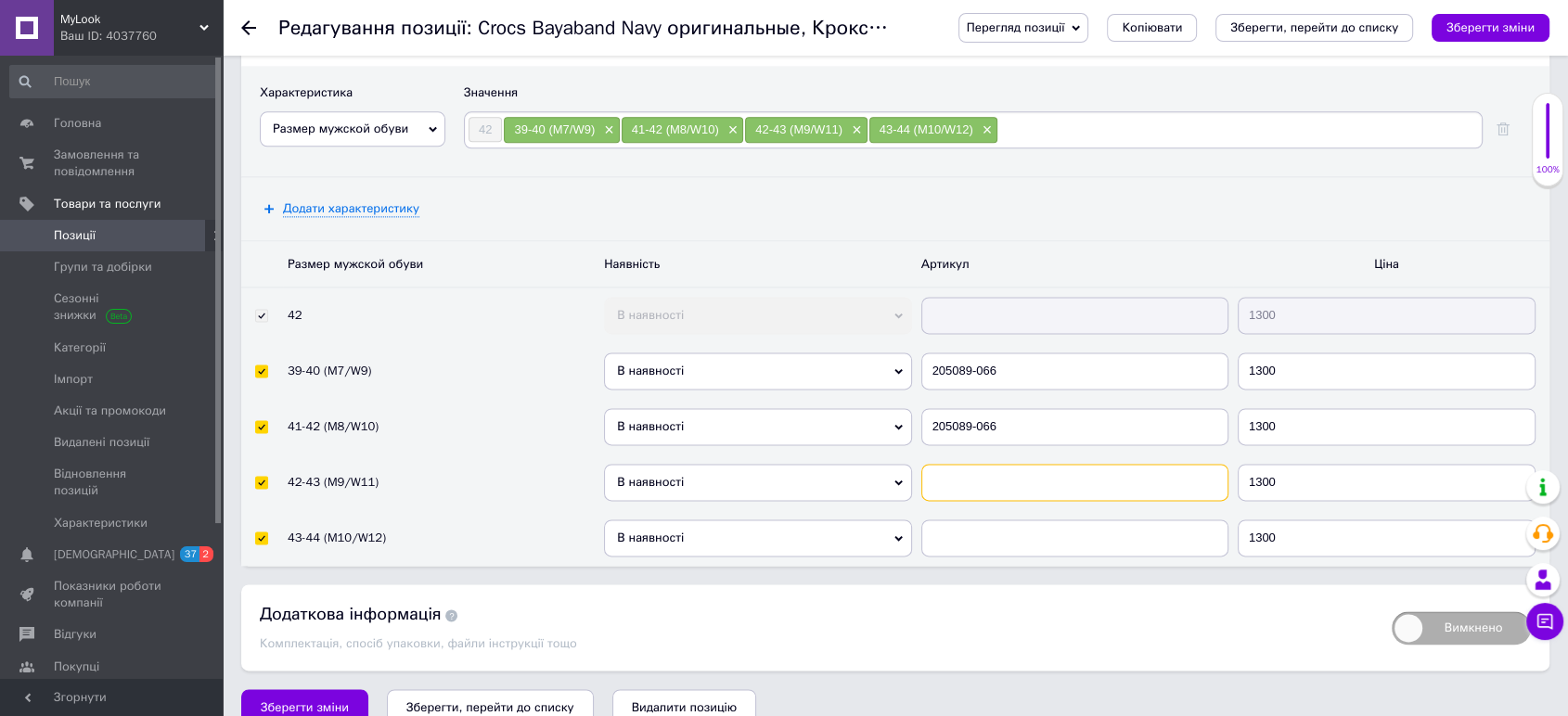 drag, startPoint x: 1009, startPoint y: 448, endPoint x: 1000, endPoint y: 466, distance: 20.124612 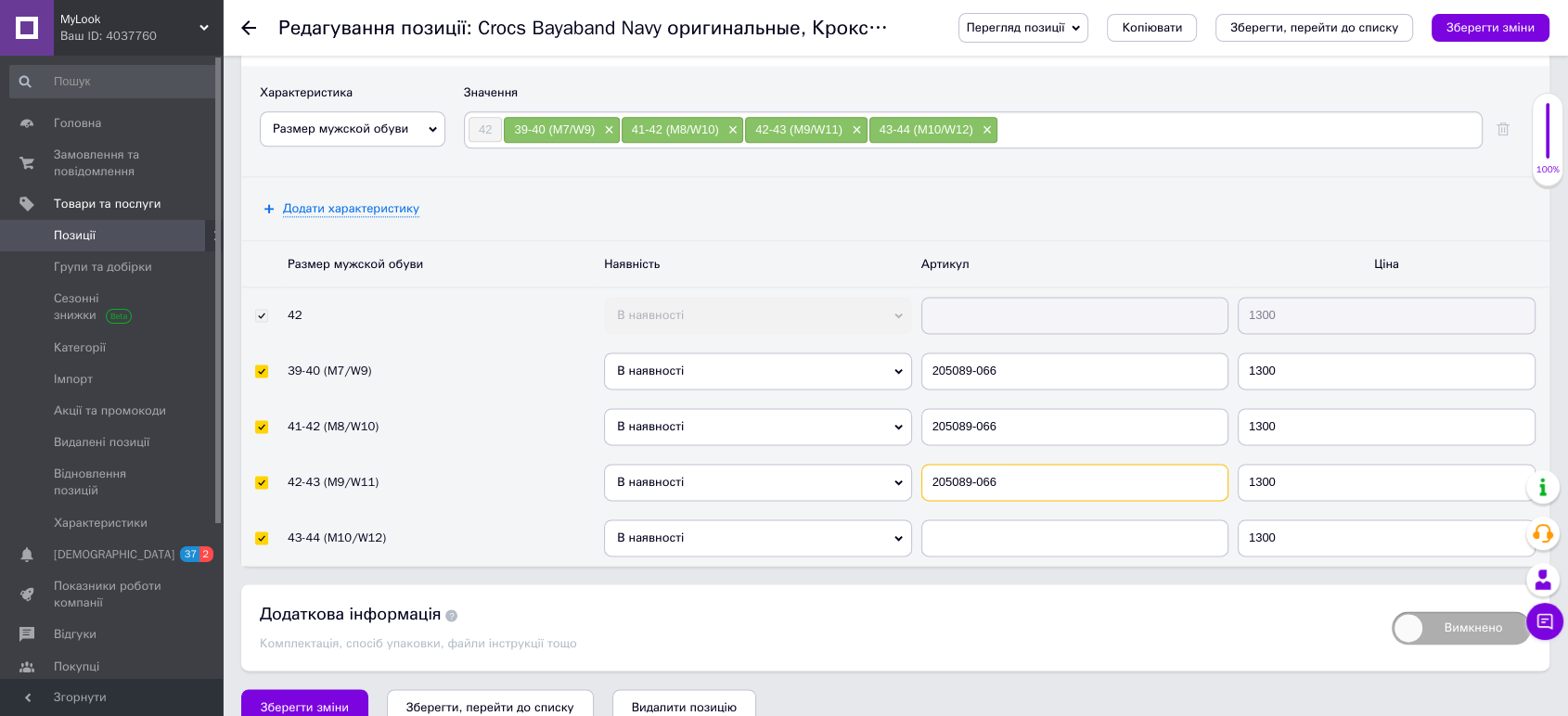 type on "205089-066" 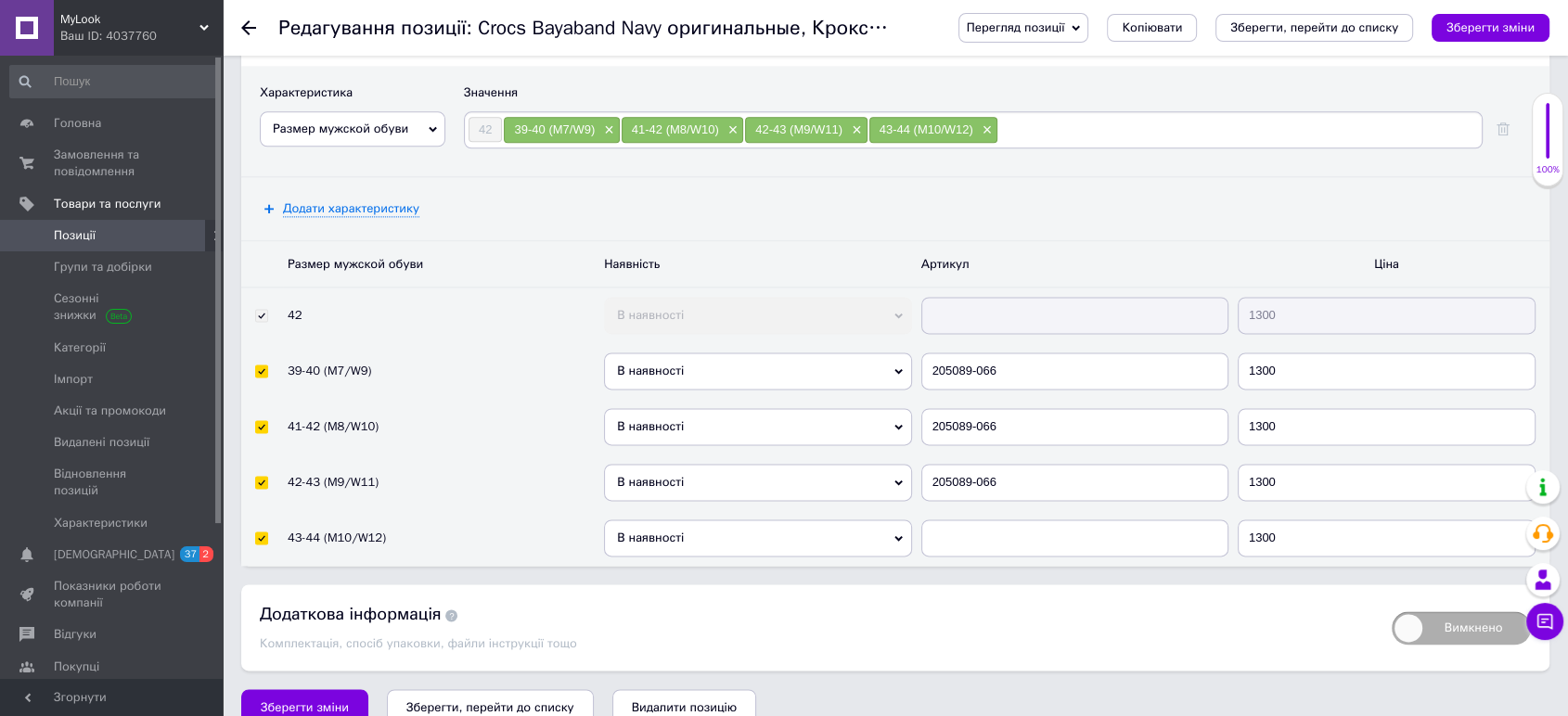 click at bounding box center [1074, 538] 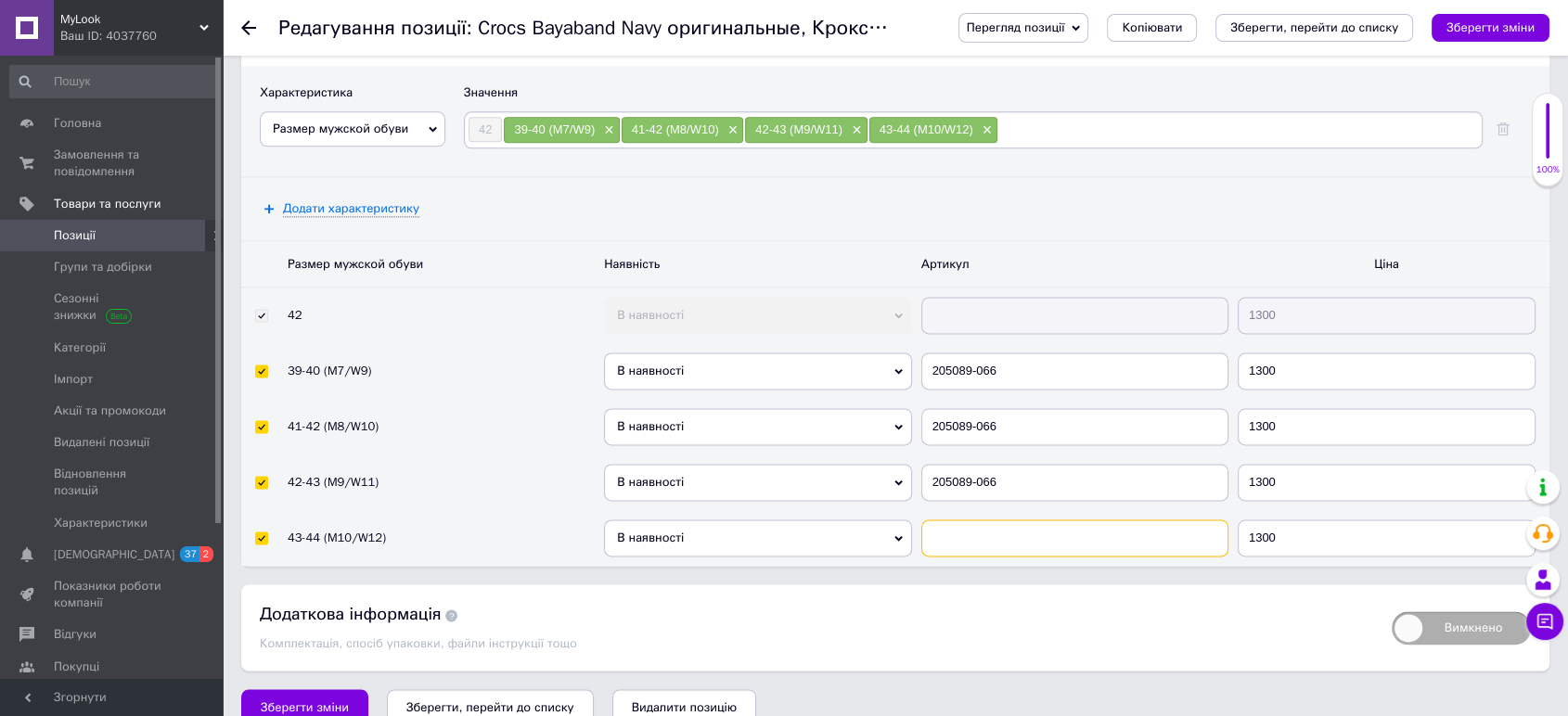 click at bounding box center (1074, 538) 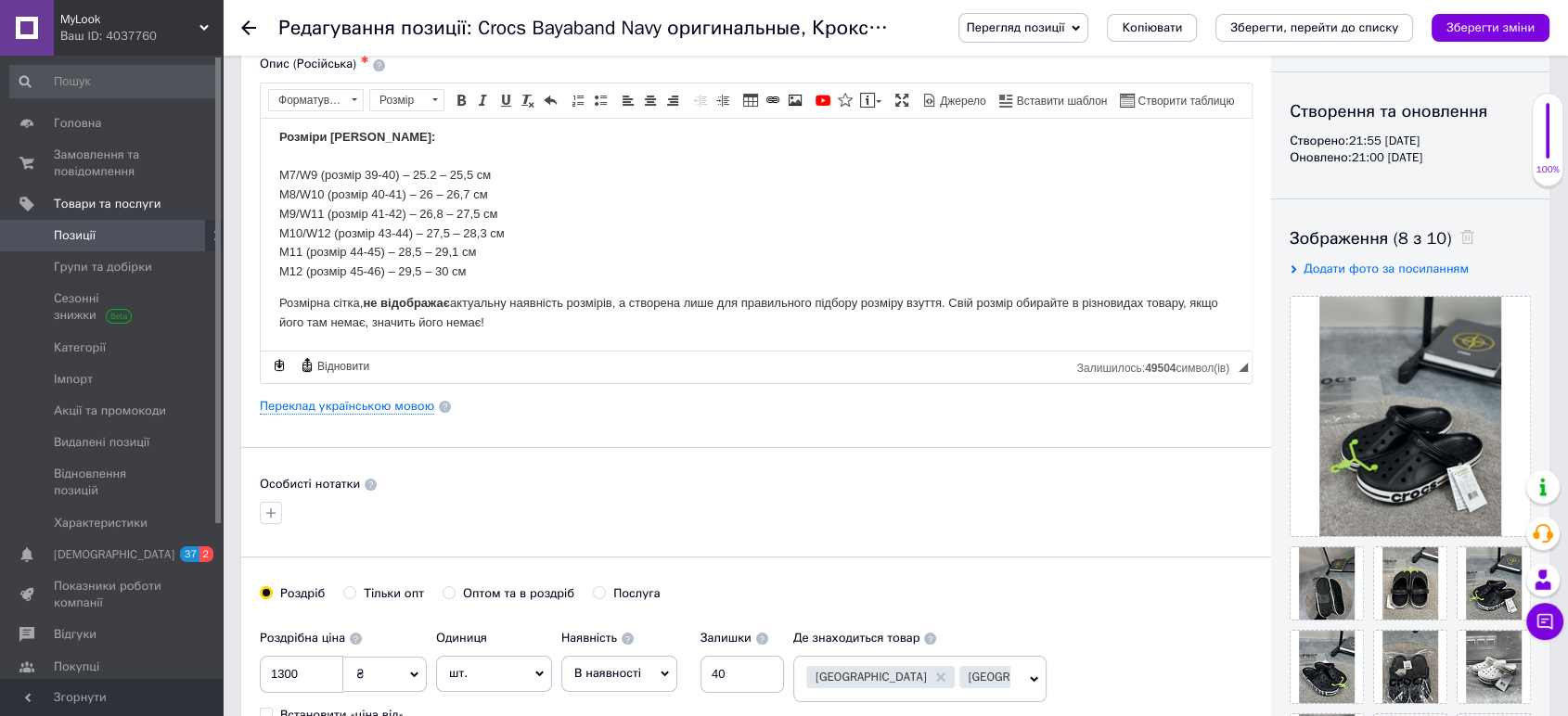 scroll, scrollTop: 0, scrollLeft: 0, axis: both 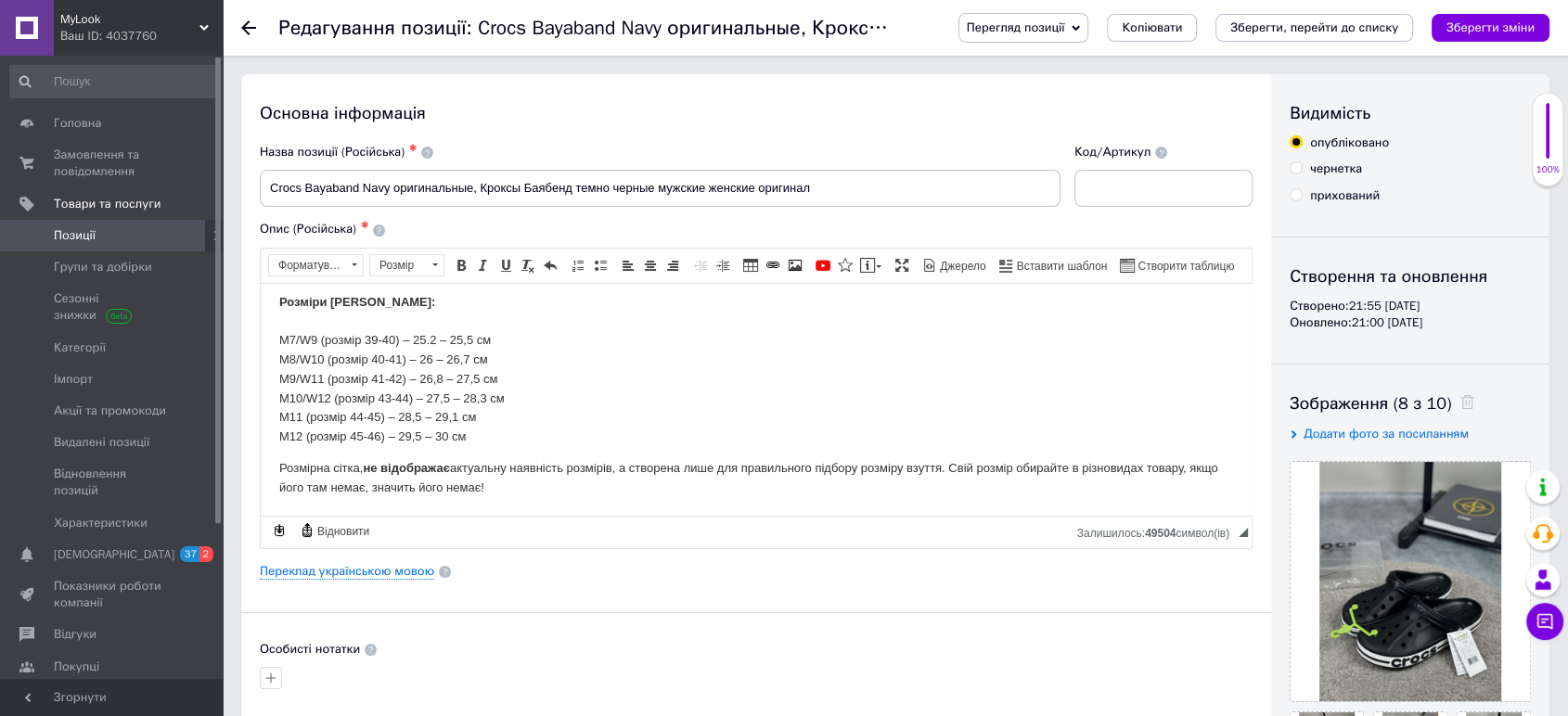 type on "205089-066" 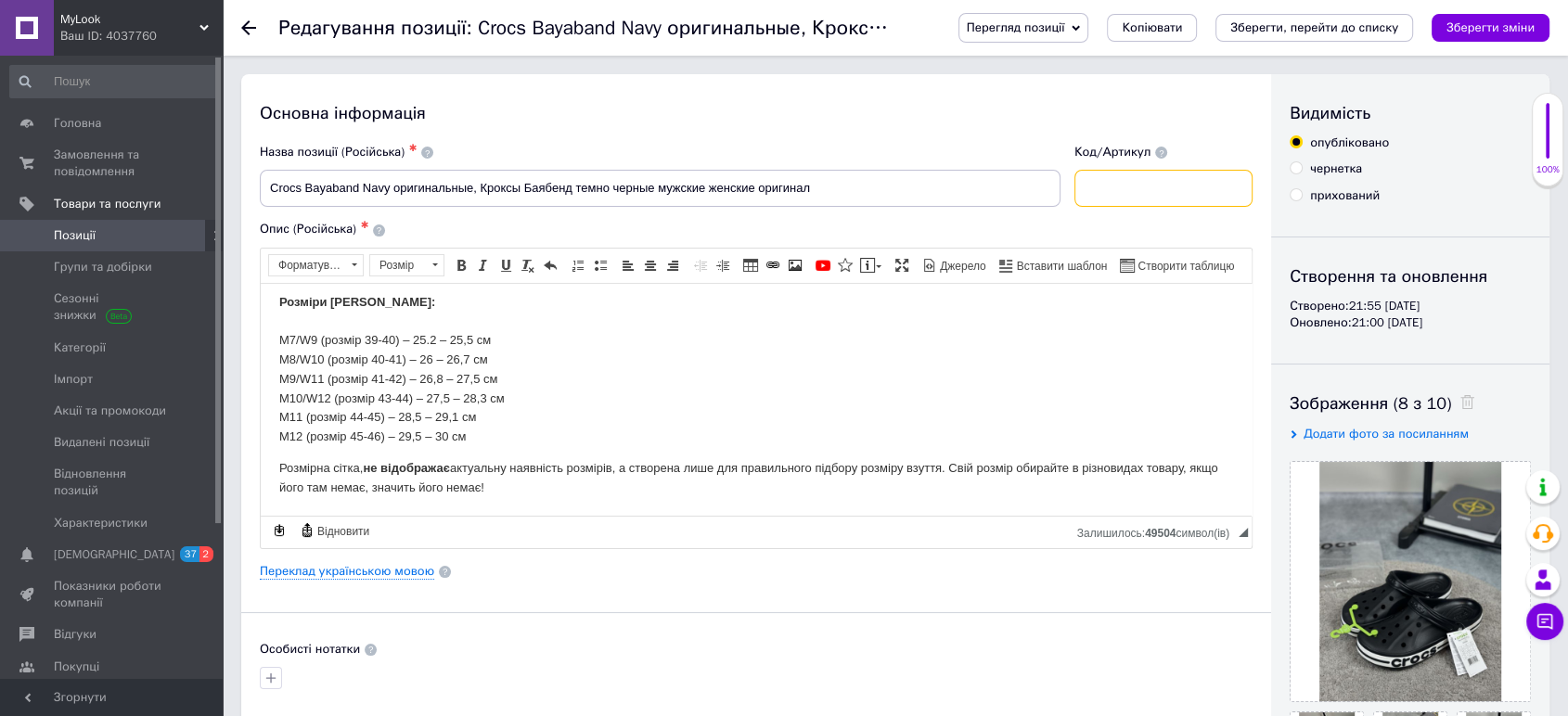 click at bounding box center [1163, 188] 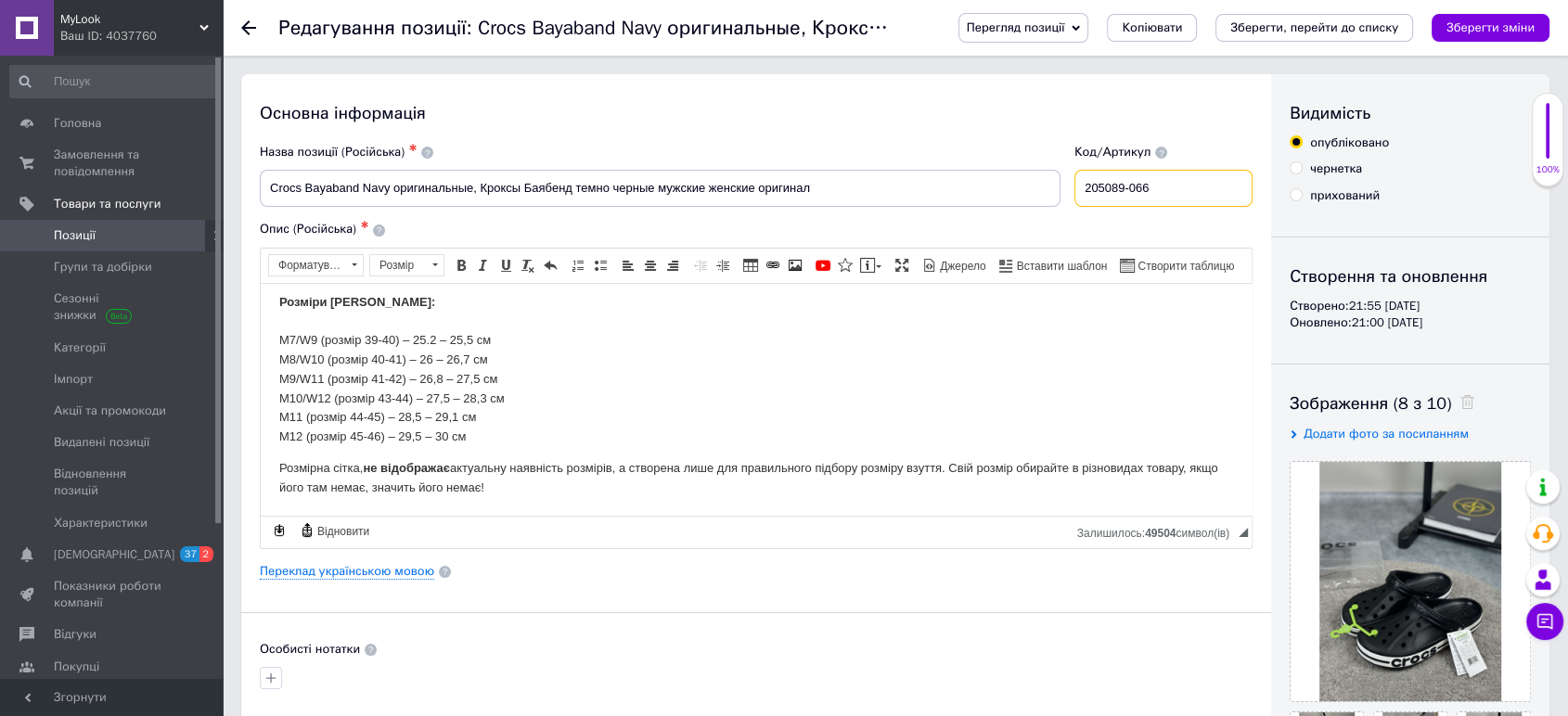 type on "205089-066" 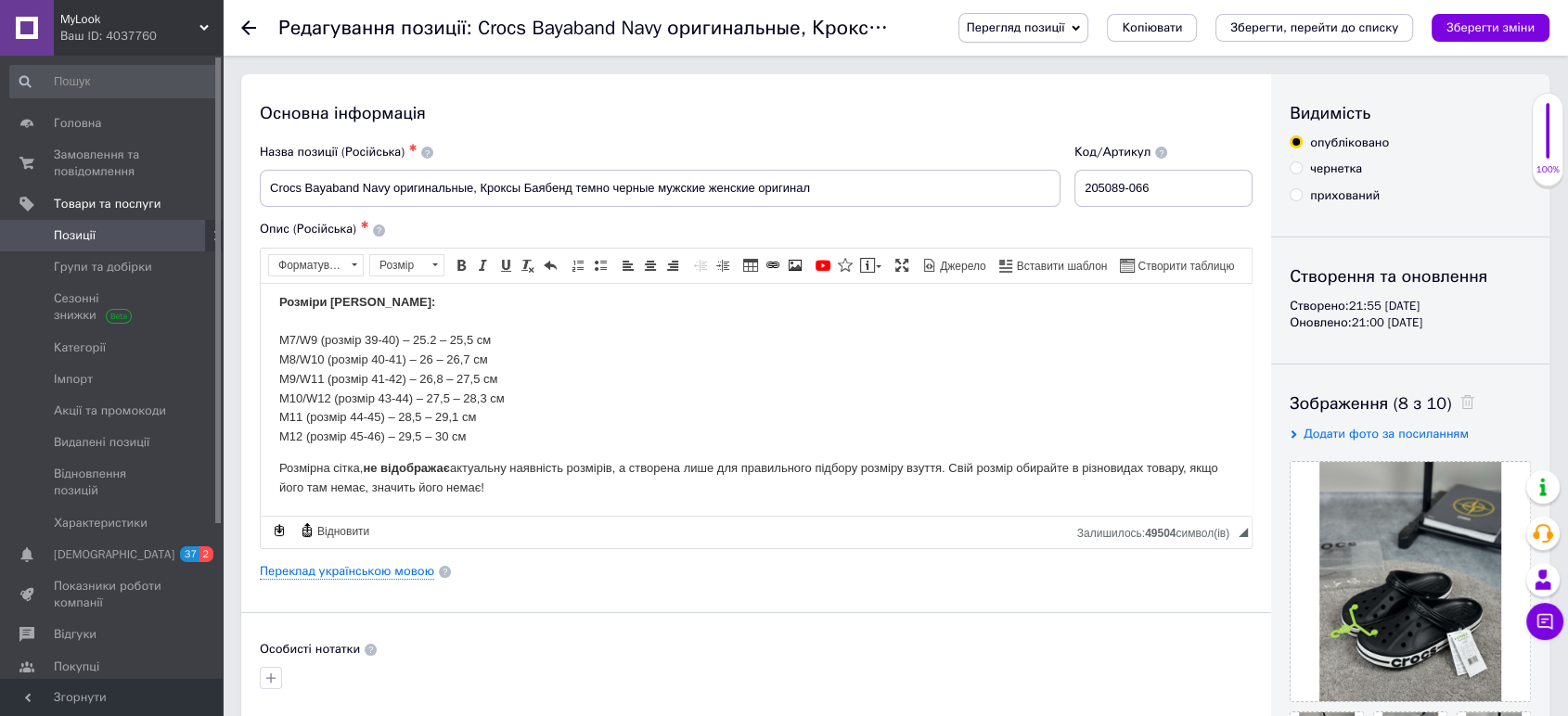 click on "Перегляд позиції Зберегти та переглянути на сайті Зберегти та переглянути на маркетплейсі Копіювати Зберегти, перейти до списку Зберегти зміни" at bounding box center [1235, 28] 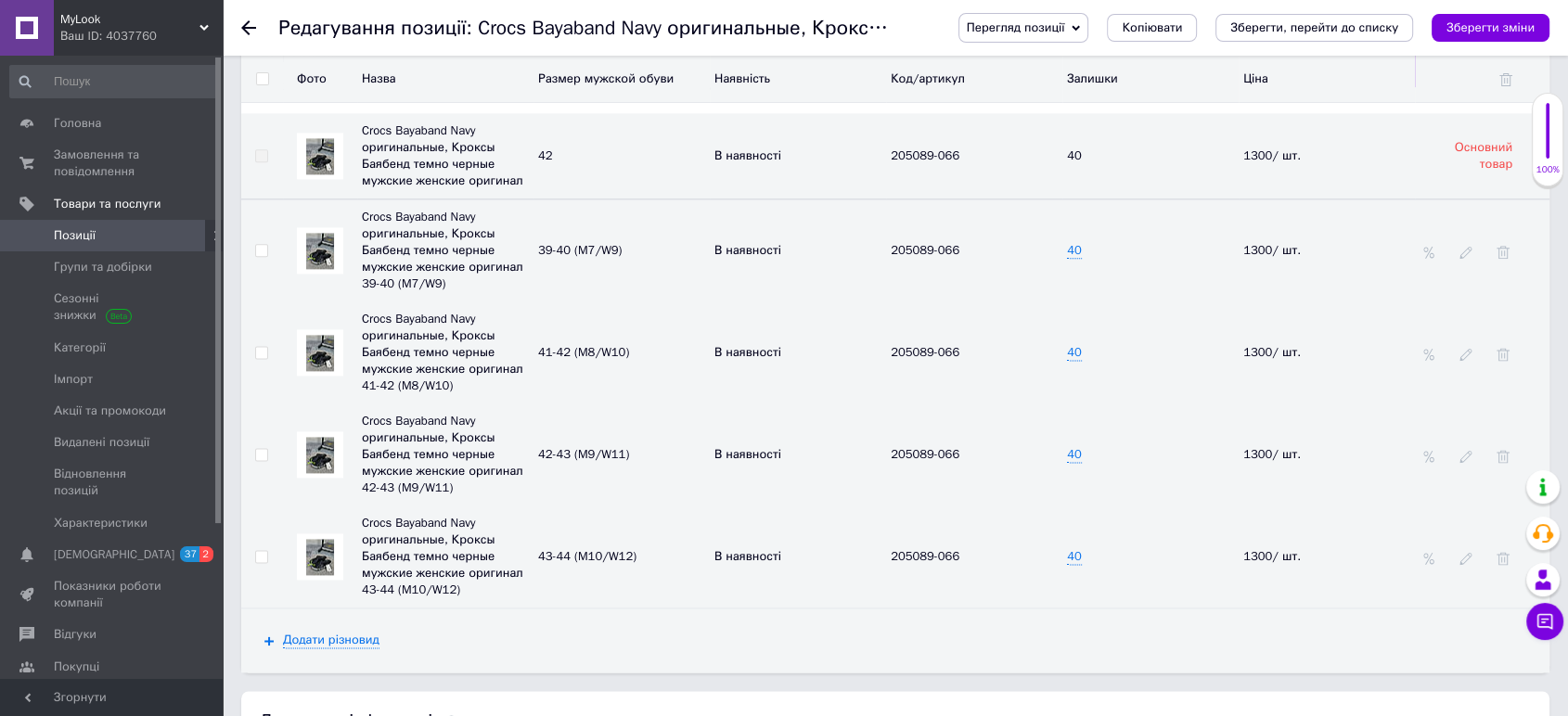 scroll, scrollTop: 2370, scrollLeft: 0, axis: vertical 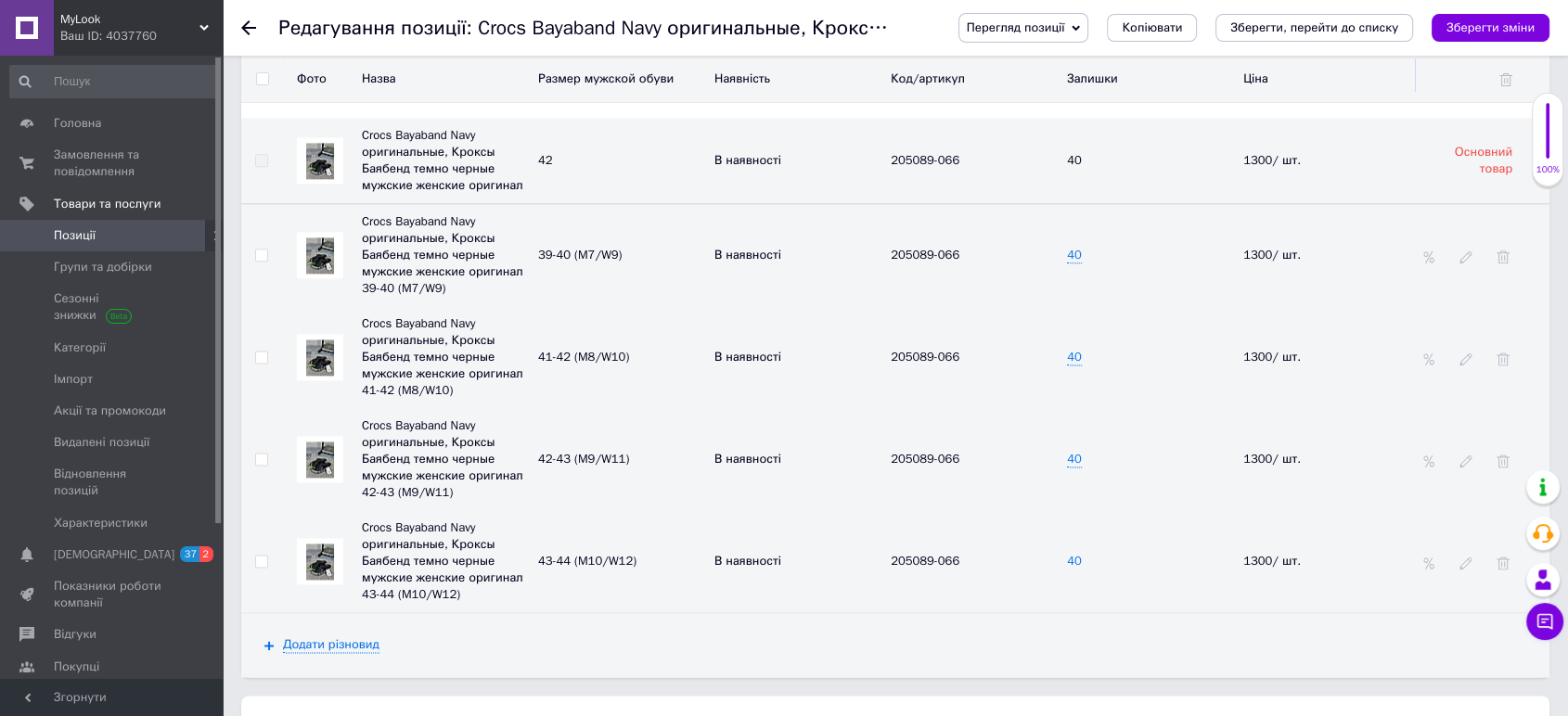 click on "40" at bounding box center (1074, 561) 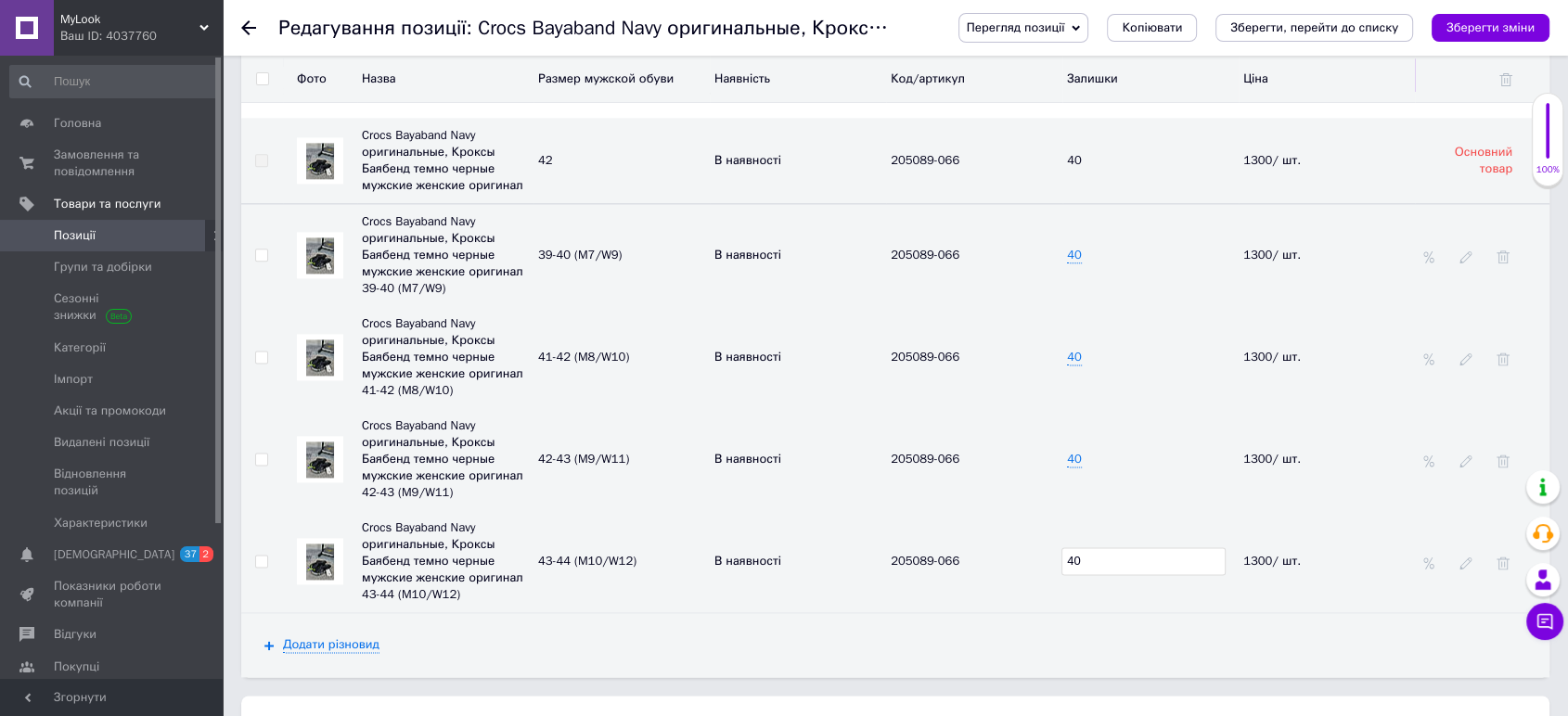drag, startPoint x: 1099, startPoint y: 536, endPoint x: 978, endPoint y: 538, distance: 121.01653 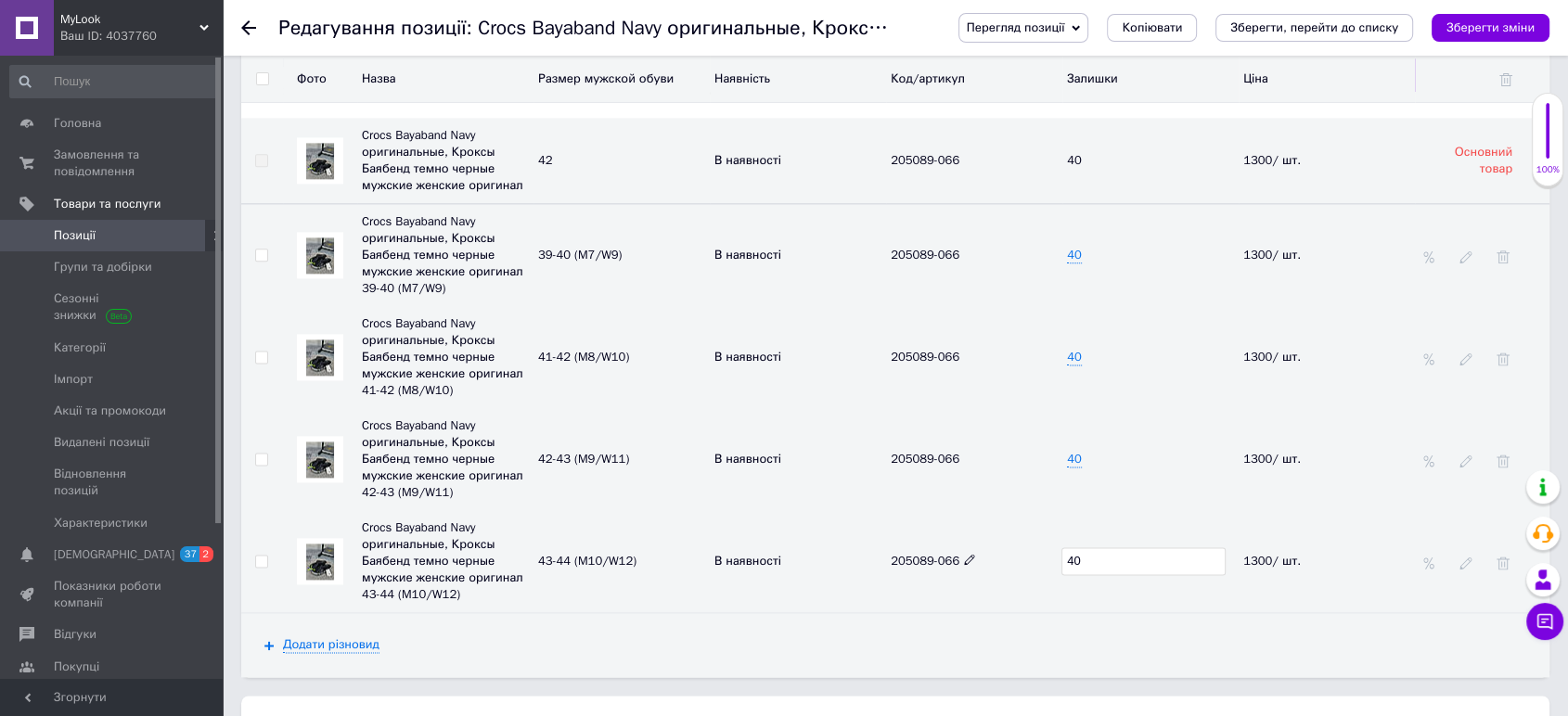 type on "0" 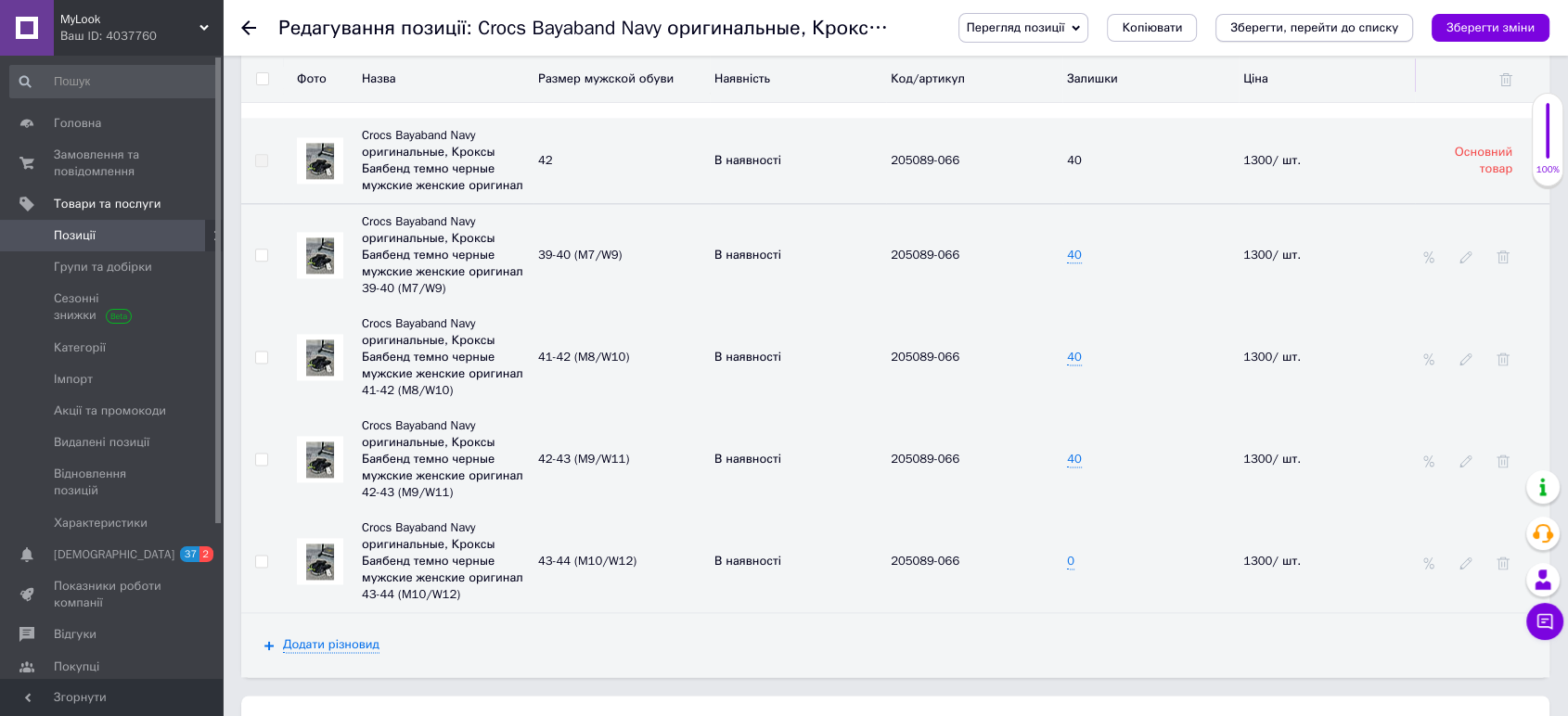 click on "Зберегти, перейти до списку" at bounding box center (1314, 28) 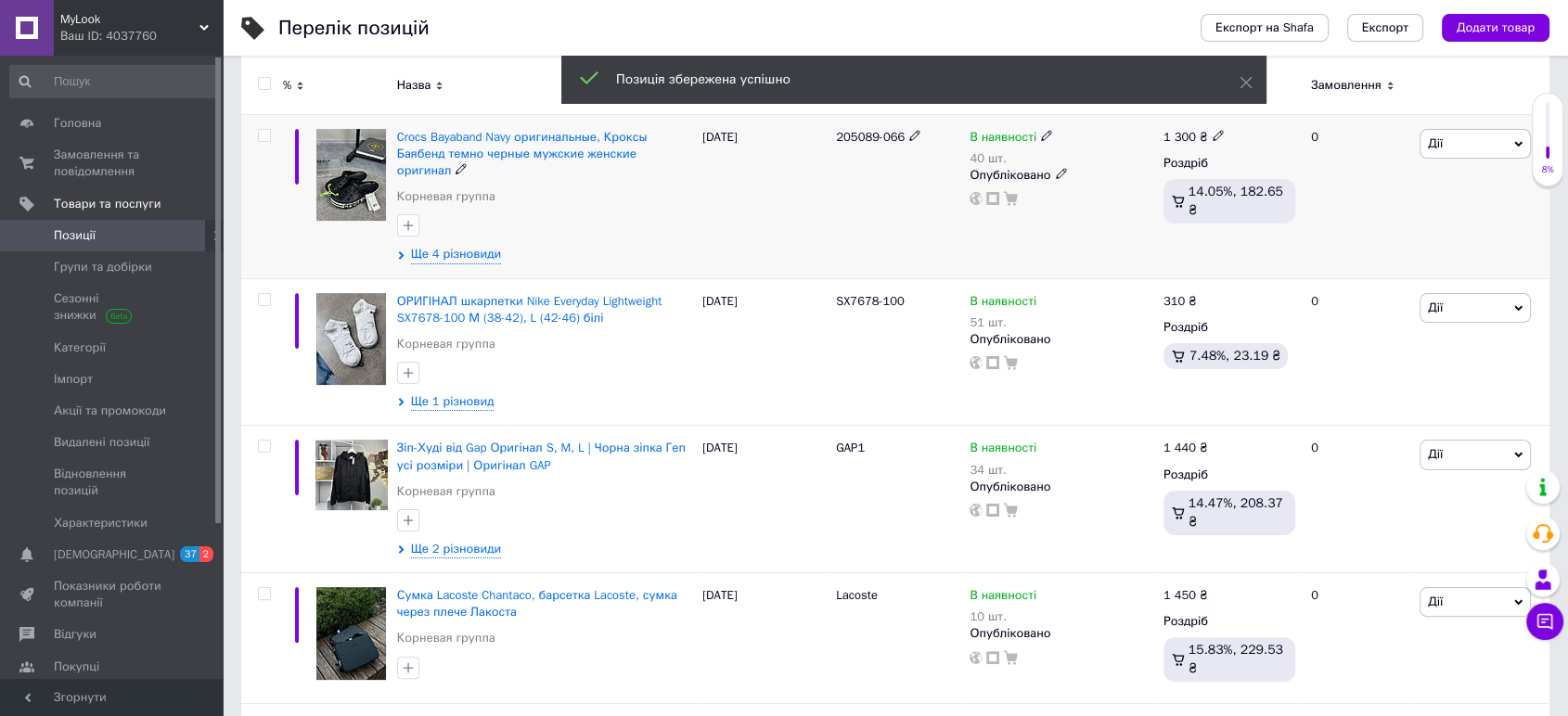 scroll, scrollTop: 309, scrollLeft: 0, axis: vertical 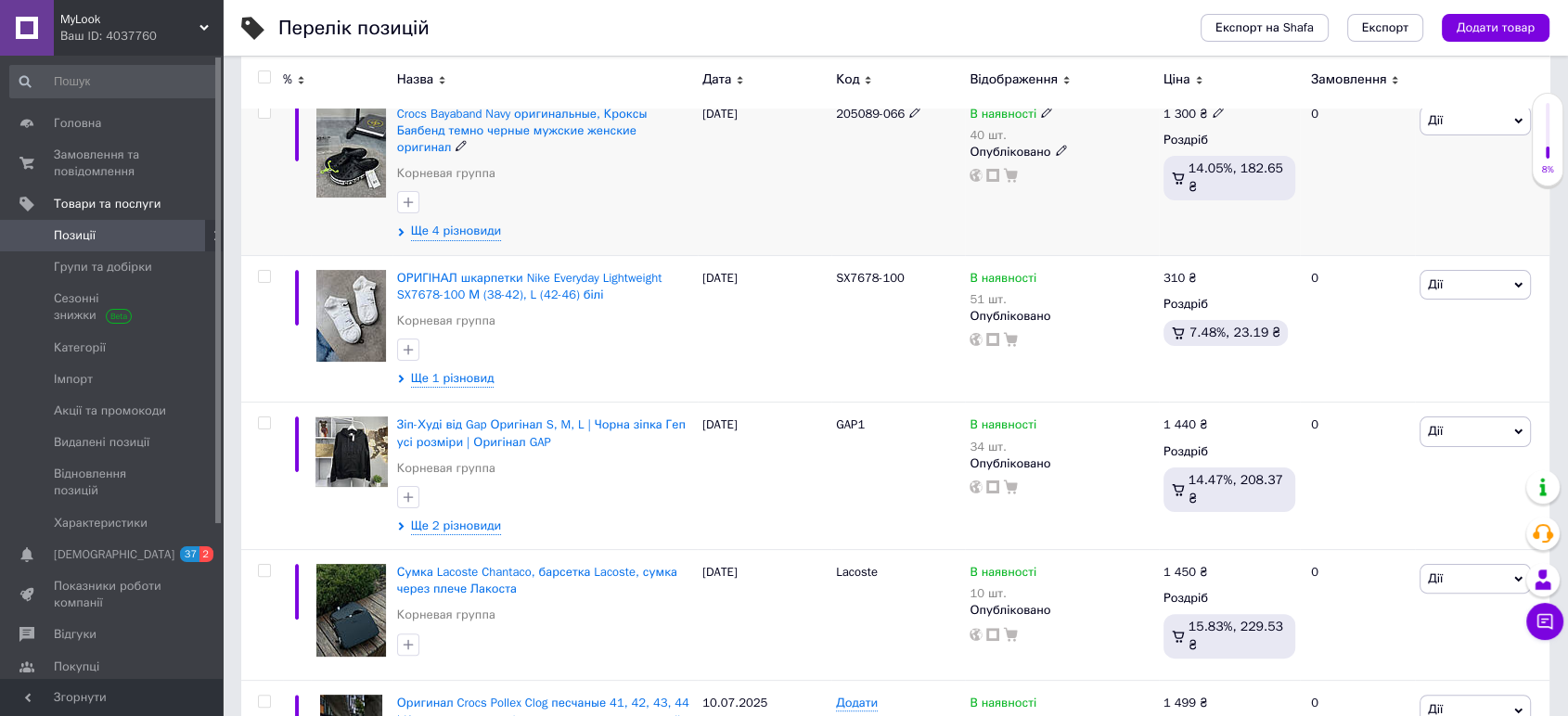 click at bounding box center [351, 151] 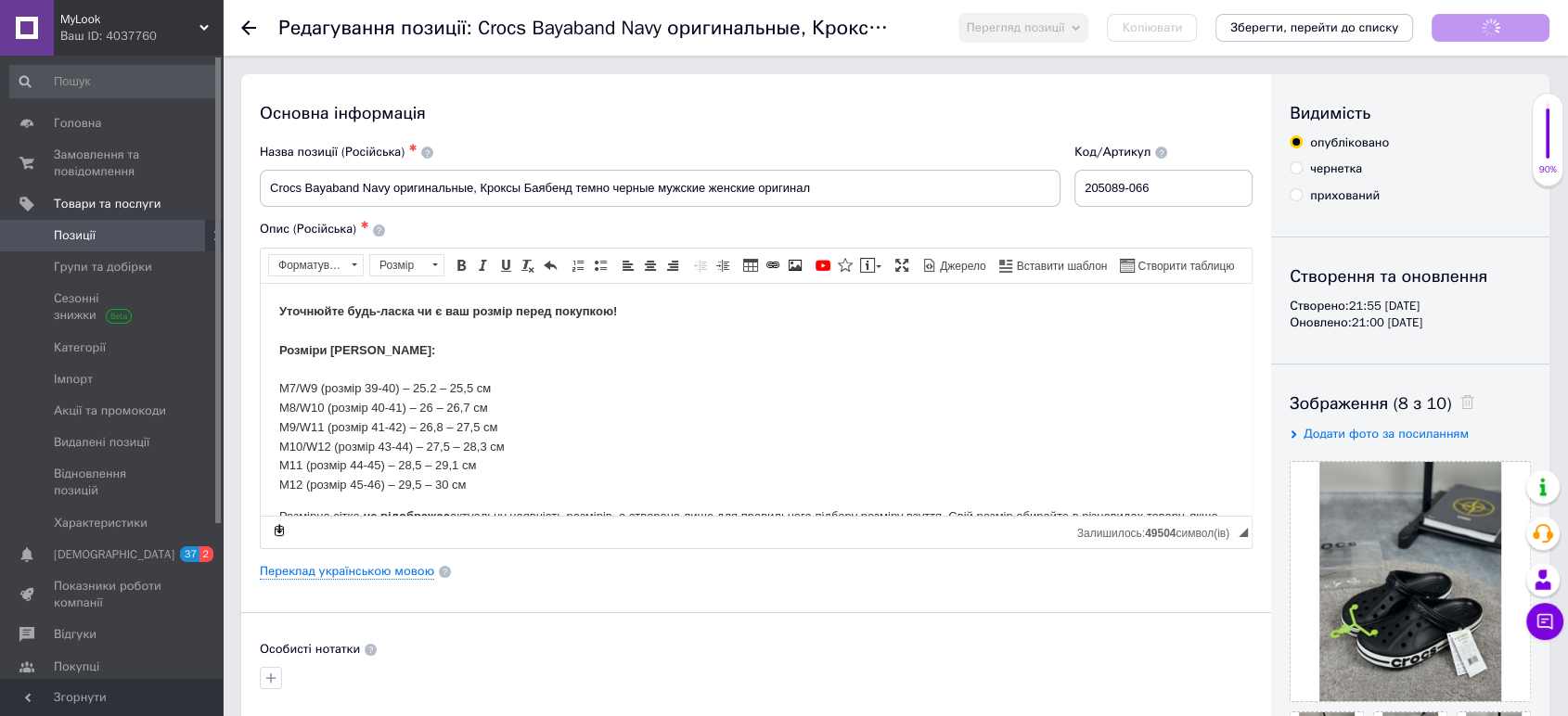 scroll, scrollTop: 0, scrollLeft: 0, axis: both 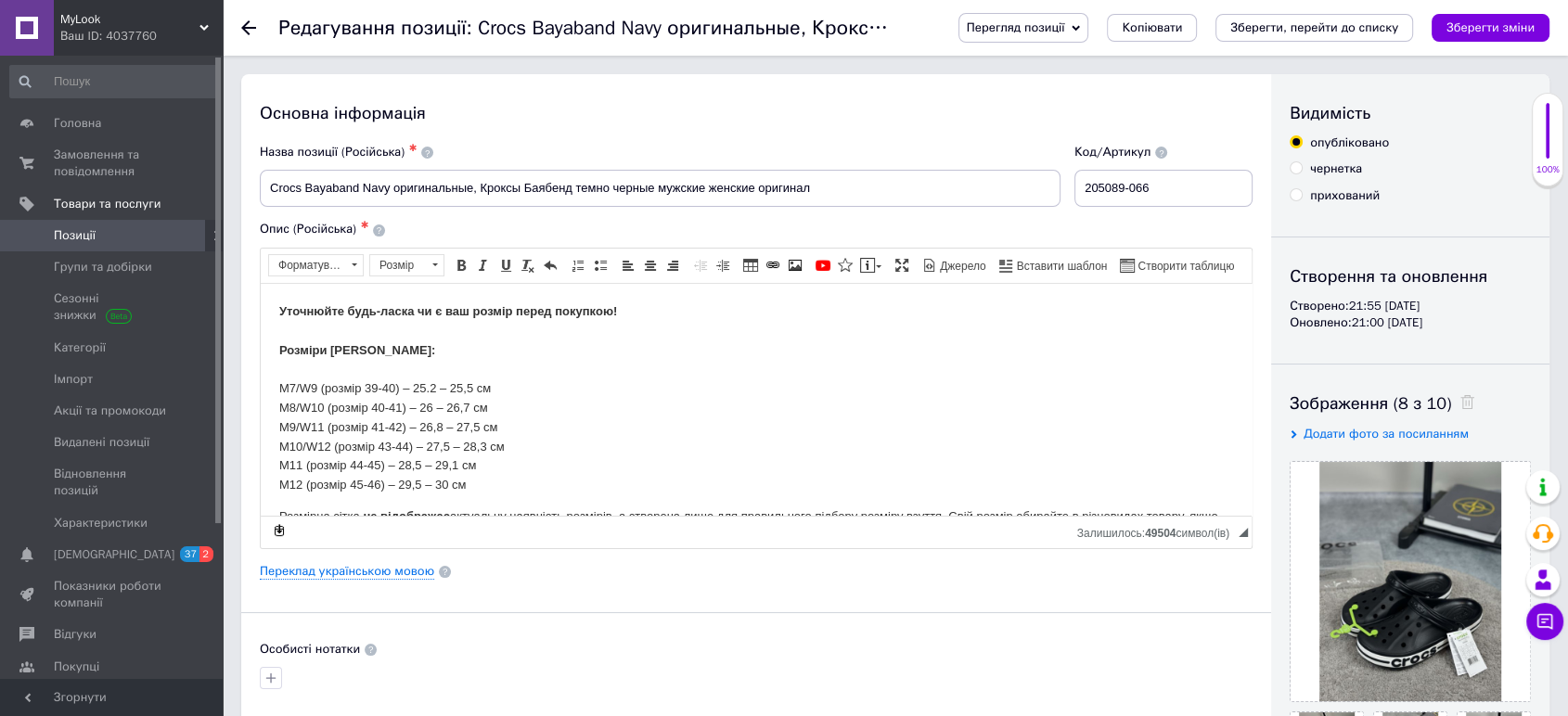 click on "Перегляд позиції" at bounding box center (1016, 27) 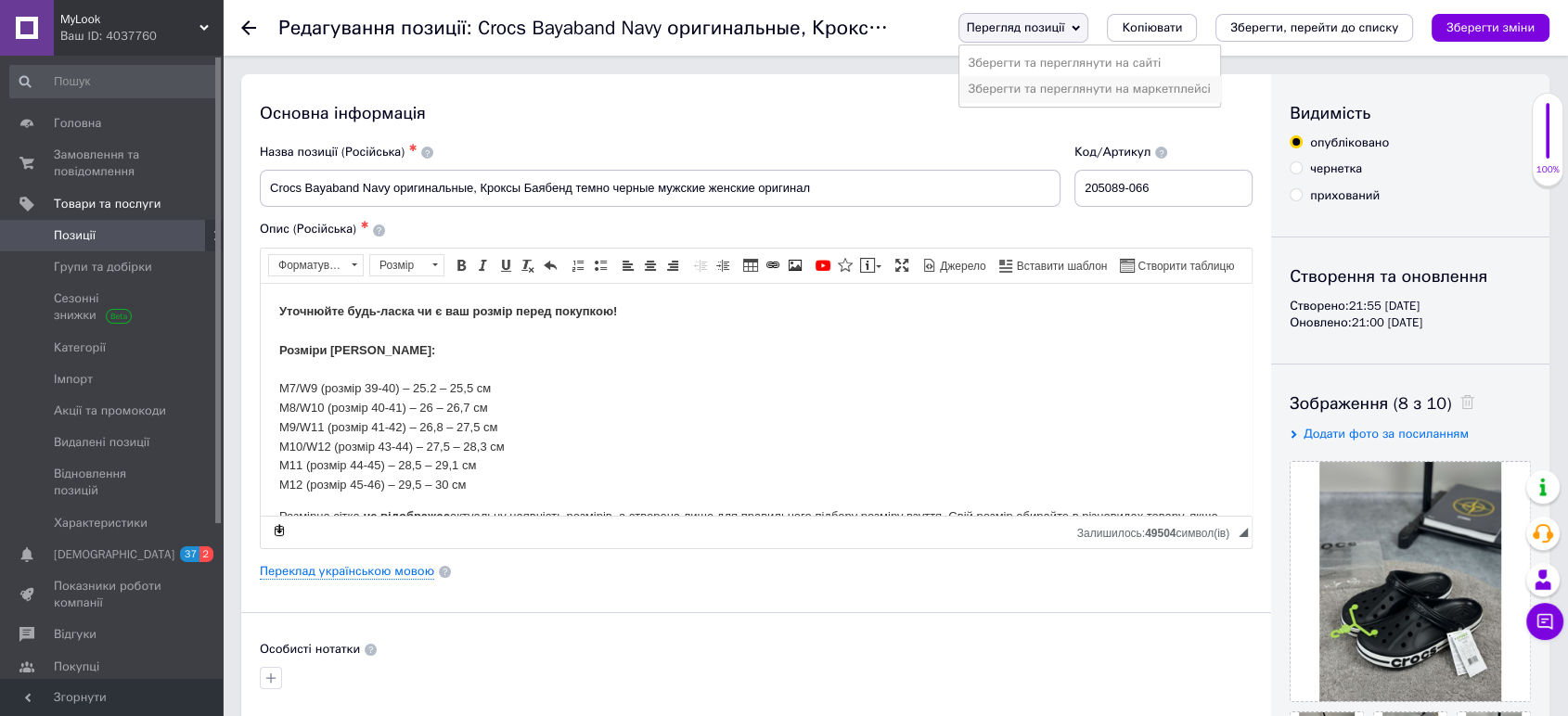 click on "Зберегти та переглянути на маркетплейсі" at bounding box center [1089, 89] 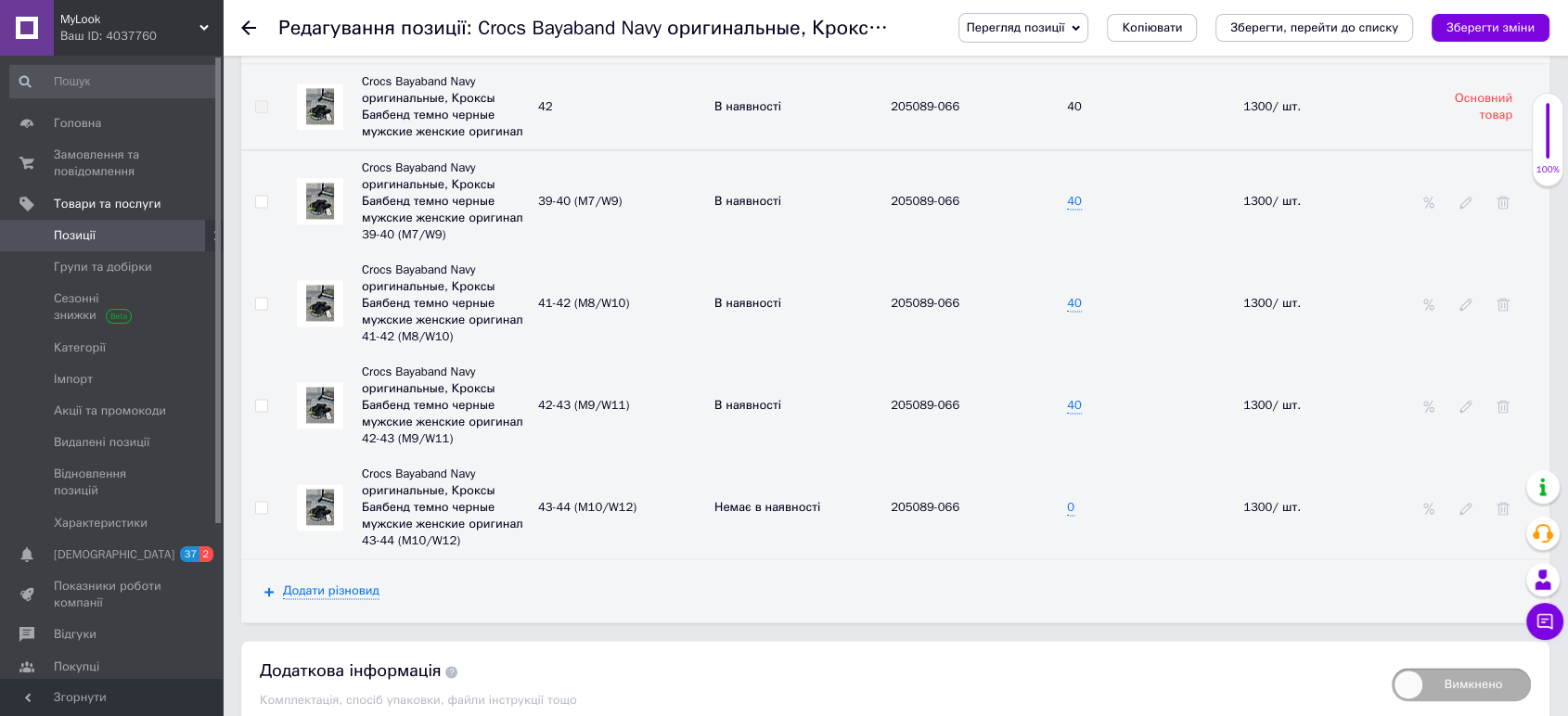 scroll, scrollTop: 2473, scrollLeft: 0, axis: vertical 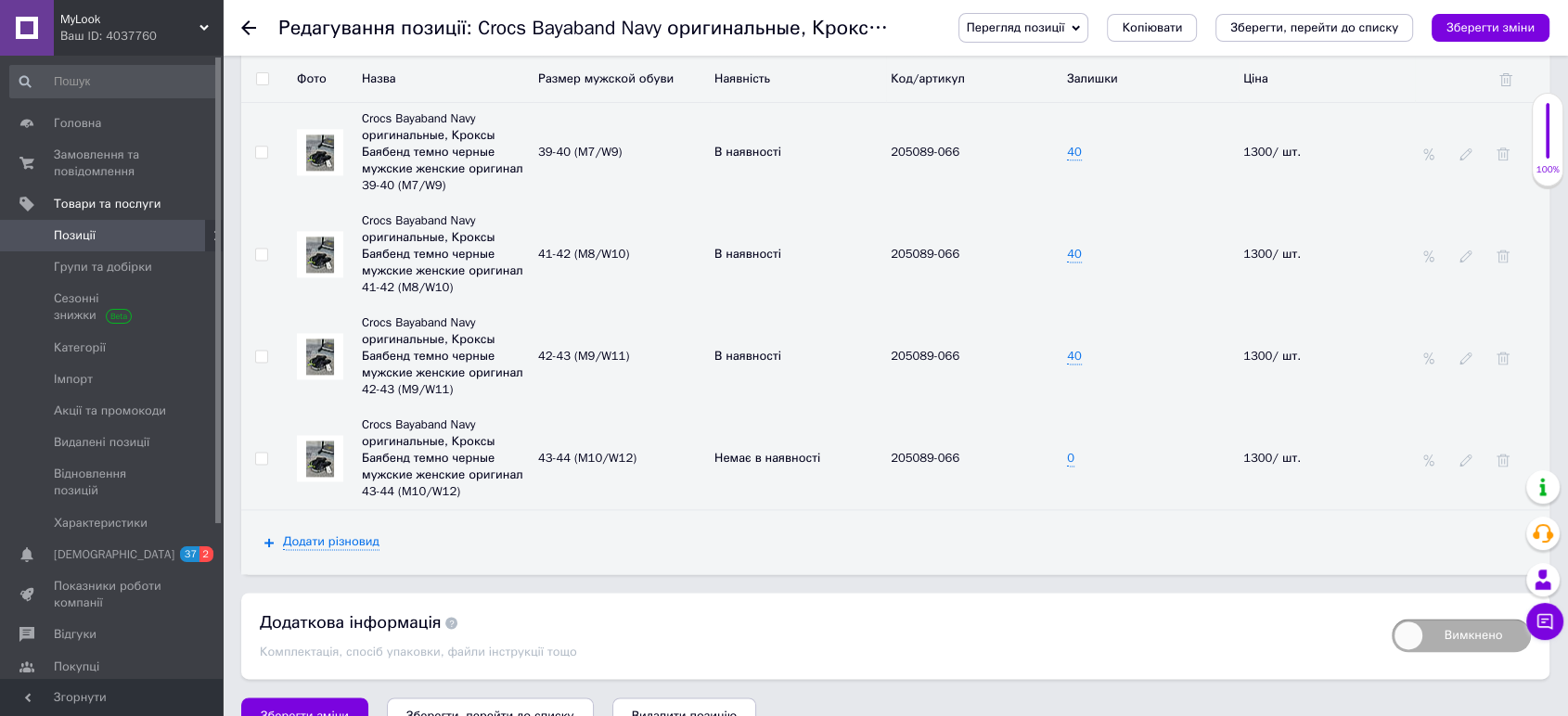 click at bounding box center (320, 254) 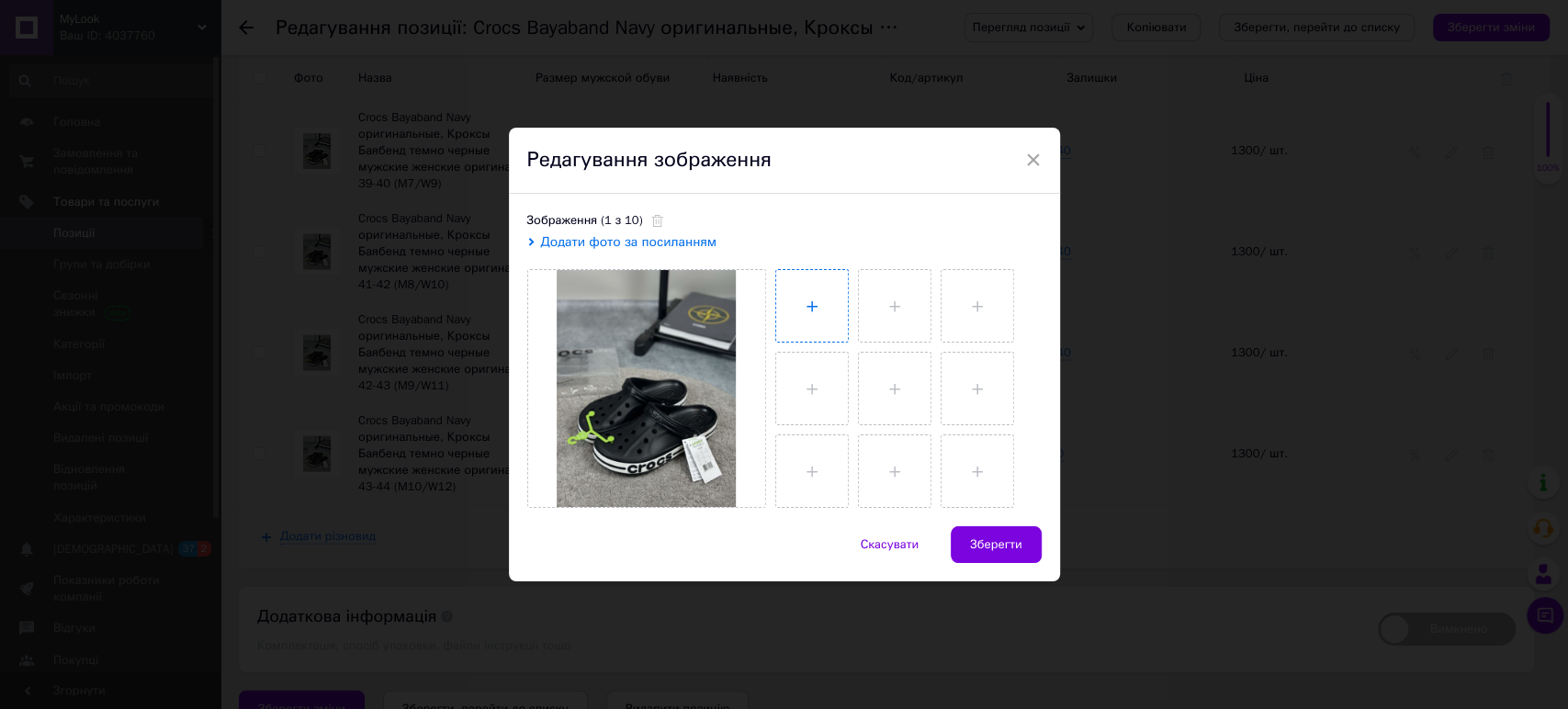 click at bounding box center (812, 306) 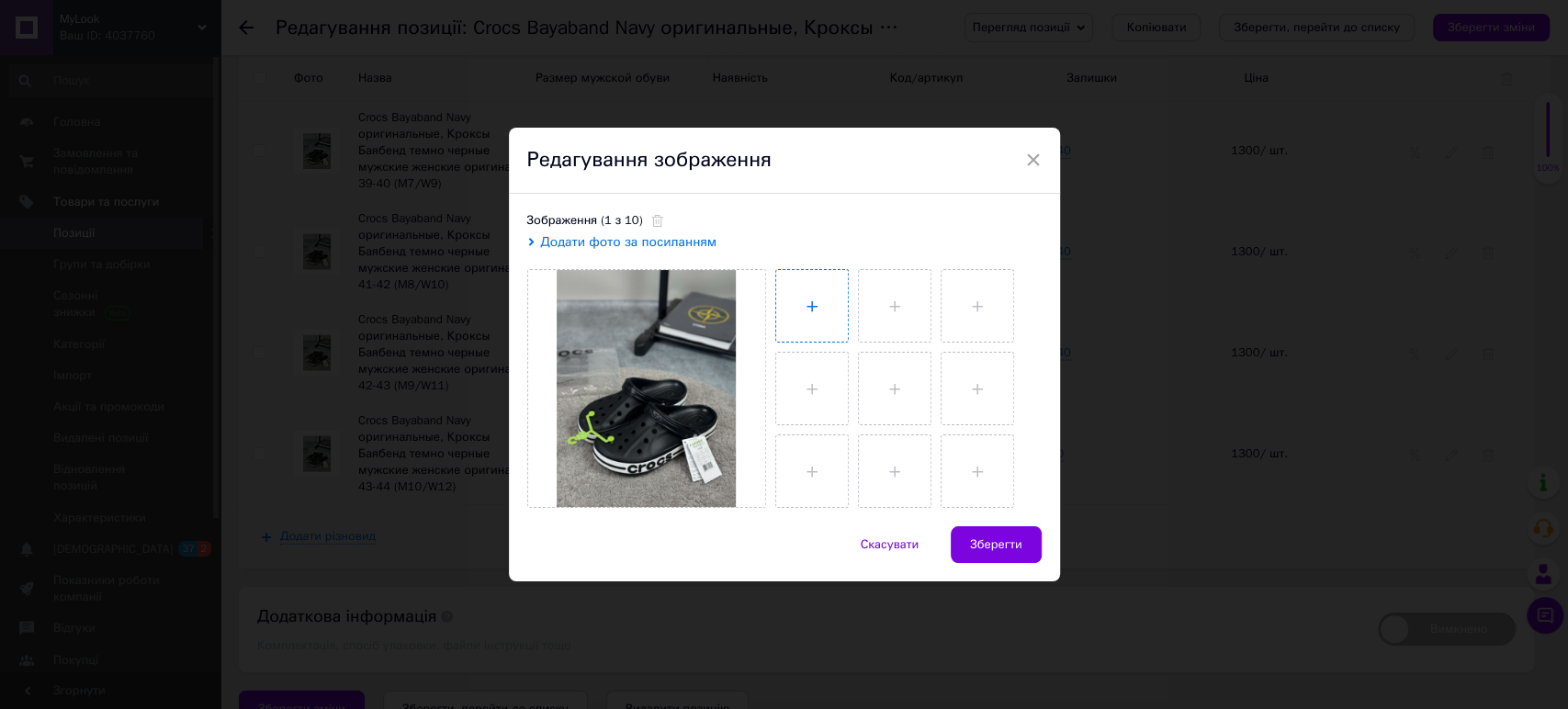 type on "C:\fakepath\2025_07_12_21_44_IMG_4820.JPG" 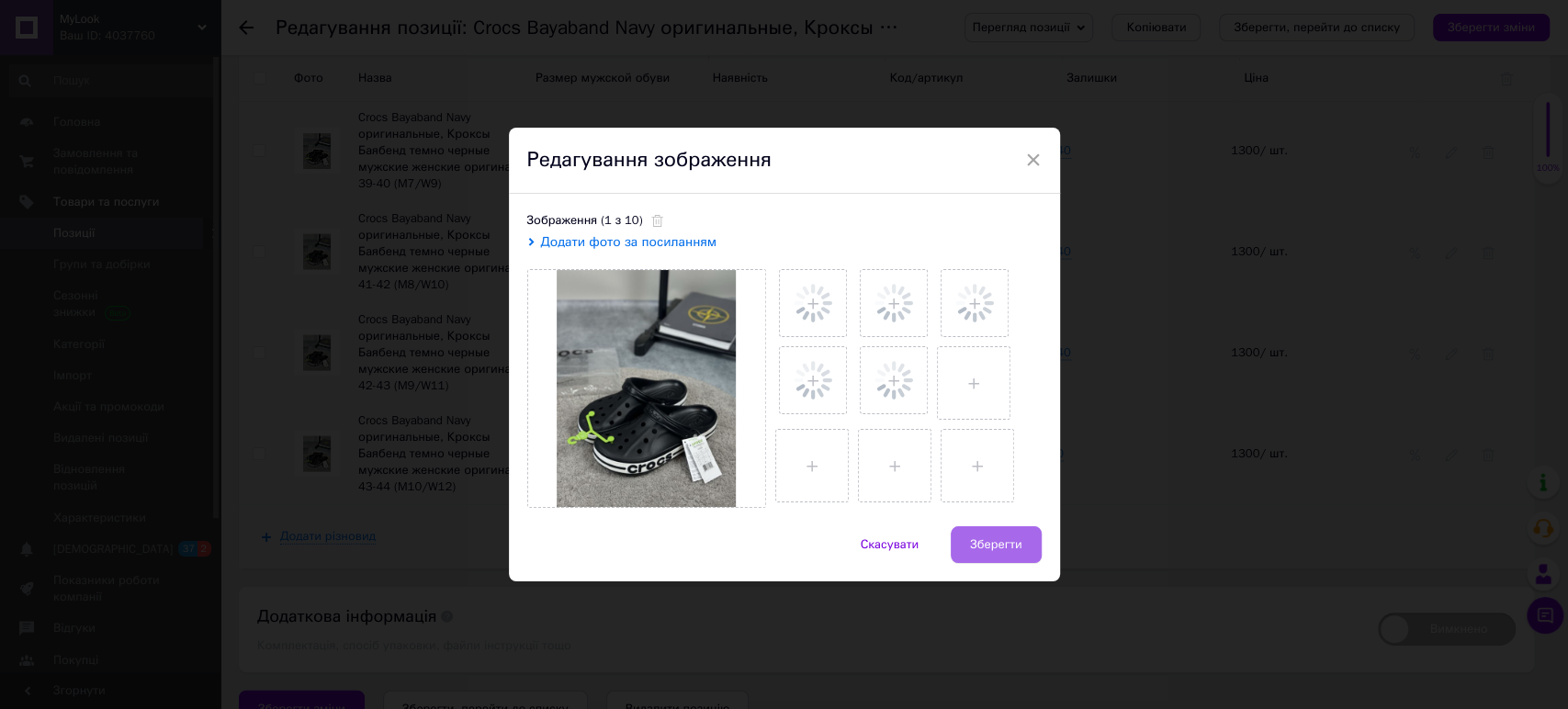 click on "Зберегти" at bounding box center (996, 545) 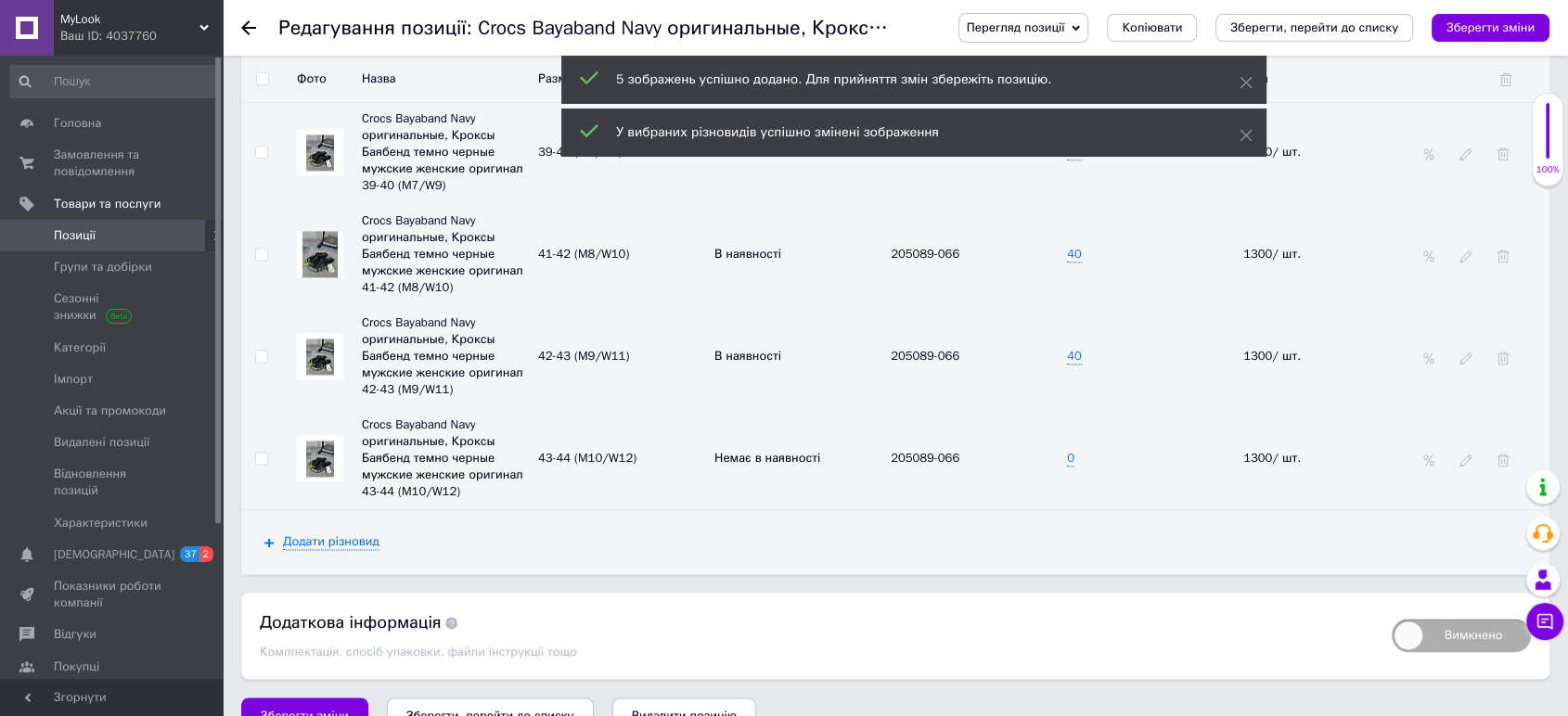 click at bounding box center [320, 356] 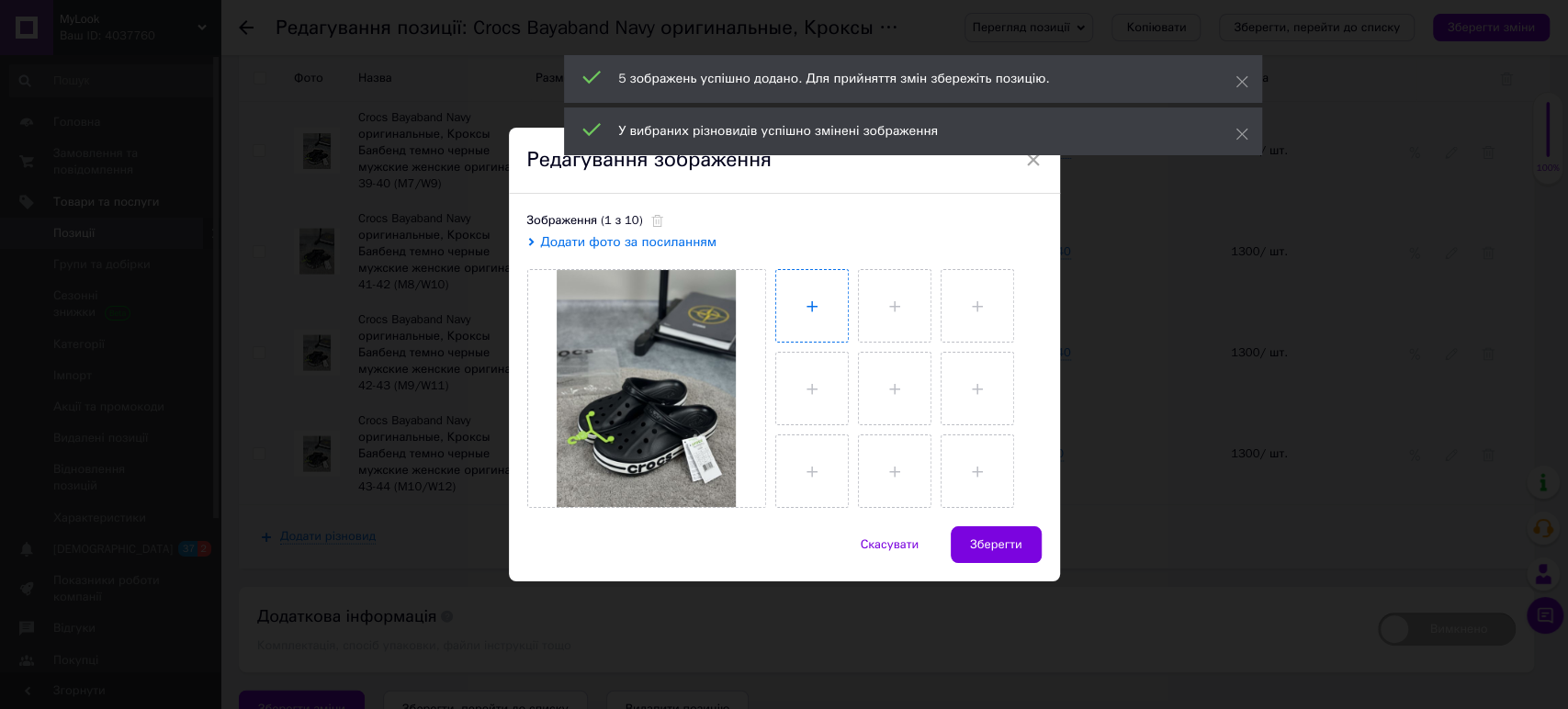 click at bounding box center (812, 306) 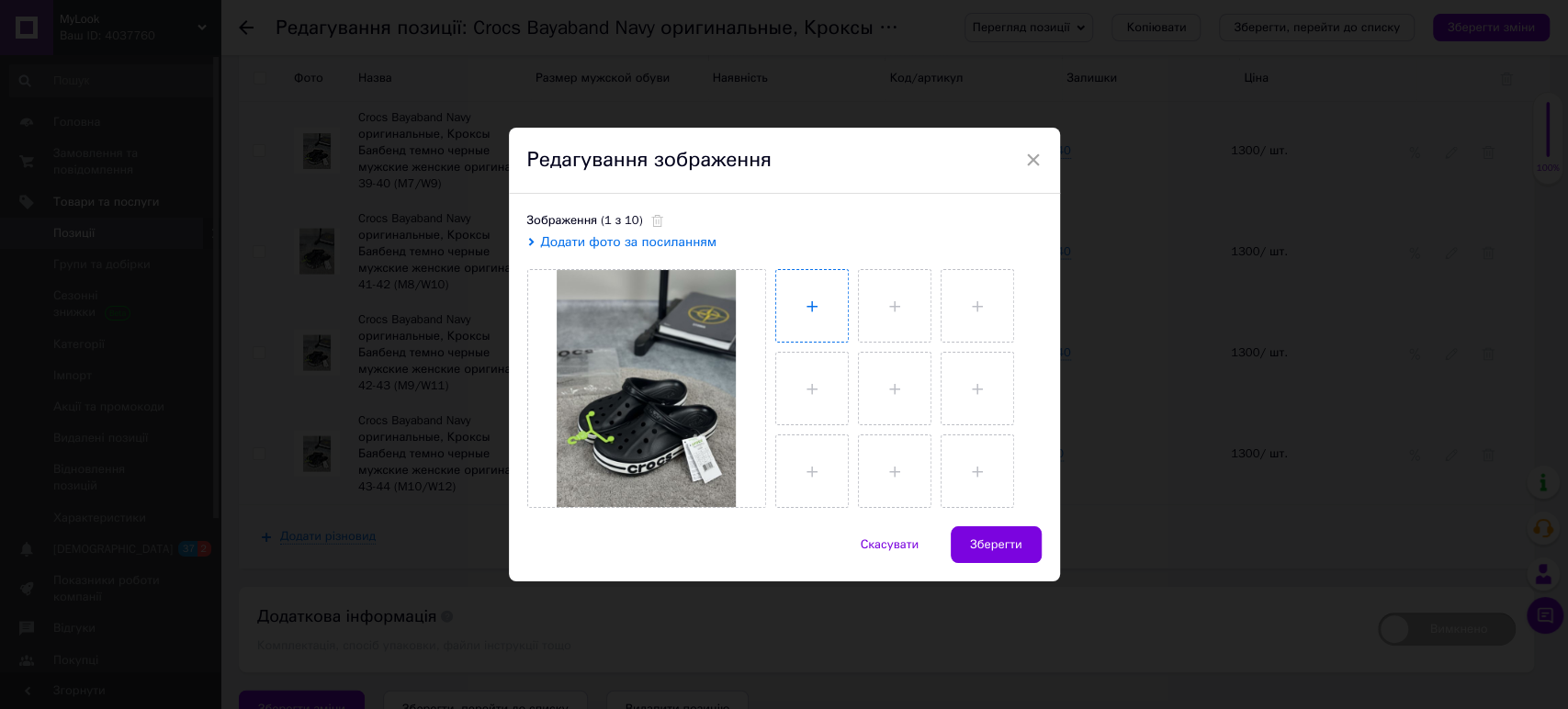 type on "C:\fakepath\2025_07_12_21_44_IMG_4820.JPG" 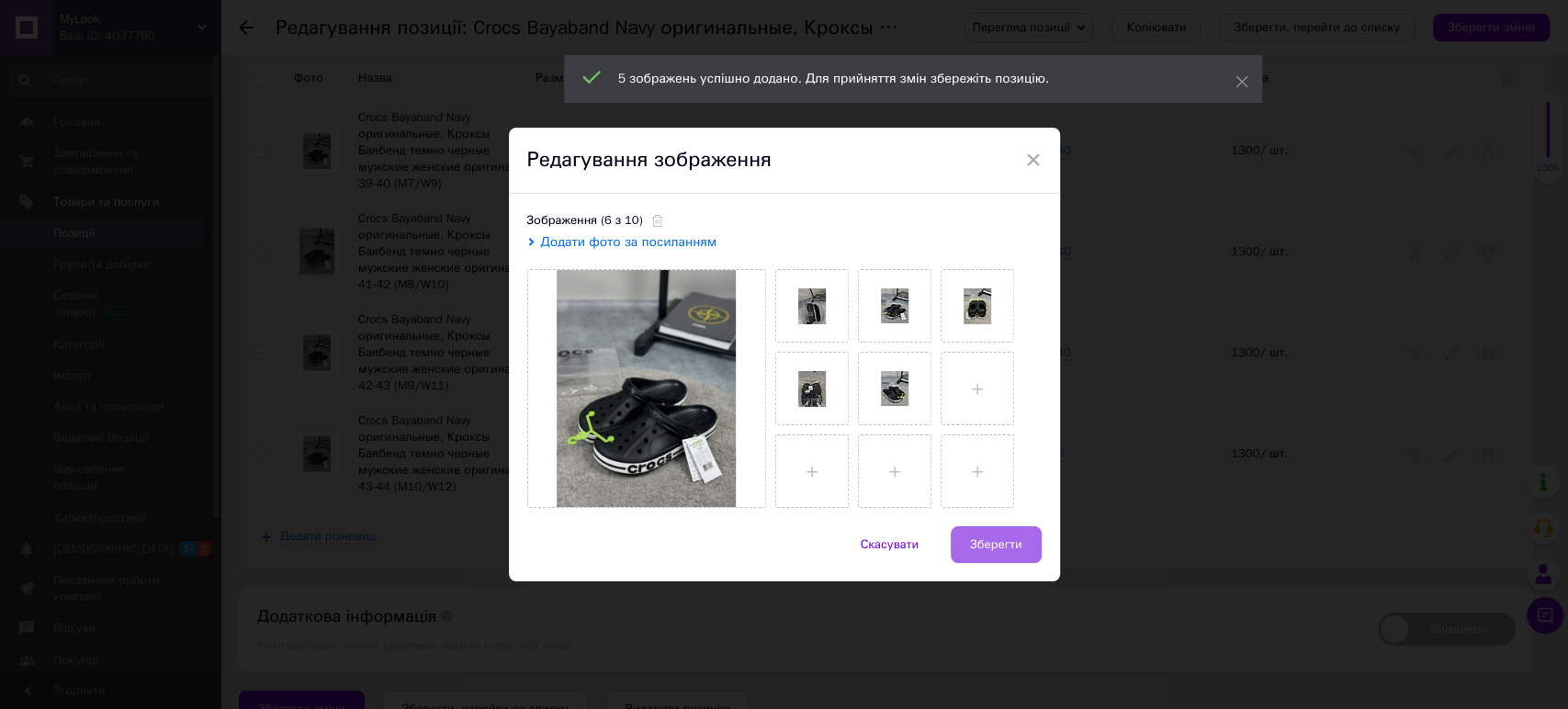 drag, startPoint x: 1016, startPoint y: 520, endPoint x: 1009, endPoint y: 539, distance: 20.248457 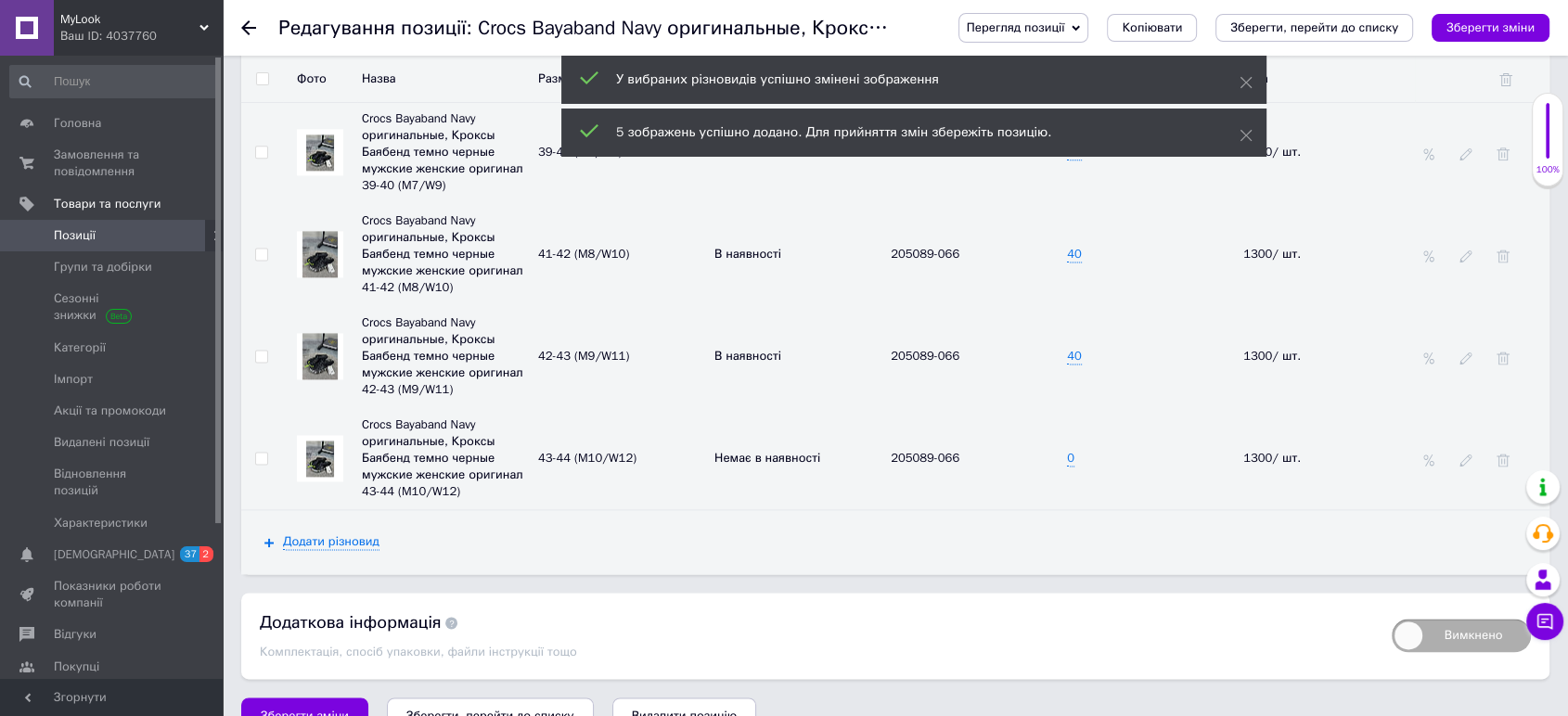 click at bounding box center [320, 458] 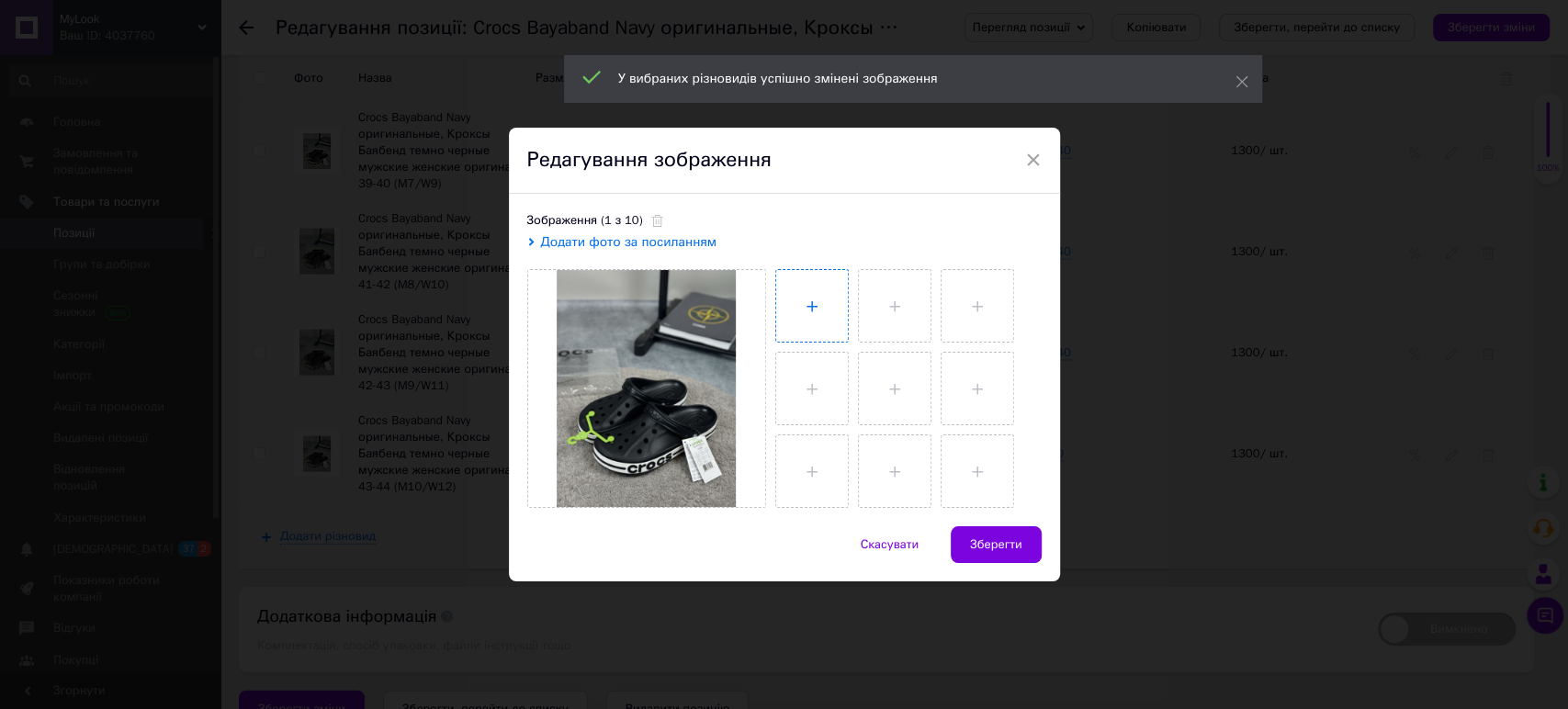 click at bounding box center (812, 306) 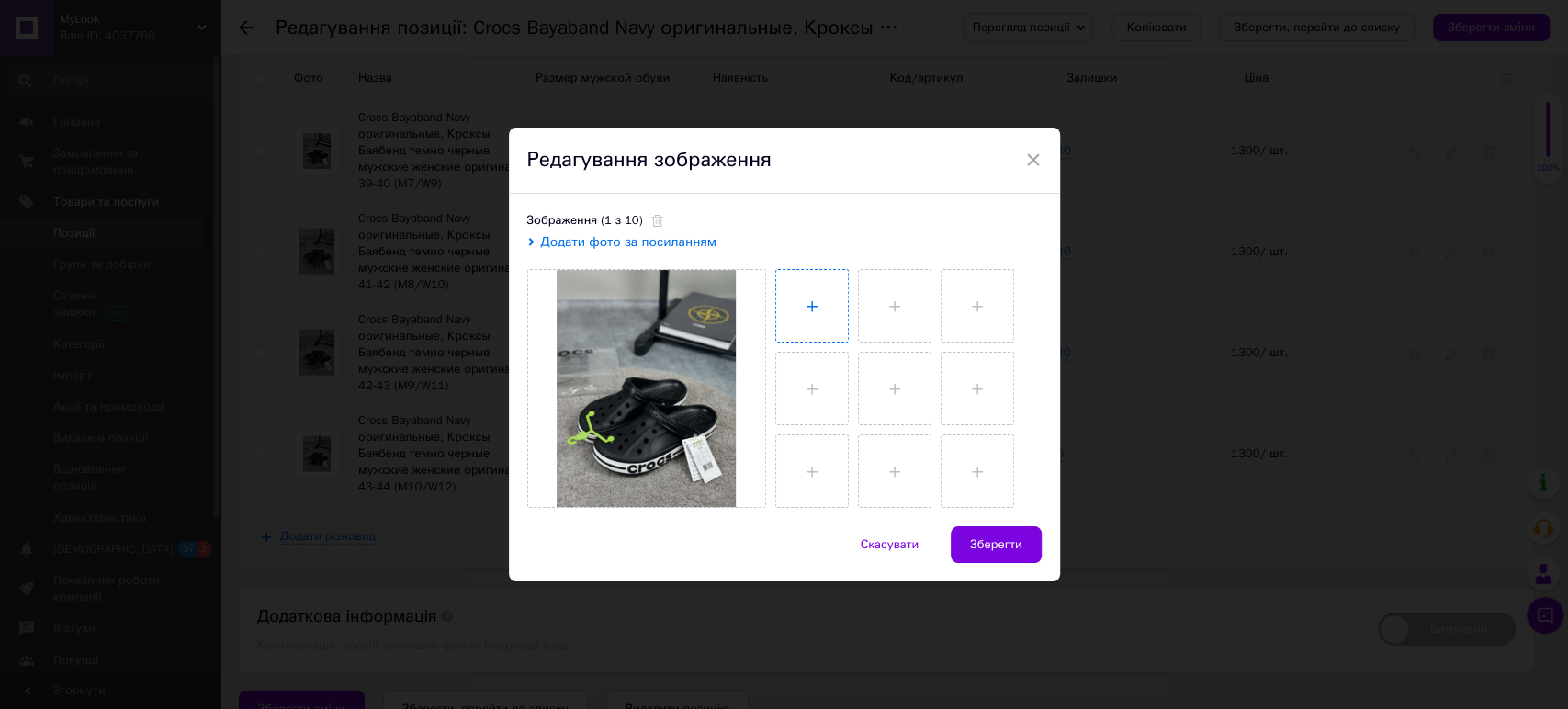 type on "C:\fakepath\2025_07_12_21_44_IMG_4820.JPG" 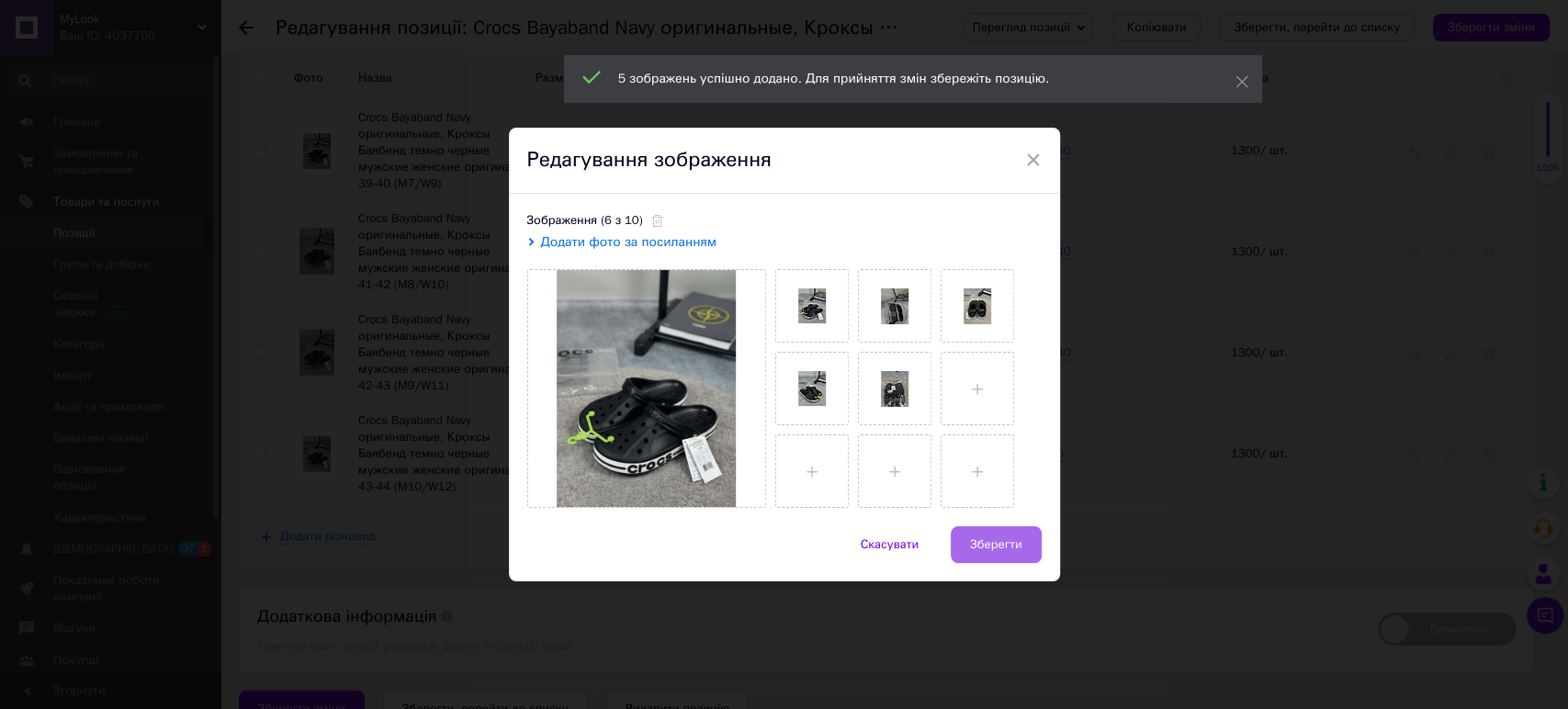 click on "Зберегти" at bounding box center (996, 545) 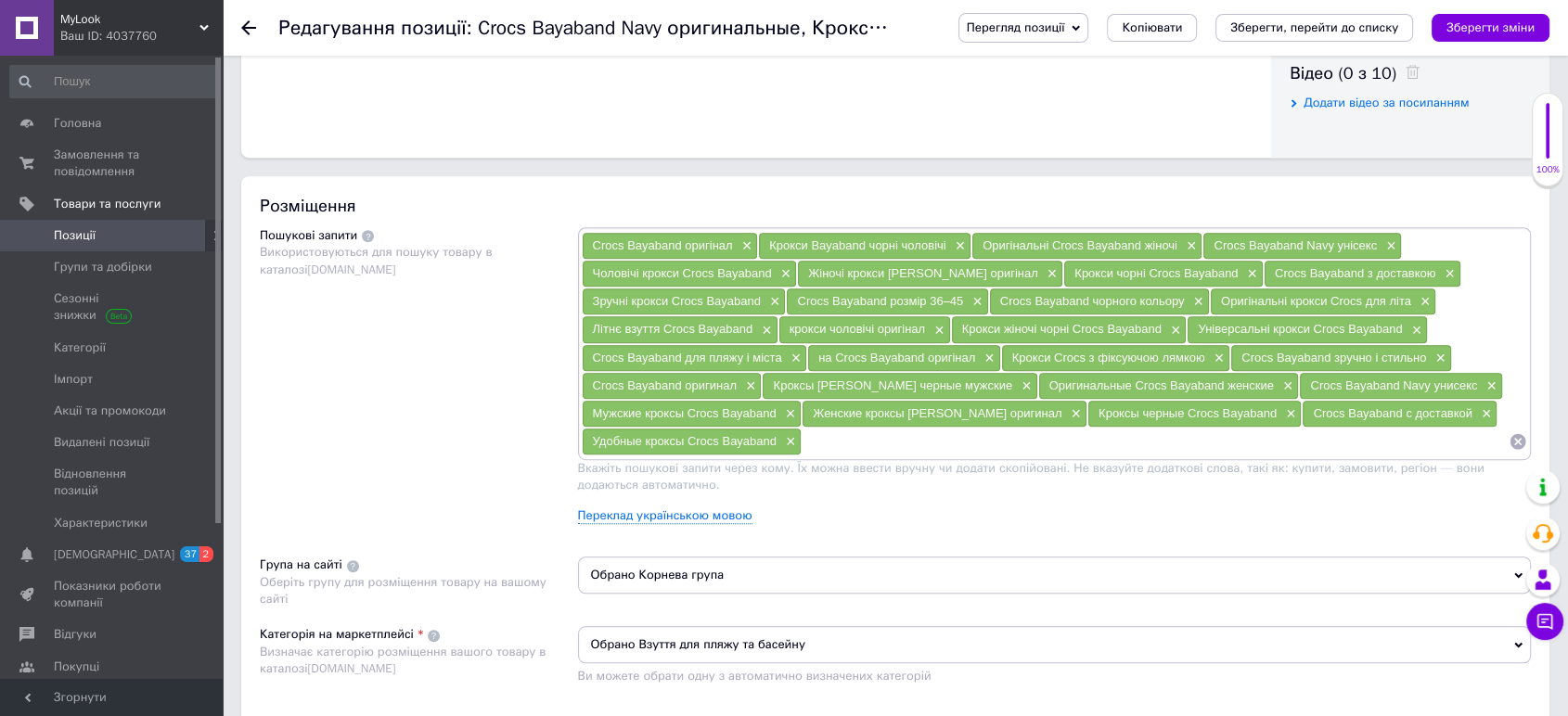 scroll, scrollTop: 618, scrollLeft: 0, axis: vertical 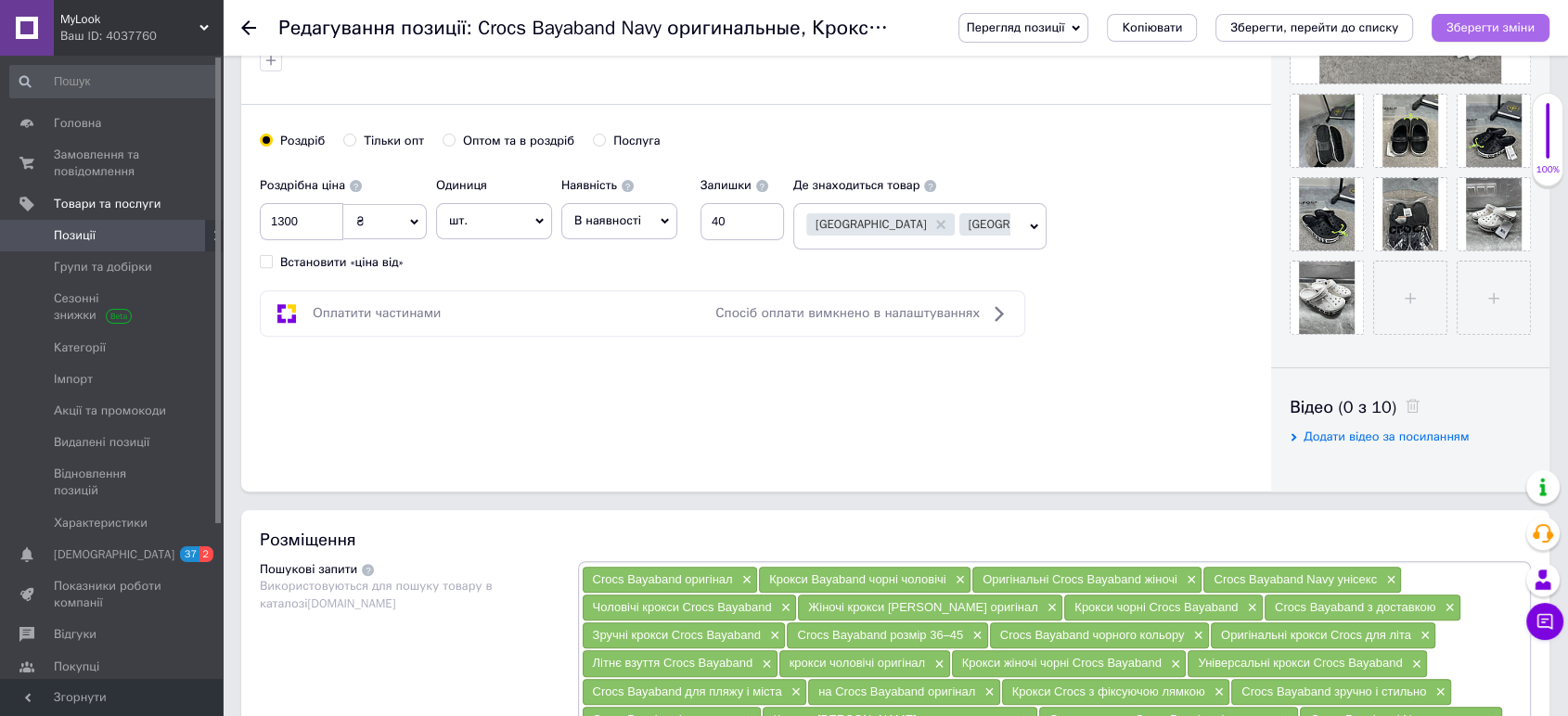 click on "Зберегти зміни" at bounding box center (1490, 28) 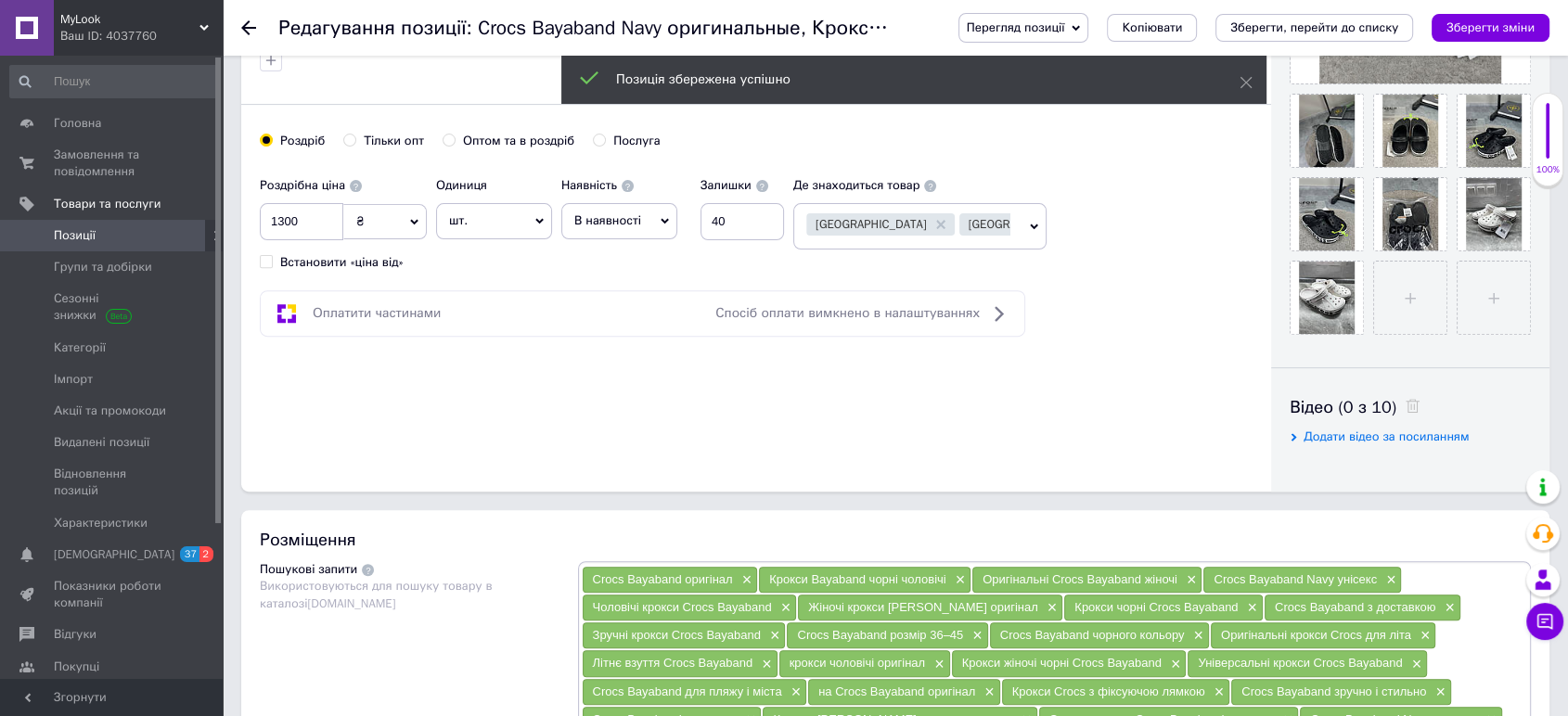 click on "Перегляд позиції" at bounding box center [1023, 28] 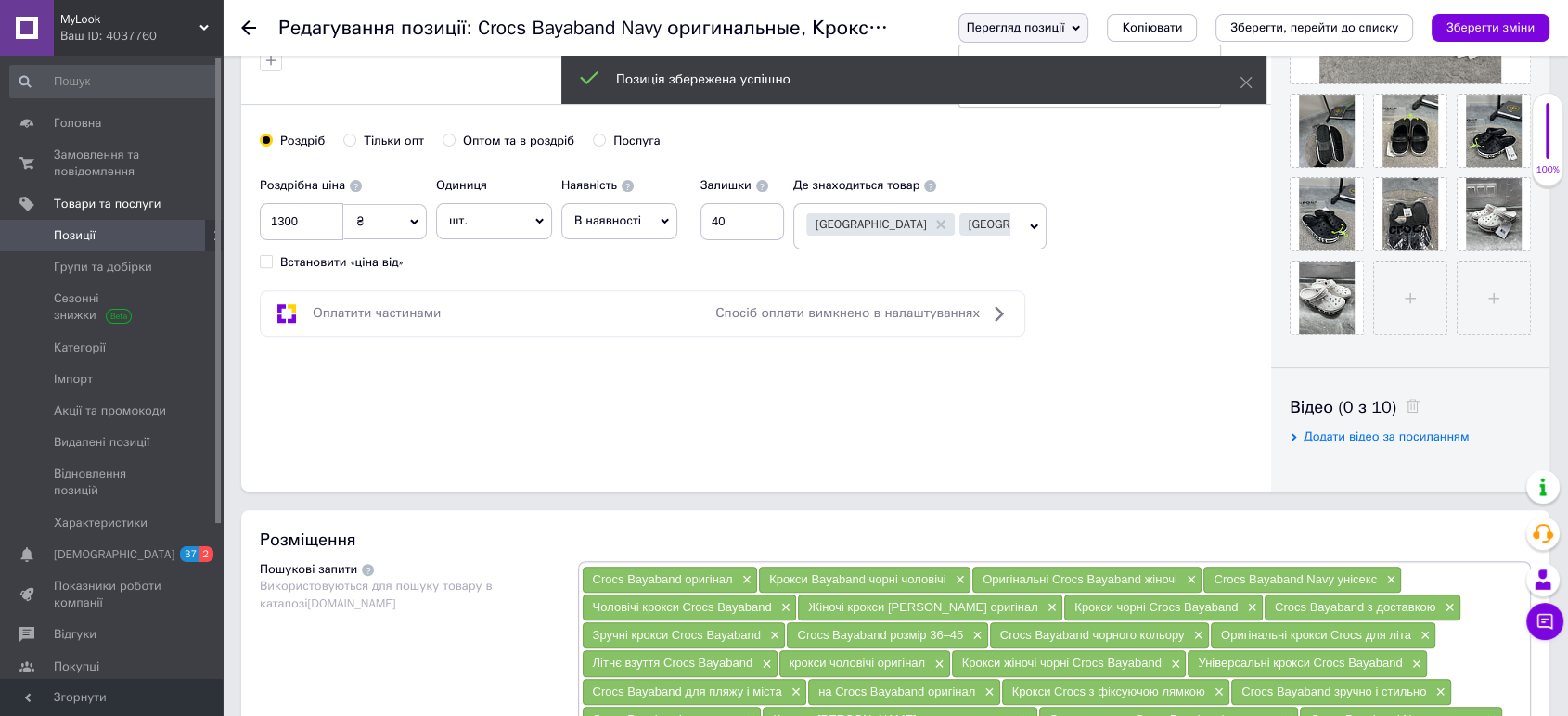 click on "Роздрібна ціна 1300 ₴ $ EUR CHF GBP ¥ PLN ₸ MDL HUF KGS CNY TRY KRW lei Встановити «ціна від» Одиниця шт. Популярне комплект упаковка кв.м пара м кг пог.м послуга т а автоцистерна ампула б балон банка блістер бобіна бочка [PERSON_NAME] бухта в ват виїзд відро г г га година гр/кв.м гігакалорія д дав два місяці день доба доза є єврокуб з зміна к кВт каністра карат кв.дм кв.м кв.см кв.фут квартал кг кг/кв.м км колесо комплект коробка куб.дм куб.м л л лист м м мВт мл мм моток місяць мішок н набір номер о об'єкт од. п палетомісце пара партія пач пог.м послуга посівна одиниця птахомісце півроку пігулка" at bounding box center [756, 219] 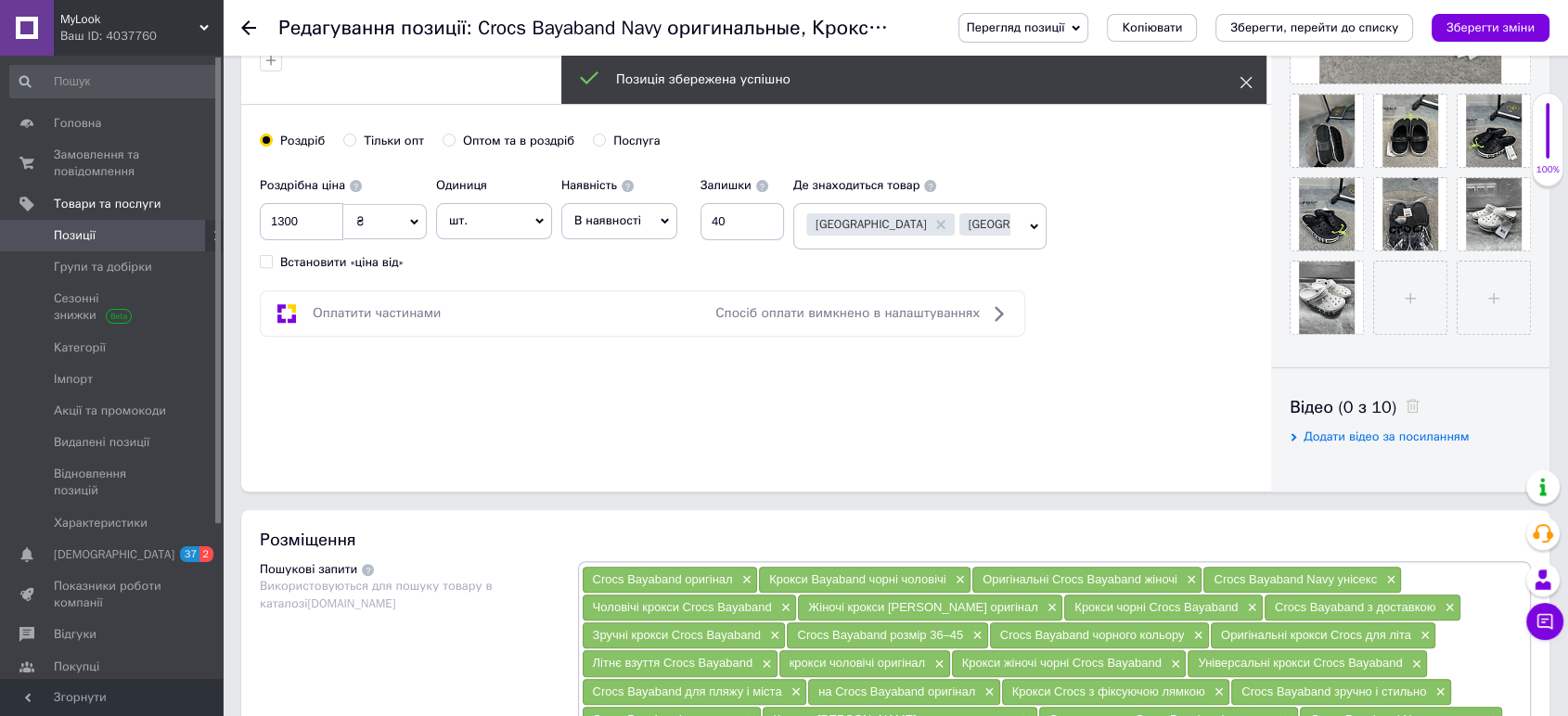click 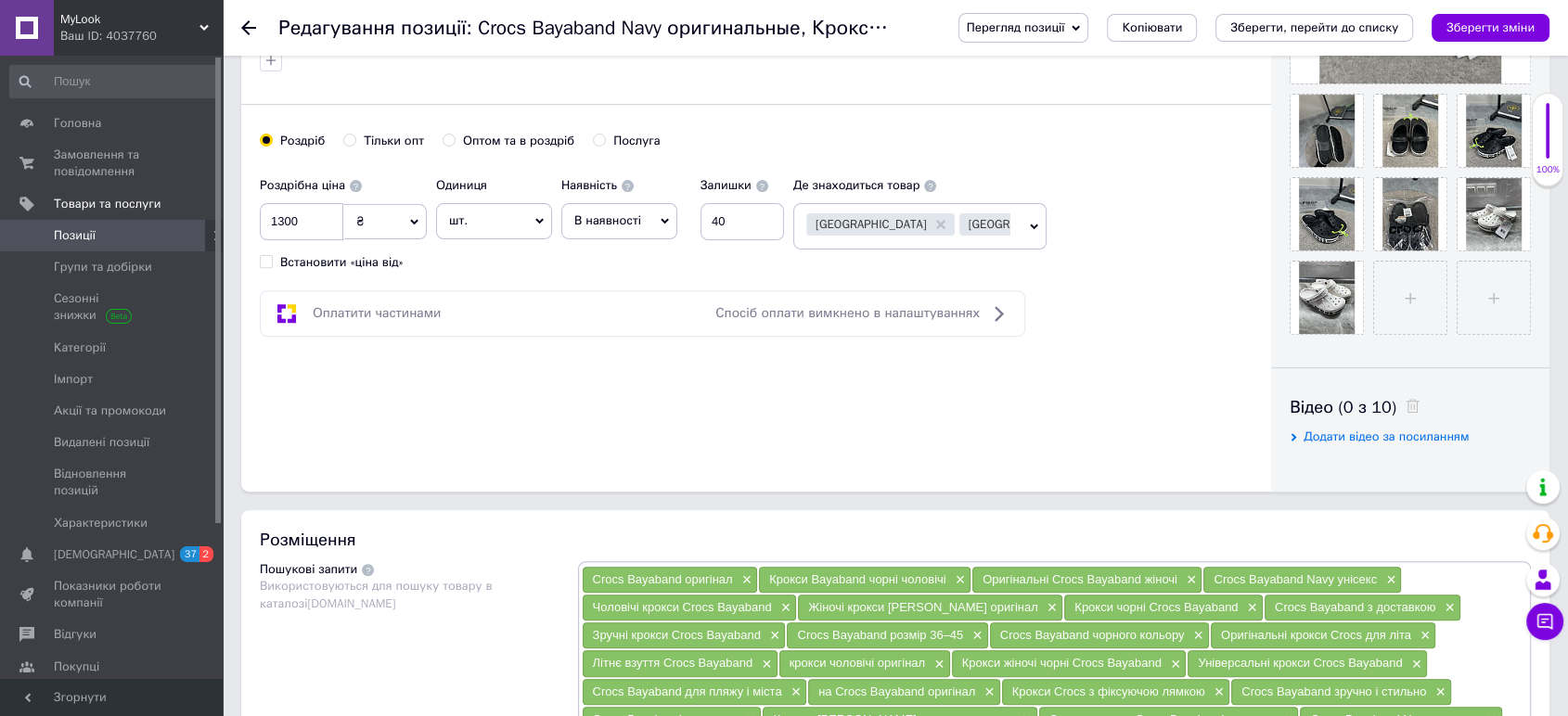 click on "Перегляд позиції" at bounding box center (1016, 27) 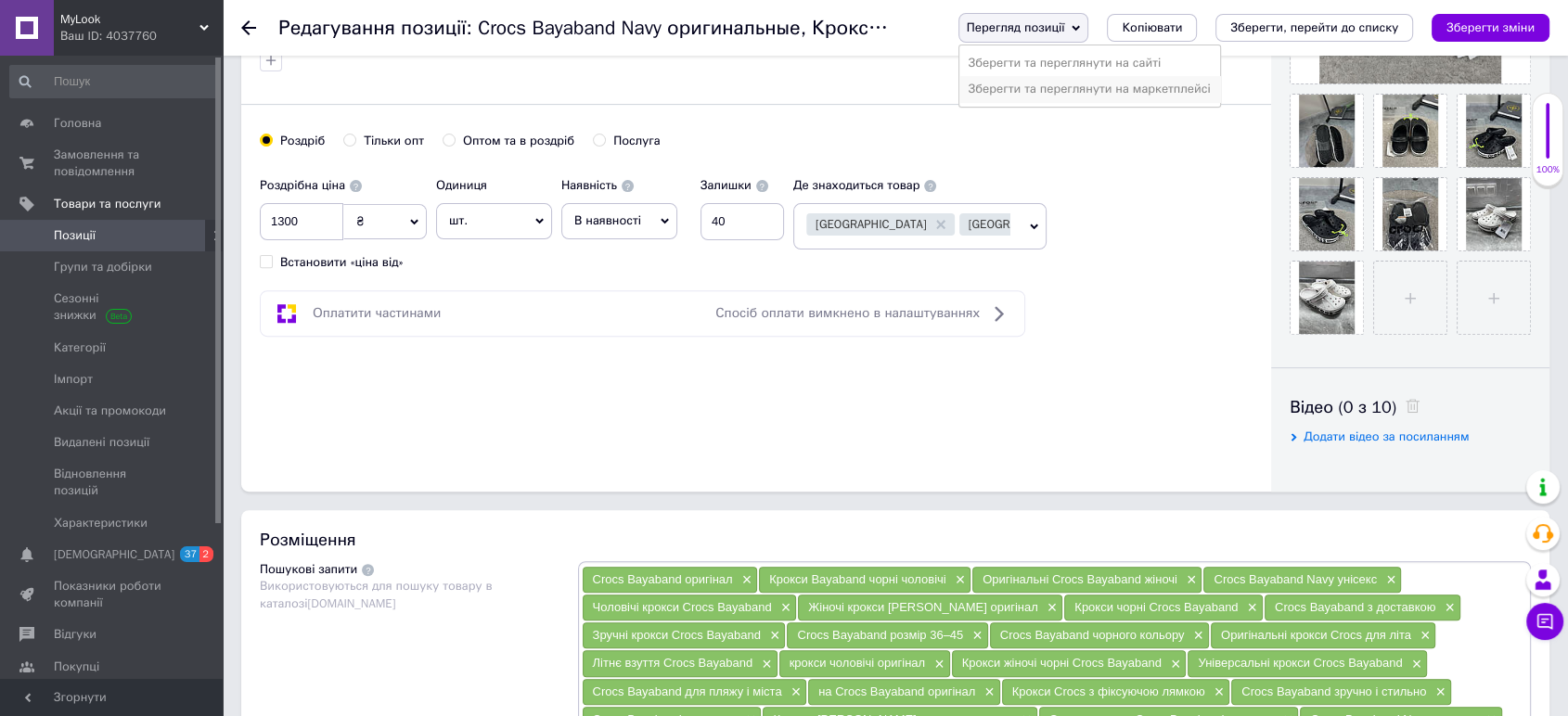 click on "Зберегти та переглянути на маркетплейсі" at bounding box center (1089, 89) 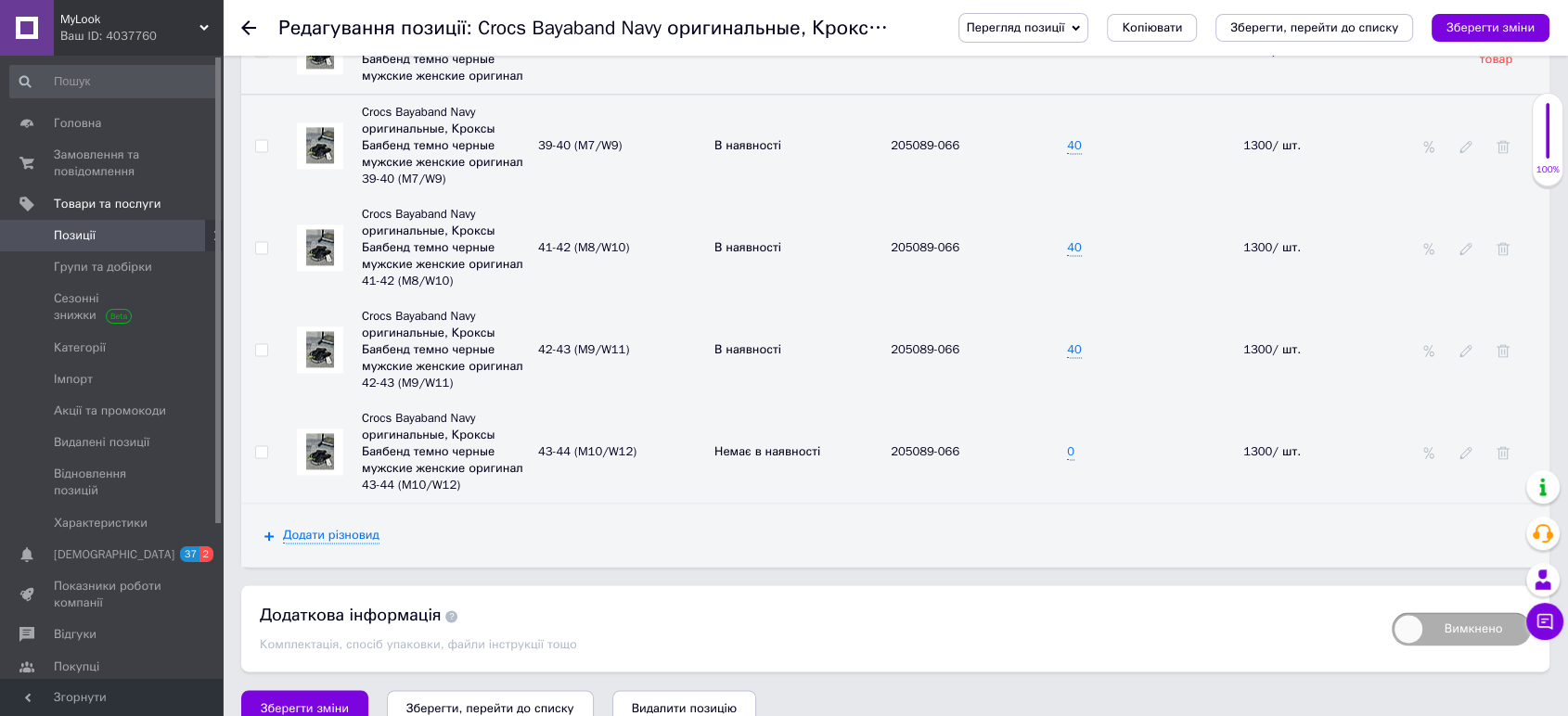 scroll, scrollTop: 2479, scrollLeft: 0, axis: vertical 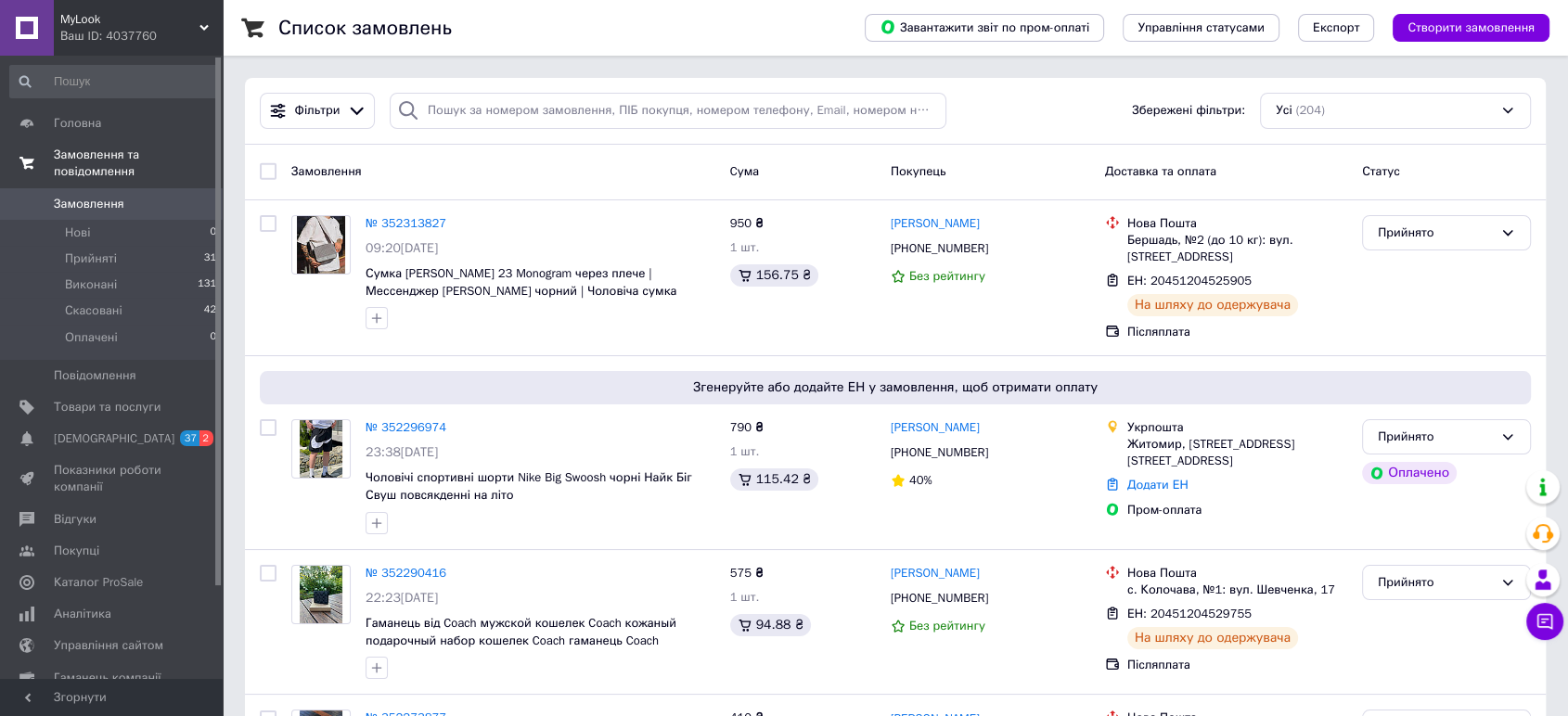 click on "Замовлення та повідомлення" at bounding box center (138, 163) 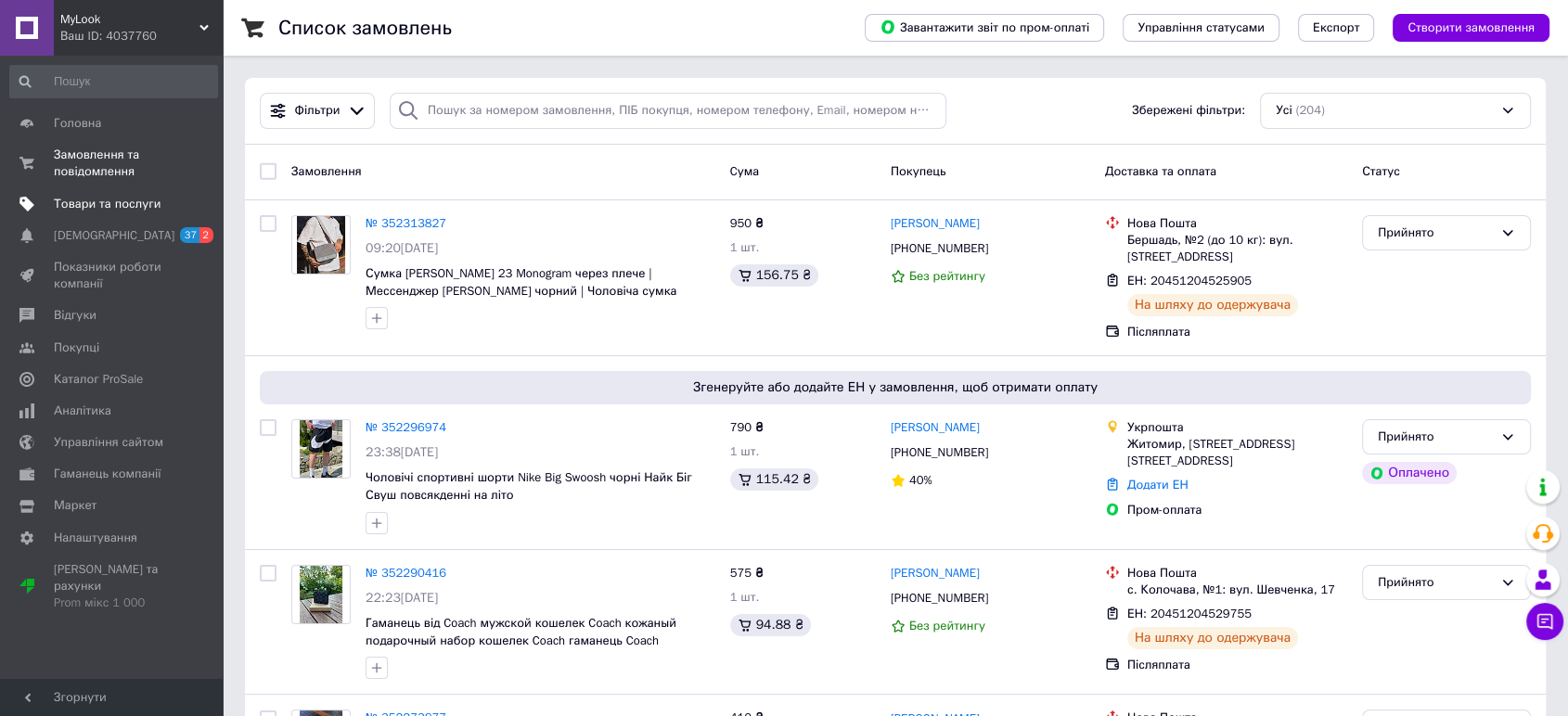 click on "Товари та послуги" at bounding box center (107, 204) 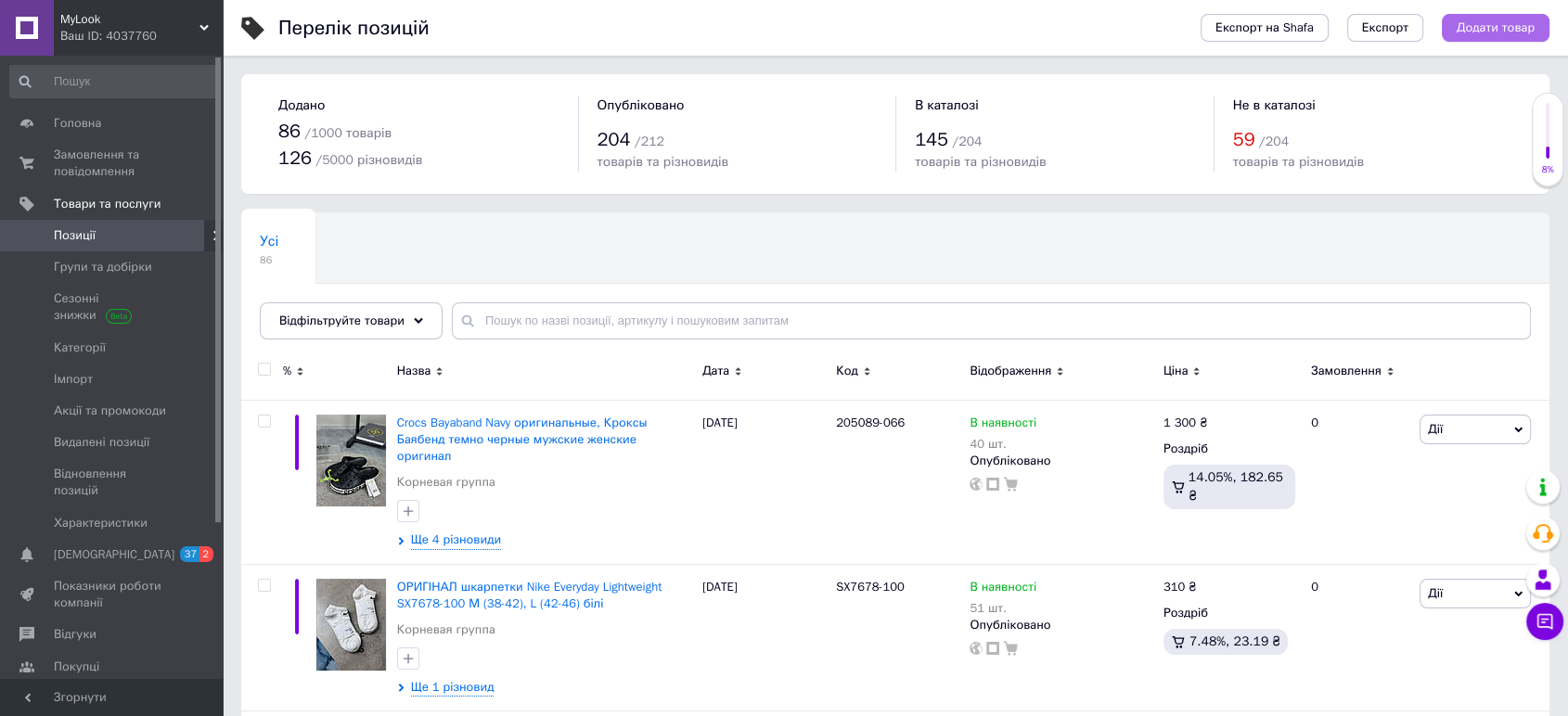 click on "Додати товар" at bounding box center [1496, 28] 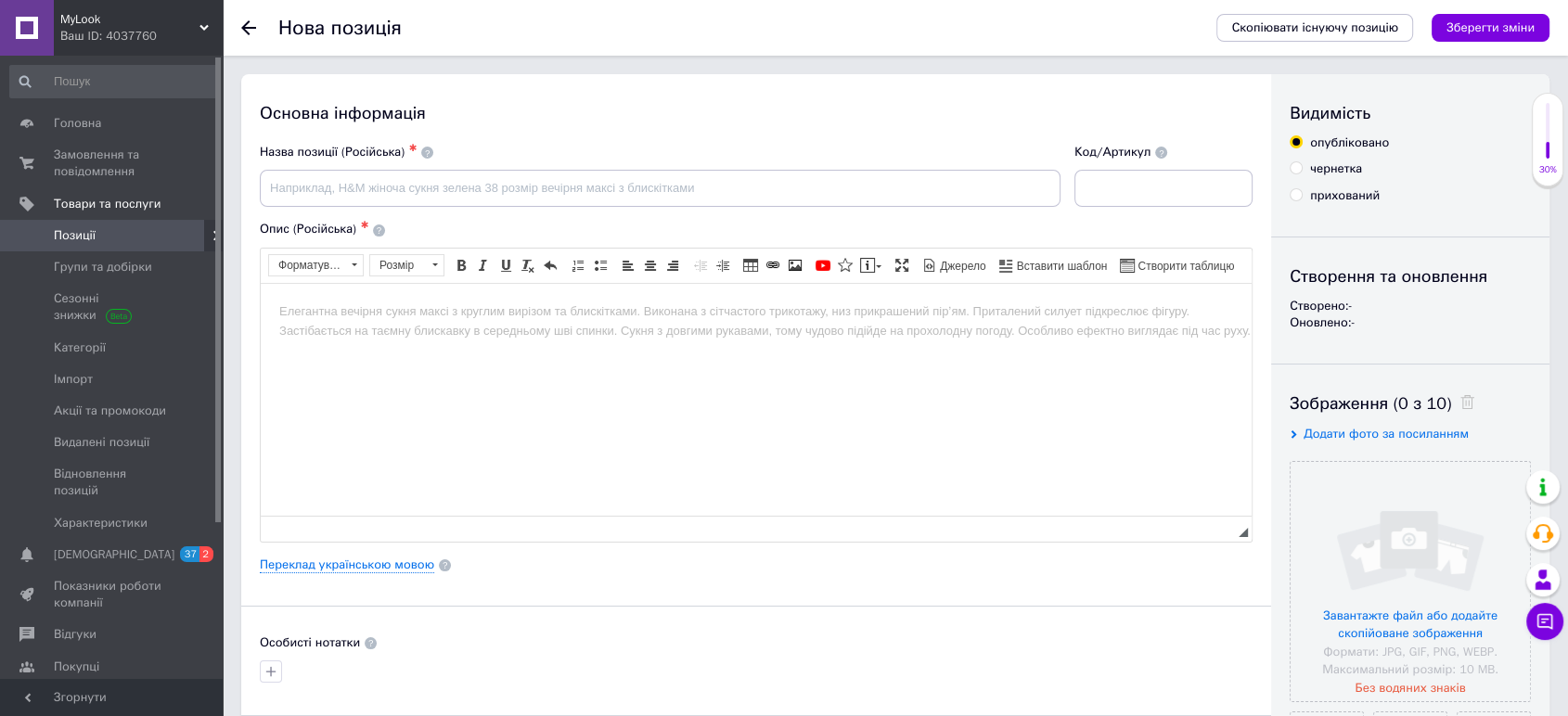 scroll, scrollTop: 0, scrollLeft: 0, axis: both 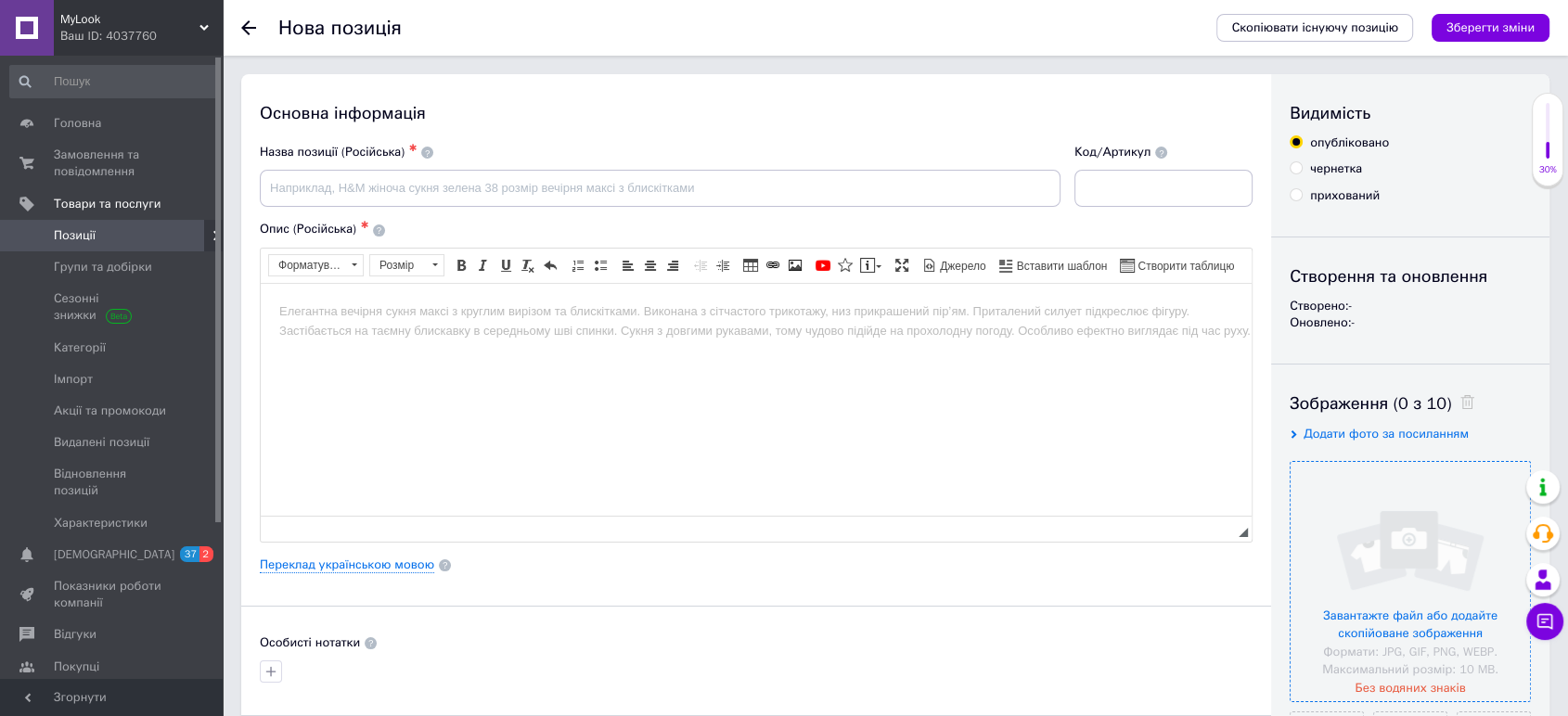 click at bounding box center (1410, 582) 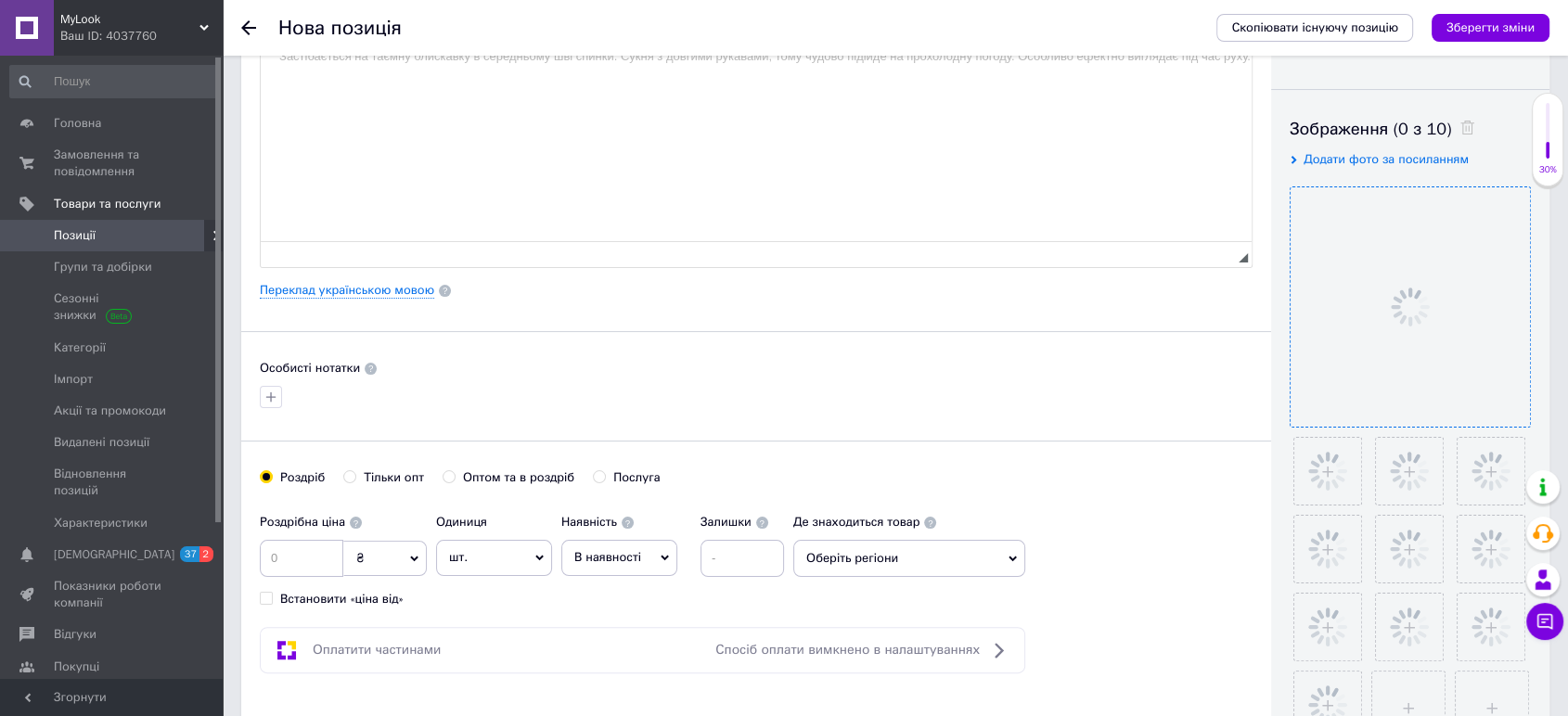 scroll, scrollTop: 309, scrollLeft: 0, axis: vertical 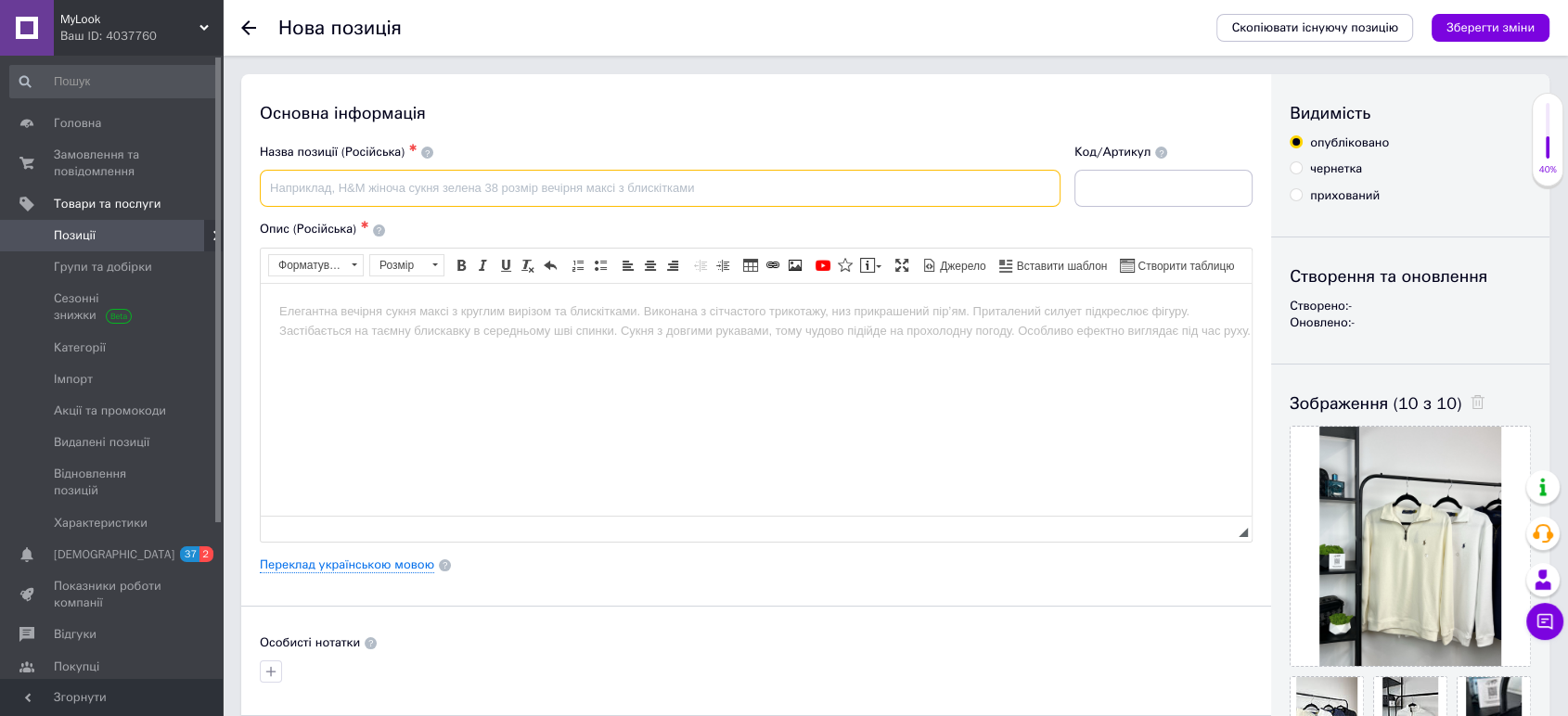 click at bounding box center [660, 188] 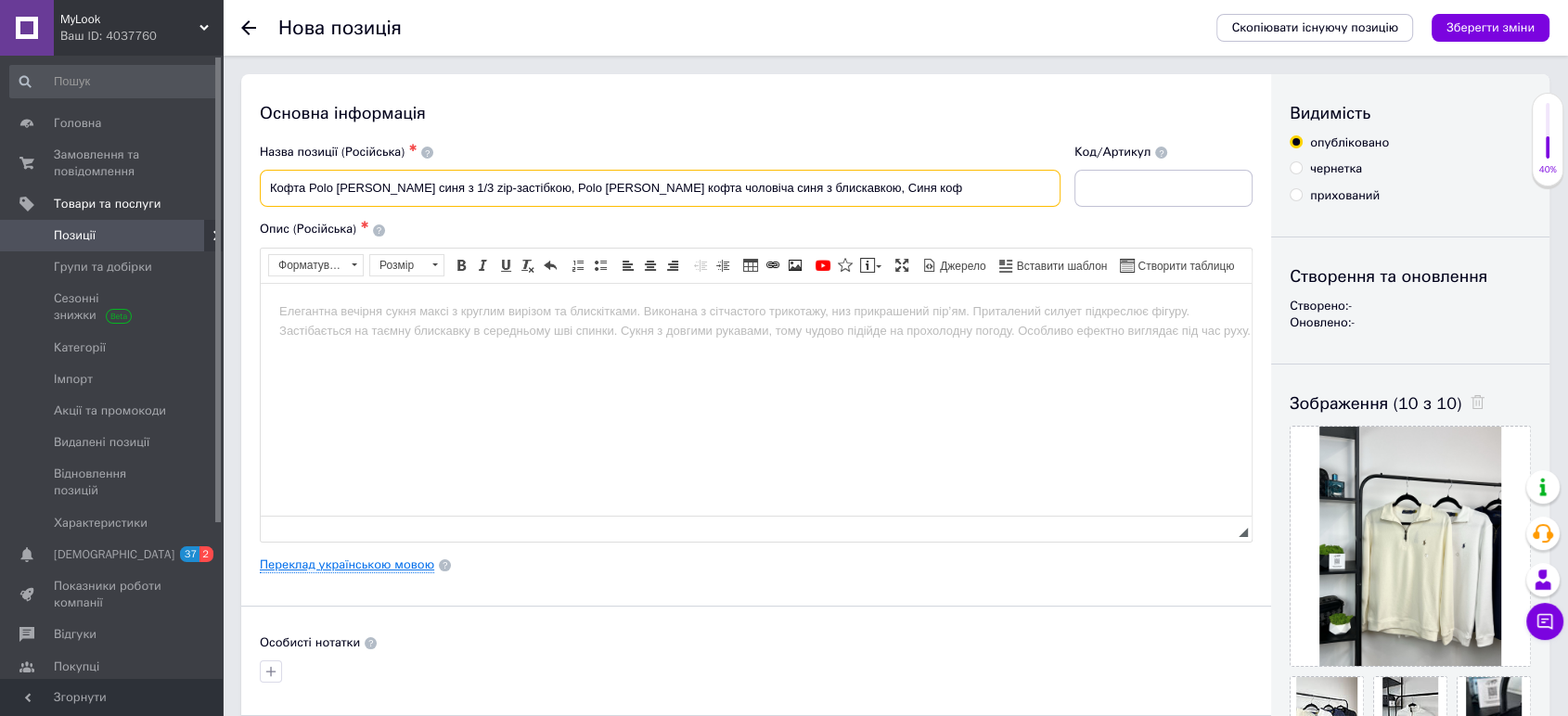 type on "Кофта Polo Ralph Lauren синя з 1/3 zip-застібкою, Polo Ralph Lauren кофта чоловіча синя з блискавкою, Синя коф" 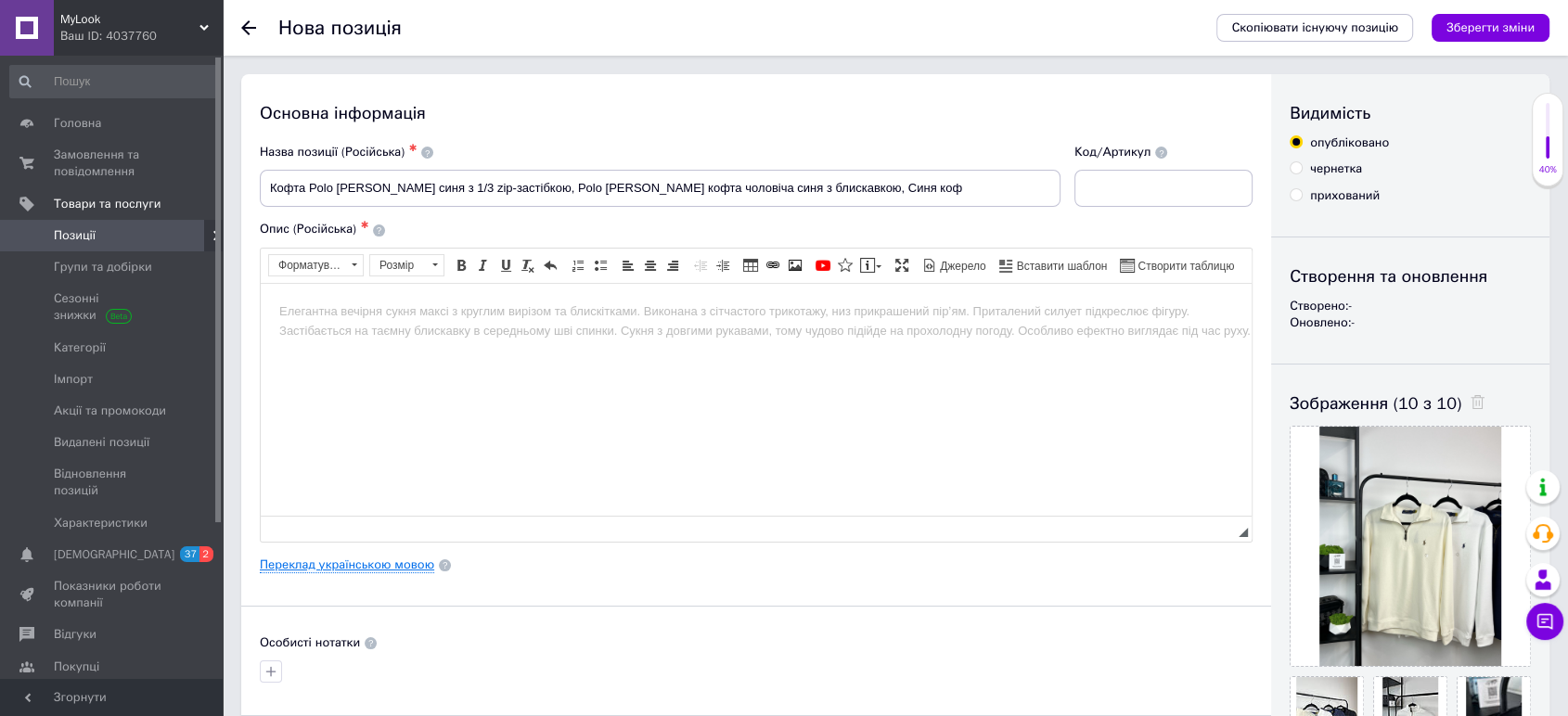 click on "Переклад українською мовою" at bounding box center (347, 565) 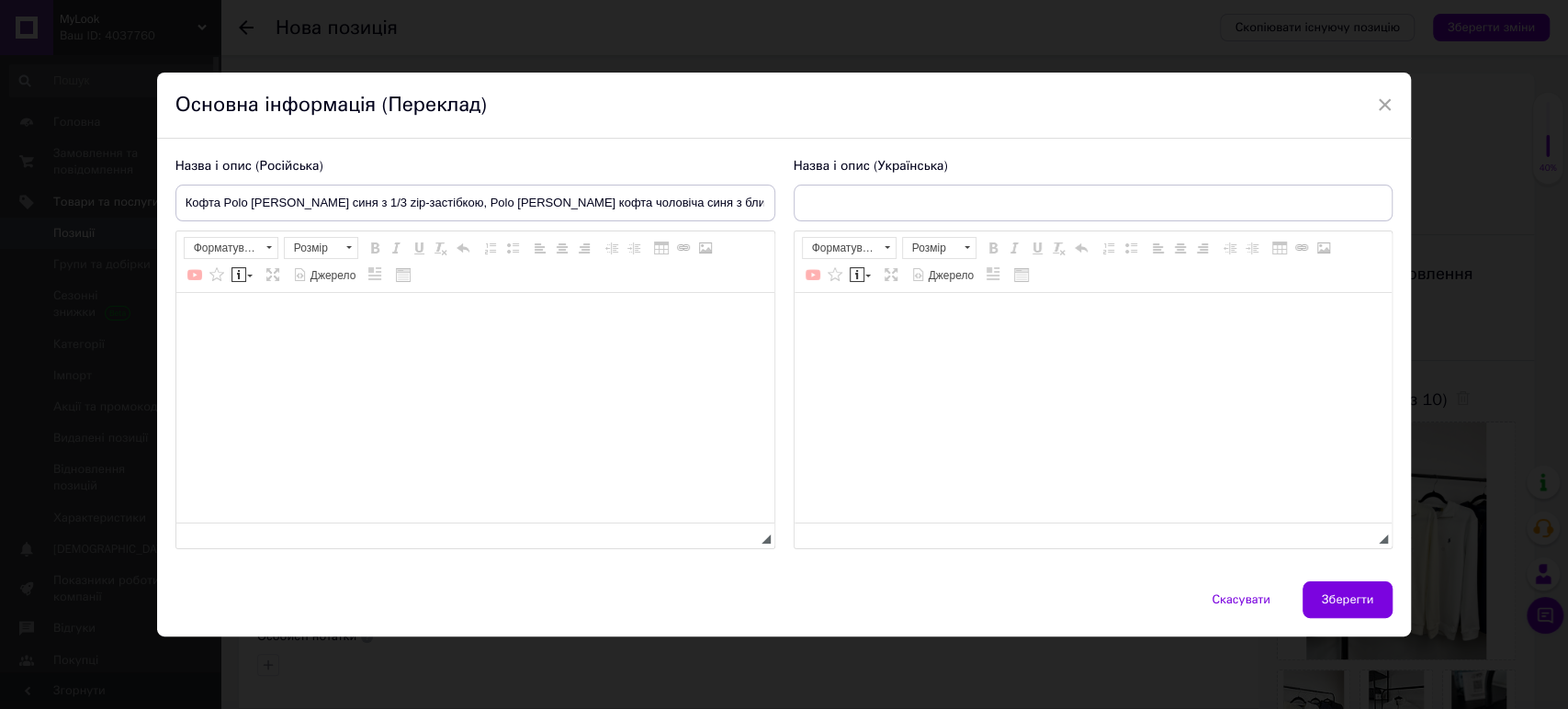 scroll, scrollTop: 0, scrollLeft: 0, axis: both 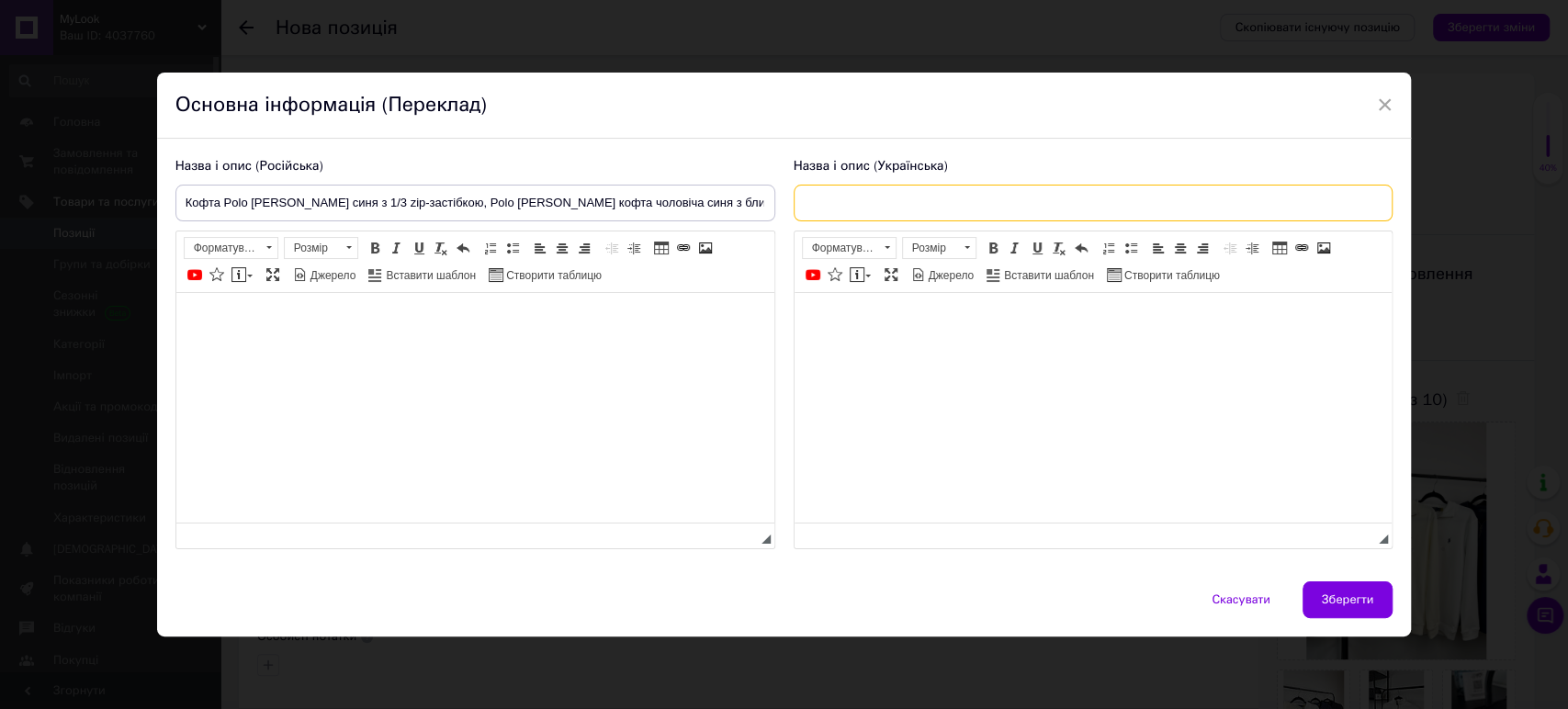 click at bounding box center (1093, 203) 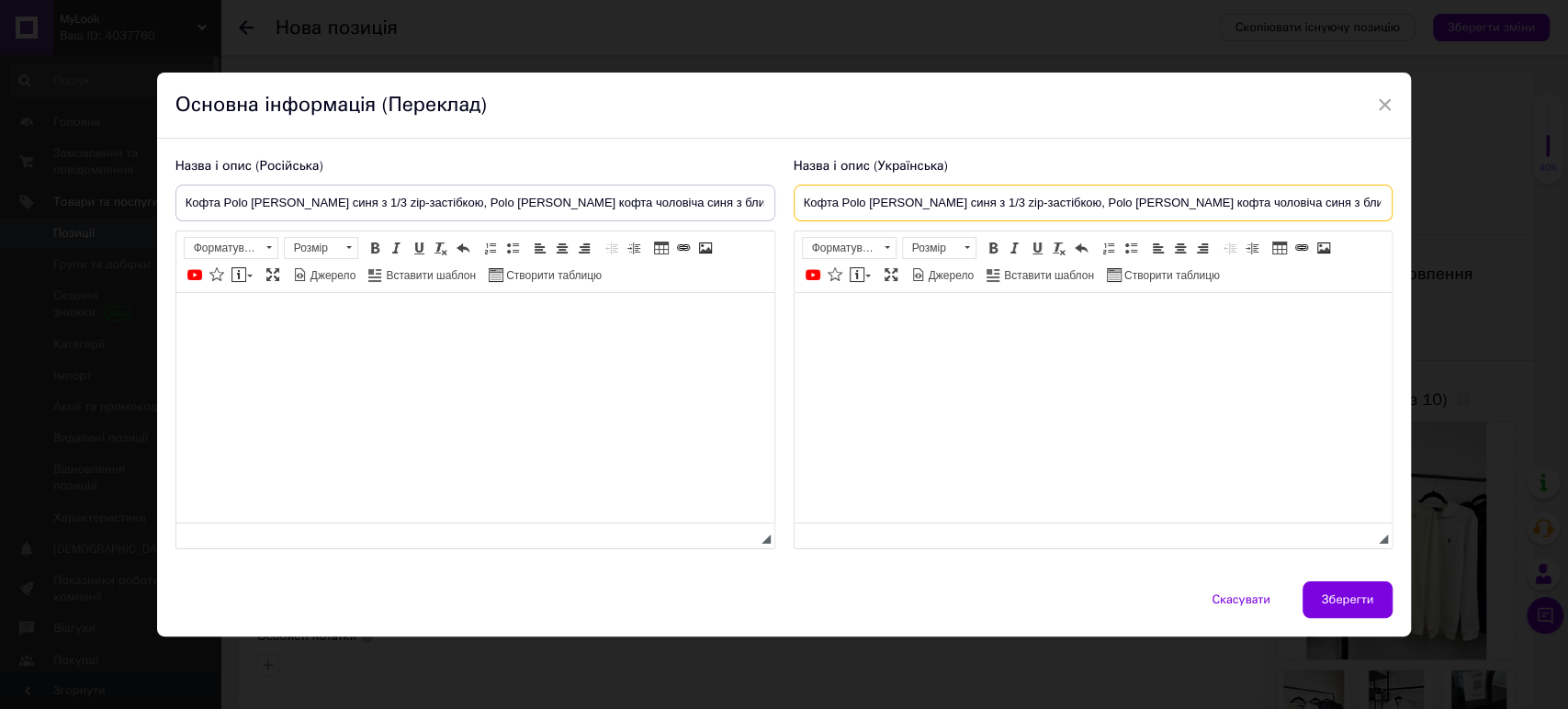 scroll, scrollTop: 0, scrollLeft: 169, axis: horizontal 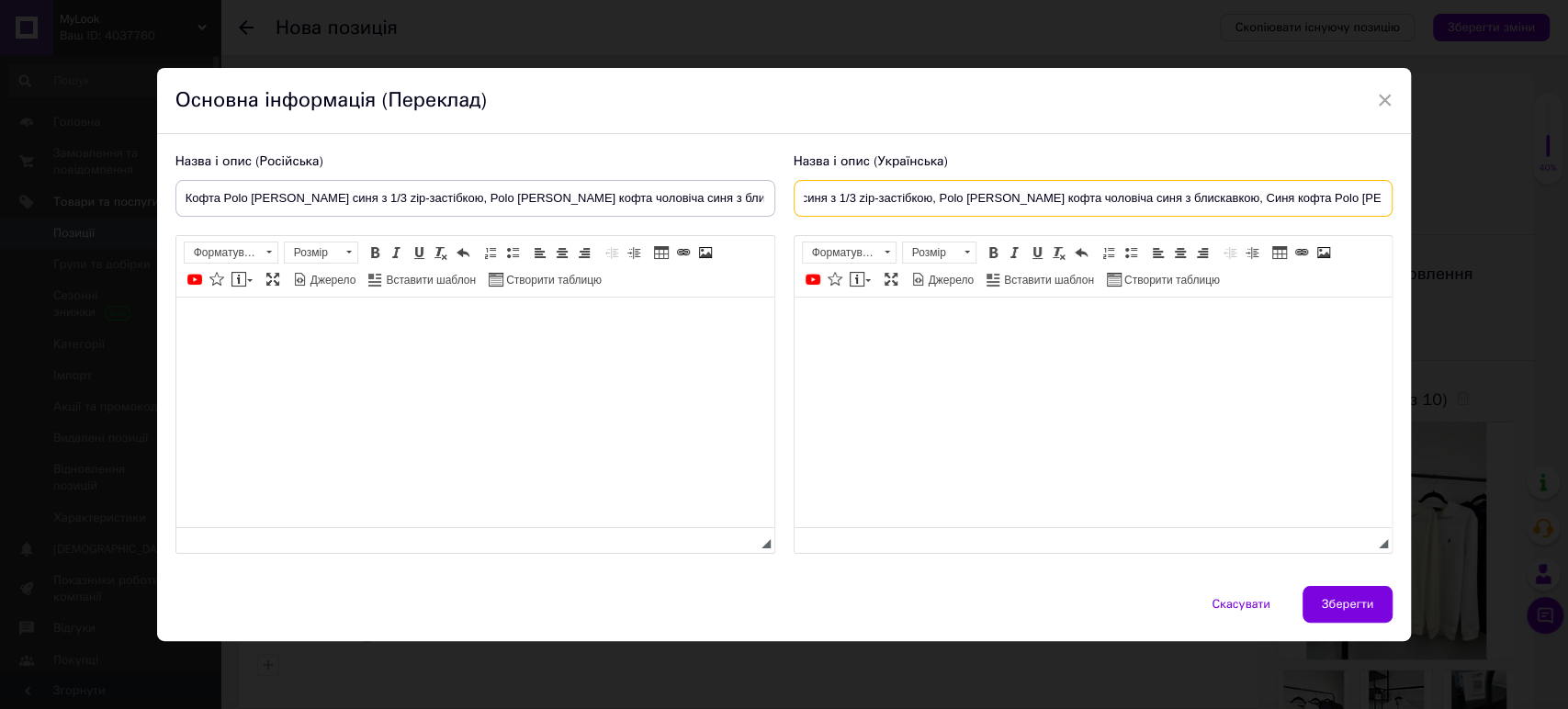 type on "Кофта Polo Ralph Lauren синя з 1/3 zip-застібкою, Polo Ralph Lauren кофта чоловіча синя з блискавкою, Синя кофта Polo Ralph Lauren" 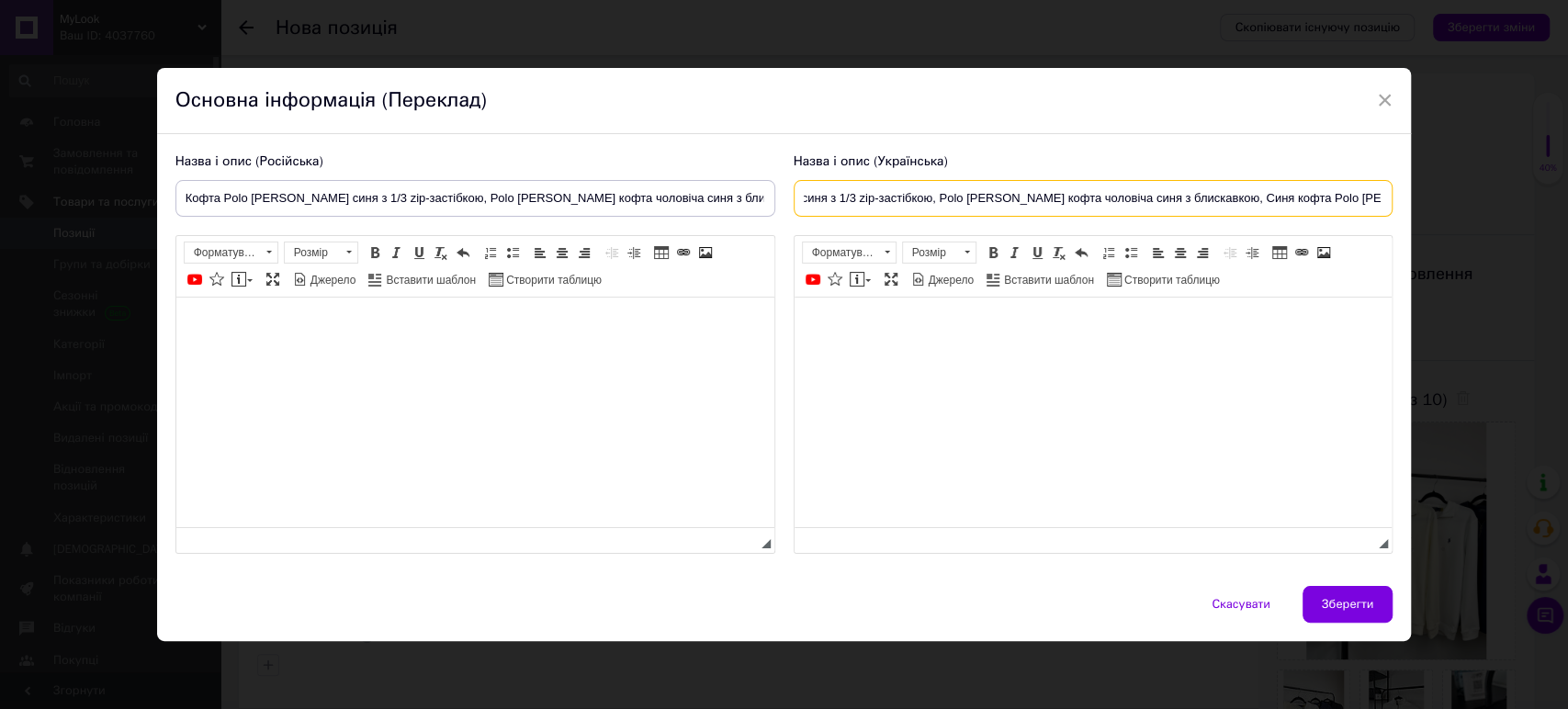 scroll, scrollTop: 0, scrollLeft: 0, axis: both 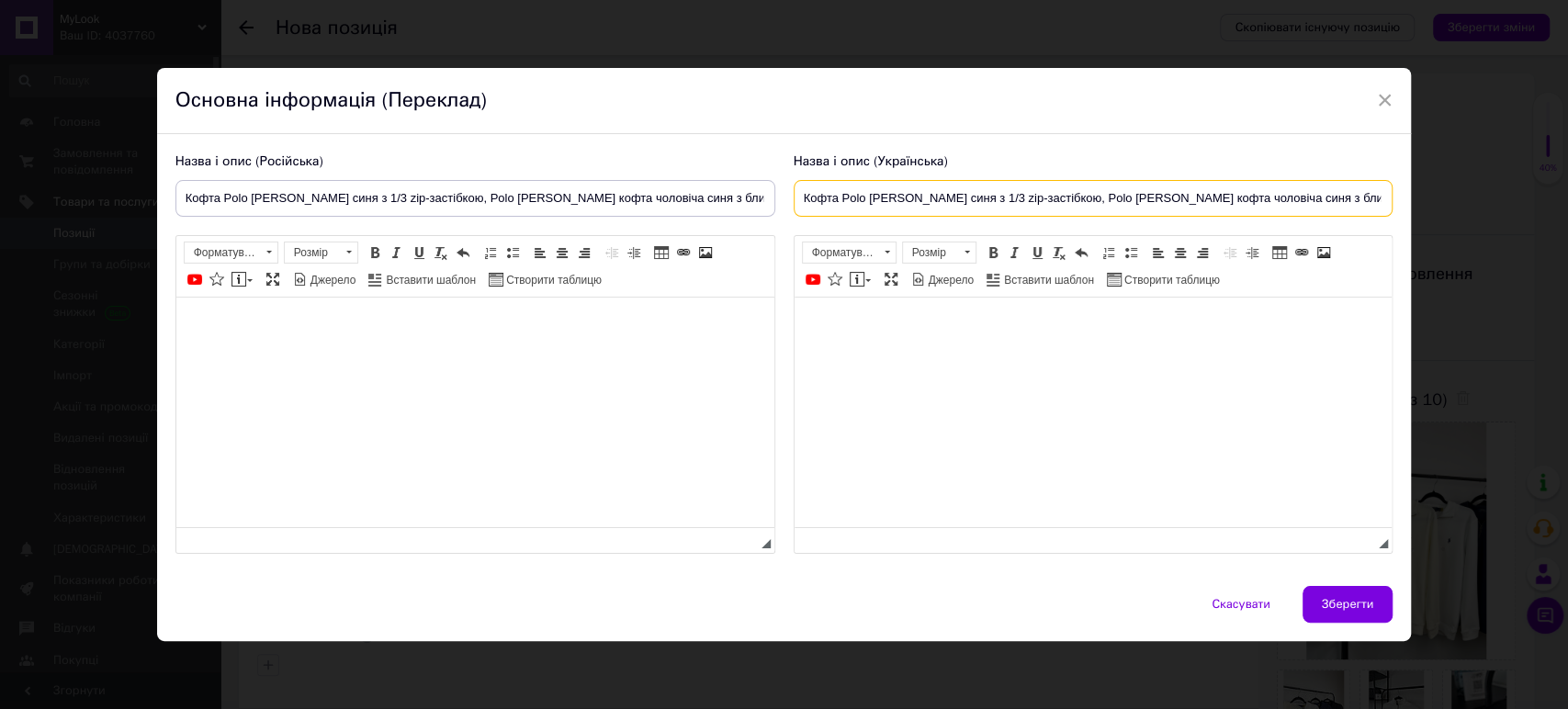 click on "Кофта Polo Ralph Lauren синя з 1/3 zip-застібкою, Polo Ralph Lauren кофта чоловіча синя з блискавкою, Синя кофта Polo Ralph Lauren" at bounding box center [1093, 198] 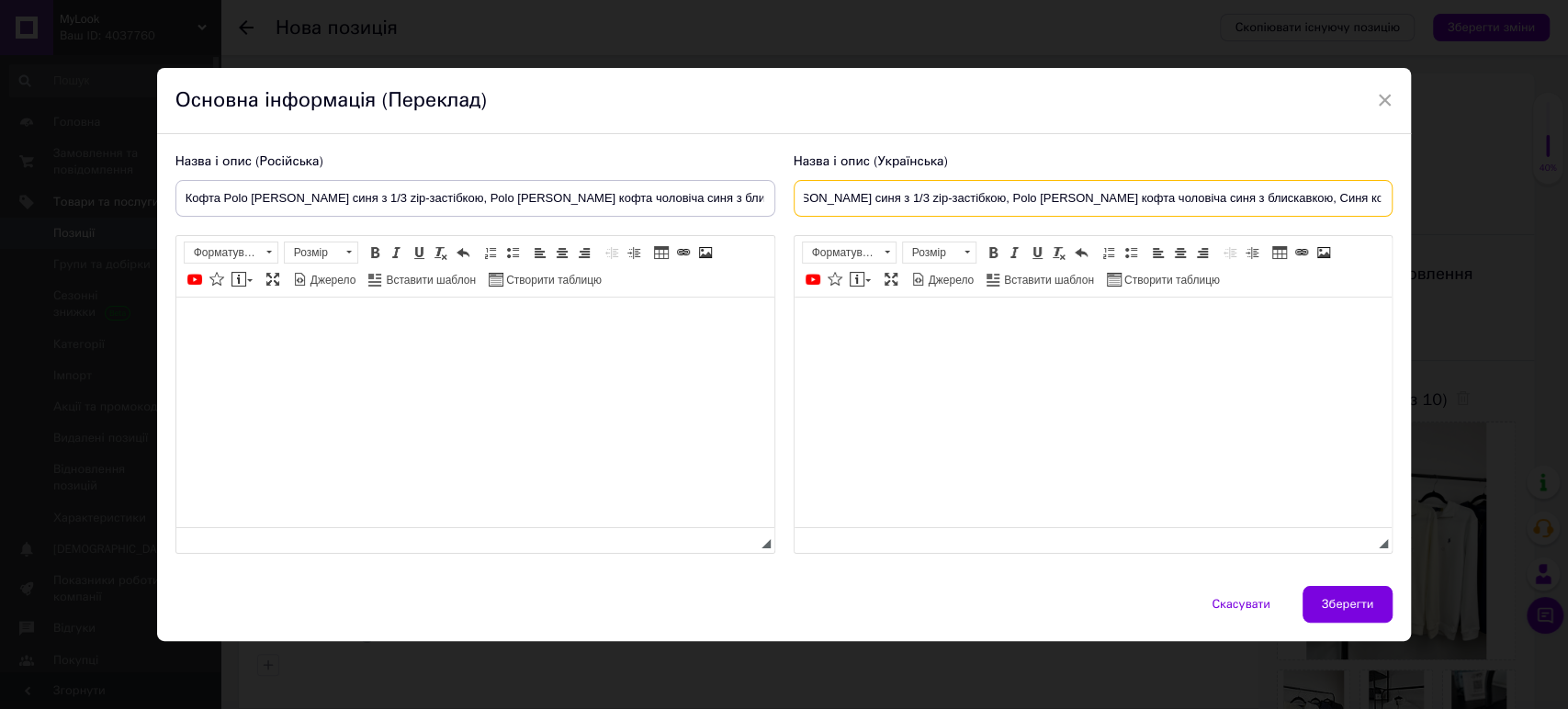 scroll, scrollTop: 0, scrollLeft: 170, axis: horizontal 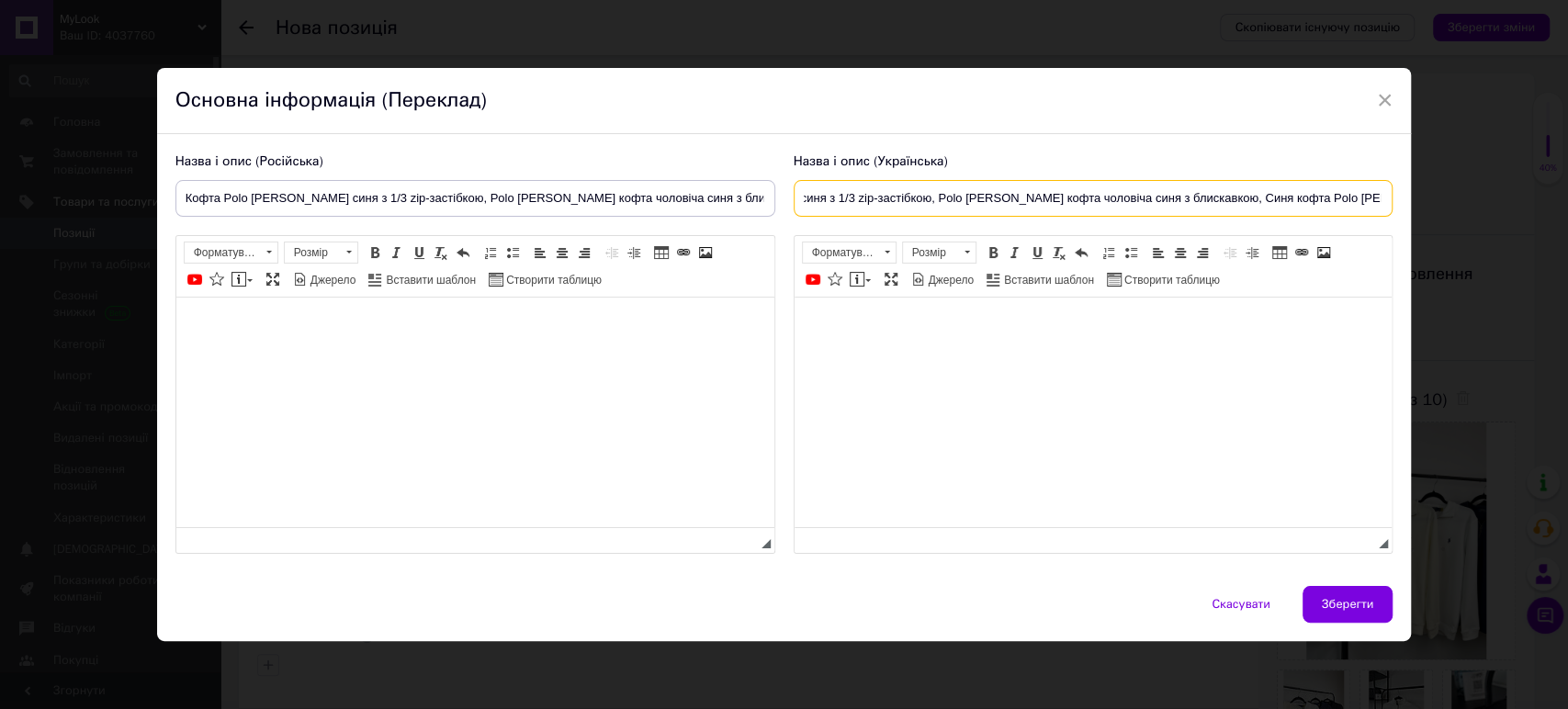 drag, startPoint x: 807, startPoint y: 204, endPoint x: 1358, endPoint y: 195, distance: 551.0735 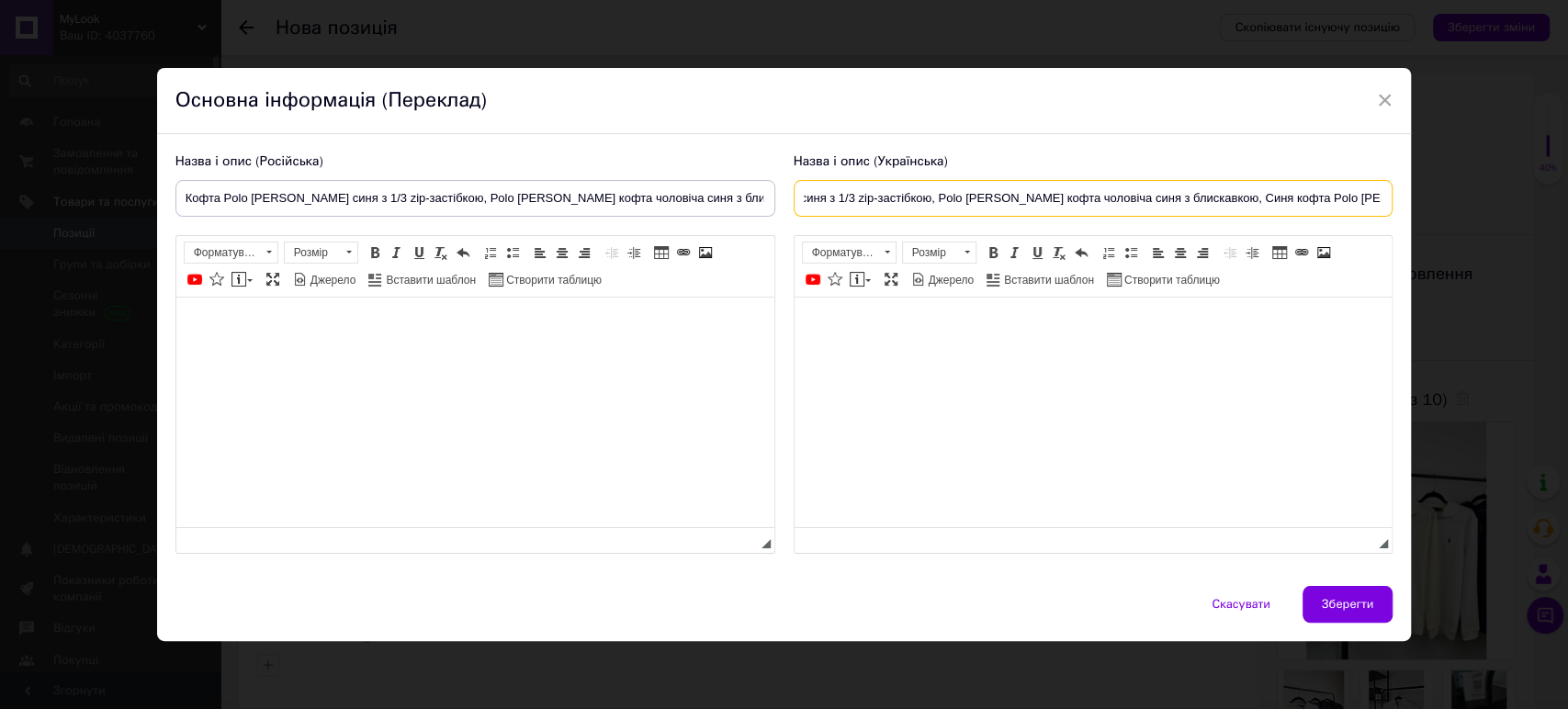scroll, scrollTop: 0, scrollLeft: 0, axis: both 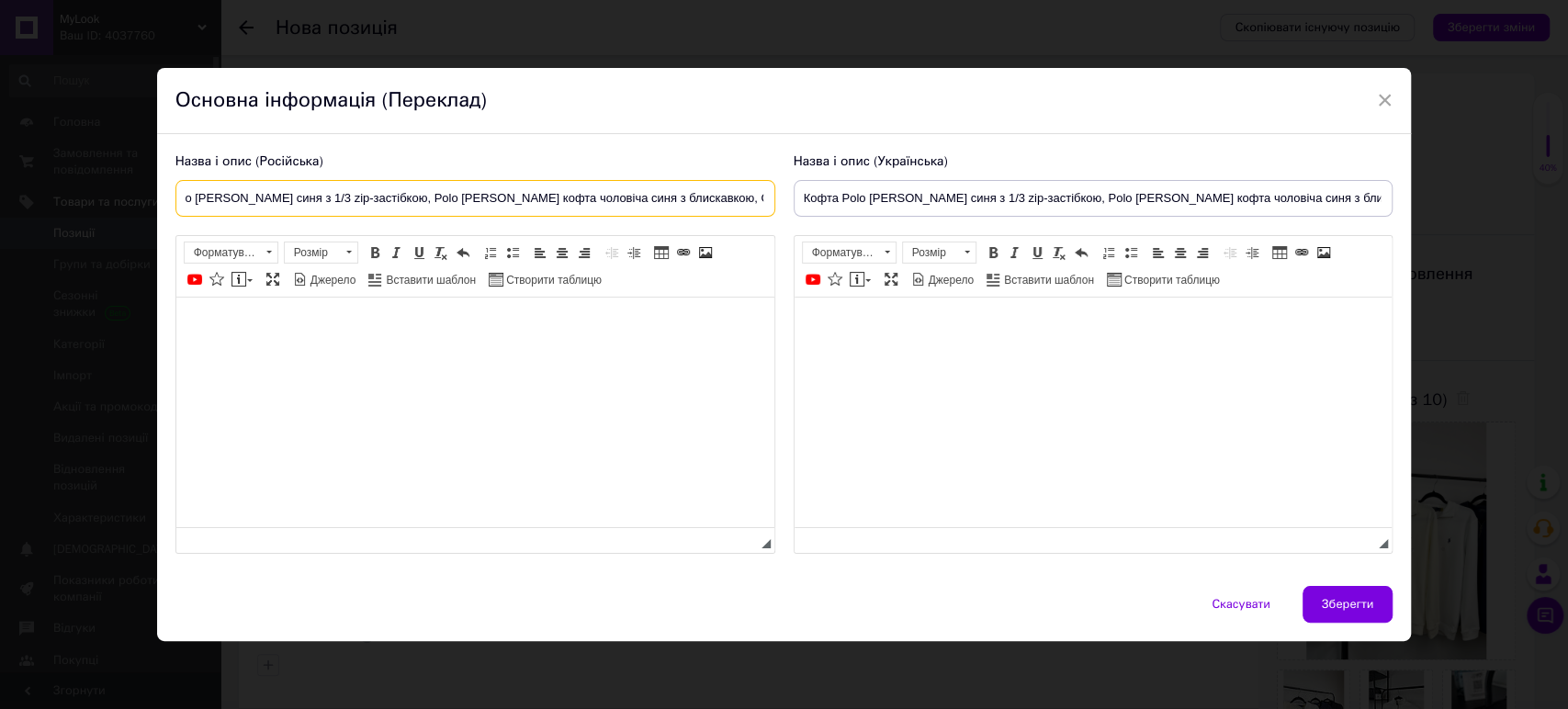 drag, startPoint x: 183, startPoint y: 197, endPoint x: 773, endPoint y: 195, distance: 590.0034 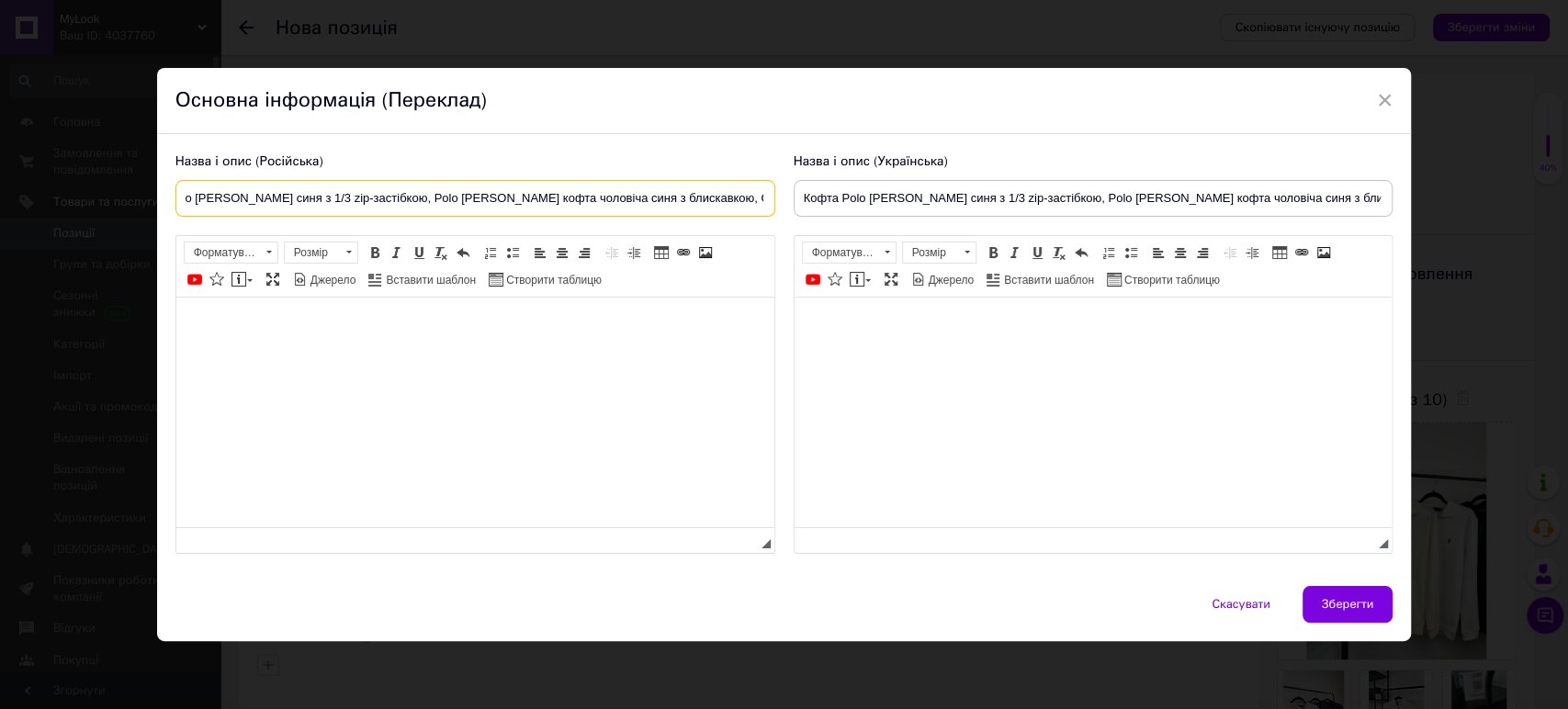 click on "Назва і опис (Російська) Кофта Polo Ralph Lauren синя з 1/3 zip-застібкою, Polo Ralph Lauren кофта чоловіча синя з блискавкою, Синя коф Розширений текстовий редактор, 6EB532F4-A994-4FCC-A8D5-9A02B872F762 Панель інструментів редактора Форматування Форматування Розмір Розмір   Жирний  Сполучення клавіш Ctrl+B   Курсив  Сполучення клавіш Ctrl+I   Підкреслений  Сполучення клавіш Ctrl+U   Видалити форматування   Повернути  Сполучення клавіш Ctrl+Z   Вставити/видалити нумерований список   Вставити/видалити маркований список   По лівому краю   По центру   По правому краю   Зменшити відступ     Таблиця" at bounding box center (475, 353) 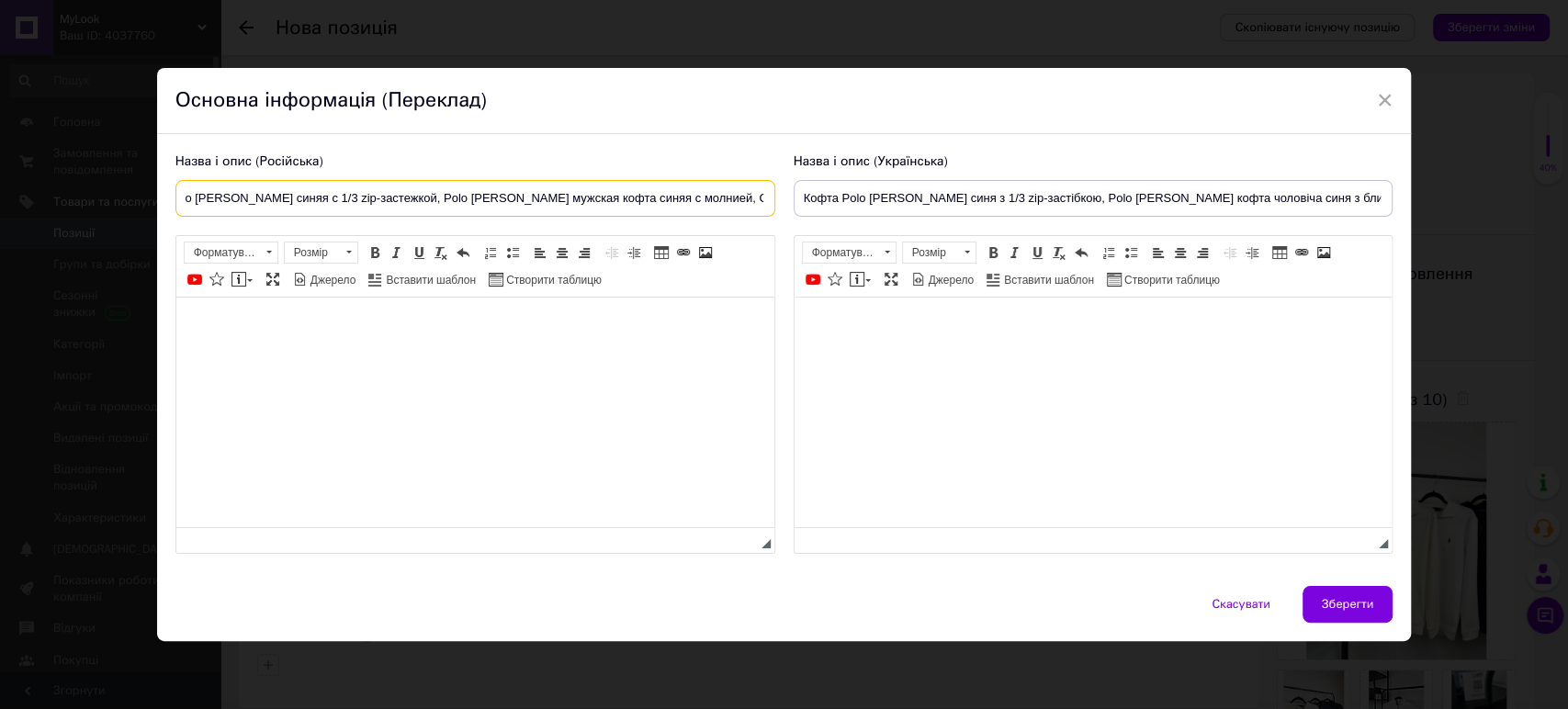 scroll, scrollTop: 0, scrollLeft: 66, axis: horizontal 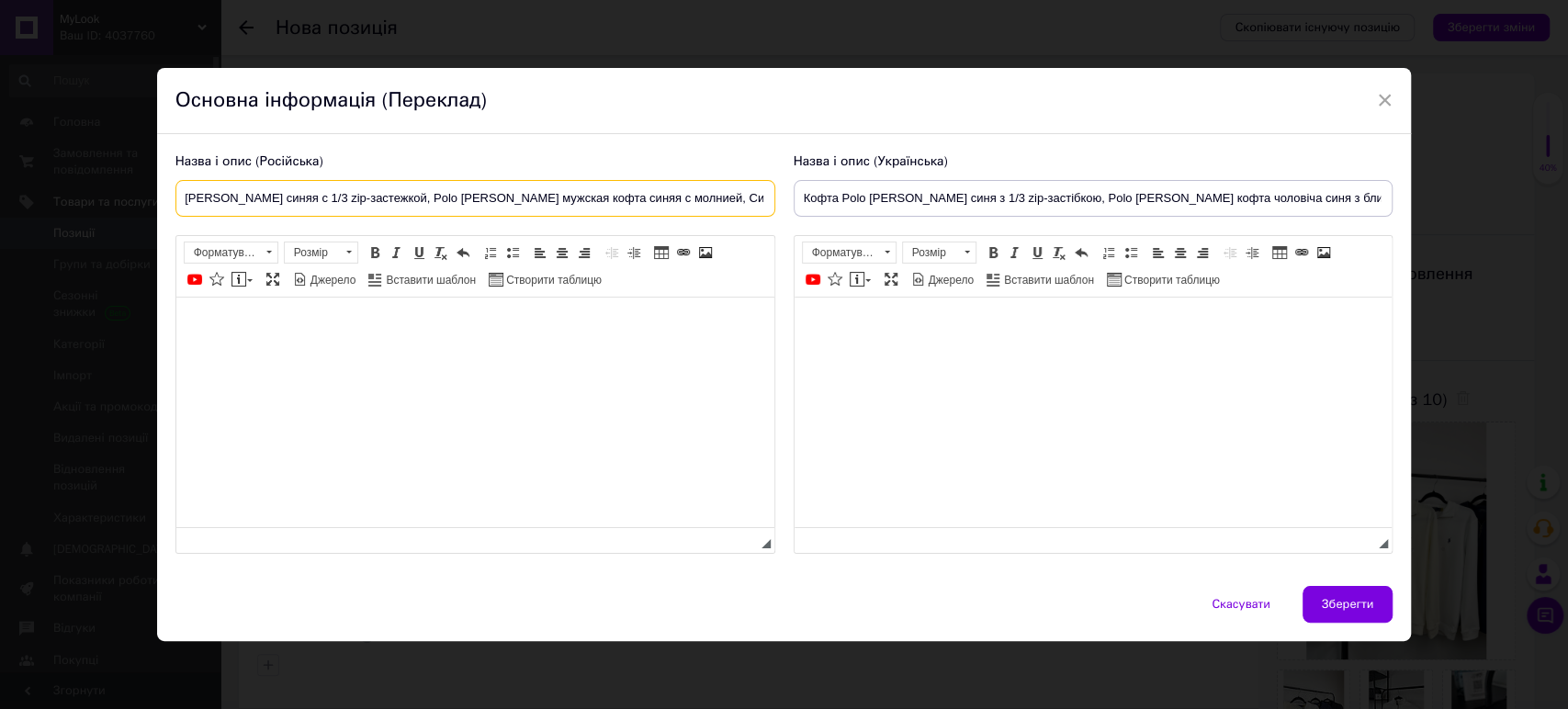 drag, startPoint x: 289, startPoint y: 201, endPoint x: 256, endPoint y: 201, distance: 33 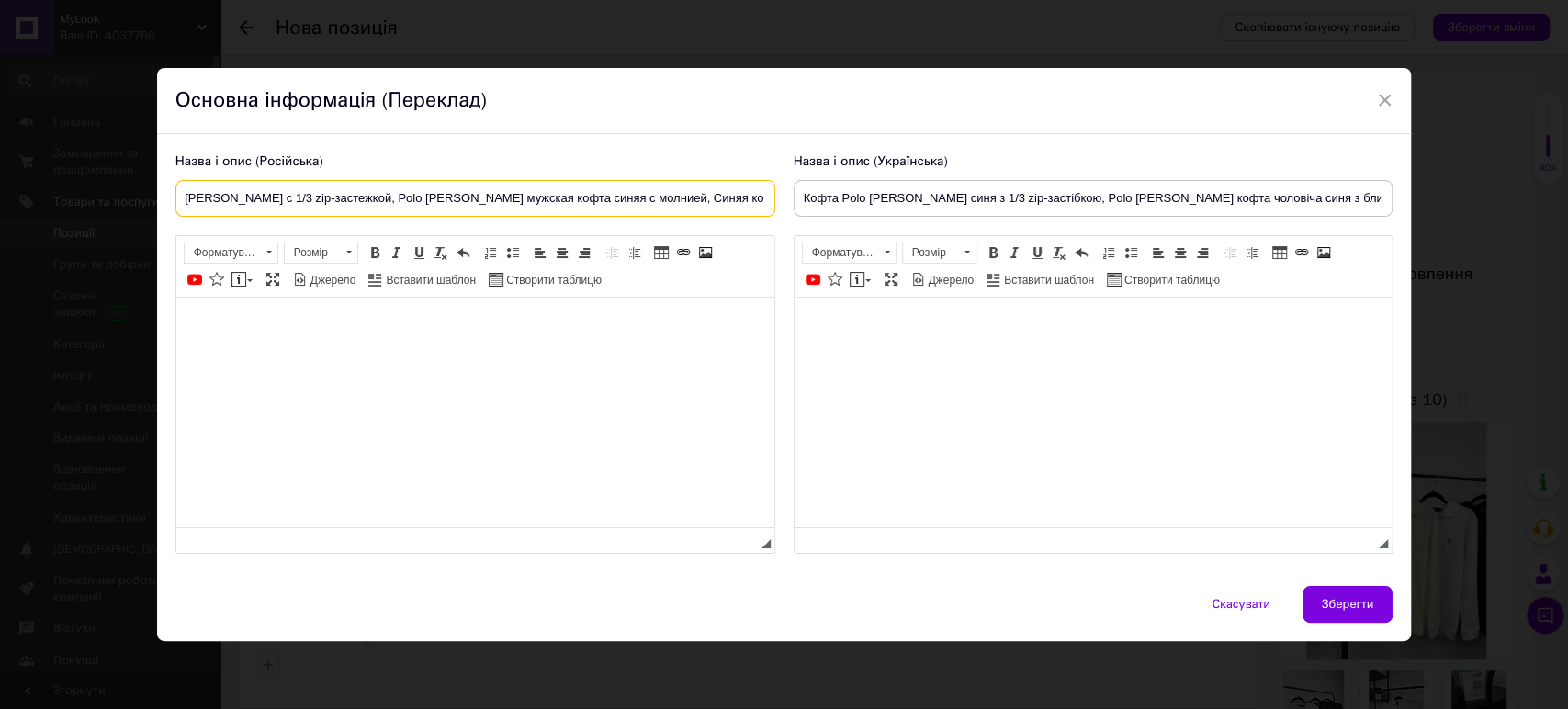 scroll, scrollTop: 0, scrollLeft: 30, axis: horizontal 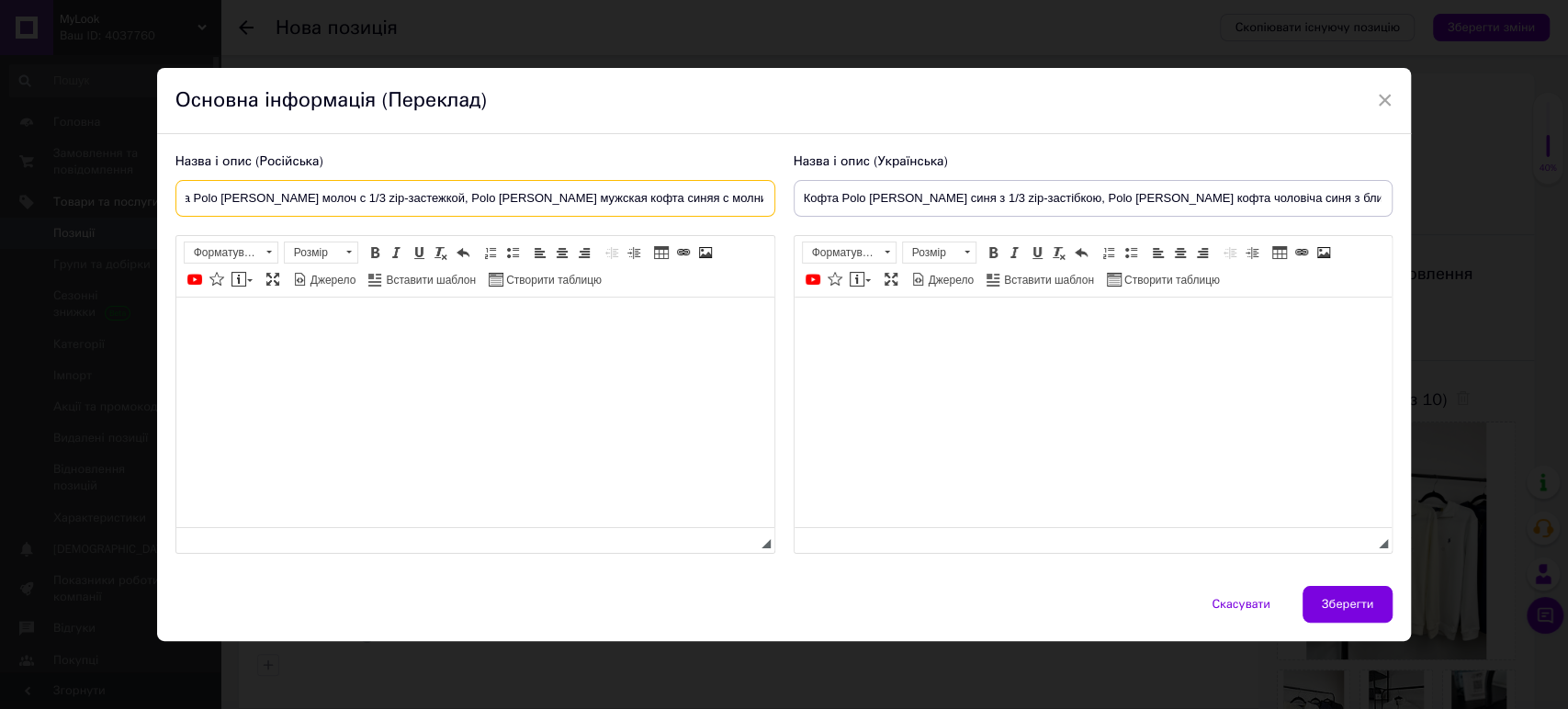 click on "Кофта Polo Ralph Lauren молоч с 1/3 zip-застежкой, Polo Ralph Lauren мужская кофта синяя с молнией, Синяя кофт" at bounding box center (475, 198) 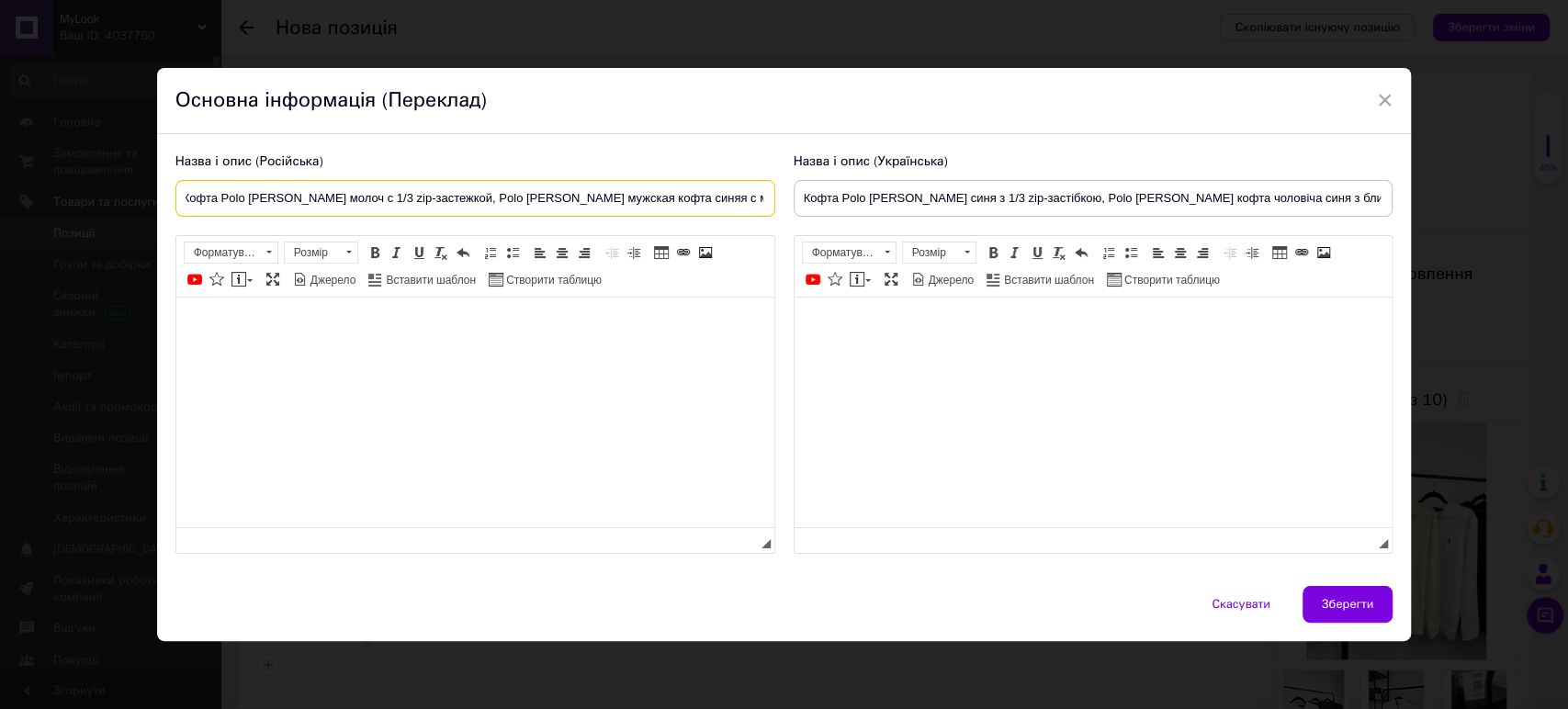 scroll, scrollTop: 0, scrollLeft: 0, axis: both 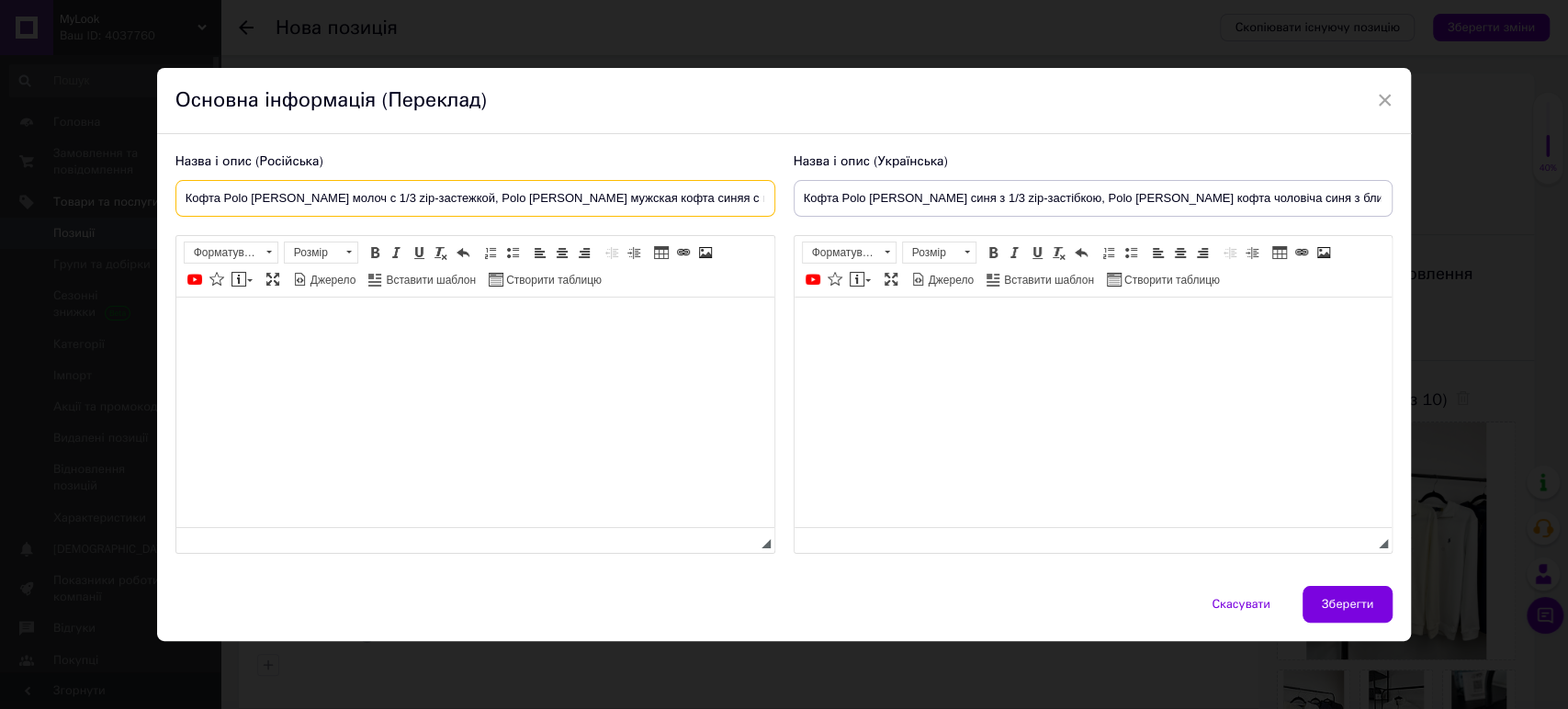 click on "Кофта Polo Ralph Lauren молоч с 1/3 zip-застежкой, Polo Ralph Lauren мужская кофта синяя с молнией," at bounding box center [475, 198] 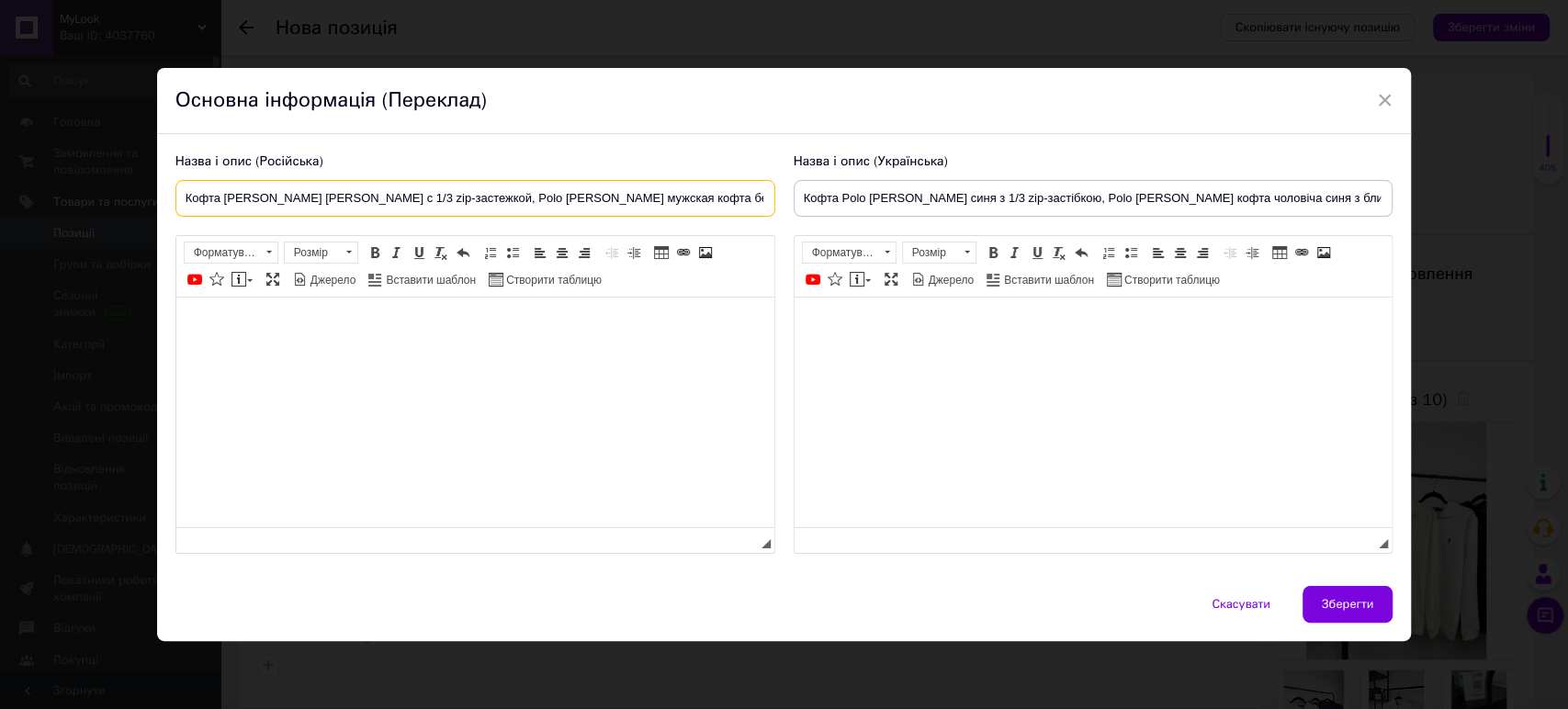 type on "Кофта Polo Ralph Lauren белая с 1/3 zip-застежкой, Polo Ralph Lauren мужская кофта бежевая с молнией," 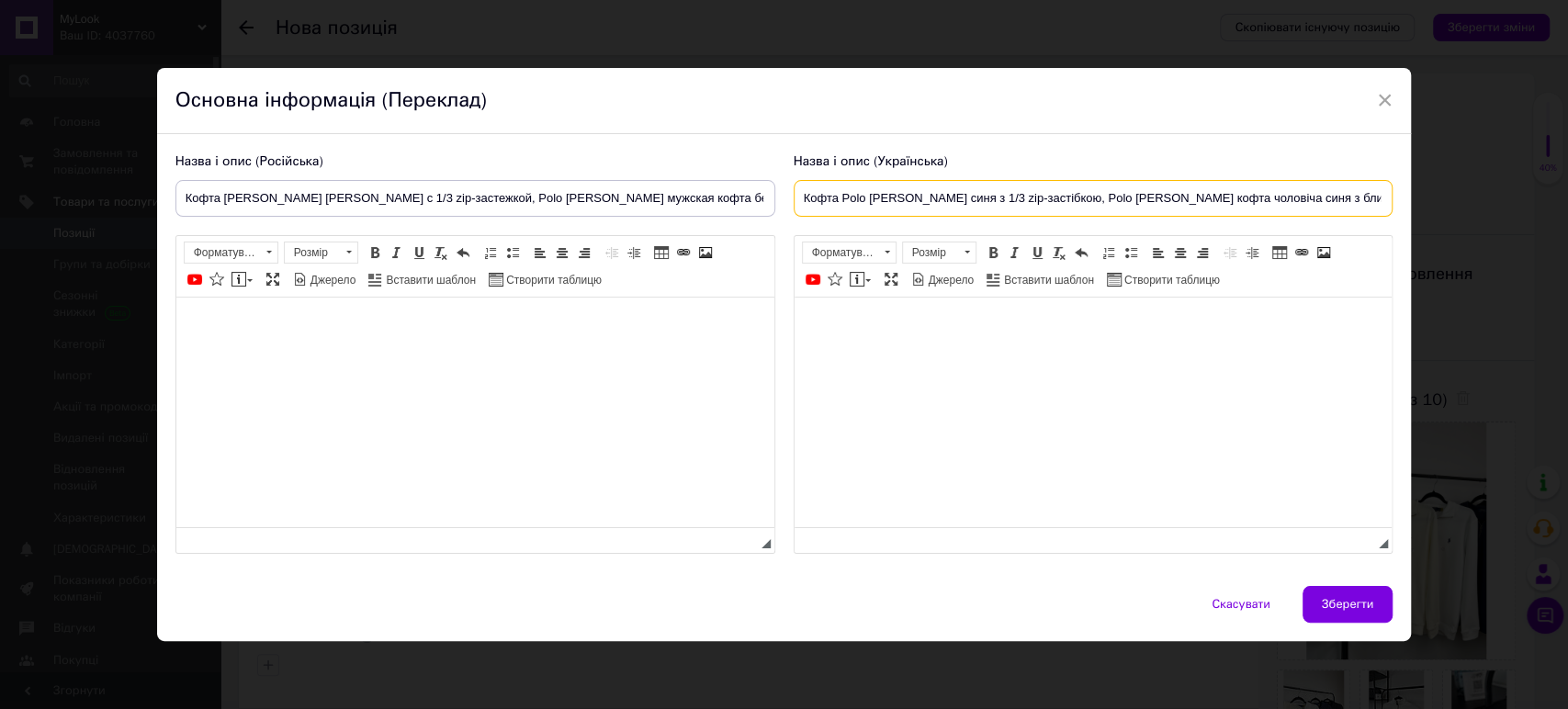 click on "Кофта Polo Ralph Lauren синя з 1/3 zip-застібкою, Polo Ralph Lauren кофта чоловіча синя з блискавкою, Синя кофта Polo Ralph Lauren" at bounding box center (1093, 198) 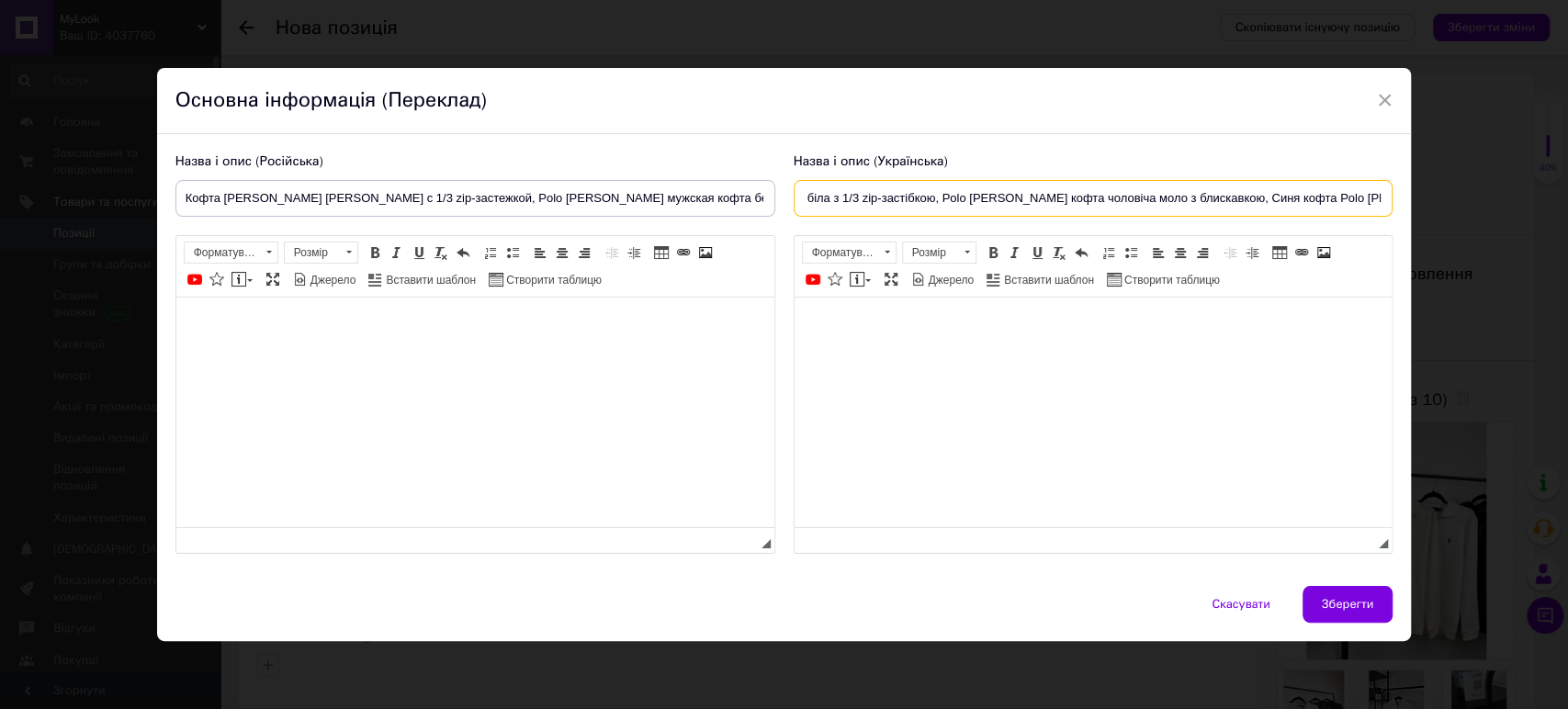 scroll, scrollTop: 0, scrollLeft: 169, axis: horizontal 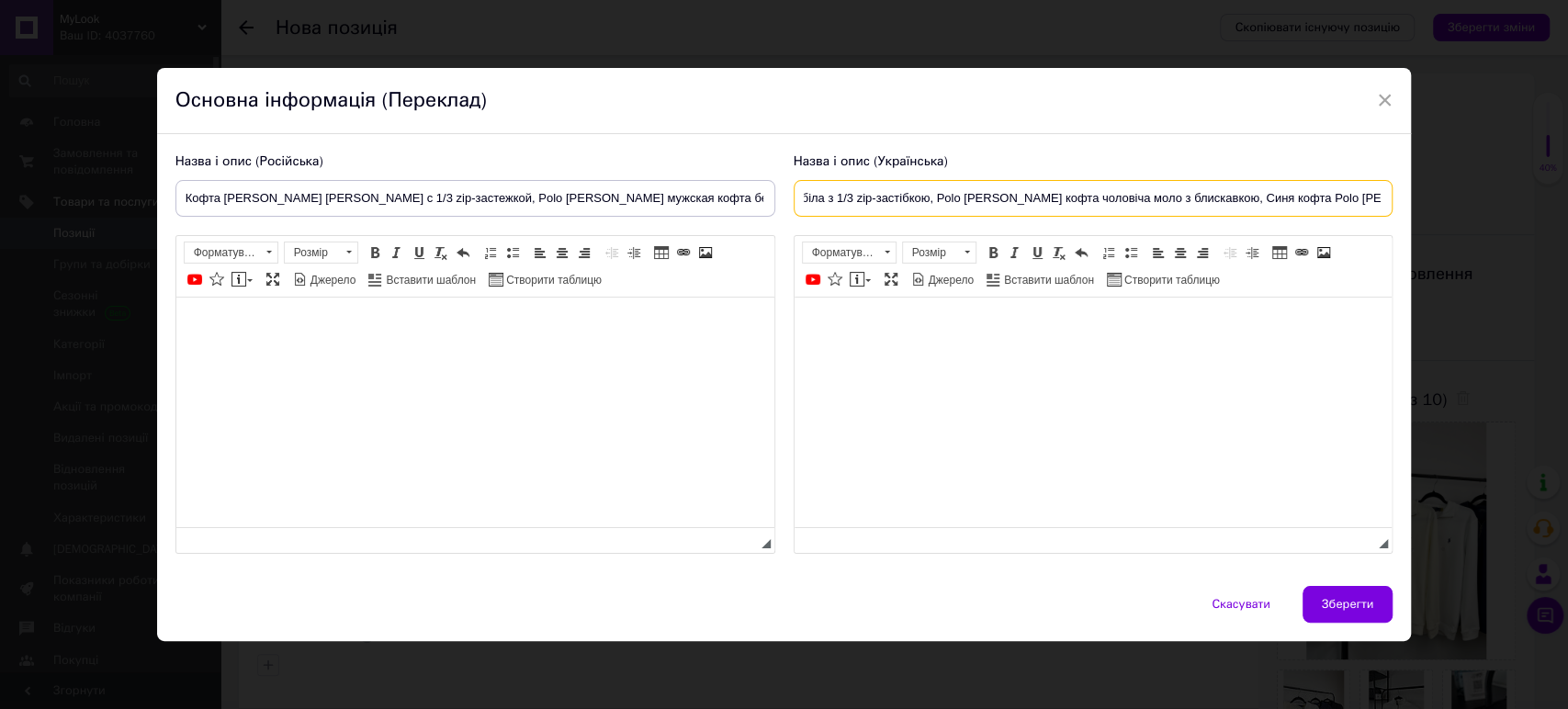 drag, startPoint x: 1240, startPoint y: 204, endPoint x: 1211, endPoint y: 204, distance: 29 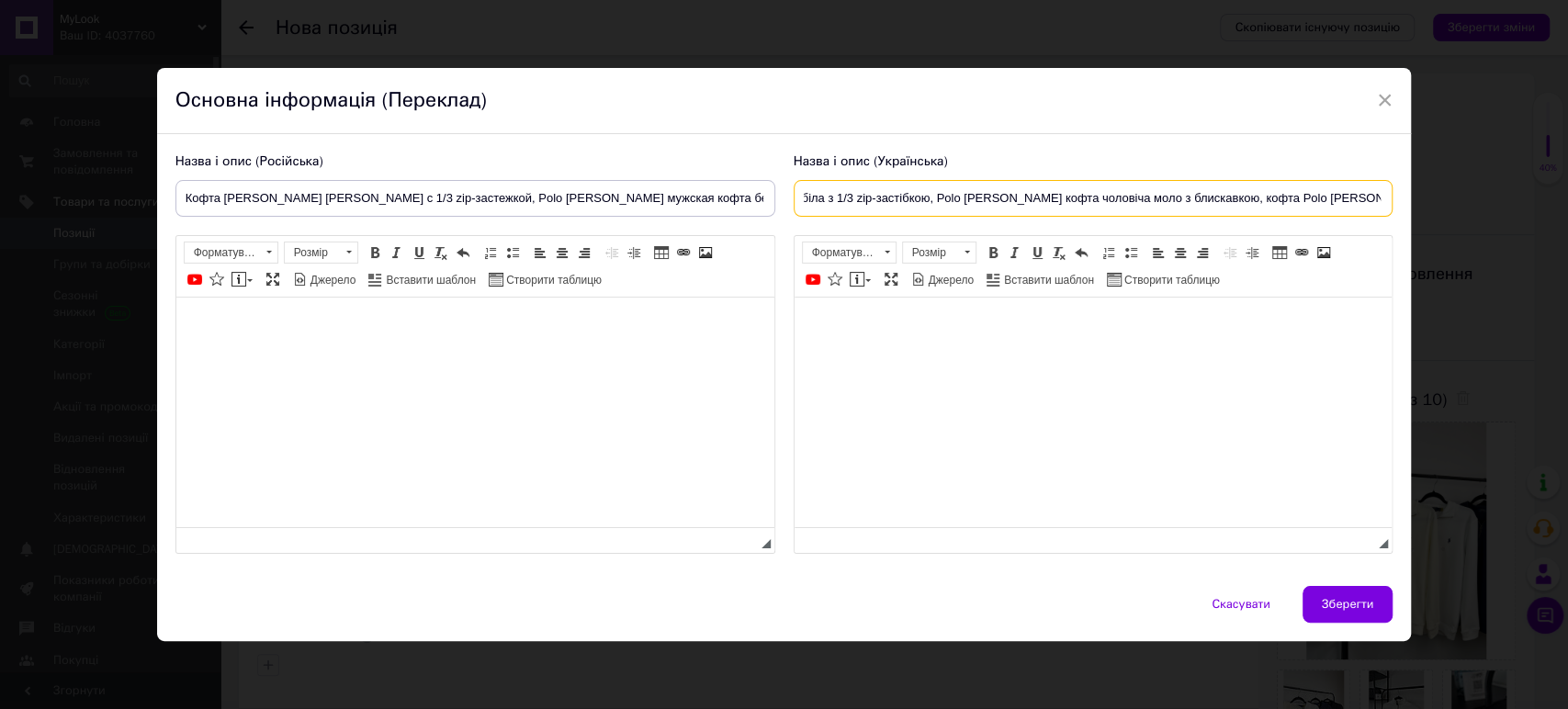 scroll, scrollTop: 0, scrollLeft: 139, axis: horizontal 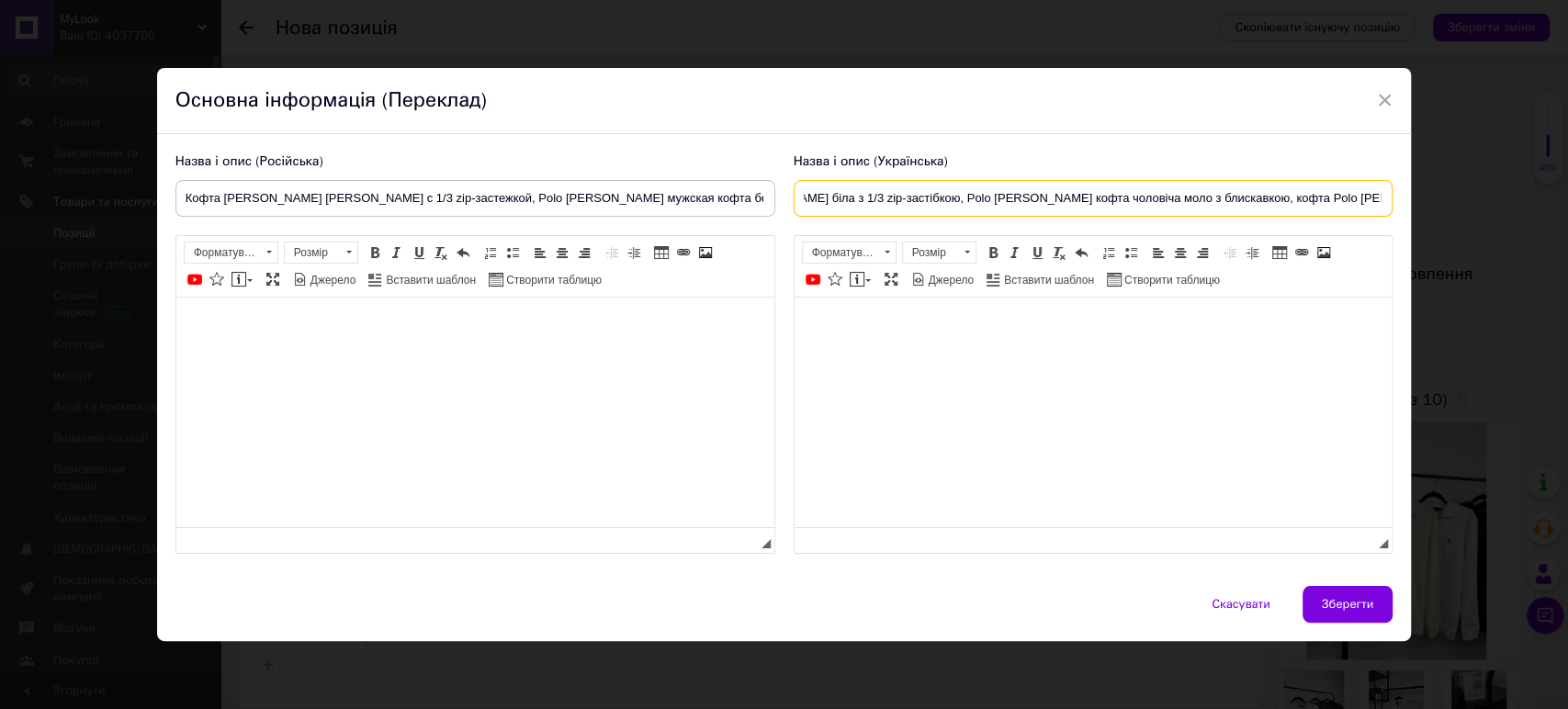 click on "Кофта Polo Ralph Lauren біла з 1/3 zip-застібкою, Polo Ralph Lauren кофта чоловіча моло з блискавкою, кофта Polo Ralph Lauren" at bounding box center (1093, 198) 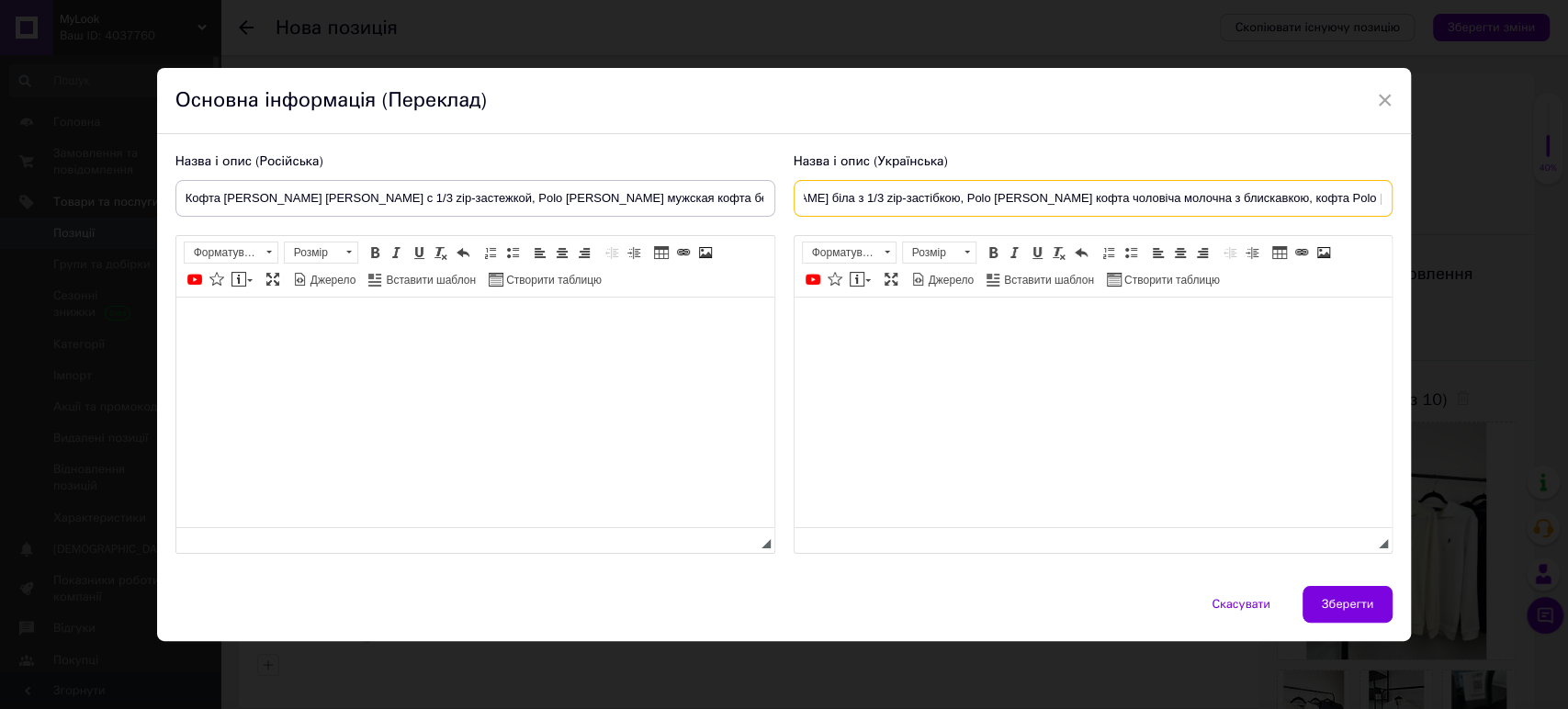 type on "Кофта Polo Ralph Lauren біла з 1/3 zip-застібкою, Polo Ralph Lauren кофта чоловіча молочна з блискавкою, кофта Polo Ralph Lauren" 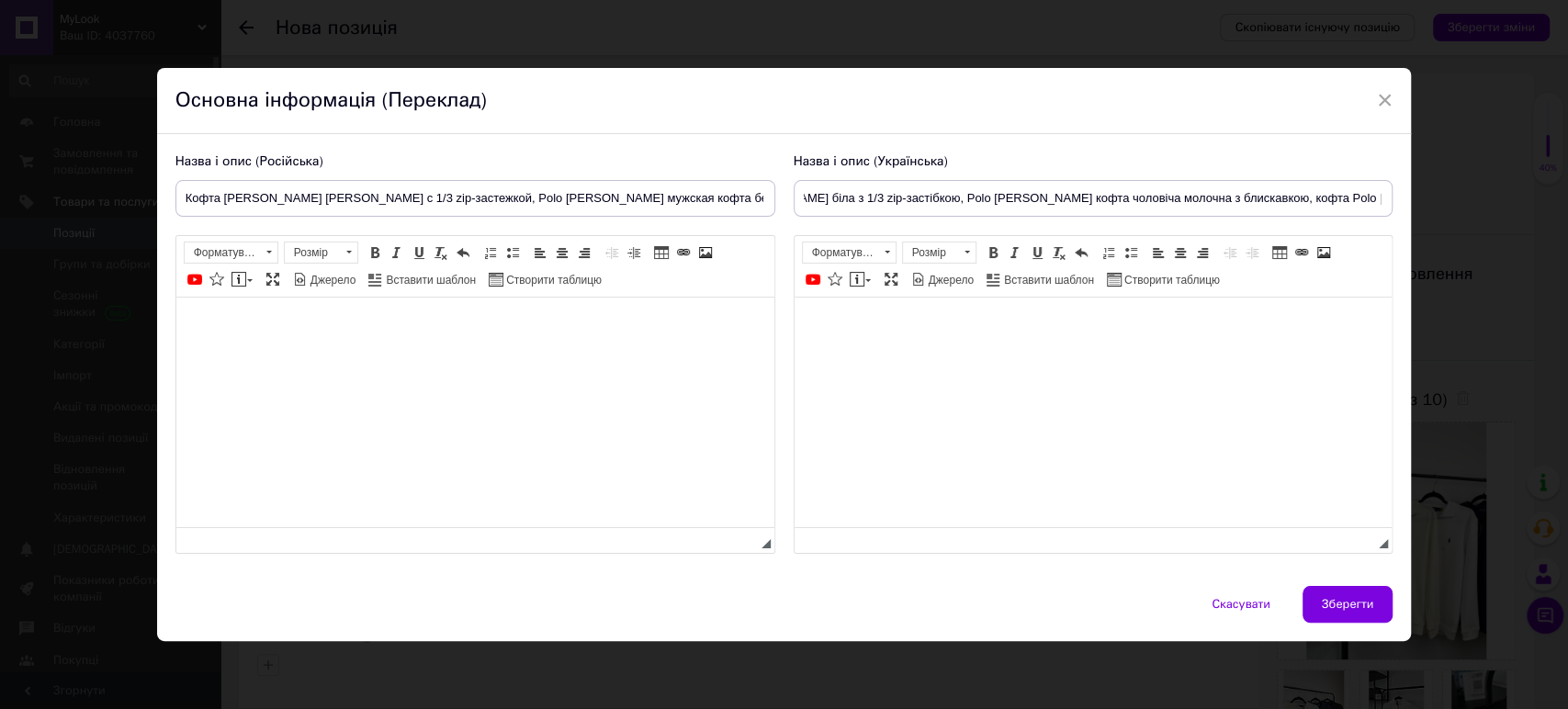 scroll, scrollTop: 0, scrollLeft: 0, axis: both 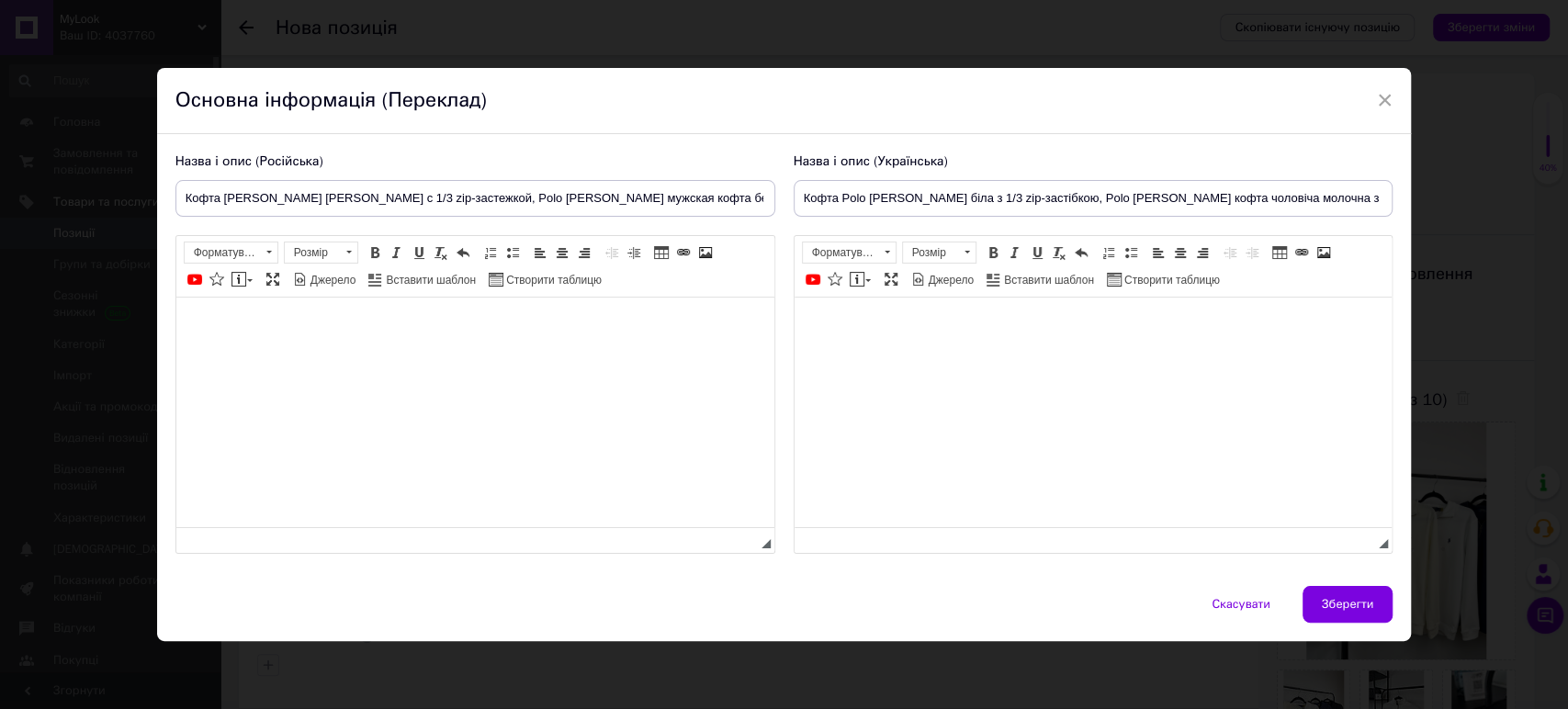 click at bounding box center [1092, 324] 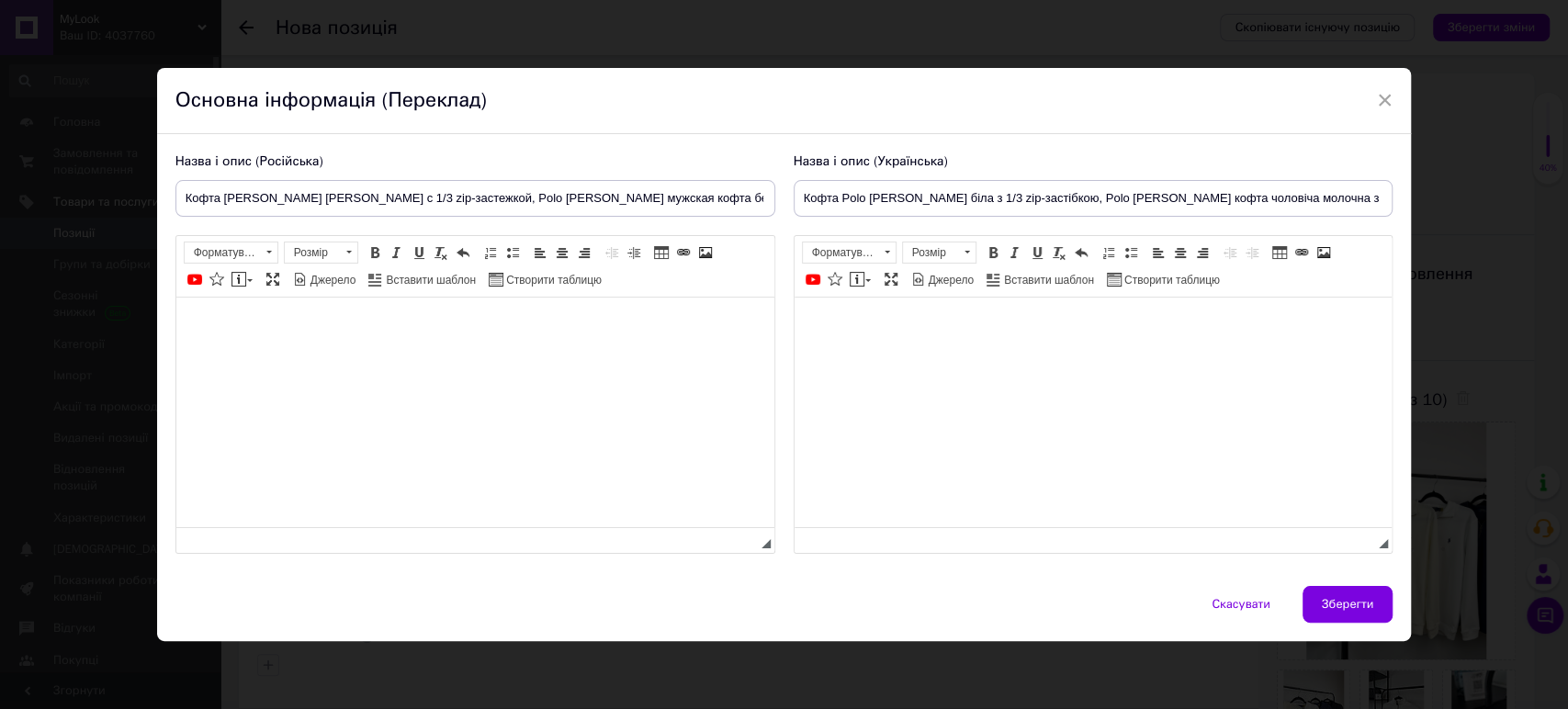 click at bounding box center (1092, 324) 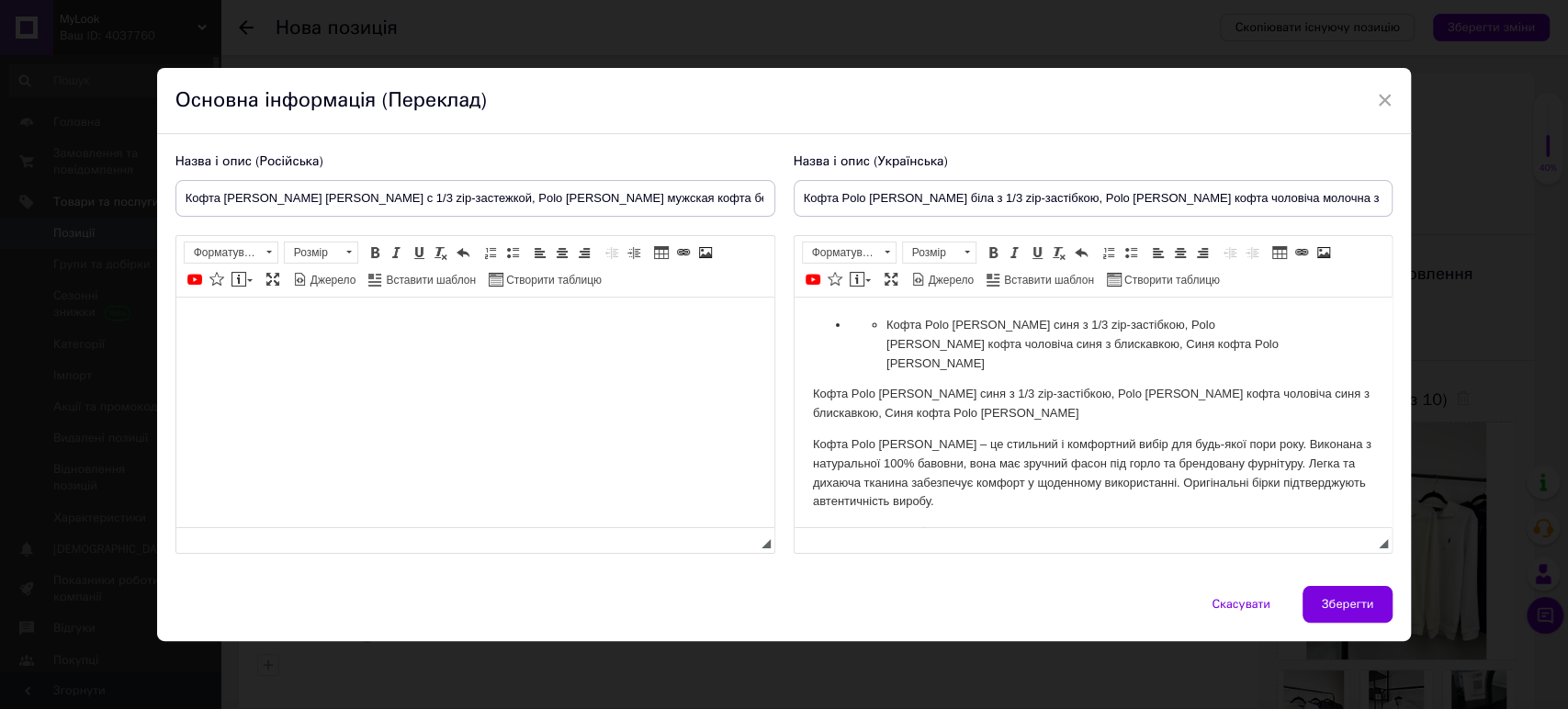scroll, scrollTop: 227, scrollLeft: 0, axis: vertical 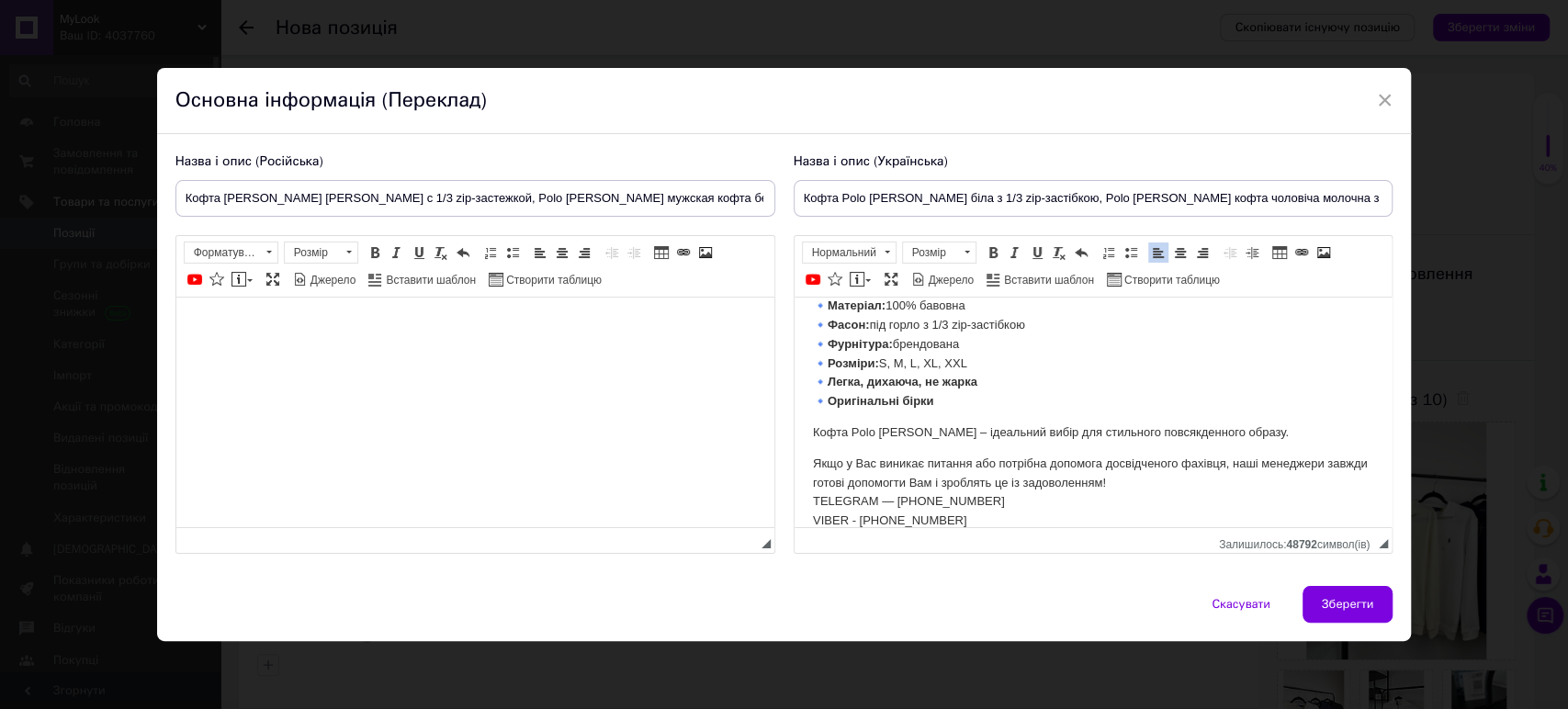 click at bounding box center [474, 324] 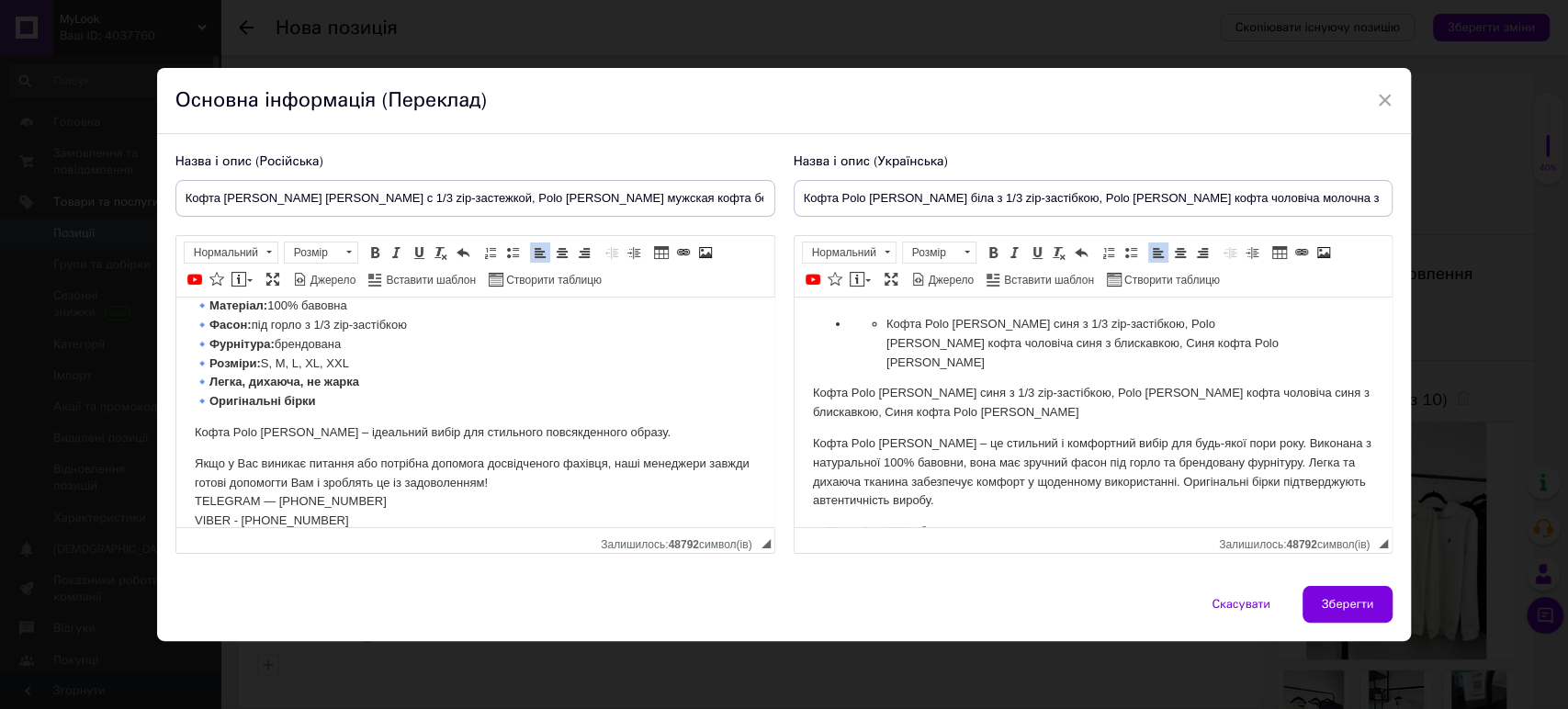 scroll, scrollTop: 0, scrollLeft: 0, axis: both 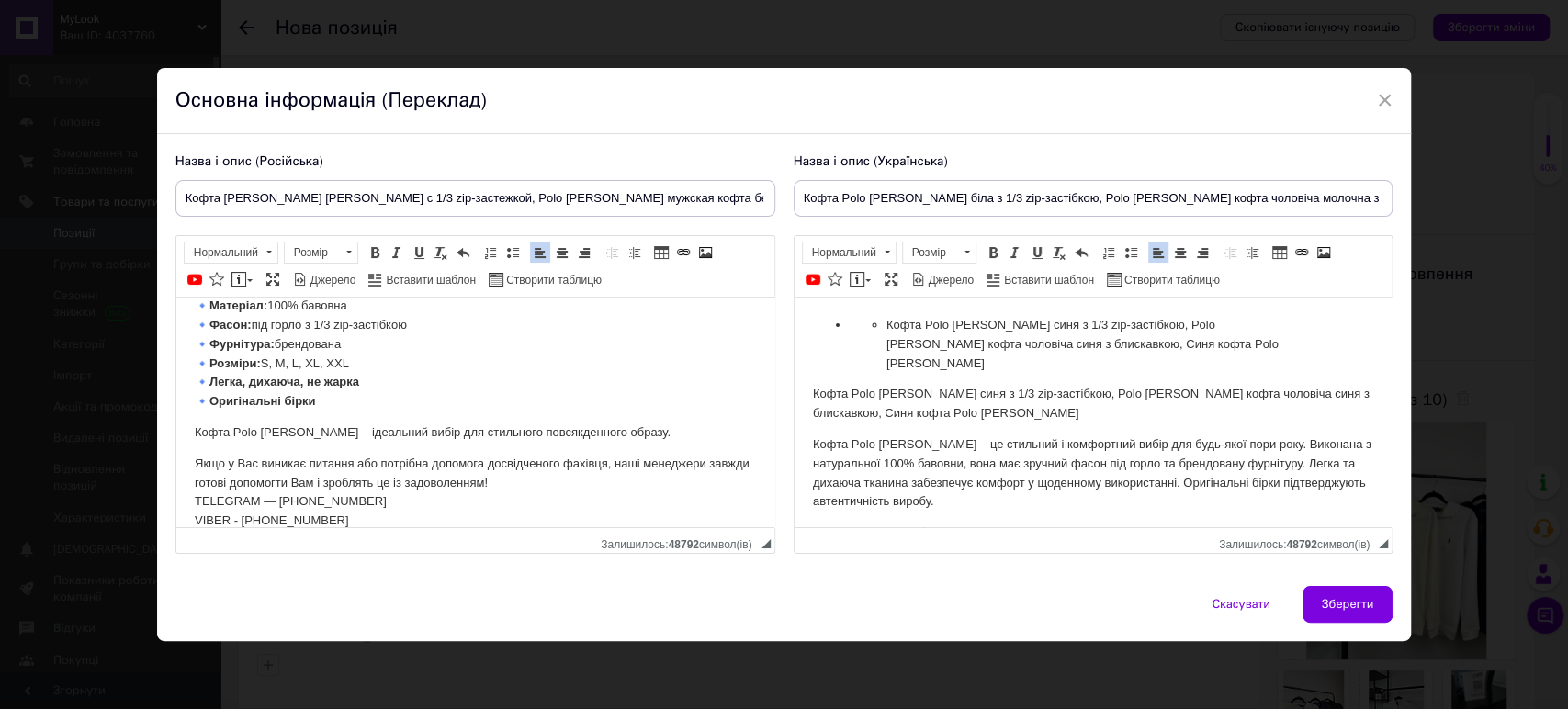 click on "Кофта Polo Ralph Lauren синя з 1/3 zip-застібкою, Polo Ralph Lauren кофта чоловіча синя з блискавкою, Синя кофта Polo Ralph Lauren" at bounding box center (1092, 343) 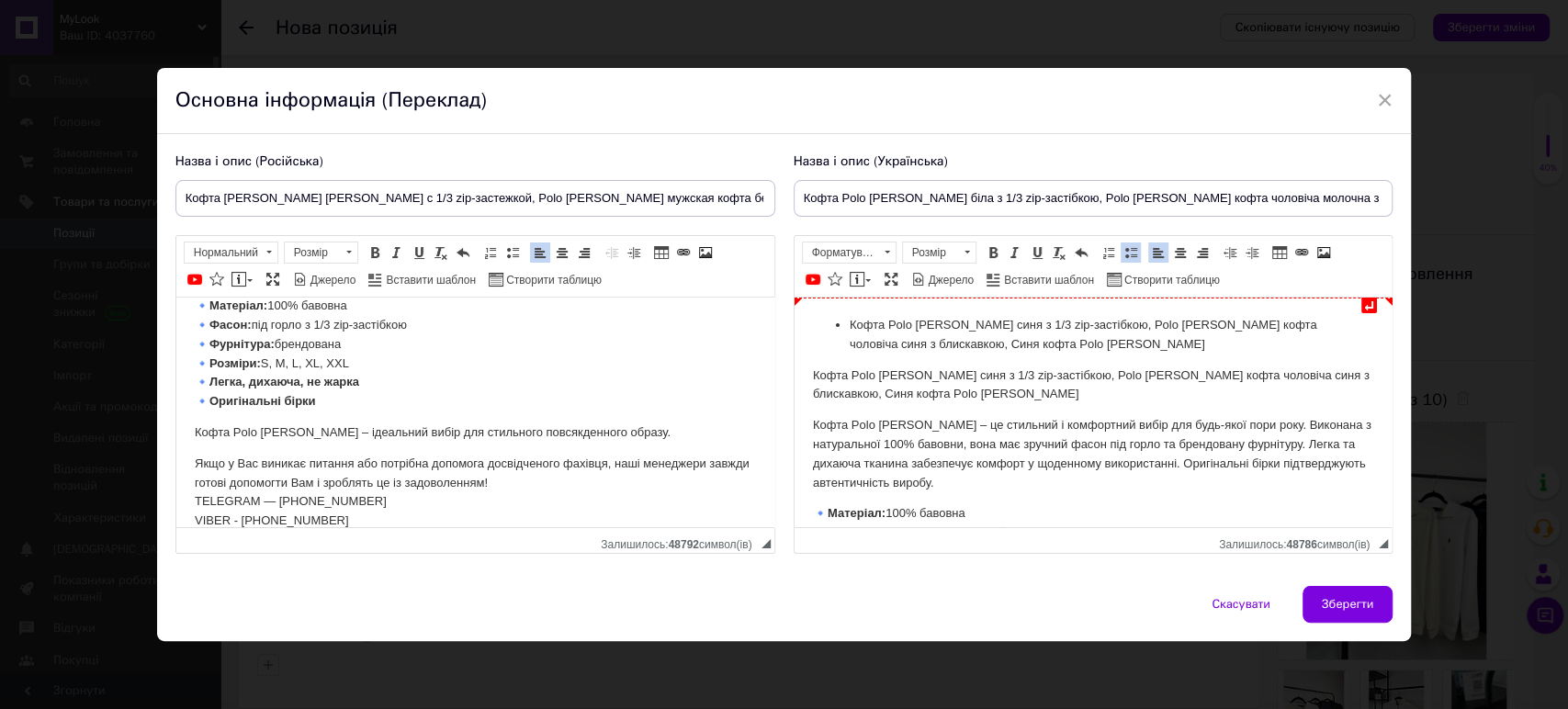 click on "Кофта Polo Ralph Lauren синя з 1/3 zip-застібкою, Polo Ralph Lauren кофта чоловіча синя з блискавкою, Синя кофта Polo Ralph Lauren" at bounding box center (1092, 334) 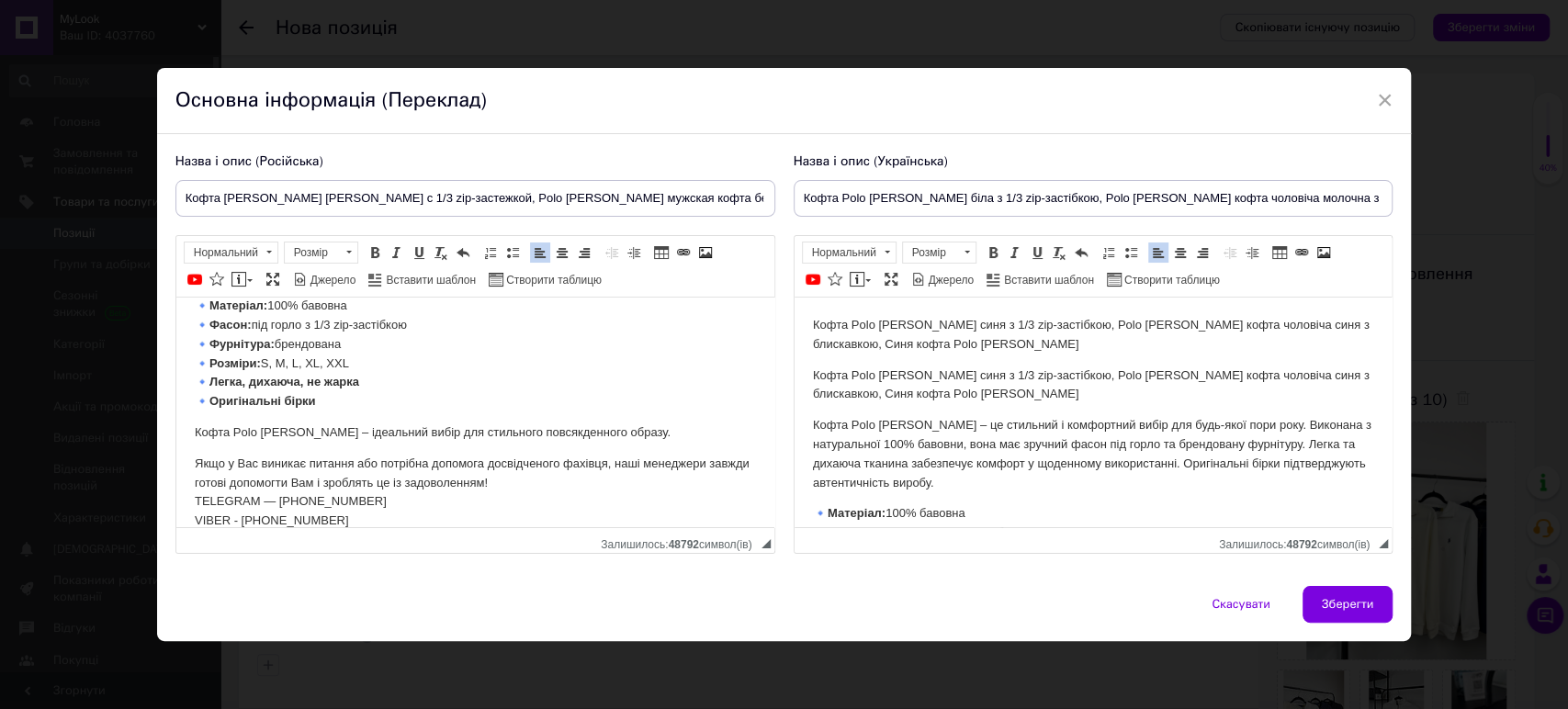 click on "Кофта Polo Ralph Lauren синя з 1/3 zip-застібкою, Polo Ralph Lauren кофта чоловіча синя з блискавкою, Синя кофта Polo Ralph Lauren" at bounding box center [1092, 334] 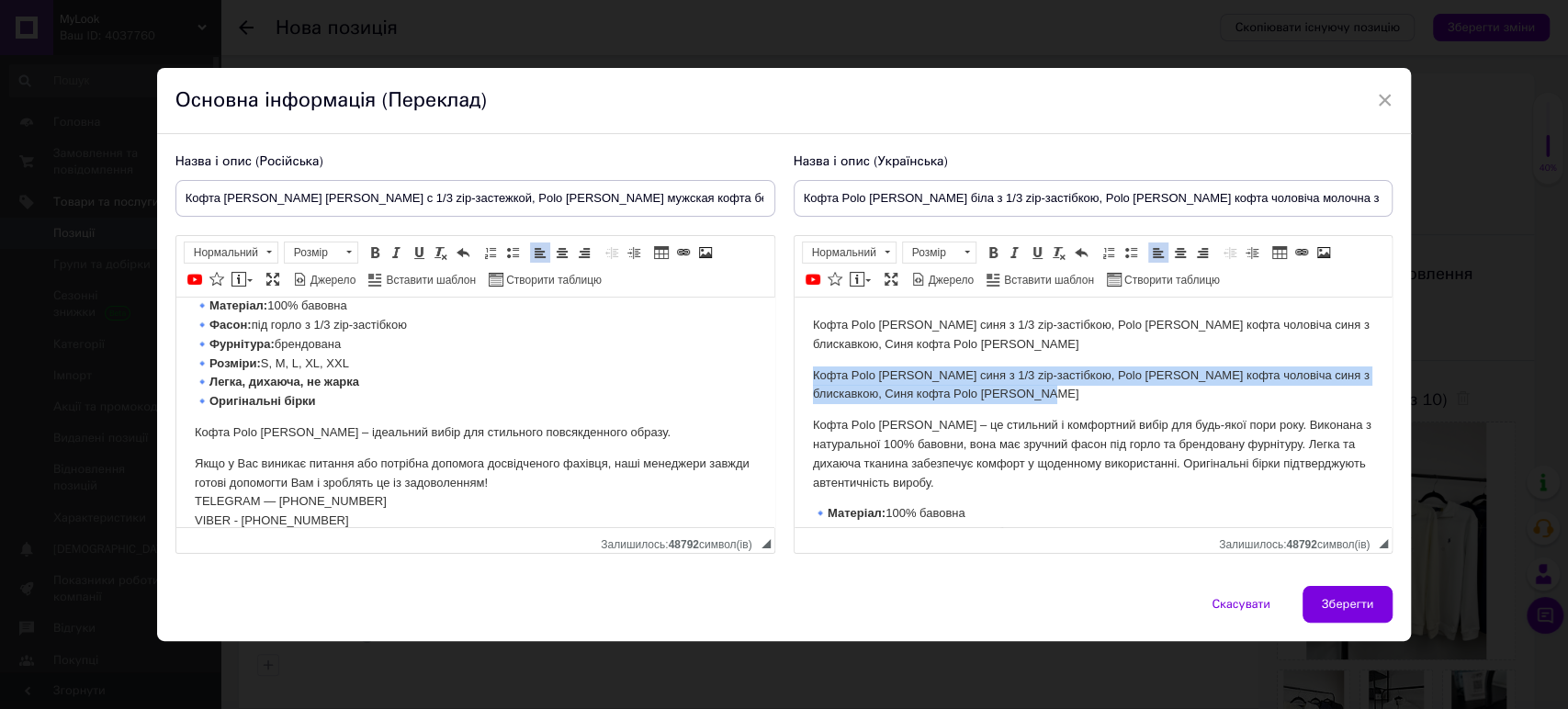 drag, startPoint x: 1073, startPoint y: 400, endPoint x: 818, endPoint y: 372, distance: 256.53265 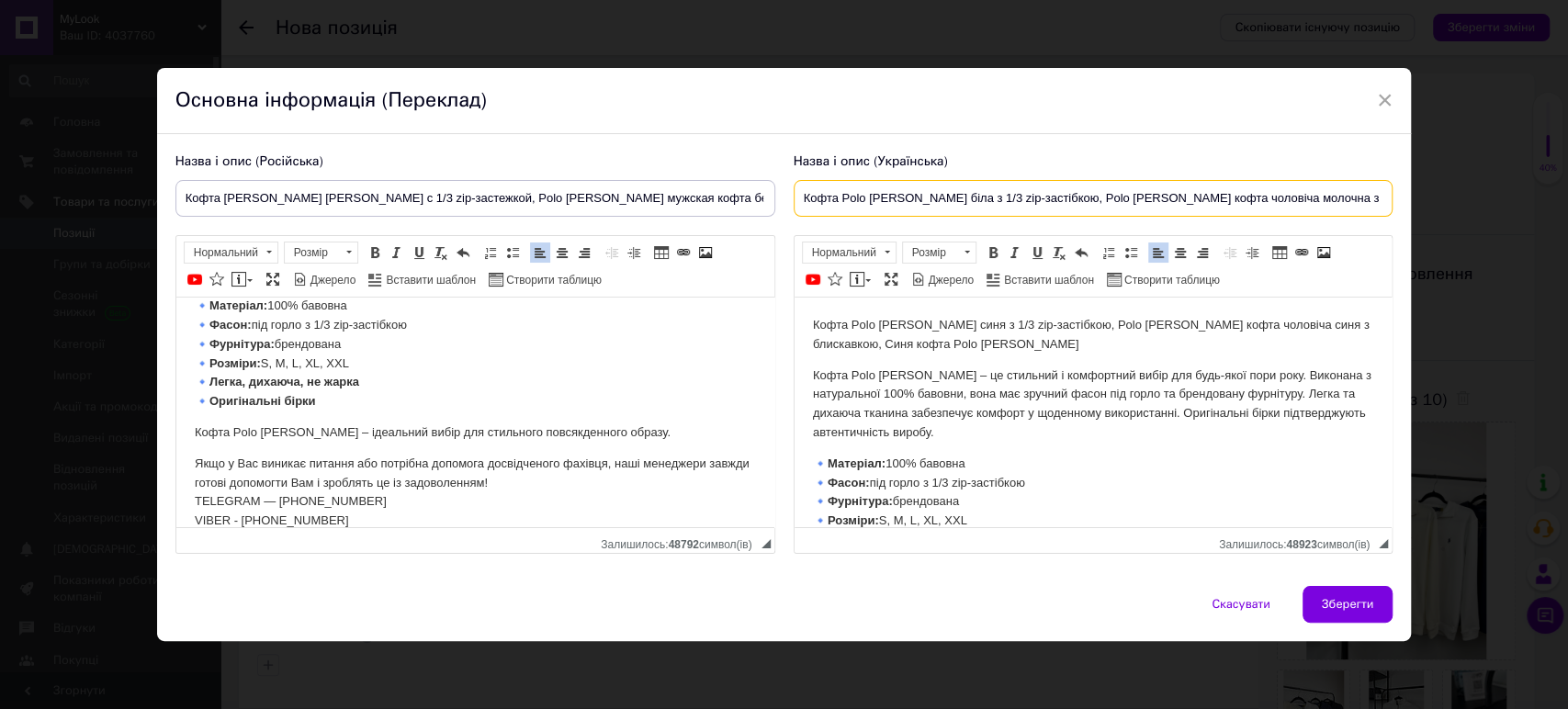 scroll, scrollTop: 0, scrollLeft: 157, axis: horizontal 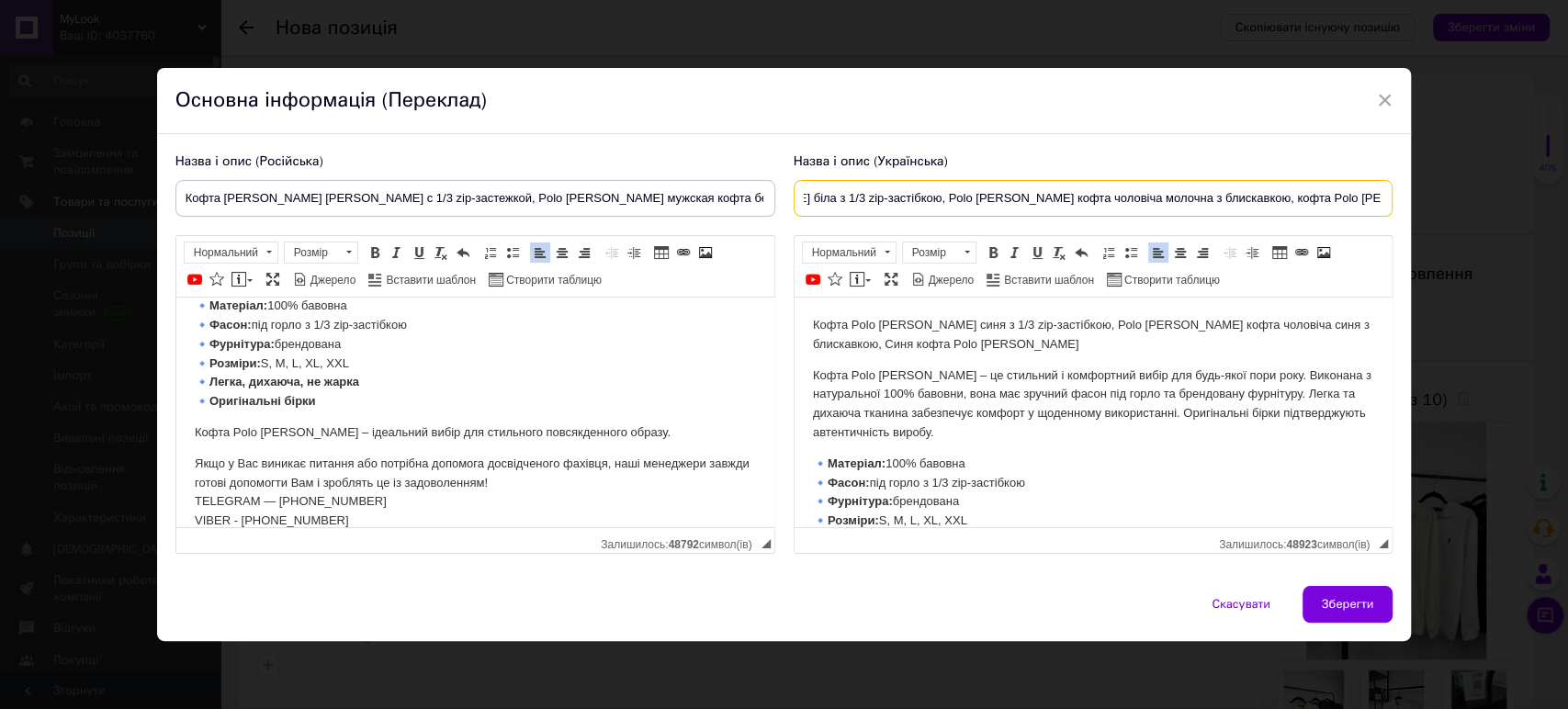 drag, startPoint x: 794, startPoint y: 197, endPoint x: 1398, endPoint y: 195, distance: 604.00331 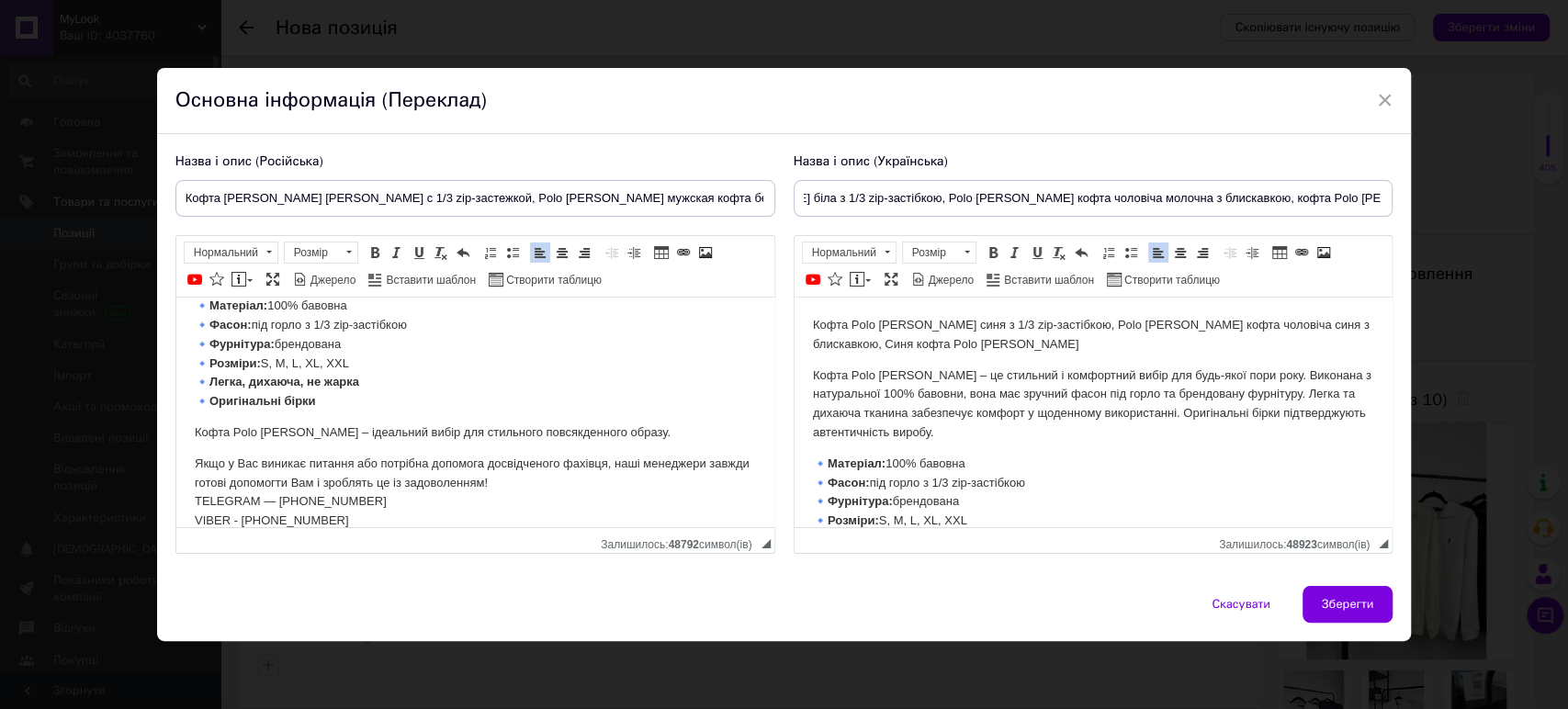 scroll, scrollTop: 0, scrollLeft: 0, axis: both 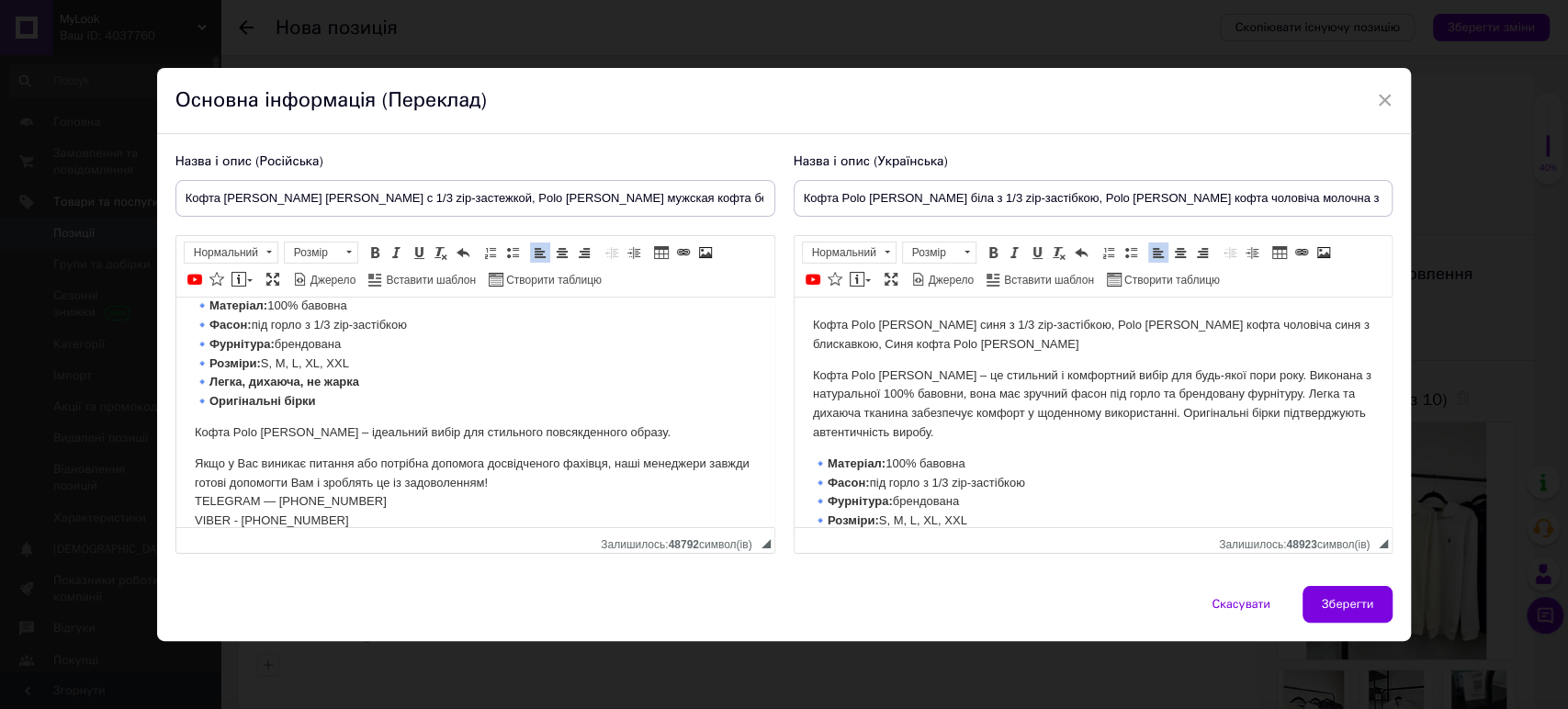 drag, startPoint x: 1208, startPoint y: 506, endPoint x: 807, endPoint y: 305, distance: 448.55546 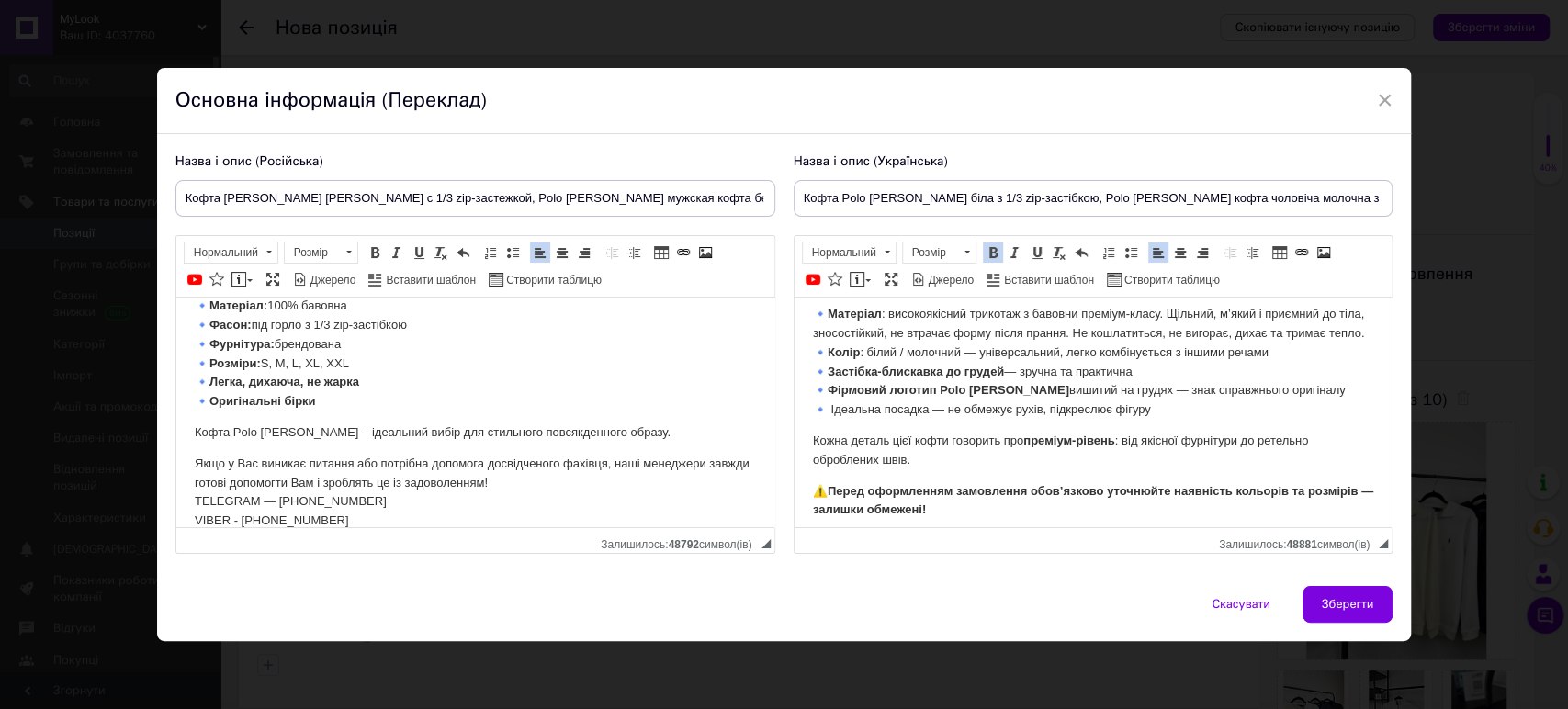 scroll, scrollTop: 0, scrollLeft: 0, axis: both 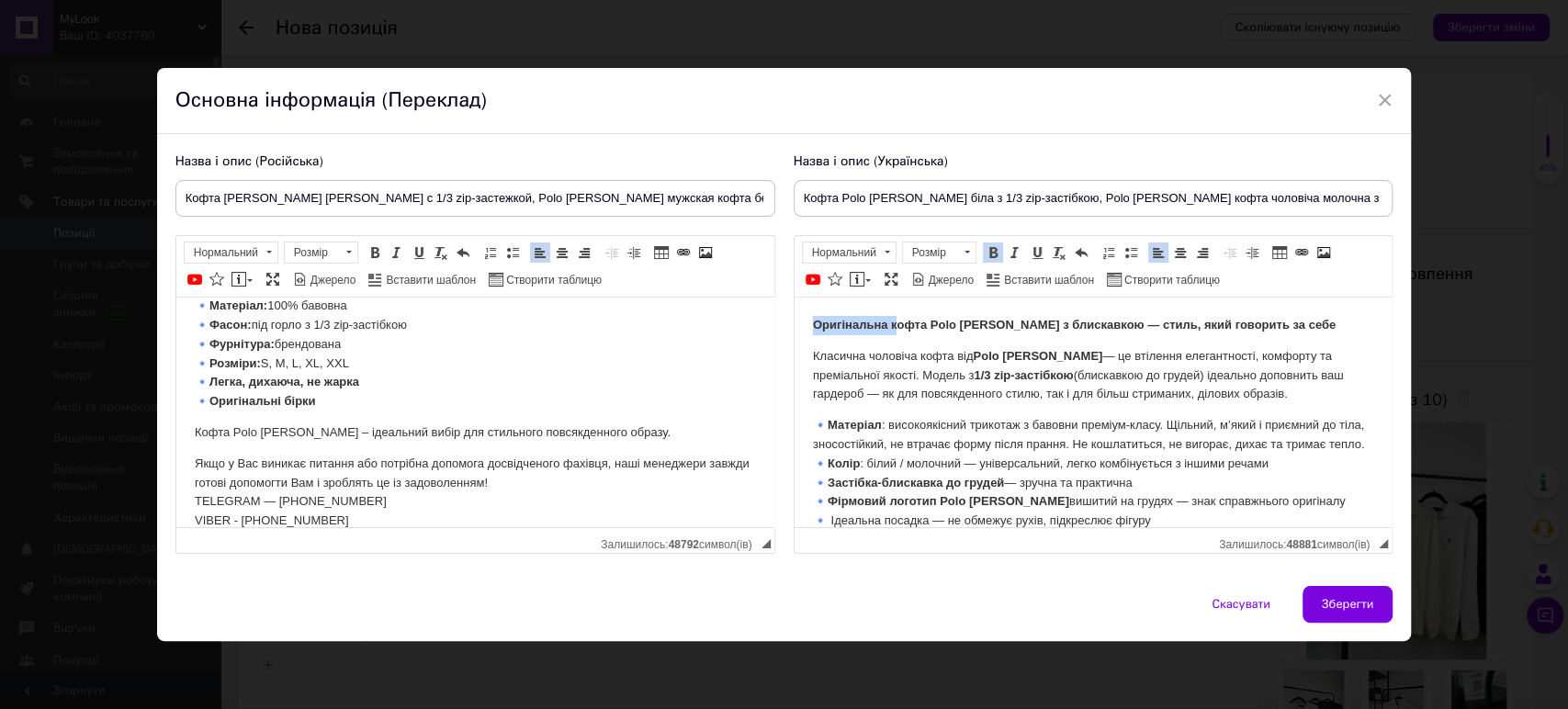 drag, startPoint x: 896, startPoint y: 322, endPoint x: 813, endPoint y: 322, distance: 83 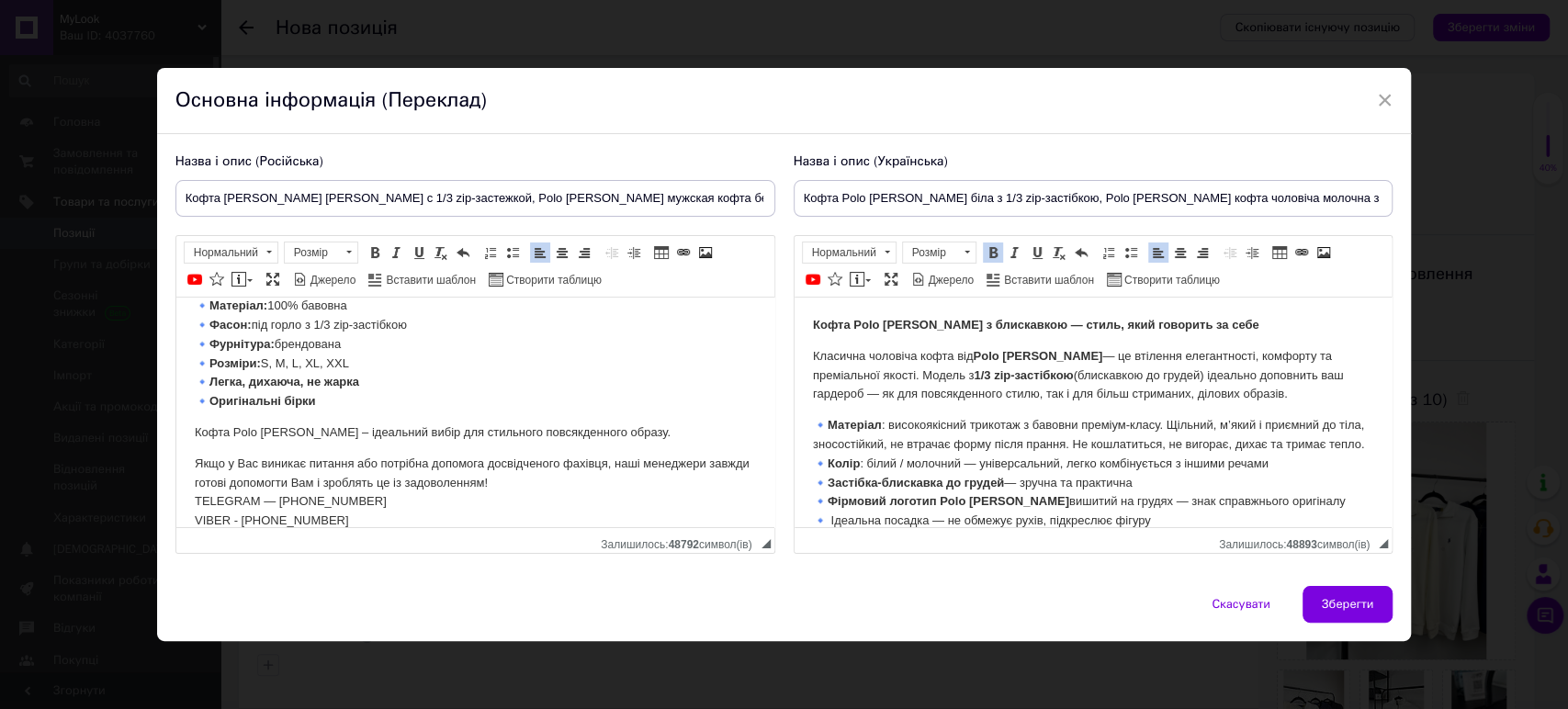 click on "Кофта Polo Ralph Lauren з блискавкою — стиль, який говорить за себе" at bounding box center [1035, 323] 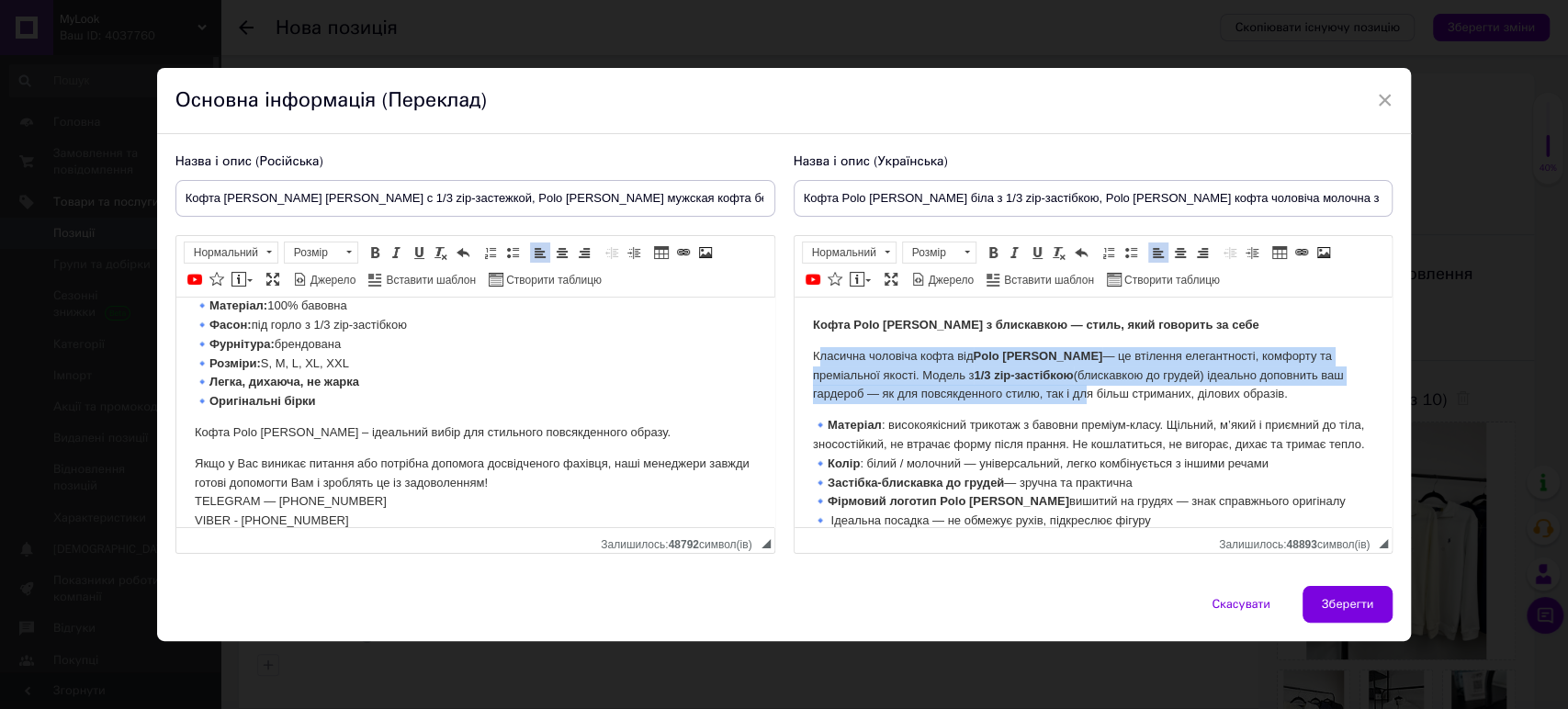drag, startPoint x: 829, startPoint y: 353, endPoint x: 1074, endPoint y: 397, distance: 248.9197 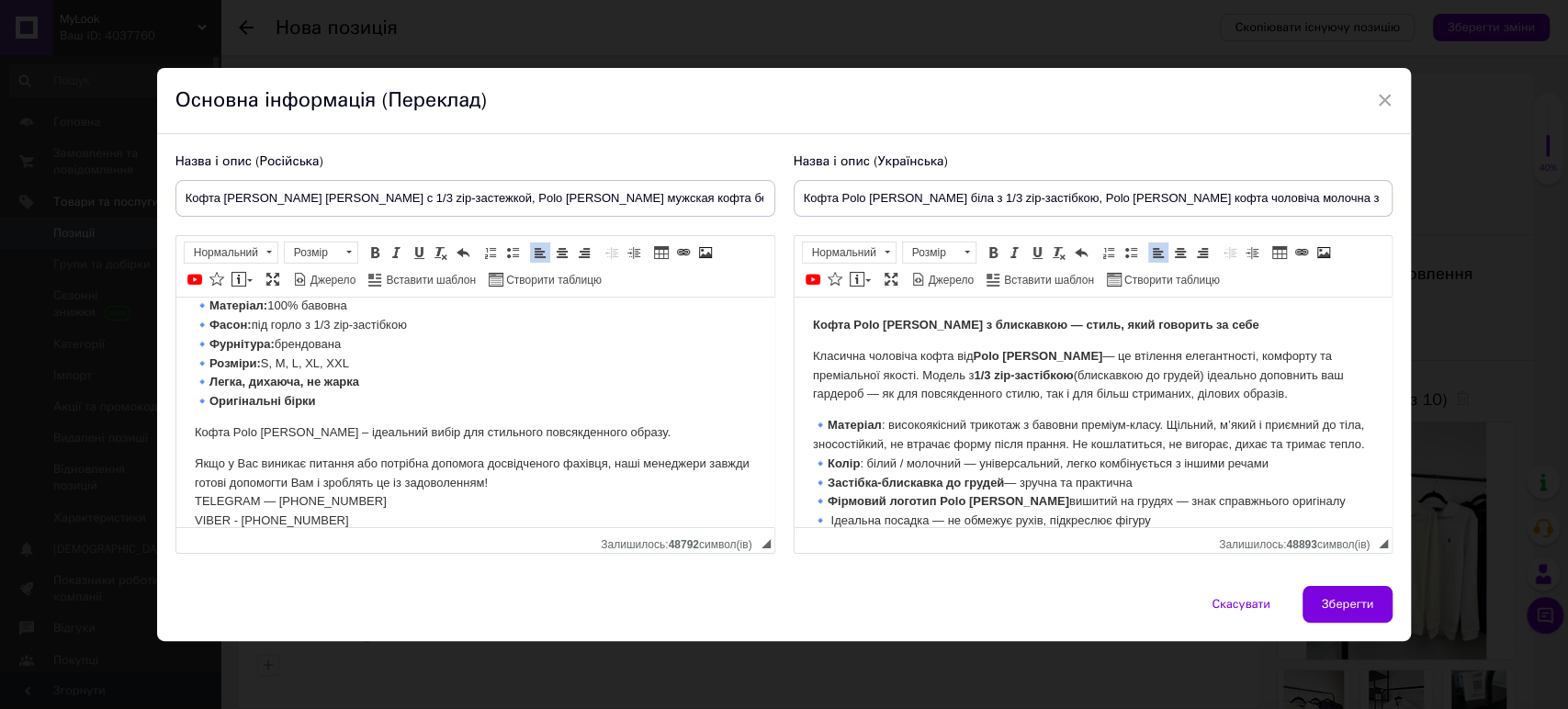 click on "🔹  Матеріал : високоякісний трикотаж з бавовни преміум-класу. Щільний, м’який і приємний до тіла, зносостійкий, не втрачає форму після прання. Не кошлатиться, не вигорає, дихає та тримає тепло. 🔹  Колір : білий / молочний — універсальний, легко комбінується з іншими речами 🔹  Застібка-блискавка до грудей  — зручна та практична 🔹  Фірмовий логотип Polo Ralph Lauren  вишитий на грудях — знак справжнього оригіналу 🔹 Ідеальна посадка — не обмежує рухів, підкреслює фігуру" at bounding box center [1092, 472] 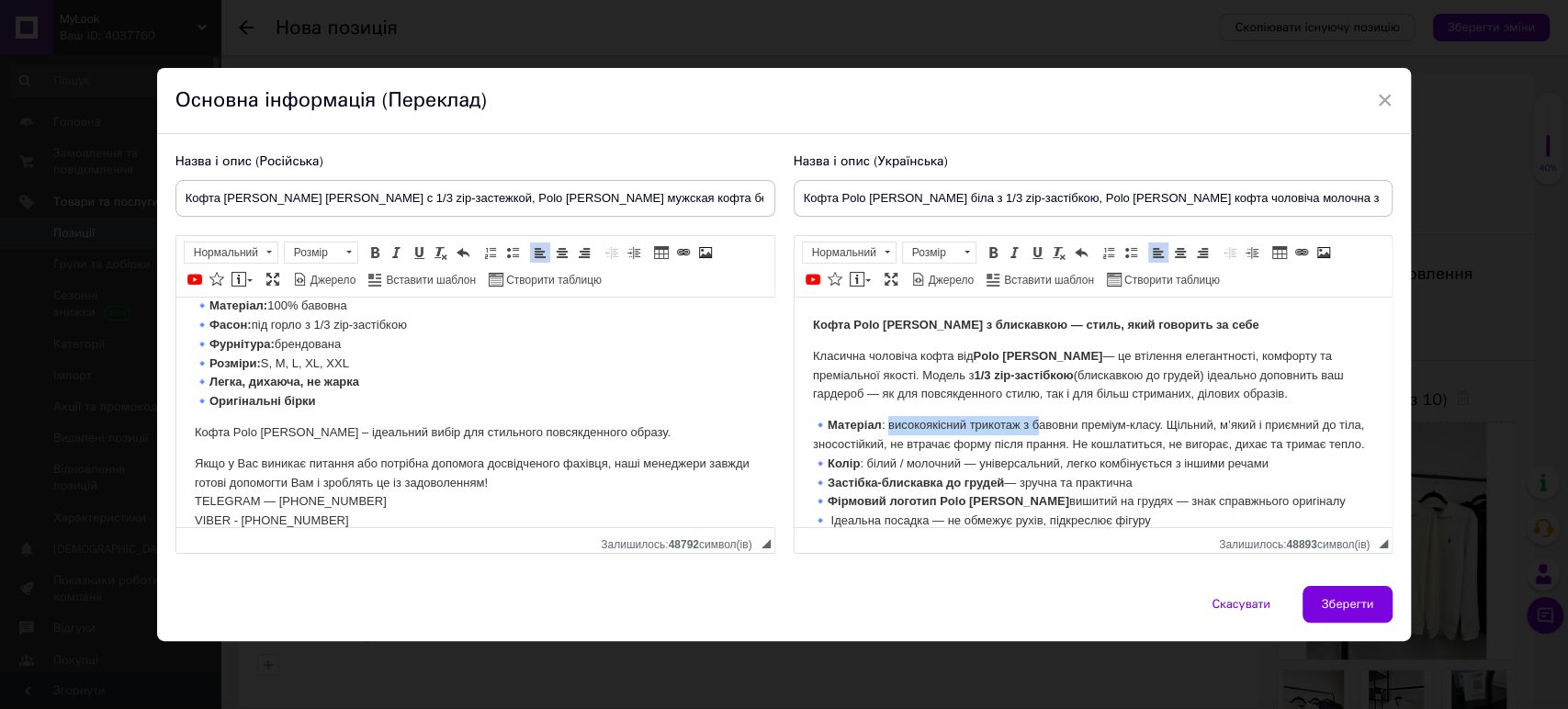 drag, startPoint x: 972, startPoint y: 424, endPoint x: 1074, endPoint y: 424, distance: 102 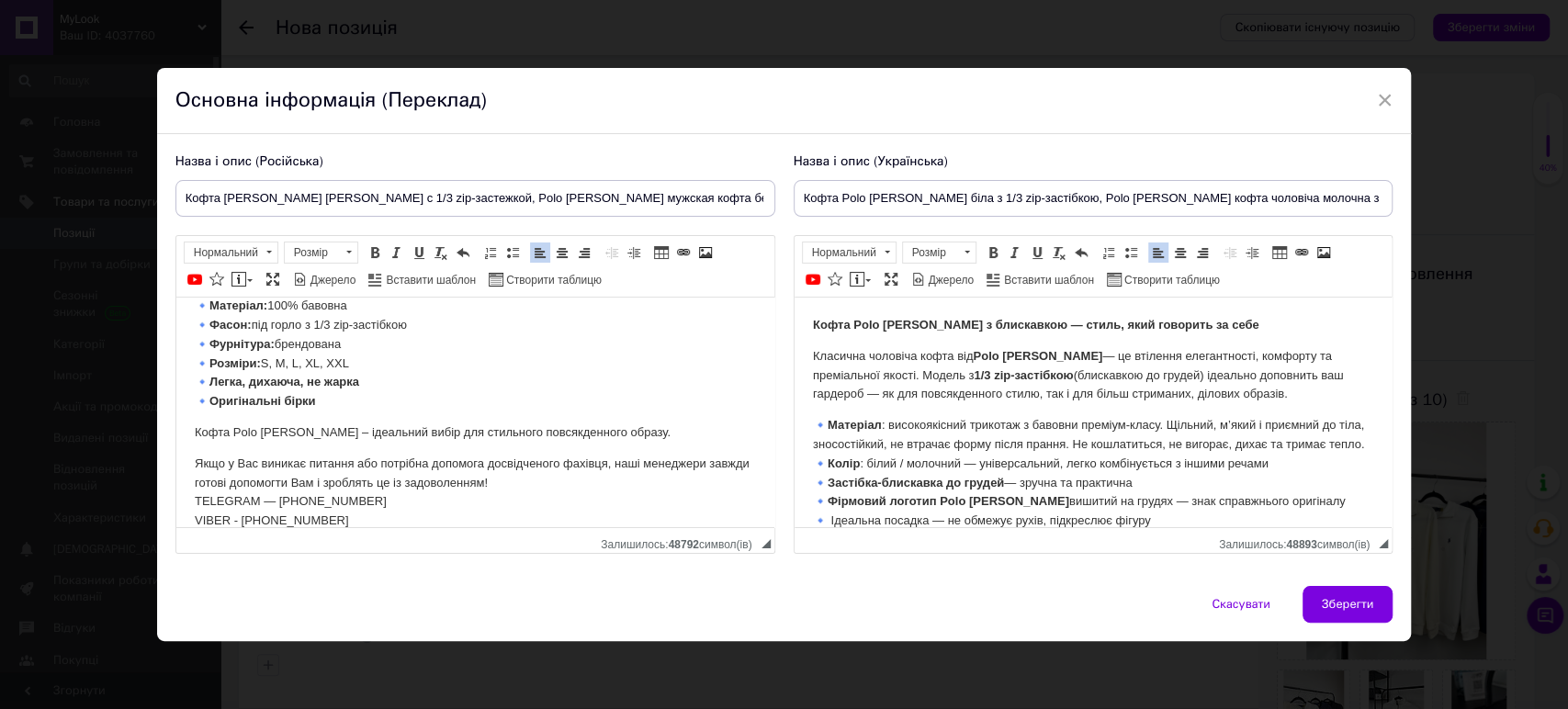 click on "🔹  Матеріал : високоякісний трикотаж з бавовни преміум-класу. Щільний, м’який і приємний до тіла, зносостійкий, не втрачає форму після прання. Не кошлатиться, не вигорає, дихає та тримає тепло. 🔹  Колір : білий / молочний — універсальний, легко комбінується з іншими речами 🔹  Застібка-блискавка до грудей  — зручна та практична 🔹  Фірмовий логотип Polo Ralph Lauren  вишитий на грудях — знак справжнього оригіналу 🔹 Ідеальна посадка — не обмежує рухів, підкреслює фігуру" at bounding box center [1092, 472] 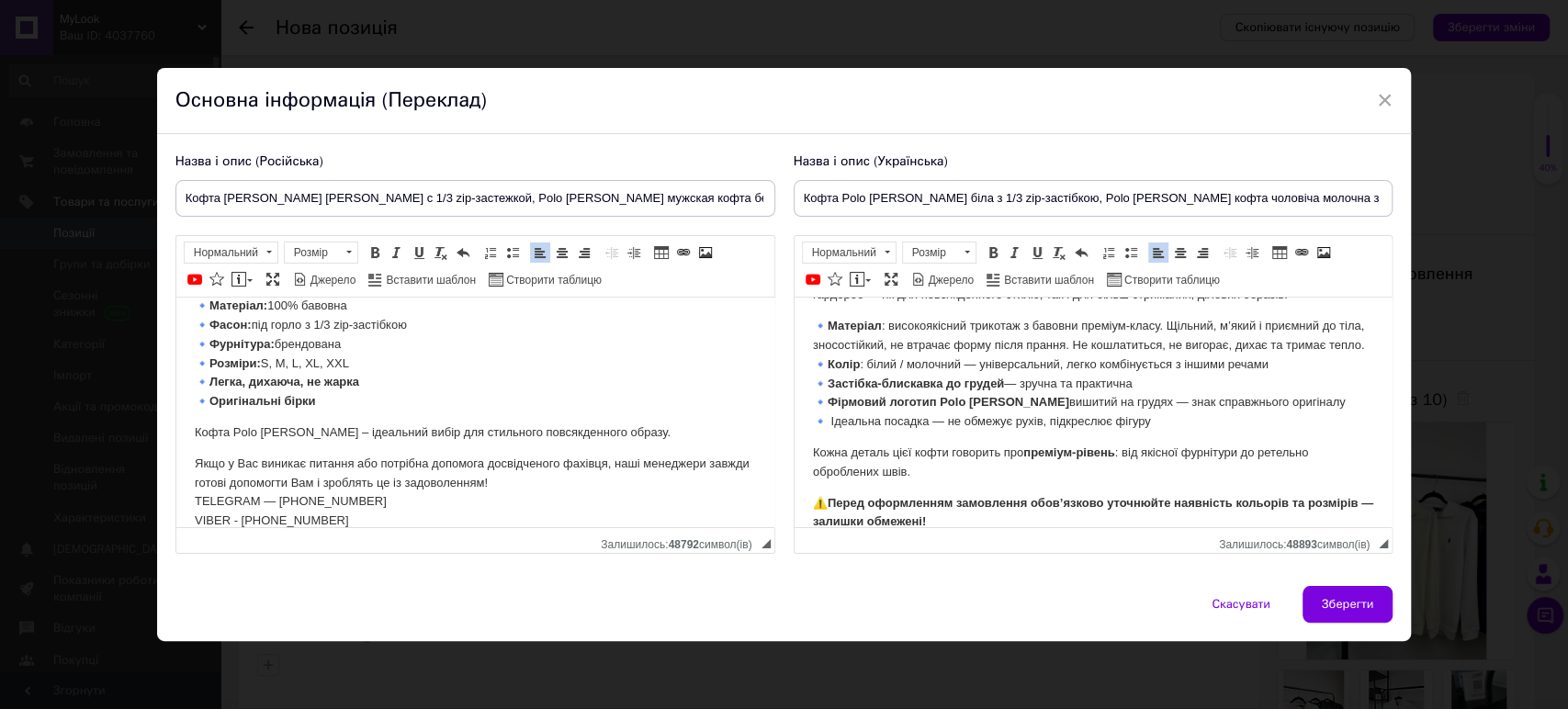 scroll, scrollTop: 102, scrollLeft: 0, axis: vertical 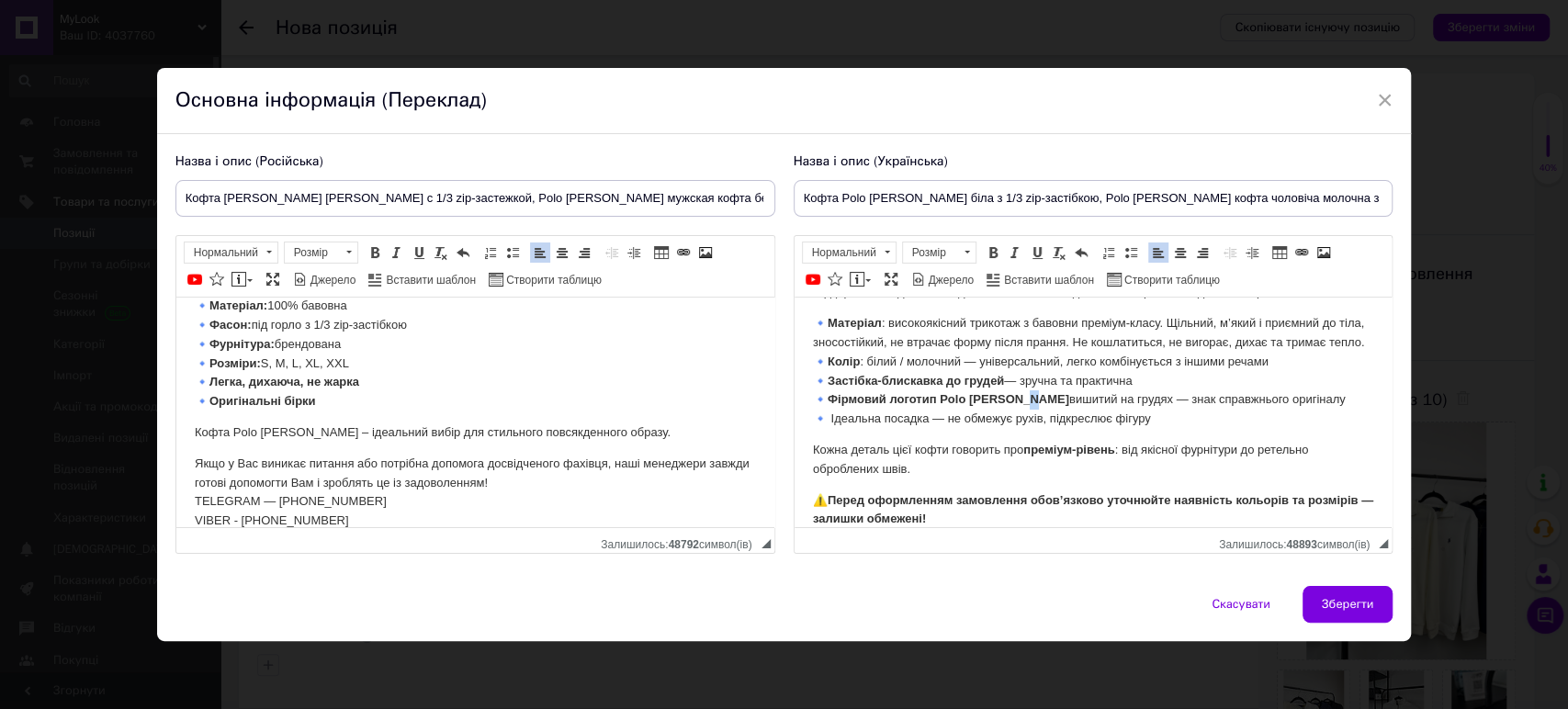 click on "Фірмовий логотип Polo Ralph Lauren" at bounding box center [947, 398] 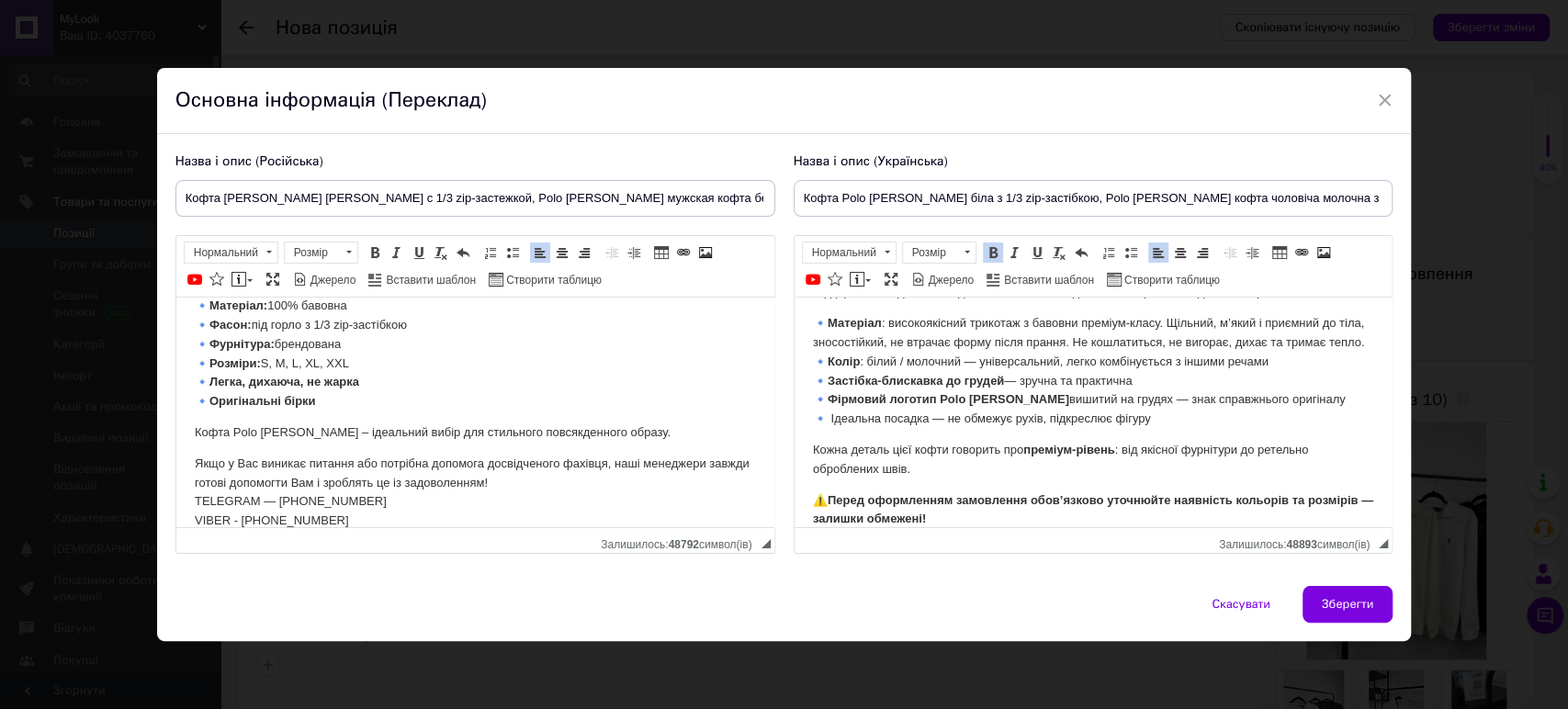 click on "🔹  Матеріал : високоякісний трикотаж з бавовни преміум-класу. Щільний, м’який і приємний до тіла, зносостійкий, не втрачає форму після прання. Не кошлатиться, не вигорає, дихає та тримає тепло. 🔹  Колір : білий / молочний — універсальний, легко комбінується з іншими речами 🔹  Застібка-блискавка до грудей  — зручна та практична 🔹  Фірмовий логотип Polo Ralph Lauren  вишитий на грудях — знак справжнього оригіналу 🔹 Ідеальна посадка — не обмежує рухів, підкреслює фігуру" at bounding box center (1092, 370) 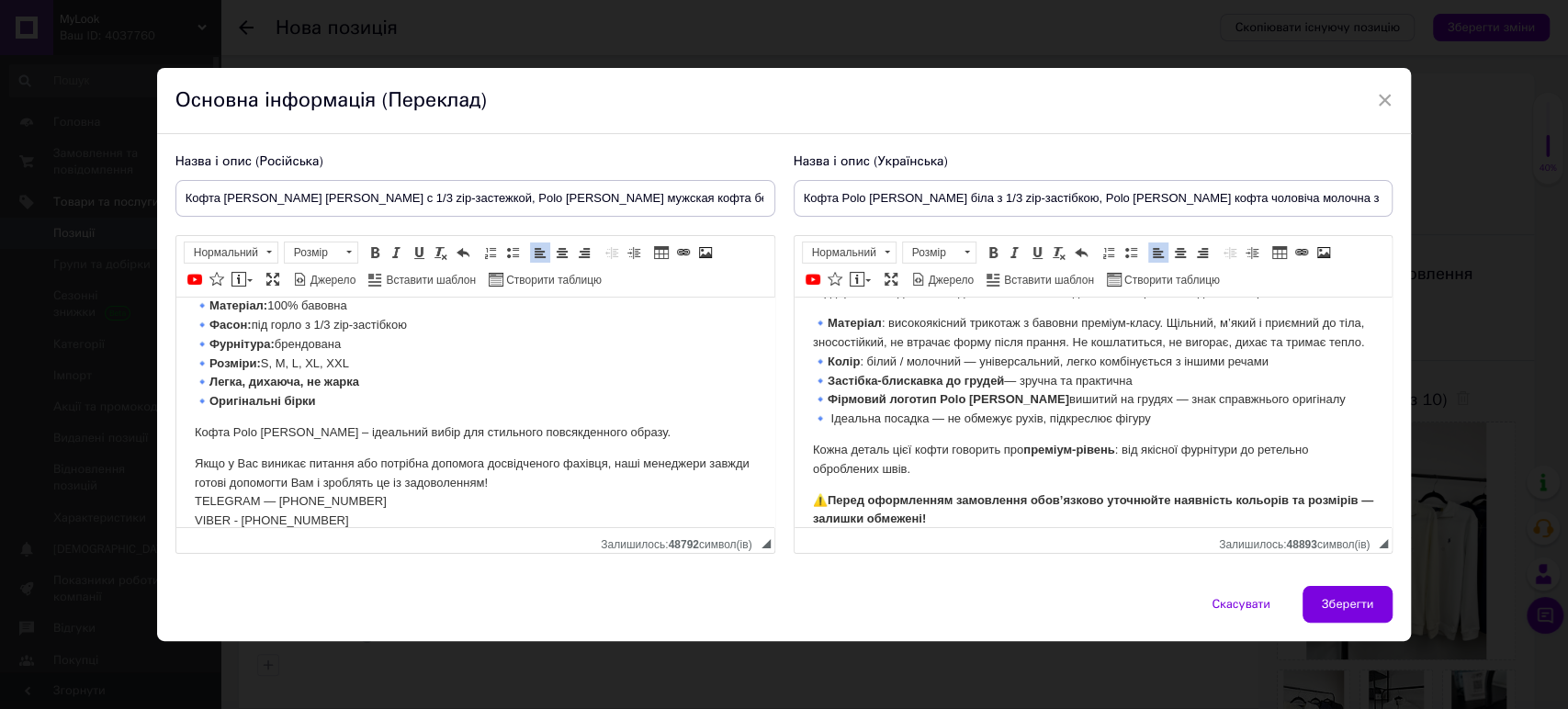 click on "🔹  Матеріал : високоякісний трикотаж з бавовни преміум-класу. Щільний, м’який і приємний до тіла, зносостійкий, не втрачає форму після прання. Не кошлатиться, не вигорає, дихає та тримає тепло. 🔹  Колір : білий / молочний — універсальний, легко комбінується з іншими речами 🔹  Застібка-блискавка до грудей  — зручна та практична 🔹  Фірмовий логотип Polo Ralph Lauren  вишитий на грудях — знак справжнього оригіналу 🔹 Ідеальна посадка — не обмежує рухів, підкреслює фігуру" at bounding box center (1092, 370) 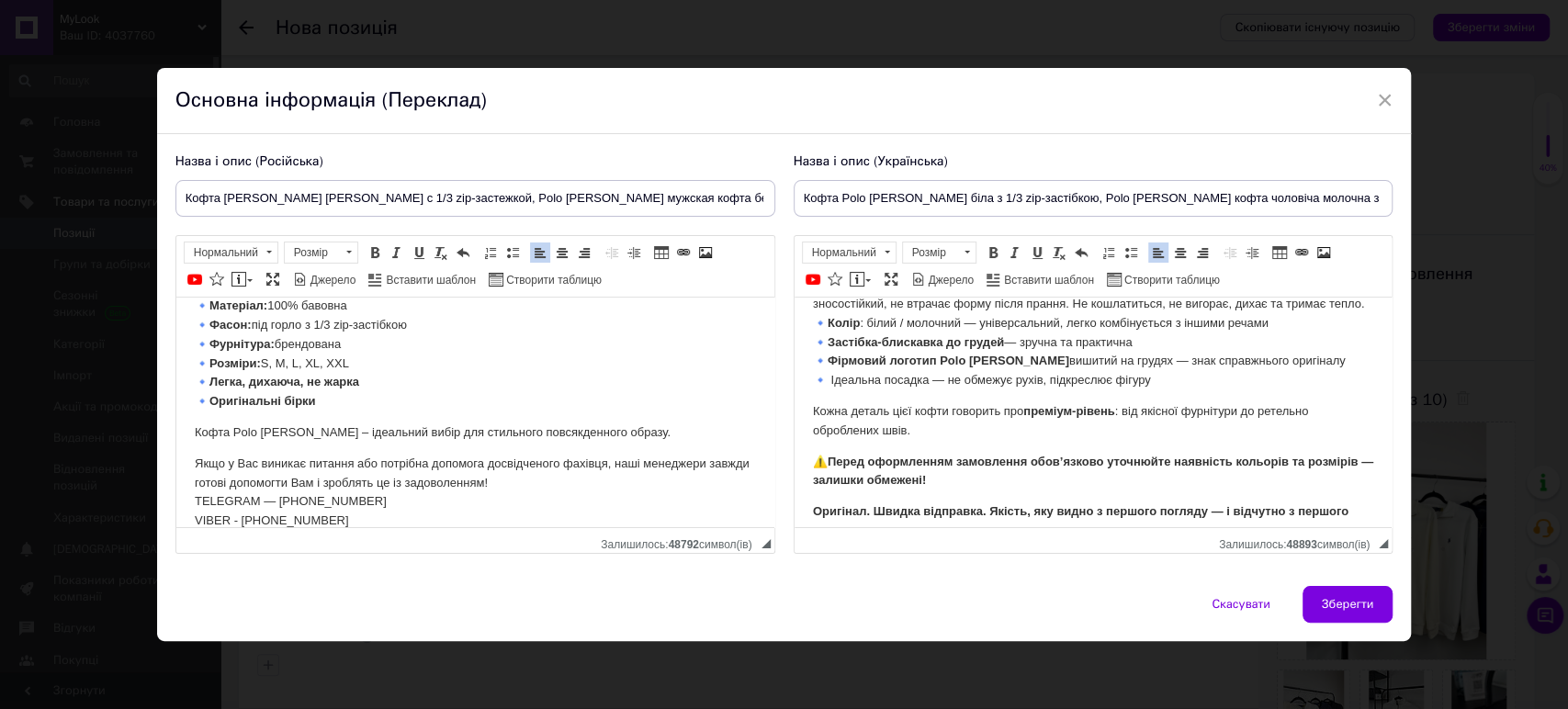 scroll, scrollTop: 191, scrollLeft: 0, axis: vertical 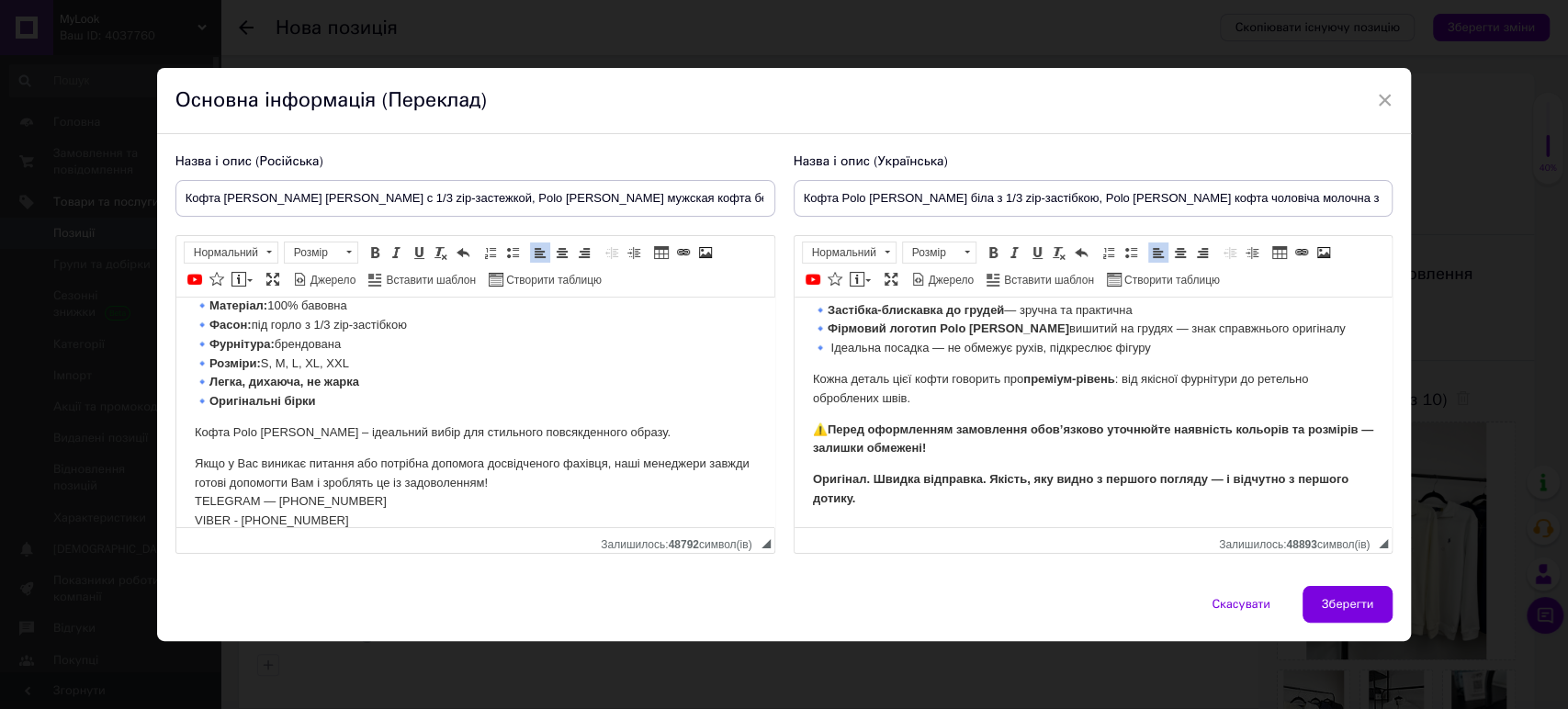click on "Кожна деталь цієї кофти говорить про  преміум-рівень : від якісної фурнітури до ретельно оброблених швів." at bounding box center (1092, 388) 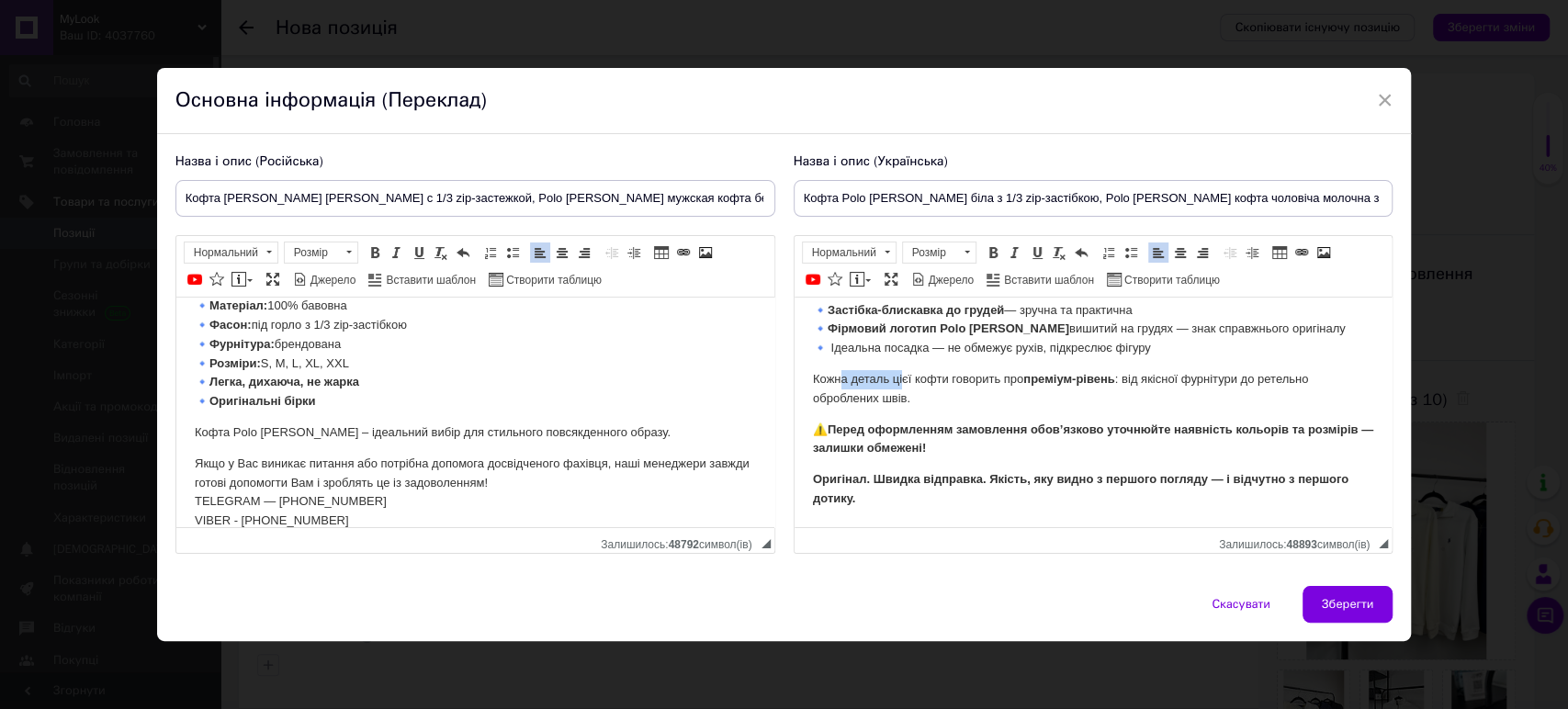 drag, startPoint x: 876, startPoint y: 375, endPoint x: 1122, endPoint y: 390, distance: 246.45689 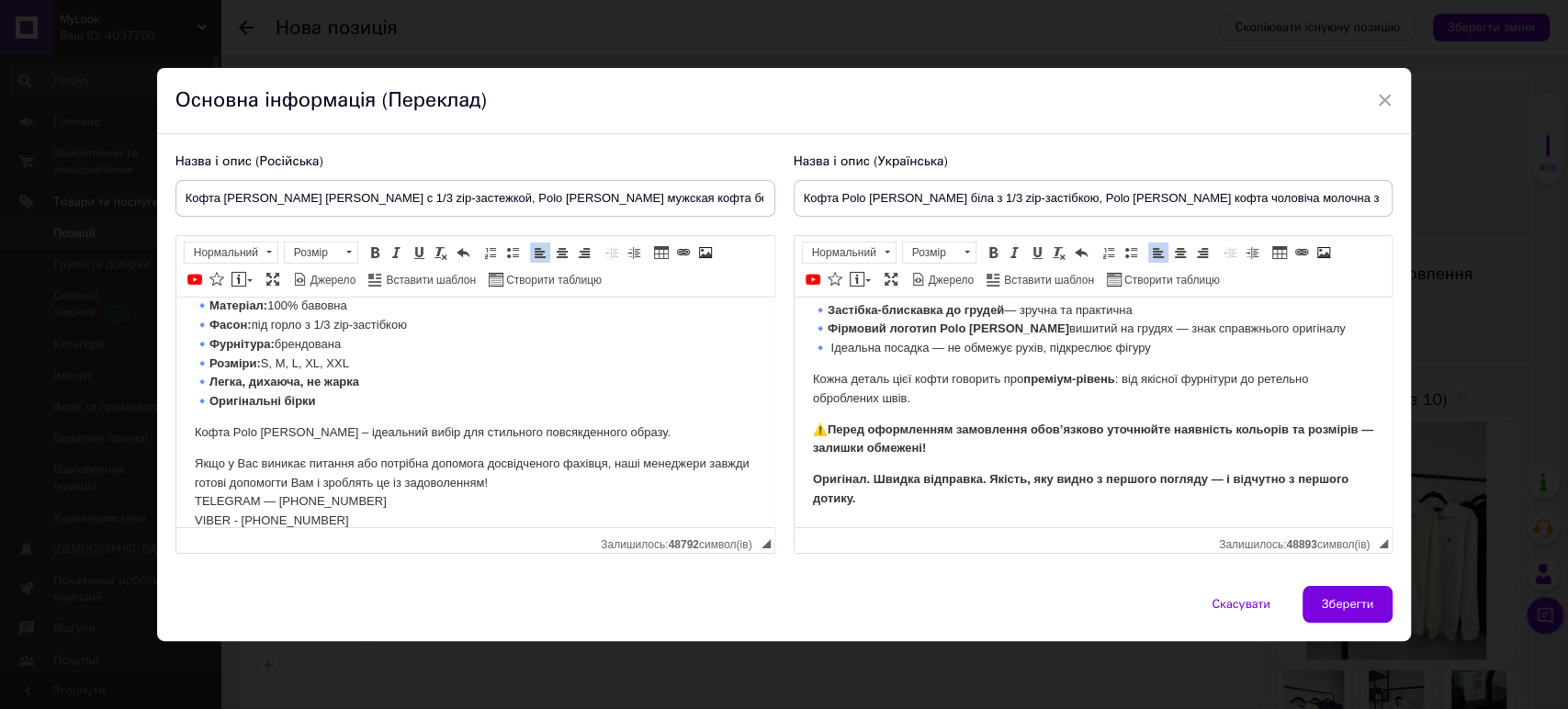 click on "Кожна деталь цієї кофти говорить про  преміум-рівень : від якісної фурнітури до ретельно оброблених швів." at bounding box center (1092, 388) 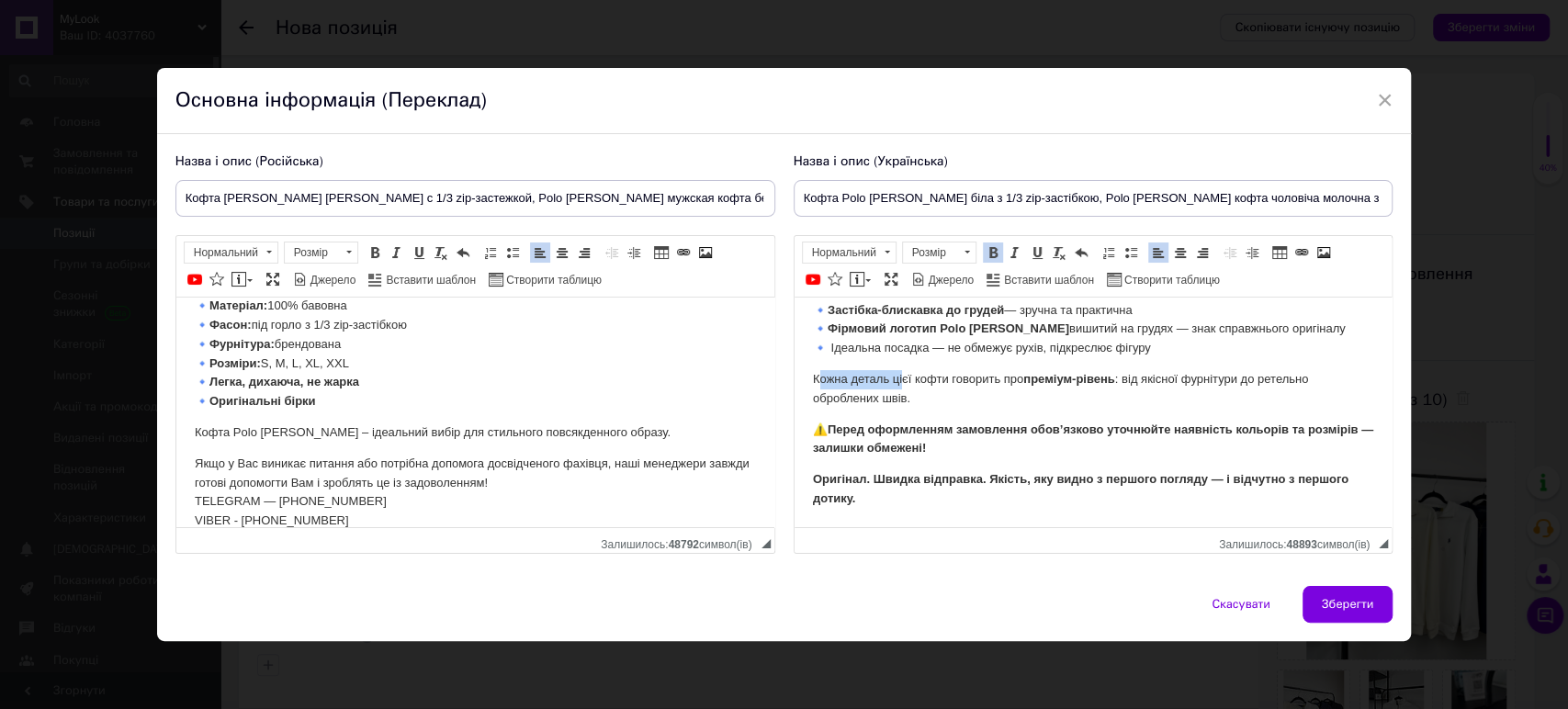 drag, startPoint x: 832, startPoint y: 375, endPoint x: 935, endPoint y: 375, distance: 103 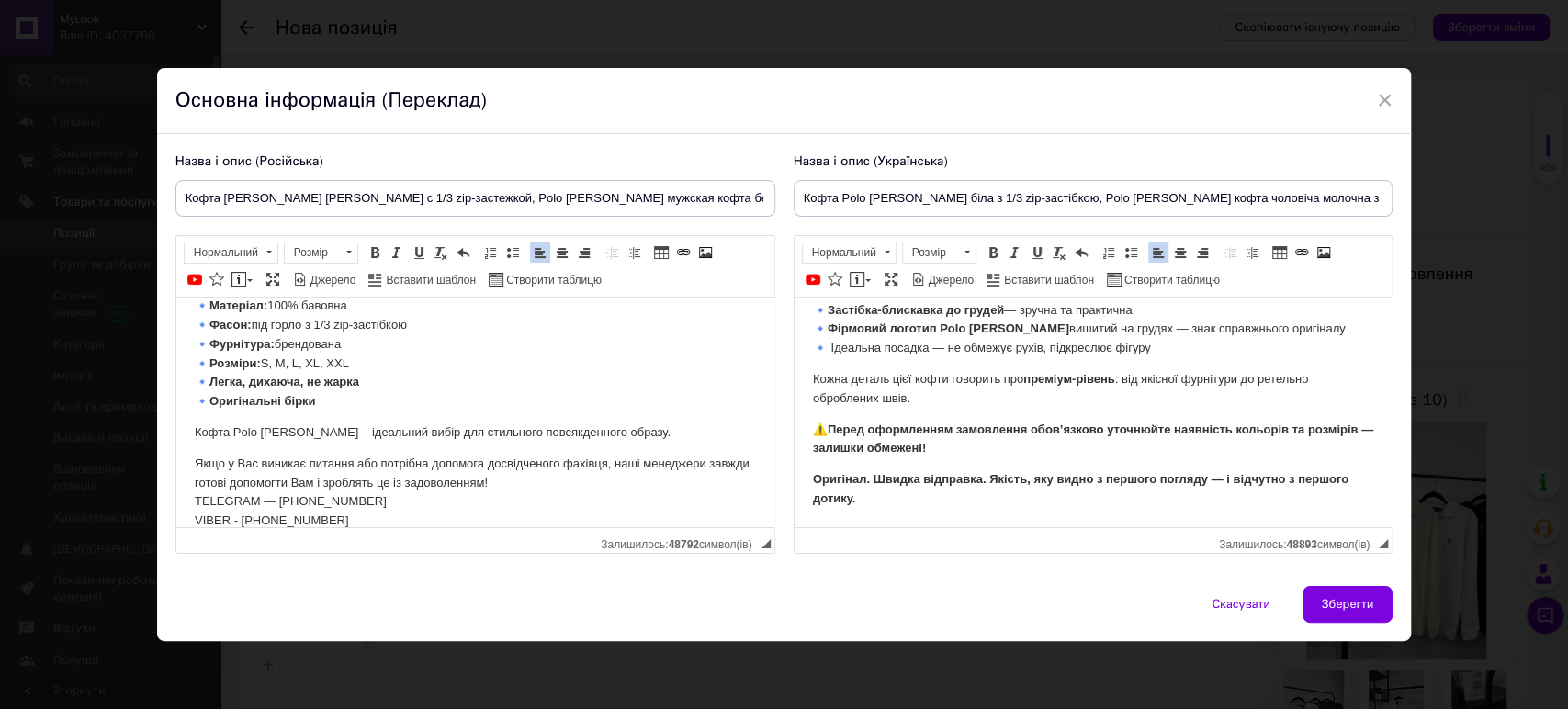 click on "Кожна деталь цієї кофти говорить про  преміум-рівень : від якісної фурнітури до ретельно оброблених швів." at bounding box center (1092, 388) 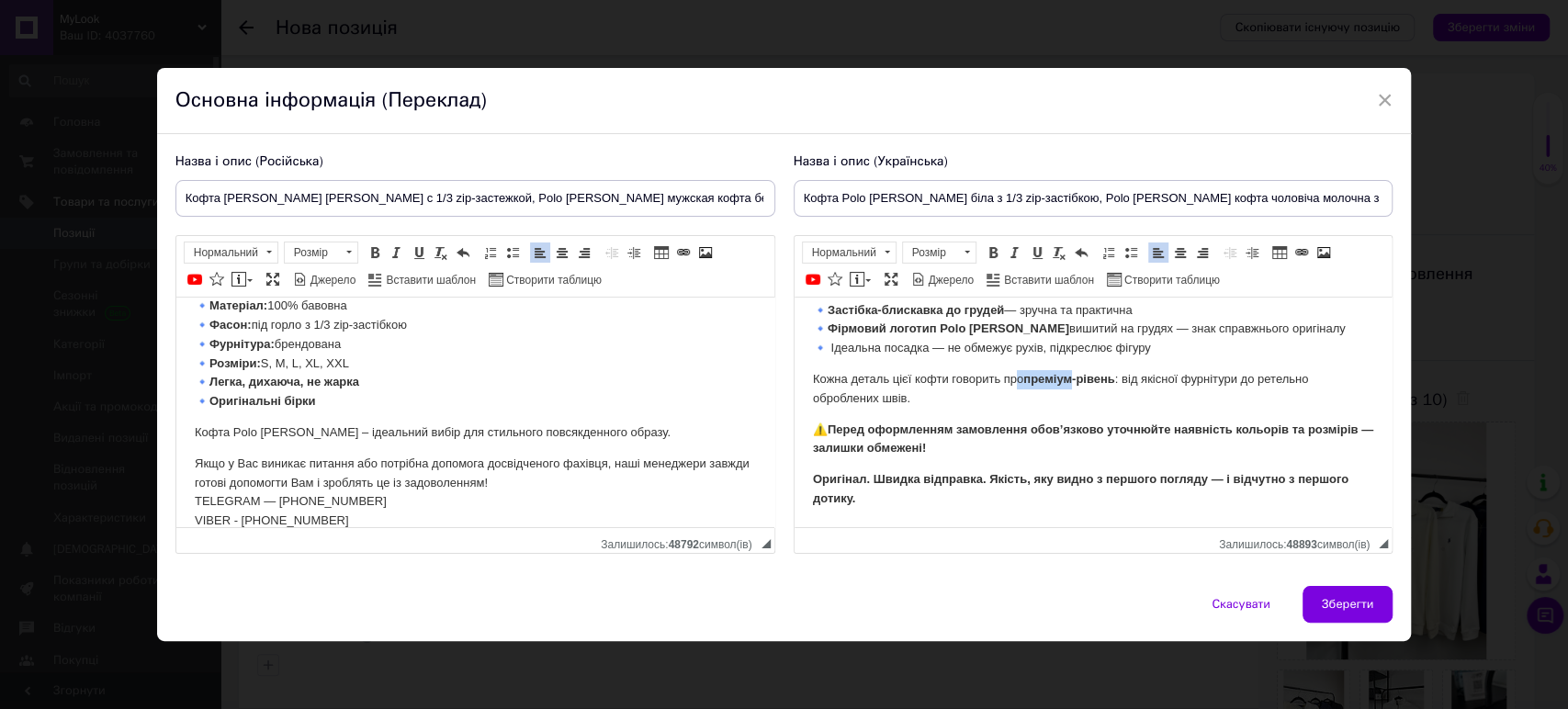 drag, startPoint x: 1018, startPoint y: 379, endPoint x: 1127, endPoint y: 373, distance: 109.165 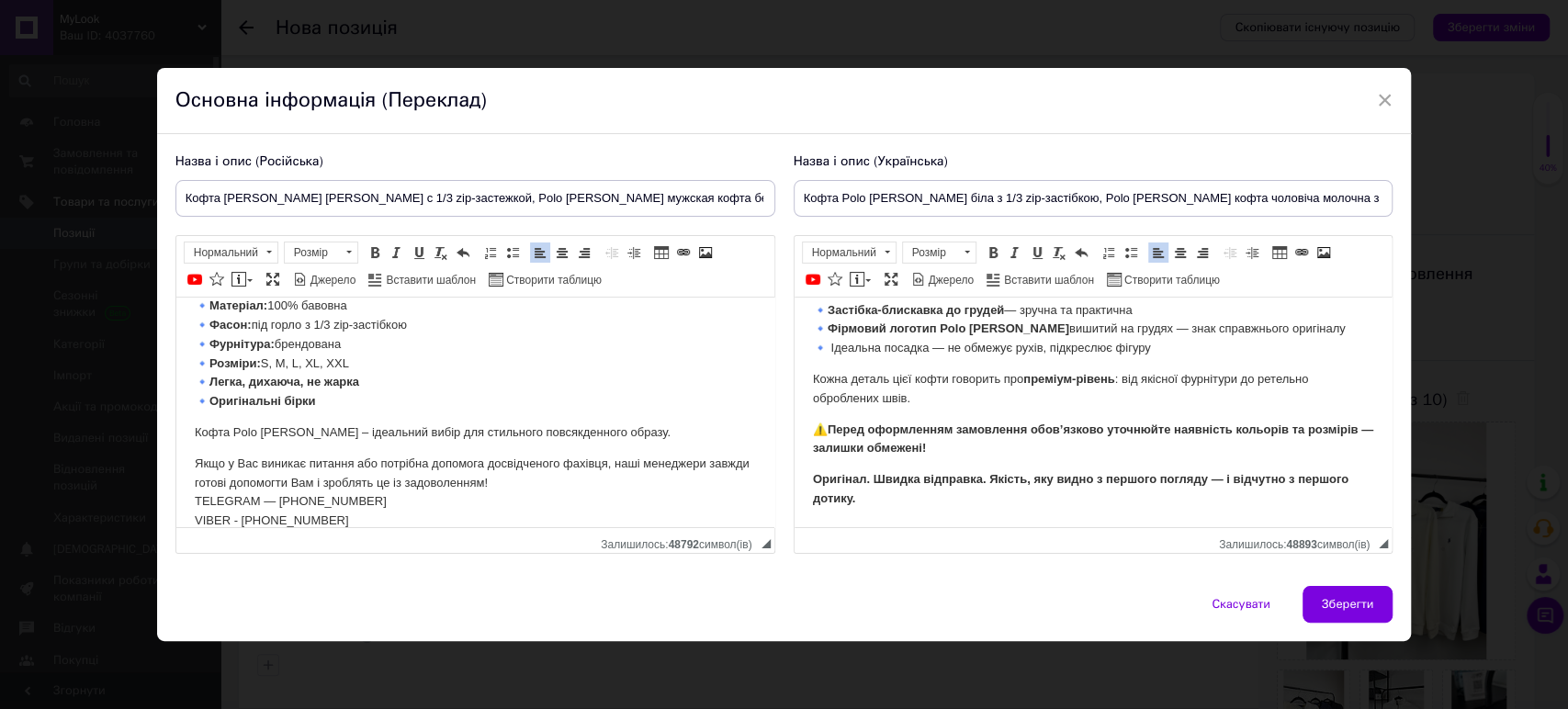 click on "Кожна деталь цієї кофти говорить про  преміум-рівень : від якісної фурнітури до ретельно оброблених швів." at bounding box center [1092, 388] 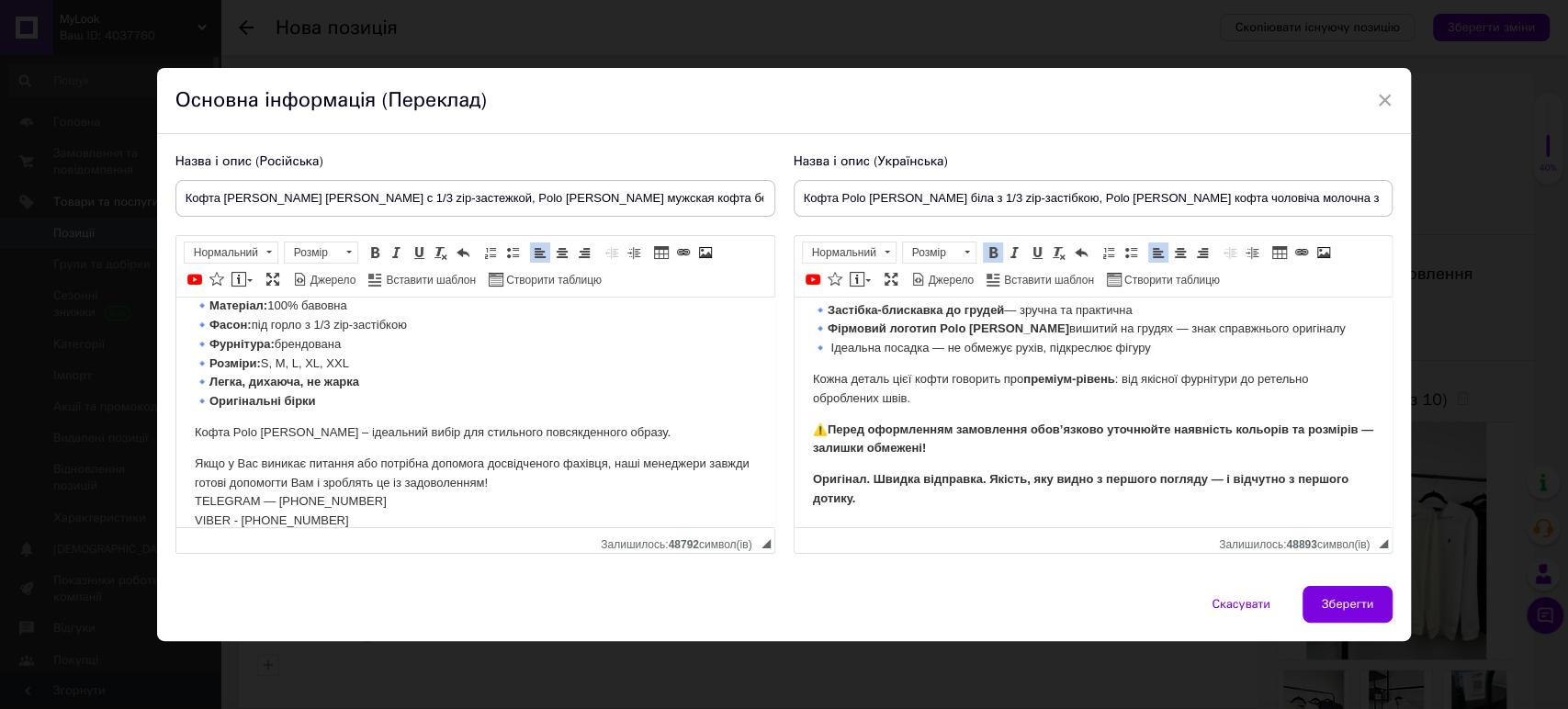 click on "Перед оформленням замовлення обов’язково уточнюйте наявність кольорів та розмірів — залишки обмежені!" at bounding box center [1092, 438] 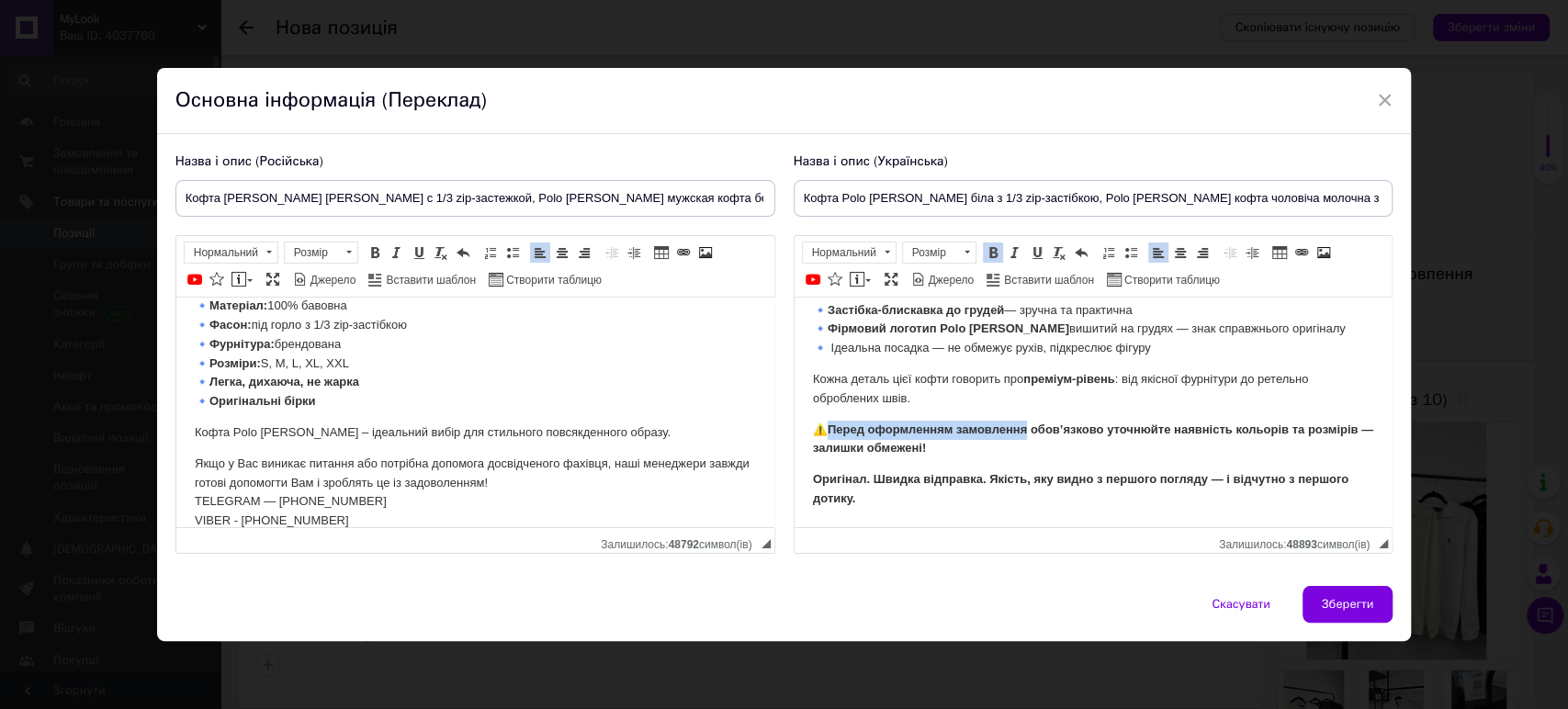 drag, startPoint x: 836, startPoint y: 427, endPoint x: 1079, endPoint y: 430, distance: 243.01852 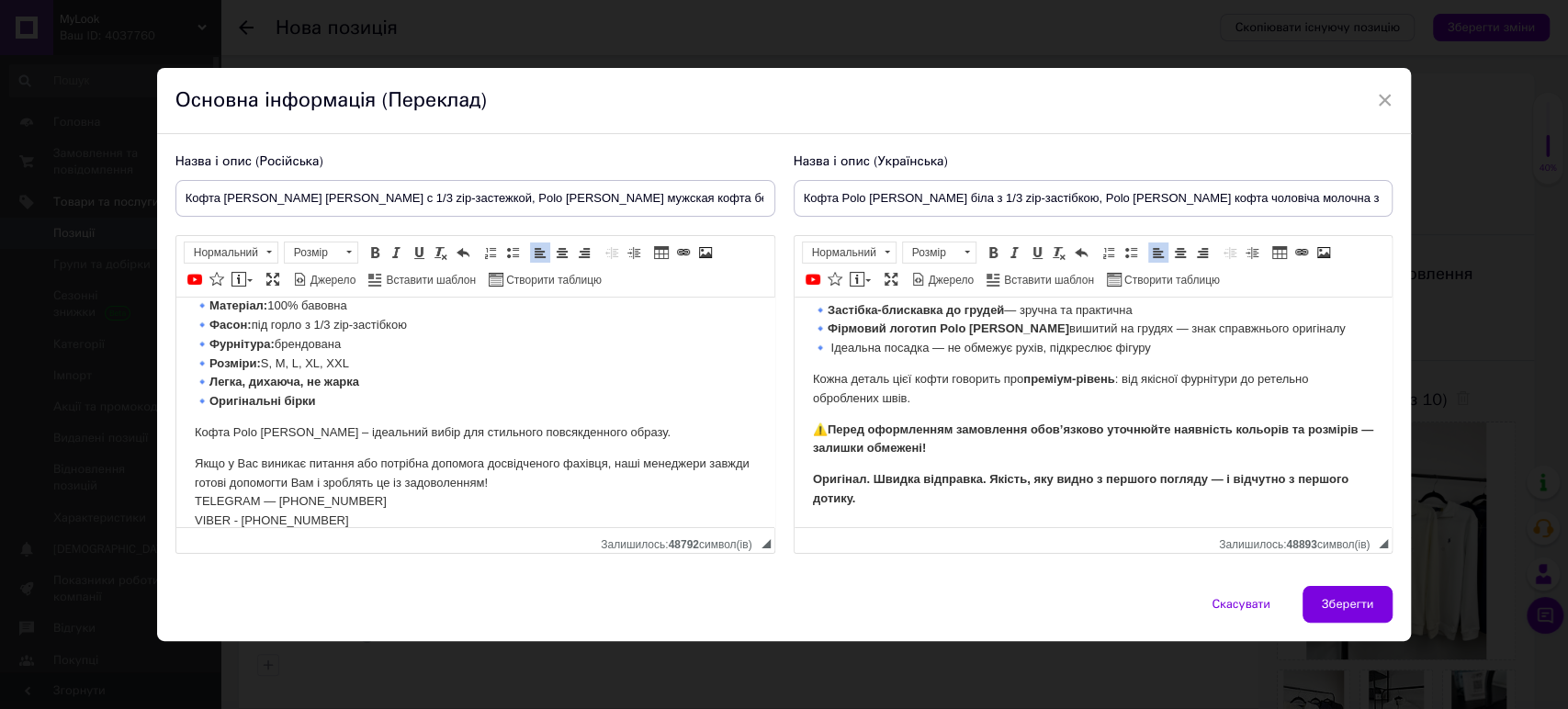 click on "Перед оформленням замовлення обов’язково уточнюйте наявність кольорів та розмірів — залишки обмежені!" at bounding box center [1092, 438] 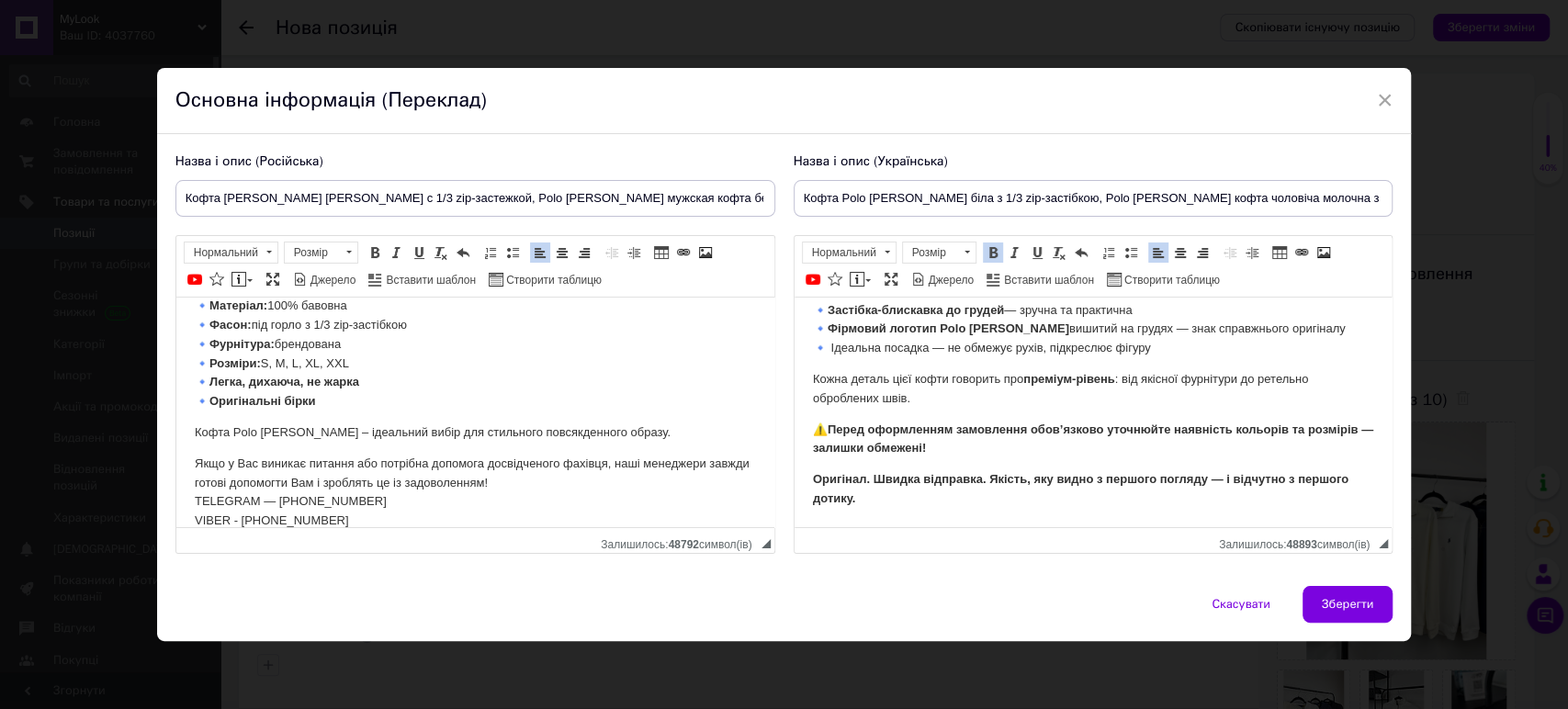 click on "Оригінал. Швидка відправка. Якість, яку видно з першого погляду — і відчутно з першого дотику." at bounding box center [1092, 489] 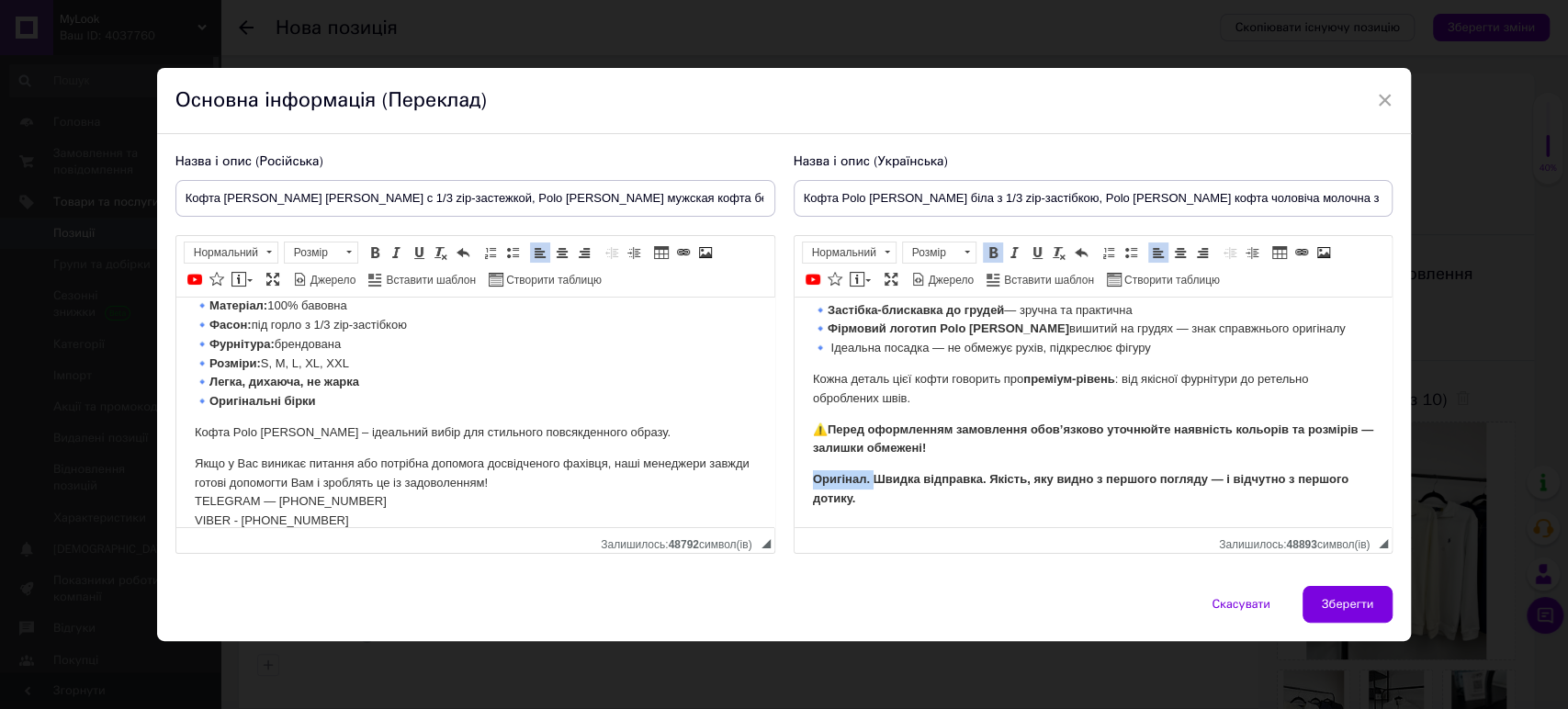 drag, startPoint x: 873, startPoint y: 474, endPoint x: 805, endPoint y: 481, distance: 68.359345 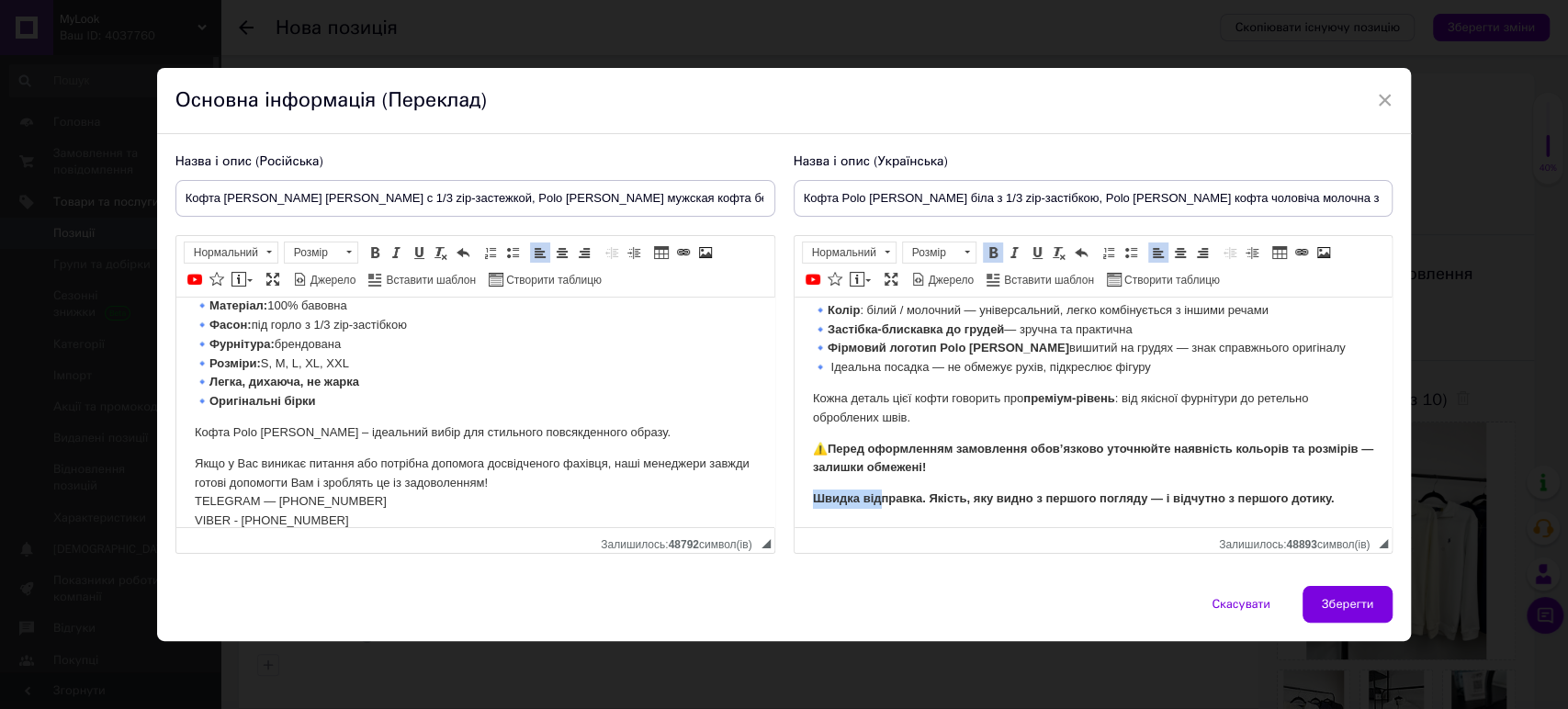 scroll, scrollTop: 173, scrollLeft: 0, axis: vertical 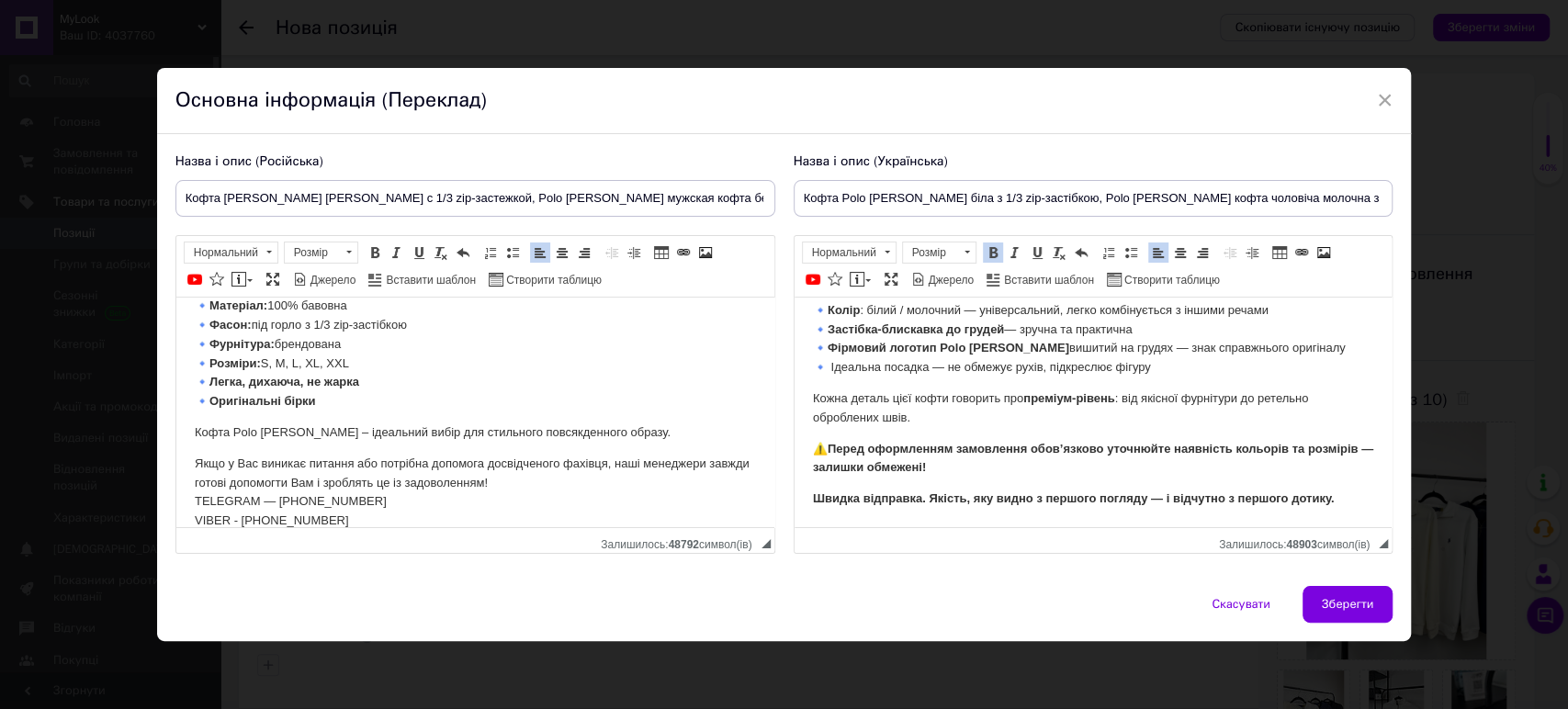 click on "Швидка відправка. Якість, яку видно з першого погляду — і відчутно з першого дотику." at bounding box center (1092, 498) 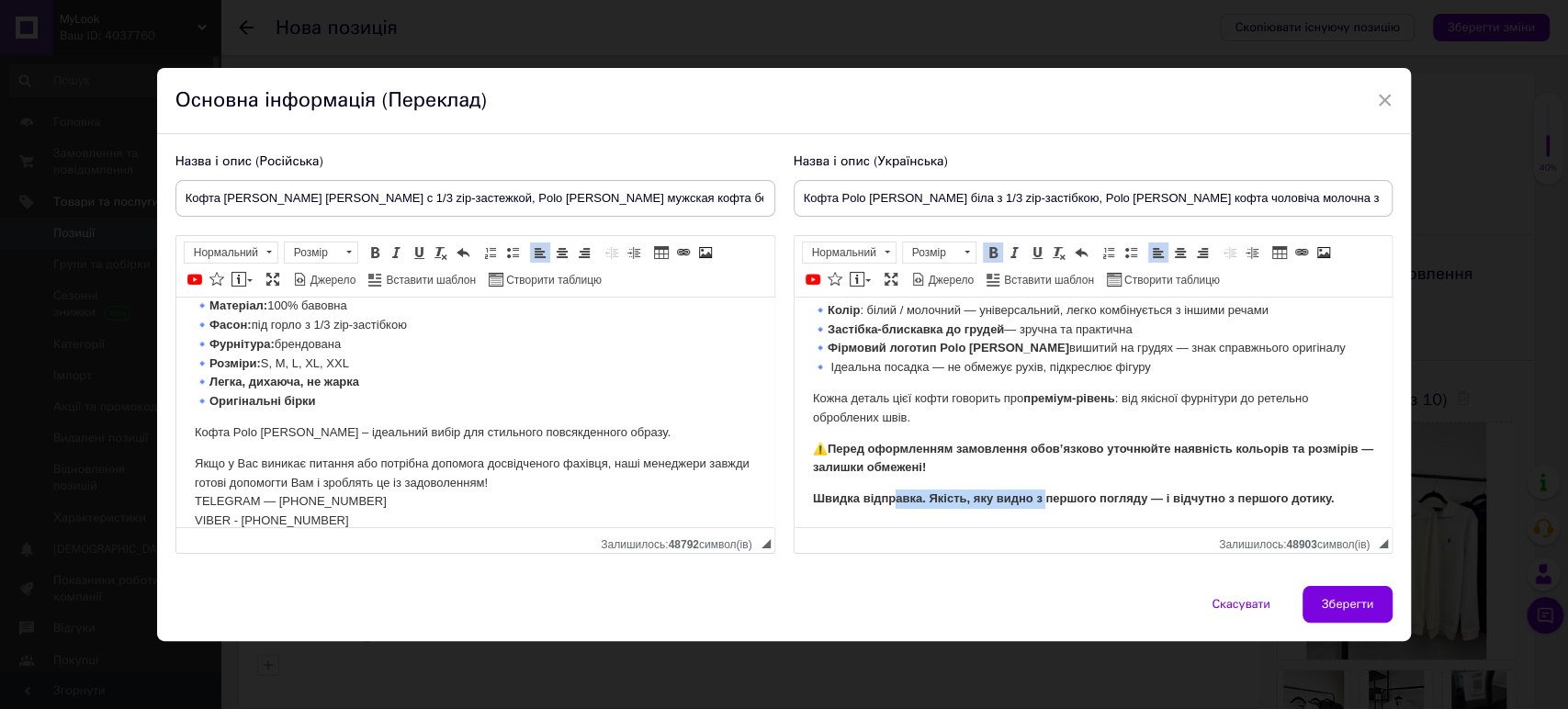 drag, startPoint x: 912, startPoint y: 502, endPoint x: 1114, endPoint y: 498, distance: 202.0396 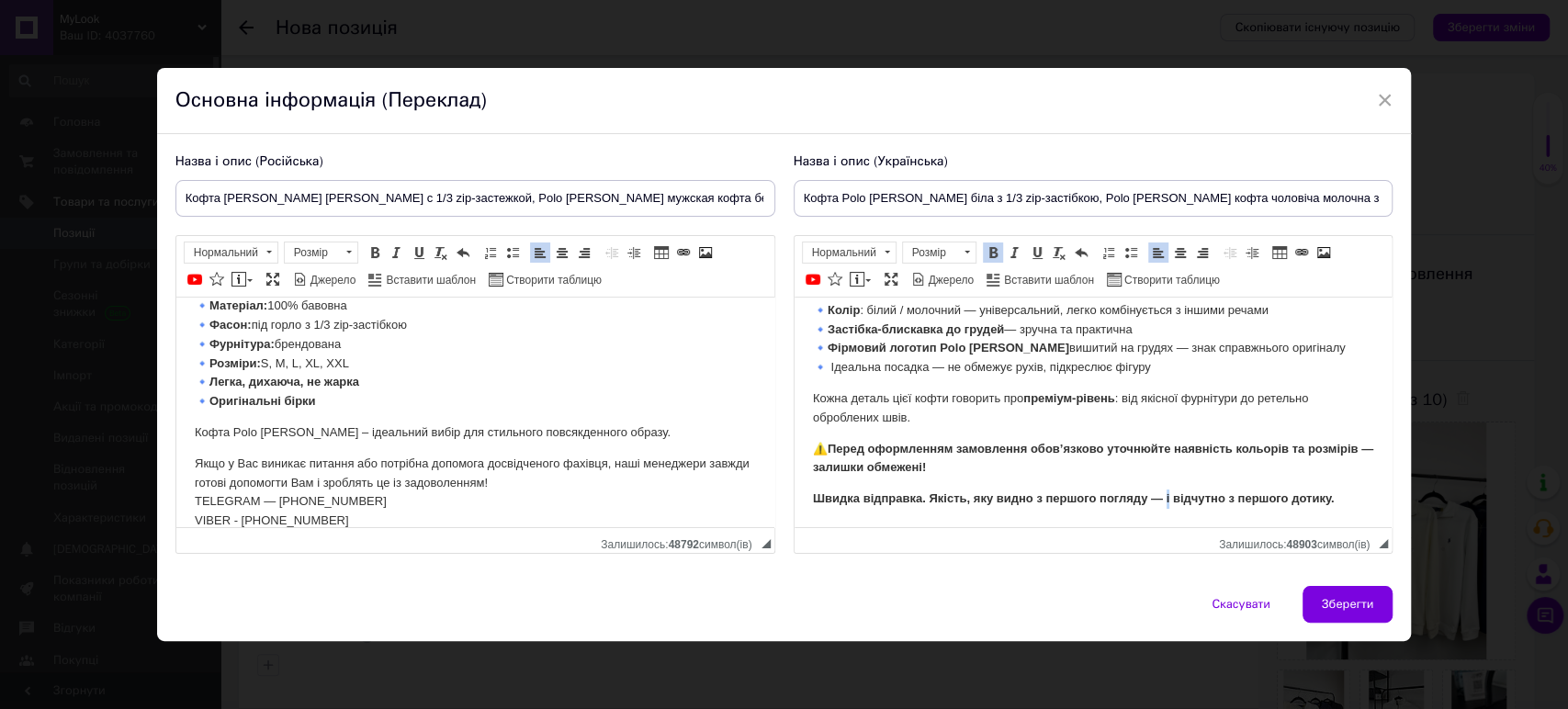 click on "Швидка відправка. Якість, яку видно з першого погляду — і відчутно з першого дотику." at bounding box center [1072, 497] 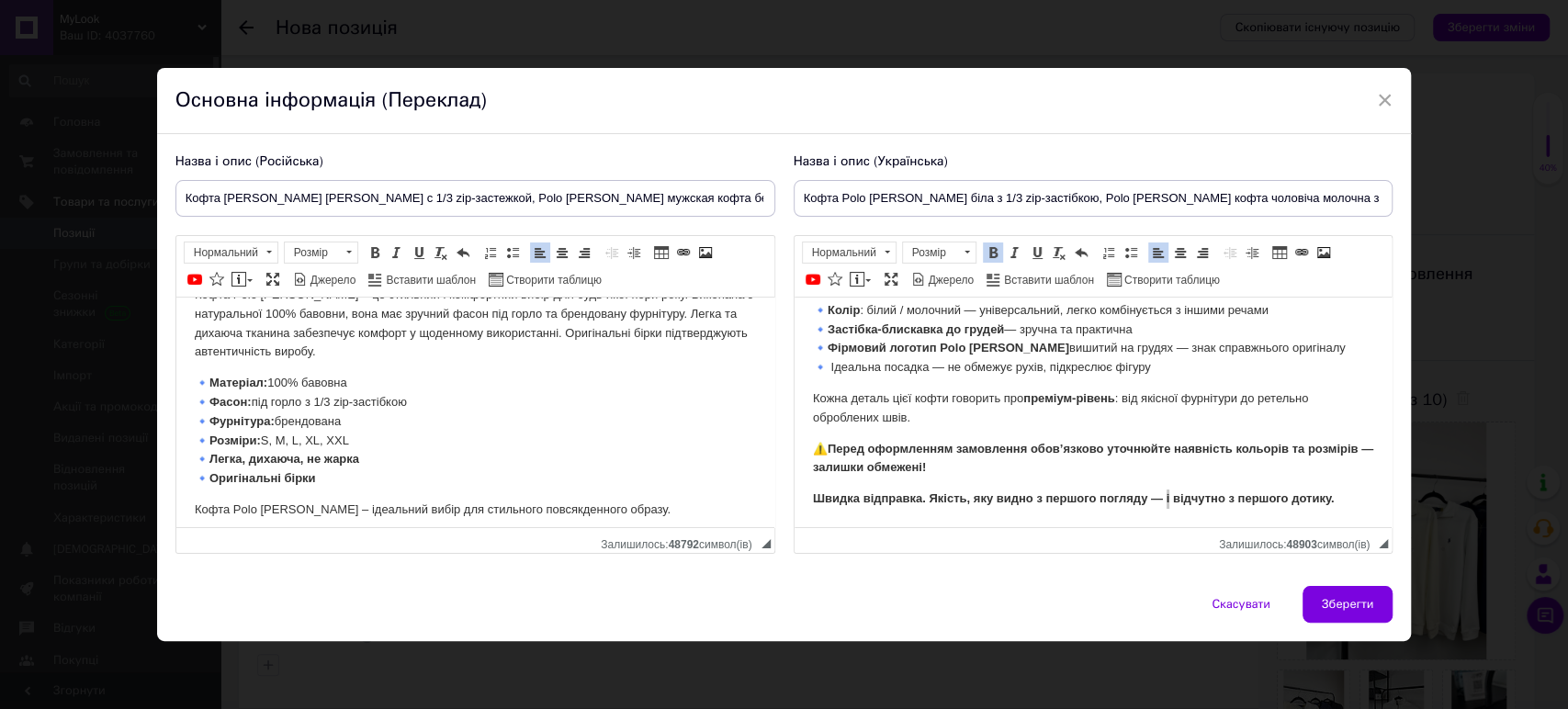 scroll, scrollTop: 0, scrollLeft: 0, axis: both 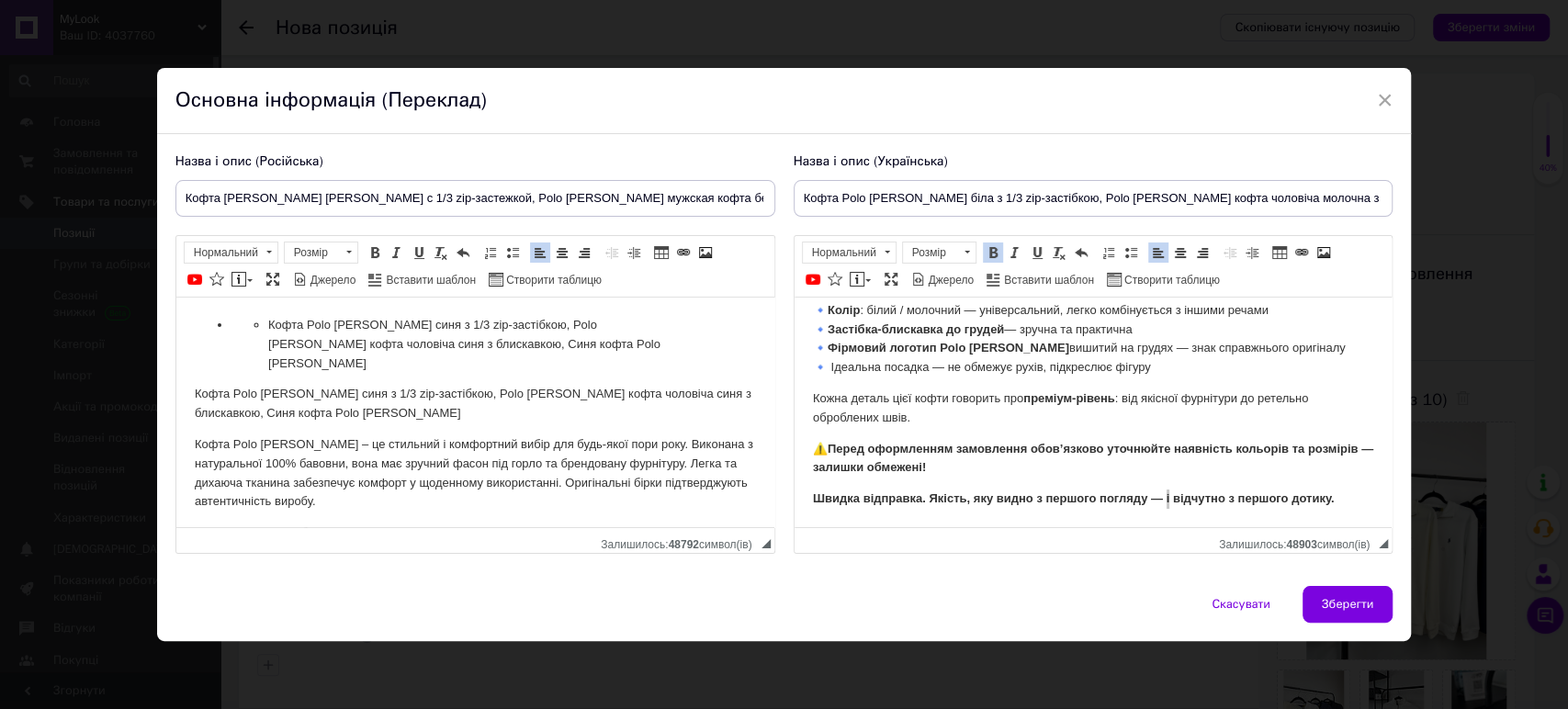 drag, startPoint x: 582, startPoint y: 518, endPoint x: 167, endPoint y: 320, distance: 459.81409 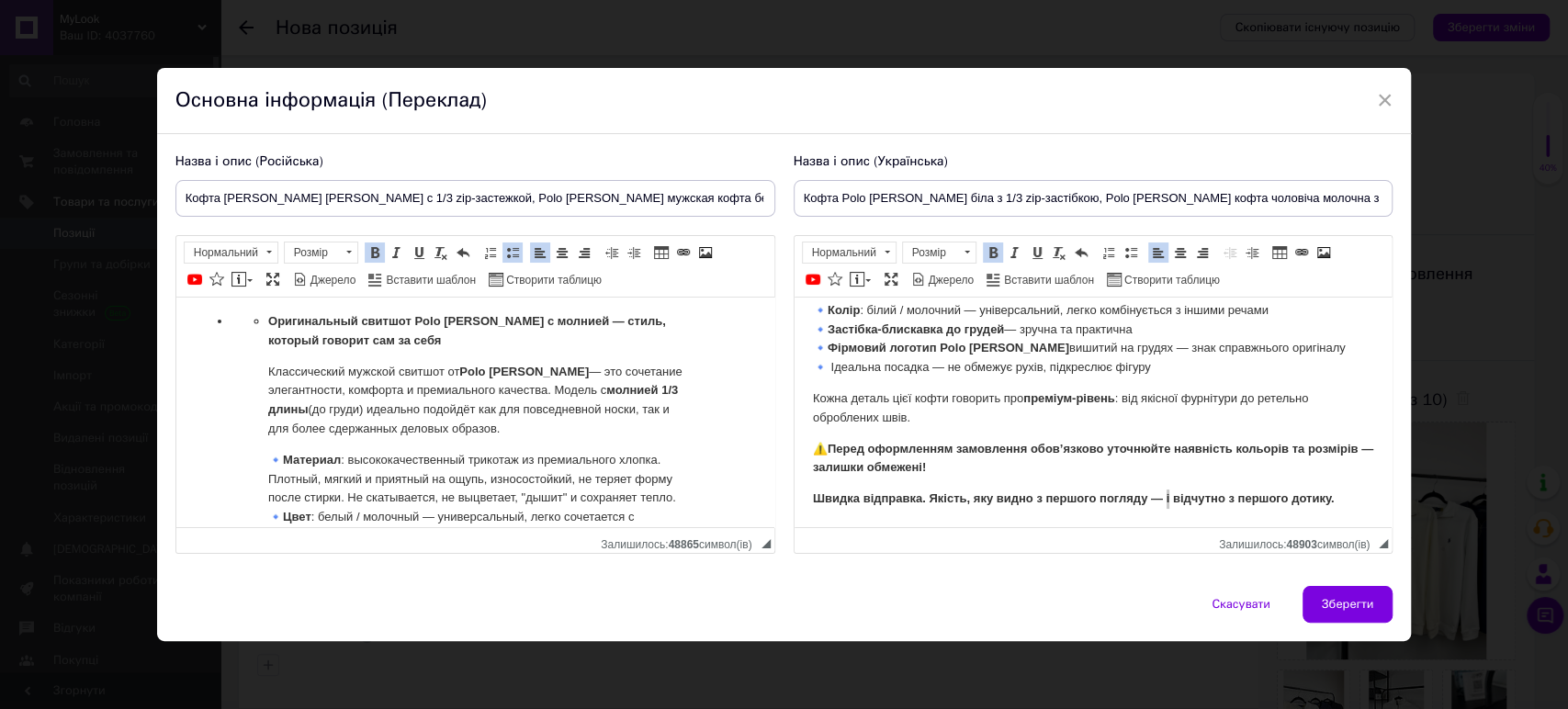 scroll, scrollTop: 0, scrollLeft: 0, axis: both 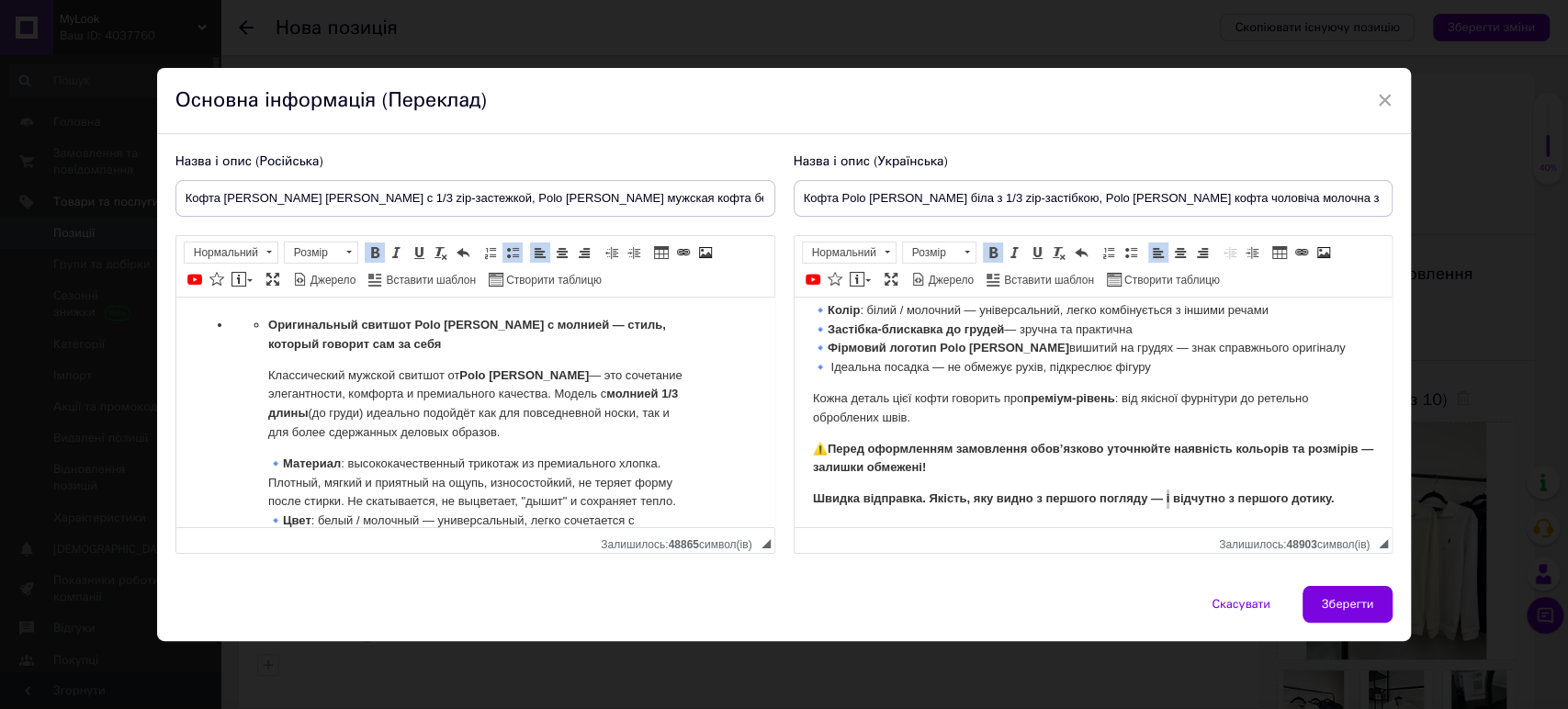 click on "Оригинальный свитшот Polo Ralph Lauren с молнией — стиль, который говорит сам за себя Классический мужской свитшот от  Polo Ralph Lauren  — это сочетание элегантности, комфорта и премиального качества. Модель с  молнией 1/3 длины  (до груди) идеально подойдёт как для повседневной носки, так и для более сдержанных деловых образов. 🔹  Материал : высококачественный трикотаж из премиального хлопка. Плотный, мягкий и приятный на ощупь, износостойкий, не теряет форму после стирки. Не скатывается, не выцветает, "дышит" и сохраняет тепло. 🔹  Цвет 🔹  Застёжка-молния до груди 🔹" at bounding box center [474, 546] 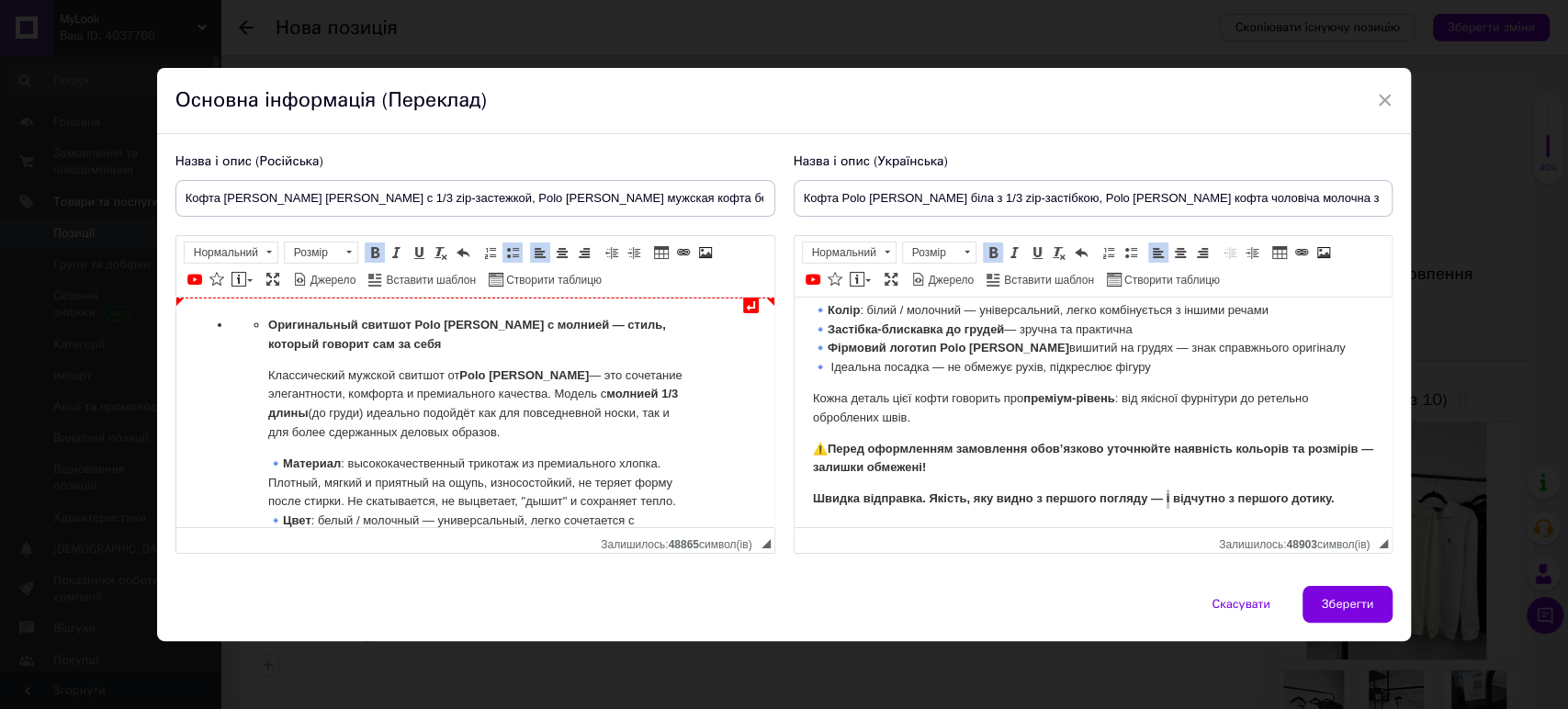 click on "Оригинальный свитшот Polo Ralph Lauren с молнией — стиль, который говорит сам за себя Классический мужской свитшот от  Polo Ralph Lauren  — это сочетание элегантности, комфорта и премиального качества. Модель с  молнией 1/3 длины  (до груди) идеально подойдёт как для повседневной носки, так и для более сдержанных деловых образов. 🔹  Материал : высококачественный трикотаж из премиального хлопка. Плотный, мягкий и приятный на ощупь, износостойкий, не теряет форму после стирки. Не скатывается, не выцветает, "дышит" и сохраняет тепло. 🔹  Цвет 🔹  Застёжка-молния до груди 🔹" at bounding box center (474, 546) 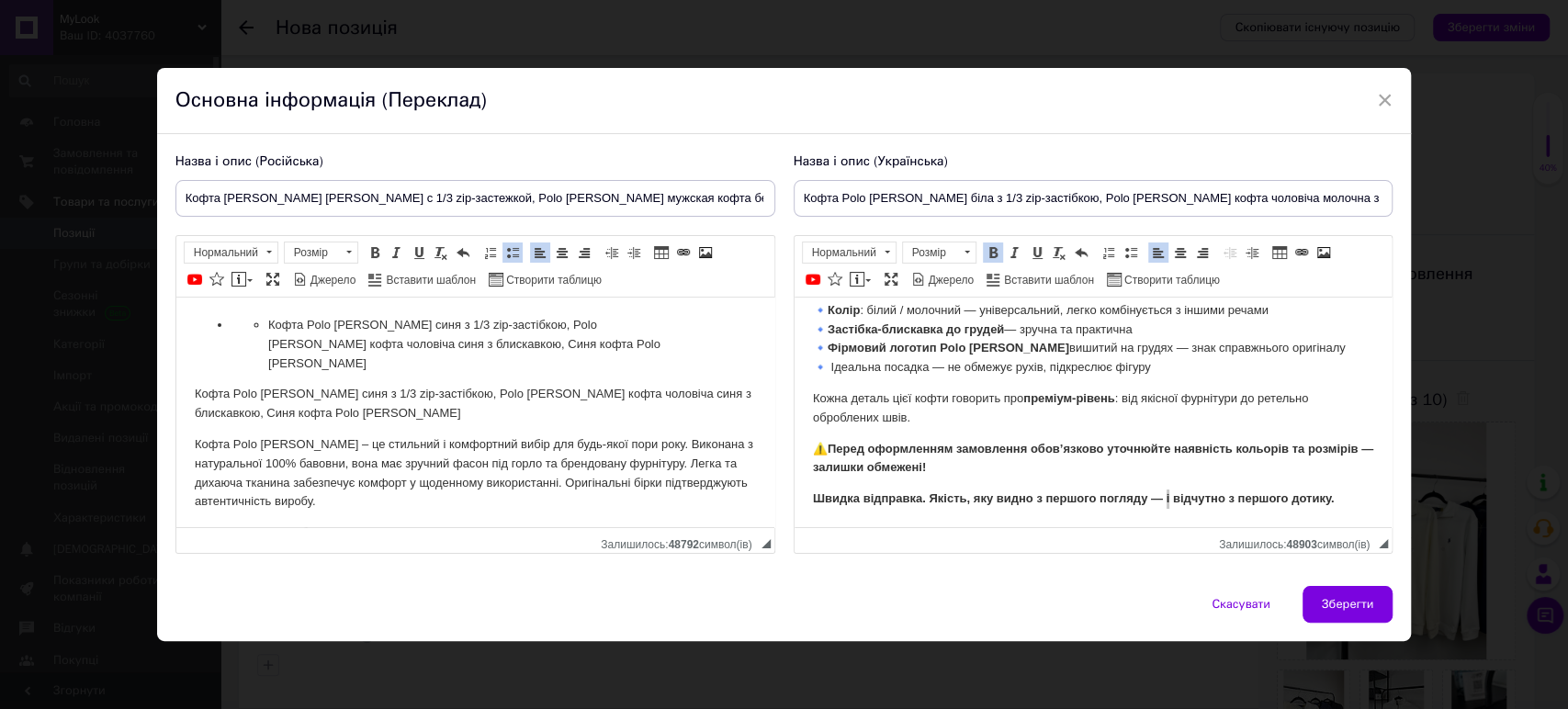 click on "Кофта Polo Ralph Lauren синя з 1/3 zip-застібкою, Polo Ralph Lauren кофта чоловіча синя з блискавкою, Синя кофта Polo Ralph Lauren Кофта Polo Ralph Lauren синя з 1/3 zip-застібкою, Polo Ralph Lauren кофта чоловіча синя з блискавкою, Синя кофта Polo Ralph Lauren Кофта Polo Ralph Lauren – це стильний і комфортний вибір для будь-якої пори року. Виконана з натуральної 100% бавовни, вона має зручний фасон під горло та брендовану фурнітуру. Легка та дихаюча тканина забезпечує комфорт у щоденному використанні. Оригінальні бірки підтверджують автентичність виробу. 🔹  Матеріал:  100% бавовна 🔹  Фасон: 🔹  Фурнітура: 🔹  🔹  🔹" at bounding box center (474, 546) 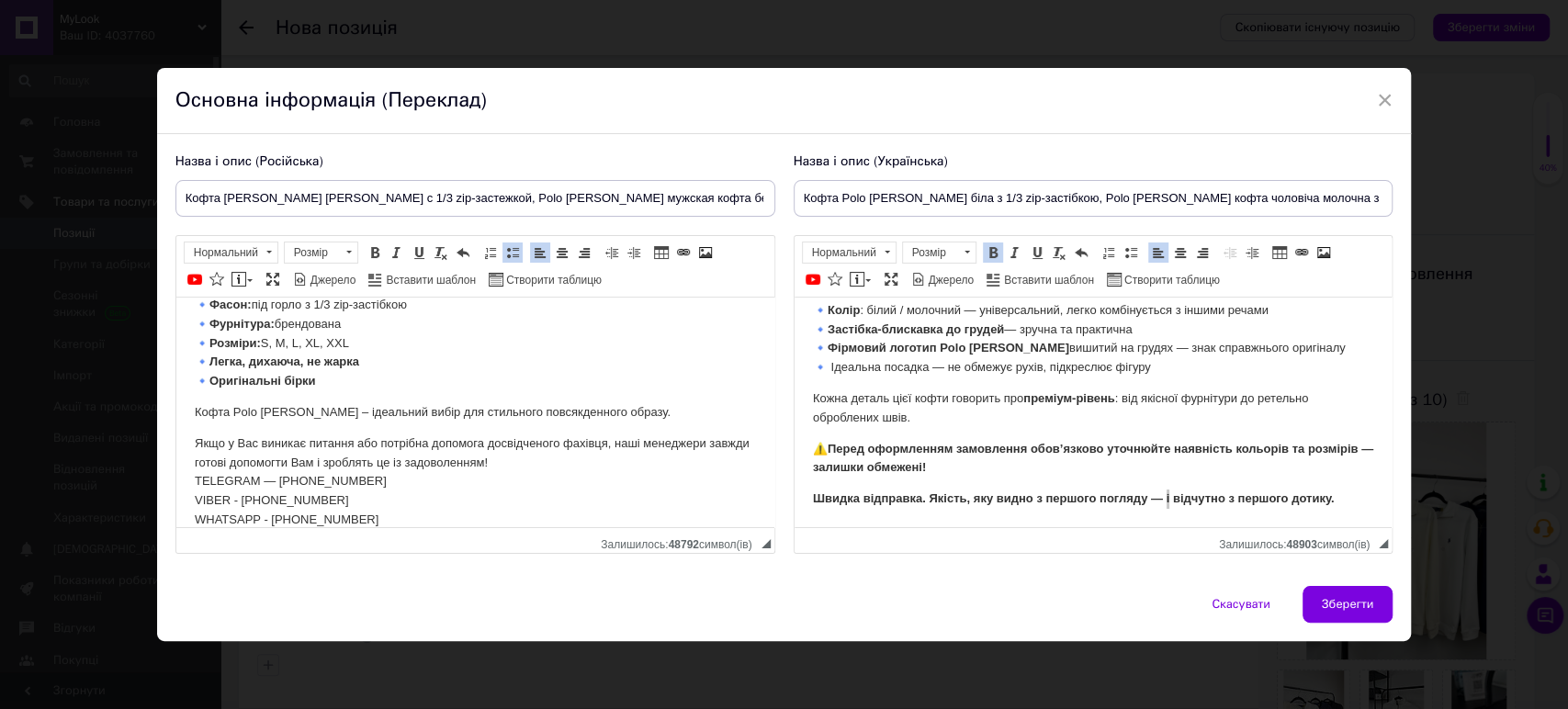 scroll, scrollTop: 249, scrollLeft: 0, axis: vertical 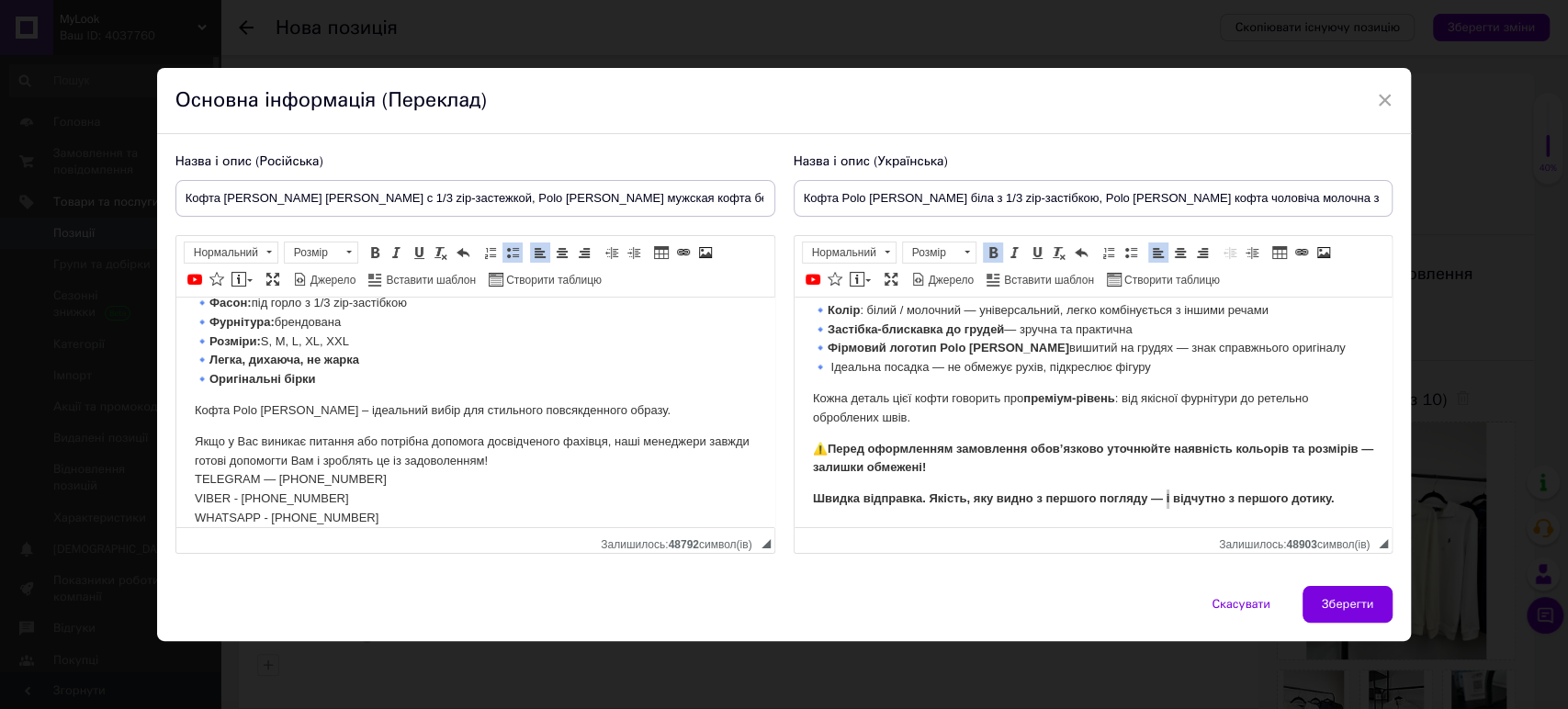 click on "Якщо у Вас виникає питання або потрібна допомога досвідченого фахівця, наші менеджери завжди готові допомогти Вам і зроблять це із задоволенням!                                                            TELEGRAM — +380973282838                                                            VIBER - +380635085022                                                            WHATSAPP - +380635085022" at bounding box center (474, 479) 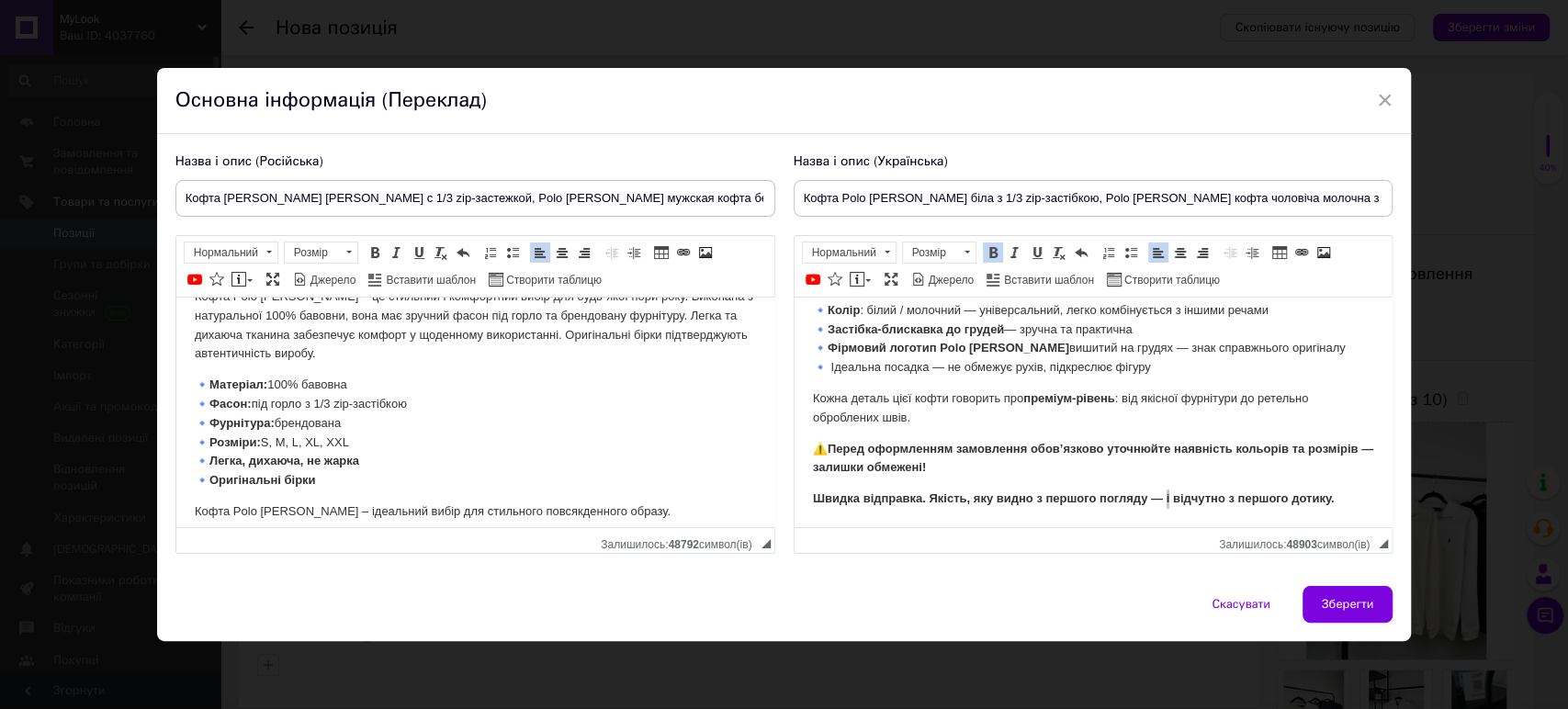 scroll, scrollTop: 0, scrollLeft: 0, axis: both 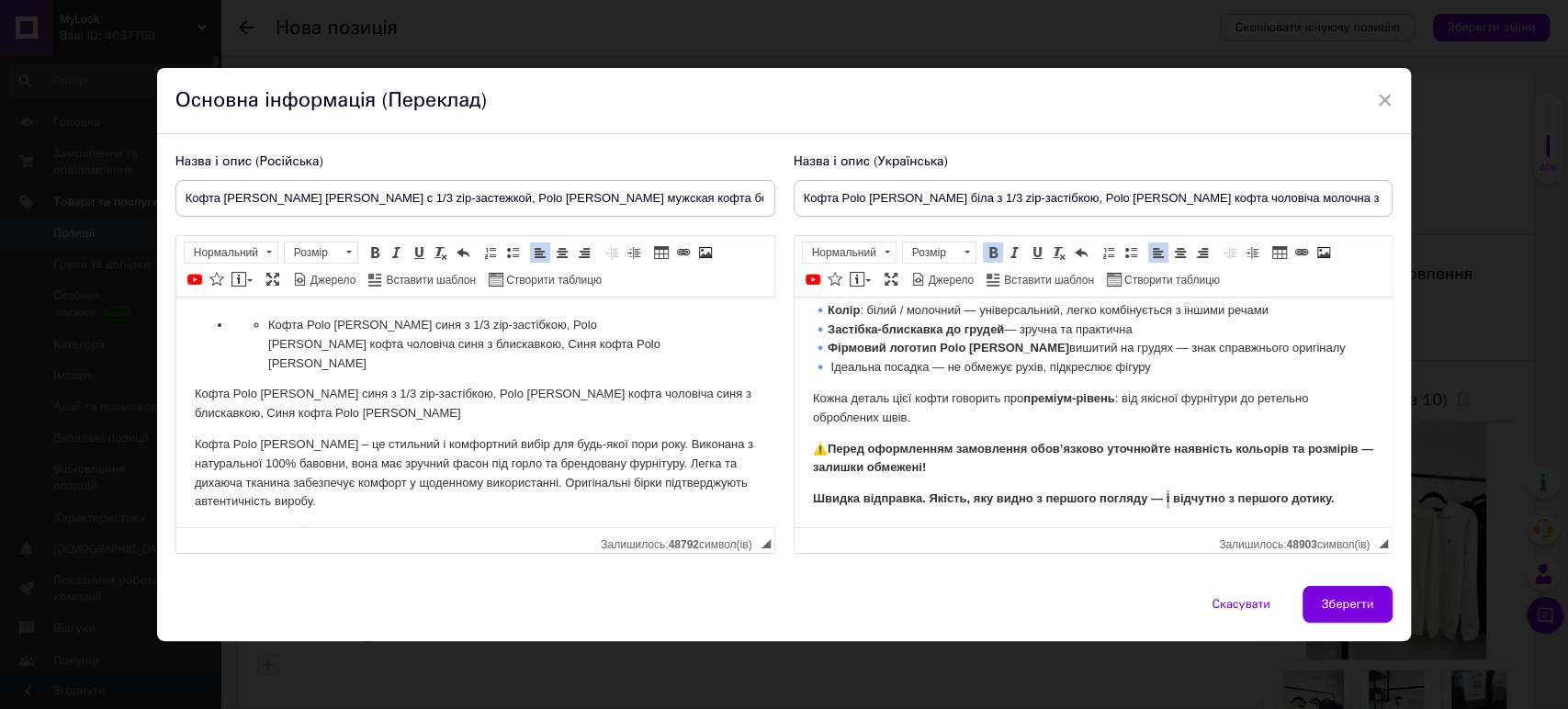 drag, startPoint x: 571, startPoint y: 500, endPoint x: 212, endPoint y: 311, distance: 405.7117 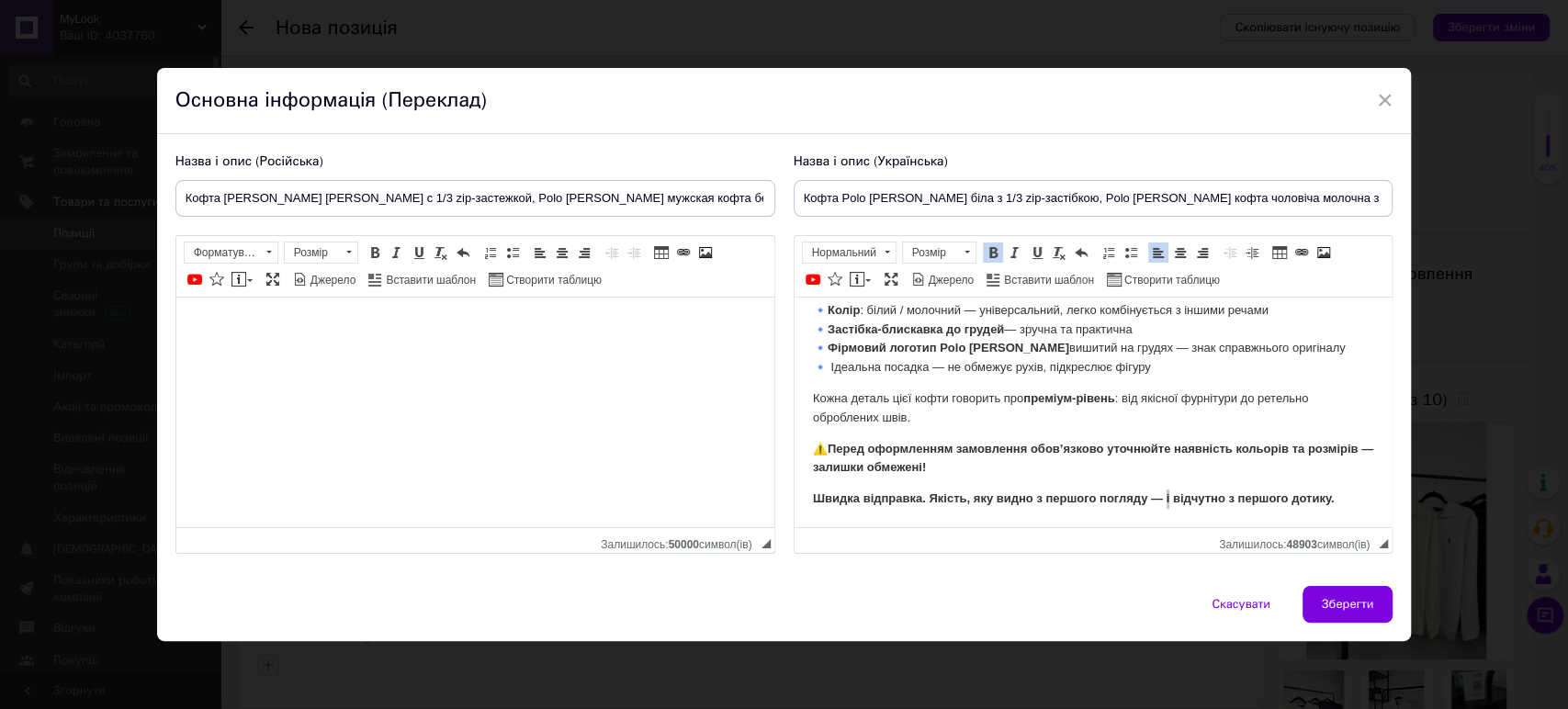 click at bounding box center (474, 324) 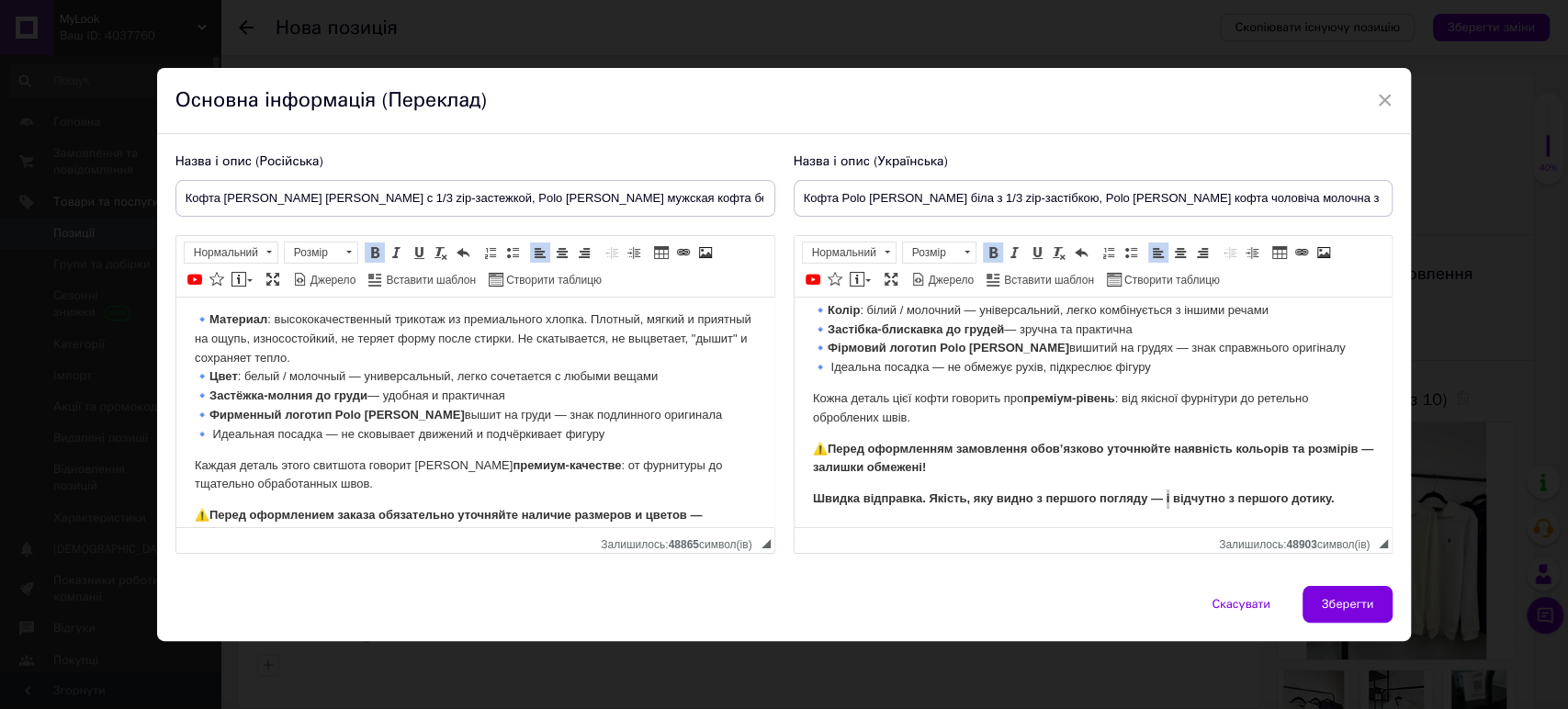 scroll, scrollTop: 0, scrollLeft: 0, axis: both 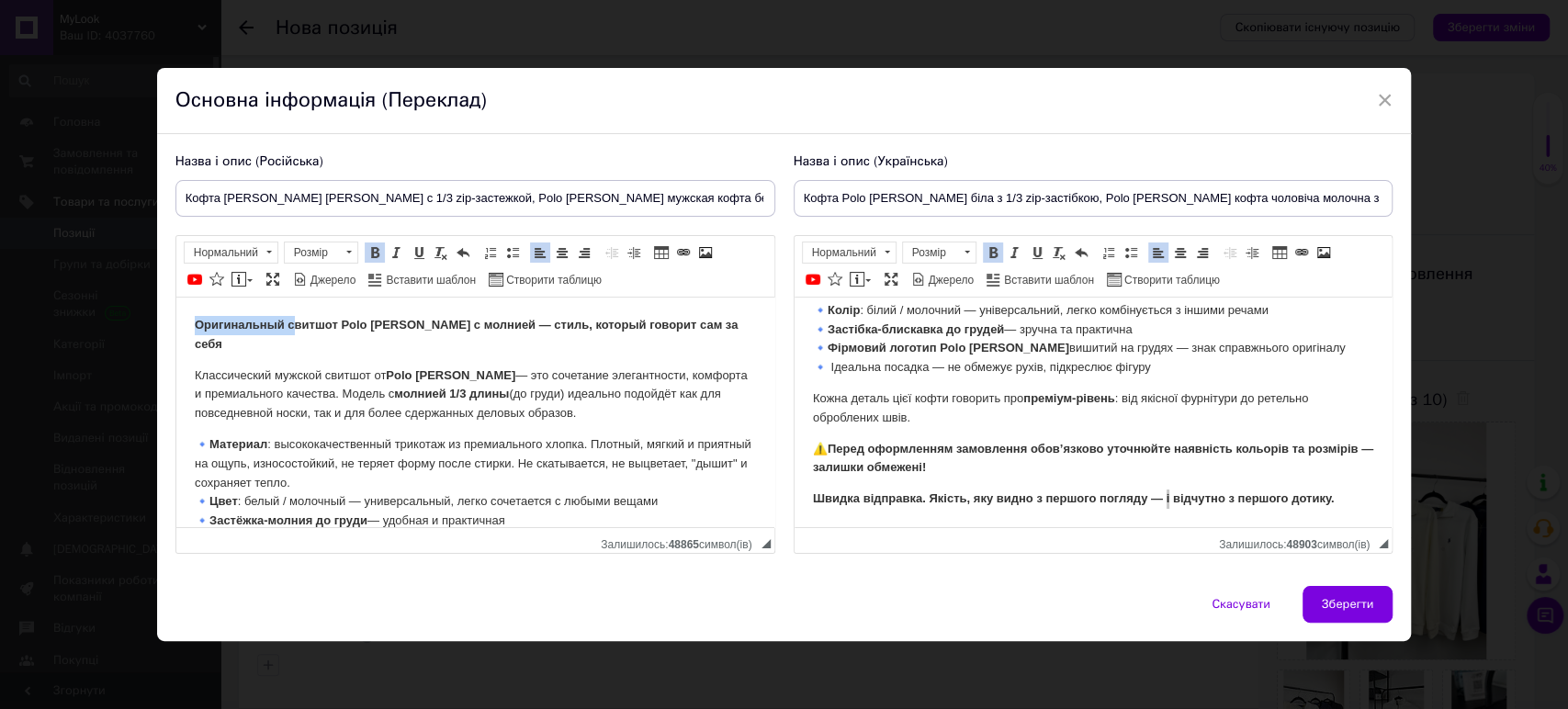 drag, startPoint x: 293, startPoint y: 324, endPoint x: 192, endPoint y: 321, distance: 101.0445 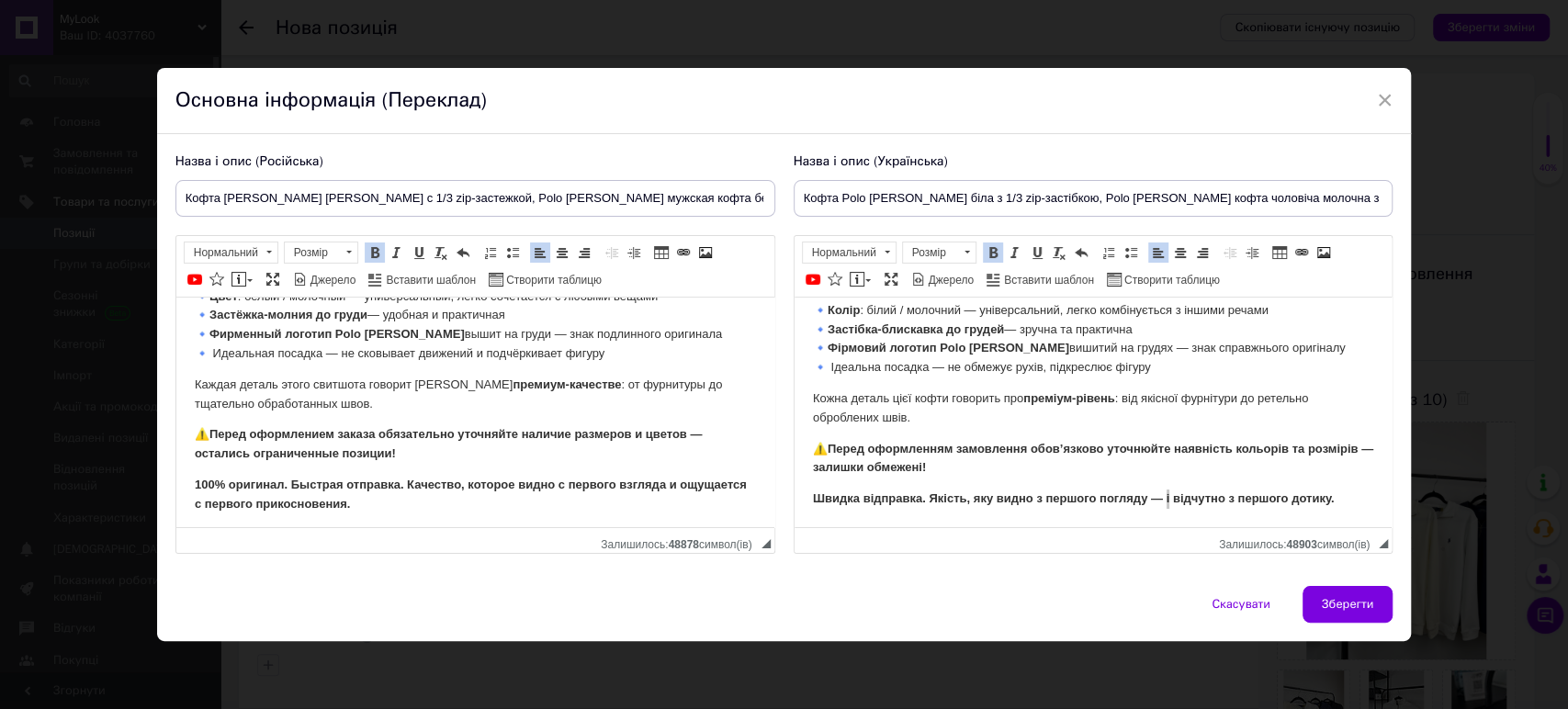 scroll, scrollTop: 191, scrollLeft: 0, axis: vertical 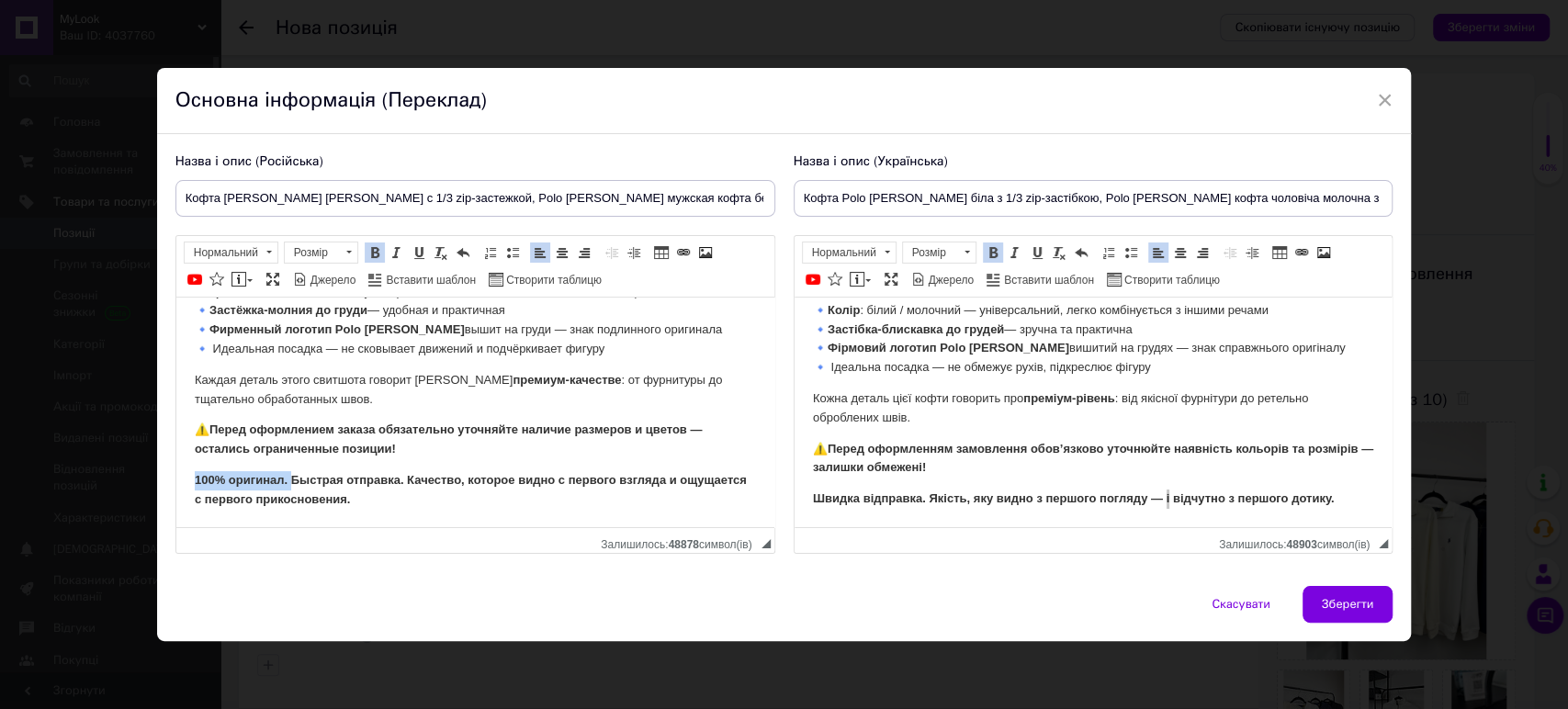 drag, startPoint x: 289, startPoint y: 475, endPoint x: 196, endPoint y: 476, distance: 93.0054 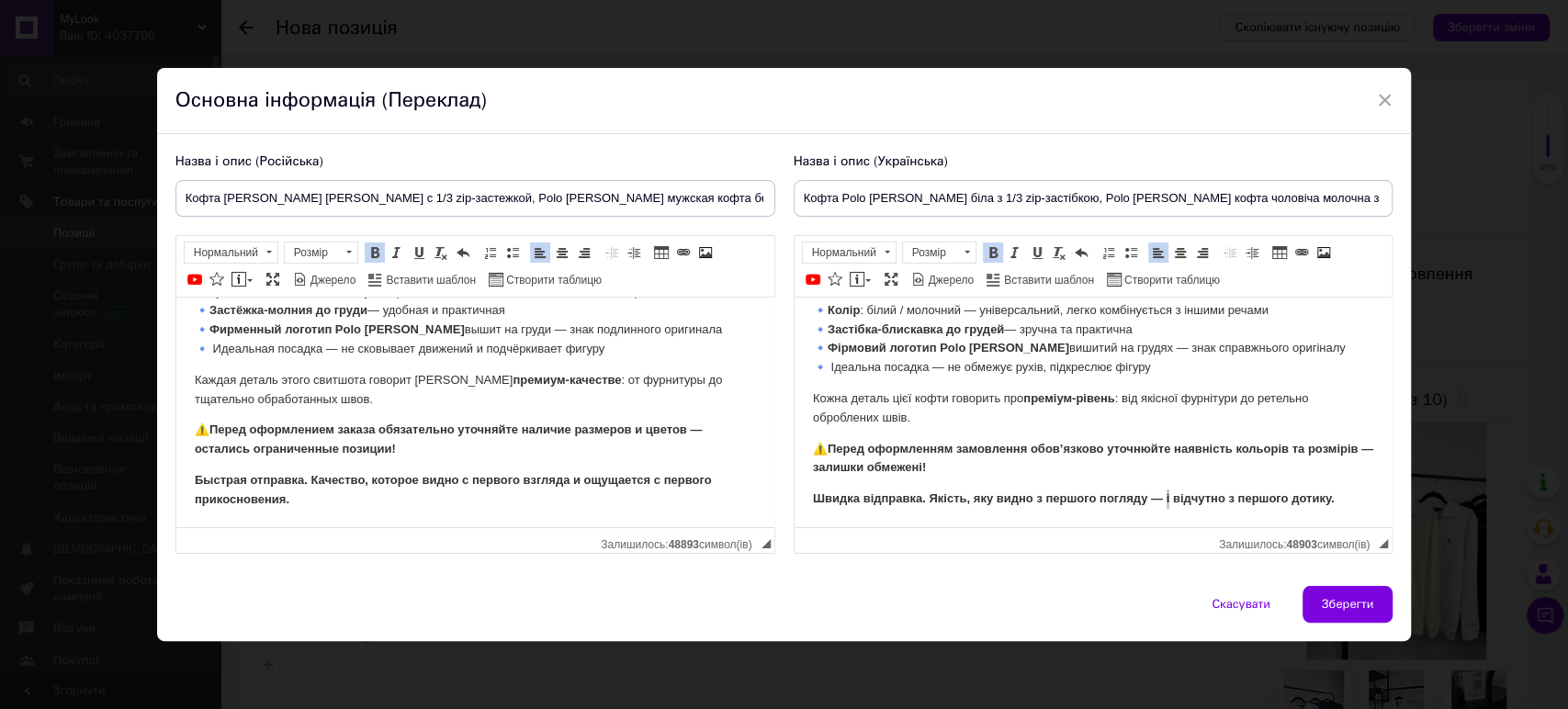 click on "Перед оформлением заказа обязательно уточняйте наличие размеров и цветов — остались ограниченные позиции!" at bounding box center [447, 438] 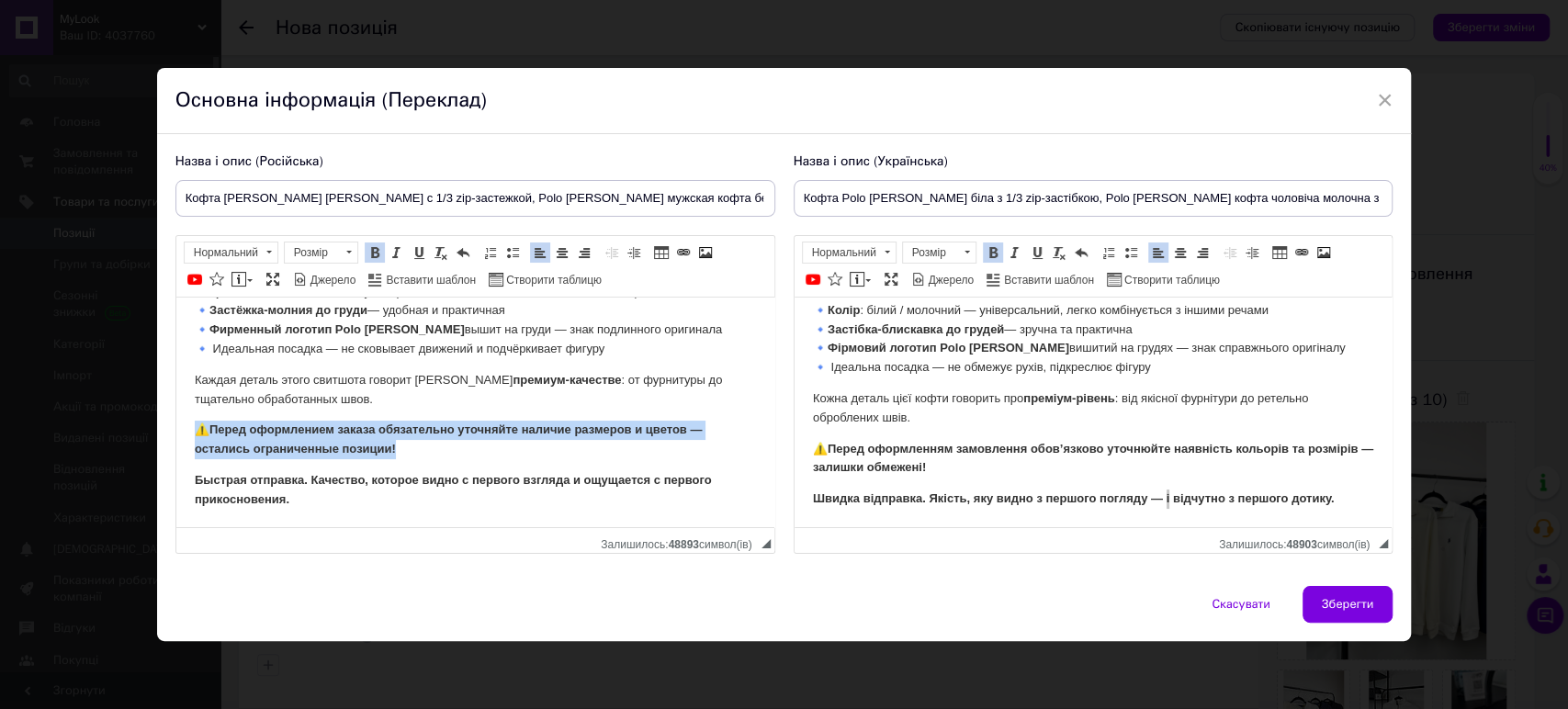 drag, startPoint x: 354, startPoint y: 444, endPoint x: 192, endPoint y: 437, distance: 162.15116 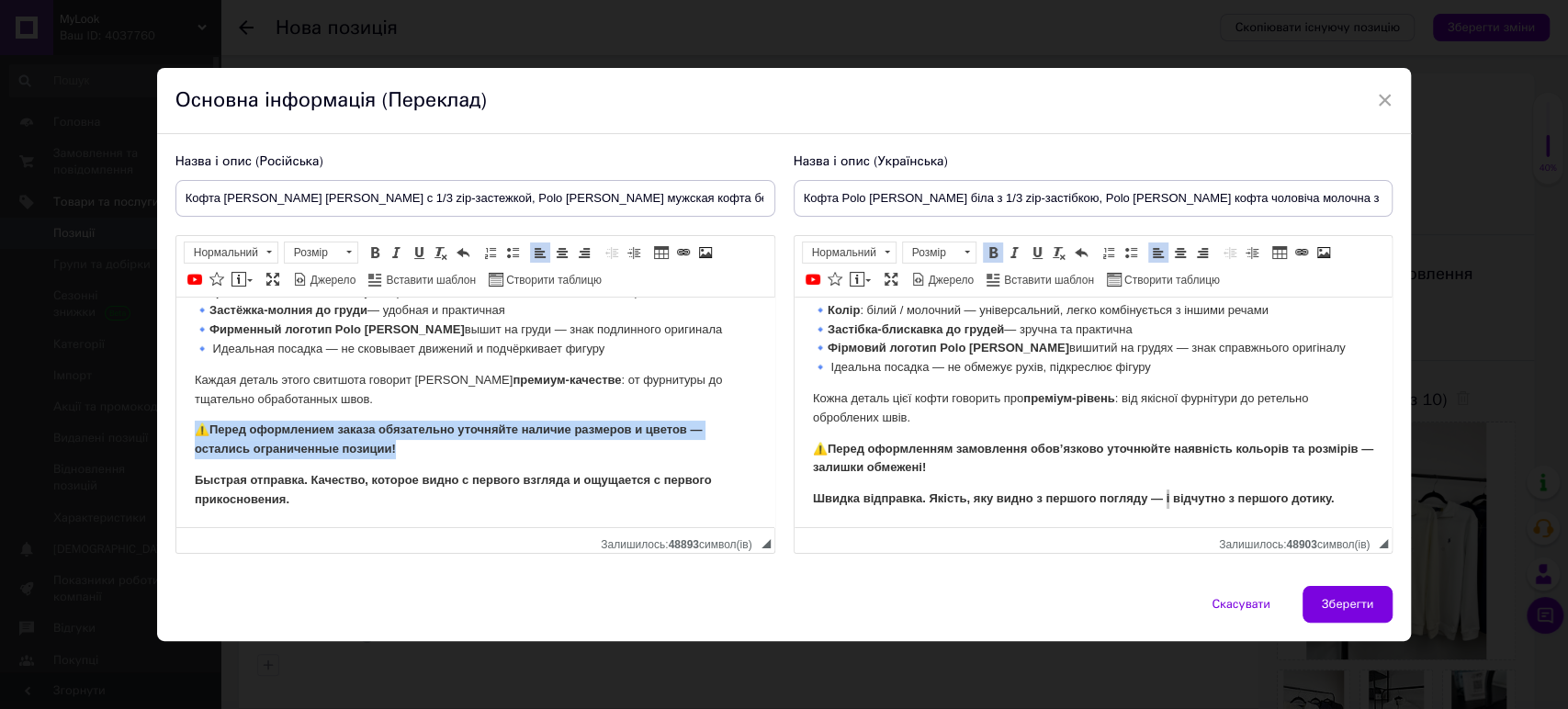 scroll, scrollTop: 0, scrollLeft: 0, axis: both 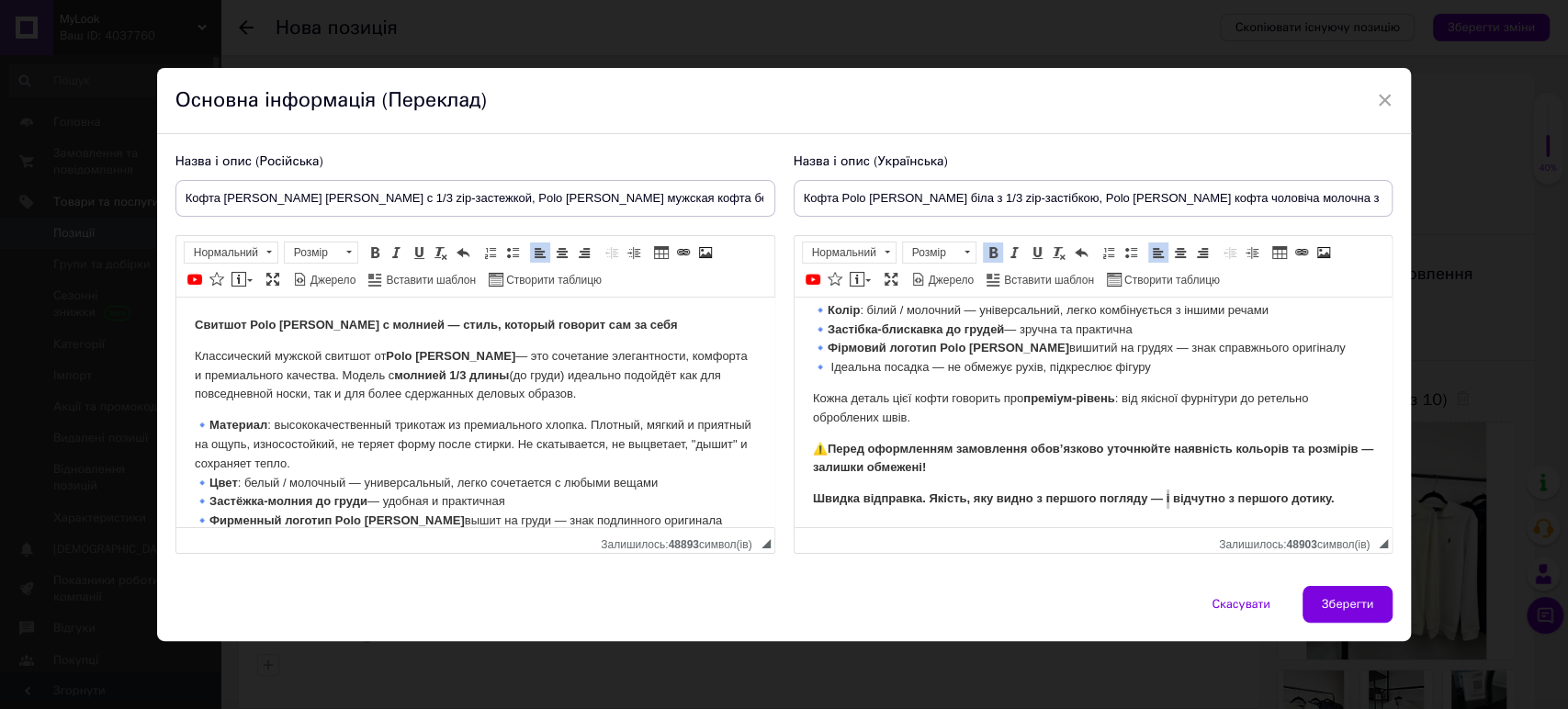 click on "Свитшот Polo Ralph Lauren с молнией — стиль, который говорит сам за себя" at bounding box center (434, 323) 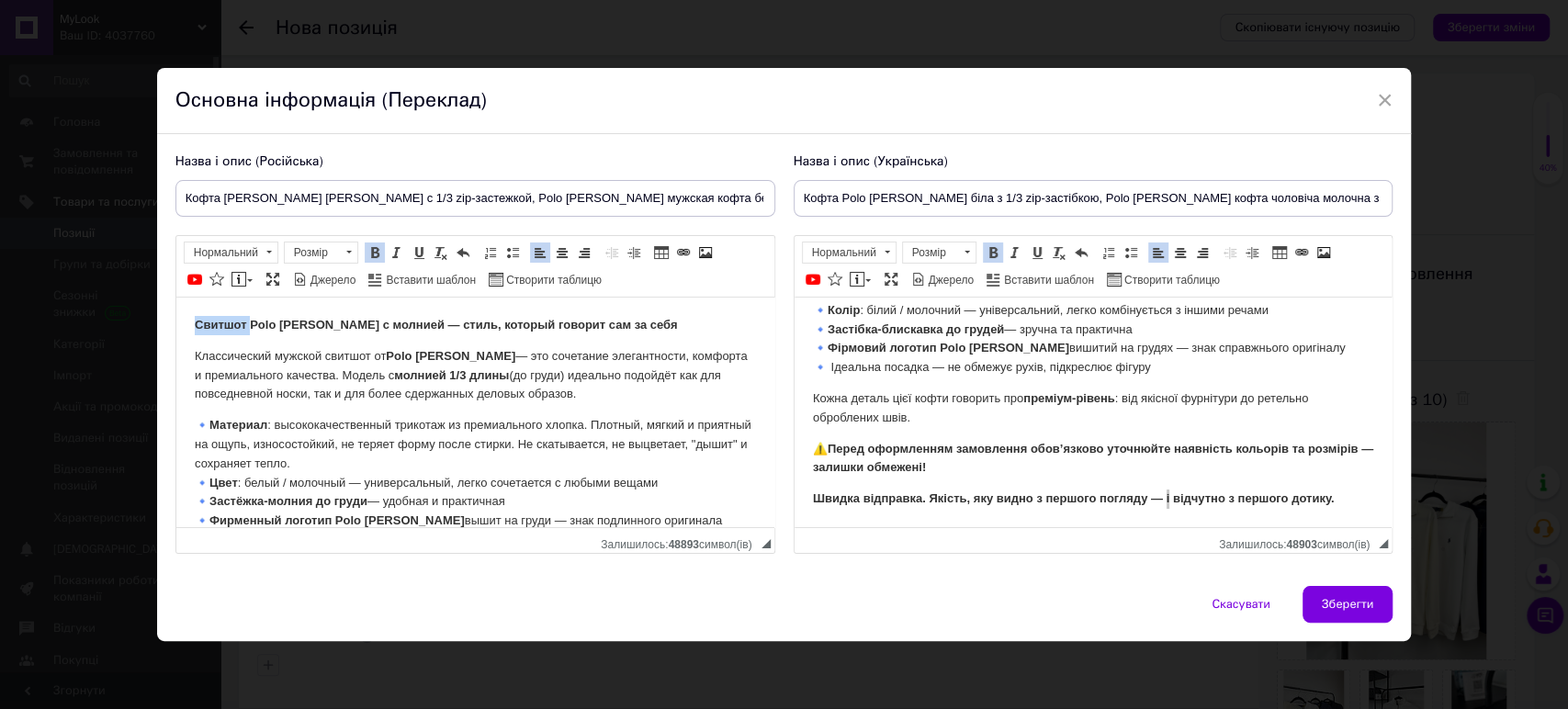 click on "Свитшот Polo Ralph Lauren с молнией — стиль, который говорит сам за себя" at bounding box center [434, 323] 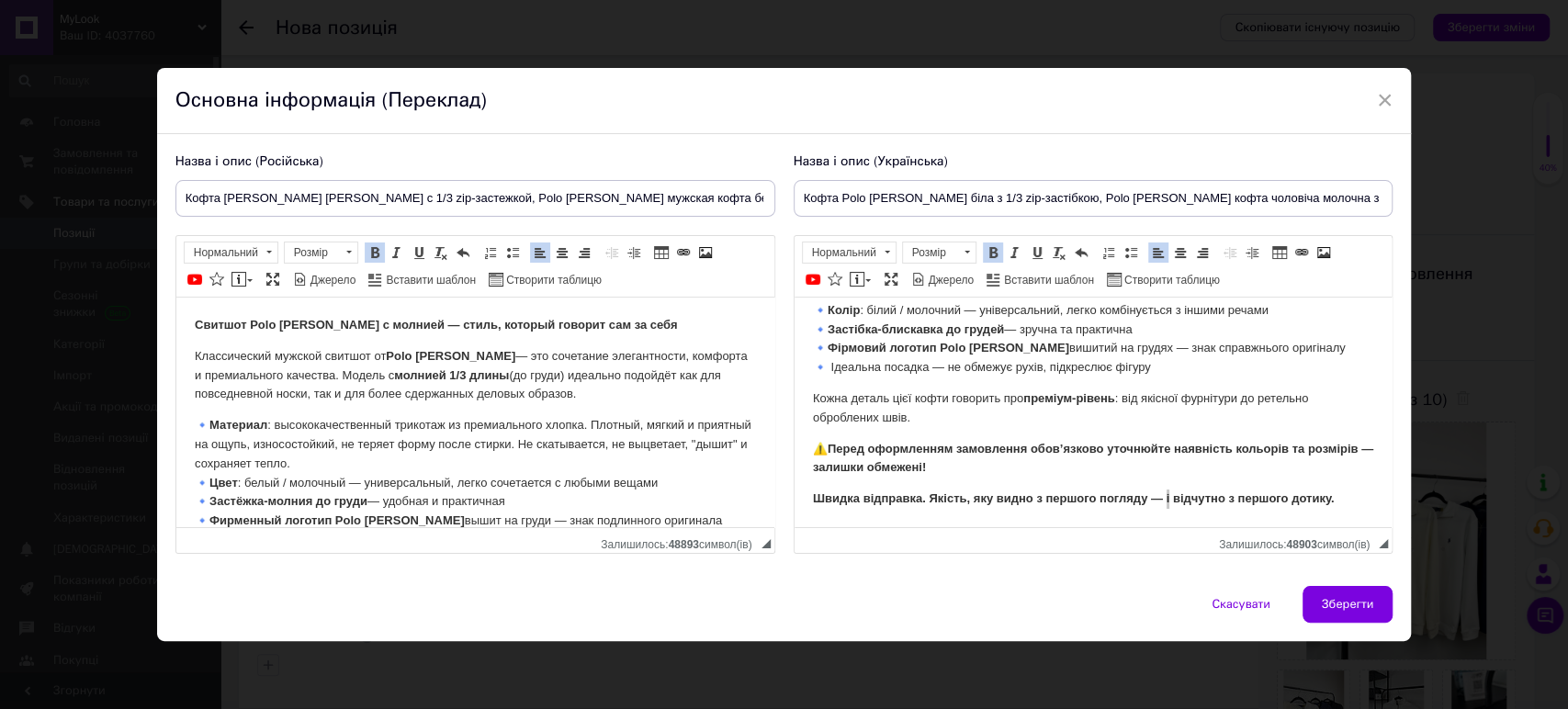 click on "Свитшот Polo Ralph Lauren с молнией — стиль, который говорит сам за себя Классический мужской свитшот от  Polo Ralph Lauren  — это сочетание элегантности, комфорта и премиального качества. Модель с  молнией 1/3 длины  (до груди) идеально подойдёт как для повседневной носки, так и для более сдержанных деловых образов. 🔹  Материал : высококачественный трикотаж из премиального хлопка. Плотный, мягкий и приятный на ощупь, износостойкий, не теряет форму после стирки. Не скатывается, не выцветает, "дышит" и сохраняет тепло. 🔹  Цвет 🔹  Застёжка-молния до груди 🔹  премиум-качестве" at bounding box center [474, 507] 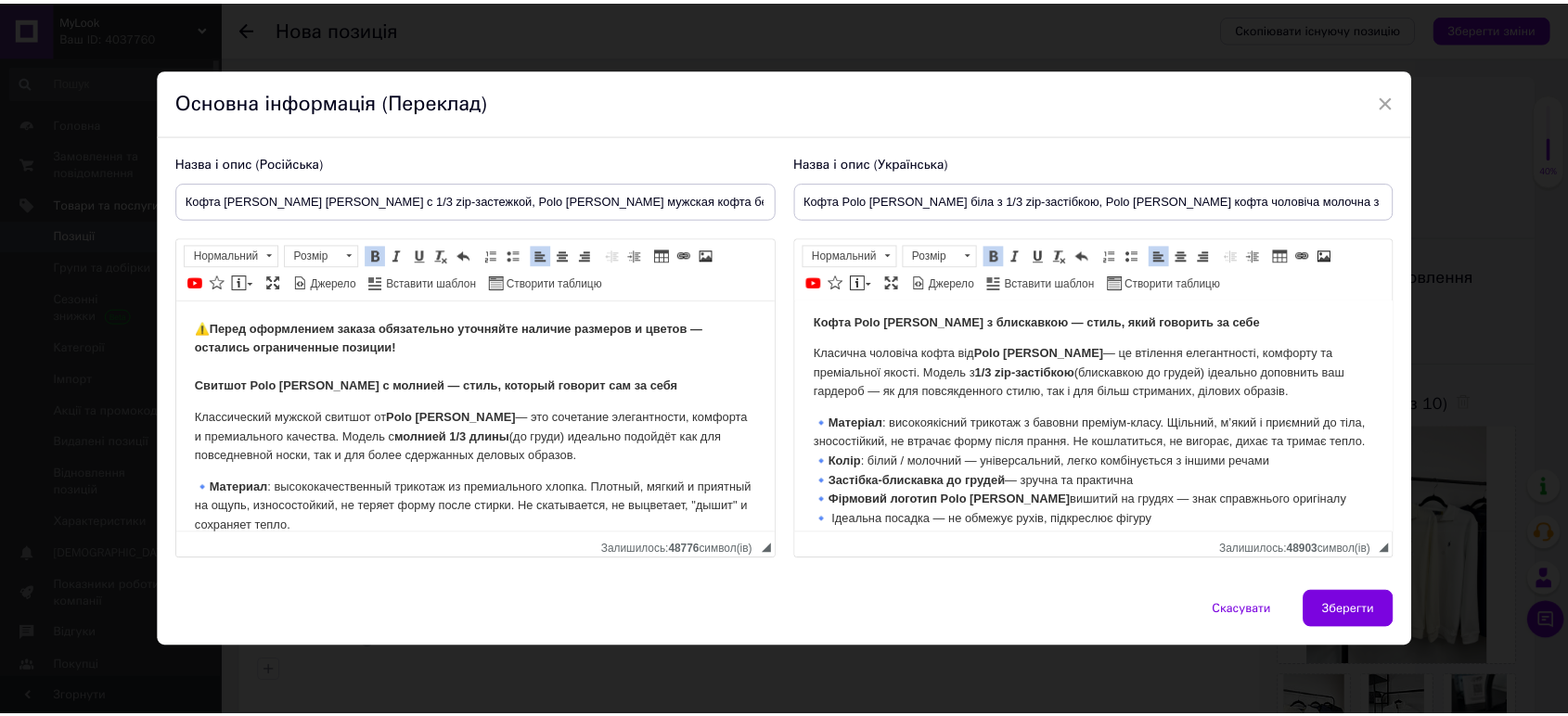 scroll, scrollTop: 0, scrollLeft: 0, axis: both 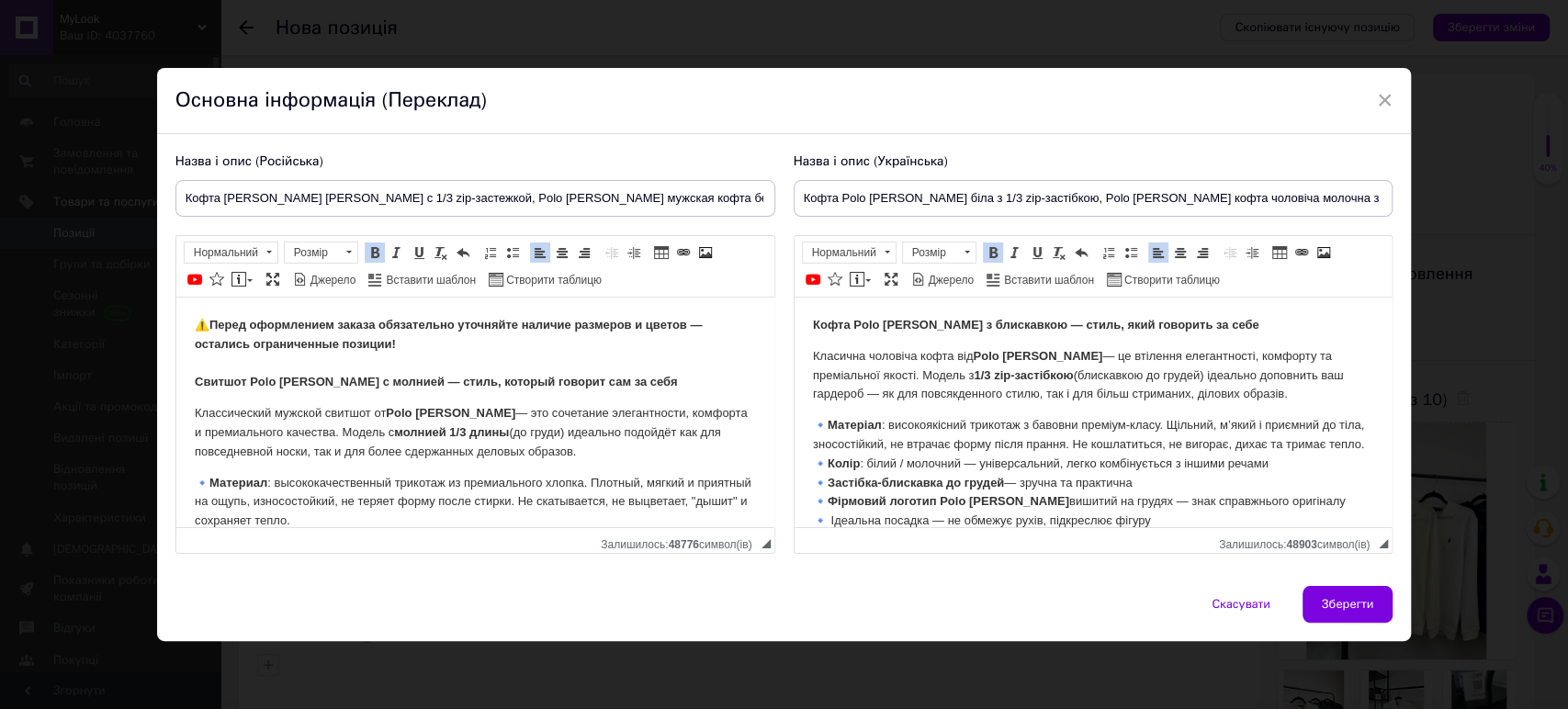 click on "Кофта Polo Ralph Lauren з блискавкою — стиль, який говорить за себе Класична чоловіча кофта від  Polo Ralph Lauren  — це втілення елегантності, комфорту та преміальної якості. Модель з  1/3 zip-застібкою  (блискавкою до грудей) ідеально доповнить ваш гардероб — як для повсякденного стилю, так і для більш стриманих, ділових образів. 🔹  Матеріал : високоякісний трикотаж з бавовни преміум-класу. Щільний, м’який і приємний до тіла, зносостійкий, не втрачає форму після прання. Не кошлатиться, не вигорає, дихає та тримає тепло. 🔹  Колір 🔹  Застібка-блискавка до грудей 🔹  ⚠️" at bounding box center [1092, 488] 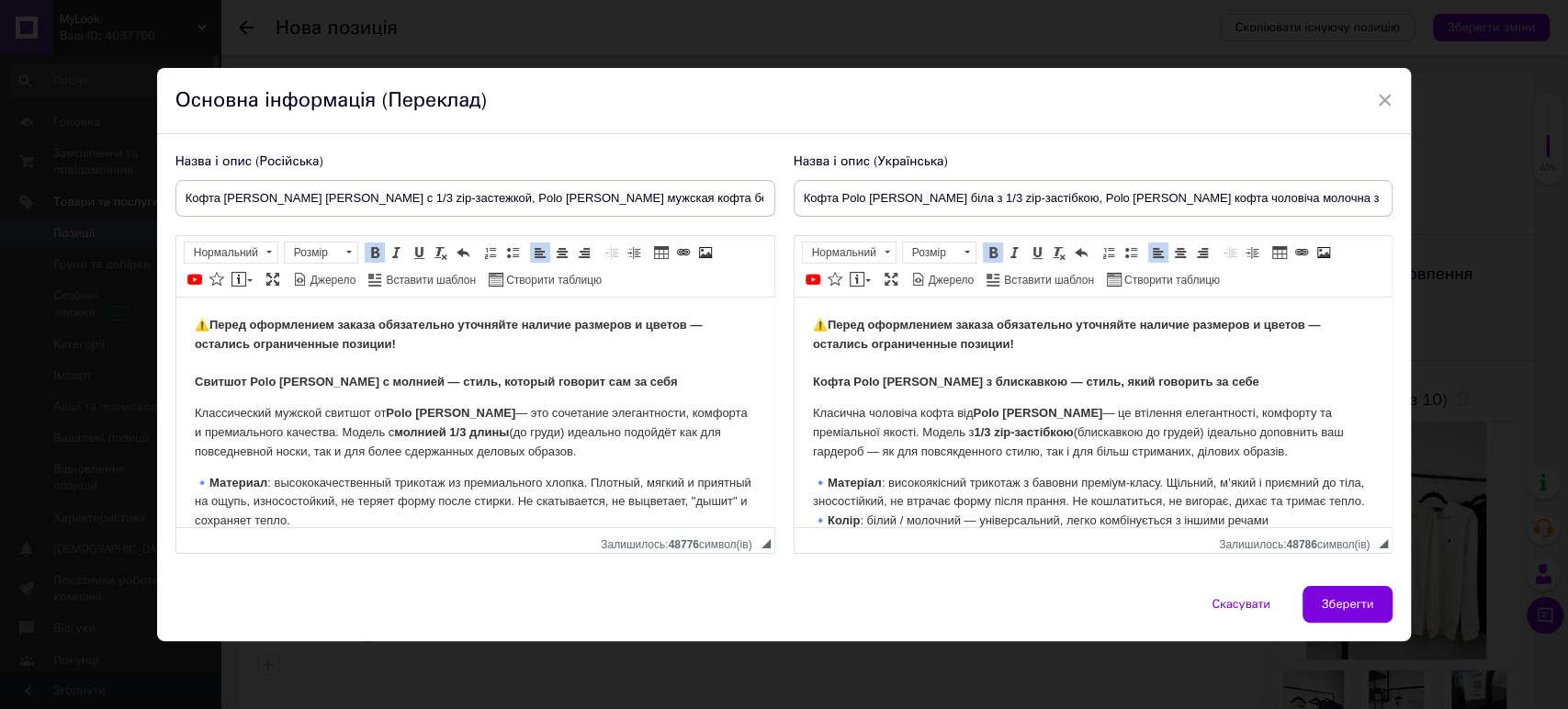 click on "⚠️  Перед оформлением заказа обязательно уточняйте наличие размеров и цветов — остались ограниченные позиции! ​​​​​​​Кофта Polo Ralph Lauren з блискавкою — стиль, який говорить за себе" at bounding box center (1092, 353) 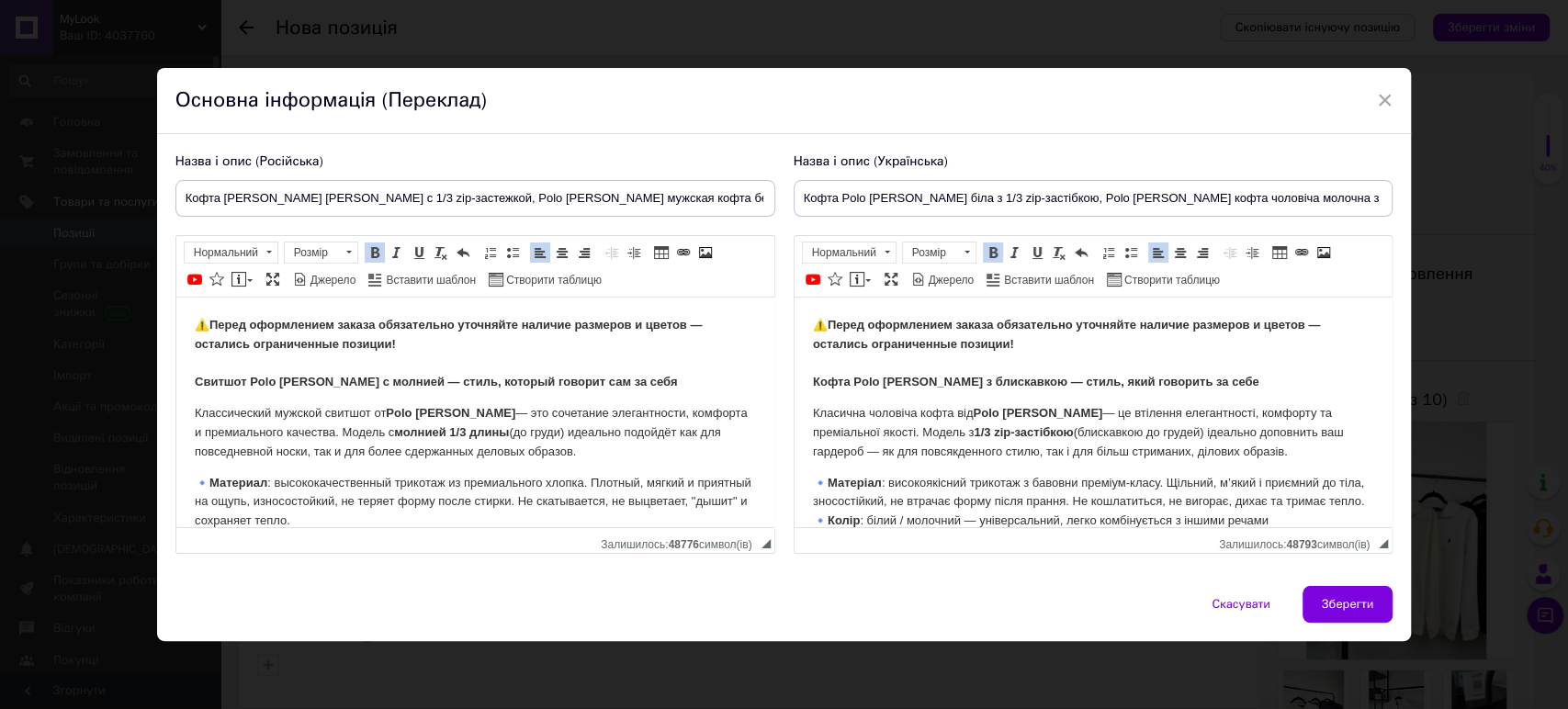 click on "Классический мужской свитшот от  Polo Ralph Lauren  — это сочетание элегантности, комфорта и премиального качества. Модель с  молнией 1/3 длины  (до груди) идеально подойдёт как для повседневной носки, так и для более сдержанных деловых образов." at bounding box center (474, 432) 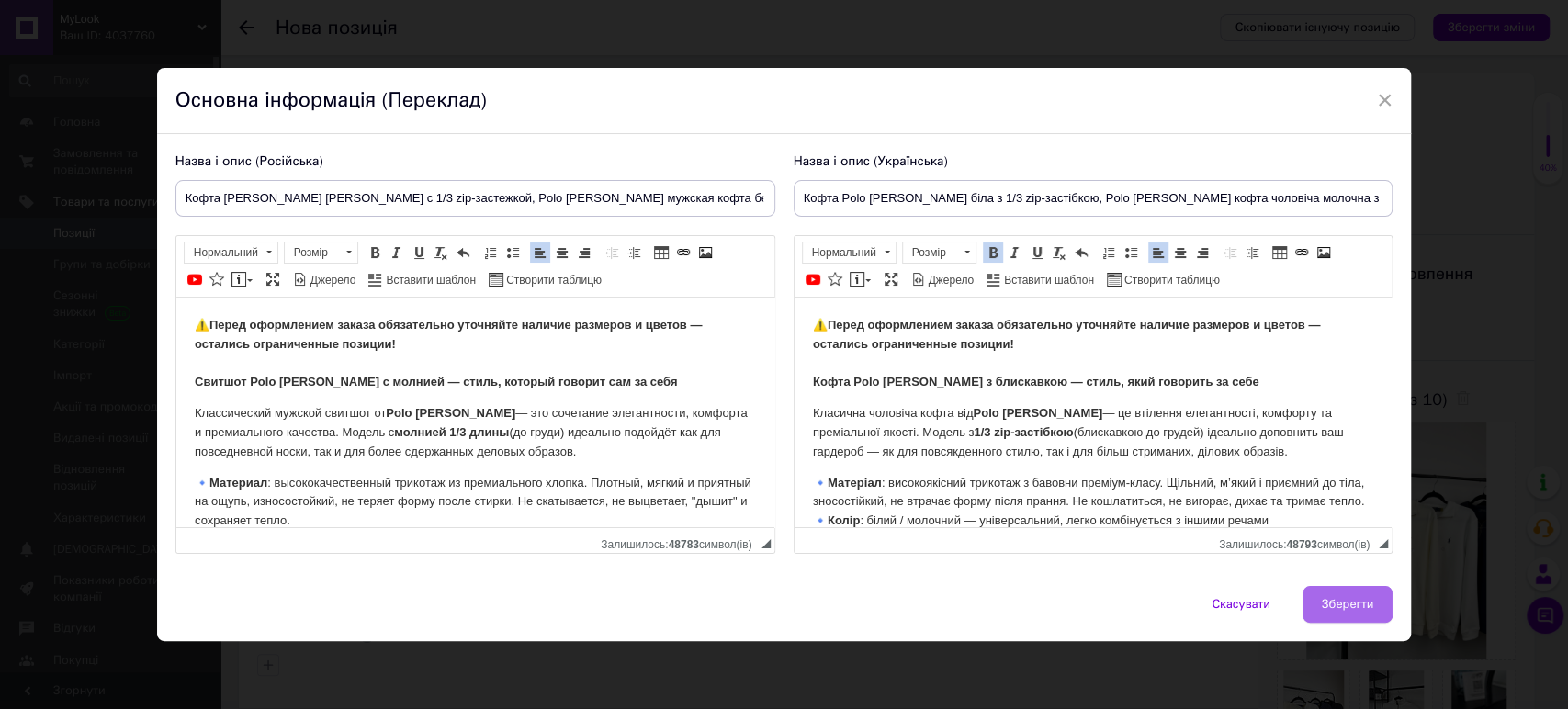 click on "Зберегти" at bounding box center [1348, 604] 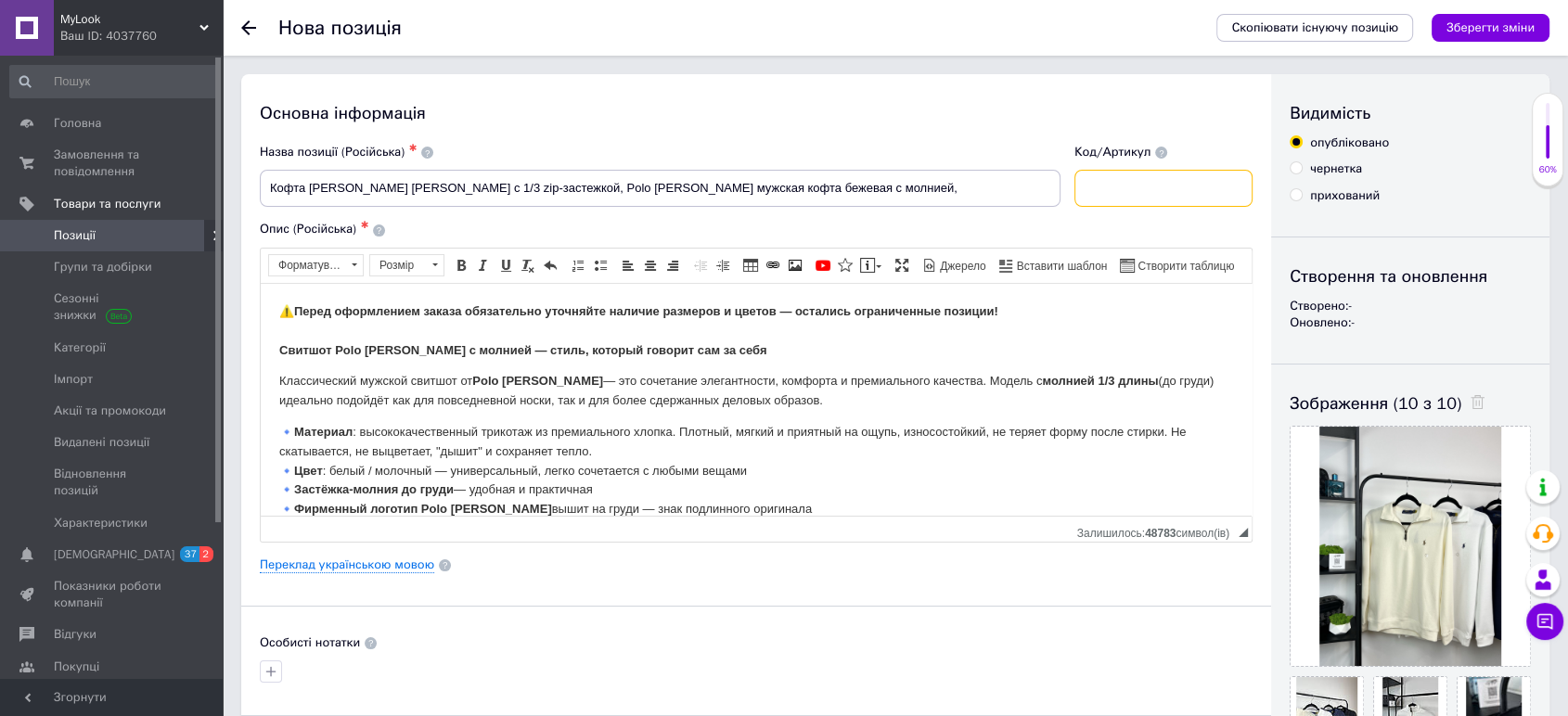 click at bounding box center [1163, 188] 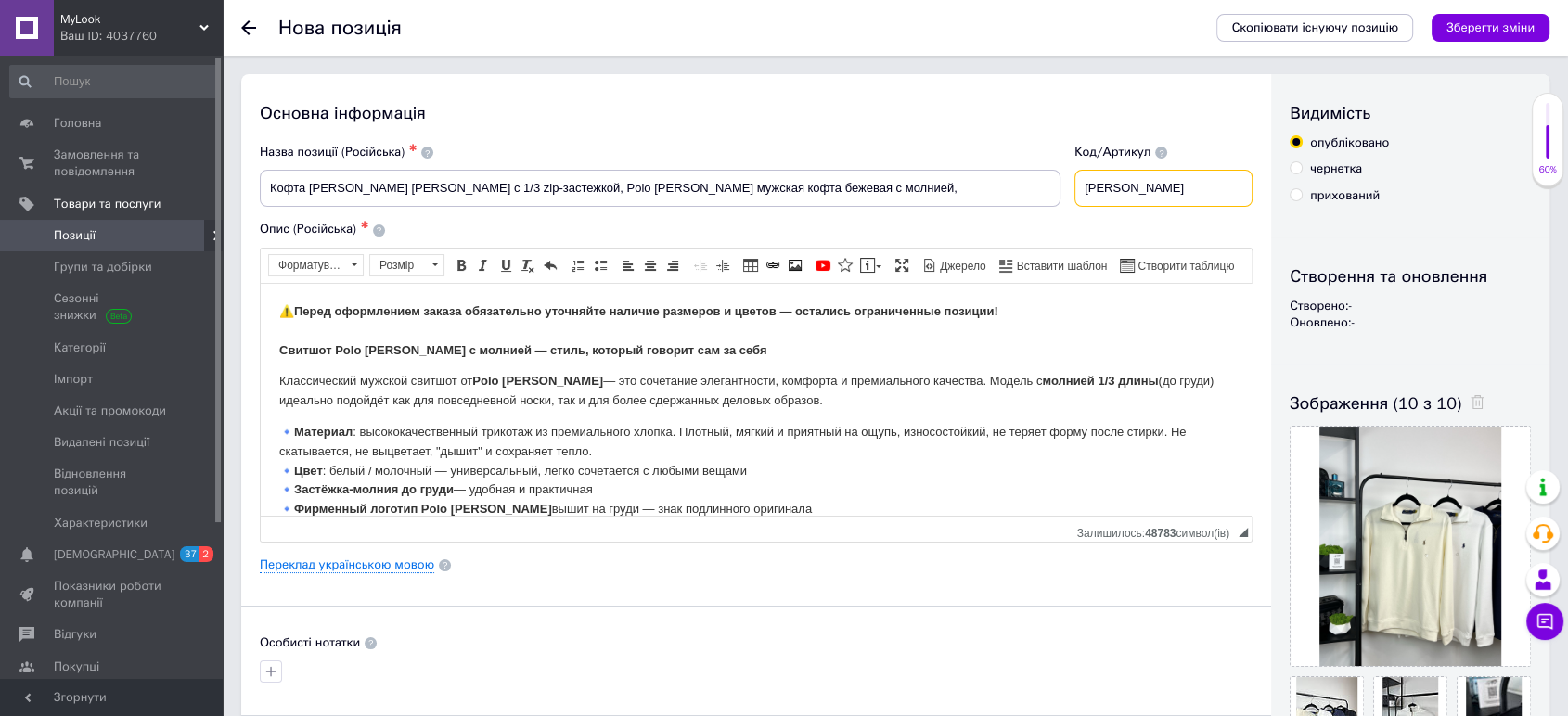 type on "Ralph" 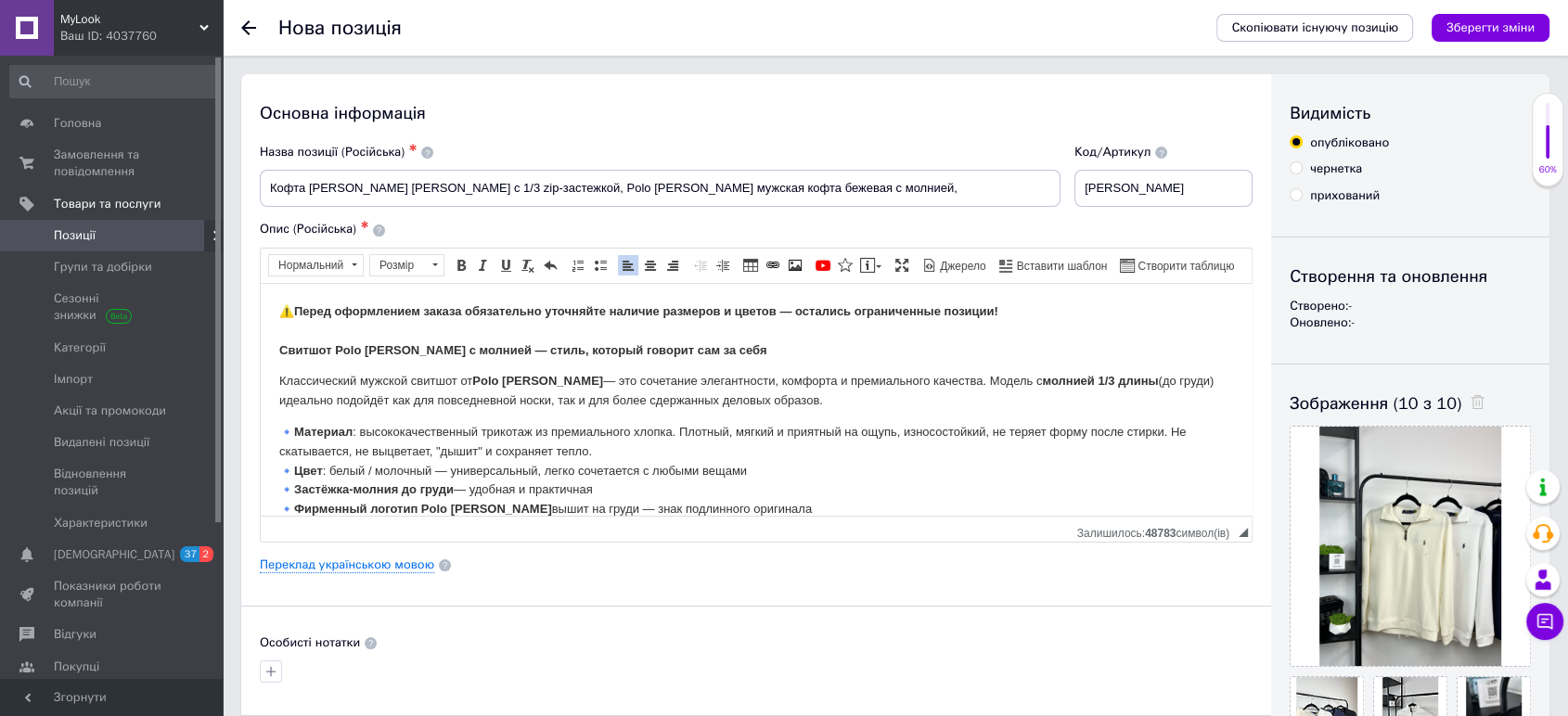 click on "Классический мужской свитшот от  Polo Ralph Lauren  — это сочетание элегантности, комфорта и премиального качества. Модель с  молнией 1/3 длины  (до груди) идеально подойдёт как для повседневной носки, так и для более сдержанных деловых образов." at bounding box center [756, 390] 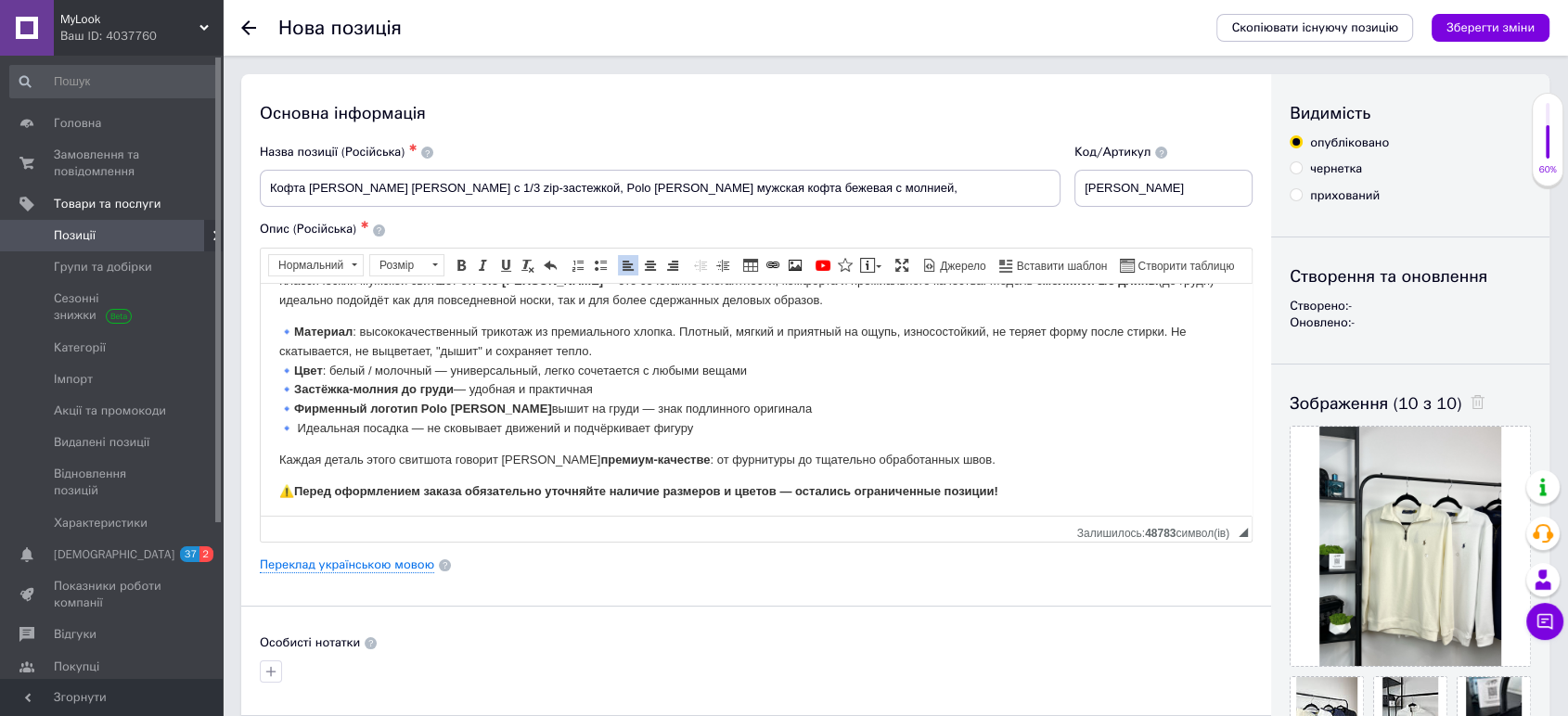 scroll, scrollTop: 103, scrollLeft: 0, axis: vertical 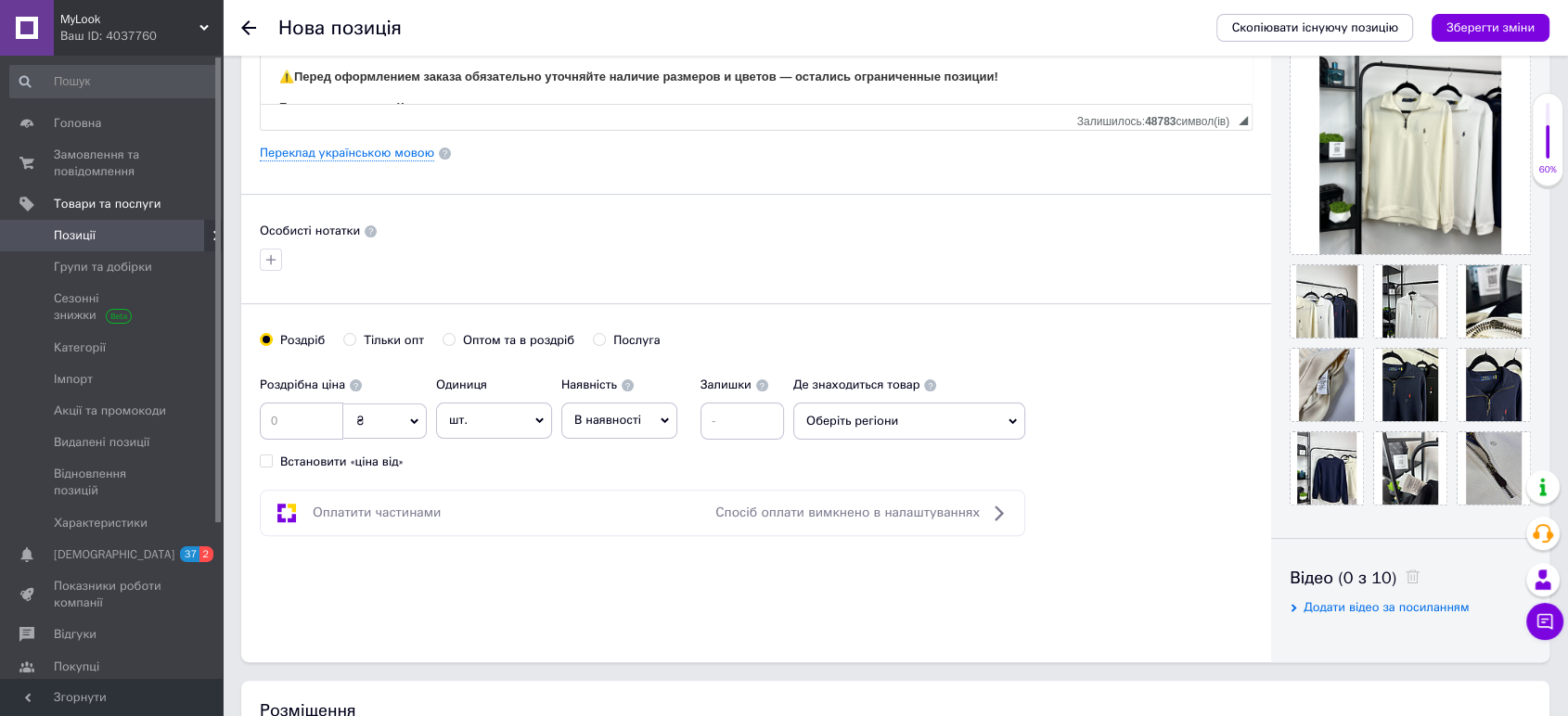drag, startPoint x: 344, startPoint y: 443, endPoint x: 339, endPoint y: 434, distance: 10.29563 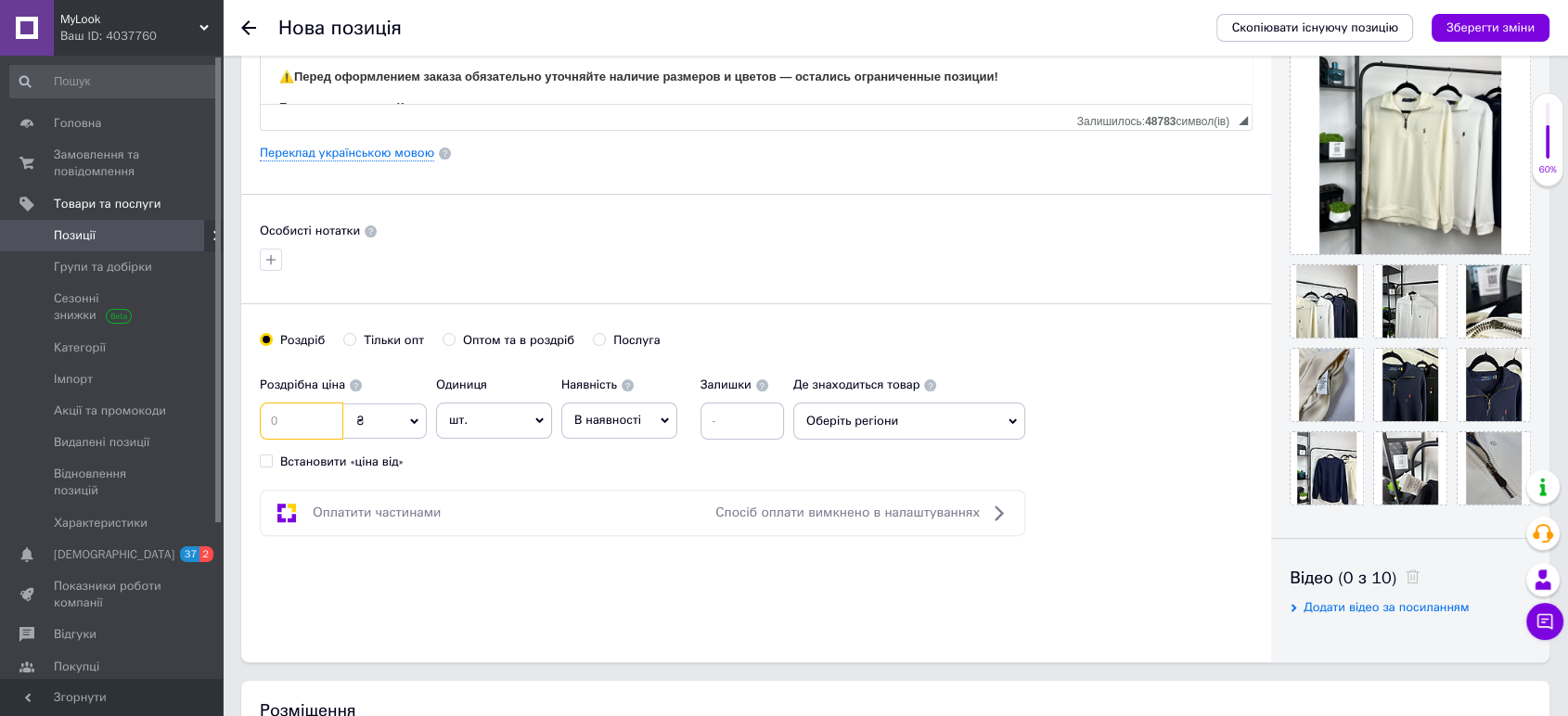 click at bounding box center [302, 421] 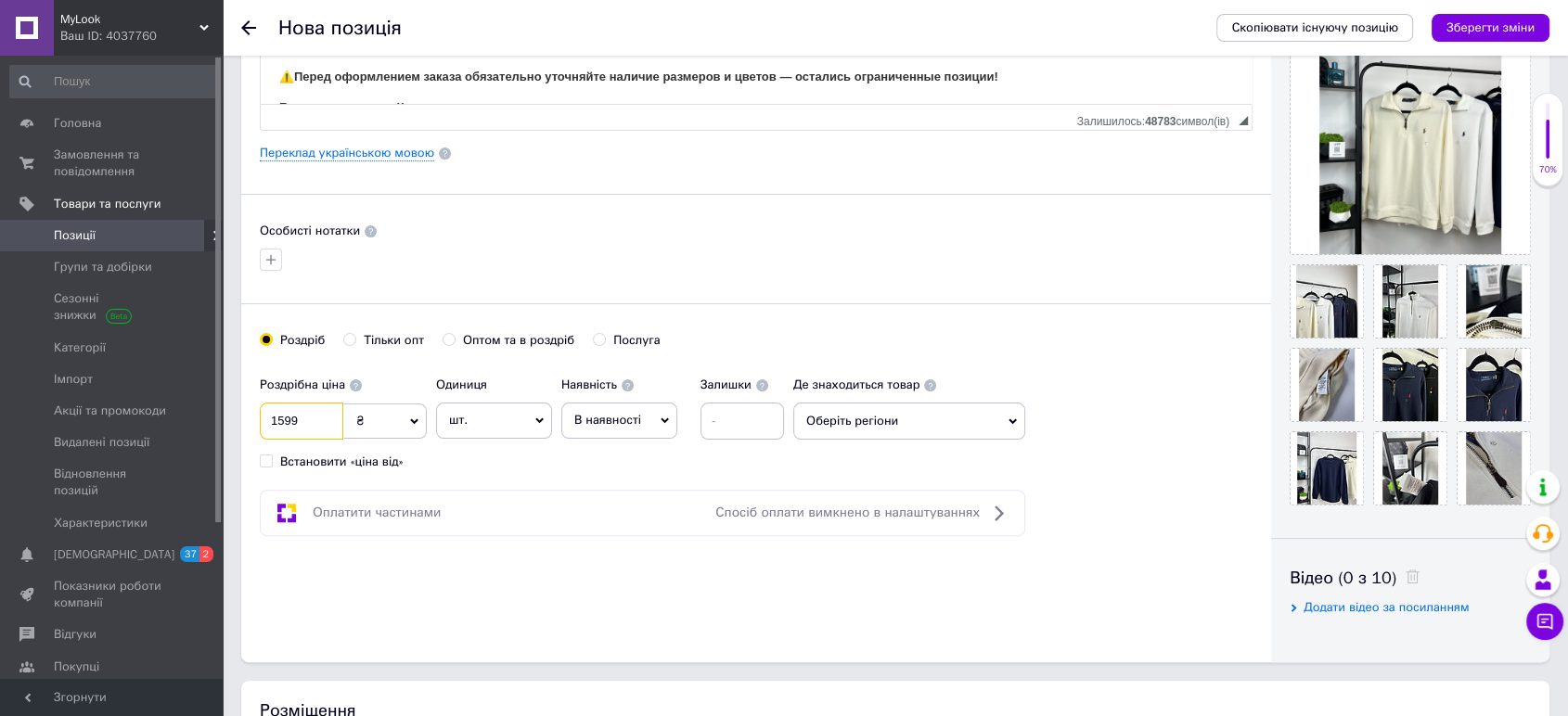 type on "1599" 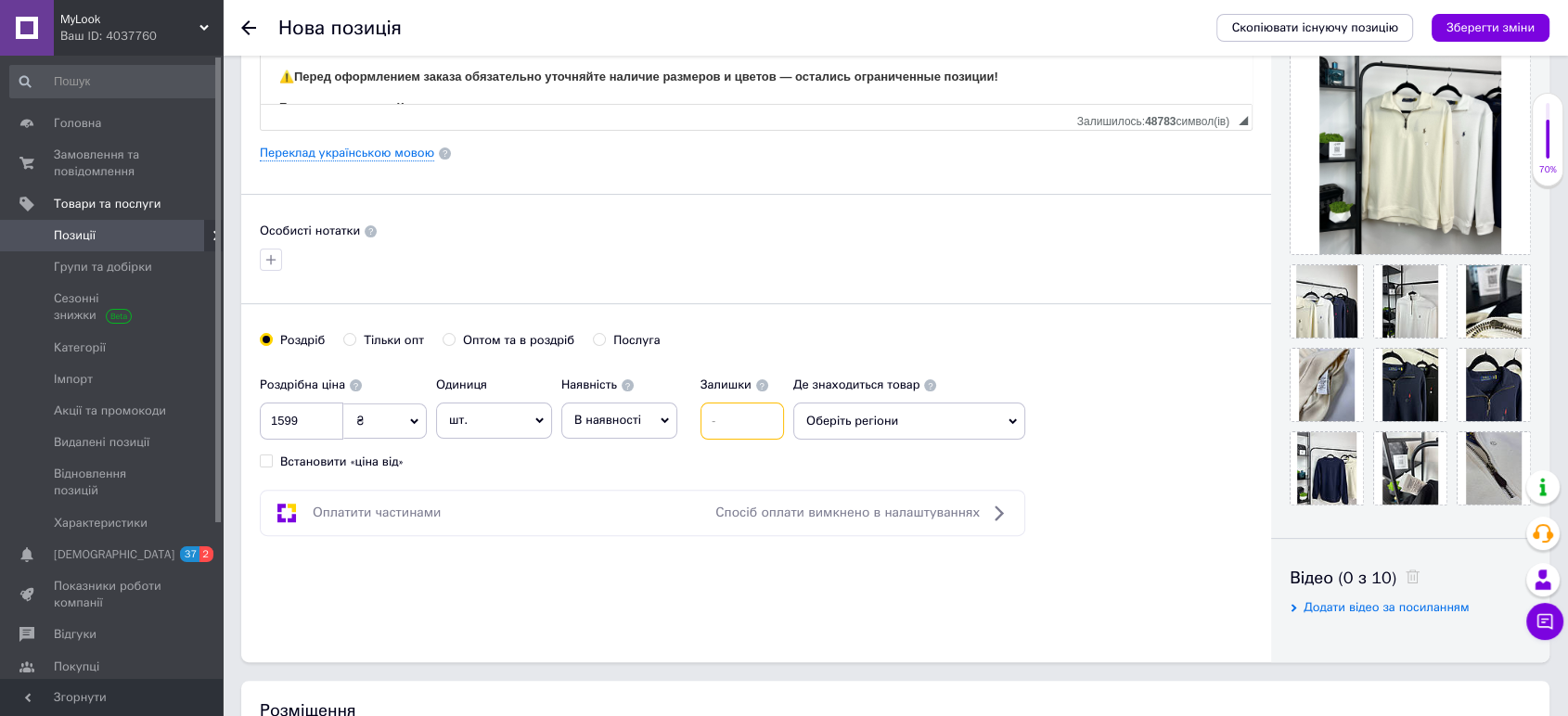 click at bounding box center (742, 421) 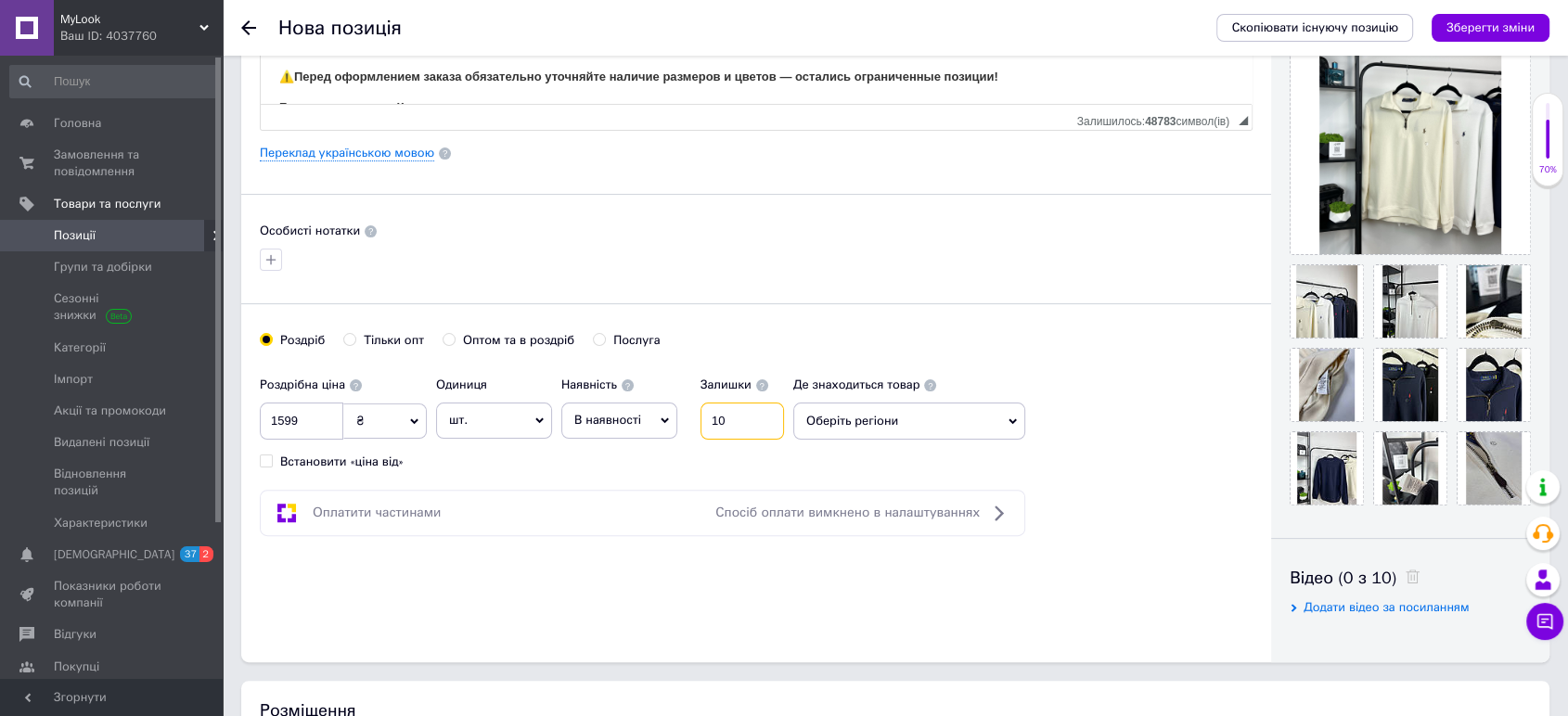 type on "10" 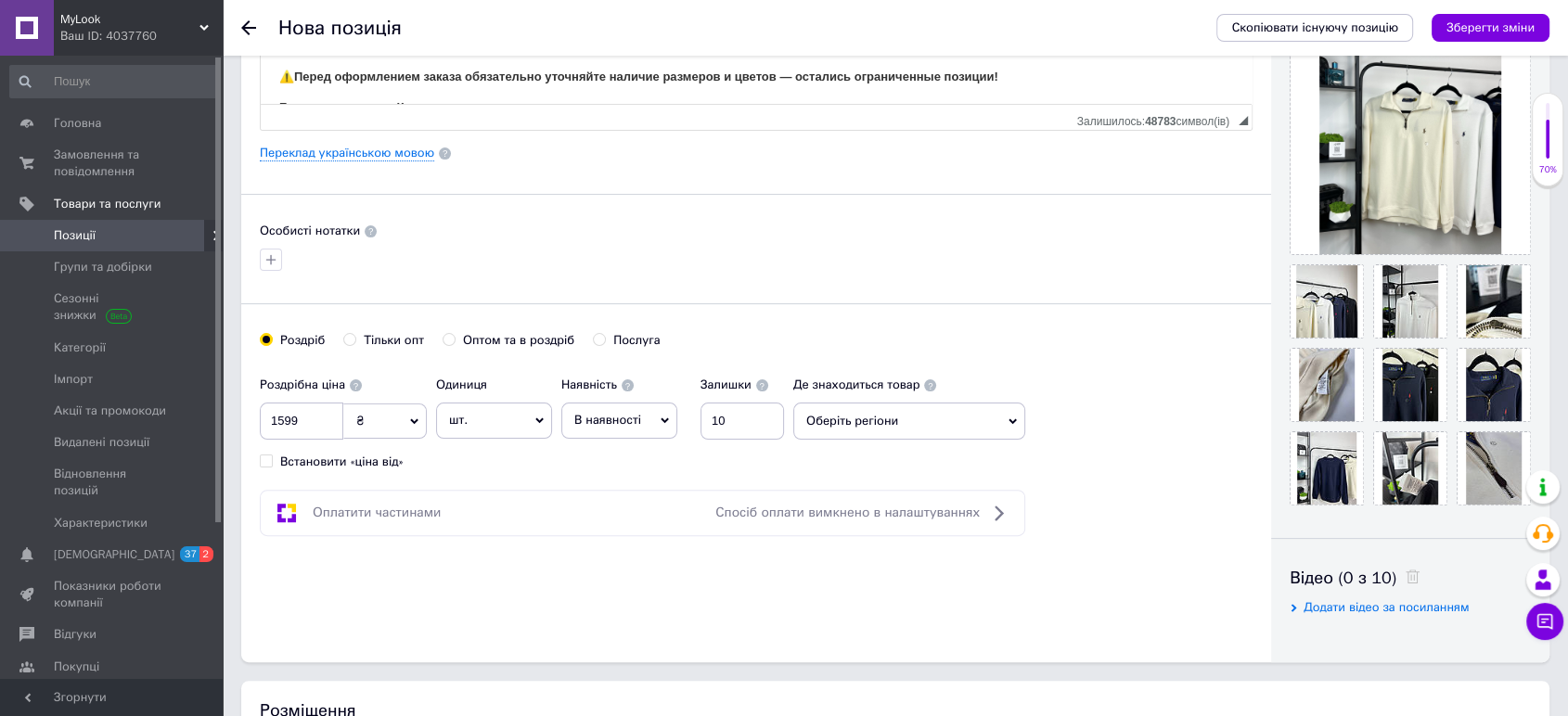 click on "Роздрібна ціна 1599 ₴ $ EUR CHF GBP ¥ PLN ₸ MDL HUF KGS CNY TRY KRW lei Встановити «ціна від» Одиниця шт. Популярне комплект упаковка кв.м пара м кг пог.м послуга т а автоцистерна ампула б балон банка блістер бобіна бочка бут бухта в ват виїзд відро г г га година гр/кв.м гігакалорія д дав два місяці день доба доза є єврокуб з зміна к кВт каністра карат кв.дм кв.м кв.см кв.фут квартал кг кг/кв.м км колесо комплект коробка куб.дм куб.м л л лист м м мВт мл мм моток місяць мішок н набір номер о об'єкт од. п палетомісце пара партія пач пог.м послуга посівна одиниця птахомісце півроку пігулка" at bounding box center [756, 418] 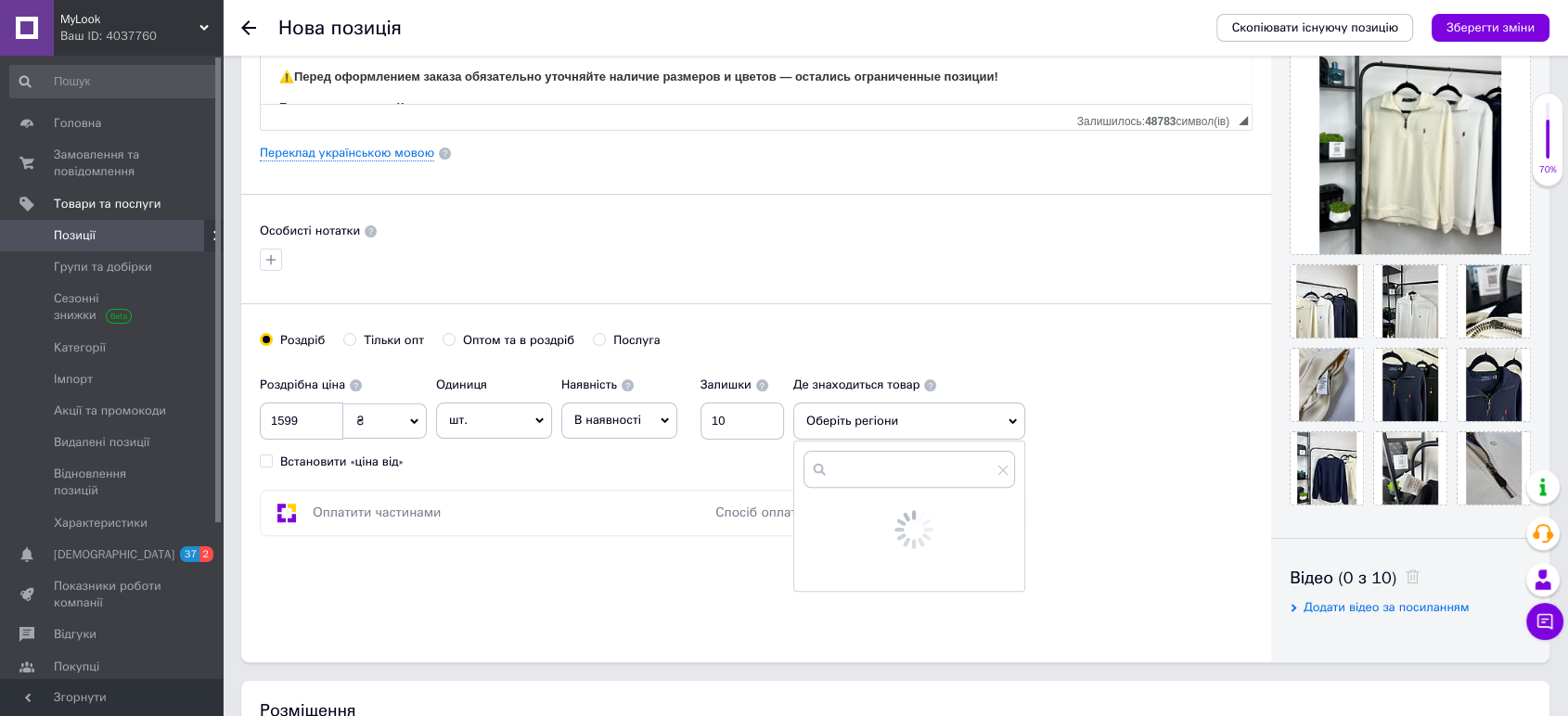 click at bounding box center [909, 469] 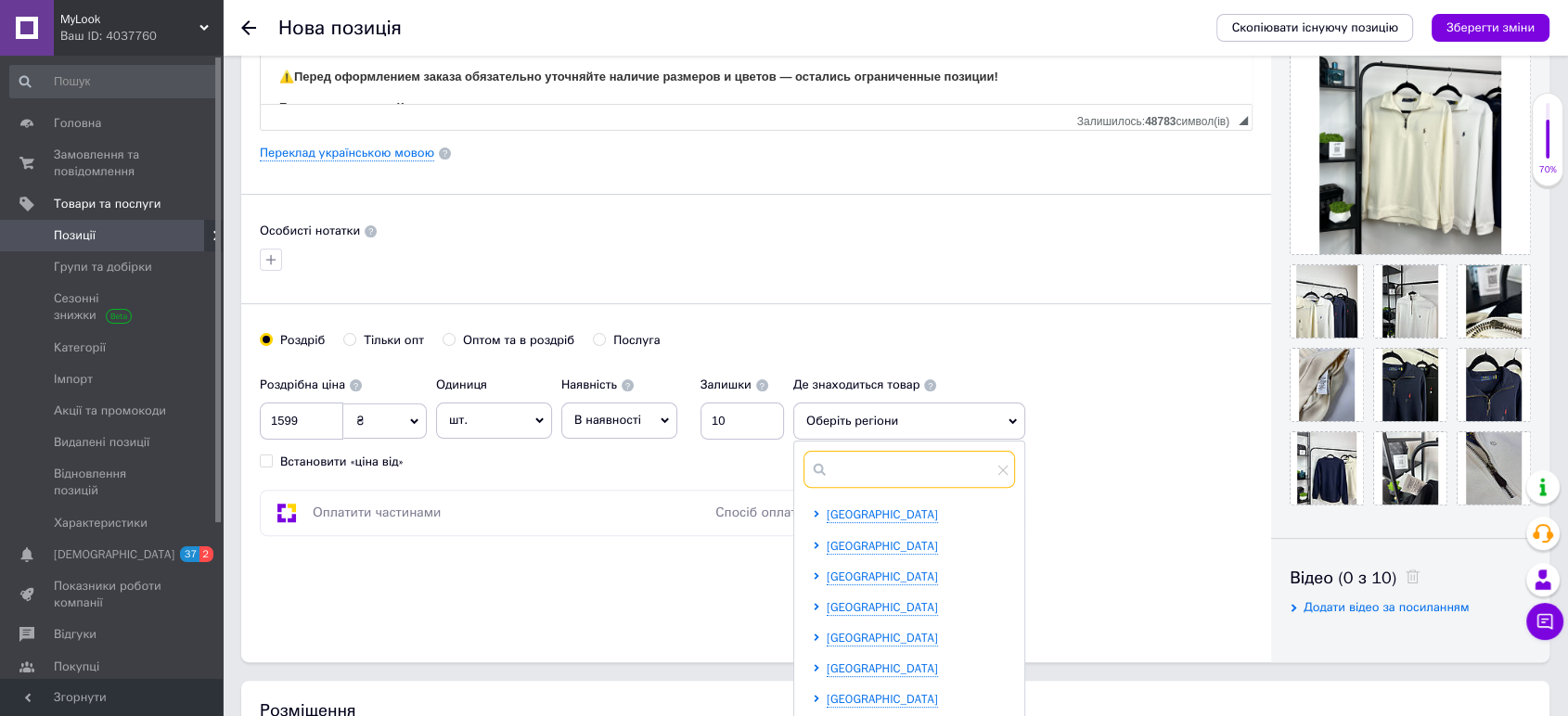 click at bounding box center [909, 469] 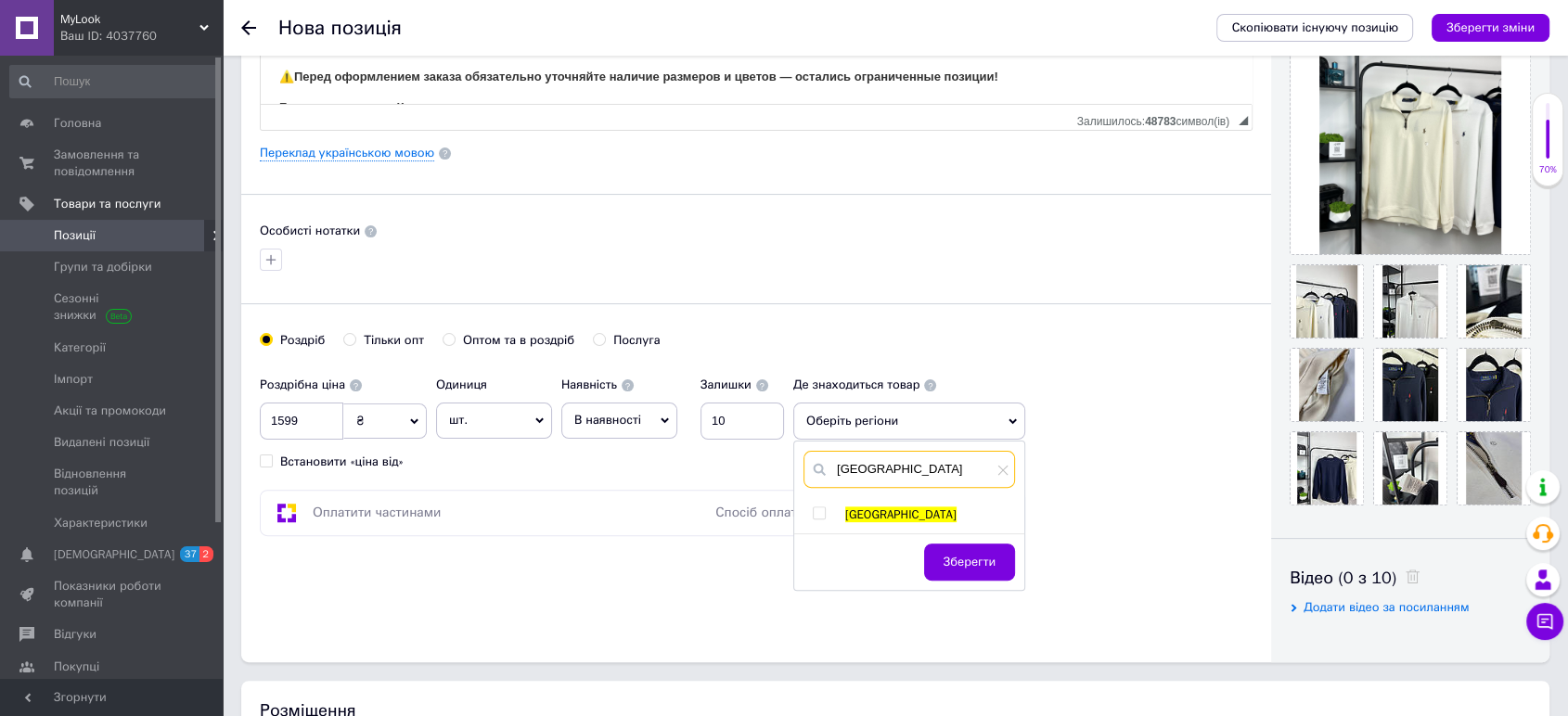 type on "[GEOGRAPHIC_DATA]" 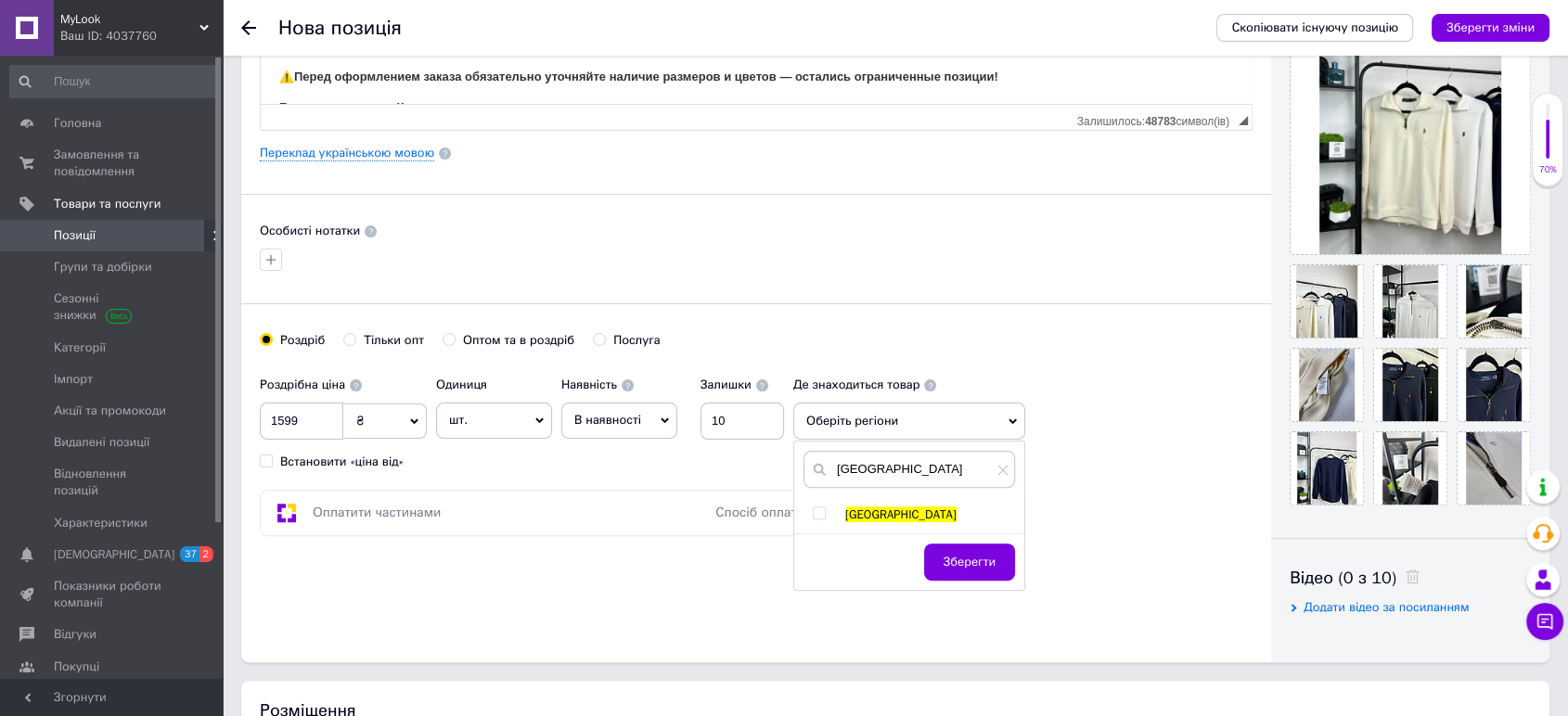 click at bounding box center [818, 513] 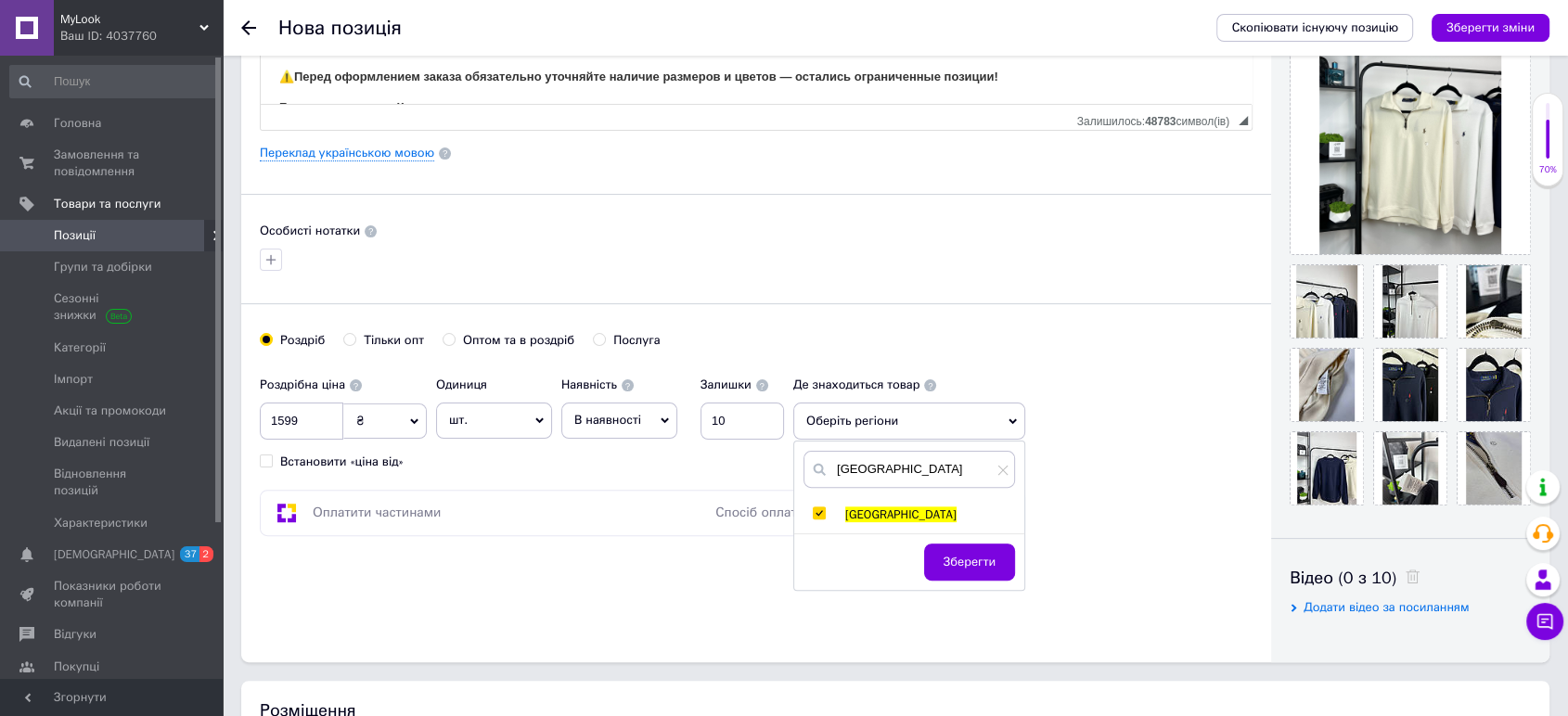 checkbox on "true" 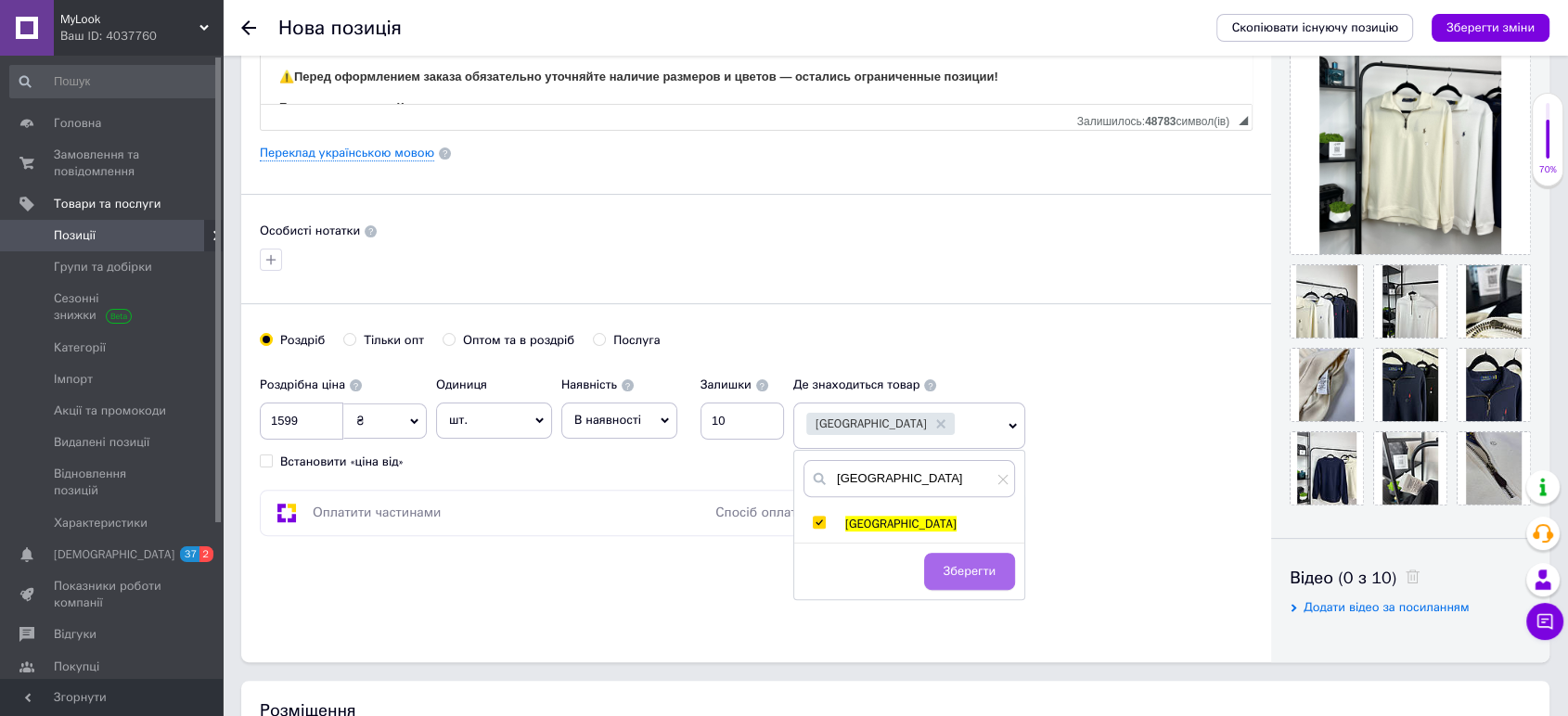 click on "Зберегти" at bounding box center (970, 571) 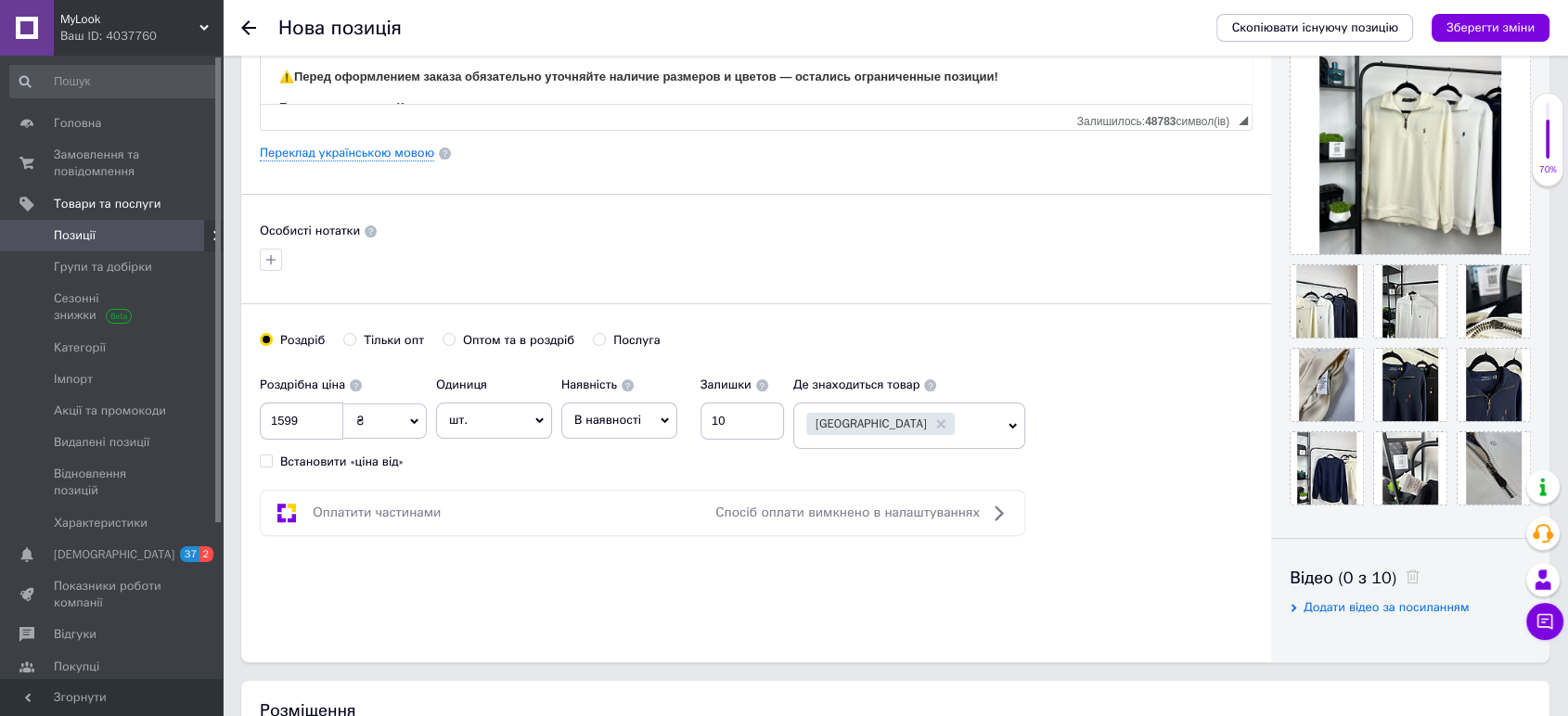 scroll, scrollTop: 721, scrollLeft: 0, axis: vertical 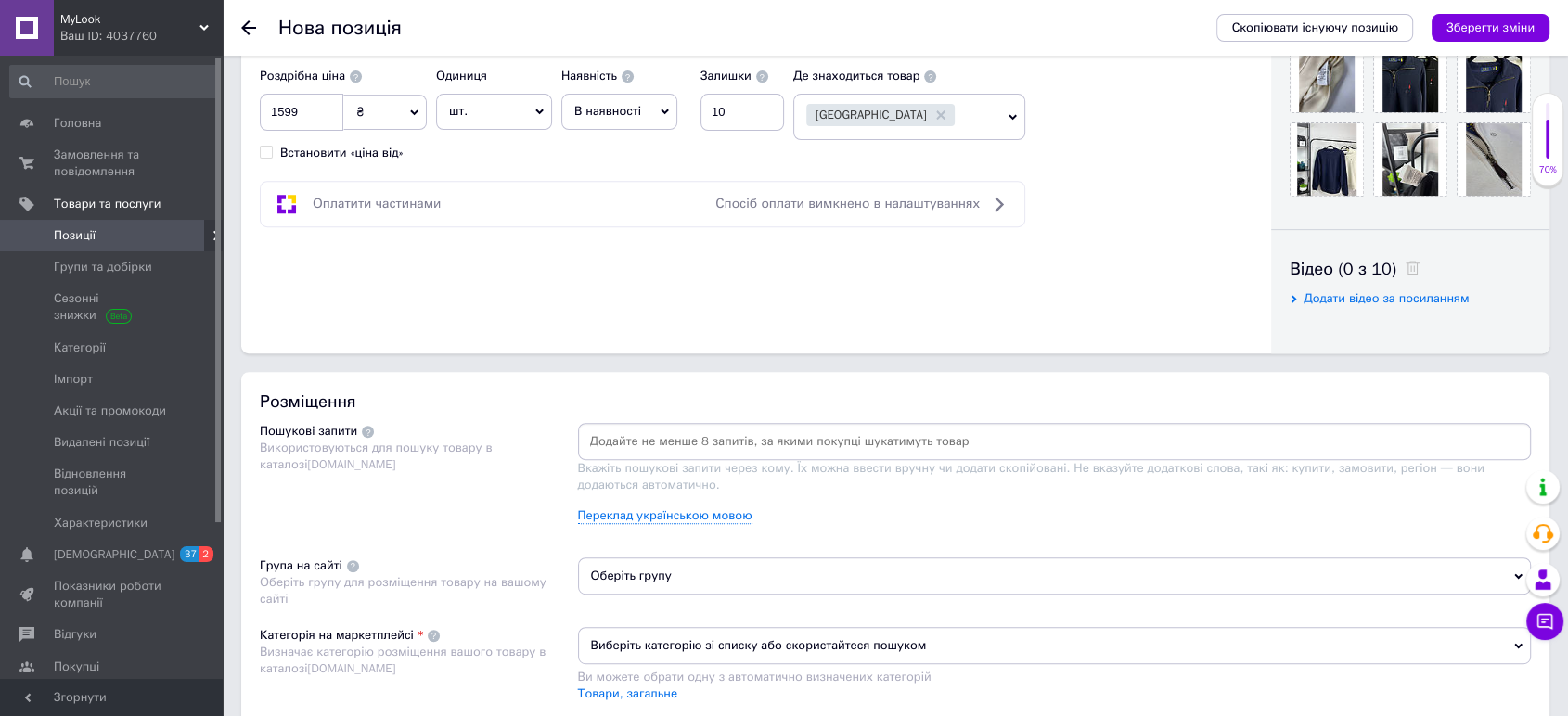 click at bounding box center (1055, 441) 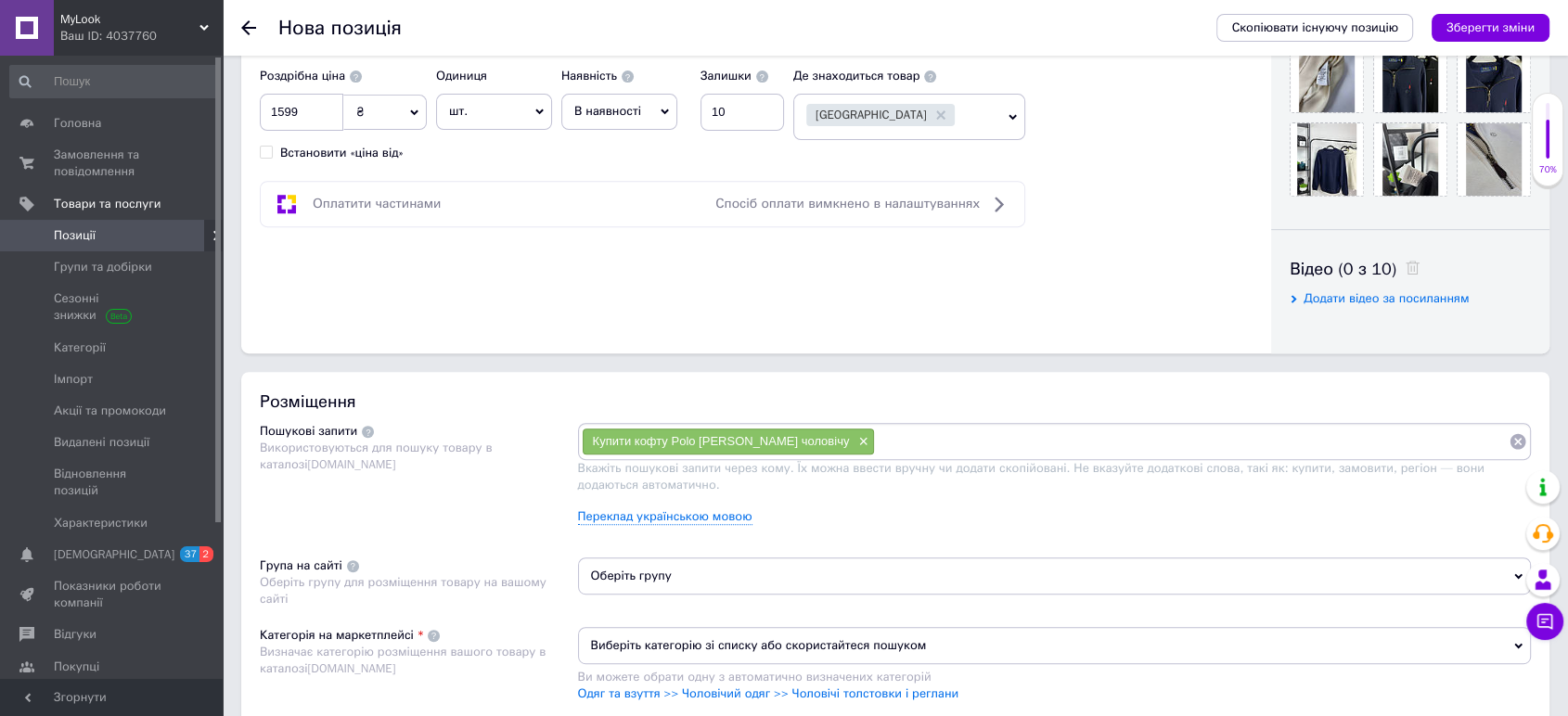 click at bounding box center [1191, 441] 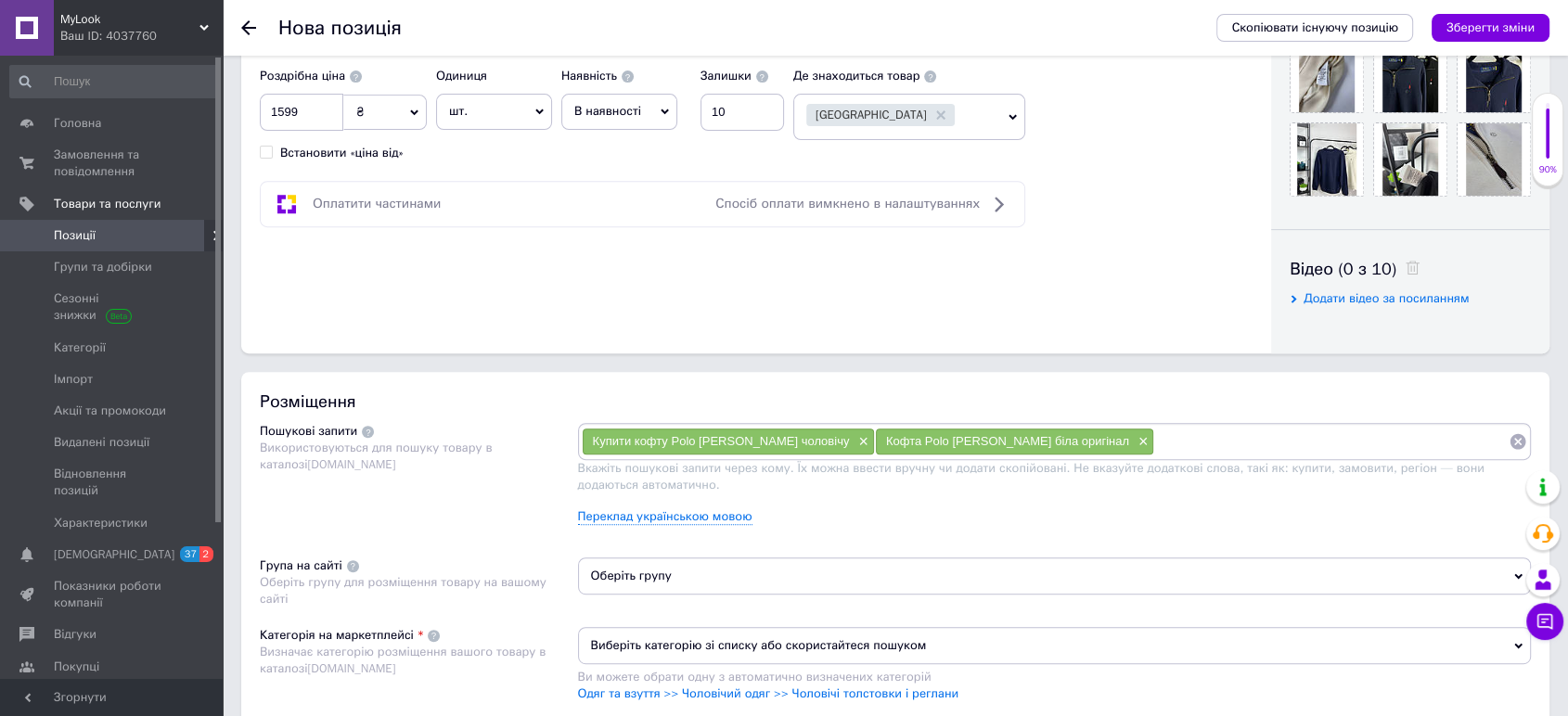 click at bounding box center [1331, 441] 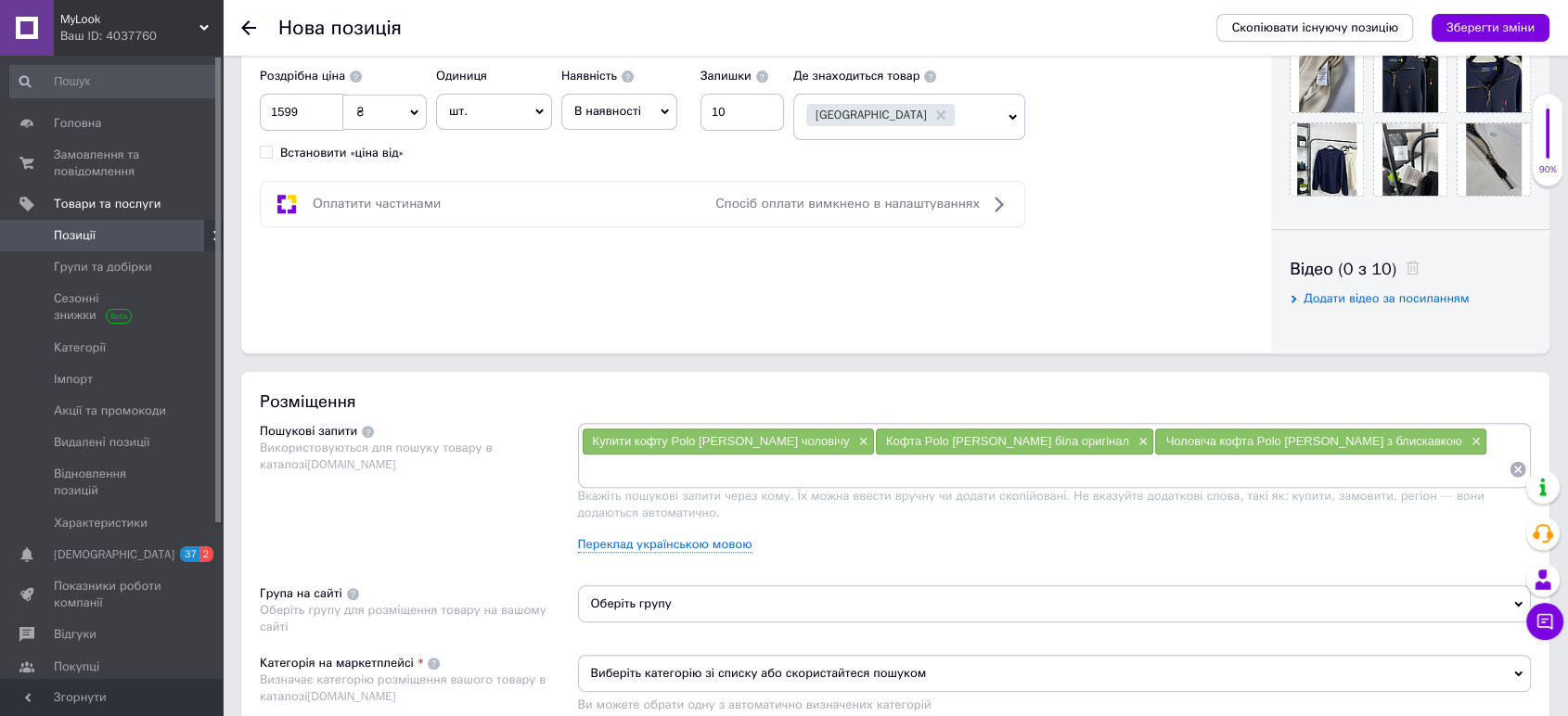 click at bounding box center (1046, 469) 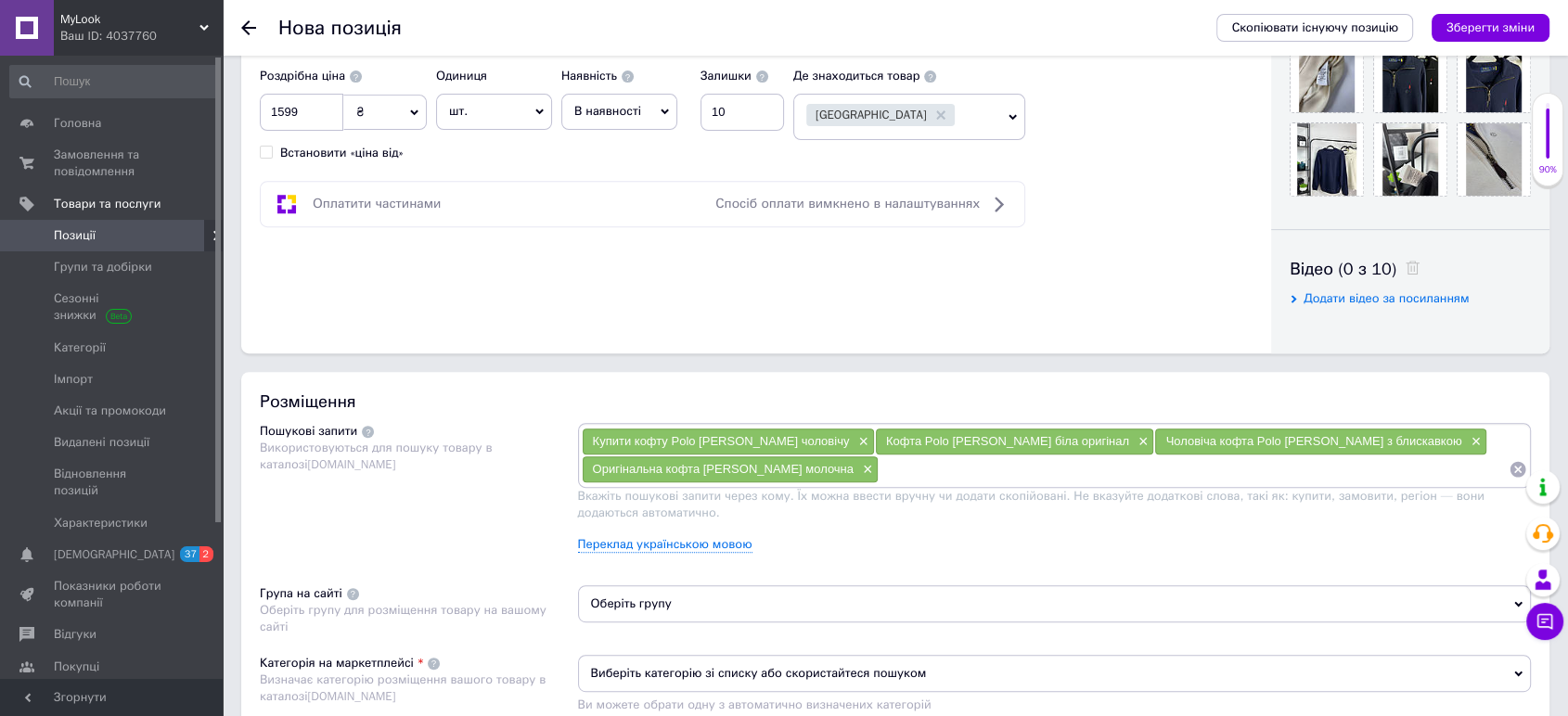 click on "Купити кофту Polo Ralph Lauren чоловічу × Кофта Polo Ralph Lauren біла оригінал × Чоловіча кофта Polo Ralph Lauren з блискавкою × Оригінальна кофта Ralph Lauren молочна ×" at bounding box center [1055, 455] 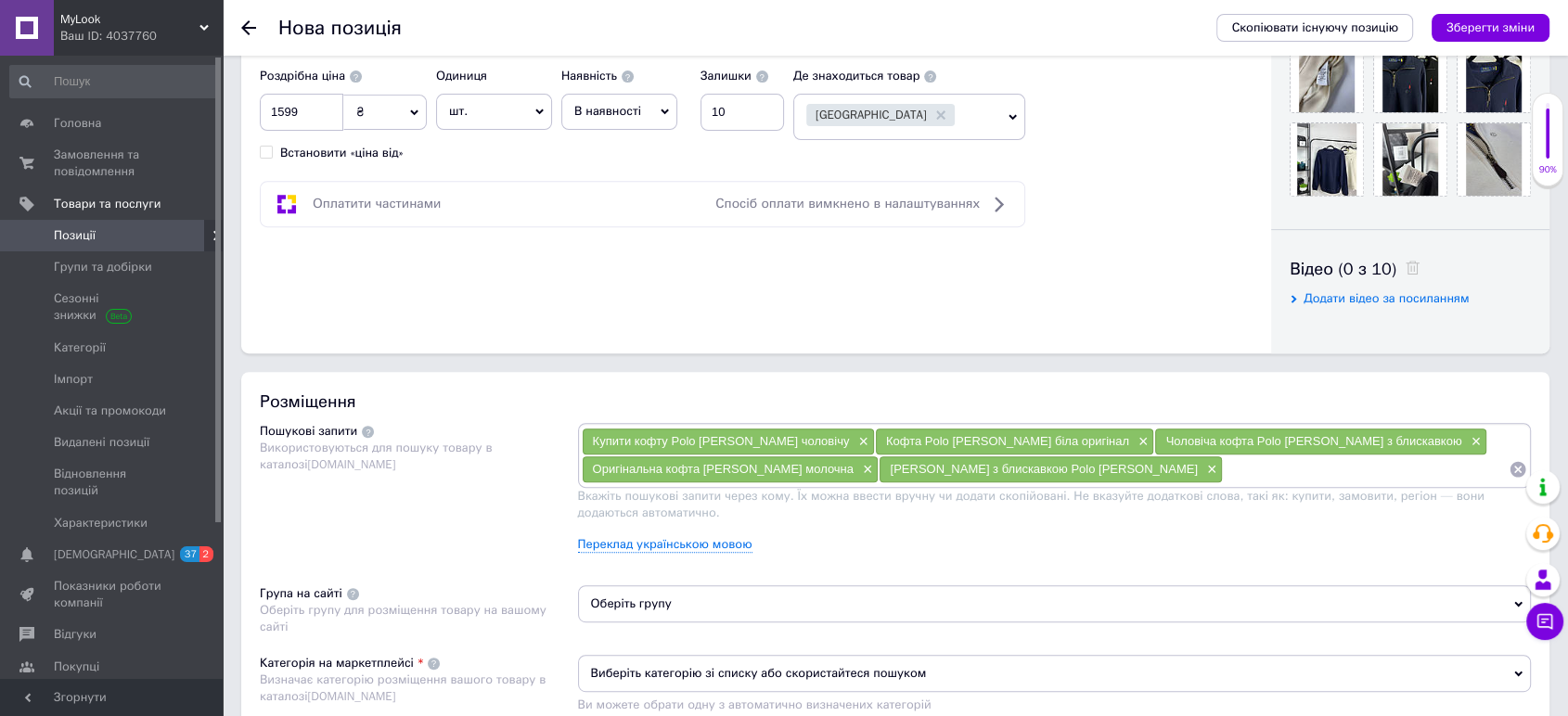click at bounding box center [1366, 469] 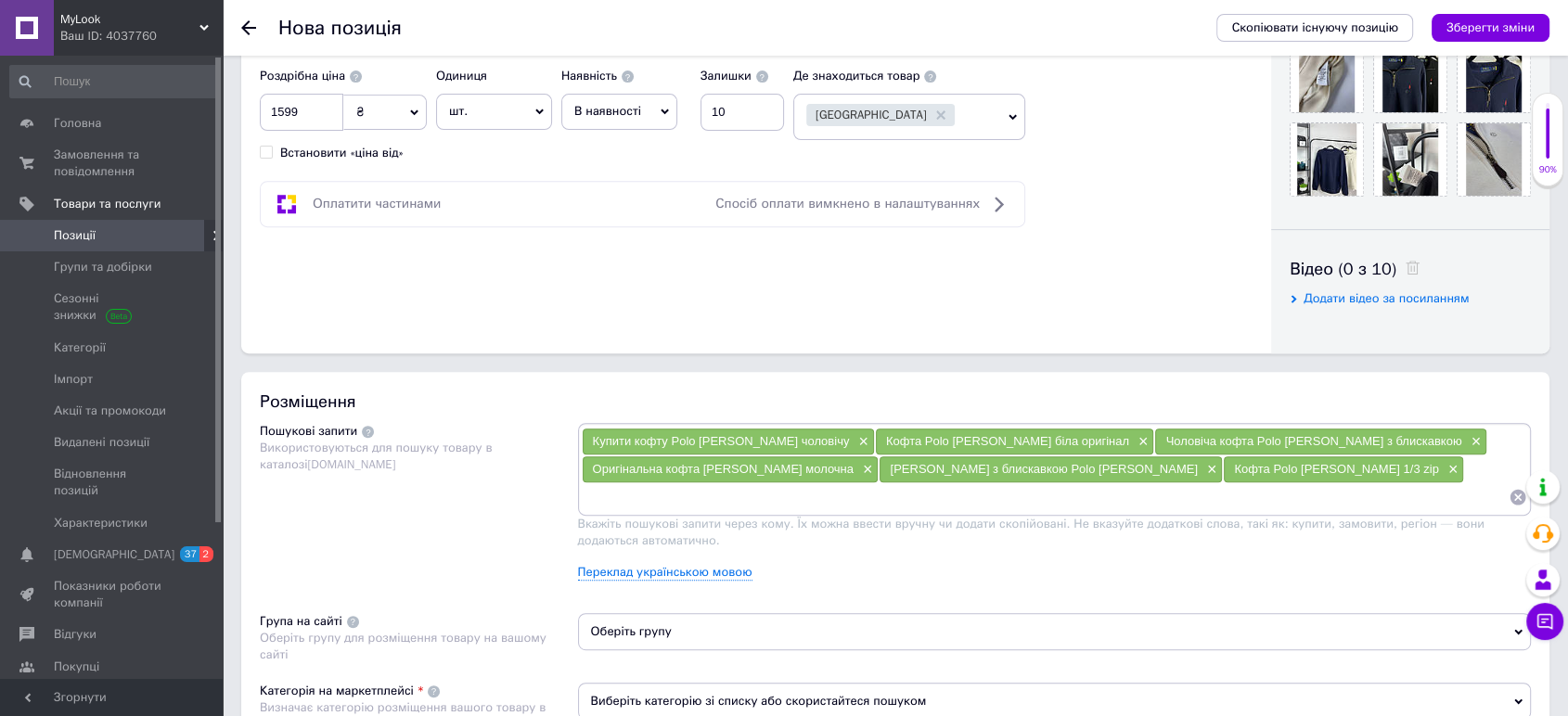 click at bounding box center [1046, 497] 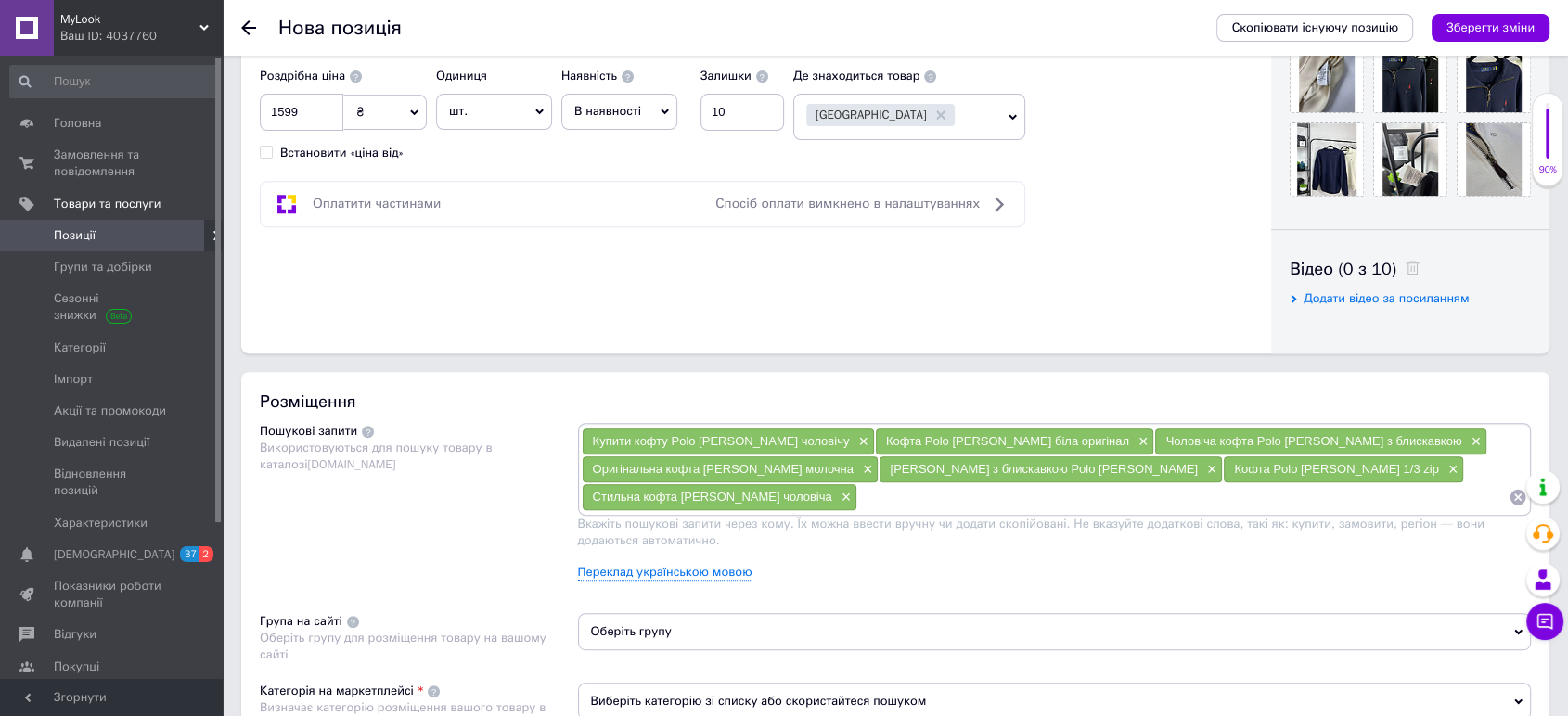 click at bounding box center (1183, 497) 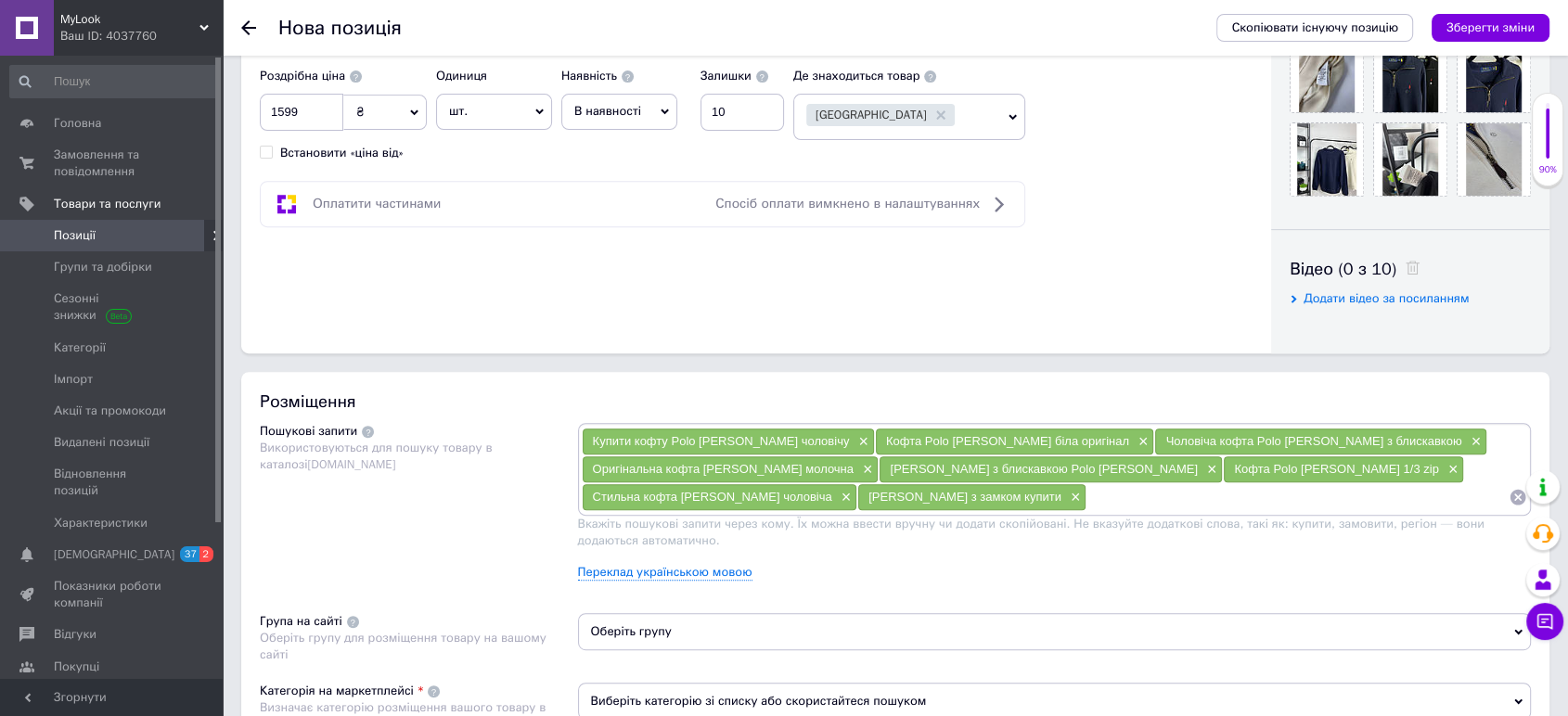 click on "Кофта Polo Ralph Lauren 1/3 zip ×" at bounding box center (1343, 469) 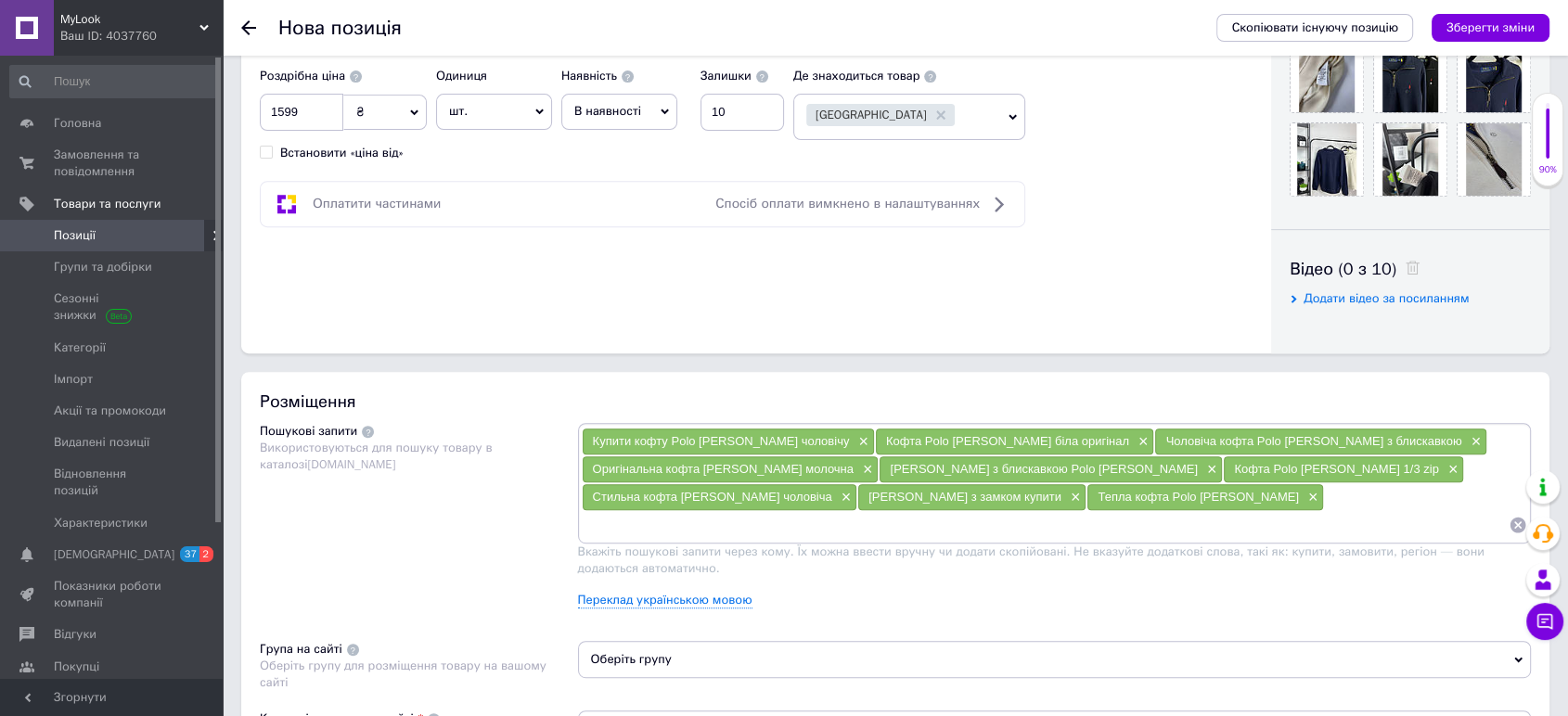 drag, startPoint x: 1110, startPoint y: 497, endPoint x: 1114, endPoint y: 512, distance: 15.524175 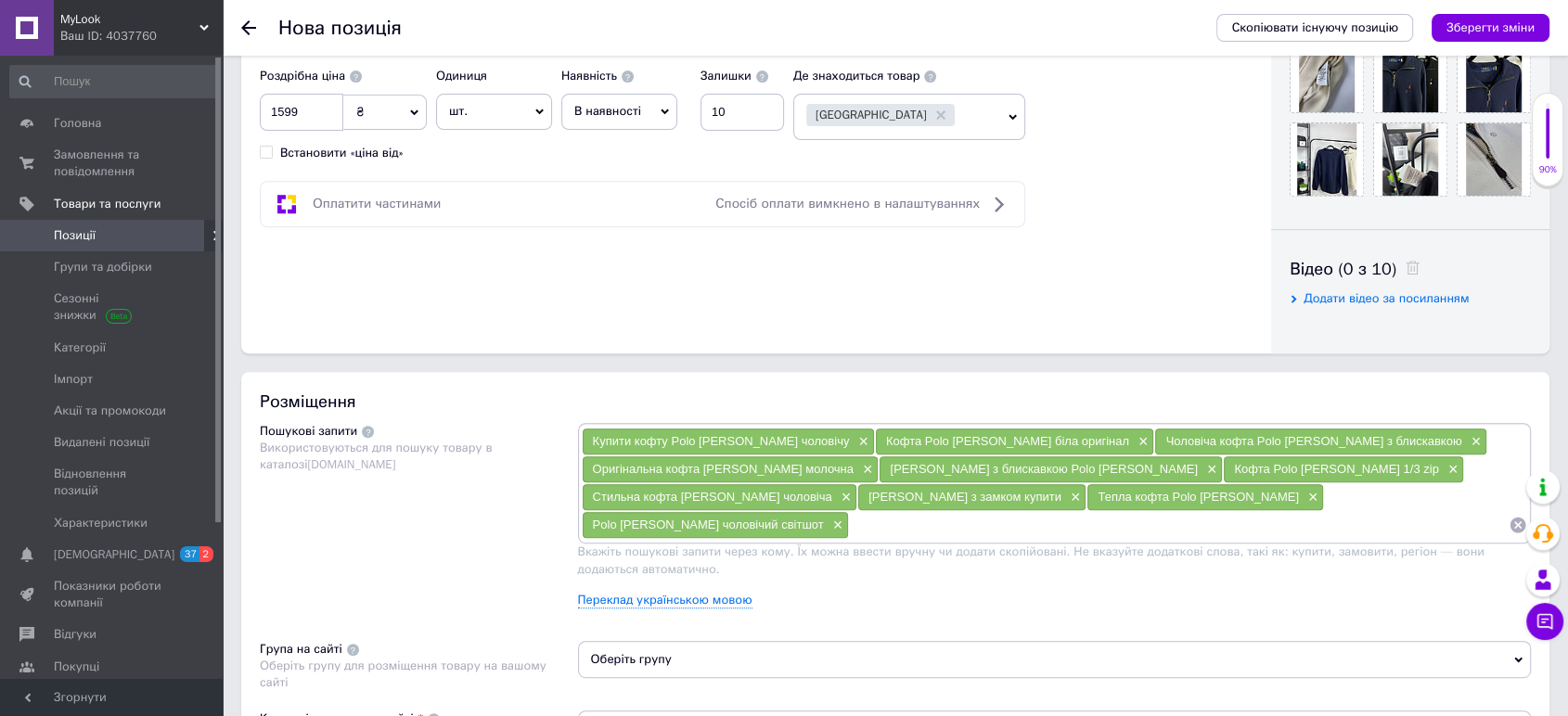 click at bounding box center [1178, 525] 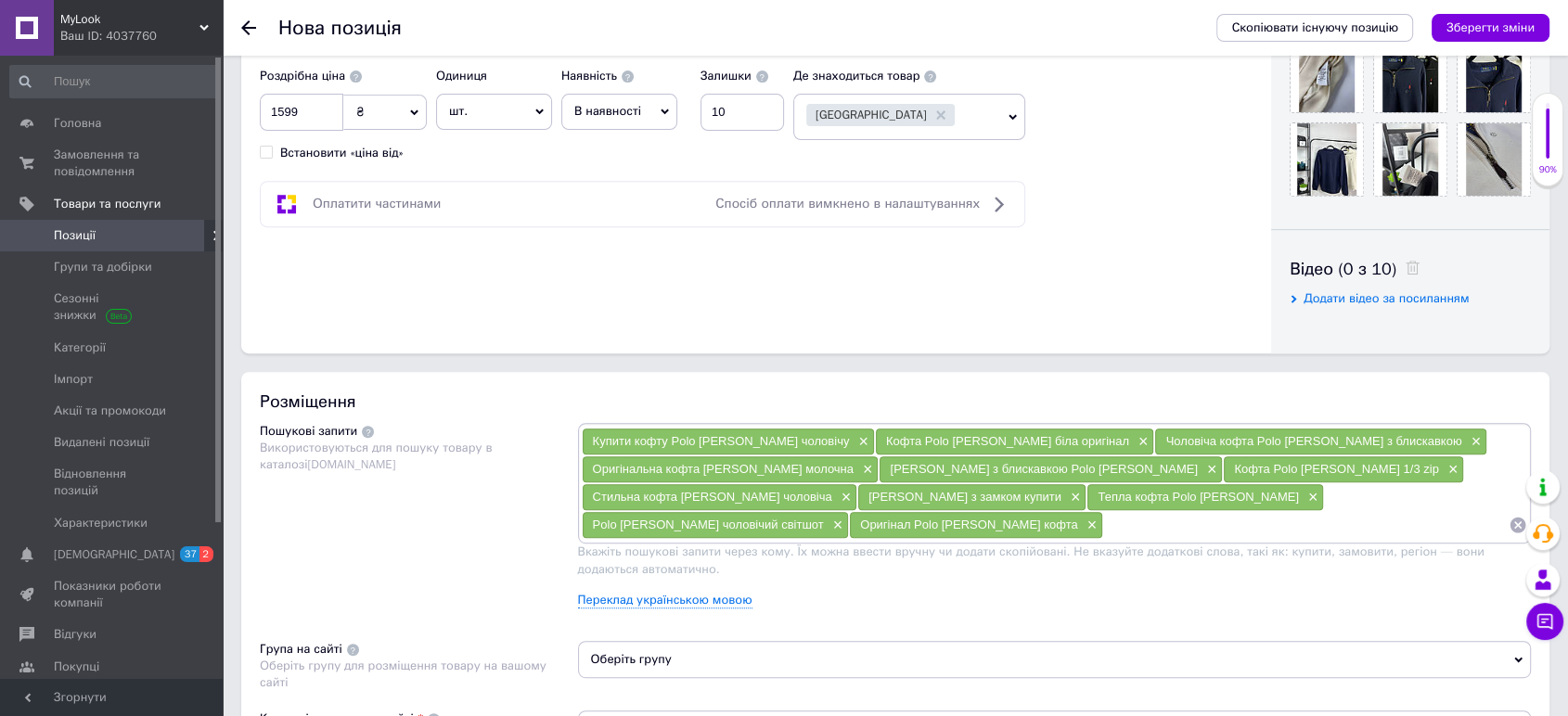 click on "Тепла кофта Polo Ralph Lauren ×" at bounding box center (1205, 497) 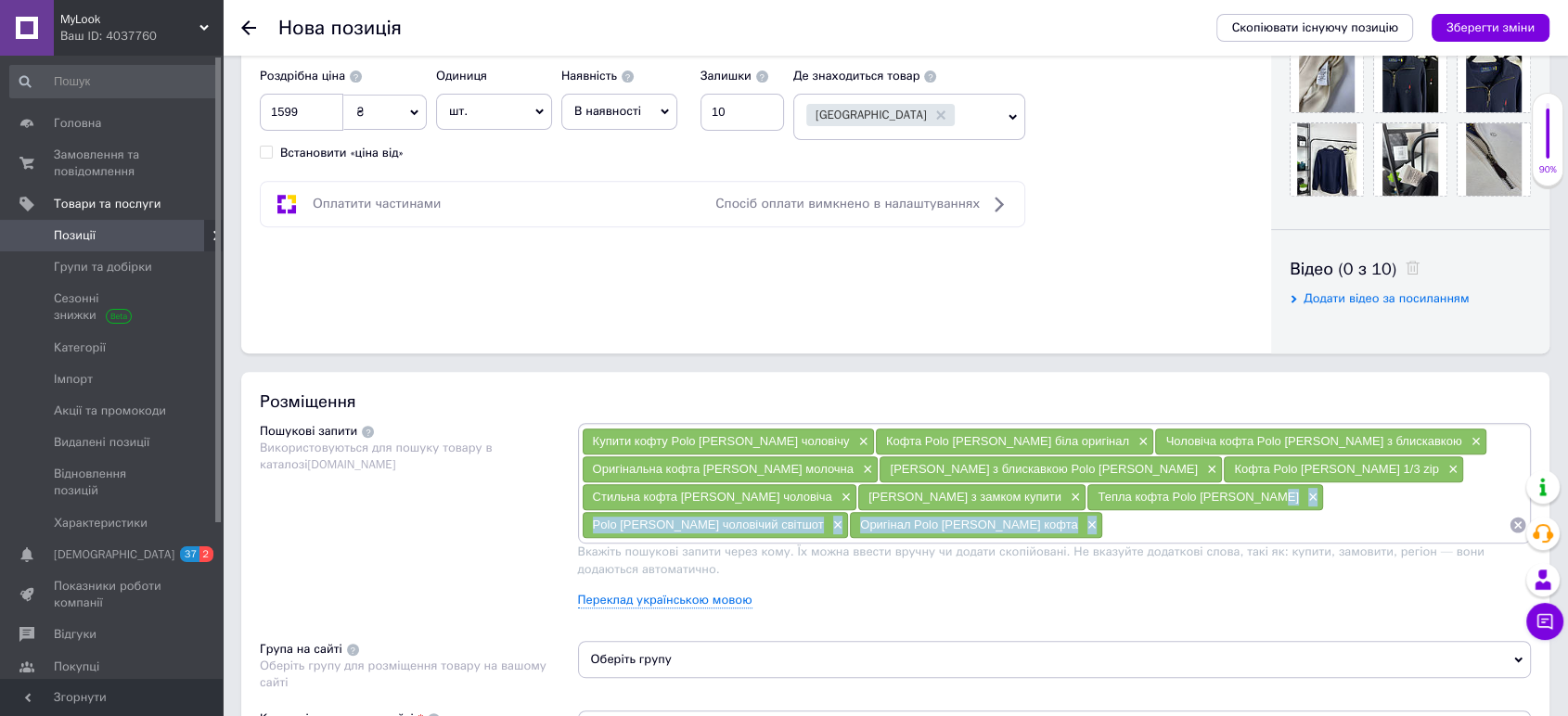 drag, startPoint x: 1248, startPoint y: 505, endPoint x: 1241, endPoint y: 513, distance: 10.630146 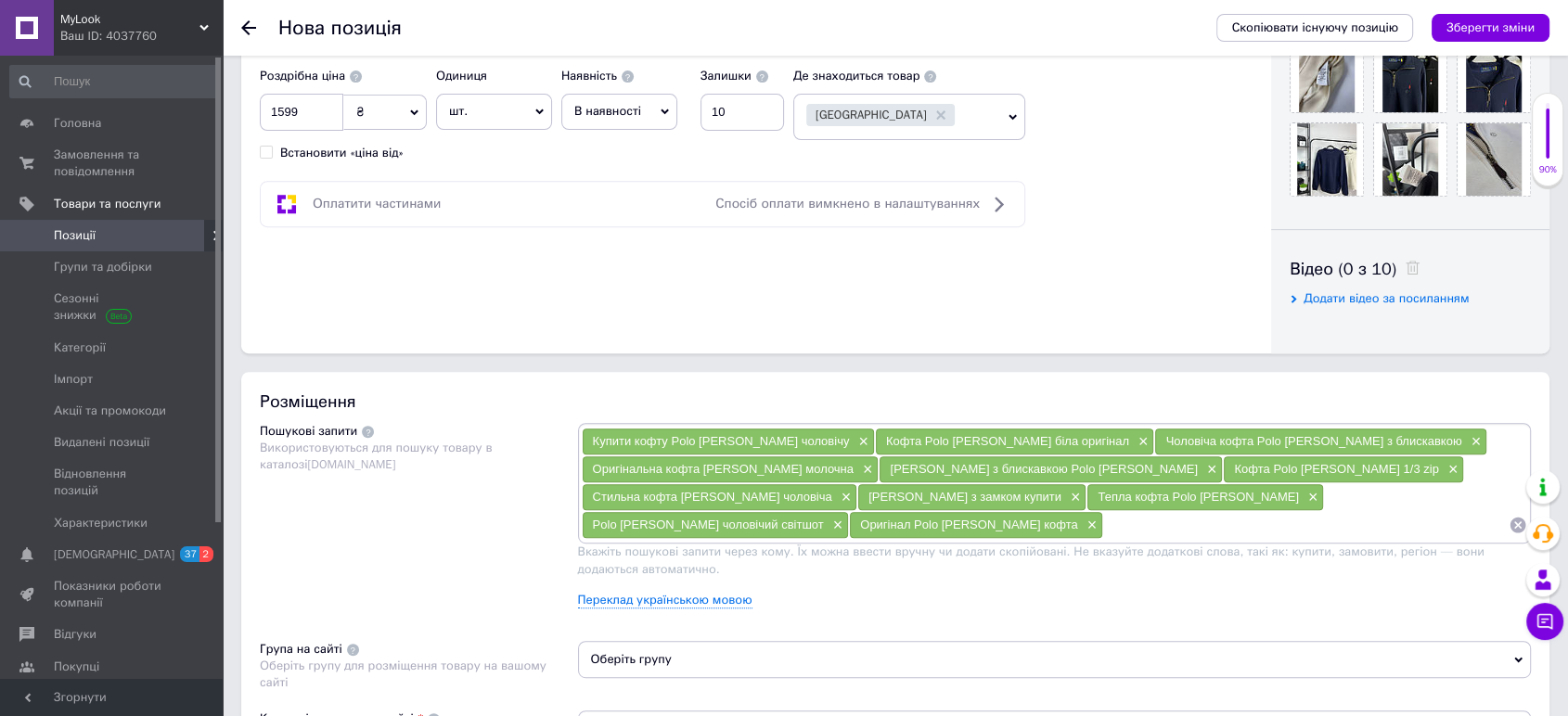 click at bounding box center [1305, 525] 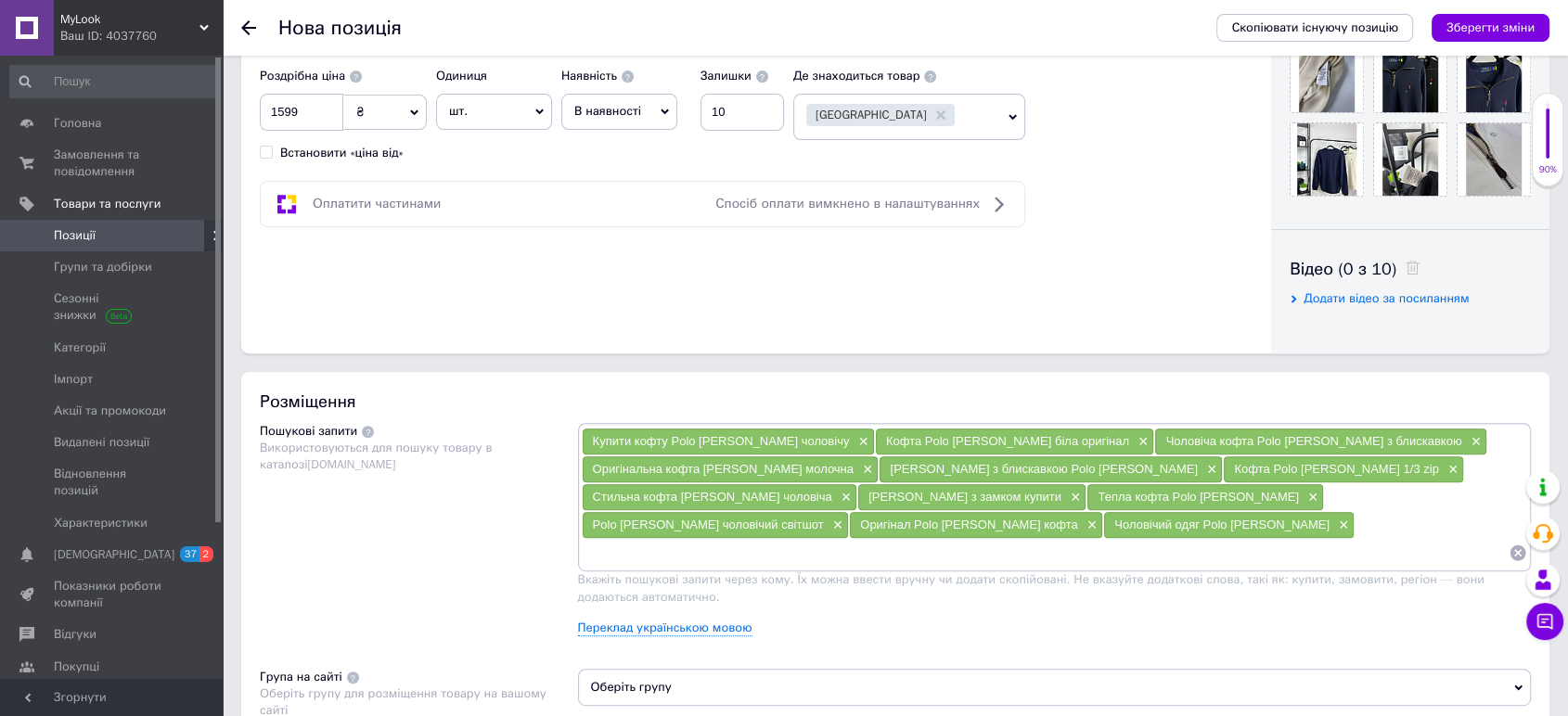 click at bounding box center (1046, 553) 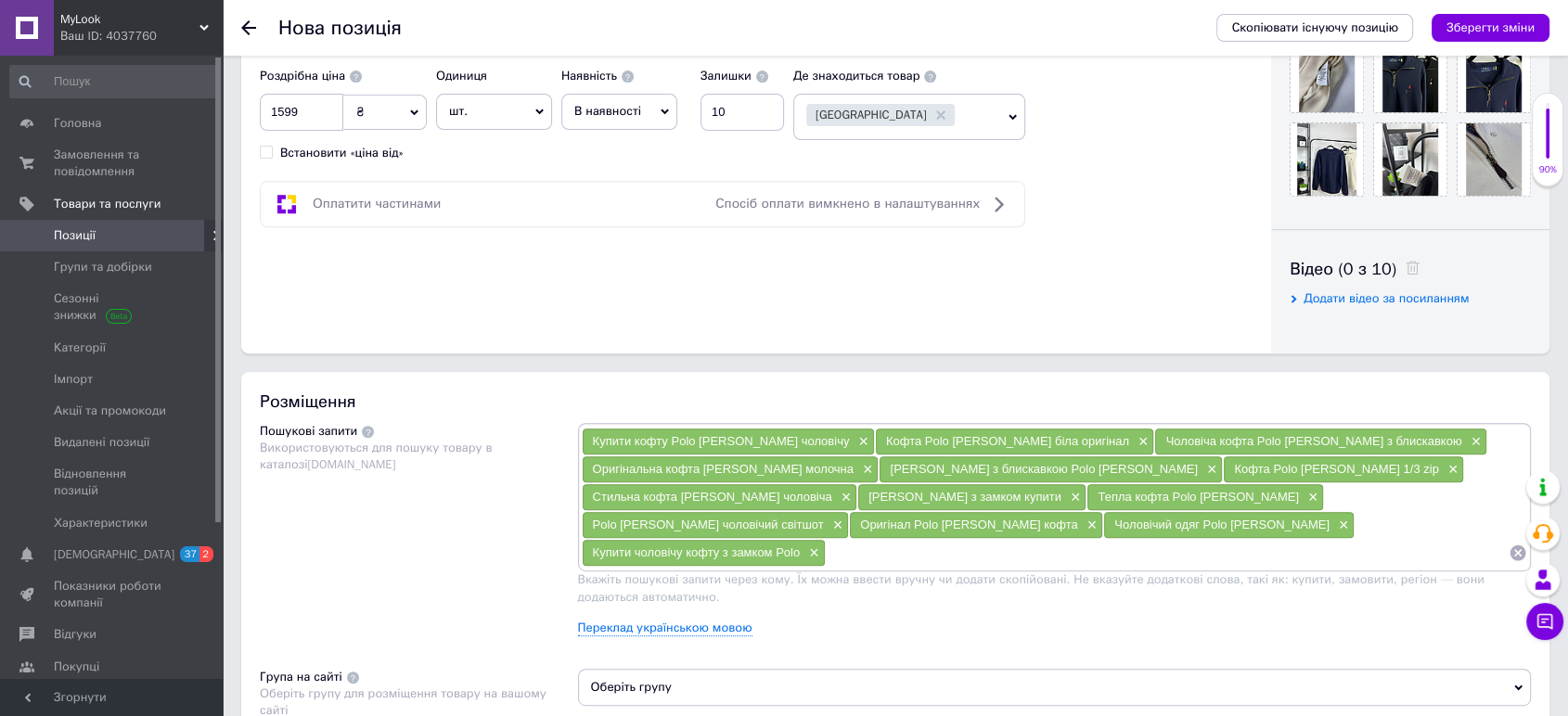 click at bounding box center [1167, 553] 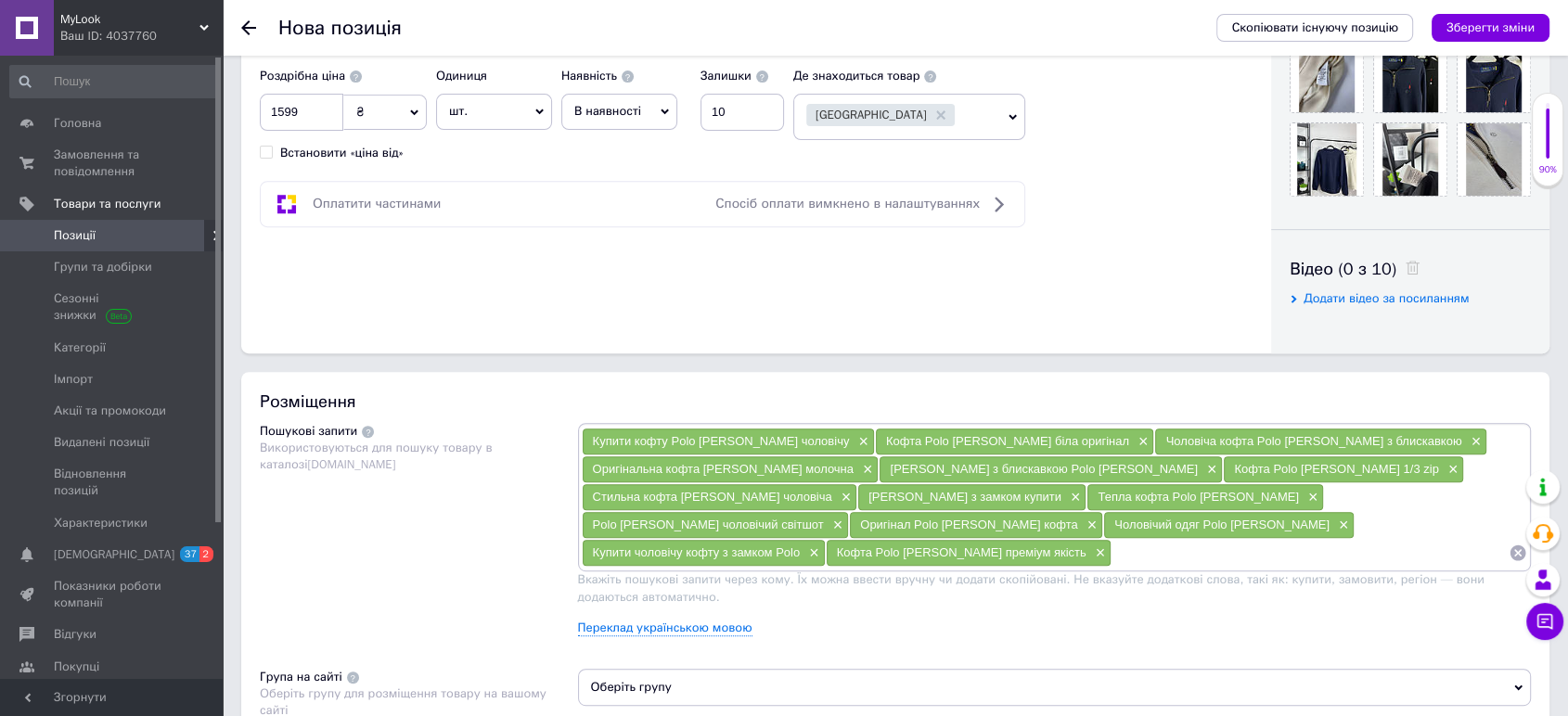 click at bounding box center (1310, 553) 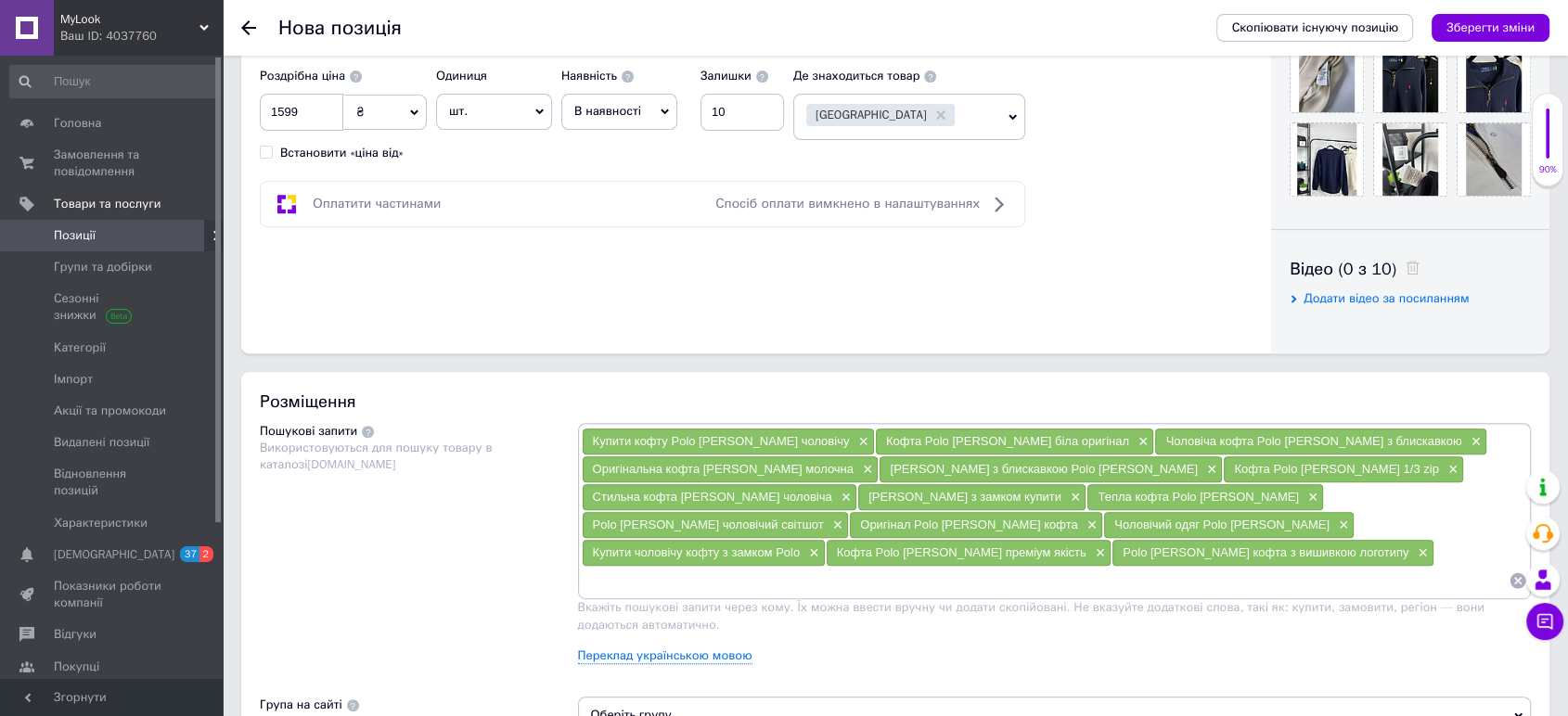 drag, startPoint x: 1281, startPoint y: 576, endPoint x: 1279, endPoint y: 561, distance: 15.132746 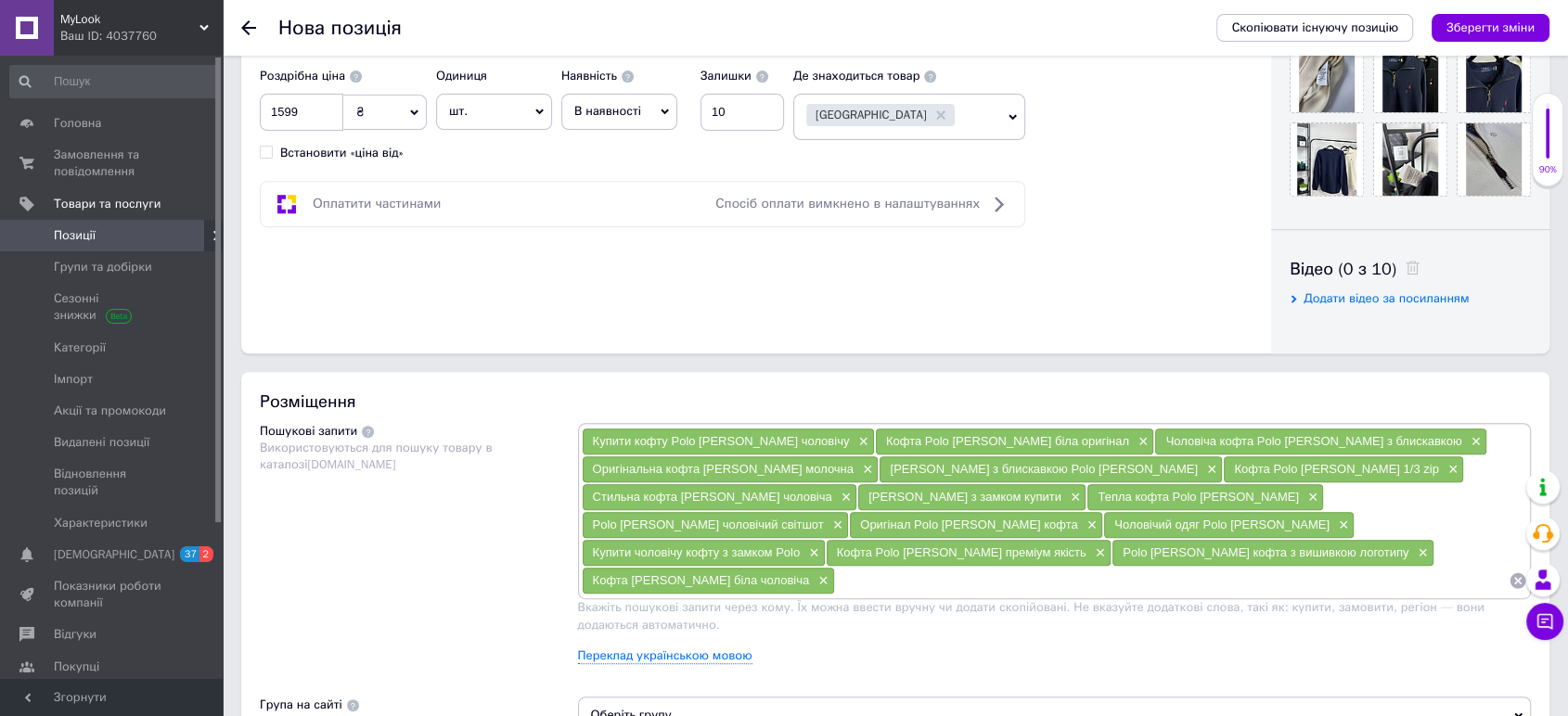 drag, startPoint x: 1287, startPoint y: 566, endPoint x: 1281, endPoint y: 578, distance: 13.4164079 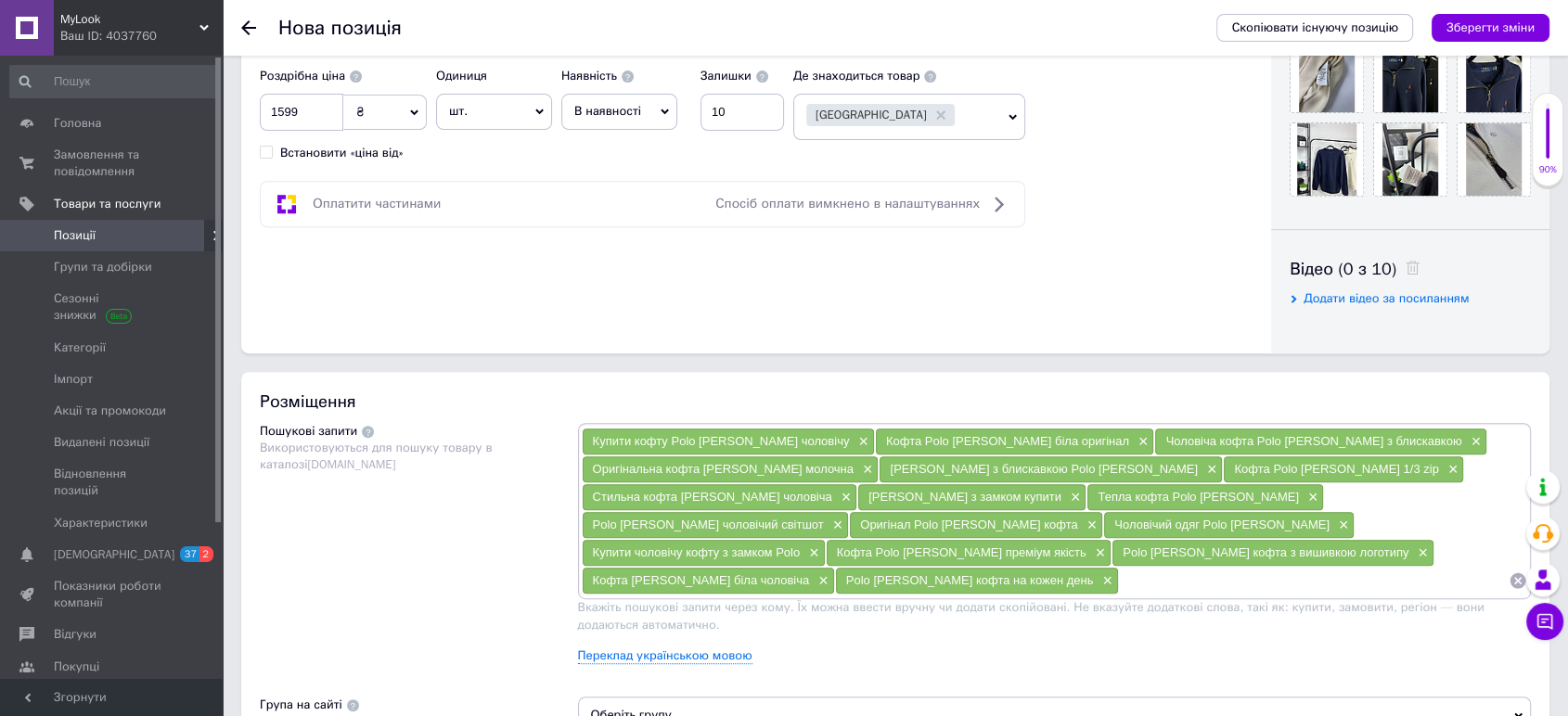 click at bounding box center (1314, 581) 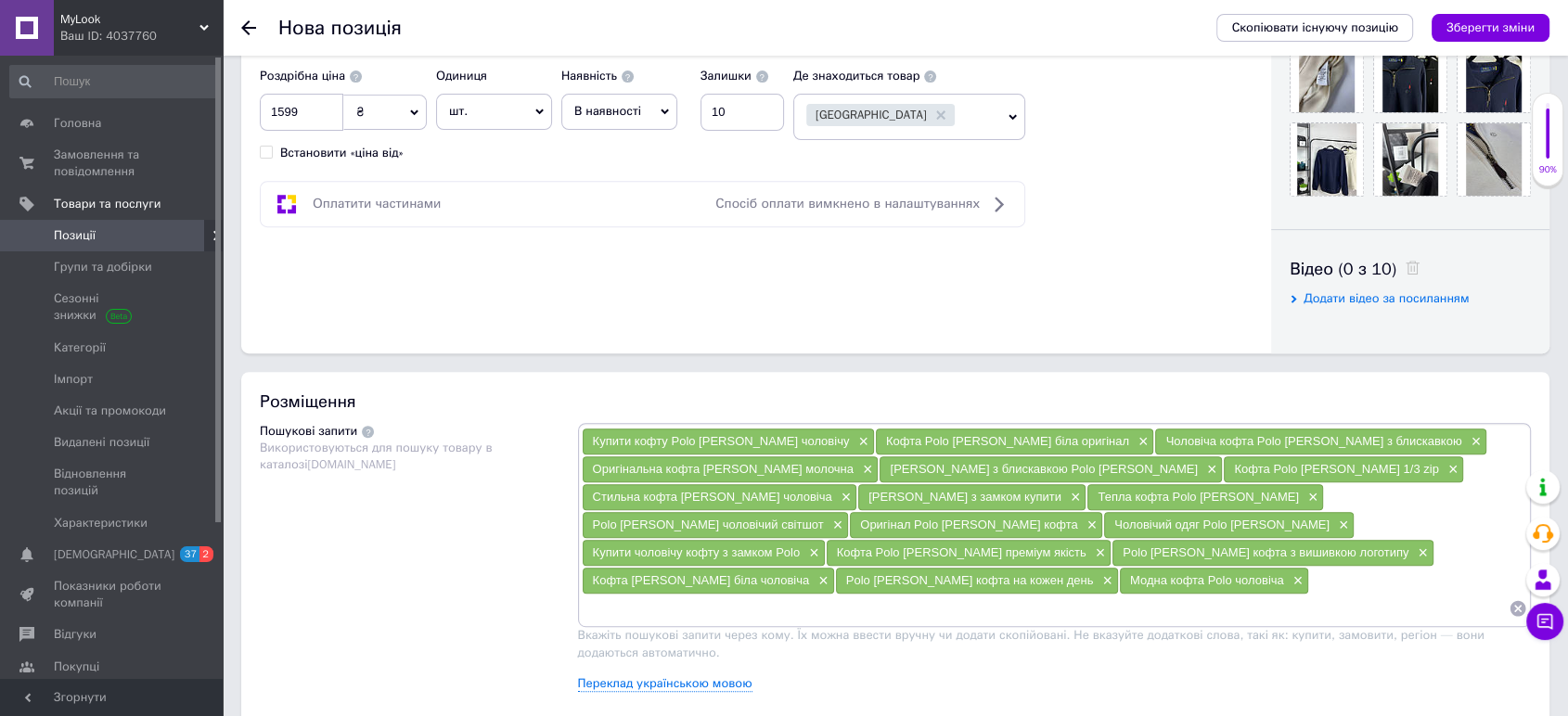 click at bounding box center [1046, 608] 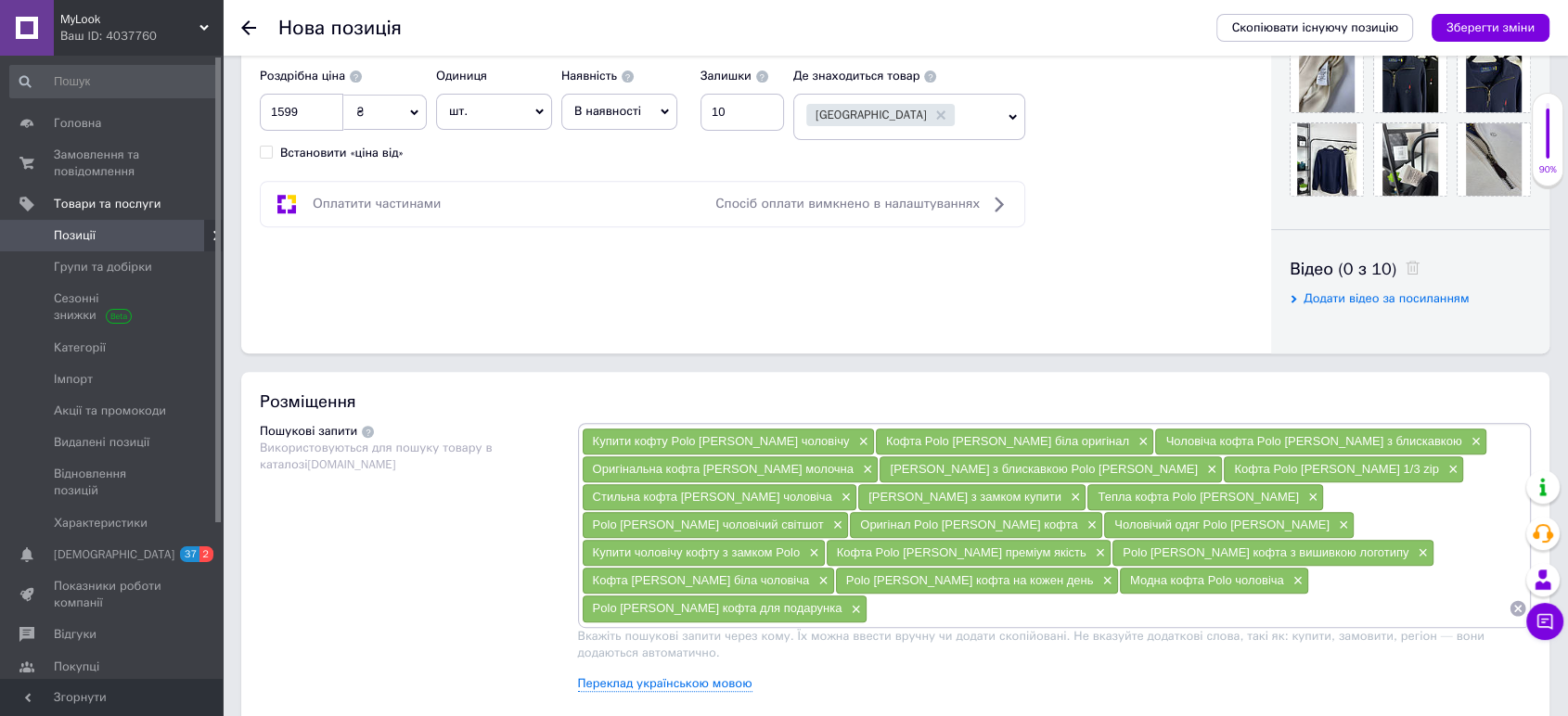 click at bounding box center [1188, 608] 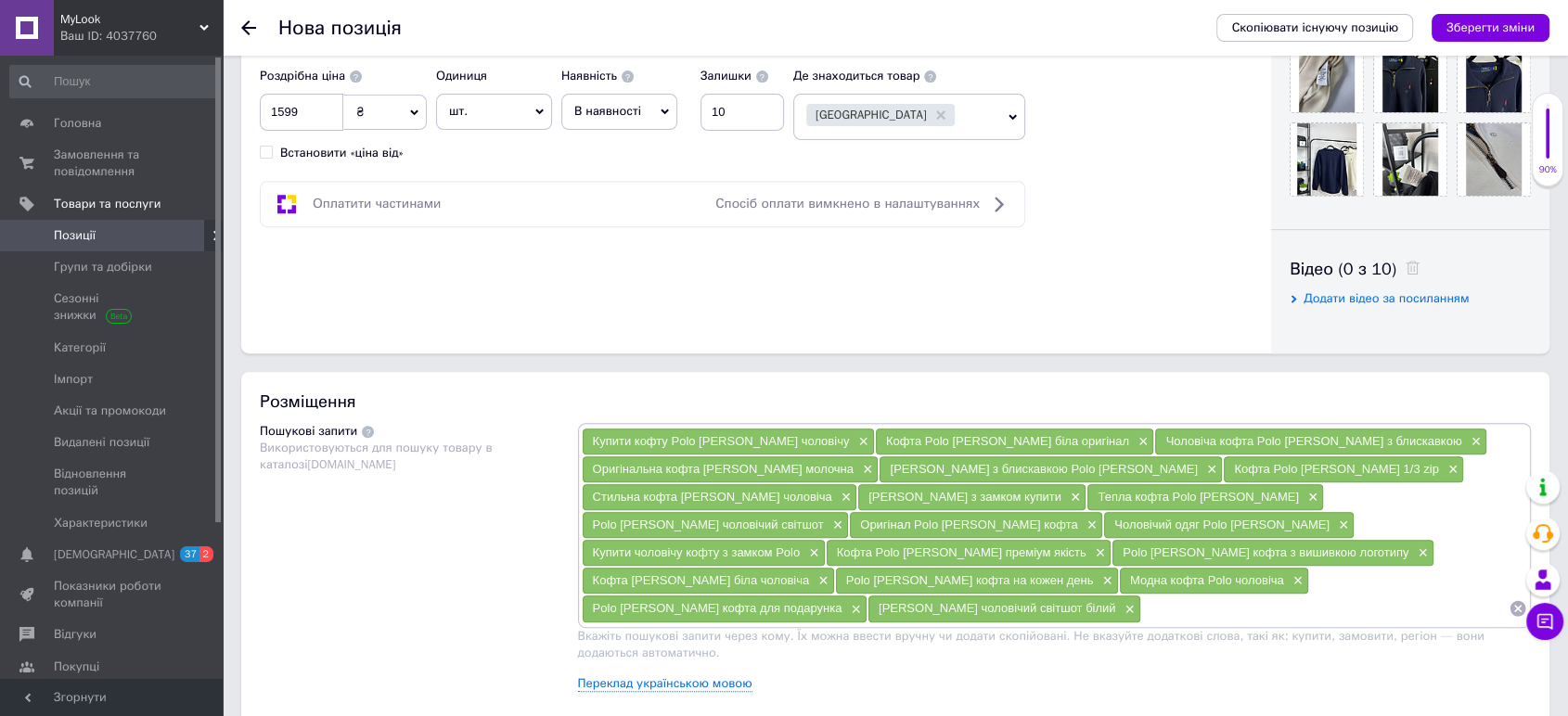 click at bounding box center [1325, 608] 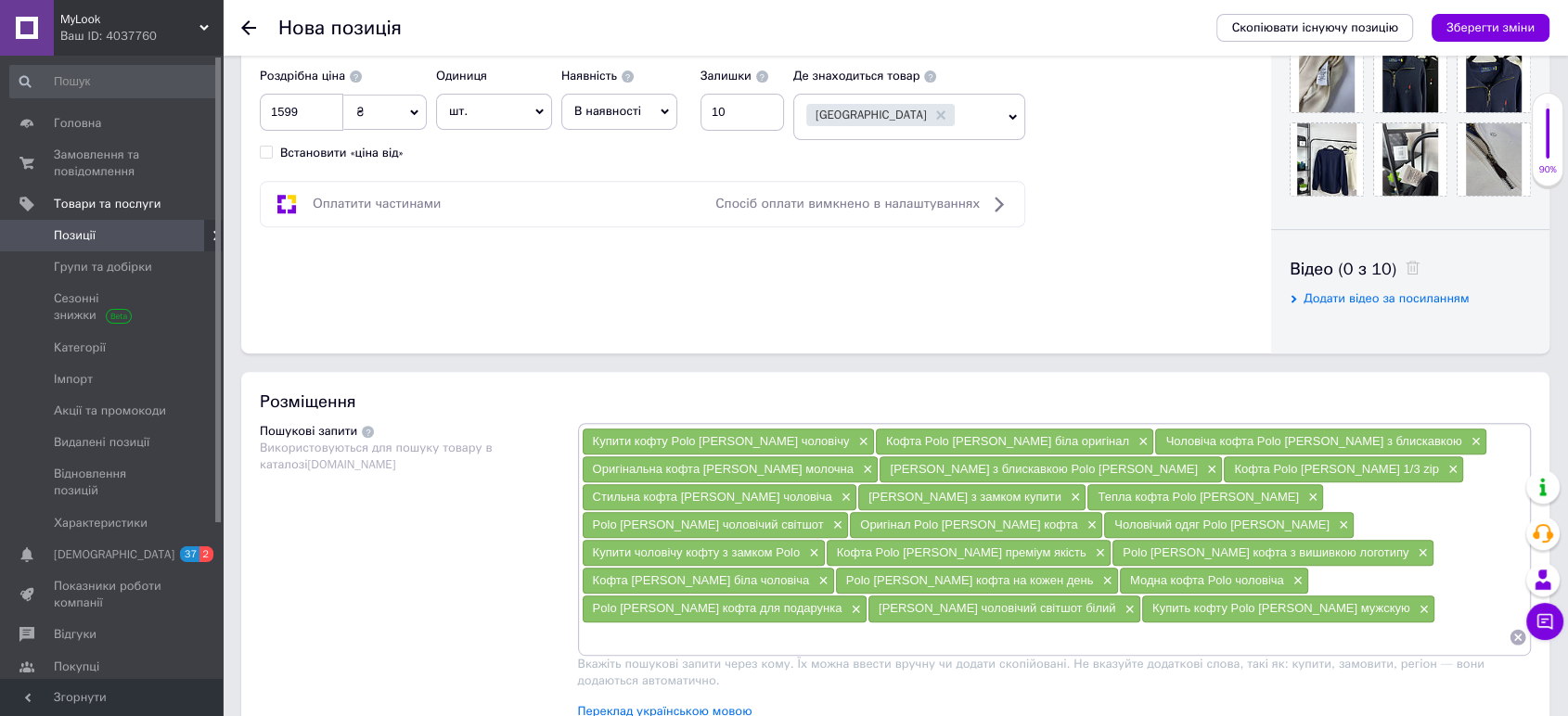 click at bounding box center (1046, 637) 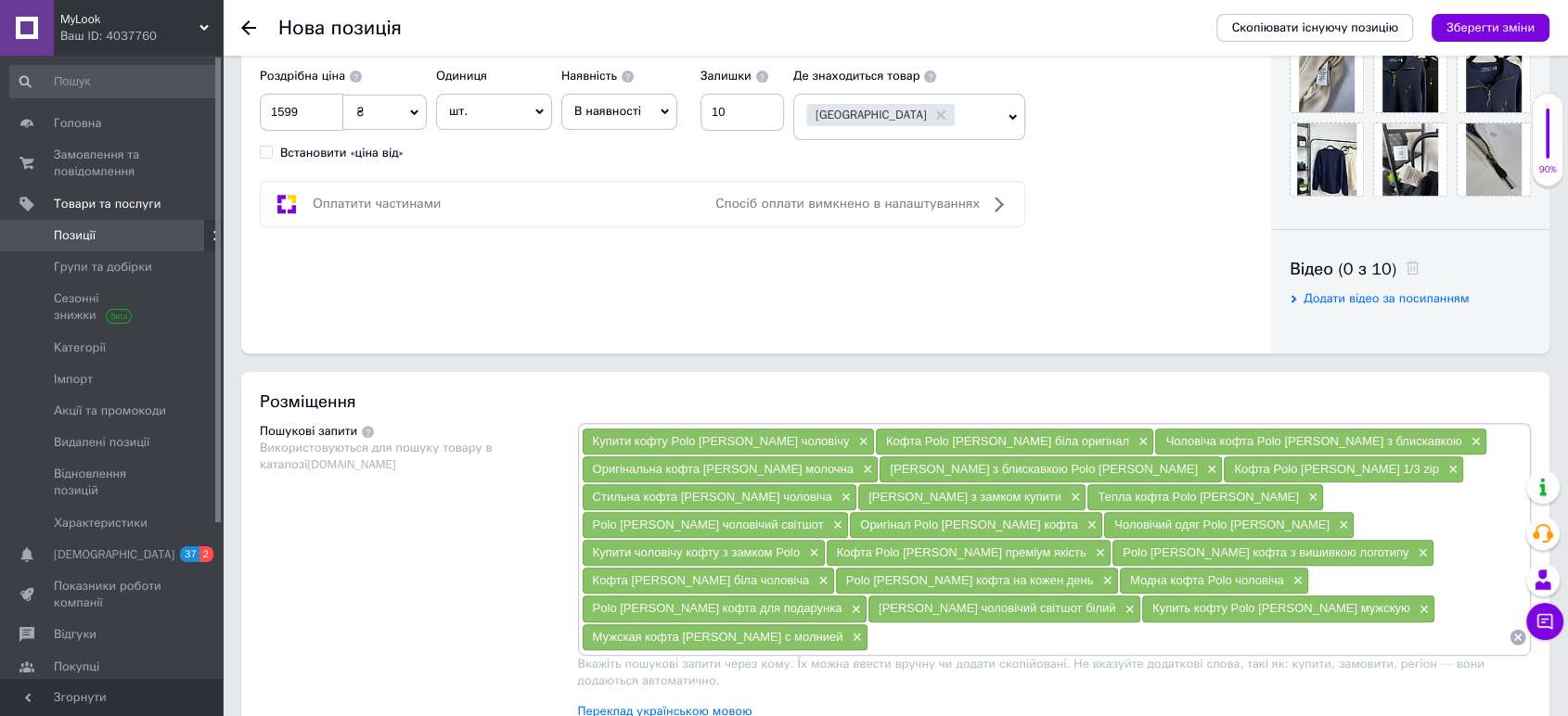 click at bounding box center [1189, 637] 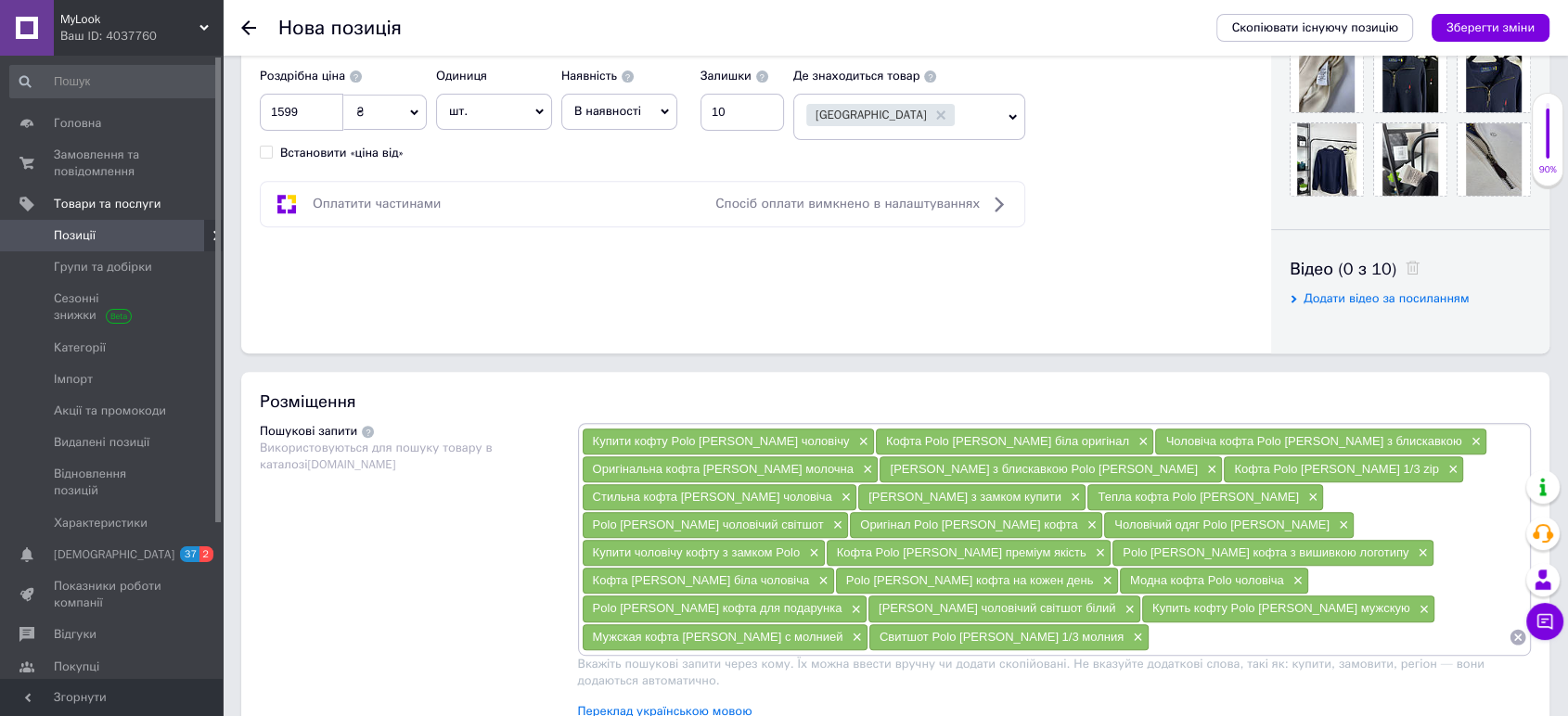 click at bounding box center [1329, 637] 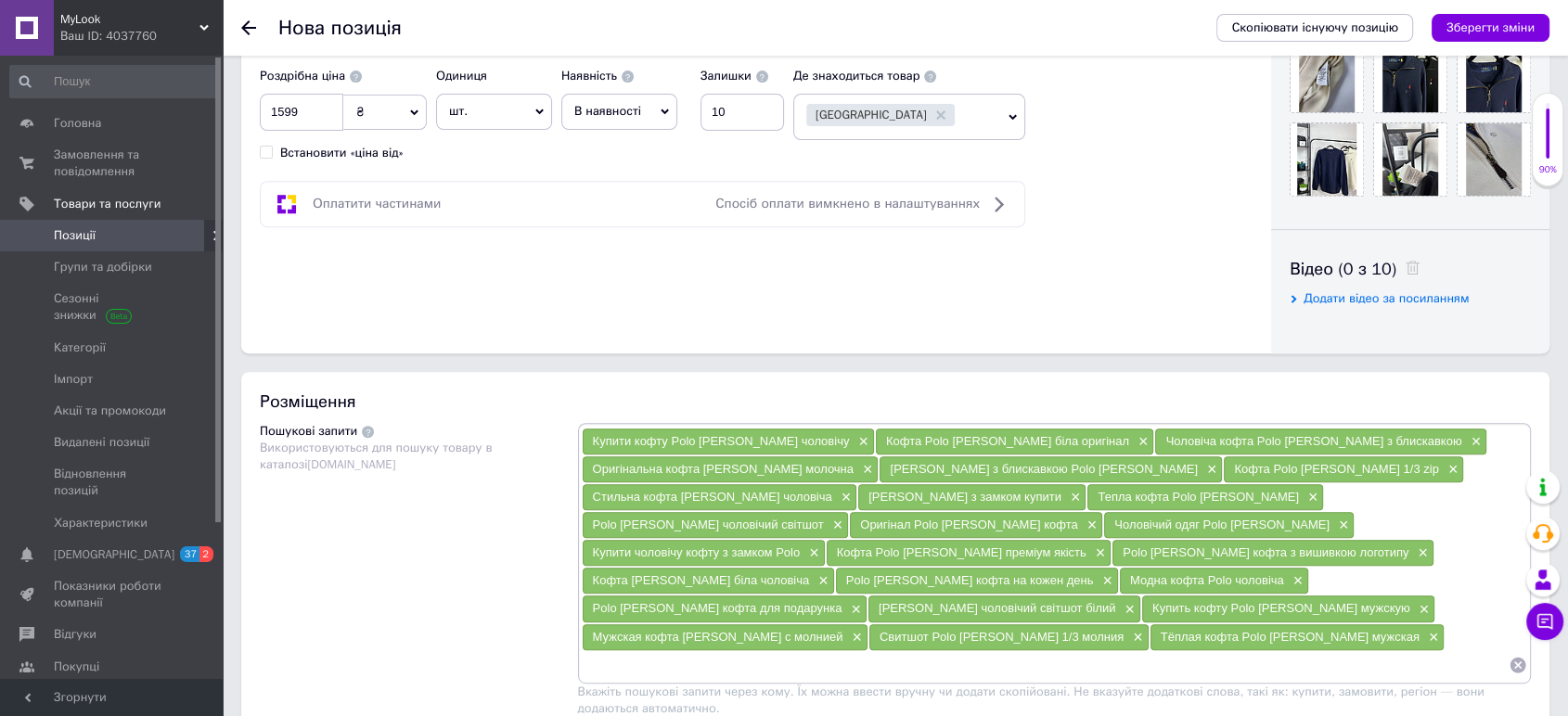 click at bounding box center [1046, 665] 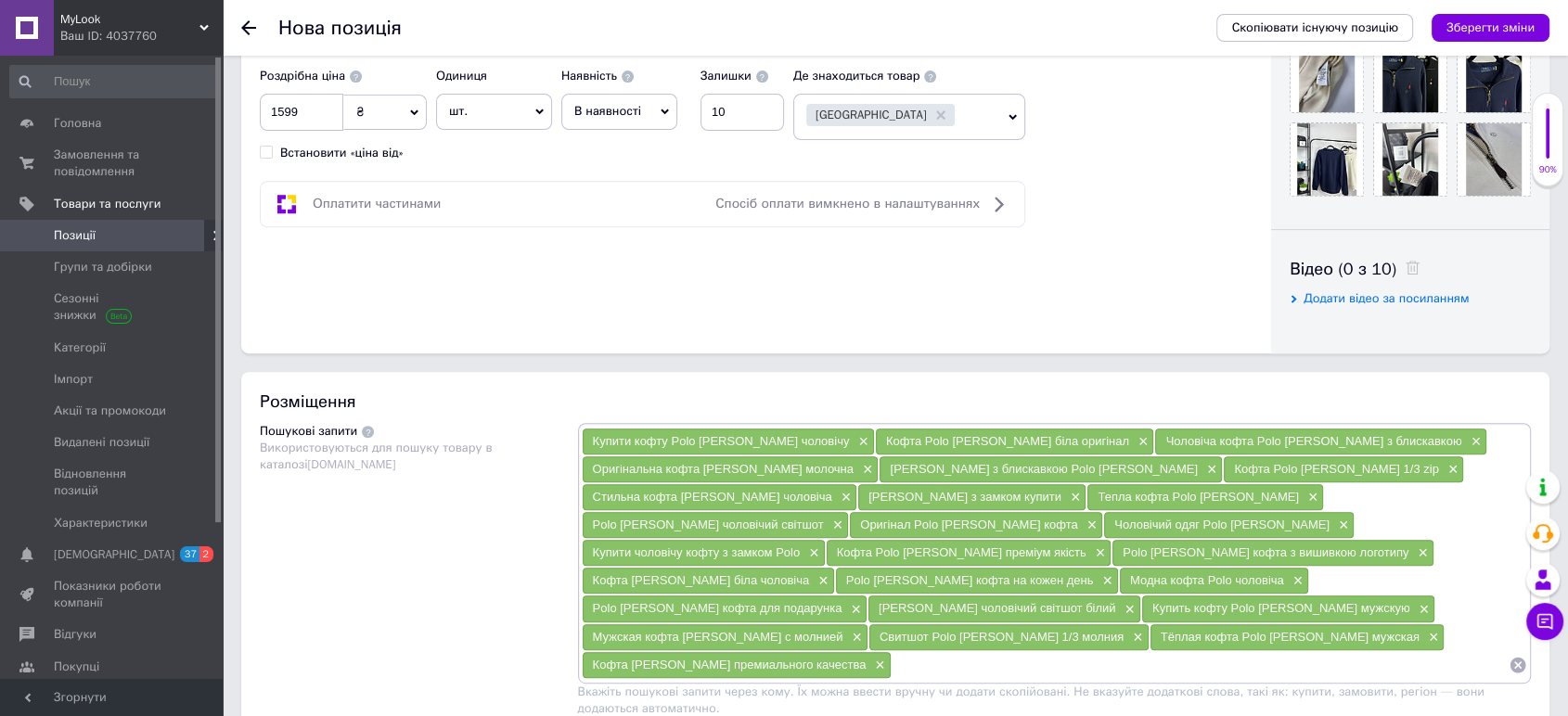 click at bounding box center [1200, 665] 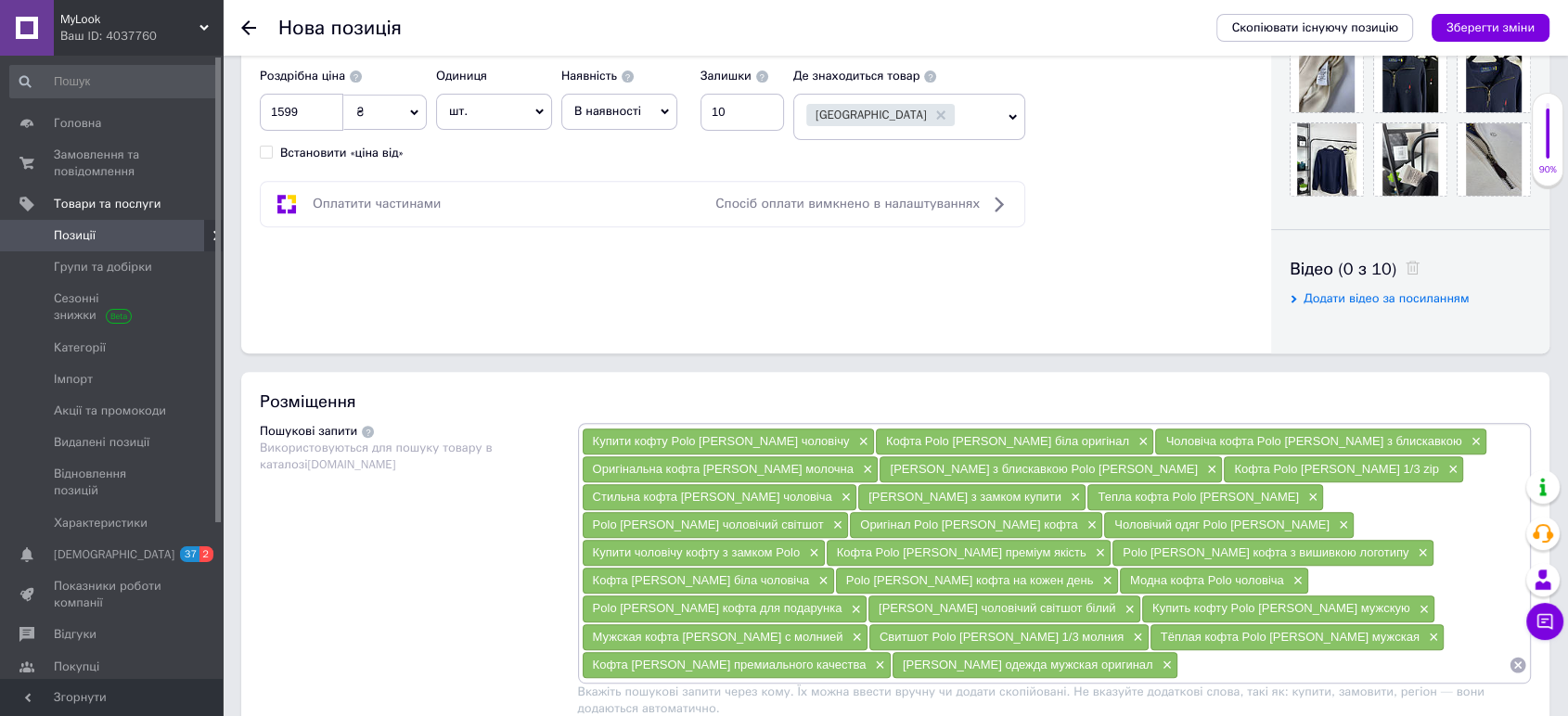 click at bounding box center (1343, 665) 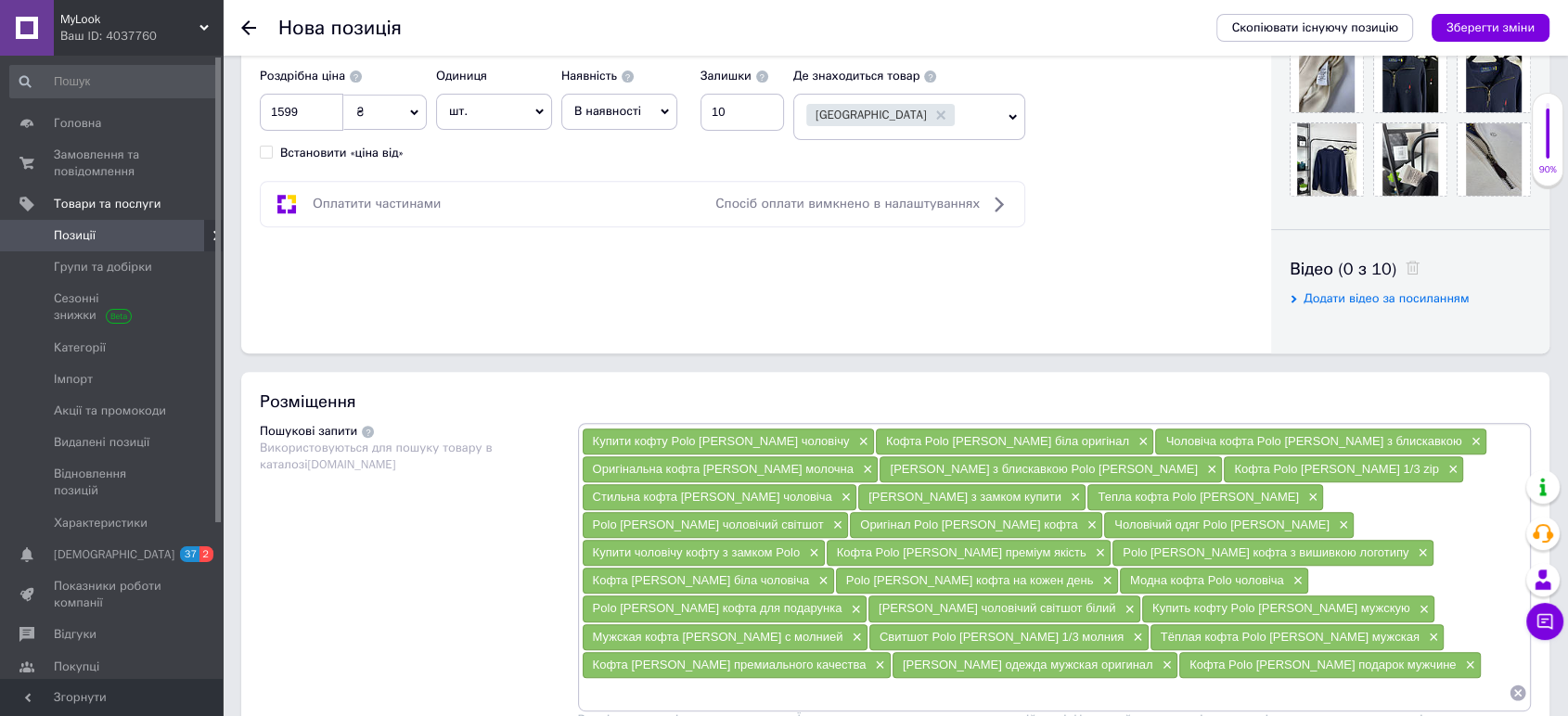 click at bounding box center (1046, 693) 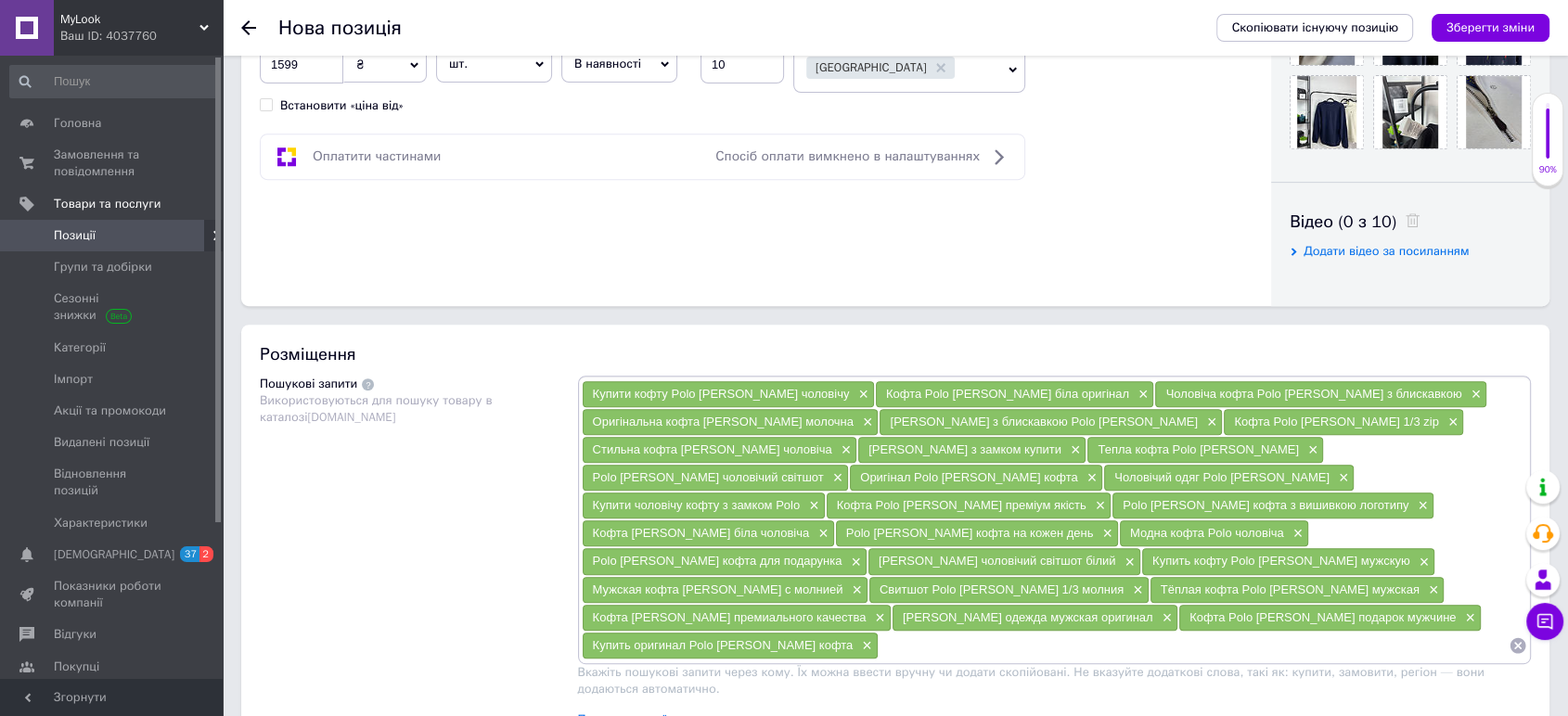 scroll, scrollTop: 824, scrollLeft: 0, axis: vertical 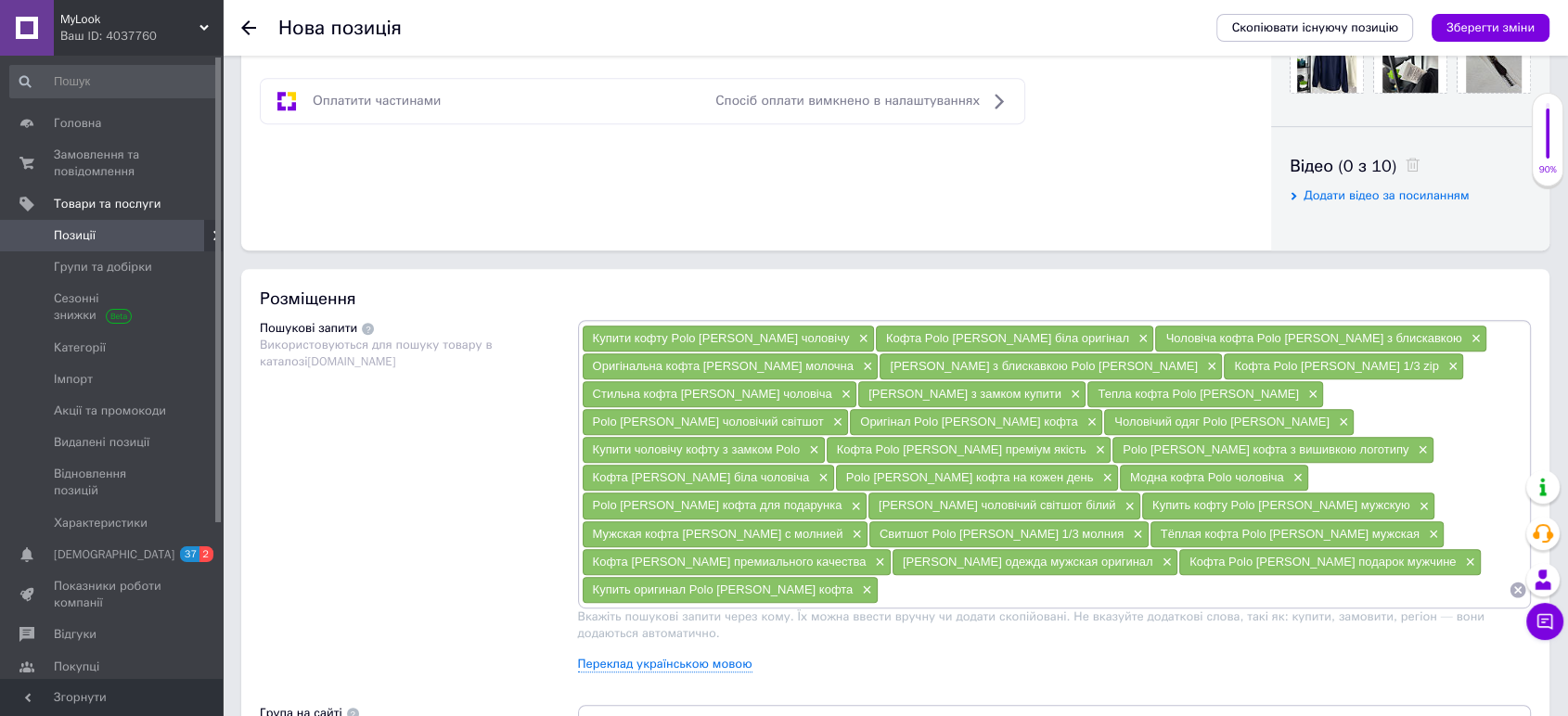 click at bounding box center [1193, 590] 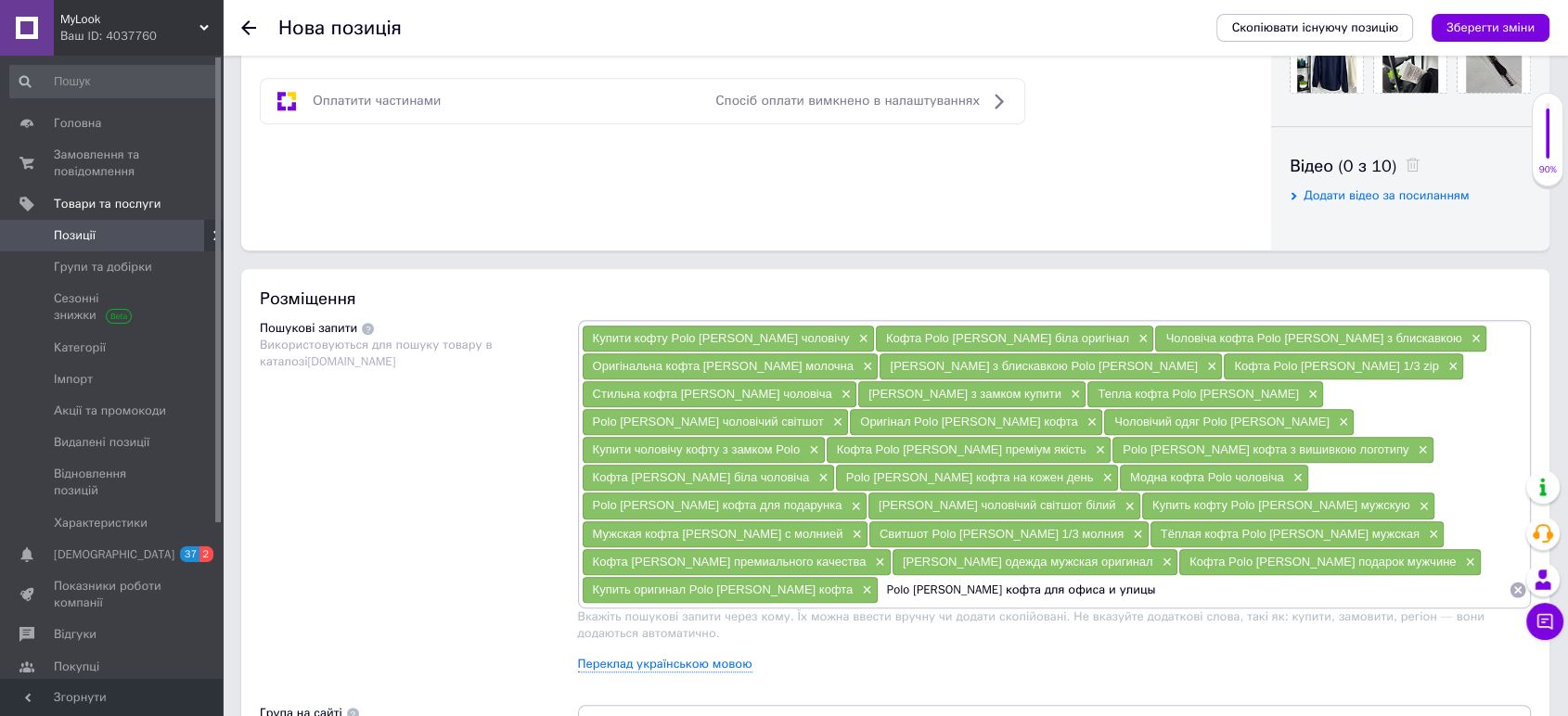 type 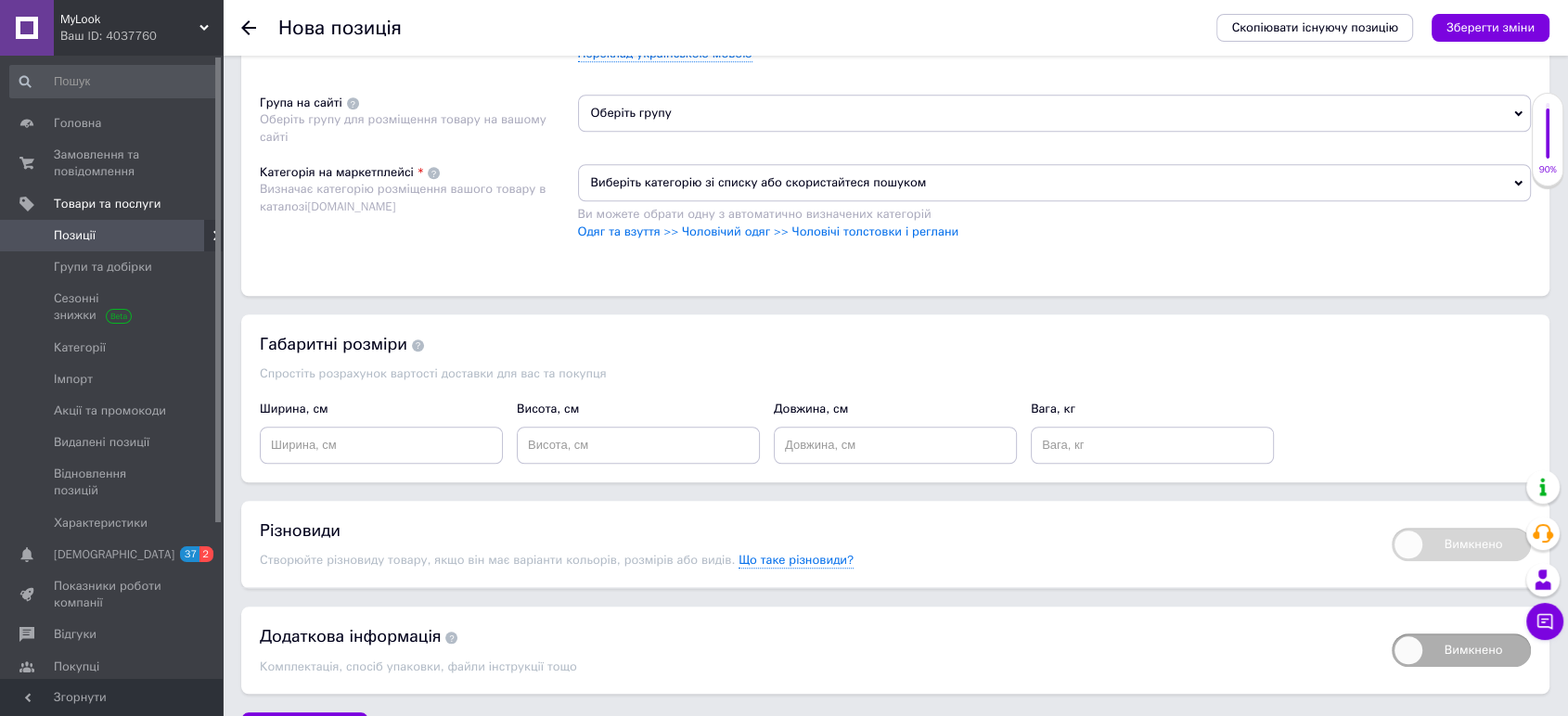 scroll, scrollTop: 1442, scrollLeft: 0, axis: vertical 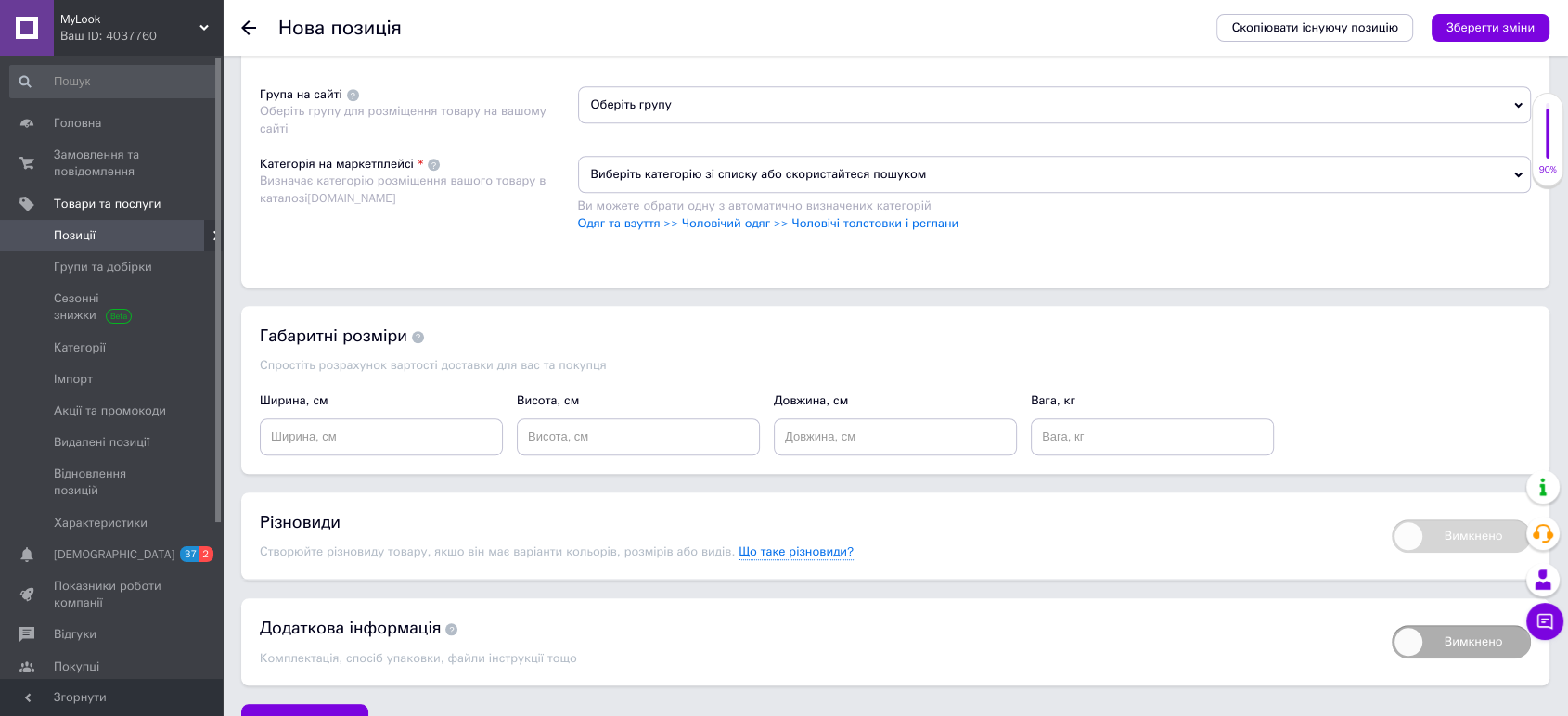 click on "Виберіть категорію зі списку або скористайтеся пошуком" at bounding box center [1055, 174] 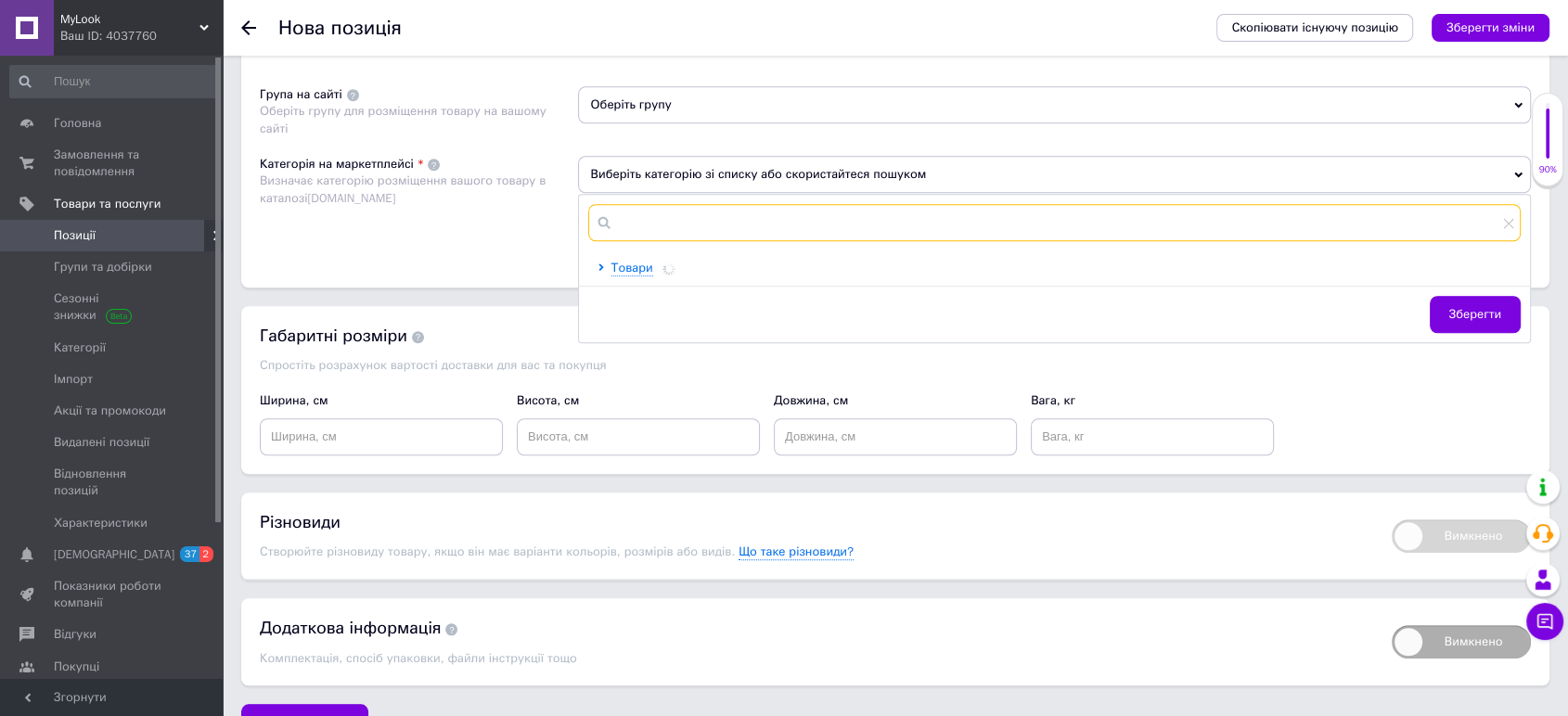 click at bounding box center (1055, 223) 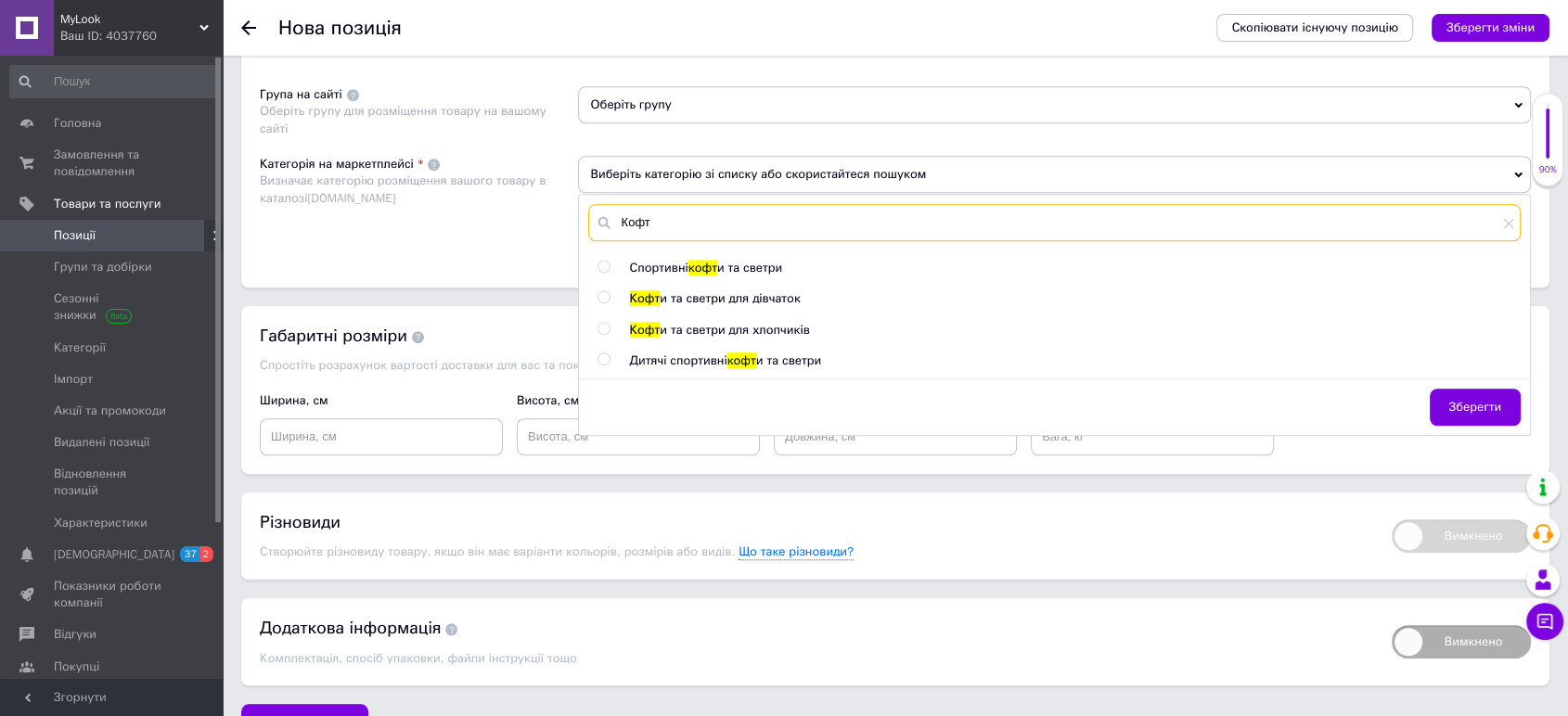 drag, startPoint x: 673, startPoint y: 211, endPoint x: 610, endPoint y: 211, distance: 63 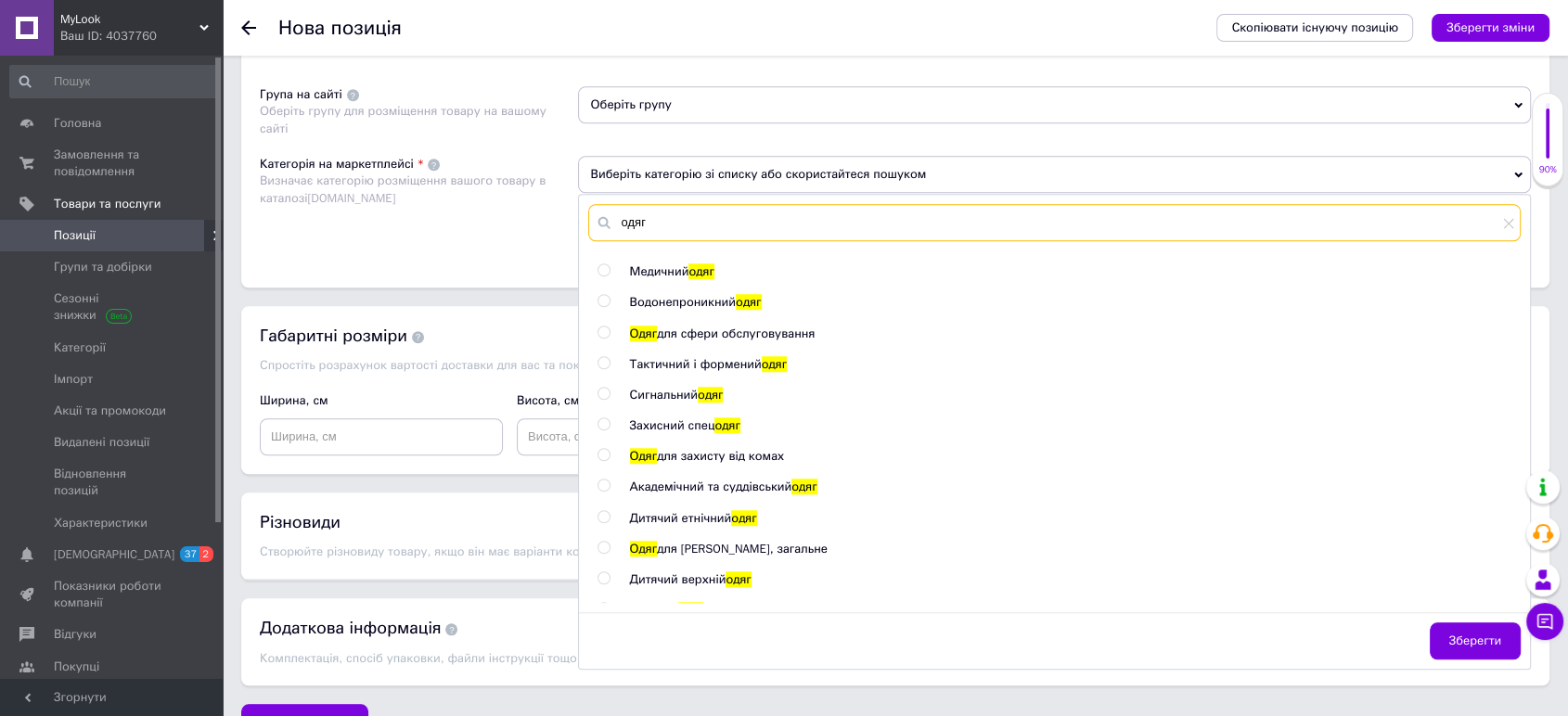 scroll, scrollTop: 309, scrollLeft: 0, axis: vertical 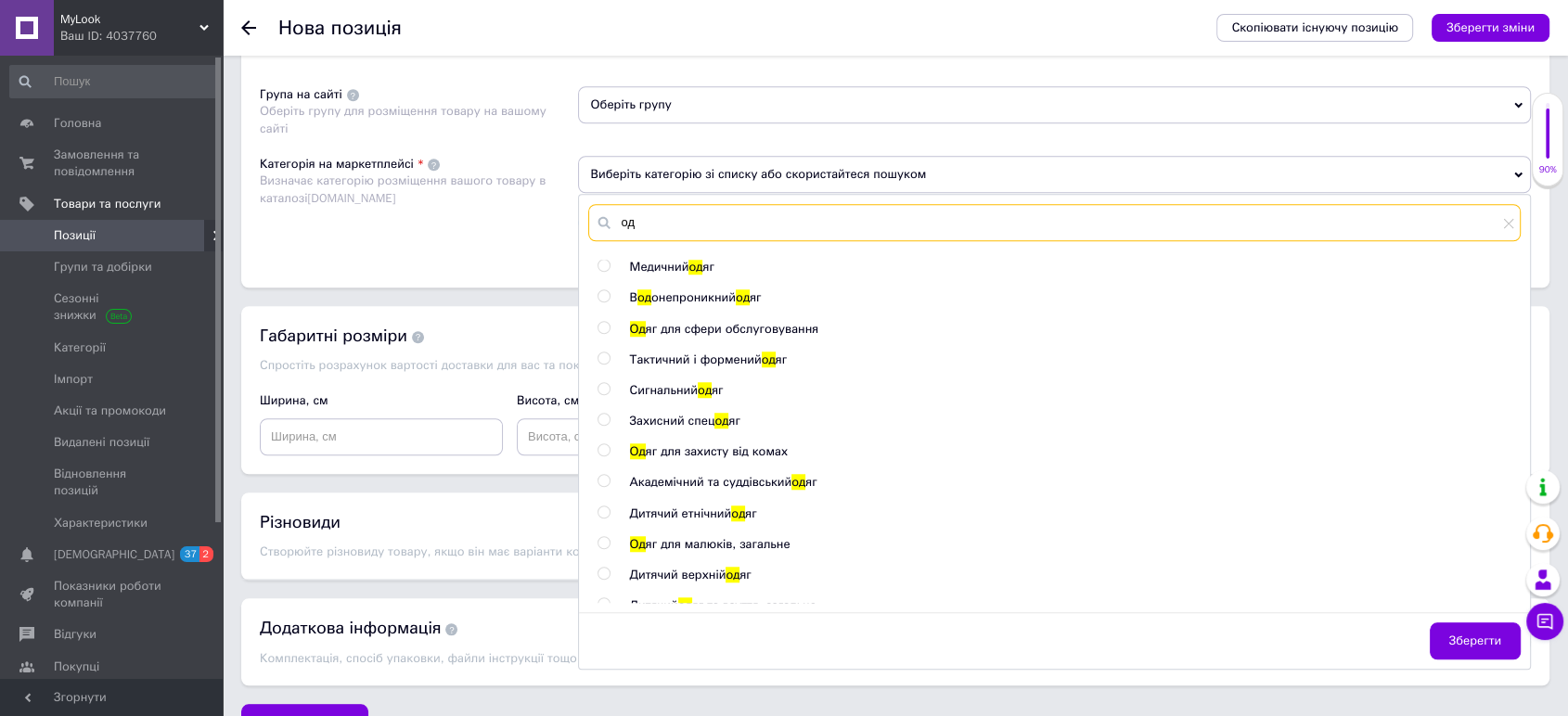type on "о" 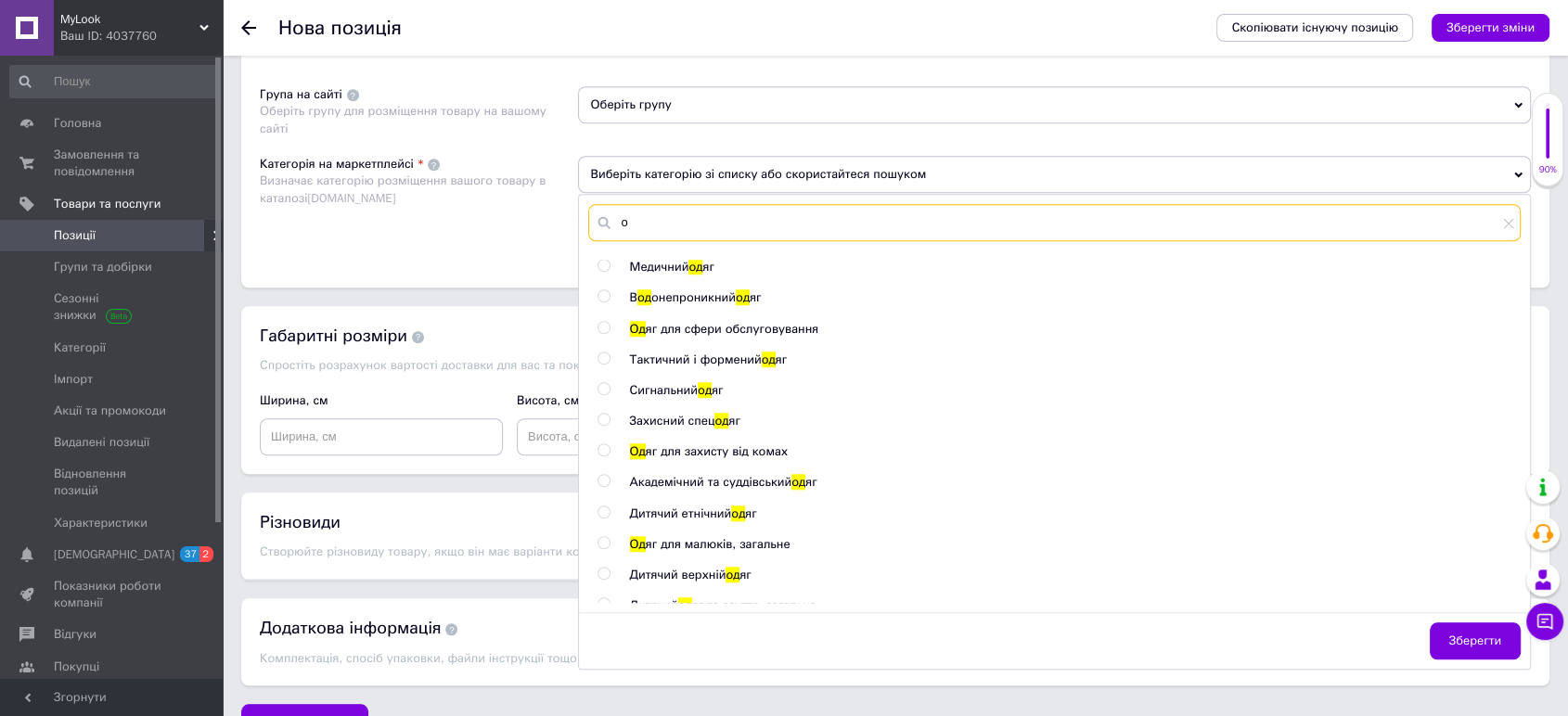 type 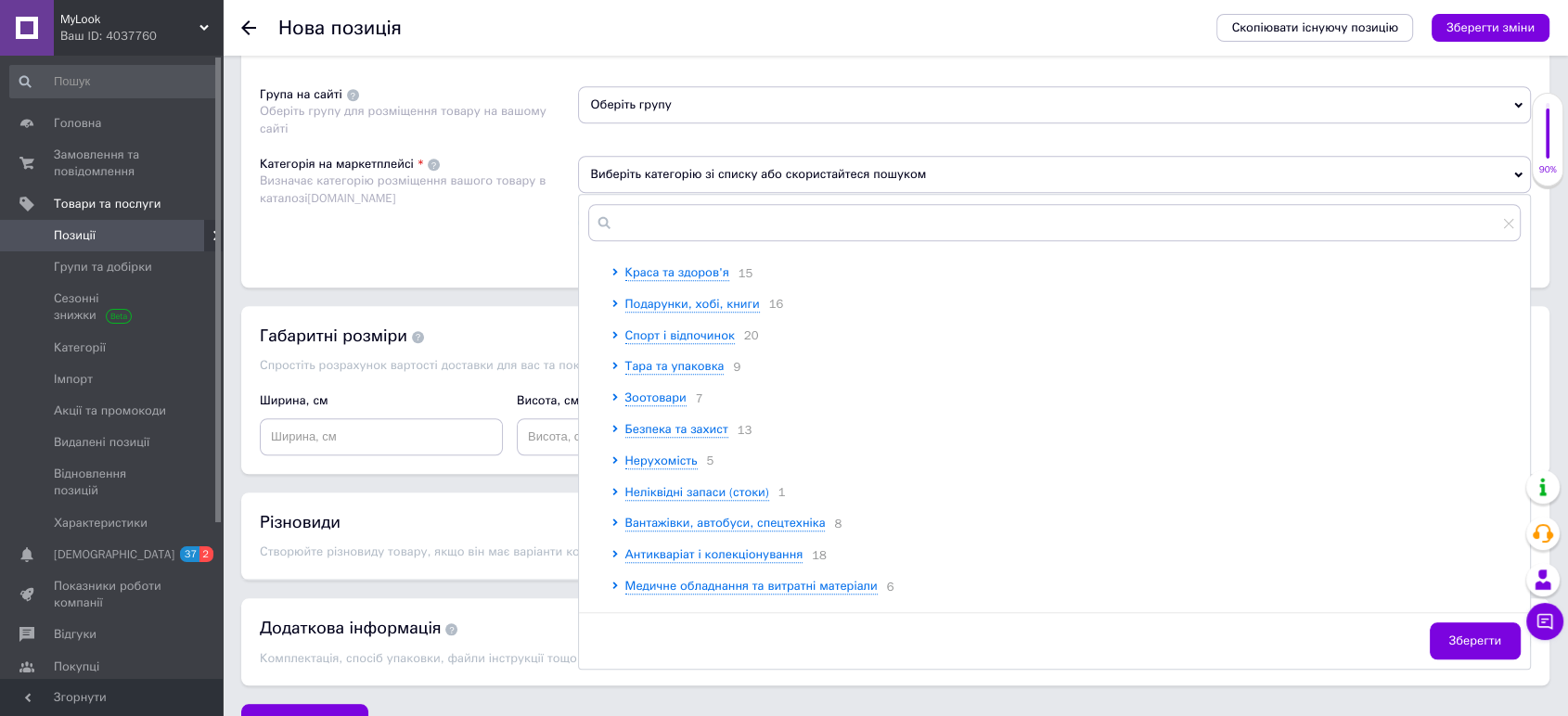 click on "Категорія на маркетплейсі Визначає категорію розміщення вашого товару в каталозі  Prom.ua" at bounding box center (418, 202) 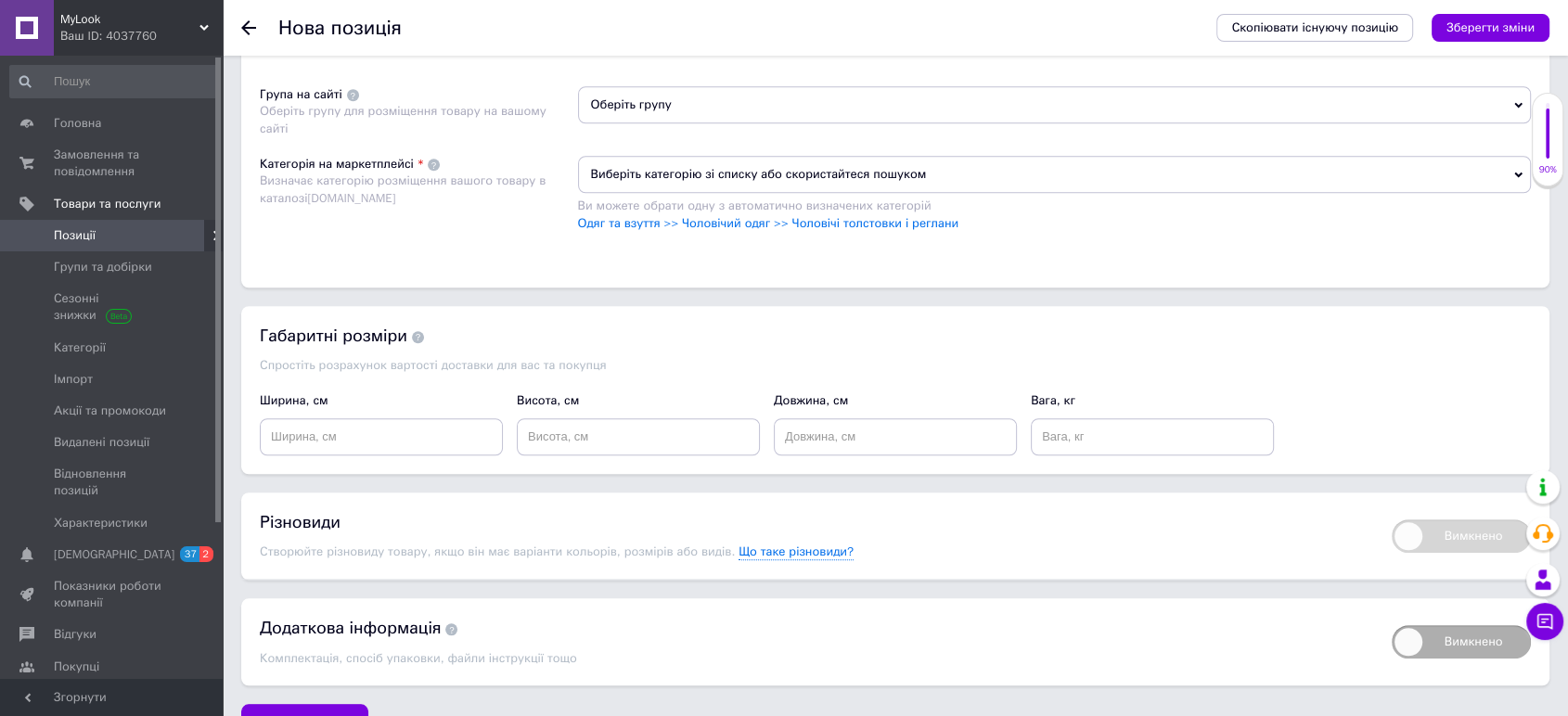 click on "Виберіть категорію зі списку або скористайтеся пошуком" at bounding box center (1055, 174) 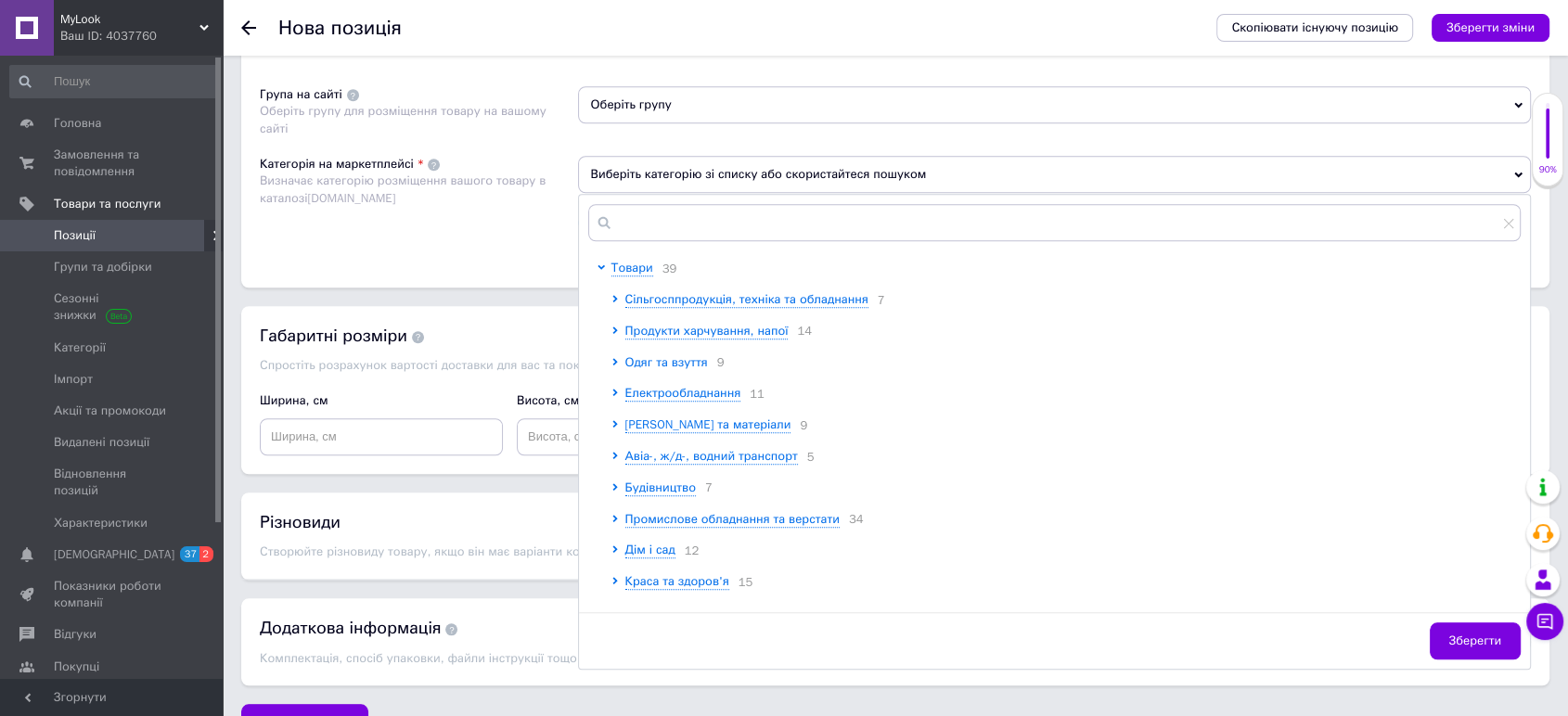 click on "Одяг та взуття" at bounding box center (666, 362) 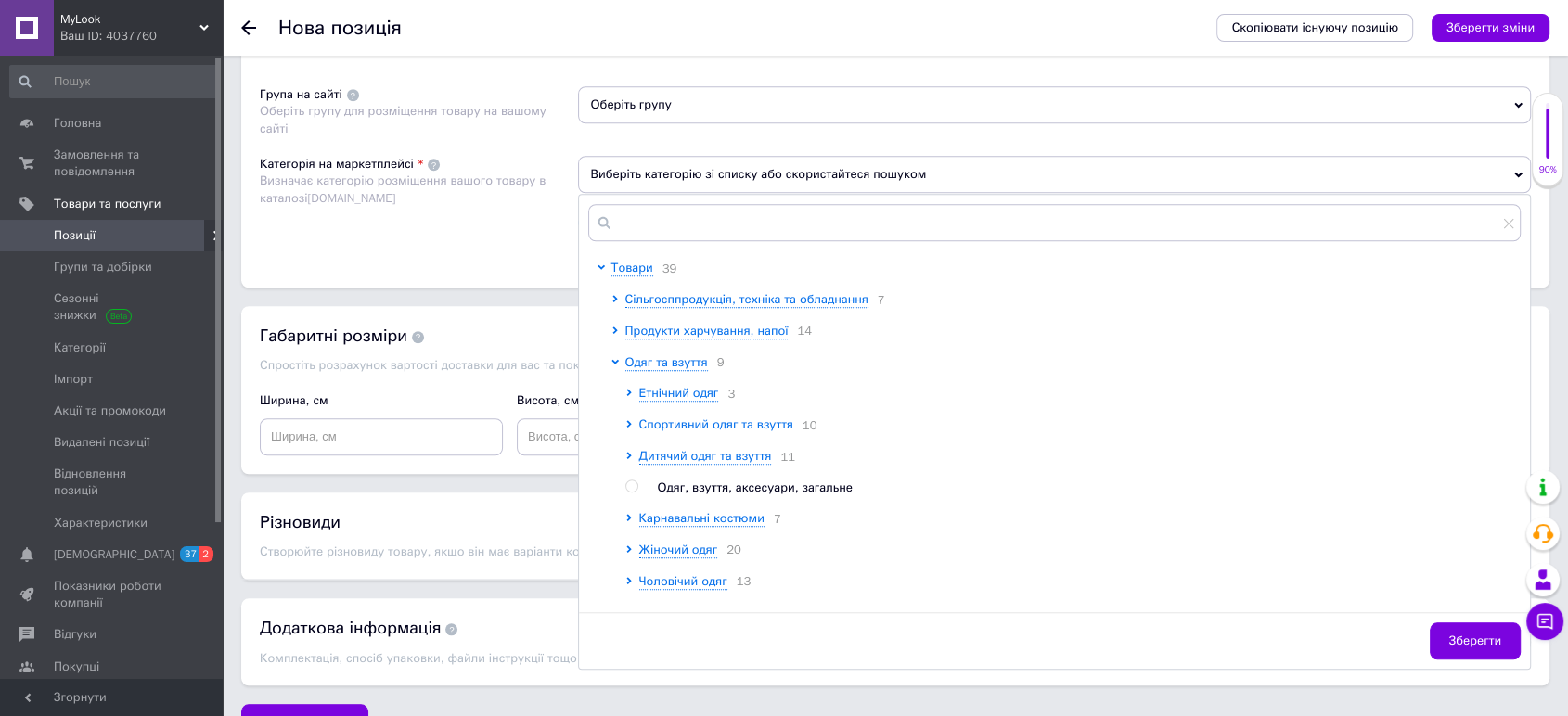 click on "Спортивний одяг та взуття" at bounding box center [716, 424] 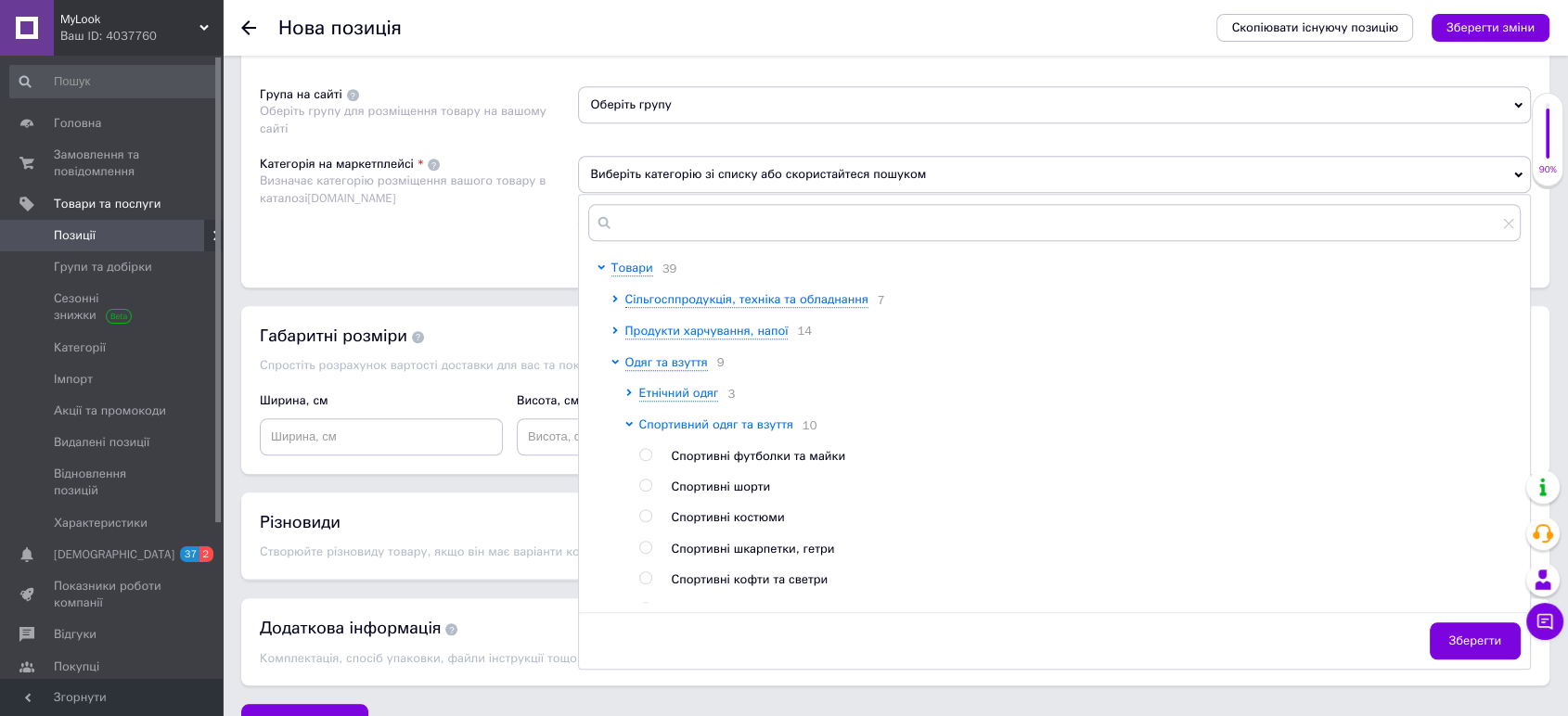 click on "Спортивний одяг та взуття" at bounding box center (716, 424) 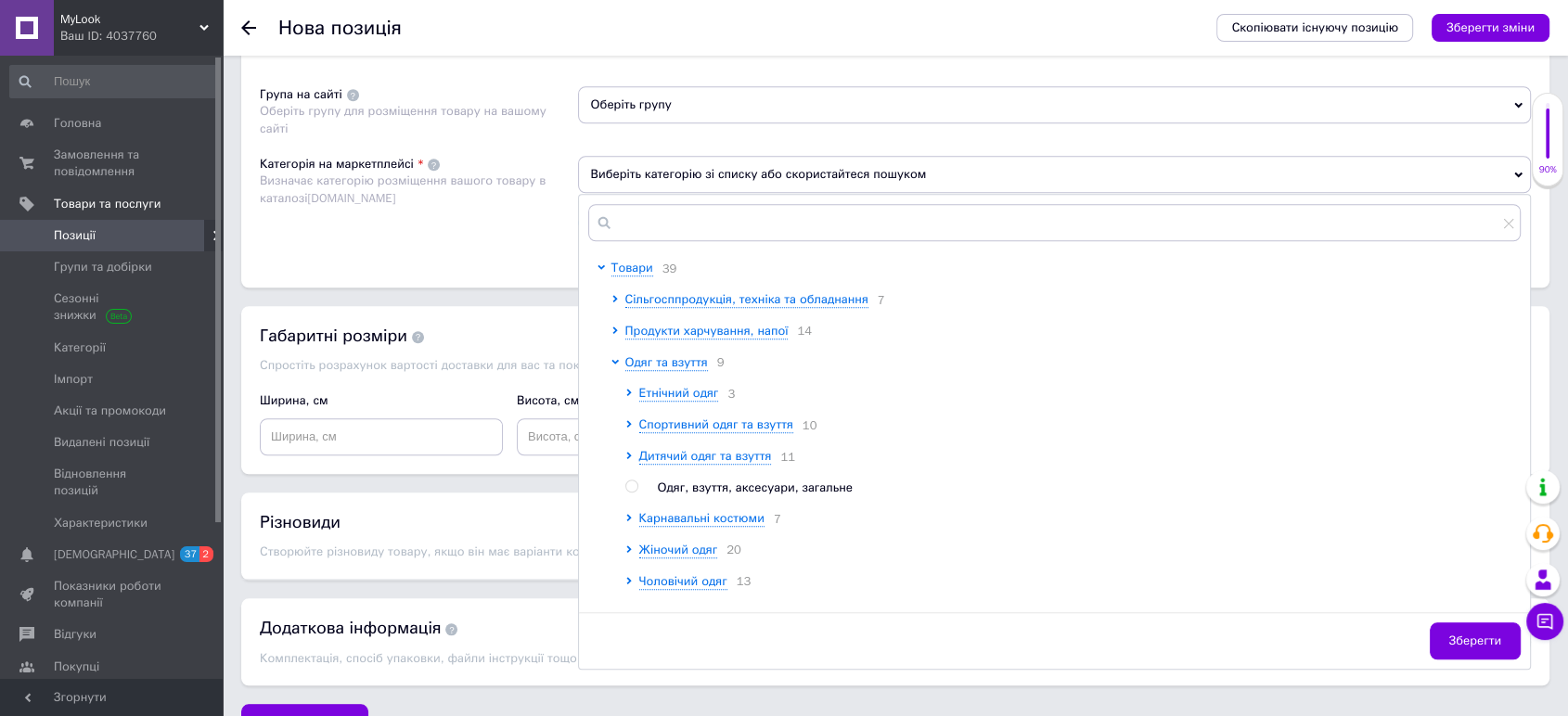 click at bounding box center (604, 1004) 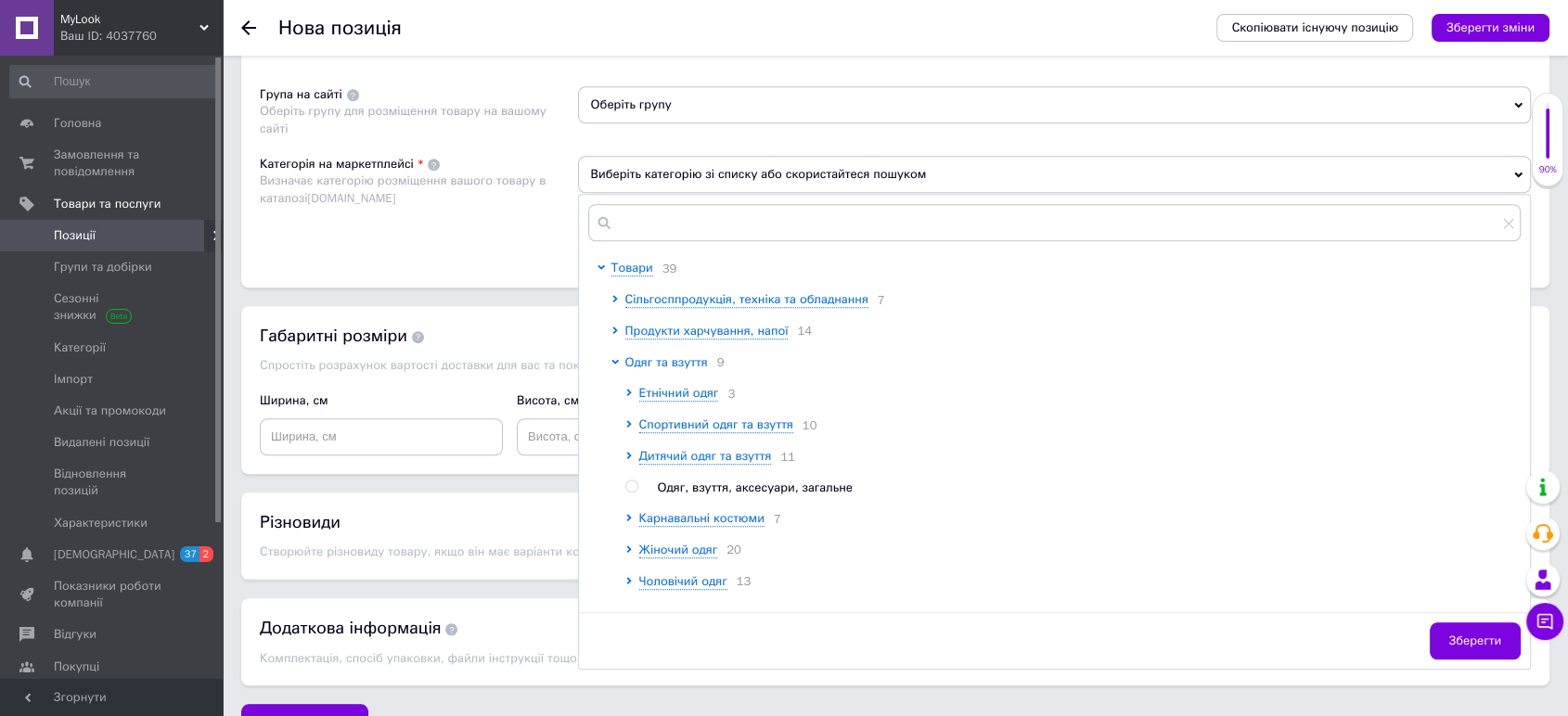 click 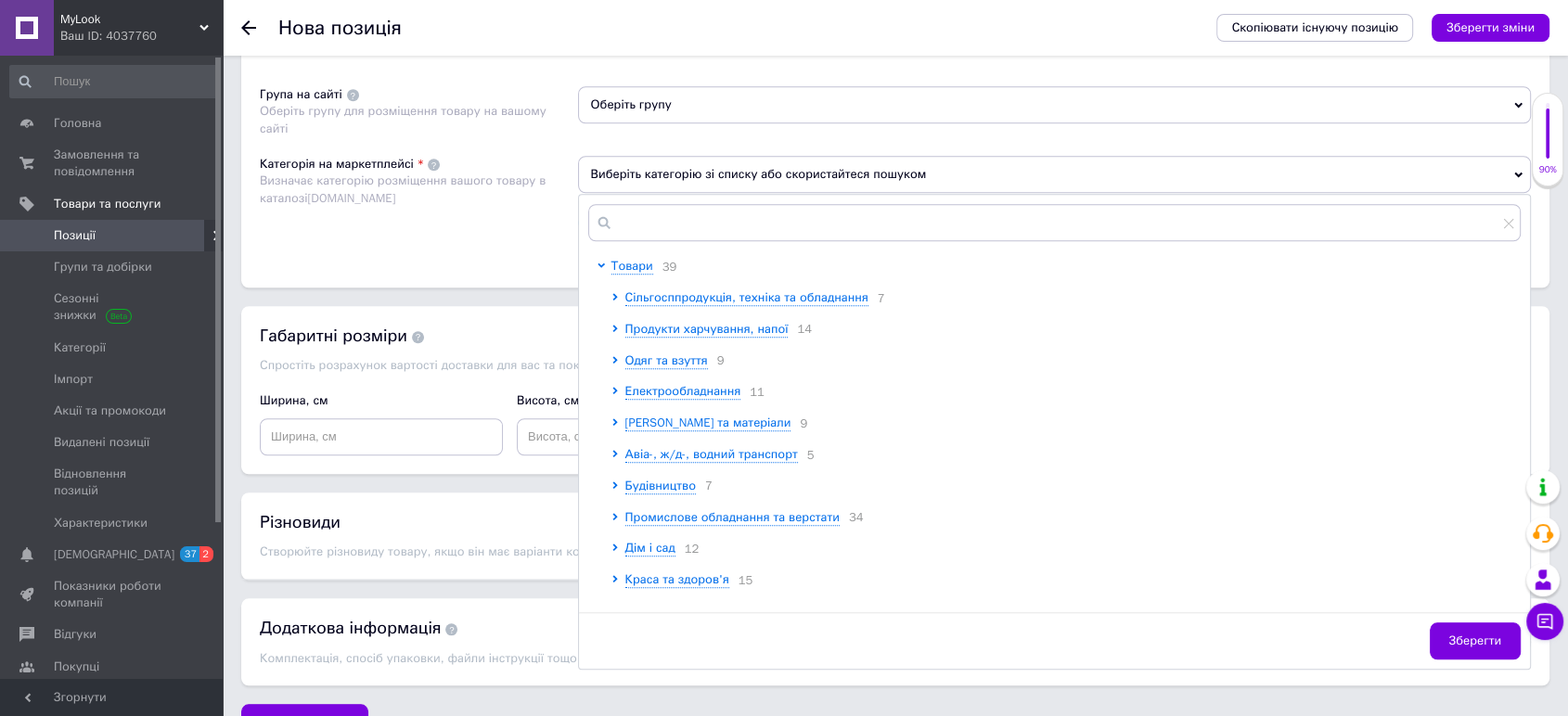 scroll, scrollTop: 0, scrollLeft: 0, axis: both 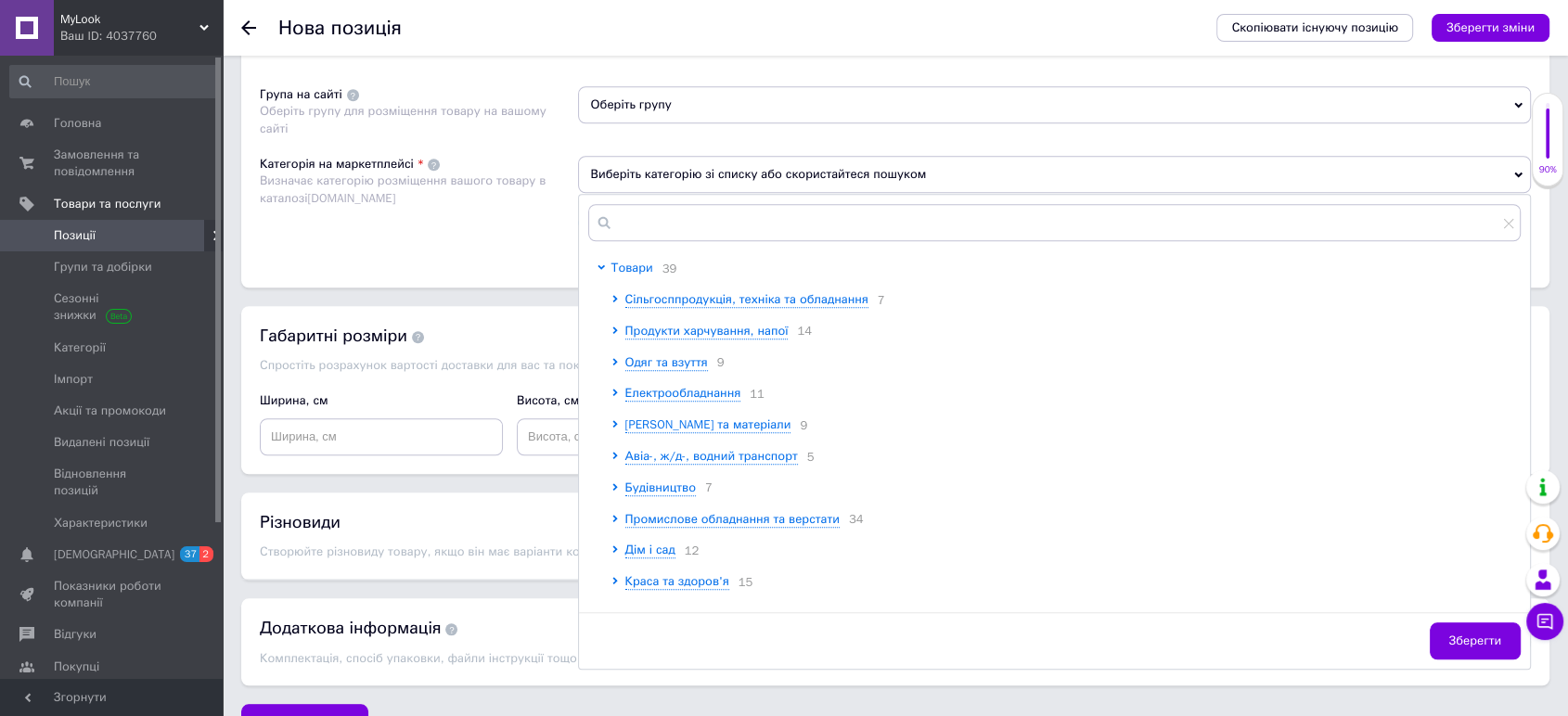click on "Товари" at bounding box center [632, 267] 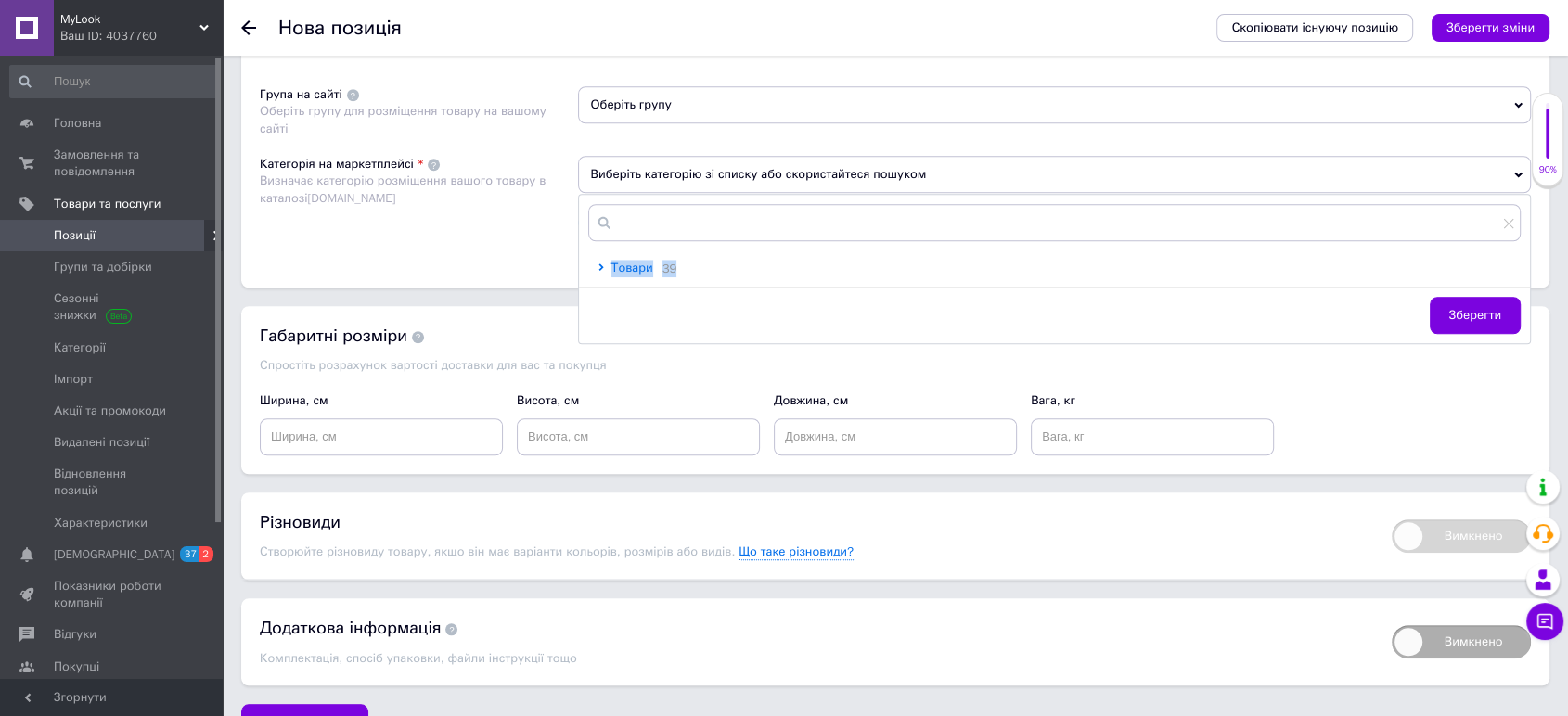 click on "Товари" at bounding box center [632, 267] 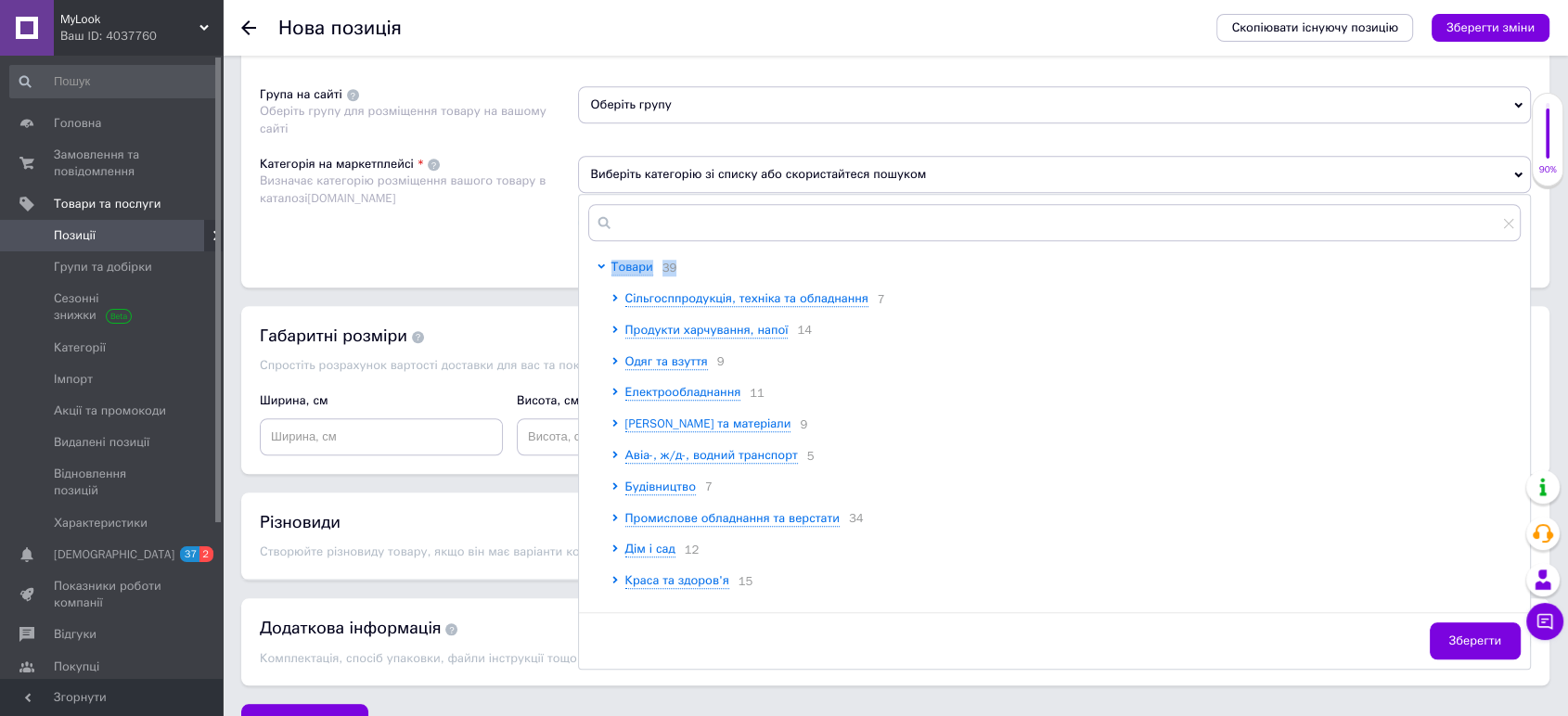 scroll, scrollTop: 0, scrollLeft: 0, axis: both 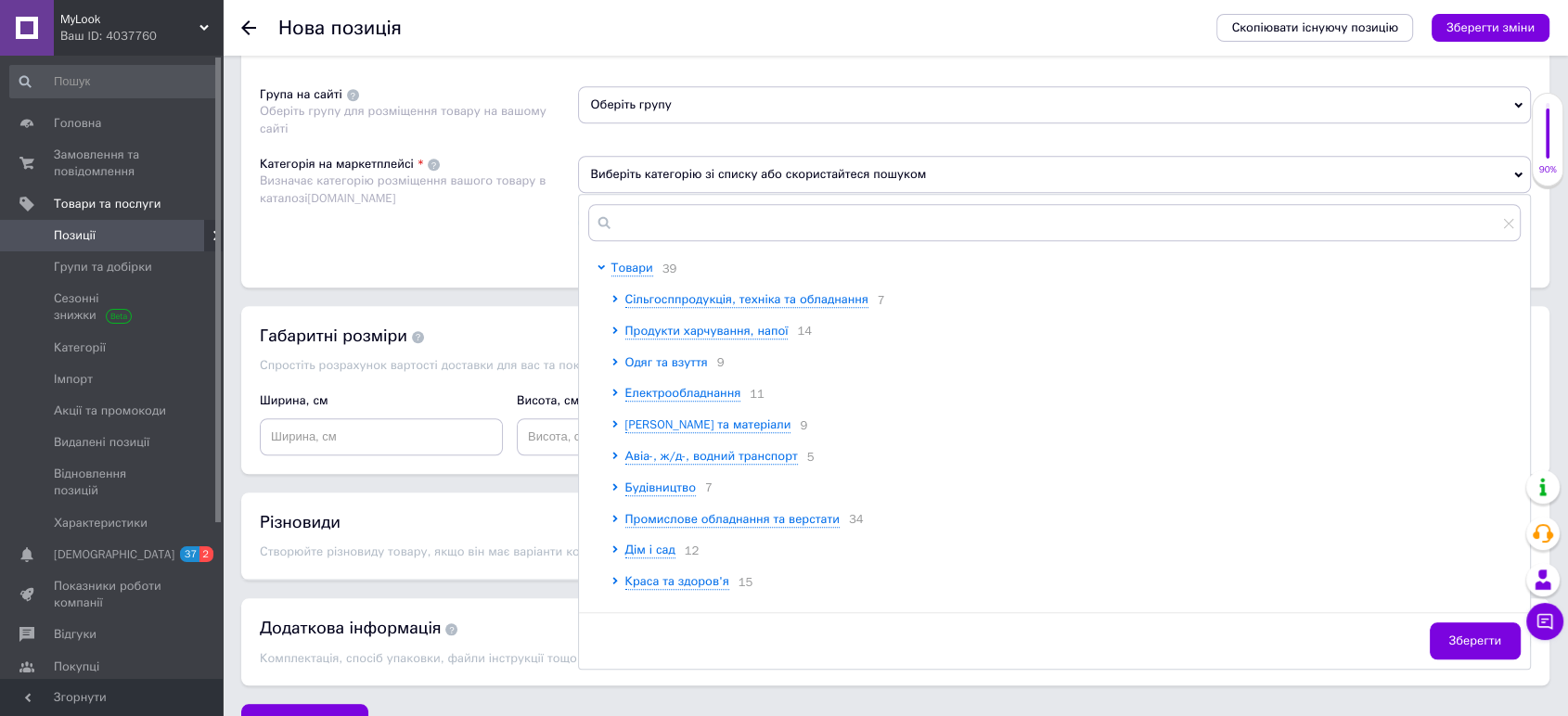 click on "Одяг та взуття" at bounding box center [666, 362] 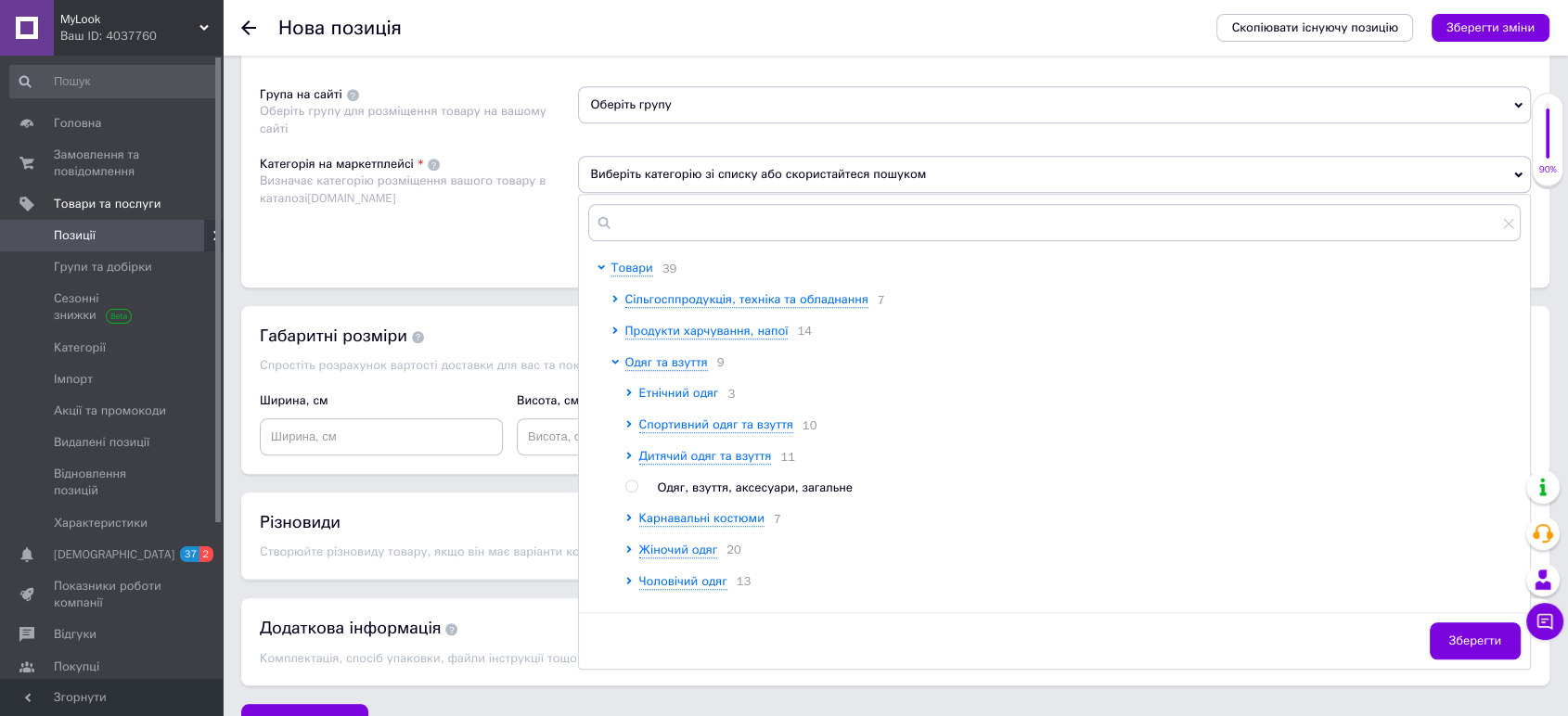click on "Етнічний одяг" at bounding box center (679, 392) 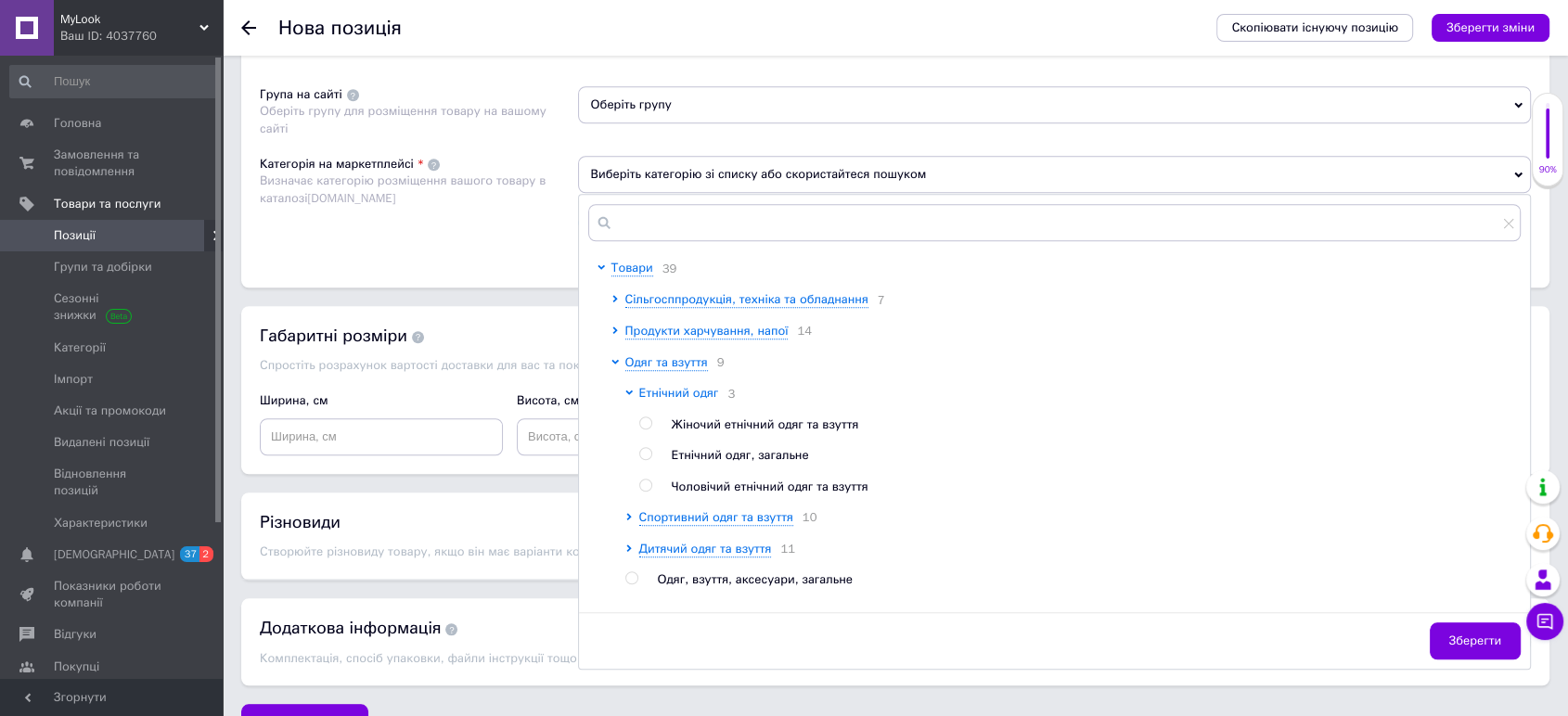 click on "Етнічний одяг" at bounding box center [679, 392] 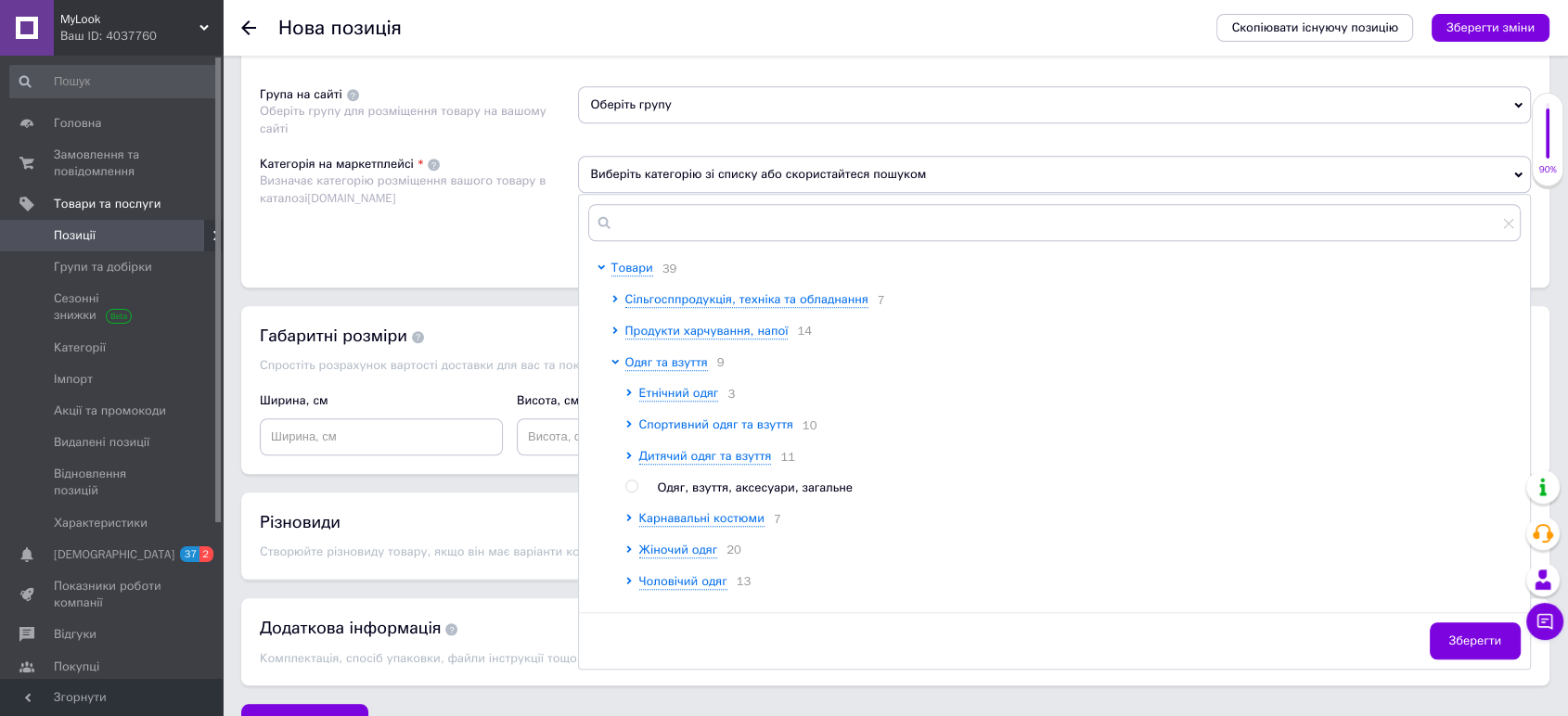 click on "Спортивний одяг та взуття" at bounding box center [716, 424] 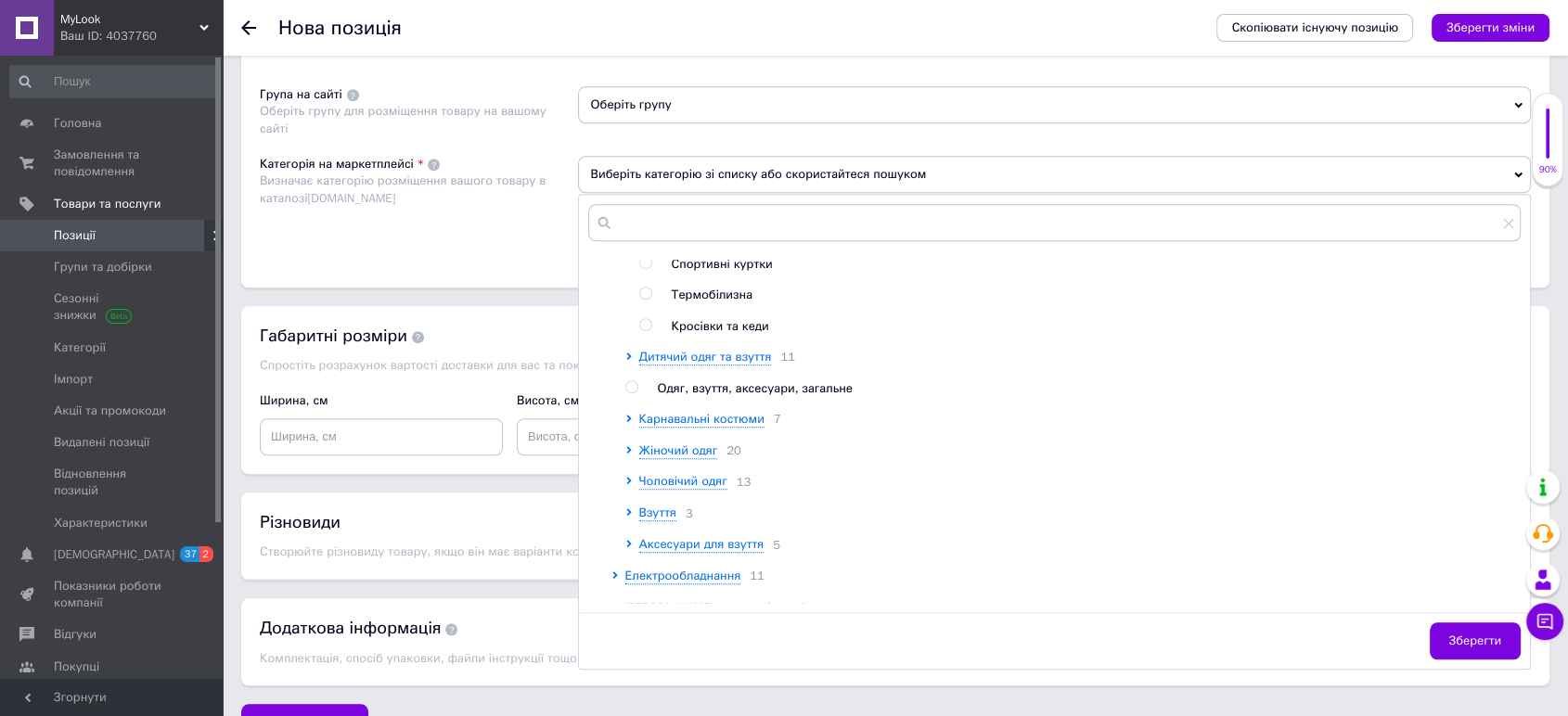 scroll, scrollTop: 412, scrollLeft: 0, axis: vertical 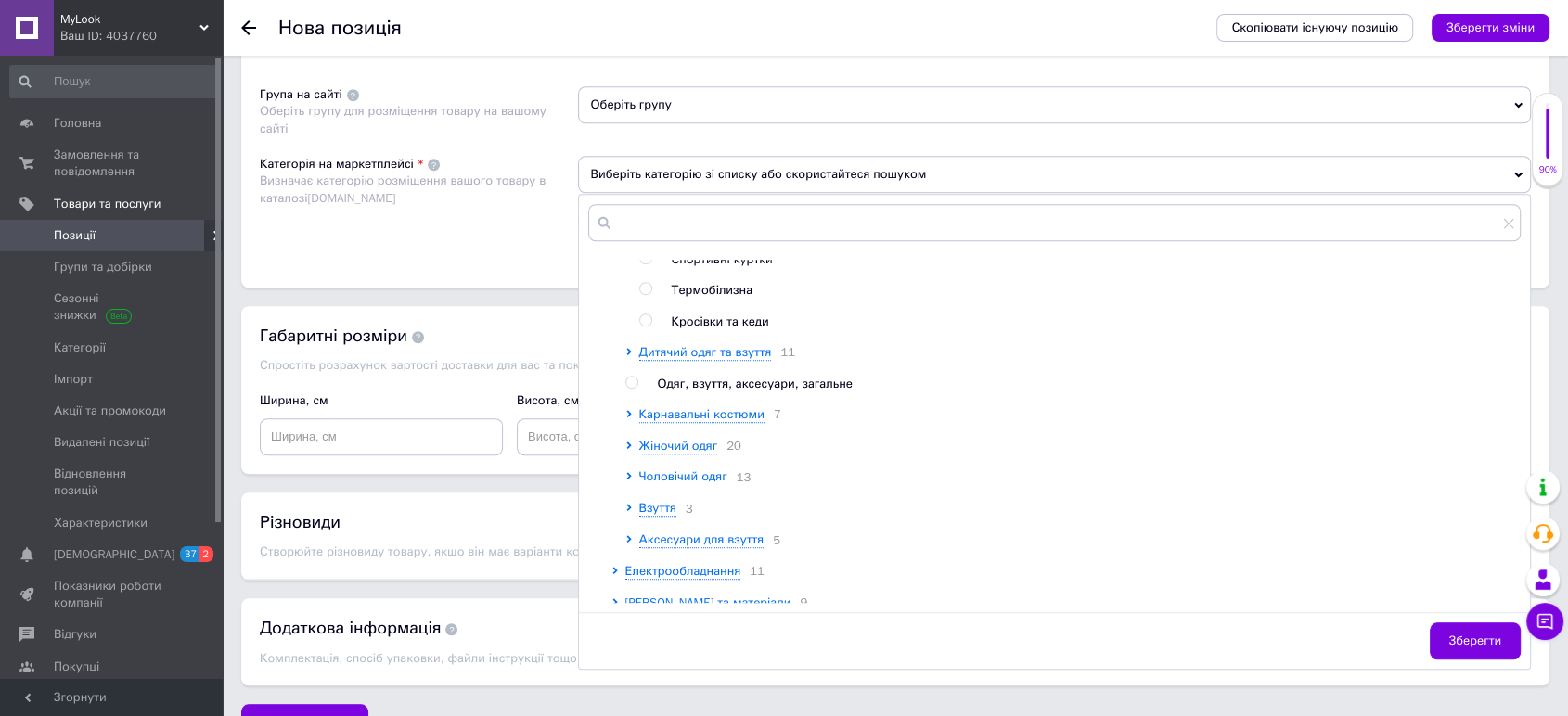 click on "Чоловічий одяг" at bounding box center [683, 476] 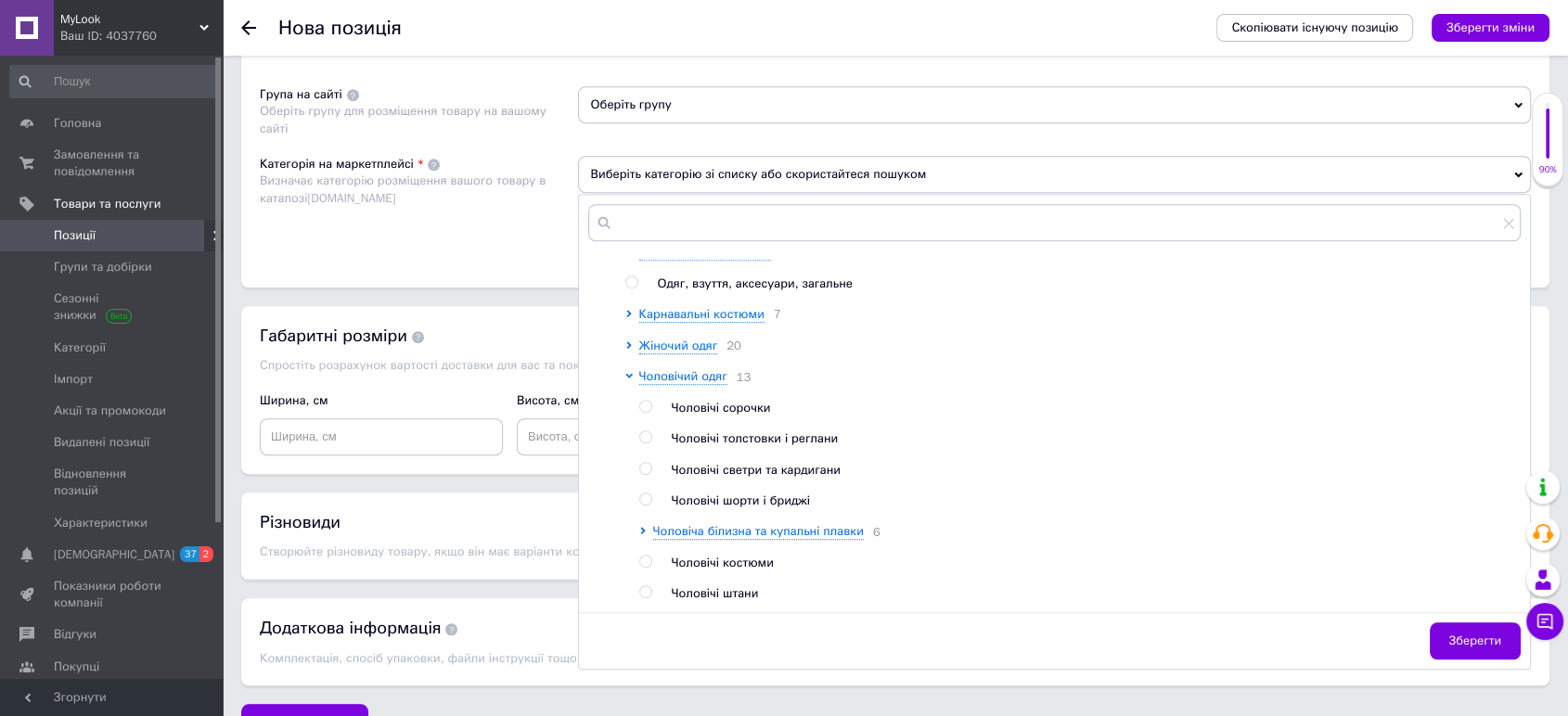 scroll, scrollTop: 515, scrollLeft: 0, axis: vertical 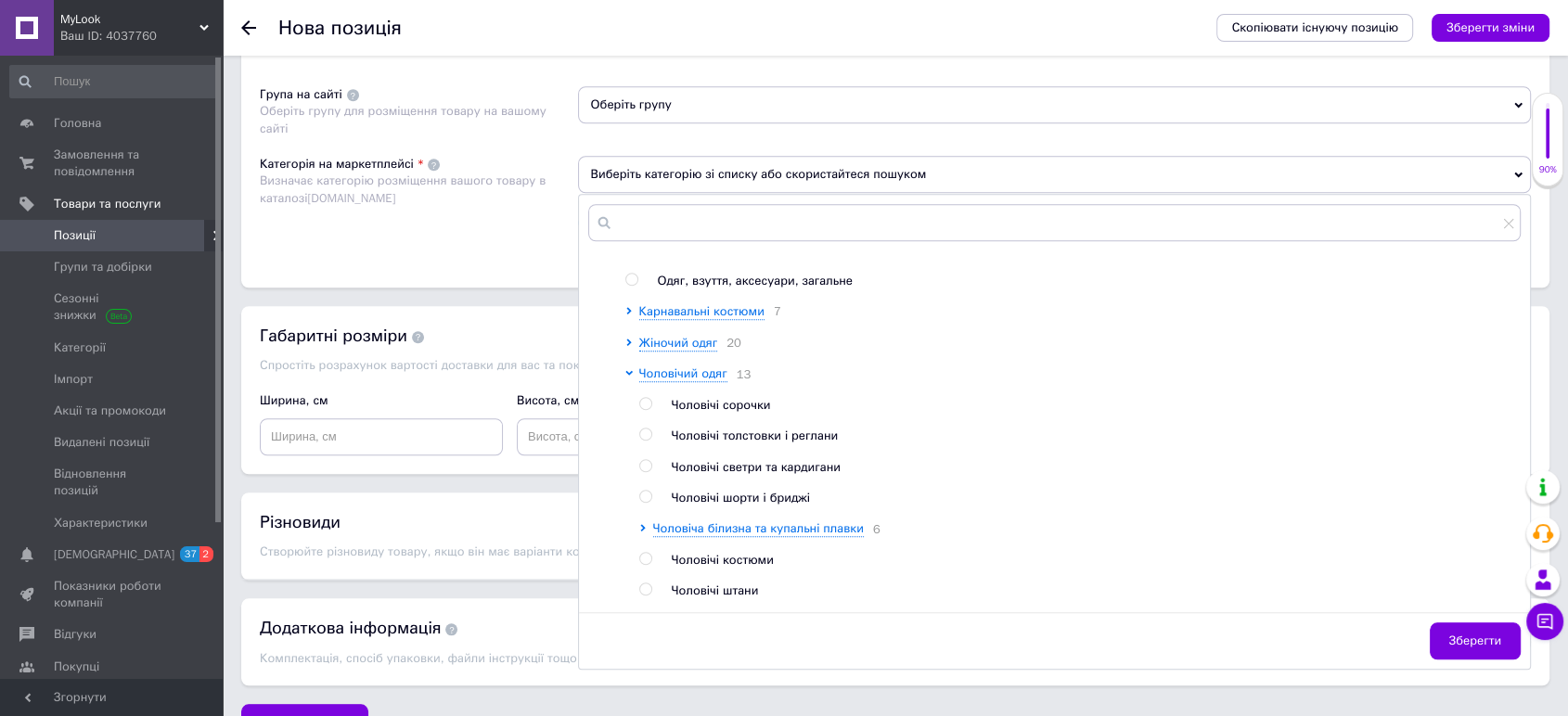 click on "Чоловічі светри та кардигани" at bounding box center [756, 467] 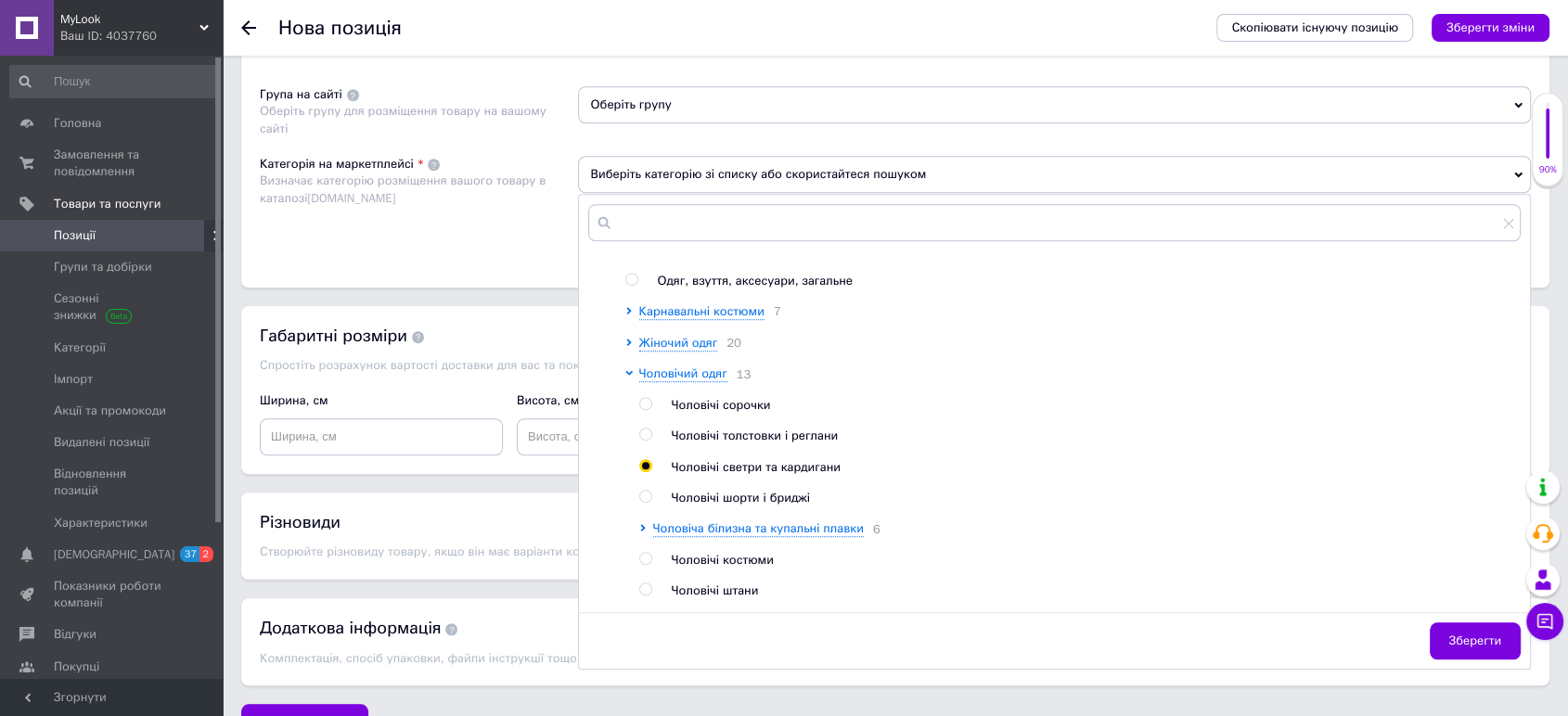 radio on "true" 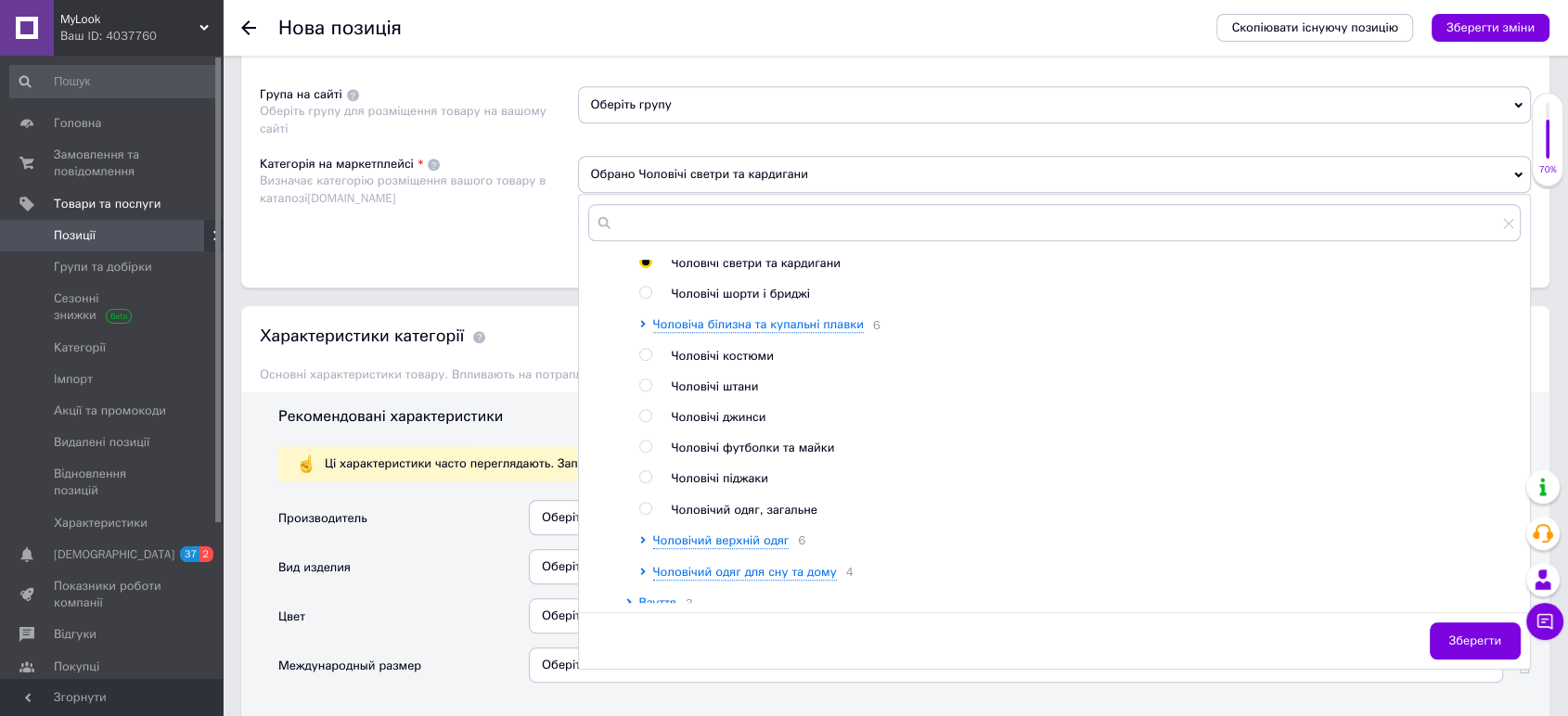 scroll, scrollTop: 721, scrollLeft: 0, axis: vertical 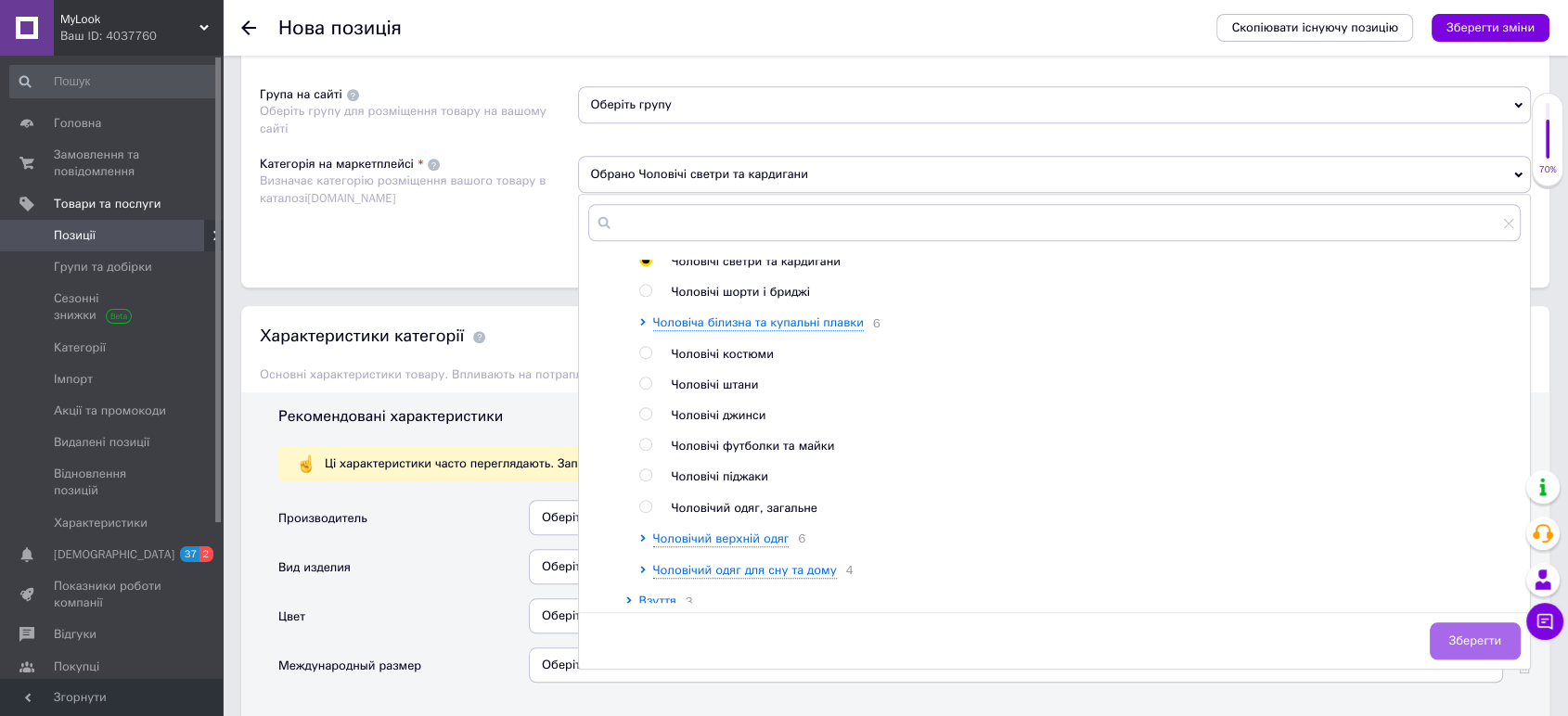 click on "Зберегти" at bounding box center [1475, 641] 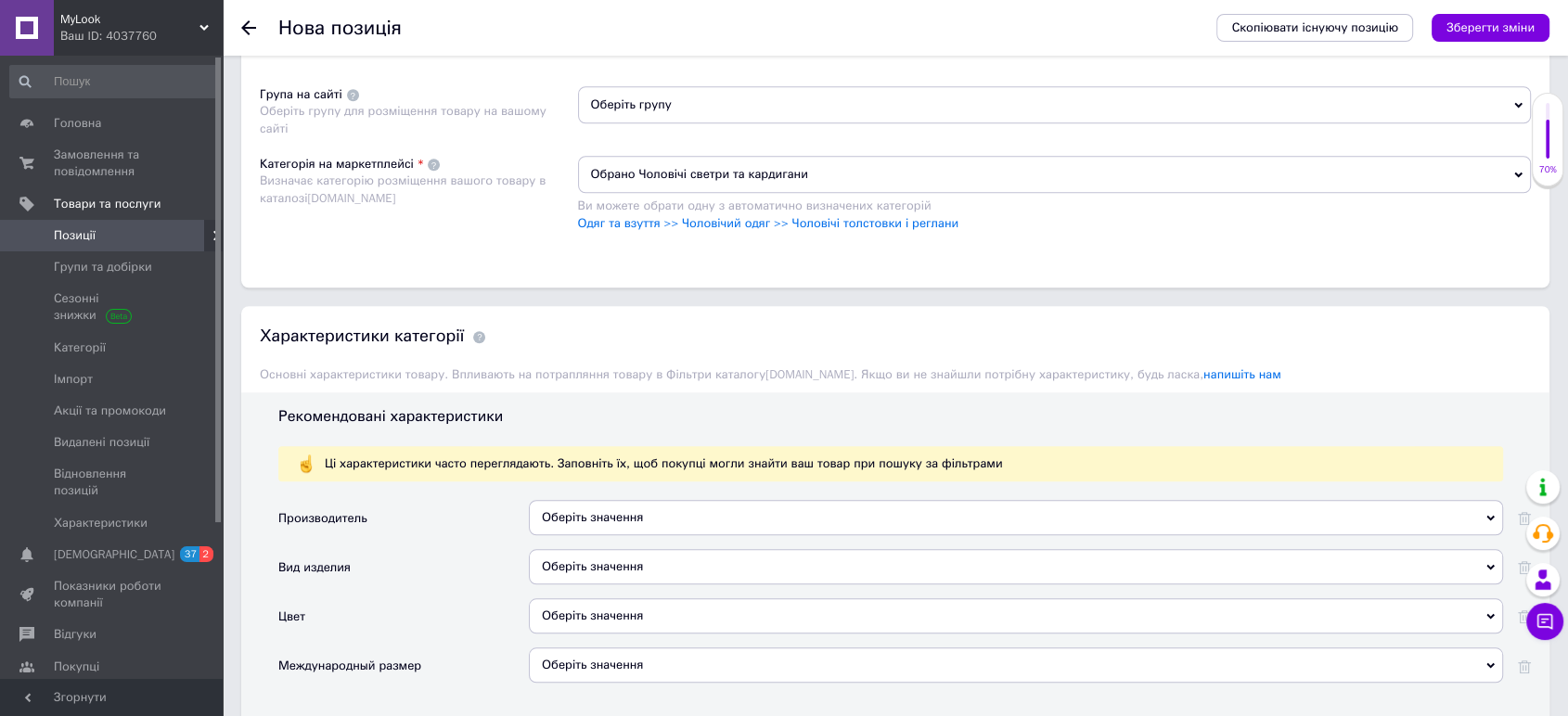 click on "Оберіть значення" at bounding box center (1016, 518) 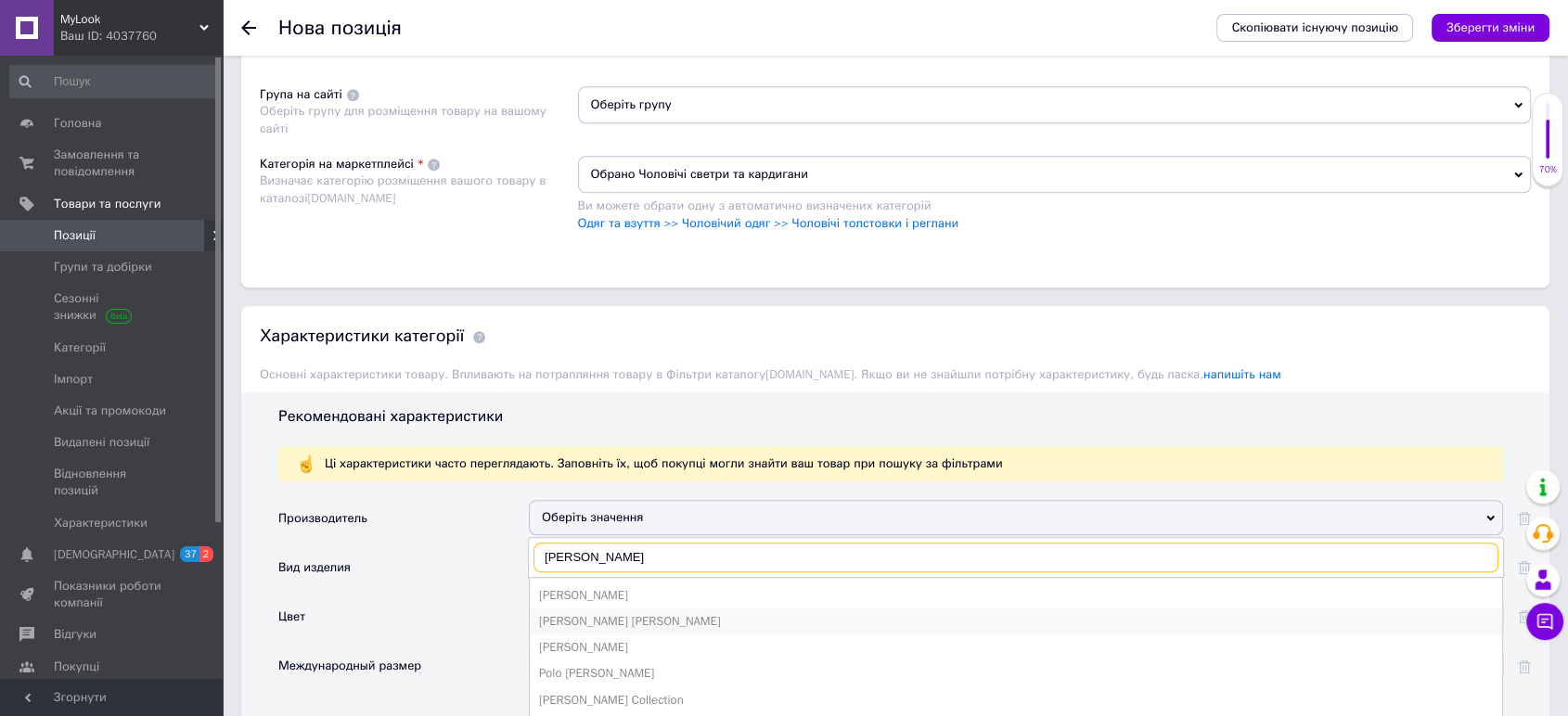 type on "Ralph" 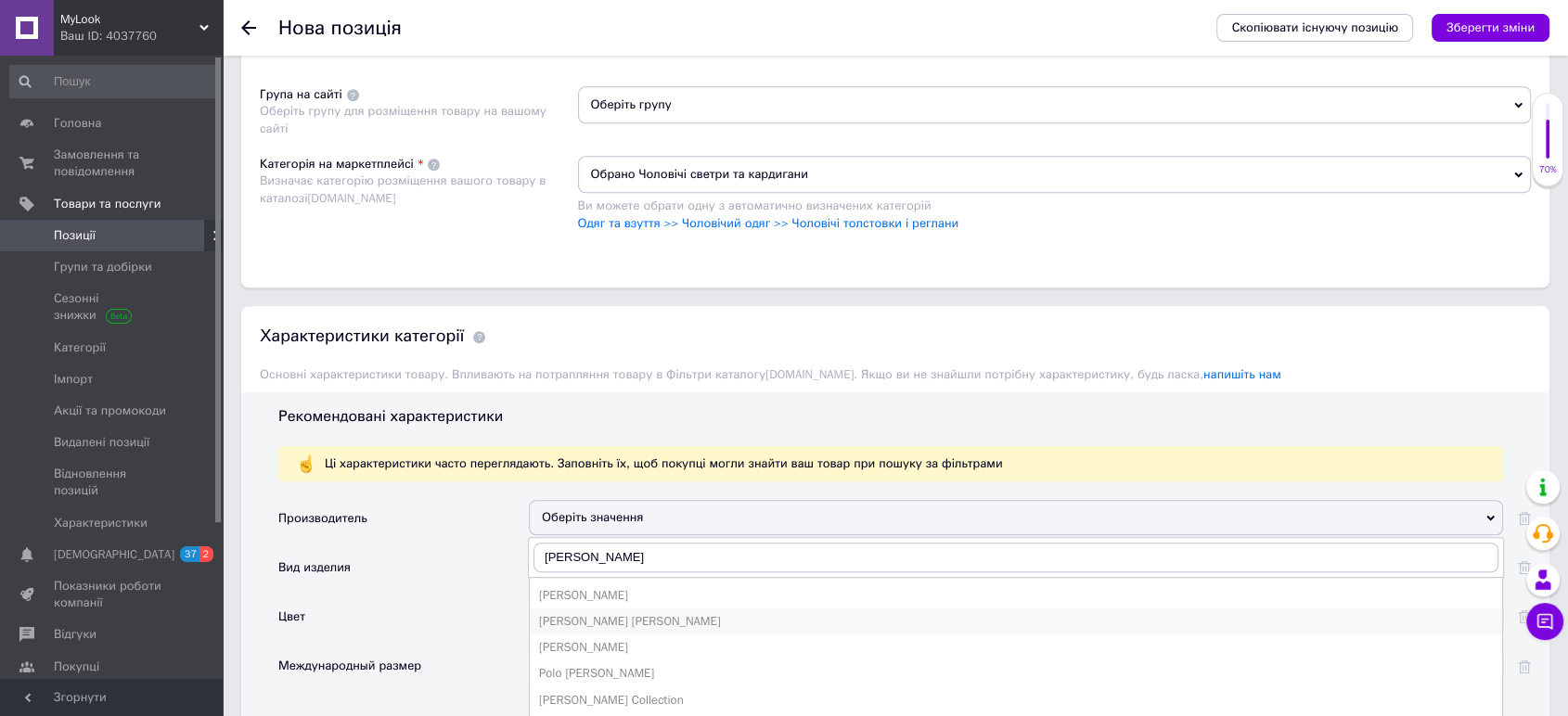 click on "LAUREN Ralph Lauren" at bounding box center [1016, 621] 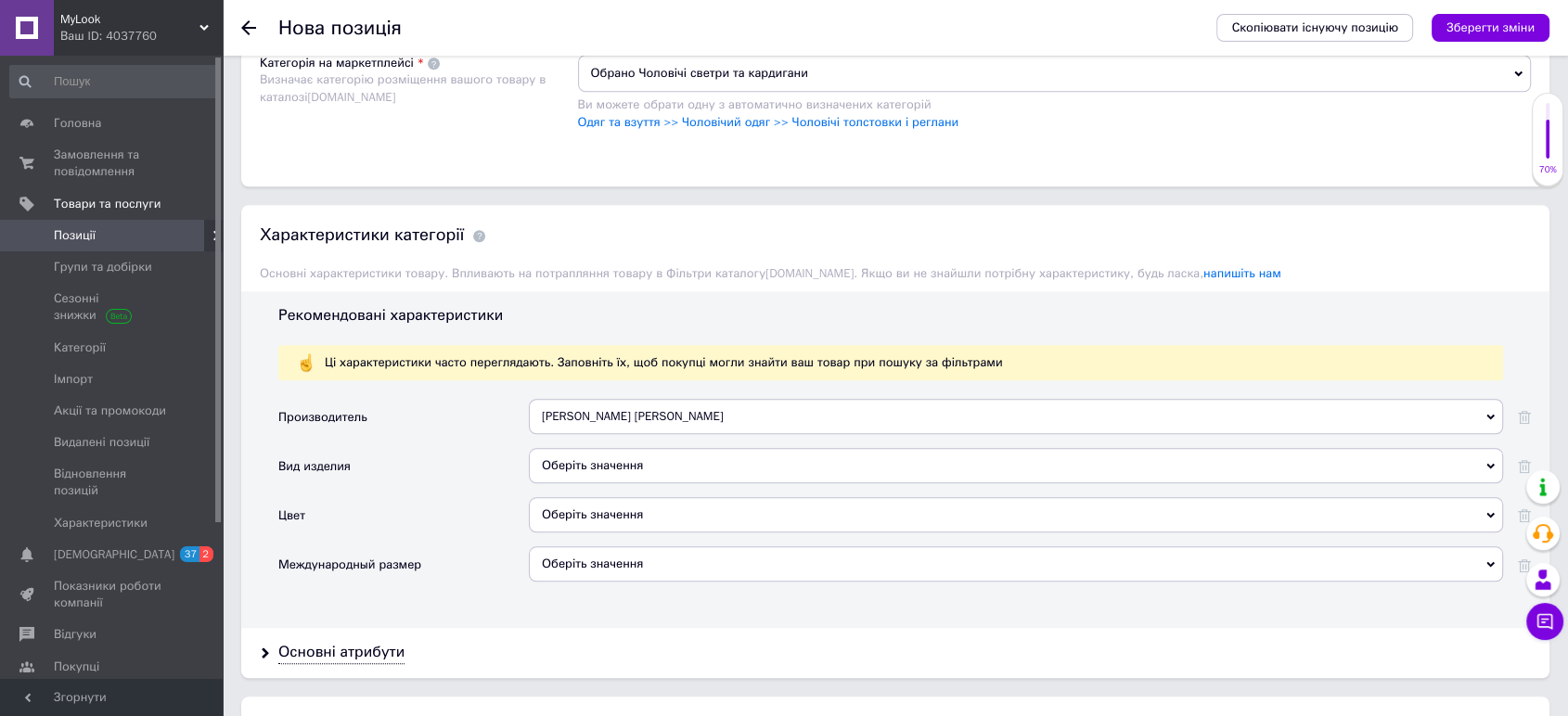 scroll, scrollTop: 1545, scrollLeft: 0, axis: vertical 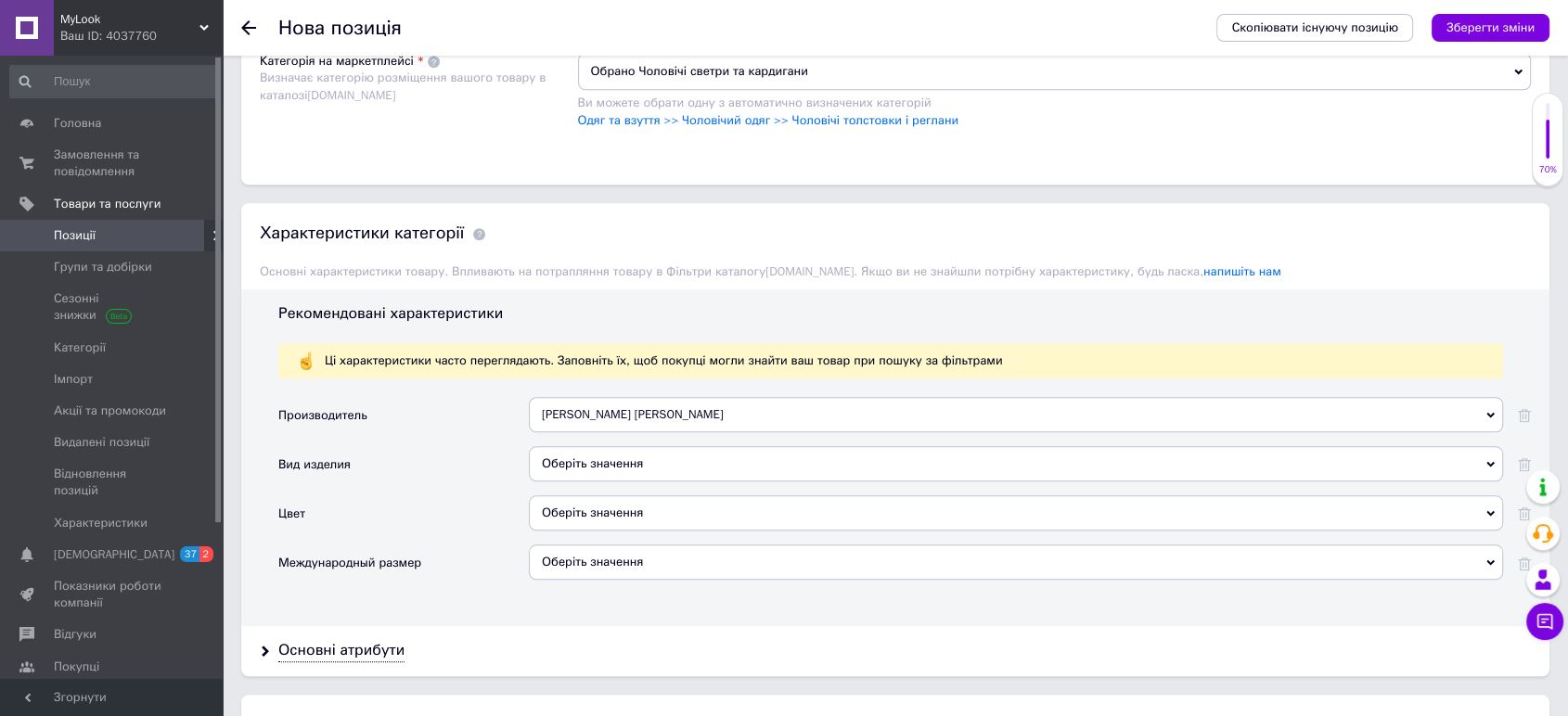 click on "Оберіть значення" at bounding box center [1016, 464] 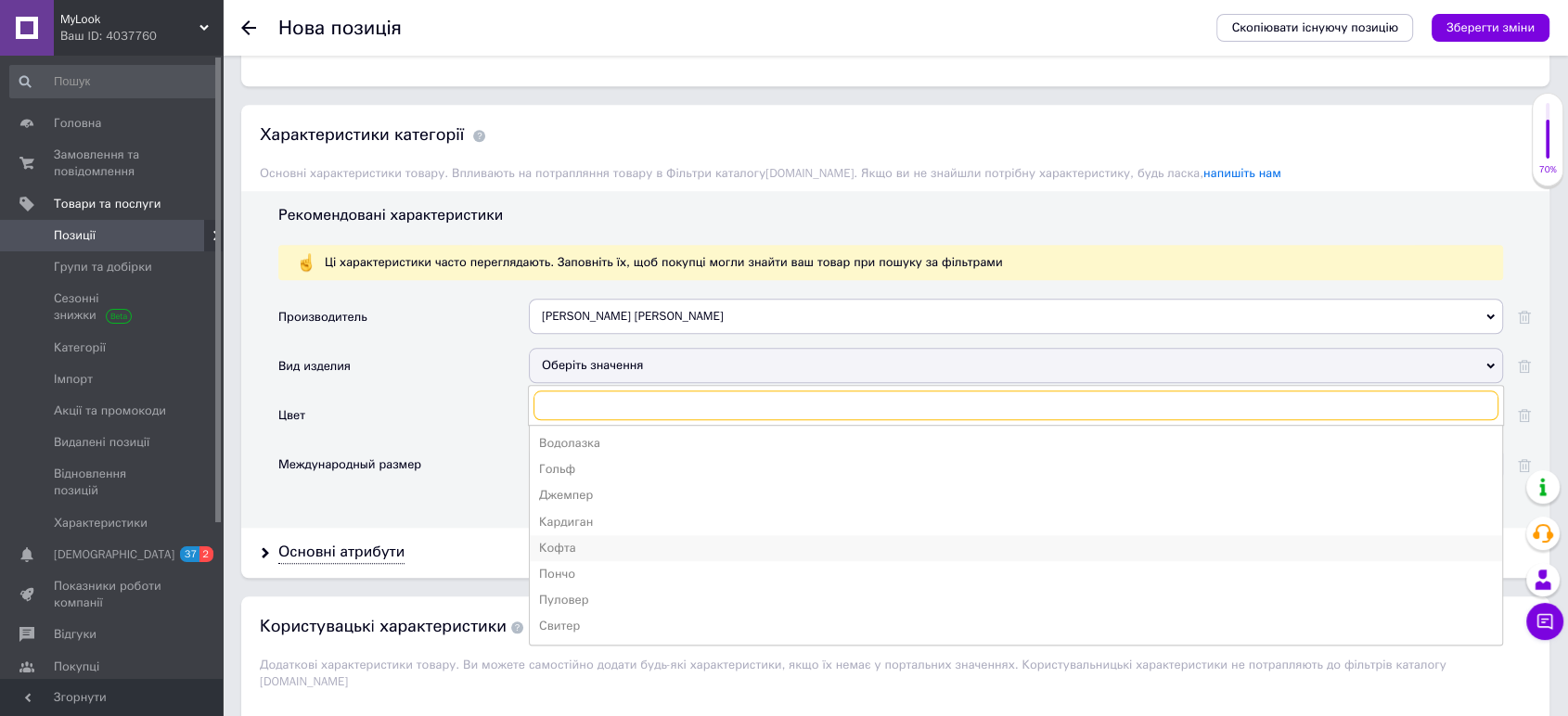 scroll, scrollTop: 1648, scrollLeft: 0, axis: vertical 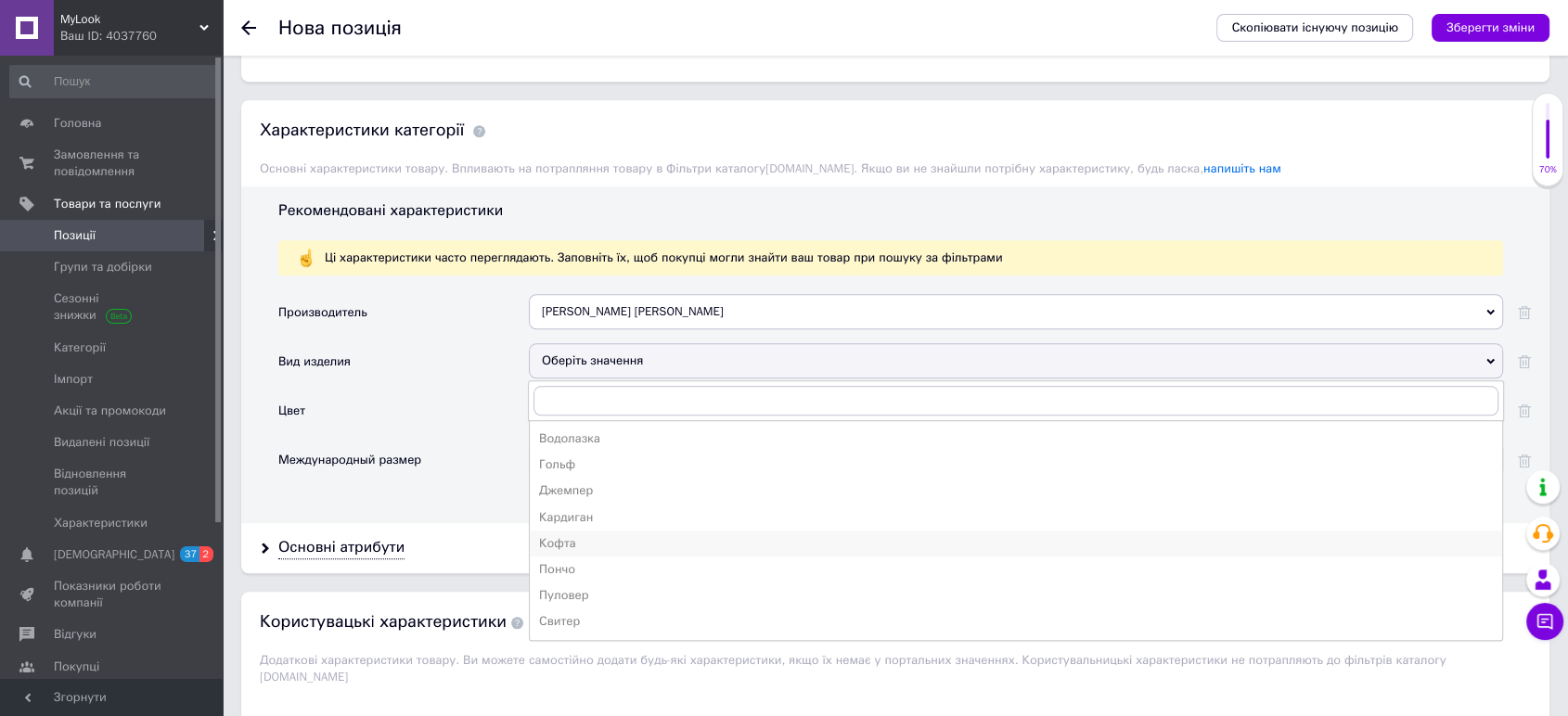 click on "Кофта" at bounding box center (1016, 543) 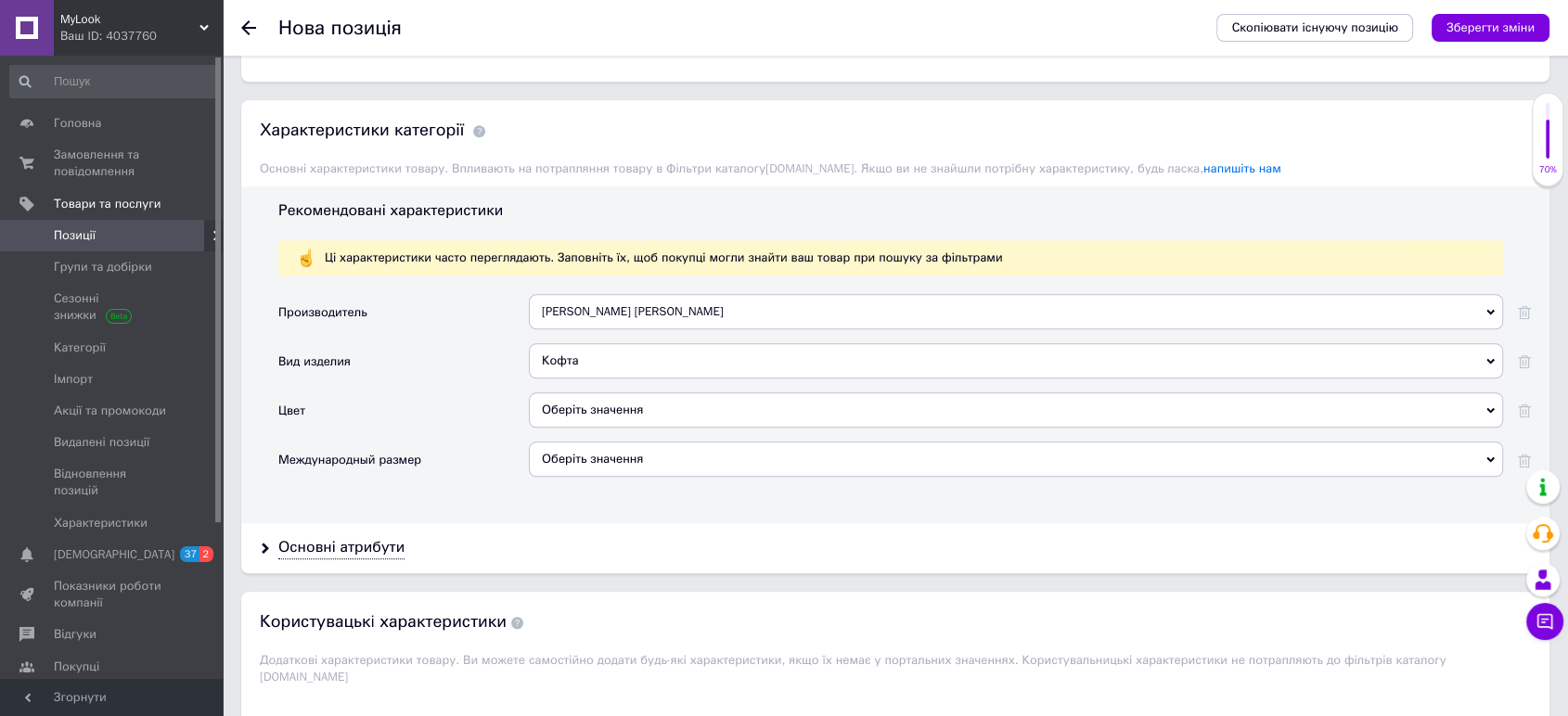 click on "Оберіть значення" at bounding box center (1016, 410) 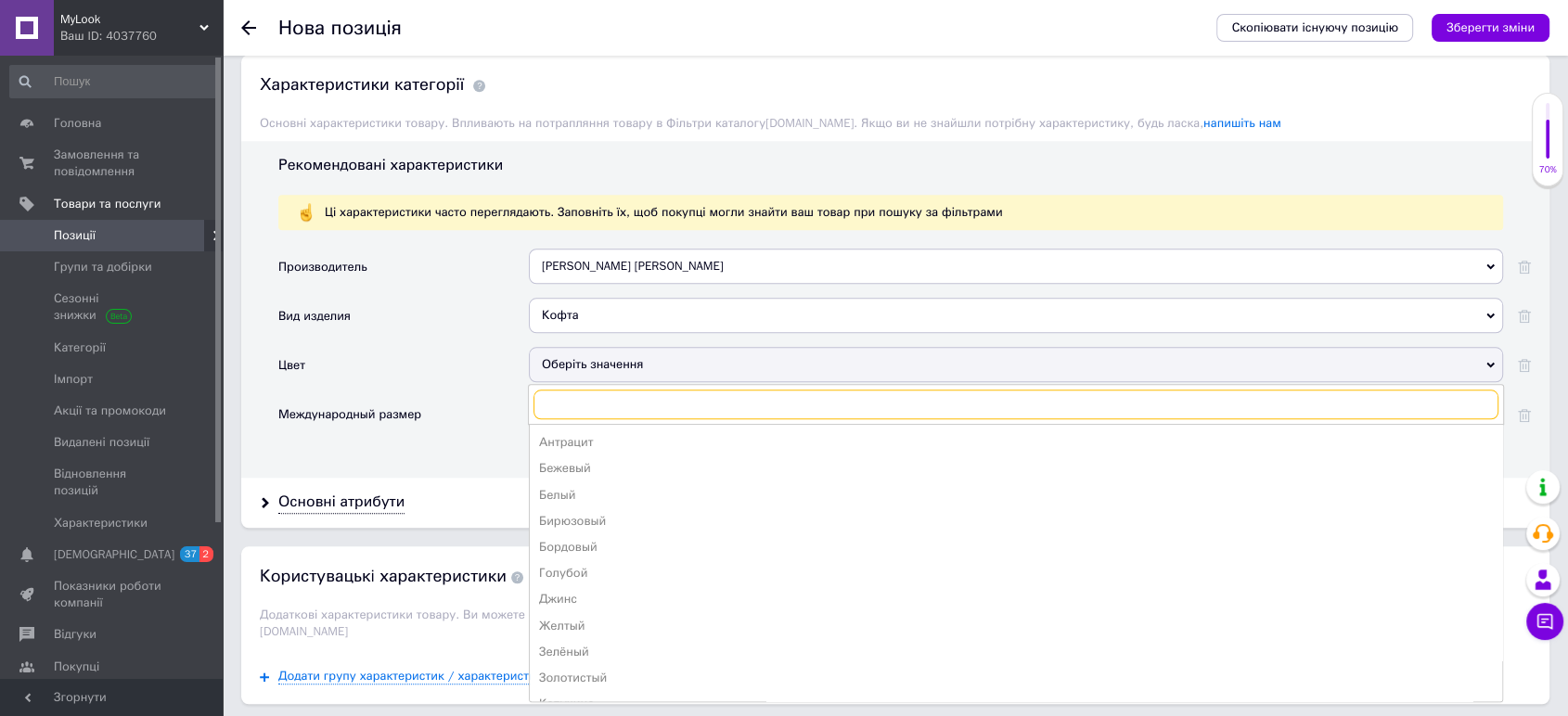 scroll, scrollTop: 1751, scrollLeft: 0, axis: vertical 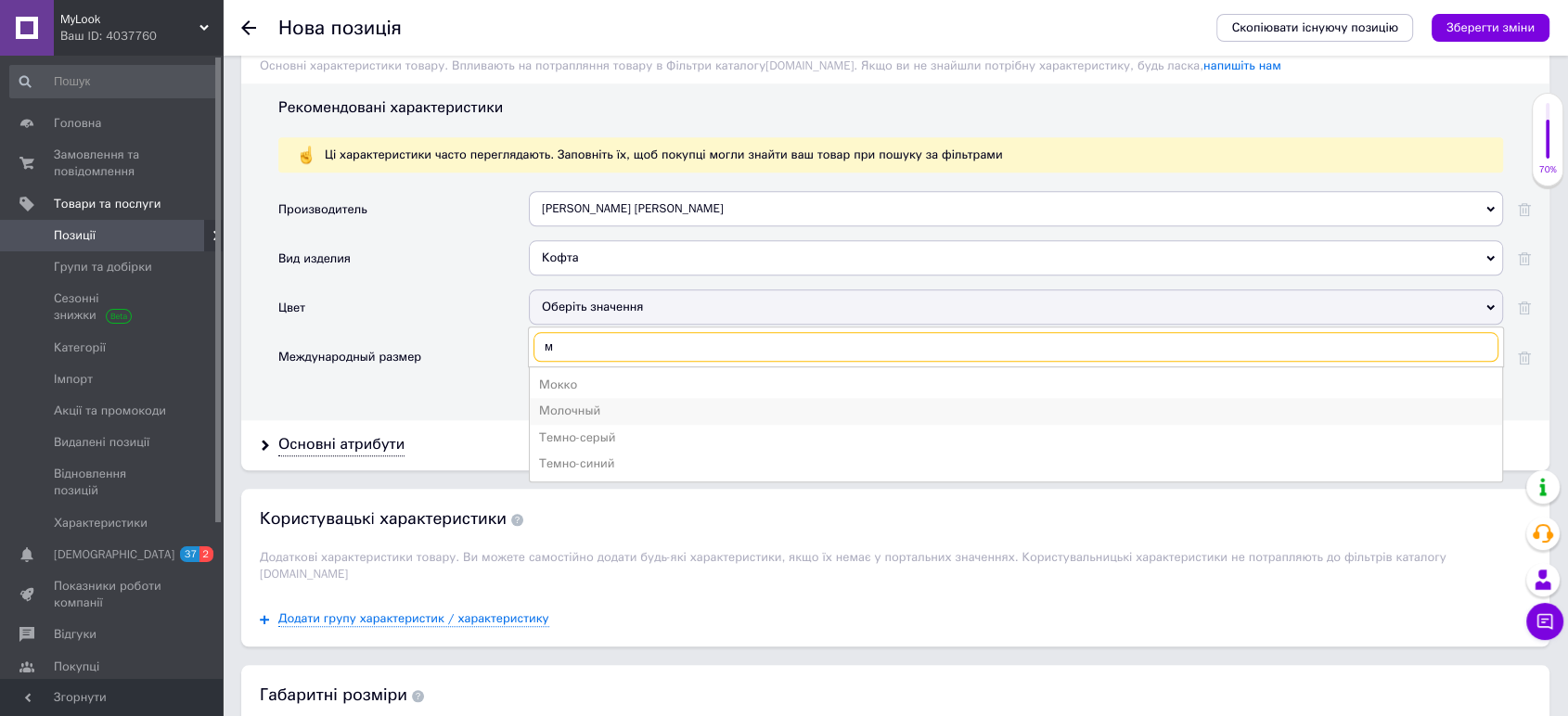 type on "м" 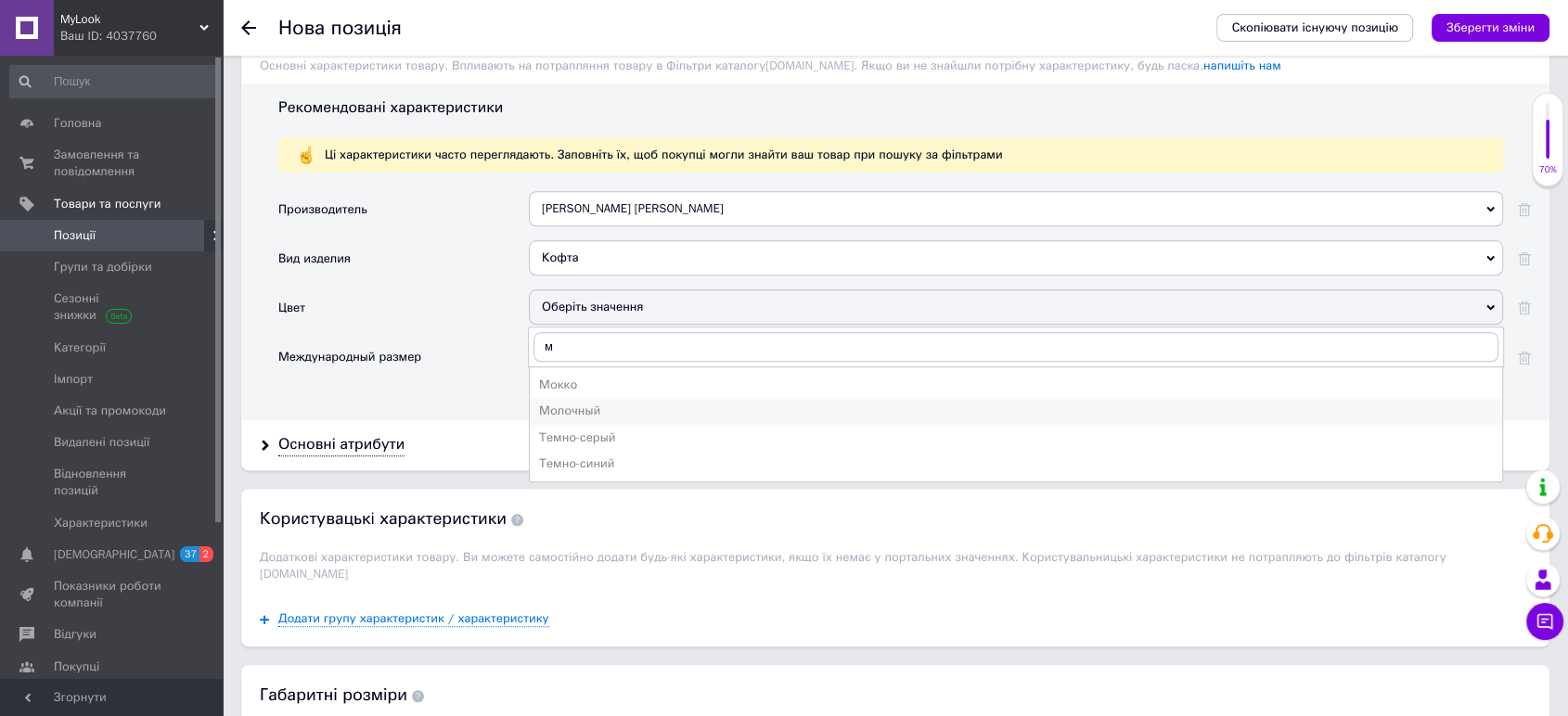 click on "Молочный" at bounding box center (1016, 411) 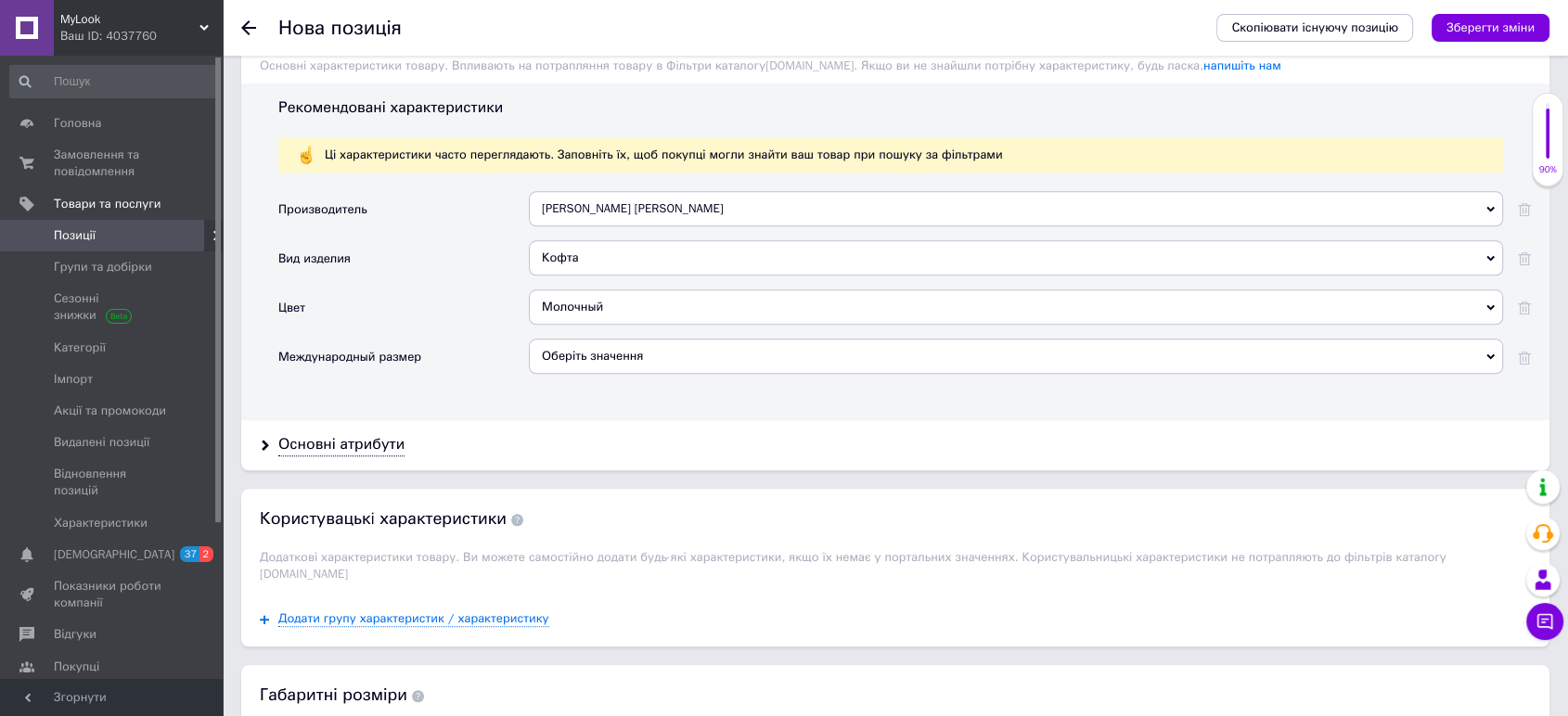 click on "Оберіть значення" at bounding box center (1016, 356) 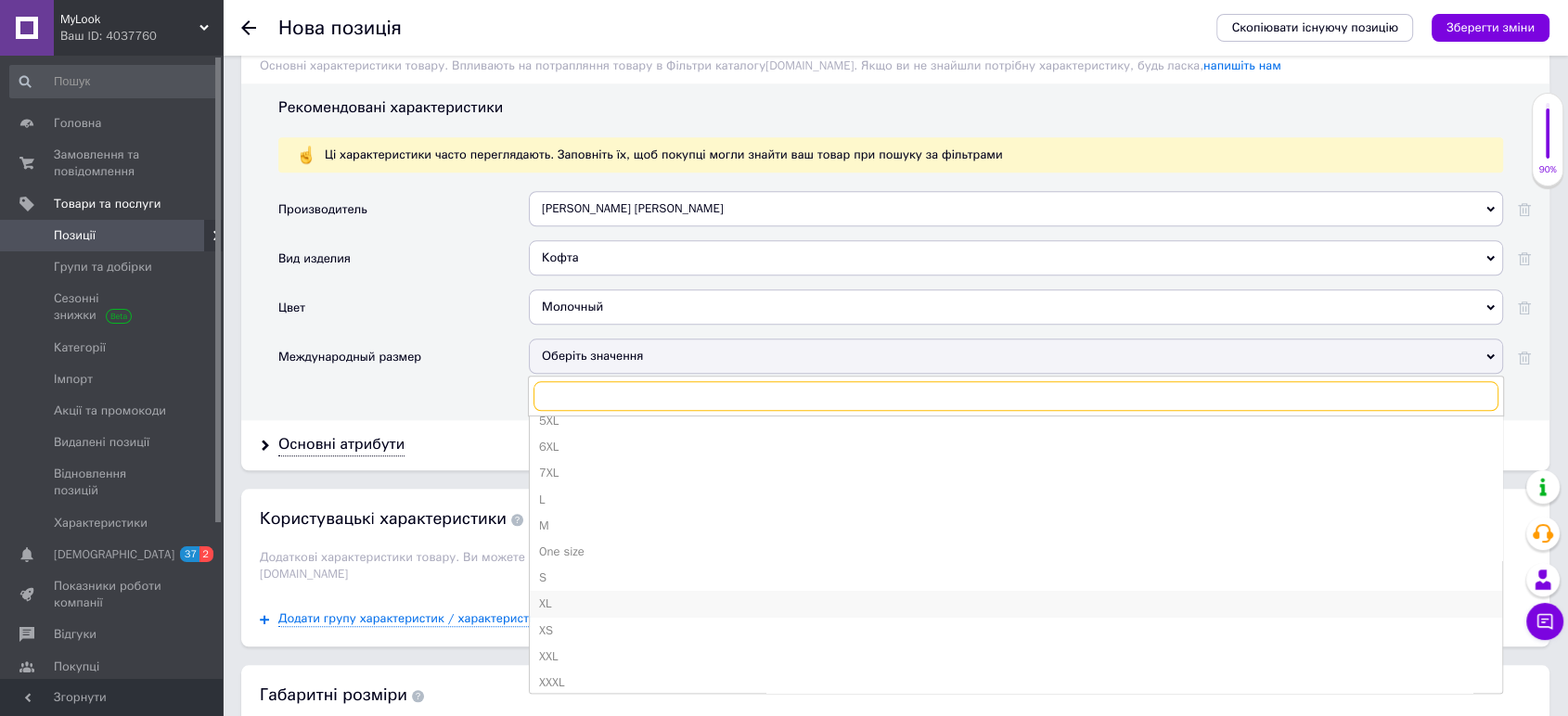 scroll, scrollTop: 97, scrollLeft: 0, axis: vertical 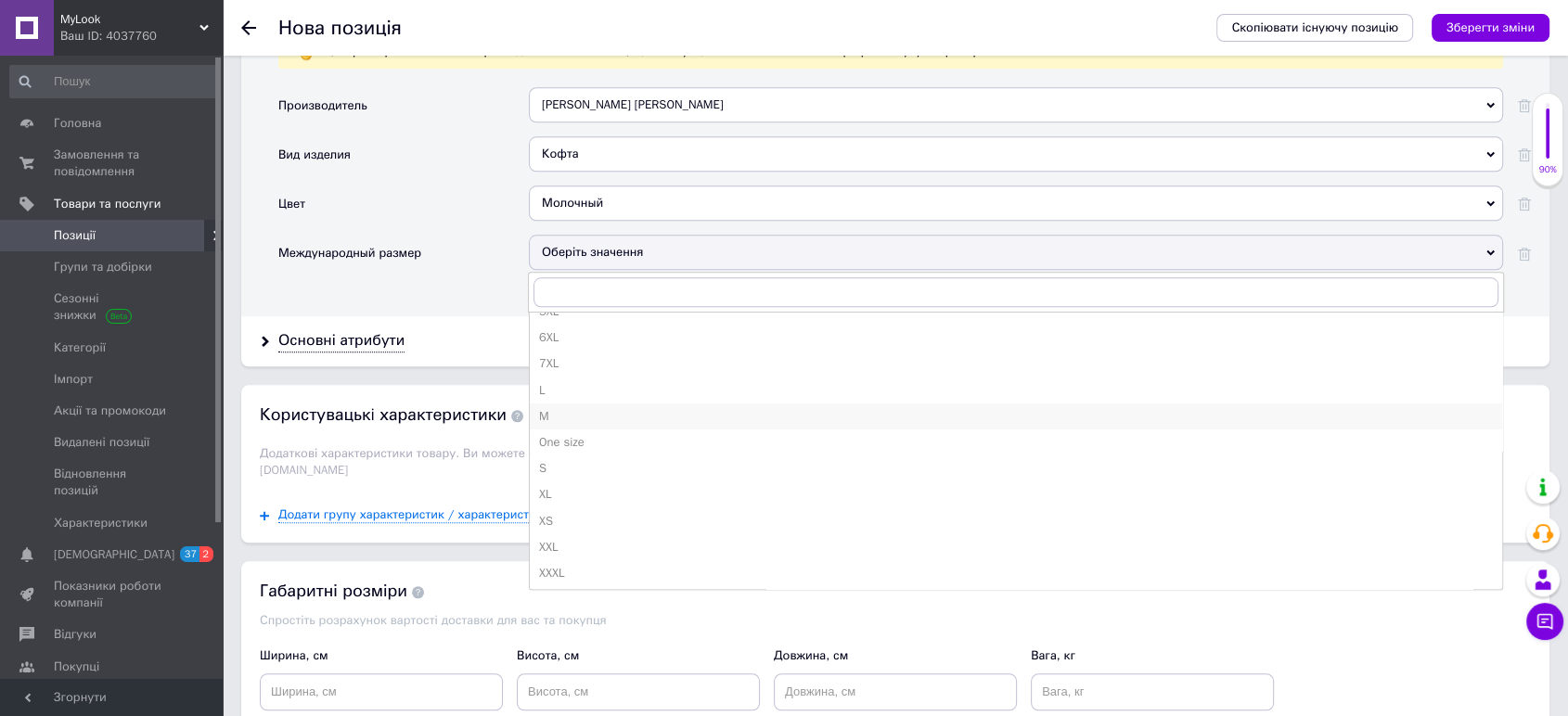 click on "M" at bounding box center [1016, 416] 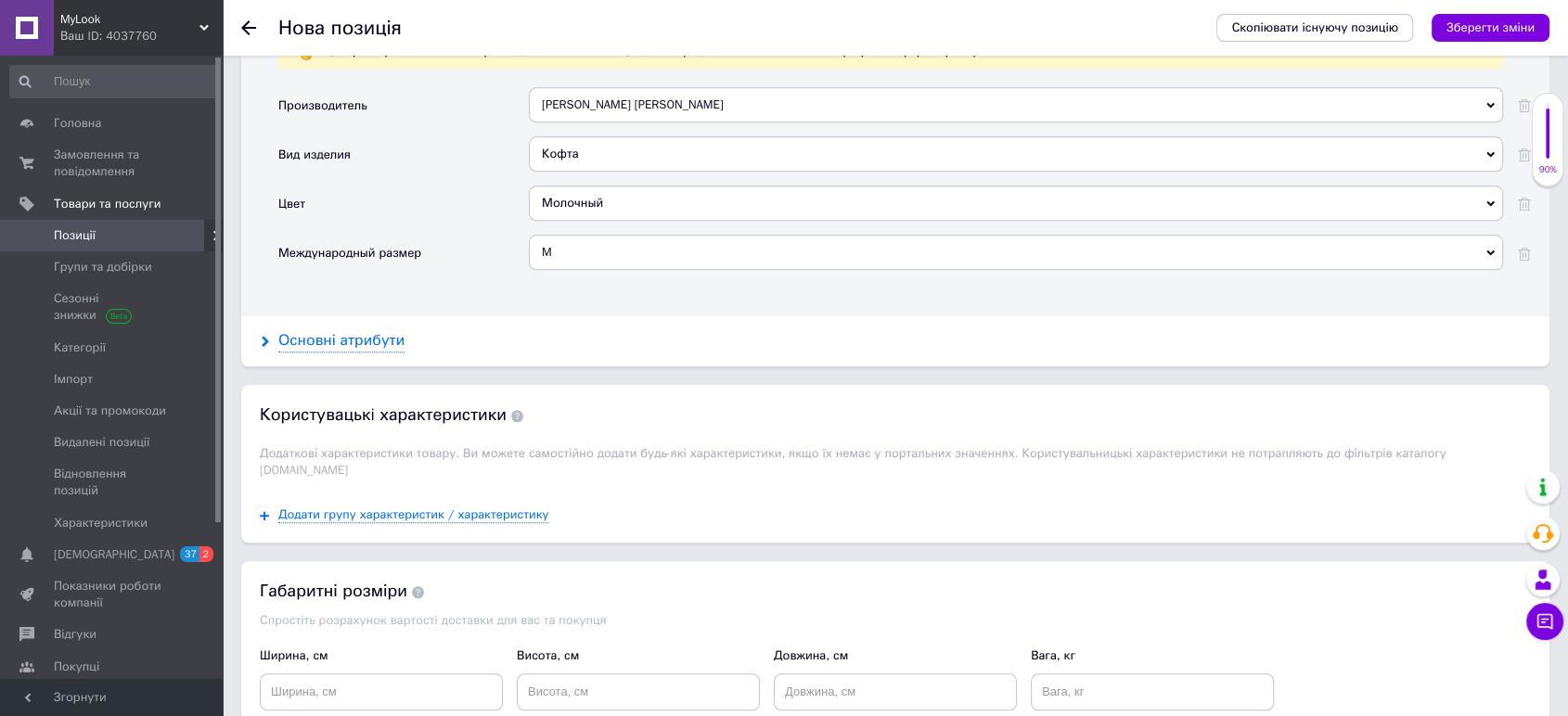 click on "Основні атрибути" at bounding box center (341, 340) 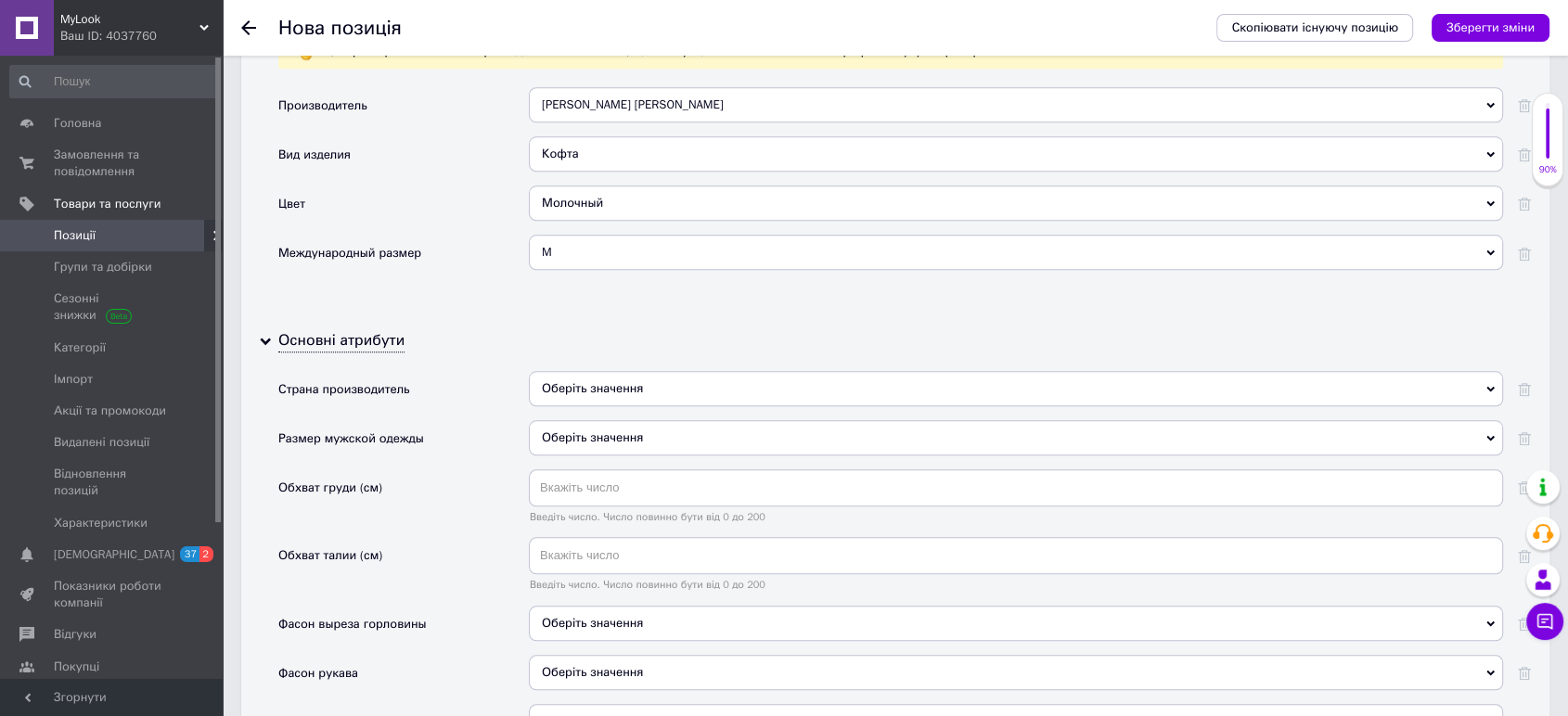 click on "Оберіть значення" at bounding box center [1016, 389] 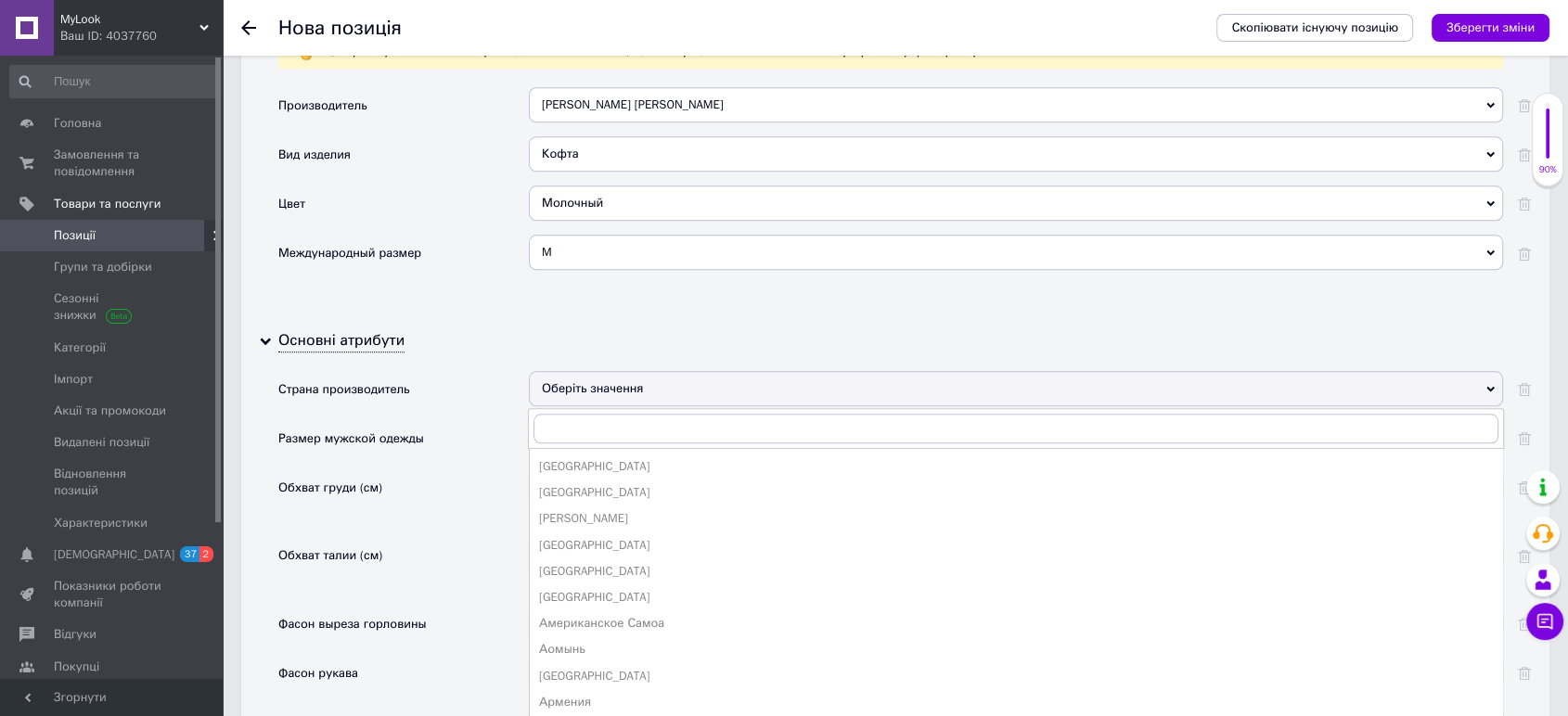 click on "Оберіть значення" at bounding box center (1016, 389) 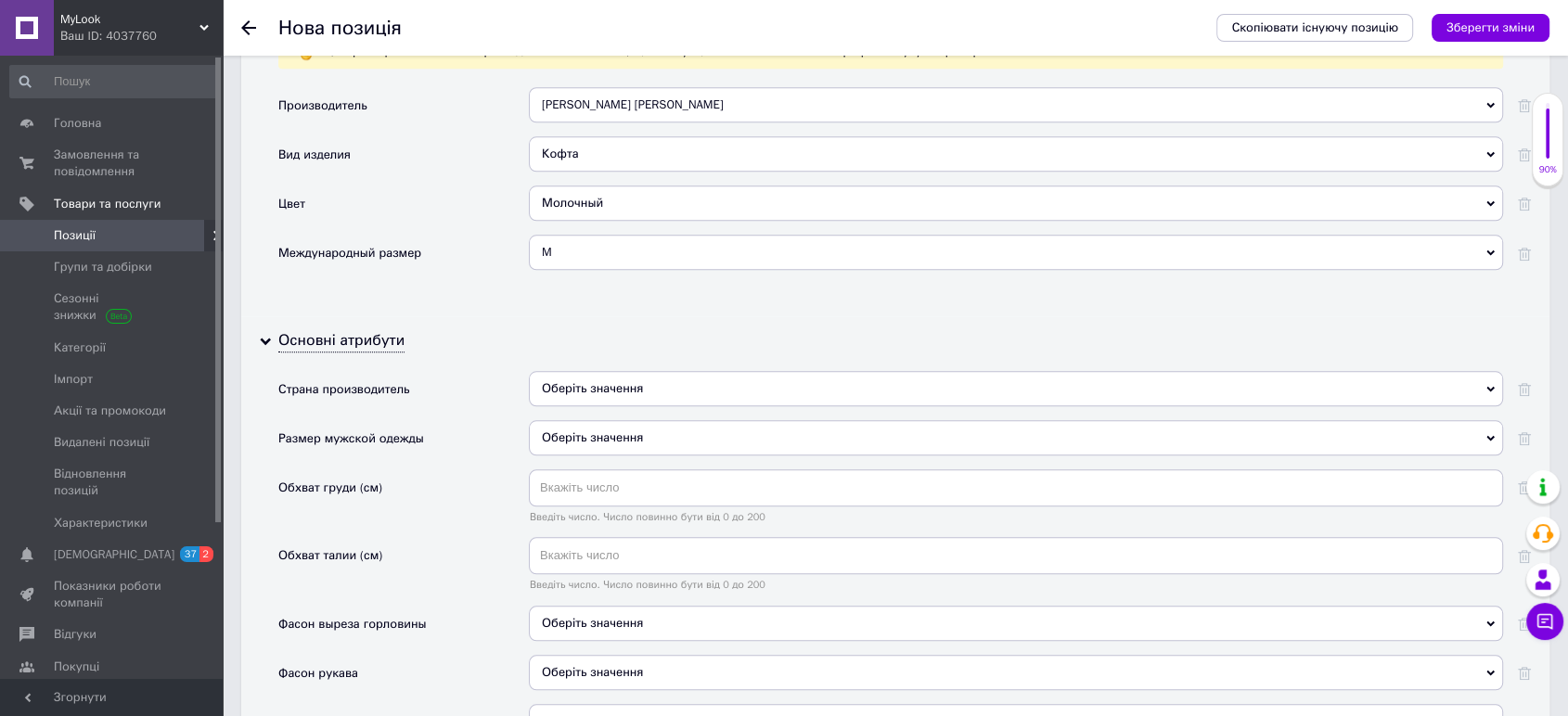 click on "Оберіть значення" at bounding box center [1016, 438] 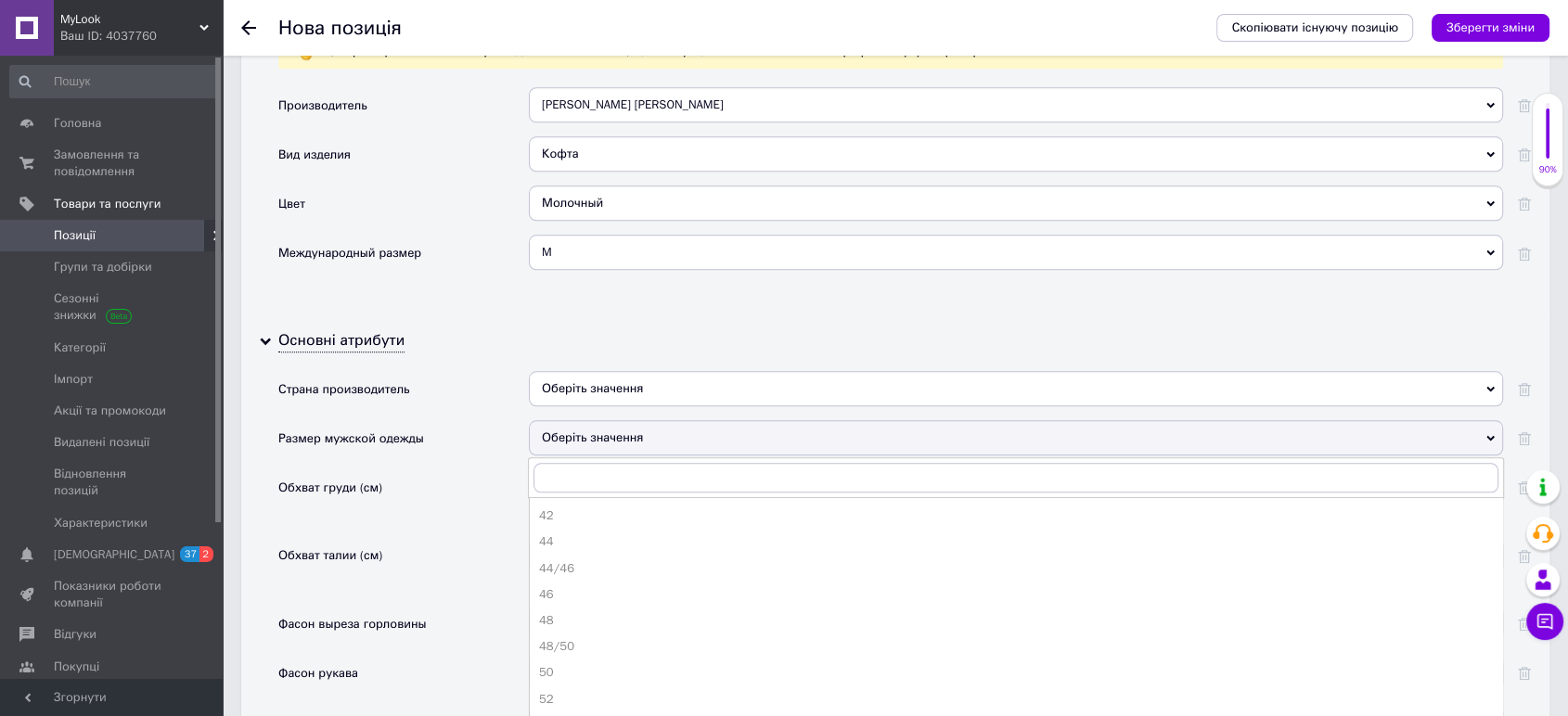 click on "Оберіть значення" at bounding box center [1016, 438] 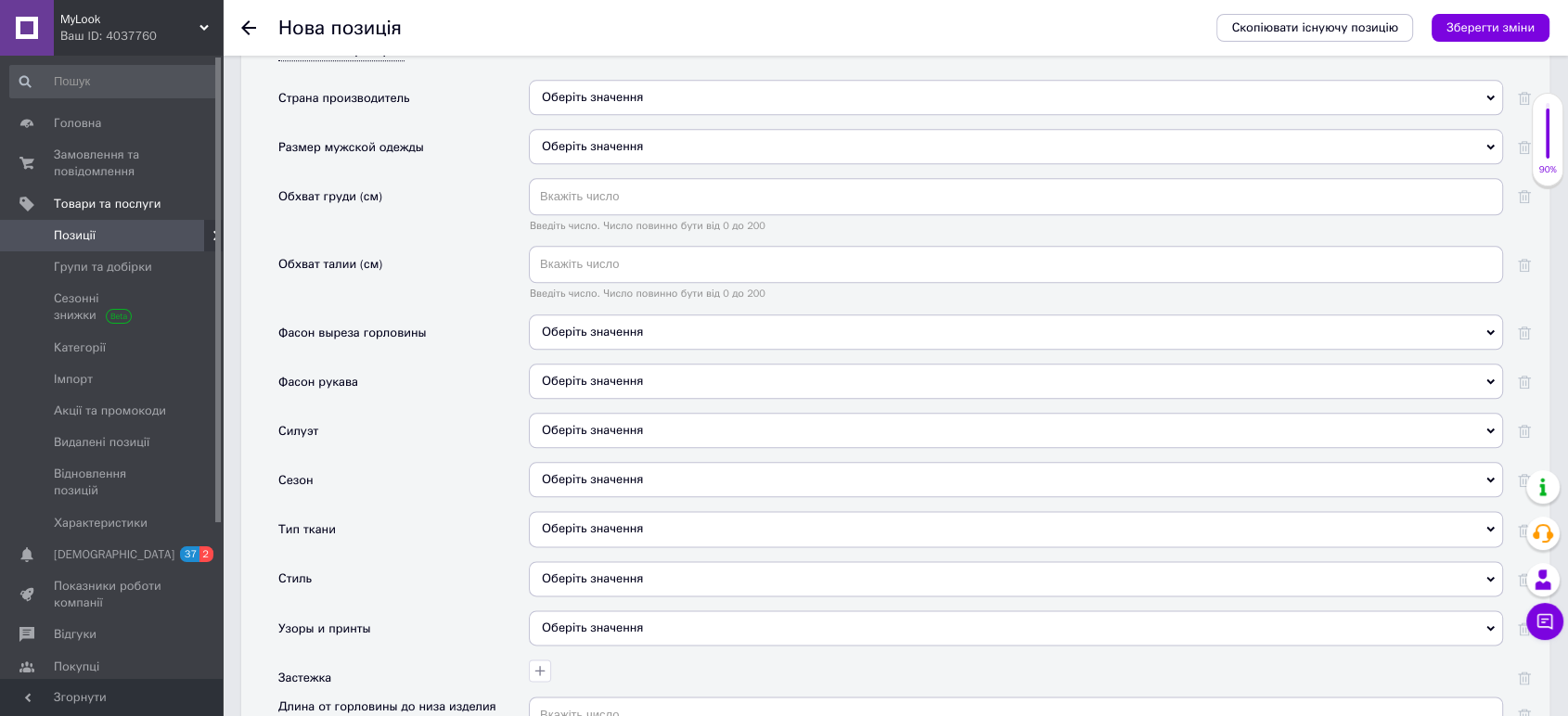 scroll, scrollTop: 2164, scrollLeft: 0, axis: vertical 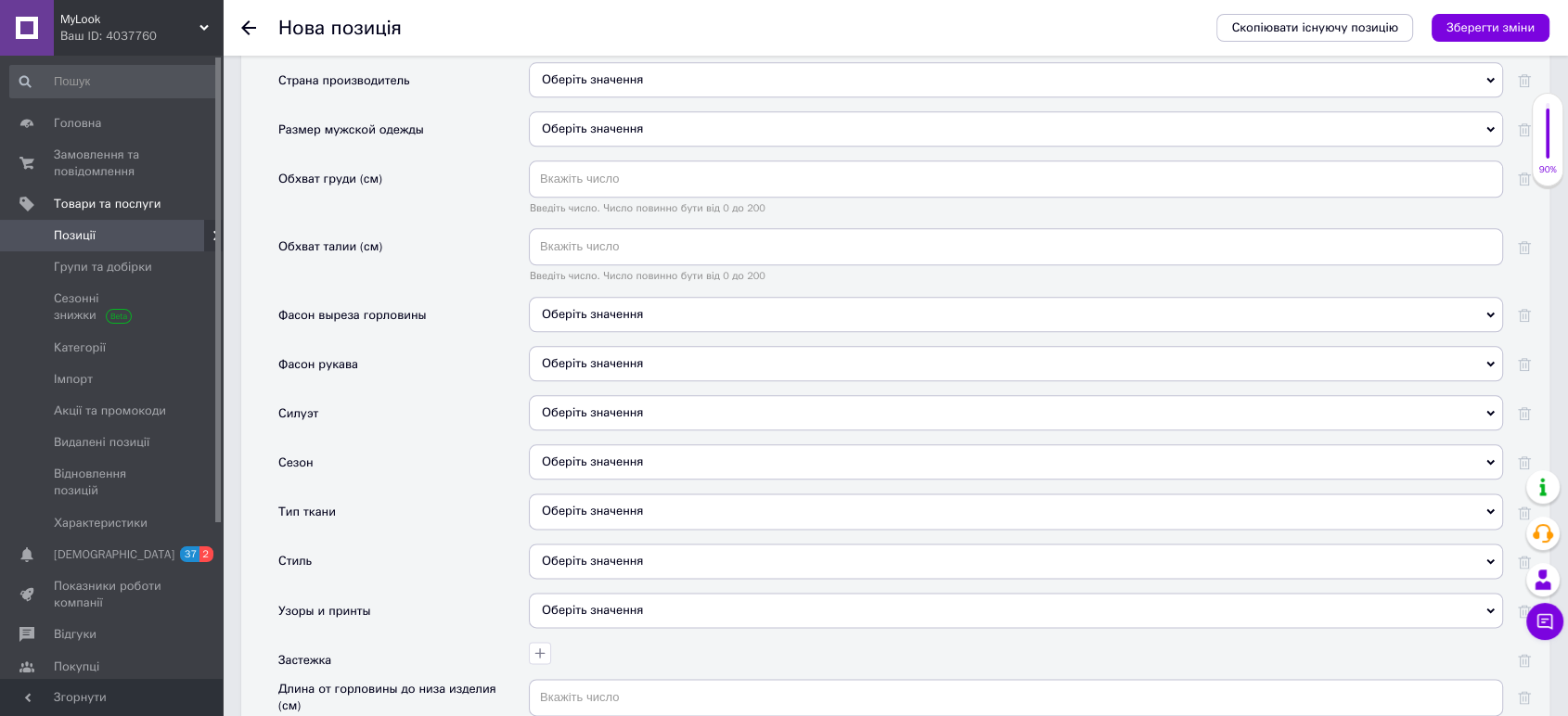 click on "Оберіть значення" at bounding box center (1016, 462) 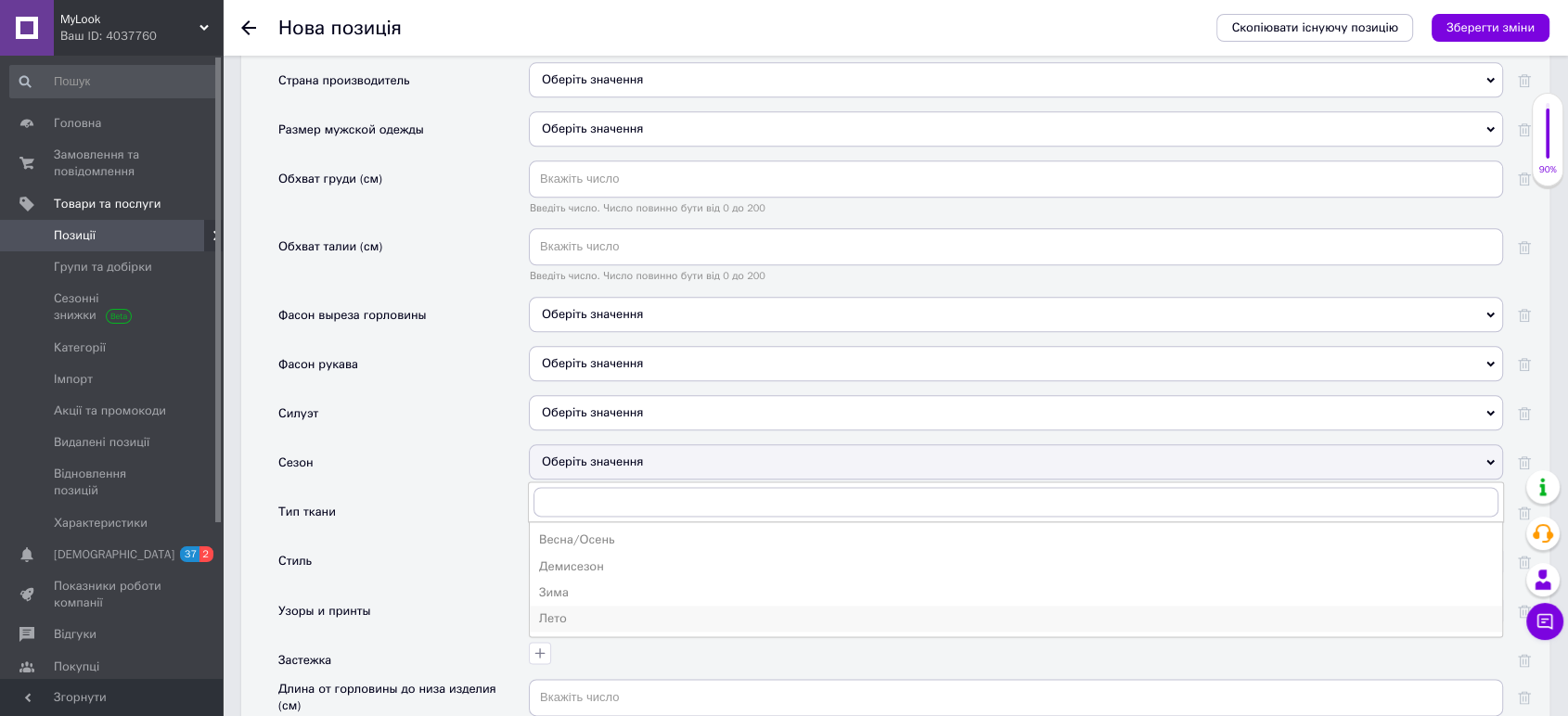 click on "Лето" at bounding box center [1016, 619] 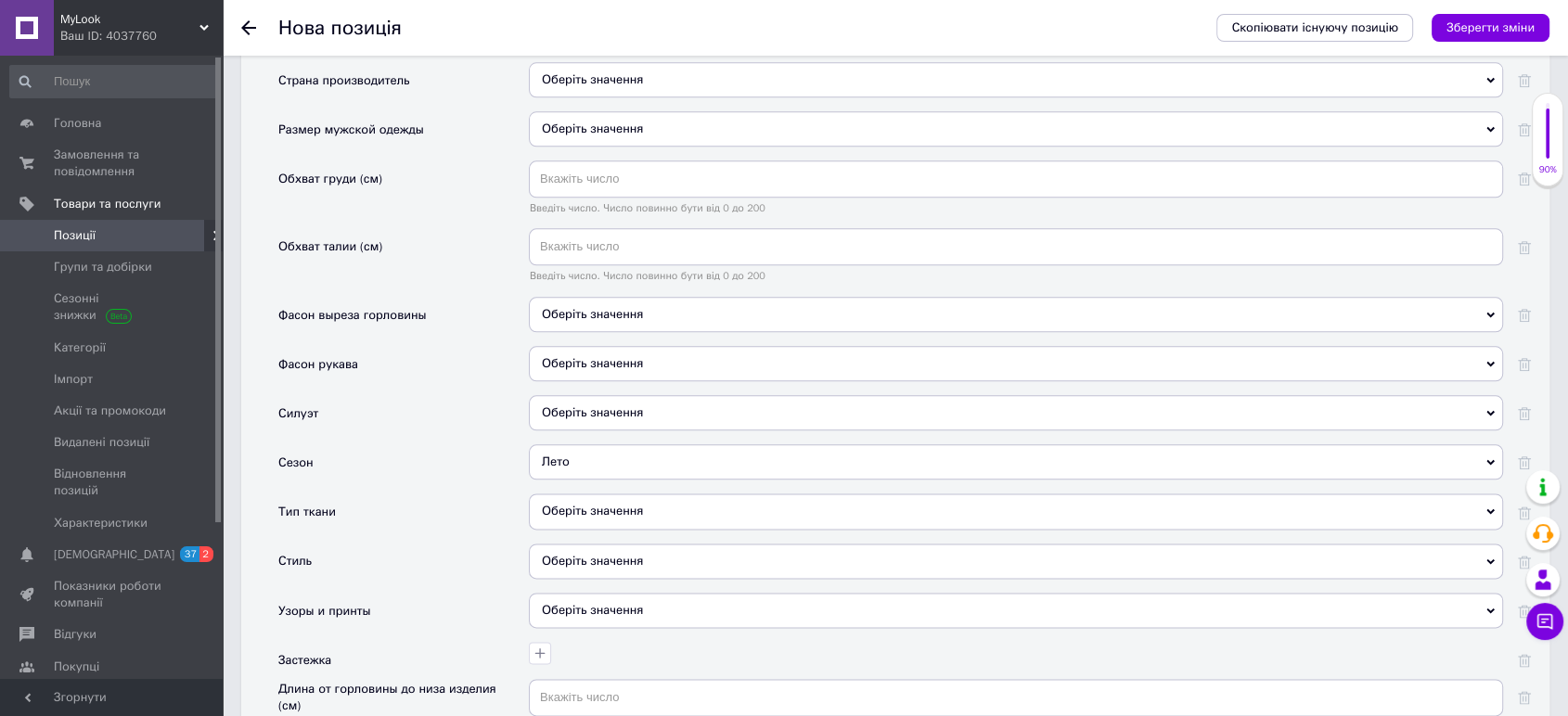 click on "Лето" at bounding box center (1016, 462) 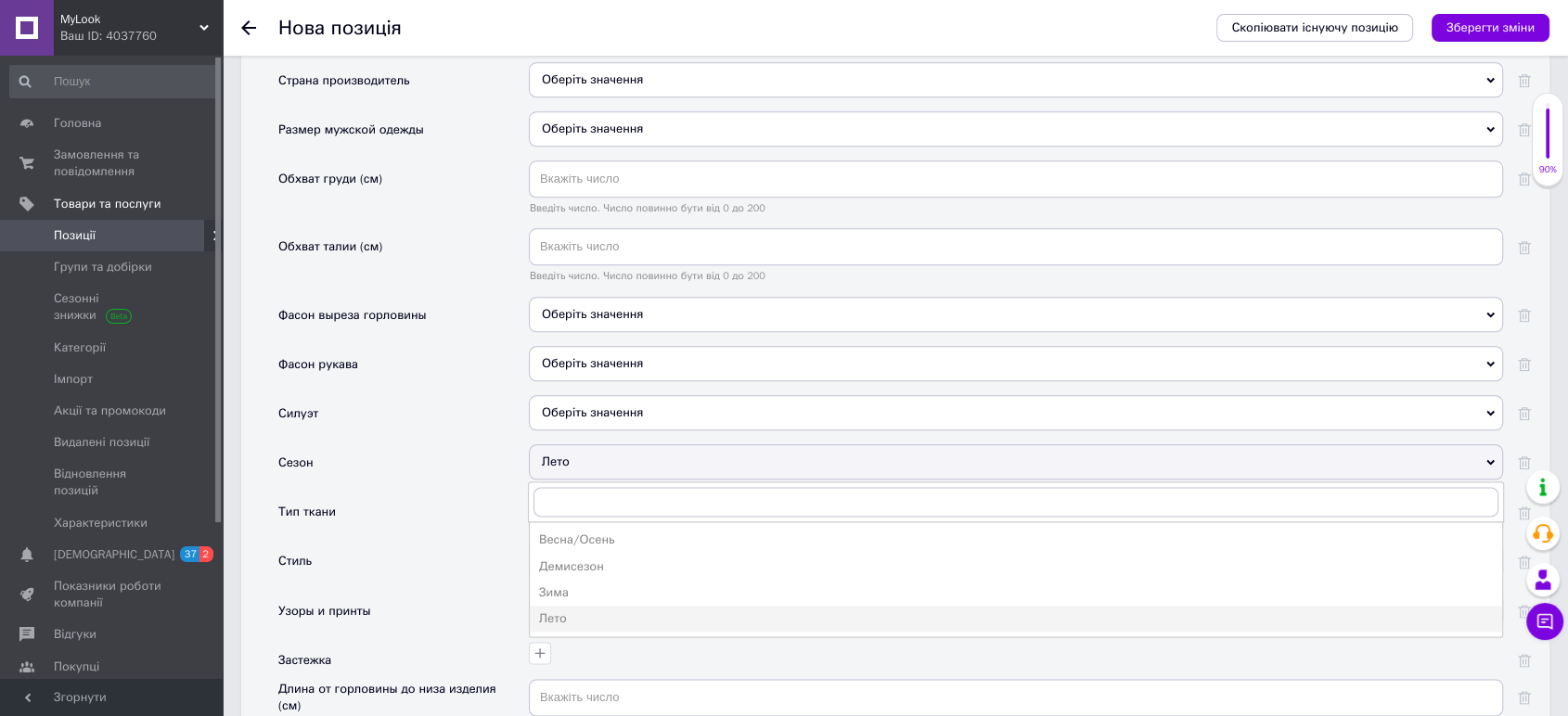 click on "Демисезон" at bounding box center [1016, 567] 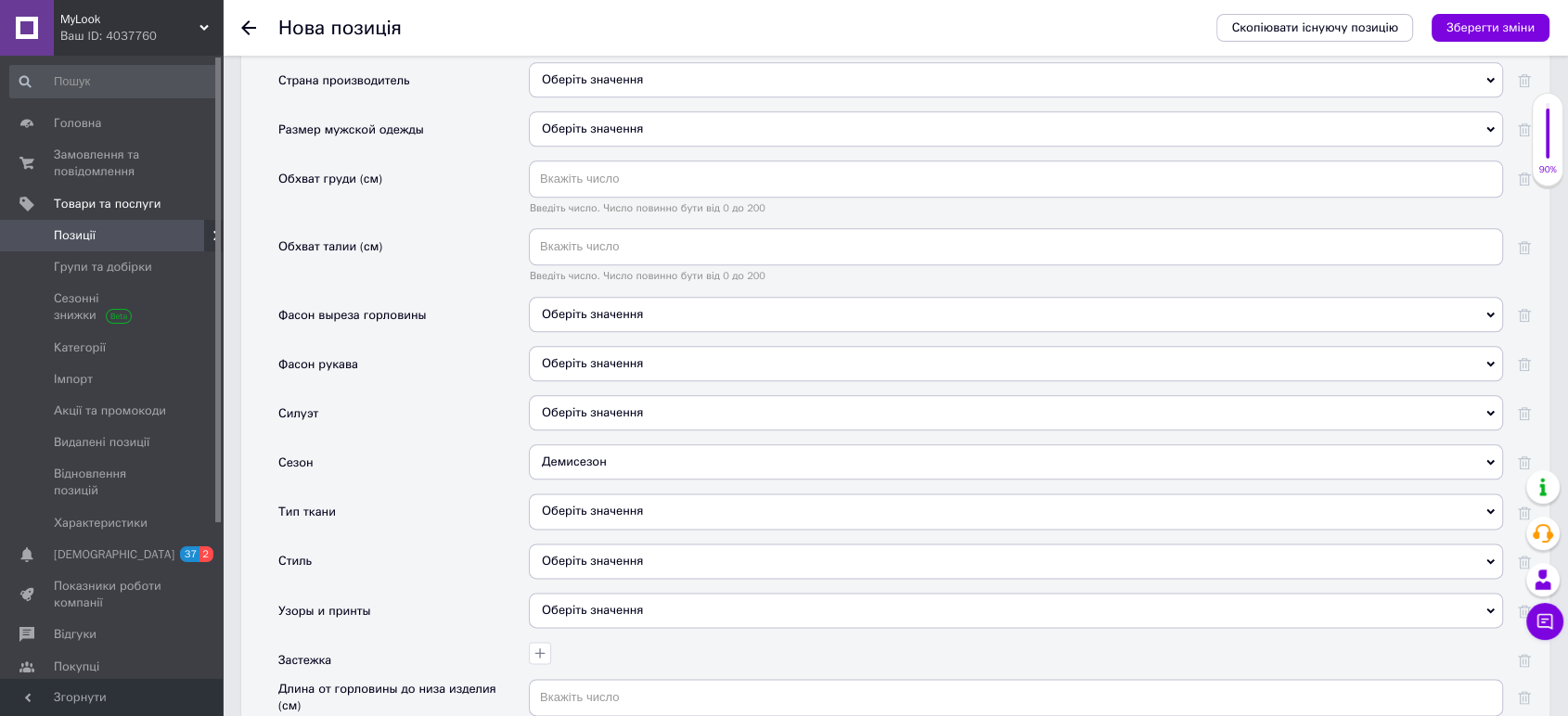 click on "Демисезон" at bounding box center [1016, 462] 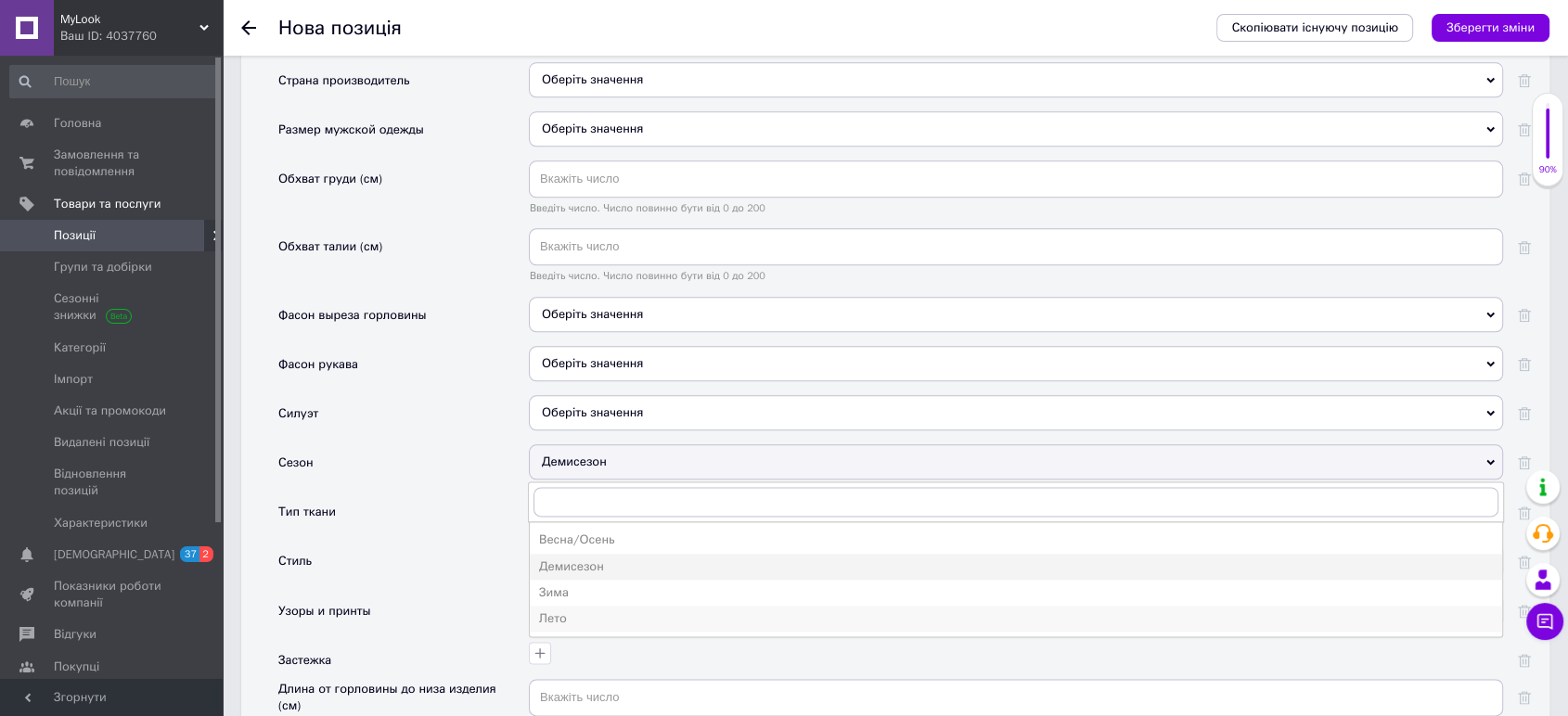 click on "Лето" at bounding box center [1016, 619] 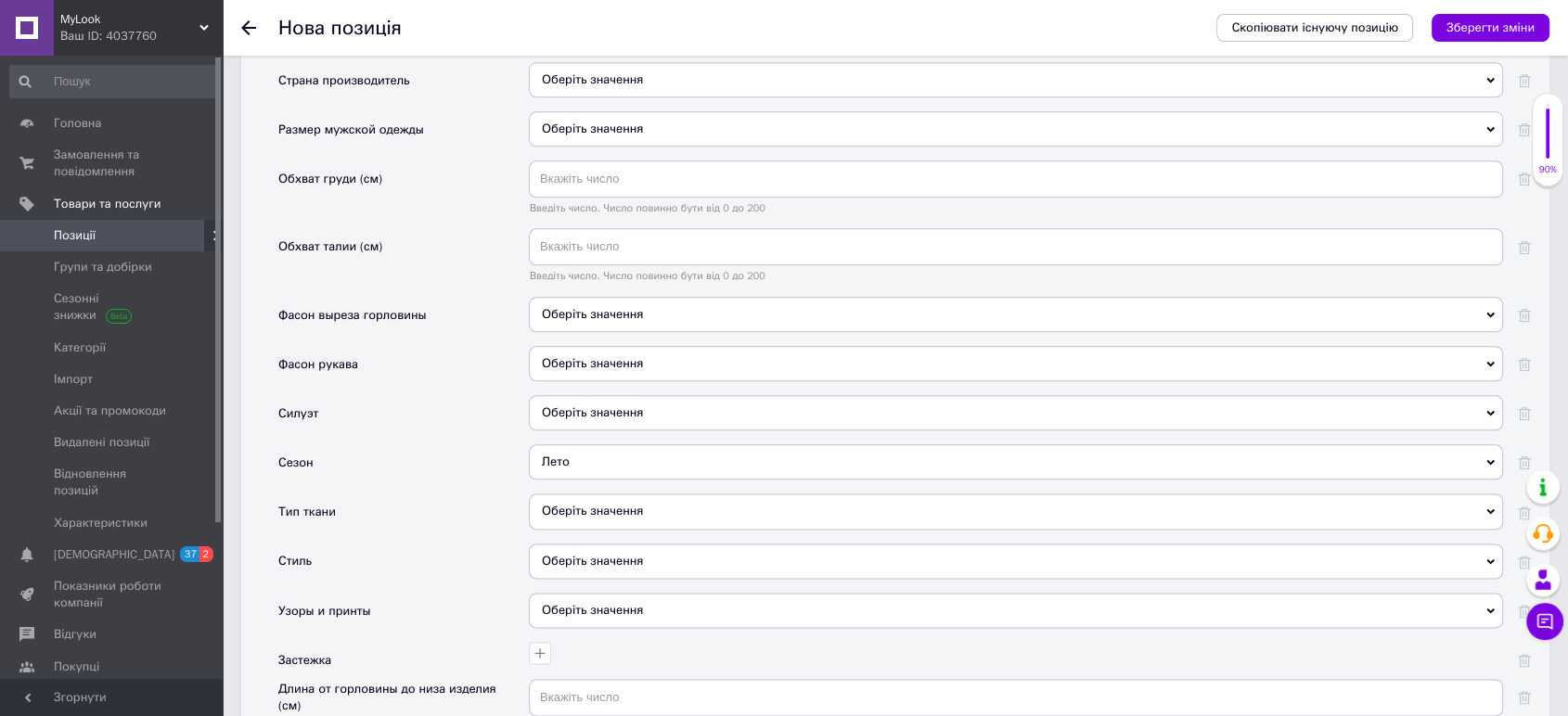 click on "Оберіть значення" at bounding box center [1016, 511] 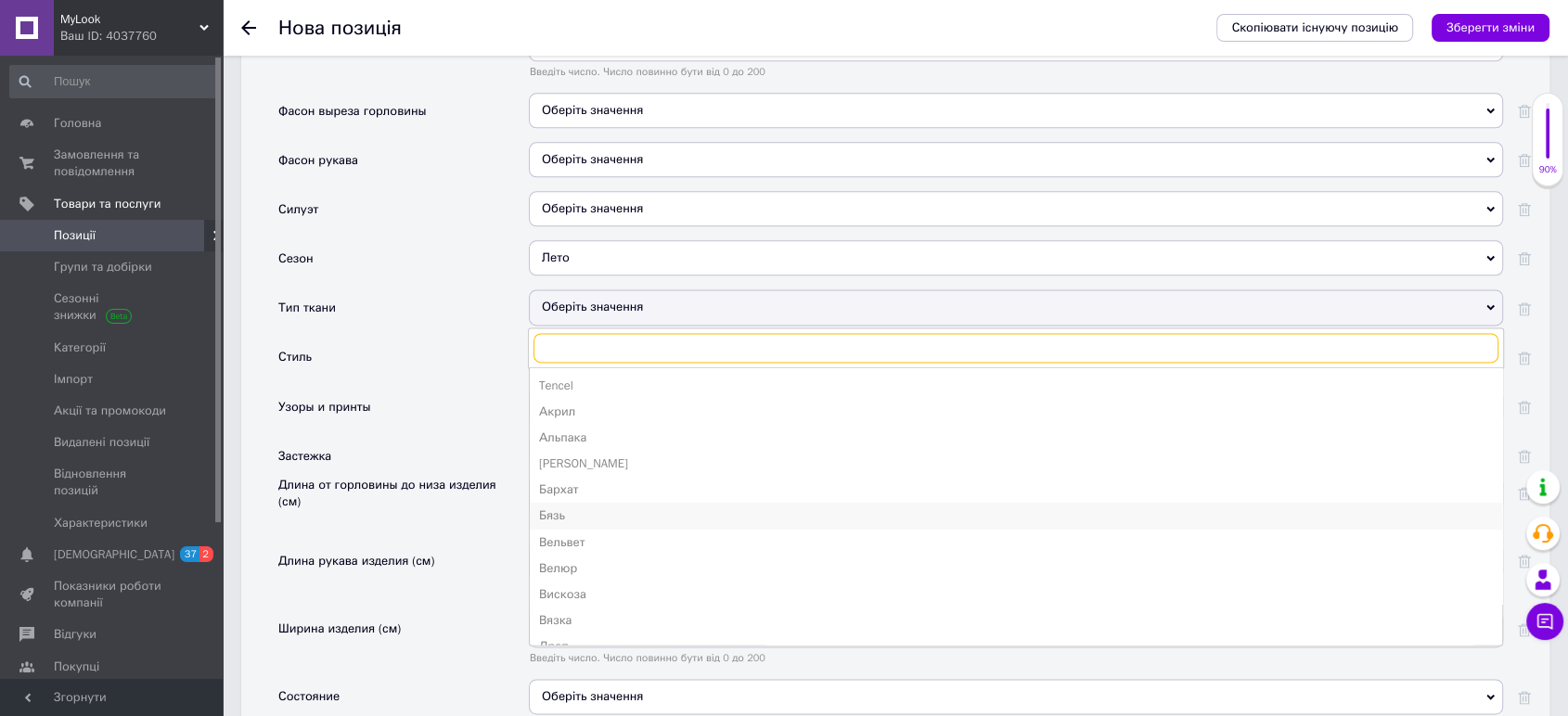 scroll, scrollTop: 2370, scrollLeft: 0, axis: vertical 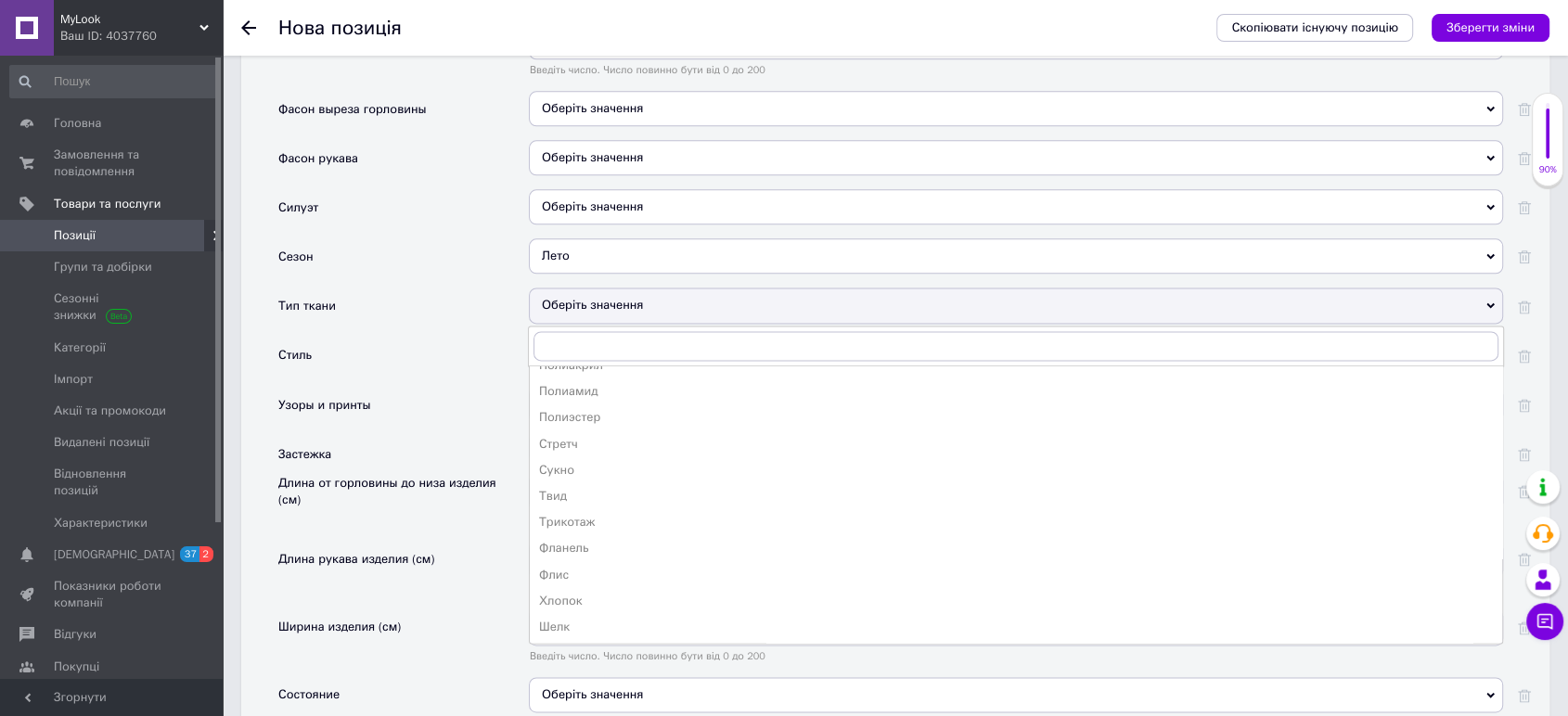 click on "Tencel Акрил Альпака Ангора Бархат Бязь Вельвет Велюр Вискоза Вязка Драп Жаккард Замша Искусственный  шелк Кашемир Лайкра Лен Мех Нейлон Полиакрил Полиамид Полиэстер Стретч Сукно Твид Трикотаж Фланель Флис Хлопок Шелк Шерсть Шерсть + акрилл Эластан" at bounding box center [1016, 346] 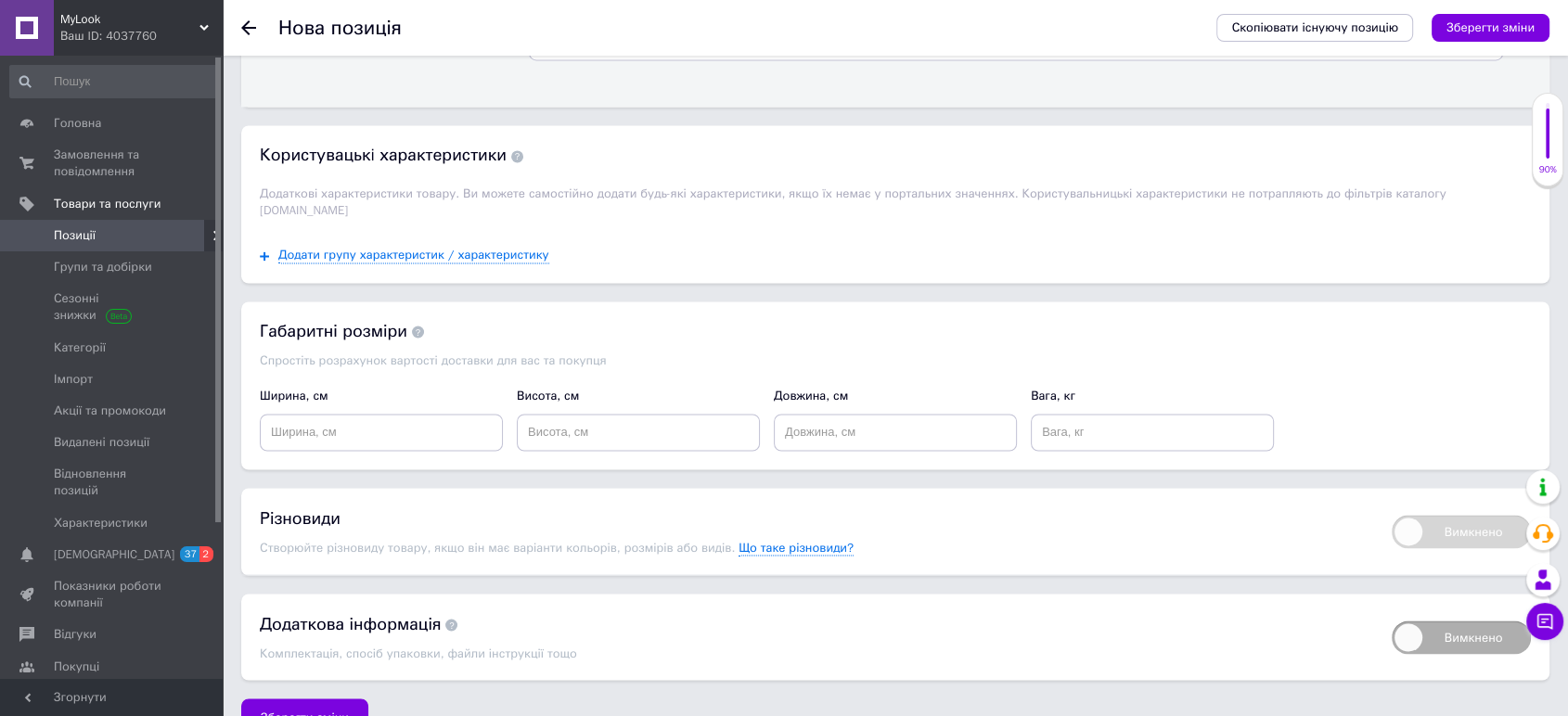 scroll, scrollTop: 3030, scrollLeft: 0, axis: vertical 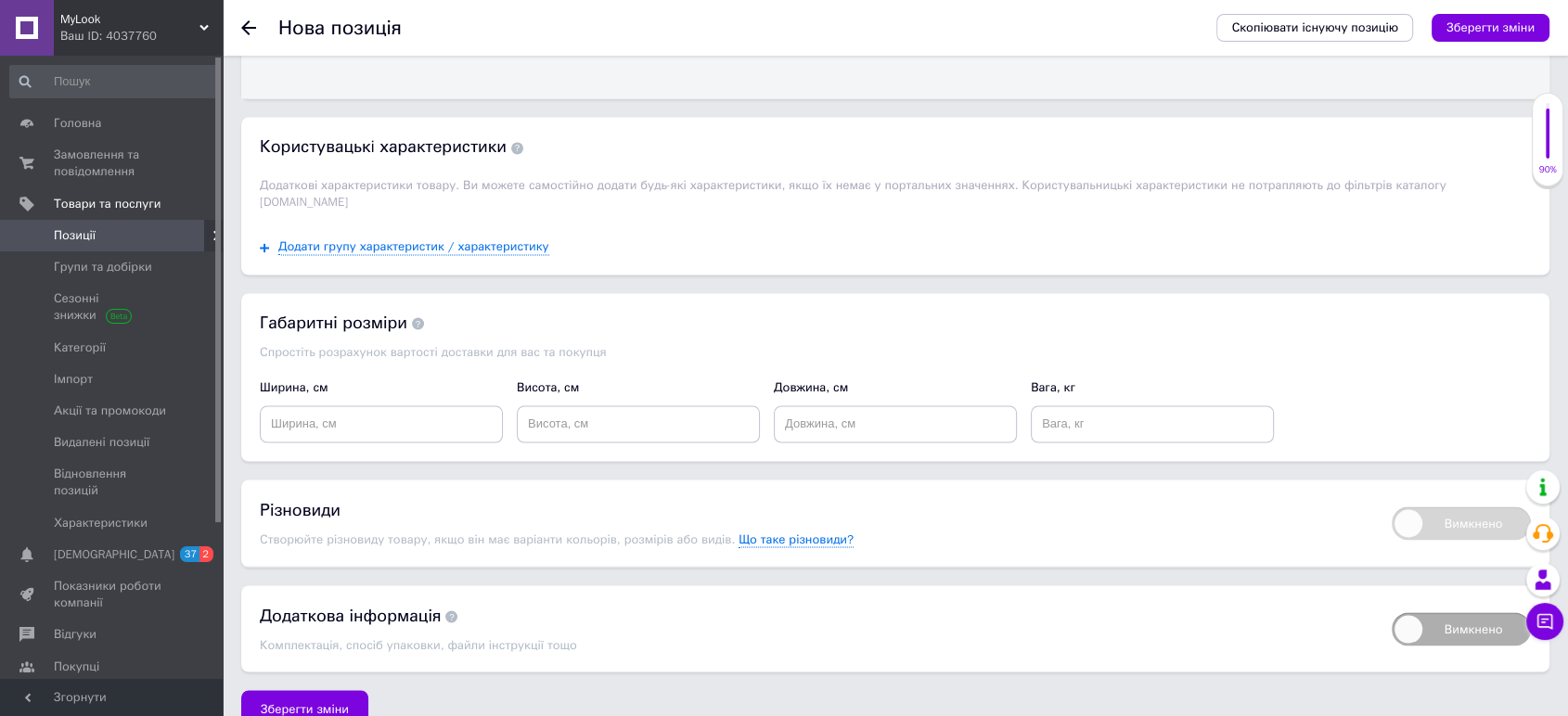 click on "Скопіювати існуючу позицію Зберегти зміни" at bounding box center [1373, 28] 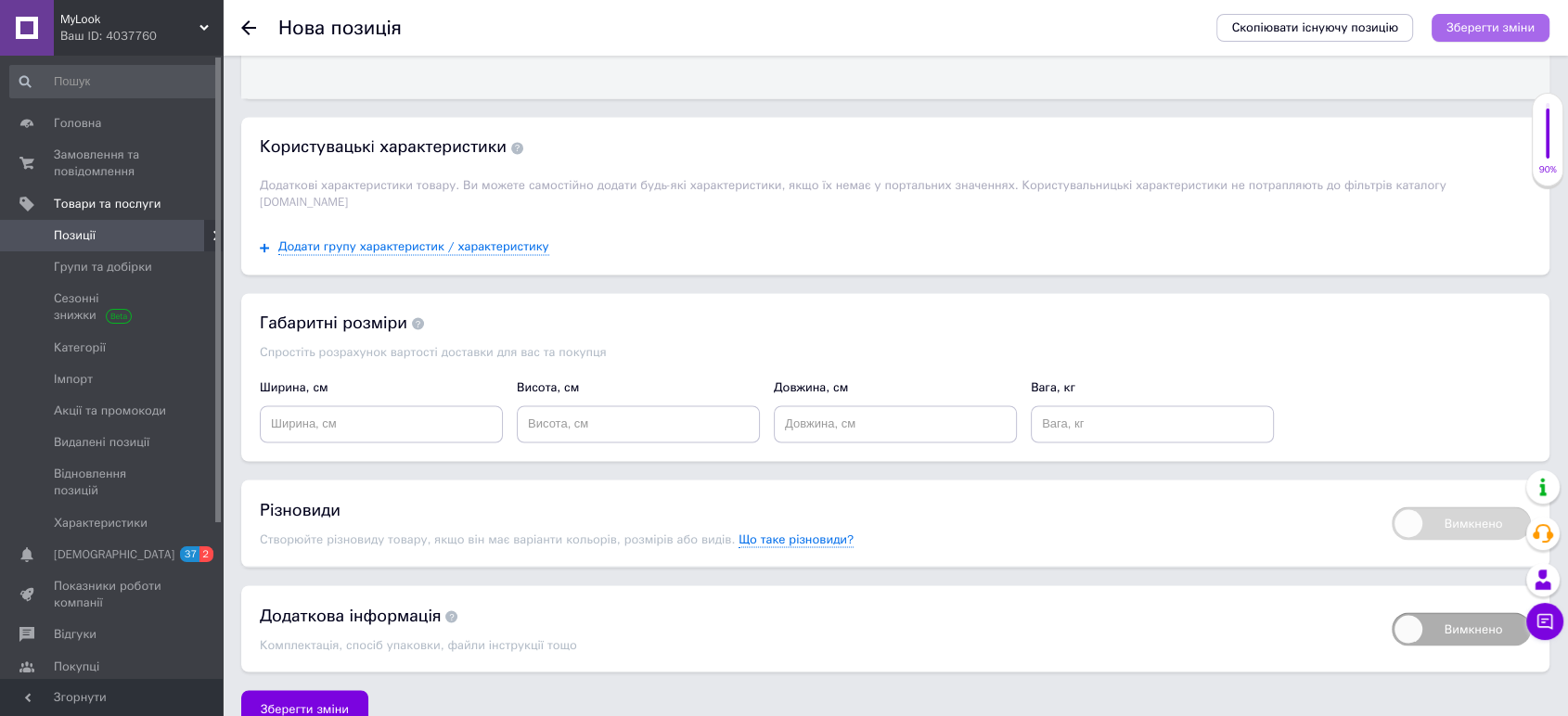 click on "Зберегти зміни" at bounding box center [1490, 28] 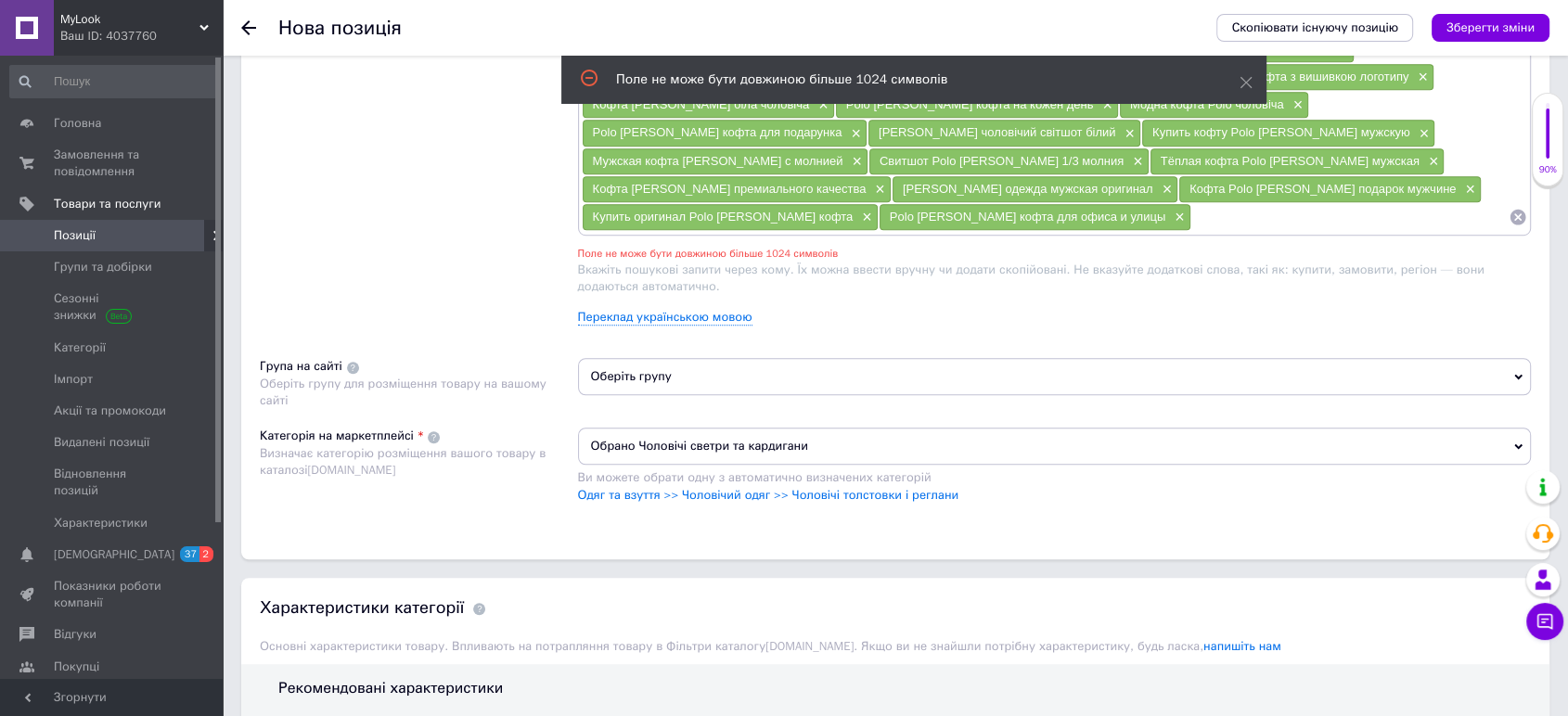 scroll, scrollTop: 1084, scrollLeft: 0, axis: vertical 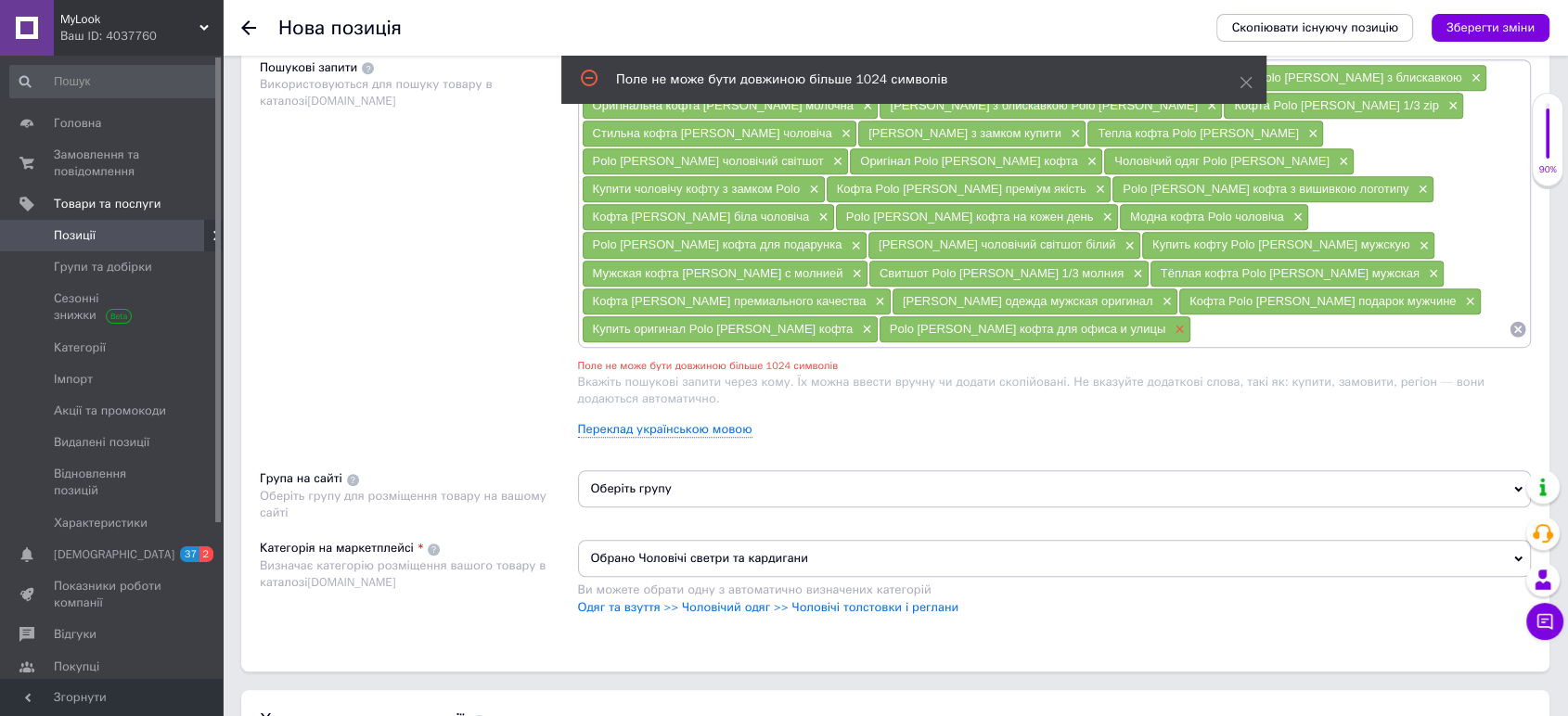 click on "×" at bounding box center [1177, 329] 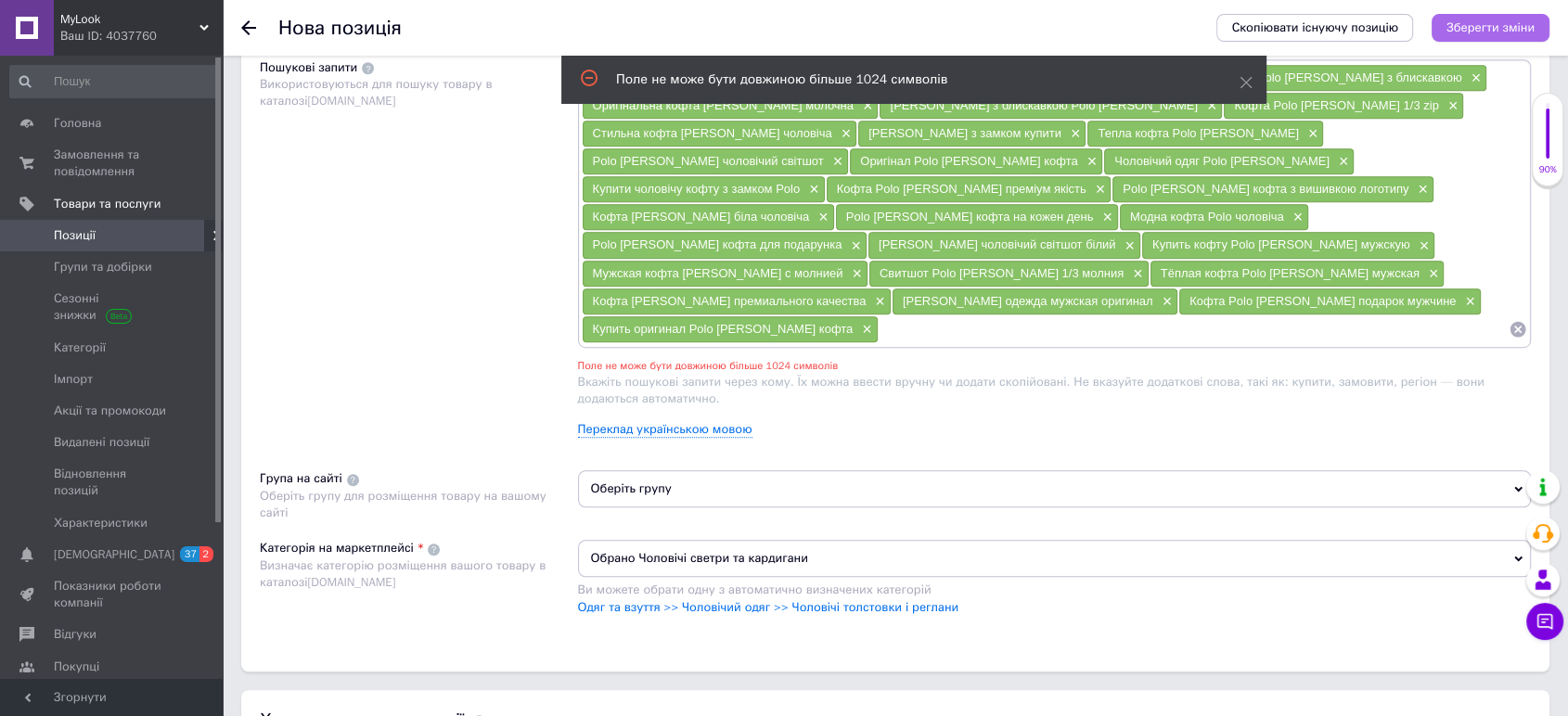 click on "Зберегти зміни" at bounding box center [1490, 28] 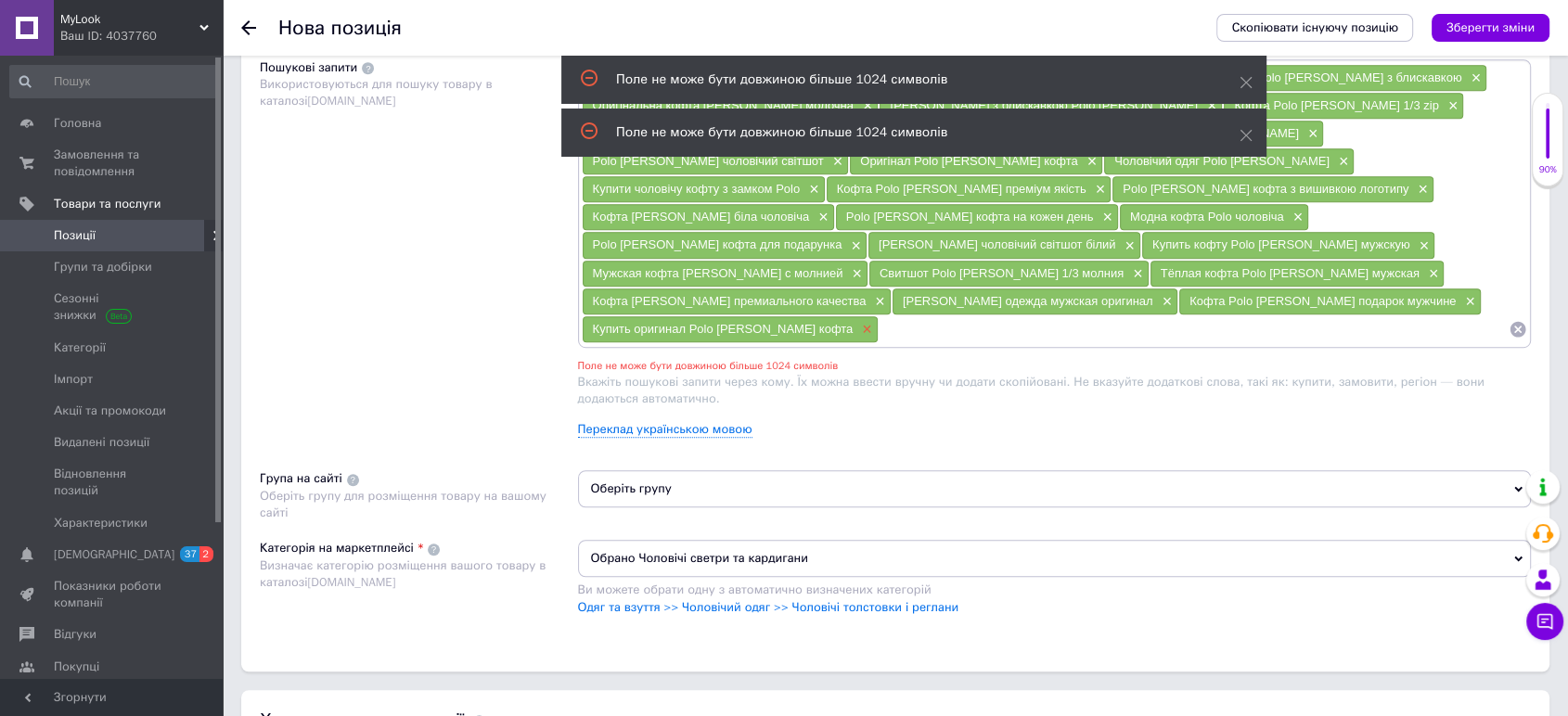 click on "×" at bounding box center (865, 329) 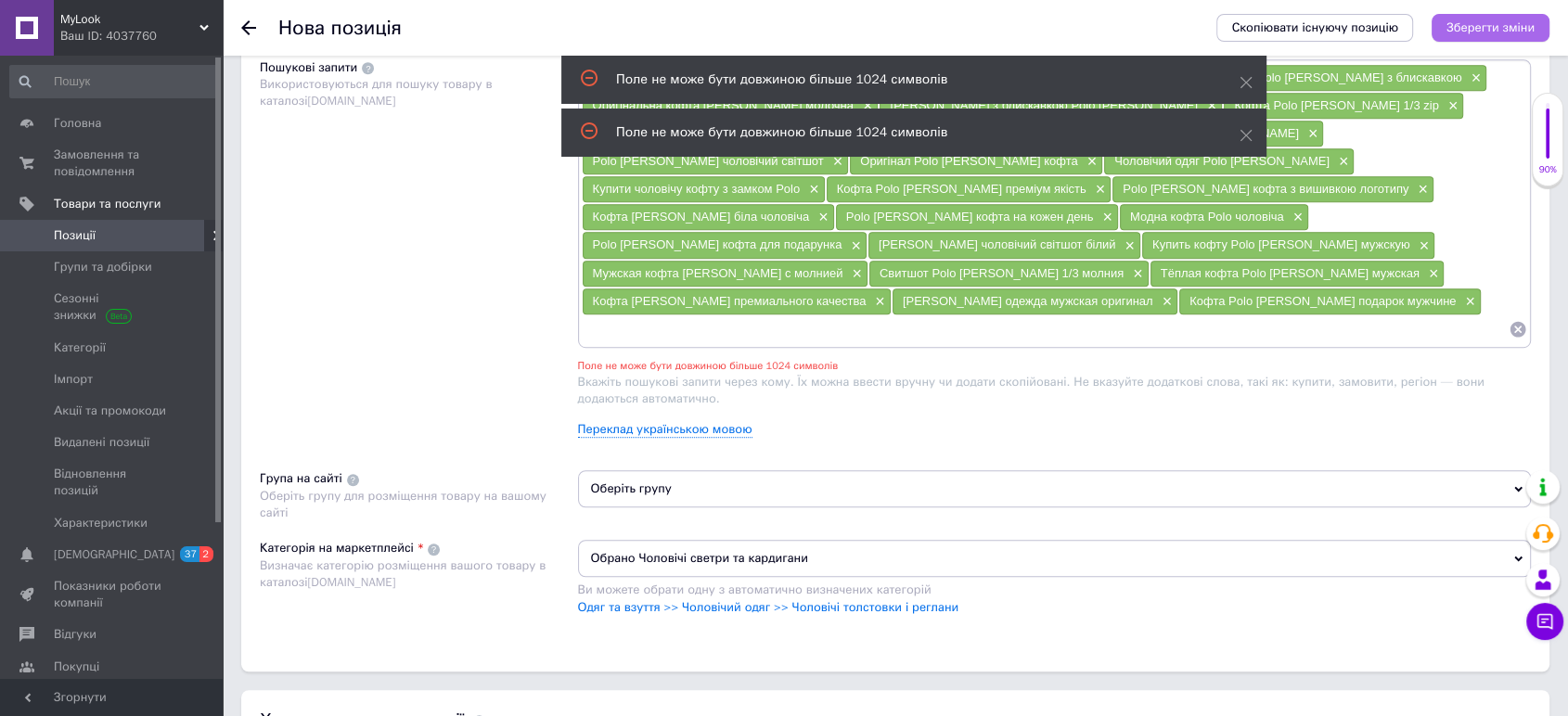 click on "Зберегти зміни" at bounding box center (1490, 27) 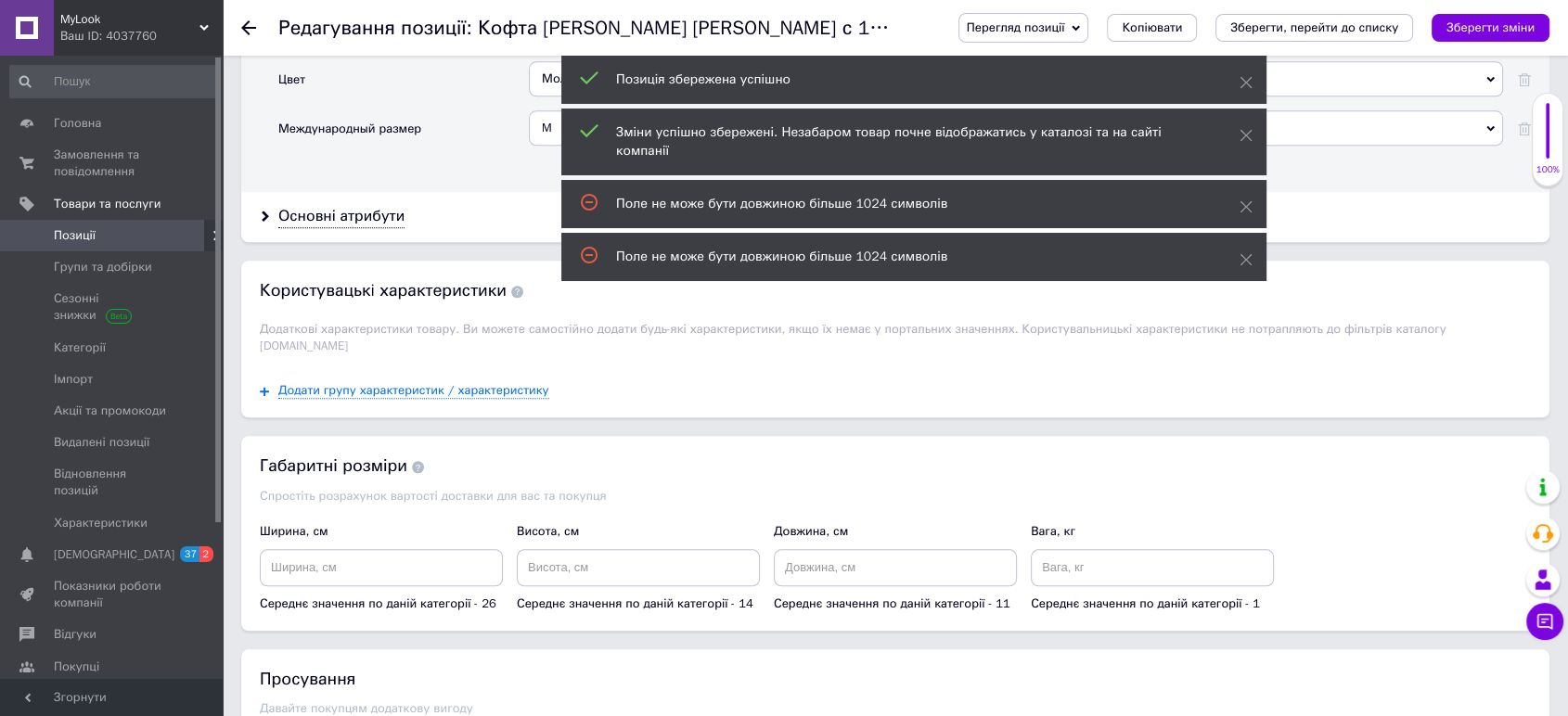 scroll, scrollTop: 2255, scrollLeft: 0, axis: vertical 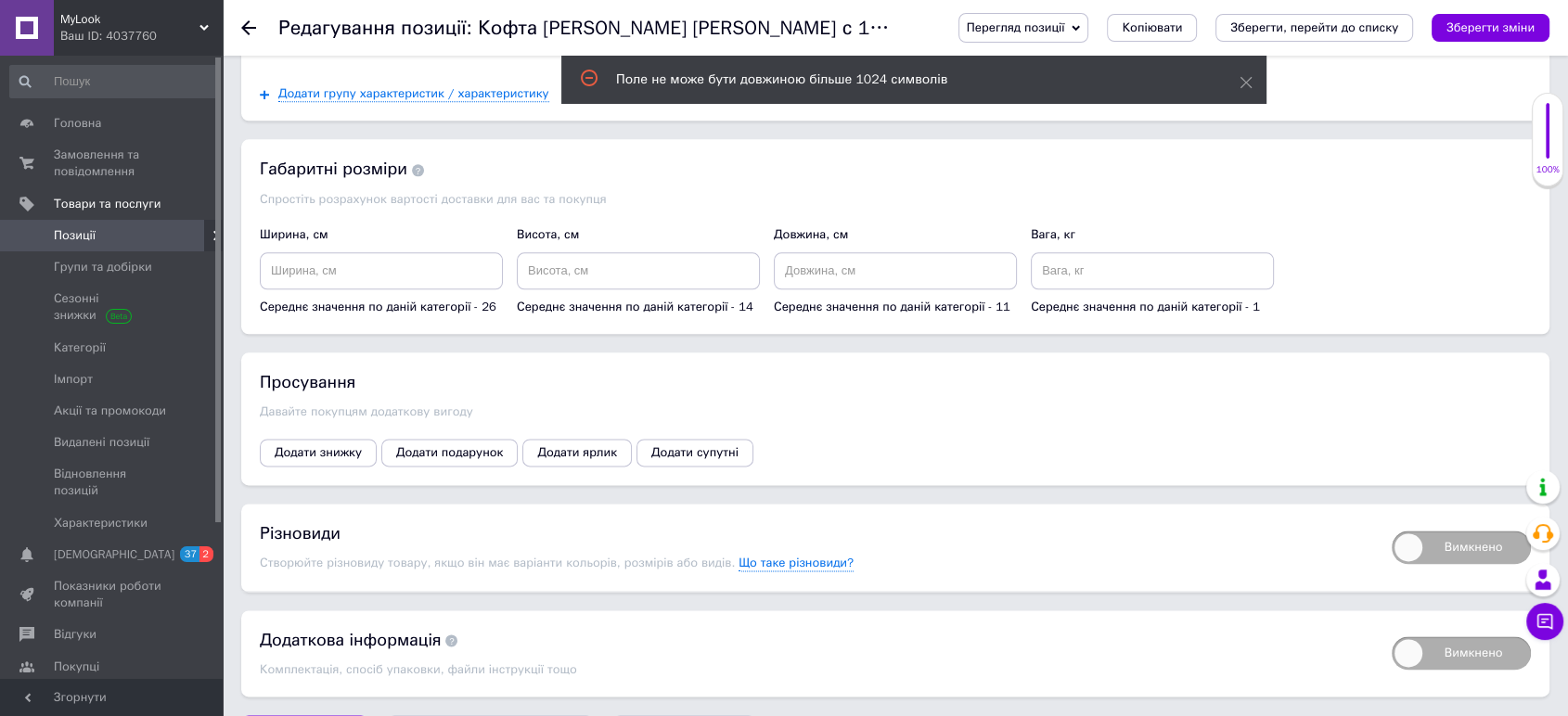 click on "Вимкнено" at bounding box center (1461, 547) 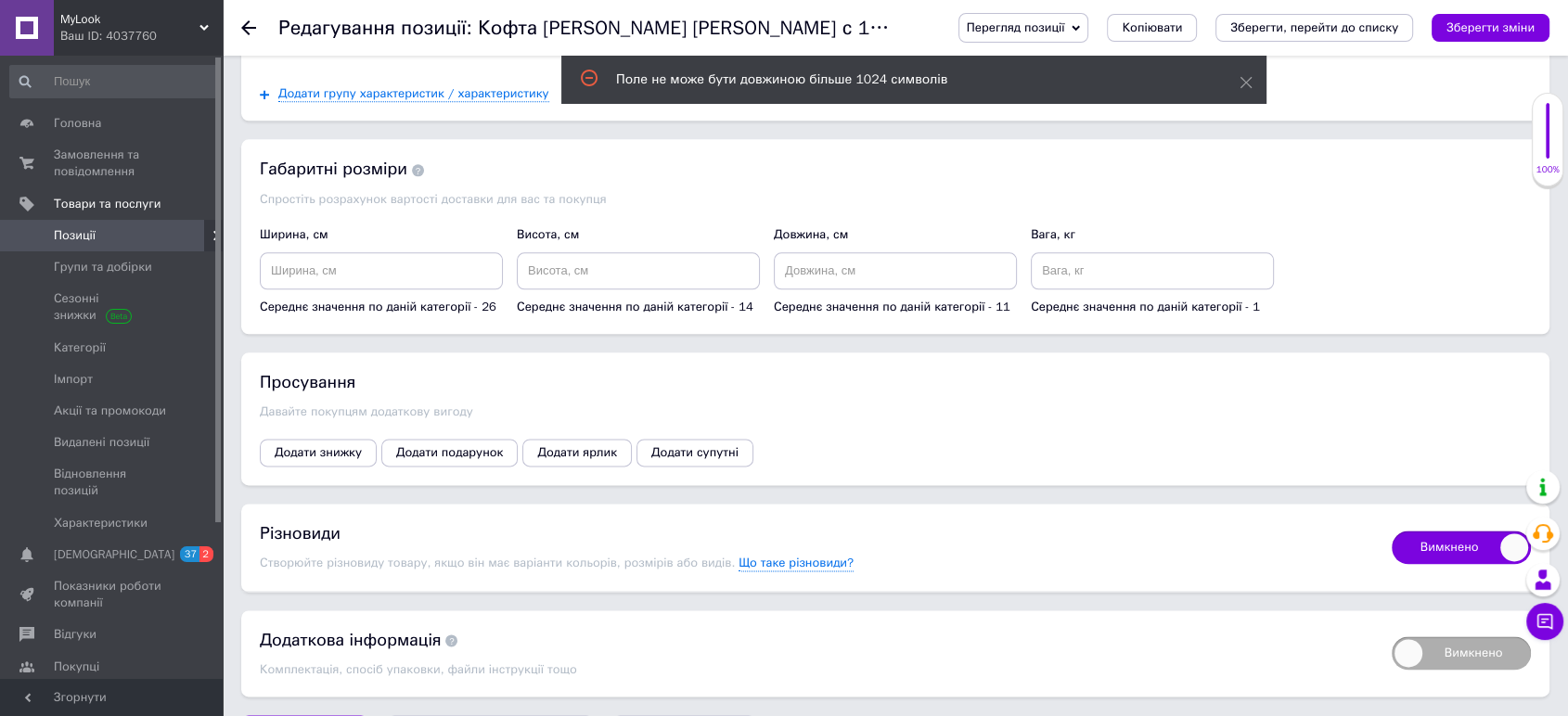 checkbox on "true" 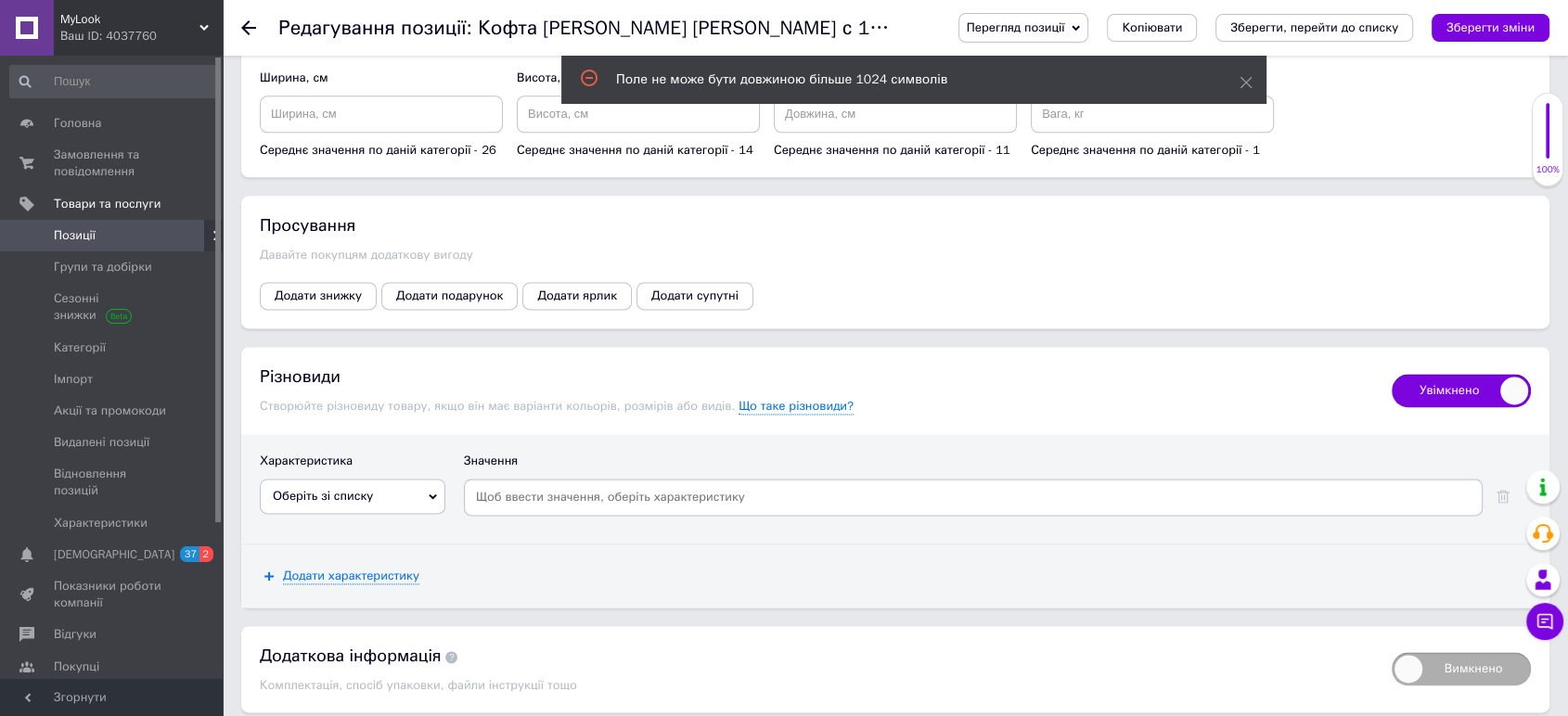 scroll, scrollTop: 2427, scrollLeft: 0, axis: vertical 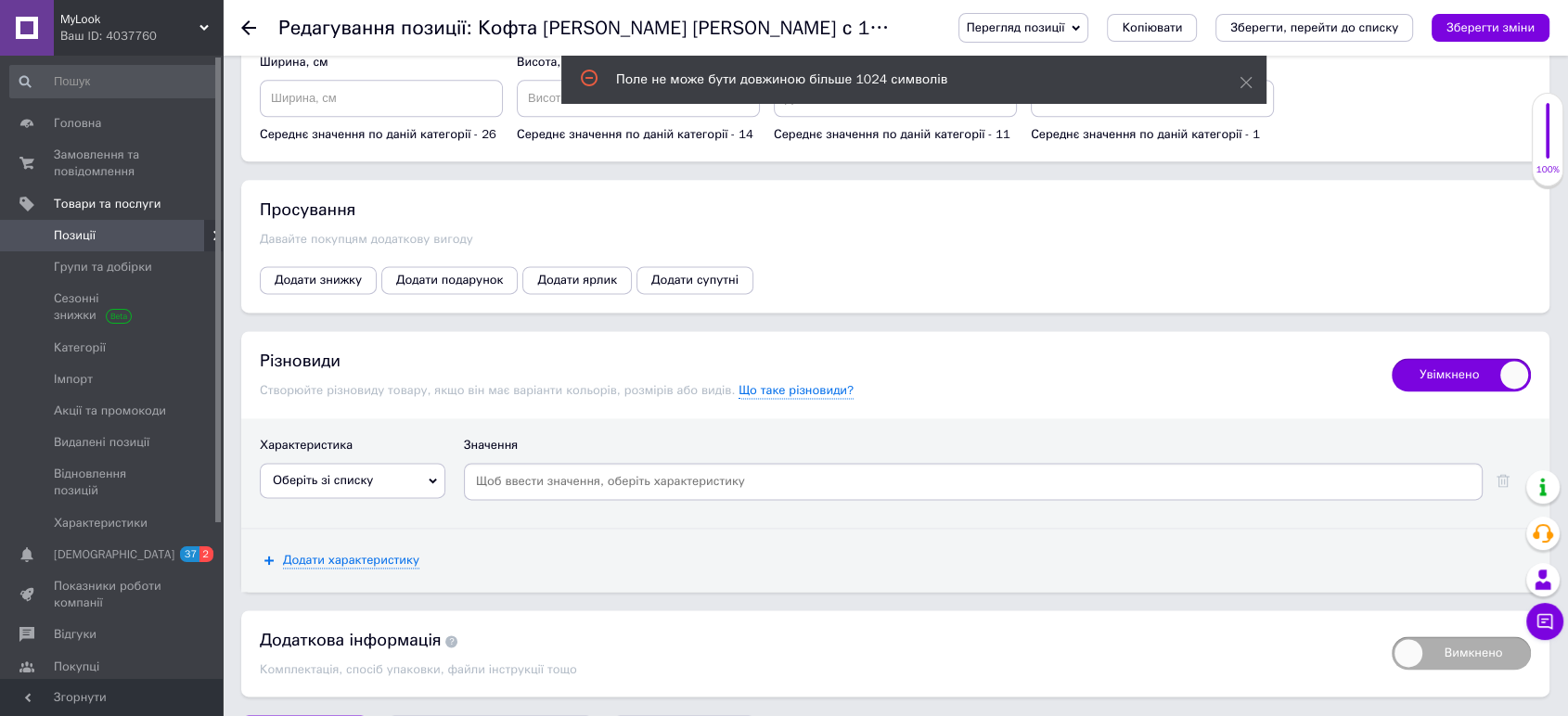 click on "Оберіть зі списку Производитель Цвет Сезон Вид изделия Международный размер" at bounding box center (353, 486) 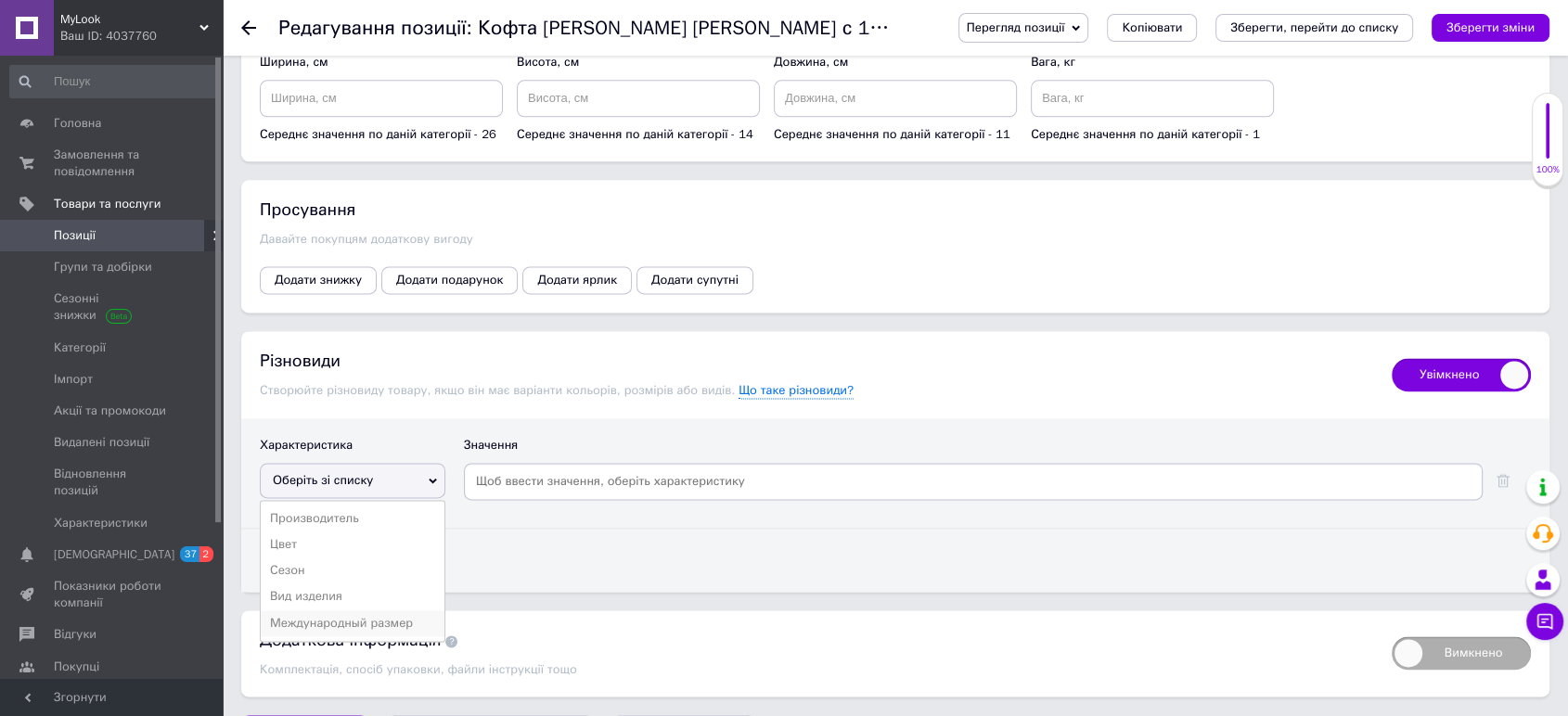 click on "Международный размер" at bounding box center (353, 623) 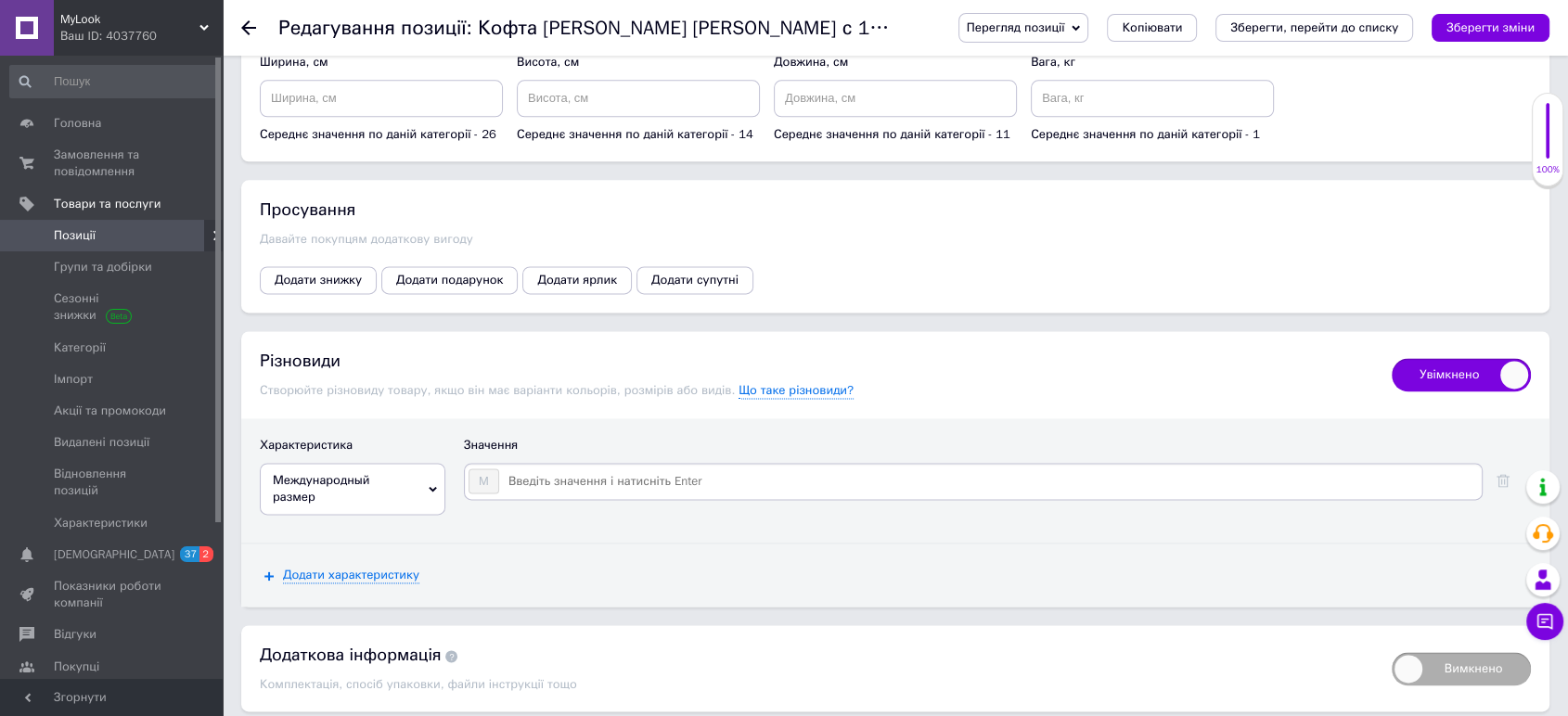 click at bounding box center [989, 481] 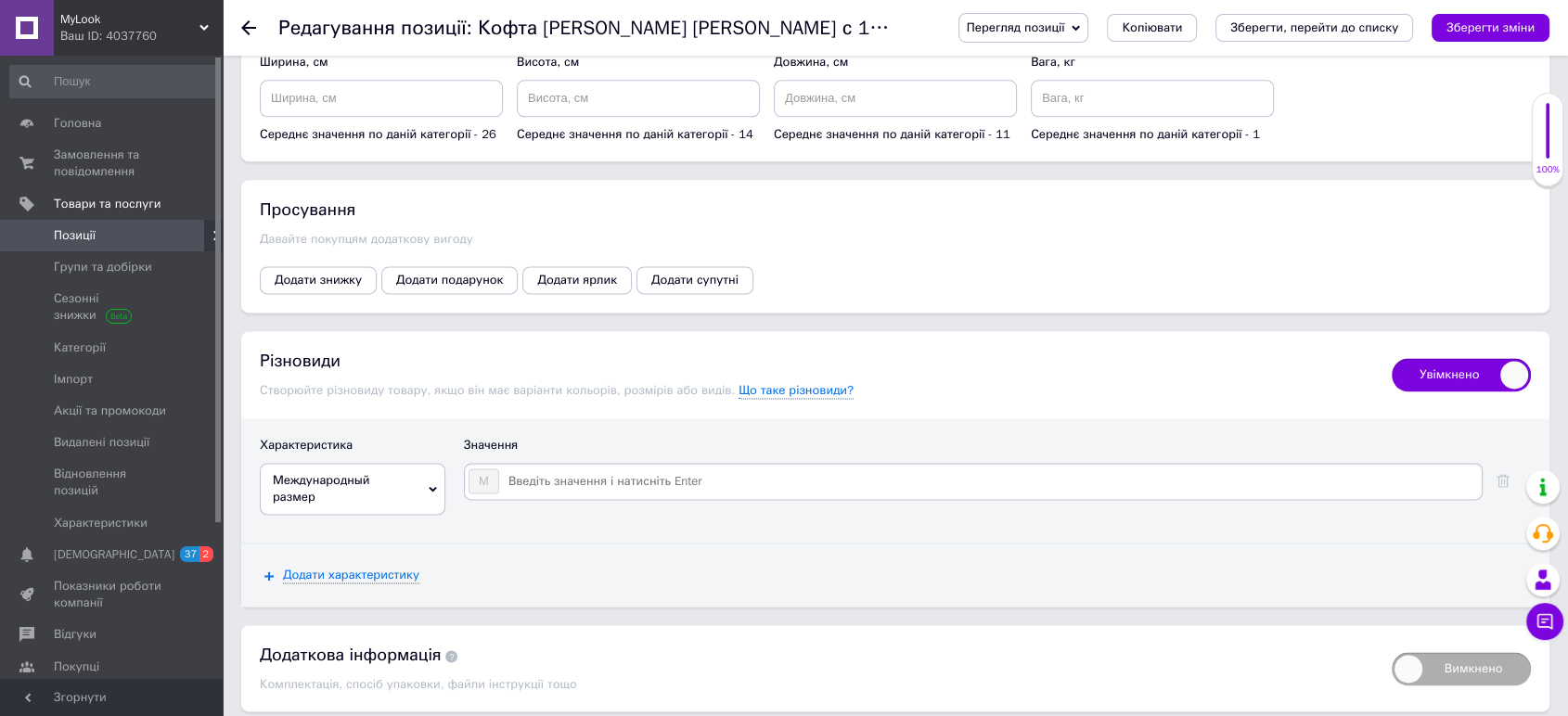 type on "Д" 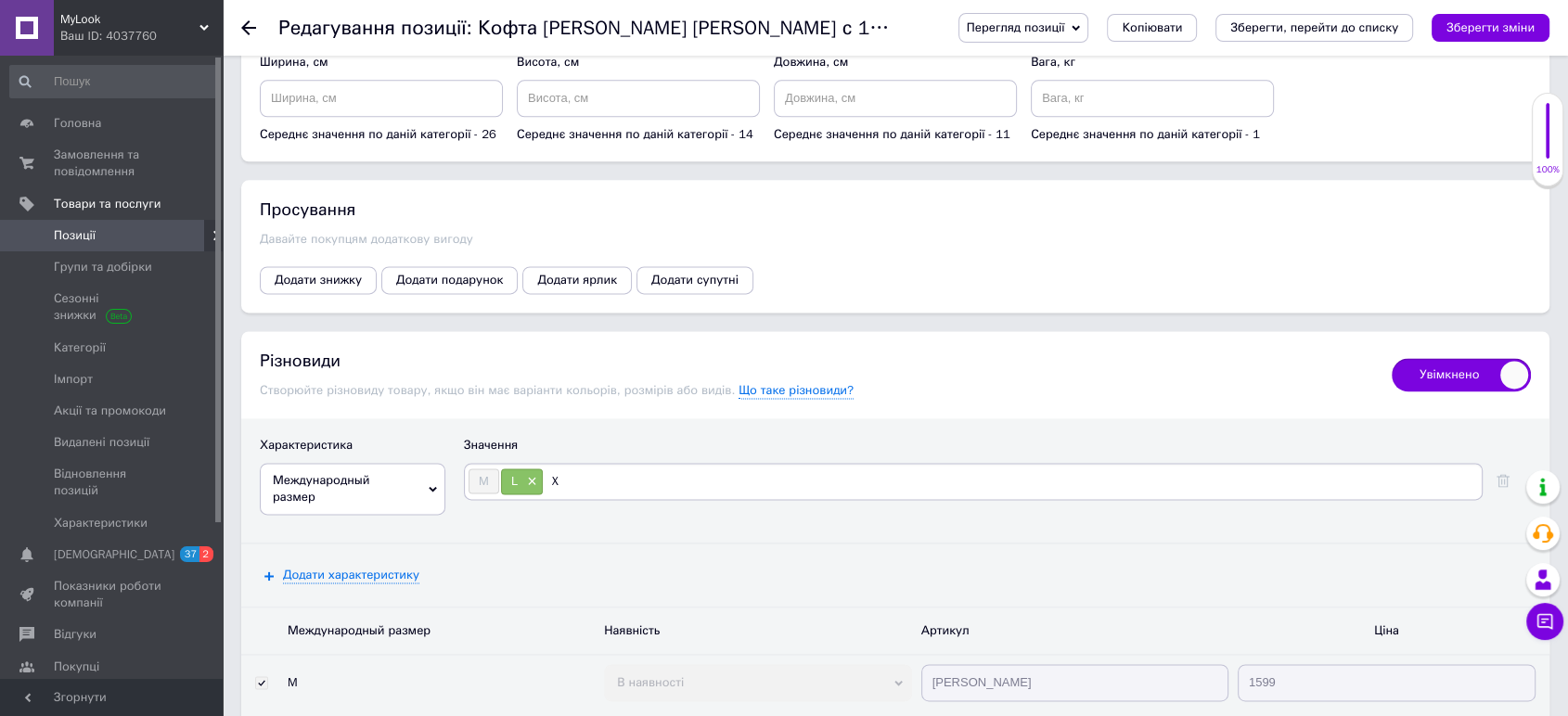 type on "XL" 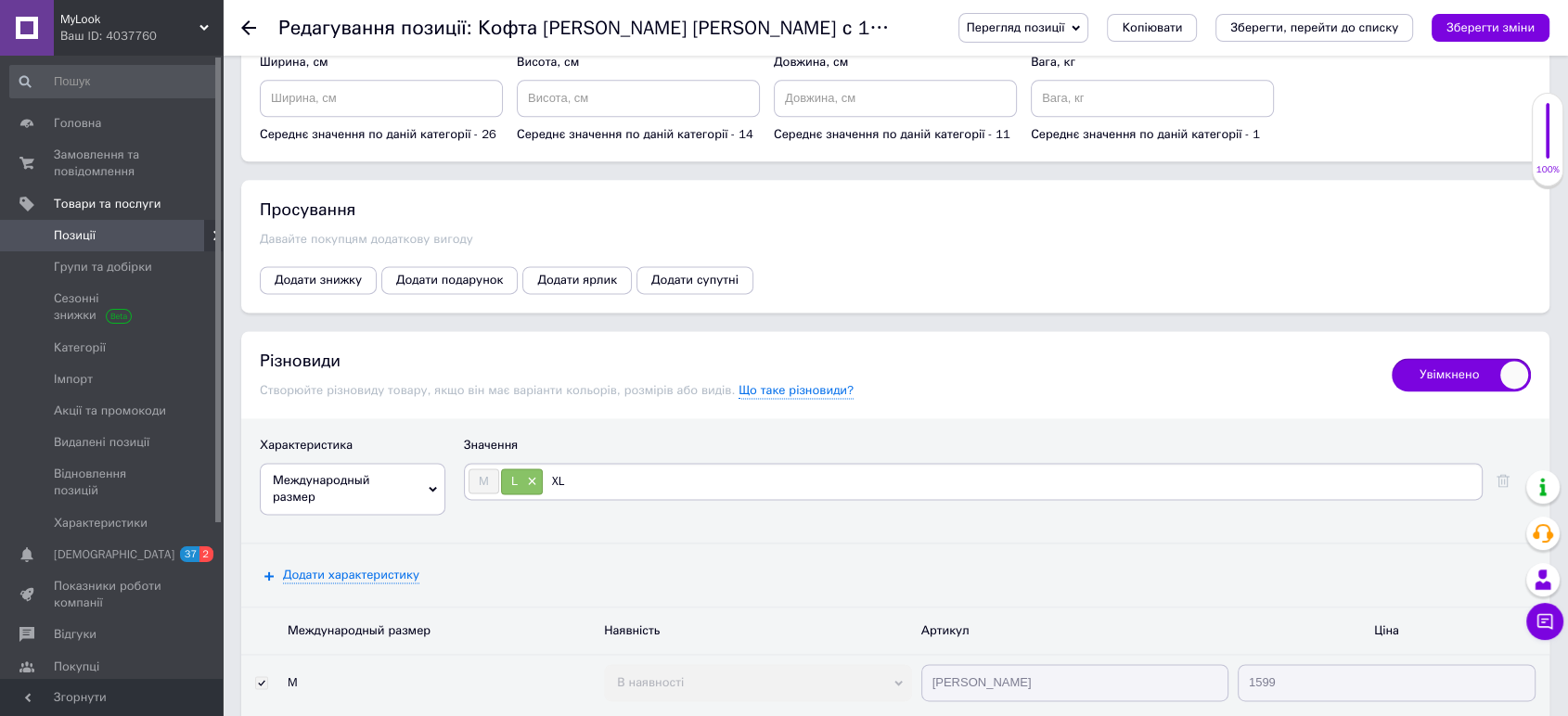 type 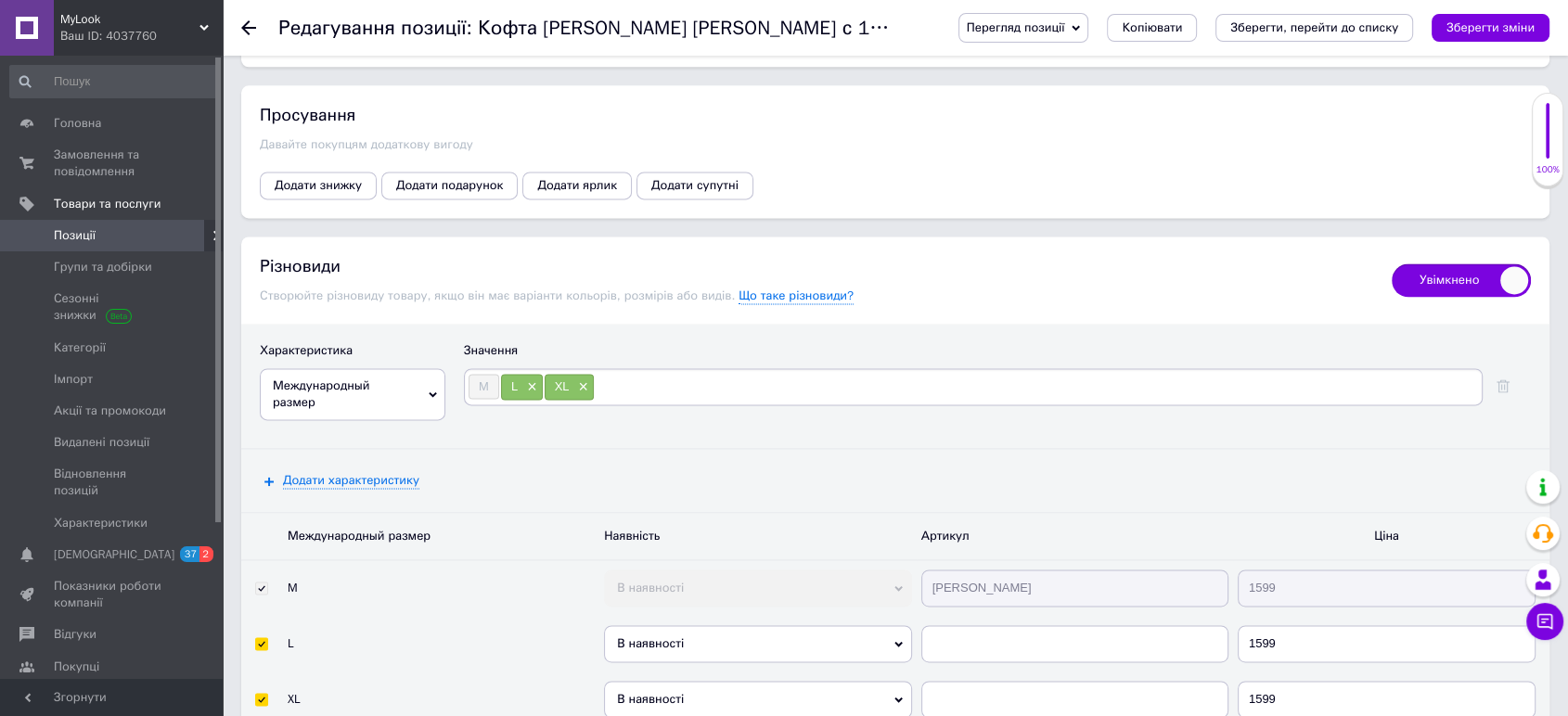 scroll, scrollTop: 2634, scrollLeft: 0, axis: vertical 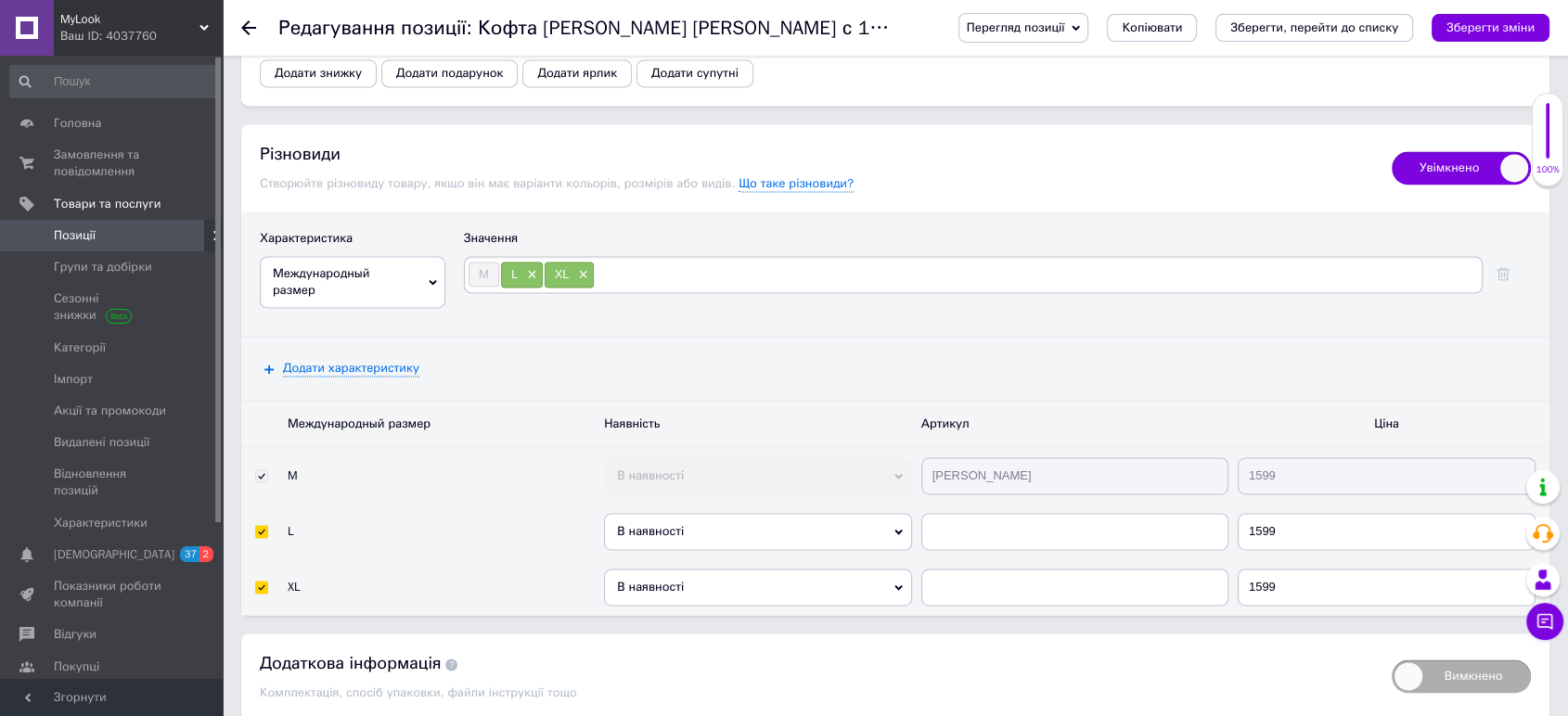 click on "M В наявності Немає в наявності Під замовлення Готово до відправки Ralph 1599" at bounding box center [895, 475] 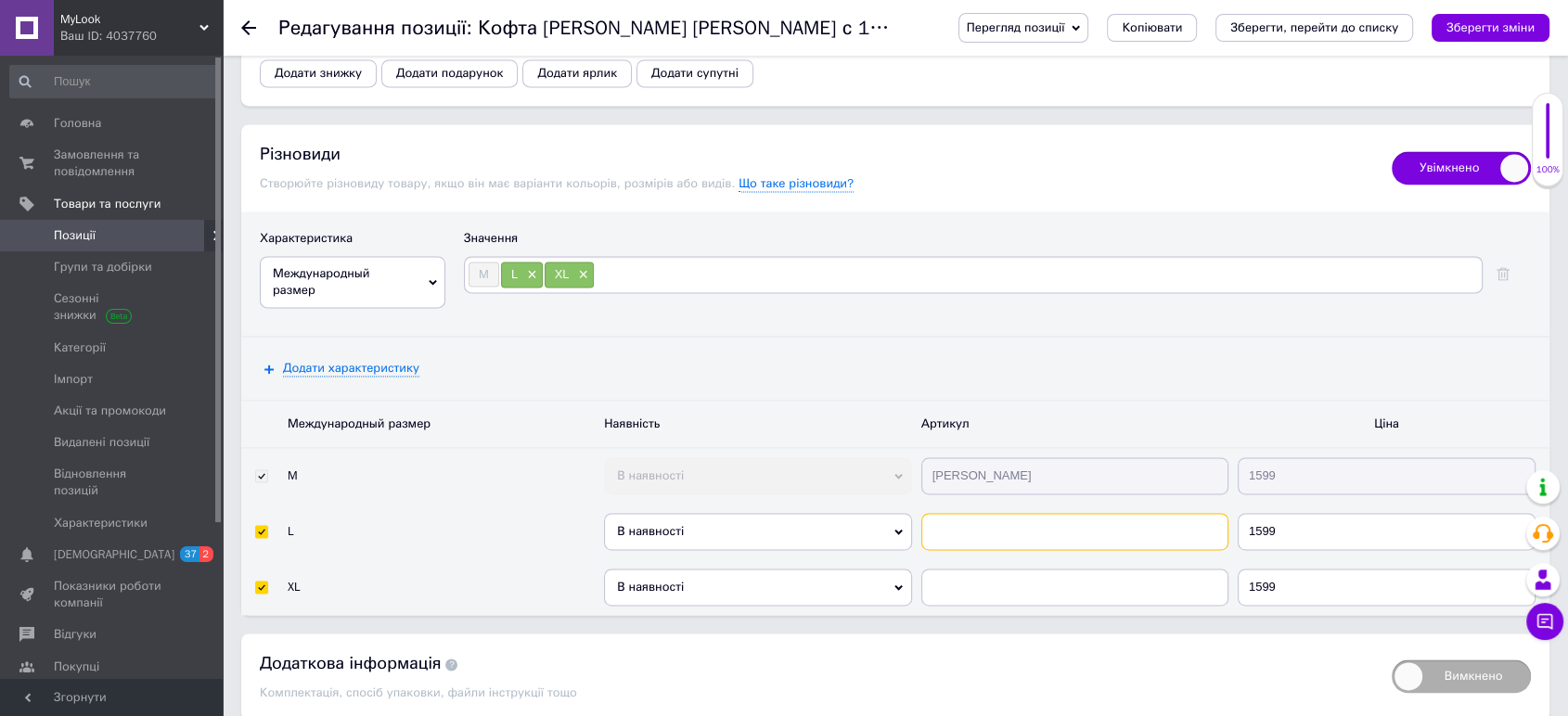click at bounding box center [1074, 531] 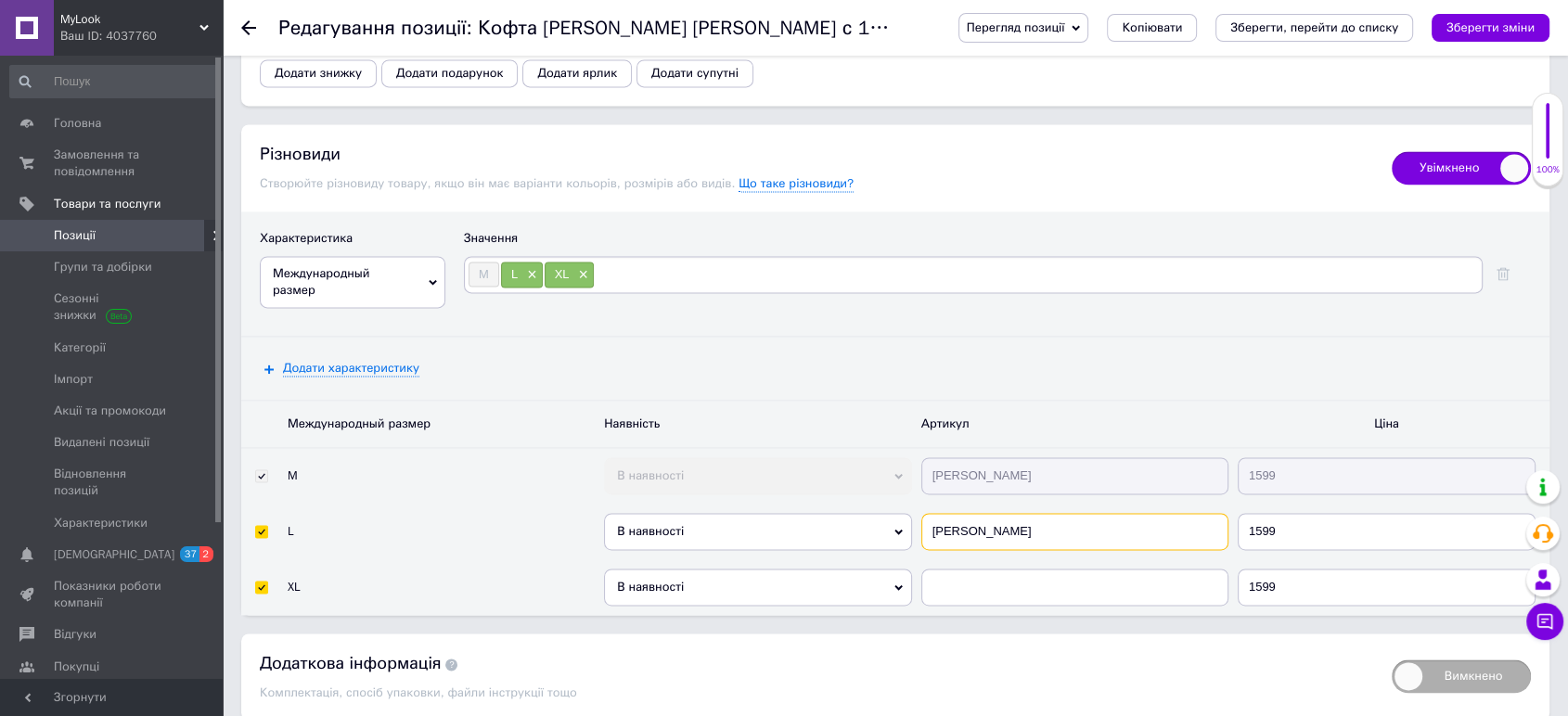 type on "Ralph" 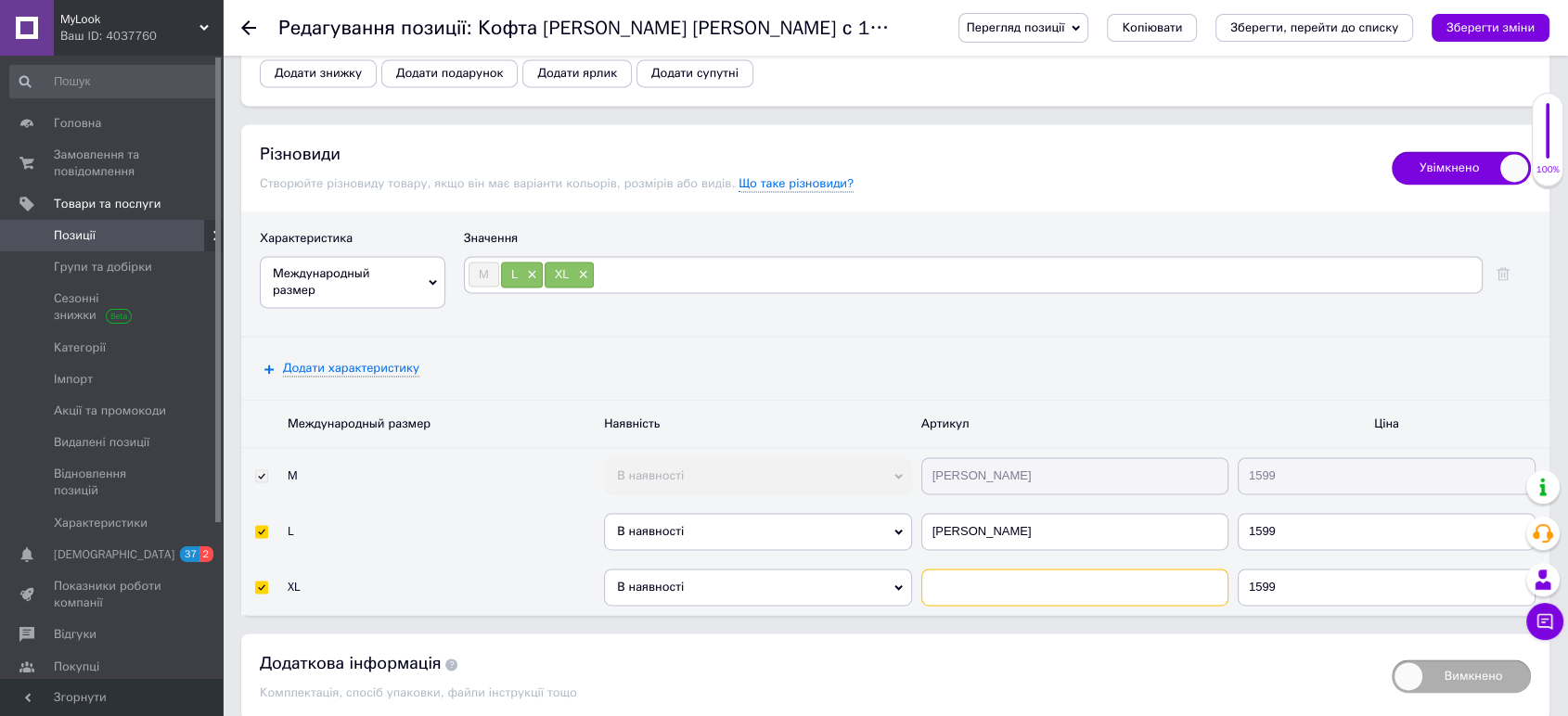click at bounding box center [1074, 587] 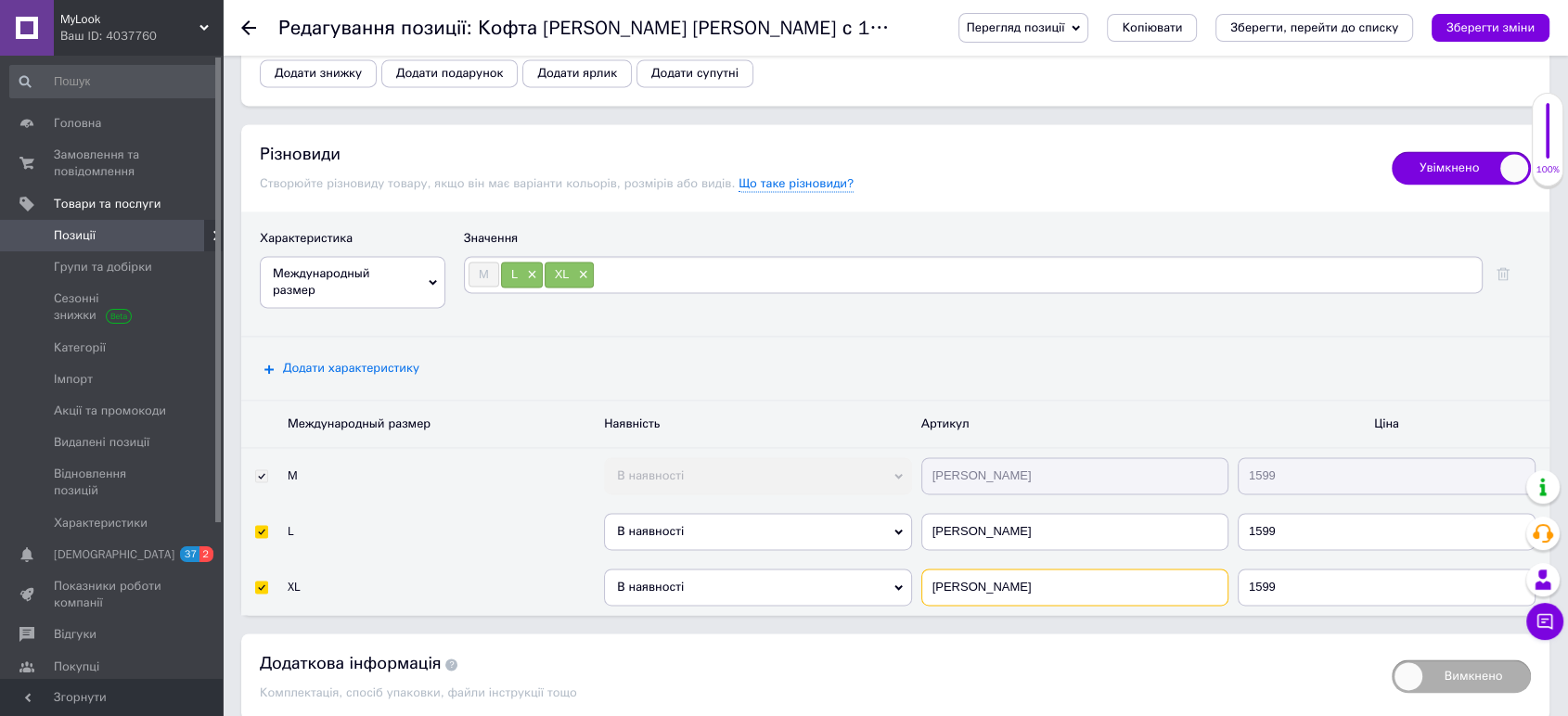 type on "Ralph" 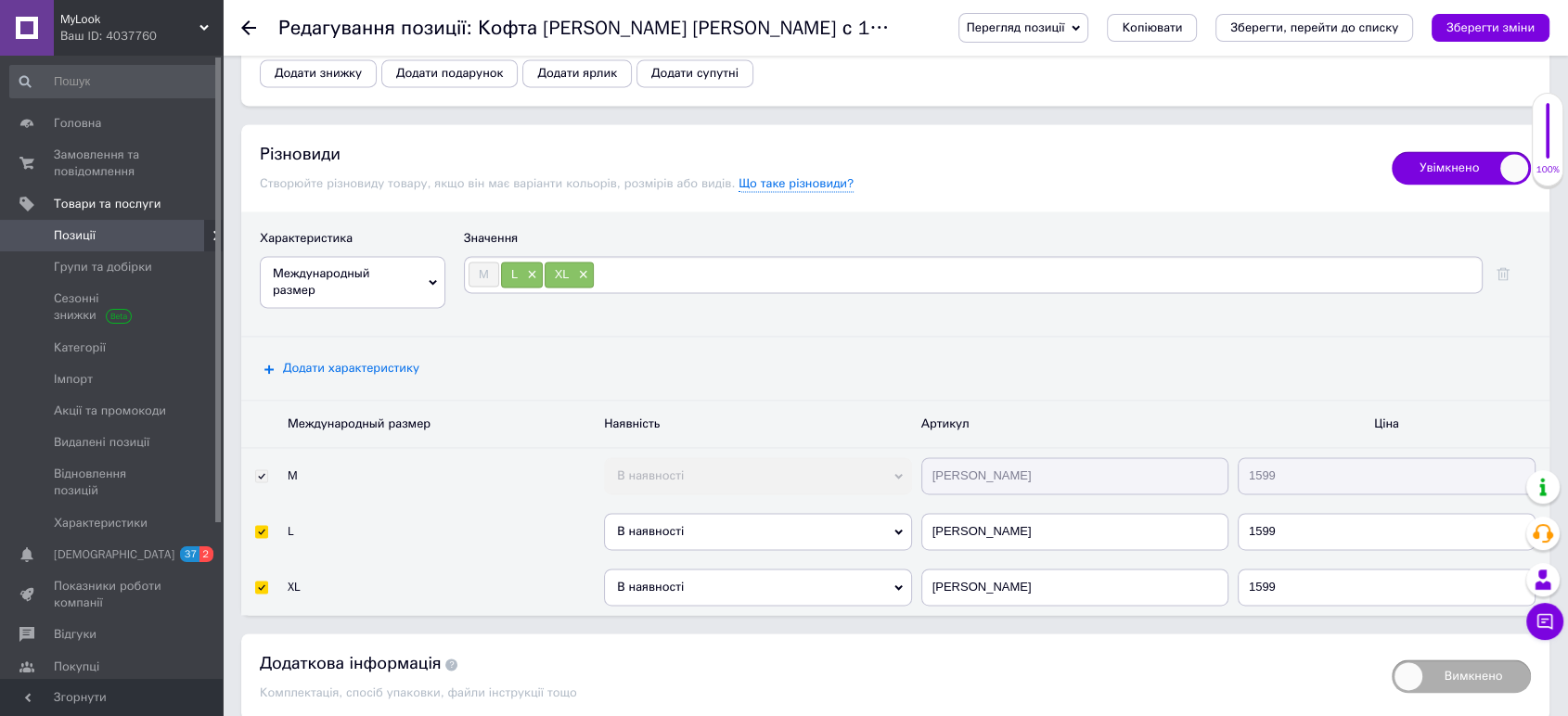 click on "Додати характеристику" at bounding box center [351, 368] 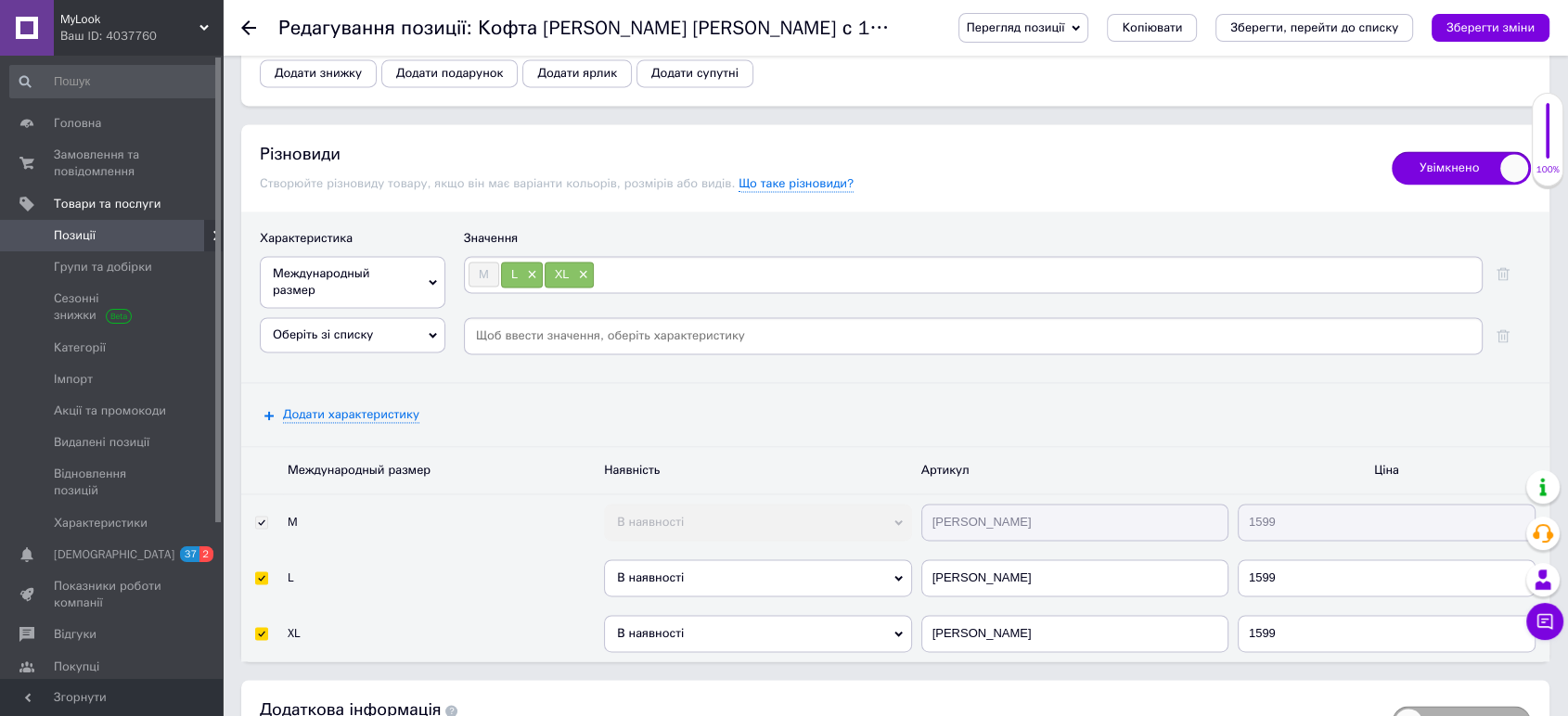 click on "Оберіть зі списку" at bounding box center [353, 335] 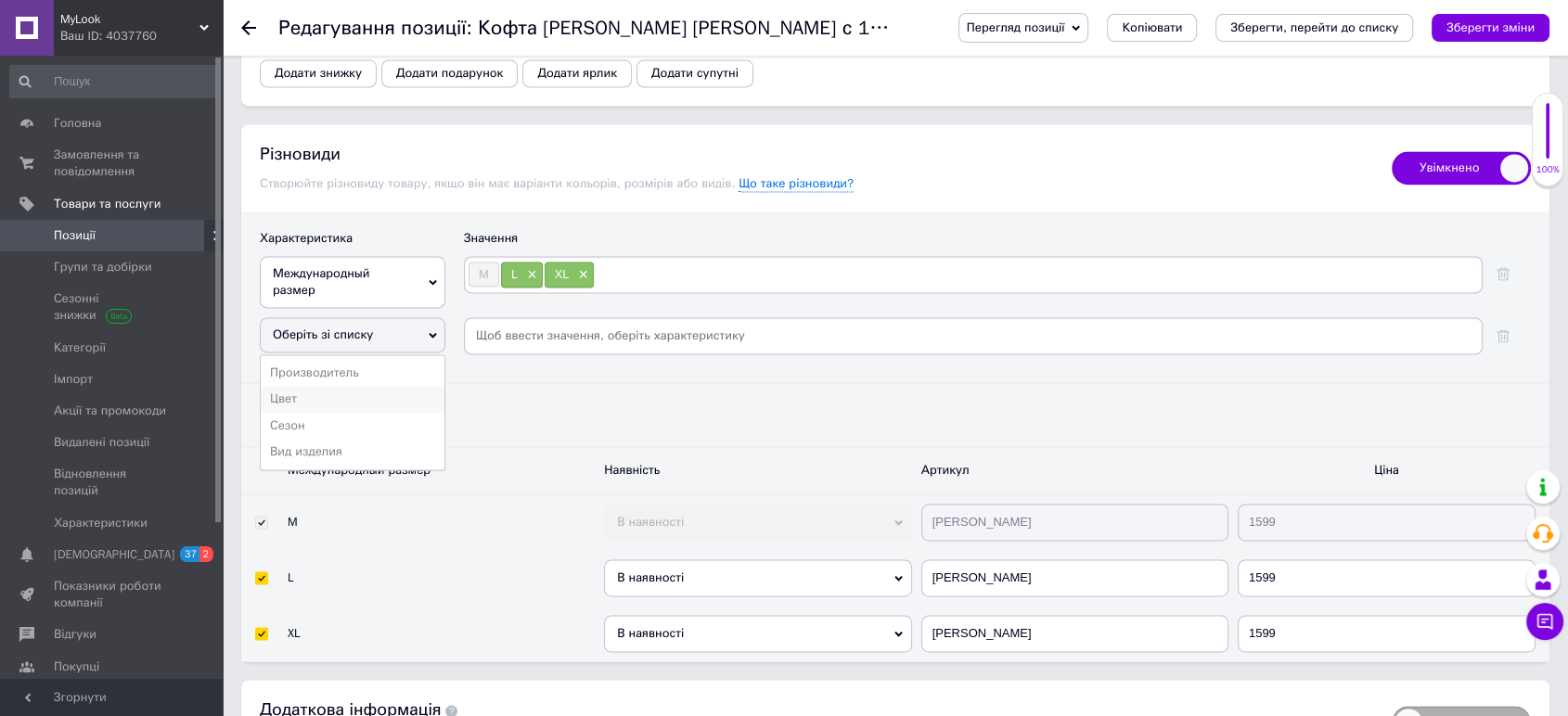 click on "Цвет" at bounding box center [353, 399] 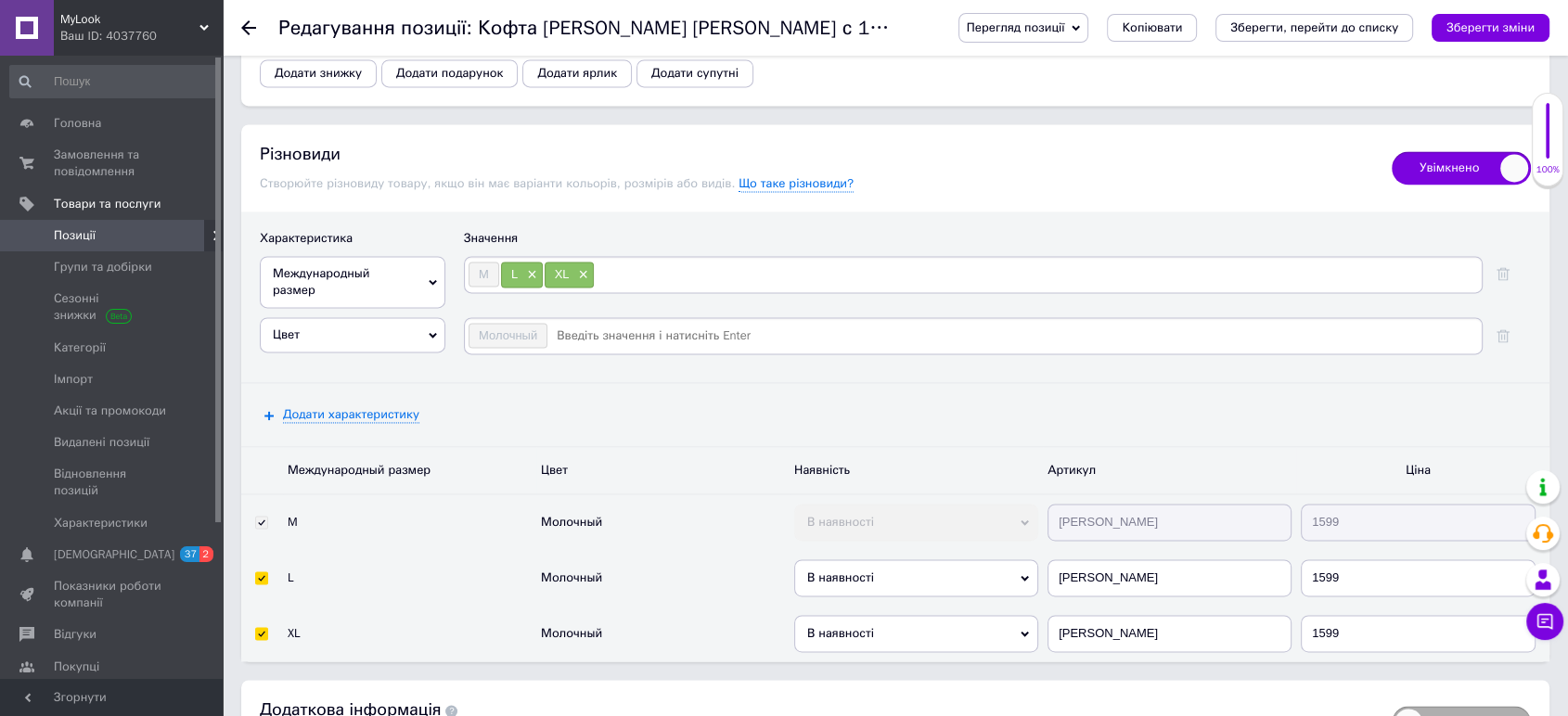 click at bounding box center [1013, 336] 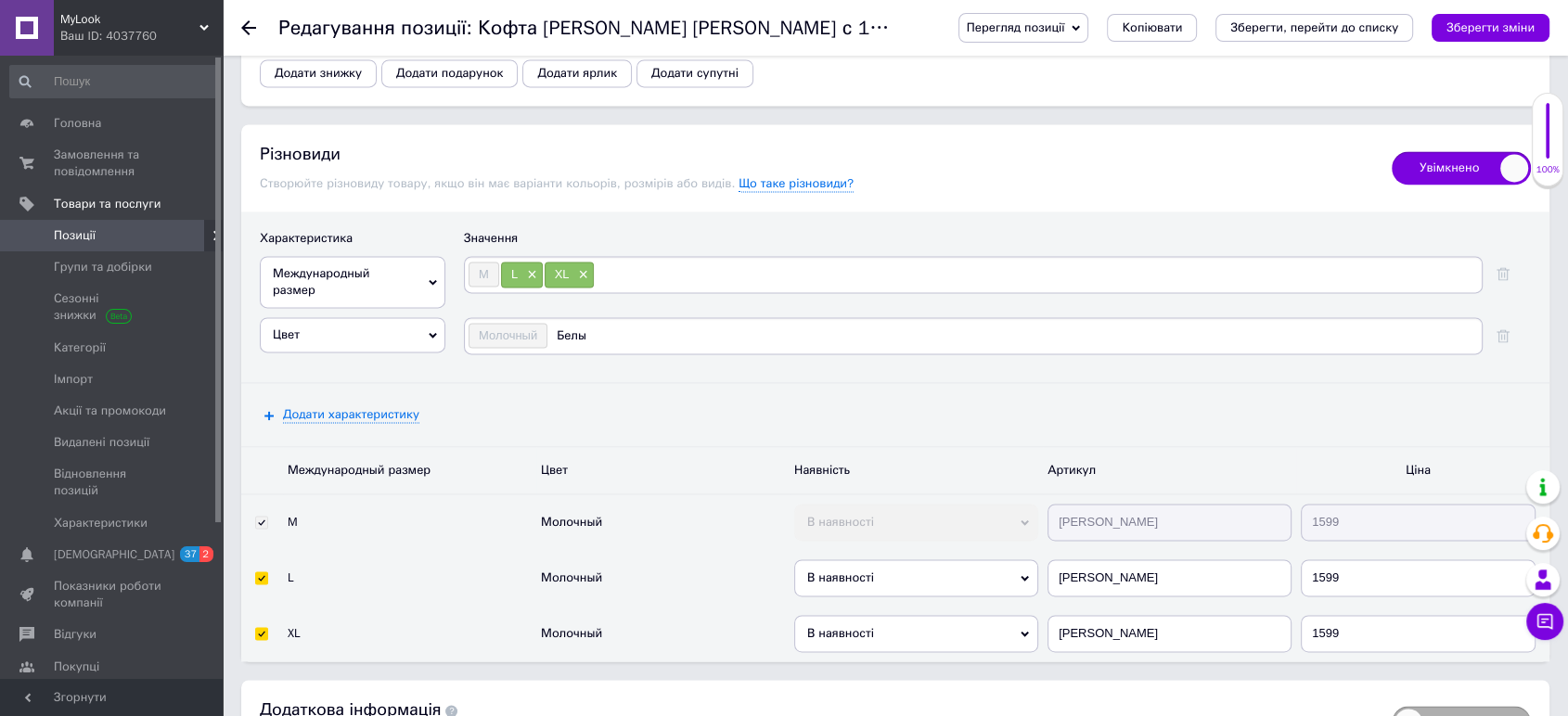 type on "Белый" 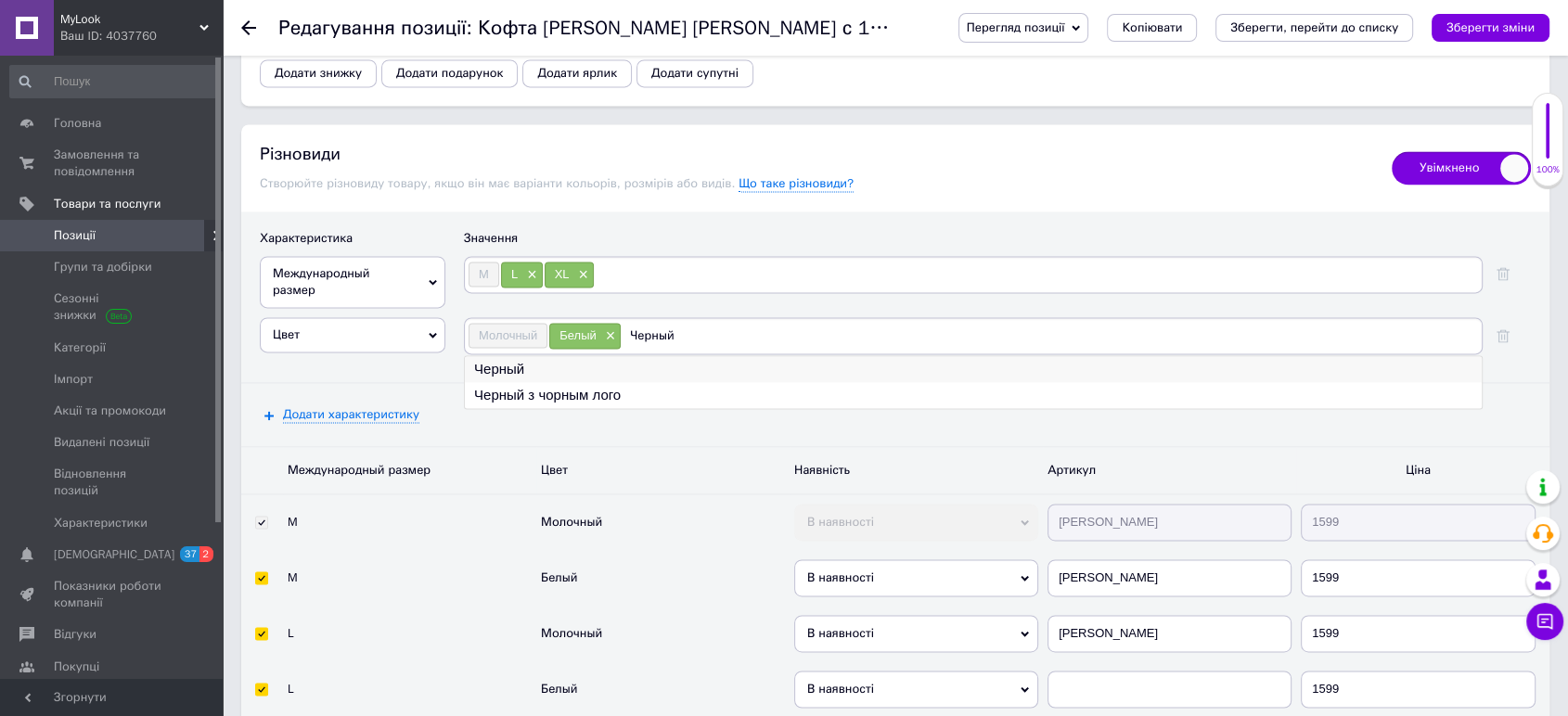 type on "Черный" 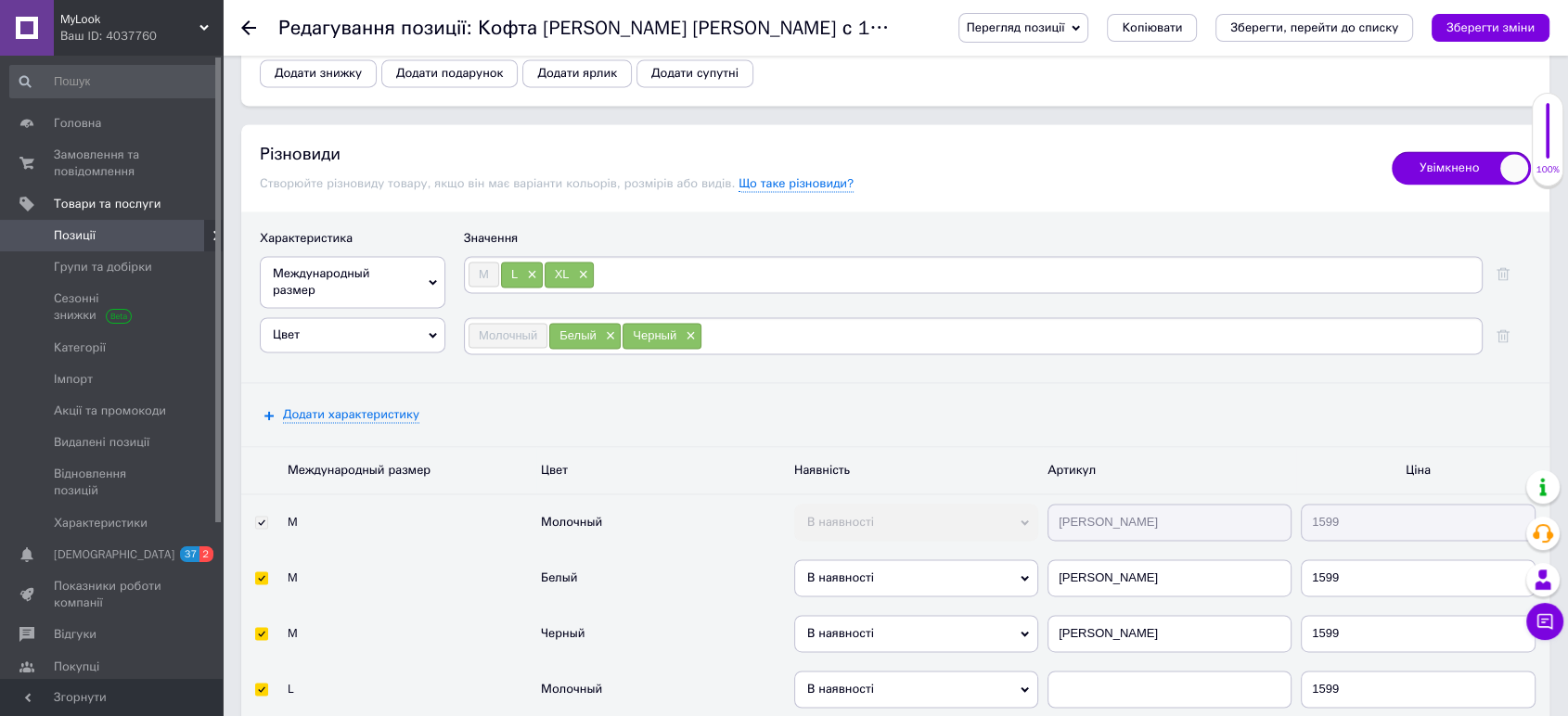click at bounding box center (1090, 336) 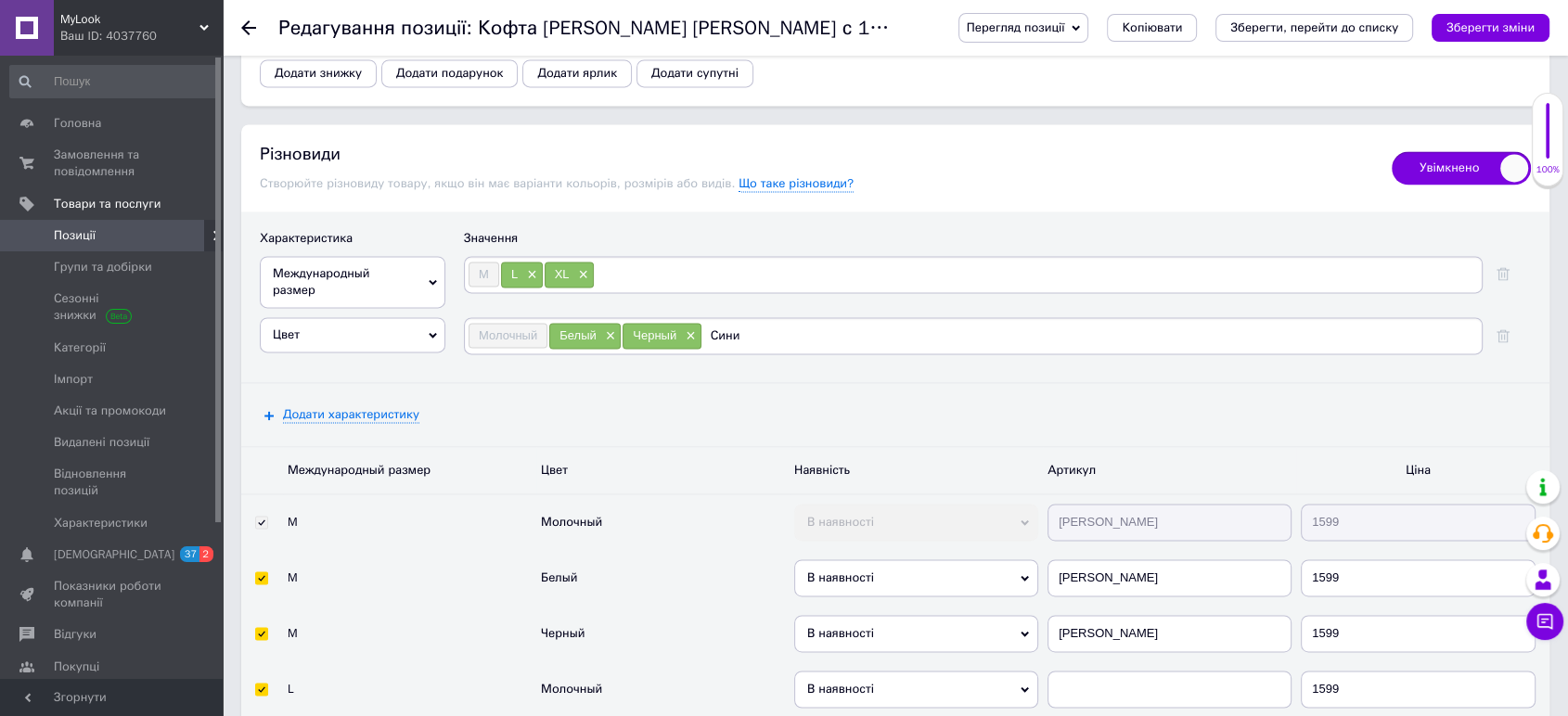 type on "Синий" 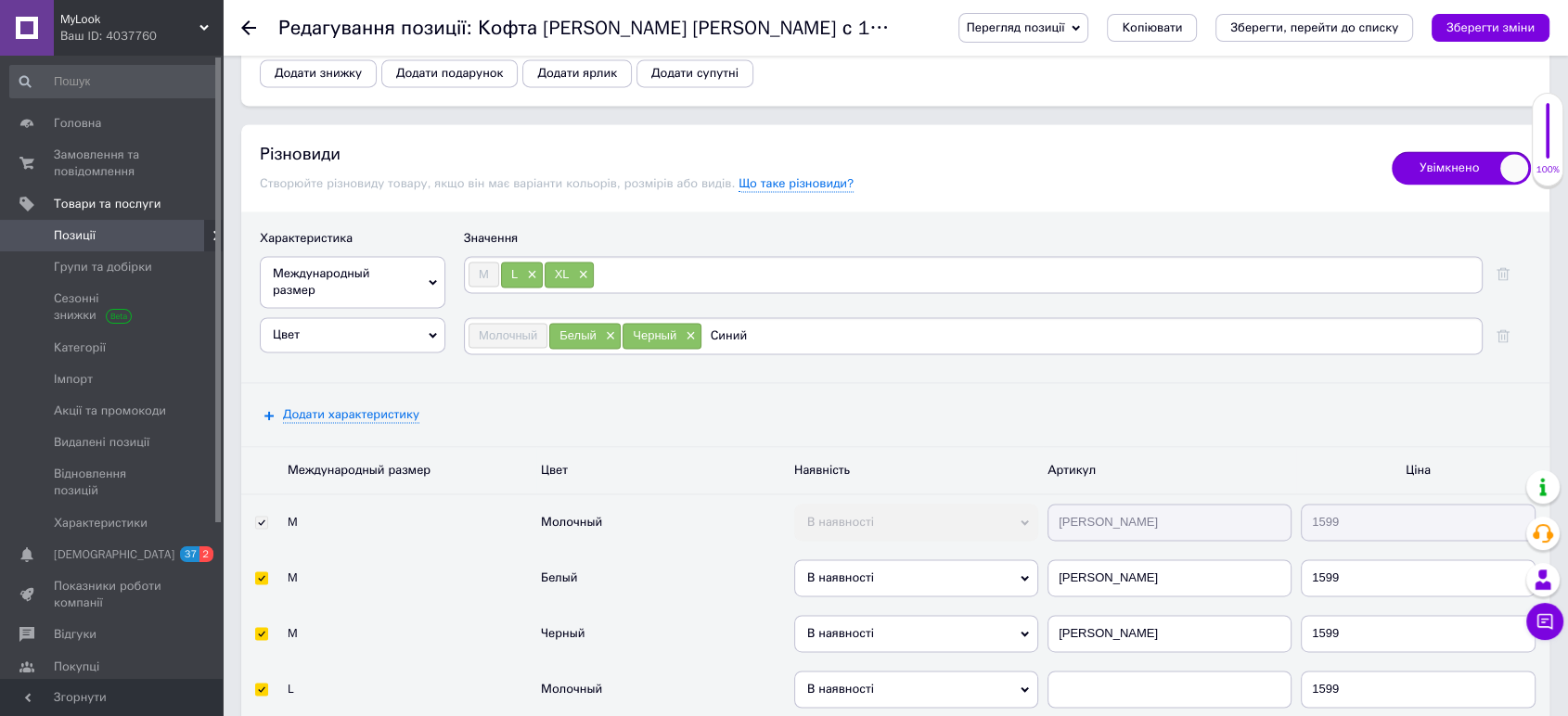type 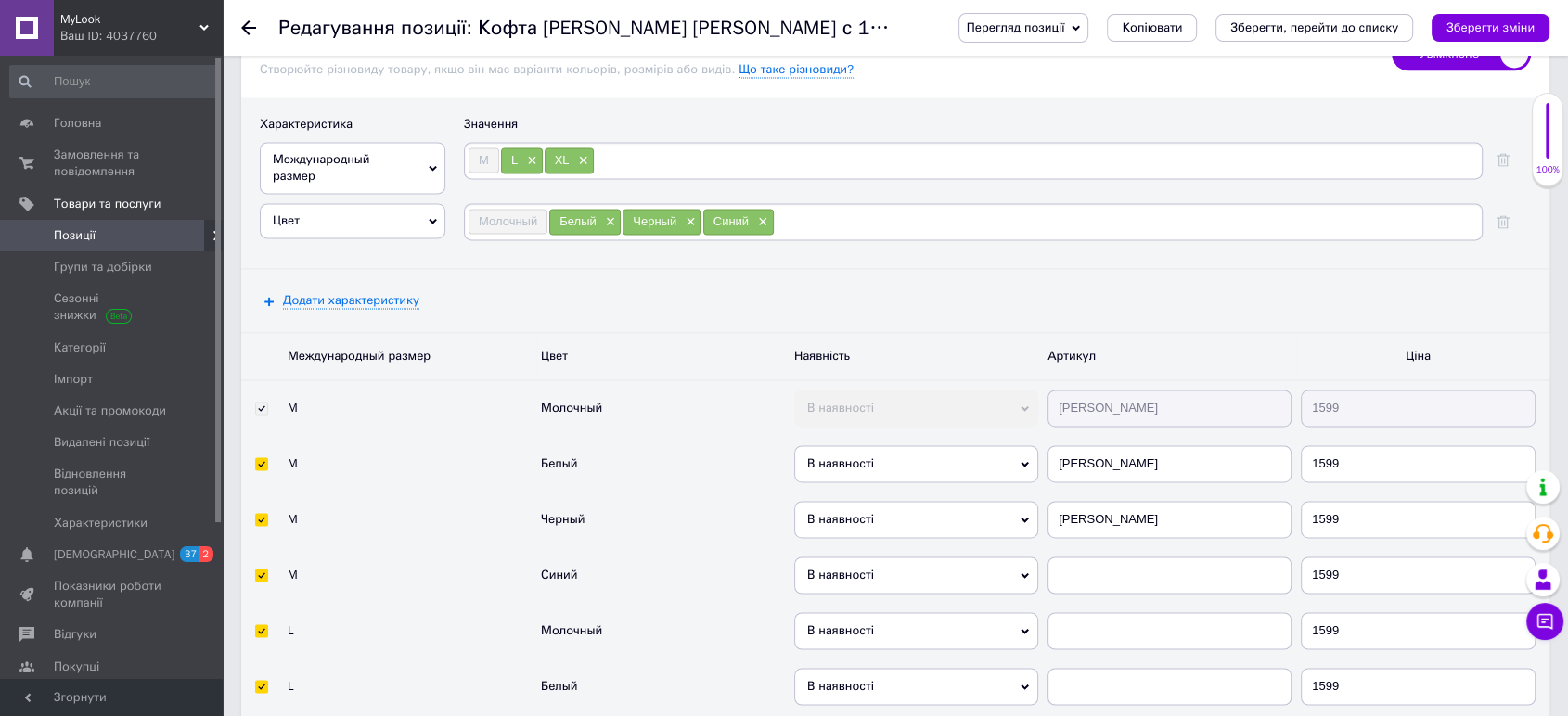 scroll, scrollTop: 2943, scrollLeft: 0, axis: vertical 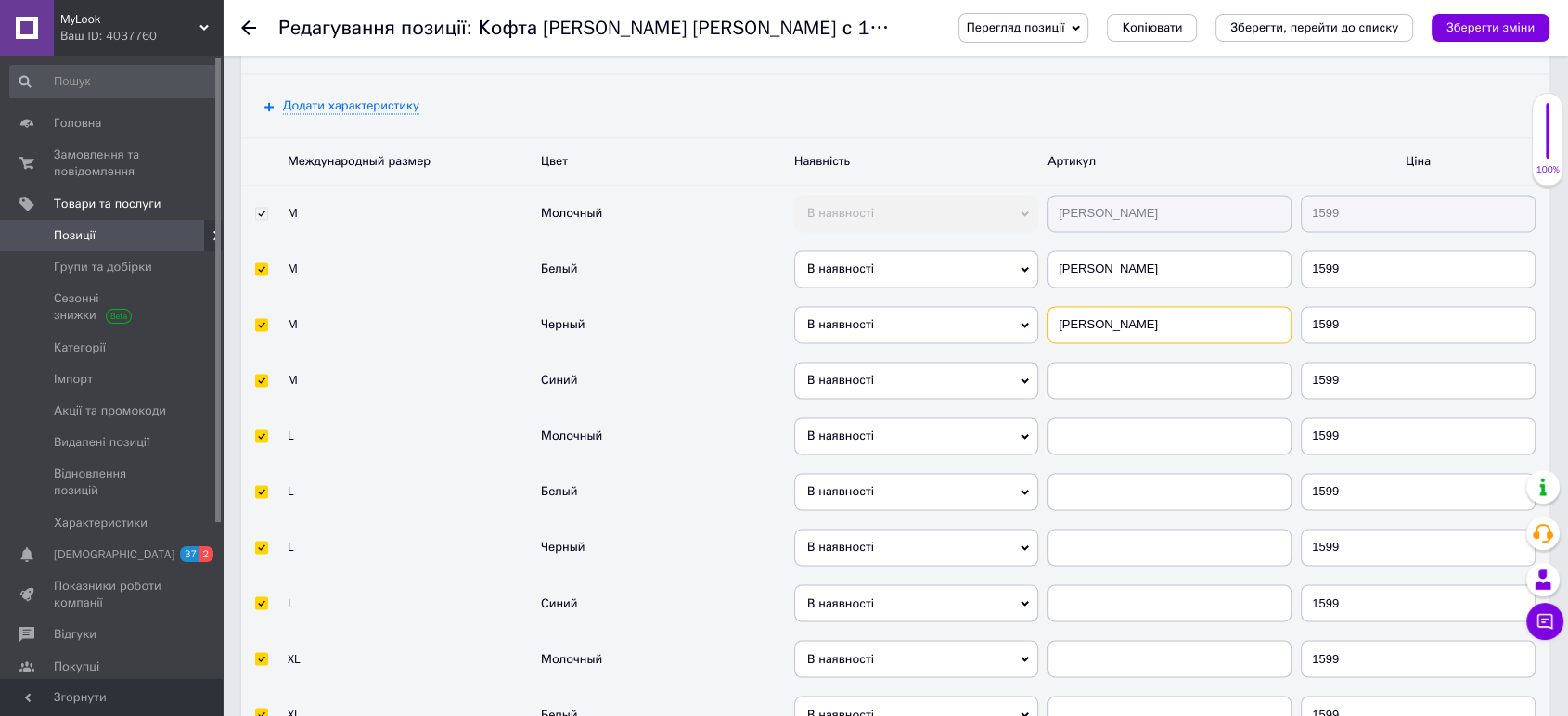 drag, startPoint x: 1101, startPoint y: 254, endPoint x: 1070, endPoint y: 313, distance: 66.6483 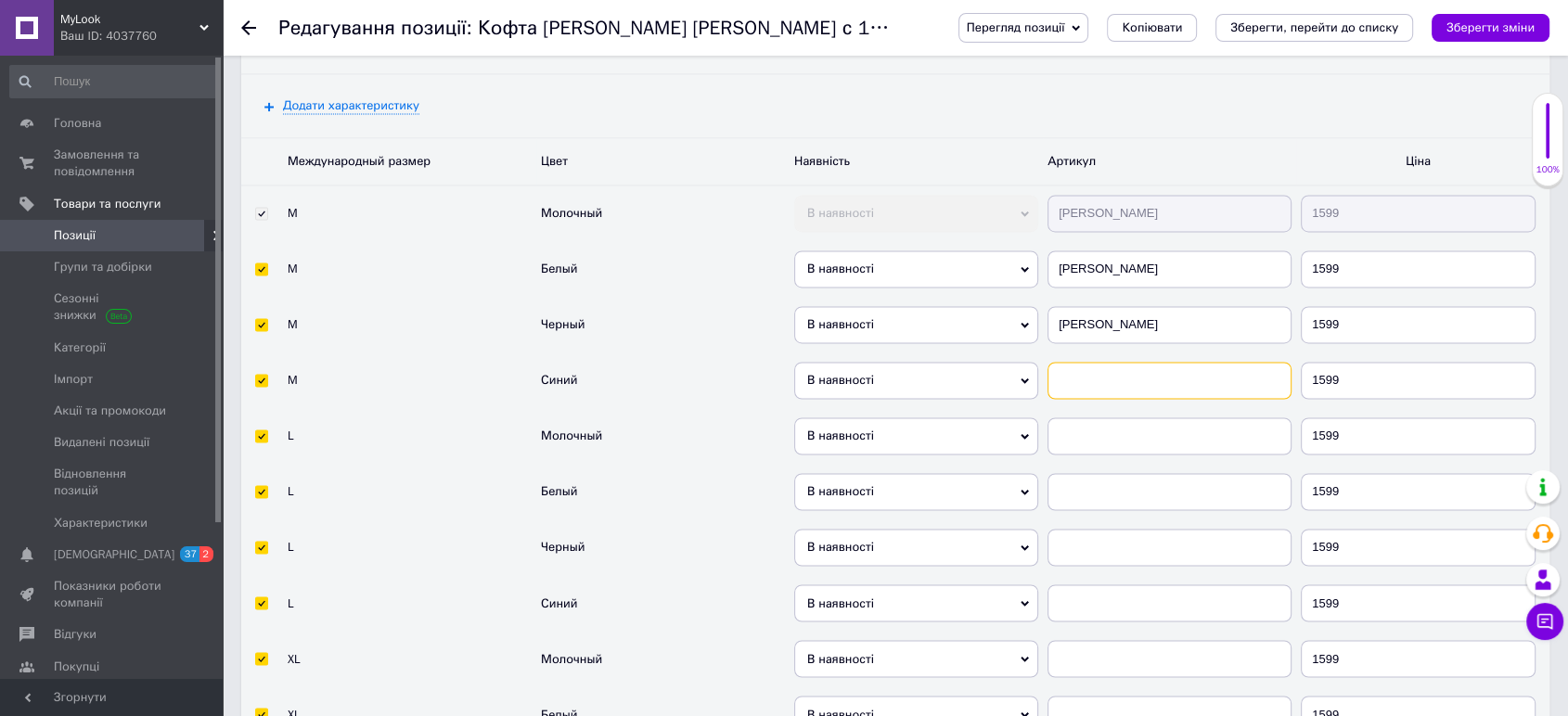 click at bounding box center (1169, 380) 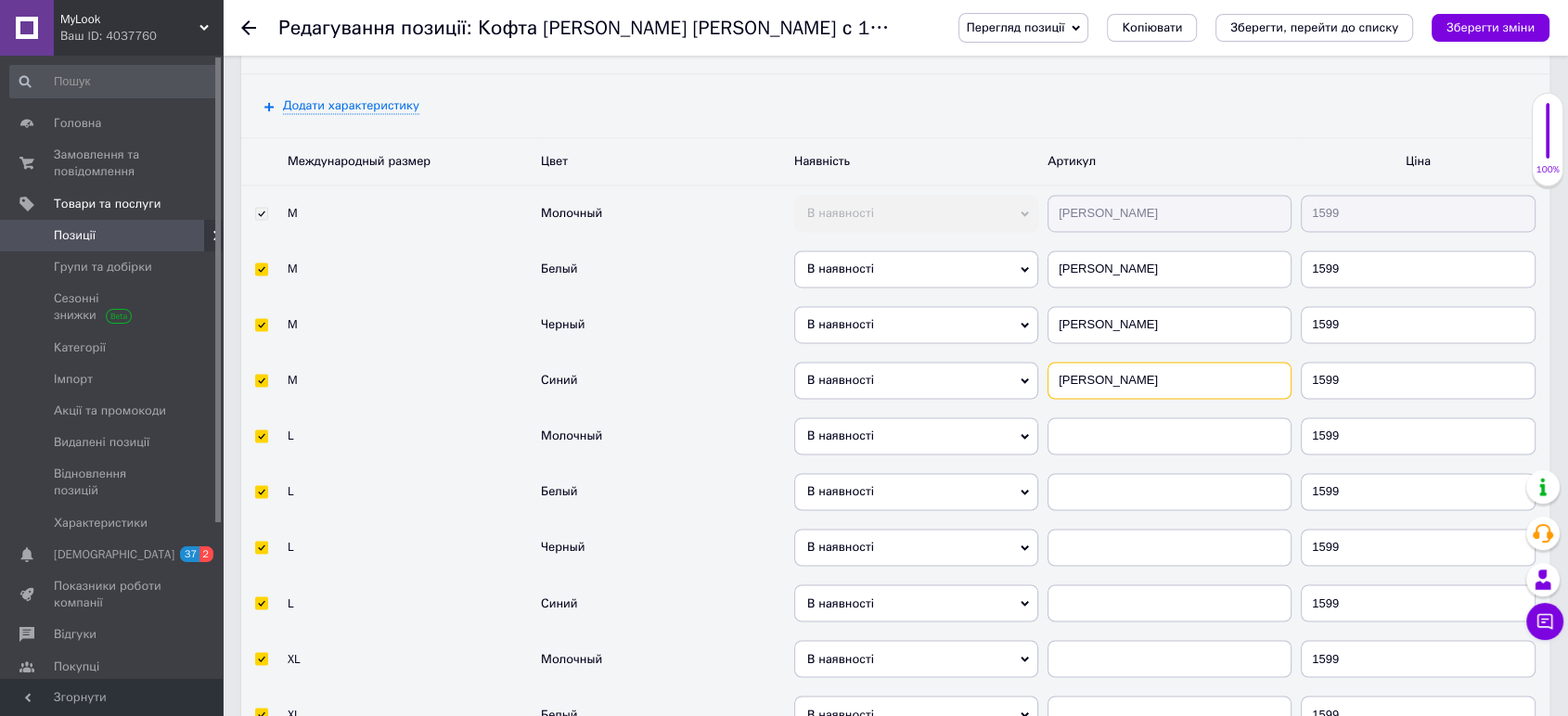 type on "Ralph" 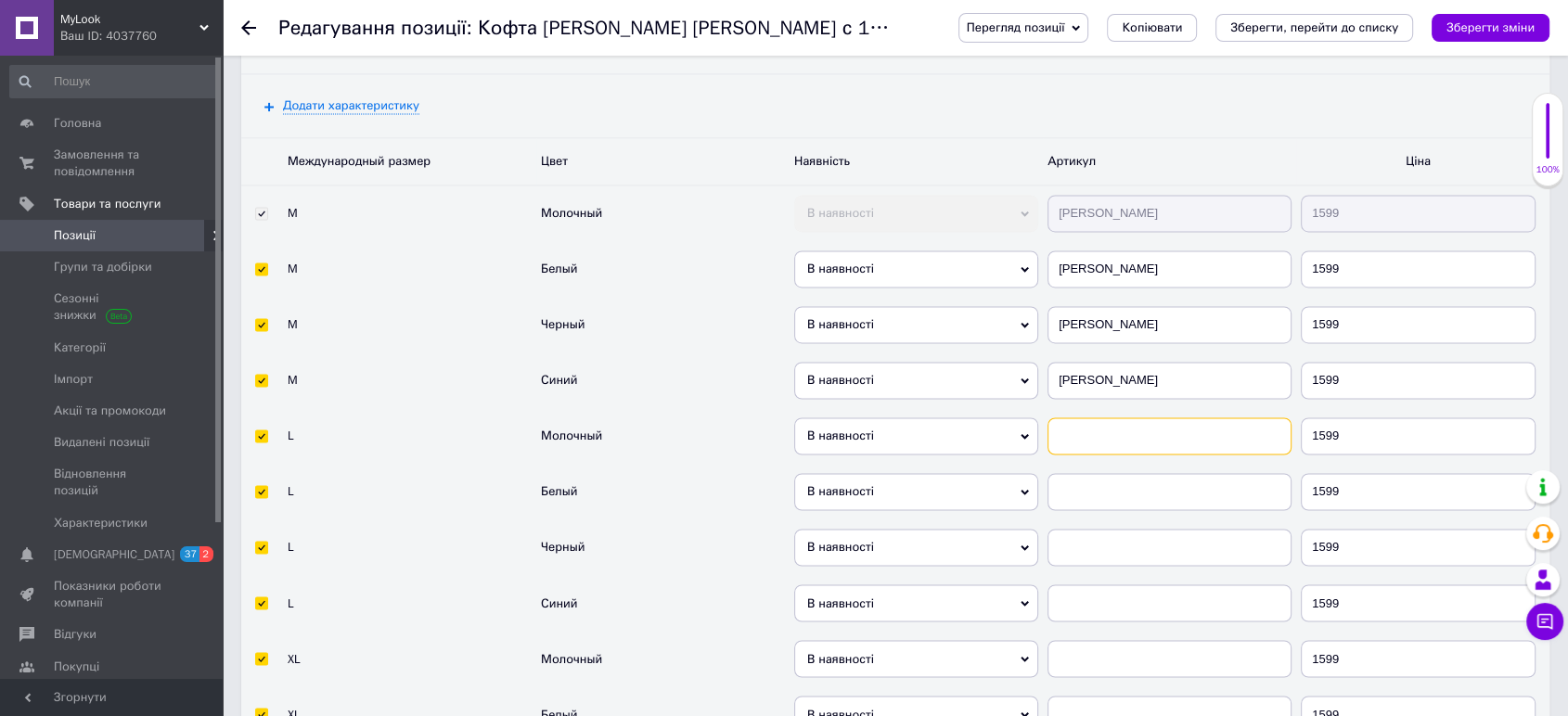 click at bounding box center [1169, 436] 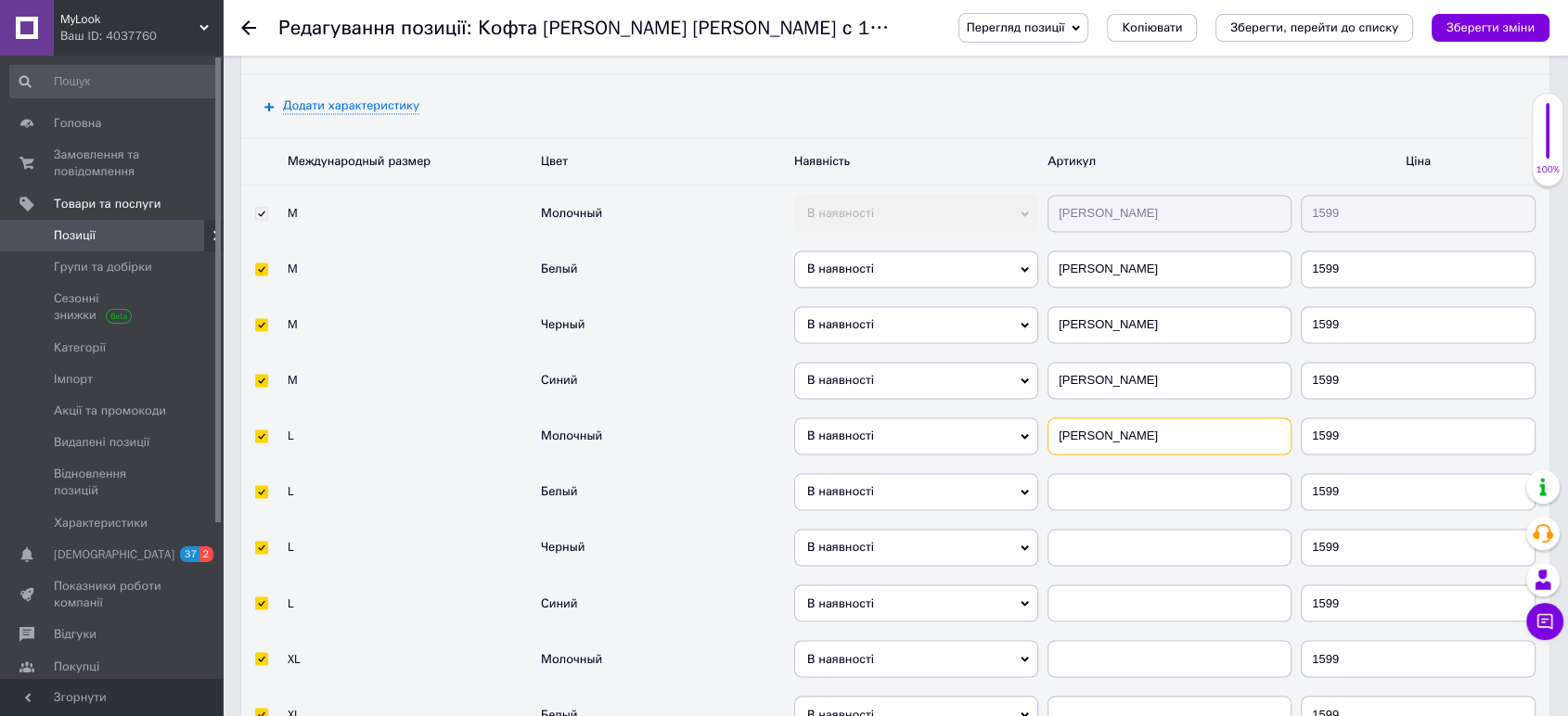 type on "Ralph" 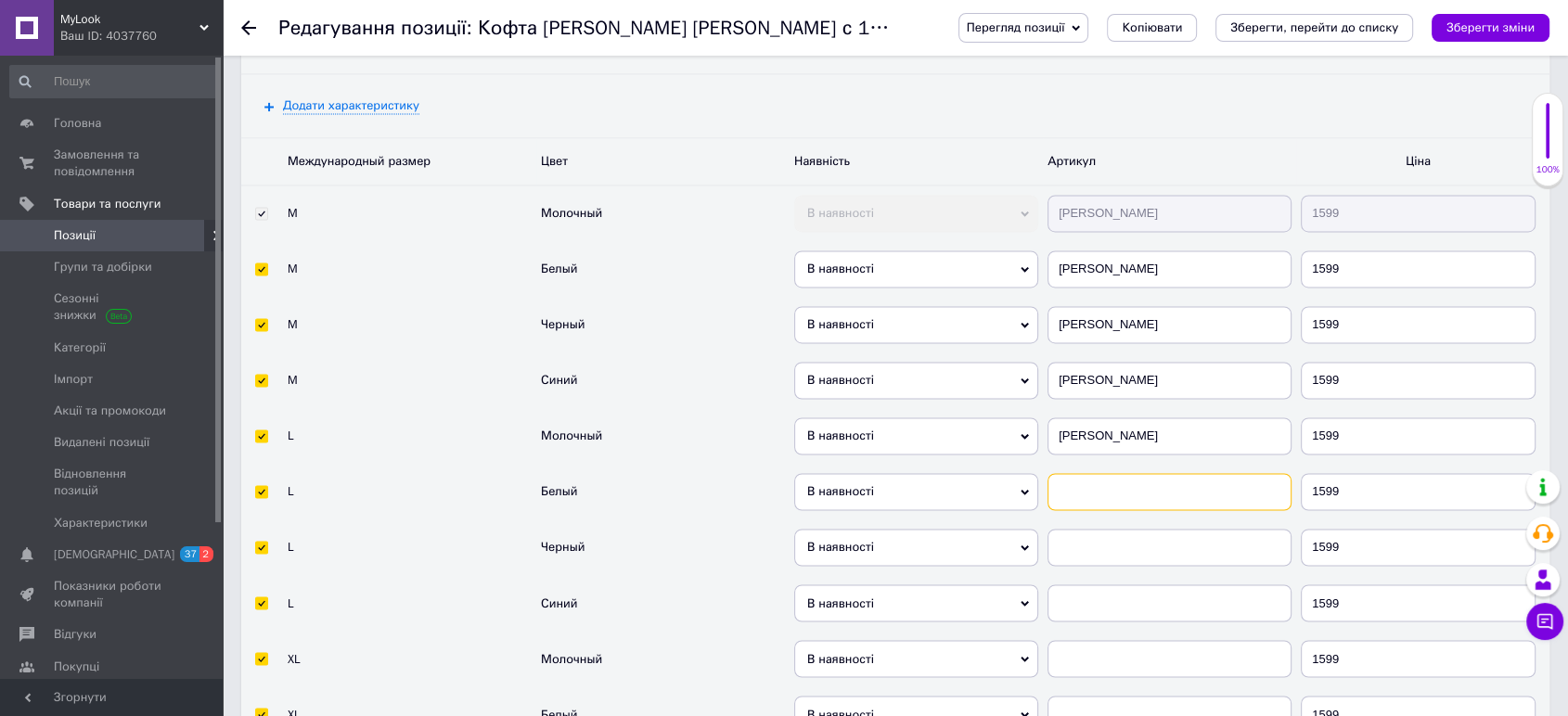 click at bounding box center [1169, 492] 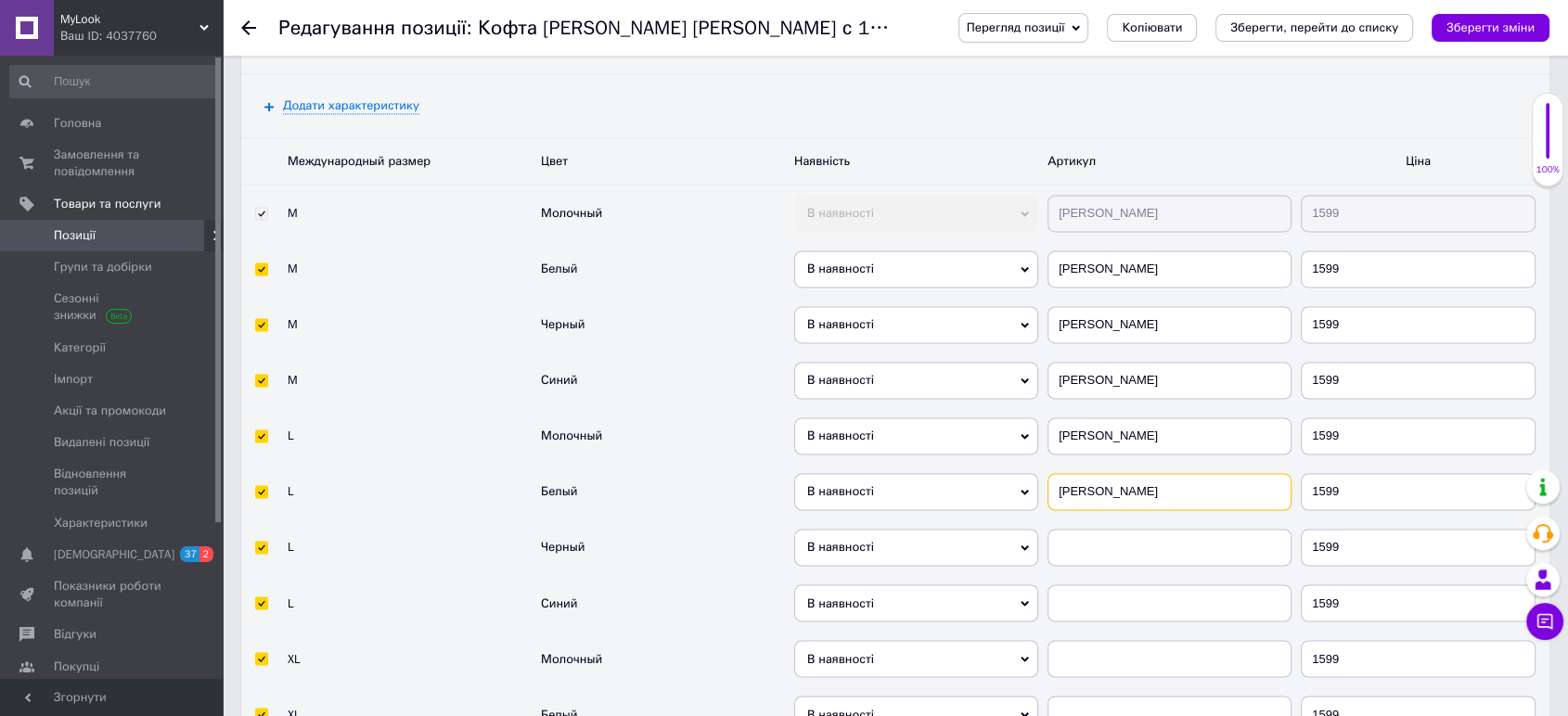 type on "Ralph" 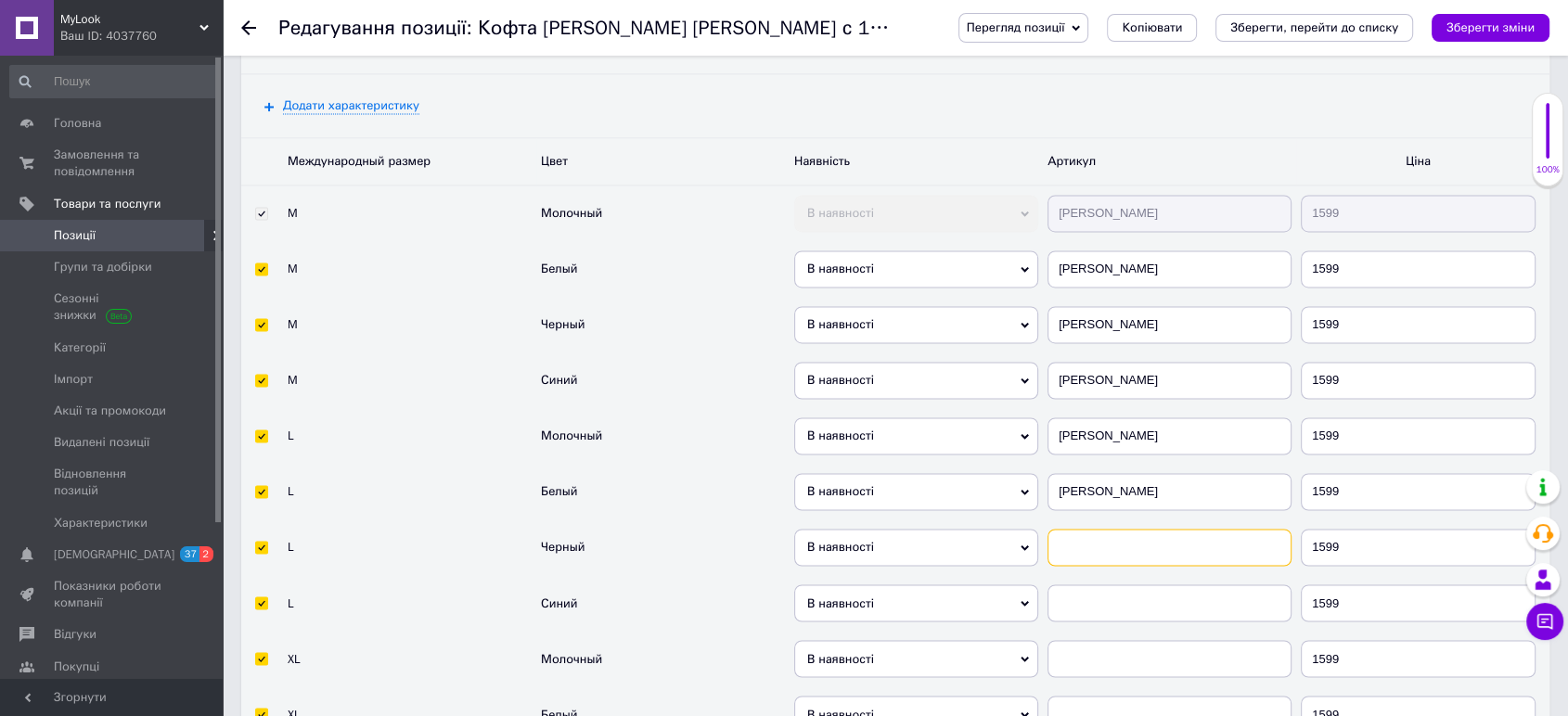 drag, startPoint x: 1134, startPoint y: 482, endPoint x: 1150, endPoint y: 534, distance: 54.405882 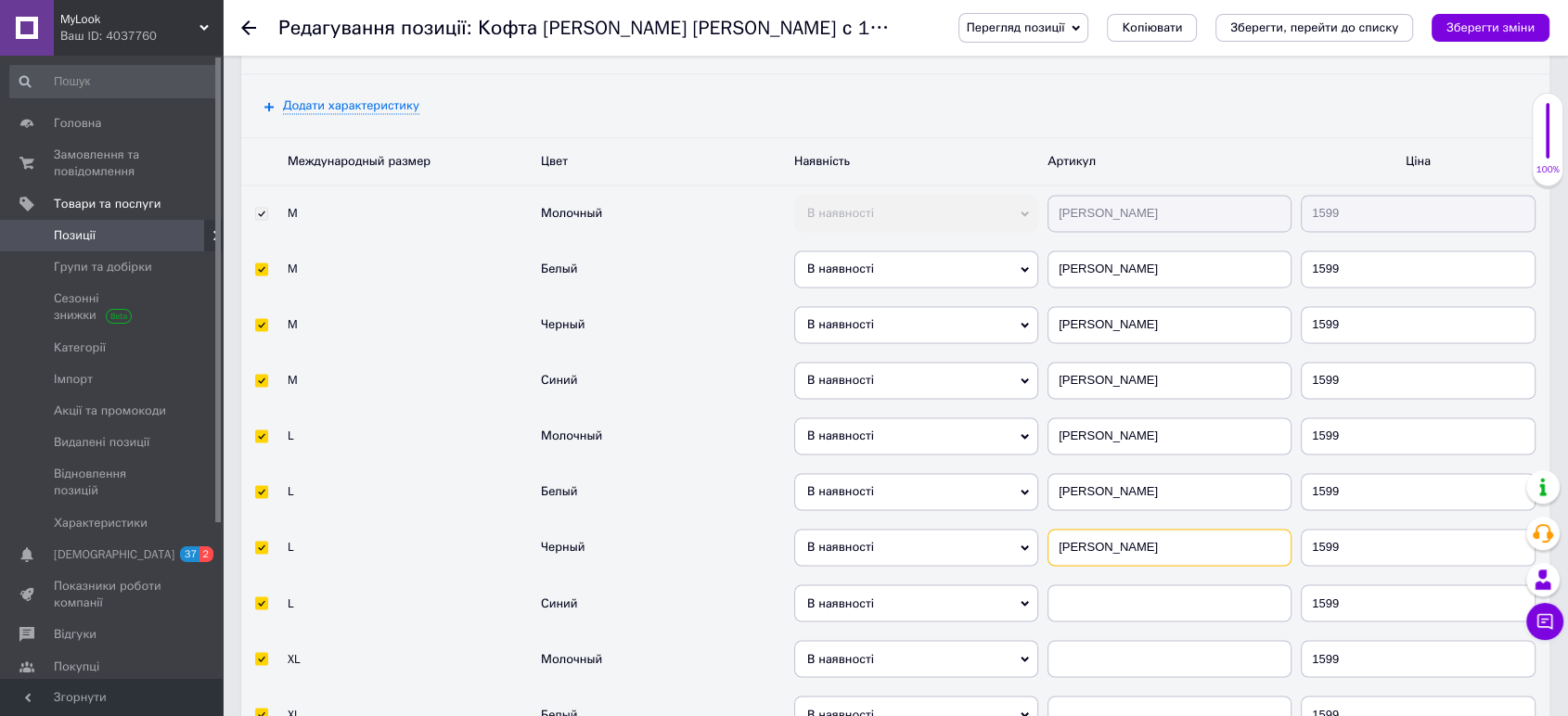 type on "Ralph" 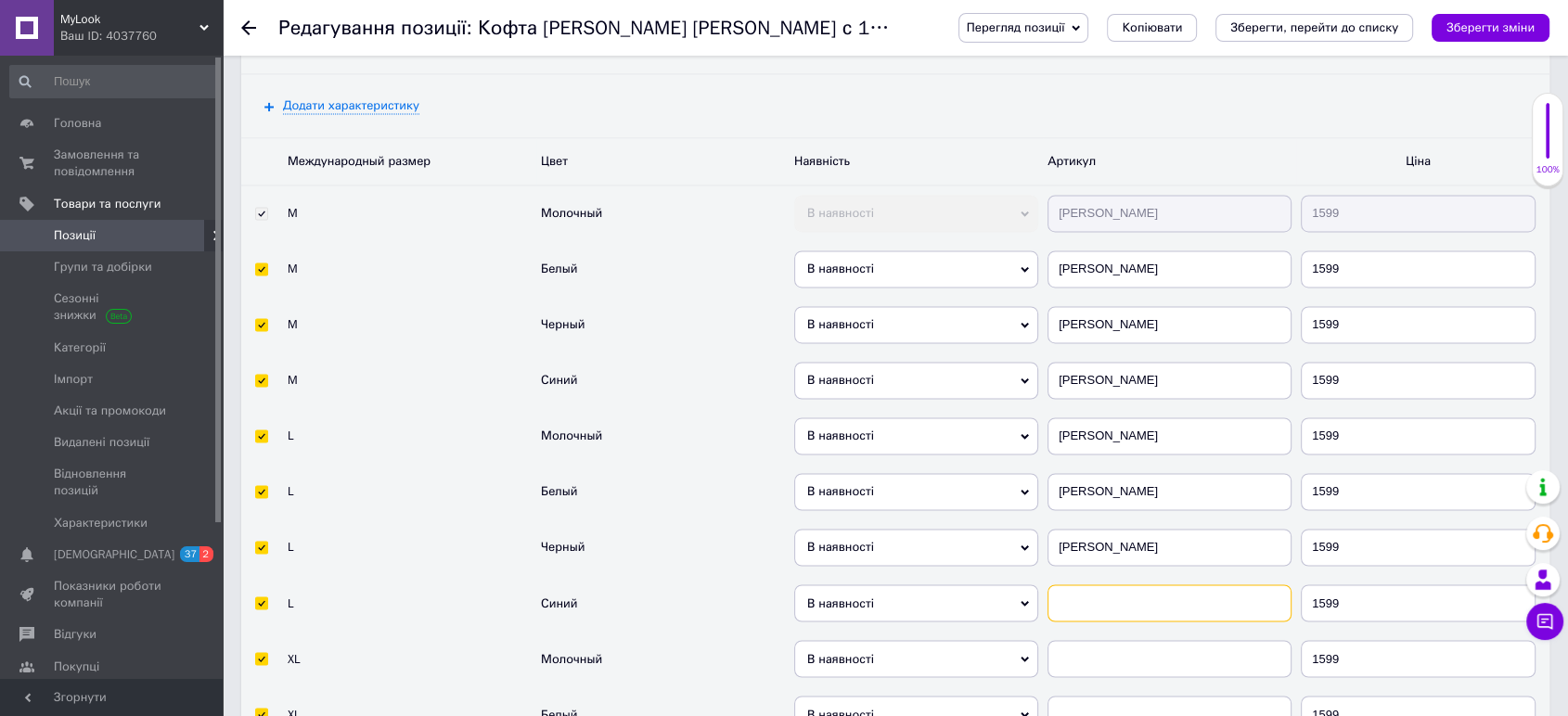 drag, startPoint x: 1150, startPoint y: 543, endPoint x: 1158, endPoint y: 550, distance: 10.630146 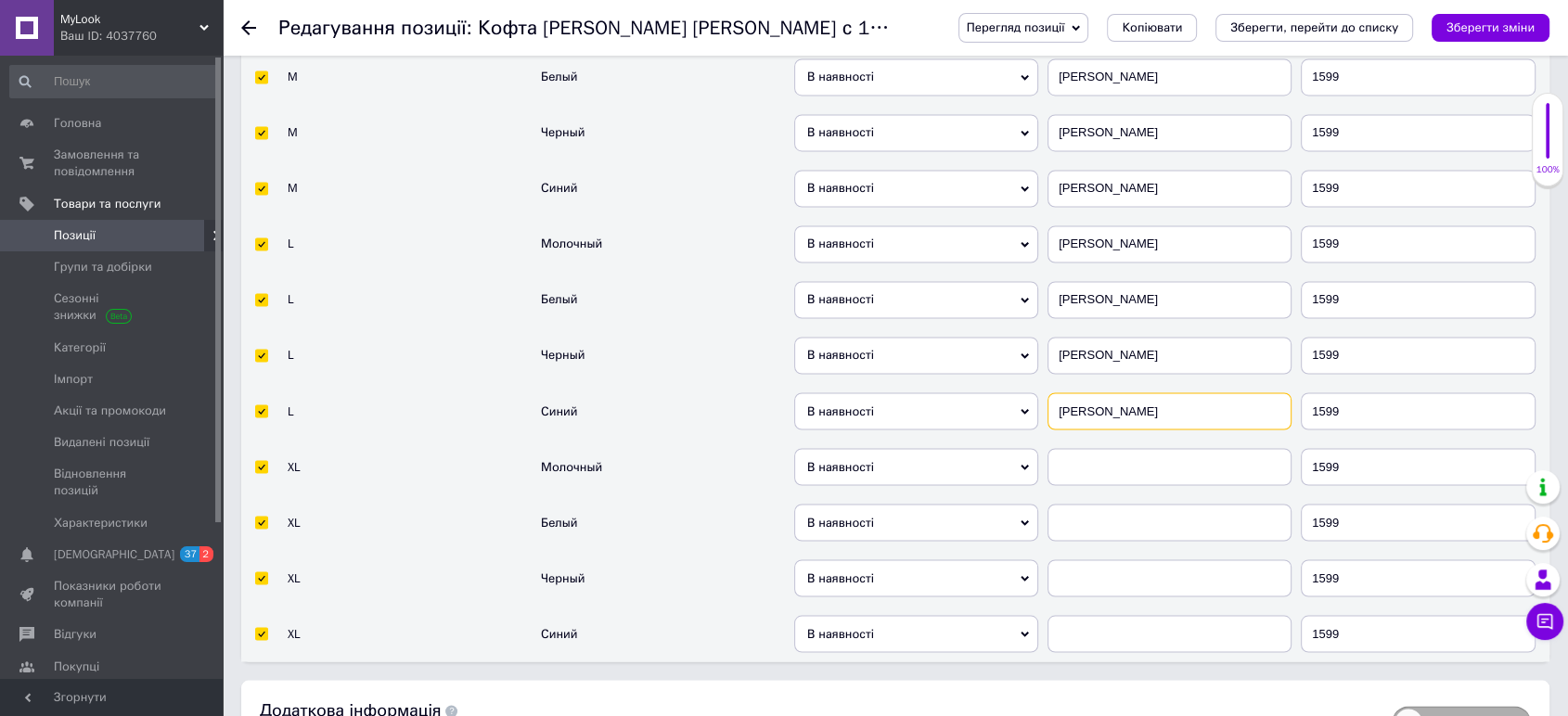 scroll, scrollTop: 3149, scrollLeft: 0, axis: vertical 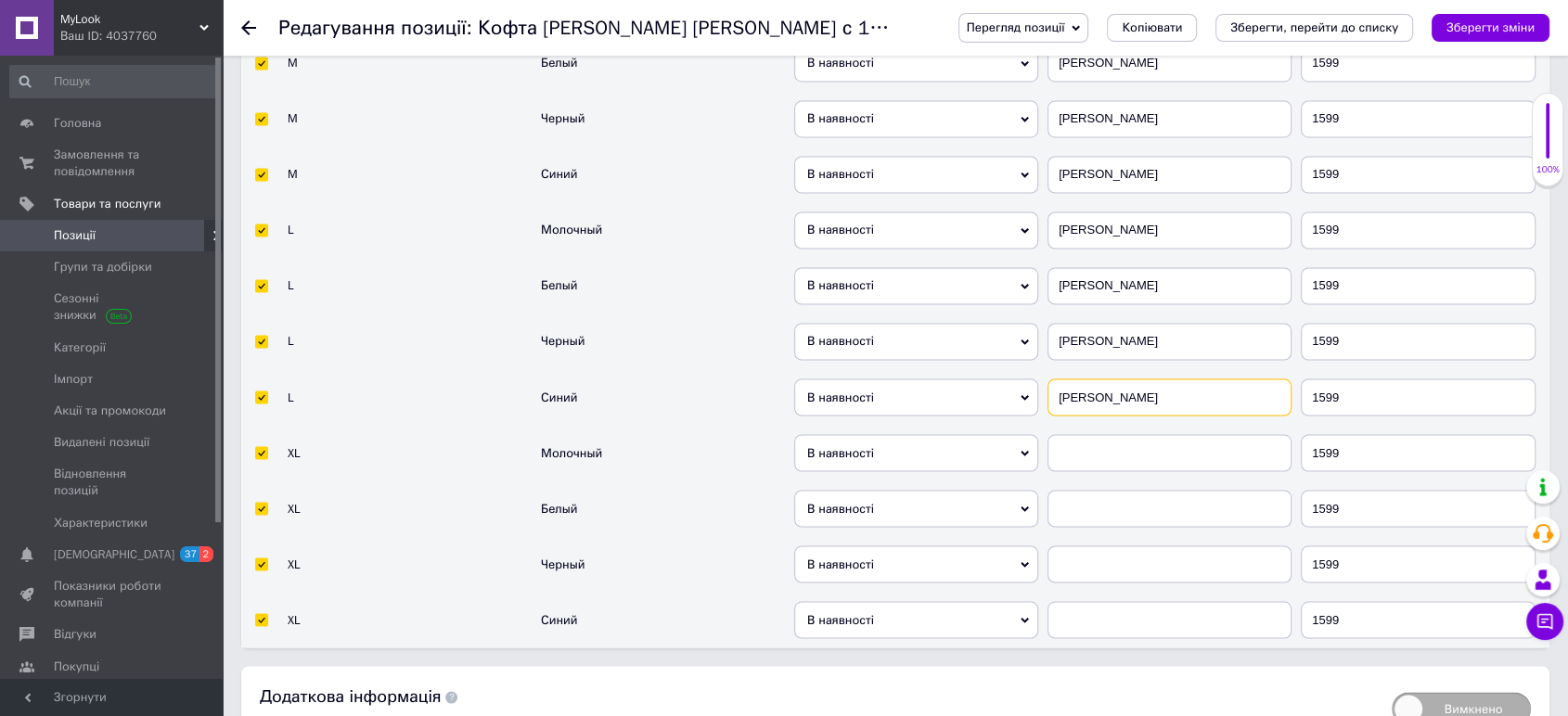 type on "Ralph" 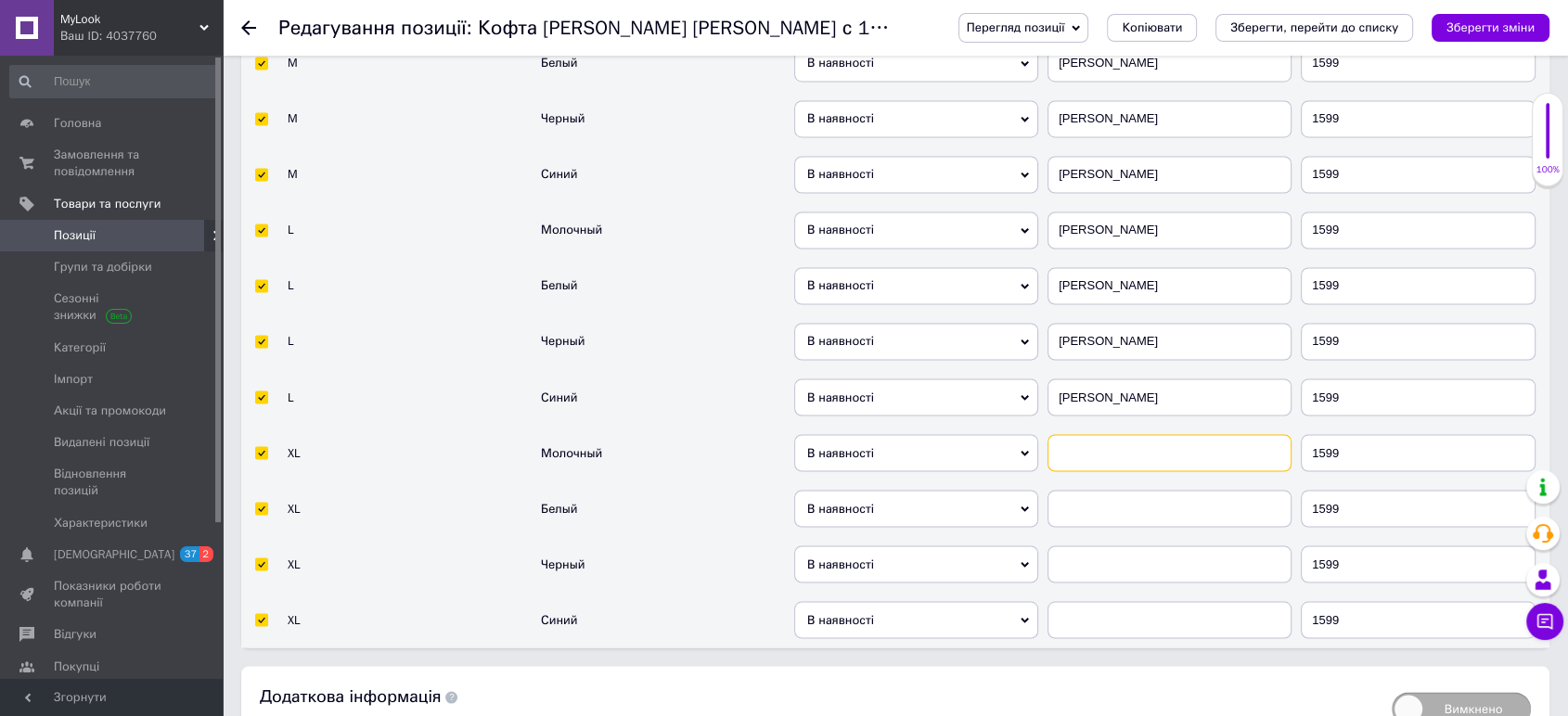 click at bounding box center [1169, 453] 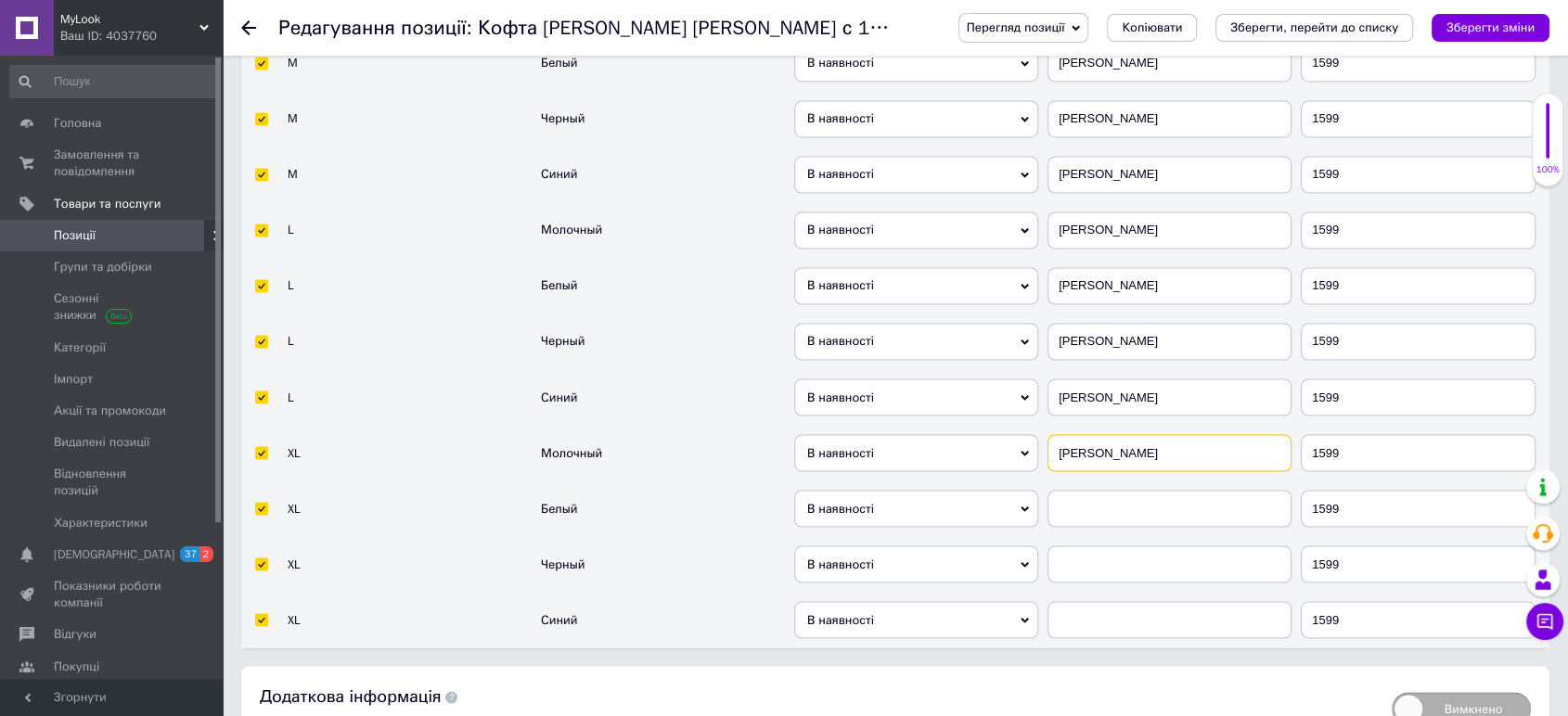 type on "Ralph" 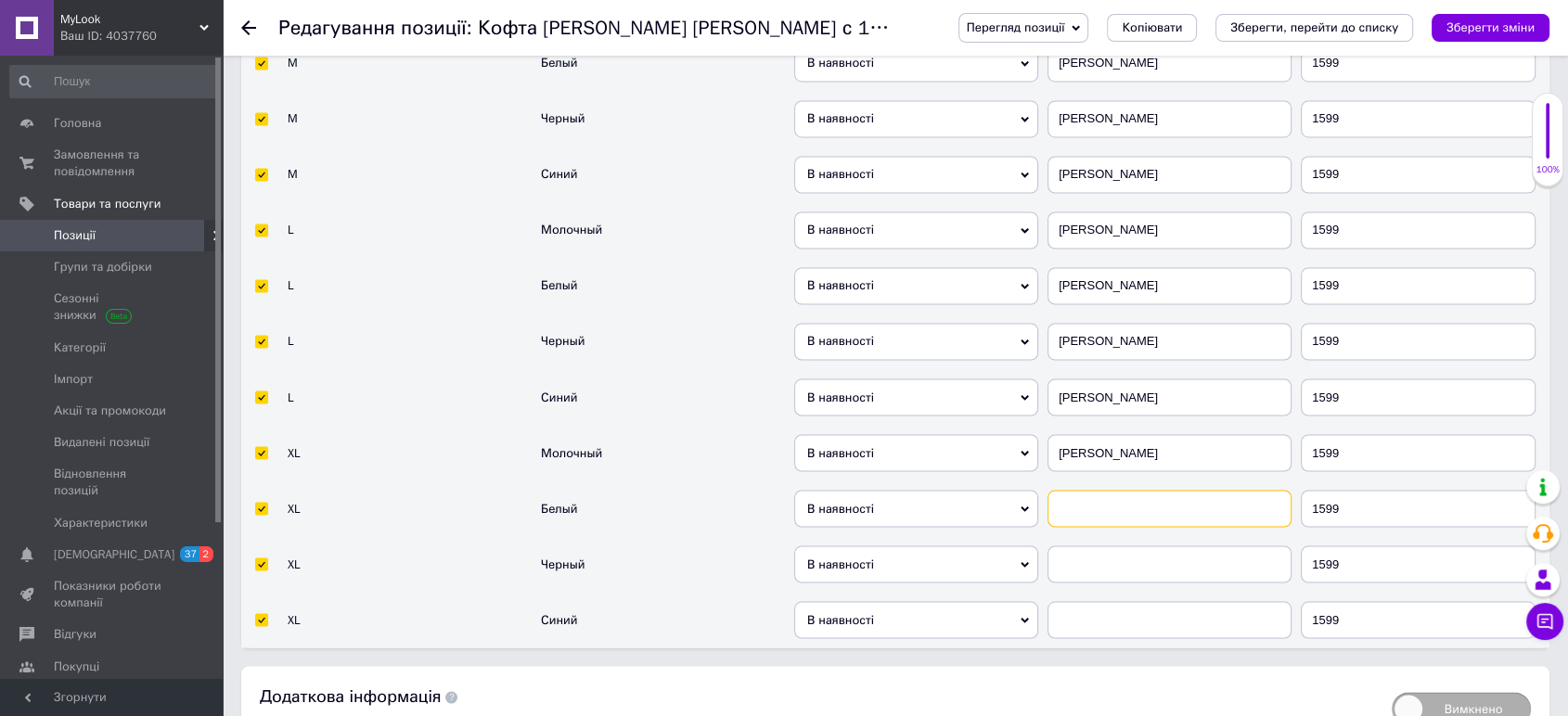 click at bounding box center [1169, 508] 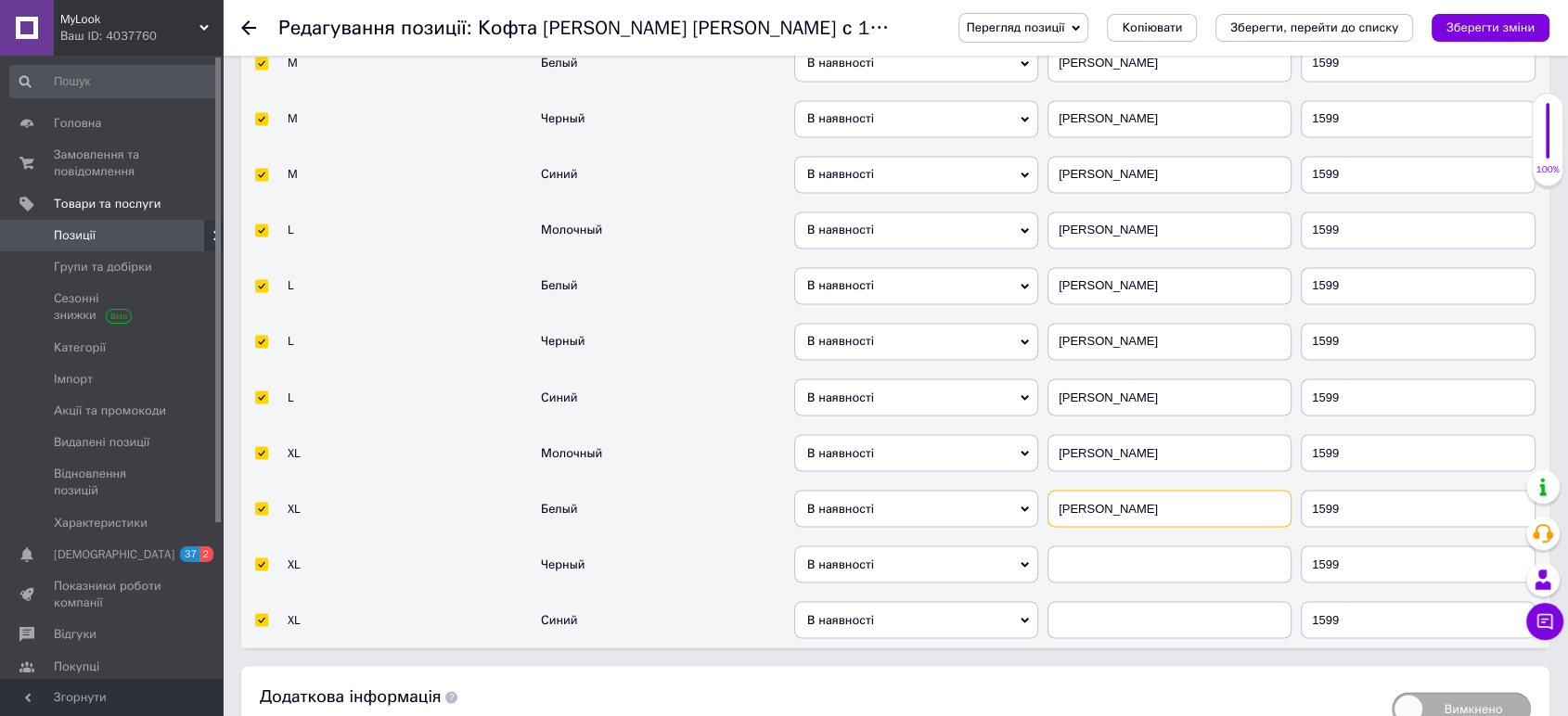 type on "Ralph" 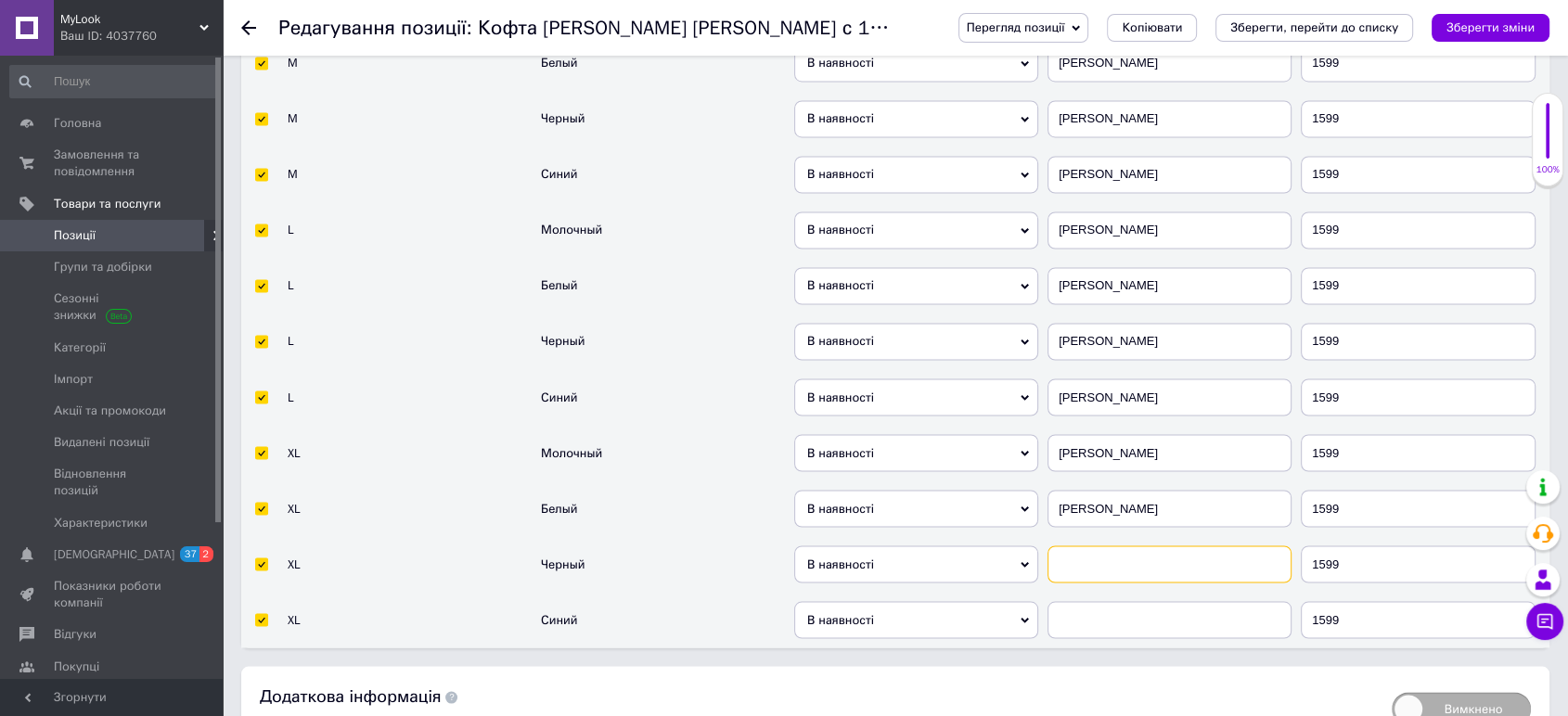 click at bounding box center (1169, 564) 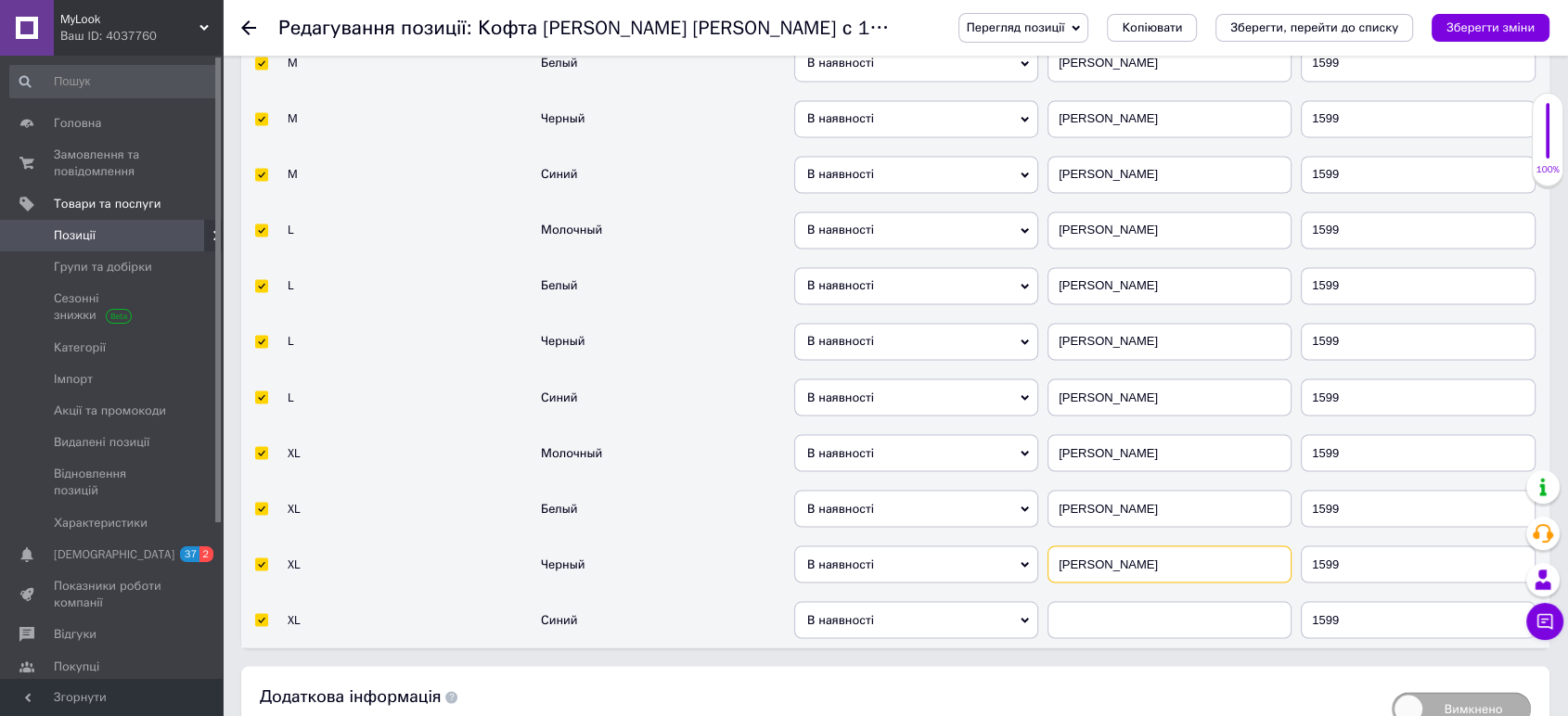 type on "Ralph" 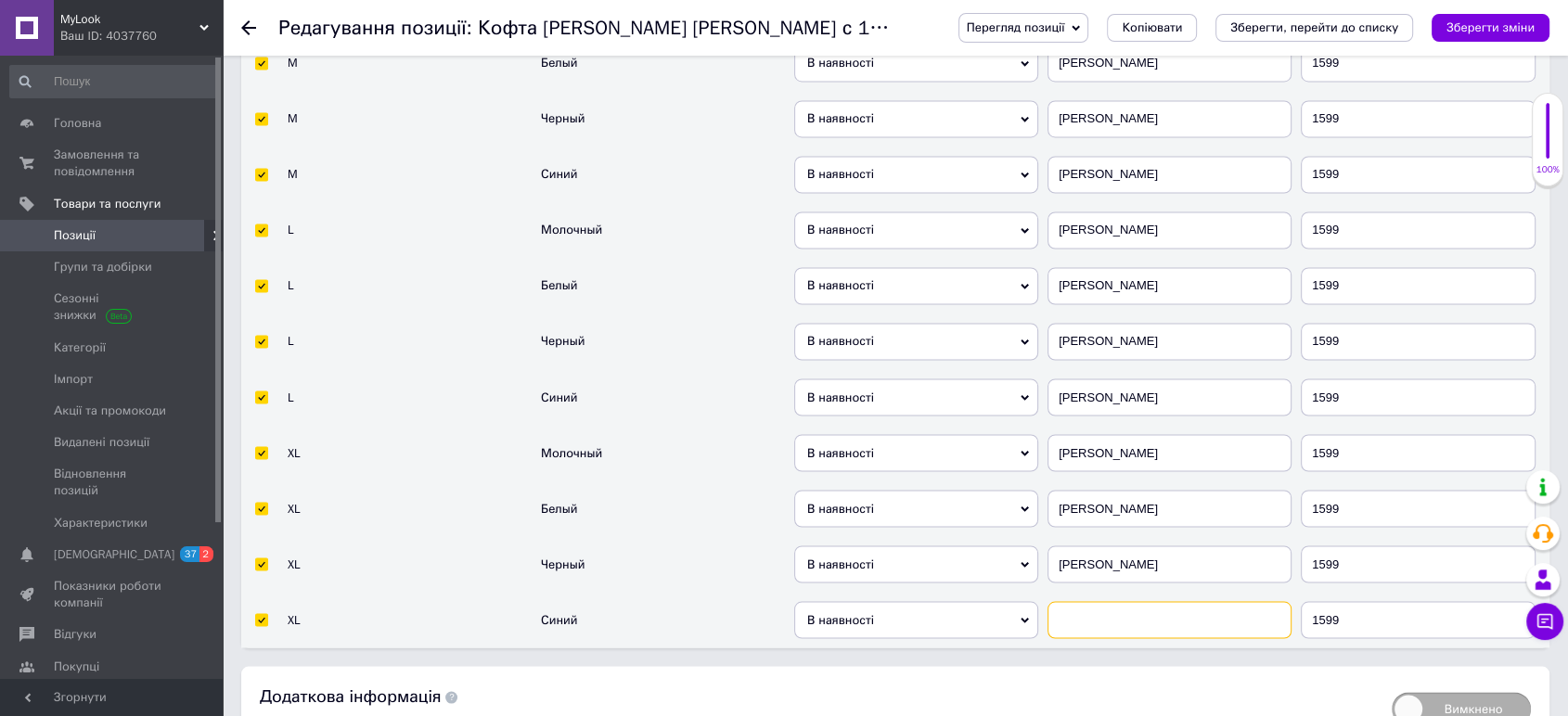 click at bounding box center [1169, 620] 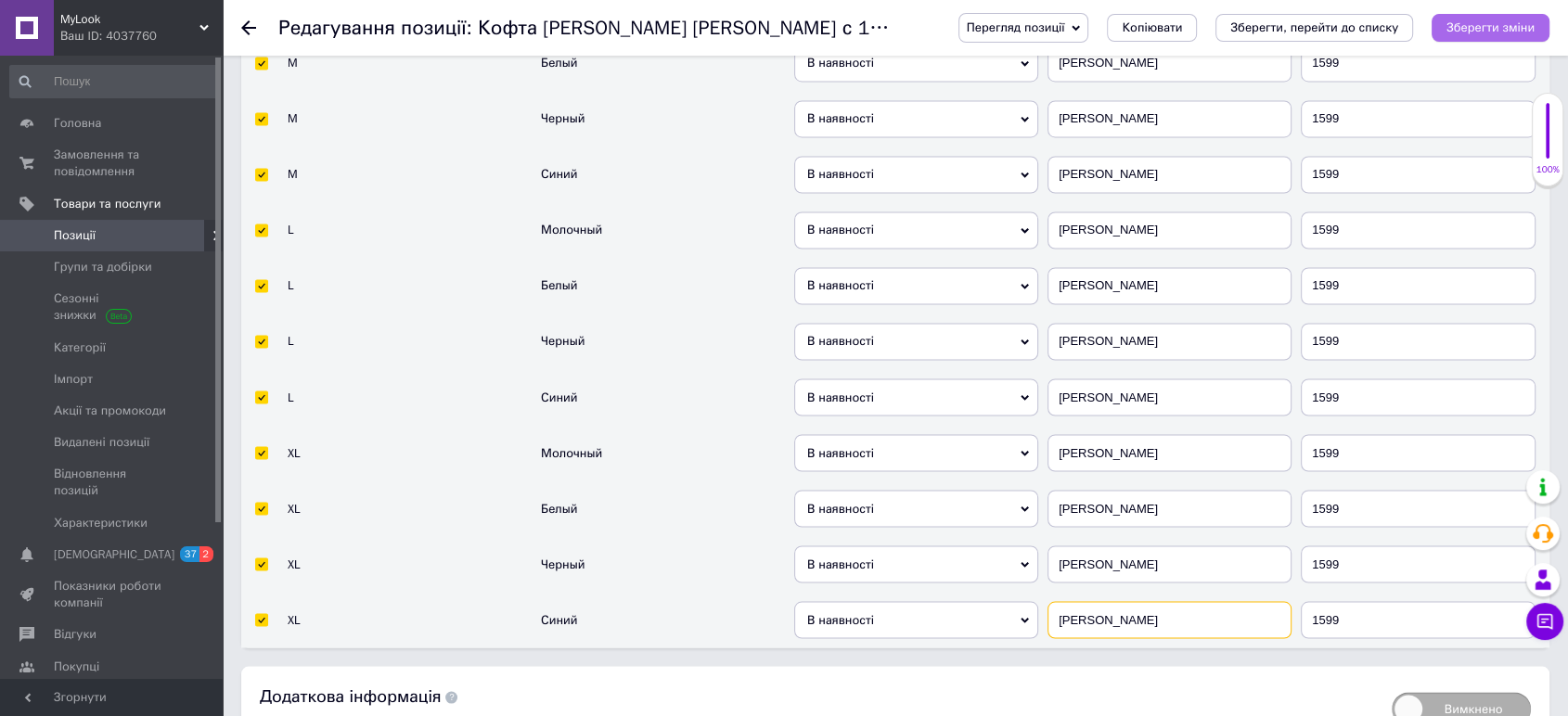 type on "Ralph" 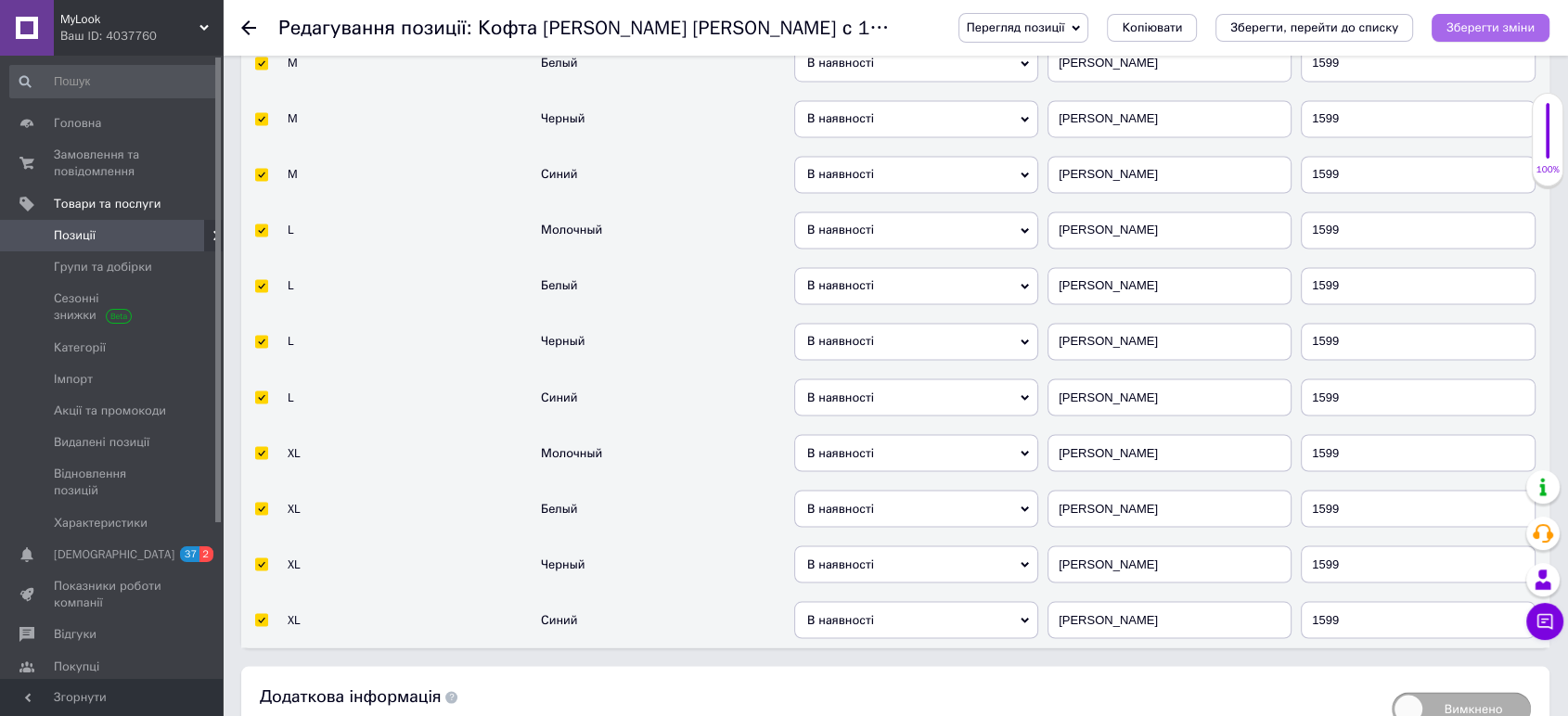 click on "Зберегти зміни" at bounding box center [1490, 27] 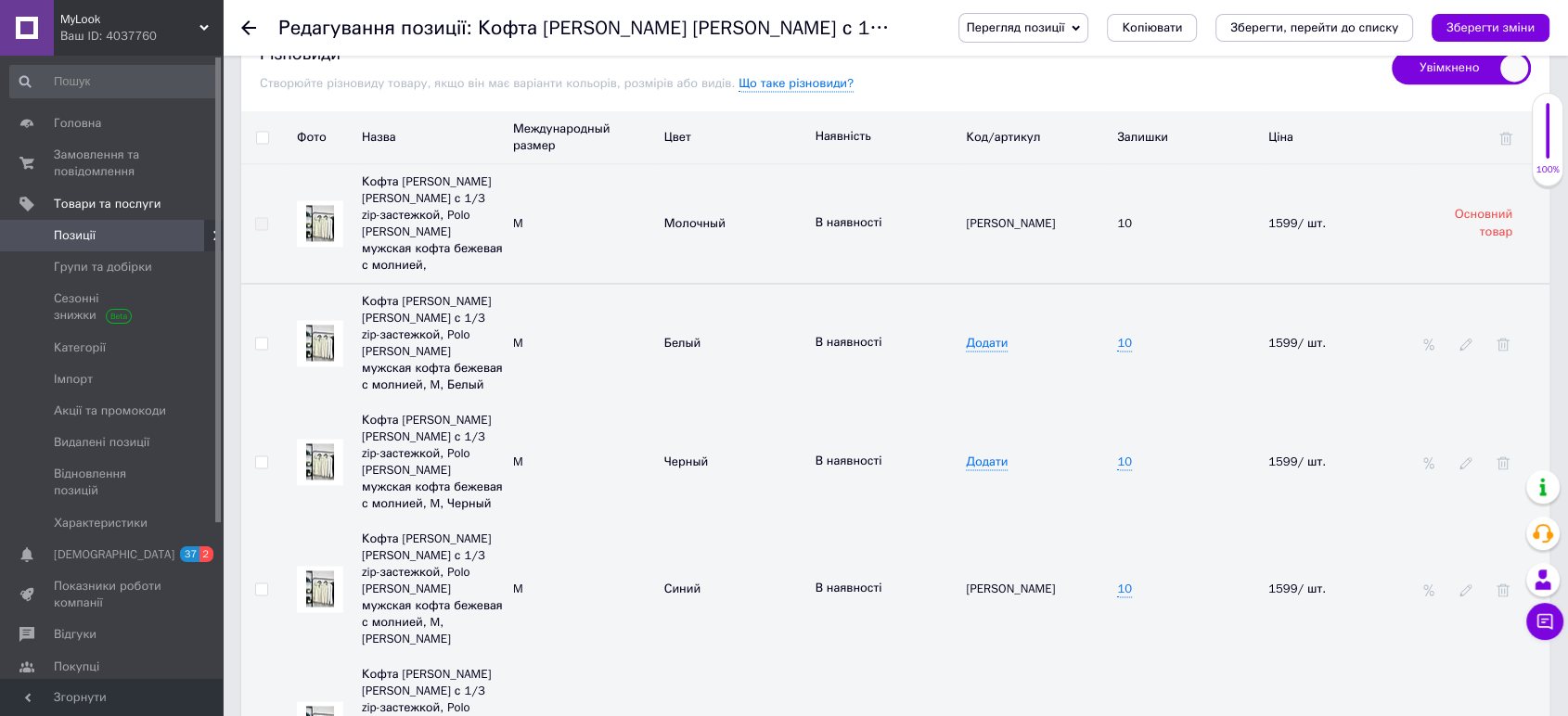 scroll, scrollTop: 2737, scrollLeft: 0, axis: vertical 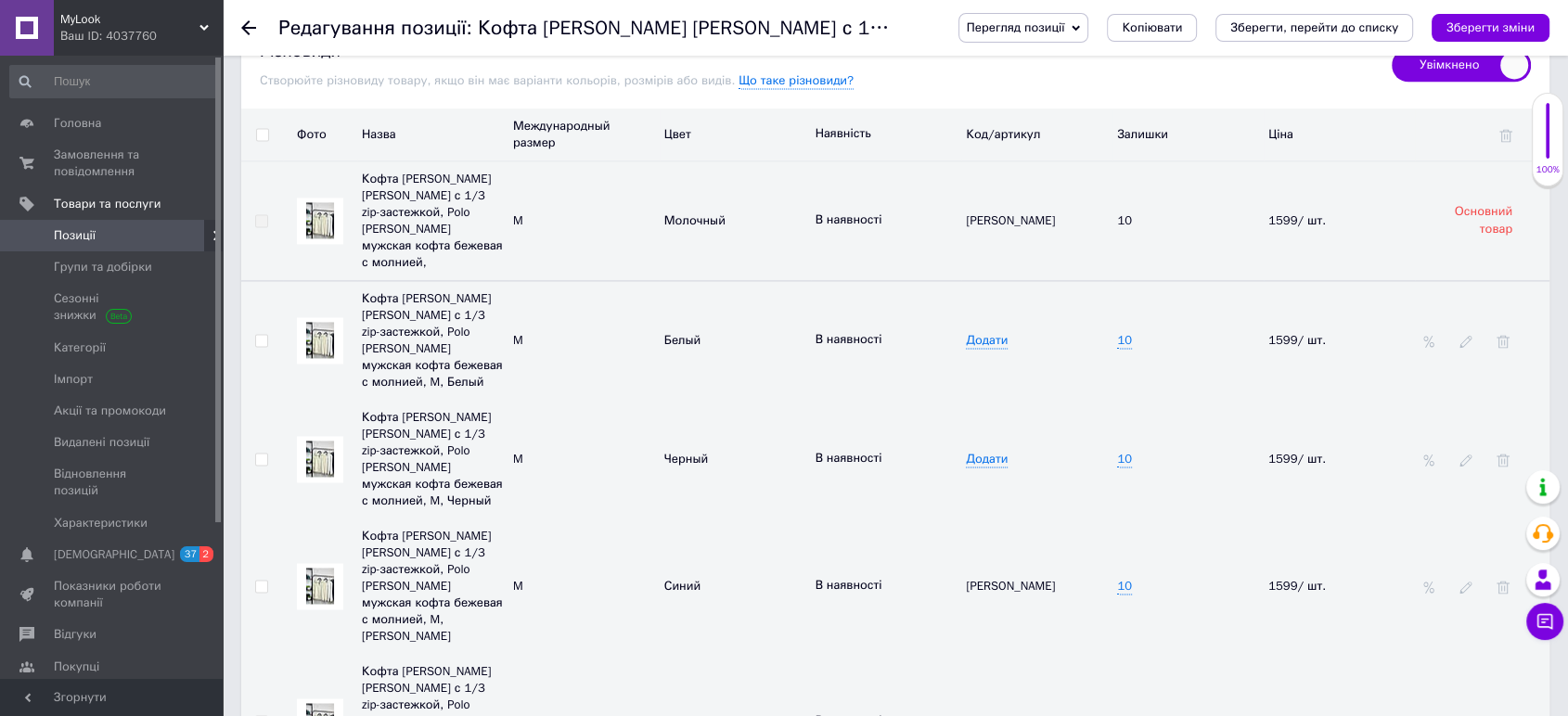 click at bounding box center (320, 339) 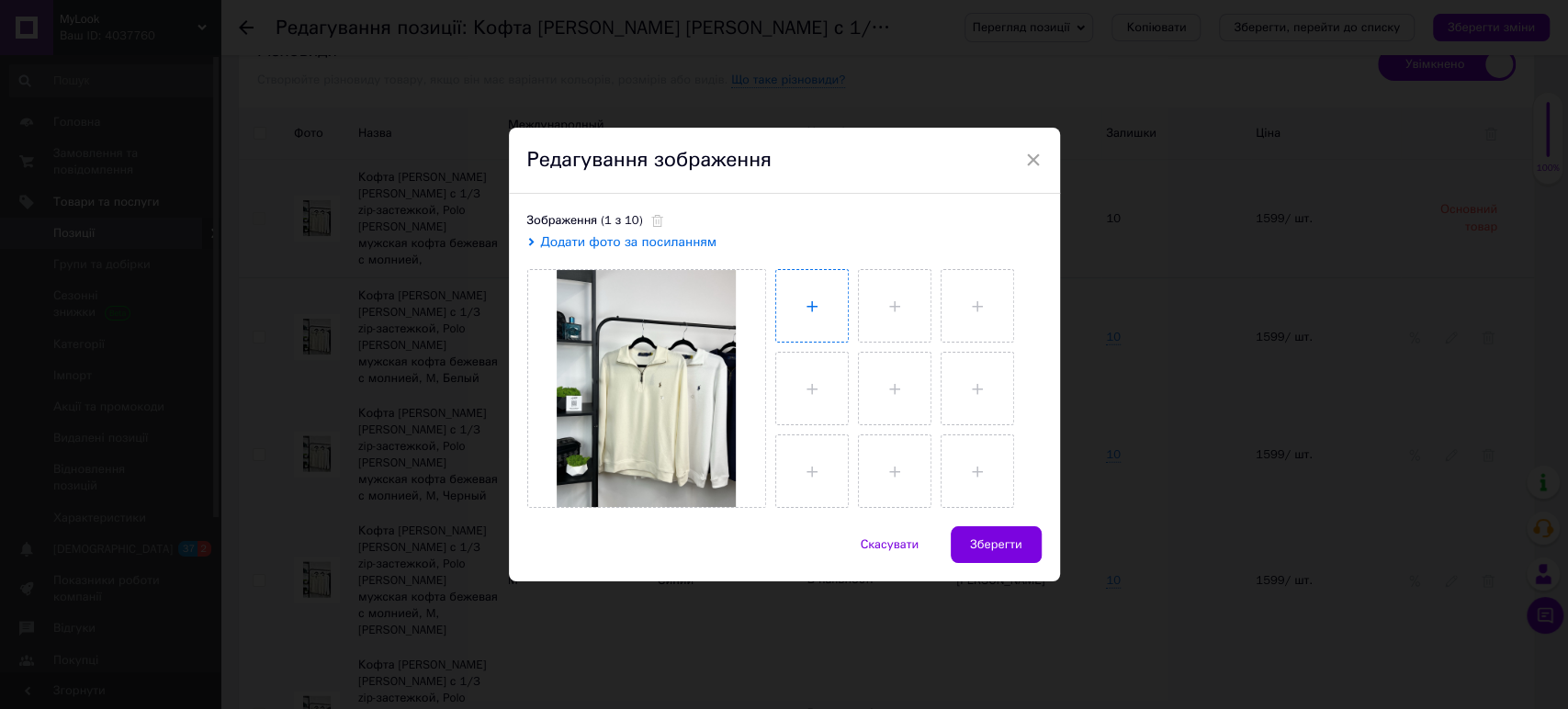 click at bounding box center [812, 306] 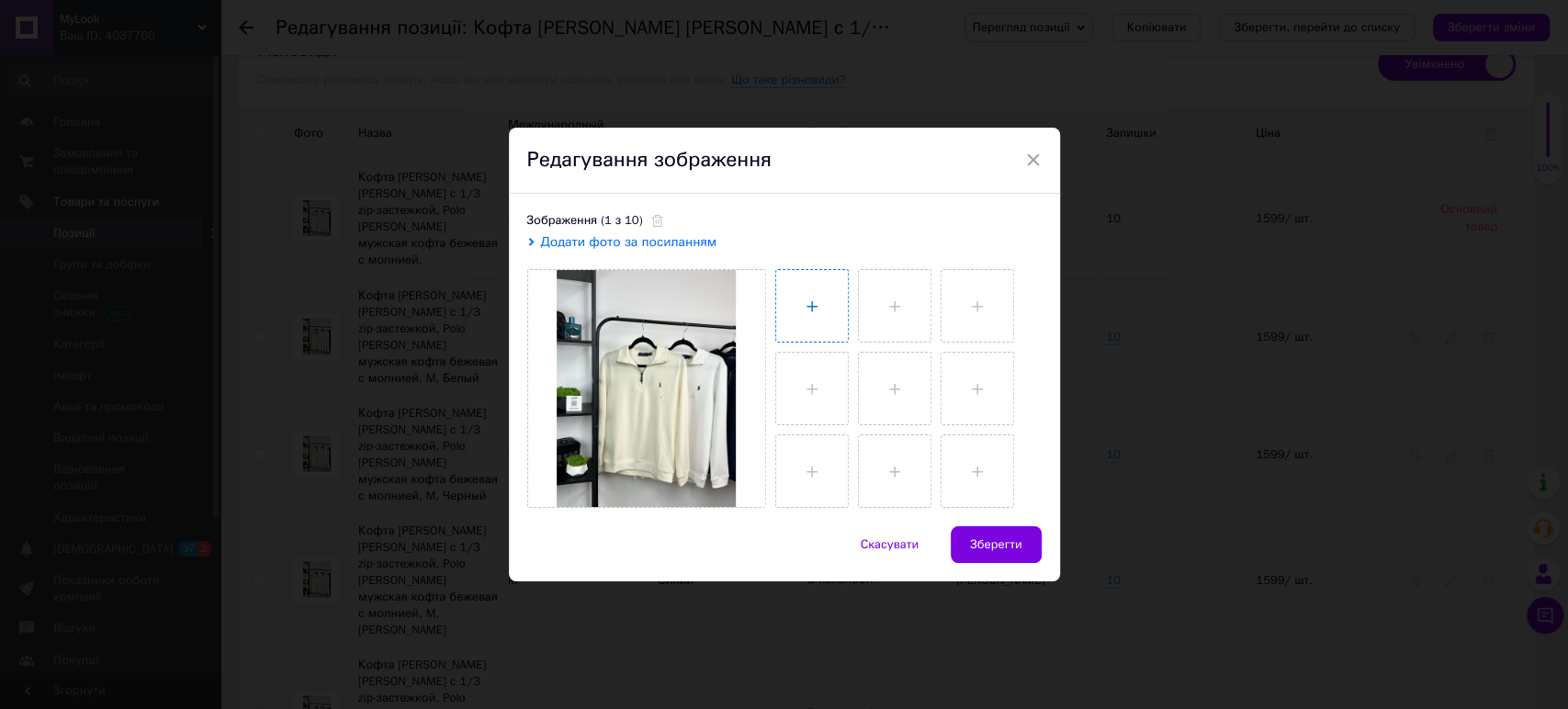 type on "C:\fakepath\2025_07_12_22_27_IMG_4850.JPG" 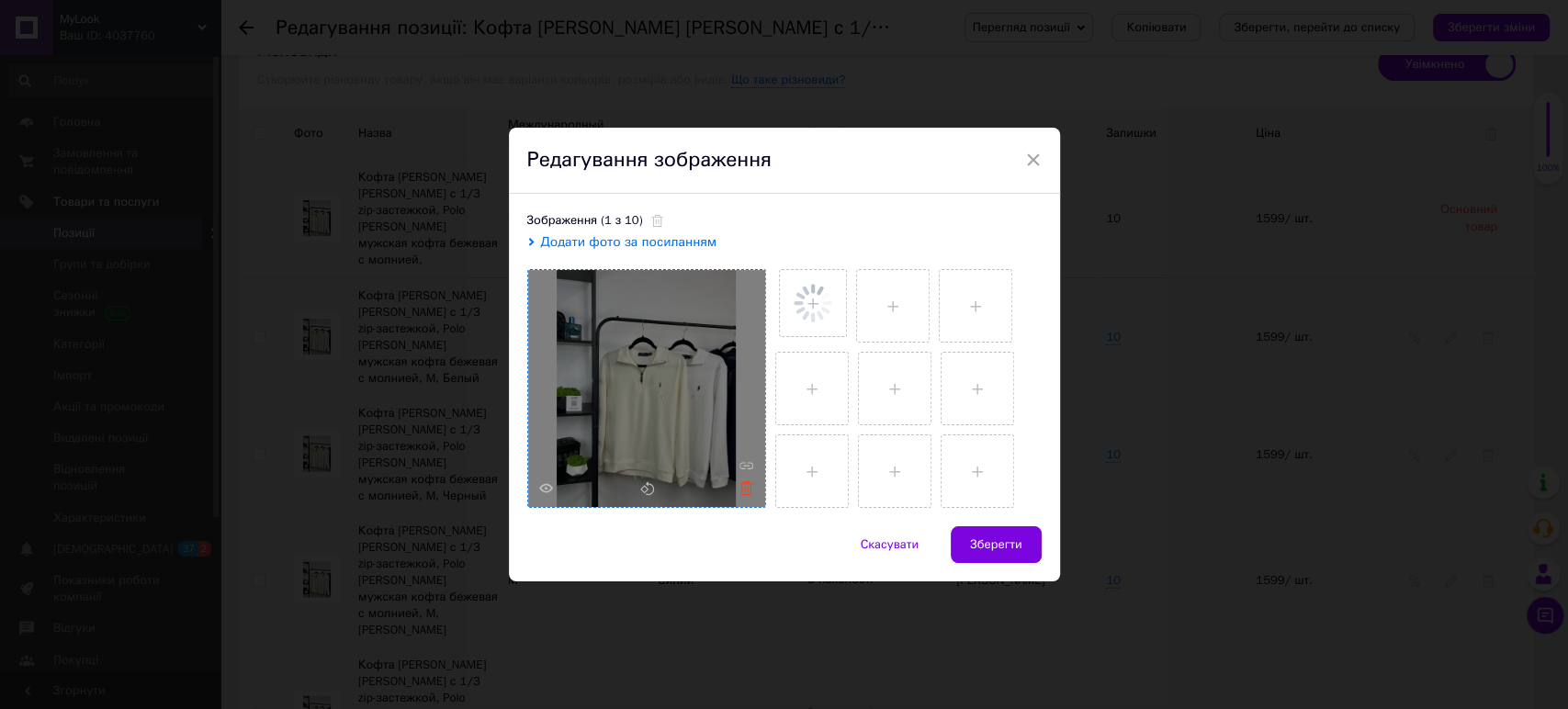 click 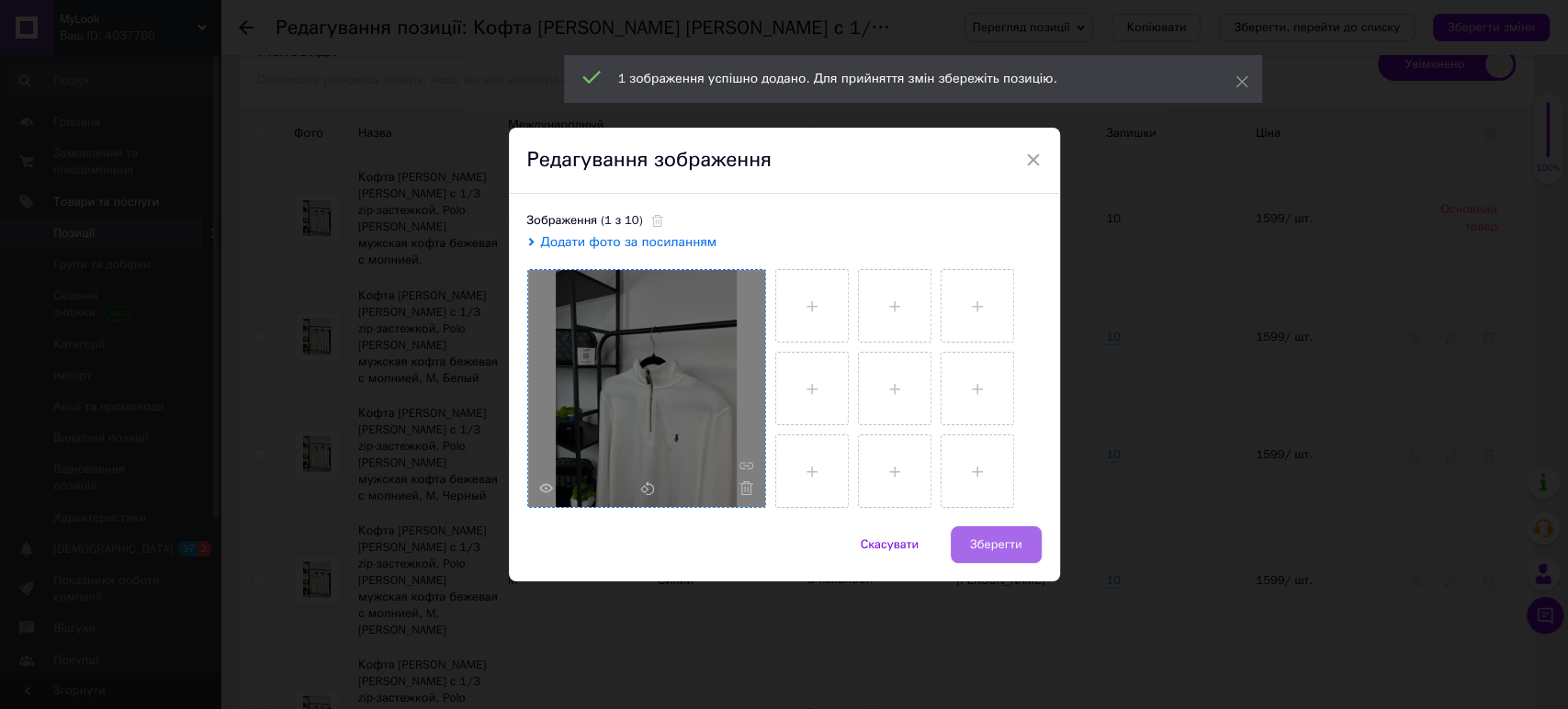click on "Зберегти" at bounding box center [996, 545] 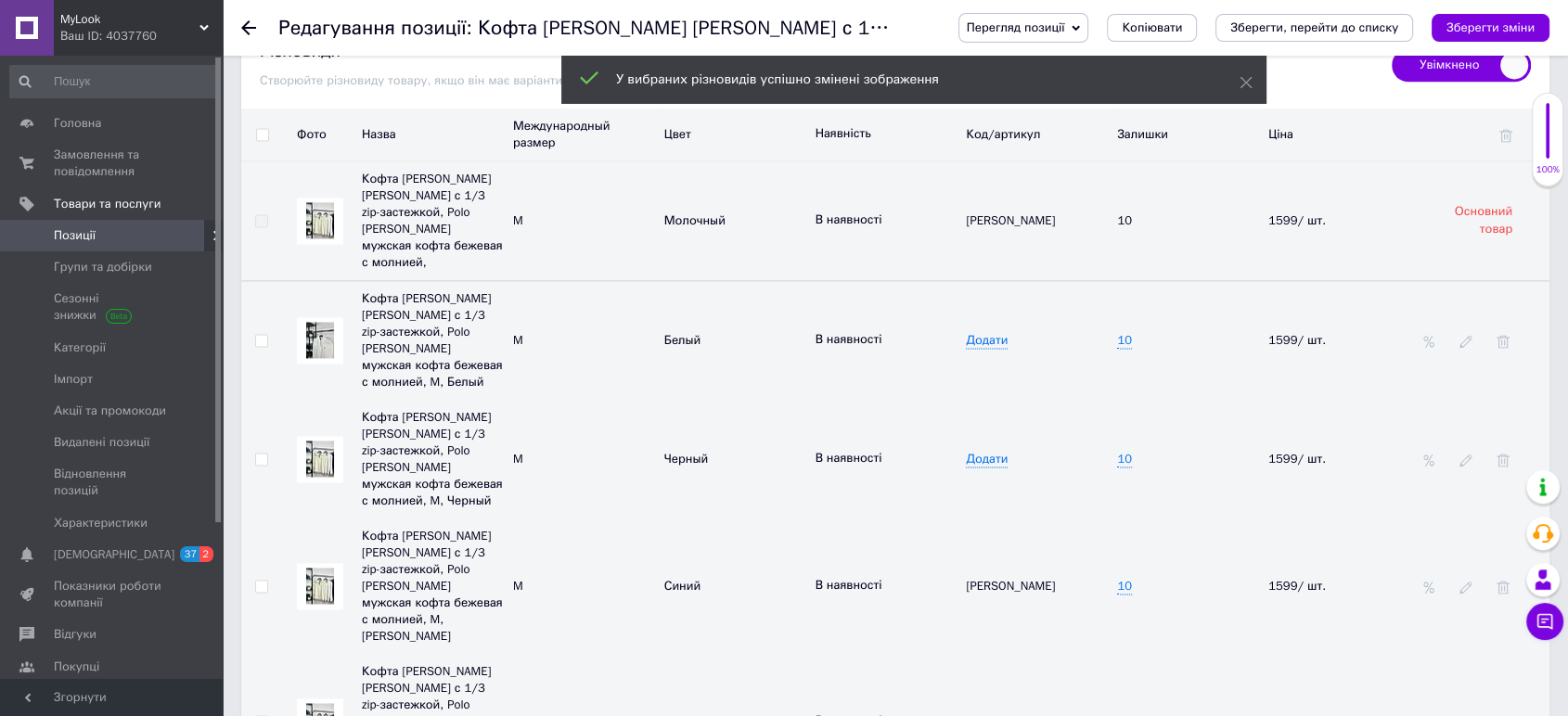 click at bounding box center [320, 458] 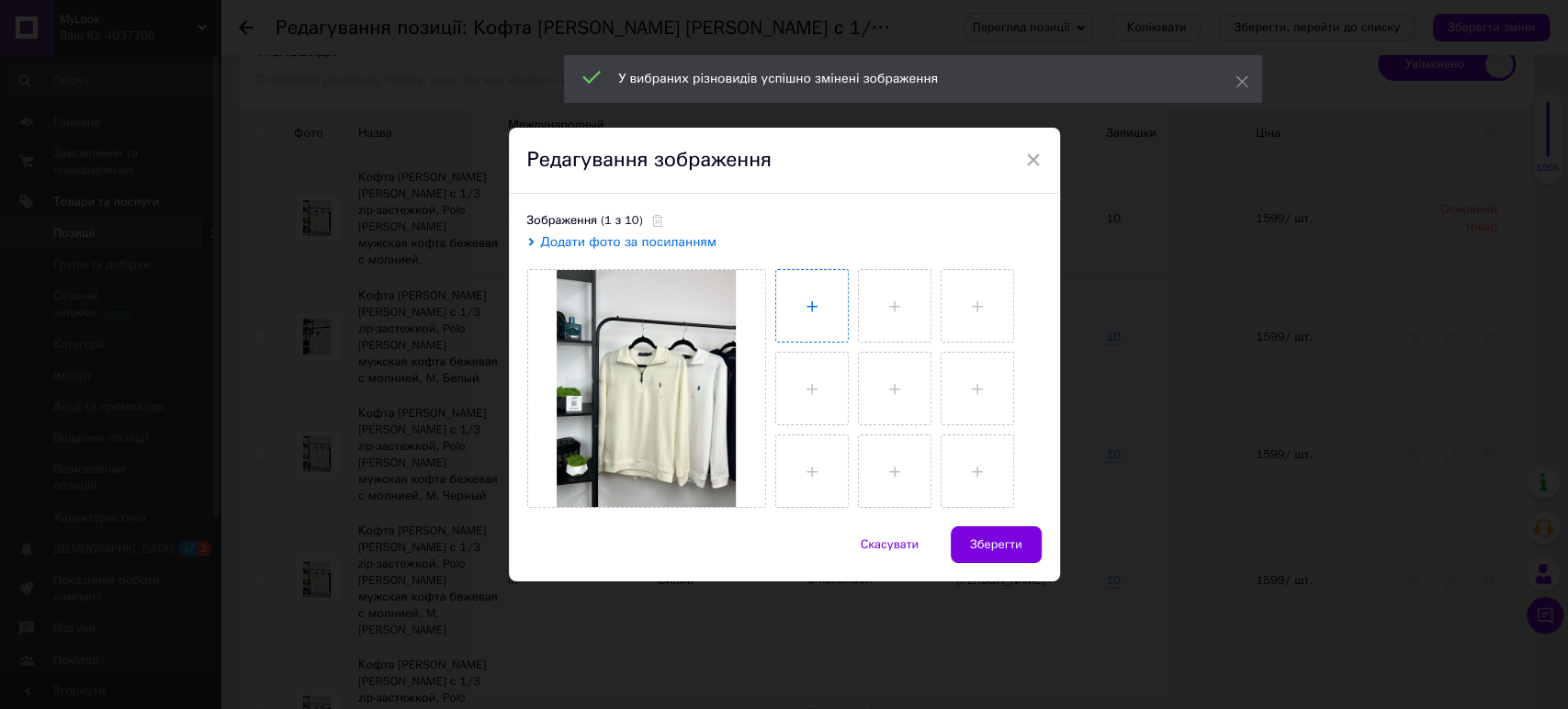 click at bounding box center [812, 306] 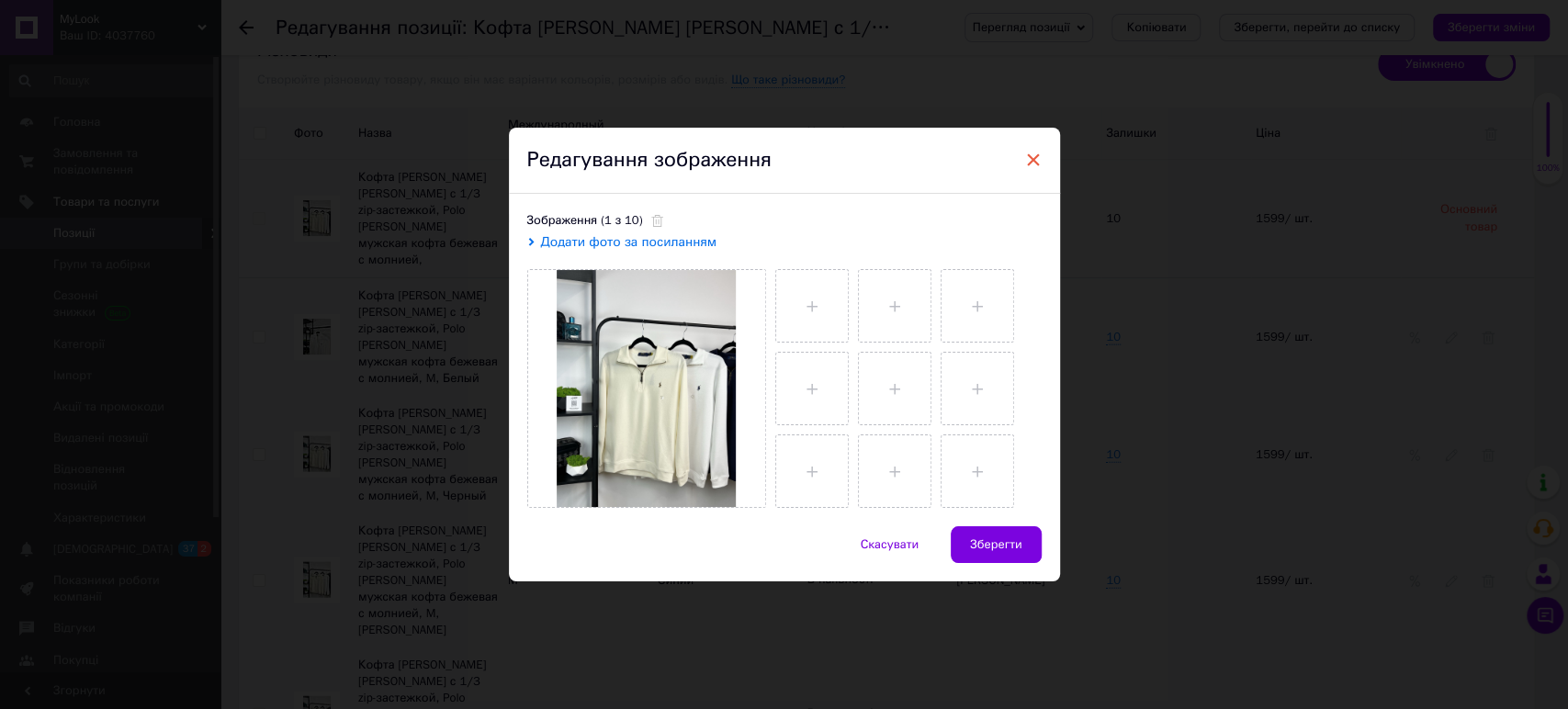 click on "×" at bounding box center [1033, 160] 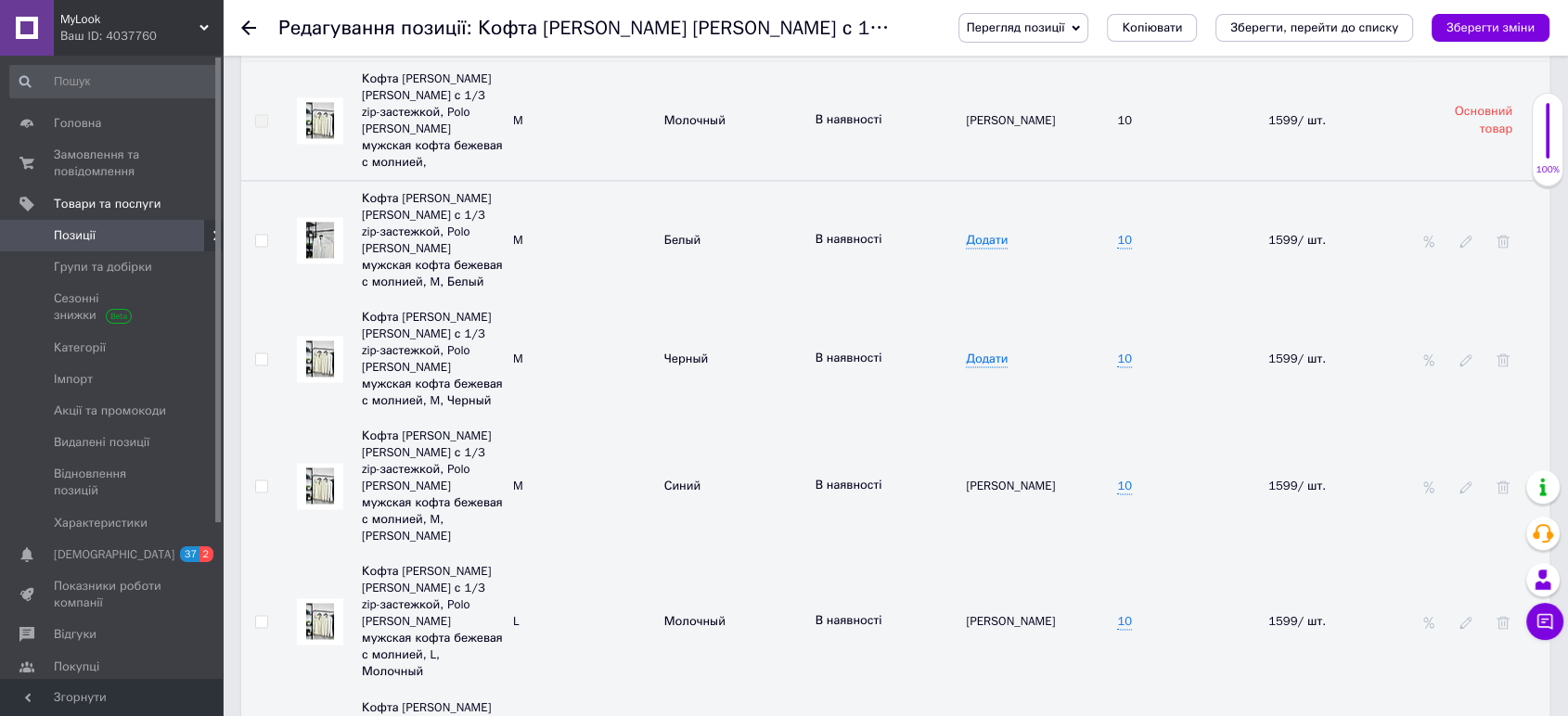 scroll, scrollTop: 2840, scrollLeft: 0, axis: vertical 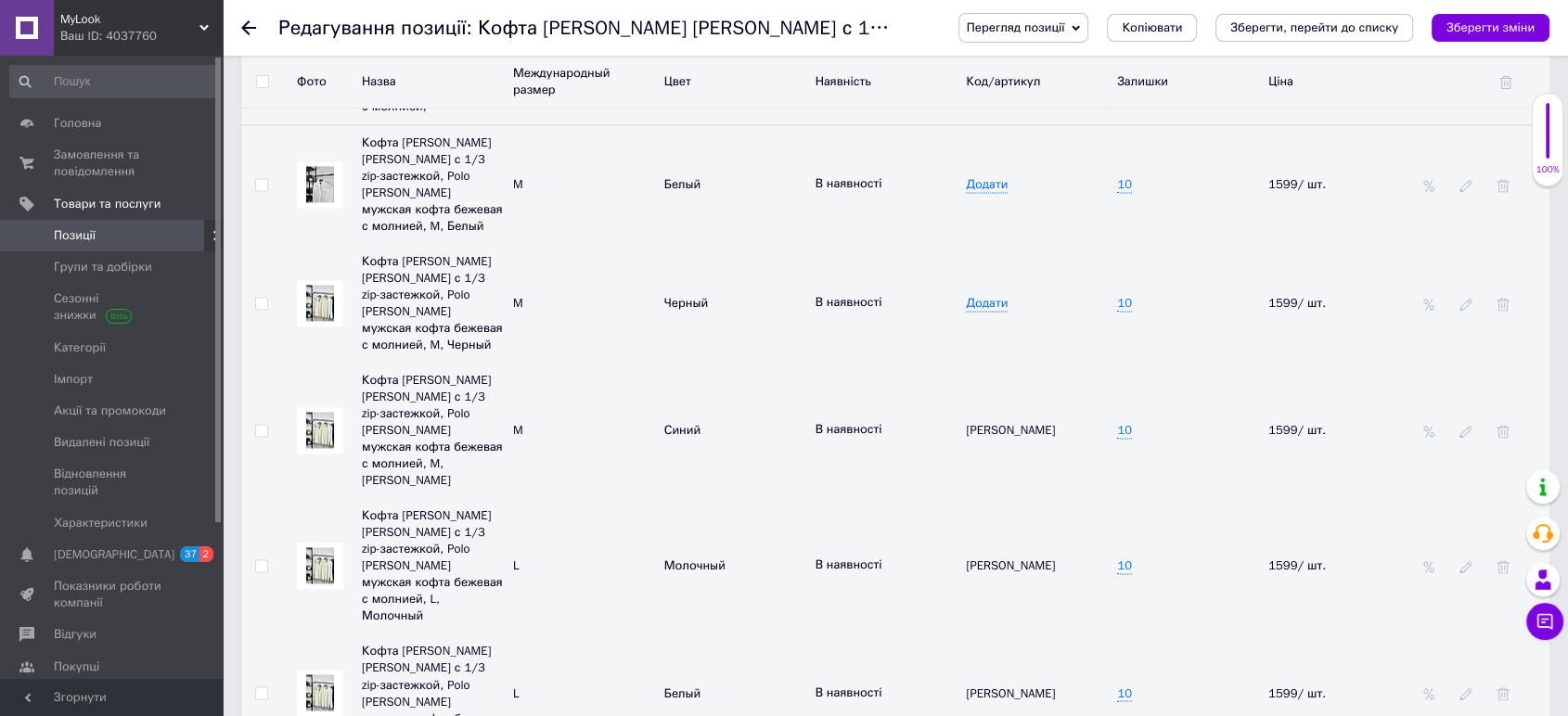 click at bounding box center (320, 565) 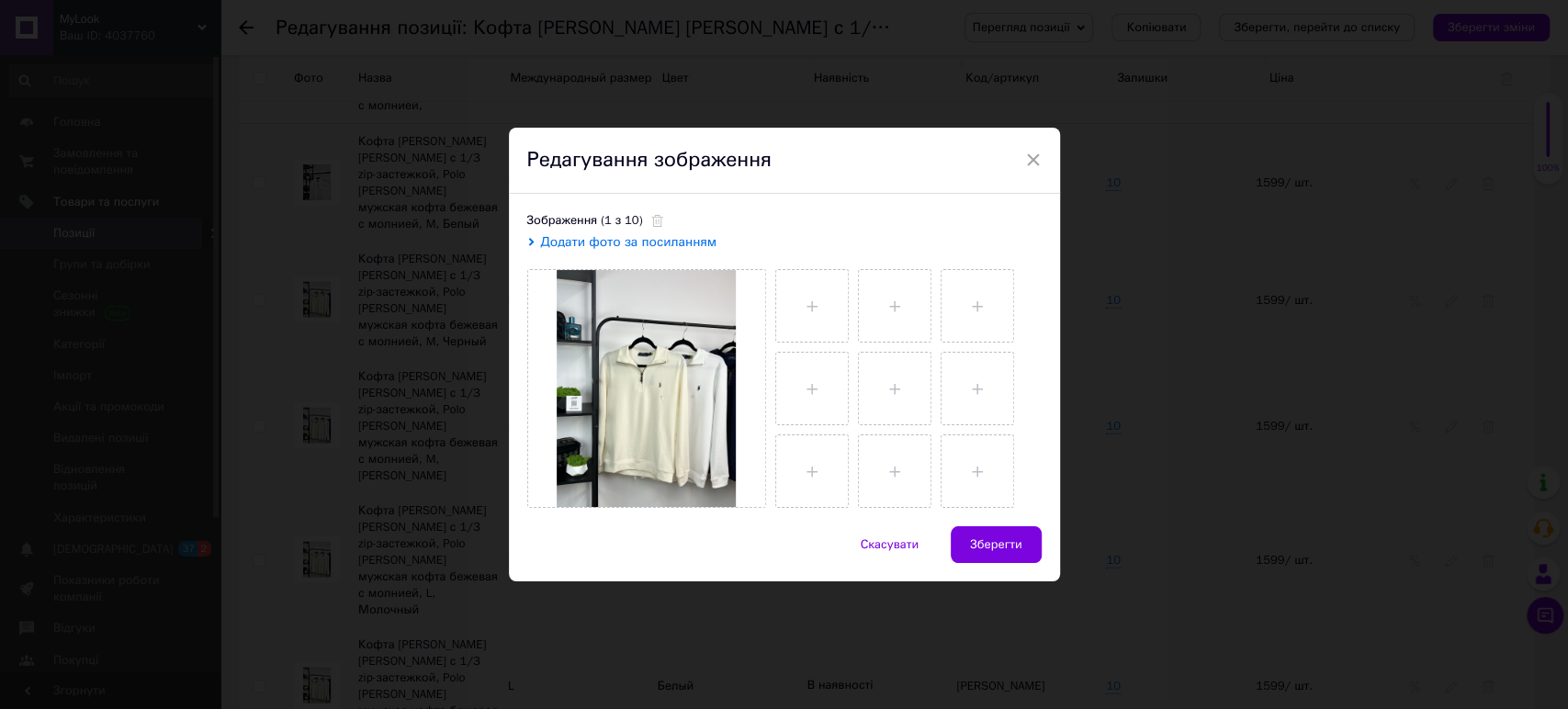 click at bounding box center (904, 384) 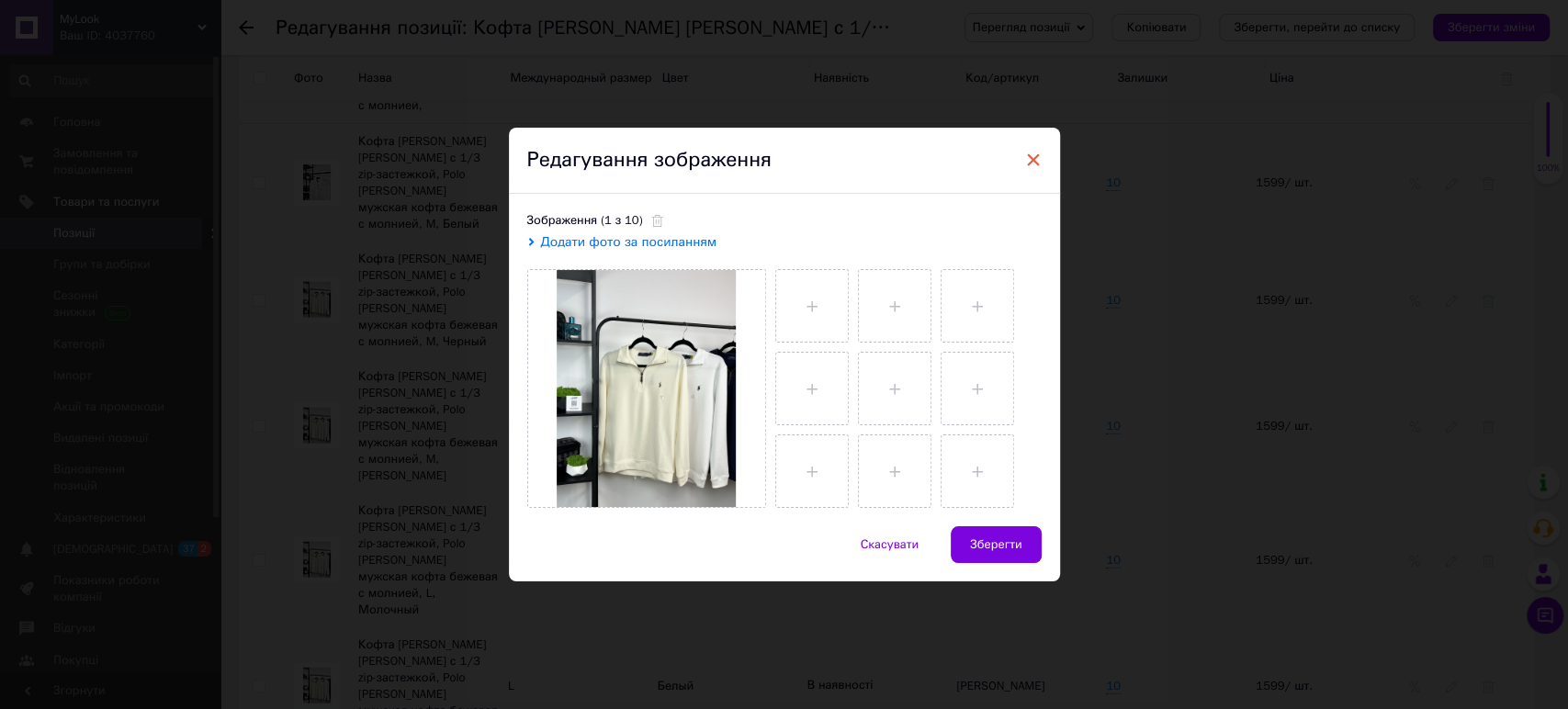 click on "×" at bounding box center (1033, 160) 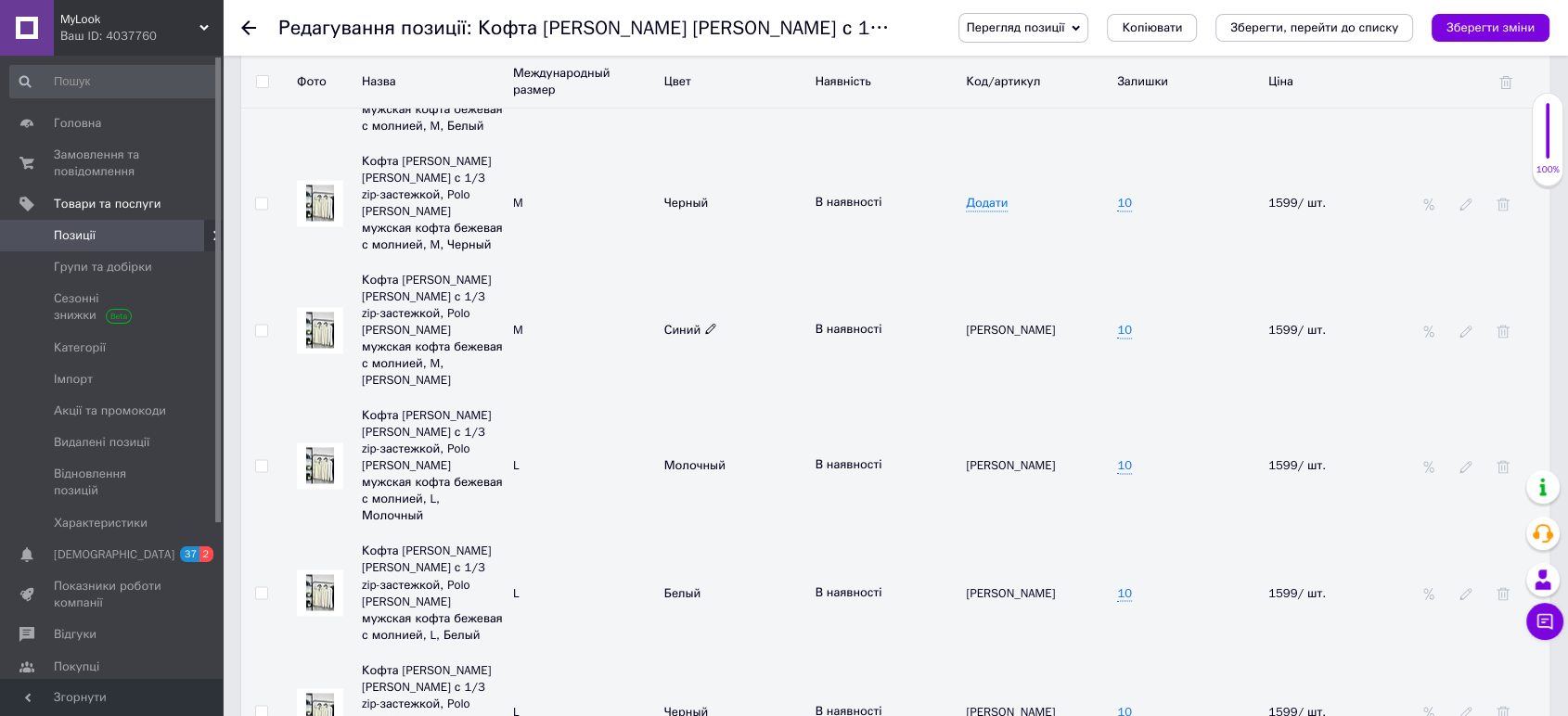 scroll, scrollTop: 2943, scrollLeft: 0, axis: vertical 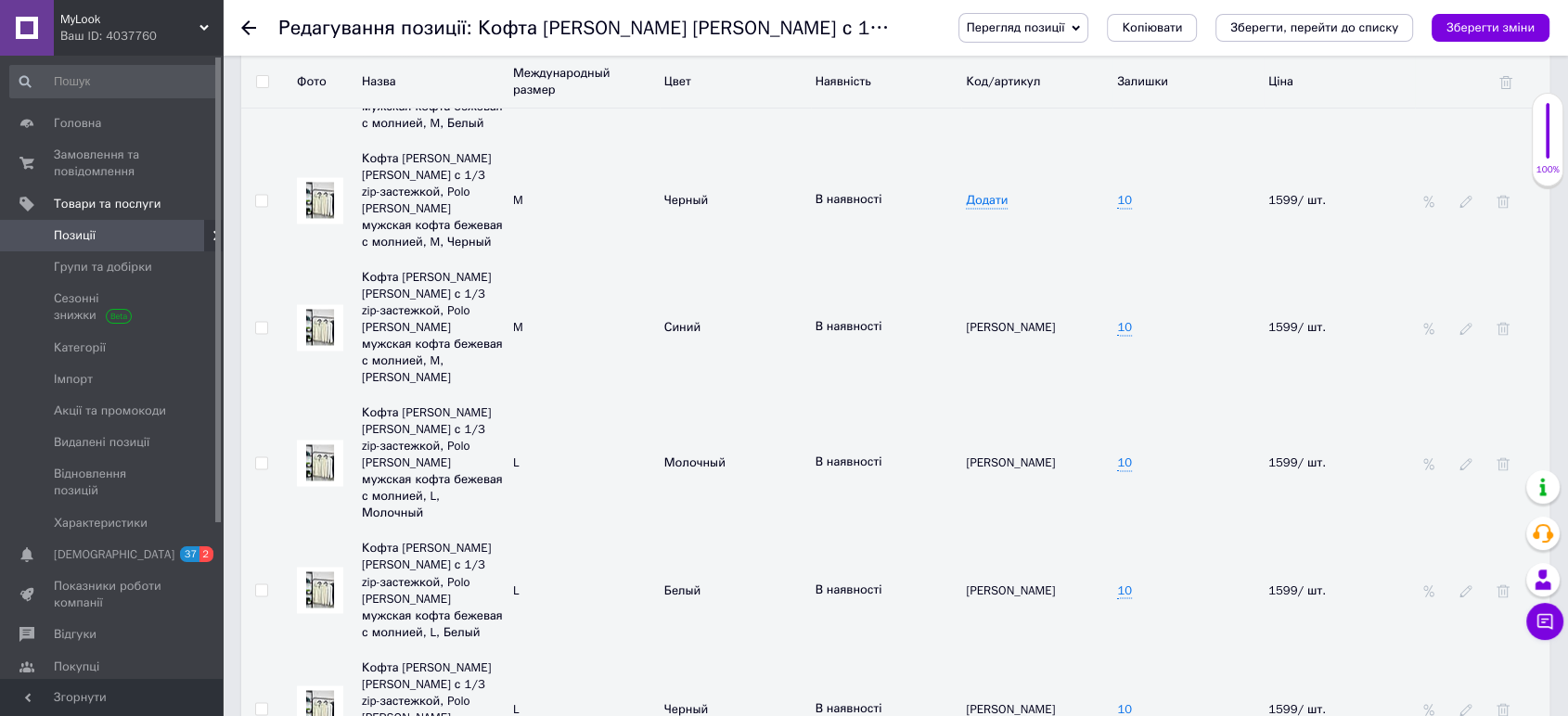 click at bounding box center (320, 589) 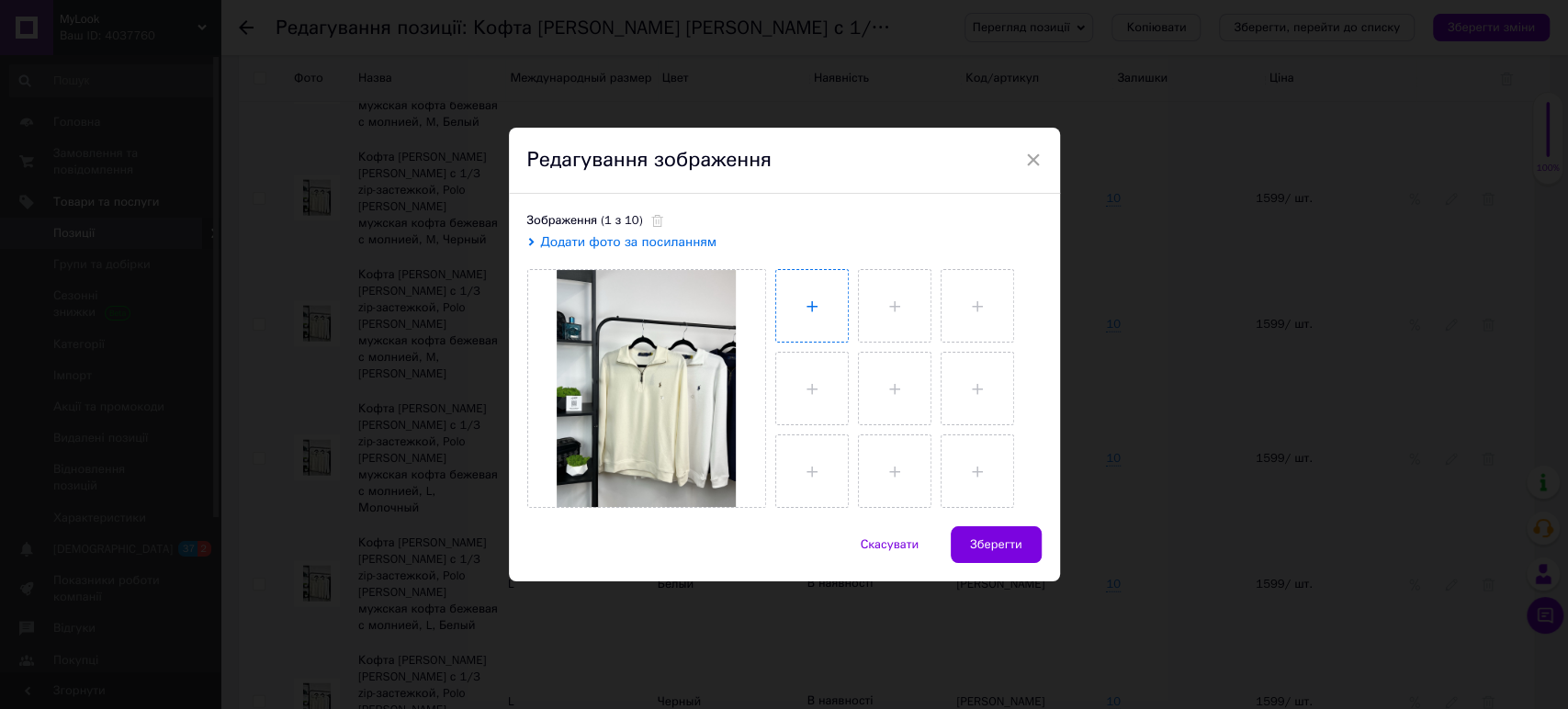 click at bounding box center (812, 306) 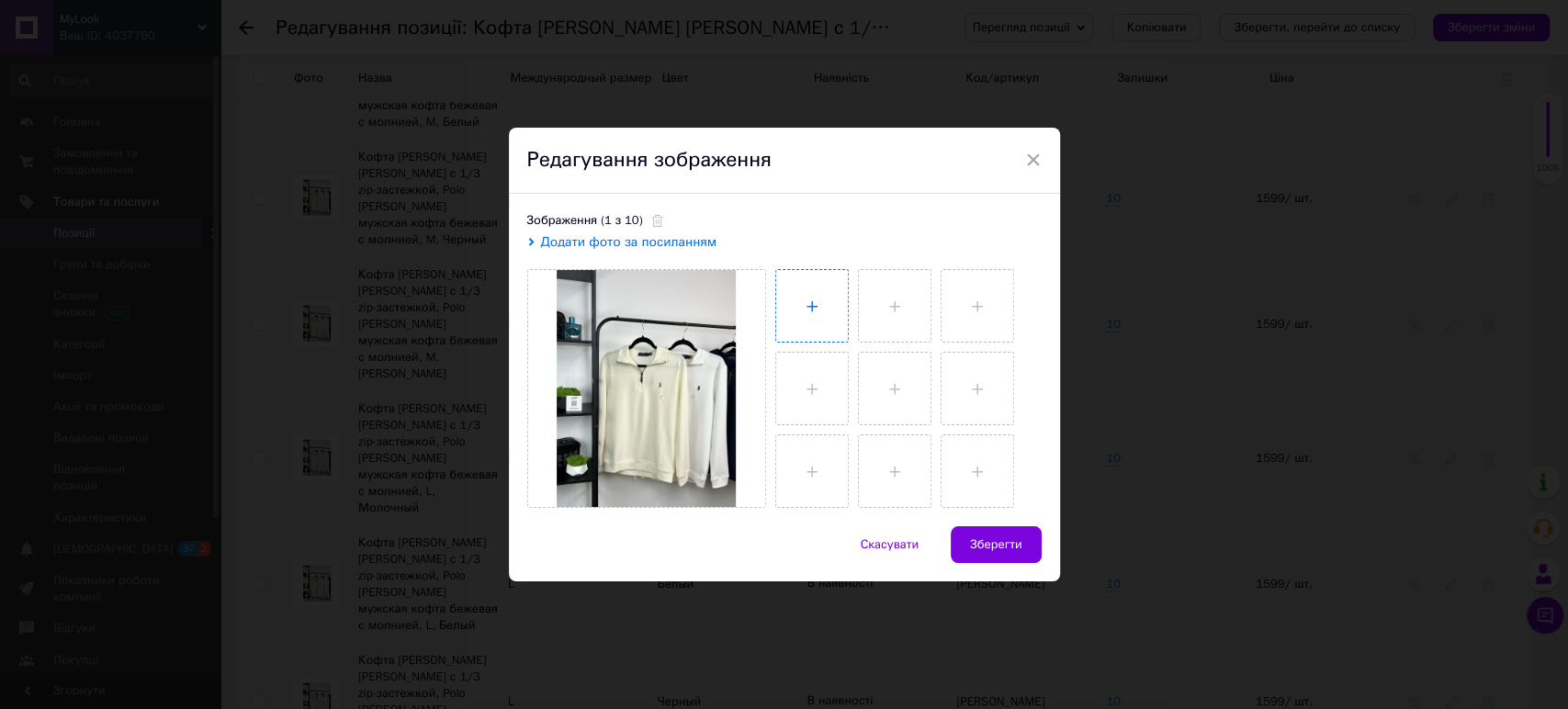 type on "C:\fakepath\2025_07_12_22_27_IMG_4850.JPG" 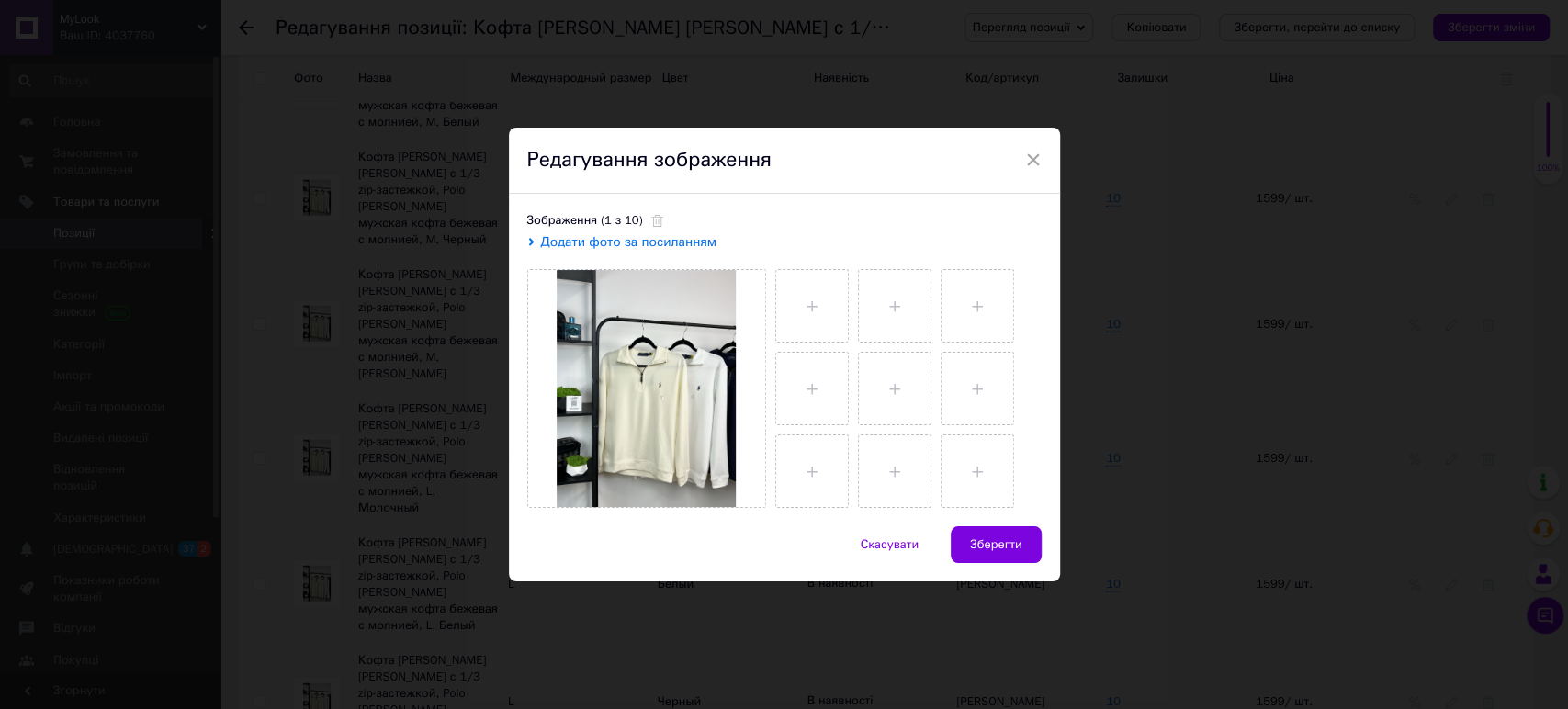 type 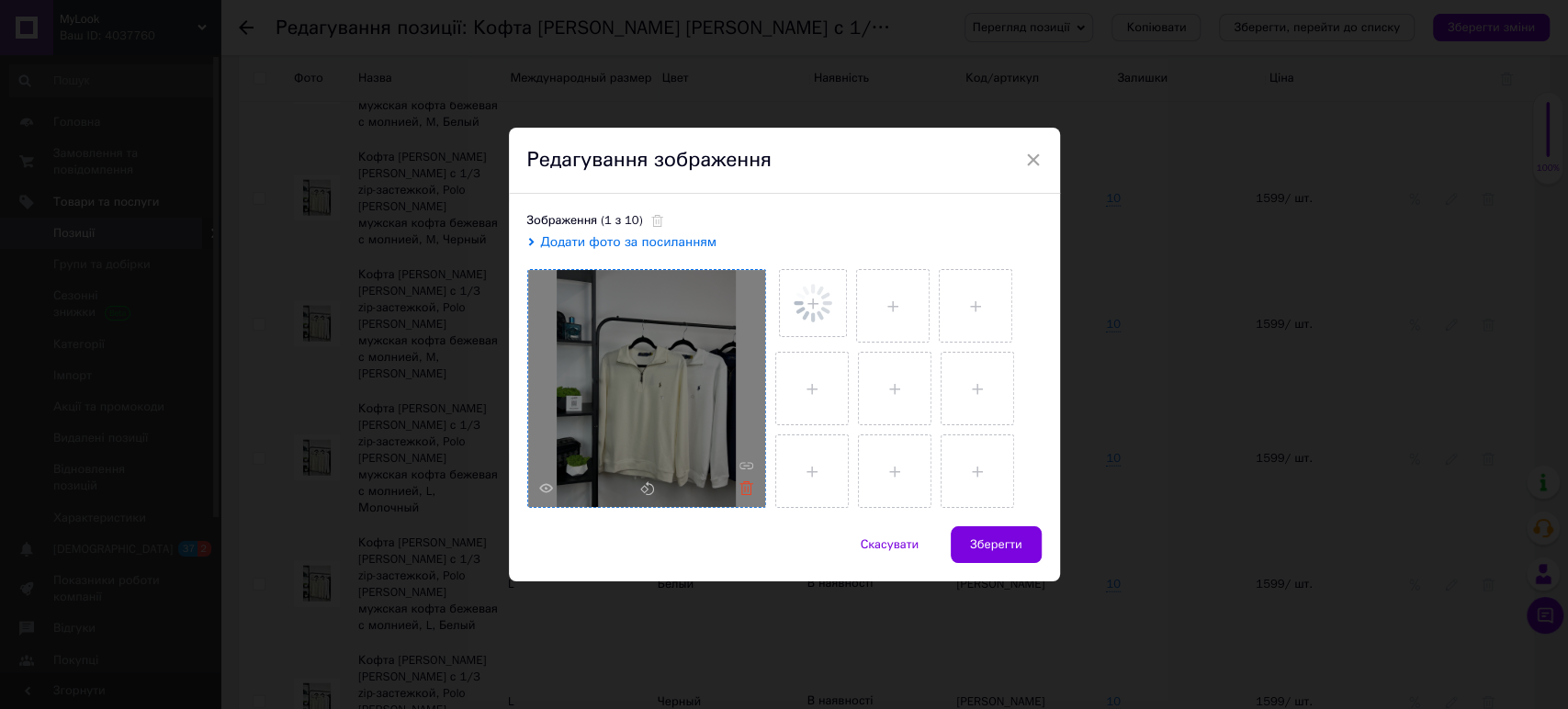 click 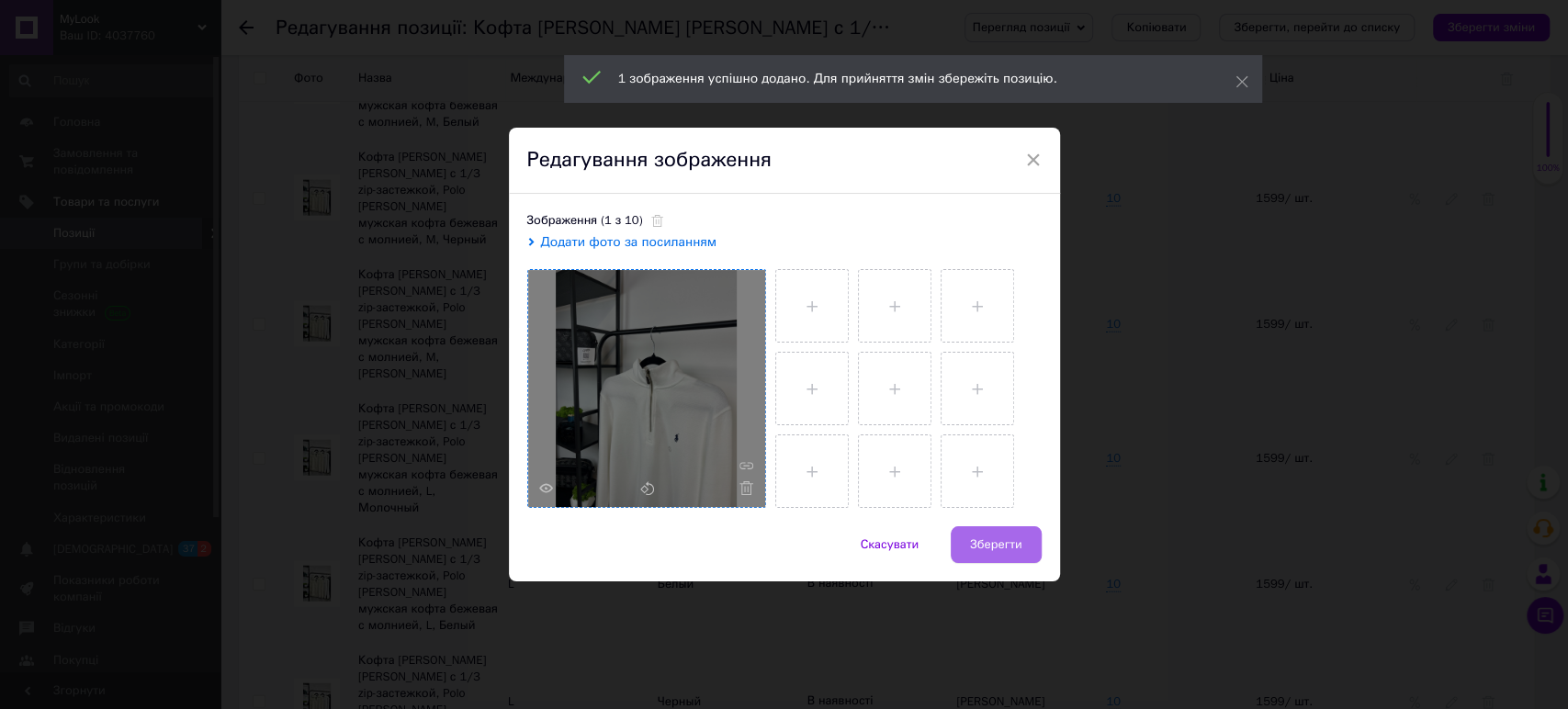 click on "× Редагування зображення Зображення (1 з 10) Додати фото за посиланням Скасувати   Зберегти" at bounding box center [784, 354] 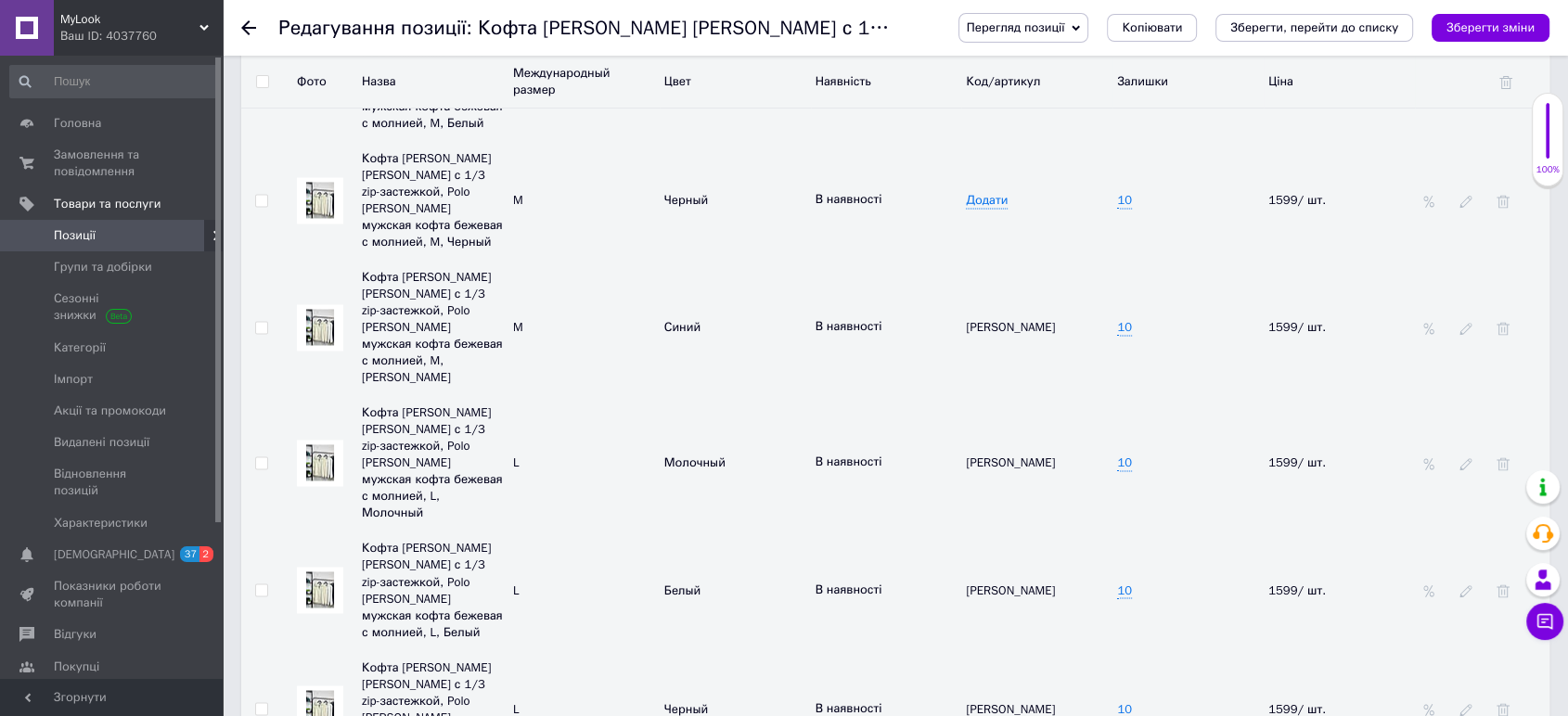click at bounding box center (320, 589) 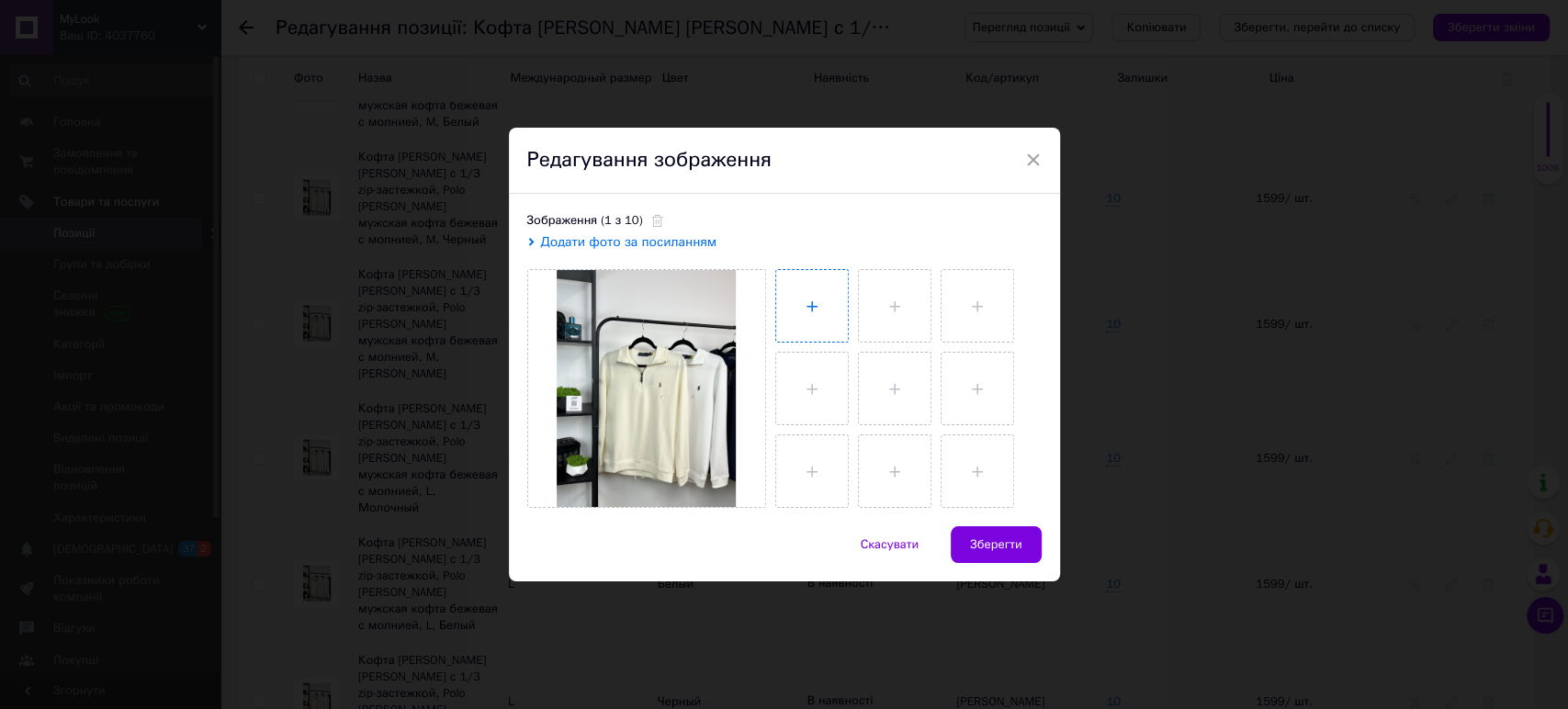 click at bounding box center [812, 306] 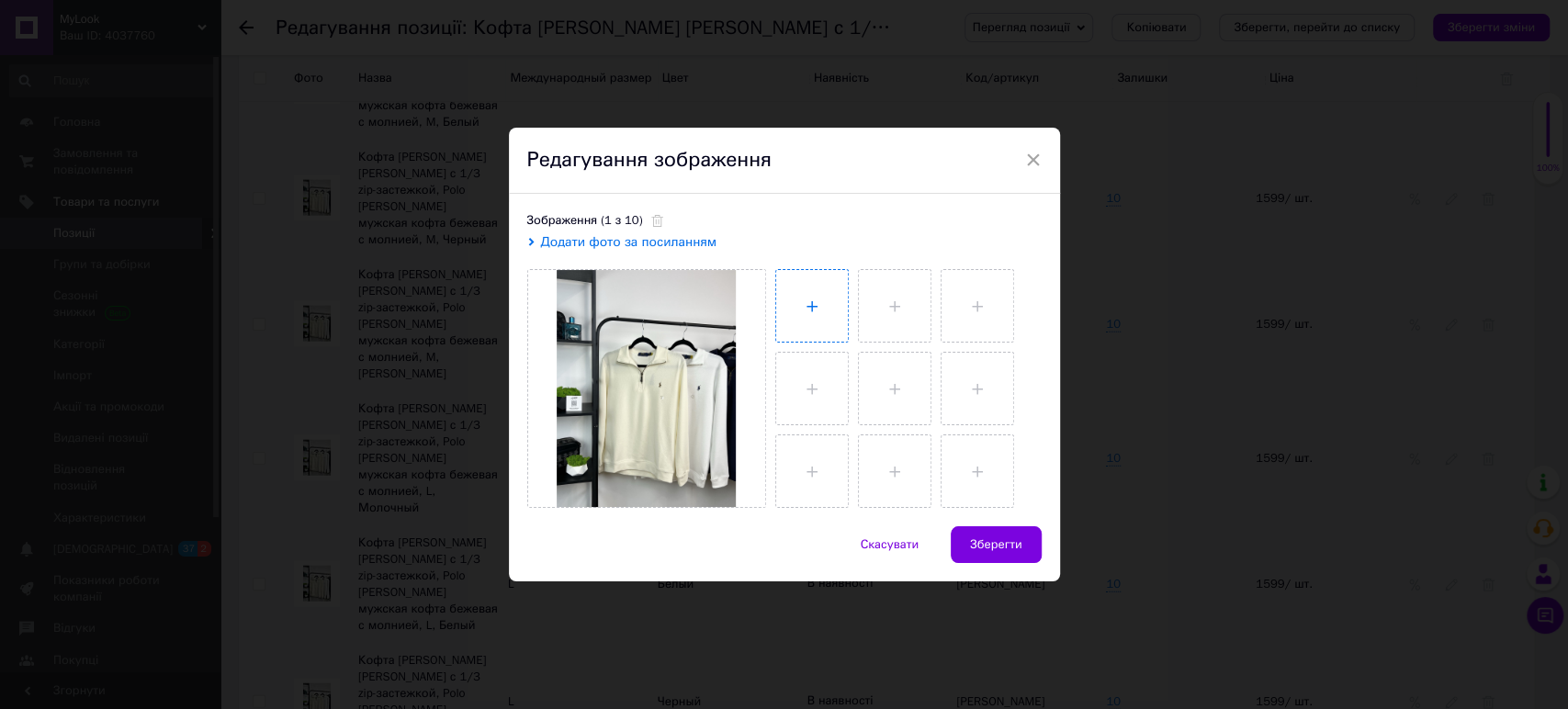 type on "C:\fakepath\2025_07_12_22_27_IMG_4850.JPG" 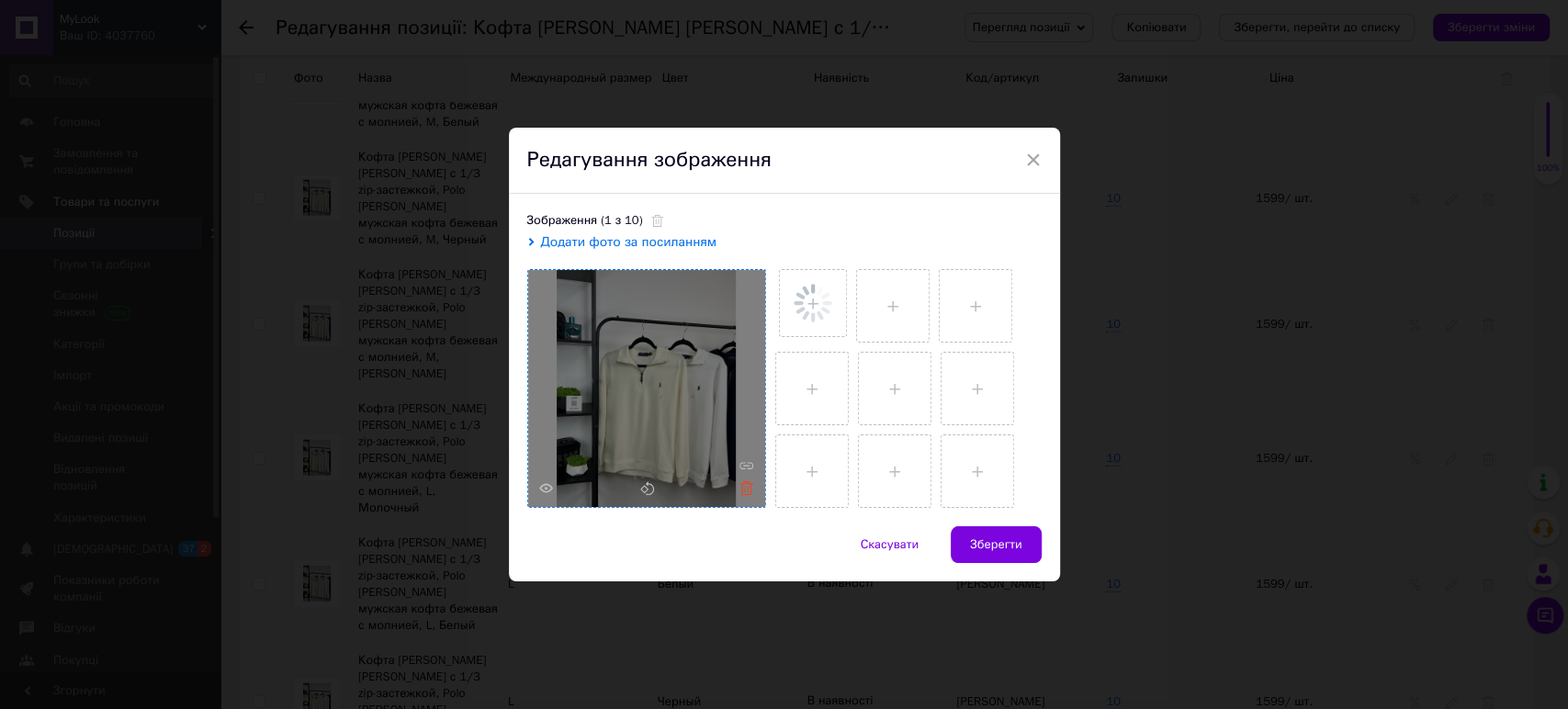 click 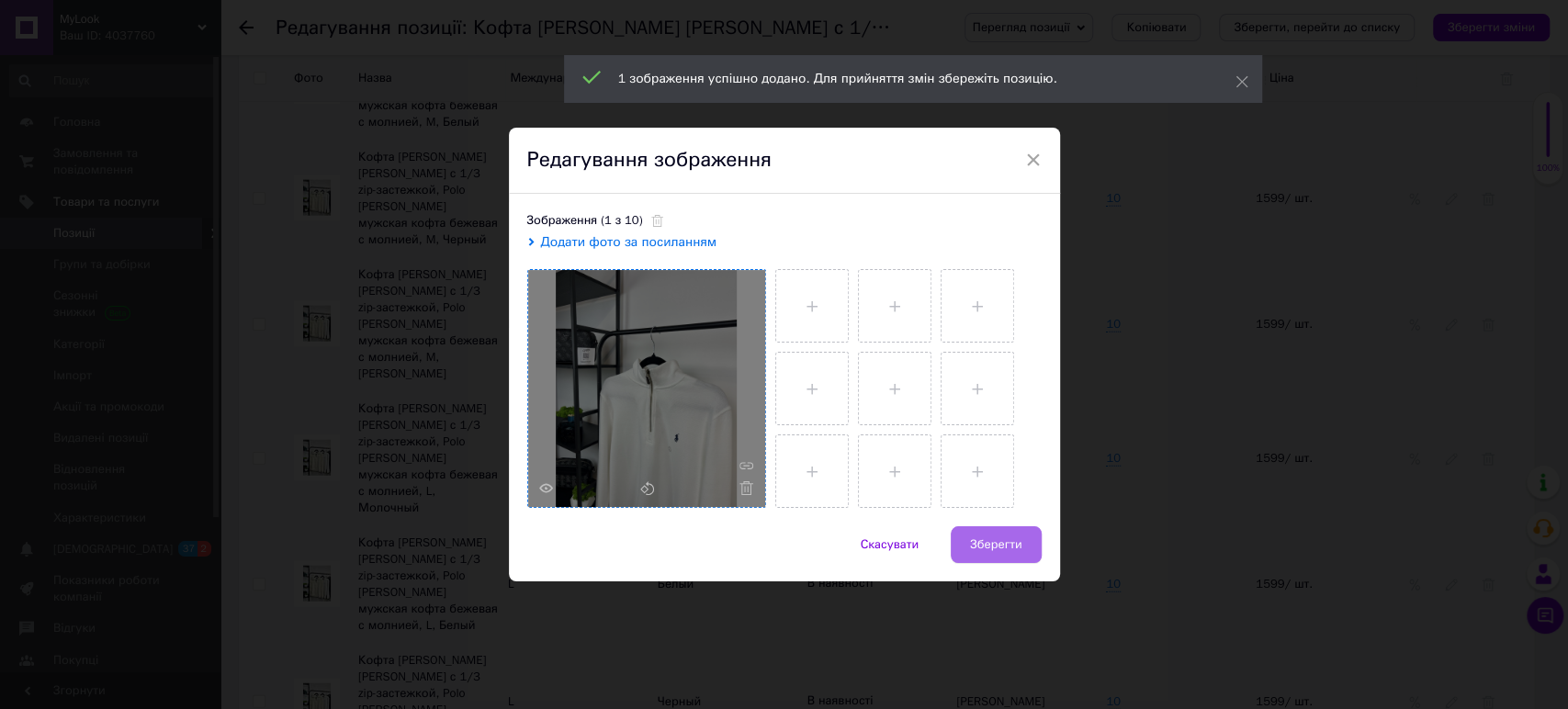 click on "Зберегти" at bounding box center [996, 545] 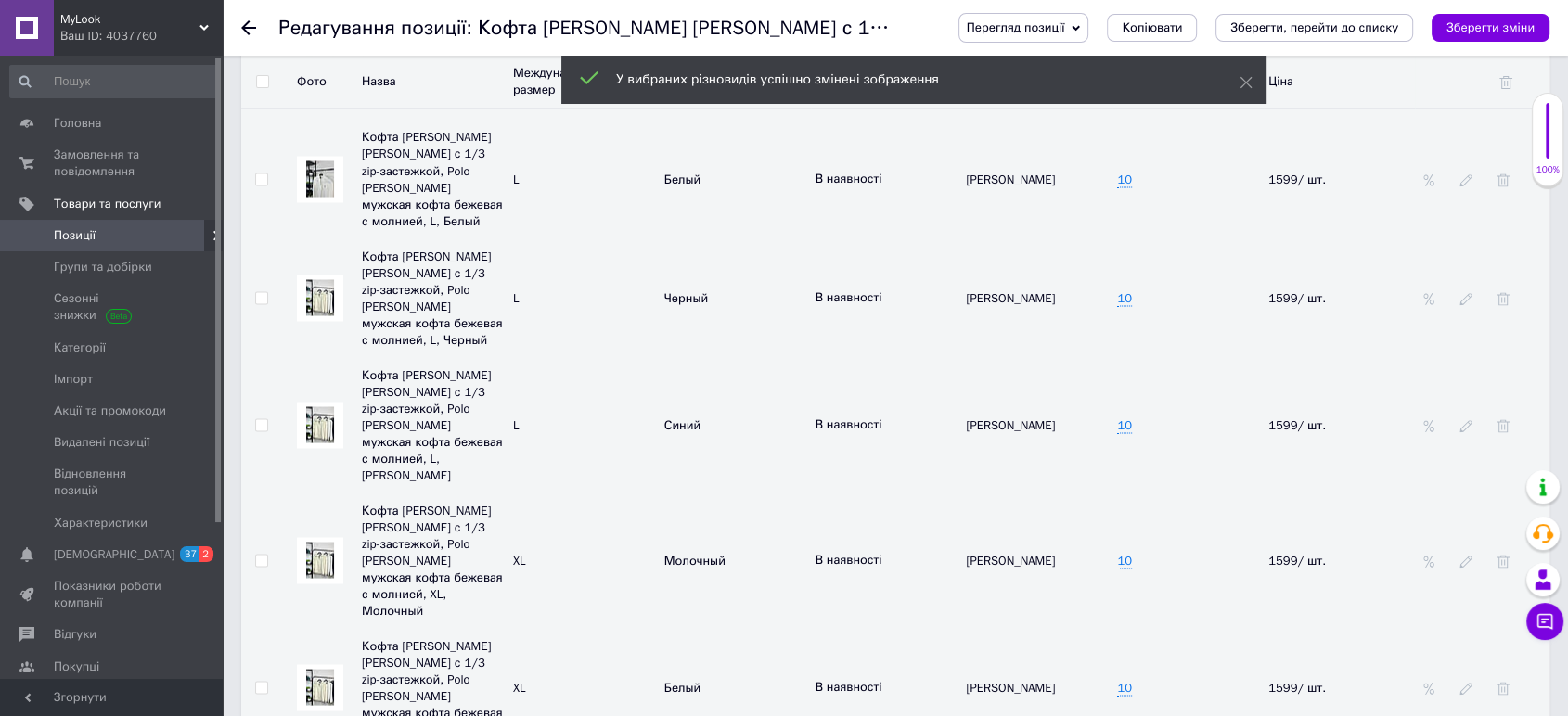 scroll, scrollTop: 3355, scrollLeft: 0, axis: vertical 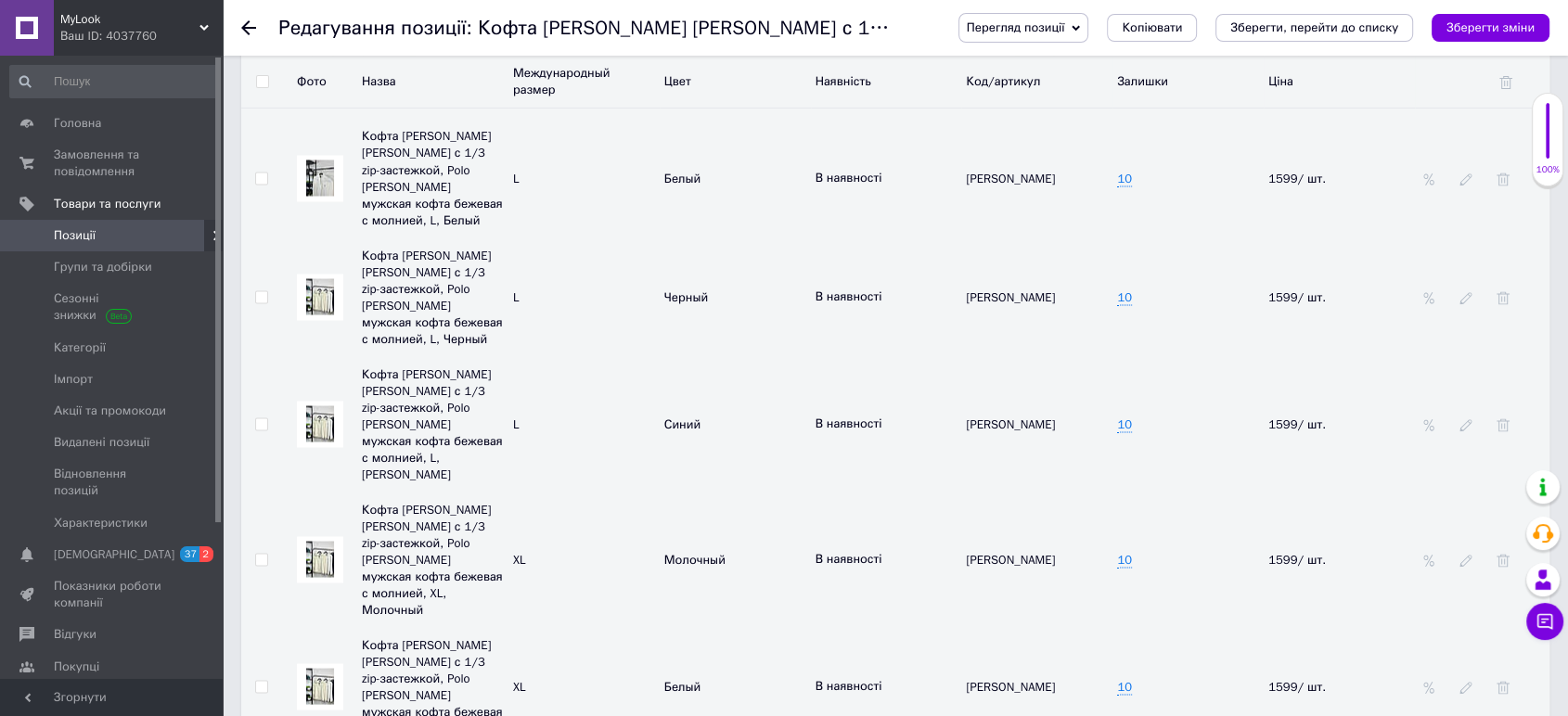 click at bounding box center (320, 685) 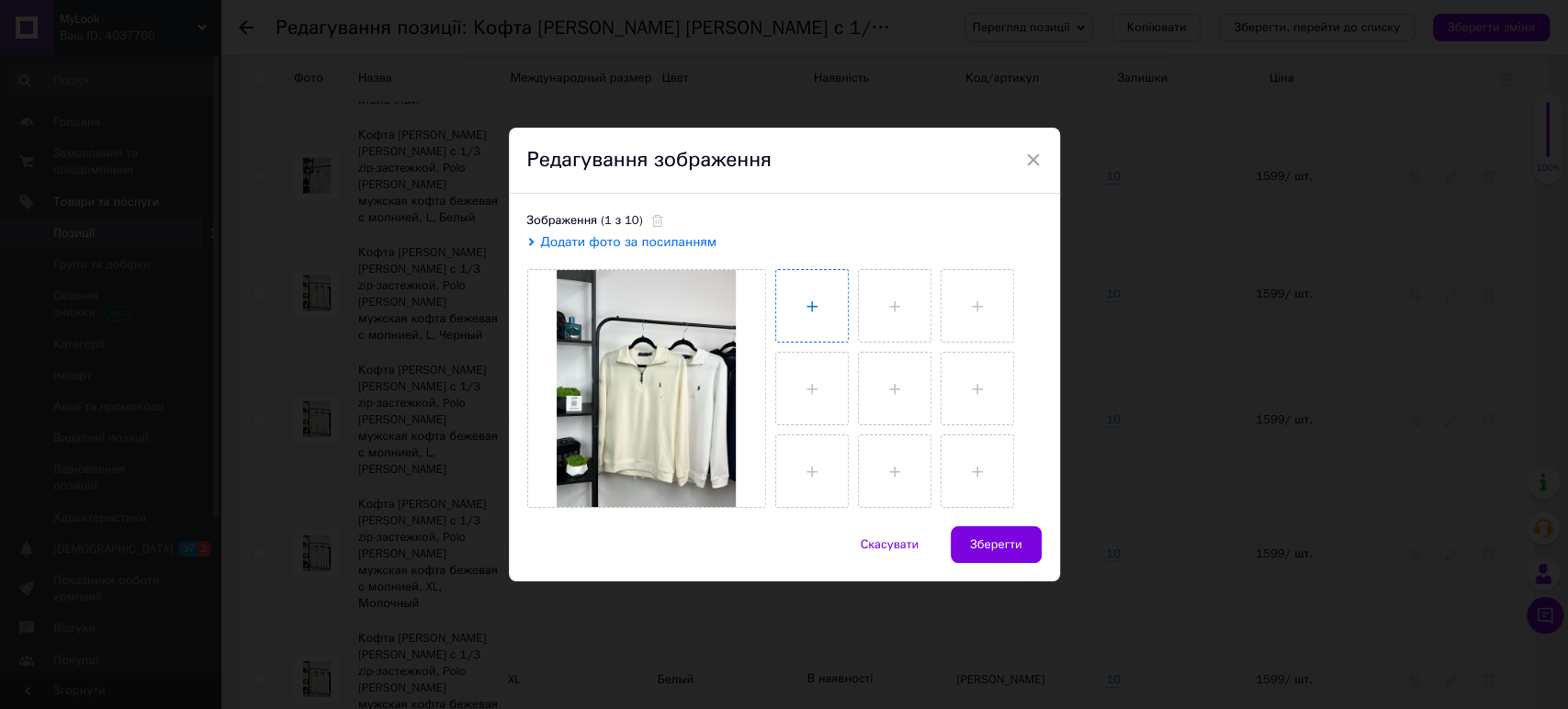 click at bounding box center (812, 306) 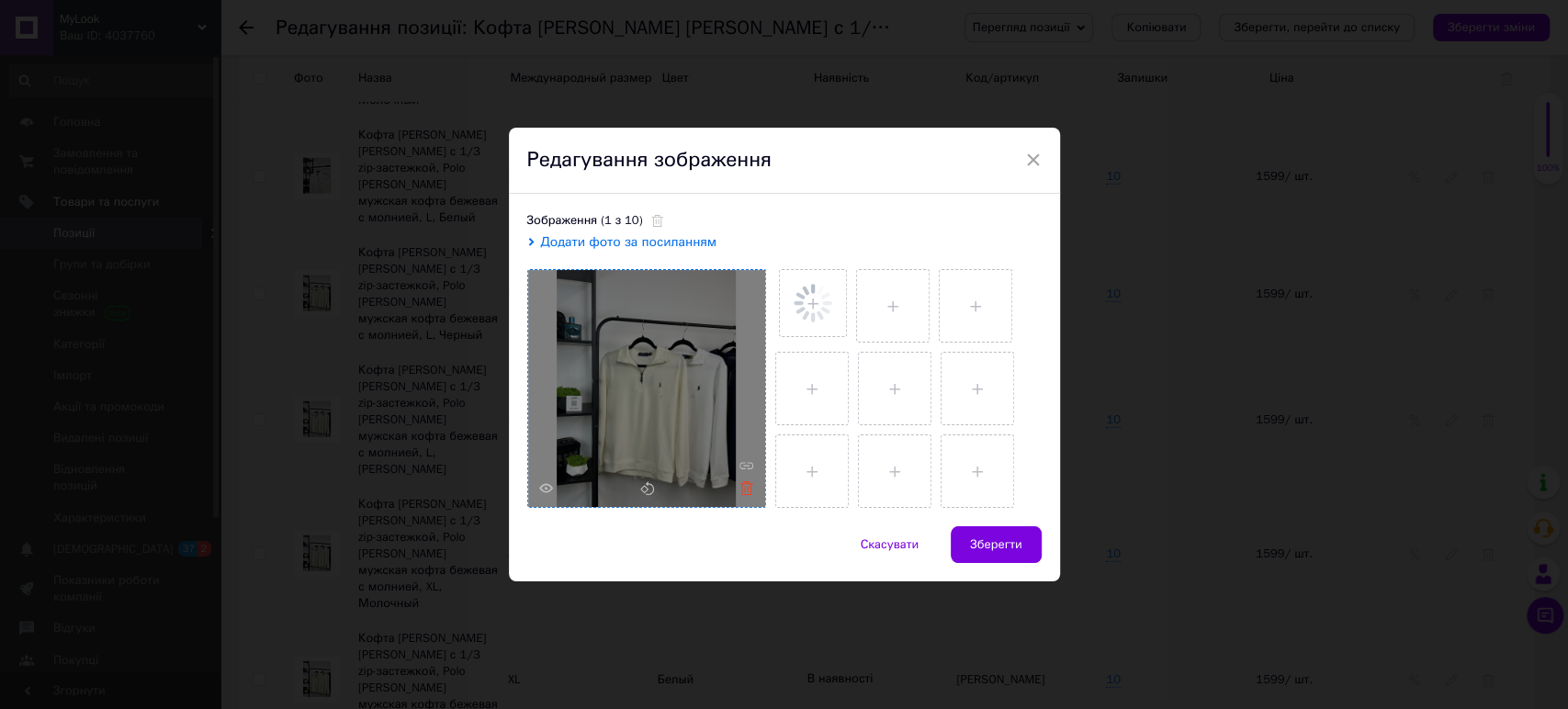 click 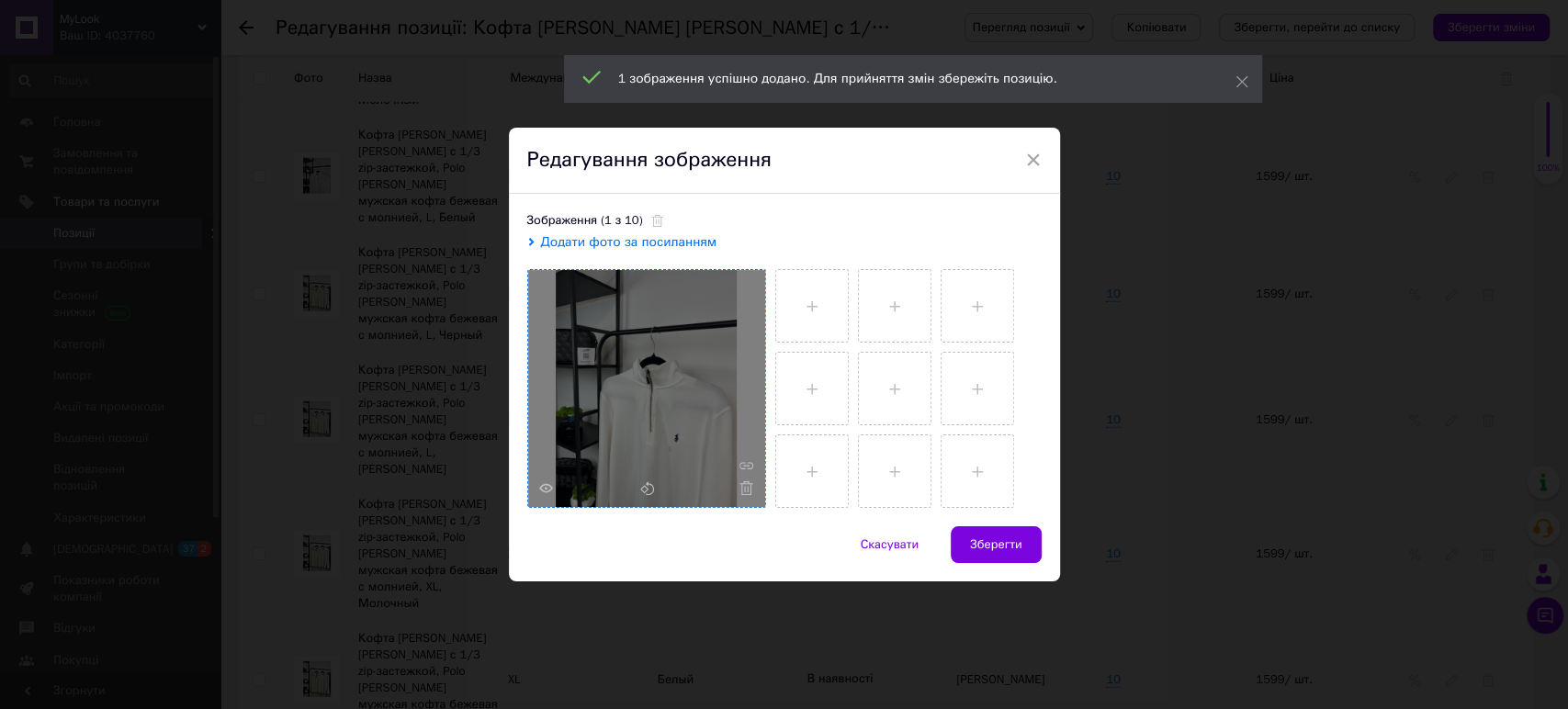 click on "Зберегти" at bounding box center [996, 545] 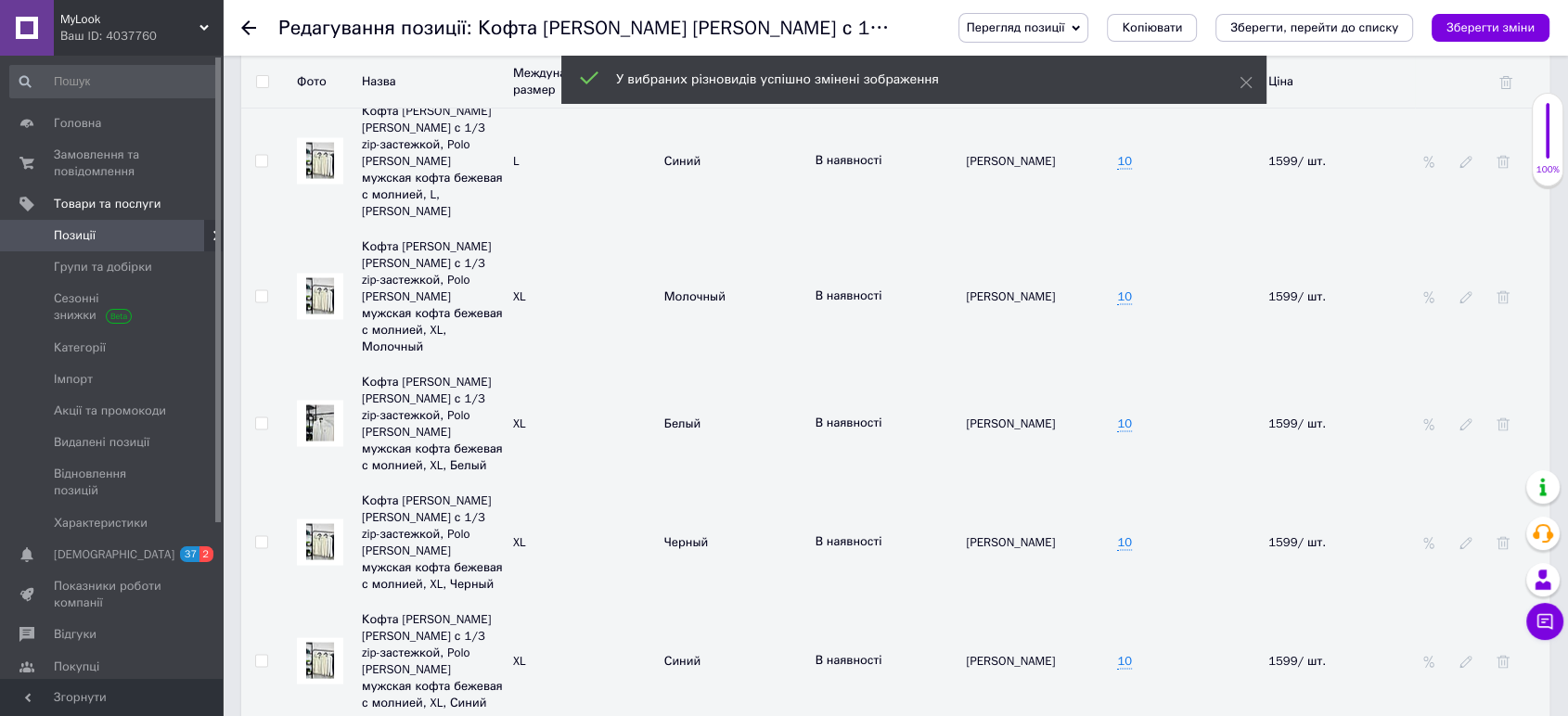 scroll, scrollTop: 3609, scrollLeft: 0, axis: vertical 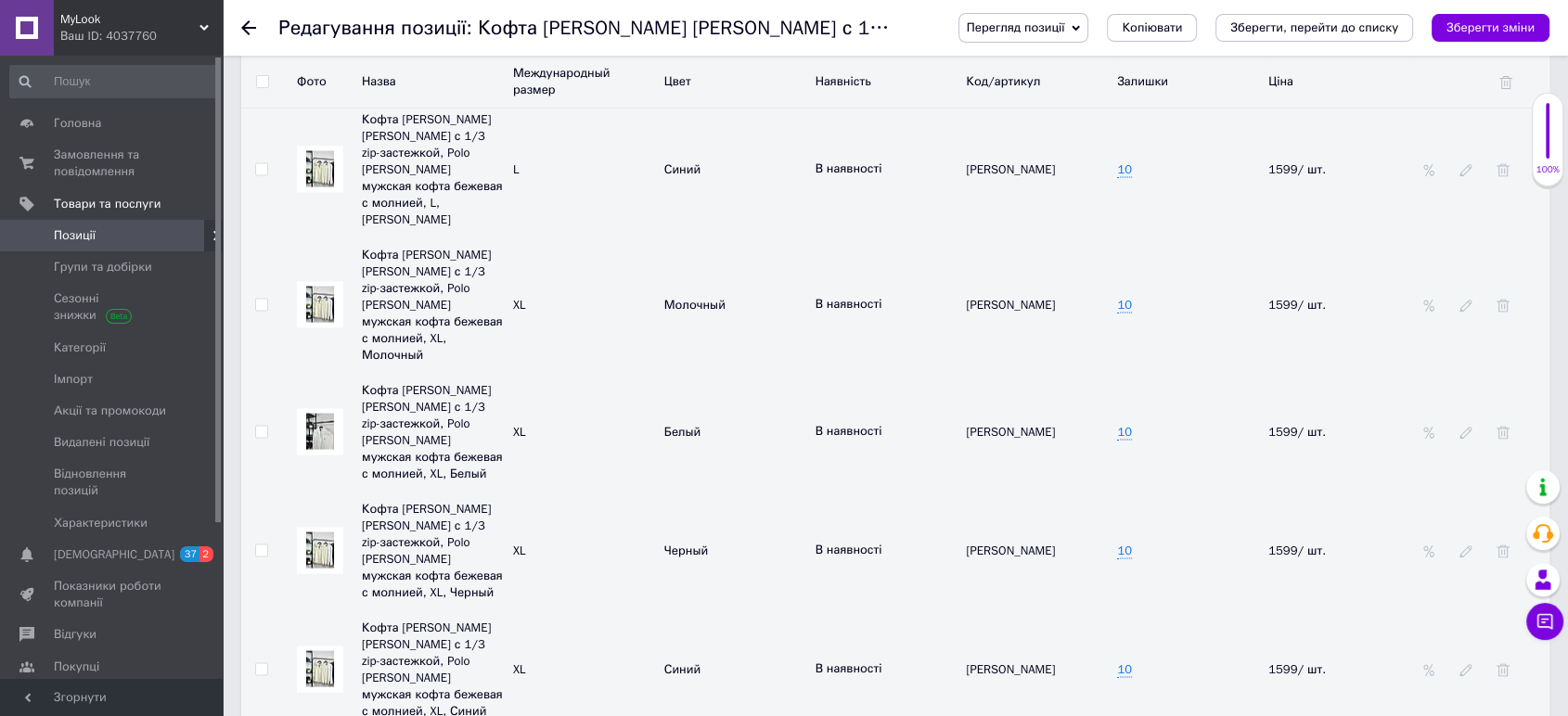 click at bounding box center (320, 550) 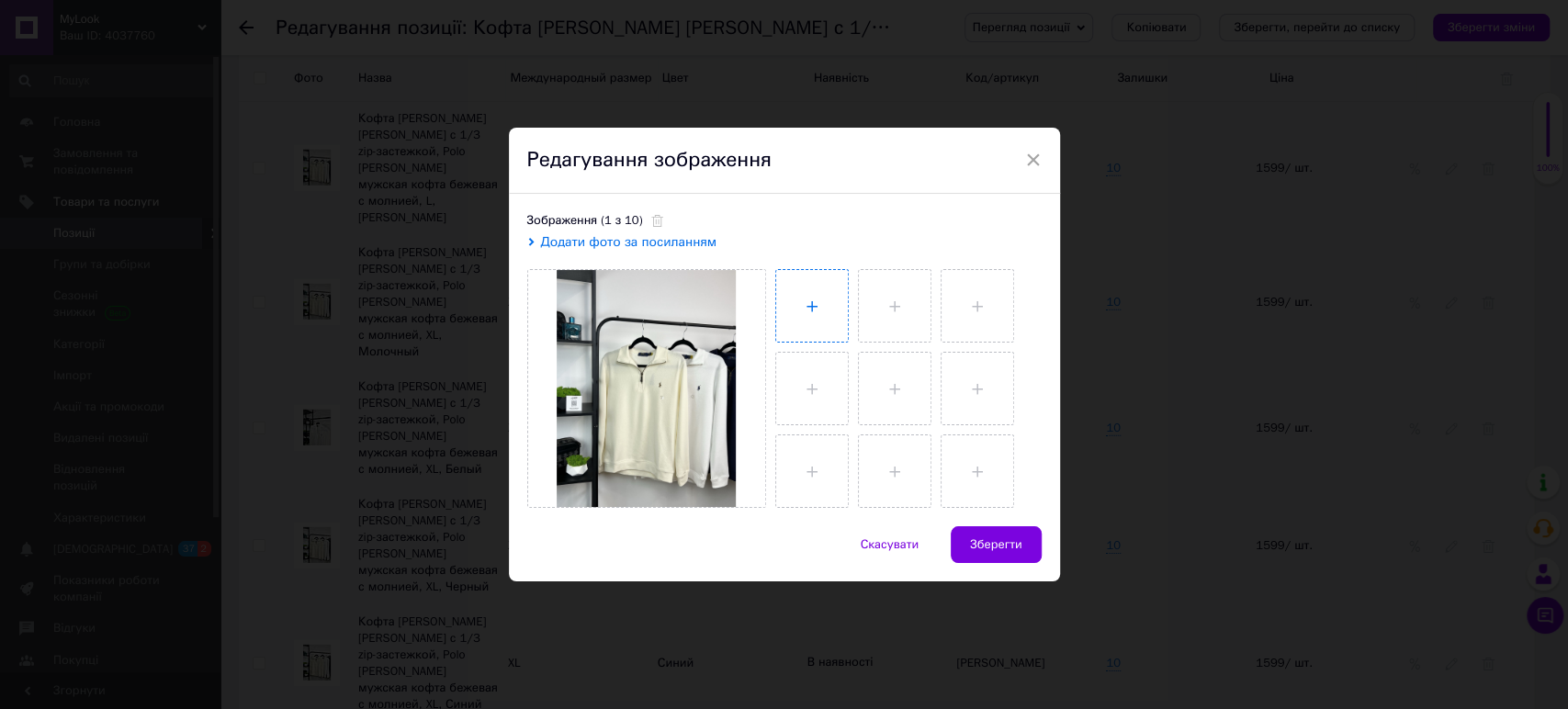 click at bounding box center (812, 306) 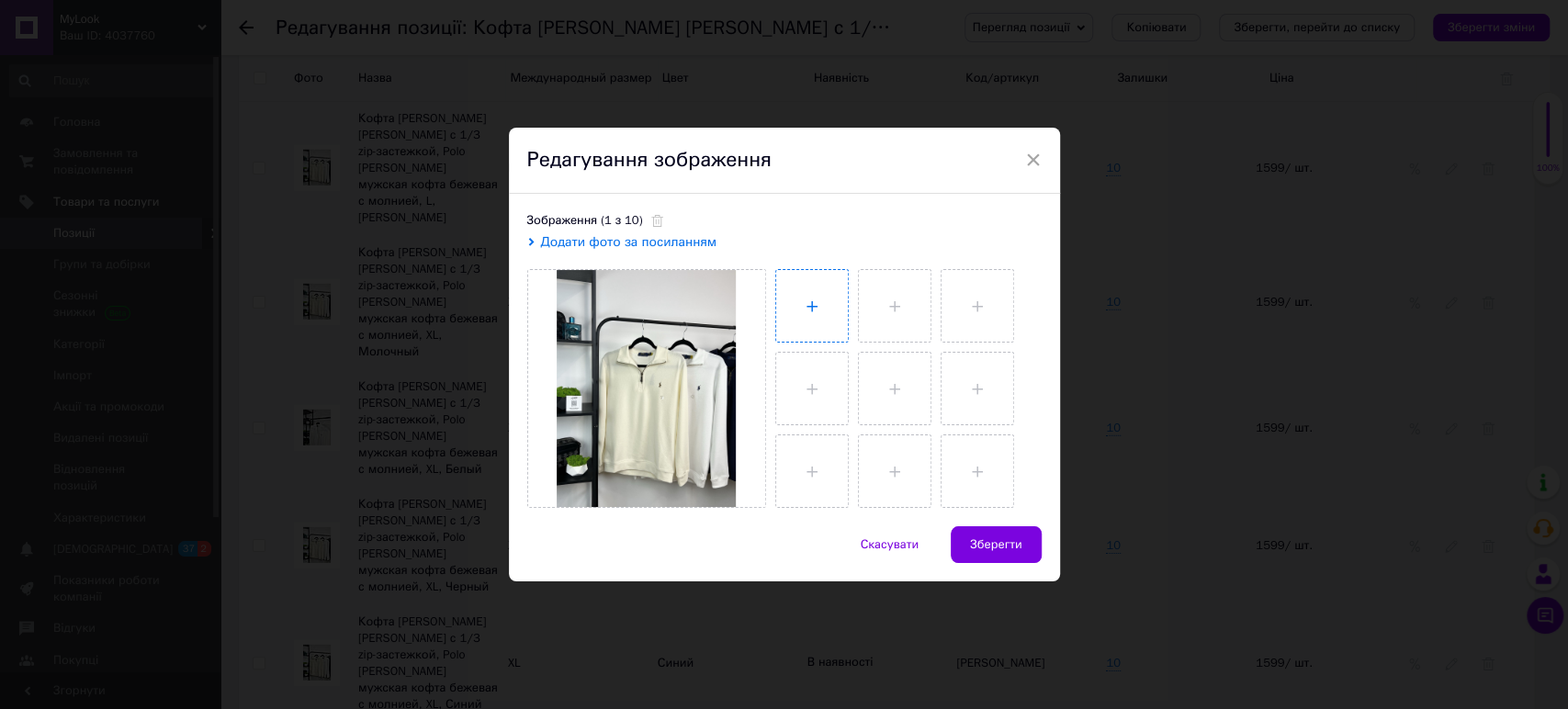 type on "C:\fakepath\2025_07_12_22_21_IMG_4835.JPG" 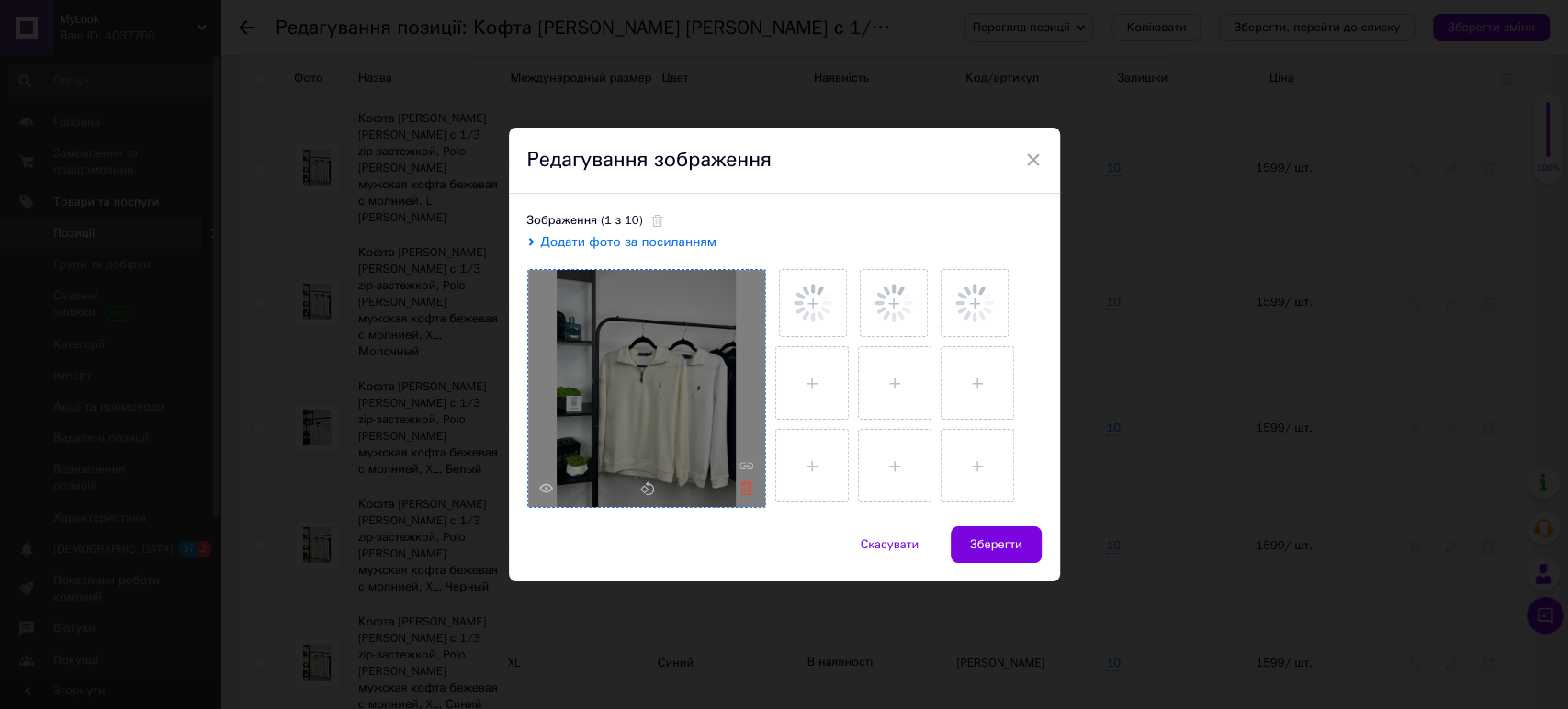 click 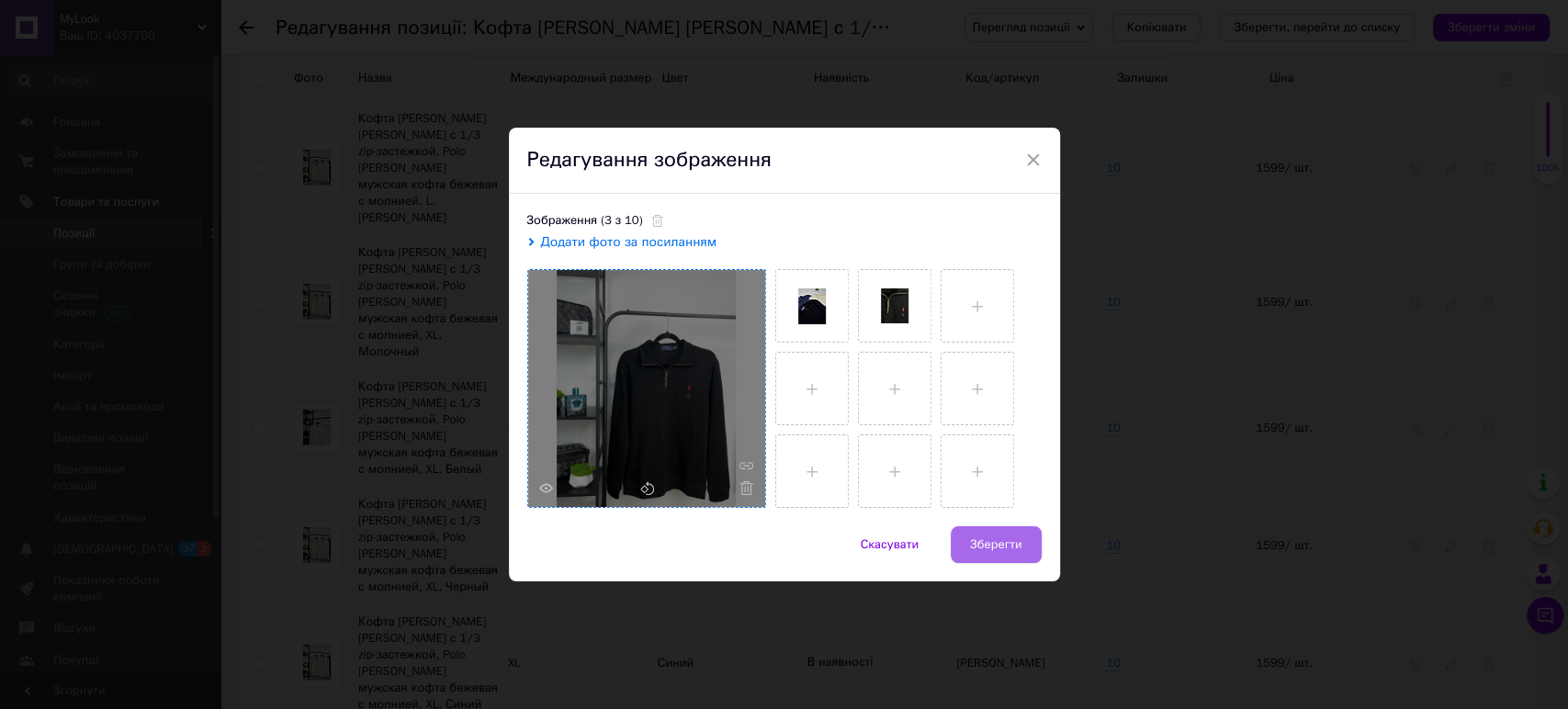 click on "Зберегти" at bounding box center (996, 545) 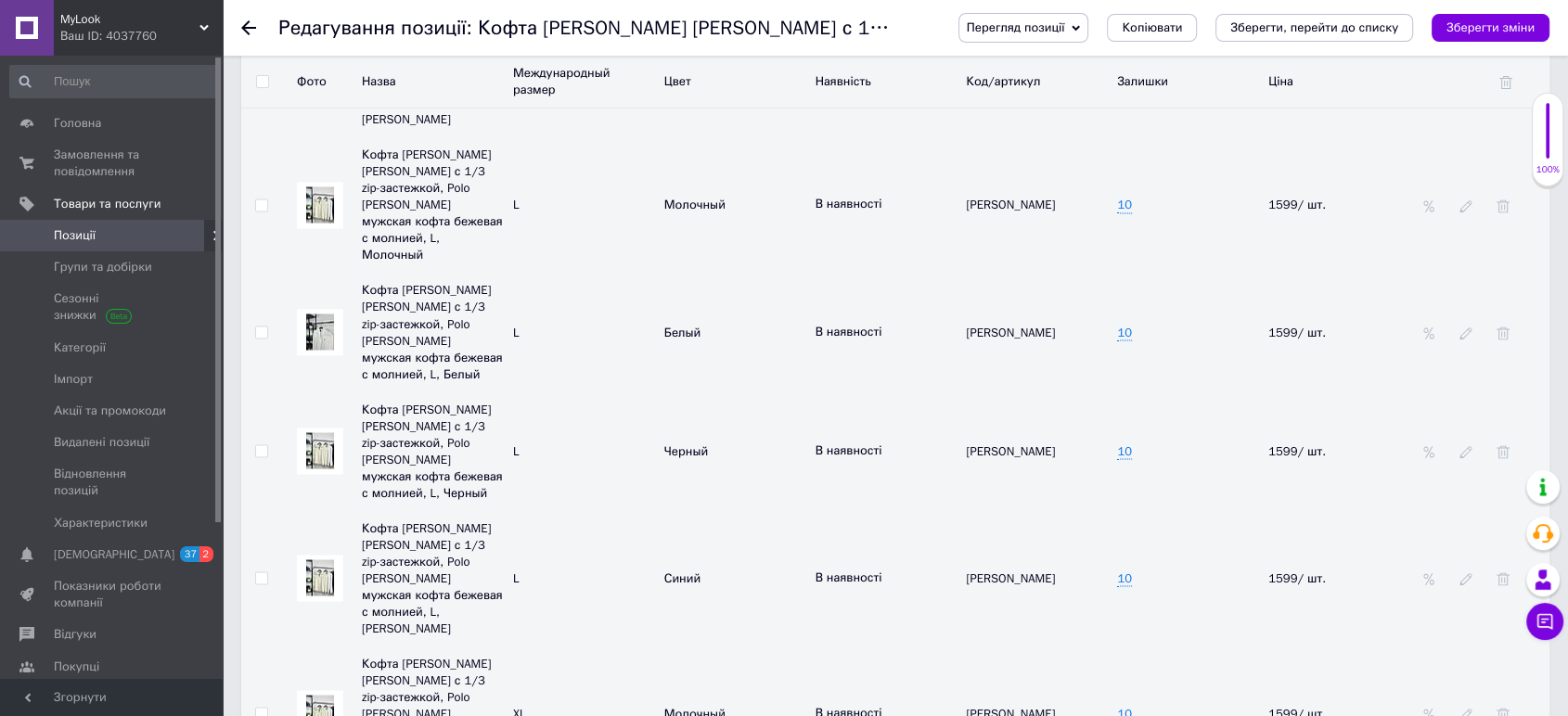 scroll, scrollTop: 3197, scrollLeft: 0, axis: vertical 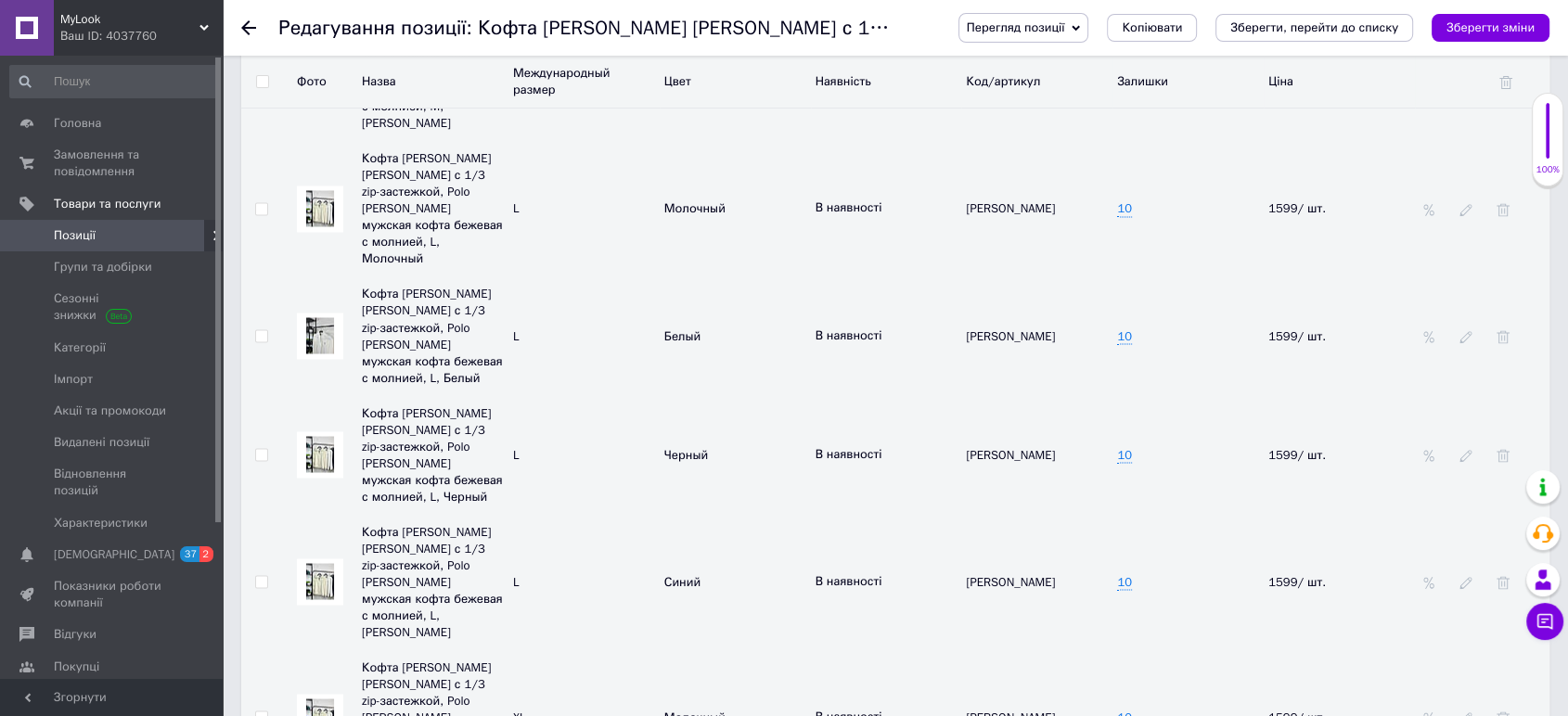 click at bounding box center [320, 454] 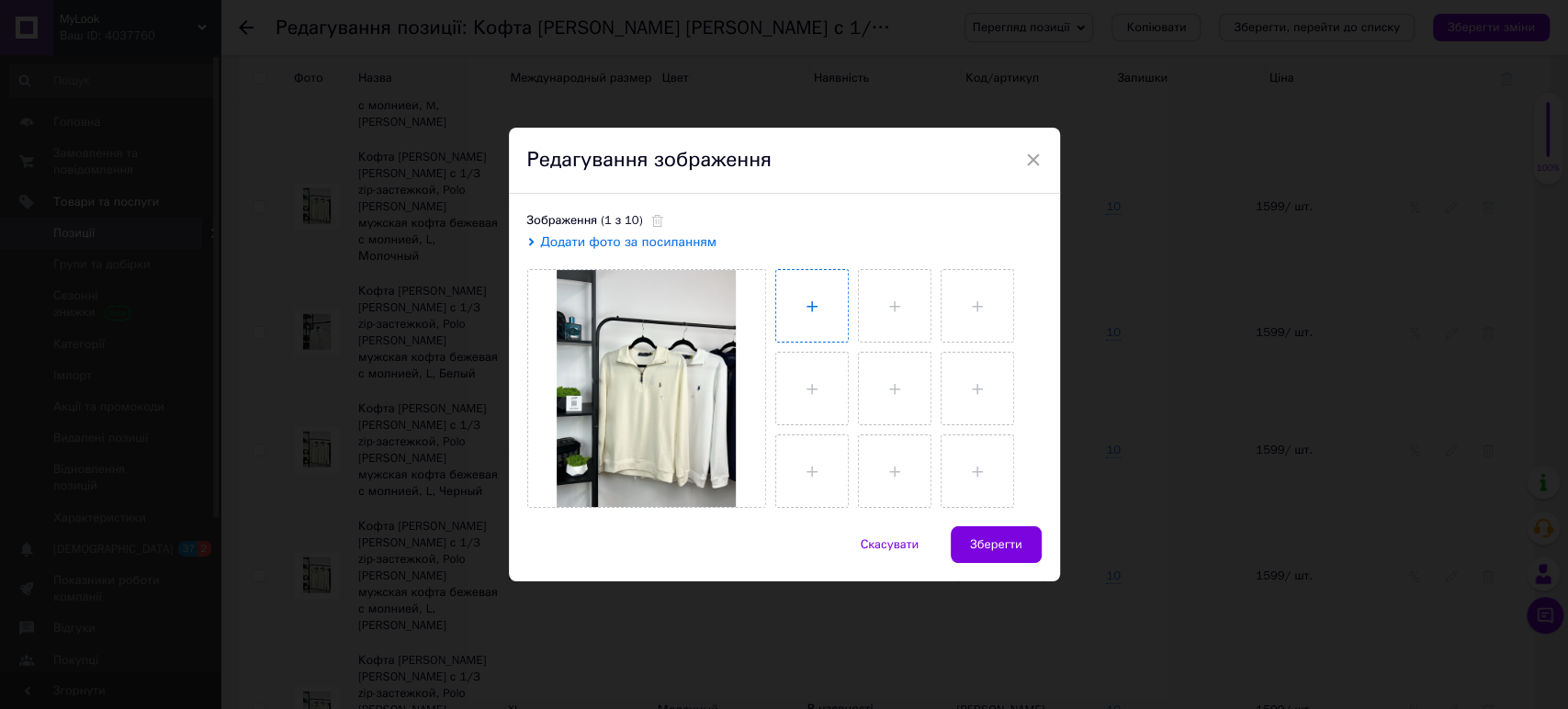 click at bounding box center (812, 306) 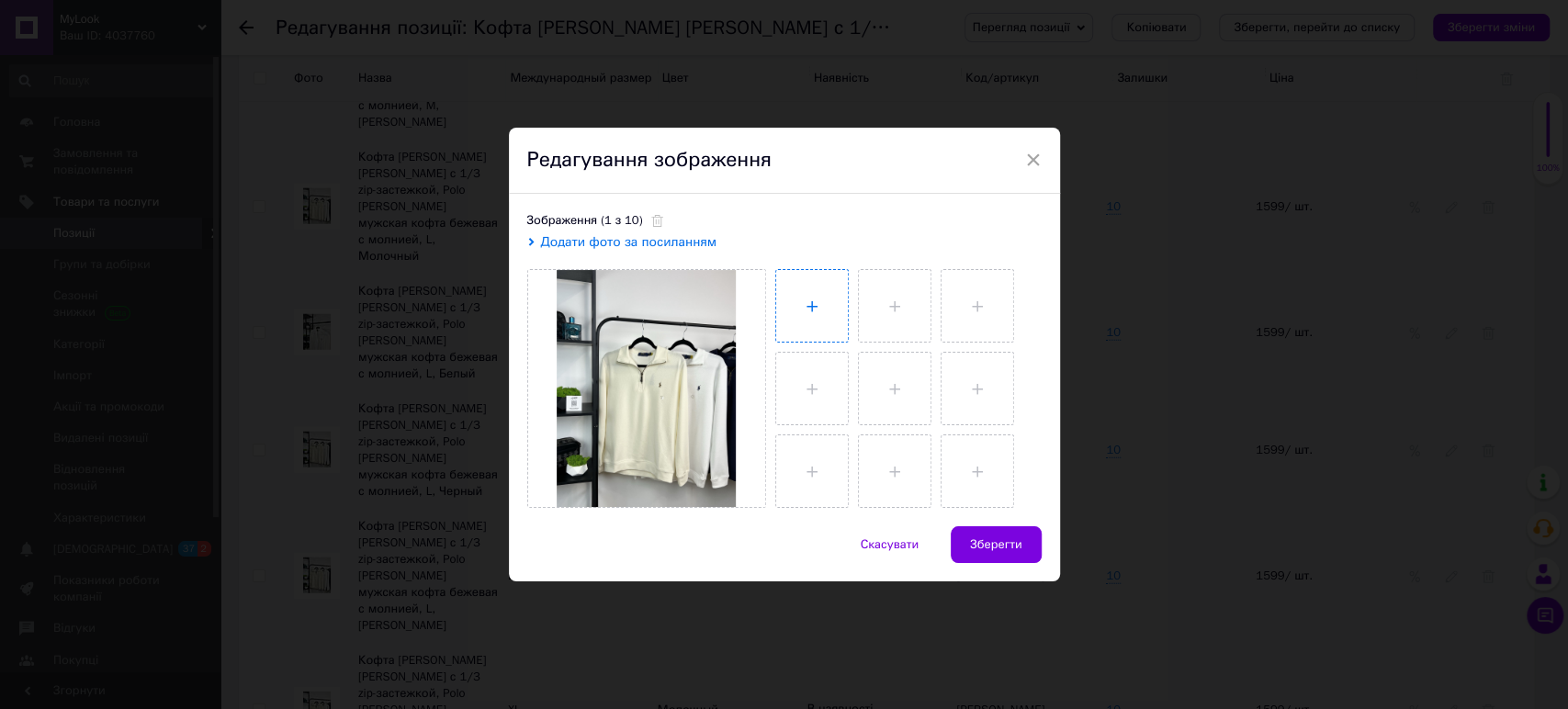 type on "C:\fakepath\2025_07_12_22_21_IMG_4835.JPG" 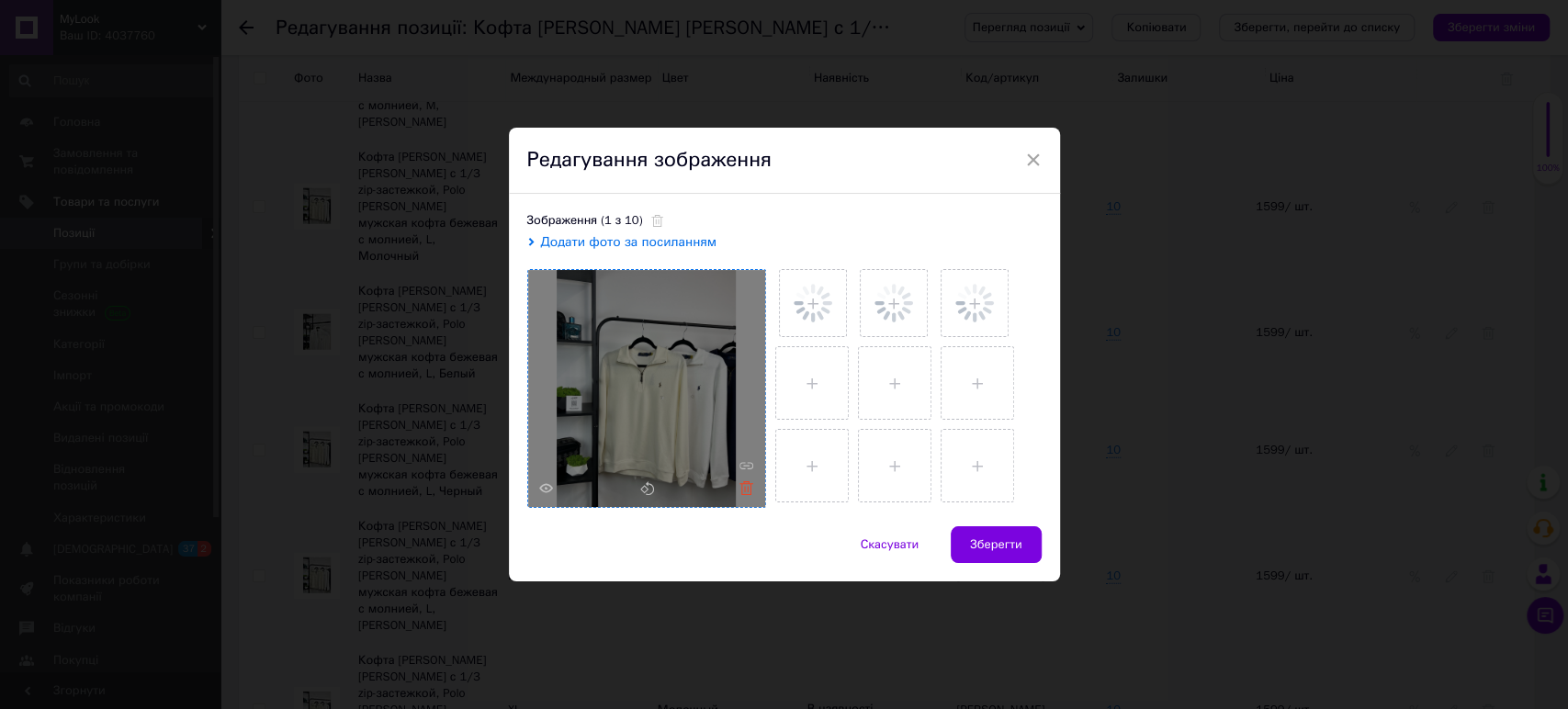 click 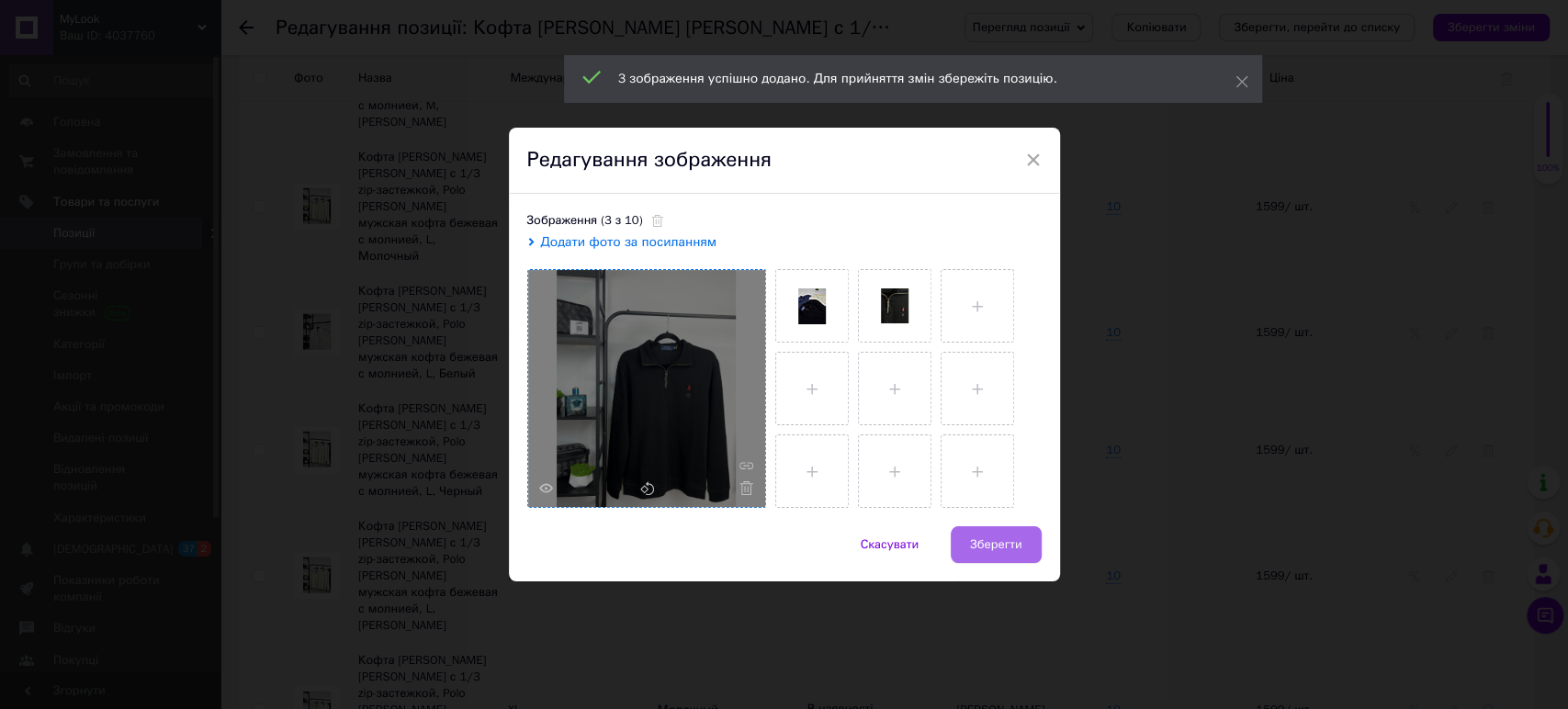 click on "Зберегти" at bounding box center [996, 545] 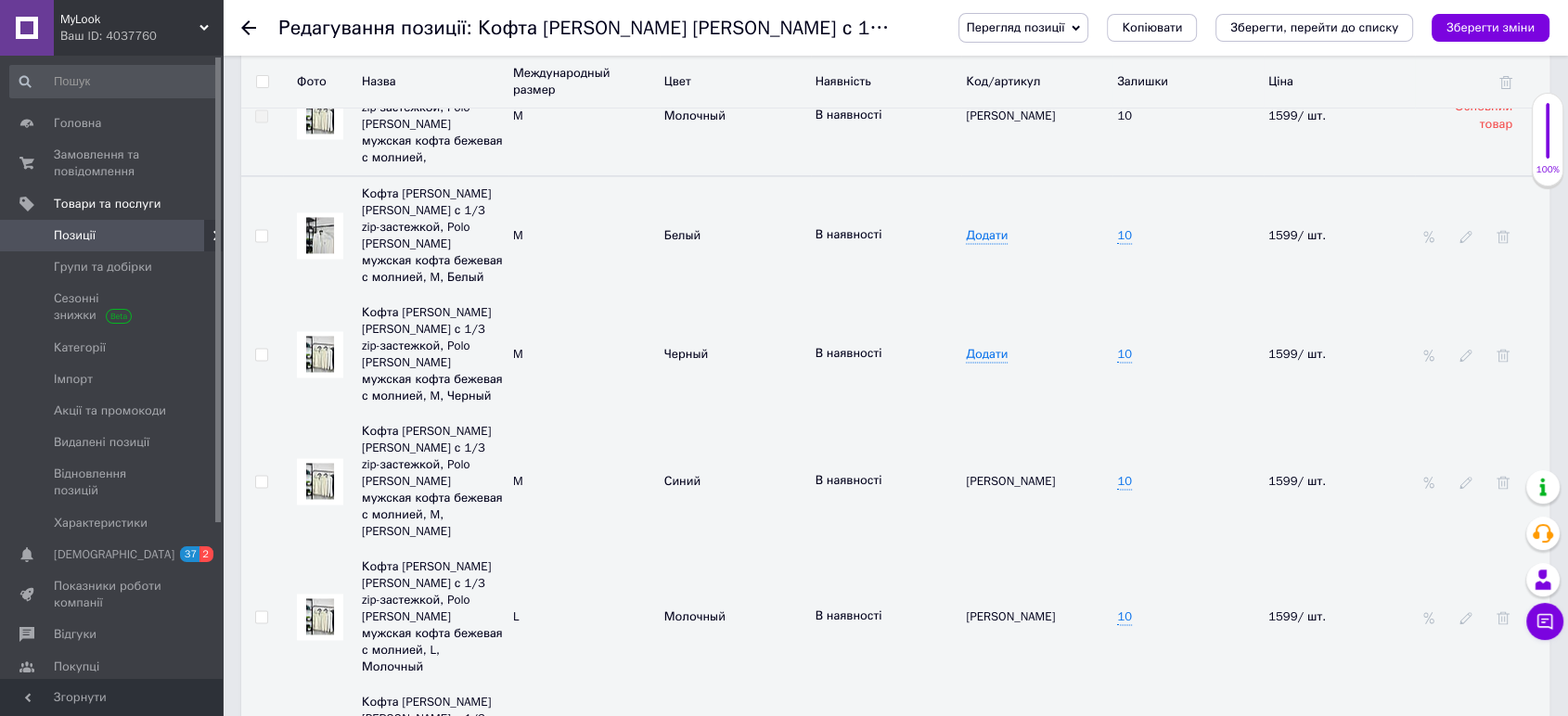 scroll, scrollTop: 2784, scrollLeft: 0, axis: vertical 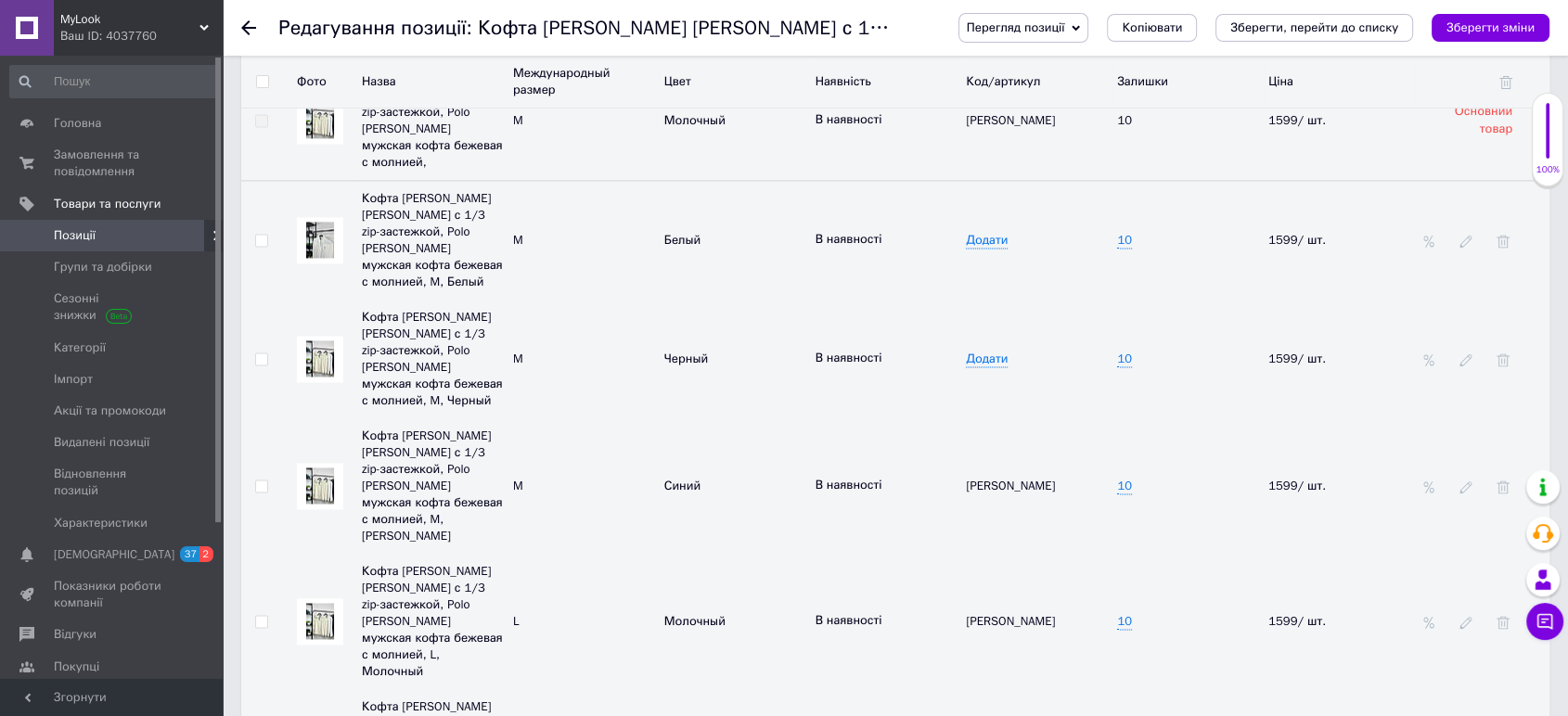 click at bounding box center [320, 358] 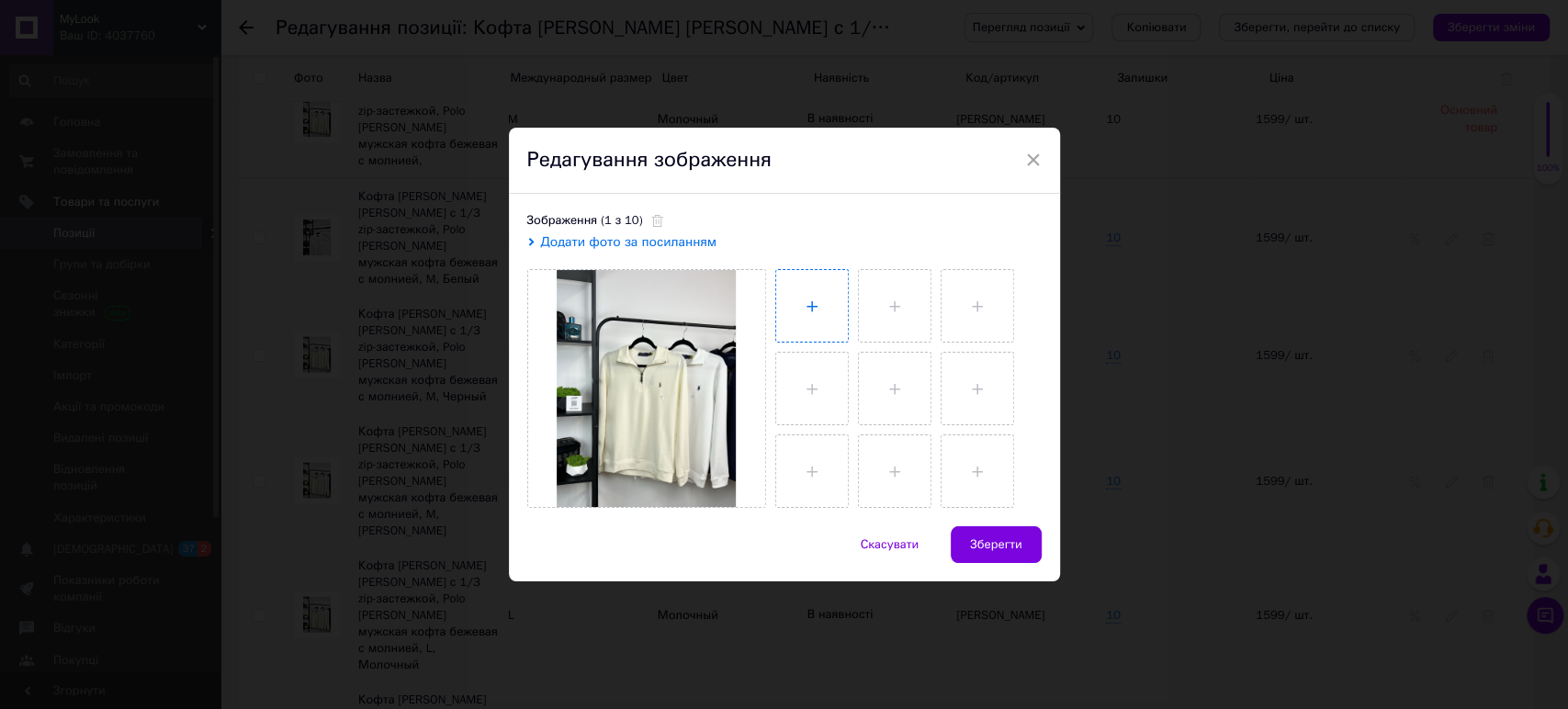 click at bounding box center [812, 306] 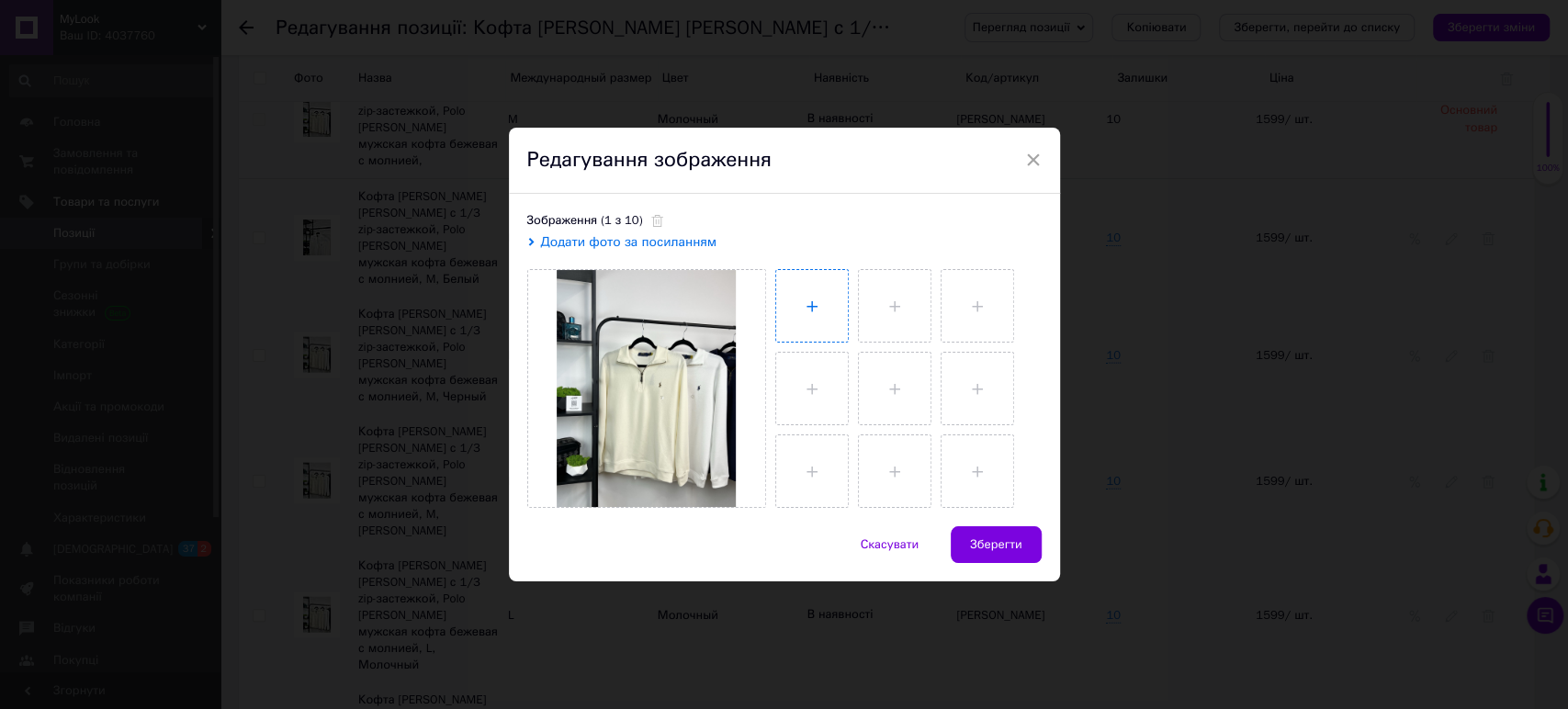 type on "C:\fakepath\2025_07_12_22_21_IMG_4835.JPG" 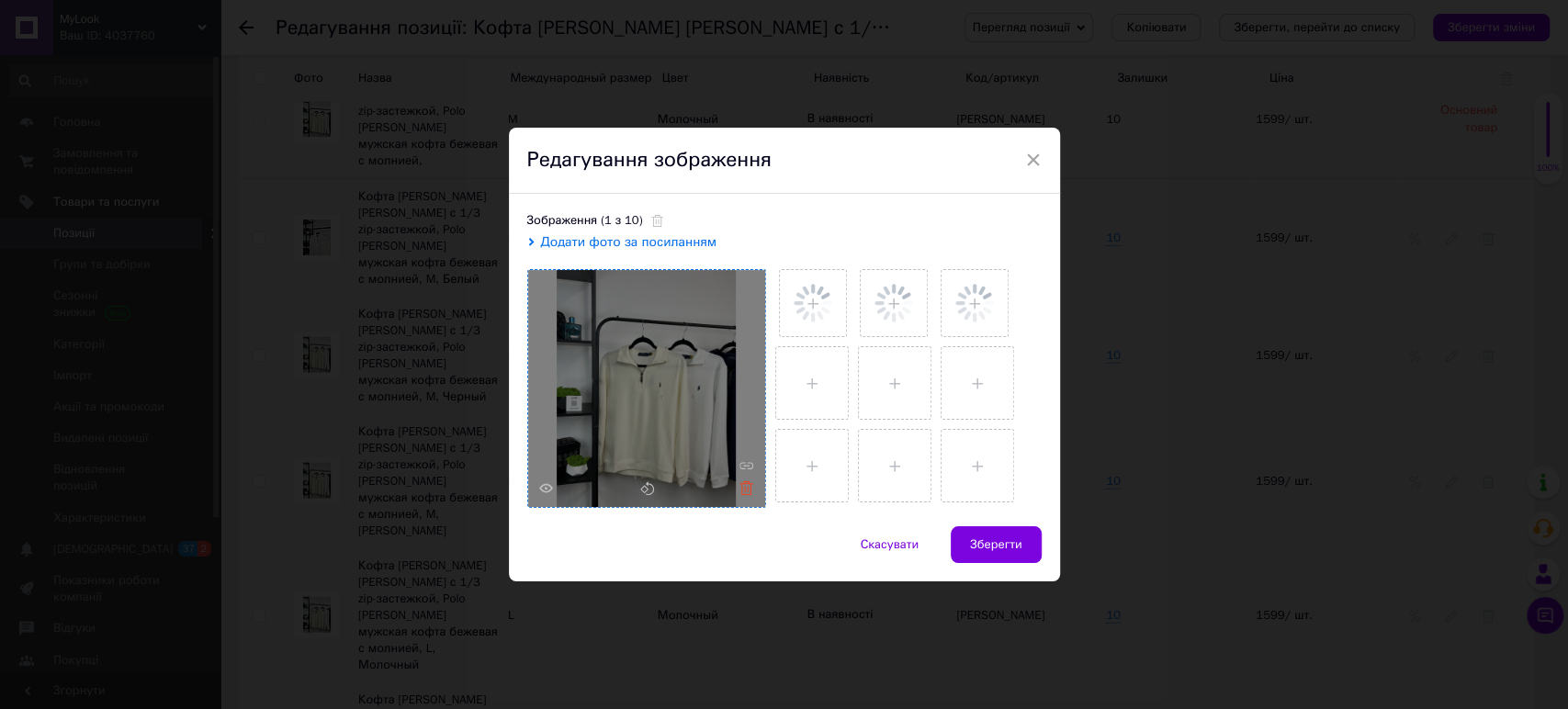 click 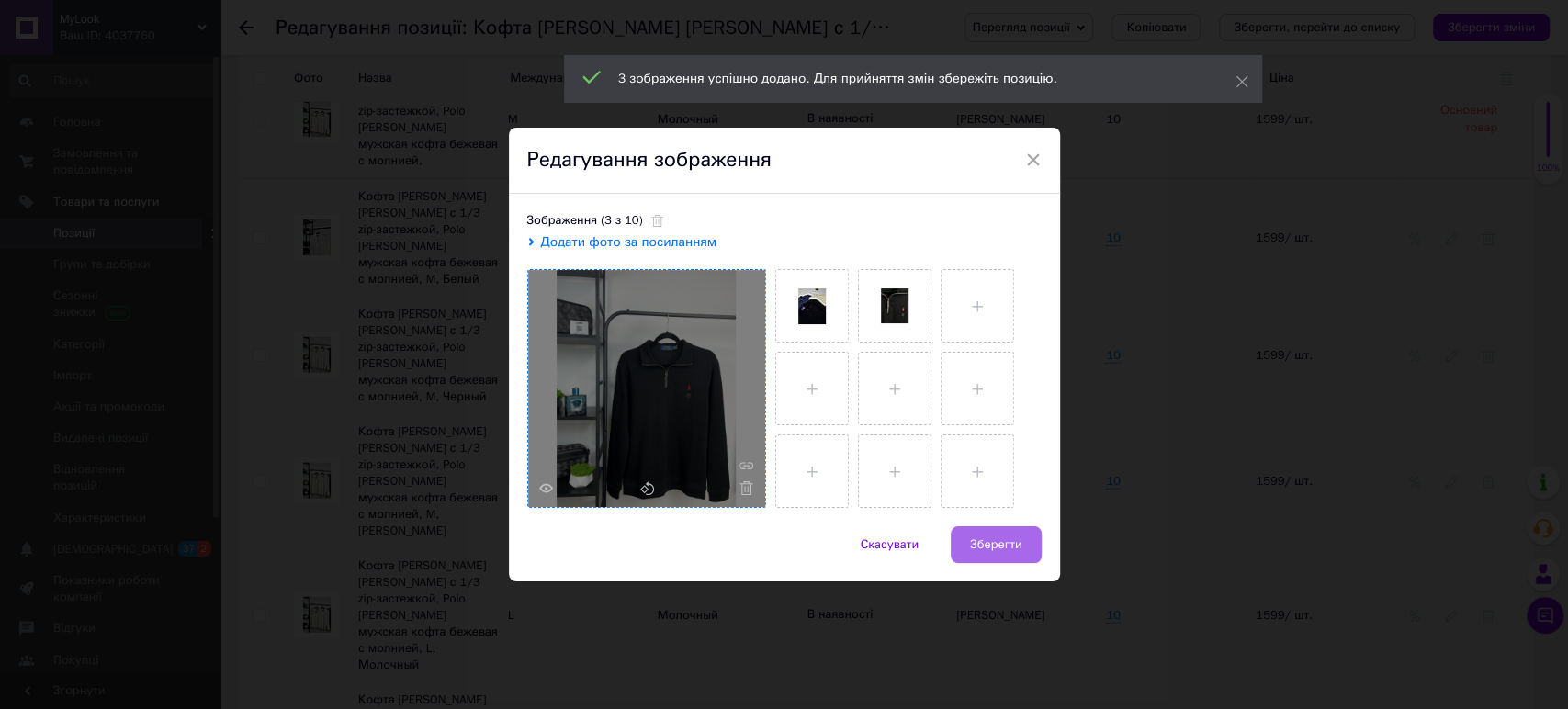 click on "Зберегти" at bounding box center [996, 545] 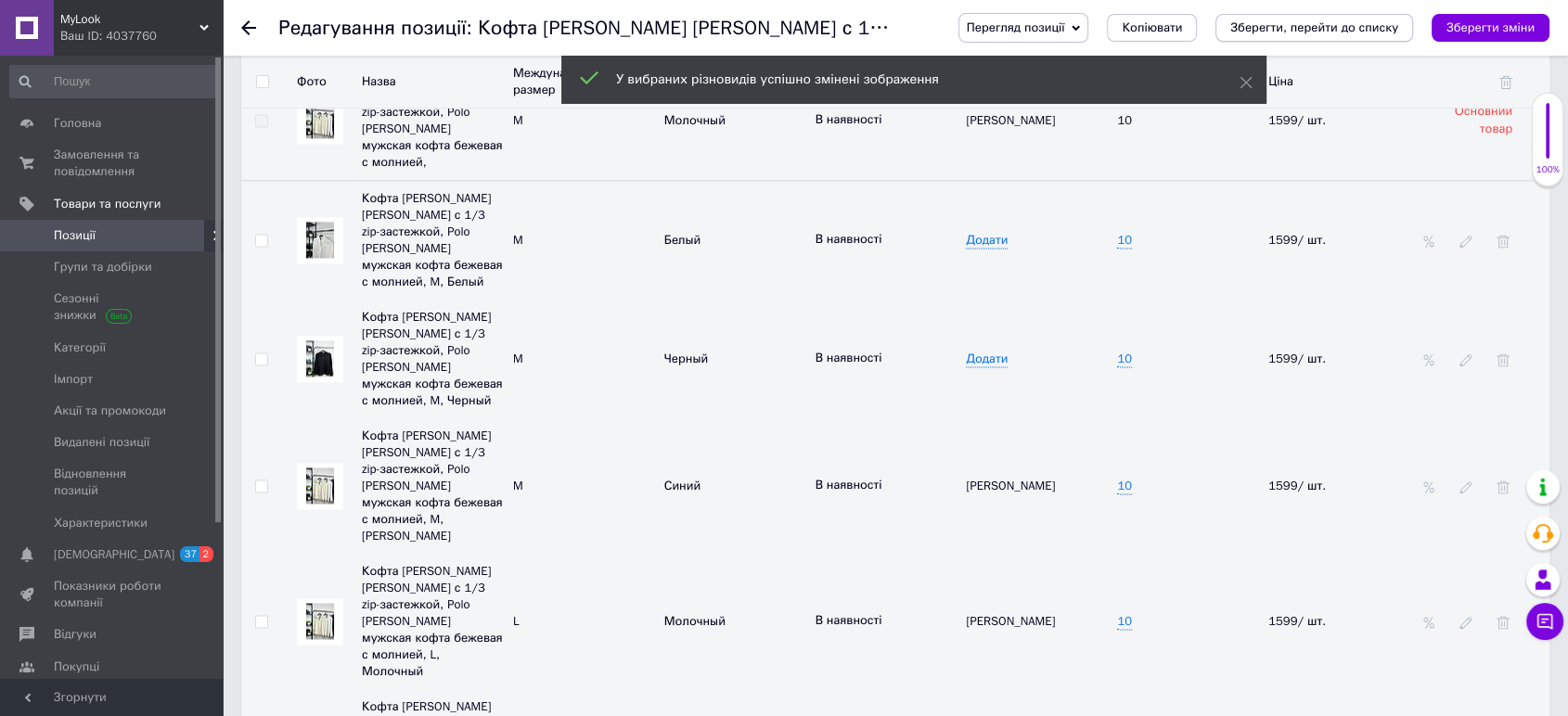 click on "Зберегти, перейти до списку" at bounding box center (1314, 28) 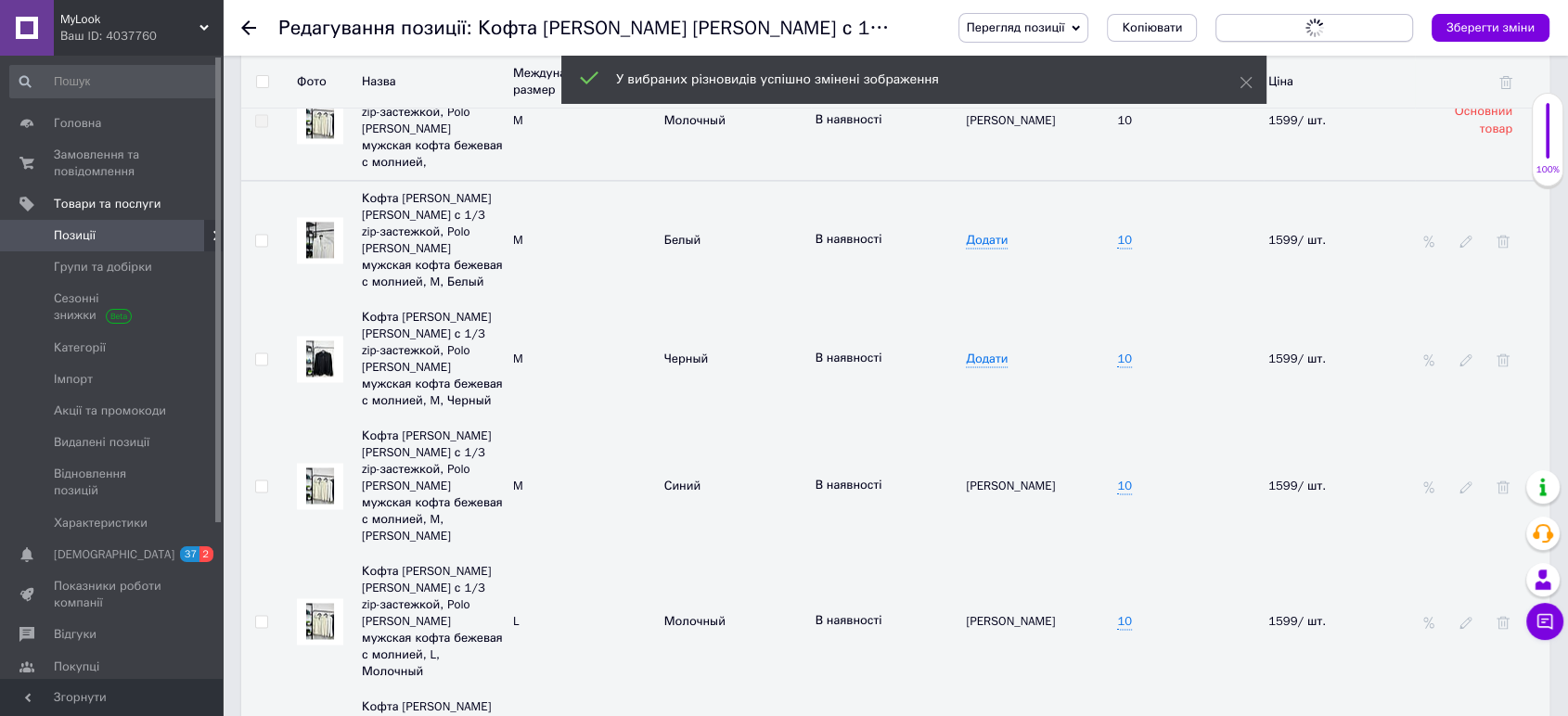 scroll, scrollTop: 0, scrollLeft: 0, axis: both 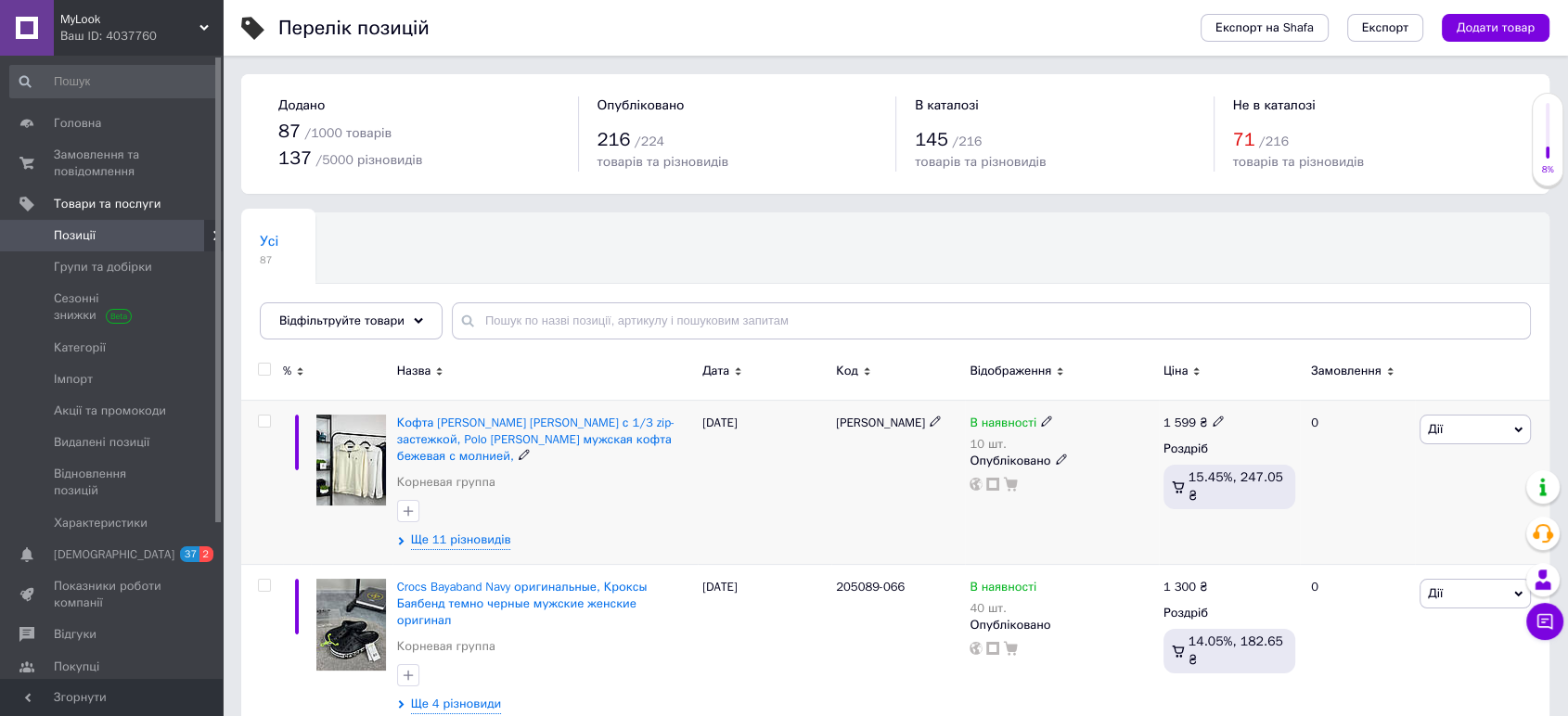 click at bounding box center [351, 460] 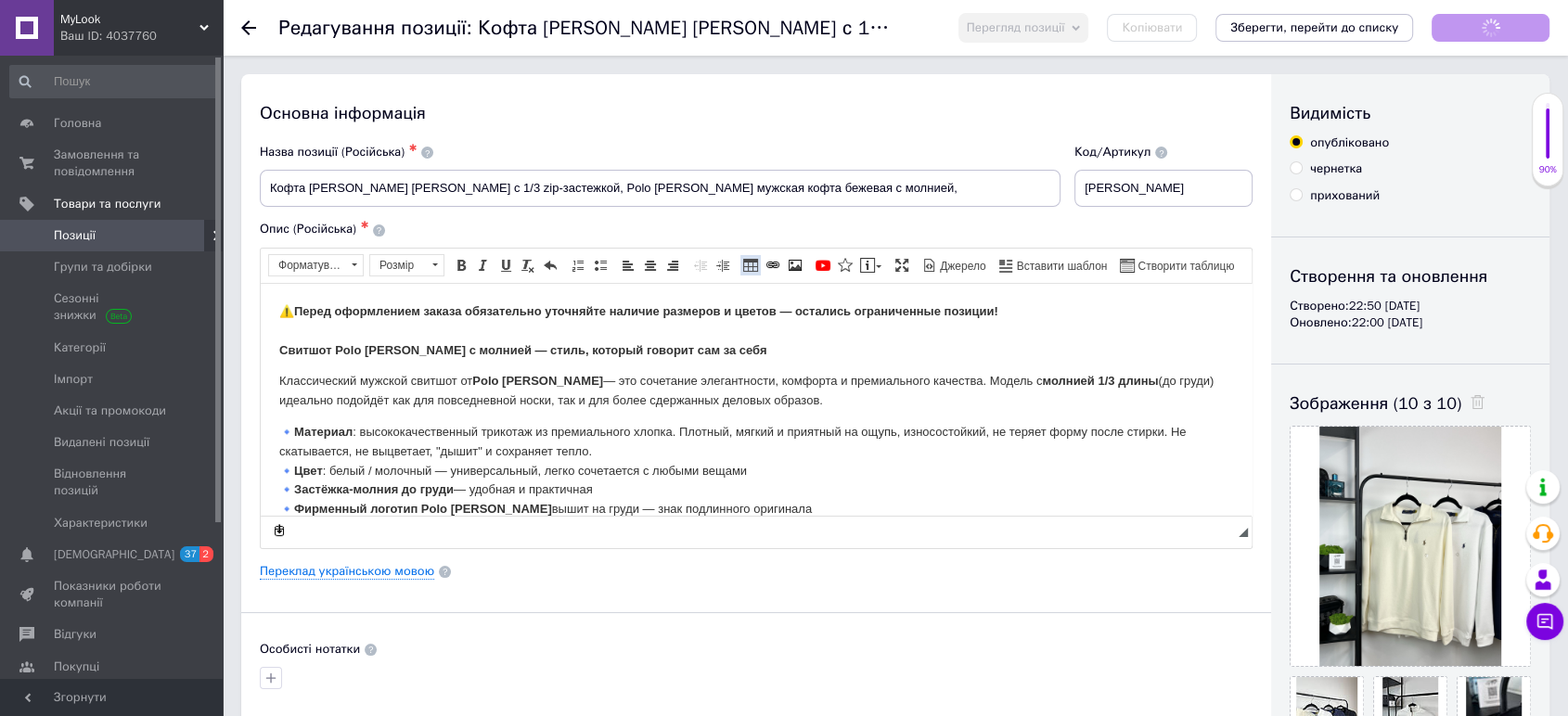 scroll, scrollTop: 0, scrollLeft: 0, axis: both 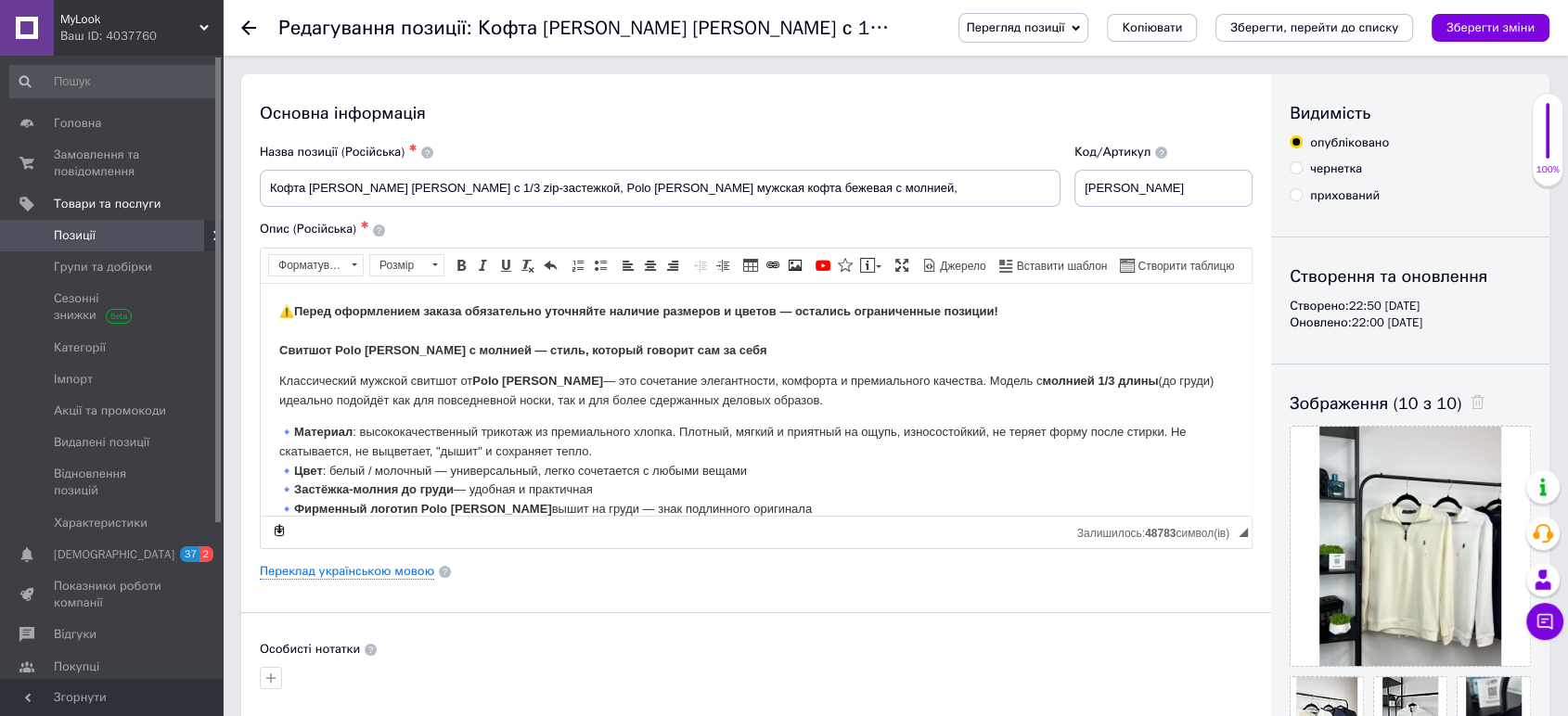 click on "Перегляд позиції" at bounding box center (1016, 27) 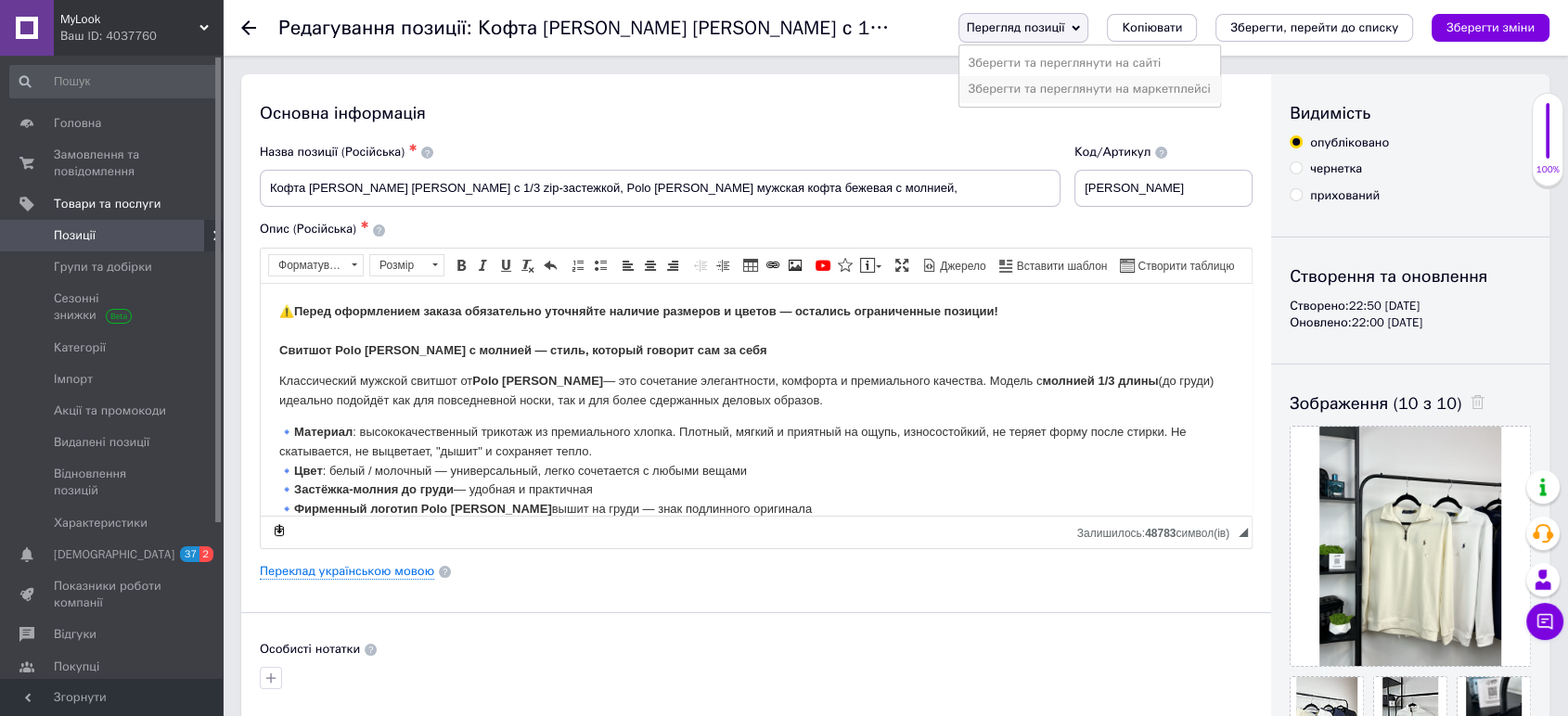 click on "Зберегти та переглянути на маркетплейсі" at bounding box center (1089, 89) 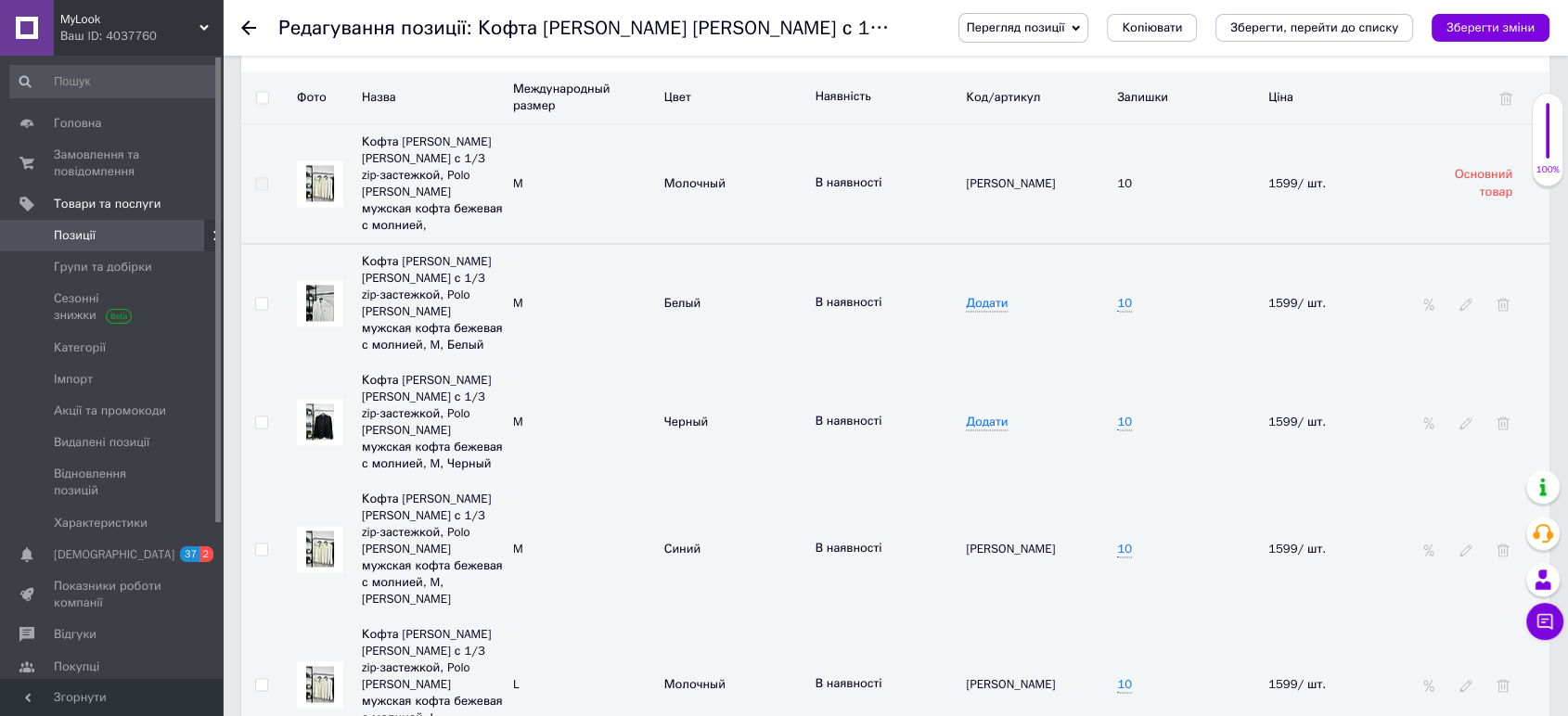 scroll, scrollTop: 2782, scrollLeft: 0, axis: vertical 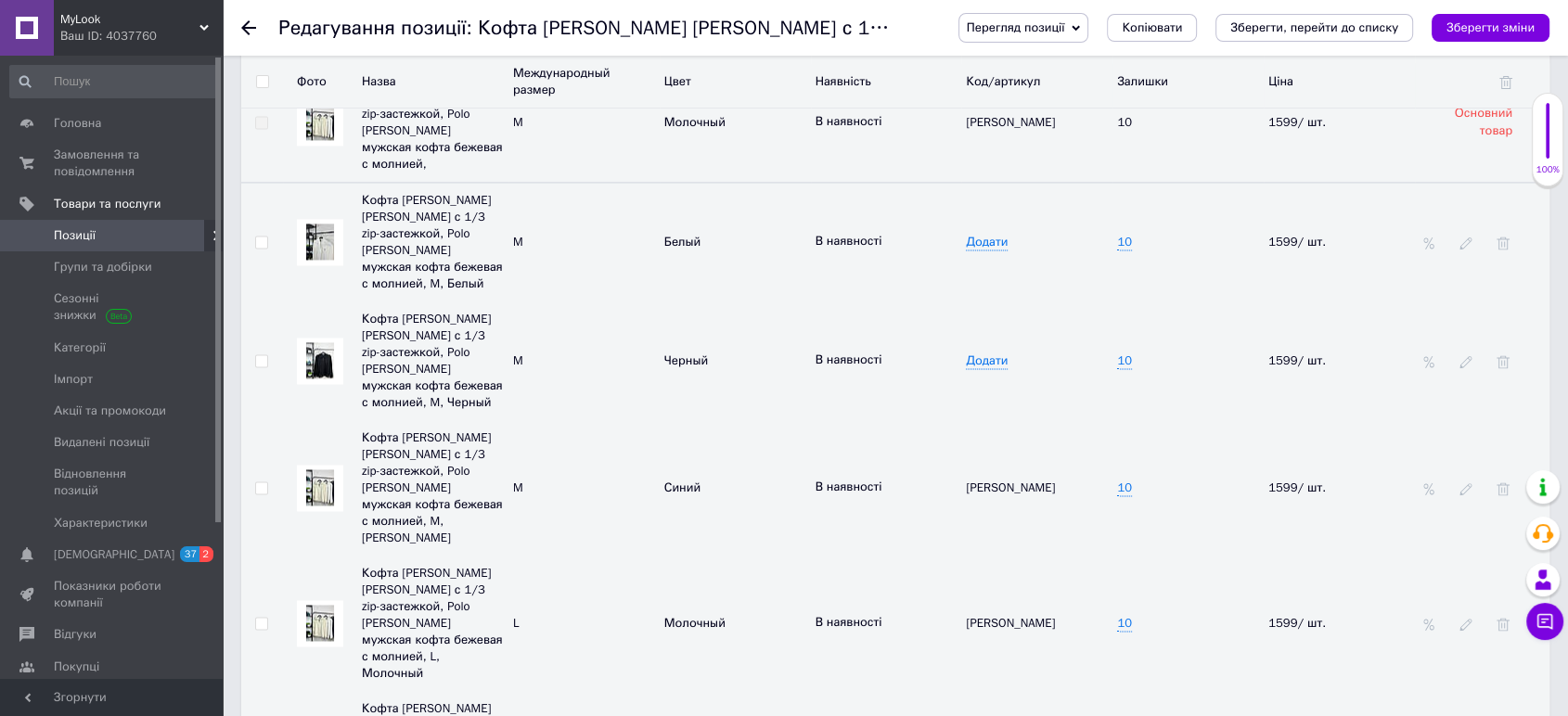click at bounding box center (320, 487) 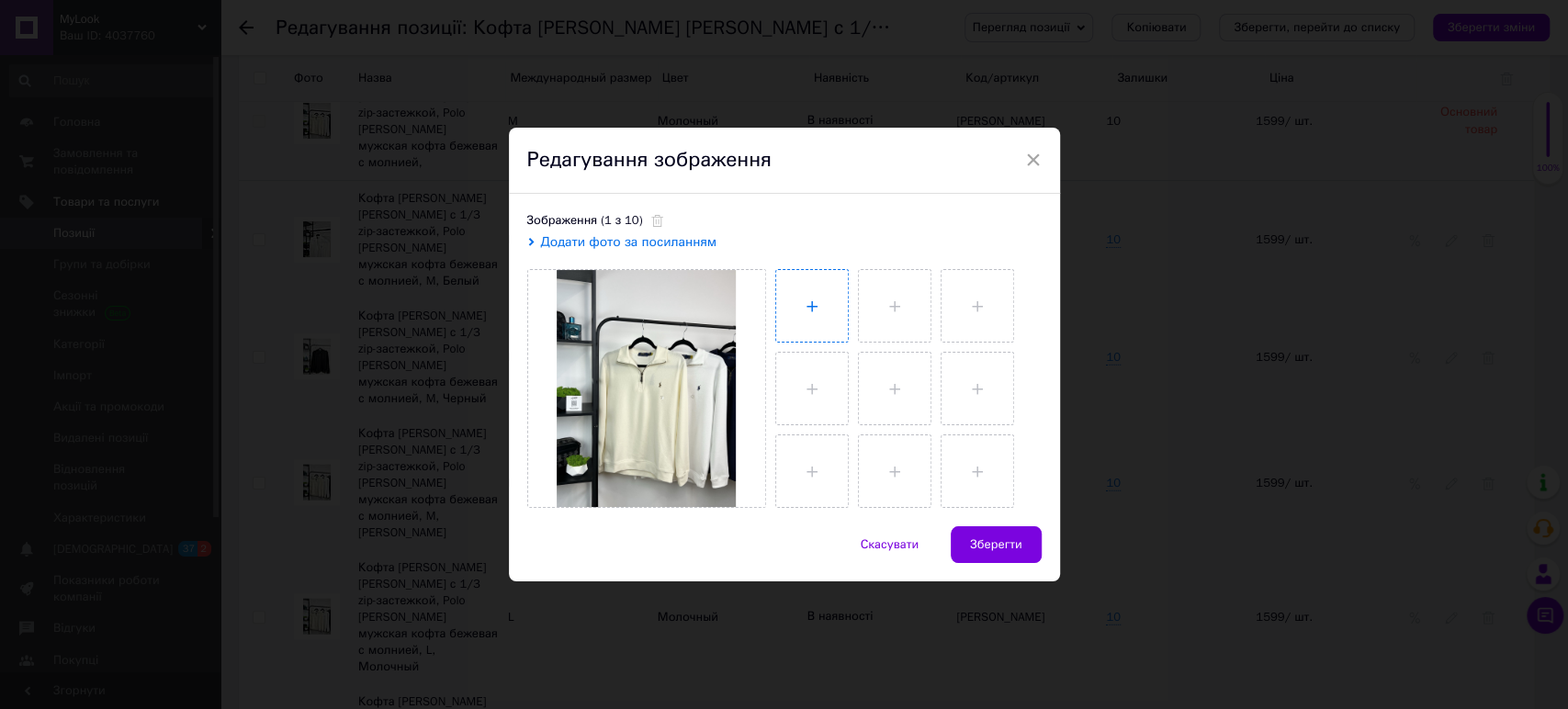 click at bounding box center (812, 306) 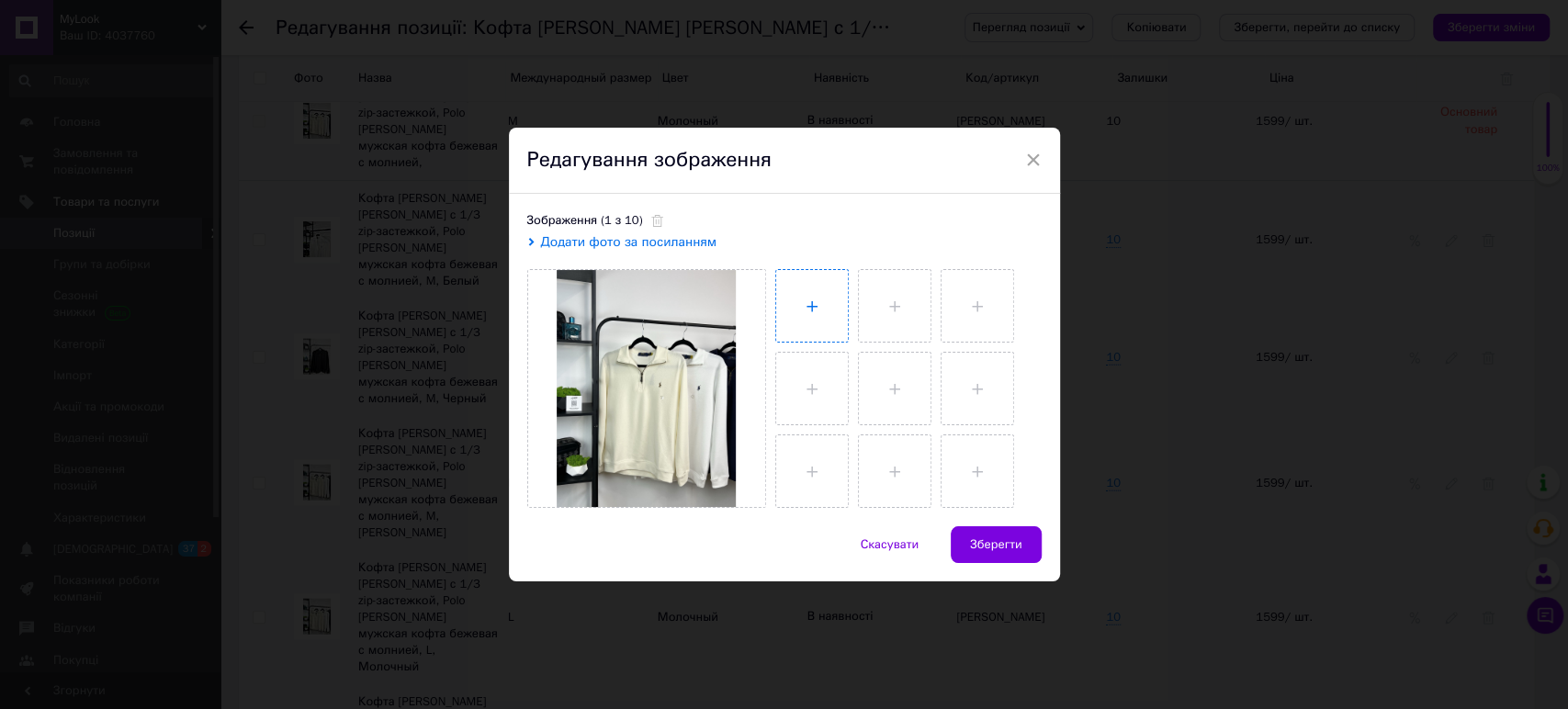 type on "C:\fakepath\2025_07_12_22_23_IMG_4840.JPG" 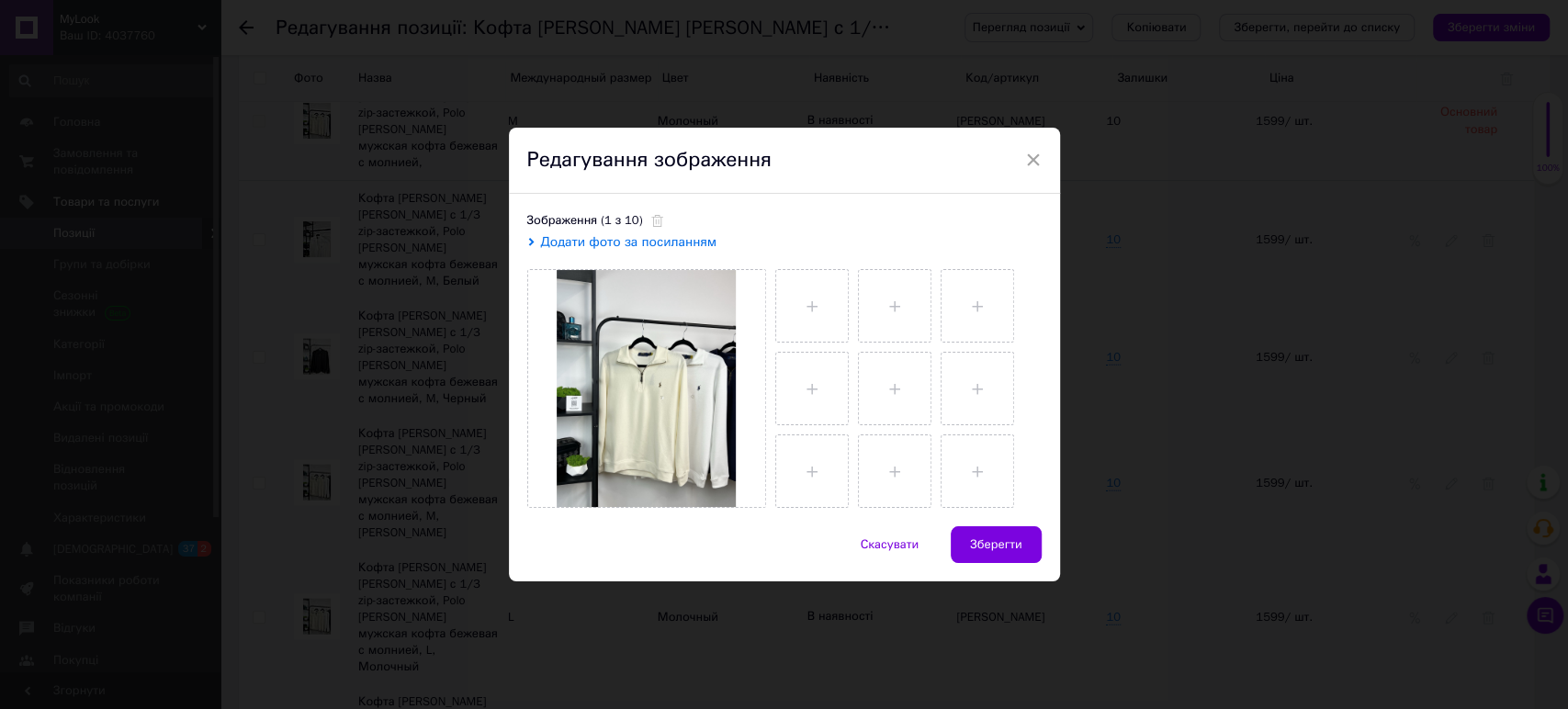 type 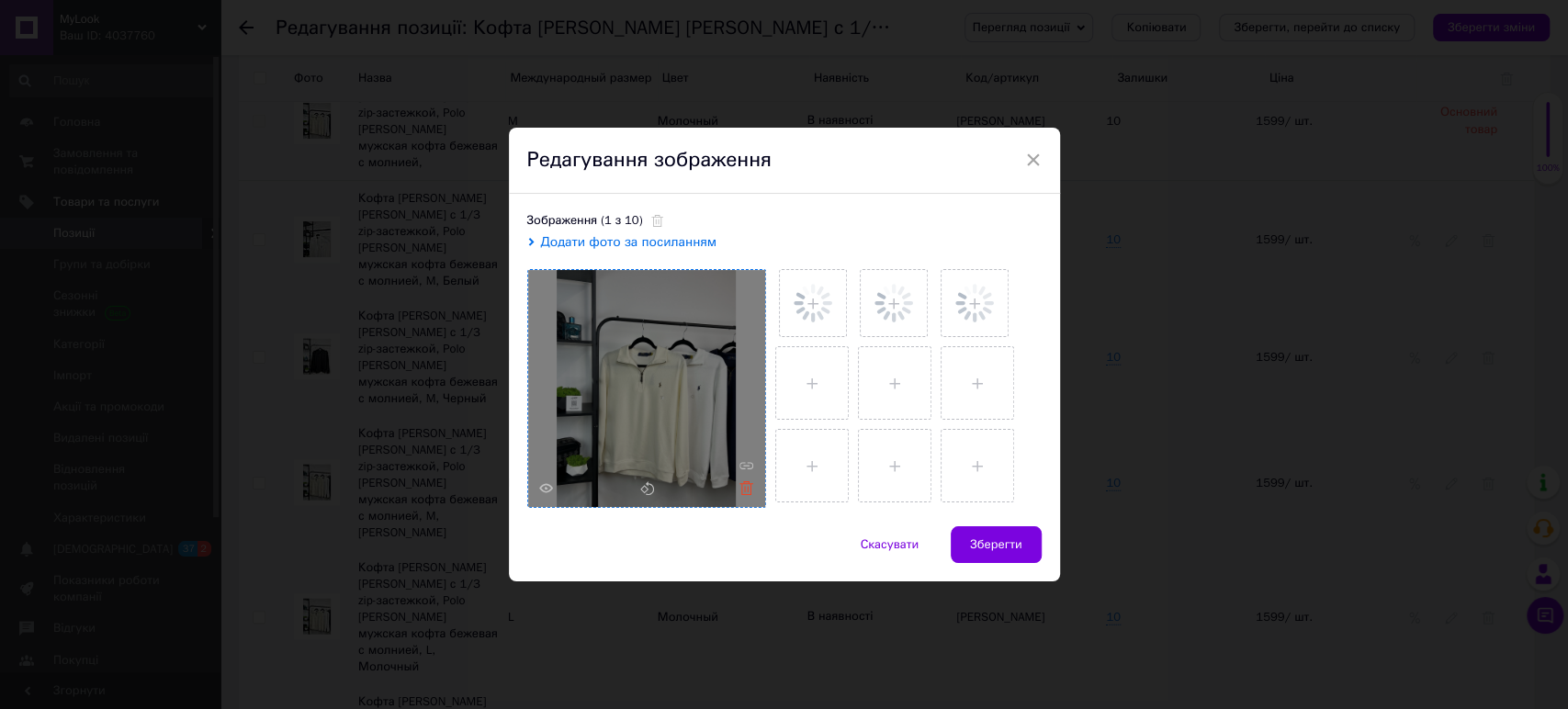click 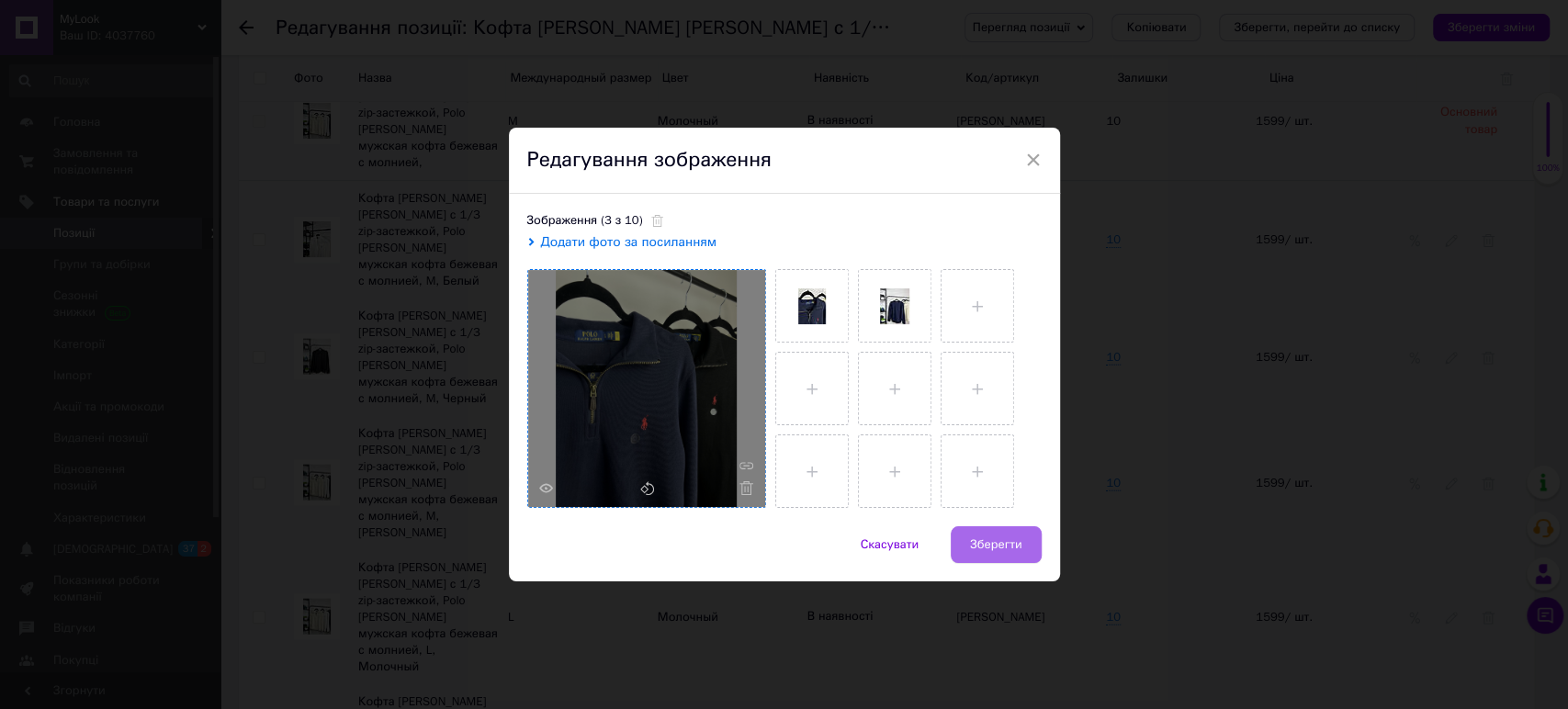 click on "Зберегти" at bounding box center (996, 545) 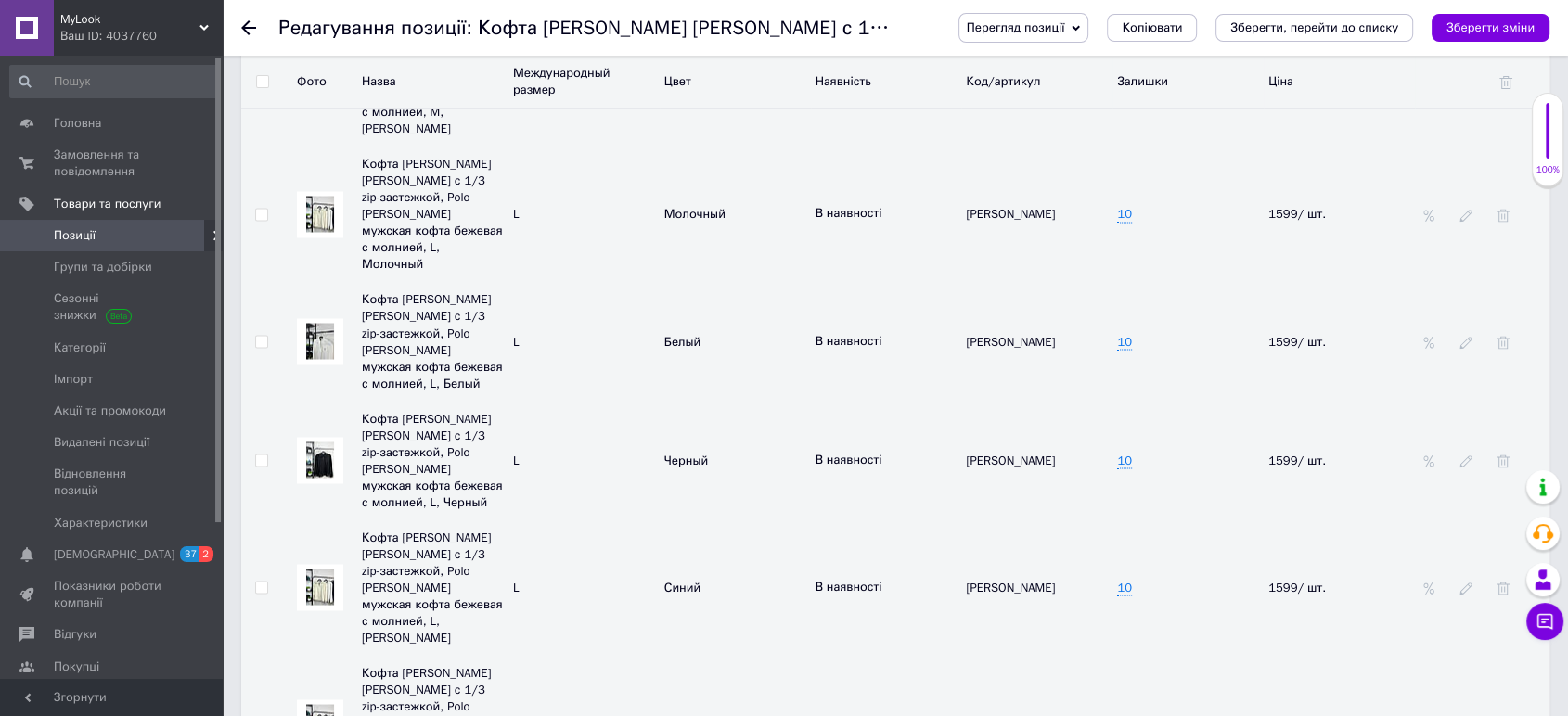 scroll, scrollTop: 3194, scrollLeft: 0, axis: vertical 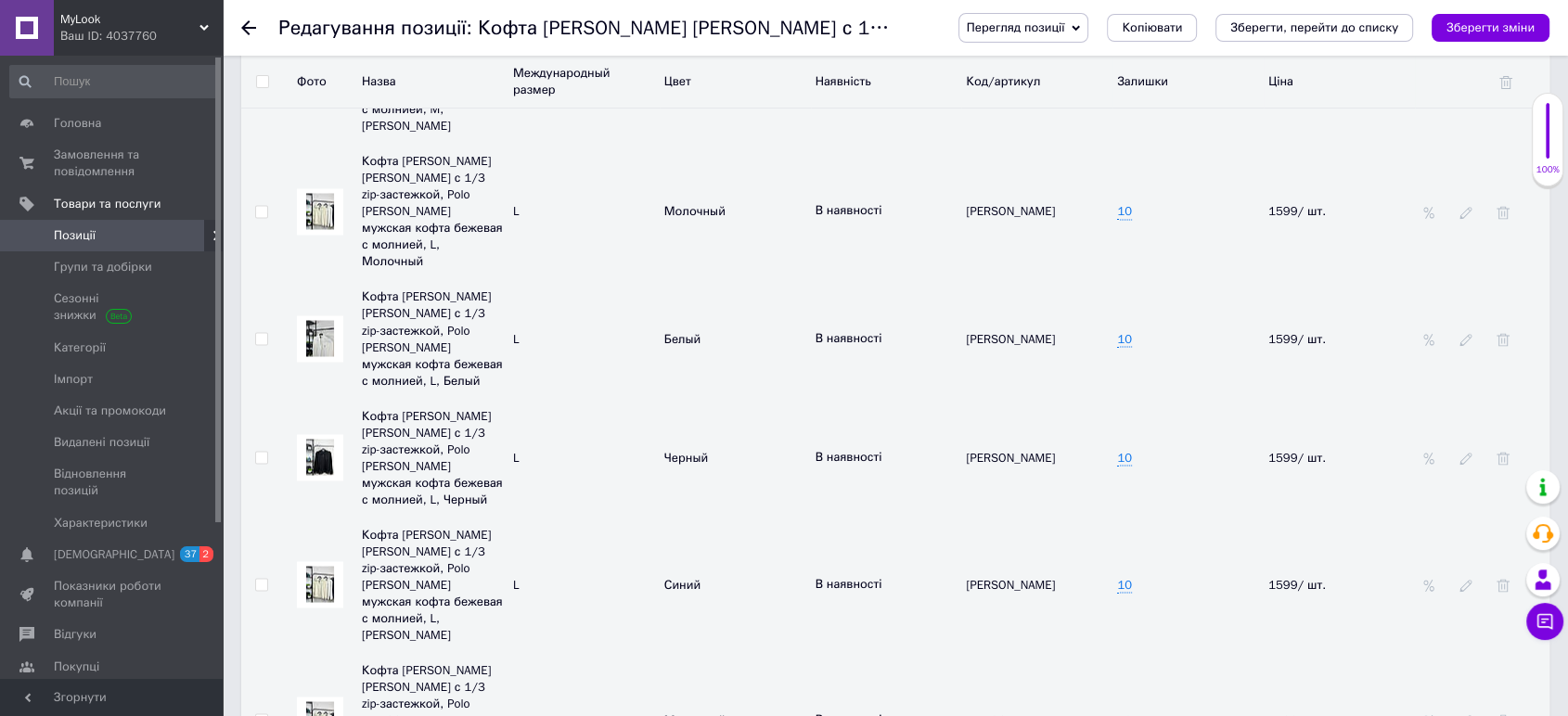 click at bounding box center [320, 584] 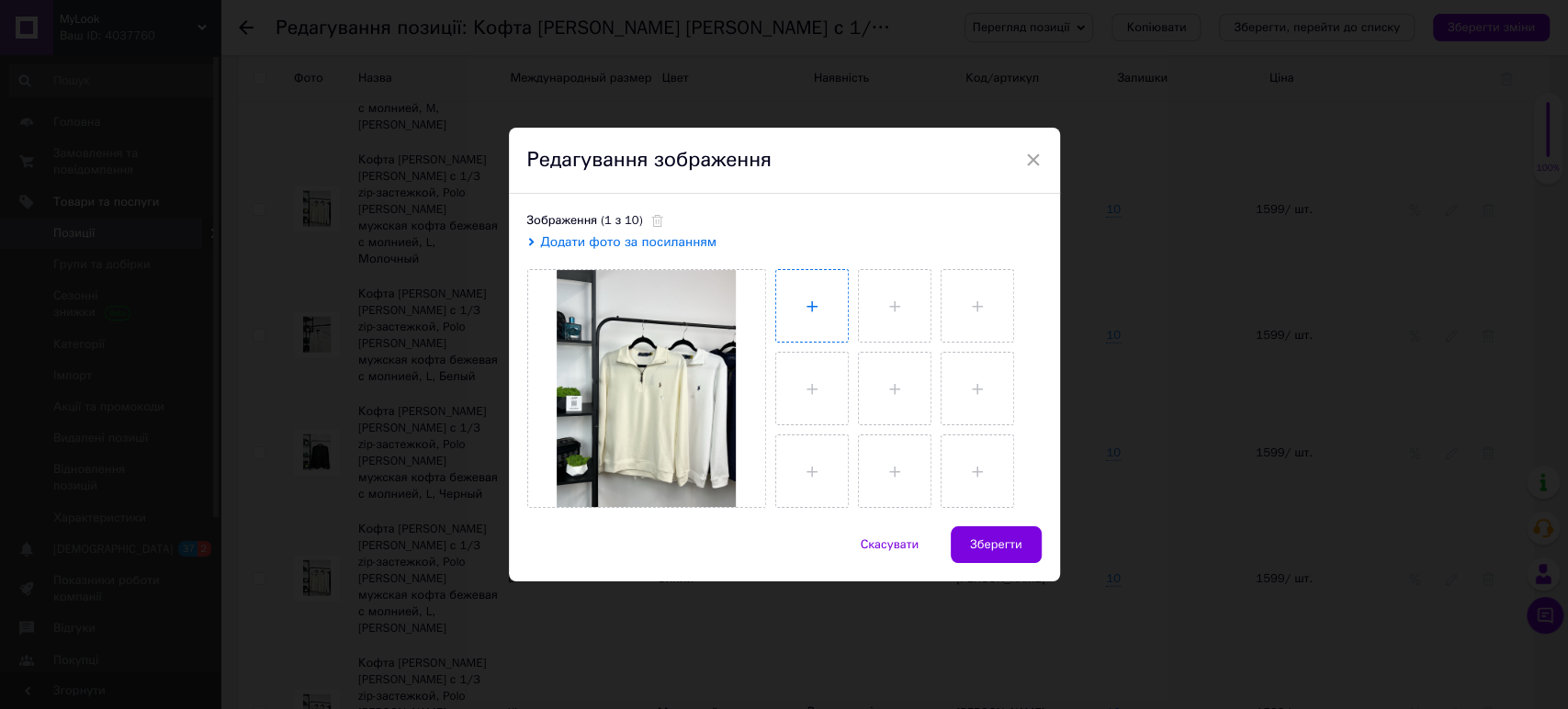 click at bounding box center (812, 306) 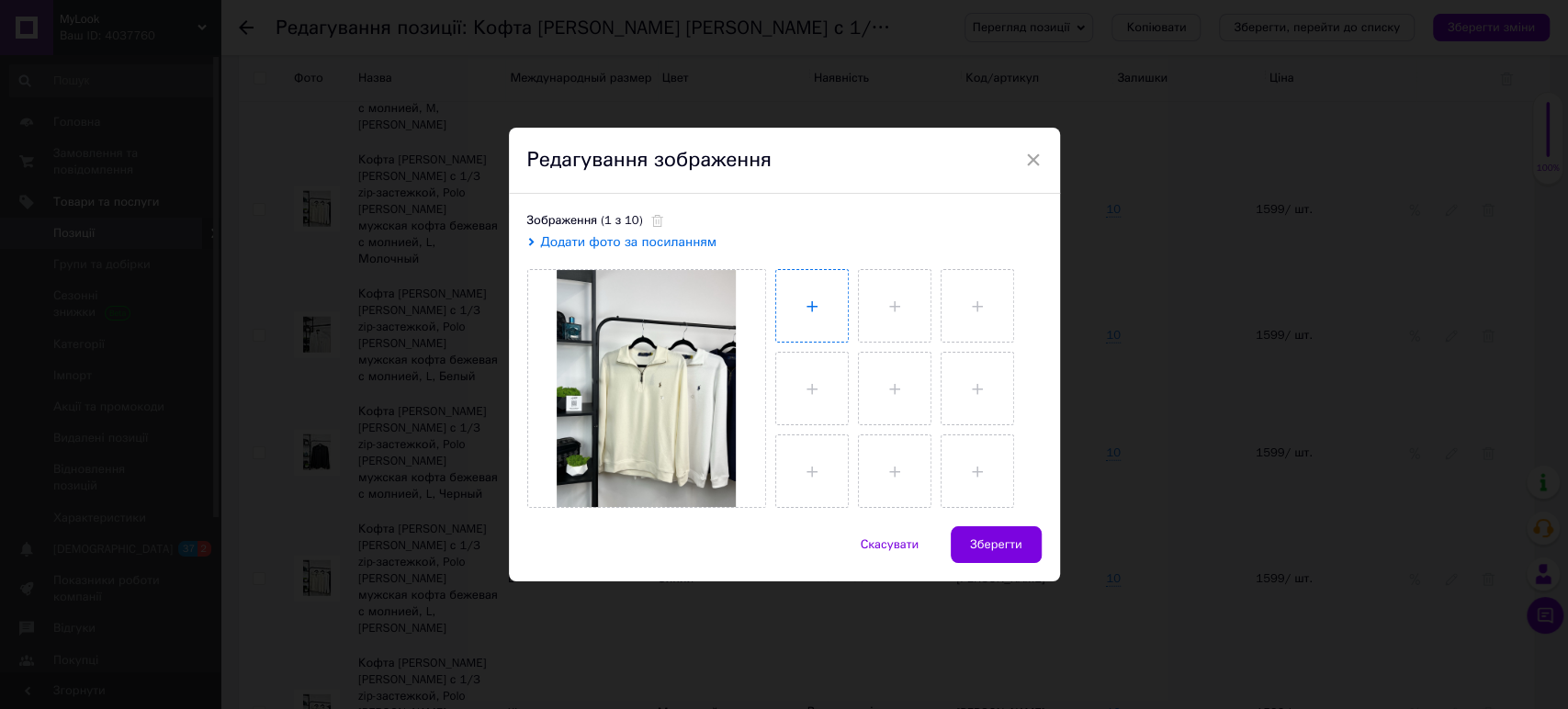 type on "C:\fakepath\2025_07_12_22_23_IMG_4840.JPG" 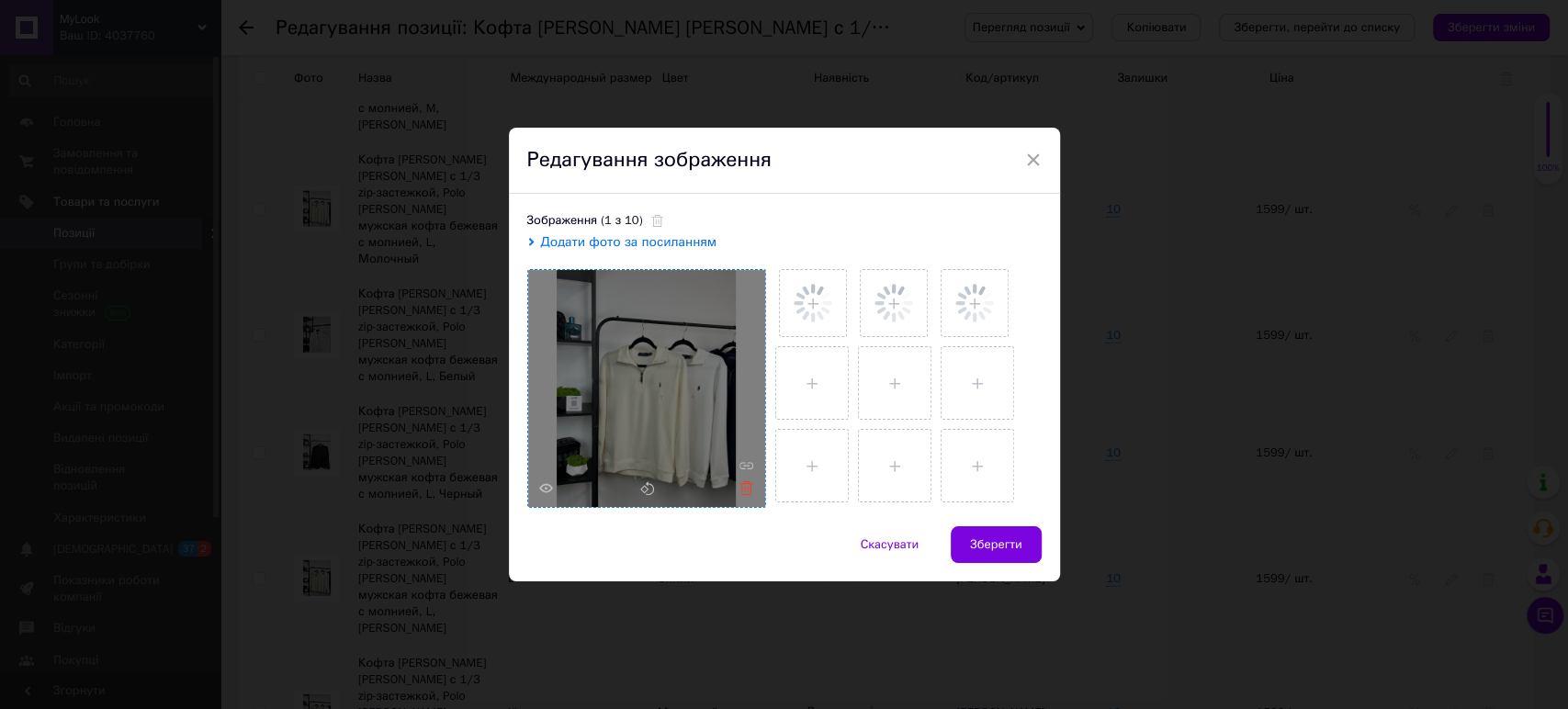 click 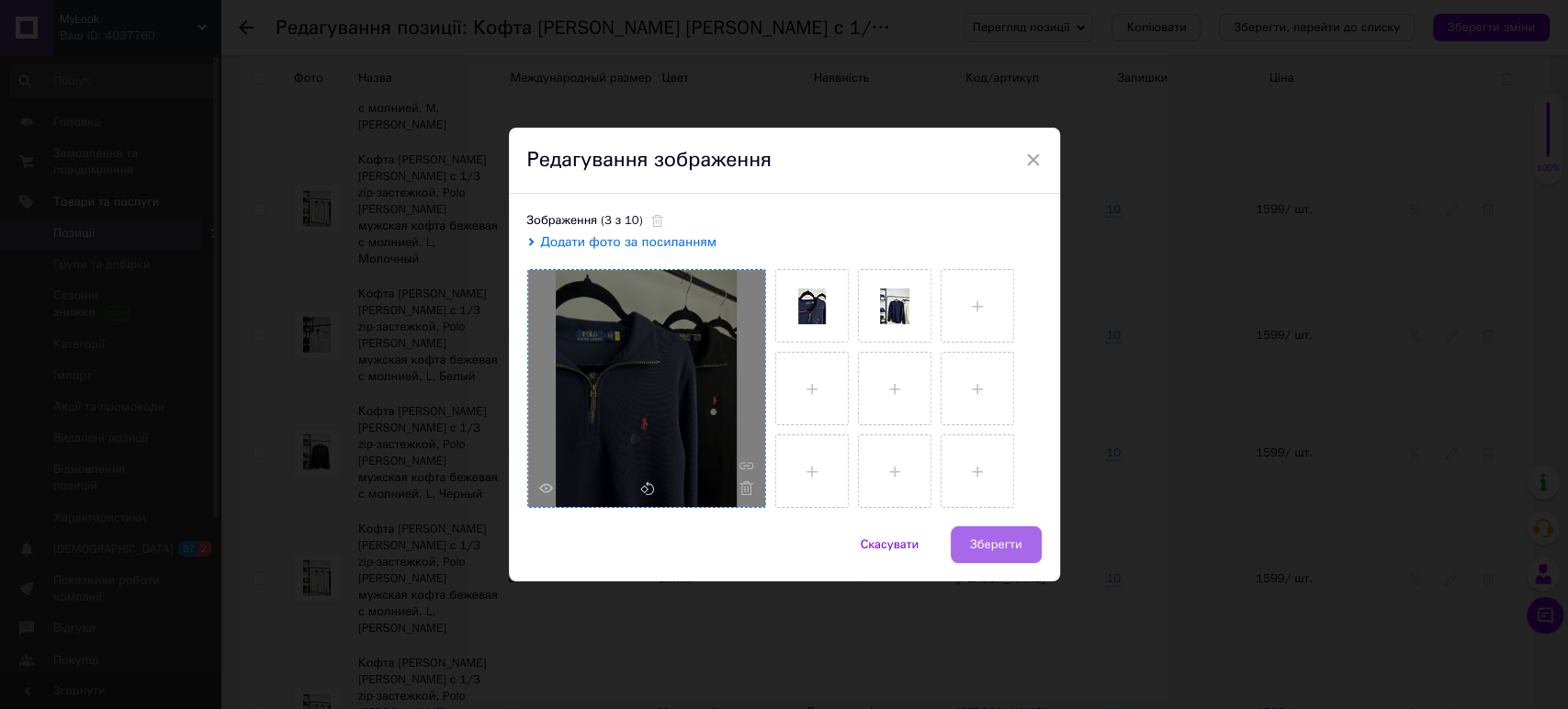 click on "Зберегти" at bounding box center [996, 545] 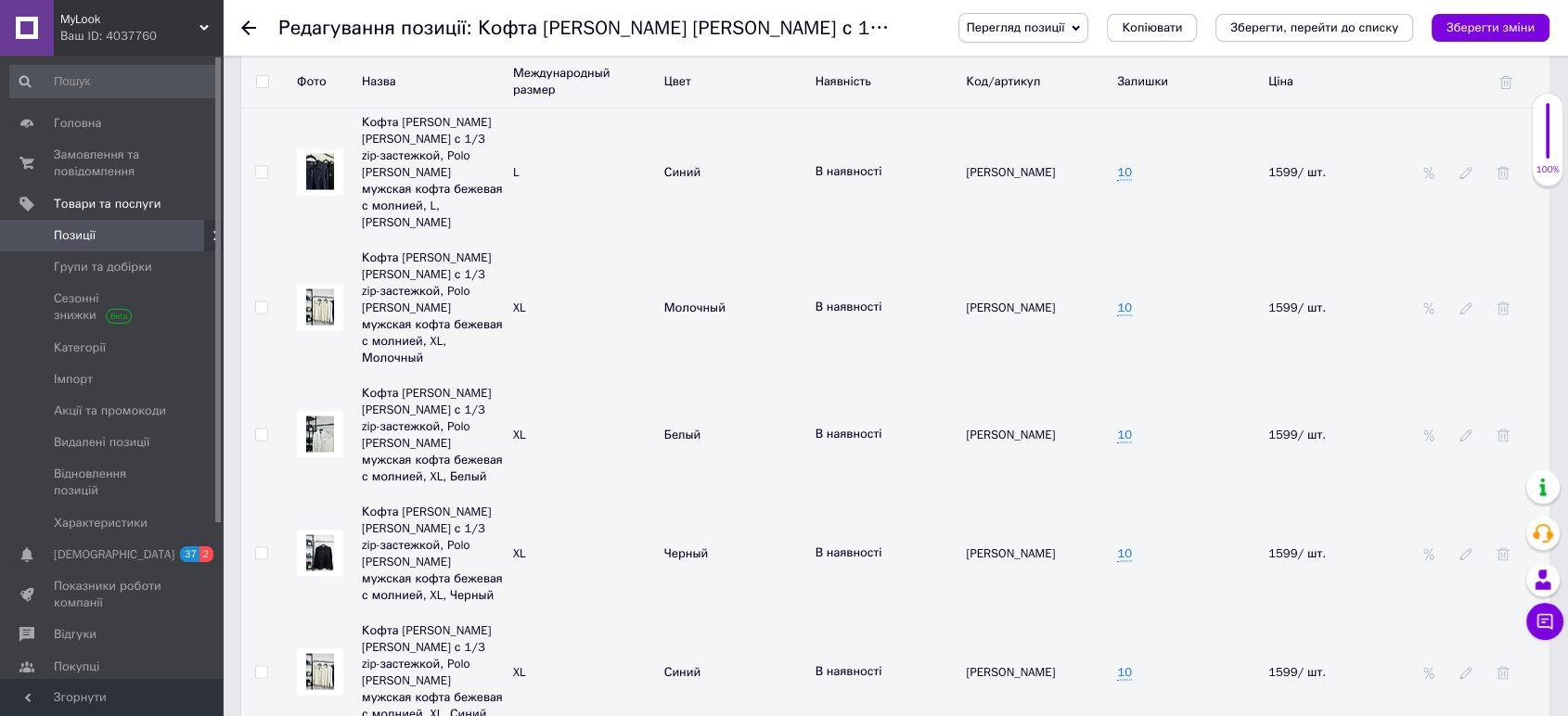scroll, scrollTop: 3606, scrollLeft: 0, axis: vertical 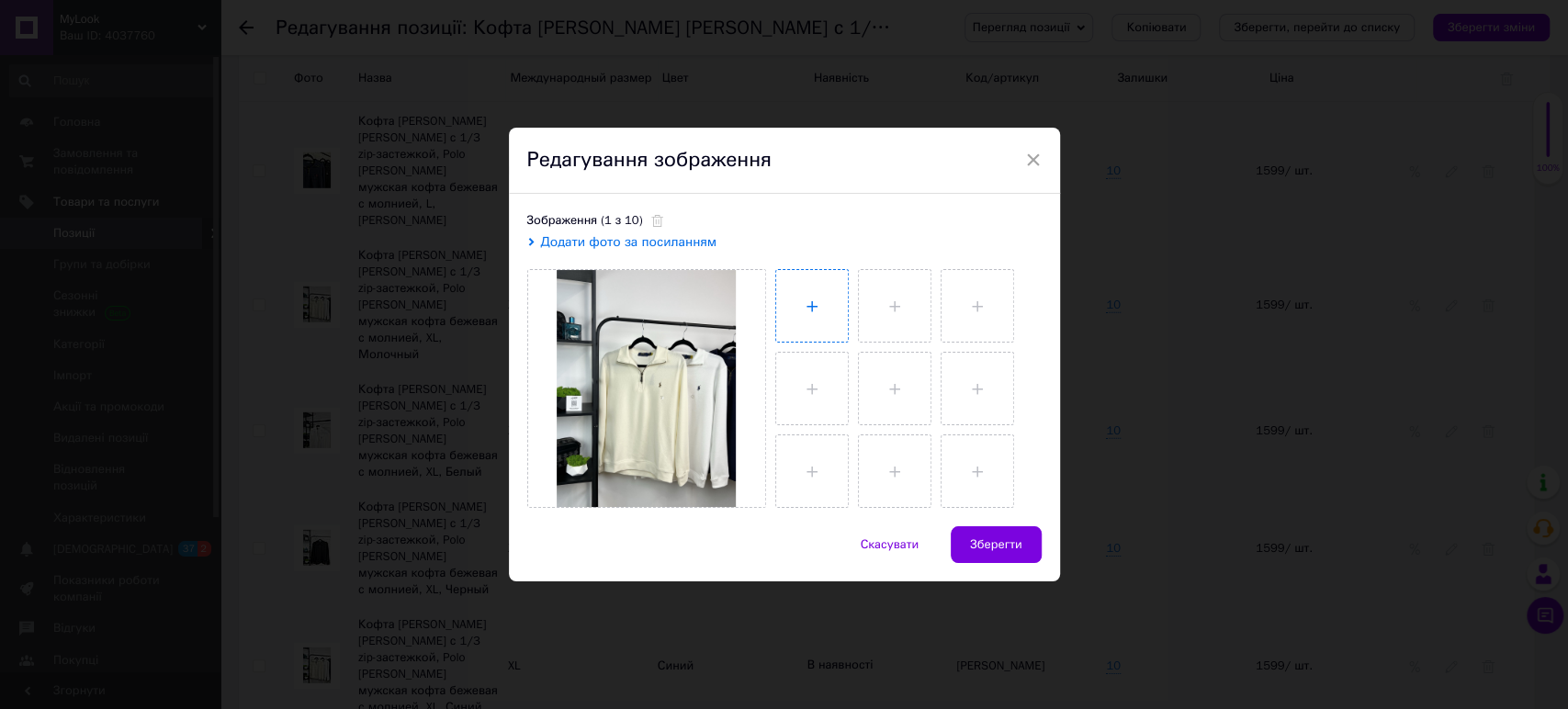 click at bounding box center (812, 306) 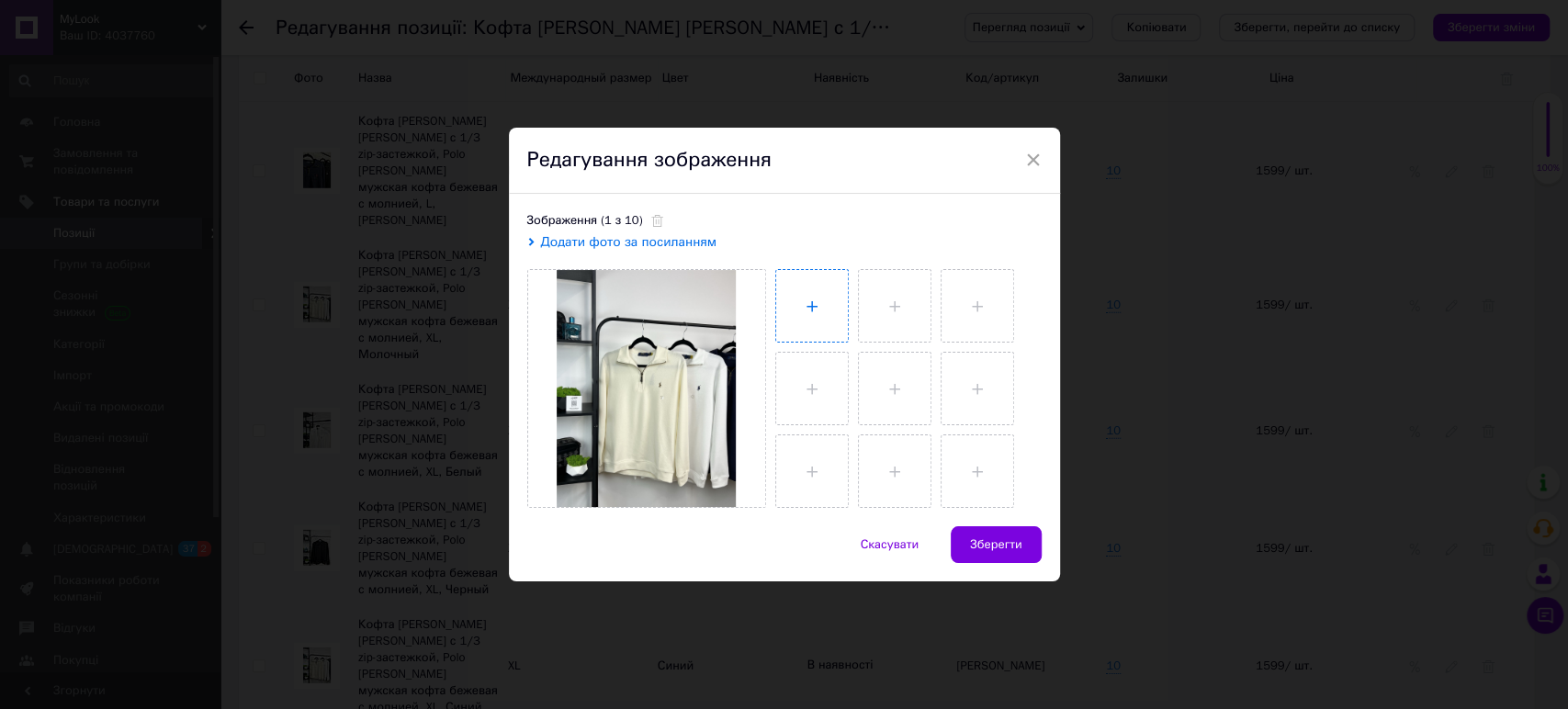 type on "C:\fakepath\2025_07_12_22_23_IMG_4840.JPG" 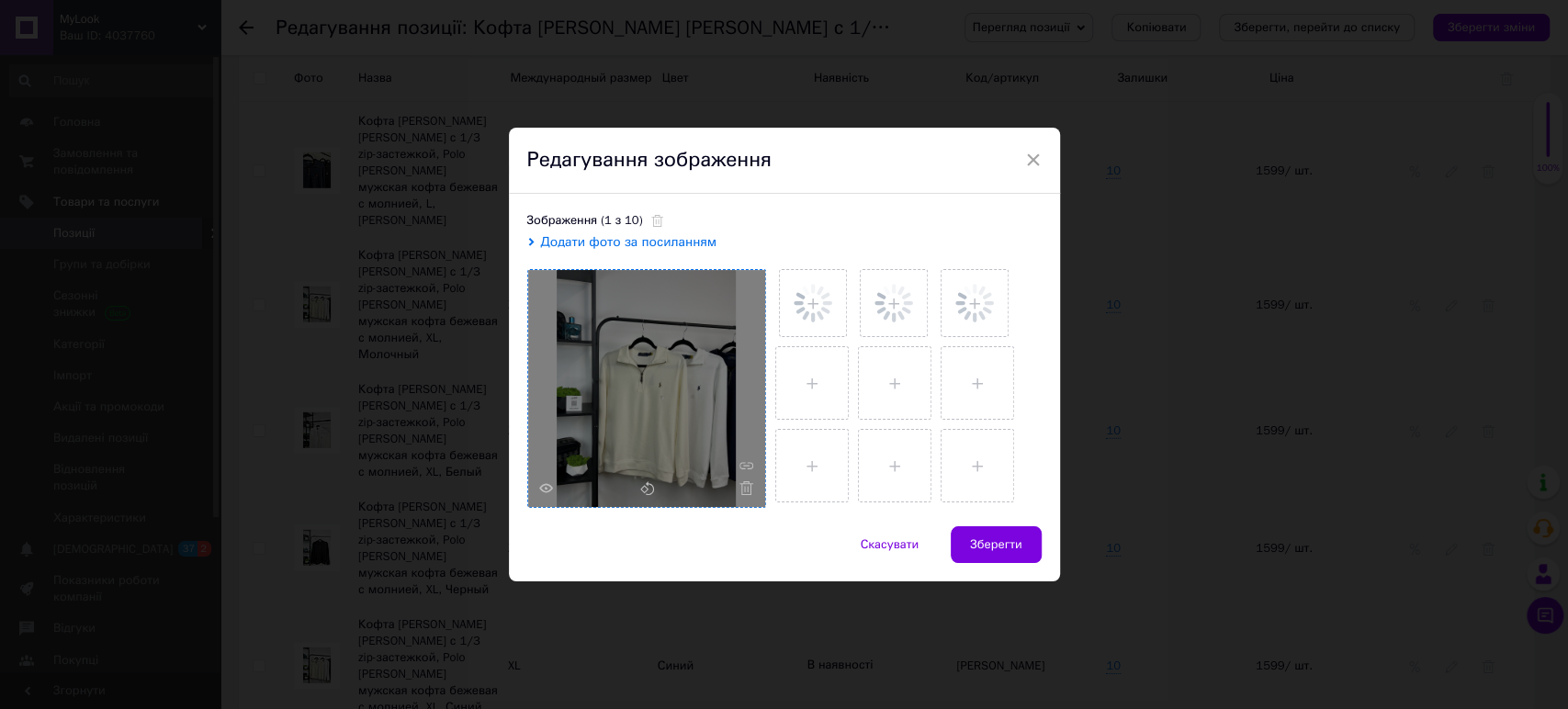 click at bounding box center (647, 388) 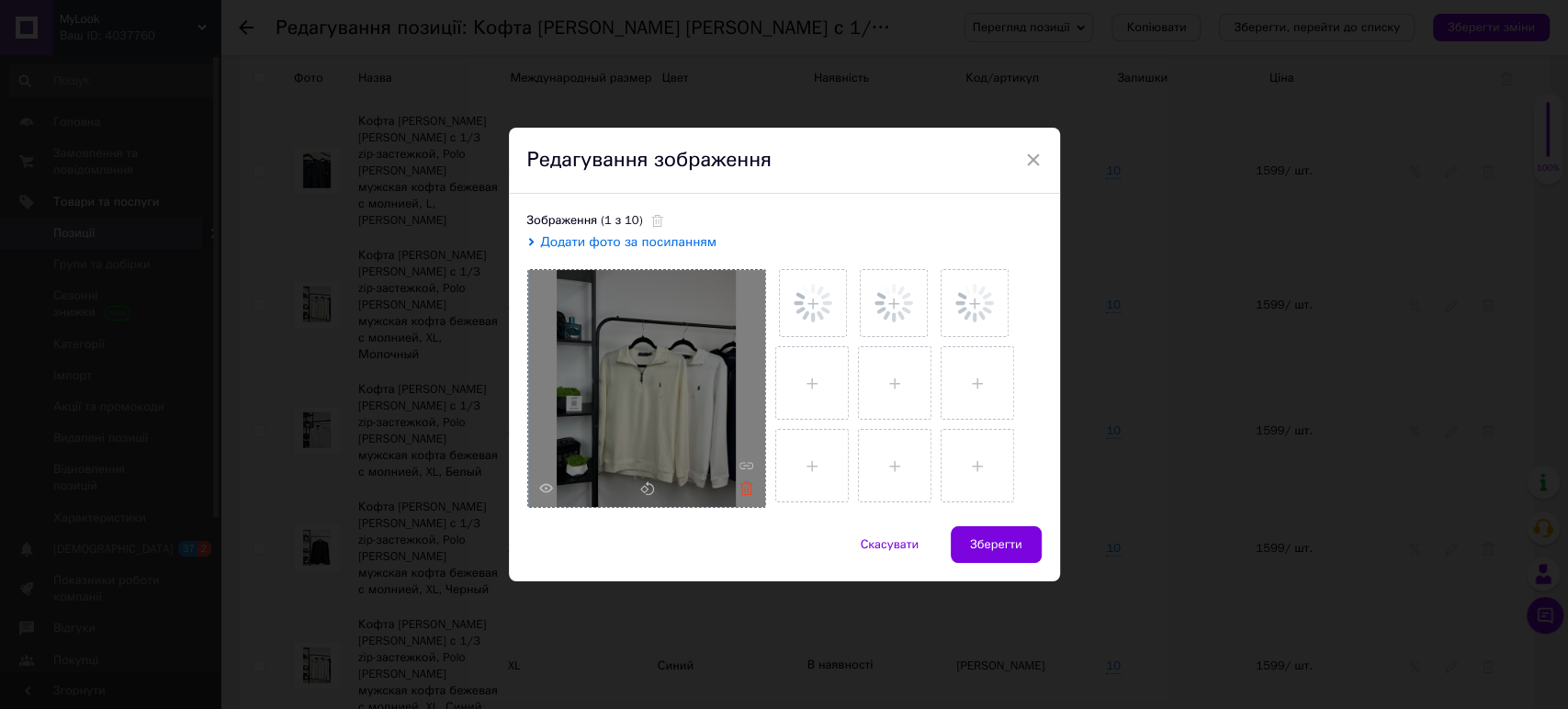 click 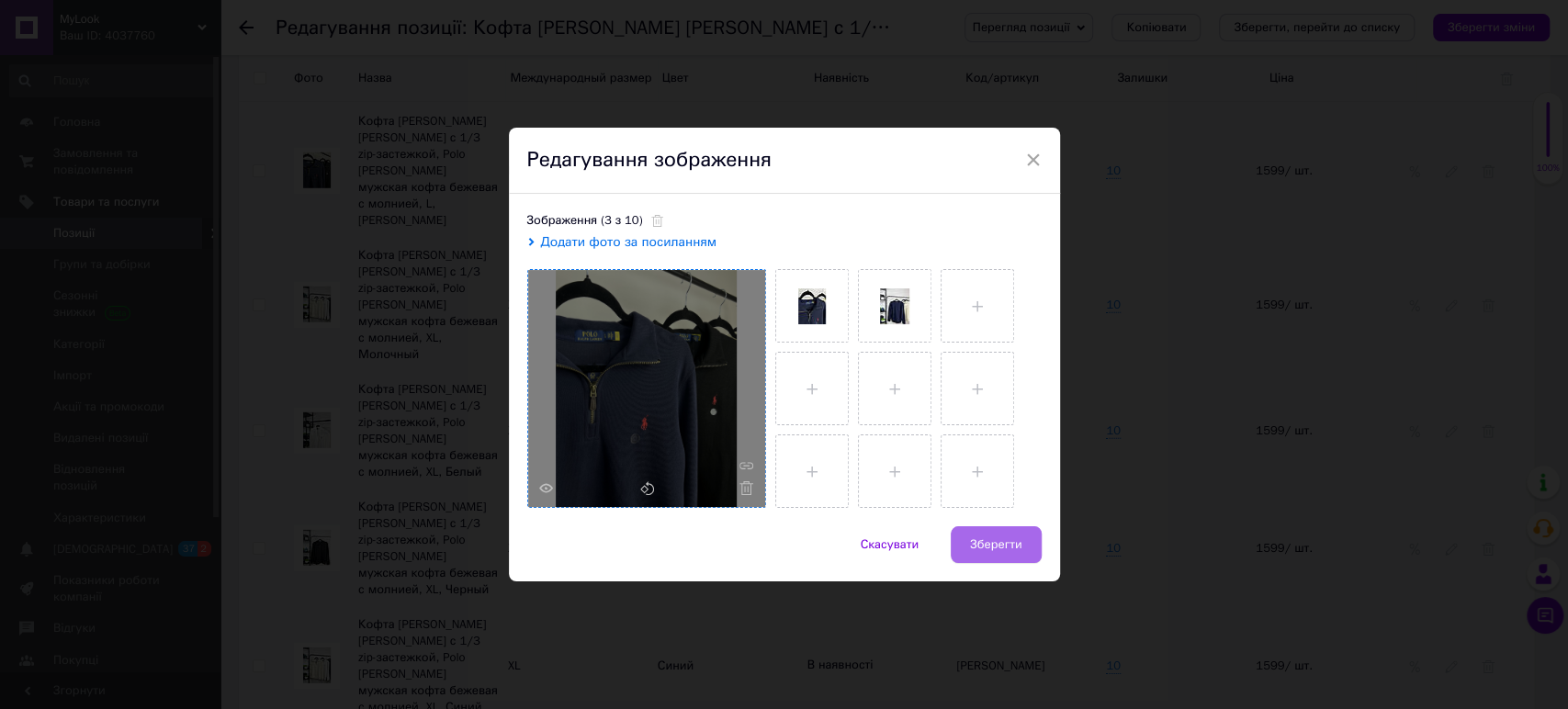click on "Зберегти" at bounding box center (996, 545) 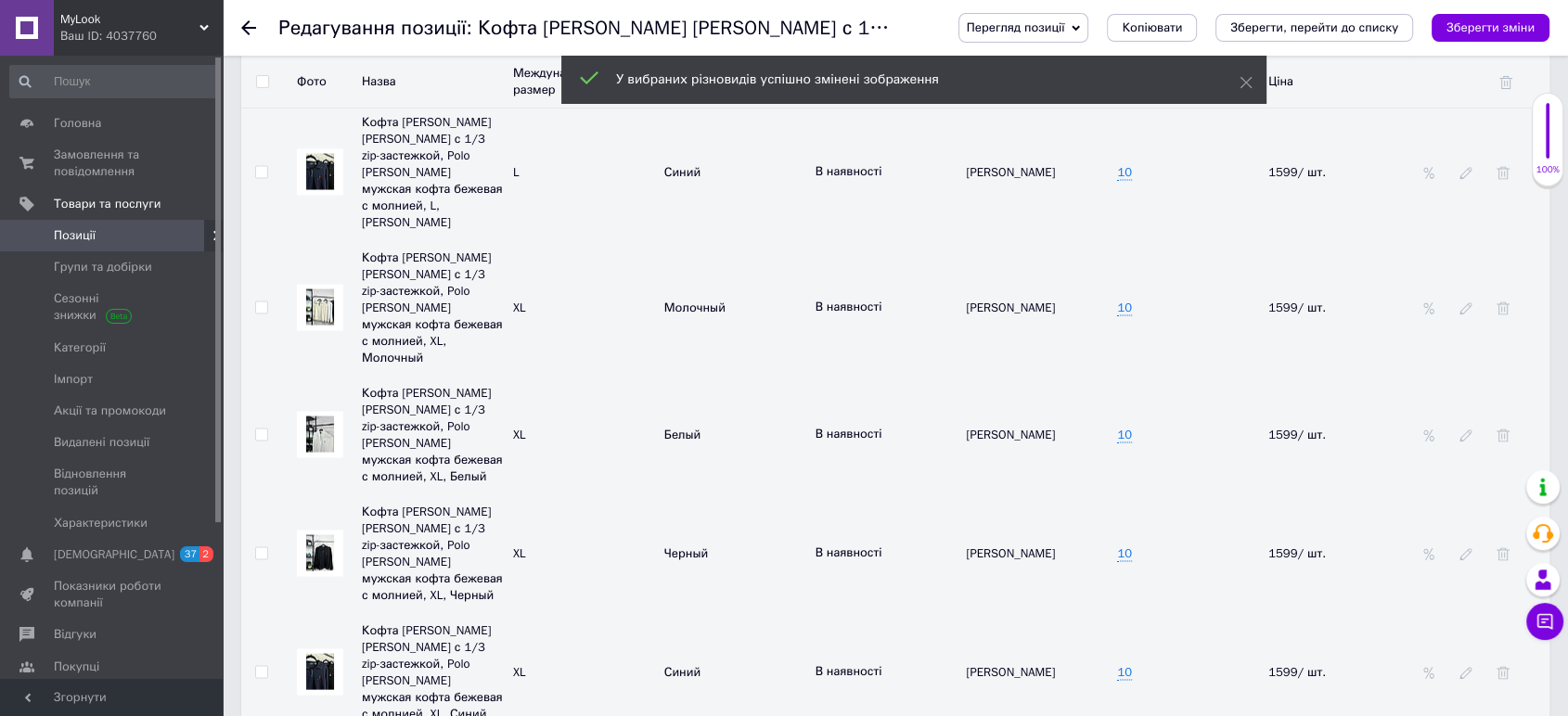 click on "Зберегти зміни" at bounding box center [1490, 28] 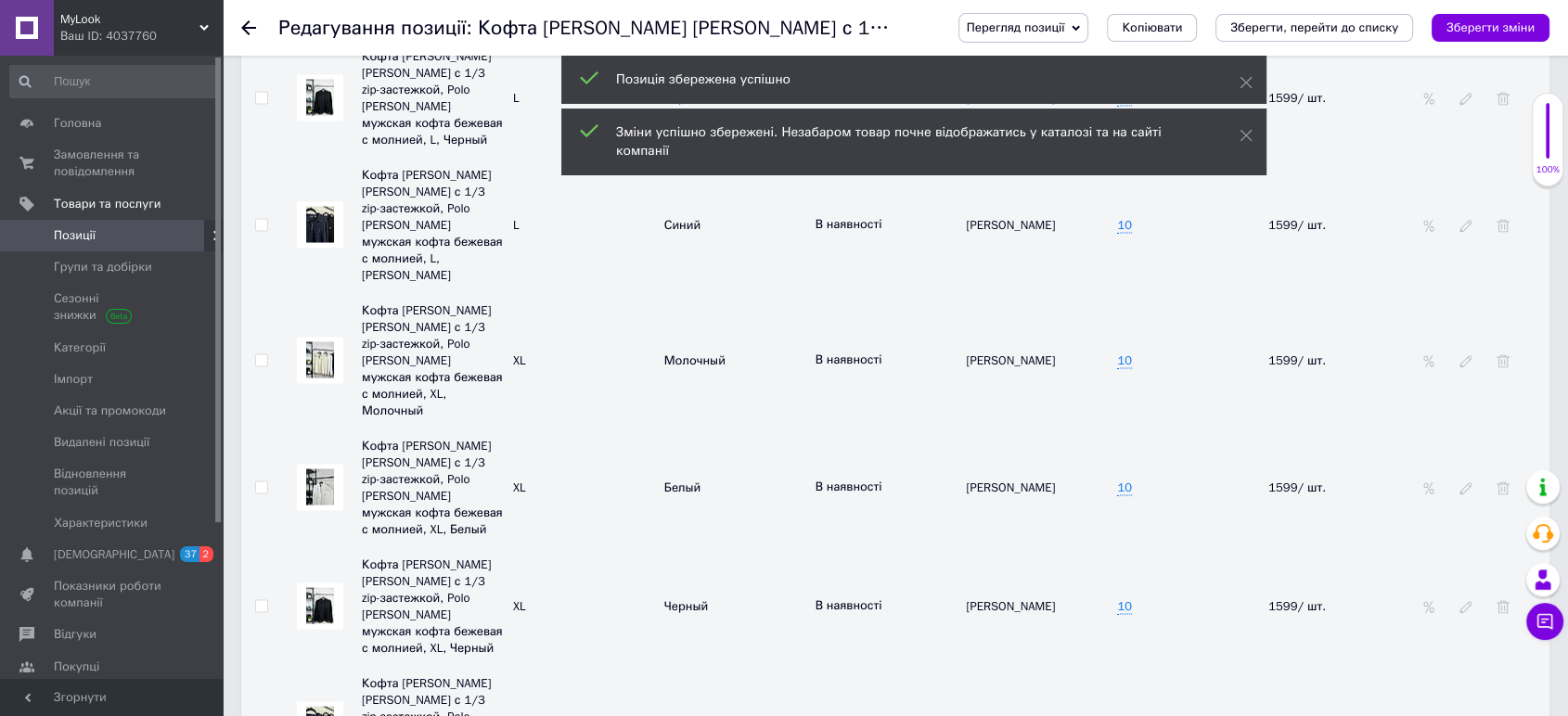 click on "Перегляд позиції" at bounding box center [1016, 27] 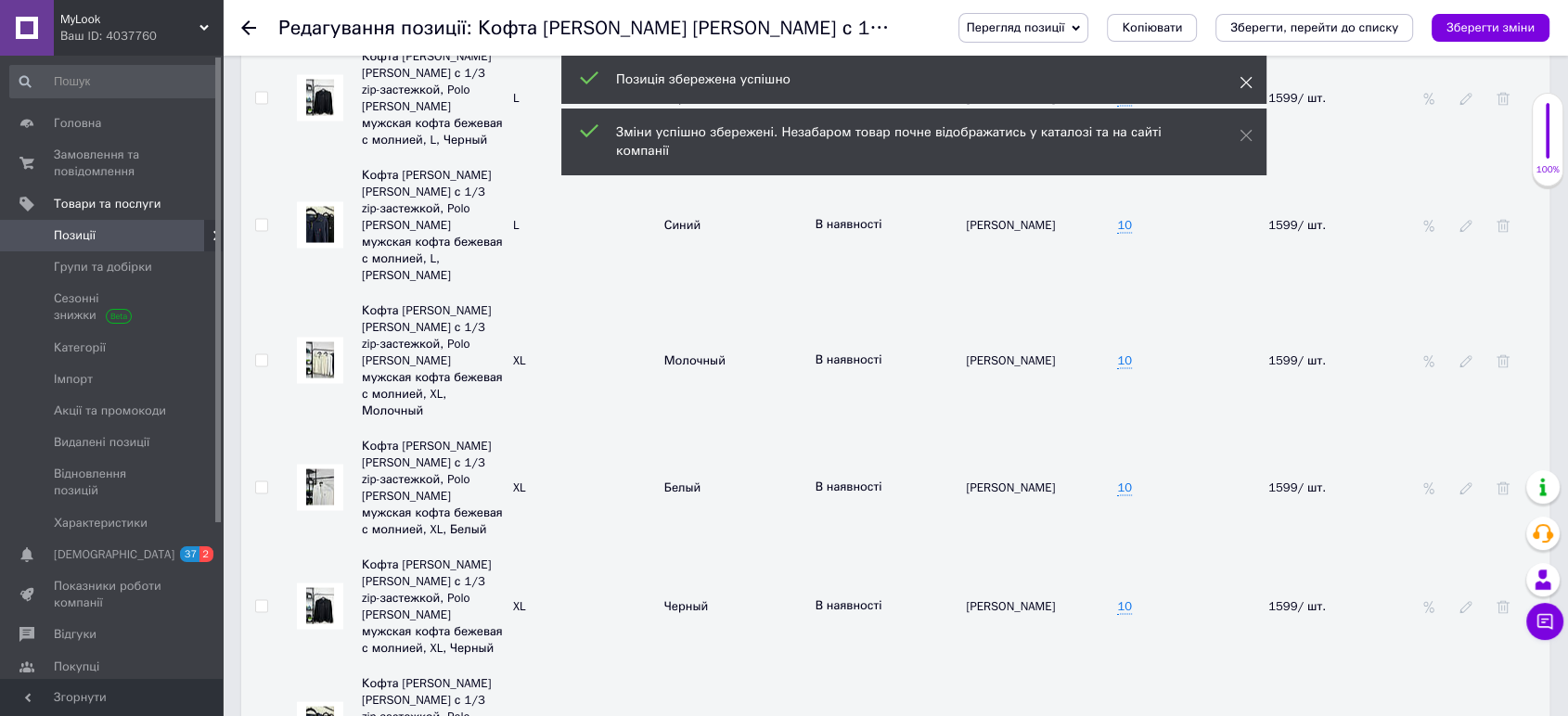 click 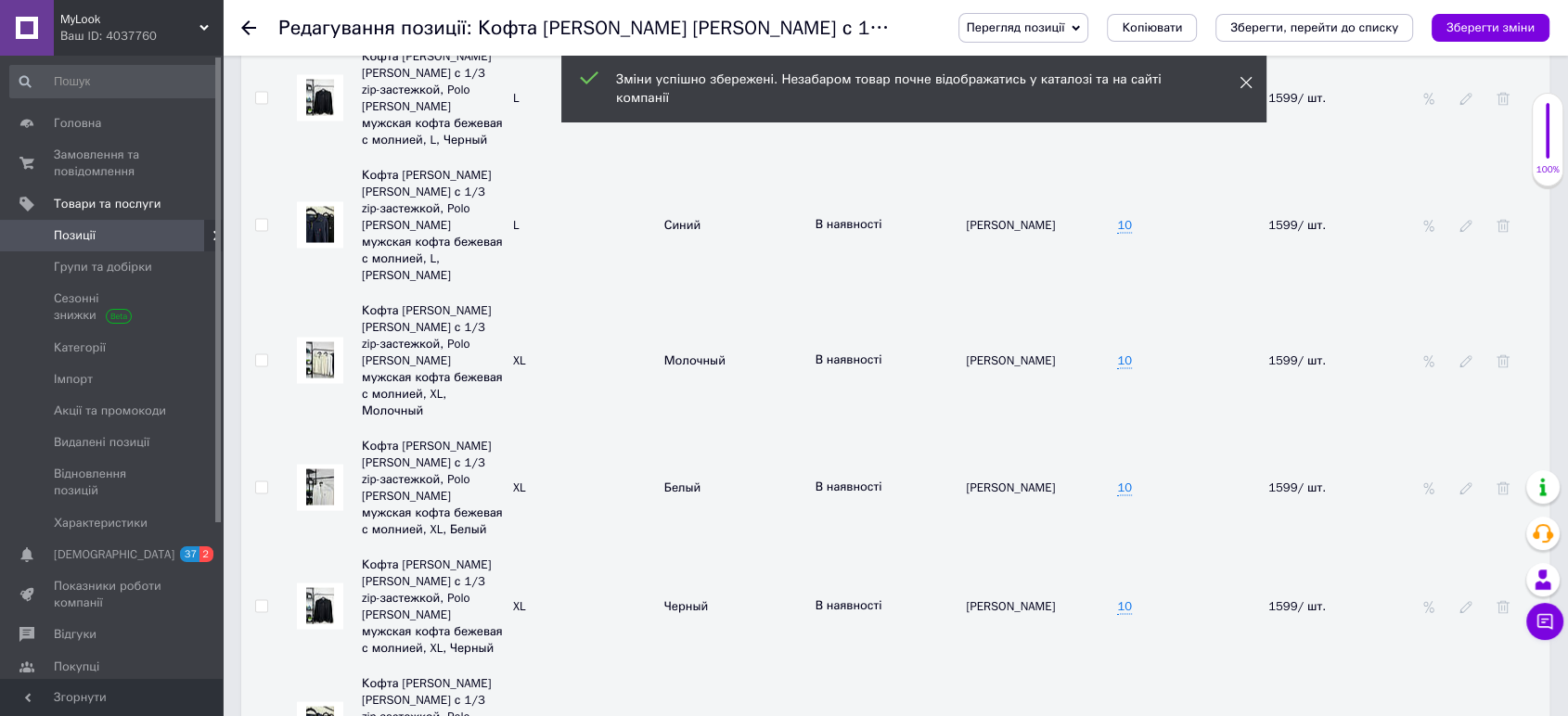 click 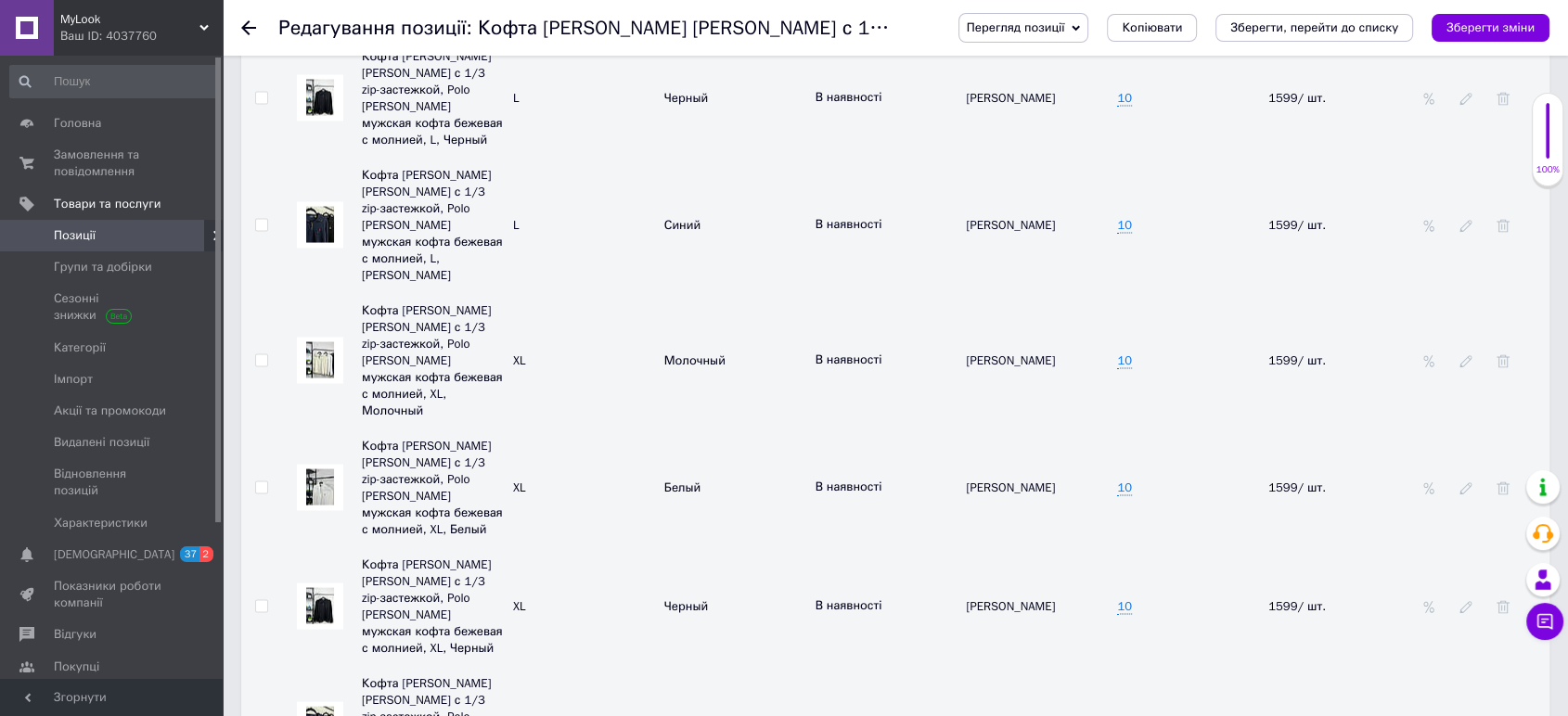click on "Перегляд позиції" at bounding box center [1023, 28] 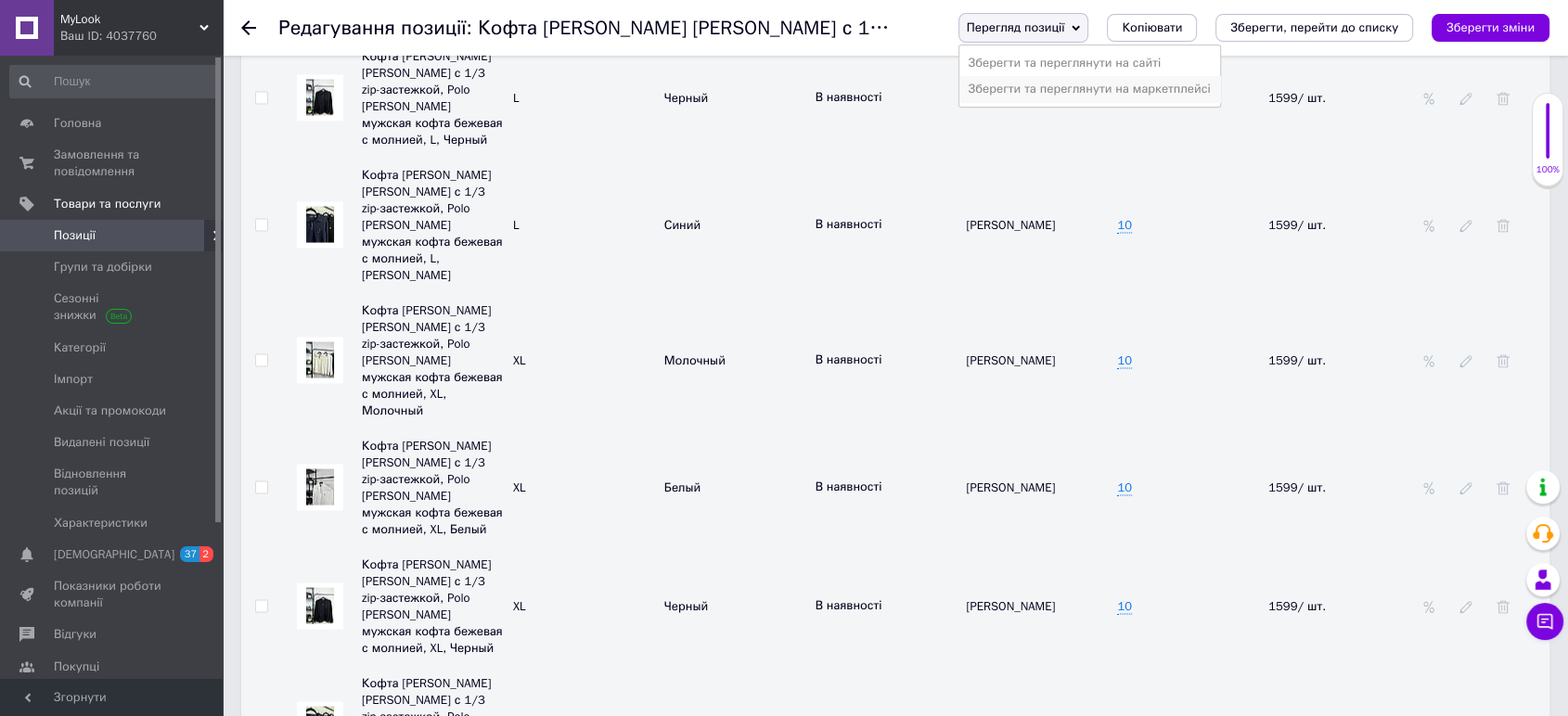click on "Зберегти та переглянути на маркетплейсі" at bounding box center (1089, 89) 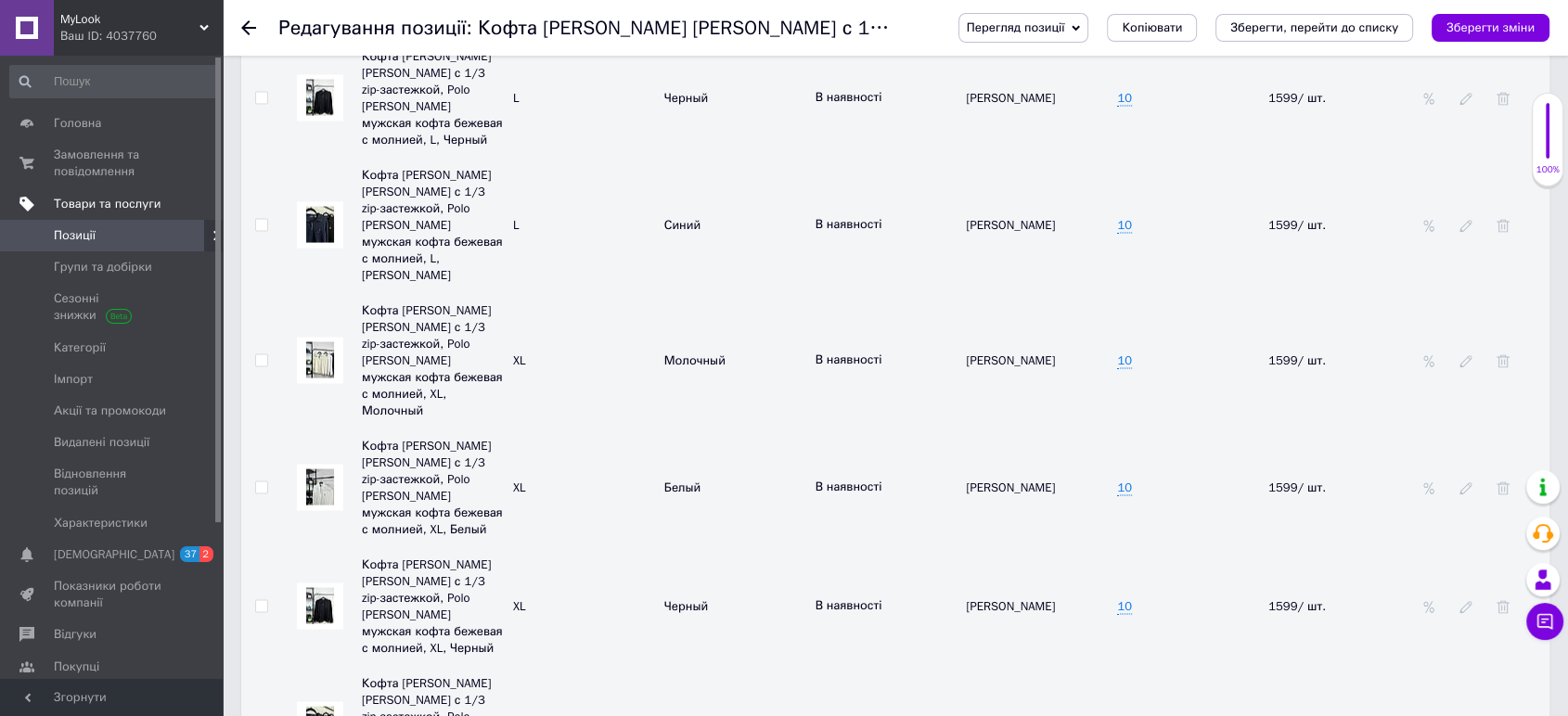 click on "Товари та послуги" at bounding box center (138, 204) 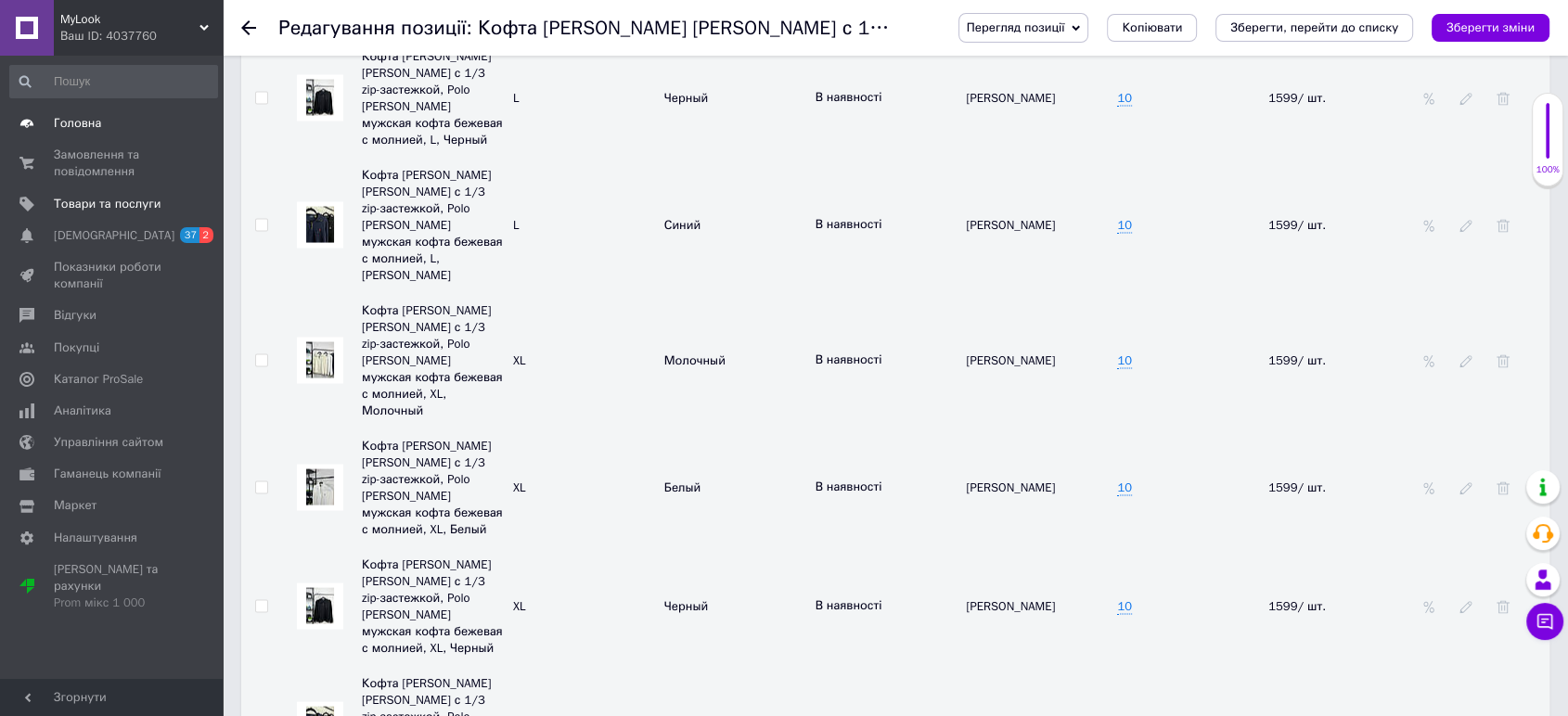 click on "Головна" at bounding box center (77, 123) 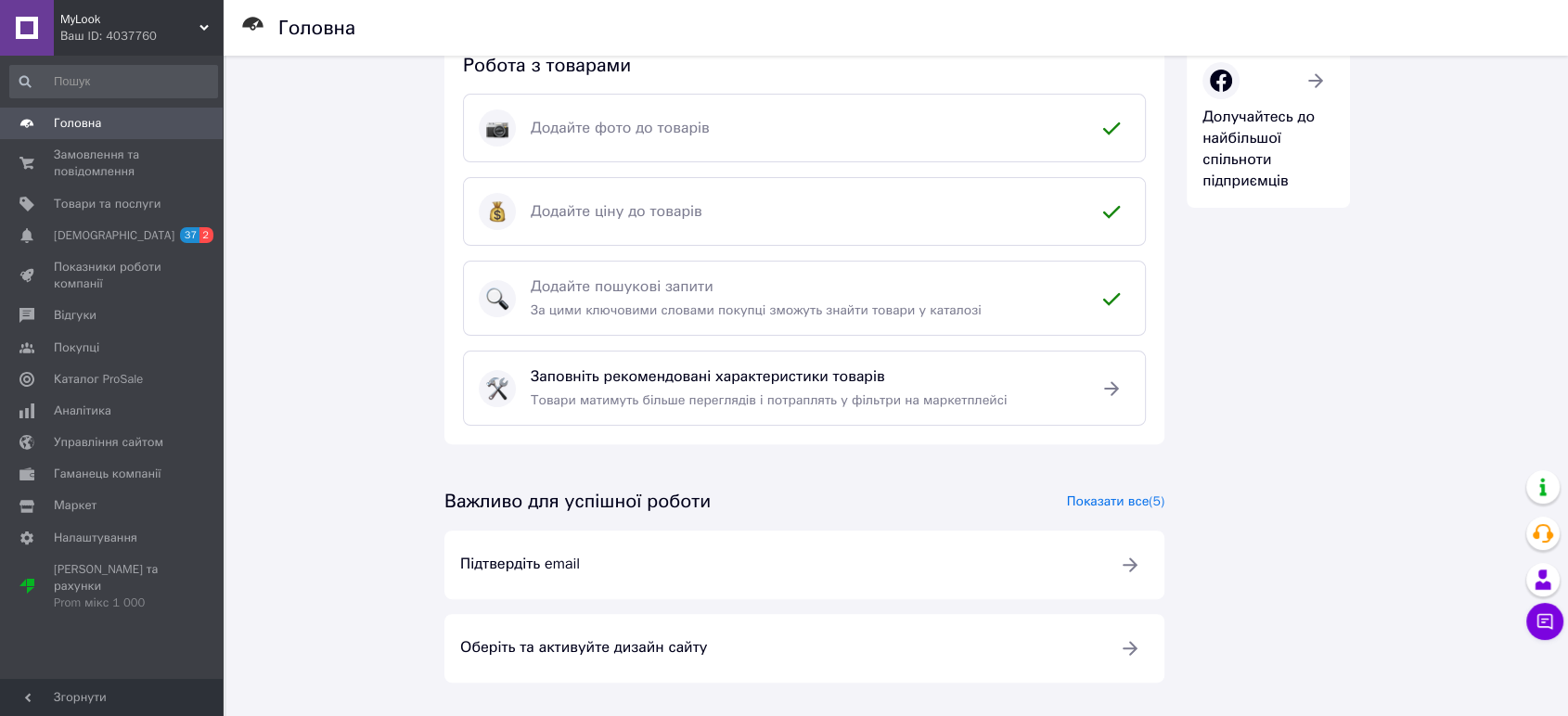 scroll, scrollTop: 447, scrollLeft: 0, axis: vertical 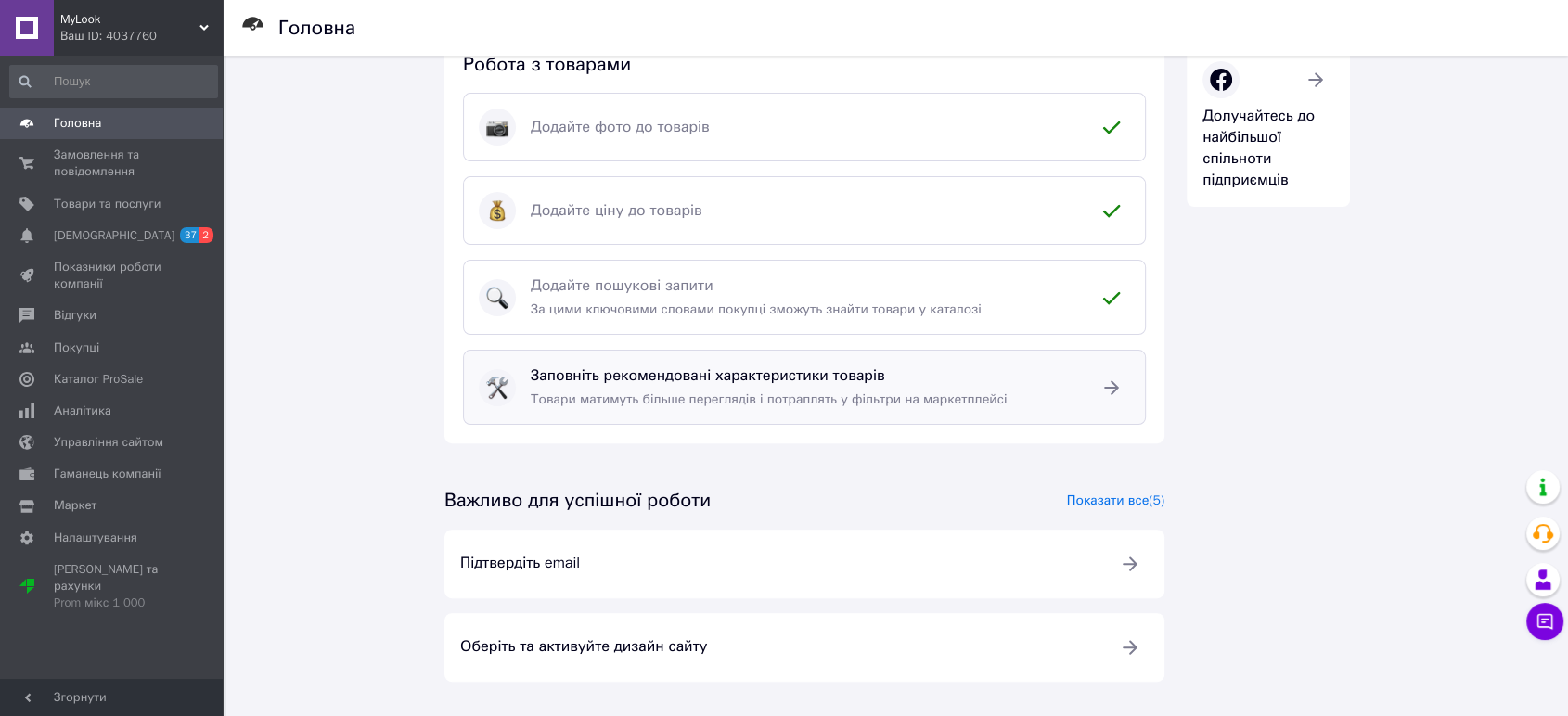 click on "Товари матимуть більше переглядів і потраплять у фільтри на маркетплейсі" at bounding box center (768, 399) 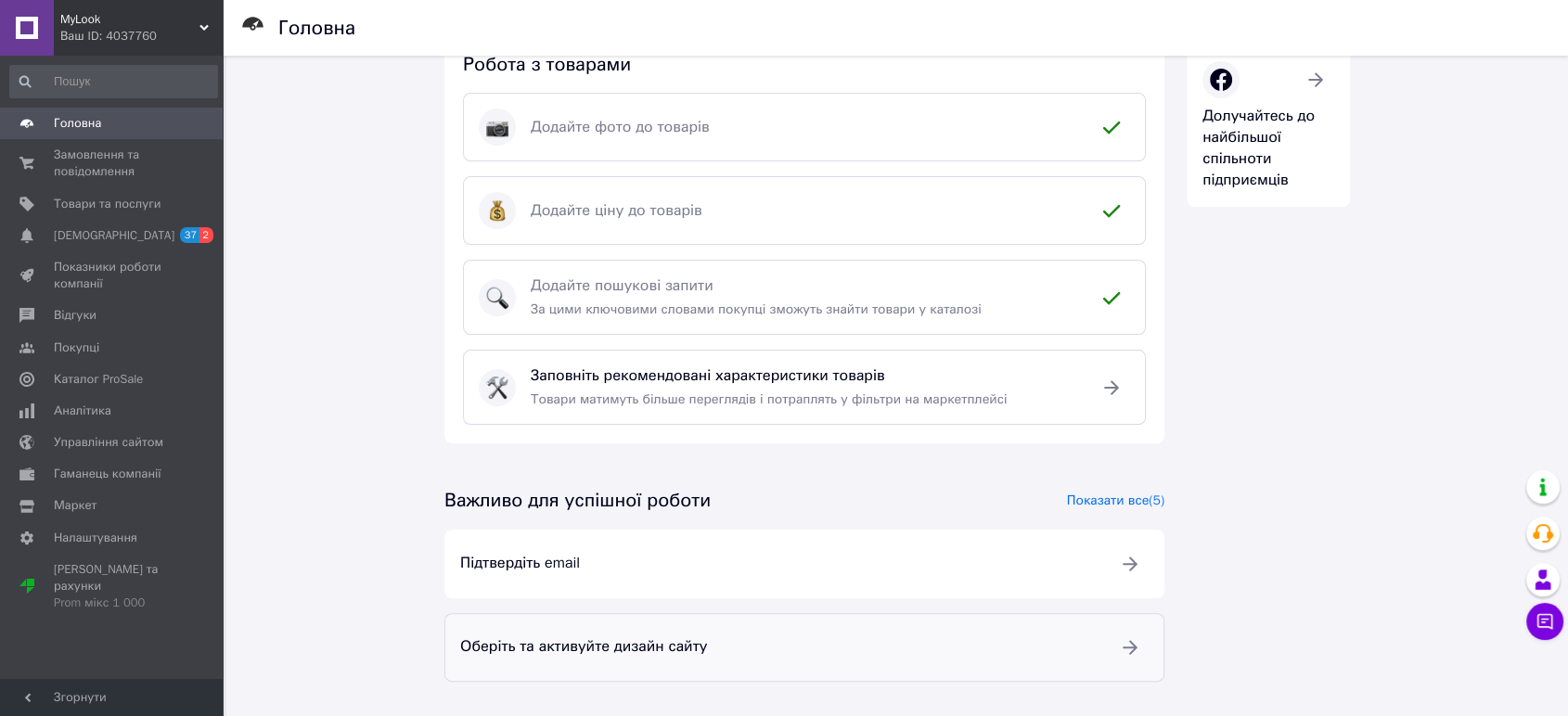 click on "Оберіть та активуйте дизайн сайту" at bounding box center [778, 646] 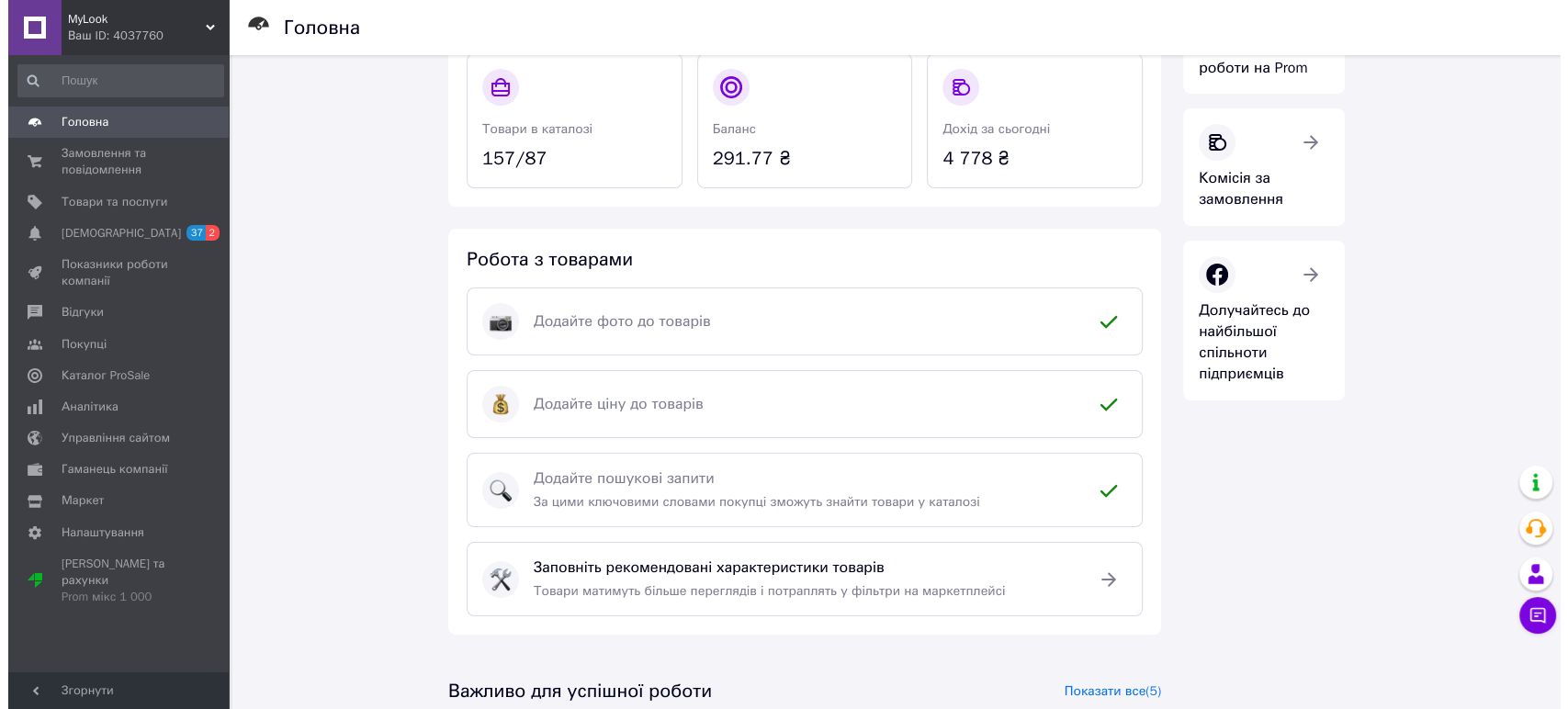 scroll, scrollTop: 0, scrollLeft: 0, axis: both 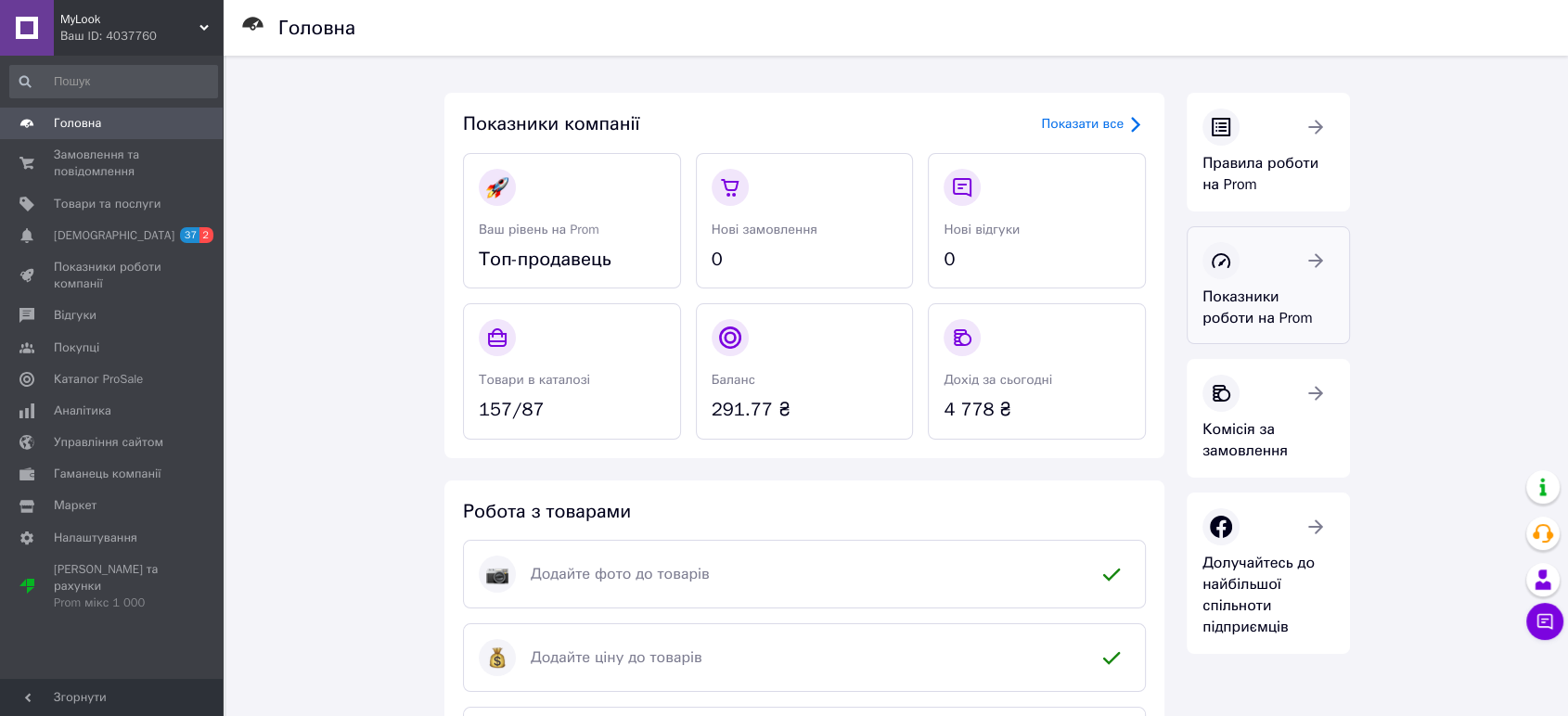 click at bounding box center [1316, 261] 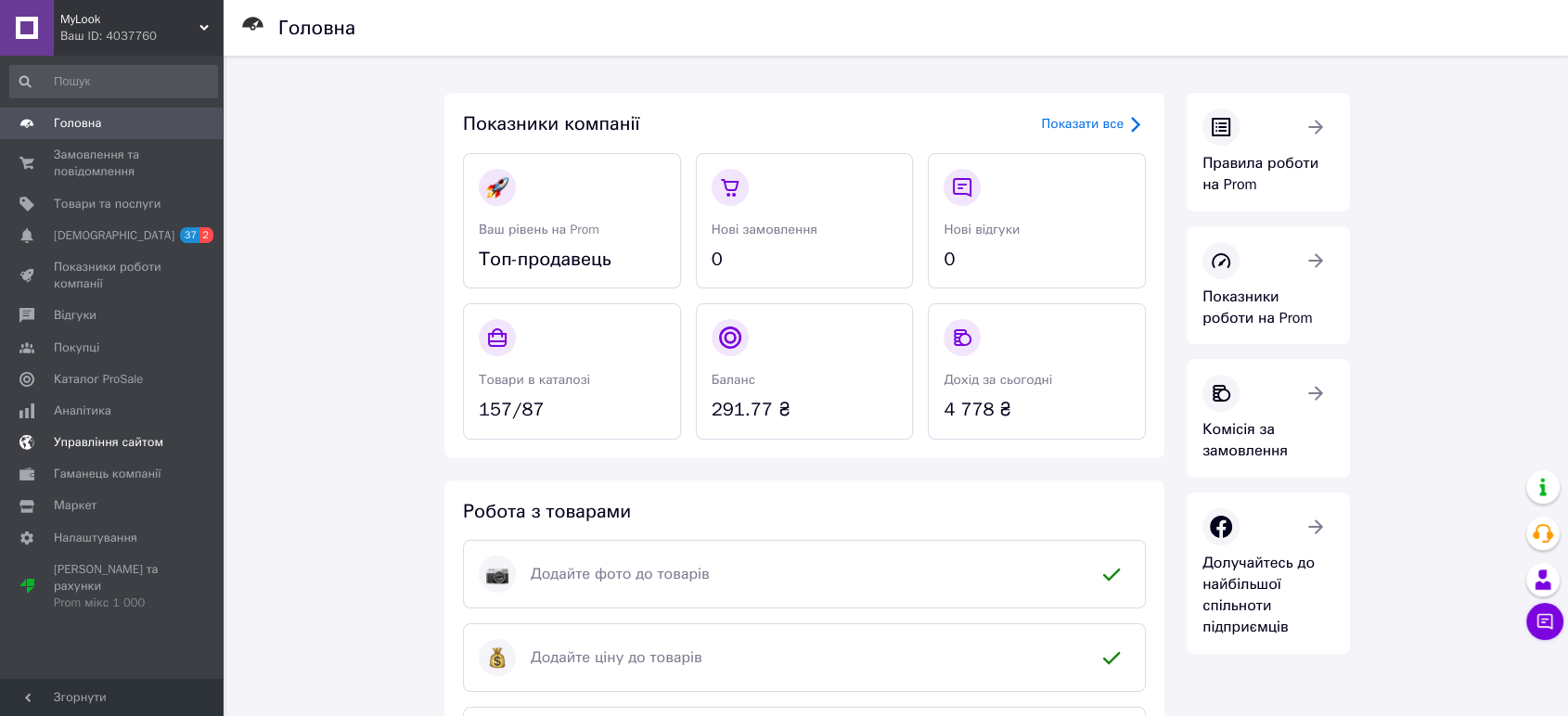click on "Управління сайтом" at bounding box center (109, 442) 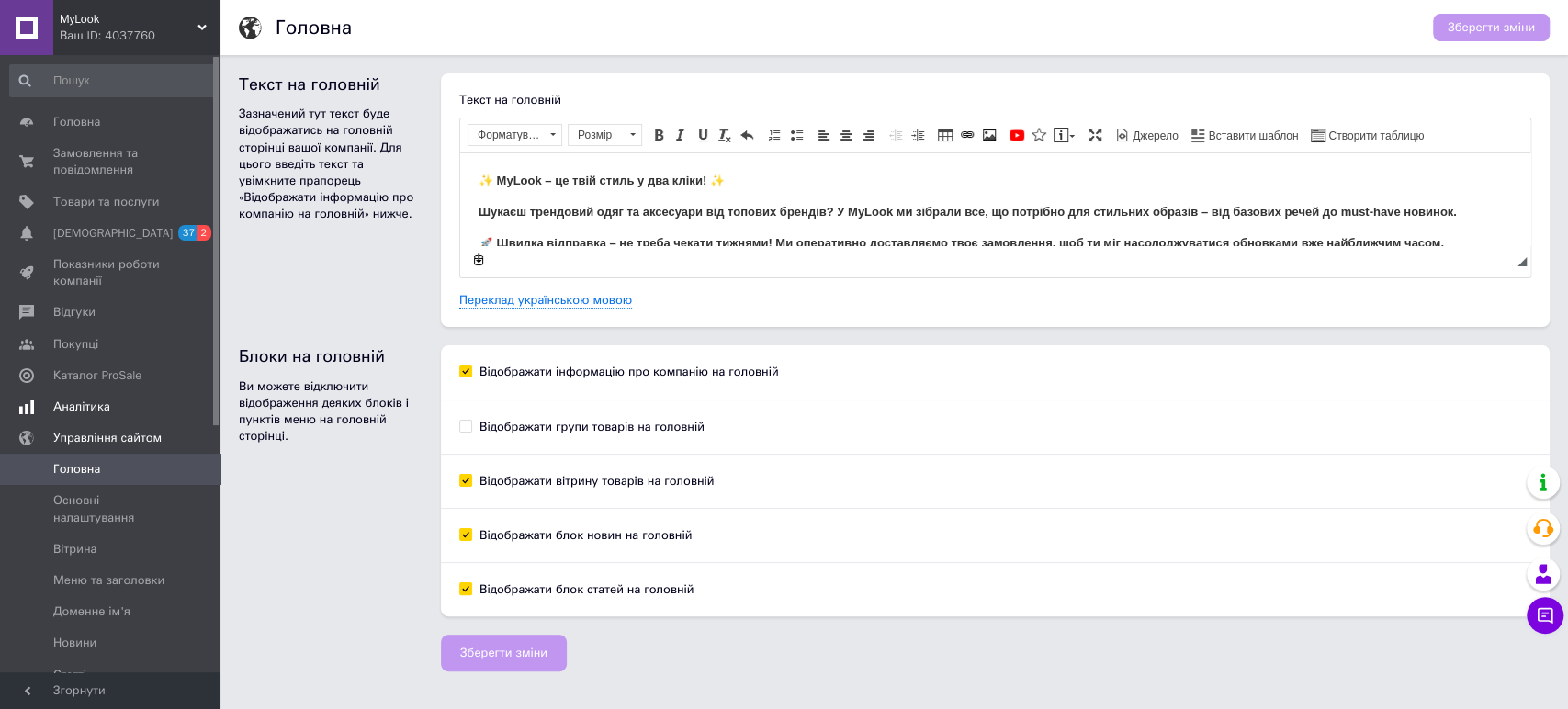 scroll, scrollTop: 0, scrollLeft: 0, axis: both 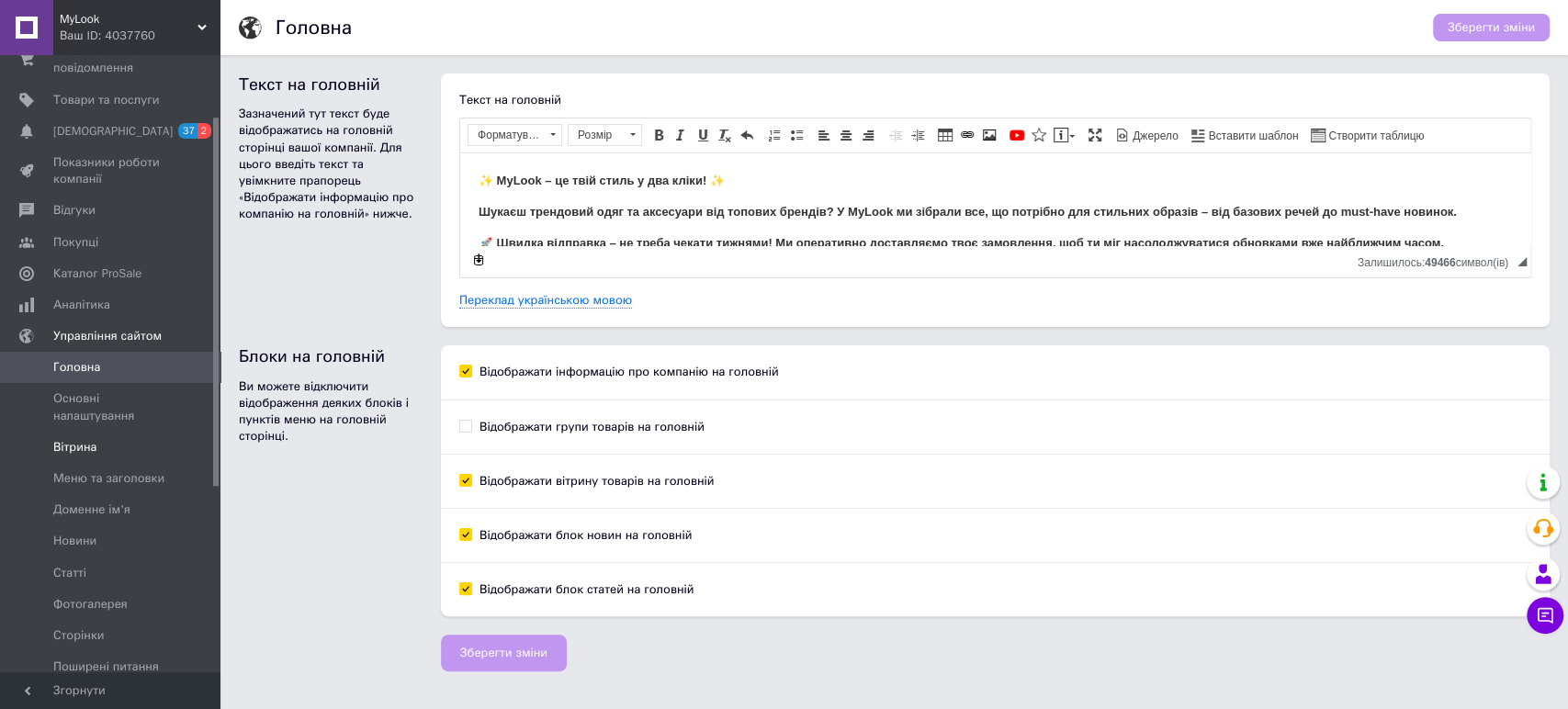 click on "Вітрина" at bounding box center (74, 447) 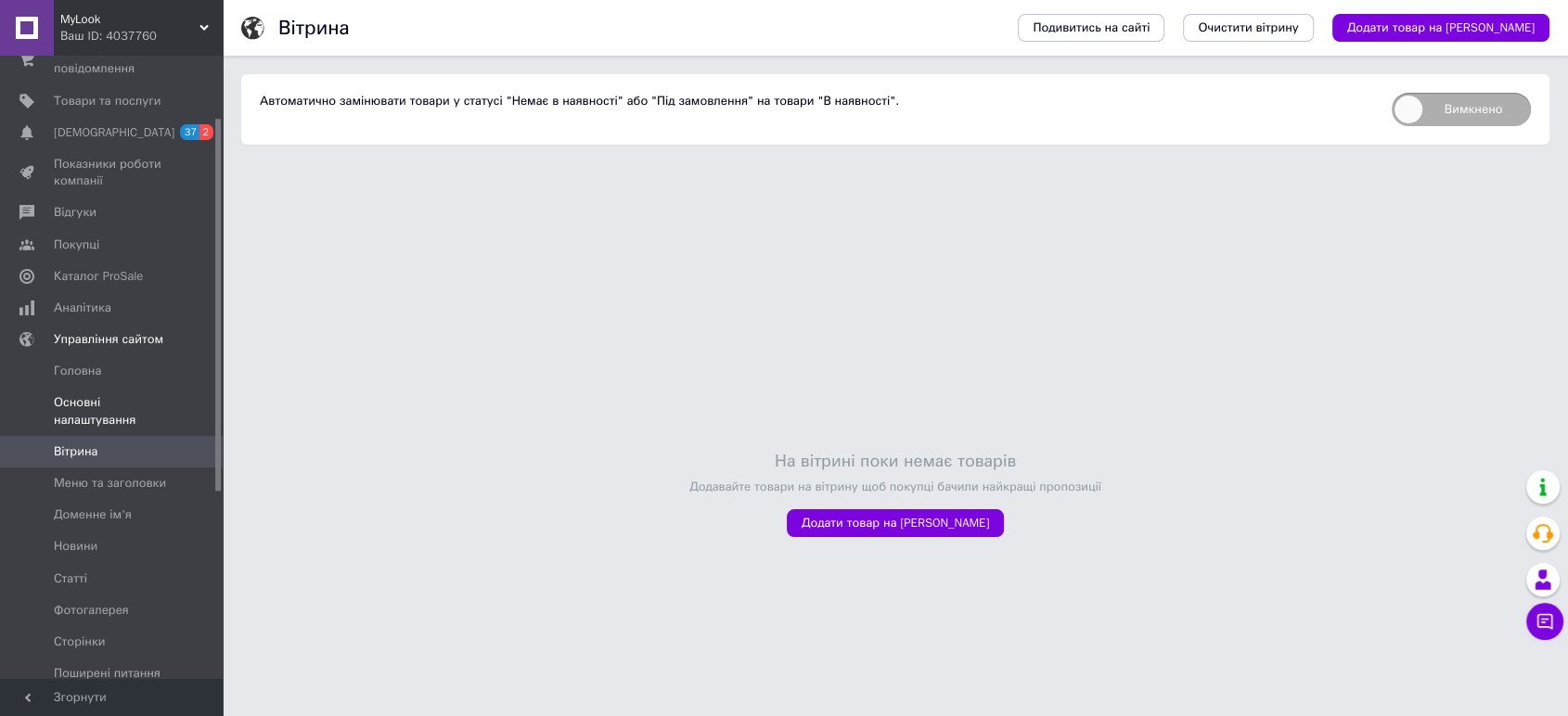 click on "Основні налаштування" at bounding box center [112, 411] 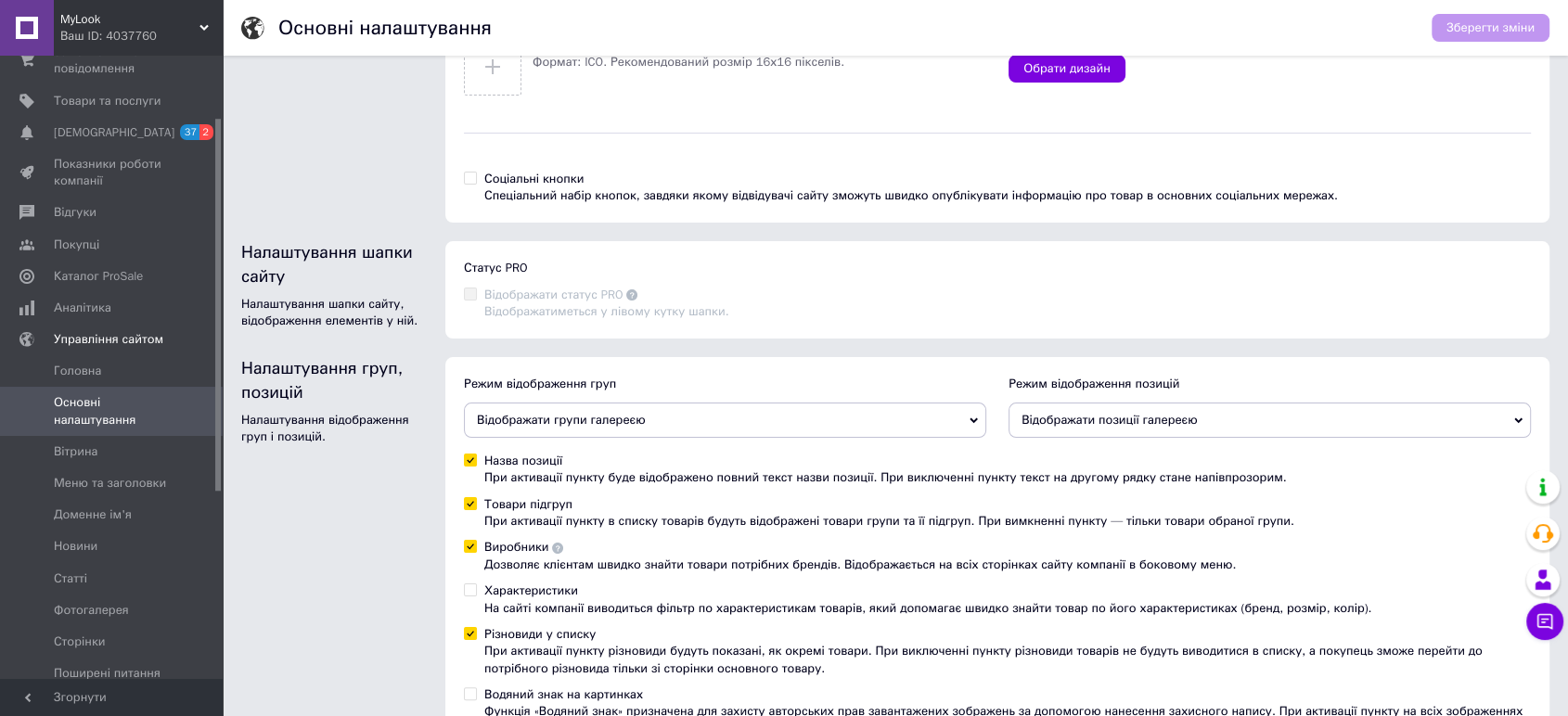 scroll, scrollTop: 206, scrollLeft: 0, axis: vertical 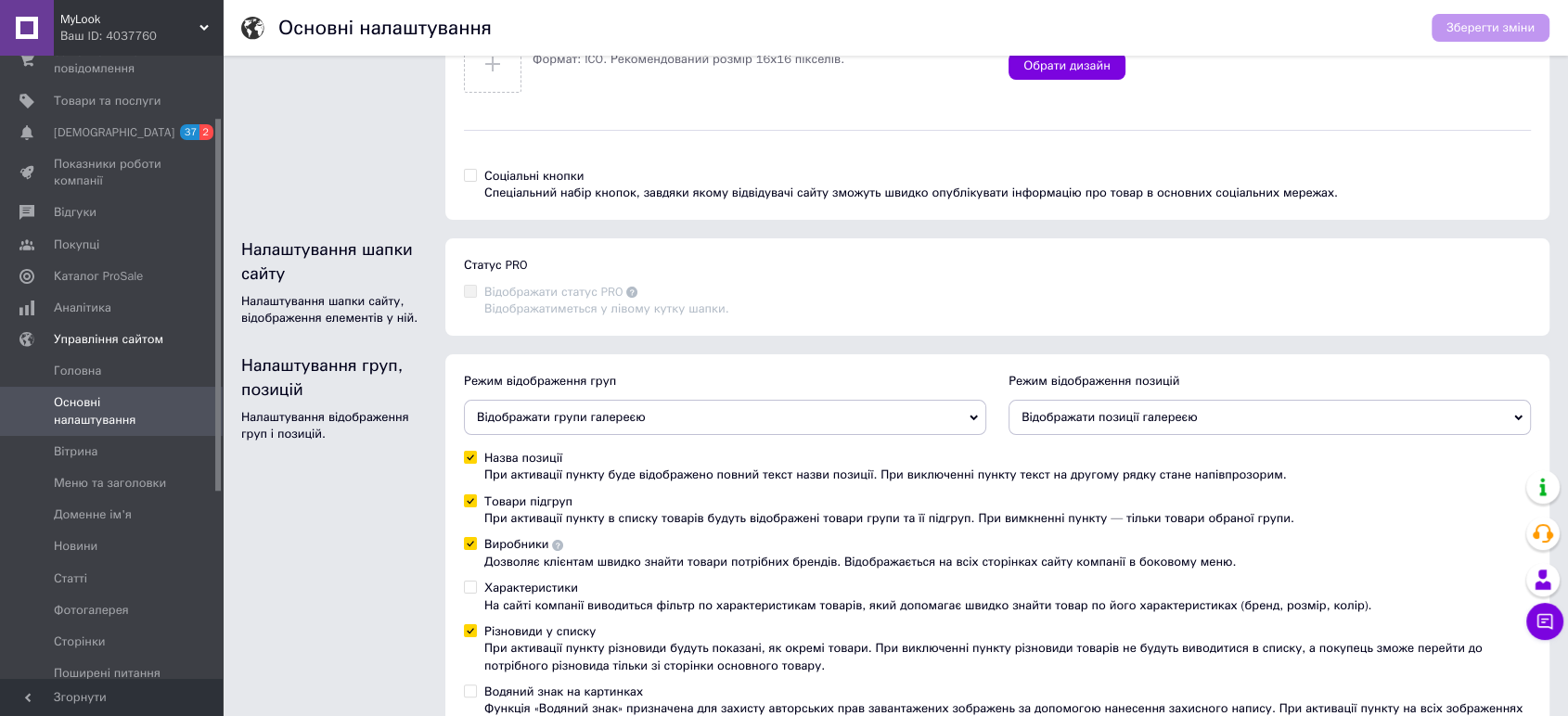drag, startPoint x: 571, startPoint y: 312, endPoint x: 647, endPoint y: 322, distance: 76.65507 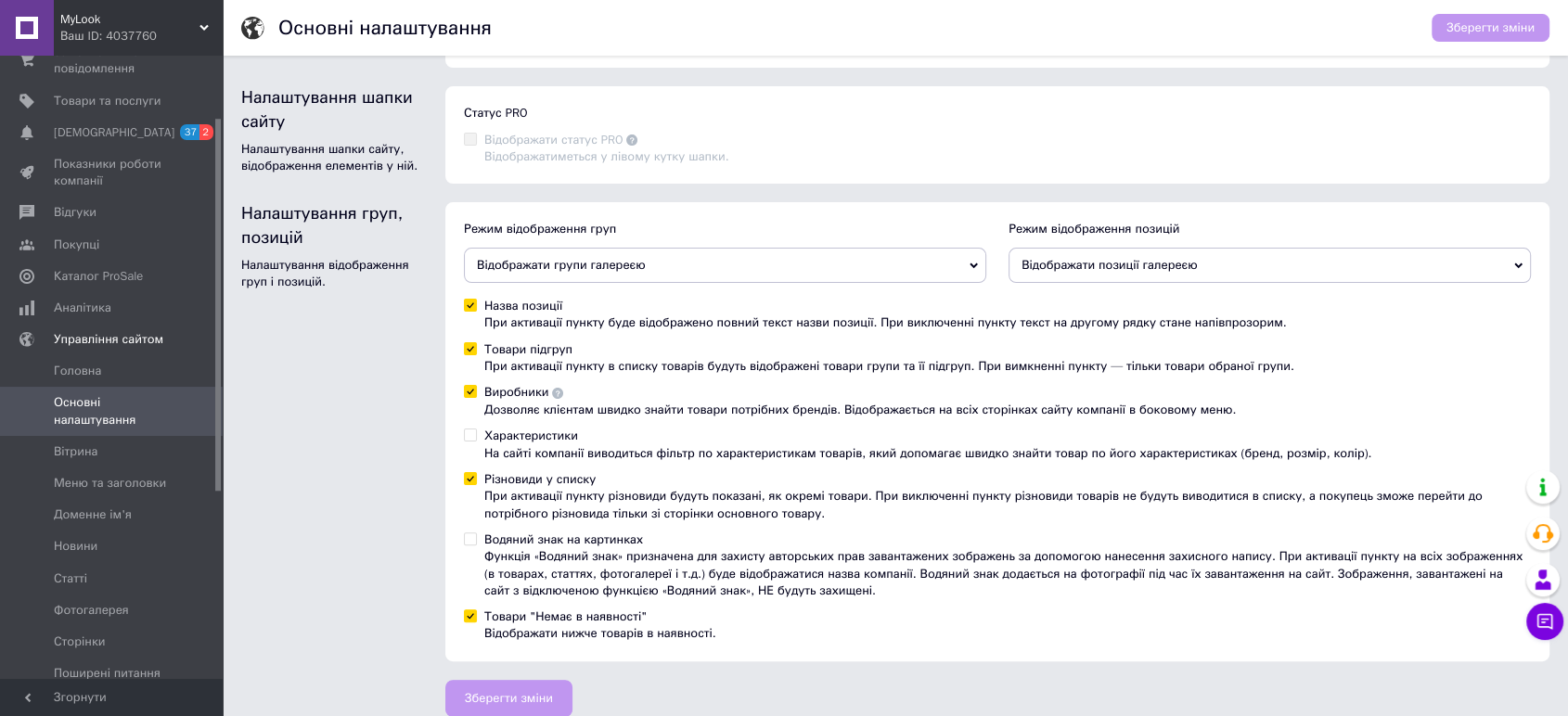 scroll, scrollTop: 376, scrollLeft: 0, axis: vertical 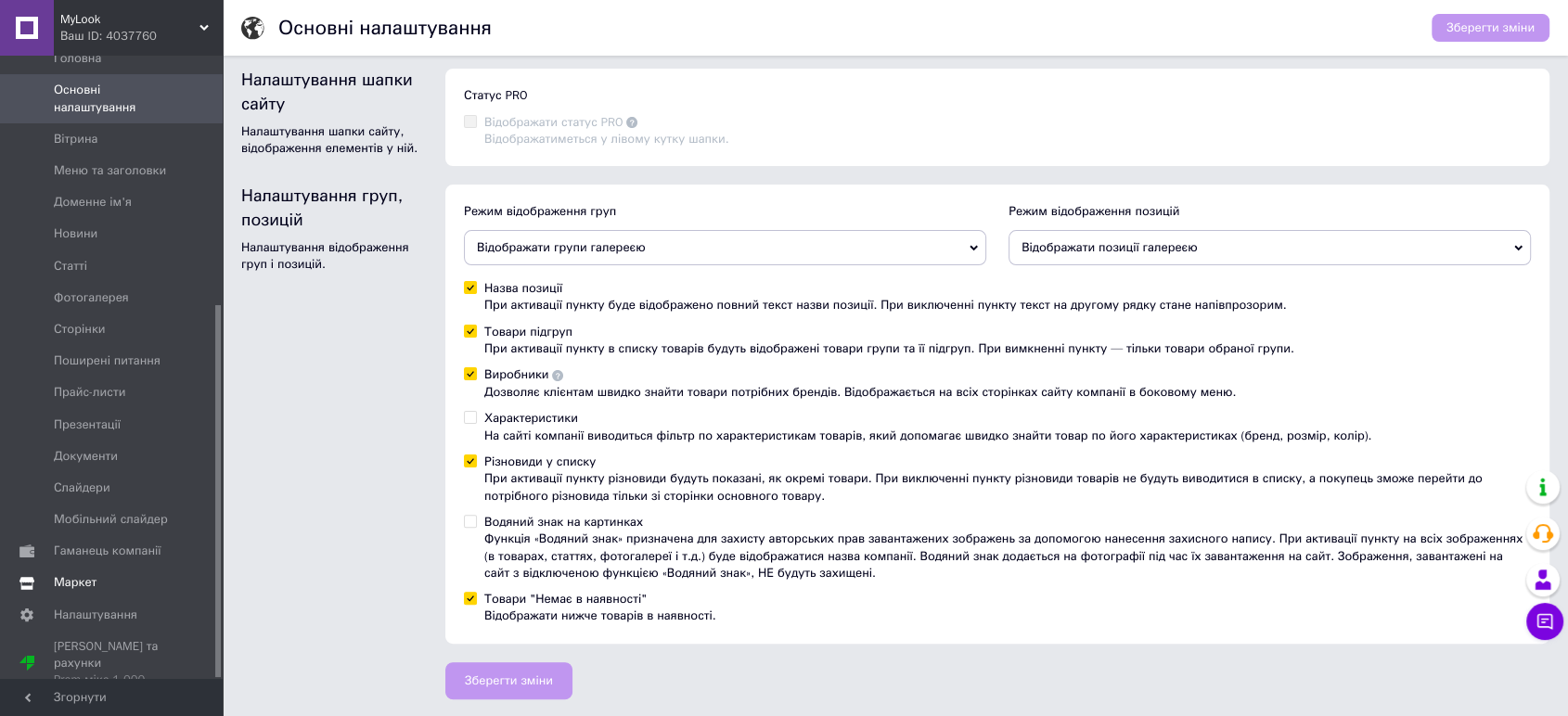 click on "Маркет" at bounding box center [75, 582] 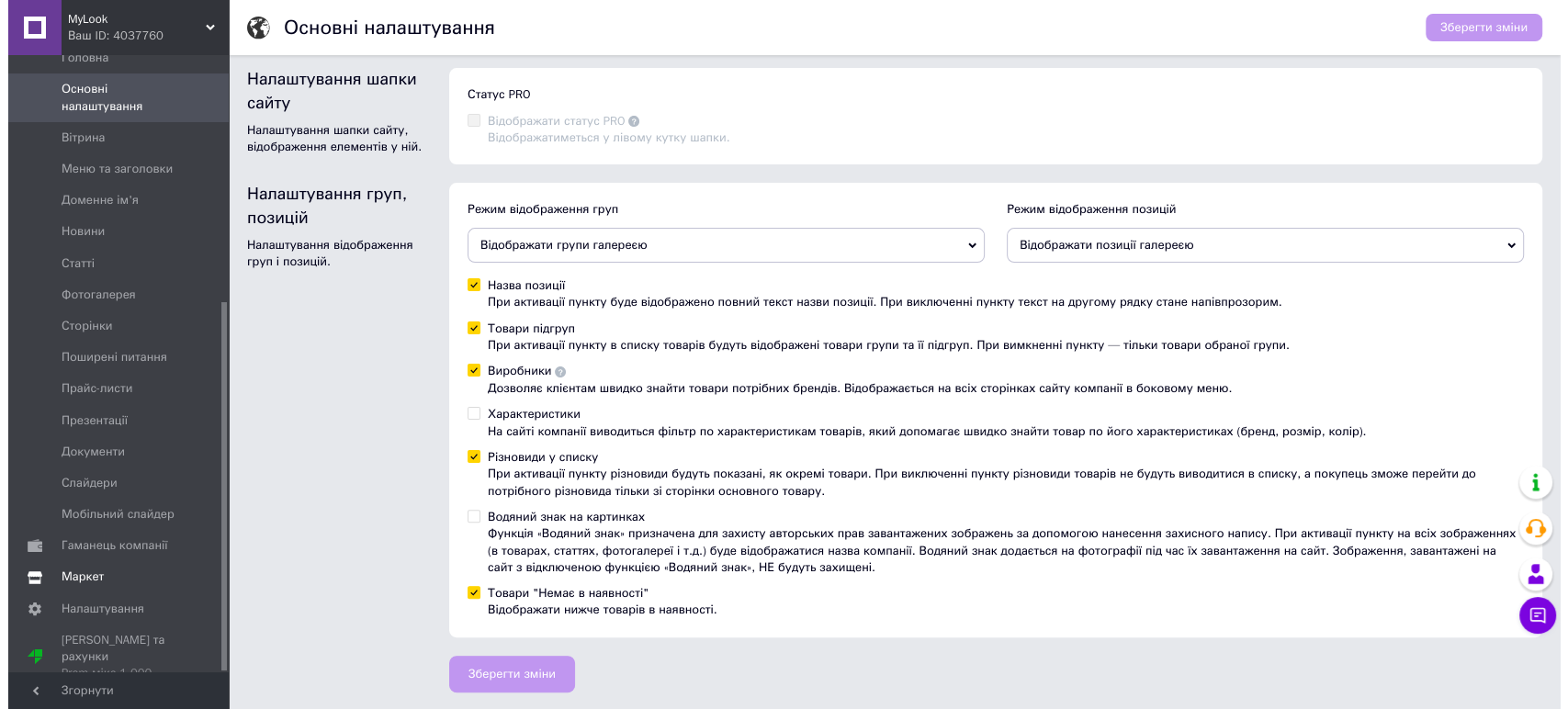 scroll, scrollTop: 0, scrollLeft: 0, axis: both 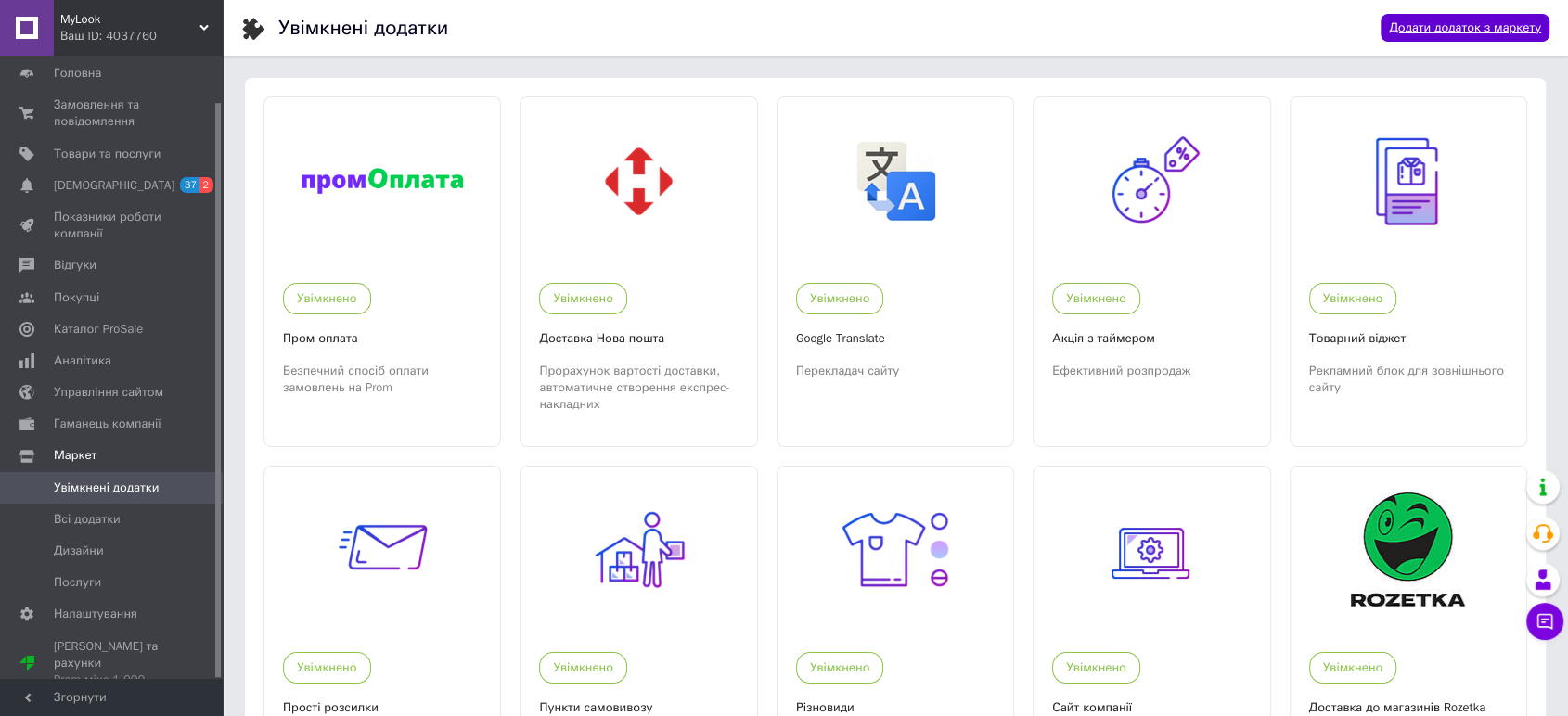 click on "Додати додаток з маркету" at bounding box center [1465, 28] 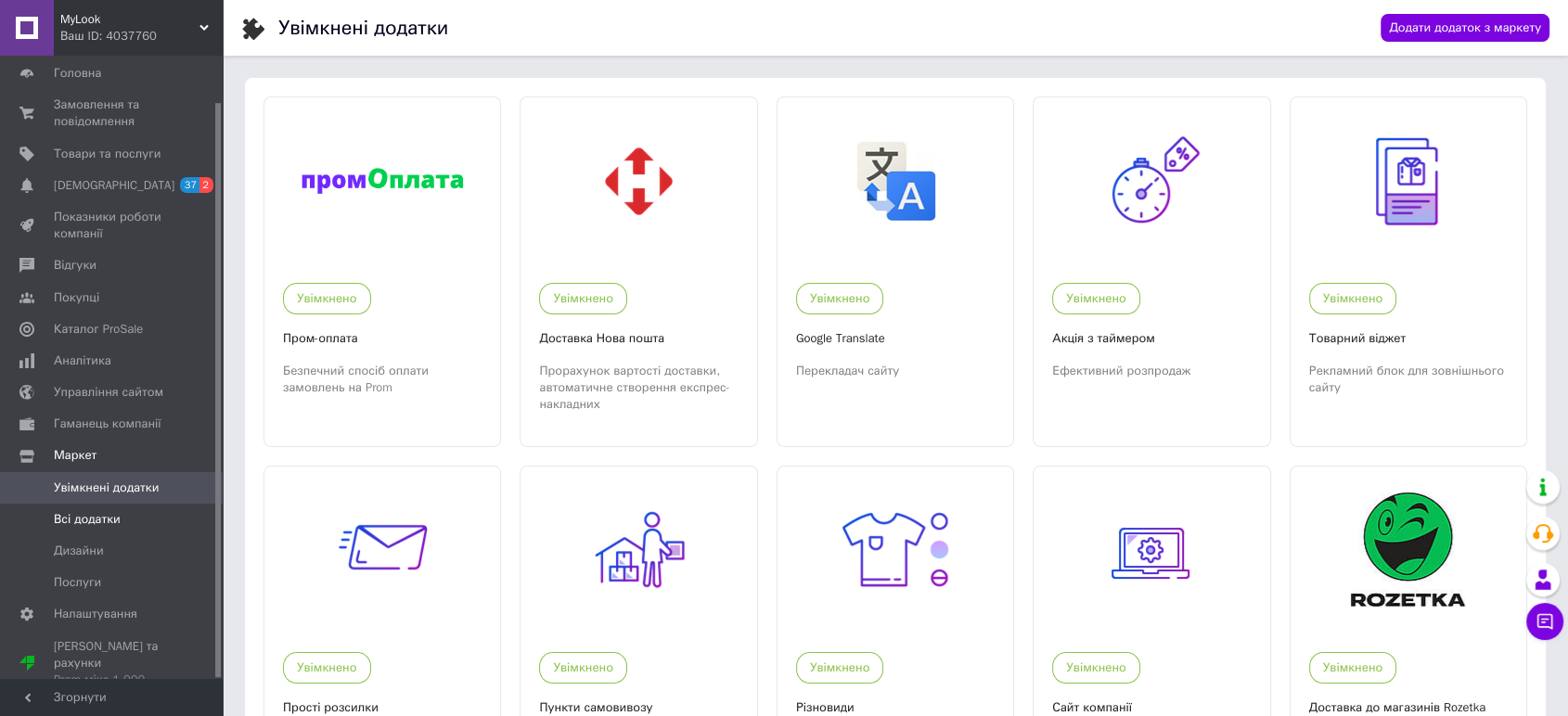 click on "Всі додатки" at bounding box center (112, 519) 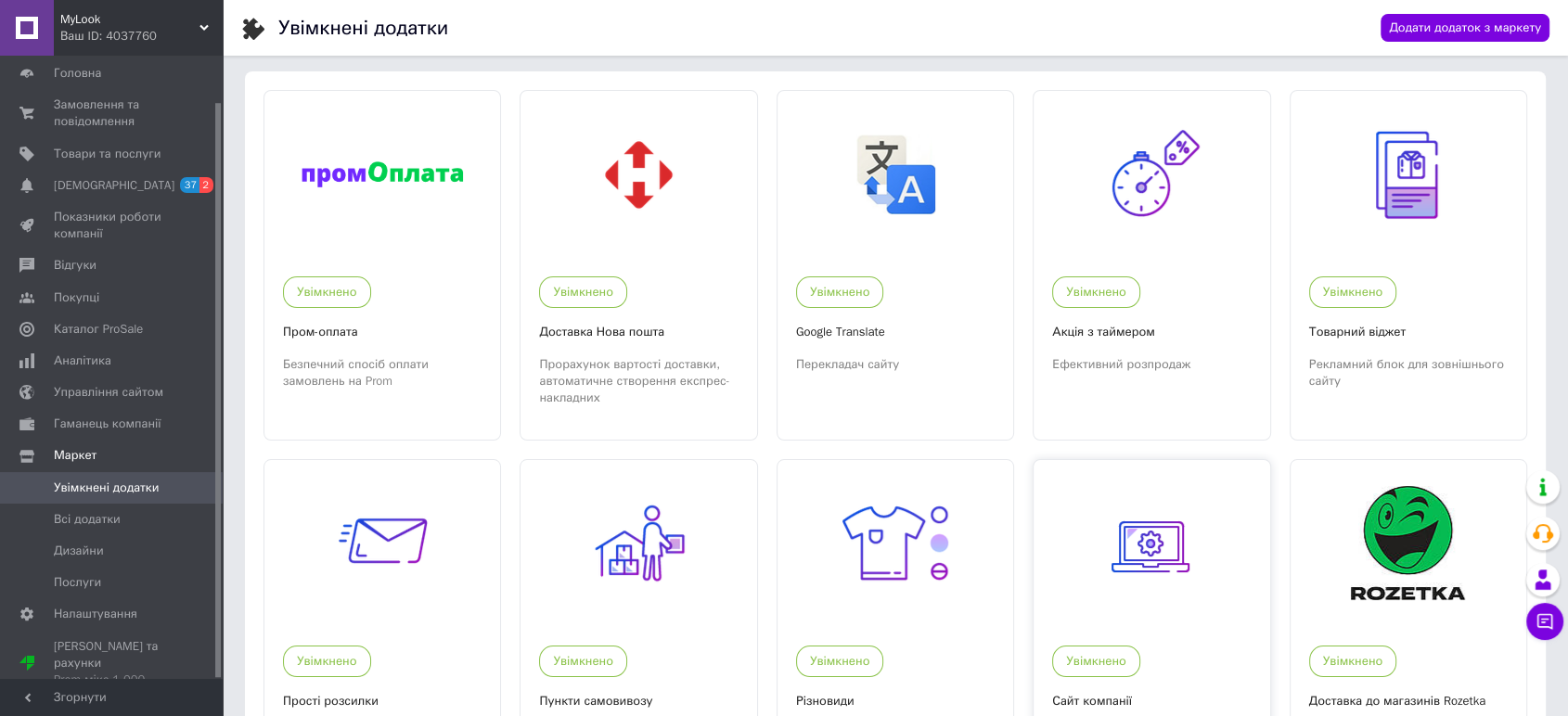 scroll, scrollTop: 0, scrollLeft: 0, axis: both 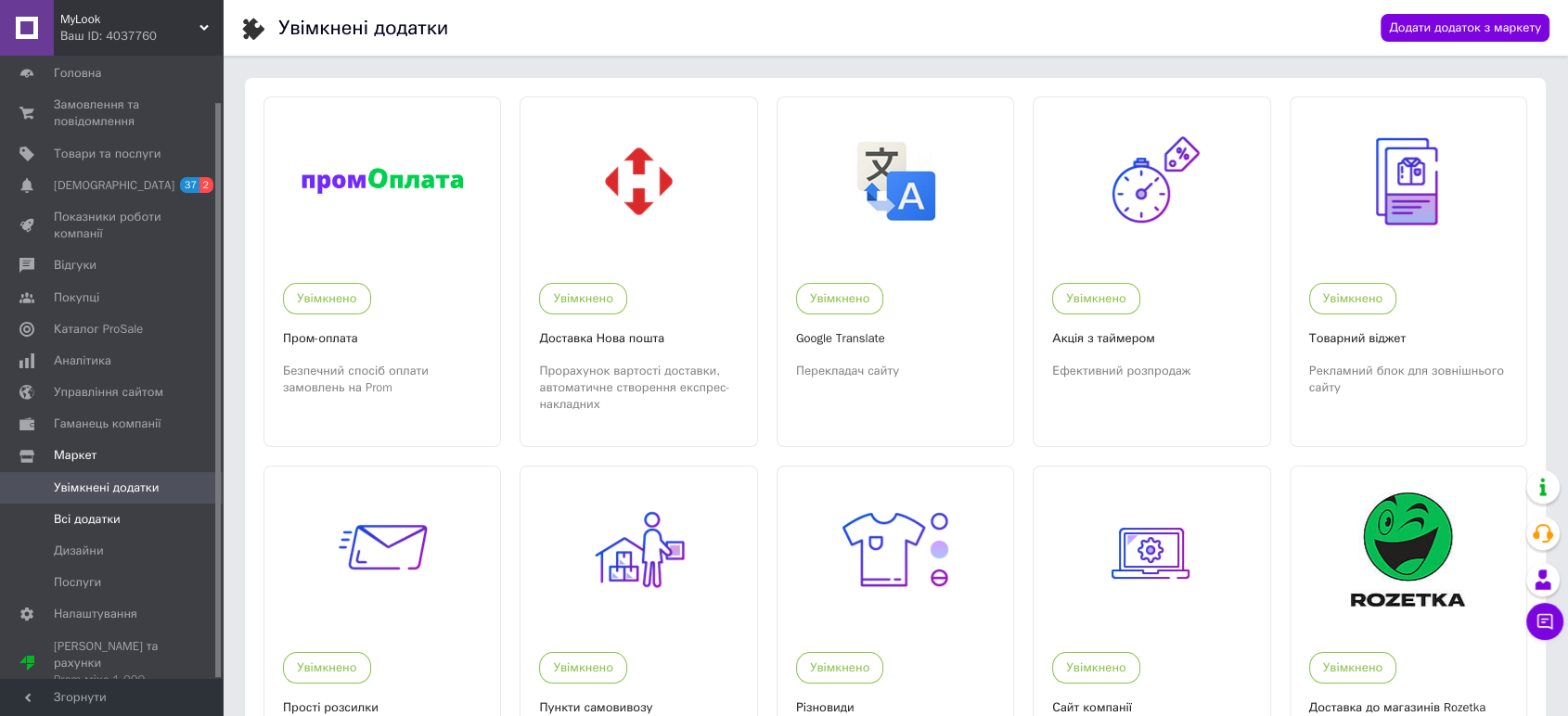 click on "Всі додатки" at bounding box center (113, 519) 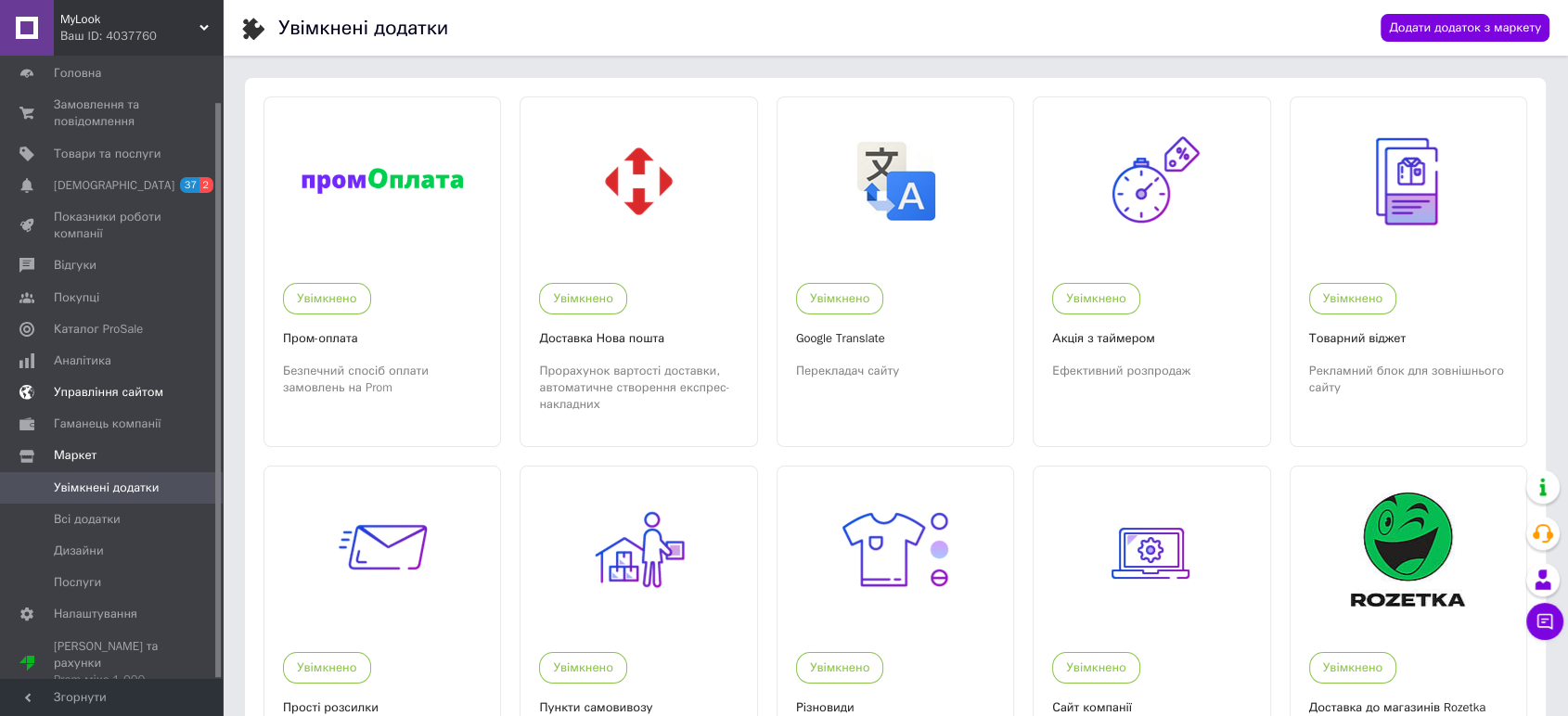 scroll, scrollTop: 49, scrollLeft: 0, axis: vertical 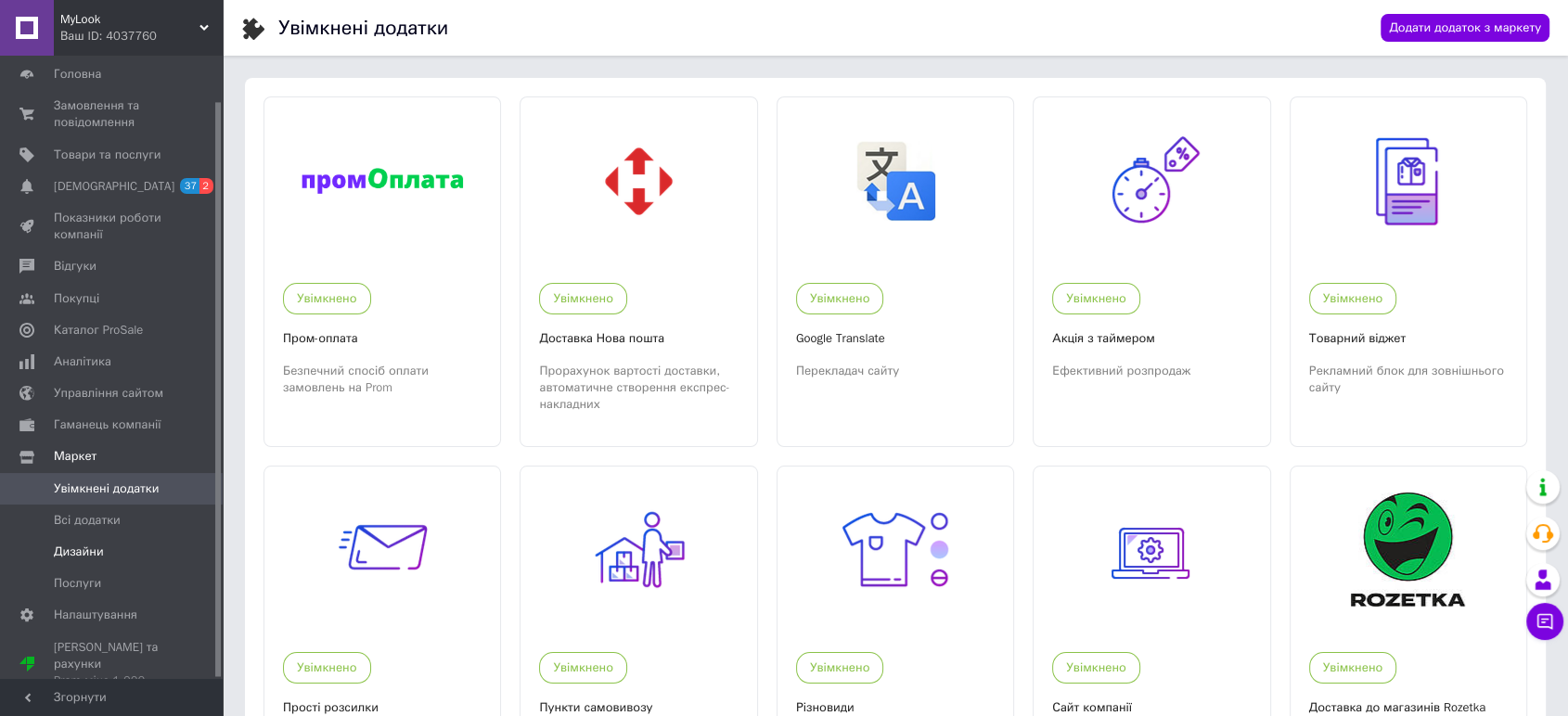 click on "Дизайни" at bounding box center (79, 552) 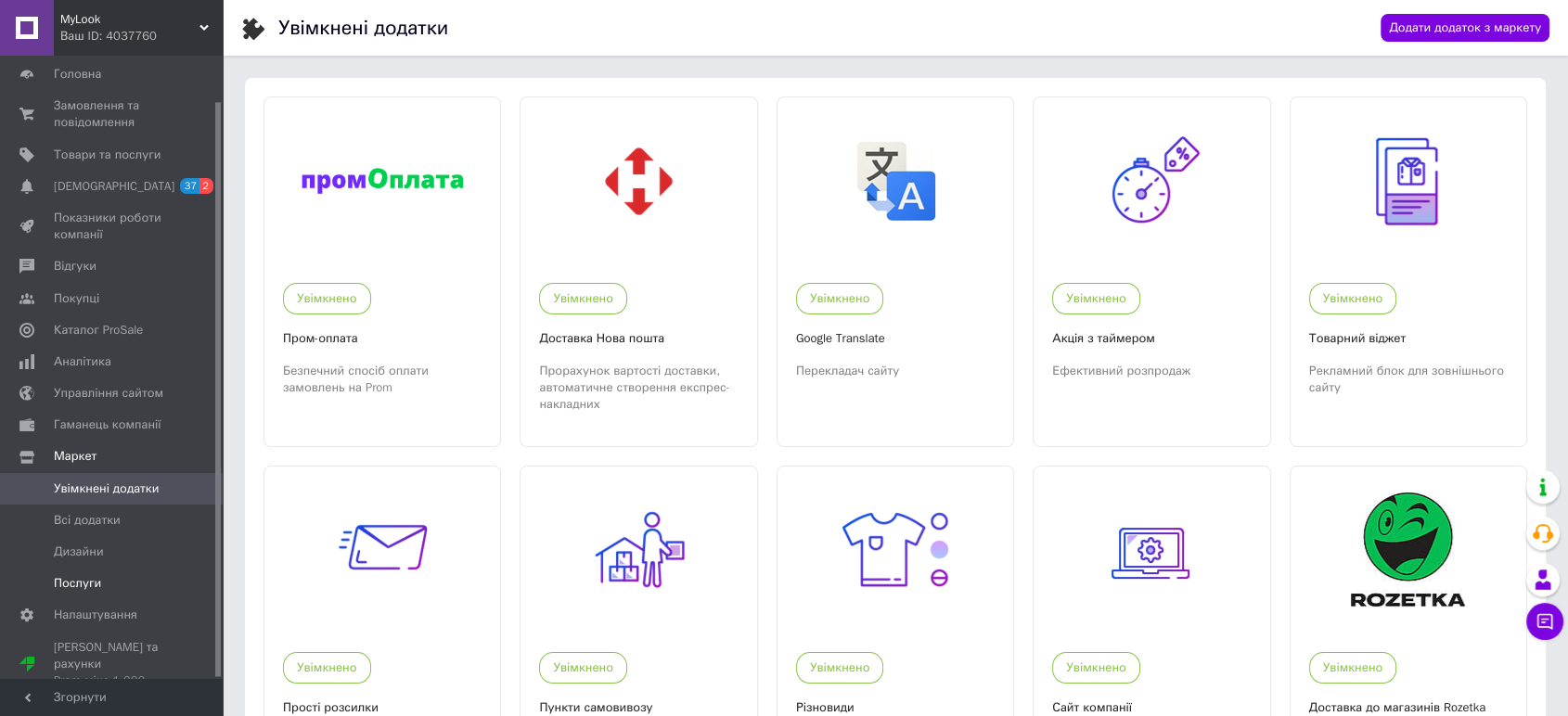 click on "Послуги" at bounding box center [77, 583] 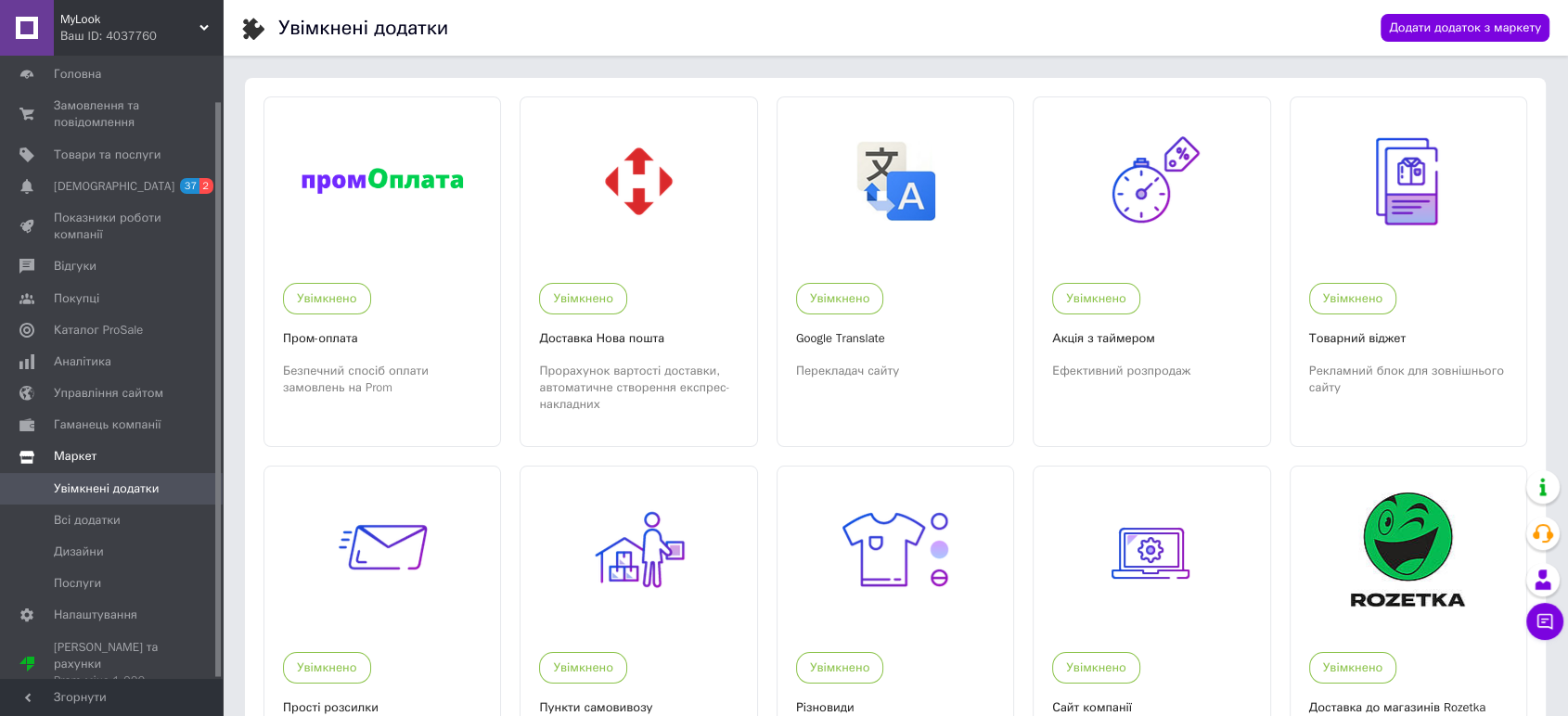 click on "Маркет" at bounding box center [75, 456] 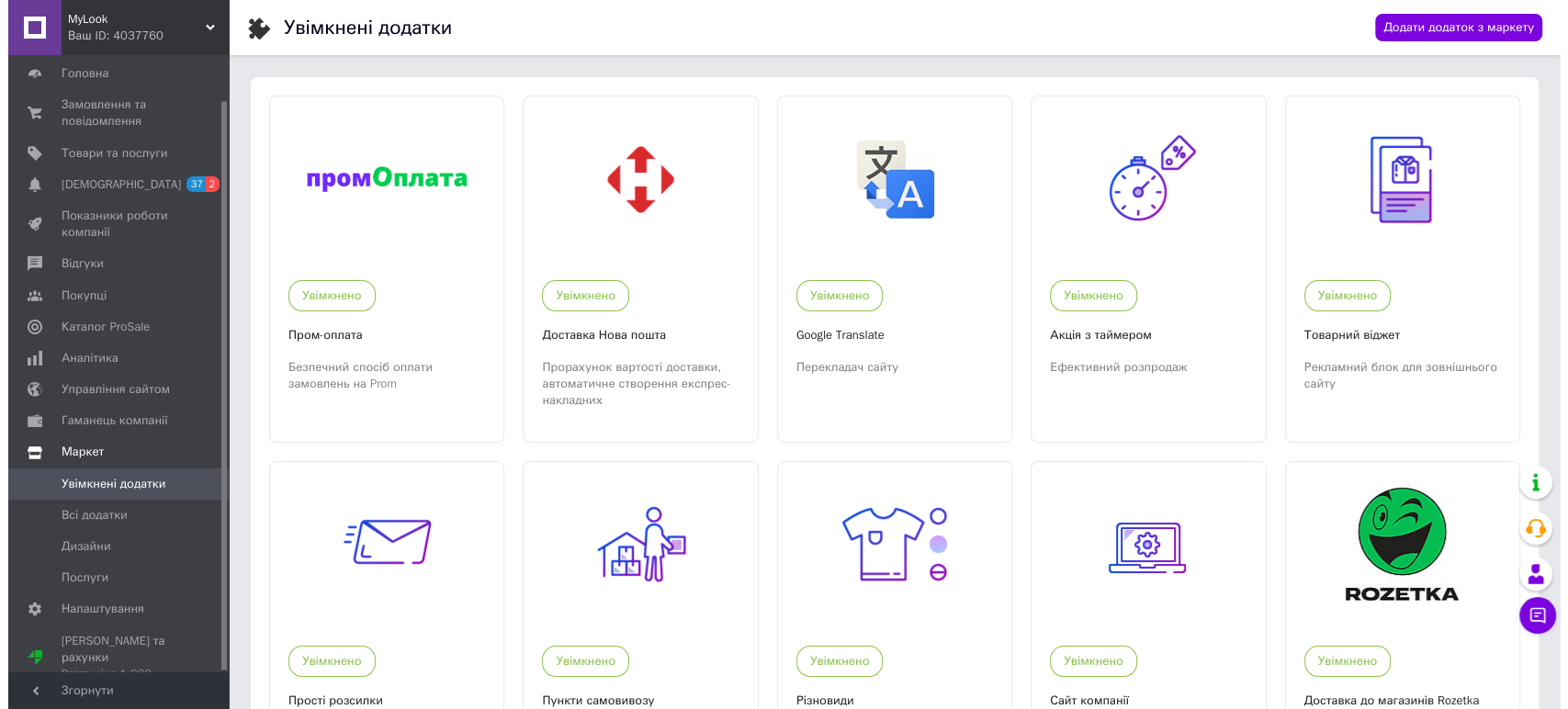 scroll, scrollTop: 0, scrollLeft: 0, axis: both 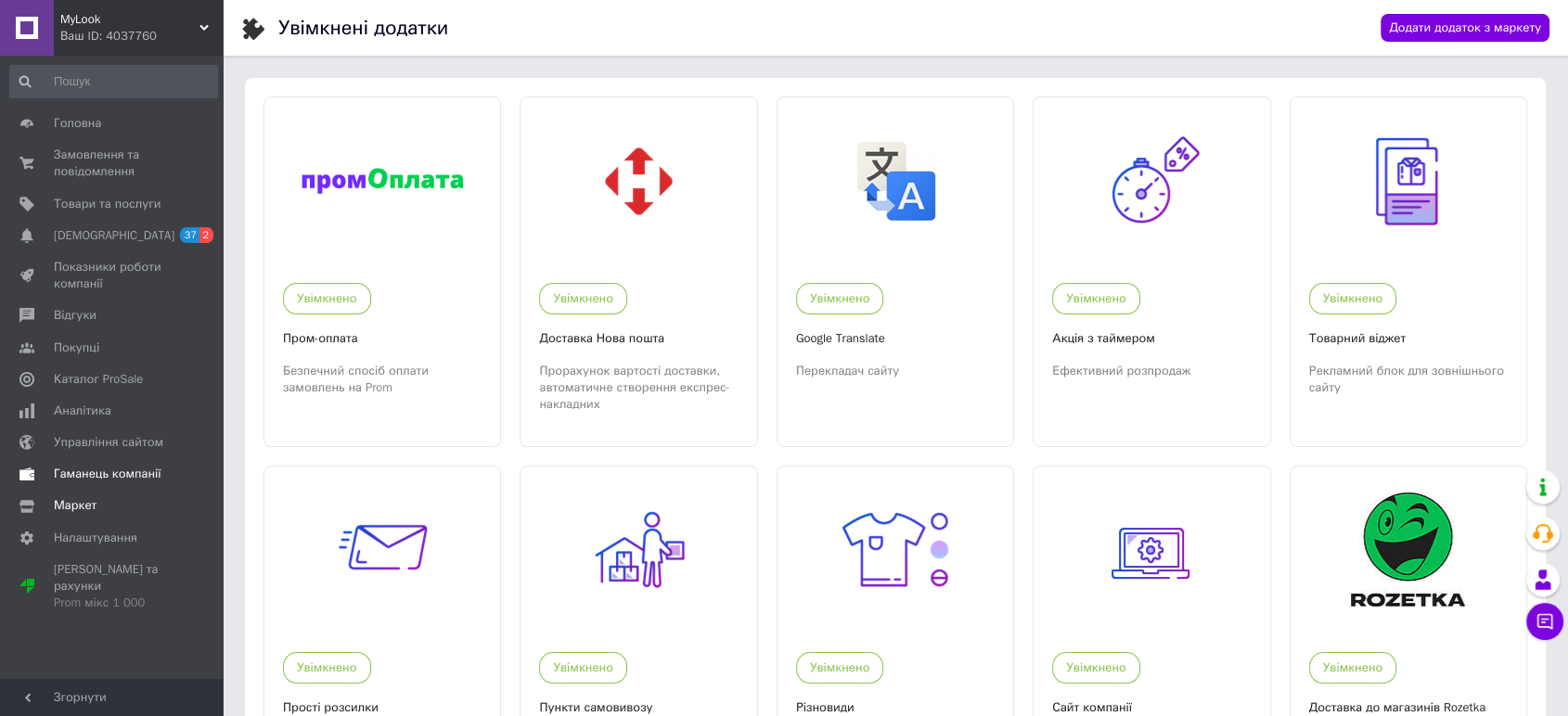 click on "Гаманець компанії" at bounding box center (113, 474) 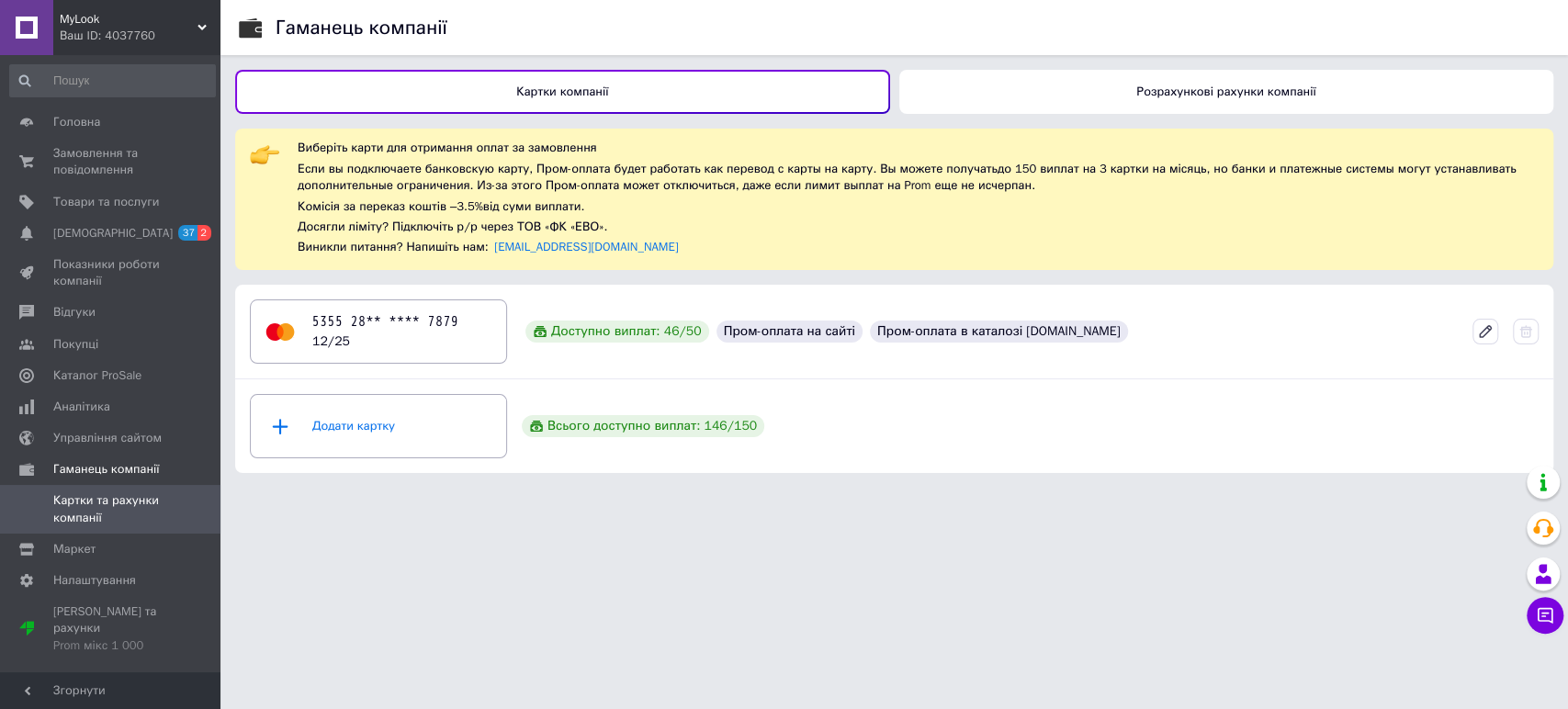 click on "Розрахункові рахунки компанії" at bounding box center (1226, 92) 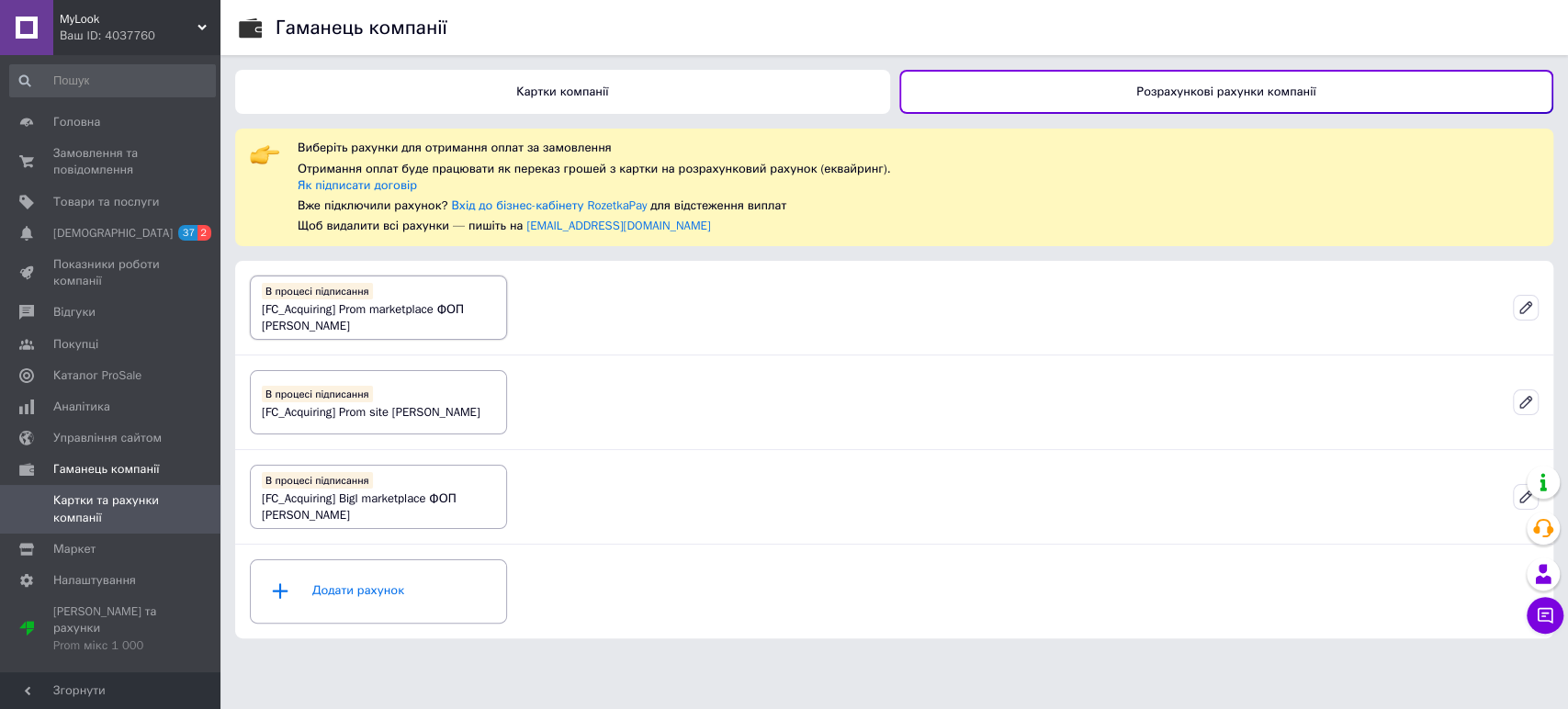 click on "[FC_Acquiring] Prom marketplace ФОП Паламарчук Артем Олегович" at bounding box center (363, 317) 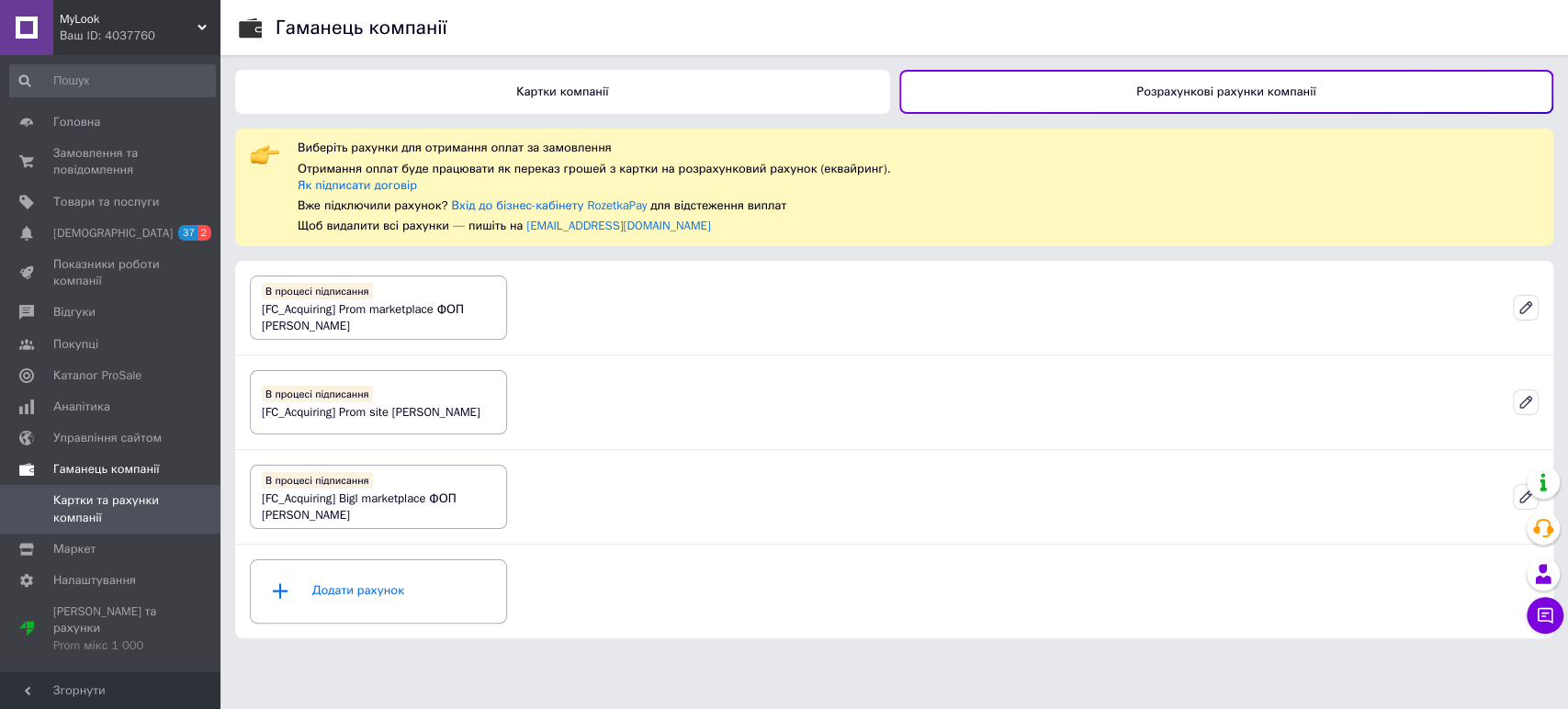 click on "Гаманець компанії" at bounding box center (107, 469) 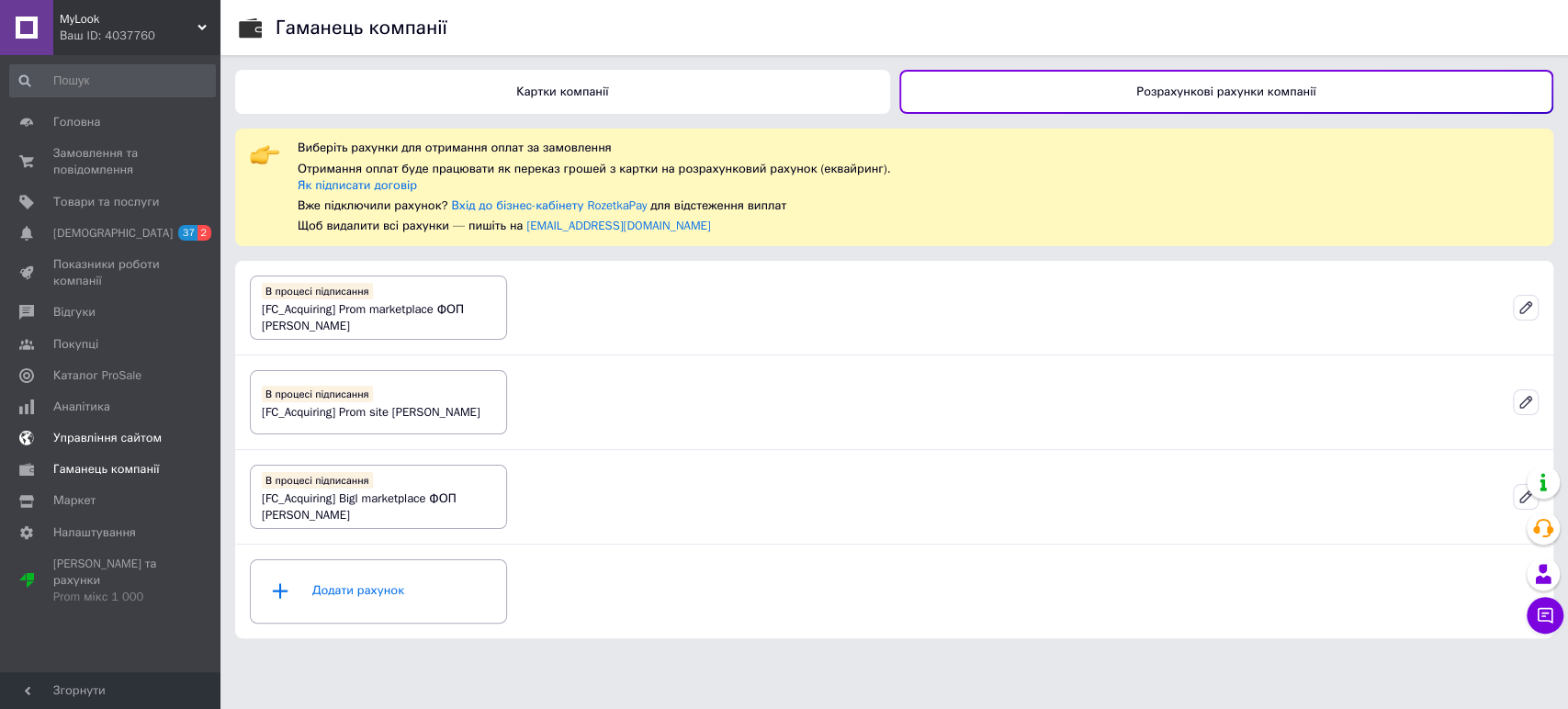 click on "Управління сайтом" at bounding box center (107, 438) 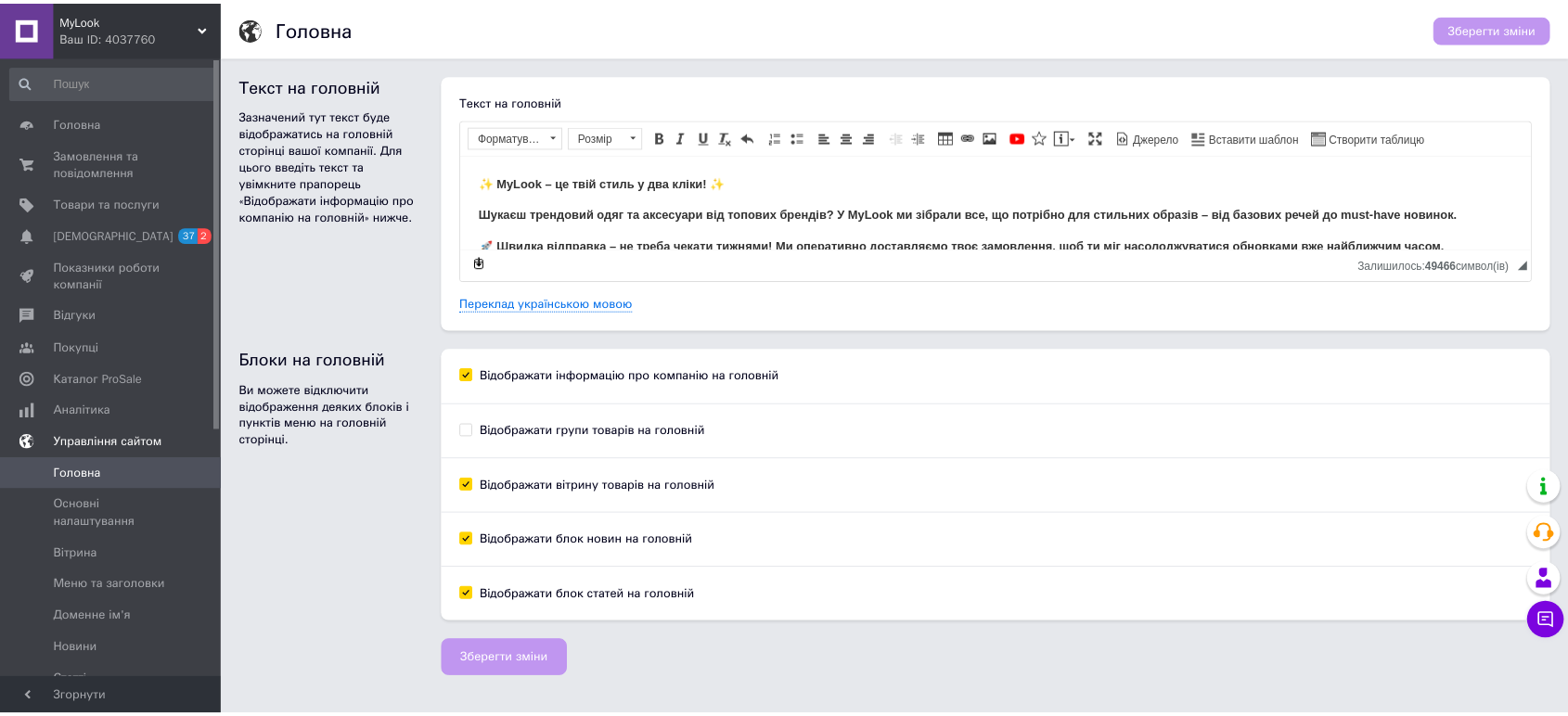 scroll, scrollTop: 0, scrollLeft: 0, axis: both 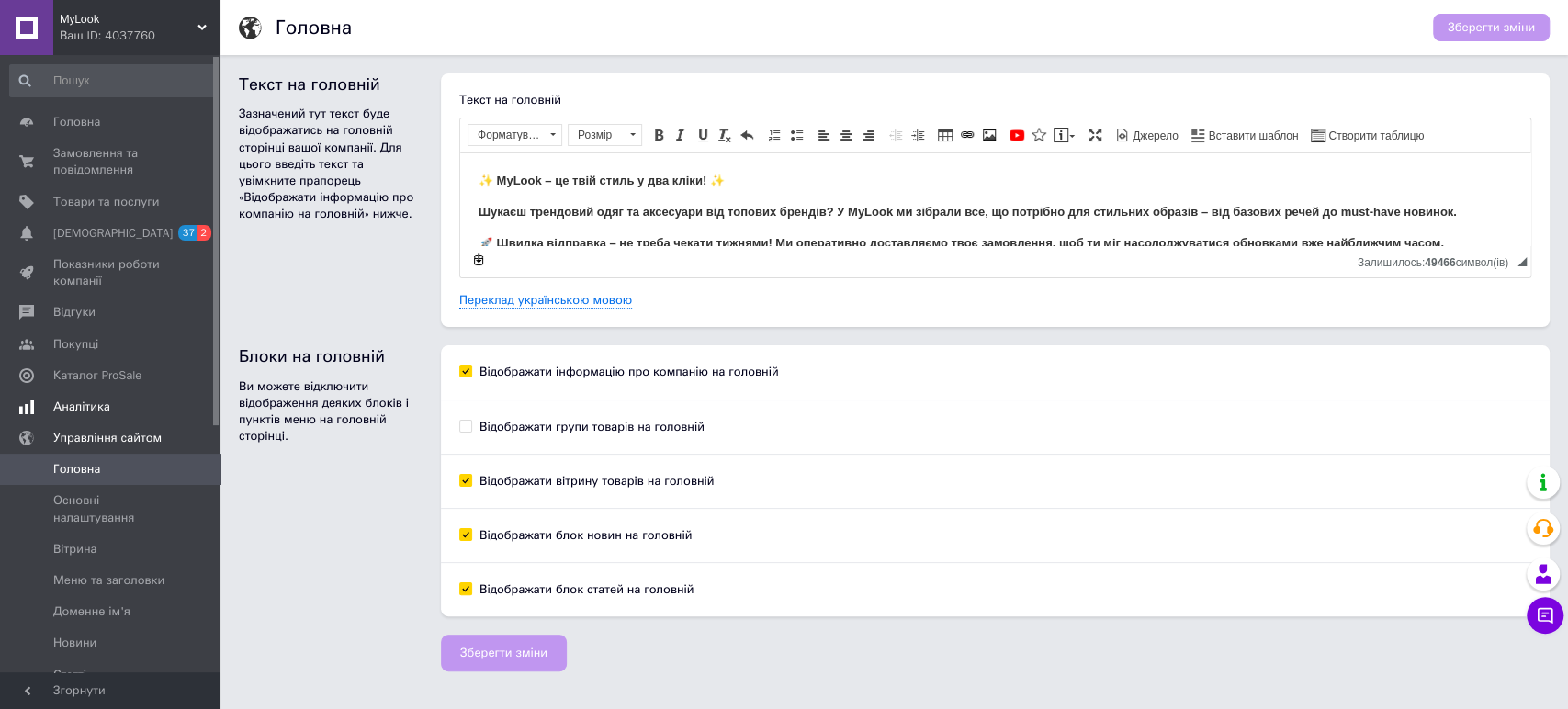 click on "Аналітика" at bounding box center (111, 407) 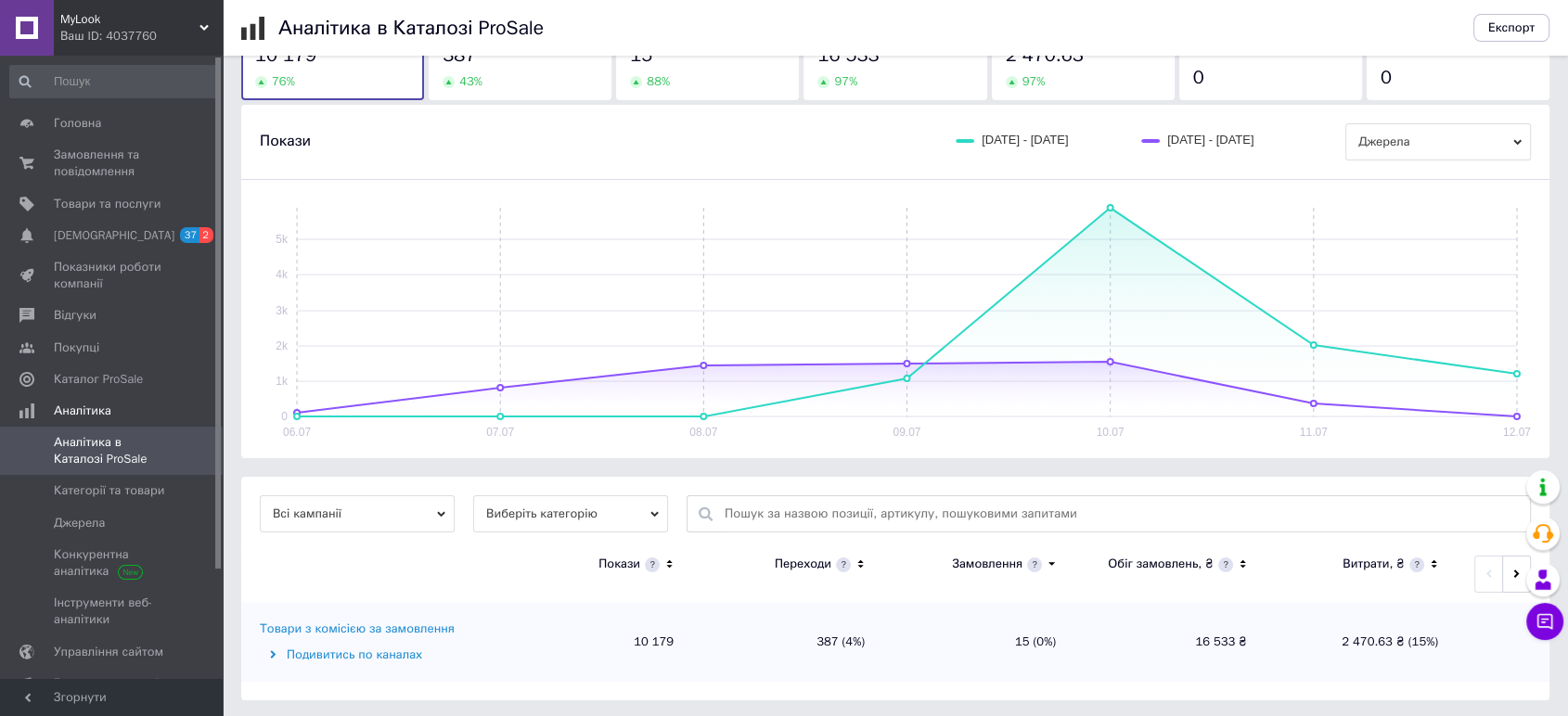 scroll, scrollTop: 152, scrollLeft: 0, axis: vertical 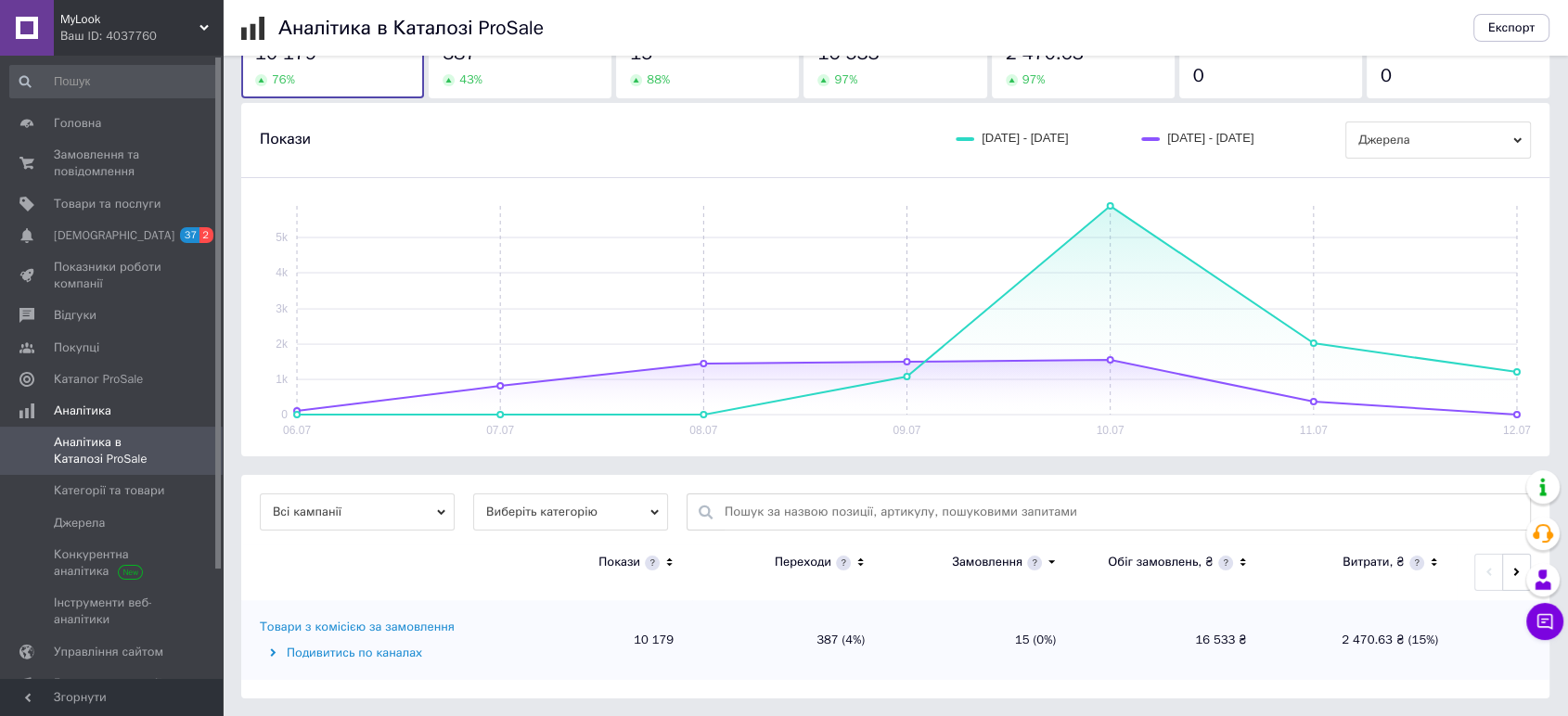 click on "Подивитись по каналах" at bounding box center [378, 653] 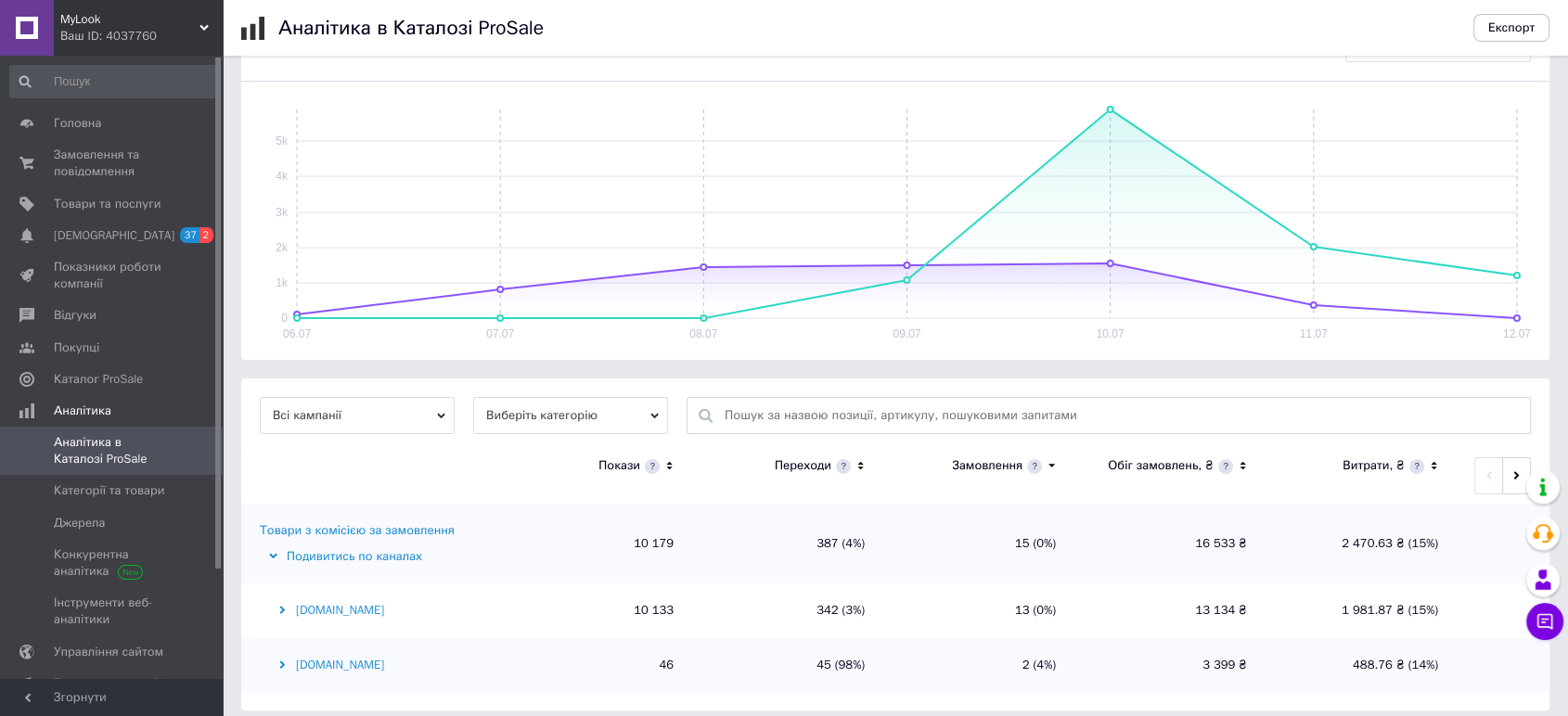 scroll, scrollTop: 260, scrollLeft: 0, axis: vertical 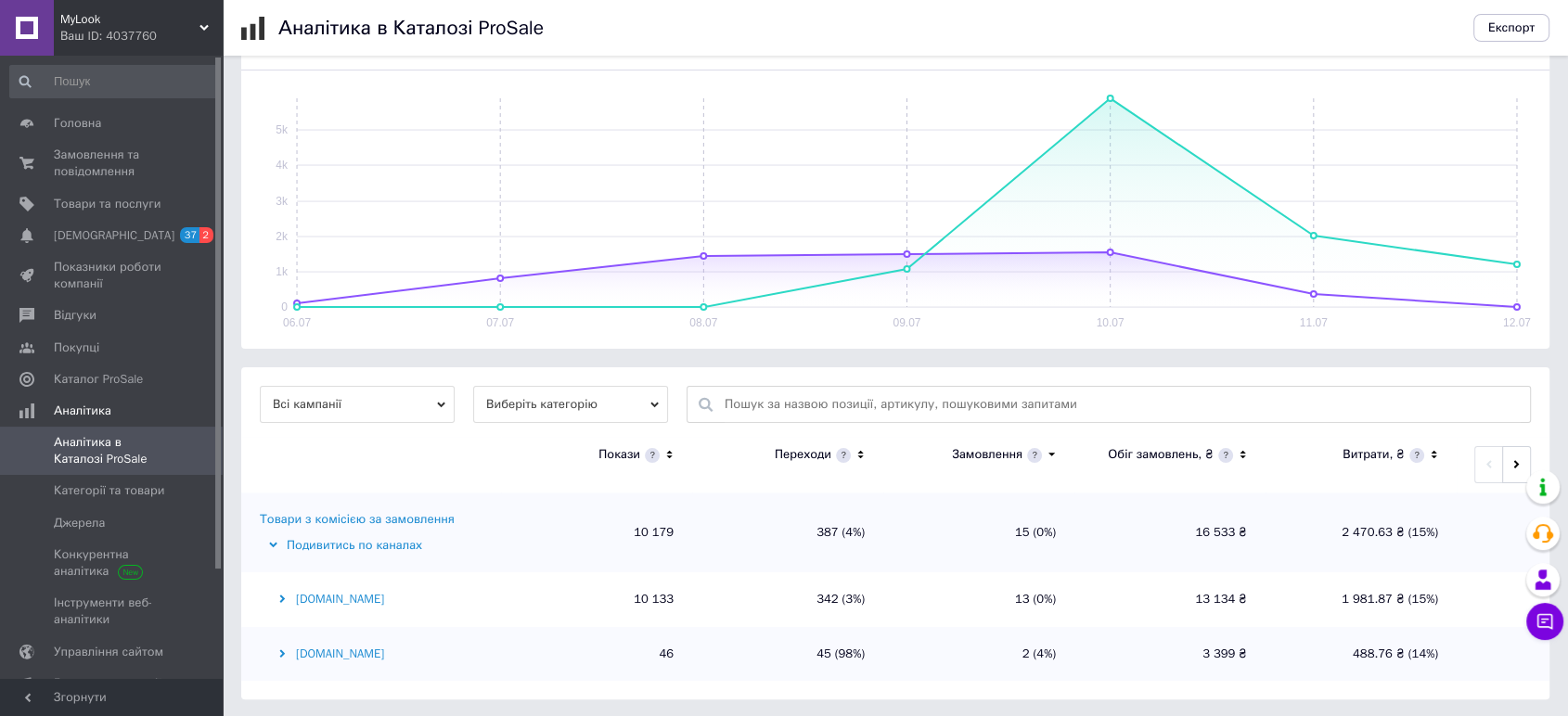 click on "Подивитись по каналах" at bounding box center (378, 545) 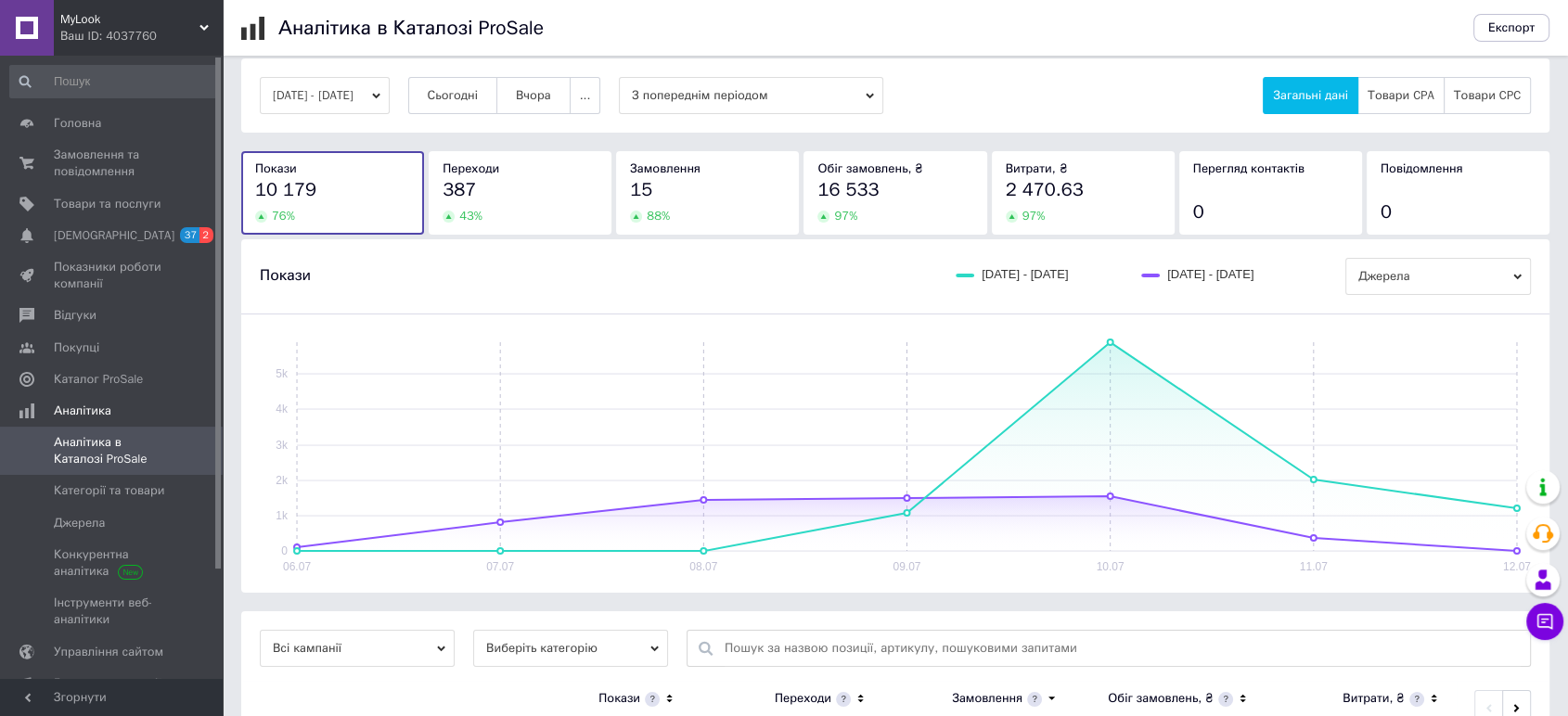 scroll, scrollTop: 0, scrollLeft: 0, axis: both 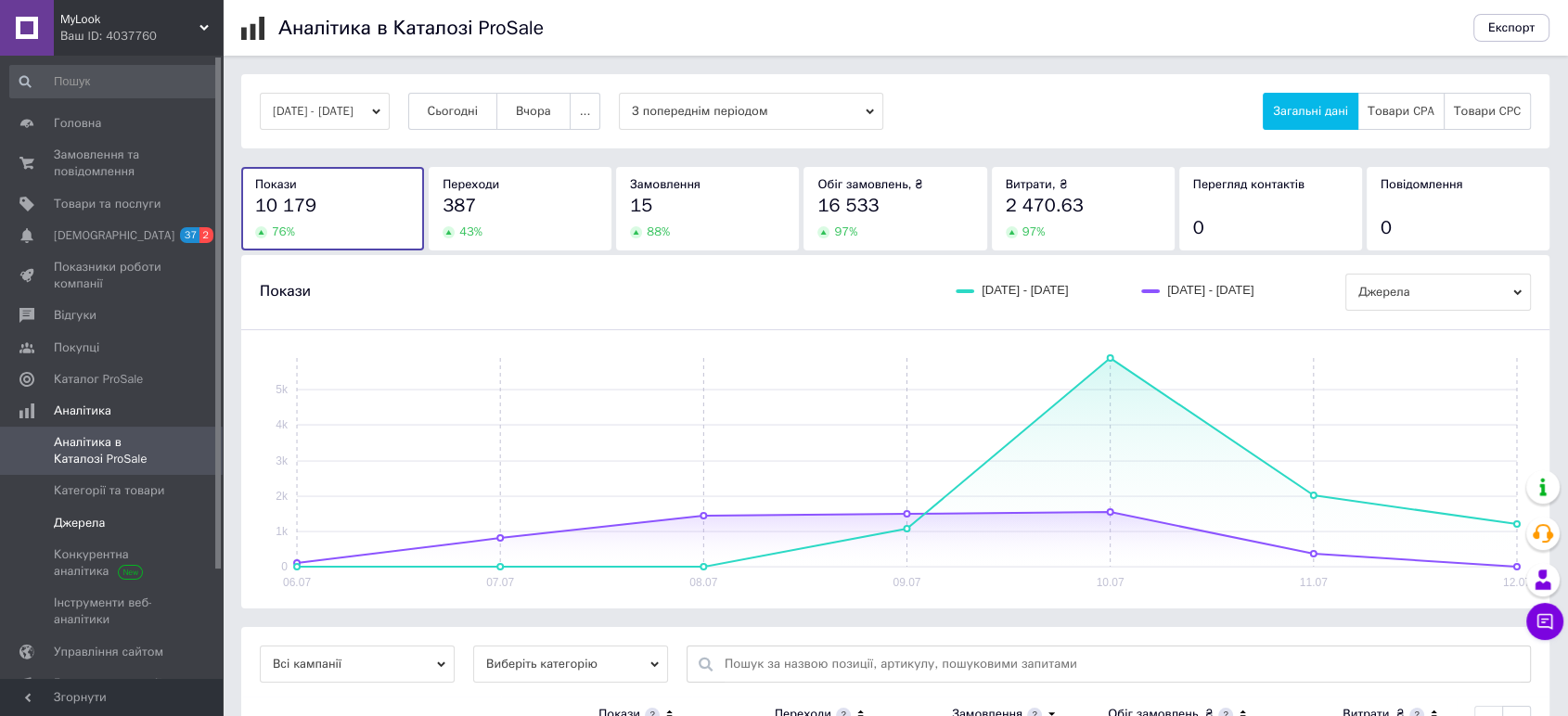 click on "Джерела" at bounding box center (113, 523) 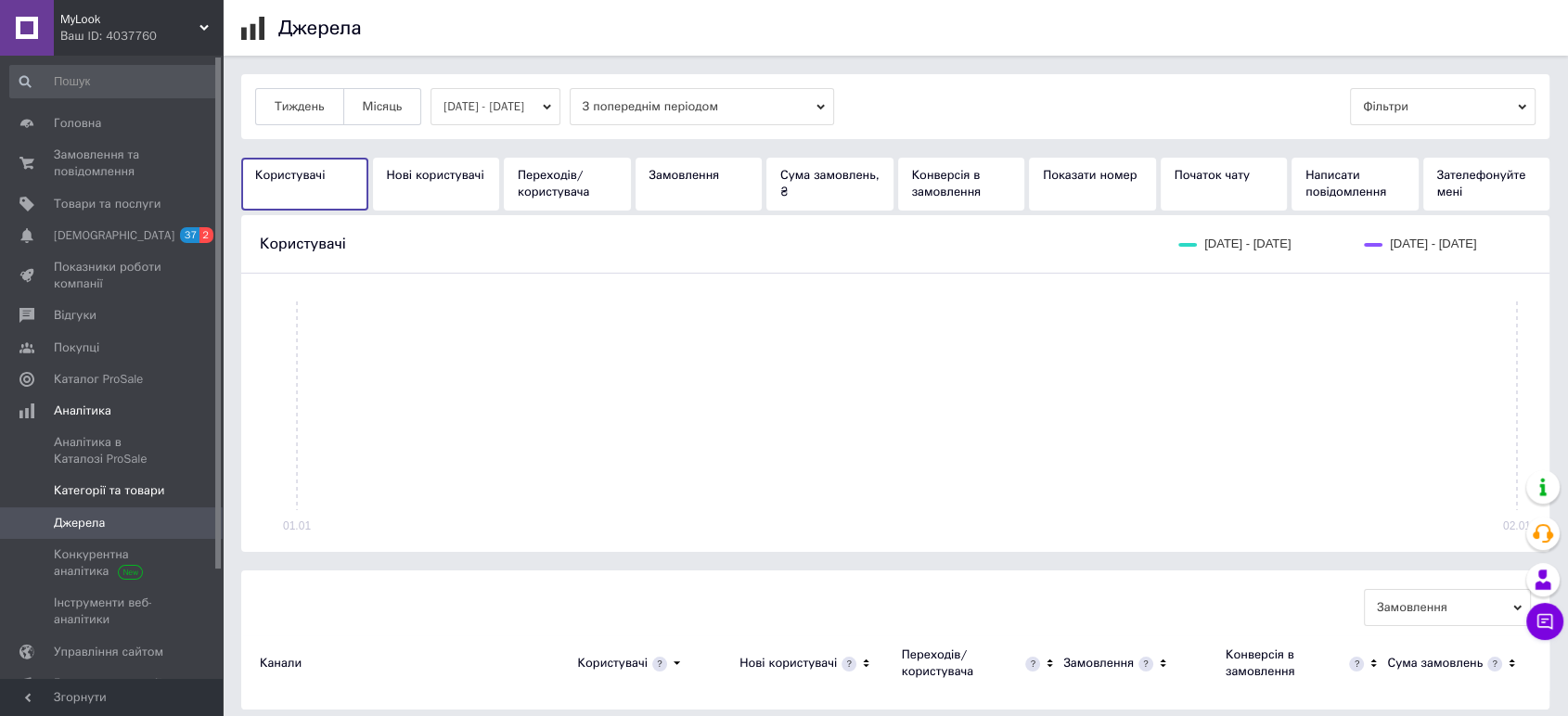 click on "Категорії та товари" at bounding box center (109, 491) 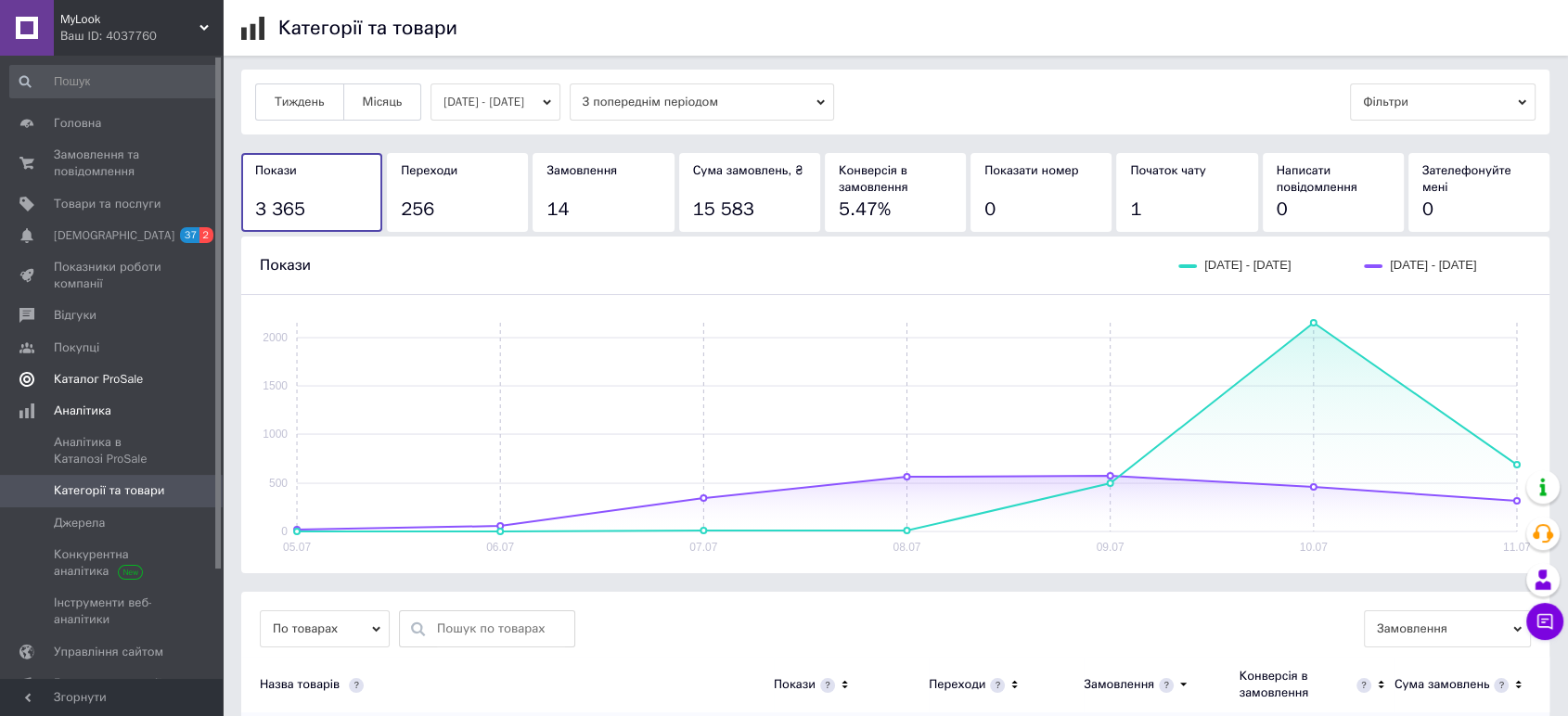 scroll, scrollTop: 0, scrollLeft: 0, axis: both 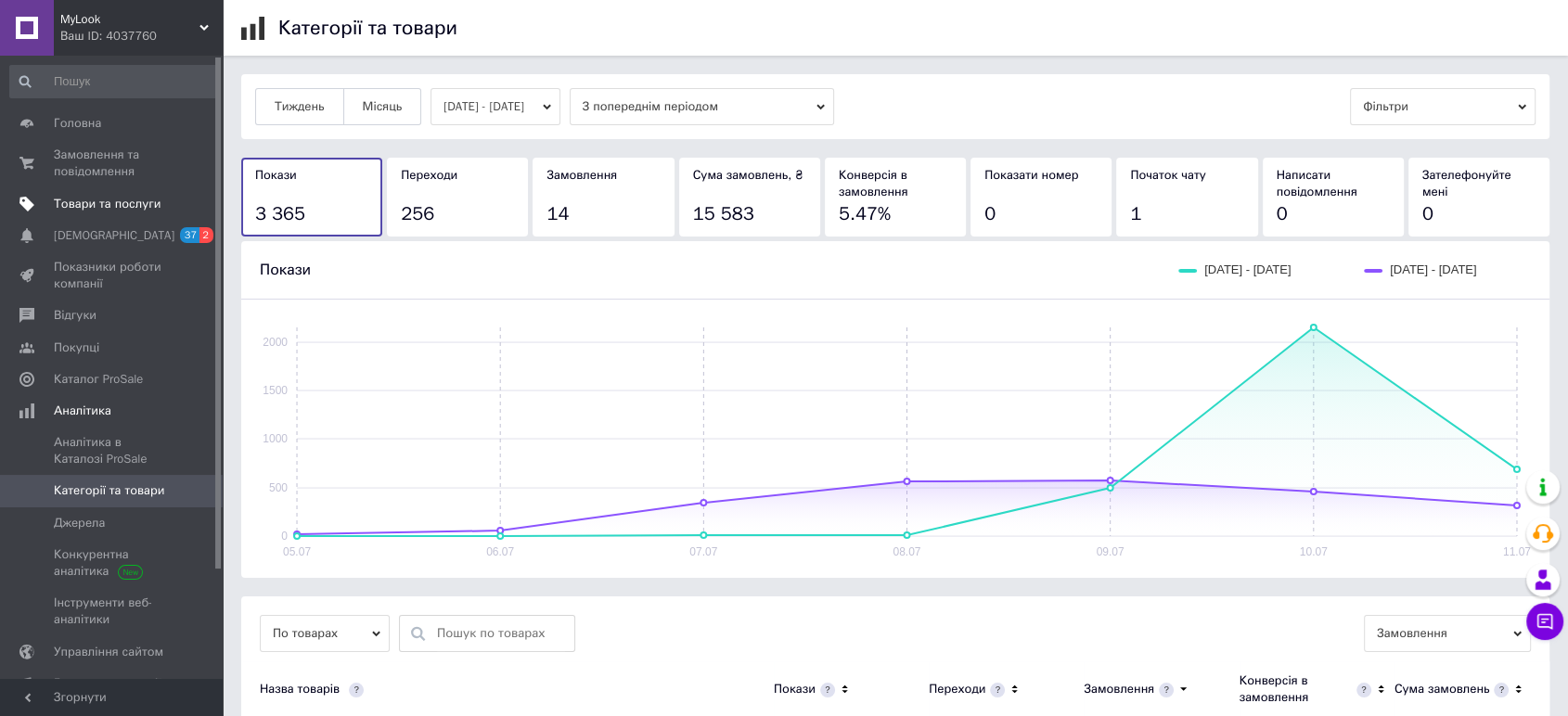 click on "Товари та послуги" at bounding box center (107, 204) 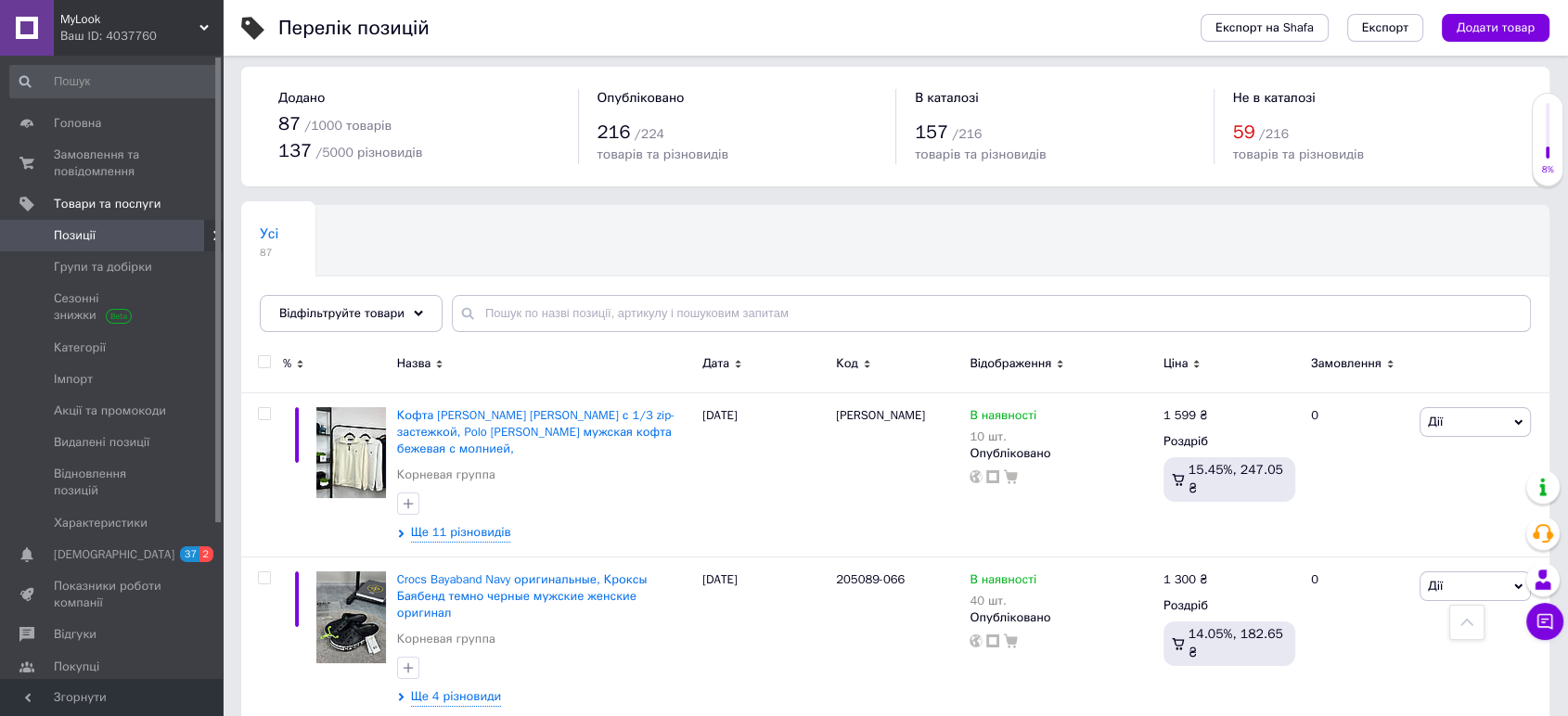 scroll, scrollTop: 0, scrollLeft: 0, axis: both 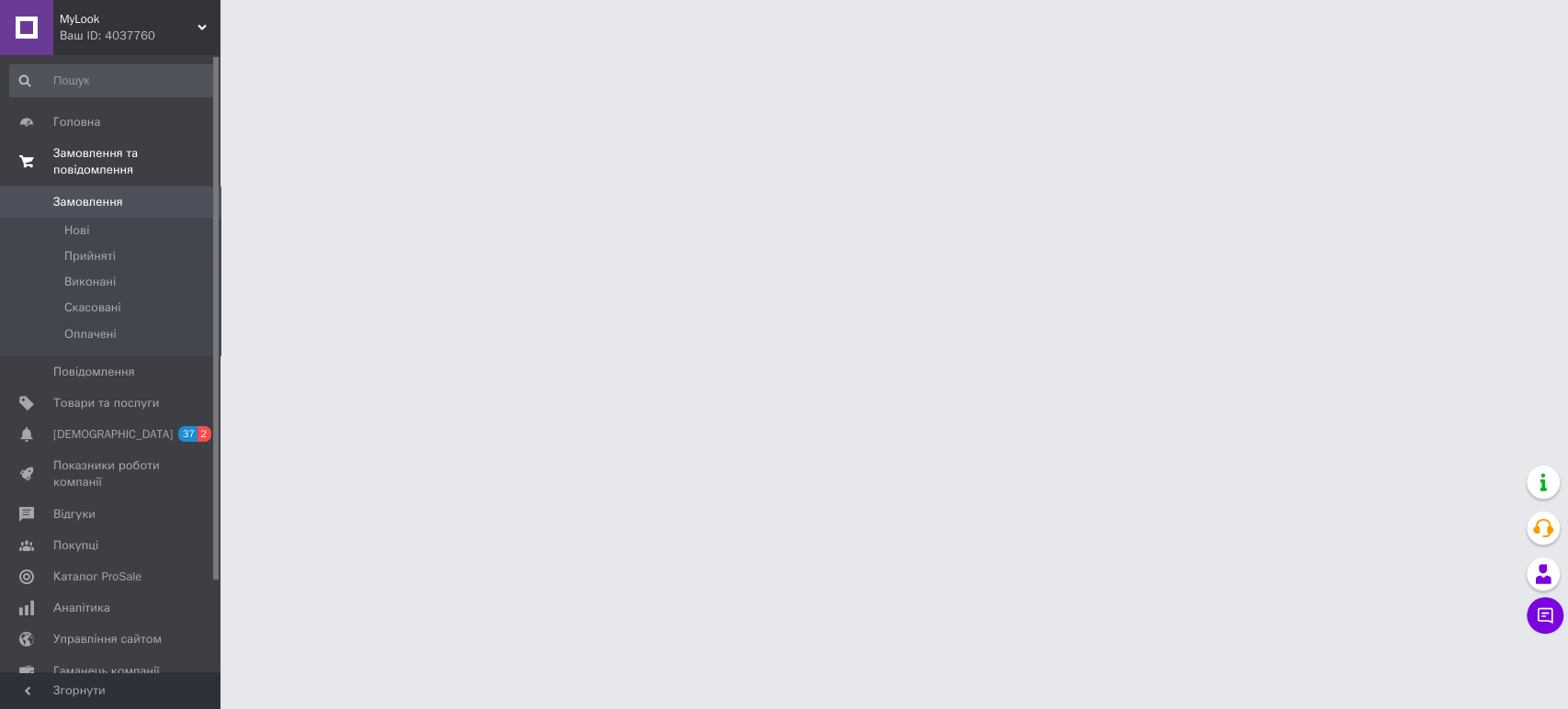 click on "Замовлення та повідомлення" at bounding box center (137, 162) 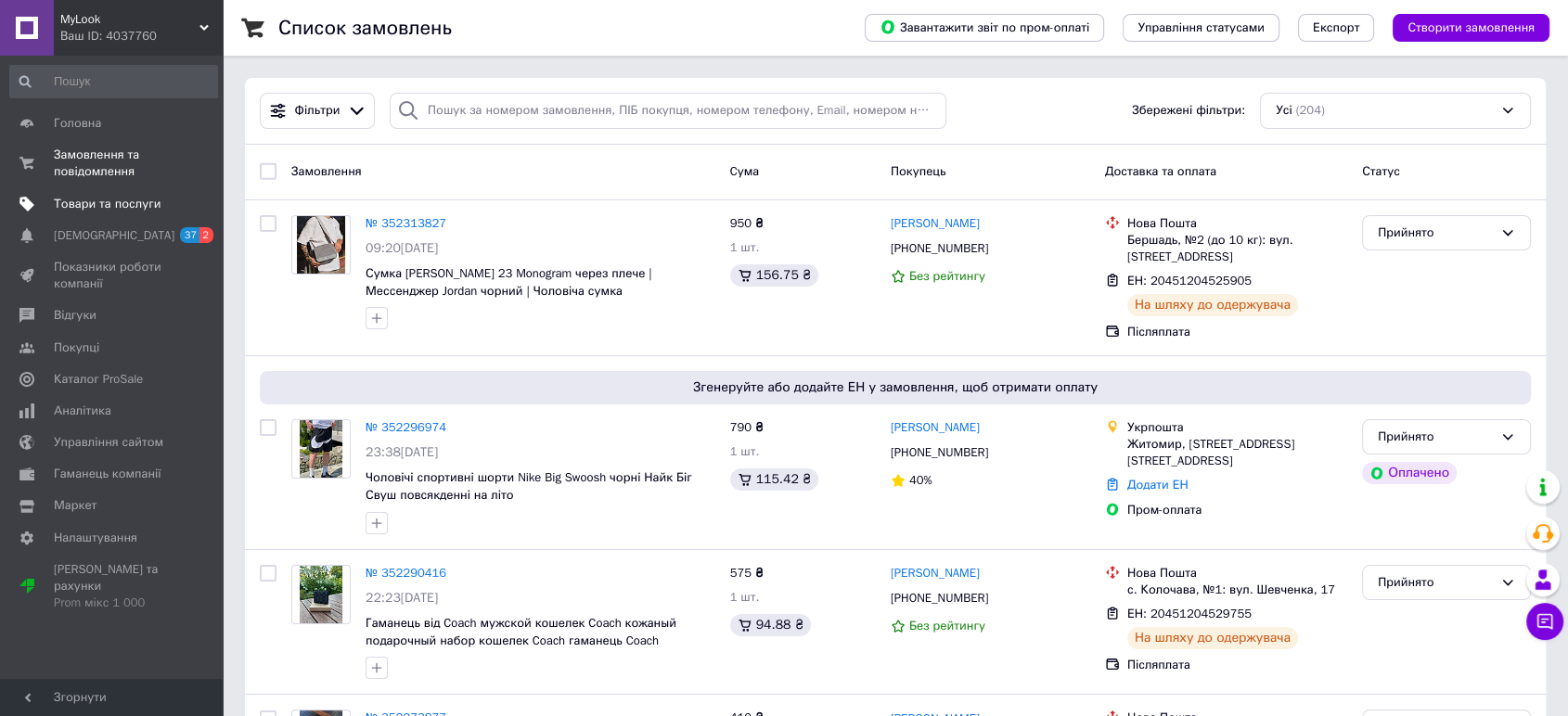 click on "Товари та послуги" at bounding box center [107, 204] 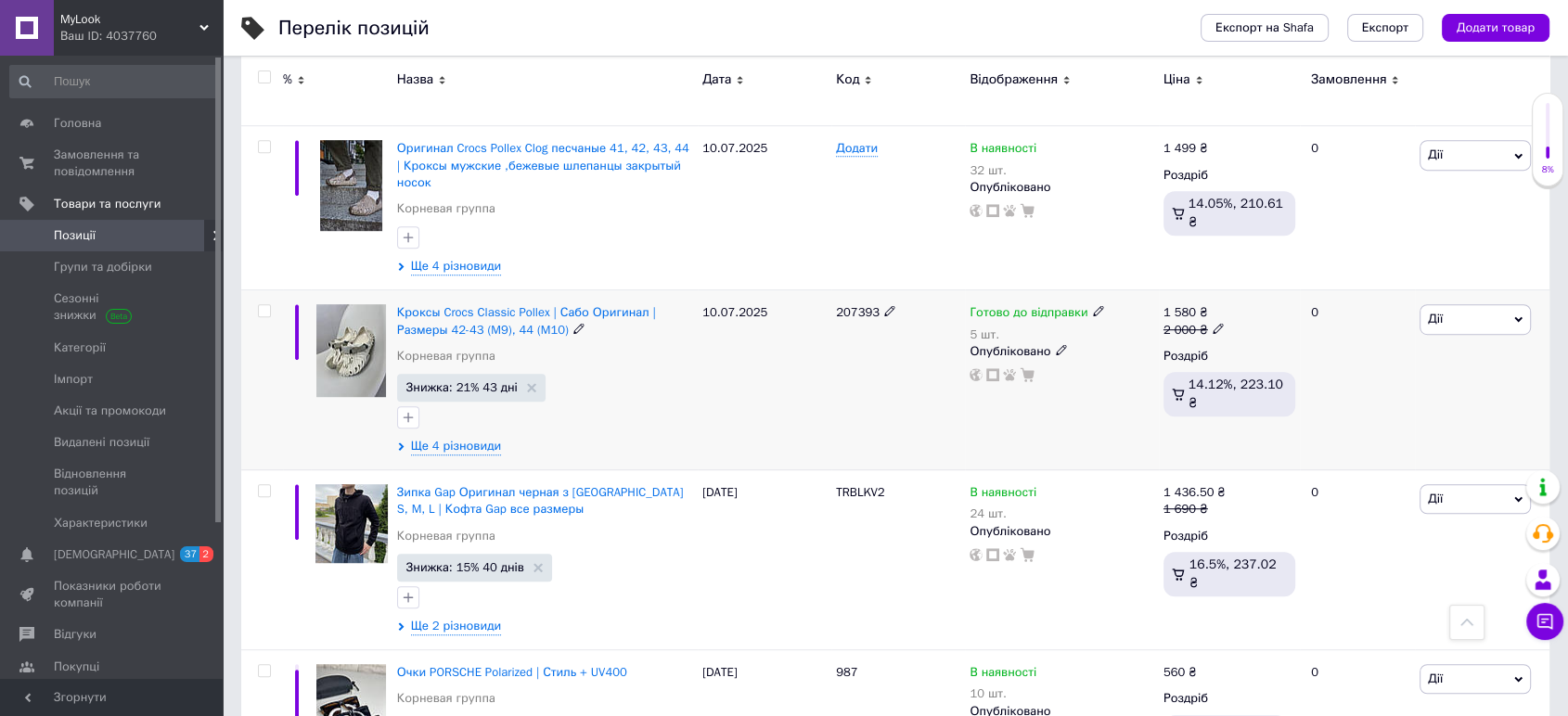 scroll, scrollTop: 1030, scrollLeft: 0, axis: vertical 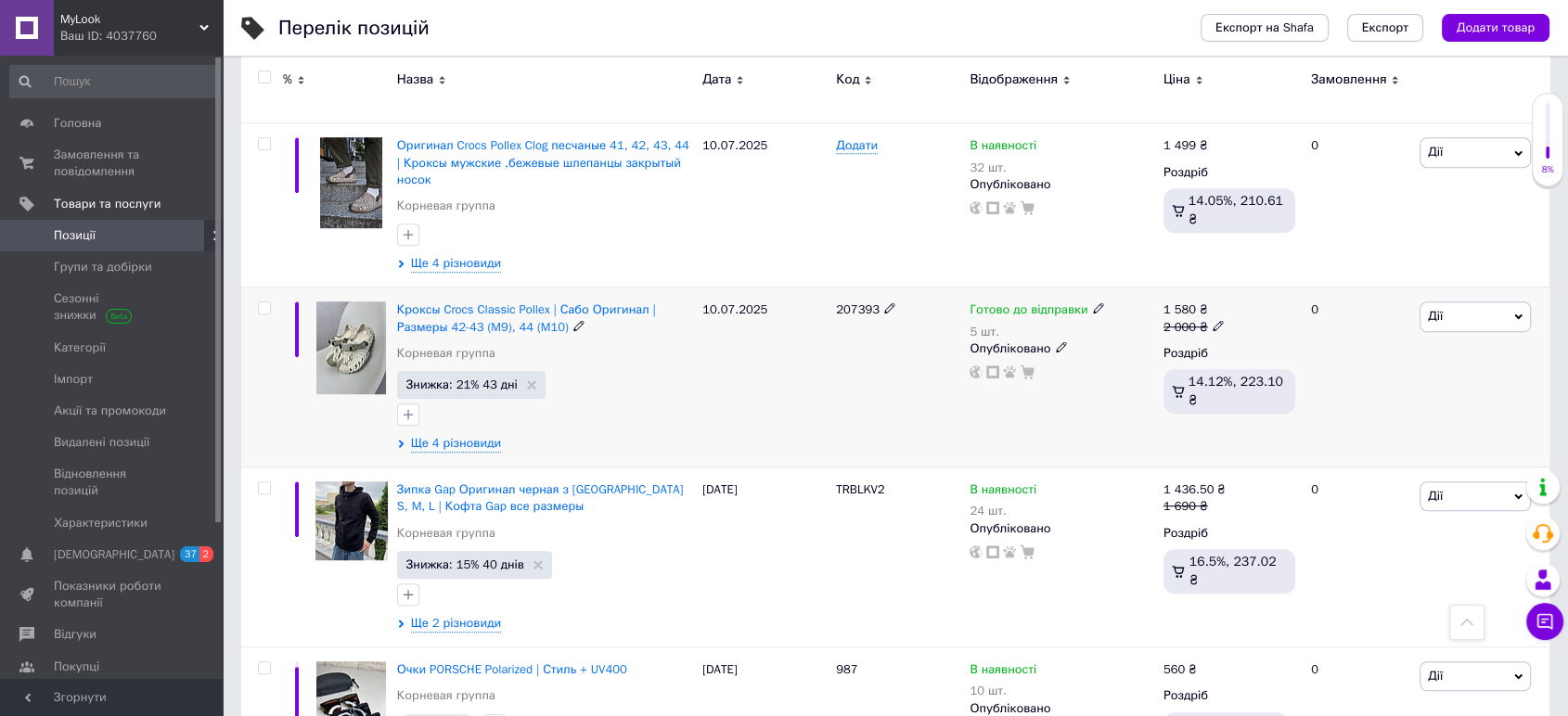 click at bounding box center (351, 348) 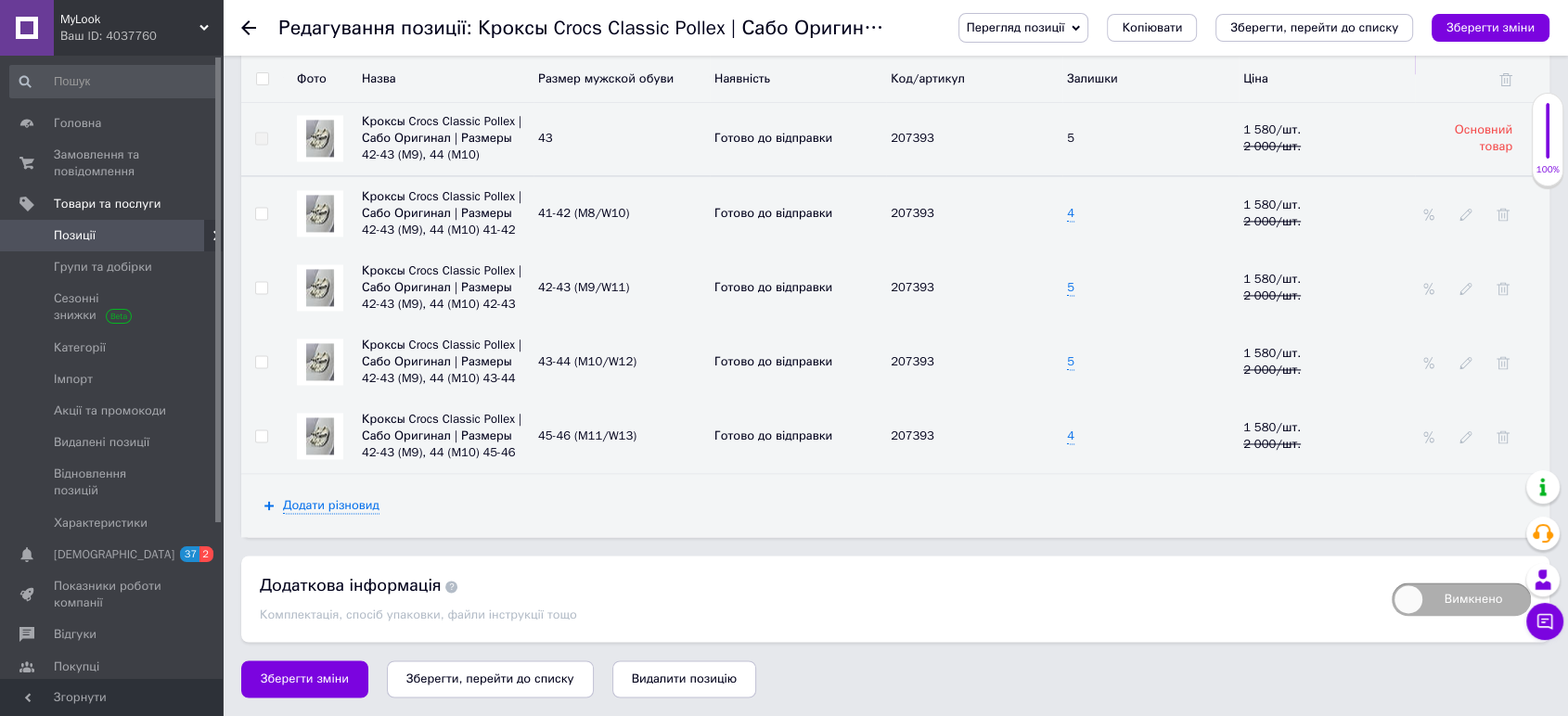 scroll, scrollTop: 2643, scrollLeft: 0, axis: vertical 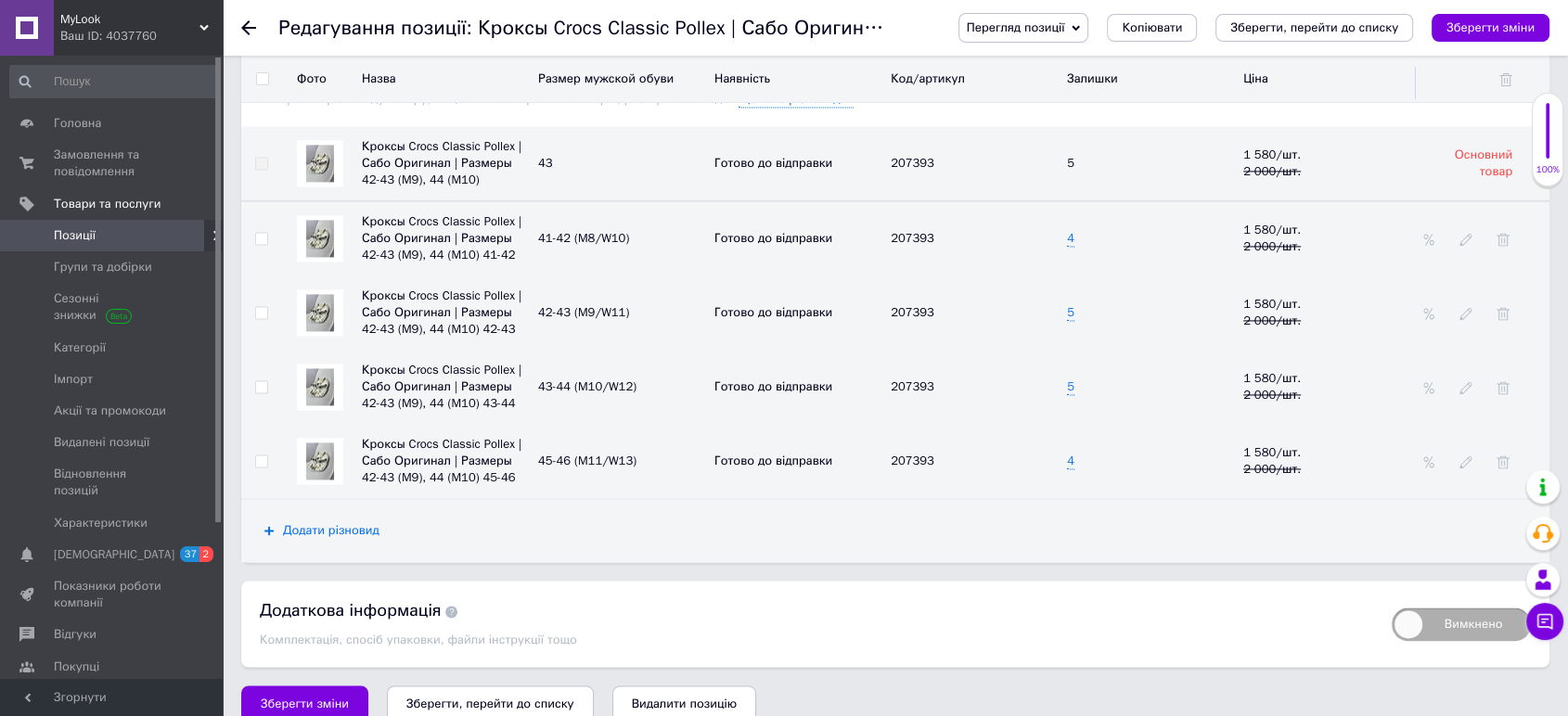 click on "Додати різновид" at bounding box center [331, 531] 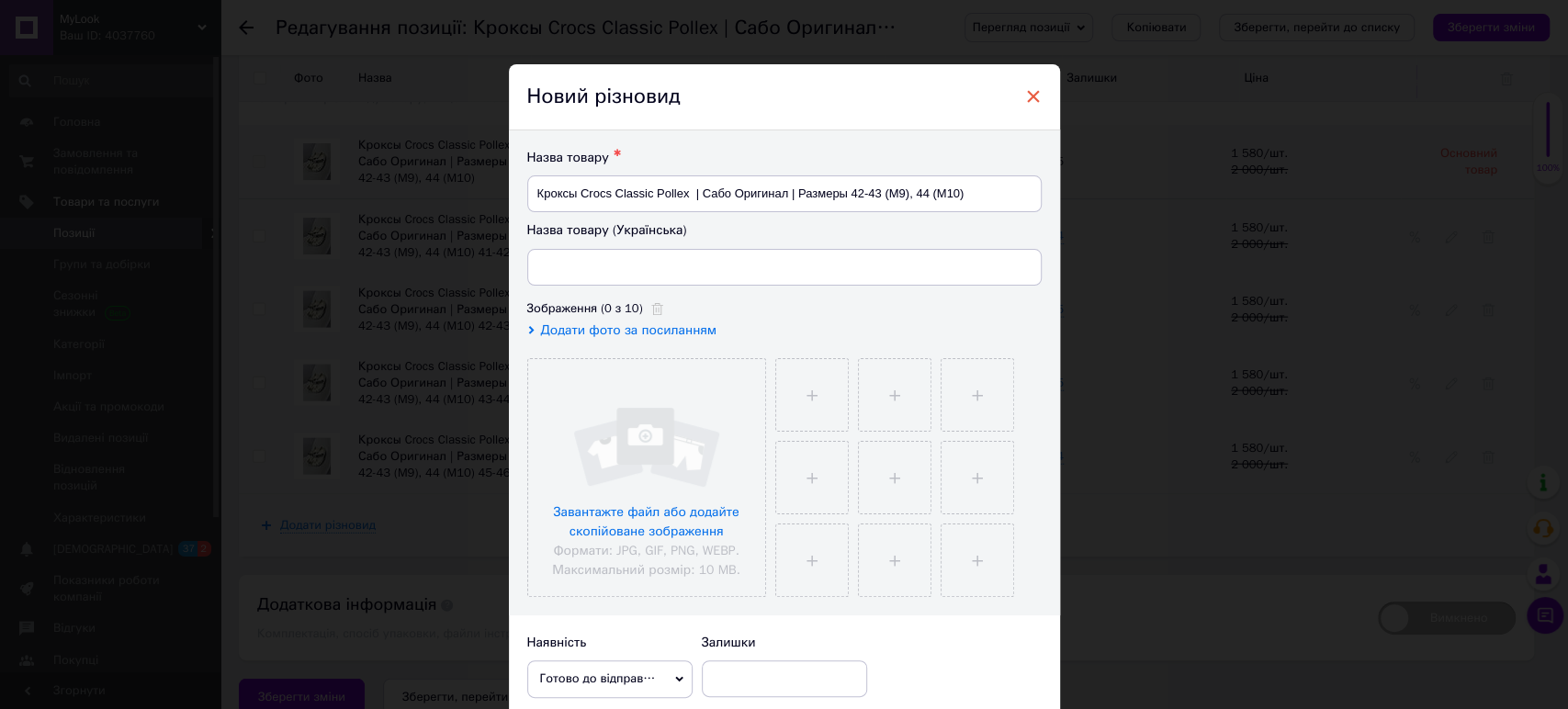 drag, startPoint x: 1012, startPoint y: 89, endPoint x: 1024, endPoint y: 89, distance: 12 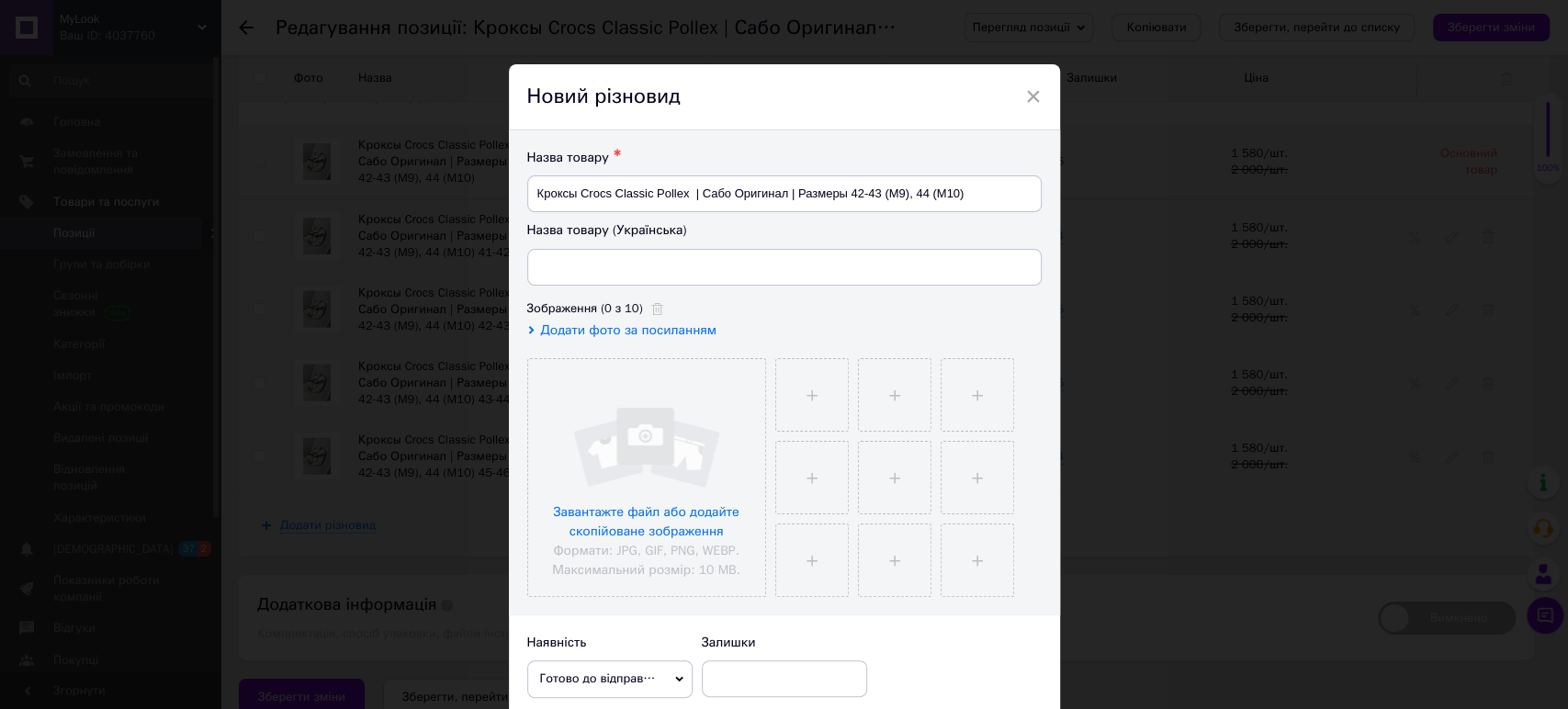 click on "×" at bounding box center [1033, 96] 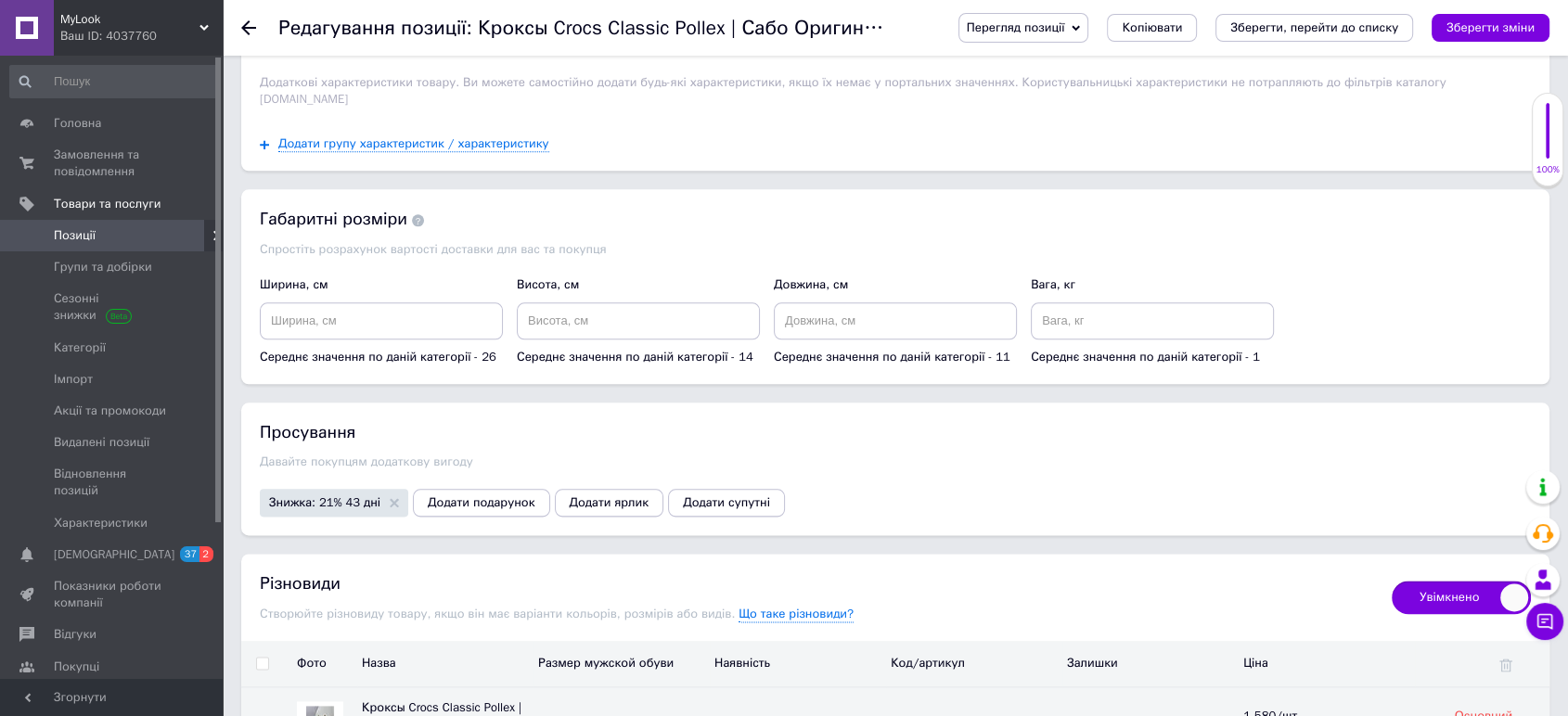 scroll, scrollTop: 1716, scrollLeft: 0, axis: vertical 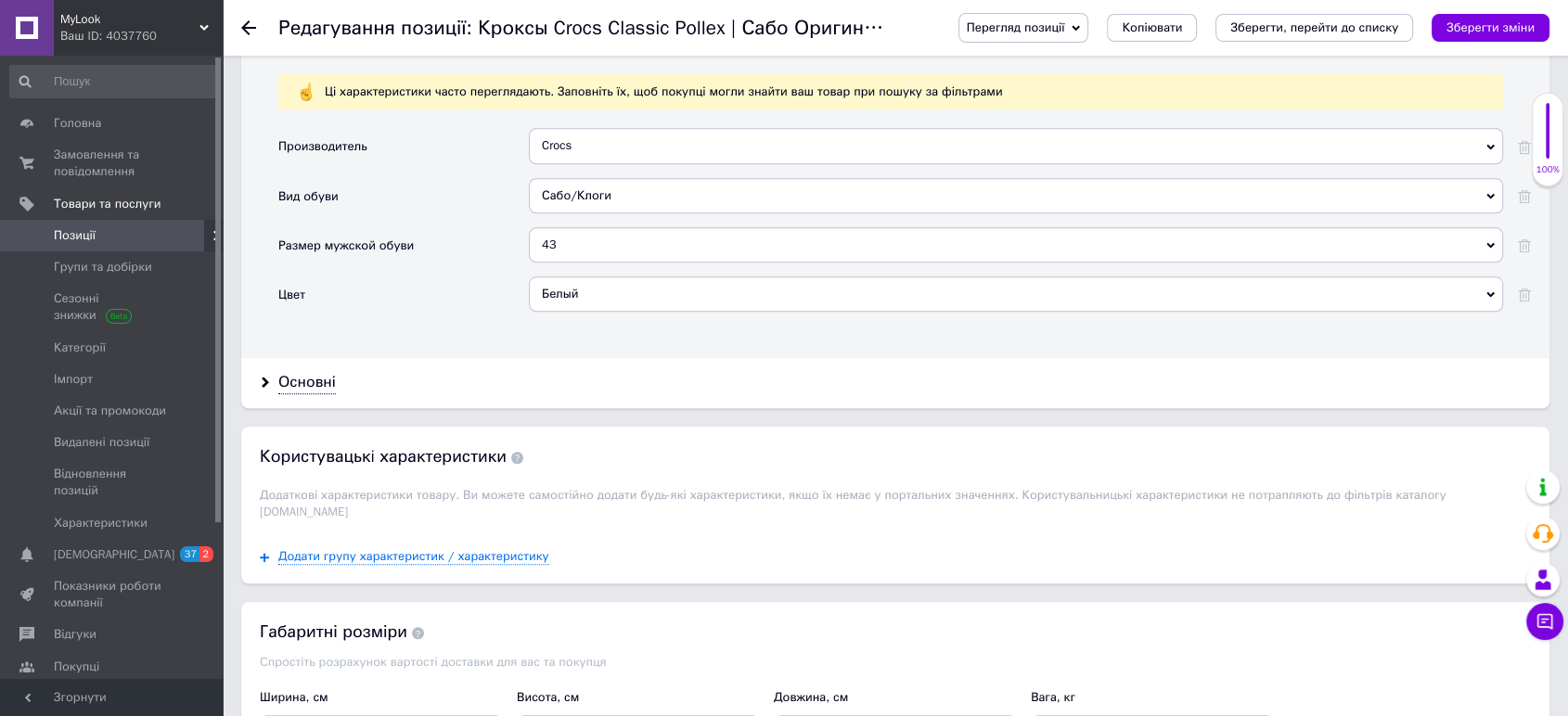 click on "Перегляд позиції Зберегти та переглянути на сайті Зберегти та переглянути на маркетплейсі Bigl.ua Копіювати Зберегти, перейти до списку Зберегти зміни" at bounding box center (1235, 28) 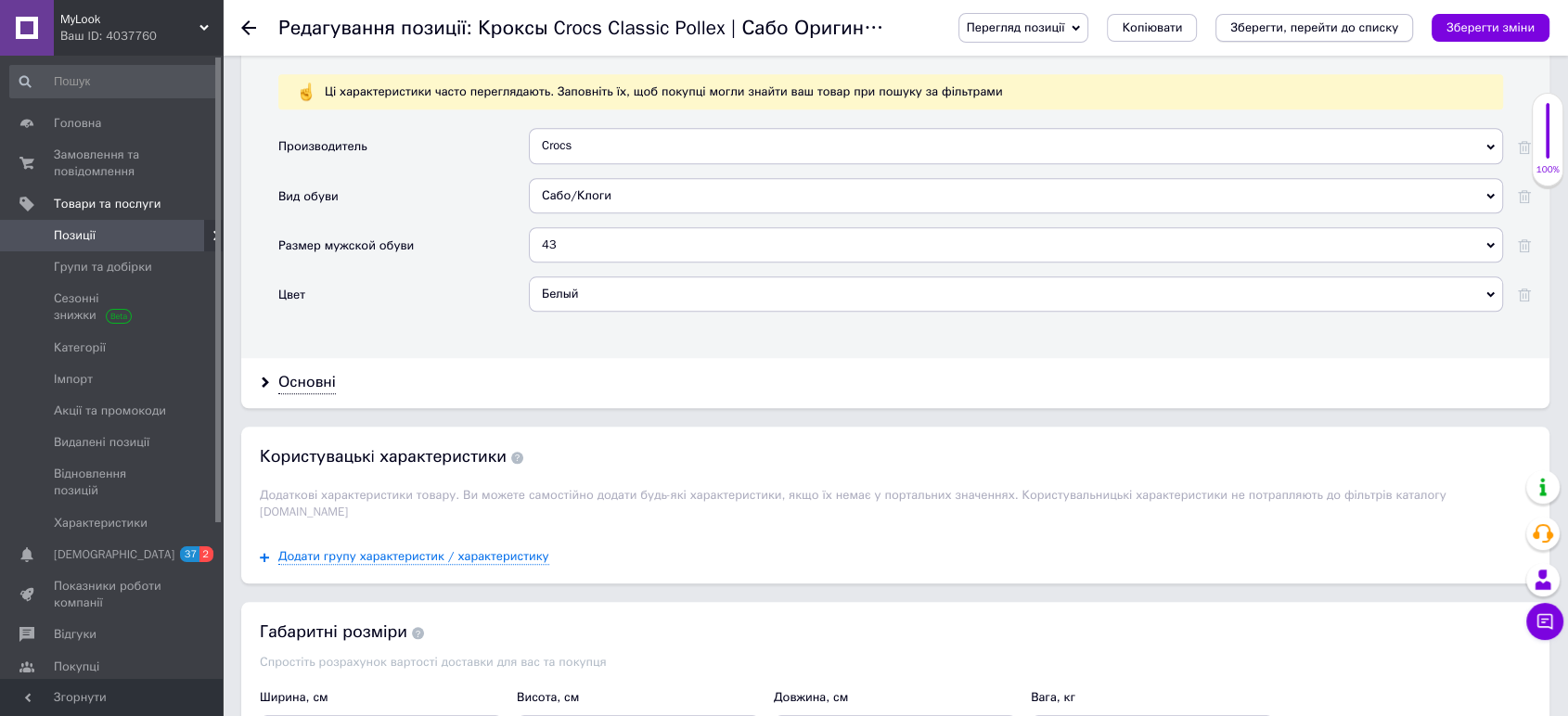 click on "Зберегти, перейти до списку" at bounding box center (1314, 27) 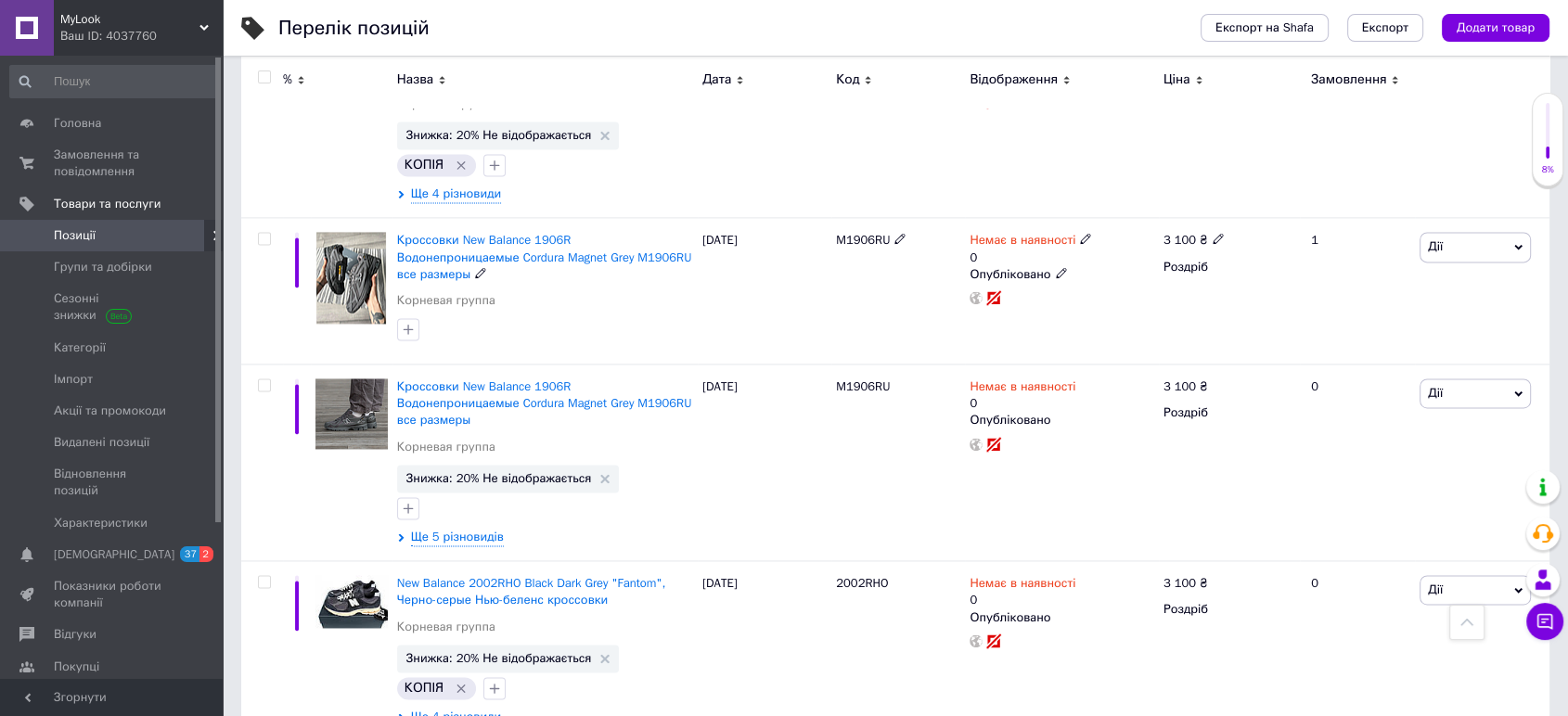 scroll, scrollTop: 2656, scrollLeft: 0, axis: vertical 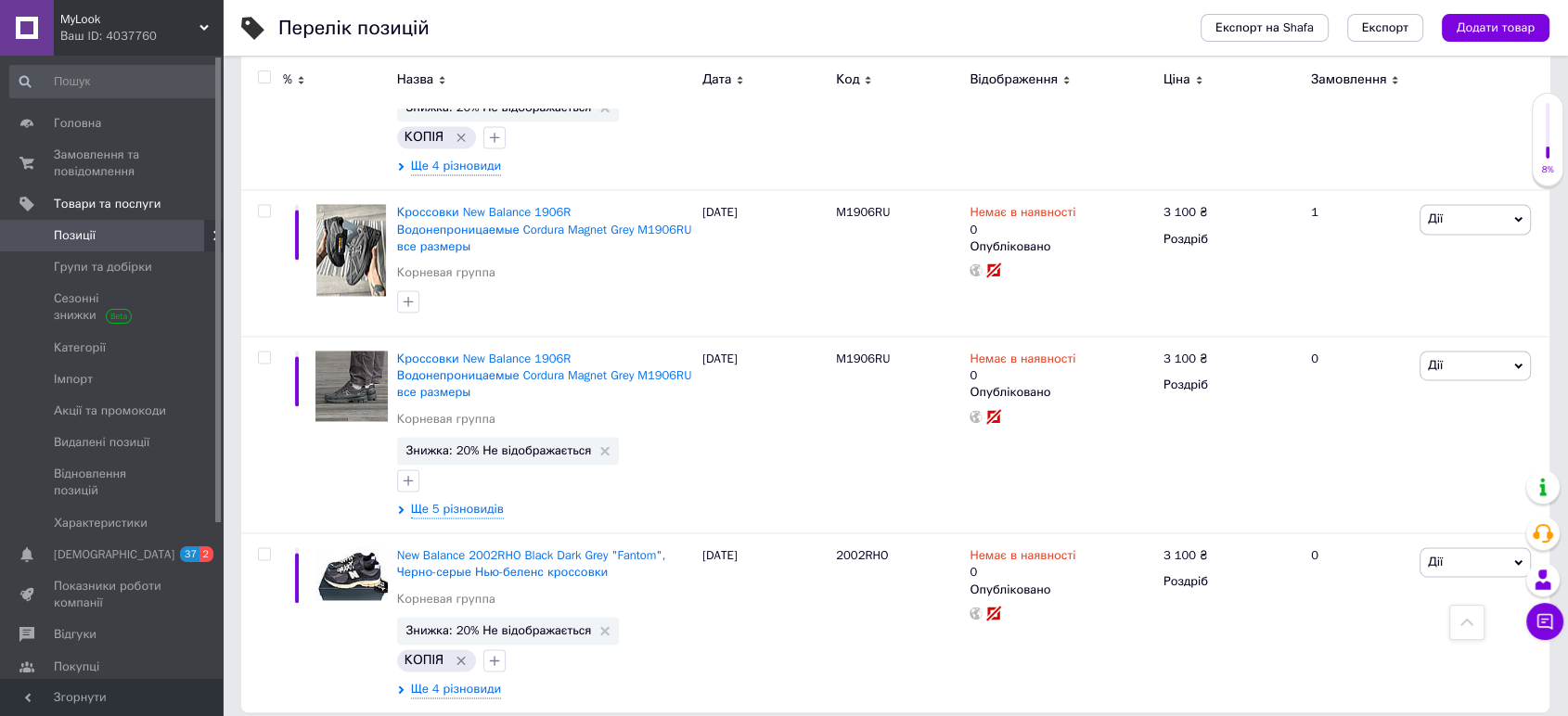 click on "2" at bounding box center (303, 750) 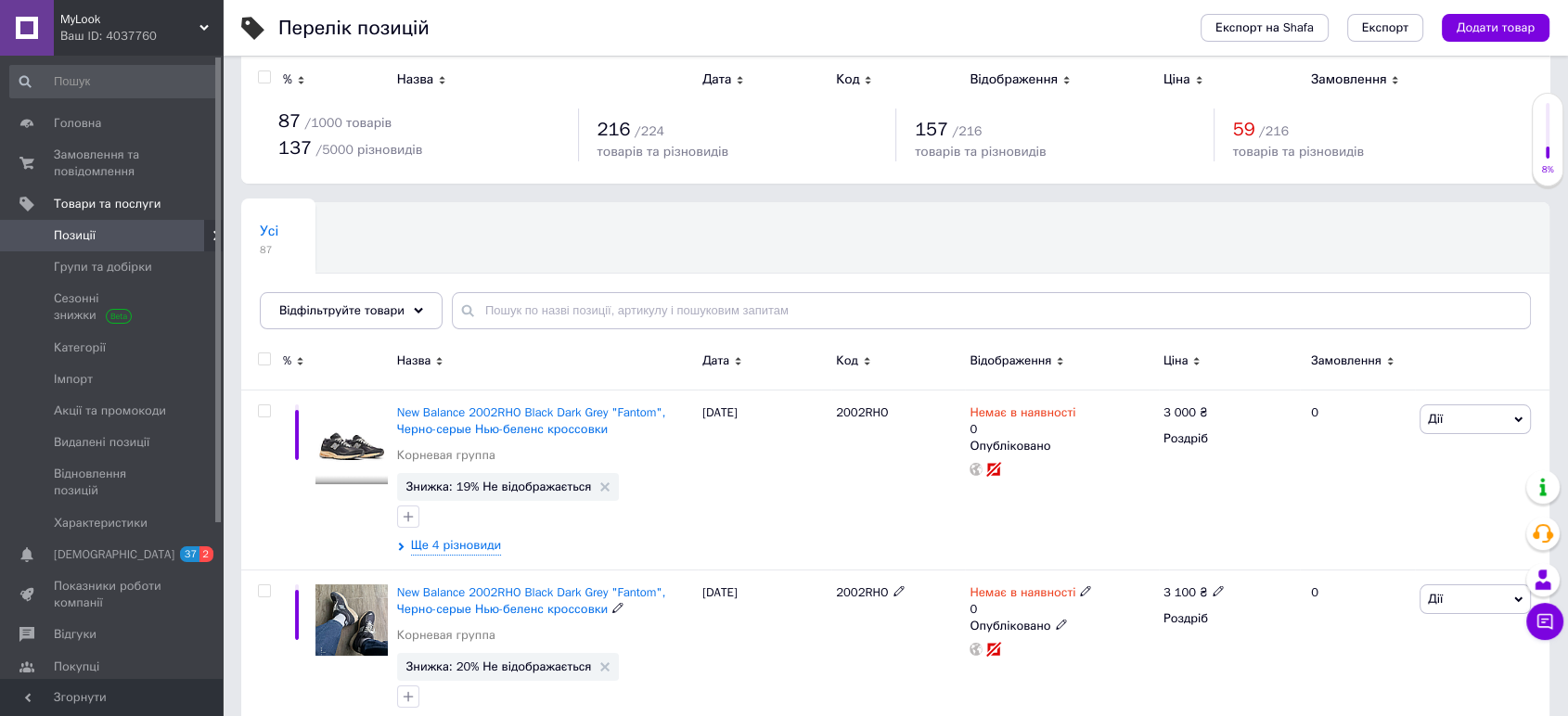 scroll, scrollTop: 0, scrollLeft: 0, axis: both 